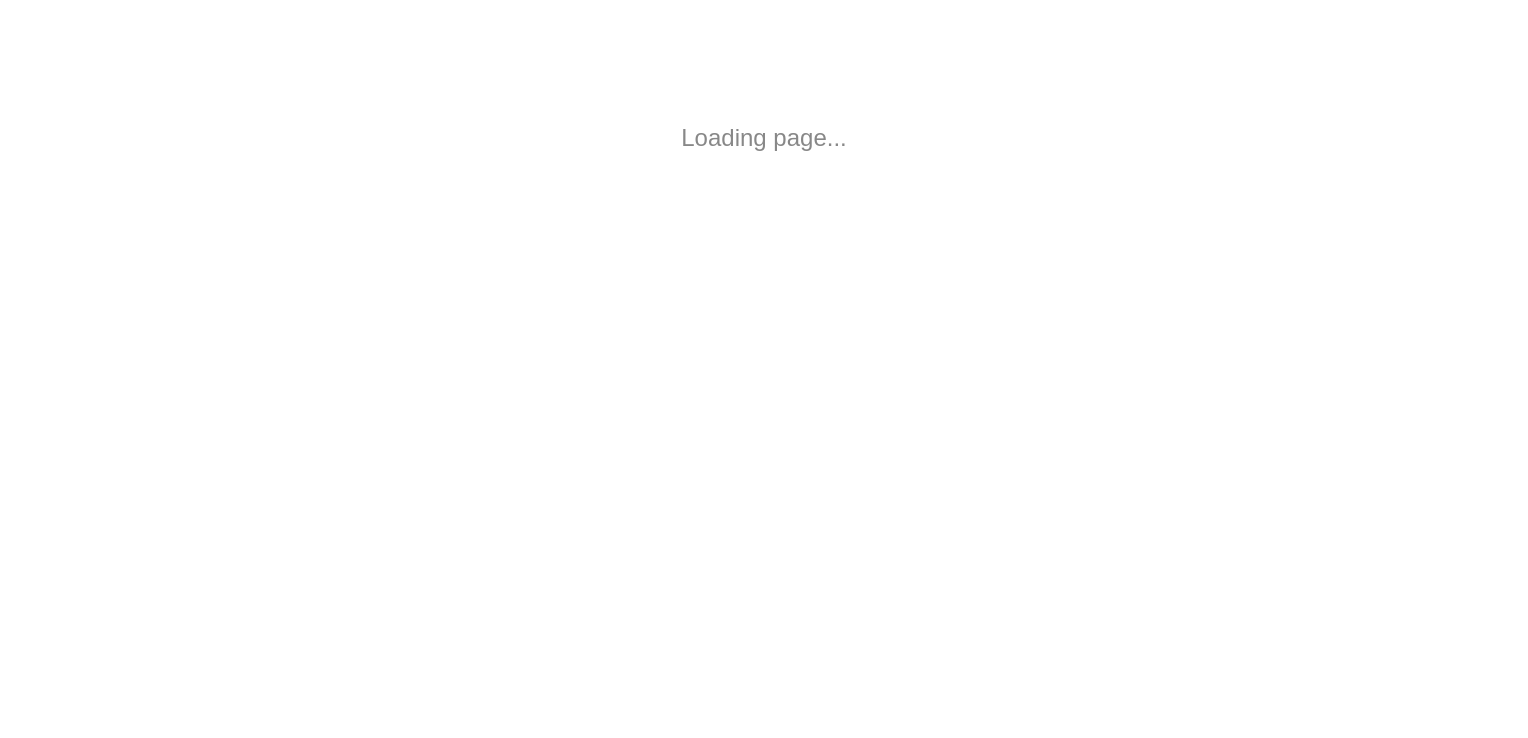 scroll, scrollTop: 0, scrollLeft: 0, axis: both 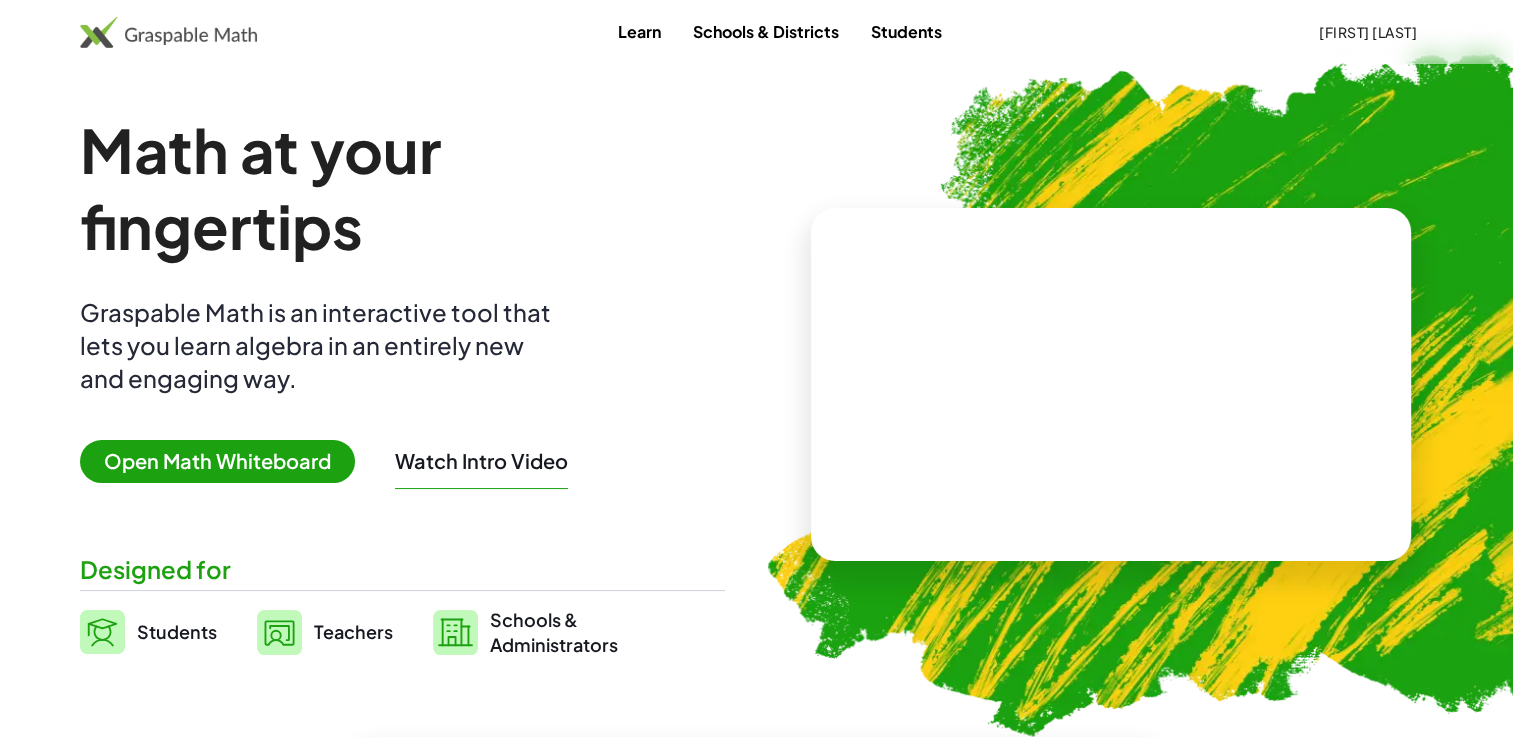 click on "Open Math Whiteboard" at bounding box center [217, 461] 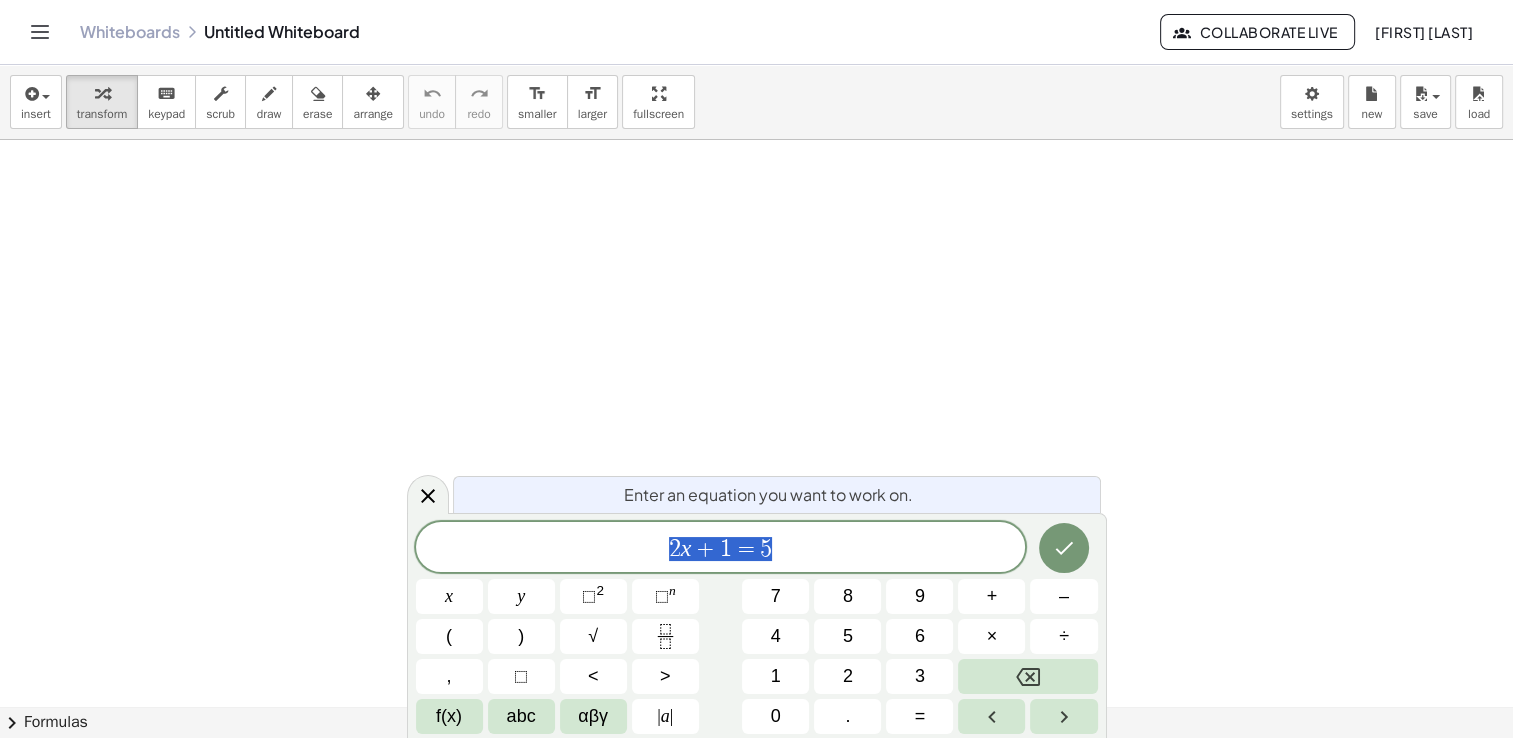 click 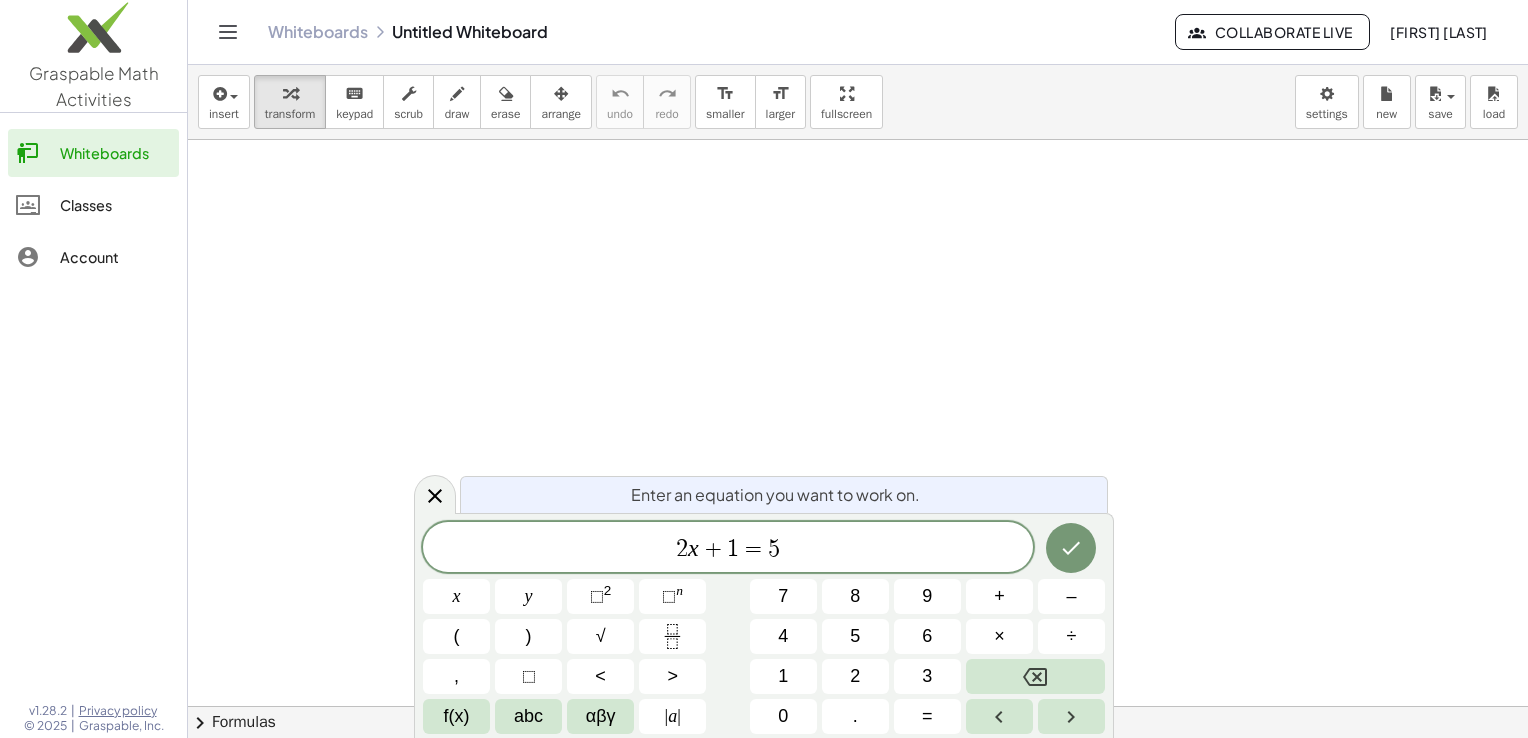 click on "Whiteboards" 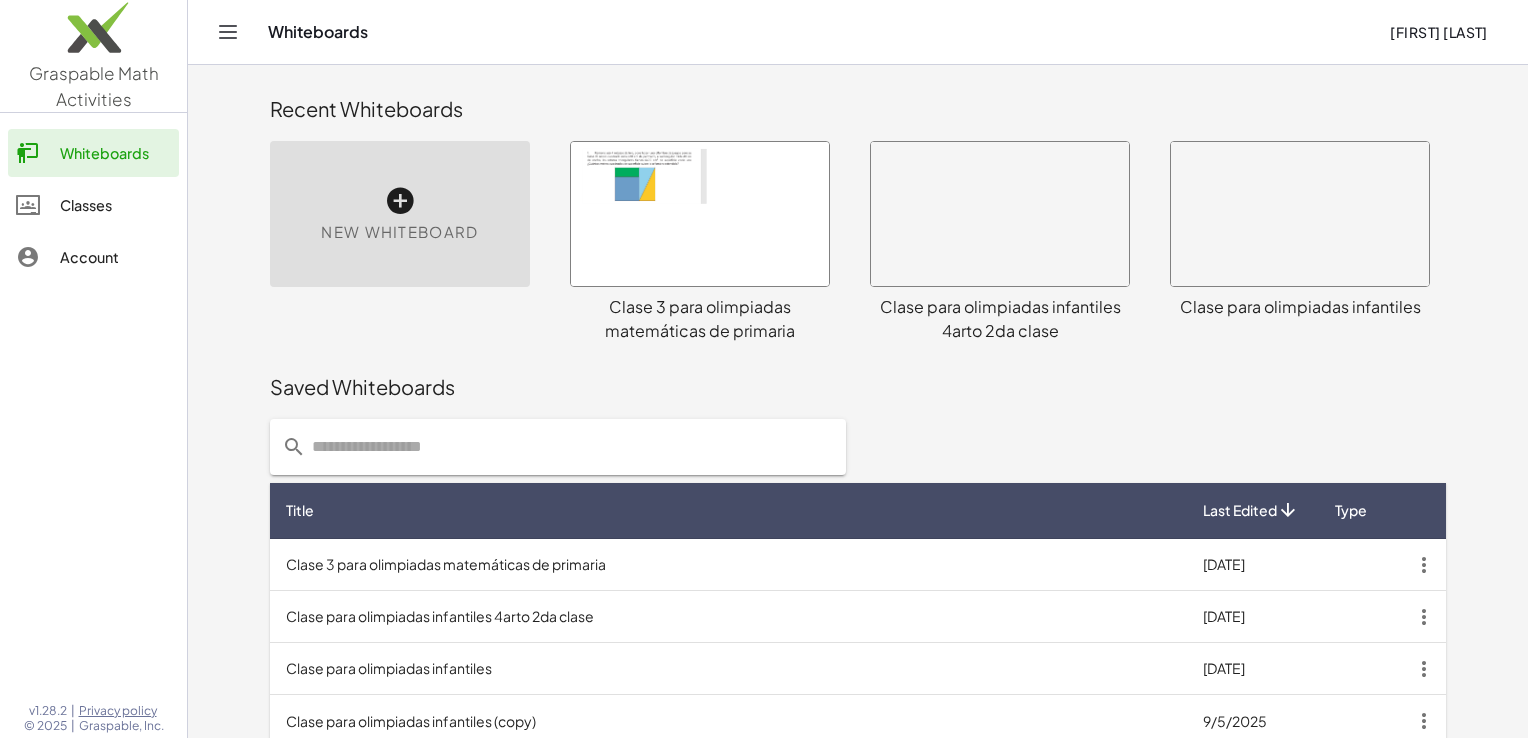 click at bounding box center [700, 214] 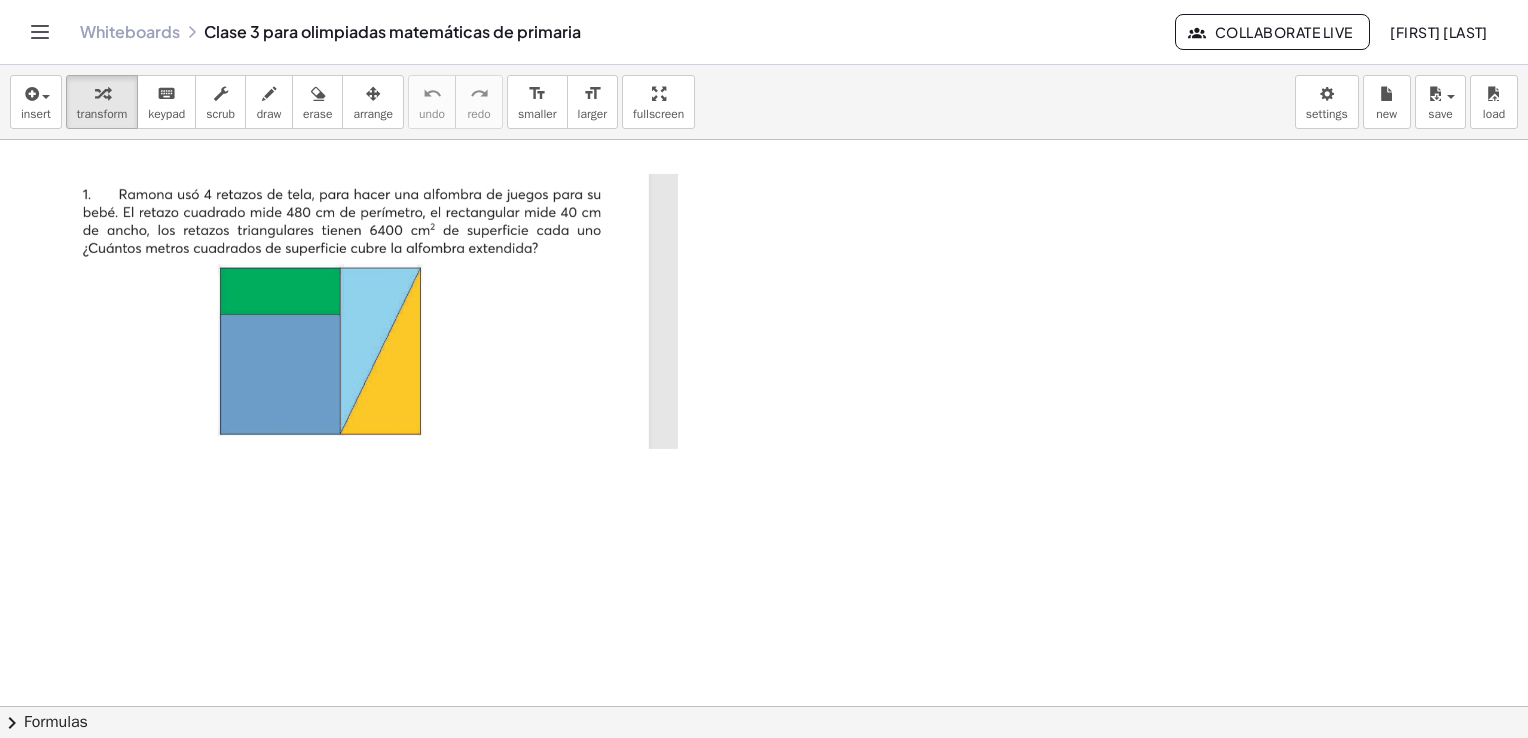 scroll, scrollTop: 0, scrollLeft: 0, axis: both 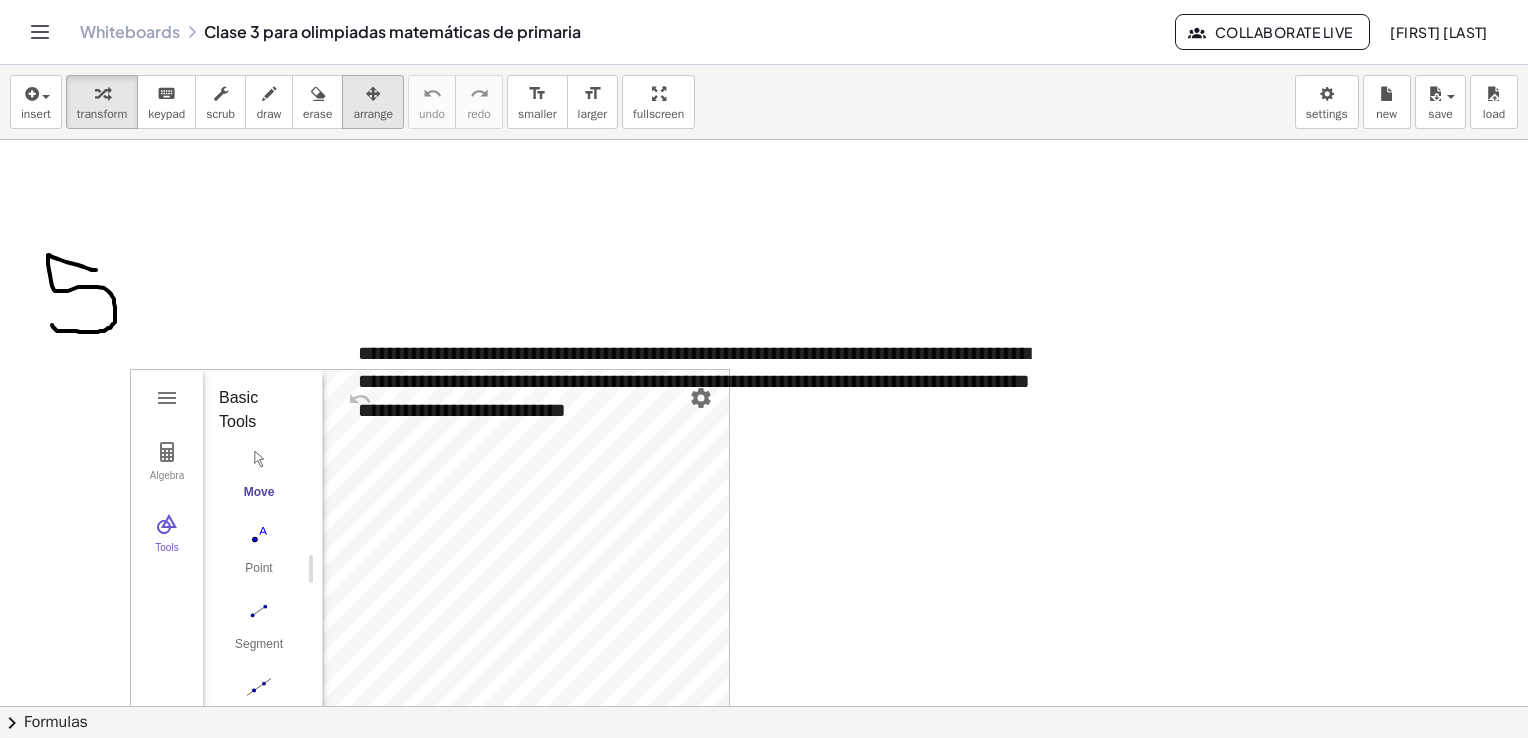 click on "arrange" at bounding box center (373, 114) 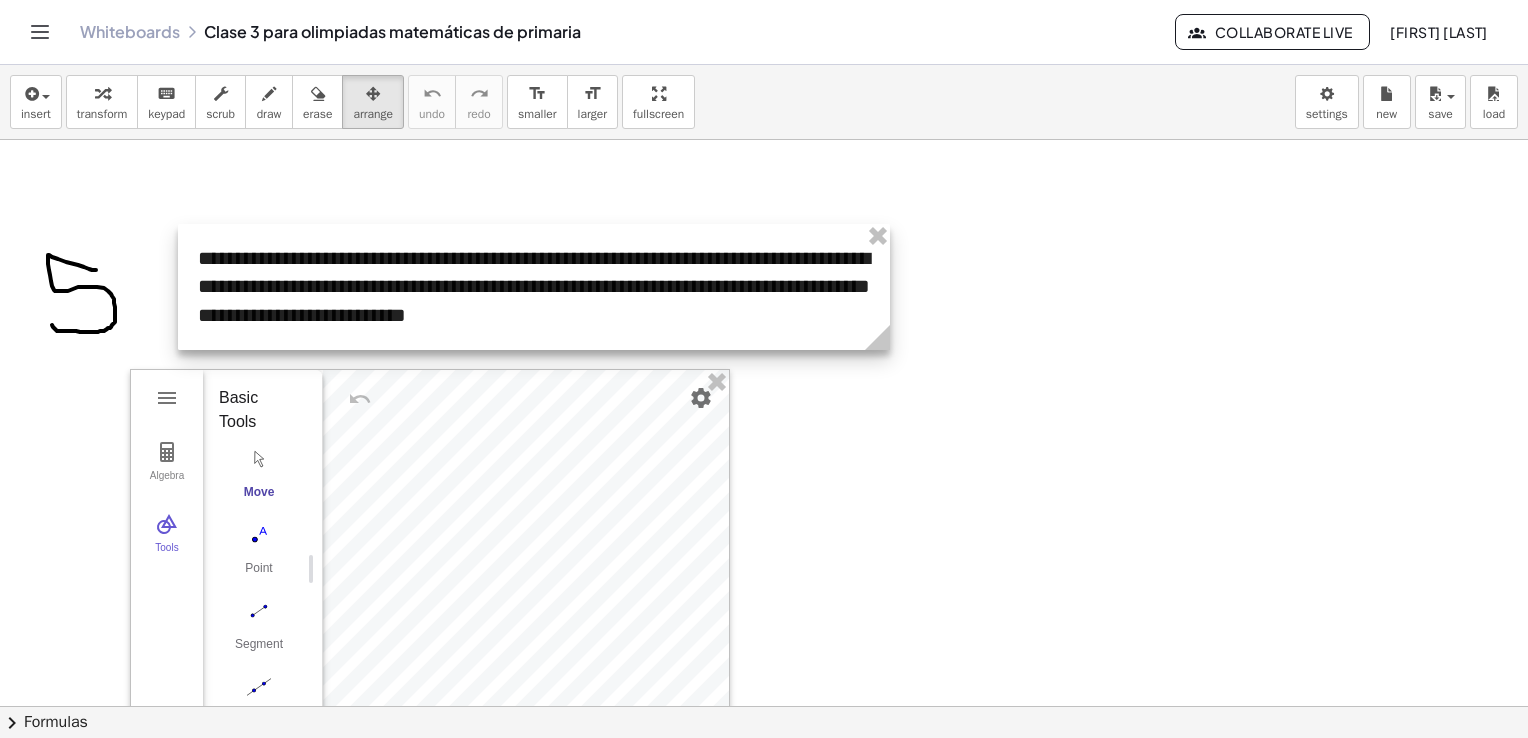drag, startPoint x: 765, startPoint y: 391, endPoint x: 605, endPoint y: 296, distance: 186.07794 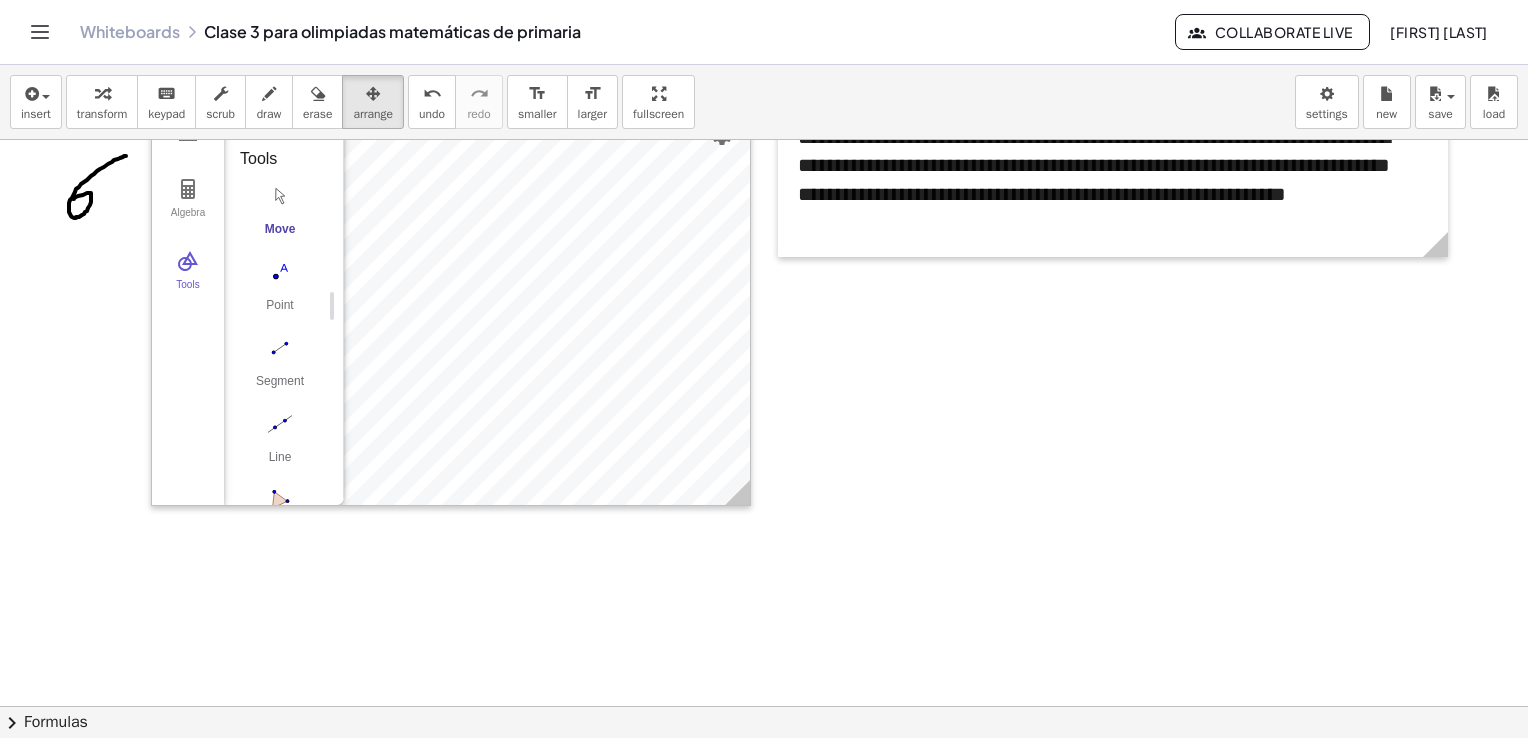 scroll, scrollTop: 5153, scrollLeft: 0, axis: vertical 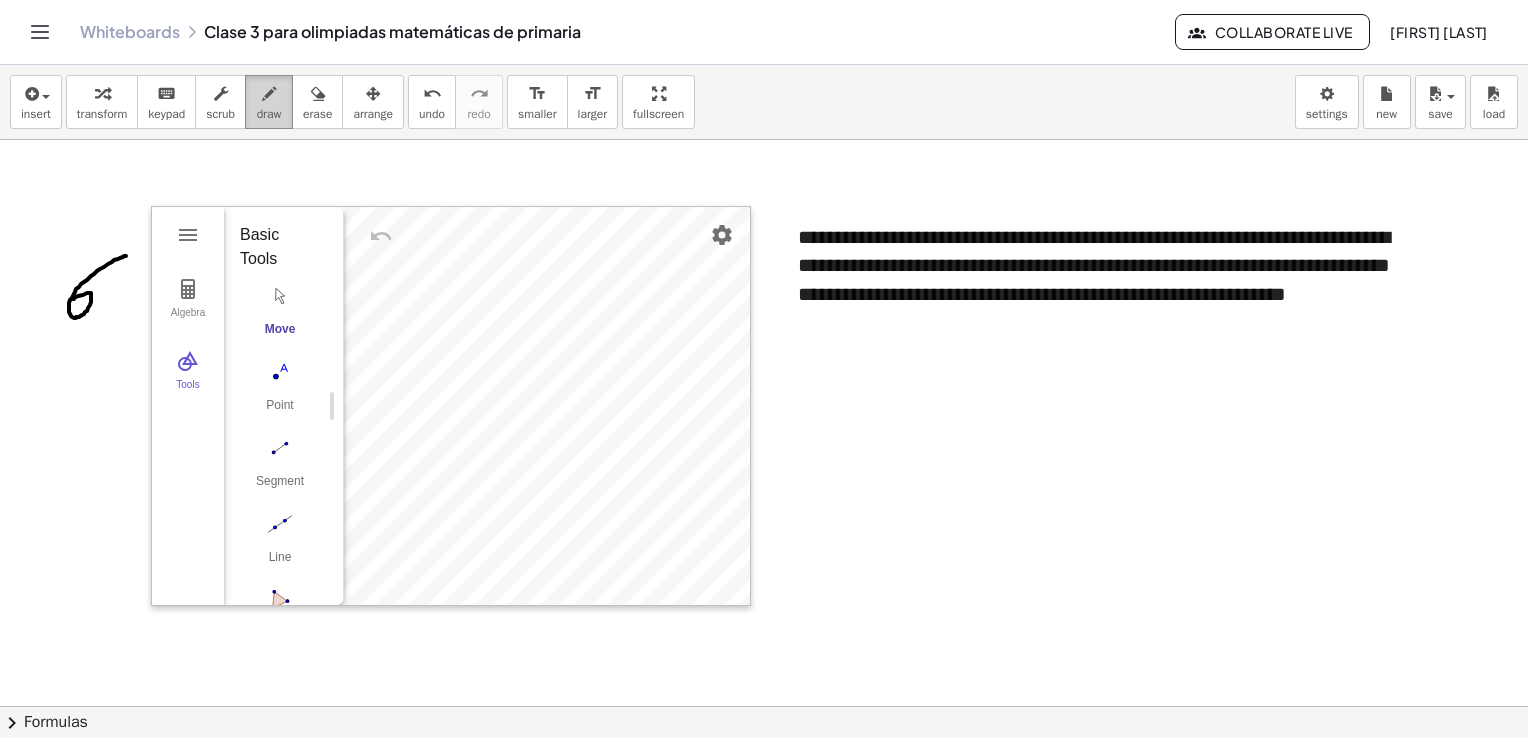 click at bounding box center [269, 94] 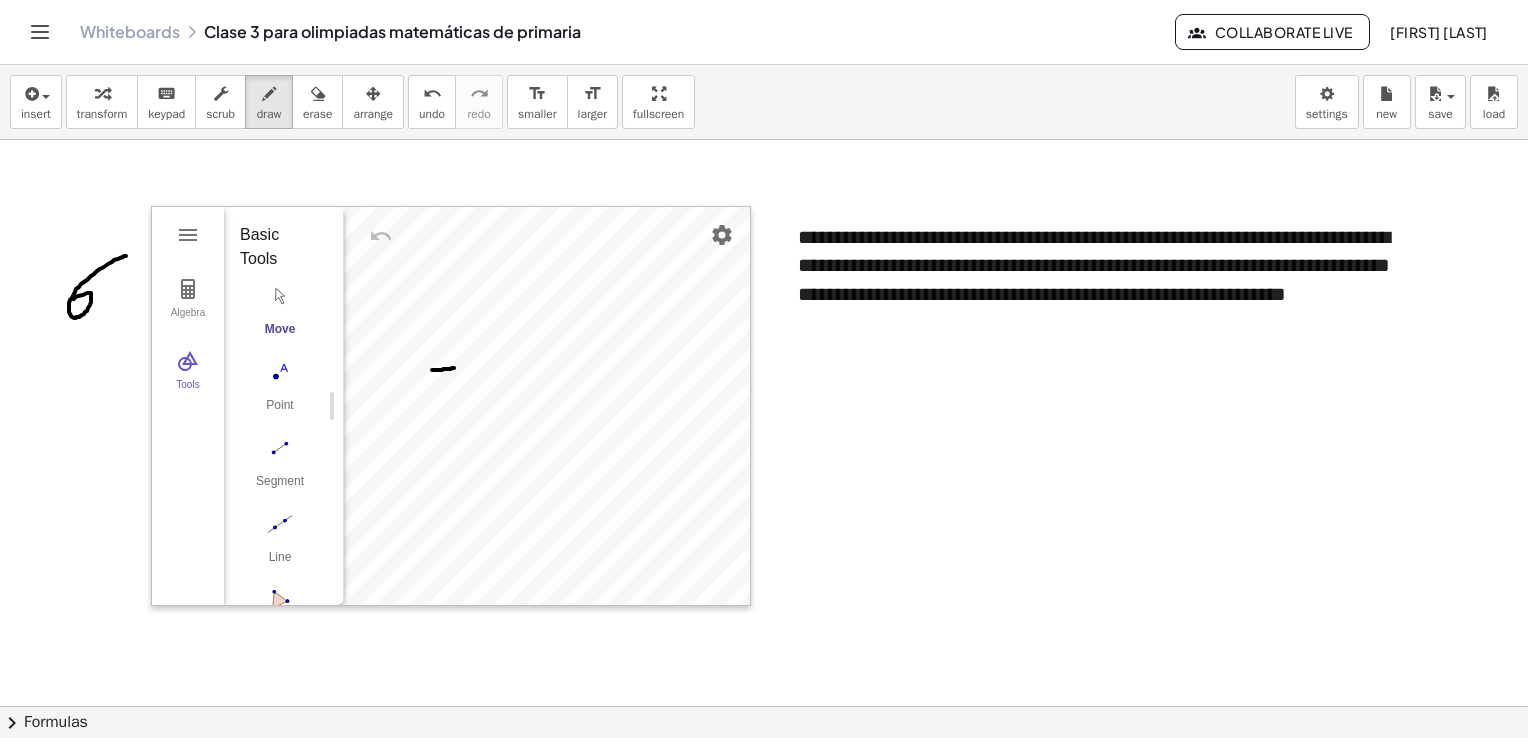 drag, startPoint x: 432, startPoint y: 368, endPoint x: 454, endPoint y: 366, distance: 22.090721 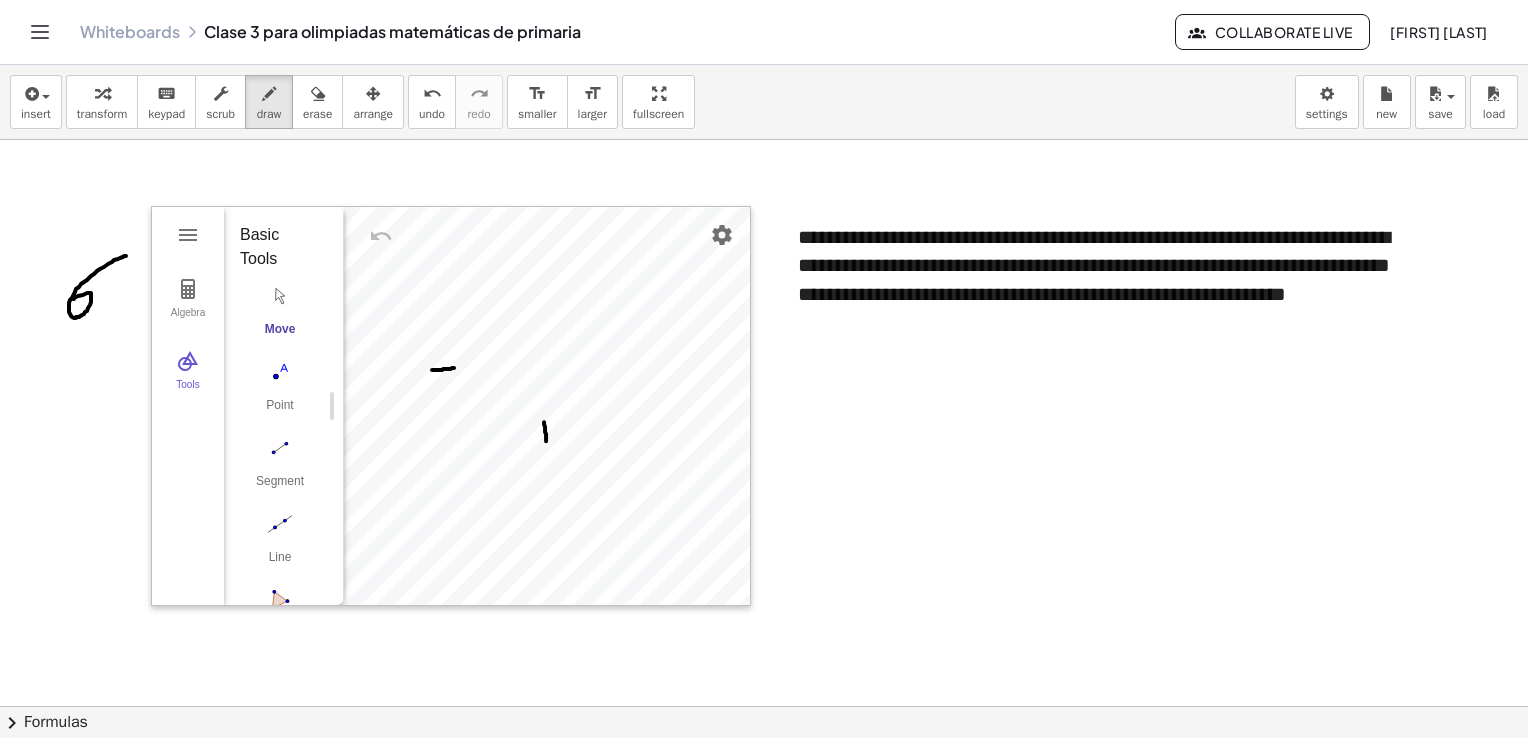 drag, startPoint x: 544, startPoint y: 420, endPoint x: 546, endPoint y: 439, distance: 19.104973 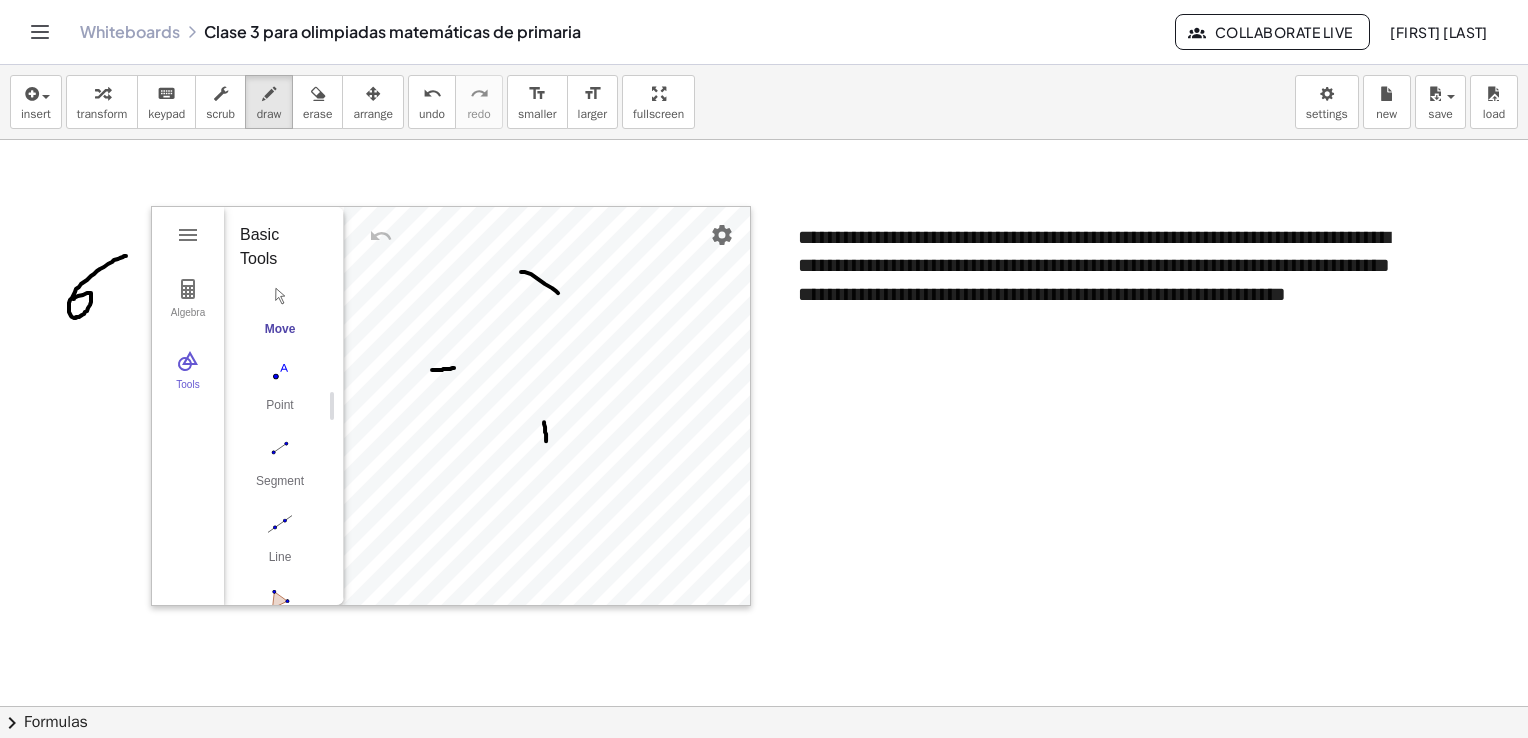 drag, startPoint x: 521, startPoint y: 270, endPoint x: 565, endPoint y: 297, distance: 51.62364 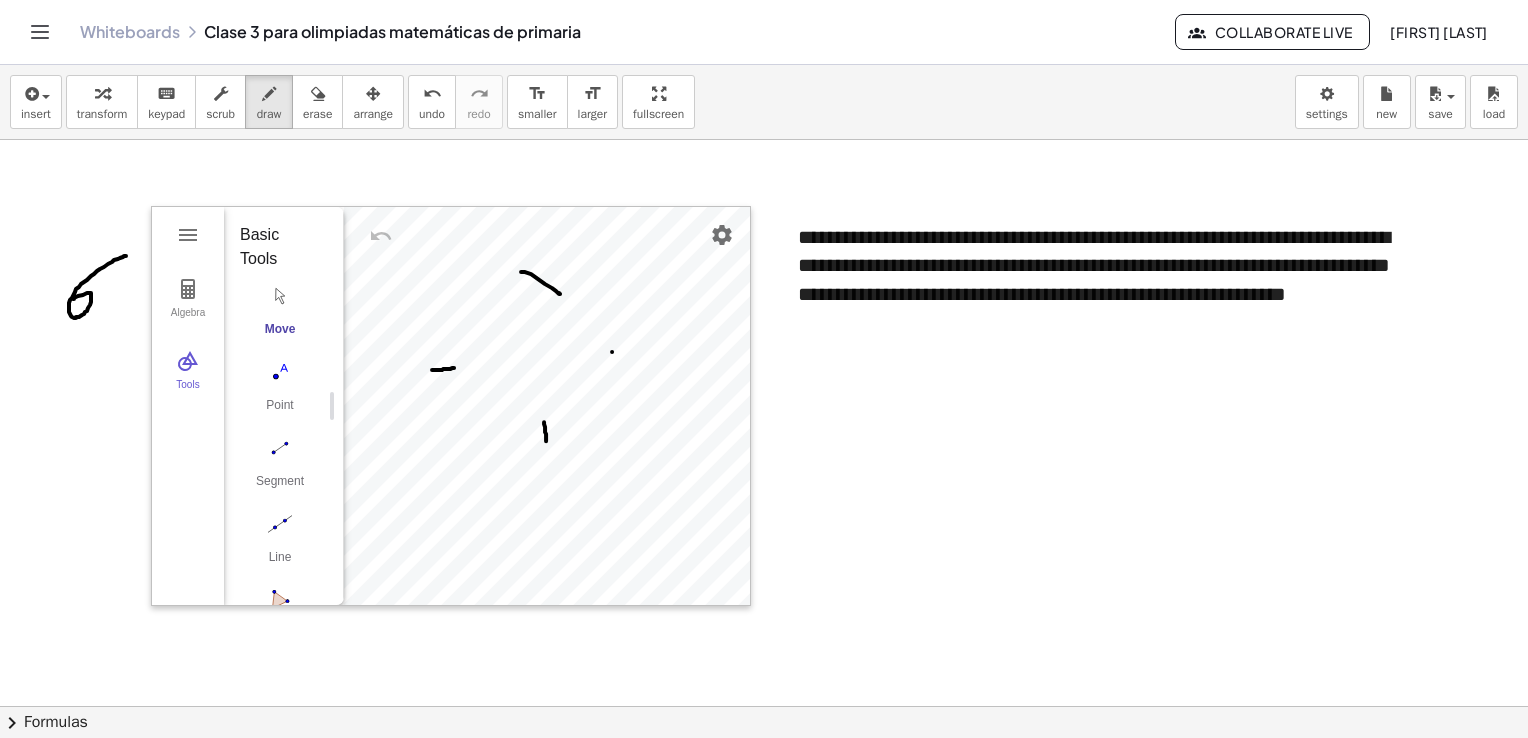 drag, startPoint x: 612, startPoint y: 350, endPoint x: 640, endPoint y: 346, distance: 28.284271 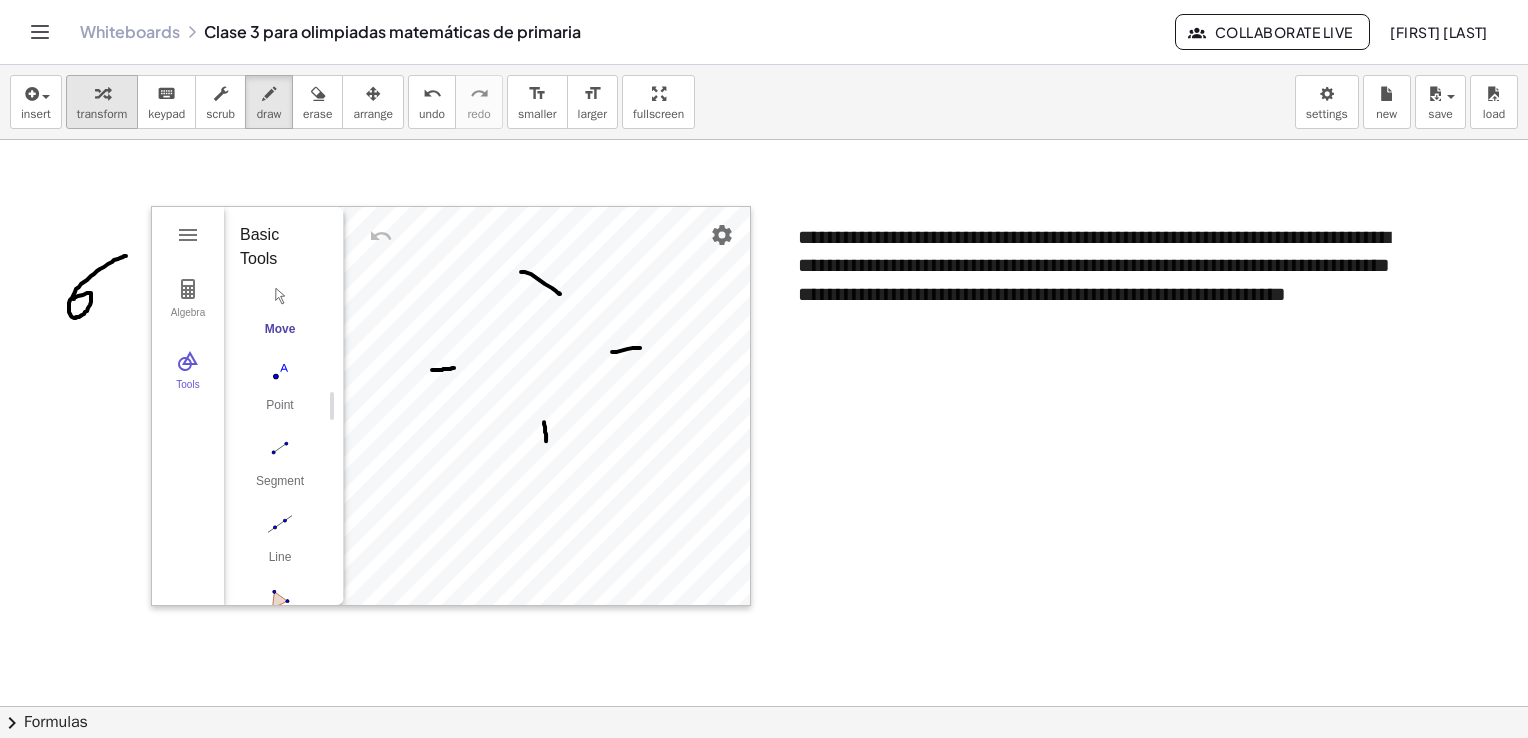 click at bounding box center [102, 94] 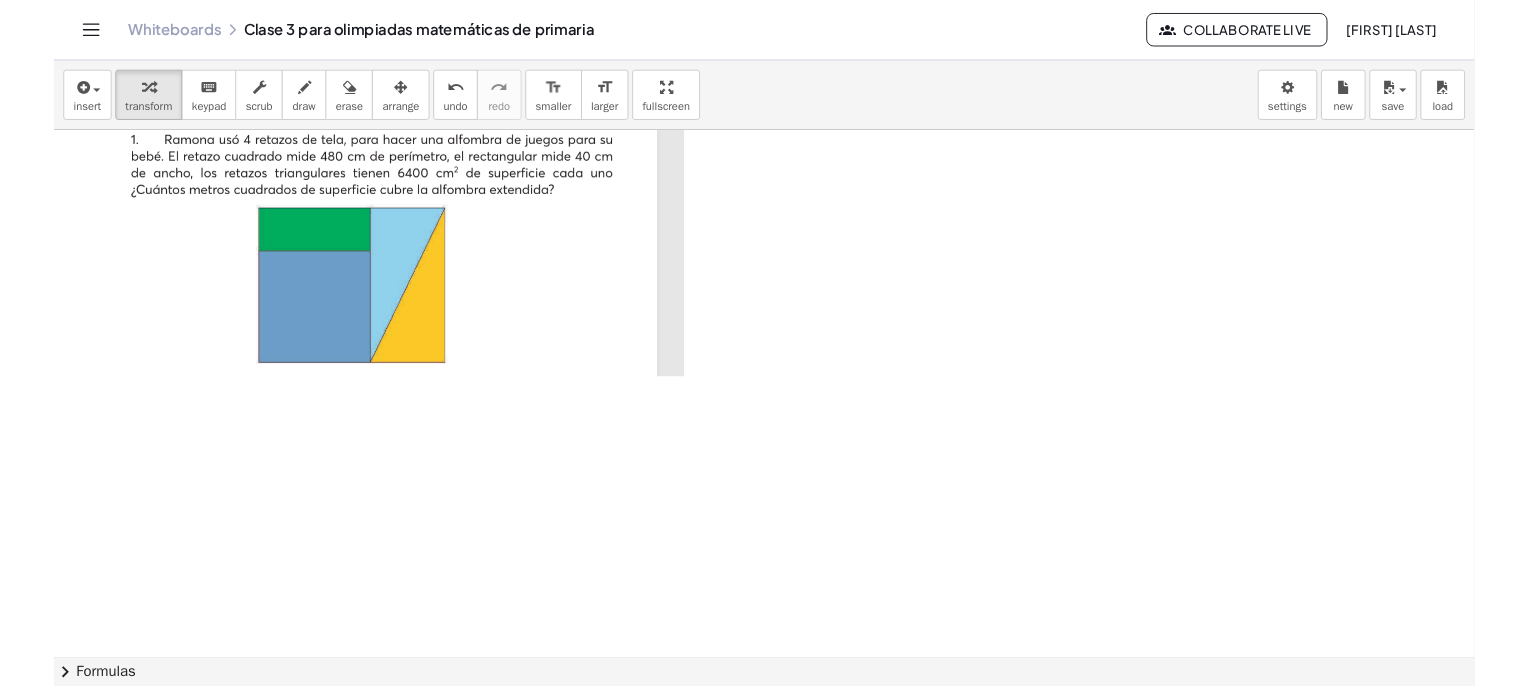 scroll, scrollTop: 0, scrollLeft: 0, axis: both 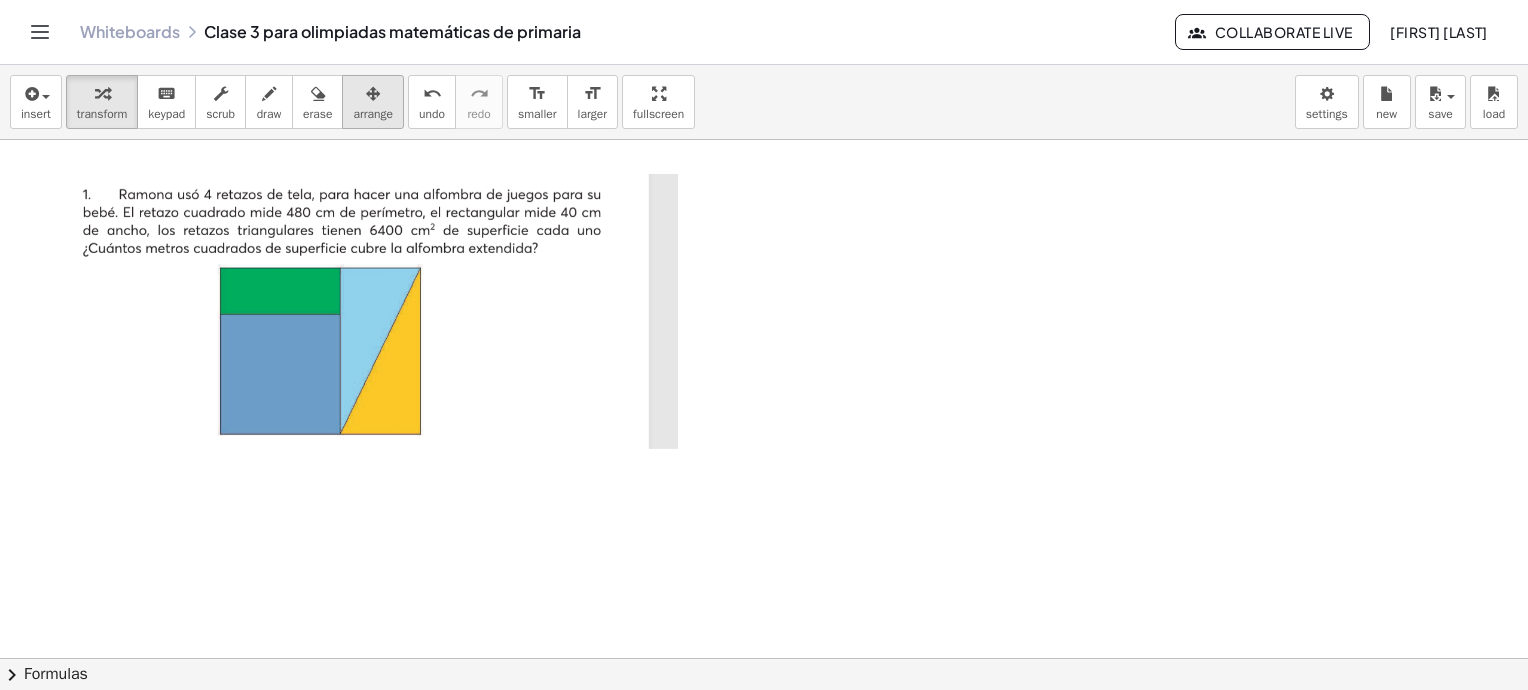 click at bounding box center (373, 94) 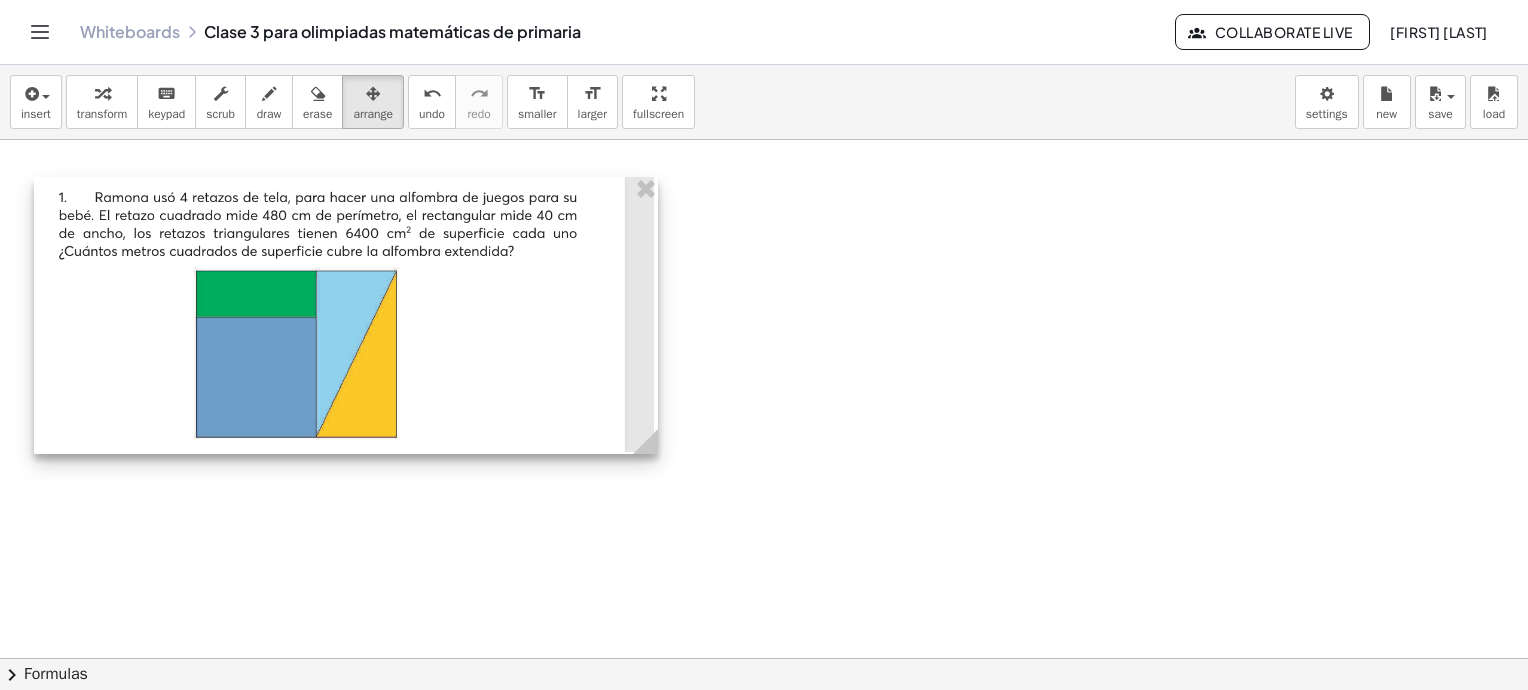 drag, startPoint x: 412, startPoint y: 341, endPoint x: 388, endPoint y: 344, distance: 24.186773 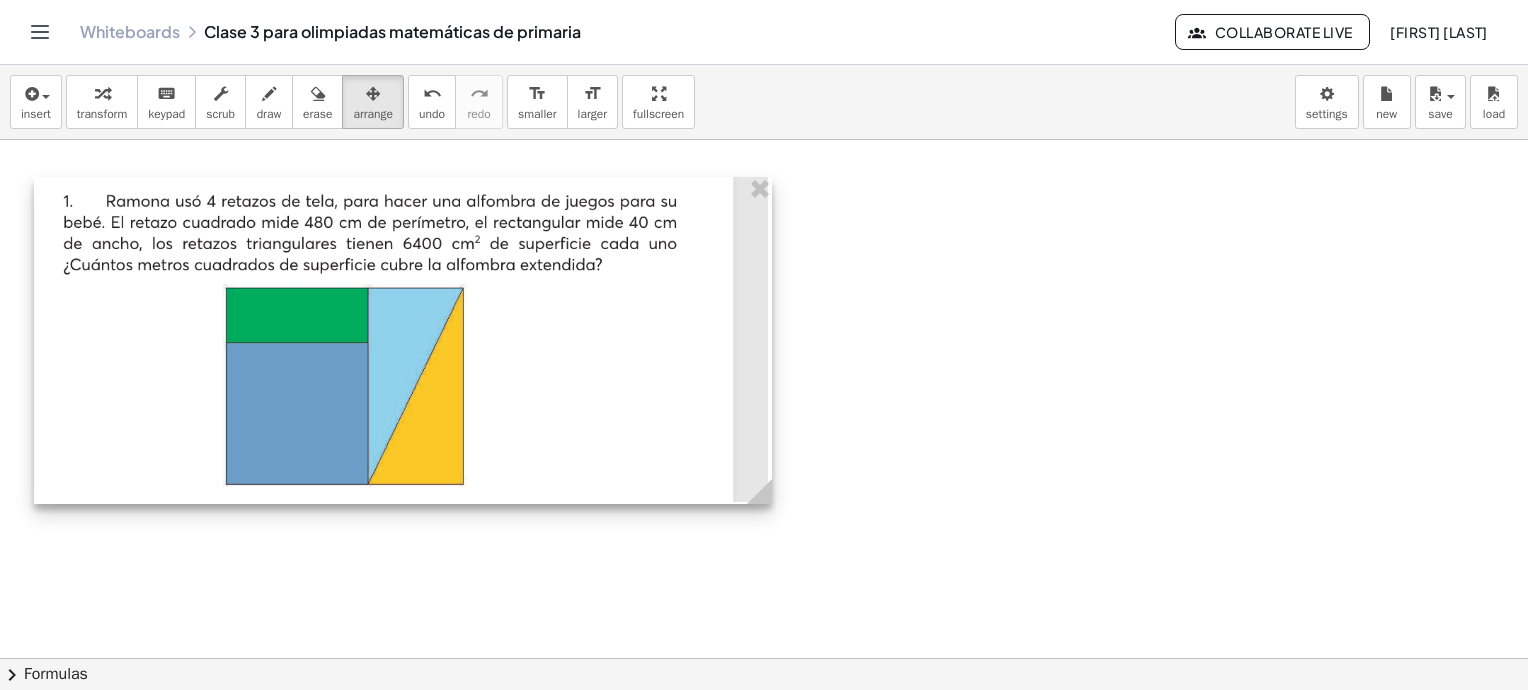 drag, startPoint x: 658, startPoint y: 441, endPoint x: 772, endPoint y: 537, distance: 149.03691 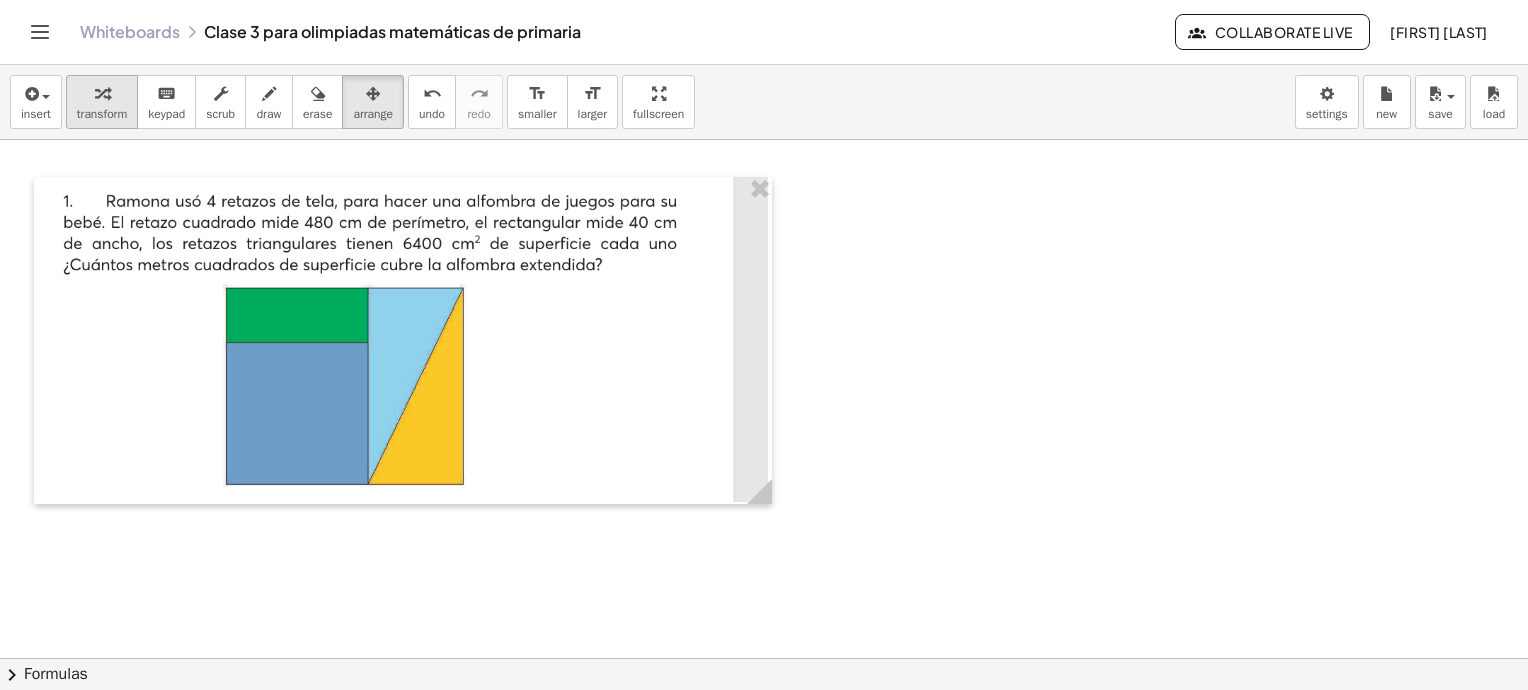click on "transform" at bounding box center (102, 114) 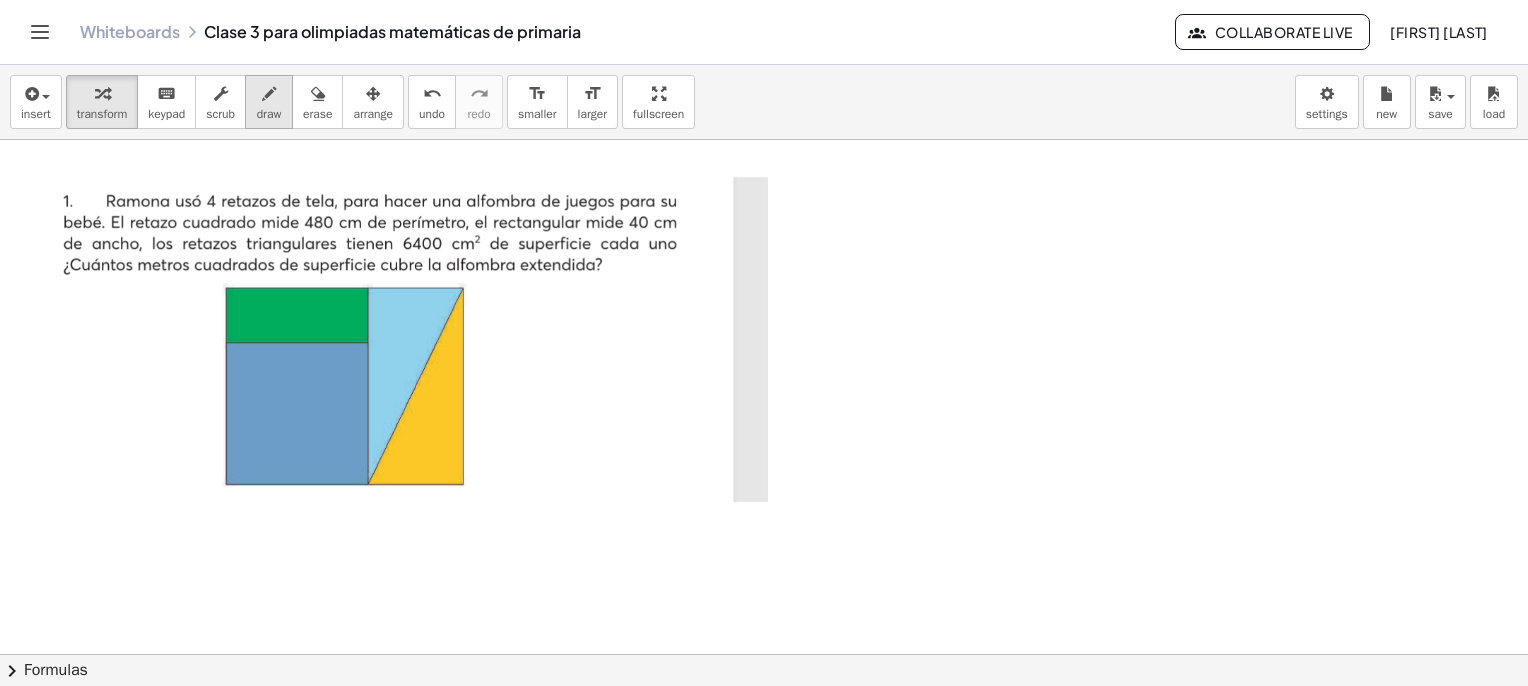 click at bounding box center (269, 93) 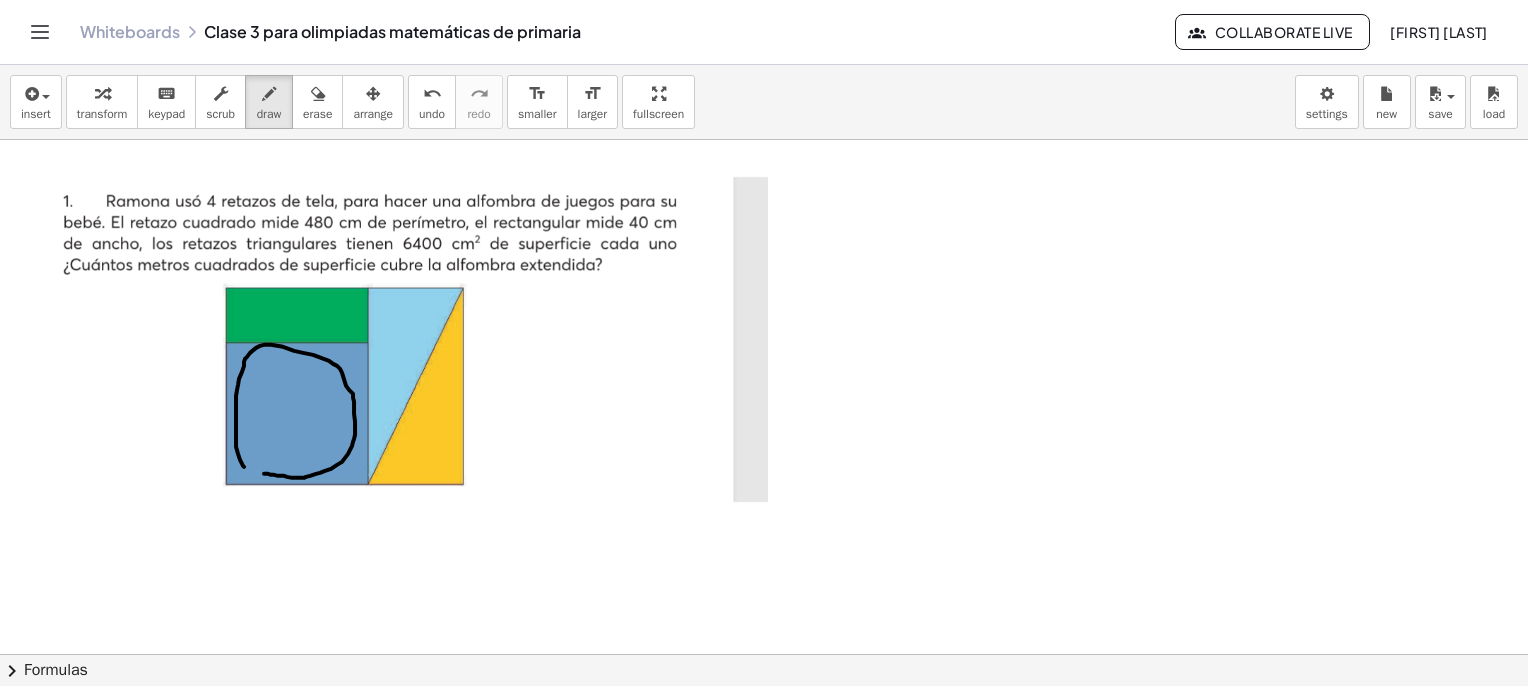 drag, startPoint x: 244, startPoint y: 466, endPoint x: 226, endPoint y: 440, distance: 31.622776 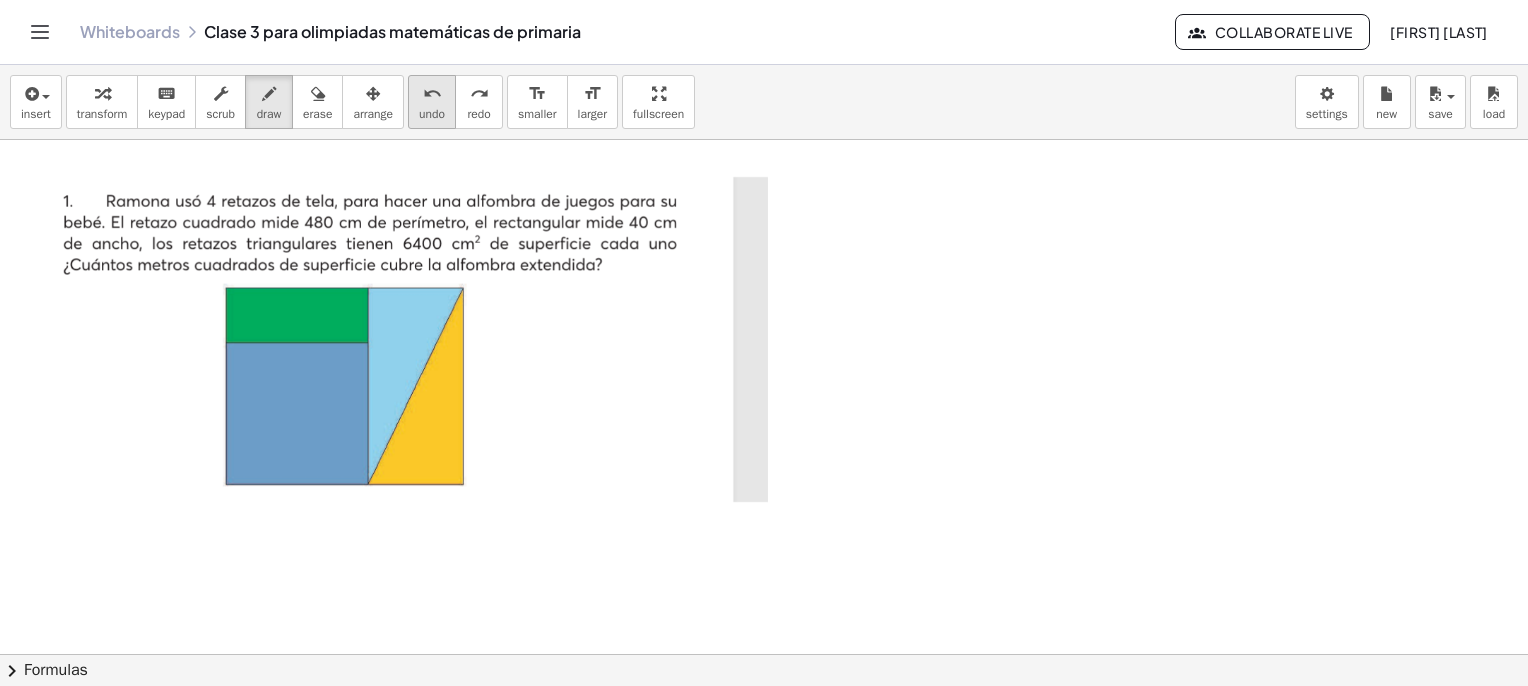 click on "undo" at bounding box center [432, 114] 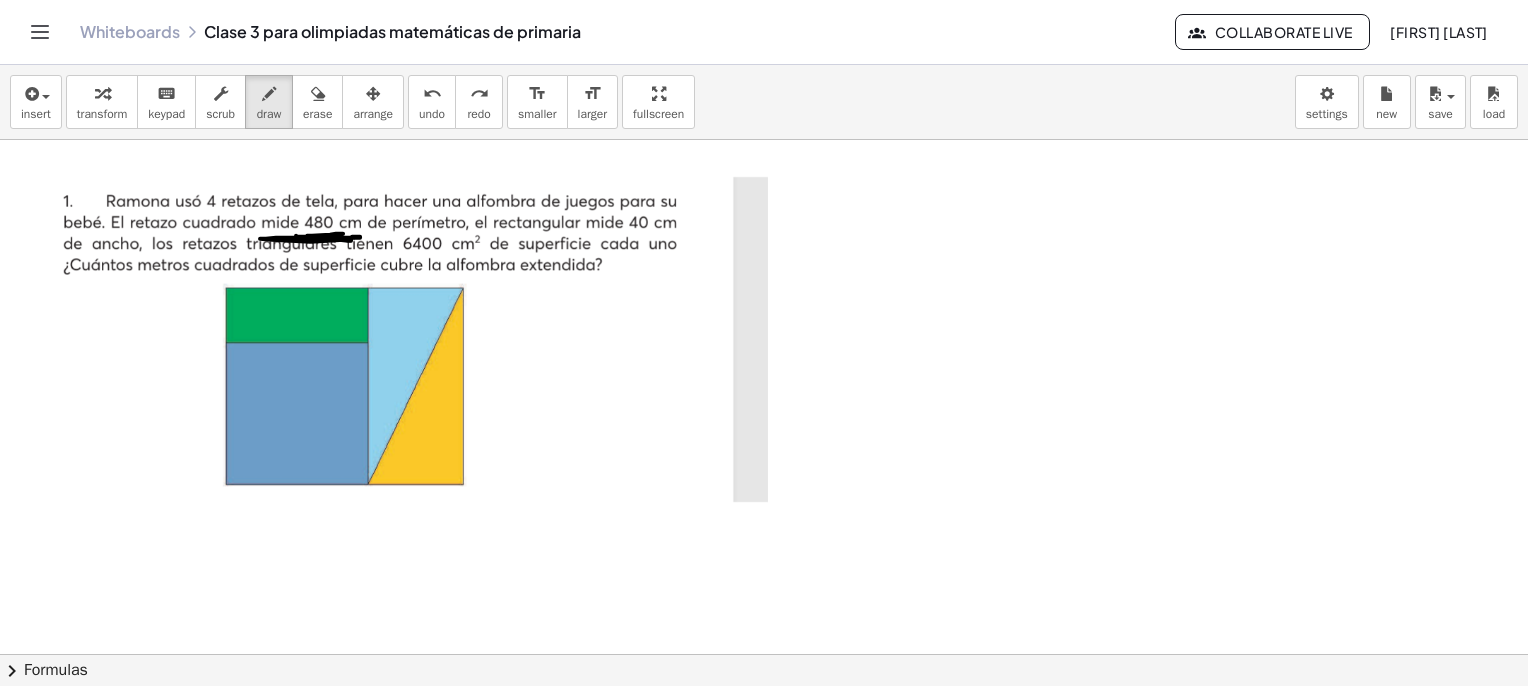 drag, startPoint x: 312, startPoint y: 236, endPoint x: 351, endPoint y: 236, distance: 39 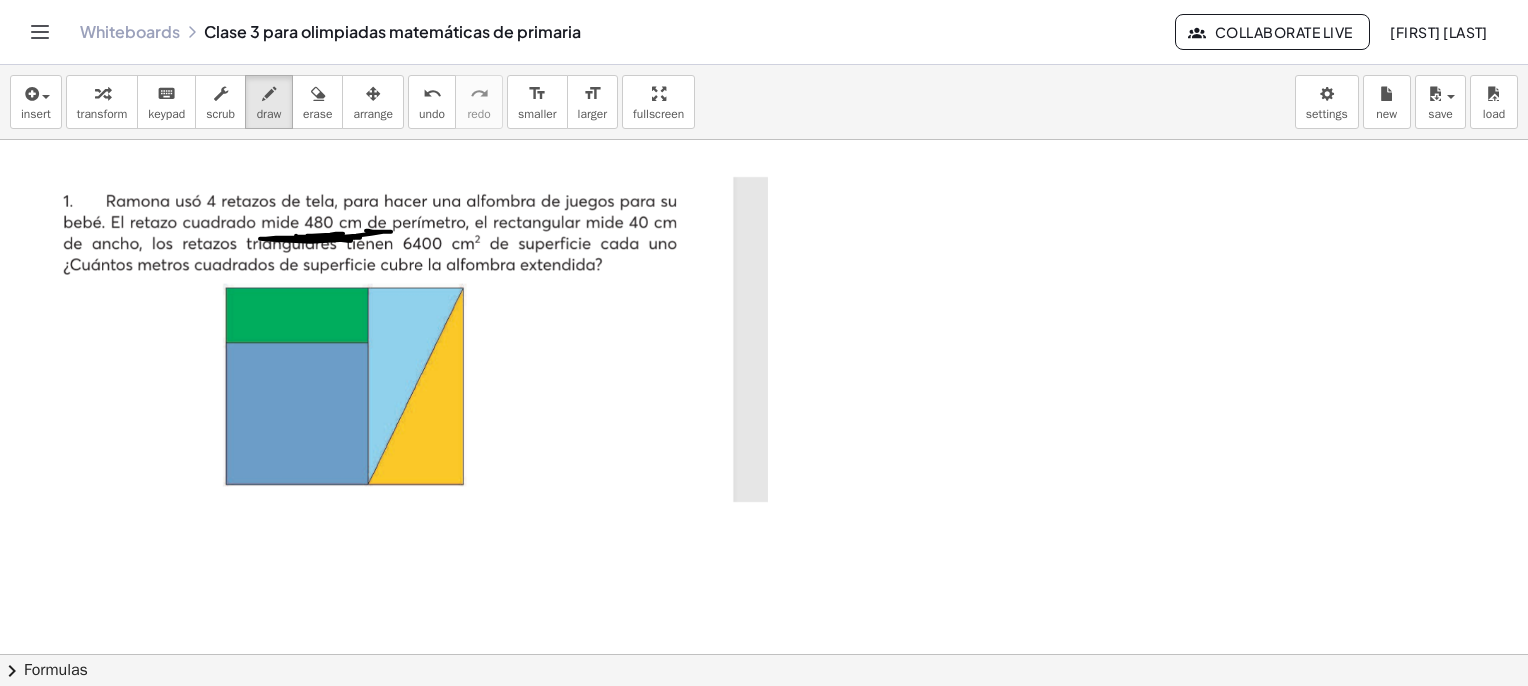 drag, startPoint x: 333, startPoint y: 236, endPoint x: 371, endPoint y: 232, distance: 38.209946 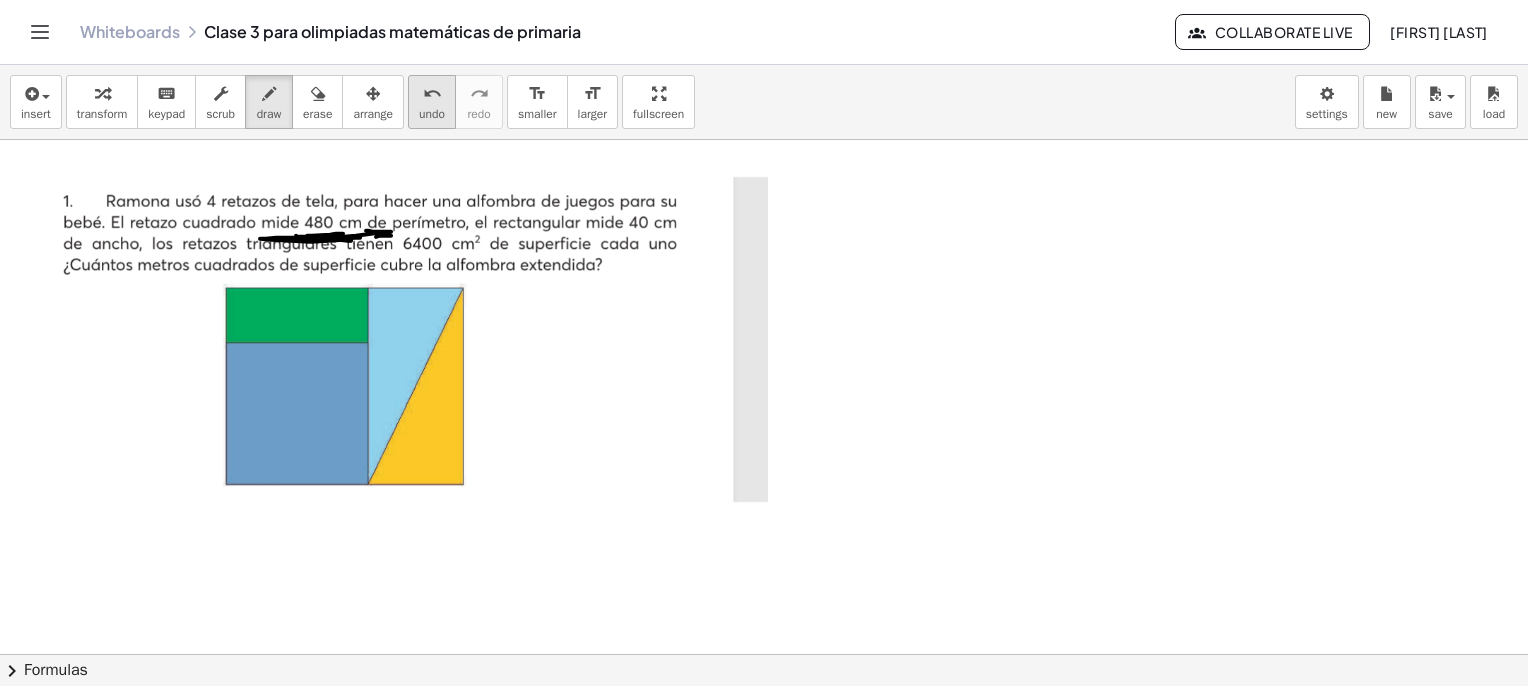 click on "undo" at bounding box center (432, 114) 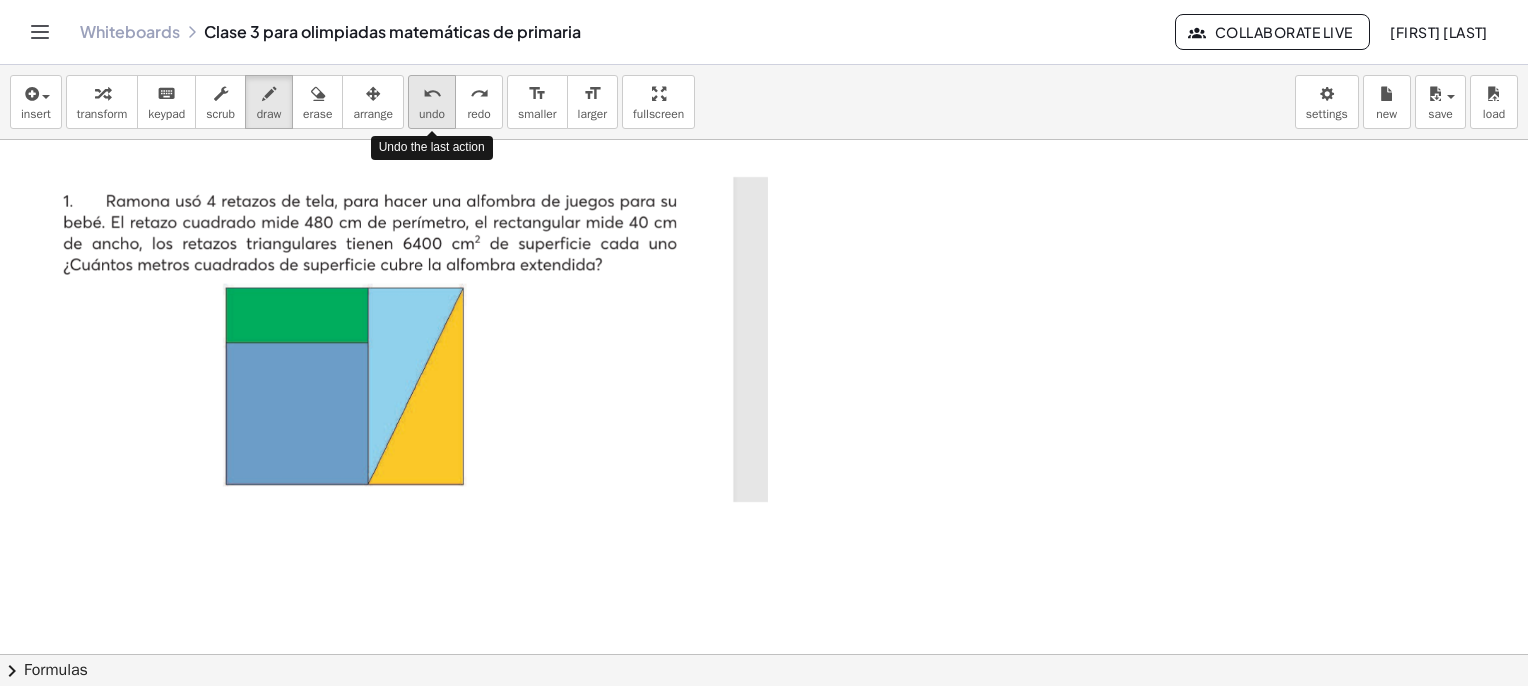click on "undo" at bounding box center [432, 114] 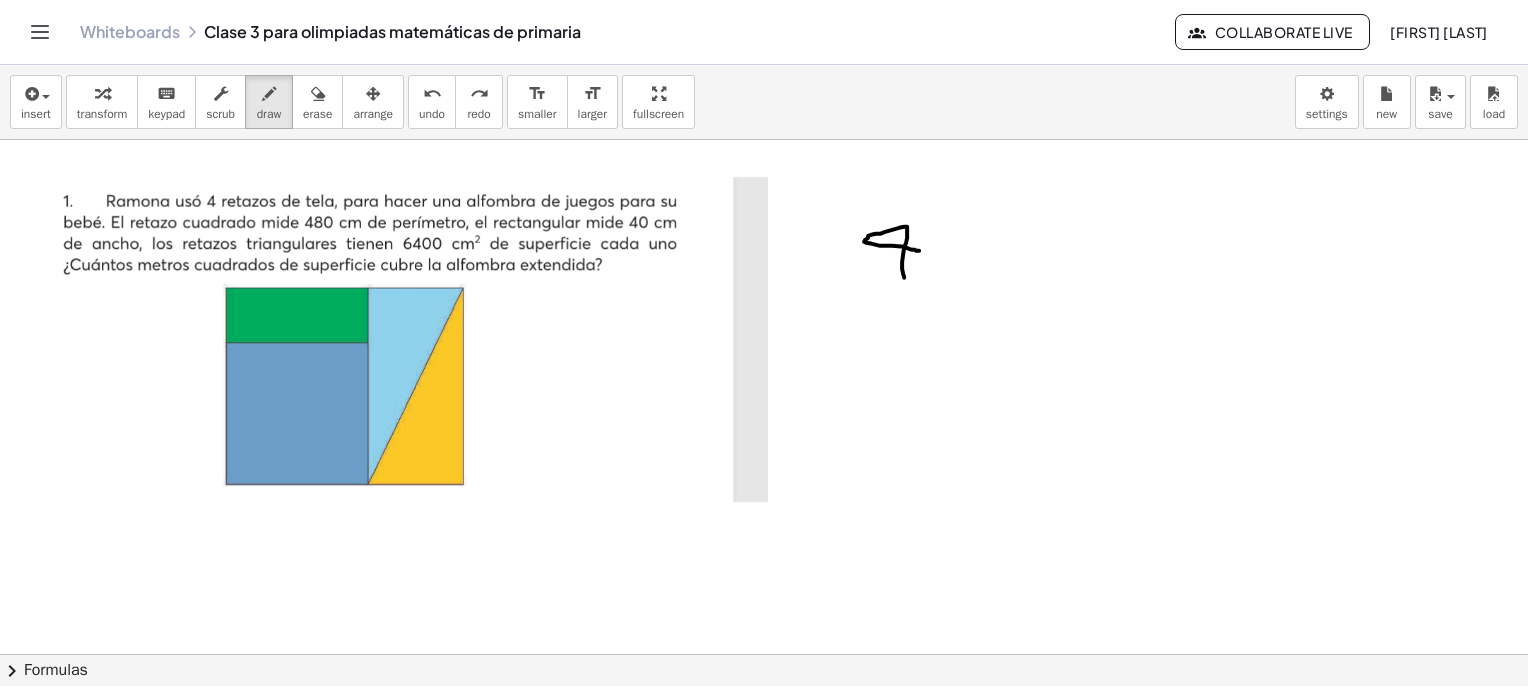 drag, startPoint x: 904, startPoint y: 277, endPoint x: 919, endPoint y: 250, distance: 30.88689 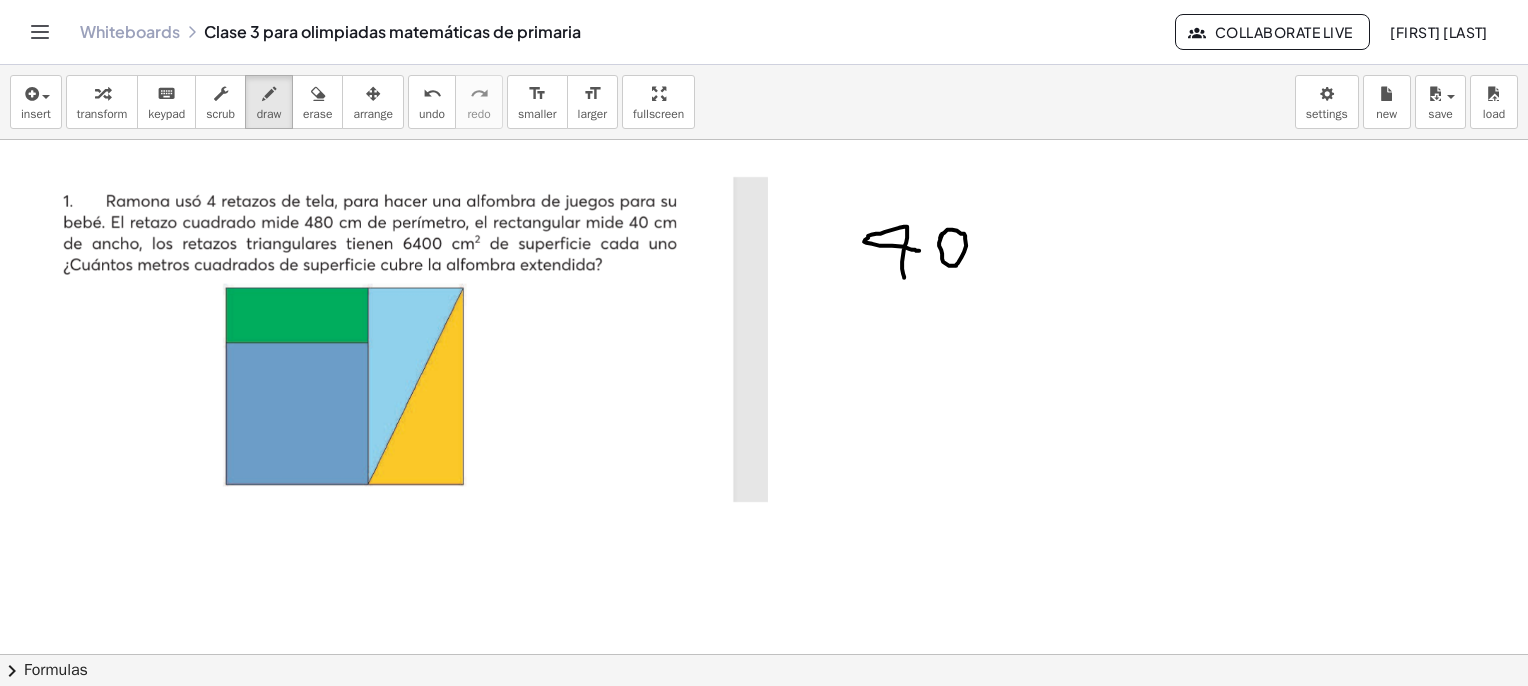 click at bounding box center (764, 3827) 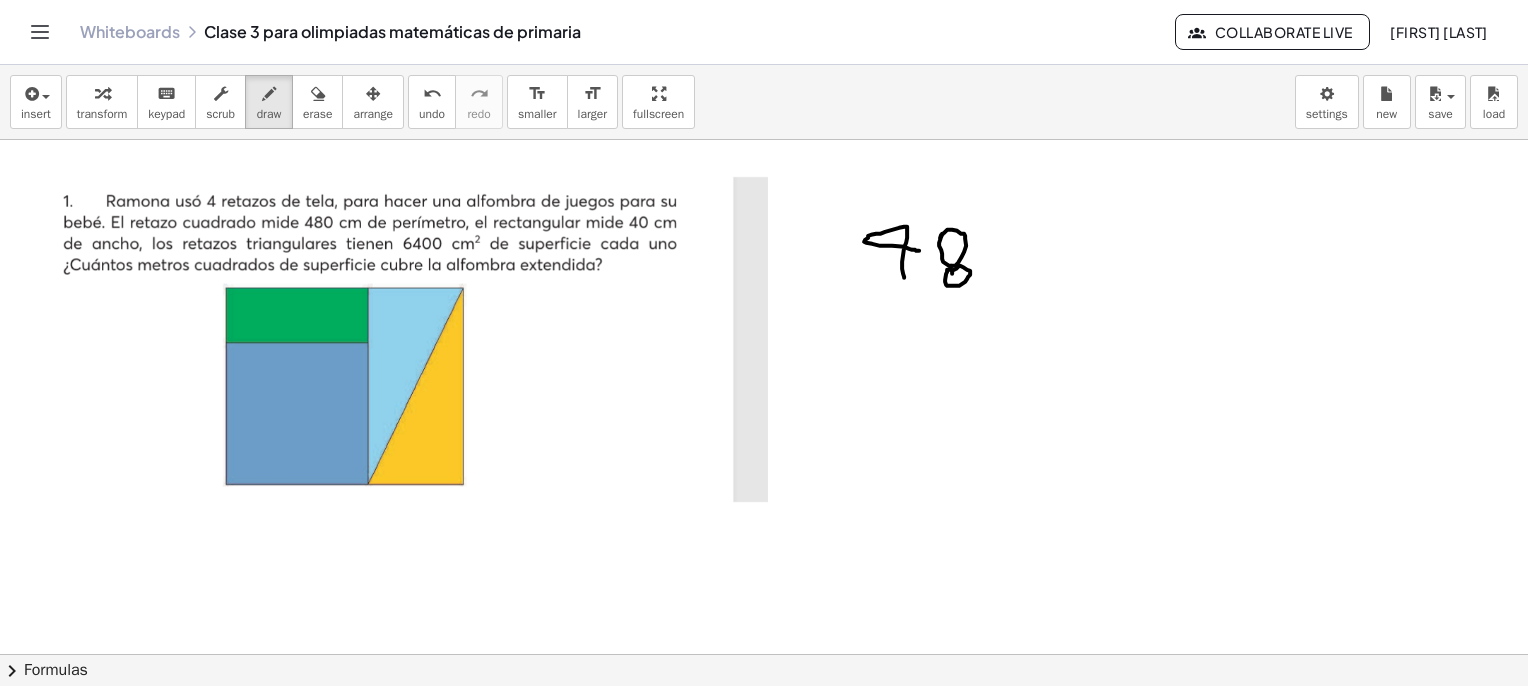 click at bounding box center (764, 3827) 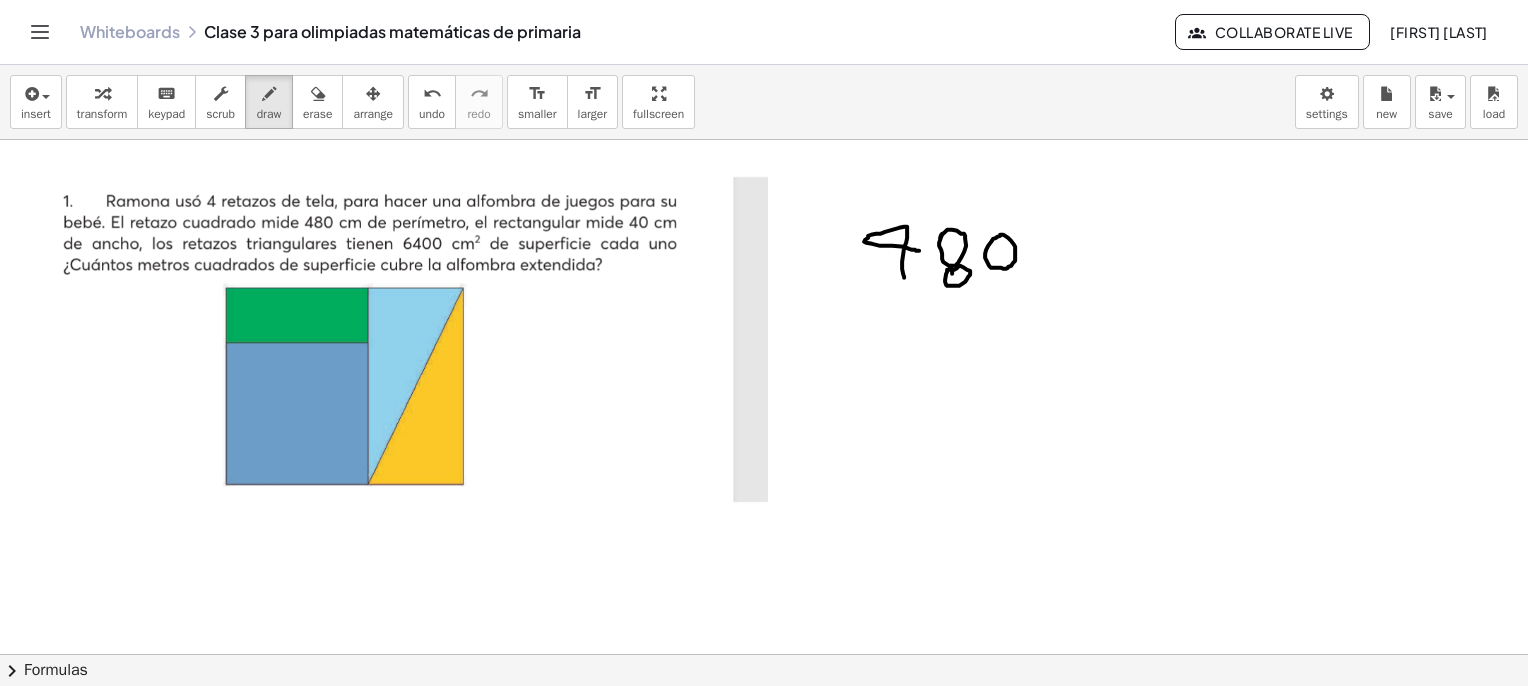 drag, startPoint x: 996, startPoint y: 267, endPoint x: 986, endPoint y: 257, distance: 14.142136 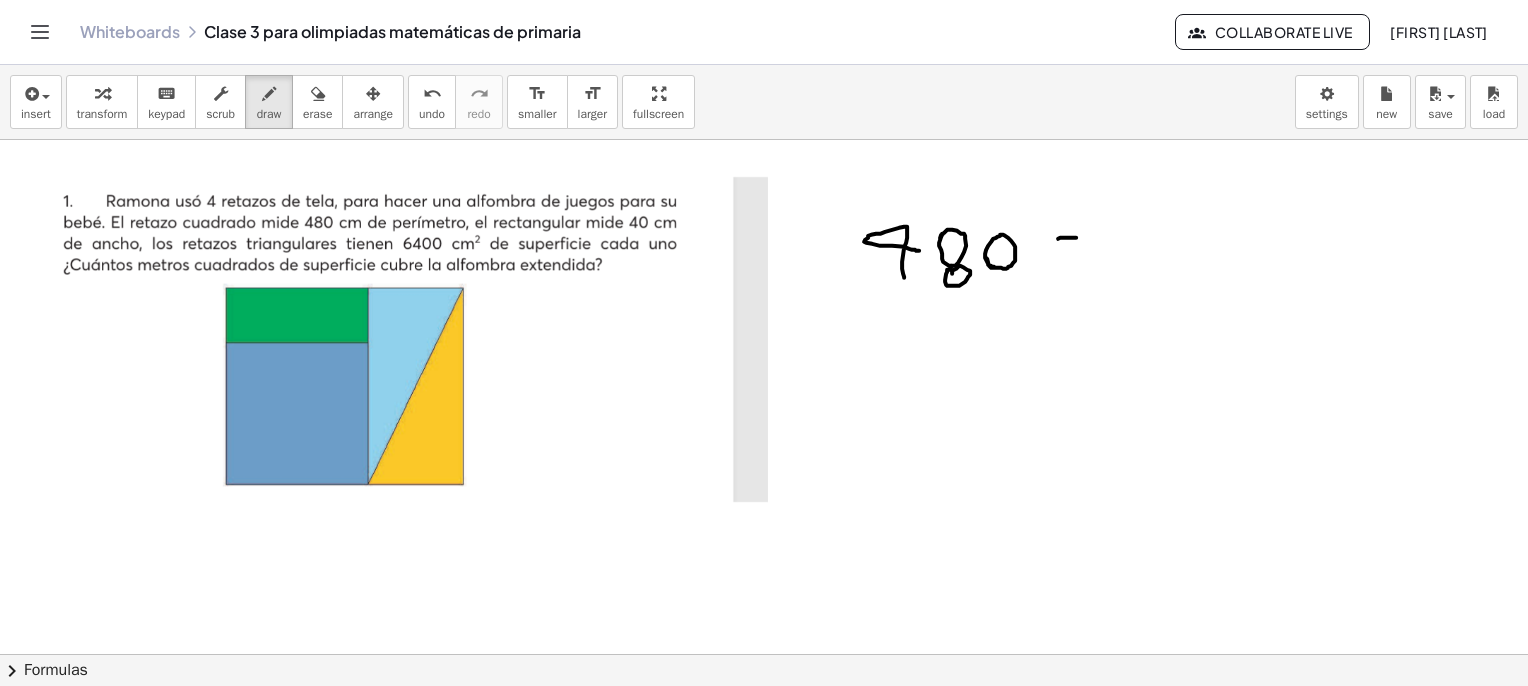 drag, startPoint x: 1064, startPoint y: 237, endPoint x: 1080, endPoint y: 237, distance: 16 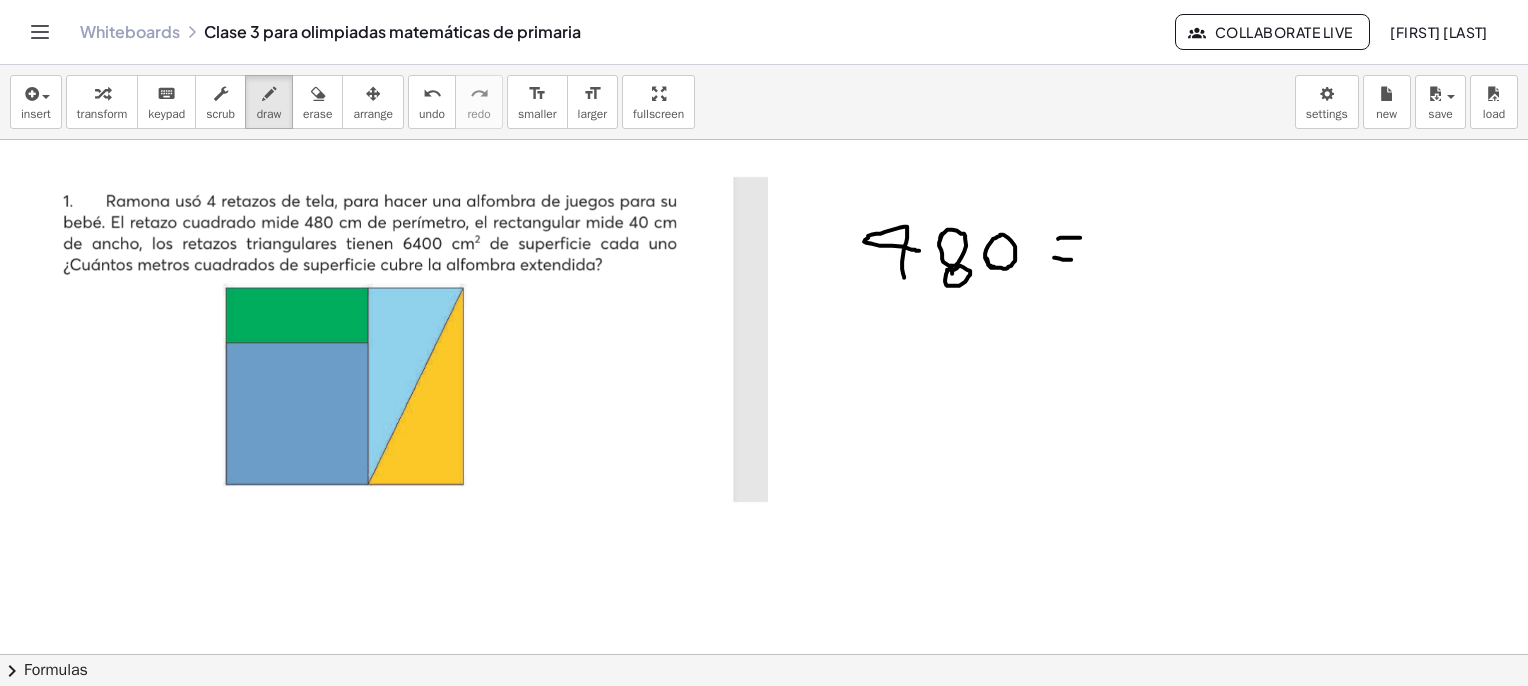 drag, startPoint x: 1054, startPoint y: 257, endPoint x: 1071, endPoint y: 259, distance: 17.117243 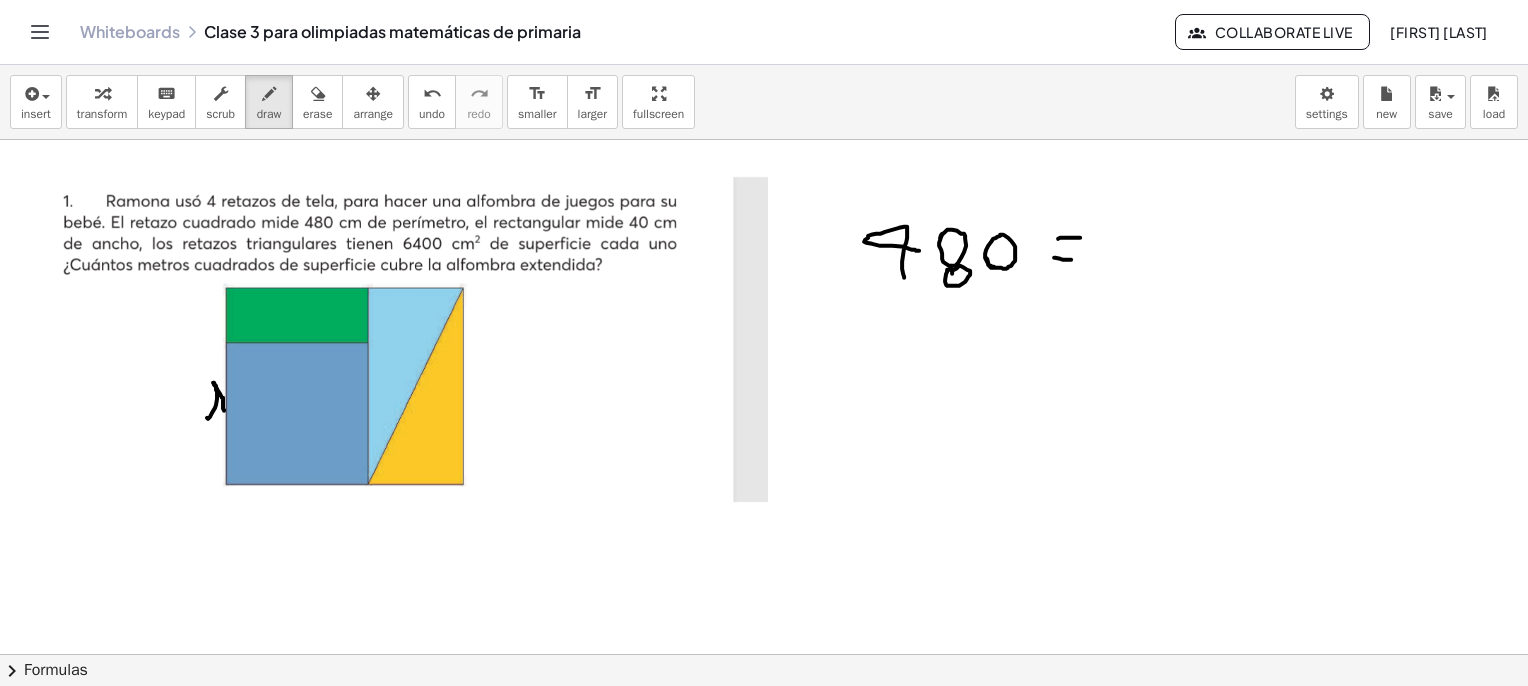 drag, startPoint x: 210, startPoint y: 416, endPoint x: 231, endPoint y: 421, distance: 21.587032 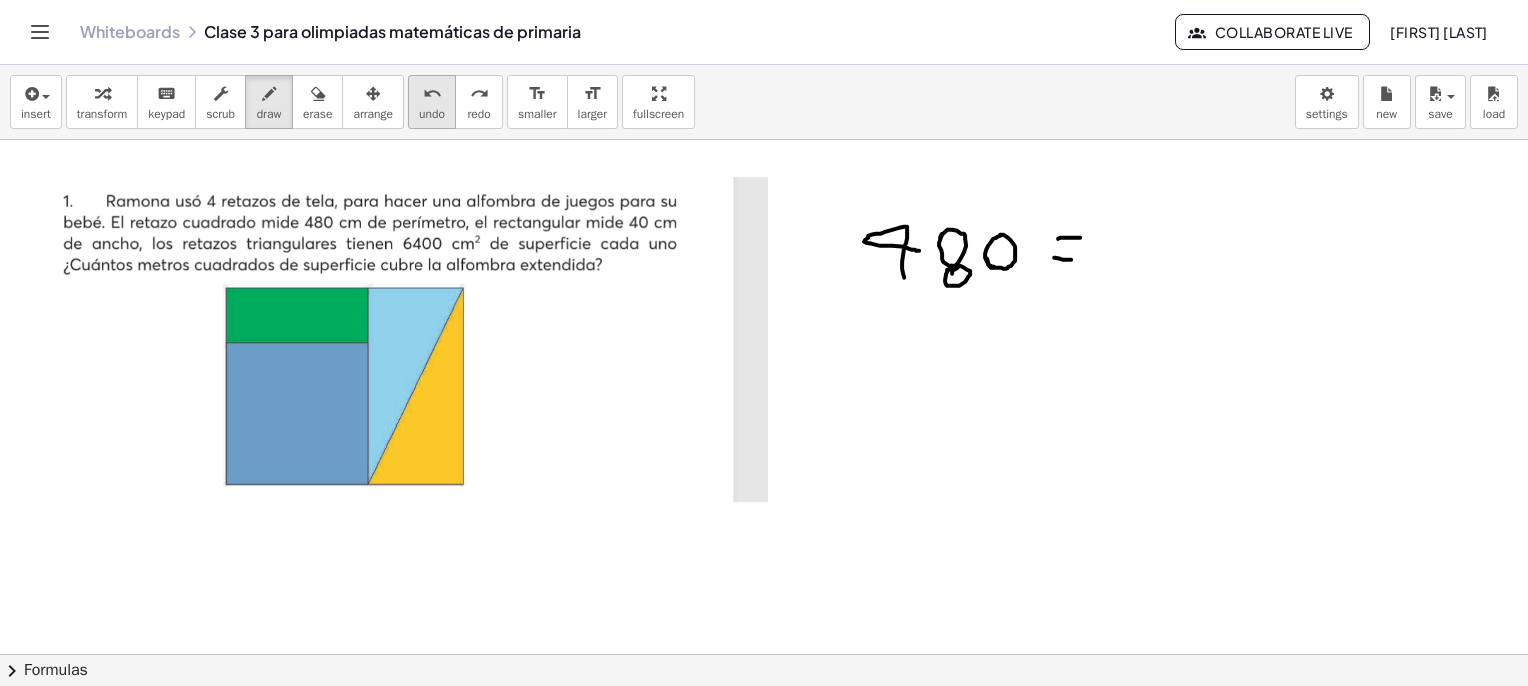 click on "undo" at bounding box center [432, 94] 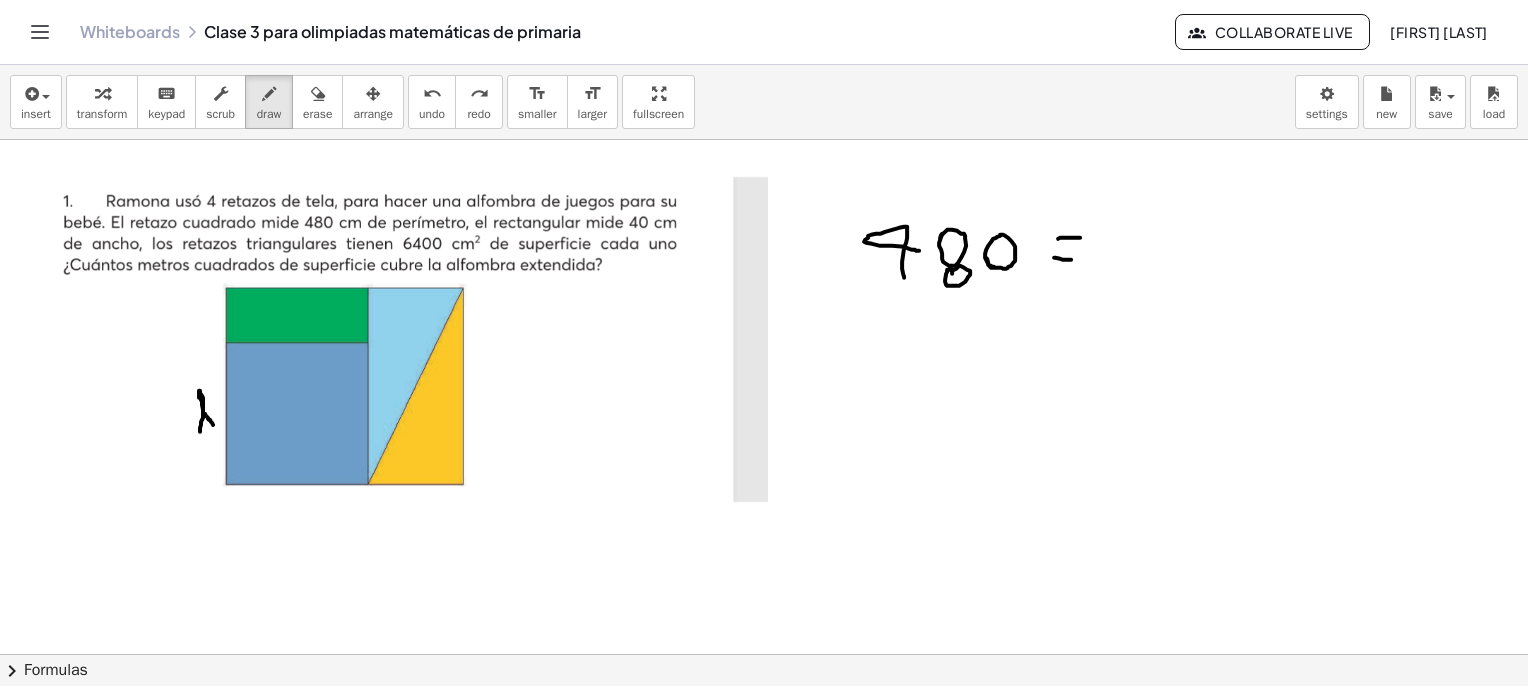 drag, startPoint x: 200, startPoint y: 431, endPoint x: 215, endPoint y: 425, distance: 16.155495 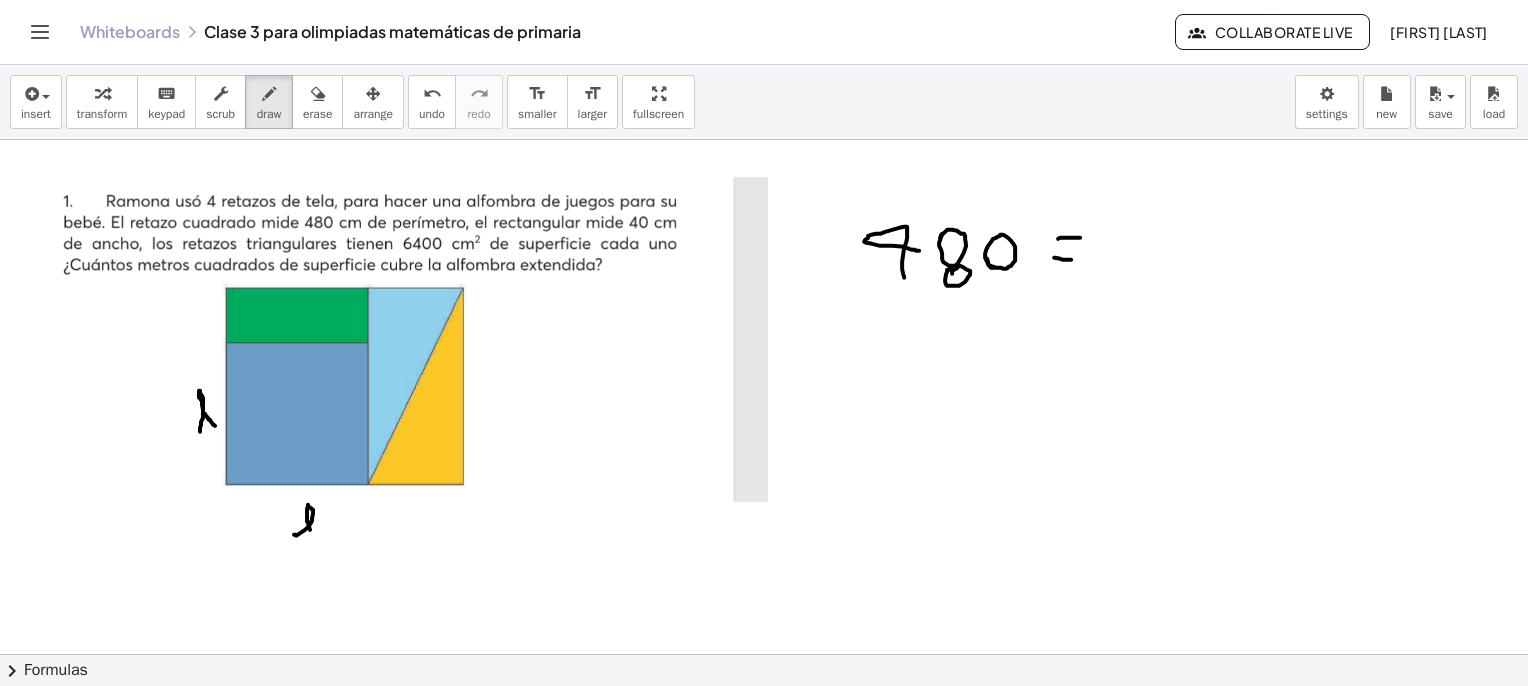 drag, startPoint x: 296, startPoint y: 535, endPoint x: 321, endPoint y: 544, distance: 26.57066 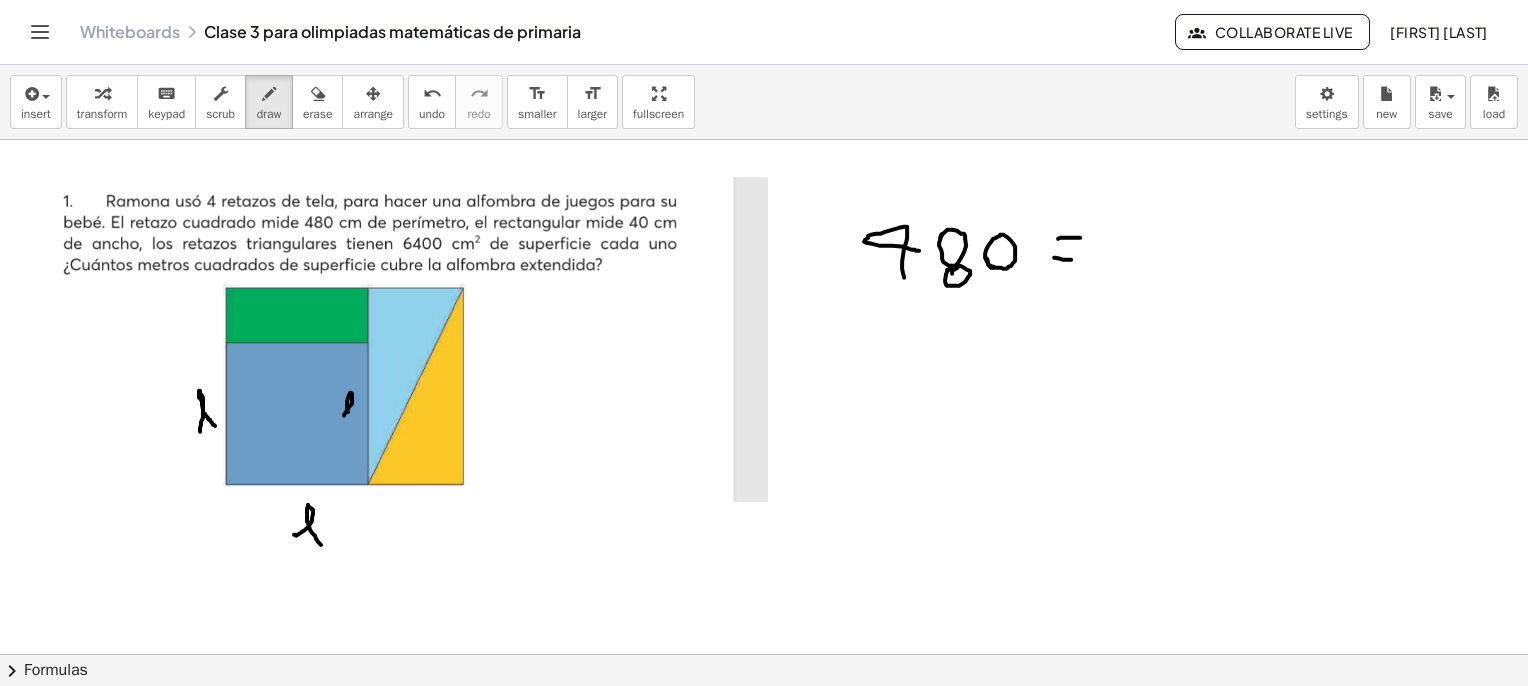 drag, startPoint x: 344, startPoint y: 415, endPoint x: 361, endPoint y: 424, distance: 19.235384 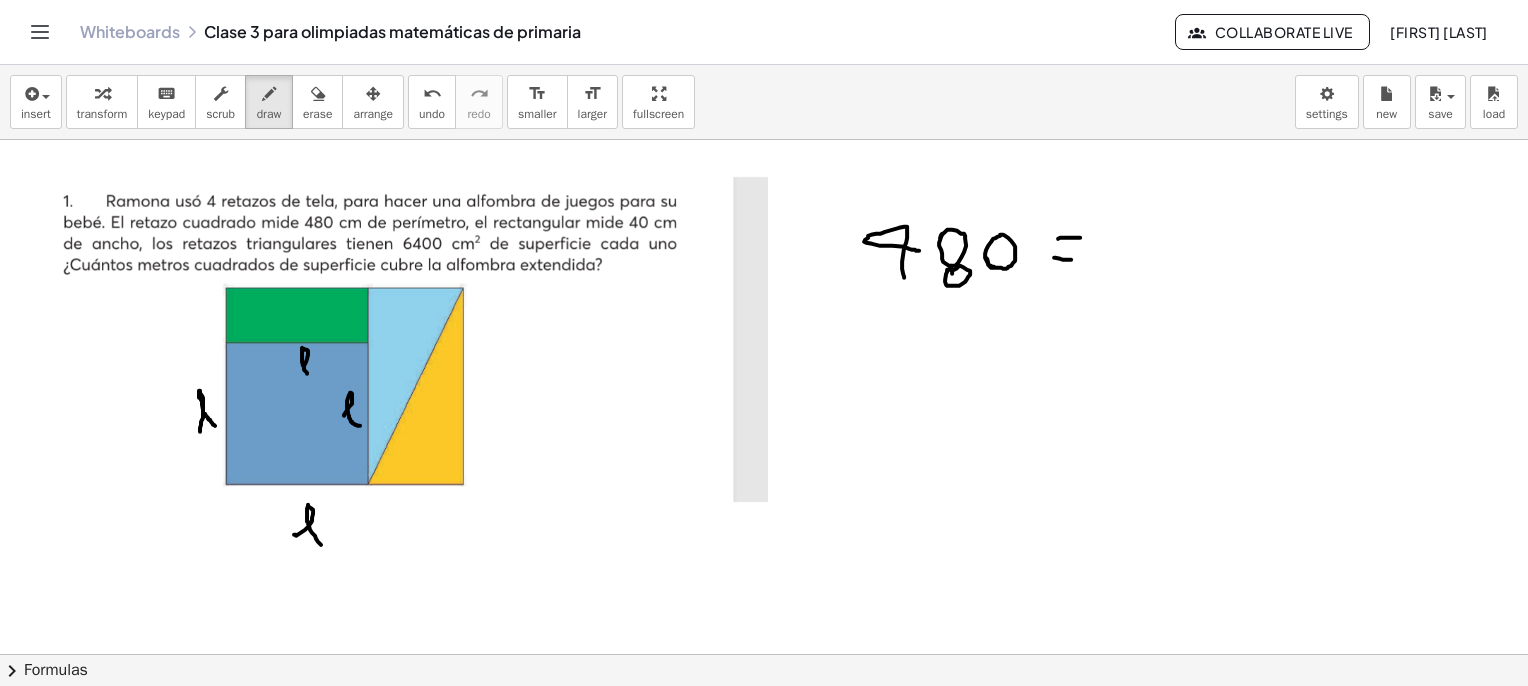 drag, startPoint x: 305, startPoint y: 363, endPoint x: 324, endPoint y: 374, distance: 21.954498 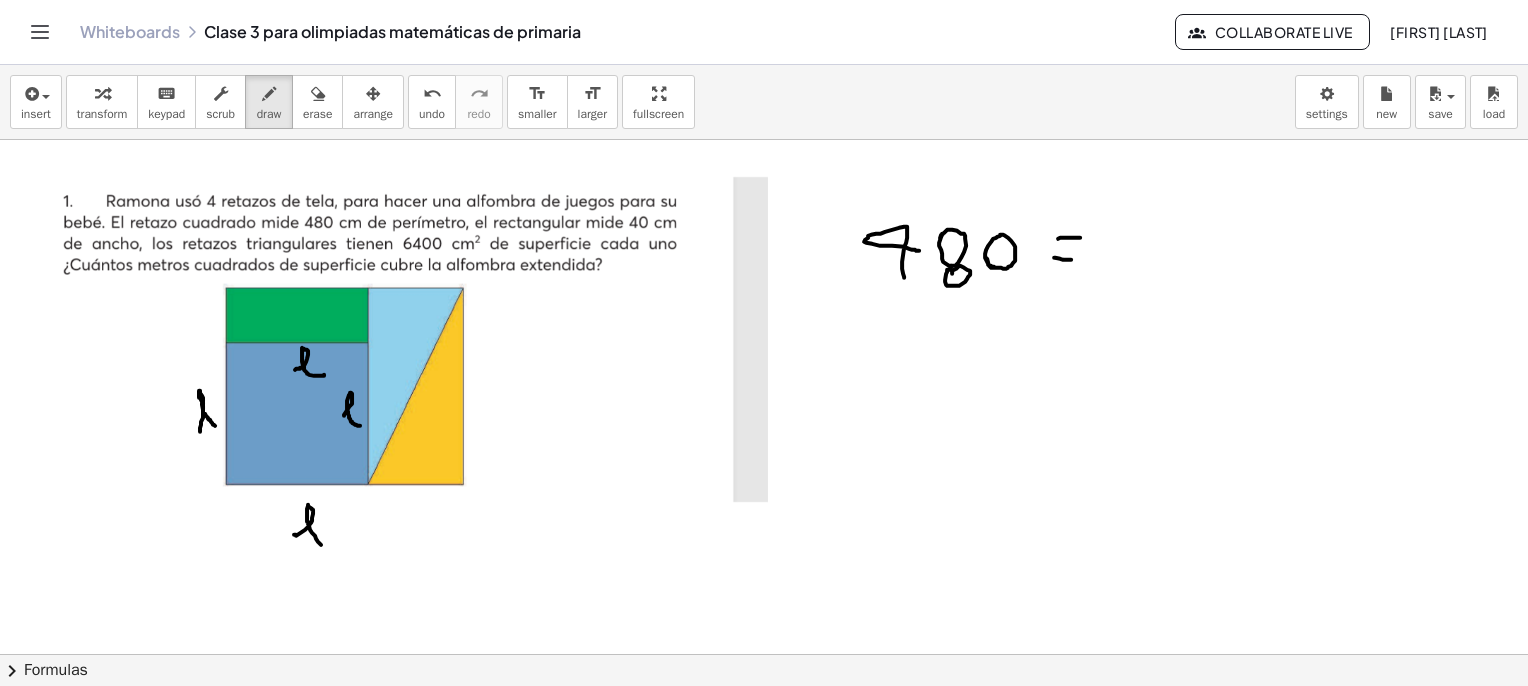 click at bounding box center [764, 3827] 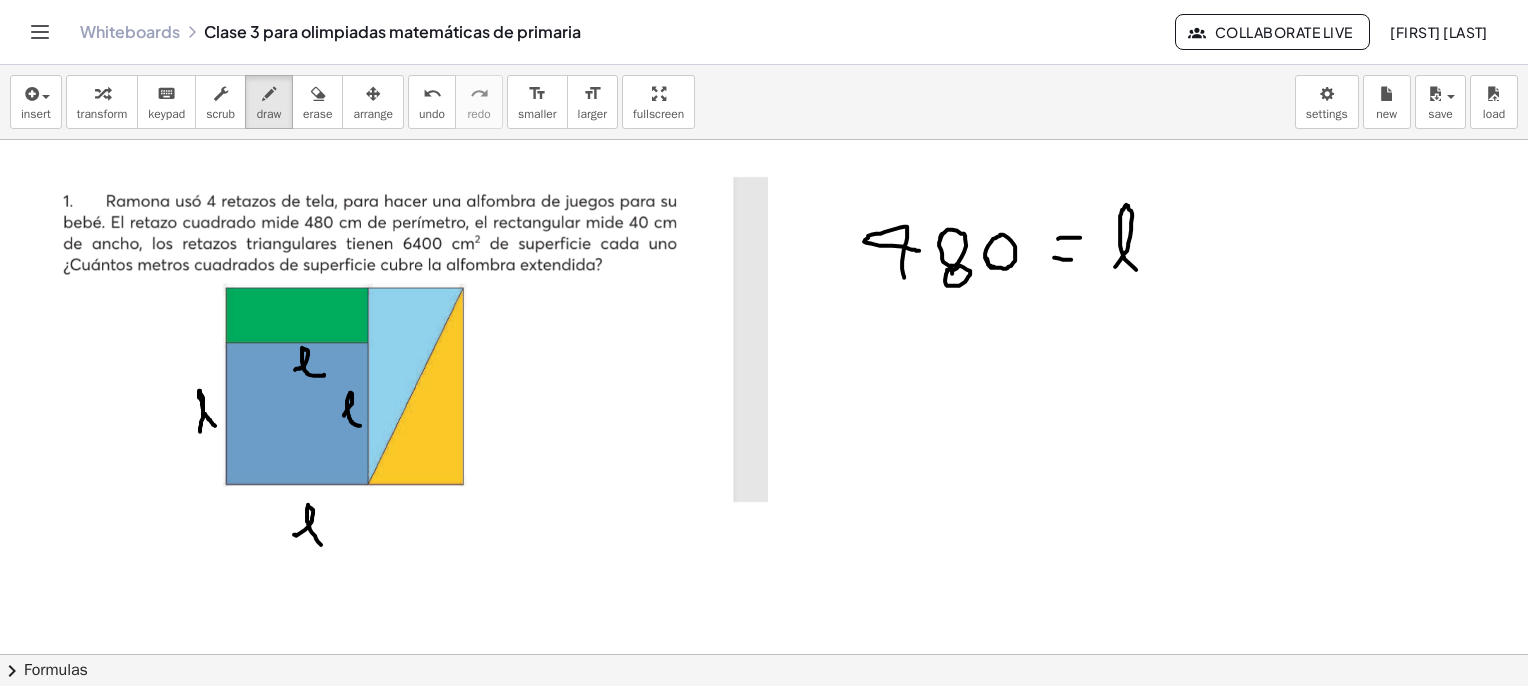 drag, startPoint x: 1115, startPoint y: 266, endPoint x: 1136, endPoint y: 269, distance: 21.213203 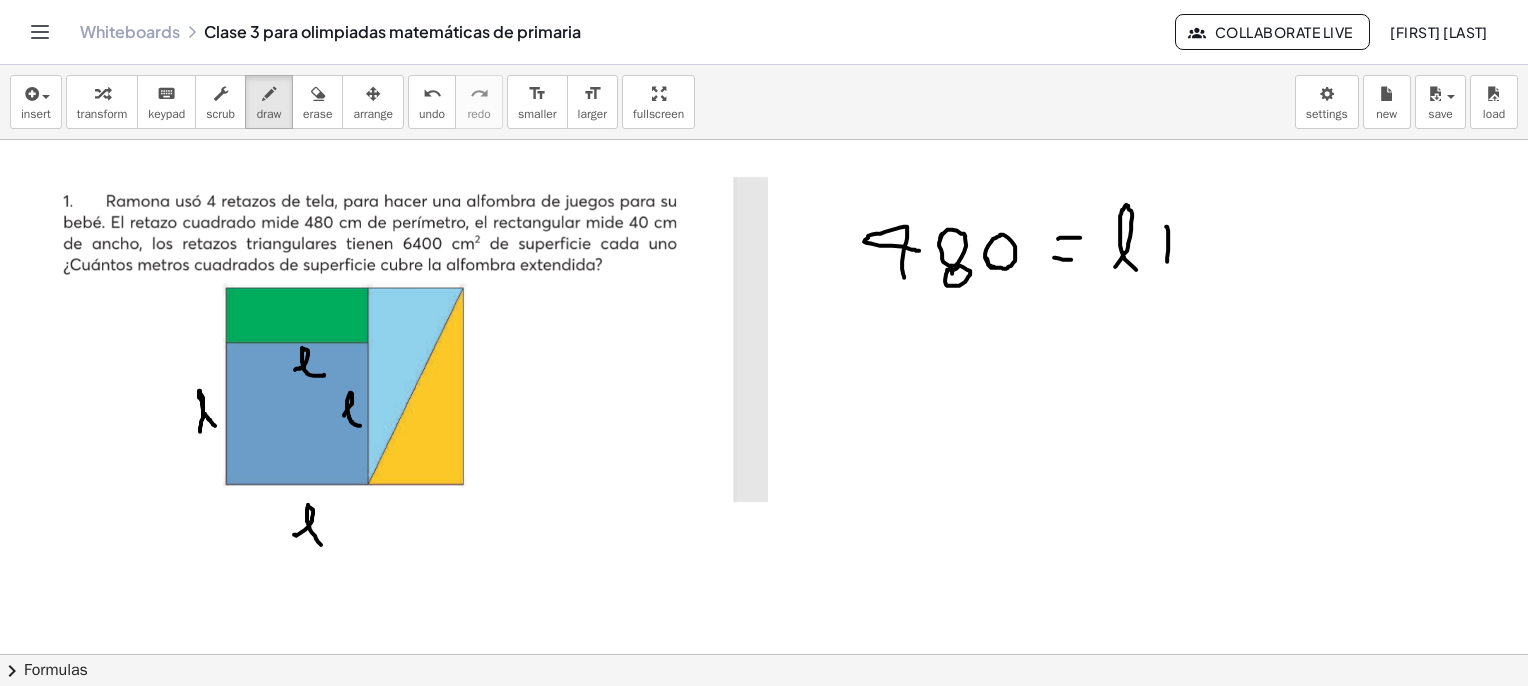 drag, startPoint x: 1168, startPoint y: 243, endPoint x: 1166, endPoint y: 264, distance: 21.095022 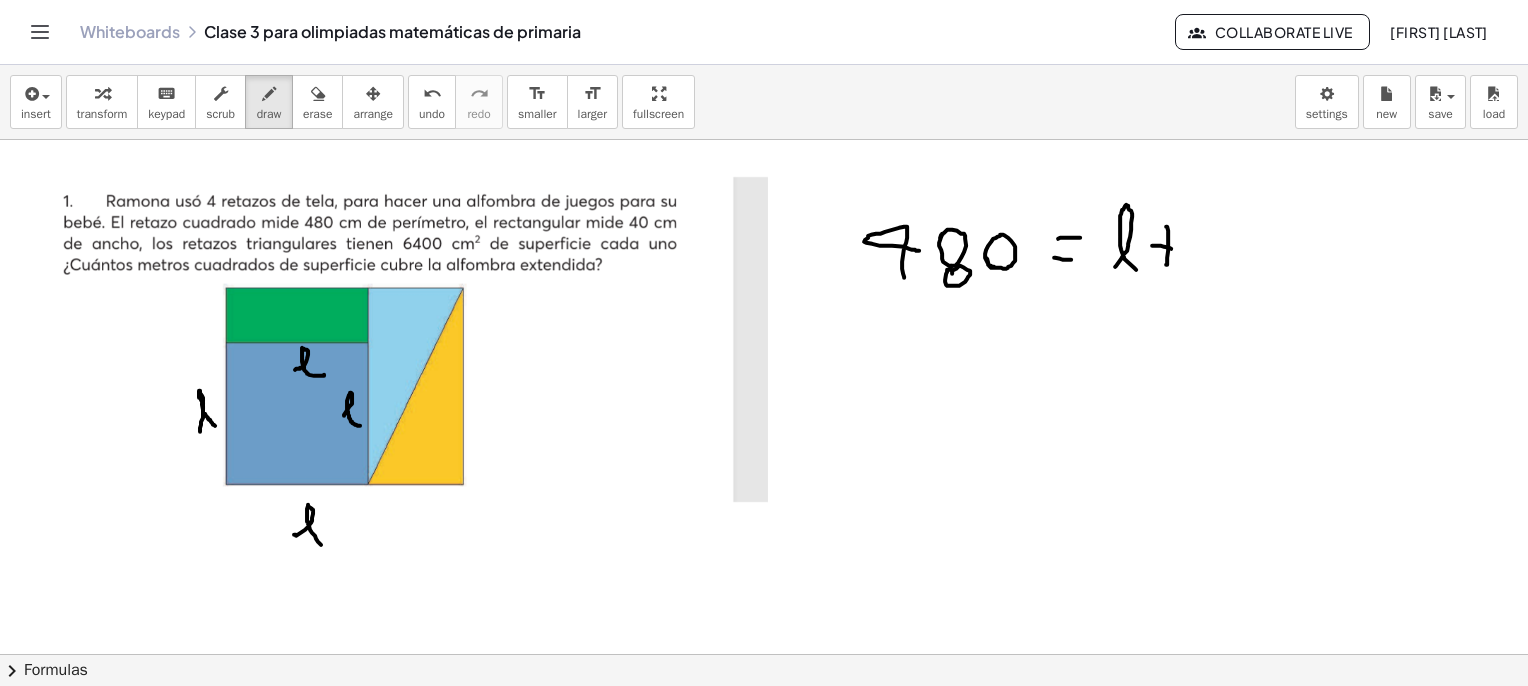 drag, startPoint x: 1161, startPoint y: 245, endPoint x: 1176, endPoint y: 249, distance: 15.524175 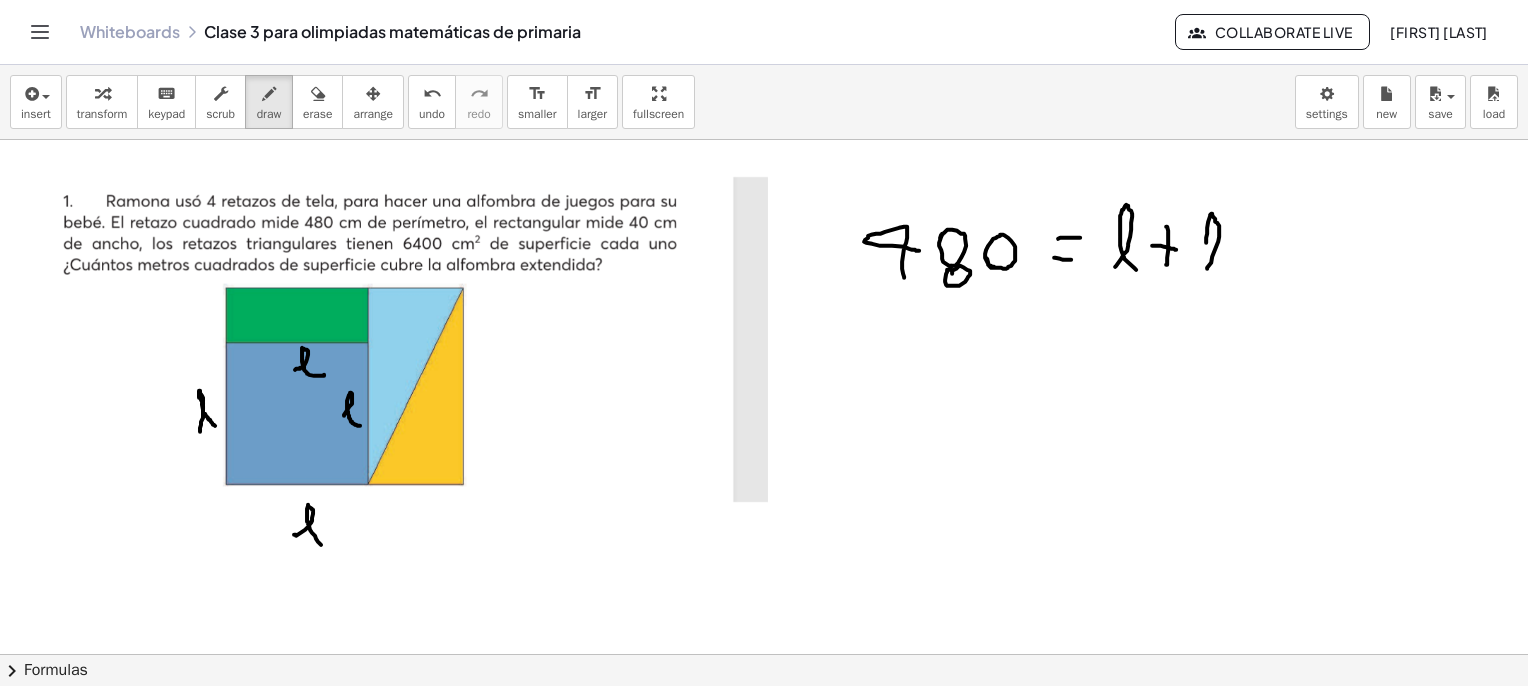 click at bounding box center [764, 3827] 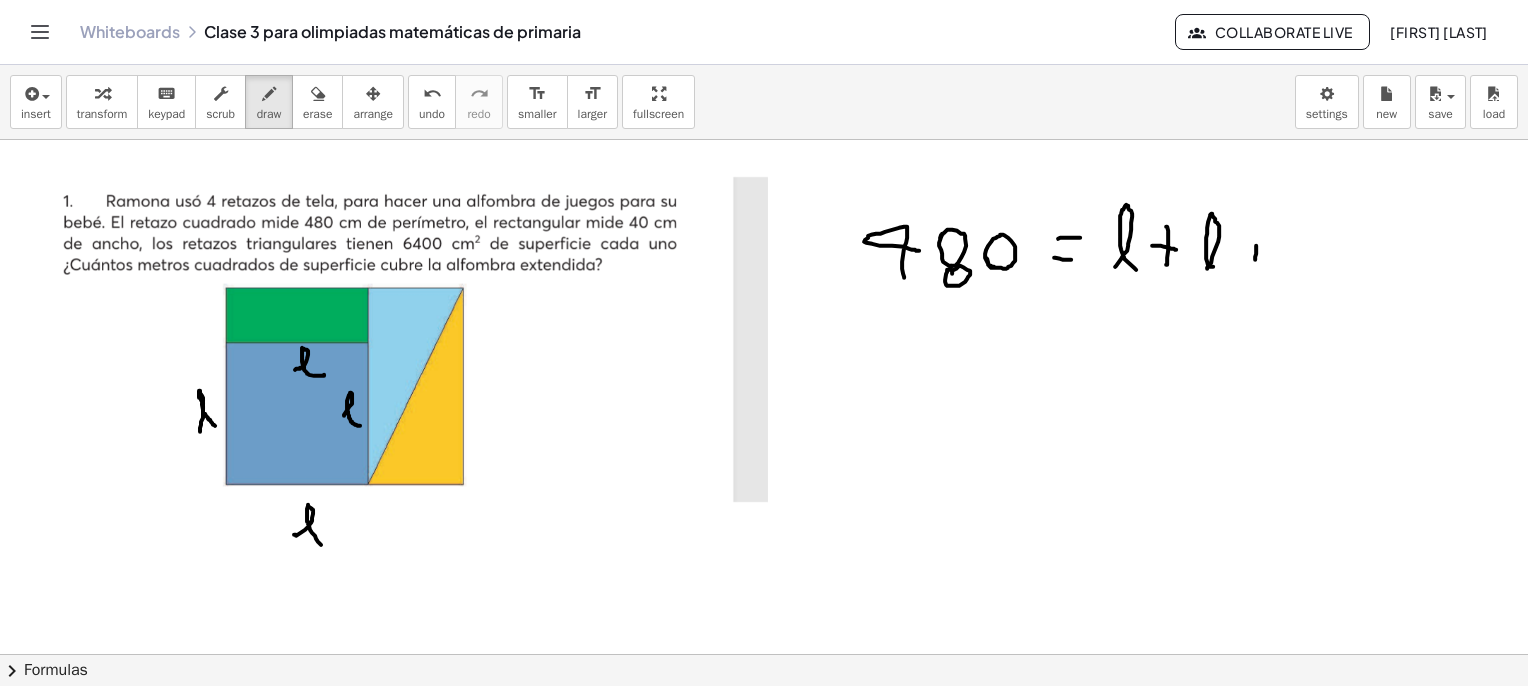 click at bounding box center (764, 3827) 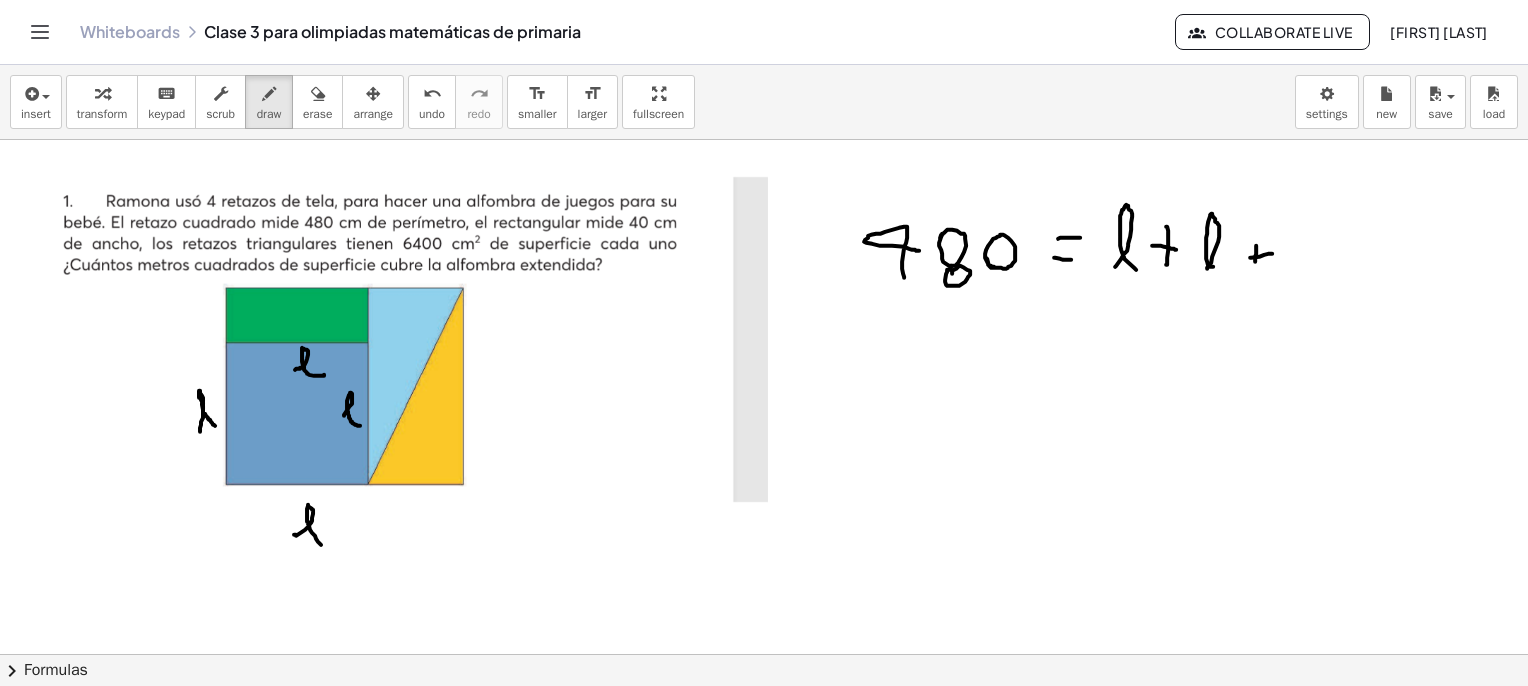 drag, startPoint x: 1250, startPoint y: 257, endPoint x: 1275, endPoint y: 253, distance: 25.317978 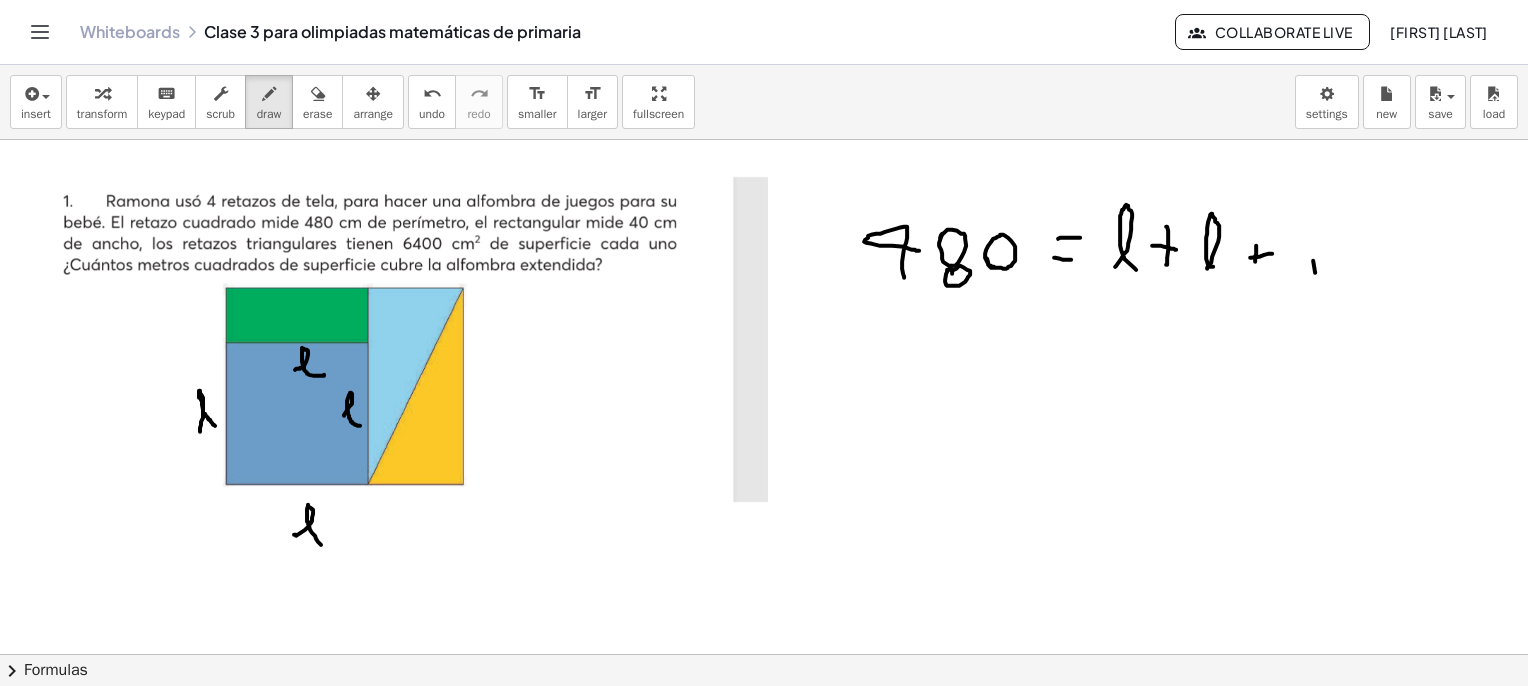 drag, startPoint x: 1315, startPoint y: 272, endPoint x: 1313, endPoint y: 260, distance: 12.165525 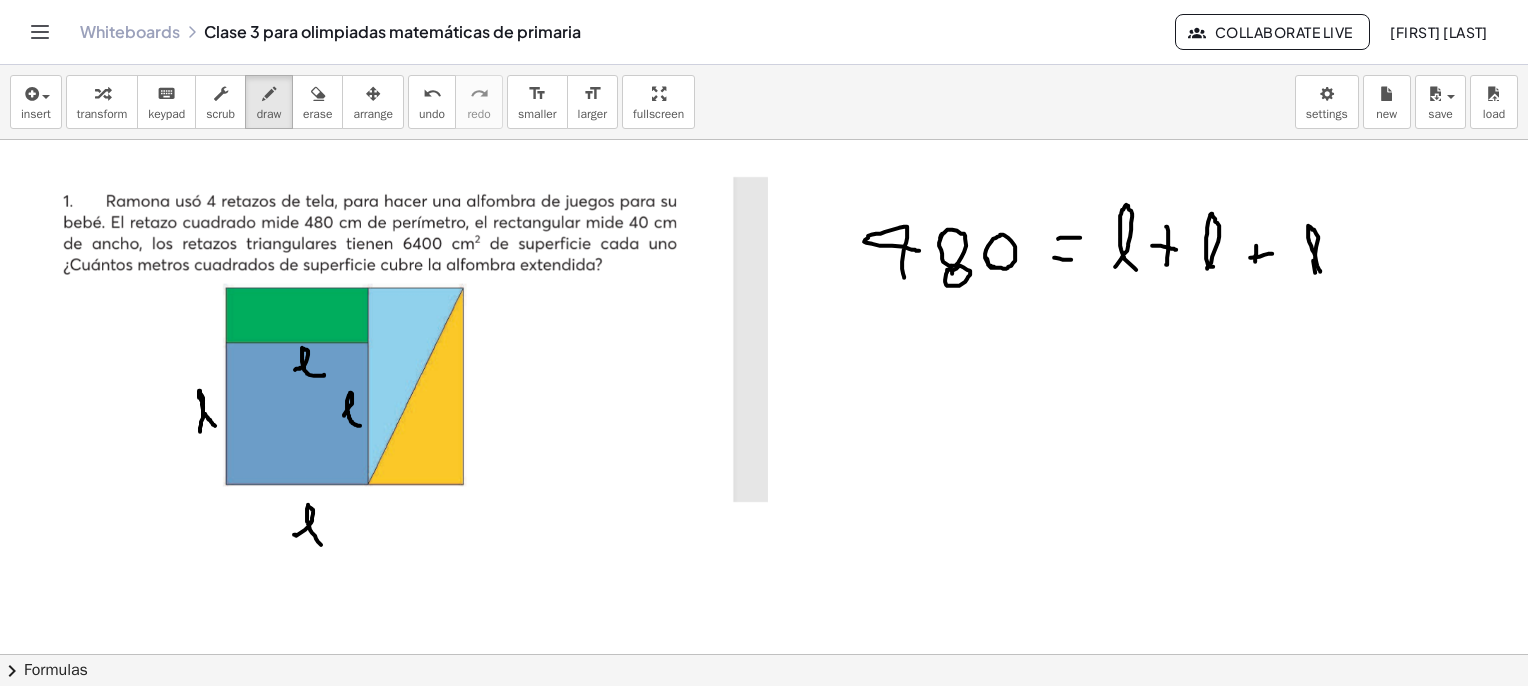 drag, startPoint x: 1315, startPoint y: 258, endPoint x: 1320, endPoint y: 271, distance: 13.928389 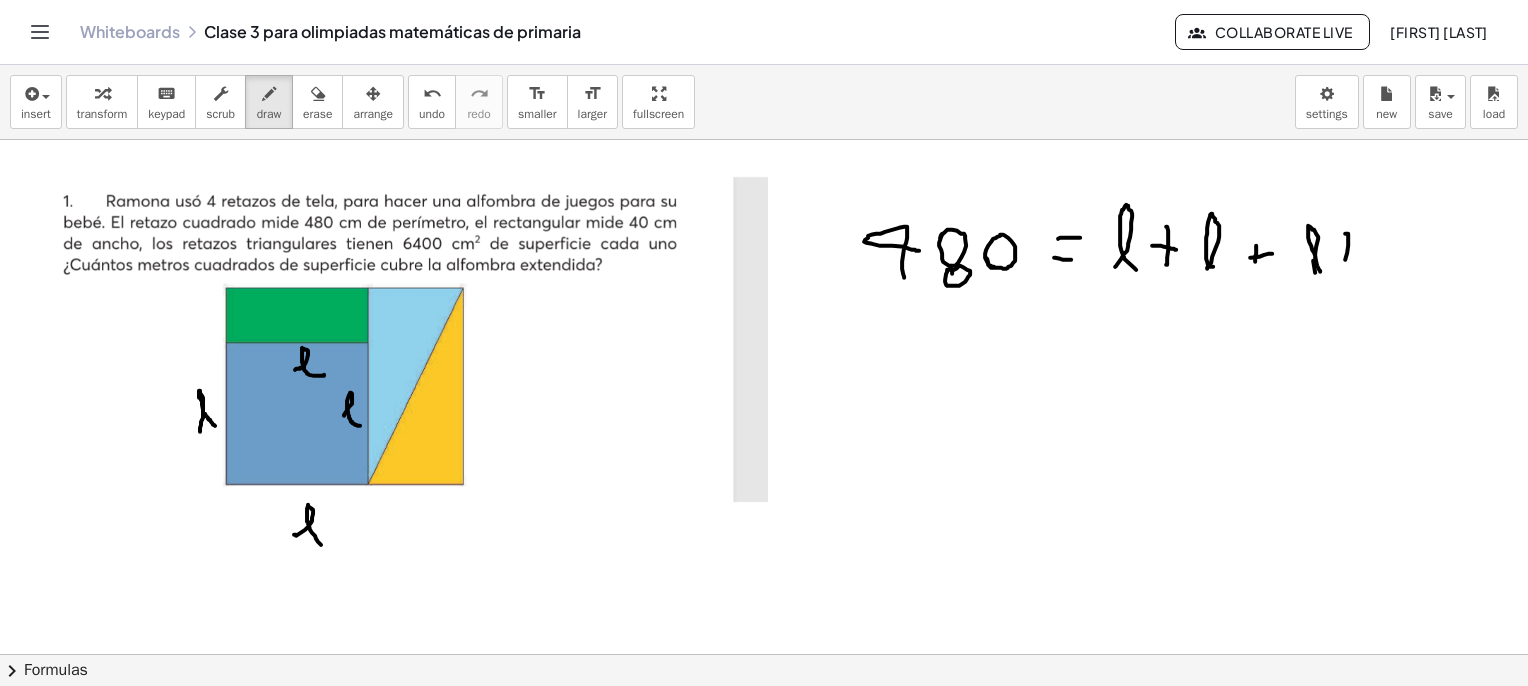 drag, startPoint x: 1345, startPoint y: 233, endPoint x: 1345, endPoint y: 268, distance: 35 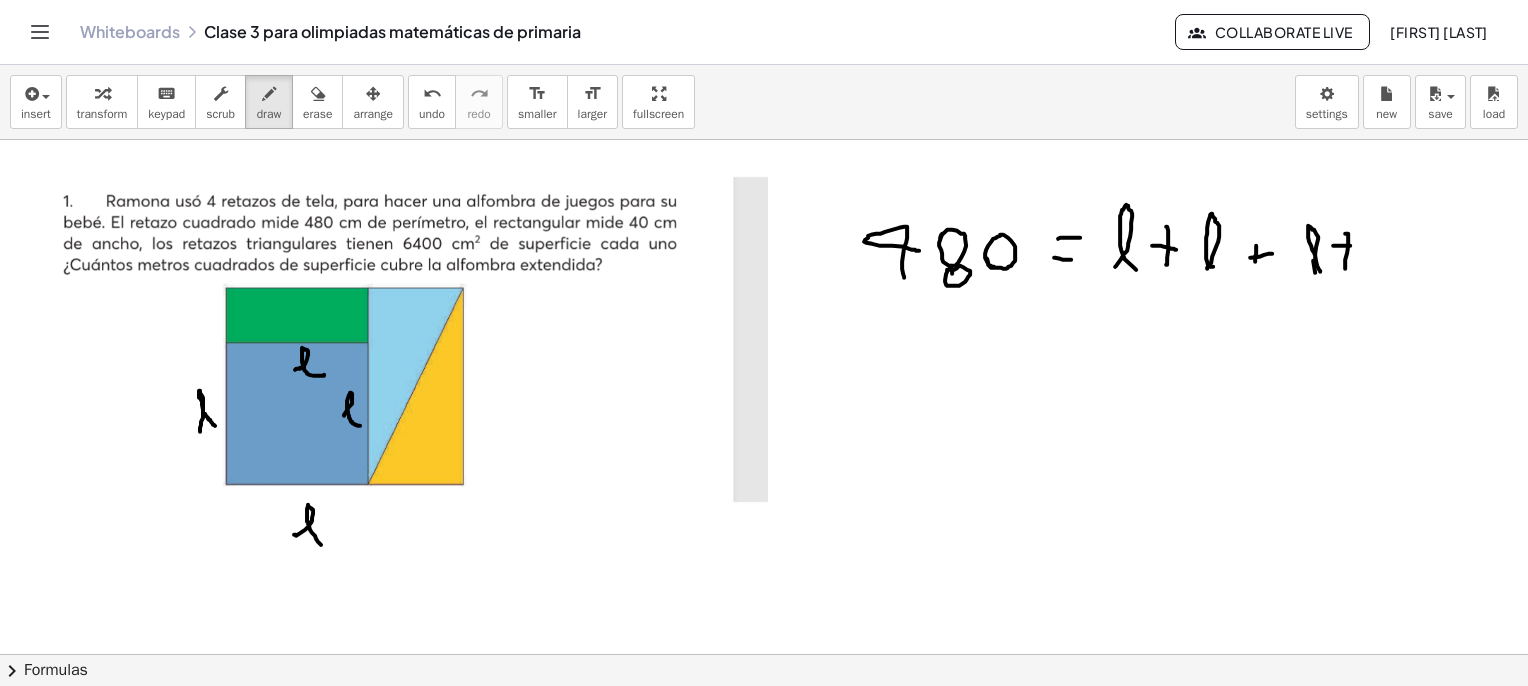 drag, startPoint x: 1336, startPoint y: 245, endPoint x: 1355, endPoint y: 246, distance: 19.026299 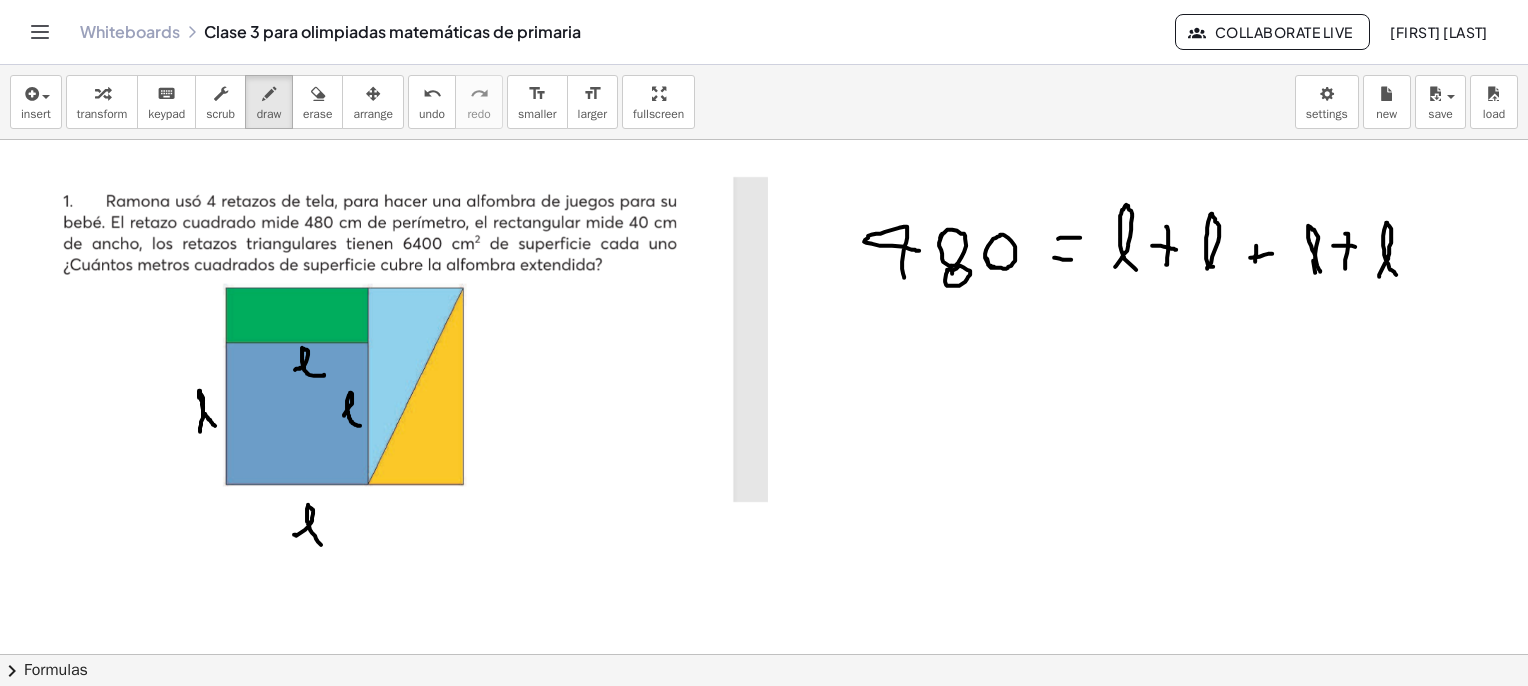 drag, startPoint x: 1379, startPoint y: 276, endPoint x: 1396, endPoint y: 274, distance: 17.117243 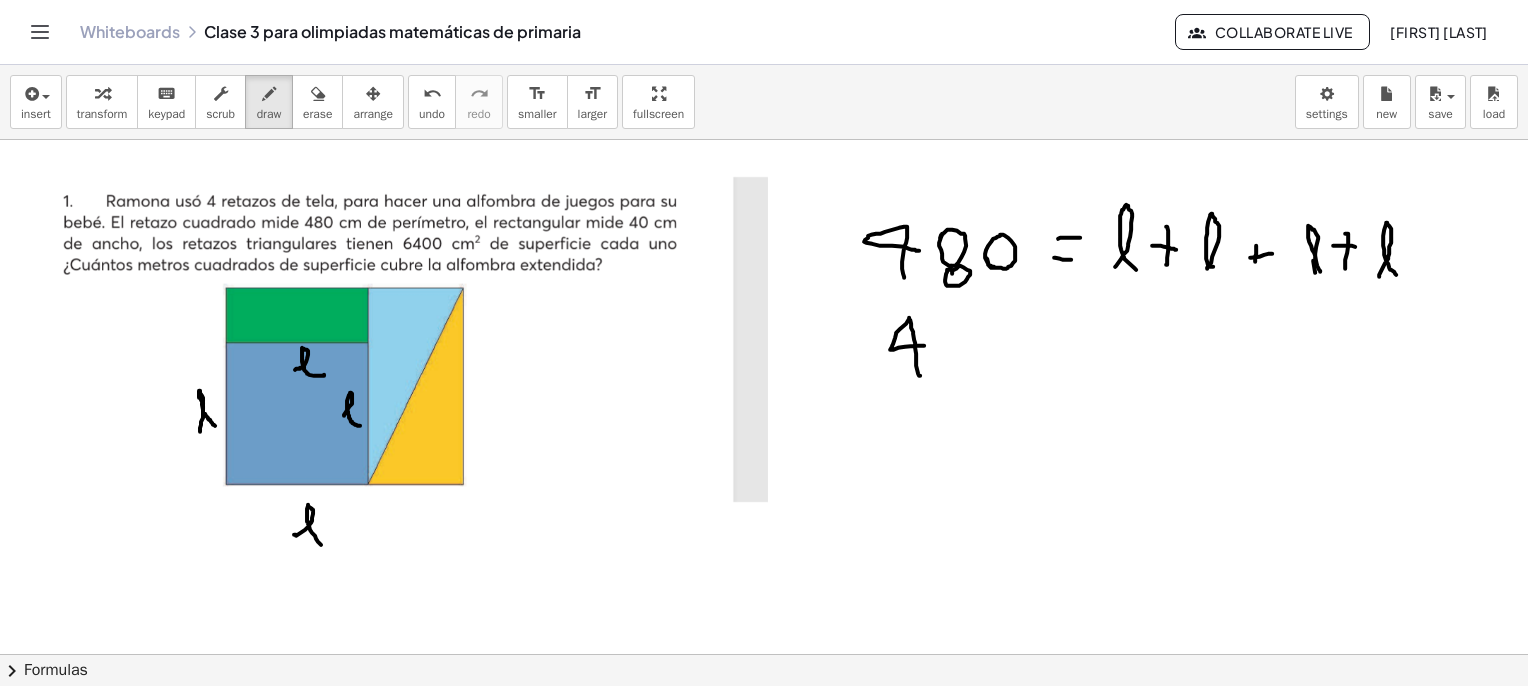 drag, startPoint x: 920, startPoint y: 375, endPoint x: 938, endPoint y: 347, distance: 33.286633 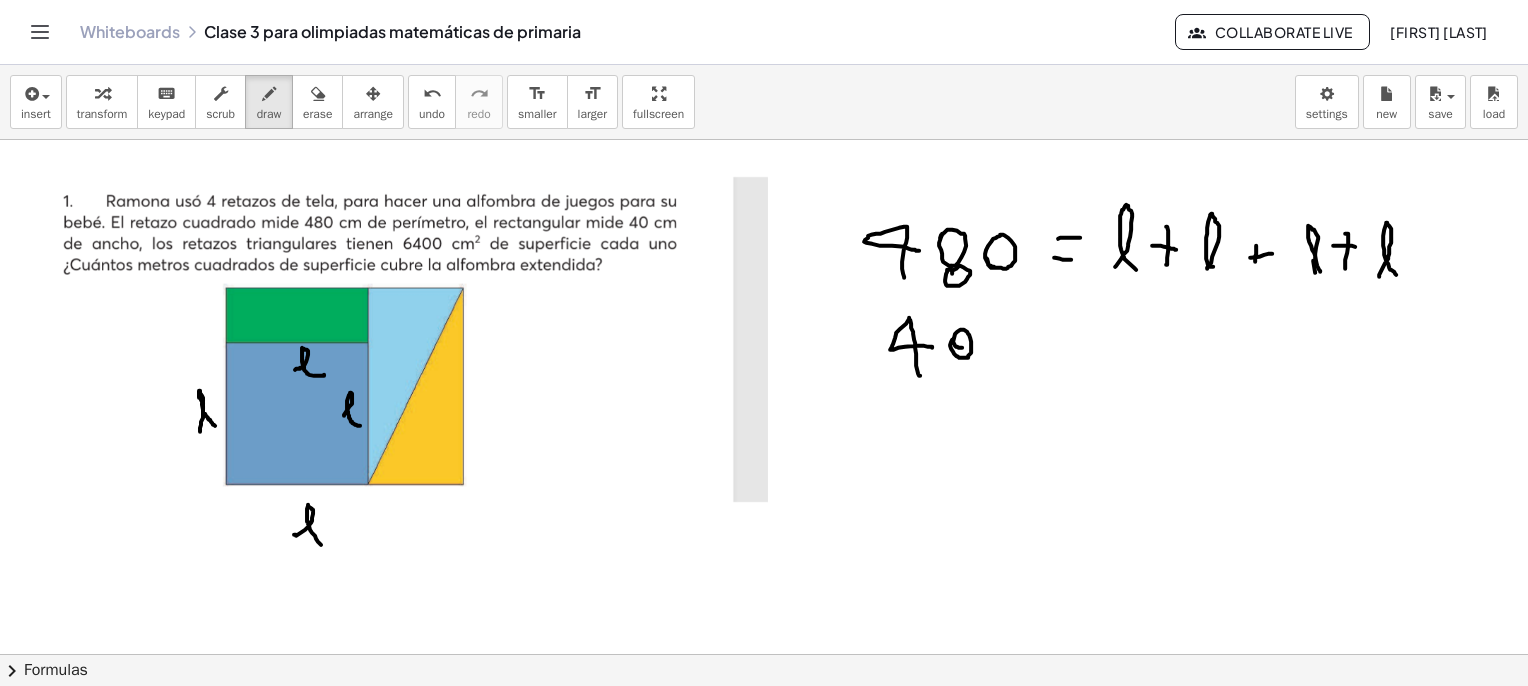 click at bounding box center (764, 3827) 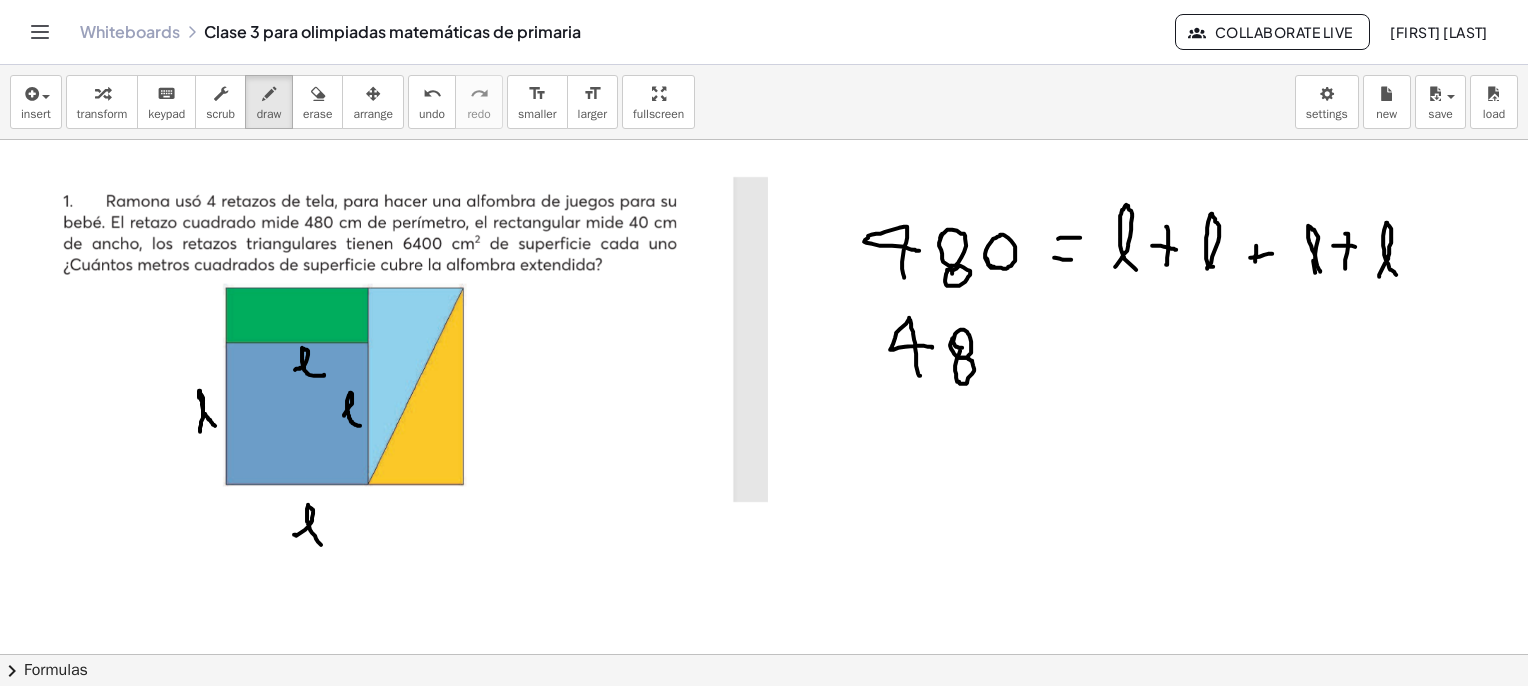 drag, startPoint x: 959, startPoint y: 357, endPoint x: 964, endPoint y: 345, distance: 13 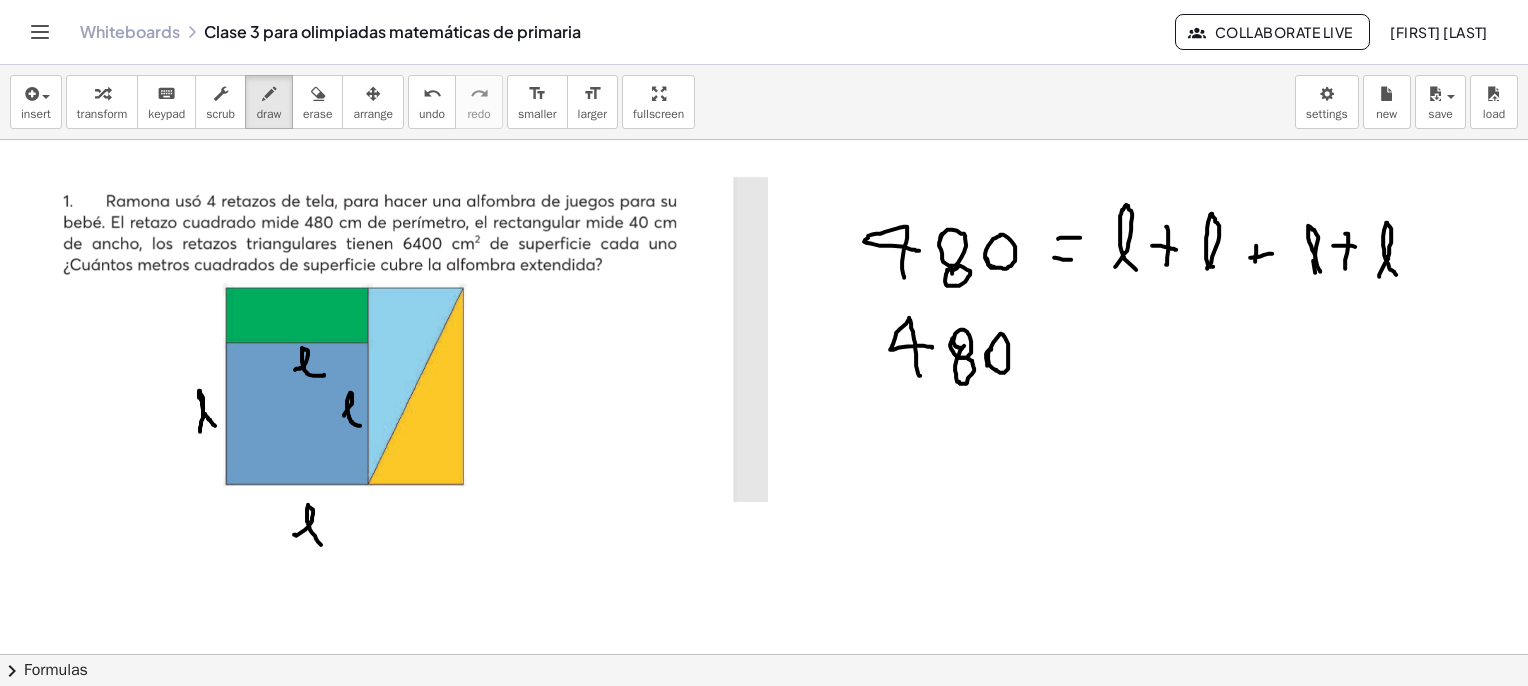 click at bounding box center (764, 3827) 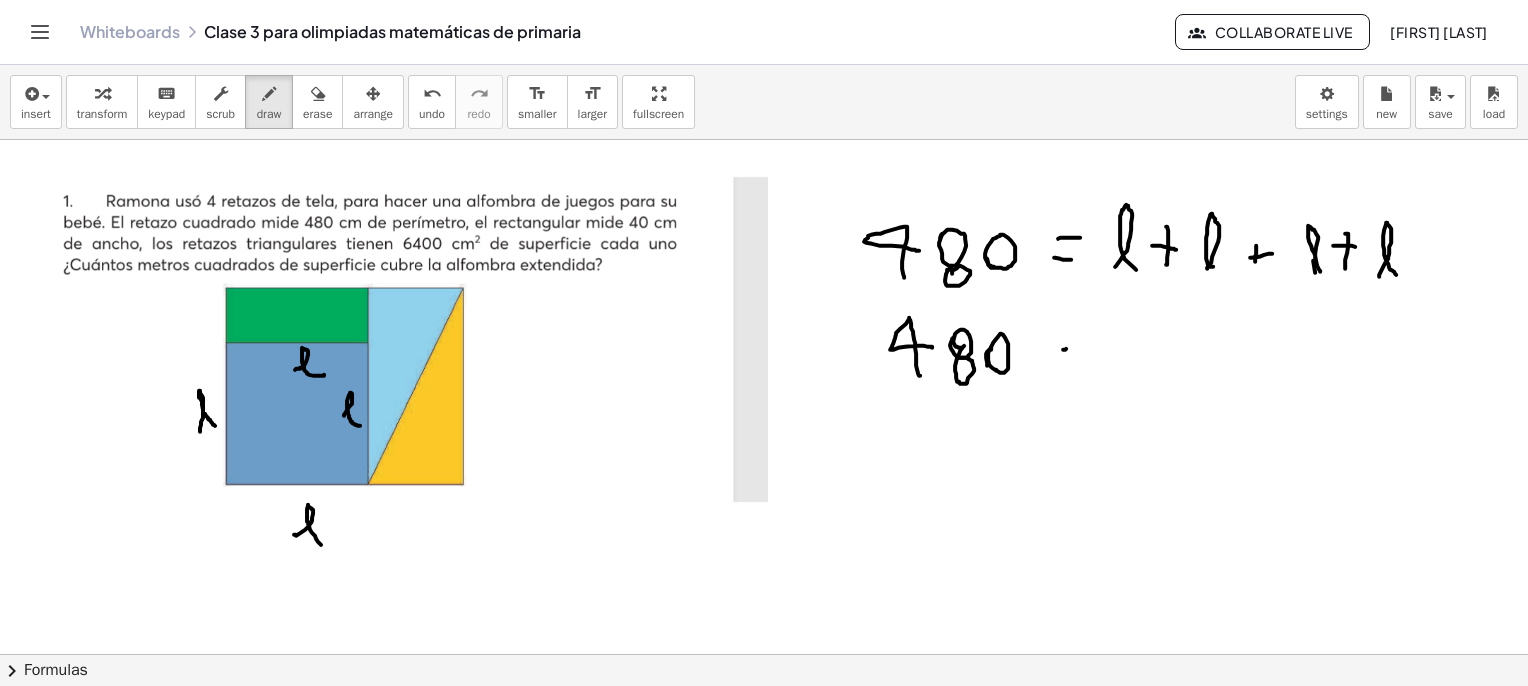 drag, startPoint x: 1066, startPoint y: 348, endPoint x: 1095, endPoint y: 343, distance: 29.427877 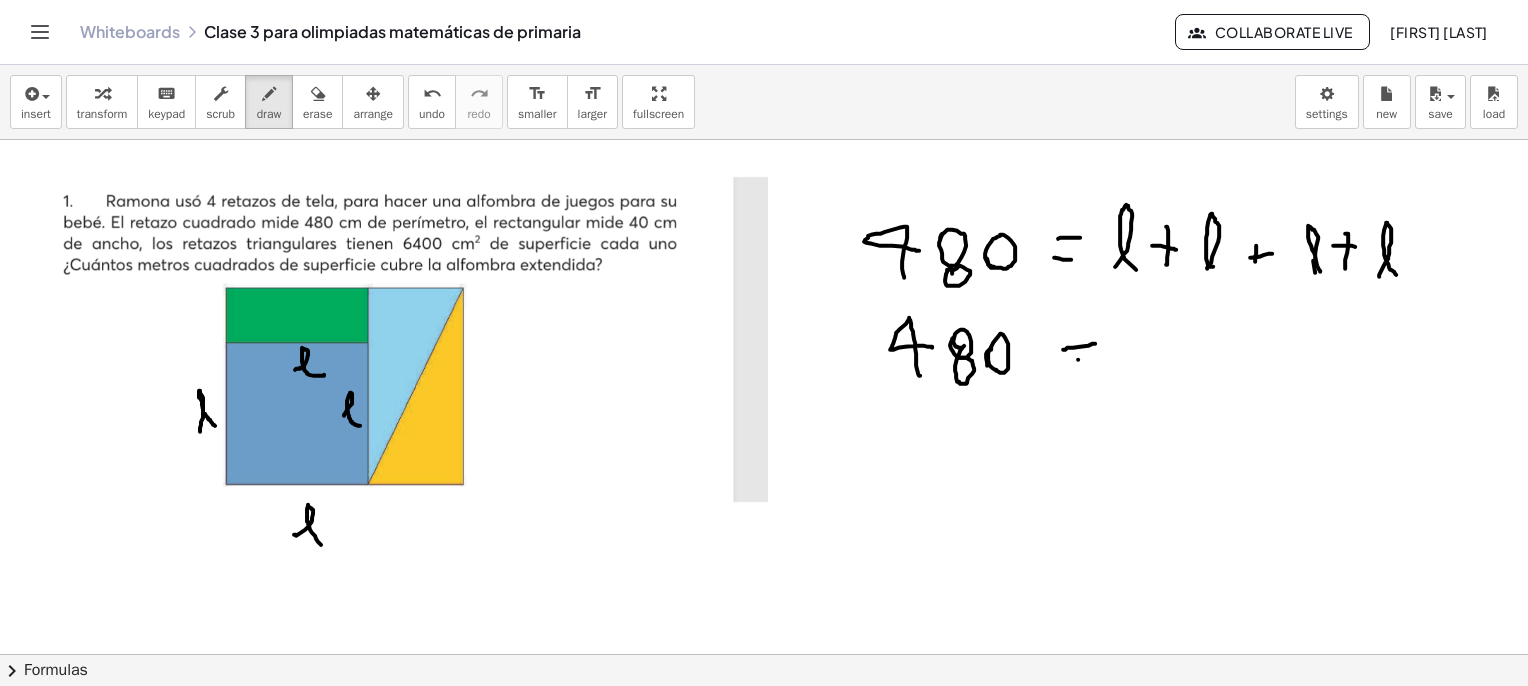 drag, startPoint x: 1078, startPoint y: 359, endPoint x: 1101, endPoint y: 353, distance: 23.769728 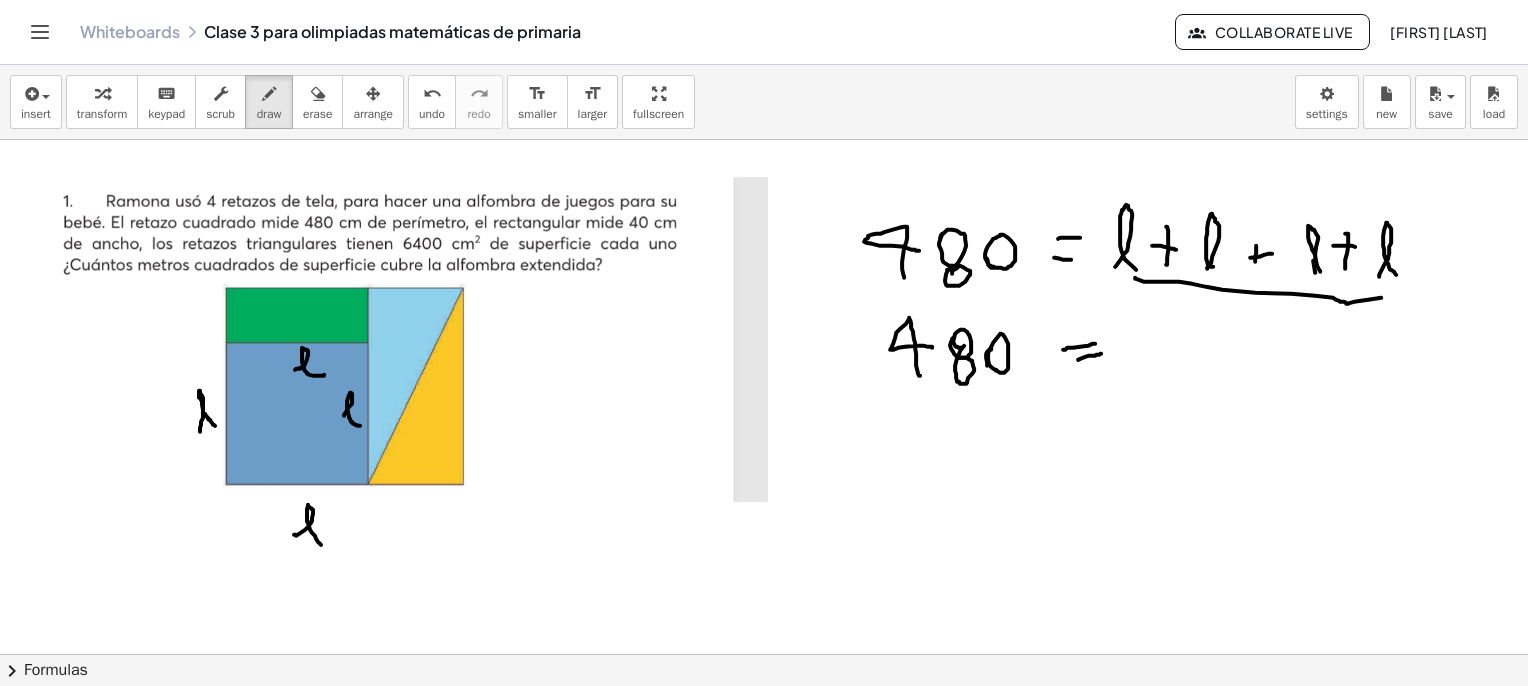 drag, startPoint x: 1135, startPoint y: 277, endPoint x: 1393, endPoint y: 293, distance: 258.49564 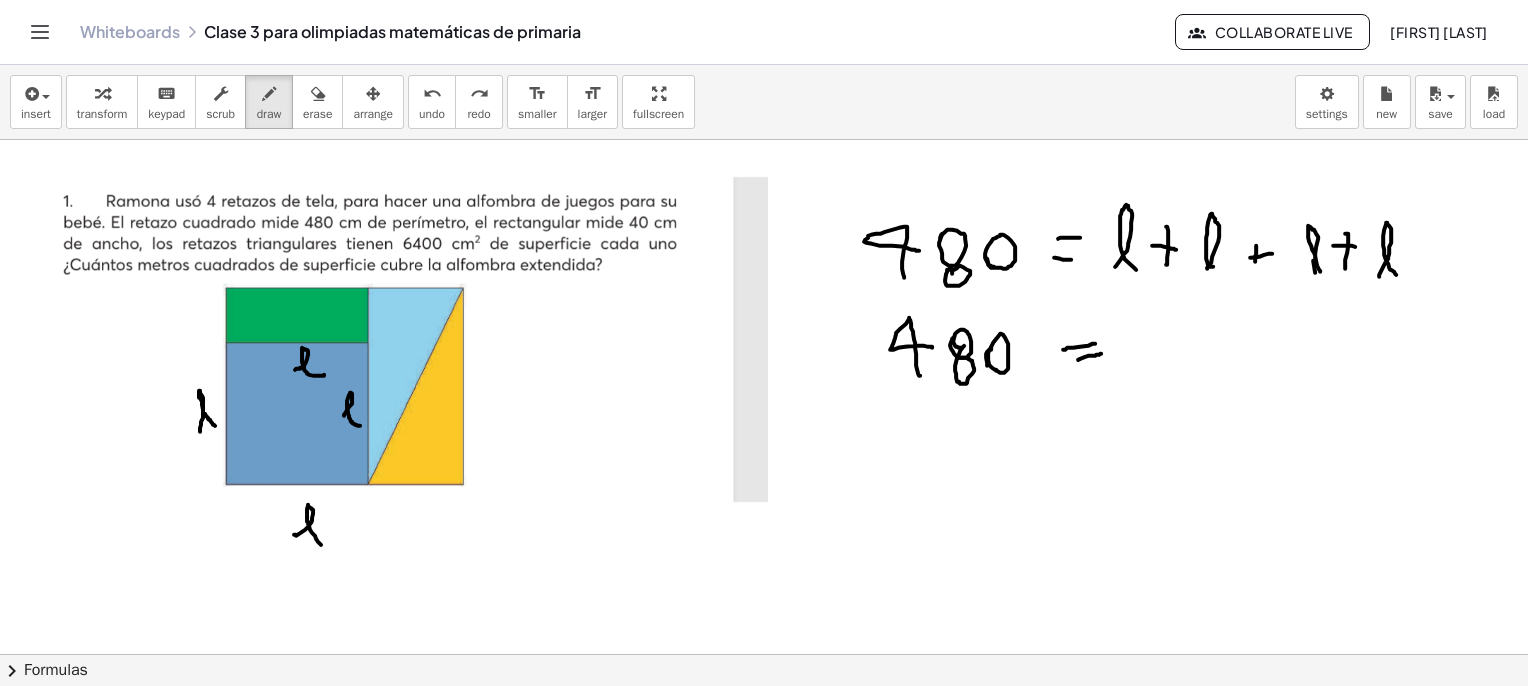 drag, startPoint x: 426, startPoint y: 104, endPoint x: 557, endPoint y: 128, distance: 133.18033 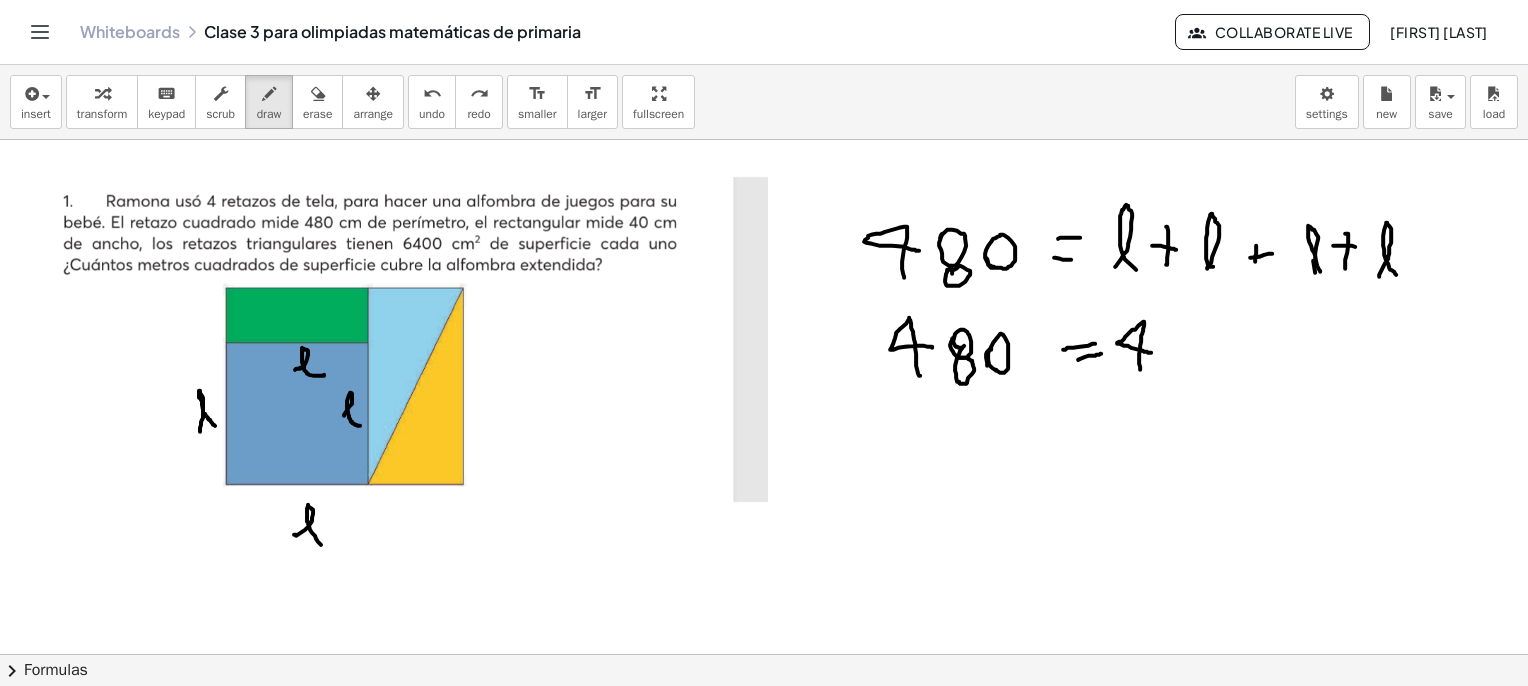 drag, startPoint x: 1140, startPoint y: 369, endPoint x: 1156, endPoint y: 353, distance: 22.627417 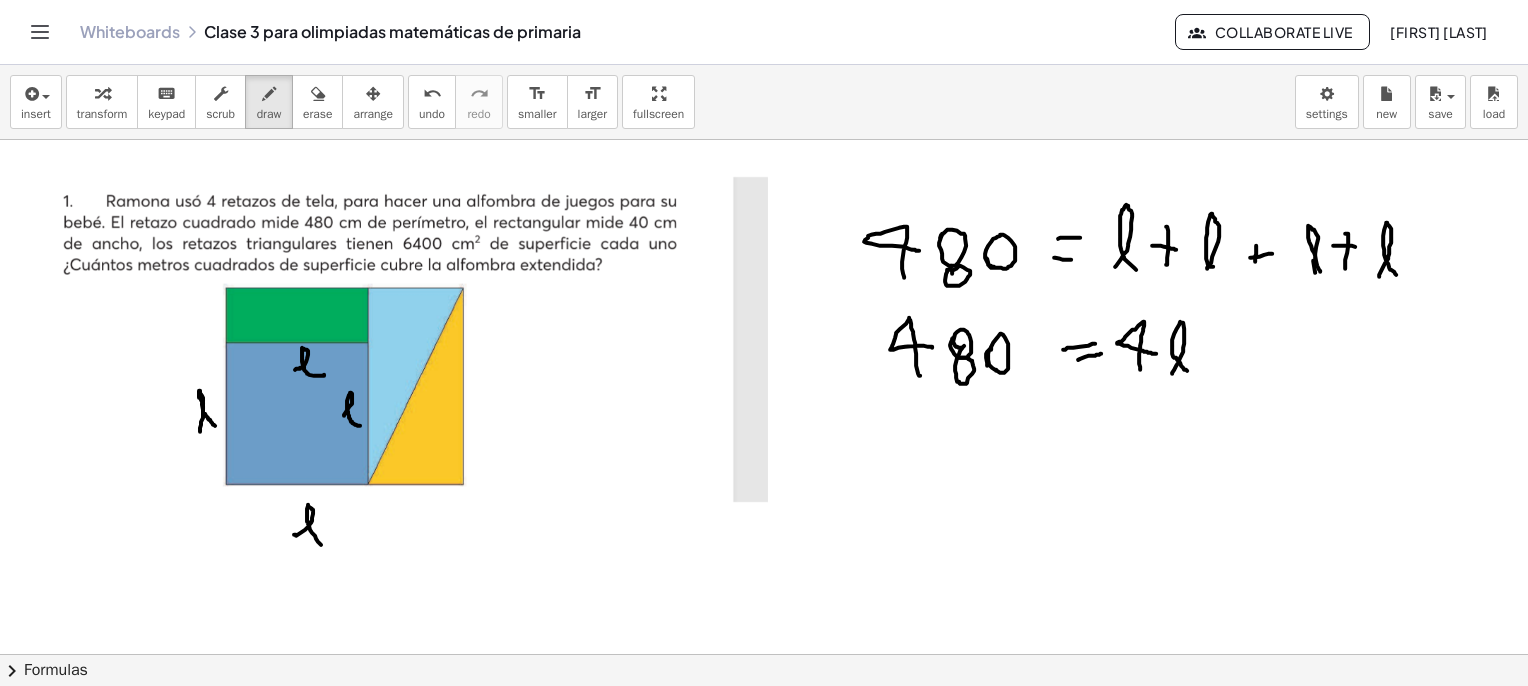 drag, startPoint x: 1172, startPoint y: 373, endPoint x: 1190, endPoint y: 372, distance: 18.027756 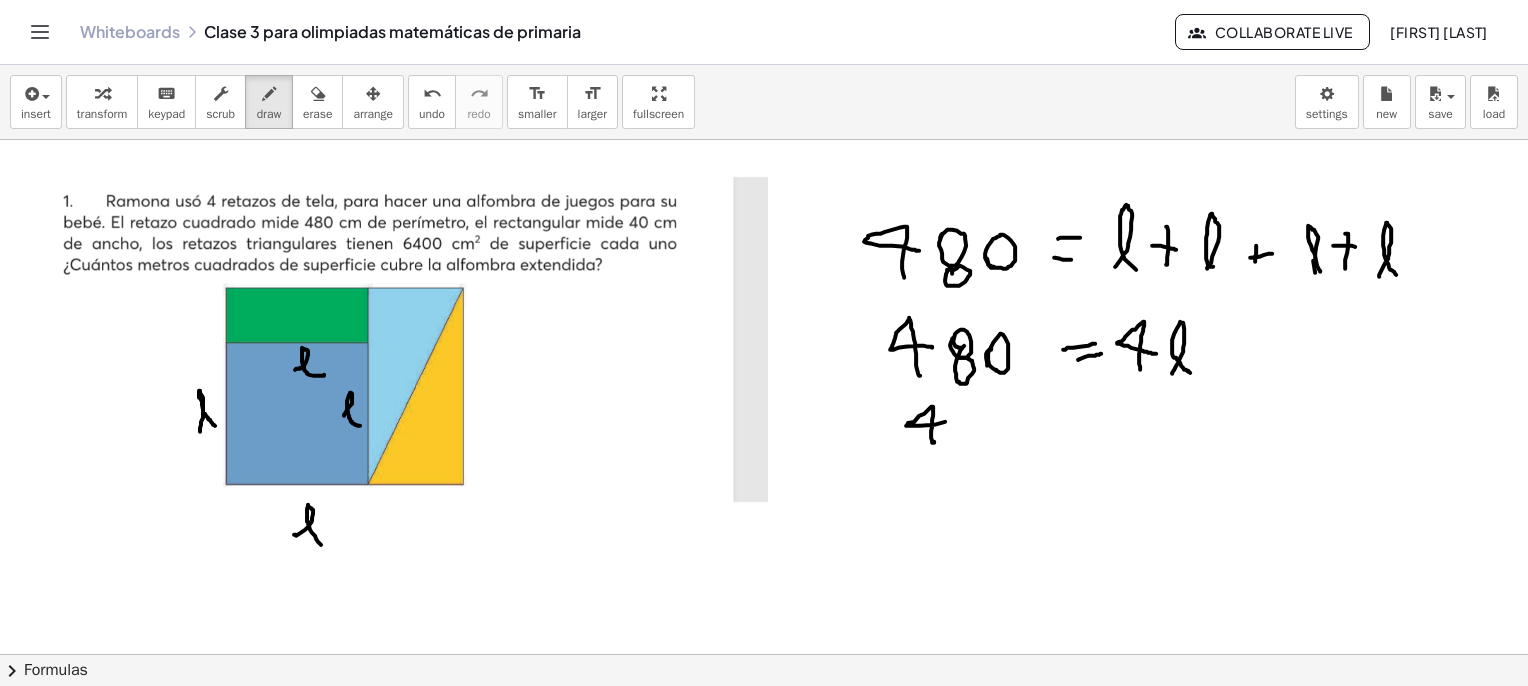 drag, startPoint x: 931, startPoint y: 437, endPoint x: 952, endPoint y: 422, distance: 25.806976 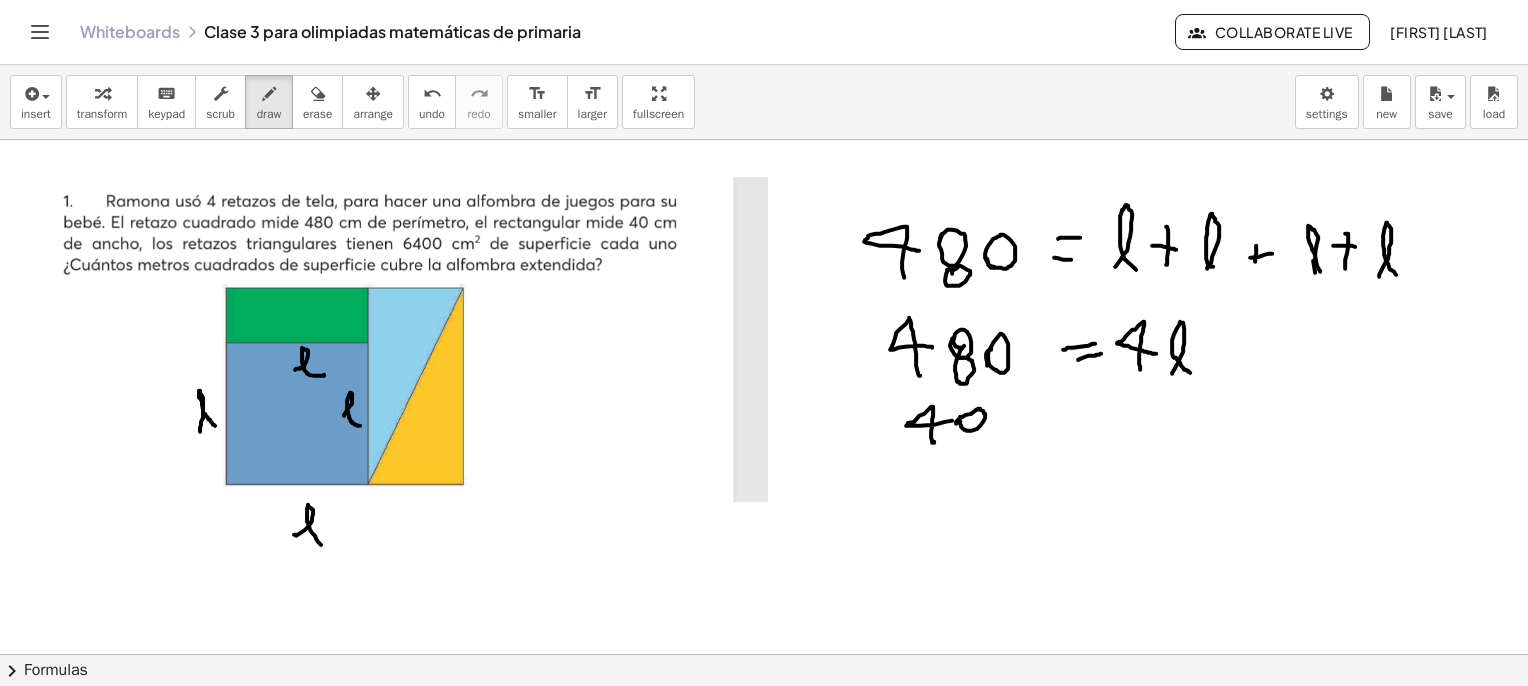 click at bounding box center [764, 3827] 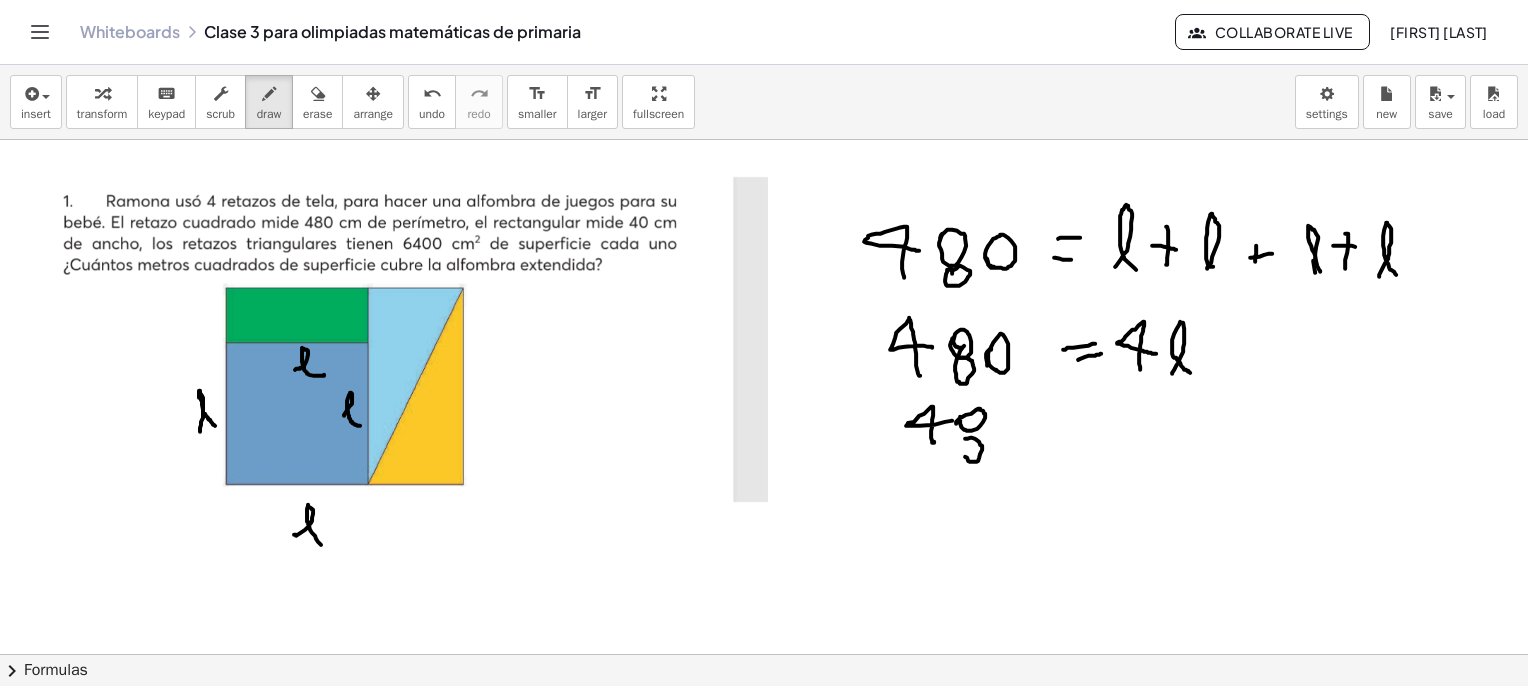 click at bounding box center [764, 3827] 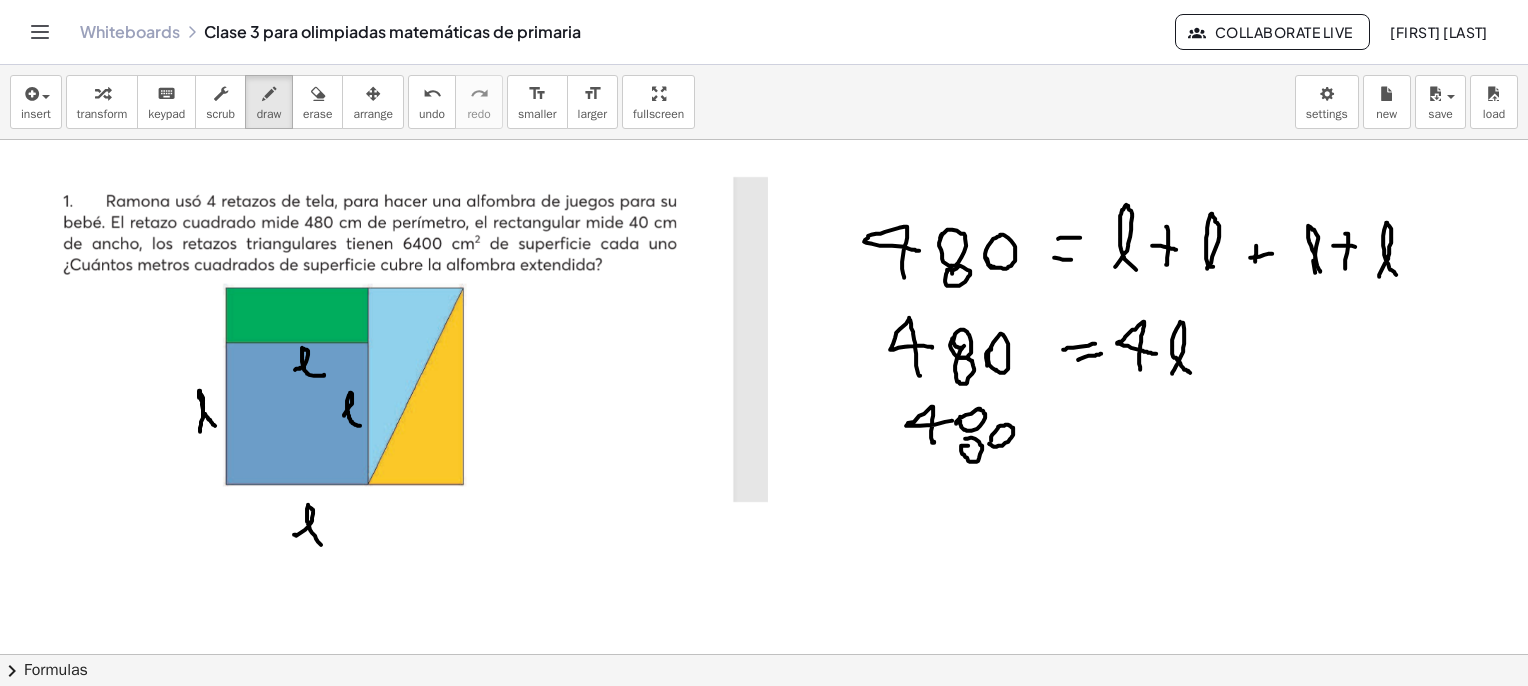 click at bounding box center (764, 3827) 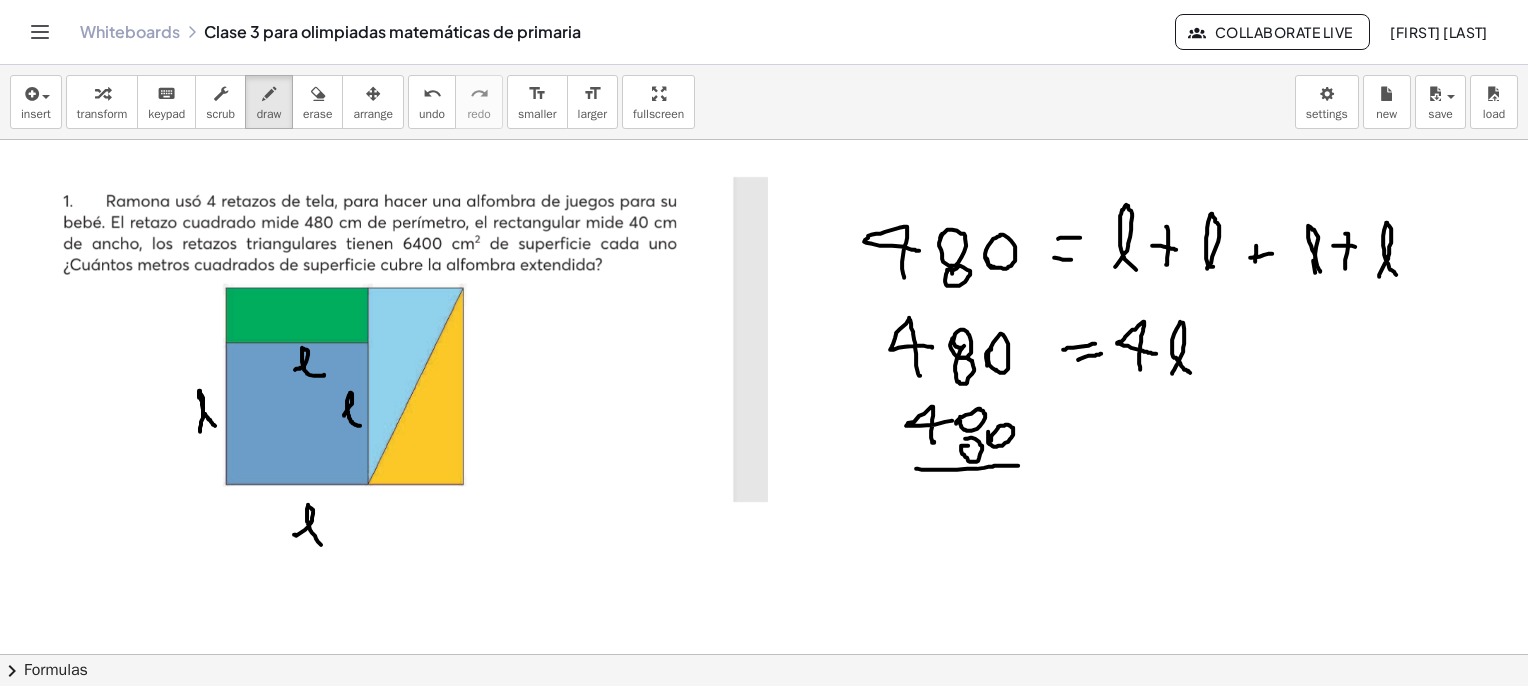 drag, startPoint x: 916, startPoint y: 468, endPoint x: 1032, endPoint y: 463, distance: 116.10771 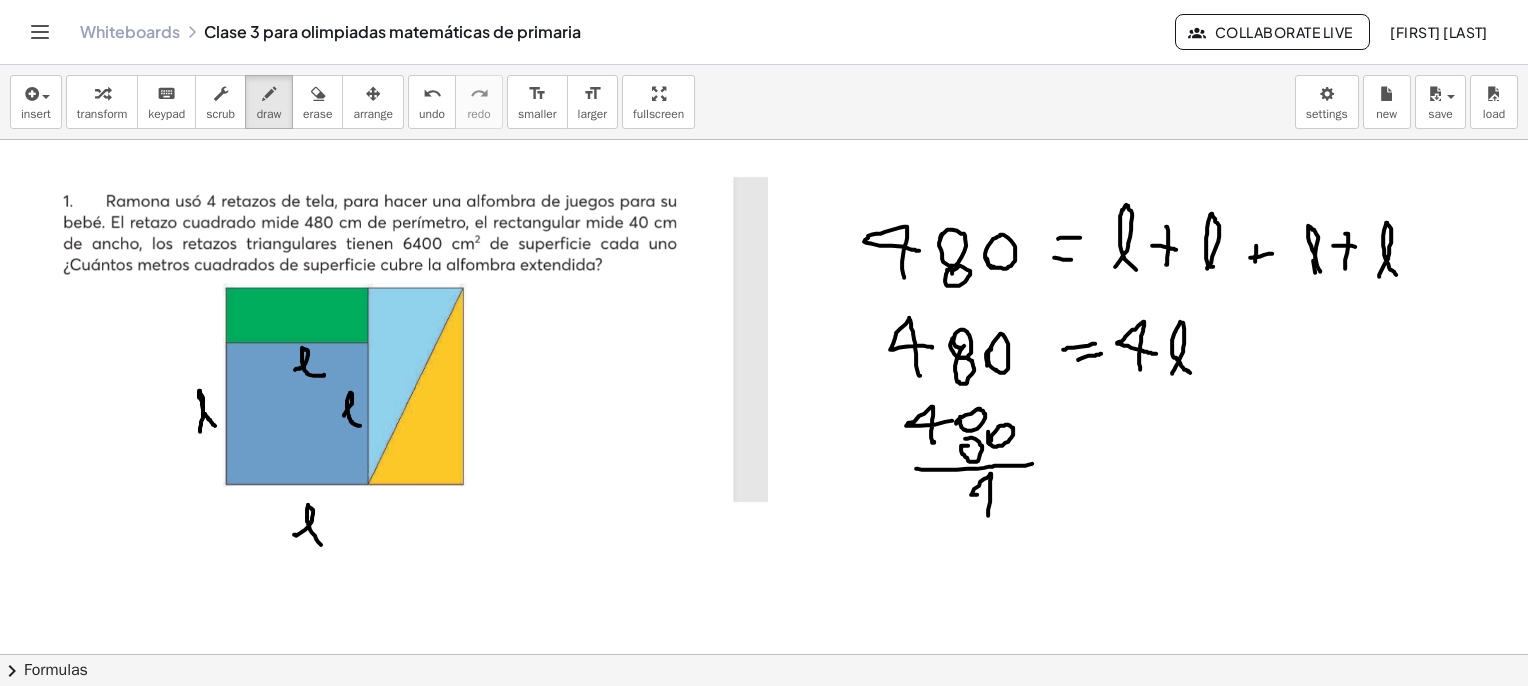 drag, startPoint x: 988, startPoint y: 515, endPoint x: 1004, endPoint y: 494, distance: 26.400757 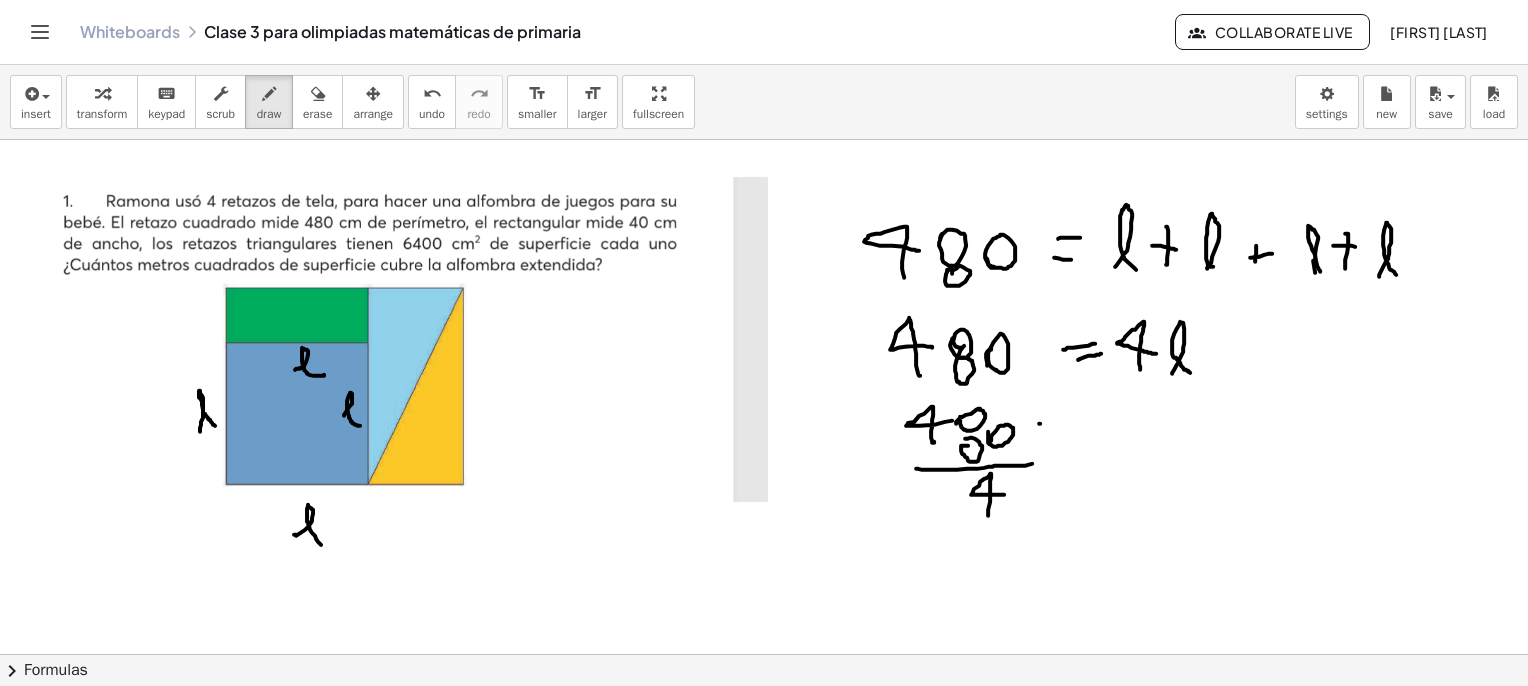 drag, startPoint x: 1039, startPoint y: 423, endPoint x: 1052, endPoint y: 425, distance: 13.152946 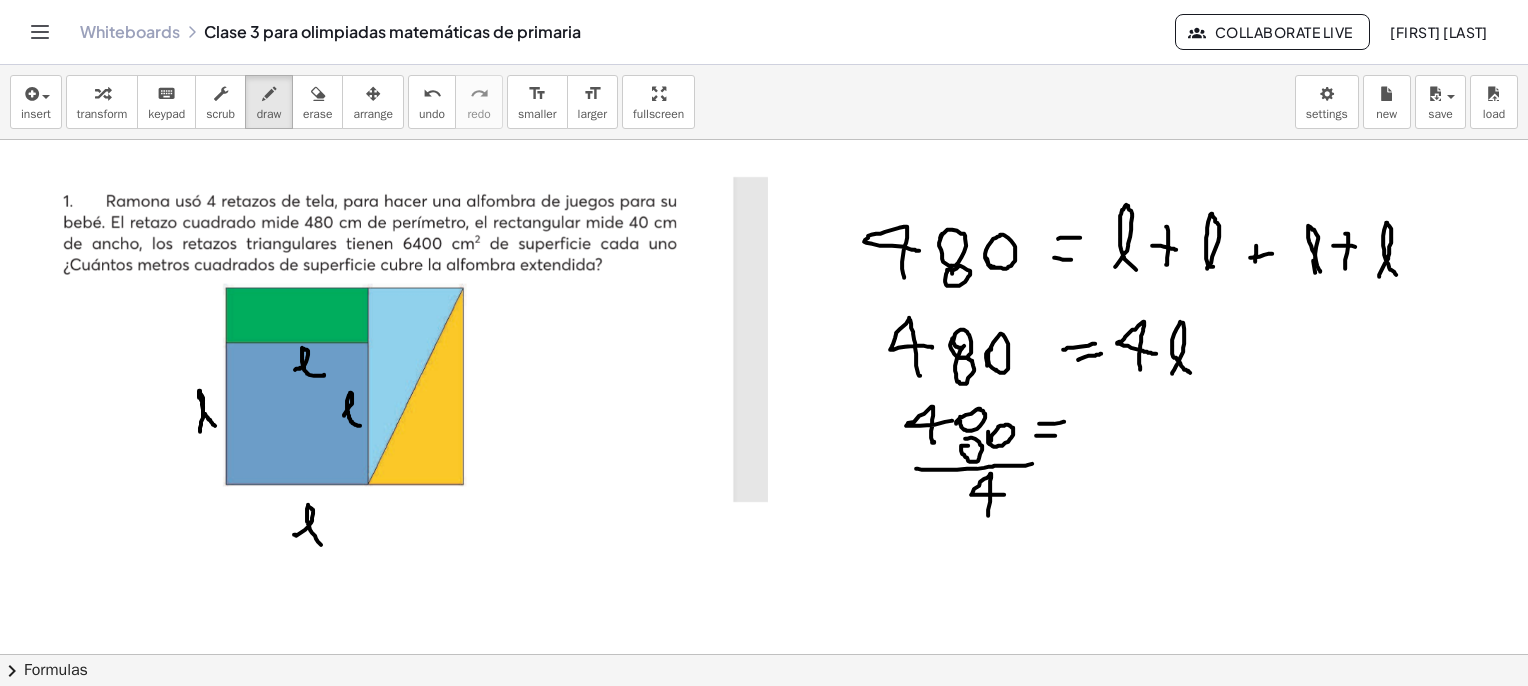 drag, startPoint x: 1036, startPoint y: 435, endPoint x: 1037, endPoint y: 449, distance: 14.035668 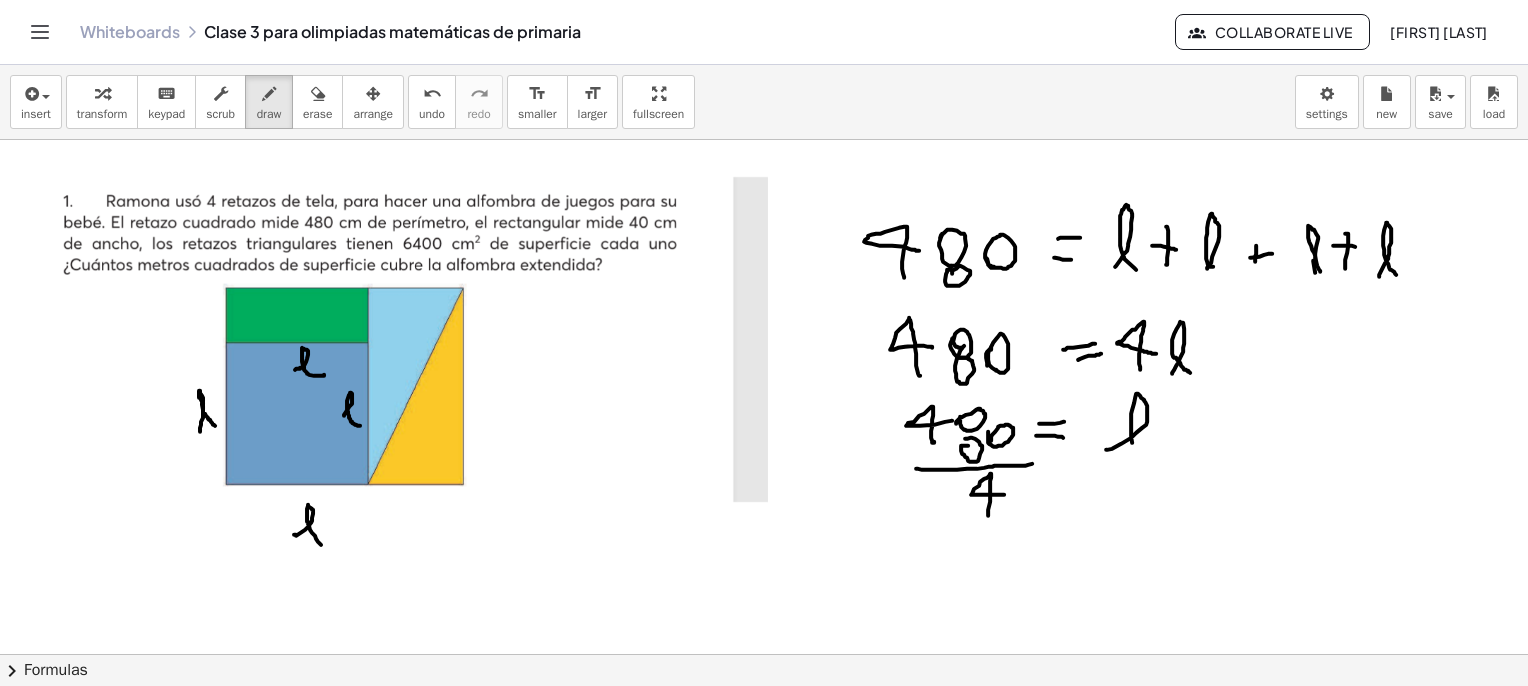 drag, startPoint x: 1106, startPoint y: 449, endPoint x: 1143, endPoint y: 457, distance: 37.85499 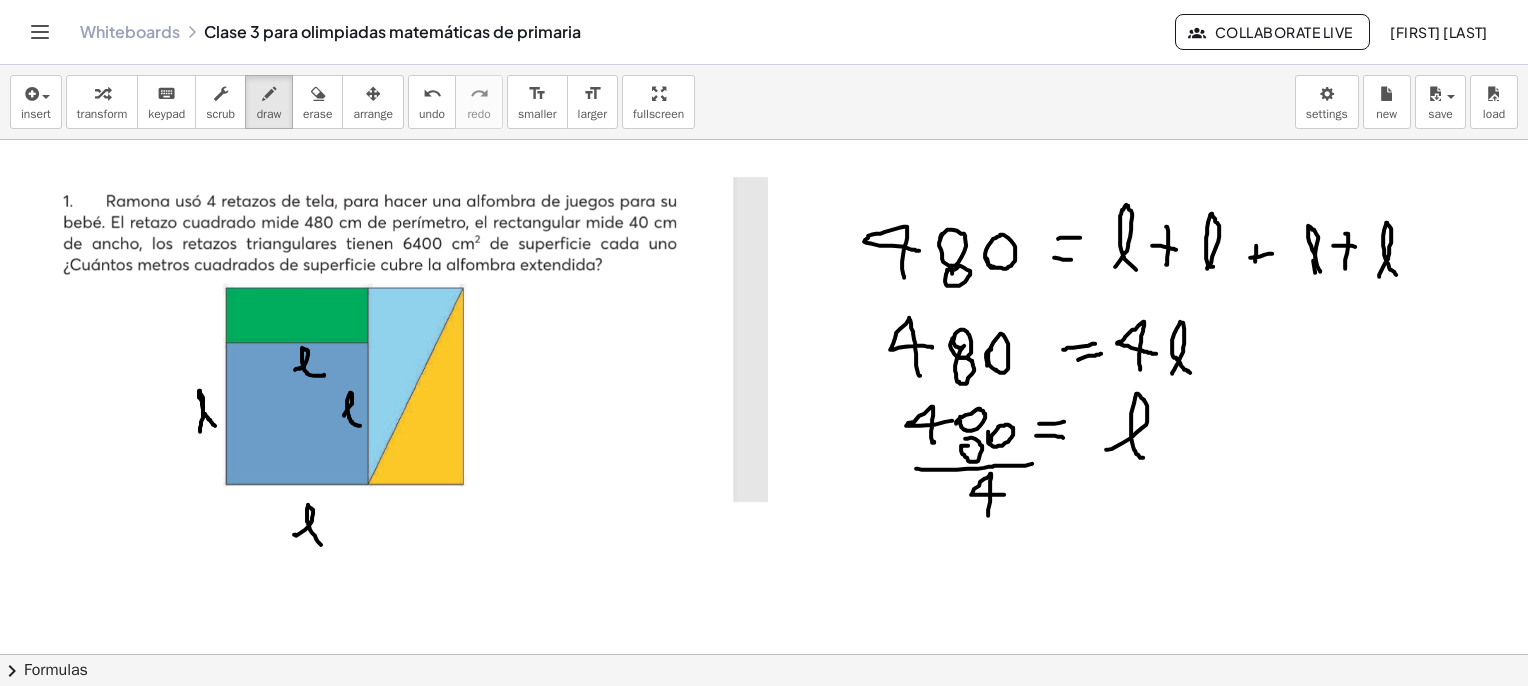 scroll, scrollTop: 100, scrollLeft: 0, axis: vertical 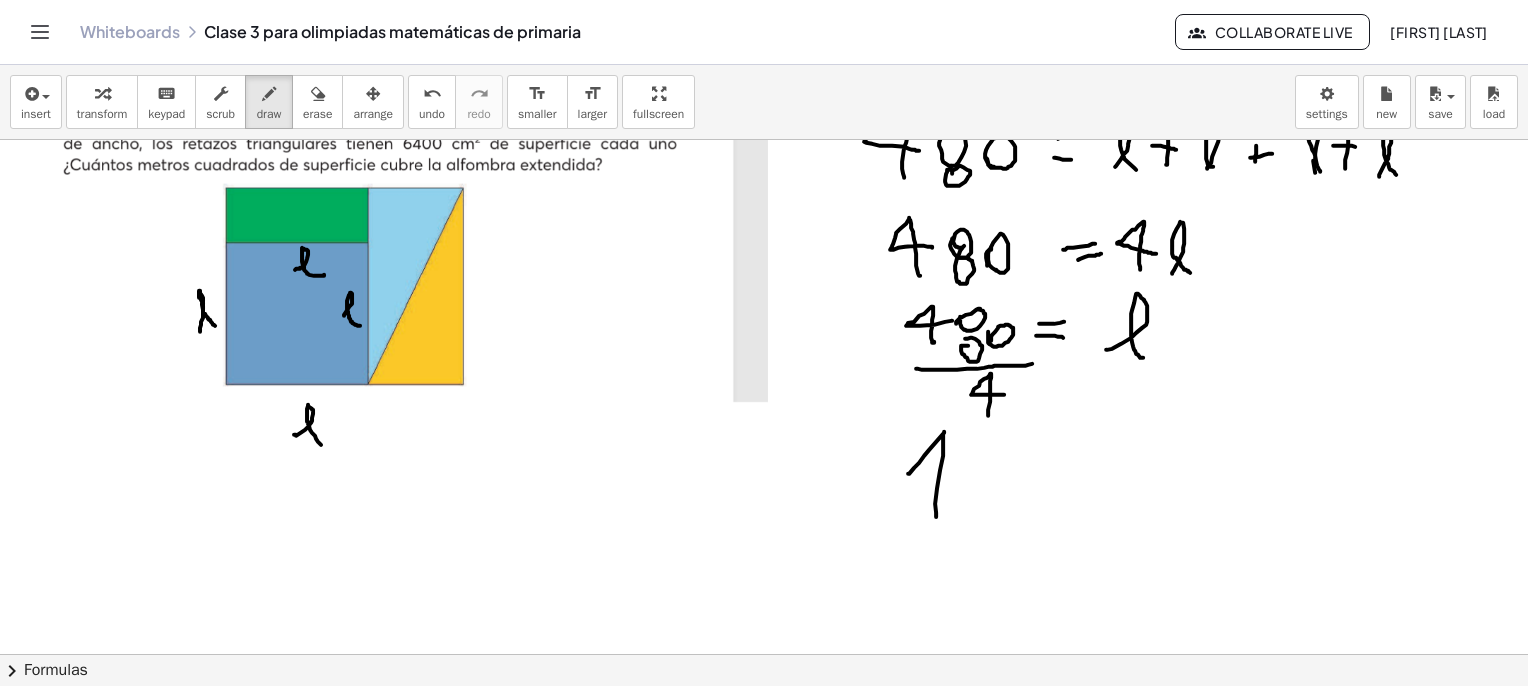 drag, startPoint x: 936, startPoint y: 516, endPoint x: 960, endPoint y: 465, distance: 56.364883 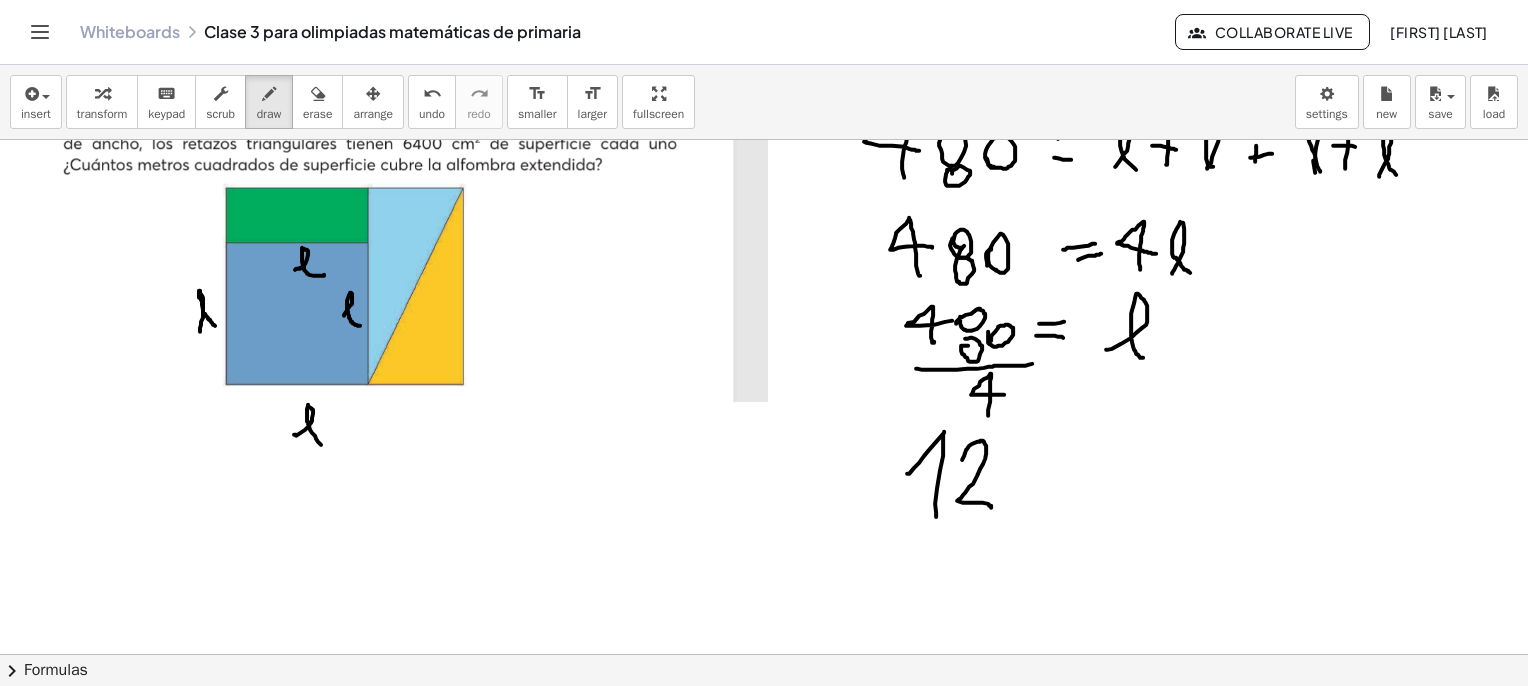 drag, startPoint x: 966, startPoint y: 449, endPoint x: 991, endPoint y: 507, distance: 63.15853 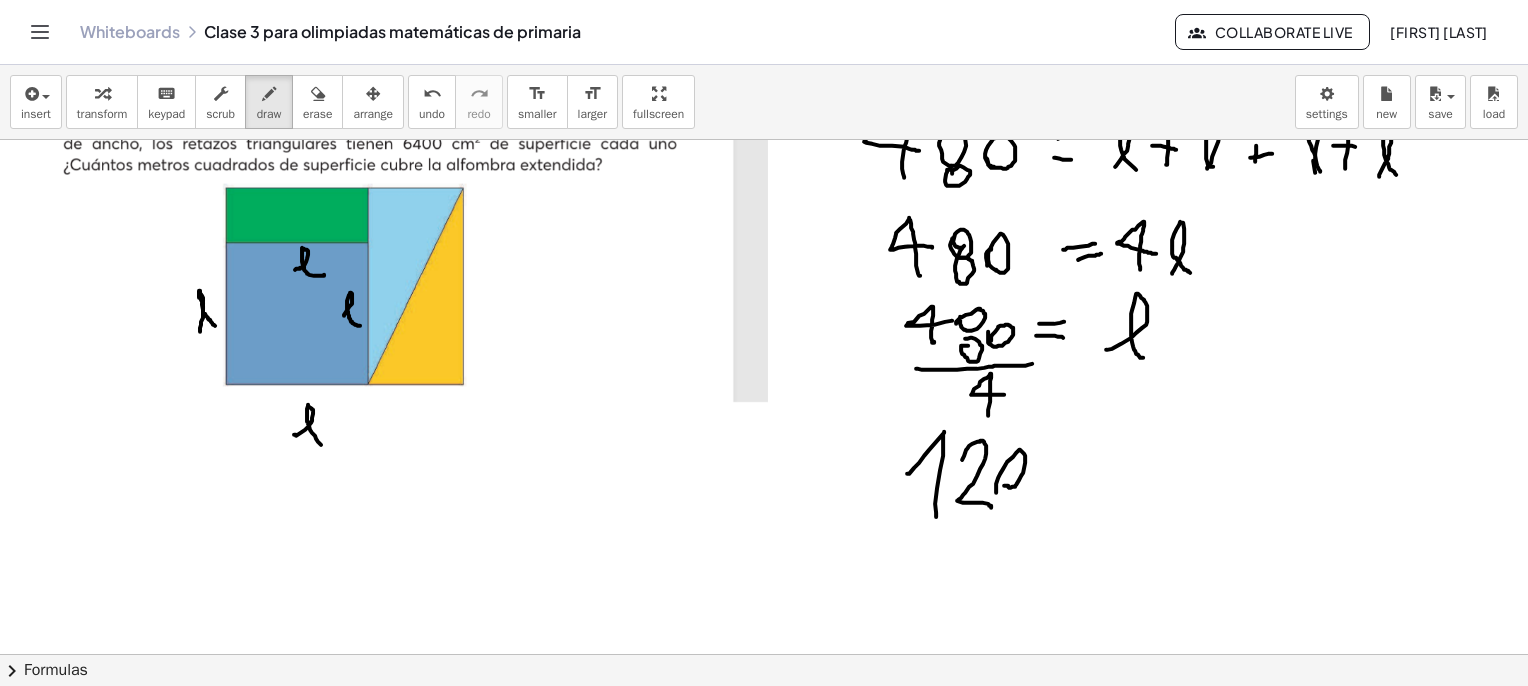 drag, startPoint x: 996, startPoint y: 492, endPoint x: 1000, endPoint y: 473, distance: 19.416489 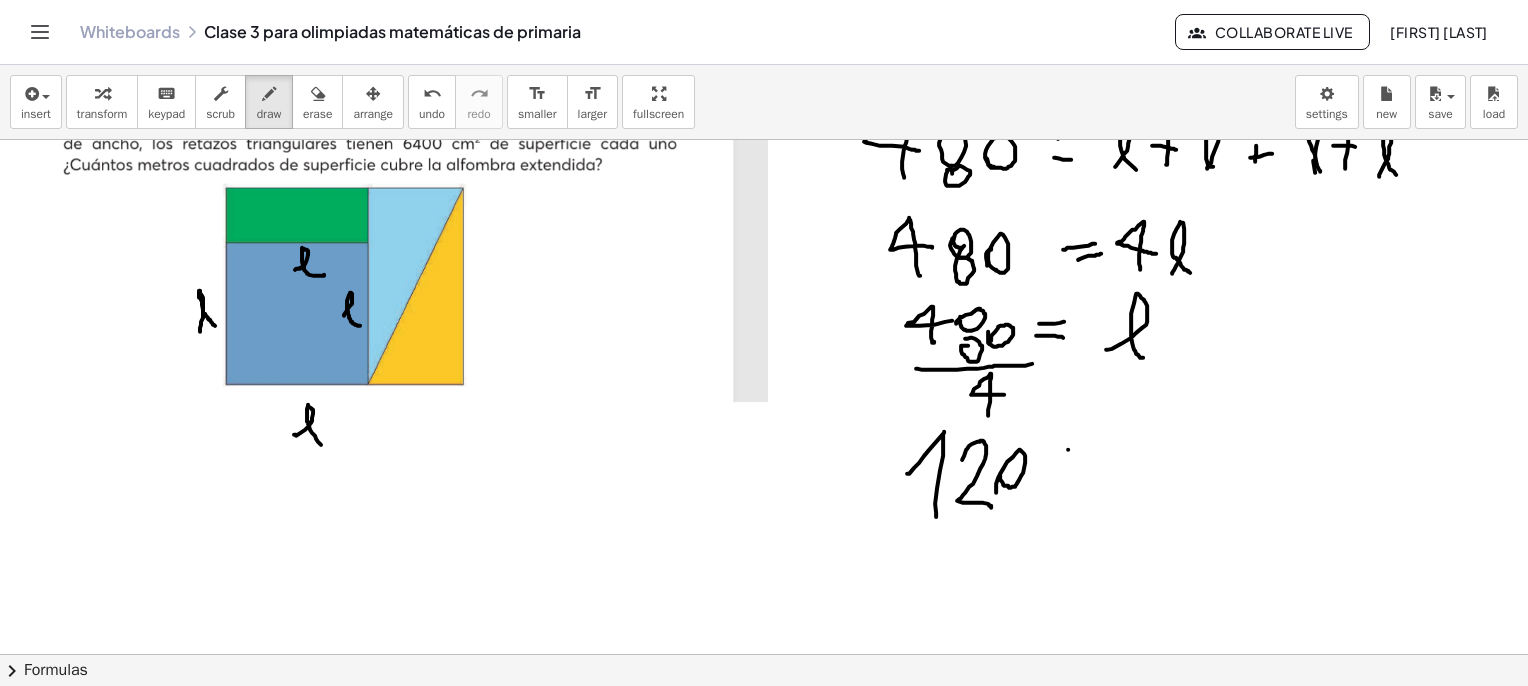 drag, startPoint x: 1068, startPoint y: 449, endPoint x: 1093, endPoint y: 442, distance: 25.96151 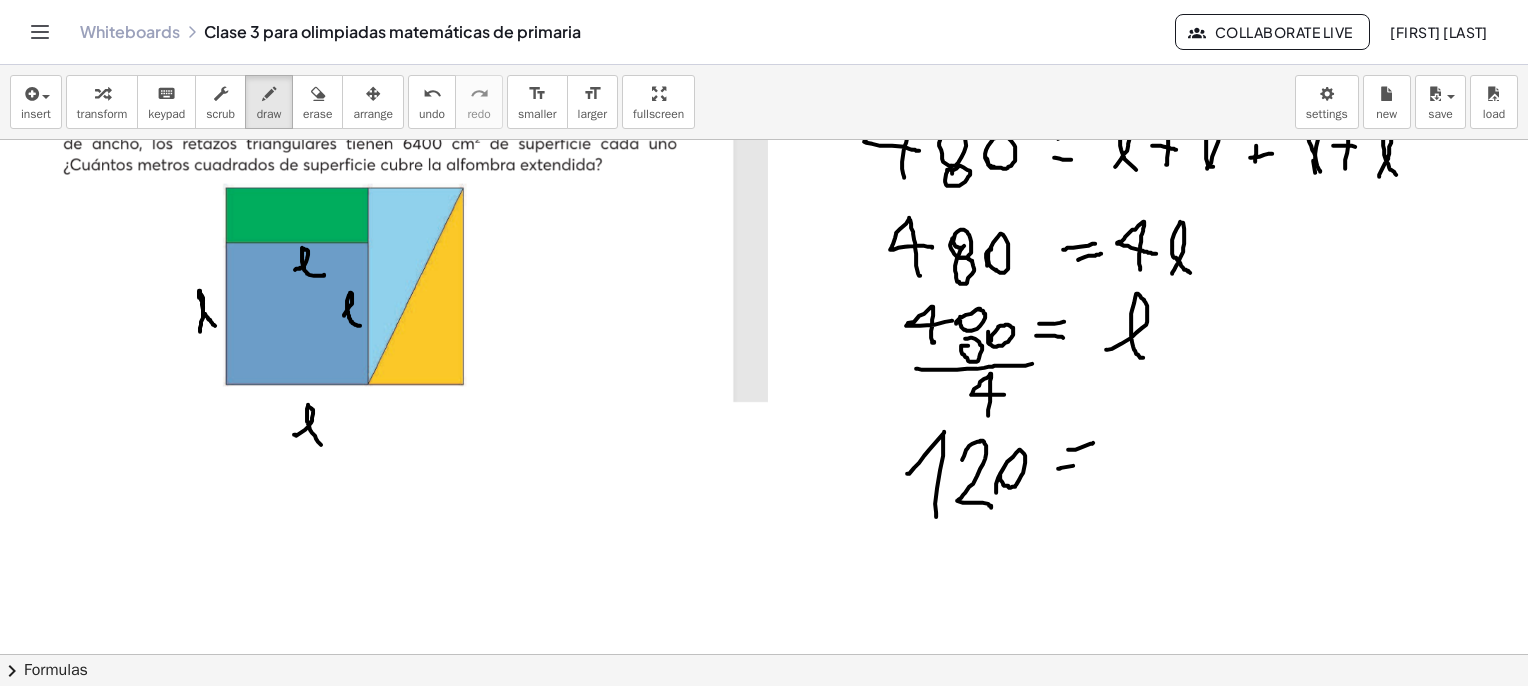 drag, startPoint x: 1061, startPoint y: 467, endPoint x: 1087, endPoint y: 462, distance: 26.476404 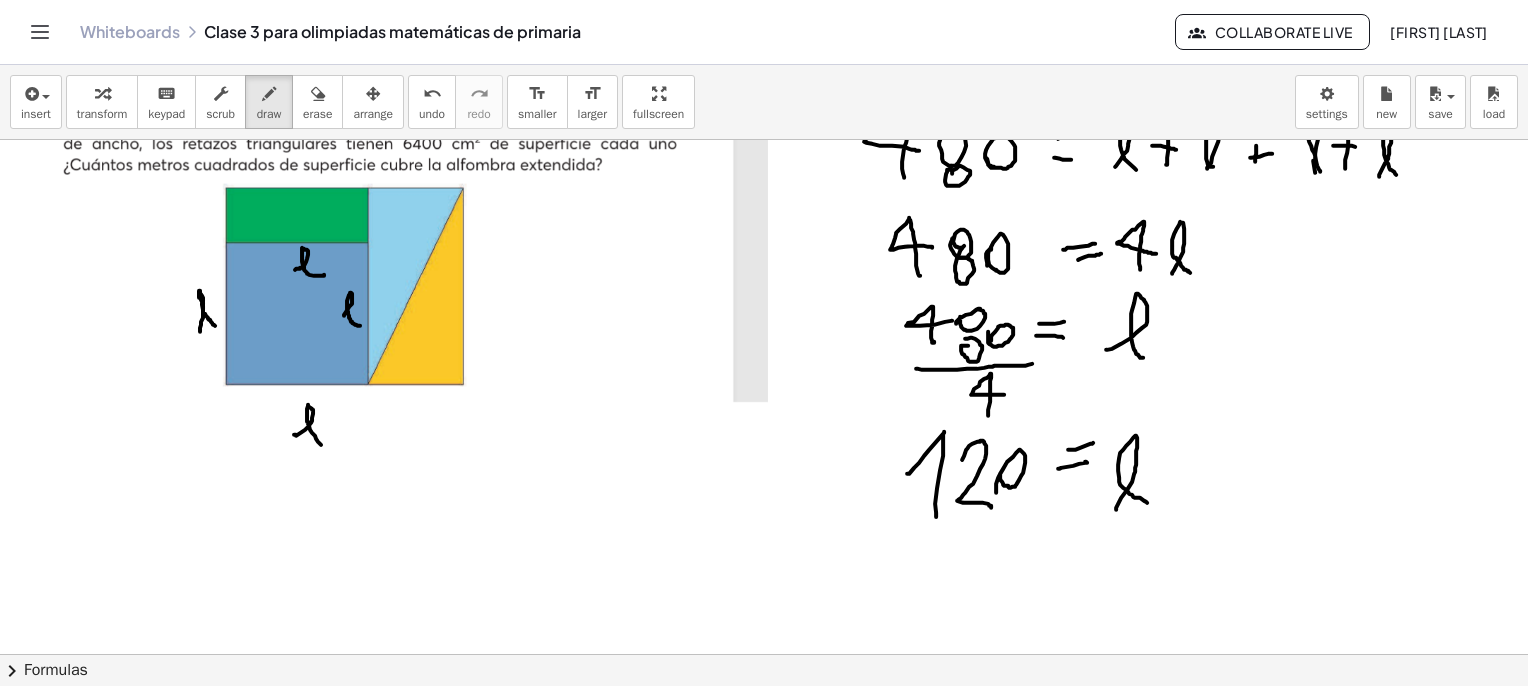 drag, startPoint x: 1116, startPoint y: 509, endPoint x: 1147, endPoint y: 502, distance: 31.780497 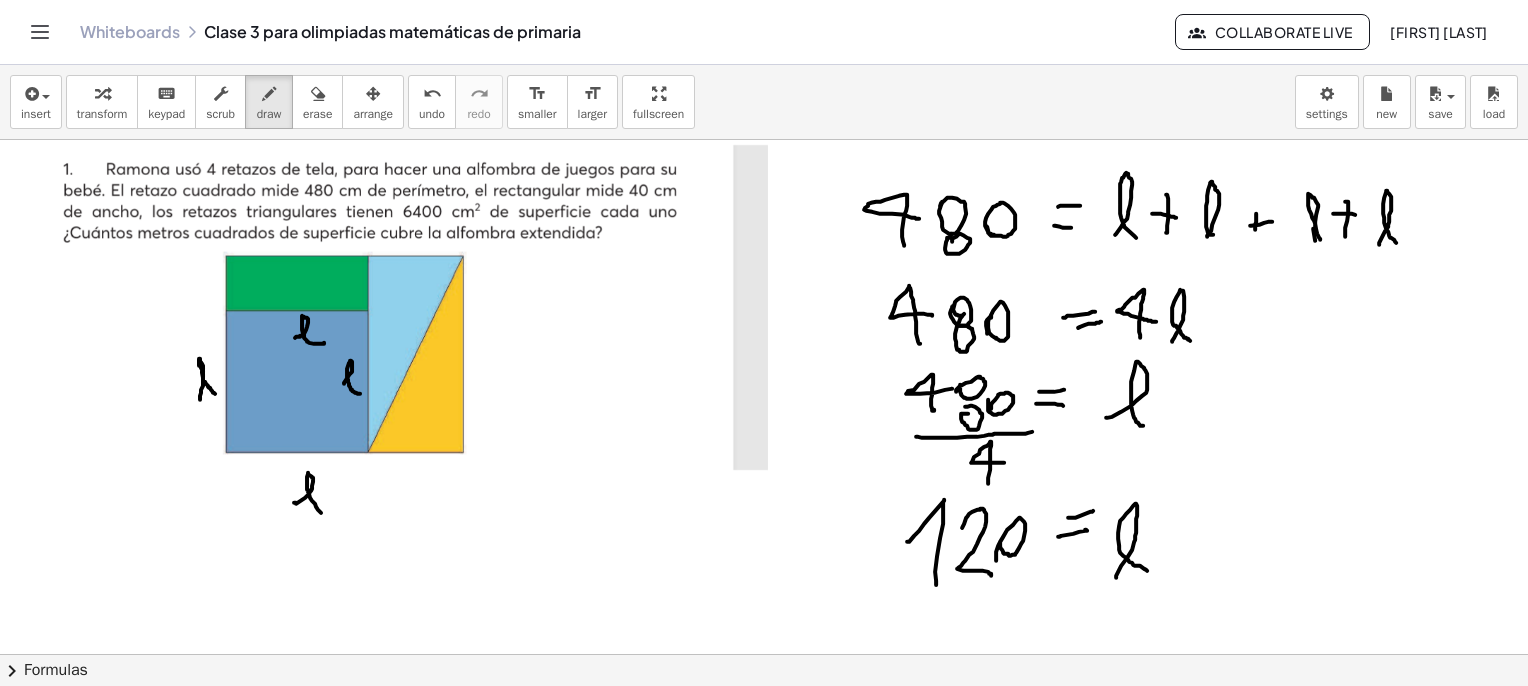 scroll, scrollTop: 0, scrollLeft: 0, axis: both 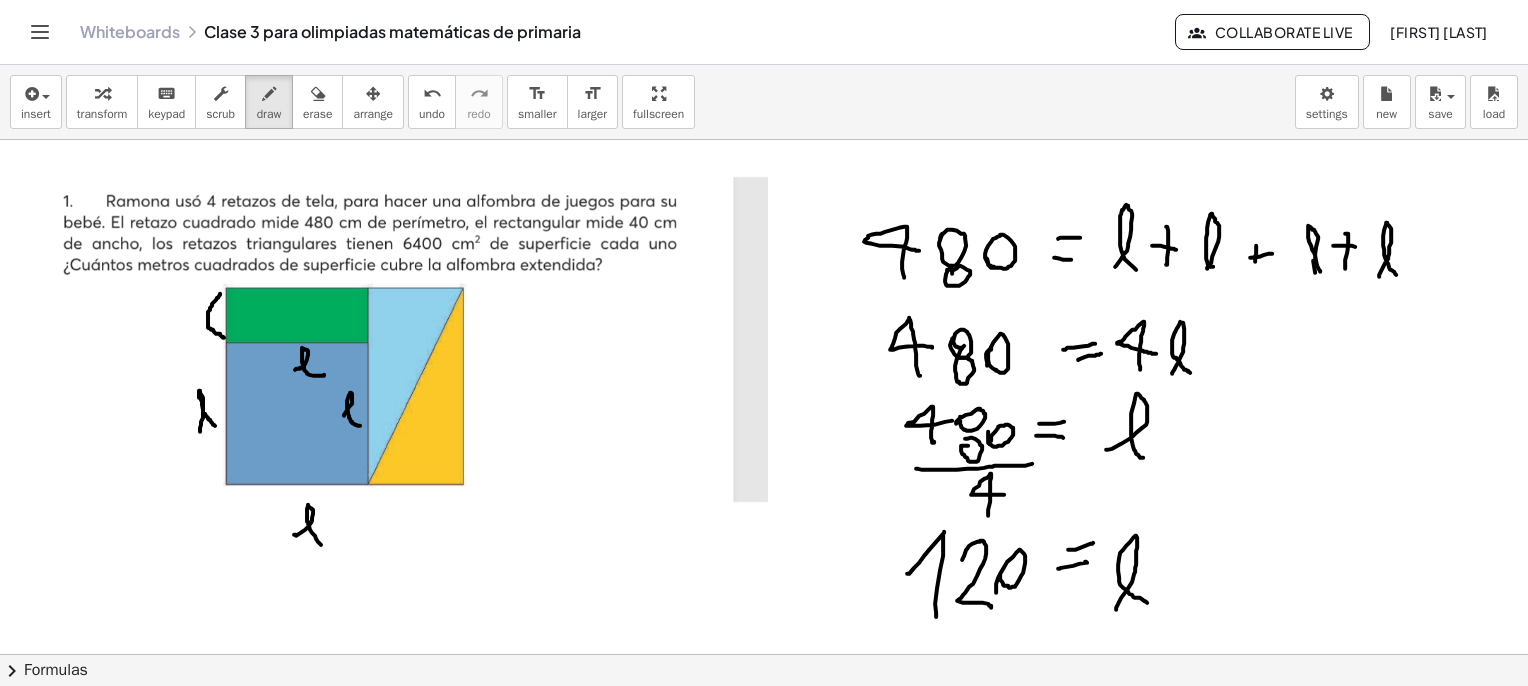 drag, startPoint x: 223, startPoint y: 337, endPoint x: 225, endPoint y: 289, distance: 48.04165 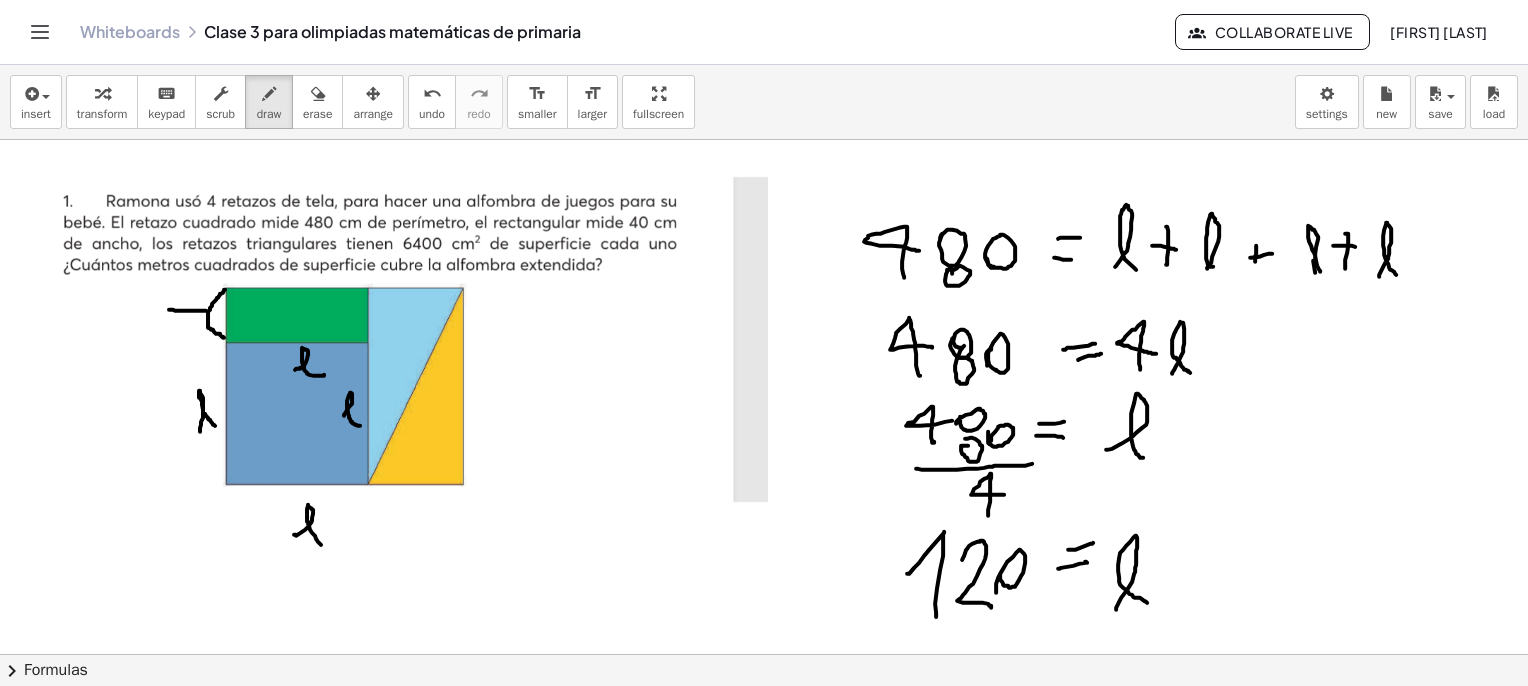 drag, startPoint x: 206, startPoint y: 310, endPoint x: 164, endPoint y: 309, distance: 42.0119 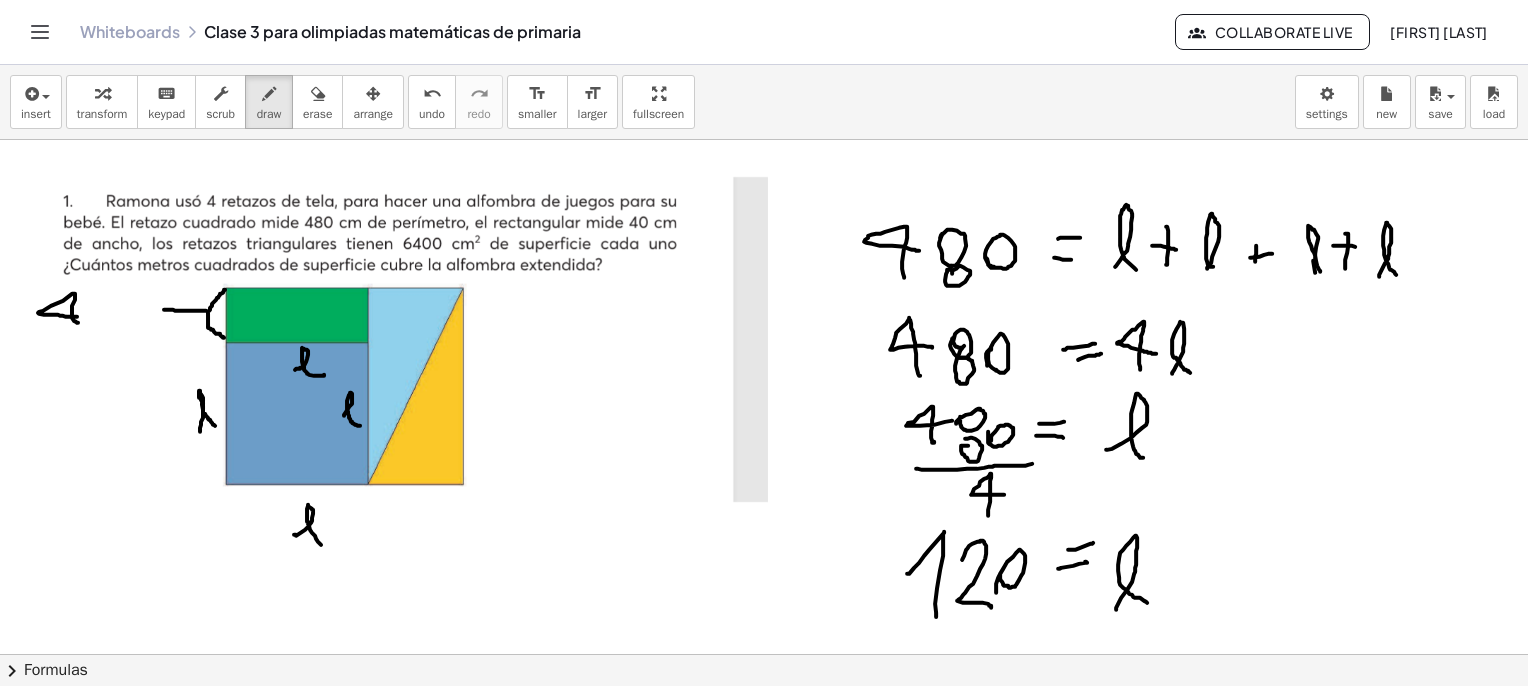 click at bounding box center [764, 3827] 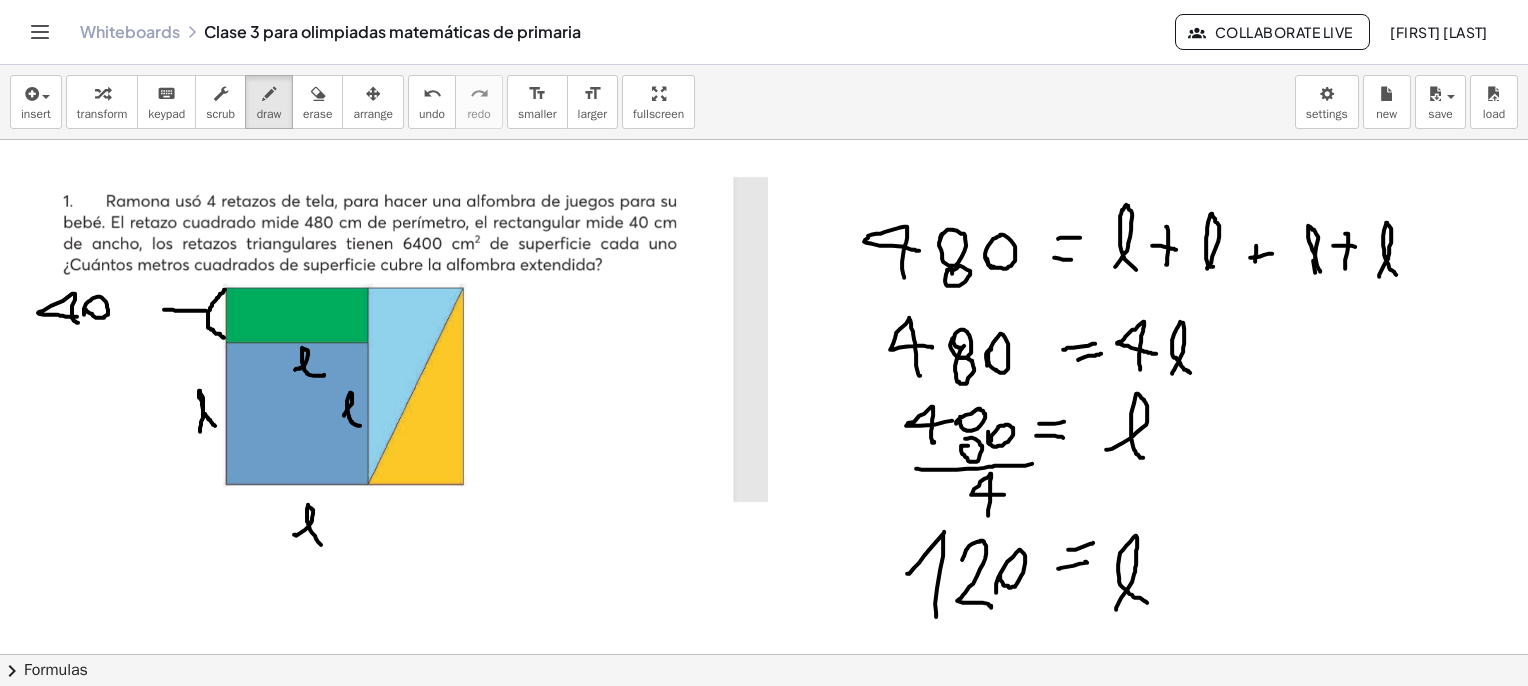 click at bounding box center [764, 3827] 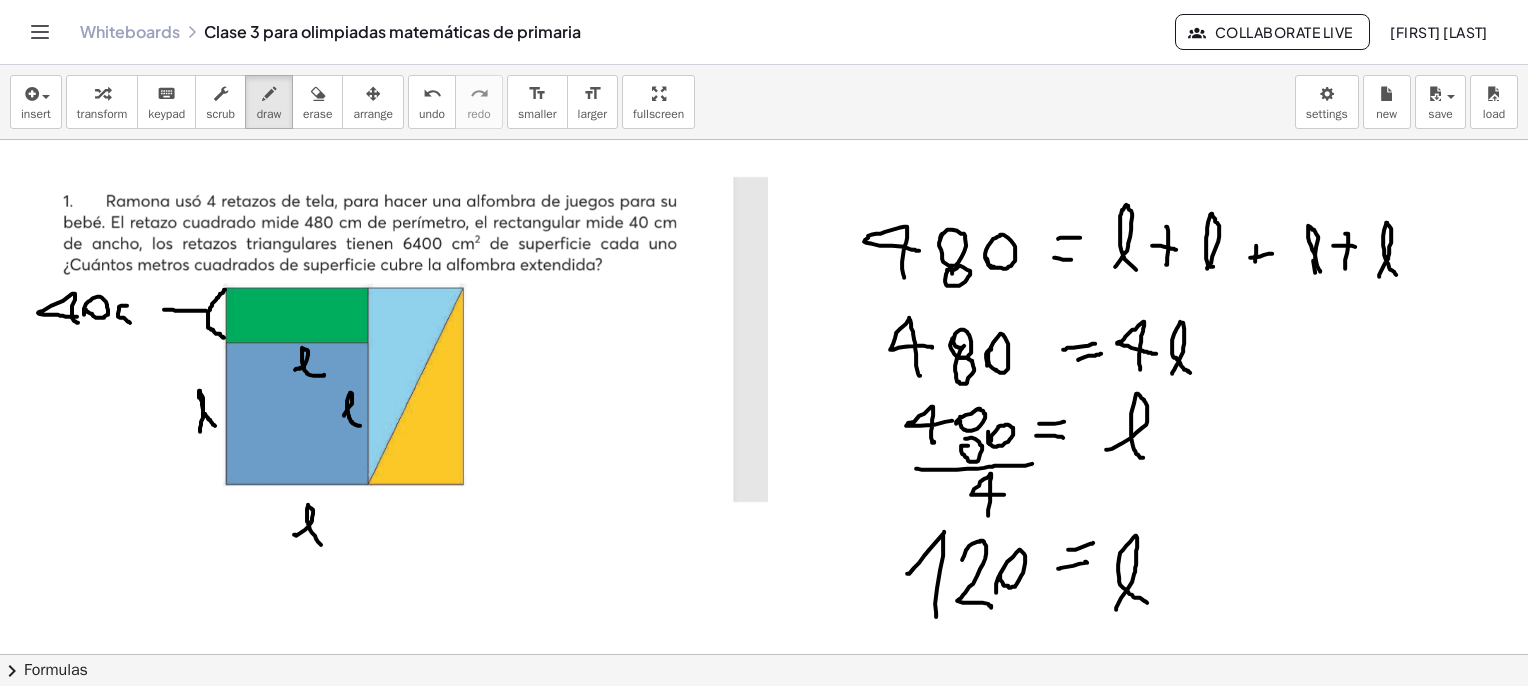 drag, startPoint x: 127, startPoint y: 305, endPoint x: 133, endPoint y: 322, distance: 18.027756 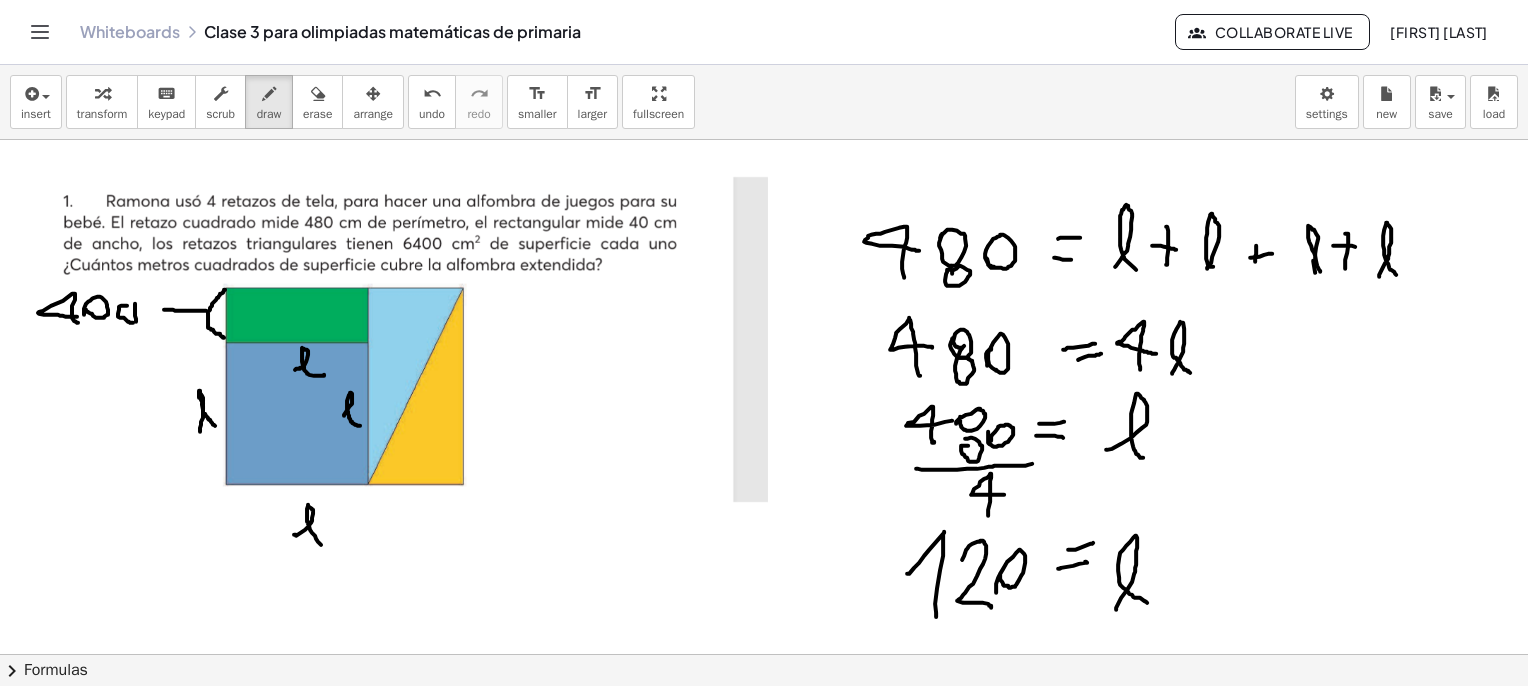 drag, startPoint x: 136, startPoint y: 321, endPoint x: 136, endPoint y: 297, distance: 24 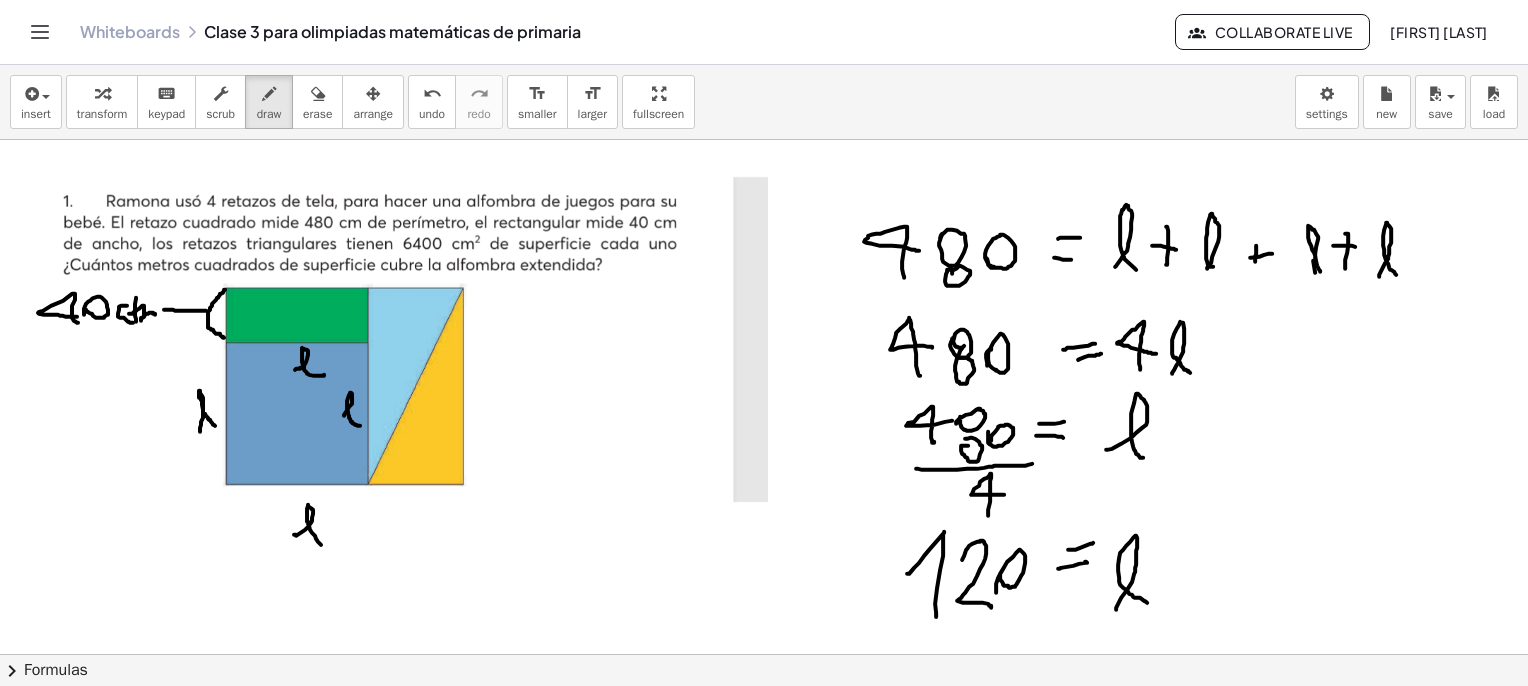 drag, startPoint x: 129, startPoint y: 313, endPoint x: 155, endPoint y: 317, distance: 26.305893 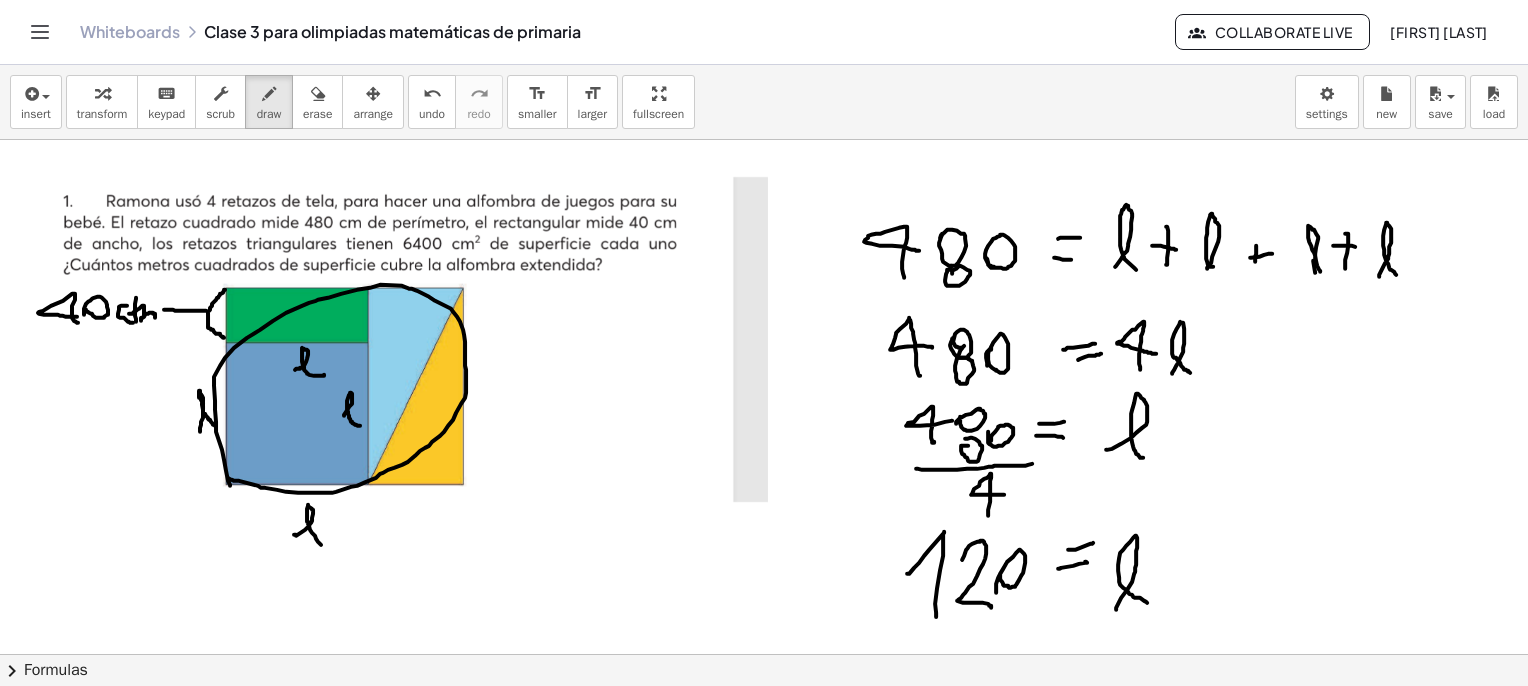 drag, startPoint x: 230, startPoint y: 485, endPoint x: 227, endPoint y: 456, distance: 29.15476 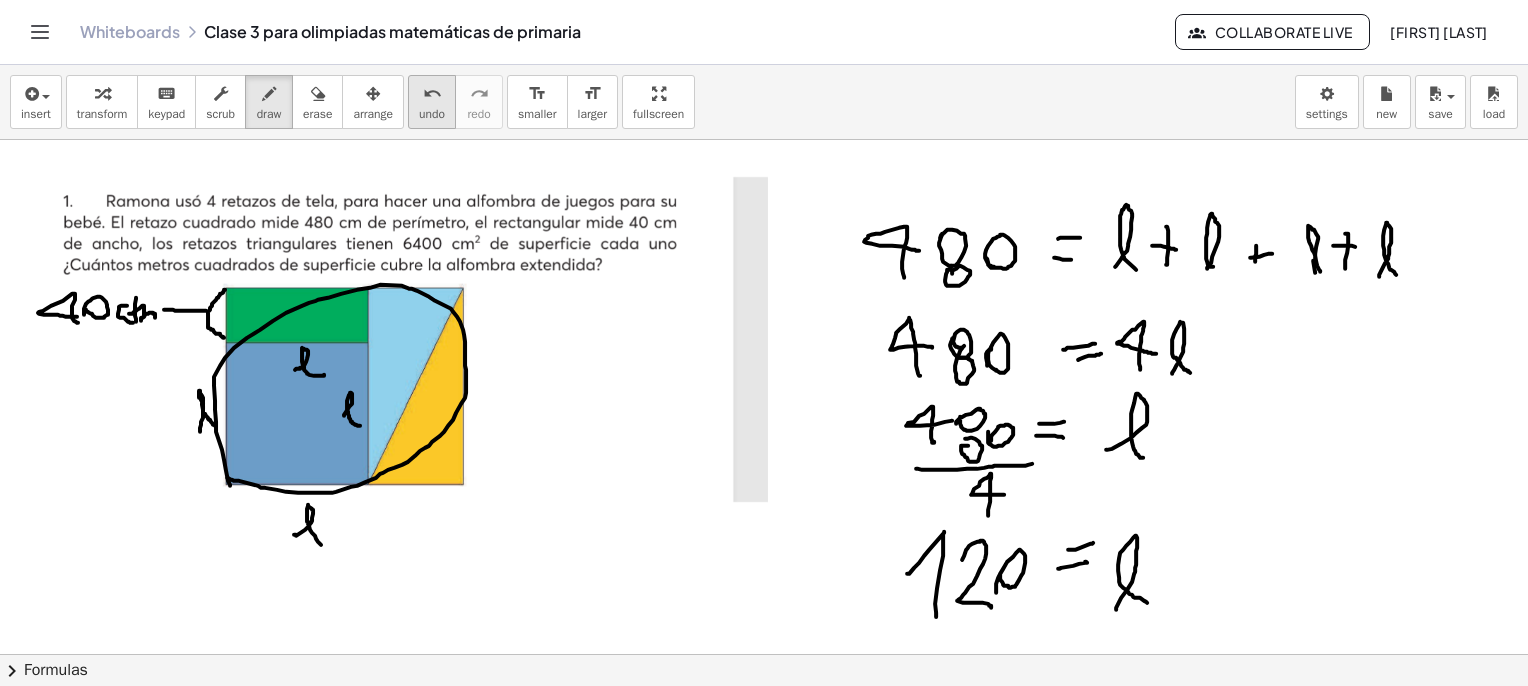 click on "undo" at bounding box center [432, 114] 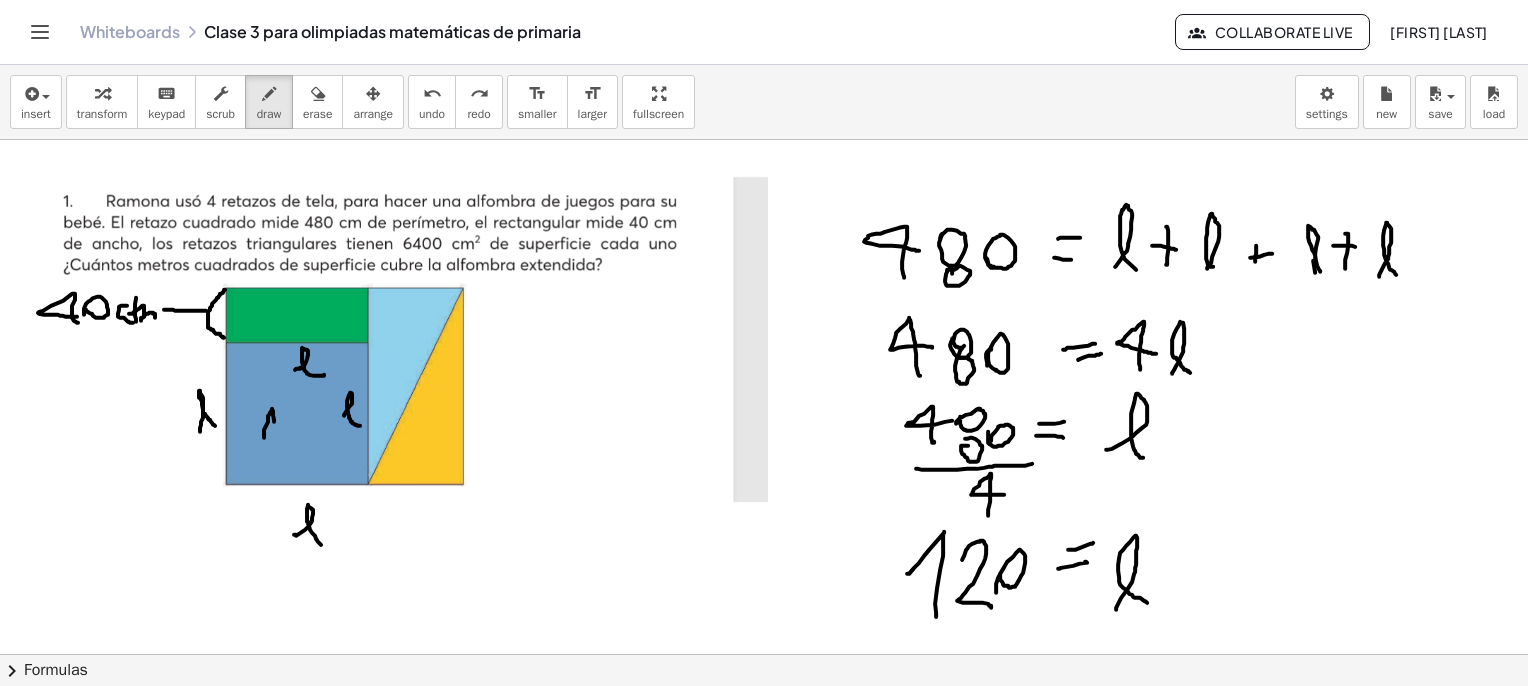drag, startPoint x: 264, startPoint y: 437, endPoint x: 274, endPoint y: 423, distance: 17.20465 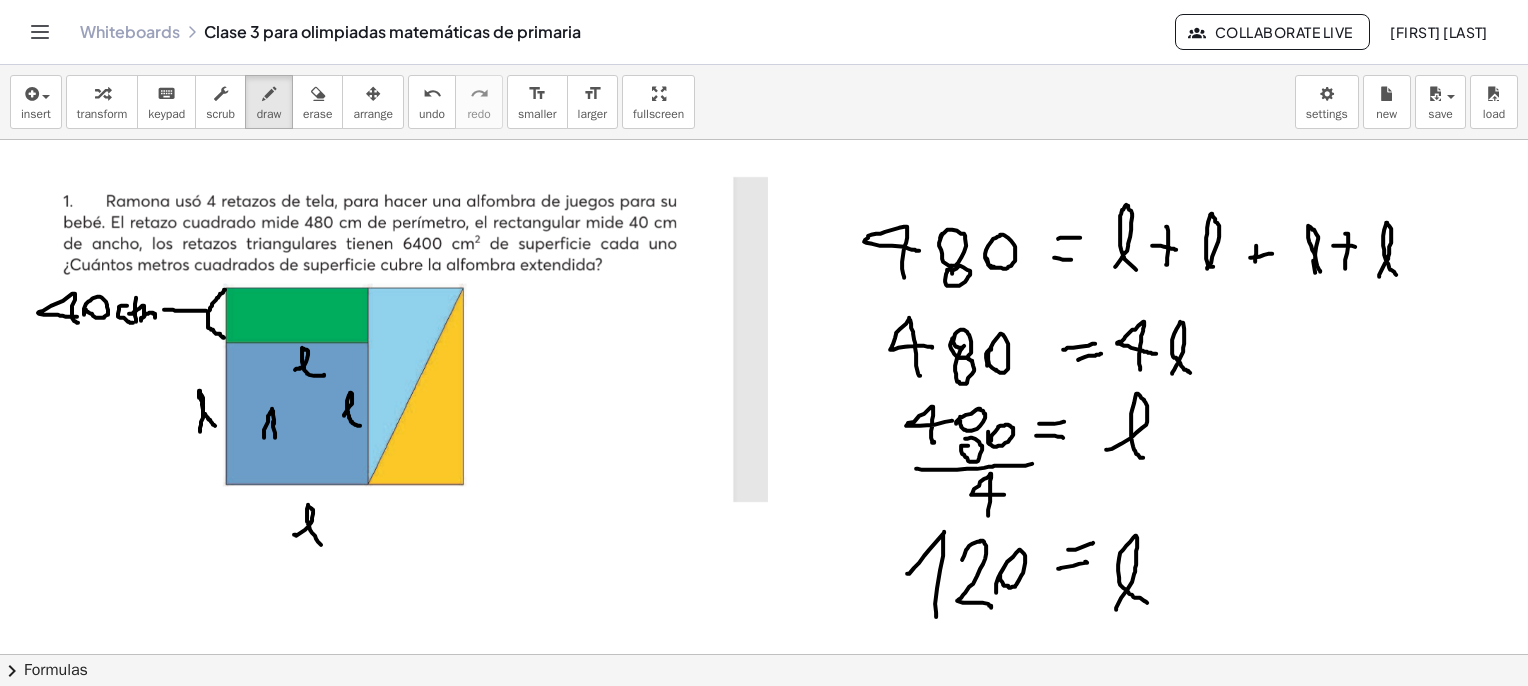 drag, startPoint x: 273, startPoint y: 421, endPoint x: 275, endPoint y: 438, distance: 17.117243 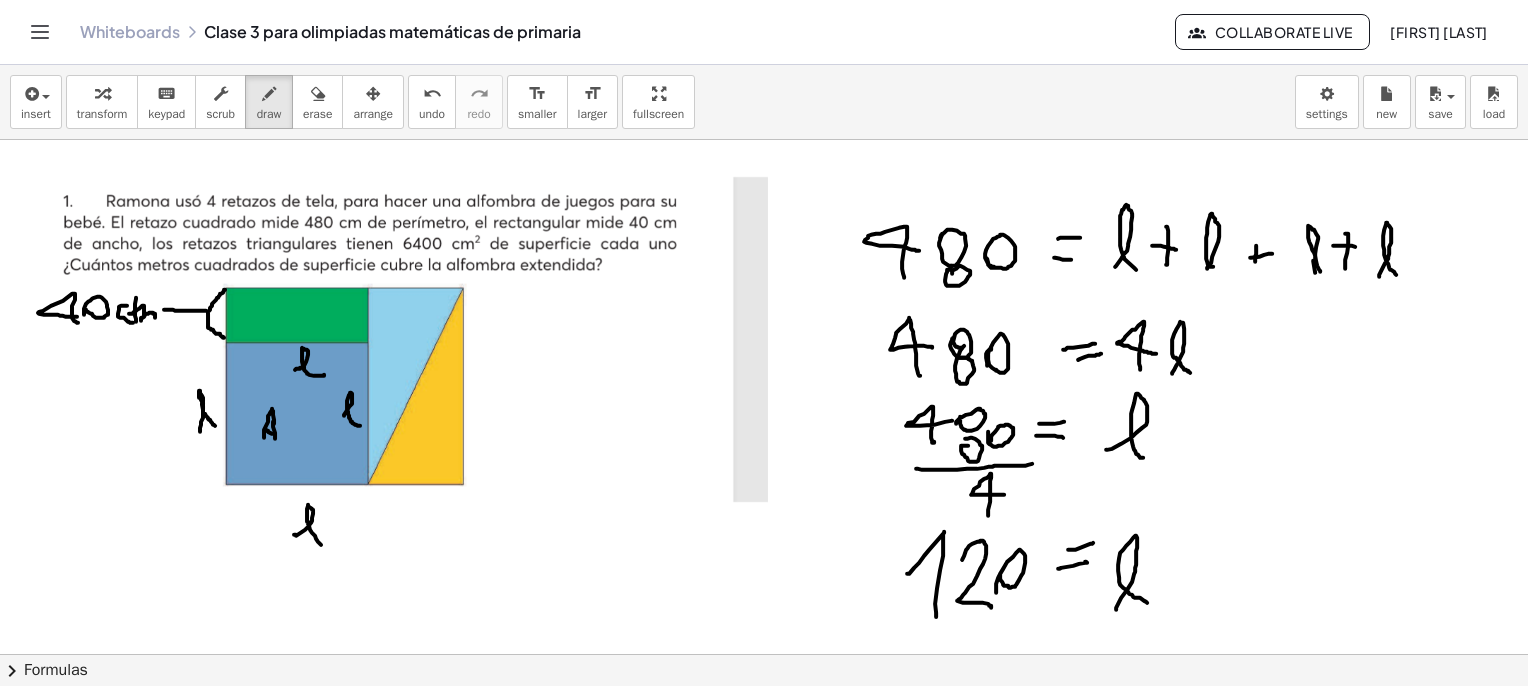 click at bounding box center (764, 3827) 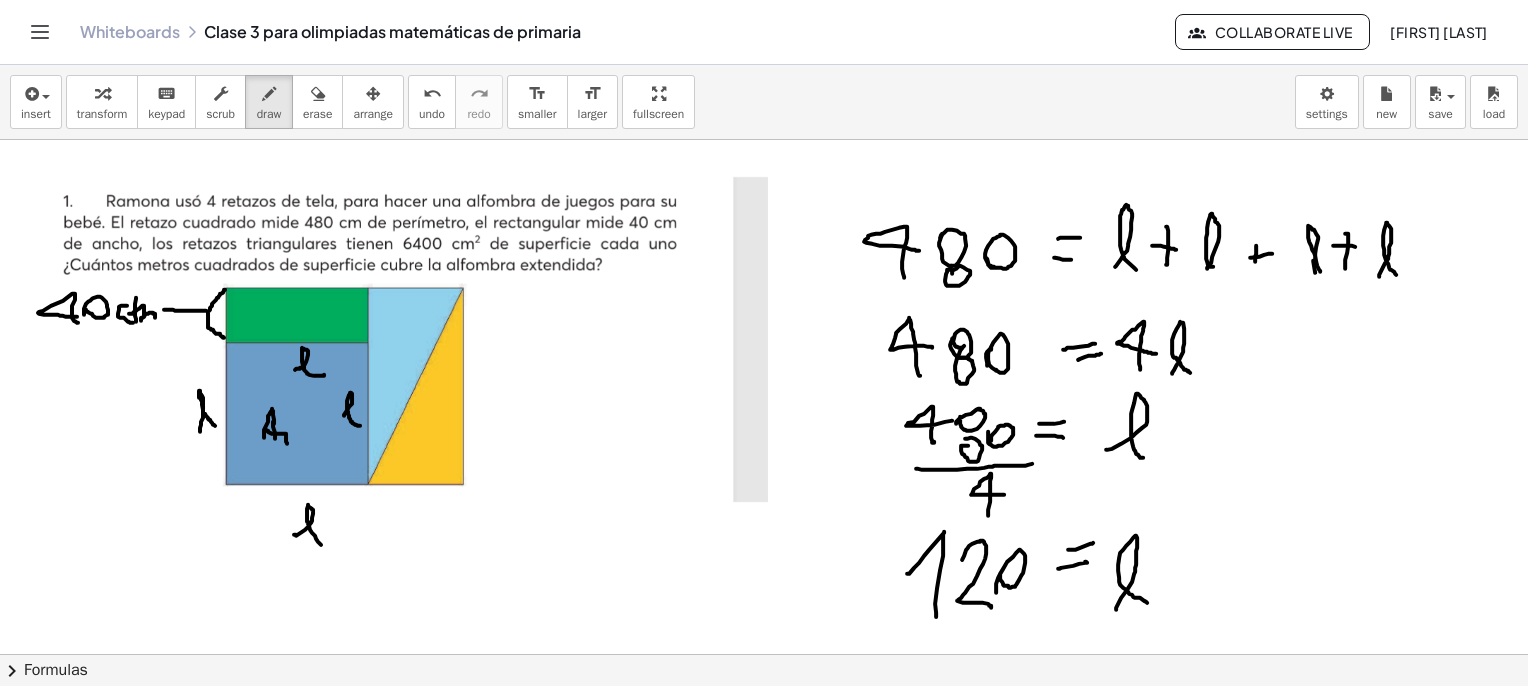 drag, startPoint x: 287, startPoint y: 443, endPoint x: 276, endPoint y: 433, distance: 14.866069 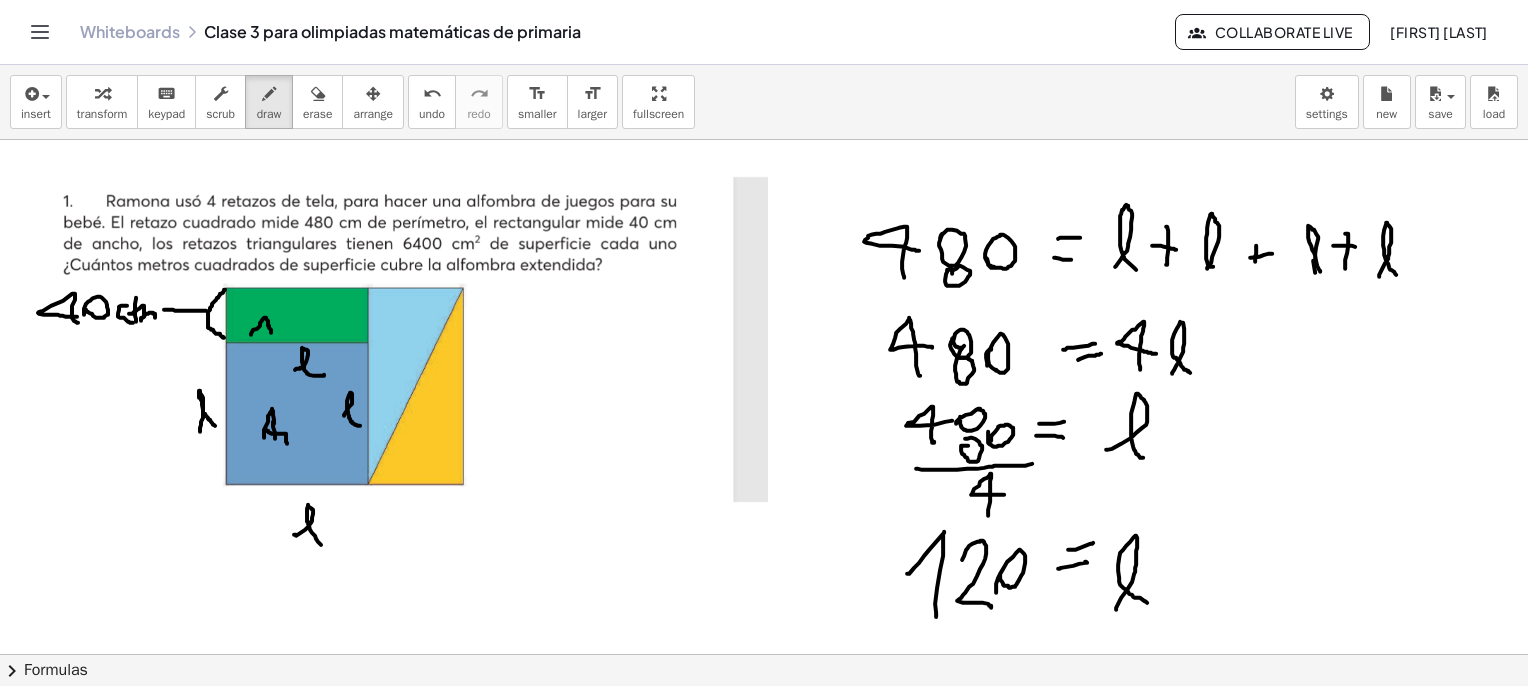 drag, startPoint x: 251, startPoint y: 334, endPoint x: 271, endPoint y: 332, distance: 20.09975 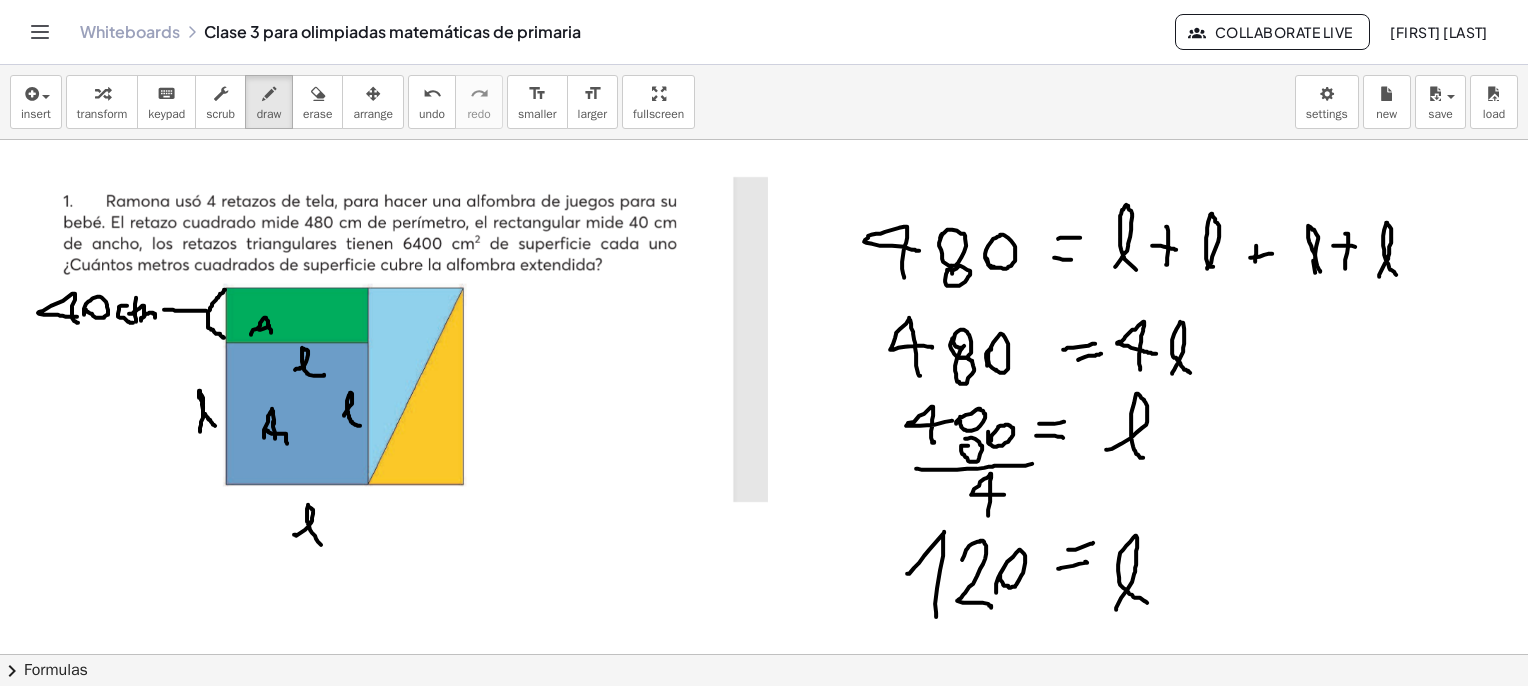 drag, startPoint x: 259, startPoint y: 329, endPoint x: 276, endPoint y: 325, distance: 17.464249 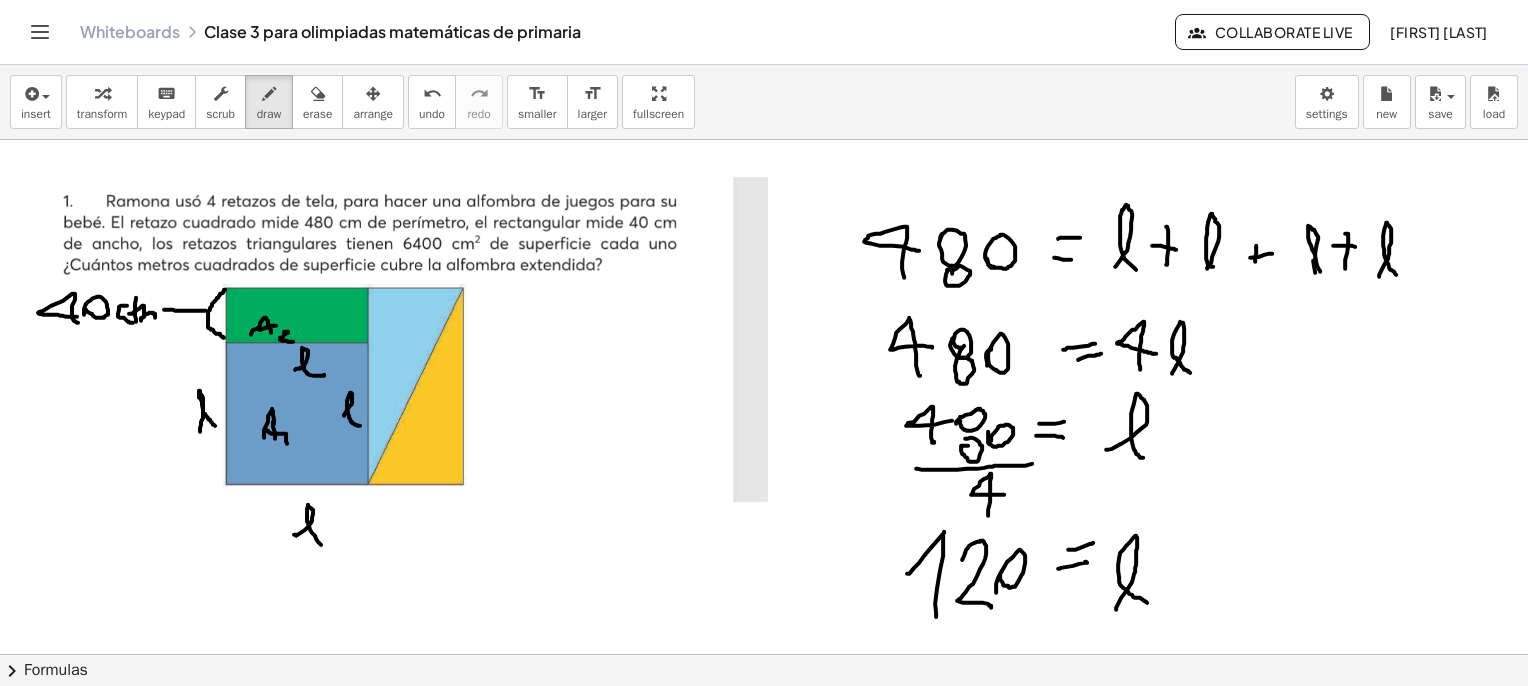 drag, startPoint x: 284, startPoint y: 331, endPoint x: 294, endPoint y: 341, distance: 14.142136 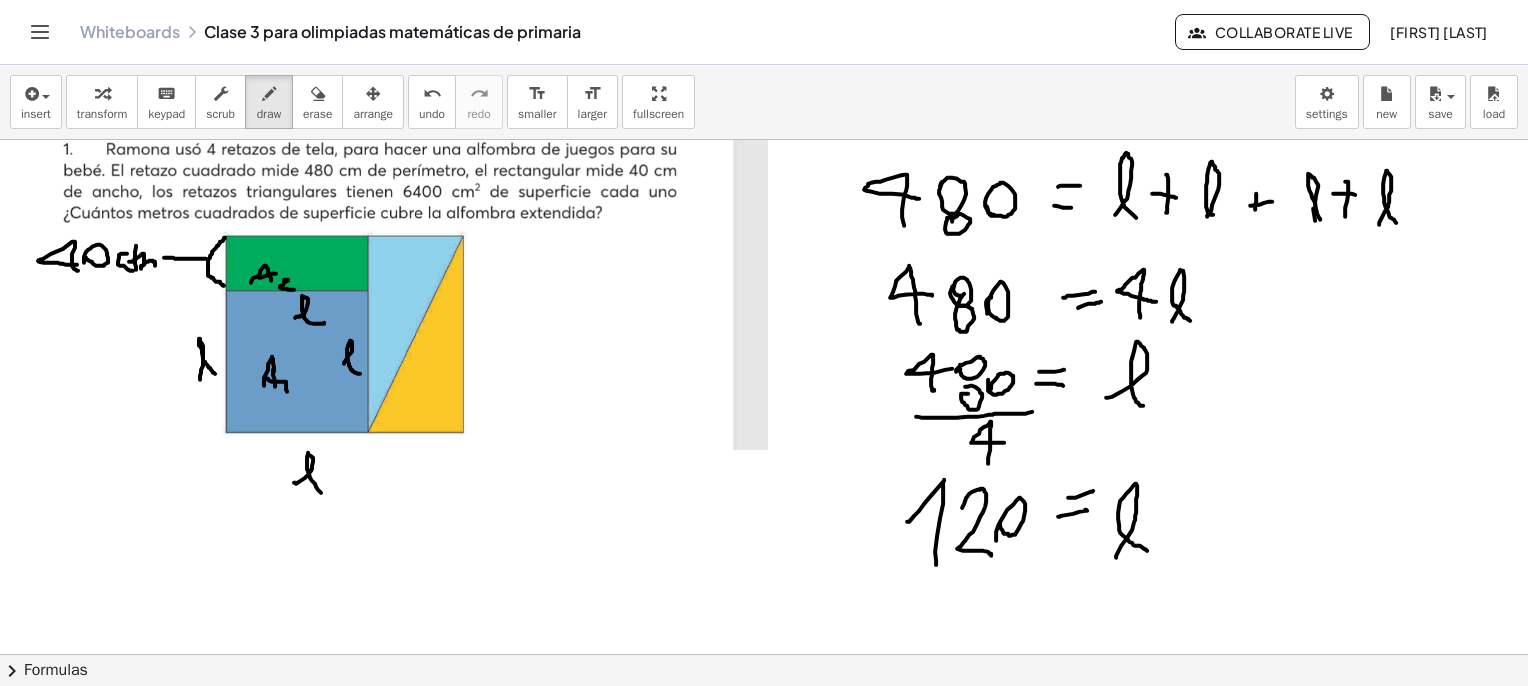 scroll, scrollTop: 100, scrollLeft: 0, axis: vertical 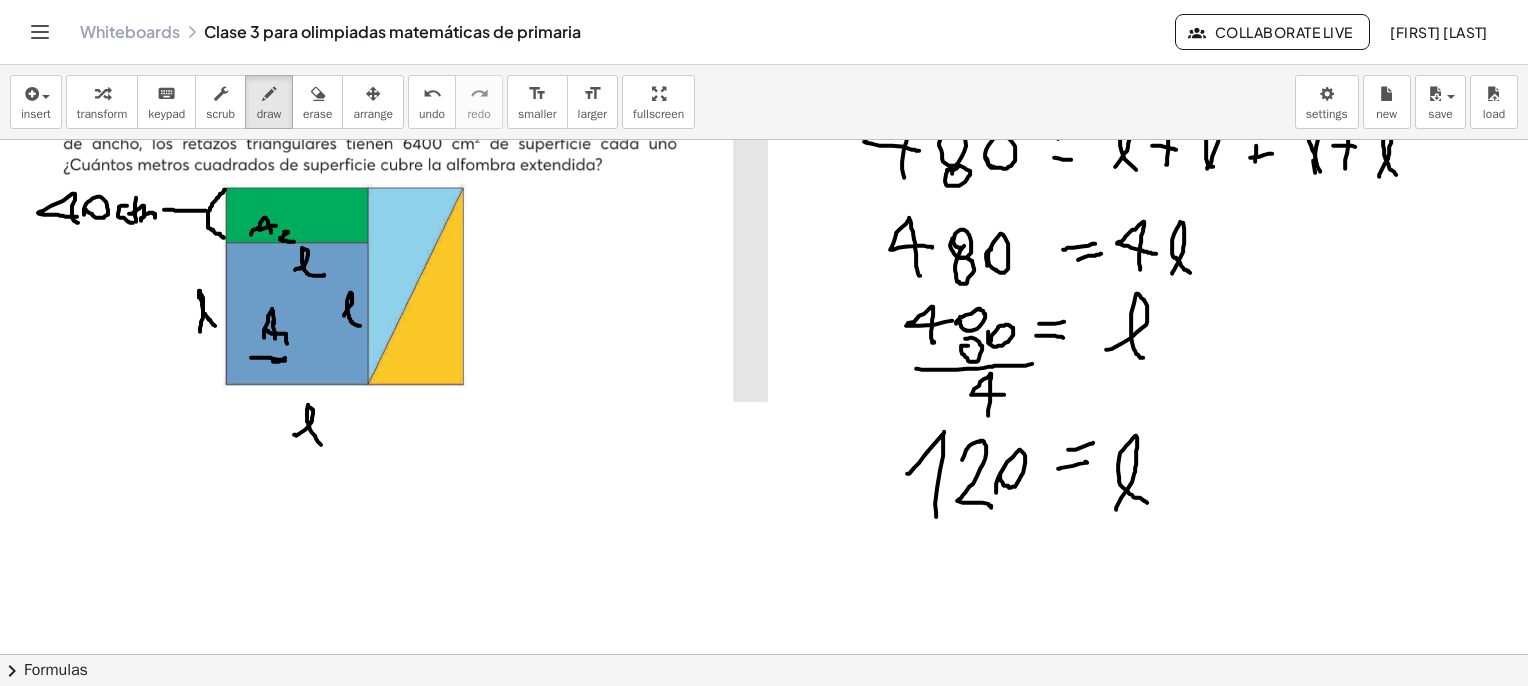 drag, startPoint x: 251, startPoint y: 357, endPoint x: 285, endPoint y: 357, distance: 34 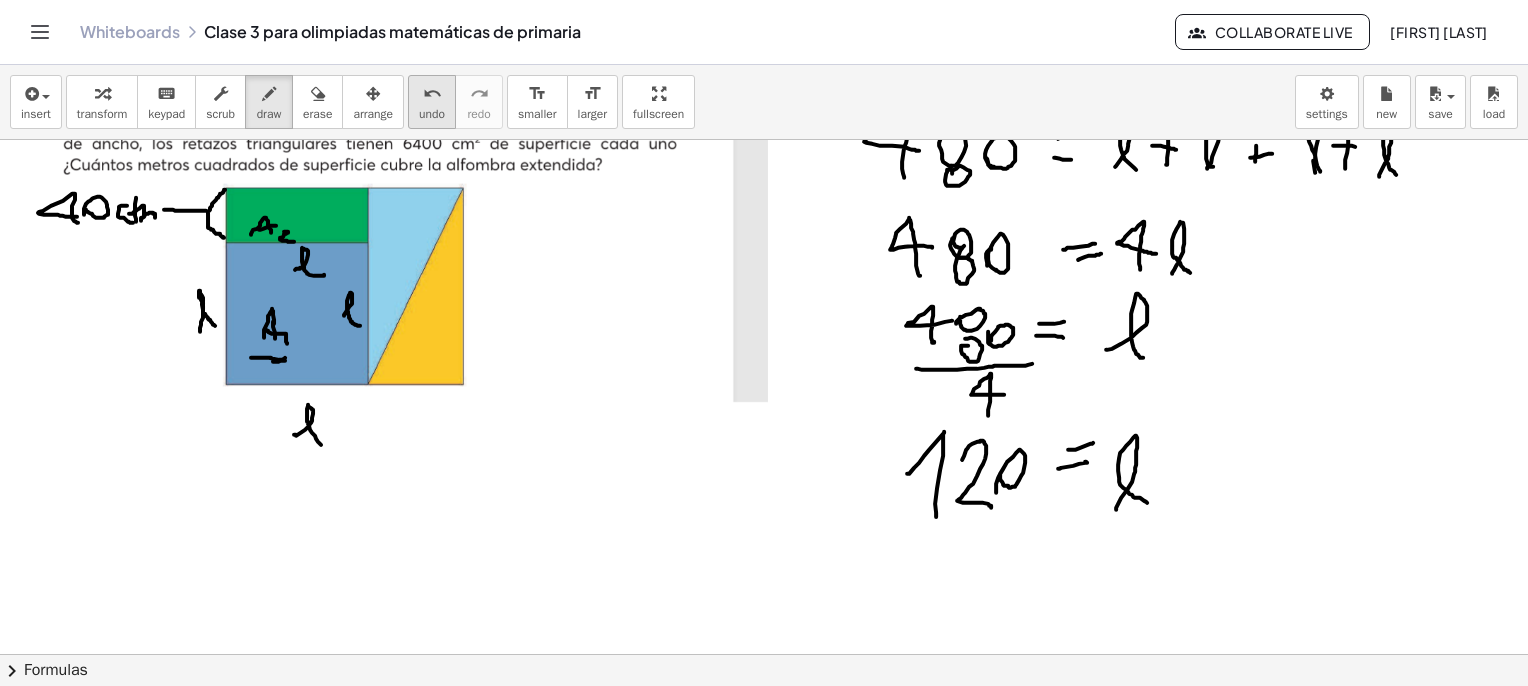 click on "undo" at bounding box center [432, 94] 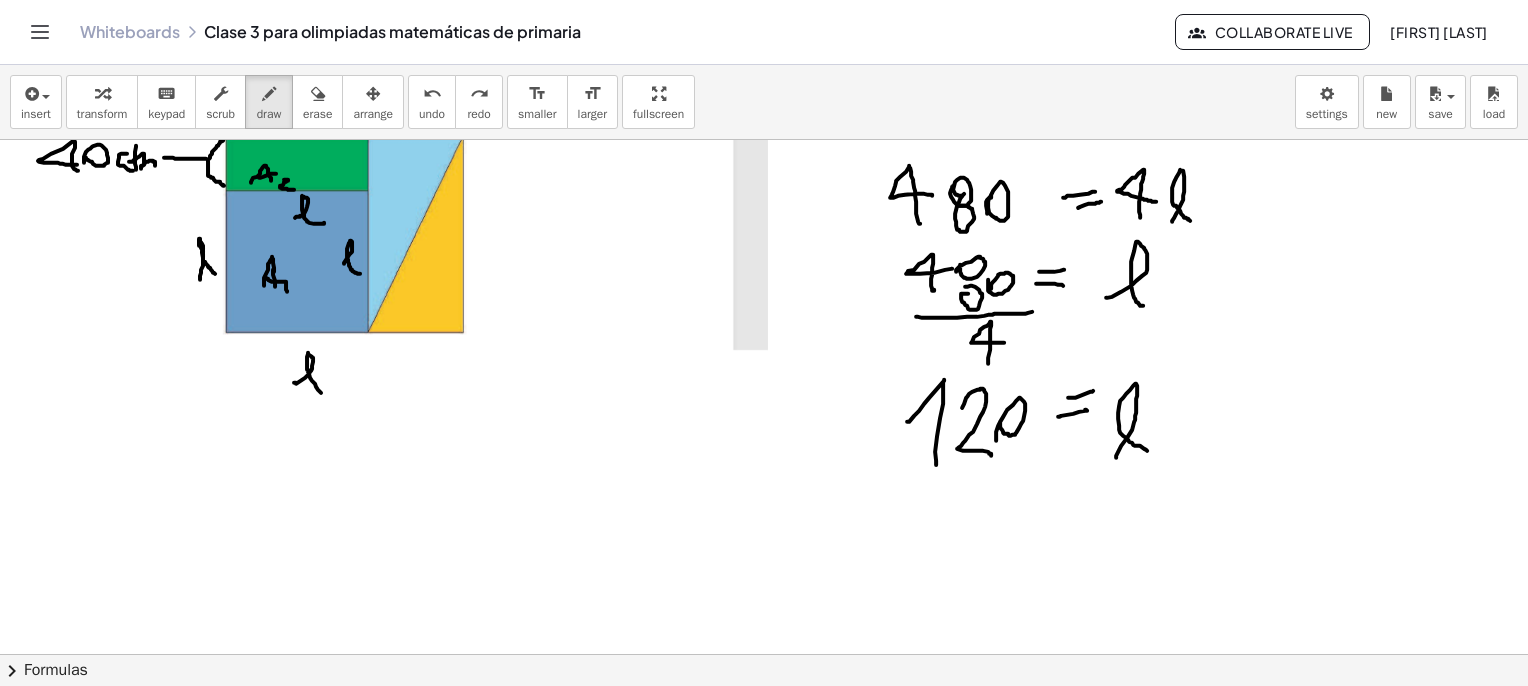 scroll, scrollTop: 200, scrollLeft: 0, axis: vertical 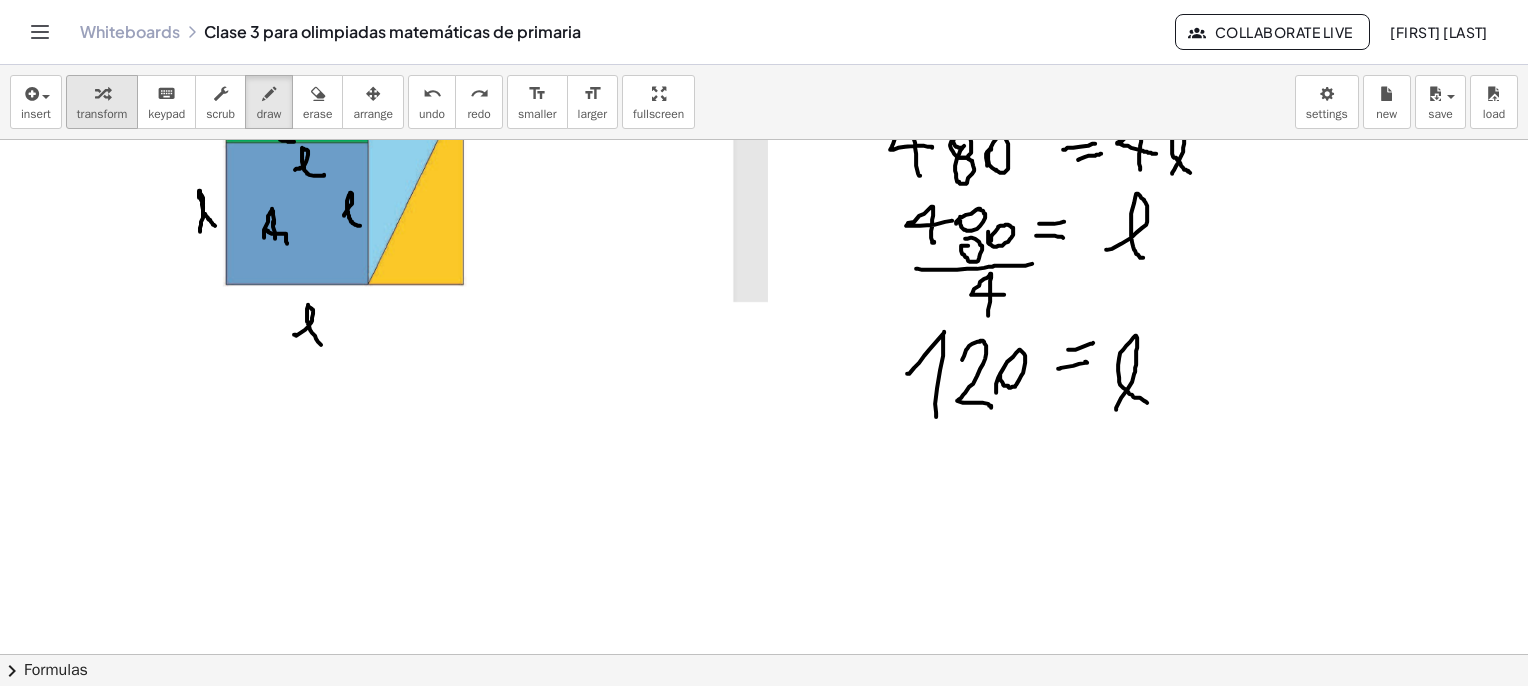 click at bounding box center [102, 94] 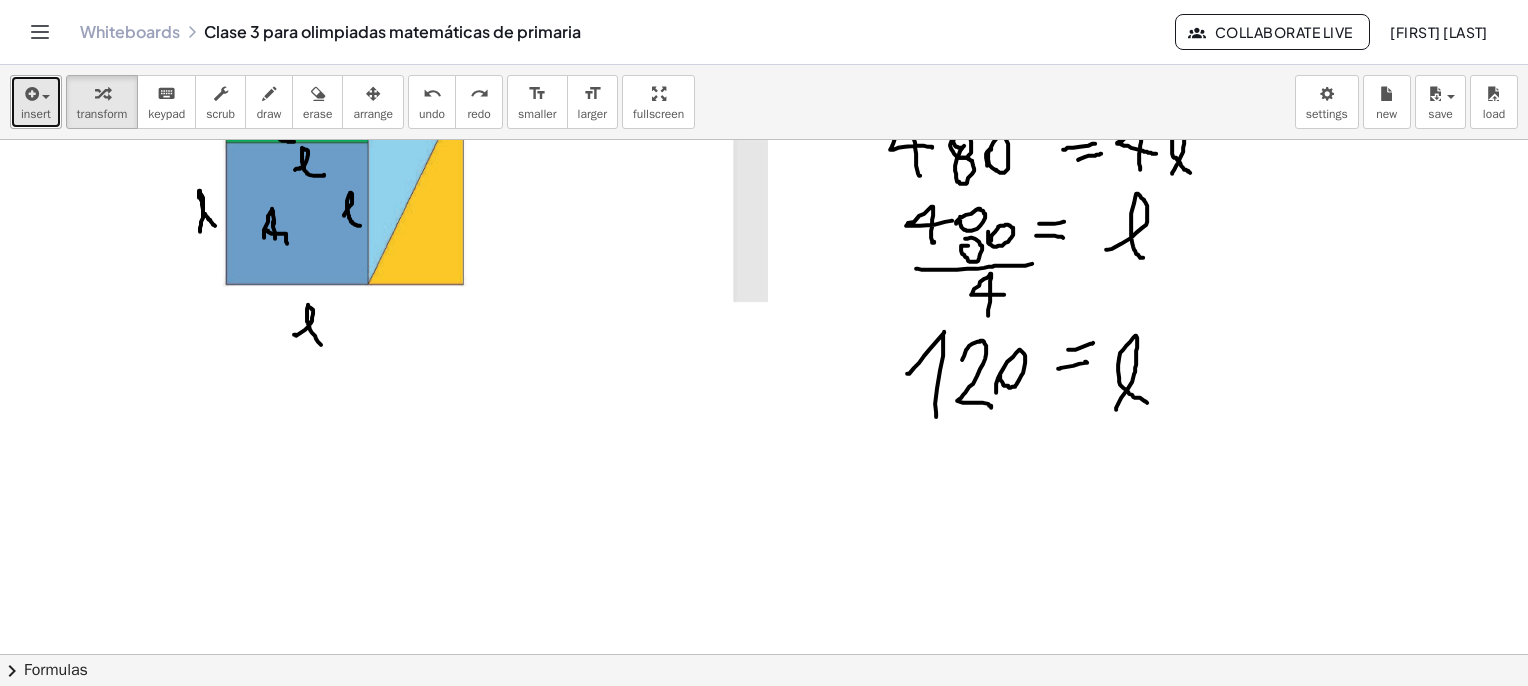 click on "insert" at bounding box center [36, 102] 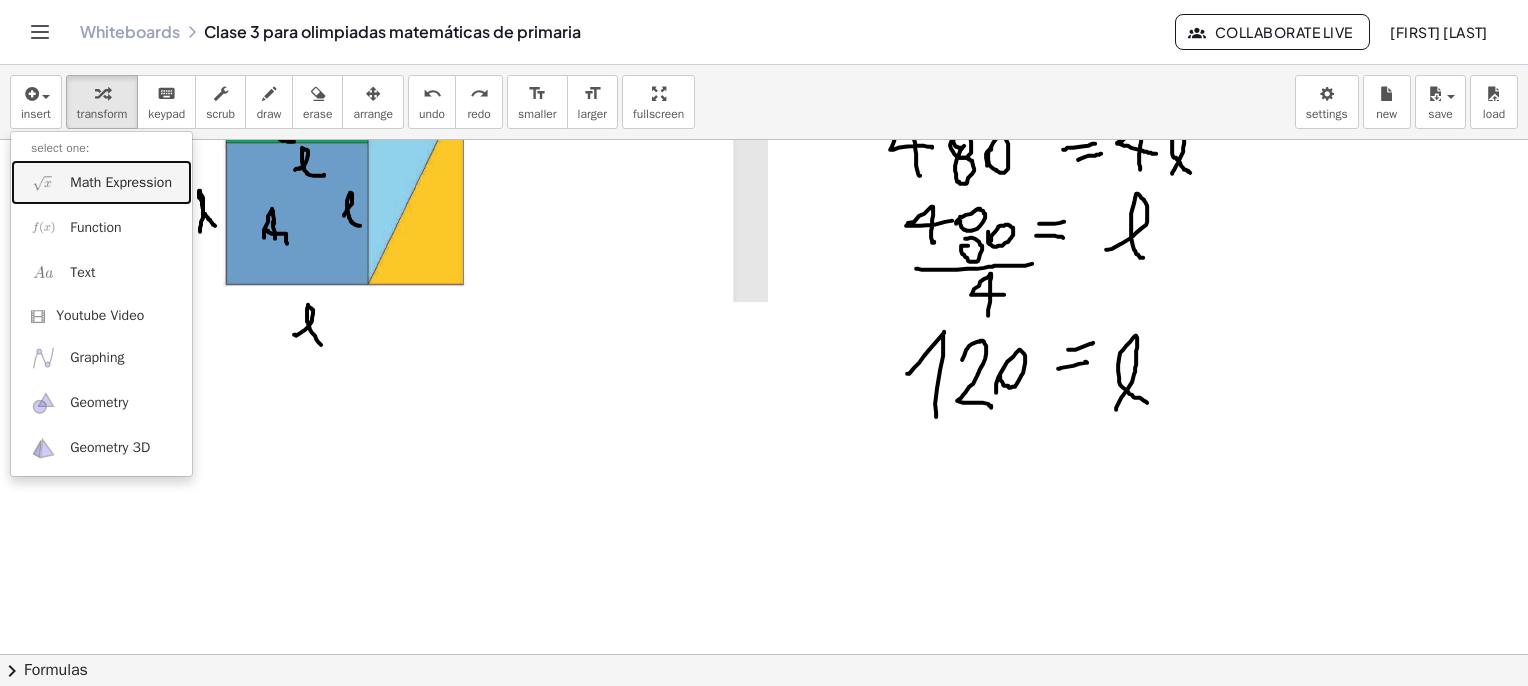 click on "Math Expression" at bounding box center [121, 183] 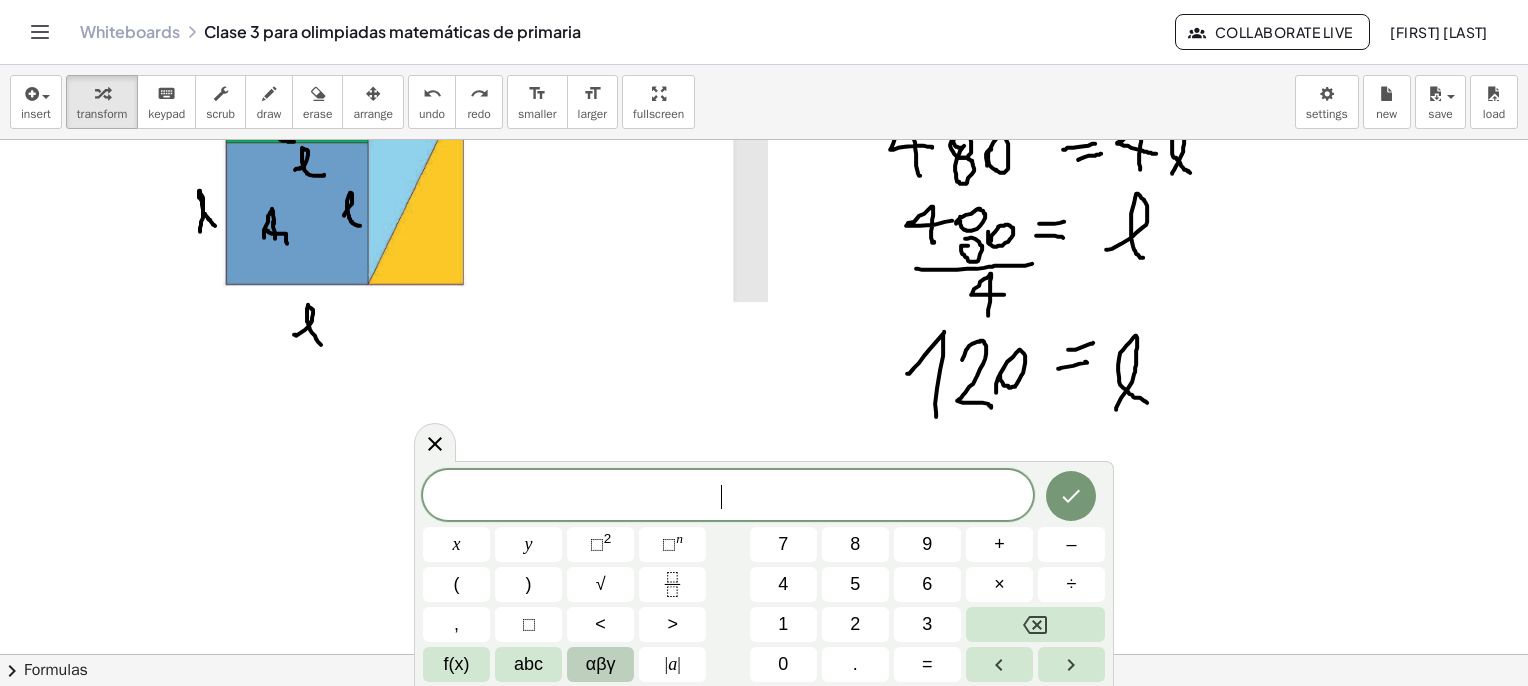 click on "αβγ" at bounding box center [601, 664] 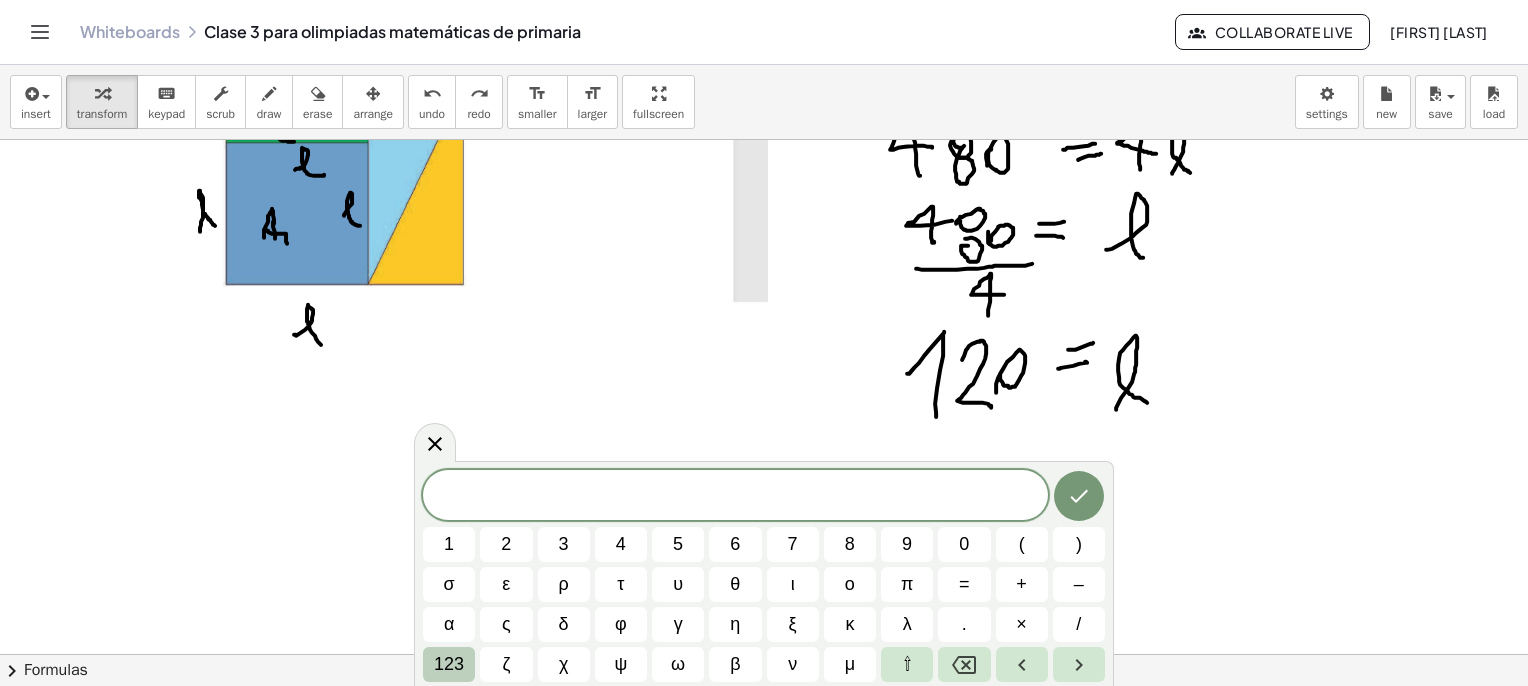click on "123" at bounding box center [449, 664] 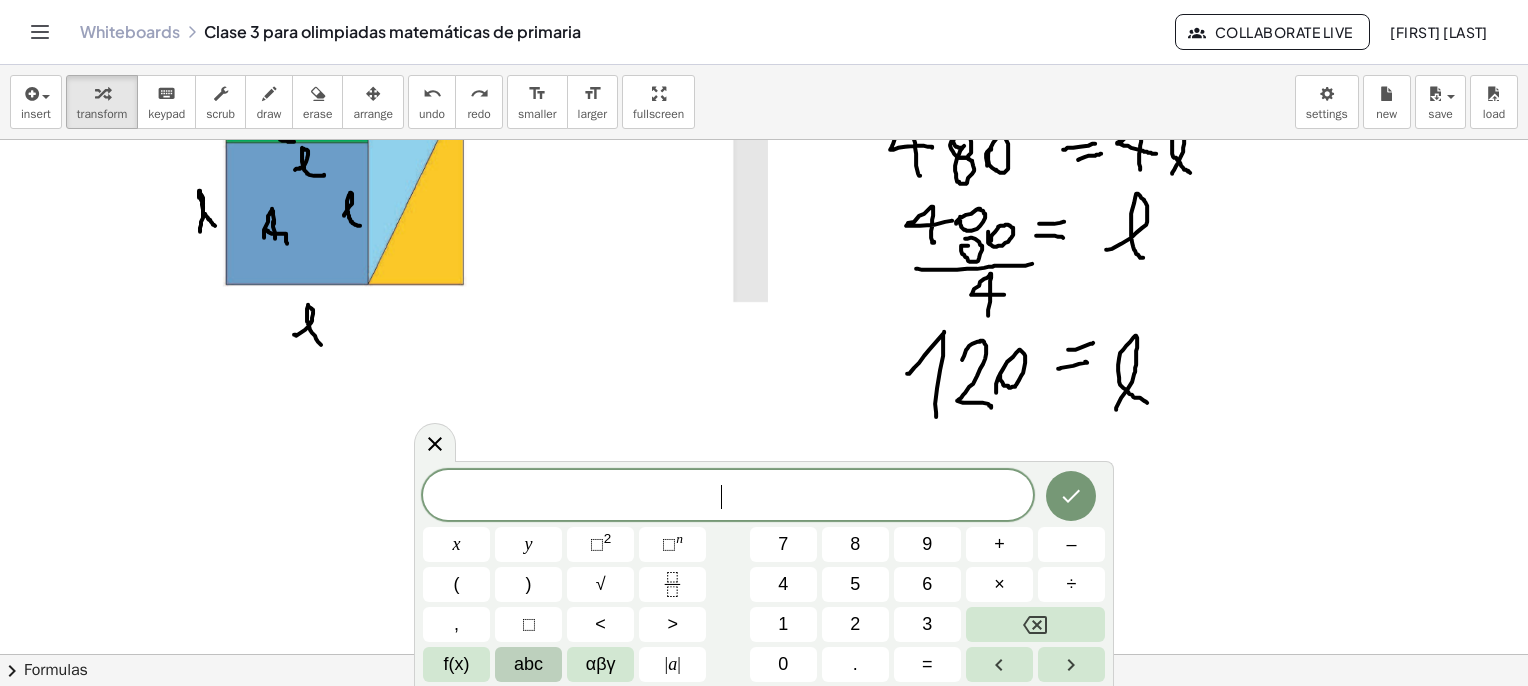 click on "abc" at bounding box center [528, 664] 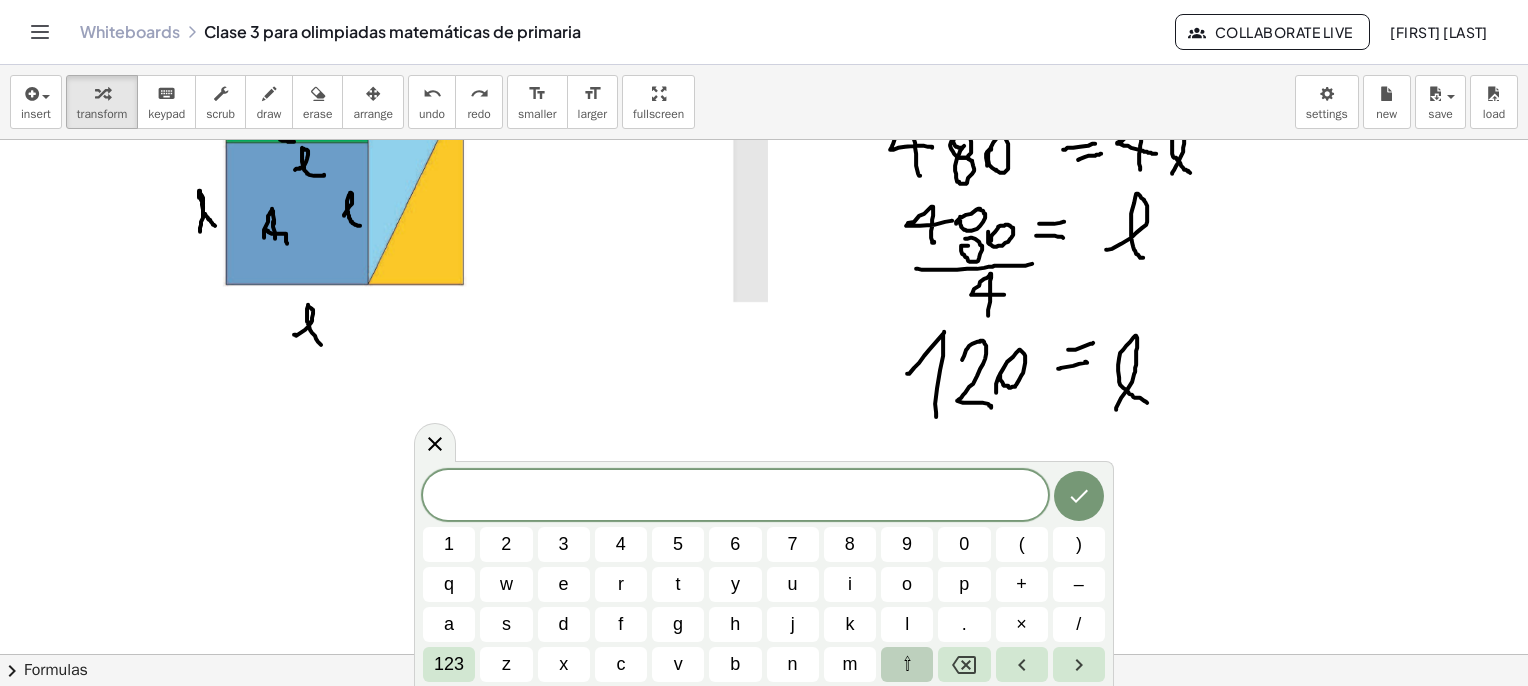 click on "⇧" at bounding box center (907, 664) 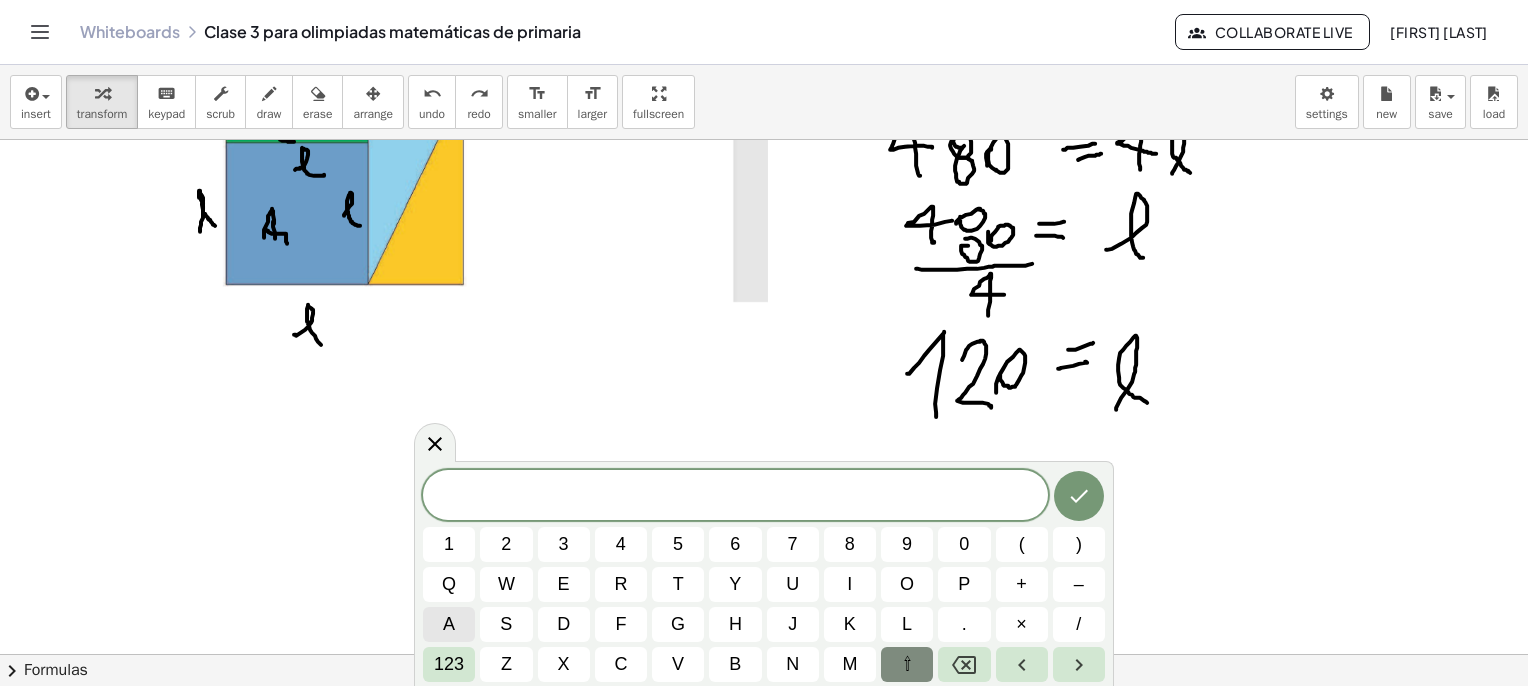 click on "a" at bounding box center [449, 624] 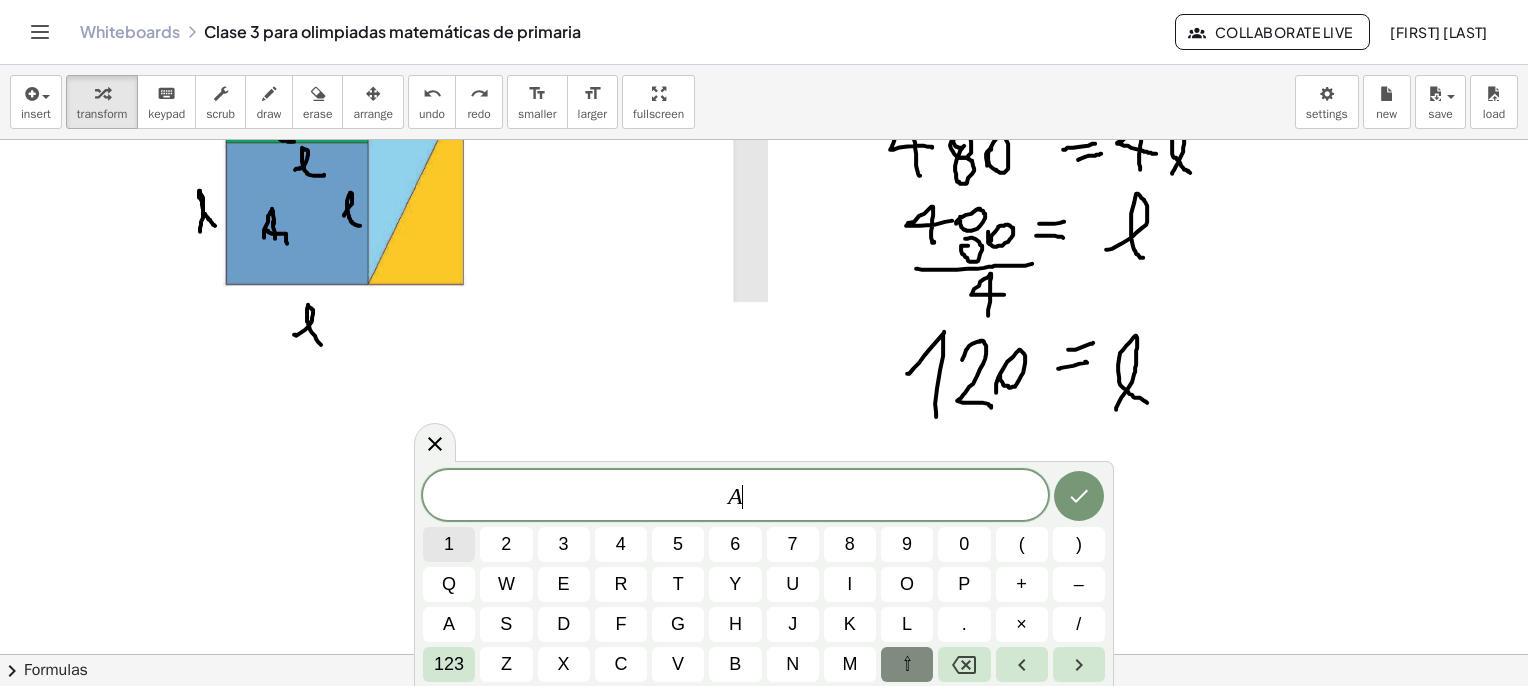 click on "1" at bounding box center (449, 544) 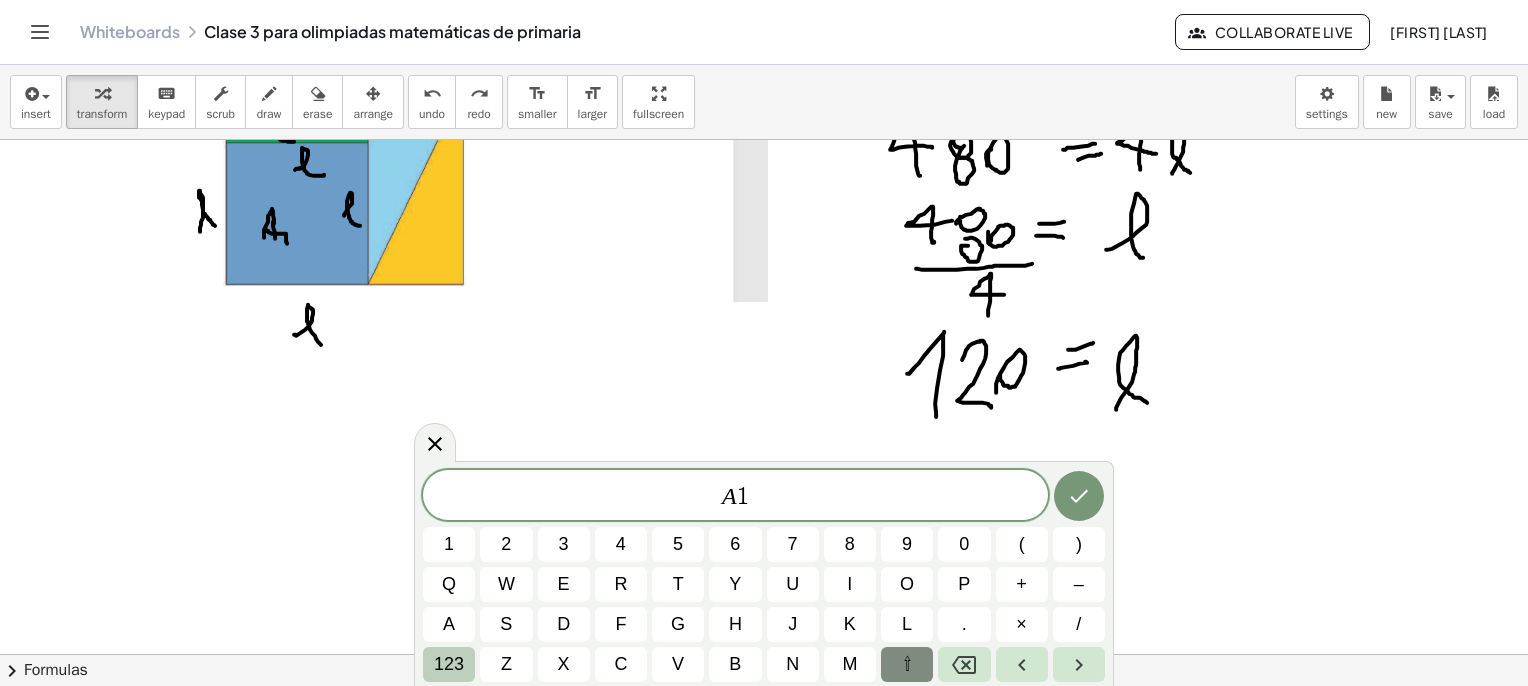 click on "123" at bounding box center [449, 664] 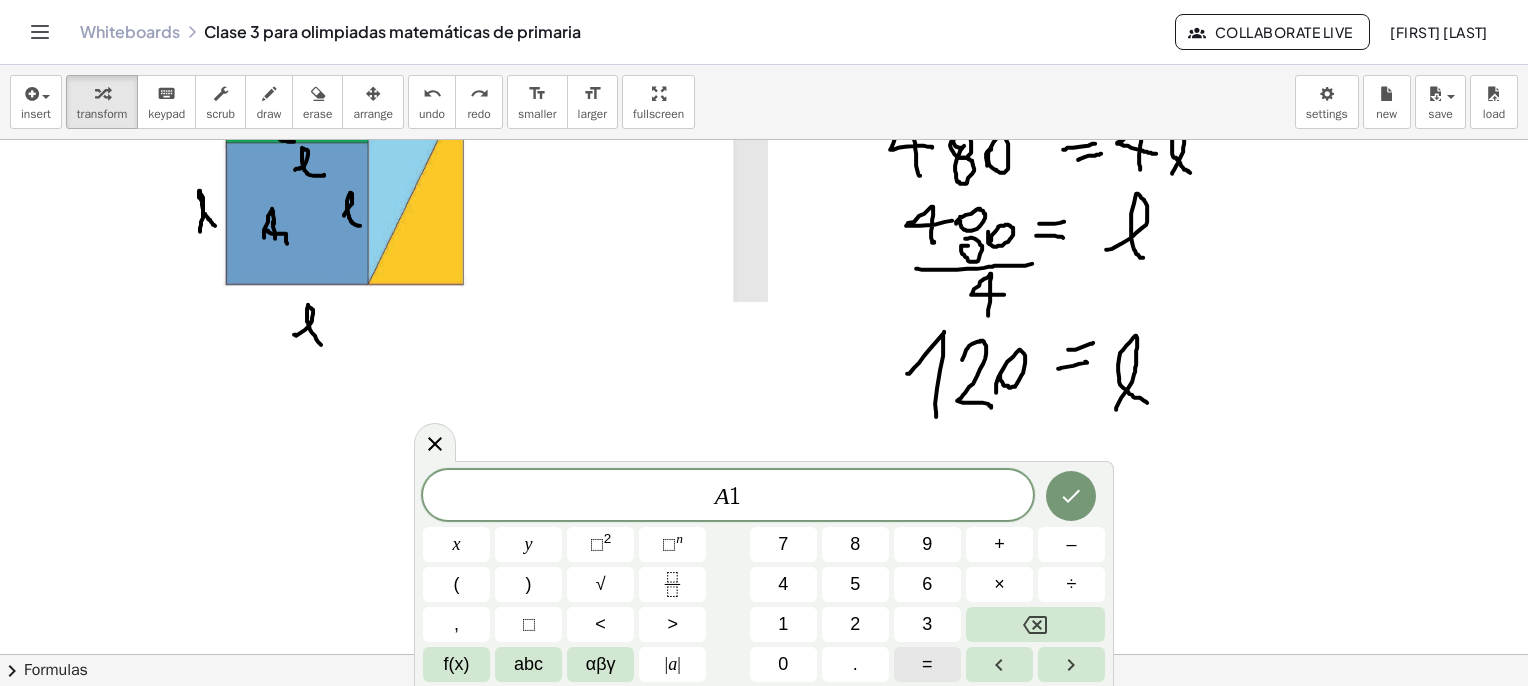 click on "=" at bounding box center (927, 664) 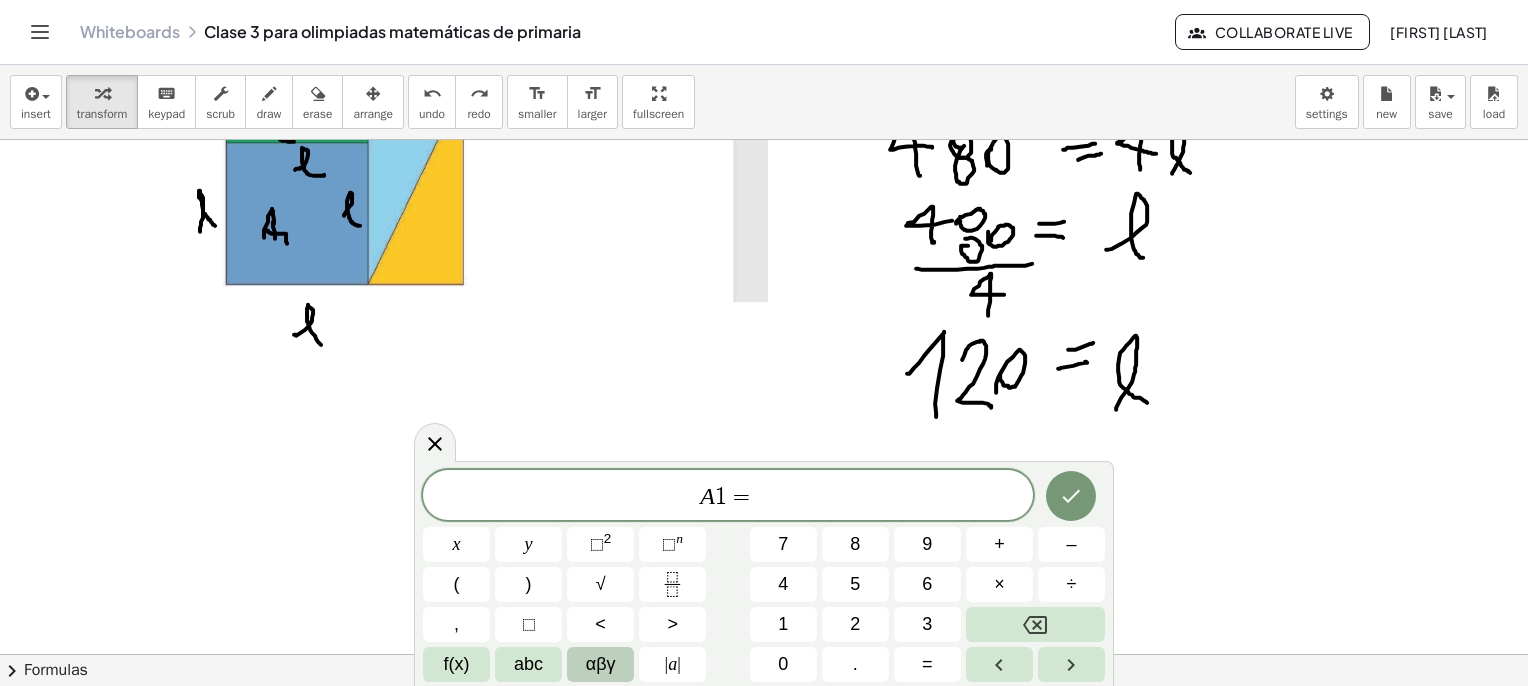 click on "αβγ" at bounding box center [600, 664] 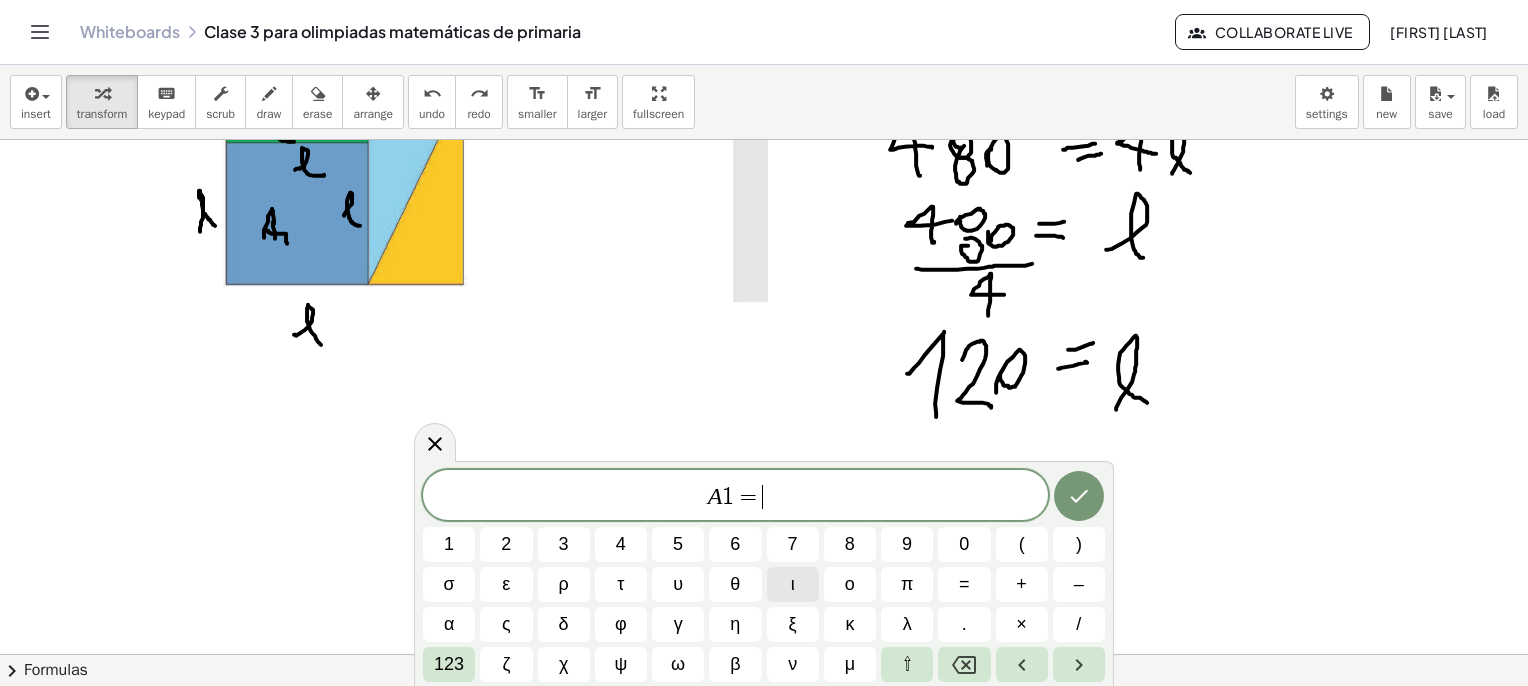 click on "ι" at bounding box center (793, 584) 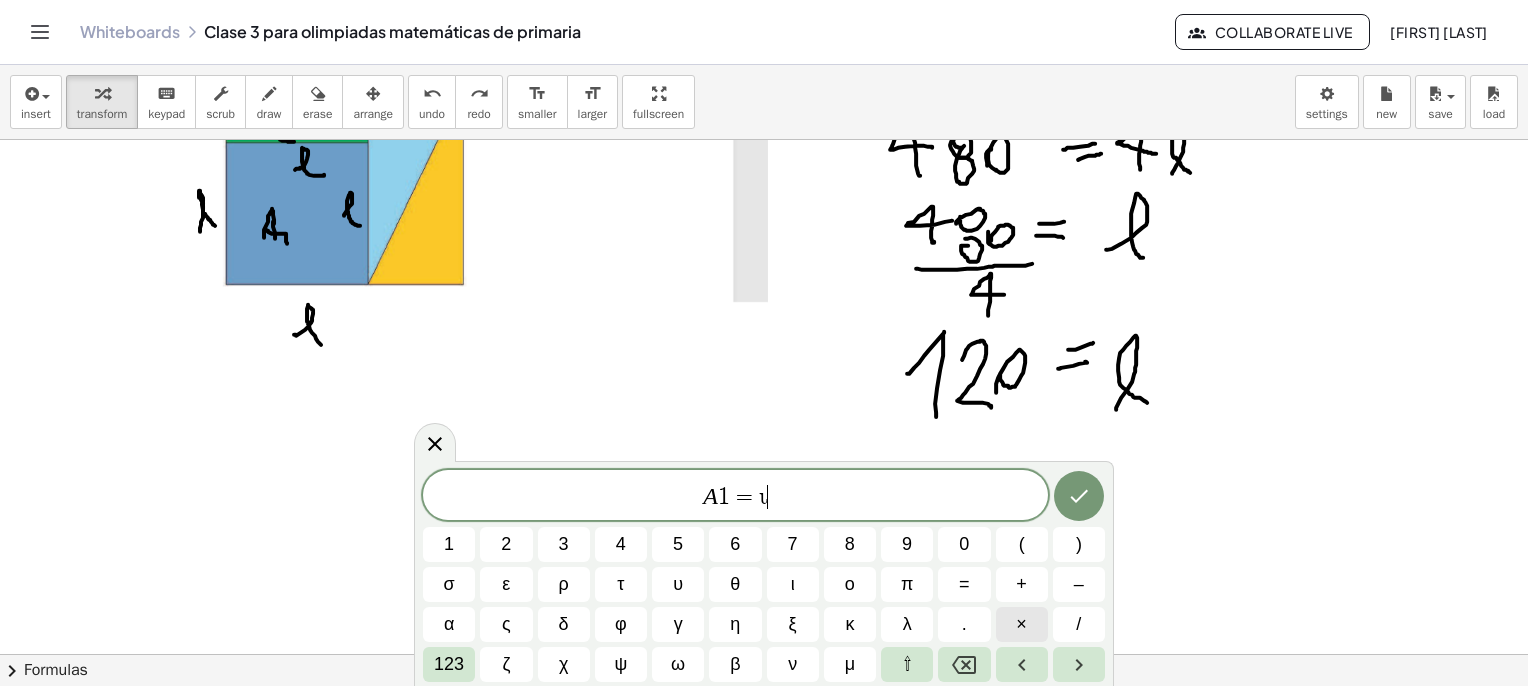 click on "×" at bounding box center (1022, 624) 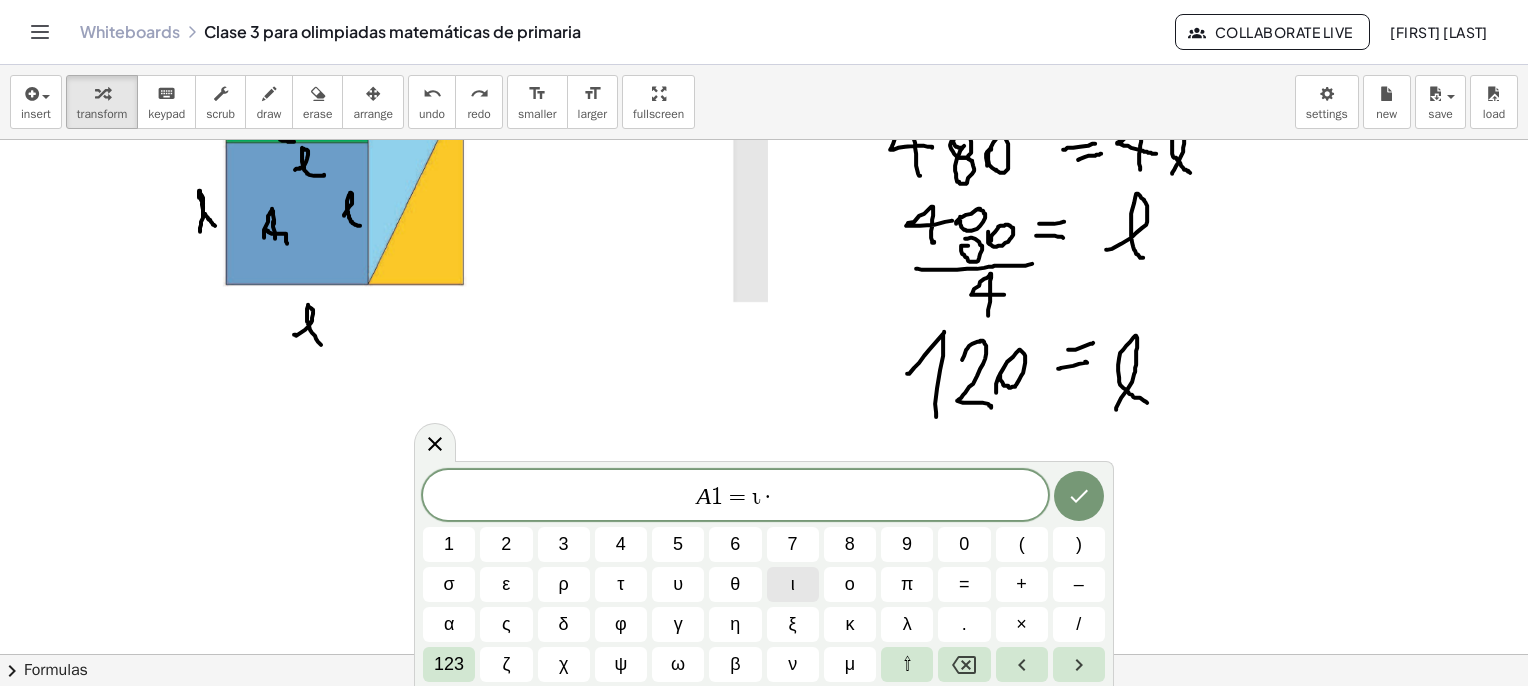 click on "ι" at bounding box center (793, 584) 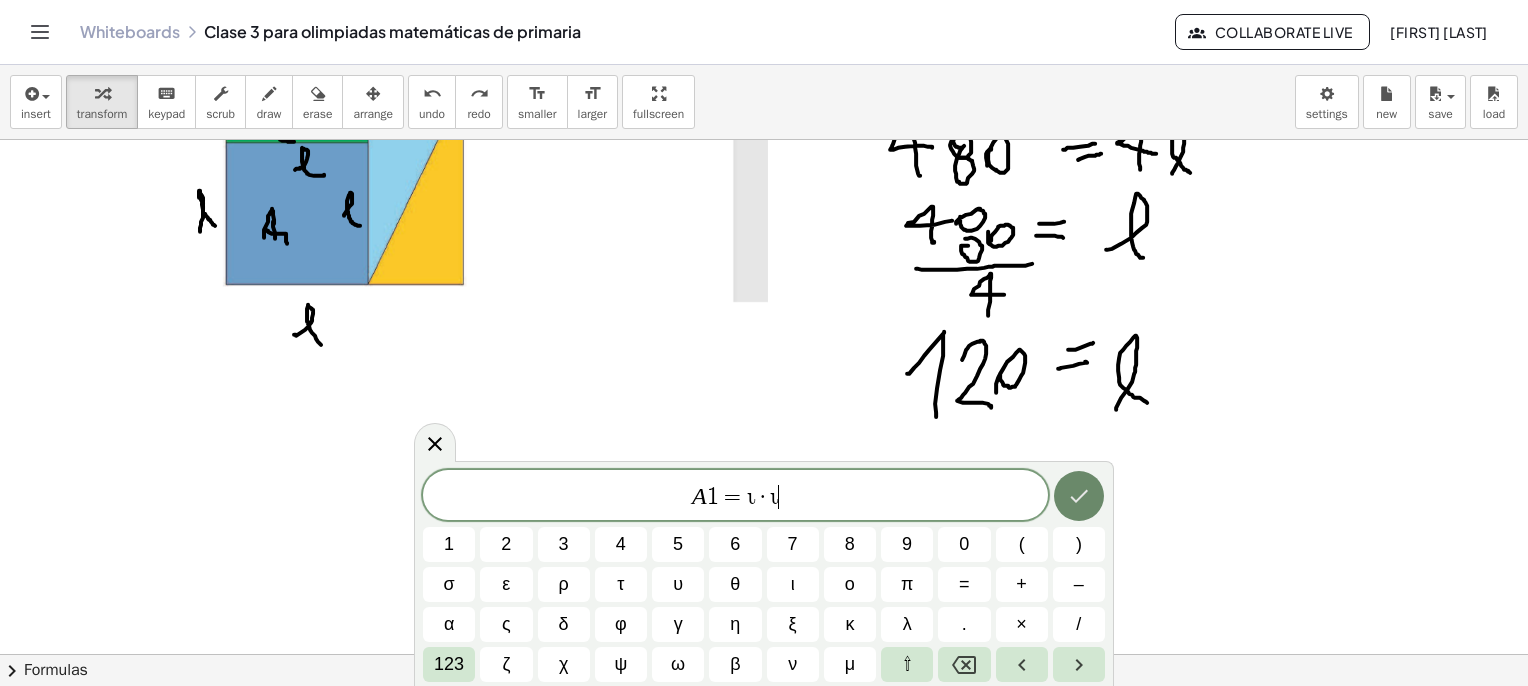 click 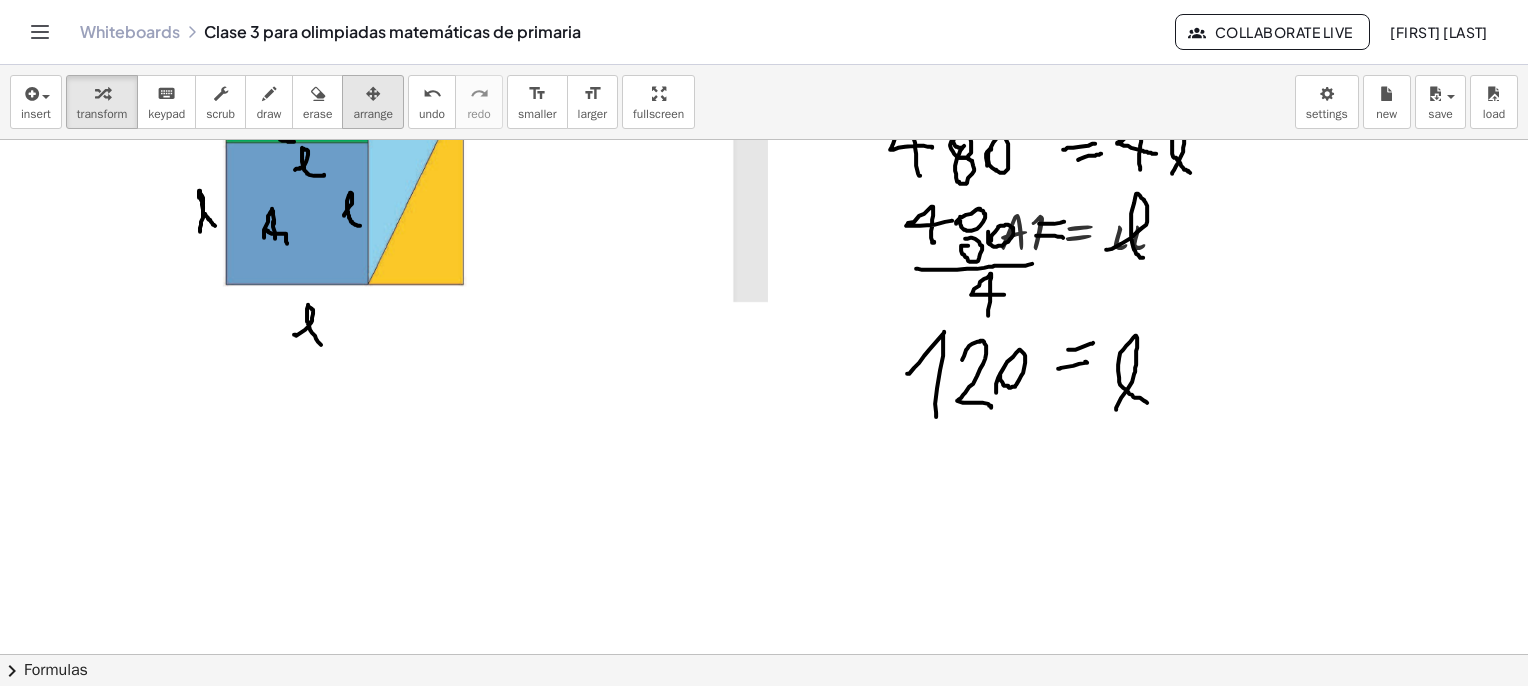 click at bounding box center (373, 94) 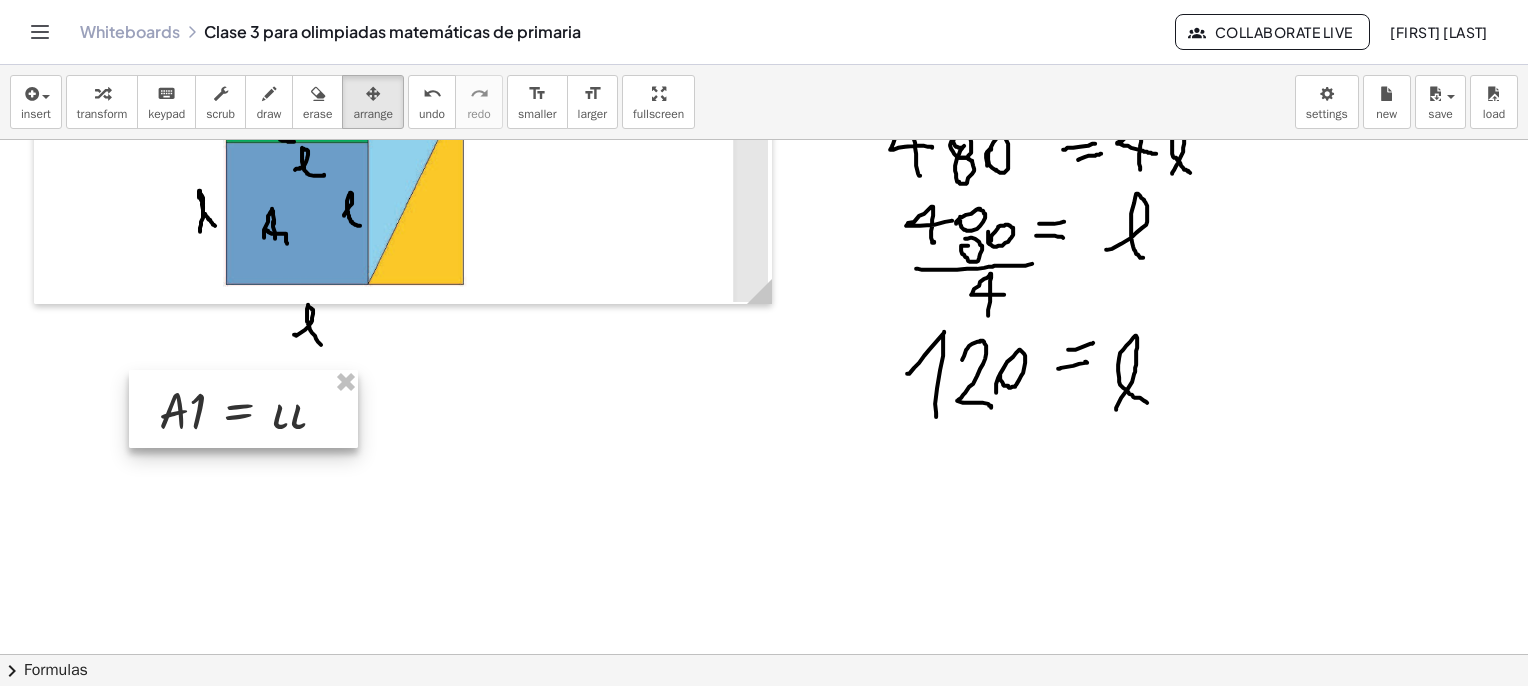 drag, startPoint x: 1114, startPoint y: 241, endPoint x: 273, endPoint y: 420, distance: 859.8384 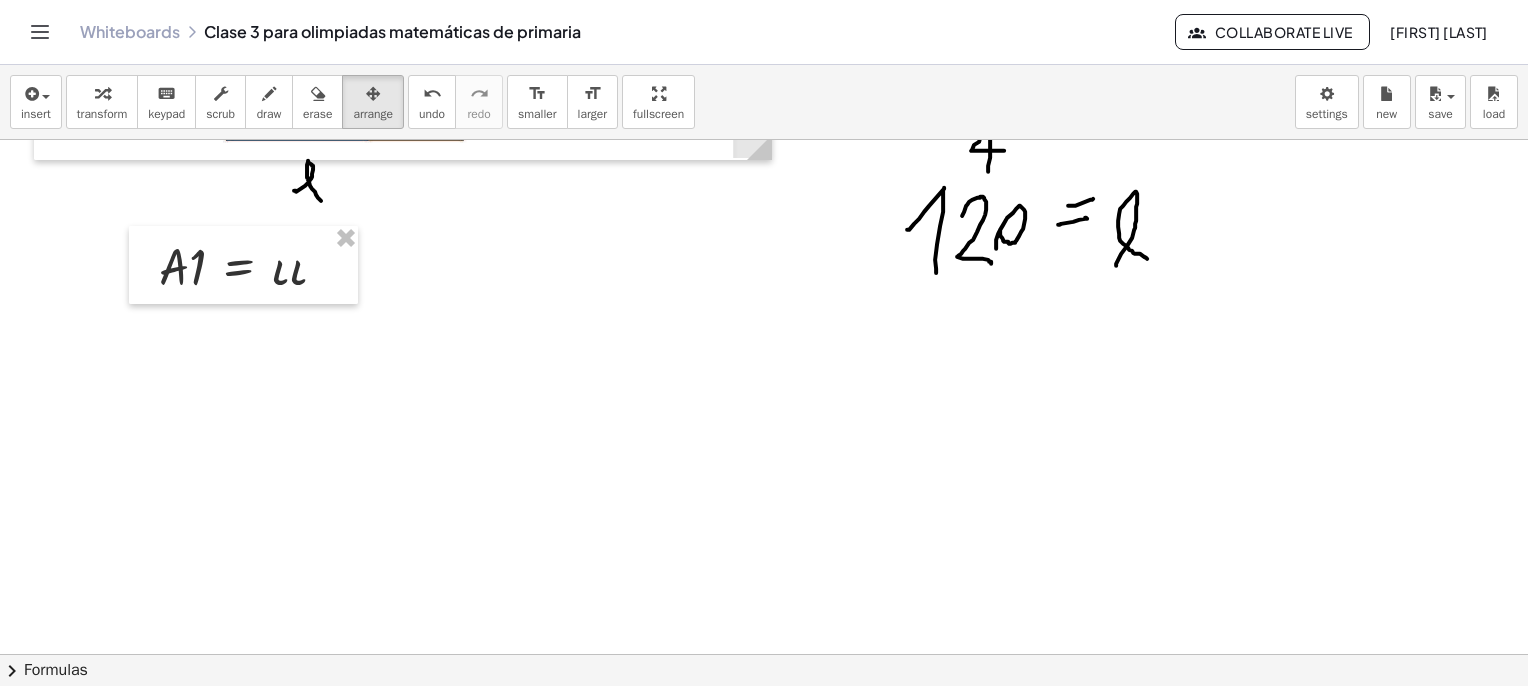scroll, scrollTop: 300, scrollLeft: 0, axis: vertical 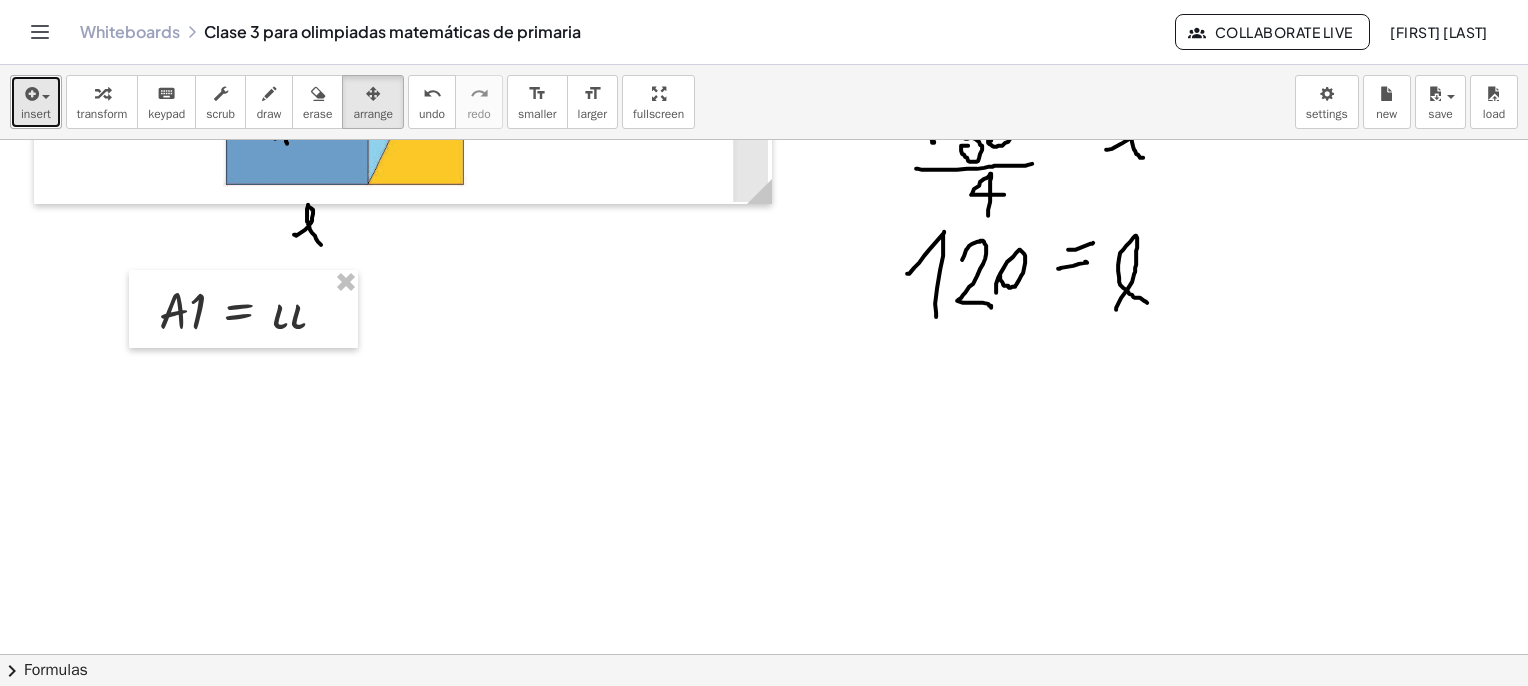 click at bounding box center (41, 96) 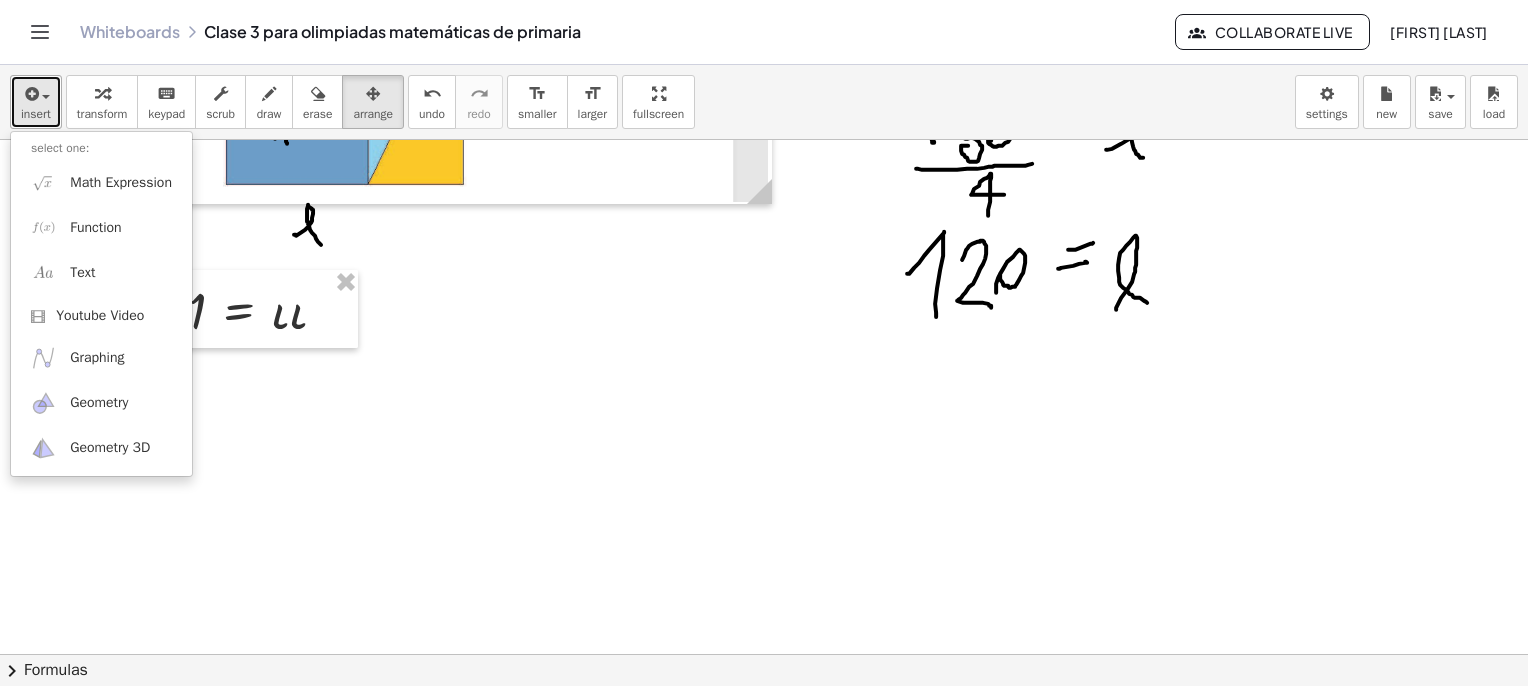click on "insert" at bounding box center [36, 114] 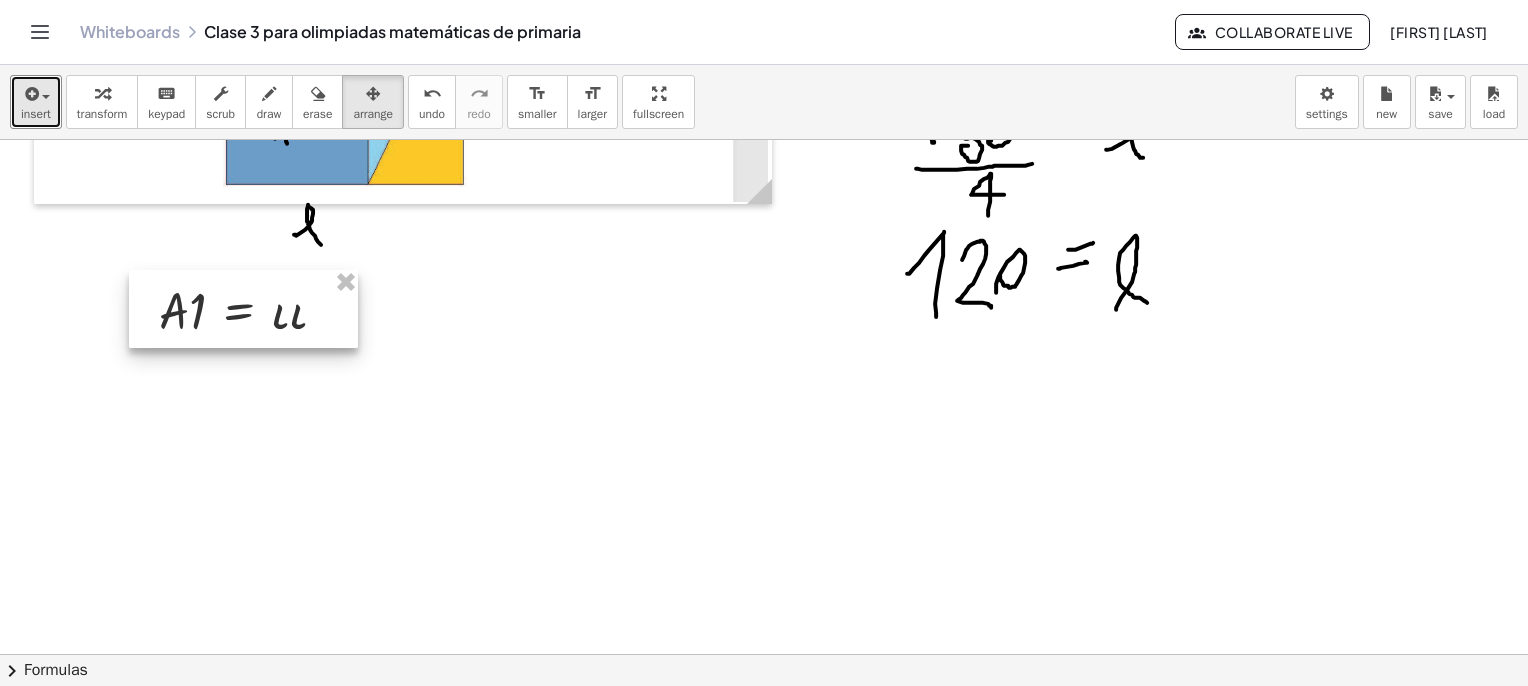 click at bounding box center [243, 309] 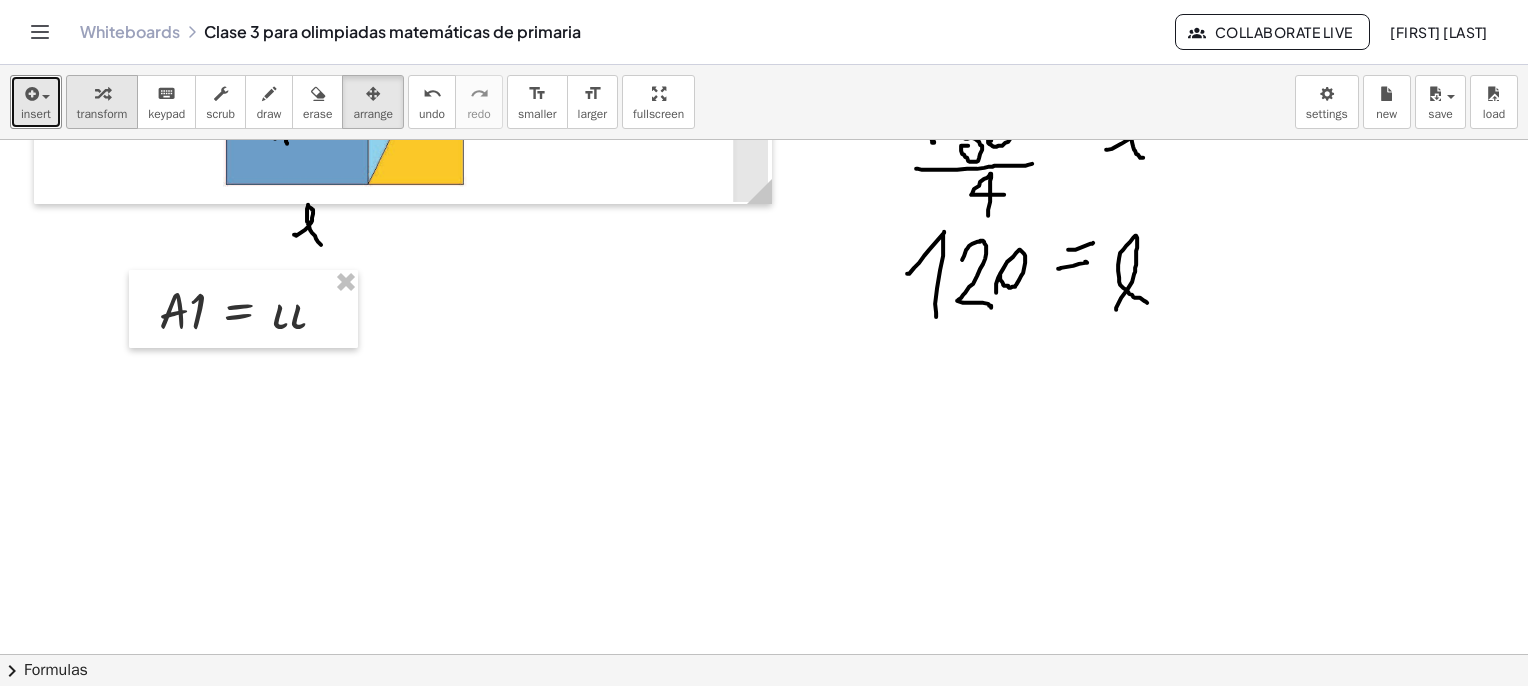 click at bounding box center [102, 93] 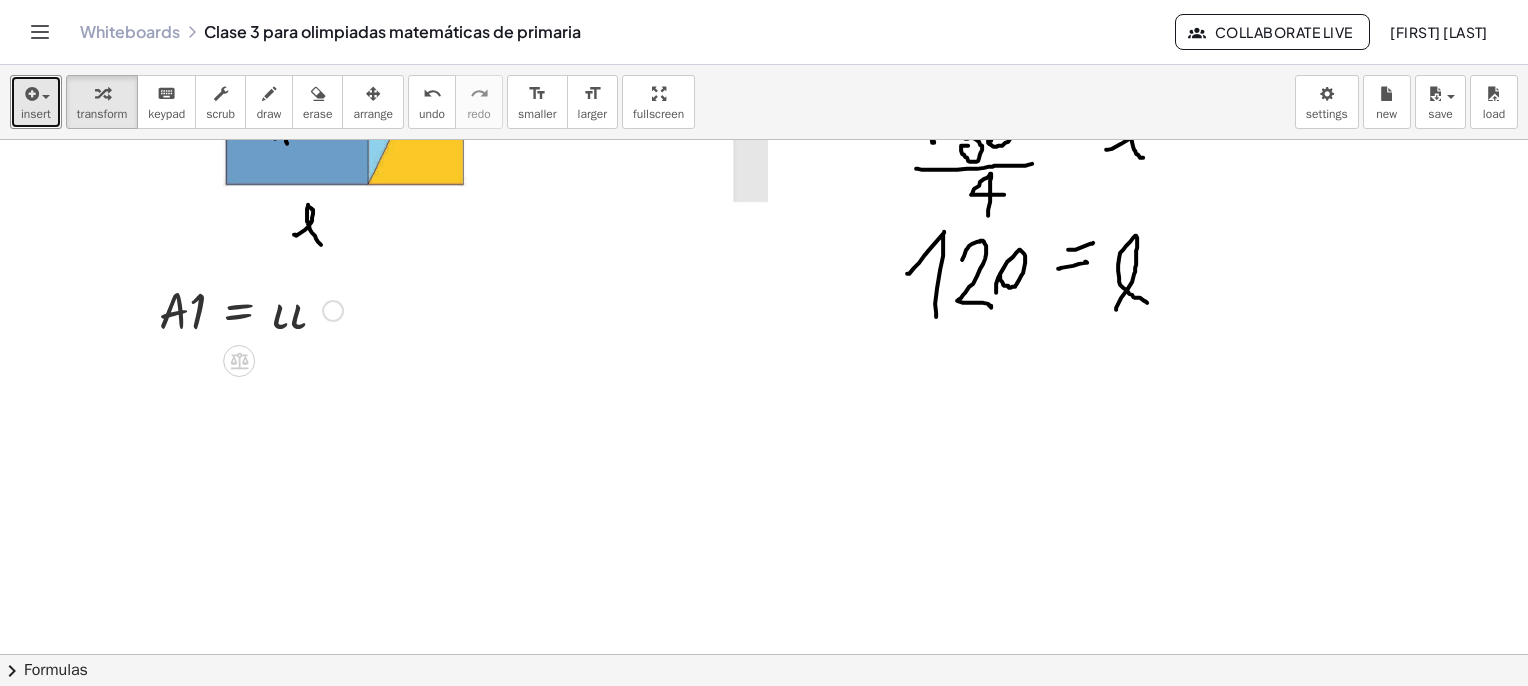 click at bounding box center (251, 309) 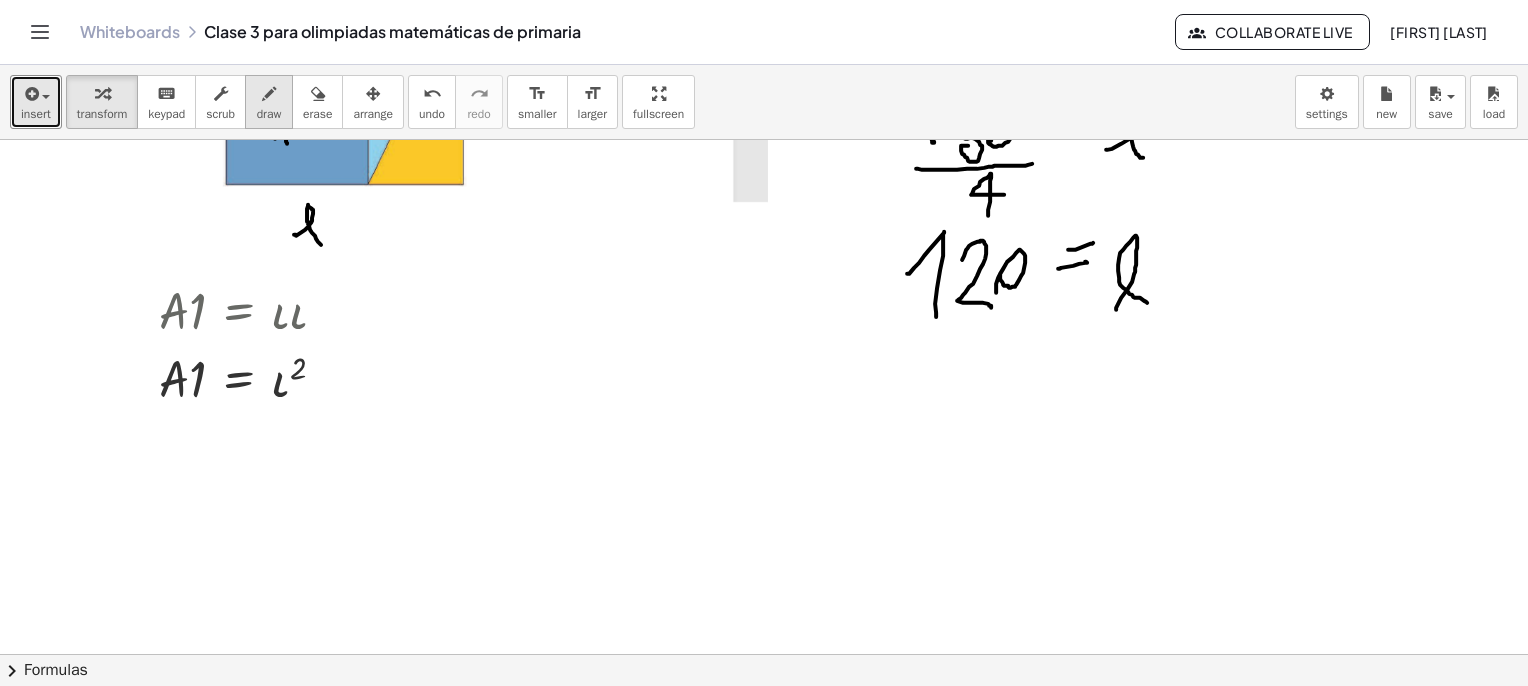 click on "draw" at bounding box center [269, 114] 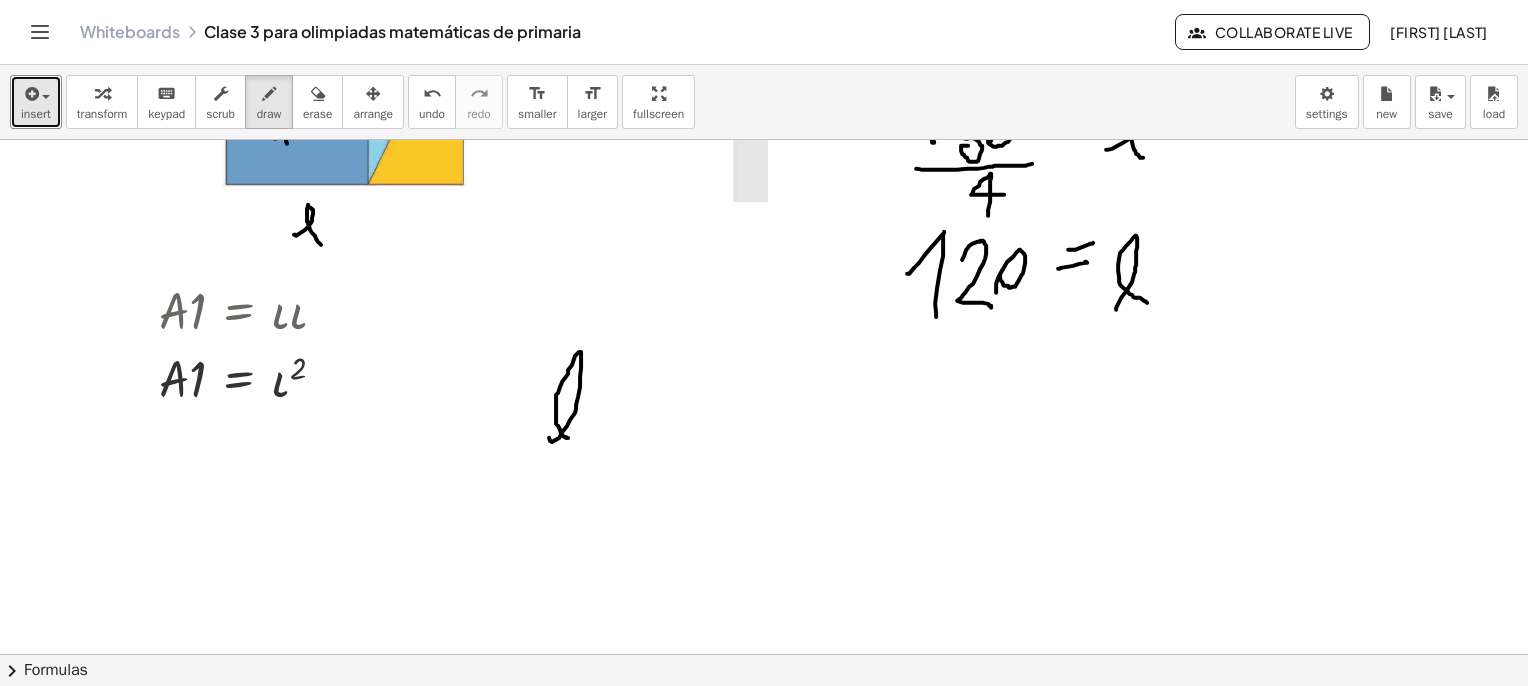 drag, startPoint x: 552, startPoint y: 441, endPoint x: 568, endPoint y: 437, distance: 16.492422 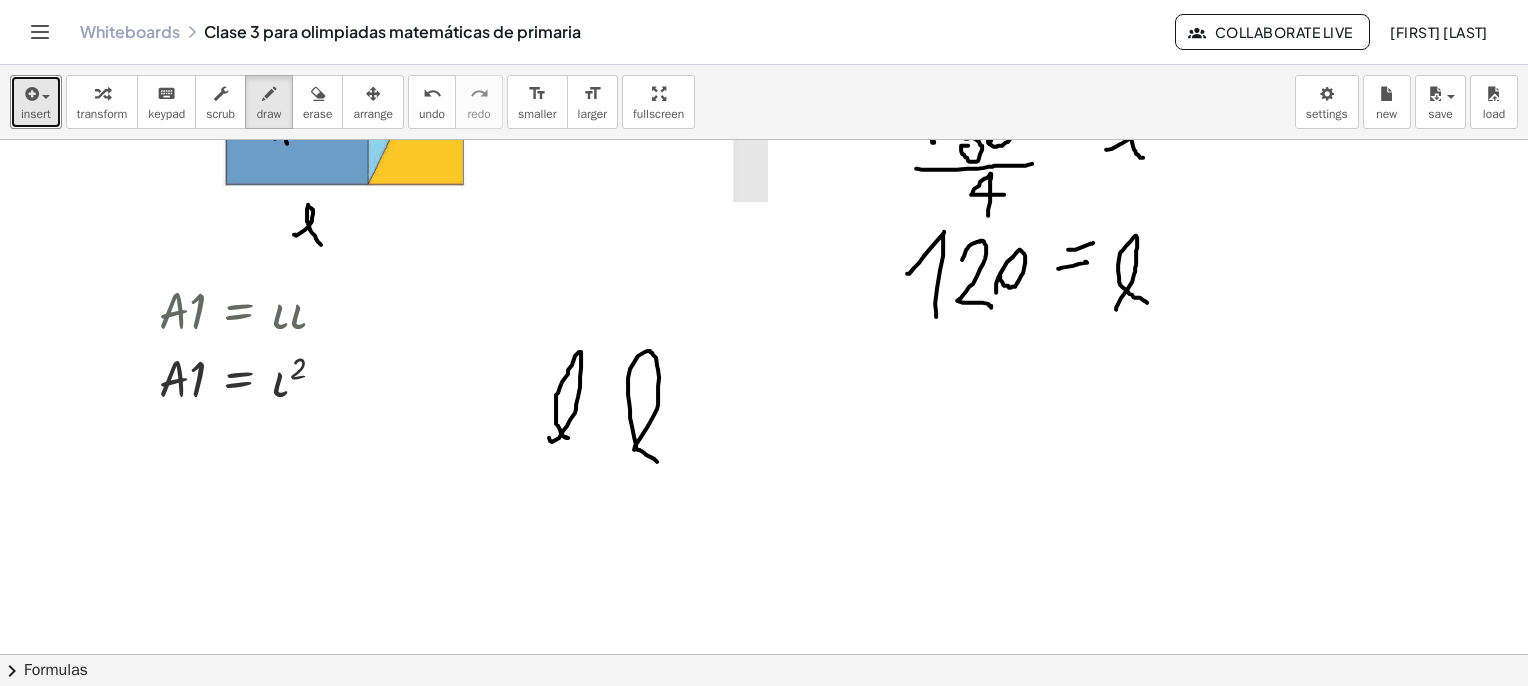 drag, startPoint x: 634, startPoint y: 449, endPoint x: 657, endPoint y: 461, distance: 25.942244 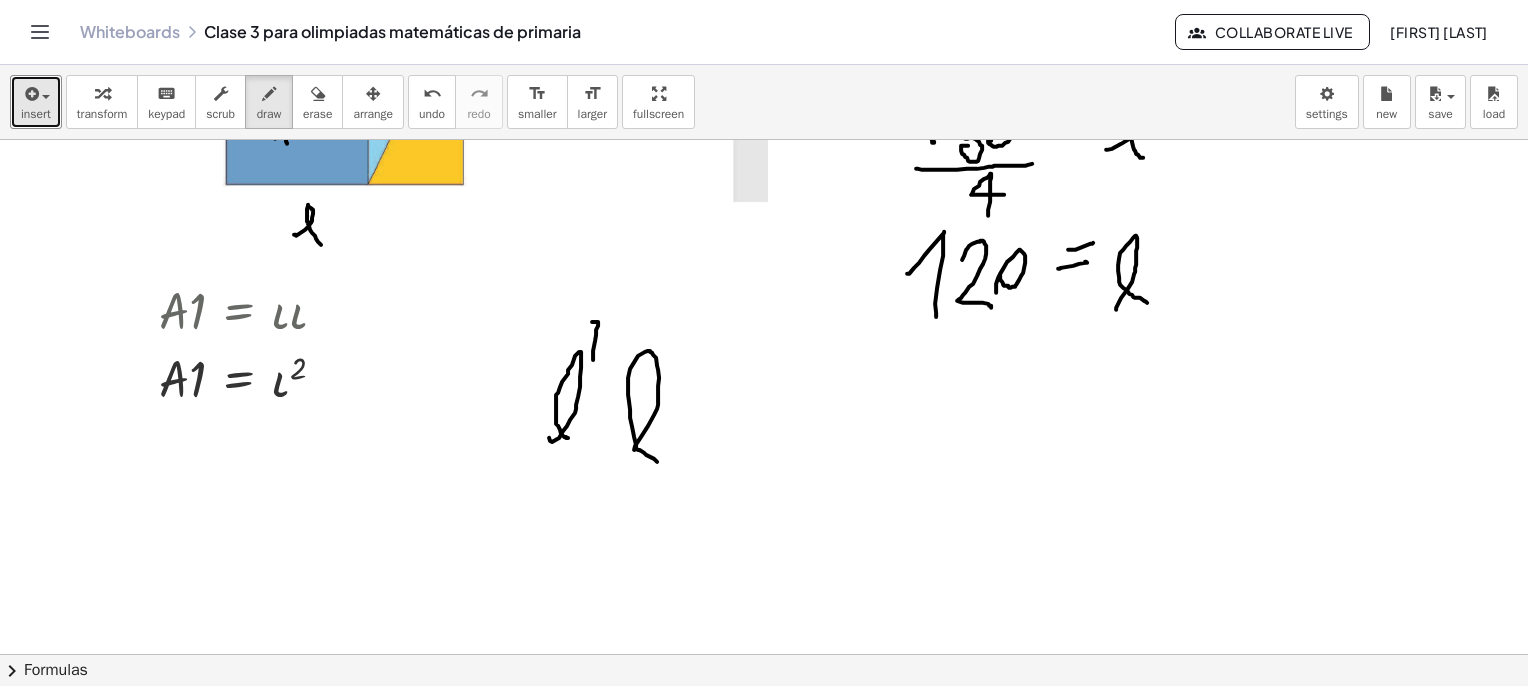 drag, startPoint x: 593, startPoint y: 359, endPoint x: 588, endPoint y: 322, distance: 37.336308 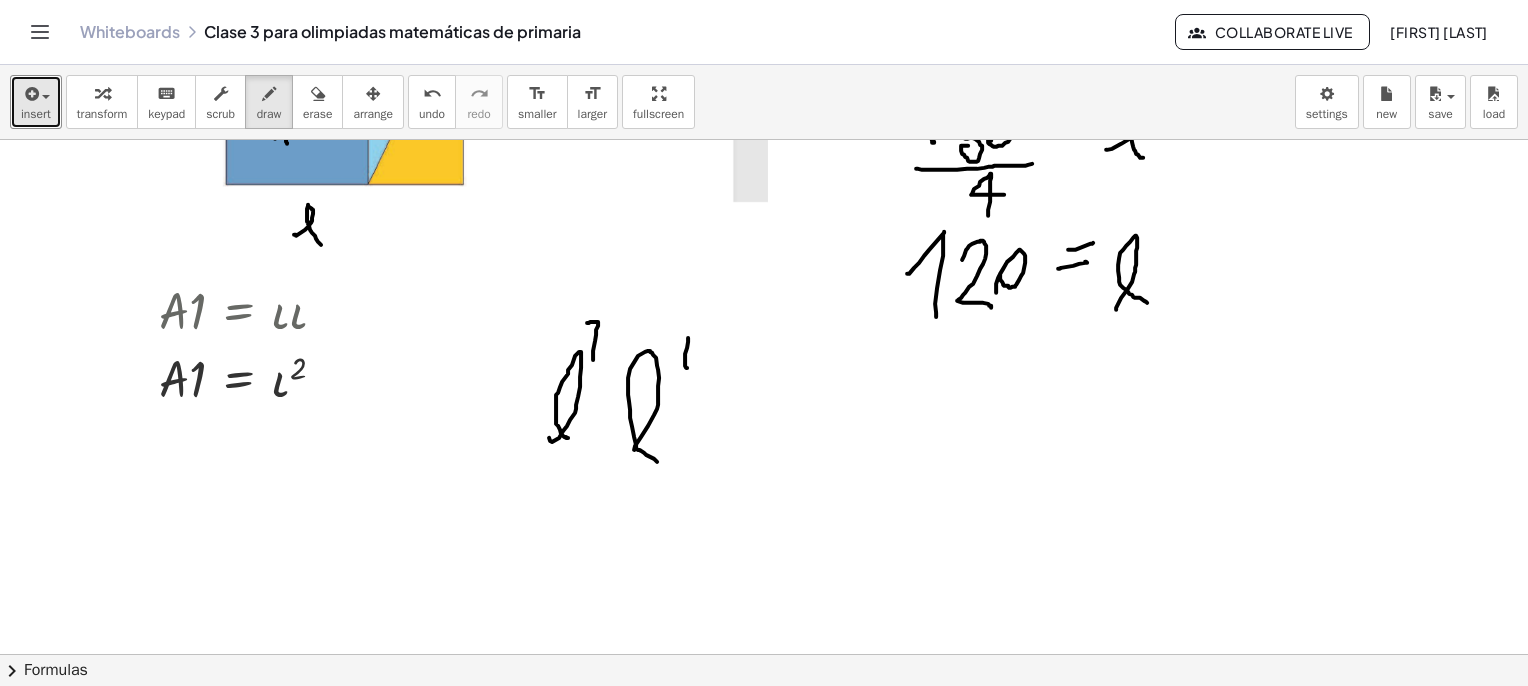 drag, startPoint x: 687, startPoint y: 367, endPoint x: 682, endPoint y: 339, distance: 28.442924 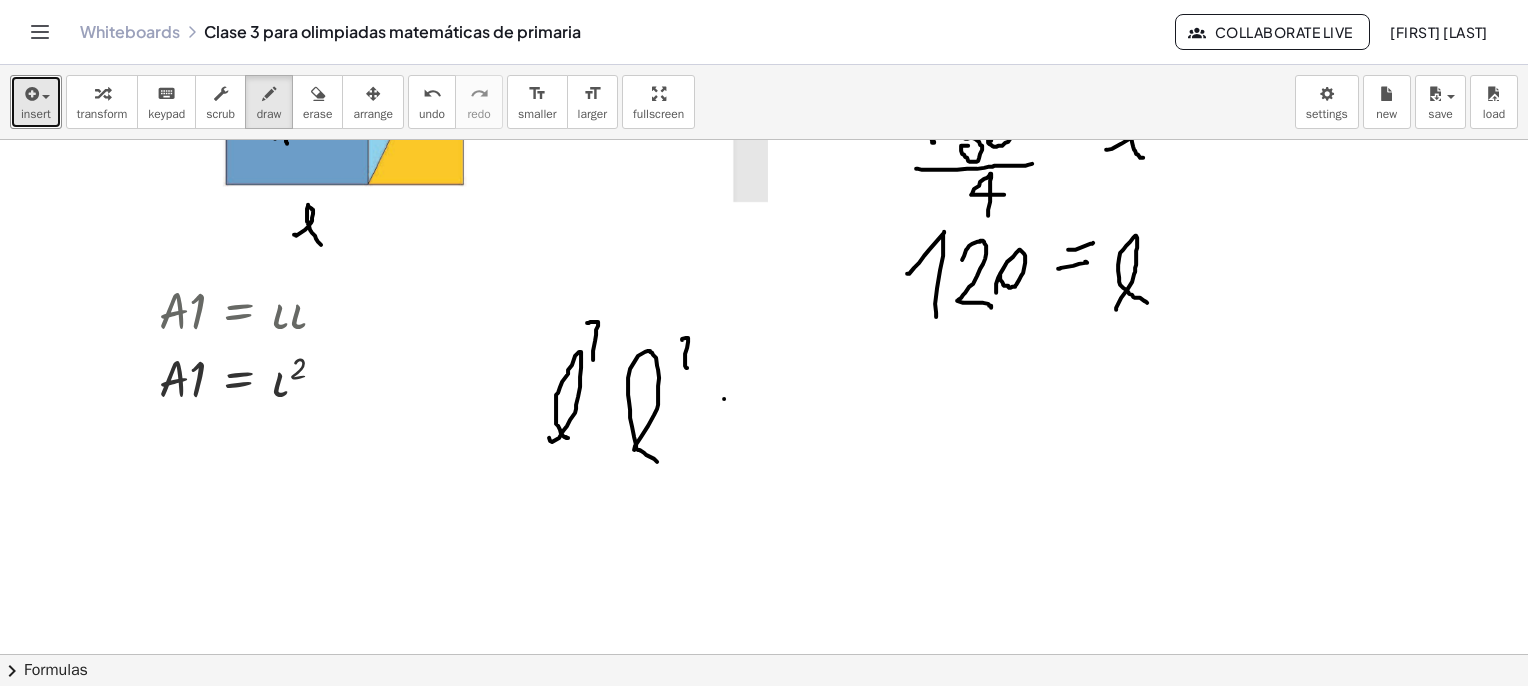 drag, startPoint x: 724, startPoint y: 398, endPoint x: 772, endPoint y: 397, distance: 48.010414 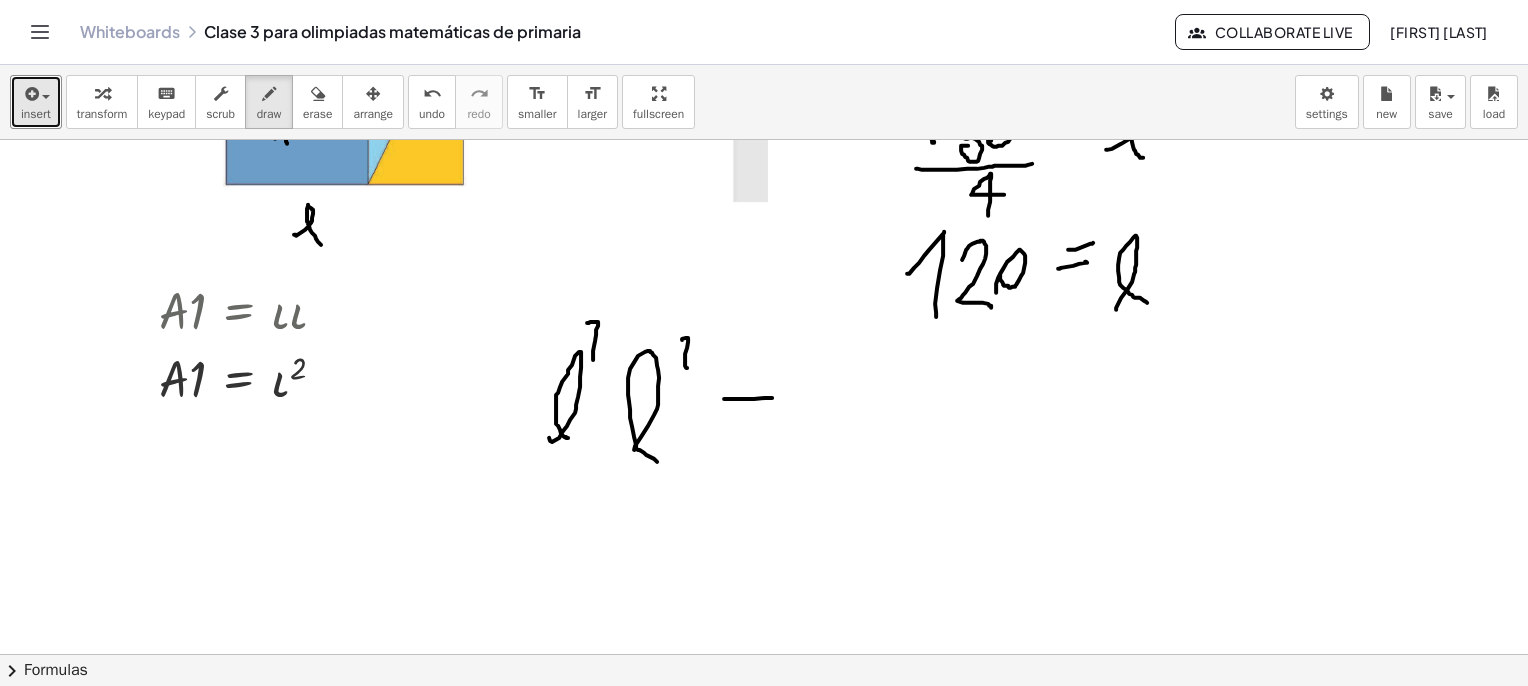 drag, startPoint x: 740, startPoint y: 417, endPoint x: 772, endPoint y: 421, distance: 32.24903 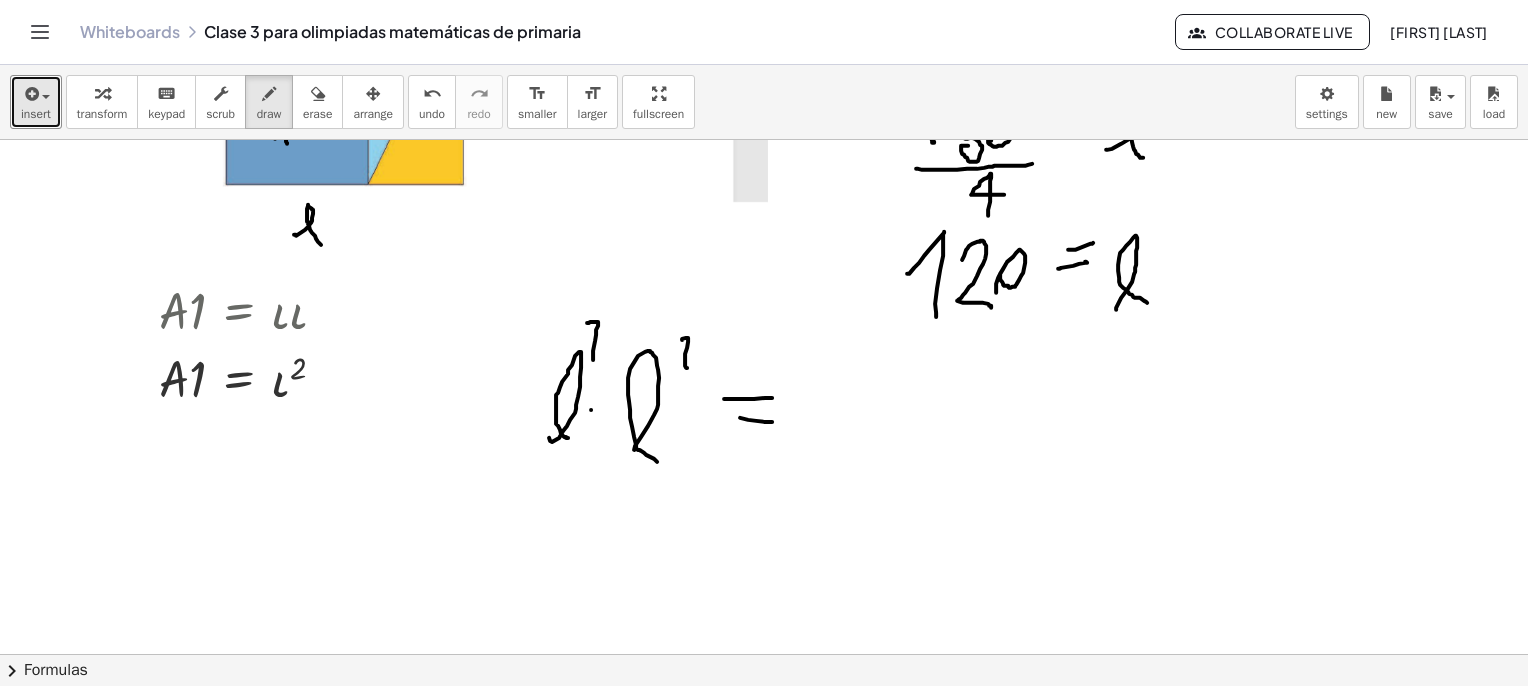 drag, startPoint x: 591, startPoint y: 409, endPoint x: 607, endPoint y: 443, distance: 37.576588 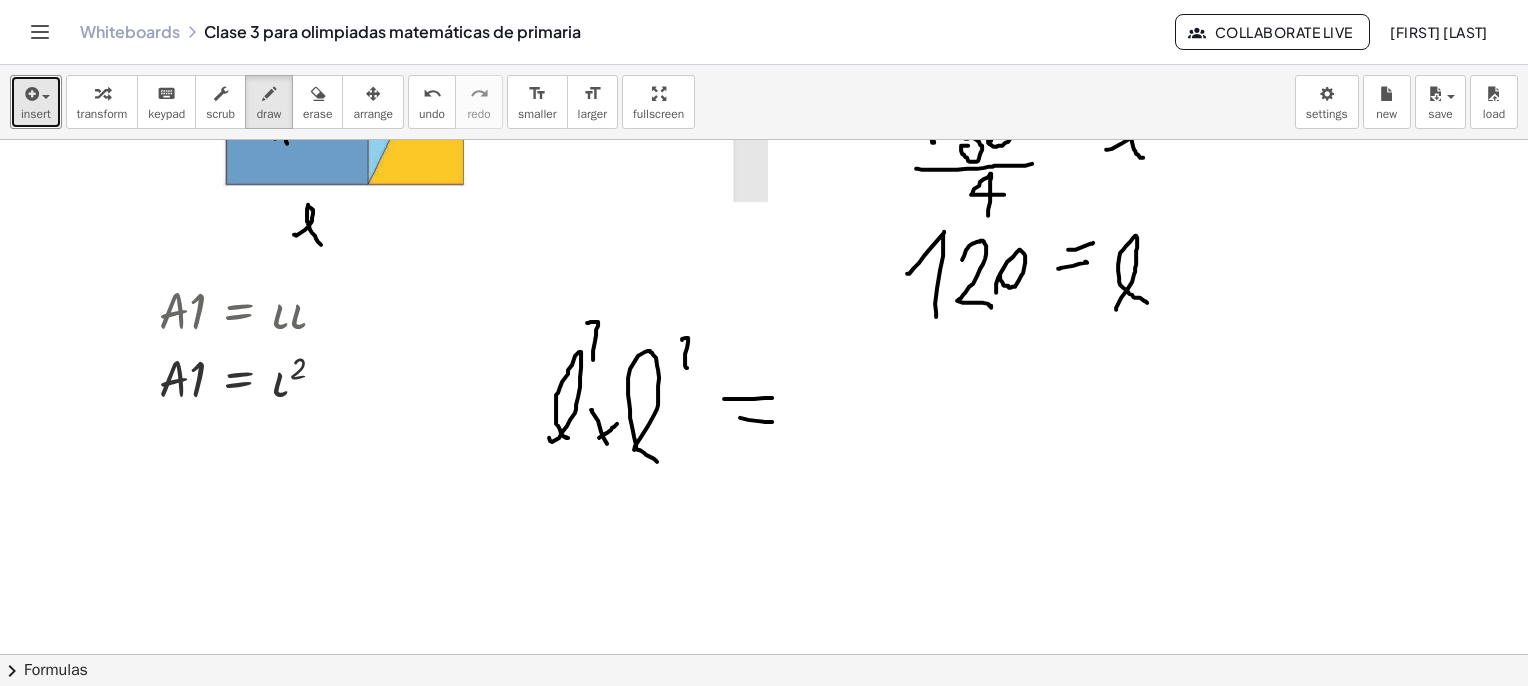 click at bounding box center [764, 3527] 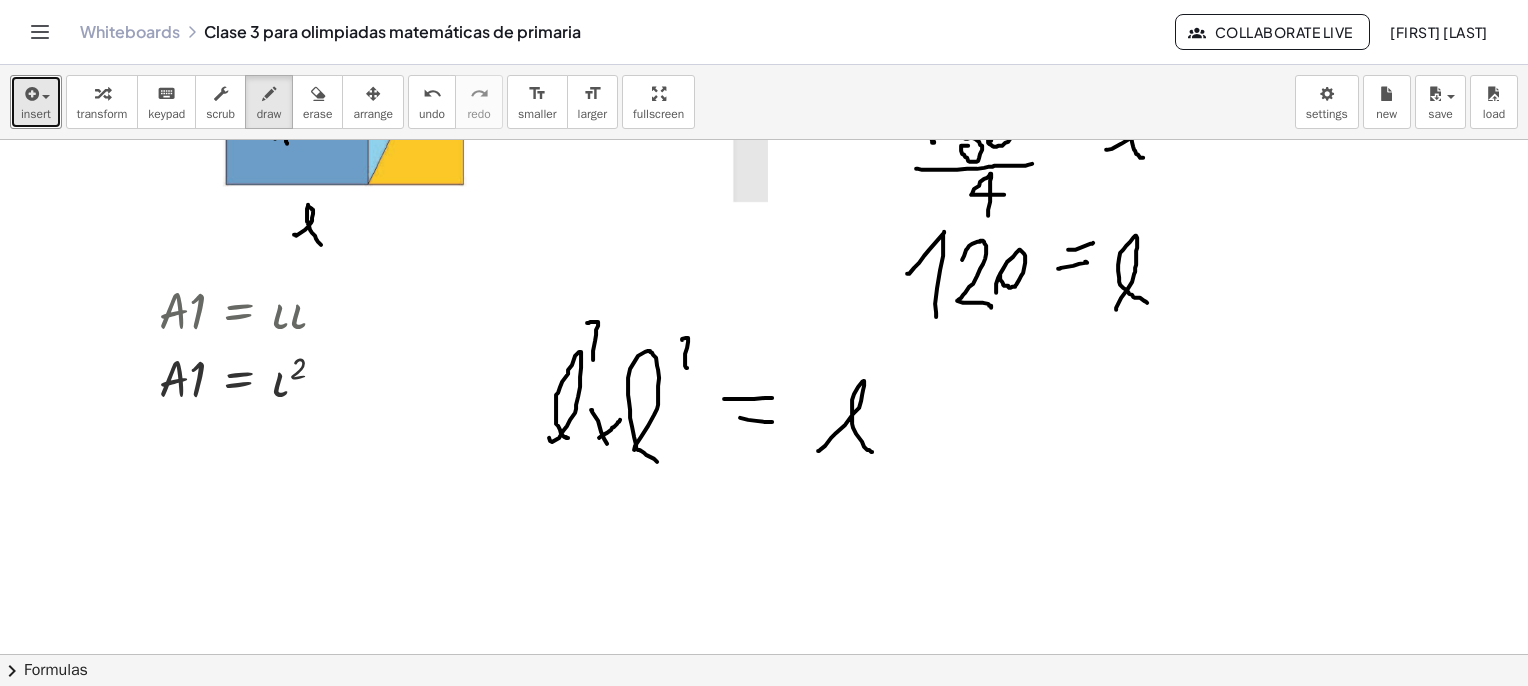 drag, startPoint x: 818, startPoint y: 450, endPoint x: 872, endPoint y: 451, distance: 54.00926 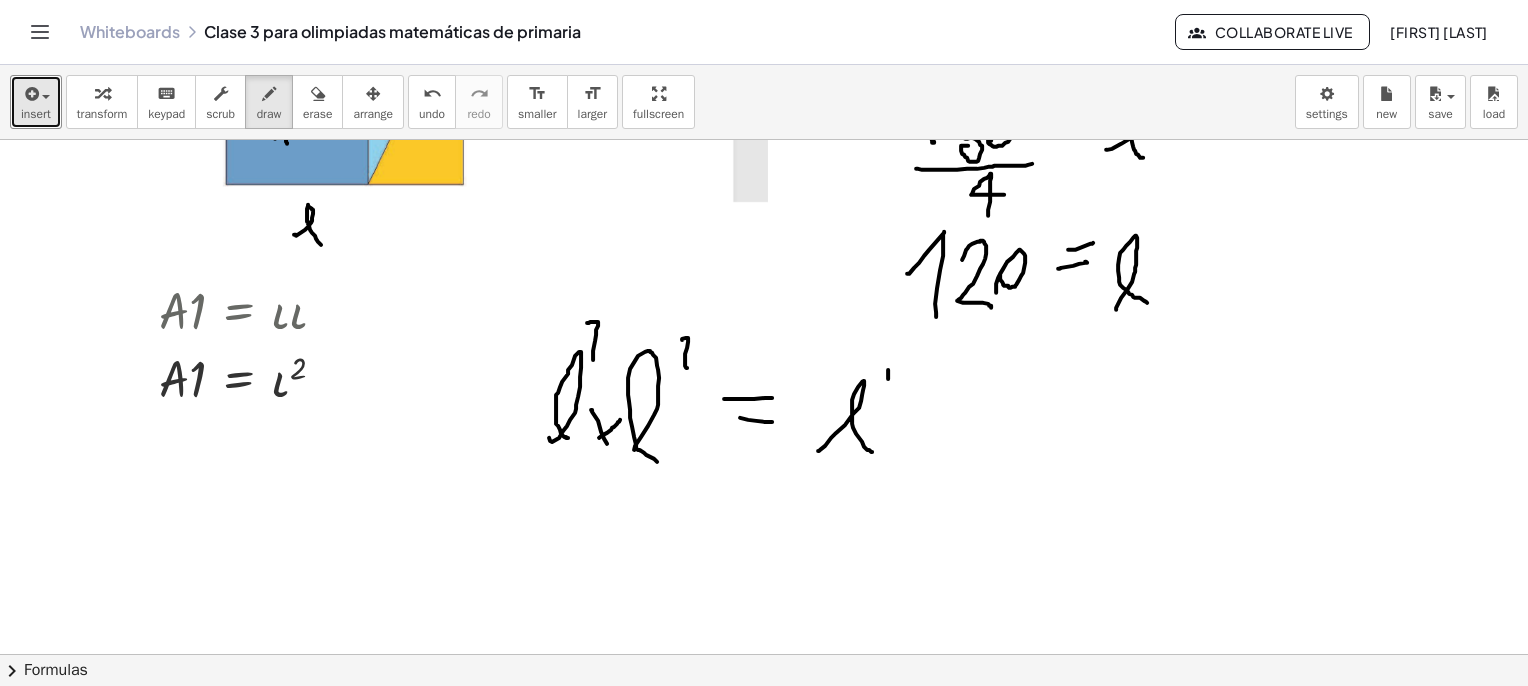 drag, startPoint x: 888, startPoint y: 369, endPoint x: 888, endPoint y: 382, distance: 13 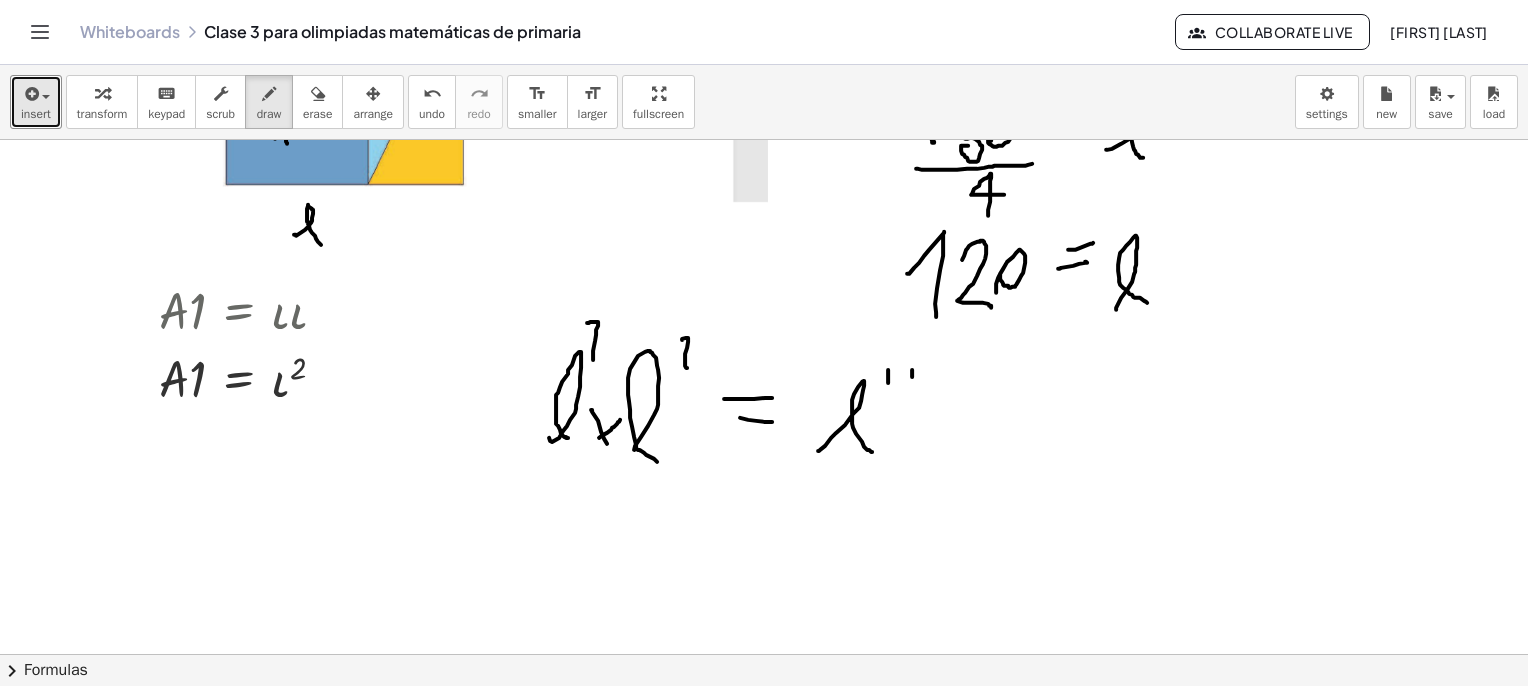 drag, startPoint x: 912, startPoint y: 369, endPoint x: 912, endPoint y: 380, distance: 11 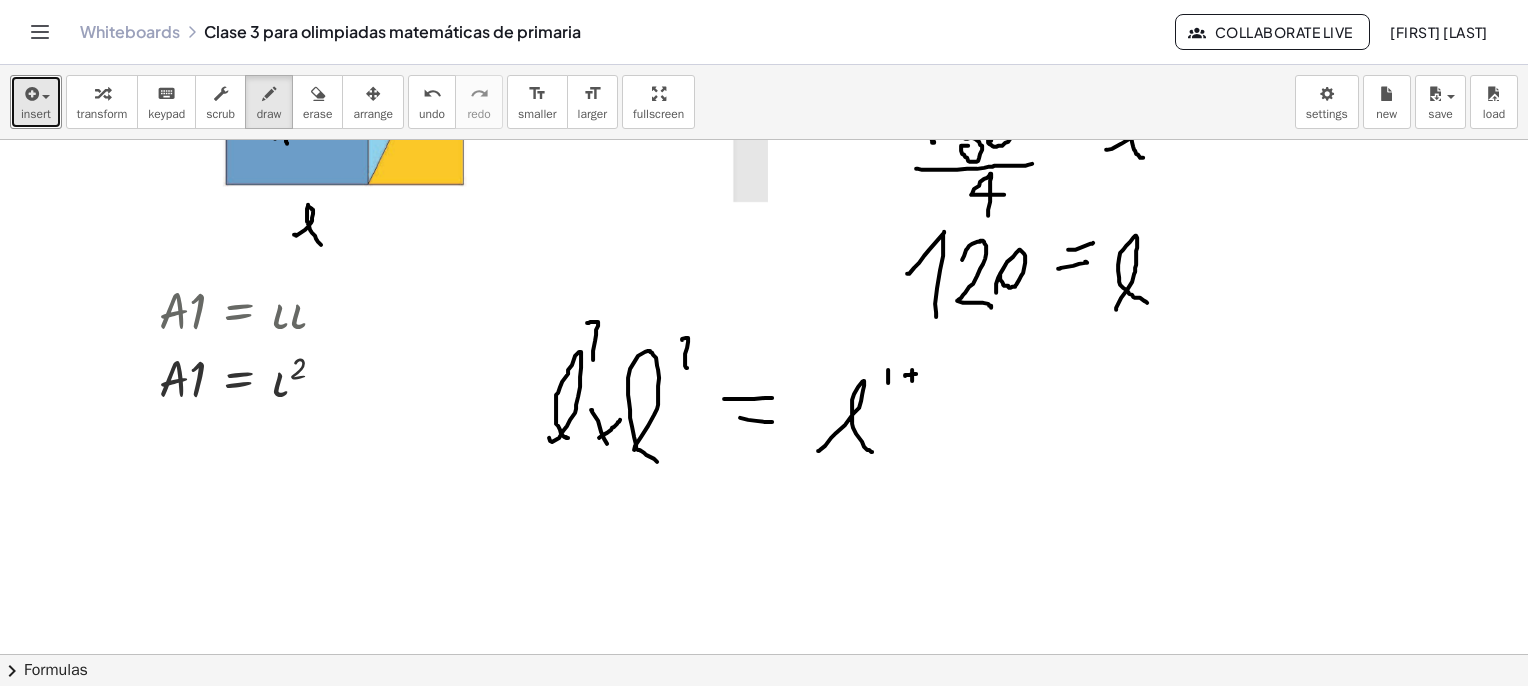drag, startPoint x: 905, startPoint y: 375, endPoint x: 916, endPoint y: 373, distance: 11.18034 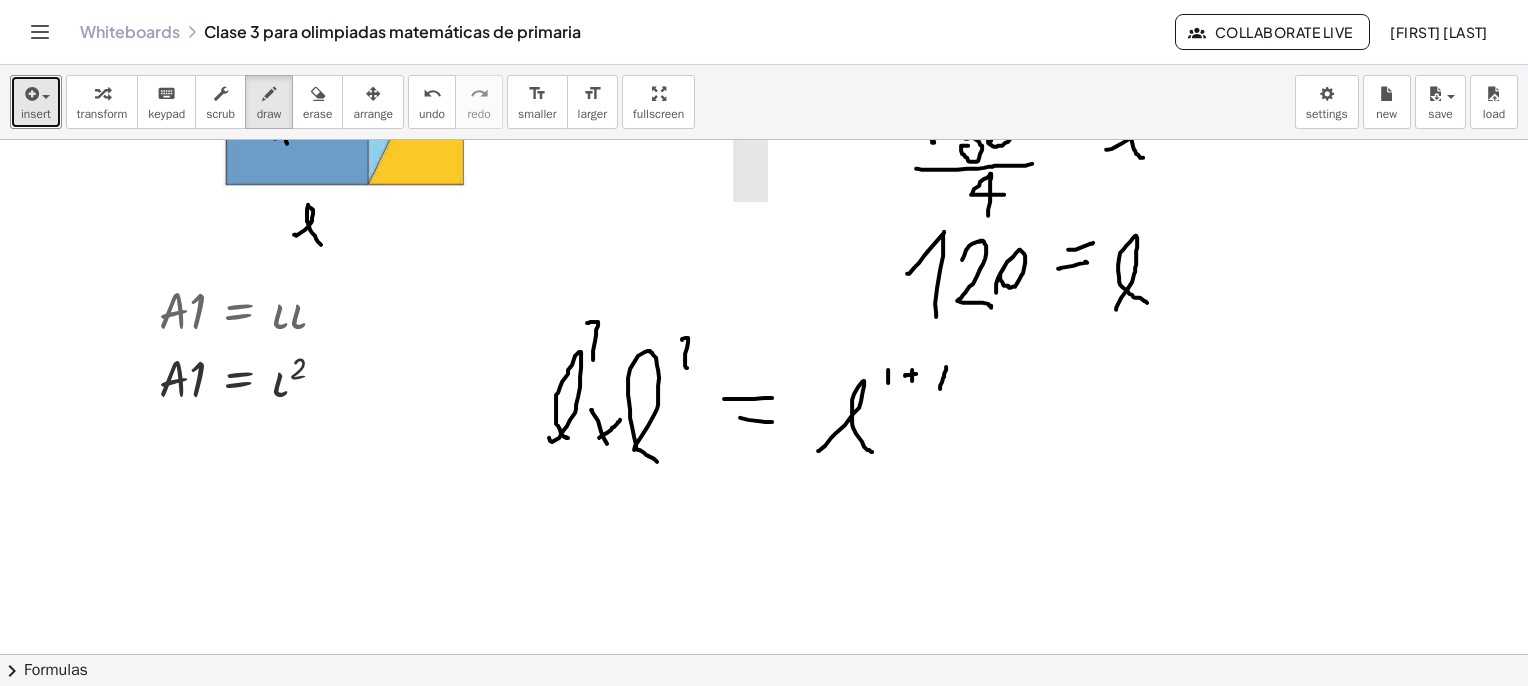 drag, startPoint x: 940, startPoint y: 388, endPoint x: 940, endPoint y: 366, distance: 22 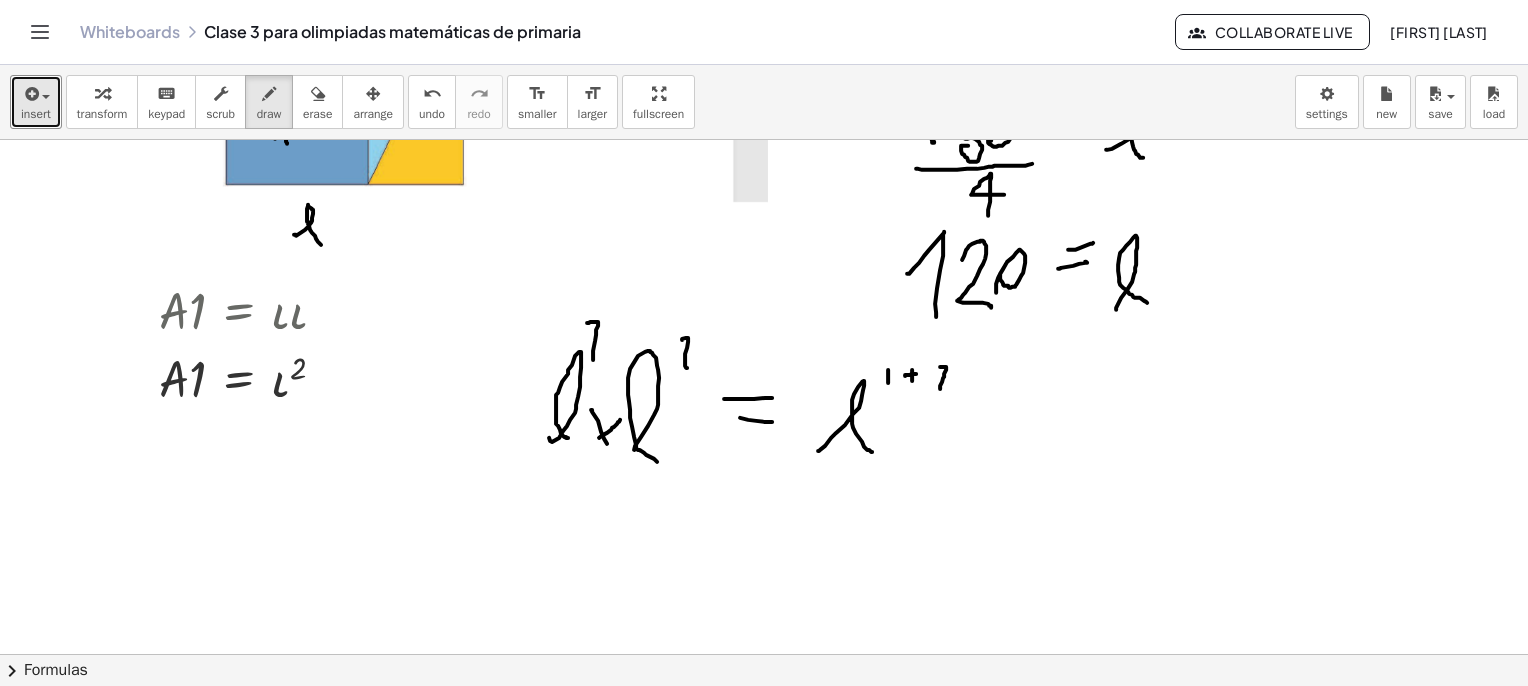 drag, startPoint x: 977, startPoint y: 415, endPoint x: 1007, endPoint y: 419, distance: 30.265491 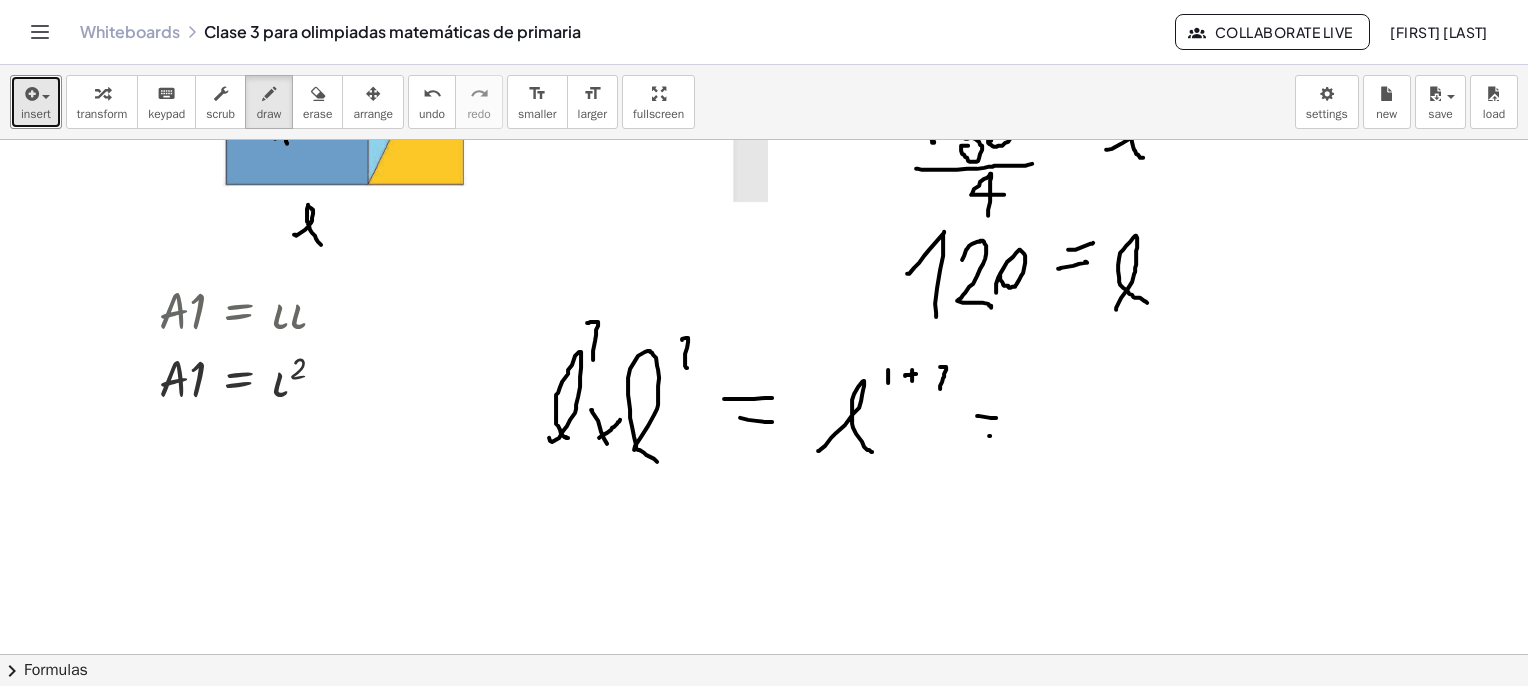 drag, startPoint x: 989, startPoint y: 435, endPoint x: 1018, endPoint y: 441, distance: 29.614185 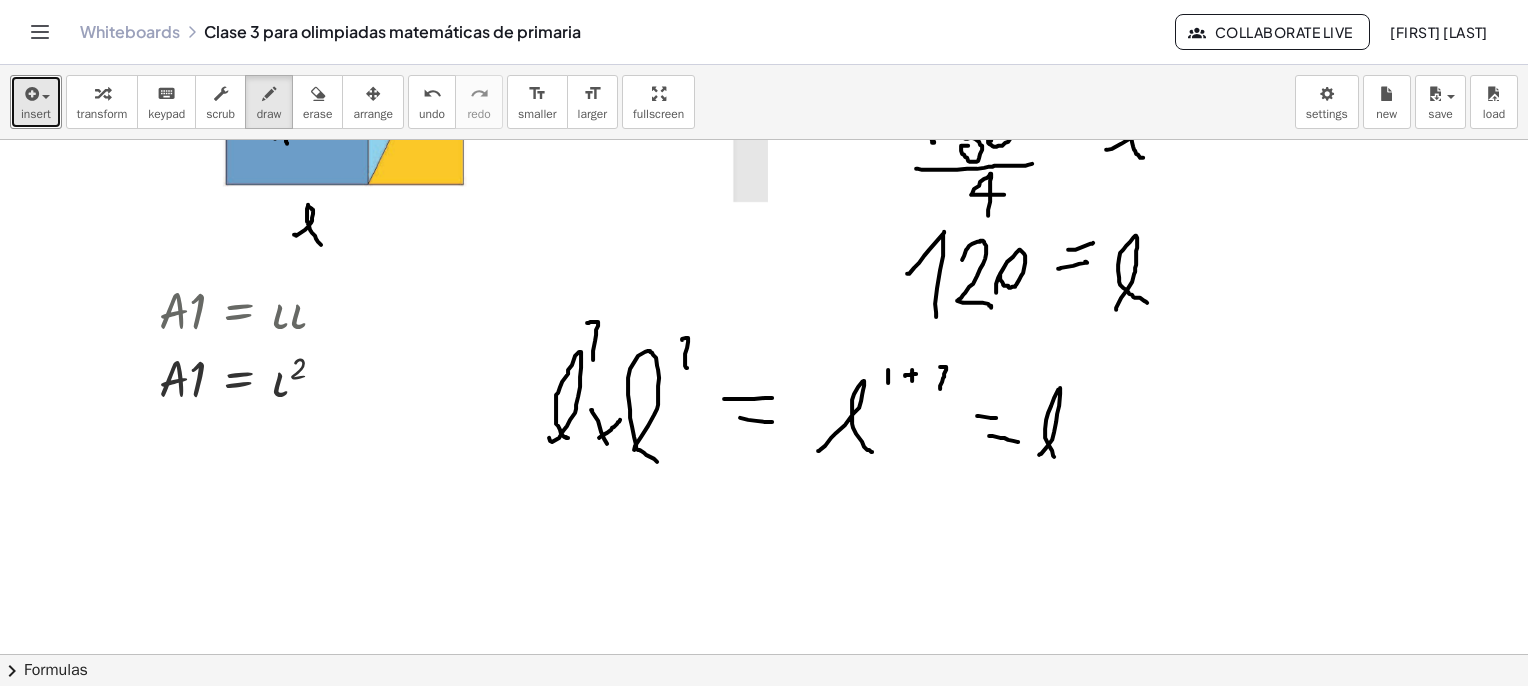 drag, startPoint x: 1039, startPoint y: 454, endPoint x: 1054, endPoint y: 455, distance: 15.033297 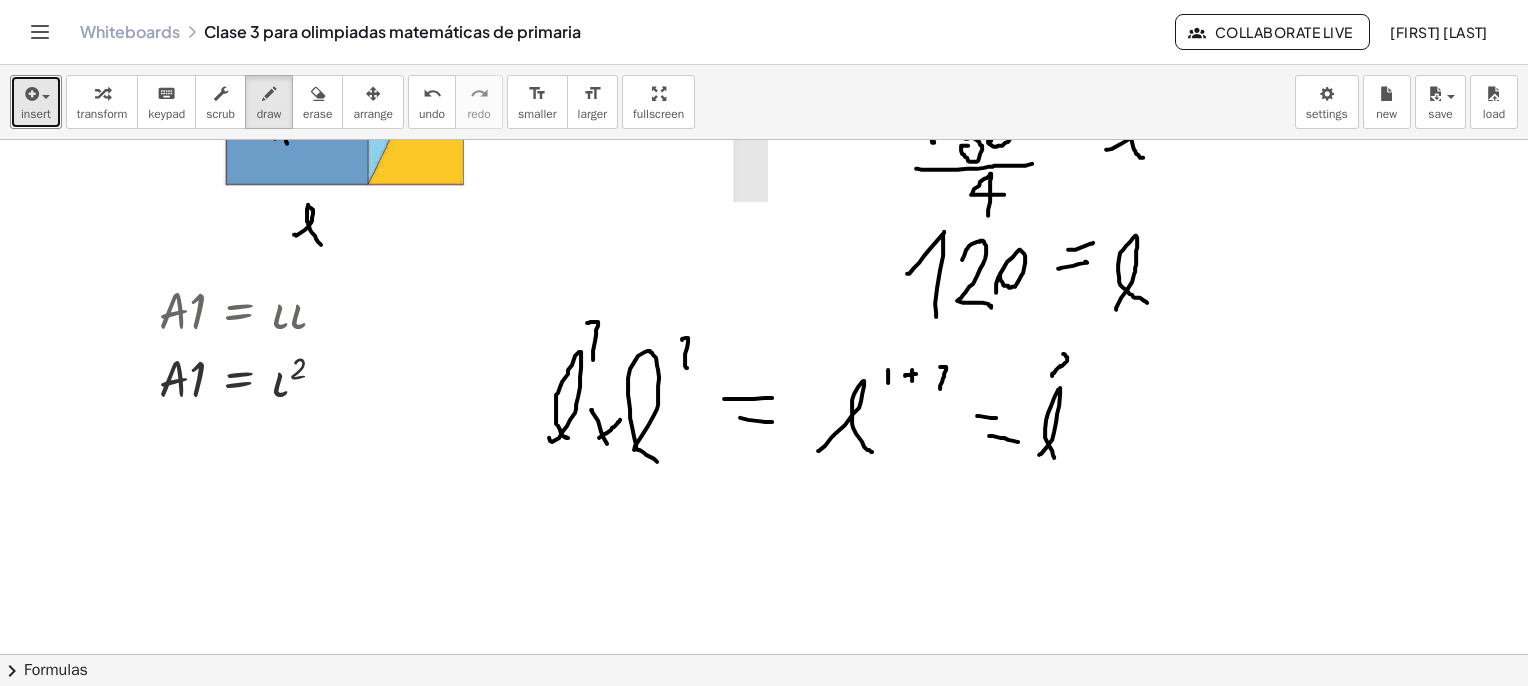 drag, startPoint x: 1063, startPoint y: 353, endPoint x: 1069, endPoint y: 377, distance: 24.738634 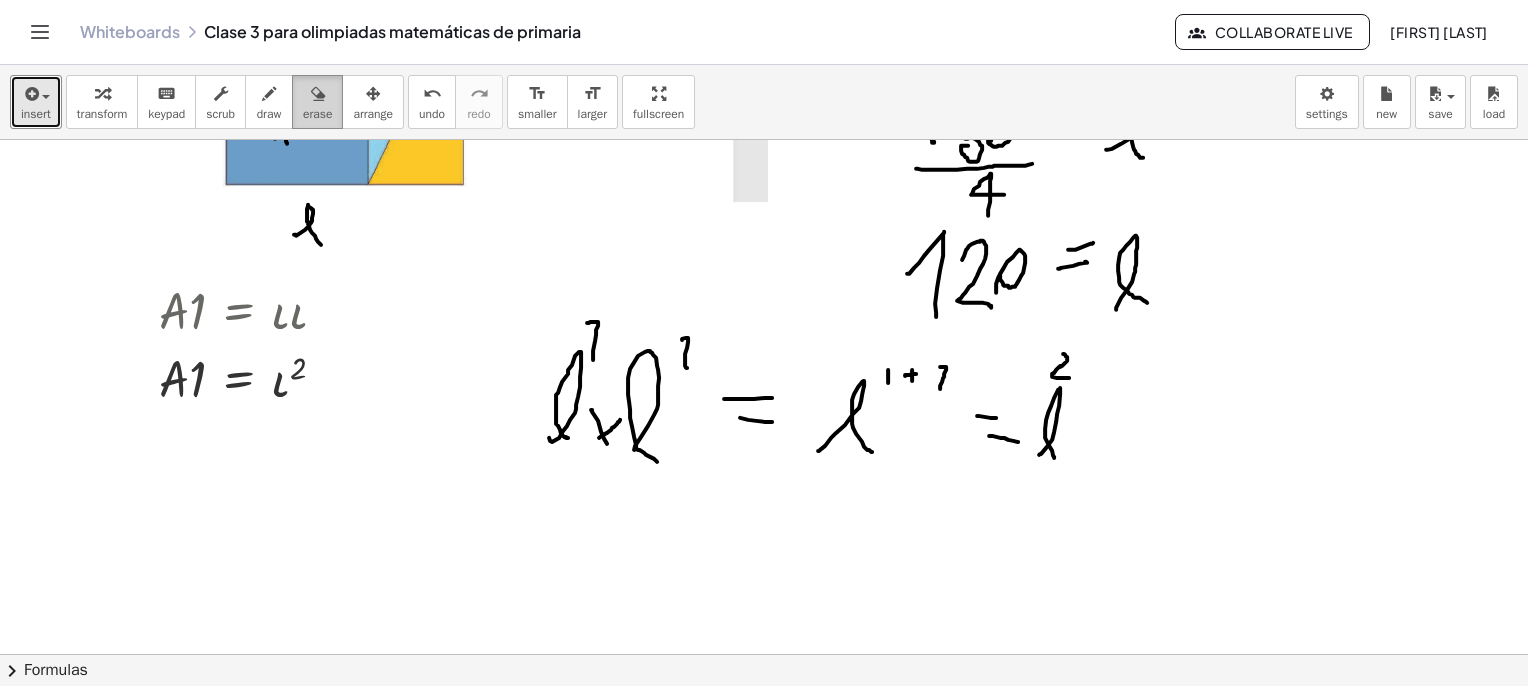 click on "erase" at bounding box center (317, 102) 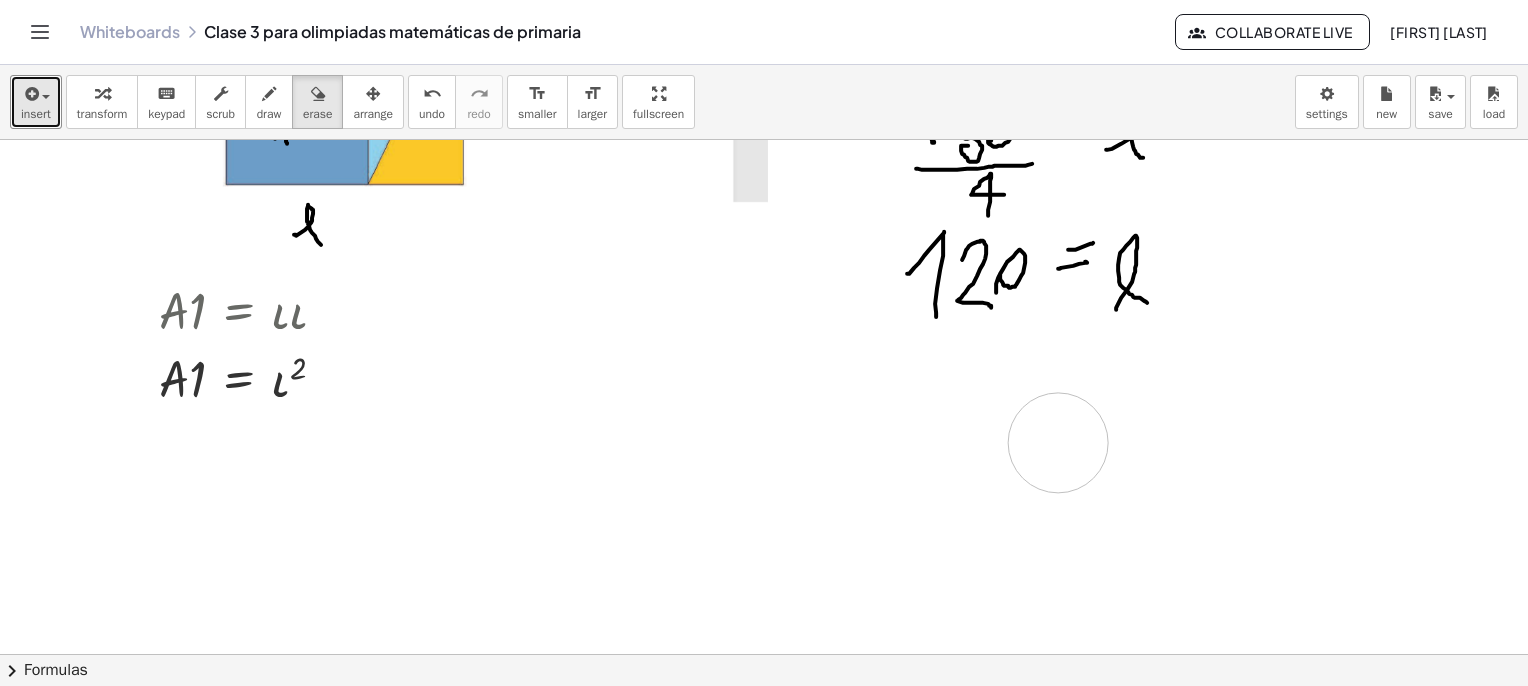 drag, startPoint x: 551, startPoint y: 385, endPoint x: 324, endPoint y: 359, distance: 228.48413 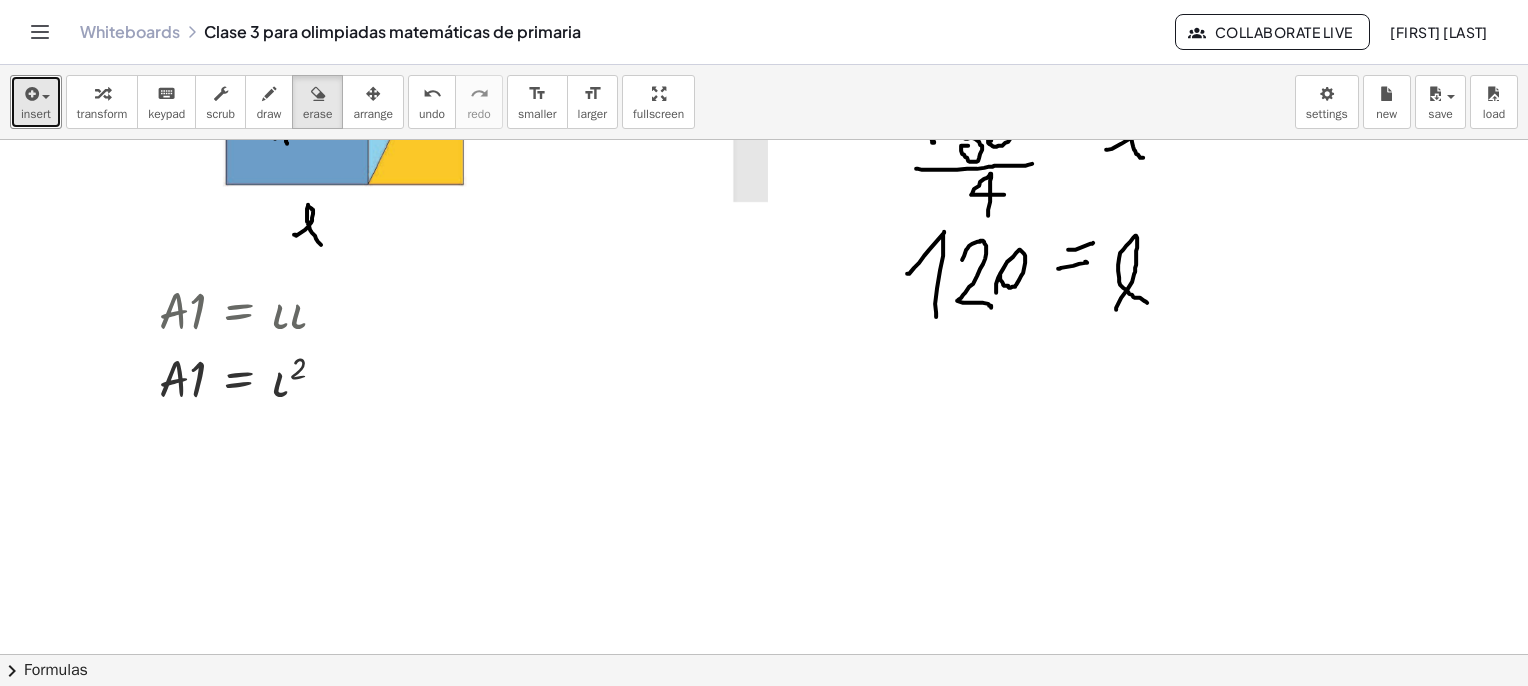 click at bounding box center [764, 3527] 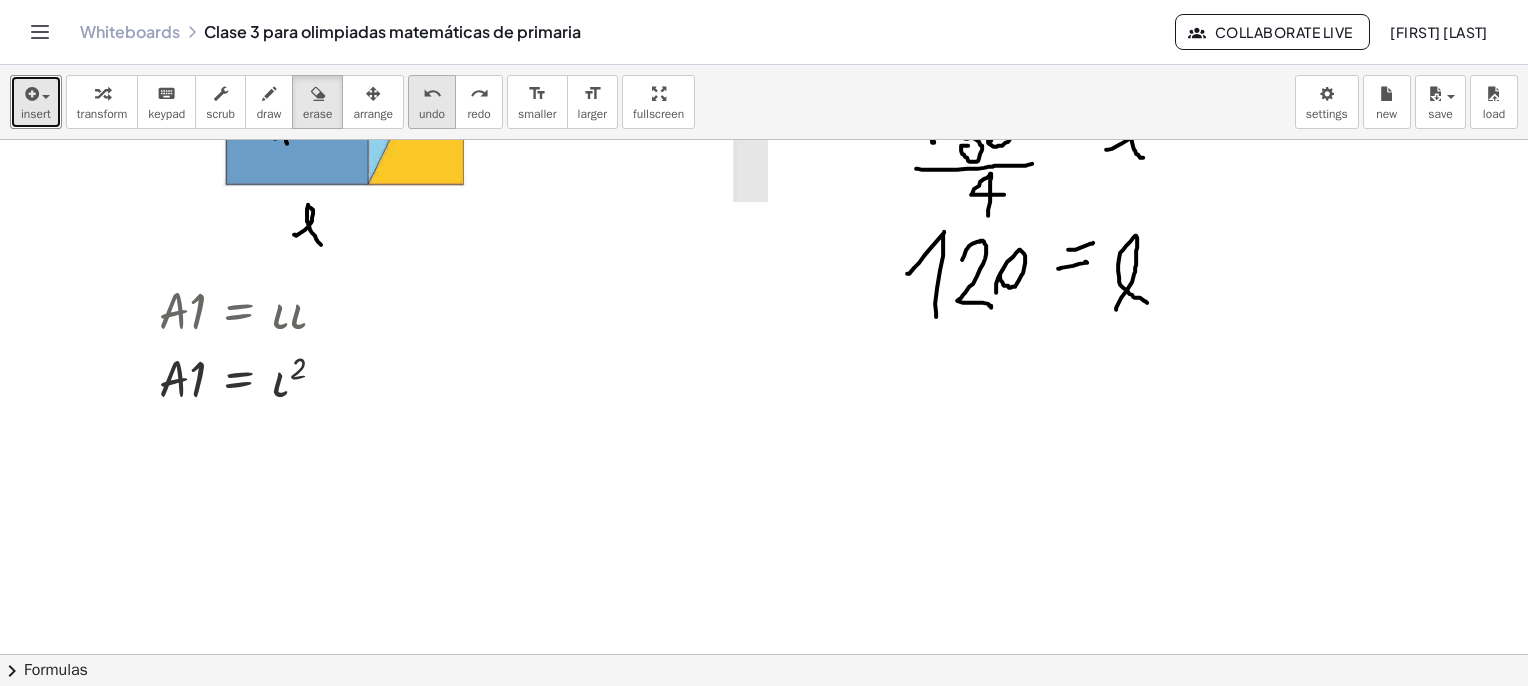 click on "undo" at bounding box center (432, 114) 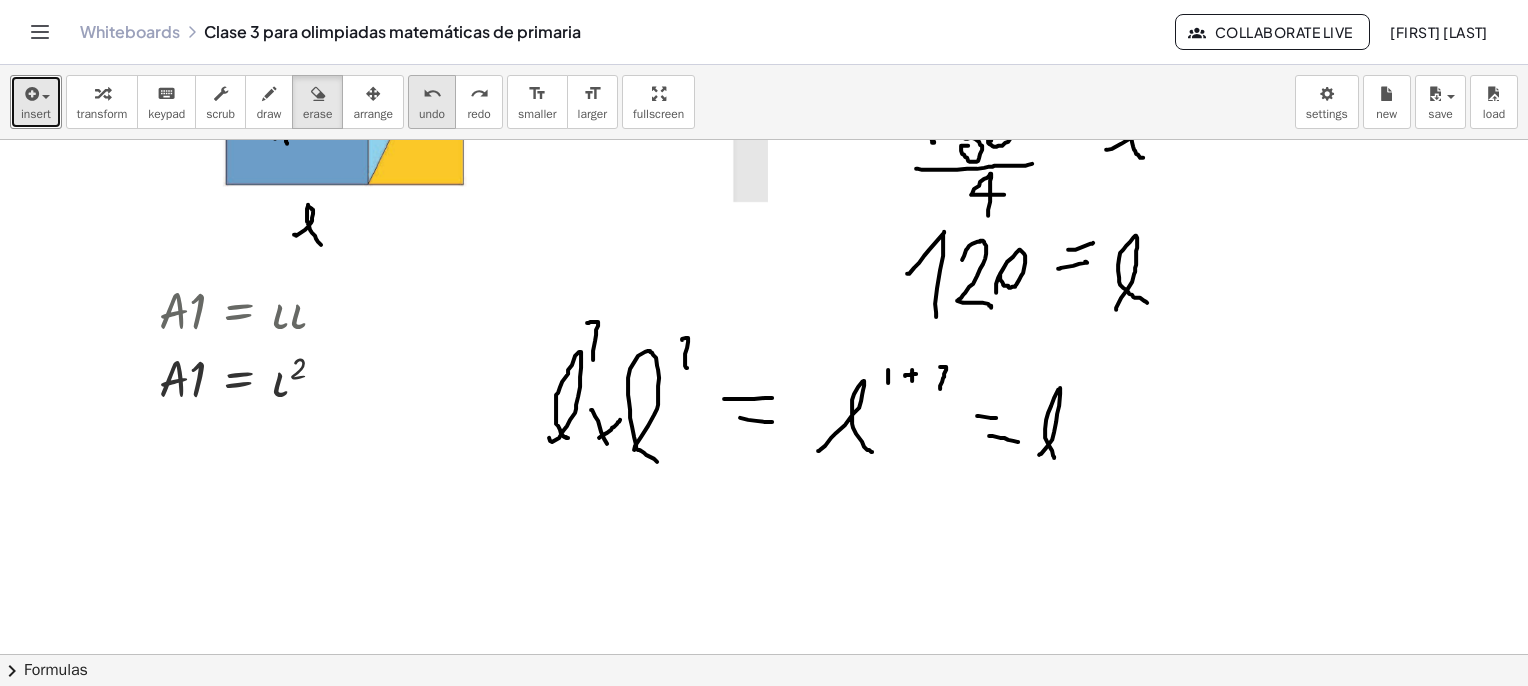 click on "undo" at bounding box center (432, 93) 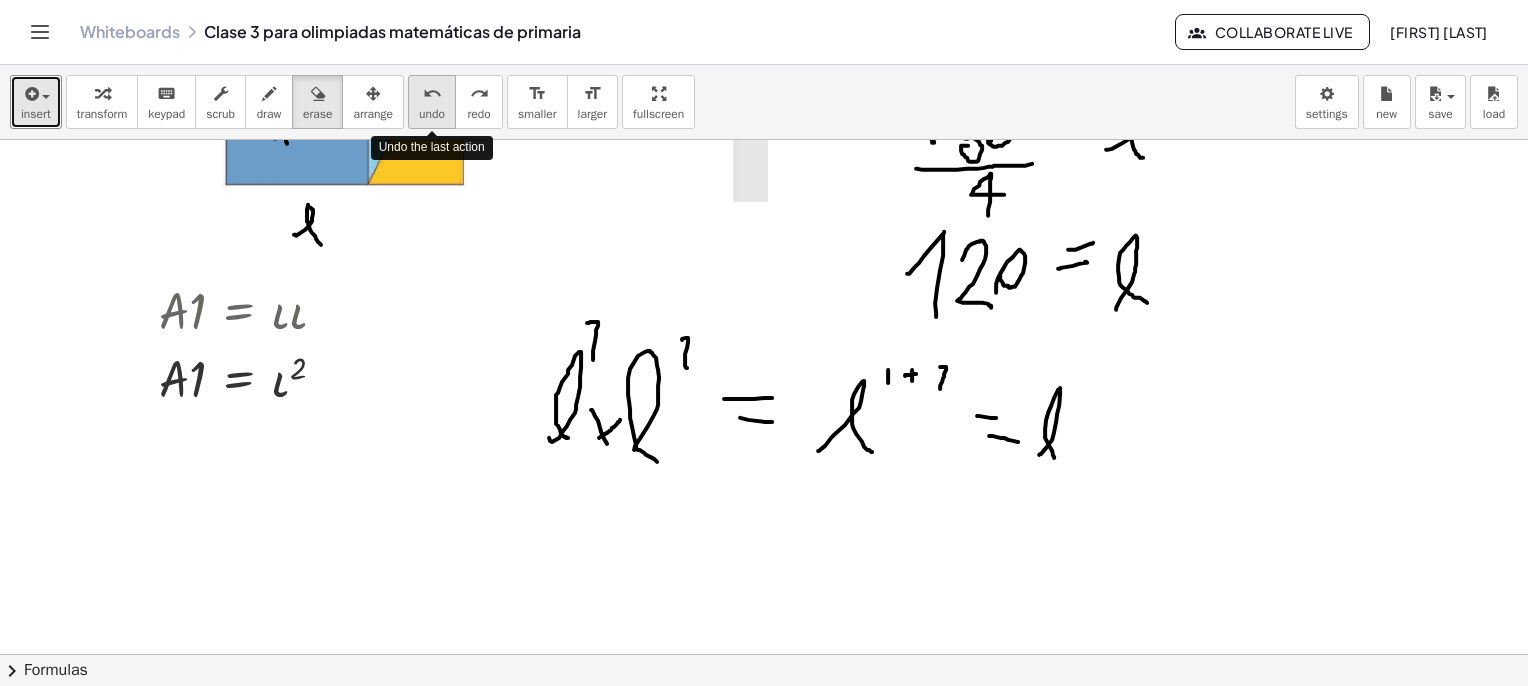 click on "undo" at bounding box center (432, 93) 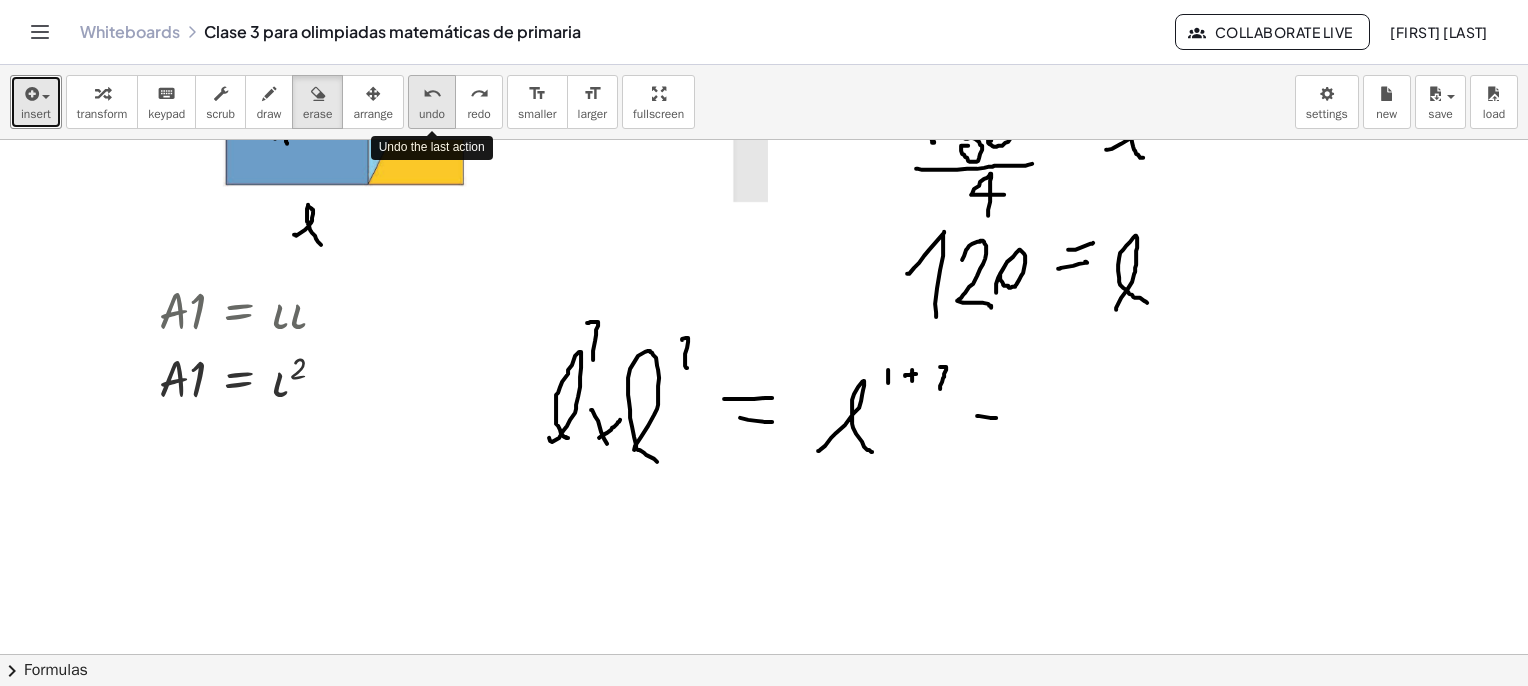 click on "undo" at bounding box center [432, 93] 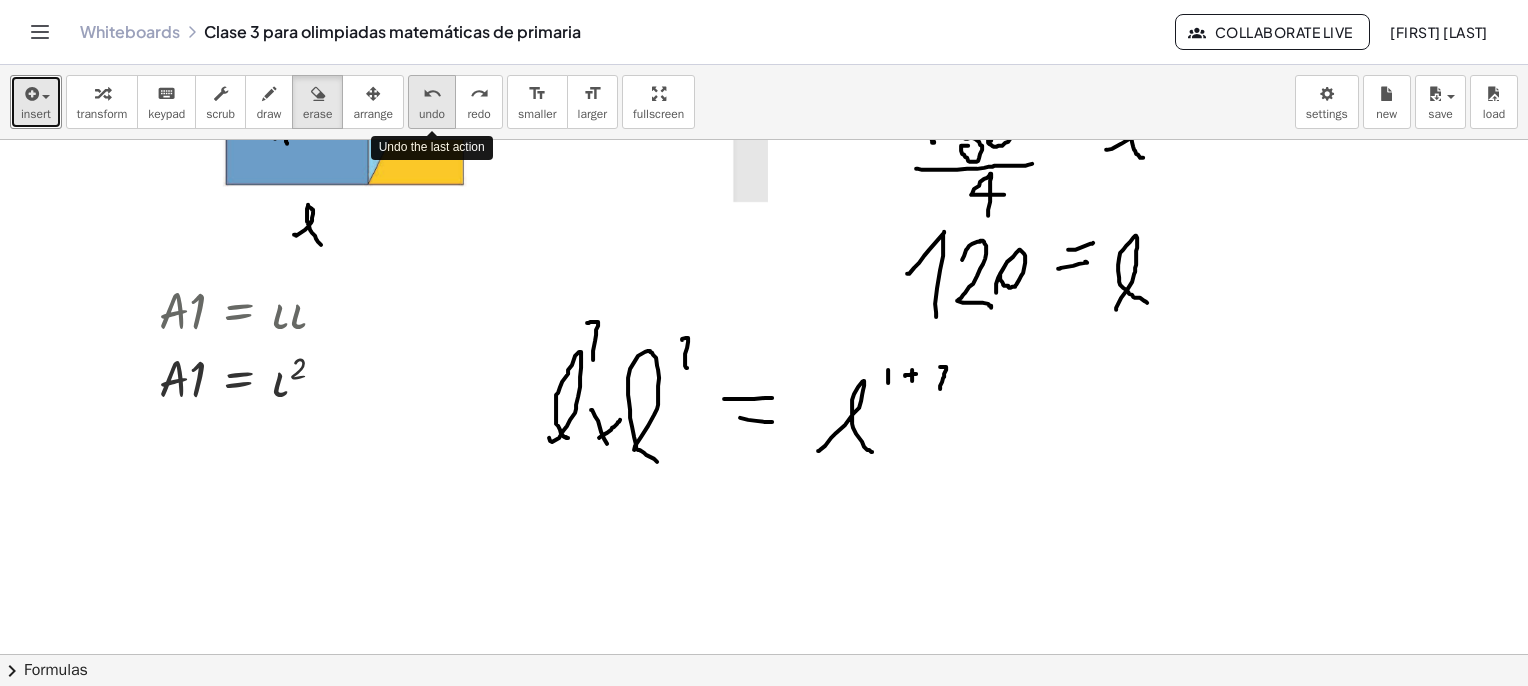 click on "undo" at bounding box center (432, 93) 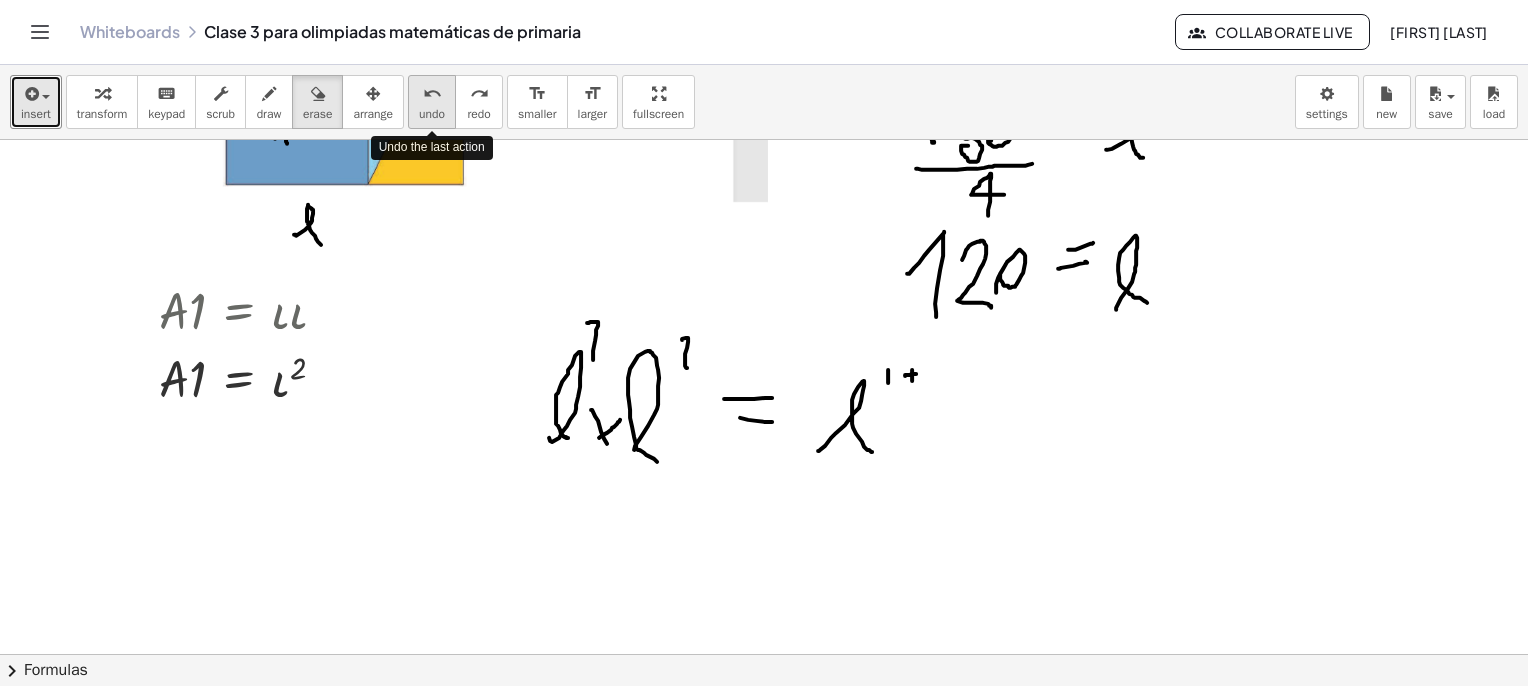 click on "undo" at bounding box center [432, 93] 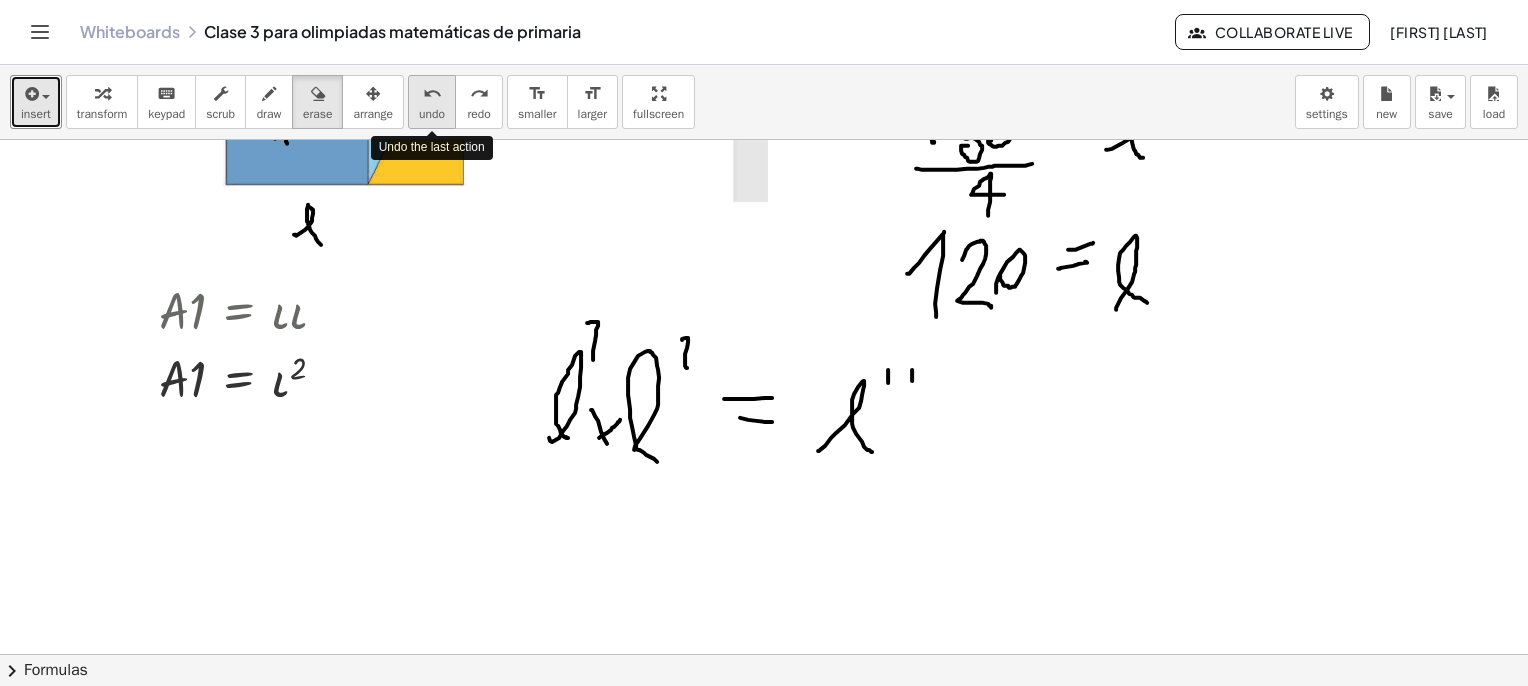 click on "undo" at bounding box center (432, 93) 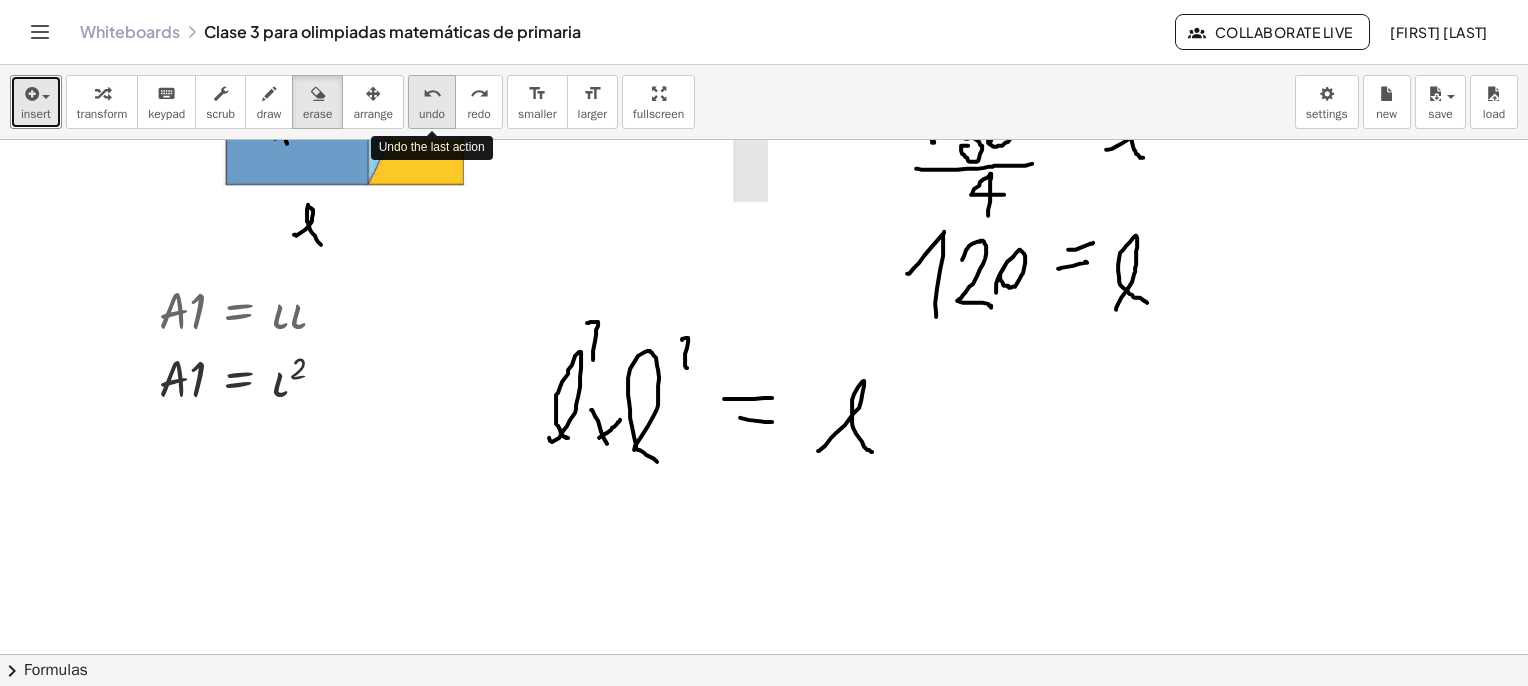 click on "undo" at bounding box center (432, 93) 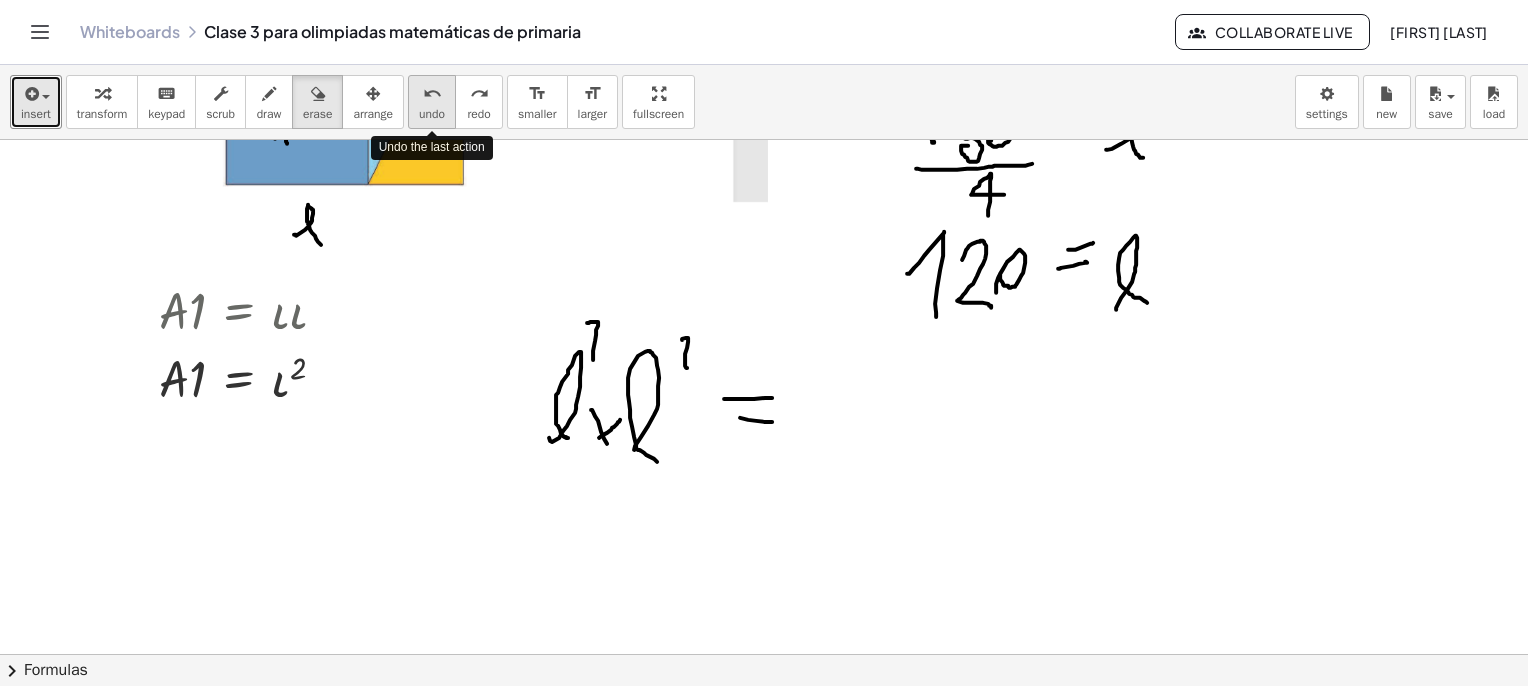 click on "undo" at bounding box center (432, 93) 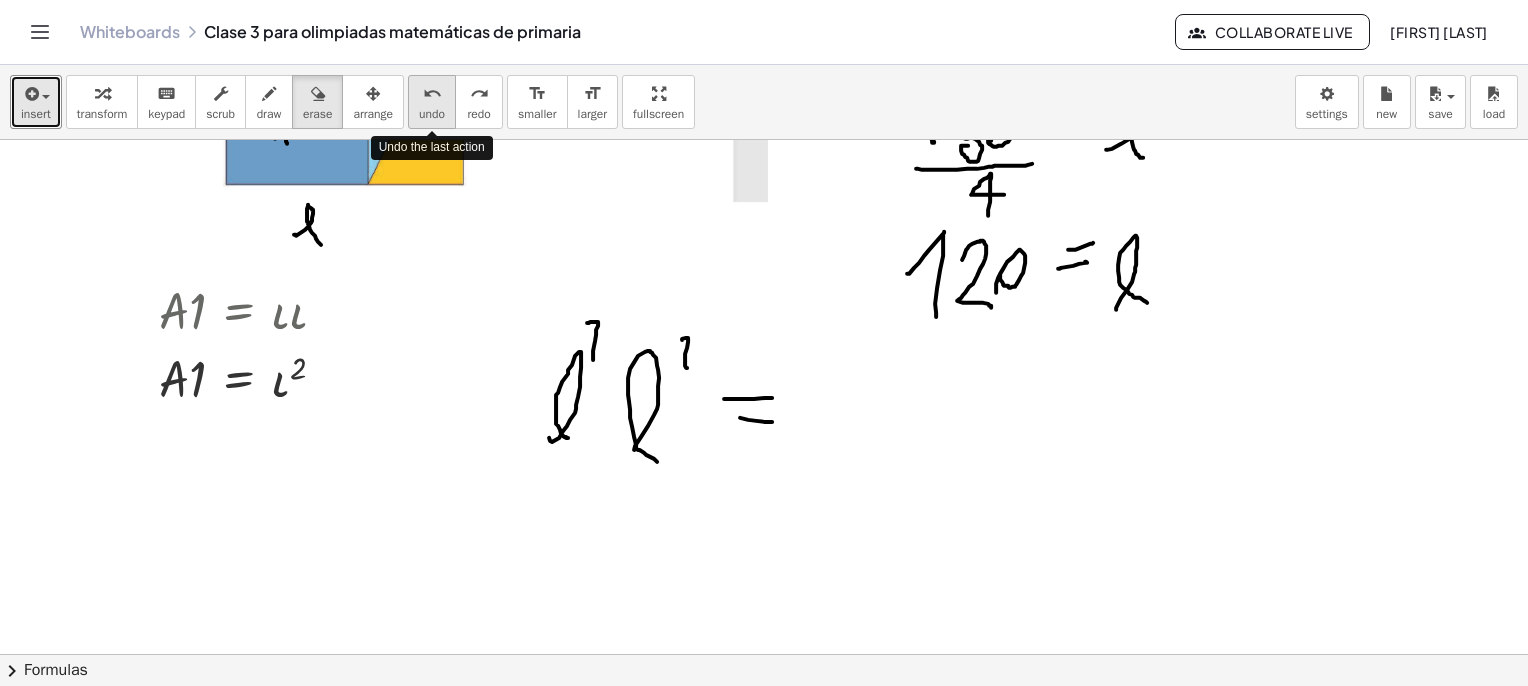 click on "undo" at bounding box center [432, 93] 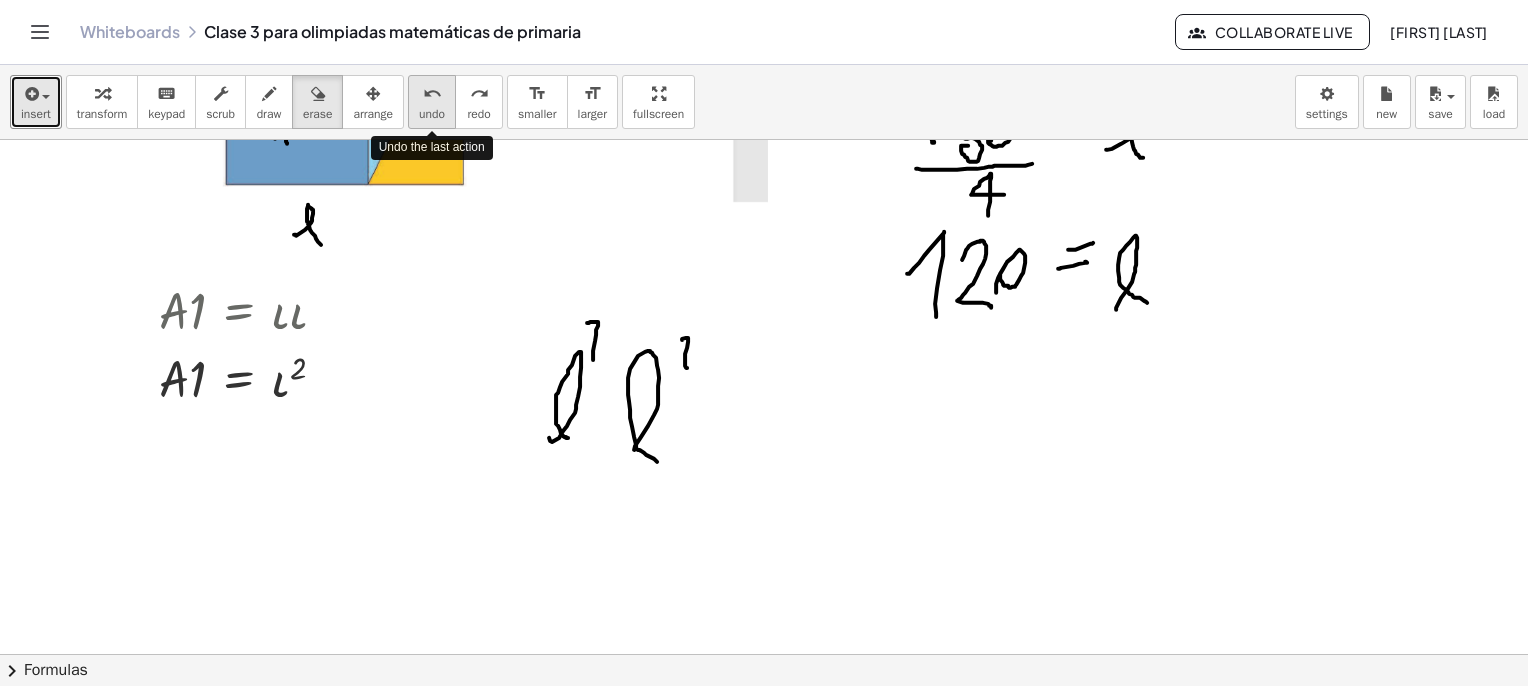 click on "undo" at bounding box center [432, 93] 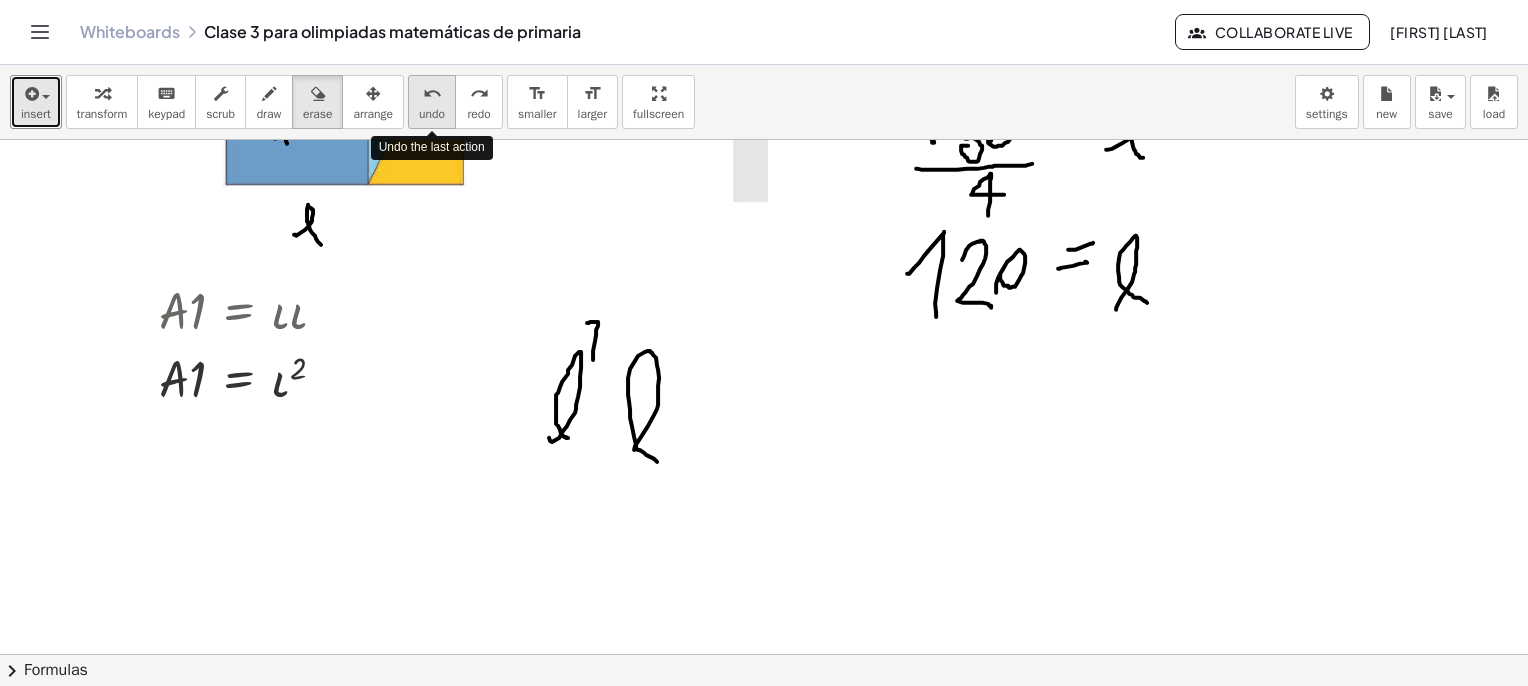 click on "undo" at bounding box center [432, 93] 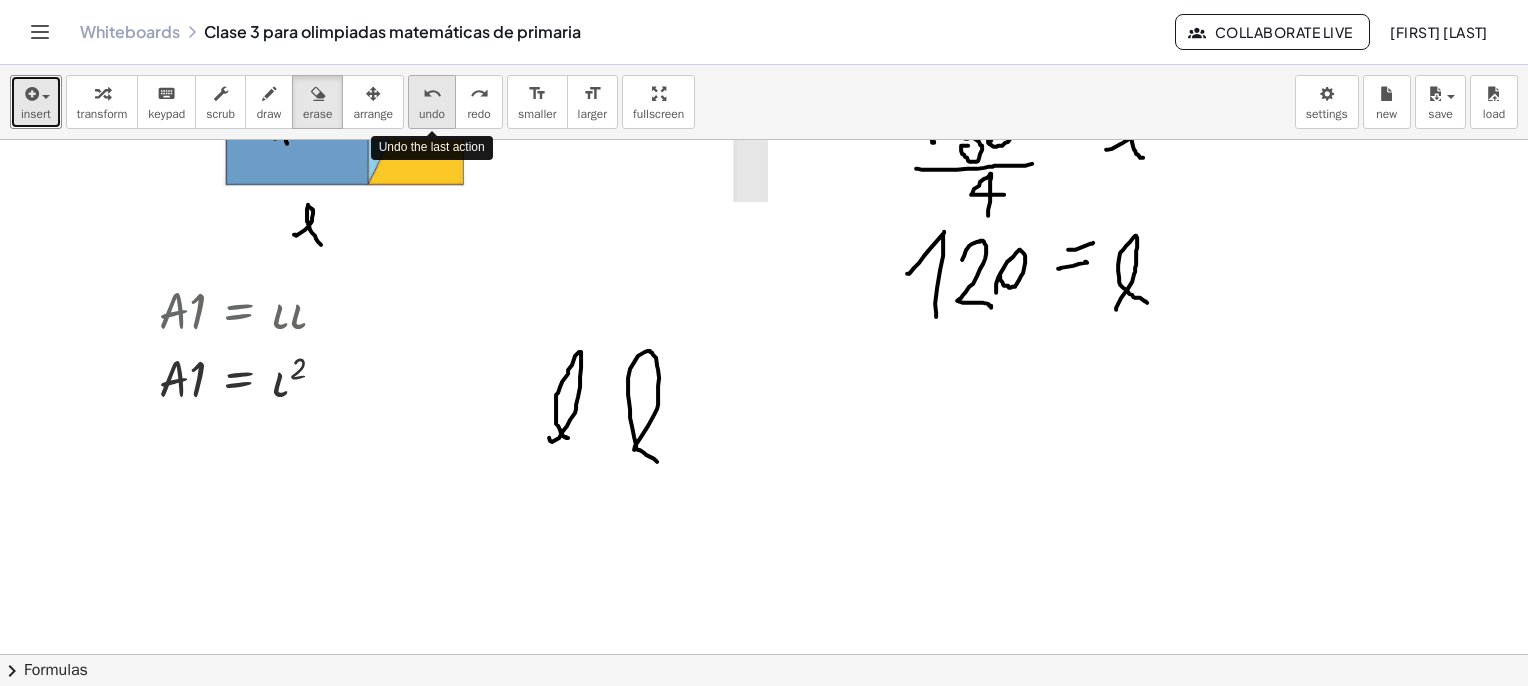 click on "undo" at bounding box center (432, 93) 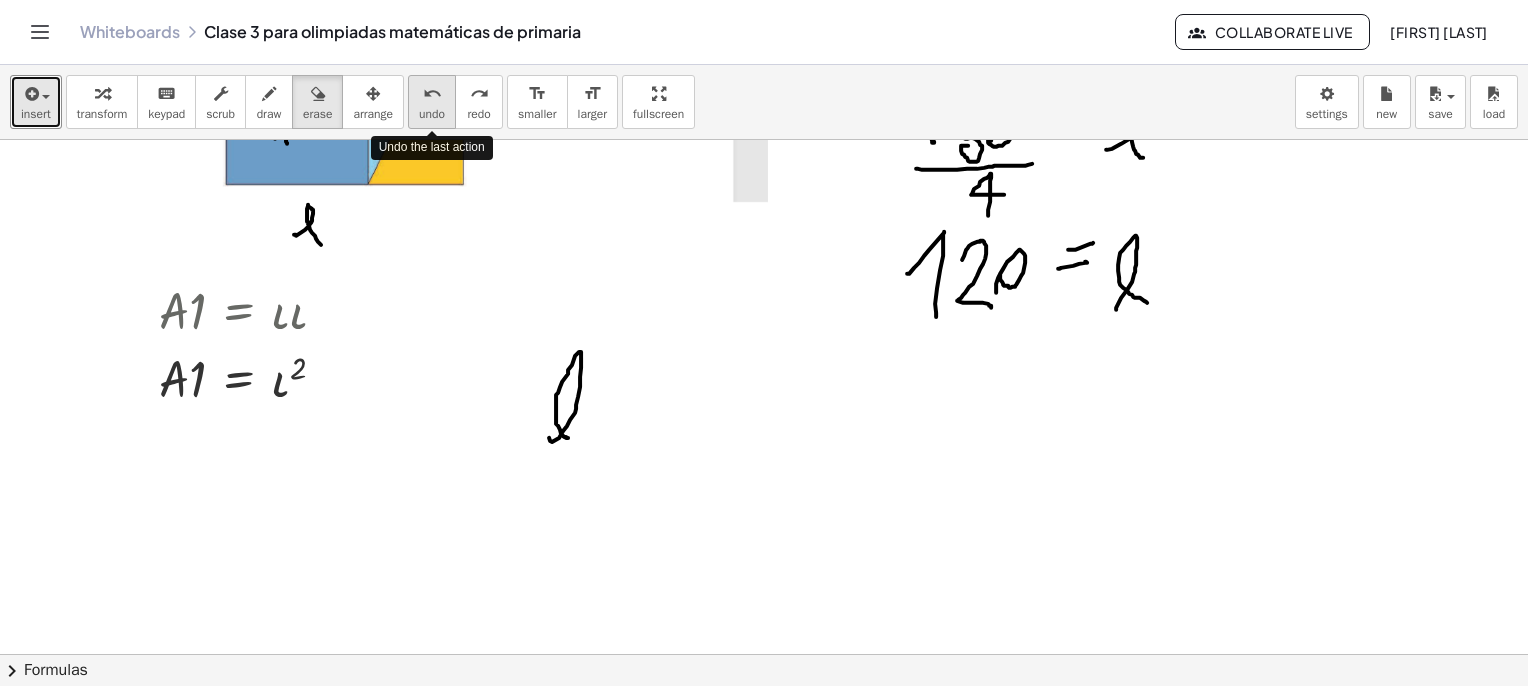 click on "undo" at bounding box center (432, 93) 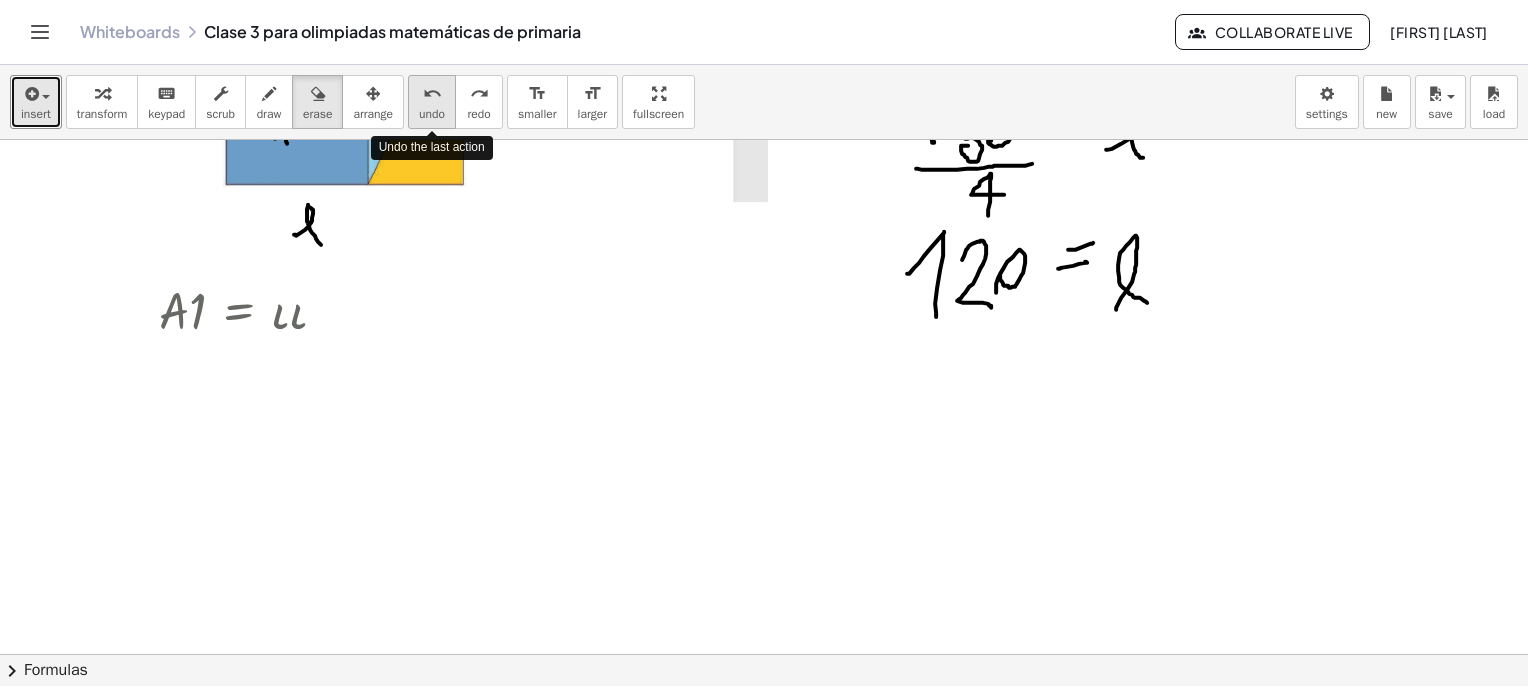 click on "undo" at bounding box center [432, 93] 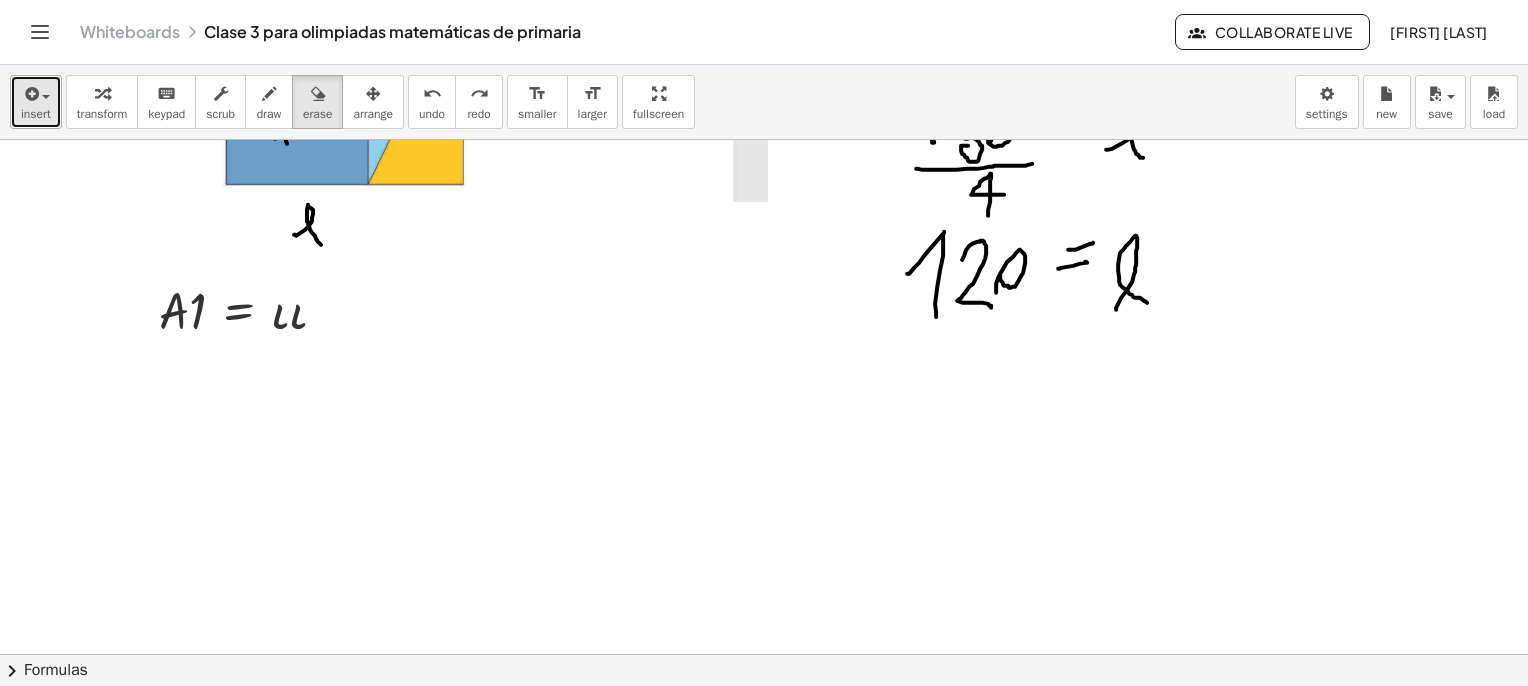 click at bounding box center (30, 94) 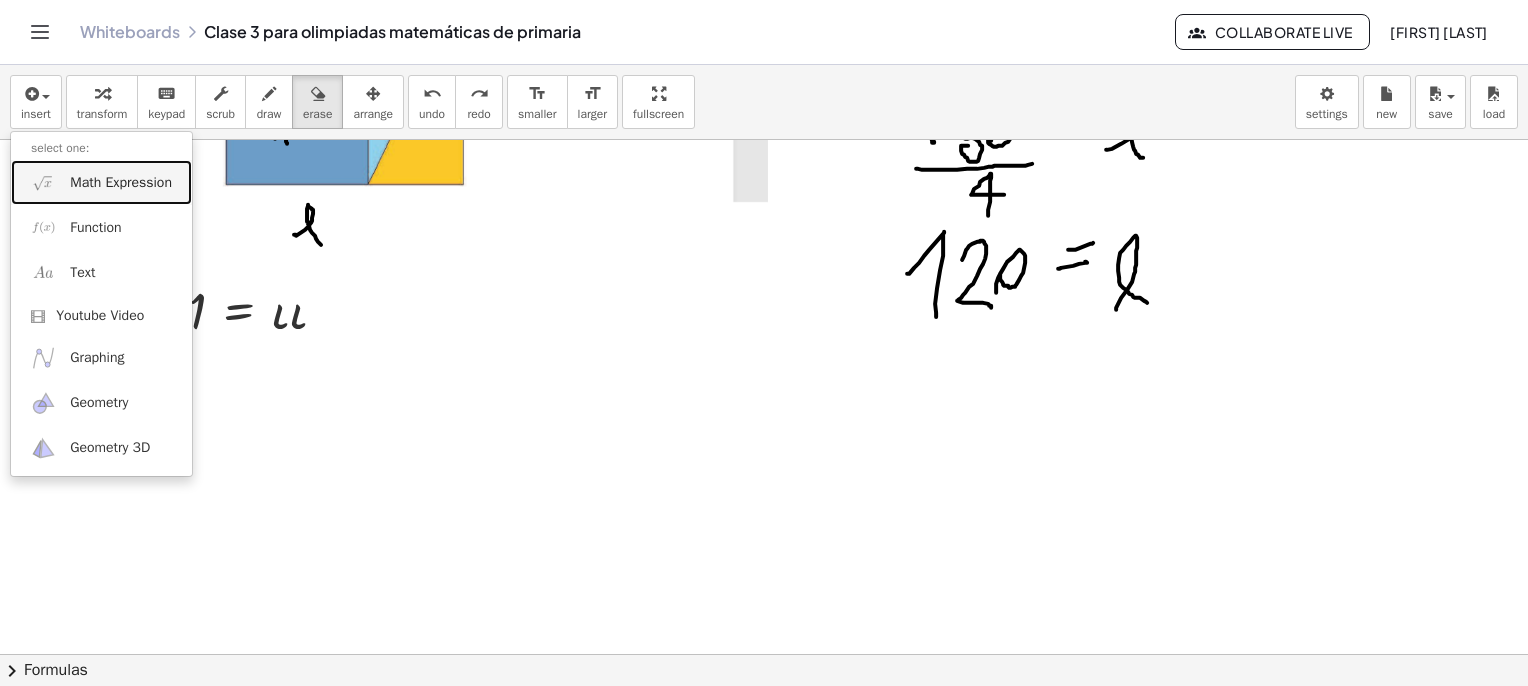click on "Math Expression" at bounding box center [121, 183] 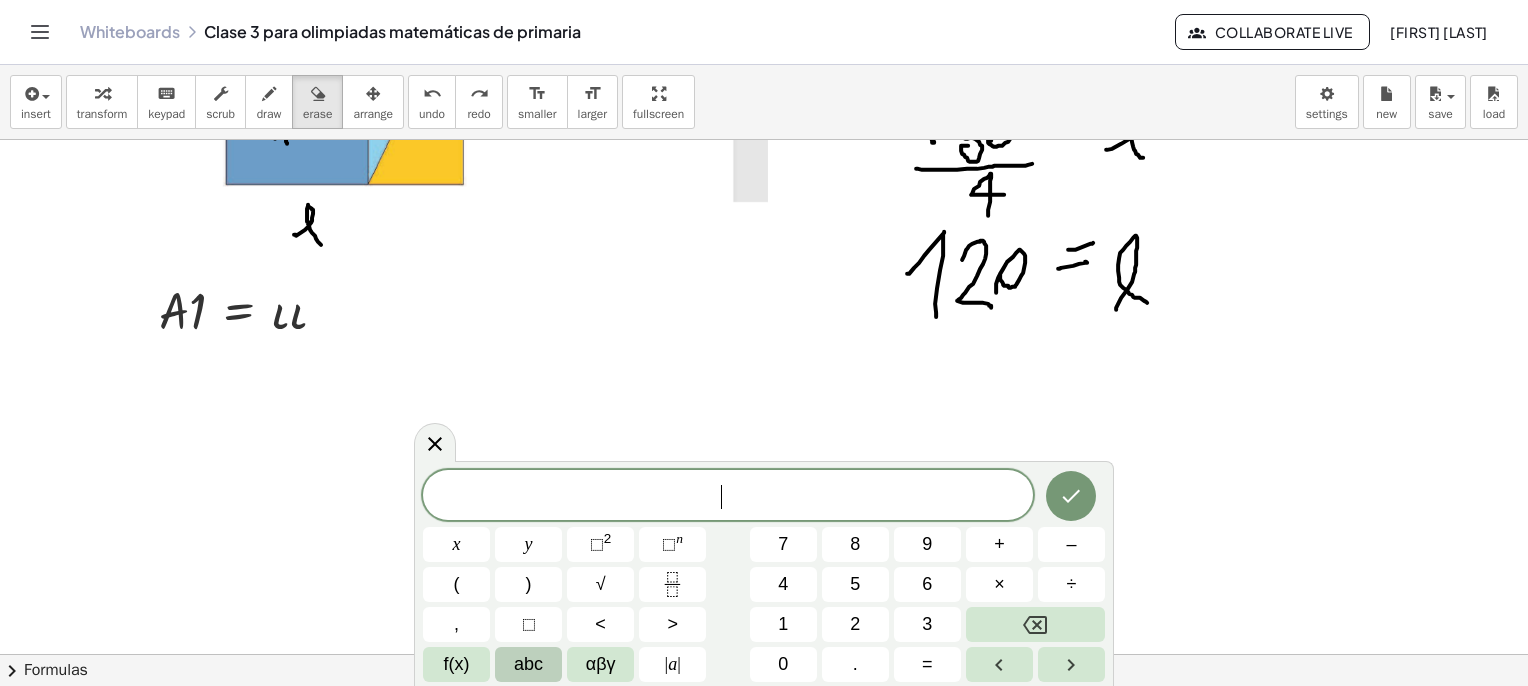 click on "abc" at bounding box center (528, 664) 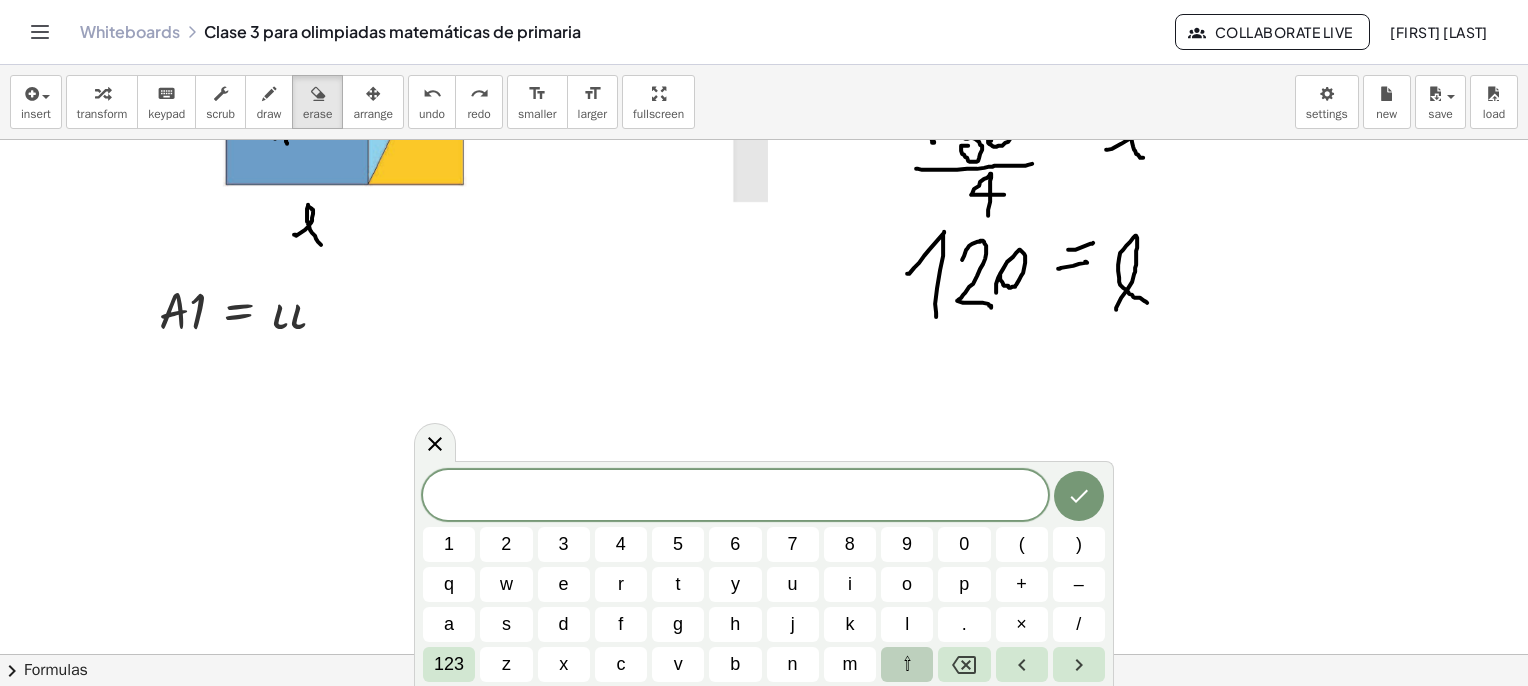 click on "⇧" at bounding box center [907, 664] 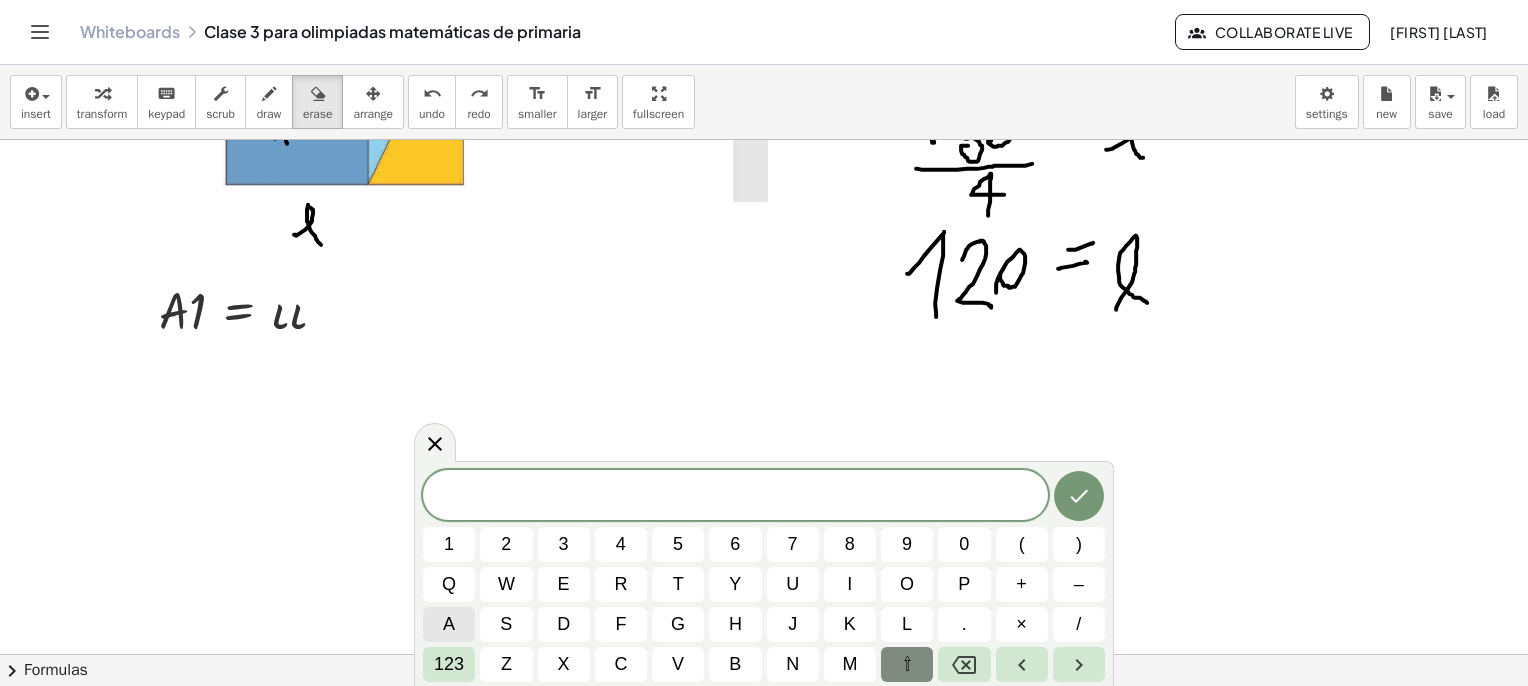 click on "a" at bounding box center [449, 624] 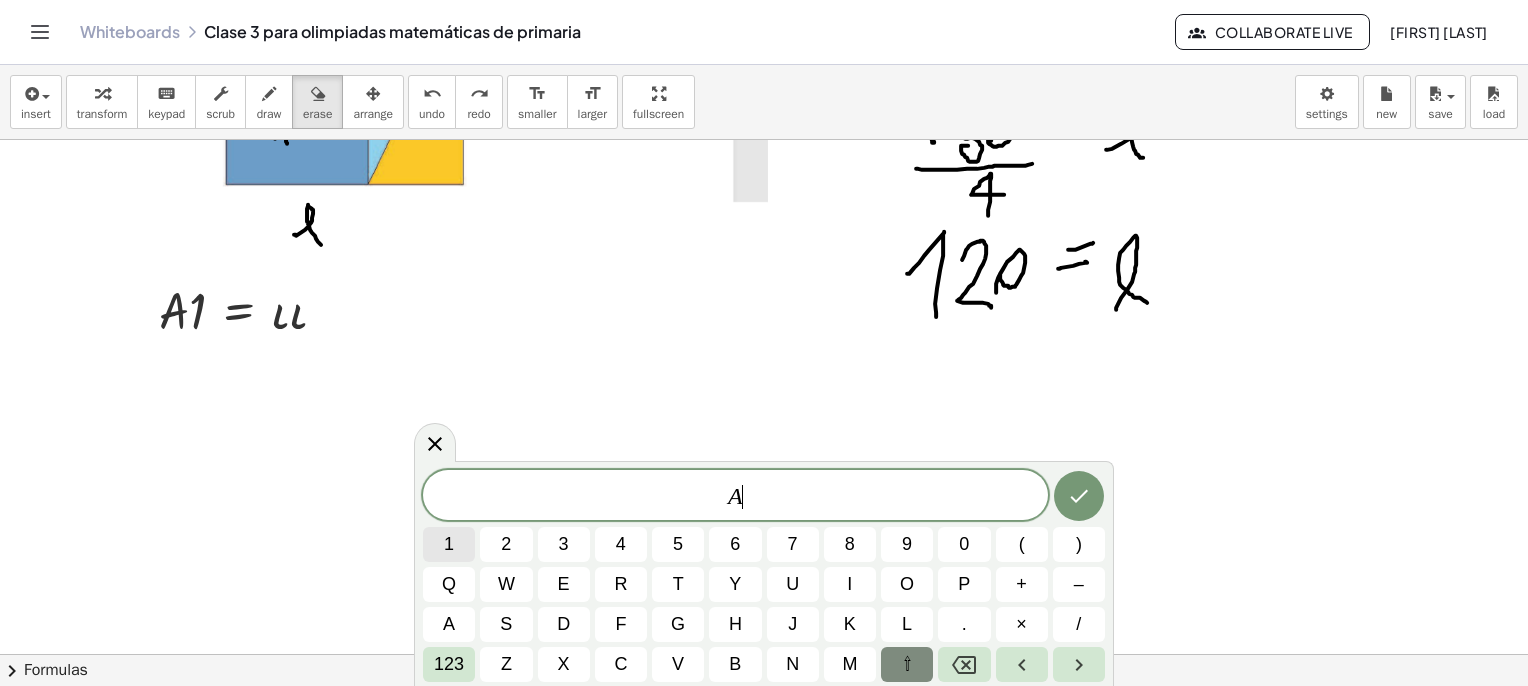 click on "1" at bounding box center [449, 544] 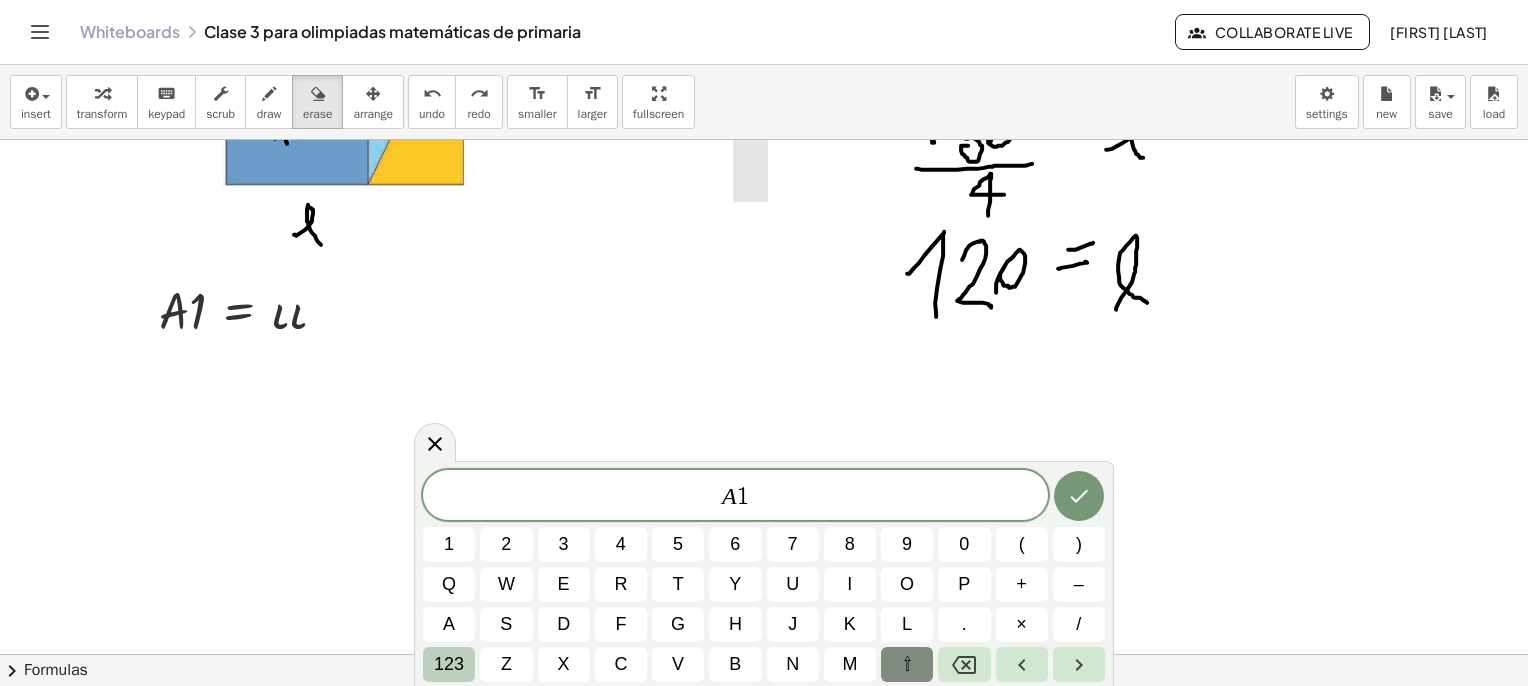 click on "123" at bounding box center (449, 664) 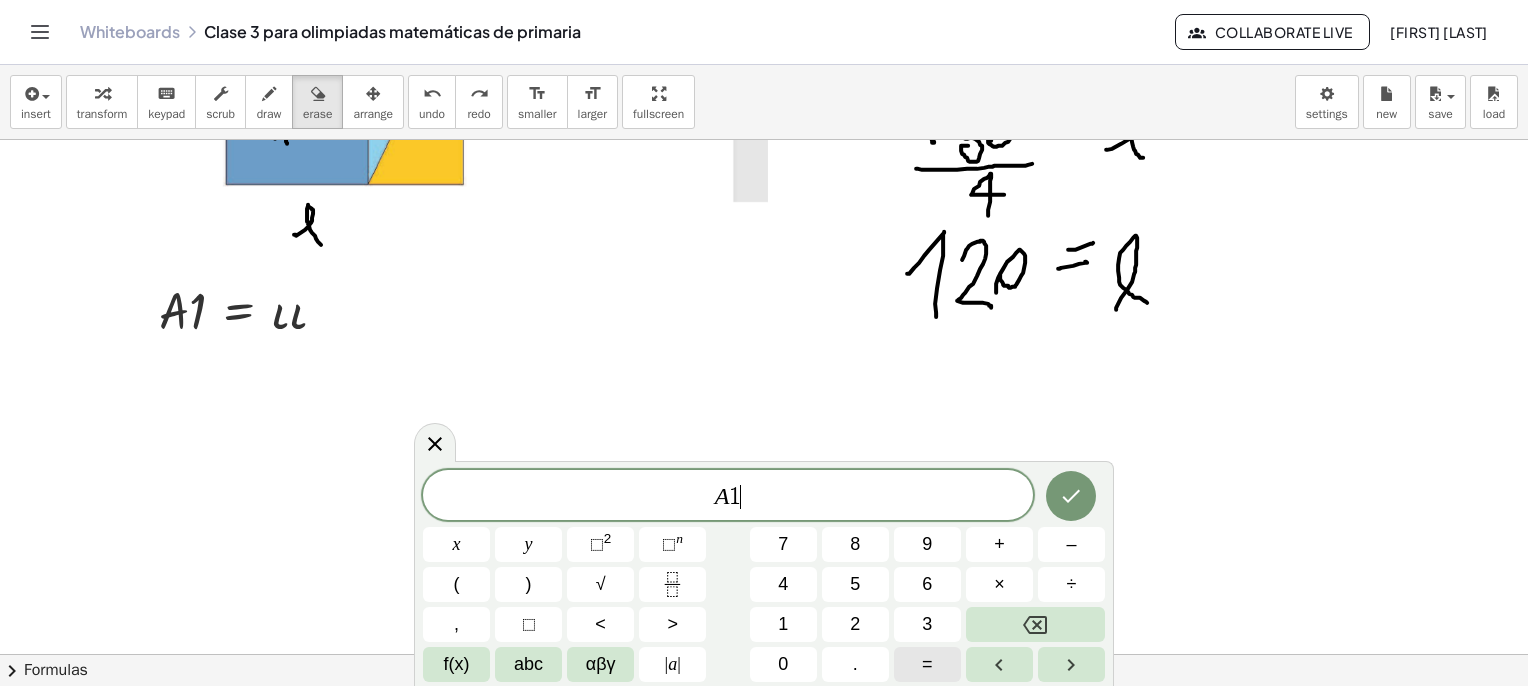 click on "=" at bounding box center [927, 664] 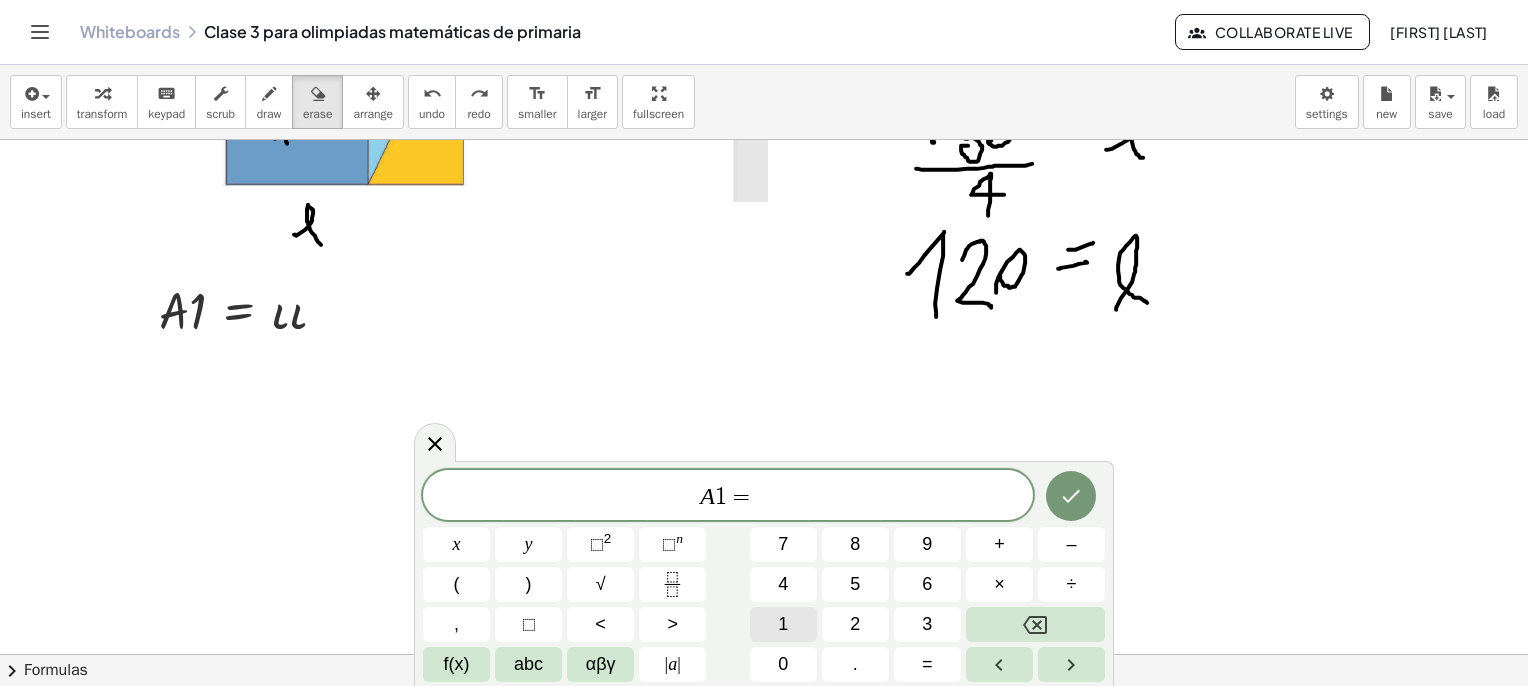 click on "1" at bounding box center [783, 624] 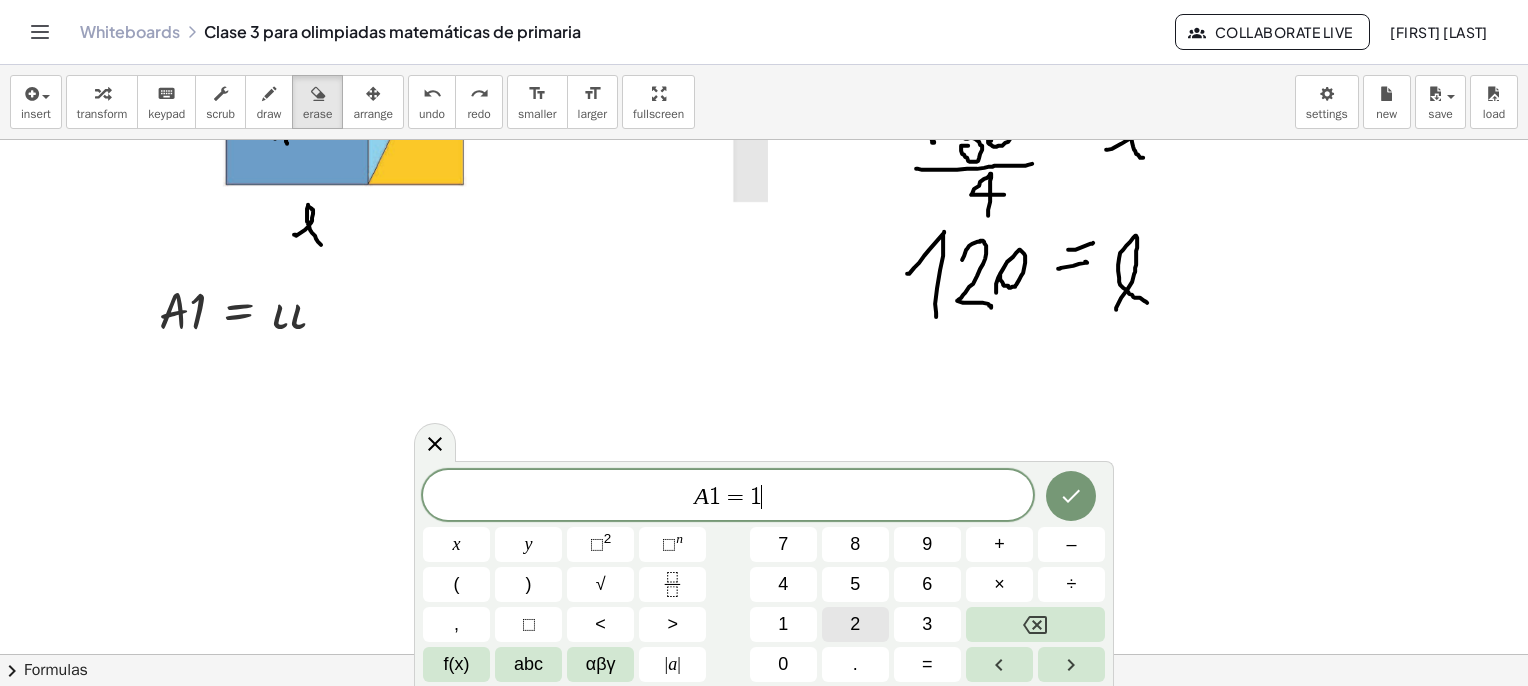 click on "2" at bounding box center [855, 624] 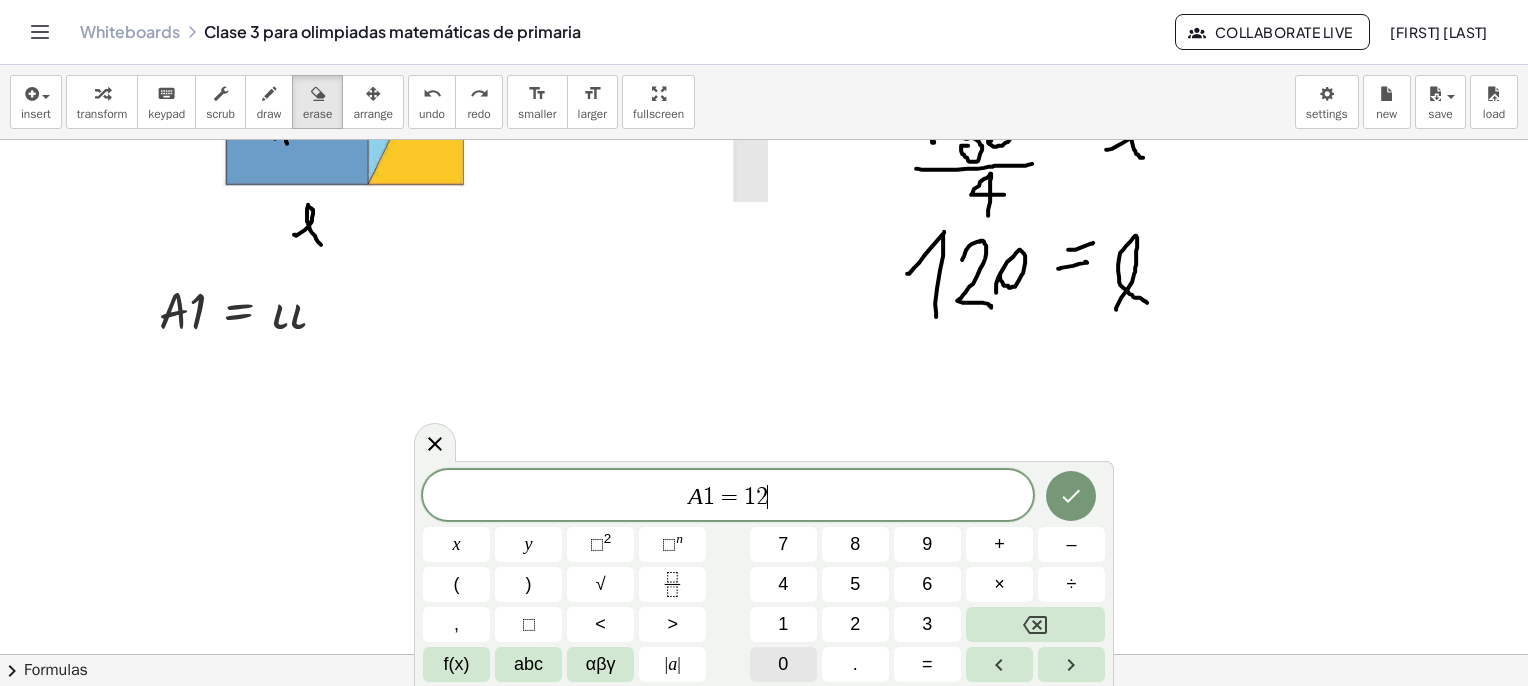 click on "0" at bounding box center (783, 664) 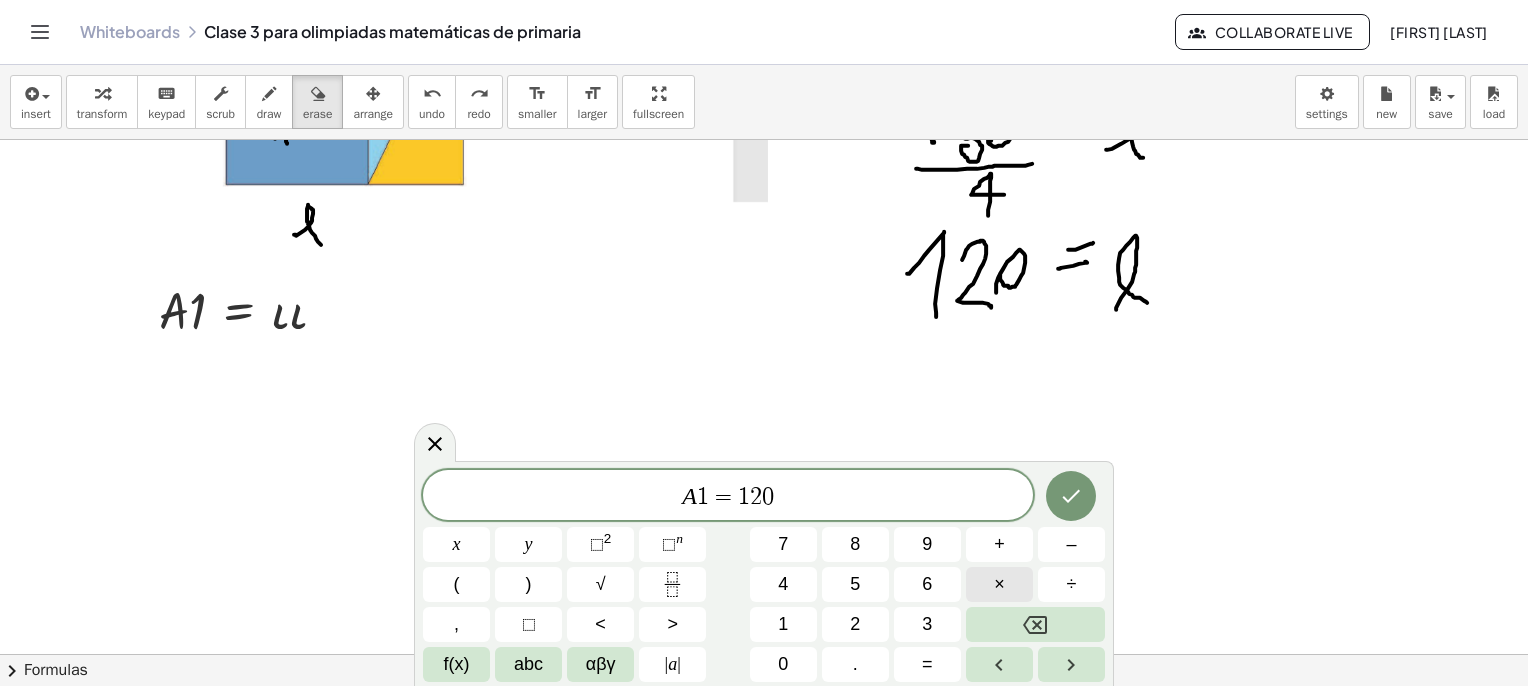 click on "×" at bounding box center [999, 584] 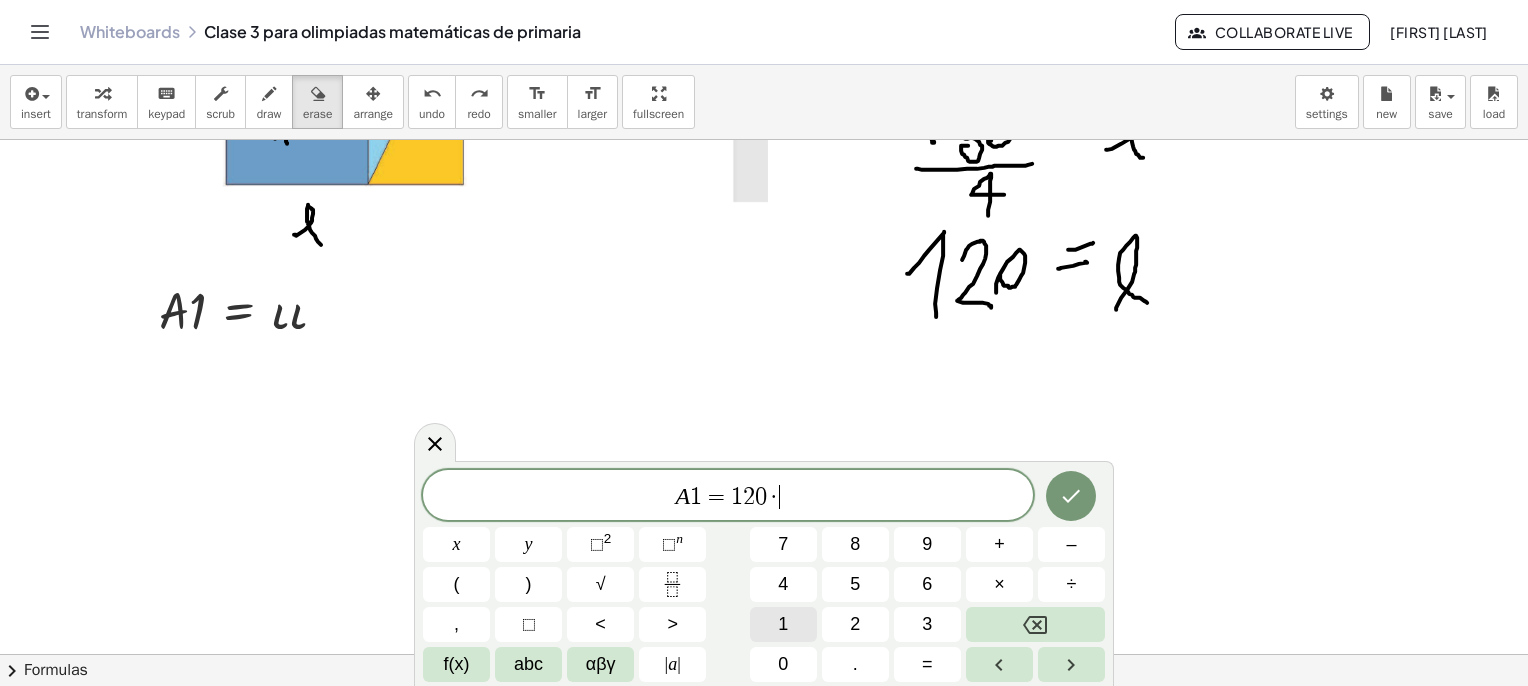 click on "1" at bounding box center [783, 624] 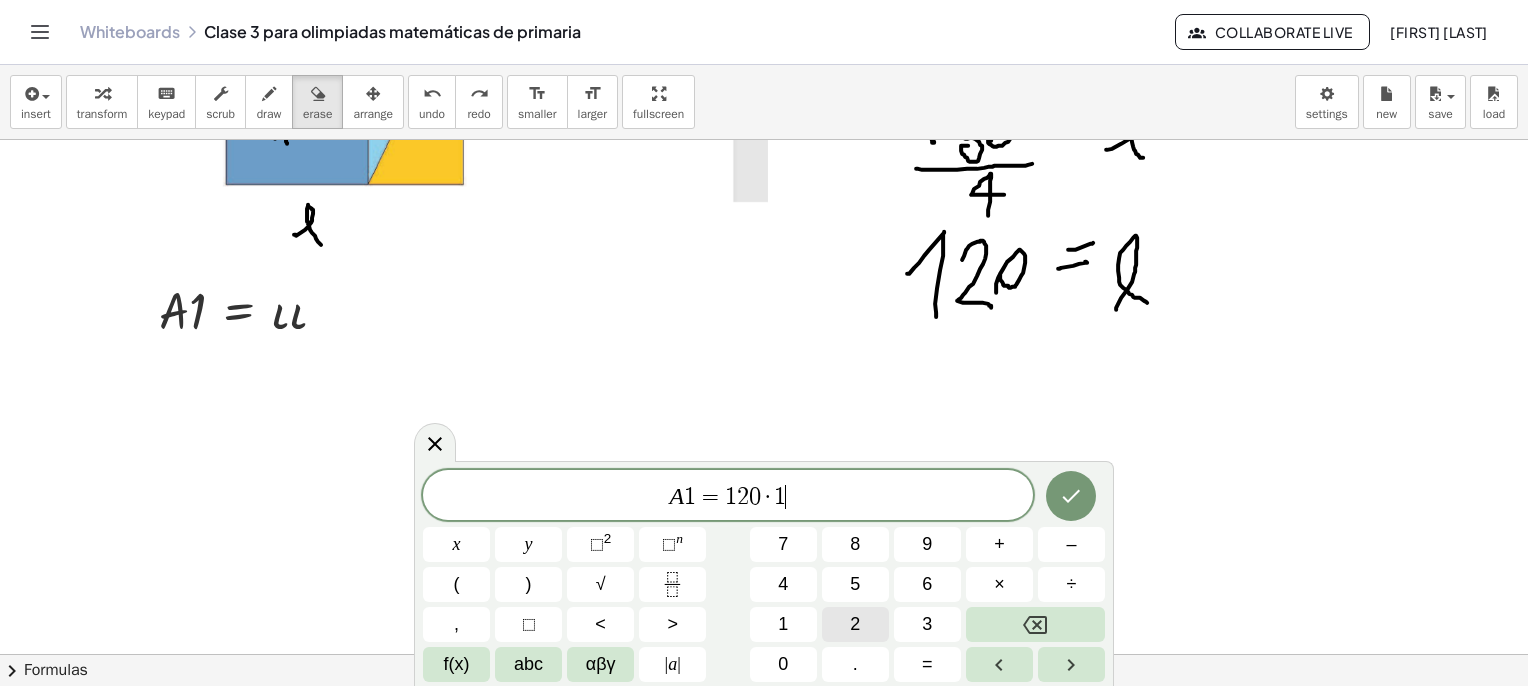 click on "2" at bounding box center [855, 624] 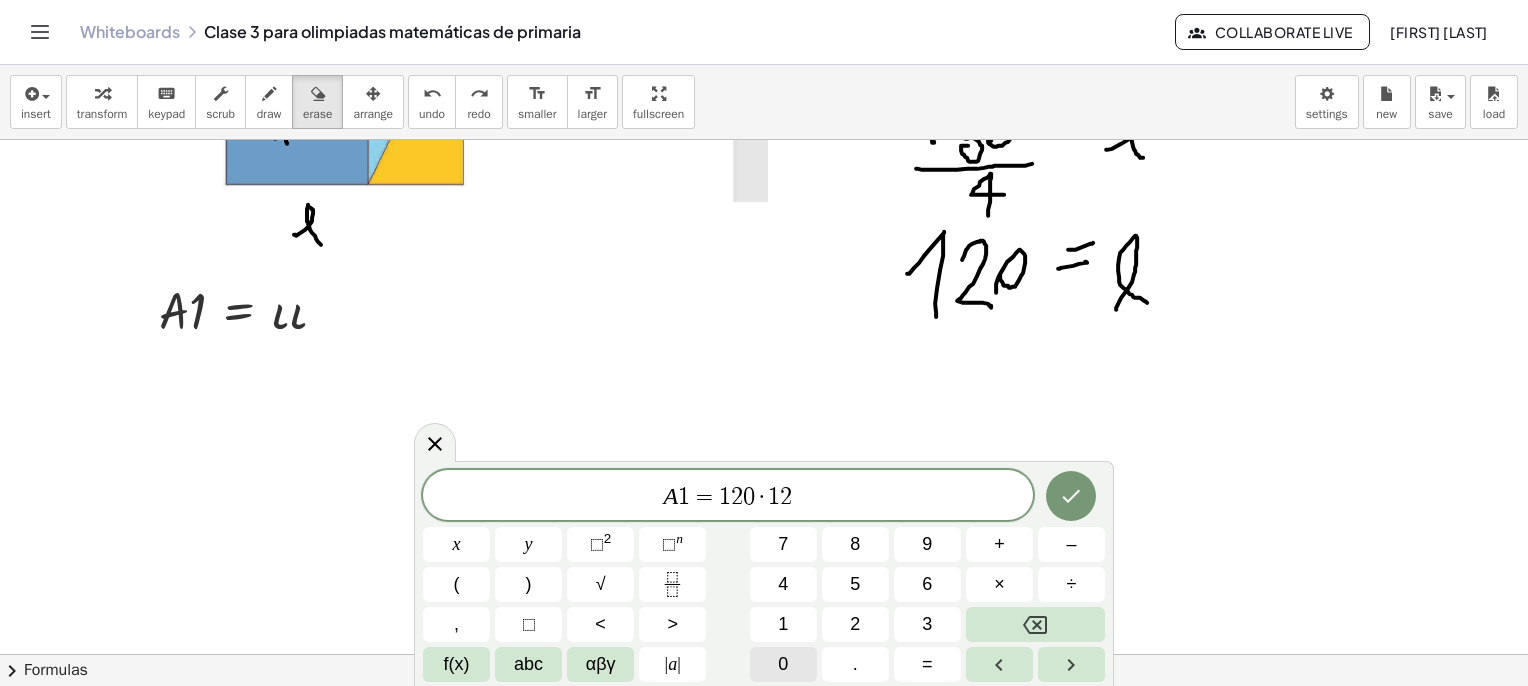click on "0" at bounding box center (783, 664) 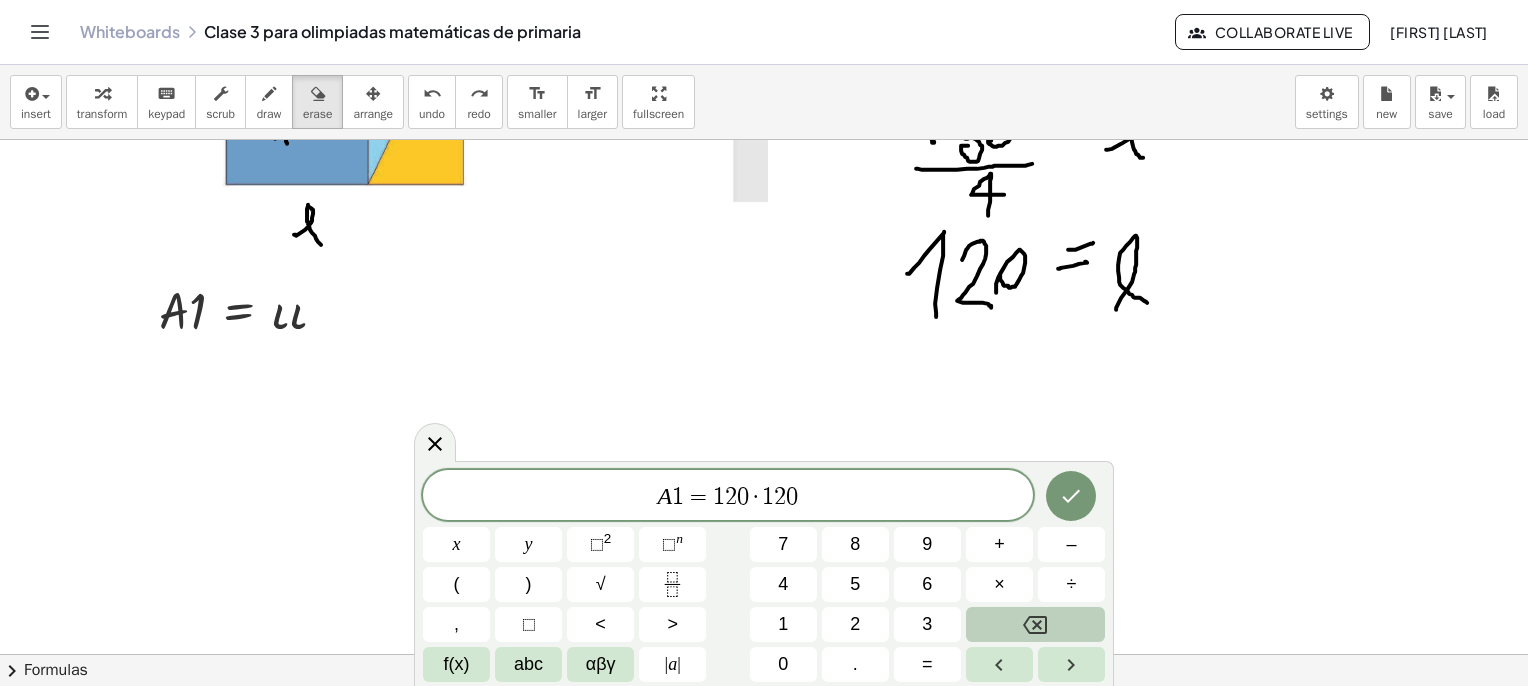 click 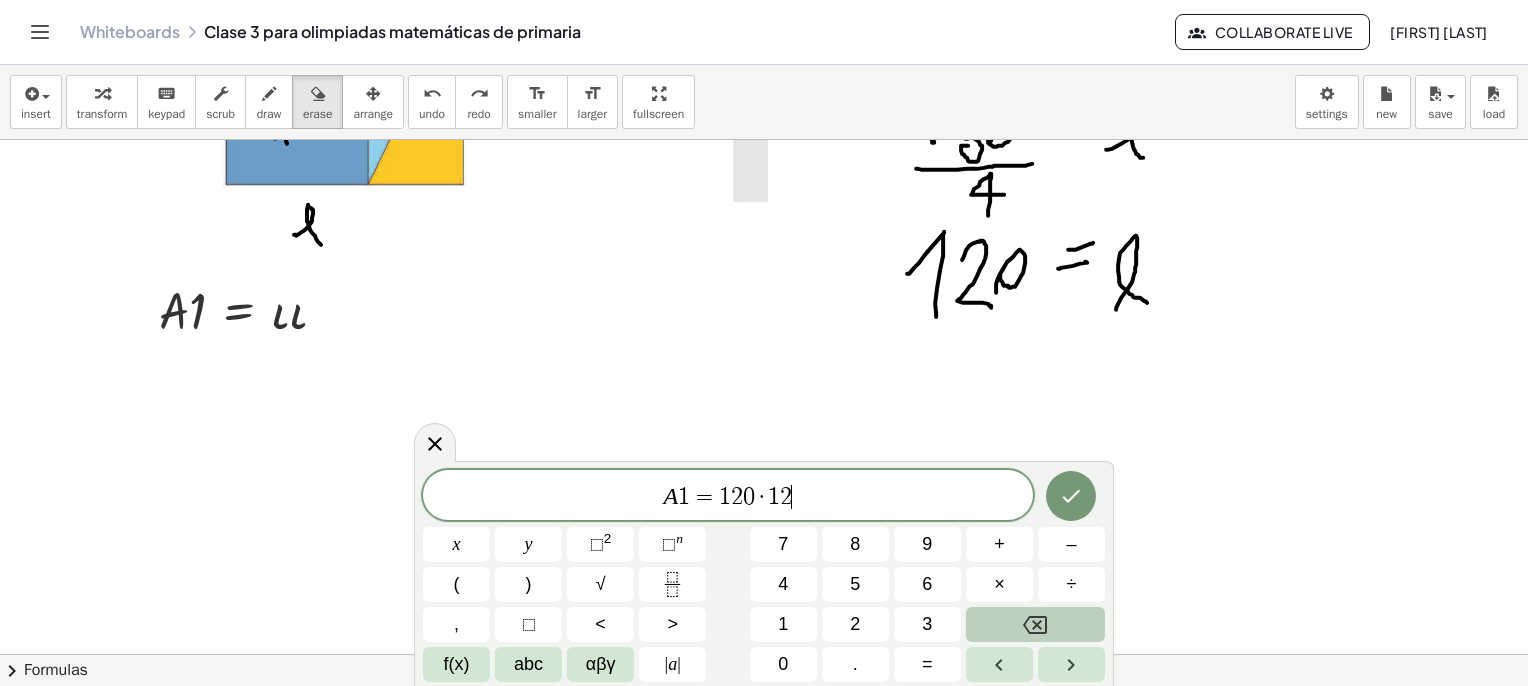 click 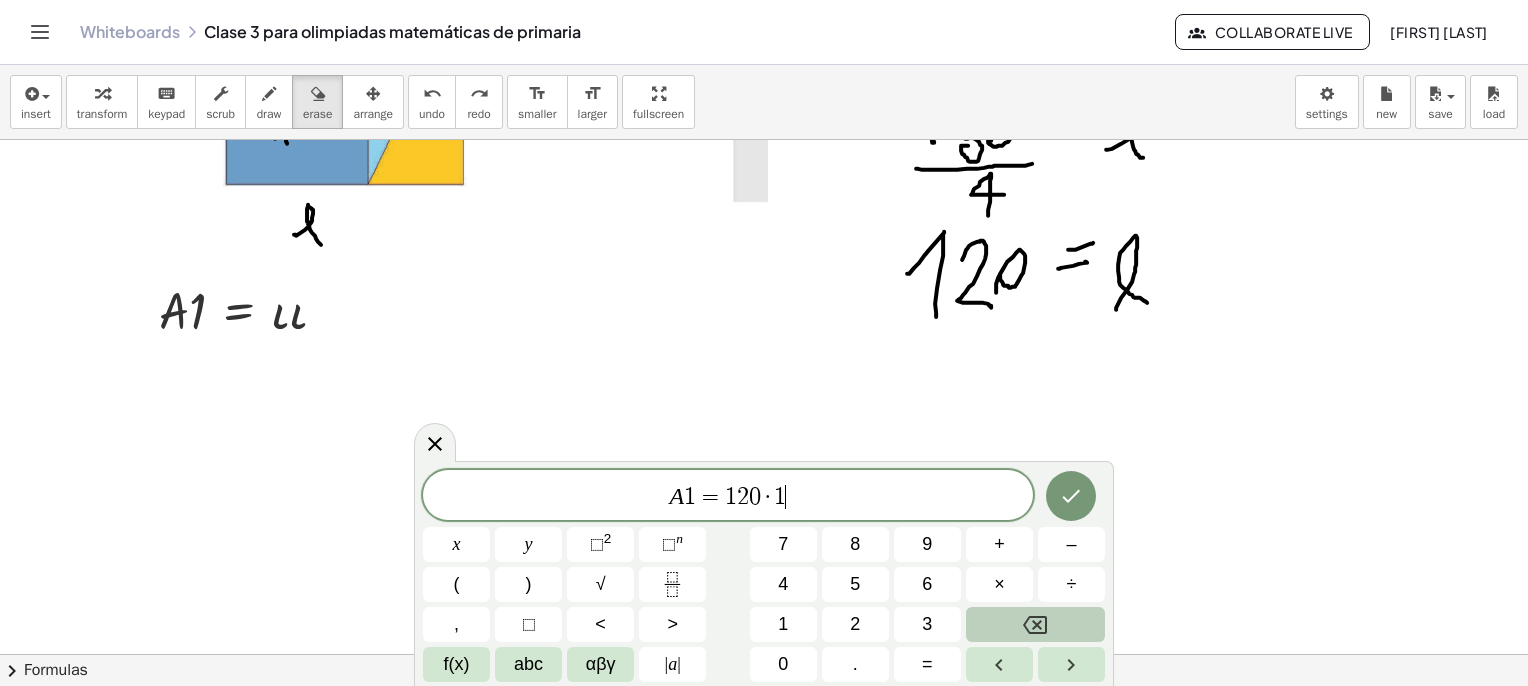 click 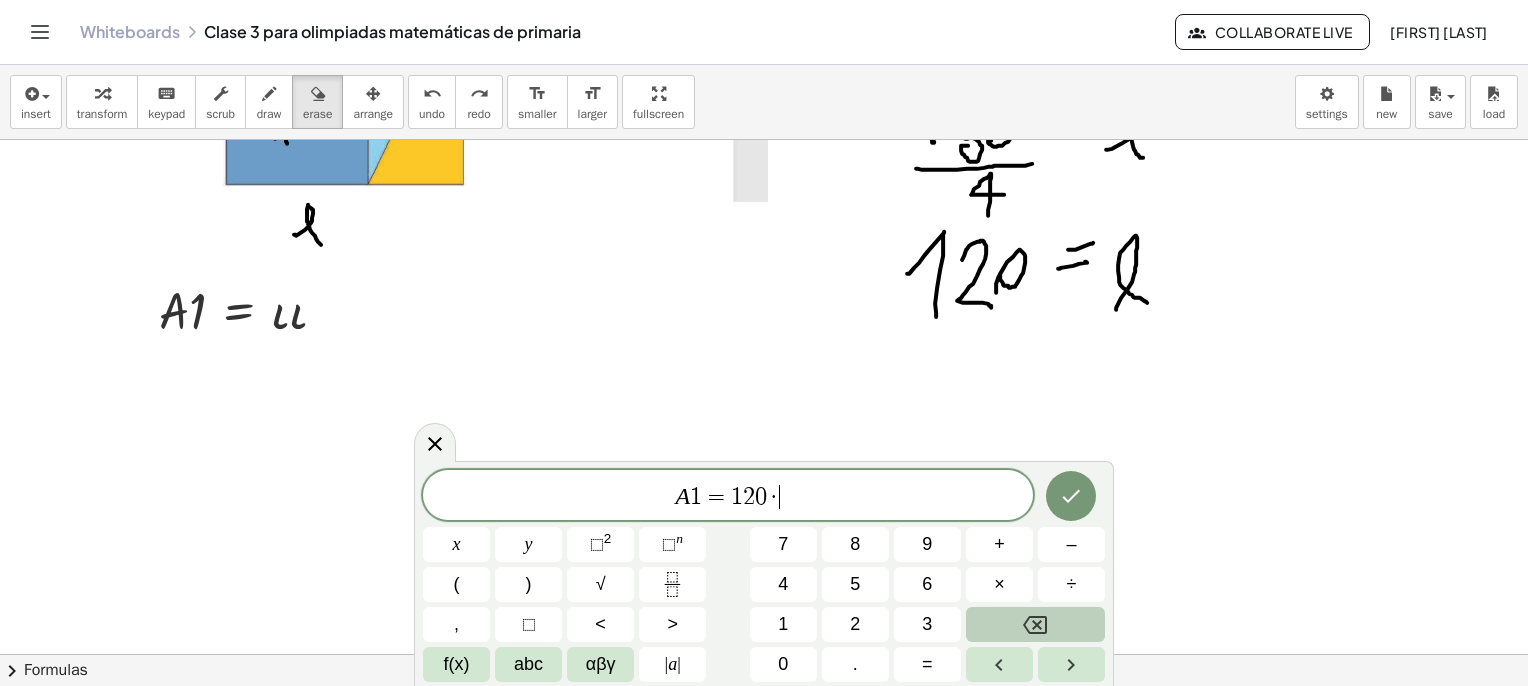 click 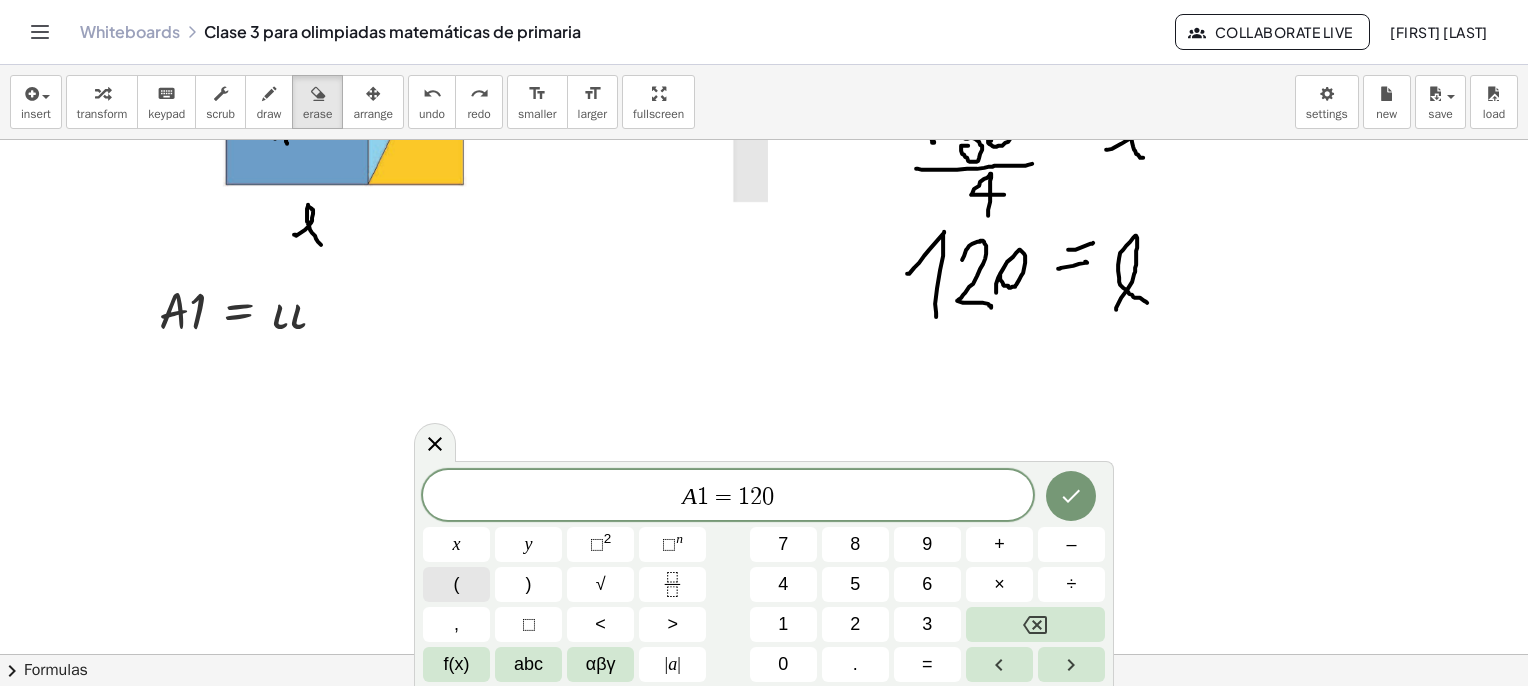 click on "(" at bounding box center [457, 584] 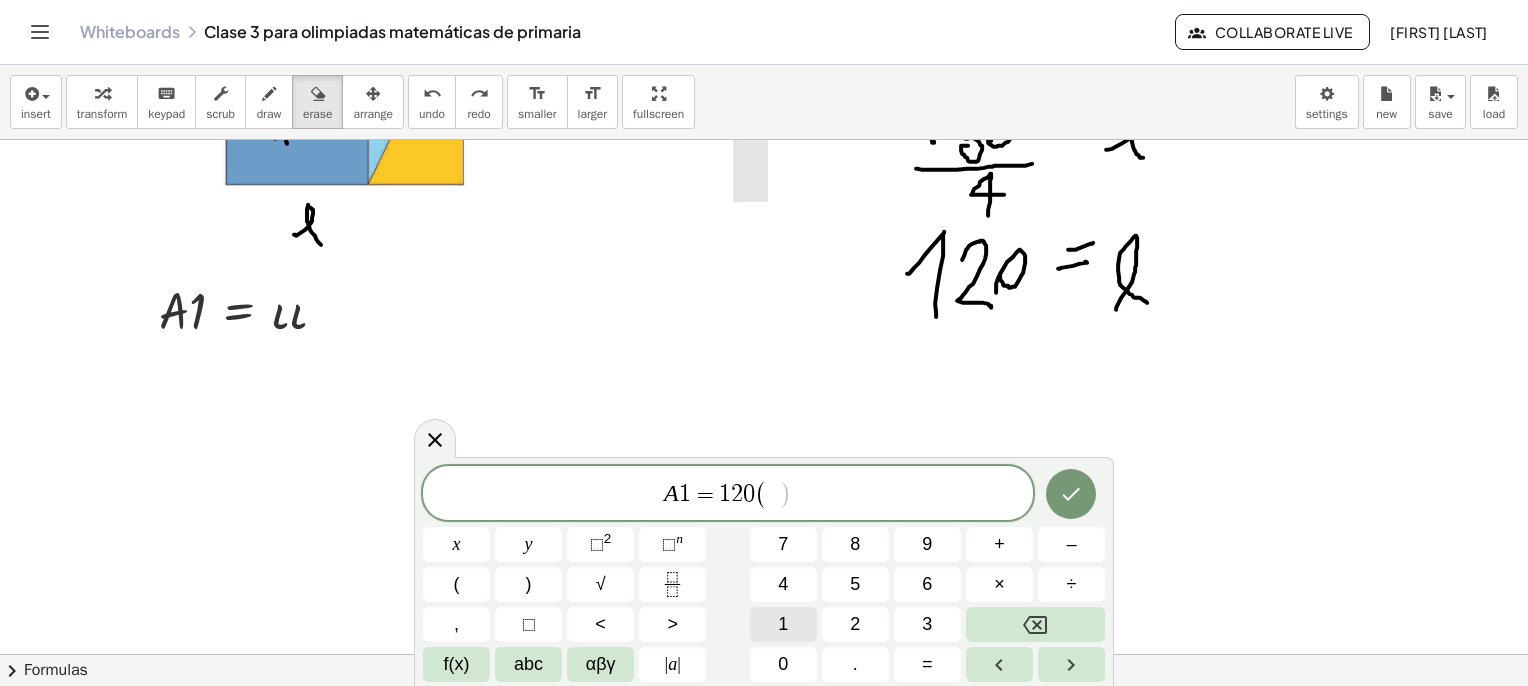 click on "1" at bounding box center (783, 624) 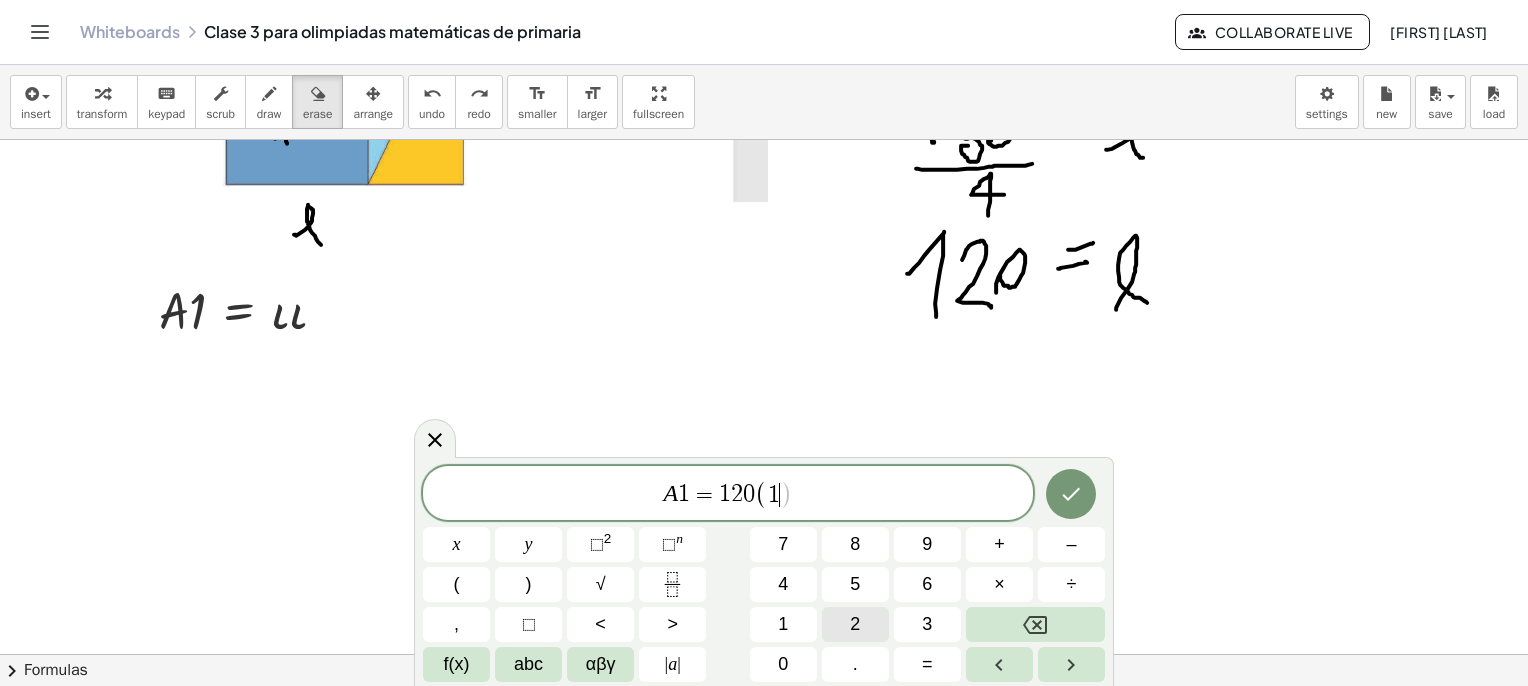 click on "2" at bounding box center (855, 624) 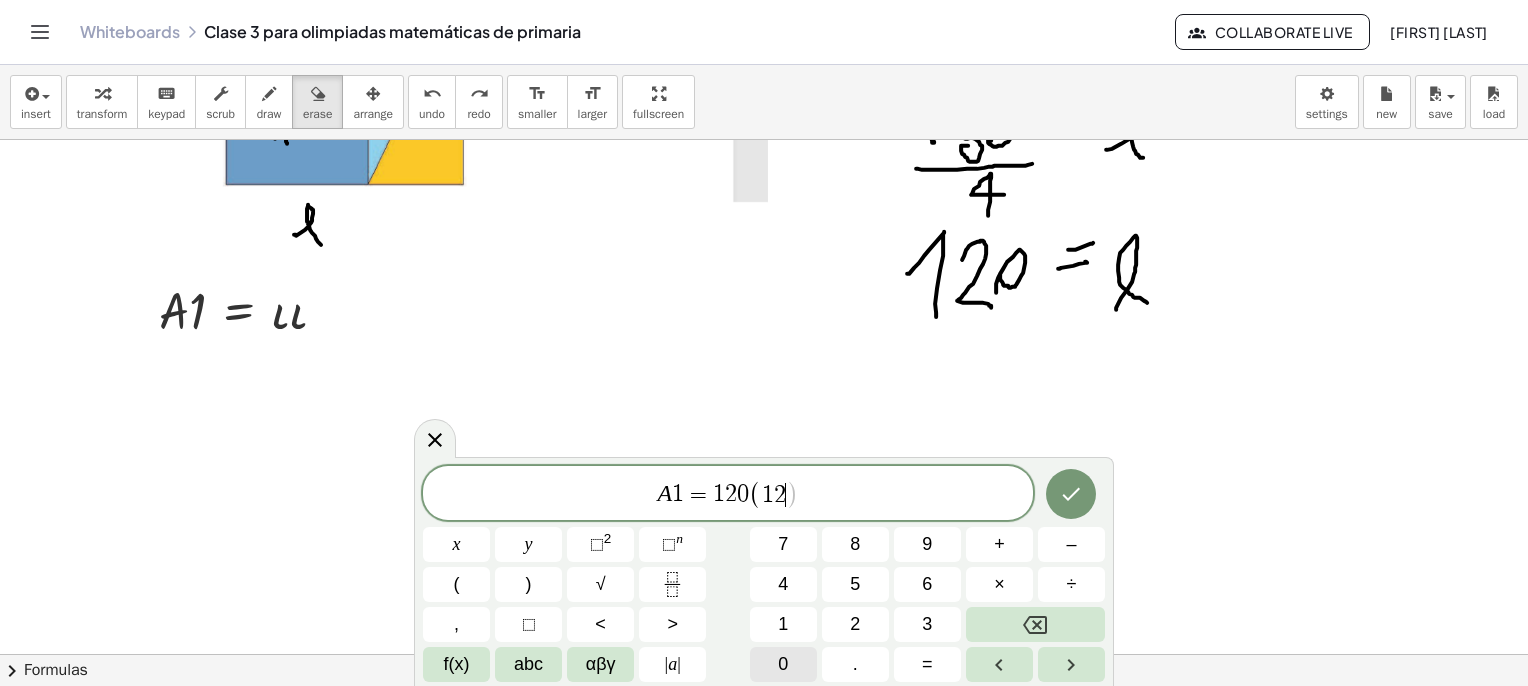 click on "0" at bounding box center (783, 664) 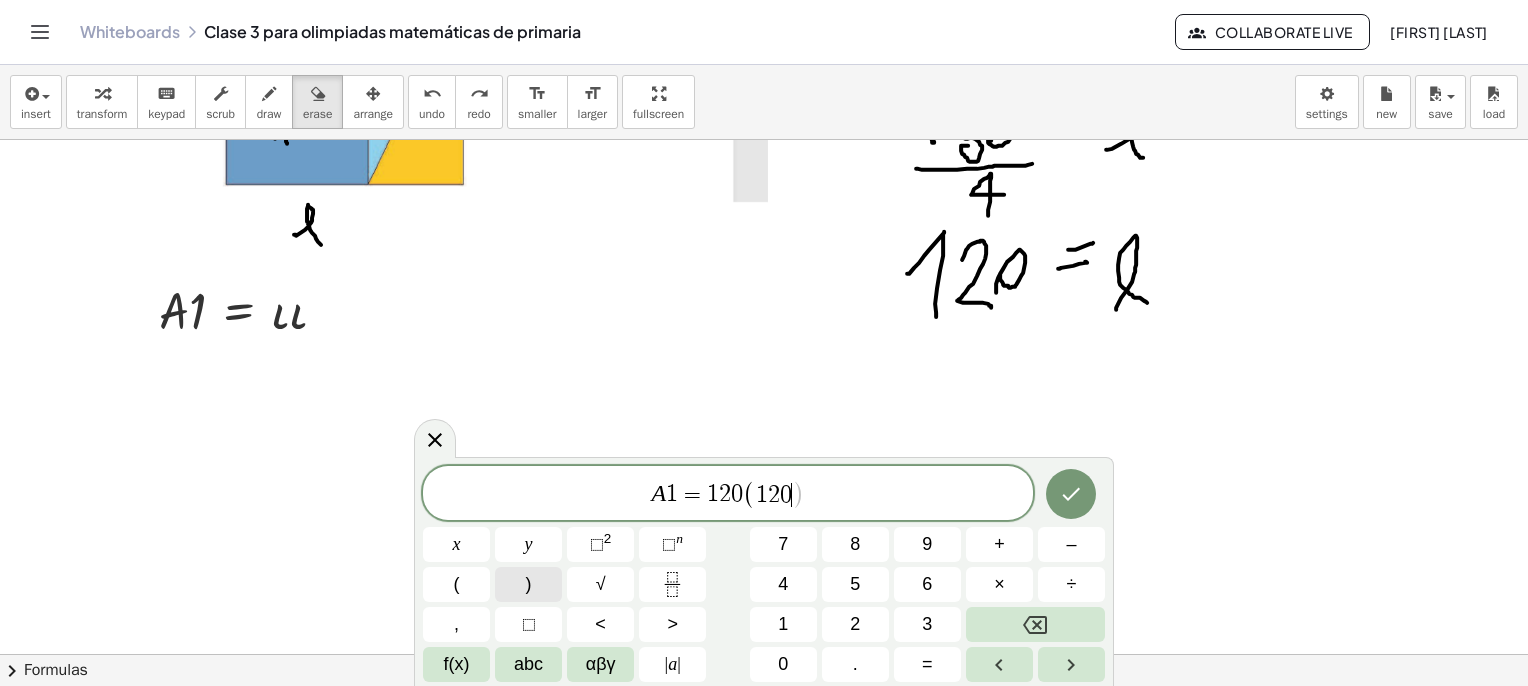 click on ")" at bounding box center [528, 584] 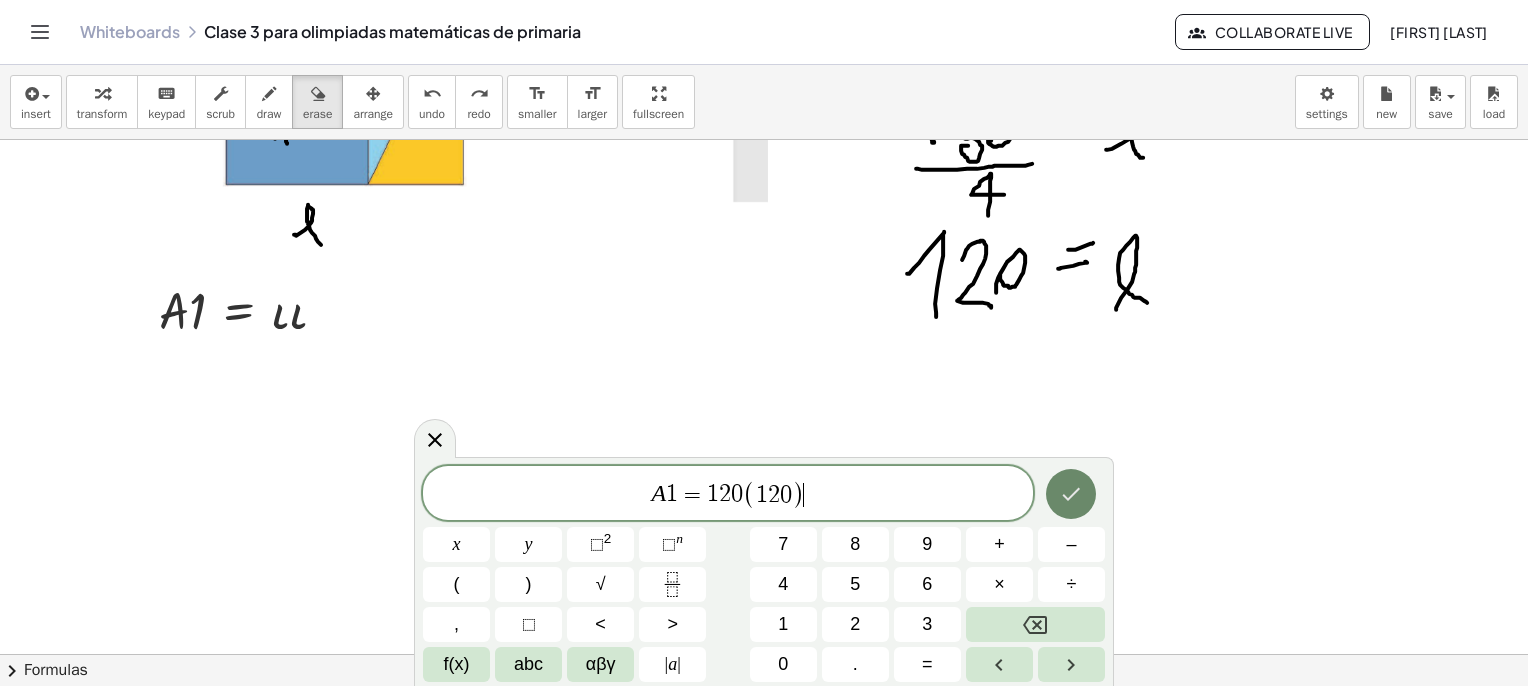 click 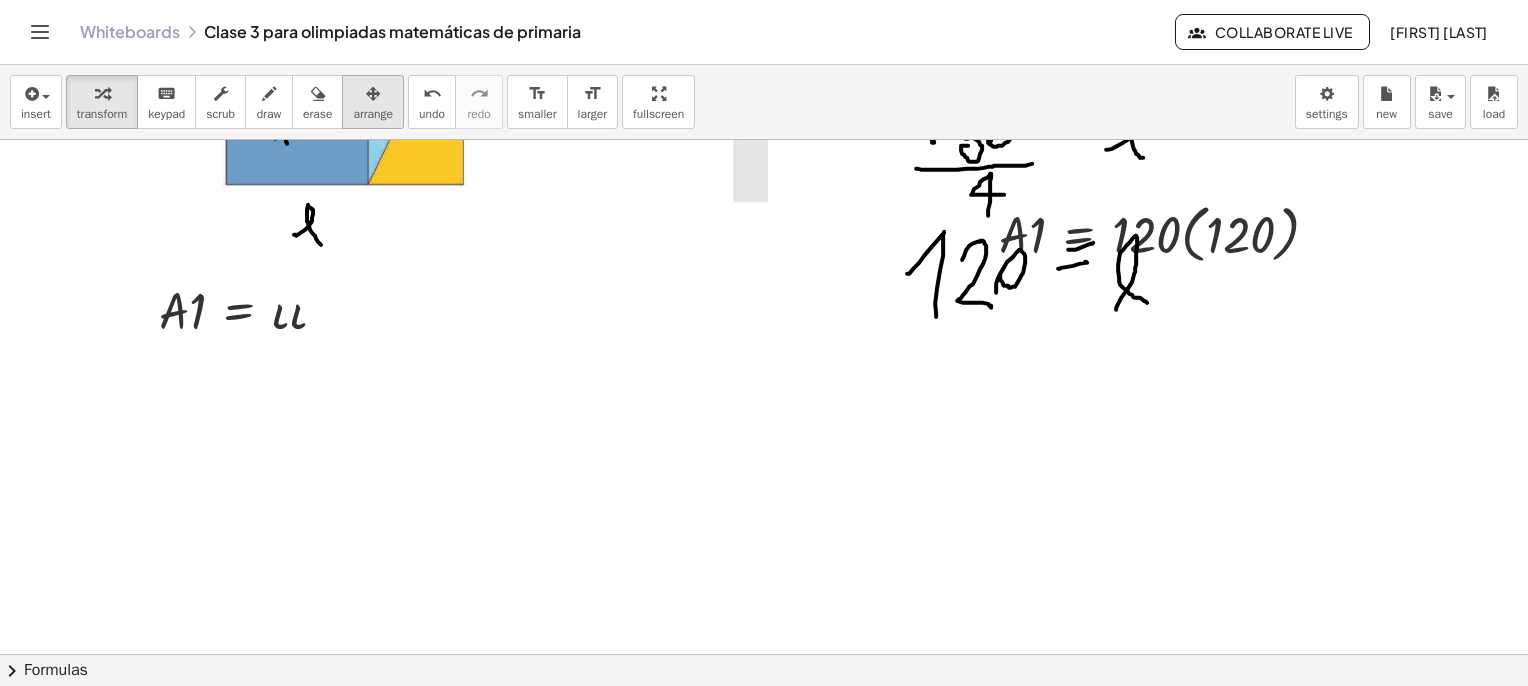 click at bounding box center (373, 93) 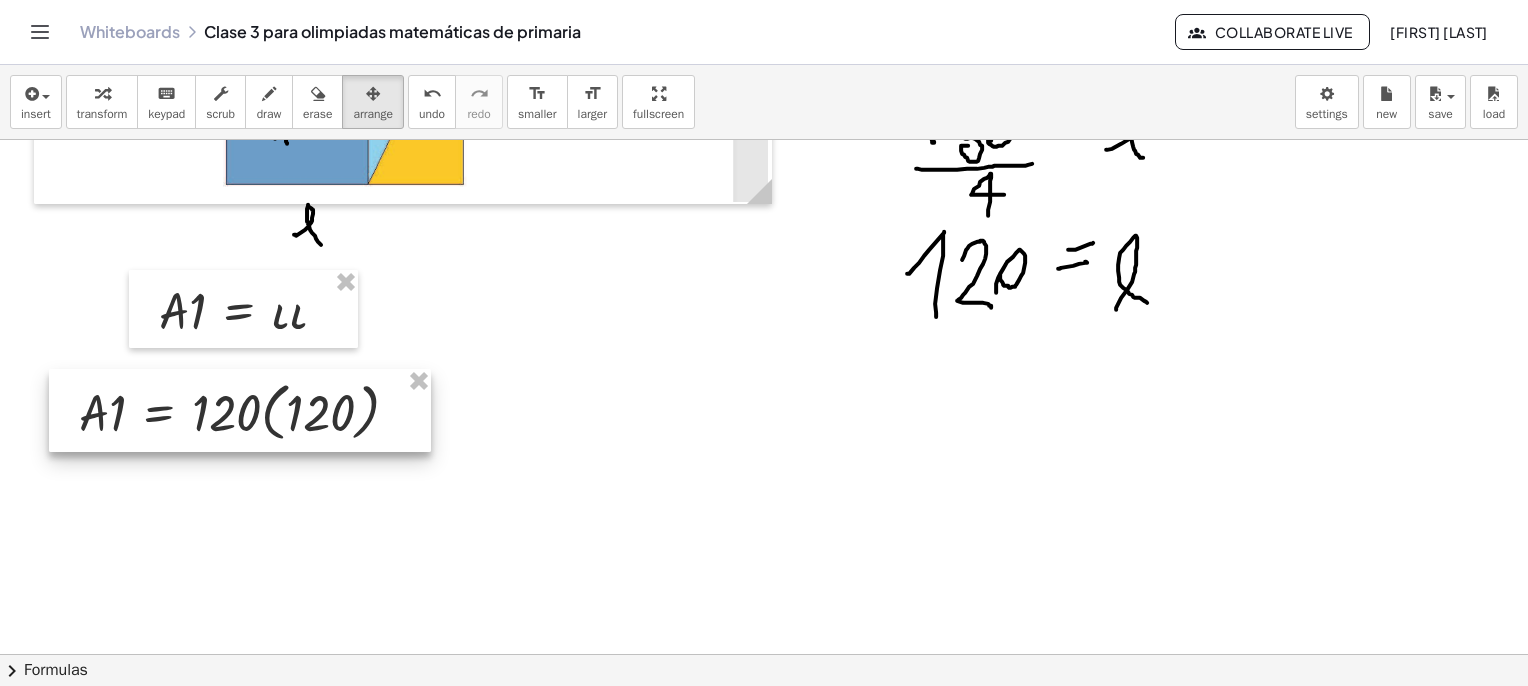 drag, startPoint x: 1196, startPoint y: 245, endPoint x: 277, endPoint y: 422, distance: 935.88995 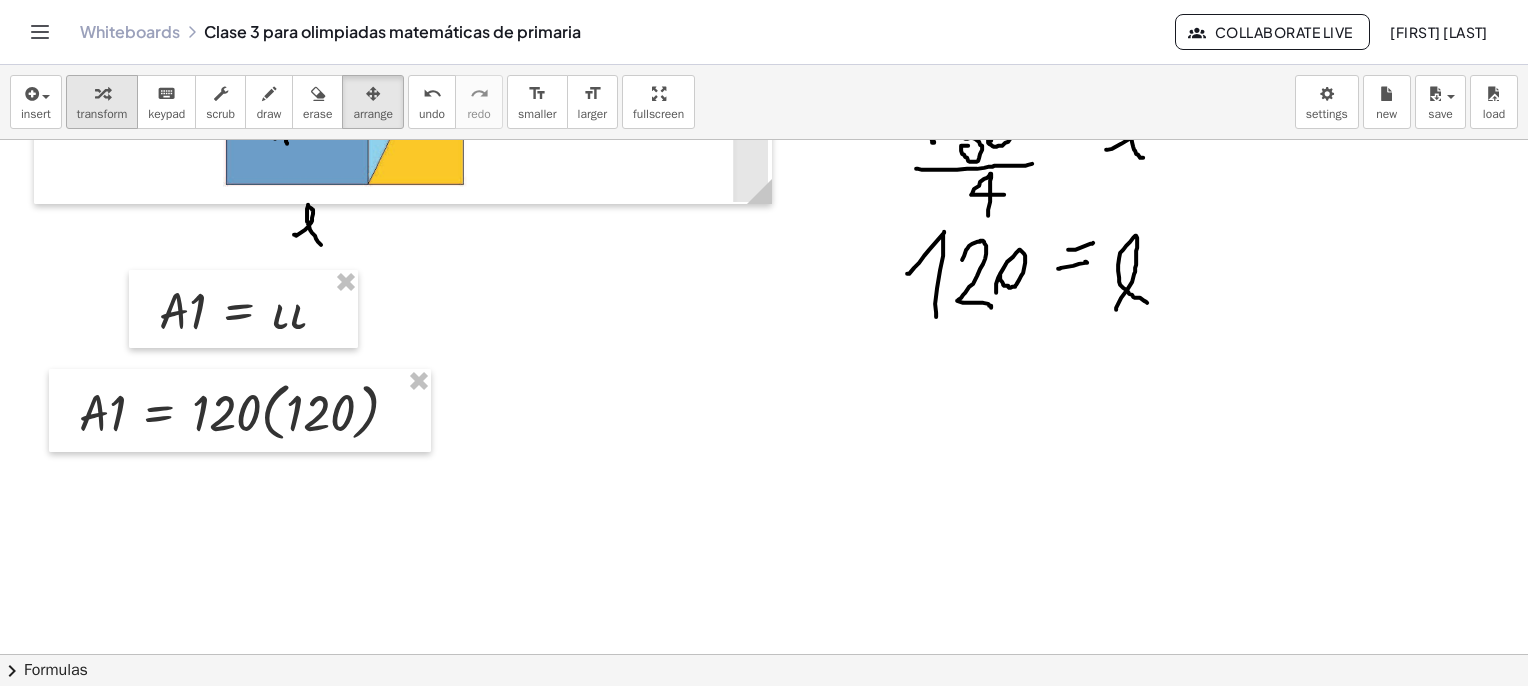click at bounding box center (102, 94) 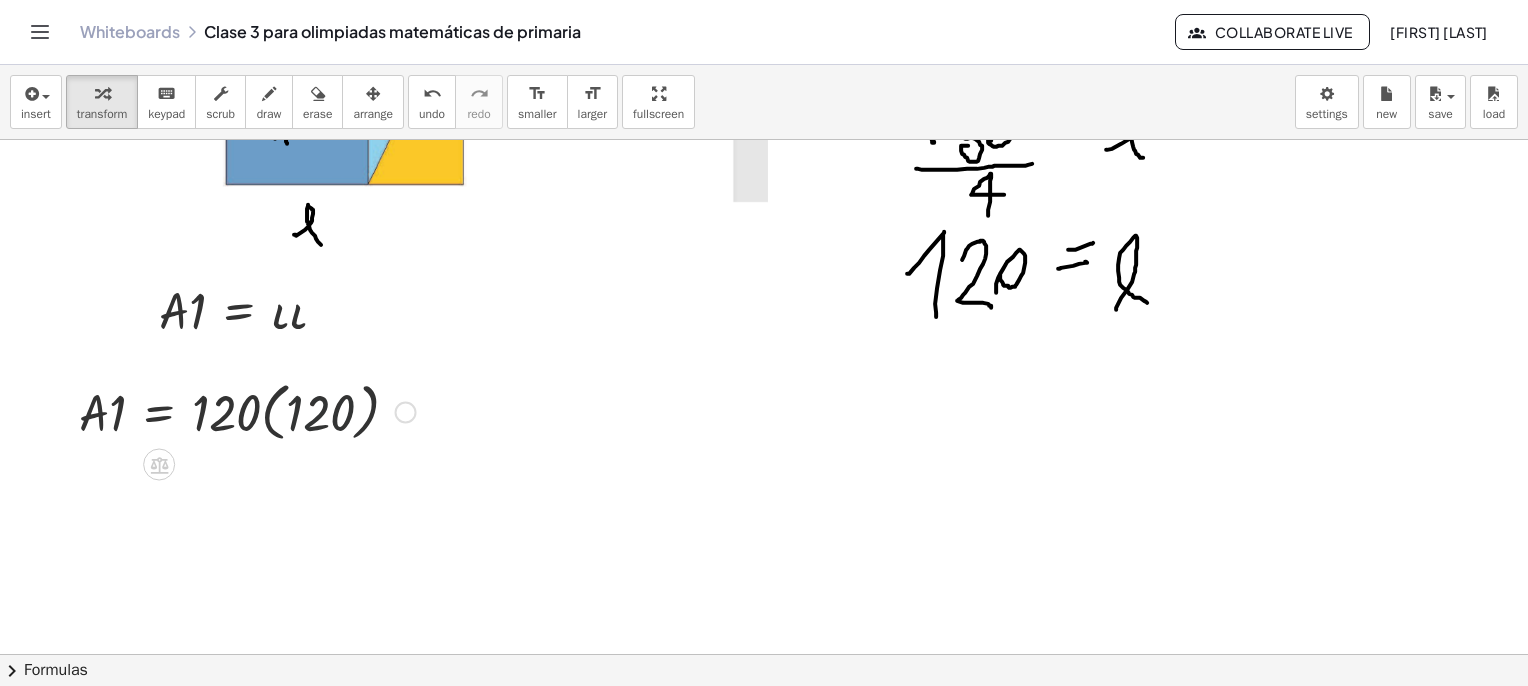 click at bounding box center (247, 410) 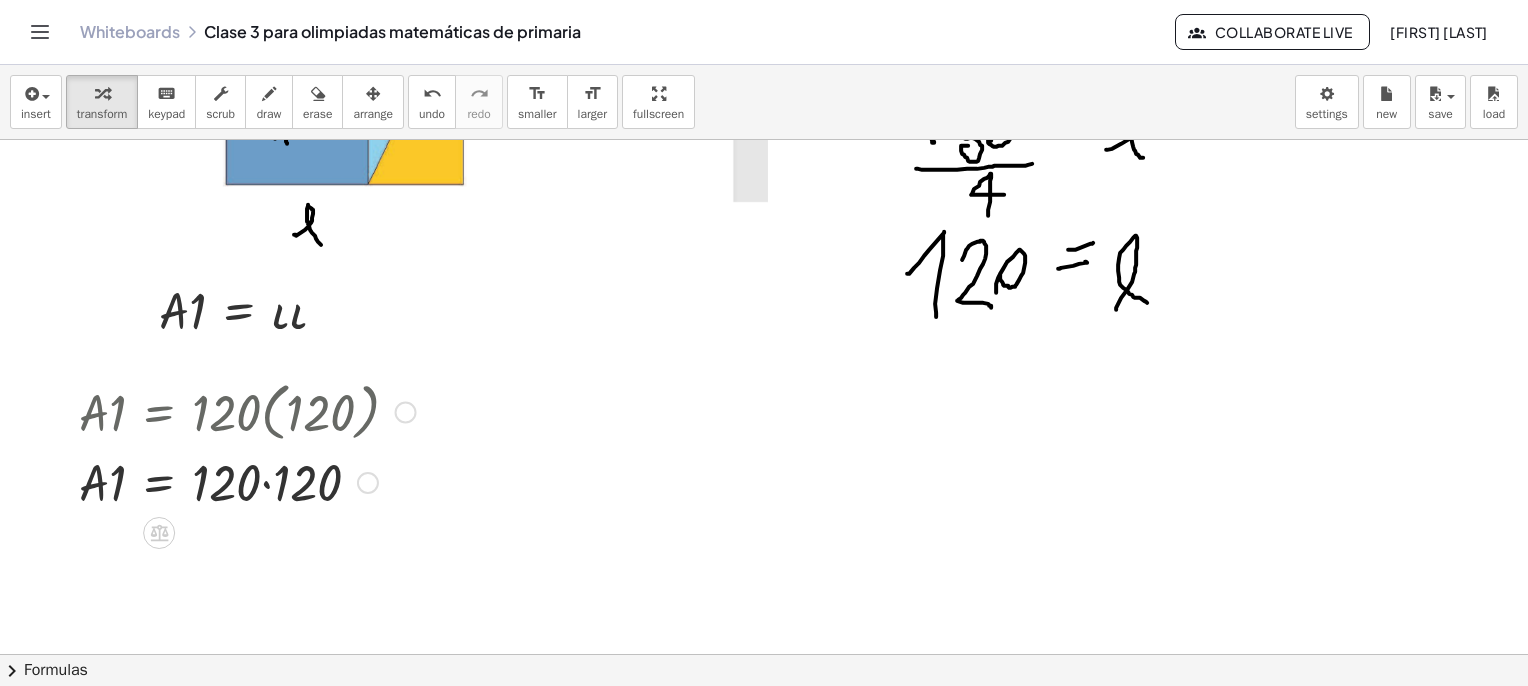 click at bounding box center (247, 481) 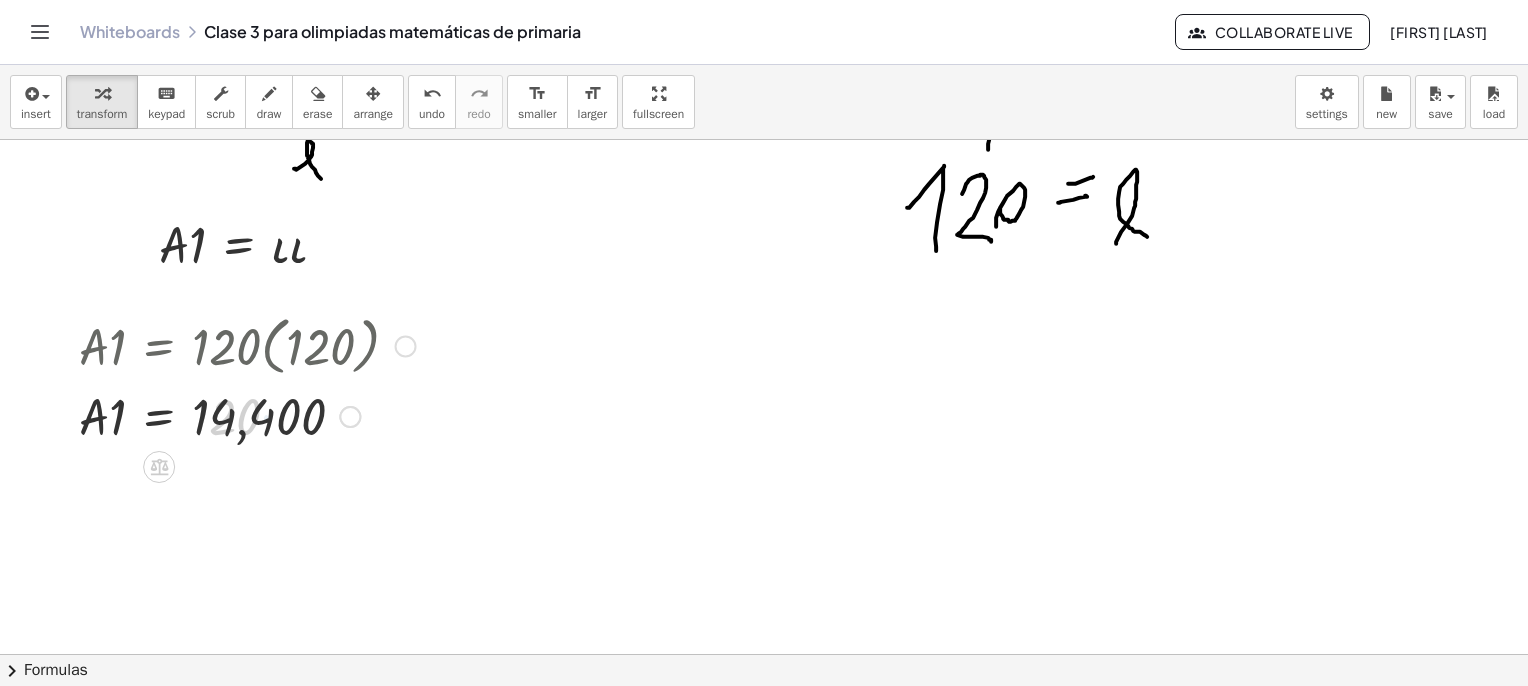 scroll, scrollTop: 400, scrollLeft: 0, axis: vertical 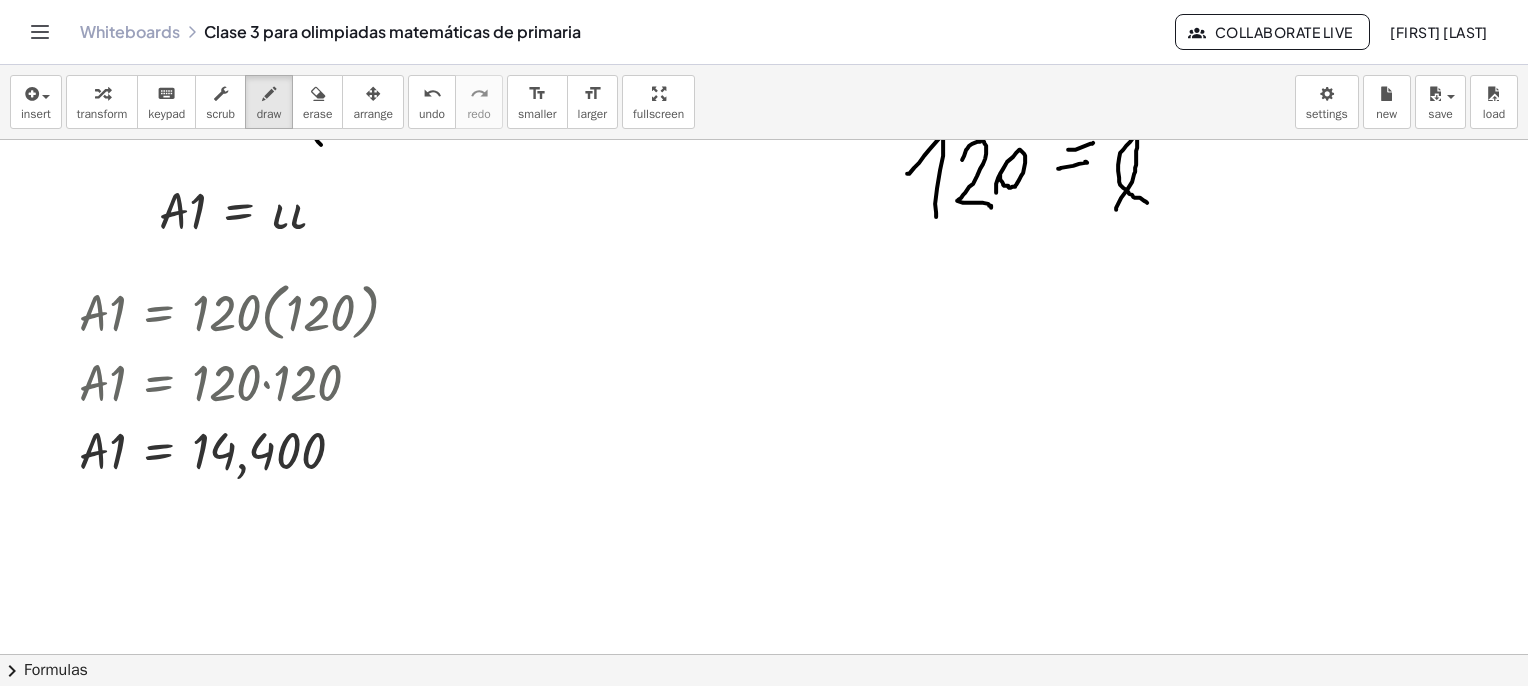 drag, startPoint x: 264, startPoint y: 101, endPoint x: 297, endPoint y: 368, distance: 269.0316 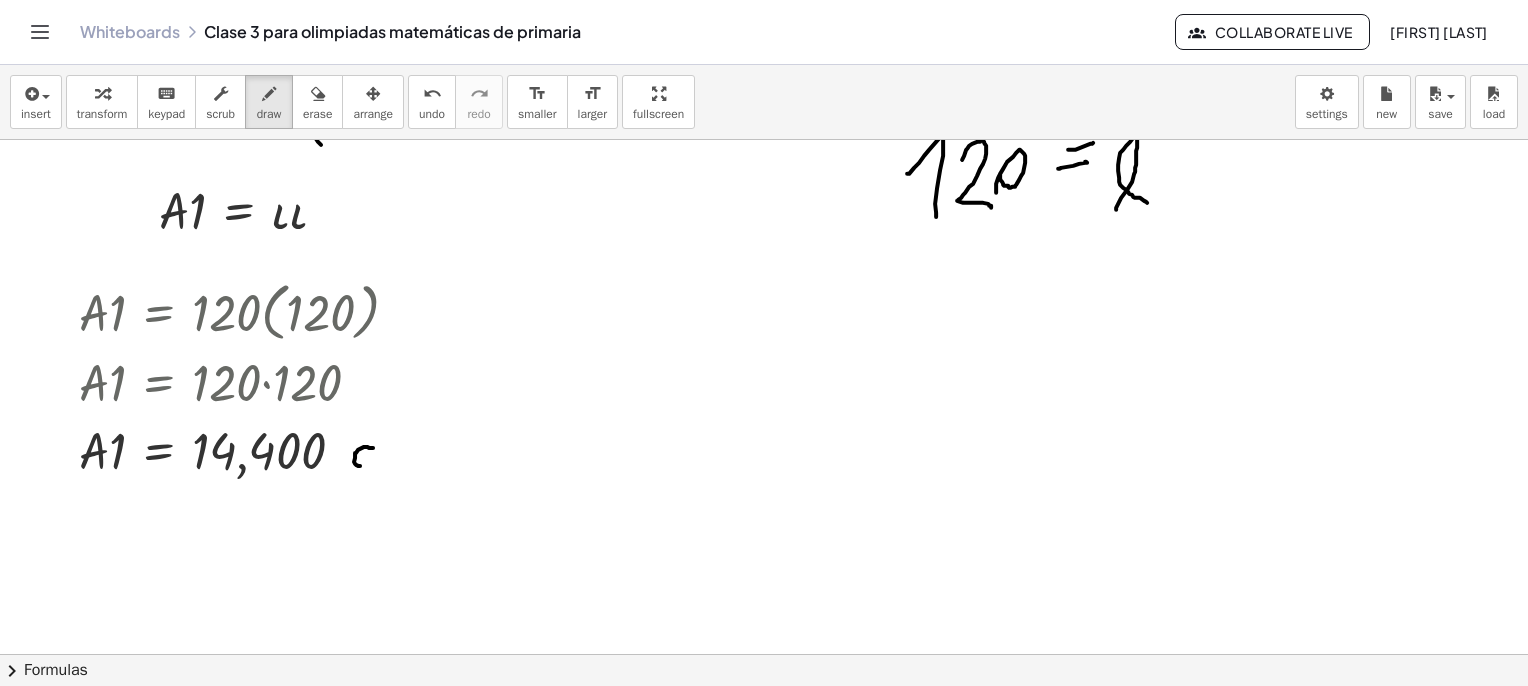 drag, startPoint x: 373, startPoint y: 447, endPoint x: 369, endPoint y: 465, distance: 18.439089 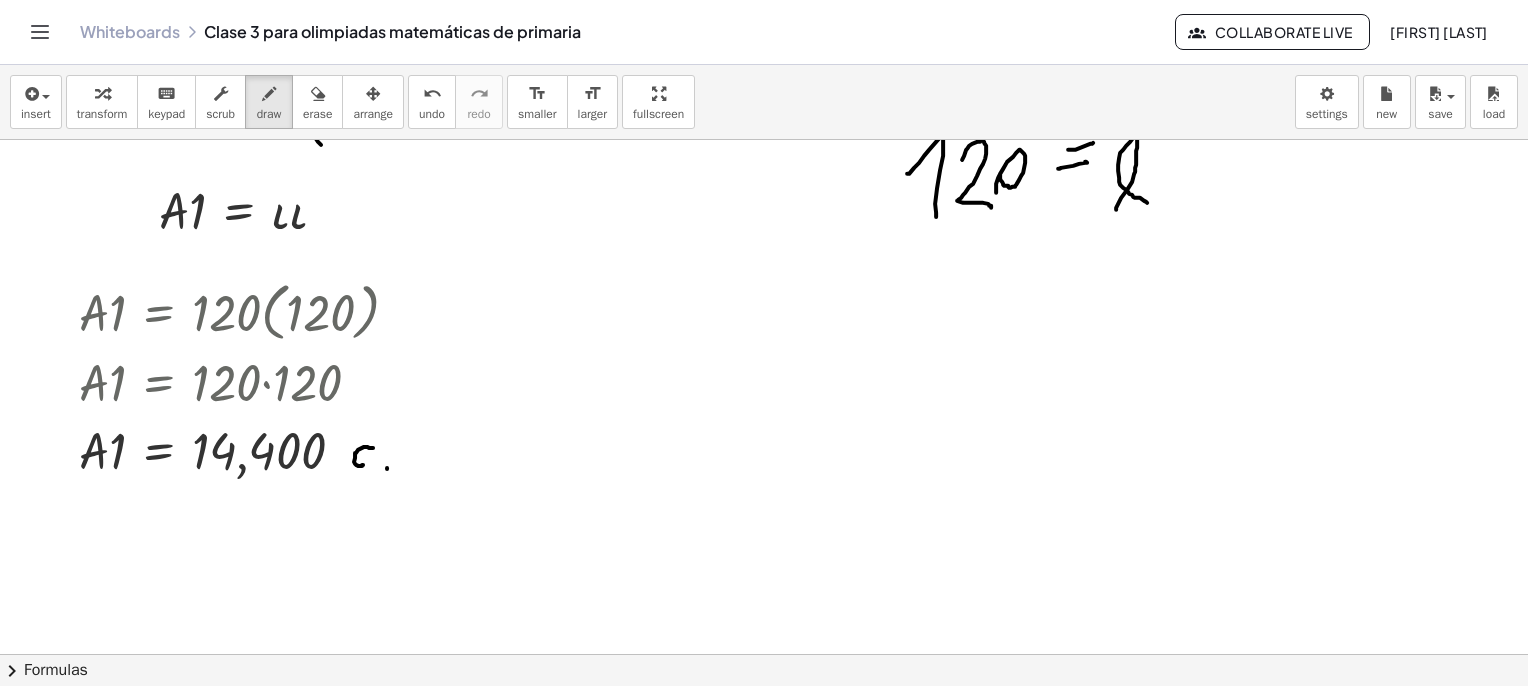 drag, startPoint x: 387, startPoint y: 467, endPoint x: 391, endPoint y: 444, distance: 23.345236 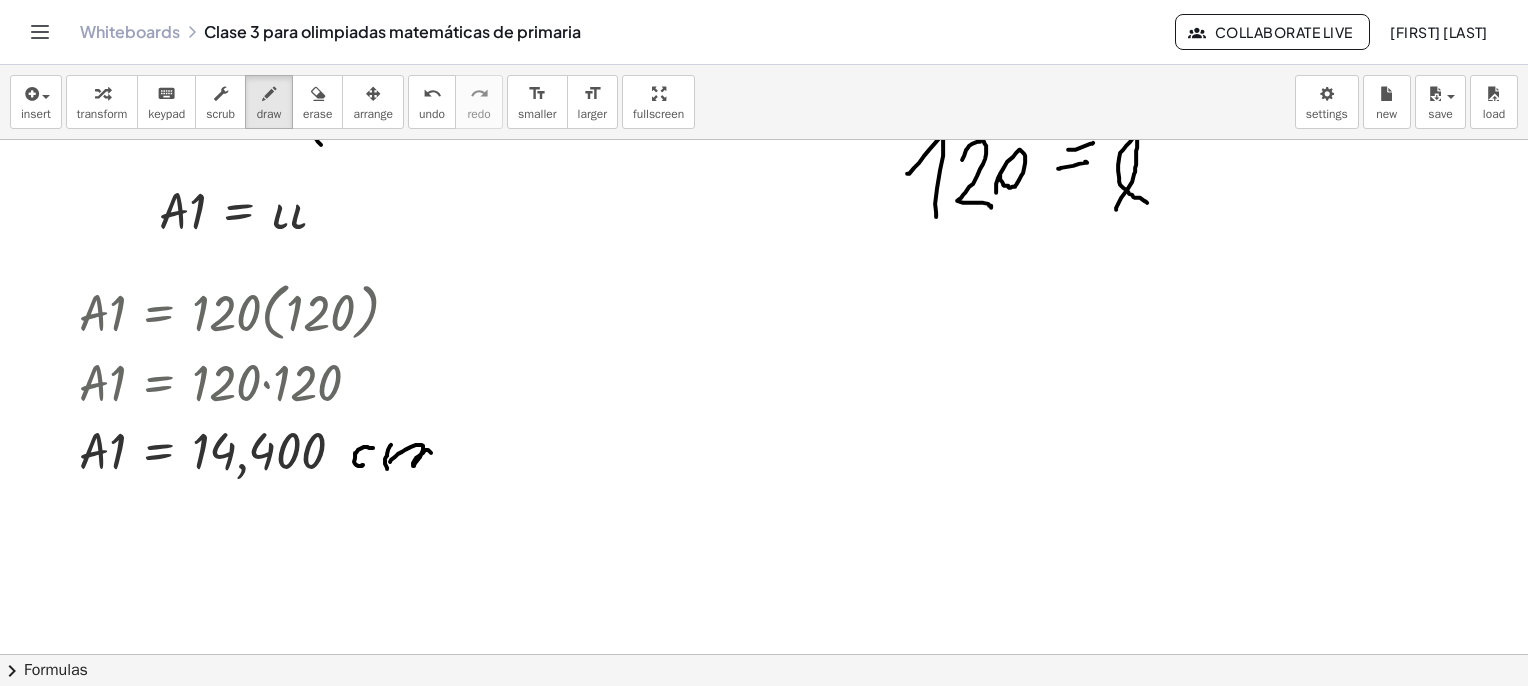 drag, startPoint x: 390, startPoint y: 461, endPoint x: 430, endPoint y: 466, distance: 40.311287 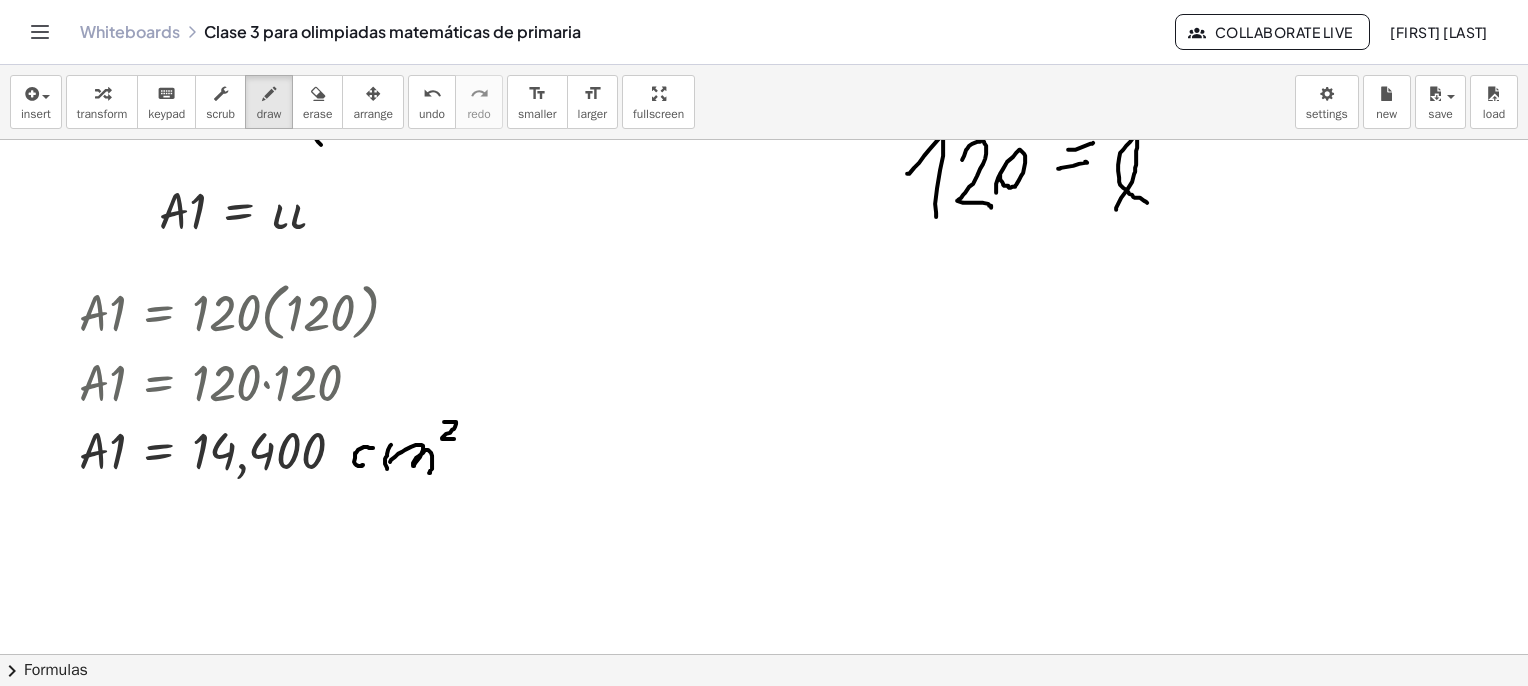drag, startPoint x: 444, startPoint y: 421, endPoint x: 466, endPoint y: 436, distance: 26.627054 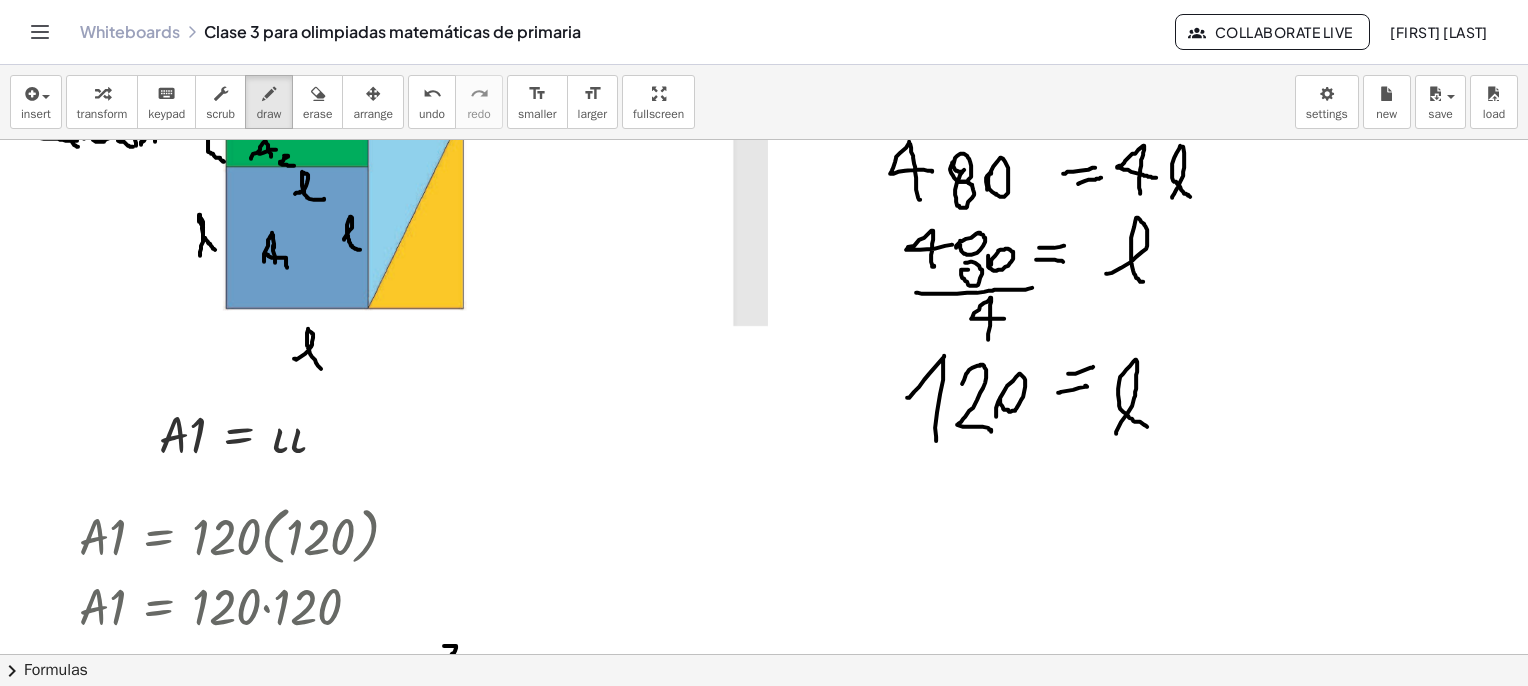 scroll, scrollTop: 100, scrollLeft: 0, axis: vertical 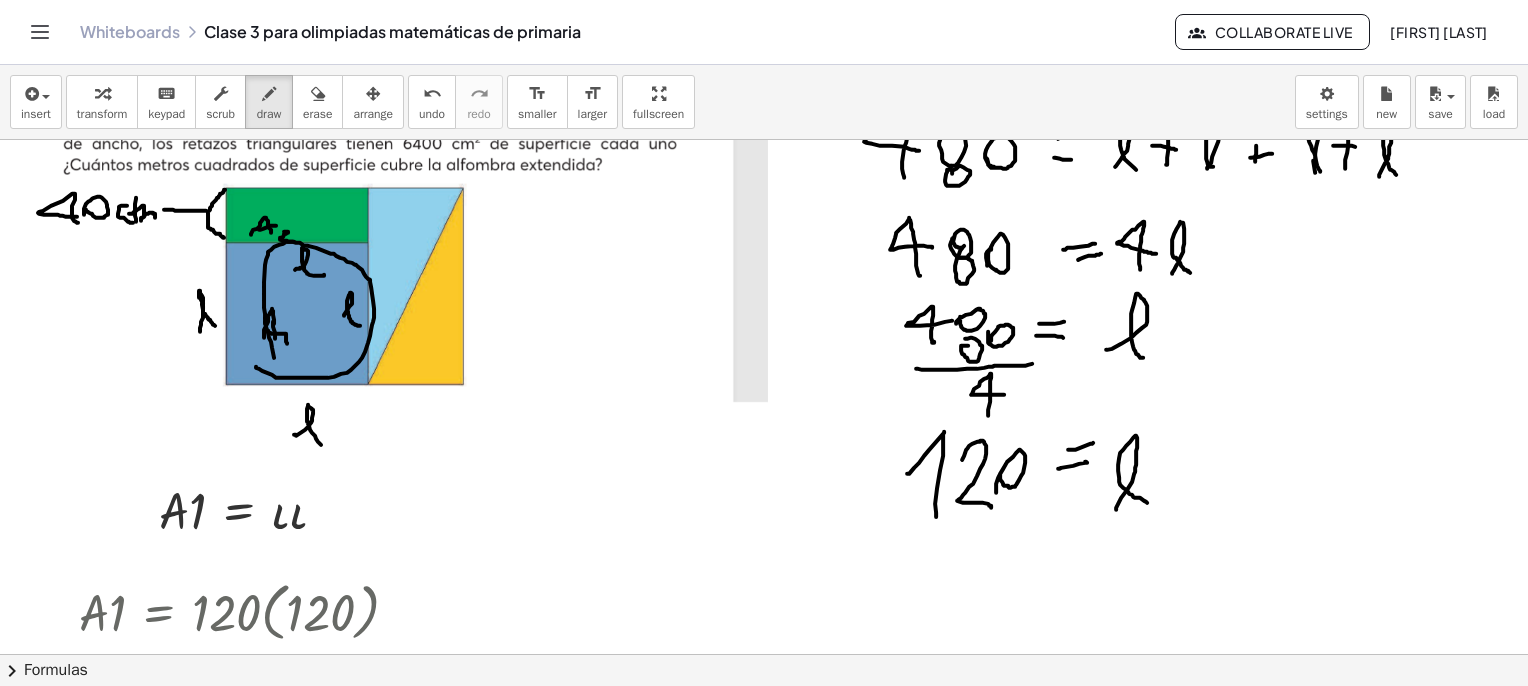 drag, startPoint x: 256, startPoint y: 366, endPoint x: 285, endPoint y: 377, distance: 31.016125 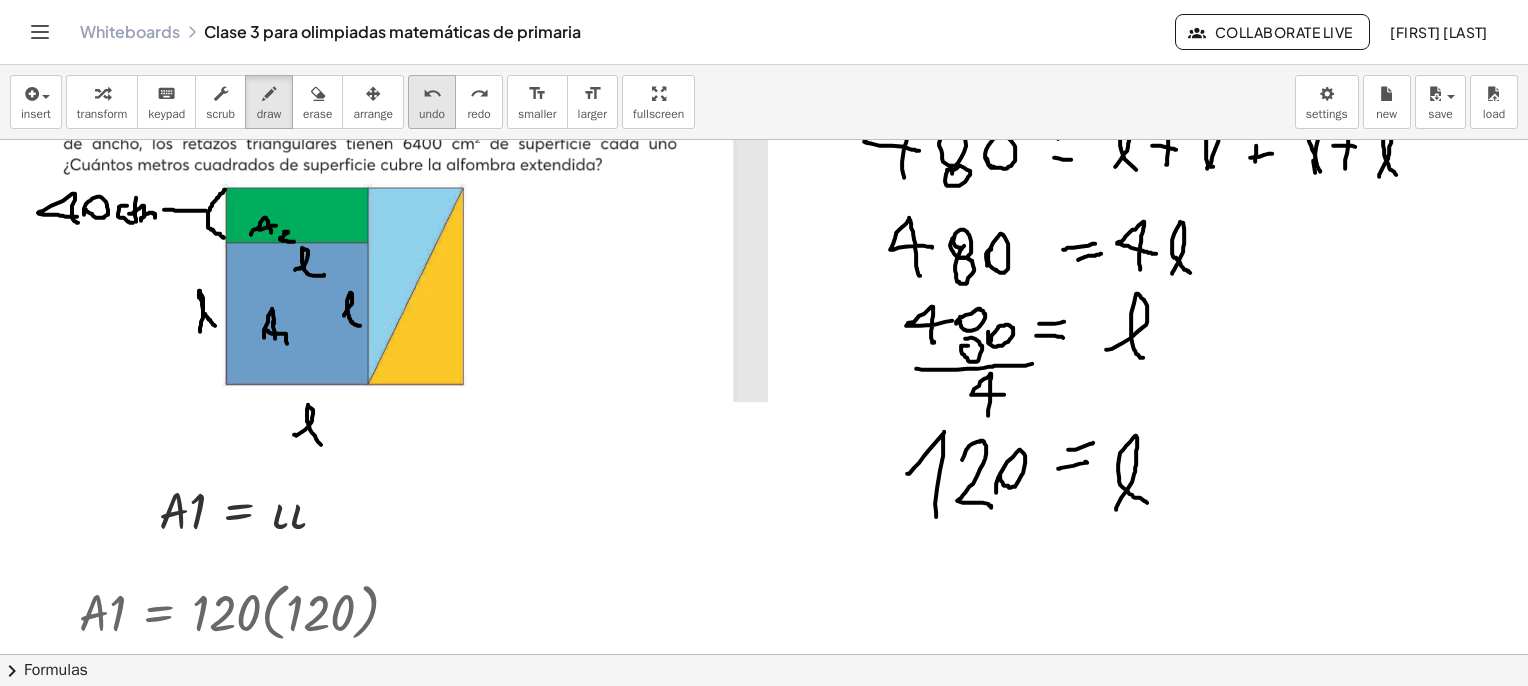 click on "undo" at bounding box center (432, 94) 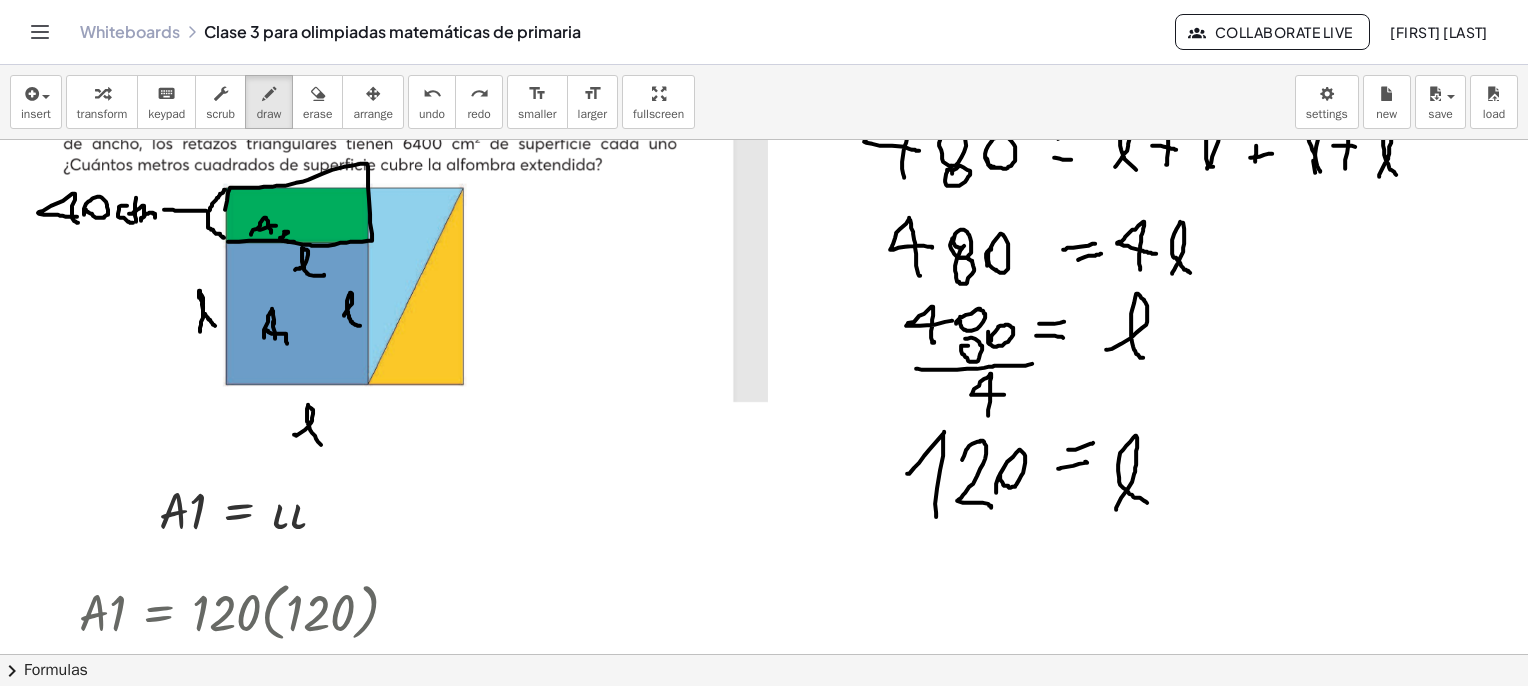 click at bounding box center [764, 3727] 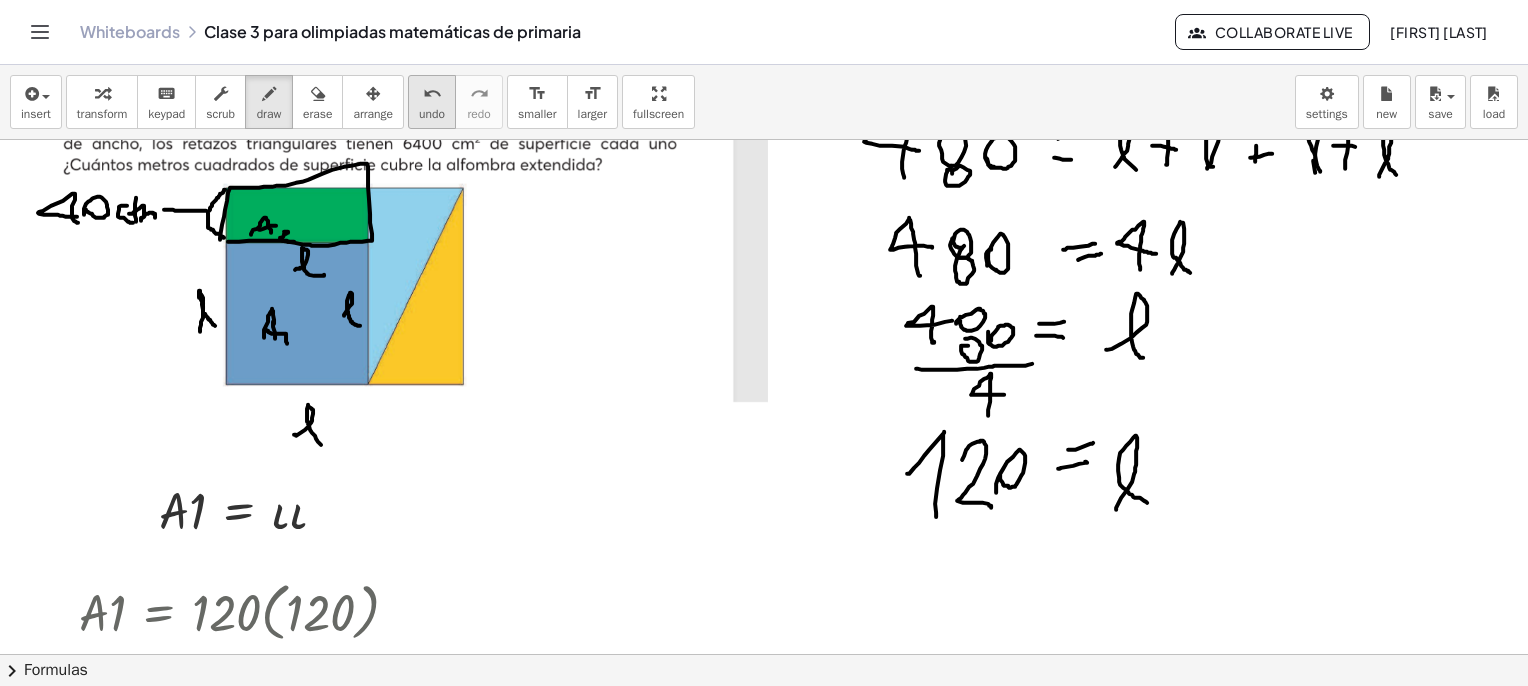 click on "undo" at bounding box center [432, 93] 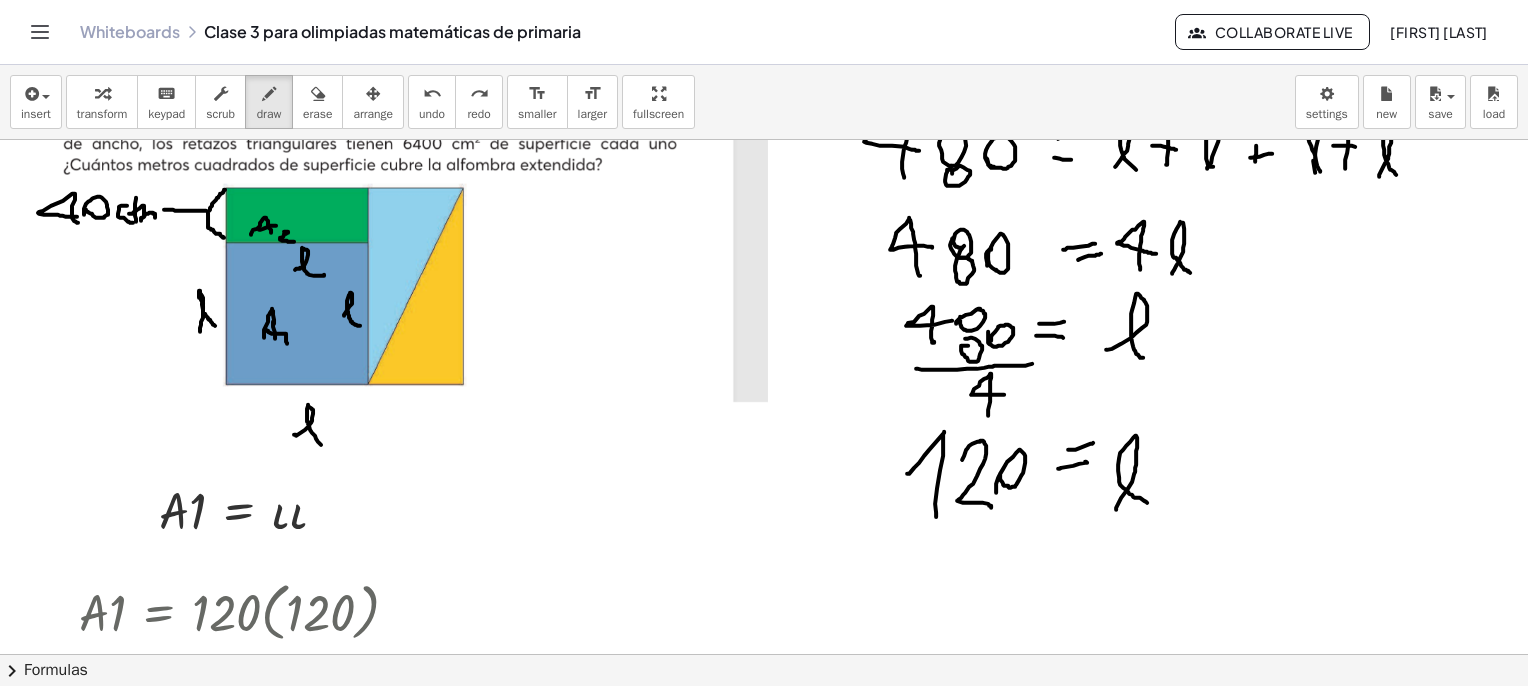 scroll, scrollTop: 200, scrollLeft: 0, axis: vertical 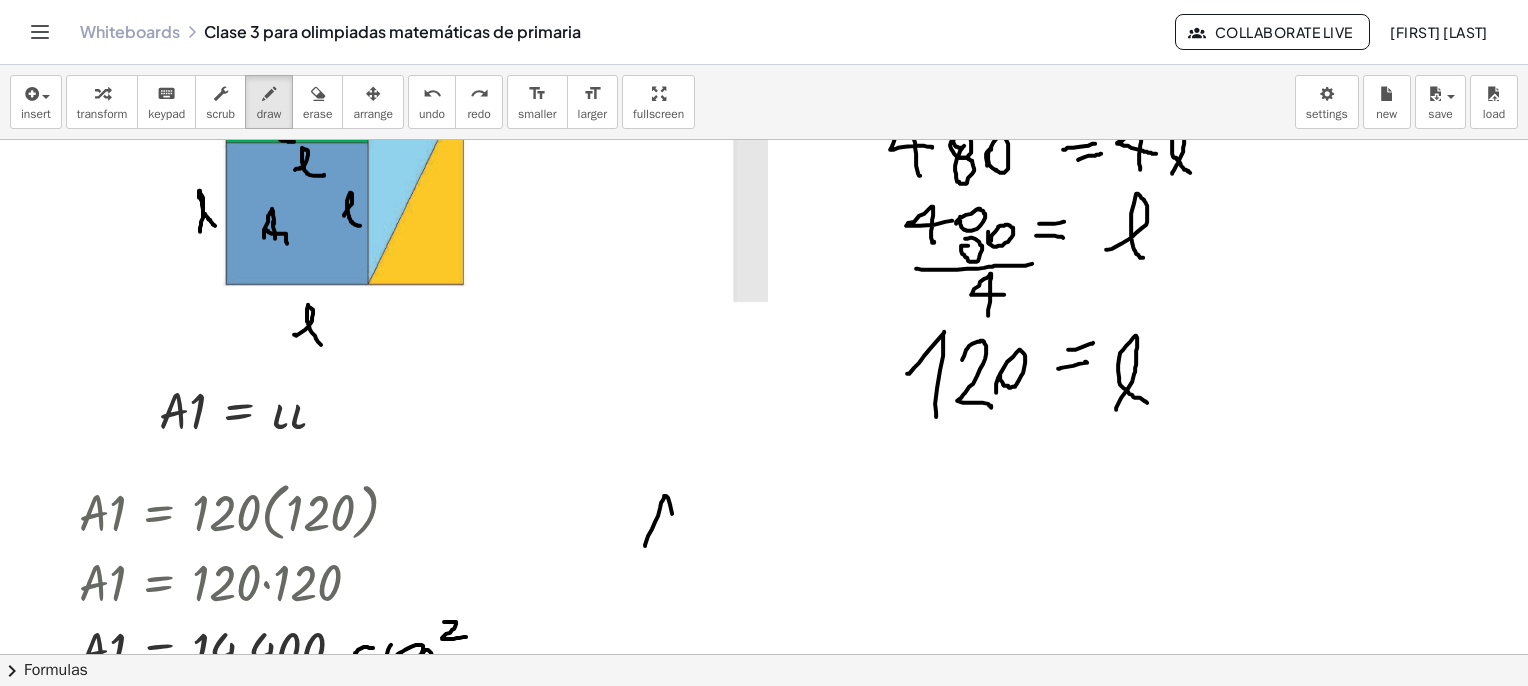 drag, startPoint x: 645, startPoint y: 545, endPoint x: 672, endPoint y: 526, distance: 33.01515 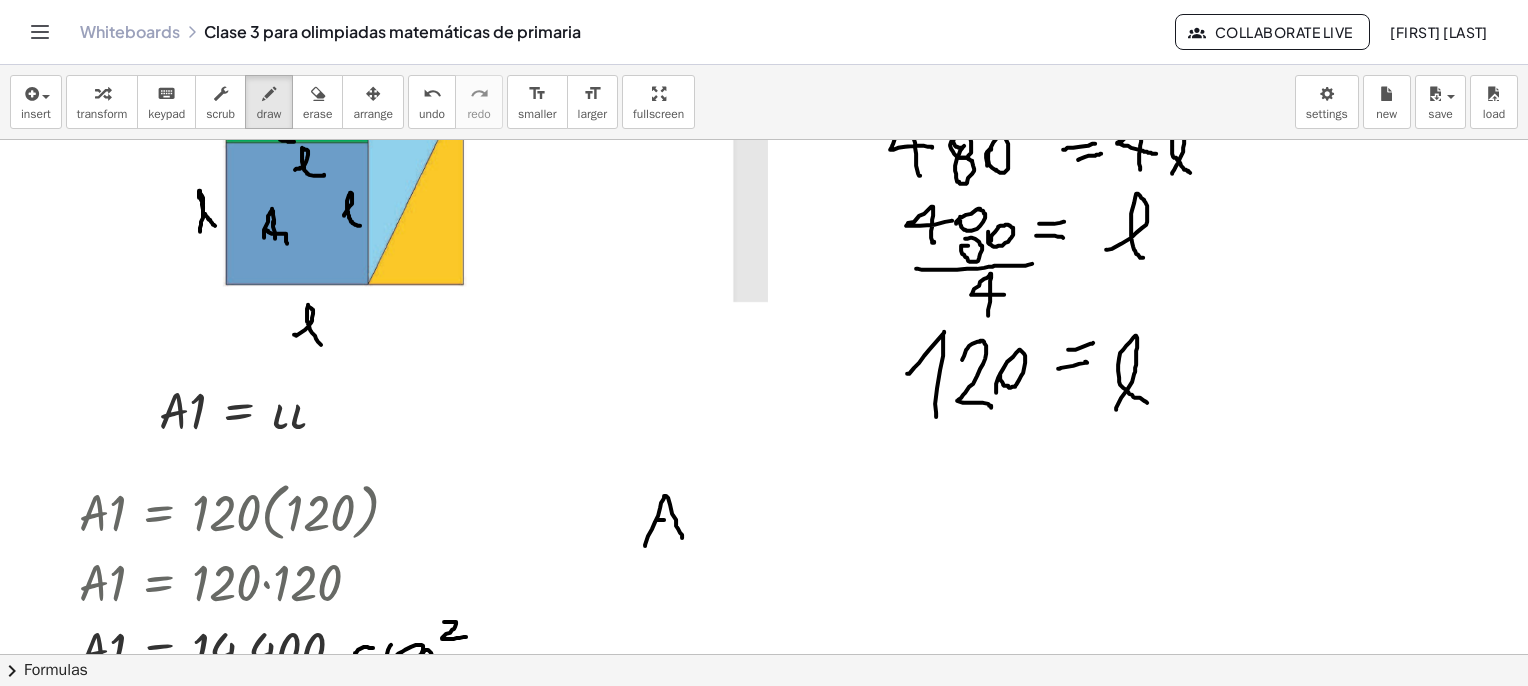 drag, startPoint x: 664, startPoint y: 519, endPoint x: 687, endPoint y: 519, distance: 23 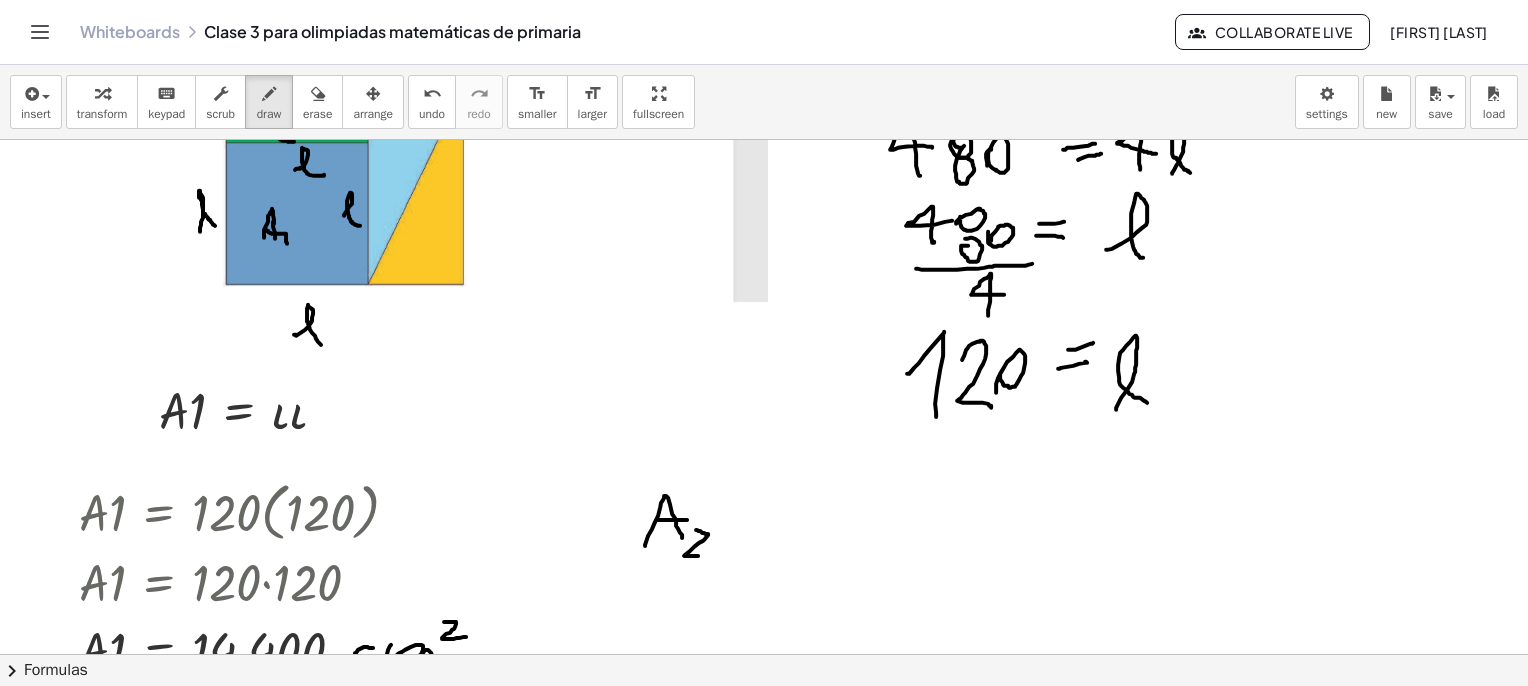 drag, startPoint x: 696, startPoint y: 529, endPoint x: 712, endPoint y: 539, distance: 18.867962 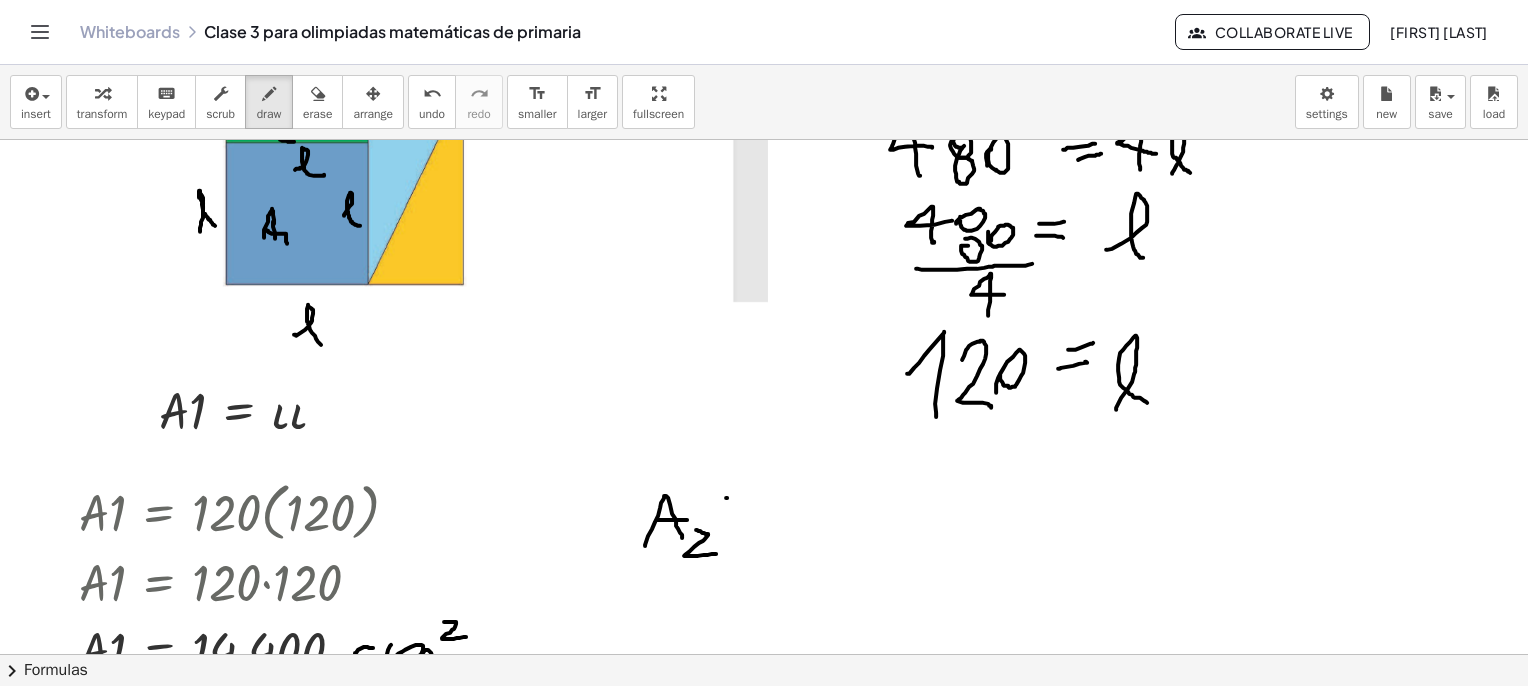 drag, startPoint x: 726, startPoint y: 497, endPoint x: 748, endPoint y: 505, distance: 23.409399 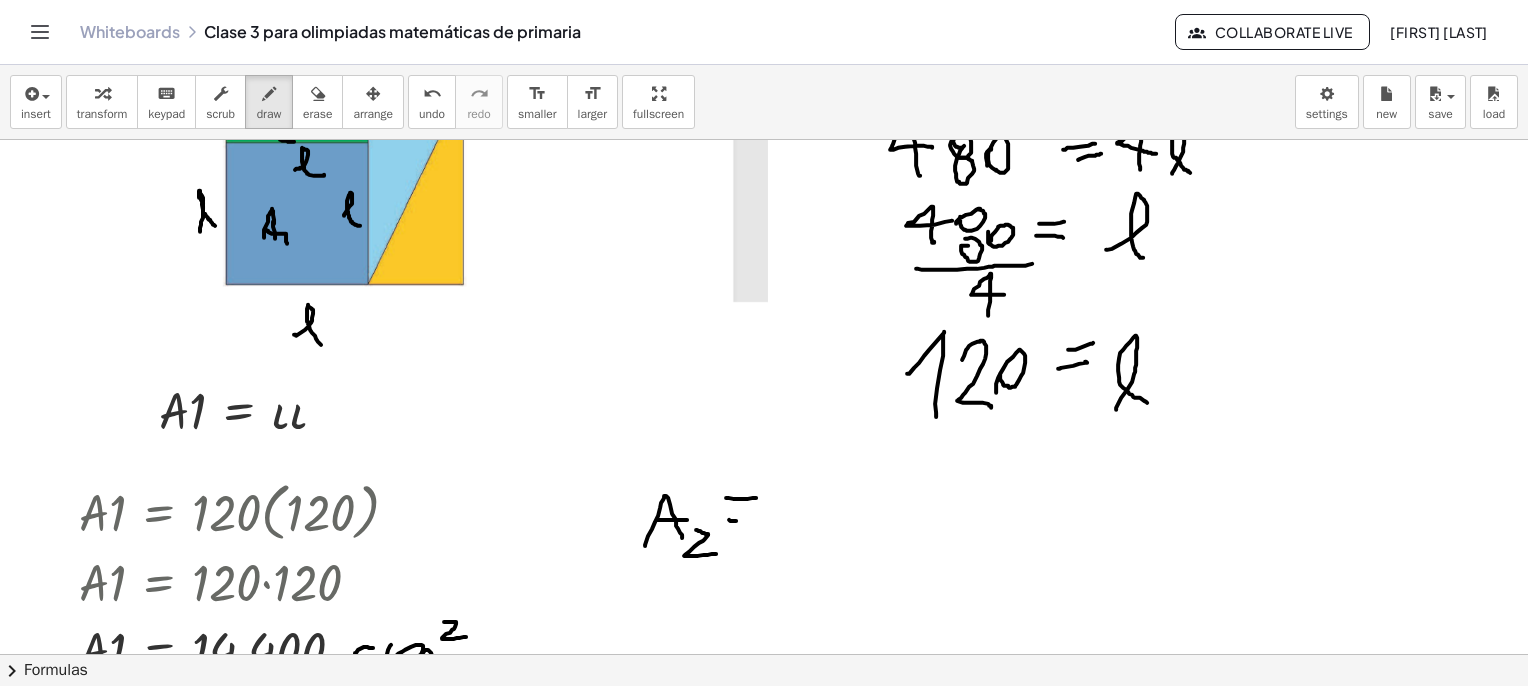 drag, startPoint x: 729, startPoint y: 519, endPoint x: 750, endPoint y: 521, distance: 21.095022 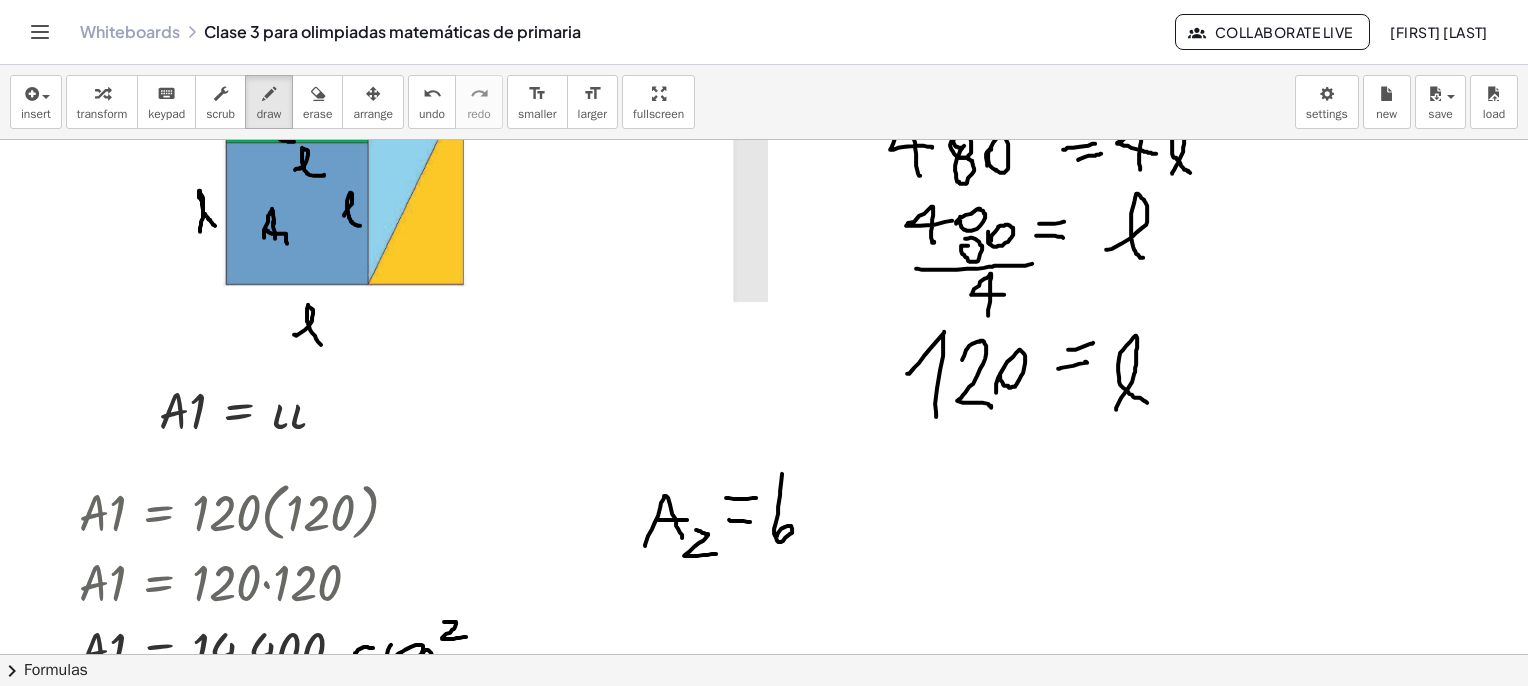 drag, startPoint x: 777, startPoint y: 535, endPoint x: 782, endPoint y: 473, distance: 62.201286 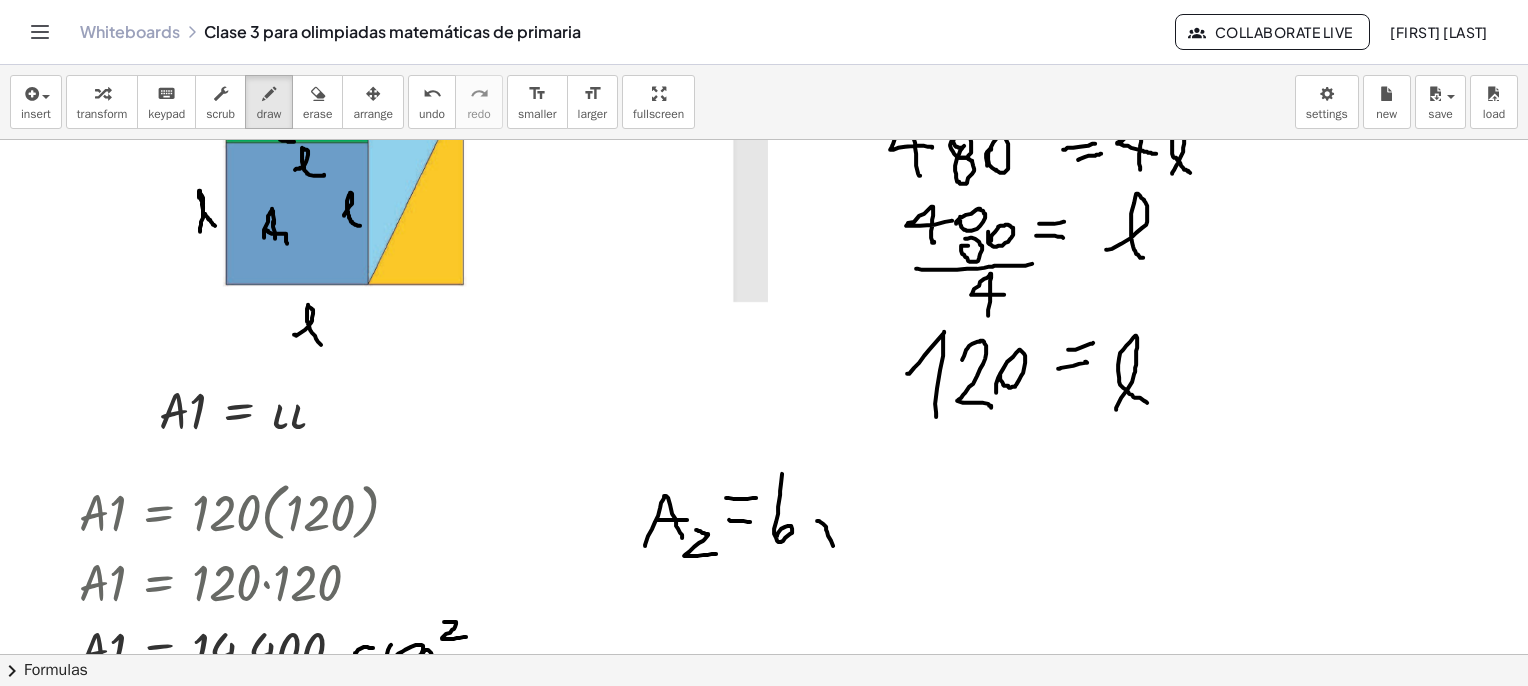 drag, startPoint x: 828, startPoint y: 535, endPoint x: 834, endPoint y: 549, distance: 15.231546 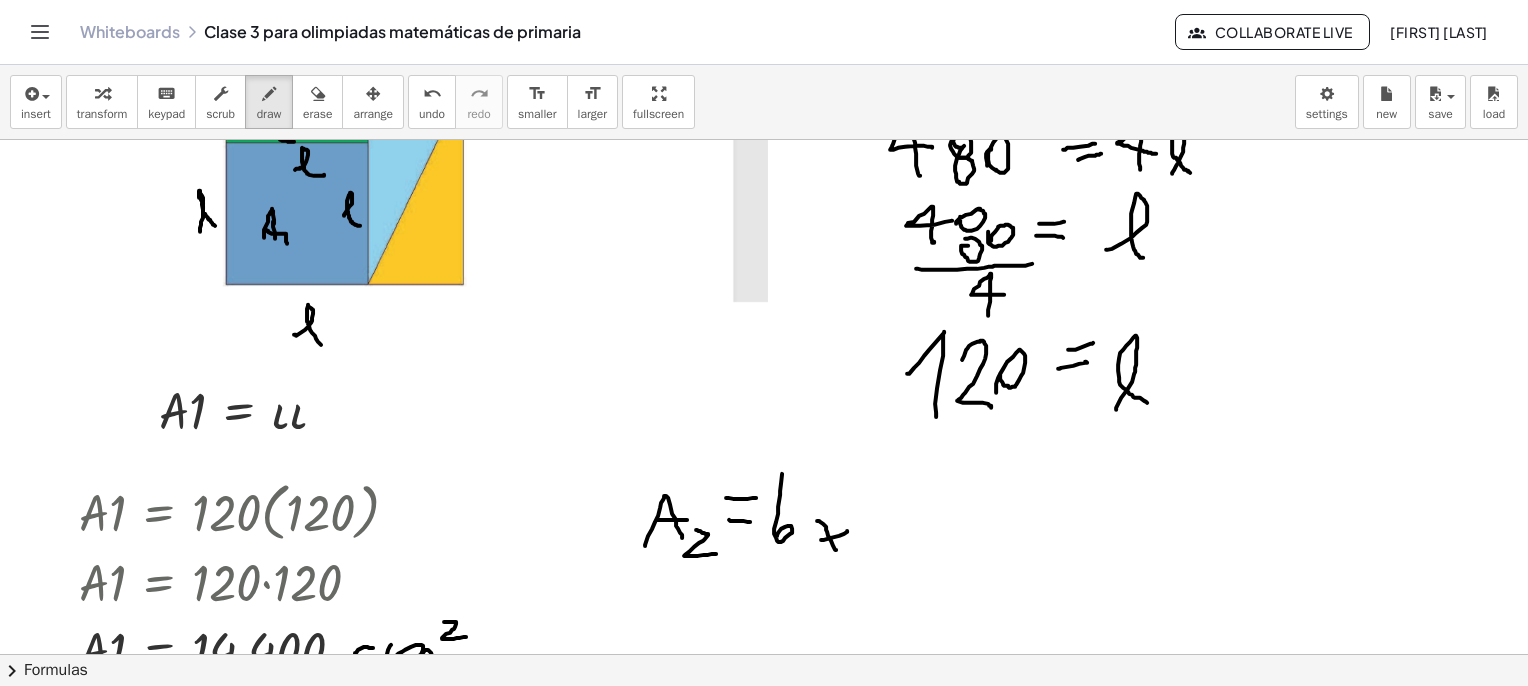 drag, startPoint x: 821, startPoint y: 539, endPoint x: 847, endPoint y: 530, distance: 27.513634 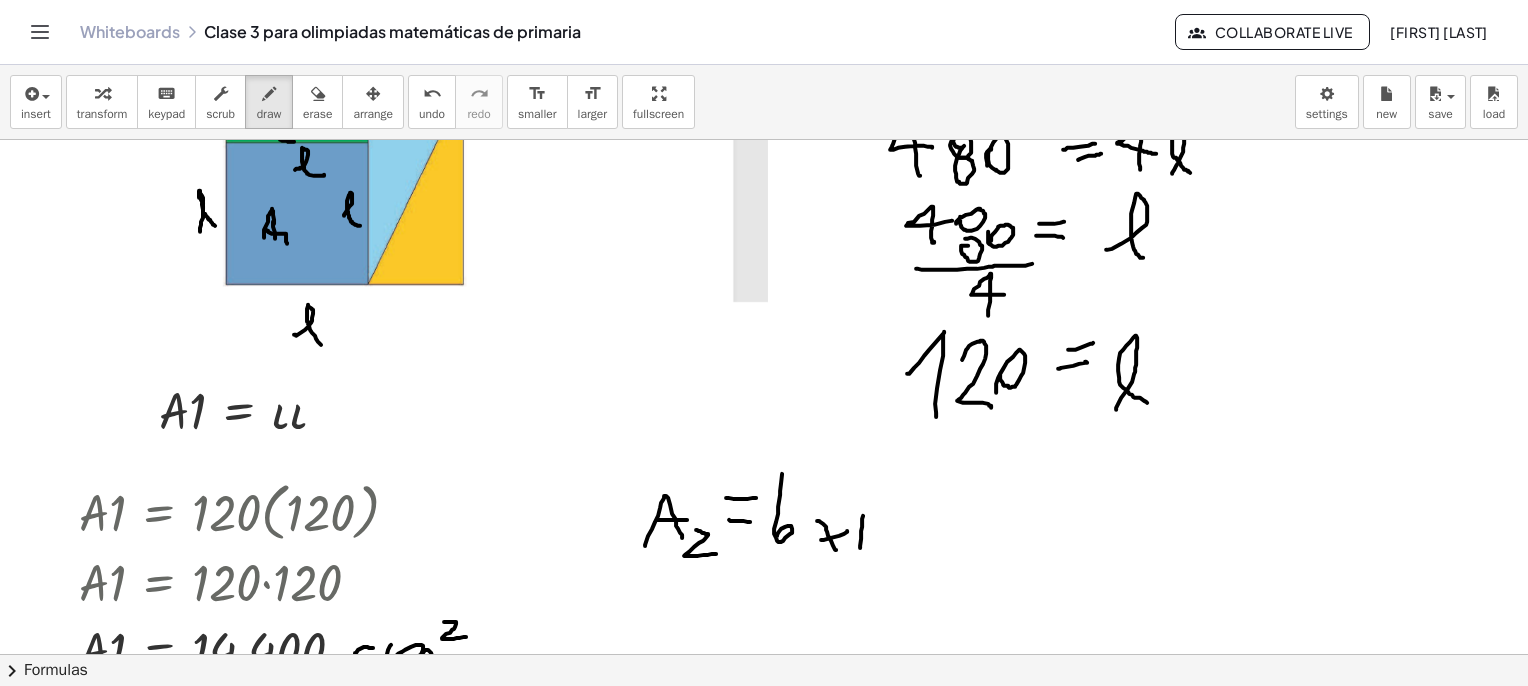drag, startPoint x: 860, startPoint y: 547, endPoint x: 863, endPoint y: 516, distance: 31.144823 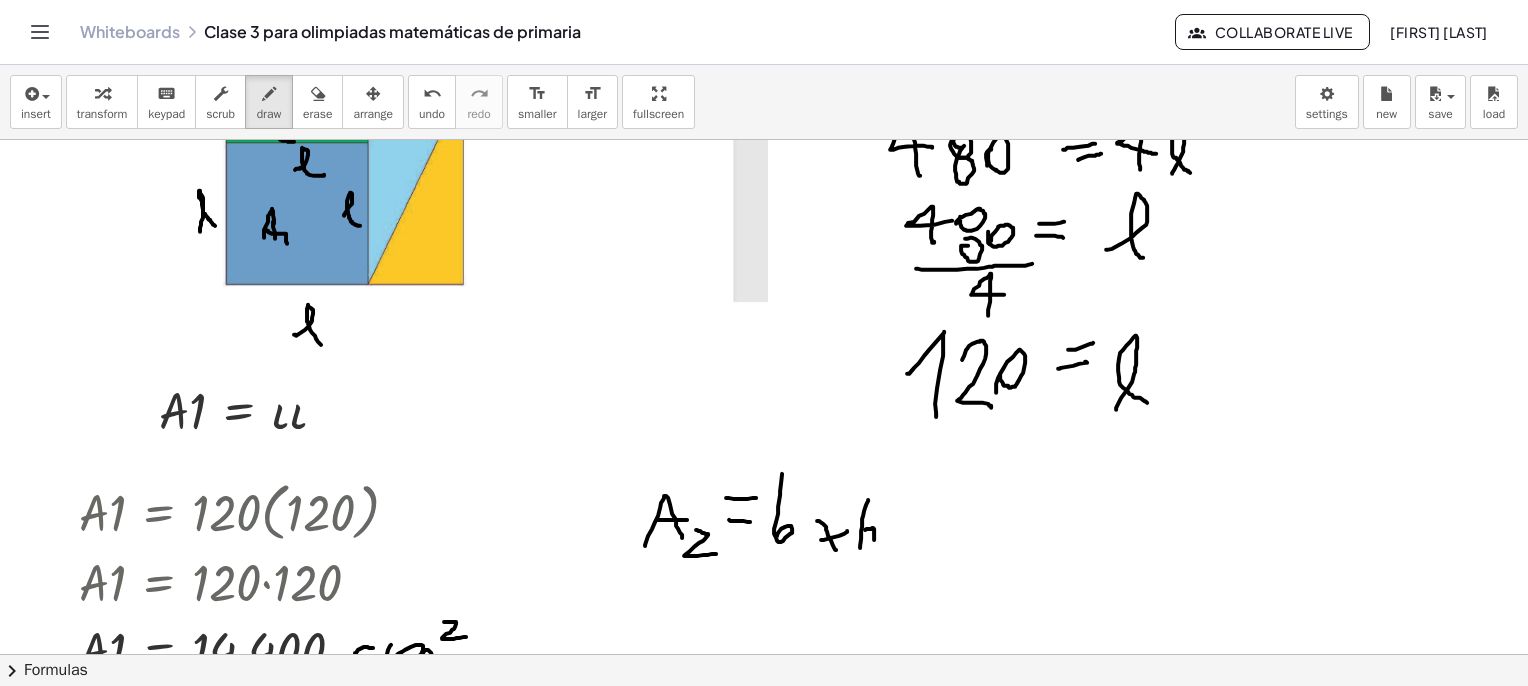 drag, startPoint x: 868, startPoint y: 528, endPoint x: 873, endPoint y: 545, distance: 17.720045 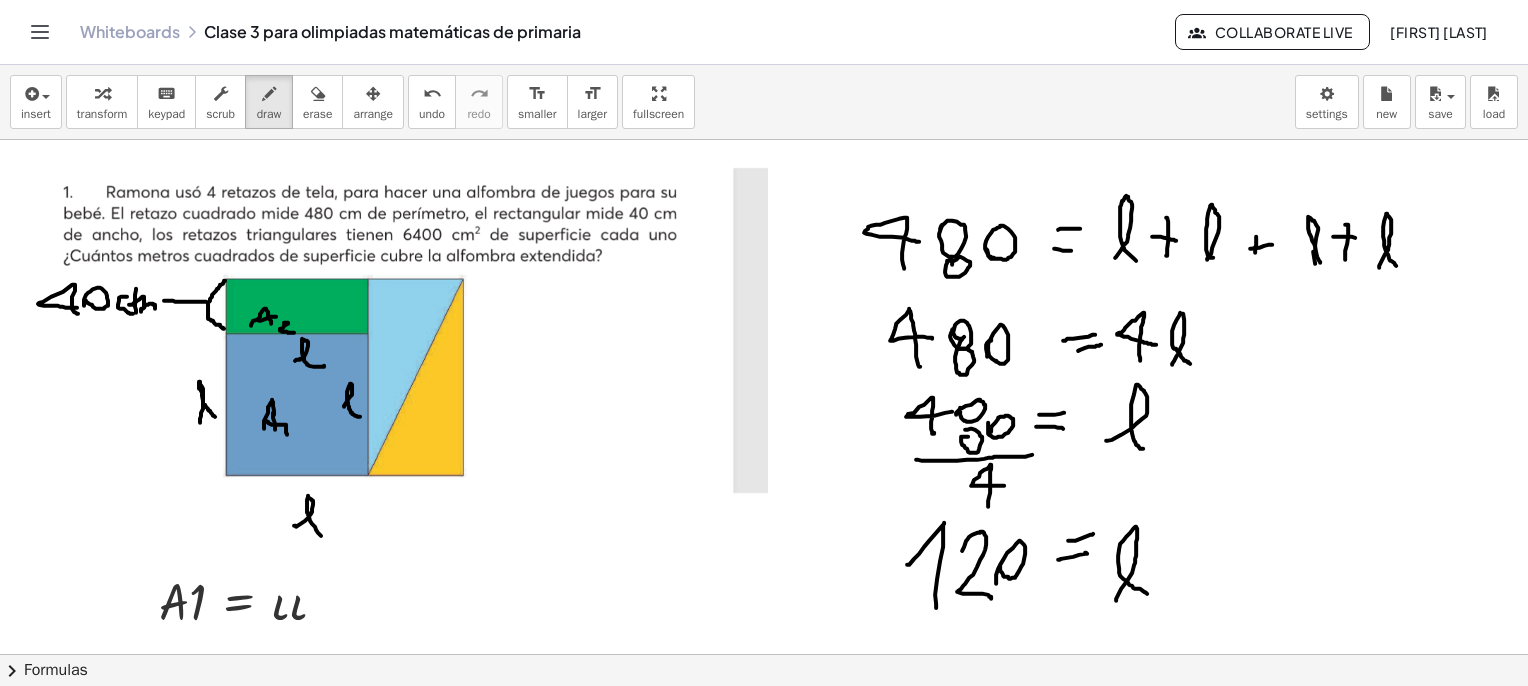 scroll, scrollTop: 0, scrollLeft: 0, axis: both 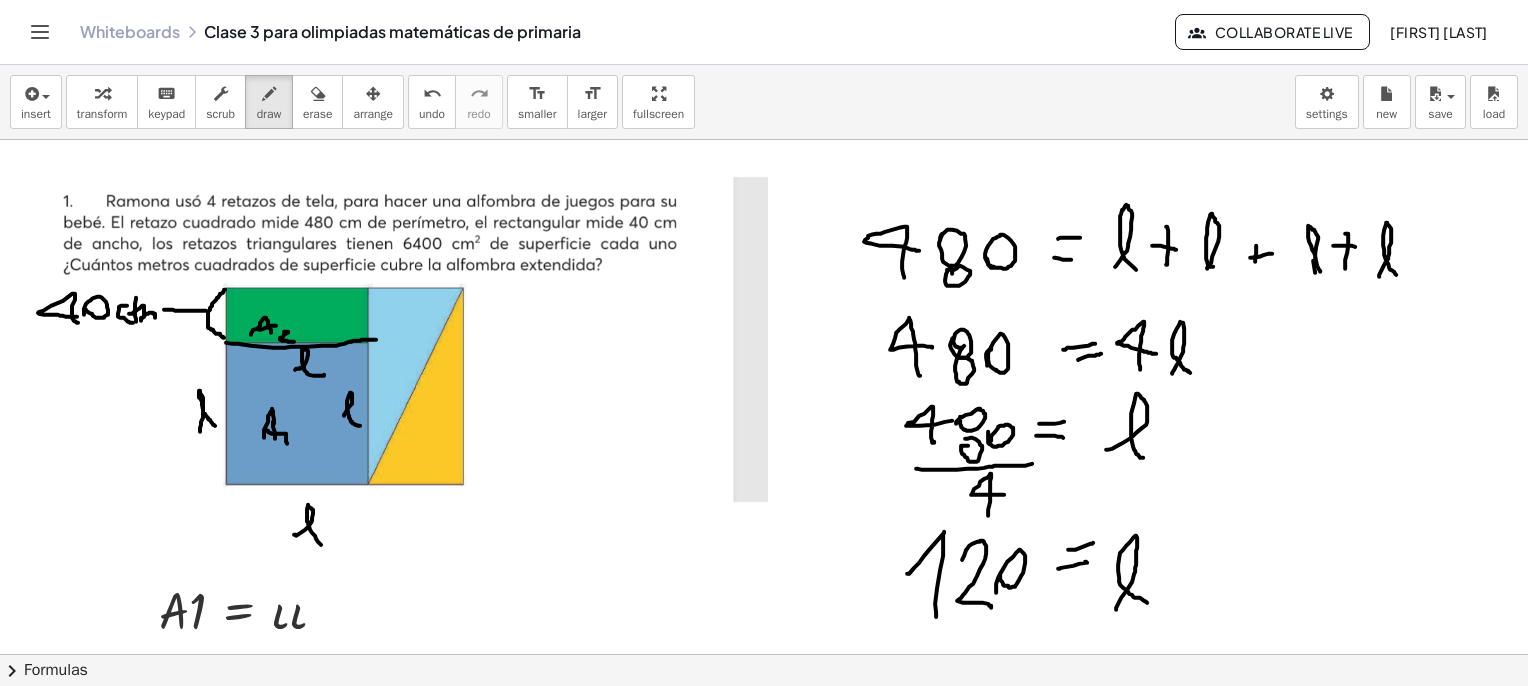 drag, startPoint x: 226, startPoint y: 342, endPoint x: 376, endPoint y: 339, distance: 150.03 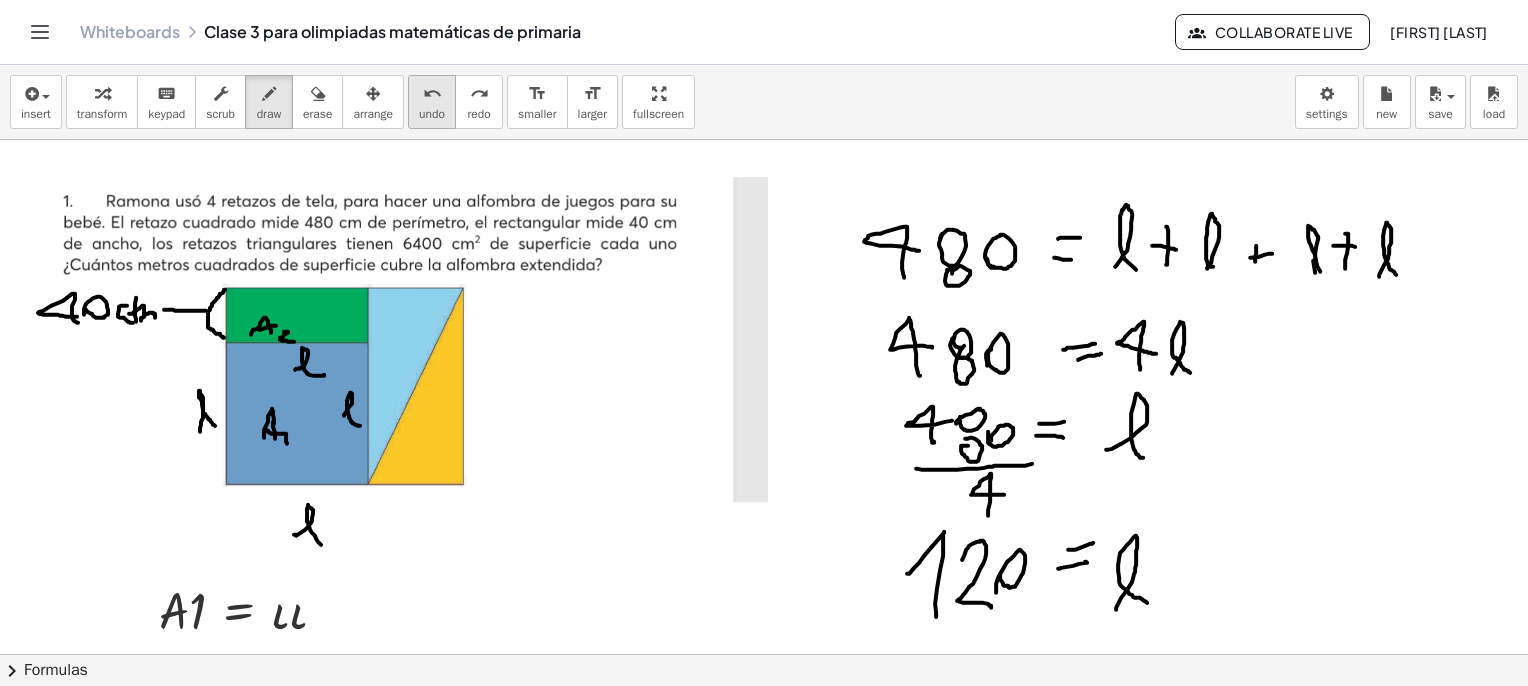click on "undo" at bounding box center (432, 93) 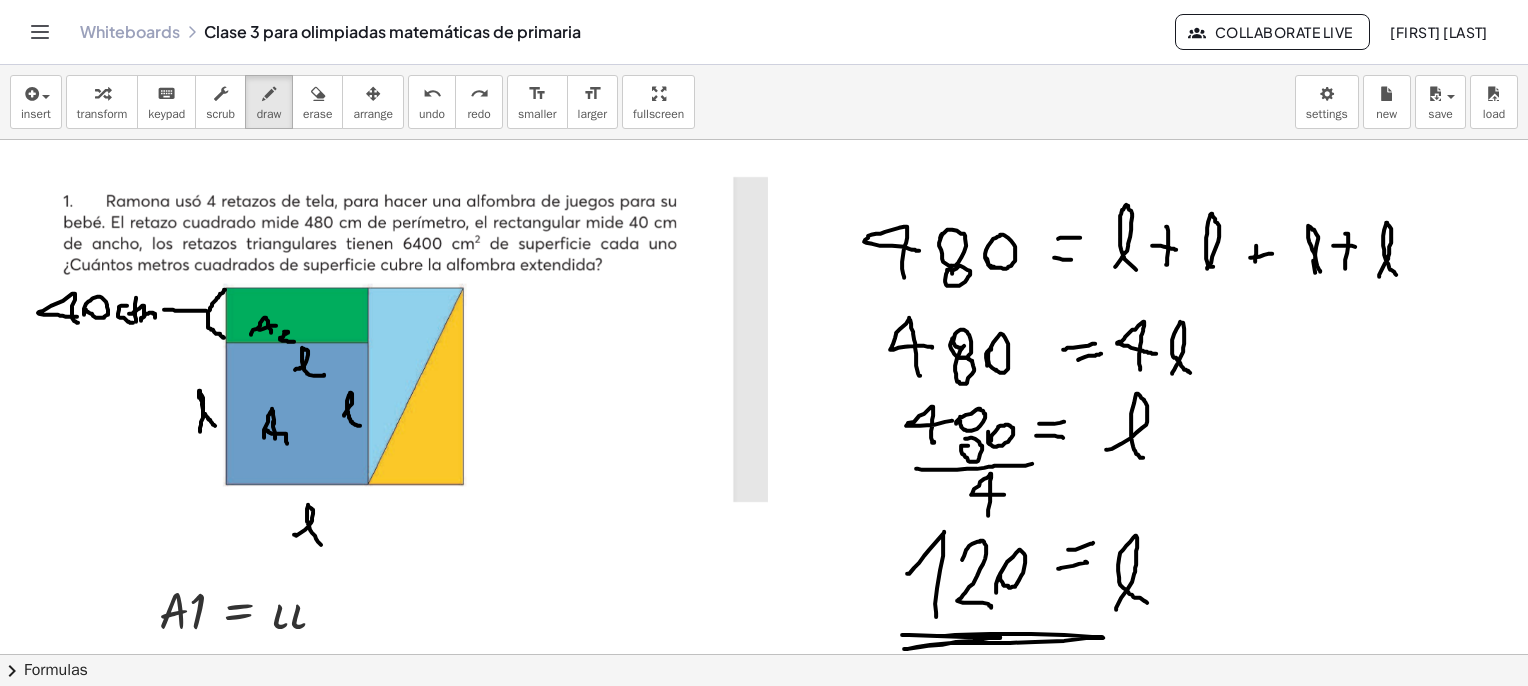 drag, startPoint x: 938, startPoint y: 635, endPoint x: 959, endPoint y: 633, distance: 21.095022 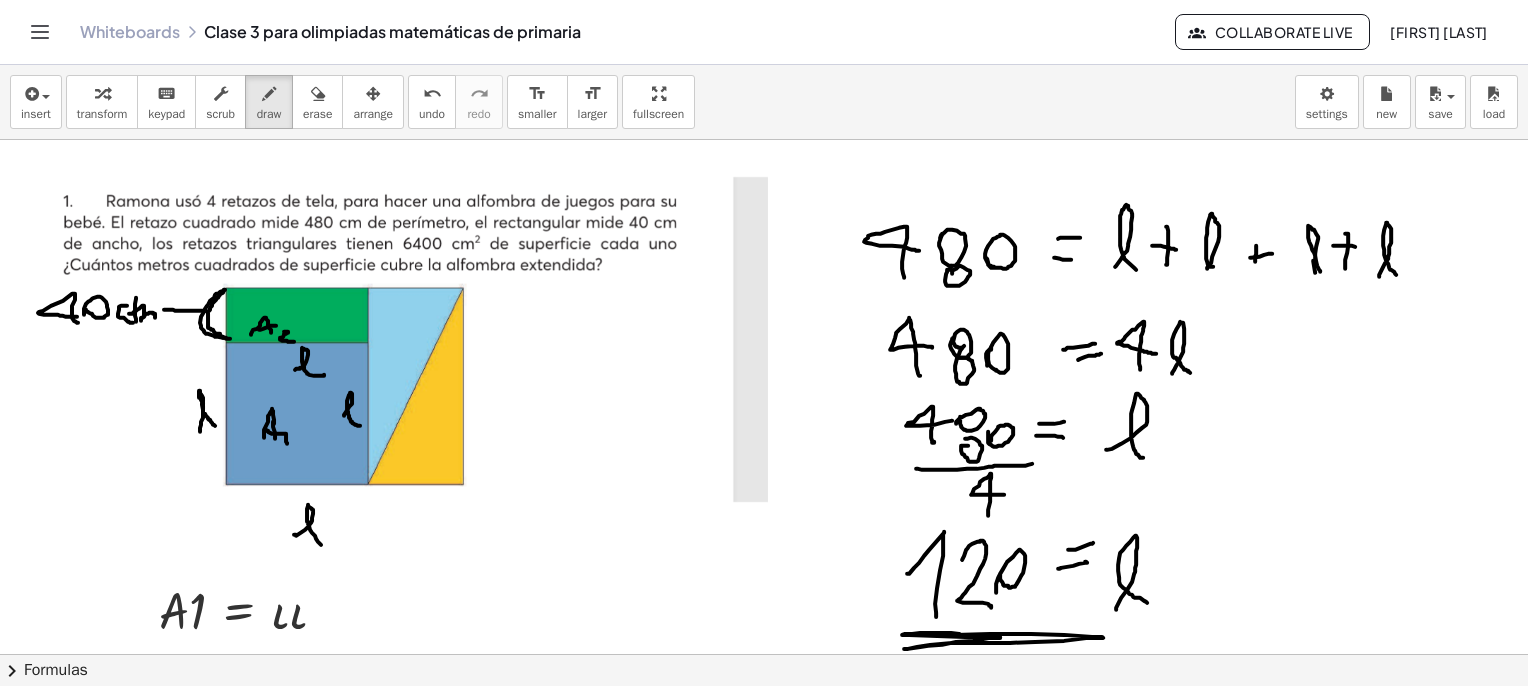 drag, startPoint x: 230, startPoint y: 338, endPoint x: 228, endPoint y: 287, distance: 51.0392 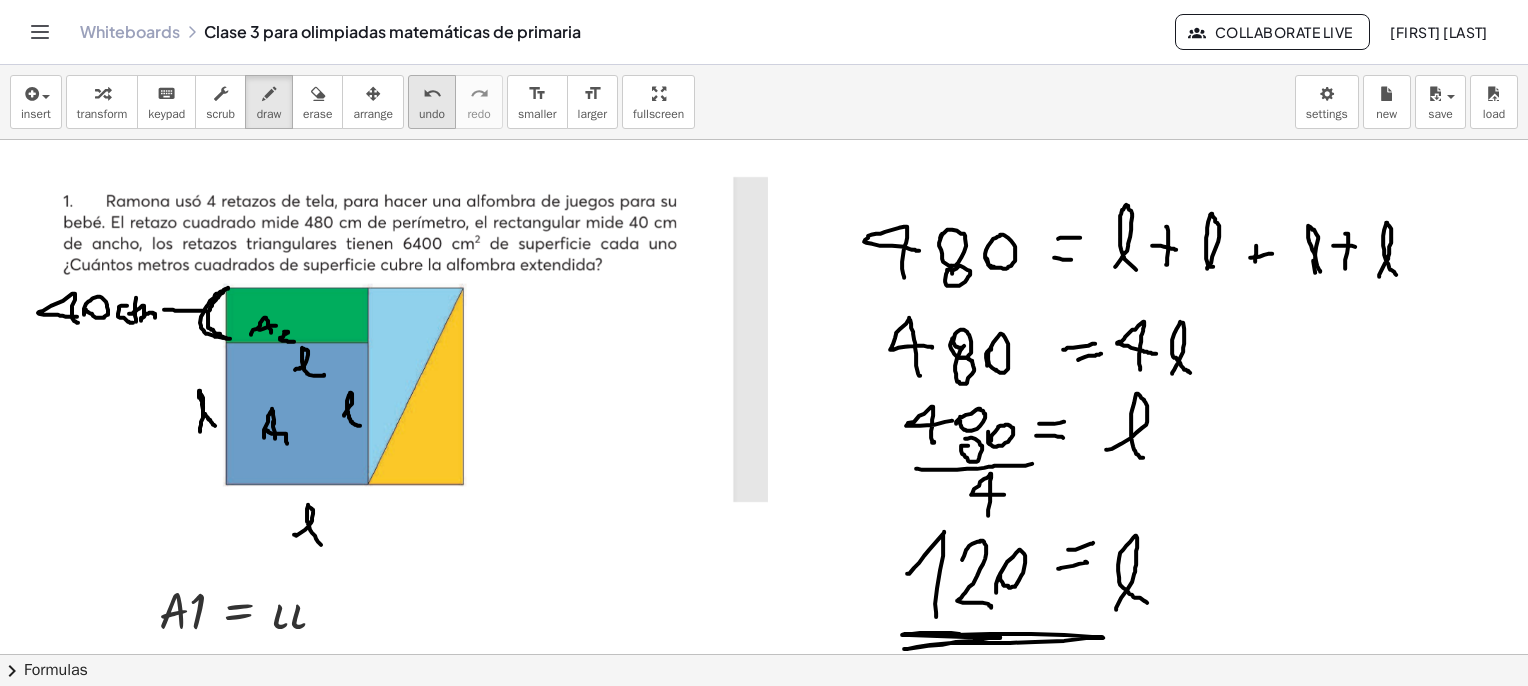 click on "undo" at bounding box center (432, 94) 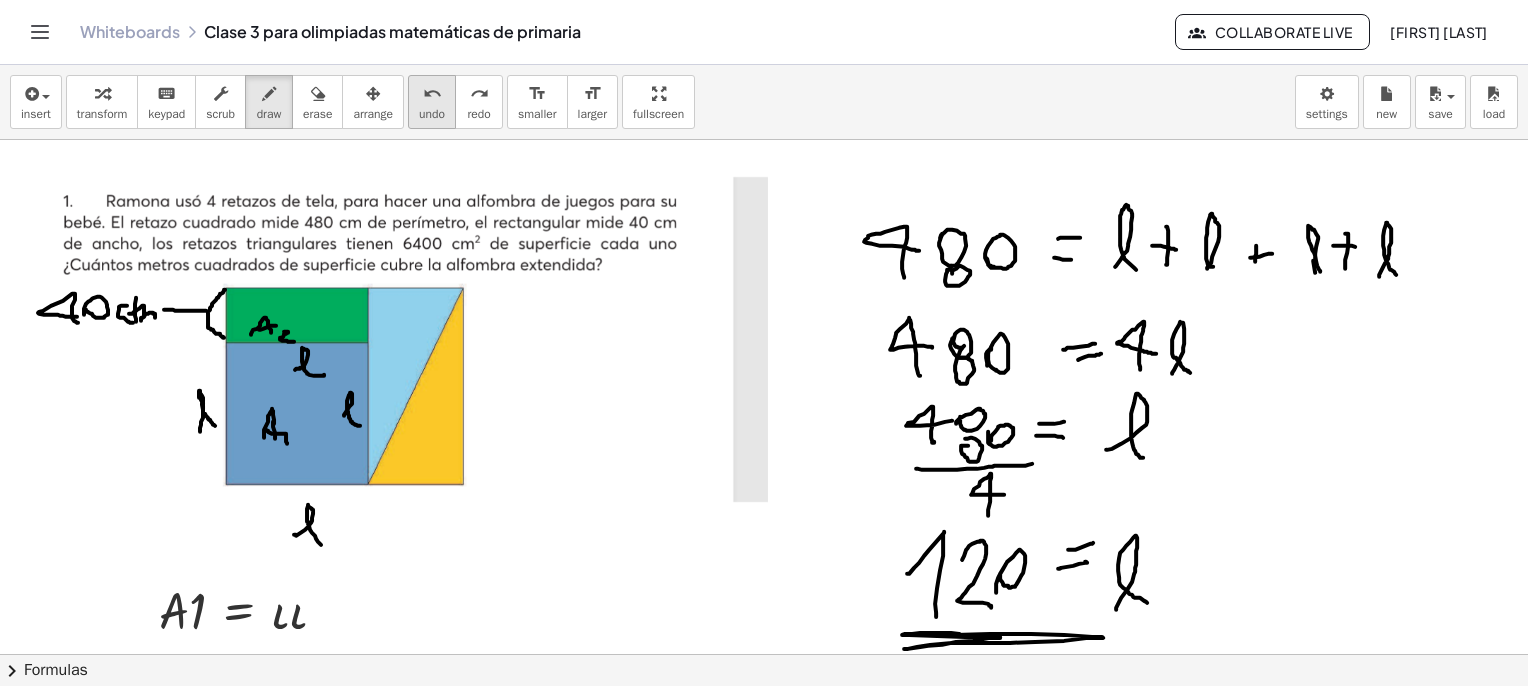 click on "undo" at bounding box center (432, 94) 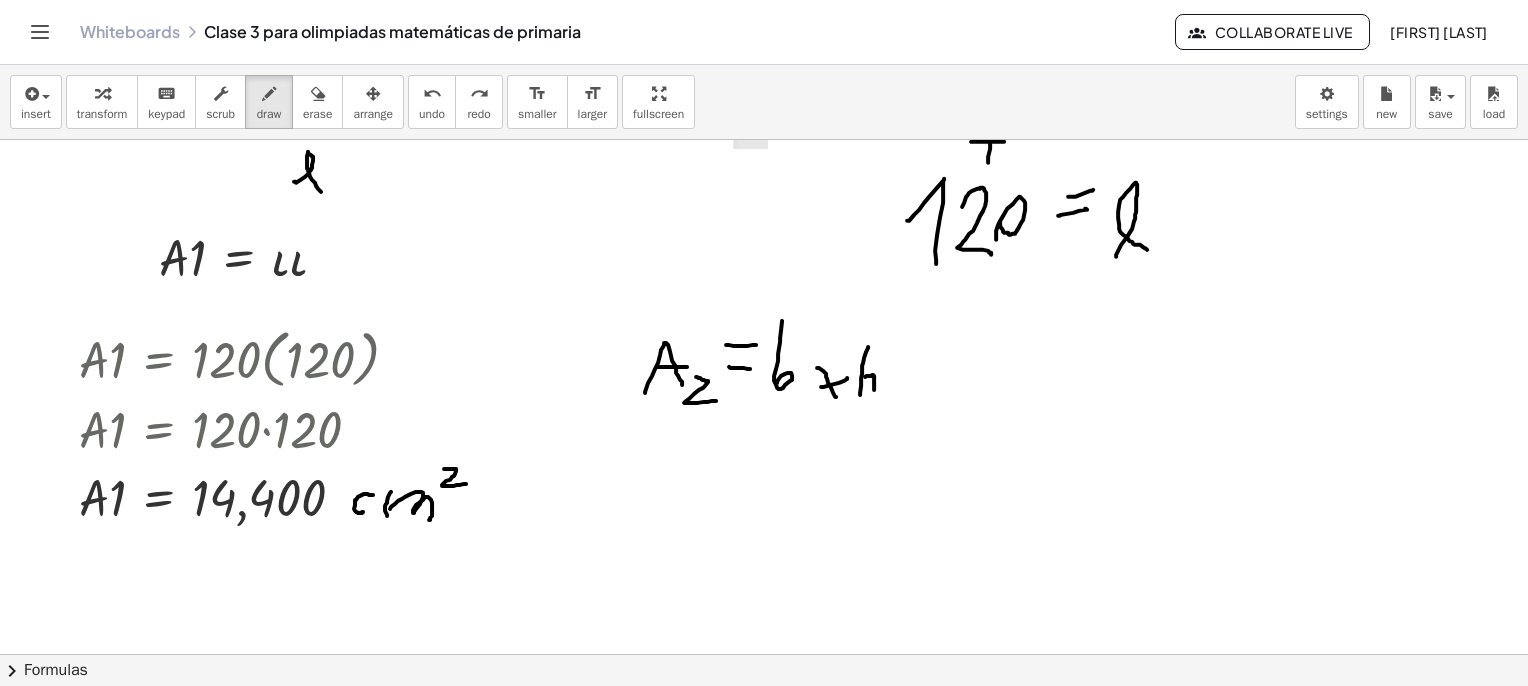 scroll, scrollTop: 400, scrollLeft: 0, axis: vertical 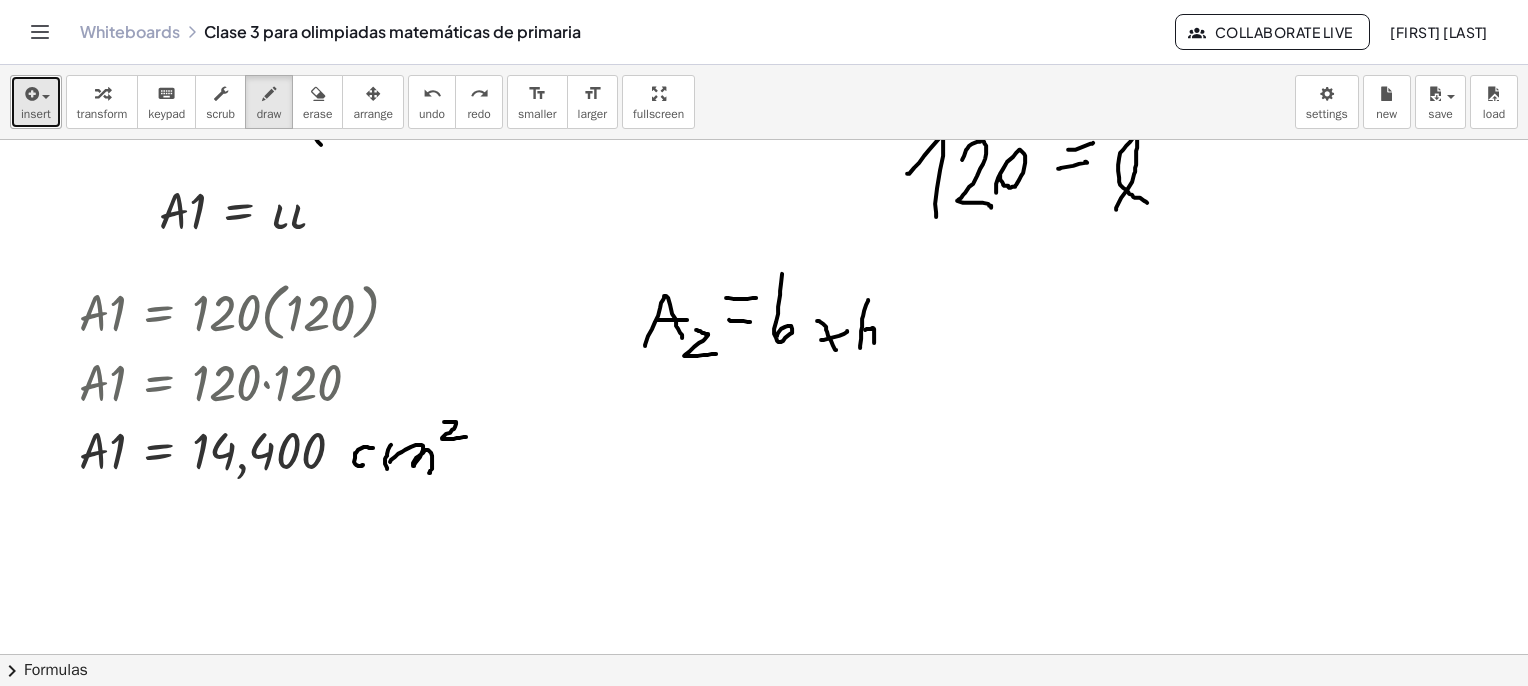 click on "insert" at bounding box center (36, 102) 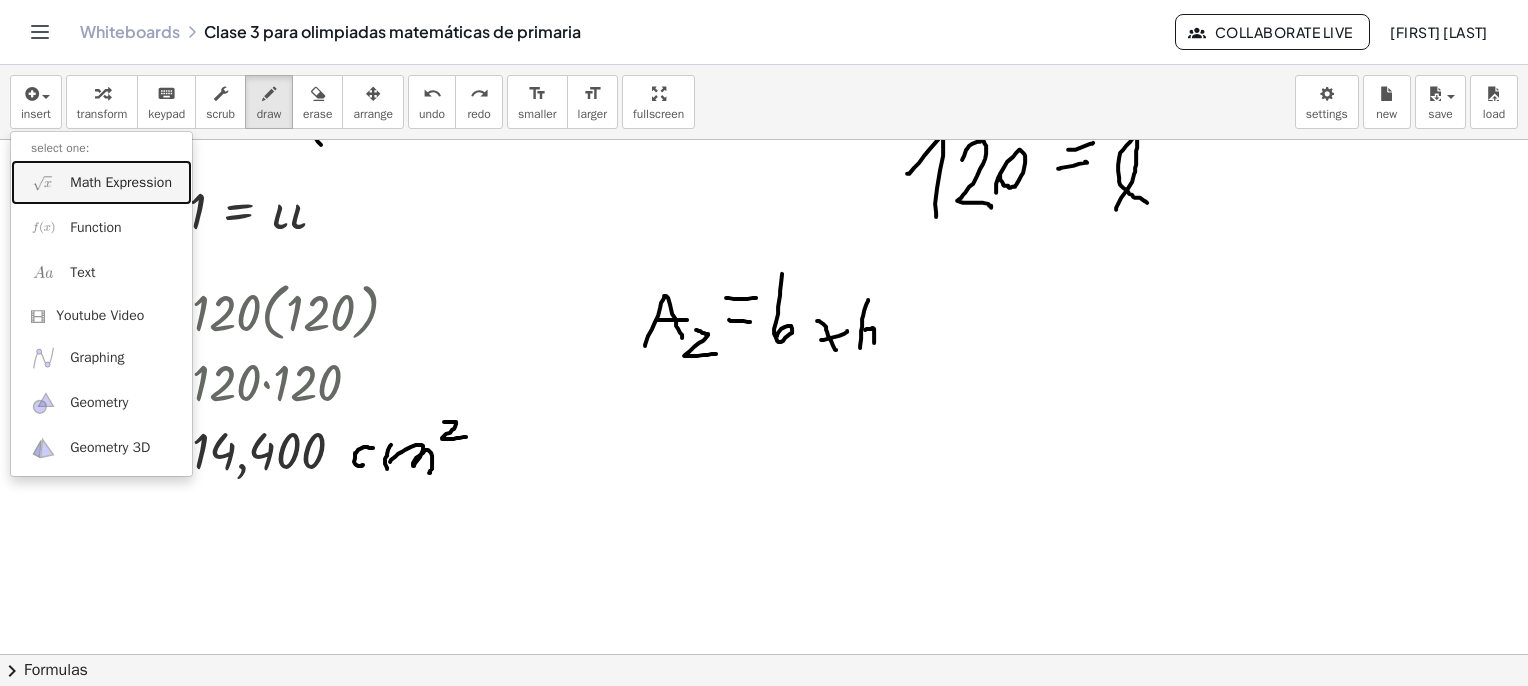 click on "Math Expression" at bounding box center [121, 183] 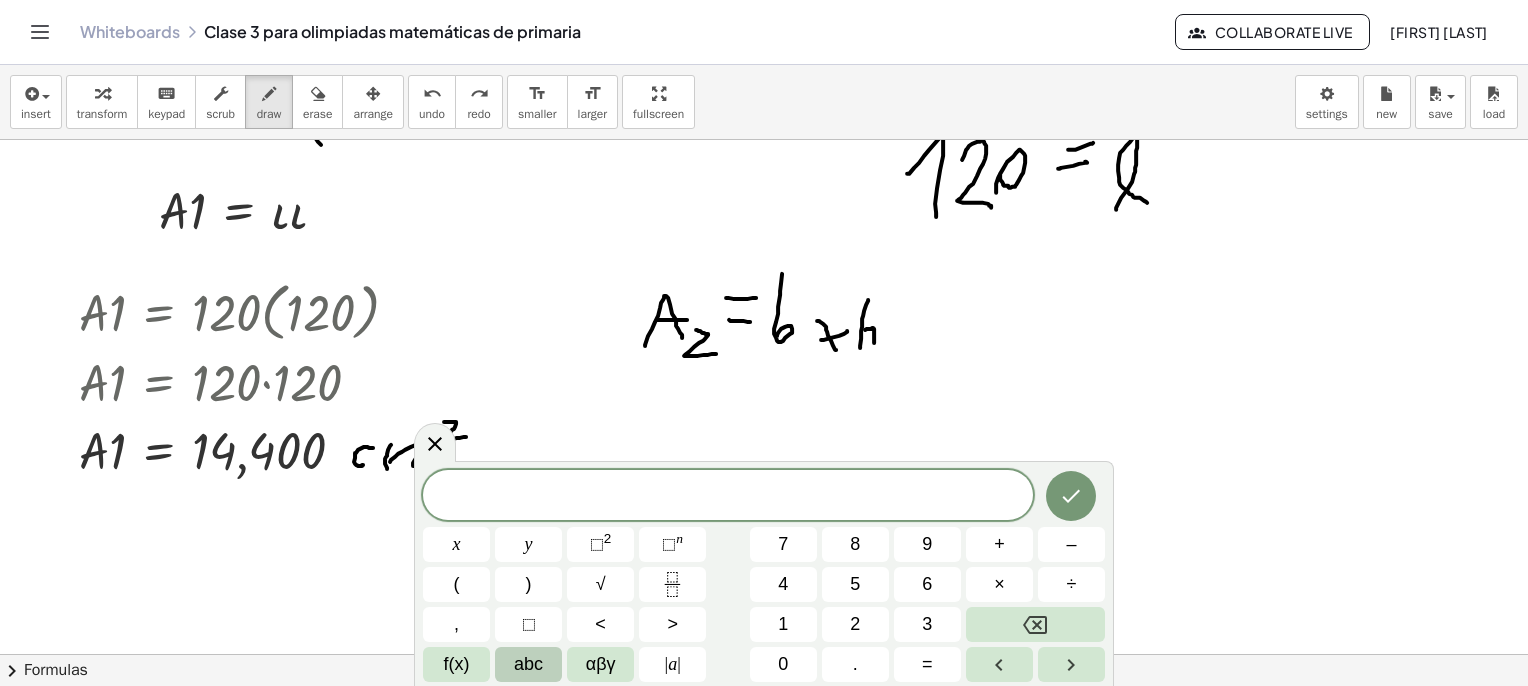 click on "abc" at bounding box center [528, 664] 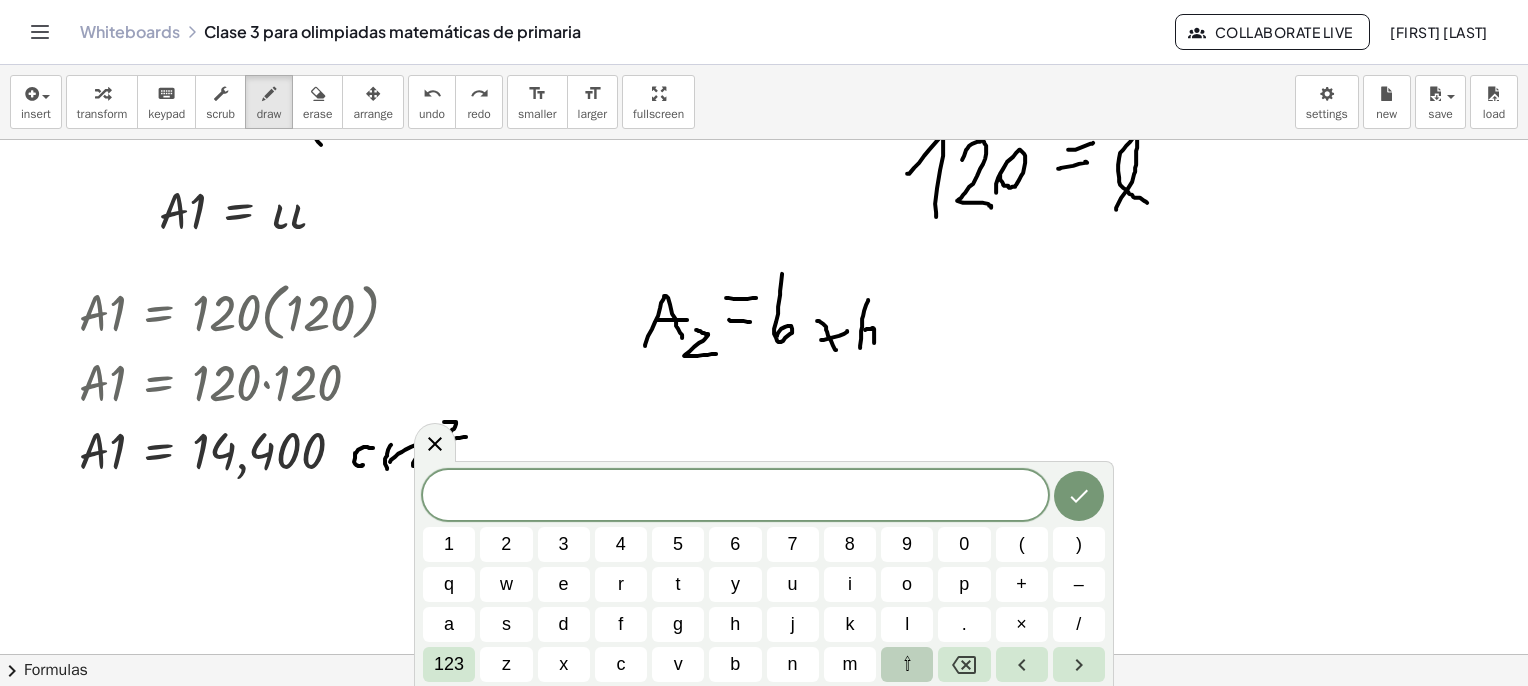 click on "⇧" at bounding box center [907, 664] 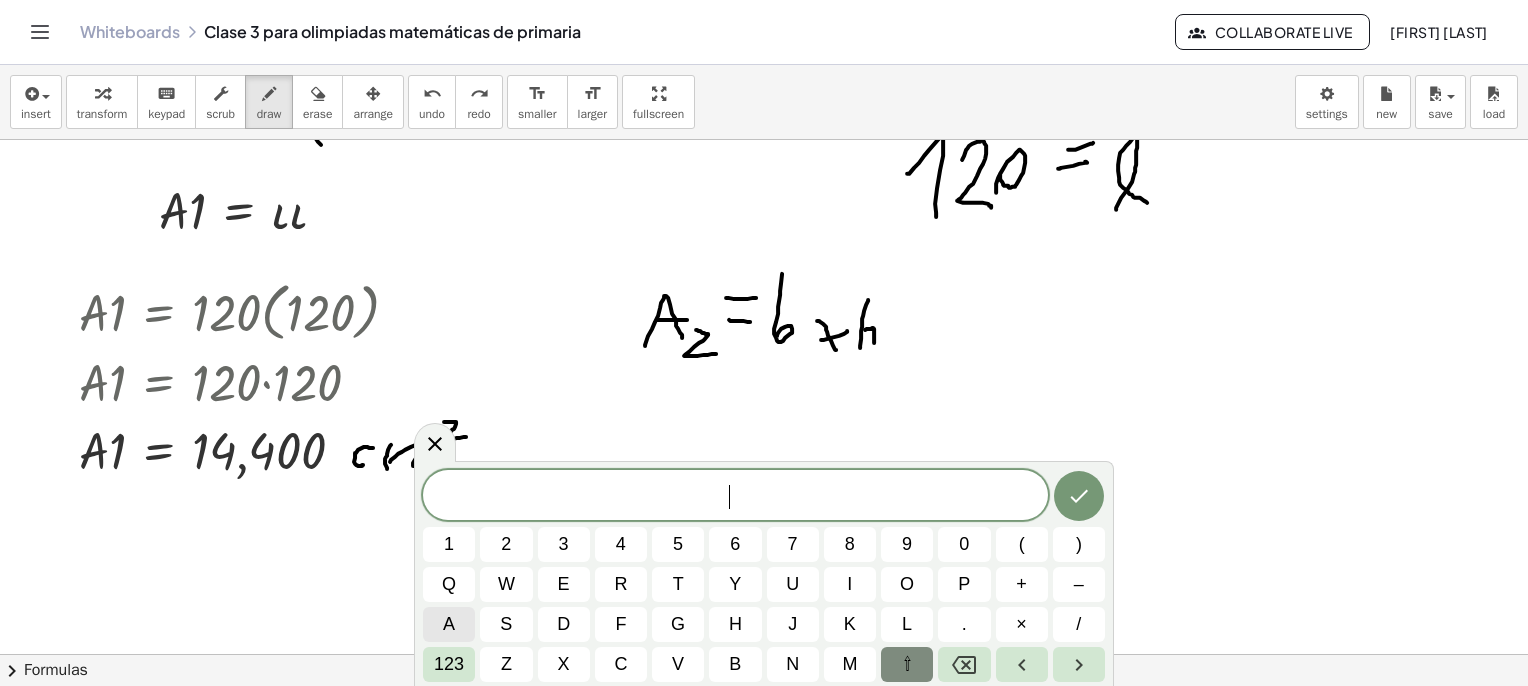 click on "a" at bounding box center [449, 624] 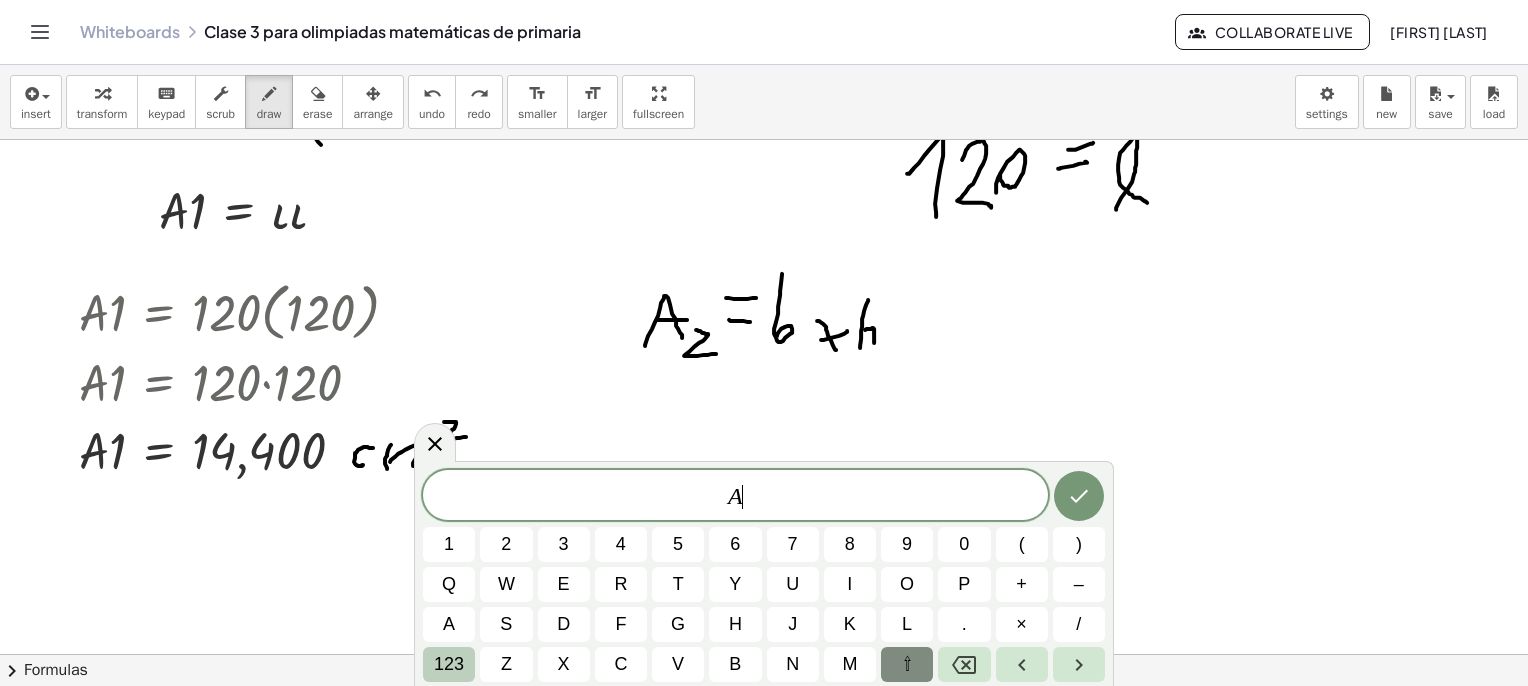 click on "123" at bounding box center [449, 664] 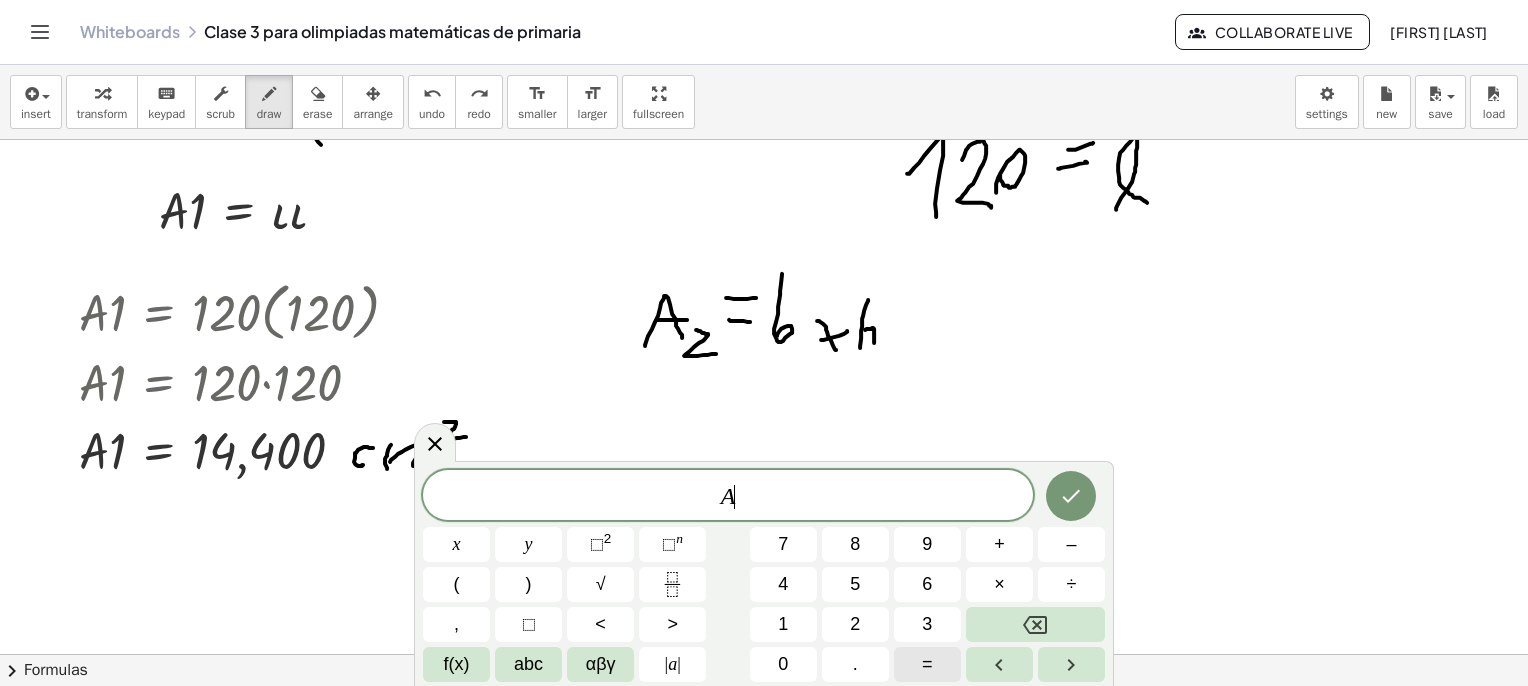 click on "=" at bounding box center [927, 664] 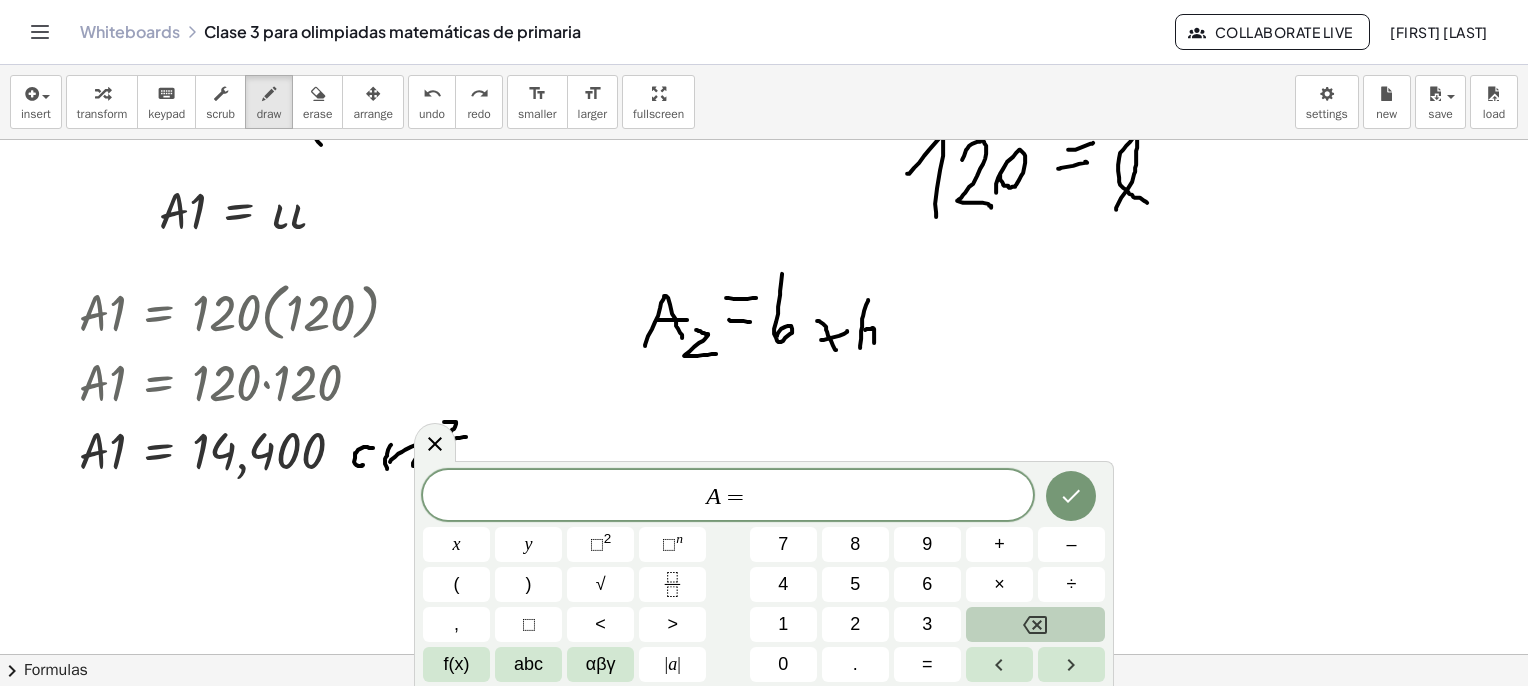 click 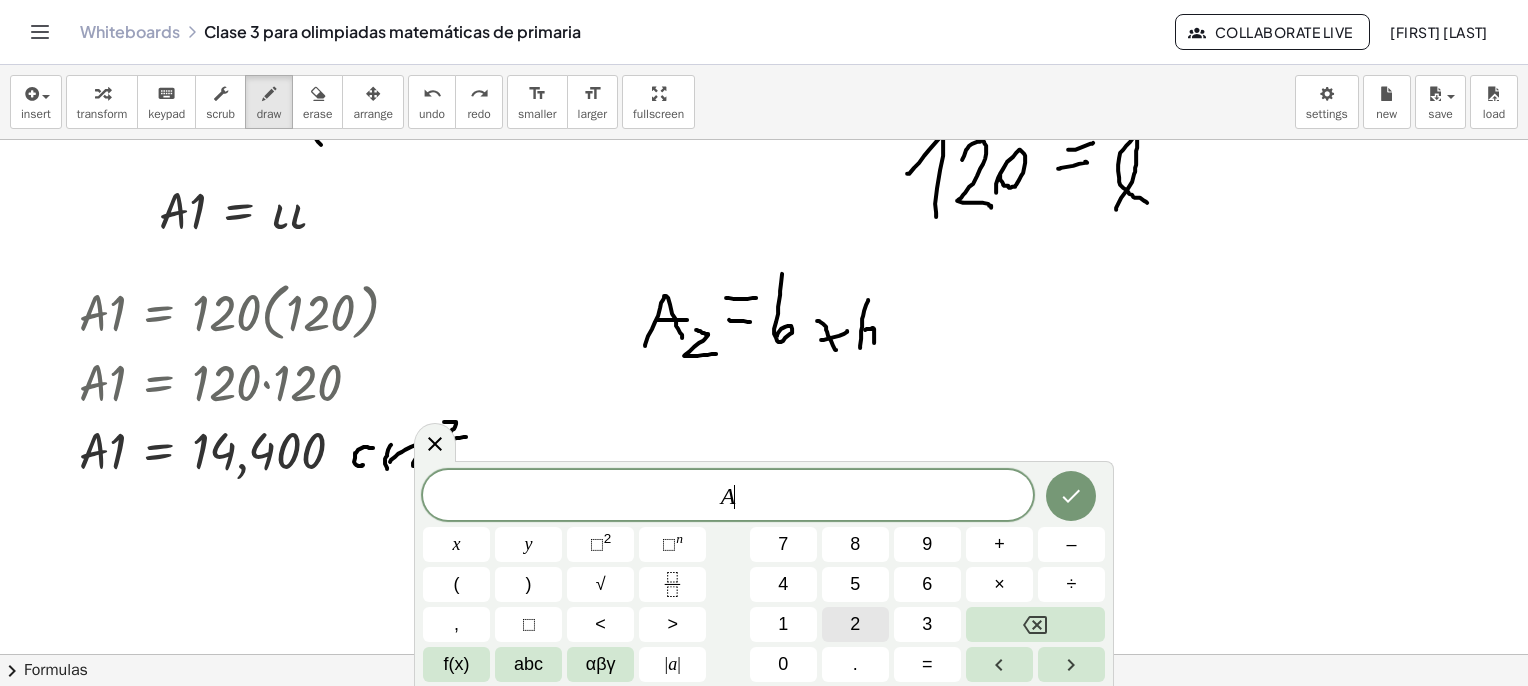 click on "2" at bounding box center (855, 624) 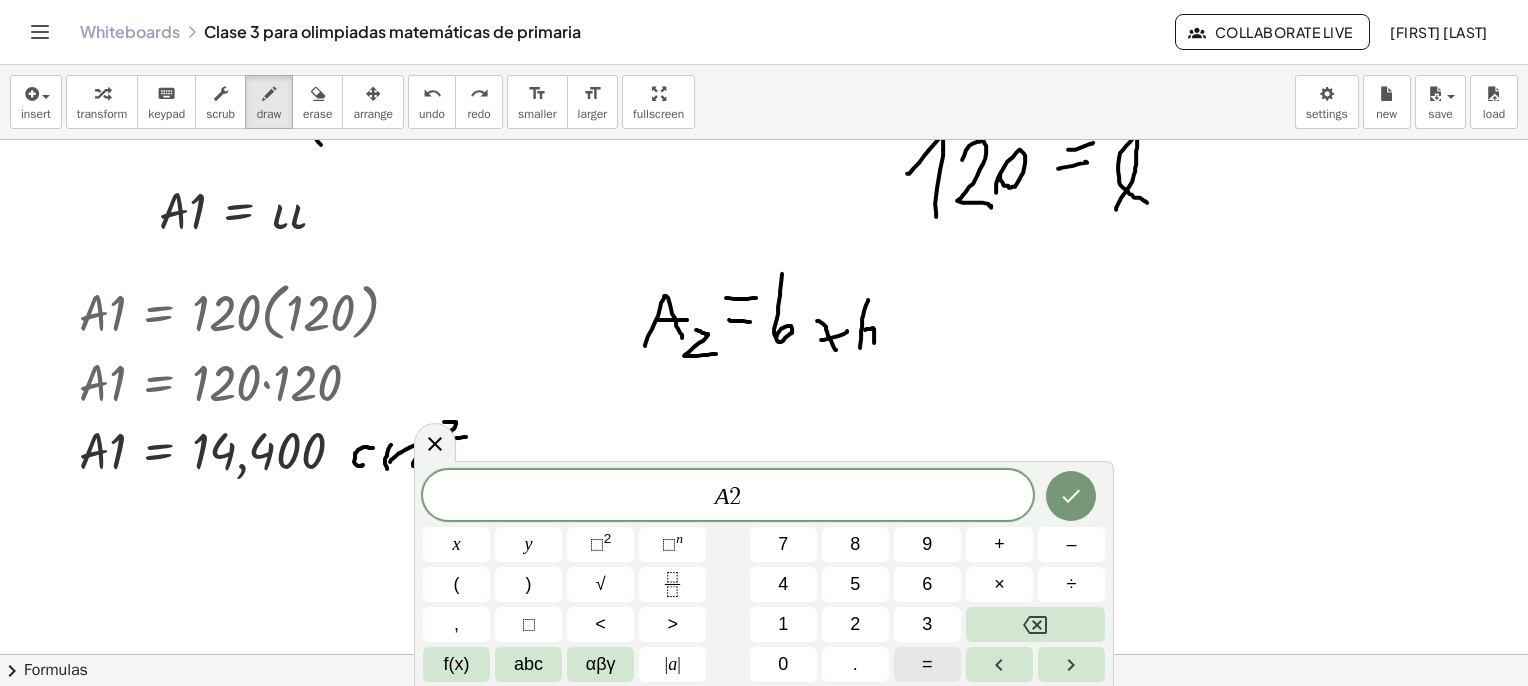 click on "=" at bounding box center (927, 664) 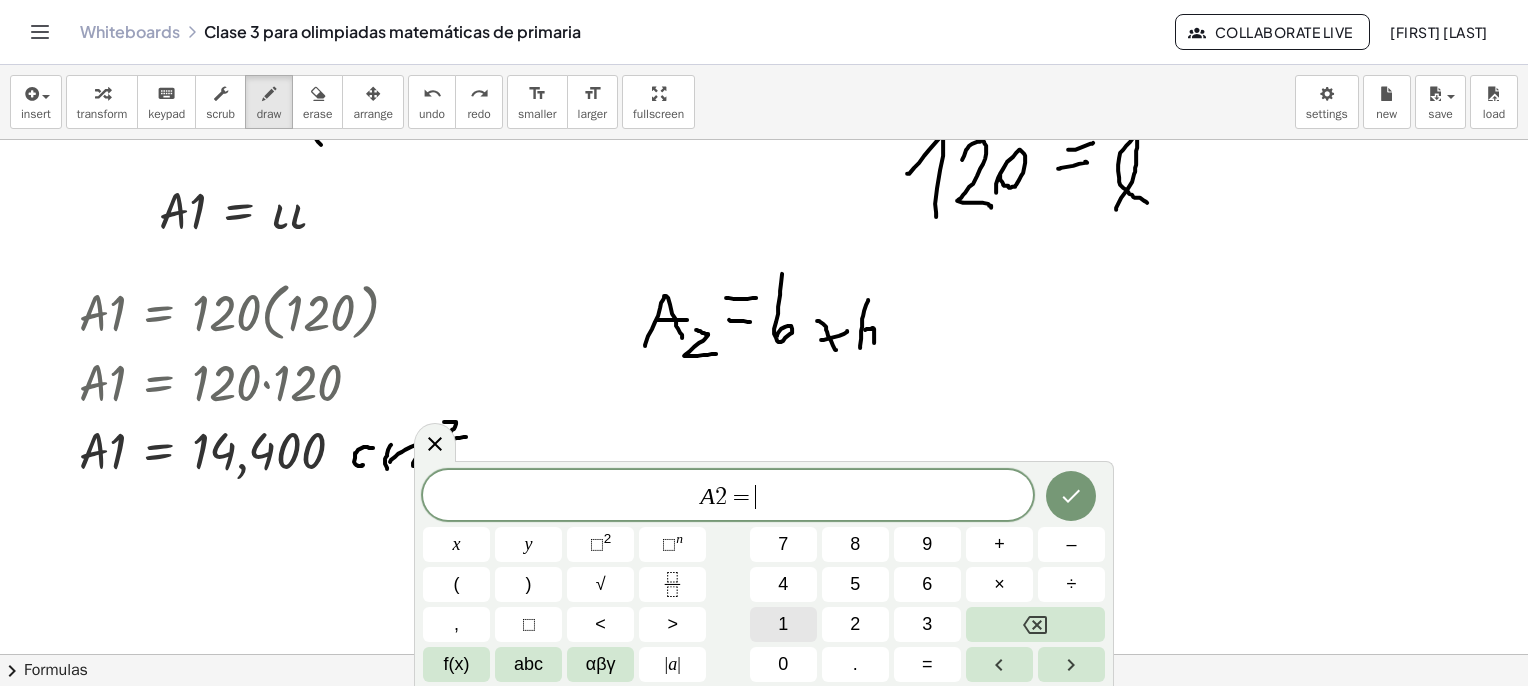 click on "1" at bounding box center (783, 624) 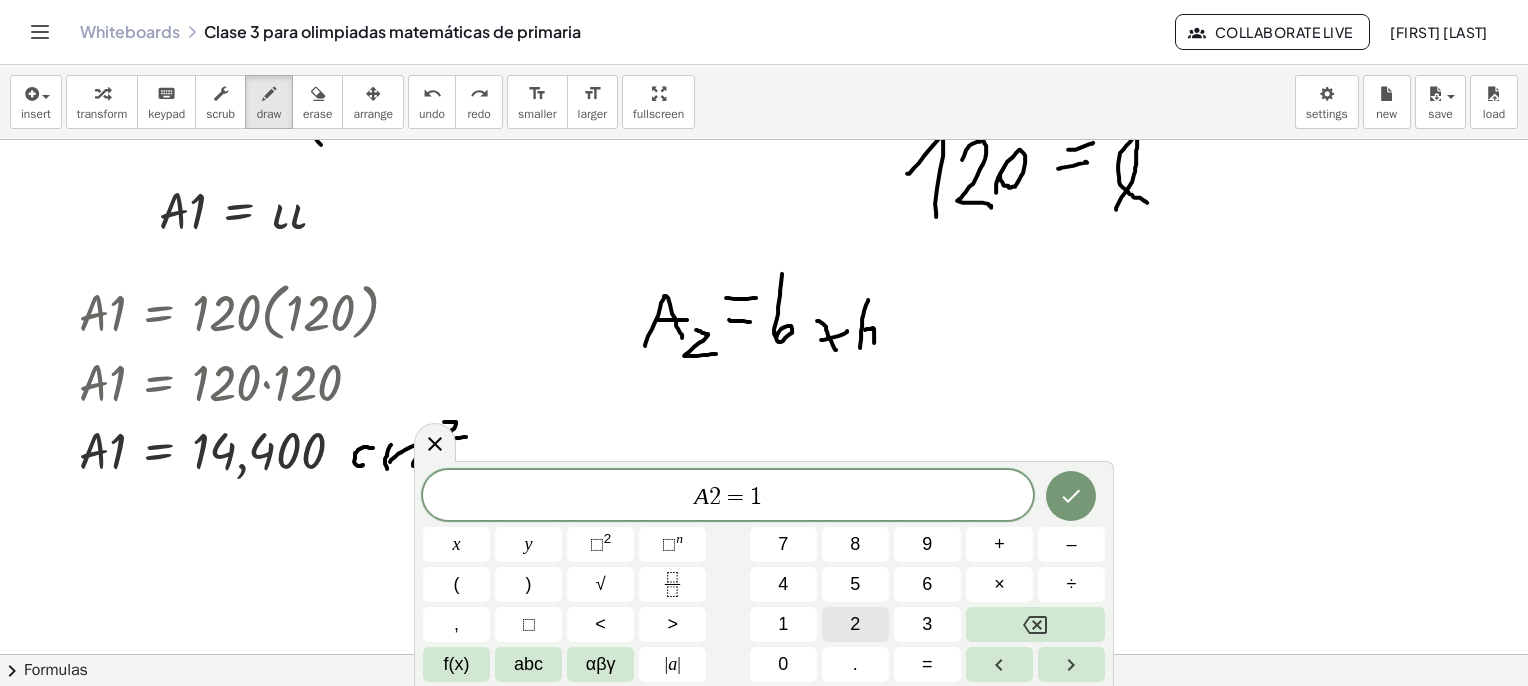 click on "2" at bounding box center [855, 624] 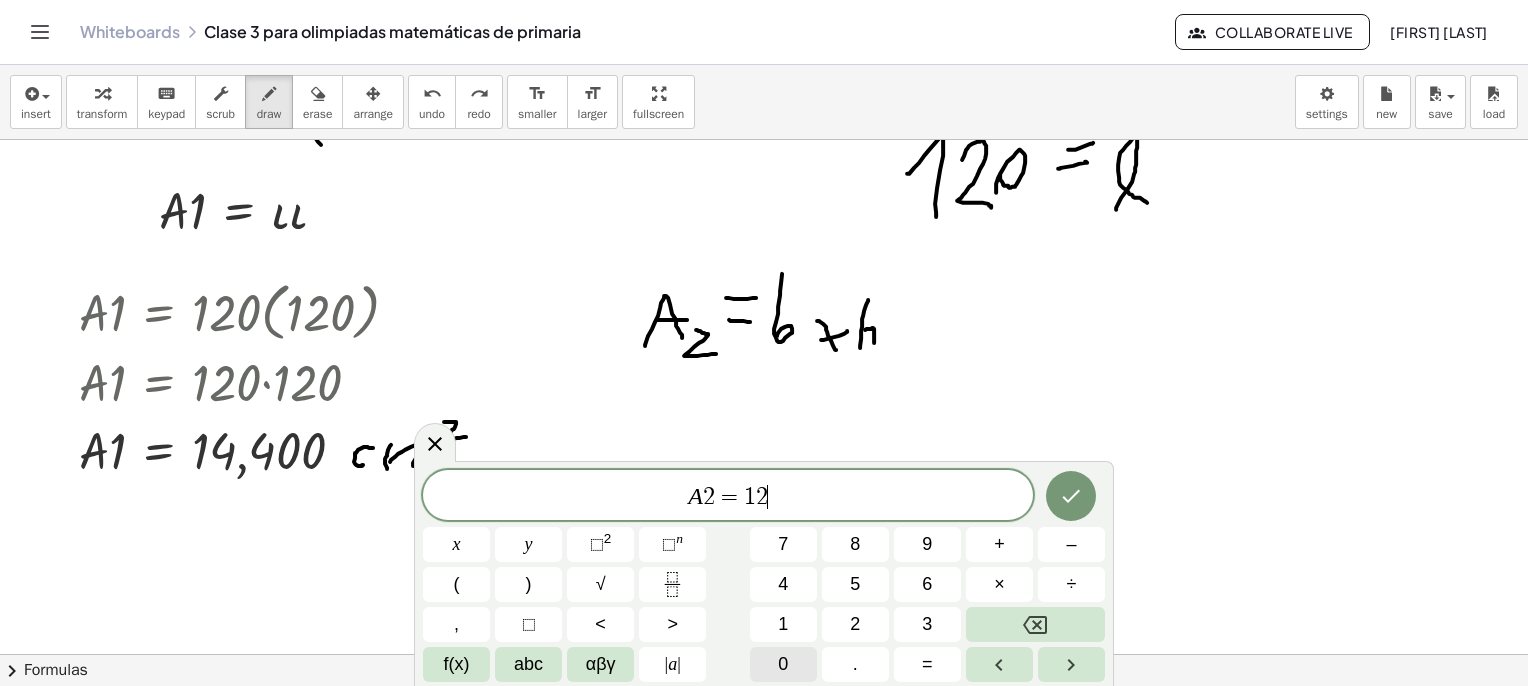 click on "0" at bounding box center [783, 664] 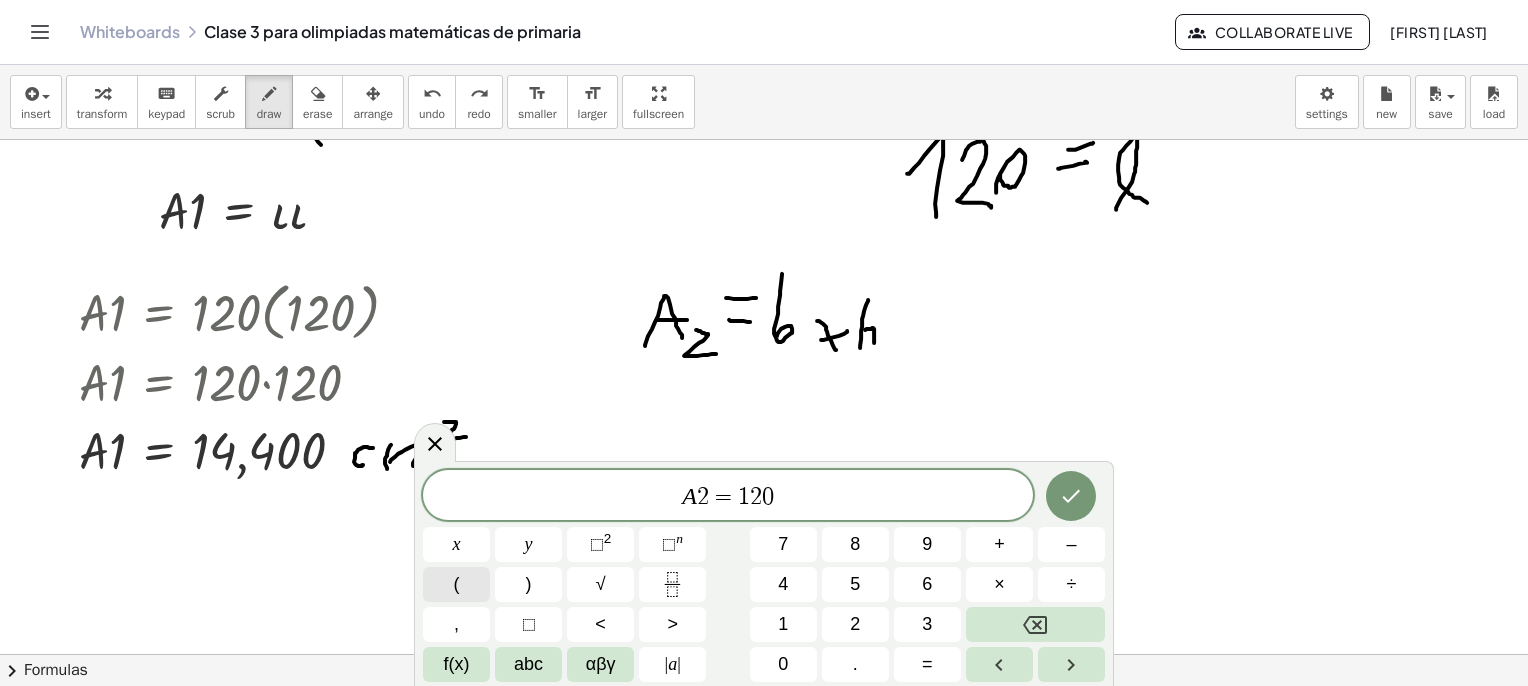click on "(" at bounding box center [456, 584] 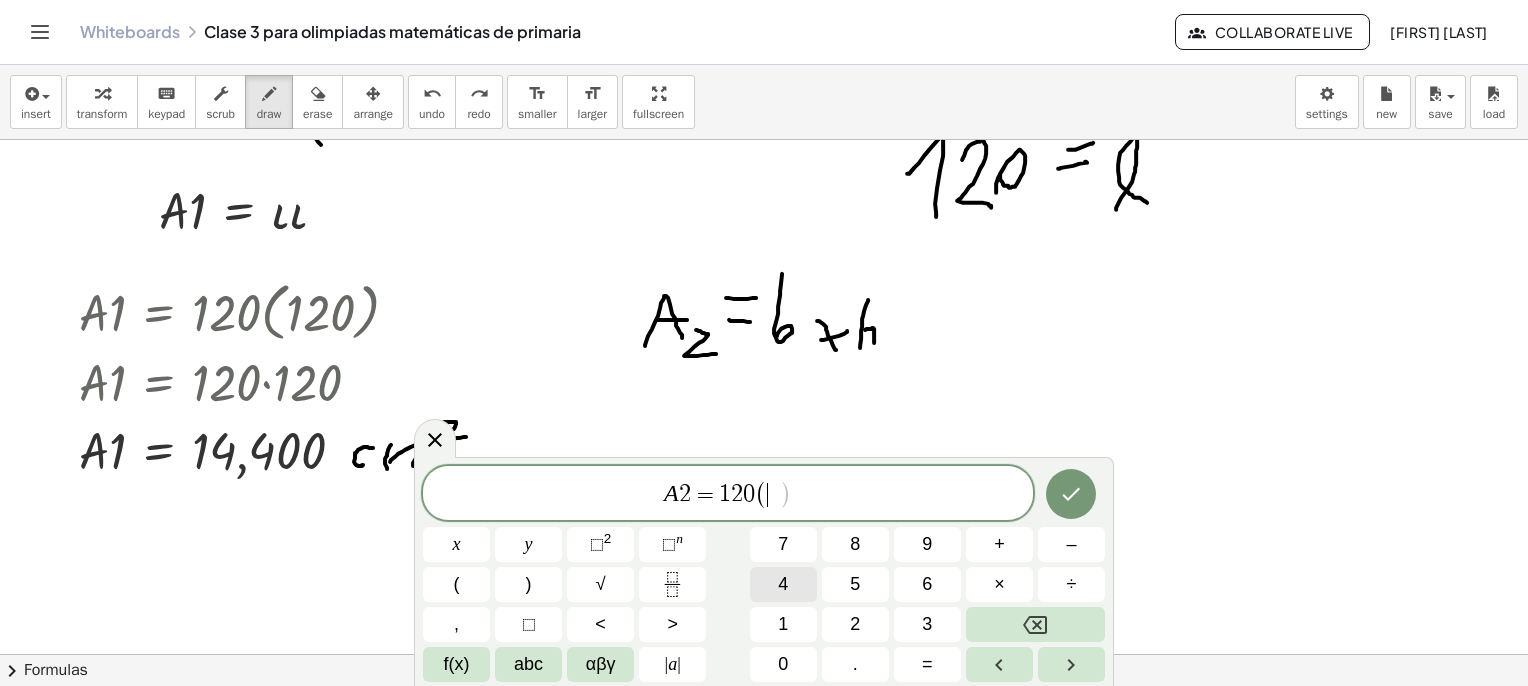 click on "4" at bounding box center (783, 584) 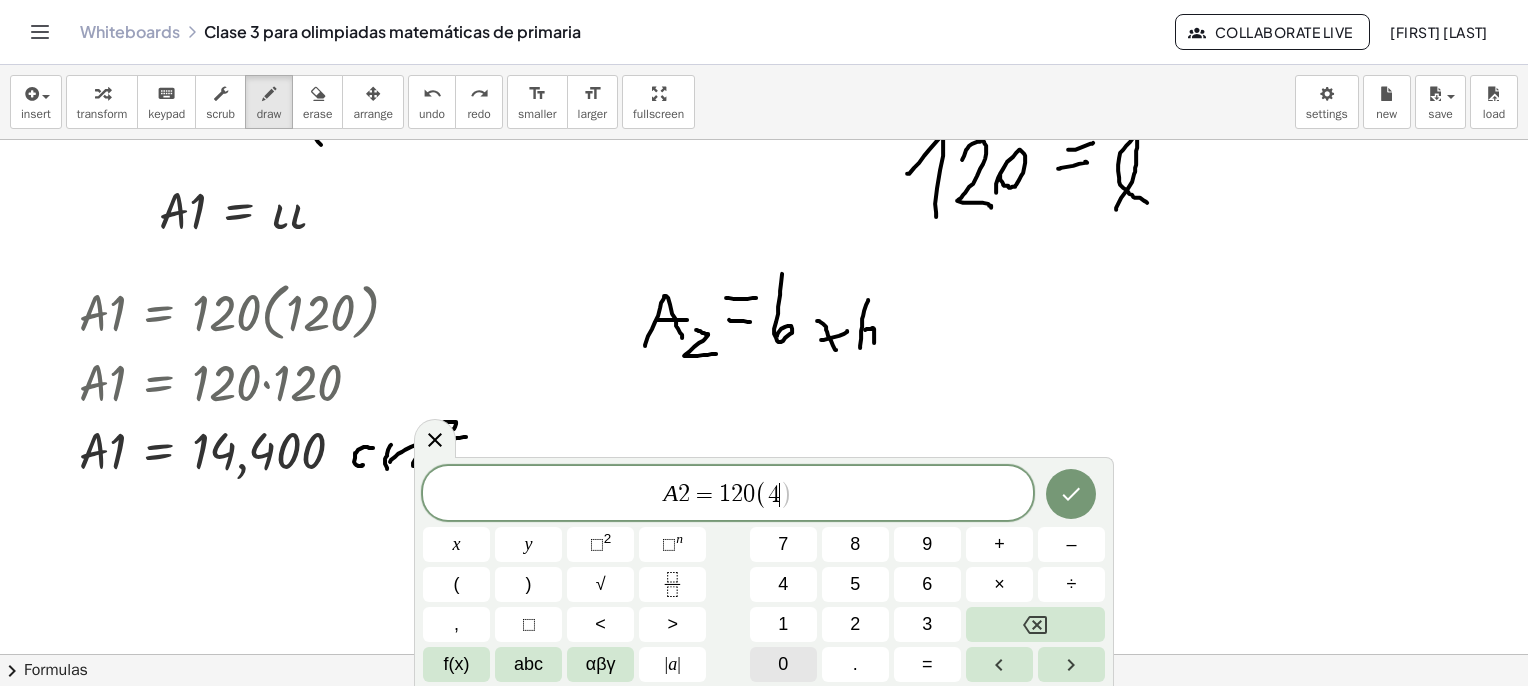 click on "0" at bounding box center [783, 664] 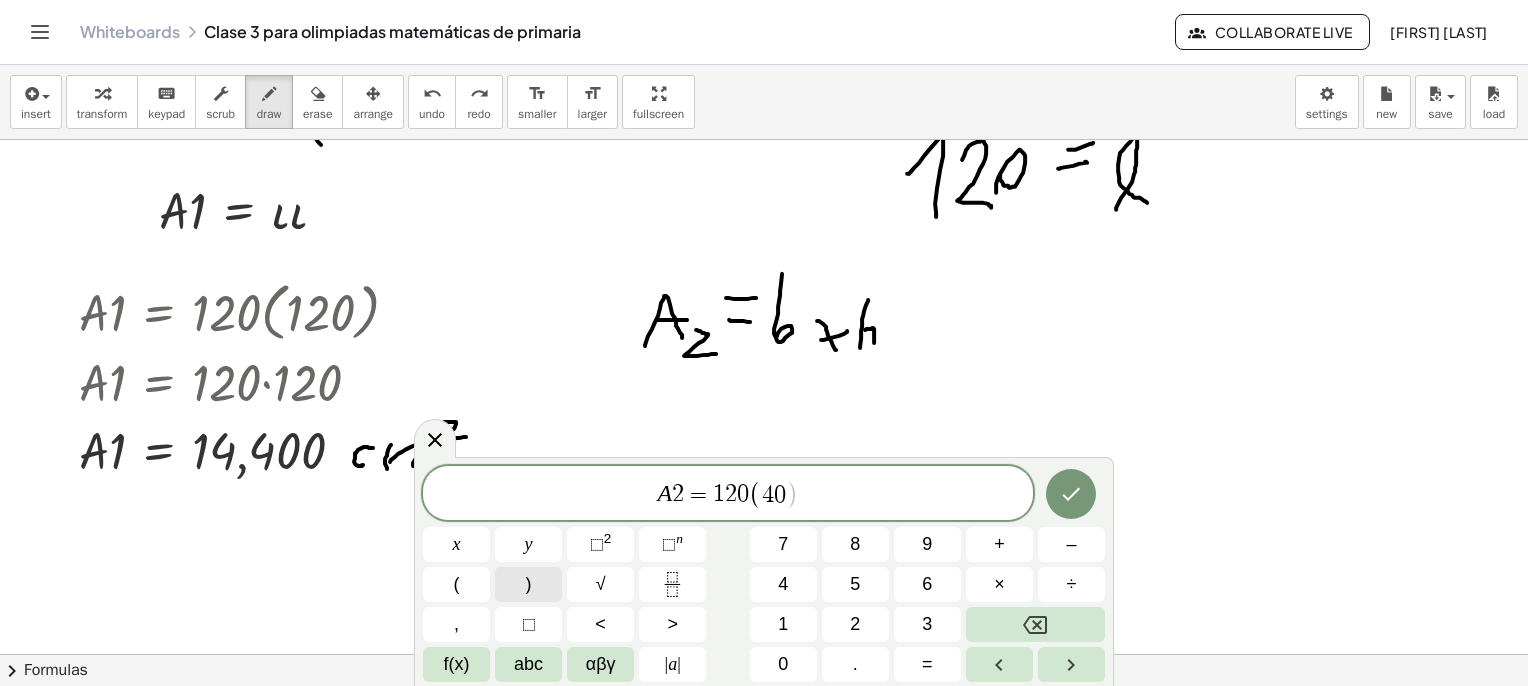 click on ")" at bounding box center (528, 584) 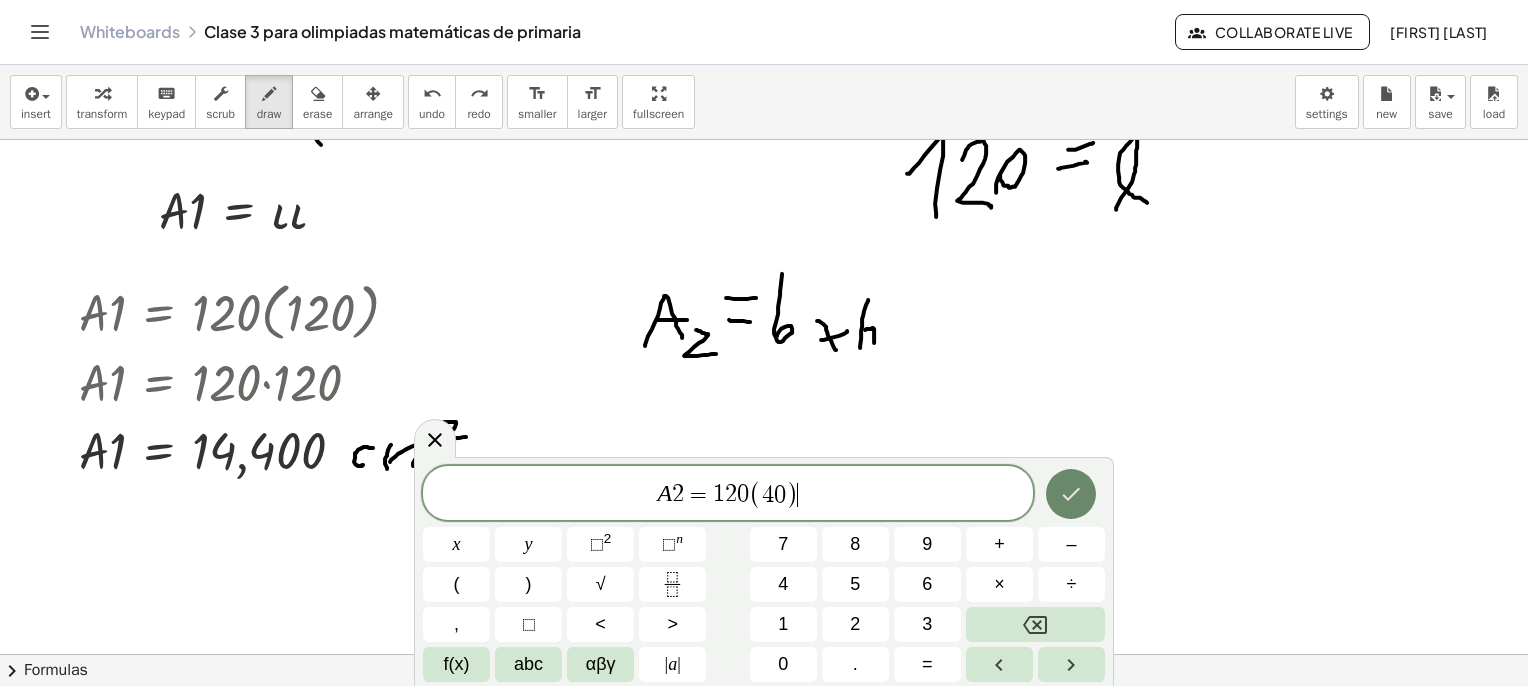 click at bounding box center (1071, 494) 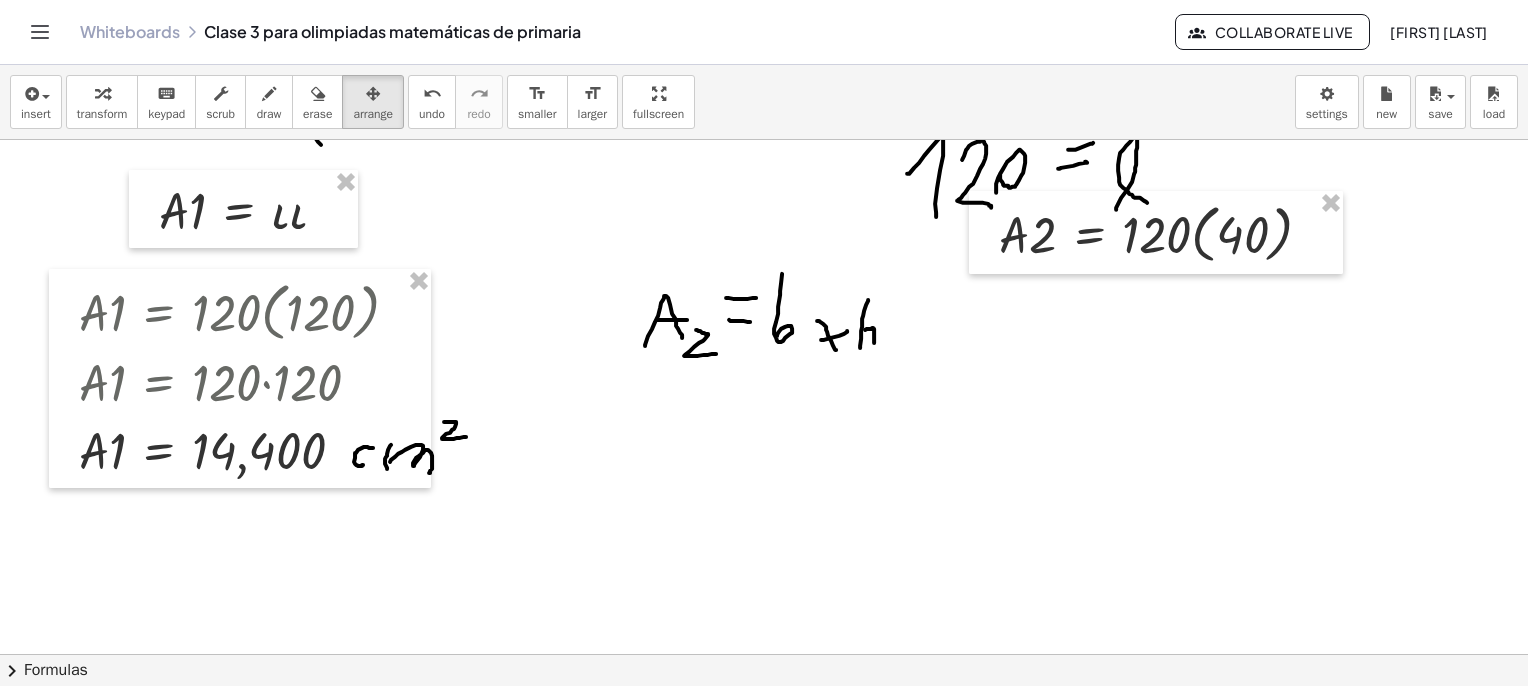 drag, startPoint x: 361, startPoint y: 88, endPoint x: 805, endPoint y: 189, distance: 455.34274 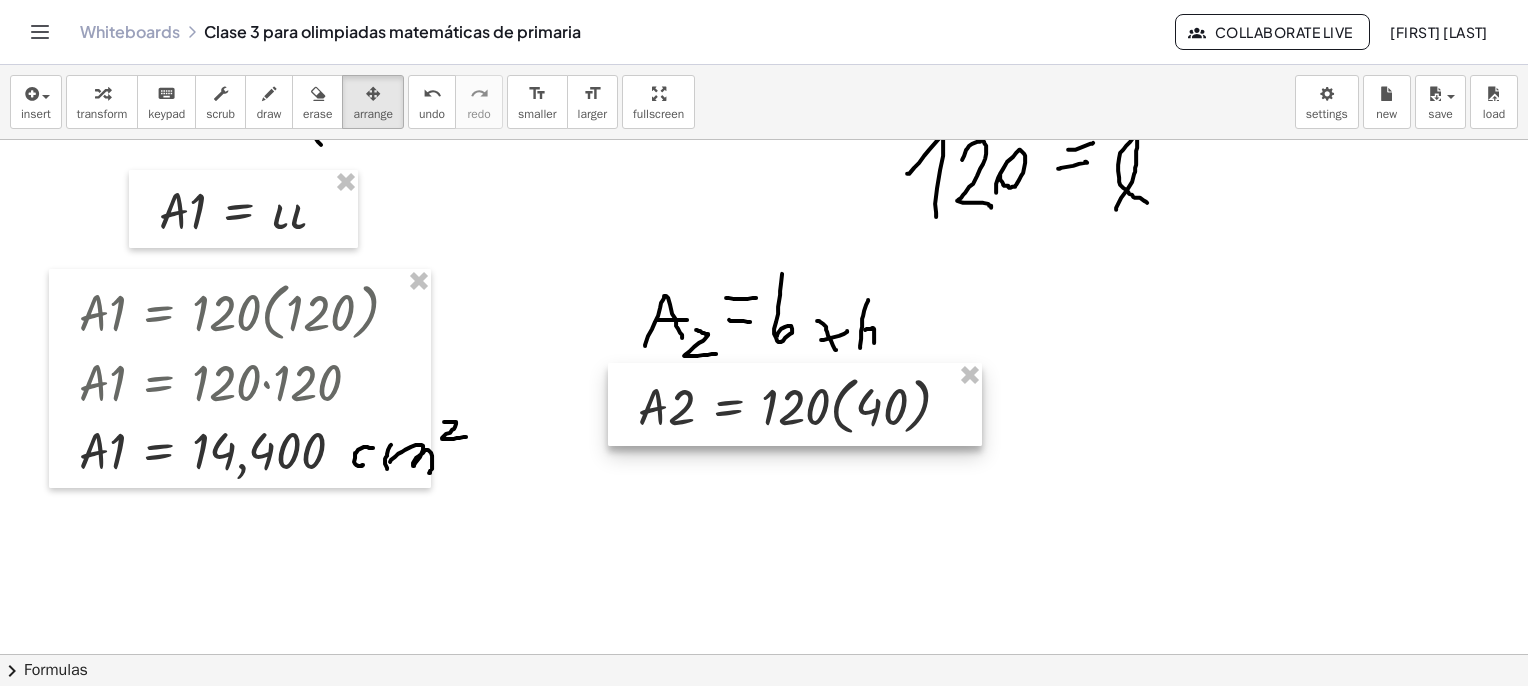 drag, startPoint x: 1113, startPoint y: 236, endPoint x: 752, endPoint y: 409, distance: 400.31238 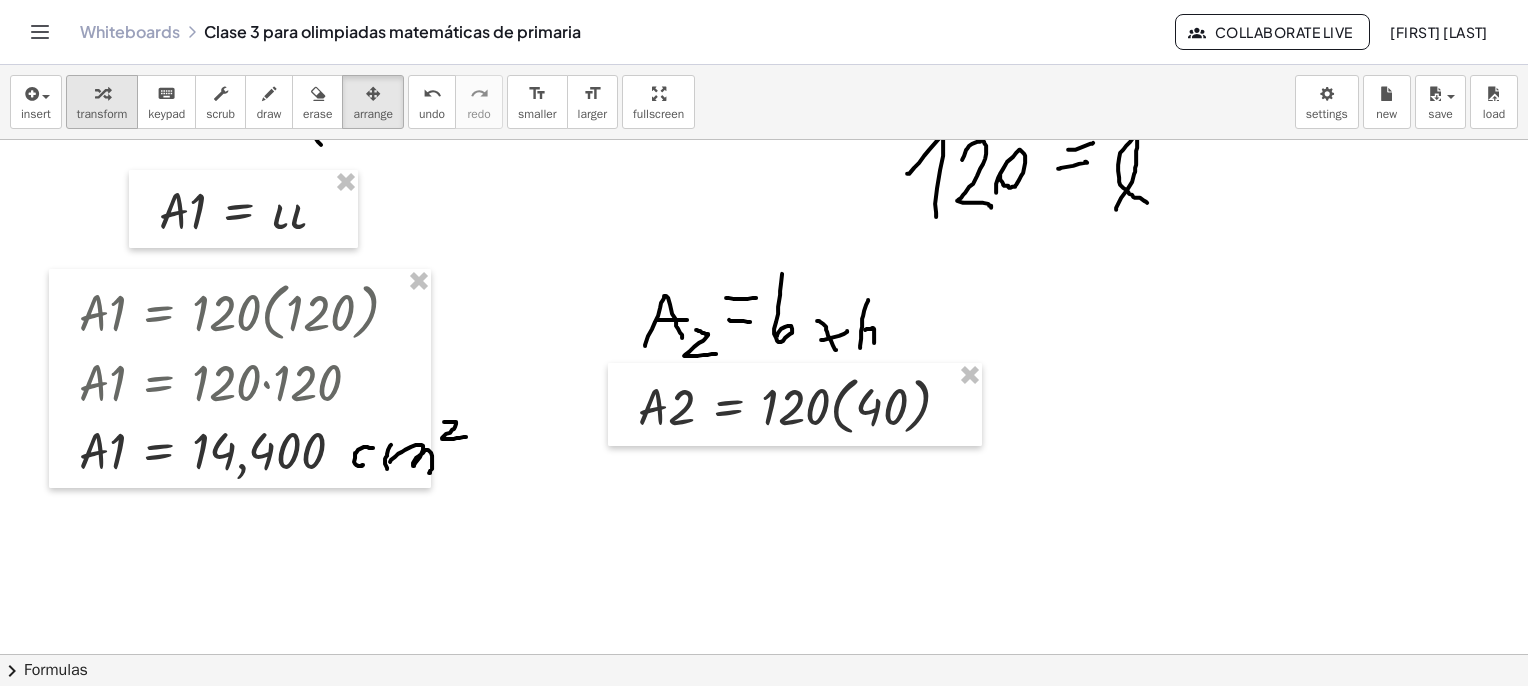 click at bounding box center [102, 93] 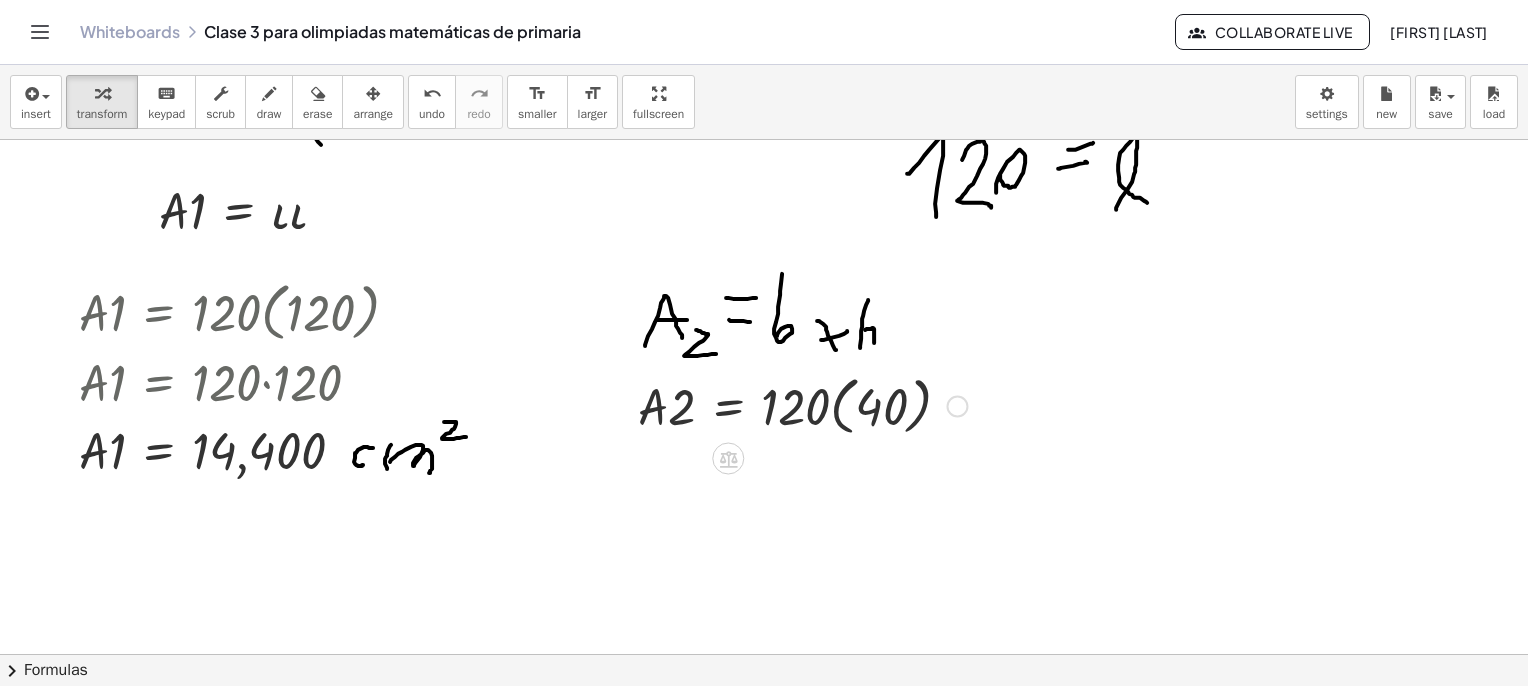 click at bounding box center (802, 404) 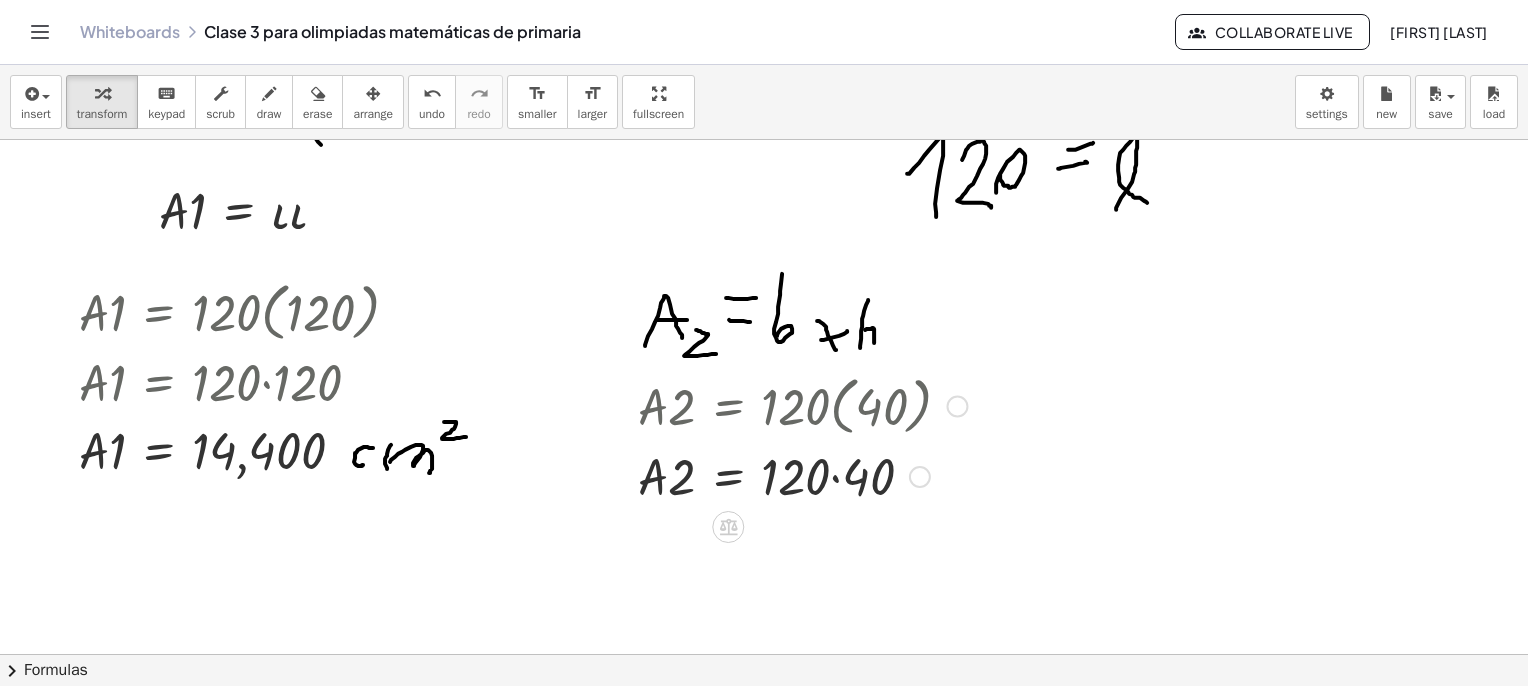 click at bounding box center [802, 475] 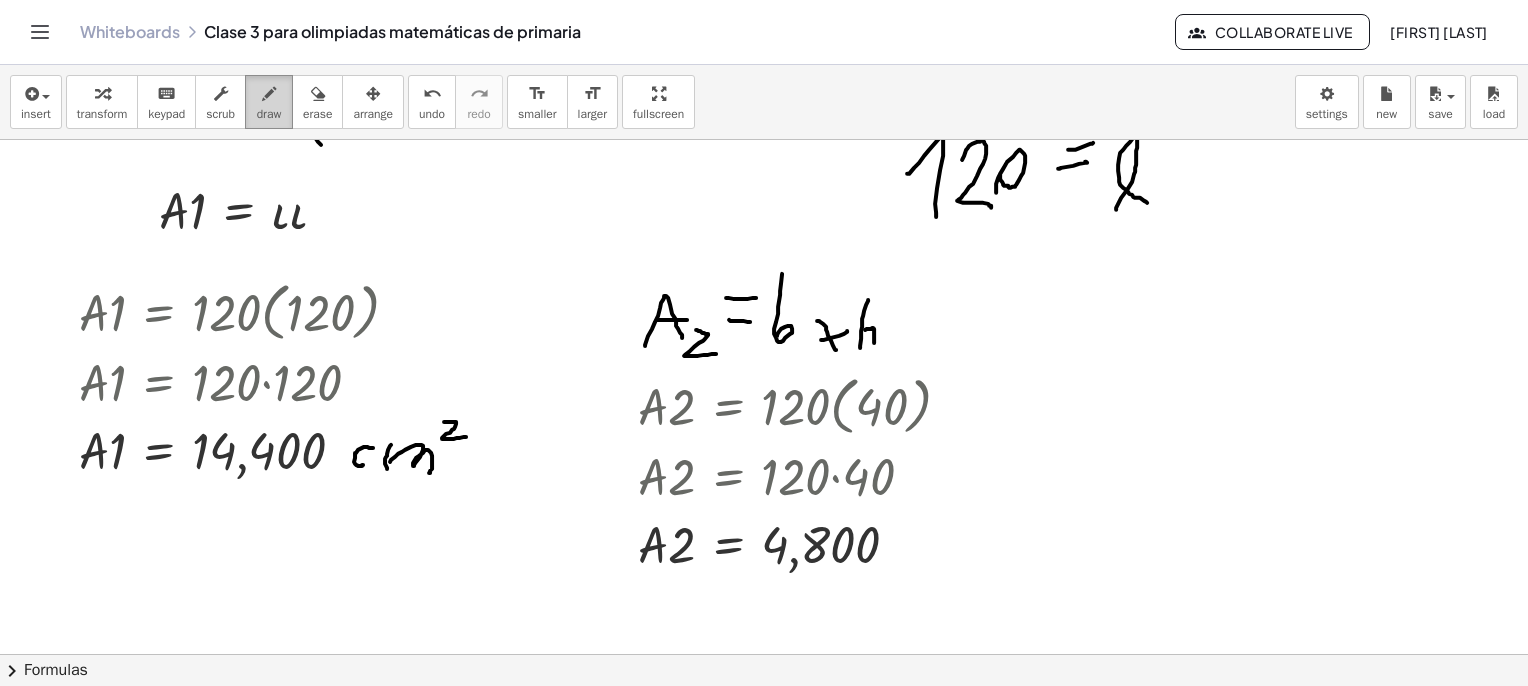 click on "draw" at bounding box center [269, 114] 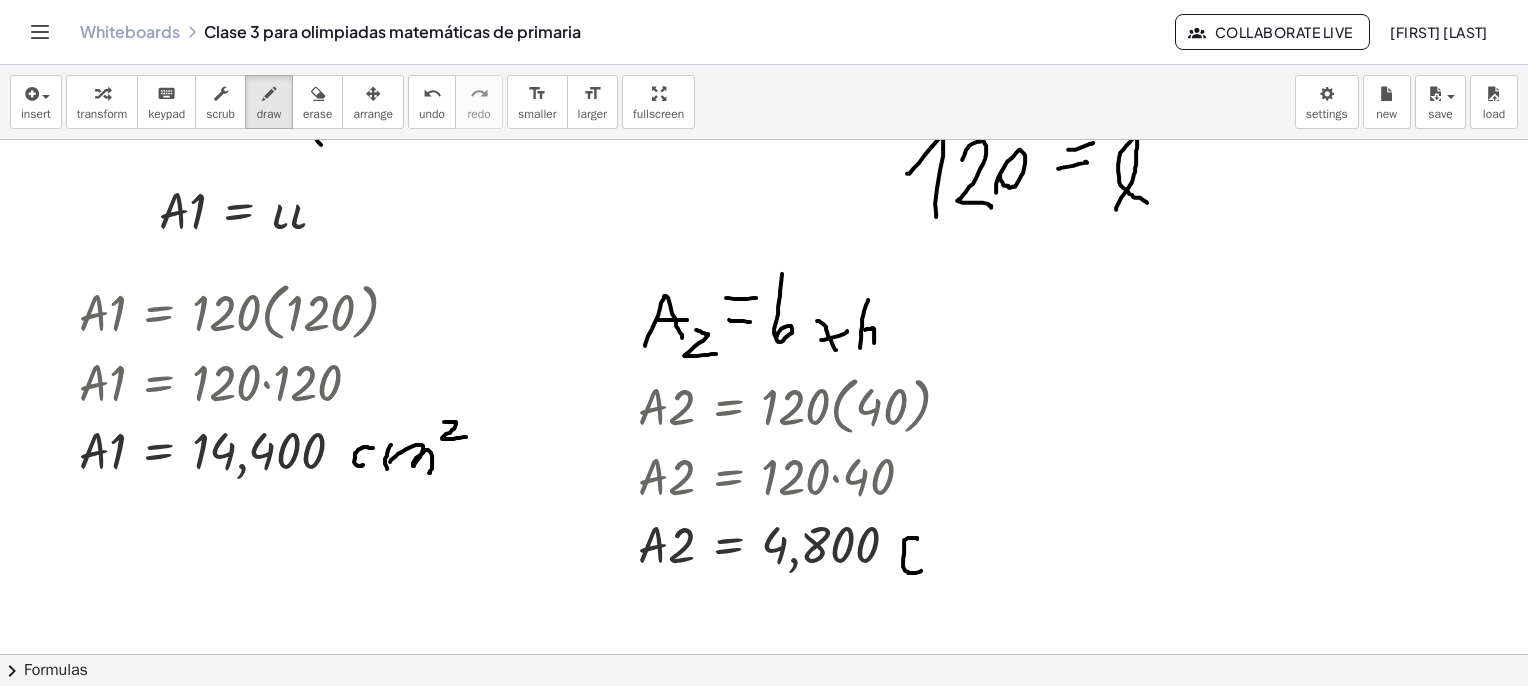drag, startPoint x: 915, startPoint y: 537, endPoint x: 921, endPoint y: 570, distance: 33.54102 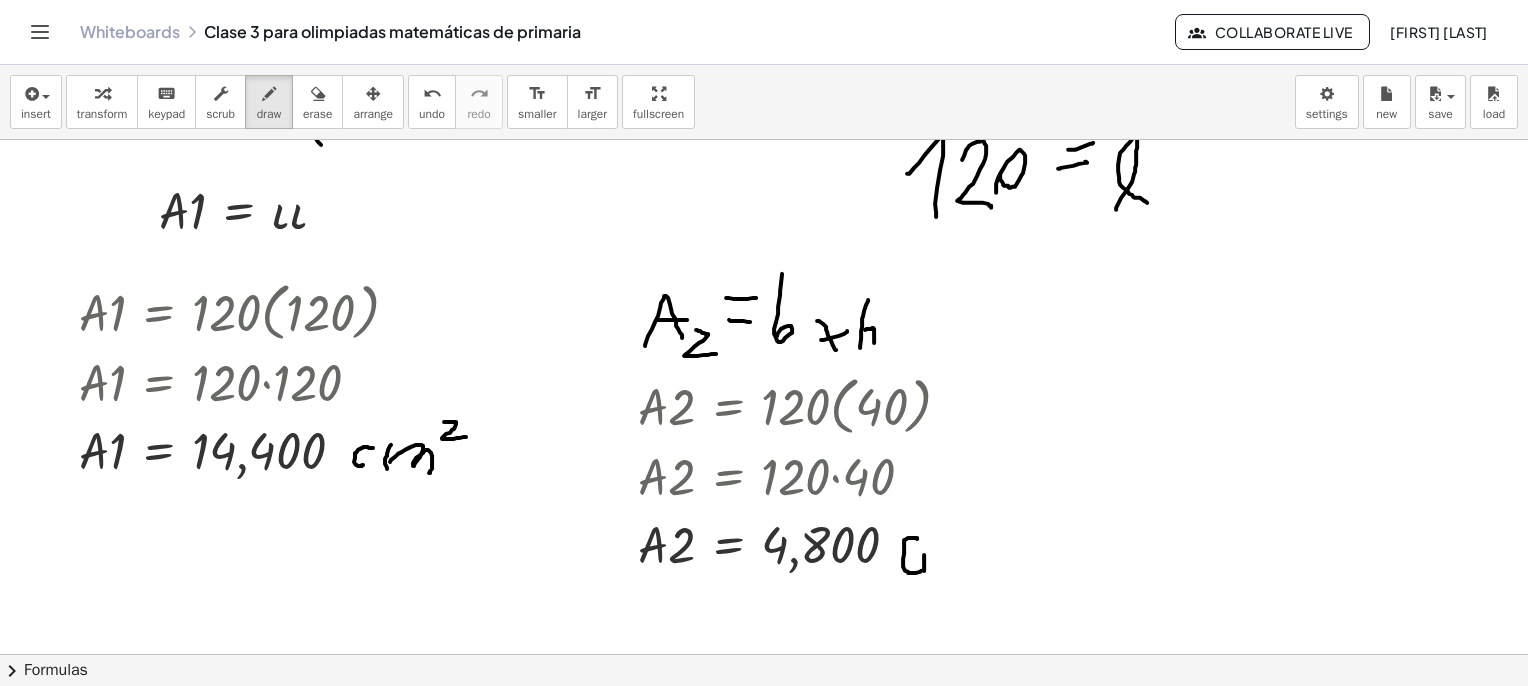 drag, startPoint x: 924, startPoint y: 570, endPoint x: 925, endPoint y: 549, distance: 21.023796 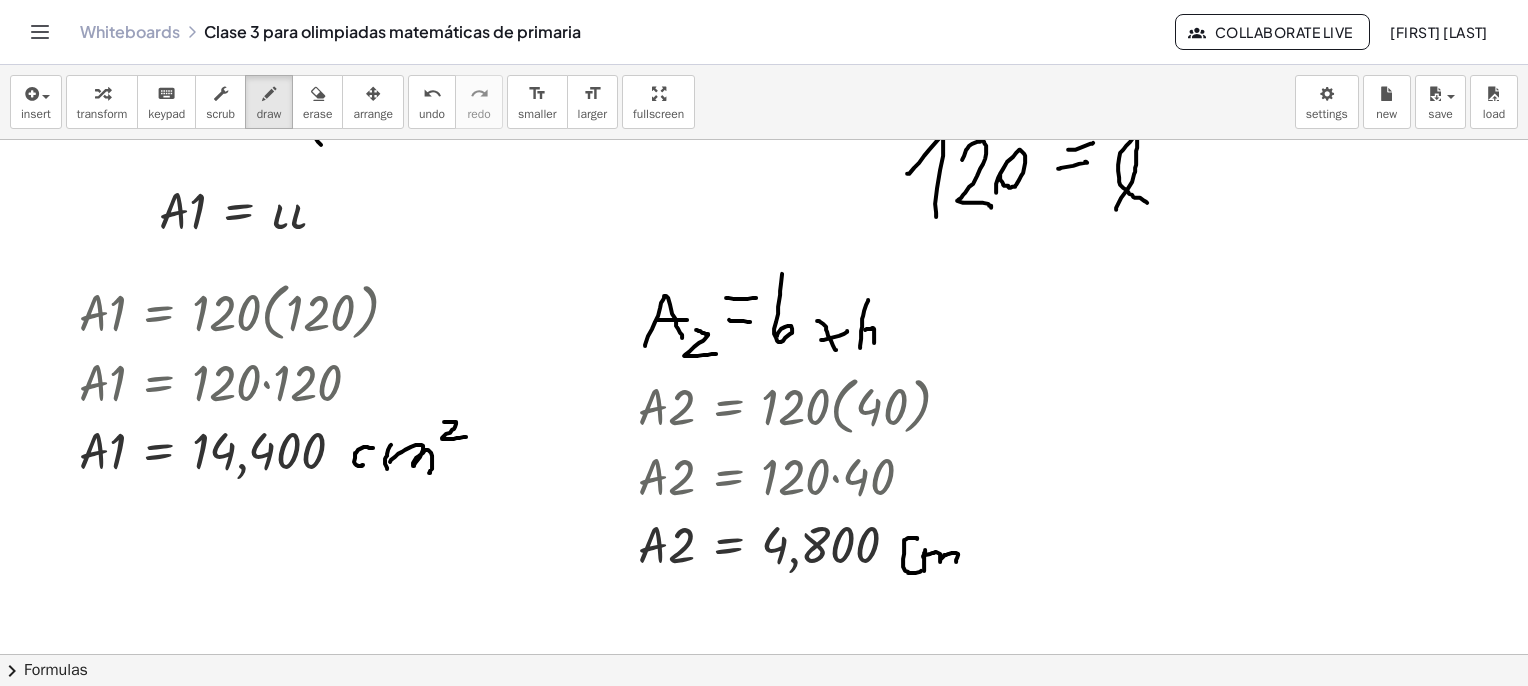 drag, startPoint x: 923, startPoint y: 556, endPoint x: 956, endPoint y: 561, distance: 33.37664 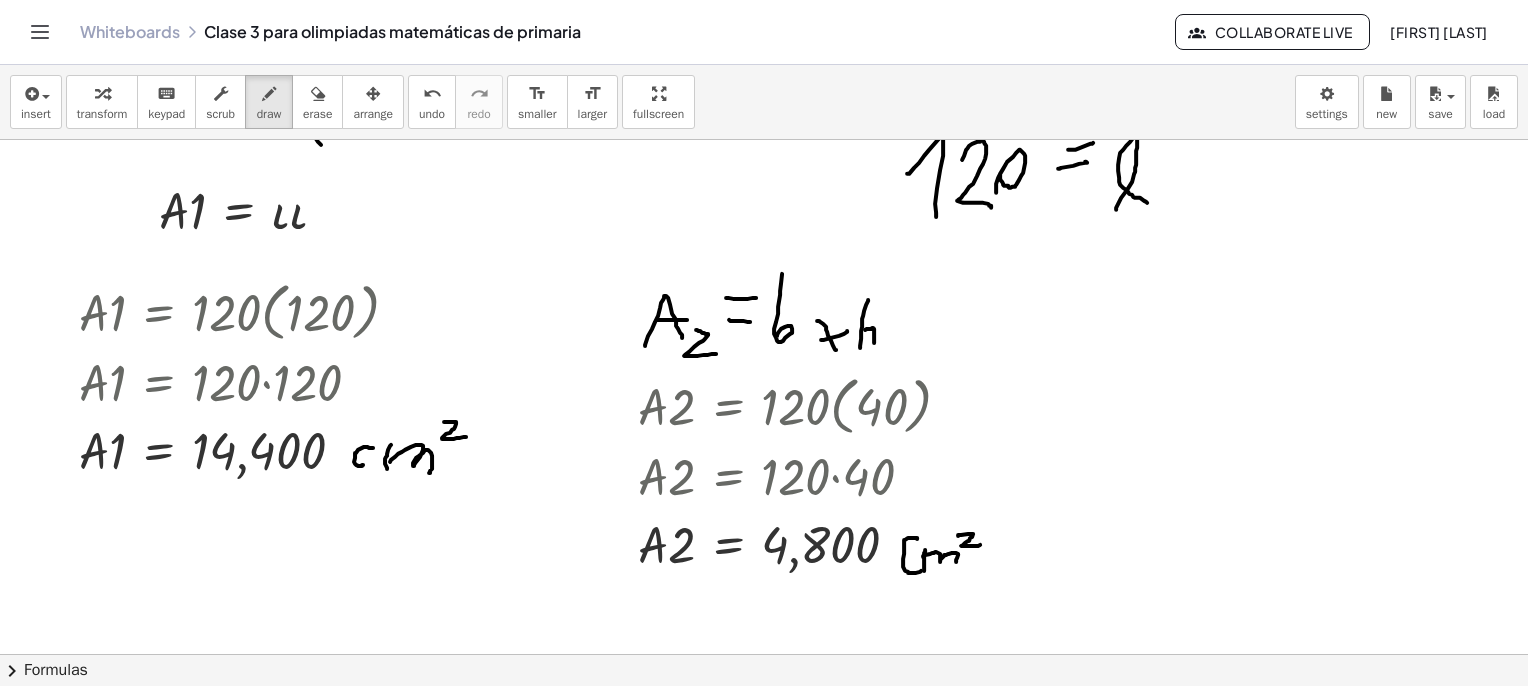 drag, startPoint x: 958, startPoint y: 535, endPoint x: 980, endPoint y: 544, distance: 23.769728 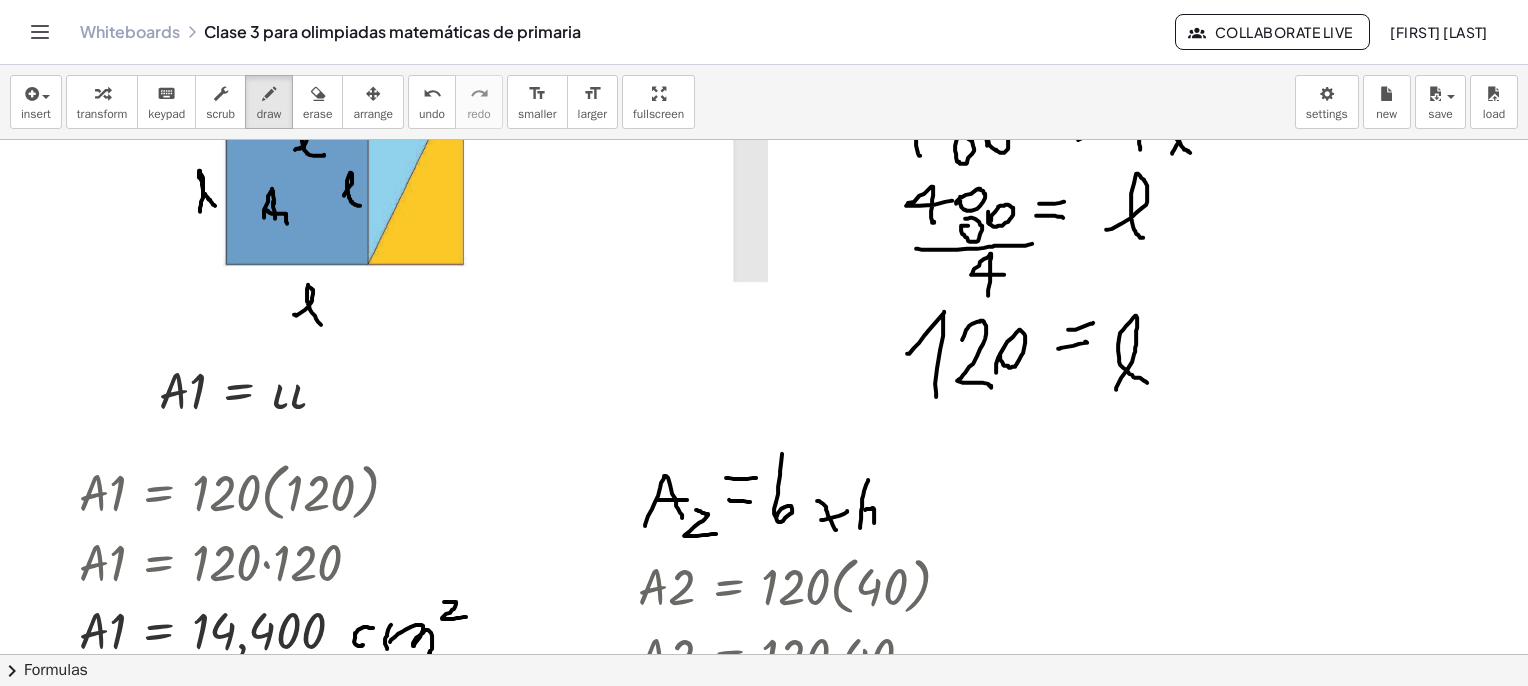scroll, scrollTop: 0, scrollLeft: 0, axis: both 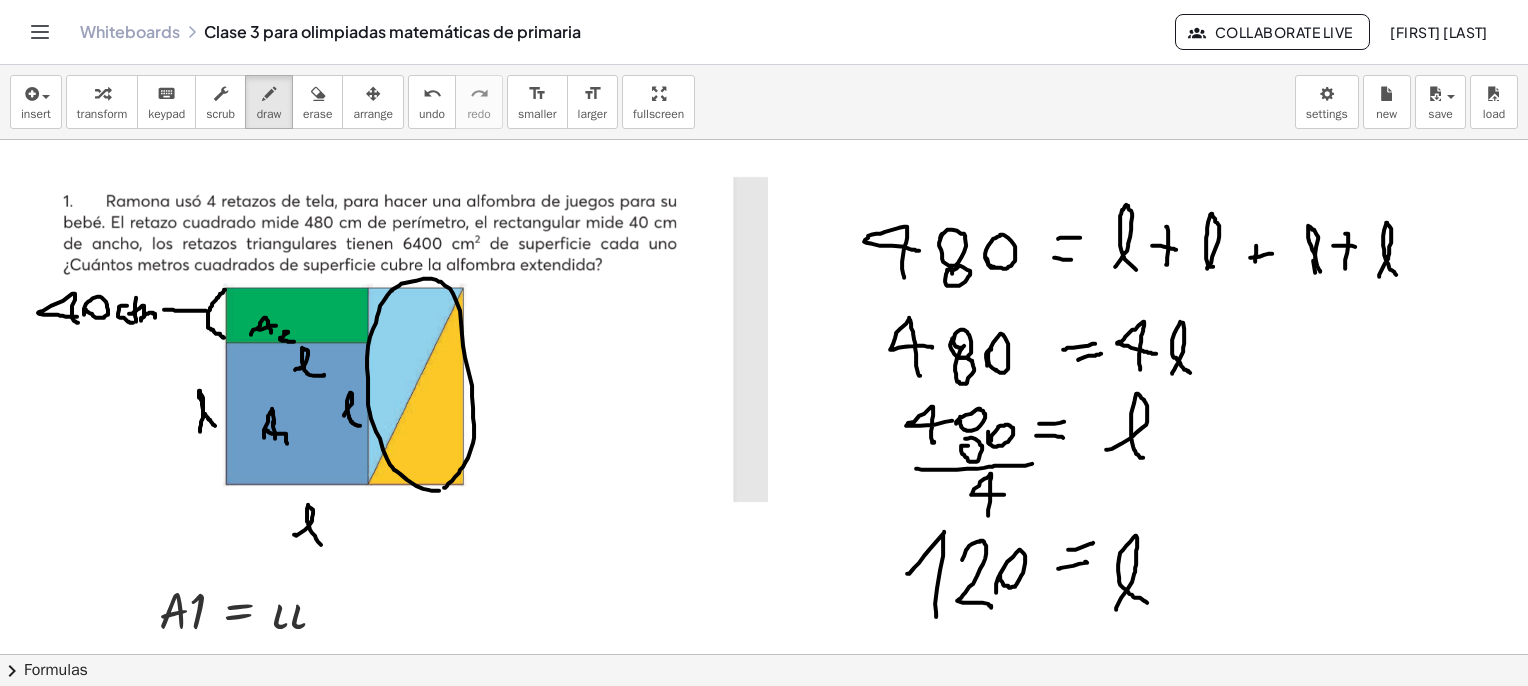 click at bounding box center [764, 3827] 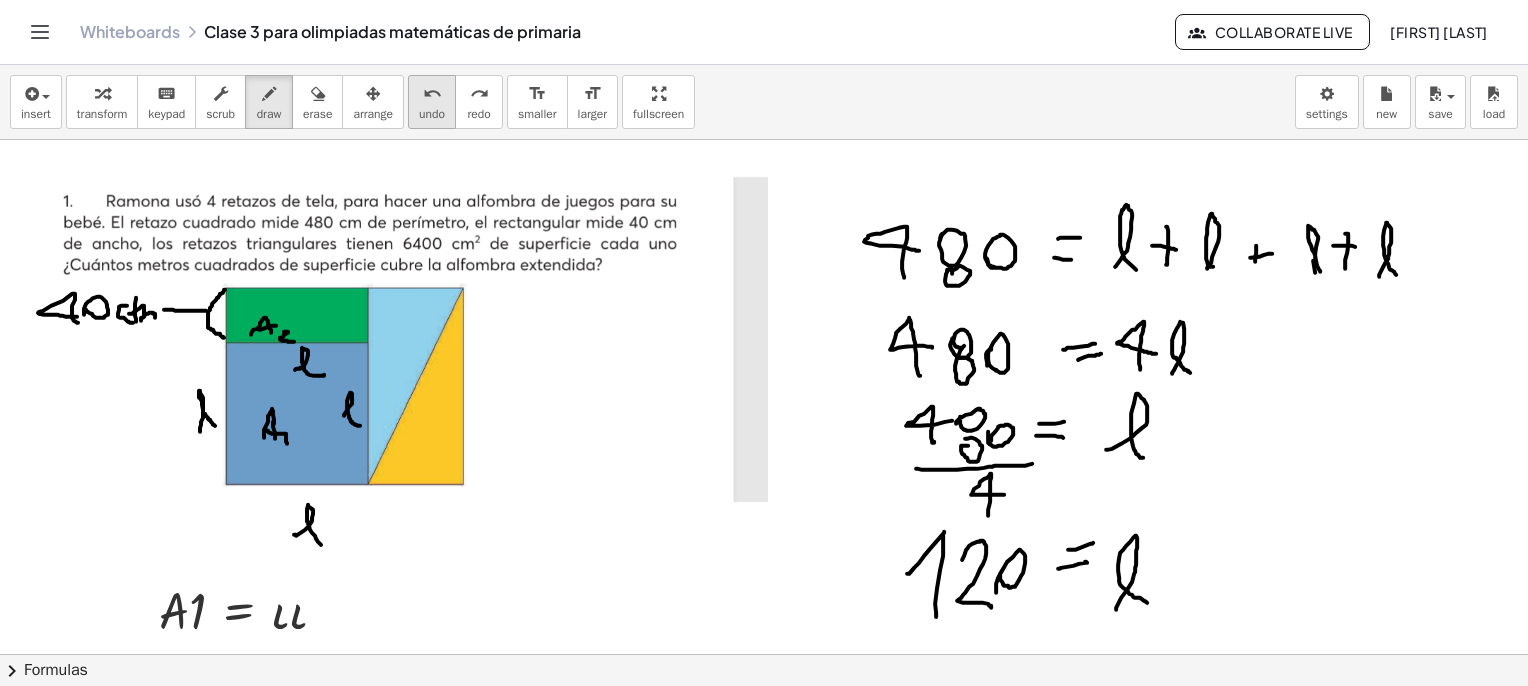 click on "undo" at bounding box center [432, 94] 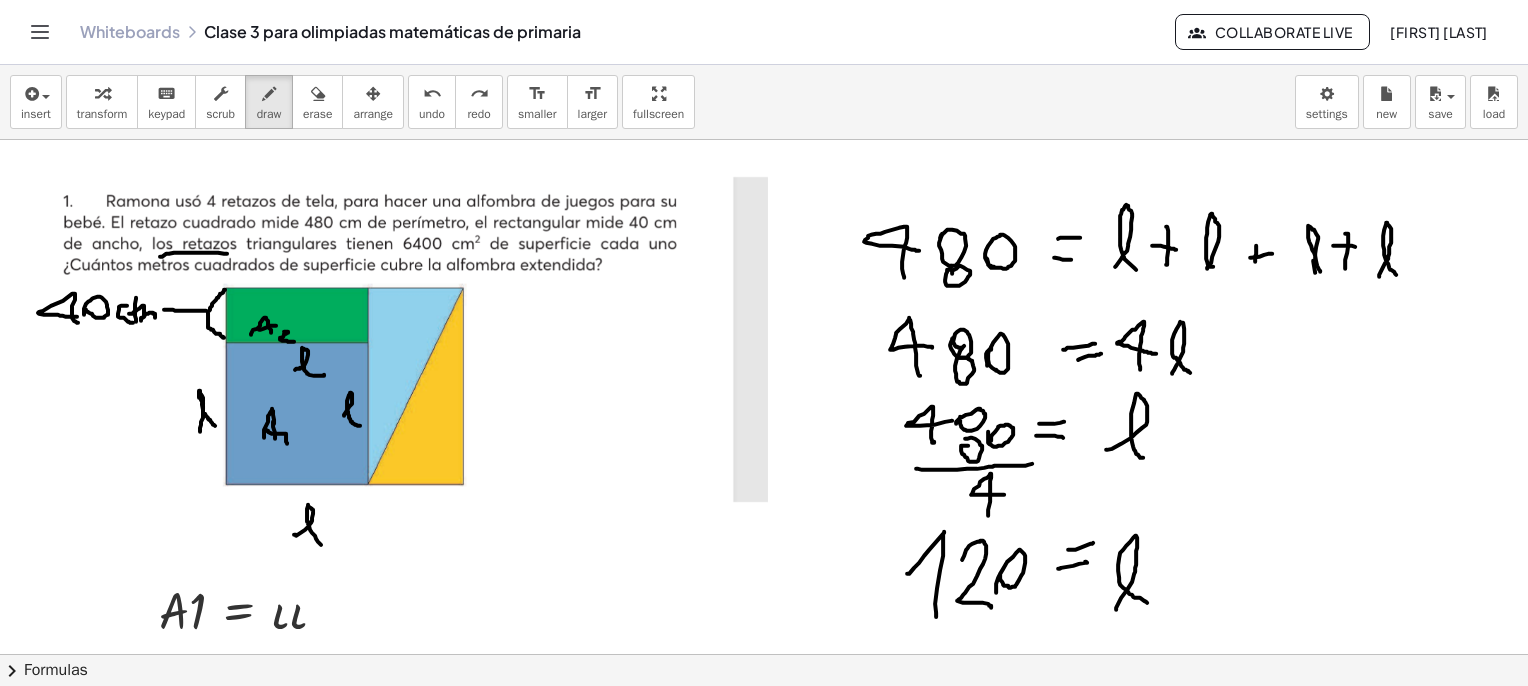 drag, startPoint x: 191, startPoint y: 252, endPoint x: 272, endPoint y: 252, distance: 81 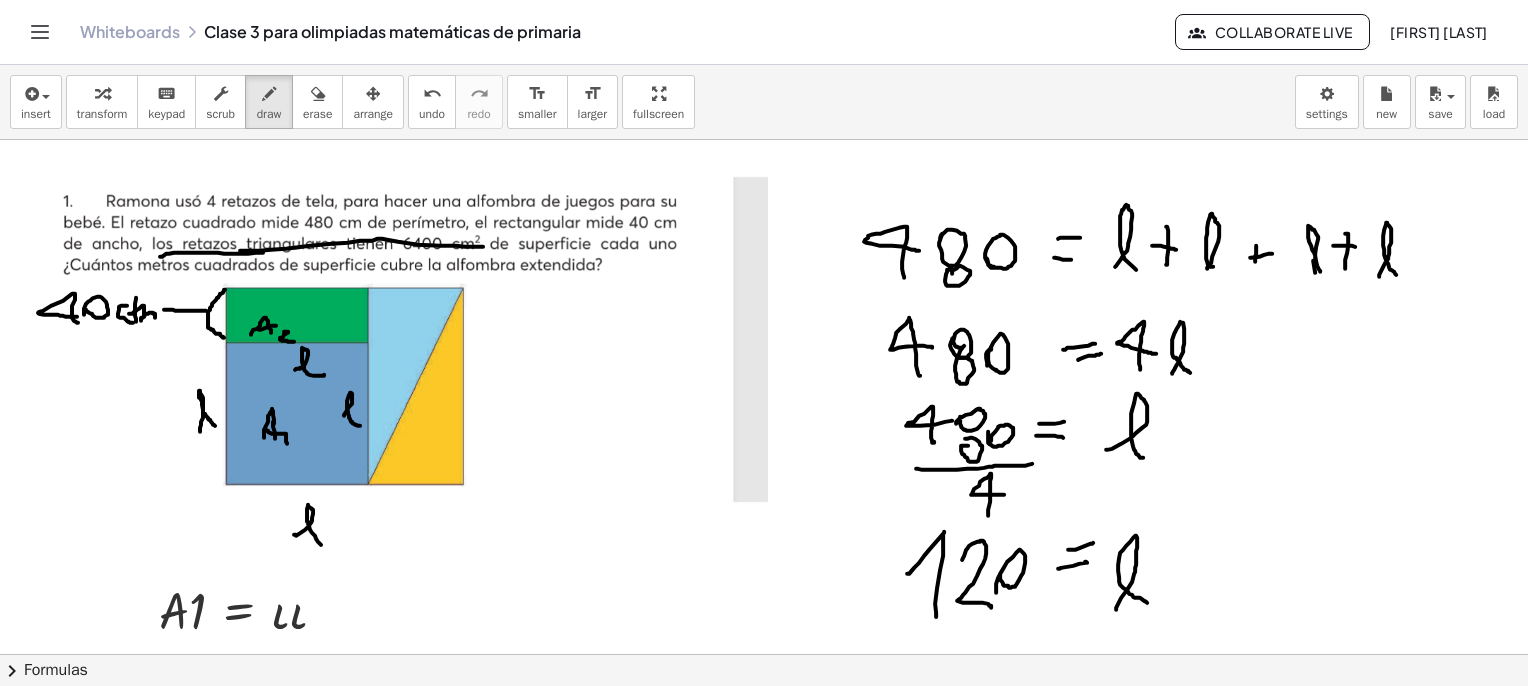 drag, startPoint x: 271, startPoint y: 249, endPoint x: 502, endPoint y: 247, distance: 231.00865 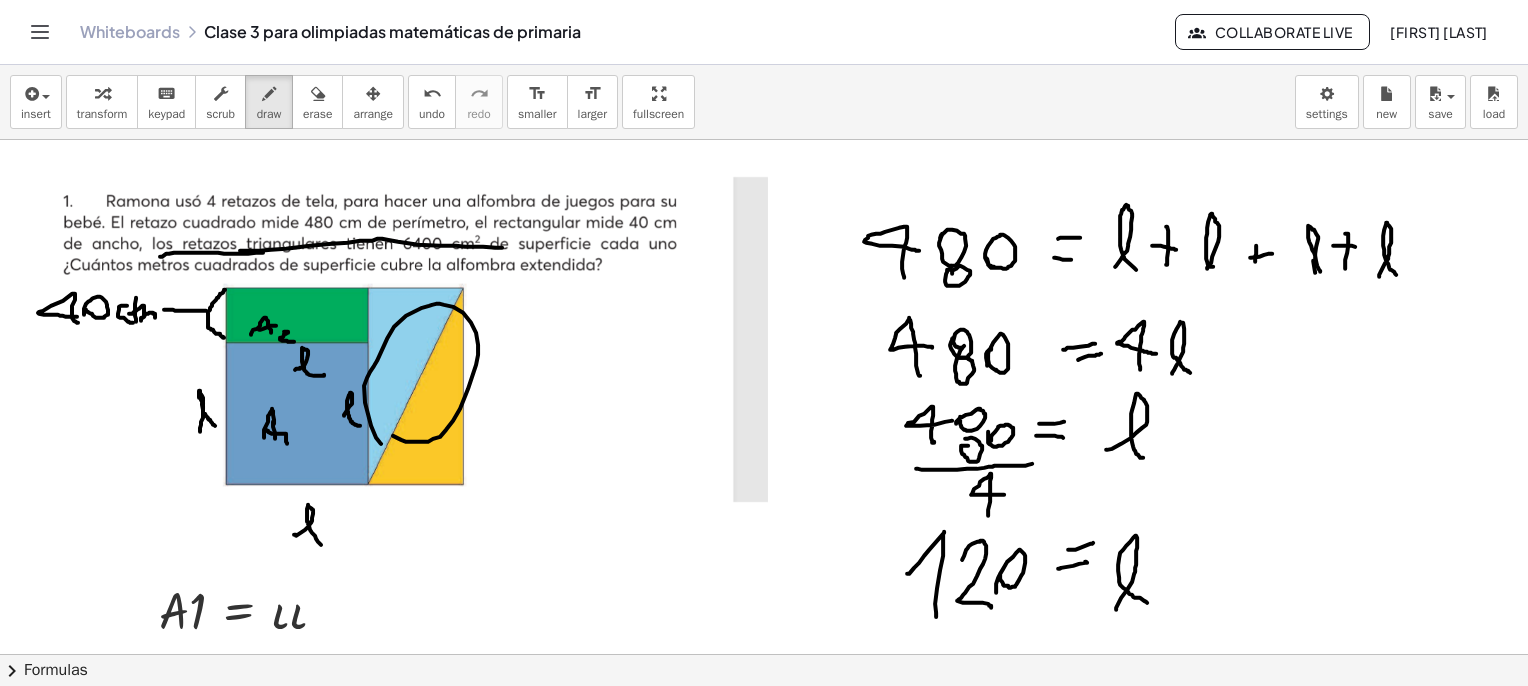 drag, startPoint x: 370, startPoint y: 371, endPoint x: 385, endPoint y: 317, distance: 56.044624 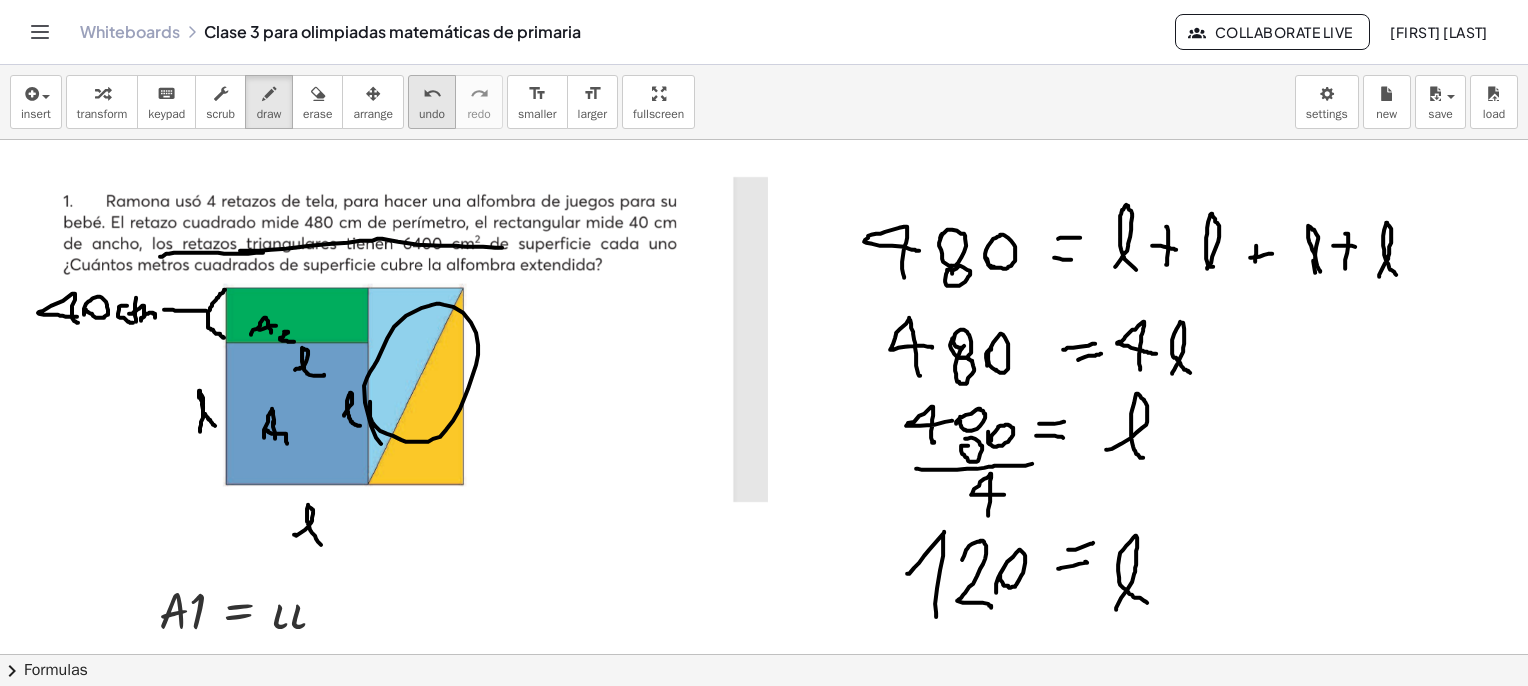 click on "undo" at bounding box center (432, 94) 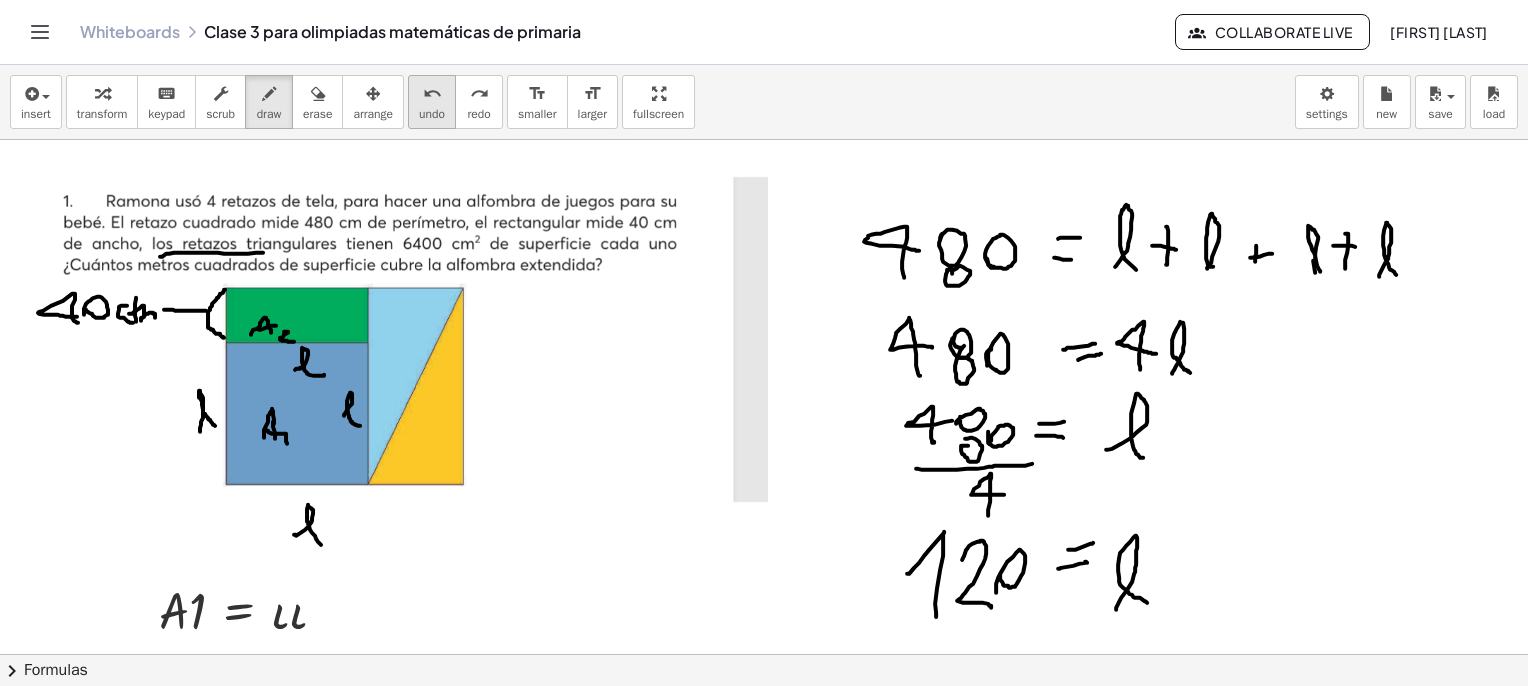 click on "undo" at bounding box center (432, 94) 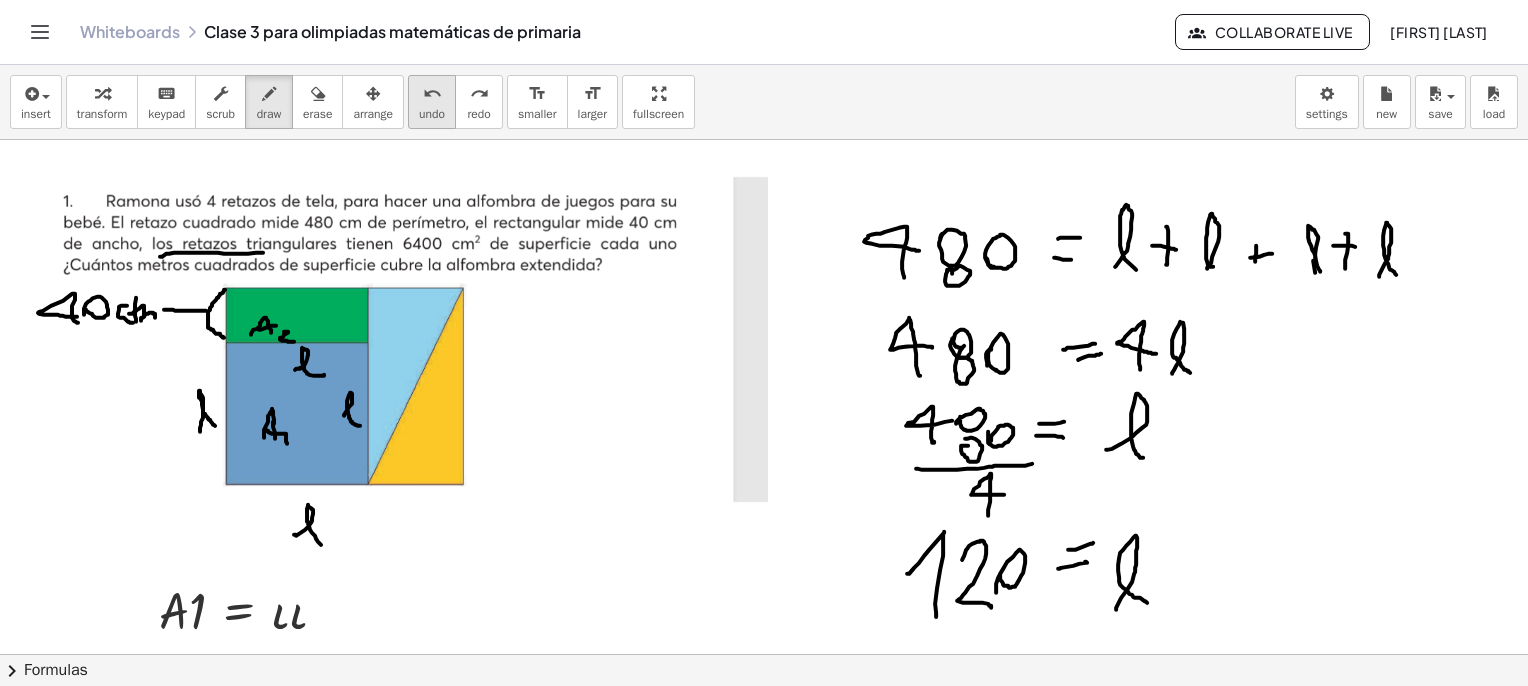 click on "undo" at bounding box center [432, 114] 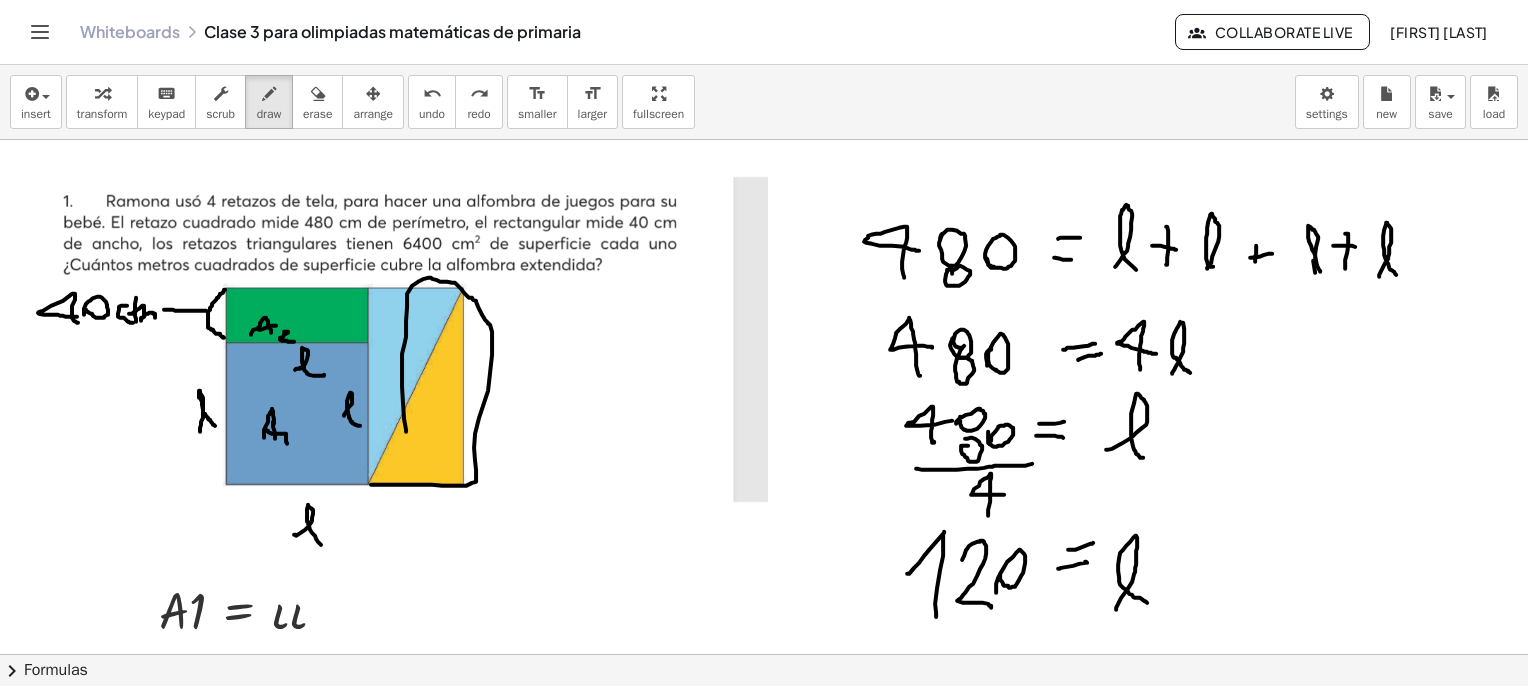 drag, startPoint x: 374, startPoint y: 484, endPoint x: 405, endPoint y: 448, distance: 47.507893 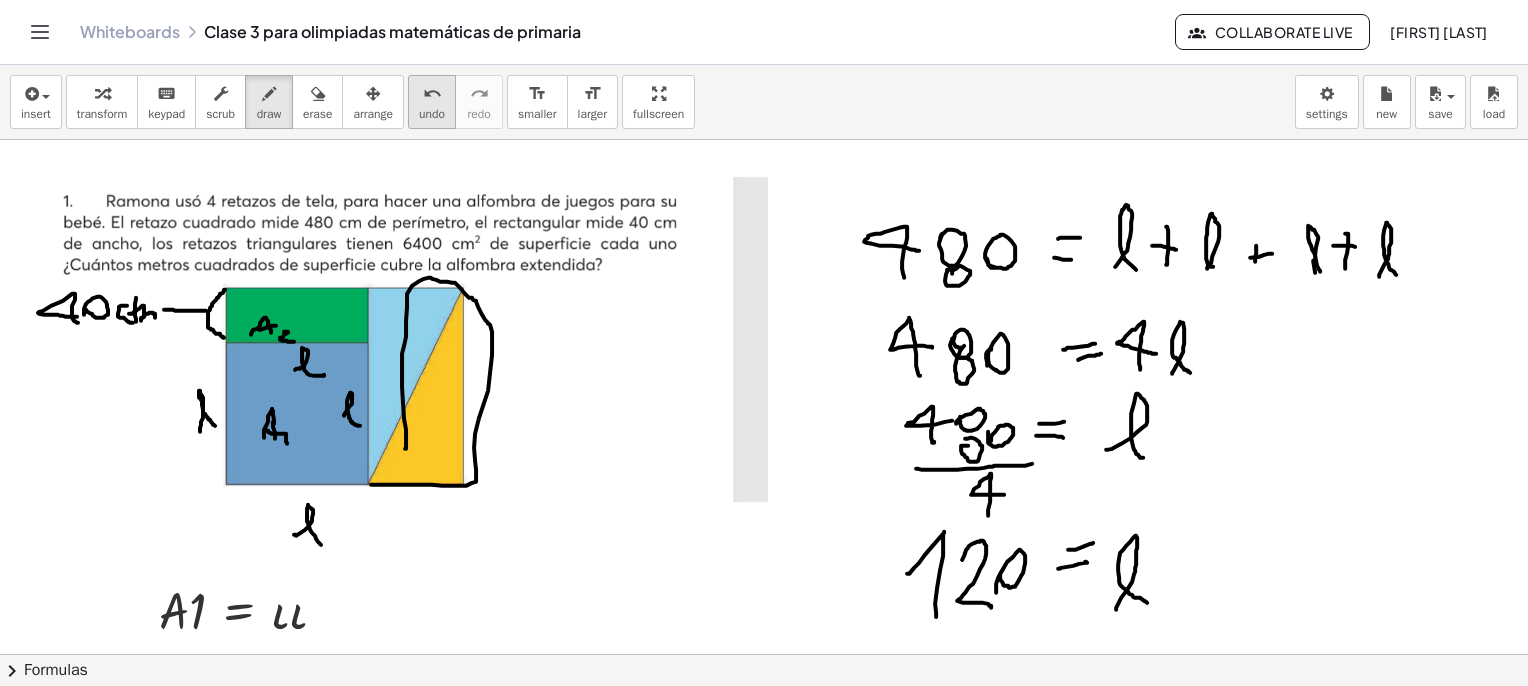 click on "undo" at bounding box center [432, 94] 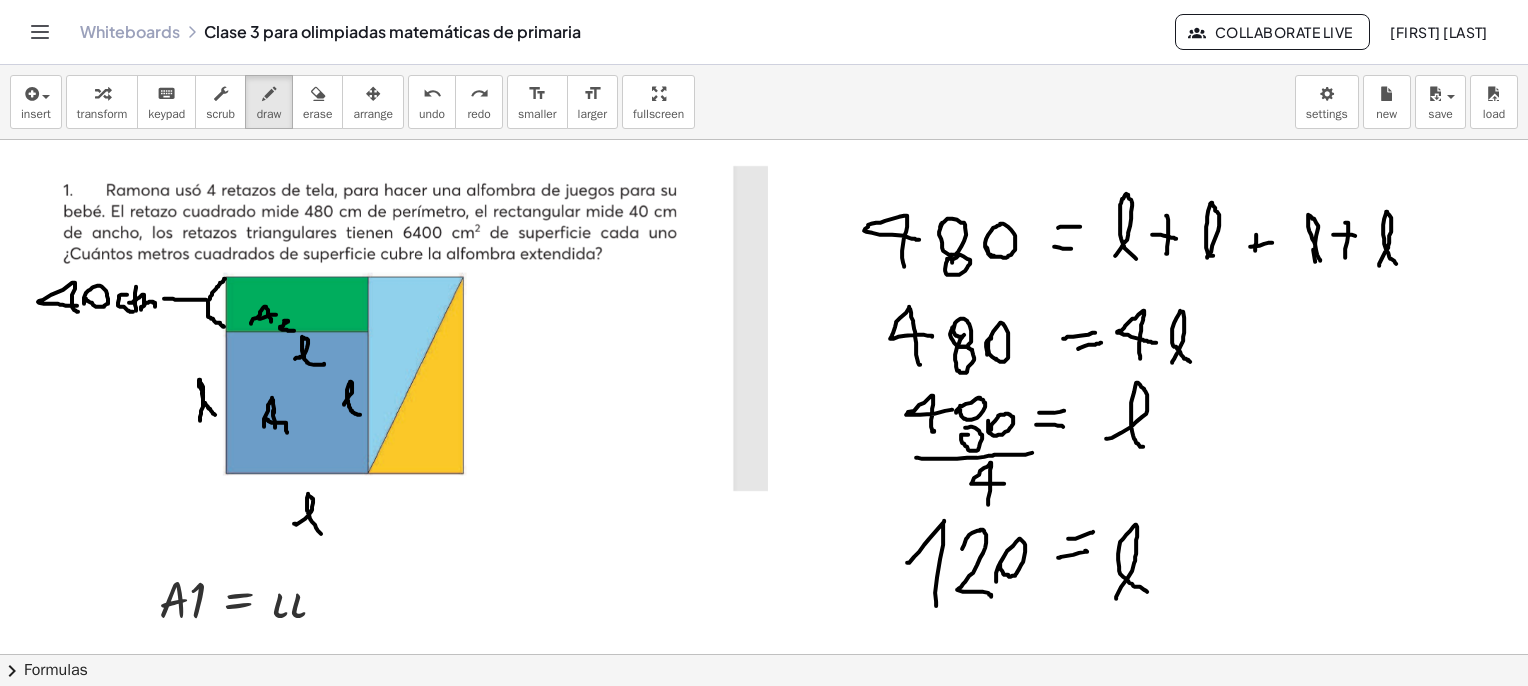 scroll, scrollTop: 0, scrollLeft: 0, axis: both 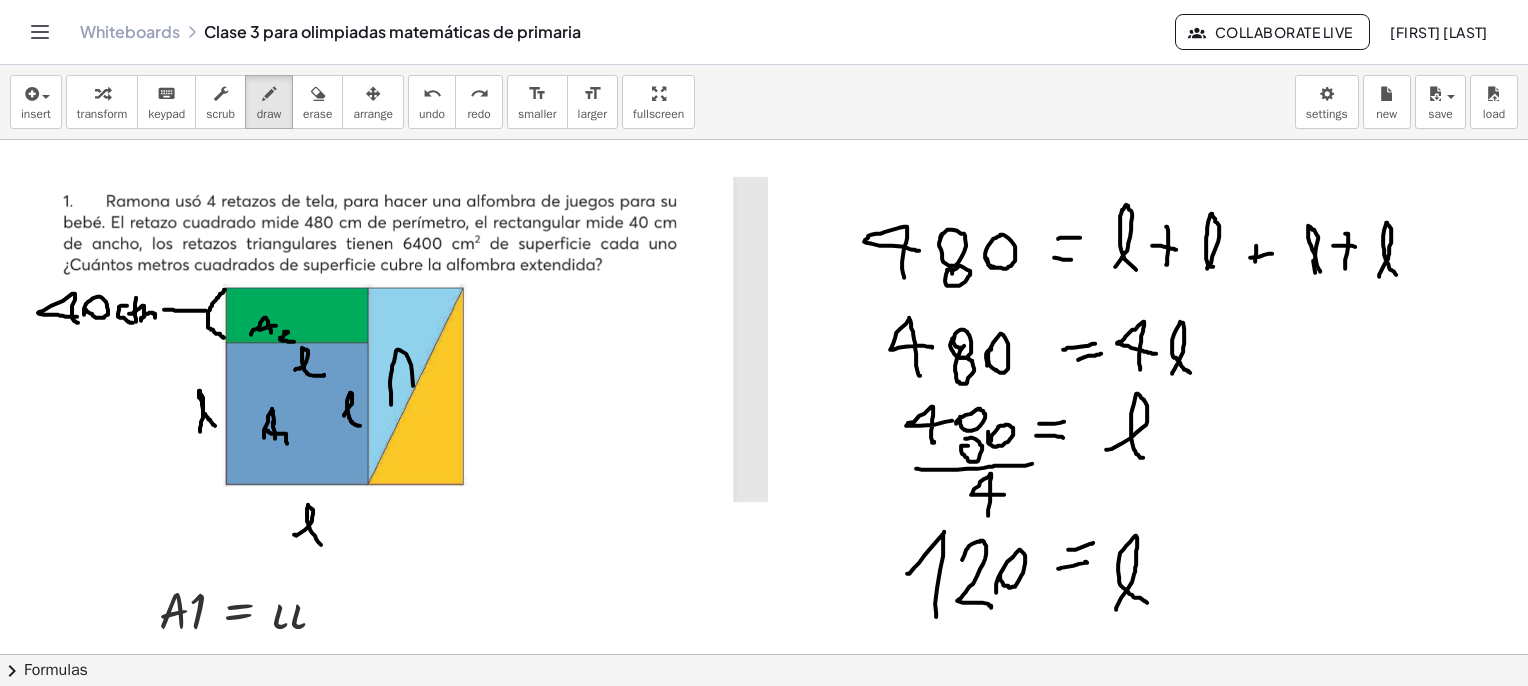 drag, startPoint x: 391, startPoint y: 404, endPoint x: 408, endPoint y: 392, distance: 20.808653 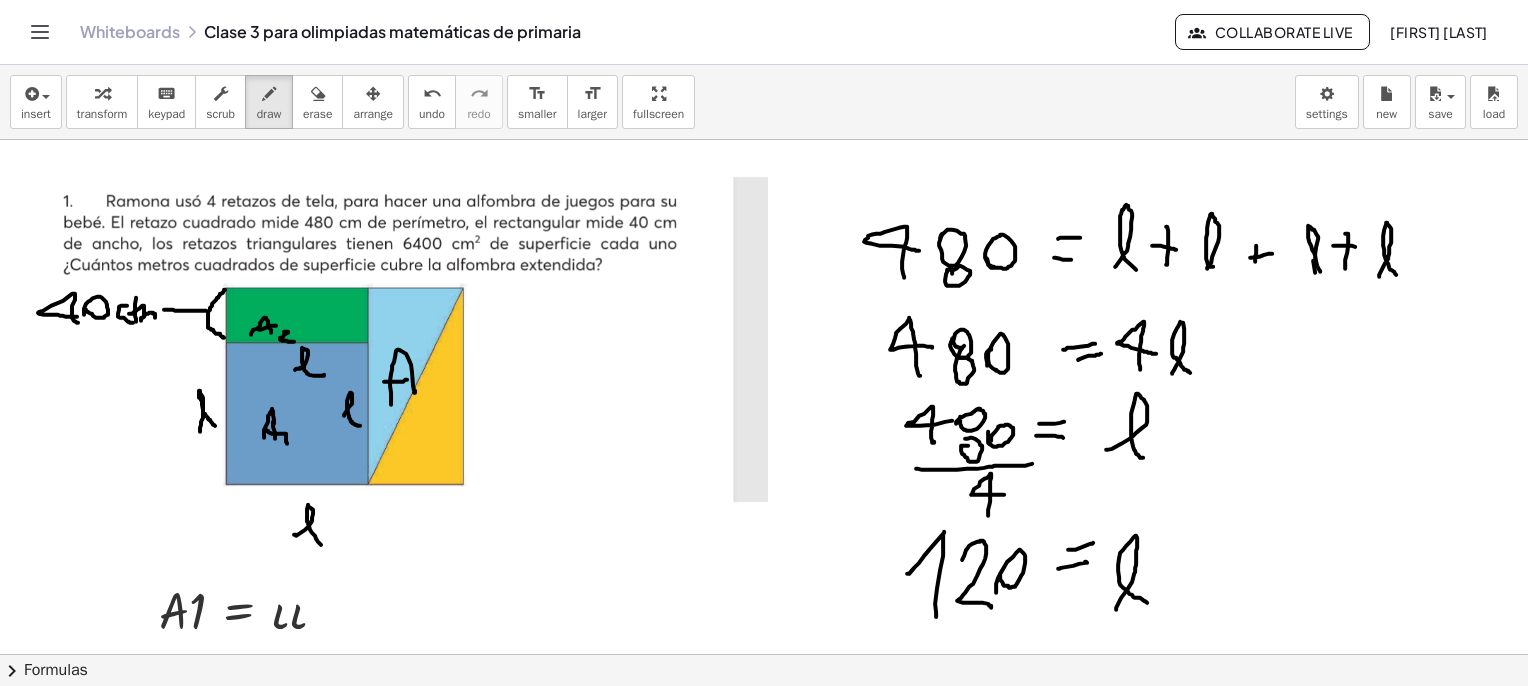 drag, startPoint x: 386, startPoint y: 381, endPoint x: 408, endPoint y: 380, distance: 22.022715 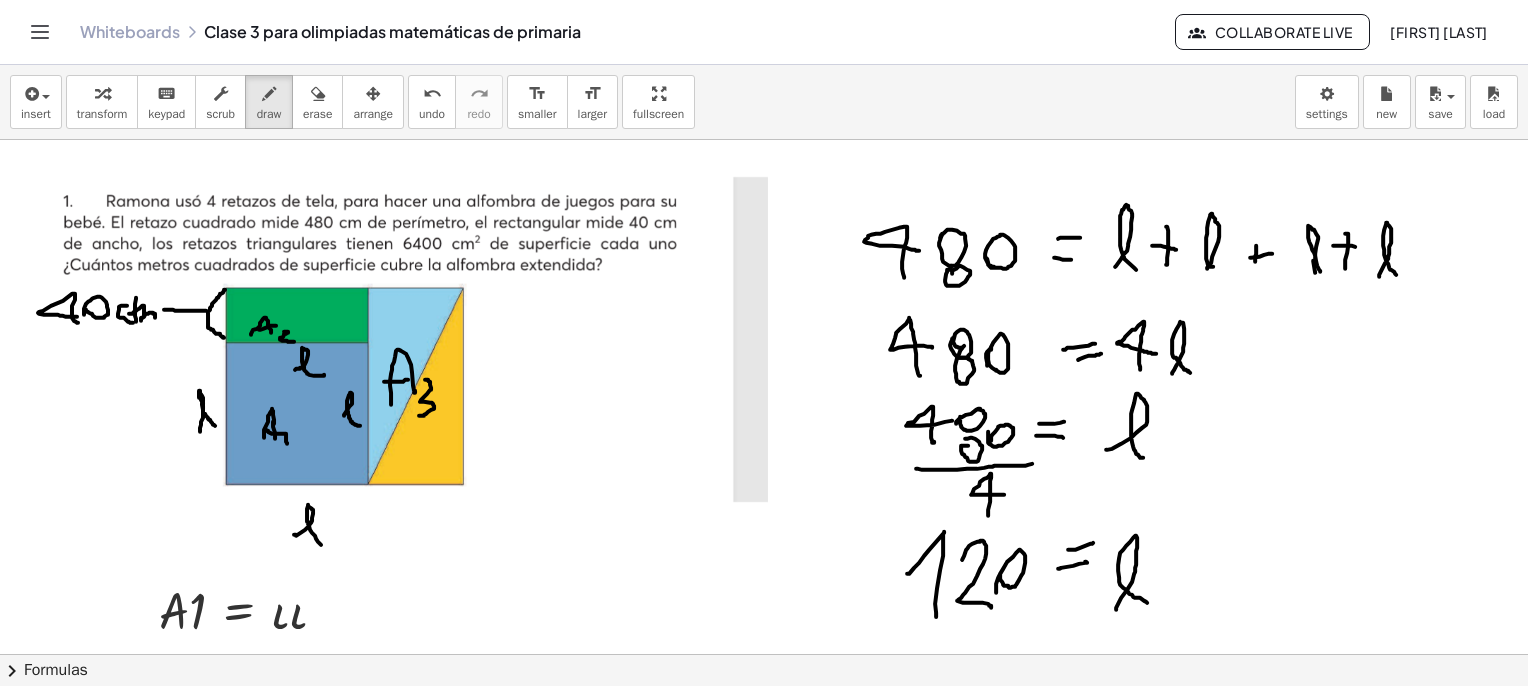 drag, startPoint x: 425, startPoint y: 379, endPoint x: 419, endPoint y: 415, distance: 36.496574 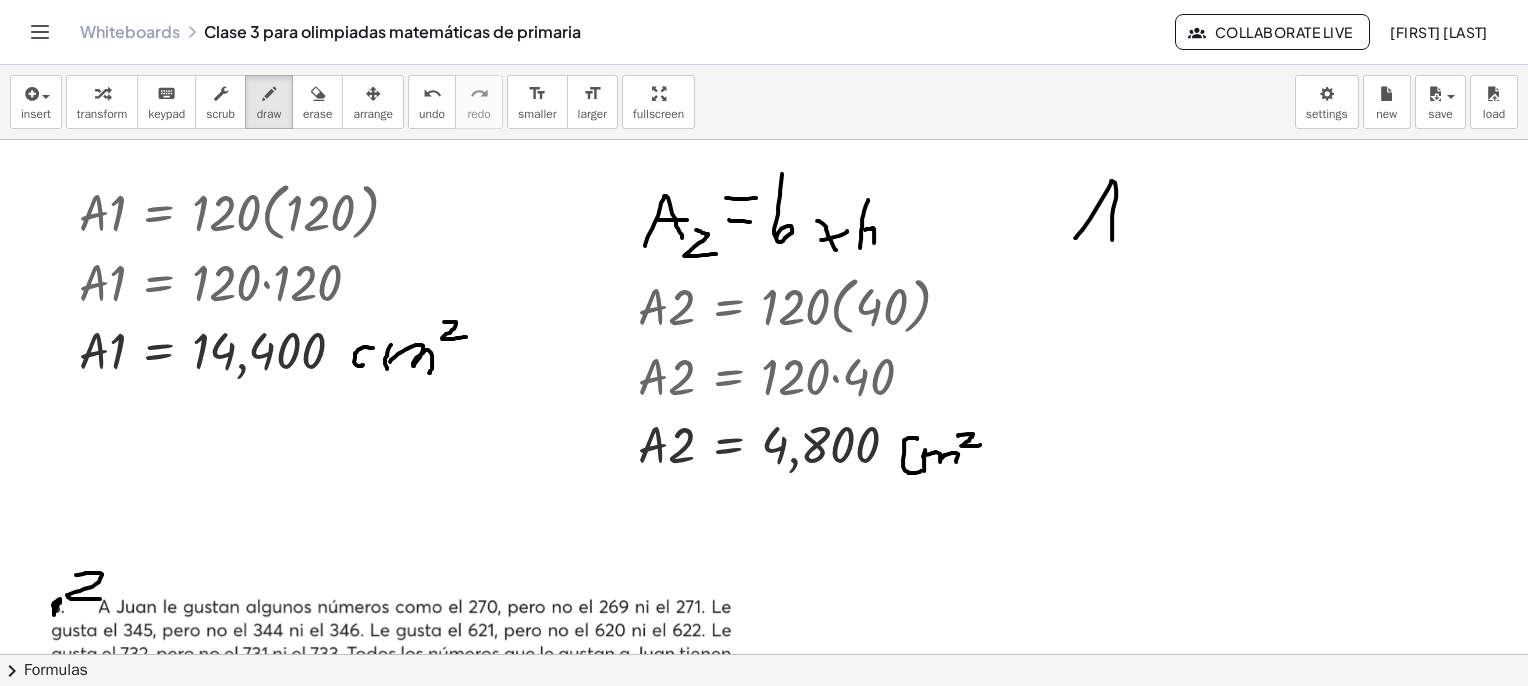 drag, startPoint x: 1075, startPoint y: 237, endPoint x: 1105, endPoint y: 237, distance: 30 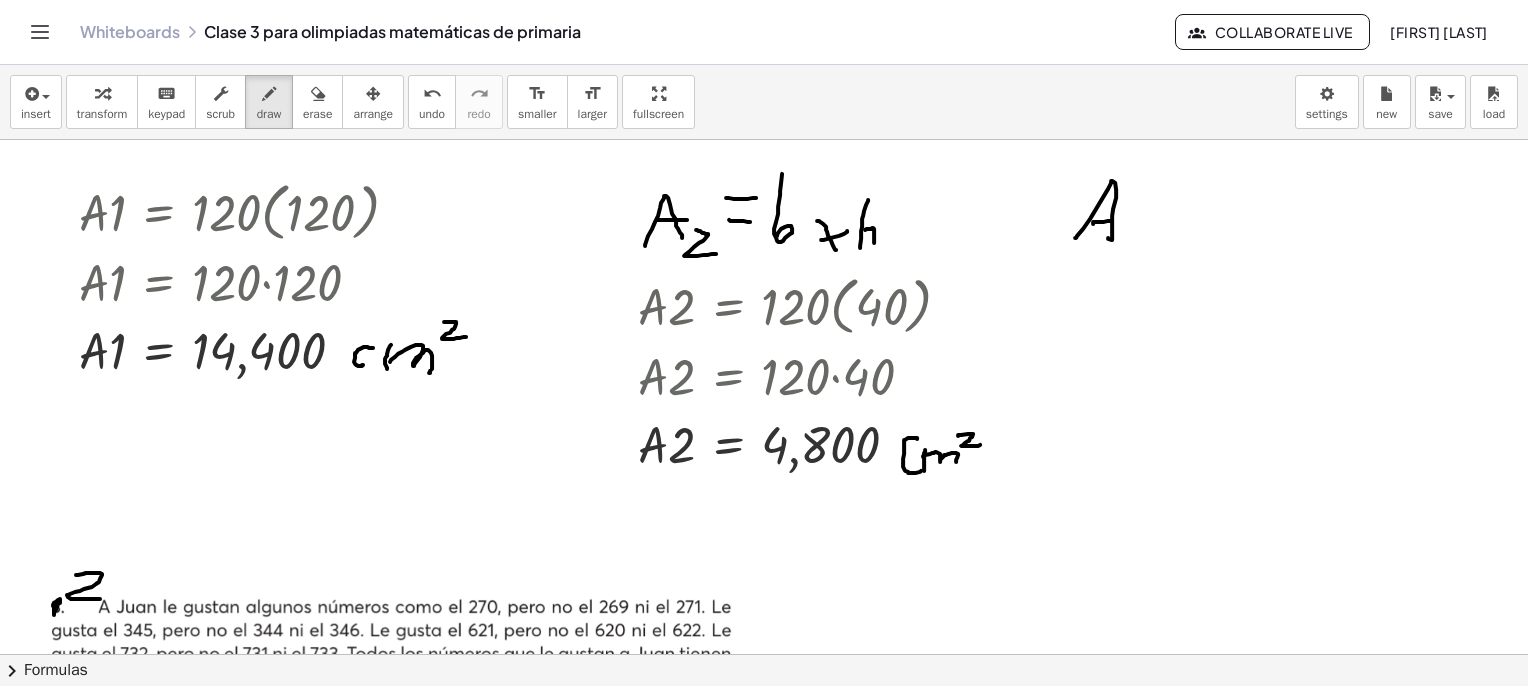 drag, startPoint x: 1093, startPoint y: 223, endPoint x: 1114, endPoint y: 220, distance: 21.213203 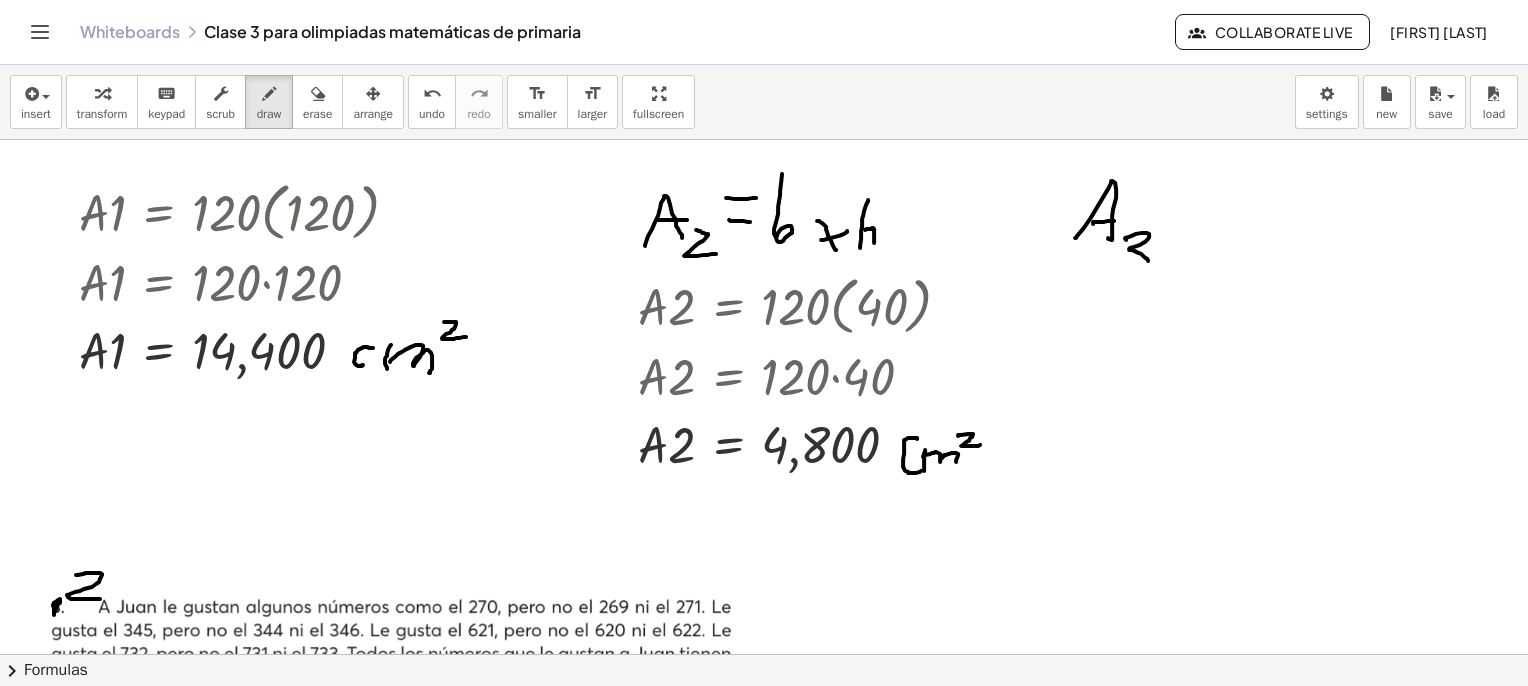 drag, startPoint x: 1125, startPoint y: 237, endPoint x: 1123, endPoint y: 263, distance: 26.076809 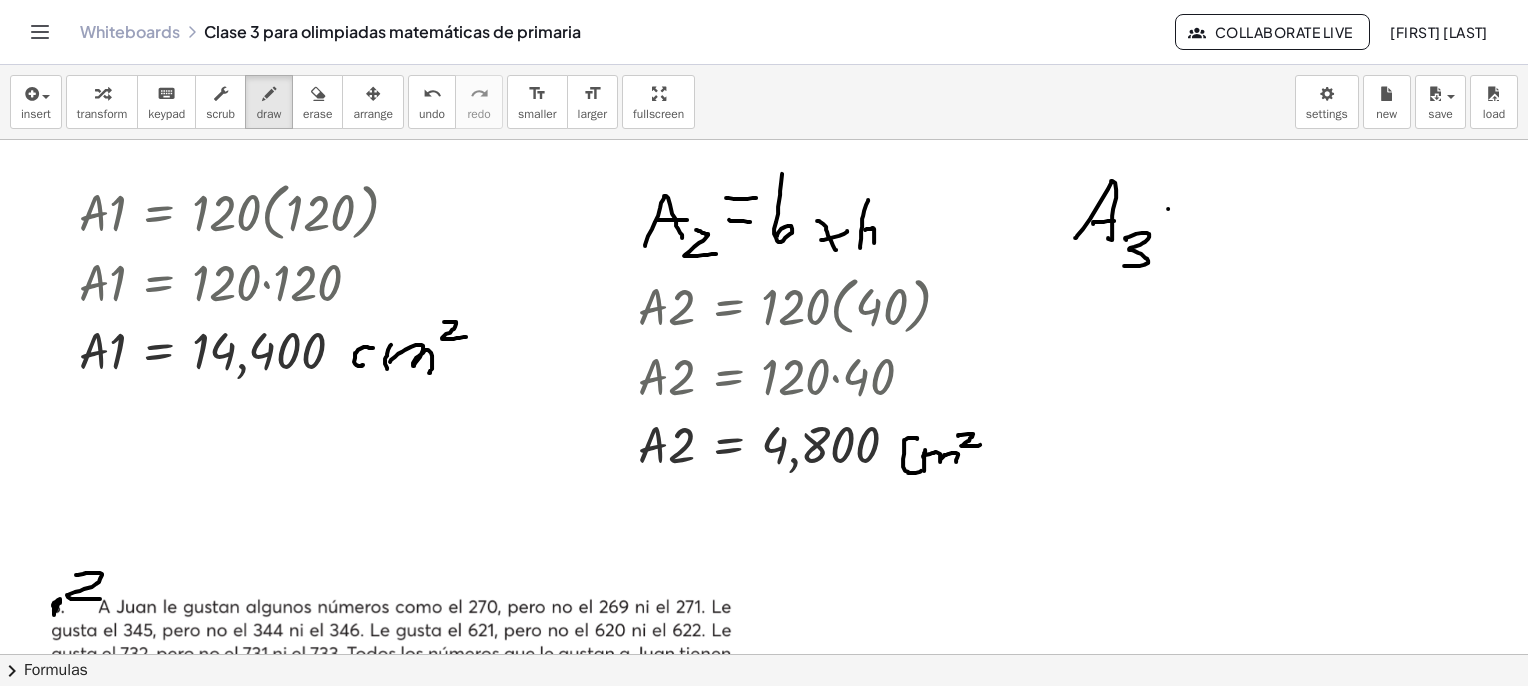 drag, startPoint x: 1168, startPoint y: 208, endPoint x: 1214, endPoint y: 205, distance: 46.09772 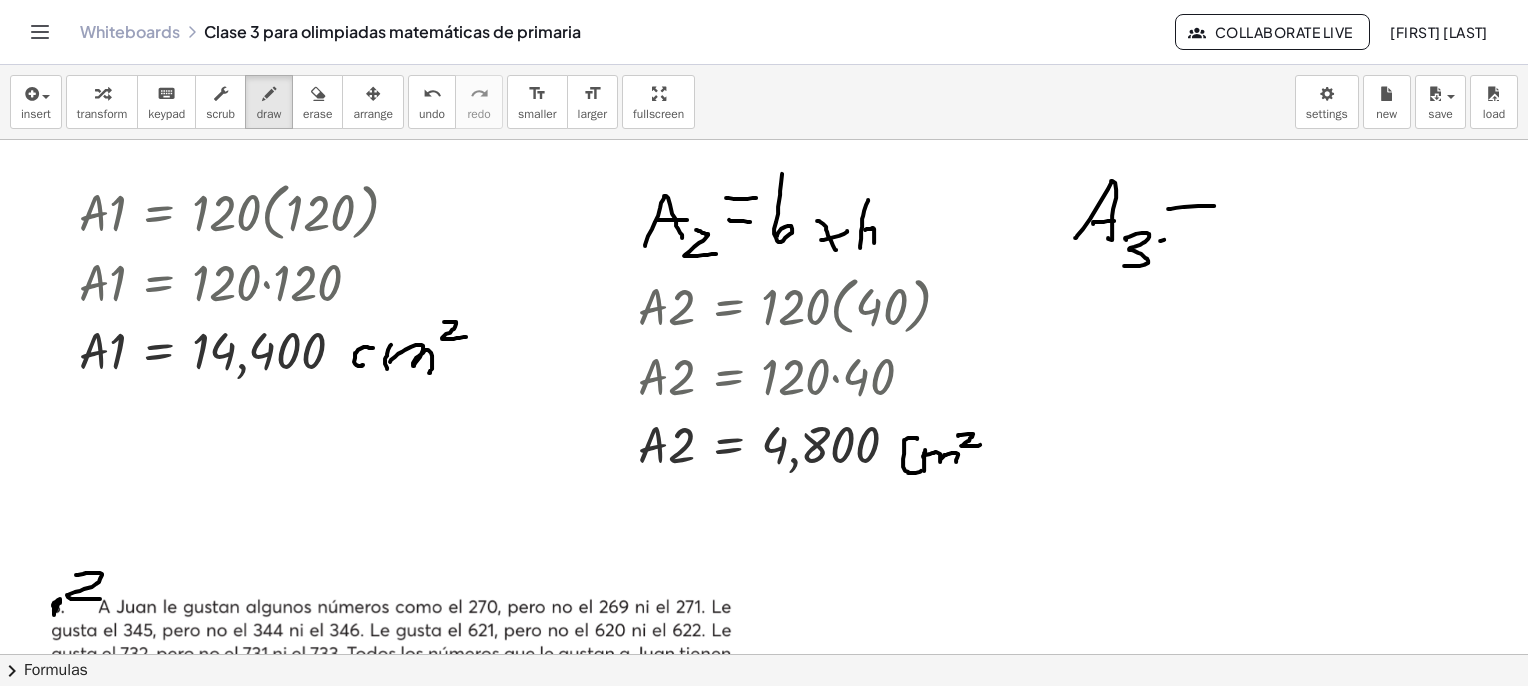 drag, startPoint x: 1160, startPoint y: 240, endPoint x: 1207, endPoint y: 237, distance: 47.095646 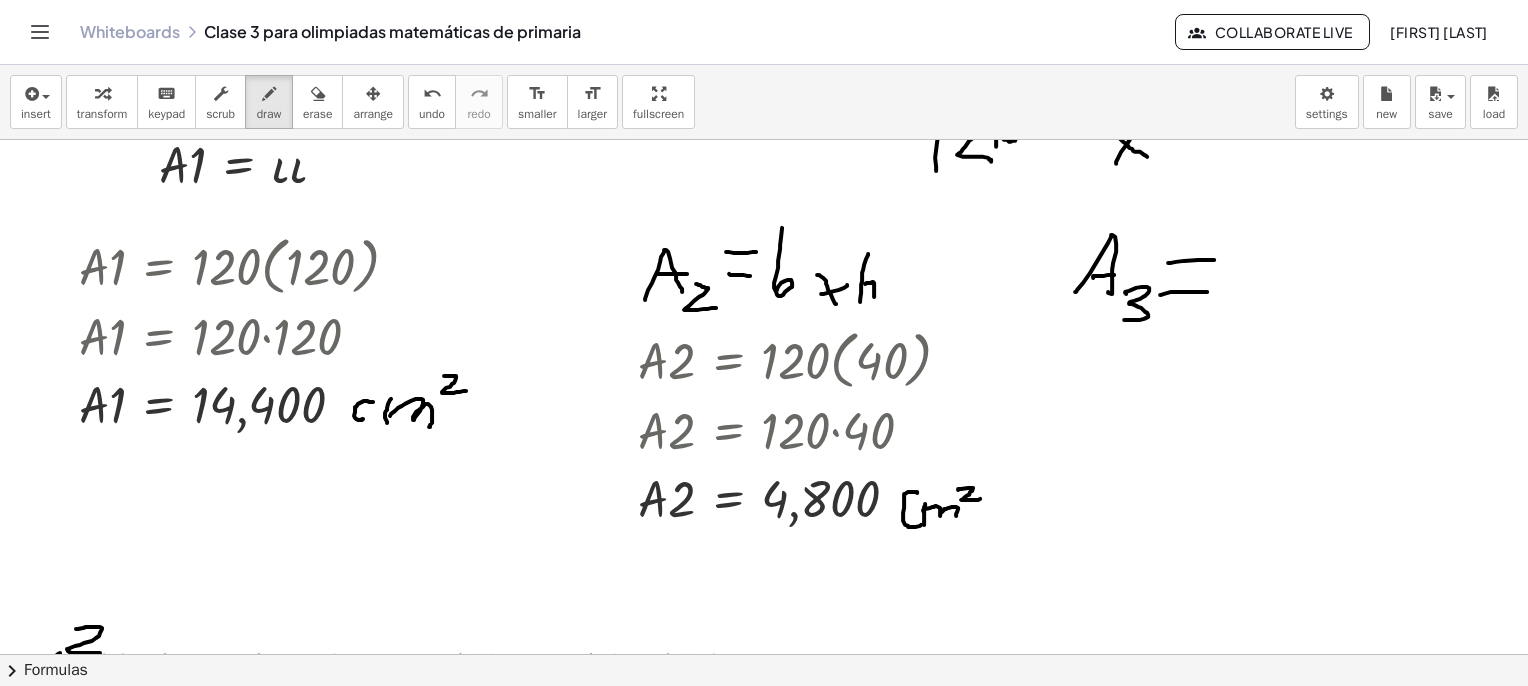 scroll, scrollTop: 400, scrollLeft: 0, axis: vertical 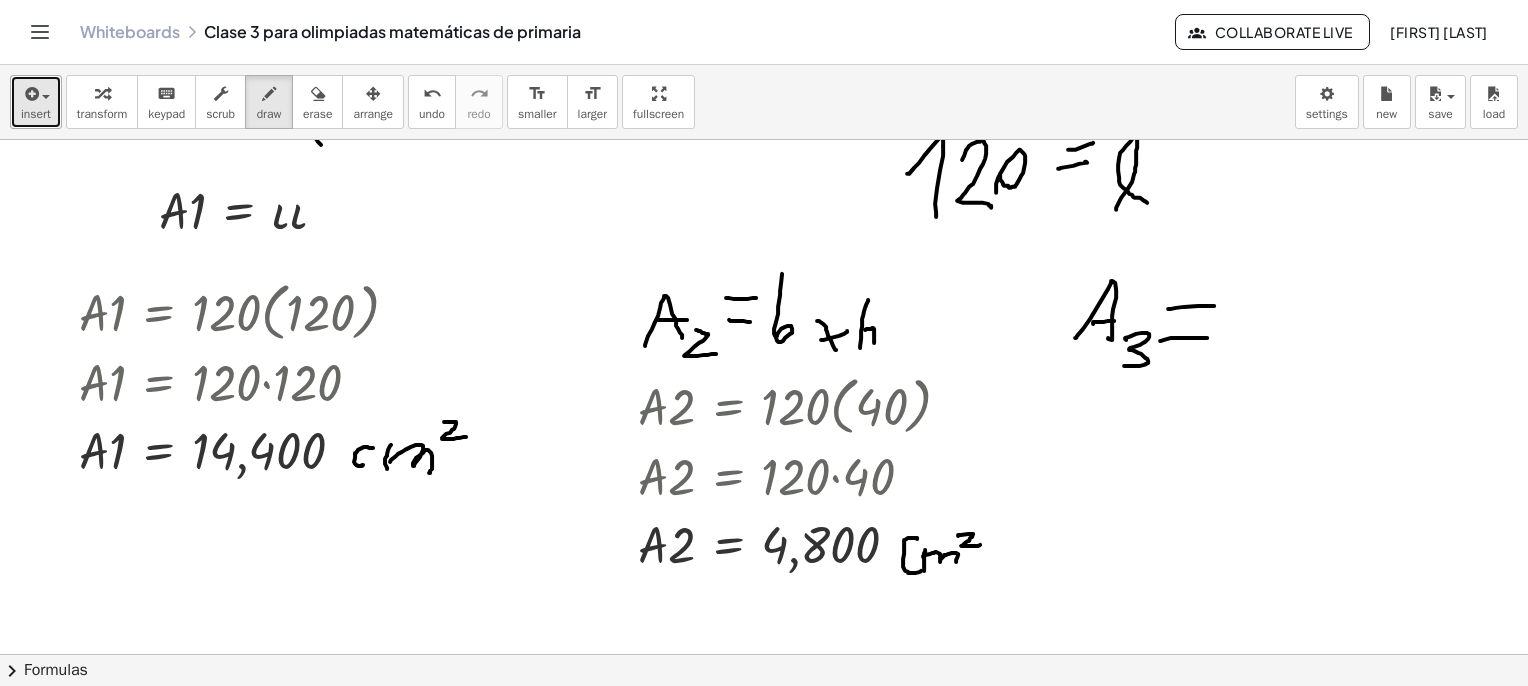 click at bounding box center (30, 94) 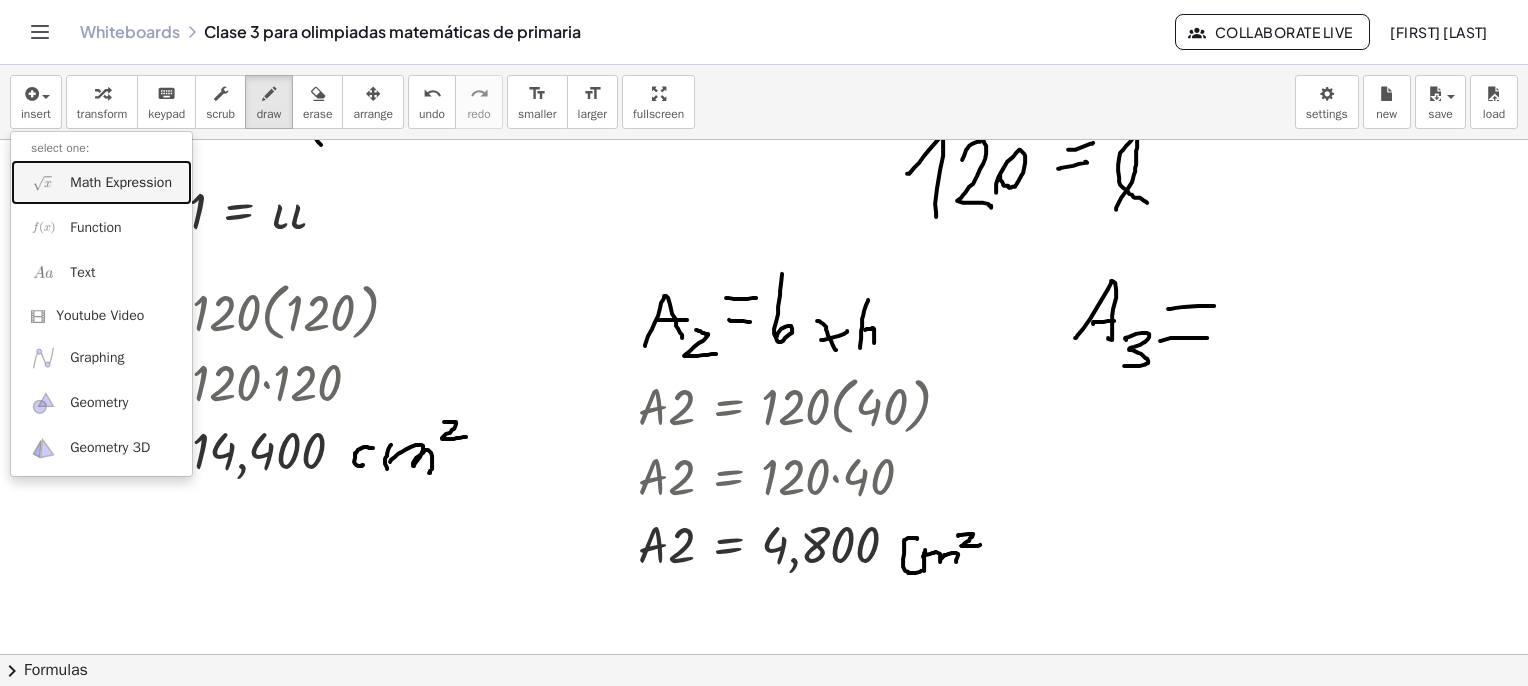 click on "Math Expression" at bounding box center (121, 183) 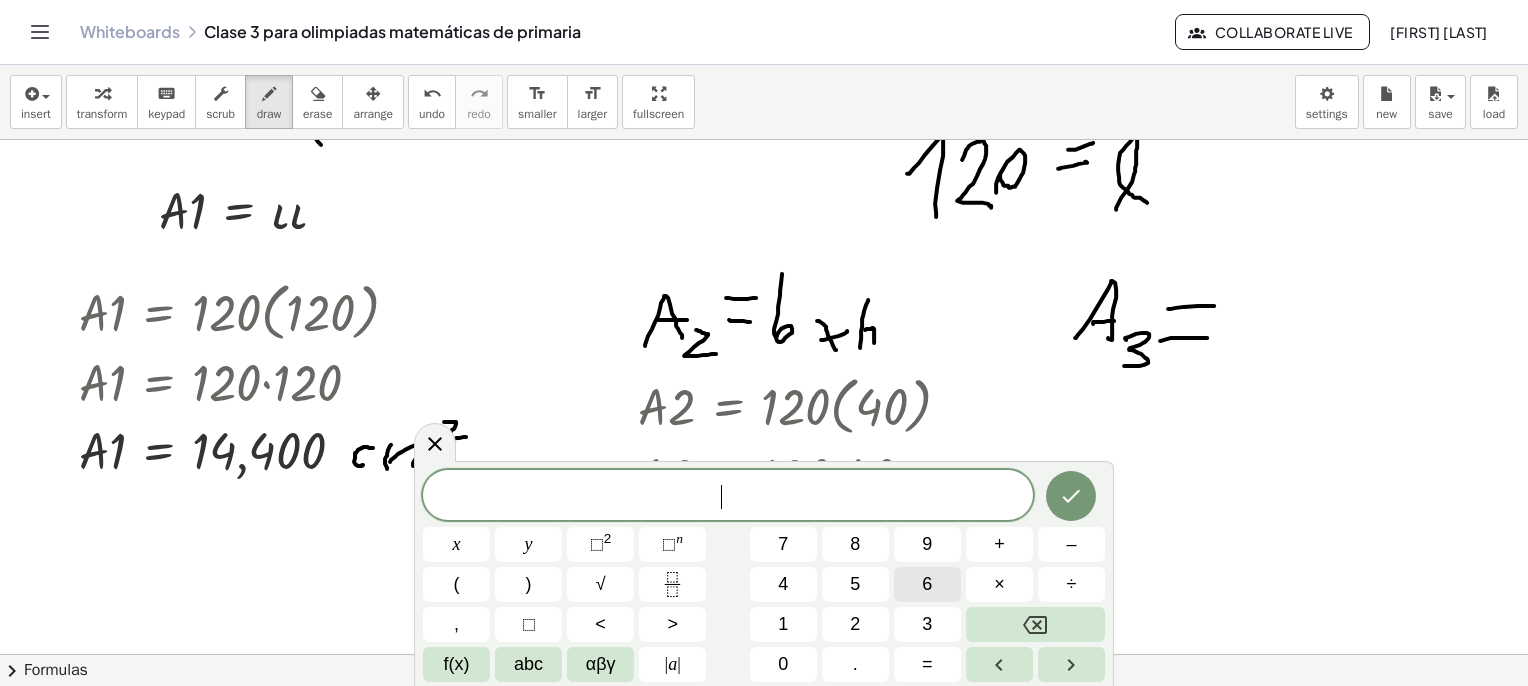 click on "6" at bounding box center (927, 584) 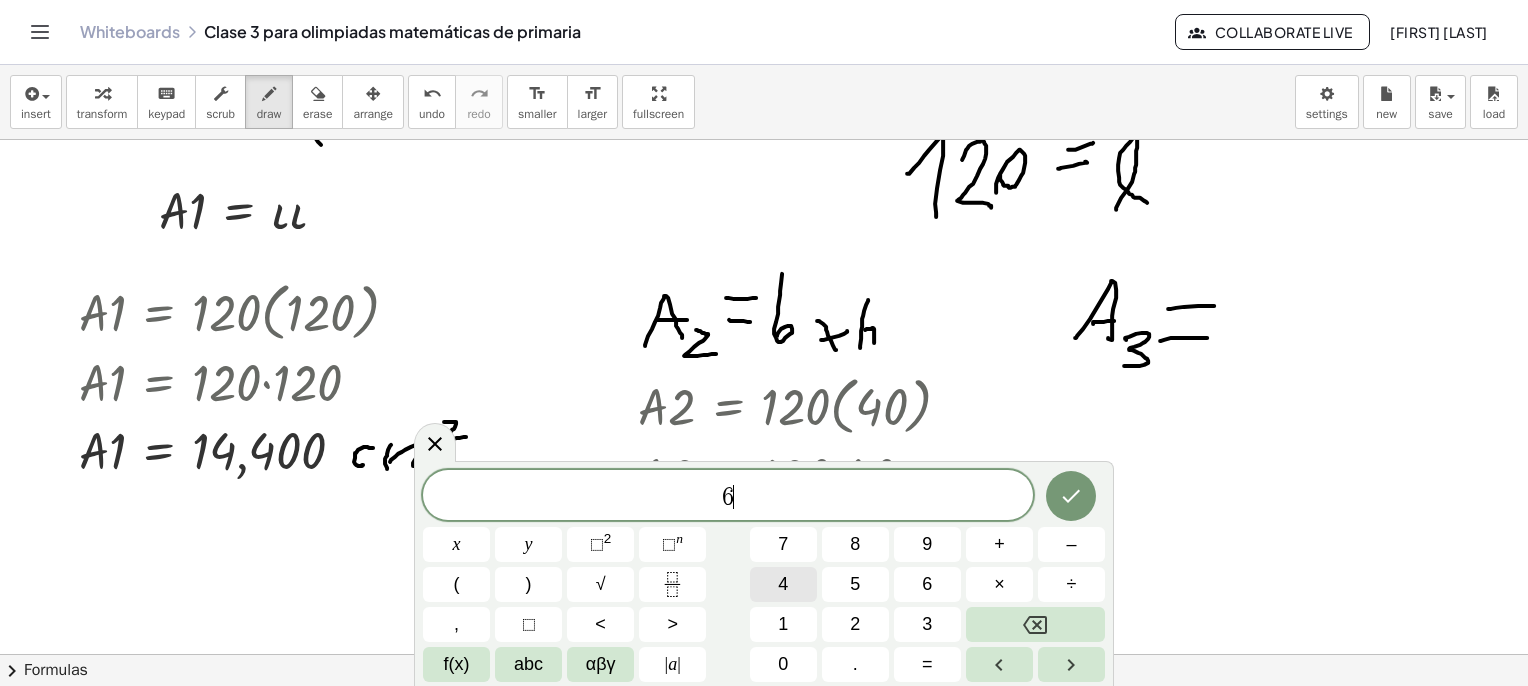 click on "4" at bounding box center [783, 584] 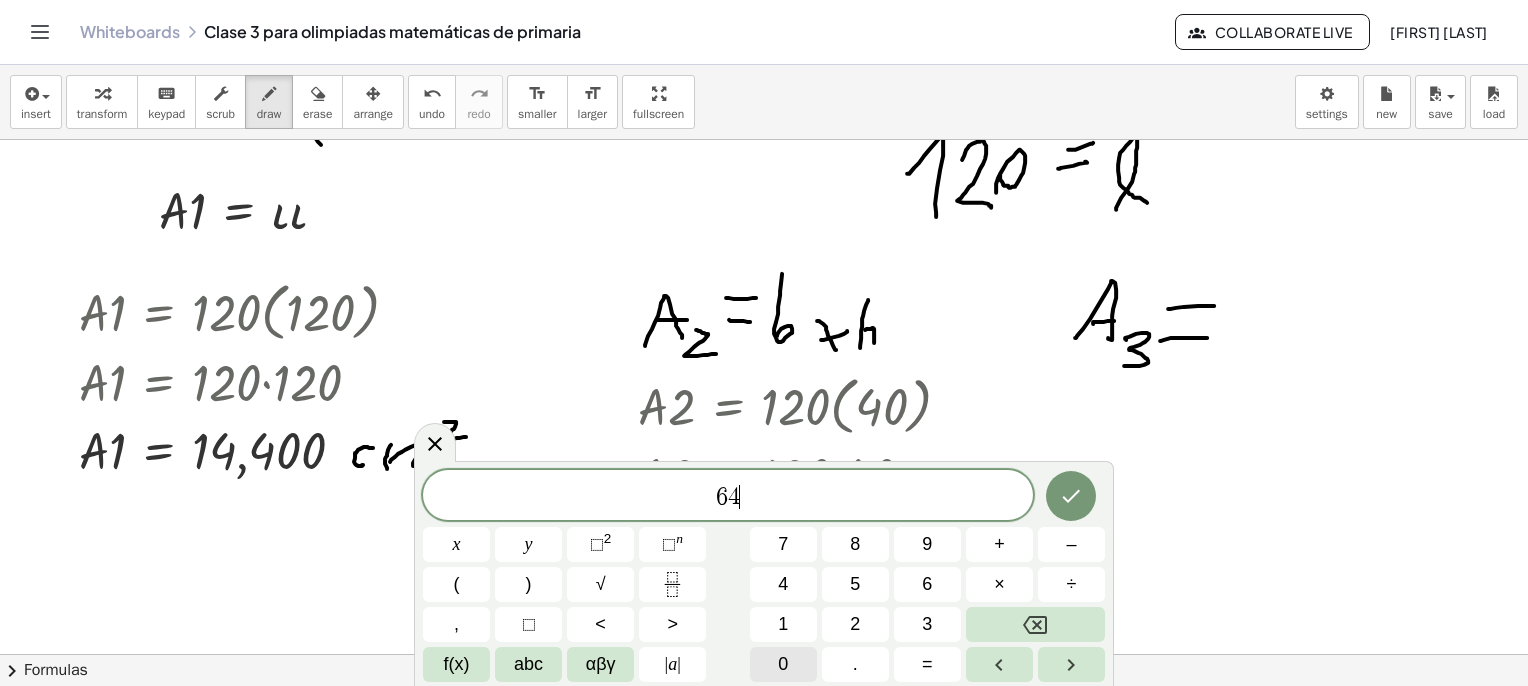 click on "0" at bounding box center [783, 664] 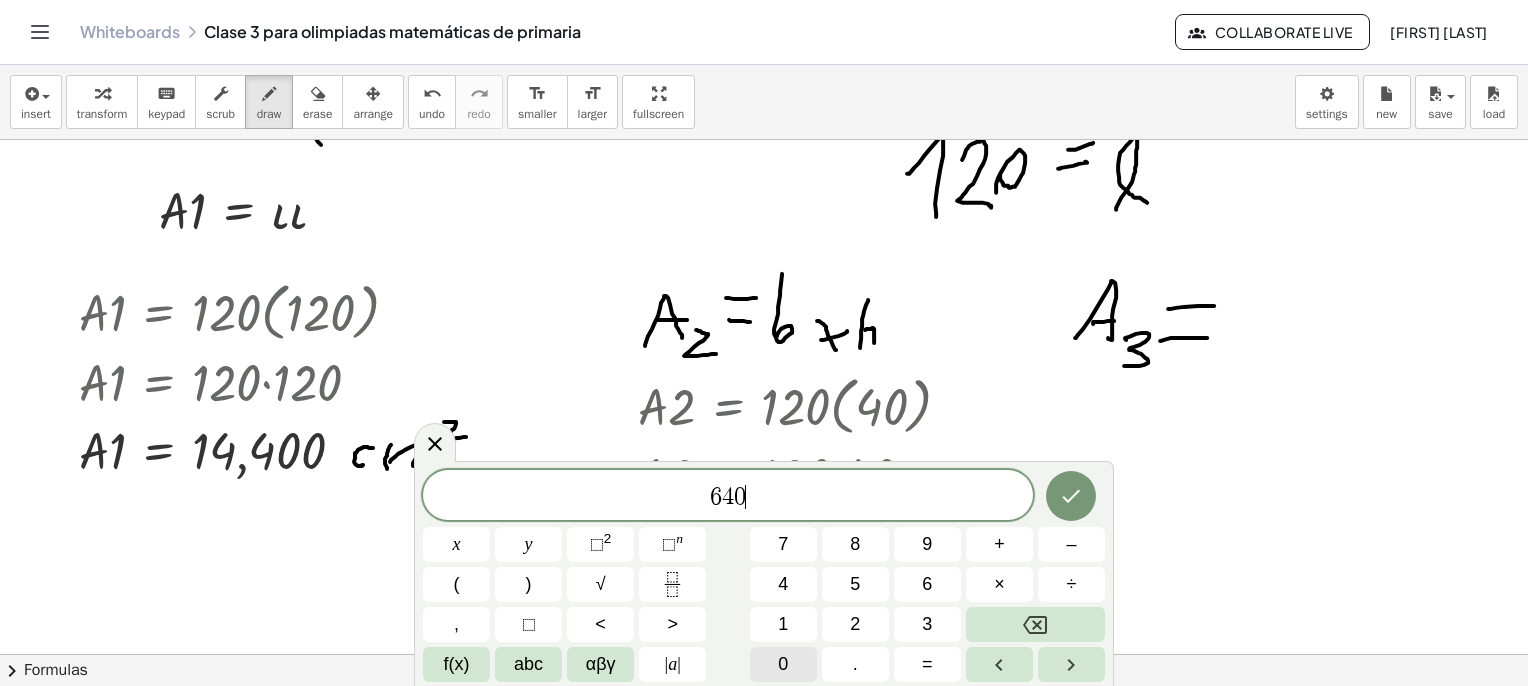 click on "0" at bounding box center [783, 664] 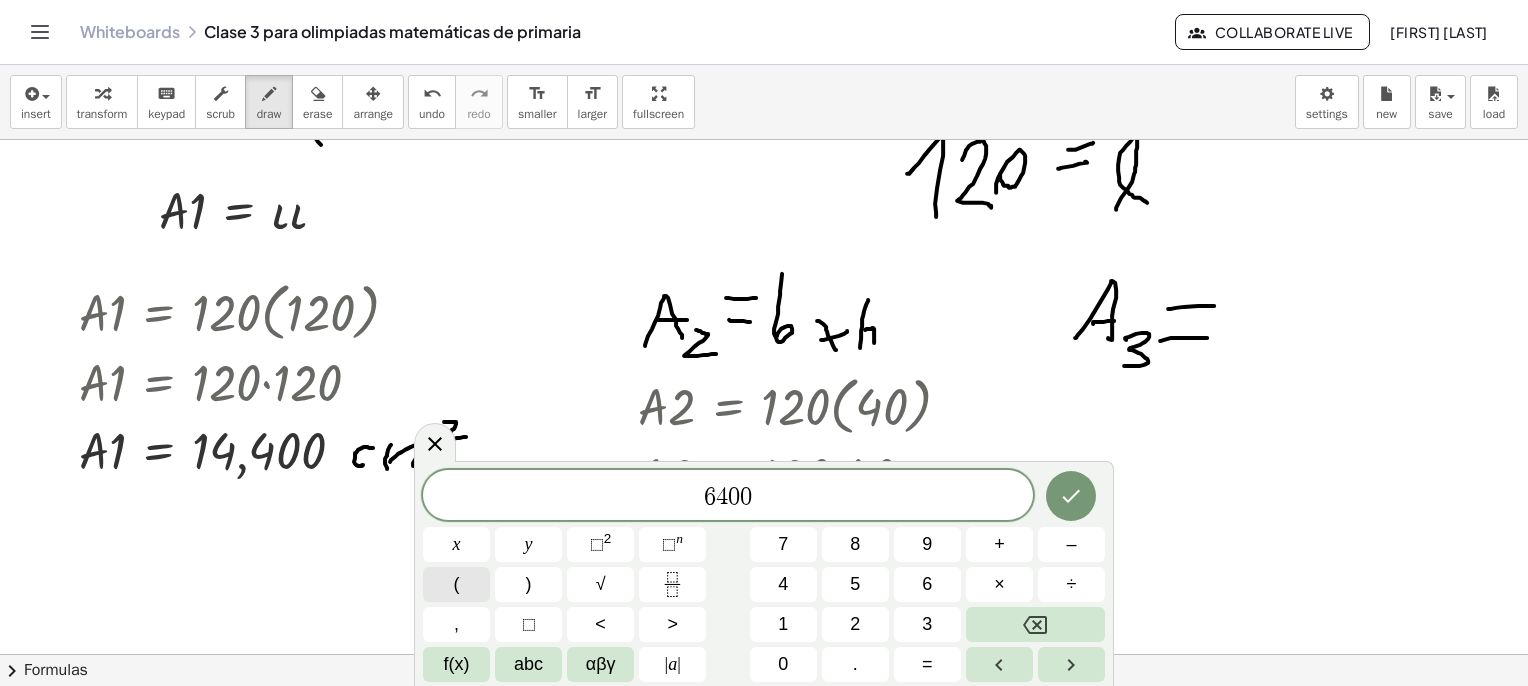 click on "(" at bounding box center [456, 584] 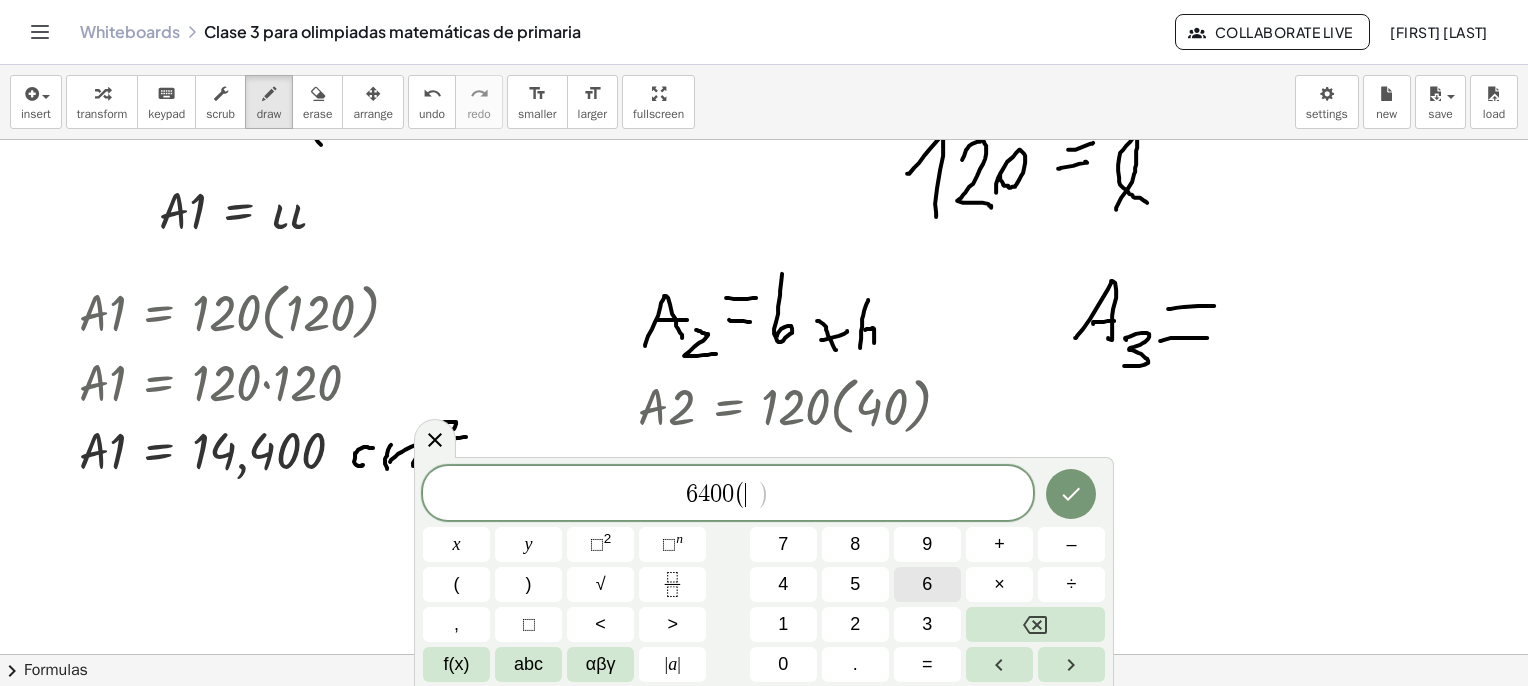 click on "6" at bounding box center (927, 584) 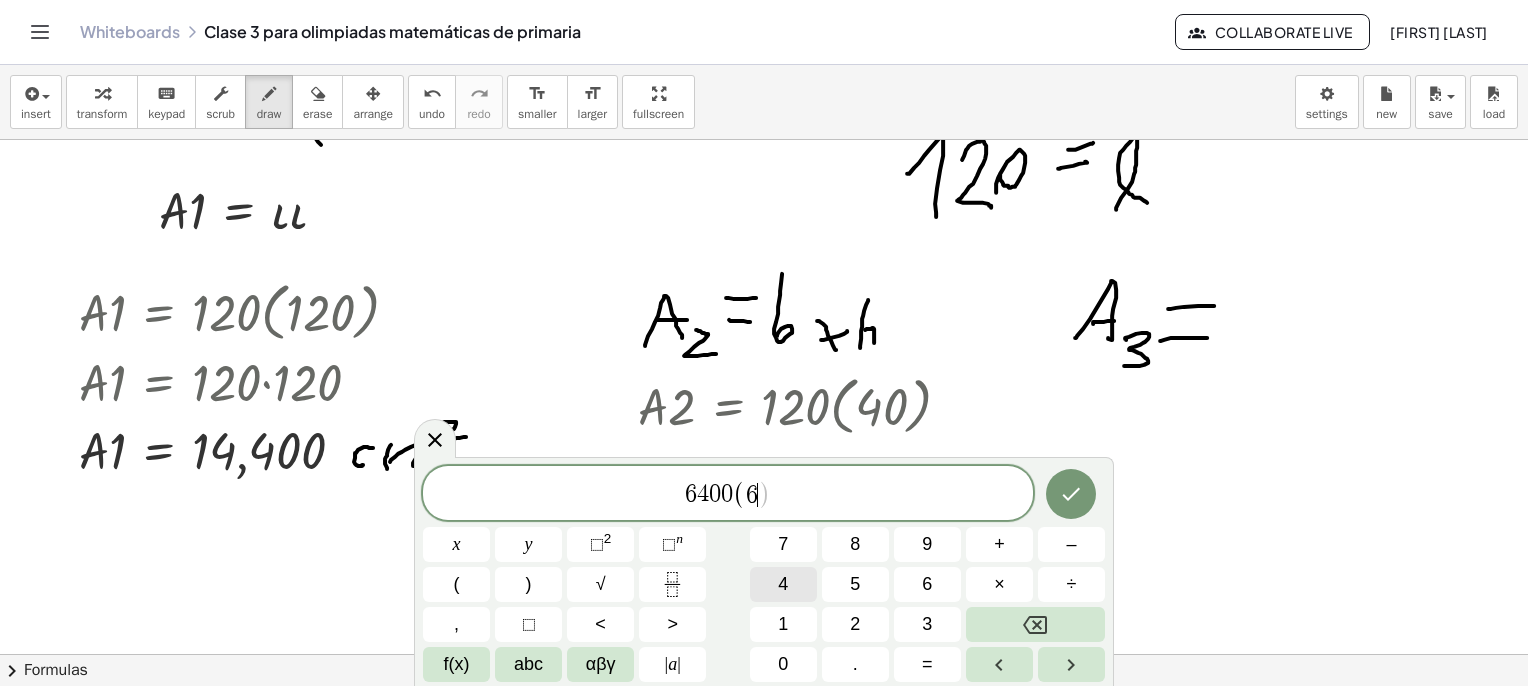 click on "4" at bounding box center [783, 584] 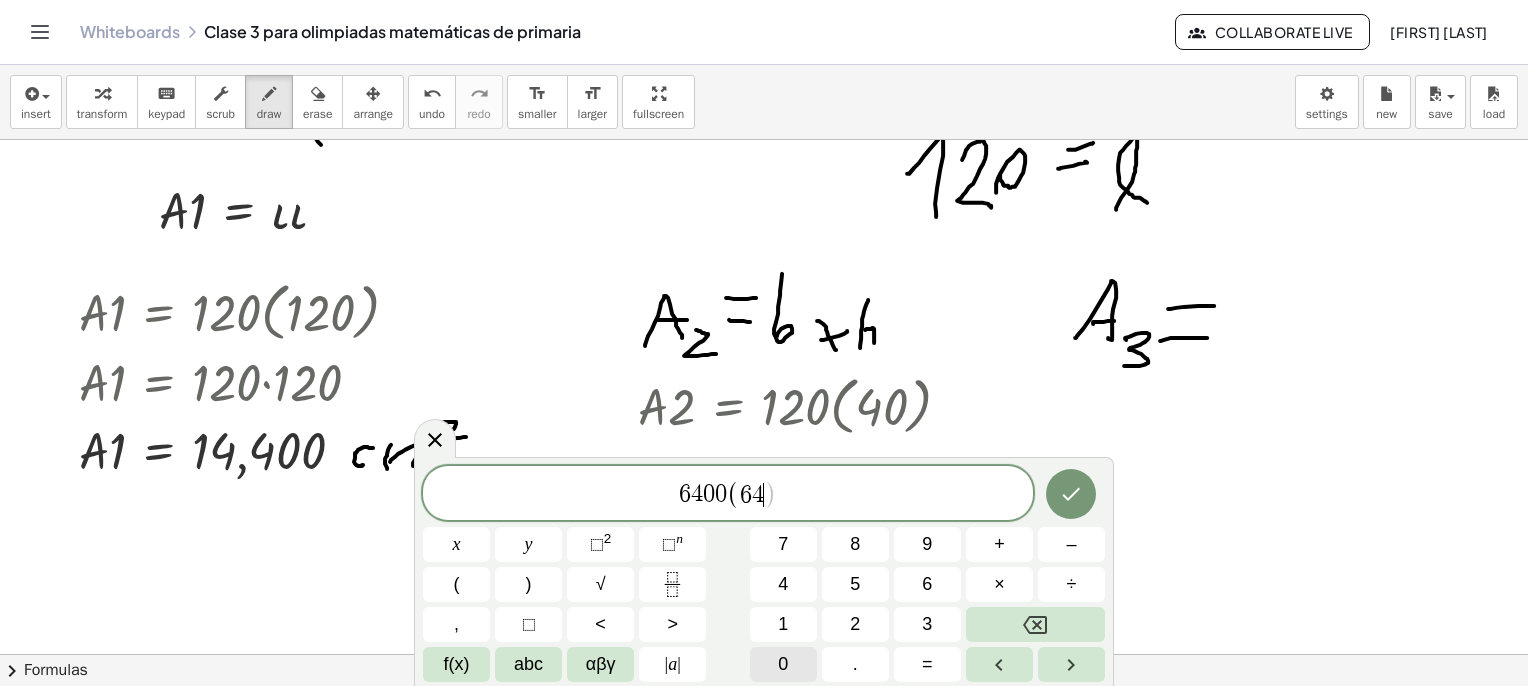 drag, startPoint x: 789, startPoint y: 682, endPoint x: 781, endPoint y: 673, distance: 12.0415945 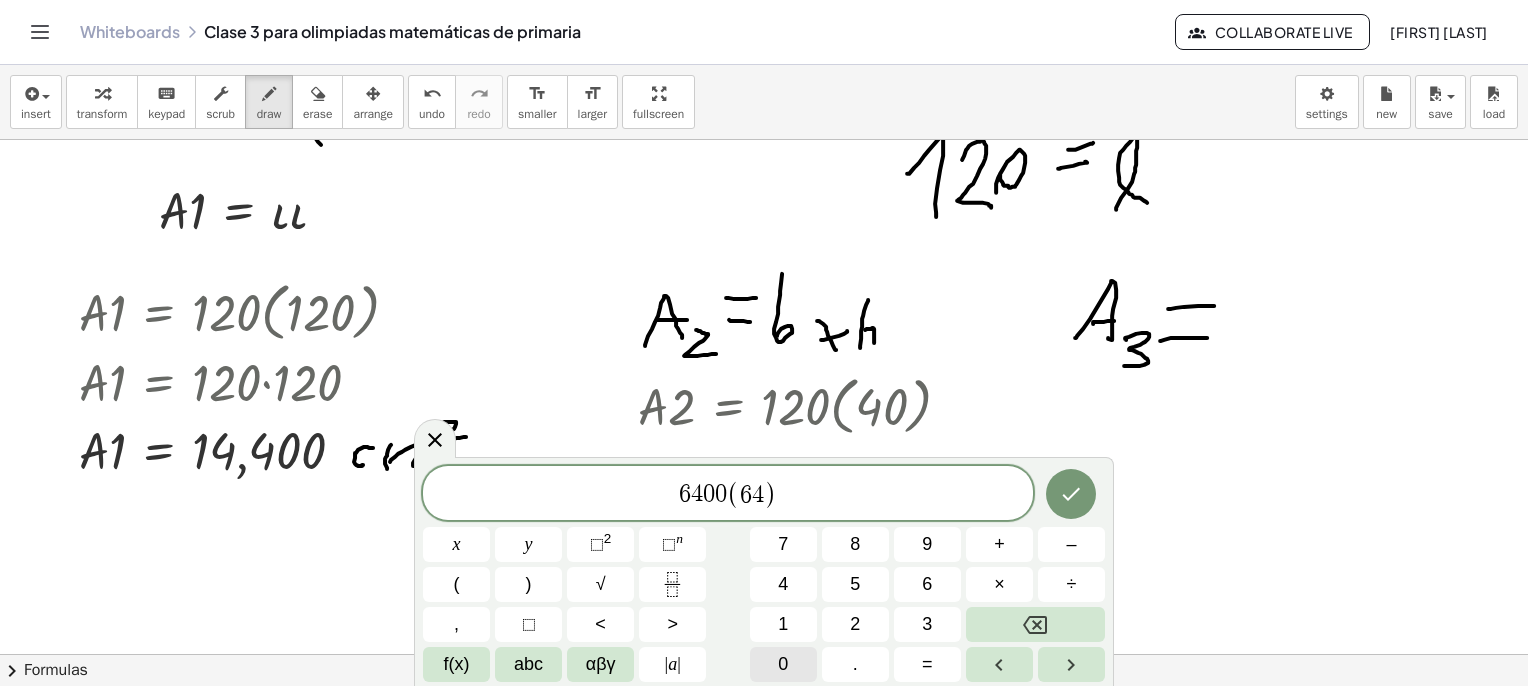 click on "0" at bounding box center (783, 664) 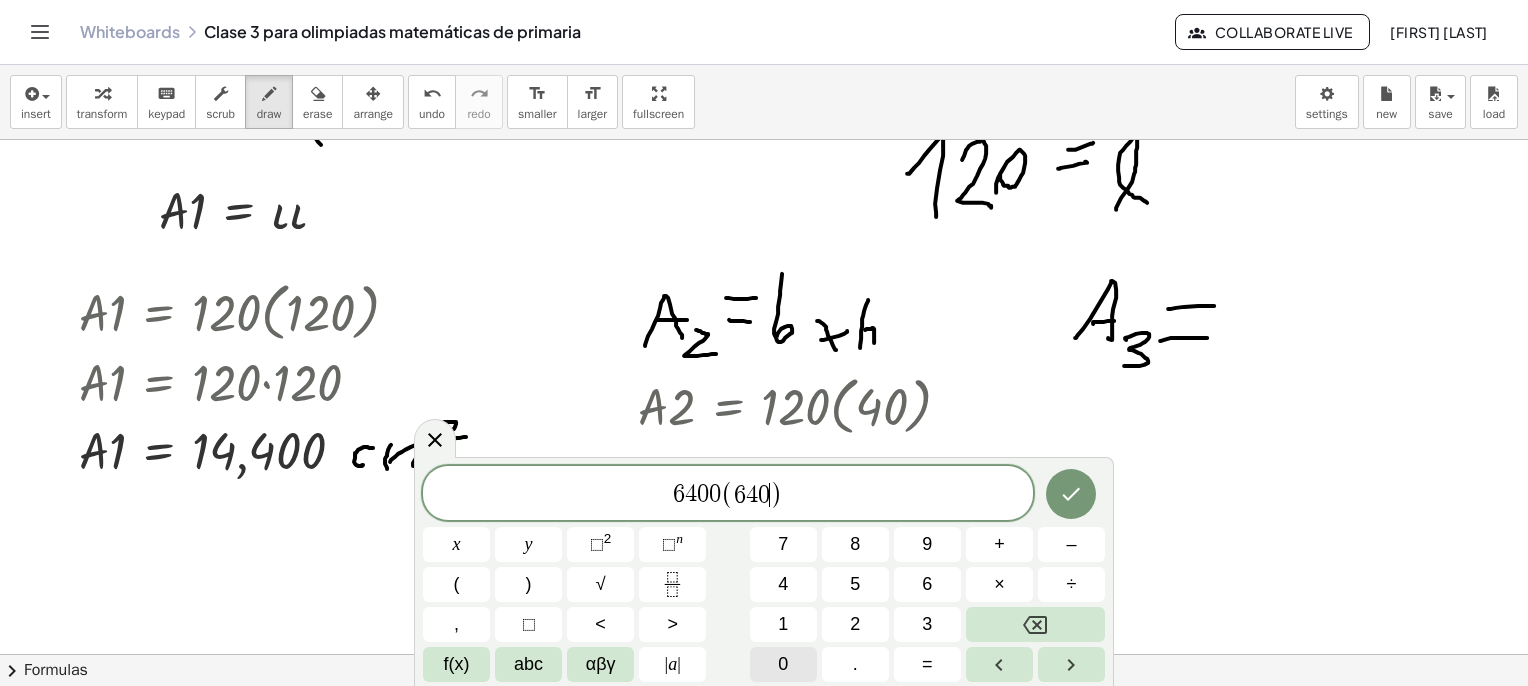 click on "0" at bounding box center (783, 664) 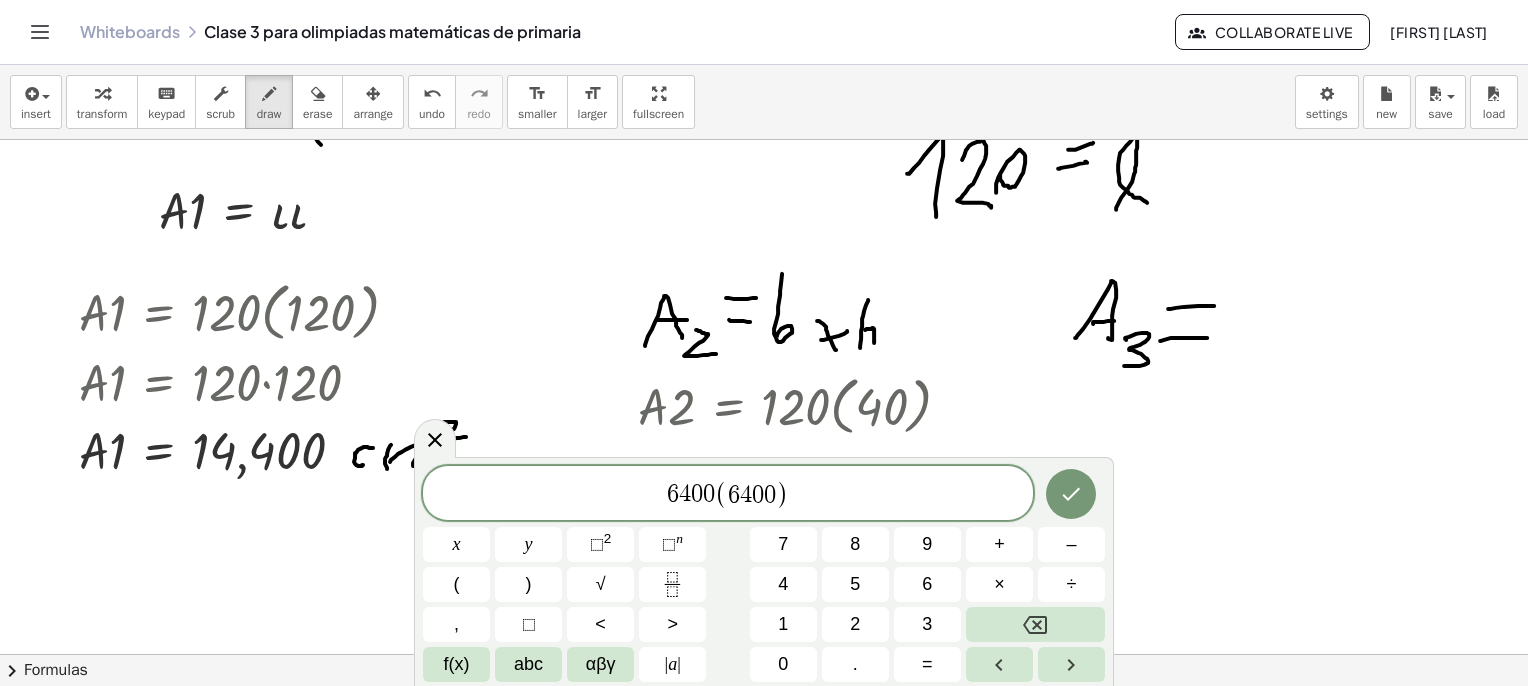 click on "6 4 0 0 ( 6 4 0 0 ) x y ⬚ 2 ⬚ n 7 8 9 + – ( ) √ 4 5 6 × ÷ , ⬚ < > 1 2 3 f(x) abc αβγ | a | 0 . =" at bounding box center (764, 574) 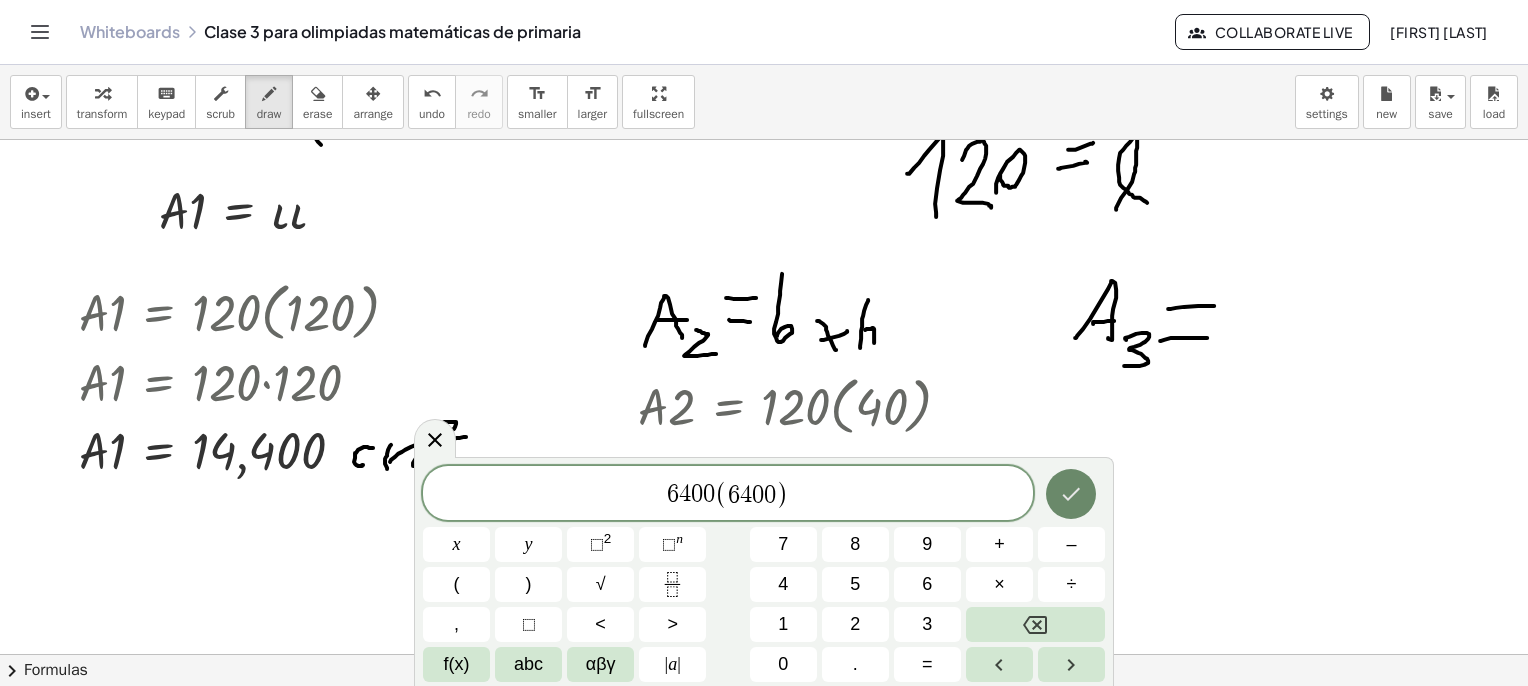 click 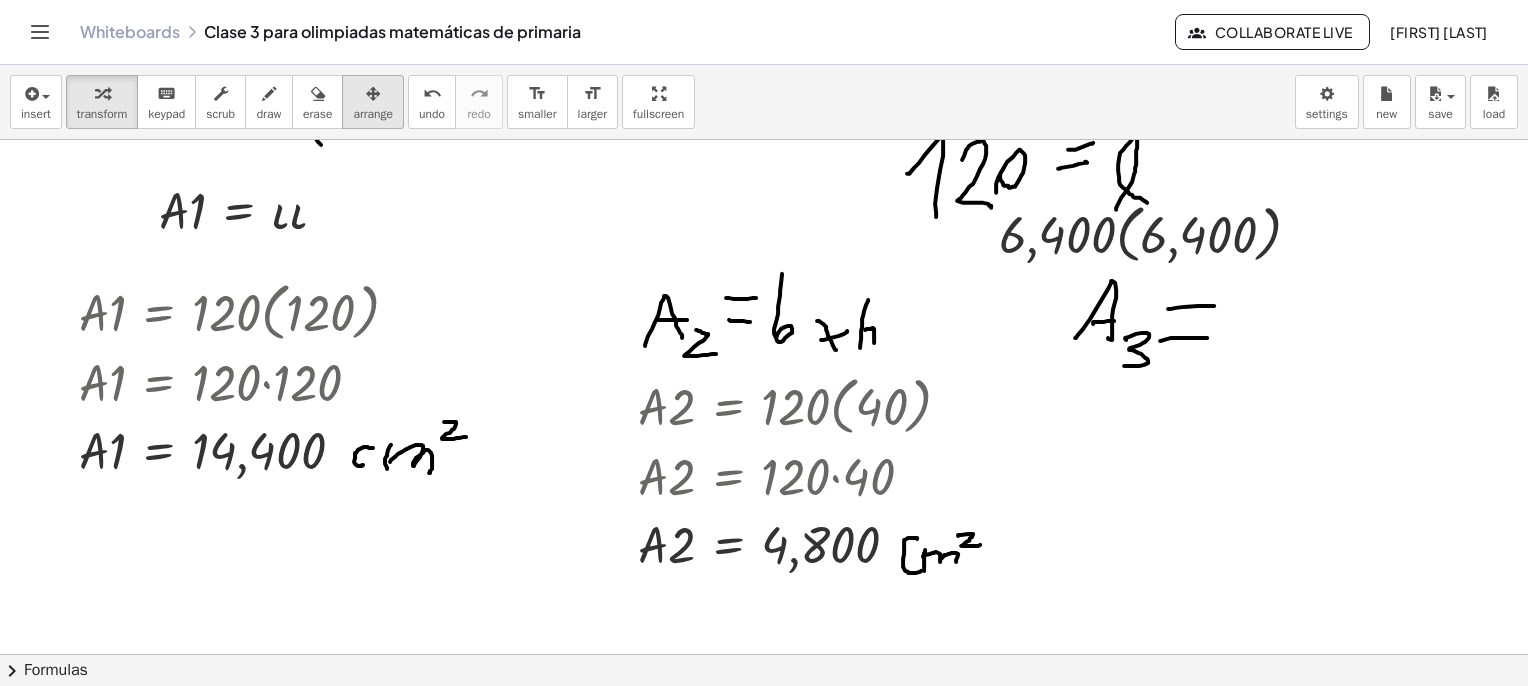 click at bounding box center [373, 93] 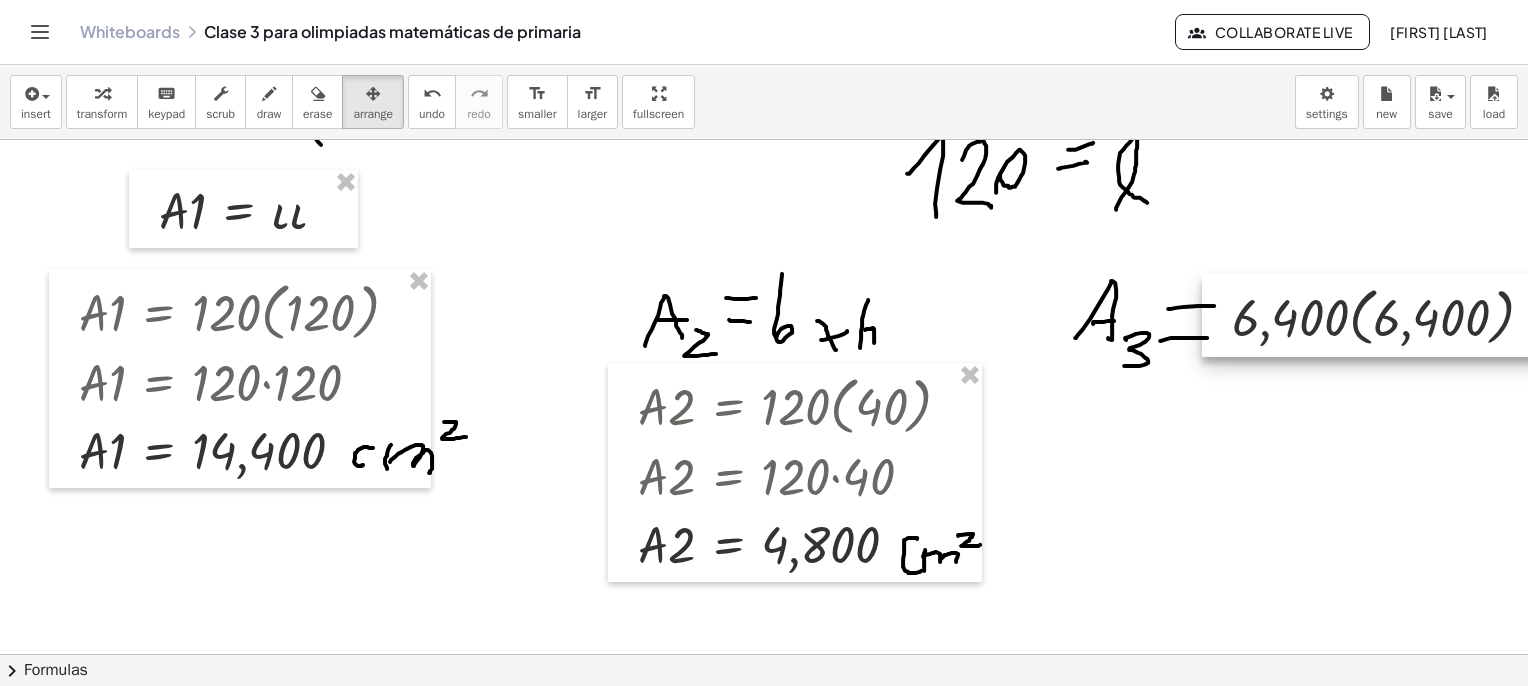 drag, startPoint x: 1168, startPoint y: 239, endPoint x: 1390, endPoint y: 318, distance: 235.63744 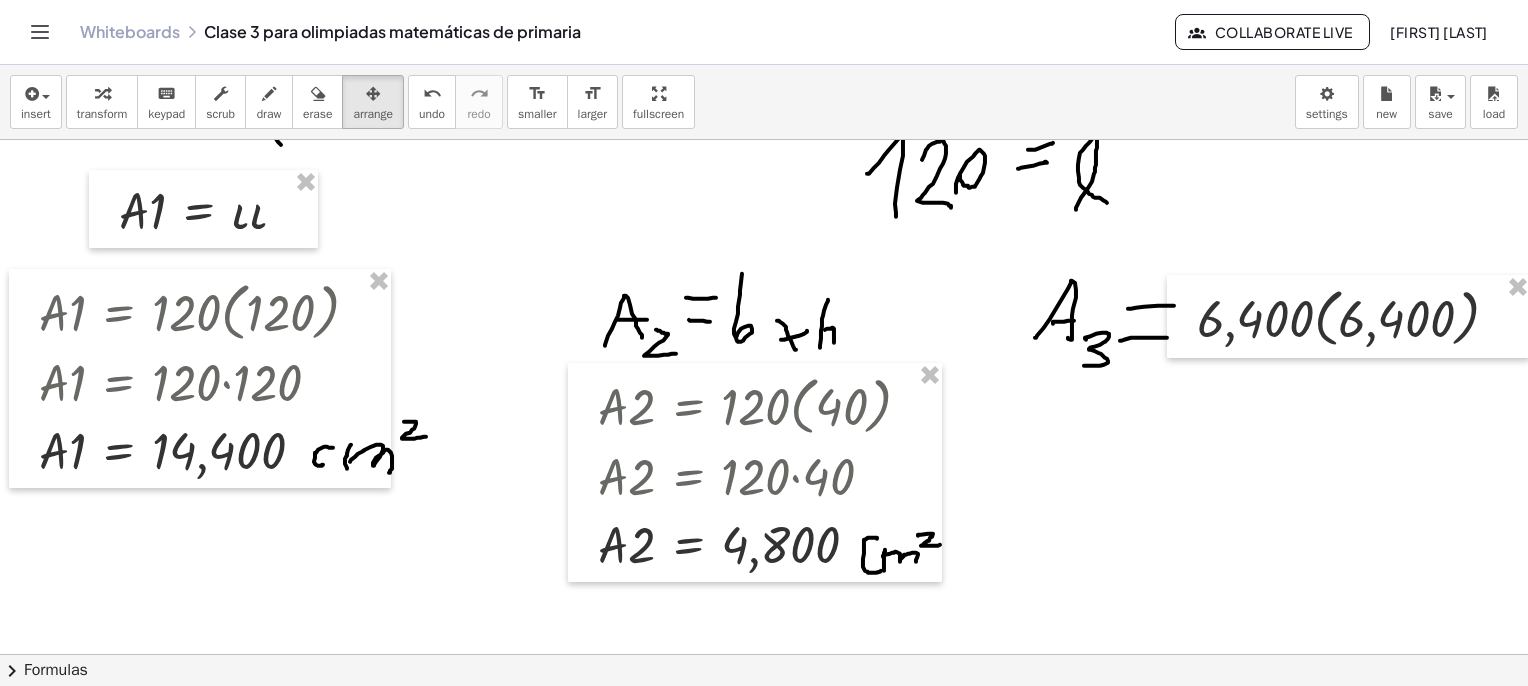 scroll, scrollTop: 400, scrollLeft: 62, axis: both 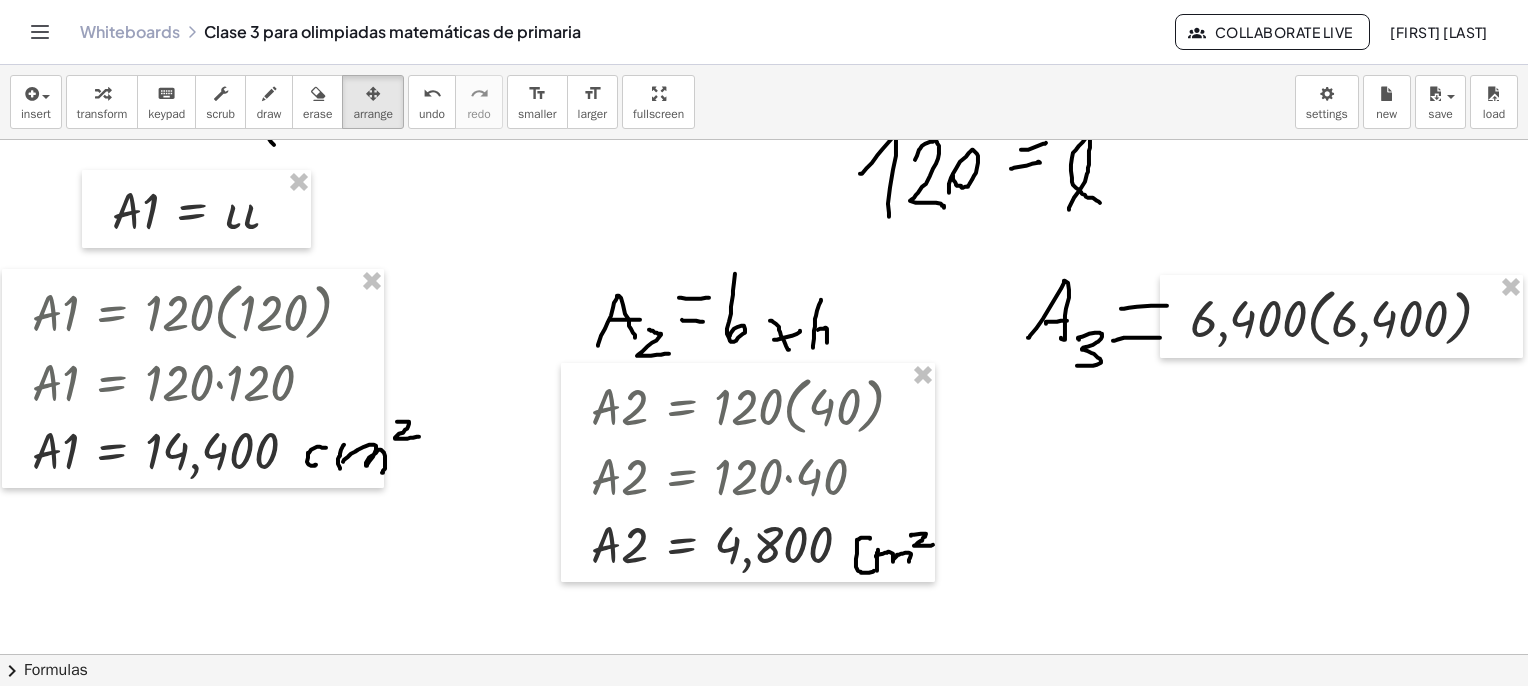 click at bounding box center (740, 3427) 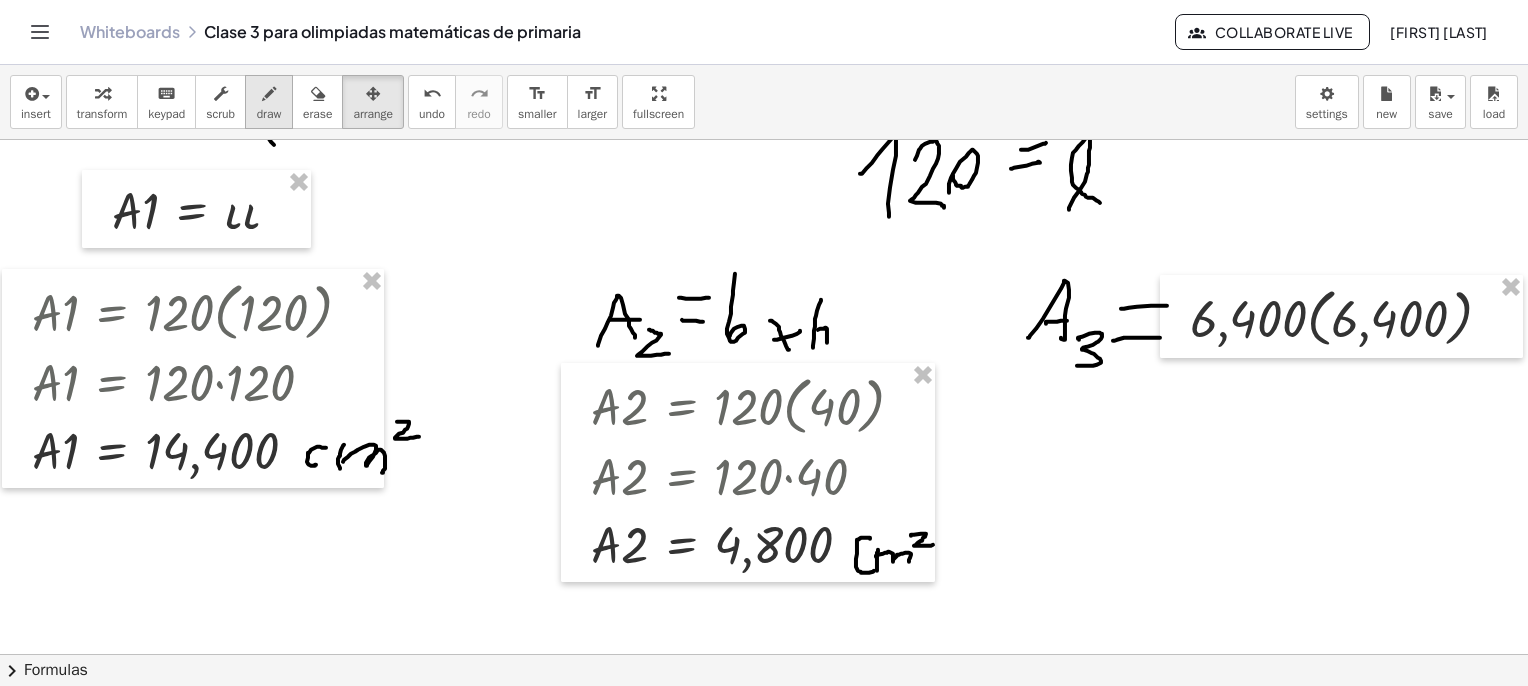 click at bounding box center (269, 94) 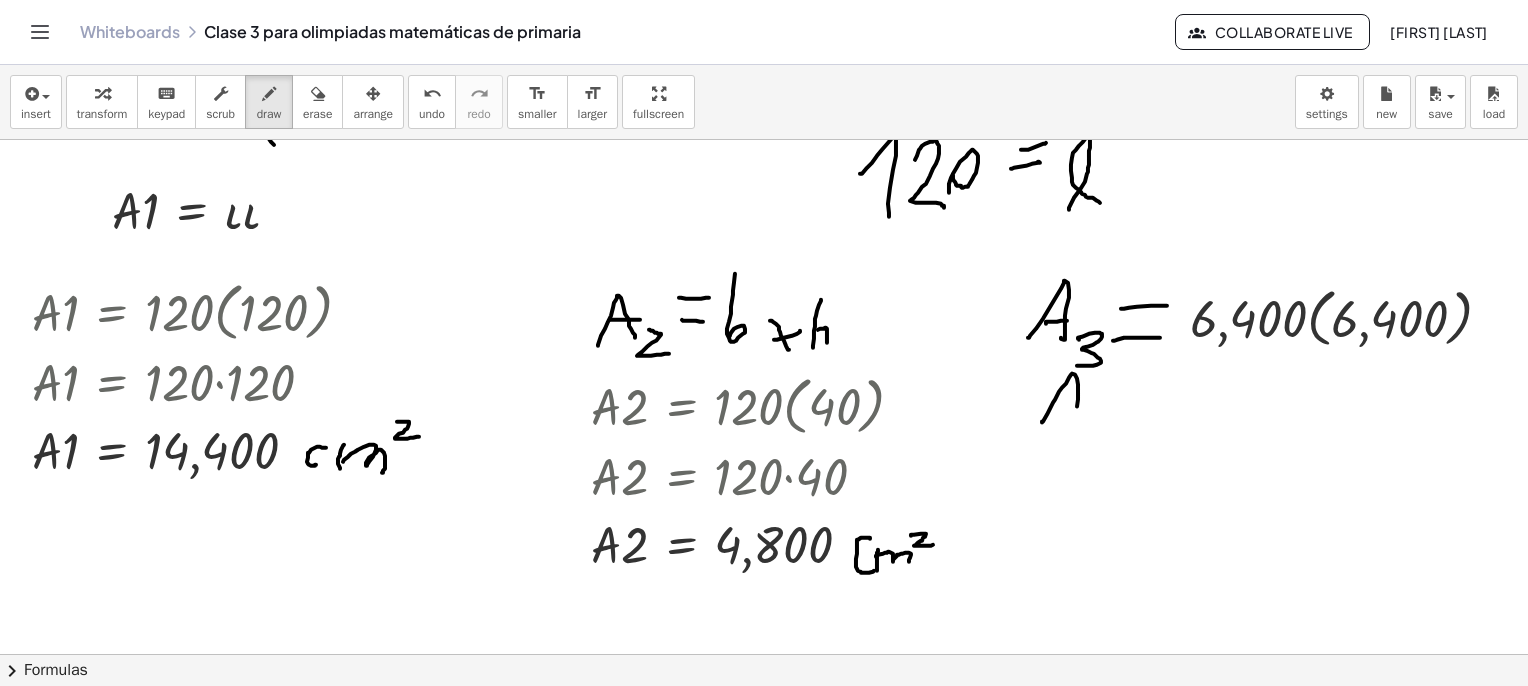 drag, startPoint x: 1027, startPoint y: 422, endPoint x: 1057, endPoint y: 417, distance: 30.413813 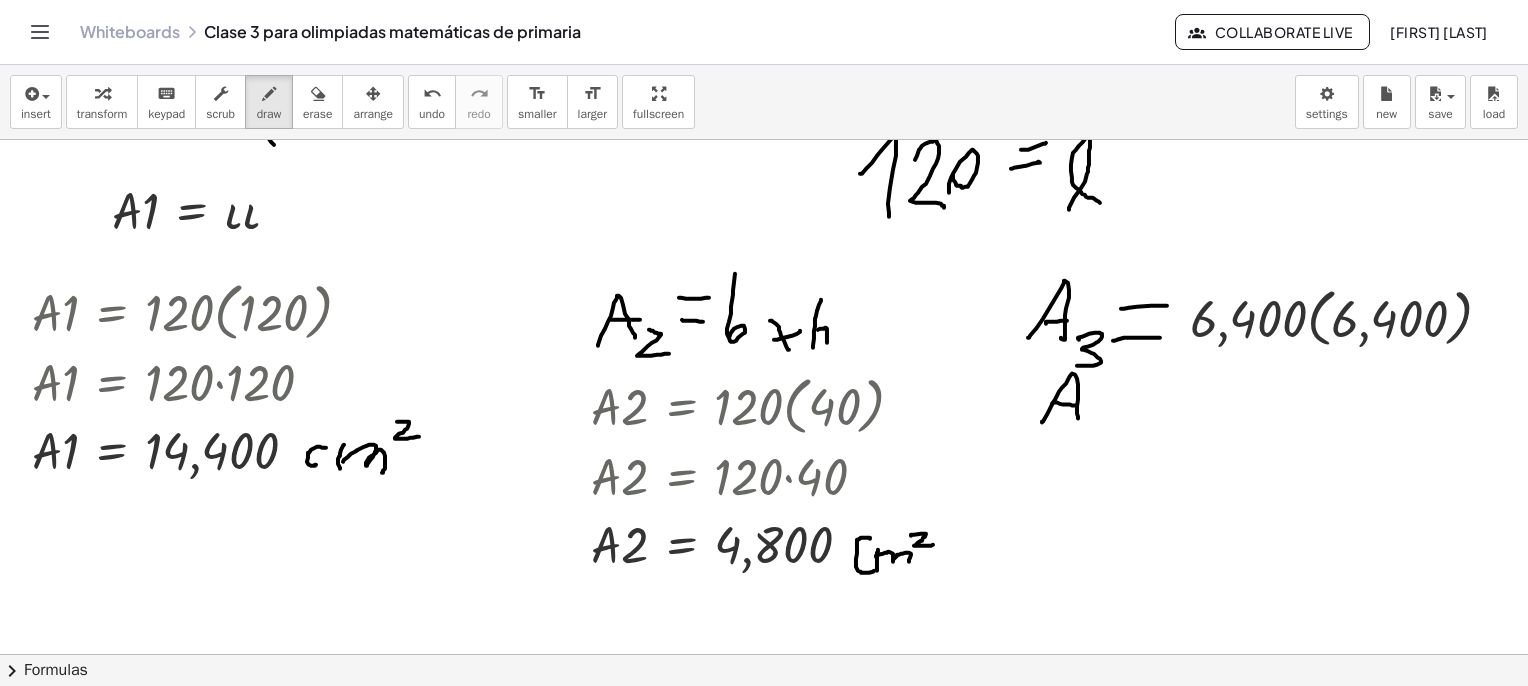 drag, startPoint x: 1037, startPoint y: 403, endPoint x: 1062, endPoint y: 405, distance: 25.079872 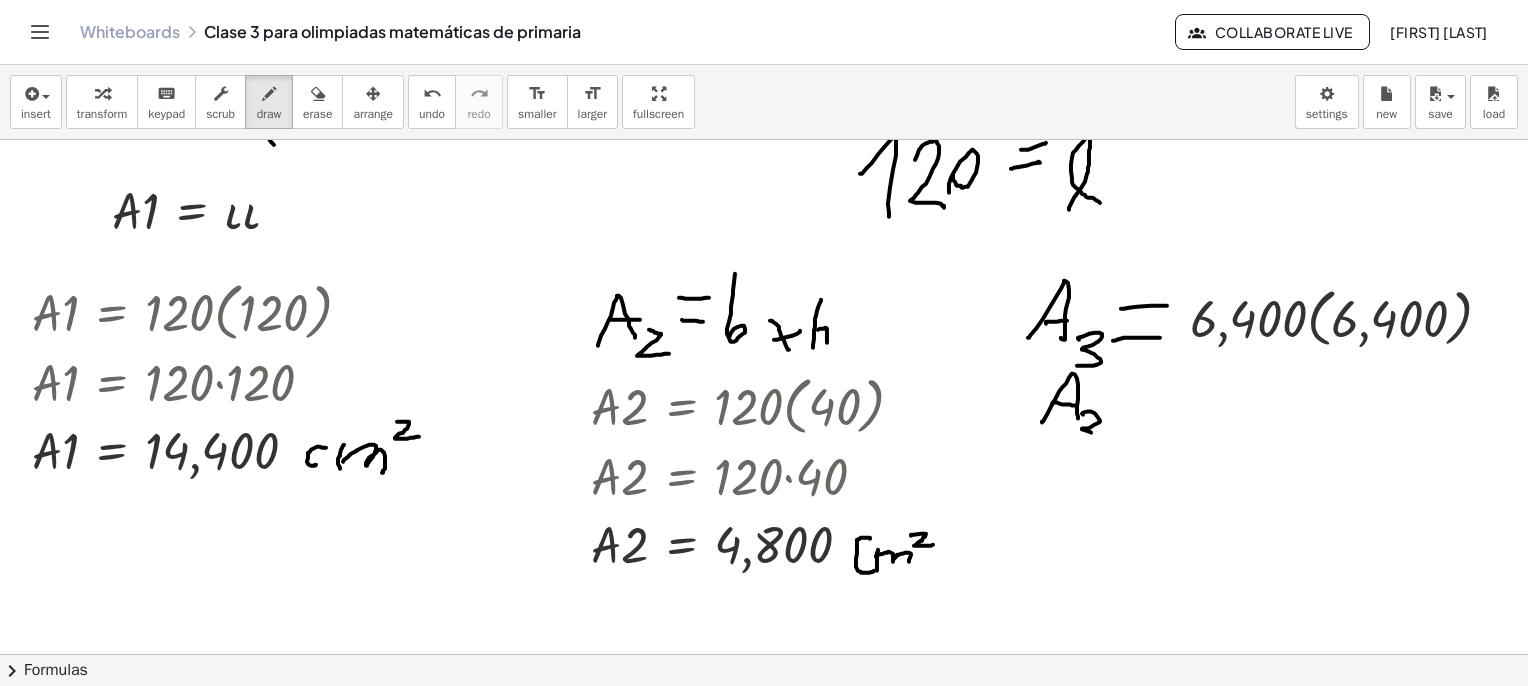 drag, startPoint x: 1075, startPoint y: 411, endPoint x: 1056, endPoint y: 437, distance: 32.202484 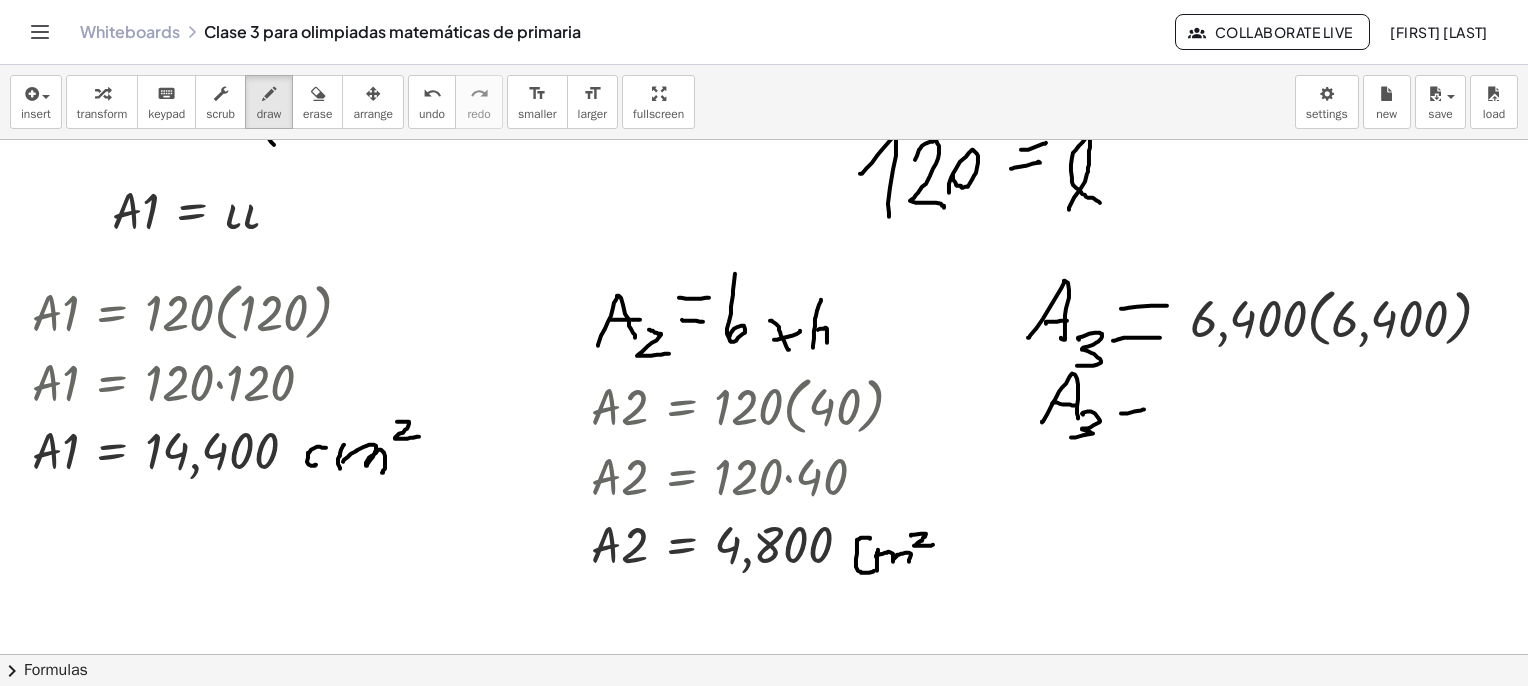 drag, startPoint x: 1106, startPoint y: 413, endPoint x: 1129, endPoint y: 409, distance: 23.345236 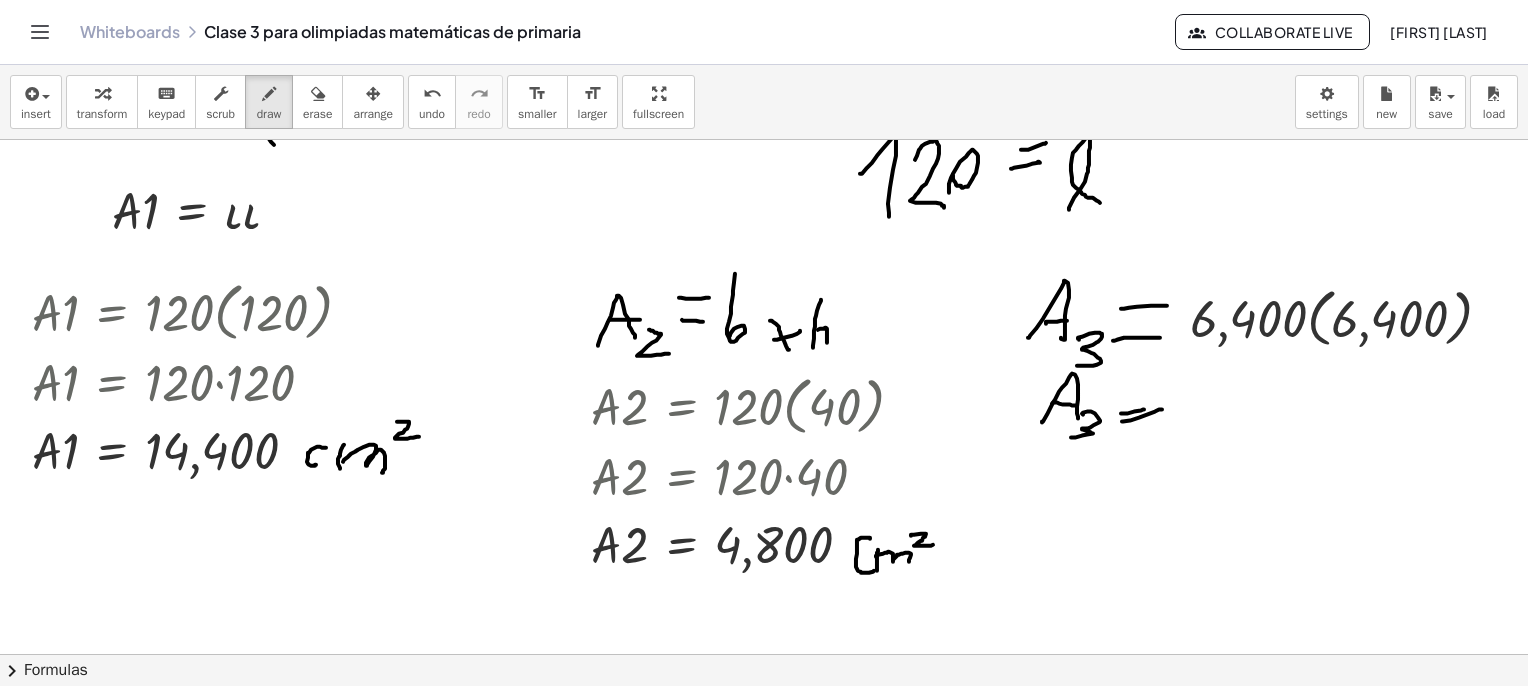 drag, startPoint x: 1107, startPoint y: 421, endPoint x: 1147, endPoint y: 409, distance: 41.761227 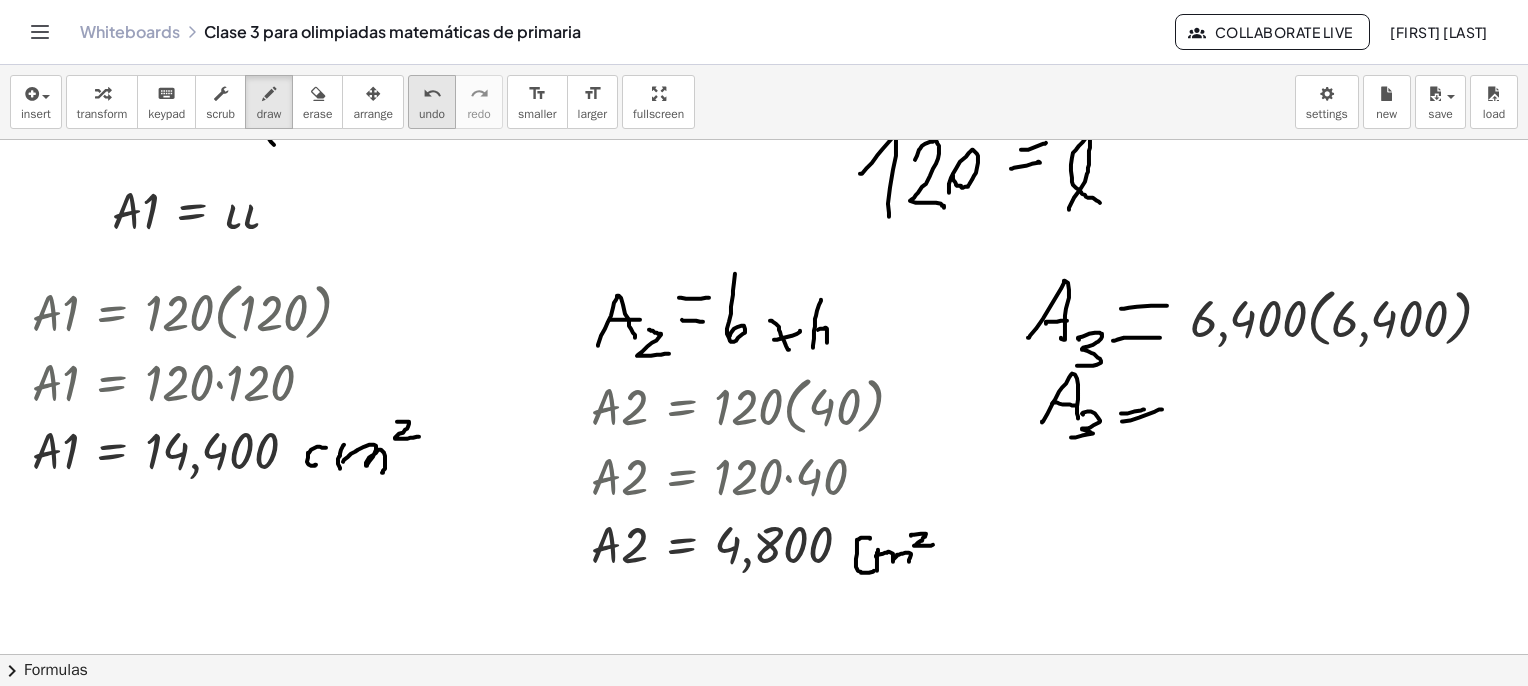 click on "undo" at bounding box center [432, 114] 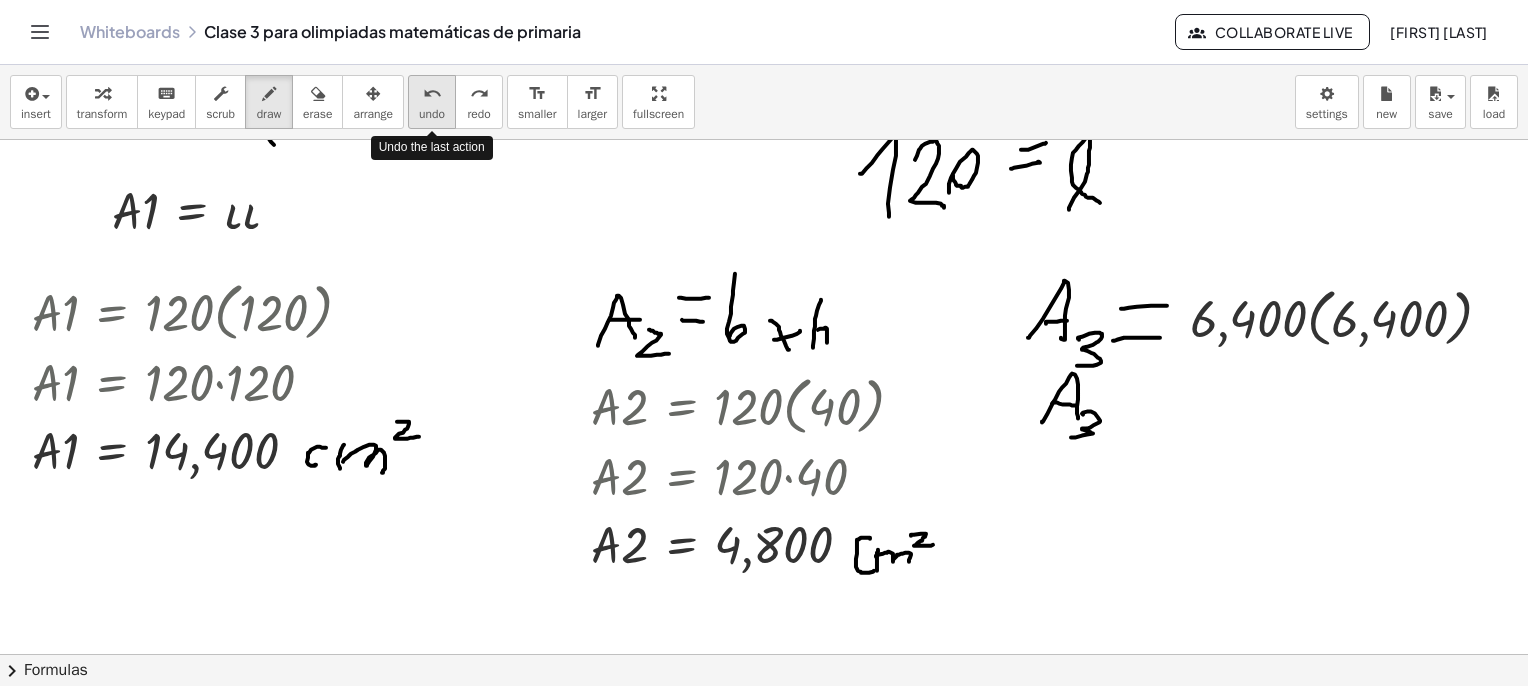 click on "undo" at bounding box center [432, 114] 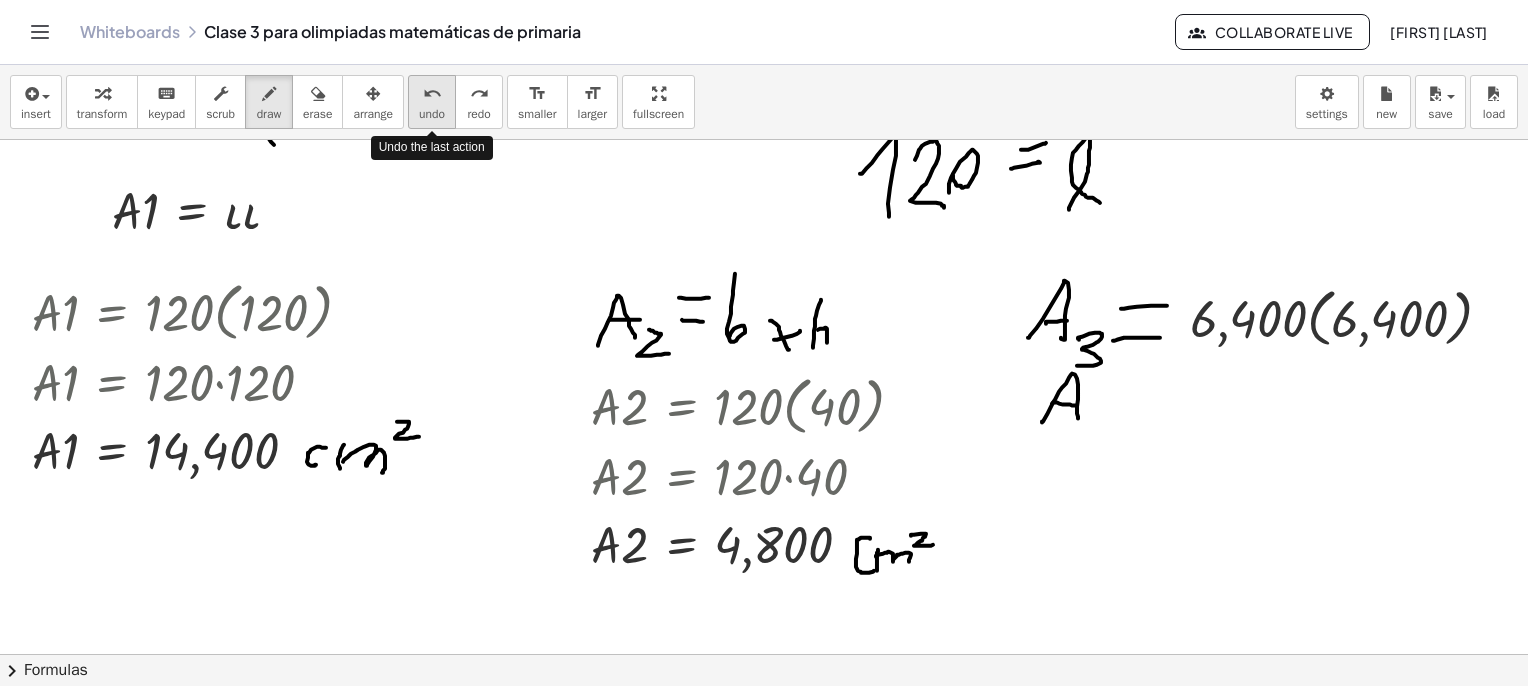 click on "undo" at bounding box center [432, 114] 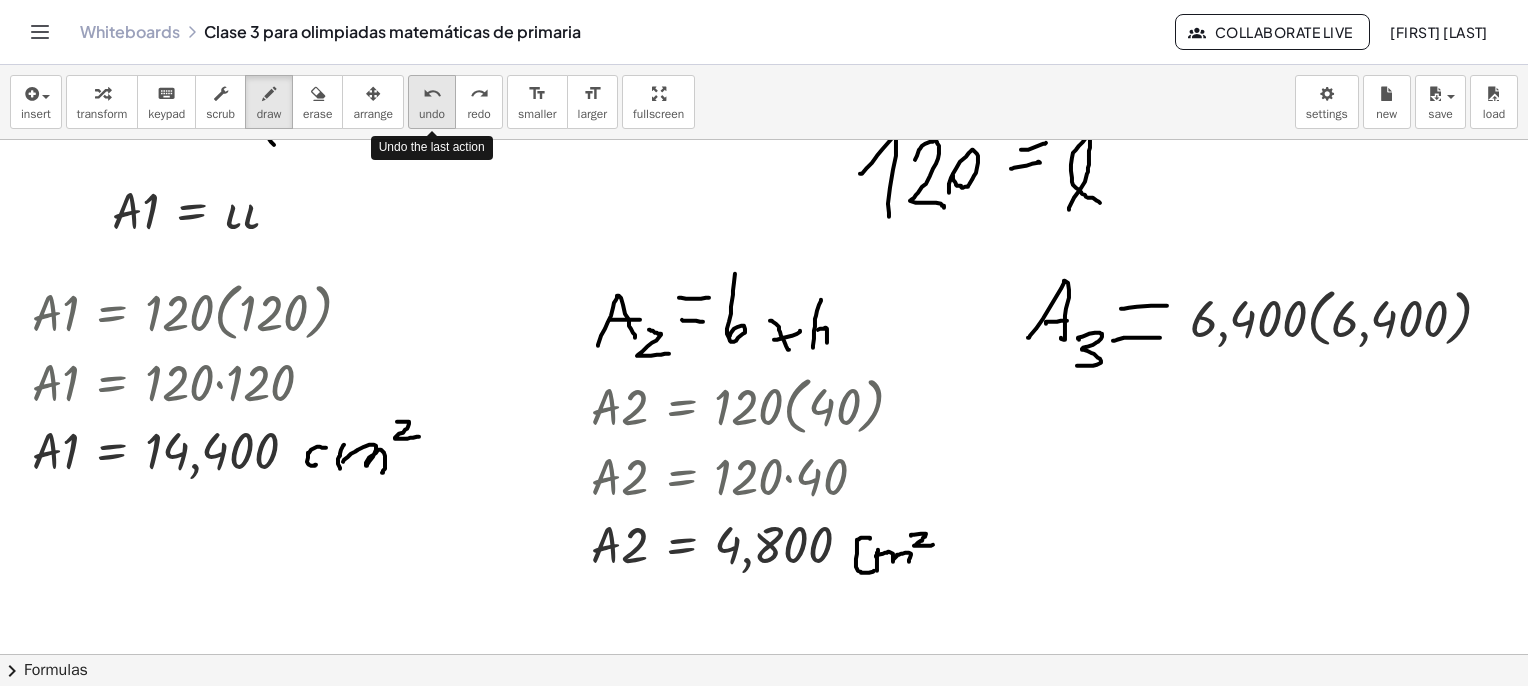 click on "undo" at bounding box center (432, 114) 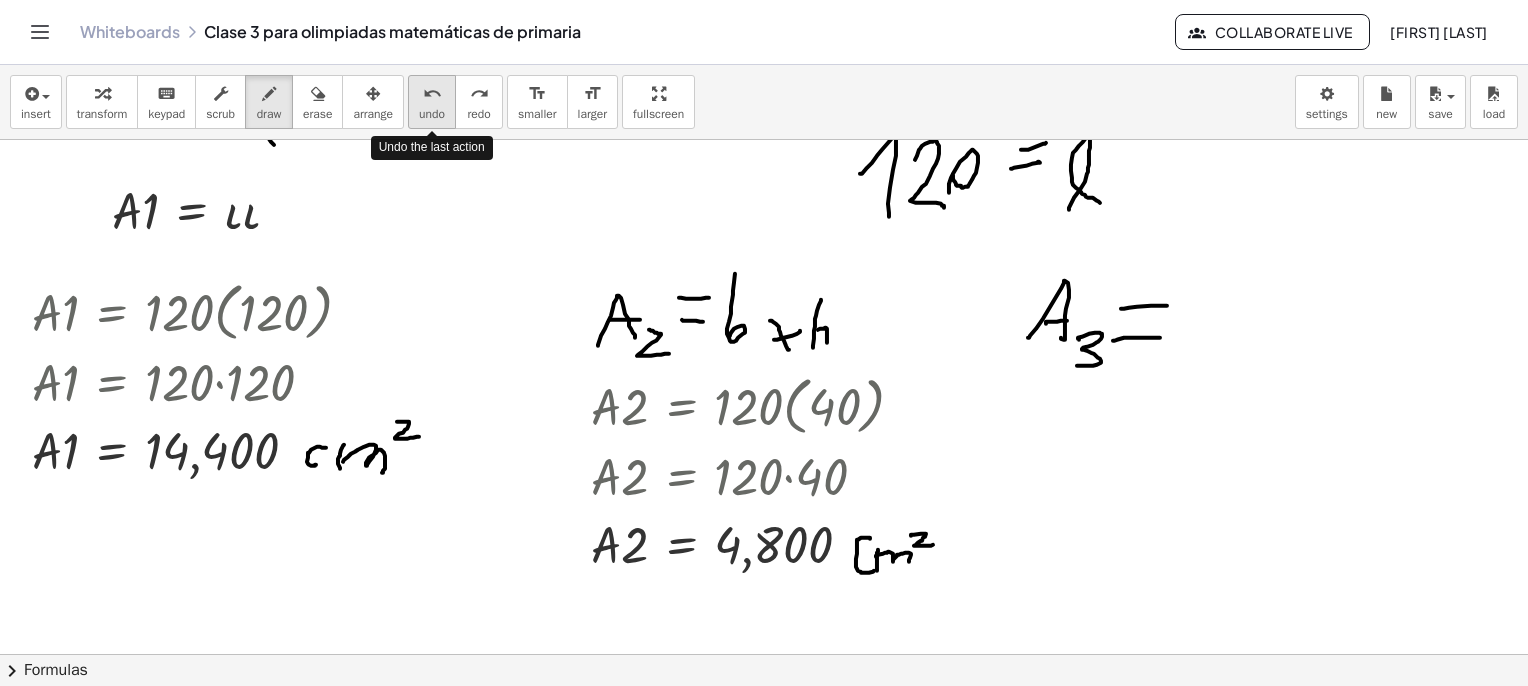 click on "undo" at bounding box center (432, 94) 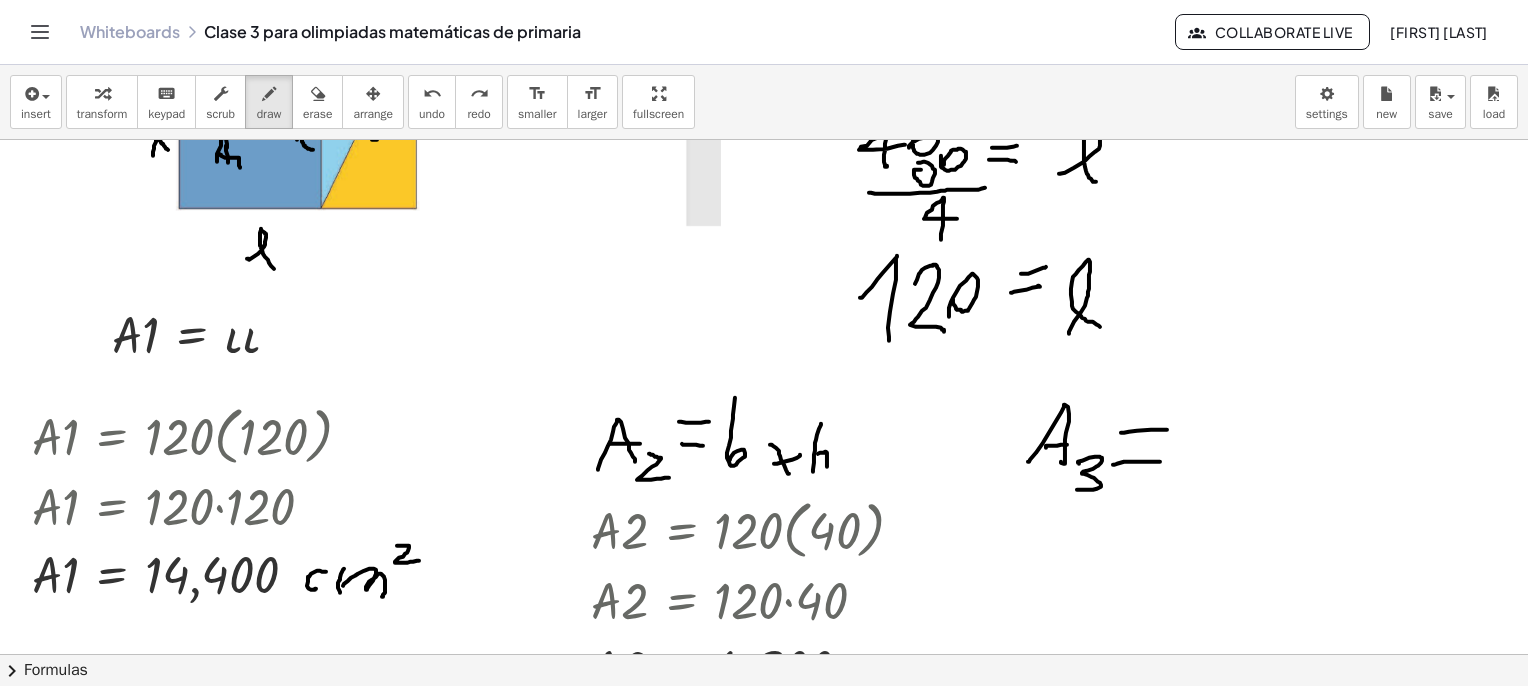 scroll, scrollTop: 0, scrollLeft: 62, axis: horizontal 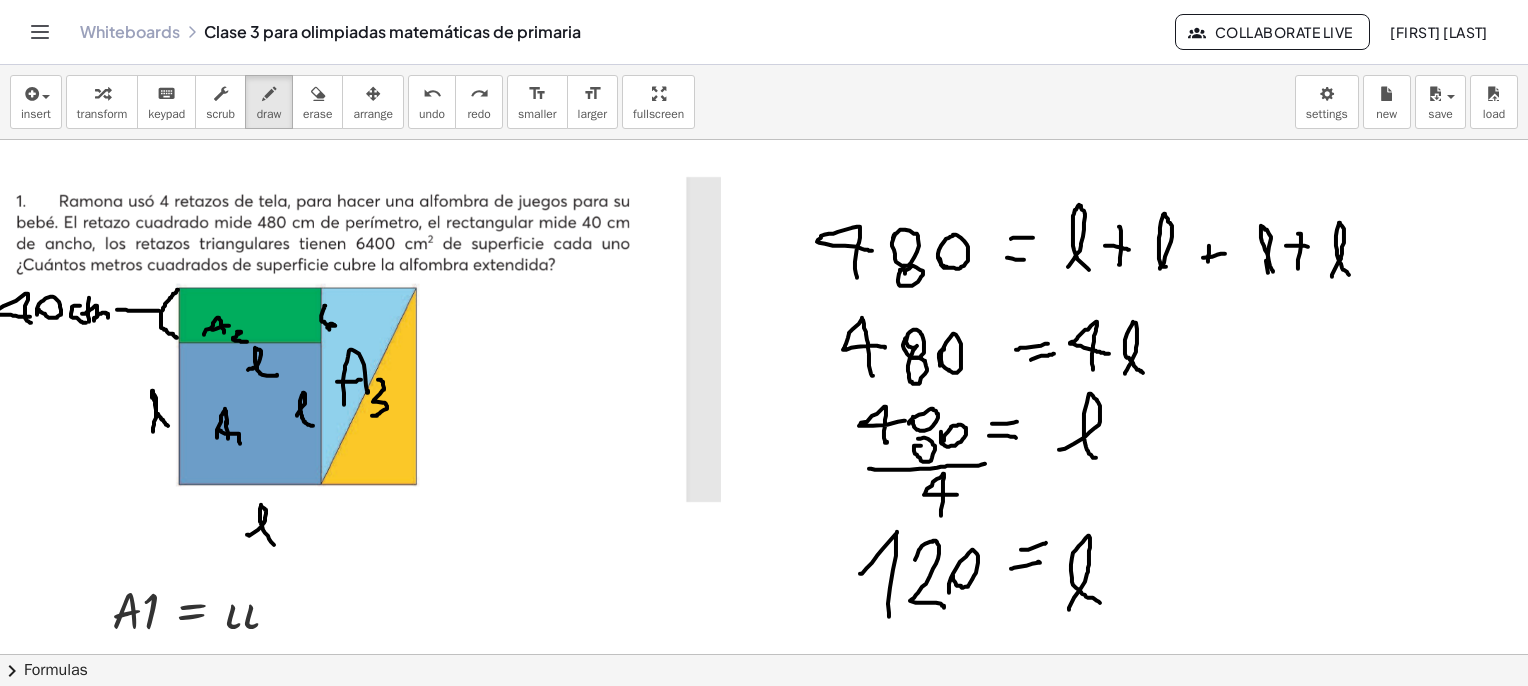 drag, startPoint x: 313, startPoint y: 327, endPoint x: 312, endPoint y: 305, distance: 22.022715 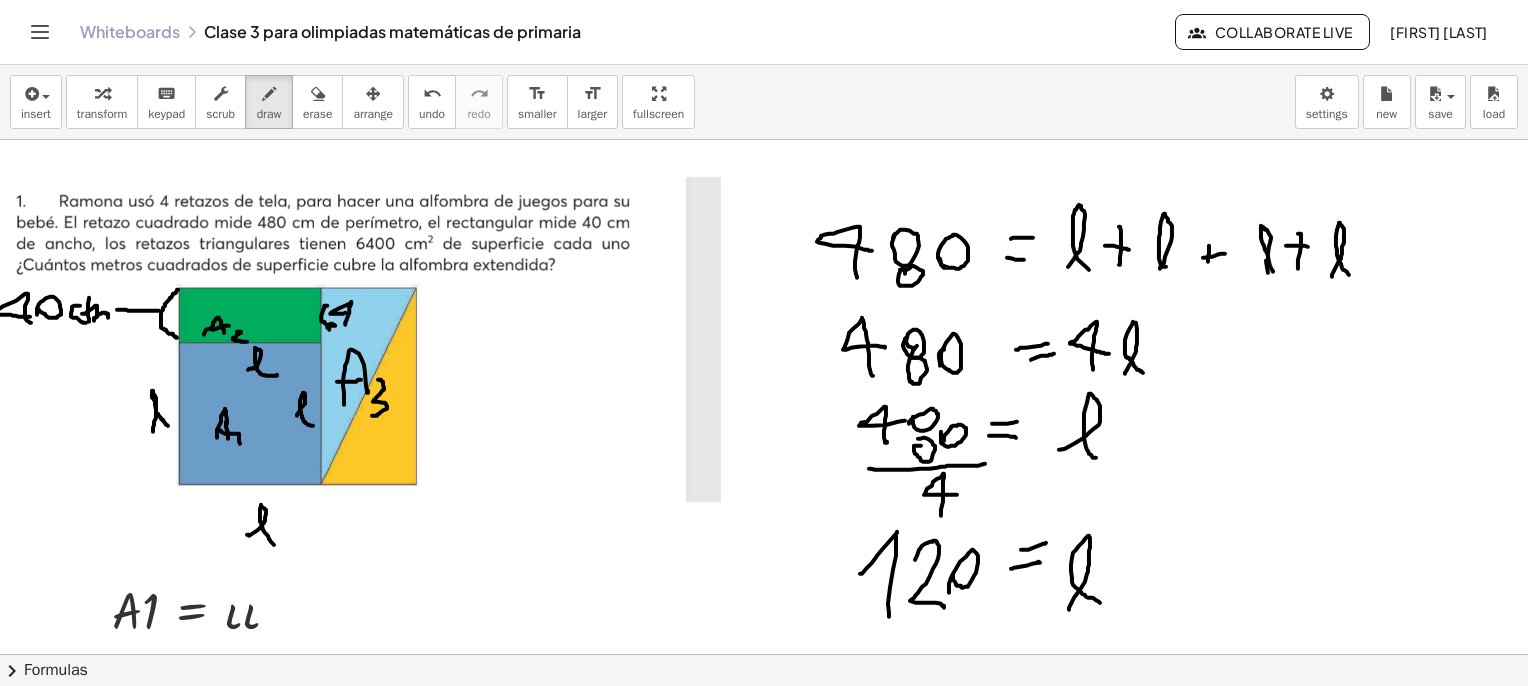 click at bounding box center [740, 3827] 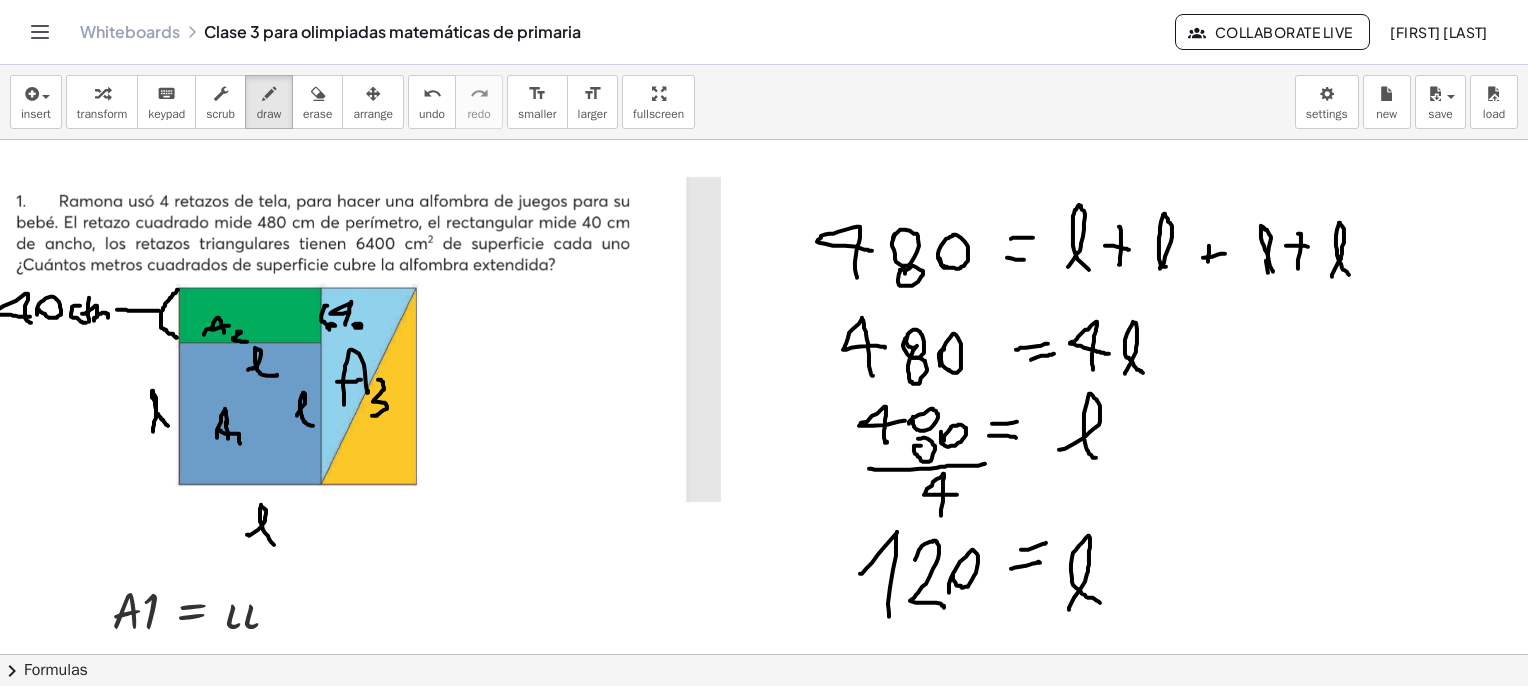 click at bounding box center (740, 3827) 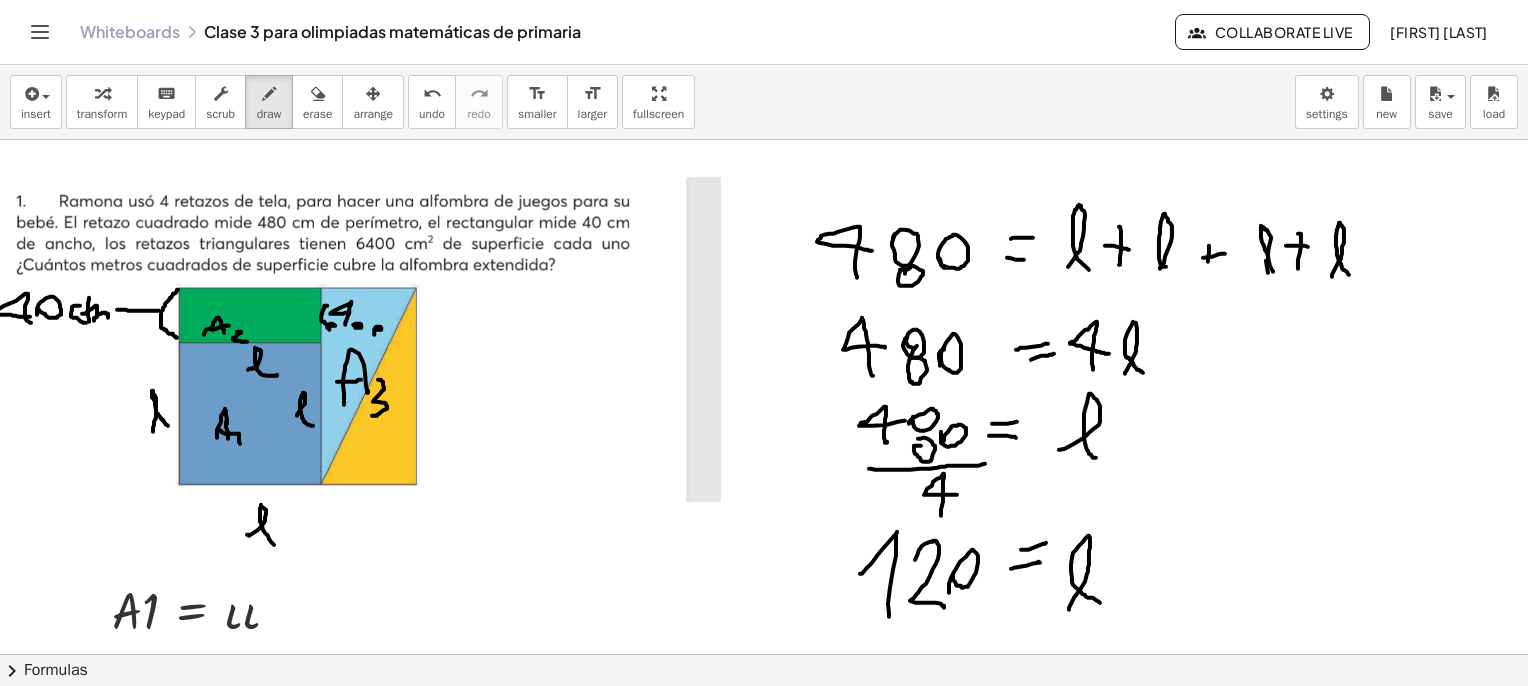 click at bounding box center (740, 3827) 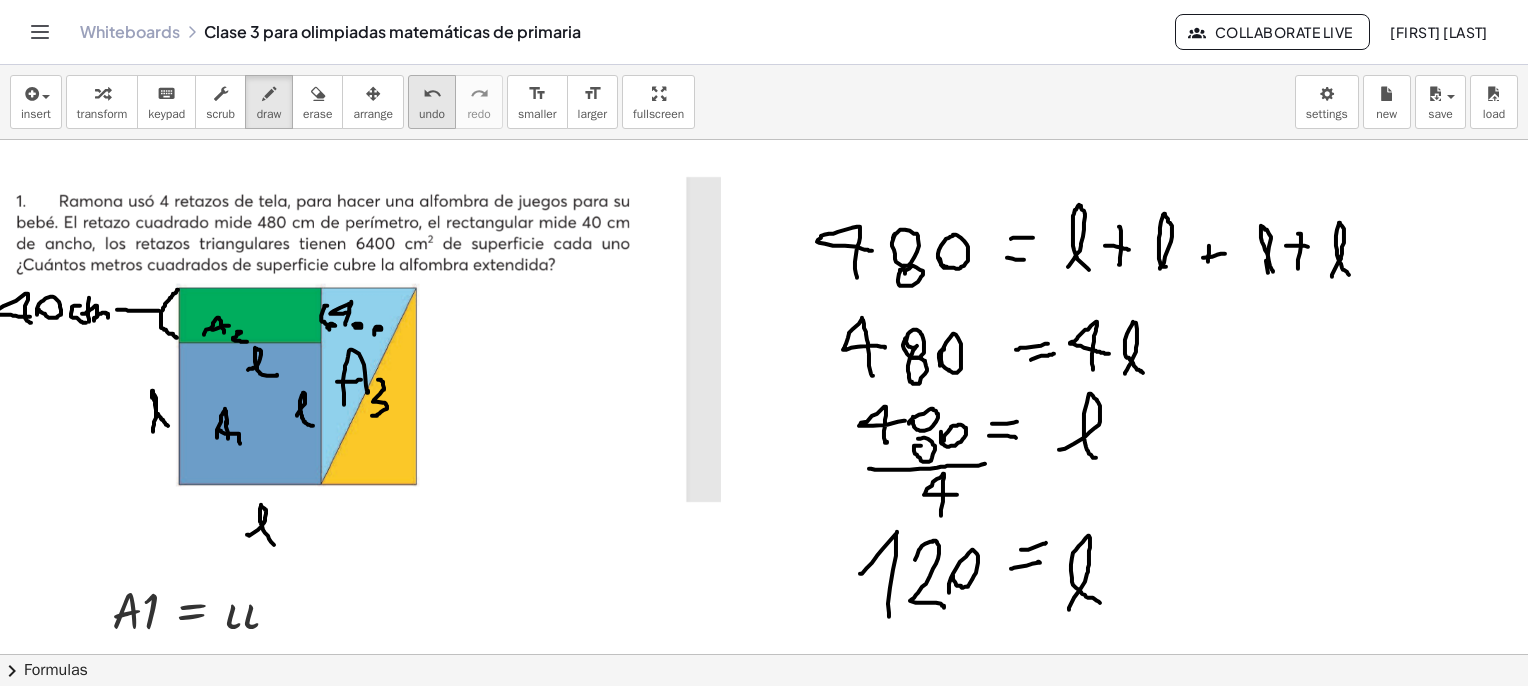 click on "undo" at bounding box center [432, 93] 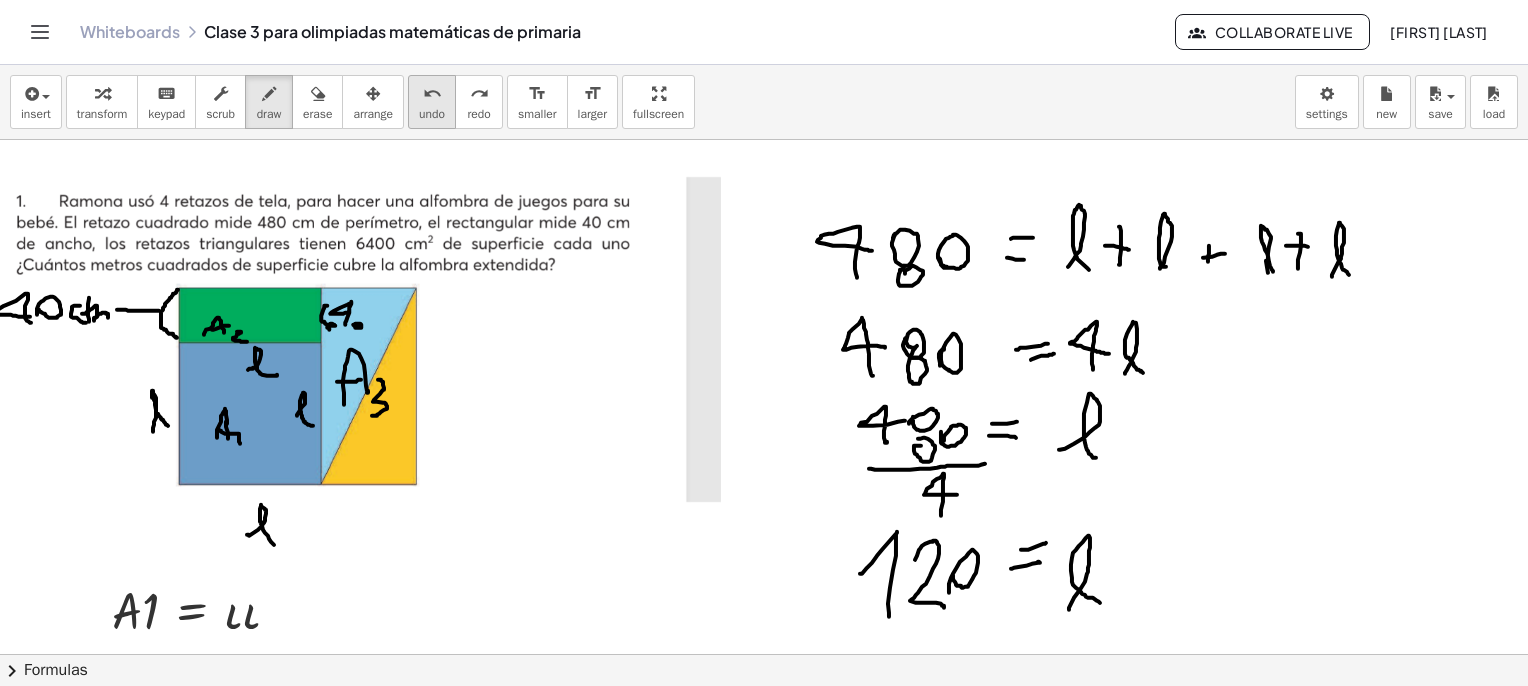 click on "undo" at bounding box center (432, 93) 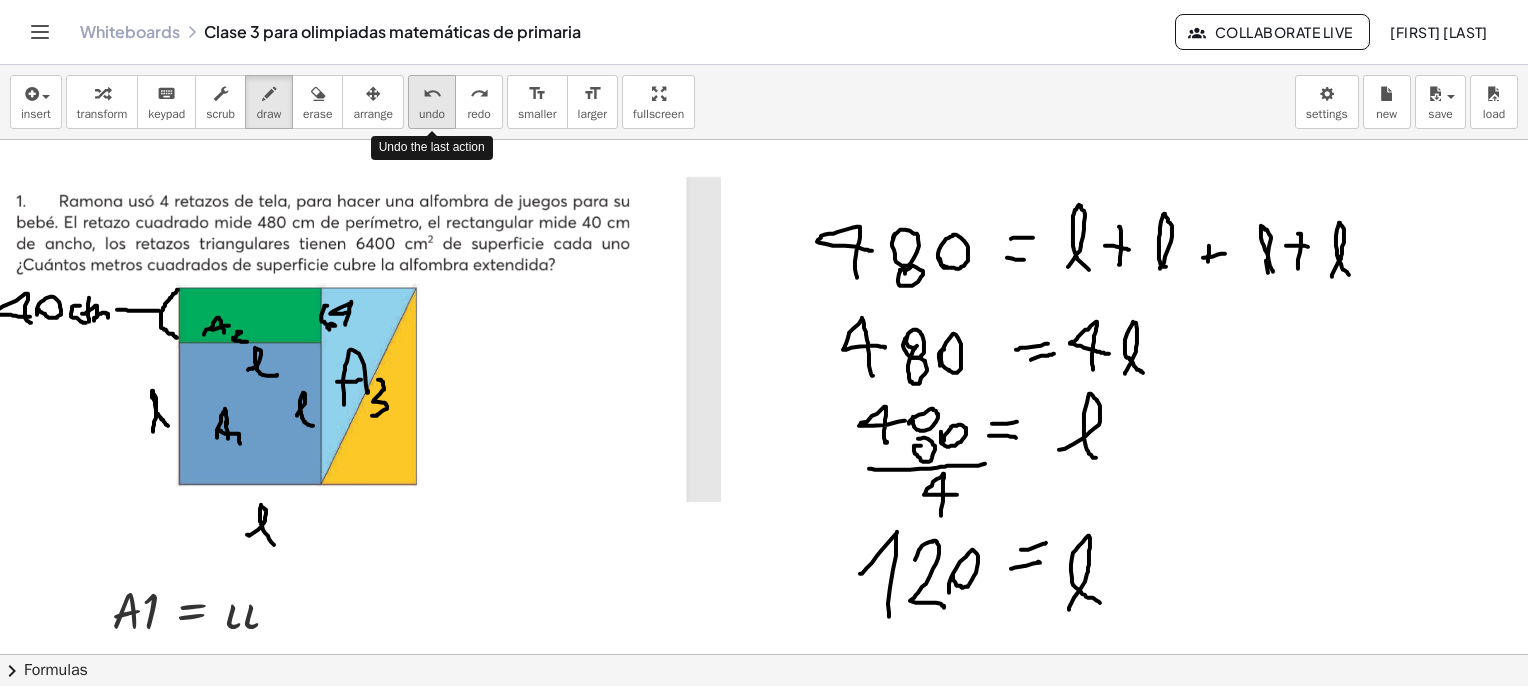 click on "undo" at bounding box center (432, 93) 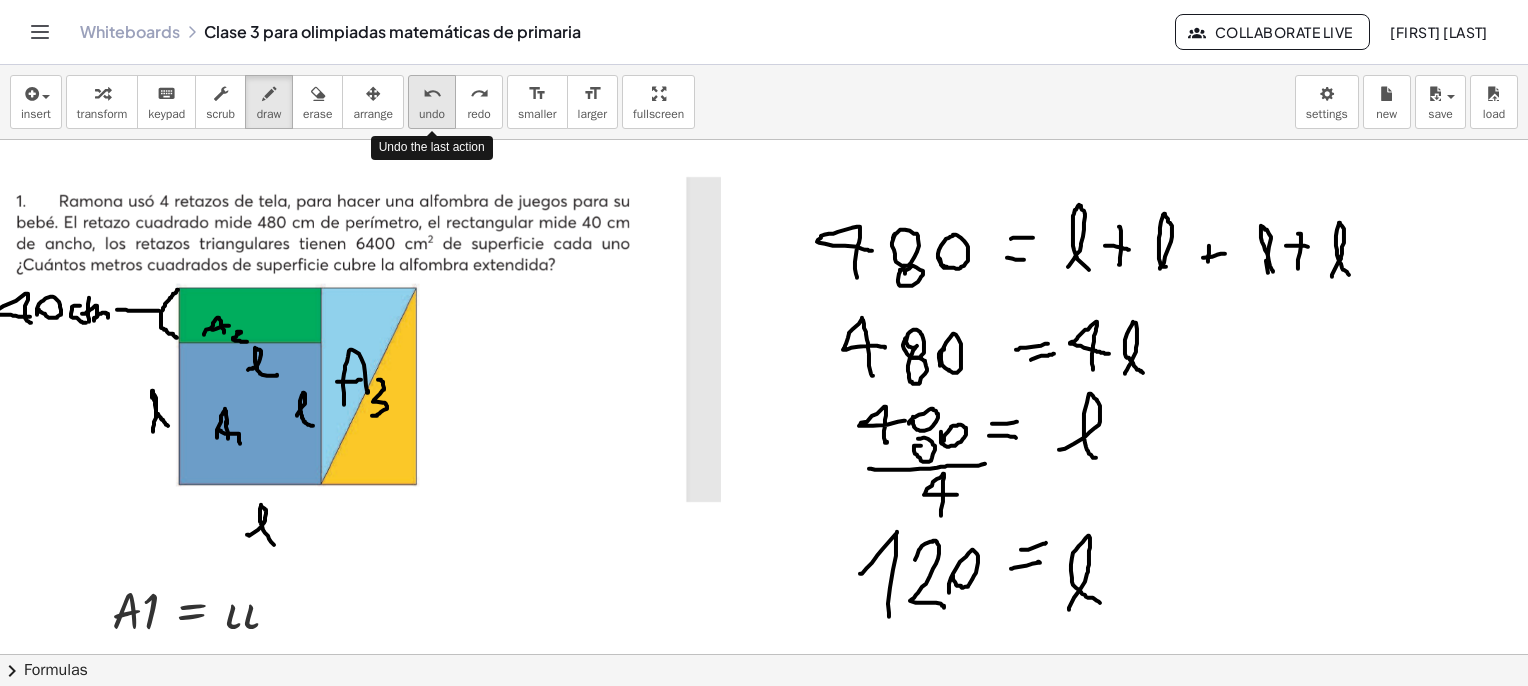 click on "undo" at bounding box center (432, 93) 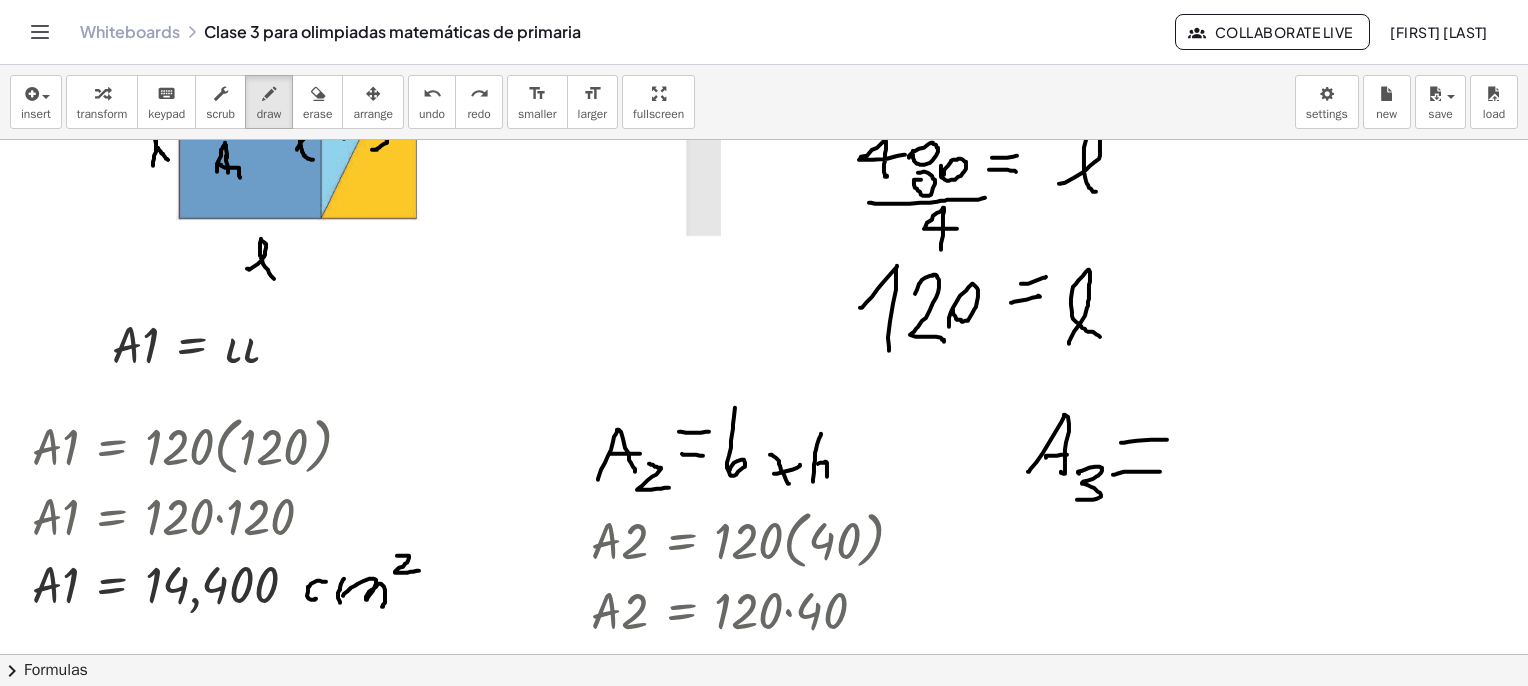 scroll, scrollTop: 300, scrollLeft: 62, axis: both 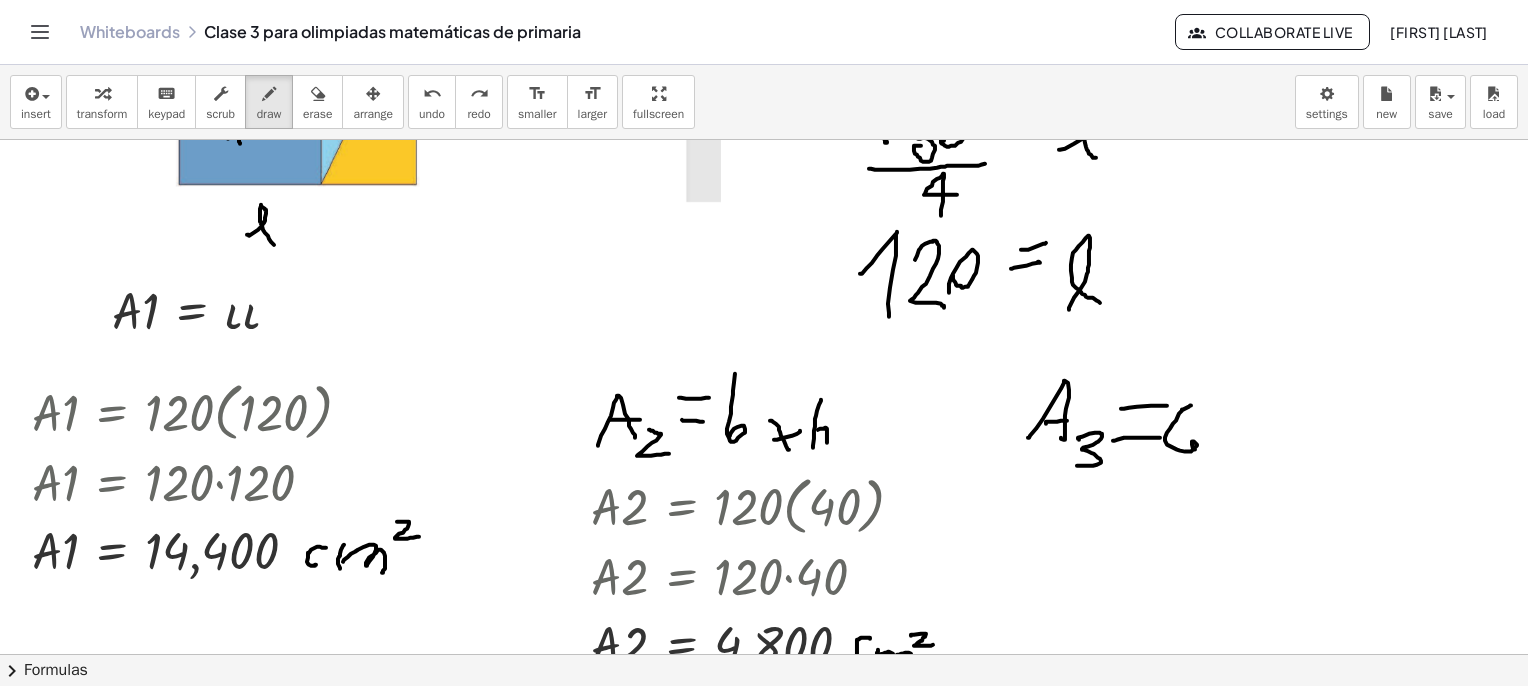 drag, startPoint x: 1180, startPoint y: 449, endPoint x: 1176, endPoint y: 405, distance: 44.181442 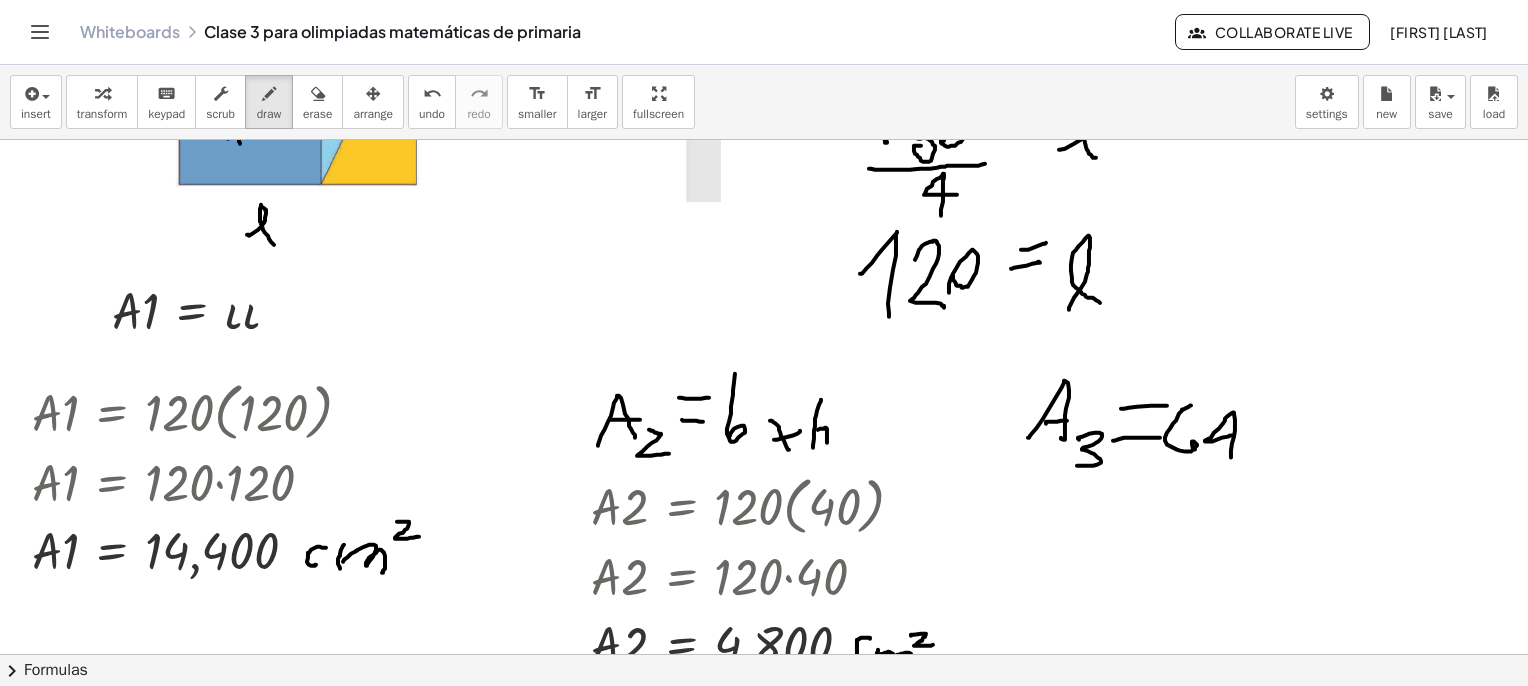 drag, startPoint x: 1216, startPoint y: 457, endPoint x: 1219, endPoint y: 441, distance: 16.27882 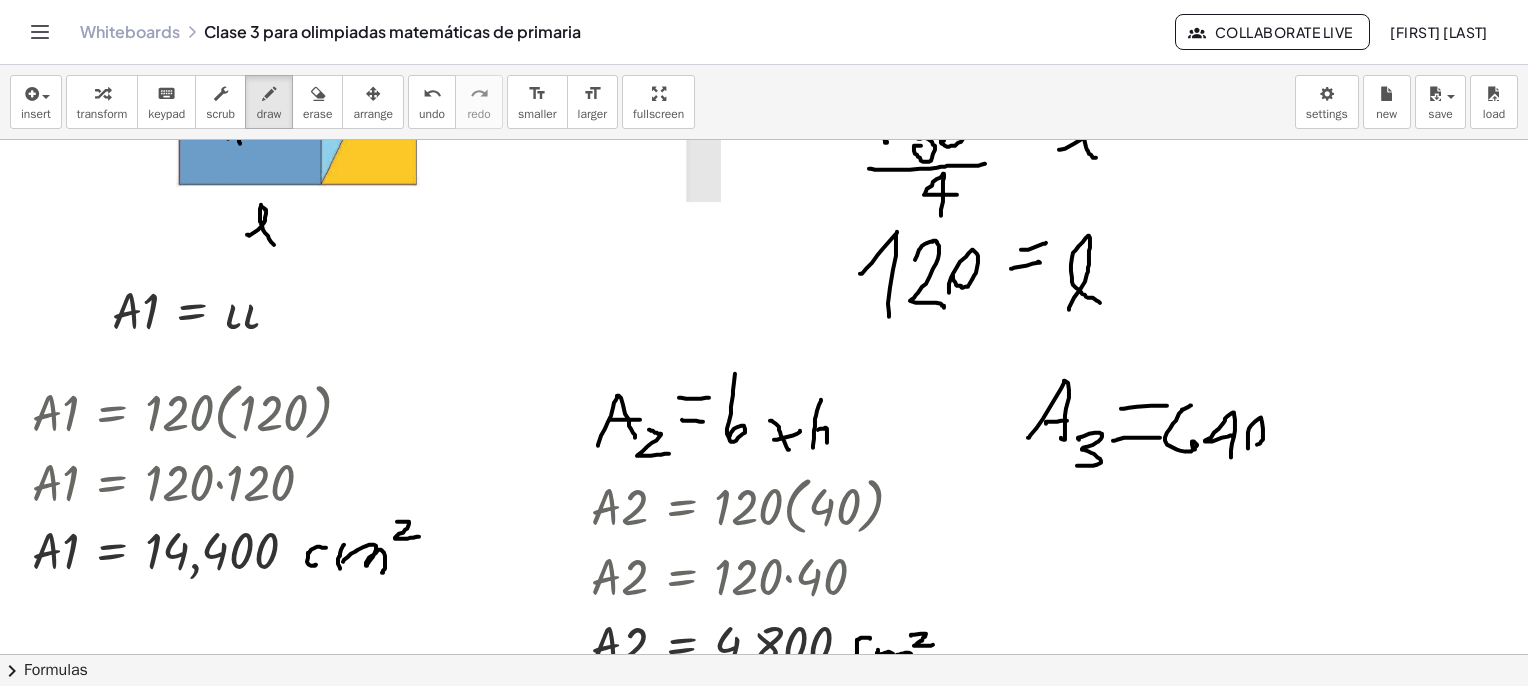 click at bounding box center (740, 3527) 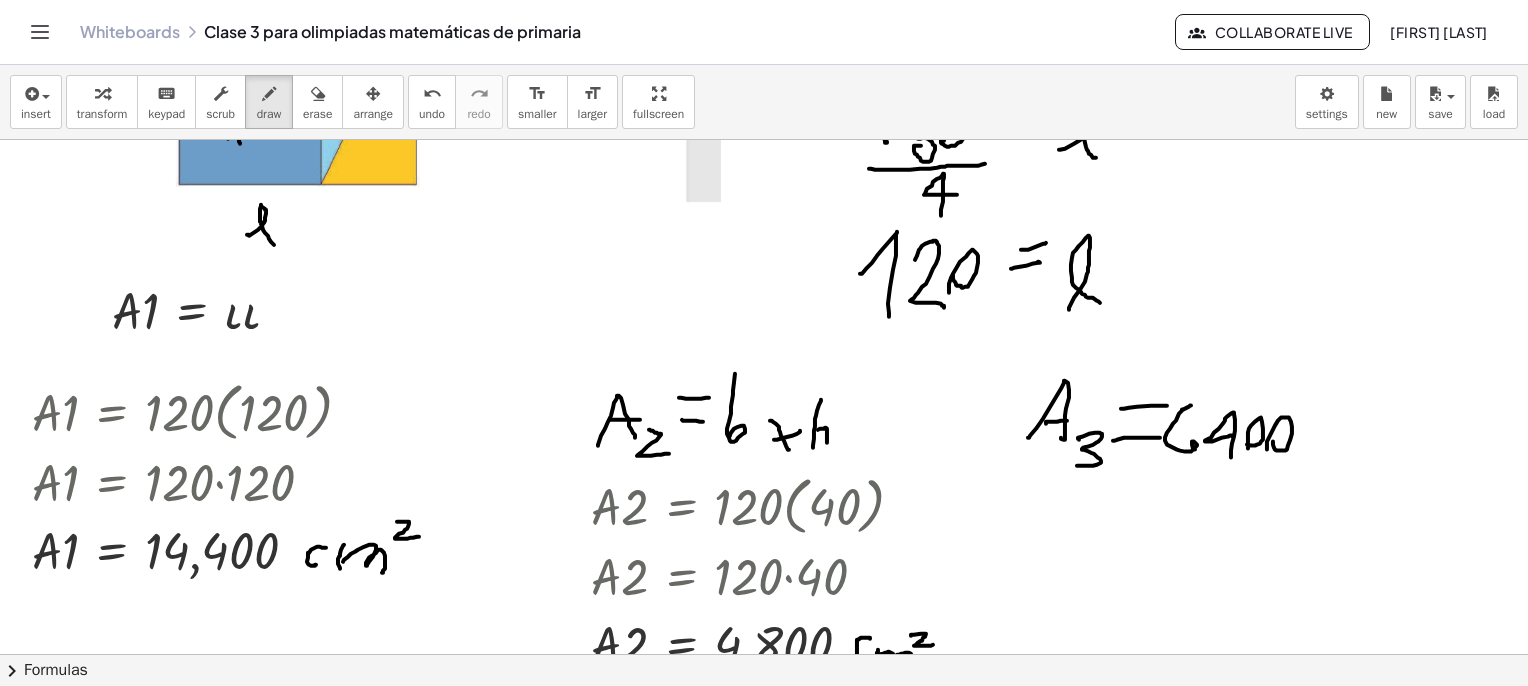 drag, startPoint x: 1252, startPoint y: 449, endPoint x: 1258, endPoint y: 440, distance: 10.816654 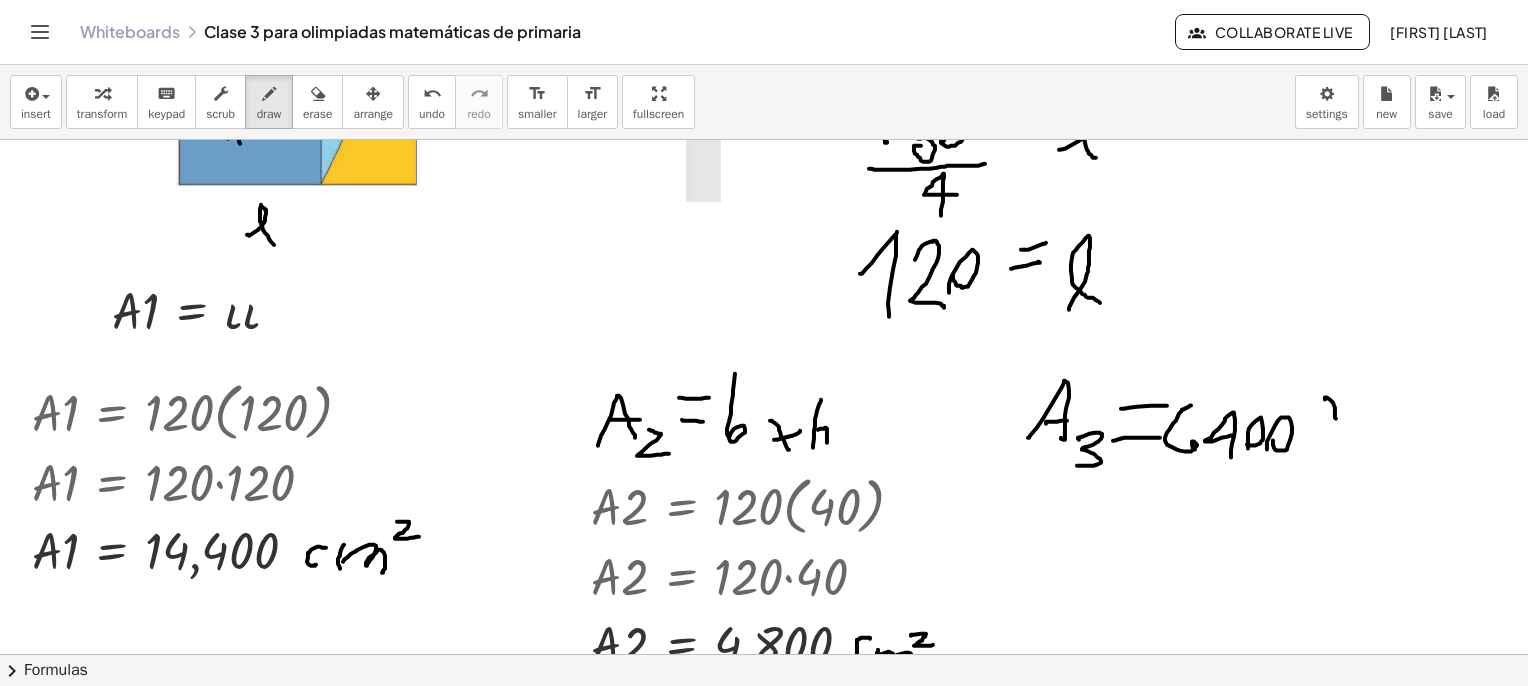 drag, startPoint x: 1311, startPoint y: 397, endPoint x: 1322, endPoint y: 422, distance: 27.313 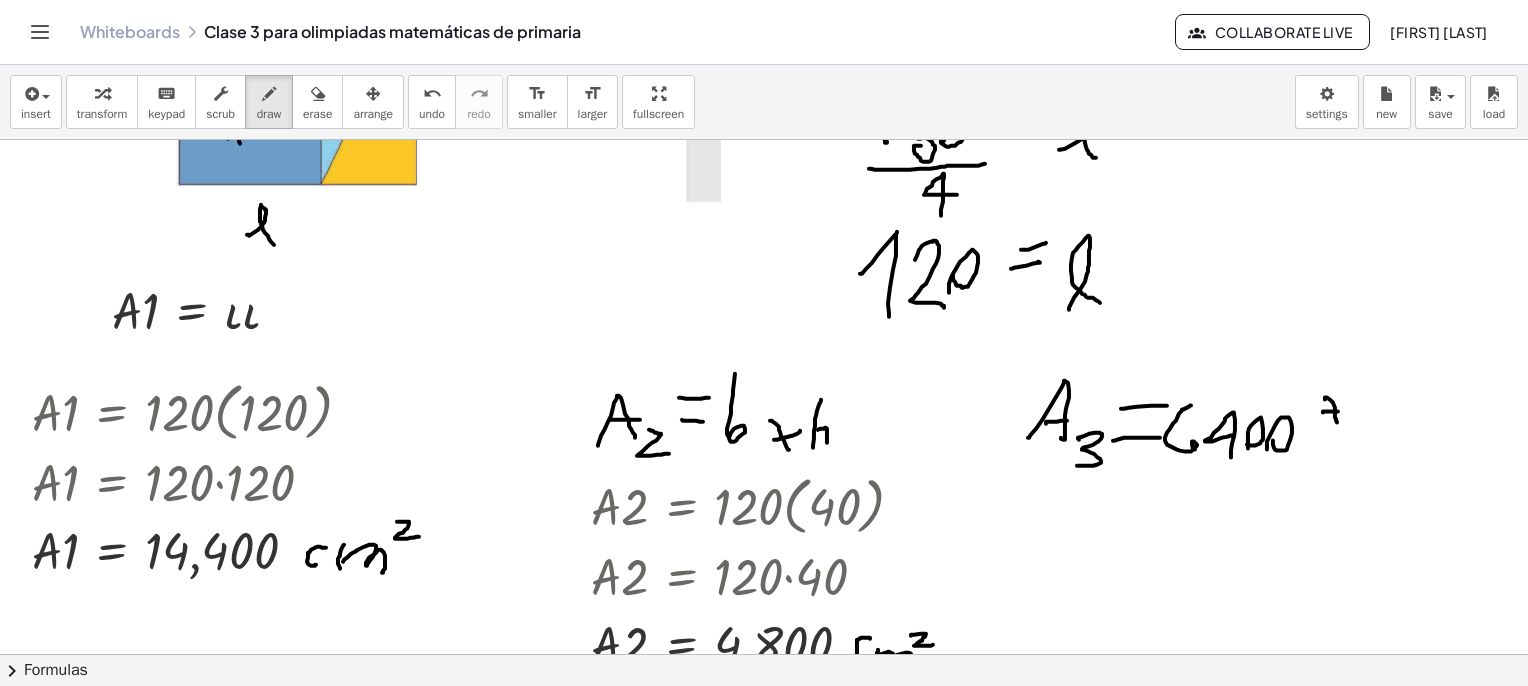 click at bounding box center (740, 3527) 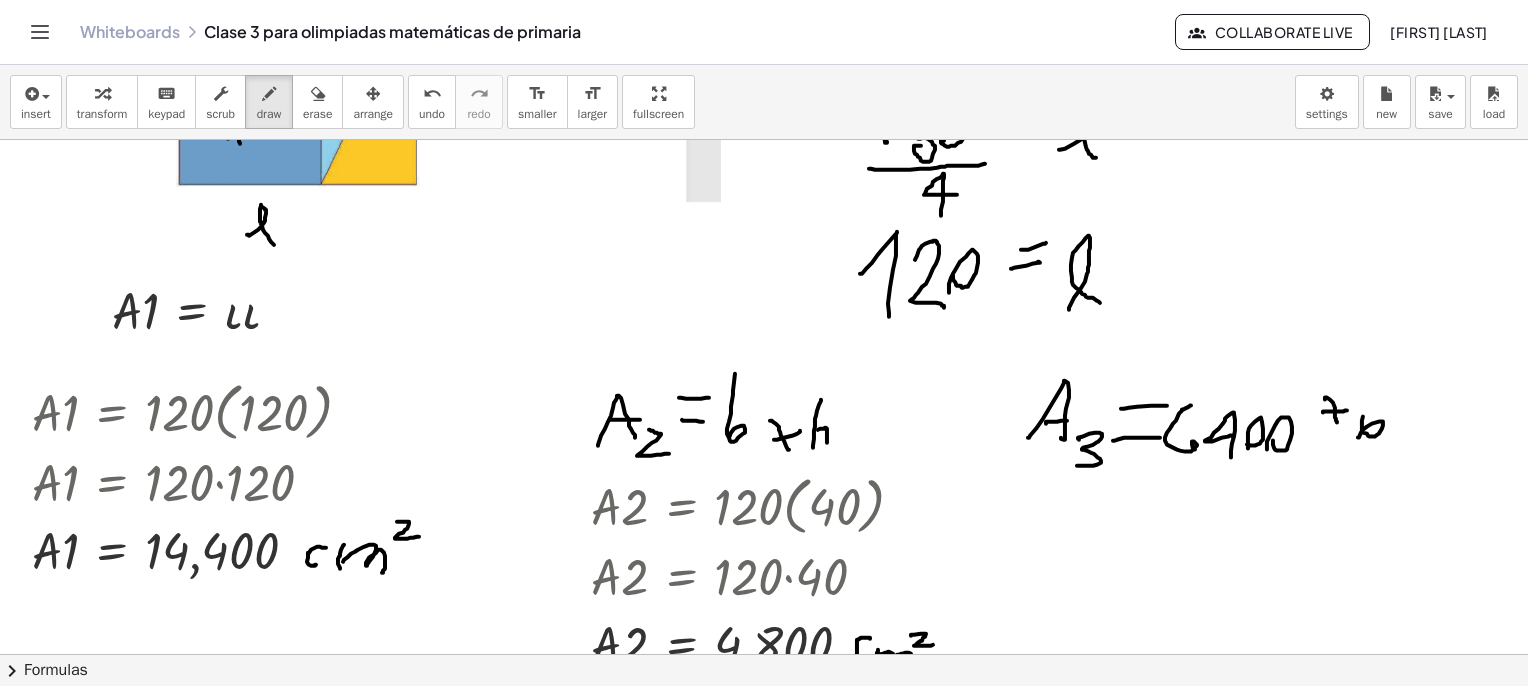 drag, startPoint x: 1343, startPoint y: 437, endPoint x: 1372, endPoint y: 393, distance: 52.69725 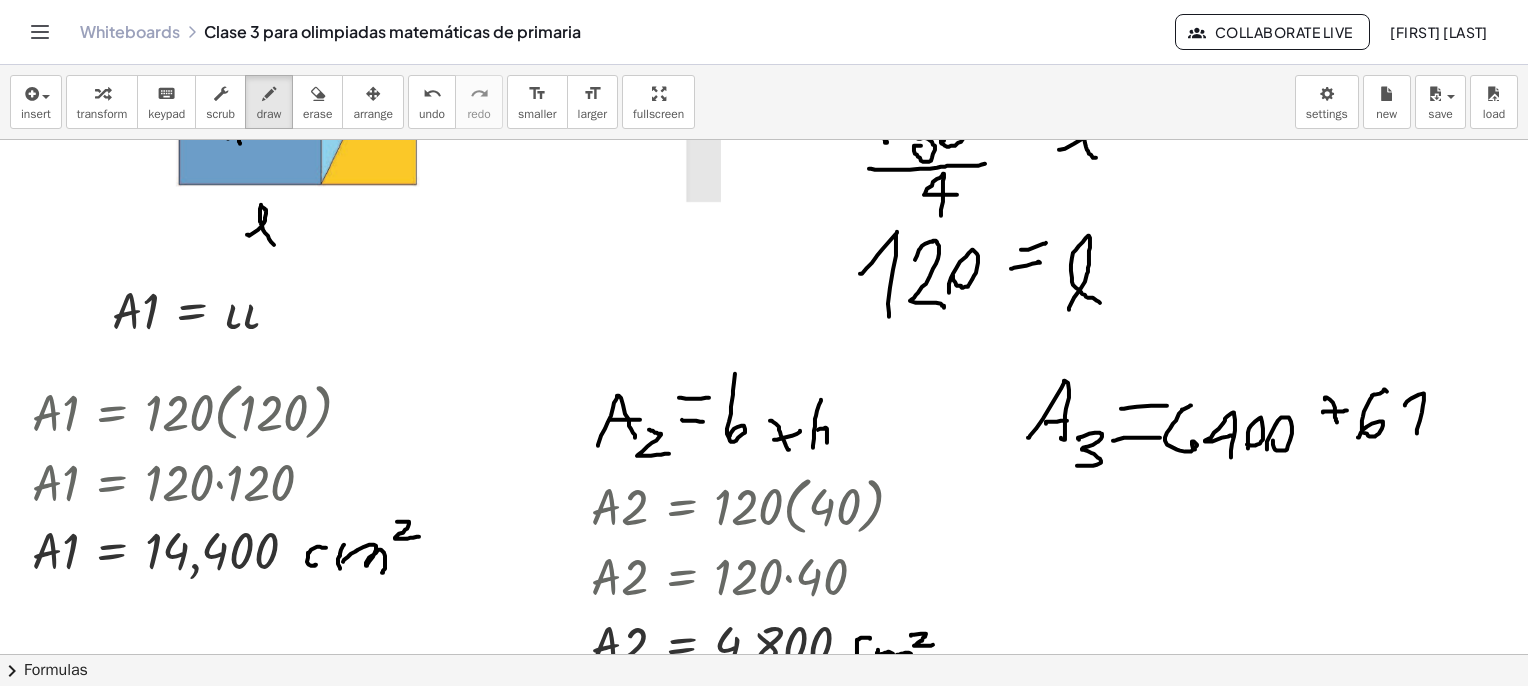 drag, startPoint x: 1402, startPoint y: 433, endPoint x: 1396, endPoint y: 407, distance: 26.683329 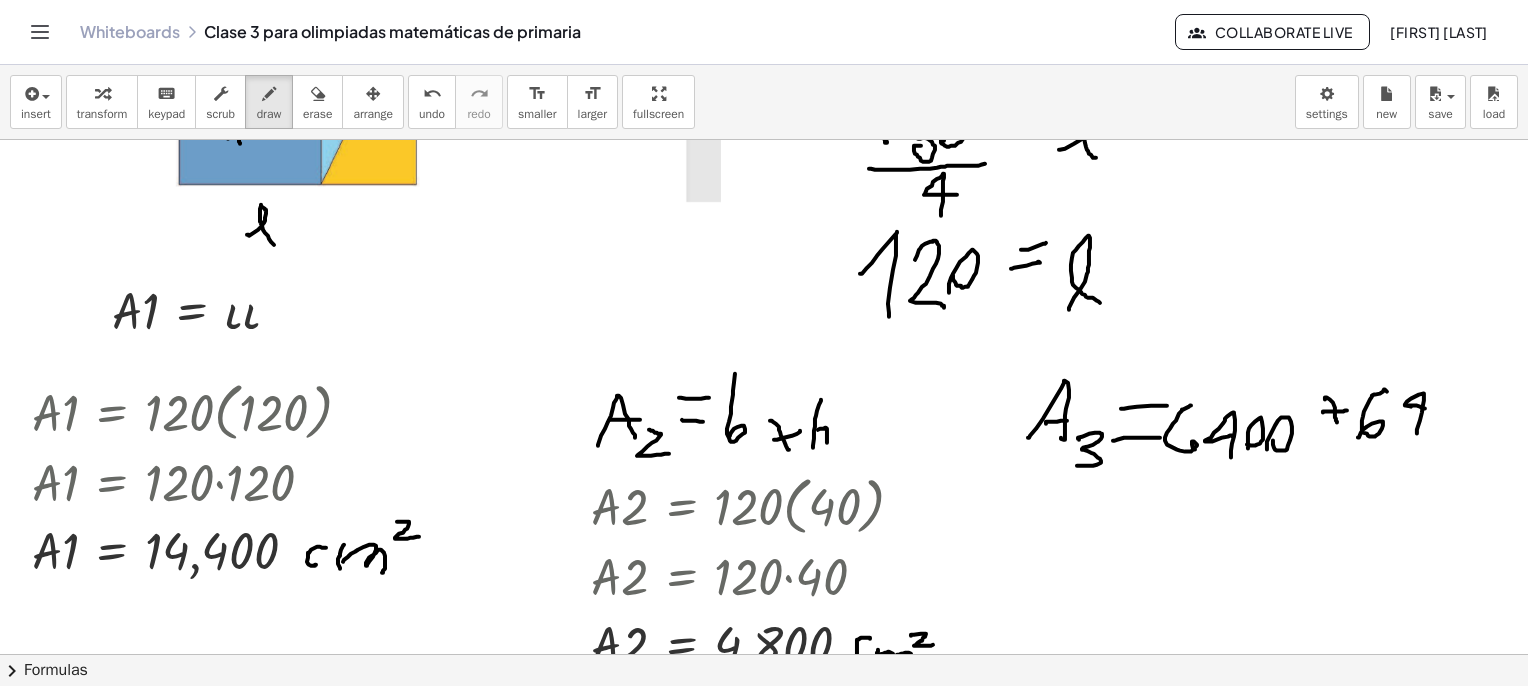 drag, startPoint x: 1392, startPoint y: 405, endPoint x: 1413, endPoint y: 409, distance: 21.377558 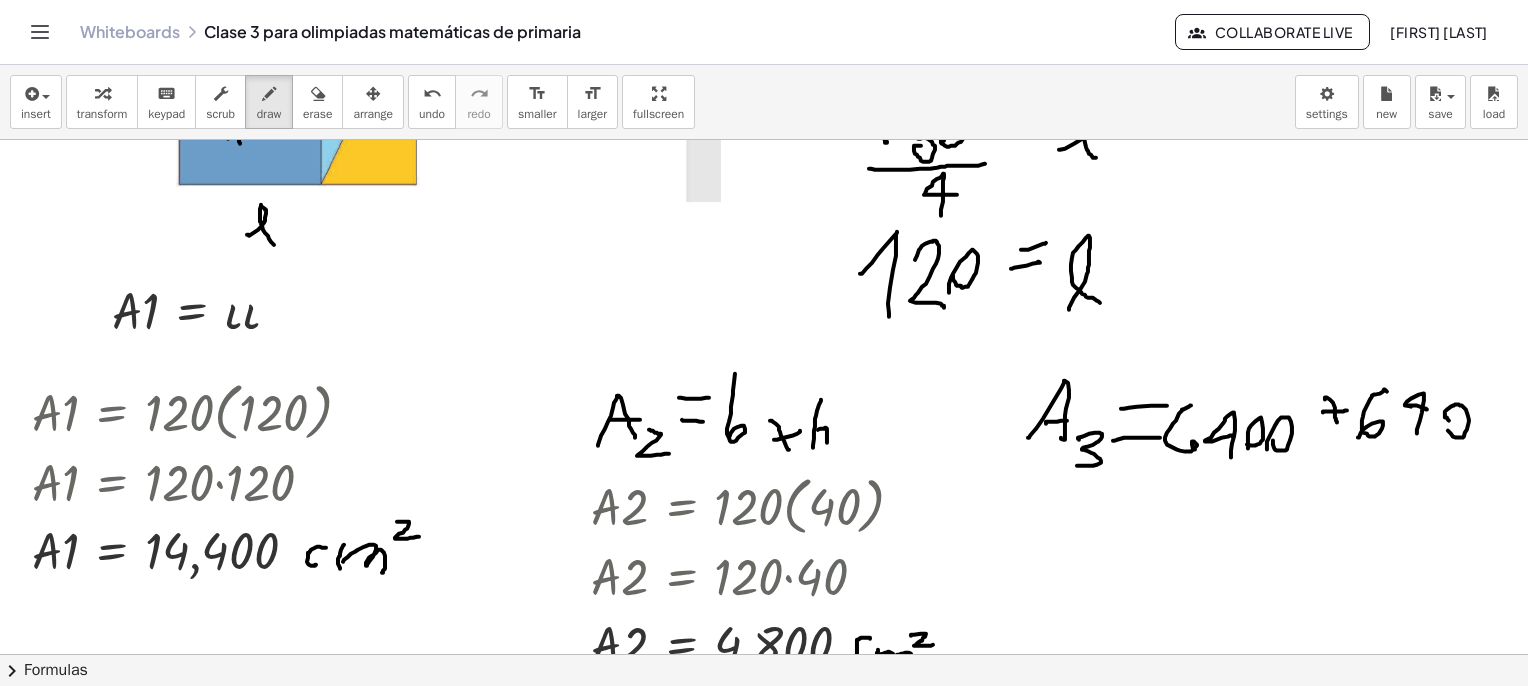 click at bounding box center [740, 3527] 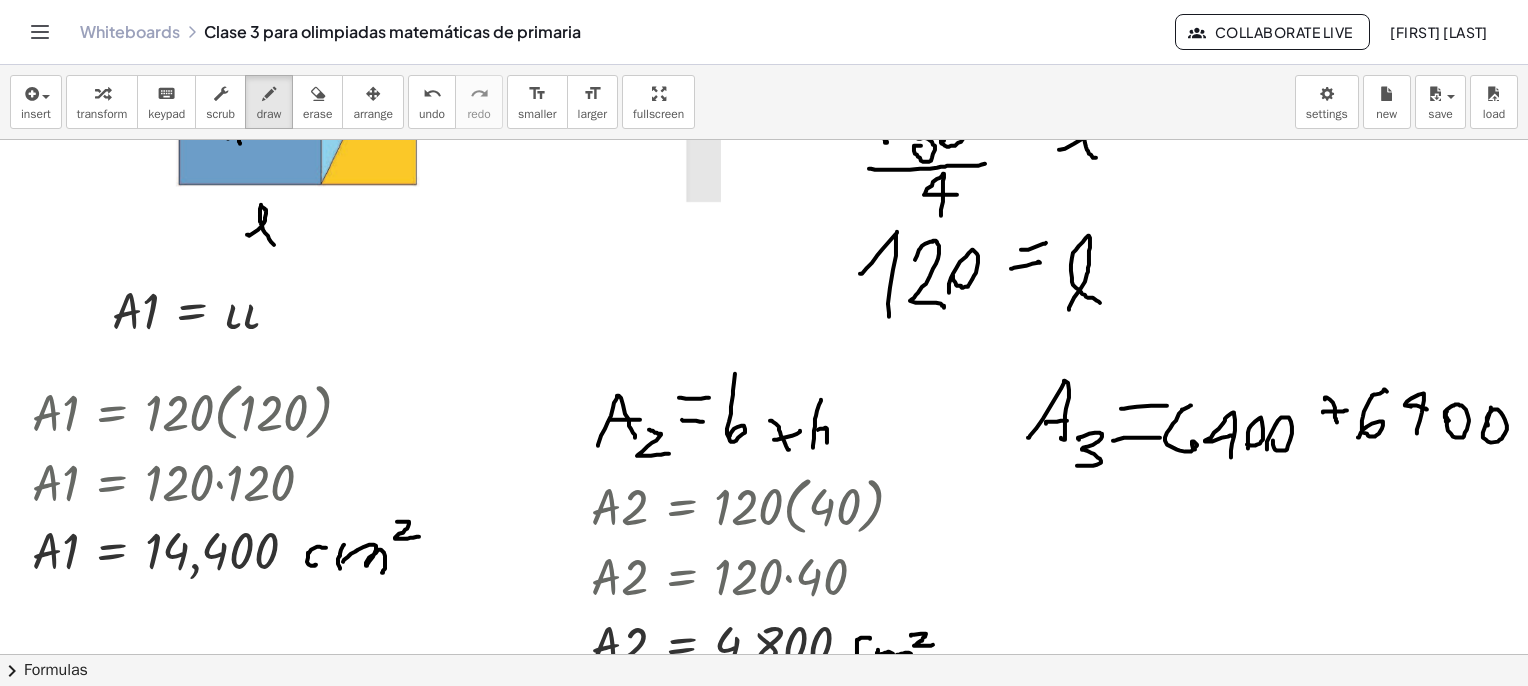drag, startPoint x: 1473, startPoint y: 425, endPoint x: 1451, endPoint y: 425, distance: 22 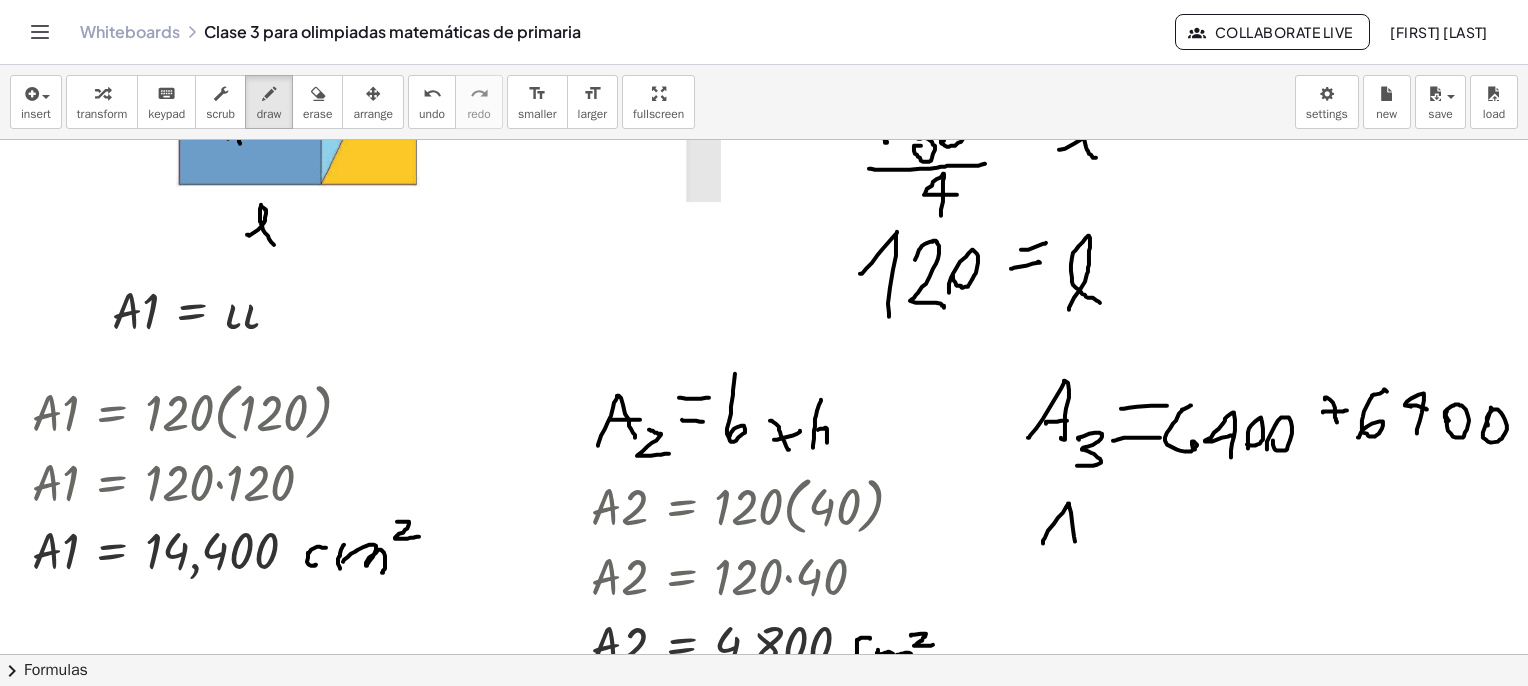 drag, startPoint x: 1028, startPoint y: 541, endPoint x: 1060, endPoint y: 546, distance: 32.38827 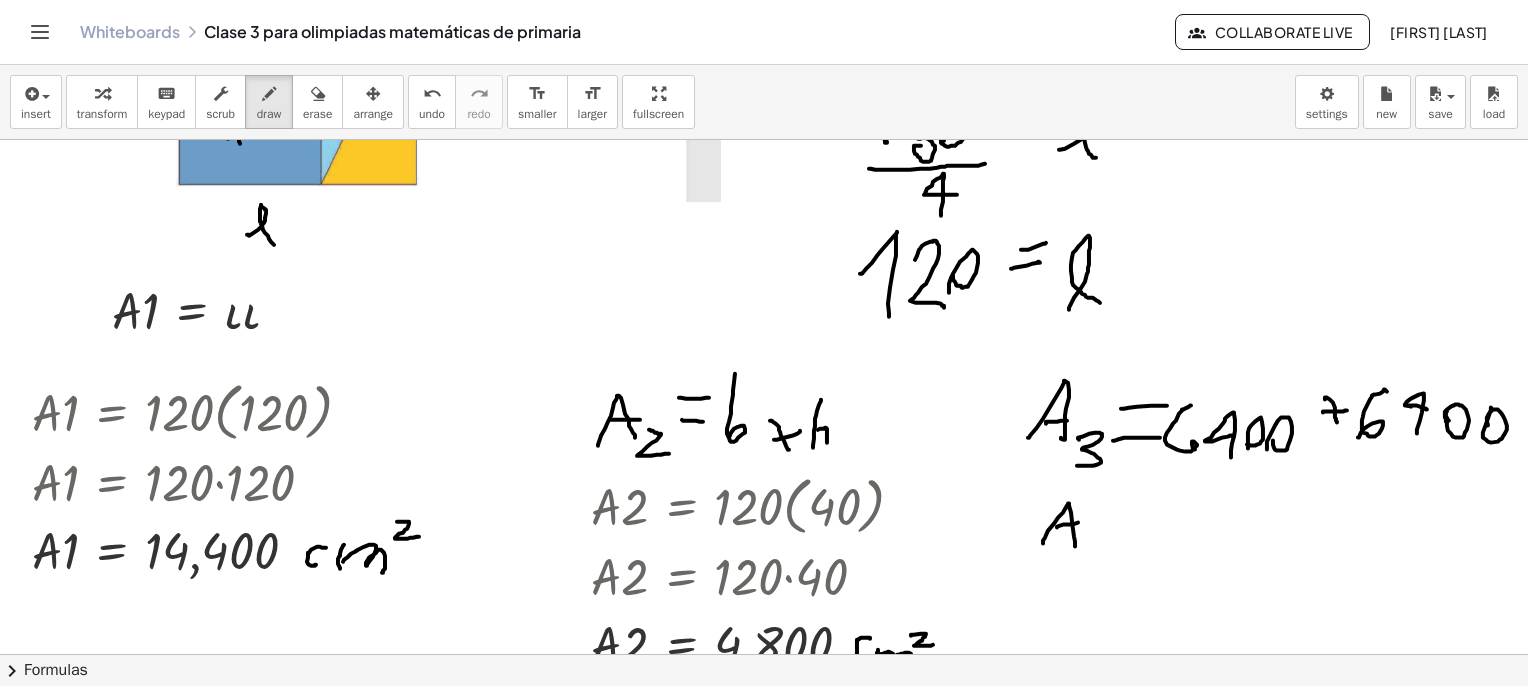 drag, startPoint x: 1042, startPoint y: 527, endPoint x: 1063, endPoint y: 522, distance: 21.587032 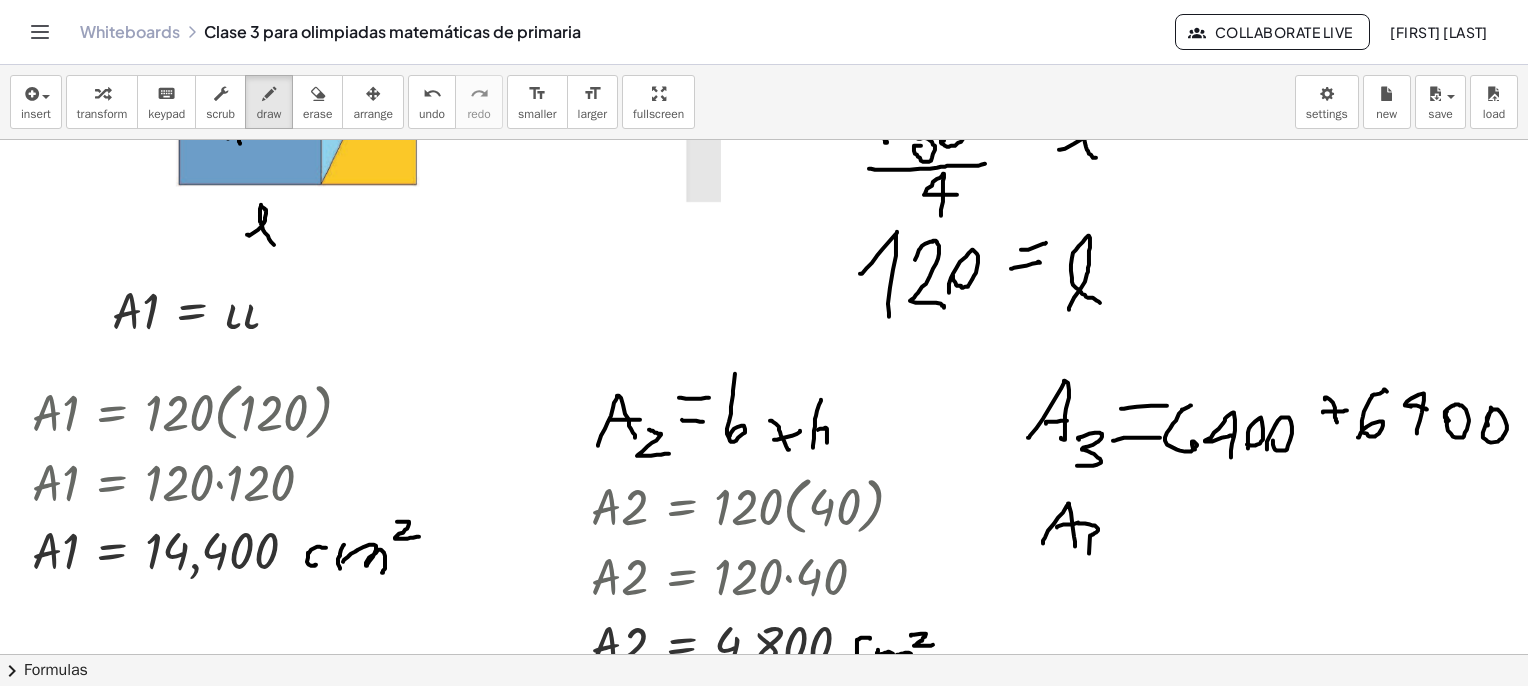 drag, startPoint x: 1063, startPoint y: 523, endPoint x: 1074, endPoint y: 553, distance: 31.95309 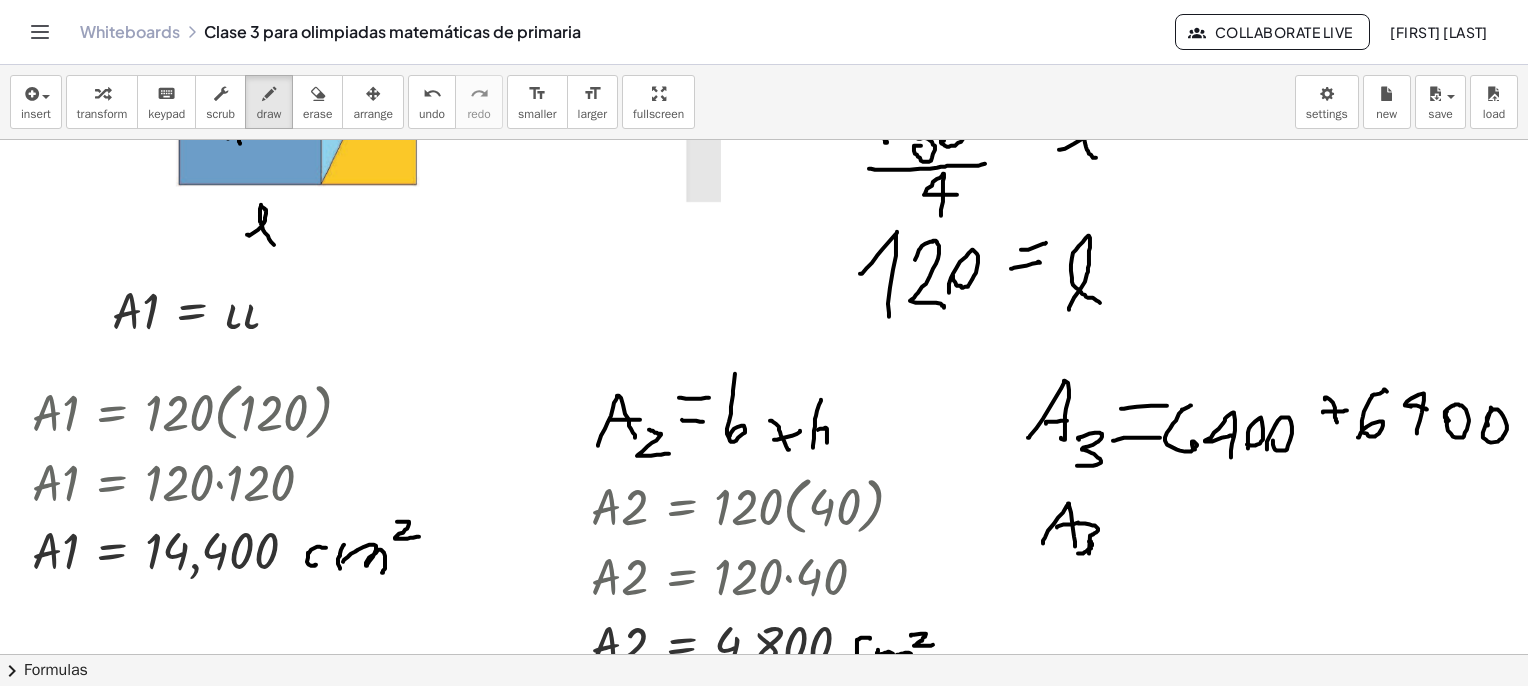 drag, startPoint x: 1074, startPoint y: 541, endPoint x: 1063, endPoint y: 553, distance: 16.27882 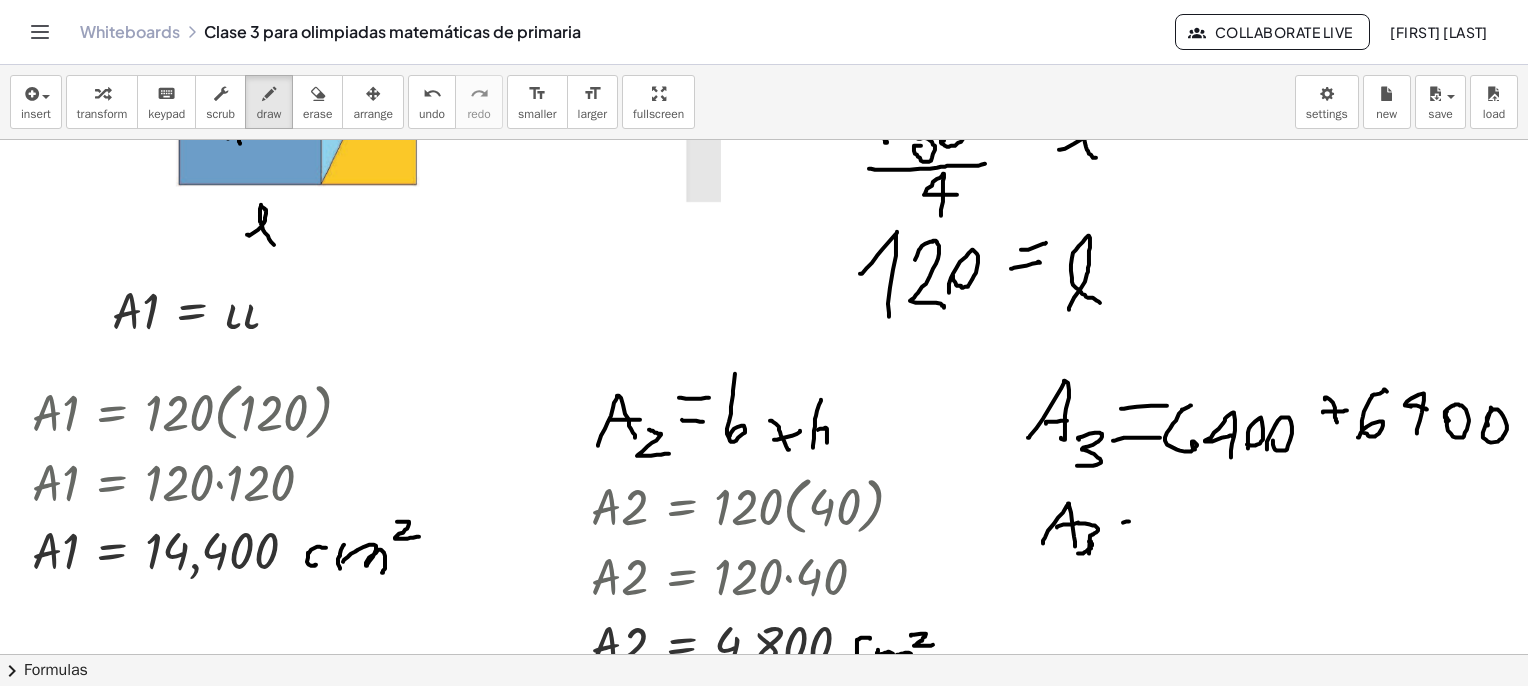 drag, startPoint x: 1108, startPoint y: 522, endPoint x: 1111, endPoint y: 533, distance: 11.401754 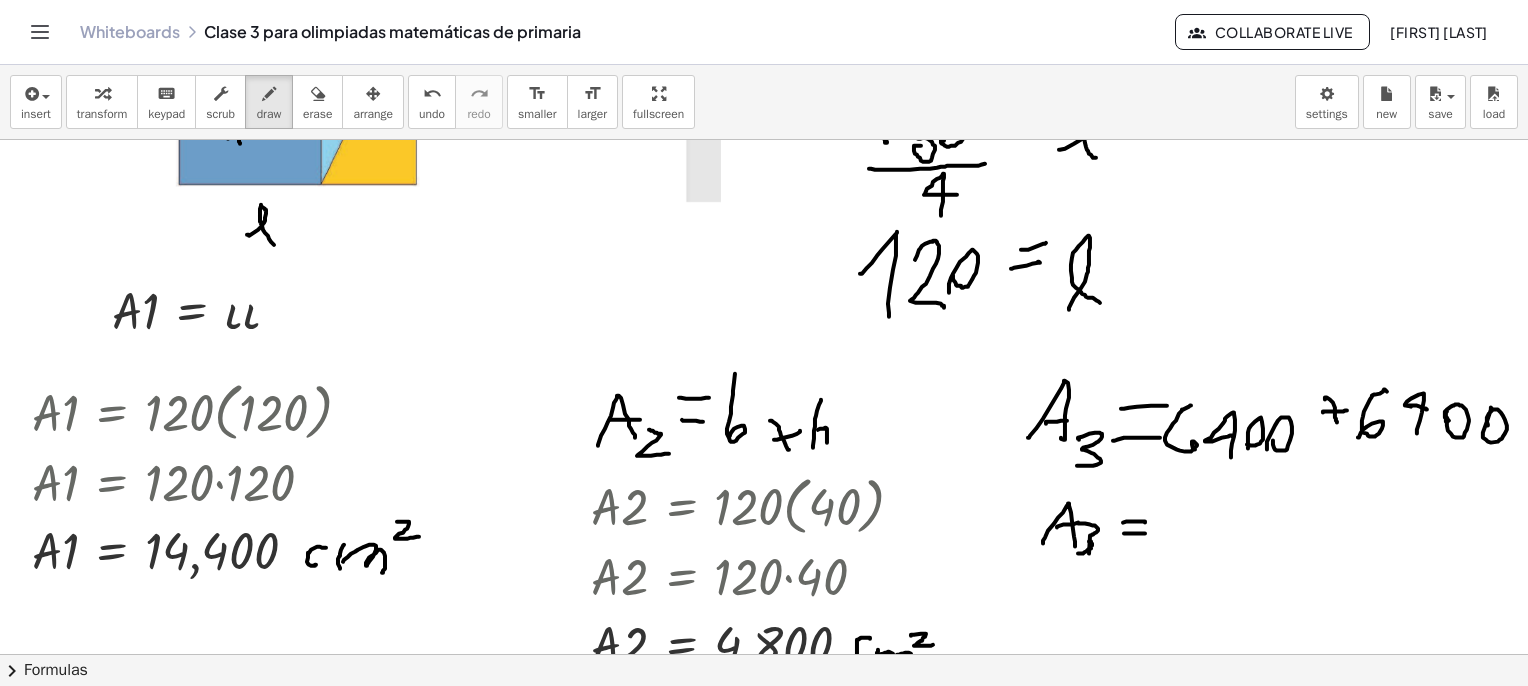 drag, startPoint x: 1112, startPoint y: 533, endPoint x: 1136, endPoint y: 533, distance: 24 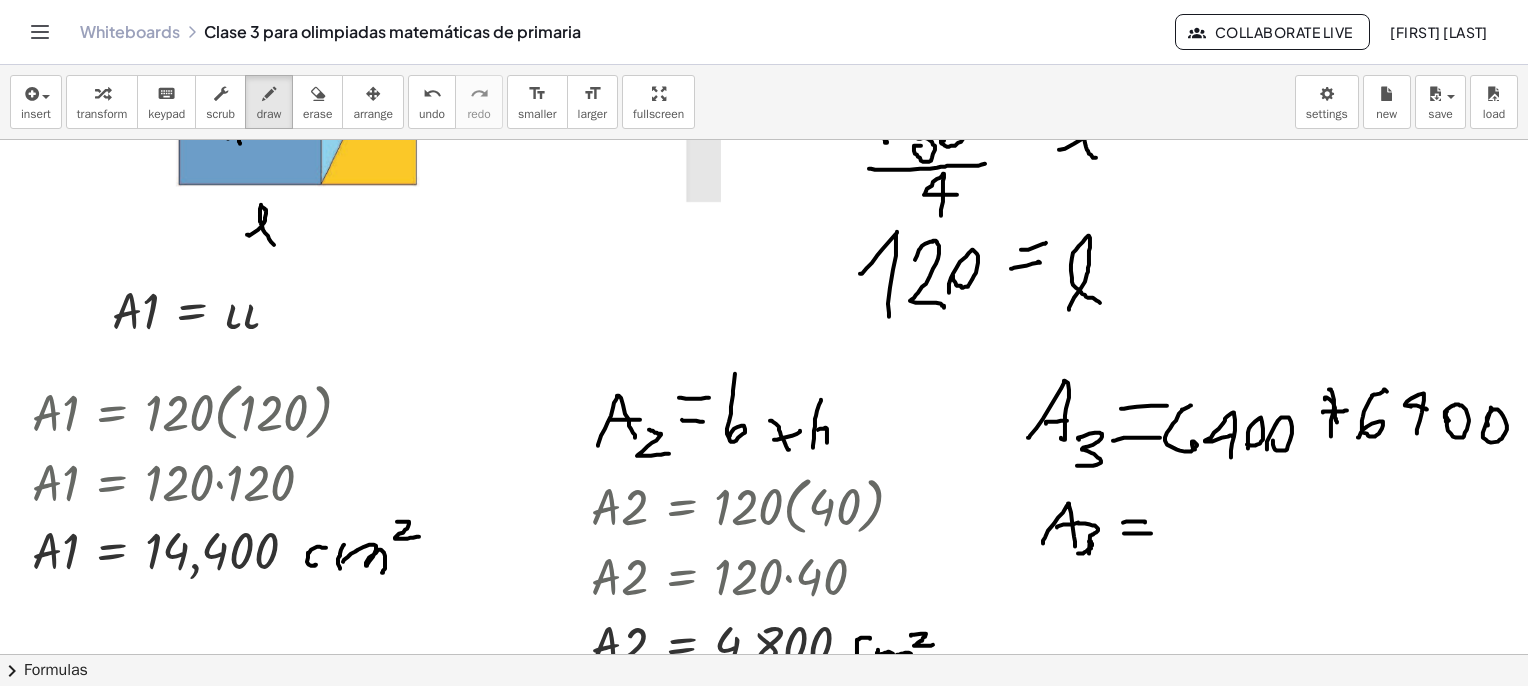 drag, startPoint x: 1314, startPoint y: 389, endPoint x: 1316, endPoint y: 436, distance: 47.042534 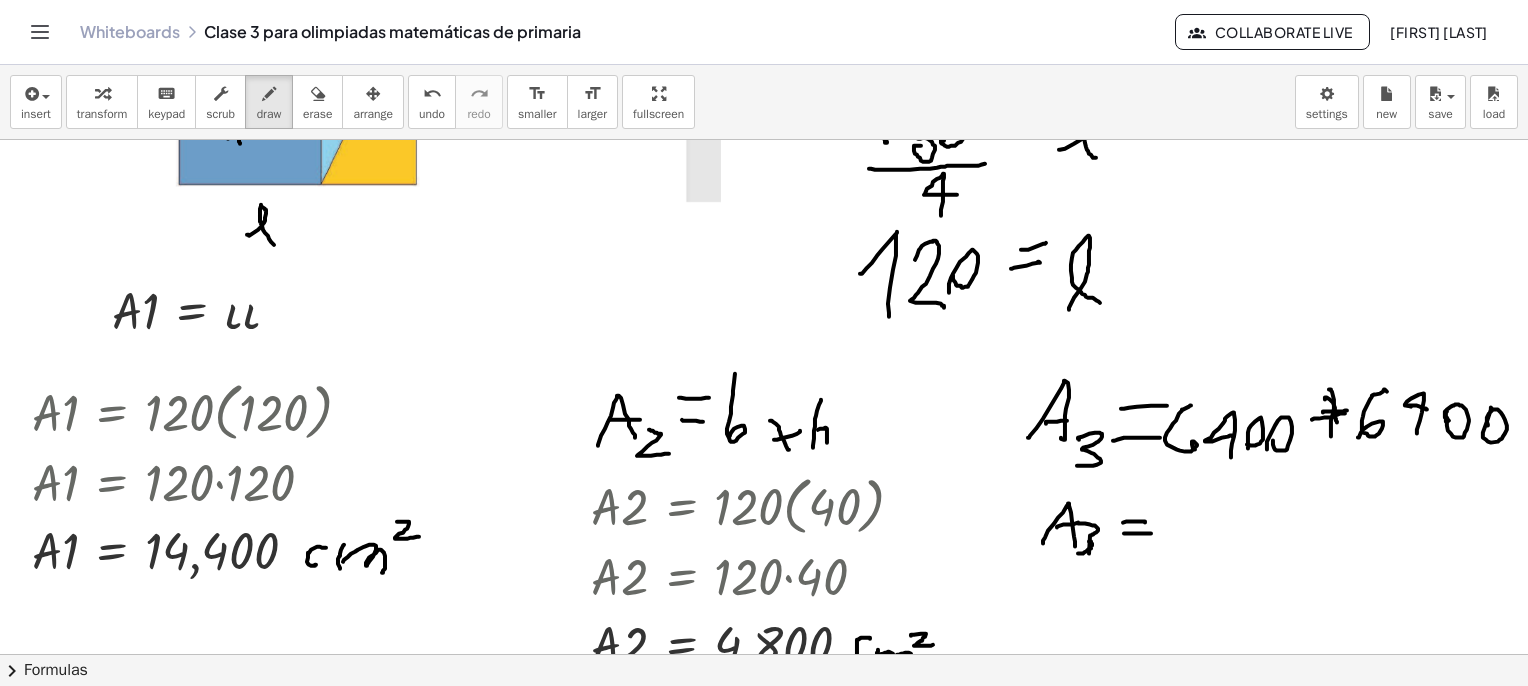 drag, startPoint x: 1304, startPoint y: 418, endPoint x: 1336, endPoint y: 413, distance: 32.38827 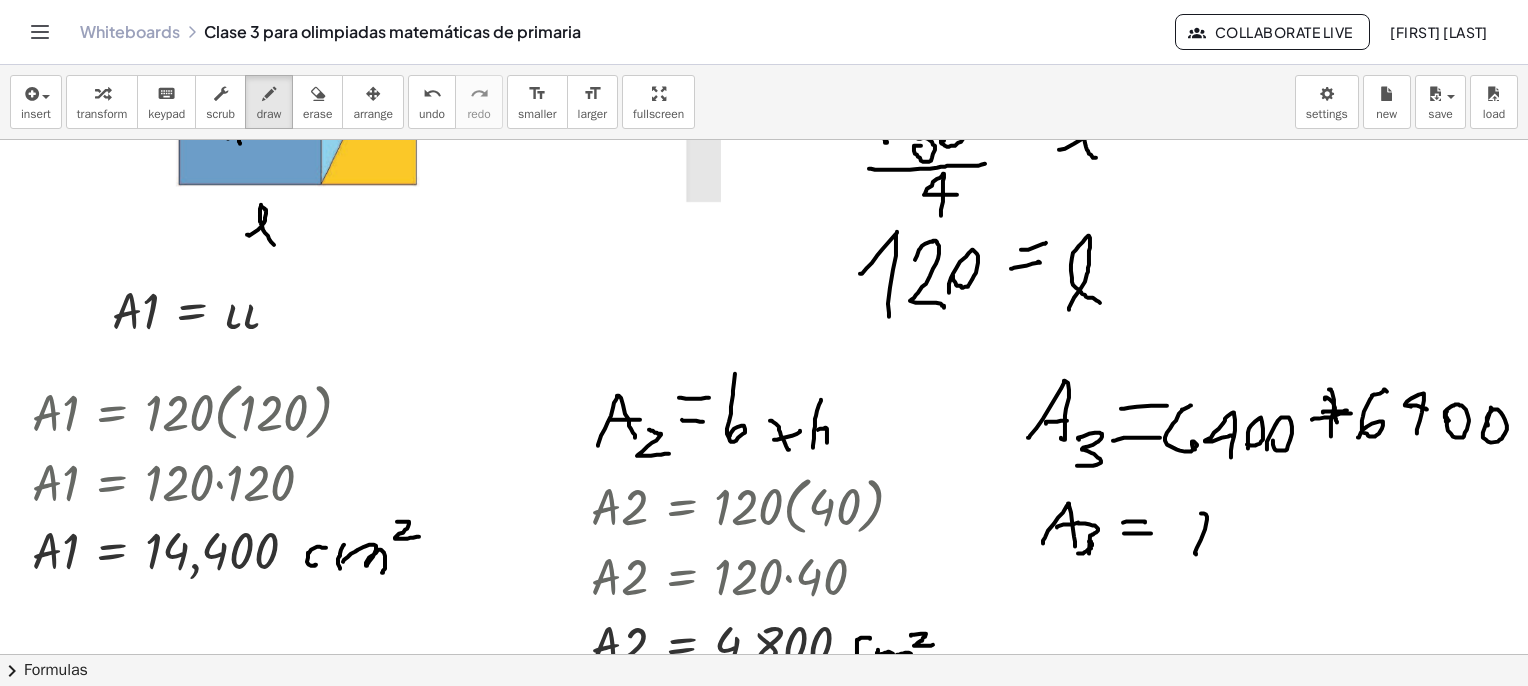 drag, startPoint x: 1181, startPoint y: 553, endPoint x: 1189, endPoint y: 525, distance: 29.12044 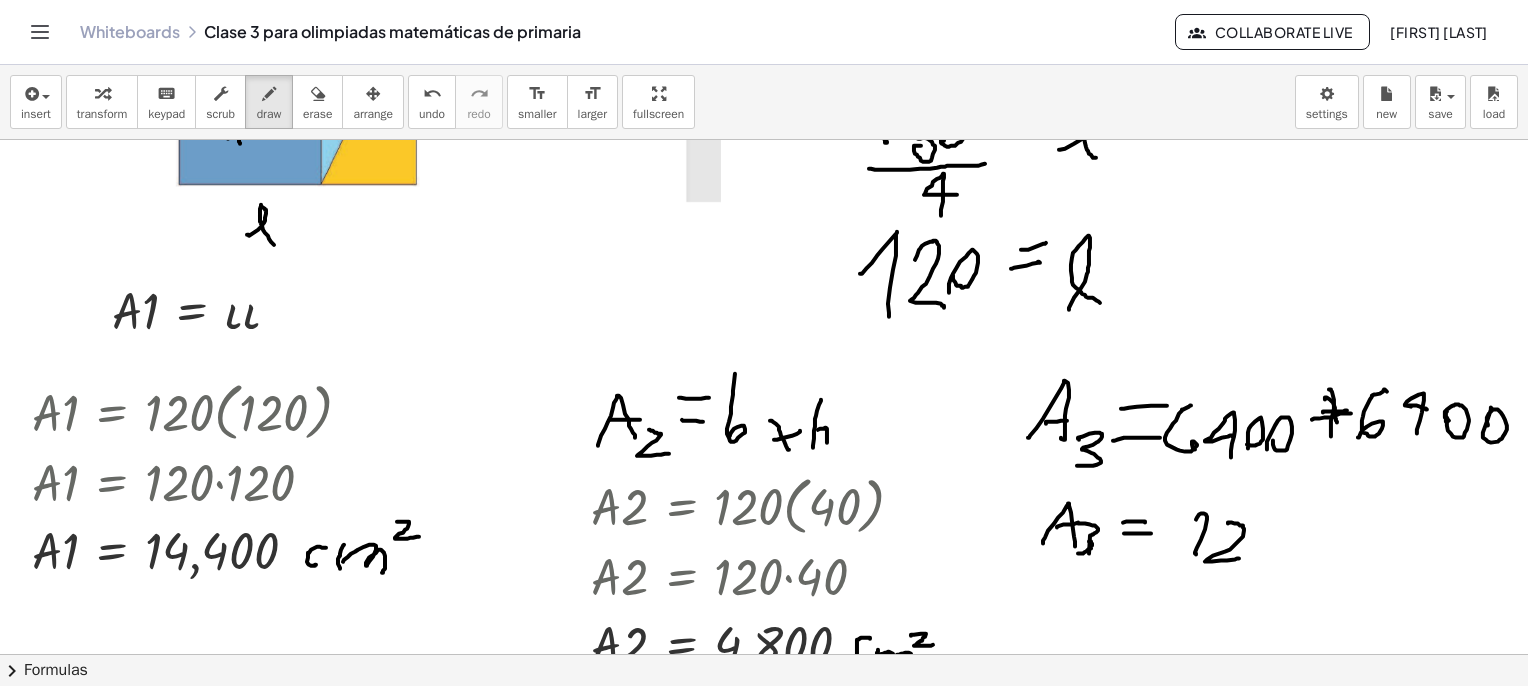 drag, startPoint x: 1213, startPoint y: 523, endPoint x: 1224, endPoint y: 558, distance: 36.687874 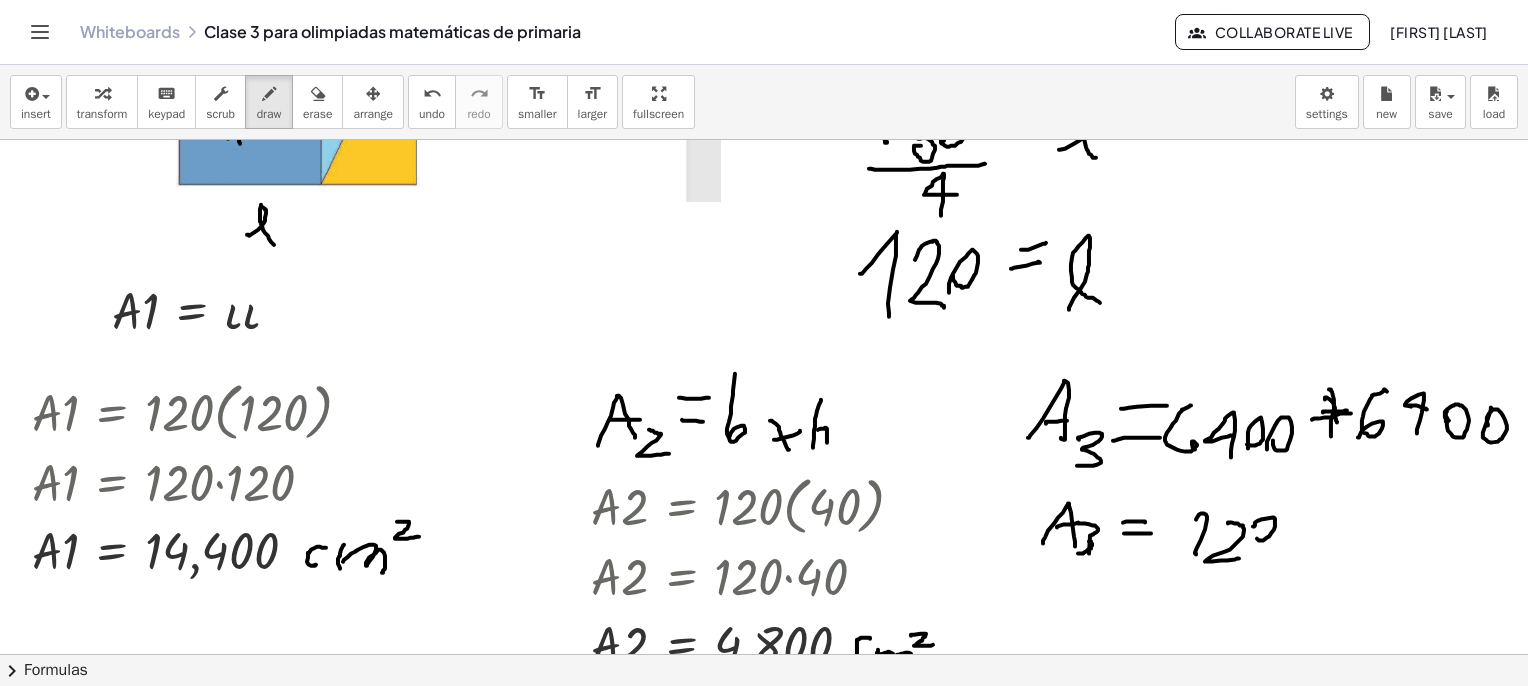 click at bounding box center [740, 3527] 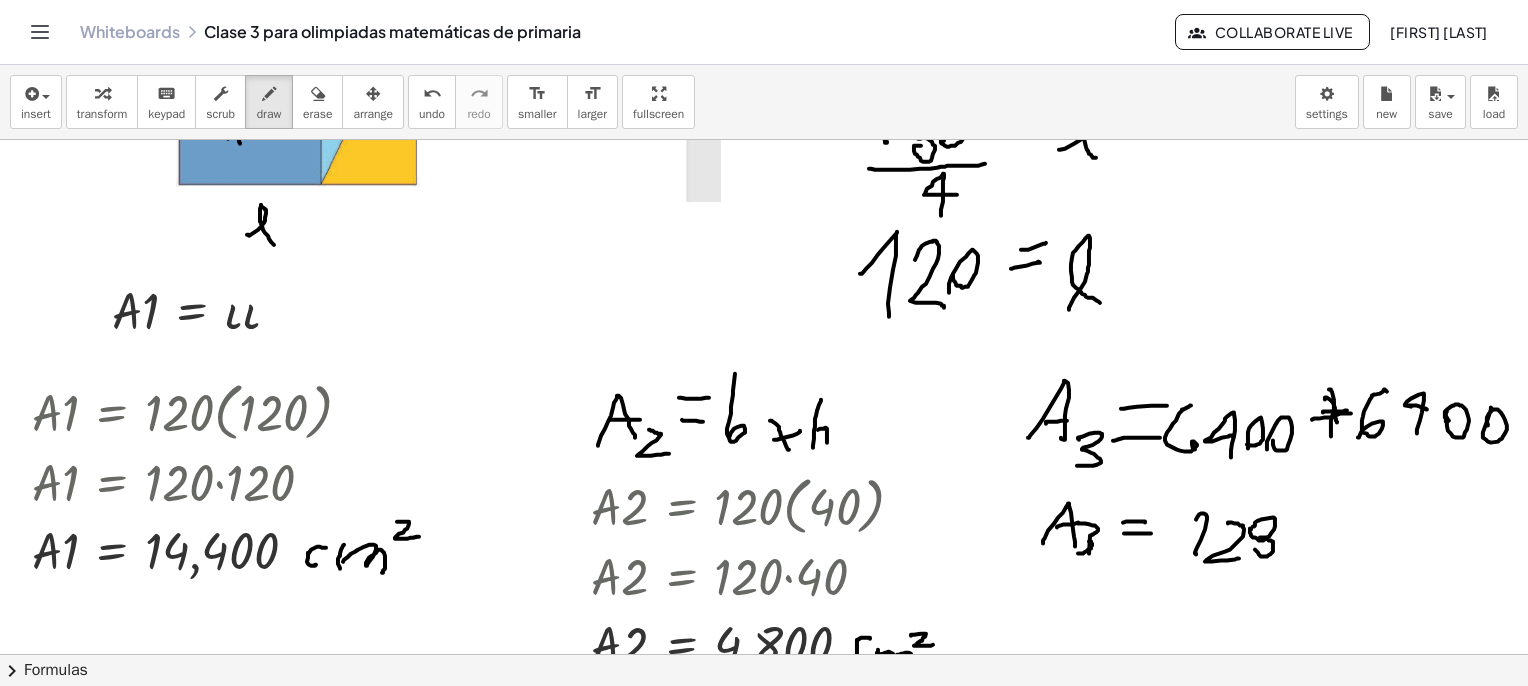 click at bounding box center (740, 3527) 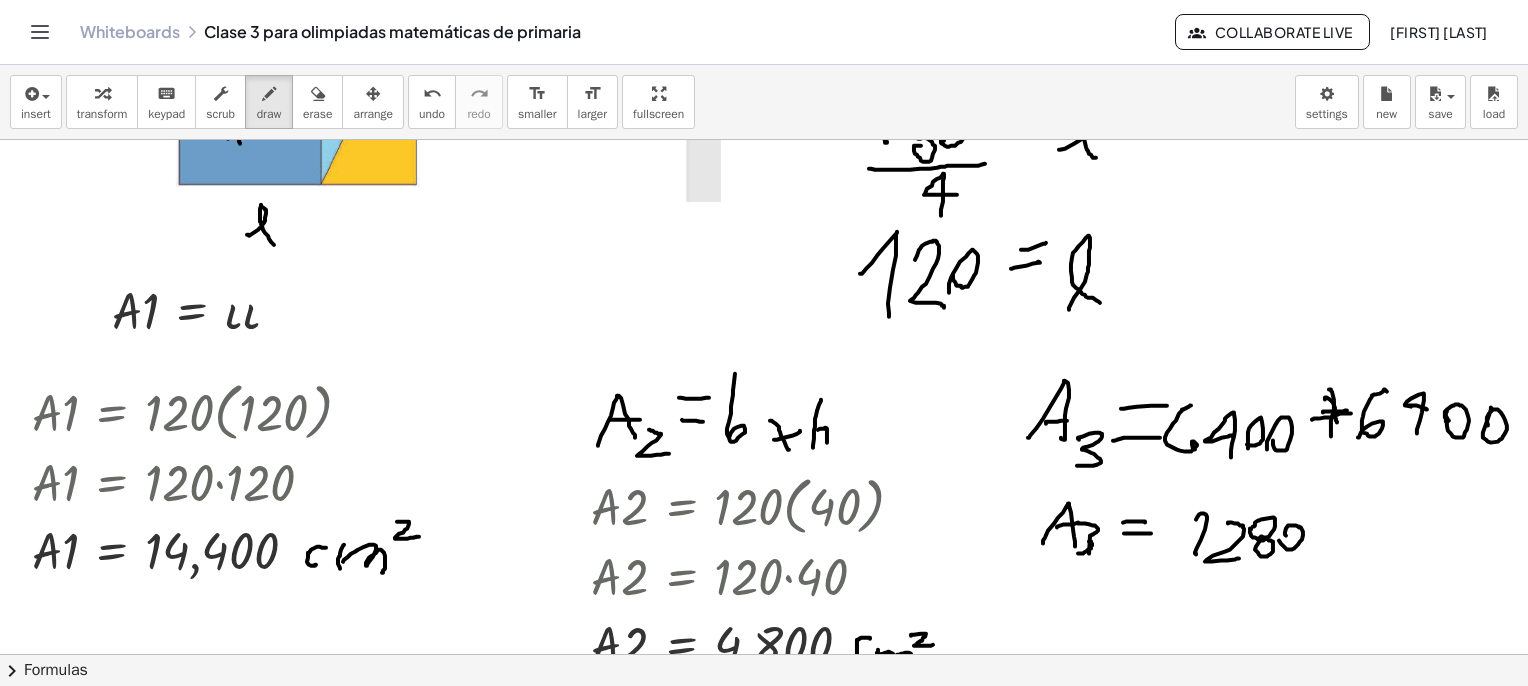 drag, startPoint x: 1271, startPoint y: 535, endPoint x: 1284, endPoint y: 528, distance: 14.764823 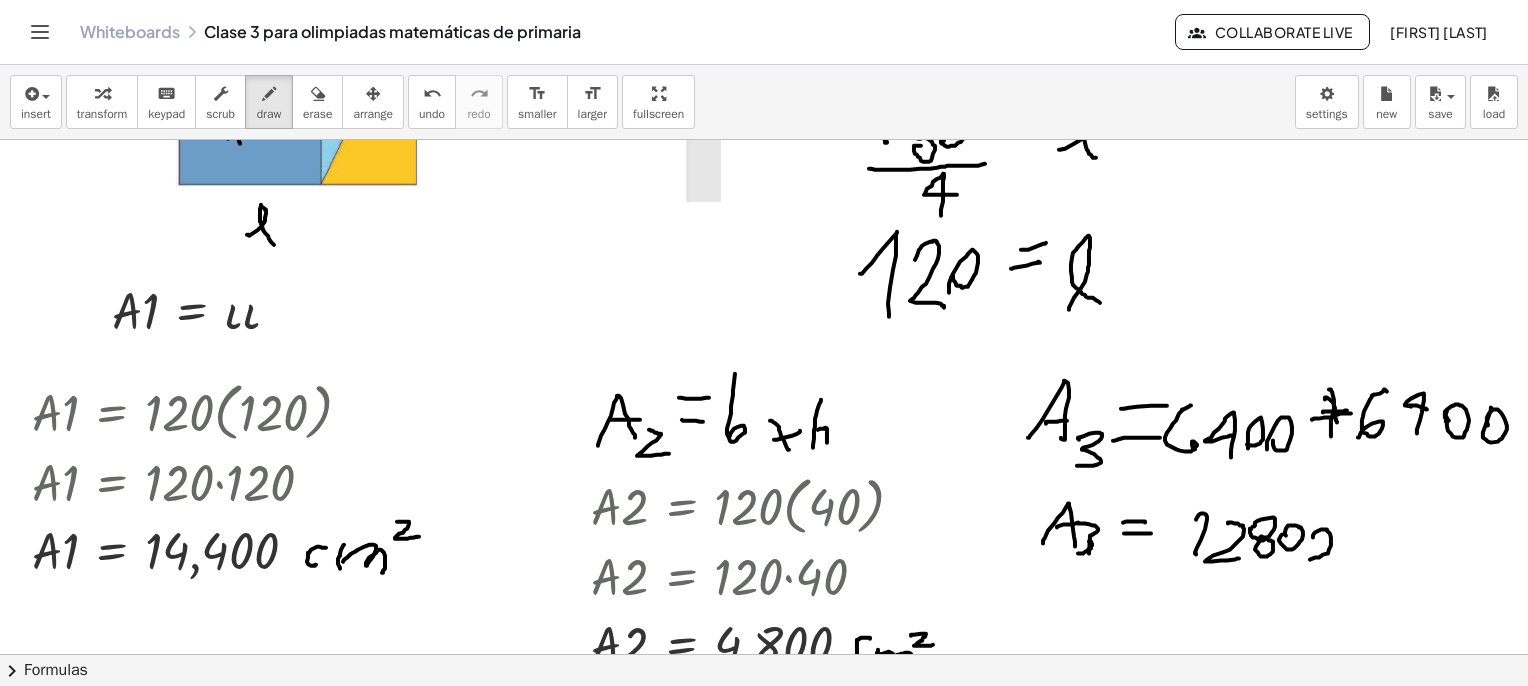 drag, startPoint x: 1298, startPoint y: 537, endPoint x: 1287, endPoint y: 540, distance: 11.401754 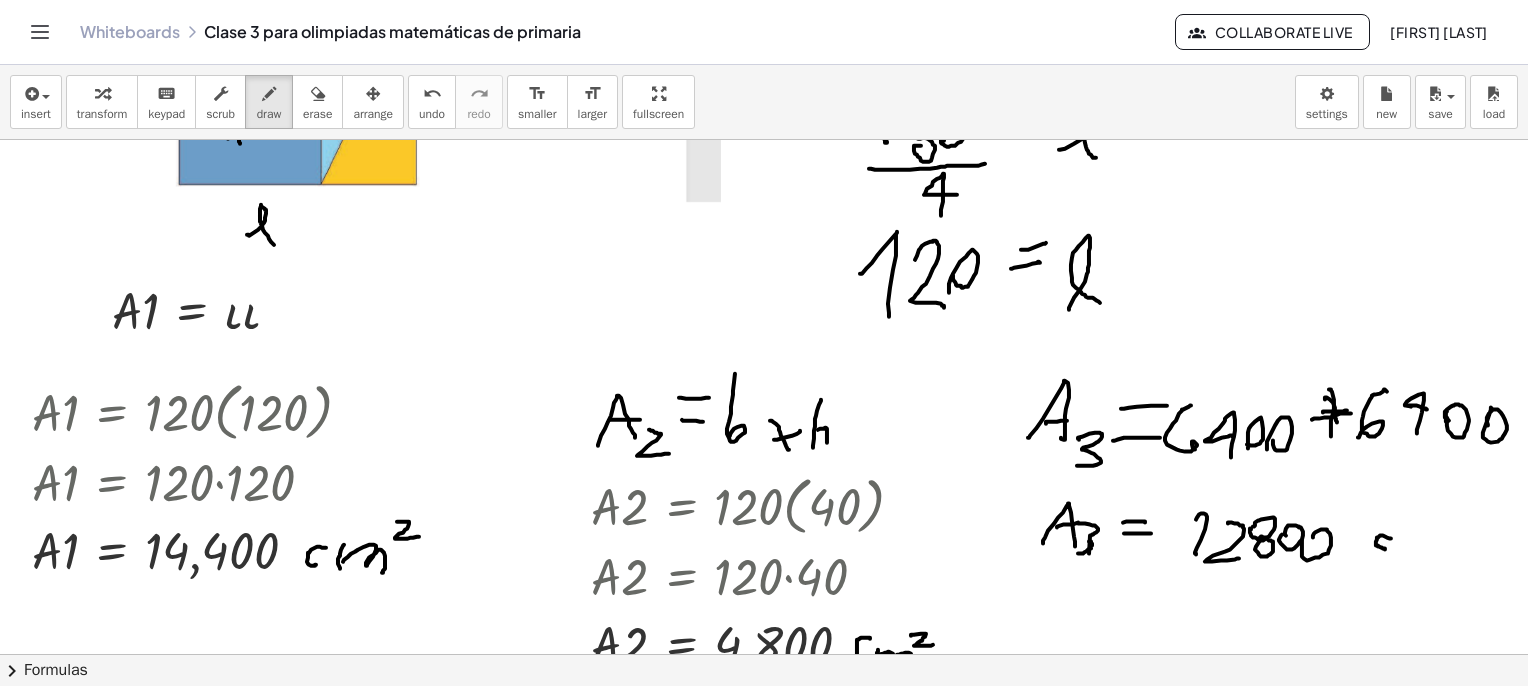 drag, startPoint x: 1376, startPoint y: 538, endPoint x: 1372, endPoint y: 549, distance: 11.7046995 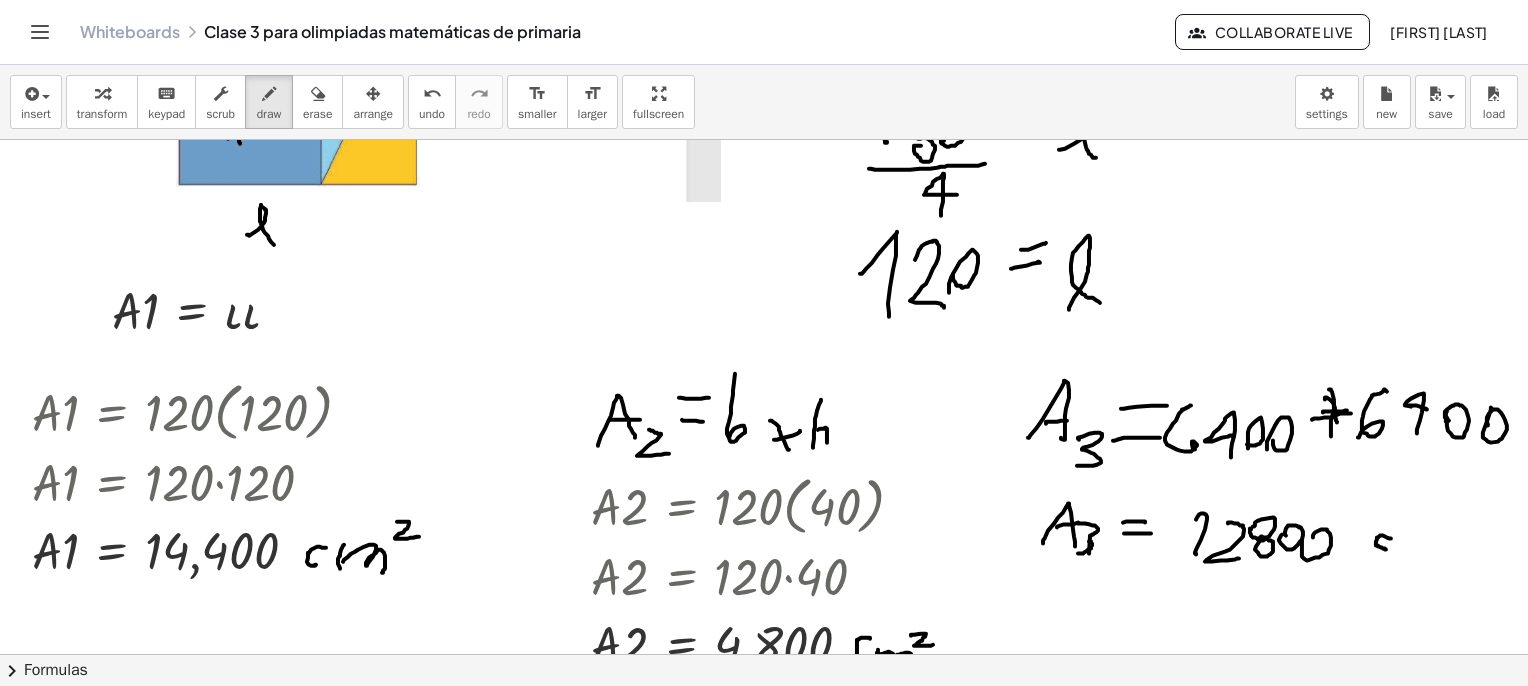 click at bounding box center (740, 3527) 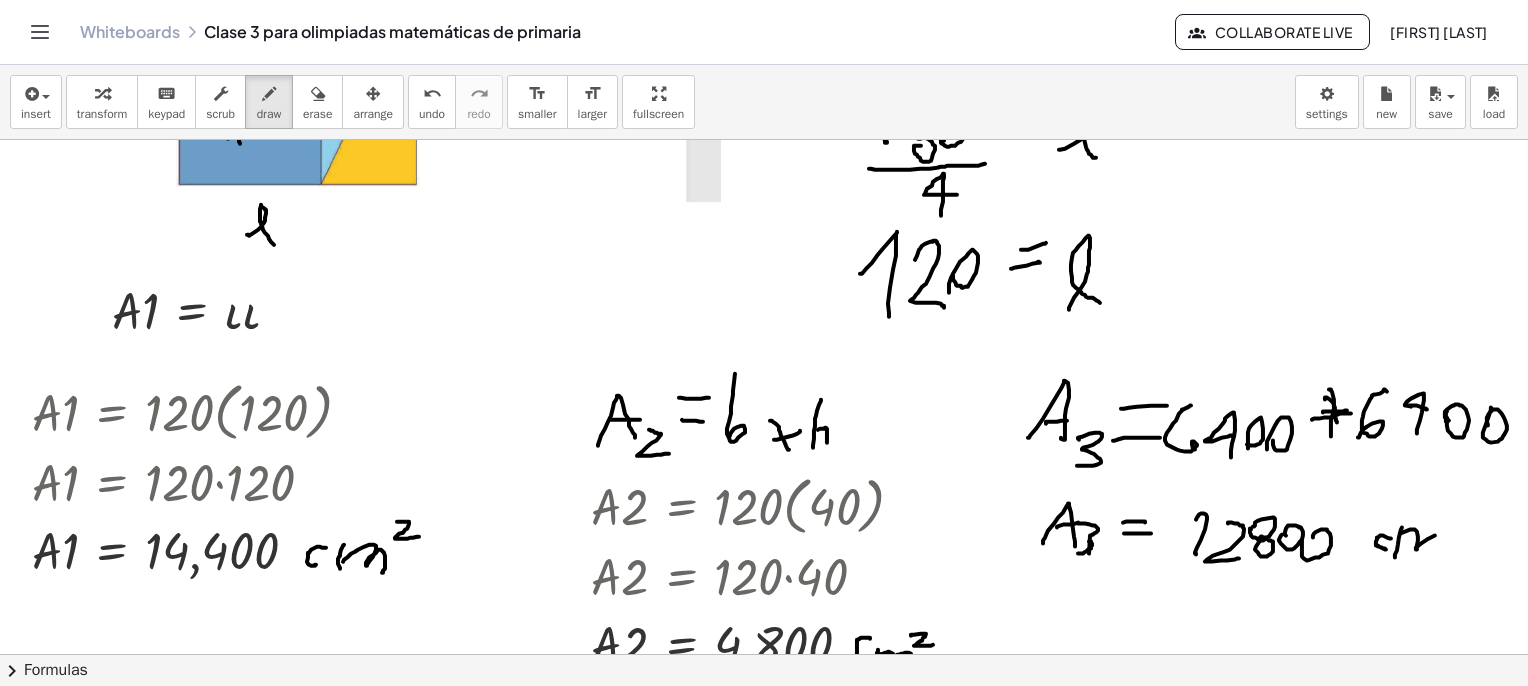 drag, startPoint x: 1395, startPoint y: 529, endPoint x: 1421, endPoint y: 554, distance: 36.069378 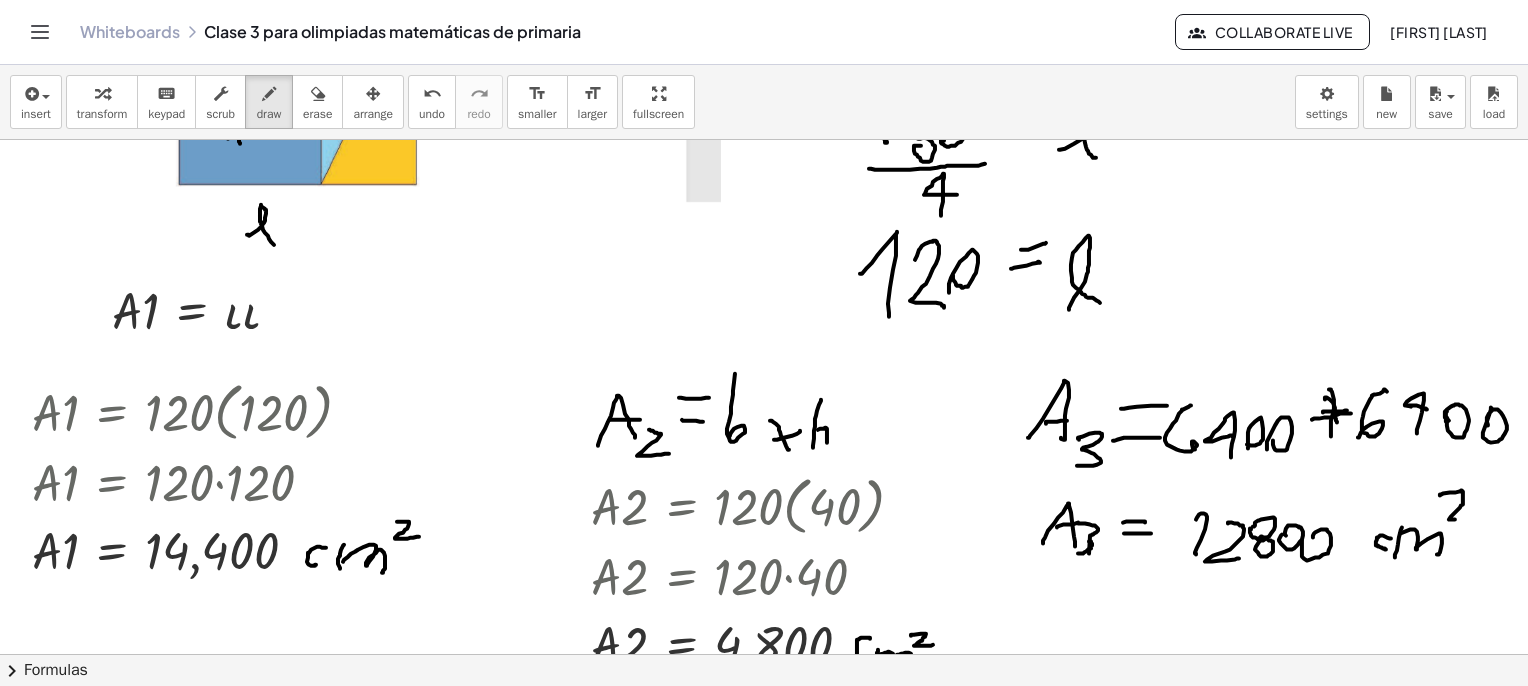 drag, startPoint x: 1425, startPoint y: 495, endPoint x: 1374, endPoint y: 515, distance: 54.781384 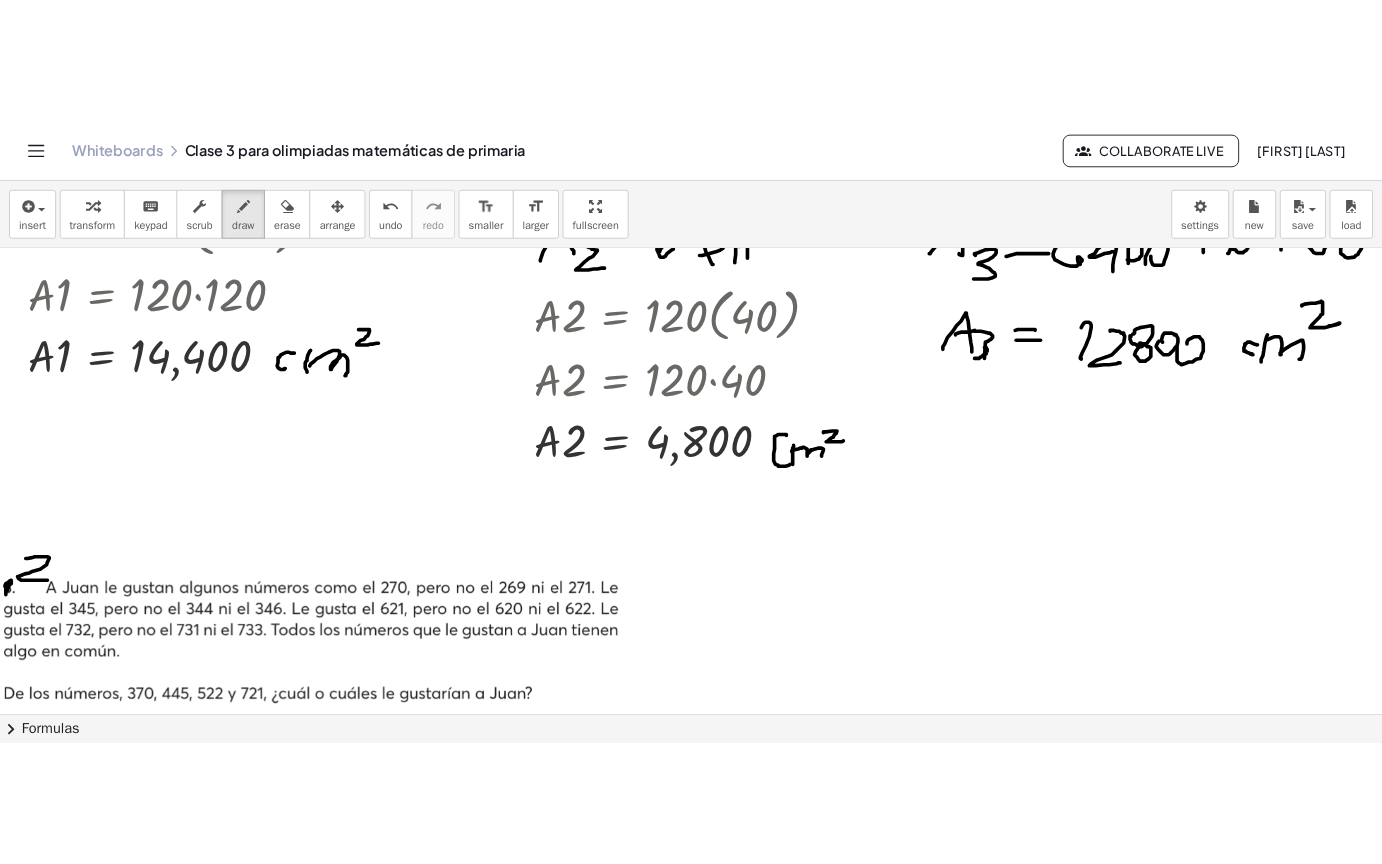 scroll, scrollTop: 600, scrollLeft: 62, axis: both 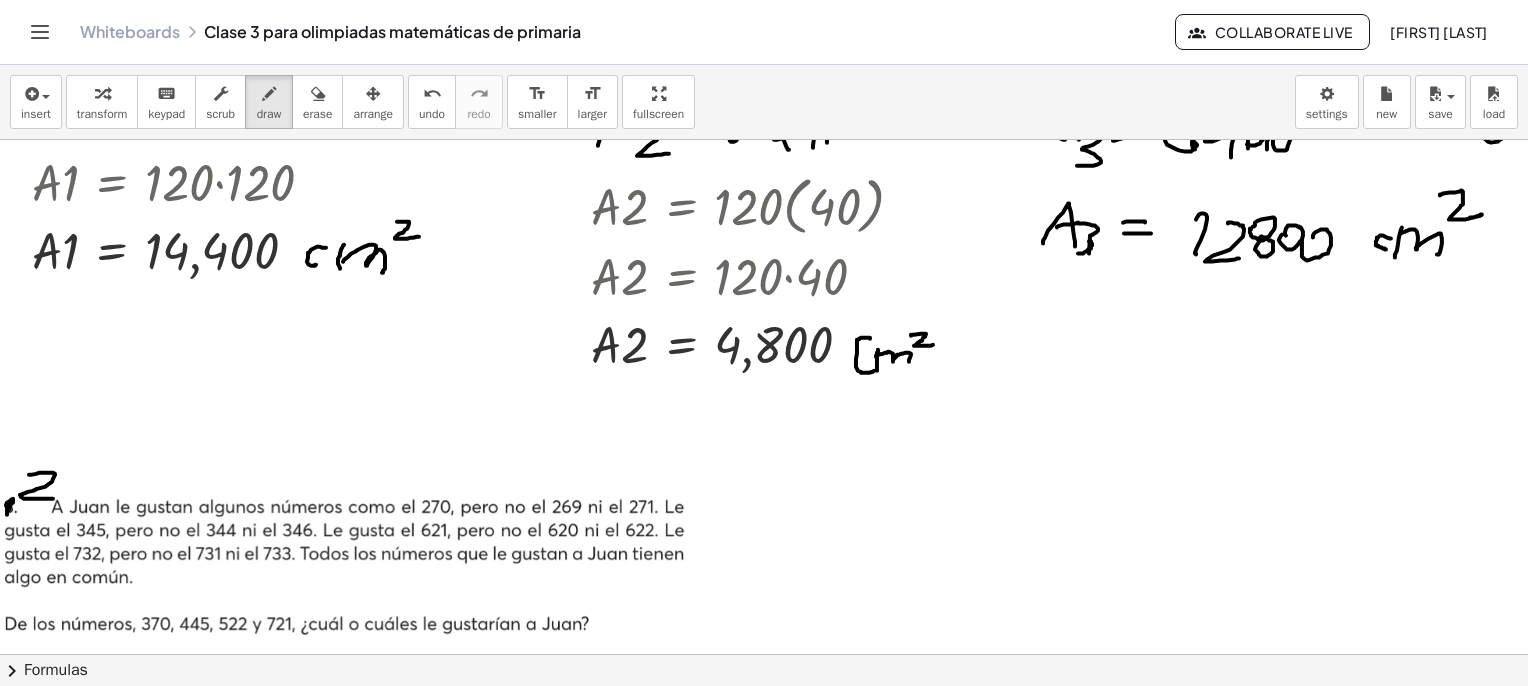 click on "**********" at bounding box center (764, 375) 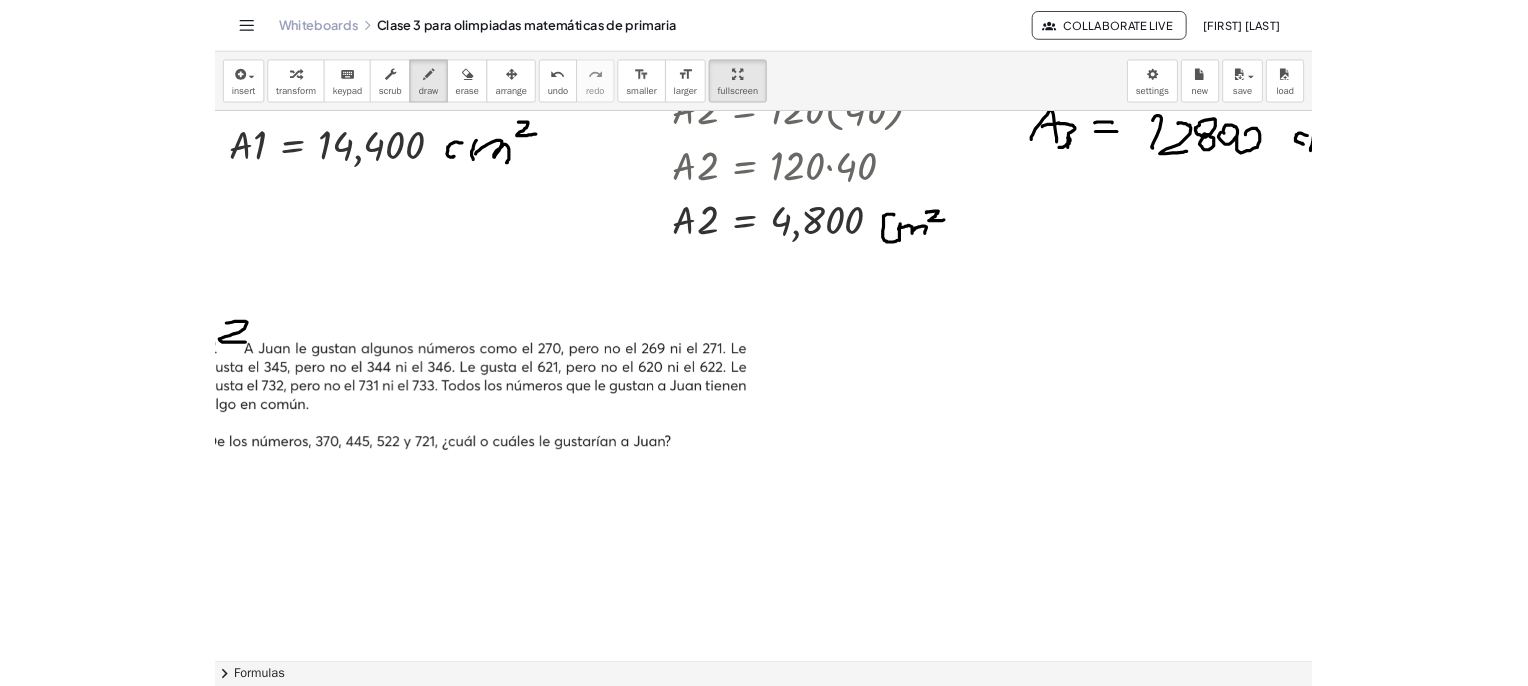 scroll, scrollTop: 700, scrollLeft: 62, axis: both 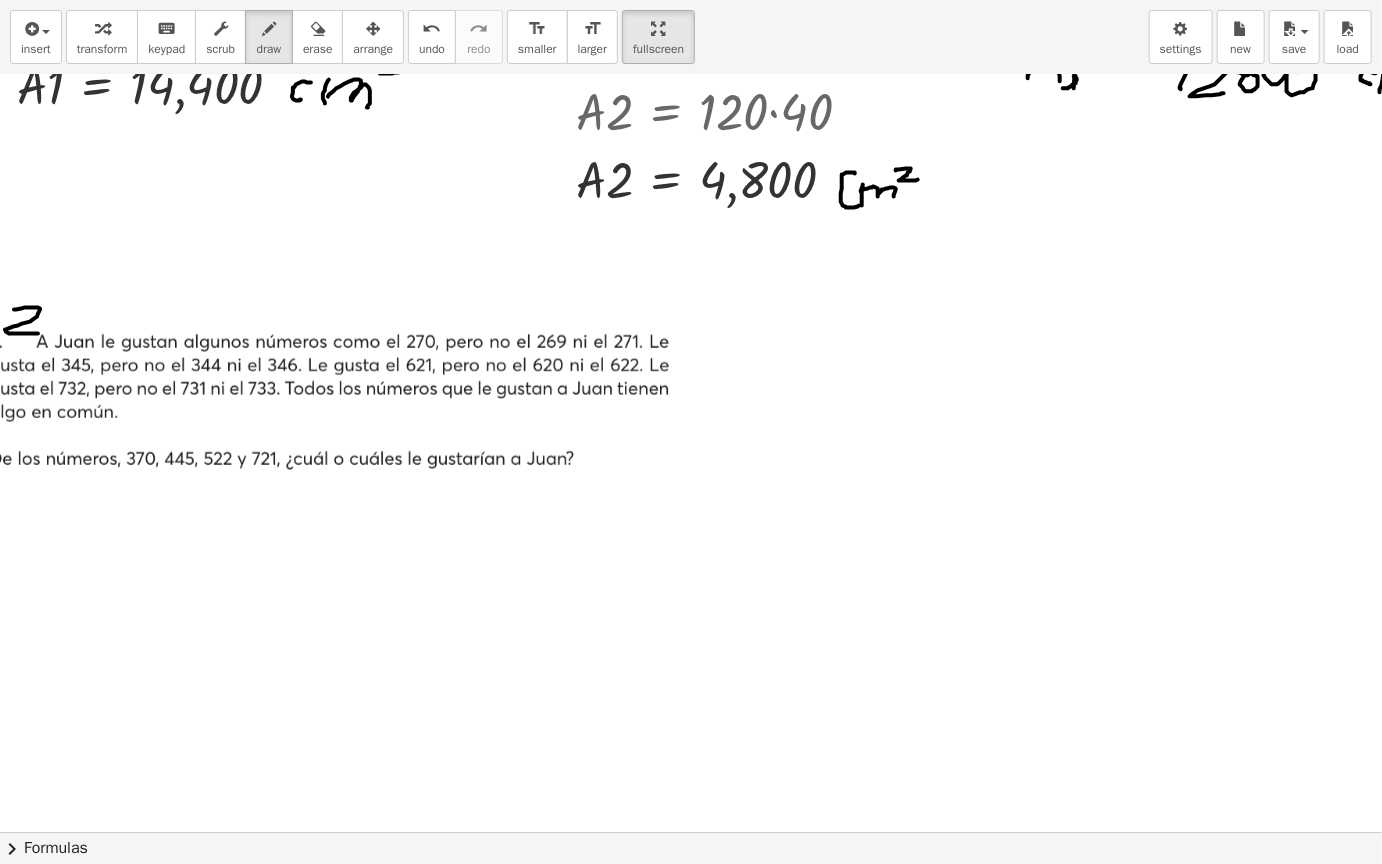 click on "**********" at bounding box center (691, 432) 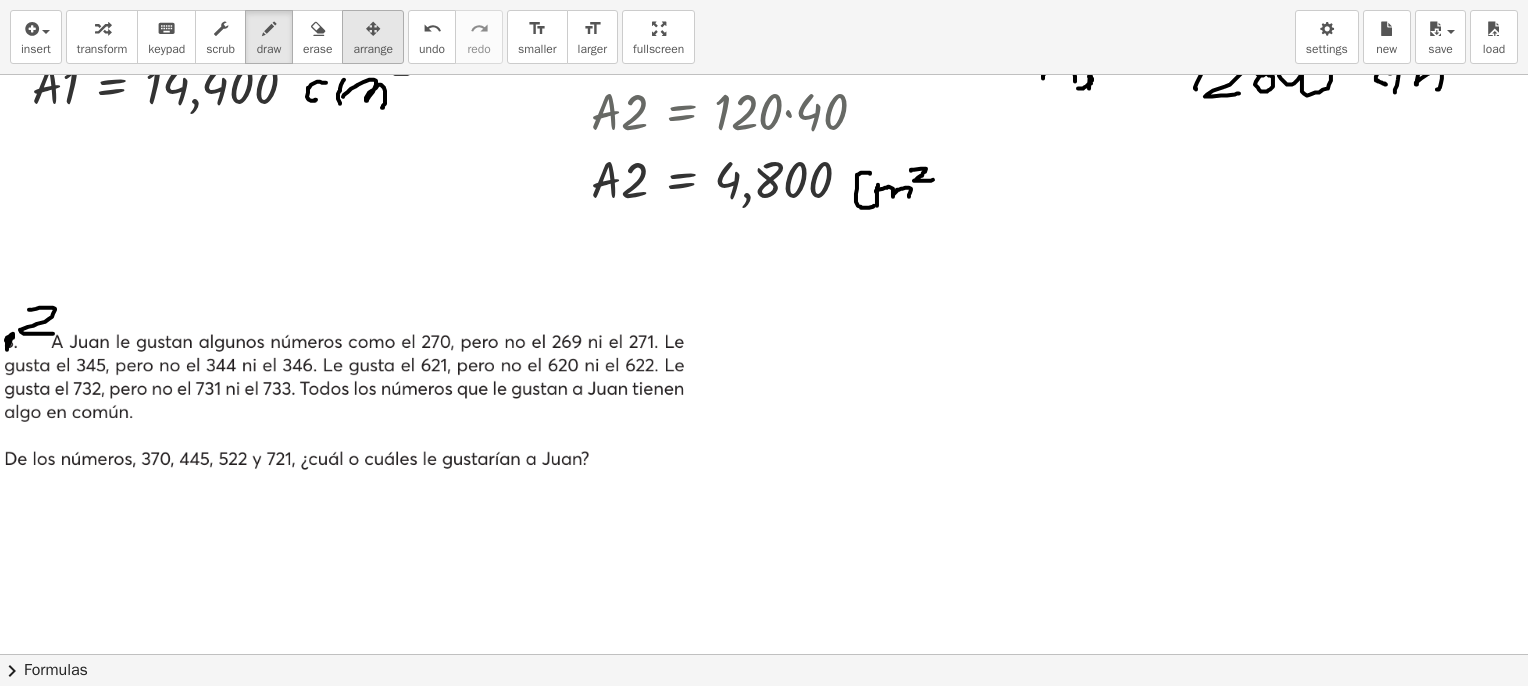 click on "arrange" at bounding box center (373, 49) 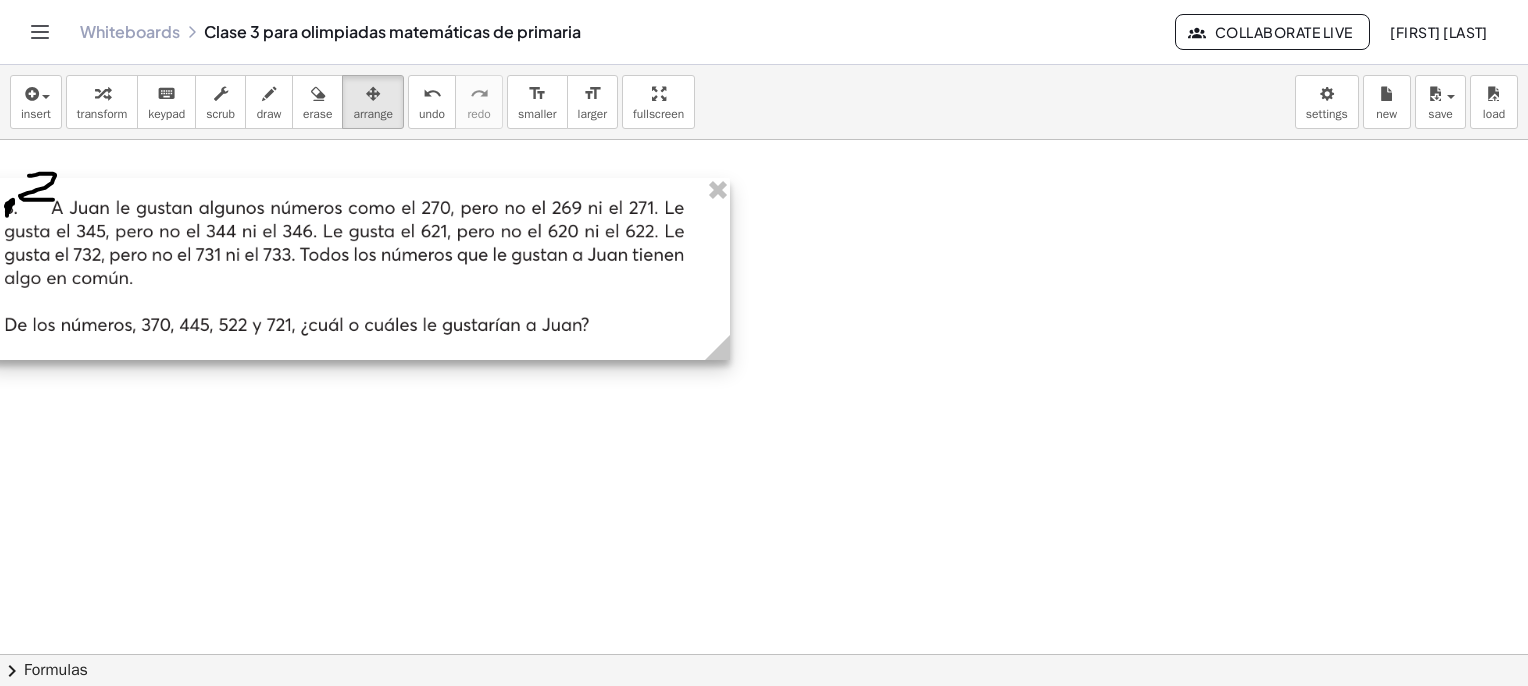 scroll, scrollTop: 900, scrollLeft: 62, axis: both 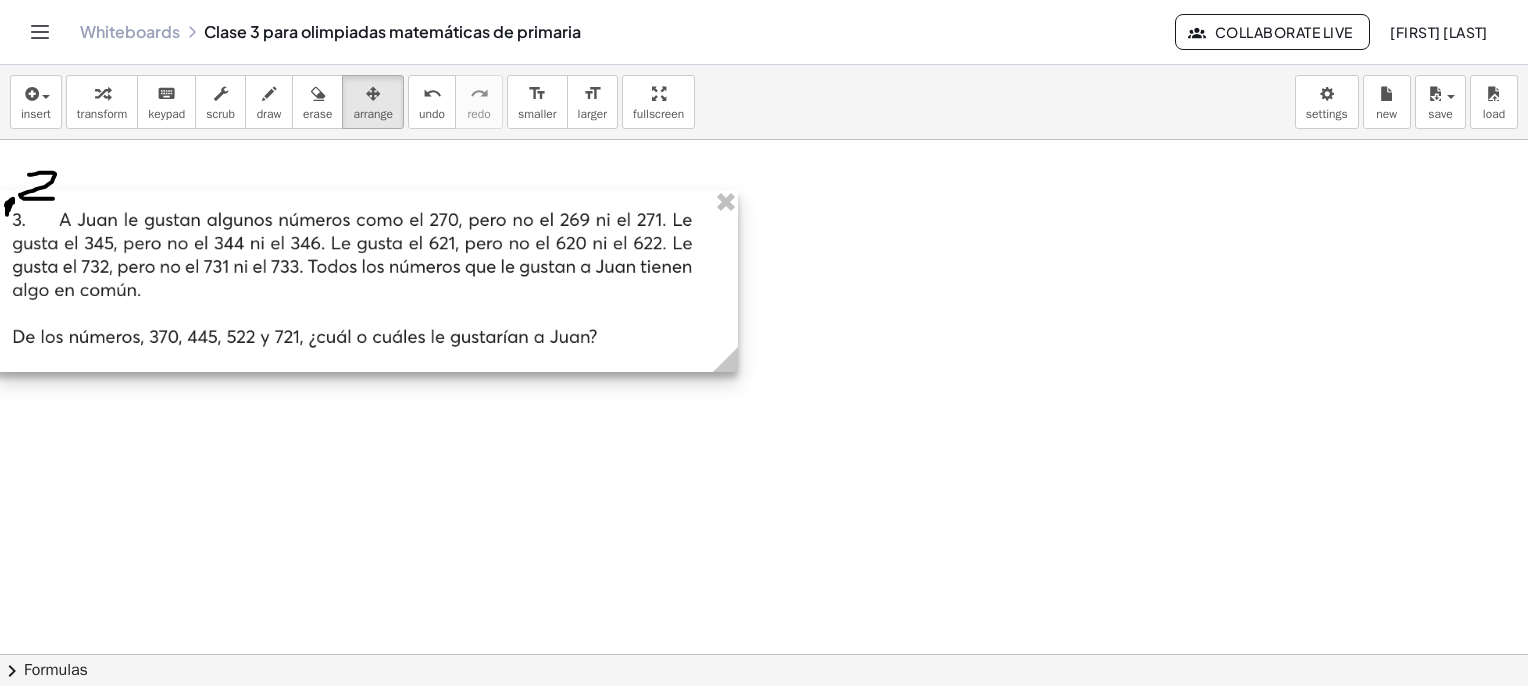 drag, startPoint x: 332, startPoint y: 260, endPoint x: 352, endPoint y: 377, distance: 118.69709 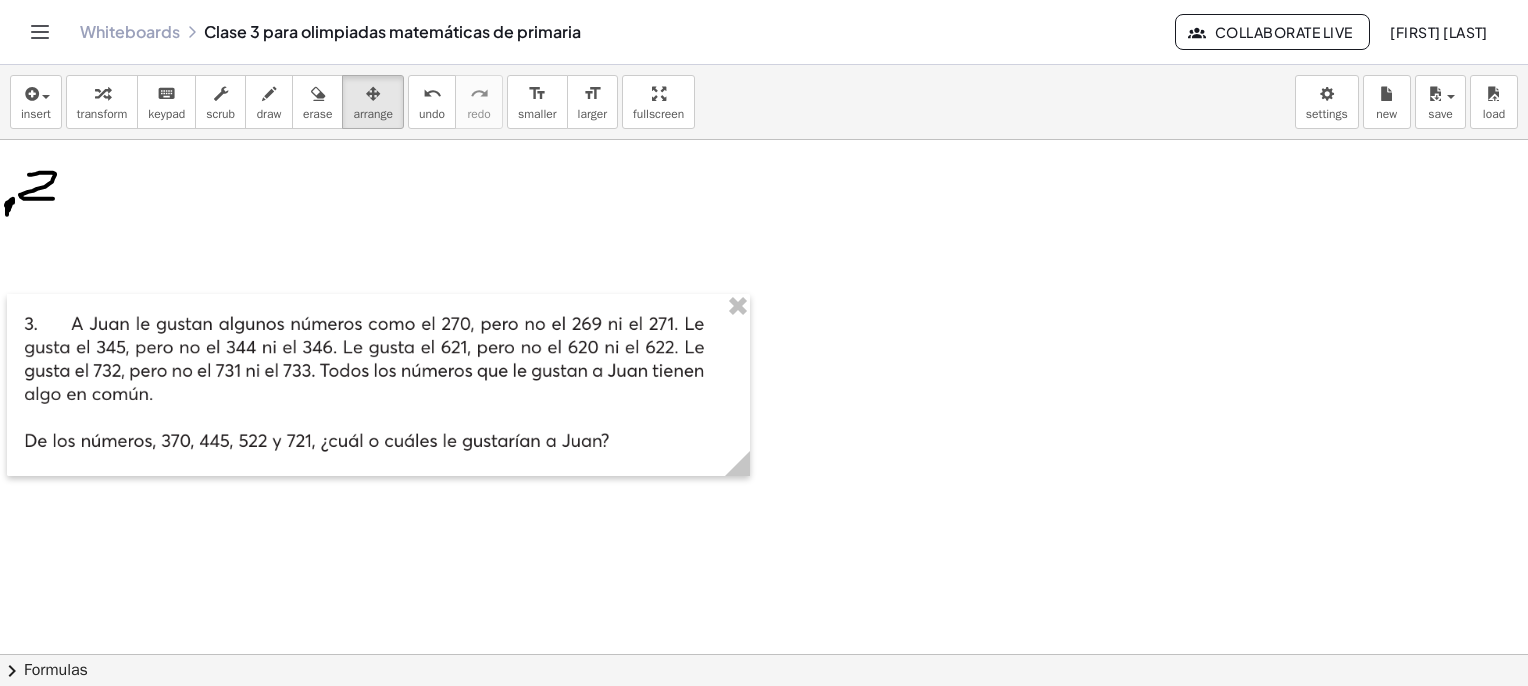 scroll, scrollTop: 900, scrollLeft: 0, axis: vertical 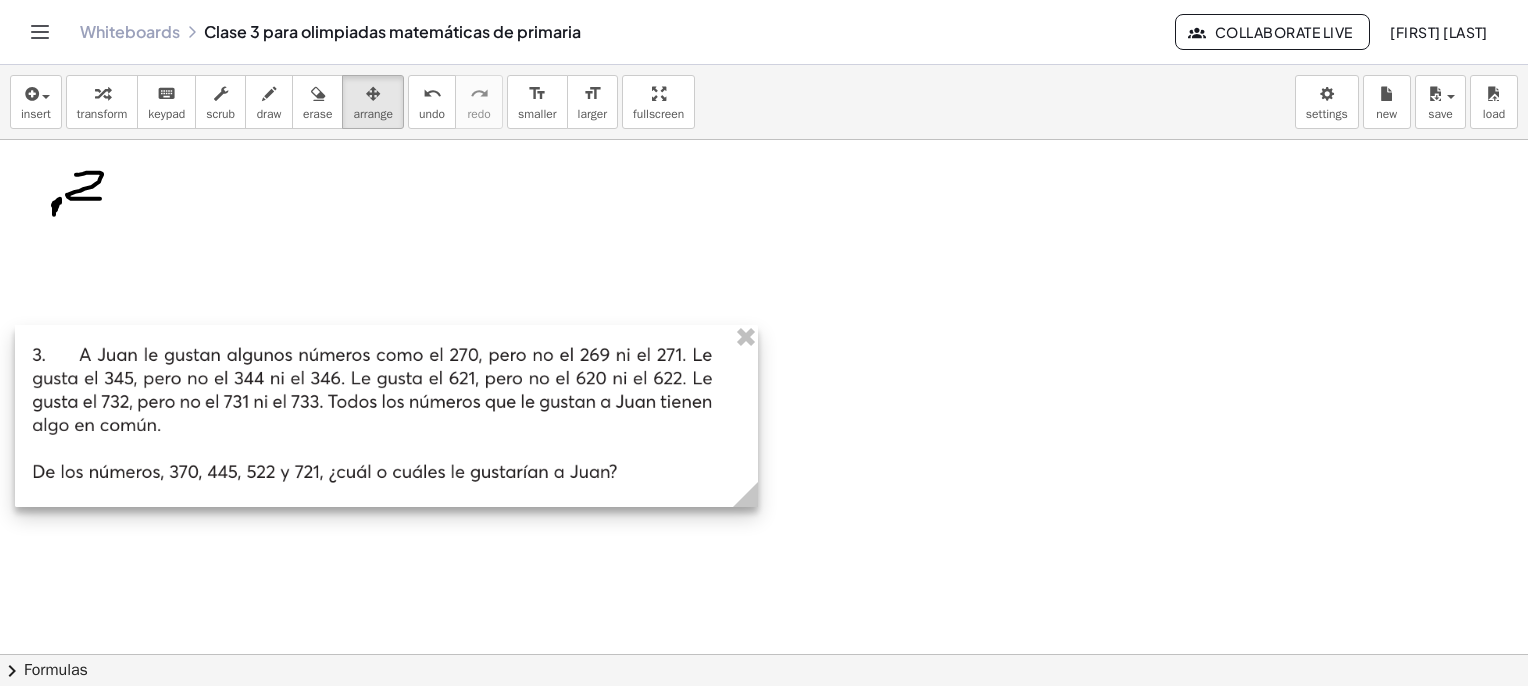 drag, startPoint x: 226, startPoint y: 413, endPoint x: 198, endPoint y: 438, distance: 37.536648 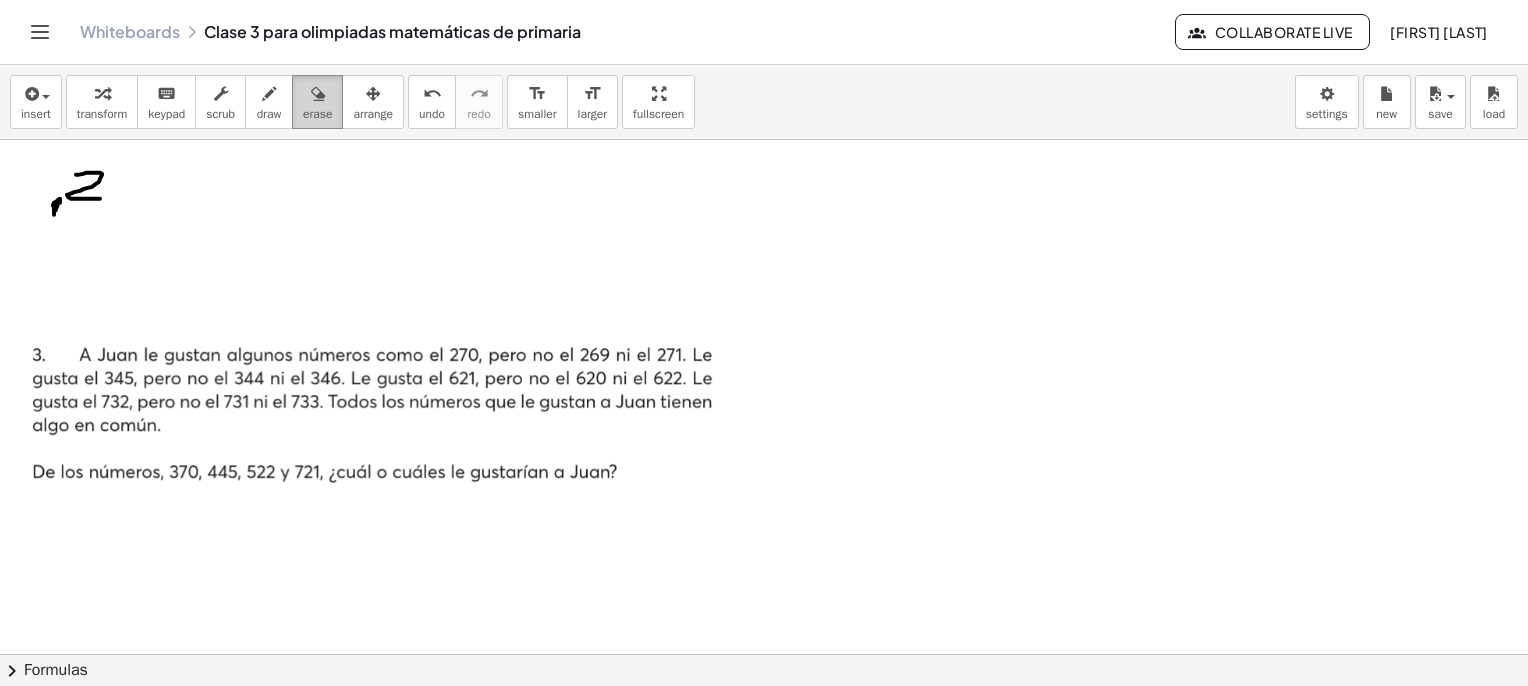 click on "erase" at bounding box center [317, 102] 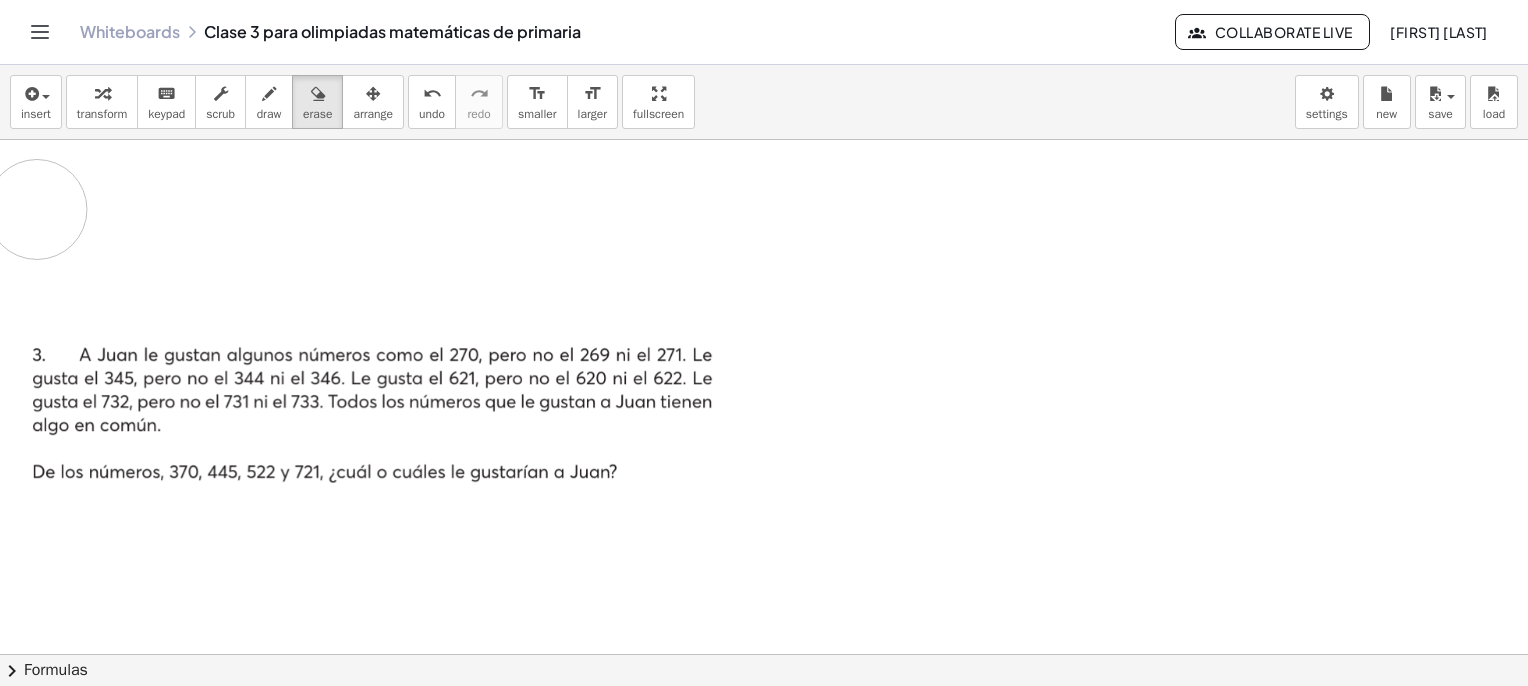 drag, startPoint x: 161, startPoint y: 193, endPoint x: 270, endPoint y: 141, distance: 120.76837 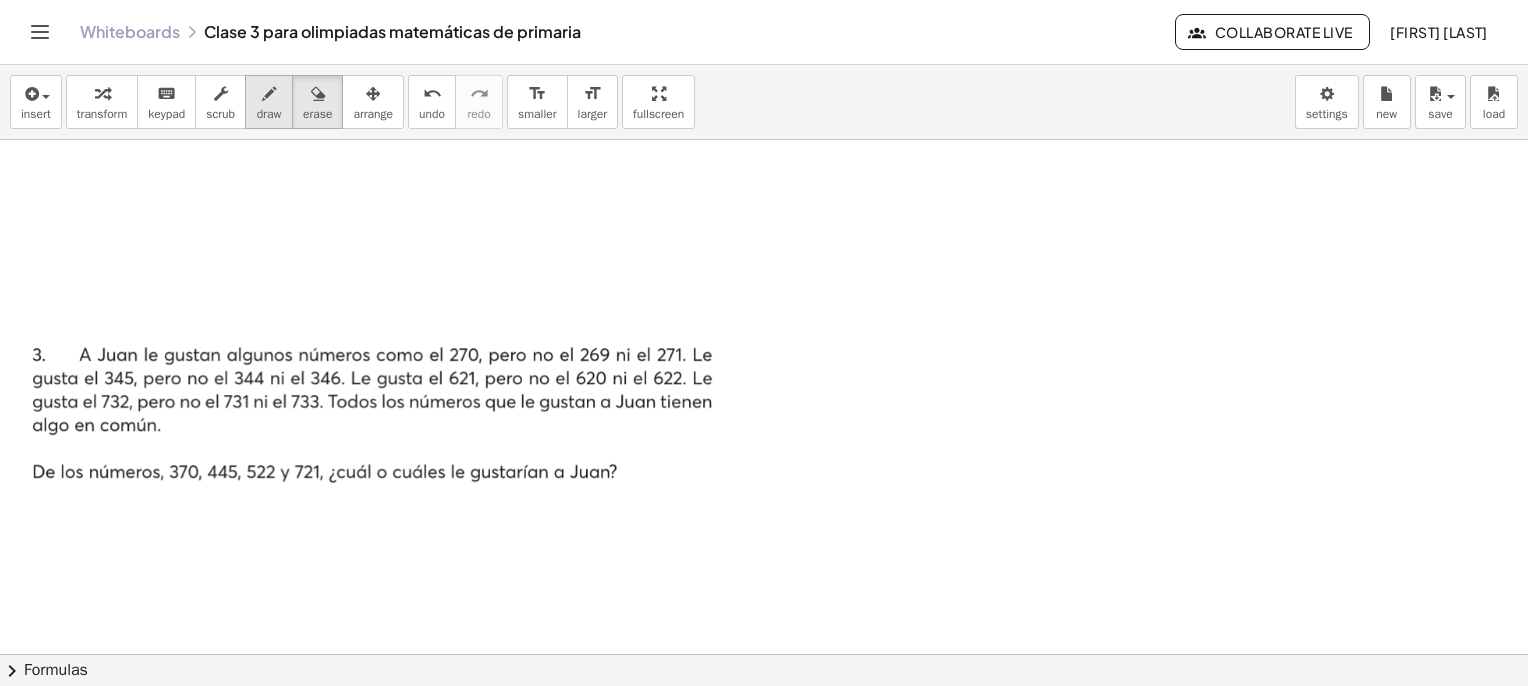 click at bounding box center [269, 93] 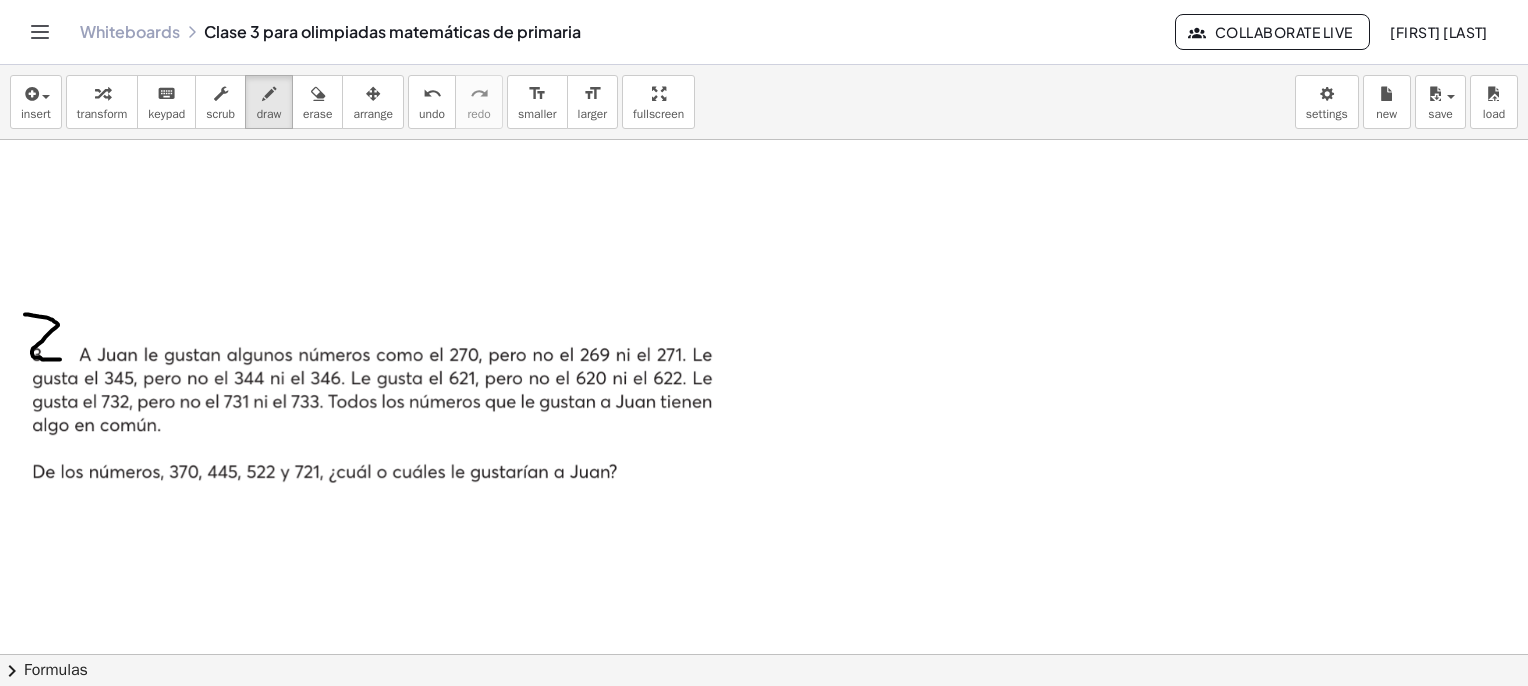 drag, startPoint x: 25, startPoint y: 314, endPoint x: 60, endPoint y: 359, distance: 57.00877 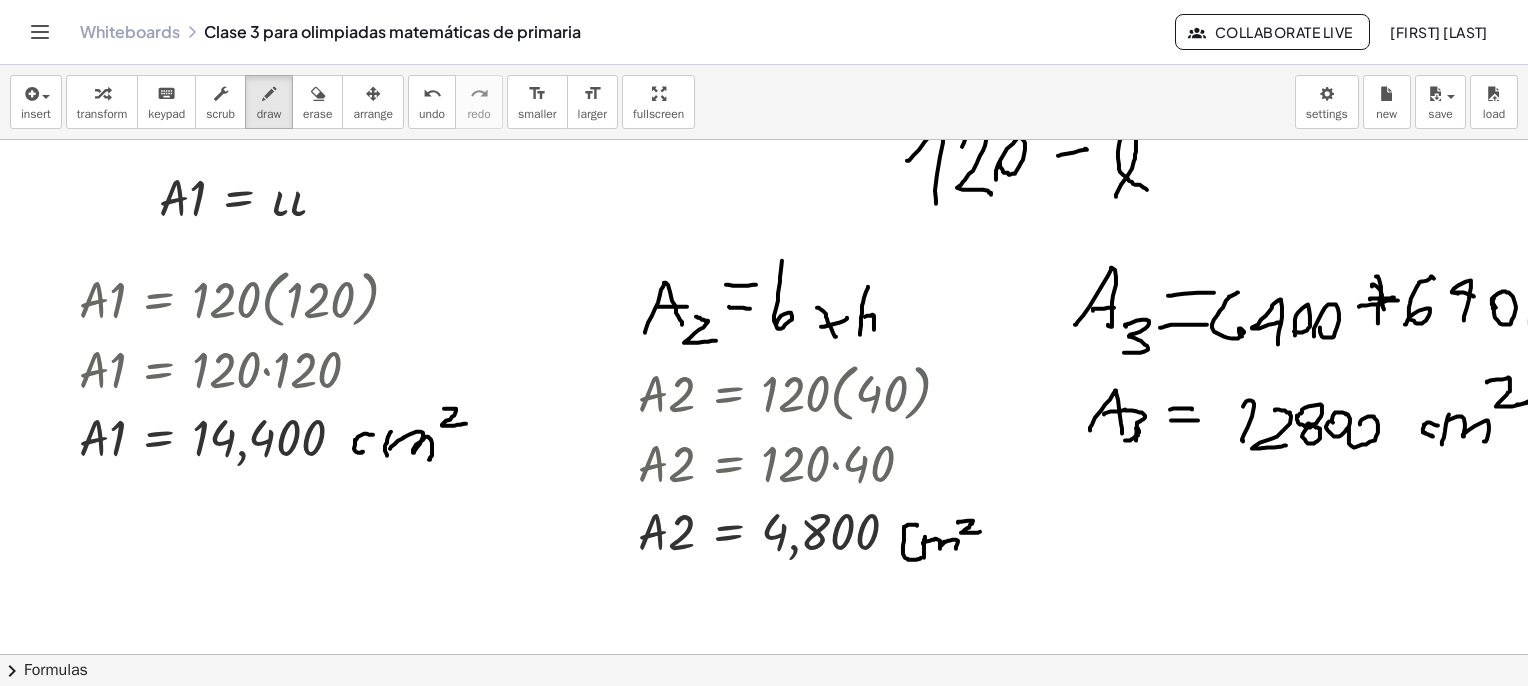 scroll, scrollTop: 400, scrollLeft: 0, axis: vertical 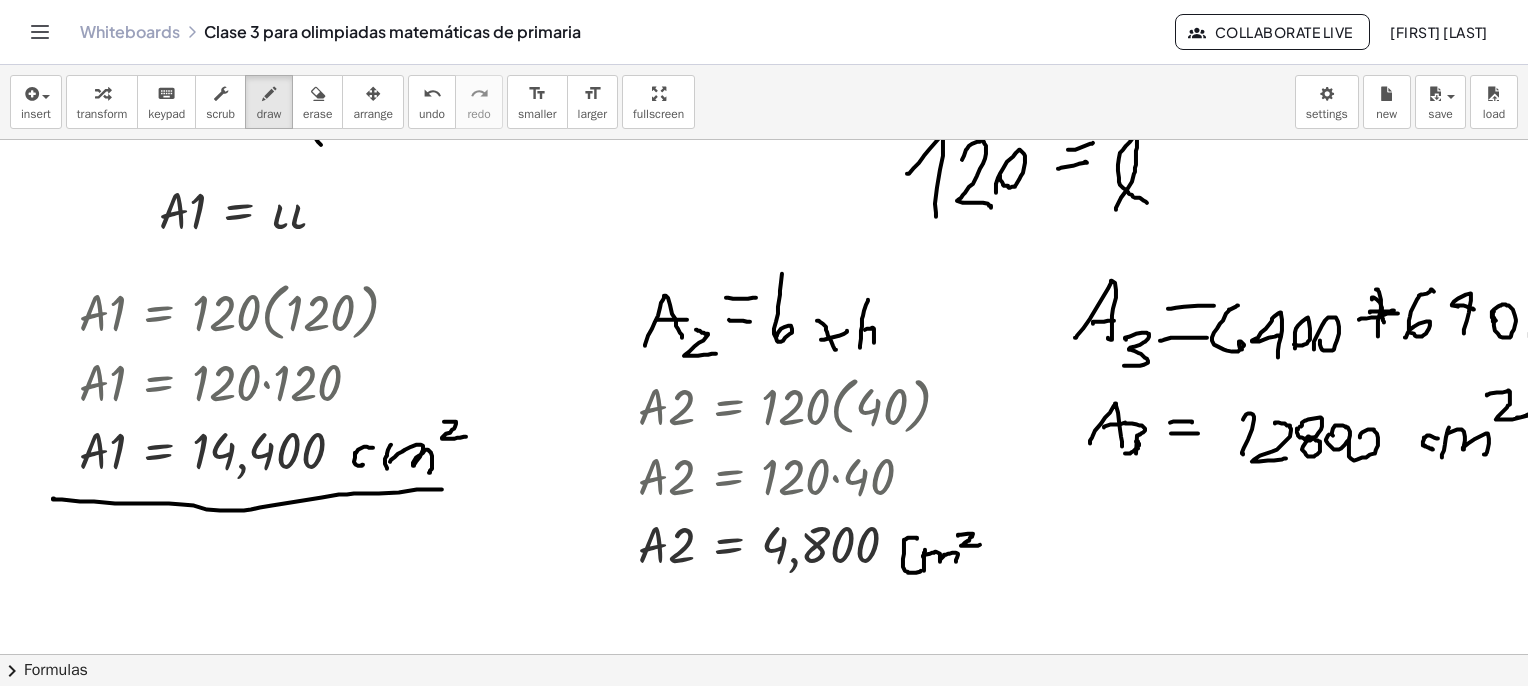 drag, startPoint x: 53, startPoint y: 499, endPoint x: 453, endPoint y: 484, distance: 400.28116 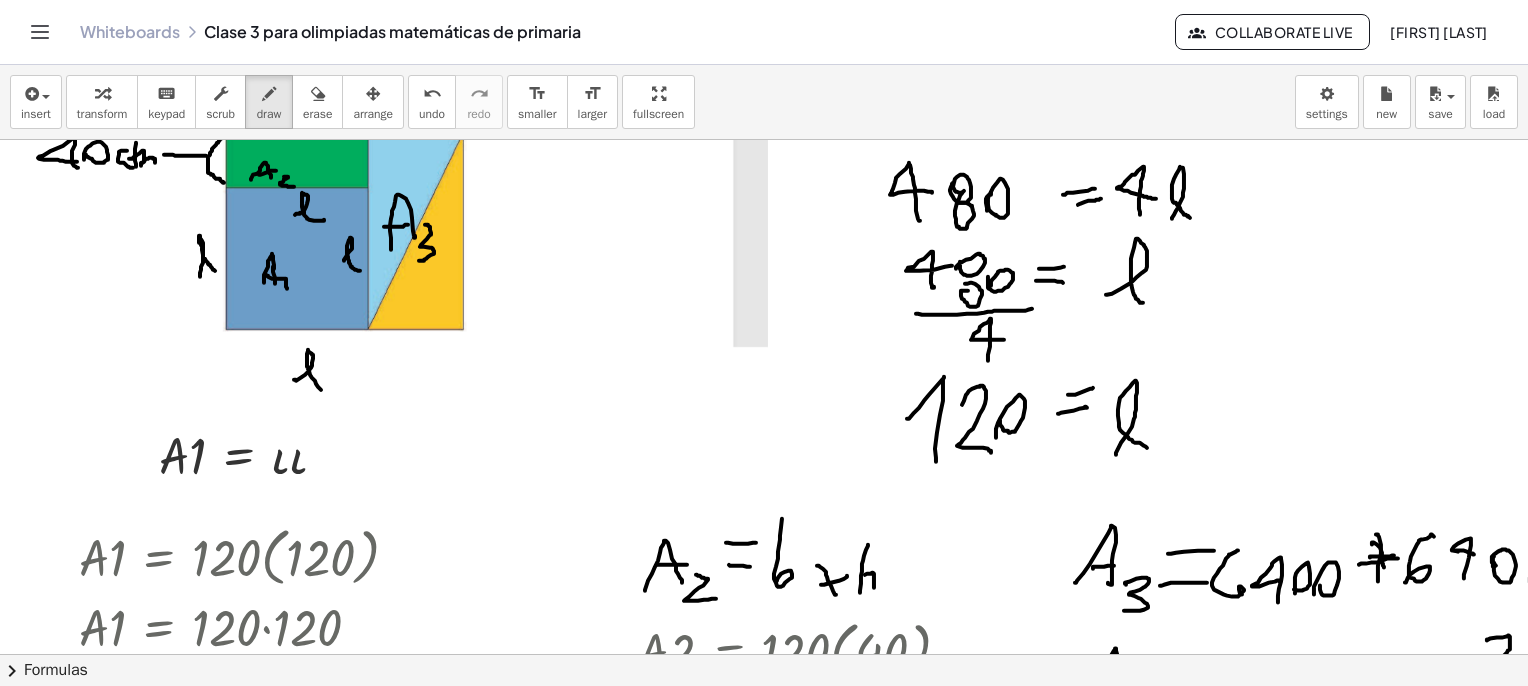 scroll, scrollTop: 0, scrollLeft: 0, axis: both 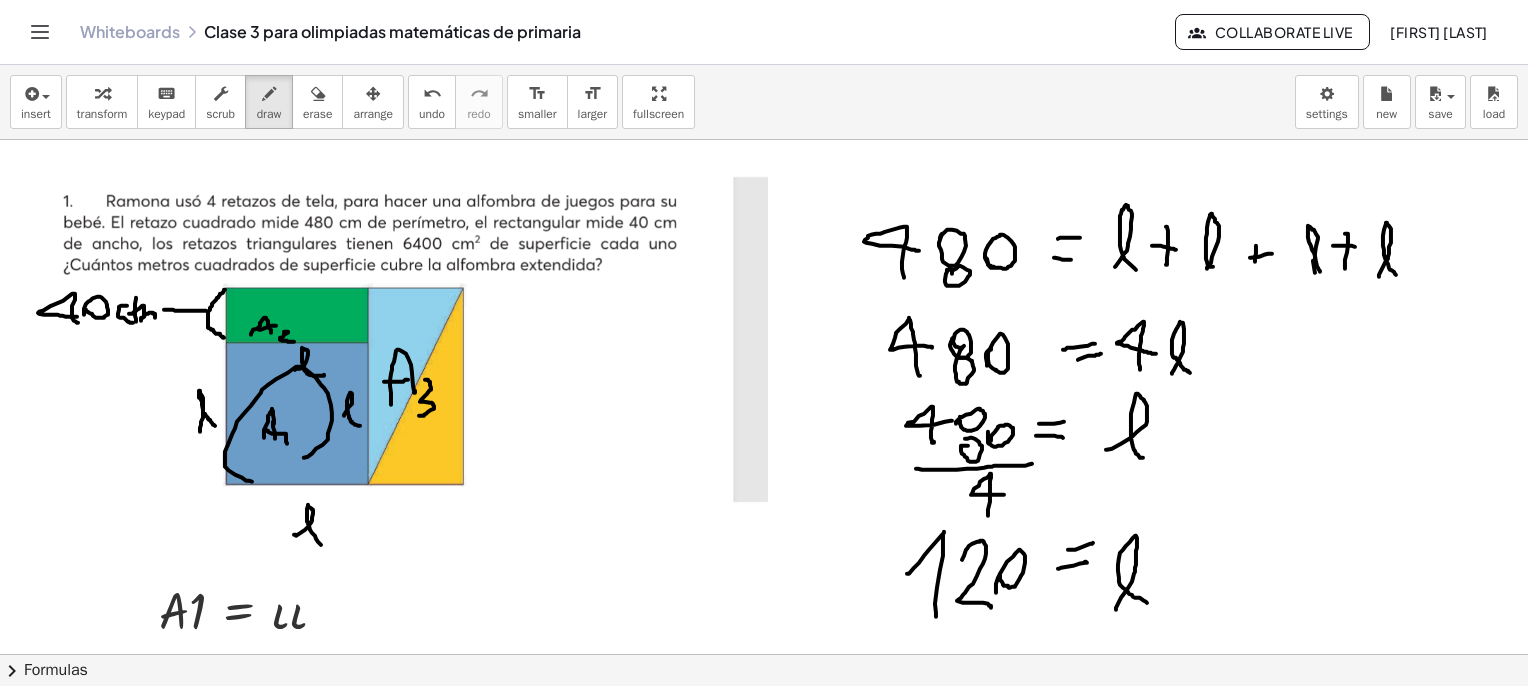 drag, startPoint x: 249, startPoint y: 480, endPoint x: 260, endPoint y: 455, distance: 27.313 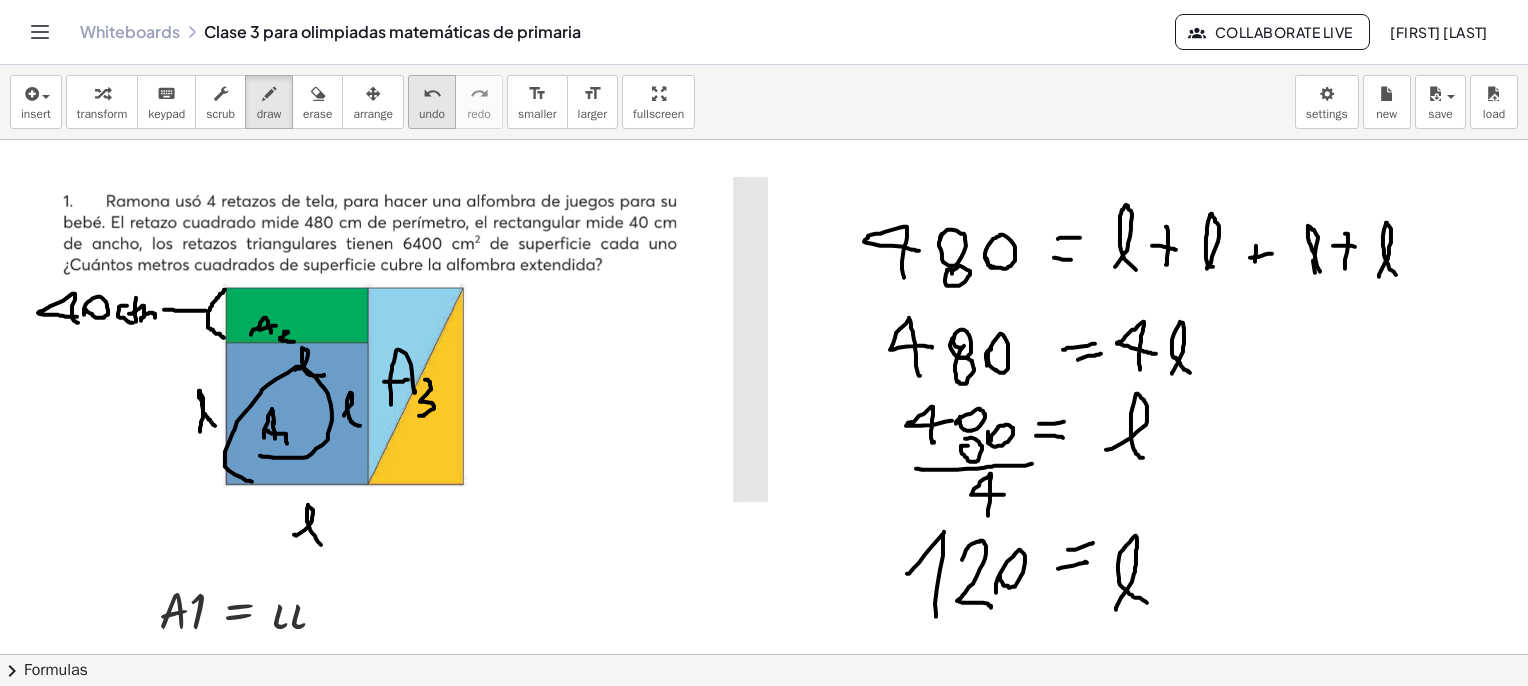 click on "undo" at bounding box center (432, 94) 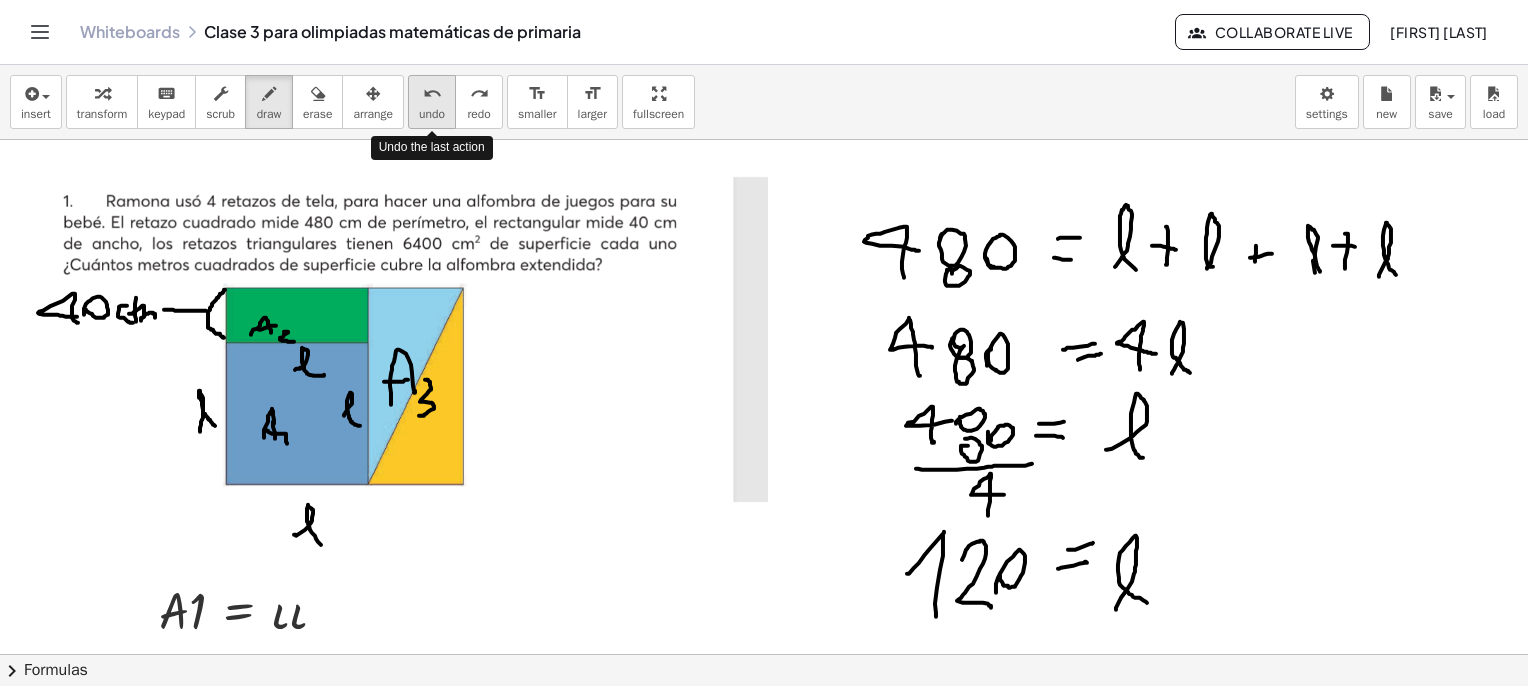 click on "undo" at bounding box center (432, 94) 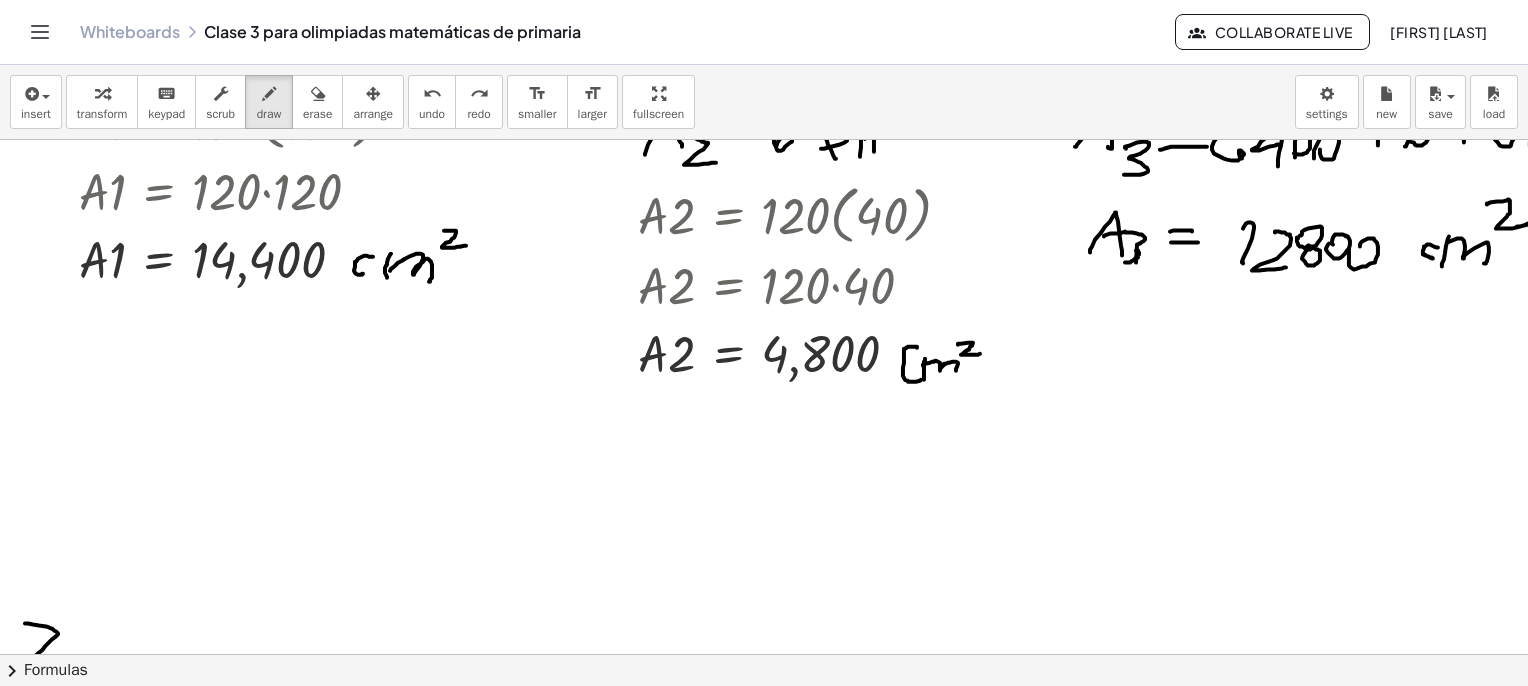 scroll, scrollTop: 600, scrollLeft: 0, axis: vertical 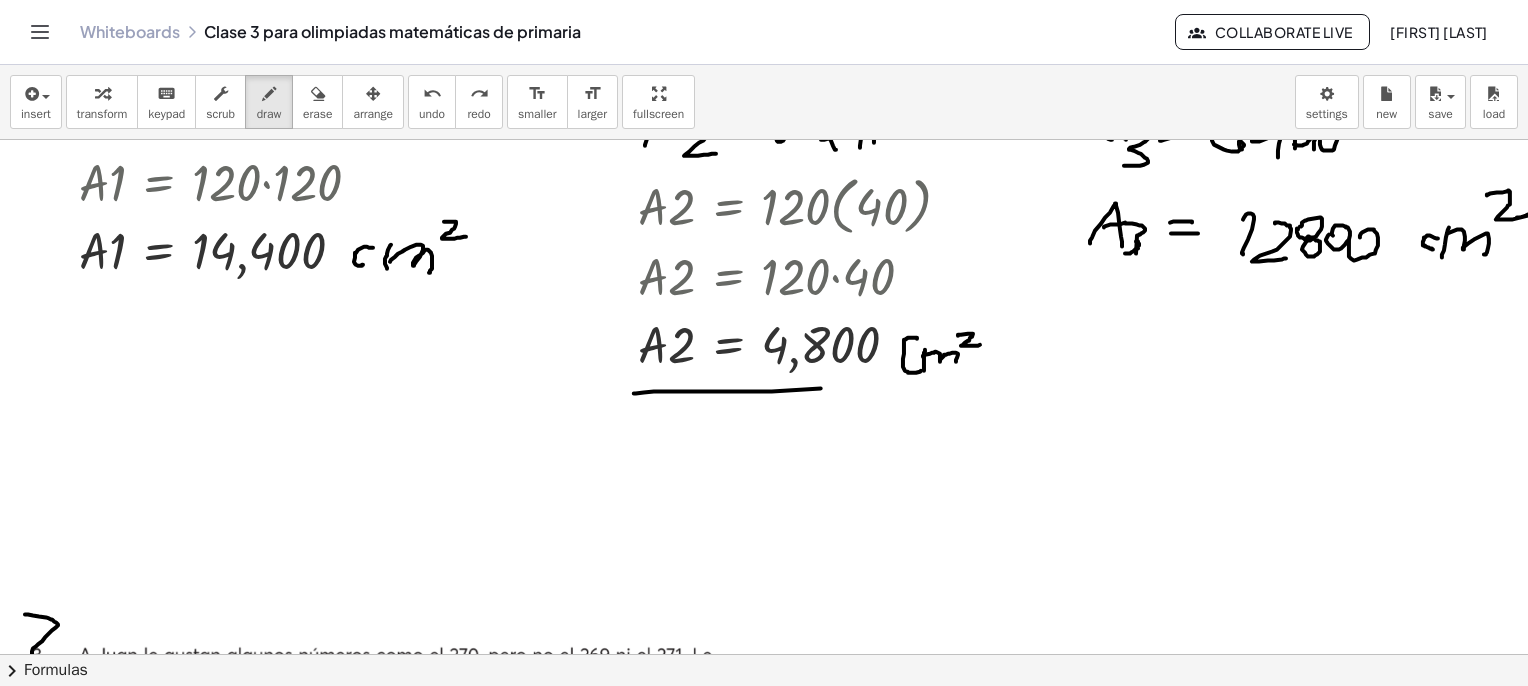 drag, startPoint x: 634, startPoint y: 393, endPoint x: 948, endPoint y: 383, distance: 314.1592 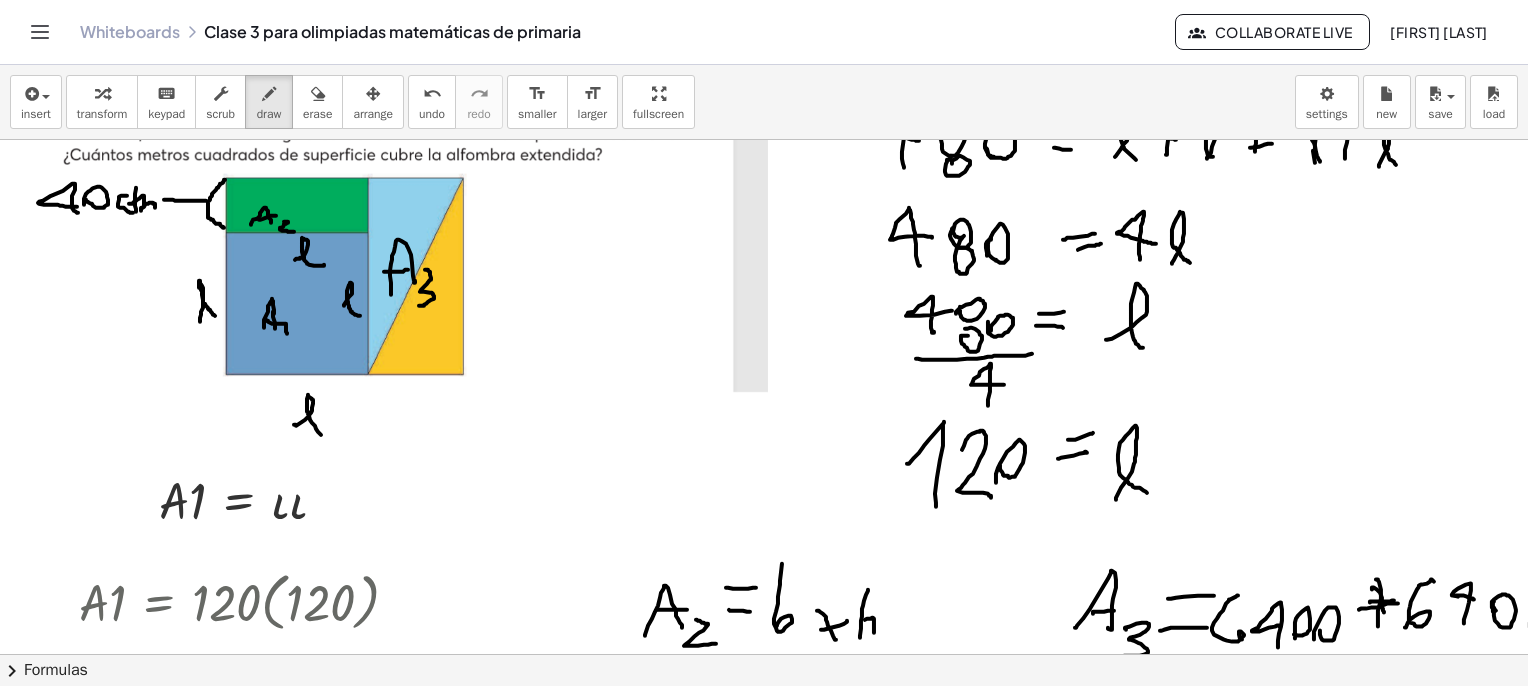 scroll, scrollTop: 100, scrollLeft: 0, axis: vertical 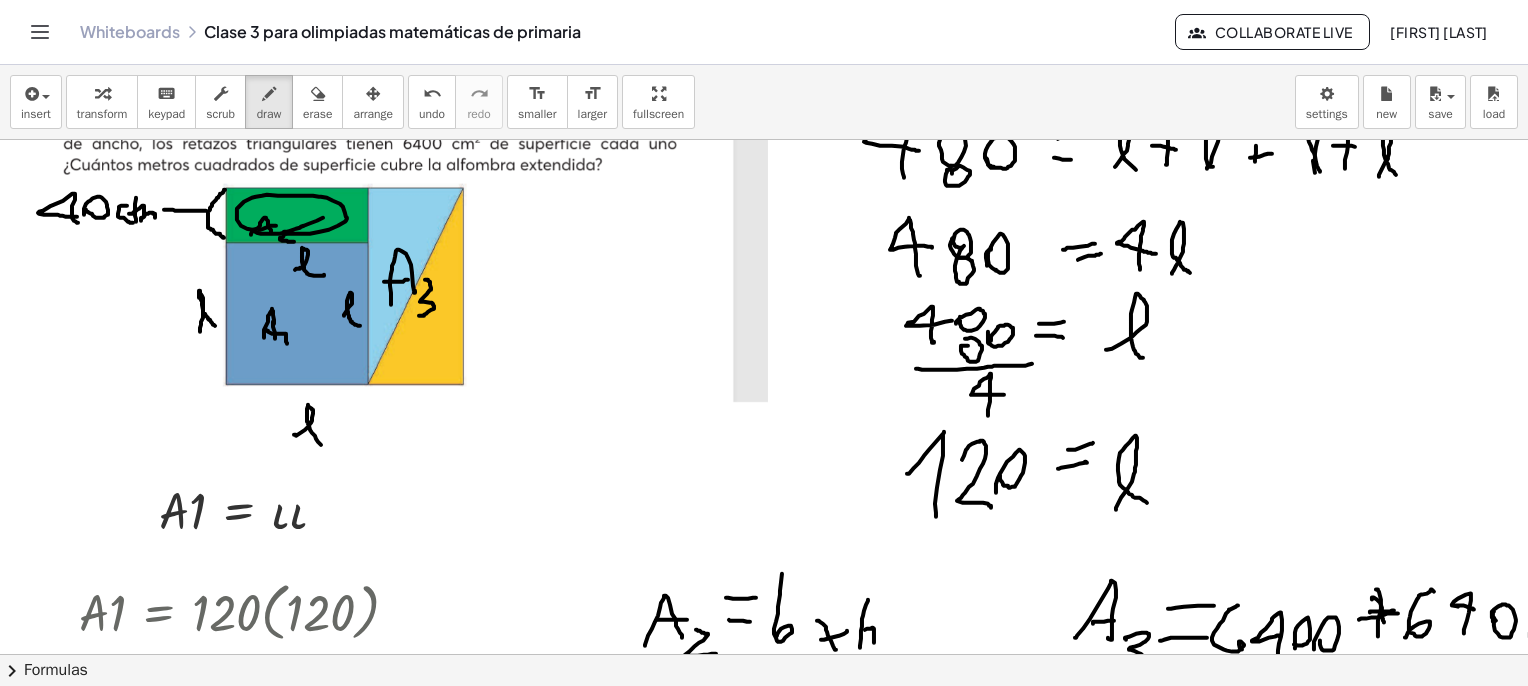 drag 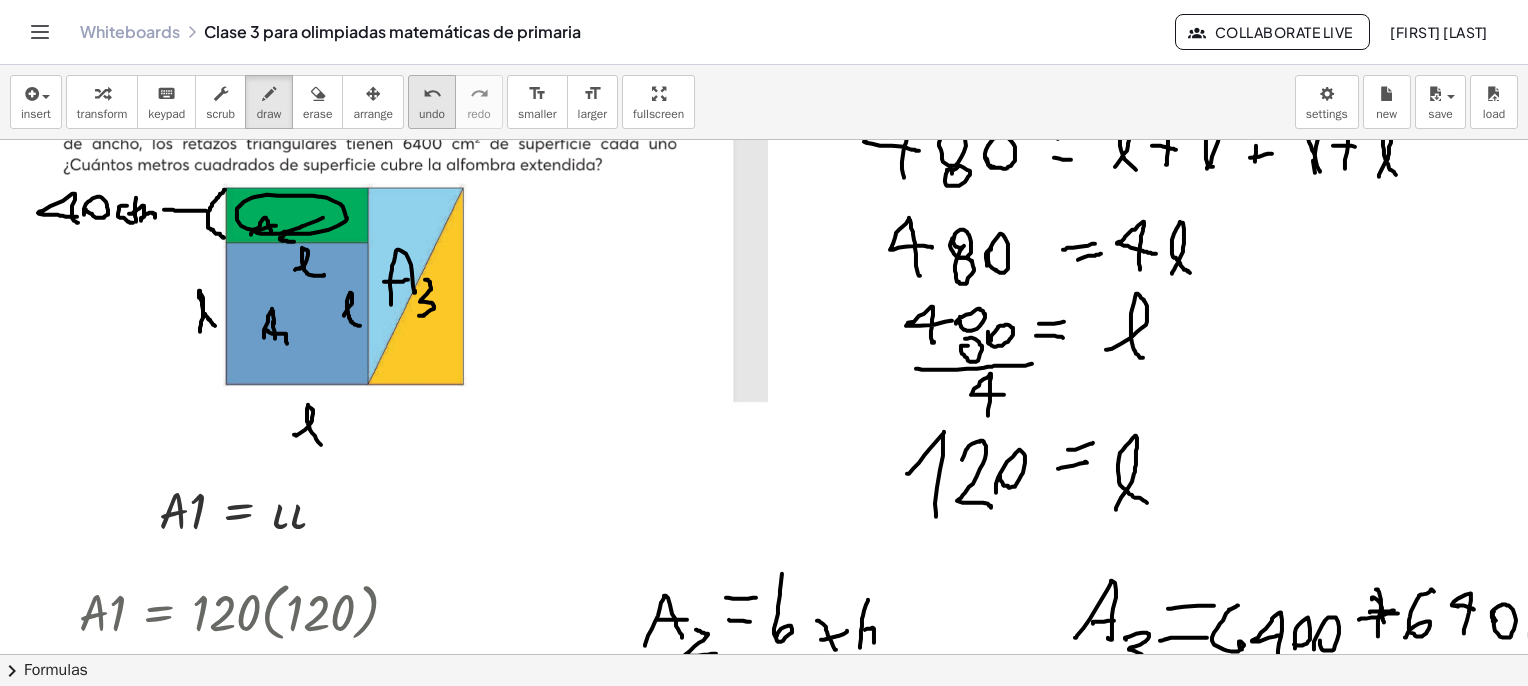 click on "undo" at bounding box center [432, 94] 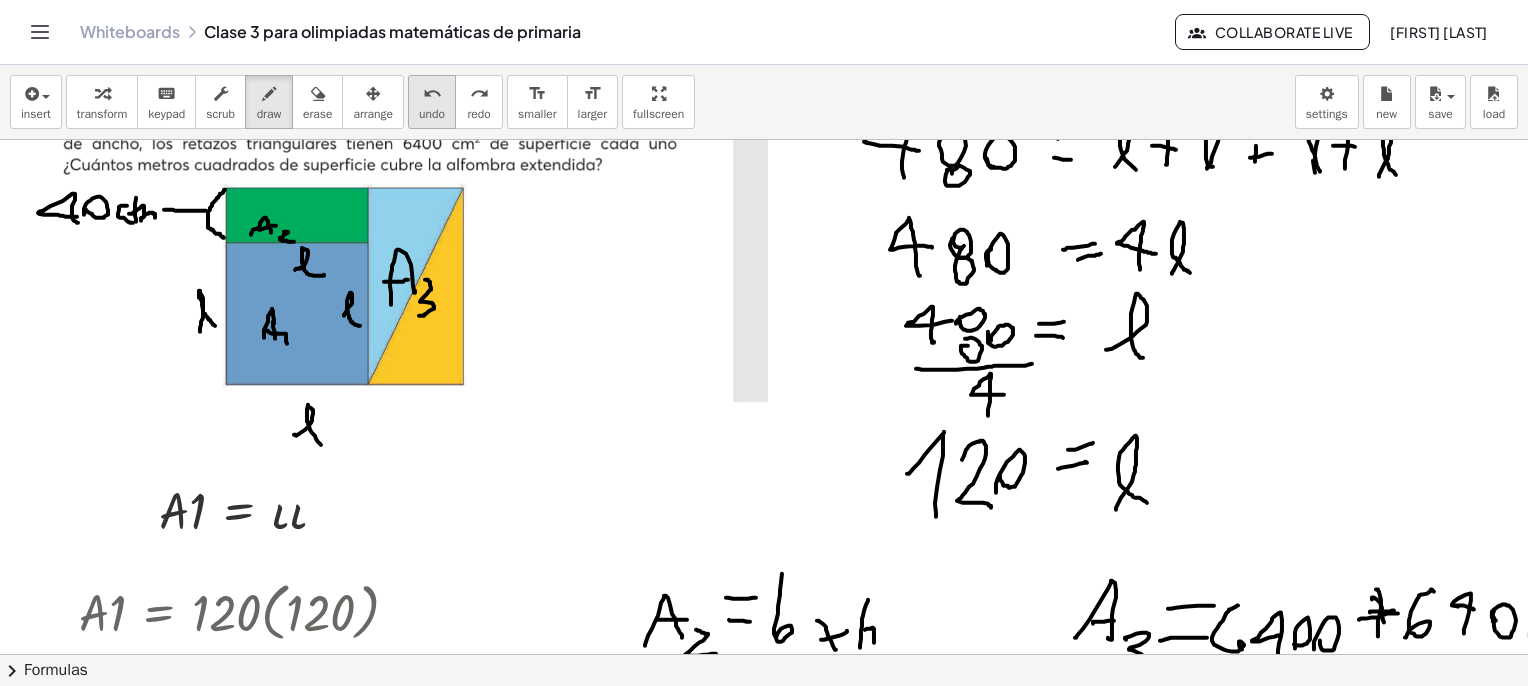 click on "undo" at bounding box center [432, 94] 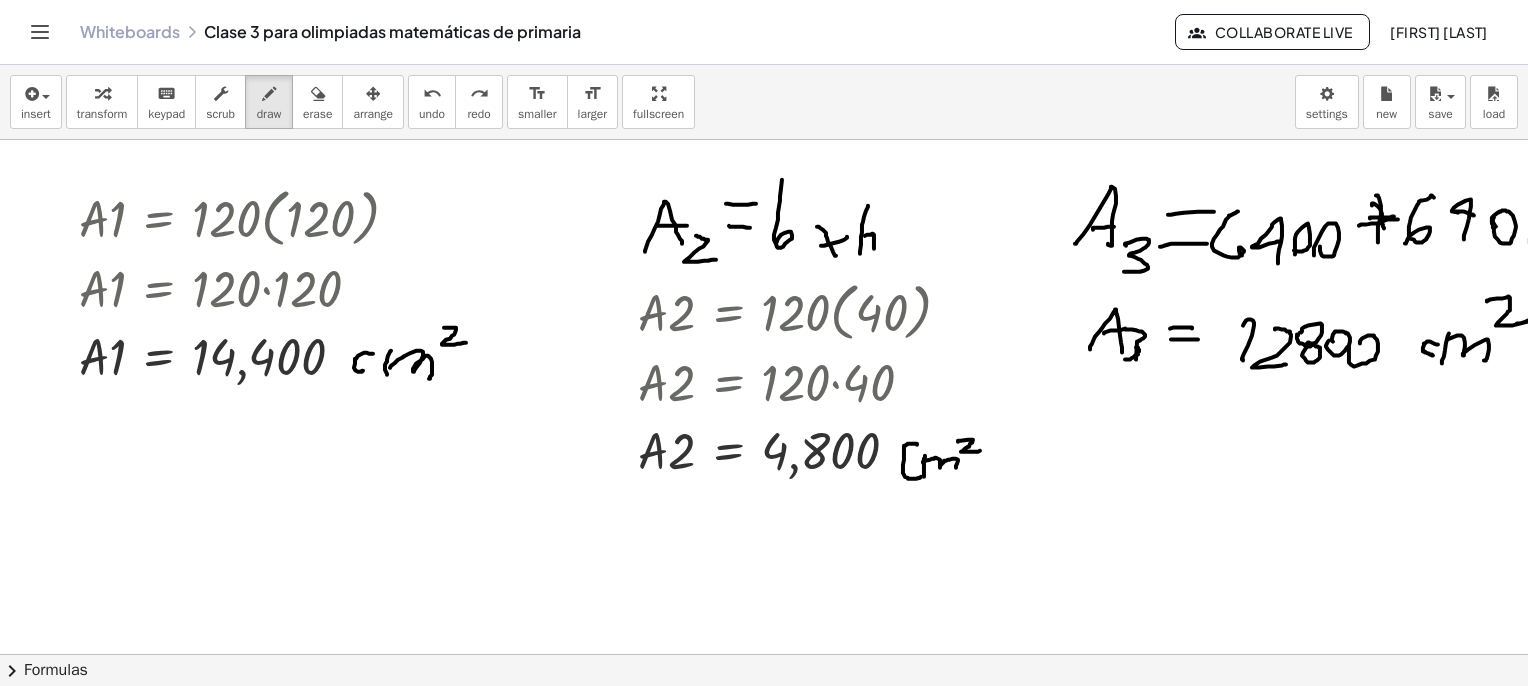 scroll, scrollTop: 500, scrollLeft: 0, axis: vertical 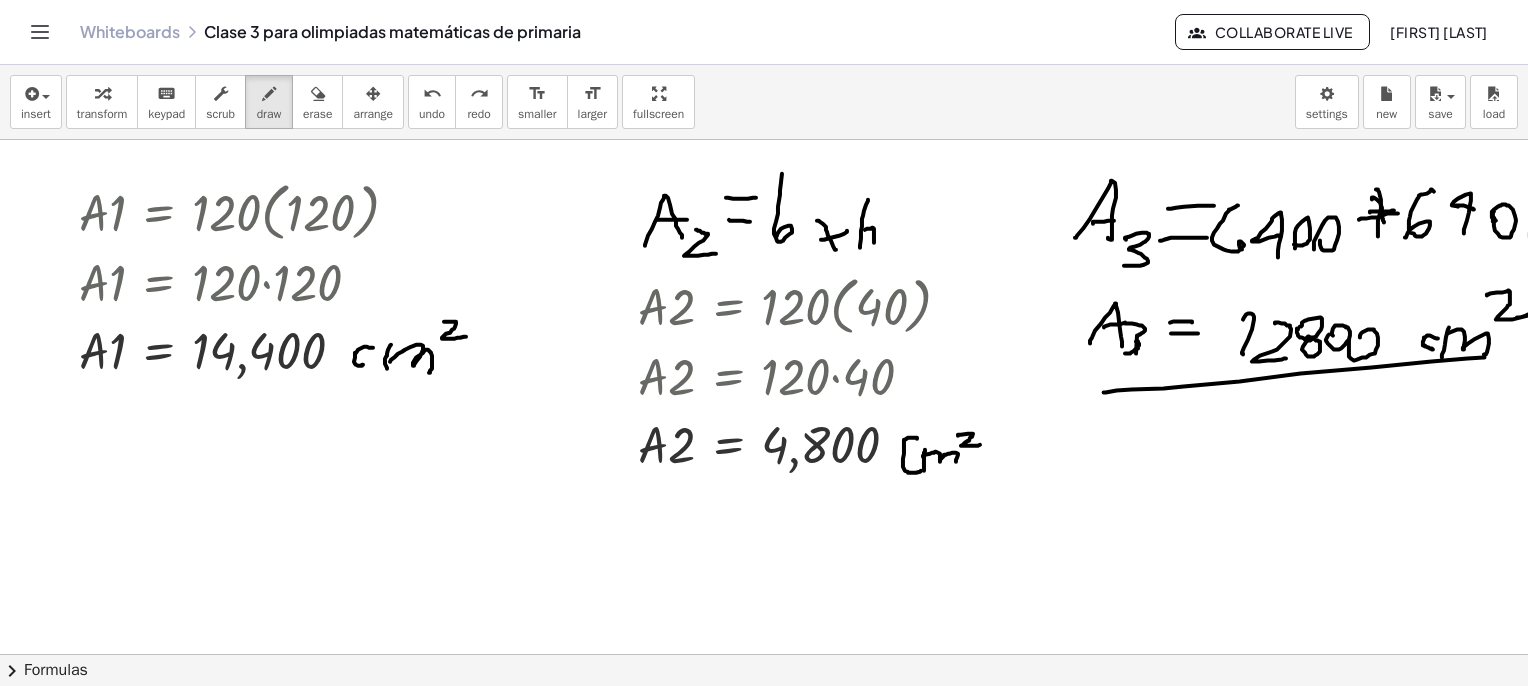 click at bounding box center (787, 3327) 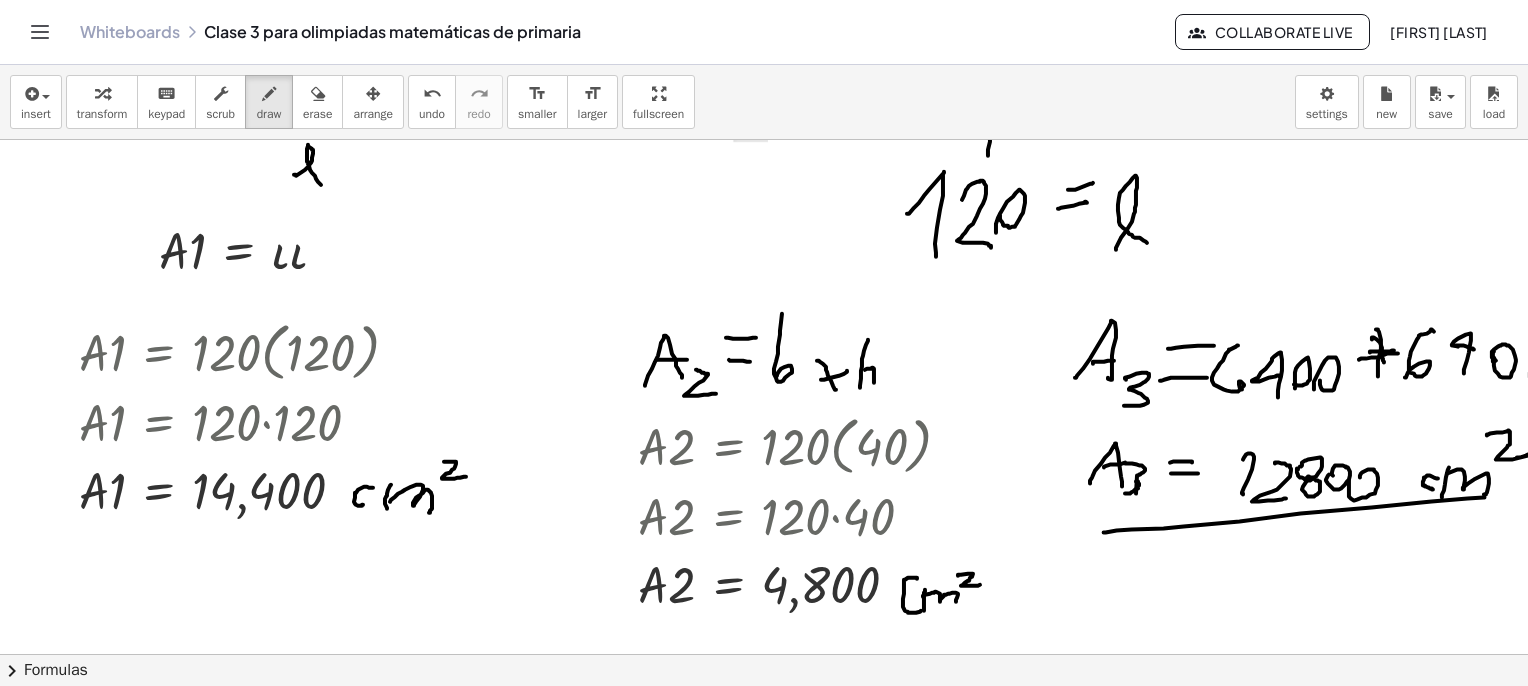 scroll, scrollTop: 0, scrollLeft: 0, axis: both 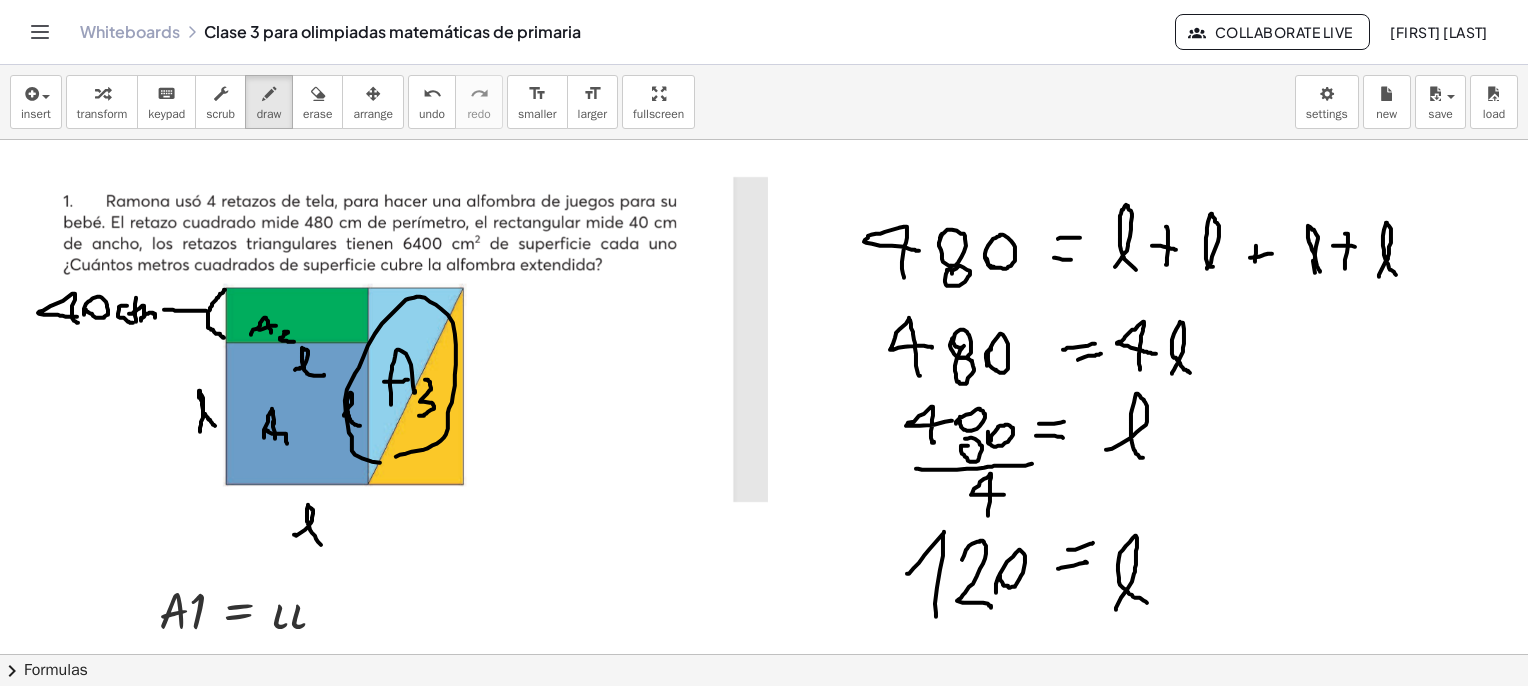 click at bounding box center [787, 3827] 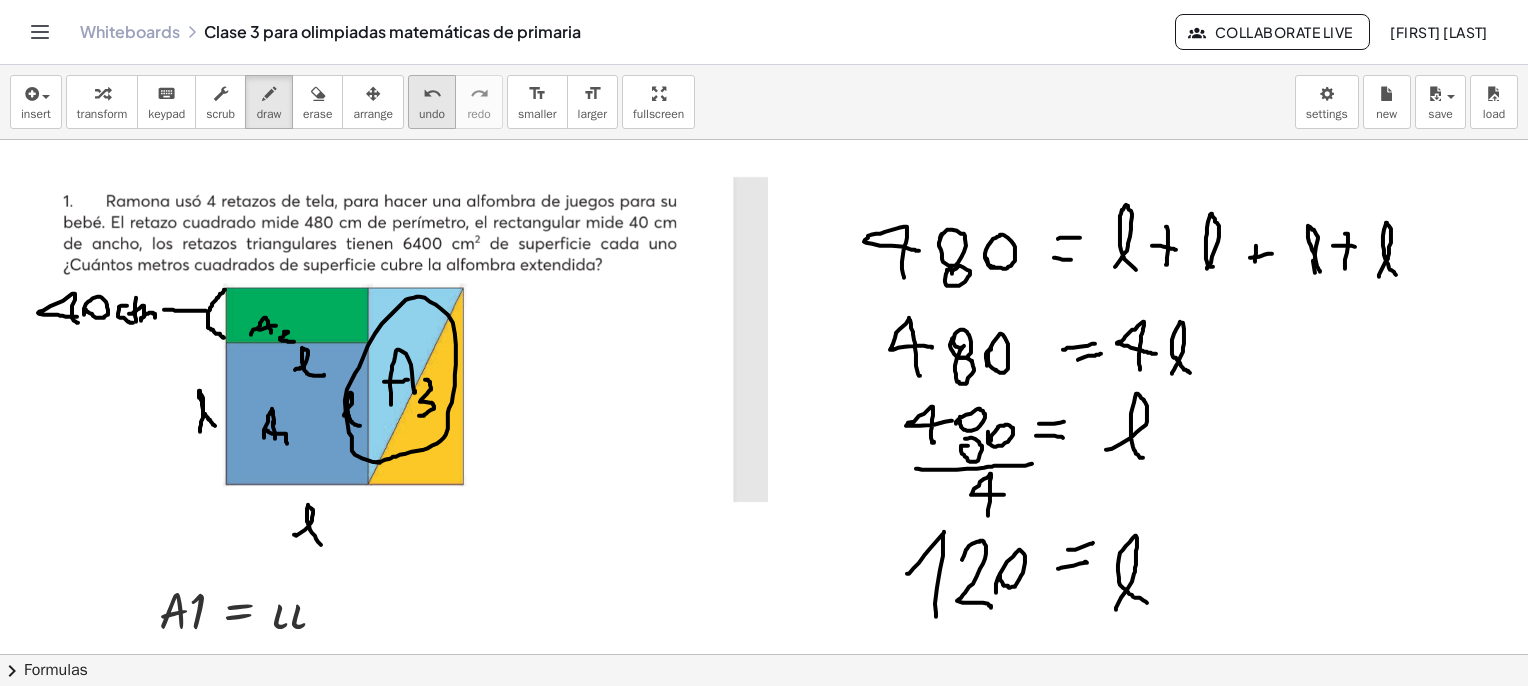 click on "undo" at bounding box center [432, 114] 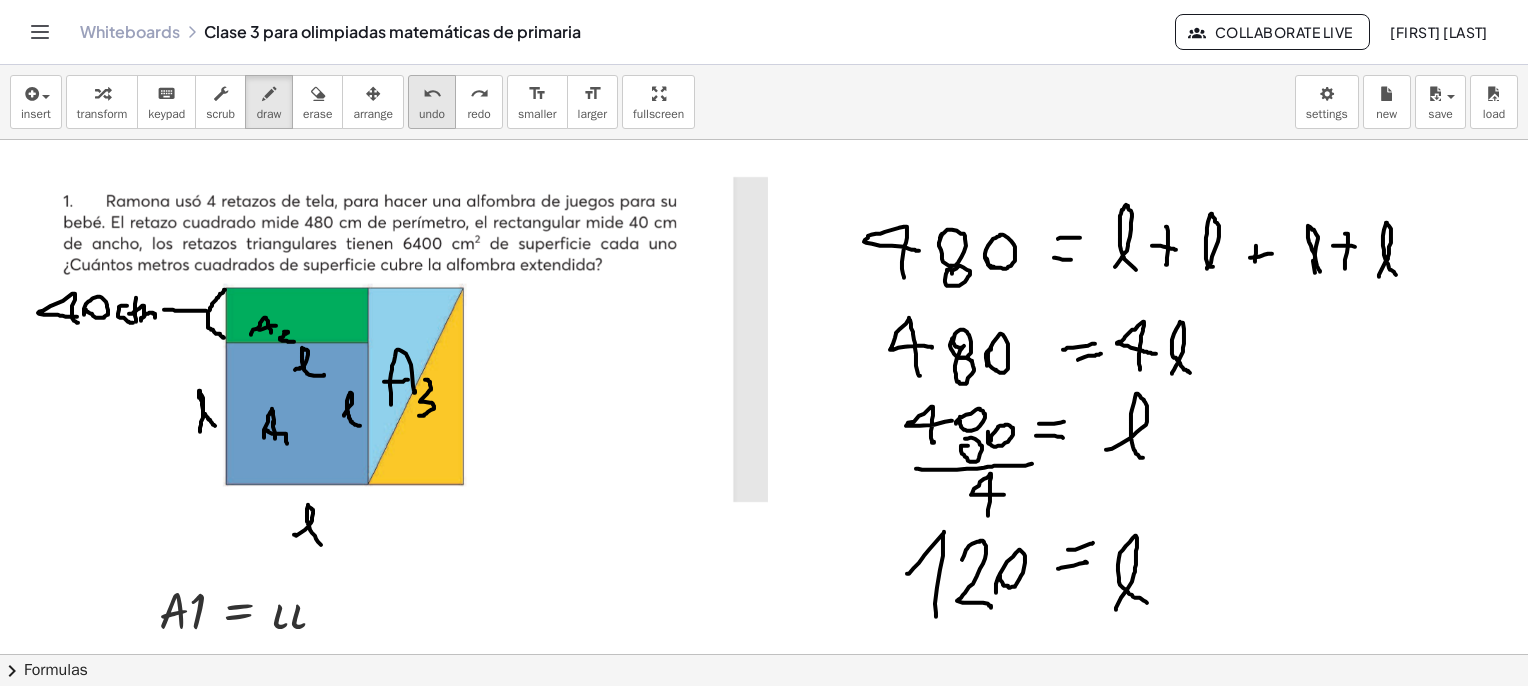 click on "undo" at bounding box center [432, 114] 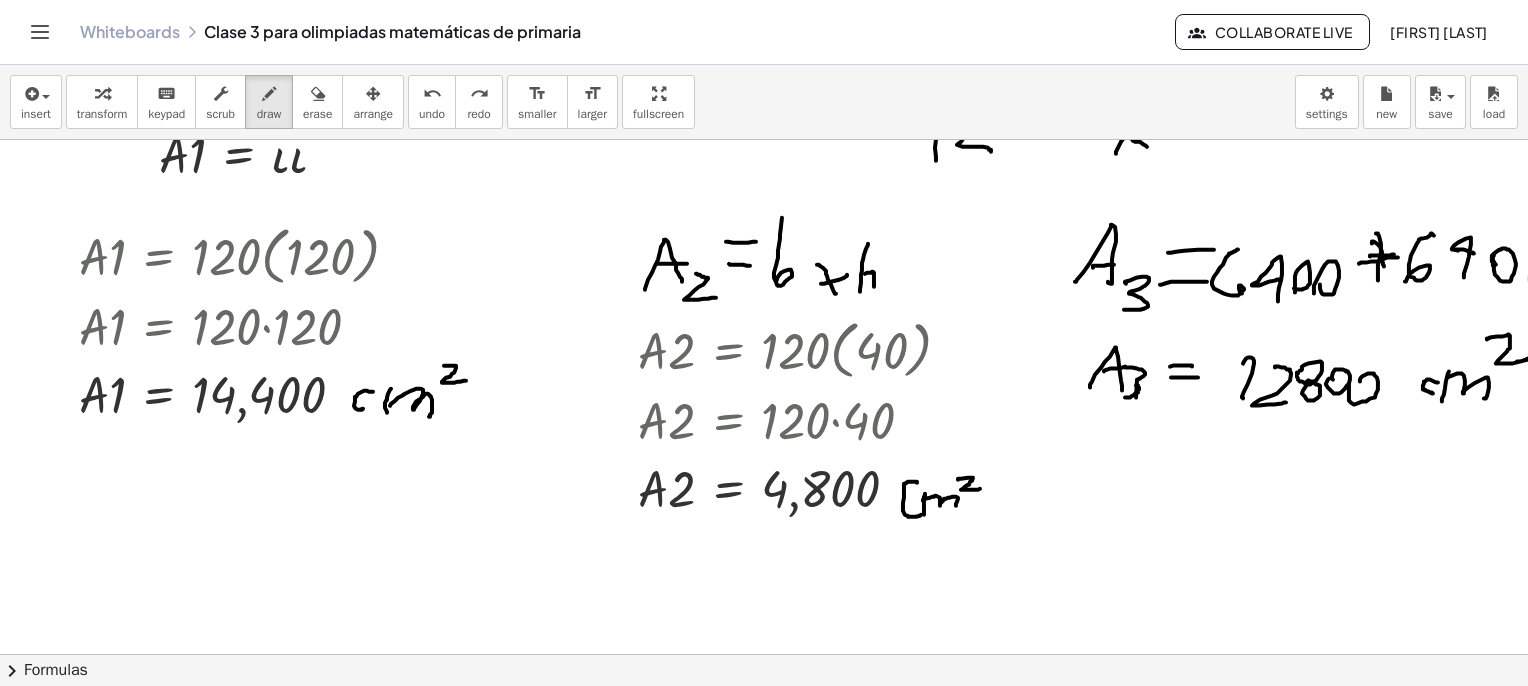 scroll, scrollTop: 600, scrollLeft: 0, axis: vertical 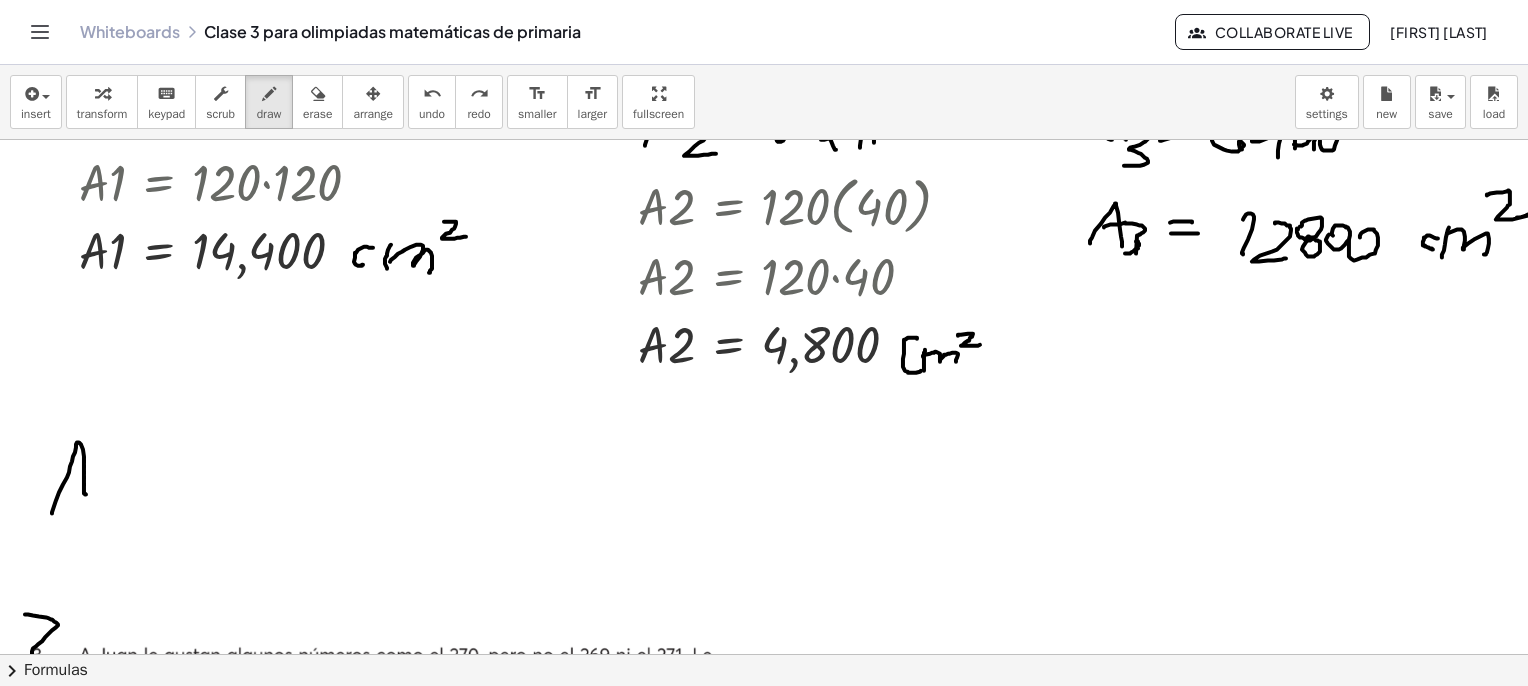 drag, startPoint x: 52, startPoint y: 513, endPoint x: 60, endPoint y: 478, distance: 35.902645 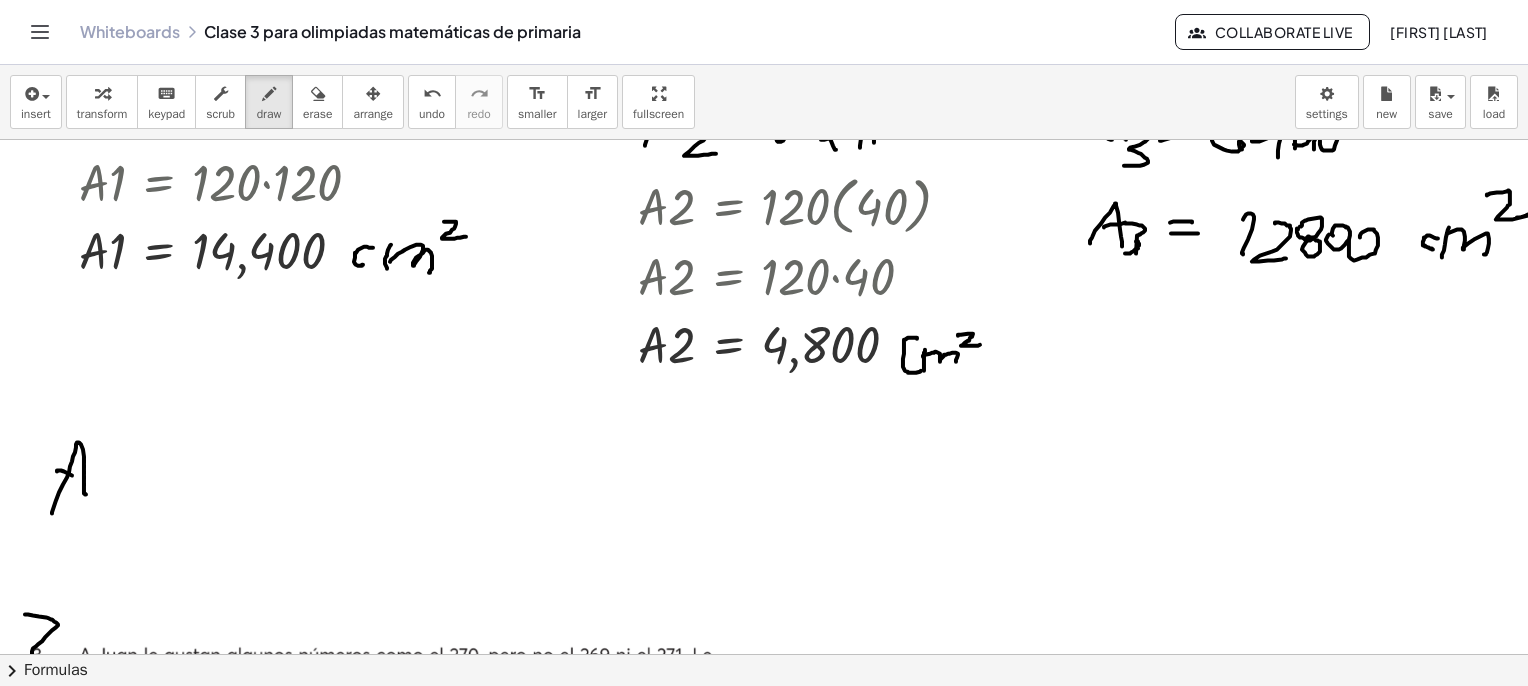 click at bounding box center (787, 3227) 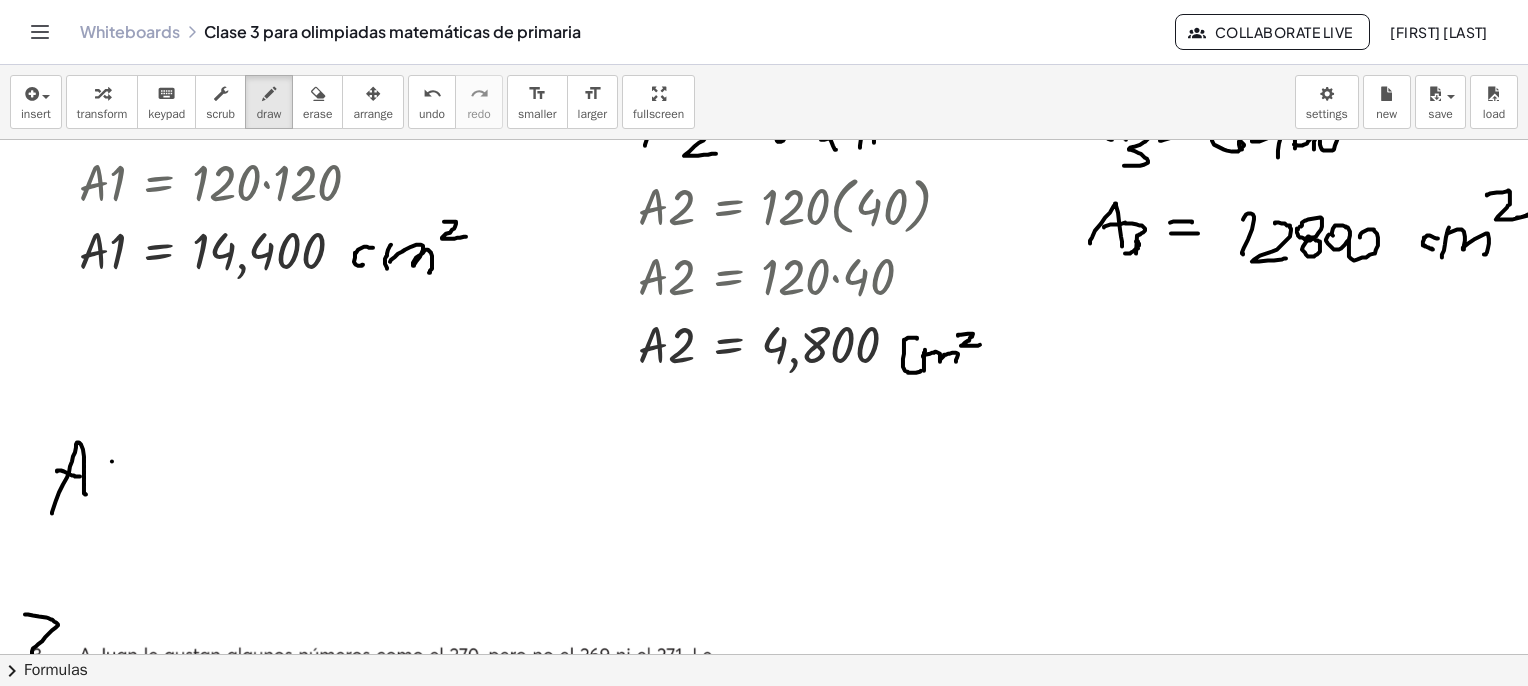 click at bounding box center (787, 3227) 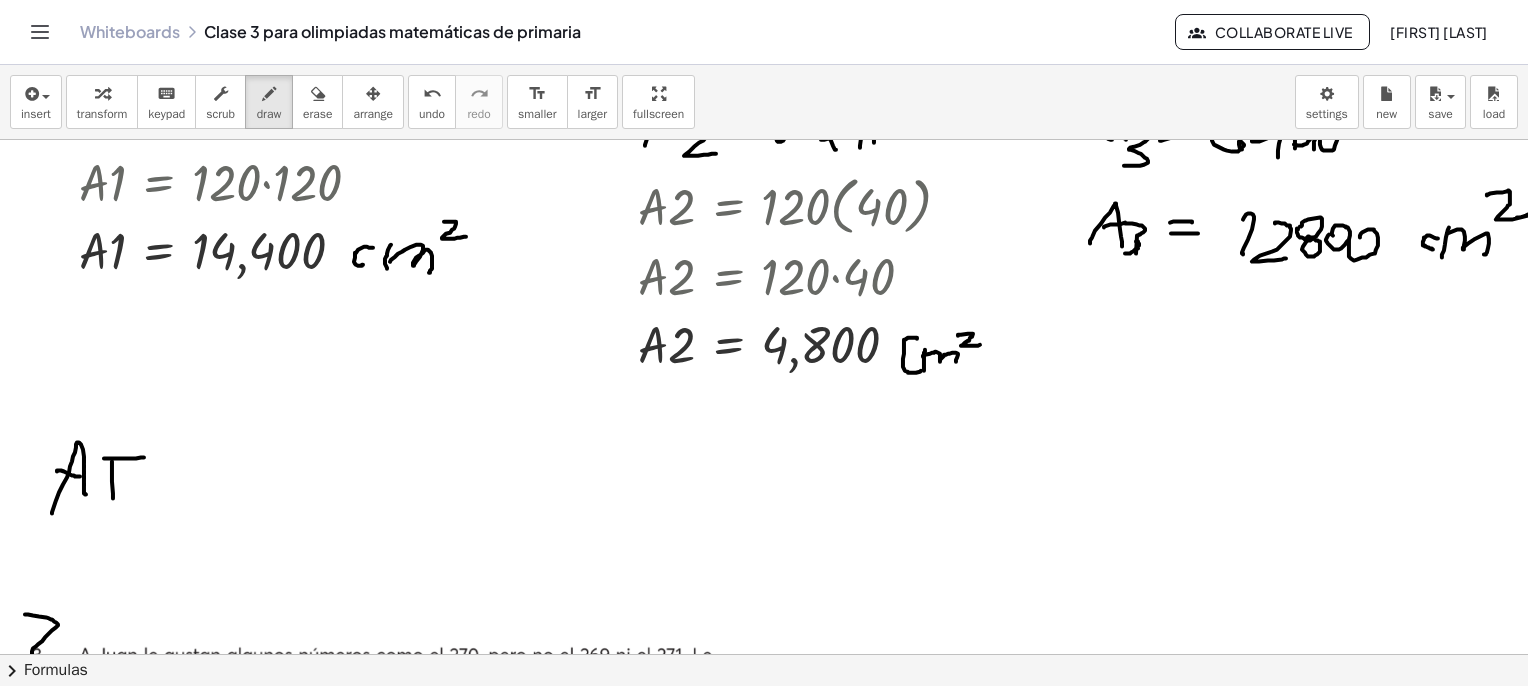 drag, startPoint x: 104, startPoint y: 458, endPoint x: 144, endPoint y: 457, distance: 40.012497 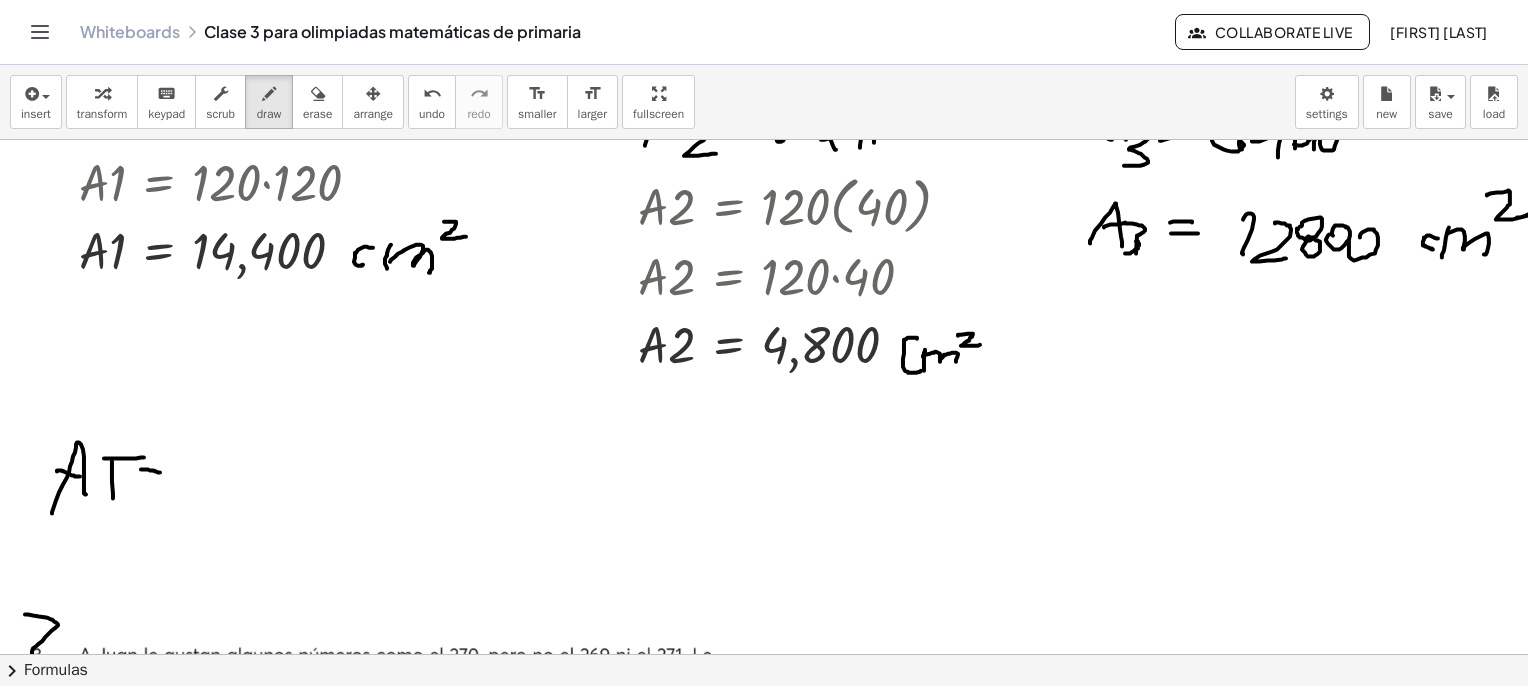 click at bounding box center [787, 3227] 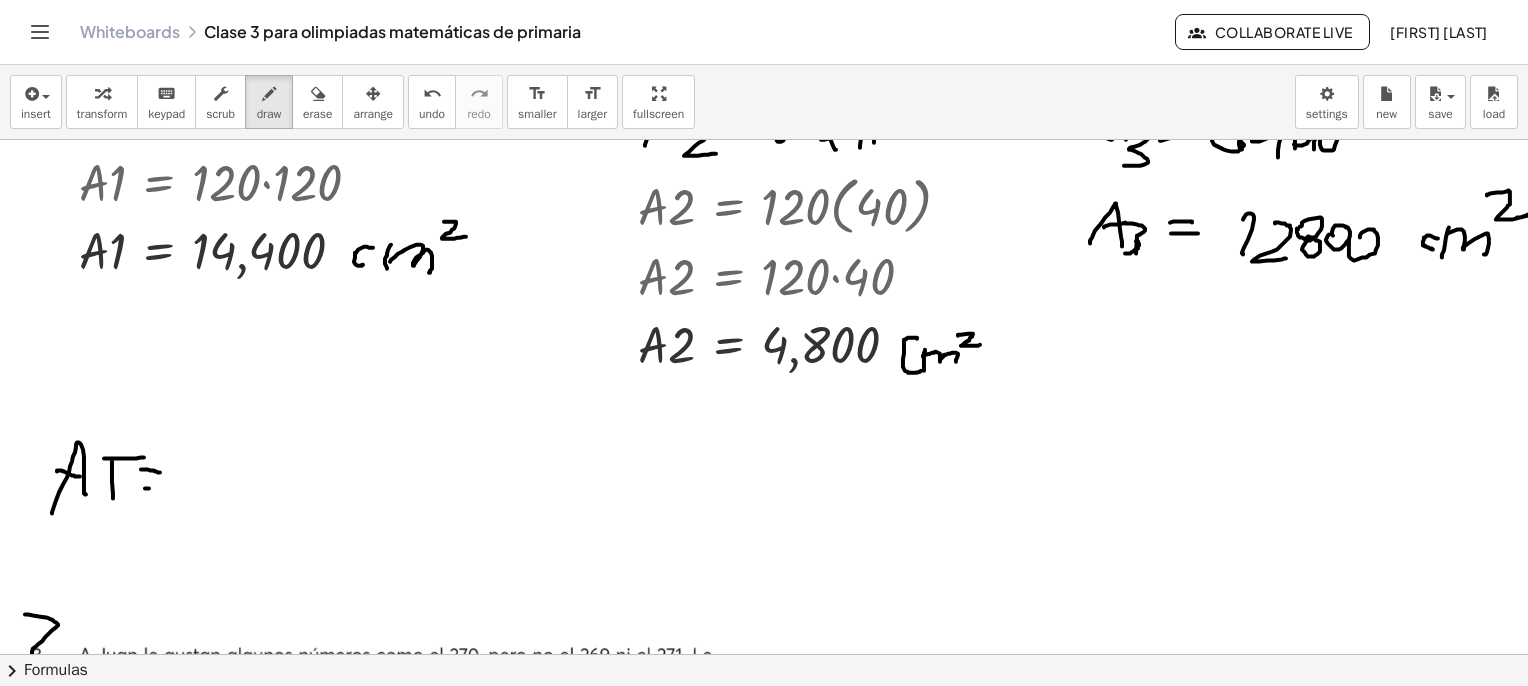 click at bounding box center [787, 3227] 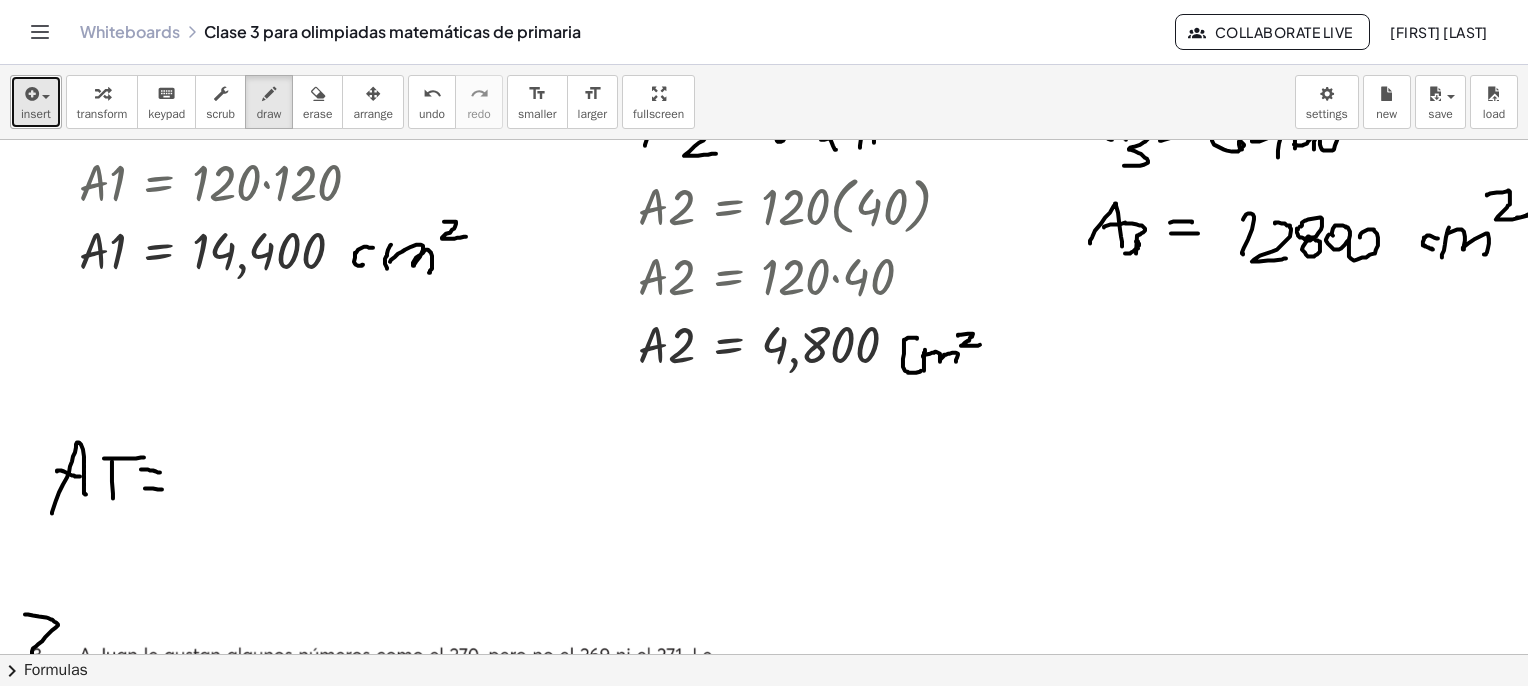 click at bounding box center (36, 93) 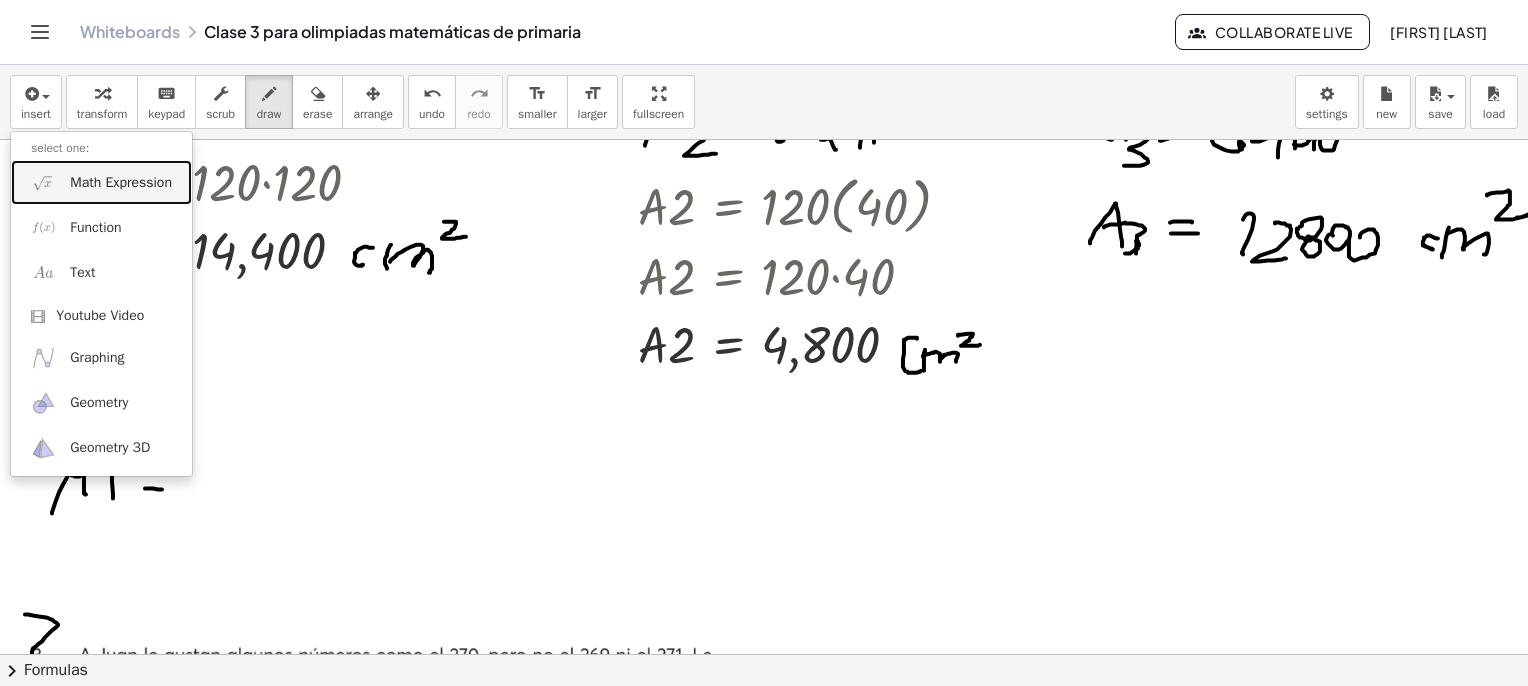 click on "Math Expression" at bounding box center [121, 183] 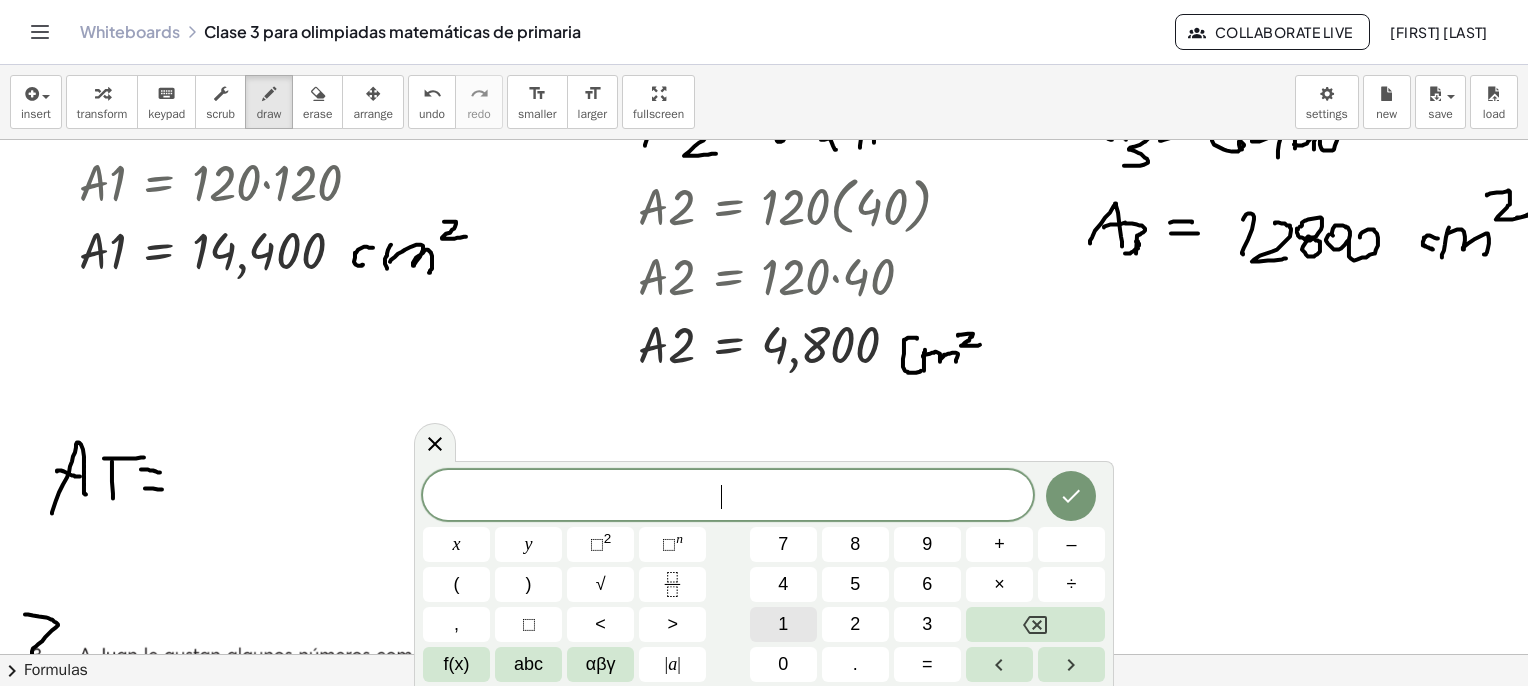 click on "1" at bounding box center [783, 624] 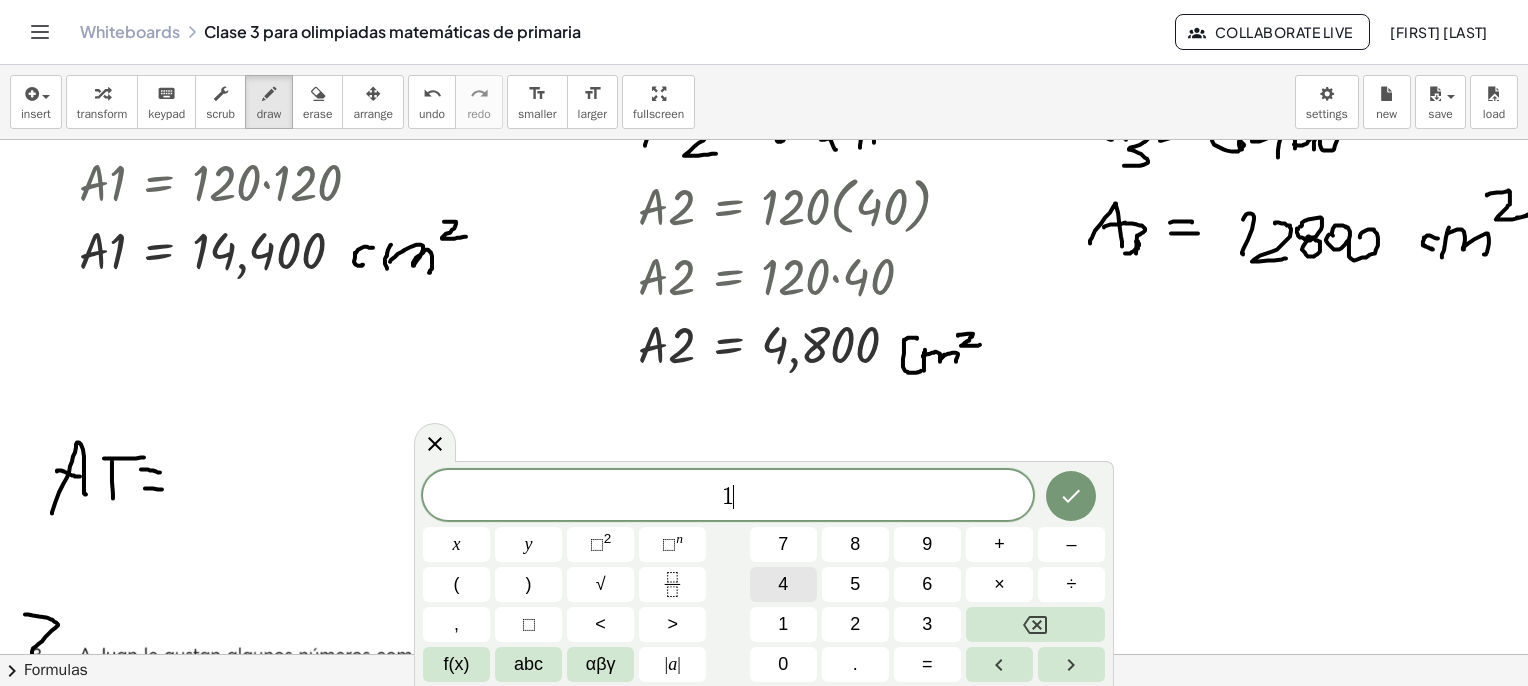 click on "4" at bounding box center [783, 584] 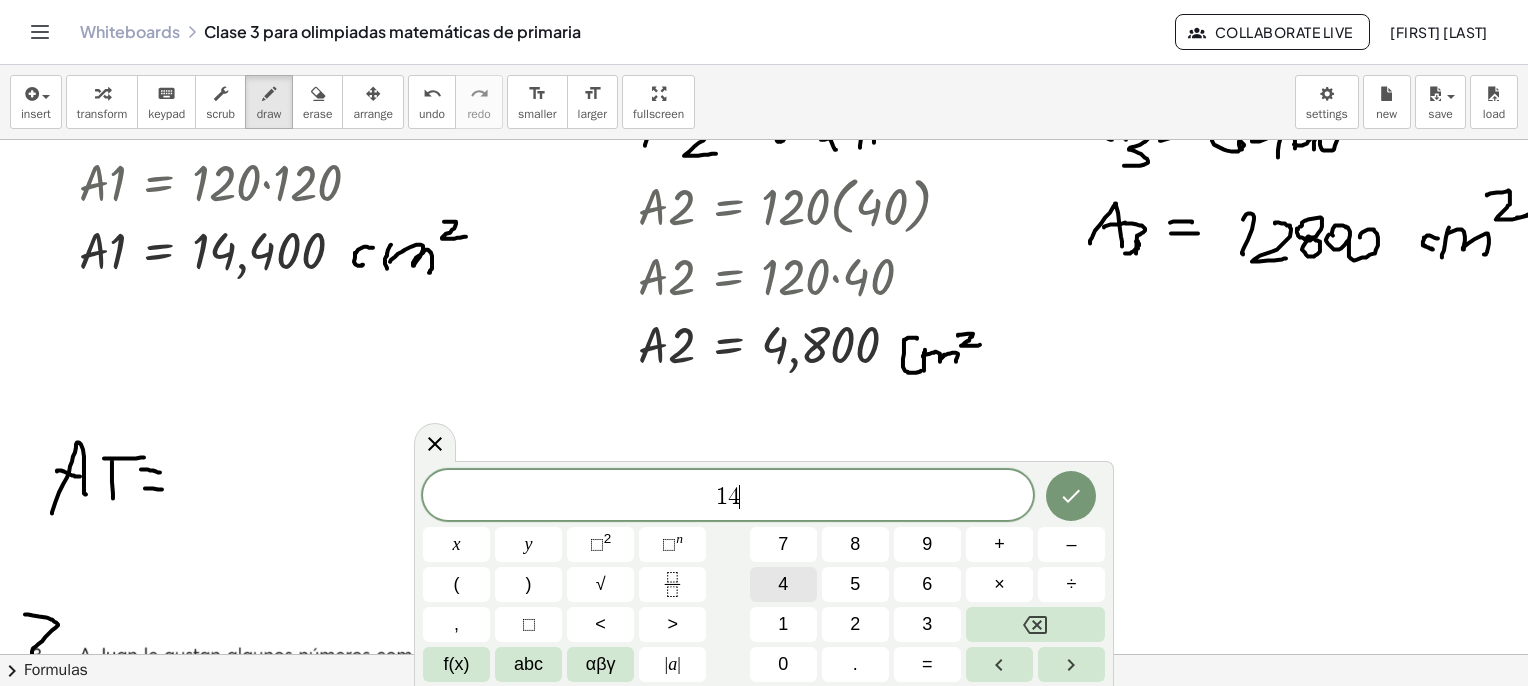 click on "4" at bounding box center [783, 584] 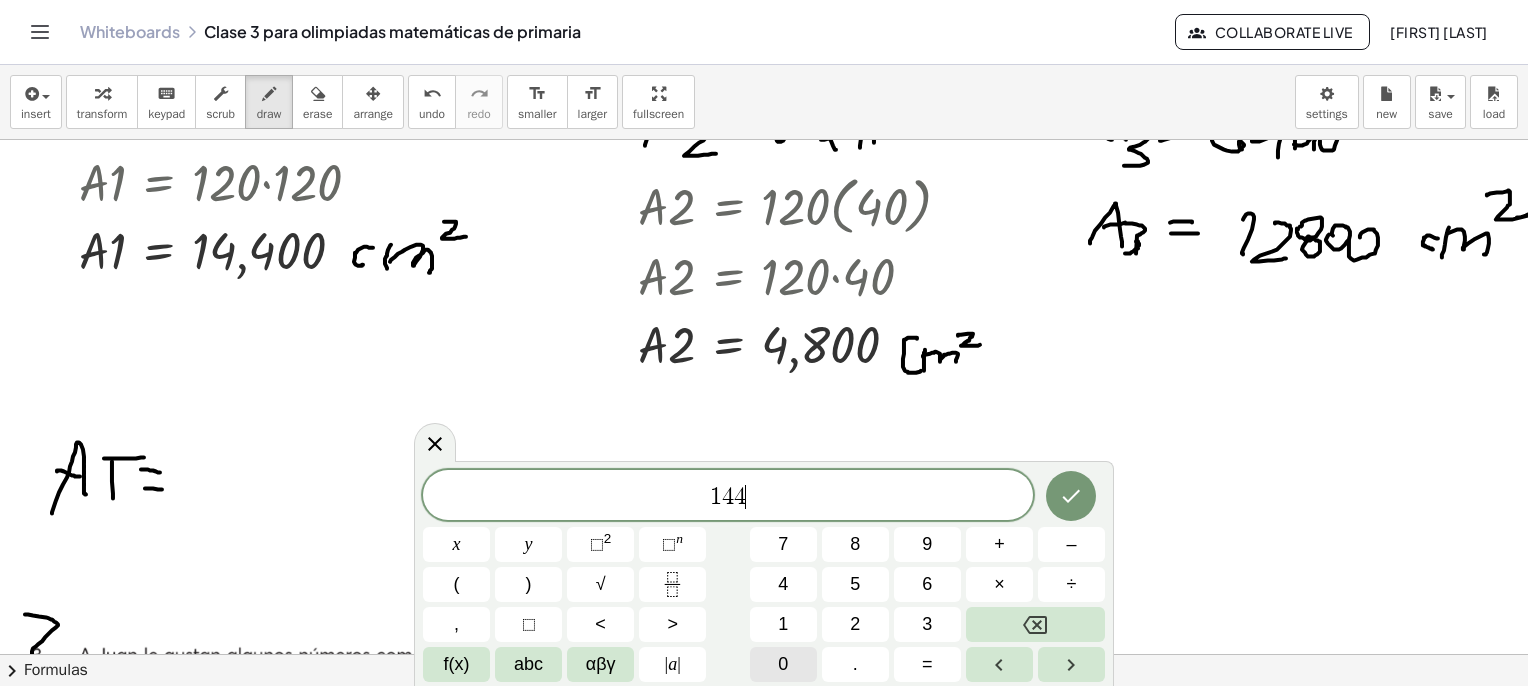 click on "0" at bounding box center (783, 664) 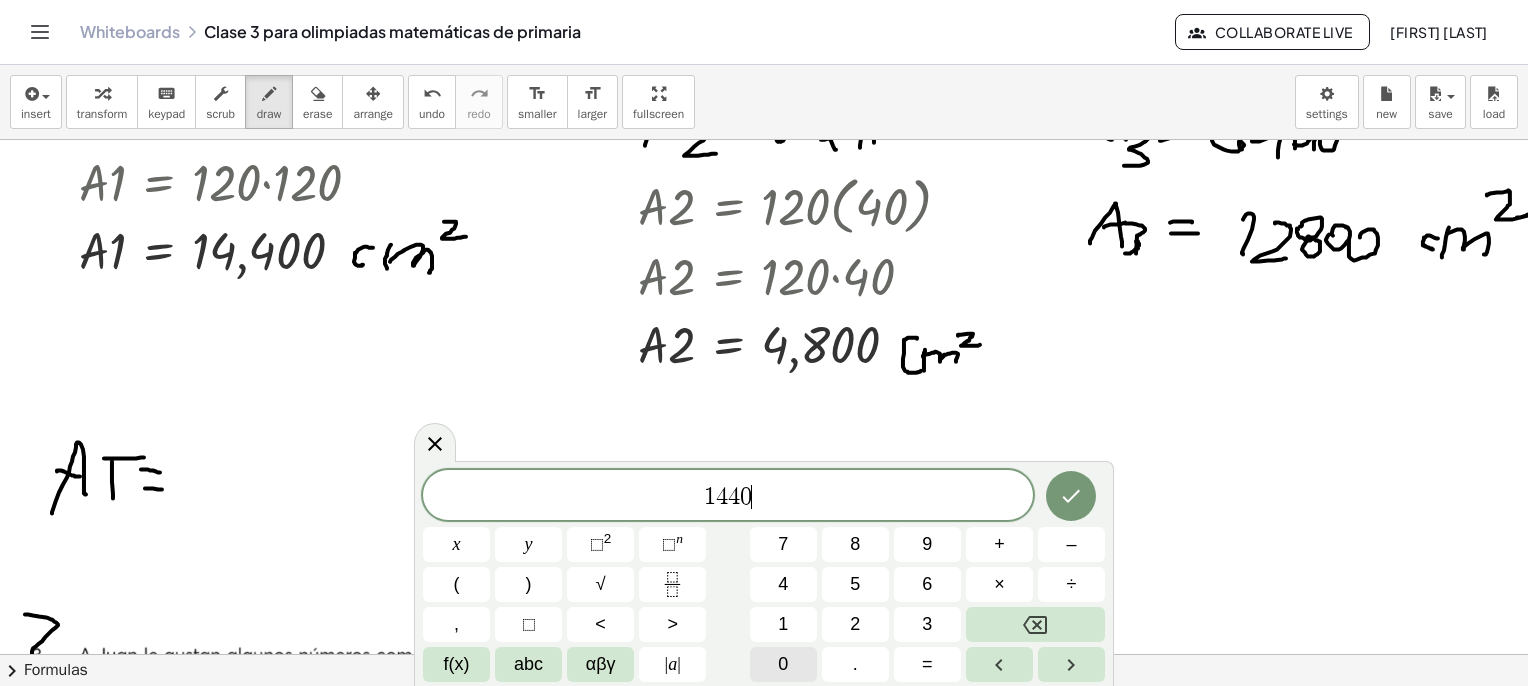 click on "0" at bounding box center [783, 664] 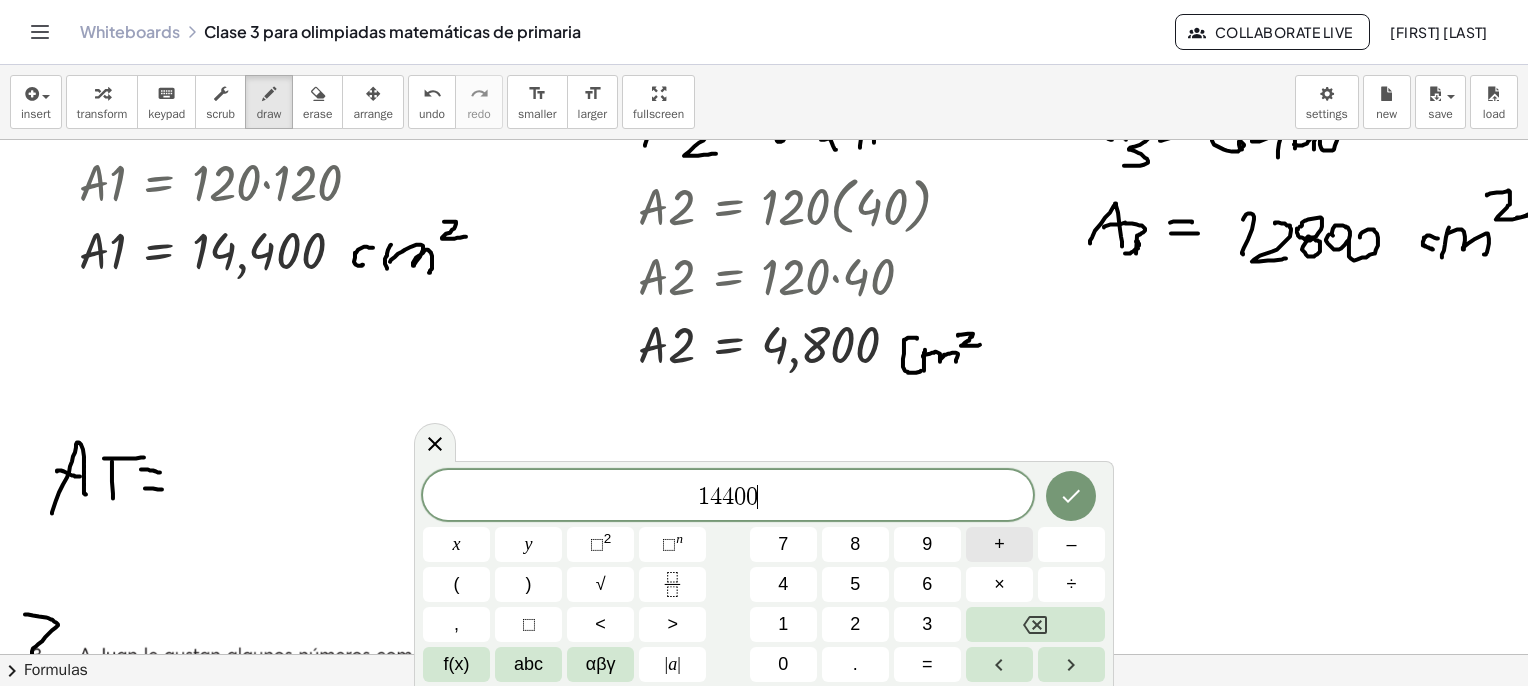 click on "+" at bounding box center [999, 544] 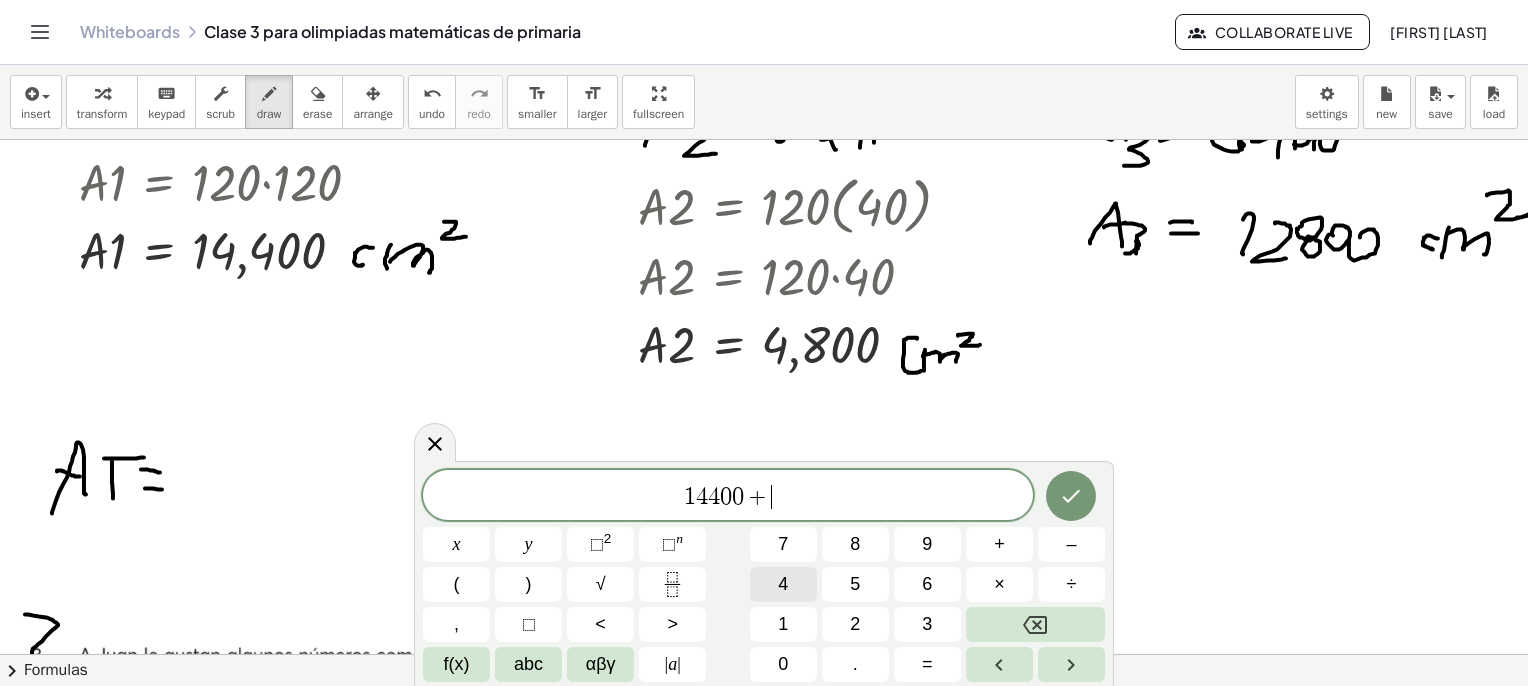 click on "4" at bounding box center (783, 584) 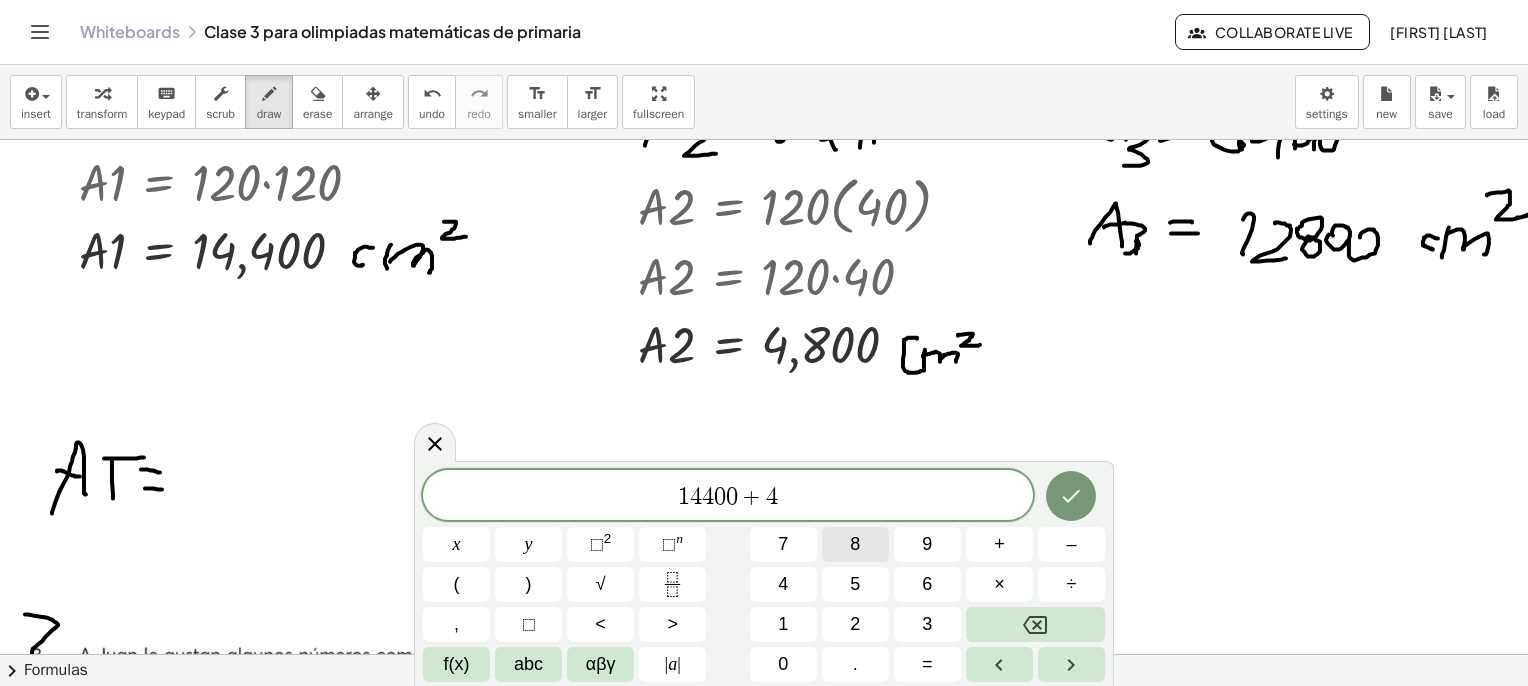 click on "8" at bounding box center (855, 544) 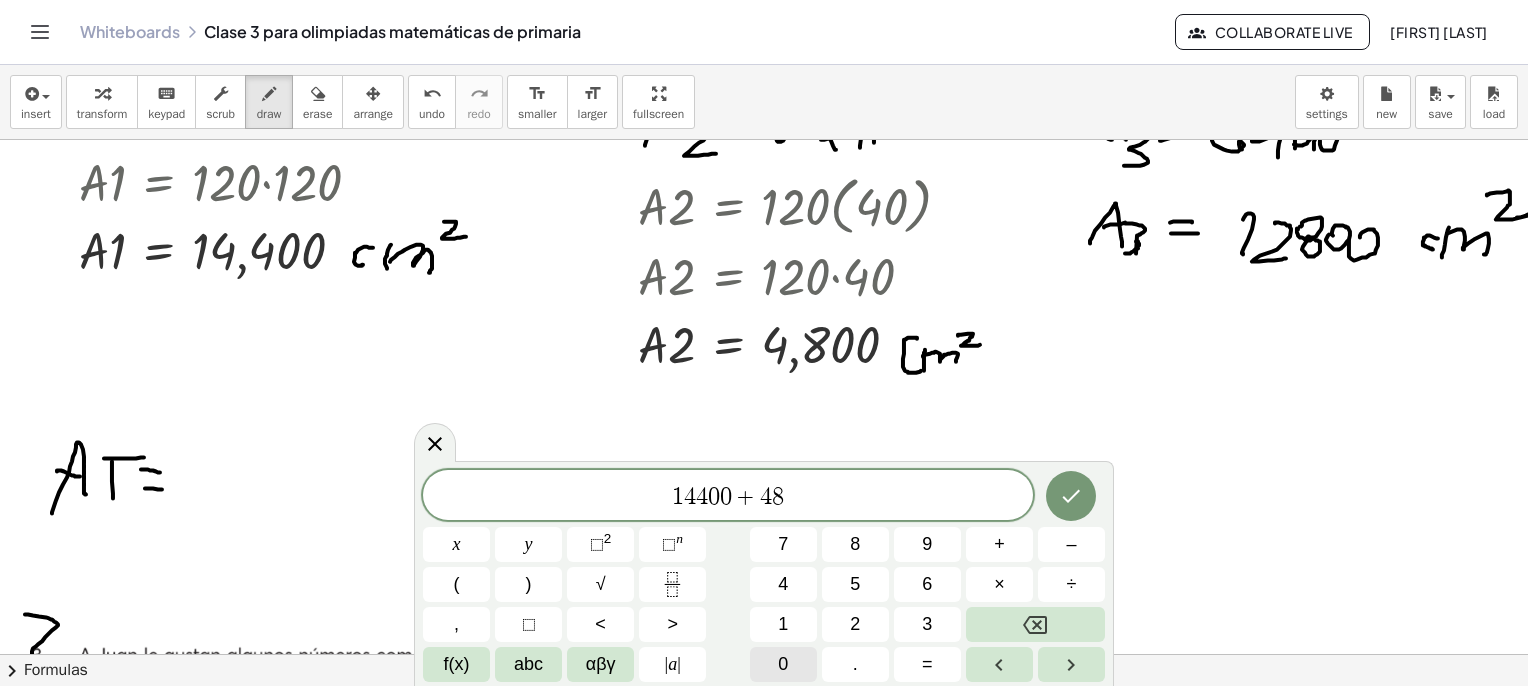 click on "0" at bounding box center (783, 664) 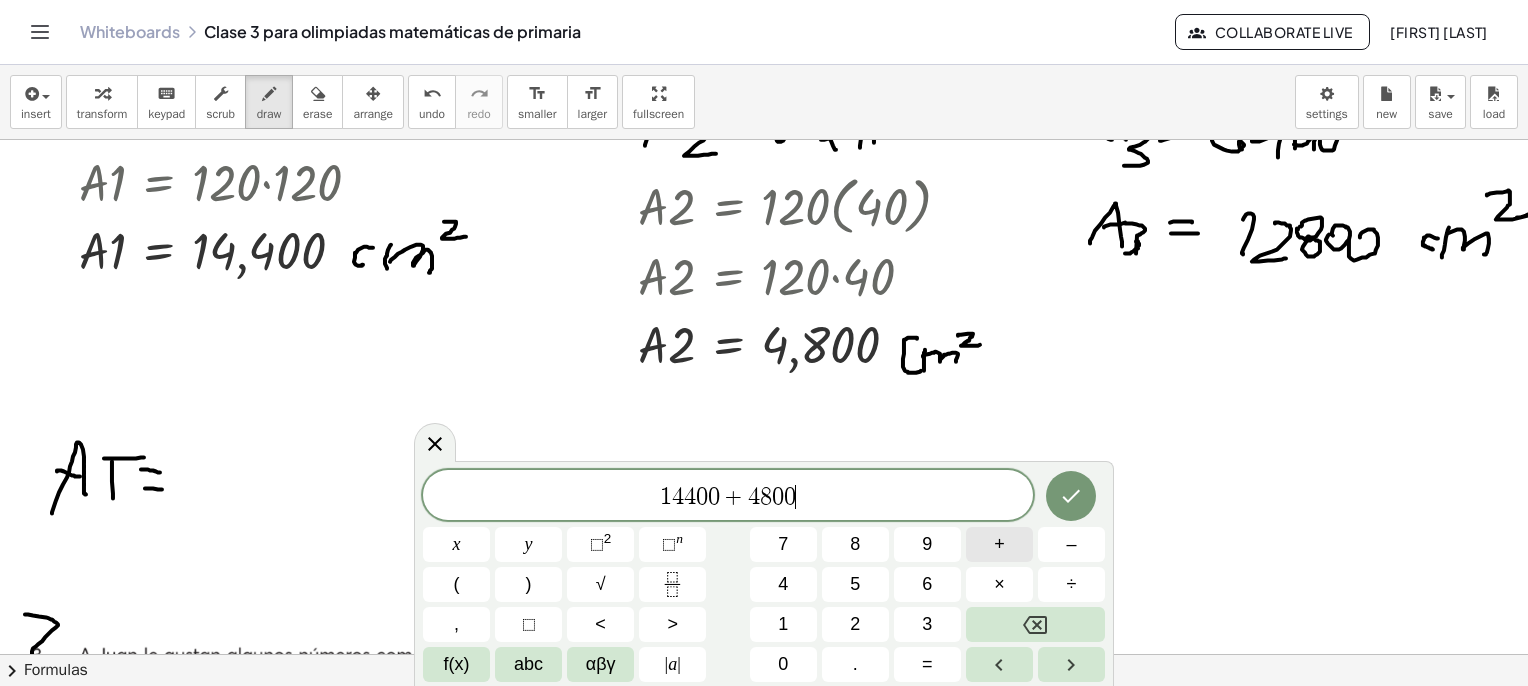 click on "+" at bounding box center [999, 544] 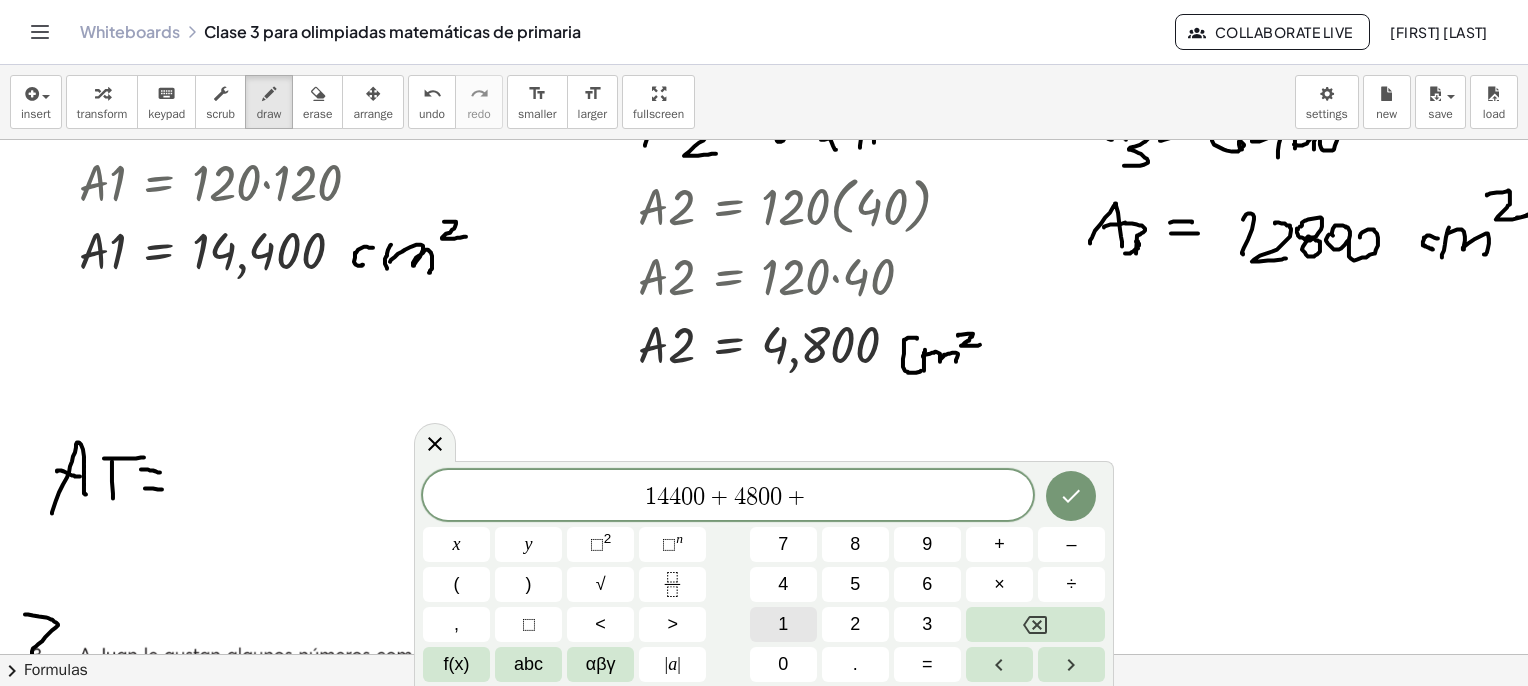click on "1" at bounding box center [783, 624] 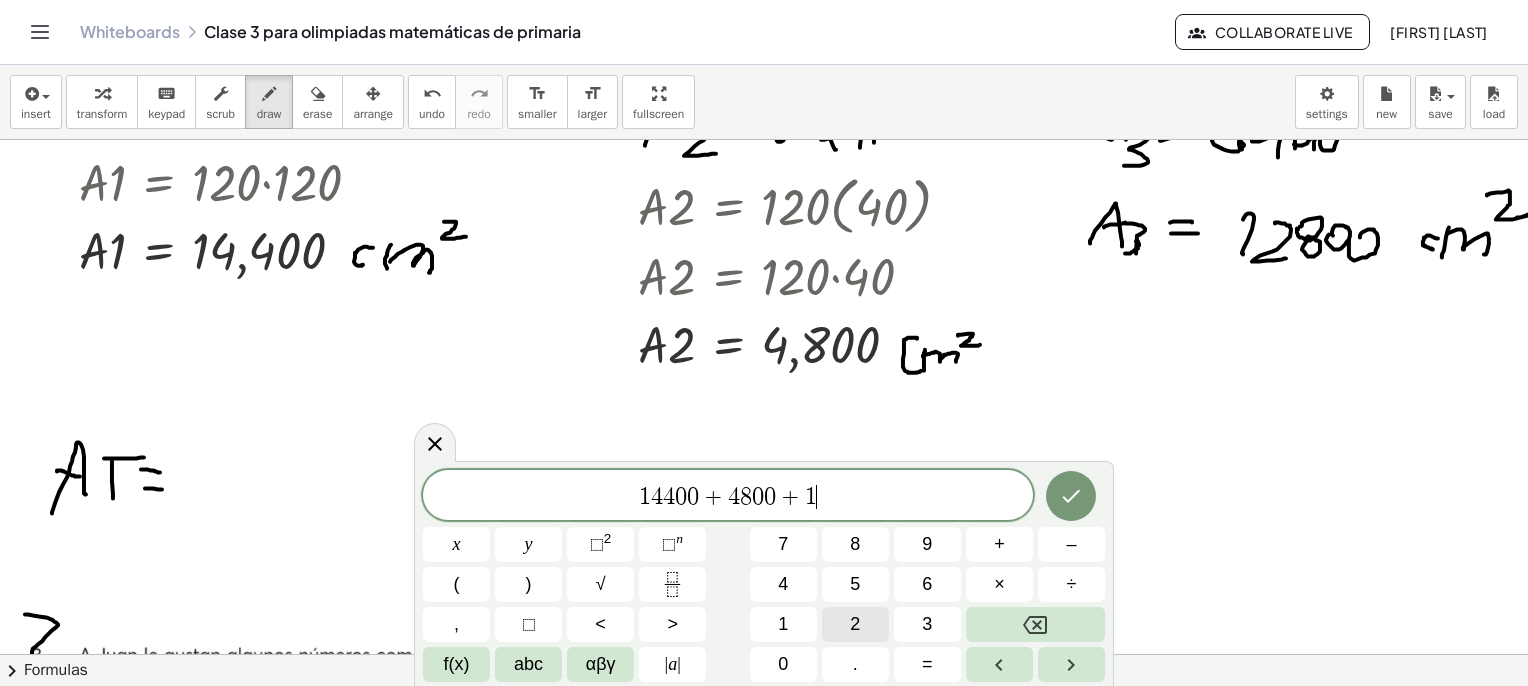 click on "2" at bounding box center [855, 624] 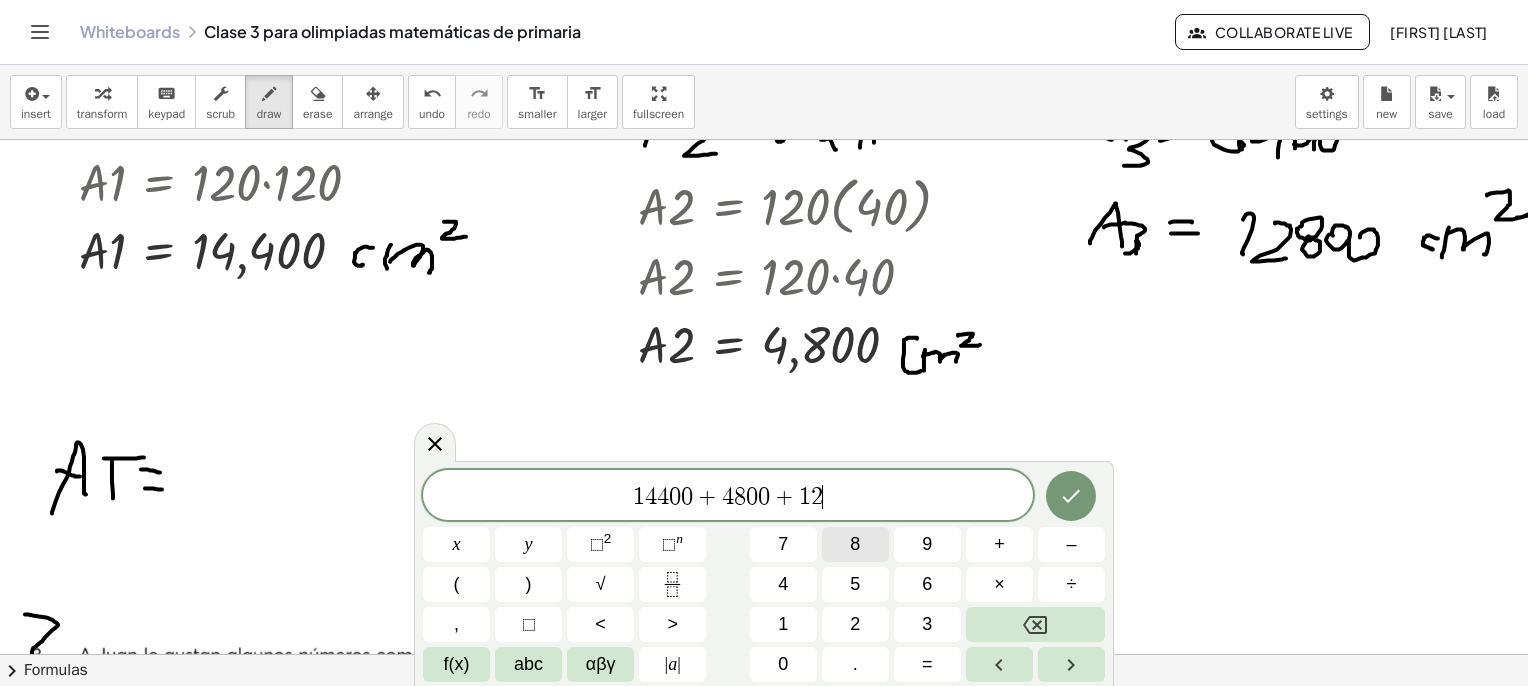 click on "8" at bounding box center [855, 544] 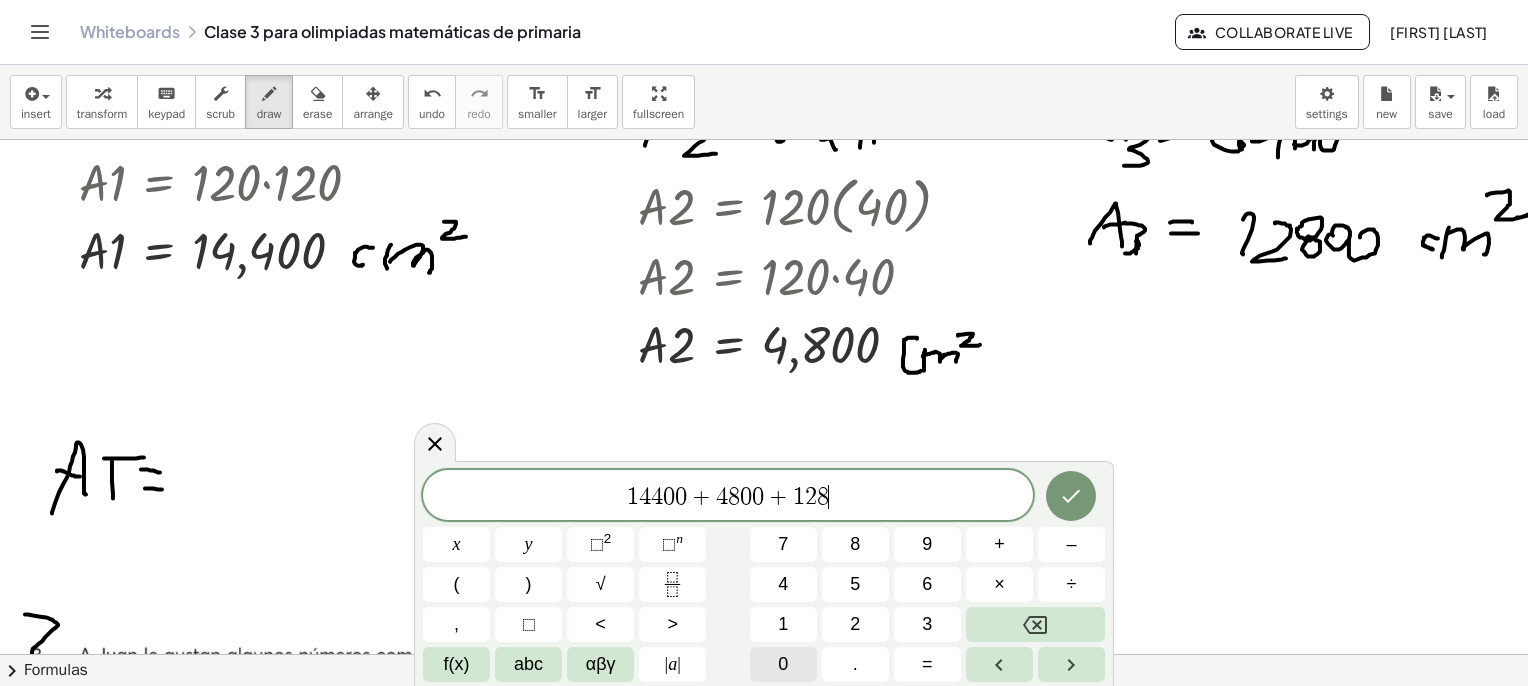 click on "0" at bounding box center (783, 664) 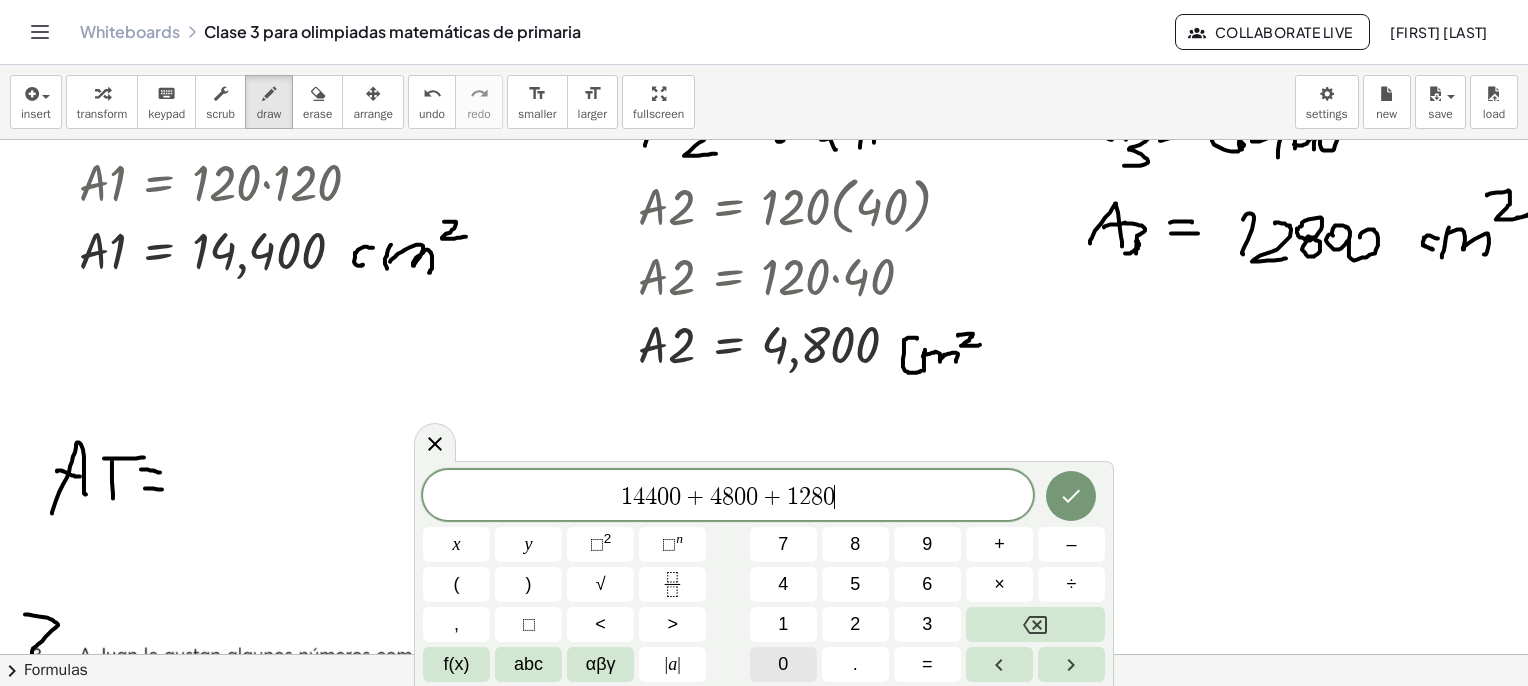 click on "0" at bounding box center (783, 664) 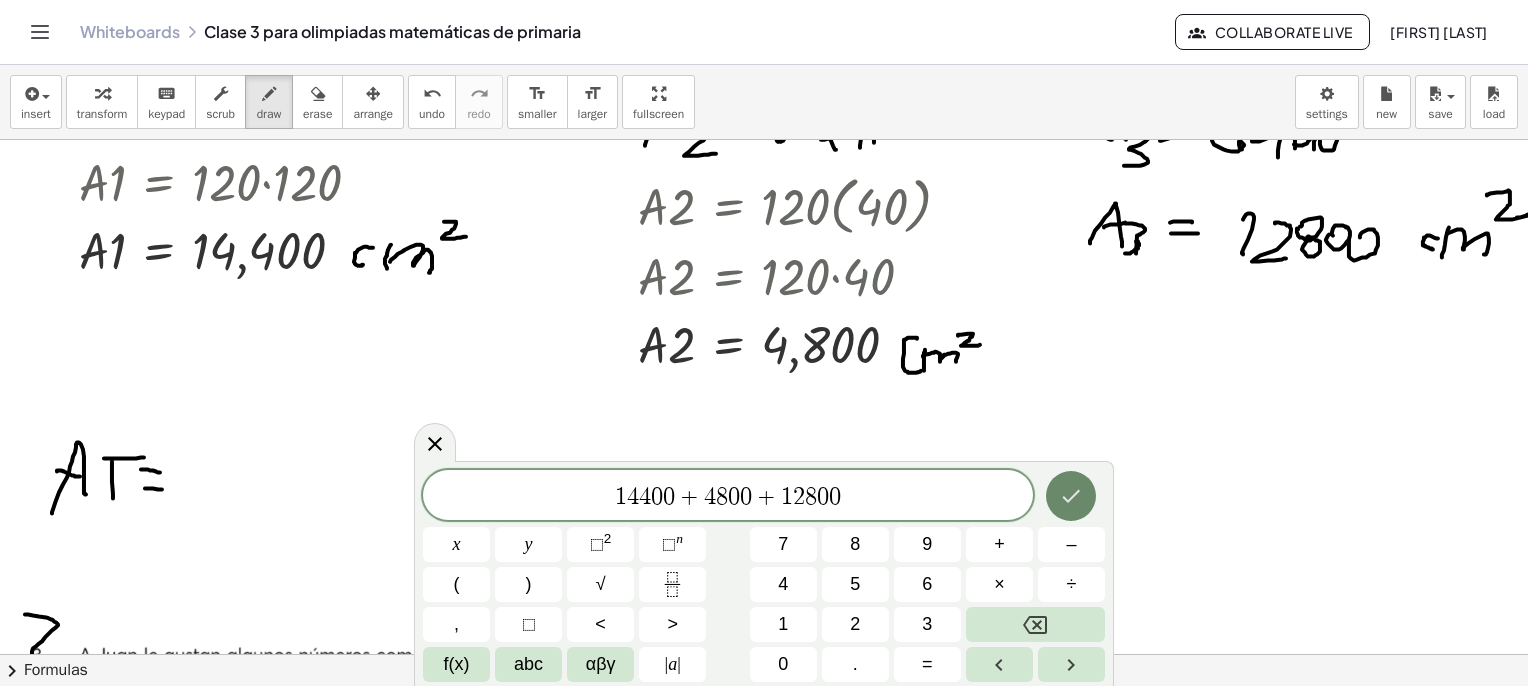 click 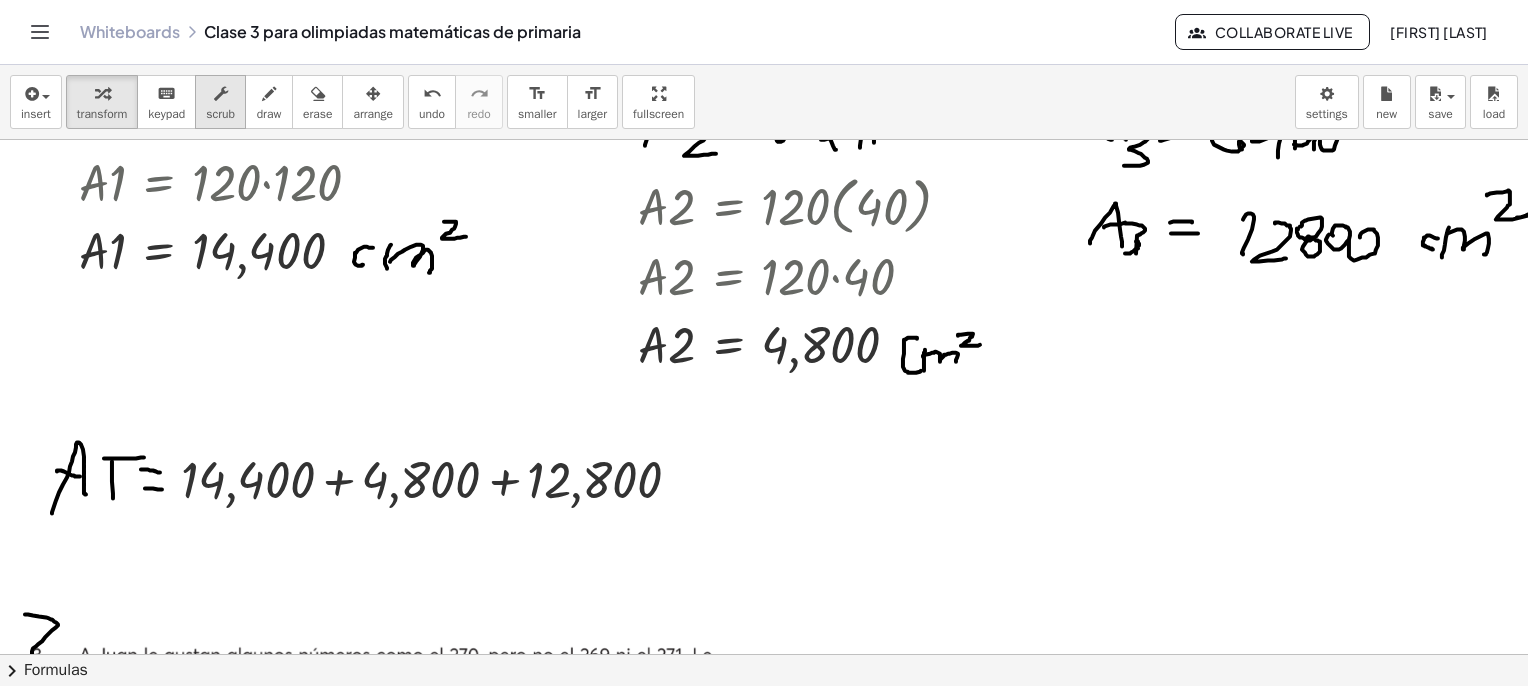click on "scrub" at bounding box center [220, 102] 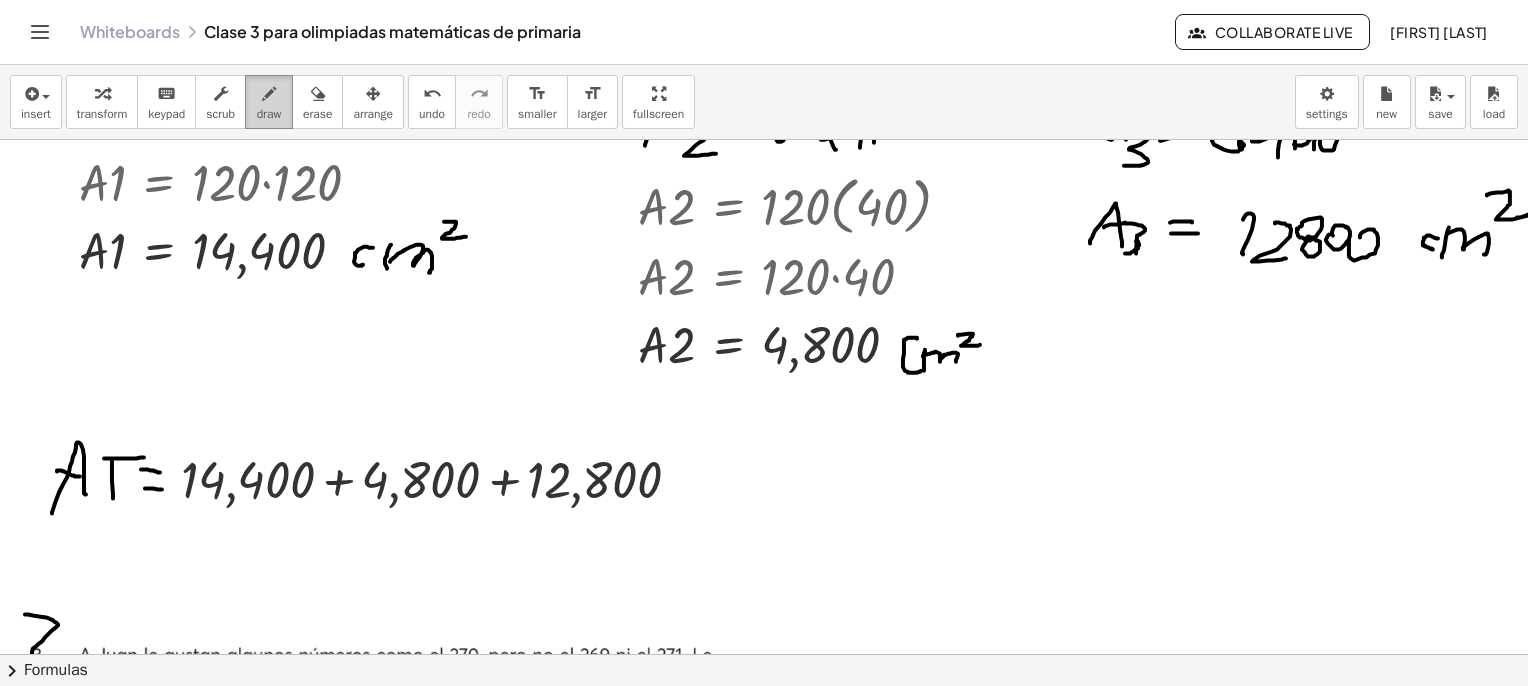 click on "draw" at bounding box center (269, 102) 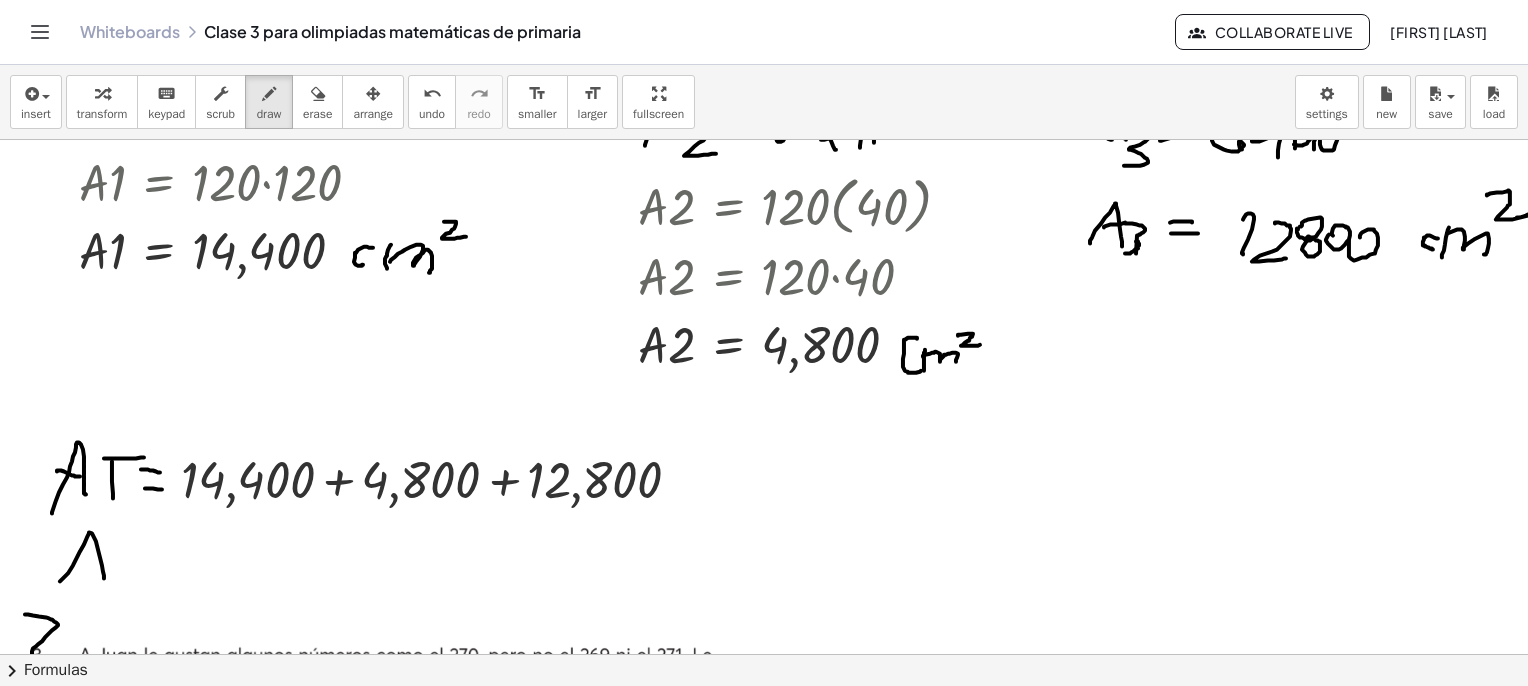 drag, startPoint x: 60, startPoint y: 581, endPoint x: 104, endPoint y: 578, distance: 44.102154 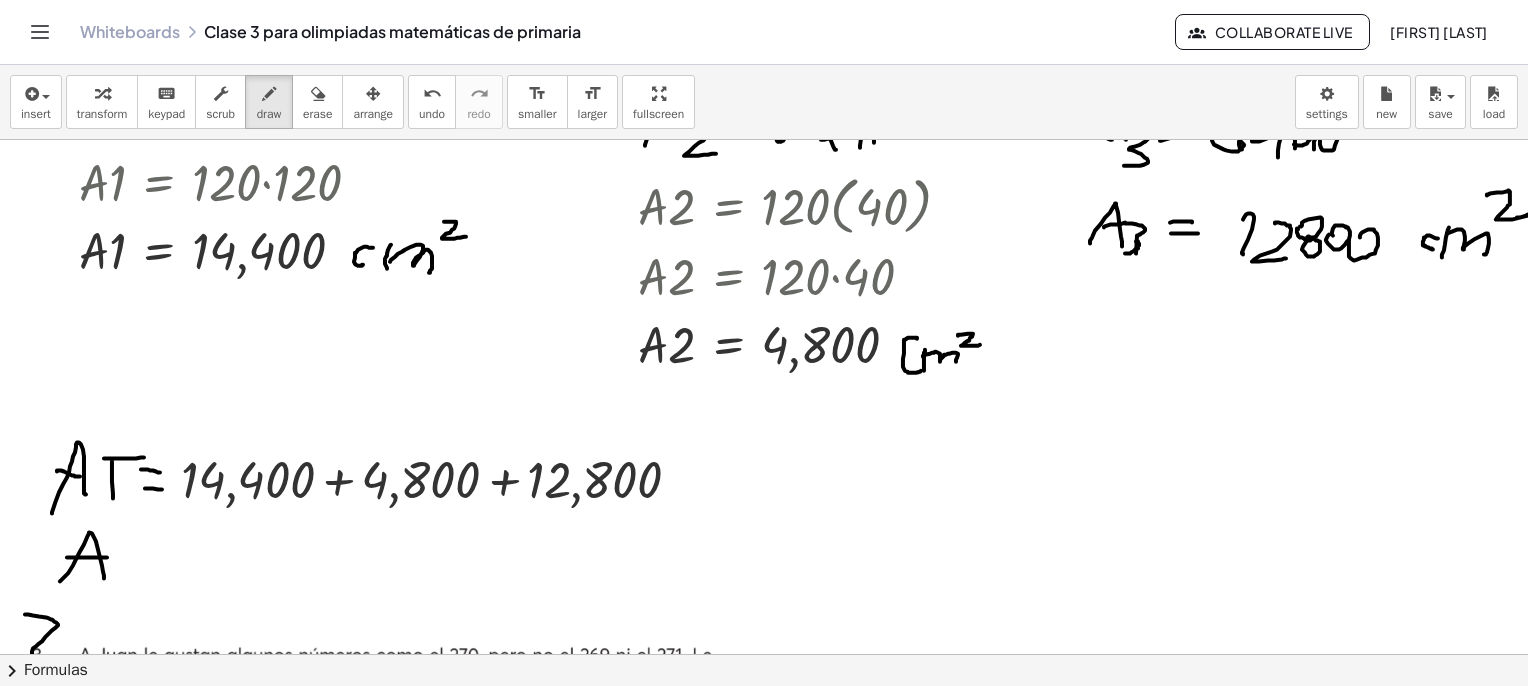 drag, startPoint x: 67, startPoint y: 557, endPoint x: 112, endPoint y: 553, distance: 45.17743 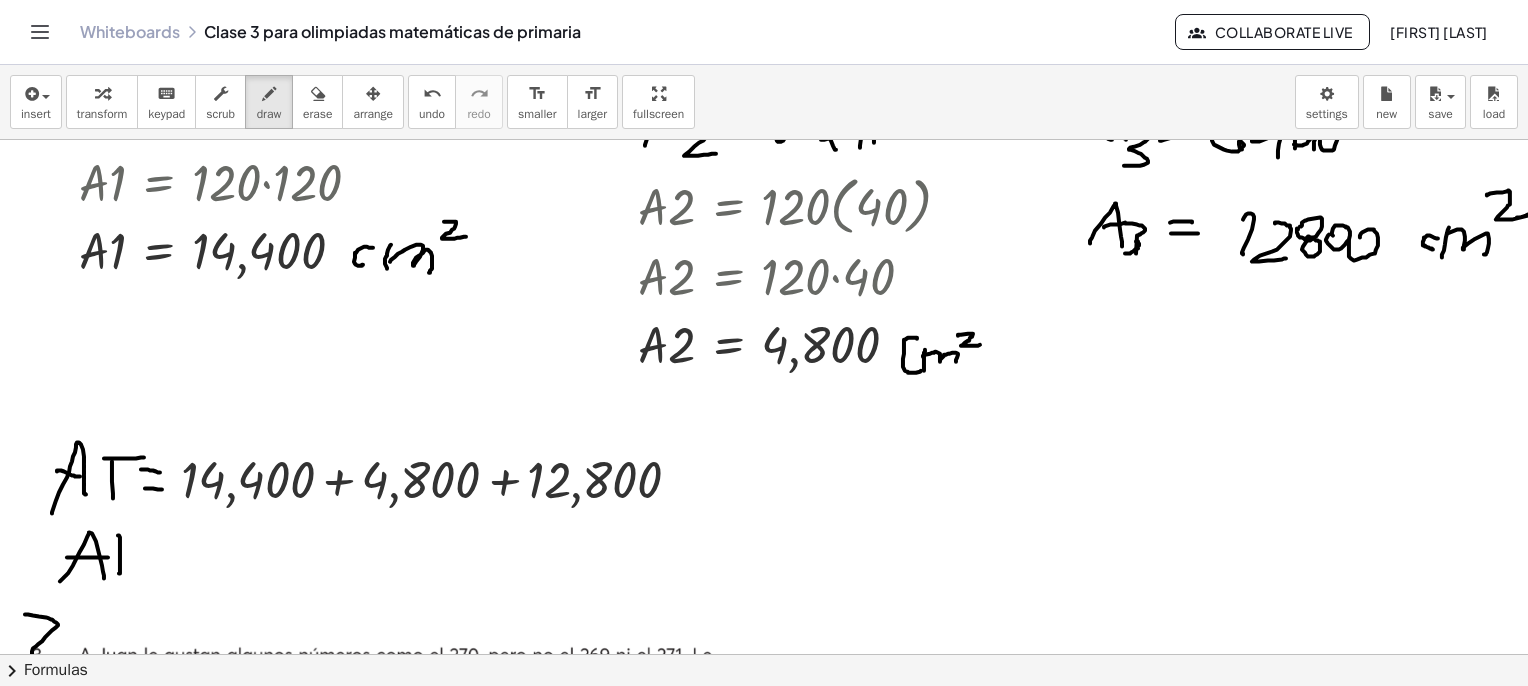 drag, startPoint x: 119, startPoint y: 535, endPoint x: 101, endPoint y: 529, distance: 18.973665 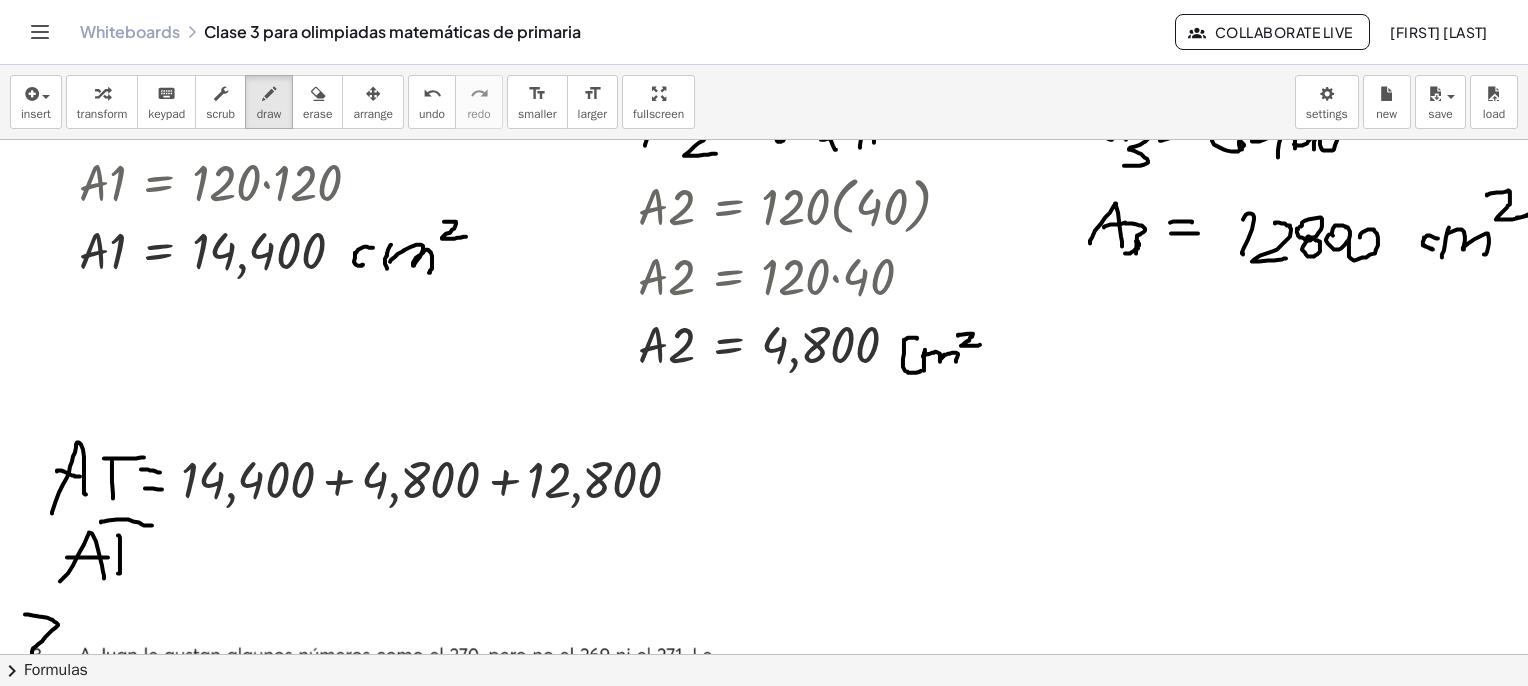 drag, startPoint x: 104, startPoint y: 521, endPoint x: 153, endPoint y: 525, distance: 49.162994 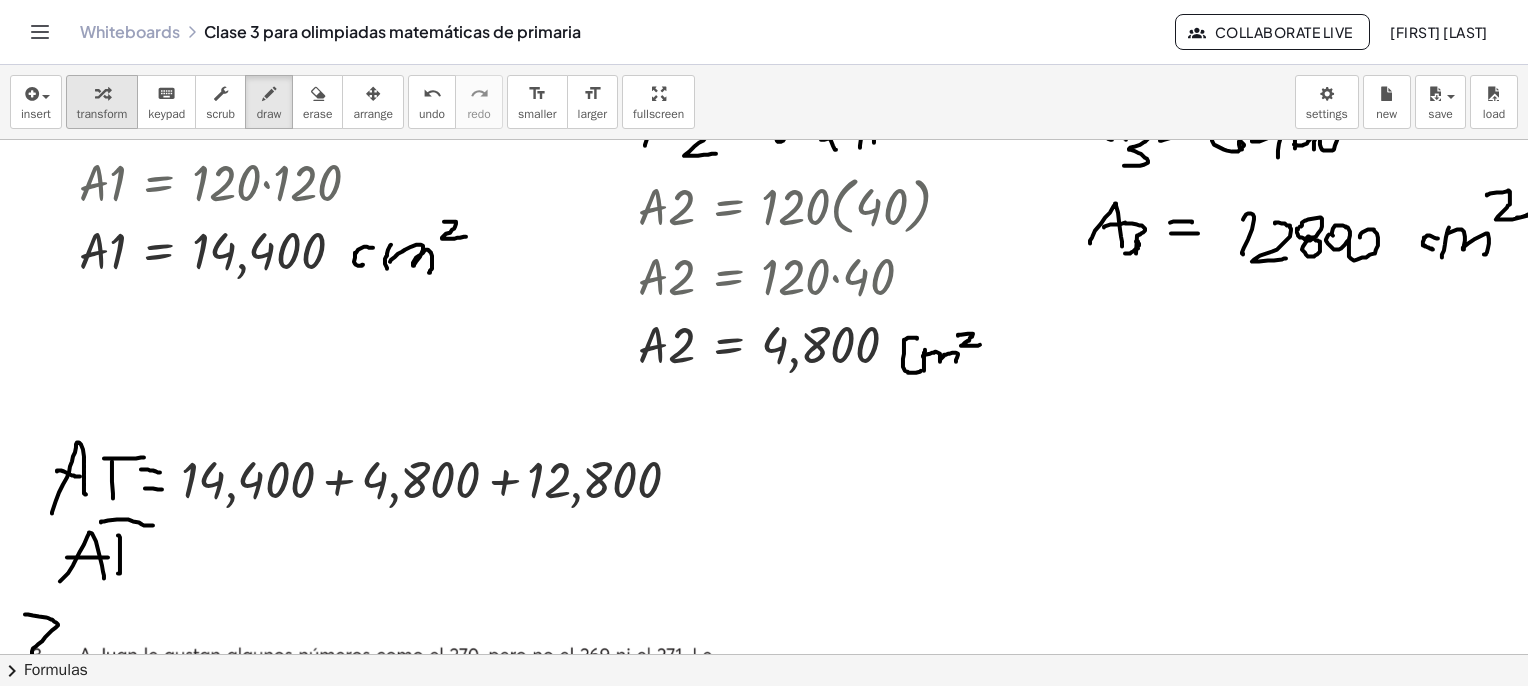click at bounding box center (102, 94) 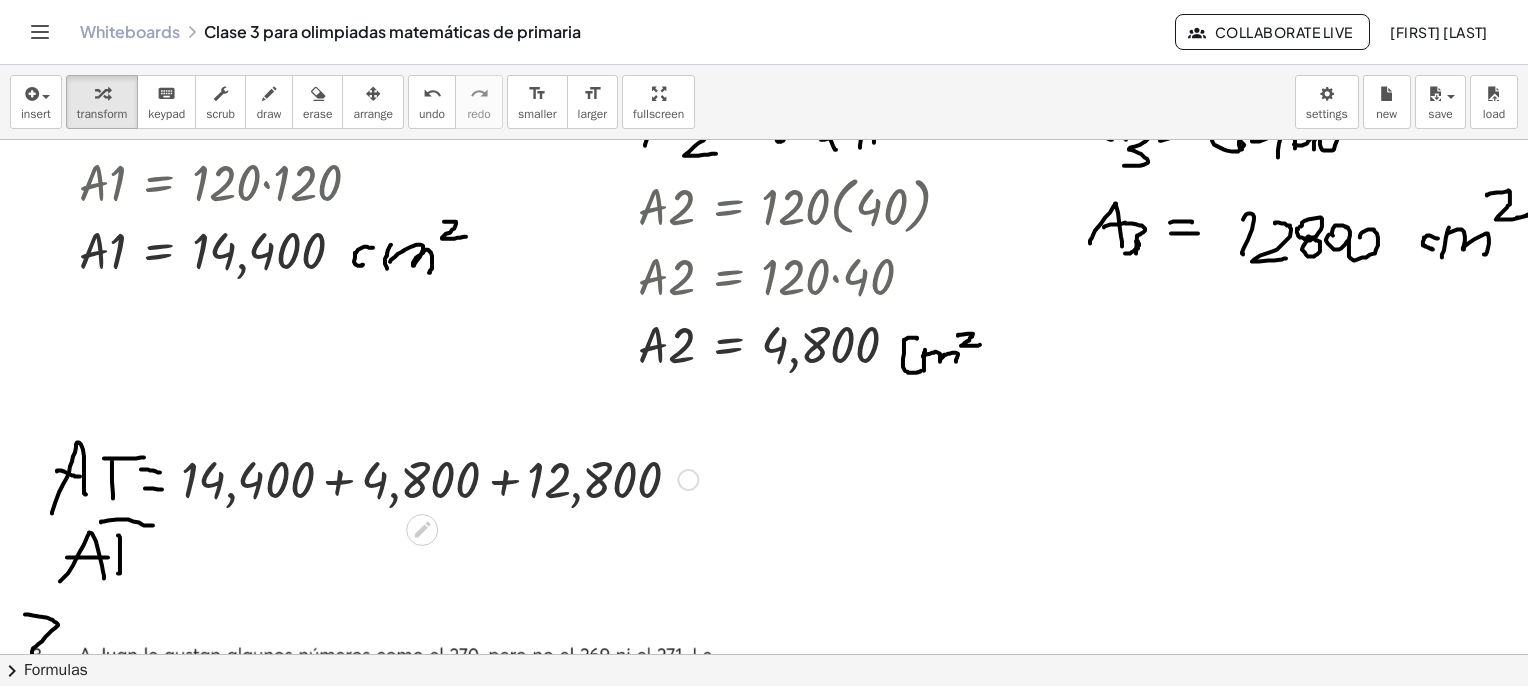 click at bounding box center (439, 478) 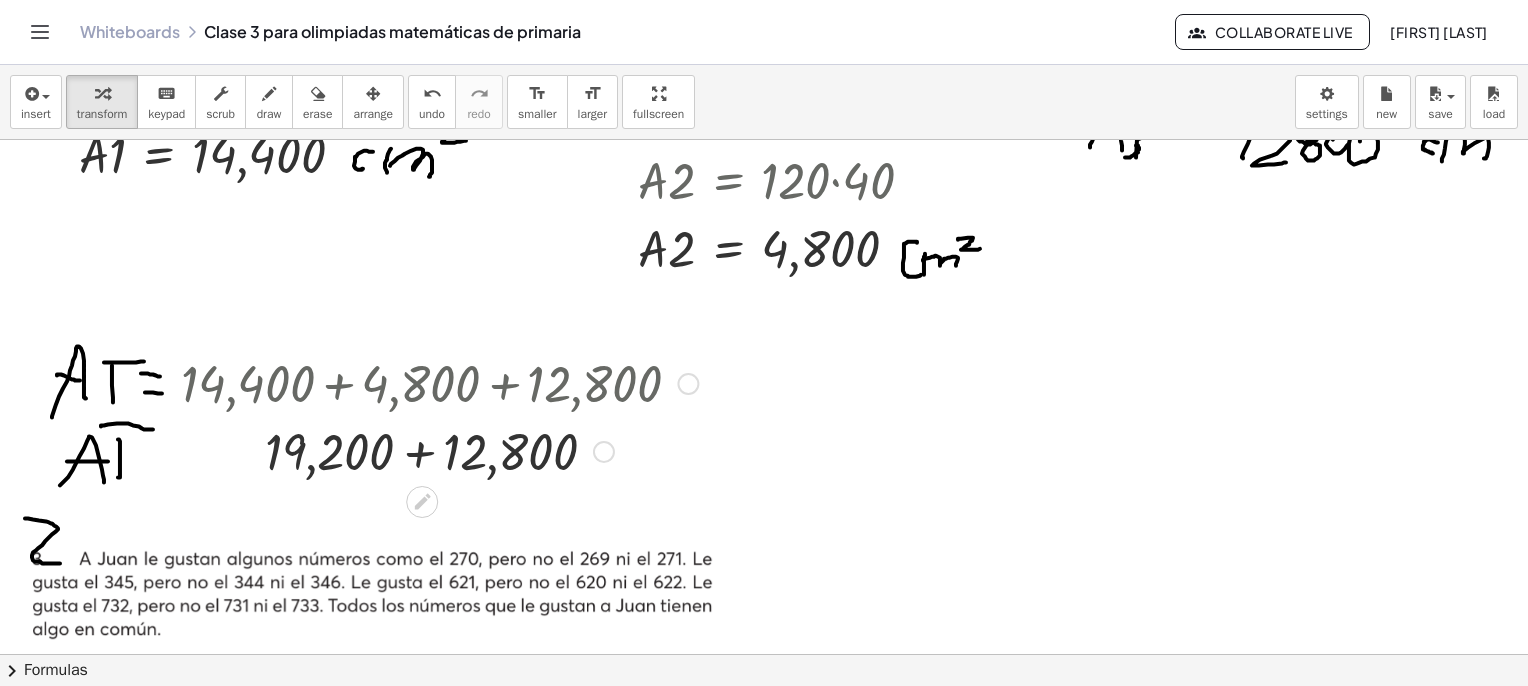 scroll, scrollTop: 700, scrollLeft: 0, axis: vertical 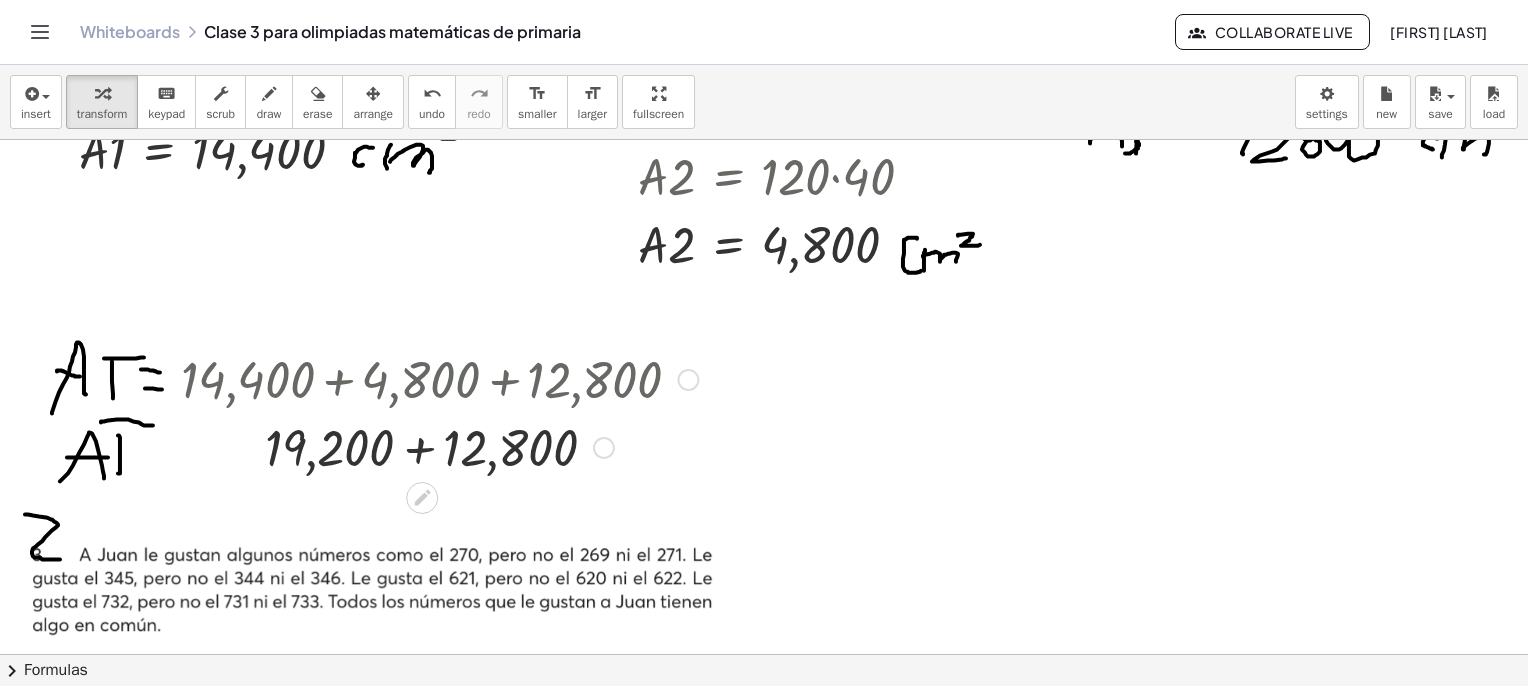 click at bounding box center [439, 446] 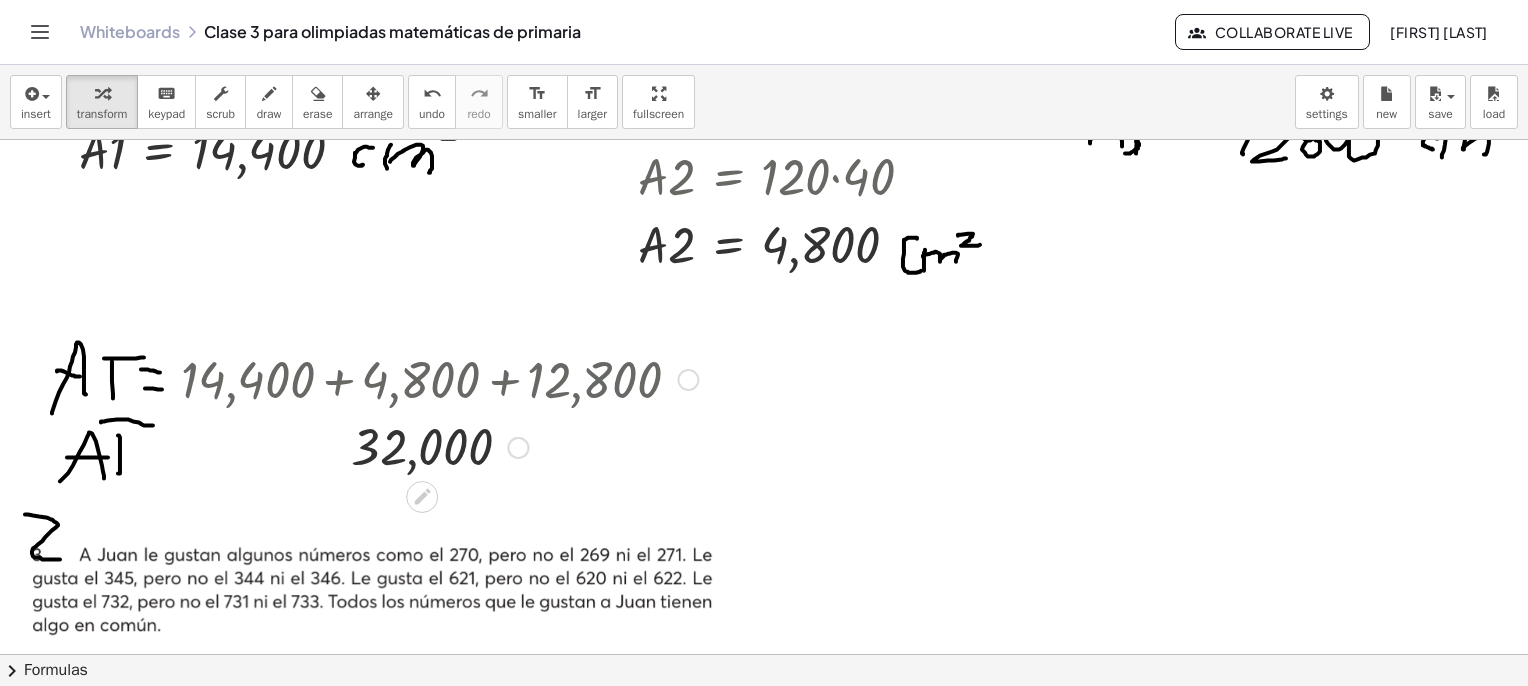 scroll, scrollTop: 800, scrollLeft: 0, axis: vertical 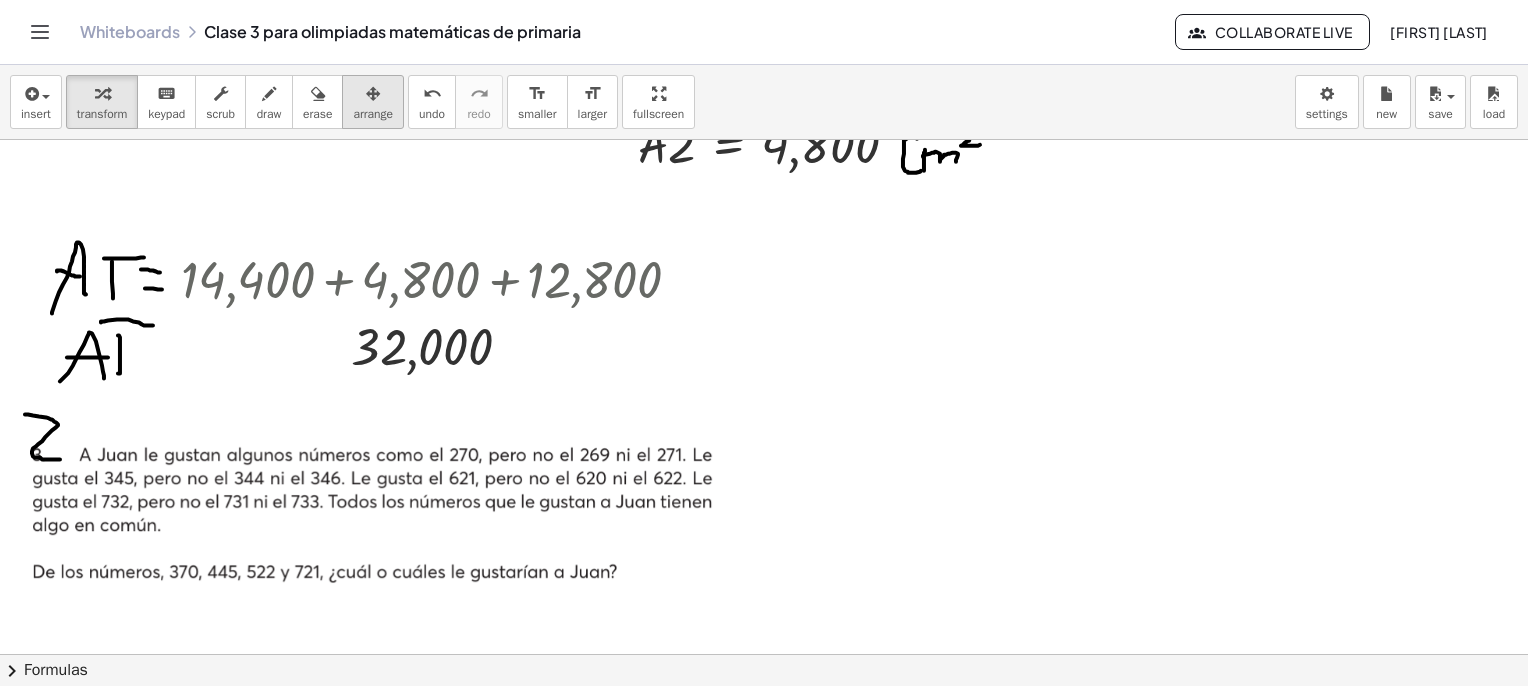click on "arrange" at bounding box center (373, 114) 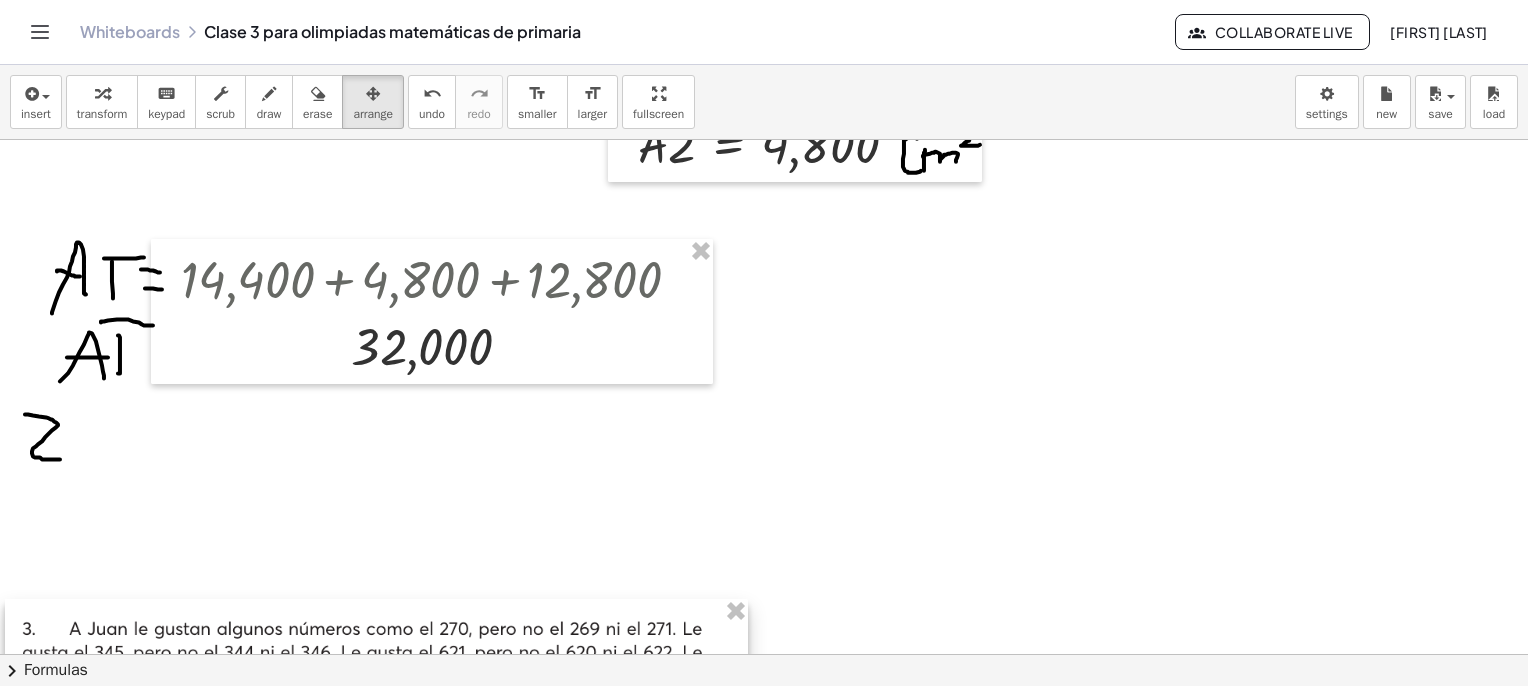 drag, startPoint x: 339, startPoint y: 506, endPoint x: 323, endPoint y: 657, distance: 151.84532 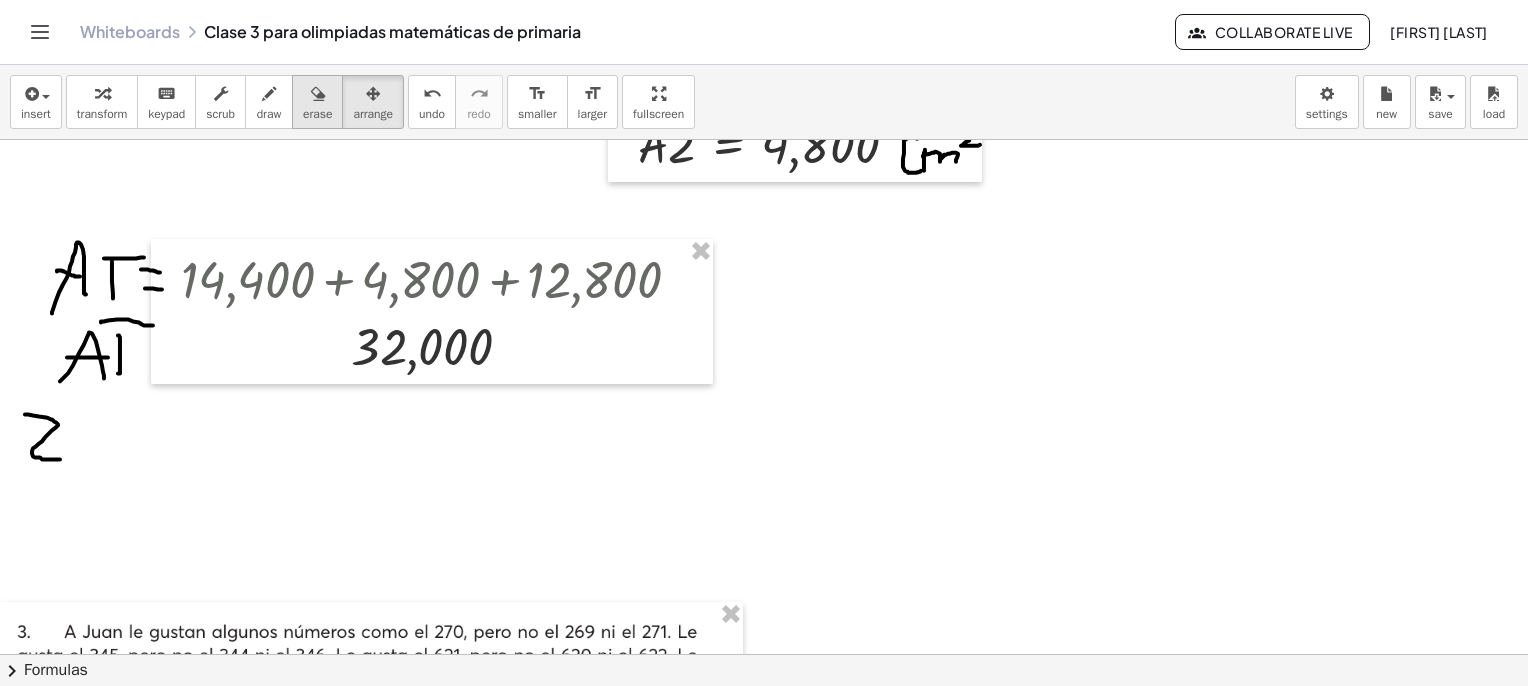 click on "erase" at bounding box center [317, 114] 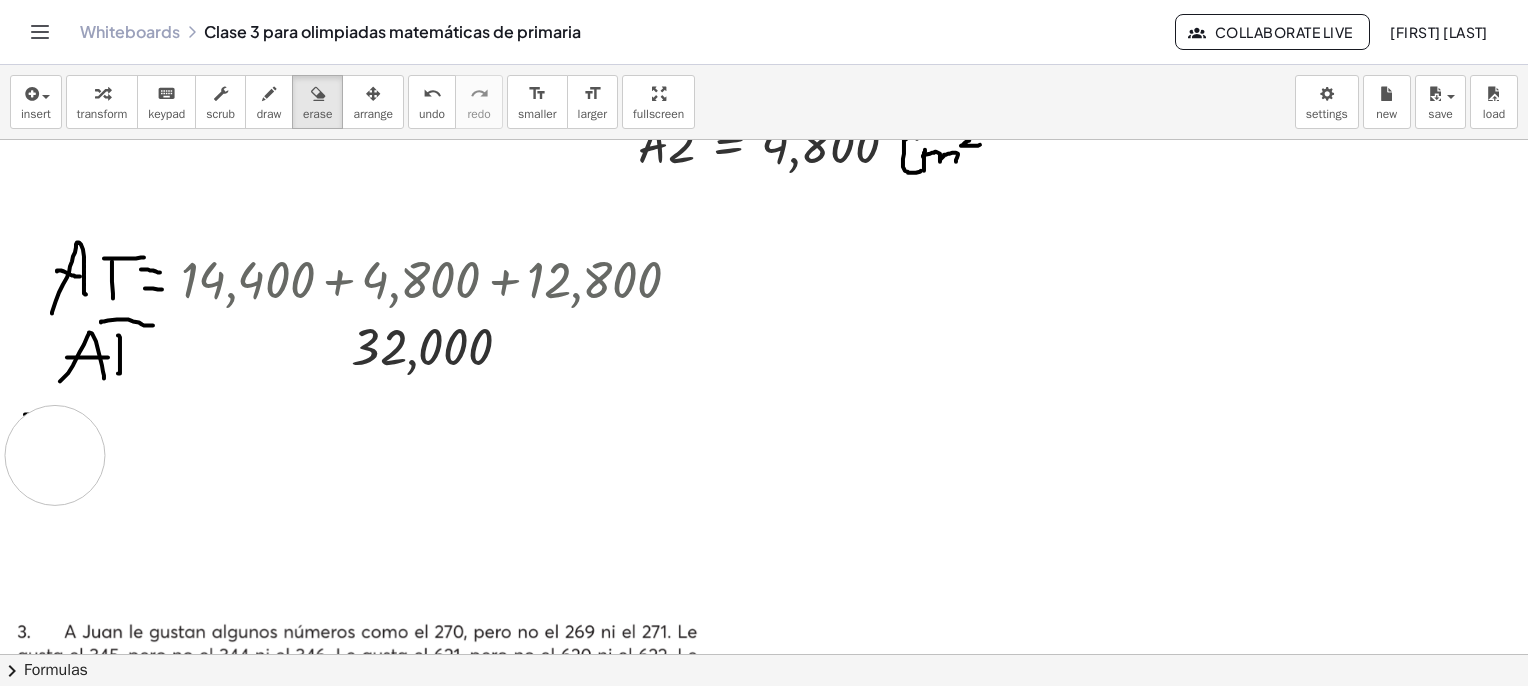 drag, startPoint x: 67, startPoint y: 458, endPoint x: 172, endPoint y: 276, distance: 210.11664 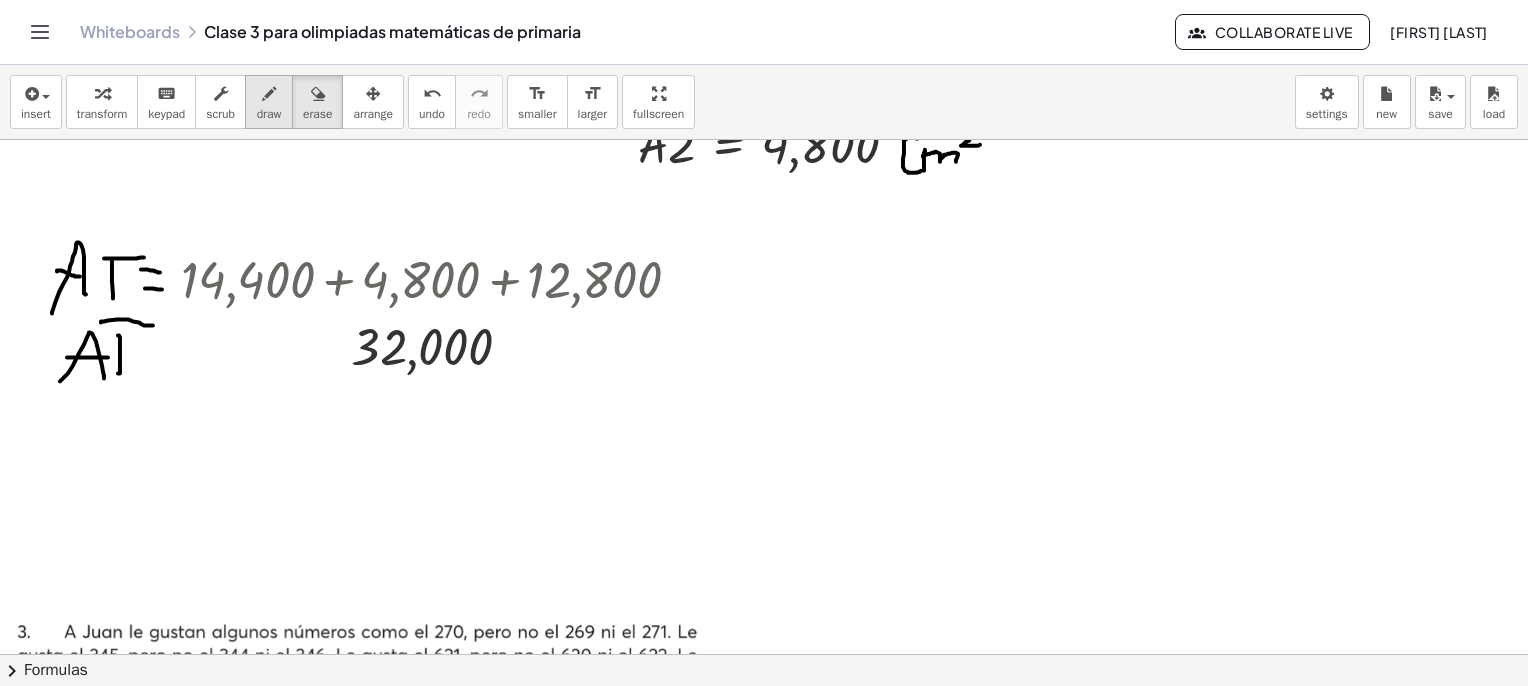click at bounding box center [269, 94] 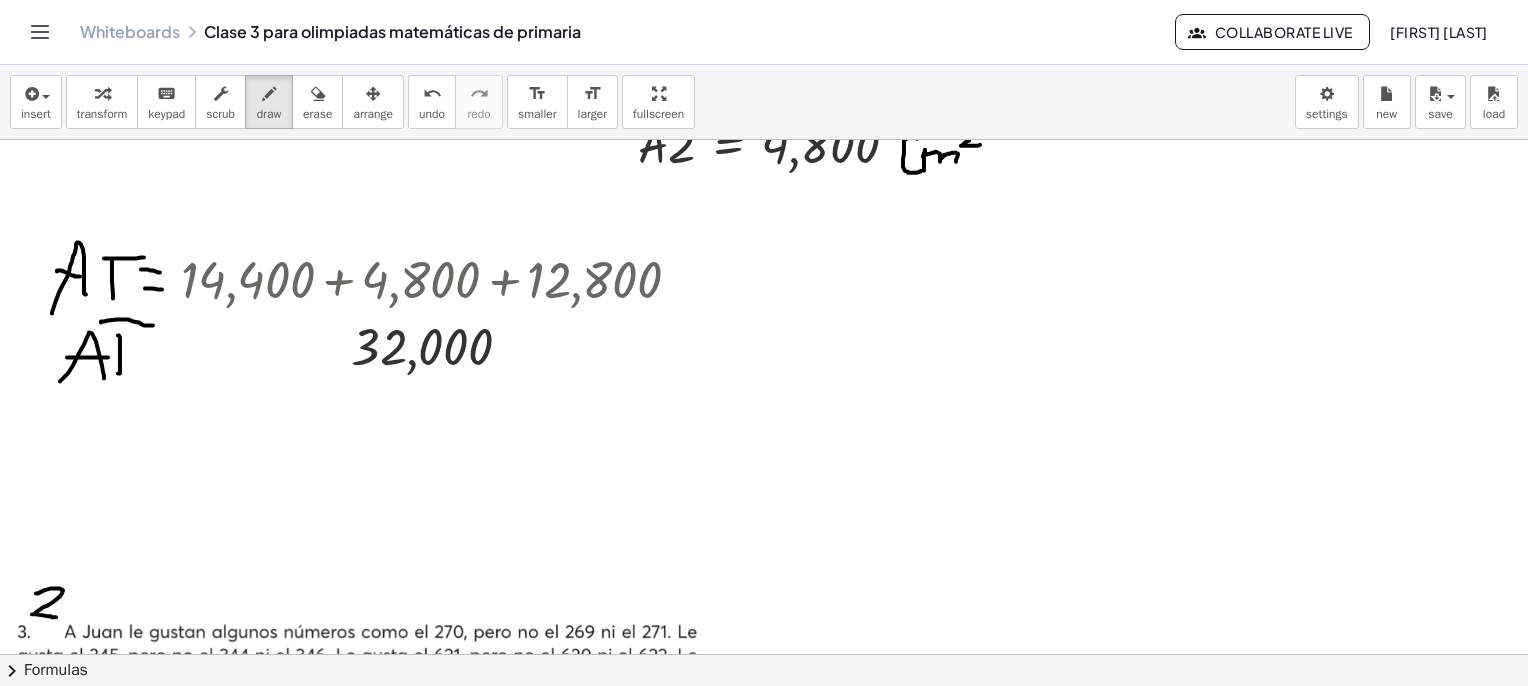 drag, startPoint x: 36, startPoint y: 593, endPoint x: 57, endPoint y: 617, distance: 31.890438 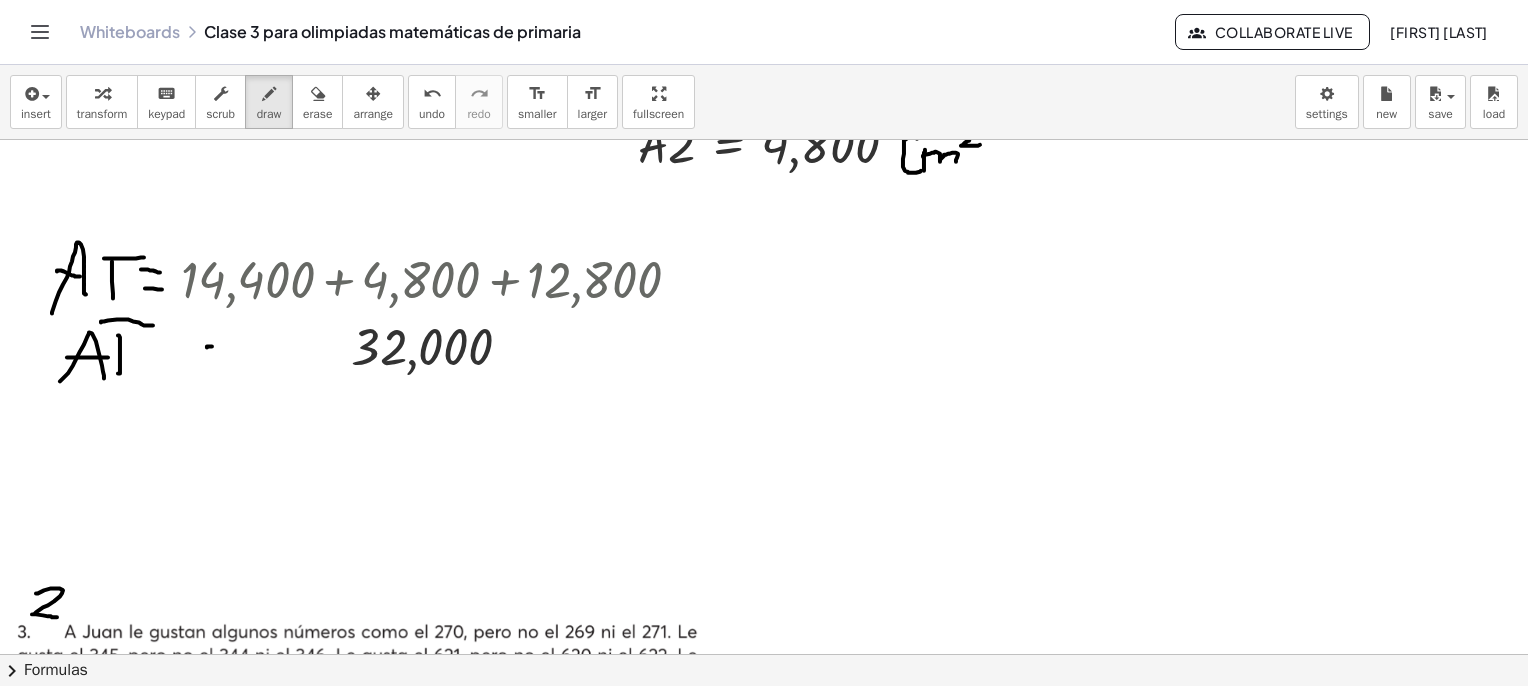 drag, startPoint x: 207, startPoint y: 347, endPoint x: 262, endPoint y: 344, distance: 55.081757 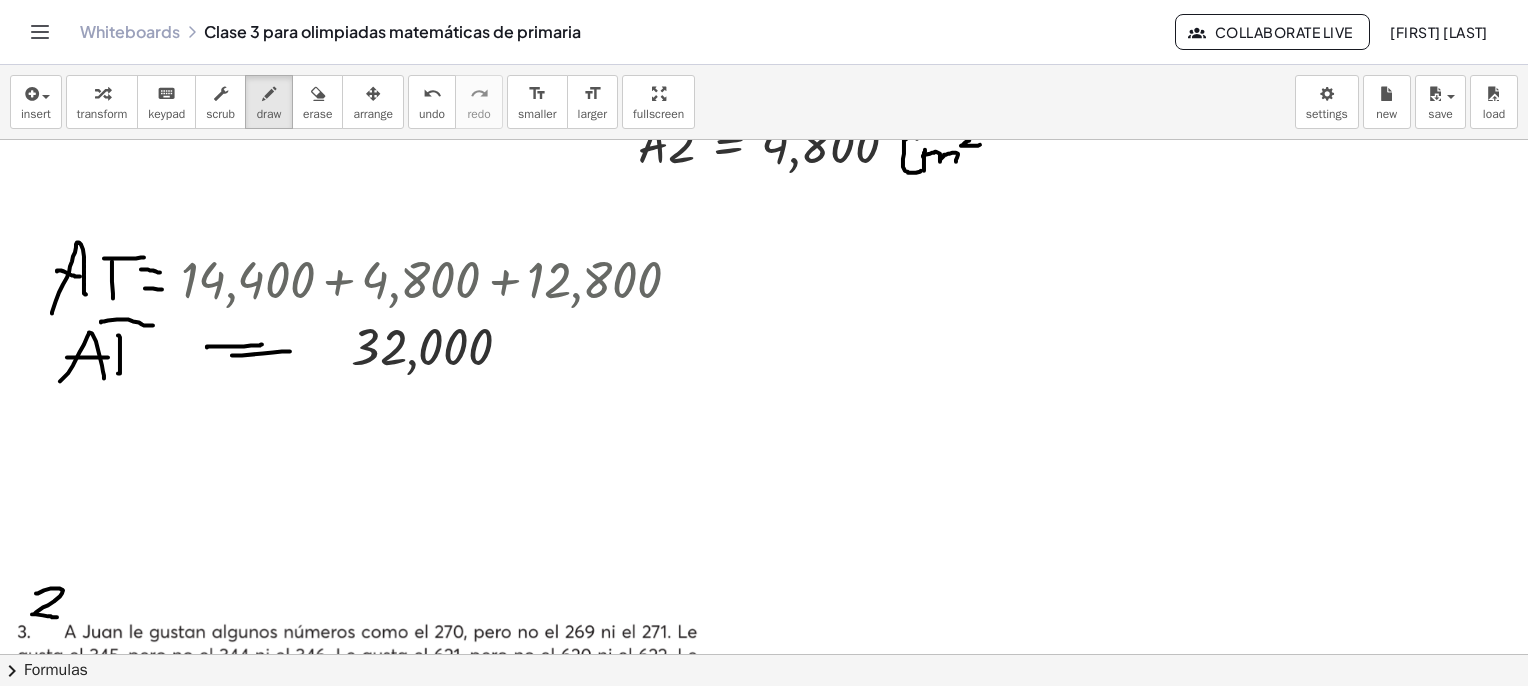 drag, startPoint x: 232, startPoint y: 355, endPoint x: 290, endPoint y: 351, distance: 58.137768 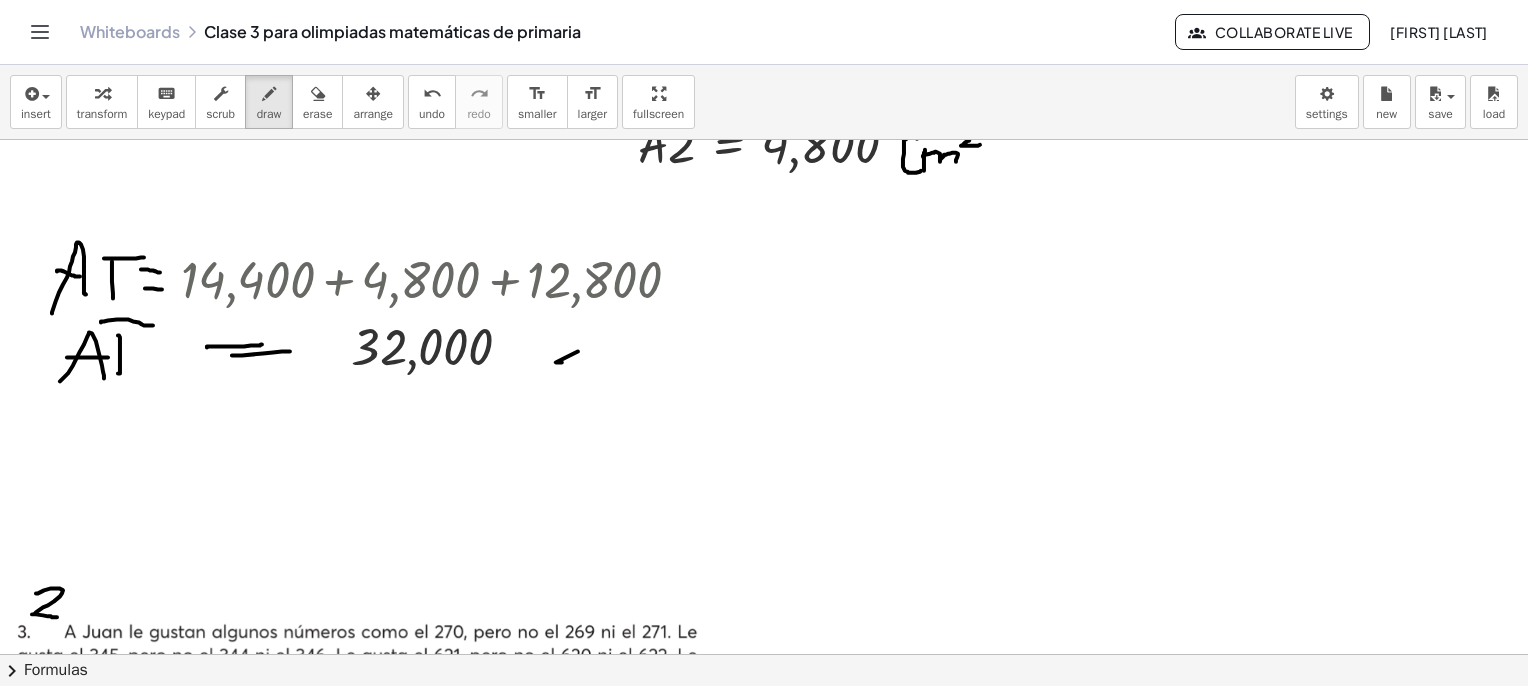click at bounding box center (787, 3027) 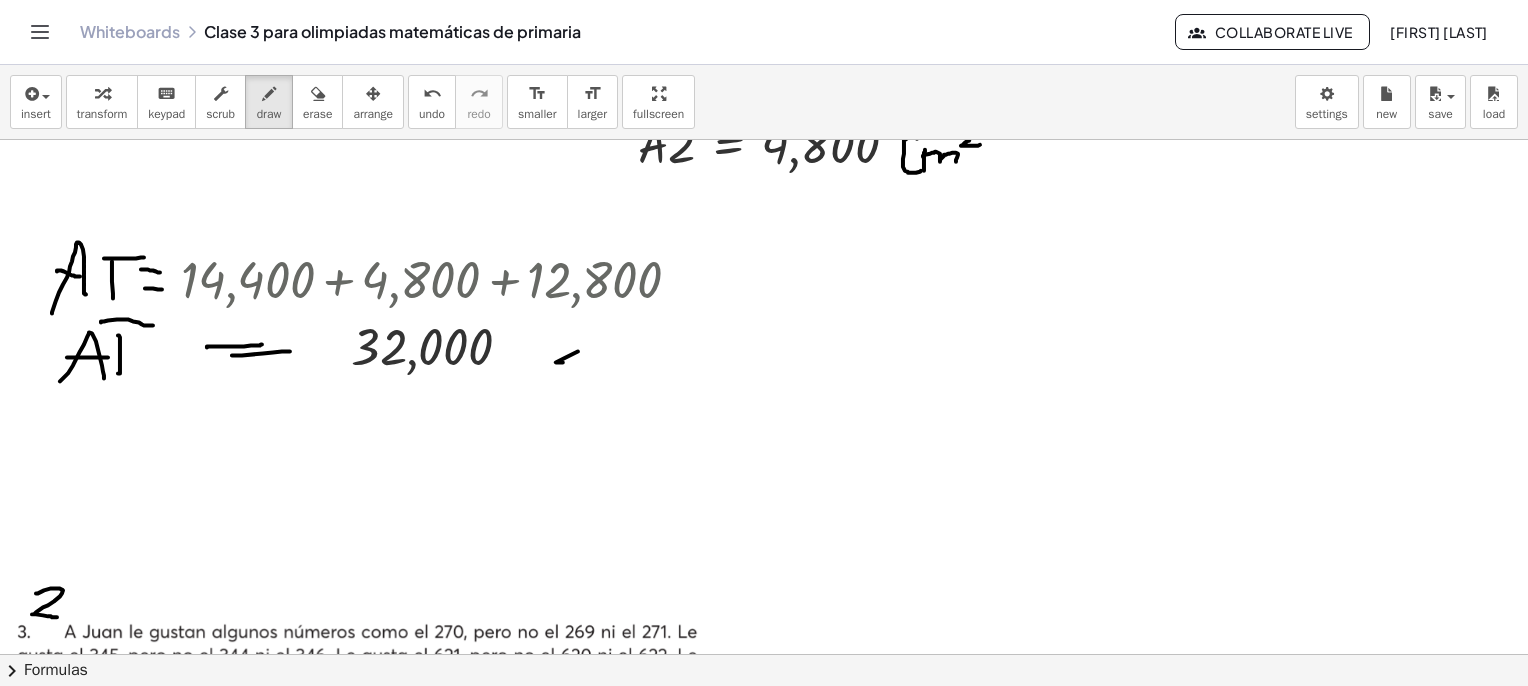 click on "insert select one: Math Expression Function Text Youtube Video Graphing Geometry Geometry 3D transform keyboard keypad scrub draw erase arrange undo undo redo redo format_size smaller format_size larger fullscreen load   save new settings" at bounding box center (764, 102) 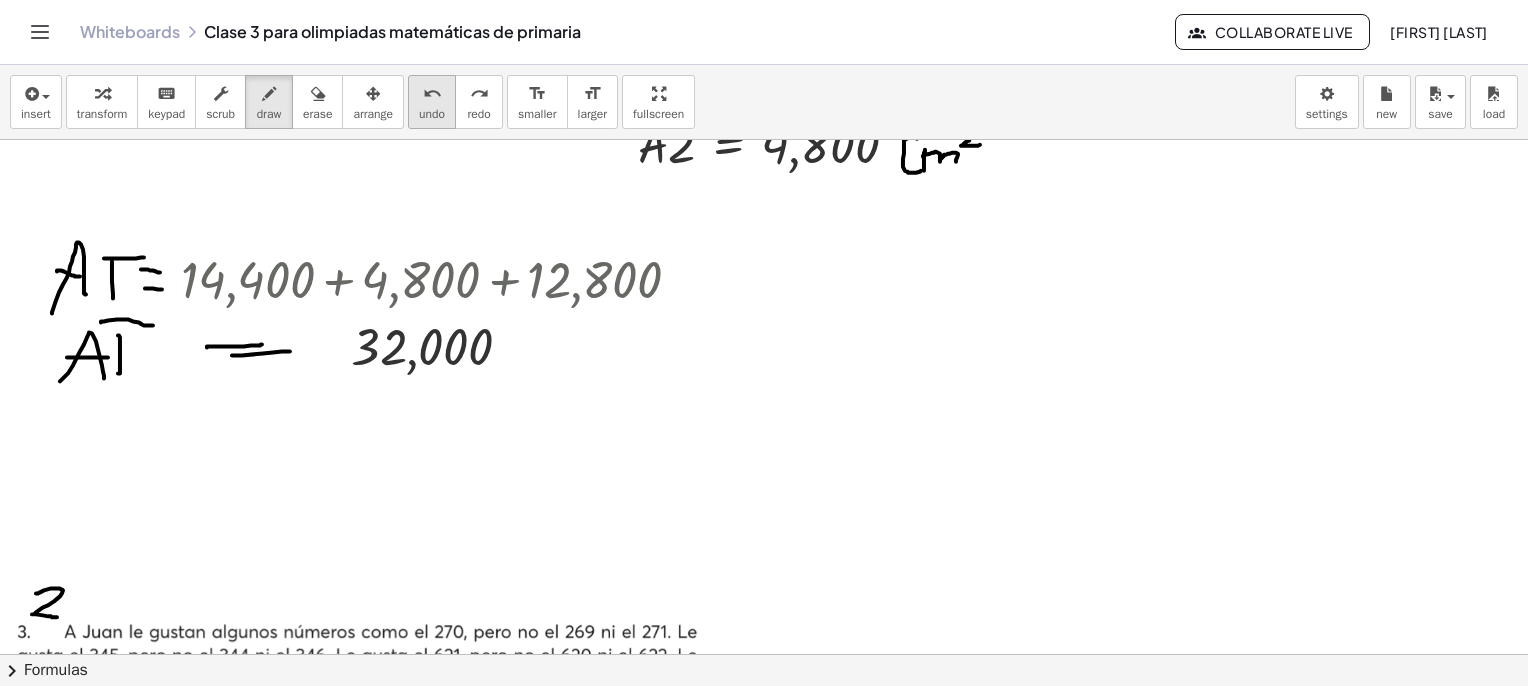 click on "undo" at bounding box center [432, 94] 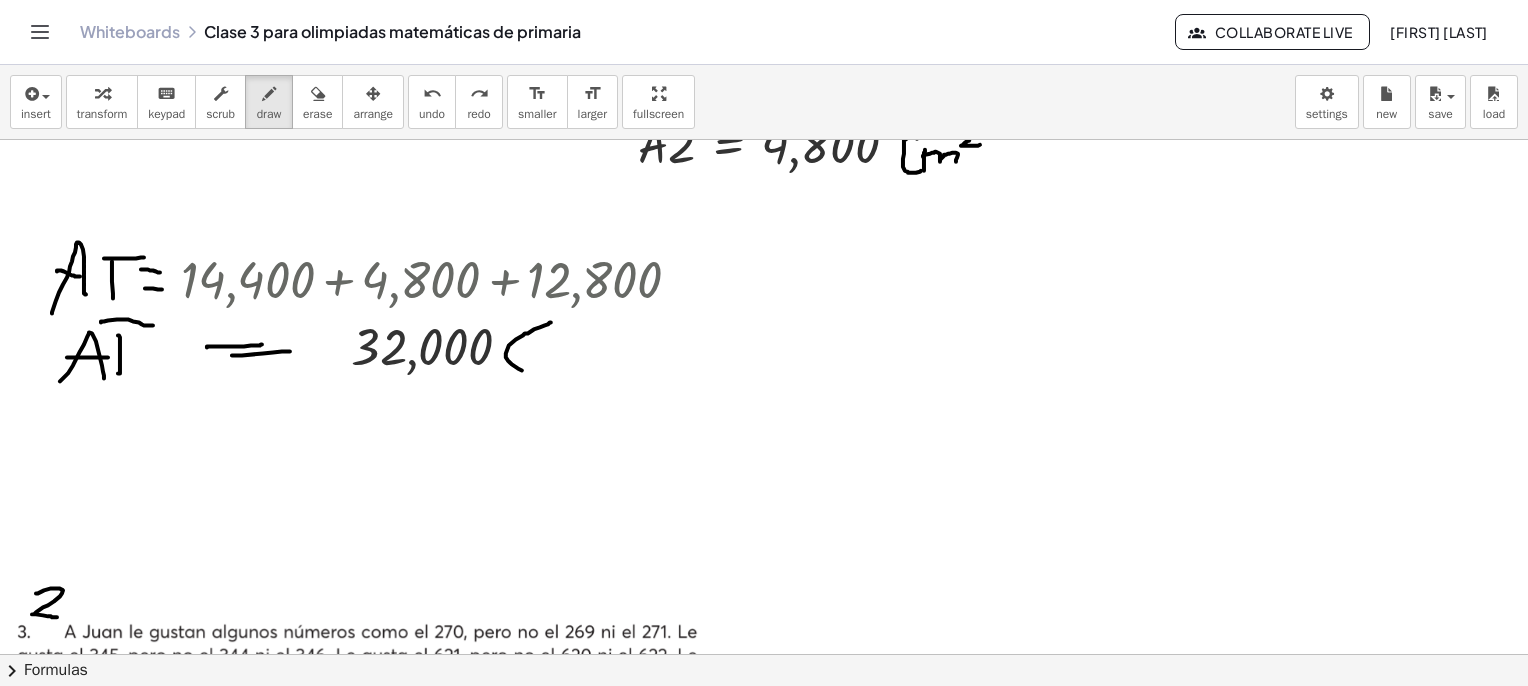 drag, startPoint x: 545, startPoint y: 325, endPoint x: 560, endPoint y: 364, distance: 41.785164 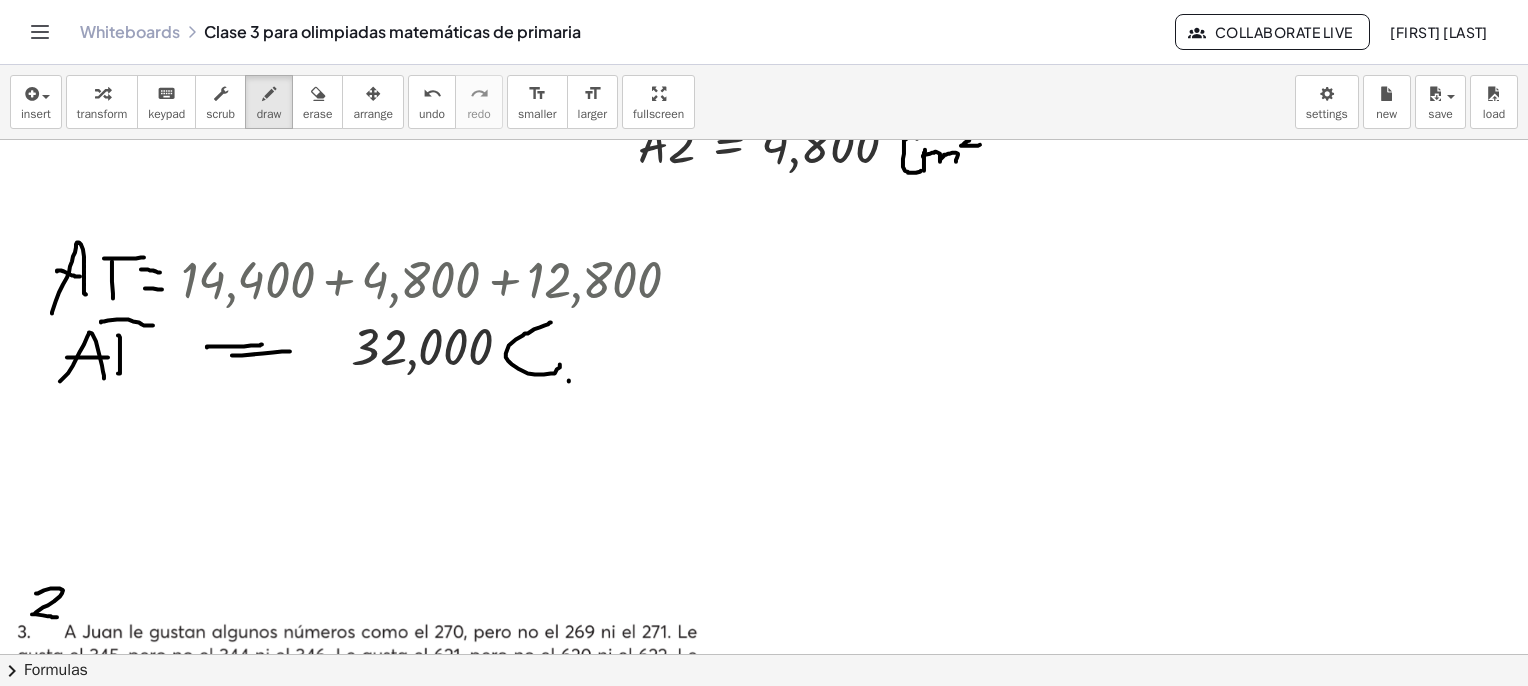 drag, startPoint x: 569, startPoint y: 380, endPoint x: 574, endPoint y: 340, distance: 40.311287 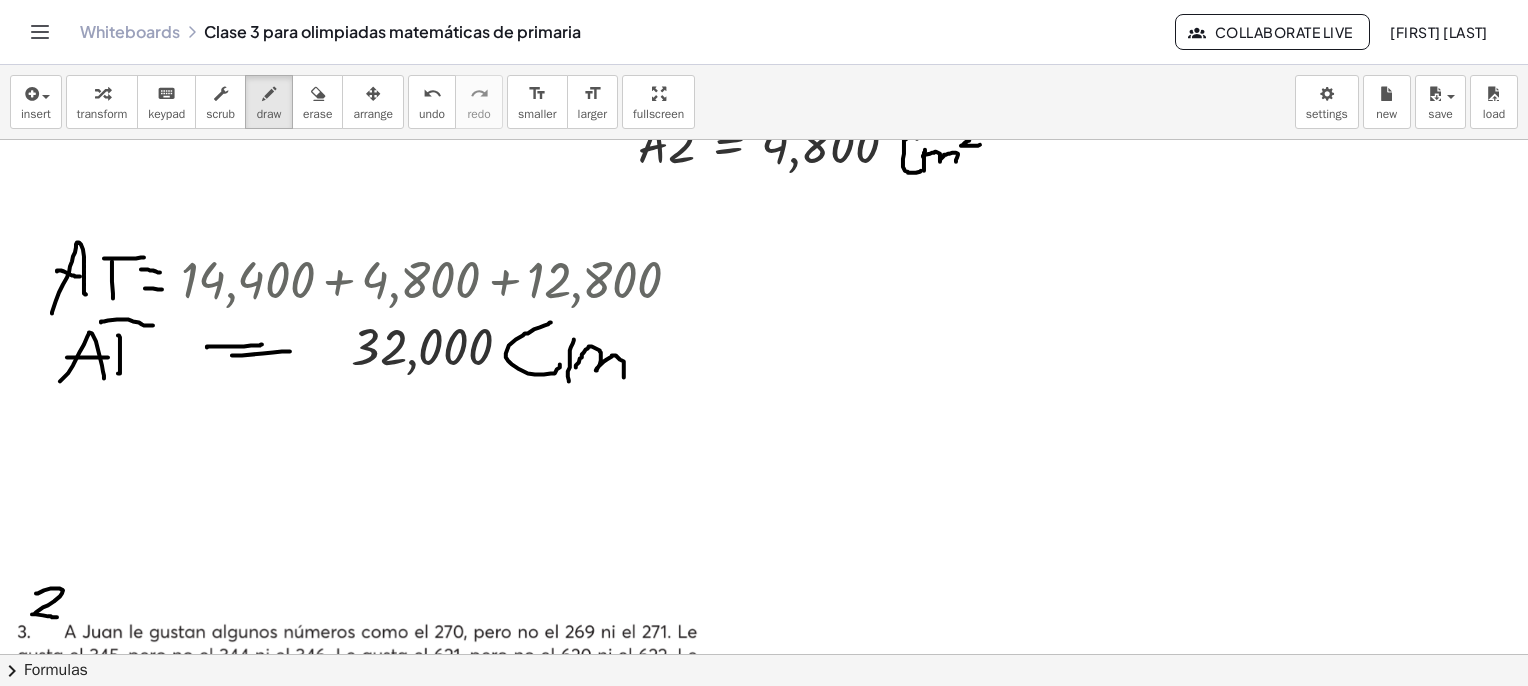 drag, startPoint x: 582, startPoint y: 354, endPoint x: 624, endPoint y: 377, distance: 47.88528 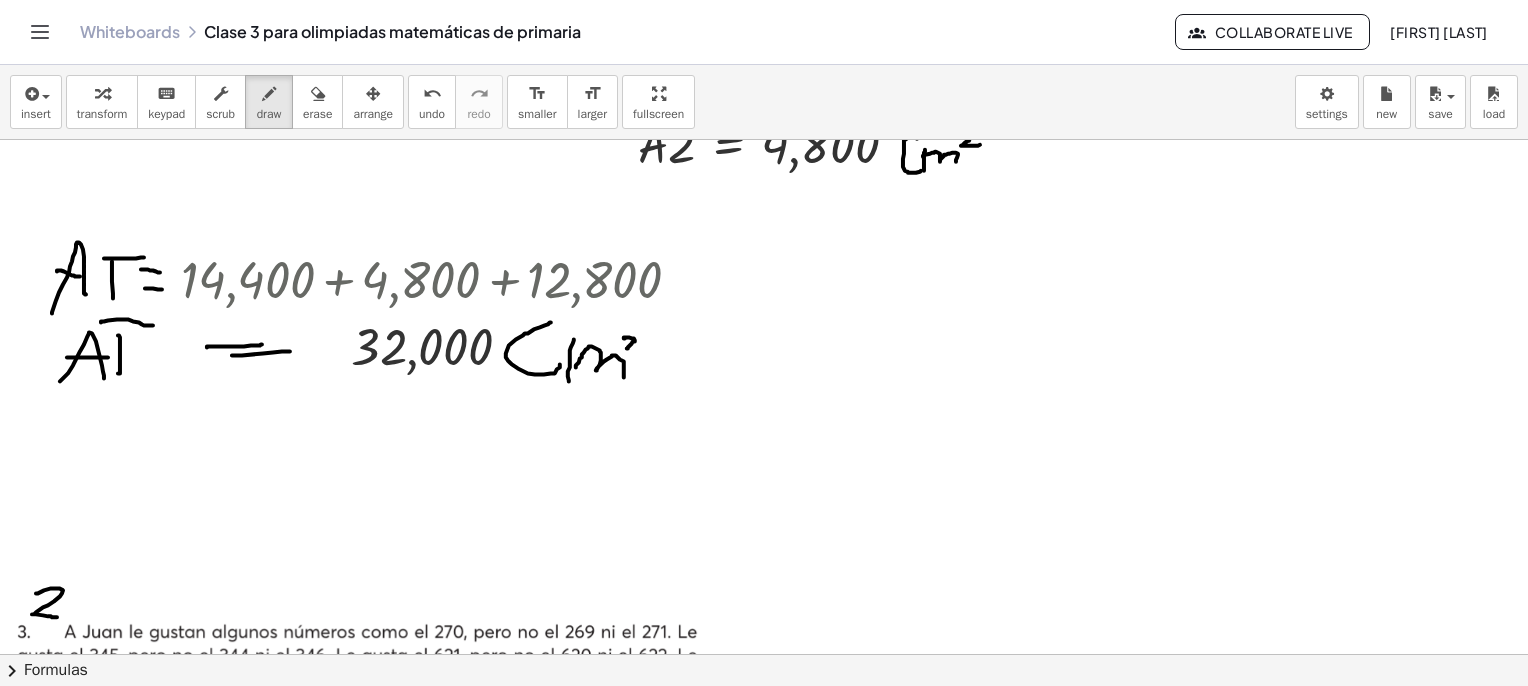 drag, startPoint x: 624, startPoint y: 337, endPoint x: 637, endPoint y: 349, distance: 17.691807 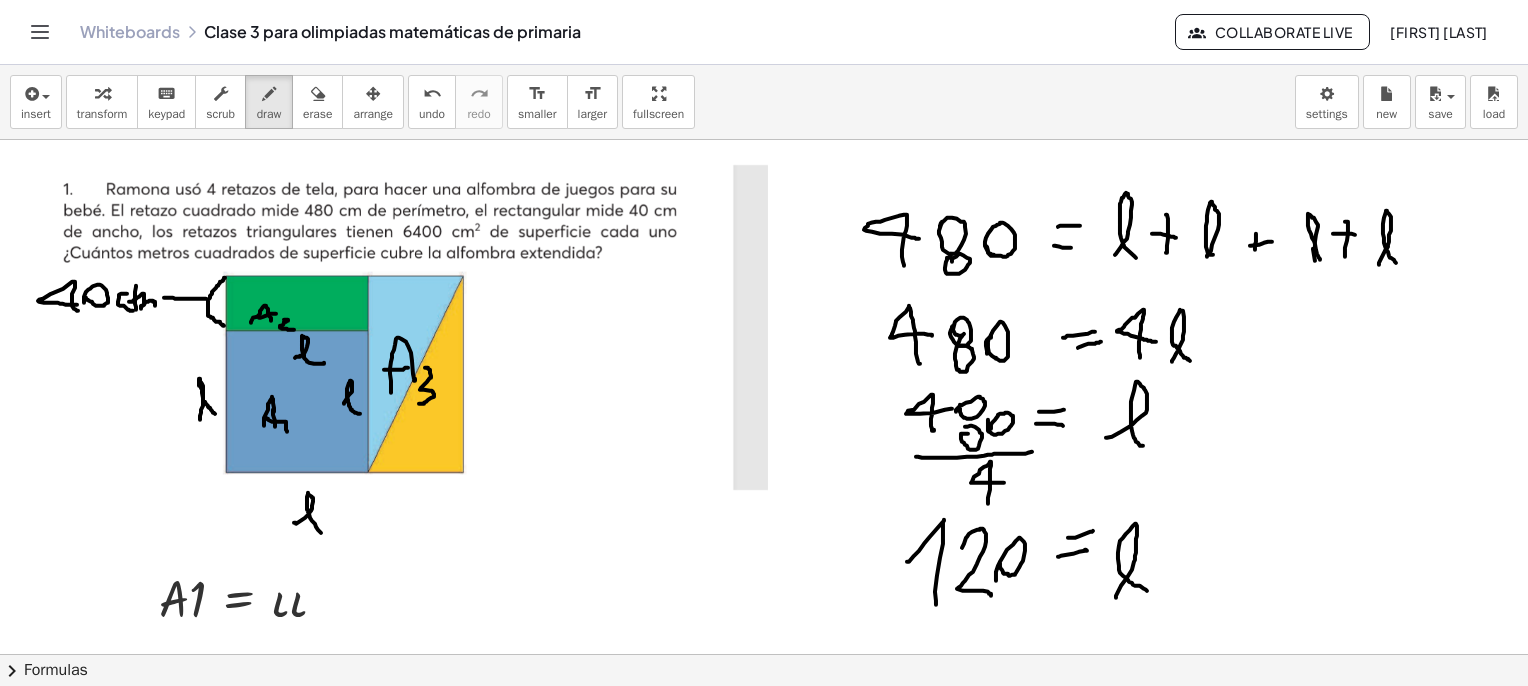scroll, scrollTop: 0, scrollLeft: 0, axis: both 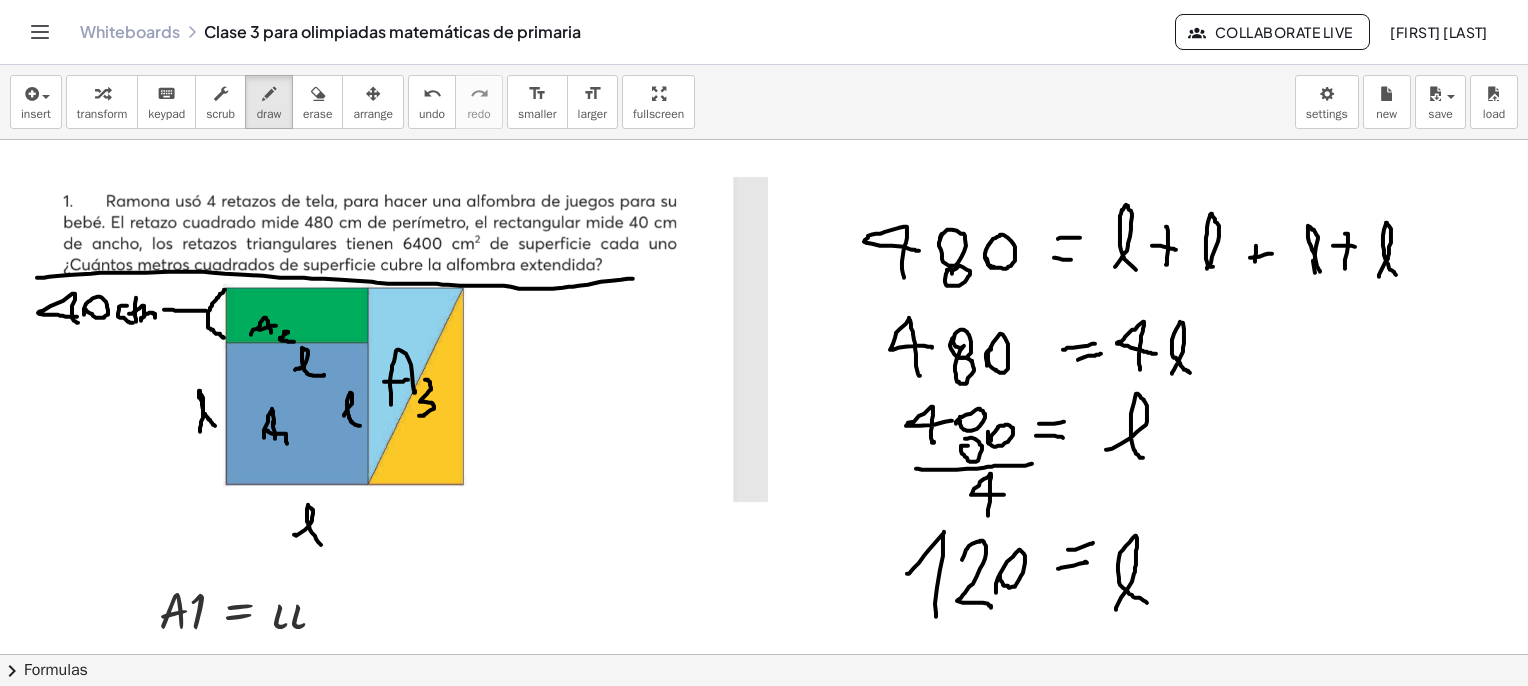 drag, startPoint x: 37, startPoint y: 277, endPoint x: 639, endPoint y: 277, distance: 602 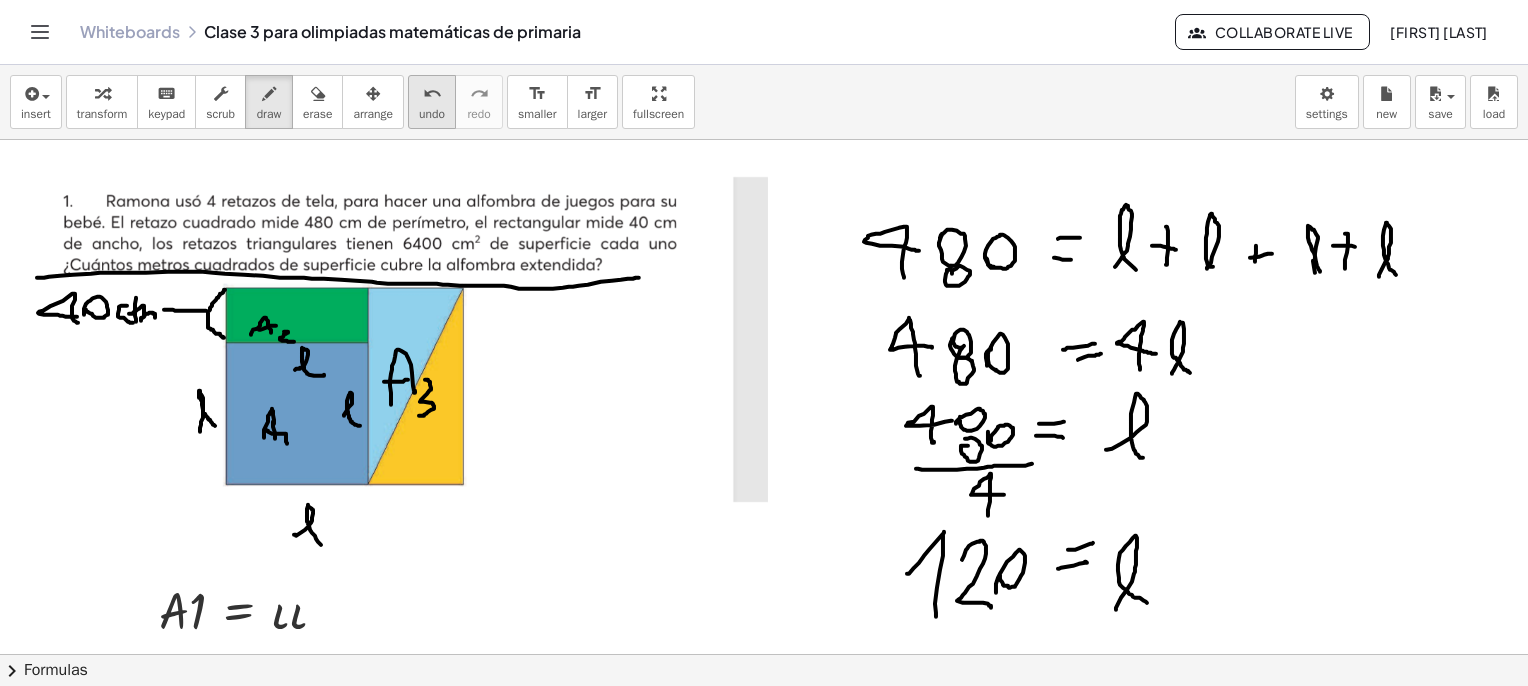 click on "undo" at bounding box center (432, 94) 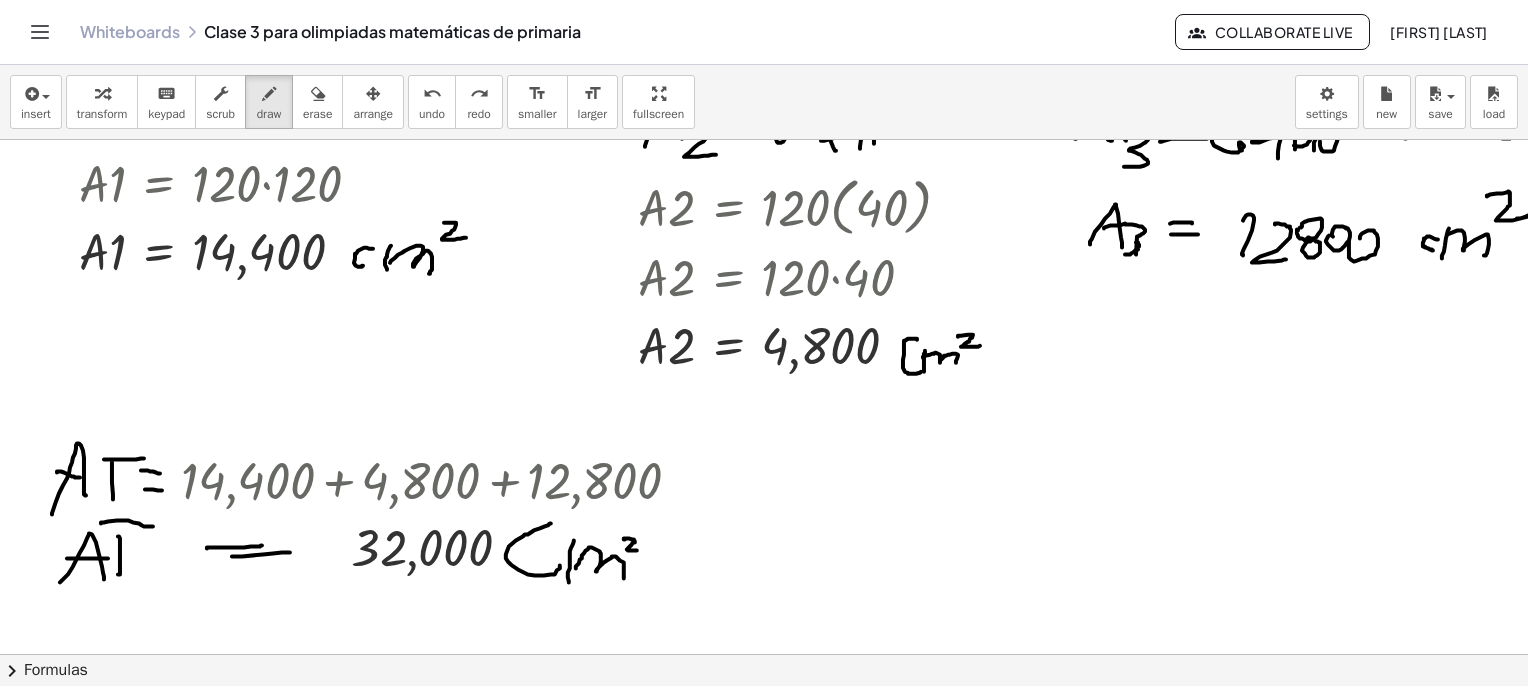 scroll, scrollTop: 600, scrollLeft: 0, axis: vertical 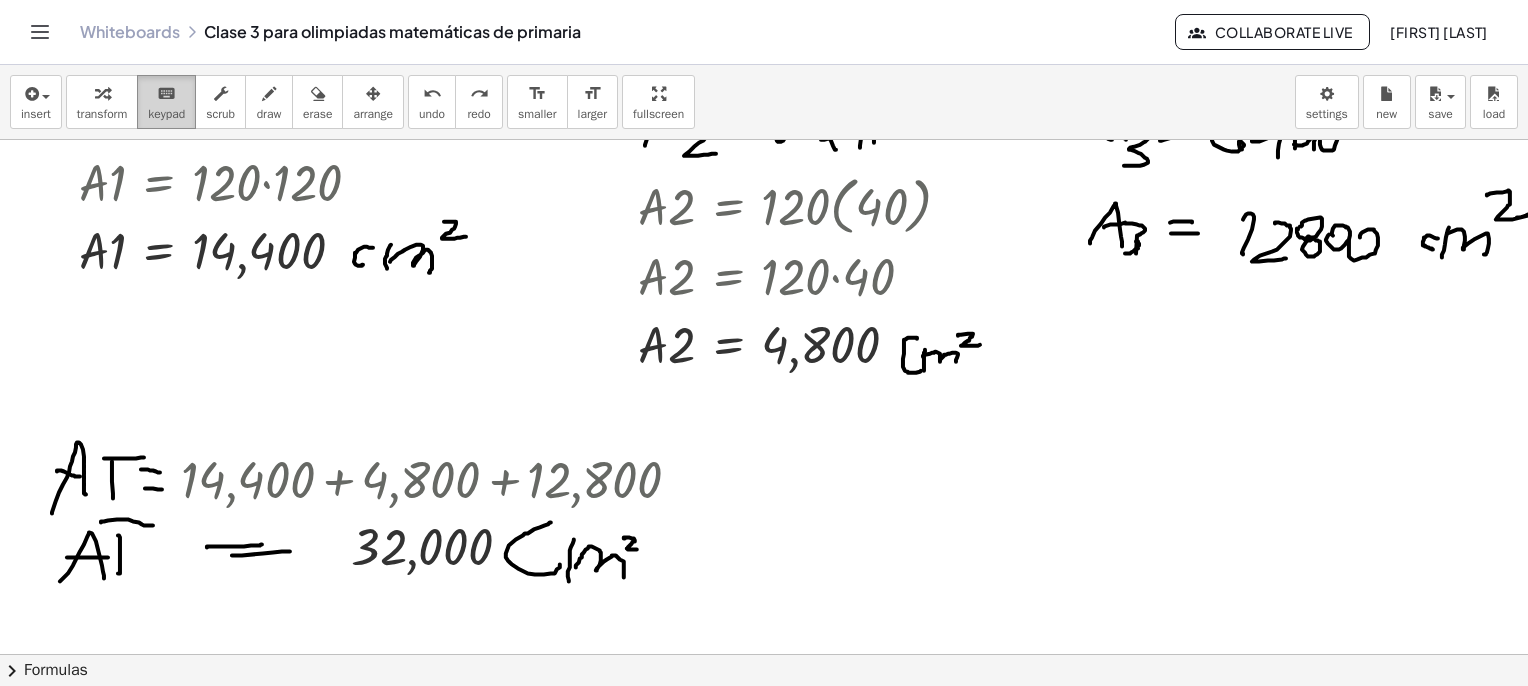 click on "keypad" at bounding box center (166, 114) 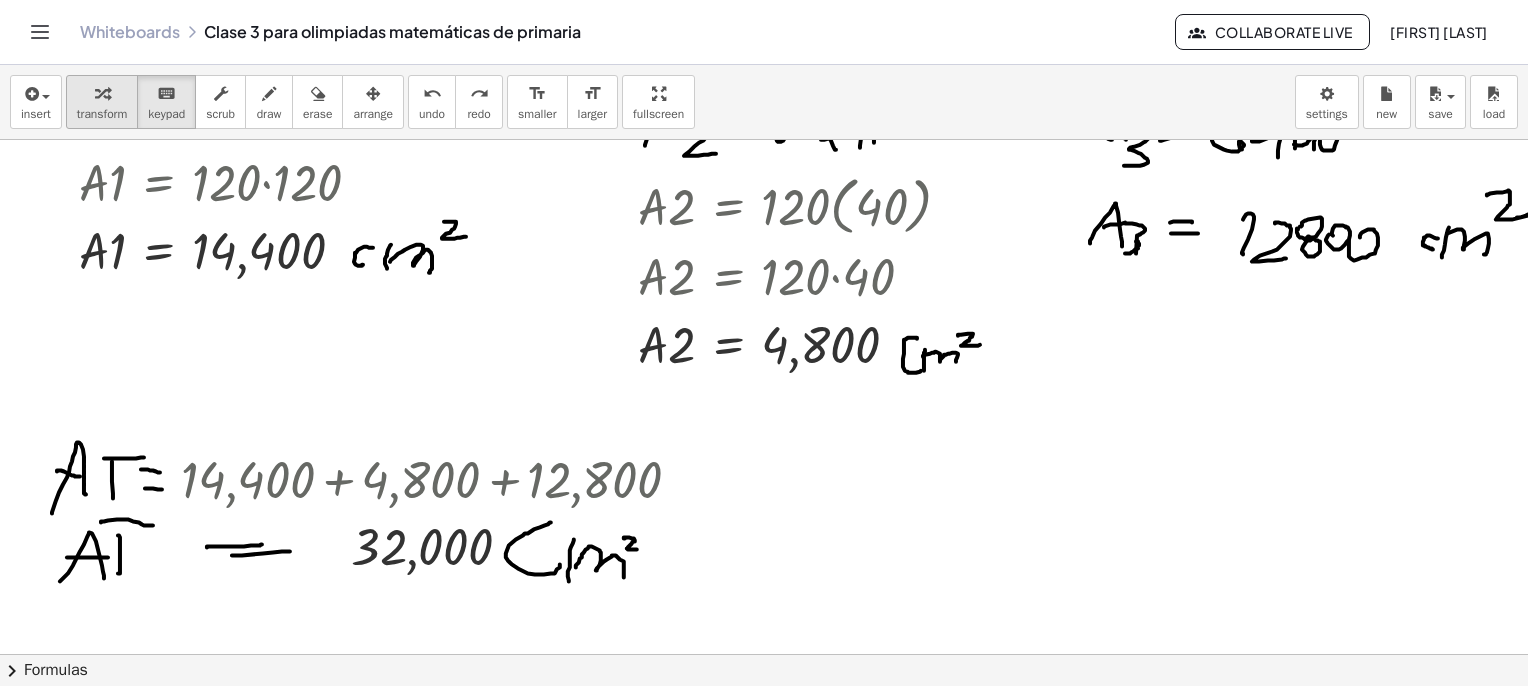 click at bounding box center [102, 93] 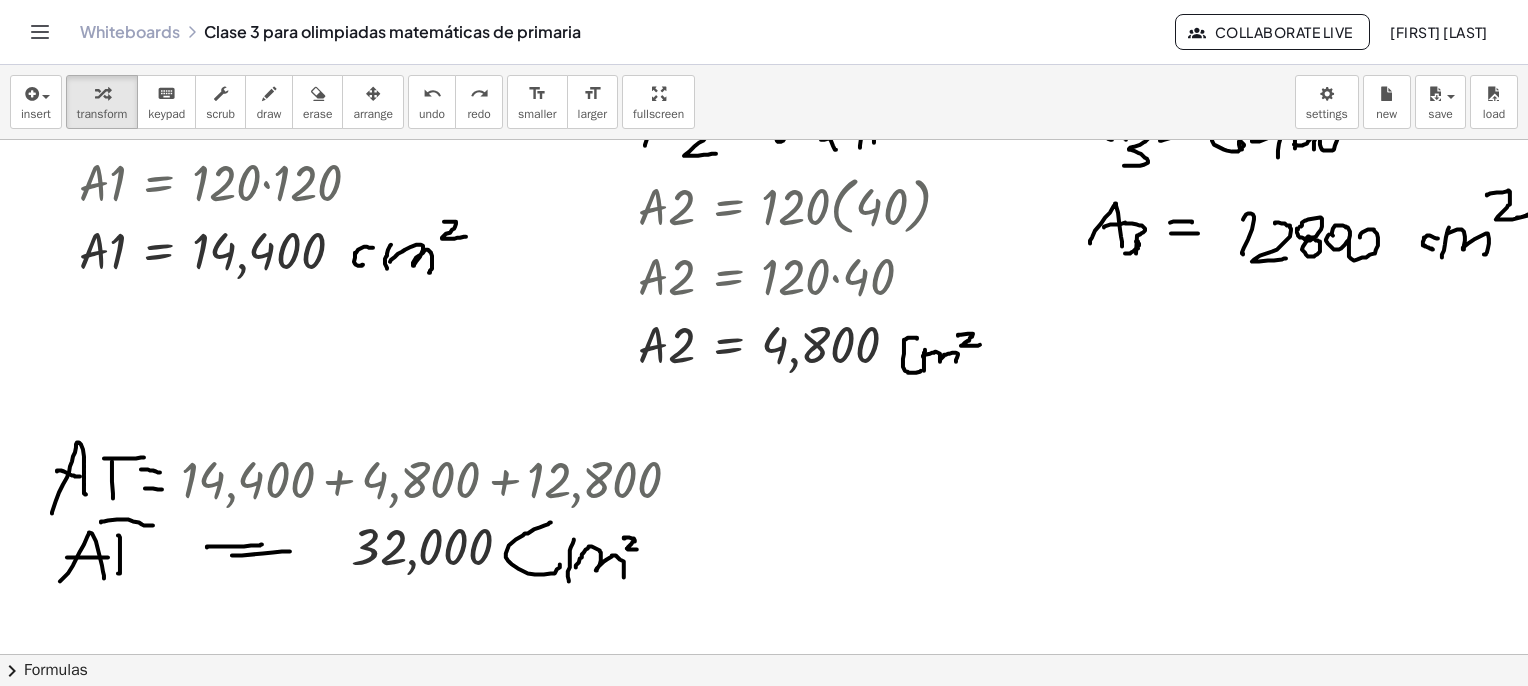 click on "Graspable Math Activities Whiteboards Classes Account v1.28.2 | Privacy policy © 2025 | Graspable, Inc. Whiteboards Clase 3 para olimpiadas matemáticas de primaria Collaborate Live [FIRST] [LAST]   insert select one: Math Expression Function Text Youtube Video Graphing Geometry Geometry 3D transform keyboard keypad scrub draw erase arrange undo undo redo redo format_size smaller format_size larger fullscreen load   save new settings     Algebra Tools Point A Point B Point C t1 = Polygon A, B, C 12.2 a = Segment B, C 5.1 b = Segment C, A 4.8 c = Segment A, B 7.1 Point D f = Segment C, D 3.3 g = Segment B, D 6 Point E h = Segment C, E 2.4 Point F i = Segment D, F 2.5 j = Segment E, F 3.4 GeoGebra Geometry Basic Tools Move Point Segment Line Polygon Circle with Center through Point More   - +     Algebra Tools Point A Point B f = Segment A, B 2.8 Point C g = Segment B, C 2.9 h = Segment A, C 2.3 Point D i = Segment B, D 5 j = Segment C, D 2.9 Point E k = Segment B, E 4.2 2.7" at bounding box center [764, 343] 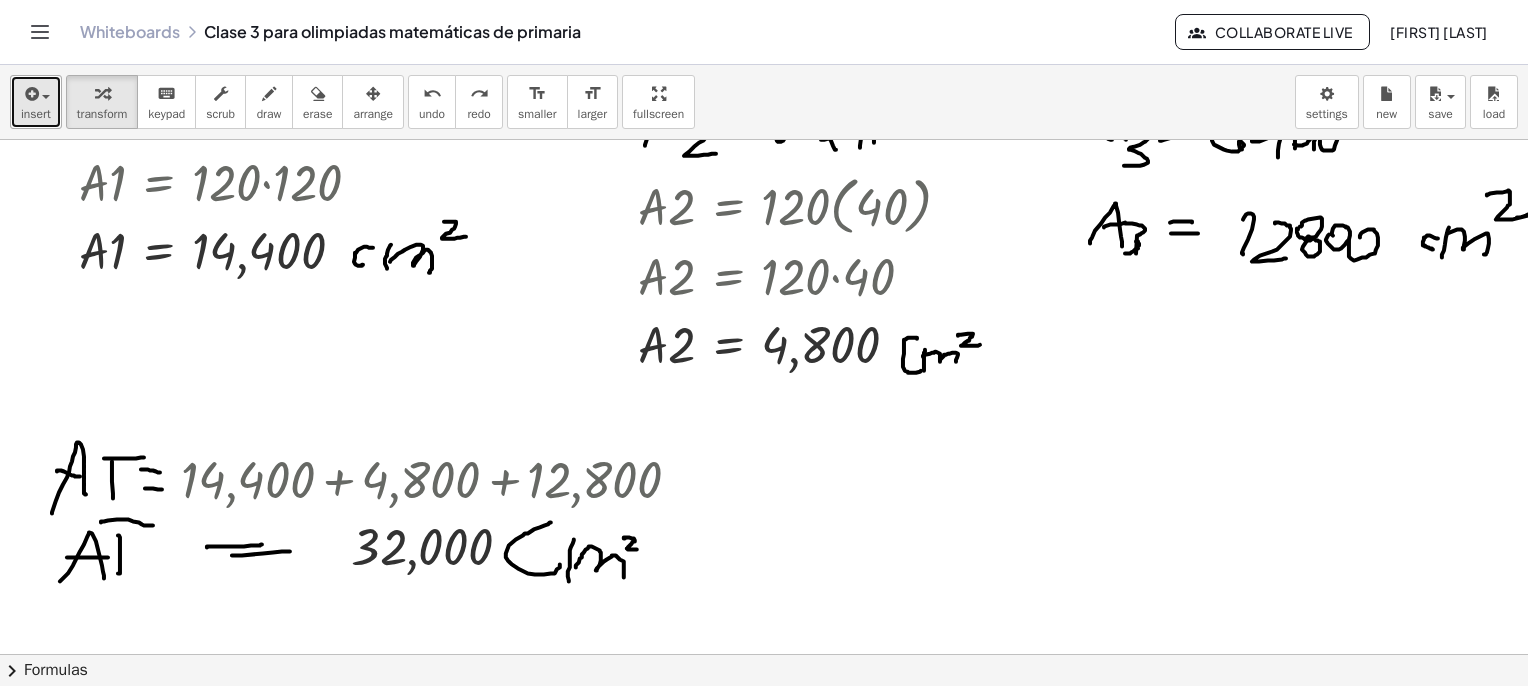 click on "insert" at bounding box center [36, 102] 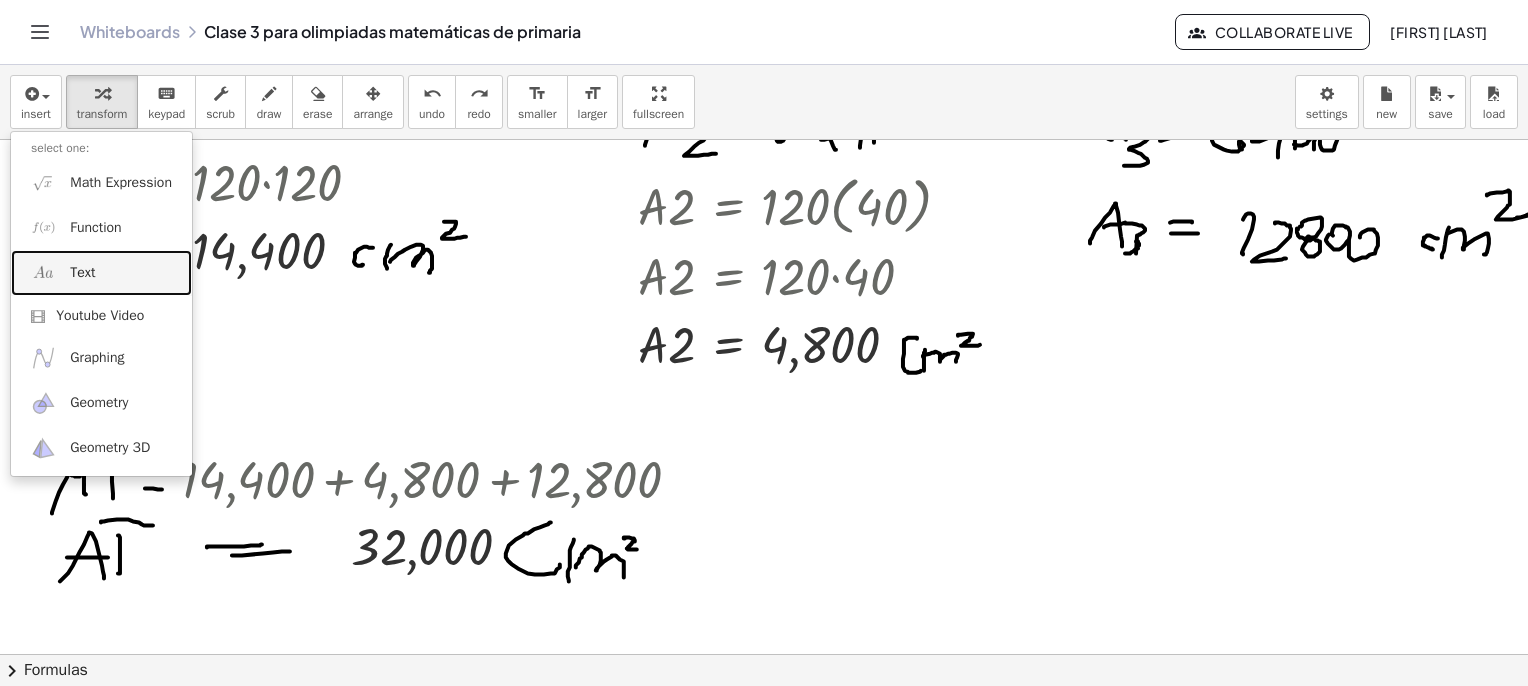 click on "Text" at bounding box center (101, 272) 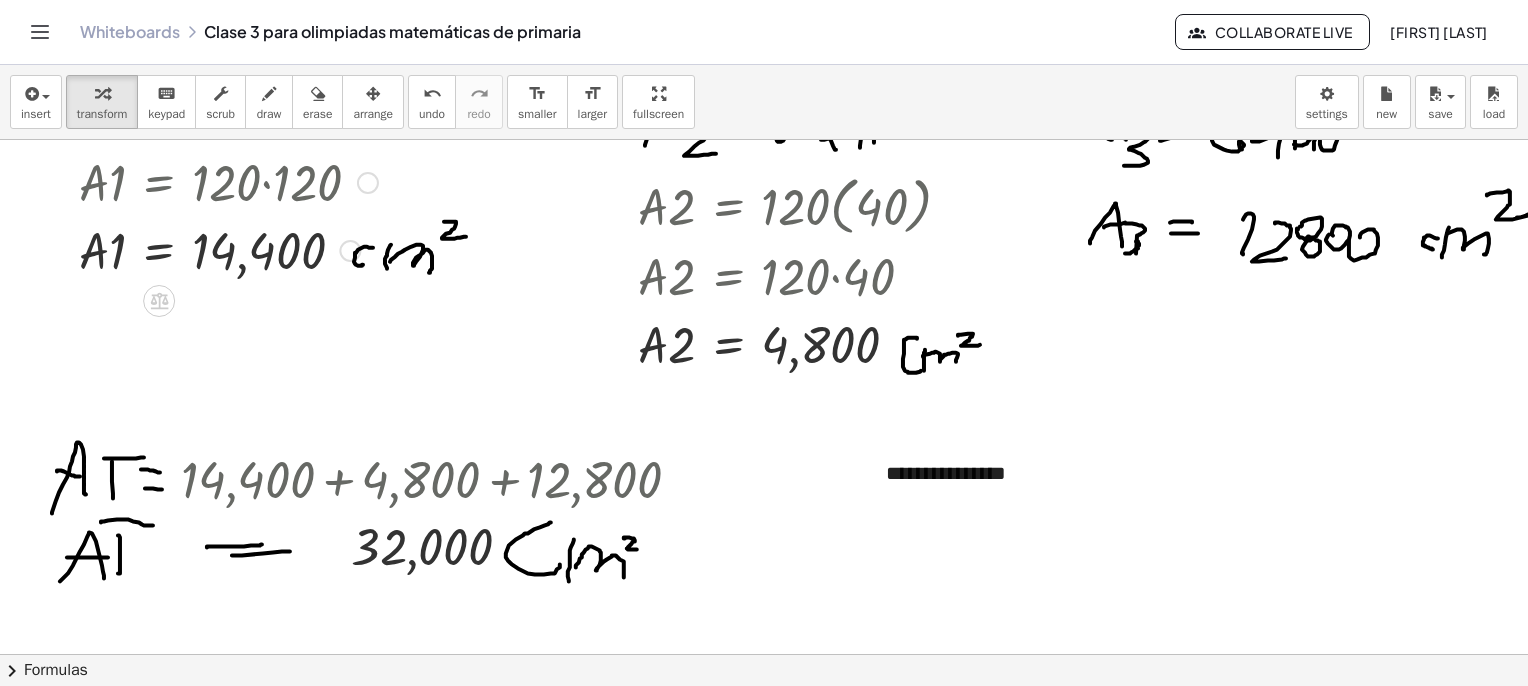 type 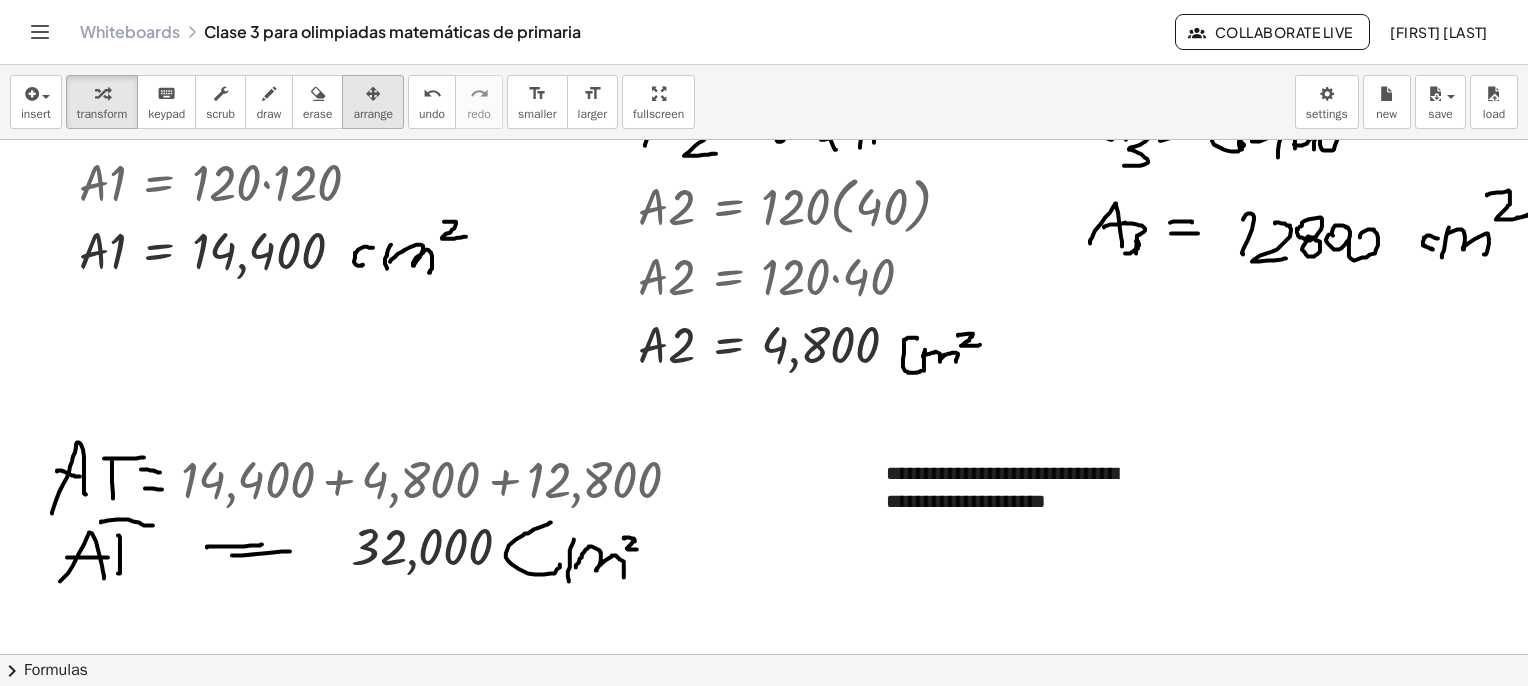 click on "arrange" at bounding box center [373, 102] 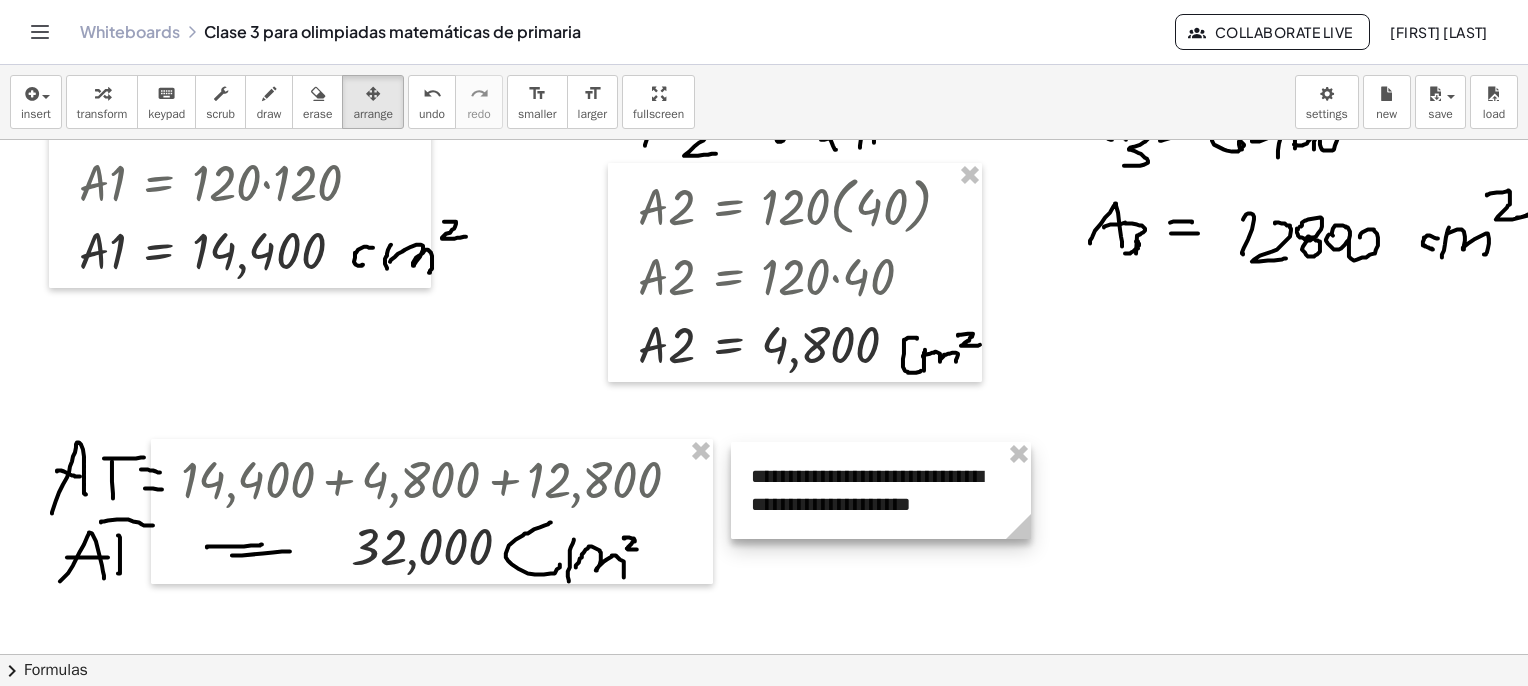 drag, startPoint x: 979, startPoint y: 478, endPoint x: 832, endPoint y: 481, distance: 147.03061 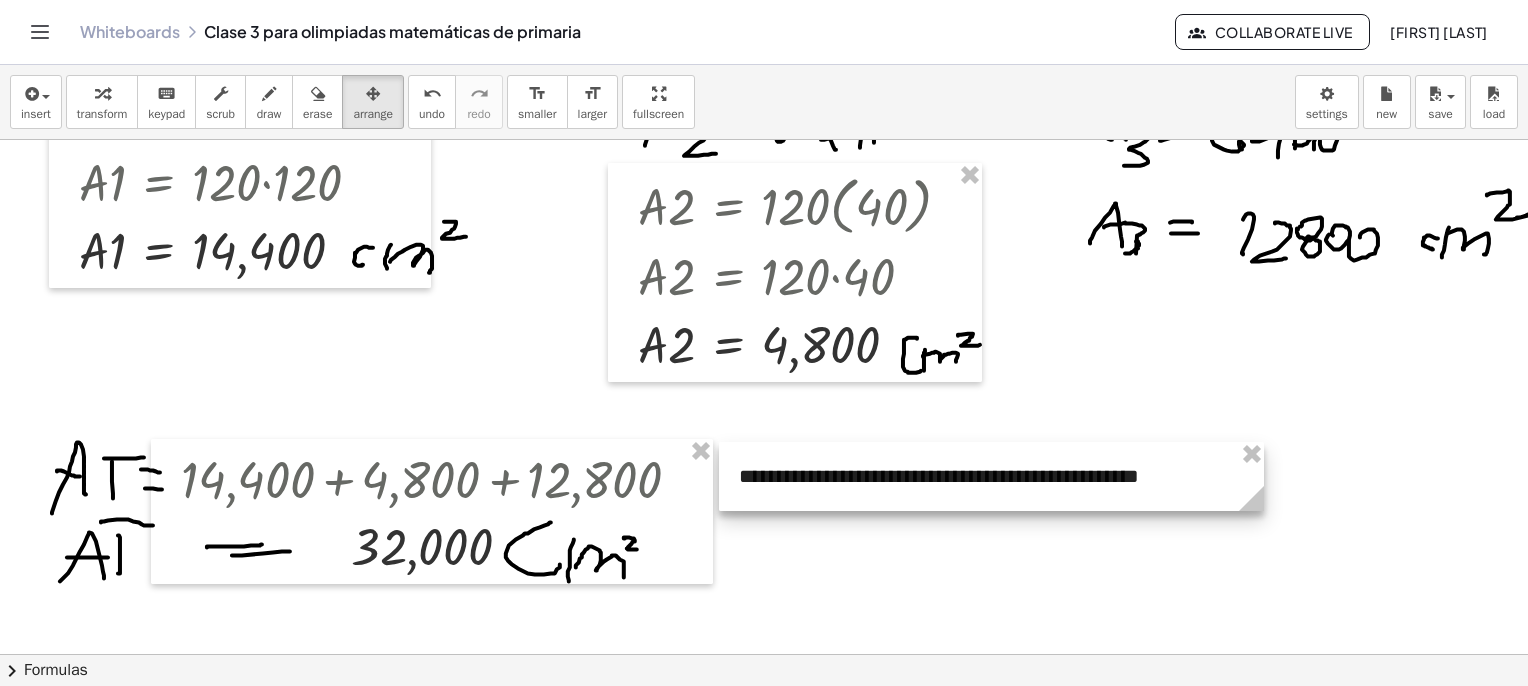 drag, startPoint x: 1016, startPoint y: 529, endPoint x: 1268, endPoint y: 549, distance: 252.7924 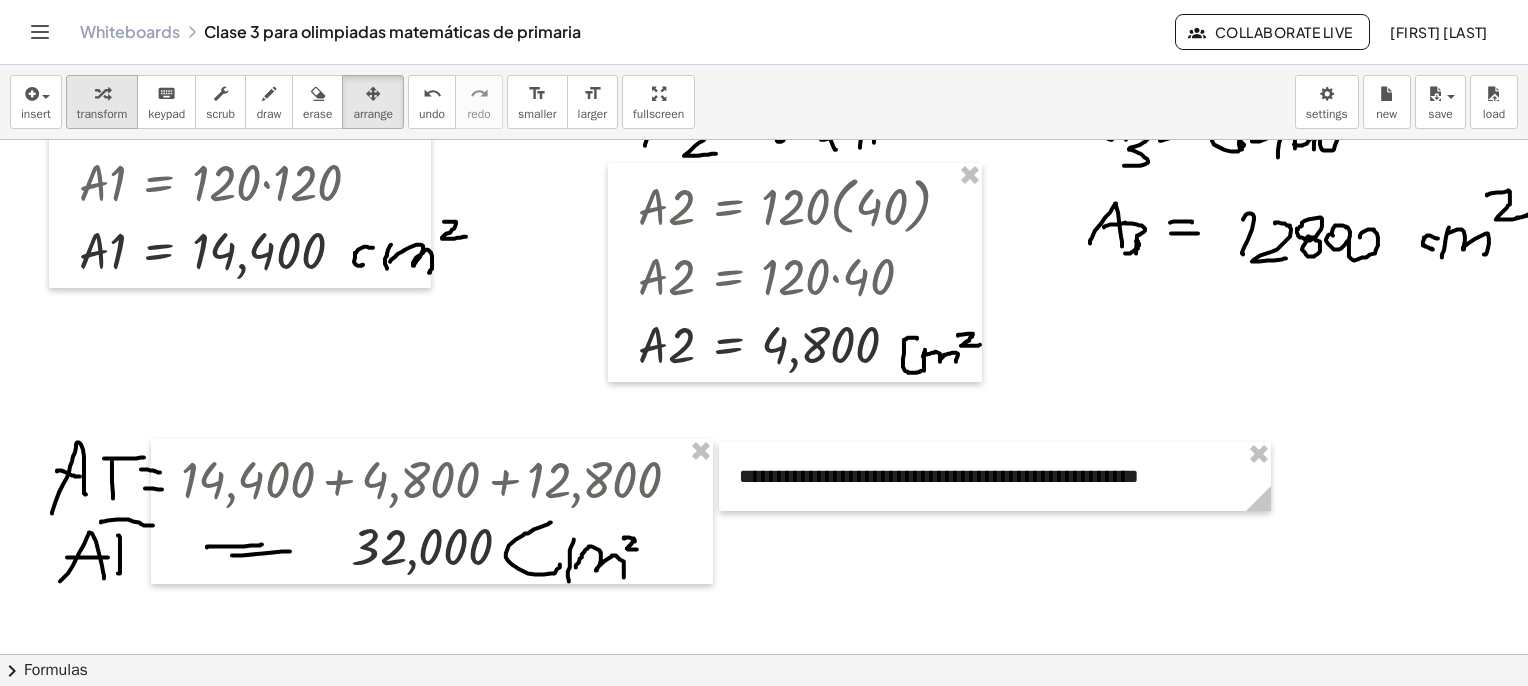 click at bounding box center (102, 94) 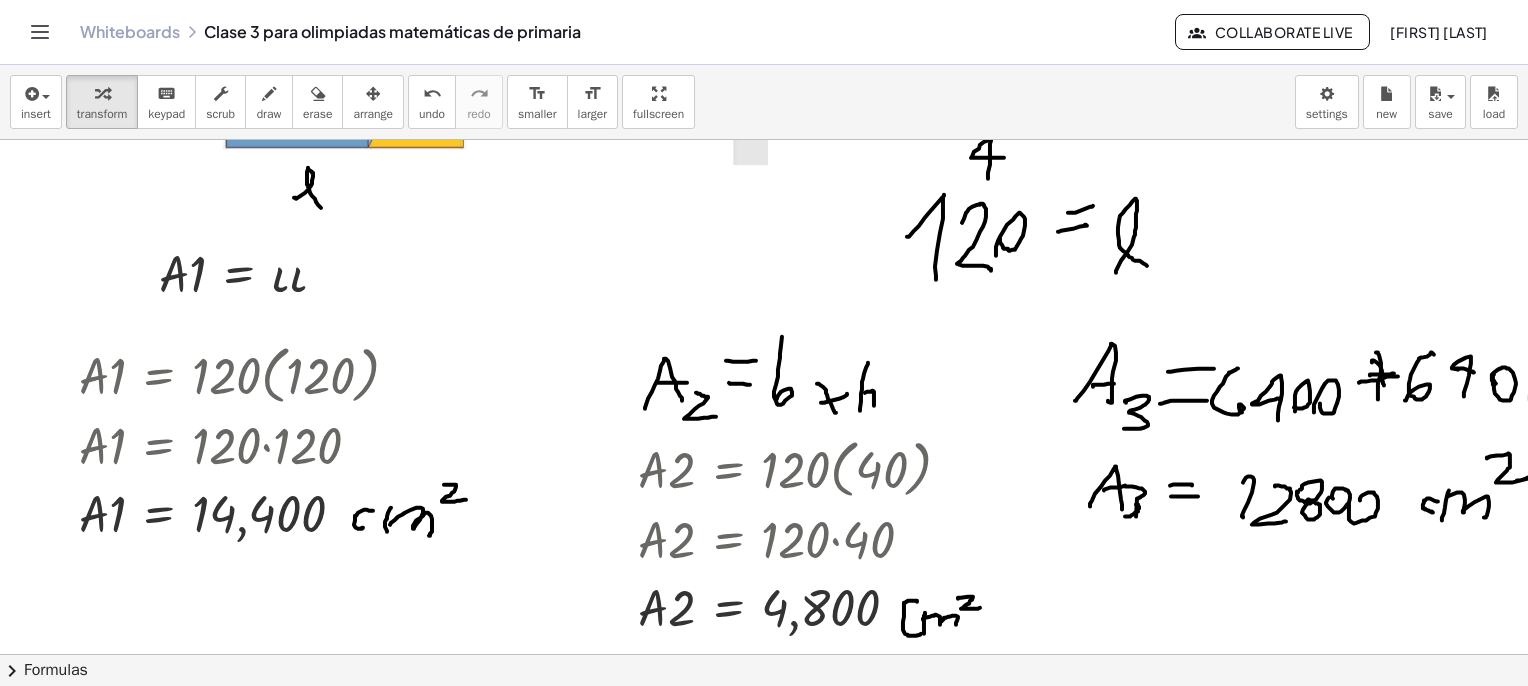 scroll, scrollTop: 400, scrollLeft: 0, axis: vertical 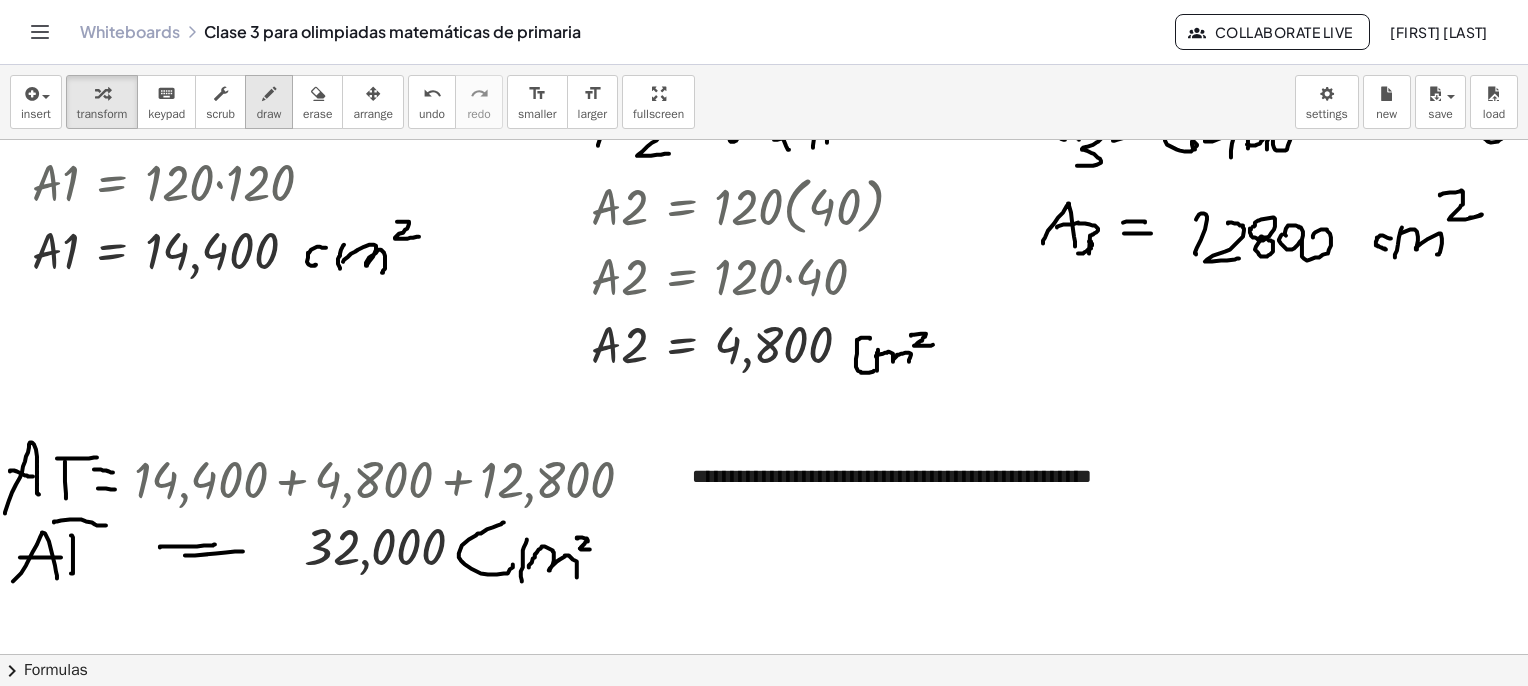 click at bounding box center (269, 94) 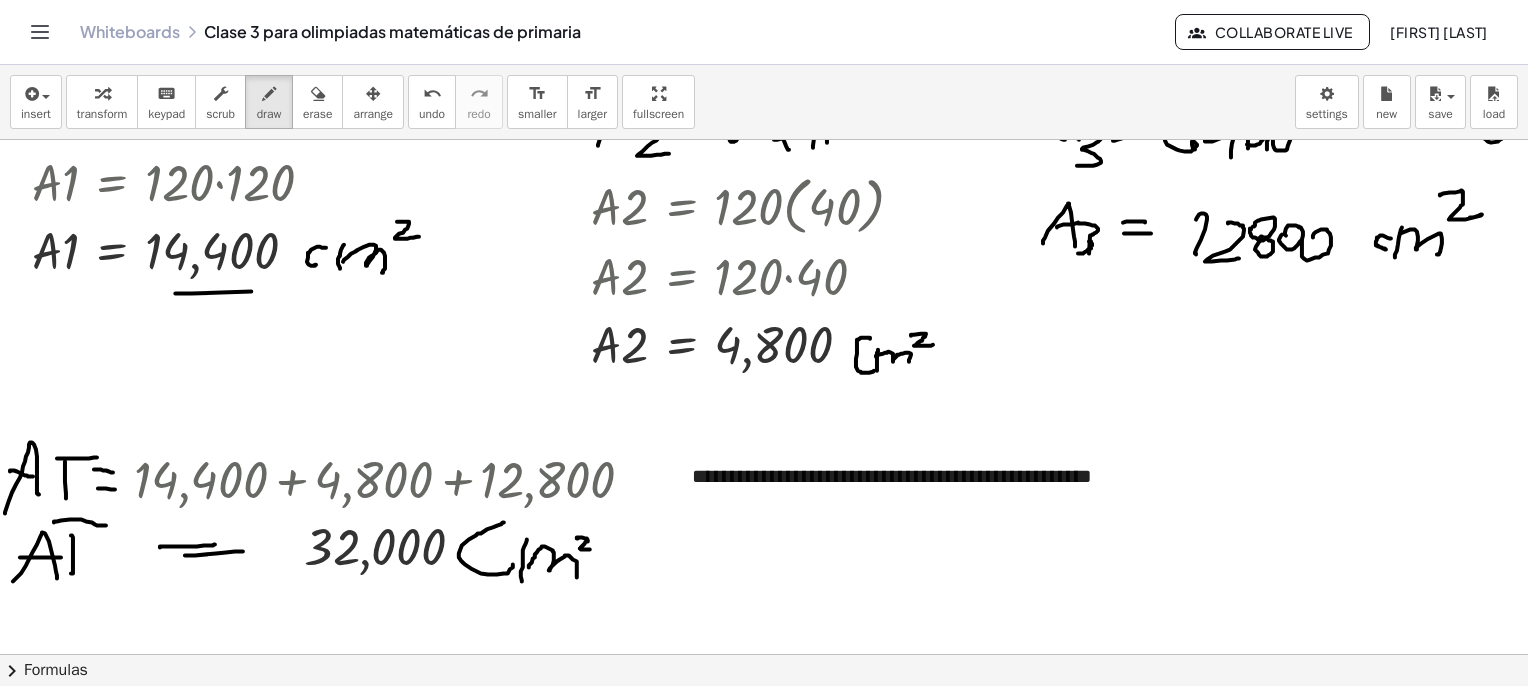 drag, startPoint x: 160, startPoint y: 293, endPoint x: 315, endPoint y: 295, distance: 155.01291 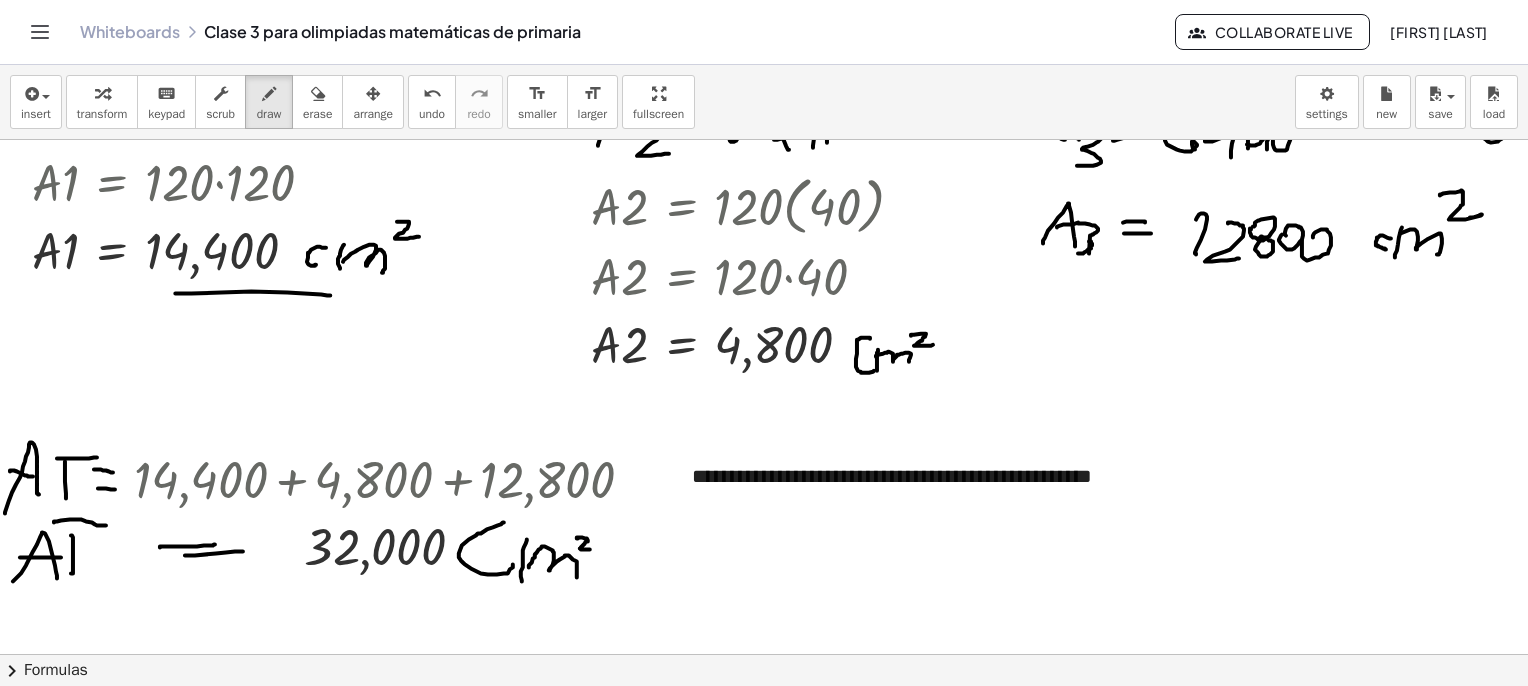 drag, startPoint x: 704, startPoint y: 392, endPoint x: 894, endPoint y: 385, distance: 190.1289 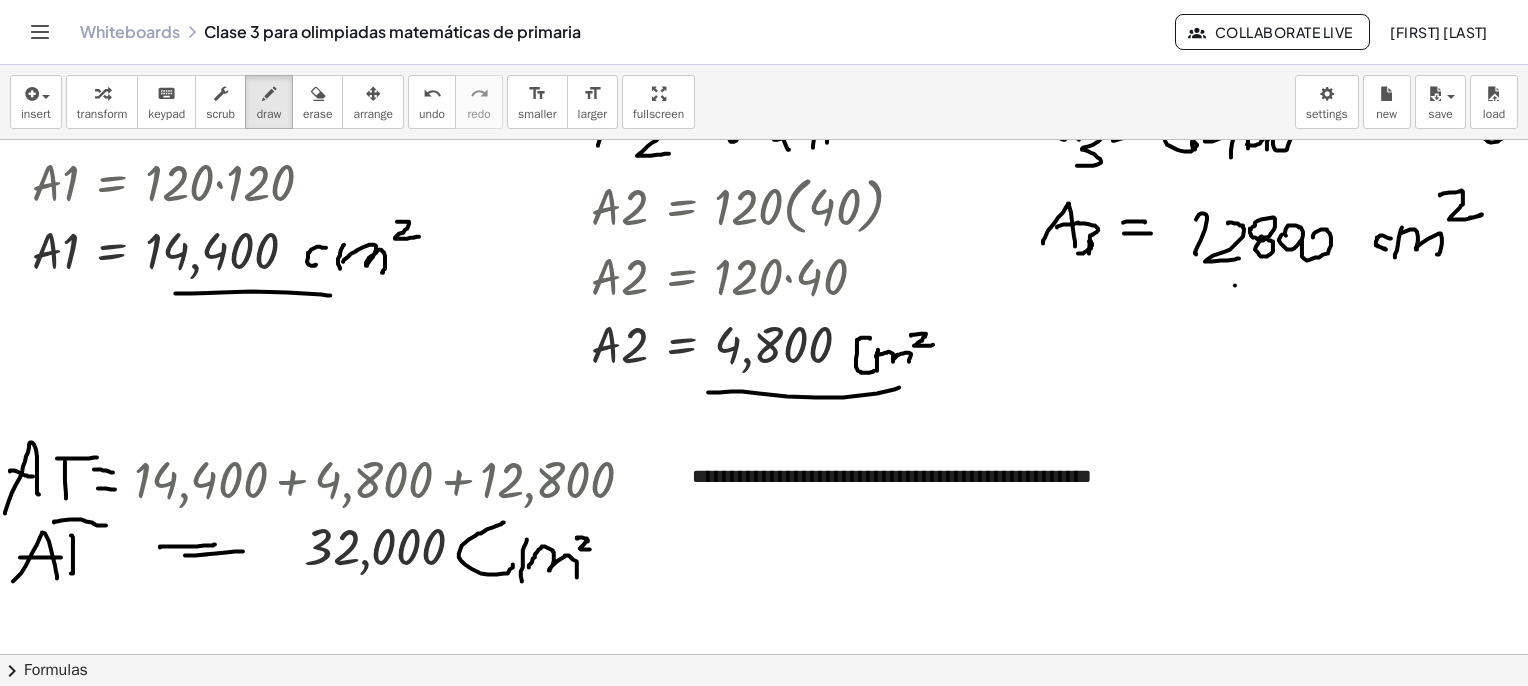 drag, startPoint x: 1220, startPoint y: 285, endPoint x: 1419, endPoint y: 277, distance: 199.16074 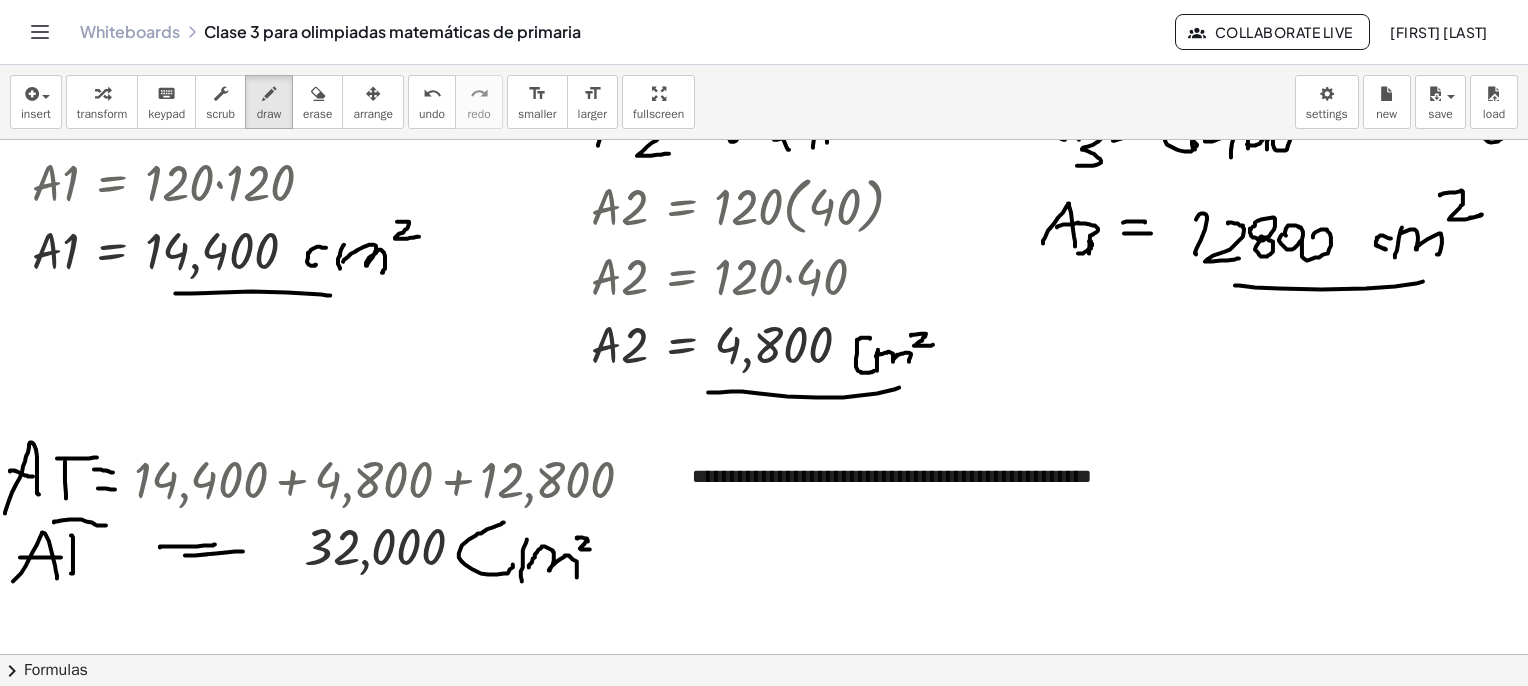 drag, startPoint x: 344, startPoint y: 594, endPoint x: 594, endPoint y: 612, distance: 250.64716 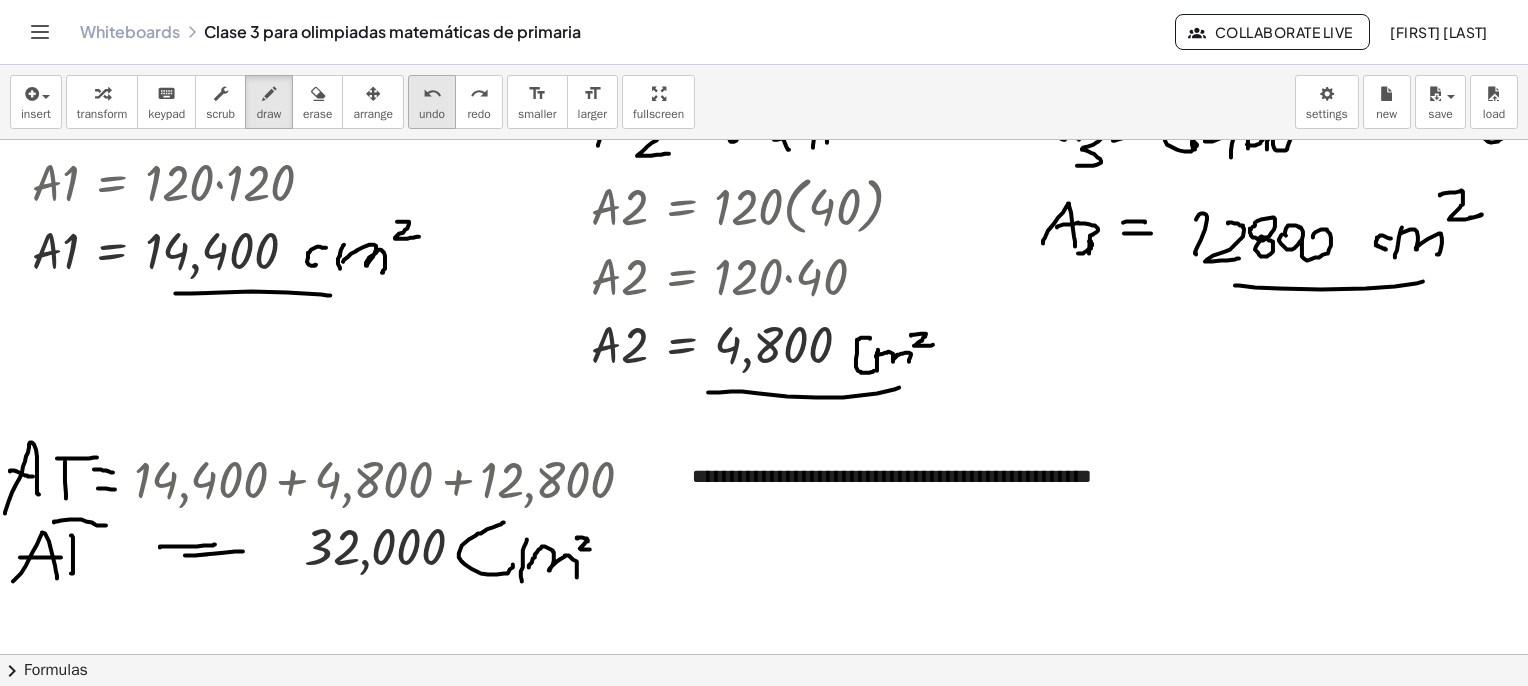 click on "undo" at bounding box center (432, 94) 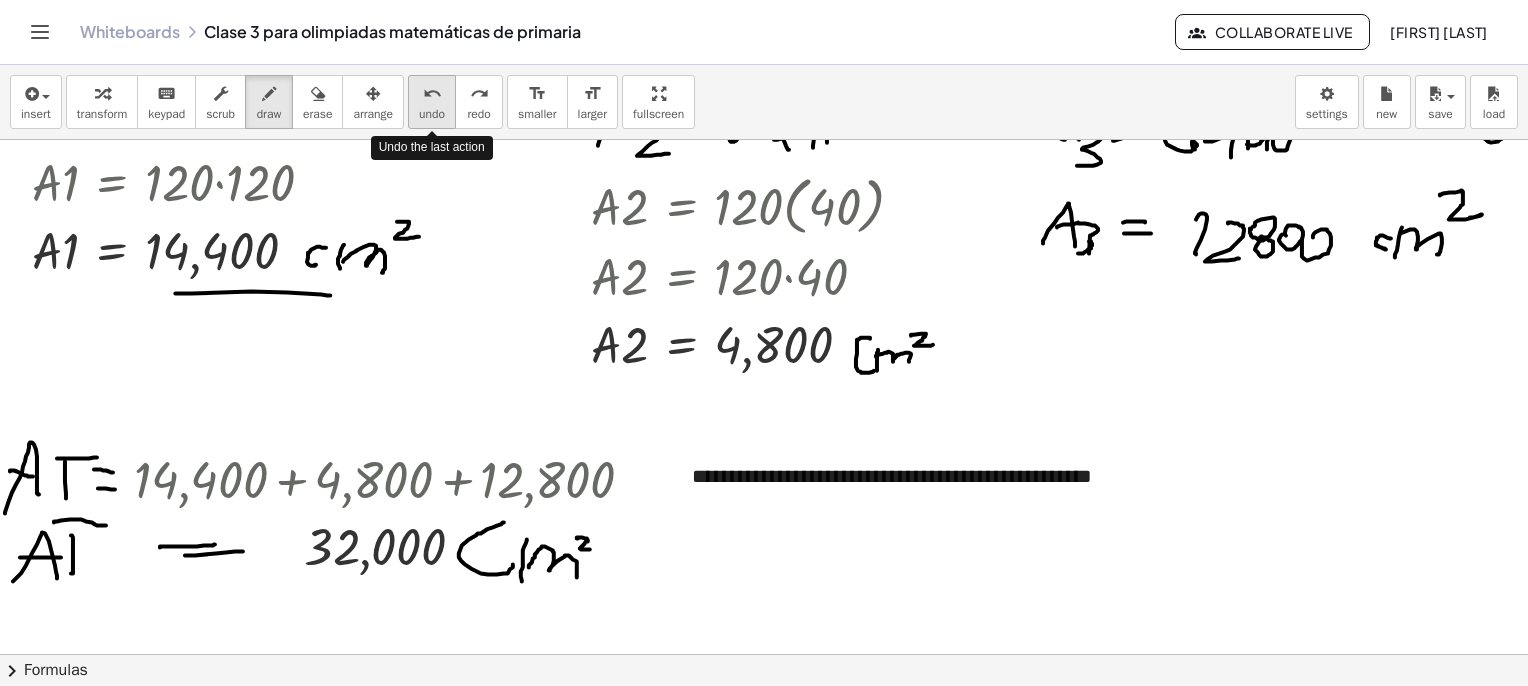 click on "undo" at bounding box center [432, 94] 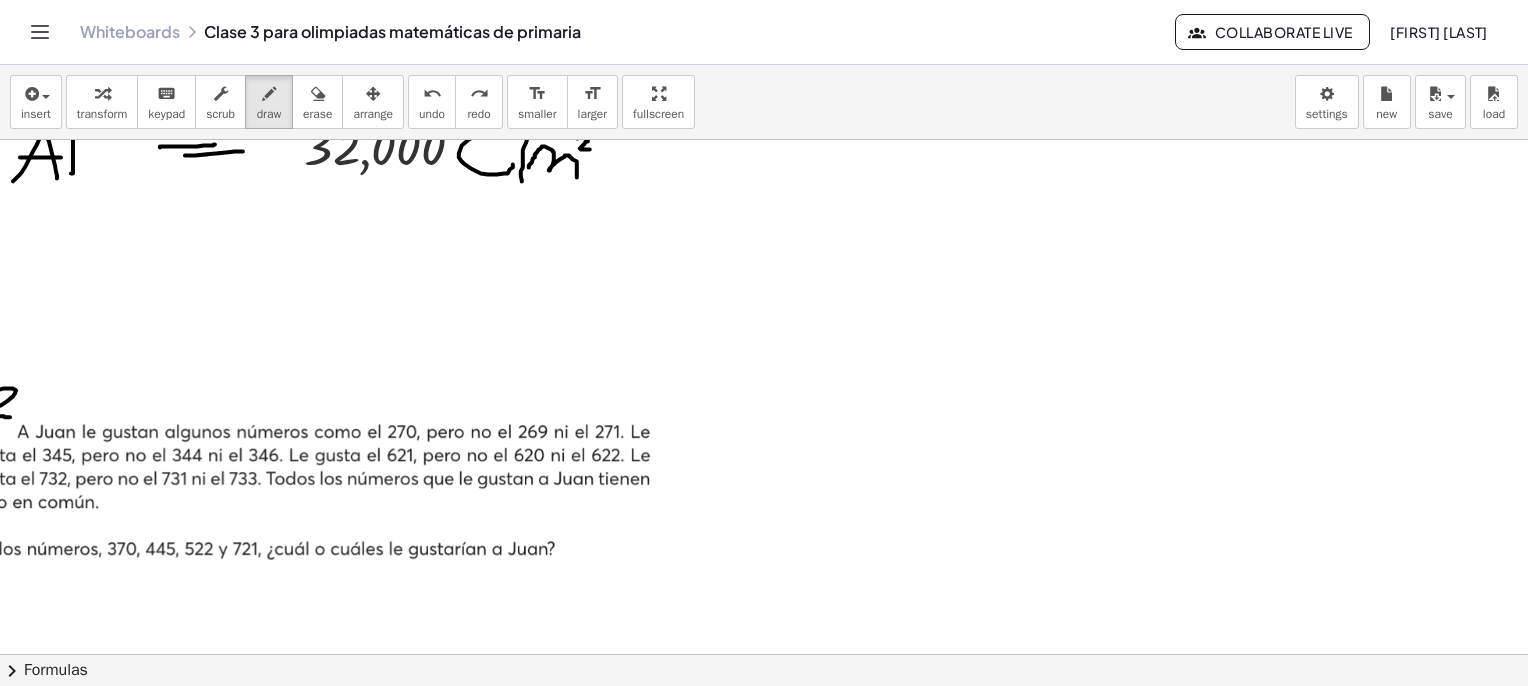 scroll, scrollTop: 1100, scrollLeft: 62, axis: both 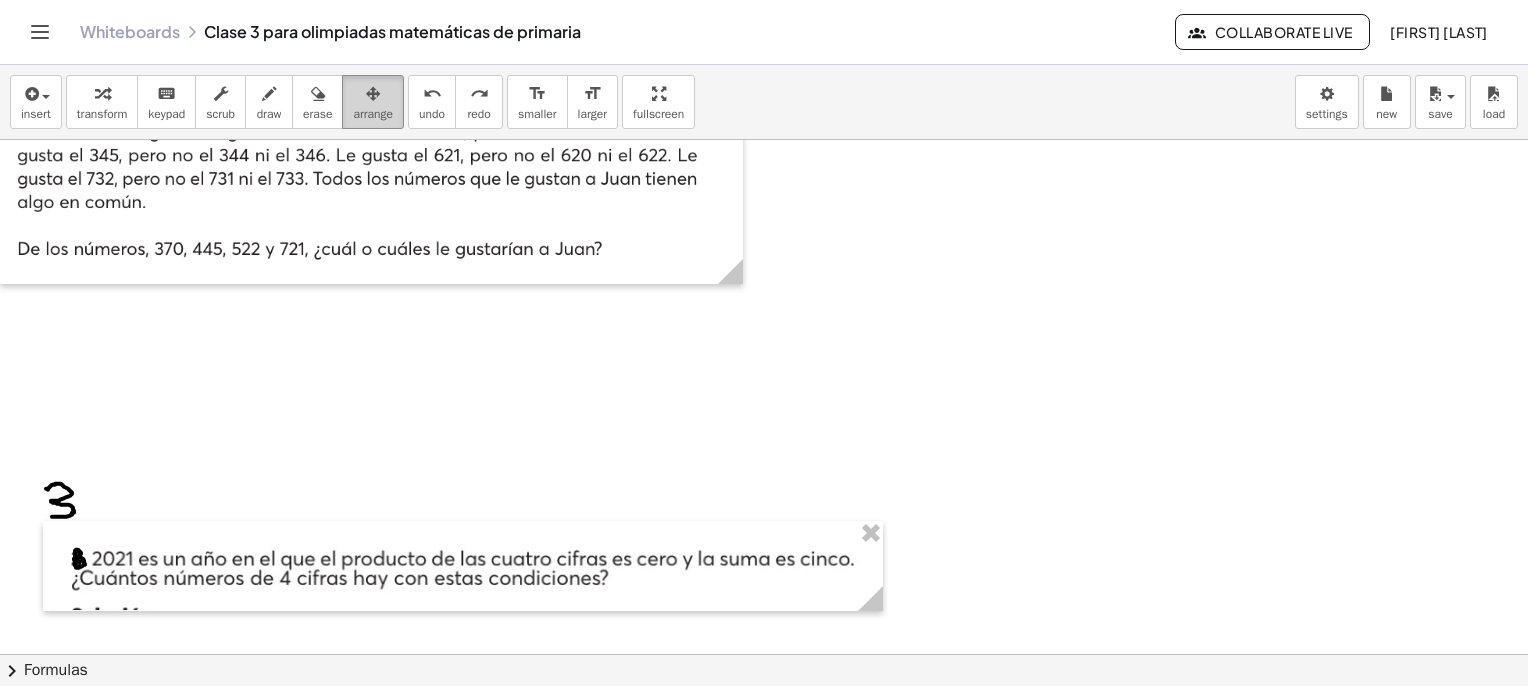 click at bounding box center (373, 94) 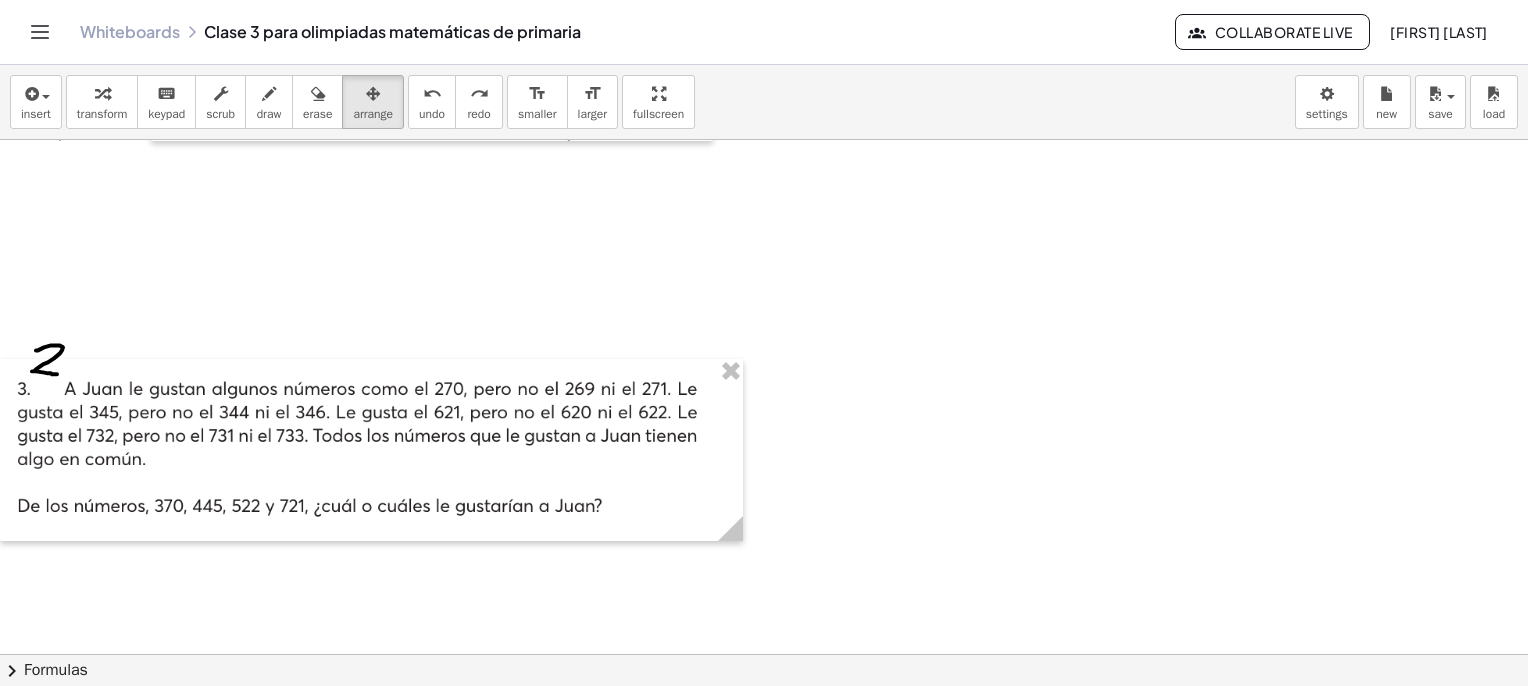 scroll, scrollTop: 1000, scrollLeft: 0, axis: vertical 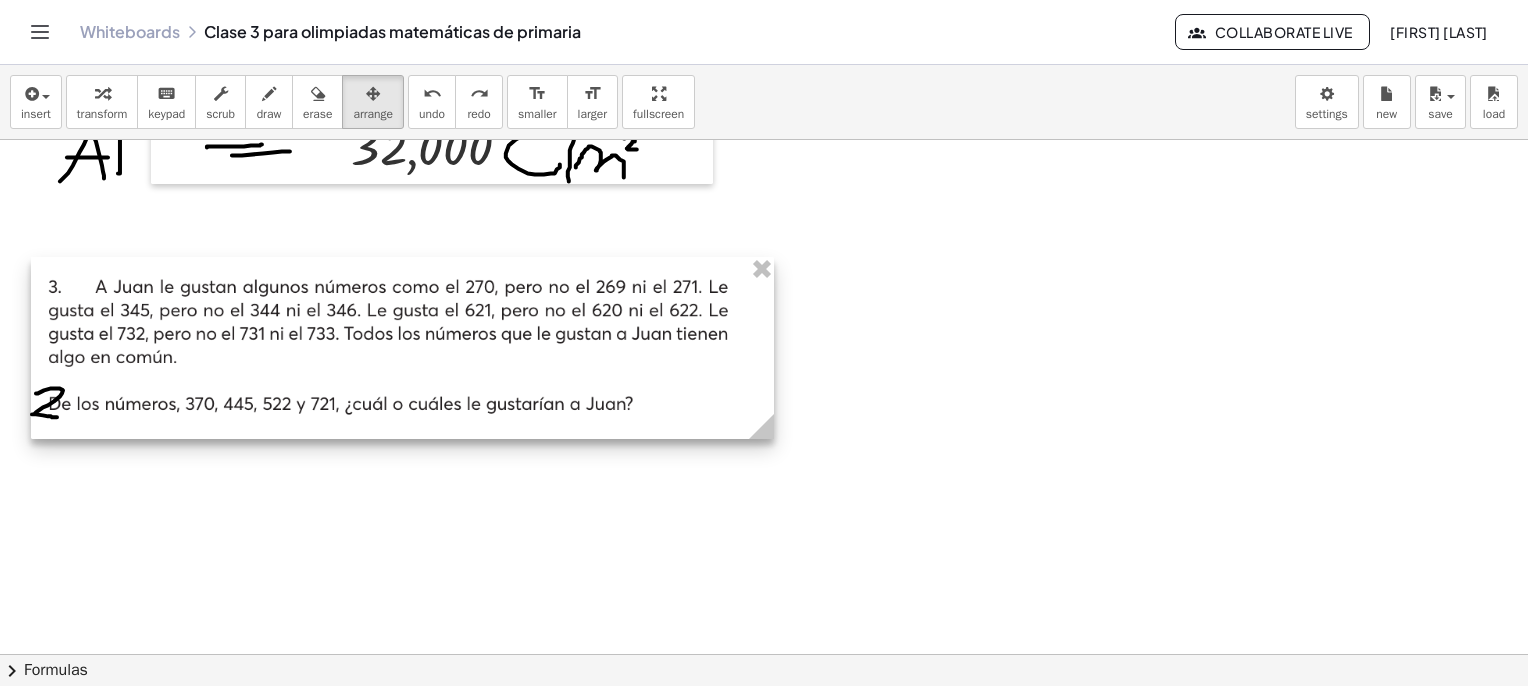drag, startPoint x: 369, startPoint y: 473, endPoint x: 400, endPoint y: 319, distance: 157.08914 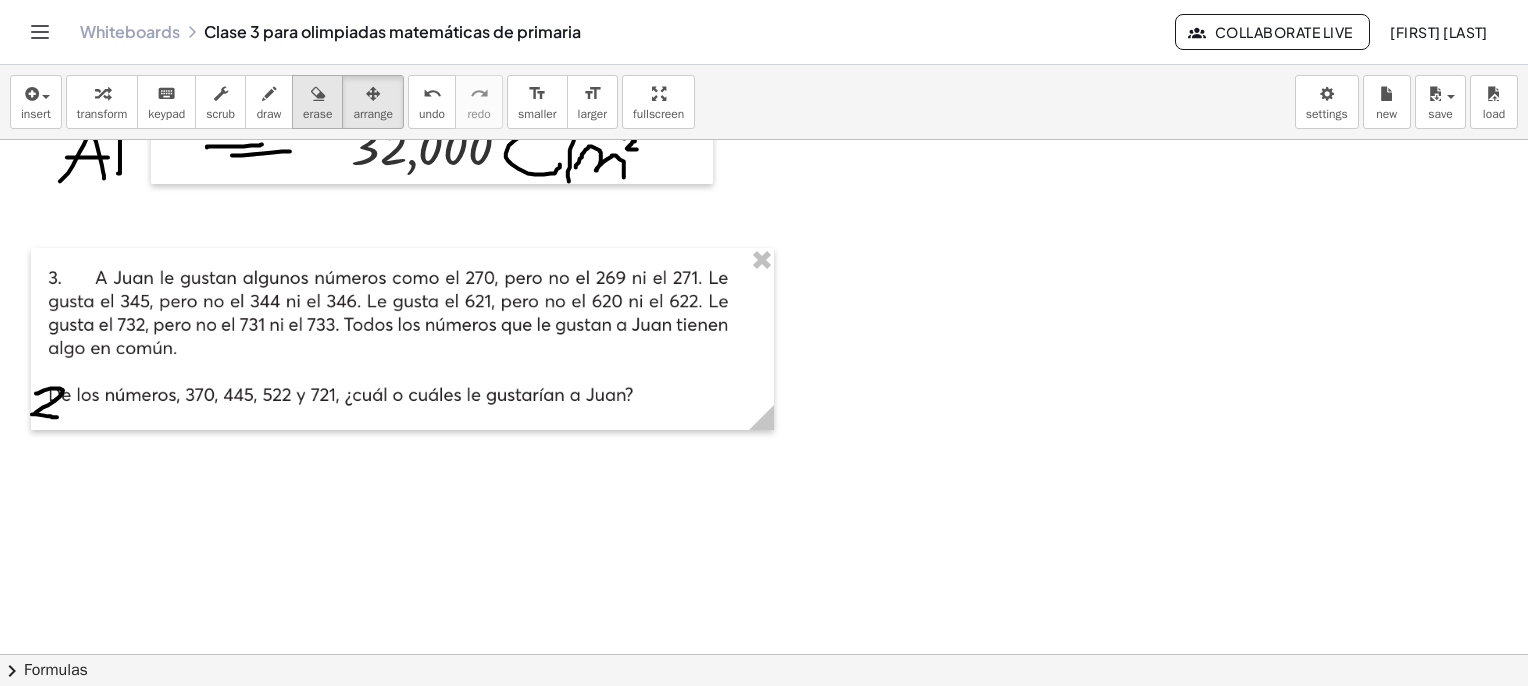 click at bounding box center (318, 94) 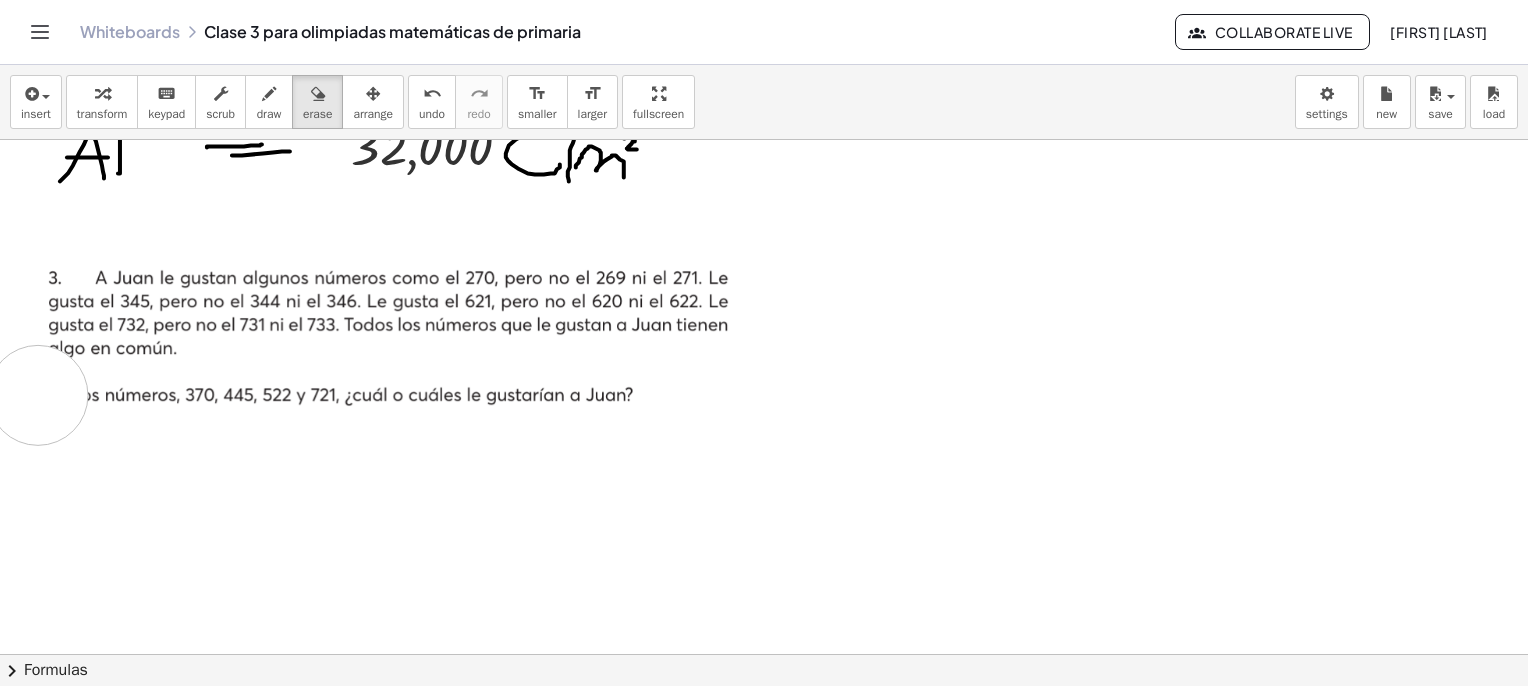 drag, startPoint x: 37, startPoint y: 396, endPoint x: 48, endPoint y: 398, distance: 11.18034 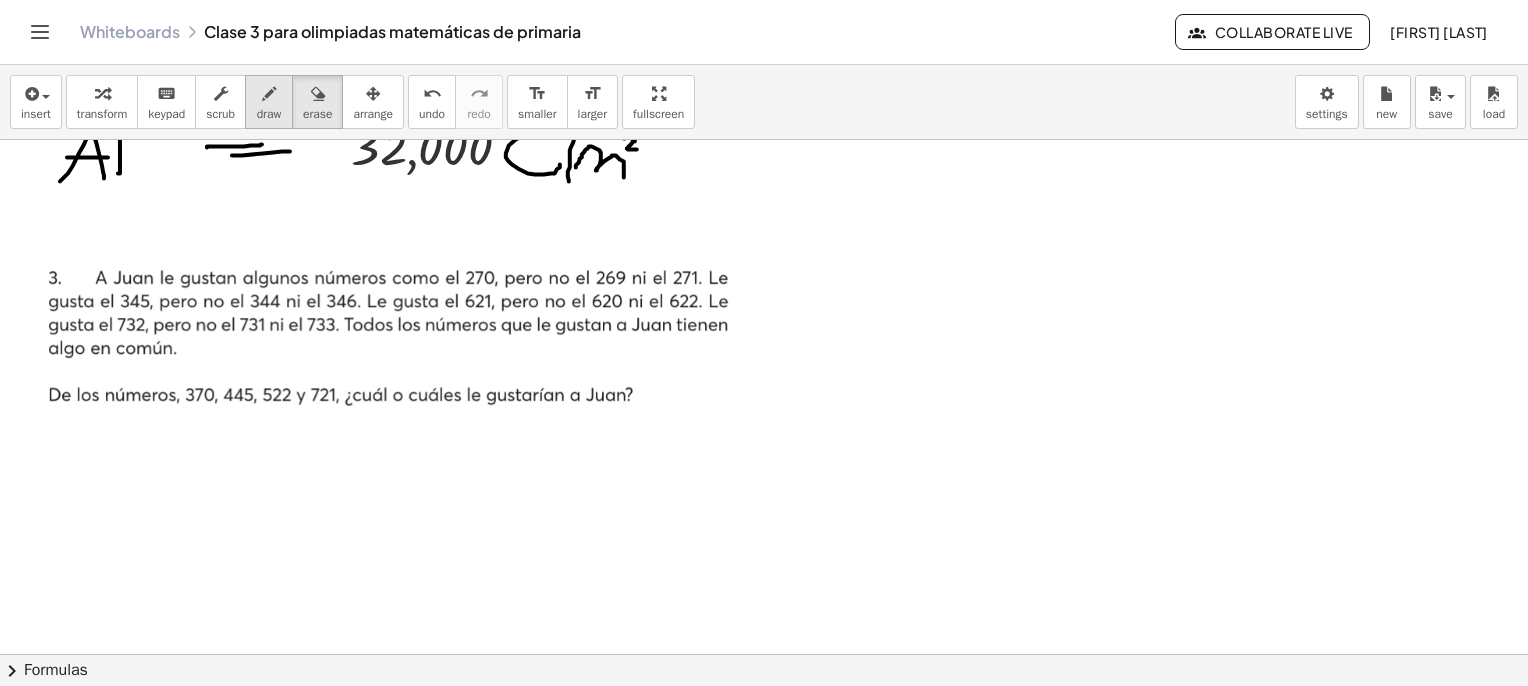click on "draw" at bounding box center [269, 102] 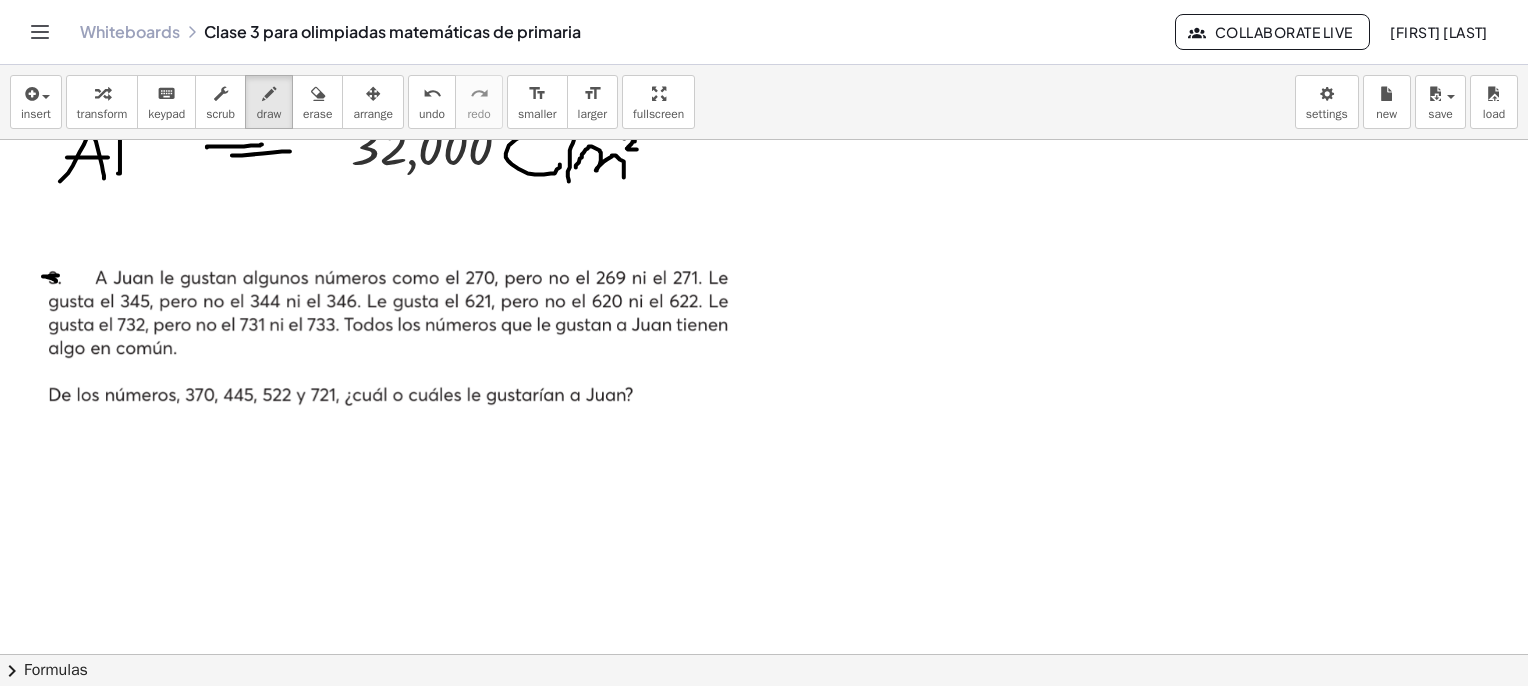 click at bounding box center [787, 2827] 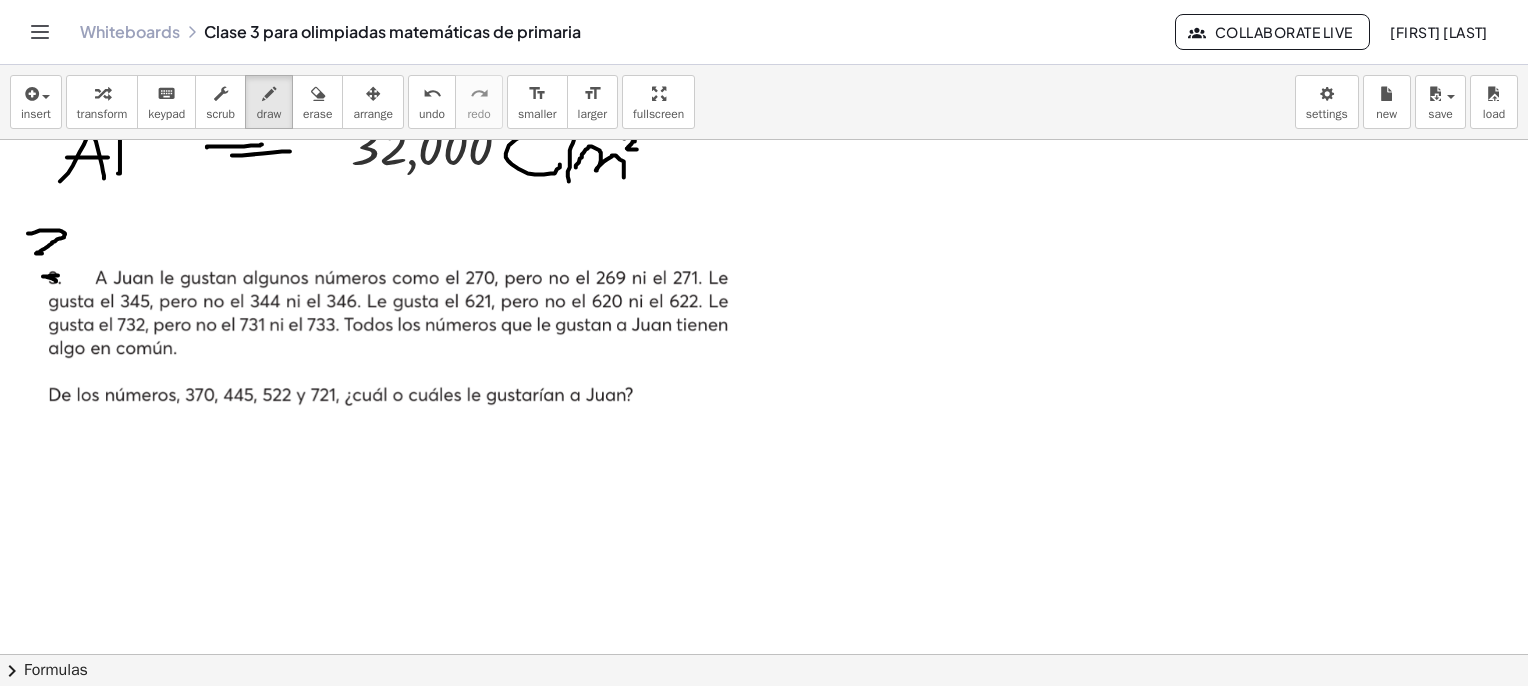 drag, startPoint x: 28, startPoint y: 233, endPoint x: 67, endPoint y: 258, distance: 46.32494 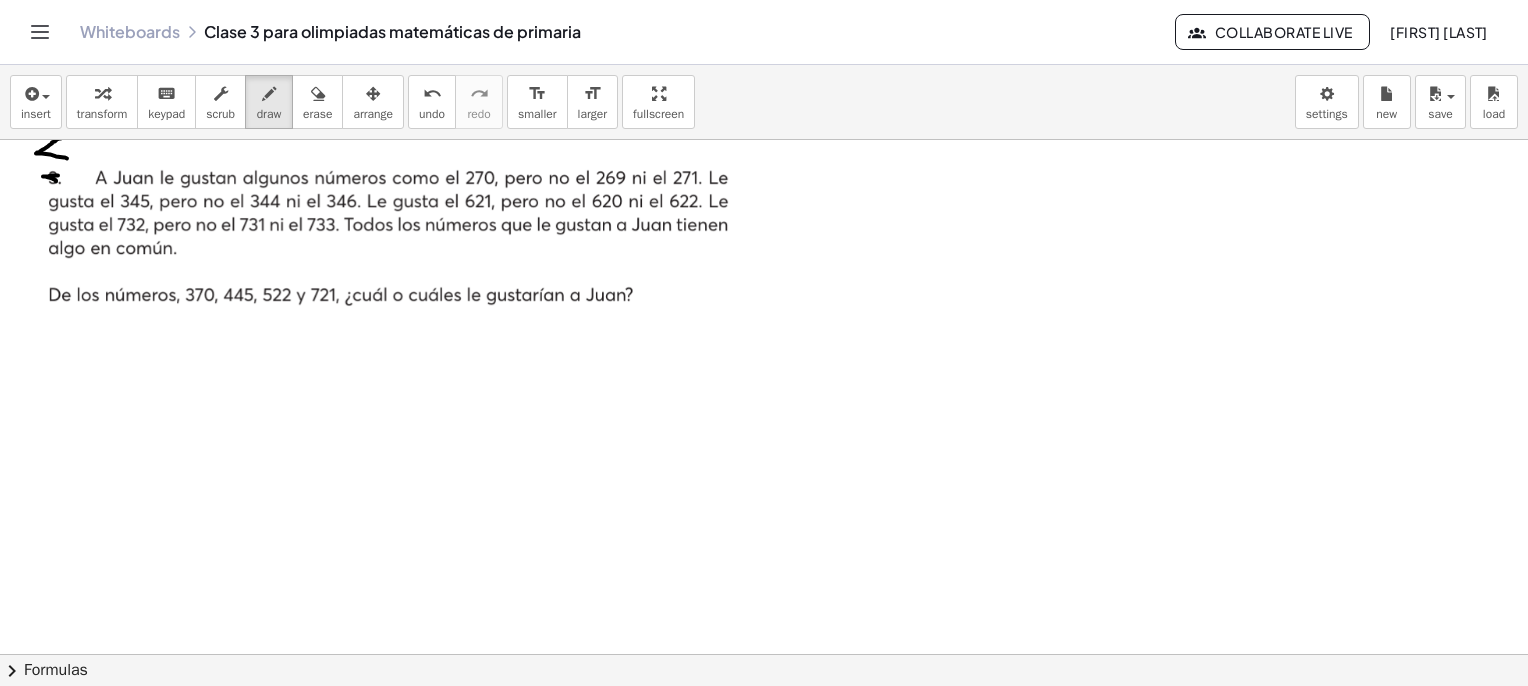 scroll, scrollTop: 1088, scrollLeft: 0, axis: vertical 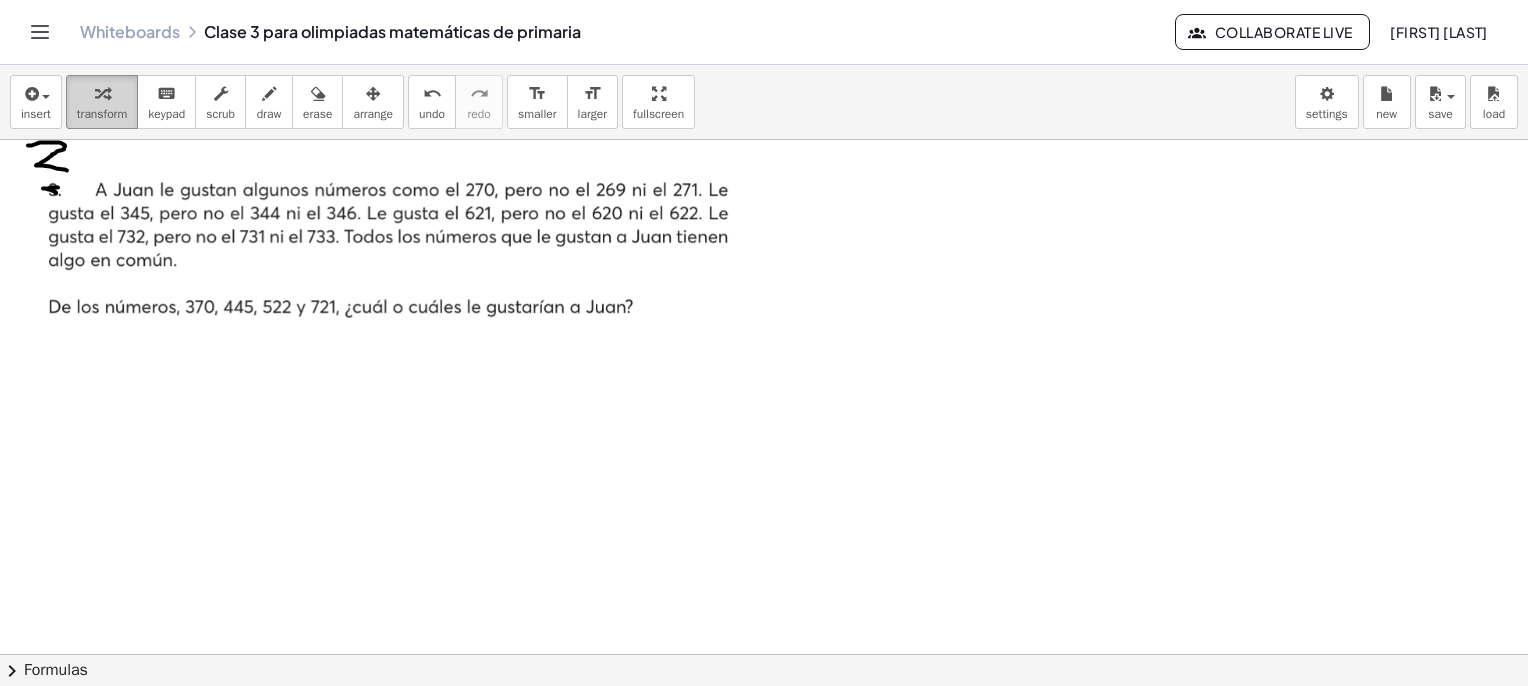 click on "transform" at bounding box center [102, 114] 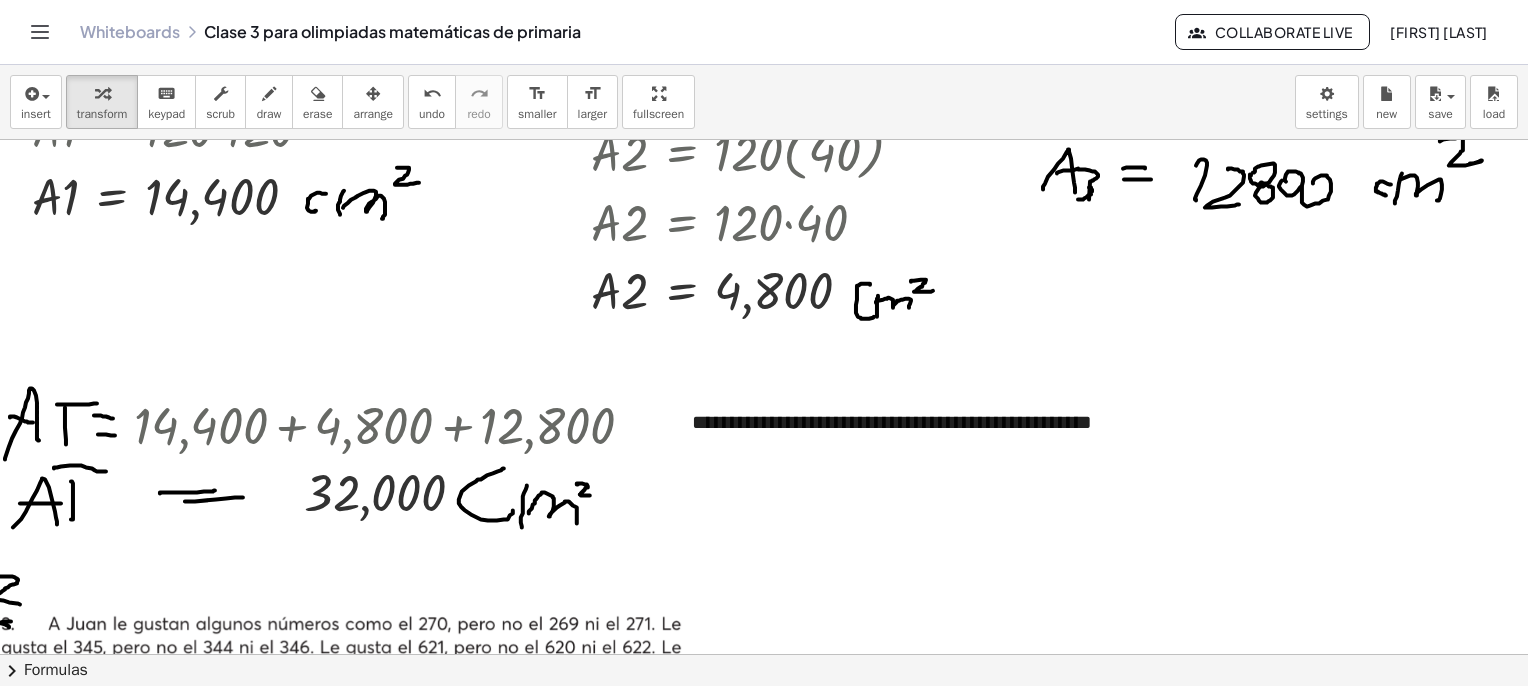 scroll, scrollTop: 688, scrollLeft: 62, axis: both 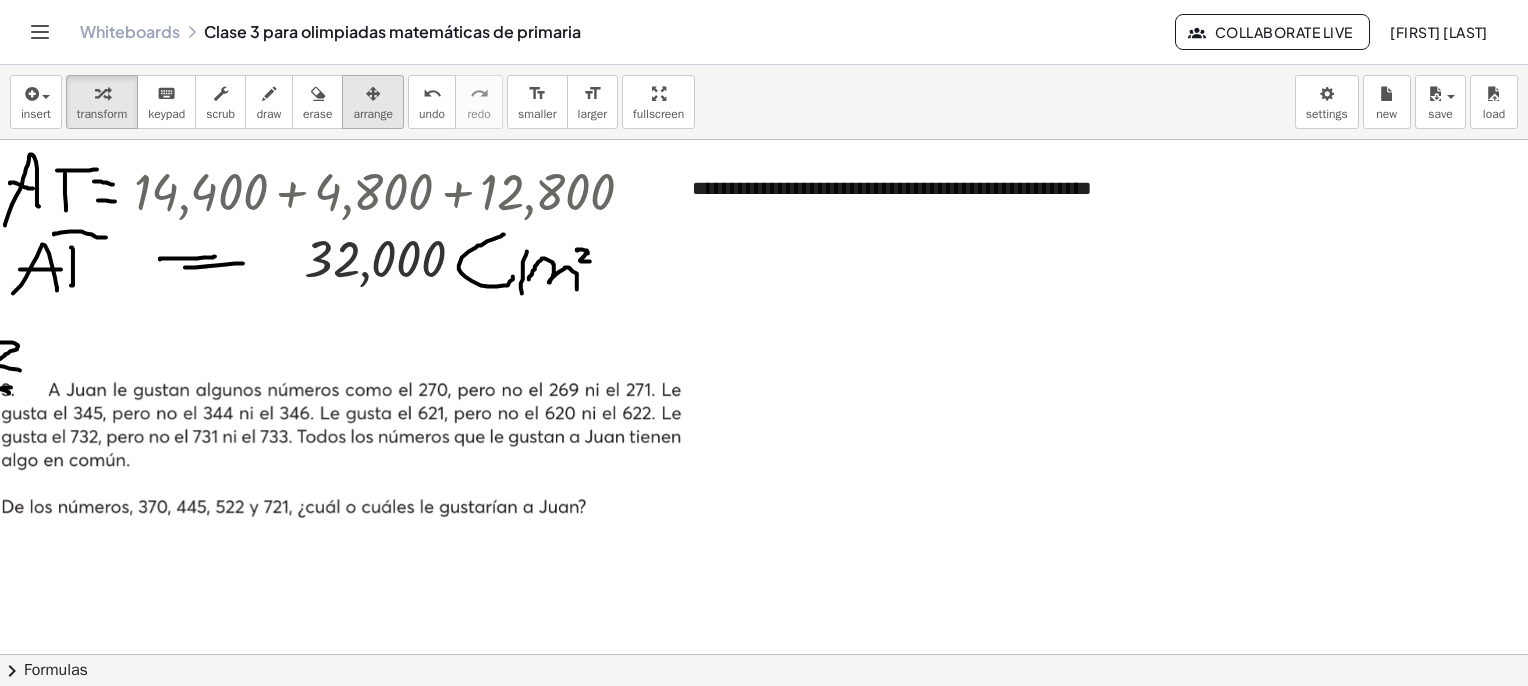 click on "arrange" at bounding box center [373, 114] 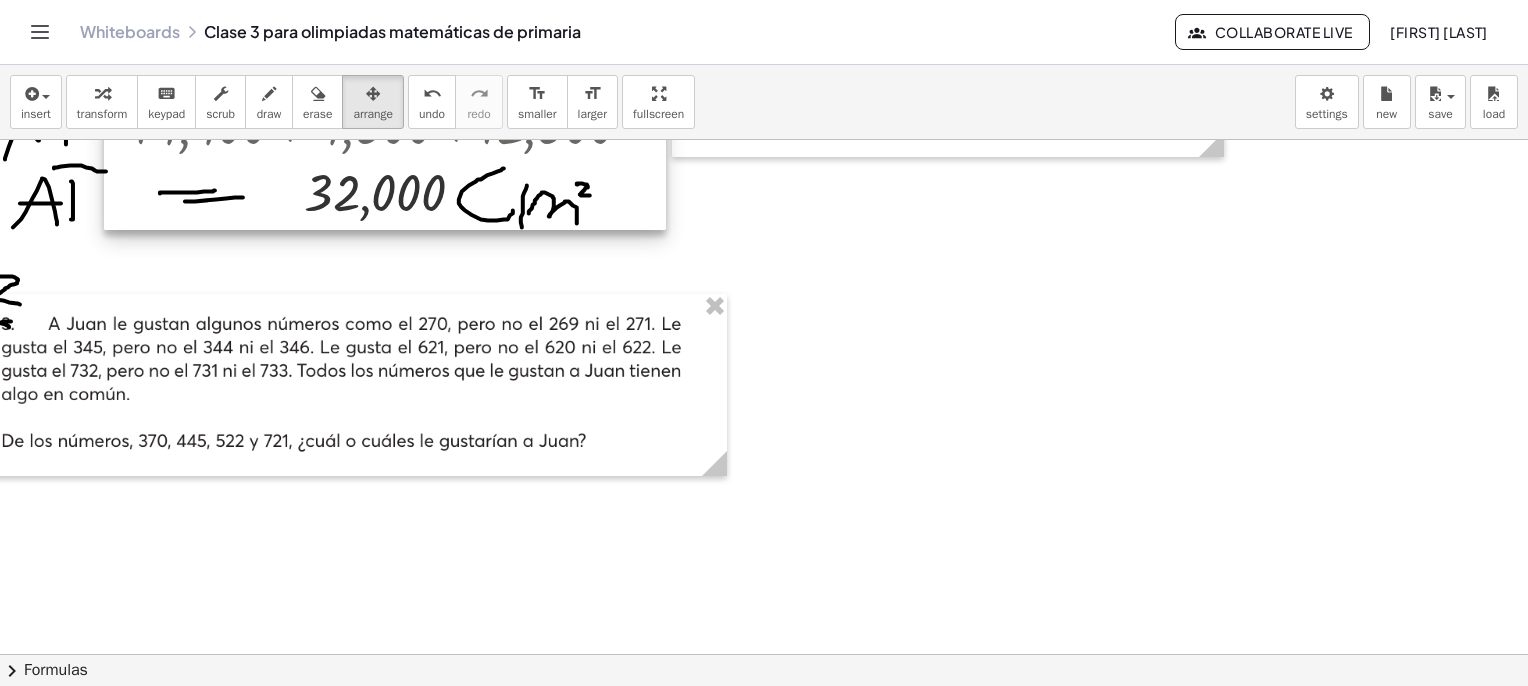 scroll, scrollTop: 988, scrollLeft: 62, axis: both 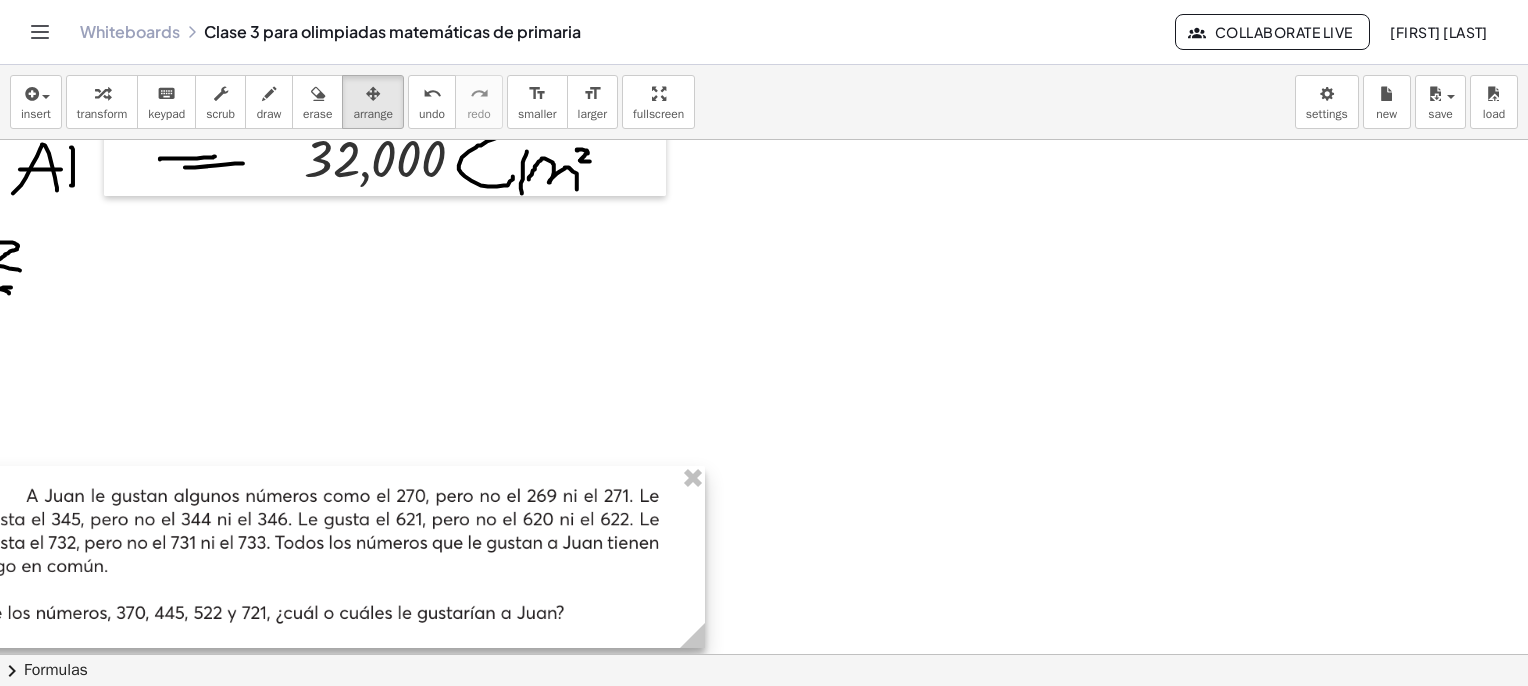 drag, startPoint x: 380, startPoint y: 295, endPoint x: 358, endPoint y: 501, distance: 207.17143 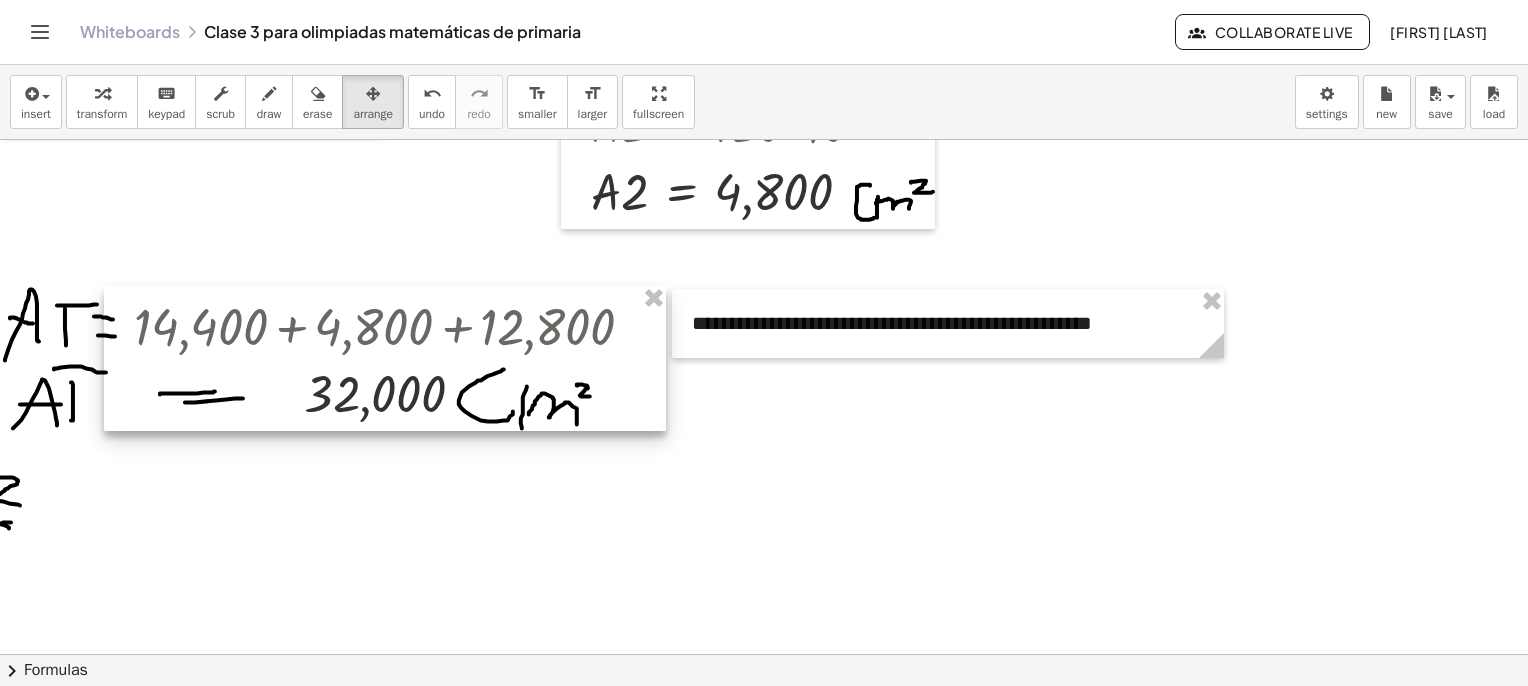scroll, scrollTop: 788, scrollLeft: 62, axis: both 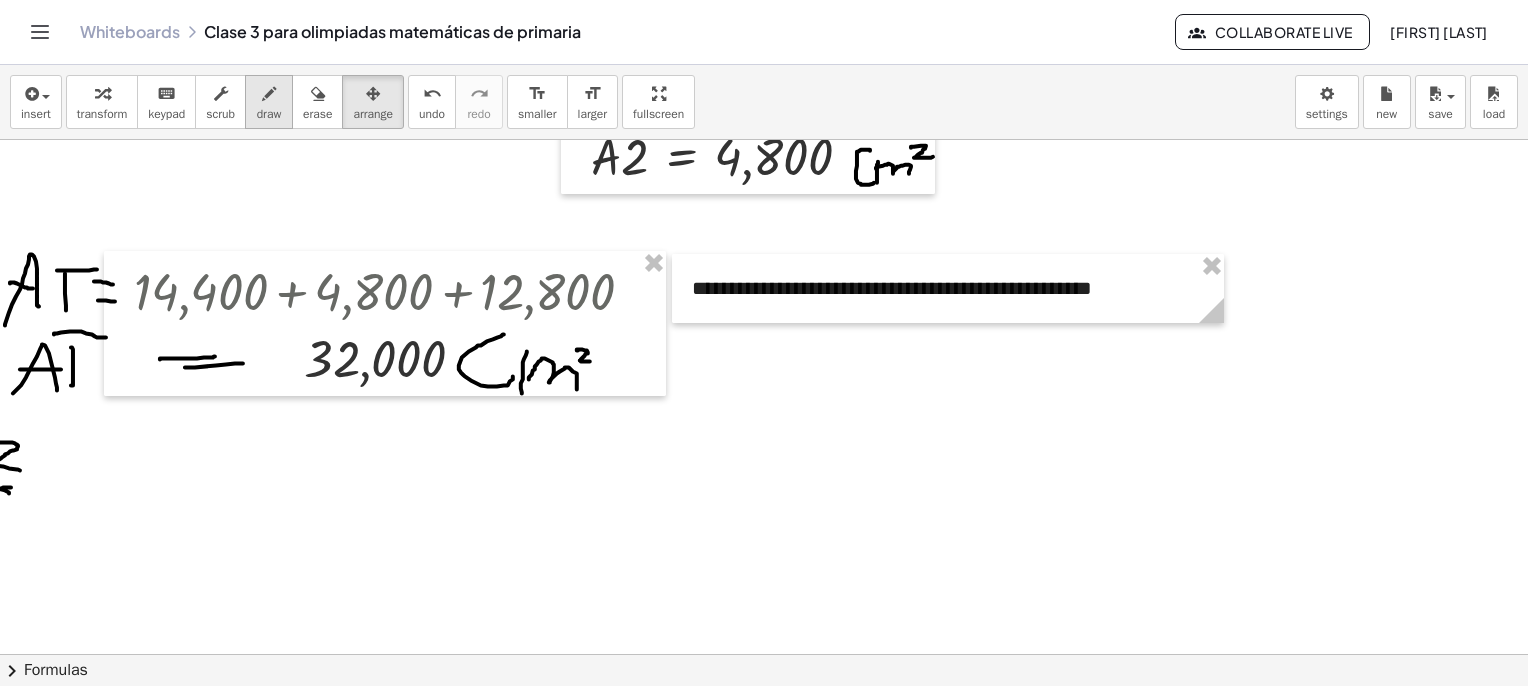 click on "draw" at bounding box center (269, 114) 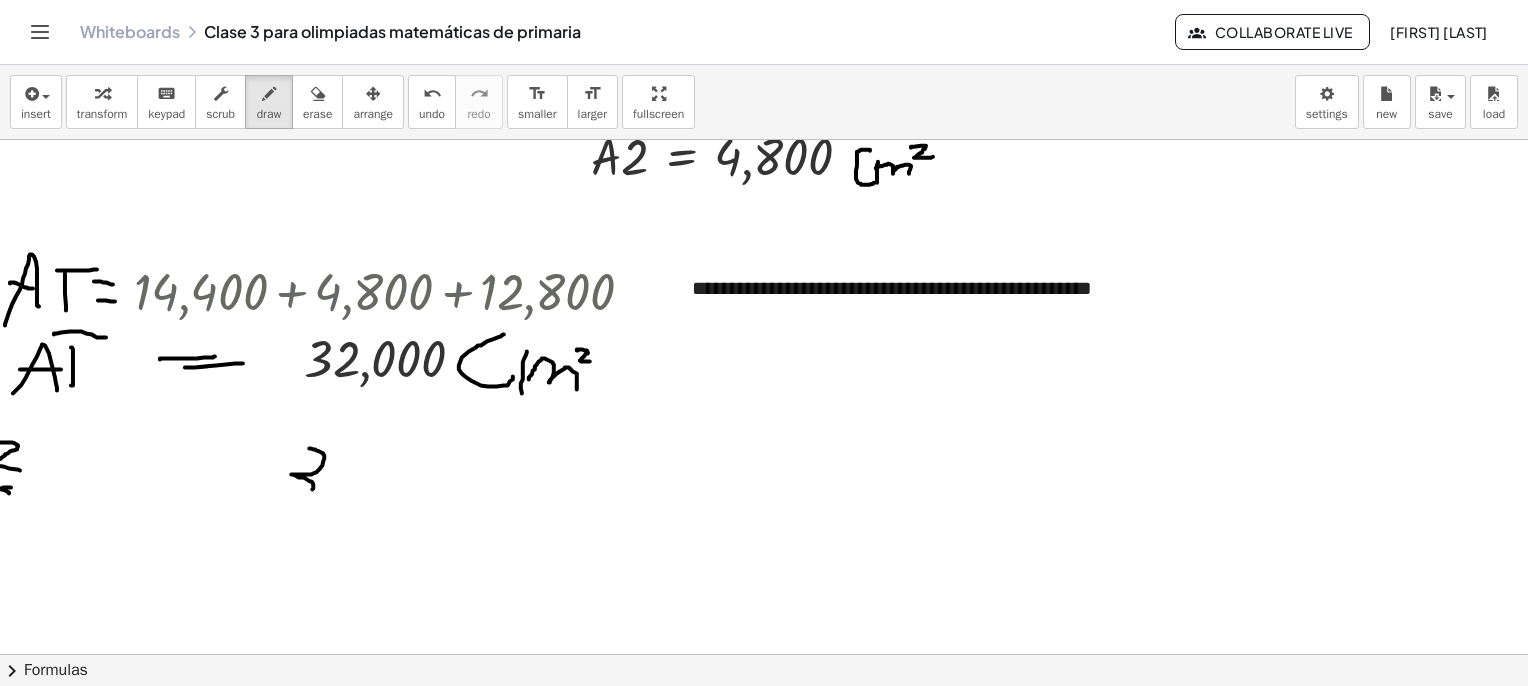 drag, startPoint x: 294, startPoint y: 448, endPoint x: 273, endPoint y: 495, distance: 51.47815 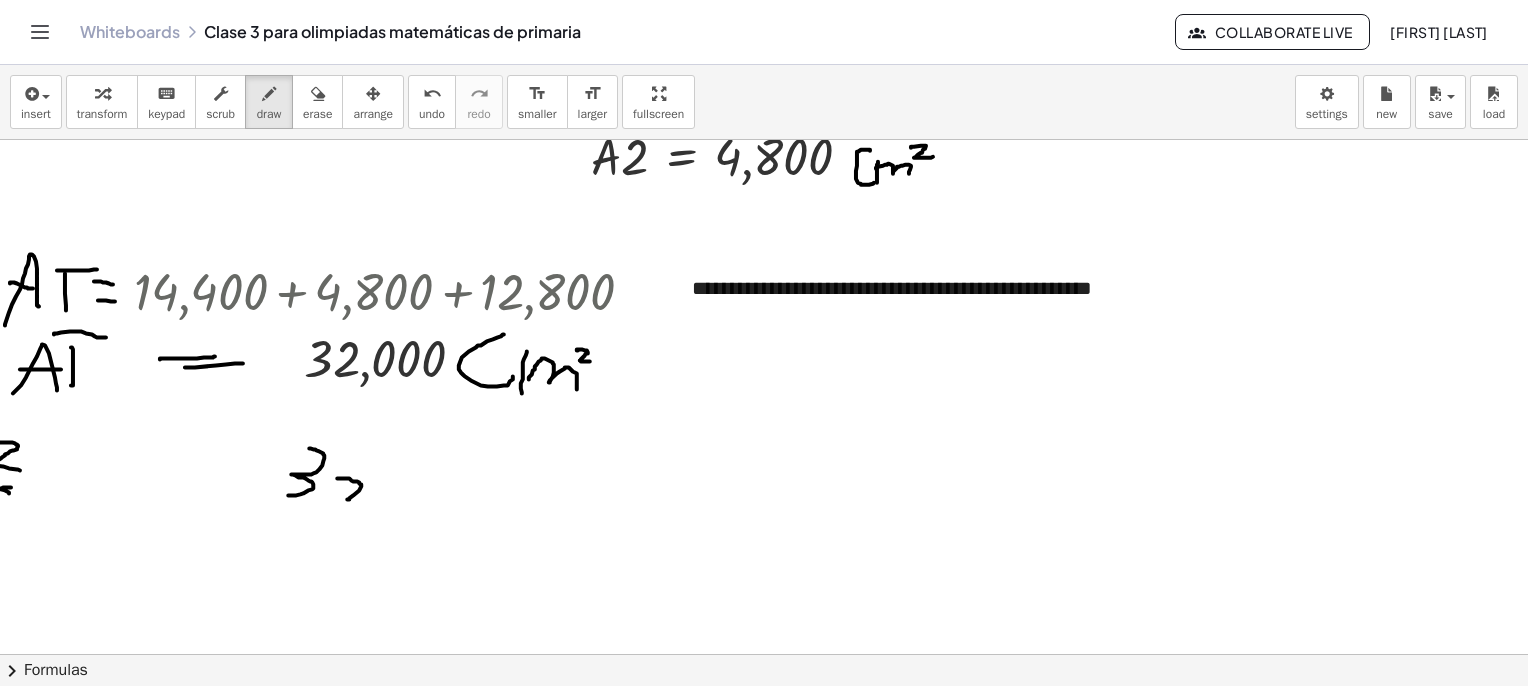 drag, startPoint x: 322, startPoint y: 478, endPoint x: 355, endPoint y: 498, distance: 38.587563 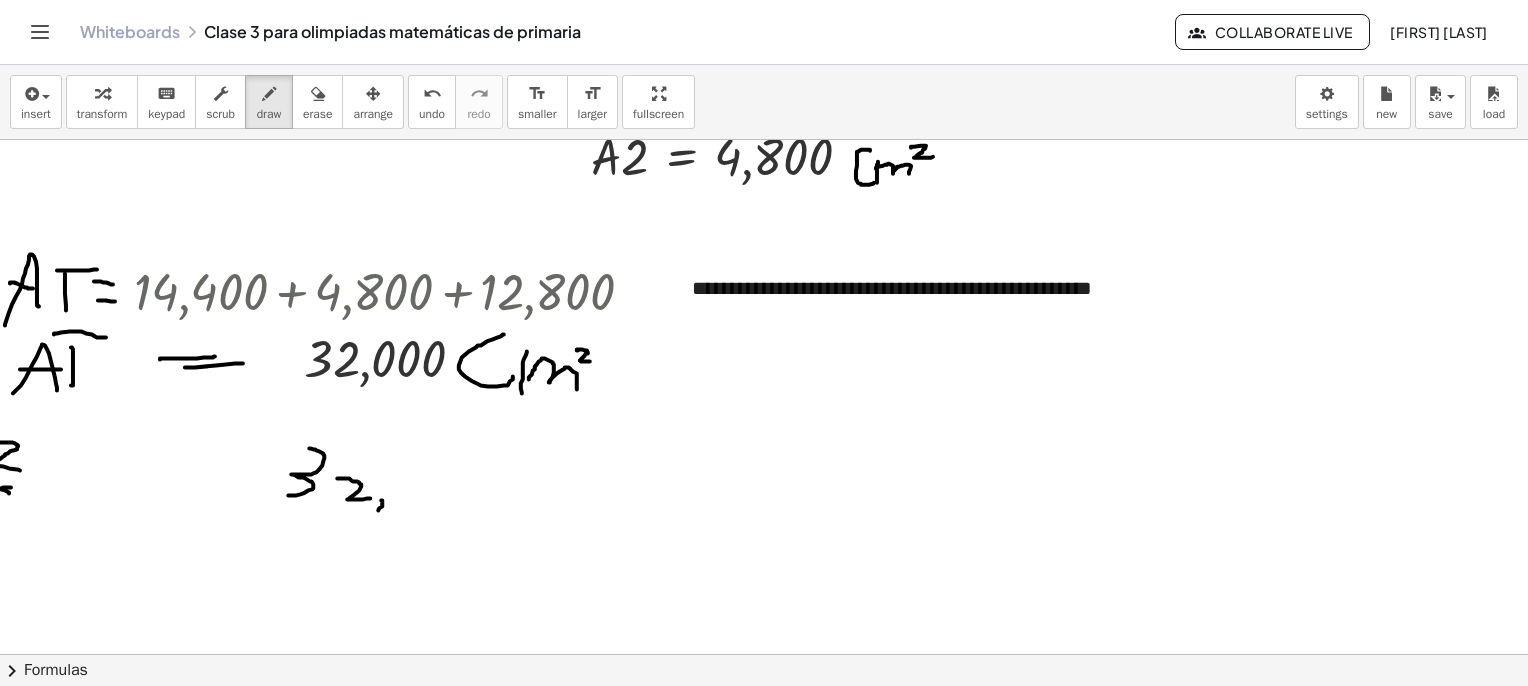drag, startPoint x: 367, startPoint y: 500, endPoint x: 365, endPoint y: 512, distance: 12.165525 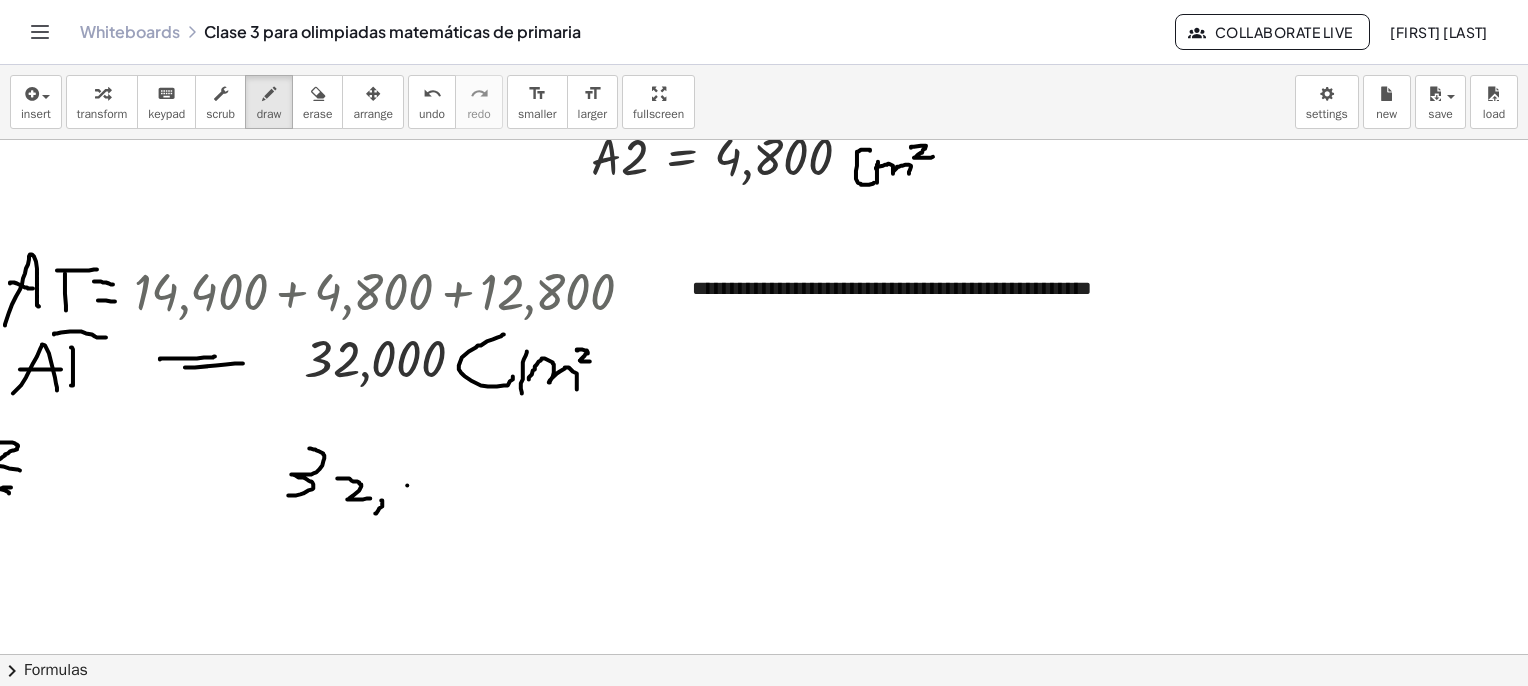 drag, startPoint x: 392, startPoint y: 485, endPoint x: 398, endPoint y: 473, distance: 13.416408 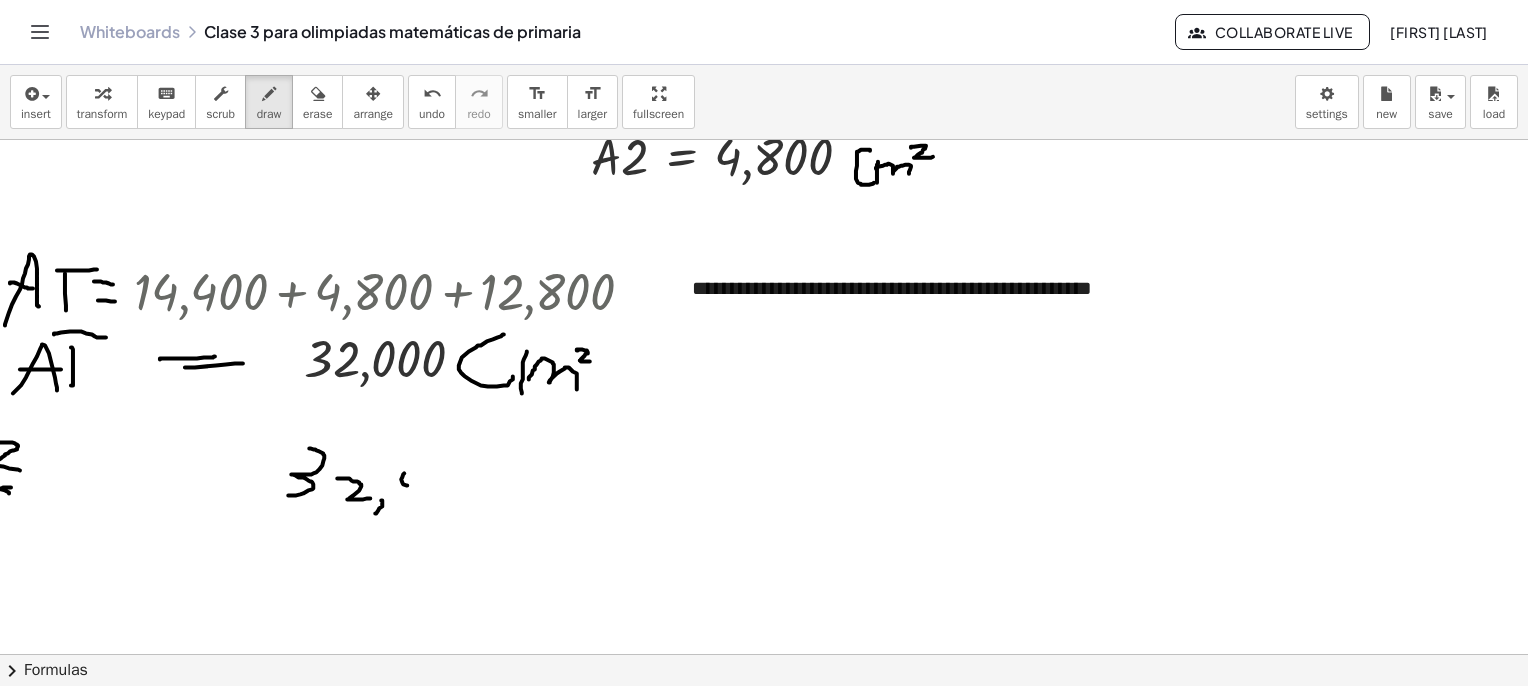 drag, startPoint x: 396, startPoint y: 501, endPoint x: 383, endPoint y: 497, distance: 13.601471 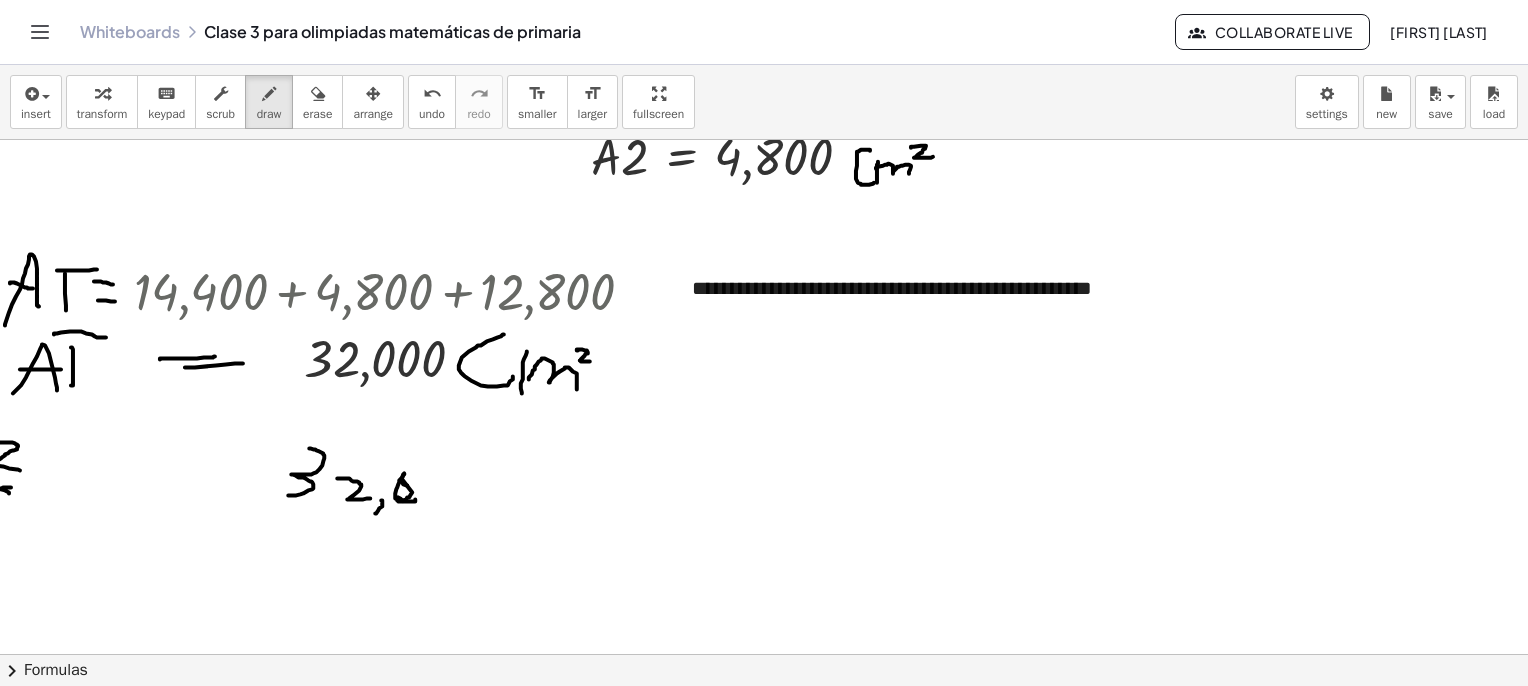 drag, startPoint x: 397, startPoint y: 492, endPoint x: 392, endPoint y: 476, distance: 16.763054 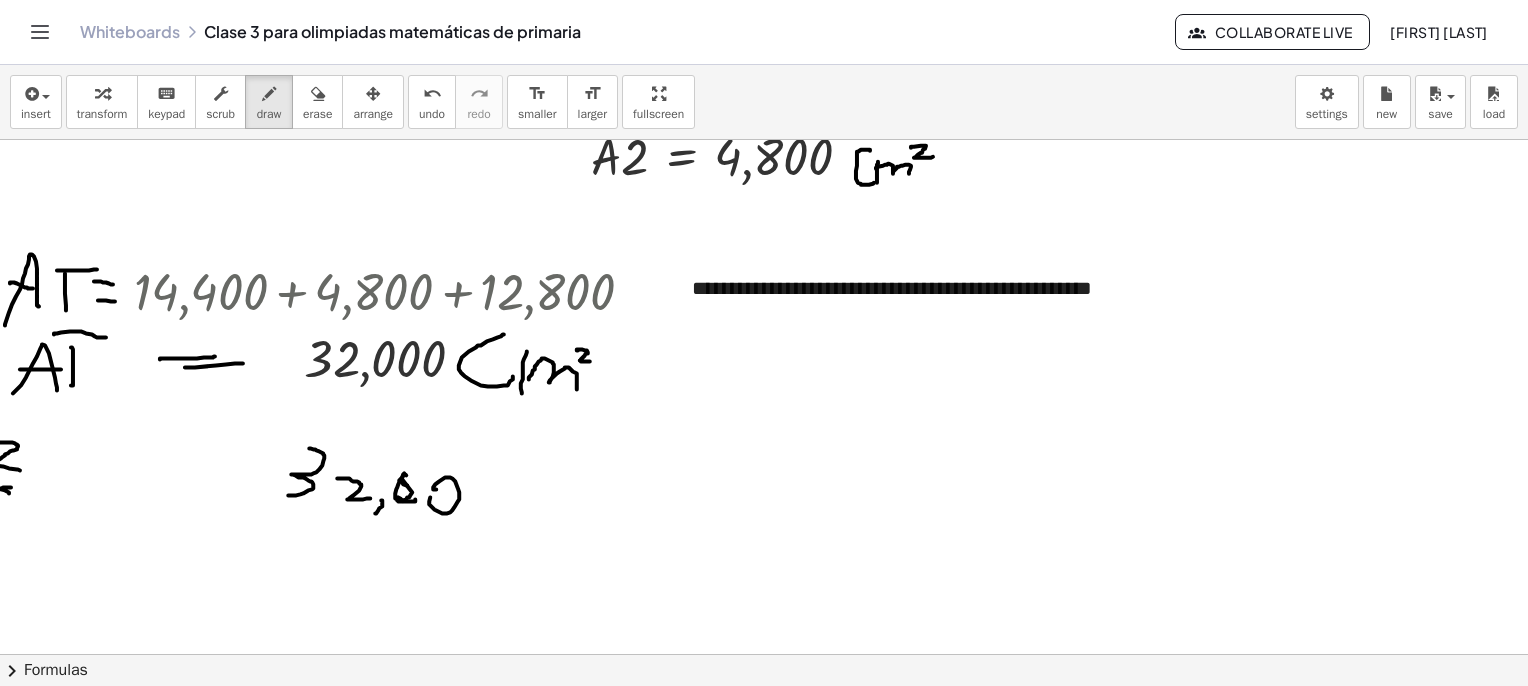 click at bounding box center [740, 3039] 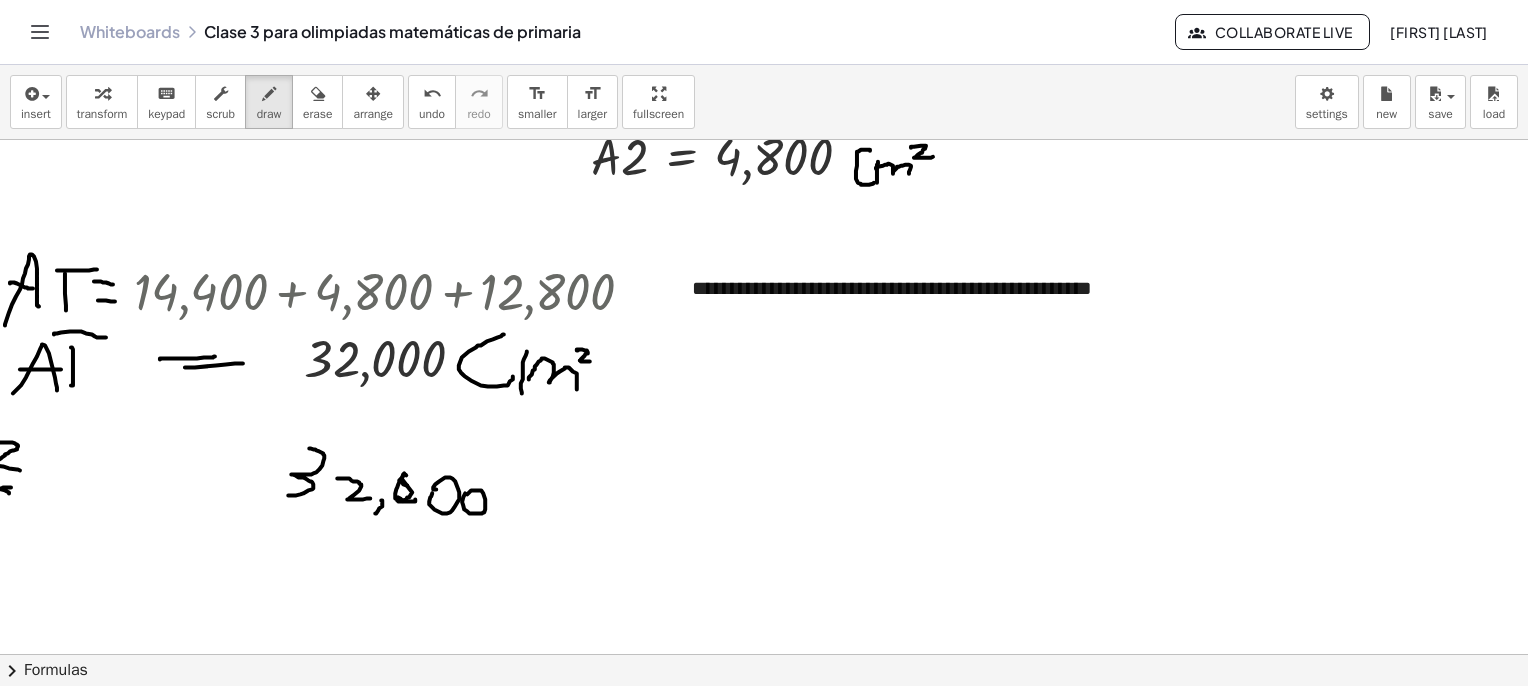 click at bounding box center [740, 3039] 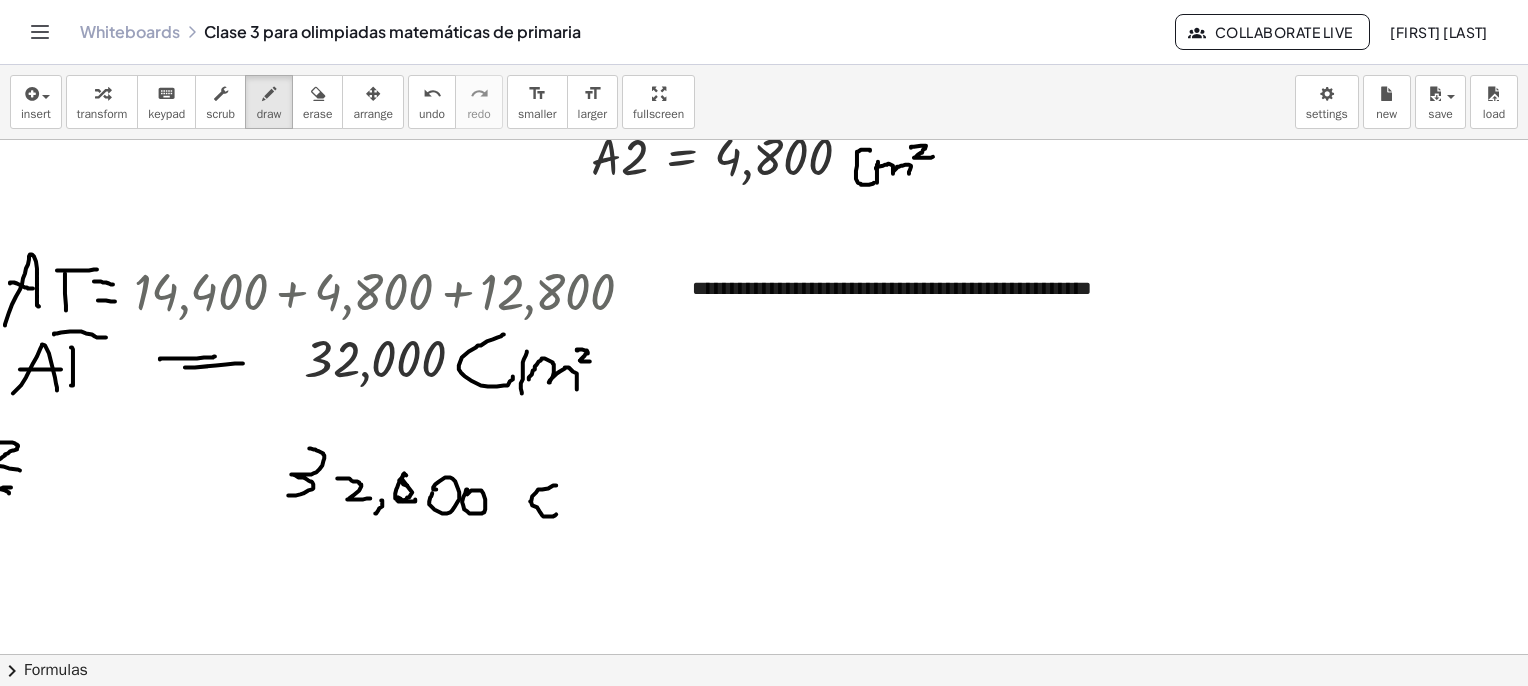 drag, startPoint x: 541, startPoint y: 485, endPoint x: 545, endPoint y: 510, distance: 25.317978 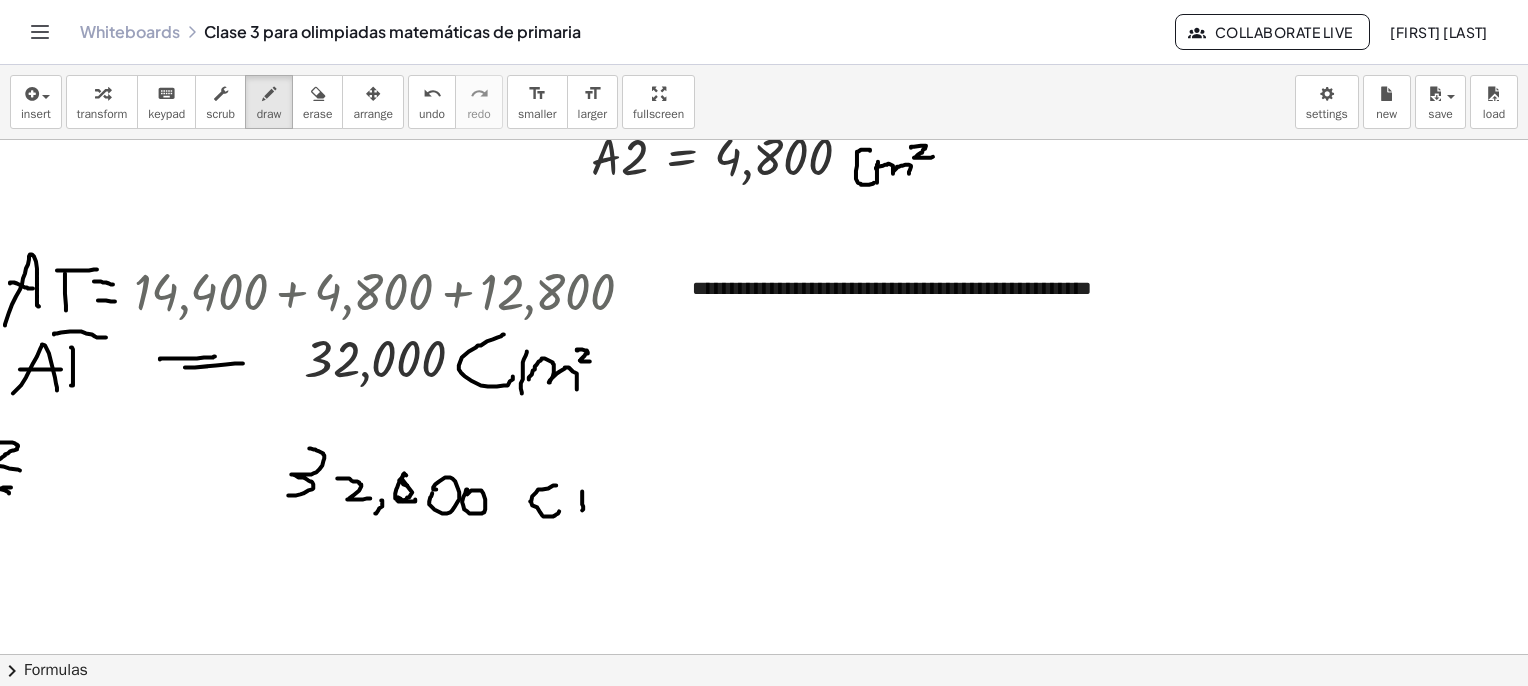 drag, startPoint x: 567, startPoint y: 510, endPoint x: 571, endPoint y: 490, distance: 20.396078 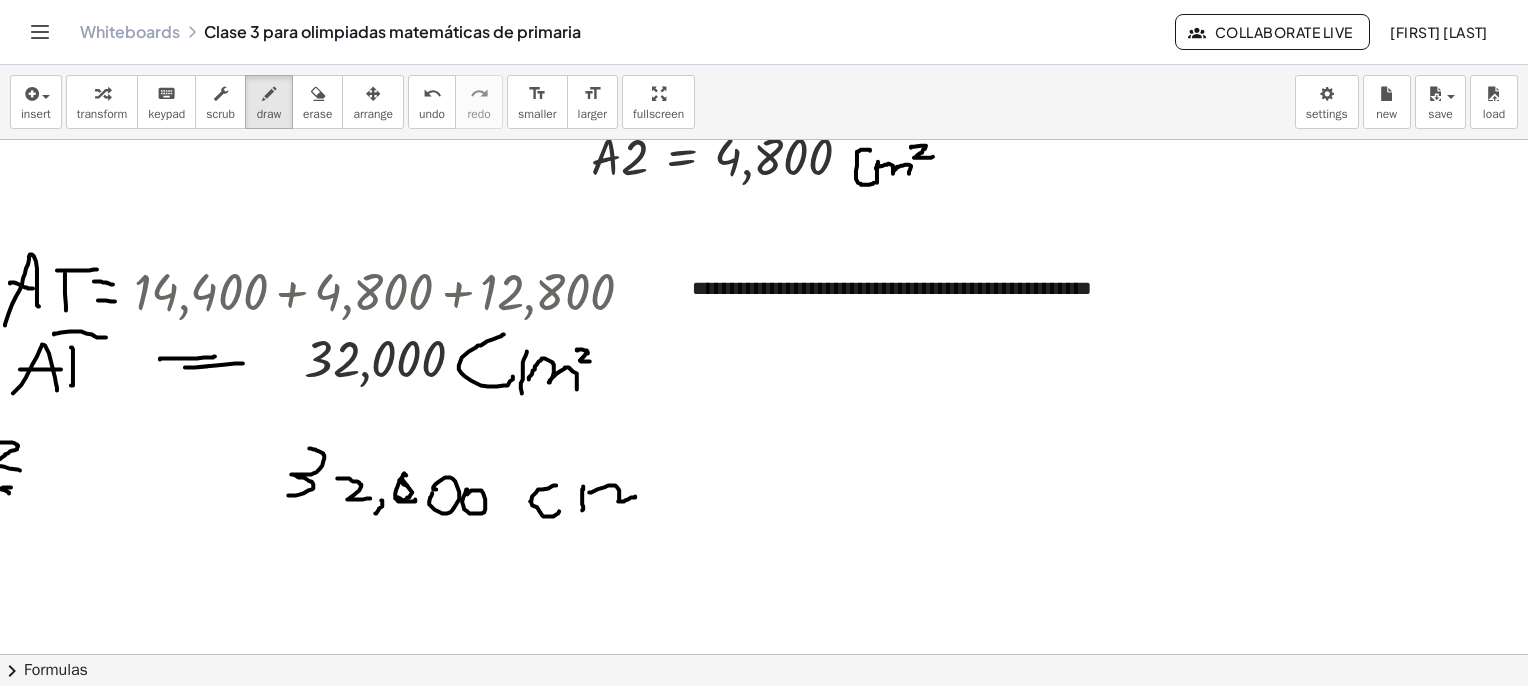 drag, startPoint x: 574, startPoint y: 492, endPoint x: 612, endPoint y: 508, distance: 41.231056 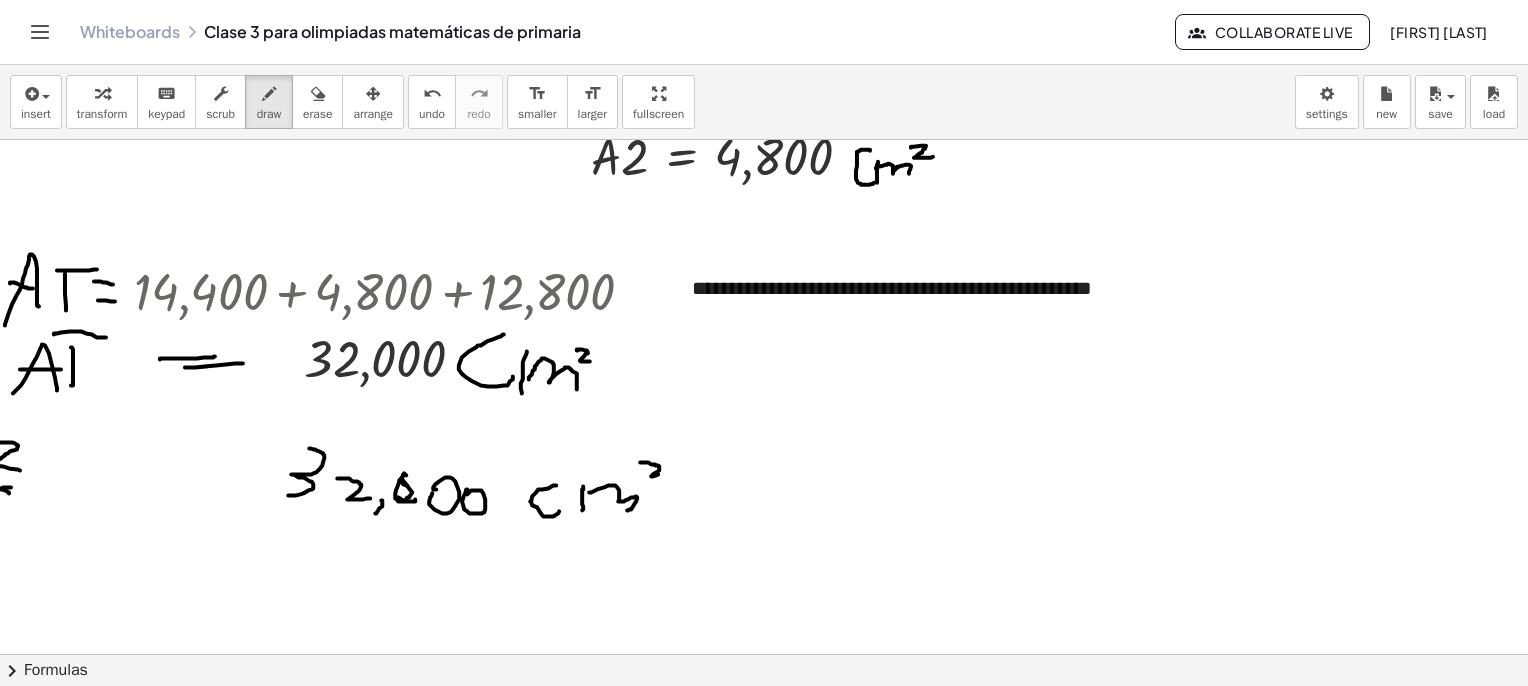 drag, startPoint x: 625, startPoint y: 462, endPoint x: 608, endPoint y: 489, distance: 31.906113 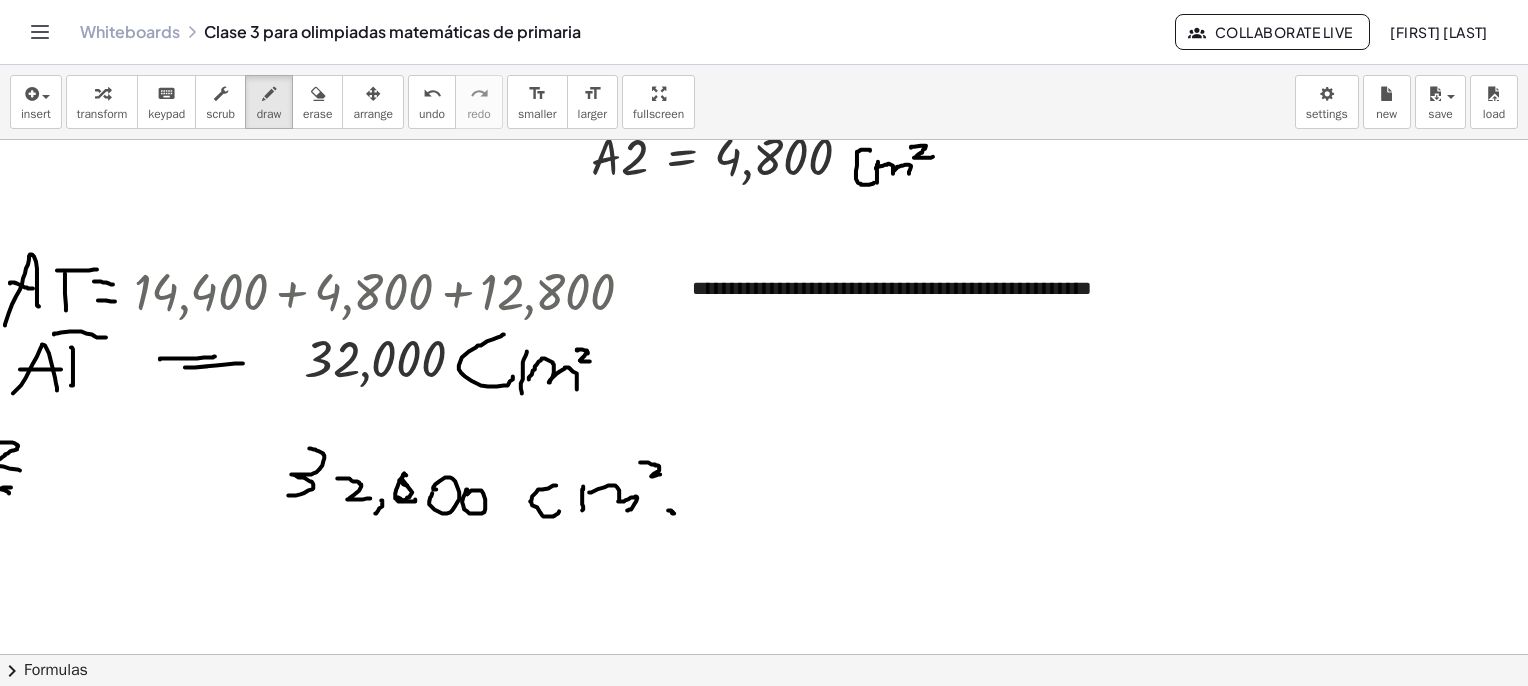 click at bounding box center (740, 3039) 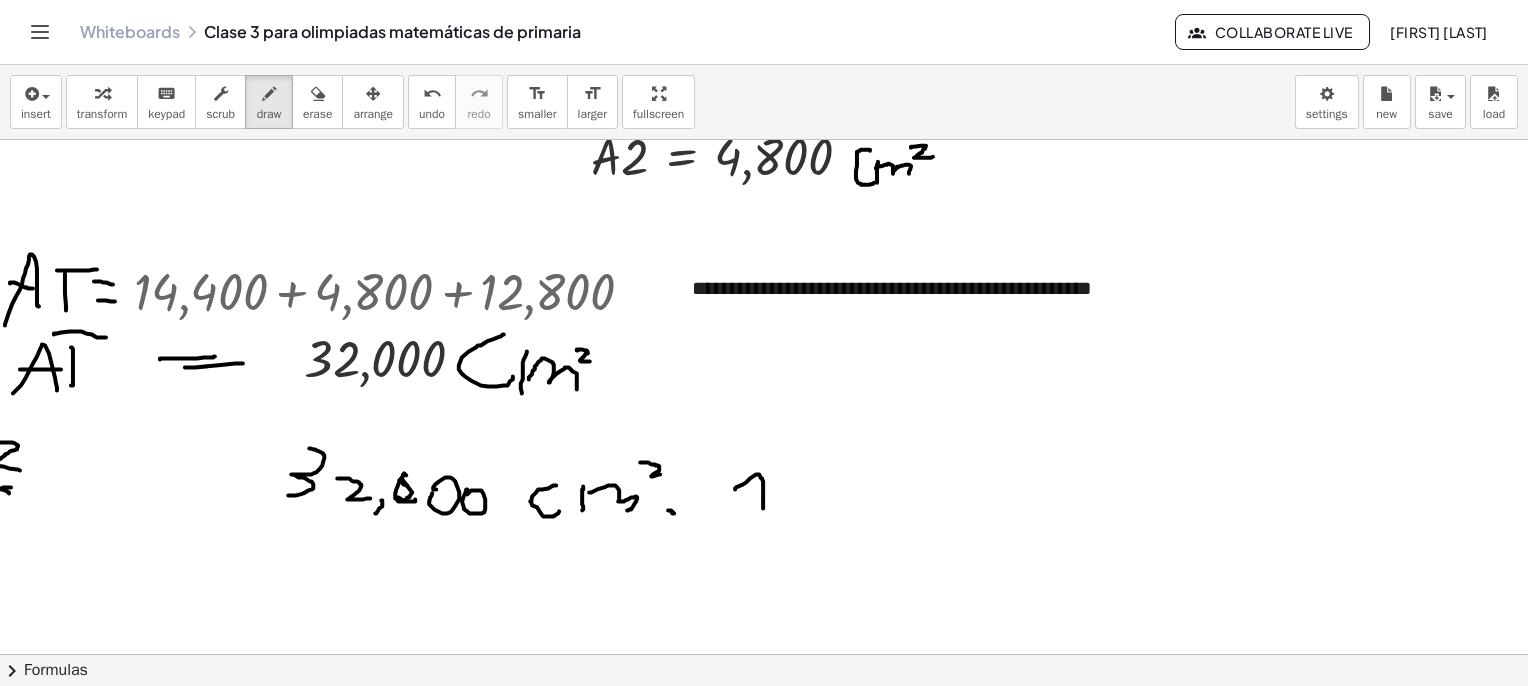 drag, startPoint x: 748, startPoint y: 508, endPoint x: 720, endPoint y: 489, distance: 33.83785 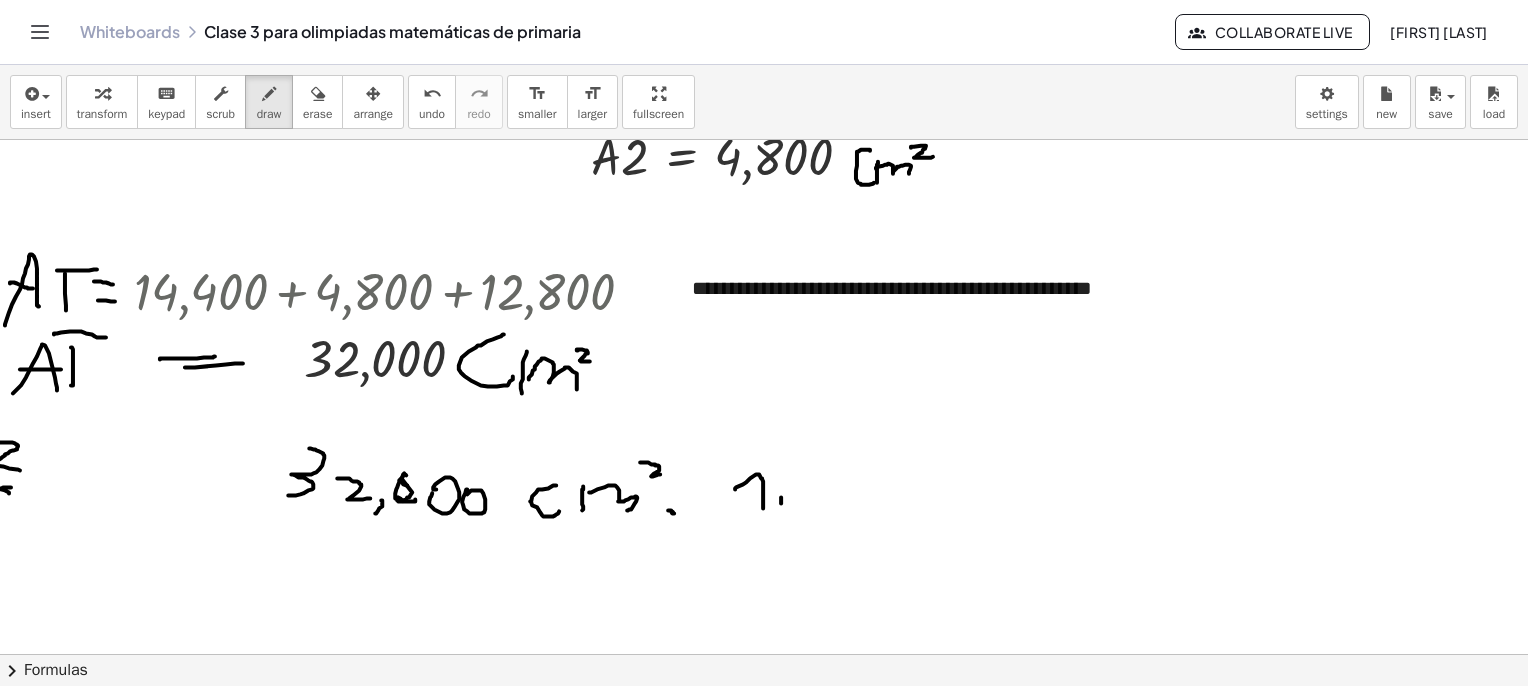 drag, startPoint x: 766, startPoint y: 503, endPoint x: 768, endPoint y: 473, distance: 30.066593 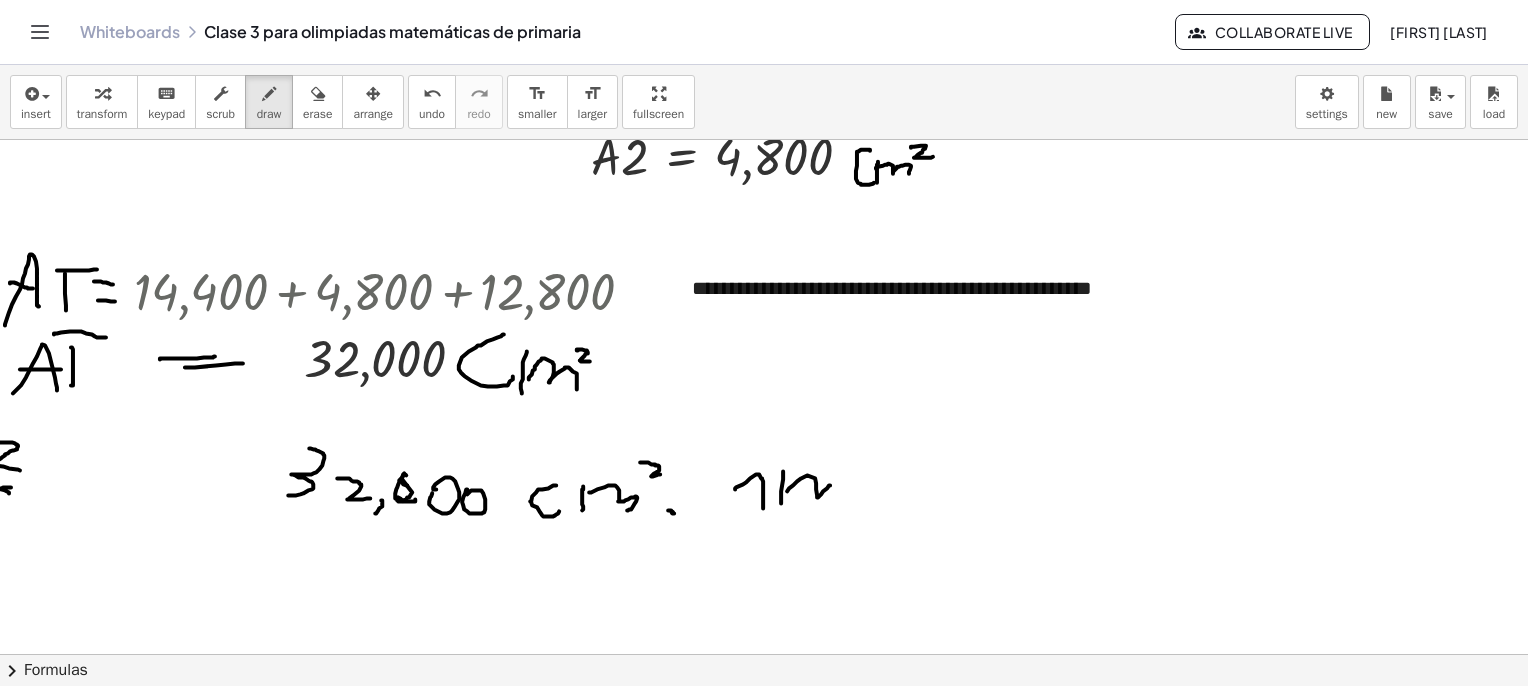 drag, startPoint x: 772, startPoint y: 491, endPoint x: 820, endPoint y: 498, distance: 48.507732 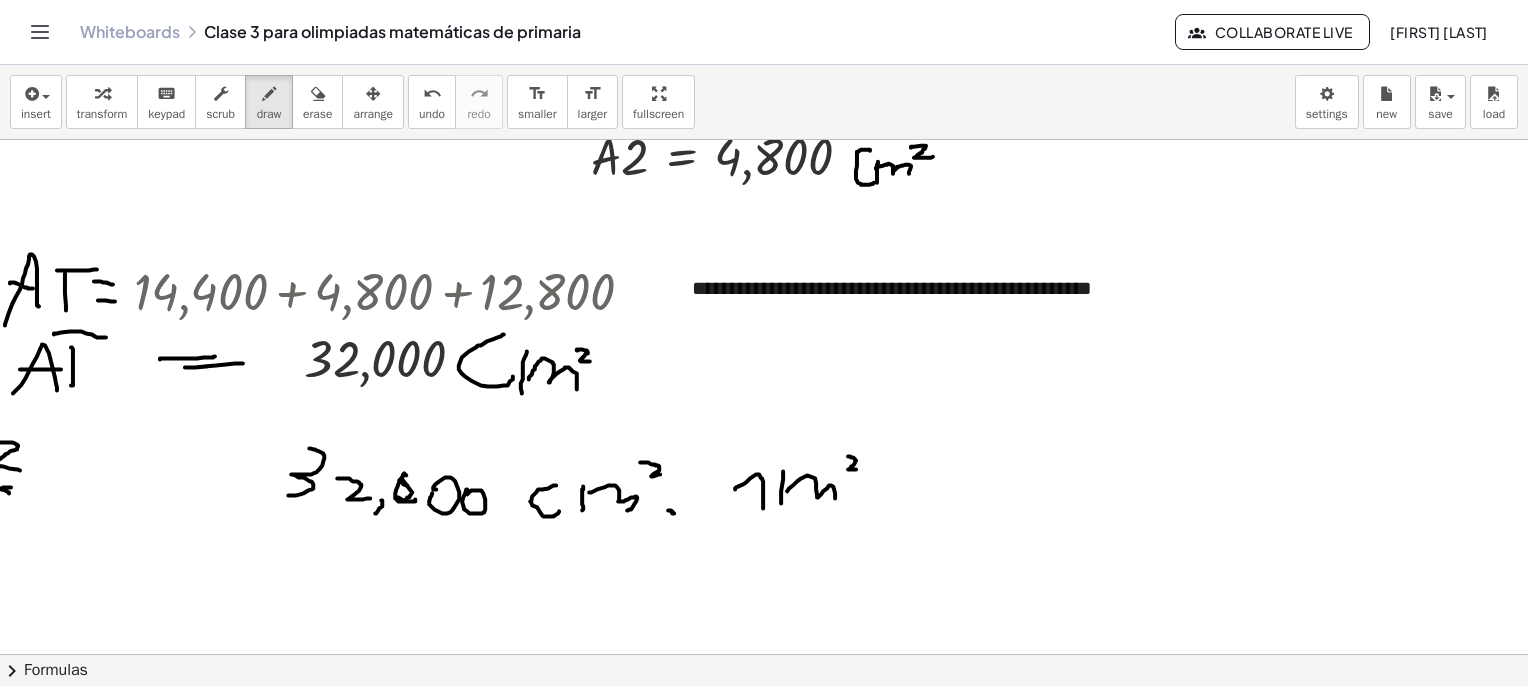 drag, startPoint x: 833, startPoint y: 456, endPoint x: 841, endPoint y: 469, distance: 15.264338 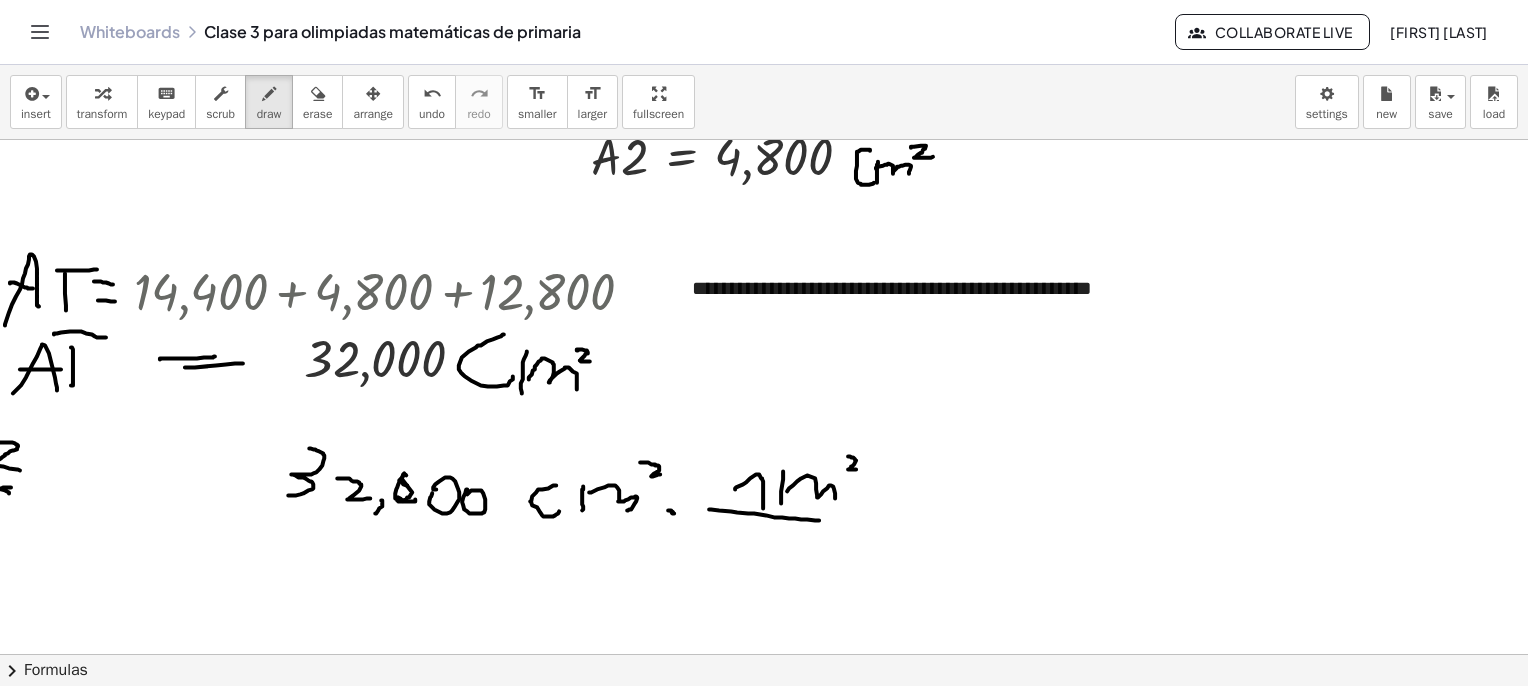 drag, startPoint x: 694, startPoint y: 509, endPoint x: 851, endPoint y: 516, distance: 157.15598 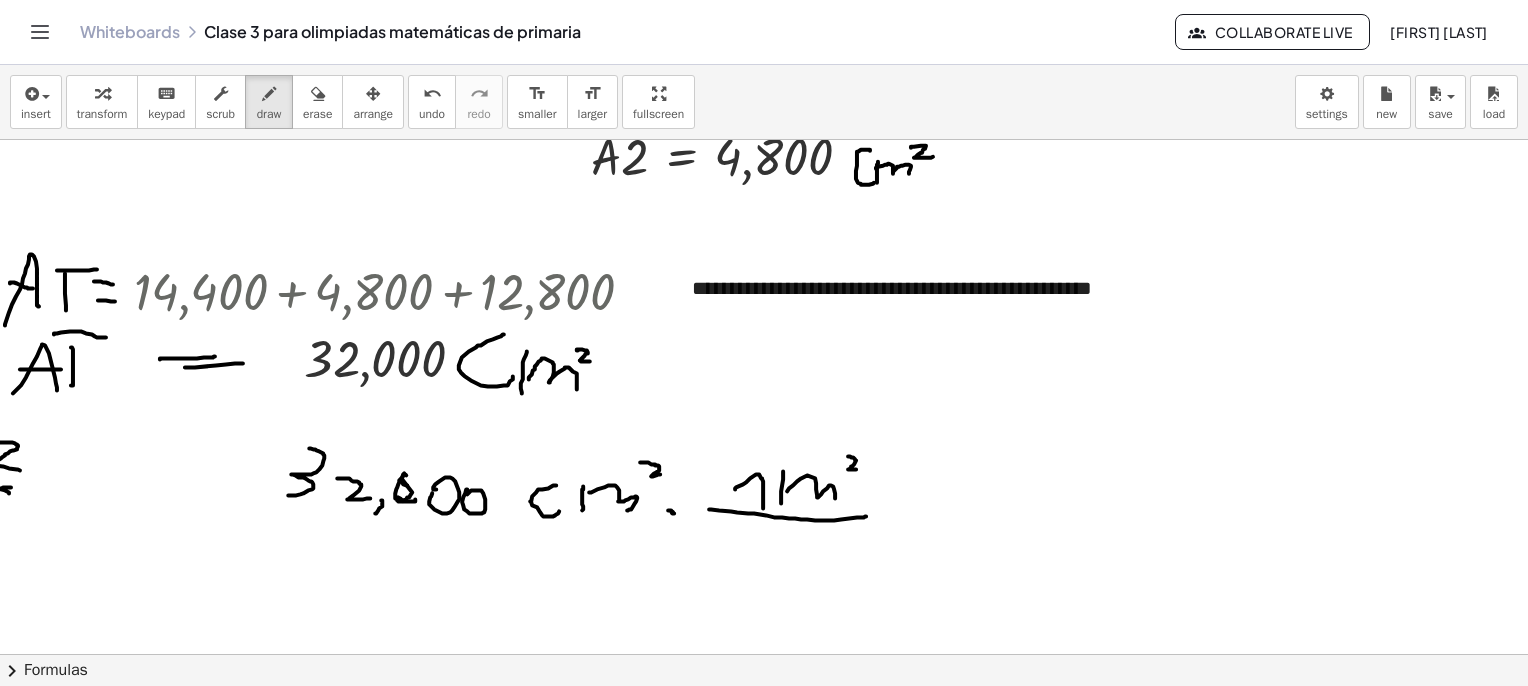 drag, startPoint x: 715, startPoint y: 570, endPoint x: 723, endPoint y: 535, distance: 35.902645 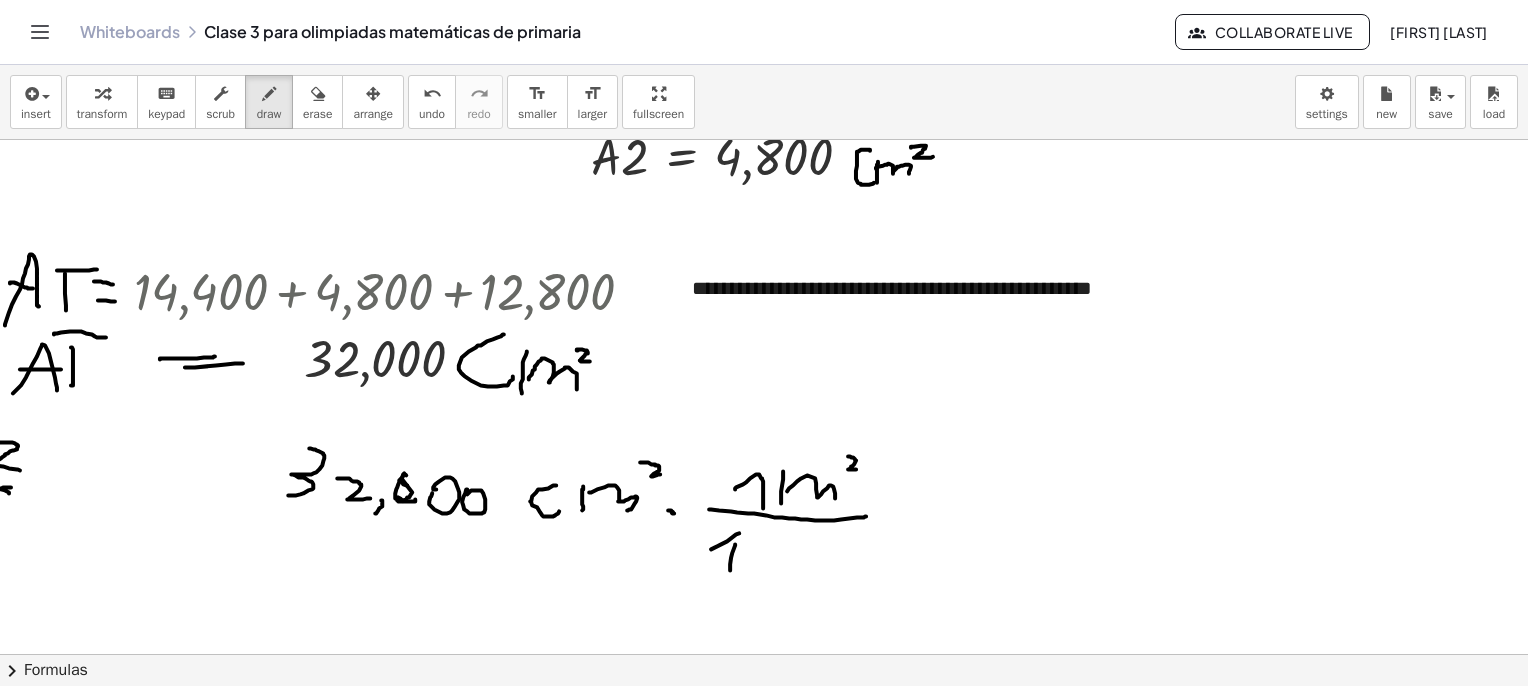 drag, startPoint x: 724, startPoint y: 533, endPoint x: 696, endPoint y: 549, distance: 32.24903 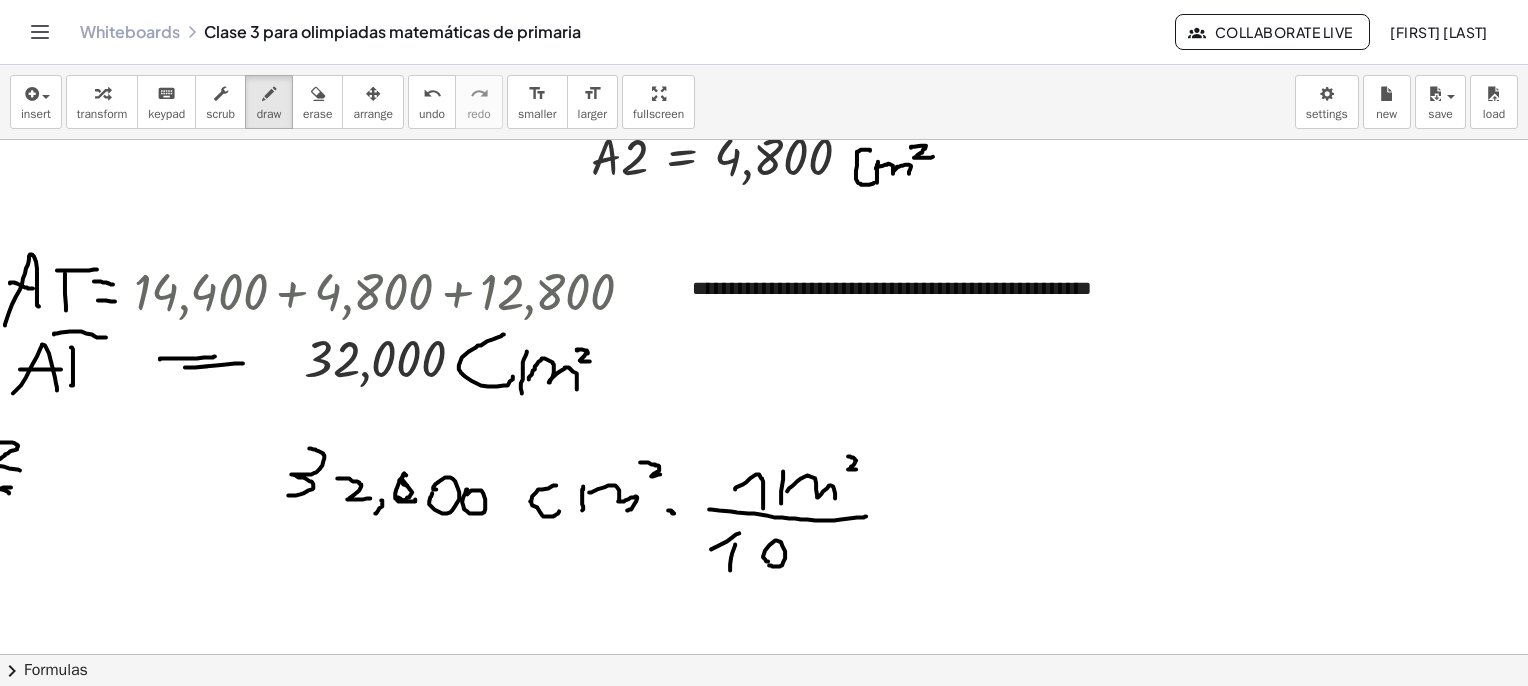click at bounding box center [740, 3039] 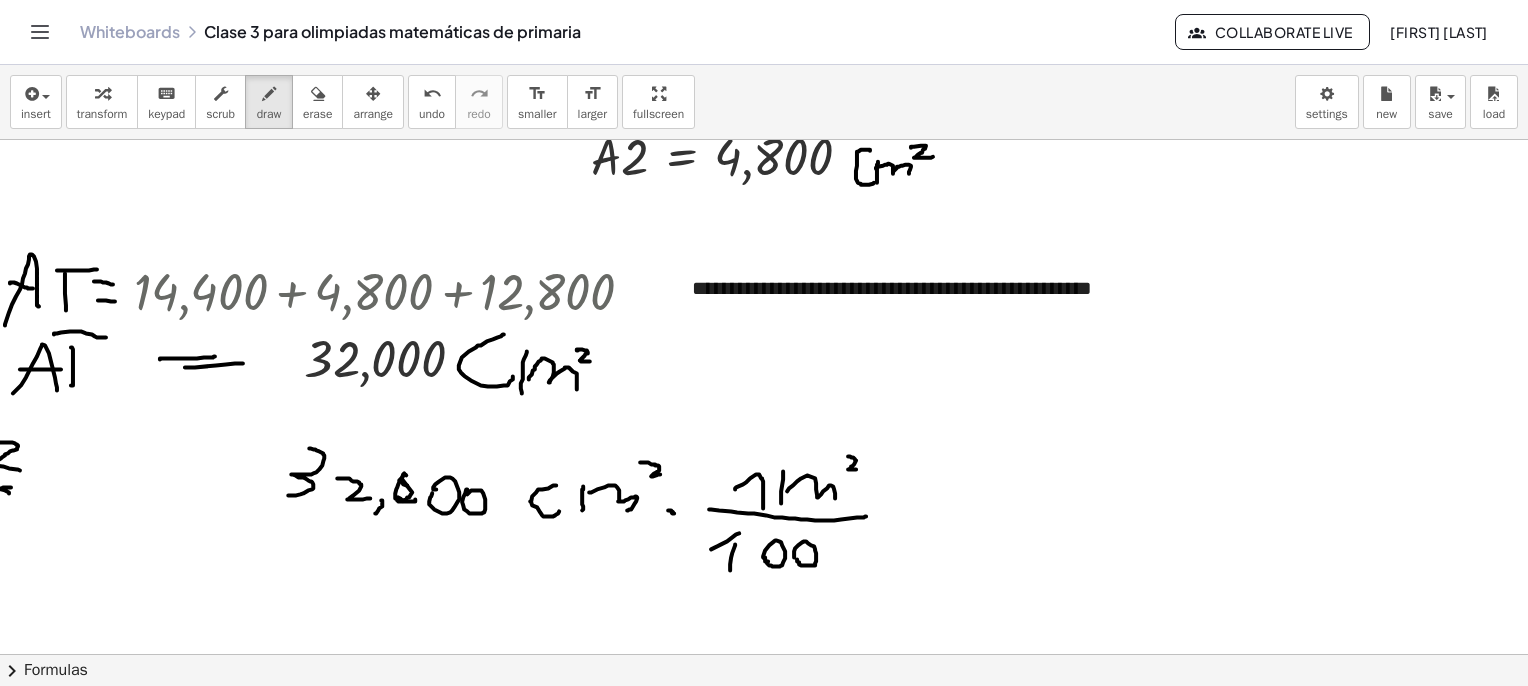 click at bounding box center [740, 3039] 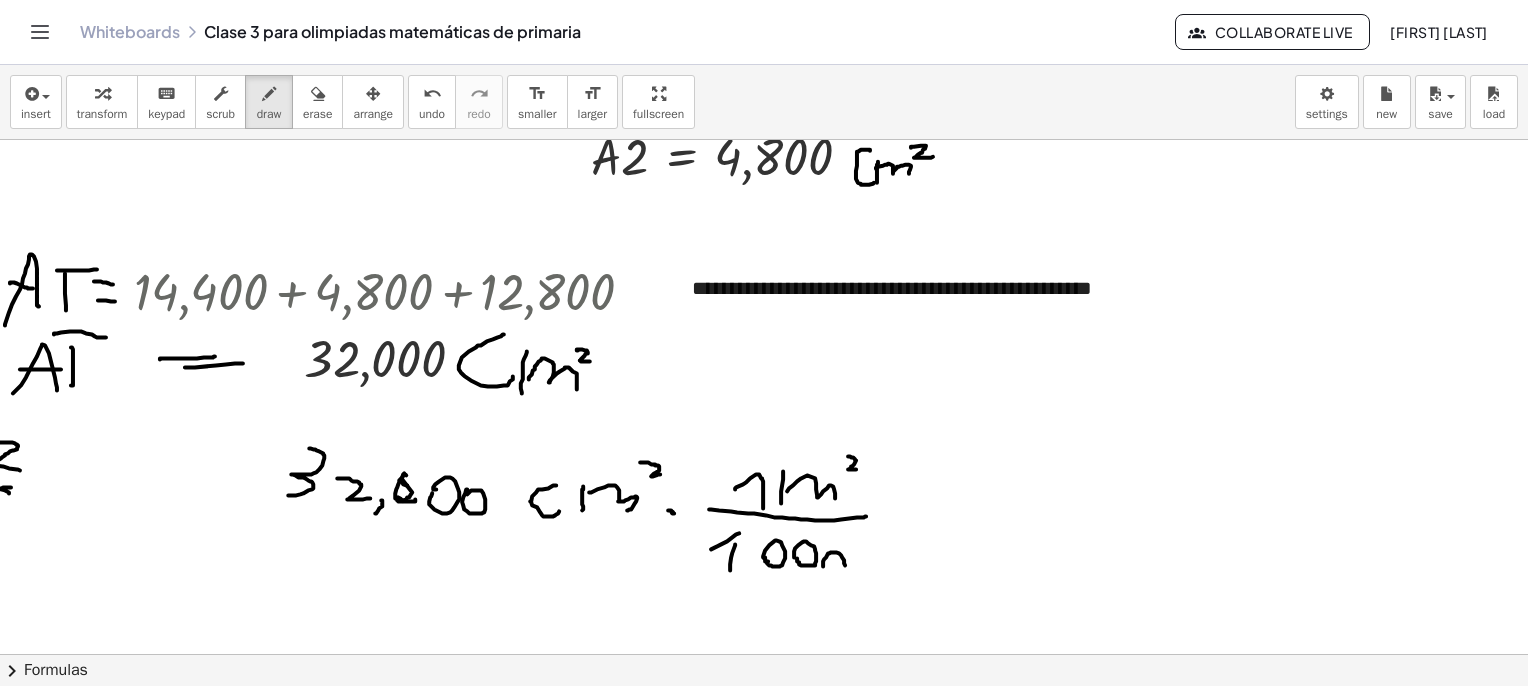 click at bounding box center (740, 3039) 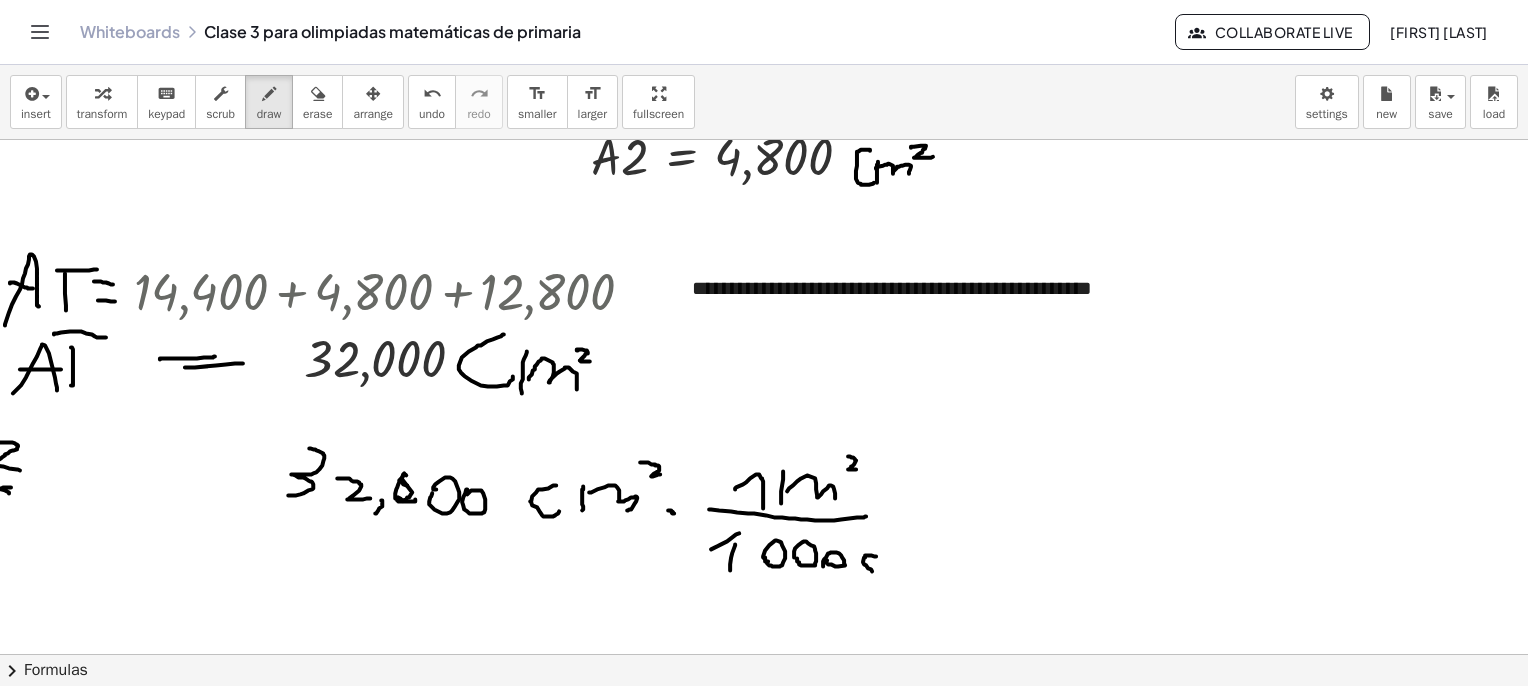 drag, startPoint x: 861, startPoint y: 556, endPoint x: 862, endPoint y: 569, distance: 13.038404 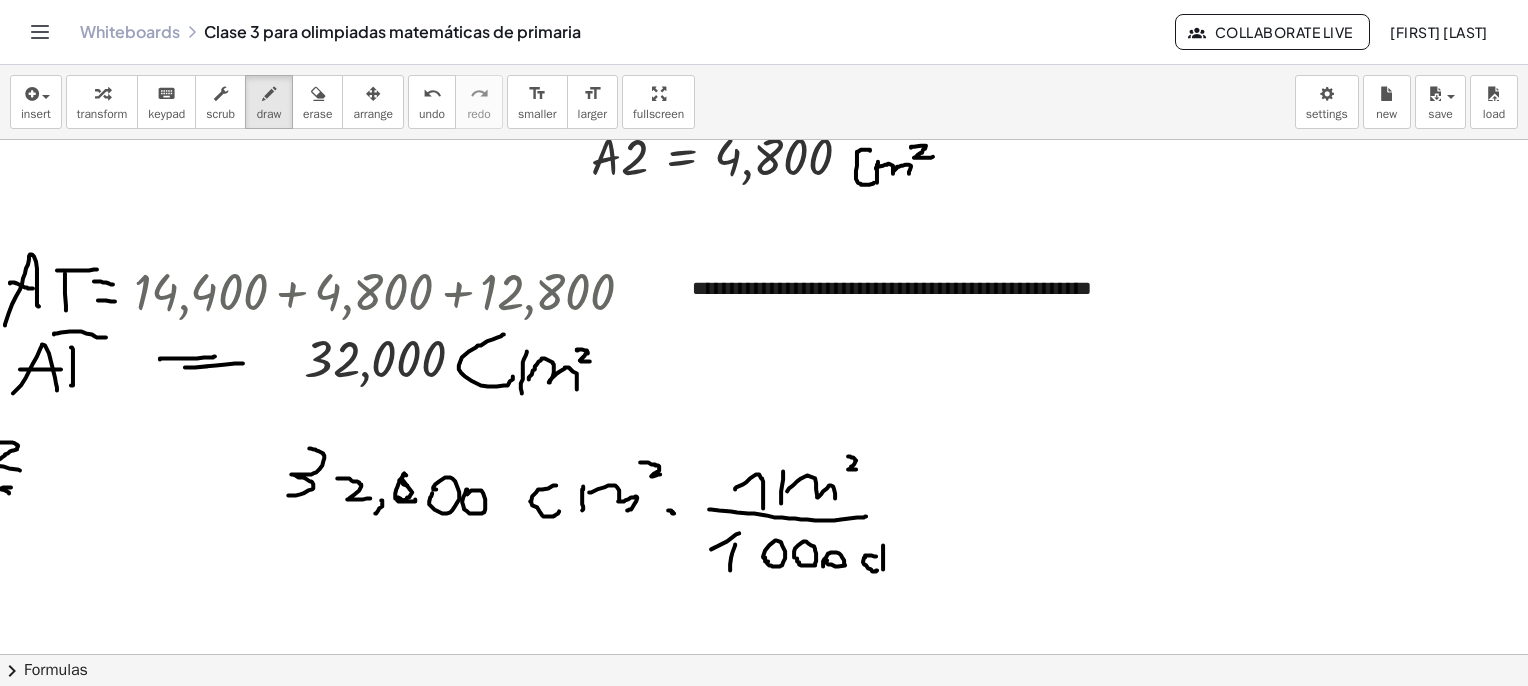 drag, startPoint x: 868, startPoint y: 569, endPoint x: 868, endPoint y: 545, distance: 24 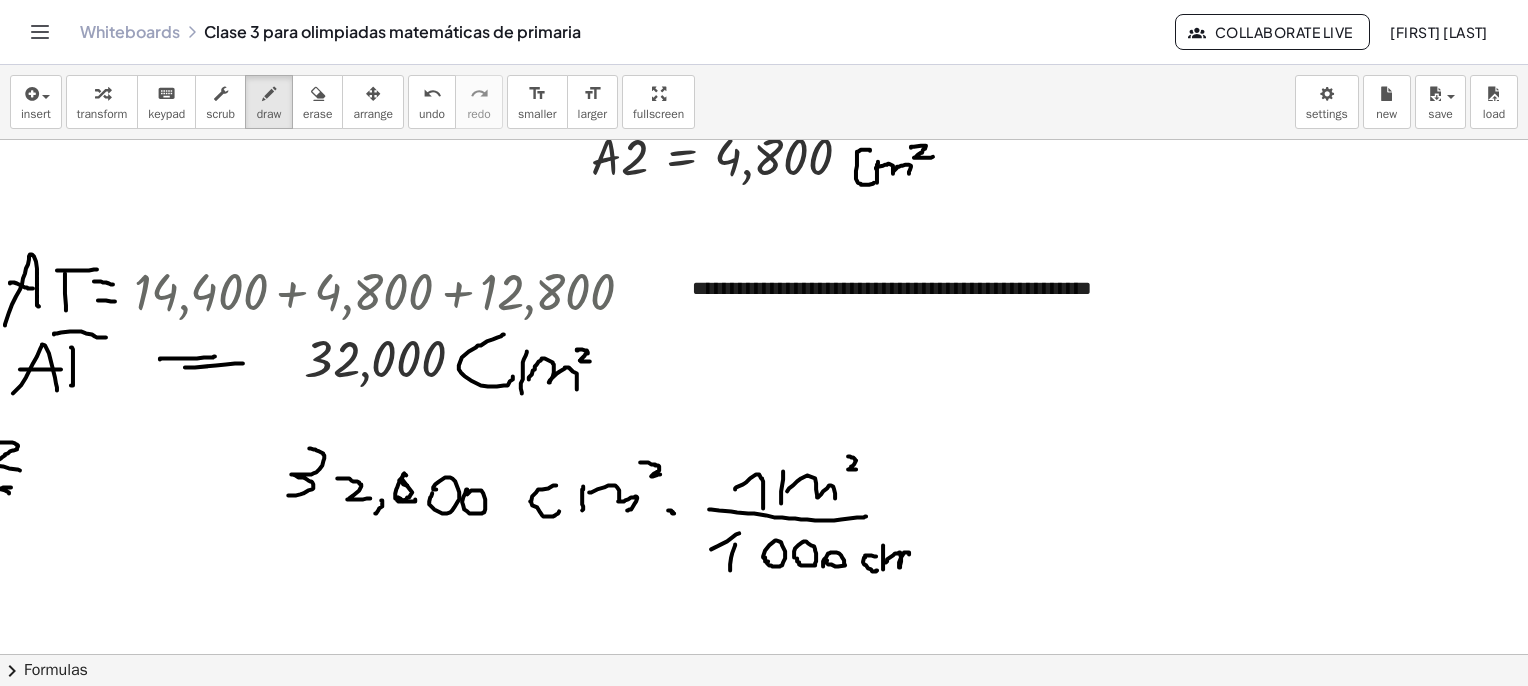 drag, startPoint x: 871, startPoint y: 562, endPoint x: 891, endPoint y: 564, distance: 20.09975 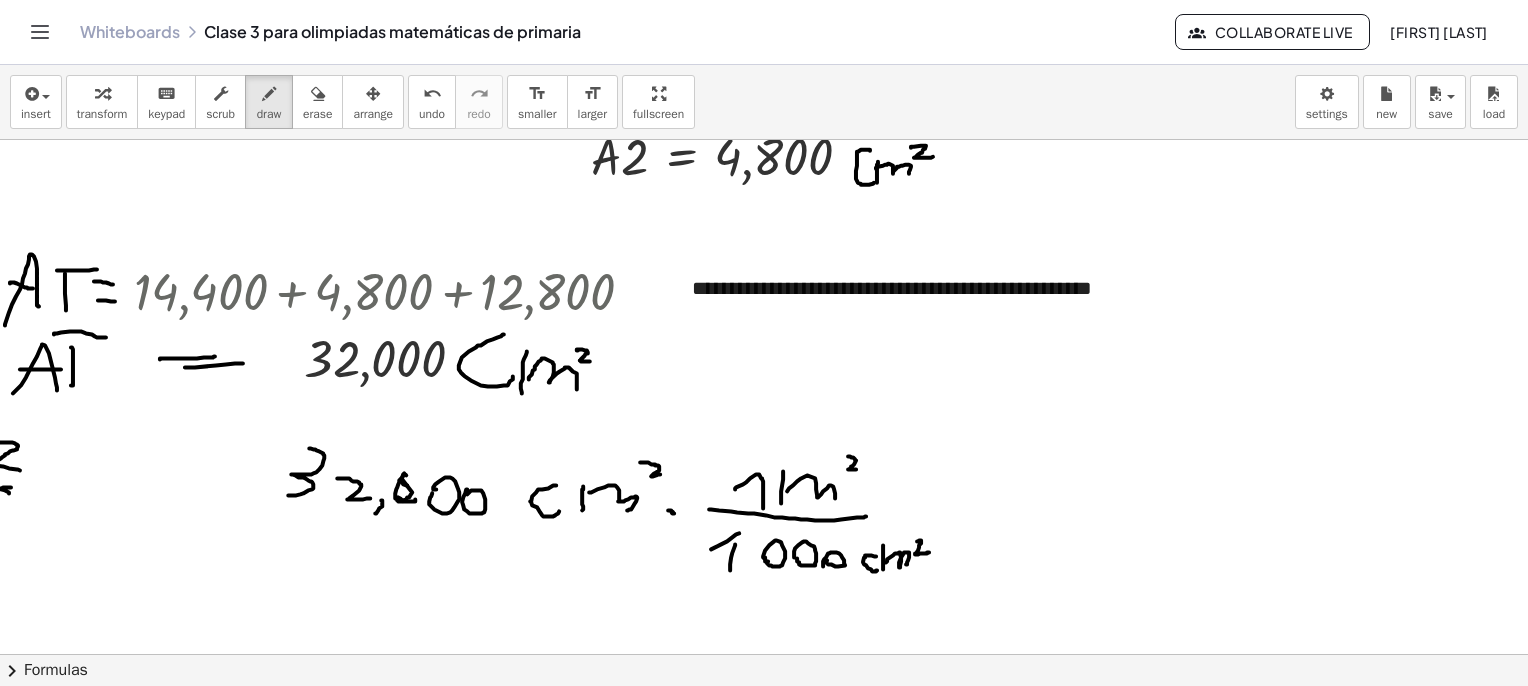 drag, startPoint x: 904, startPoint y: 541, endPoint x: 914, endPoint y: 552, distance: 14.866069 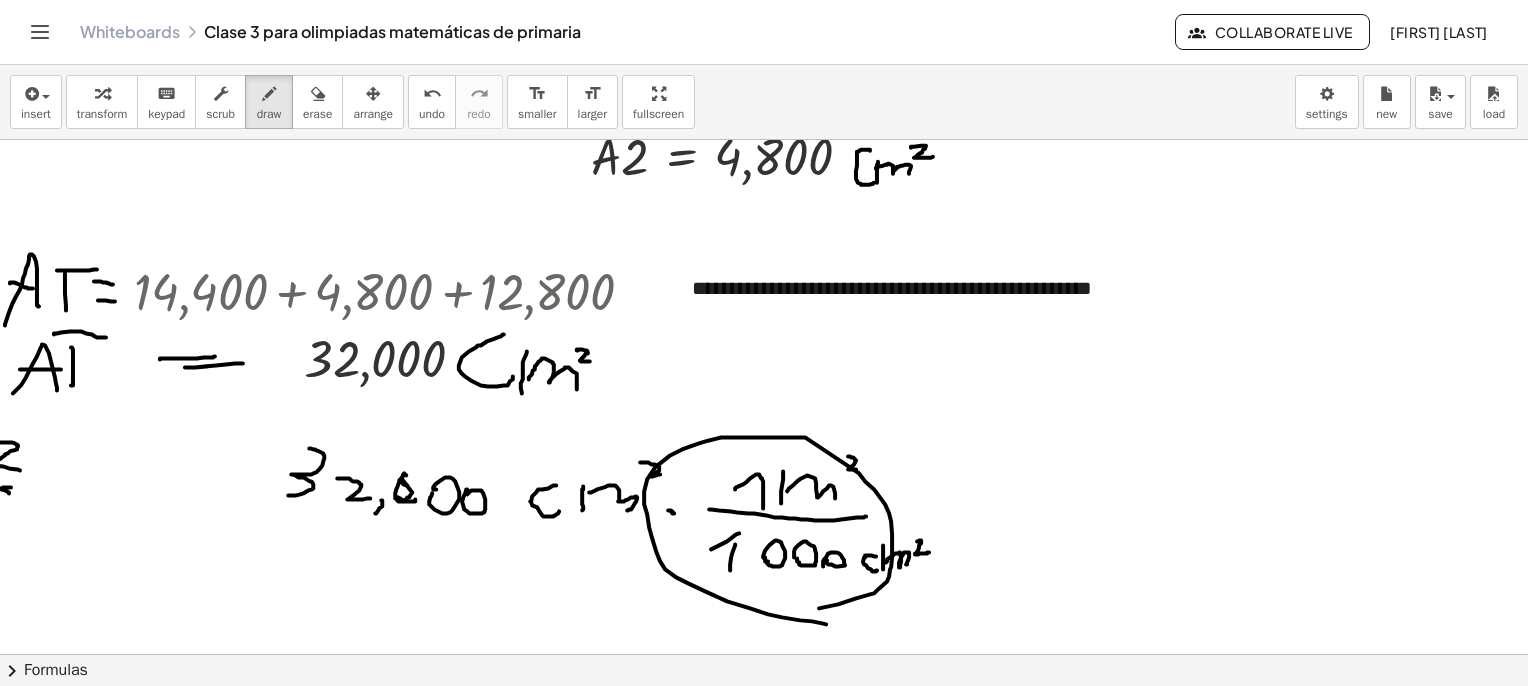 drag, startPoint x: 785, startPoint y: 620, endPoint x: 785, endPoint y: 602, distance: 18 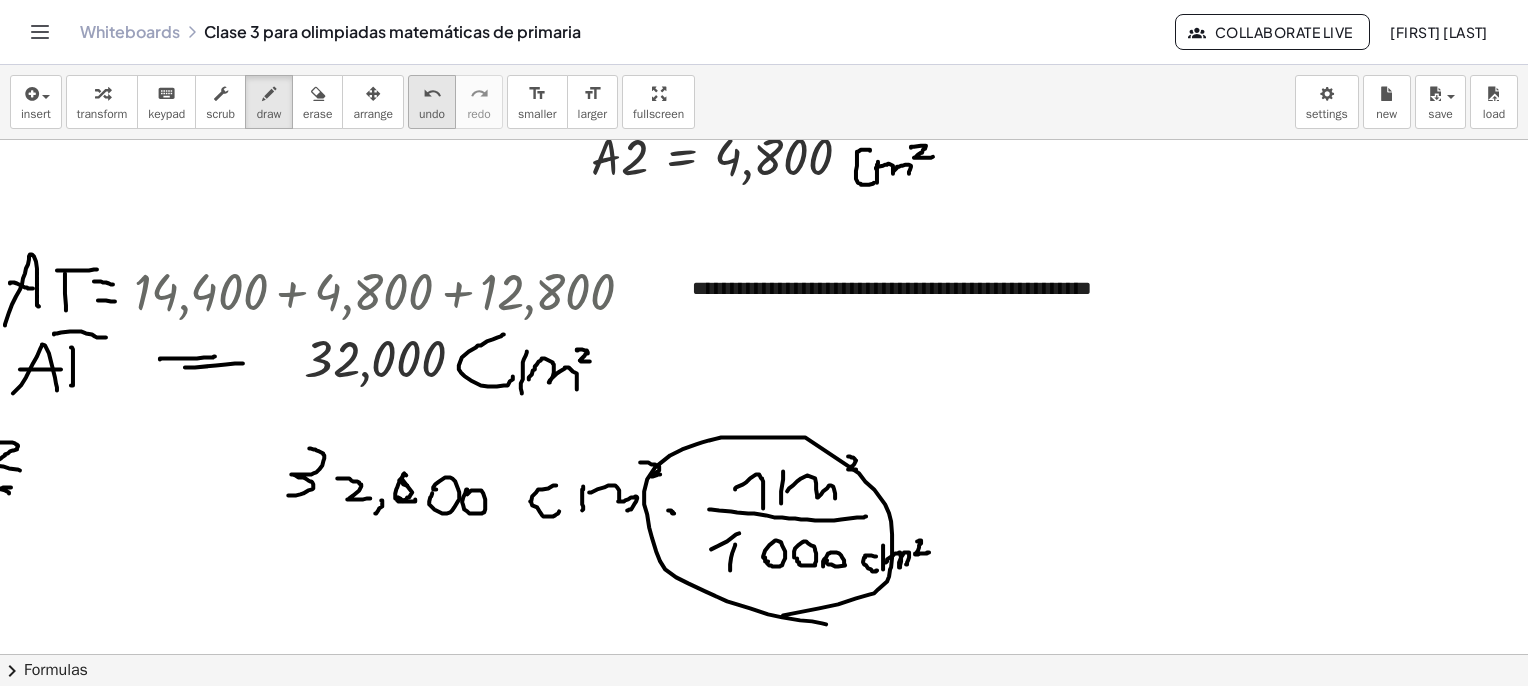 click on "undo undo" at bounding box center (432, 102) 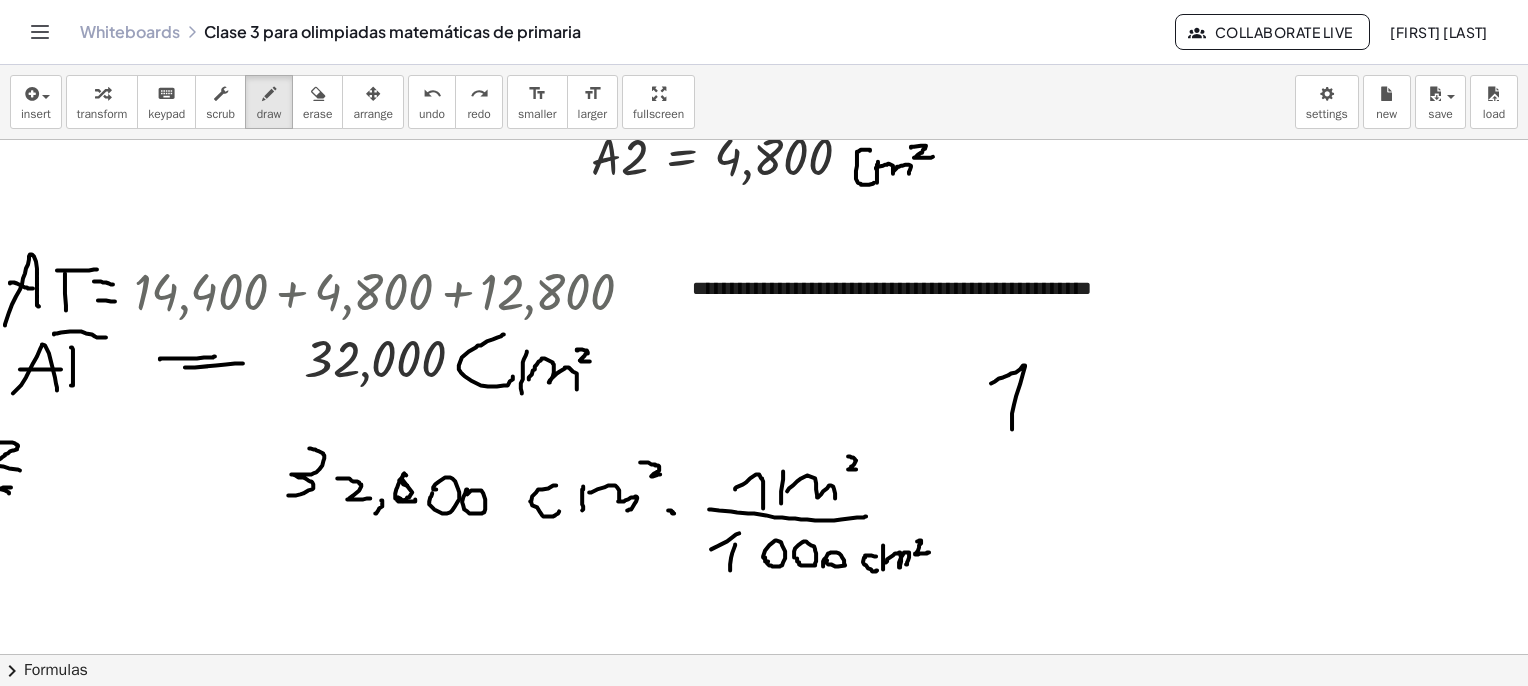drag, startPoint x: 997, startPoint y: 429, endPoint x: 976, endPoint y: 383, distance: 50.566788 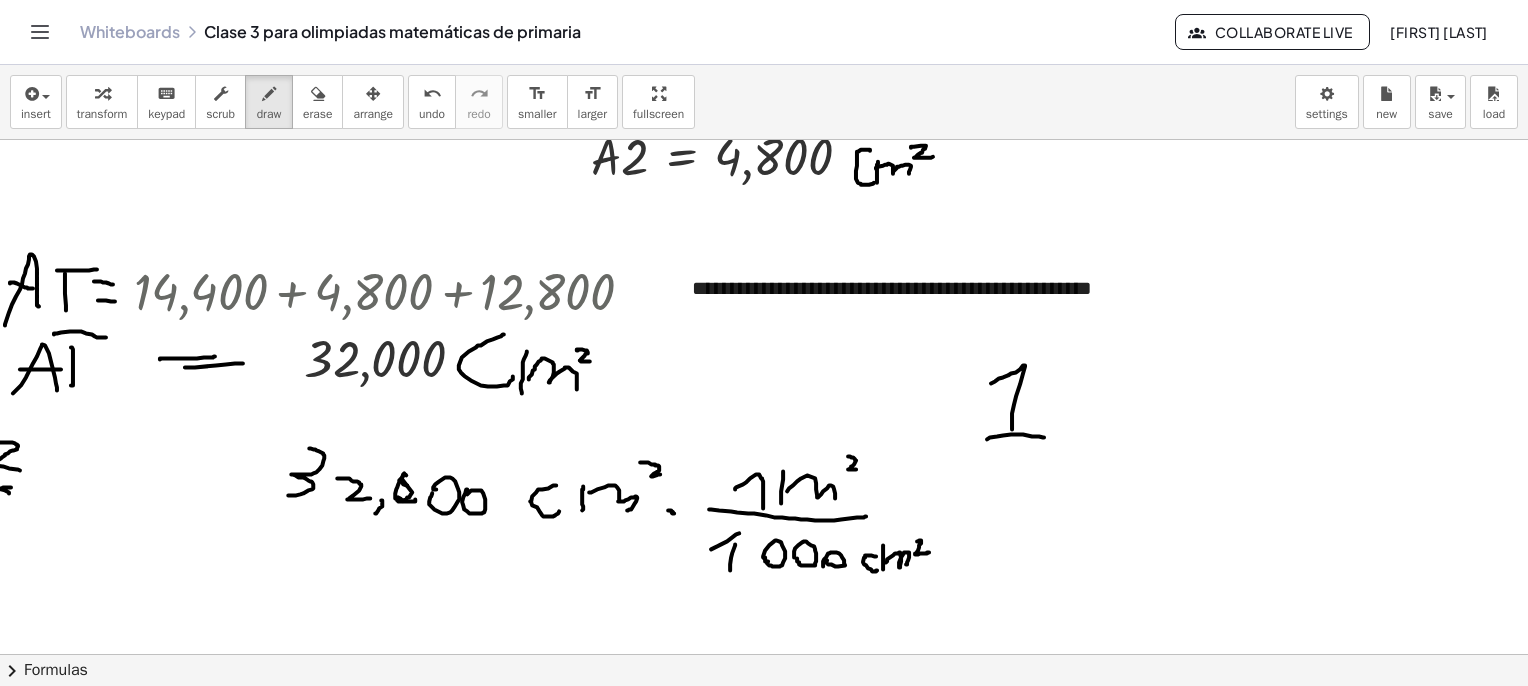 drag, startPoint x: 982, startPoint y: 436, endPoint x: 1029, endPoint y: 437, distance: 47.010635 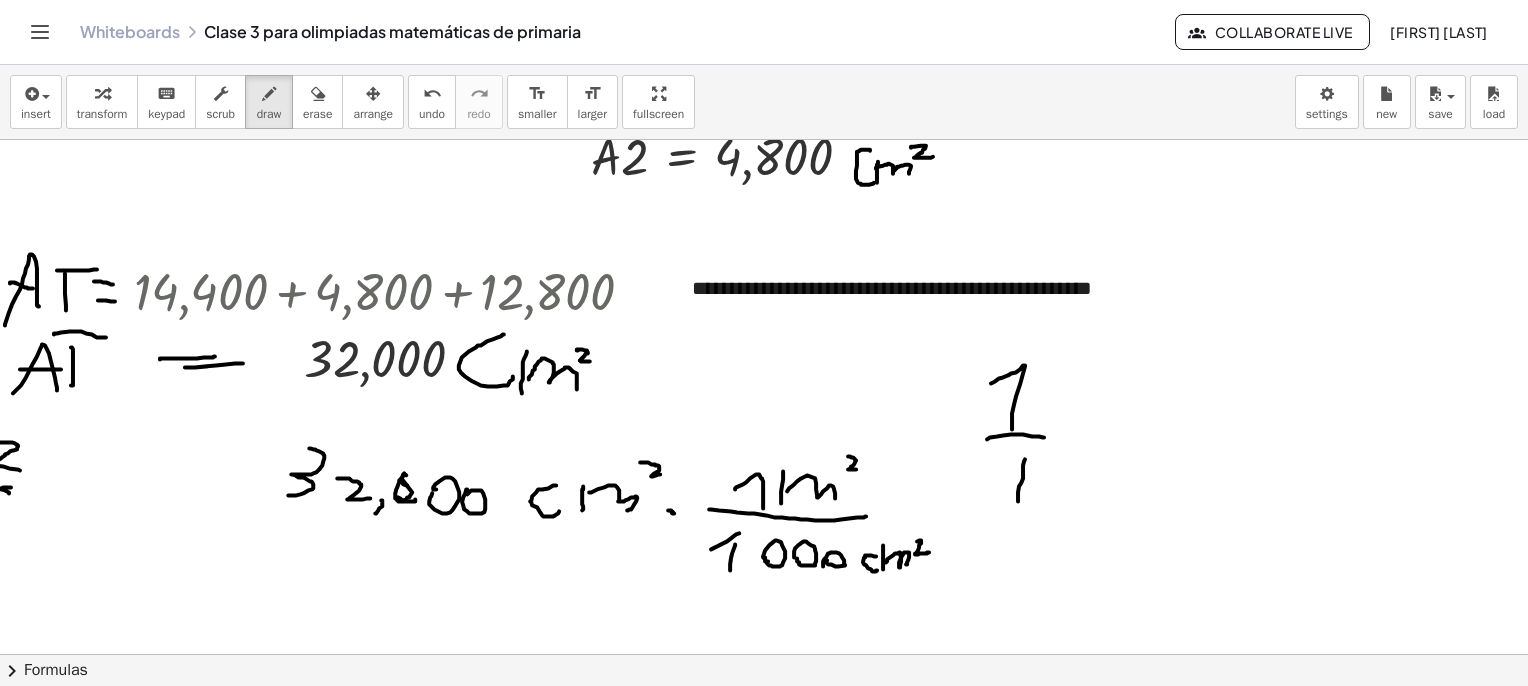 drag, startPoint x: 1003, startPoint y: 501, endPoint x: 1027, endPoint y: 452, distance: 54.56189 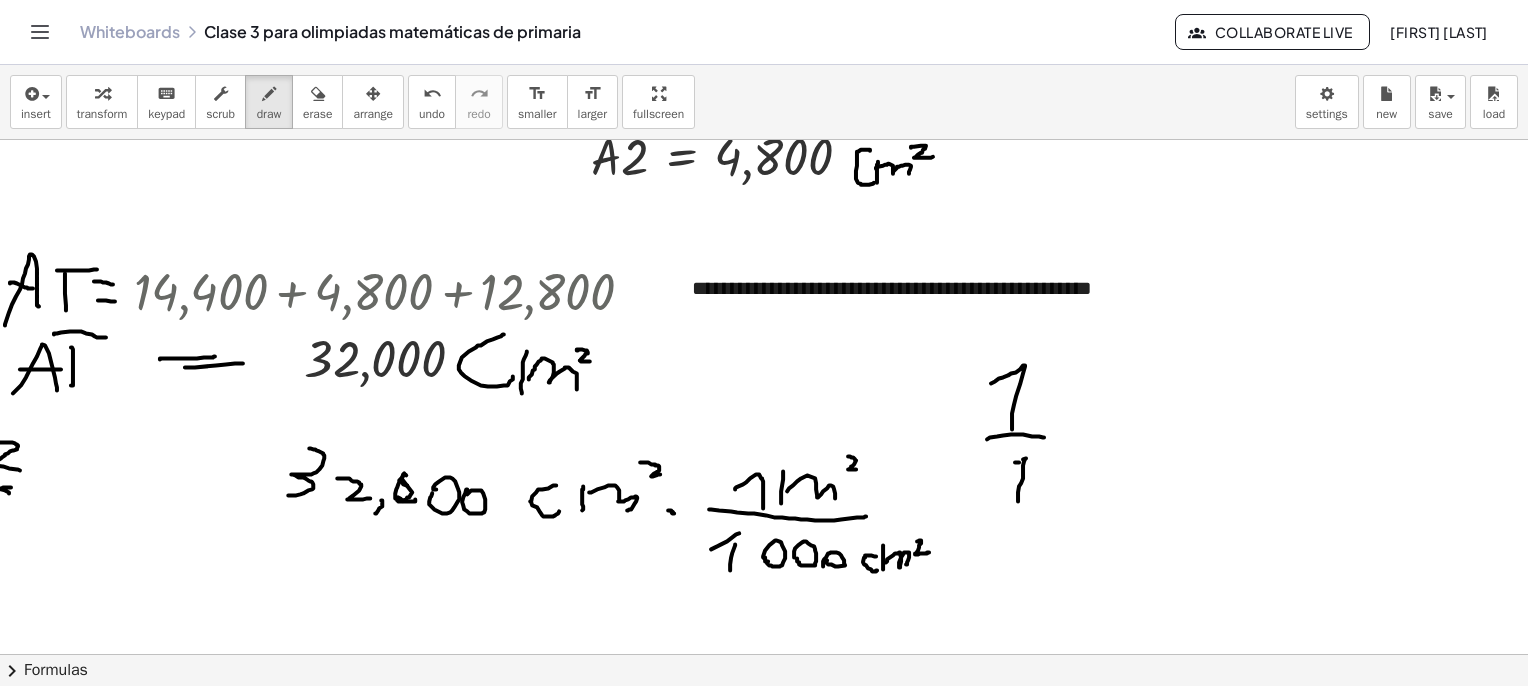 click at bounding box center (740, 3039) 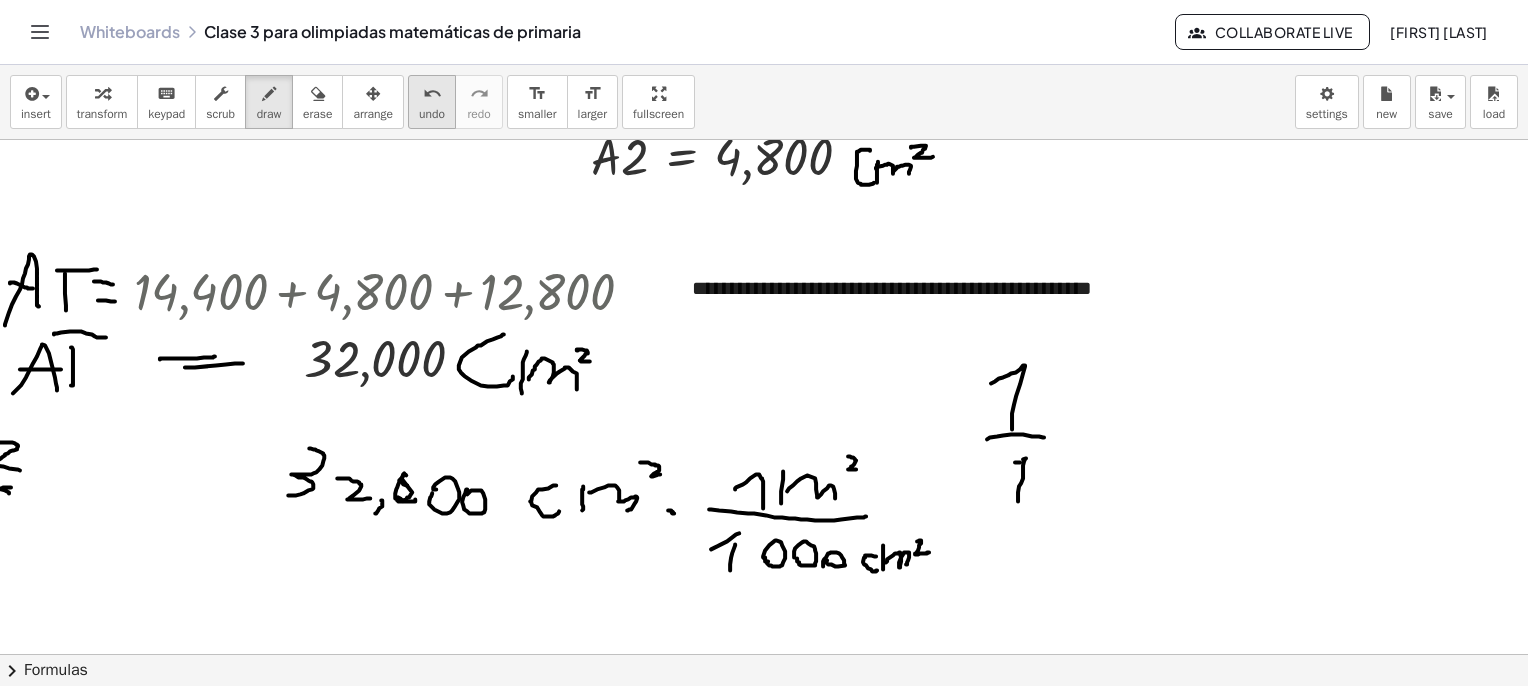 click on "undo" at bounding box center (432, 94) 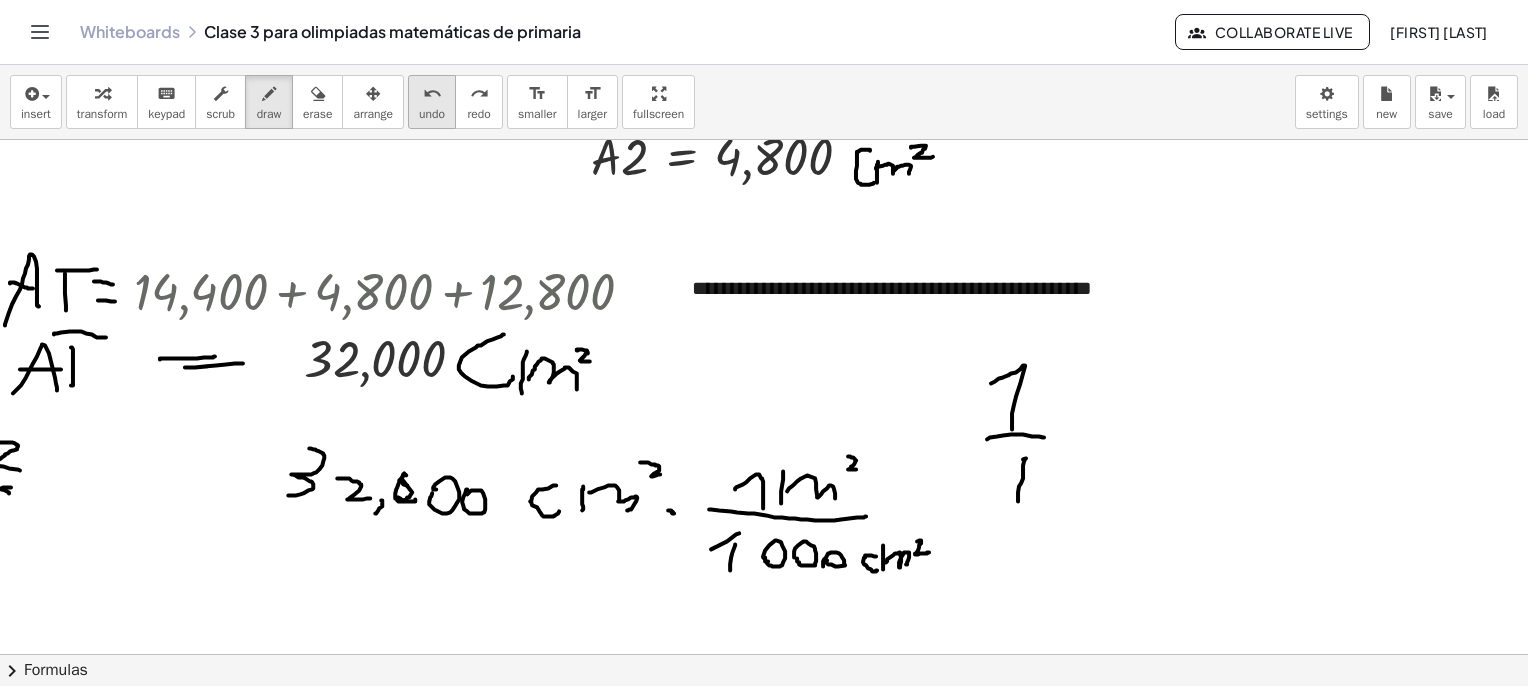 click on "undo" at bounding box center (432, 94) 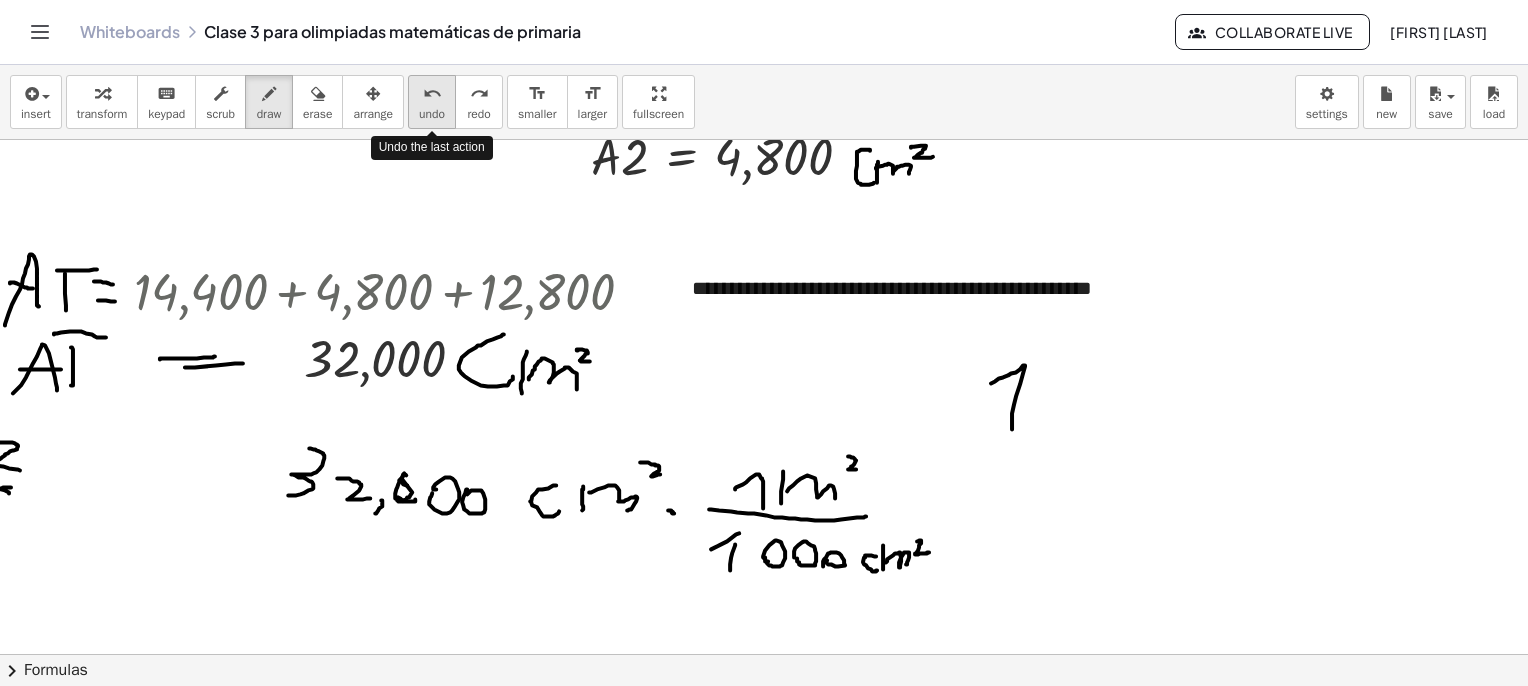 click on "undo" at bounding box center [432, 94] 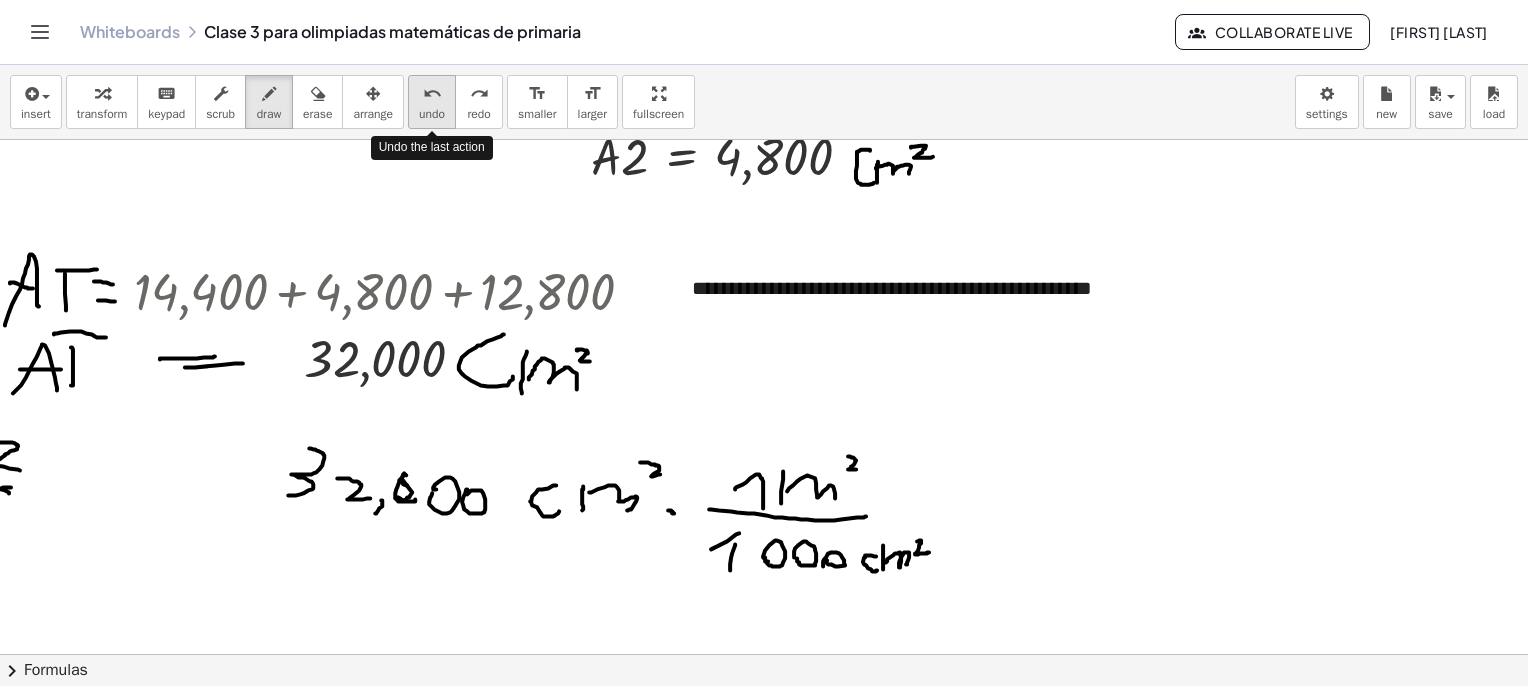 click on "undo" at bounding box center (432, 94) 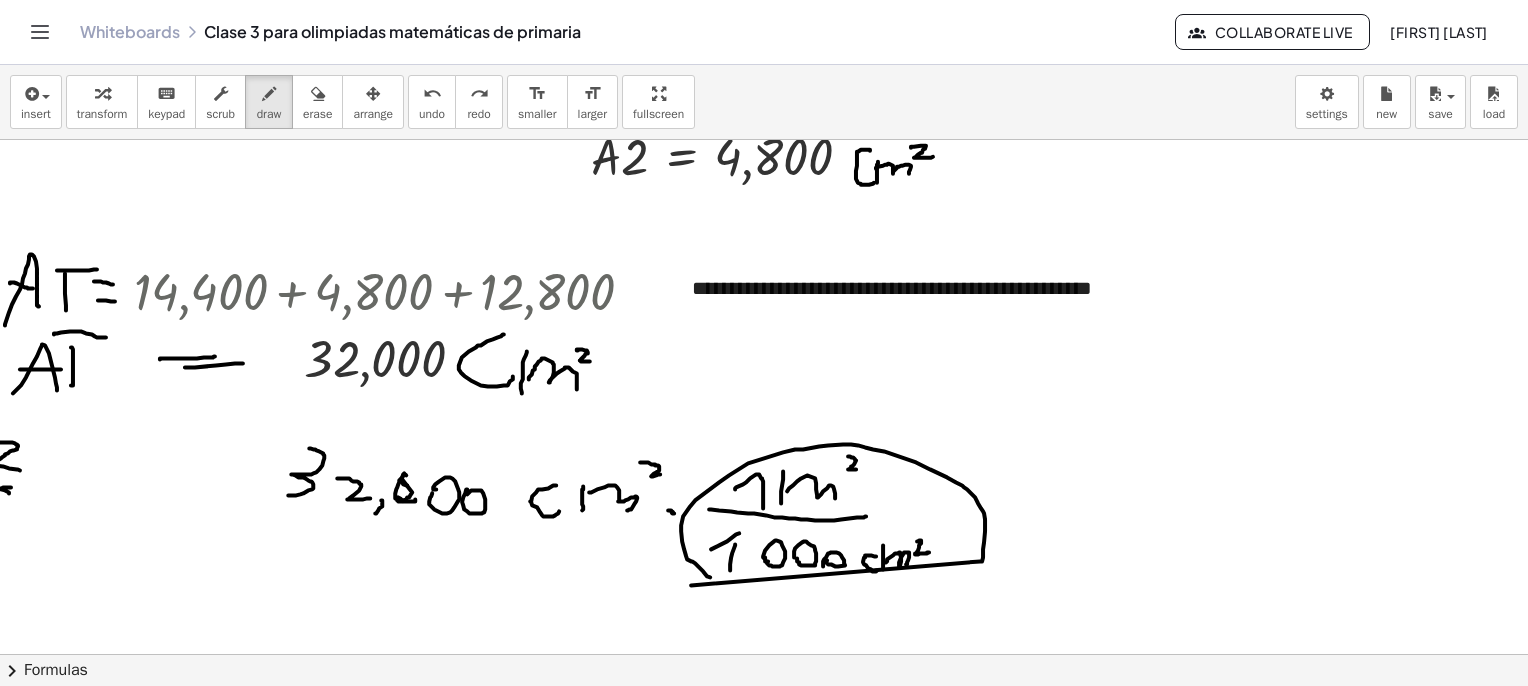 drag, startPoint x: 676, startPoint y: 585, endPoint x: 696, endPoint y: 577, distance: 21.540659 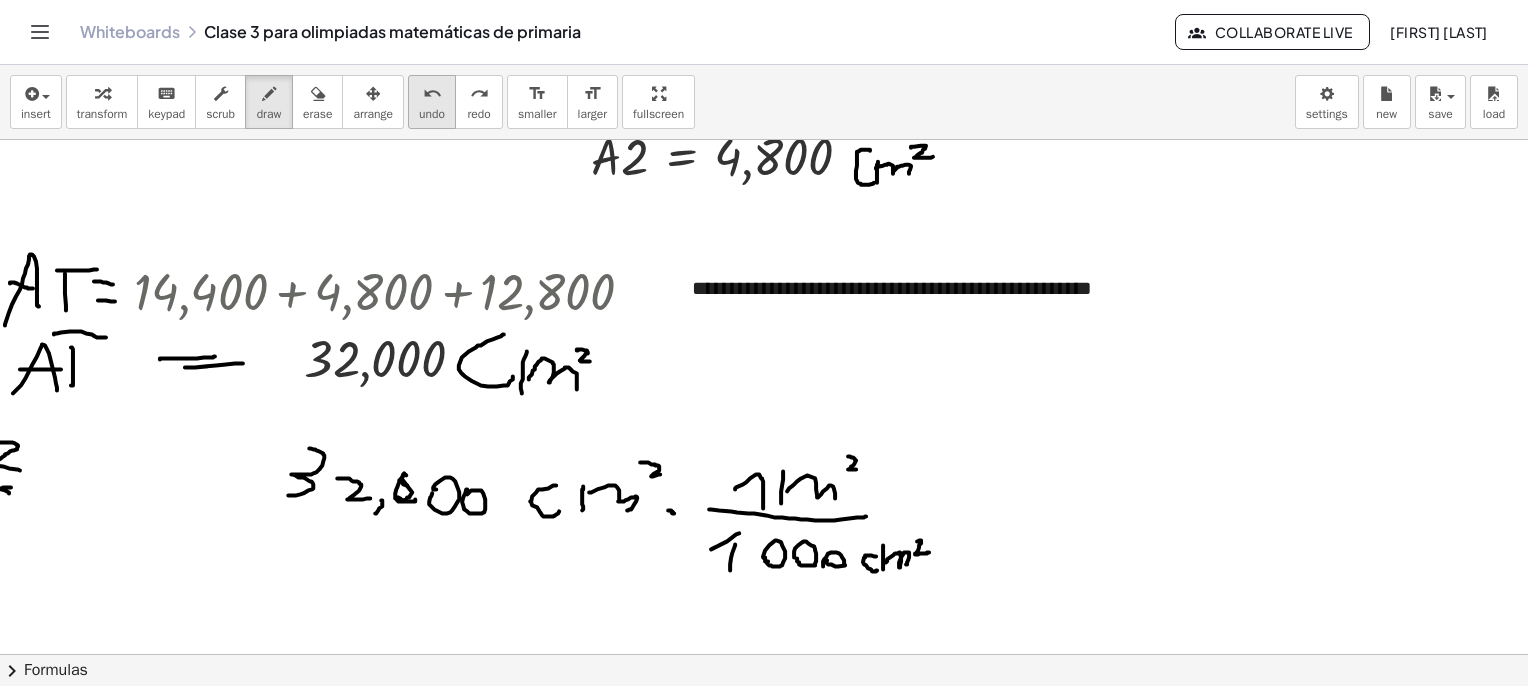 click on "undo" at bounding box center [432, 114] 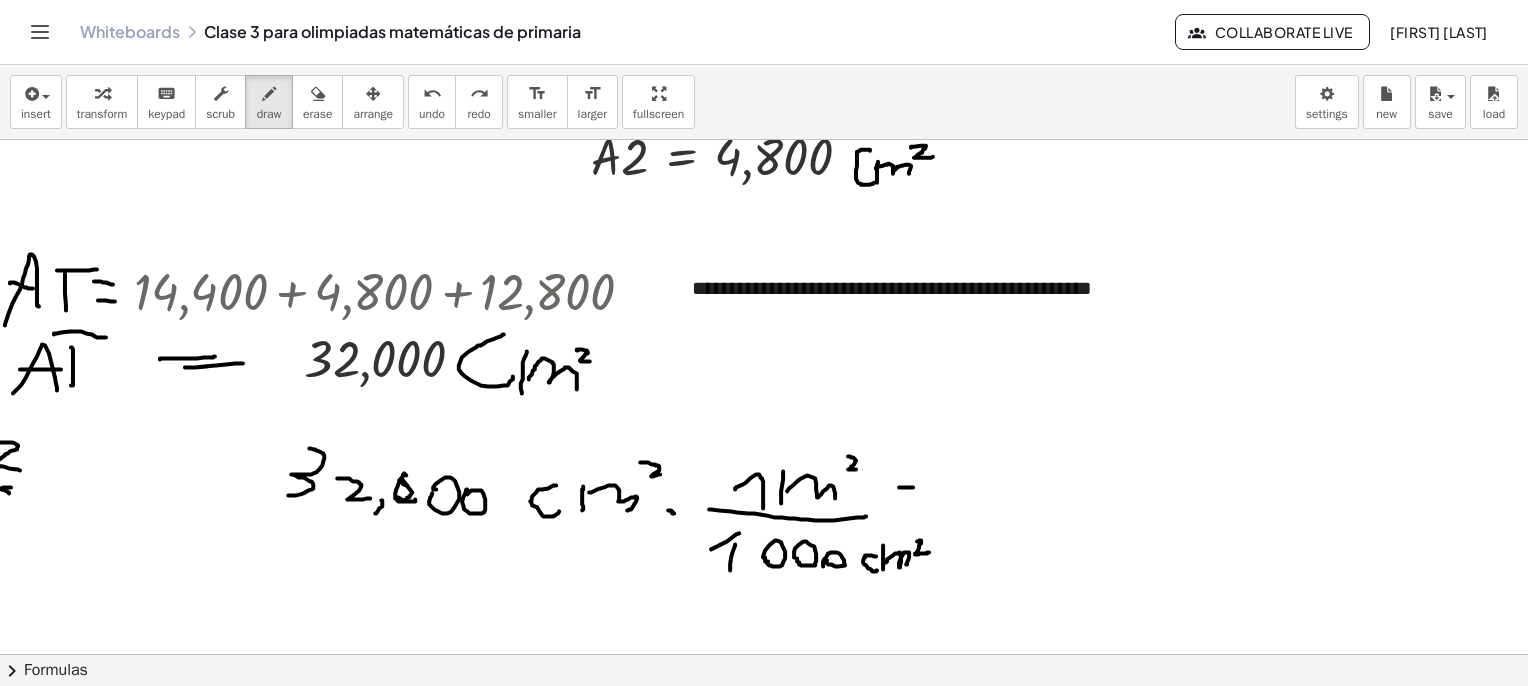 drag, startPoint x: 884, startPoint y: 487, endPoint x: 924, endPoint y: 490, distance: 40.112343 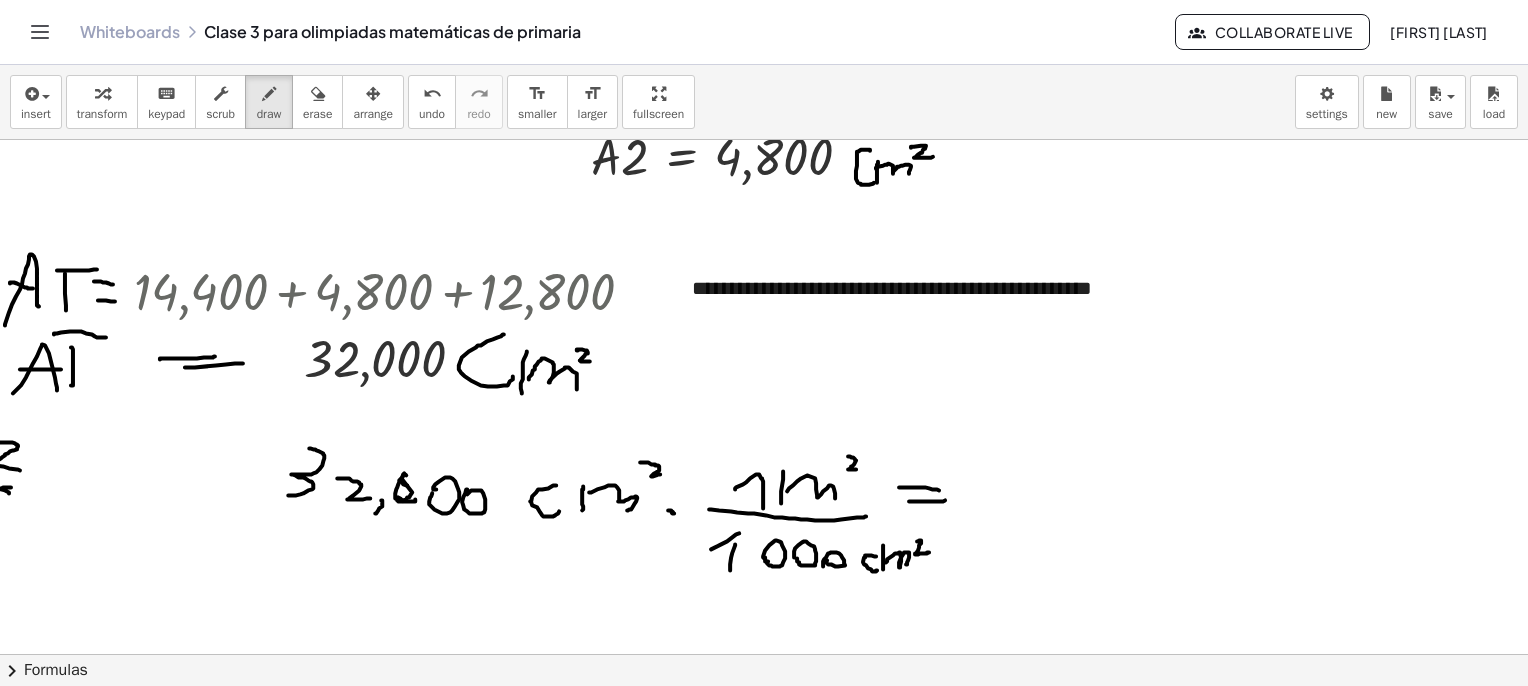 drag, startPoint x: 894, startPoint y: 501, endPoint x: 930, endPoint y: 500, distance: 36.013885 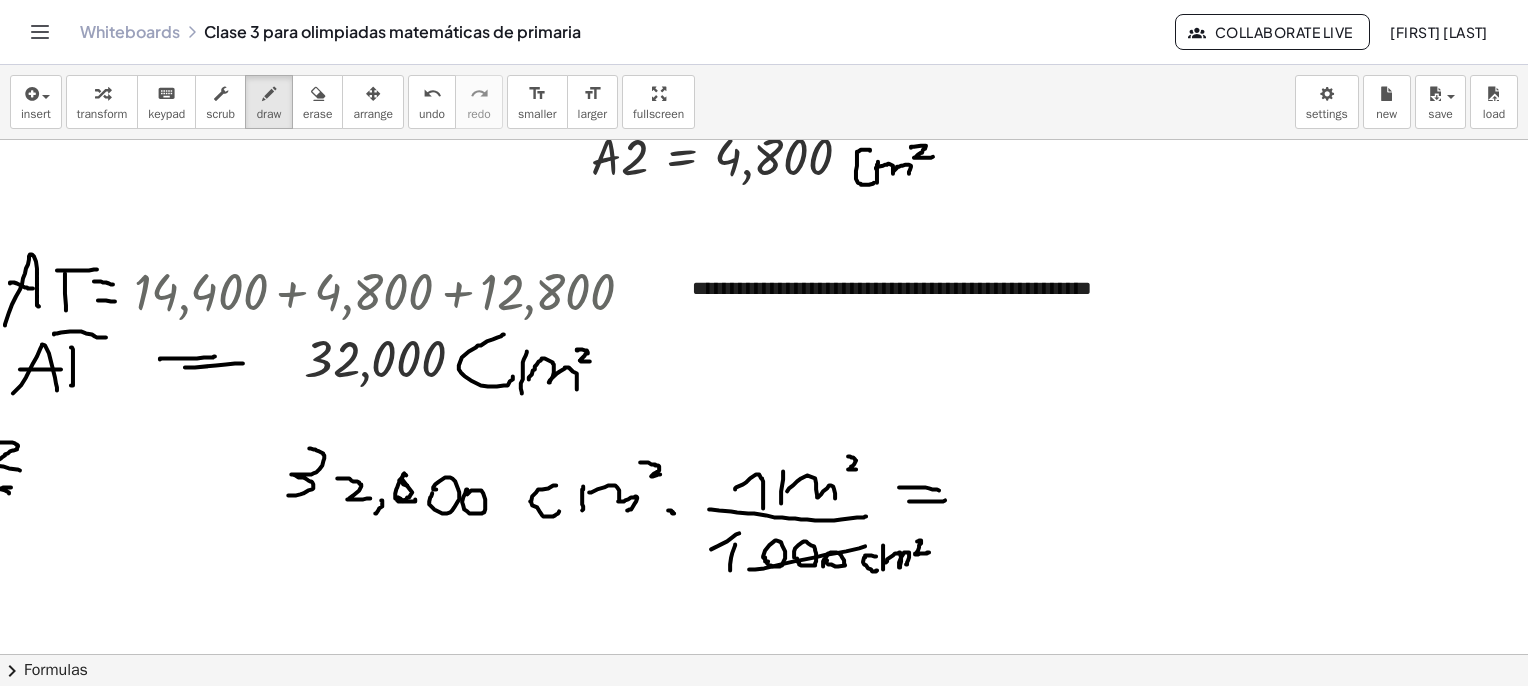 drag, startPoint x: 734, startPoint y: 569, endPoint x: 852, endPoint y: 545, distance: 120.41595 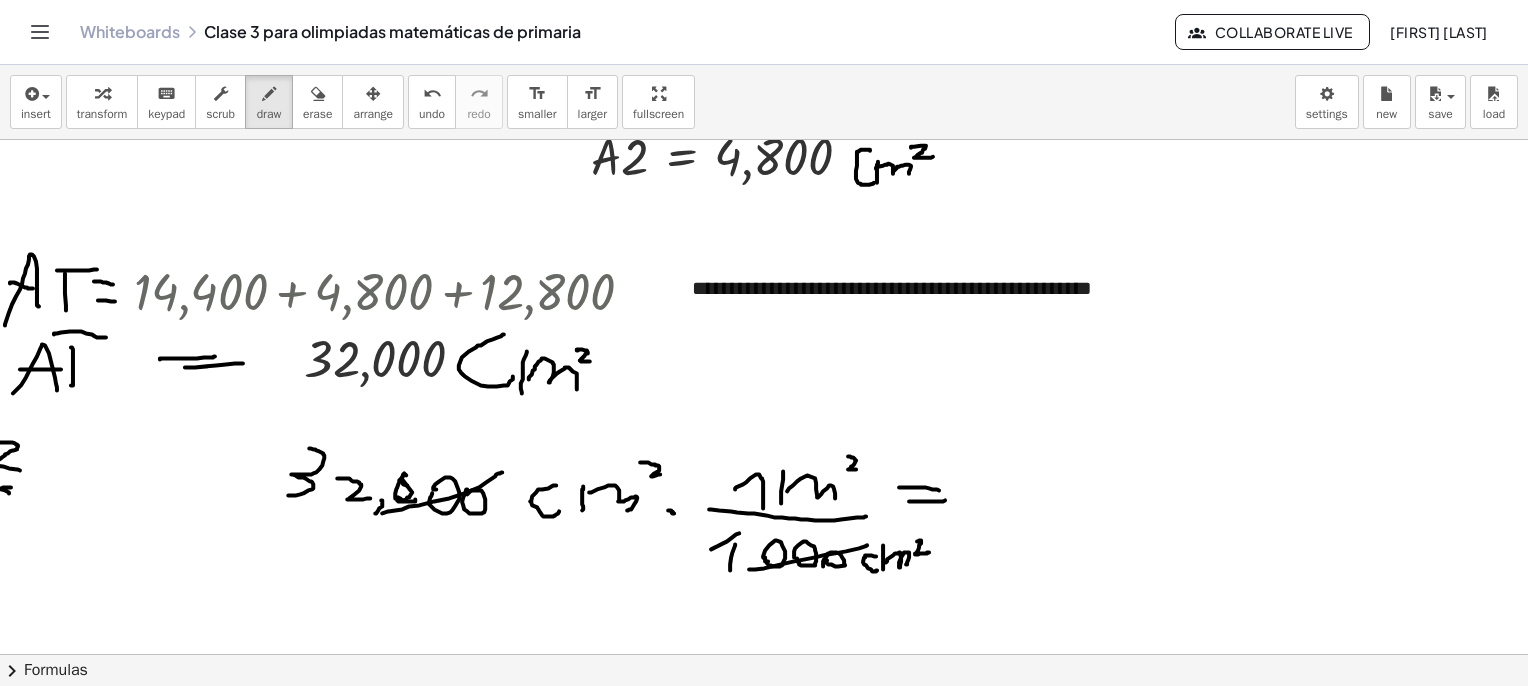 drag, startPoint x: 394, startPoint y: 506, endPoint x: 492, endPoint y: 467, distance: 105.47511 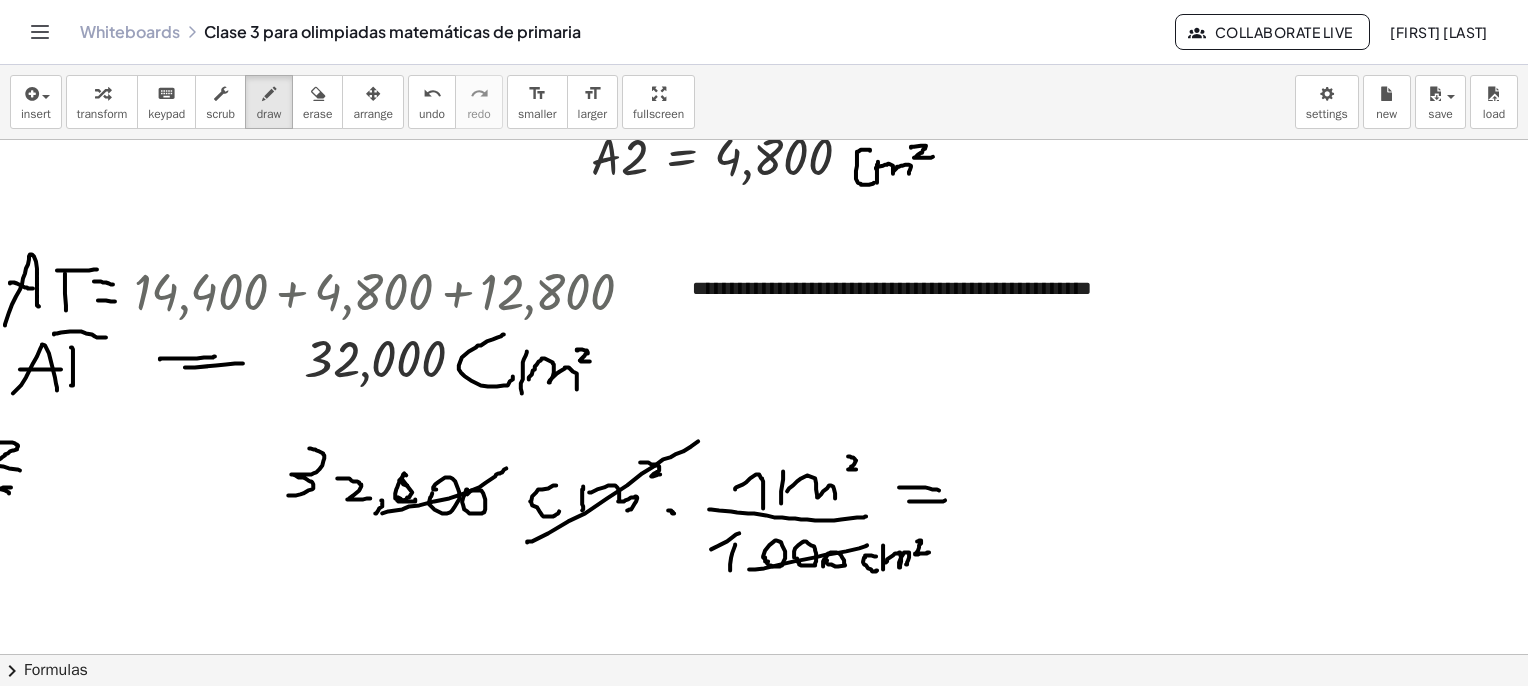 drag, startPoint x: 512, startPoint y: 542, endPoint x: 694, endPoint y: 433, distance: 212.14381 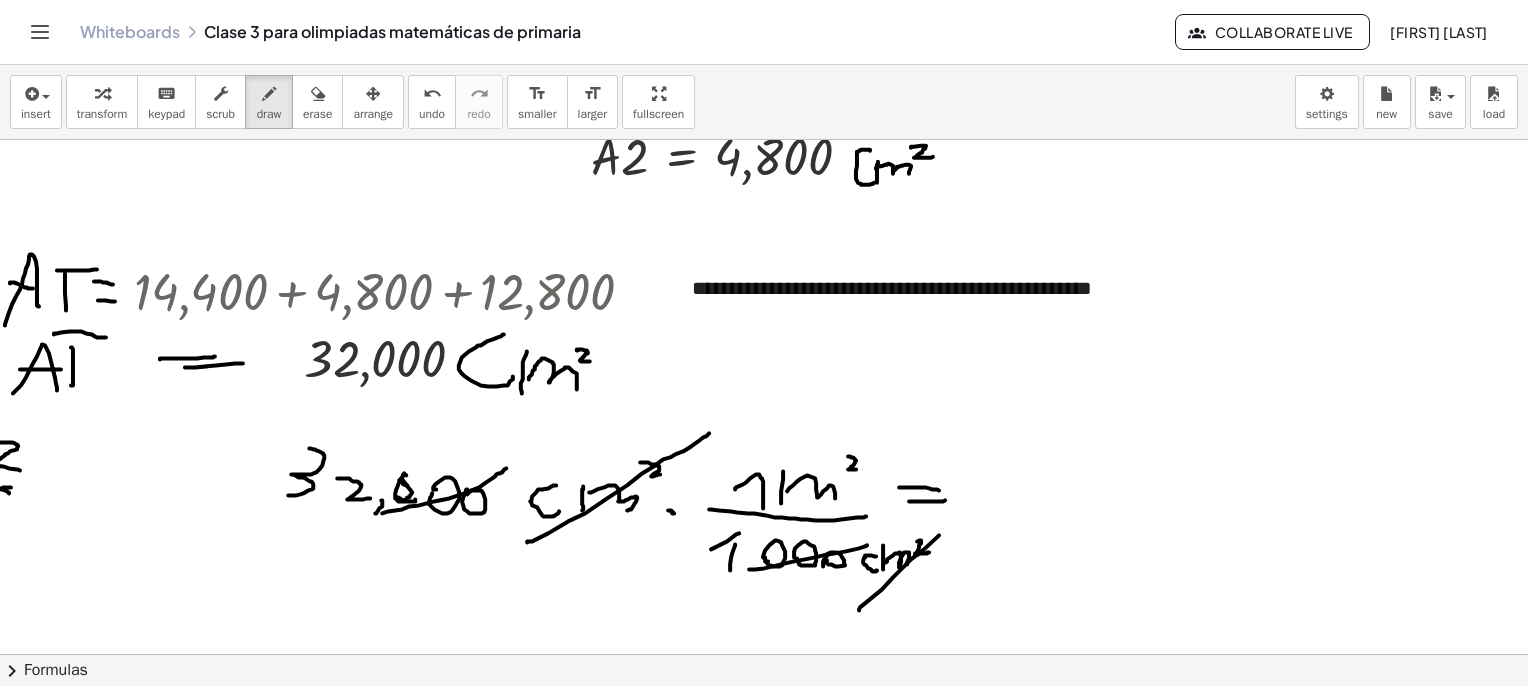drag, startPoint x: 844, startPoint y: 610, endPoint x: 948, endPoint y: 513, distance: 142.21463 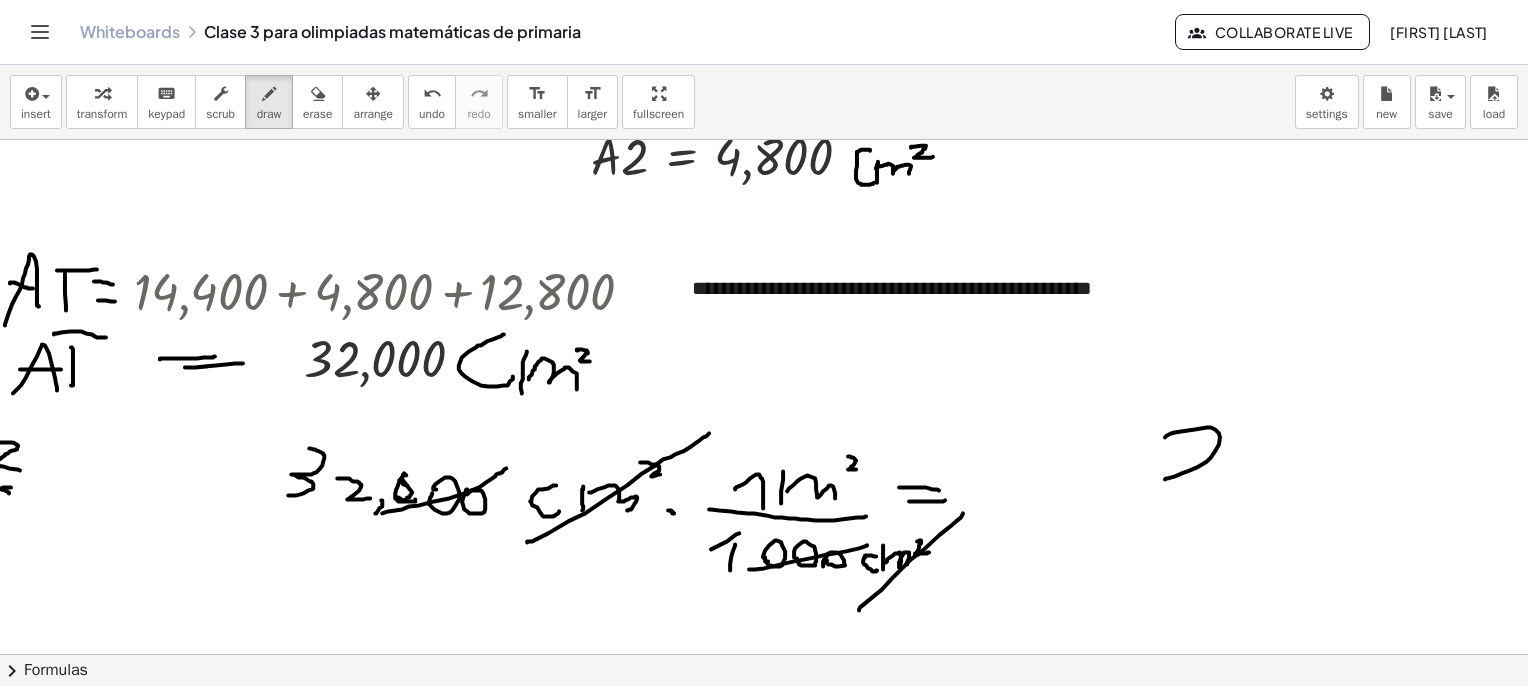 drag, startPoint x: 1150, startPoint y: 437, endPoint x: 1187, endPoint y: 479, distance: 55.97321 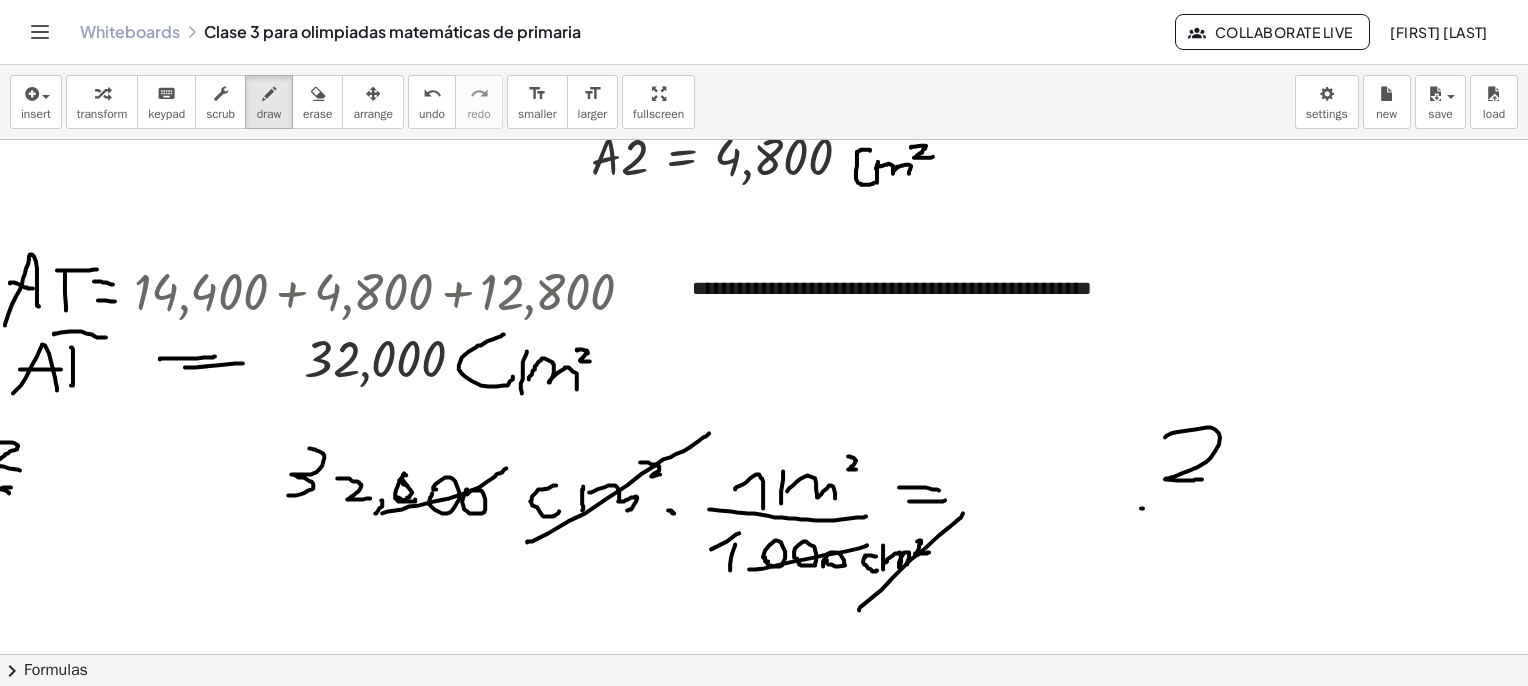 drag, startPoint x: 1126, startPoint y: 508, endPoint x: 1216, endPoint y: 513, distance: 90.13878 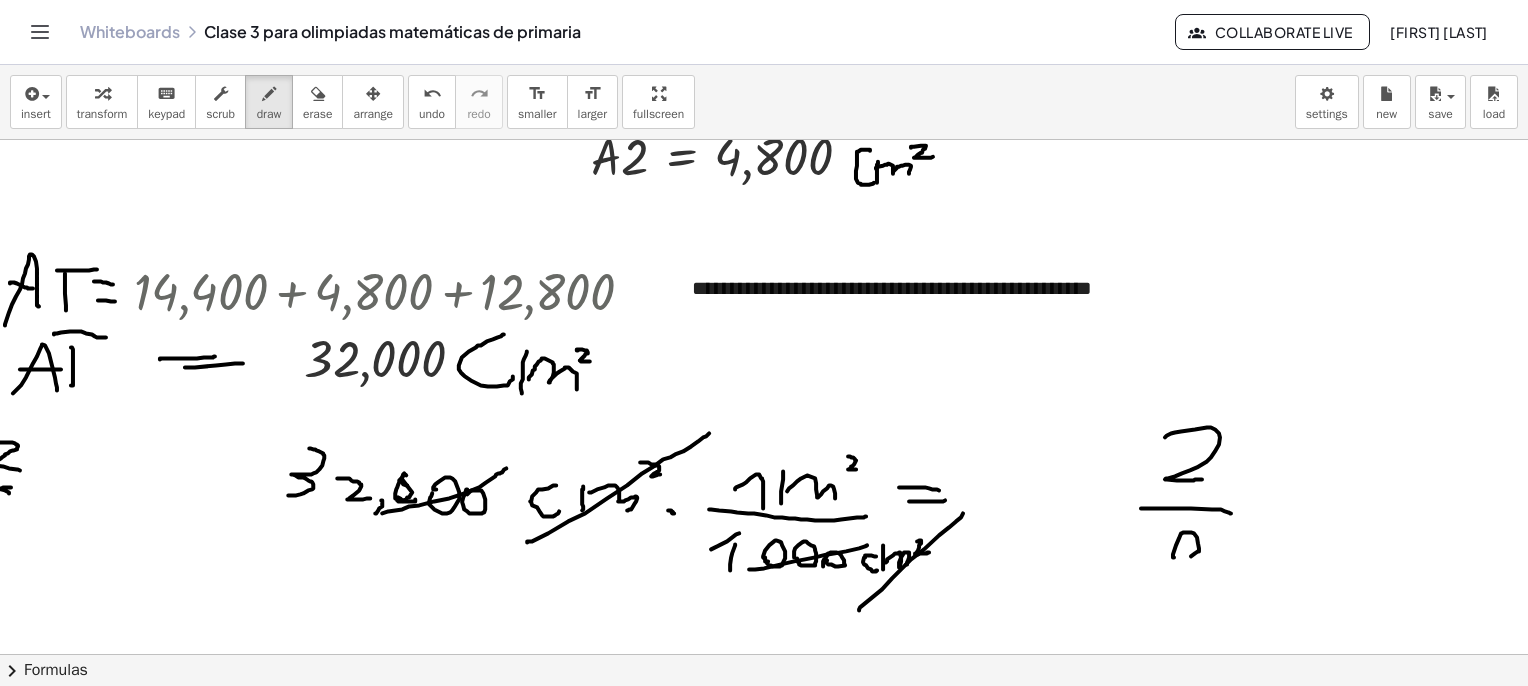 drag, startPoint x: 1158, startPoint y: 557, endPoint x: 1153, endPoint y: 541, distance: 16.763054 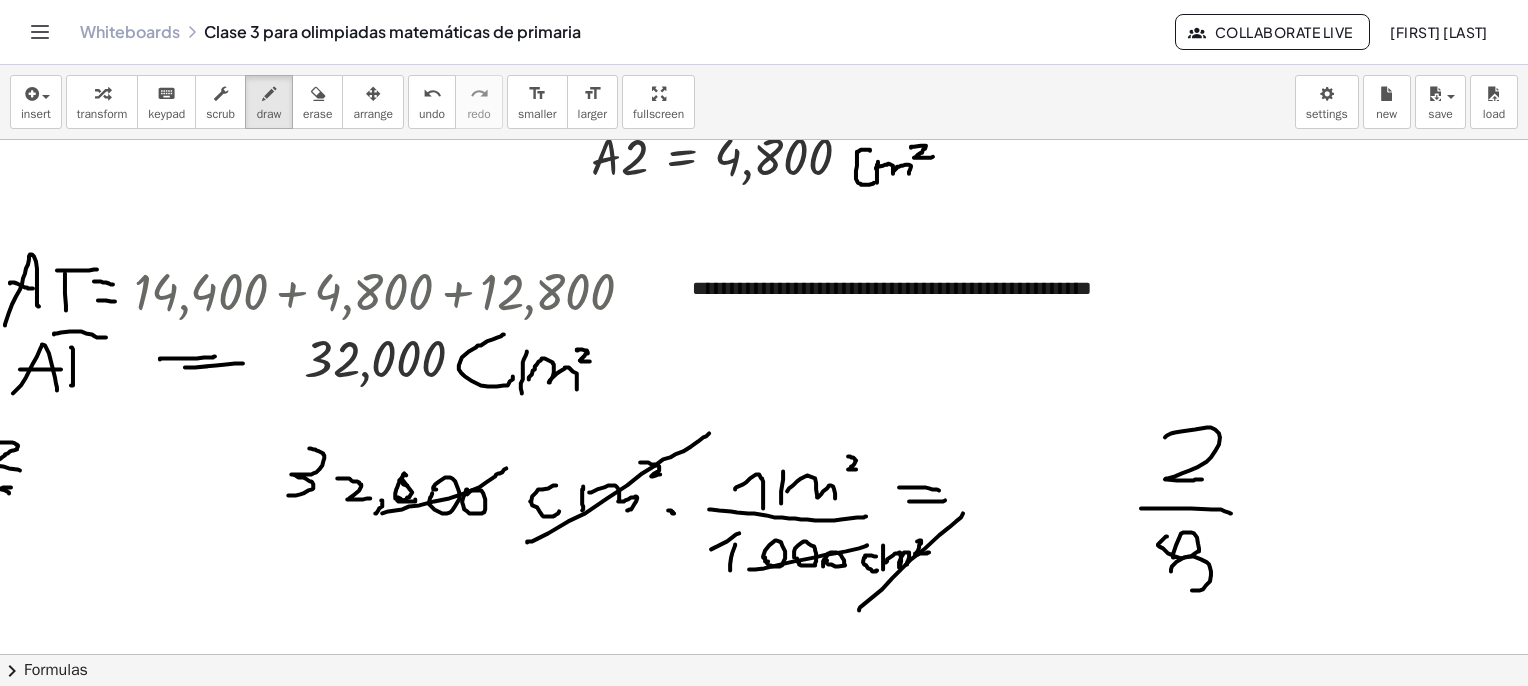 drag, startPoint x: 1162, startPoint y: 561, endPoint x: 1159, endPoint y: 551, distance: 10.440307 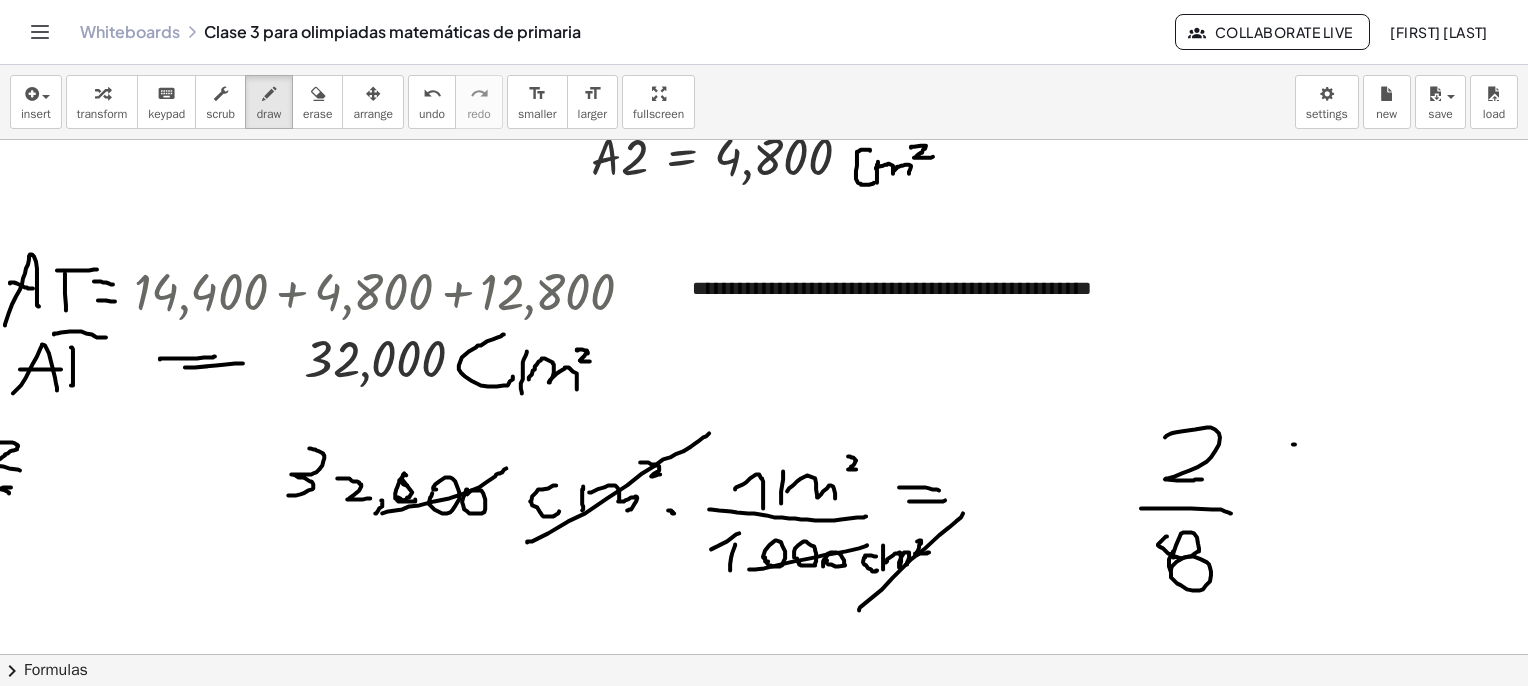 drag, startPoint x: 1278, startPoint y: 444, endPoint x: 1329, endPoint y: 456, distance: 52.392746 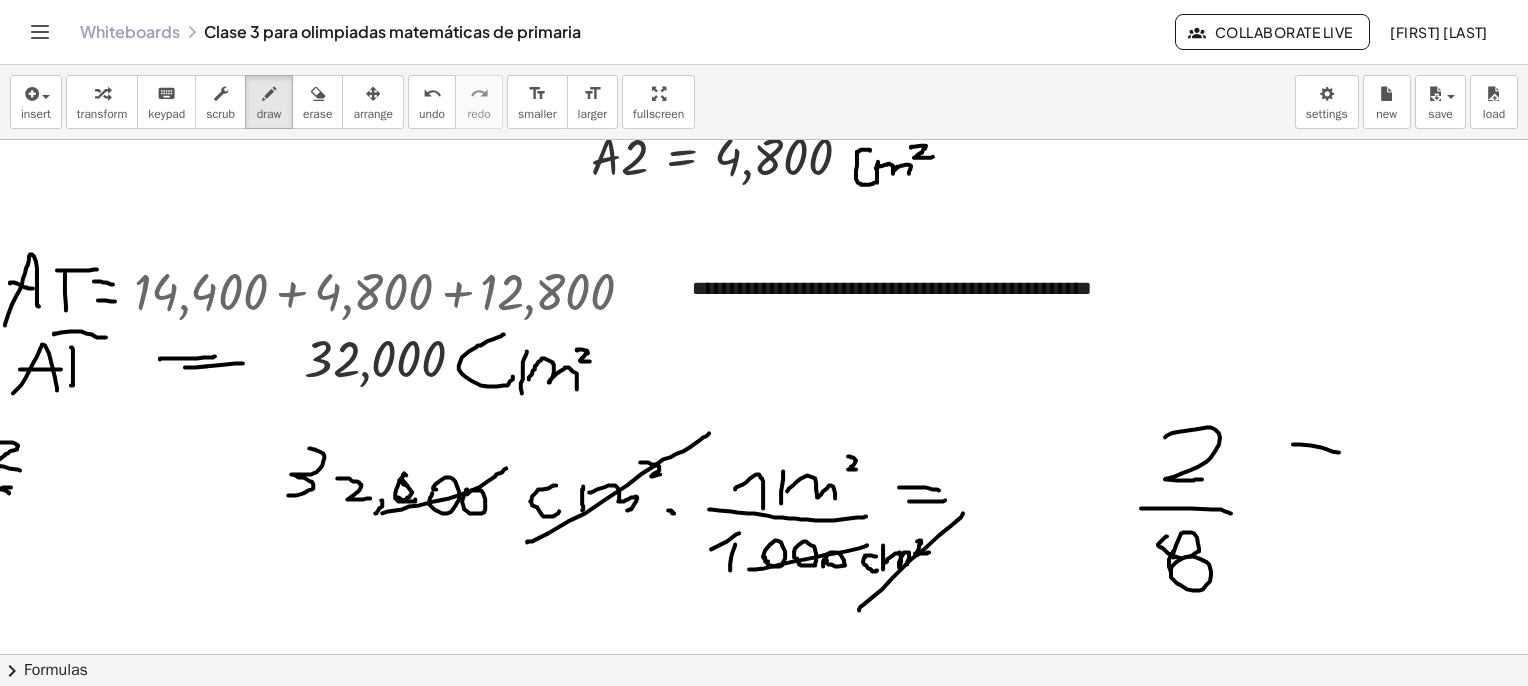 drag, startPoint x: 1281, startPoint y: 477, endPoint x: 1333, endPoint y: 475, distance: 52.03845 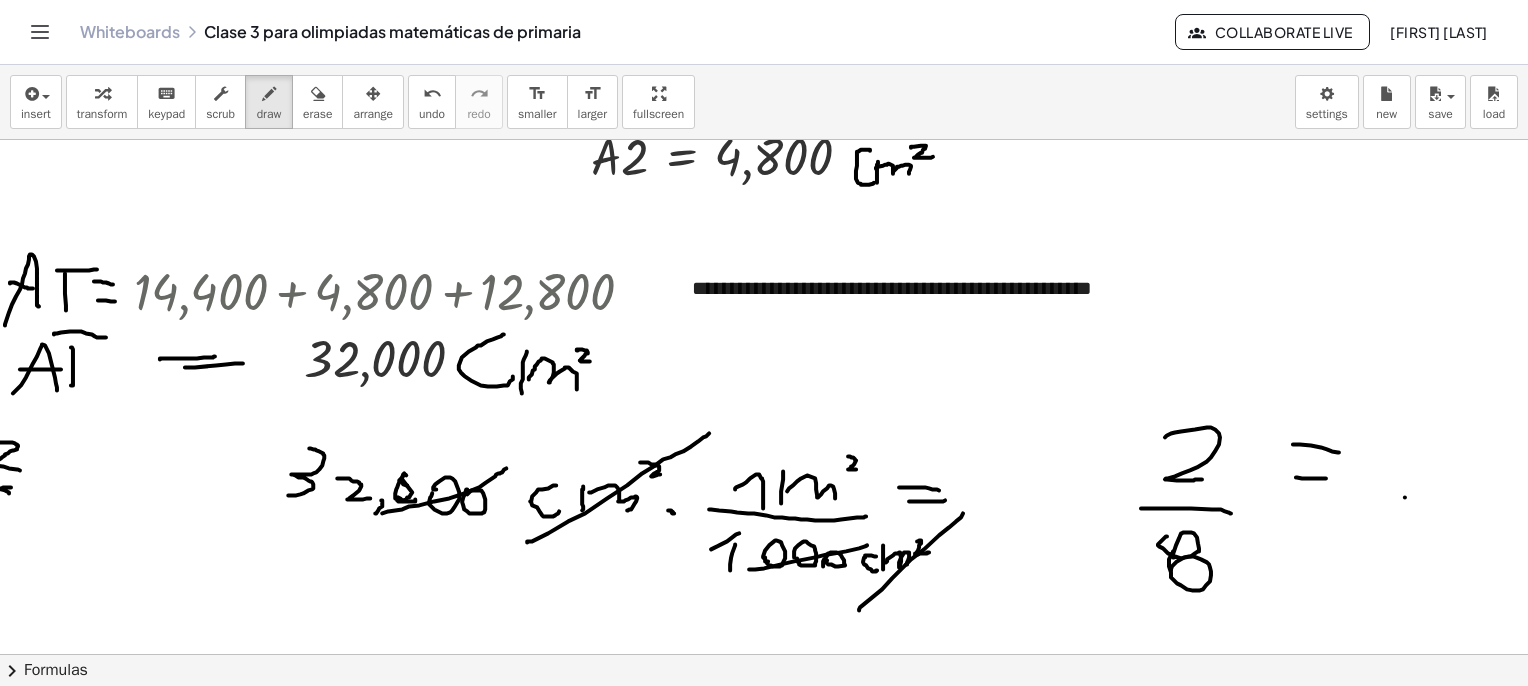 drag, startPoint x: 1390, startPoint y: 497, endPoint x: 1376, endPoint y: 573, distance: 77.27872 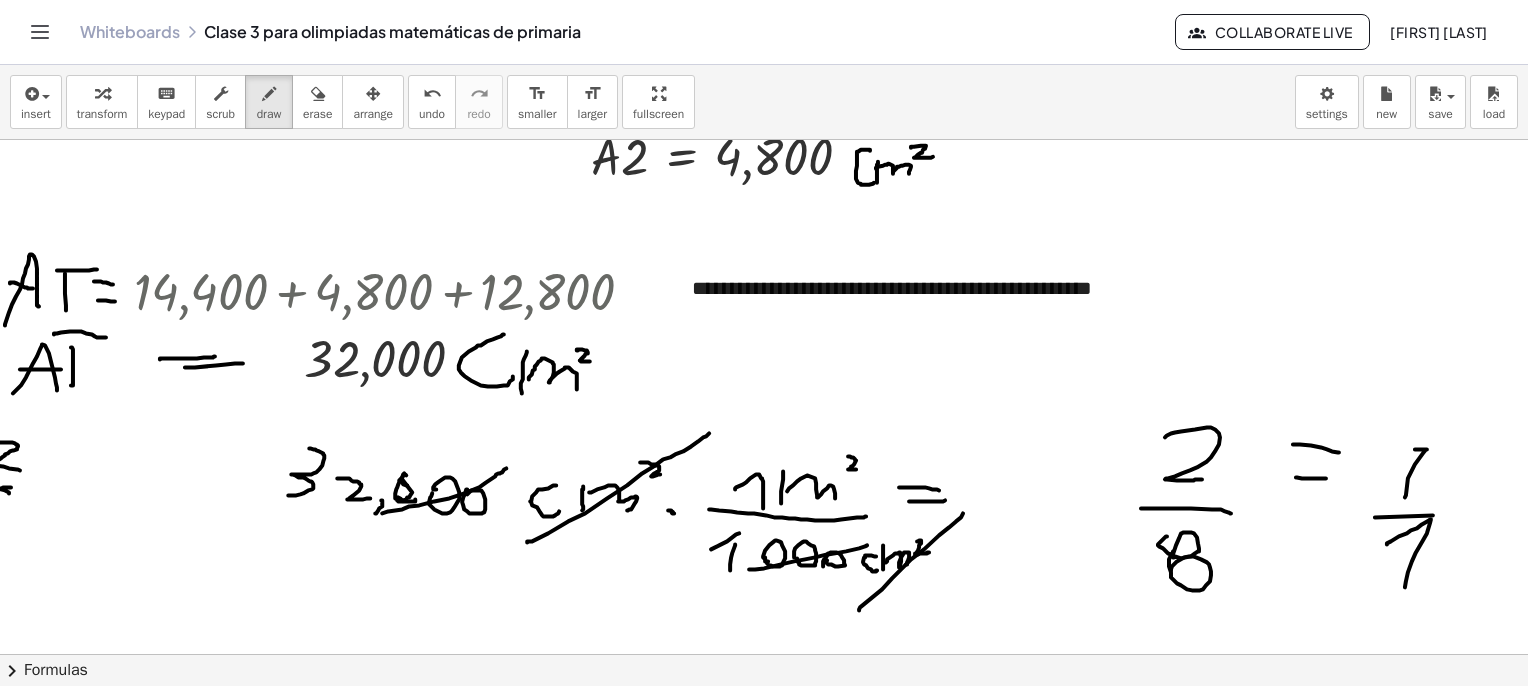 drag, startPoint x: 1412, startPoint y: 533, endPoint x: 1423, endPoint y: 554, distance: 23.70654 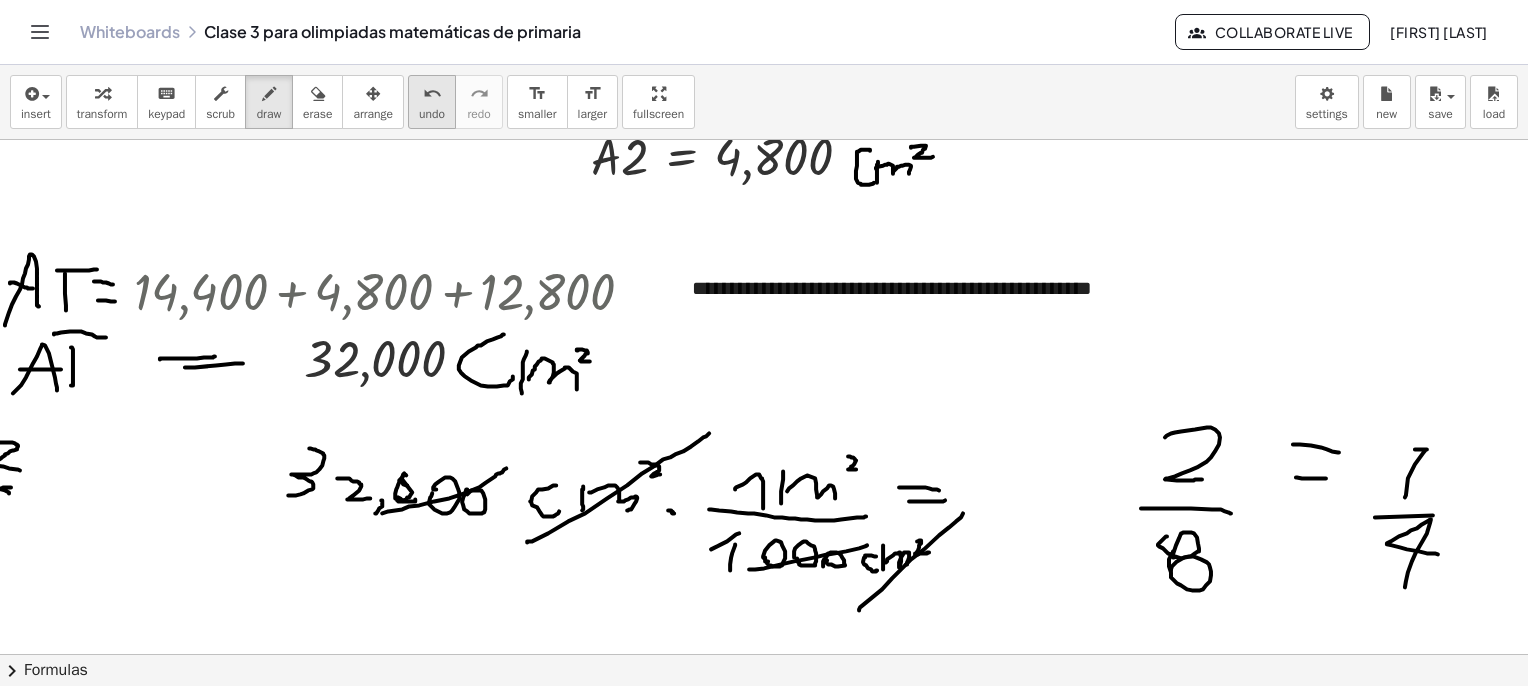 click on "undo" at bounding box center [432, 114] 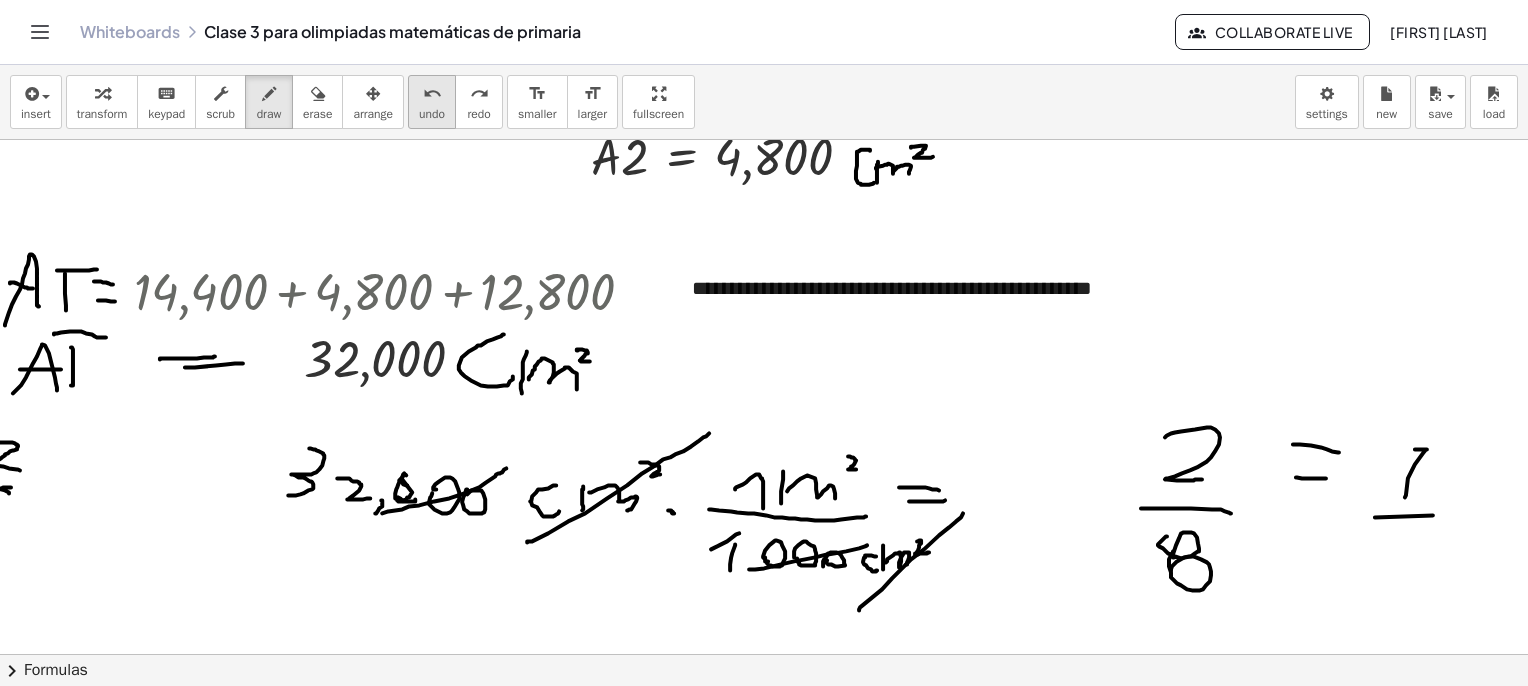 click on "undo" at bounding box center [432, 114] 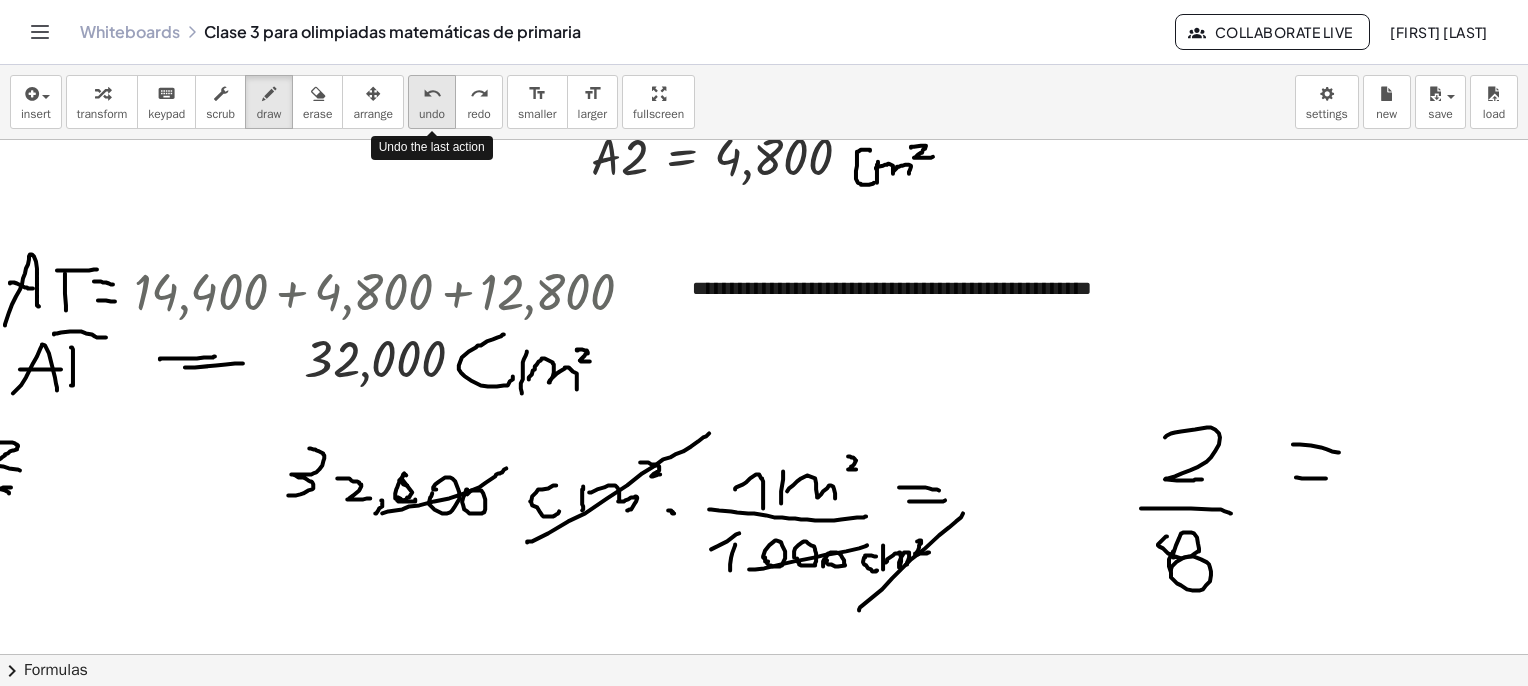 click on "undo" at bounding box center (432, 114) 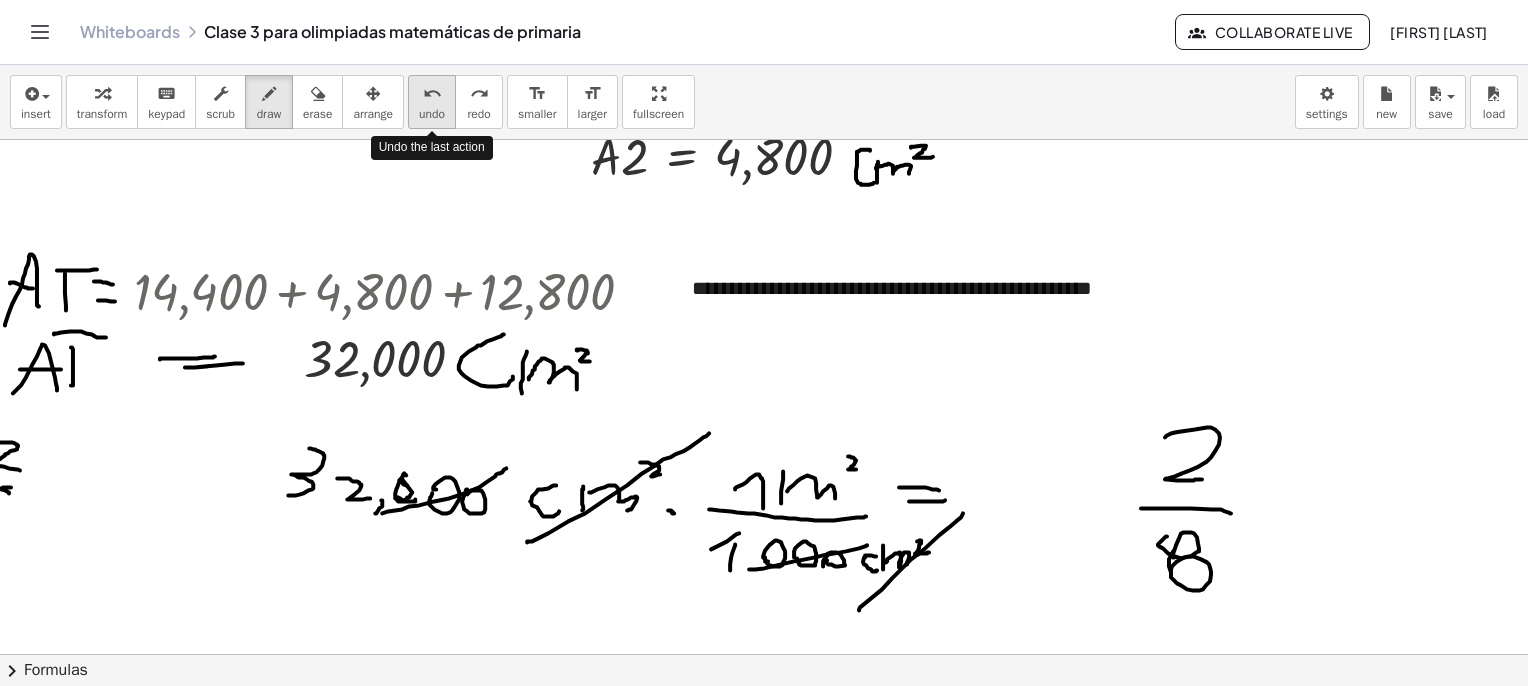 click on "undo" at bounding box center [432, 114] 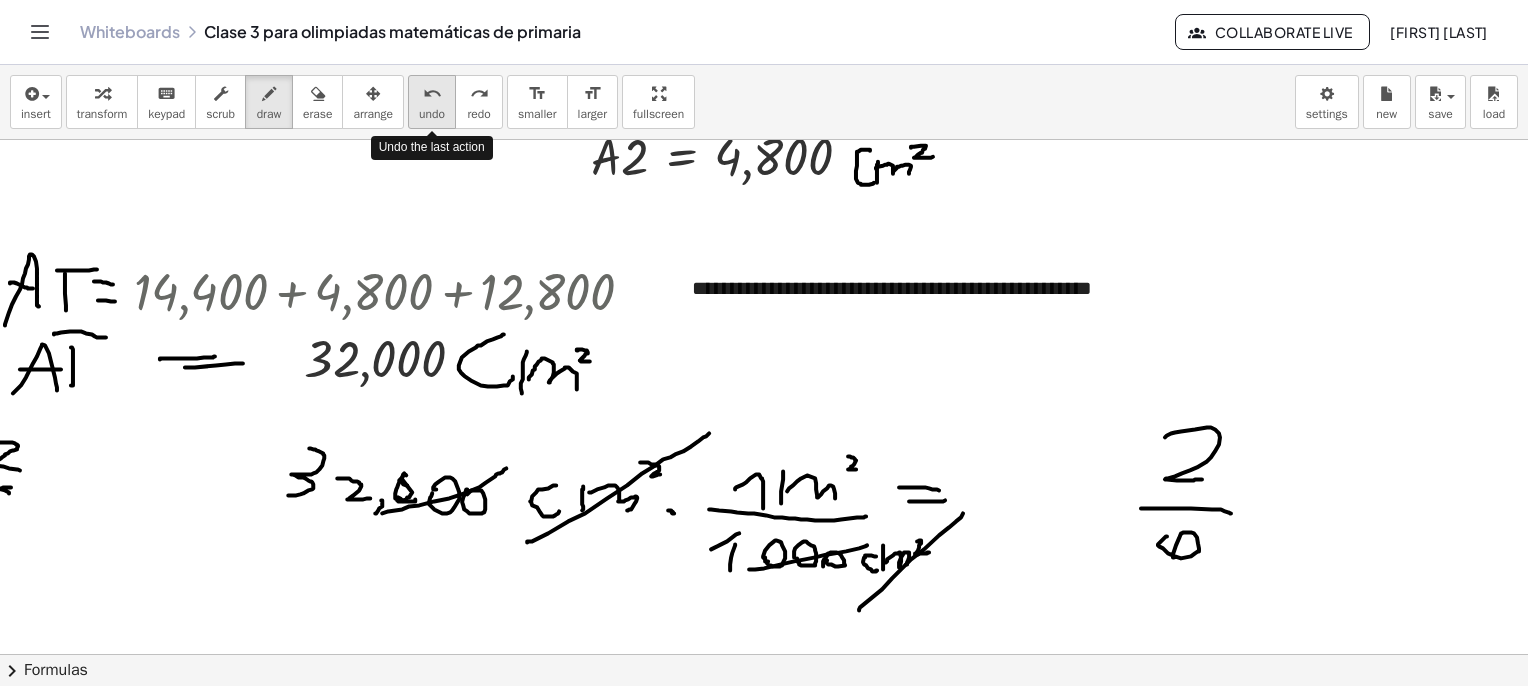 click on "undo" at bounding box center [432, 114] 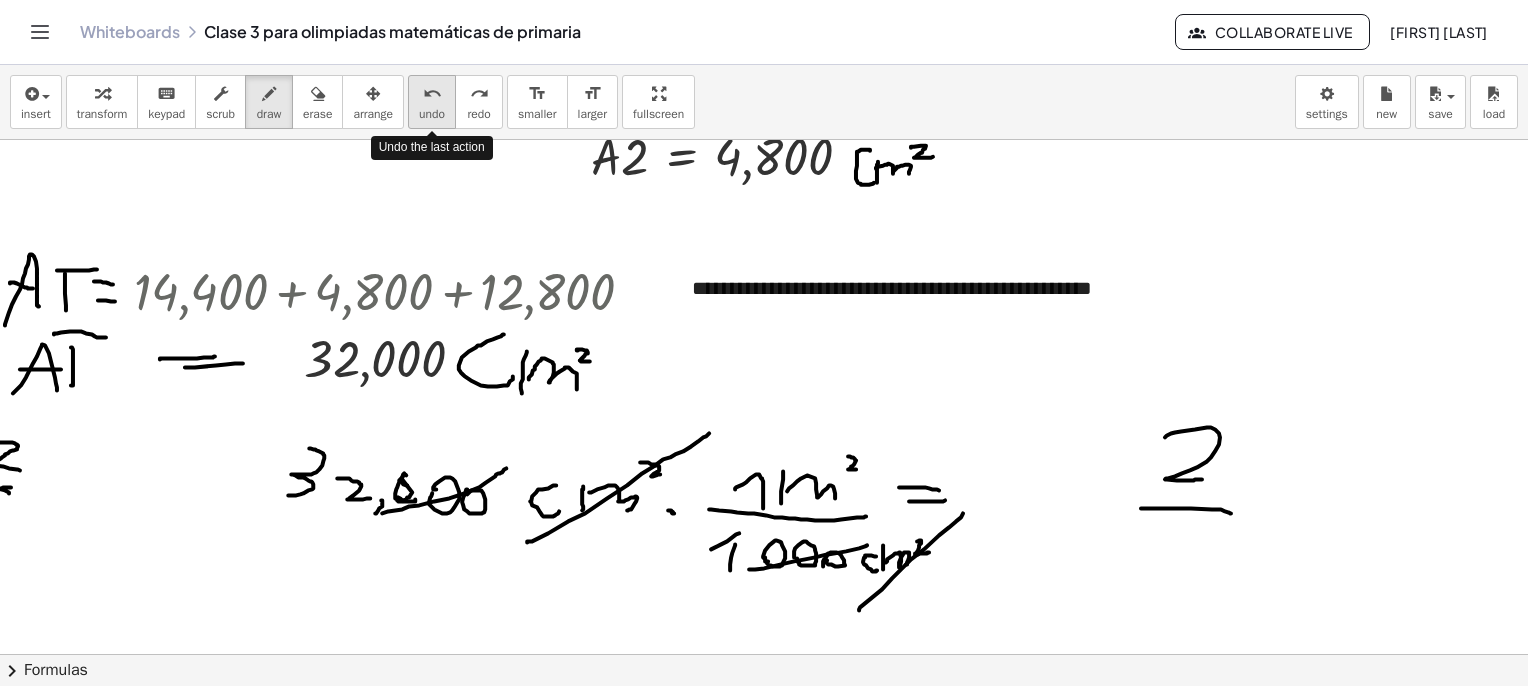click on "undo" at bounding box center (432, 114) 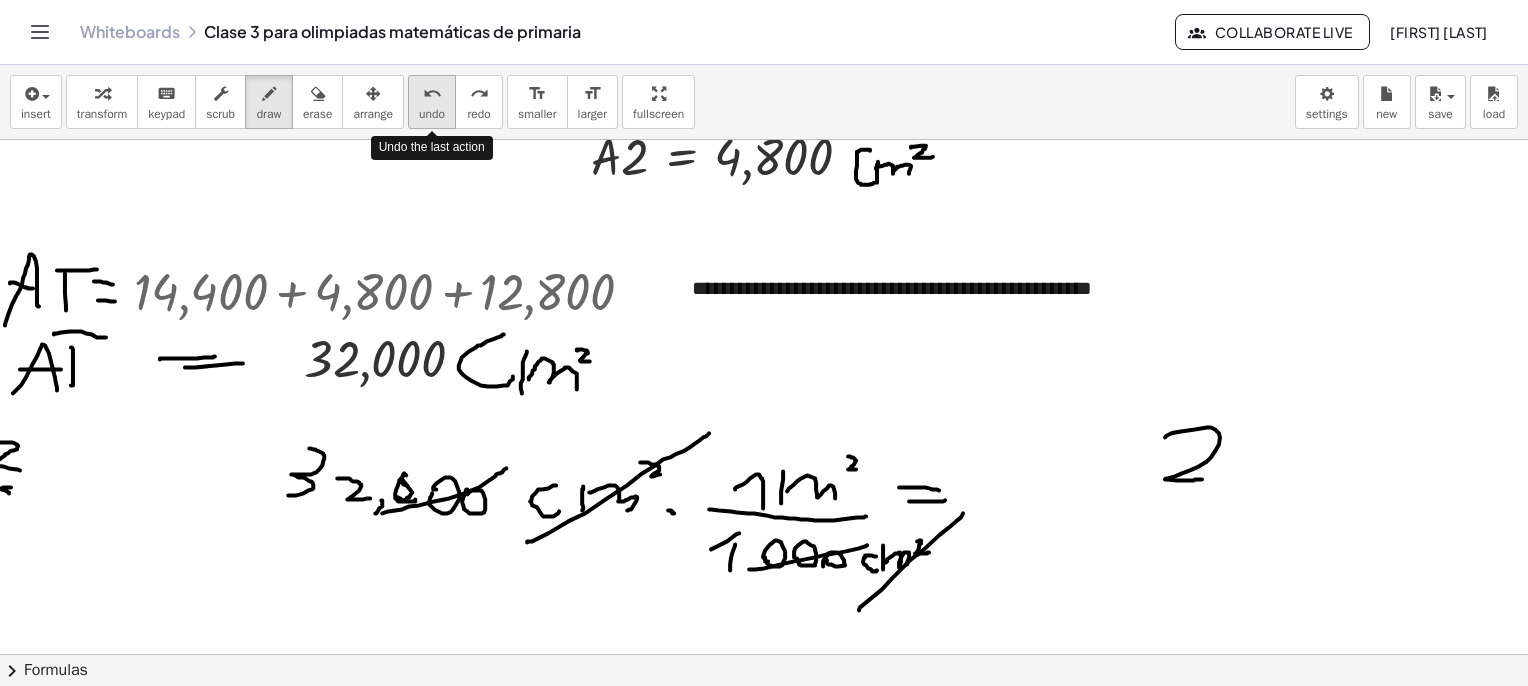 click on "undo" at bounding box center [432, 114] 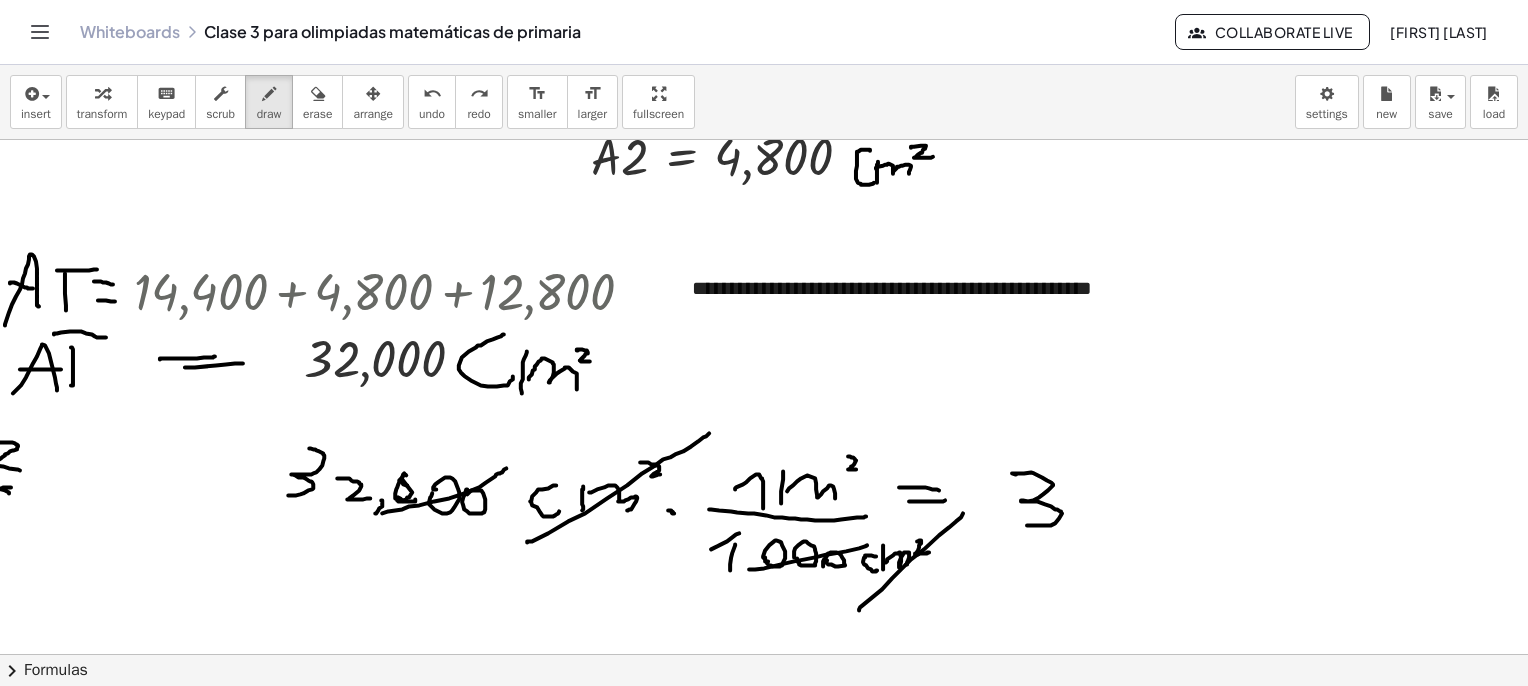 drag, startPoint x: 1001, startPoint y: 474, endPoint x: 1012, endPoint y: 525, distance: 52.17279 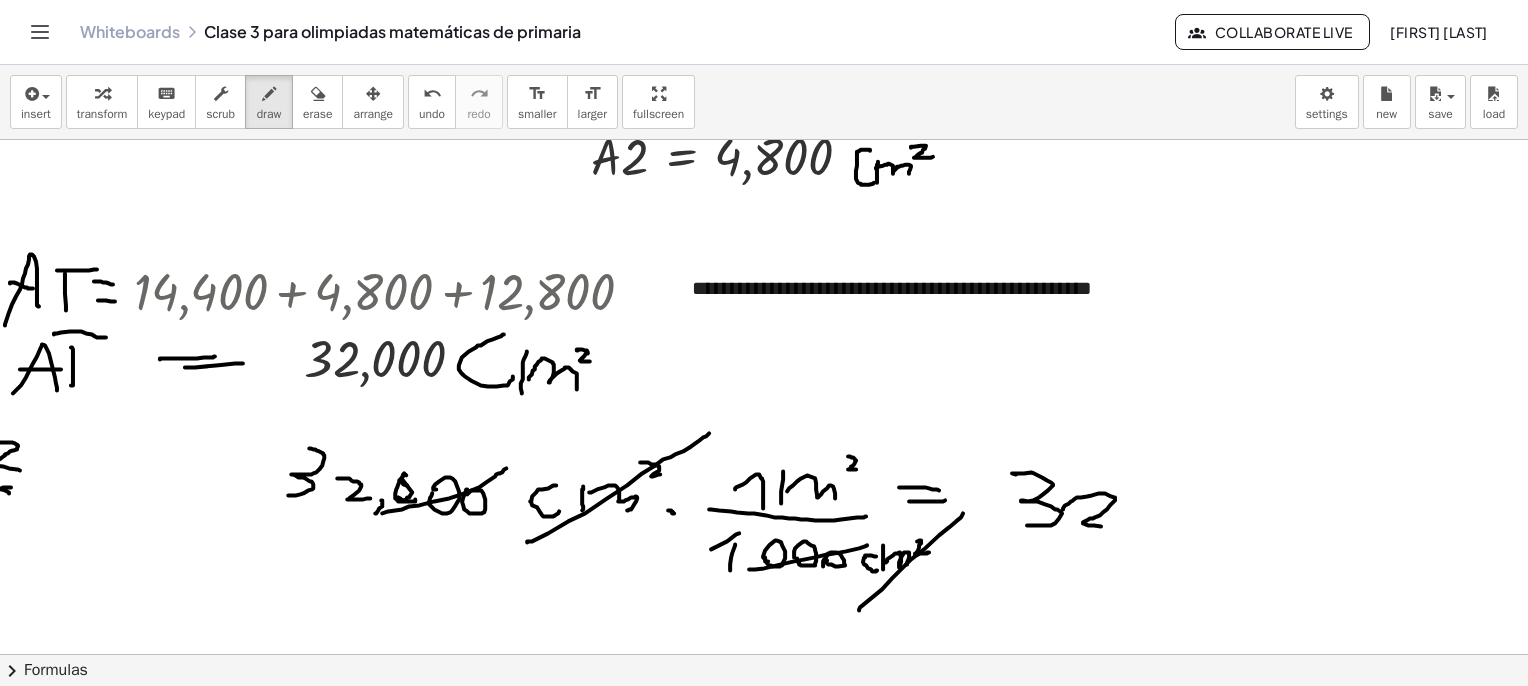 drag, startPoint x: 1048, startPoint y: 509, endPoint x: 1108, endPoint y: 527, distance: 62.641838 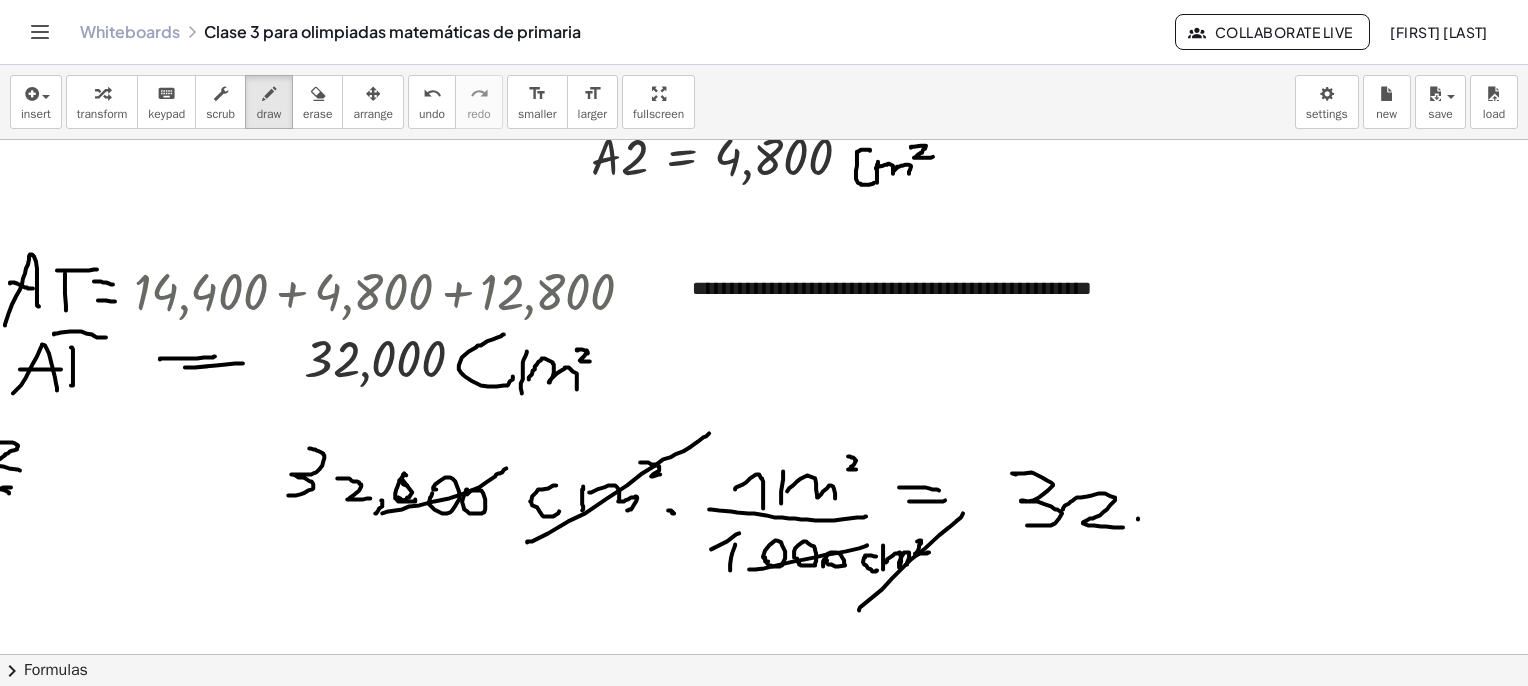 drag, startPoint x: 1123, startPoint y: 518, endPoint x: 1118, endPoint y: 509, distance: 10.29563 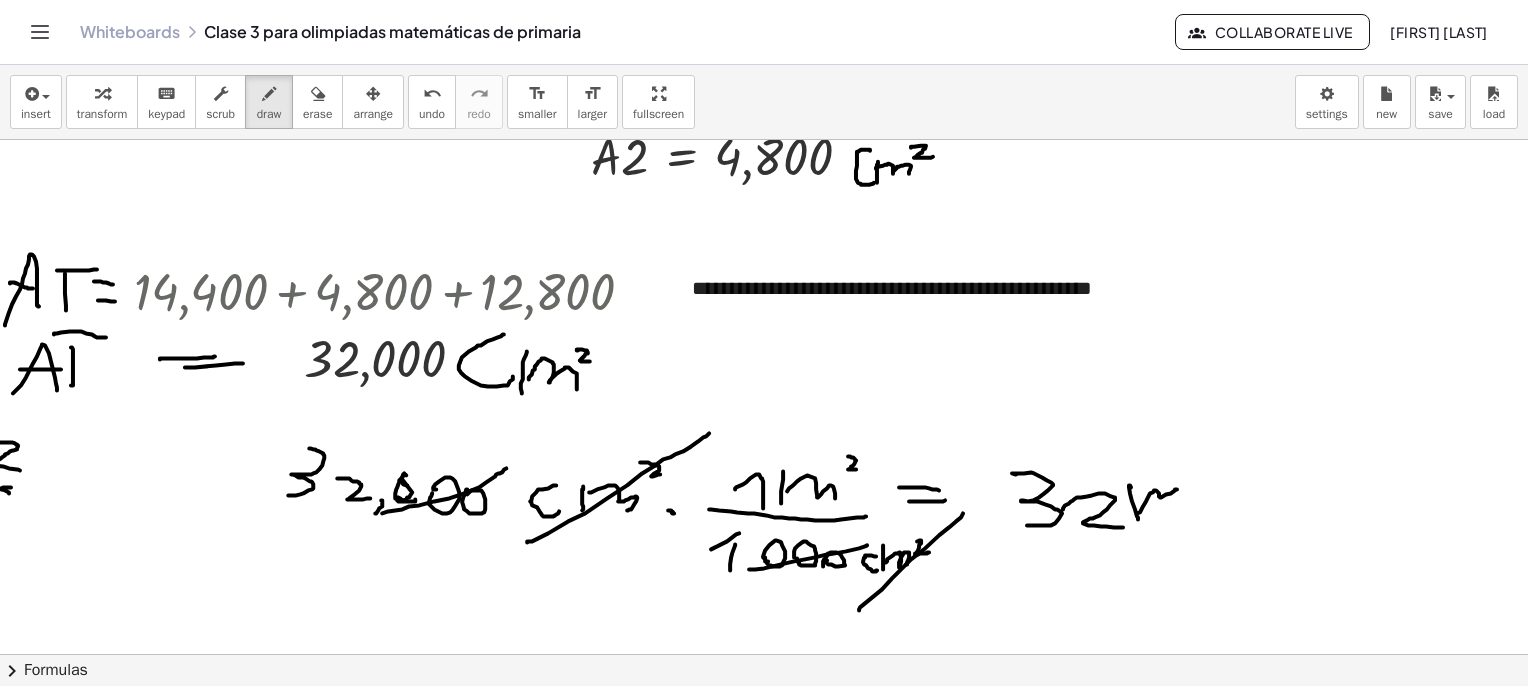 drag, startPoint x: 1139, startPoint y: 490, endPoint x: 1144, endPoint y: 509, distance: 19.646883 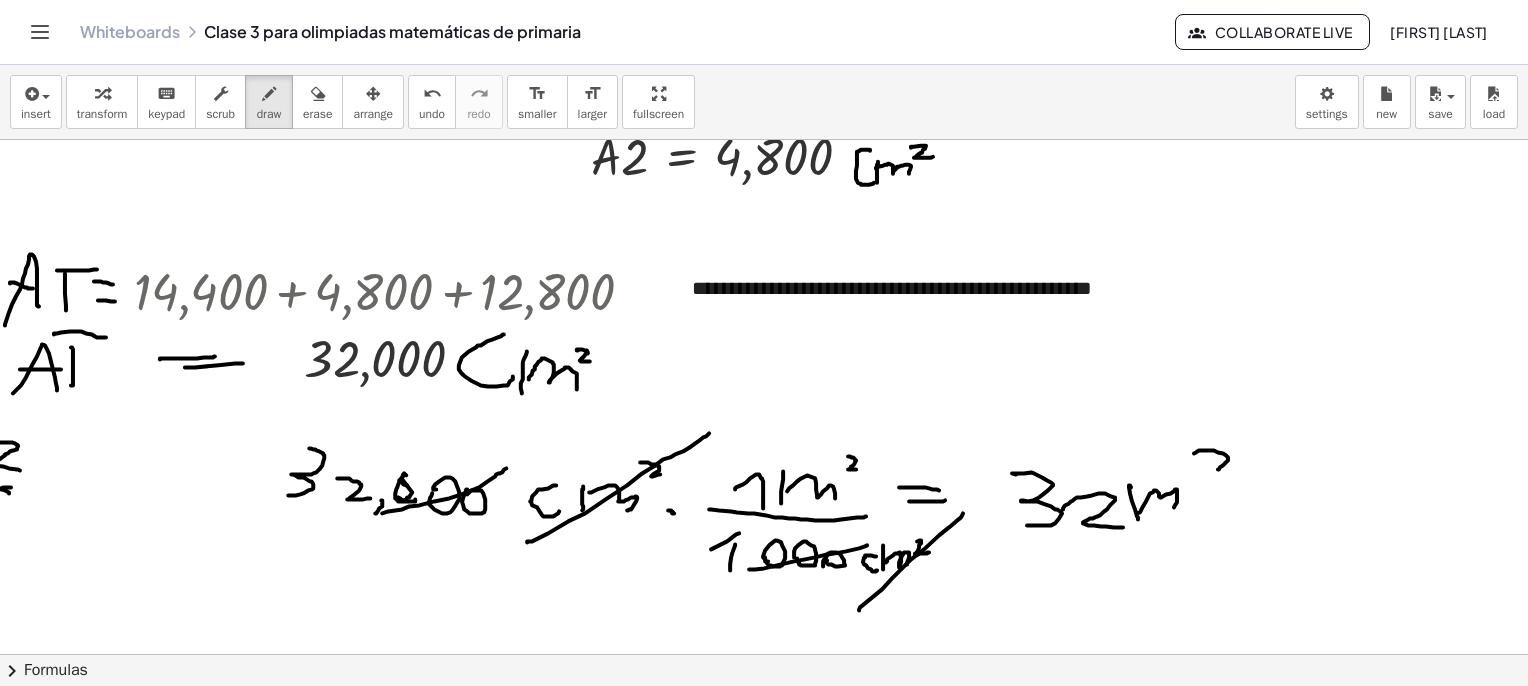 drag, startPoint x: 1203, startPoint y: 452, endPoint x: 1220, endPoint y: 473, distance: 27.018513 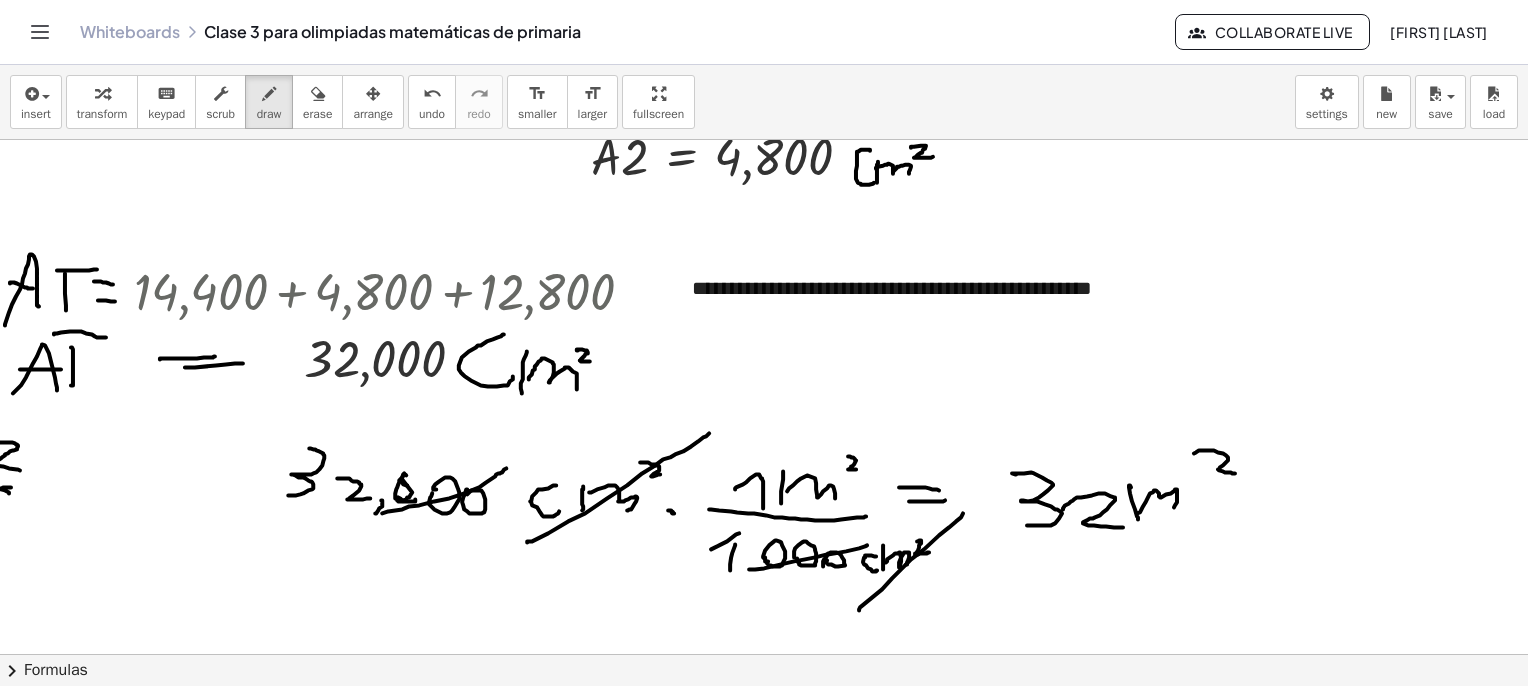 drag, startPoint x: 1150, startPoint y: 589, endPoint x: 1258, endPoint y: 516, distance: 130.35721 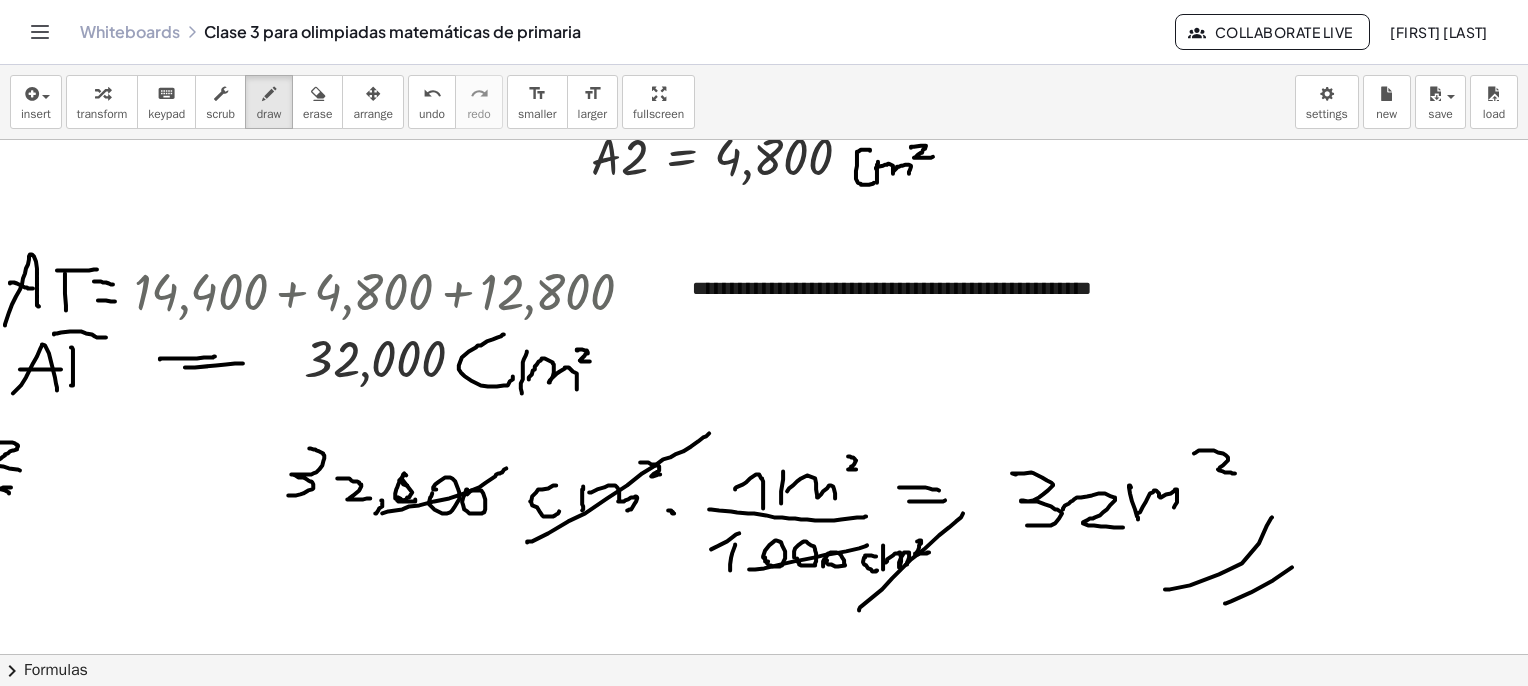 drag, startPoint x: 1277, startPoint y: 567, endPoint x: 1320, endPoint y: 536, distance: 53.009434 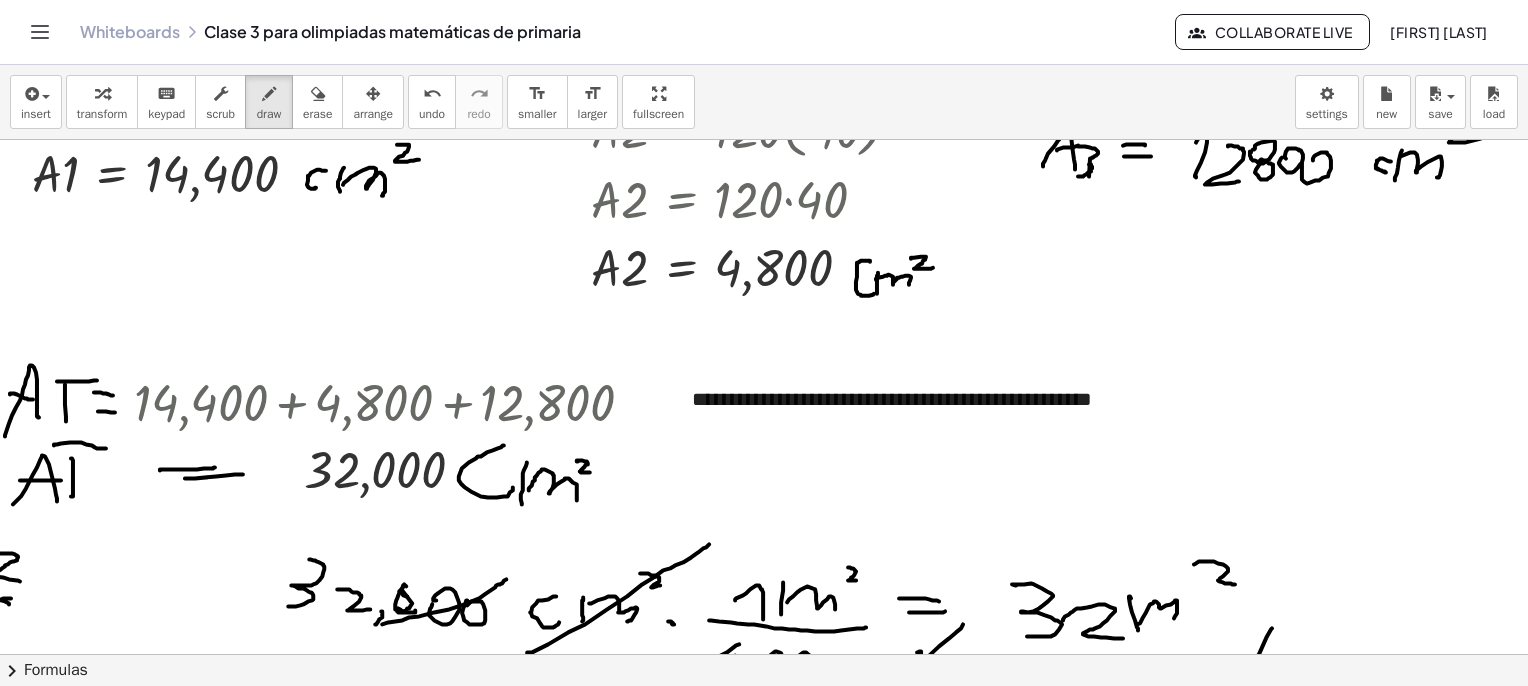 scroll, scrollTop: 700, scrollLeft: 62, axis: both 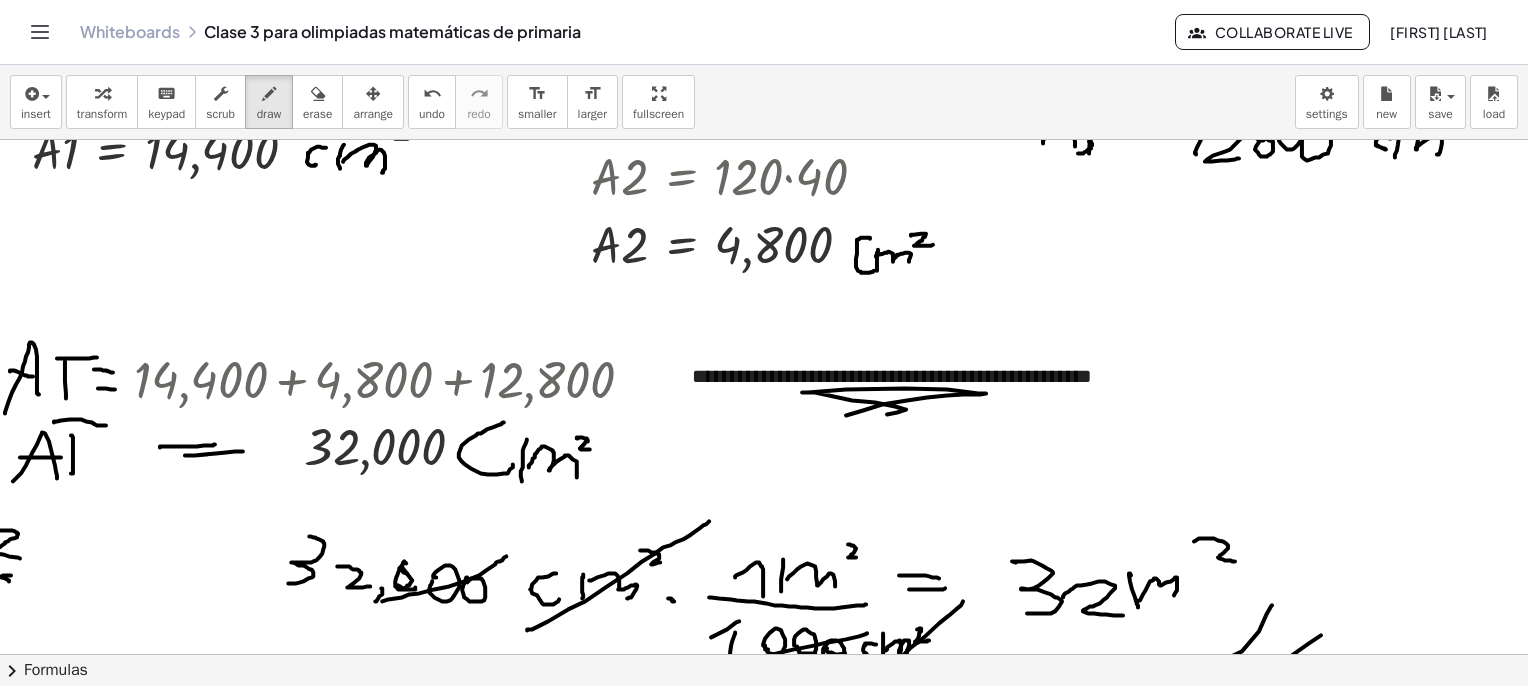 drag, startPoint x: 867, startPoint y: 404, endPoint x: 883, endPoint y: 414, distance: 18.867962 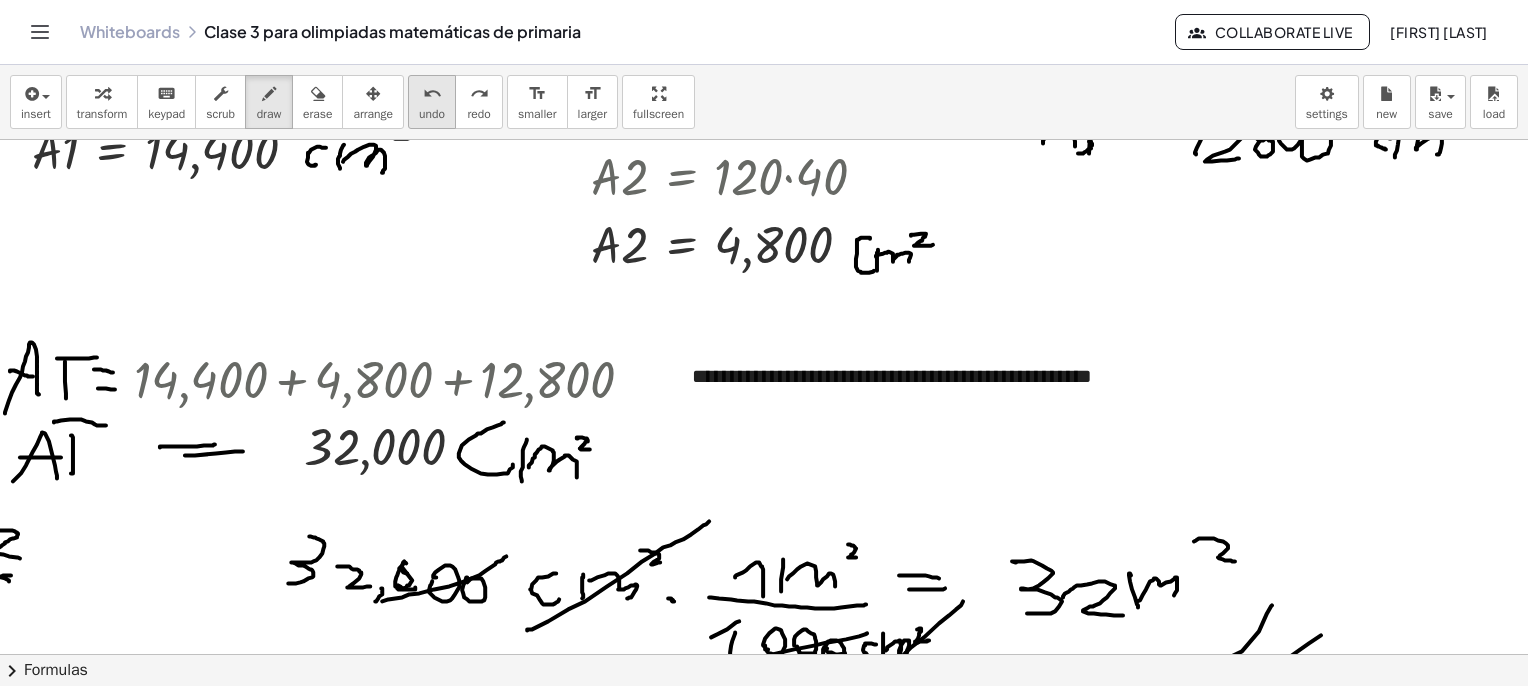 click on "undo undo" at bounding box center (432, 102) 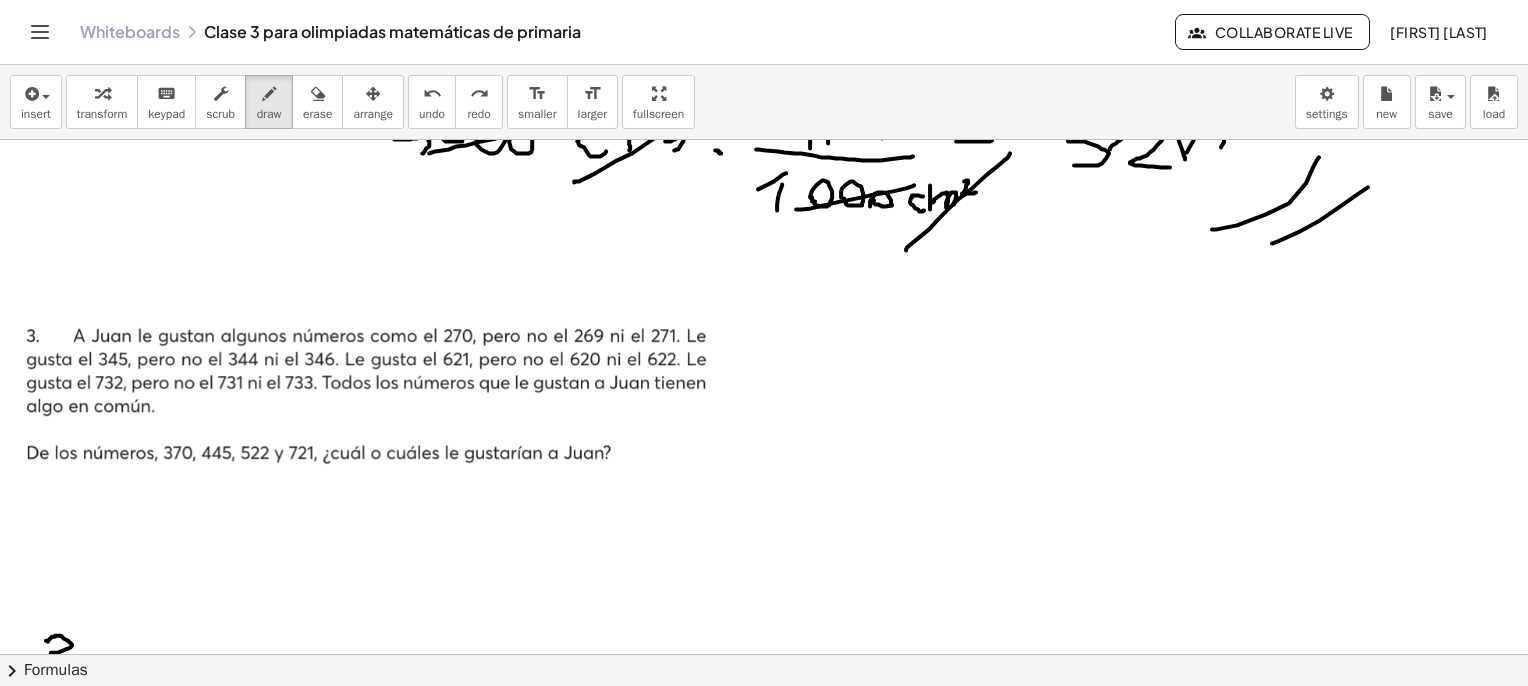 scroll, scrollTop: 1100, scrollLeft: 0, axis: vertical 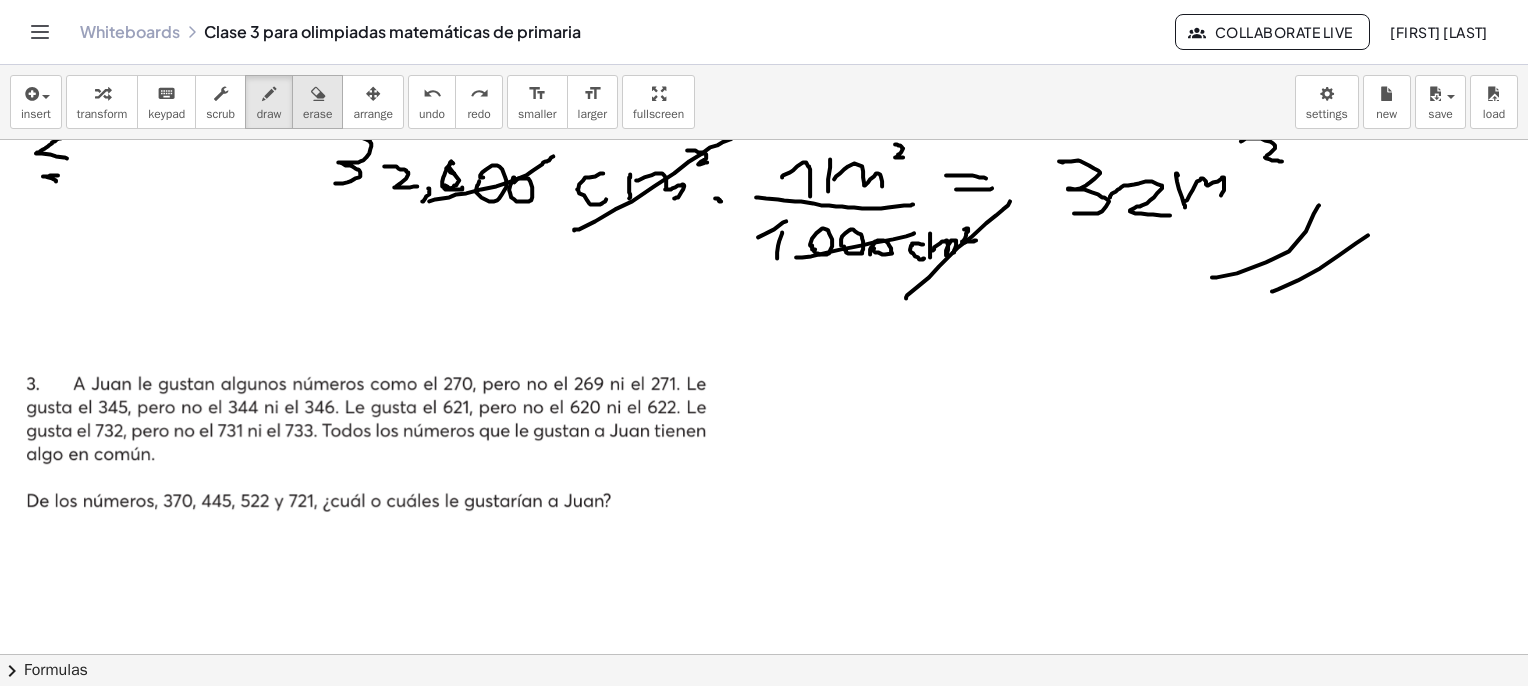 click at bounding box center [318, 94] 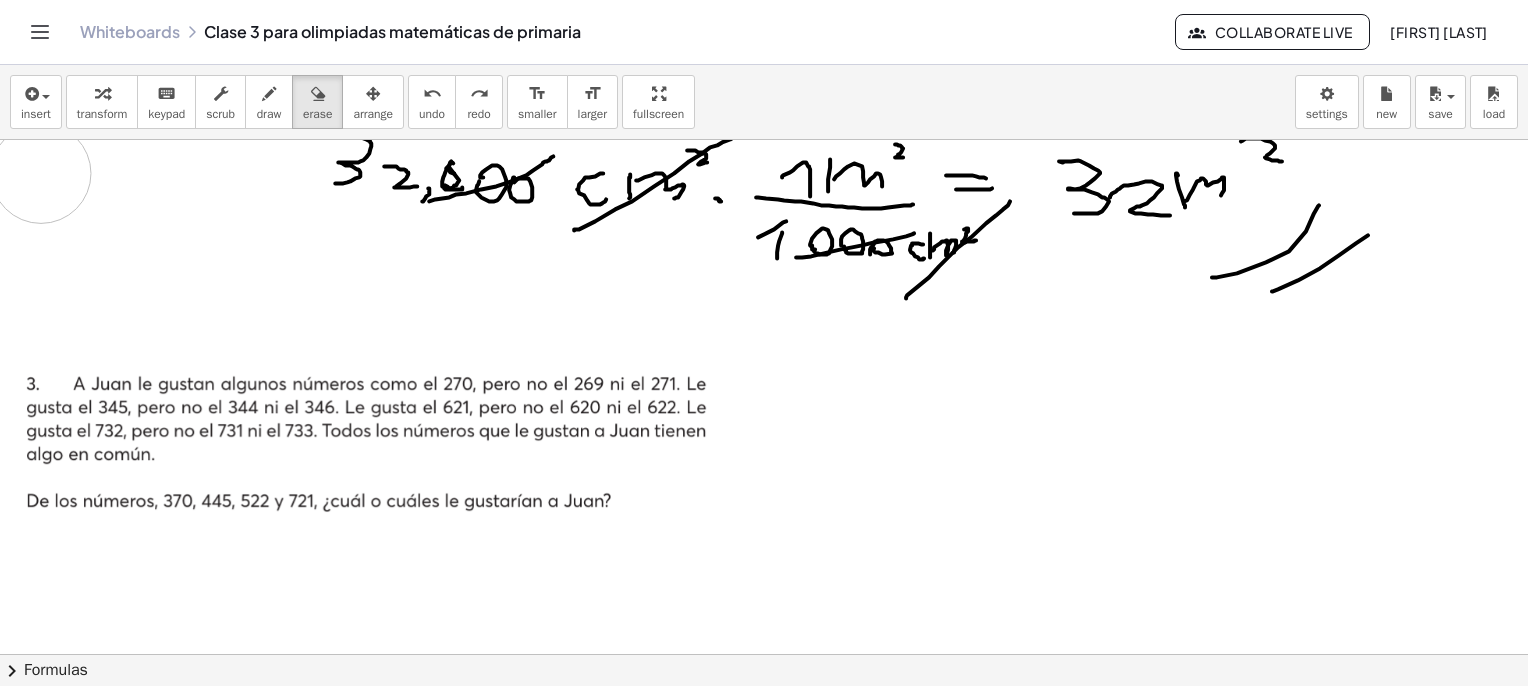 drag, startPoint x: 57, startPoint y: 186, endPoint x: 41, endPoint y: 173, distance: 20.615528 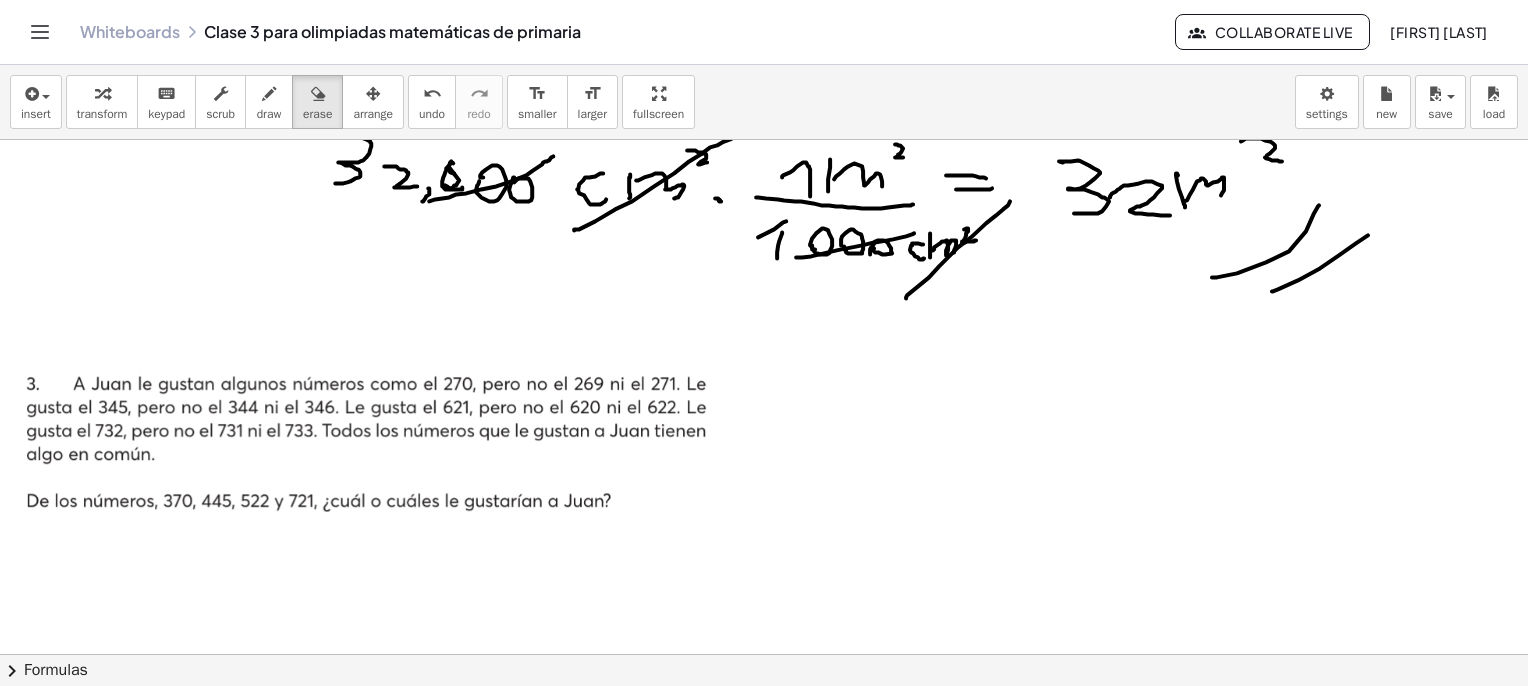 scroll, scrollTop: 1200, scrollLeft: 0, axis: vertical 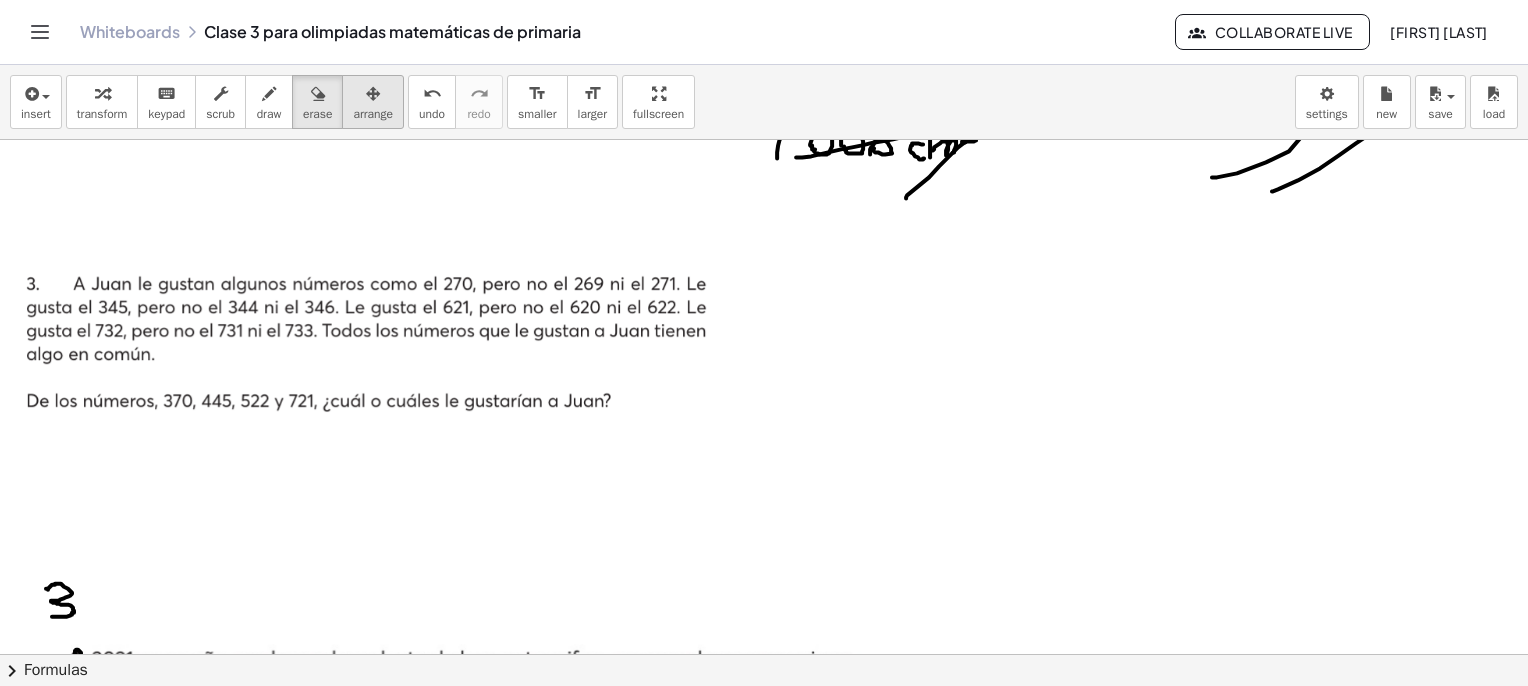click at bounding box center (373, 93) 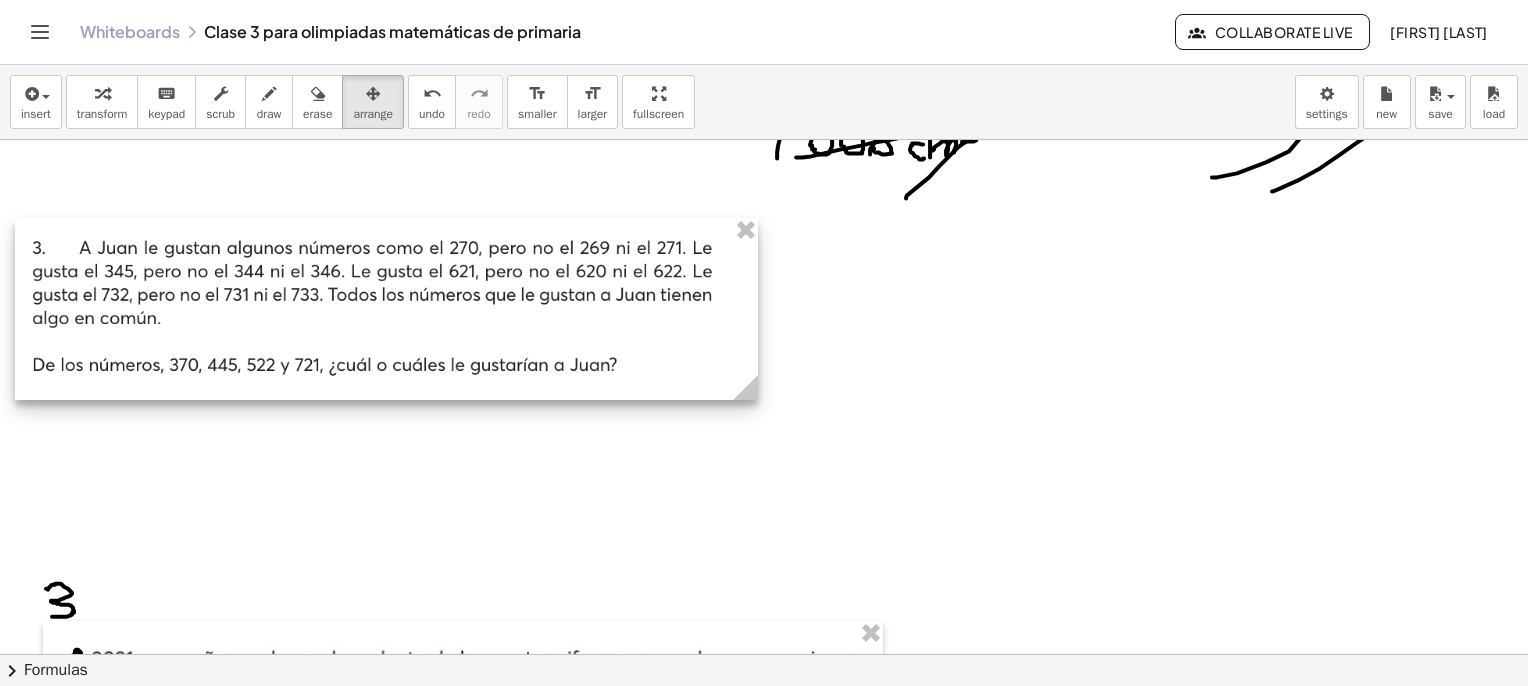 drag, startPoint x: 371, startPoint y: 393, endPoint x: 376, endPoint y: 365, distance: 28.442924 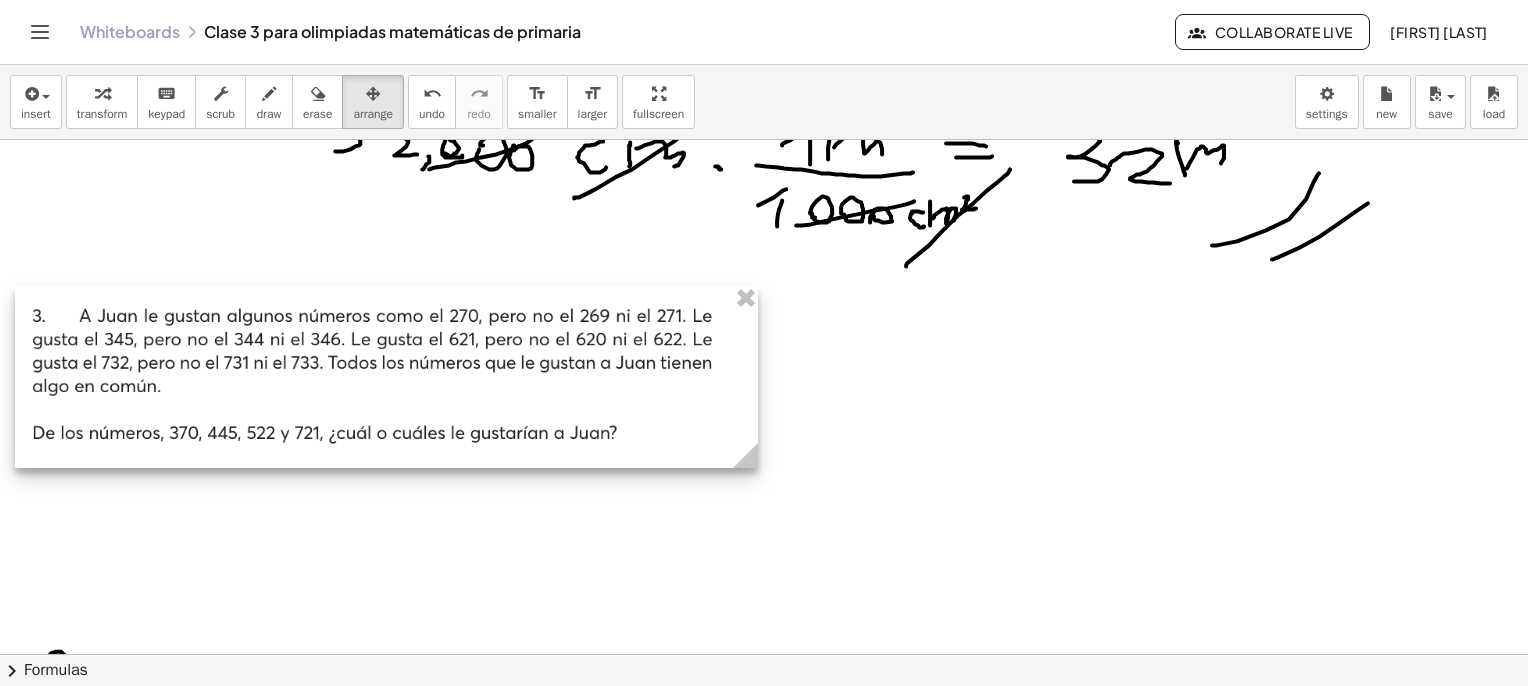 scroll, scrollTop: 1100, scrollLeft: 0, axis: vertical 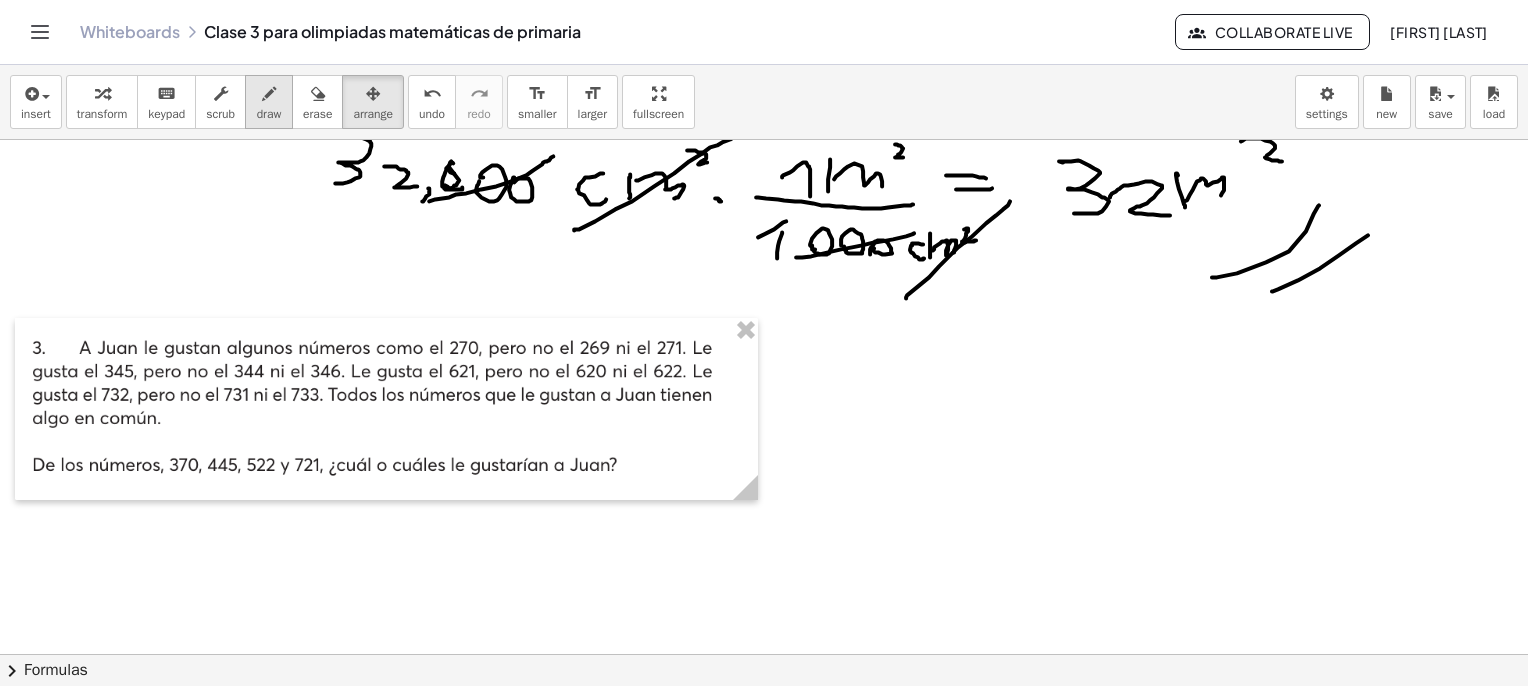 click on "draw" at bounding box center (269, 114) 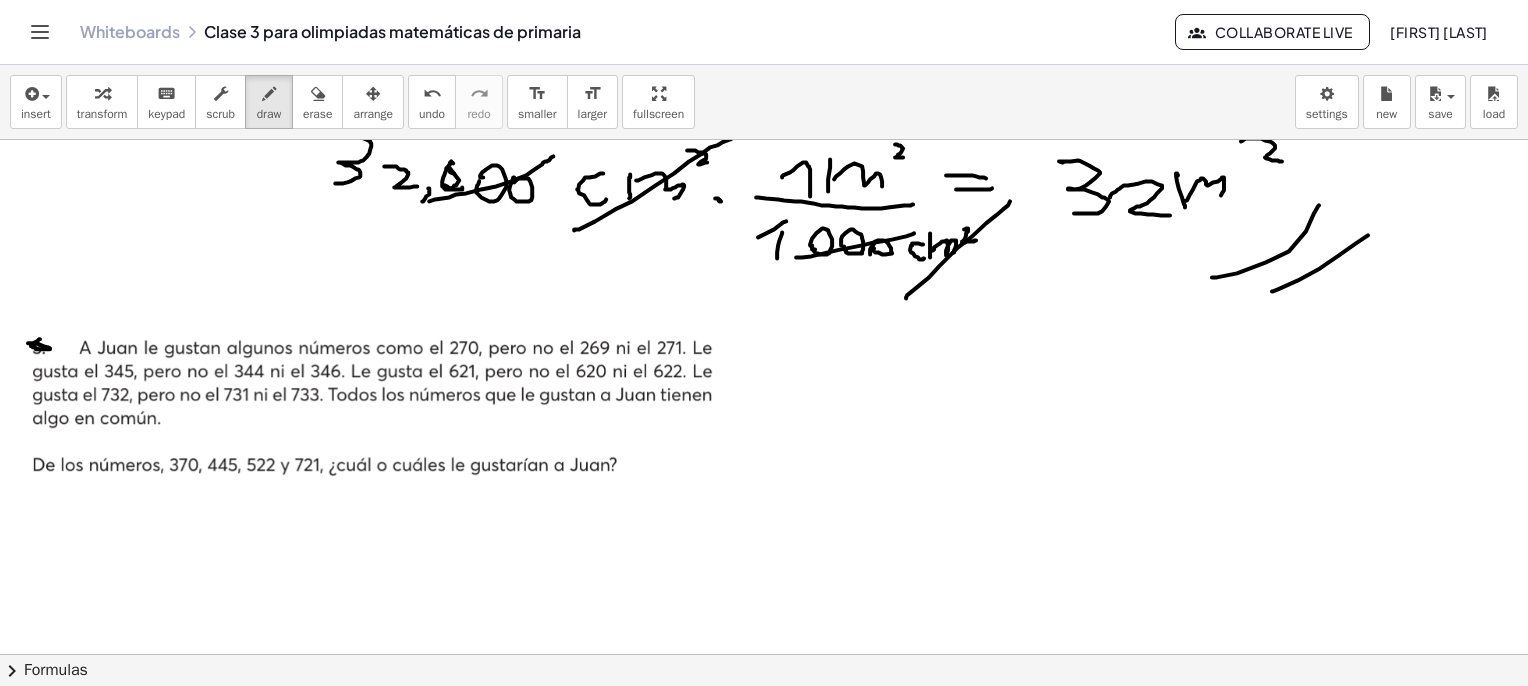 drag, startPoint x: 28, startPoint y: 343, endPoint x: 40, endPoint y: 339, distance: 12.649111 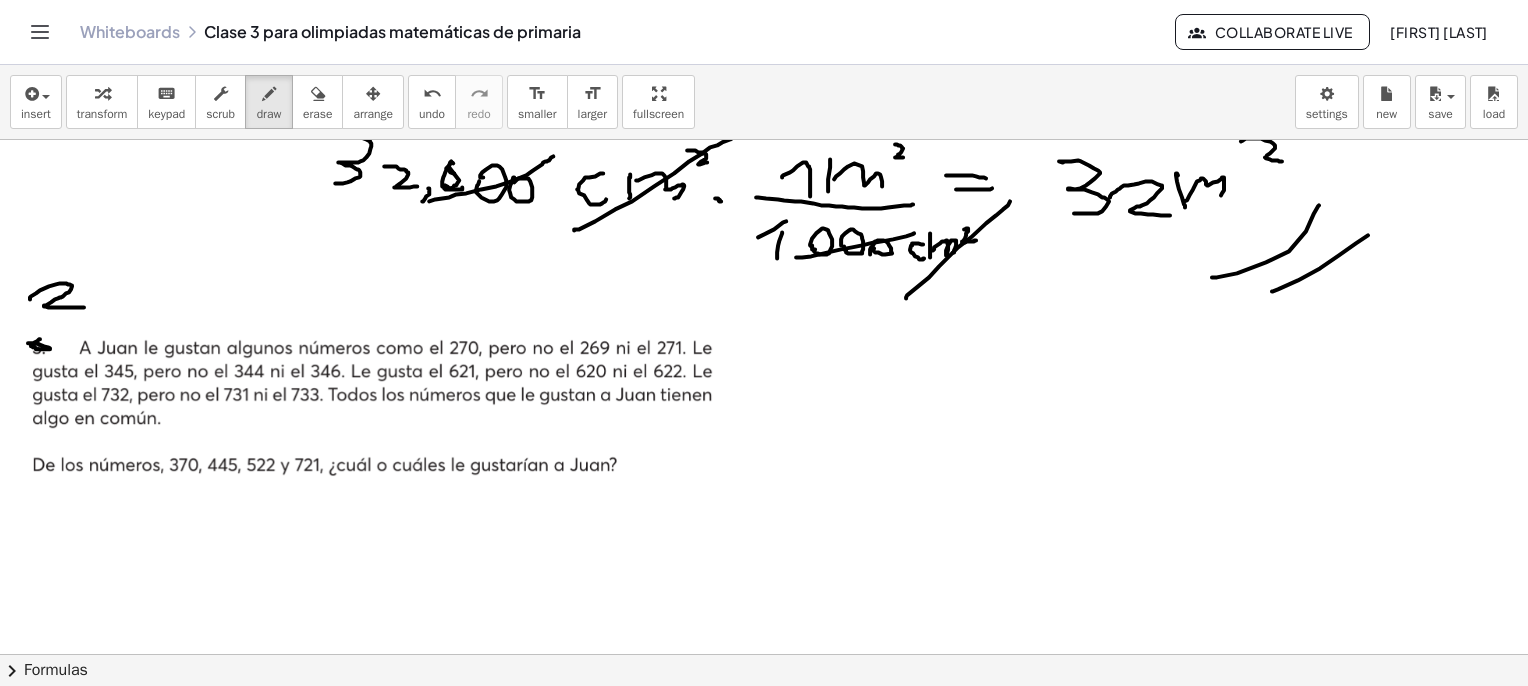 drag, startPoint x: 36, startPoint y: 293, endPoint x: 84, endPoint y: 307, distance: 50 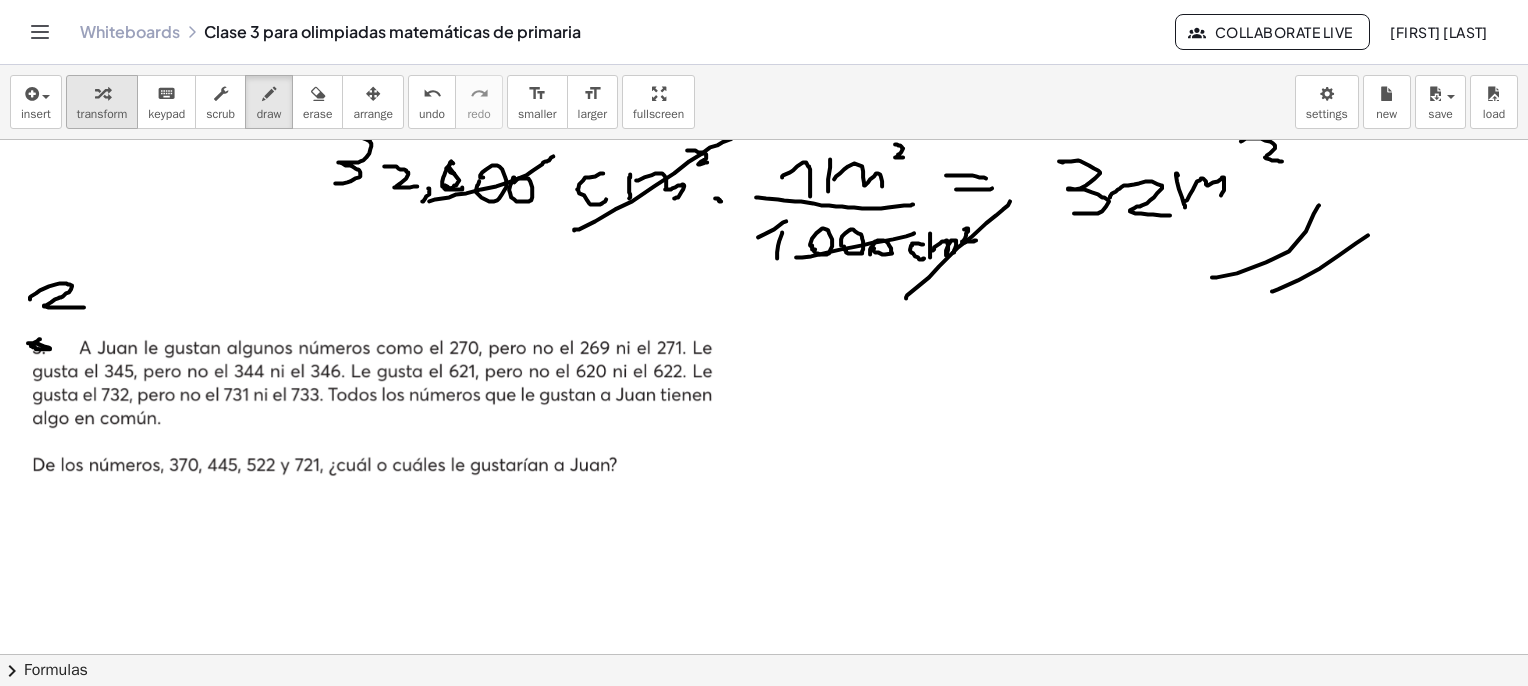 click on "transform" at bounding box center [102, 114] 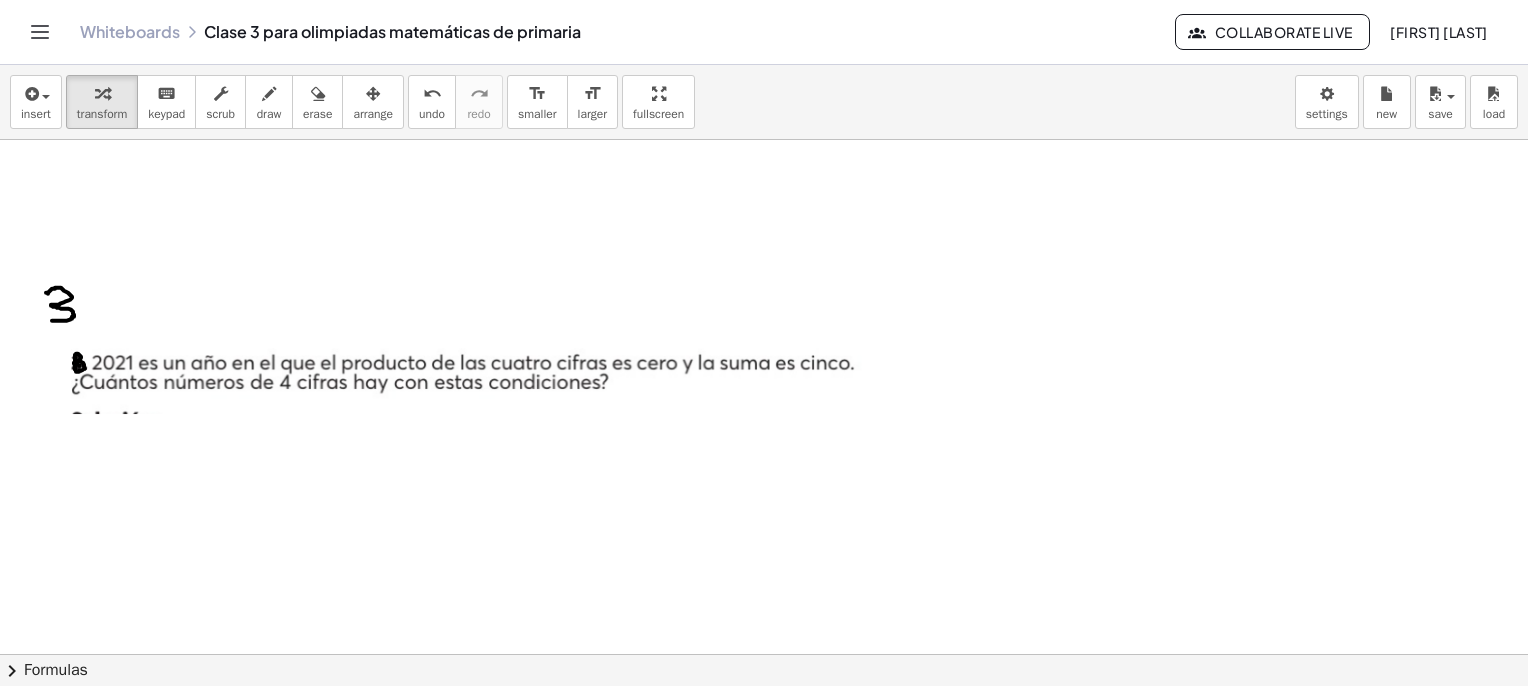 scroll, scrollTop: 1500, scrollLeft: 0, axis: vertical 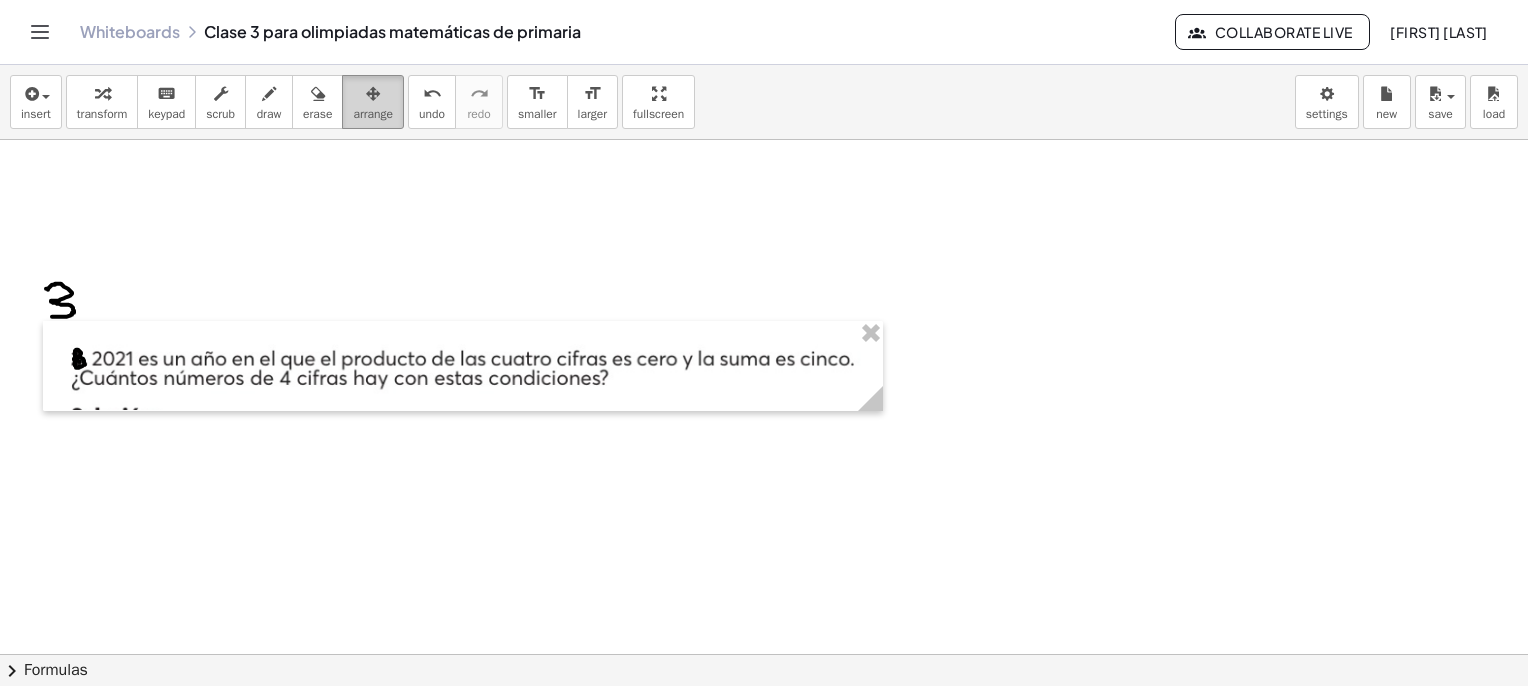 click on "arrange" at bounding box center [373, 102] 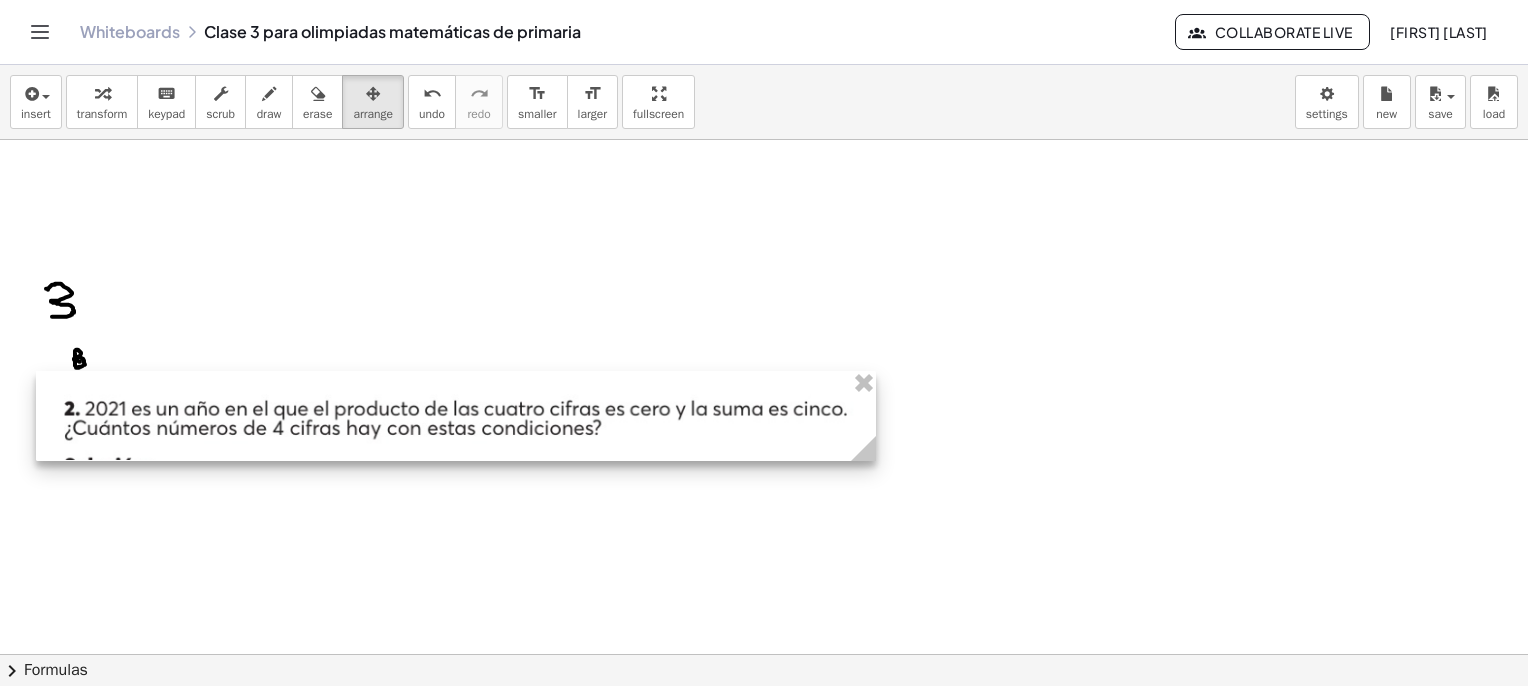 drag, startPoint x: 308, startPoint y: 365, endPoint x: 232, endPoint y: 518, distance: 170.83618 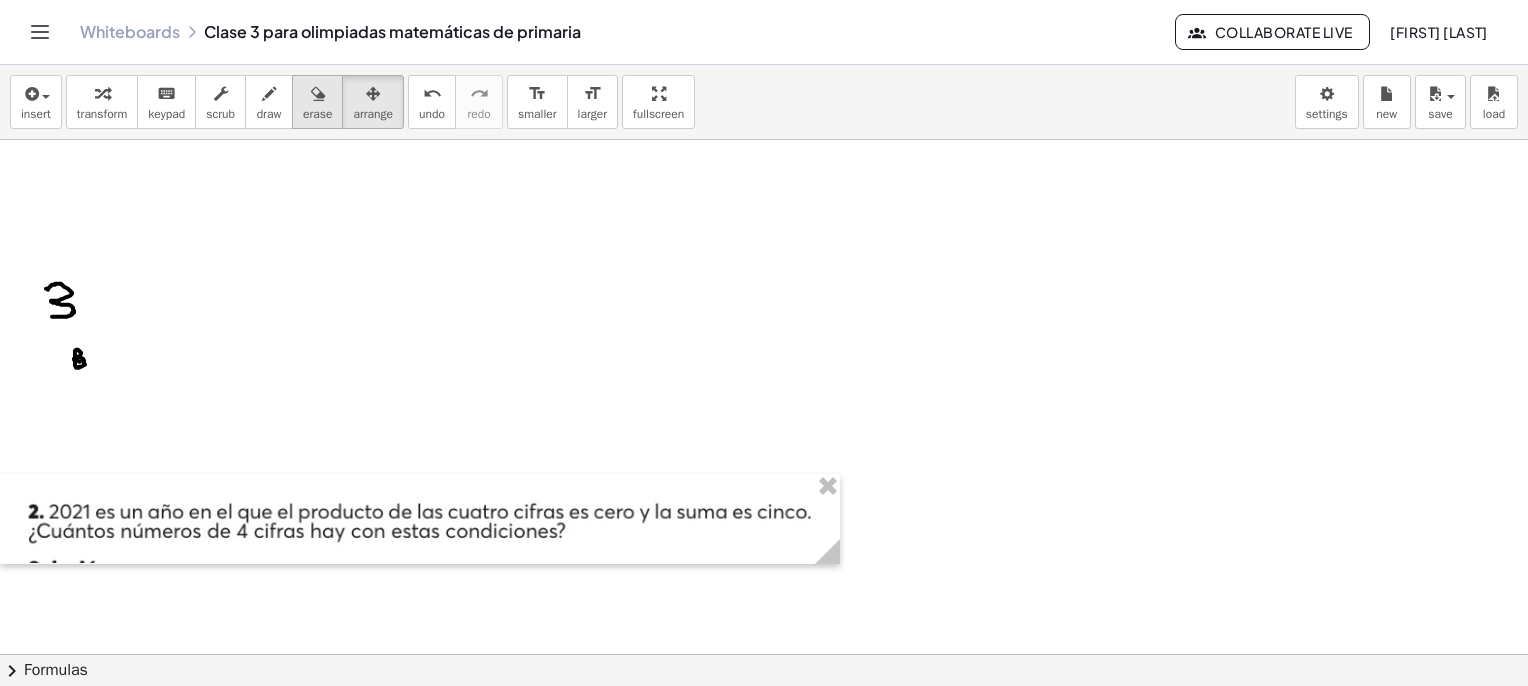 click at bounding box center [318, 94] 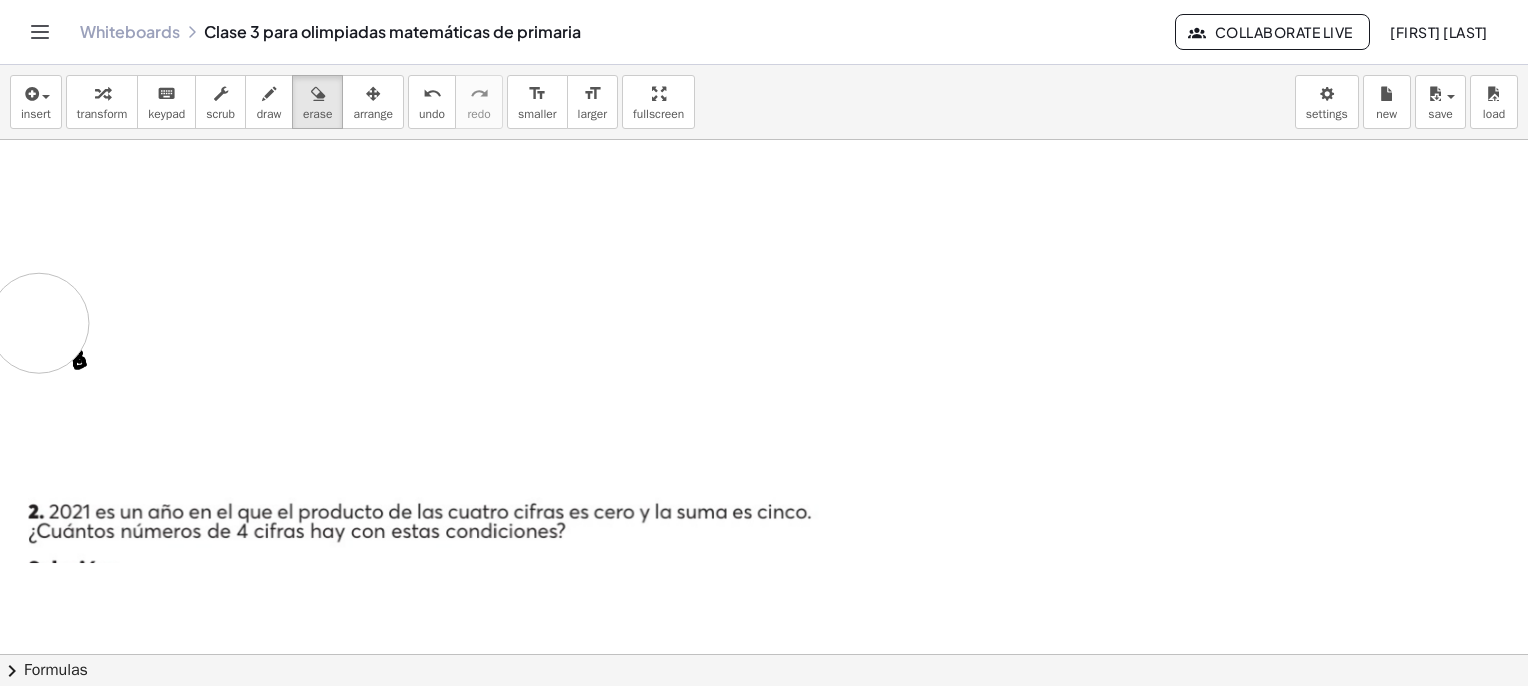 drag, startPoint x: 31, startPoint y: 297, endPoint x: 81, endPoint y: 368, distance: 86.83893 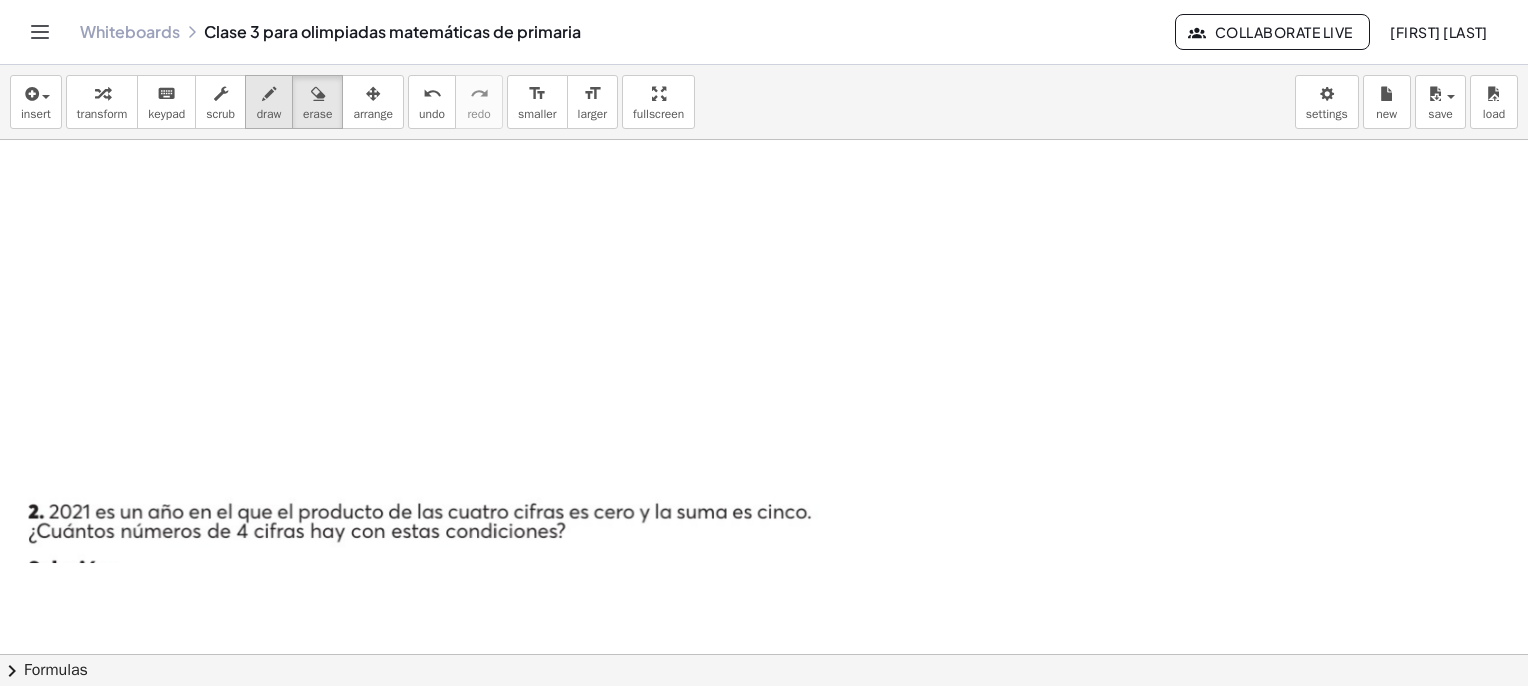 click on "draw" at bounding box center [269, 114] 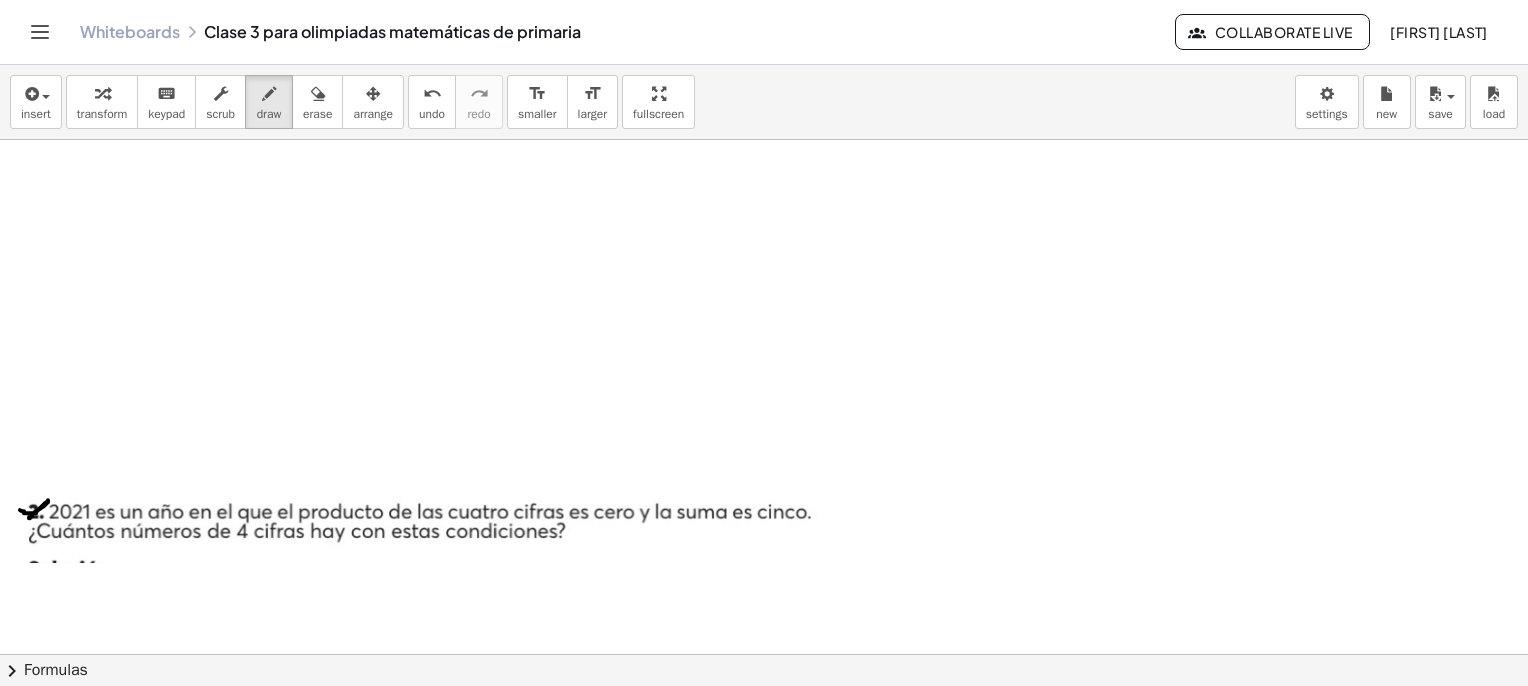 drag, startPoint x: 30, startPoint y: 518, endPoint x: 24, endPoint y: 507, distance: 12.529964 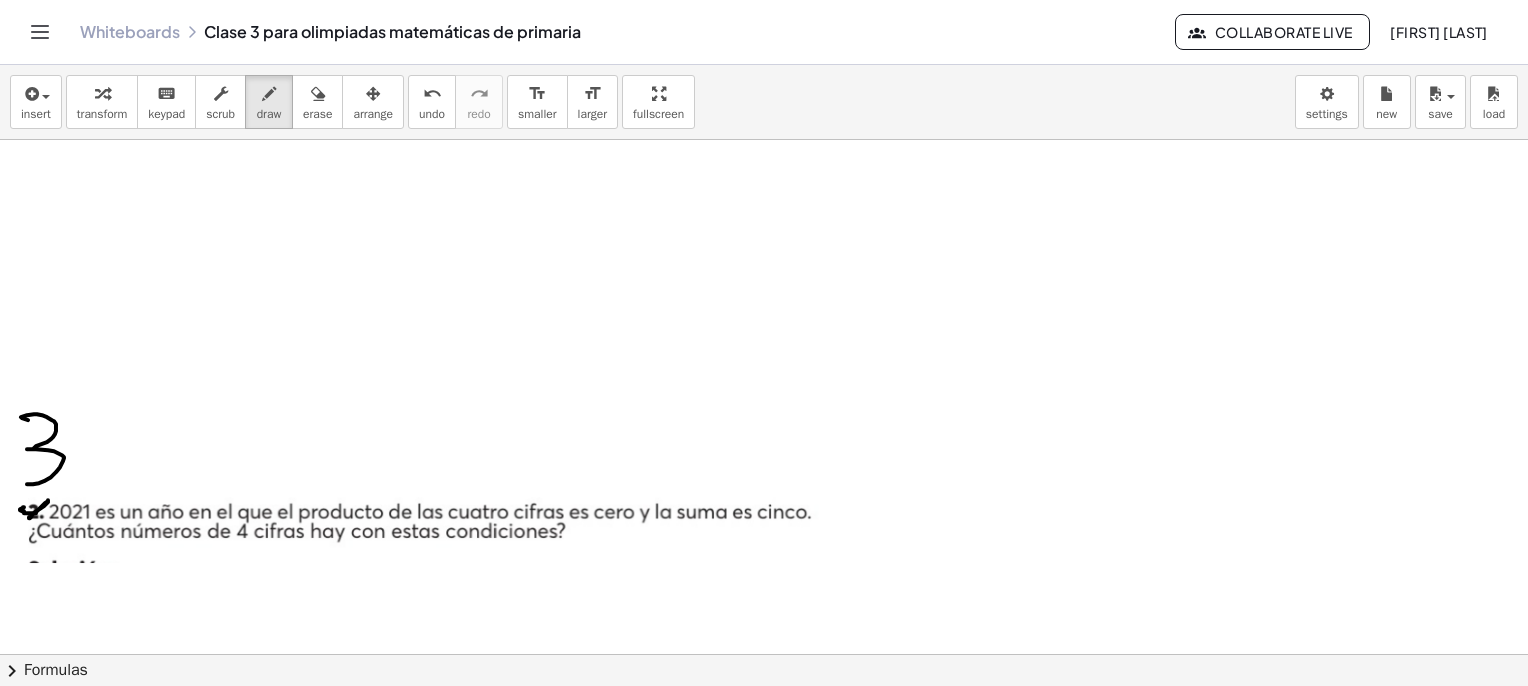 drag, startPoint x: 25, startPoint y: 419, endPoint x: 27, endPoint y: 484, distance: 65.03076 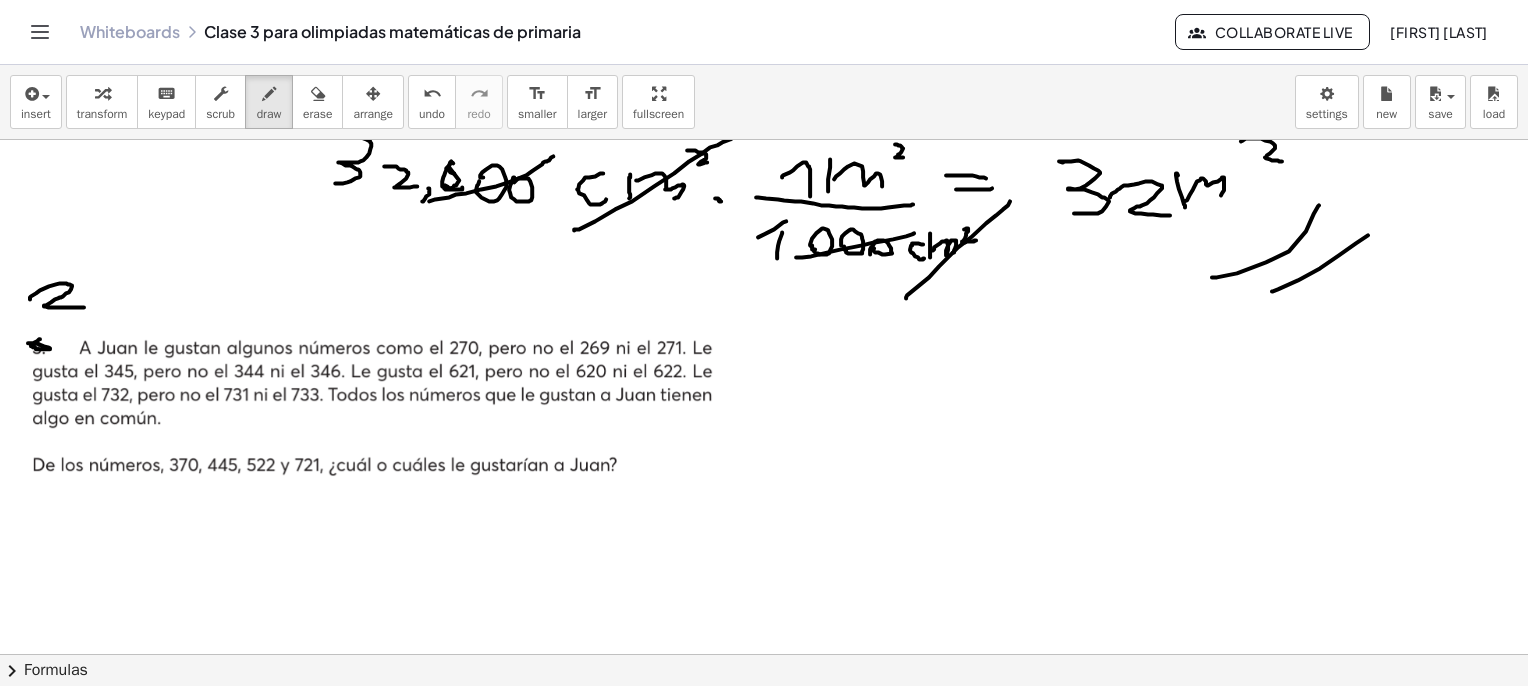 scroll, scrollTop: 1200, scrollLeft: 0, axis: vertical 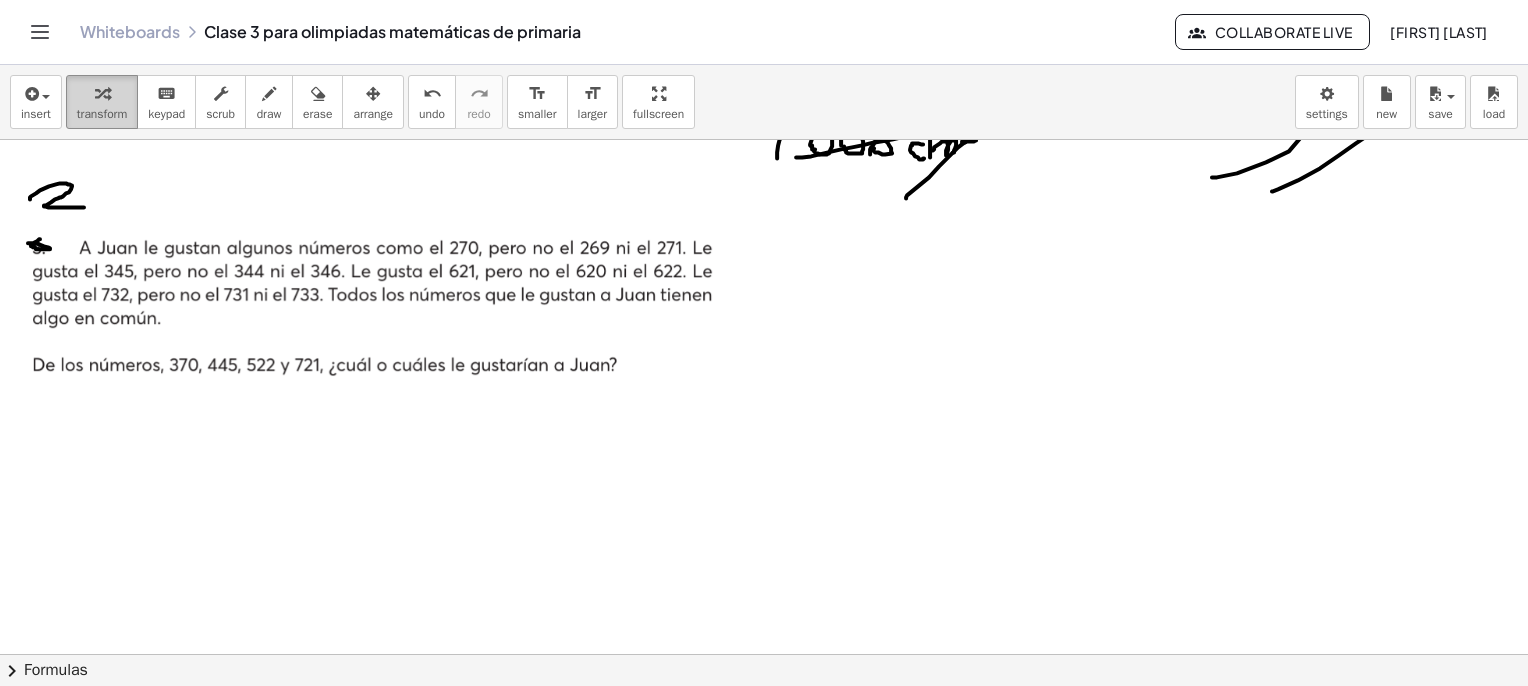 click at bounding box center [102, 93] 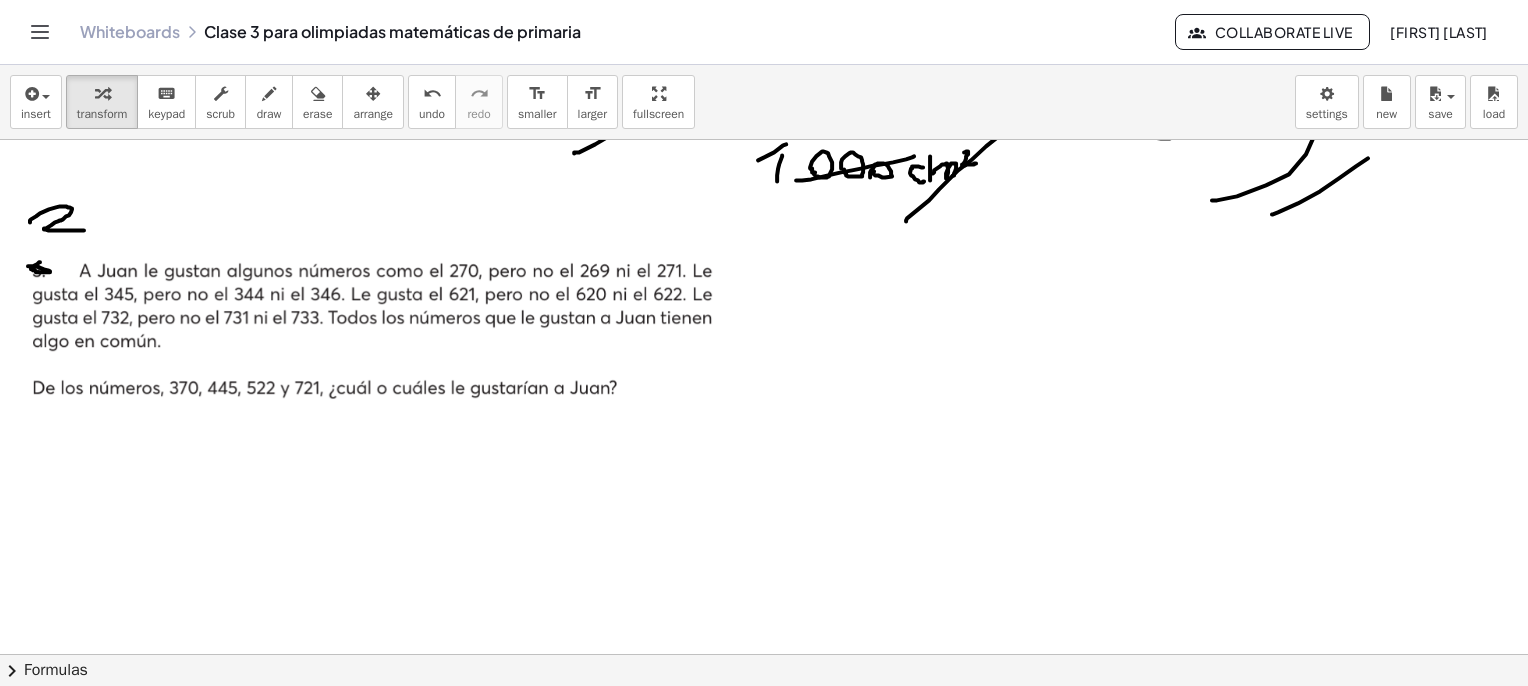 scroll, scrollTop: 1175, scrollLeft: 0, axis: vertical 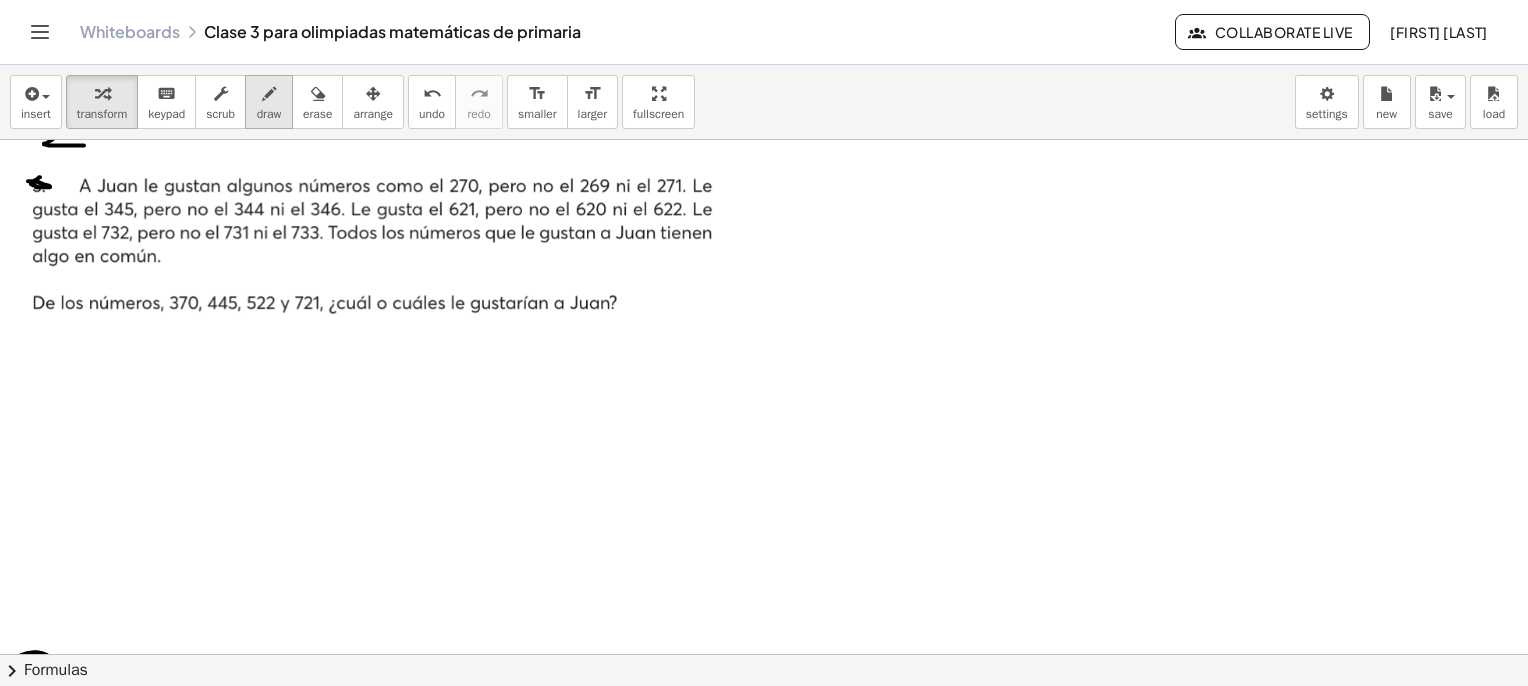 click at bounding box center (269, 93) 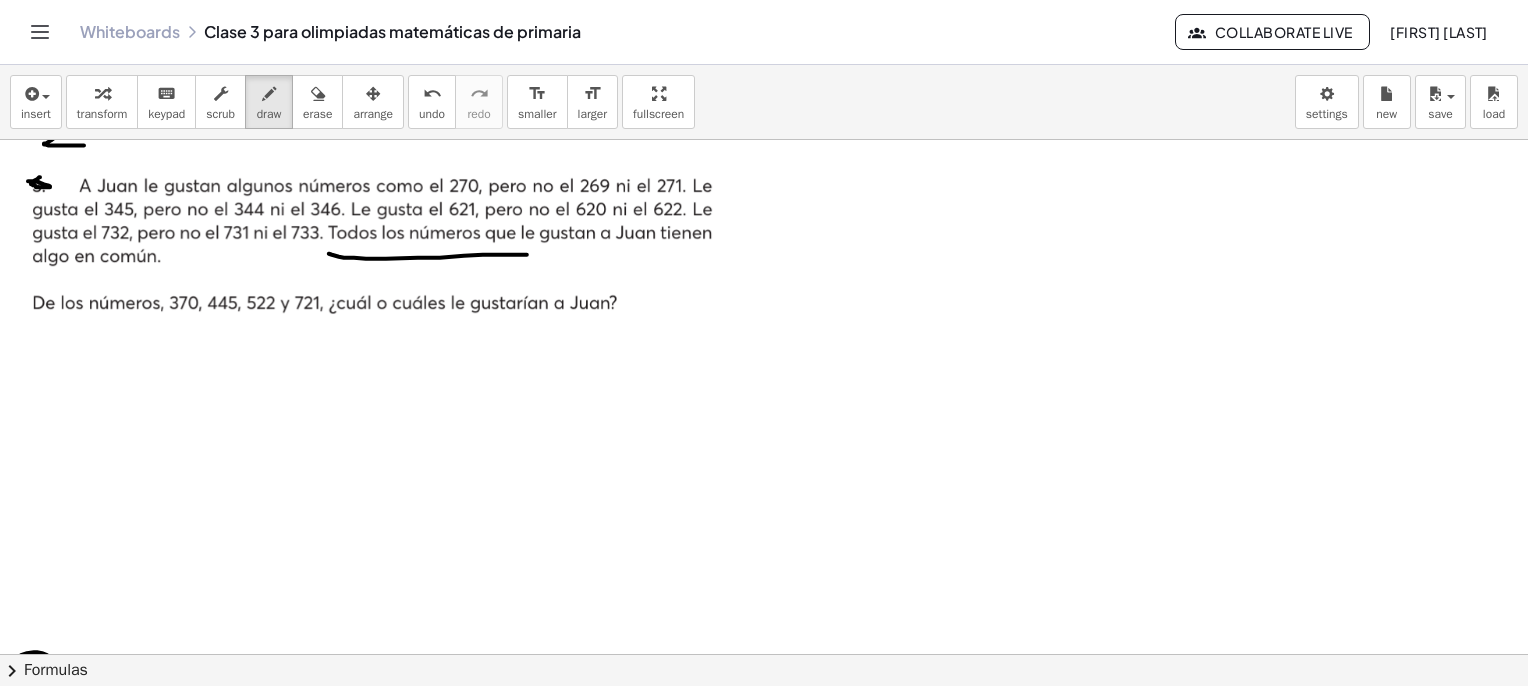 drag, startPoint x: 332, startPoint y: 254, endPoint x: 718, endPoint y: 245, distance: 386.10492 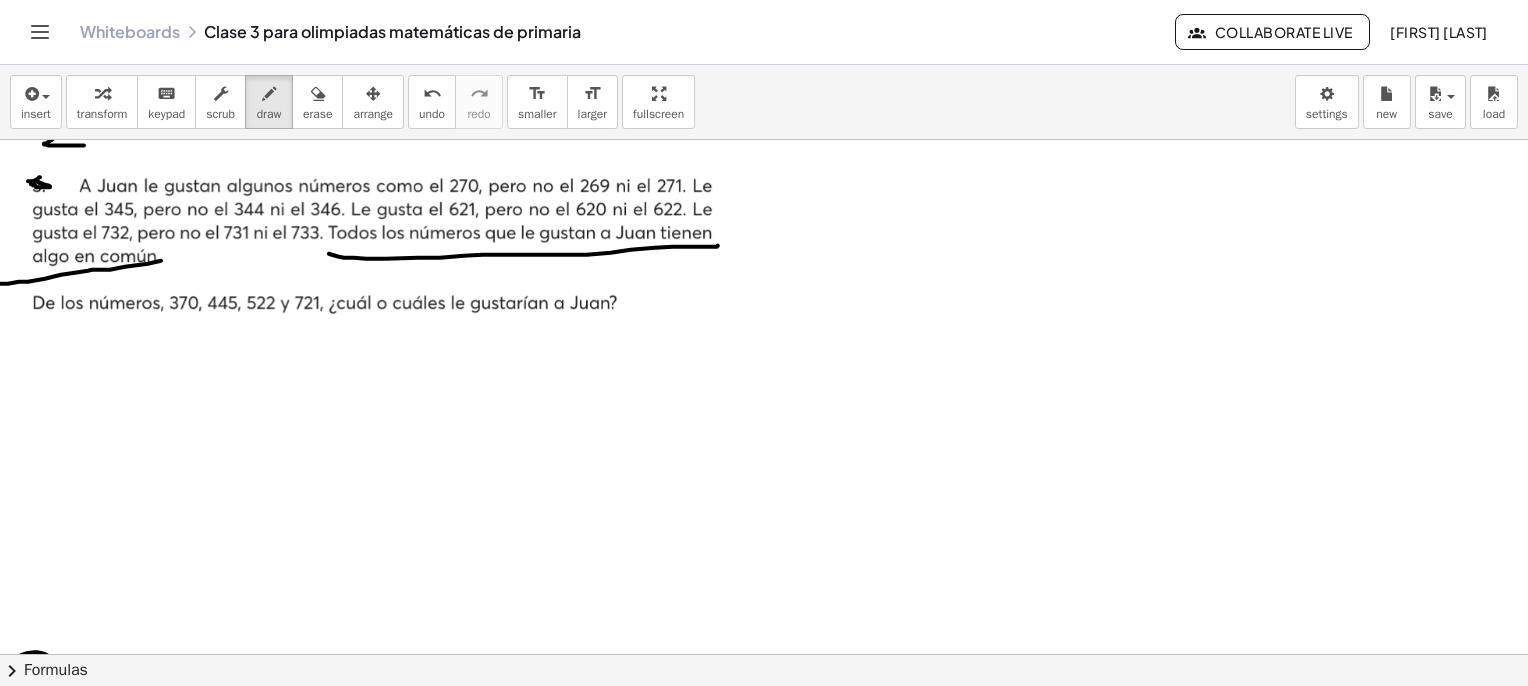 drag, startPoint x: 0, startPoint y: 283, endPoint x: 300, endPoint y: 246, distance: 302.27304 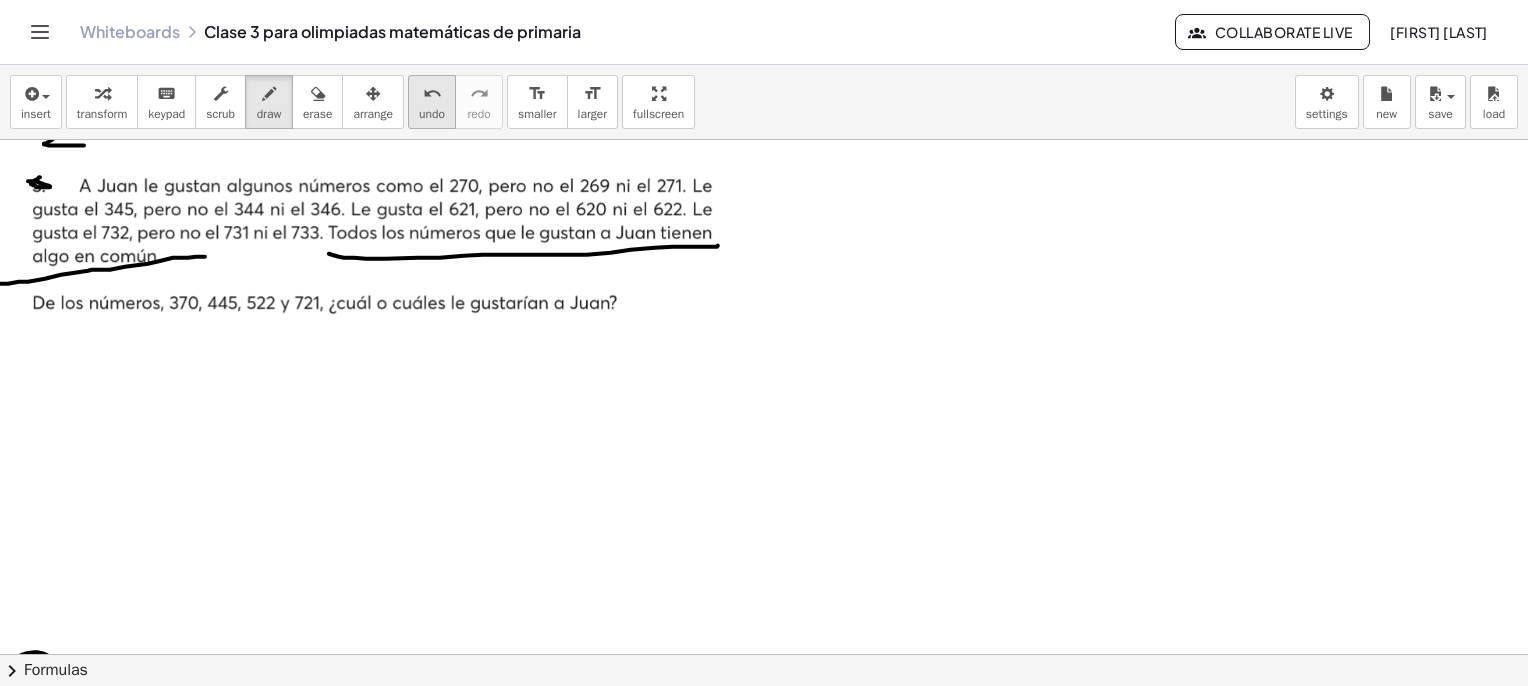 click on "undo" at bounding box center (432, 94) 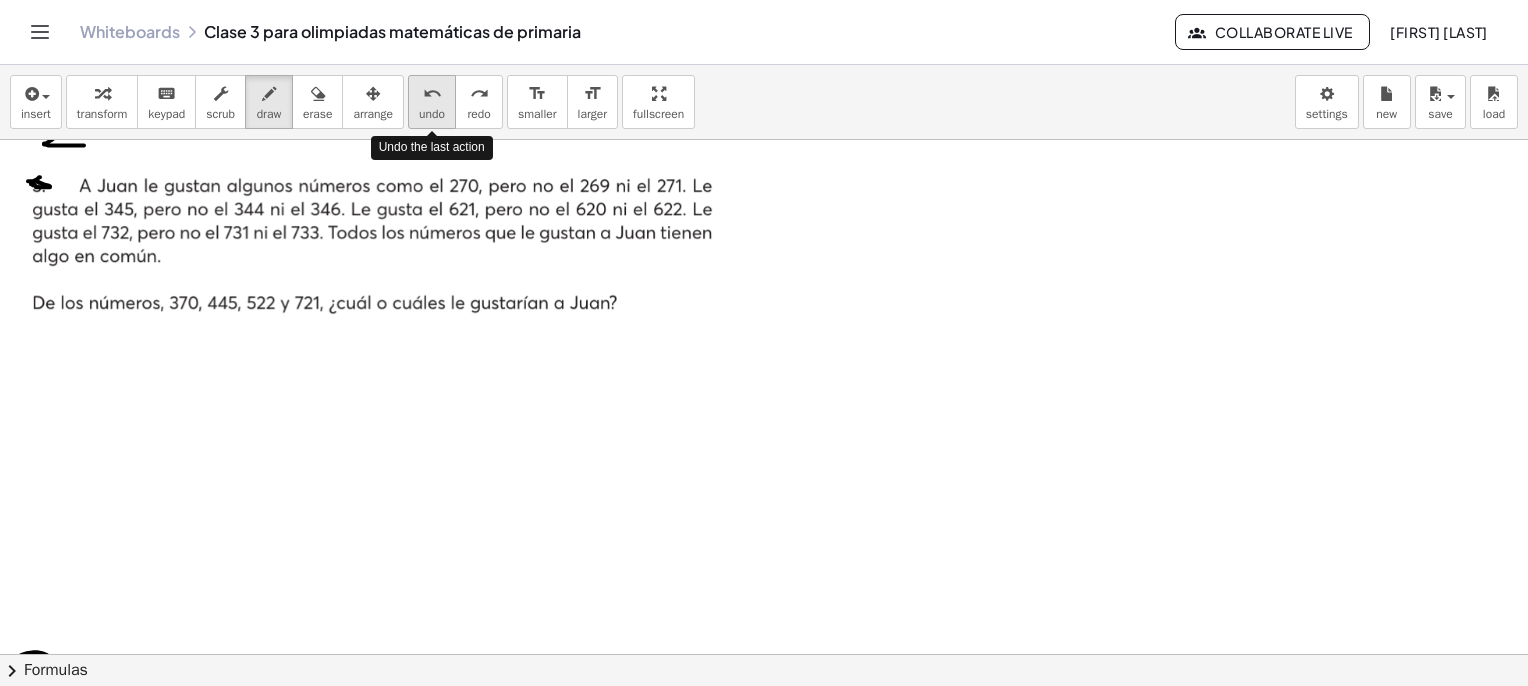 click on "undo" at bounding box center (432, 94) 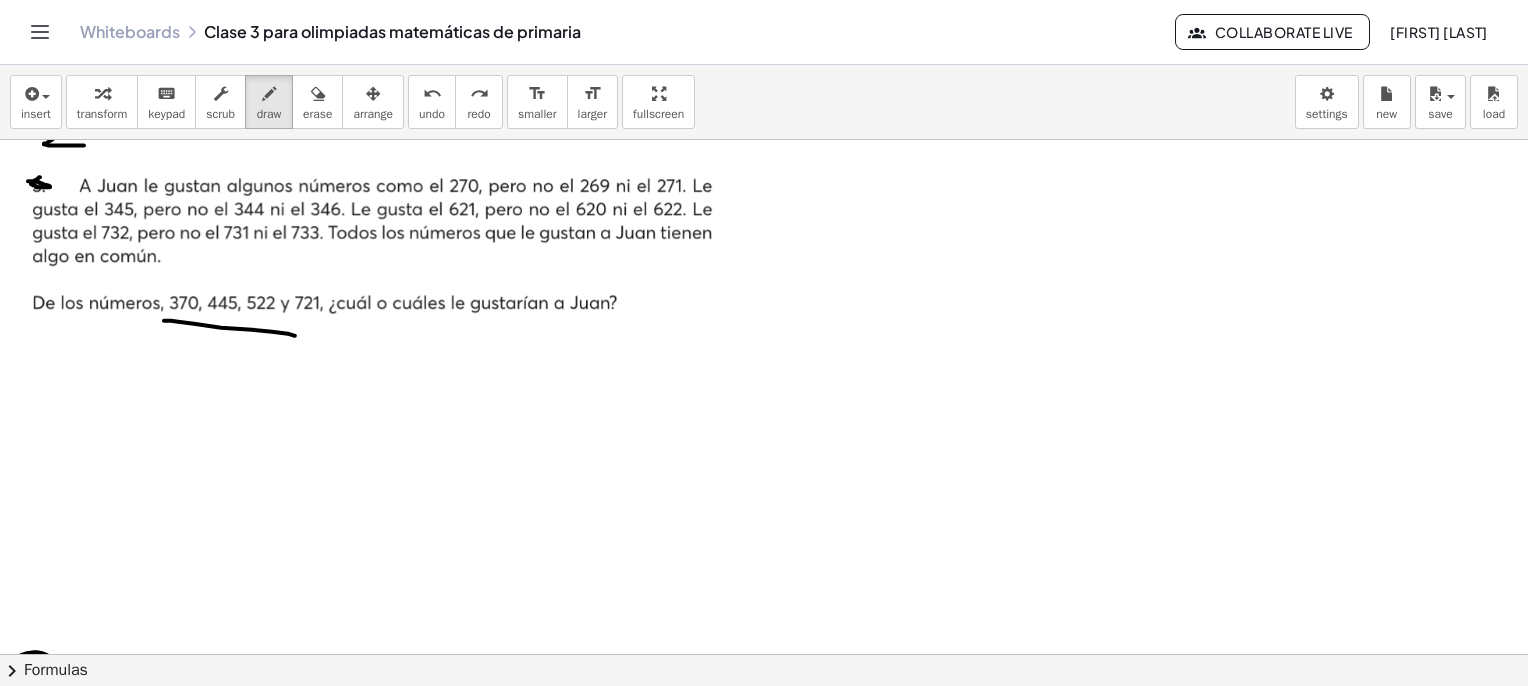 drag, startPoint x: 164, startPoint y: 320, endPoint x: 296, endPoint y: 335, distance: 132.84953 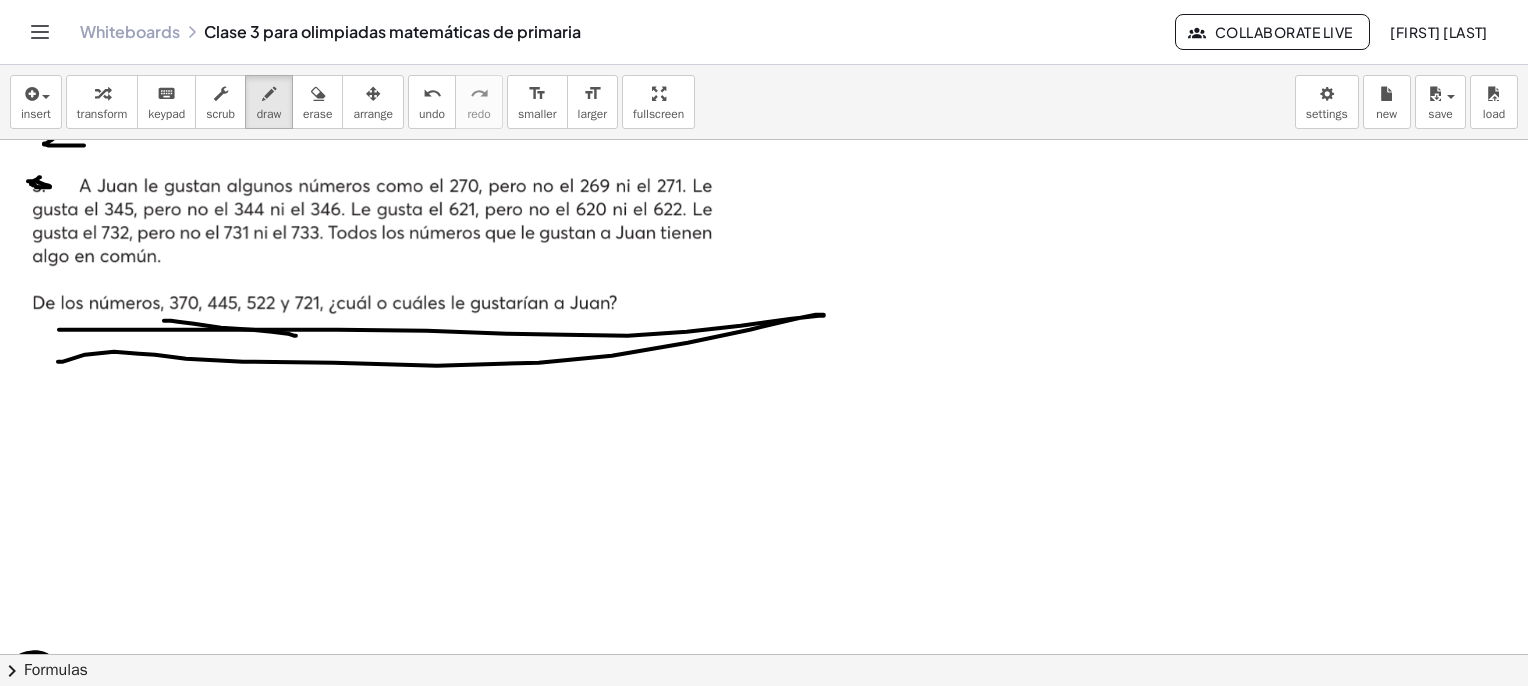 drag, startPoint x: 59, startPoint y: 329, endPoint x: 68, endPoint y: 350, distance: 22.847319 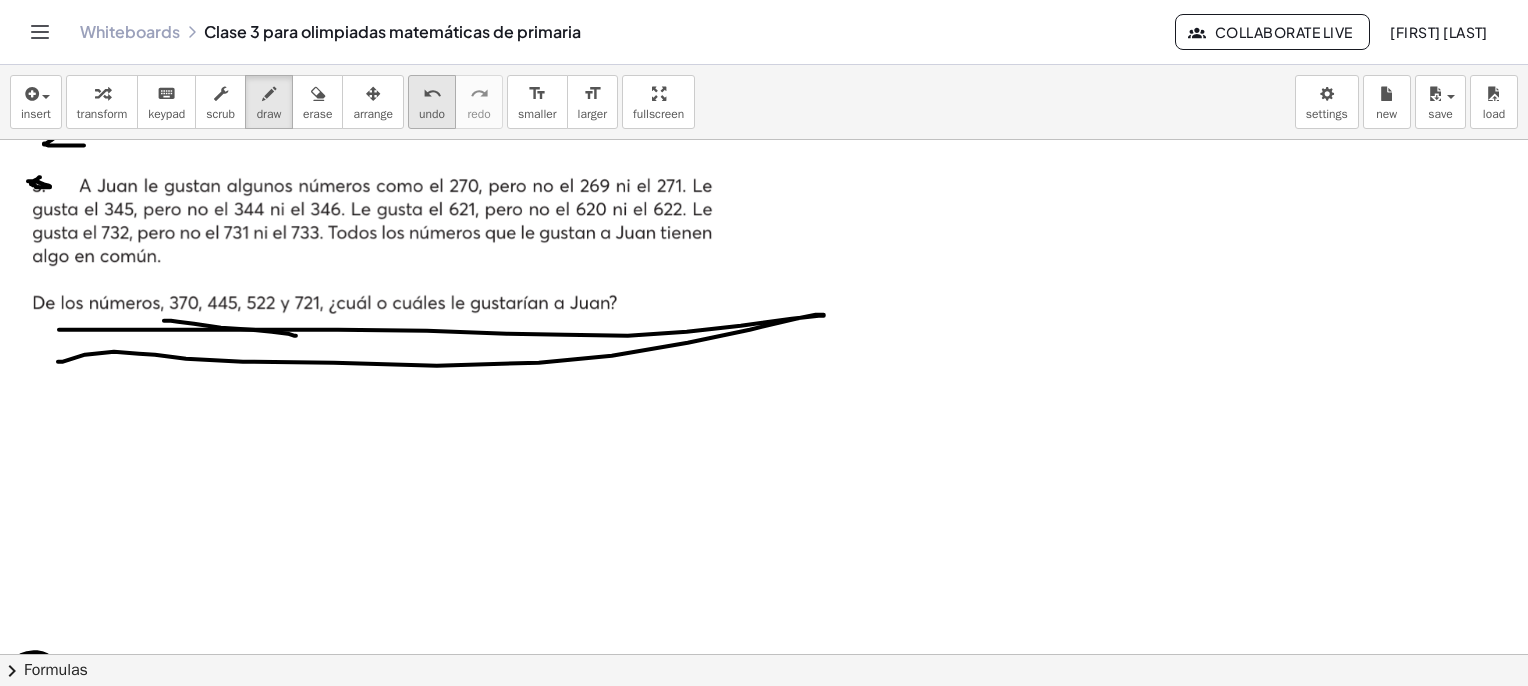 click on "undo" at bounding box center (432, 94) 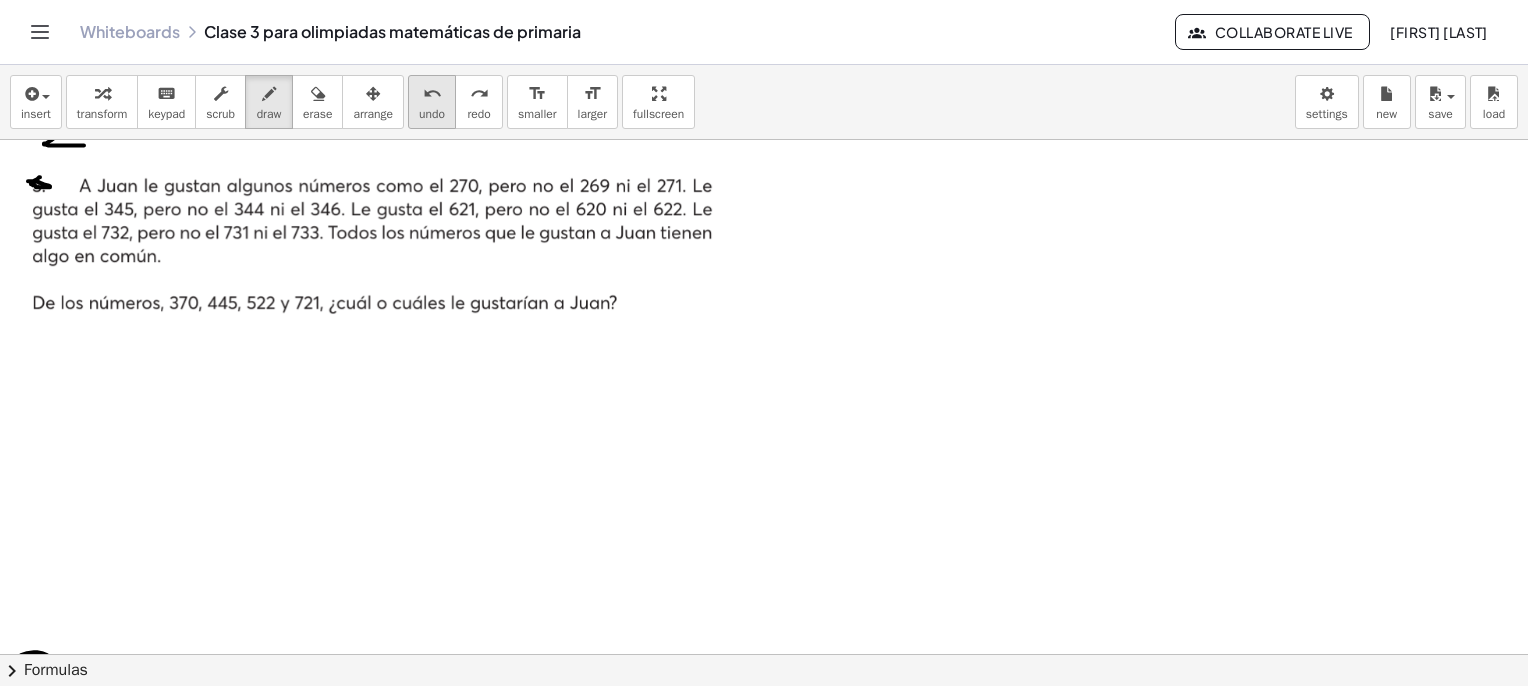 click on "undo" at bounding box center [432, 94] 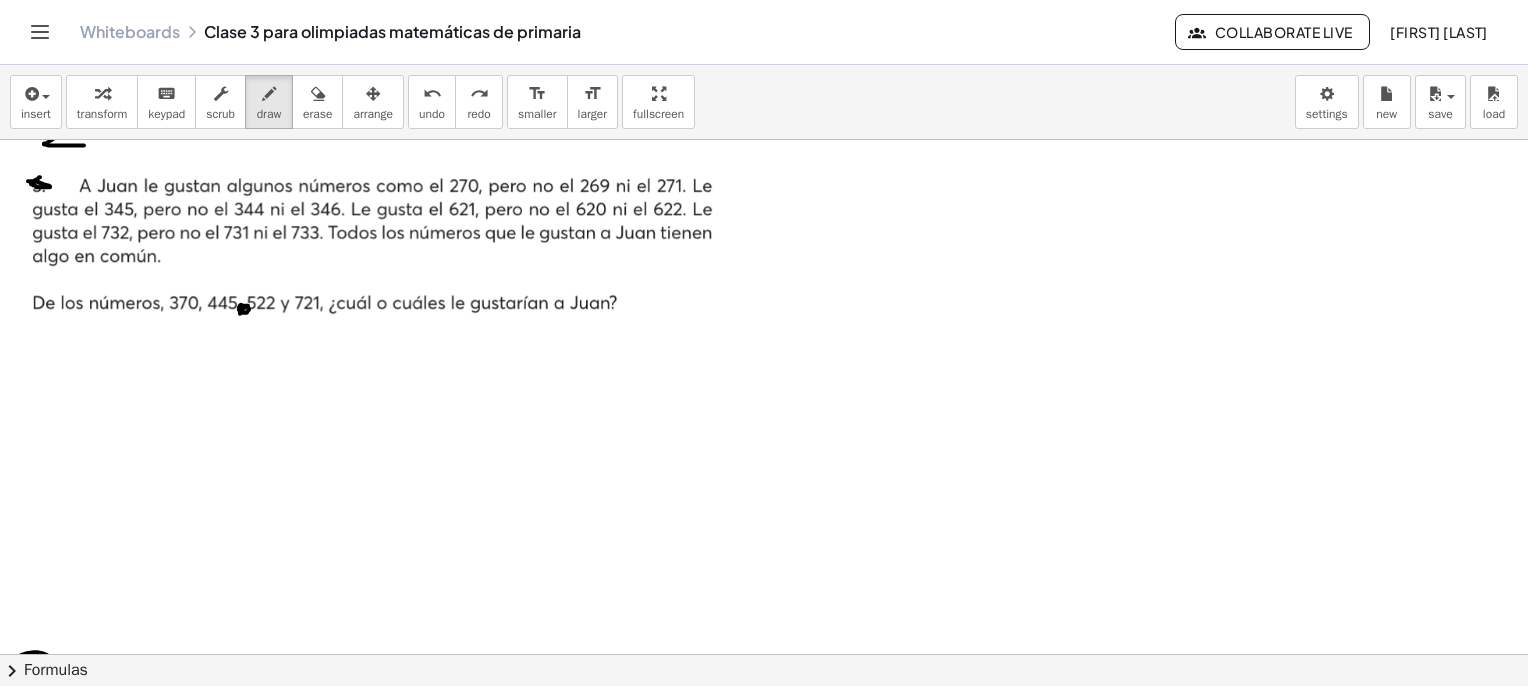 click at bounding box center (787, 2565) 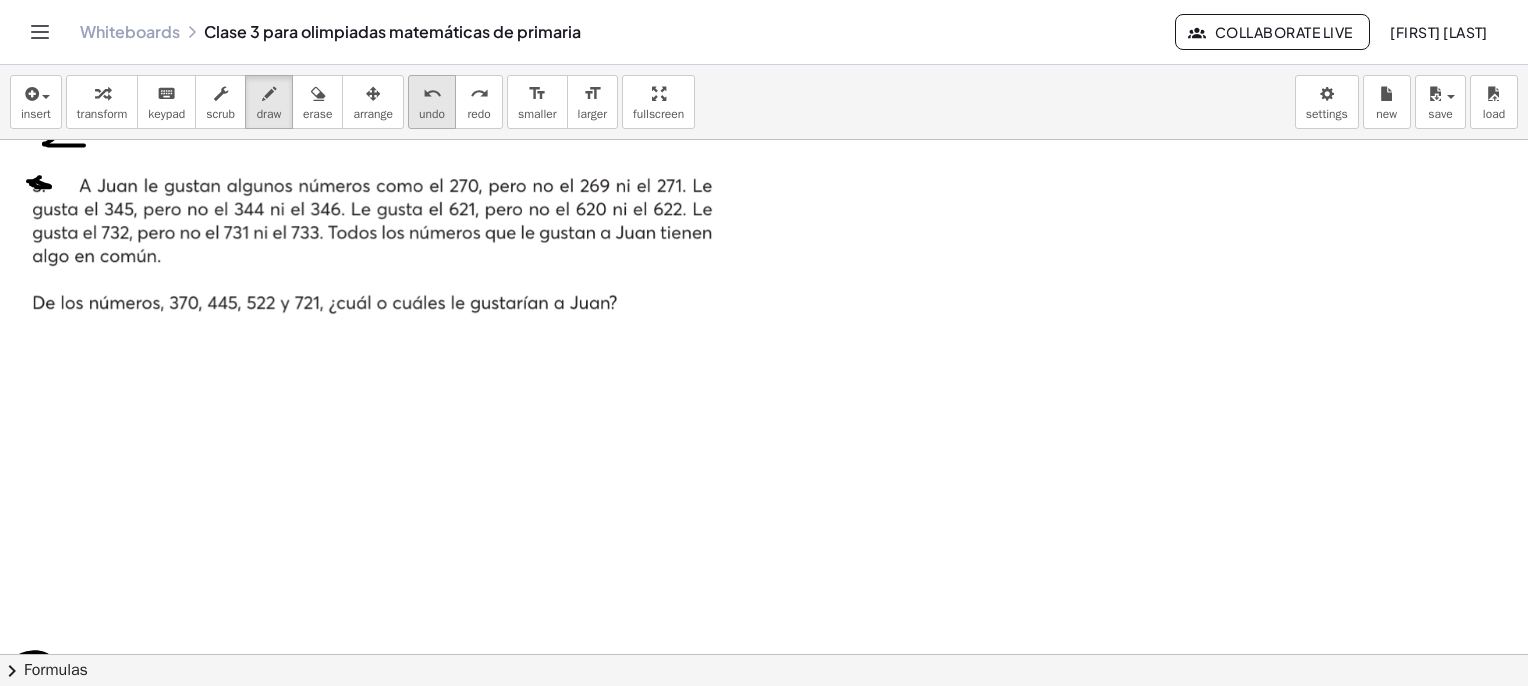 click on "undo" at bounding box center (432, 114) 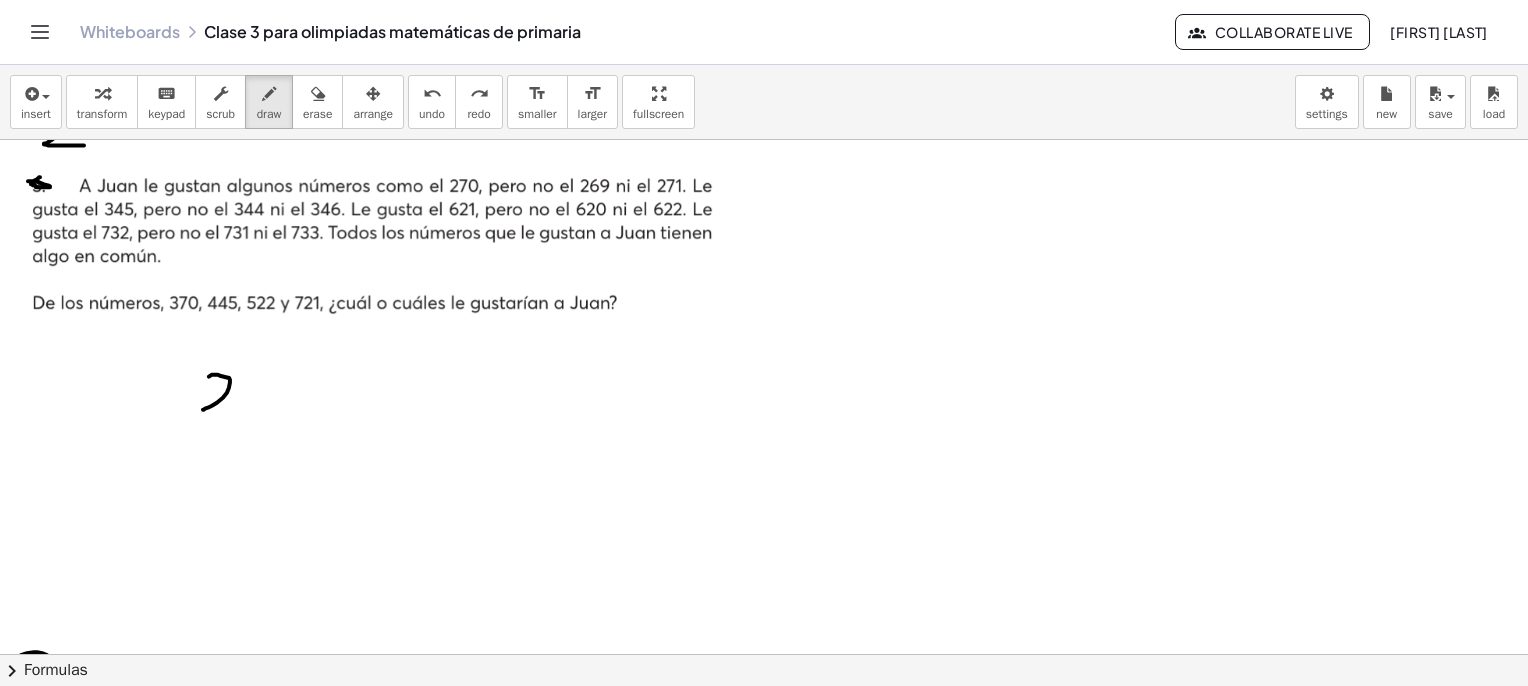 drag, startPoint x: 212, startPoint y: 374, endPoint x: 239, endPoint y: 409, distance: 44.20407 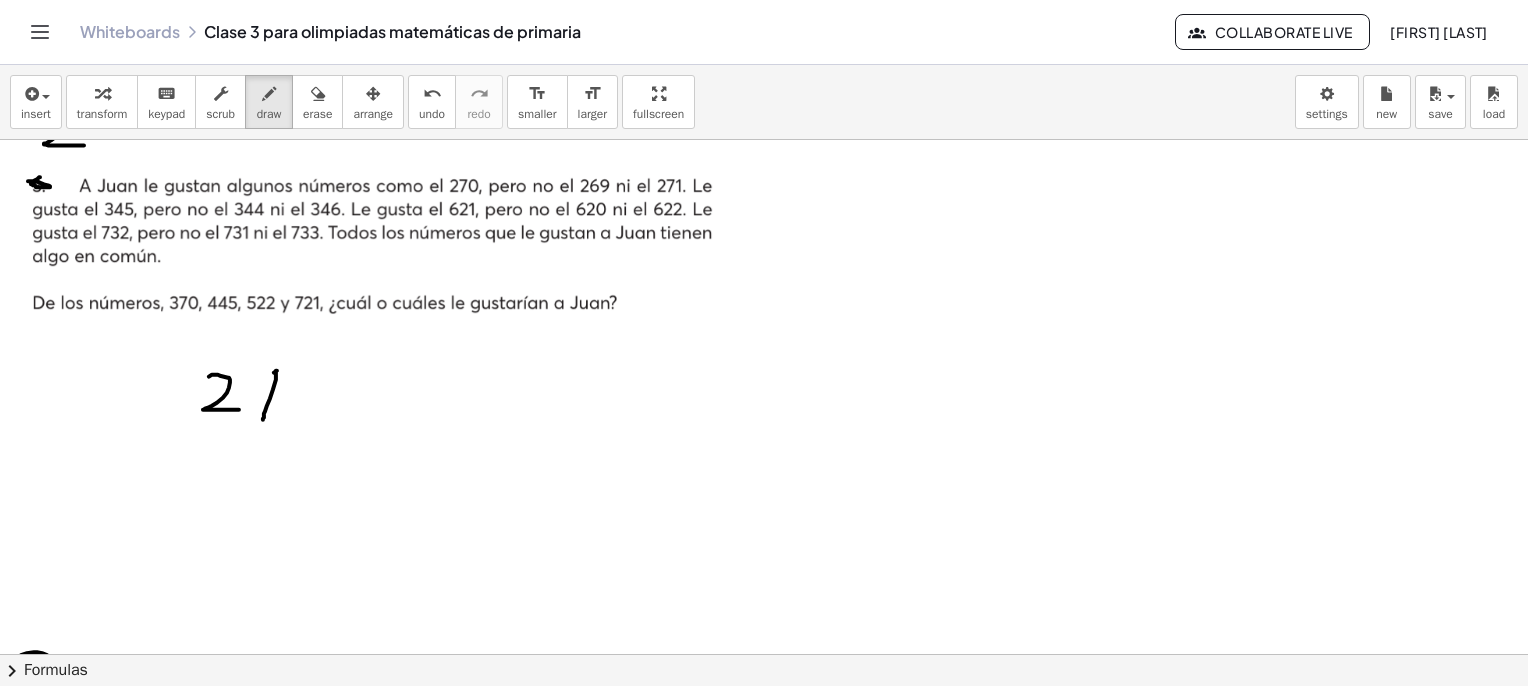 drag, startPoint x: 263, startPoint y: 419, endPoint x: 254, endPoint y: 380, distance: 40.024994 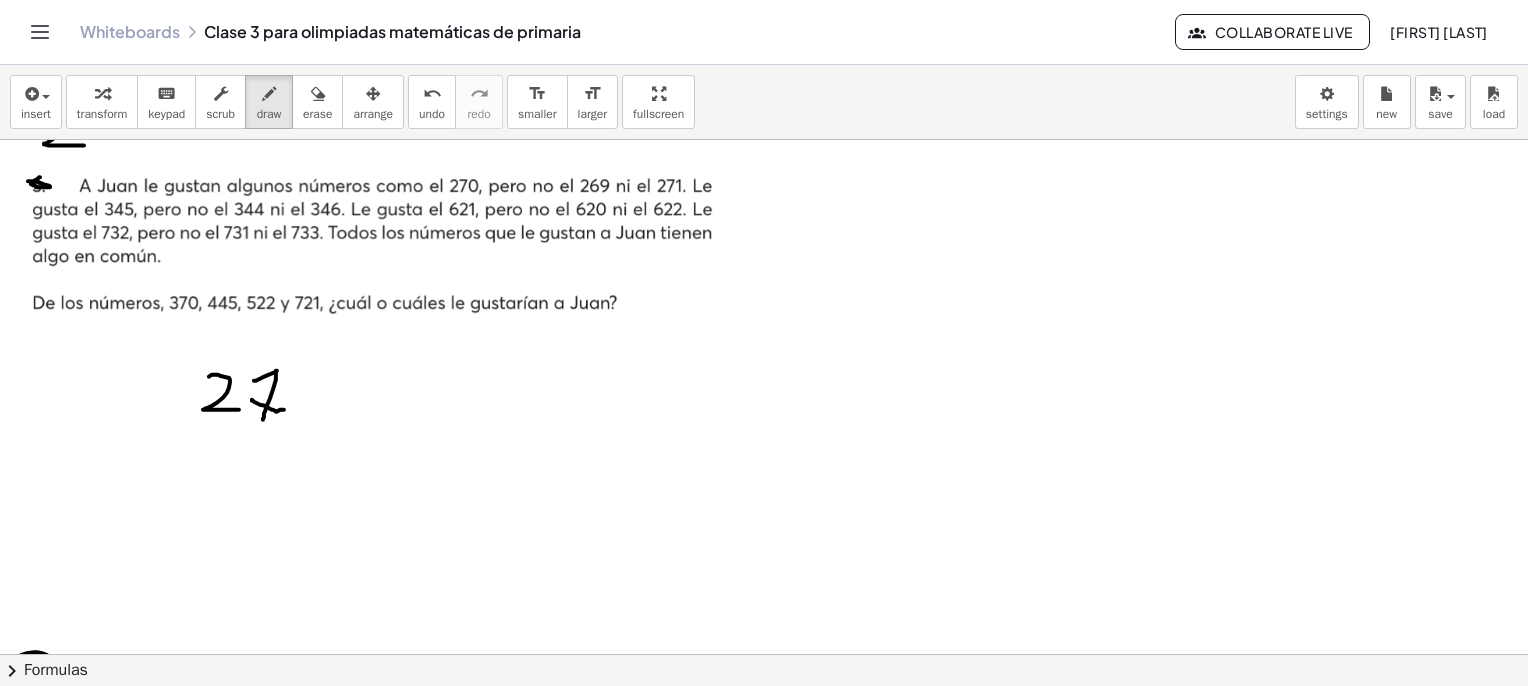 drag, startPoint x: 256, startPoint y: 402, endPoint x: 284, endPoint y: 409, distance: 28.86174 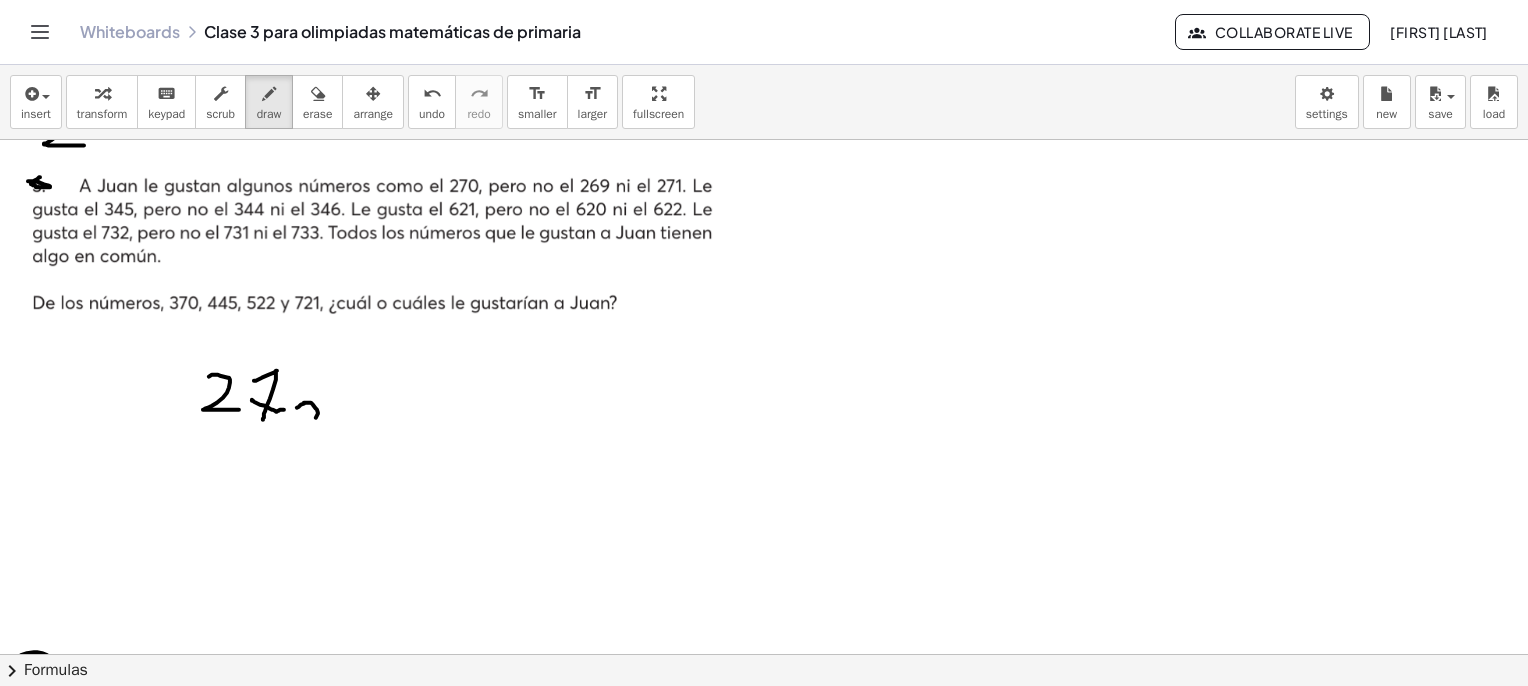 drag, startPoint x: 297, startPoint y: 407, endPoint x: 299, endPoint y: 386, distance: 21.095022 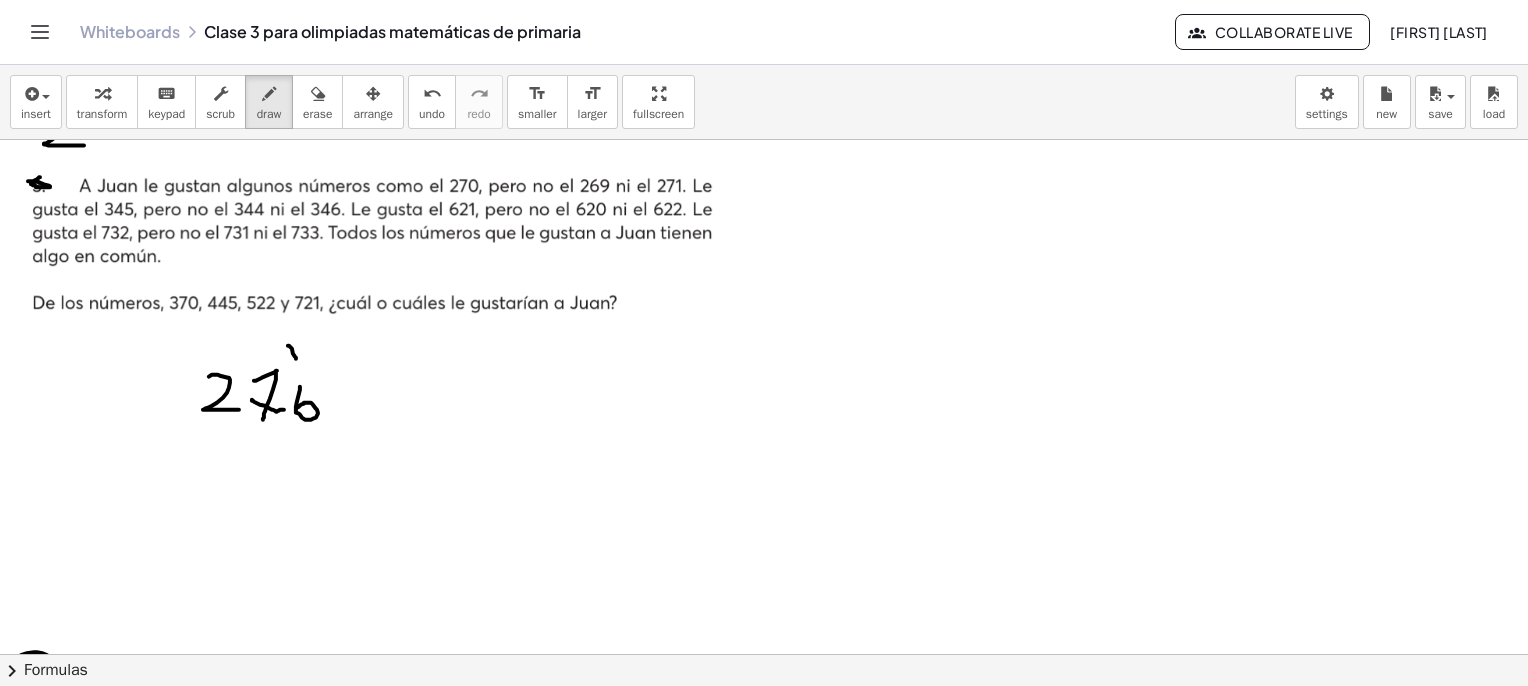 drag, startPoint x: 288, startPoint y: 345, endPoint x: 306, endPoint y: 340, distance: 18.681541 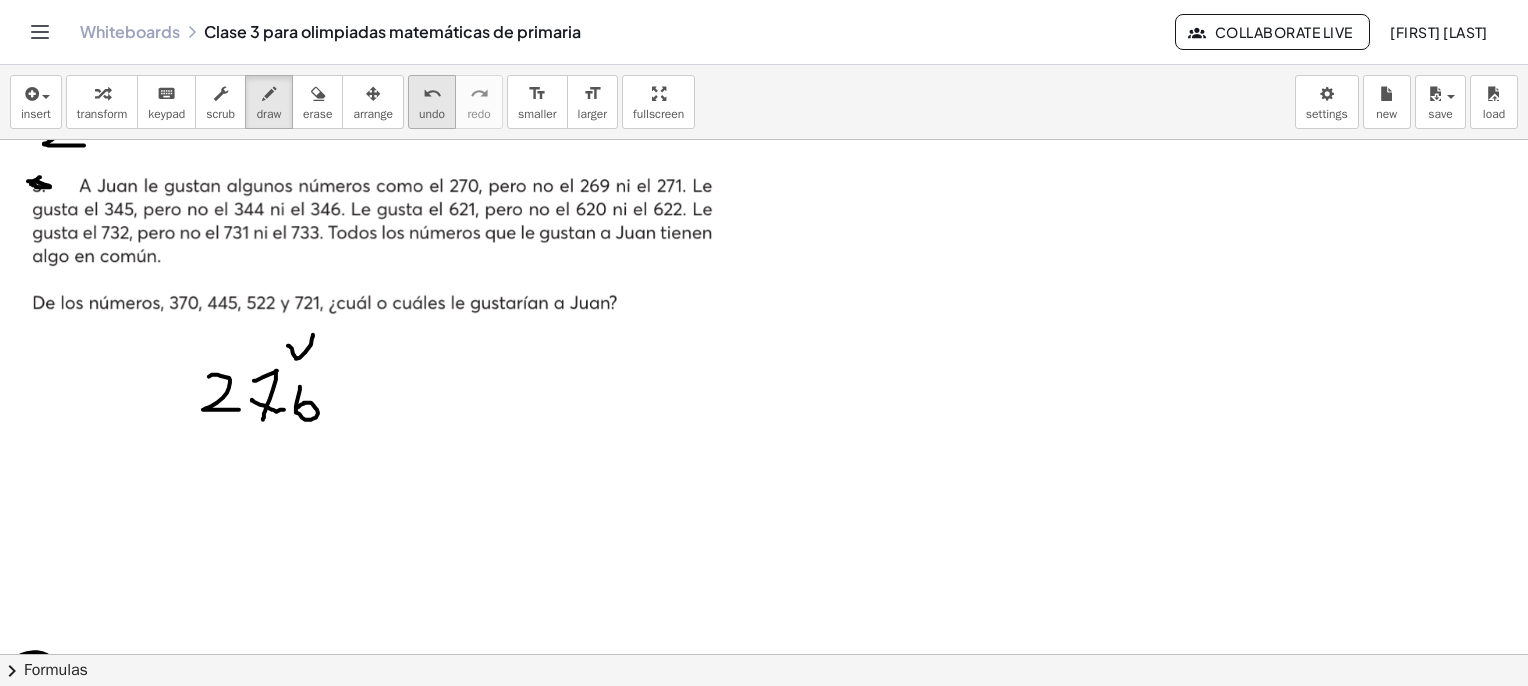 click on "undo" at bounding box center [432, 94] 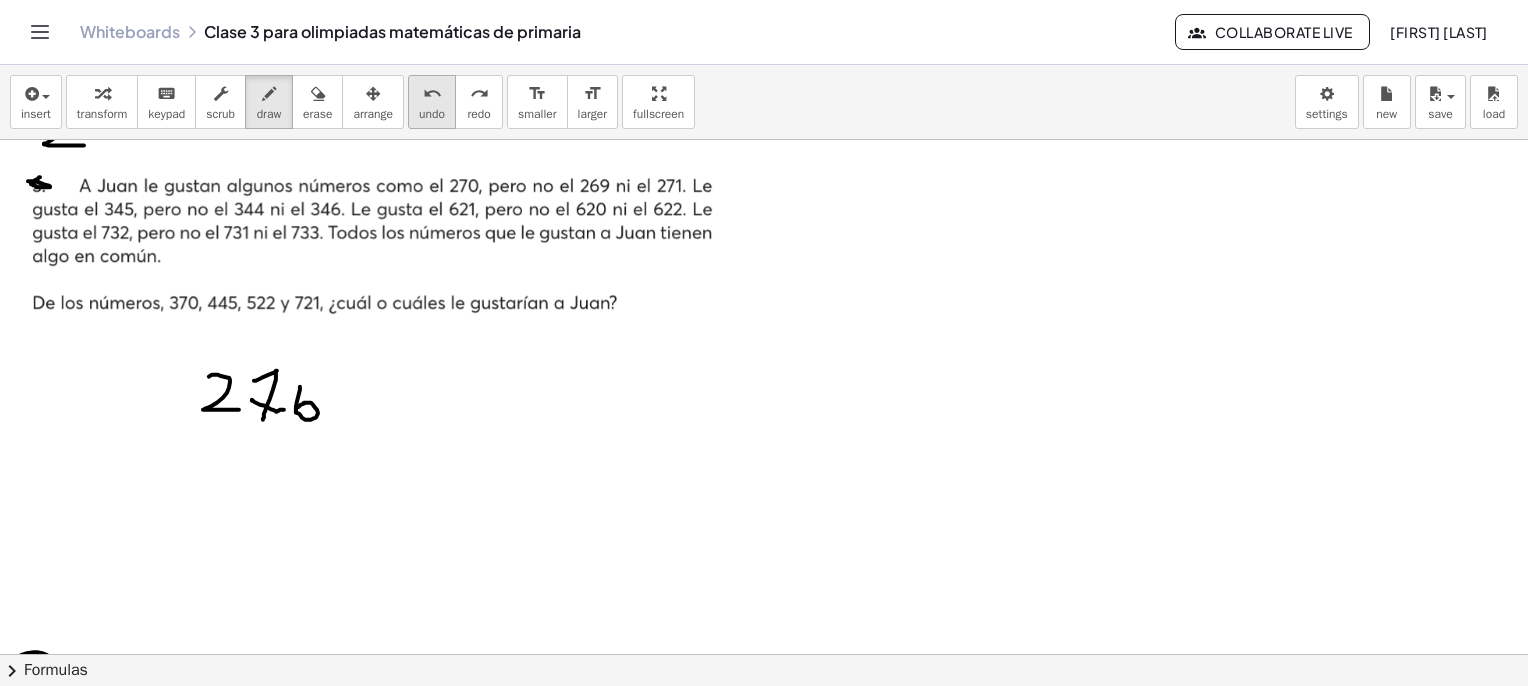 click on "undo" at bounding box center (432, 94) 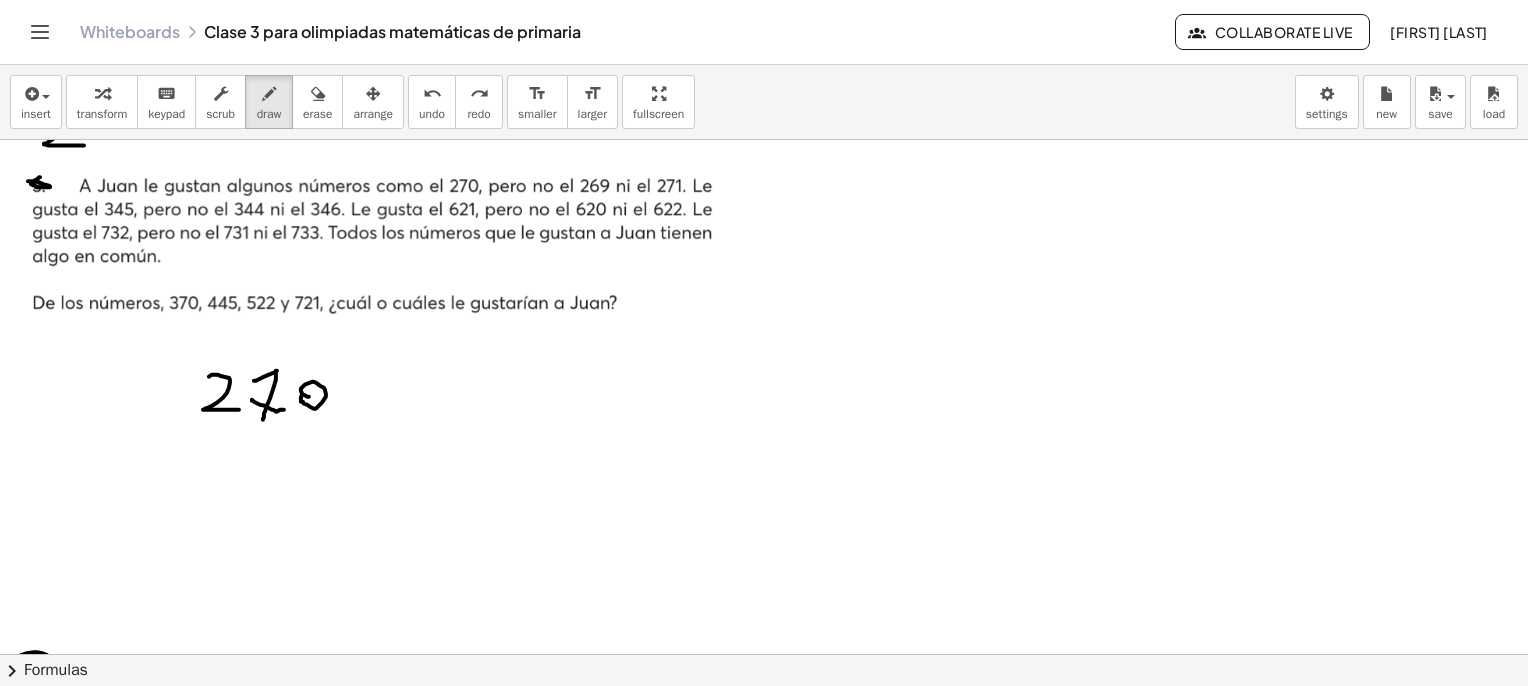 click at bounding box center [787, 2565] 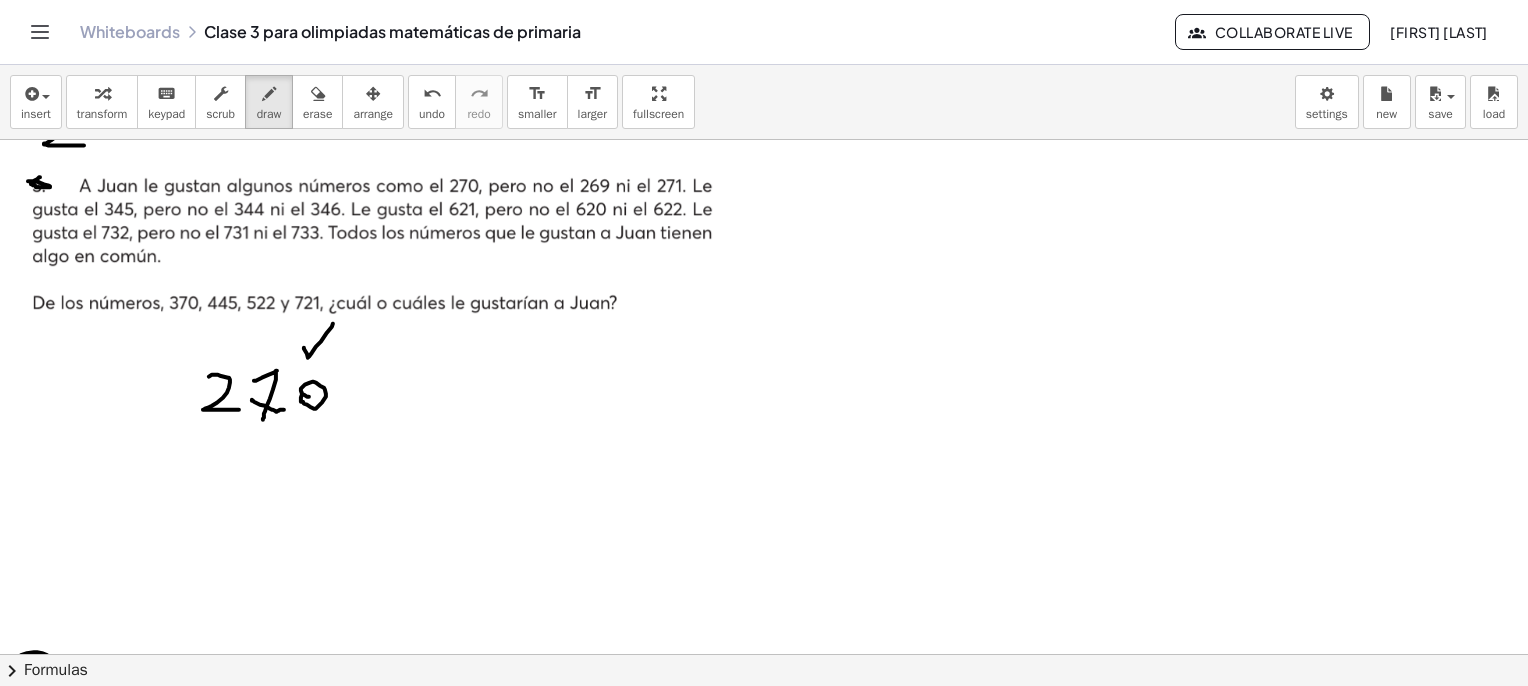 drag, startPoint x: 304, startPoint y: 347, endPoint x: 334, endPoint y: 321, distance: 39.698868 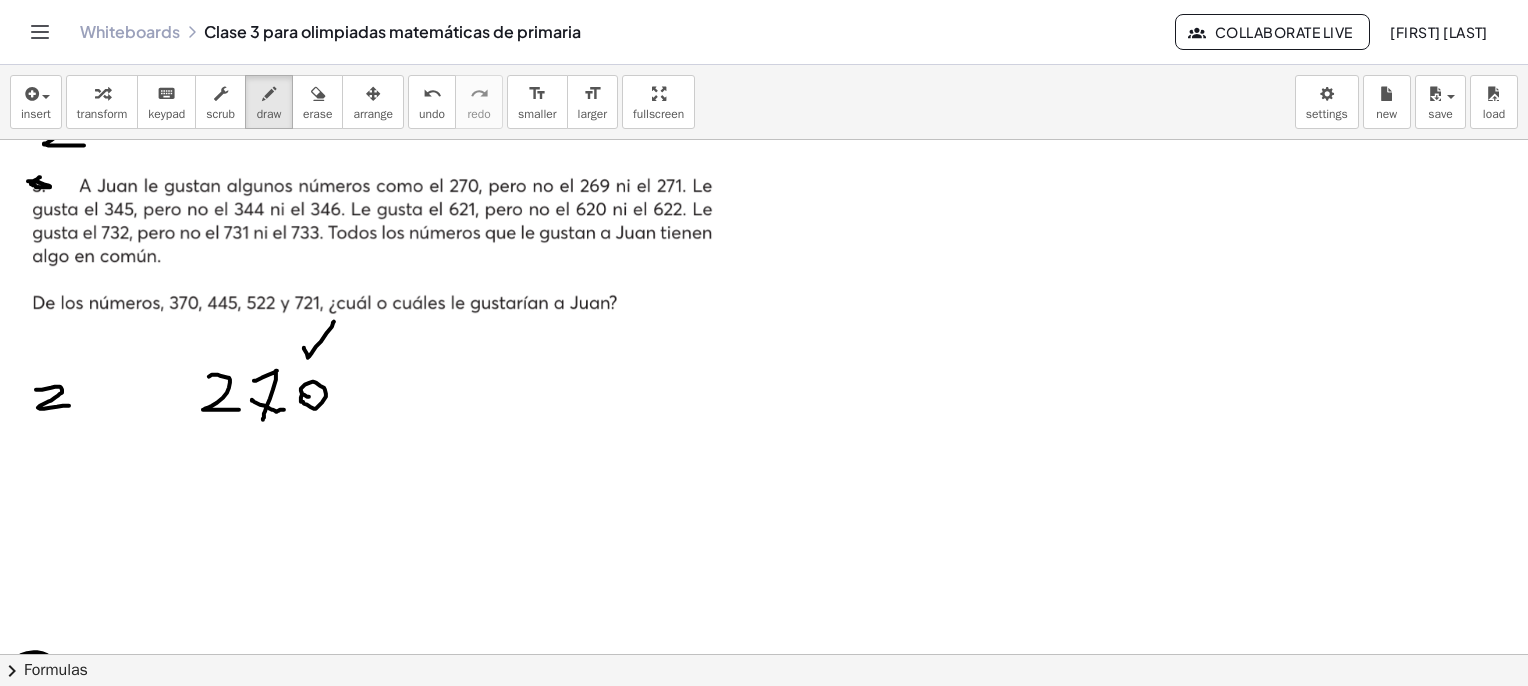 drag, startPoint x: 60, startPoint y: 386, endPoint x: 74, endPoint y: 409, distance: 26.925823 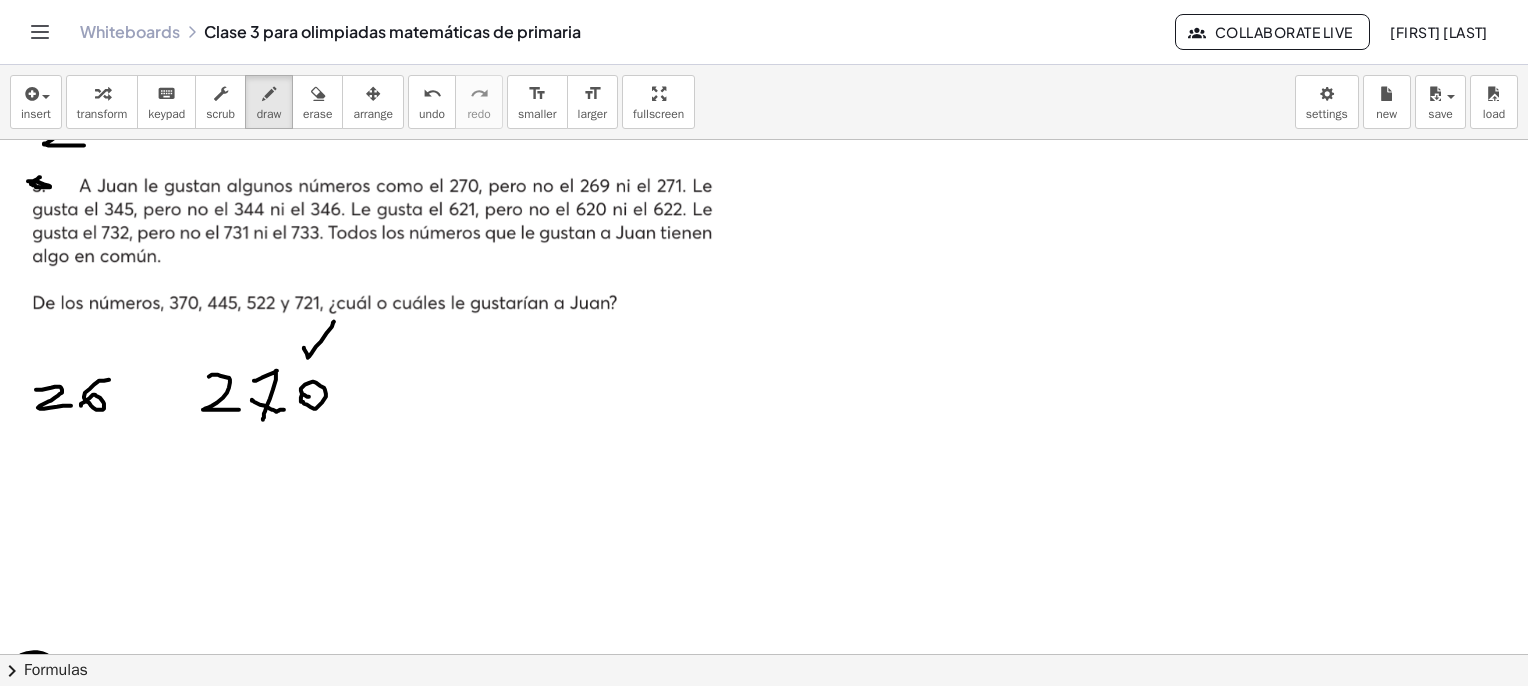 drag, startPoint x: 81, startPoint y: 403, endPoint x: 112, endPoint y: 378, distance: 39.824615 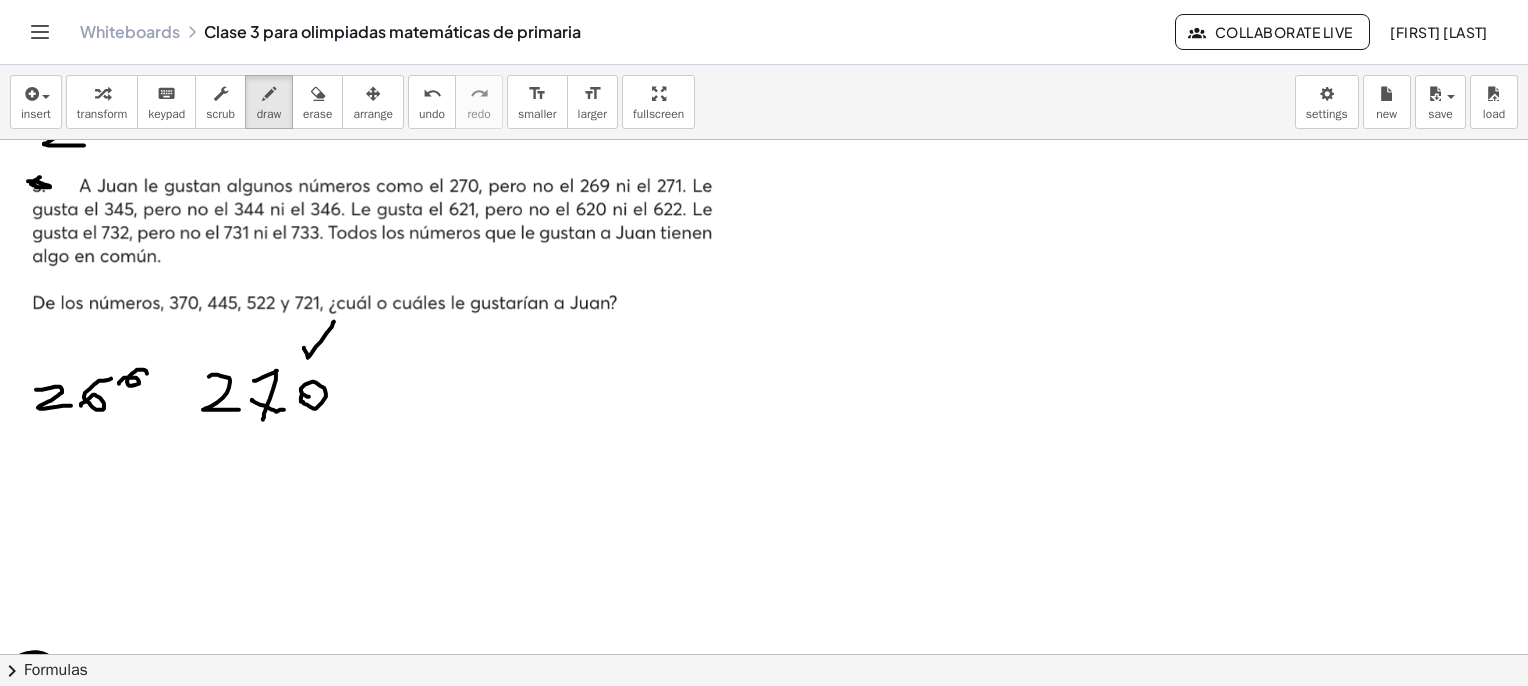 drag, startPoint x: 119, startPoint y: 383, endPoint x: 136, endPoint y: 397, distance: 22.022715 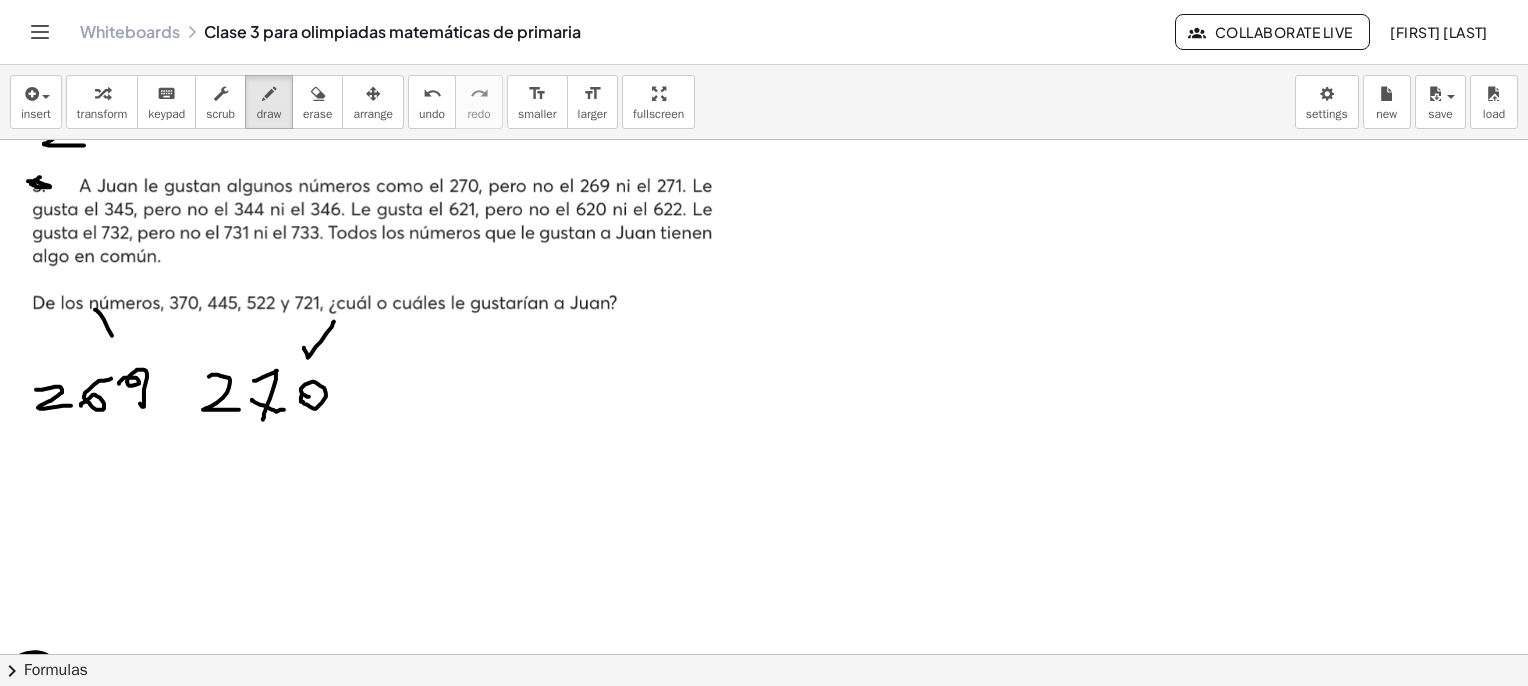 click at bounding box center [787, 2565] 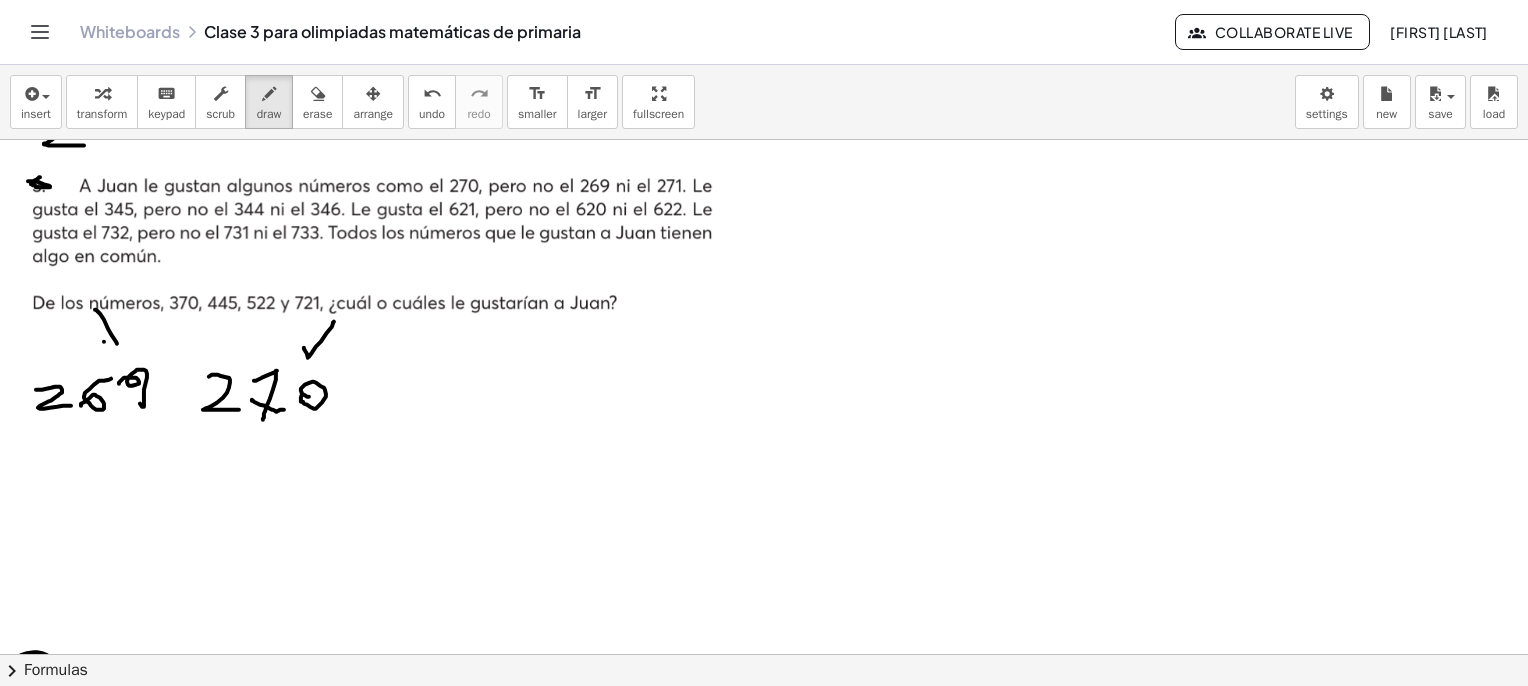 drag, startPoint x: 104, startPoint y: 341, endPoint x: 137, endPoint y: 323, distance: 37.589893 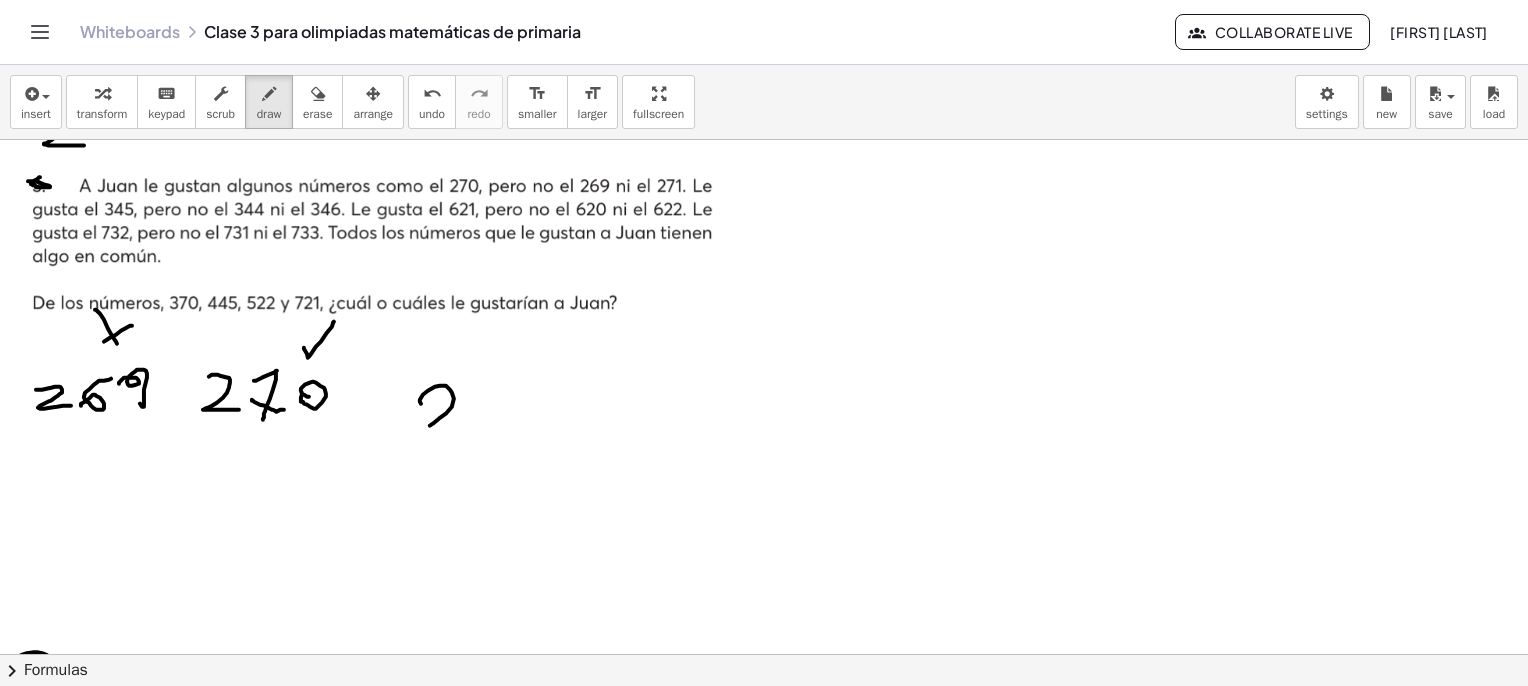drag, startPoint x: 420, startPoint y: 401, endPoint x: 453, endPoint y: 429, distance: 43.27817 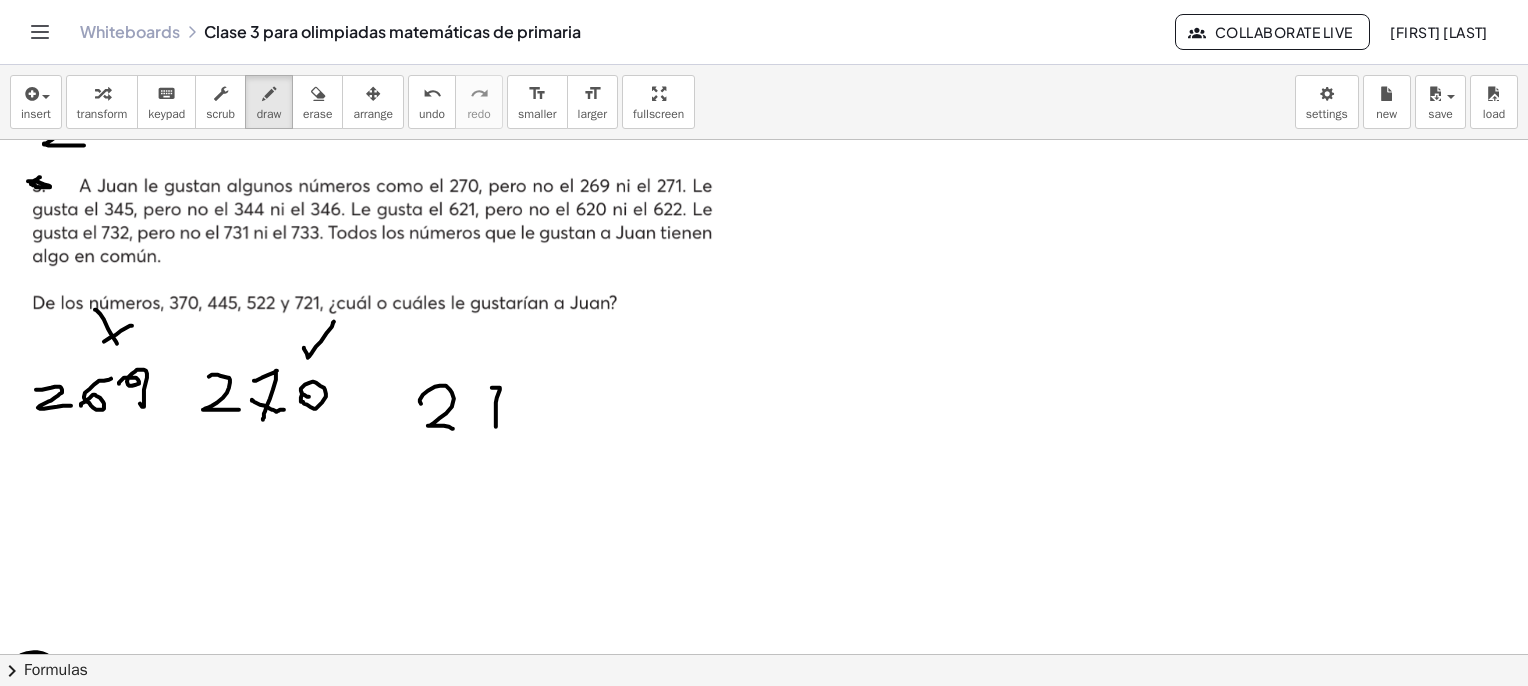 drag, startPoint x: 496, startPoint y: 426, endPoint x: 484, endPoint y: 389, distance: 38.8973 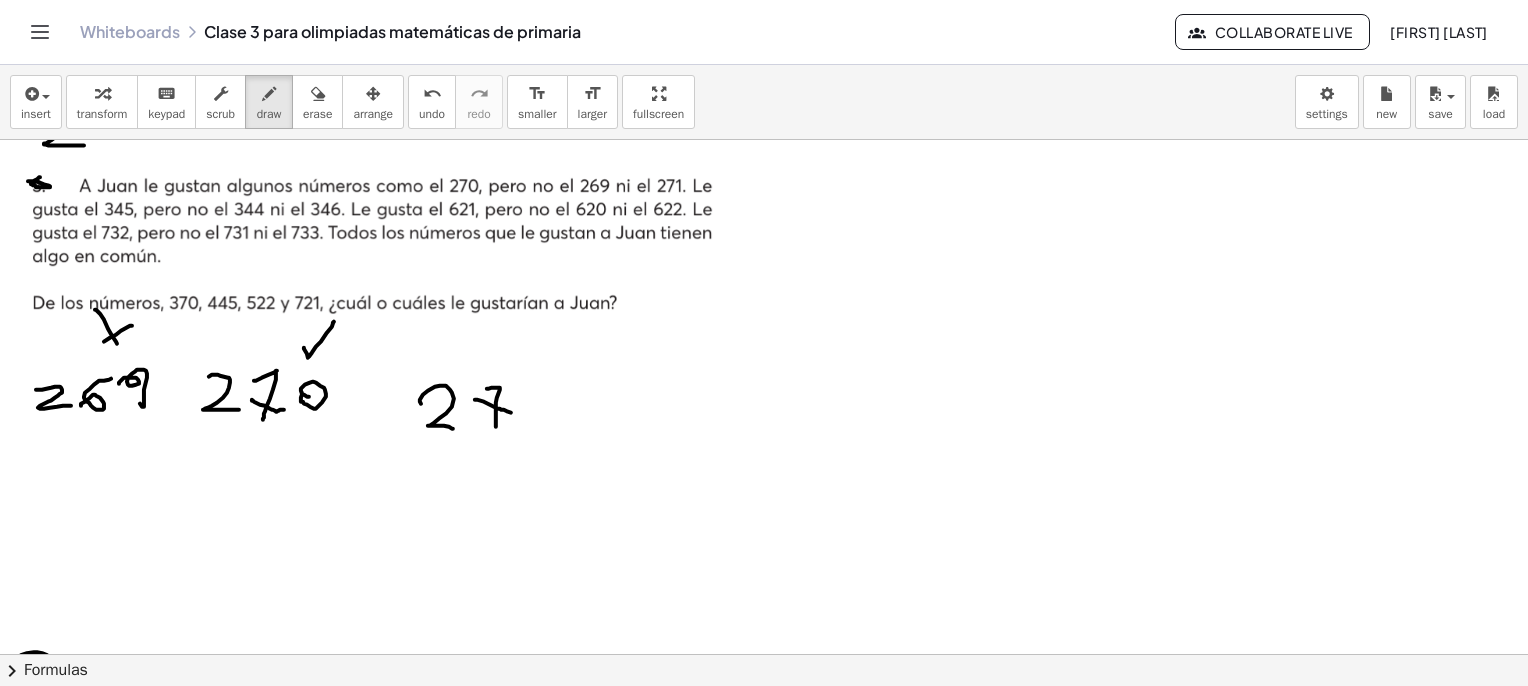 drag, startPoint x: 475, startPoint y: 399, endPoint x: 511, endPoint y: 412, distance: 38.27532 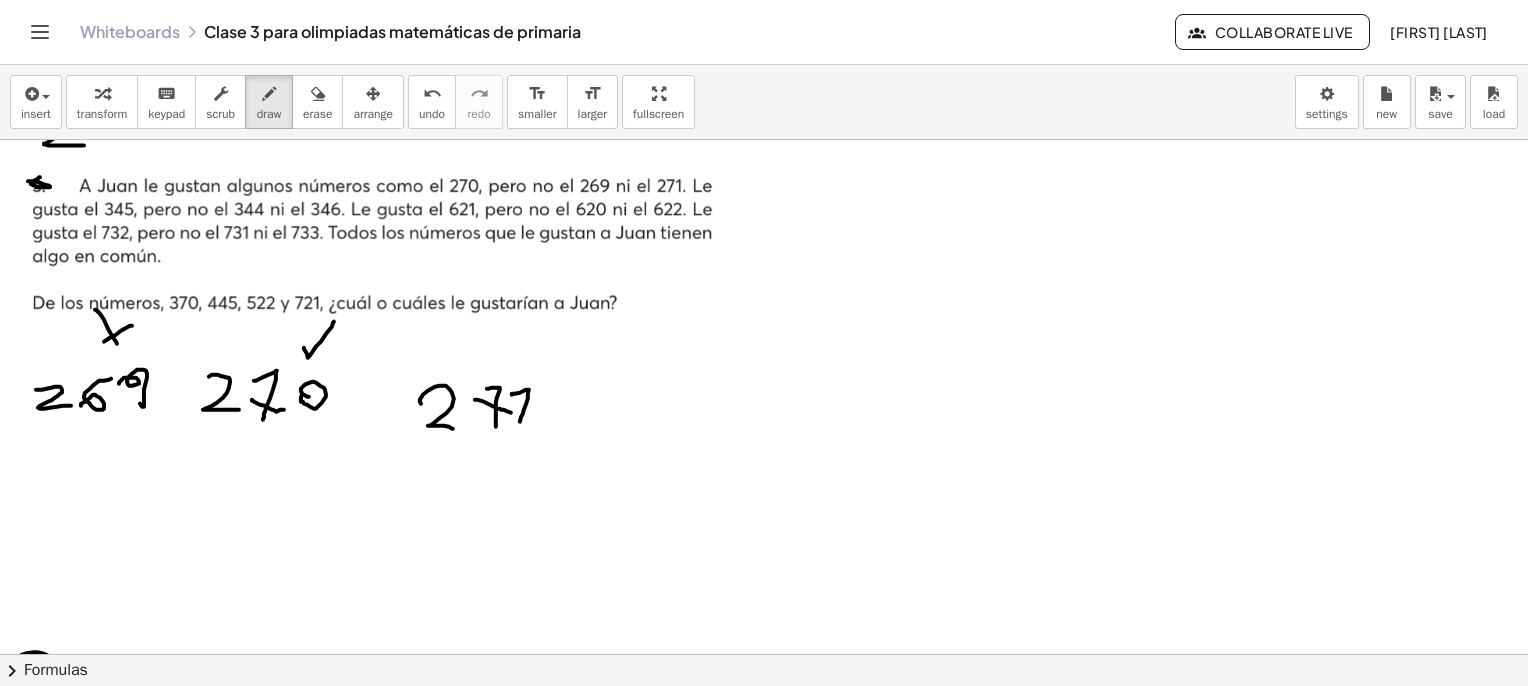 drag, startPoint x: 521, startPoint y: 417, endPoint x: 510, endPoint y: 394, distance: 25.495098 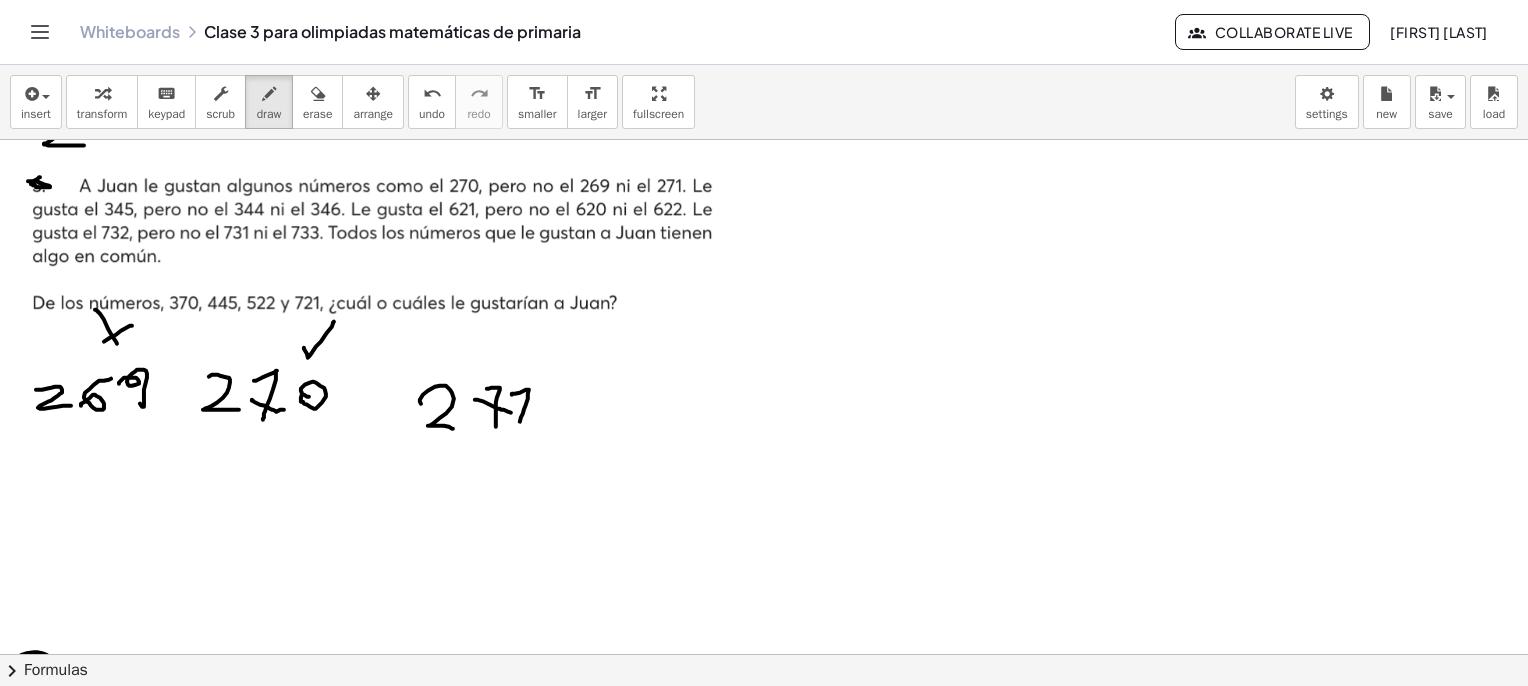 drag, startPoint x: 474, startPoint y: 329, endPoint x: 496, endPoint y: 365, distance: 42.190044 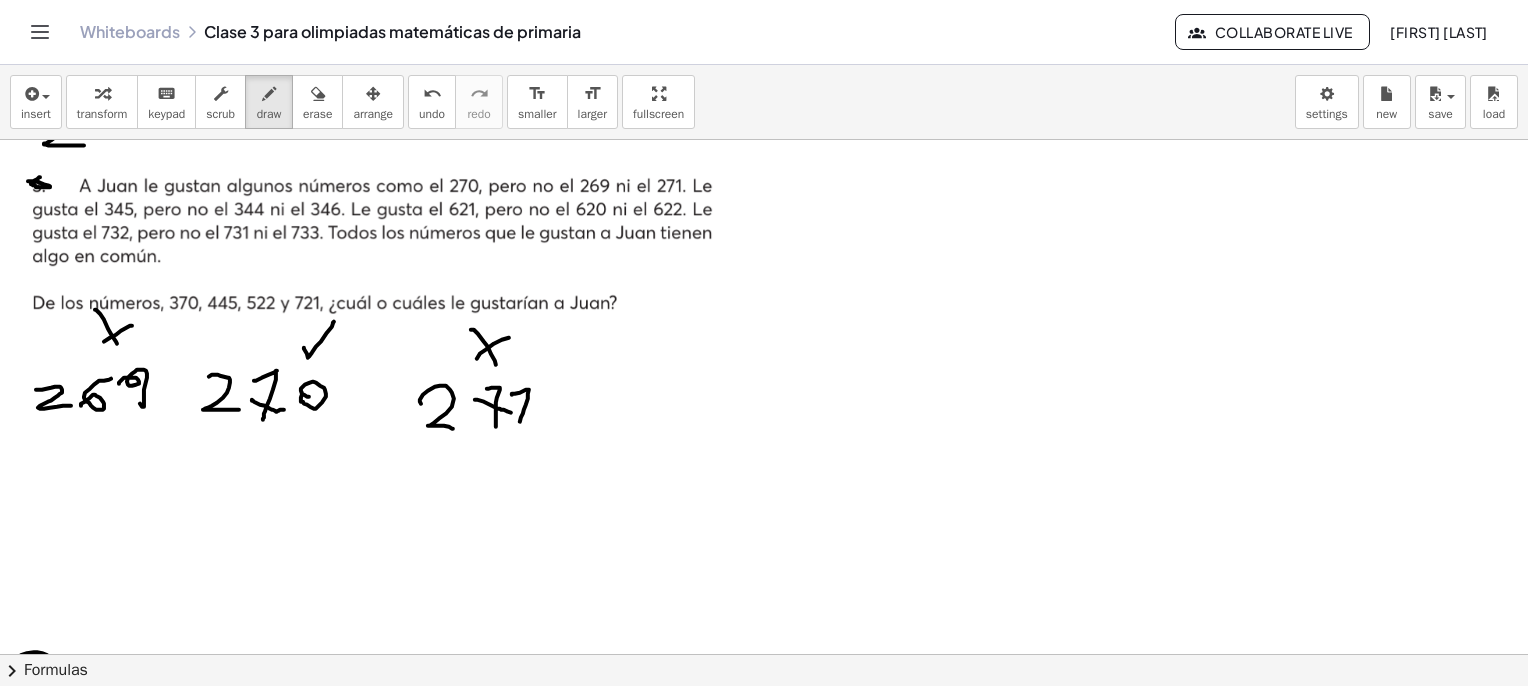 drag, startPoint x: 480, startPoint y: 353, endPoint x: 509, endPoint y: 336, distance: 33.61547 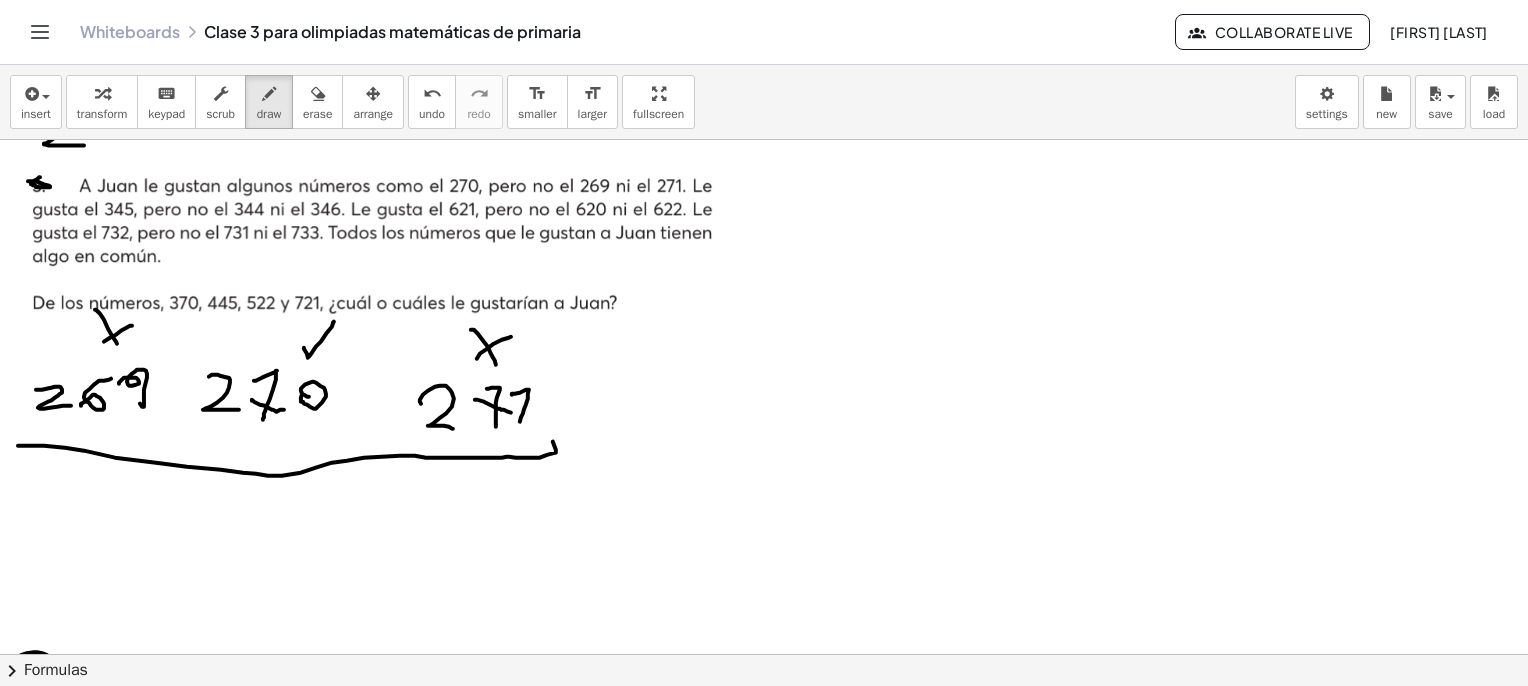 drag, startPoint x: 18, startPoint y: 445, endPoint x: 559, endPoint y: 365, distance: 546.883 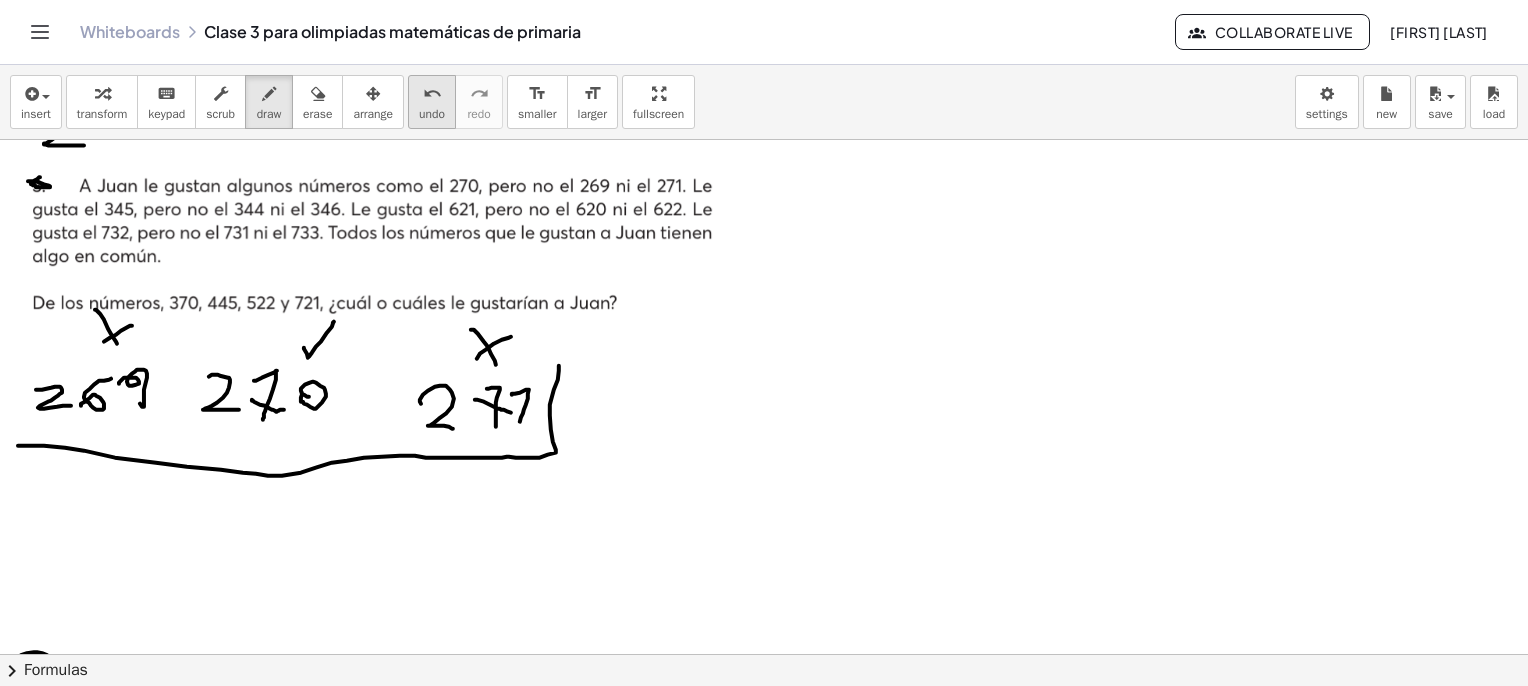 click on "undo" at bounding box center (432, 114) 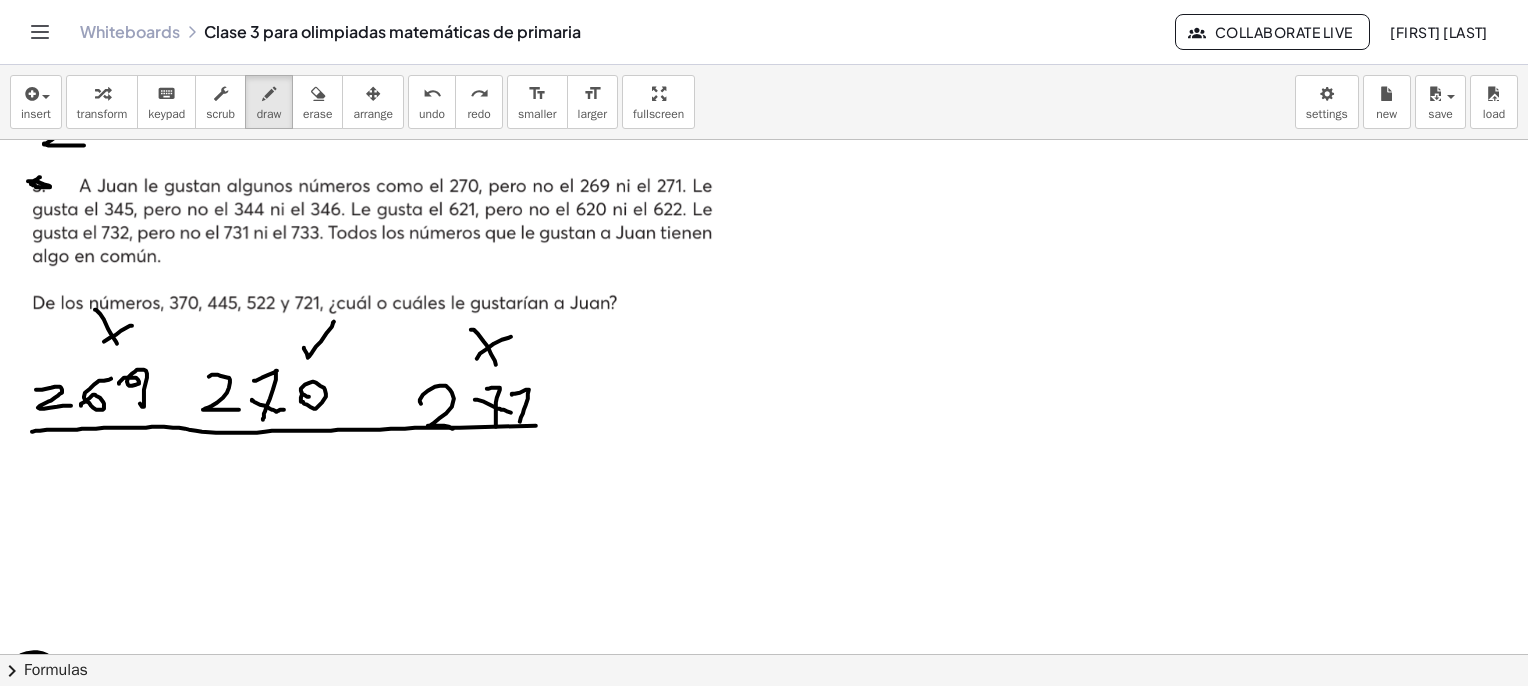 drag, startPoint x: 32, startPoint y: 431, endPoint x: 536, endPoint y: 425, distance: 504.0357 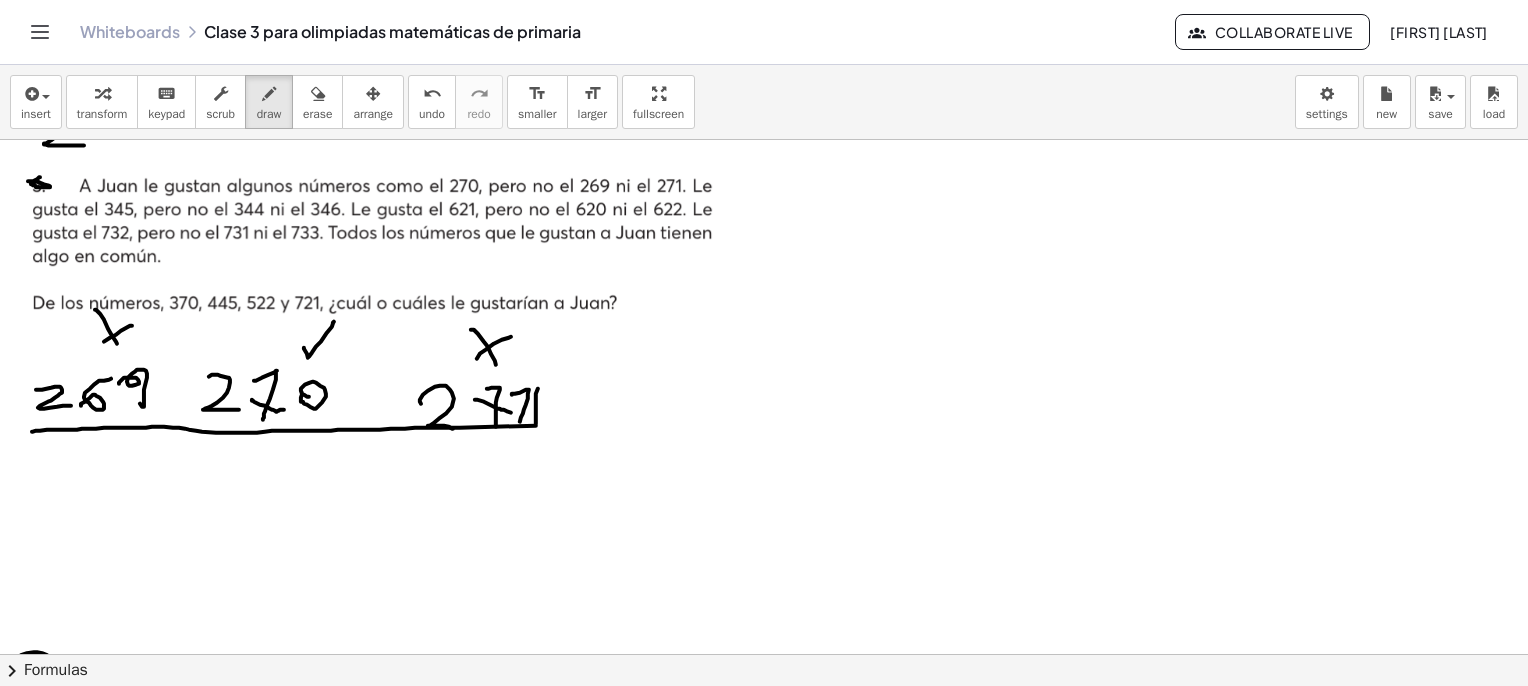 drag, startPoint x: 536, startPoint y: 393, endPoint x: 548, endPoint y: 363, distance: 32.31099 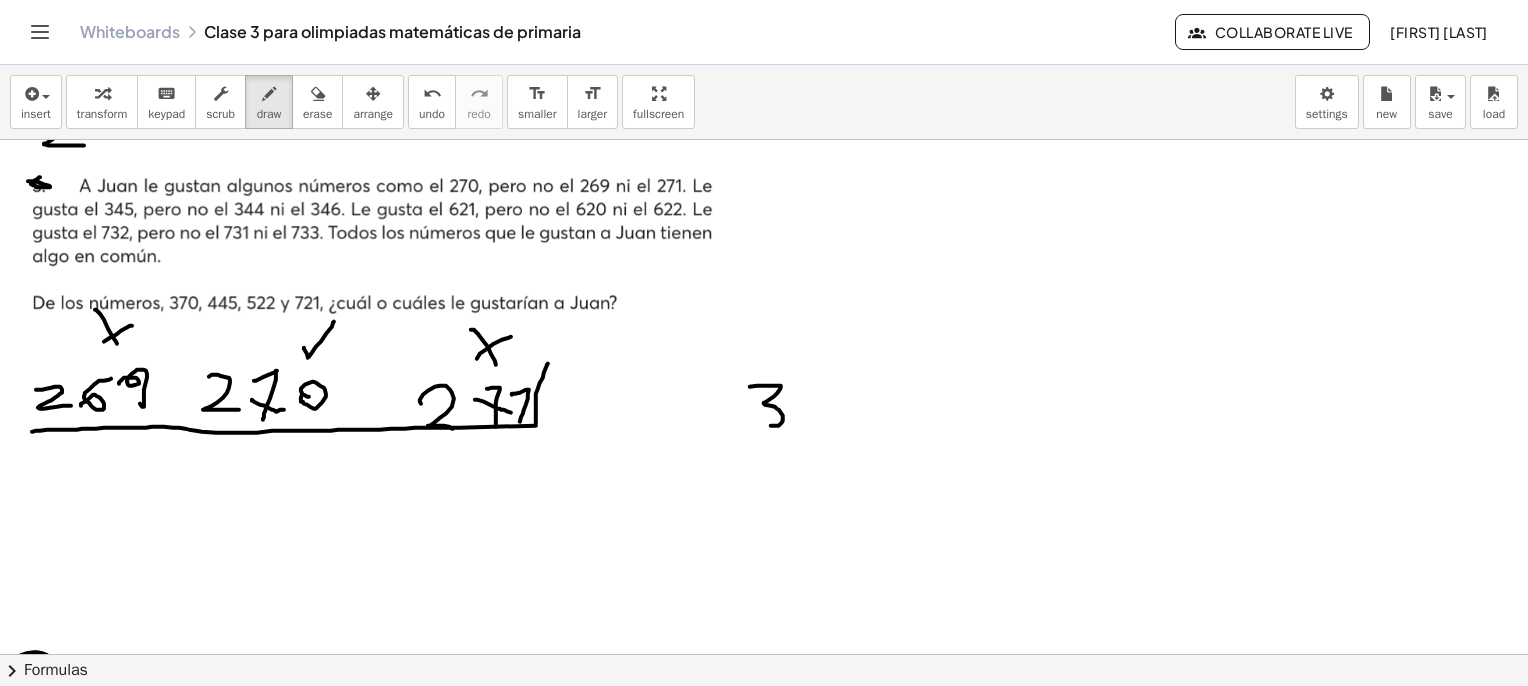 drag, startPoint x: 767, startPoint y: 385, endPoint x: 770, endPoint y: 425, distance: 40.112343 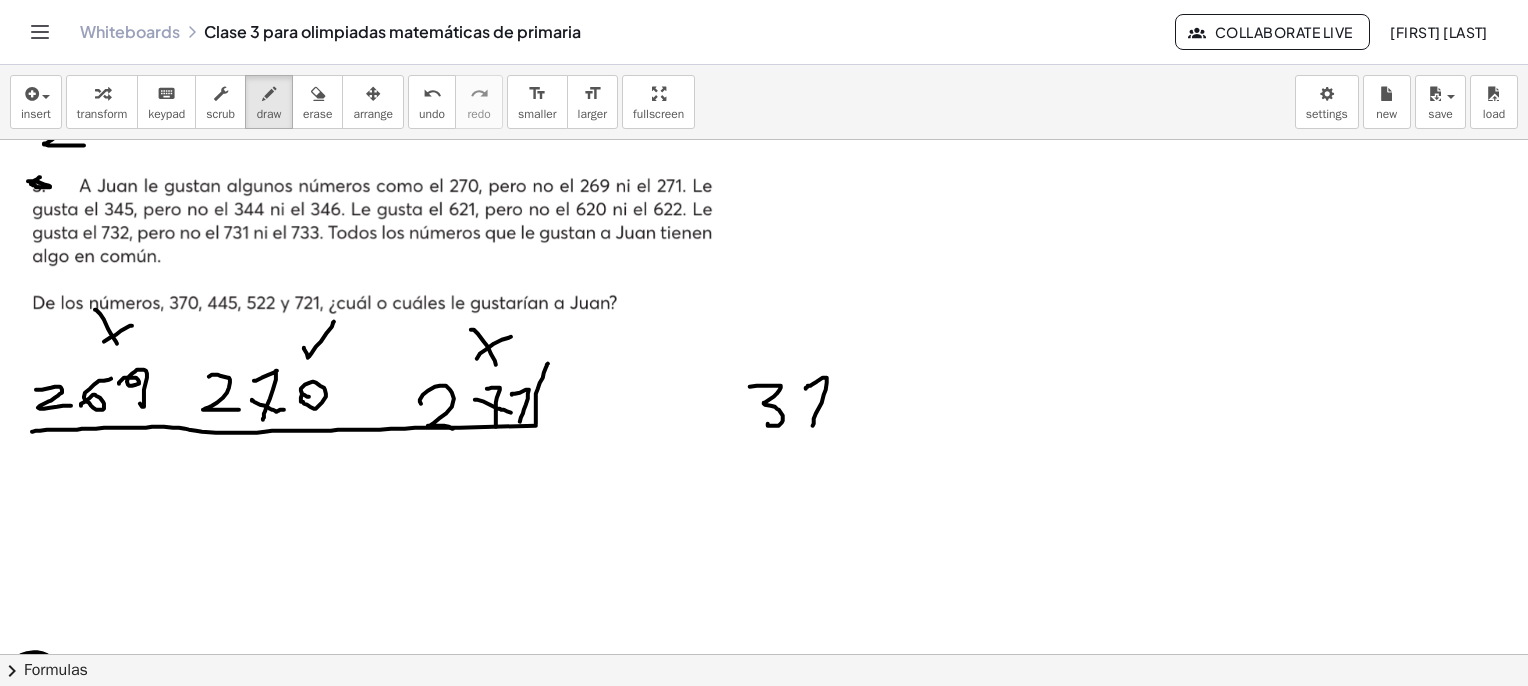 drag, startPoint x: 813, startPoint y: 425, endPoint x: 829, endPoint y: 393, distance: 35.77709 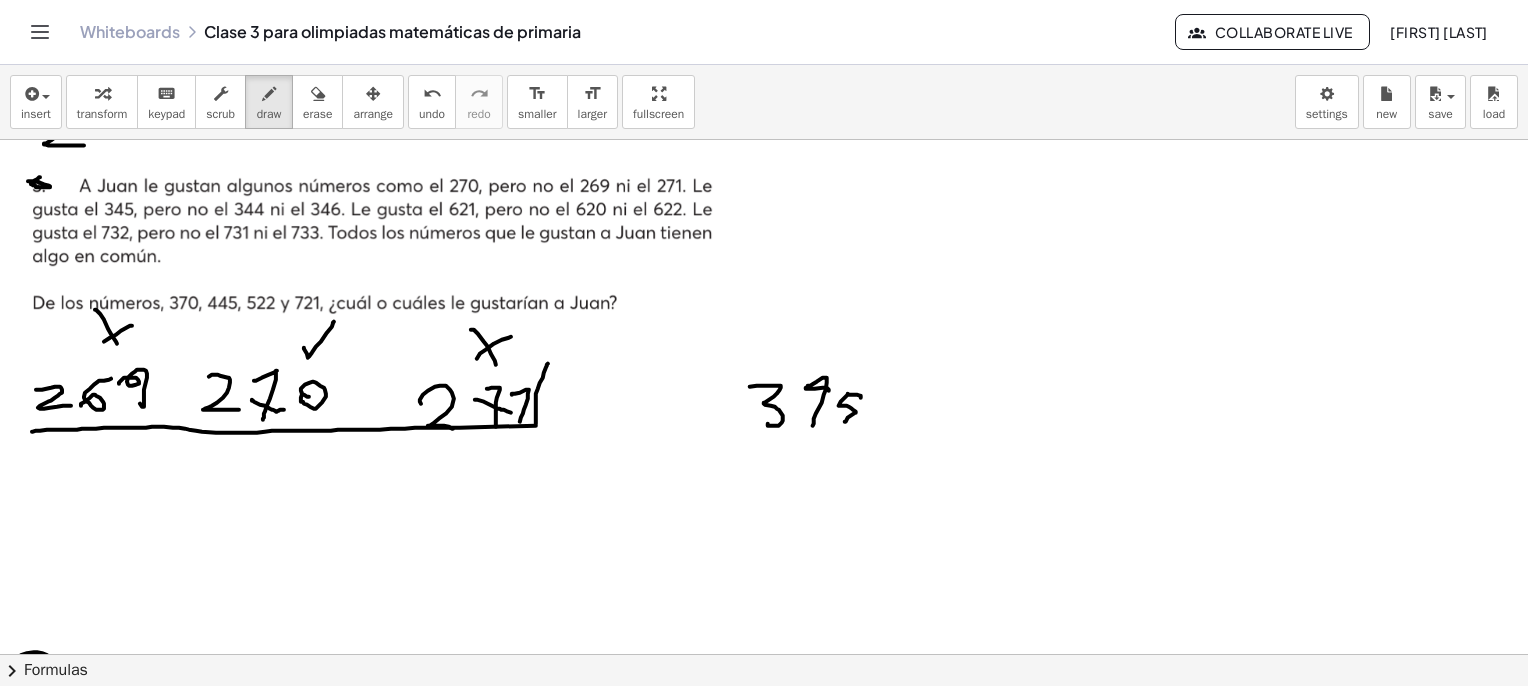 drag, startPoint x: 861, startPoint y: 395, endPoint x: 835, endPoint y: 410, distance: 30.016663 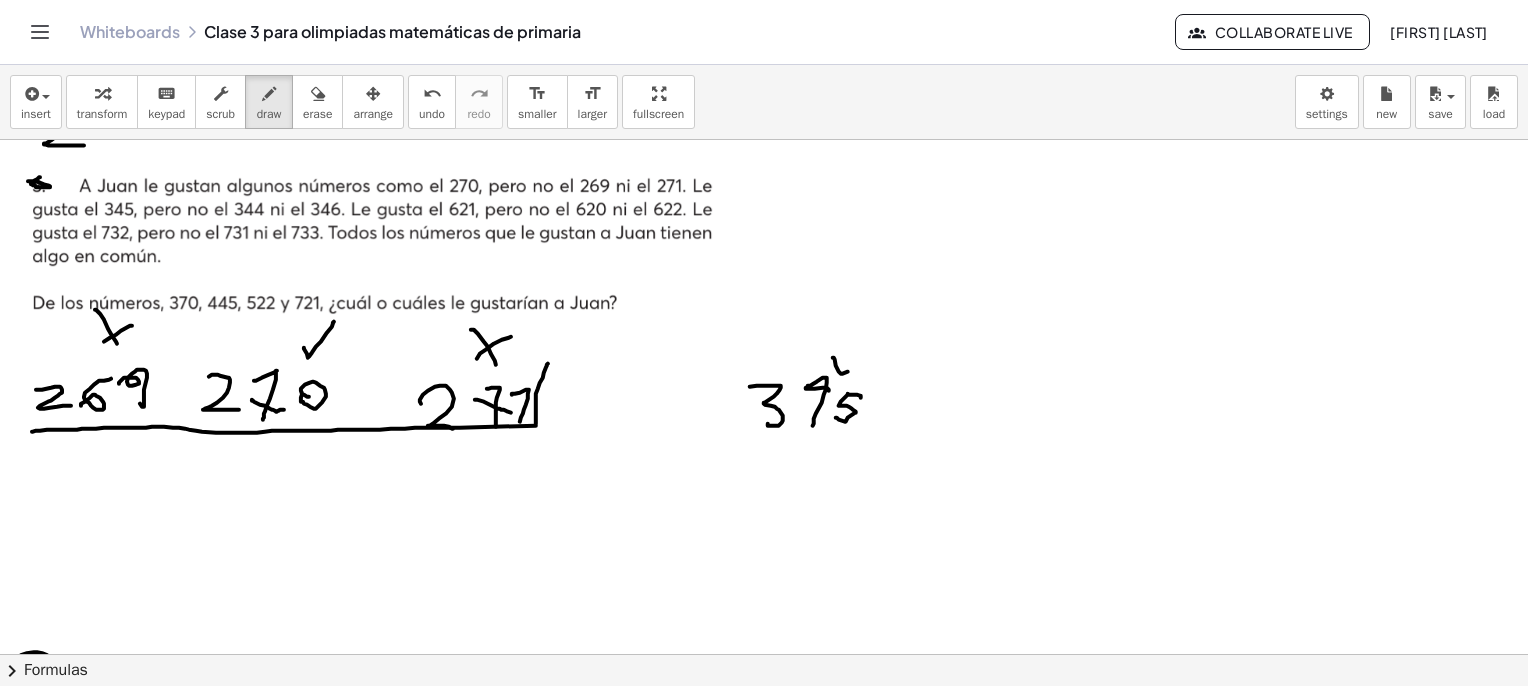 drag, startPoint x: 835, startPoint y: 359, endPoint x: 837, endPoint y: 344, distance: 15.132746 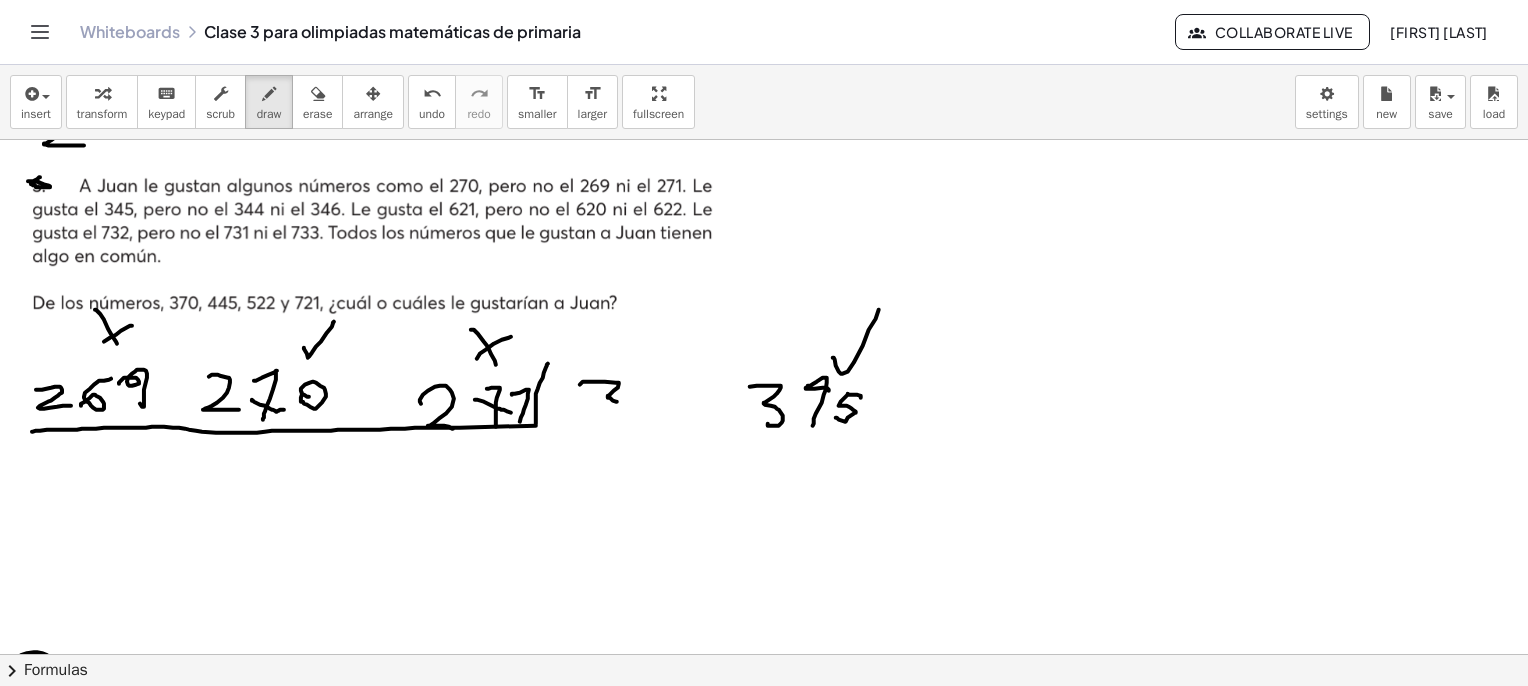 drag, startPoint x: 616, startPoint y: 382, endPoint x: 604, endPoint y: 414, distance: 34.176014 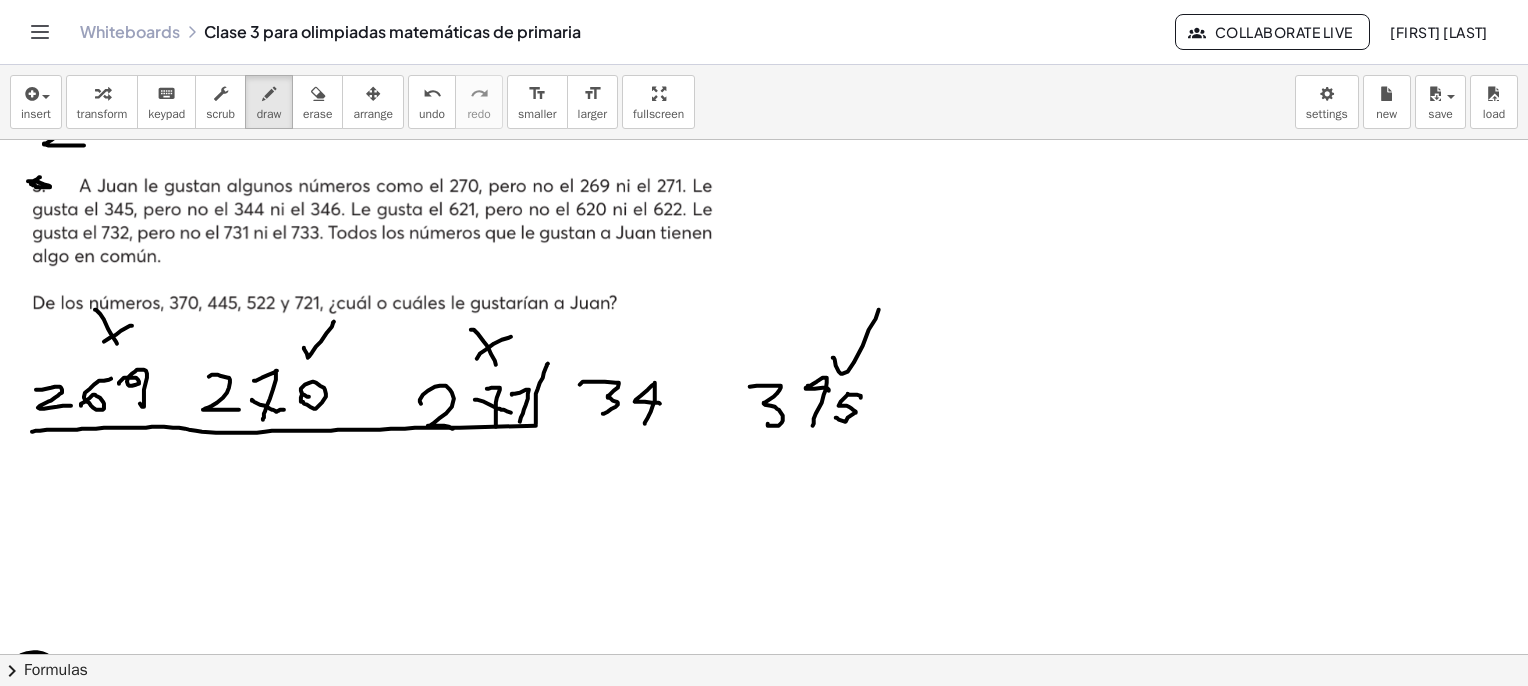 drag, startPoint x: 645, startPoint y: 423, endPoint x: 667, endPoint y: 426, distance: 22.203604 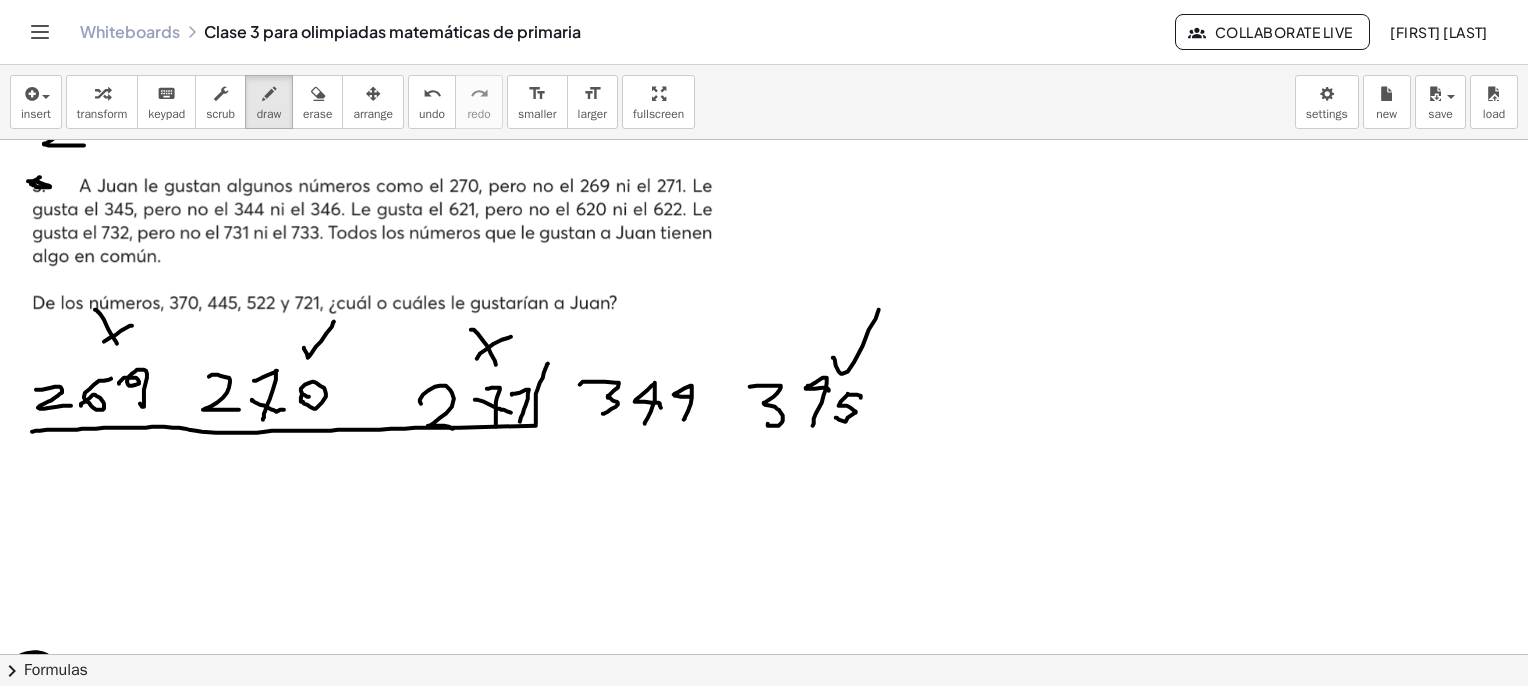 drag, startPoint x: 686, startPoint y: 415, endPoint x: 690, endPoint y: 396, distance: 19.416489 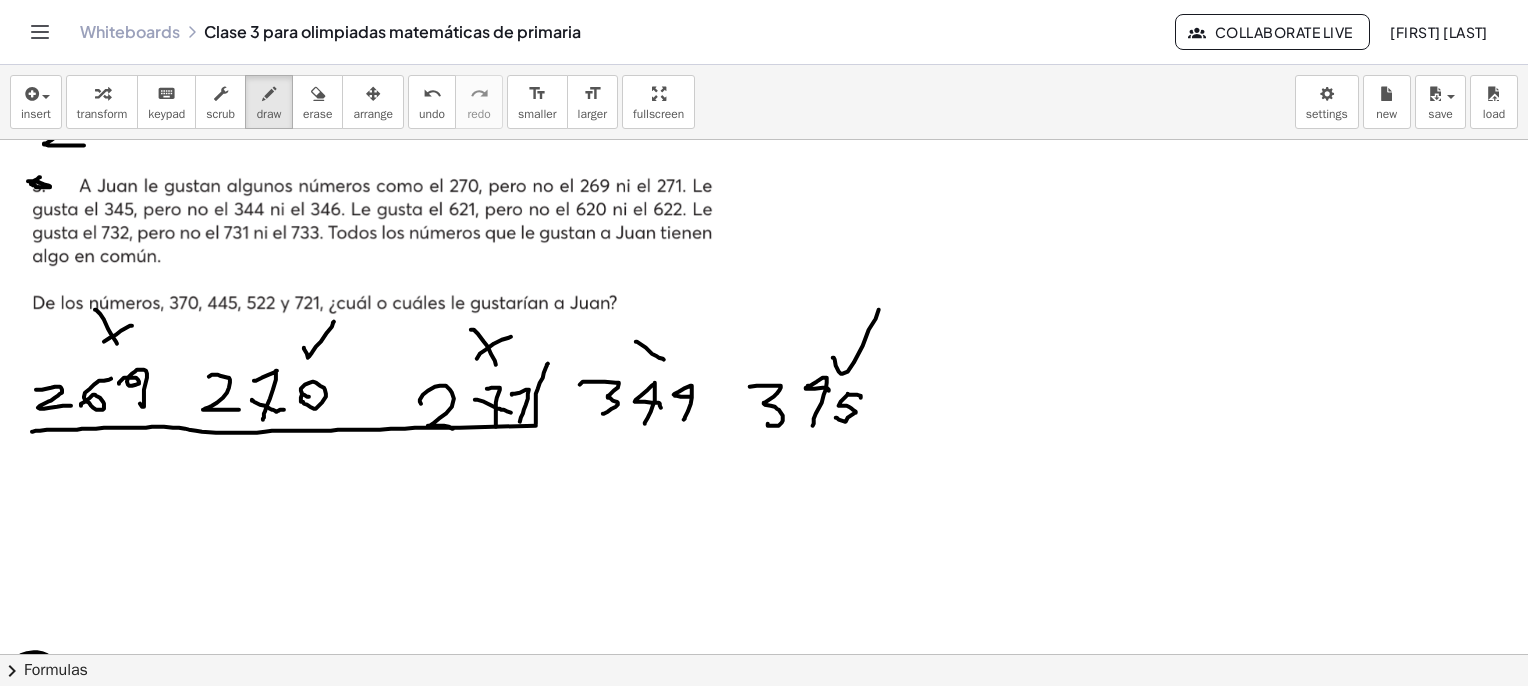 drag, startPoint x: 648, startPoint y: 356, endPoint x: 691, endPoint y: 327, distance: 51.86521 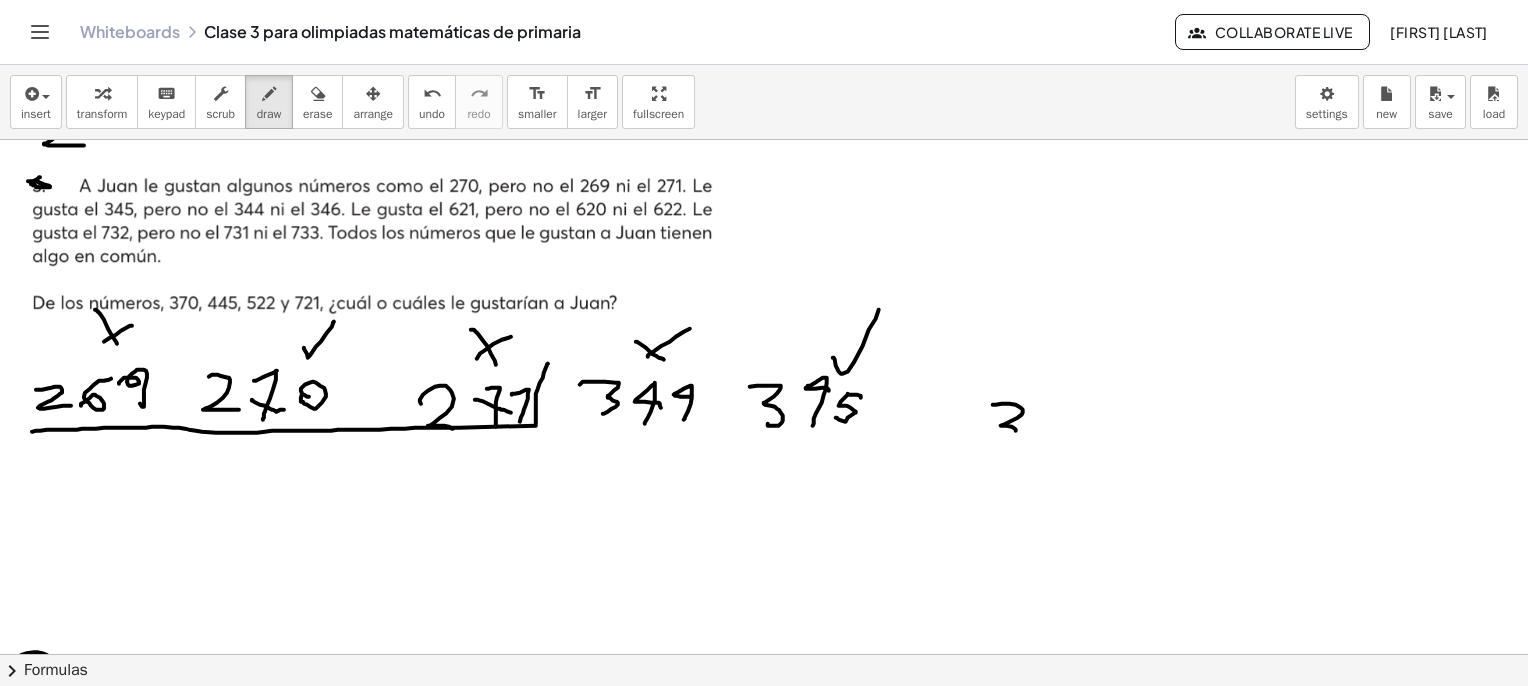 drag, startPoint x: 993, startPoint y: 404, endPoint x: 1003, endPoint y: 437, distance: 34.48188 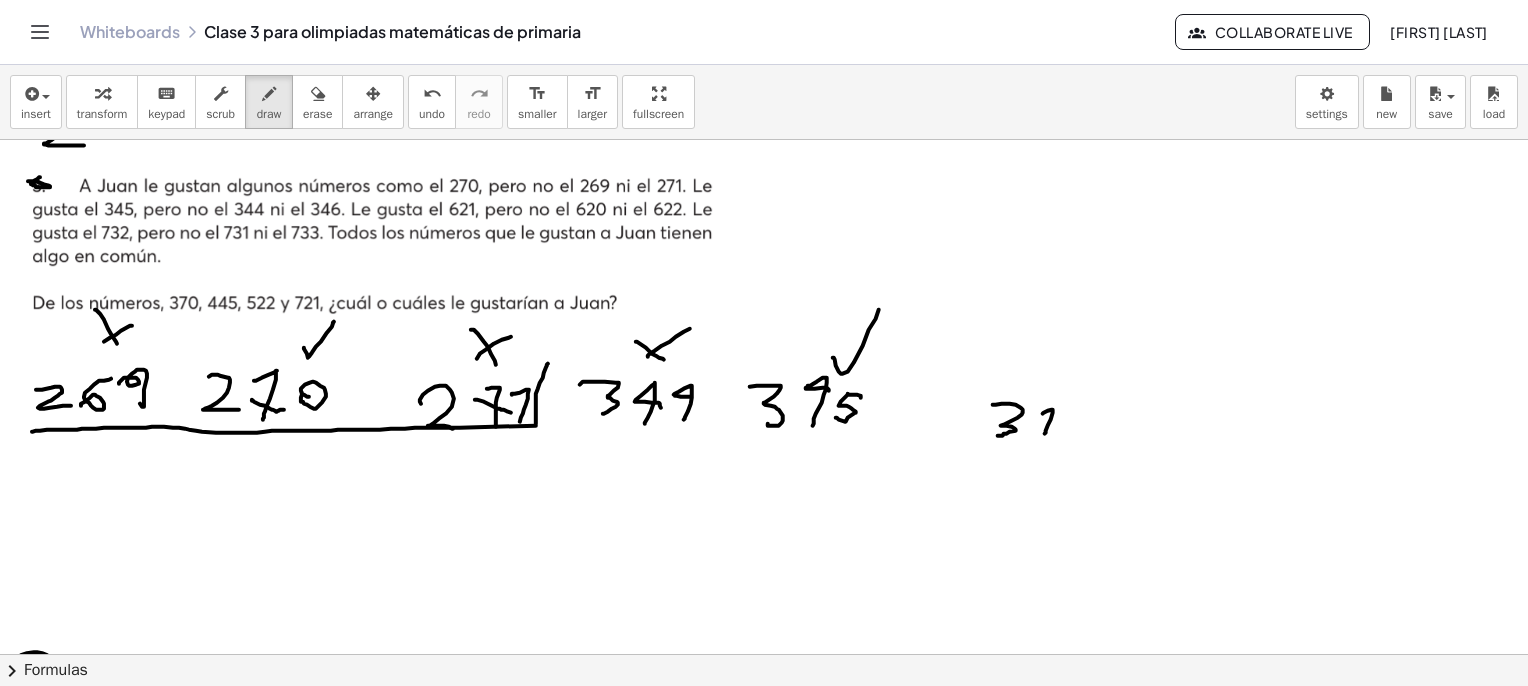 drag, startPoint x: 1051, startPoint y: 419, endPoint x: 1062, endPoint y: 424, distance: 12.083046 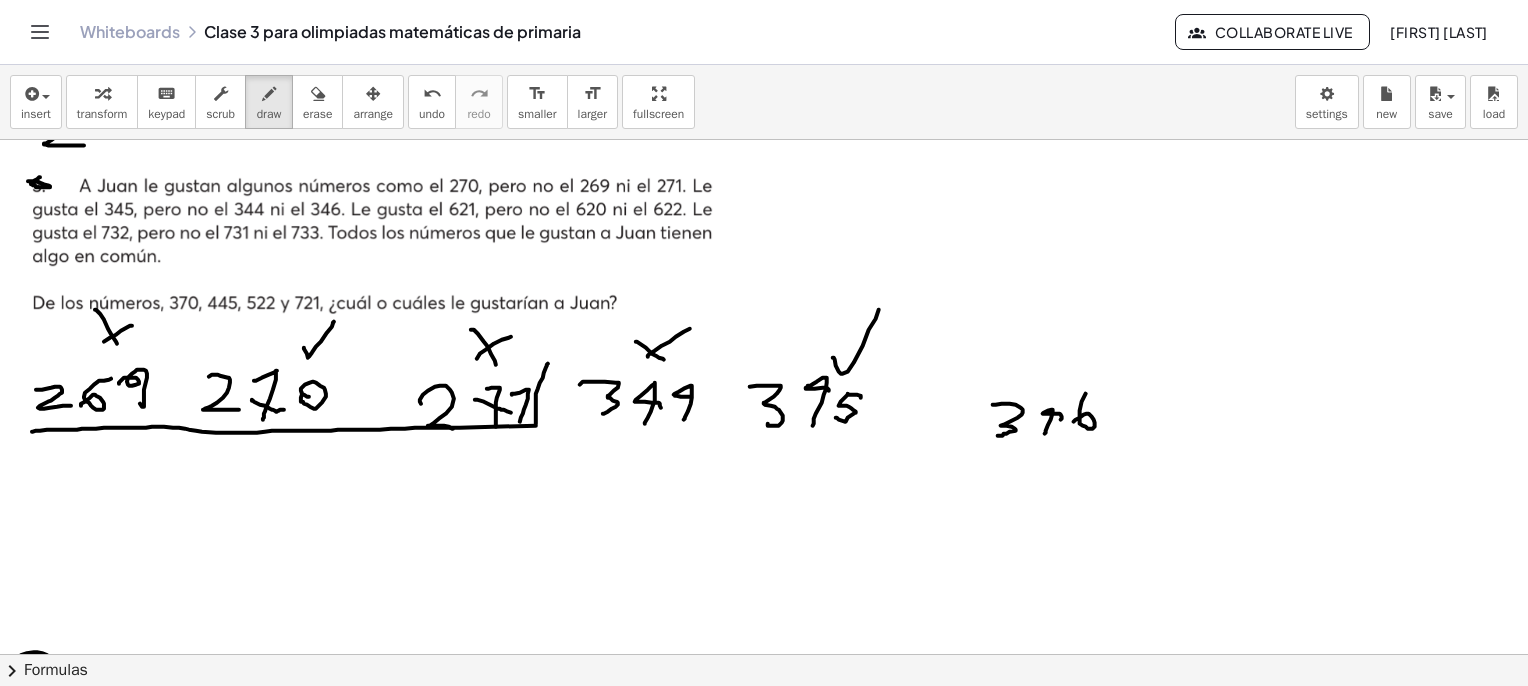 click at bounding box center [787, 2565] 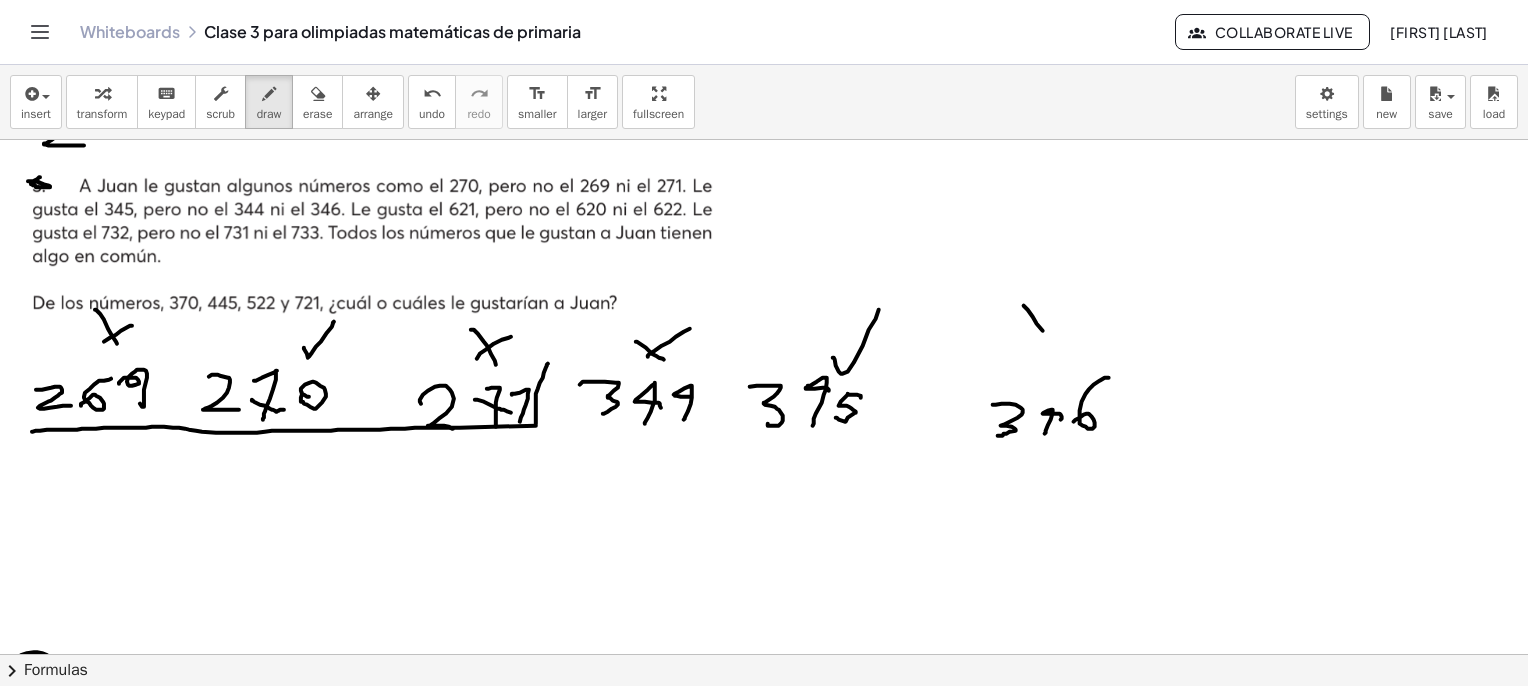 click at bounding box center (787, 2565) 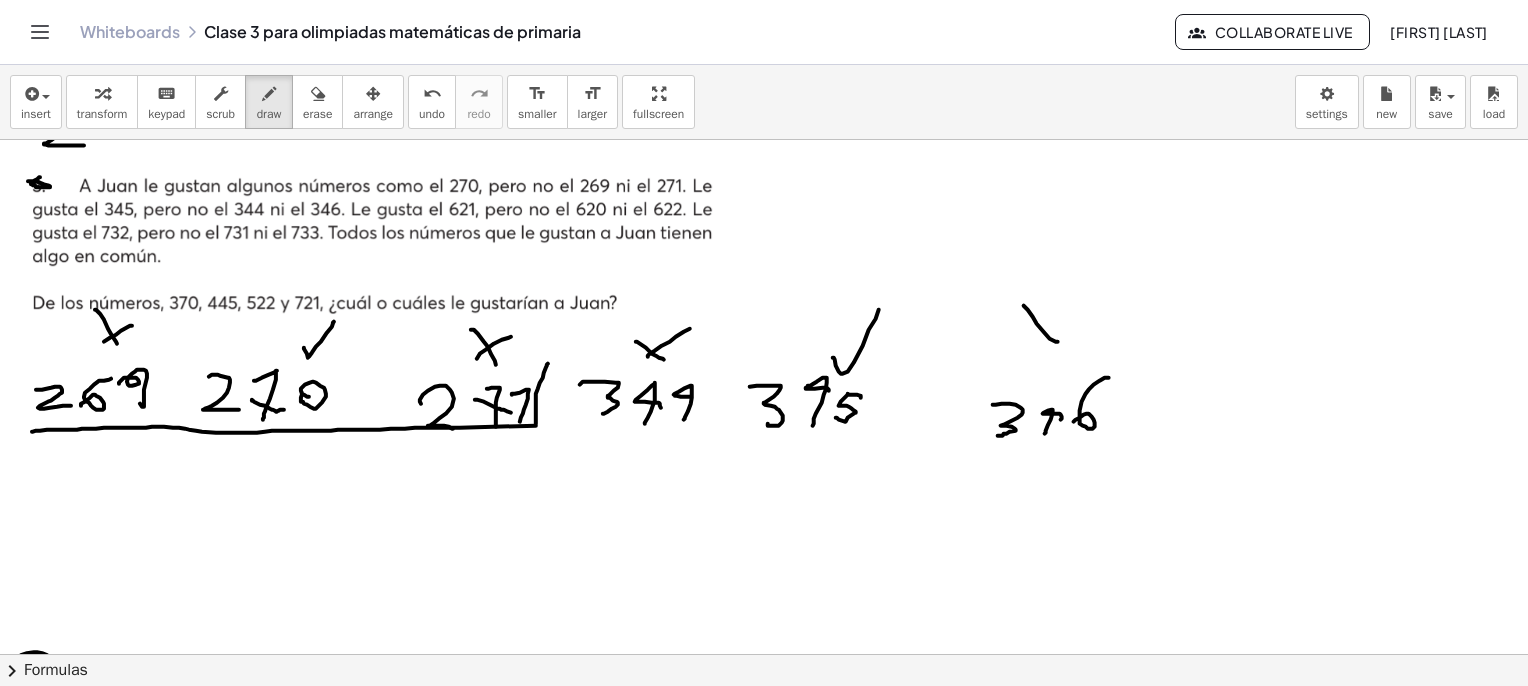 click at bounding box center (787, 2565) 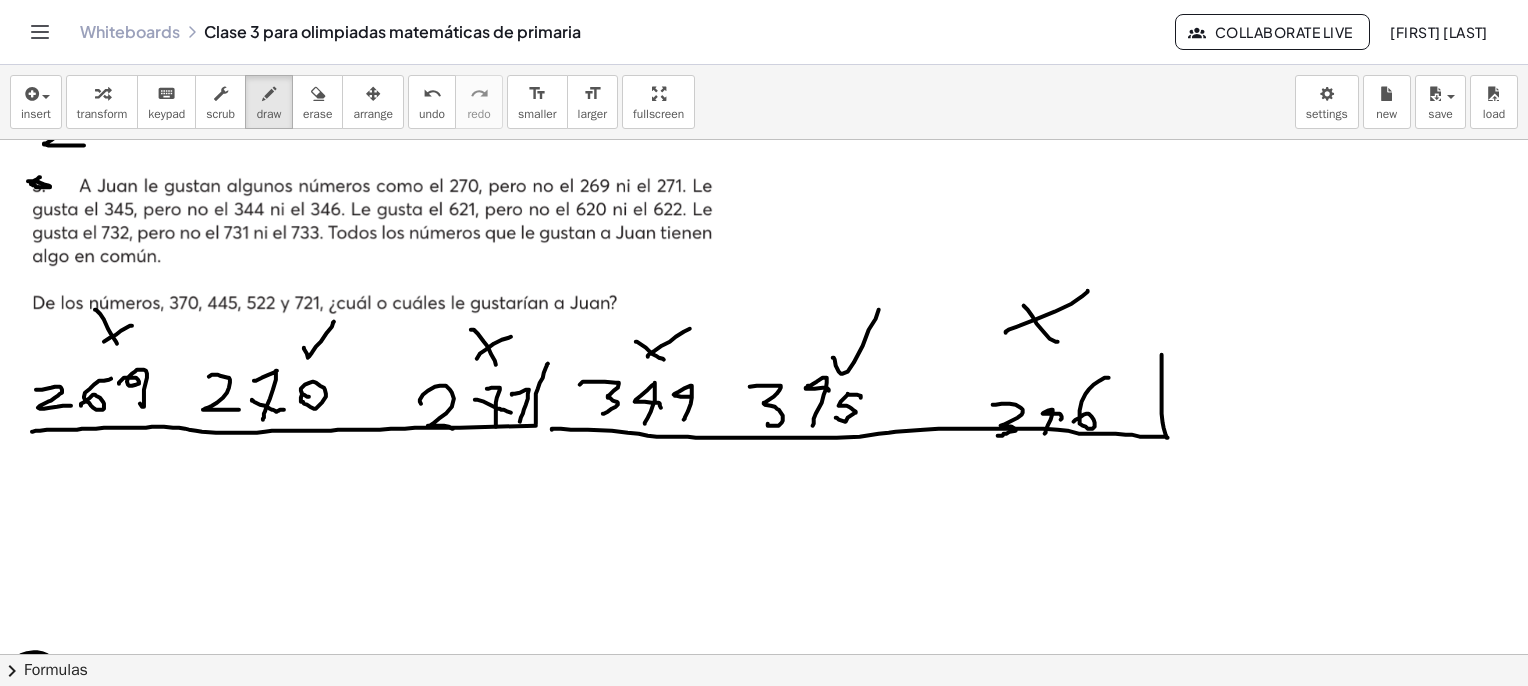 click at bounding box center (787, 2565) 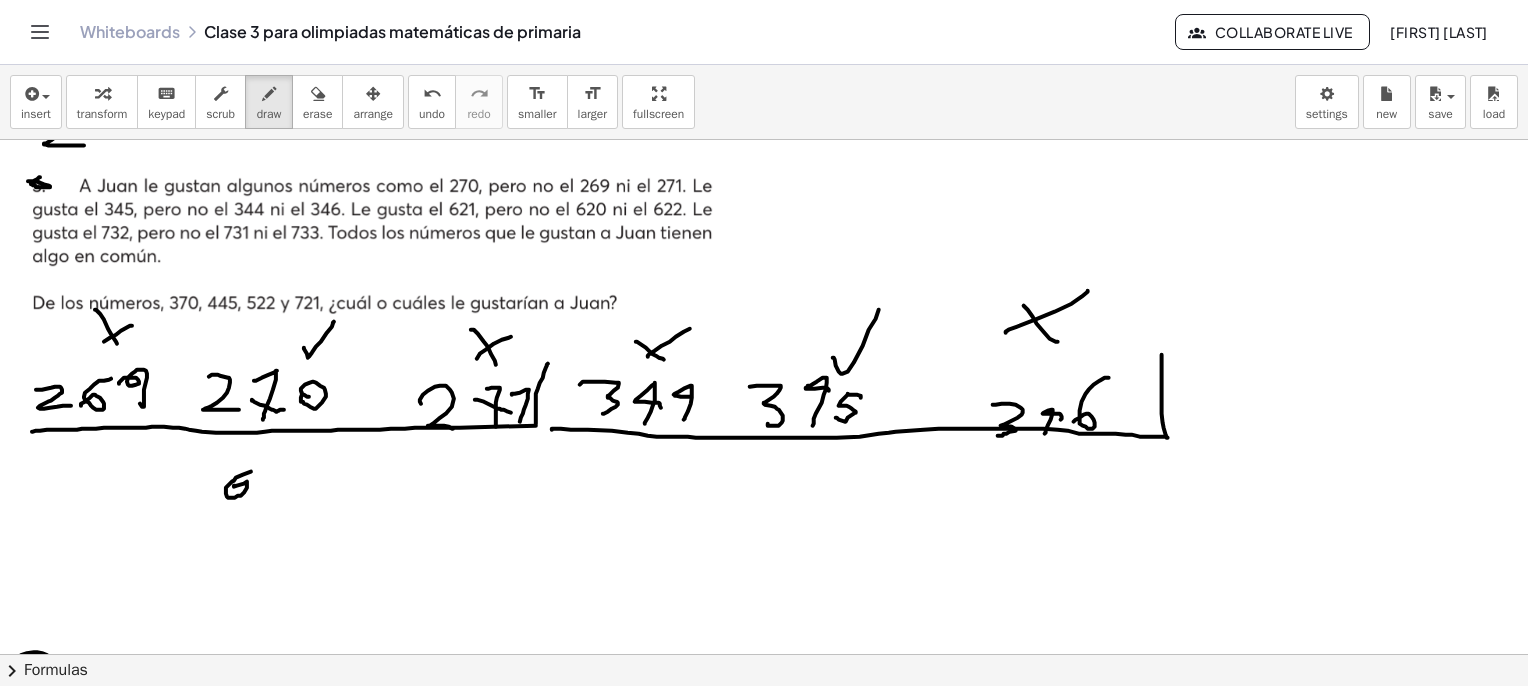 click at bounding box center [787, 2565] 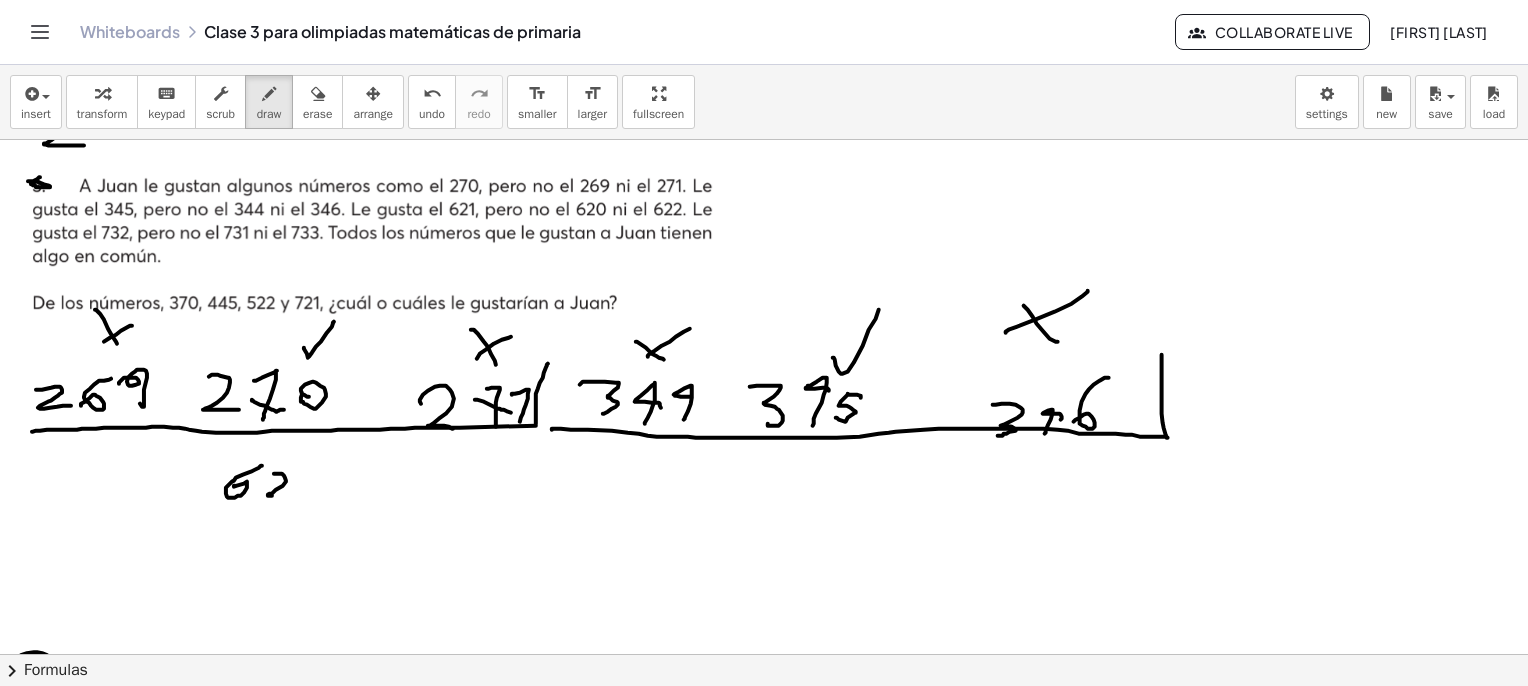 click at bounding box center [787, 2565] 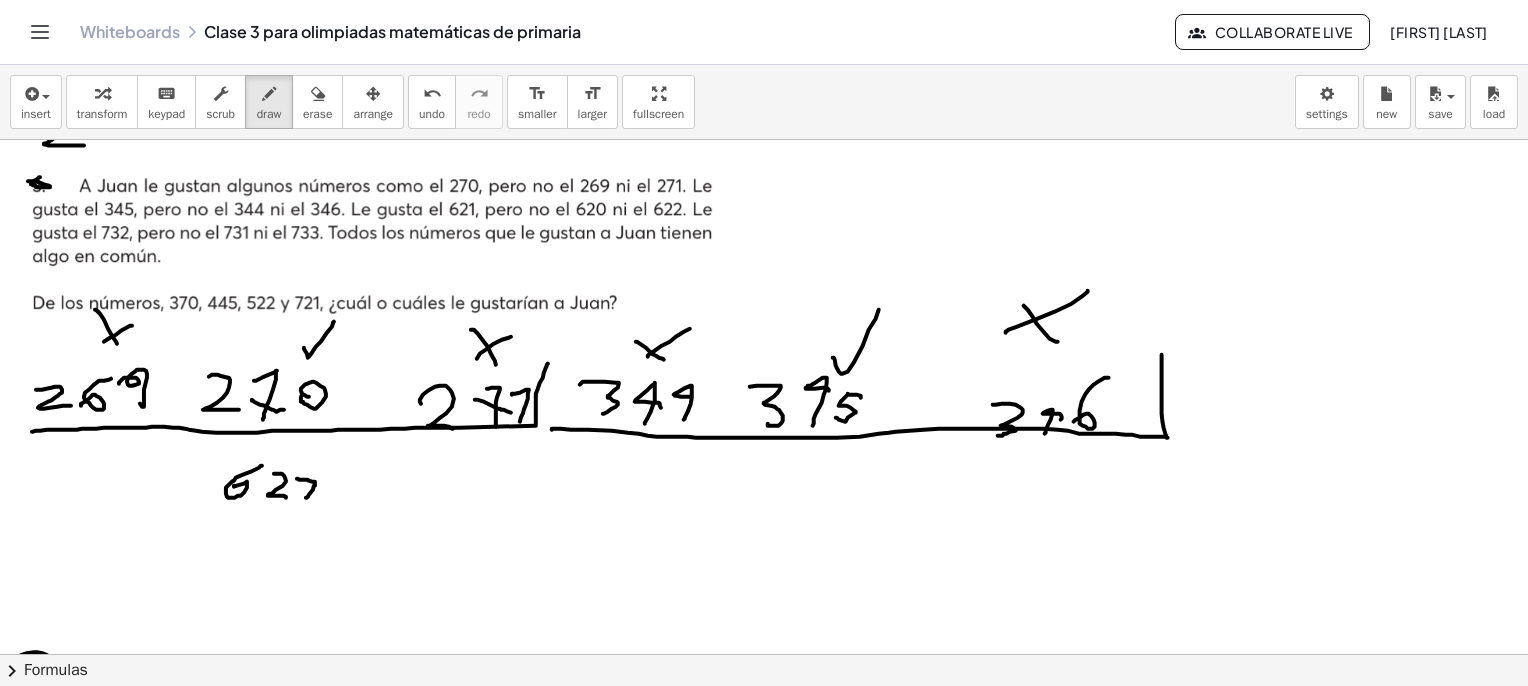 click at bounding box center (787, 2565) 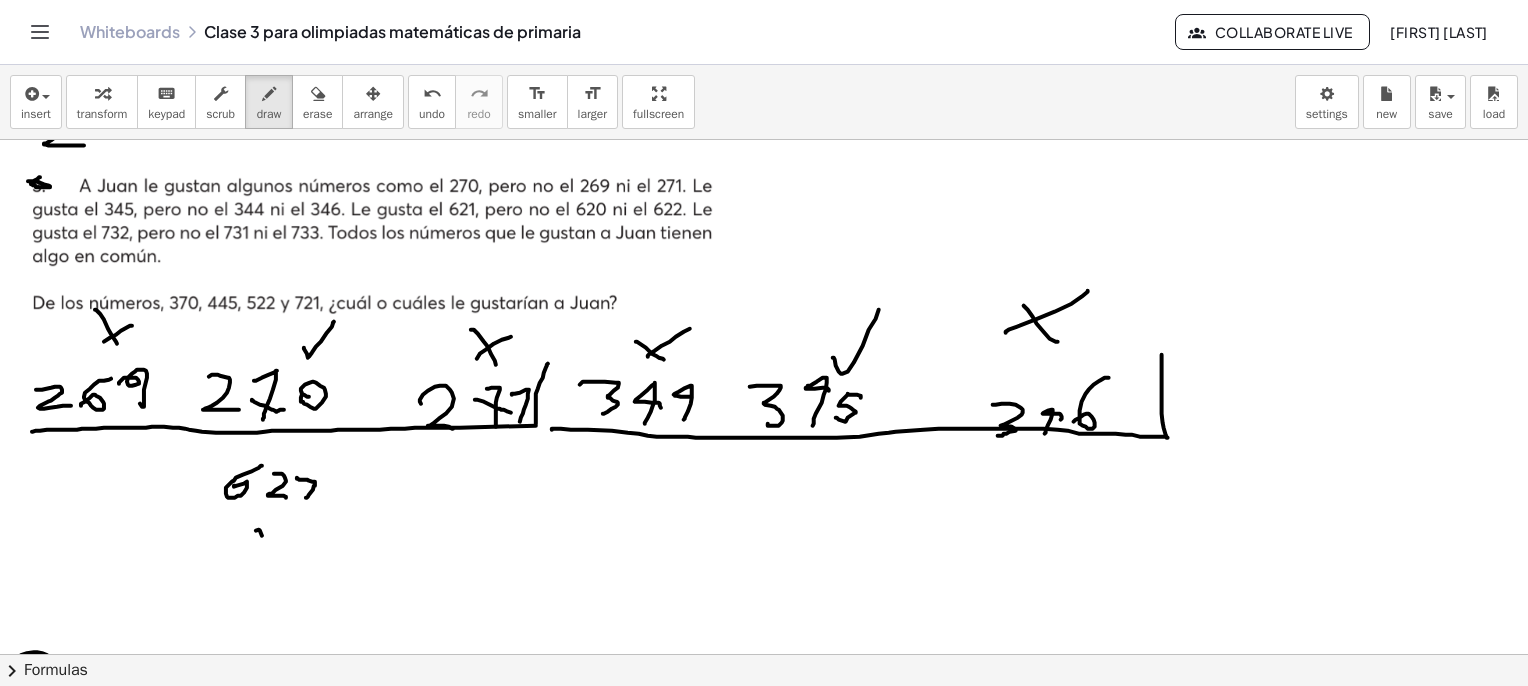 click at bounding box center [787, 2565] 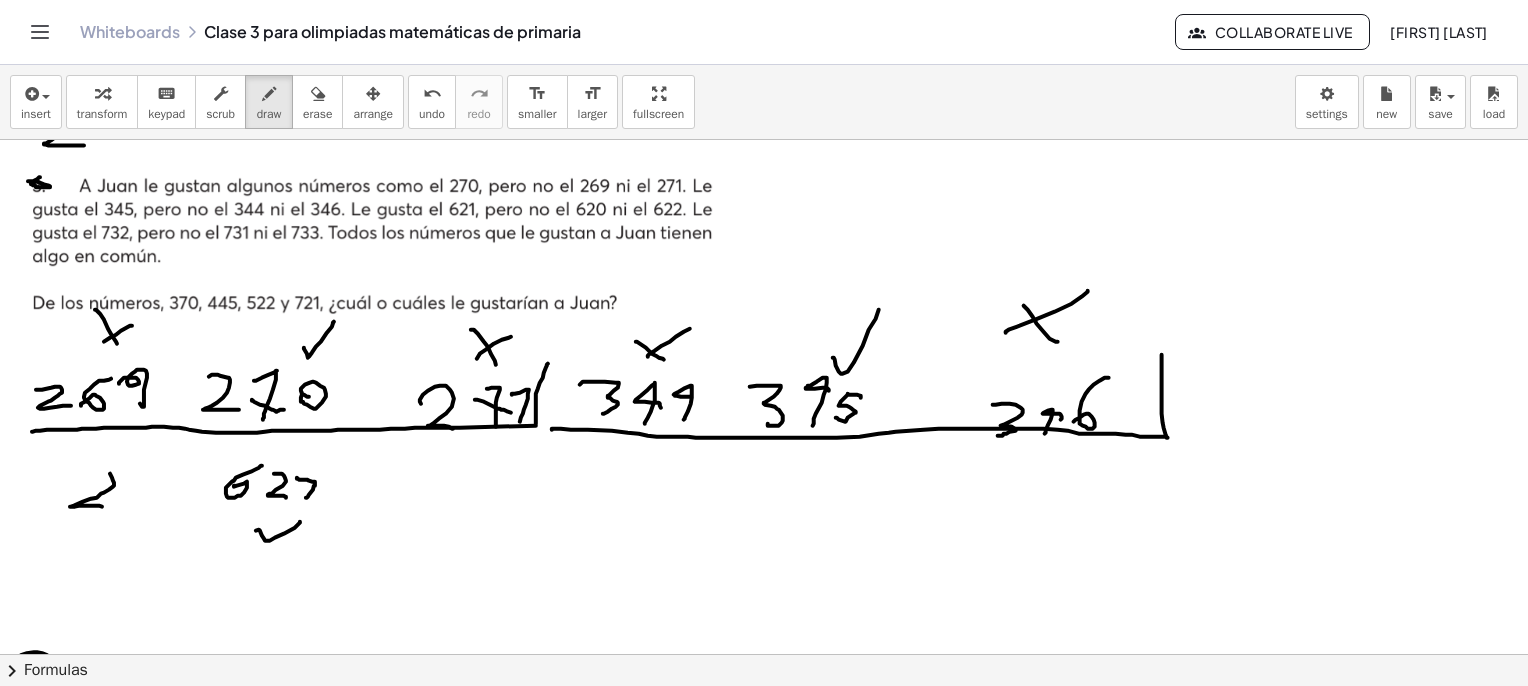 click at bounding box center (787, 2565) 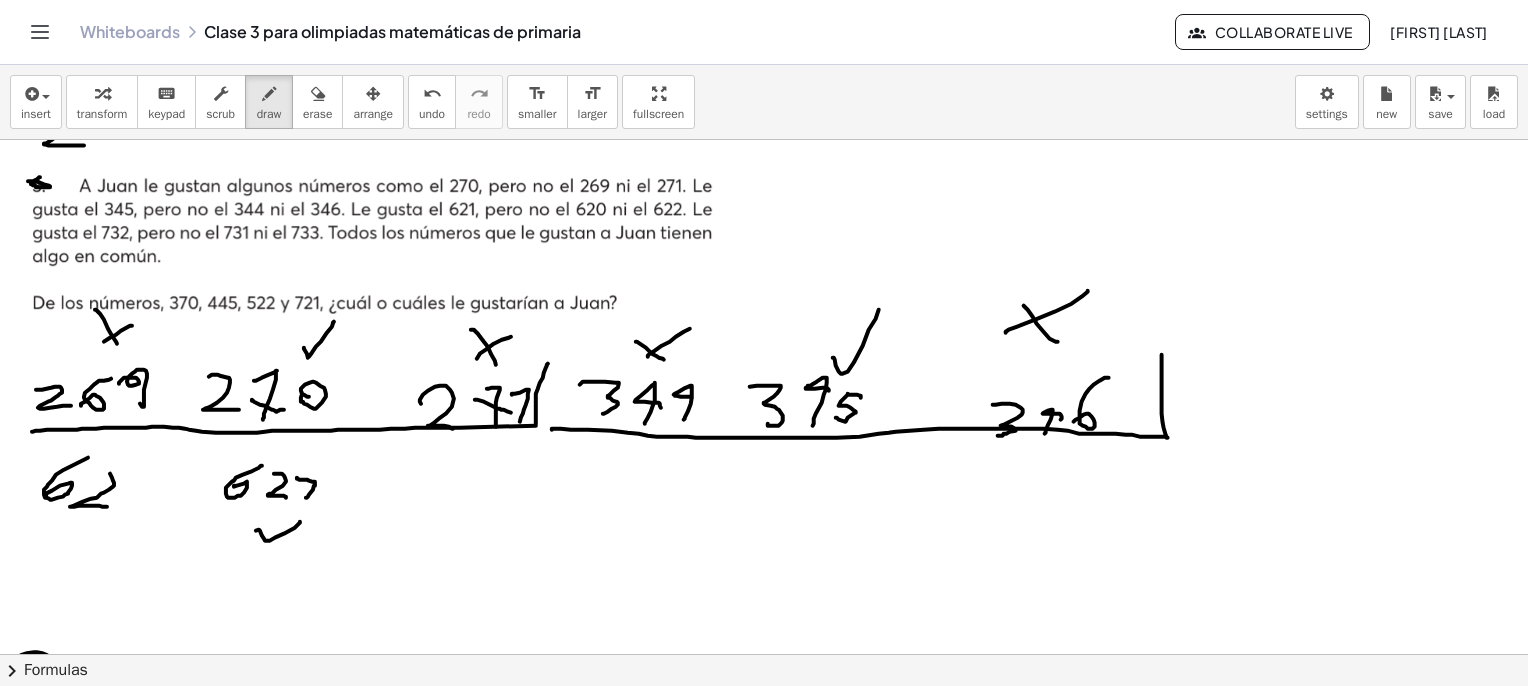 click at bounding box center (787, 2565) 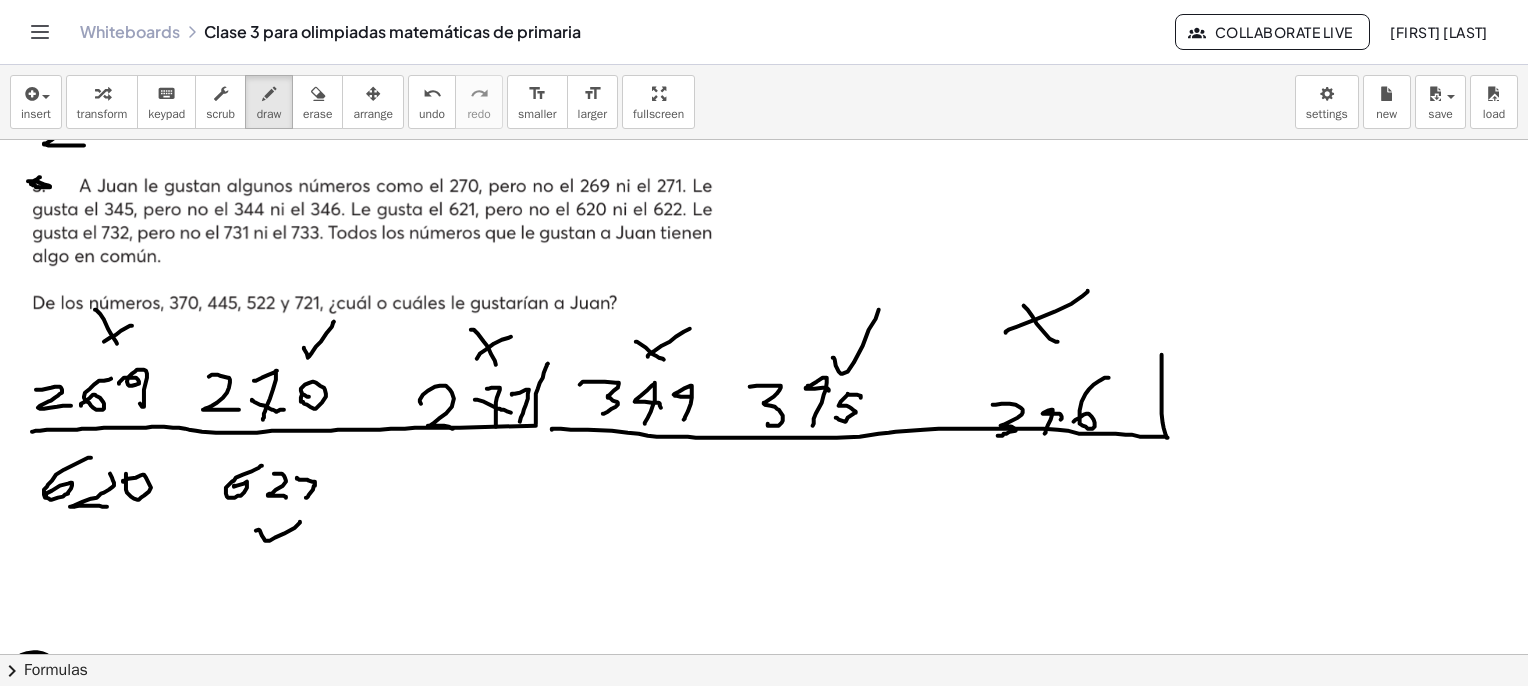 click at bounding box center (787, 2565) 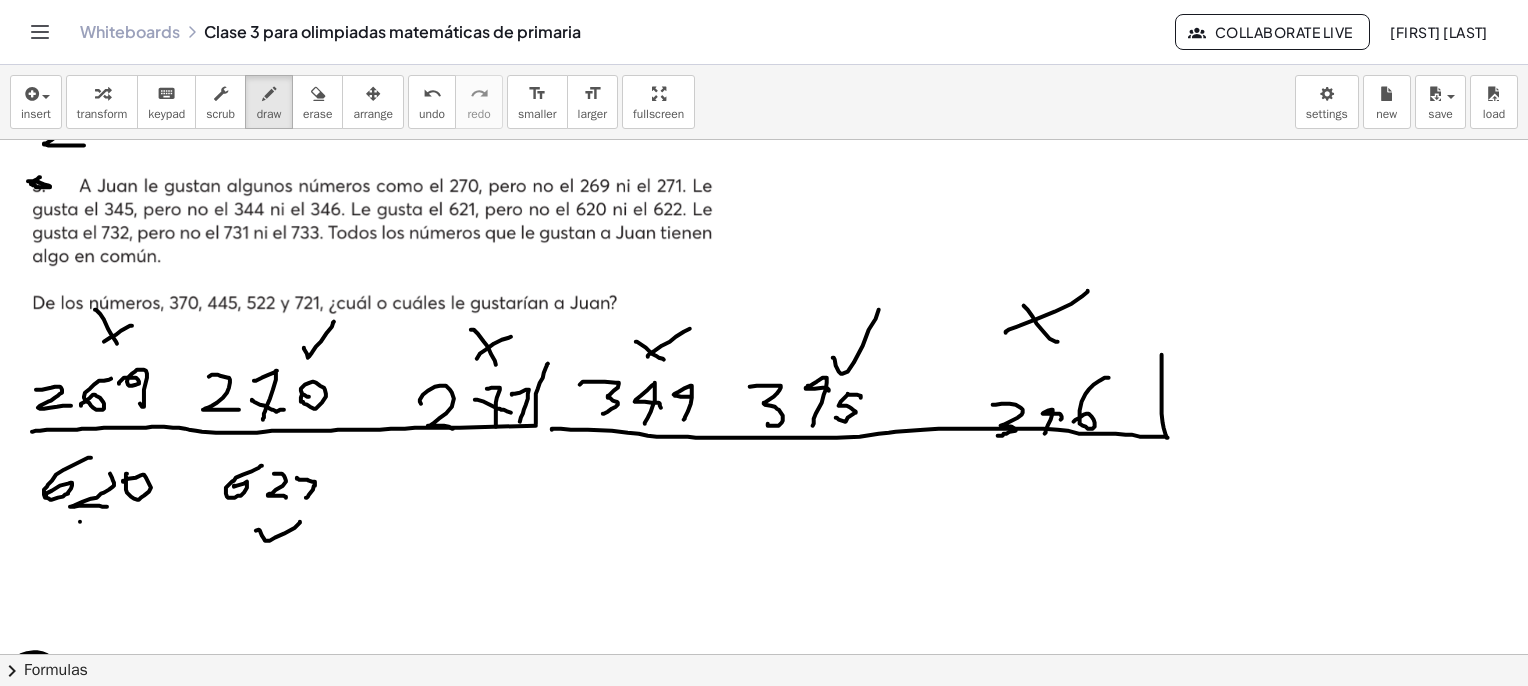 click at bounding box center (787, 2565) 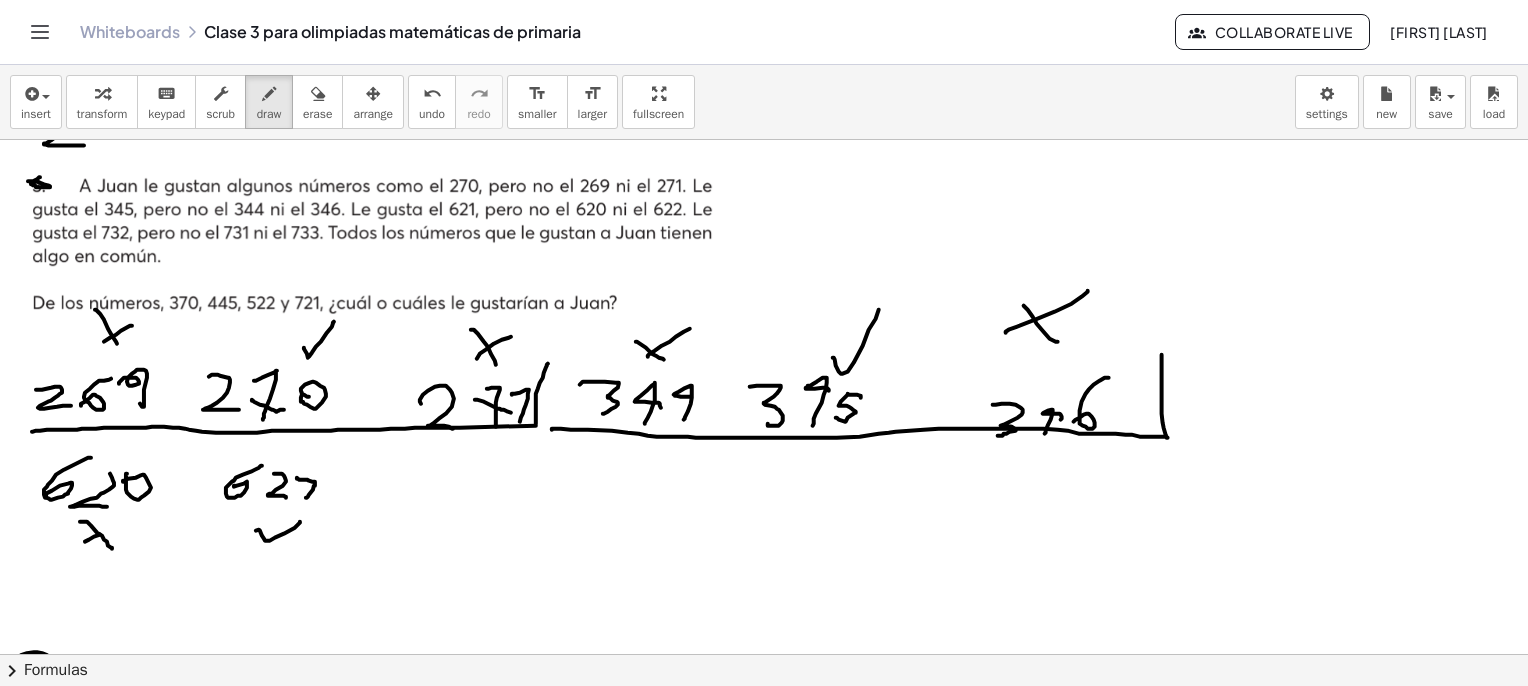 click at bounding box center (787, 2565) 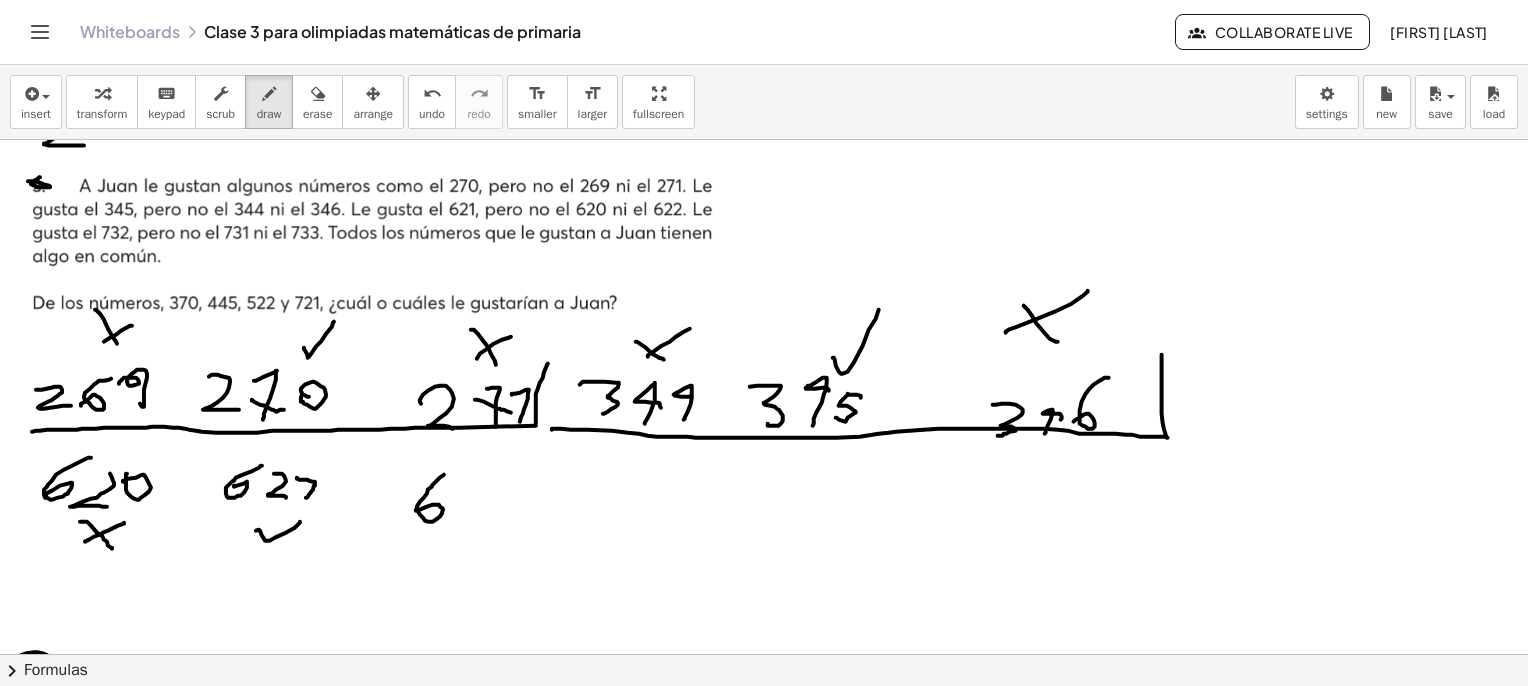 click at bounding box center (787, 2565) 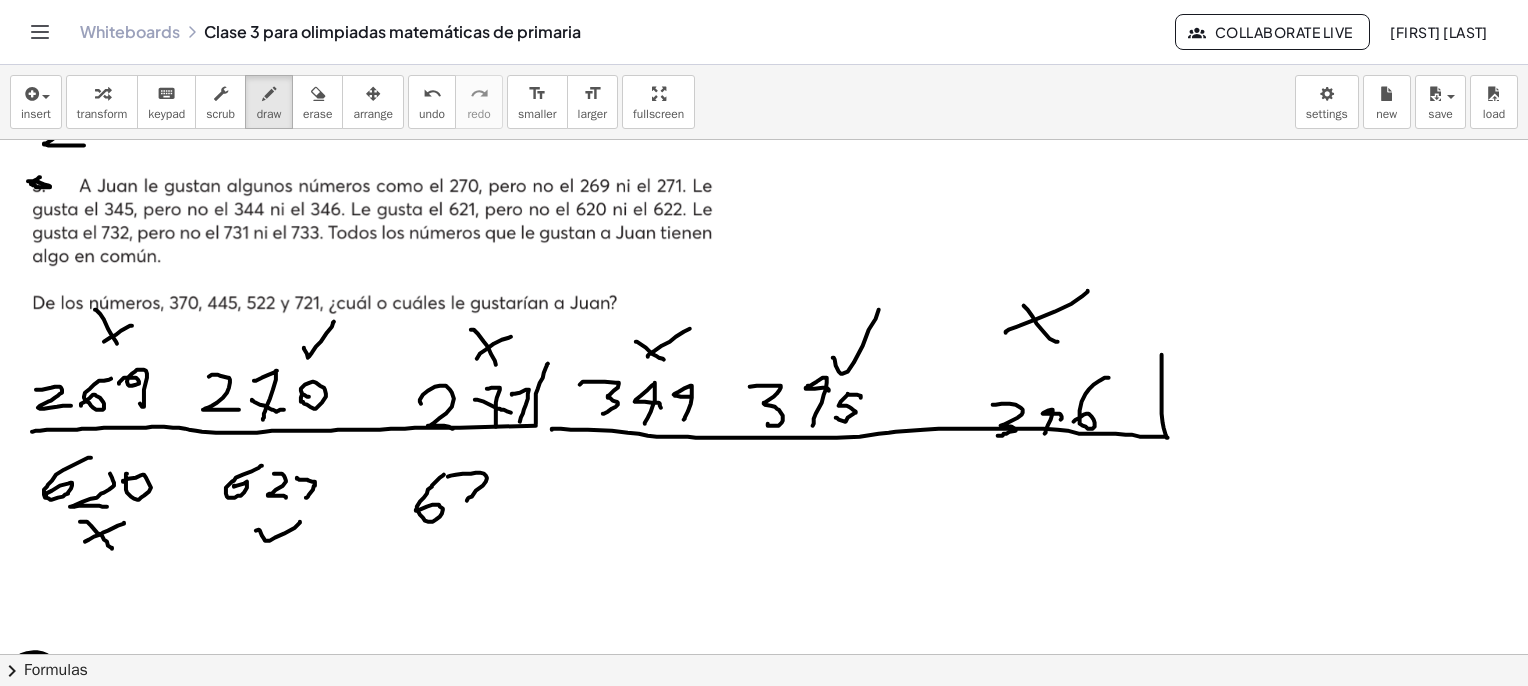 click at bounding box center (787, 2565) 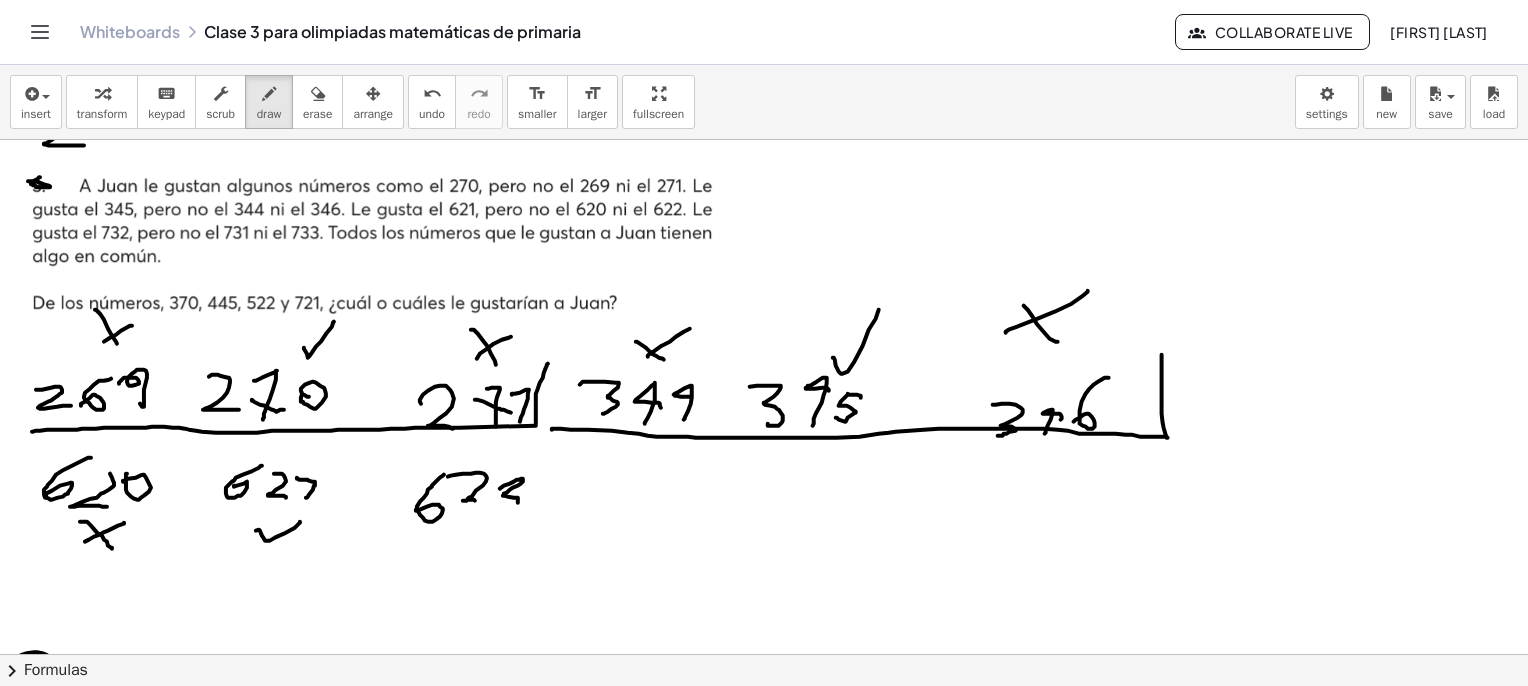 click at bounding box center (787, 2565) 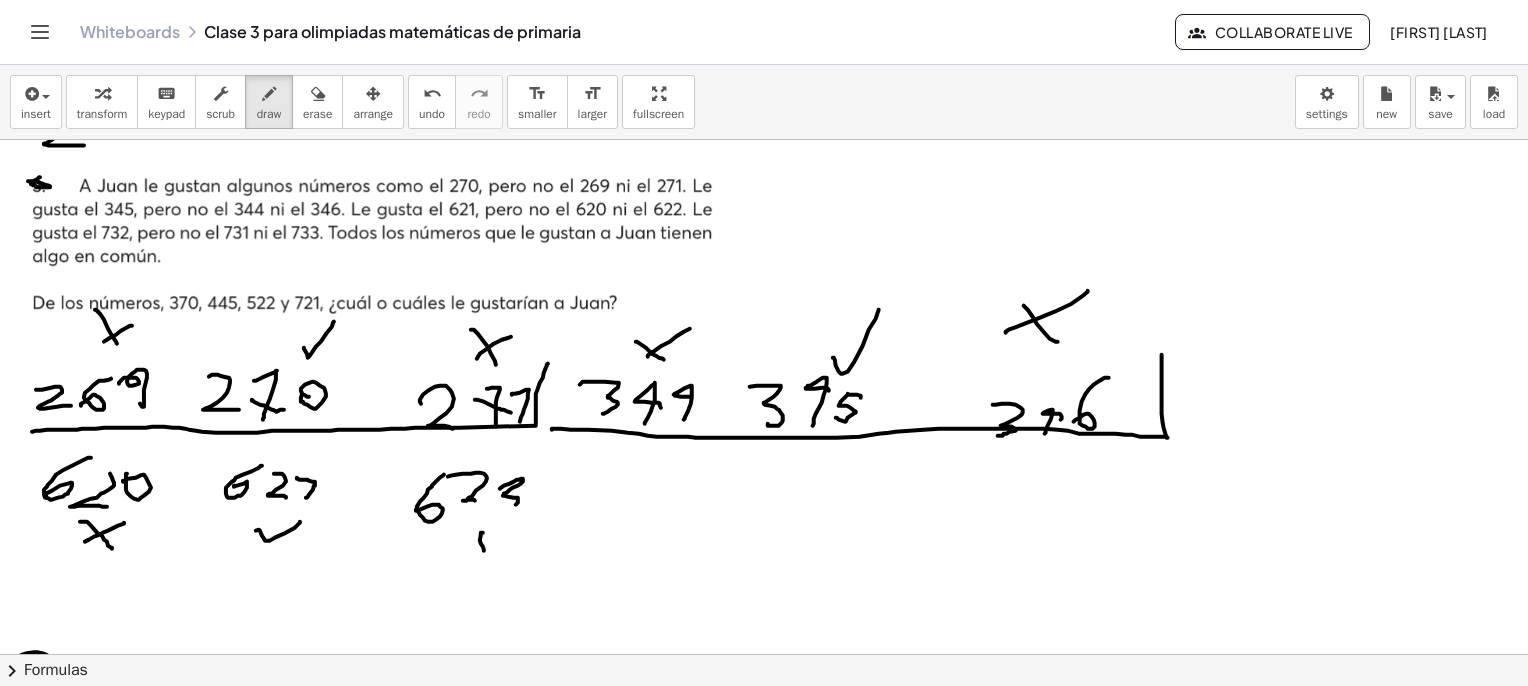 click at bounding box center (787, 2565) 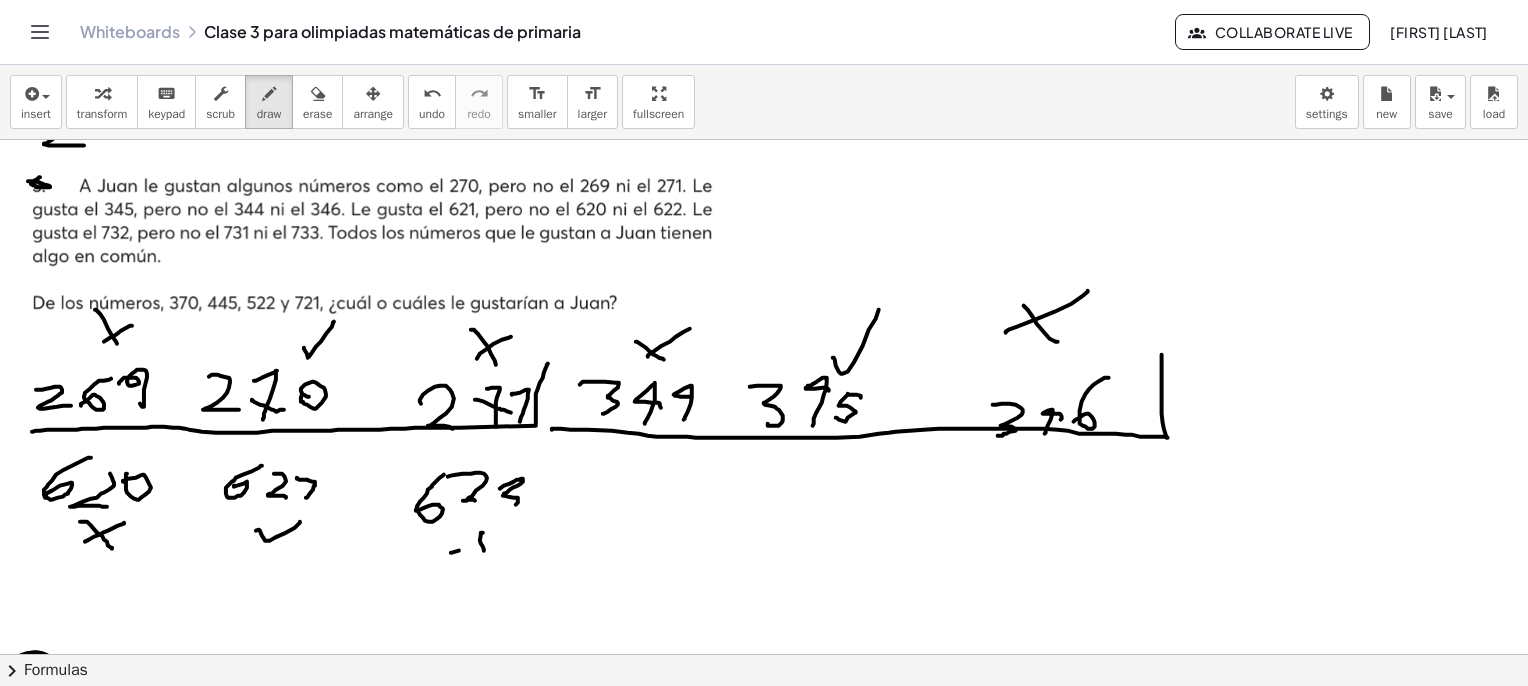 click at bounding box center [787, 2565] 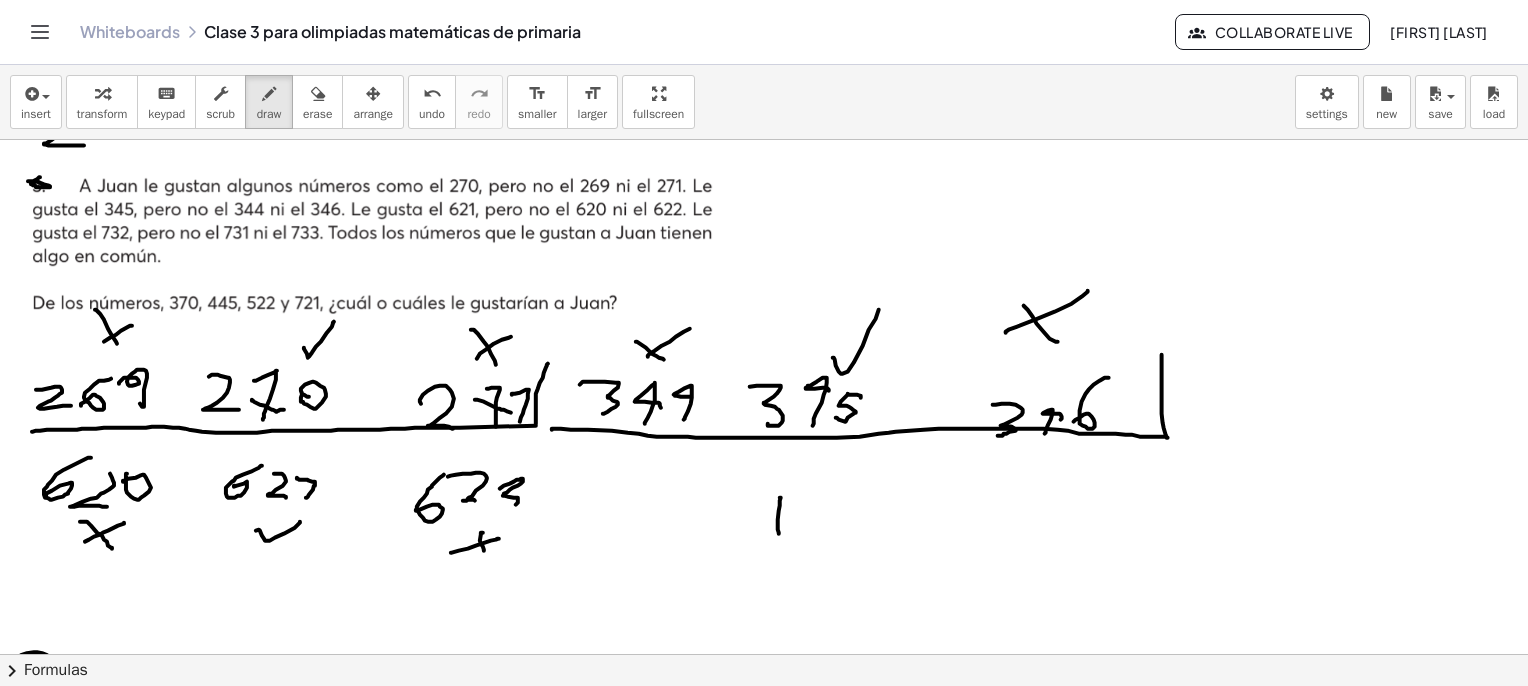 click at bounding box center (787, 2565) 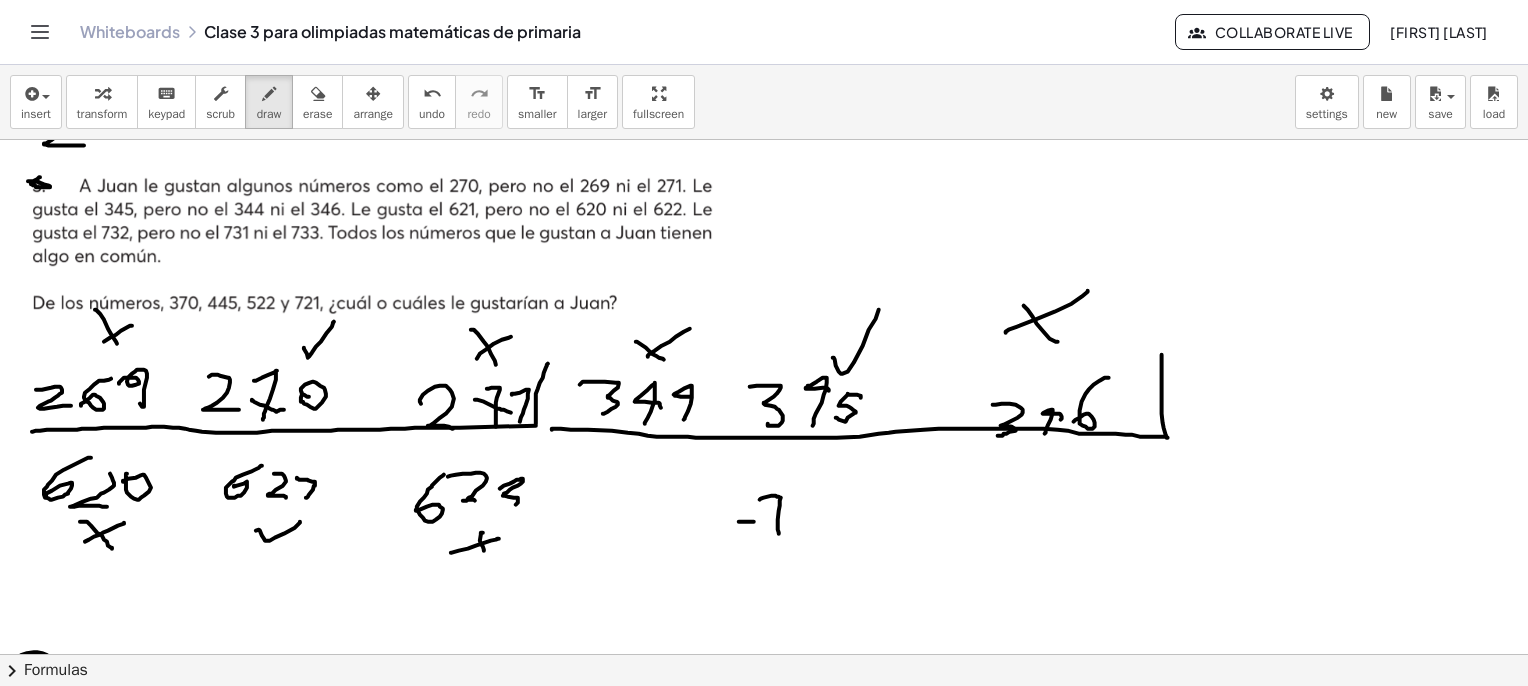 click at bounding box center (787, 2565) 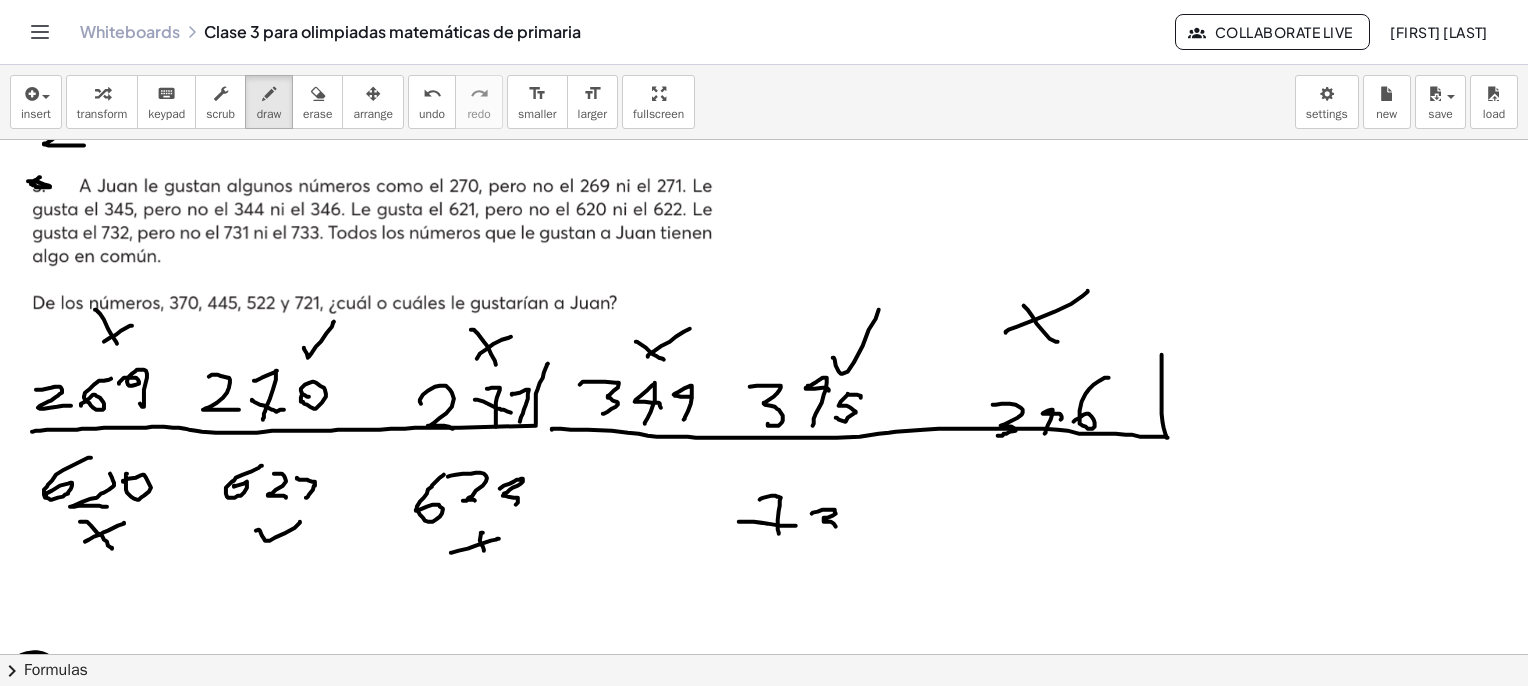 click at bounding box center [787, 2565] 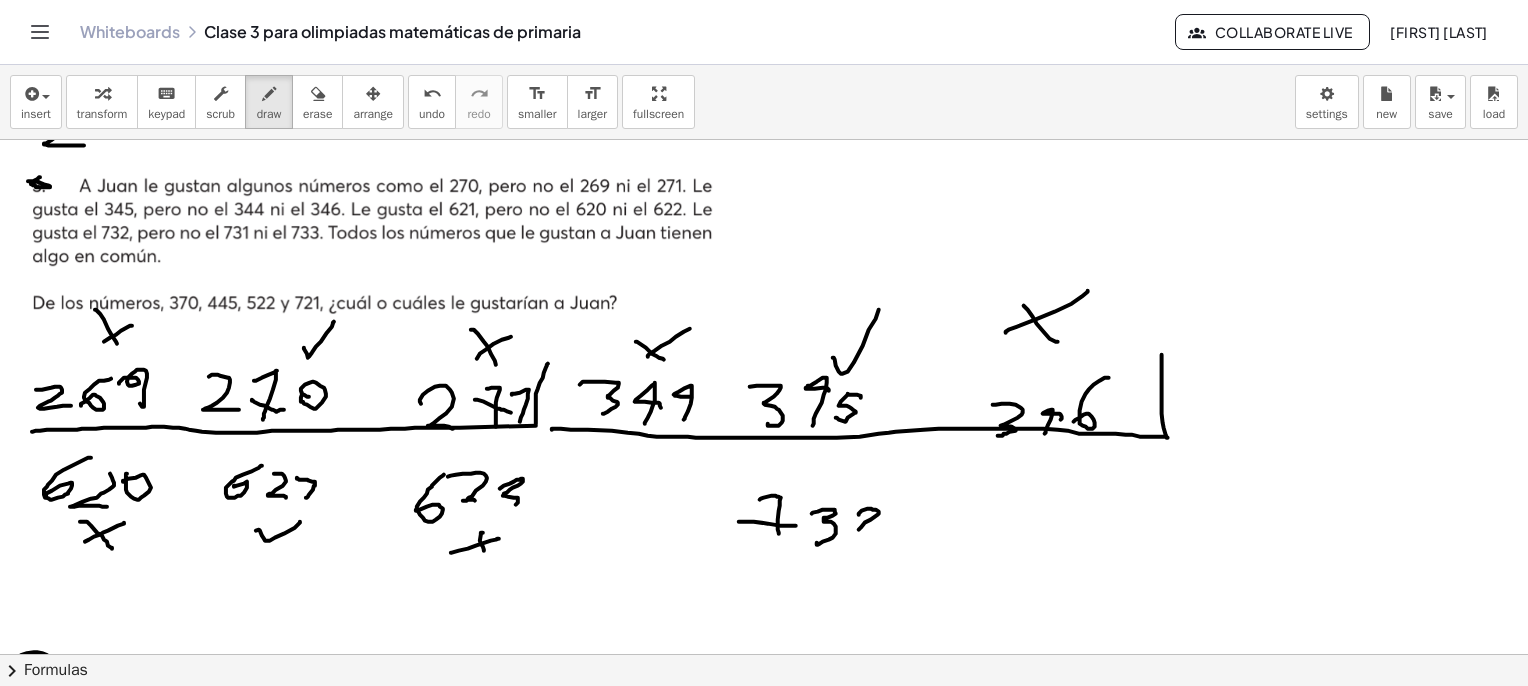 click at bounding box center [787, 2565] 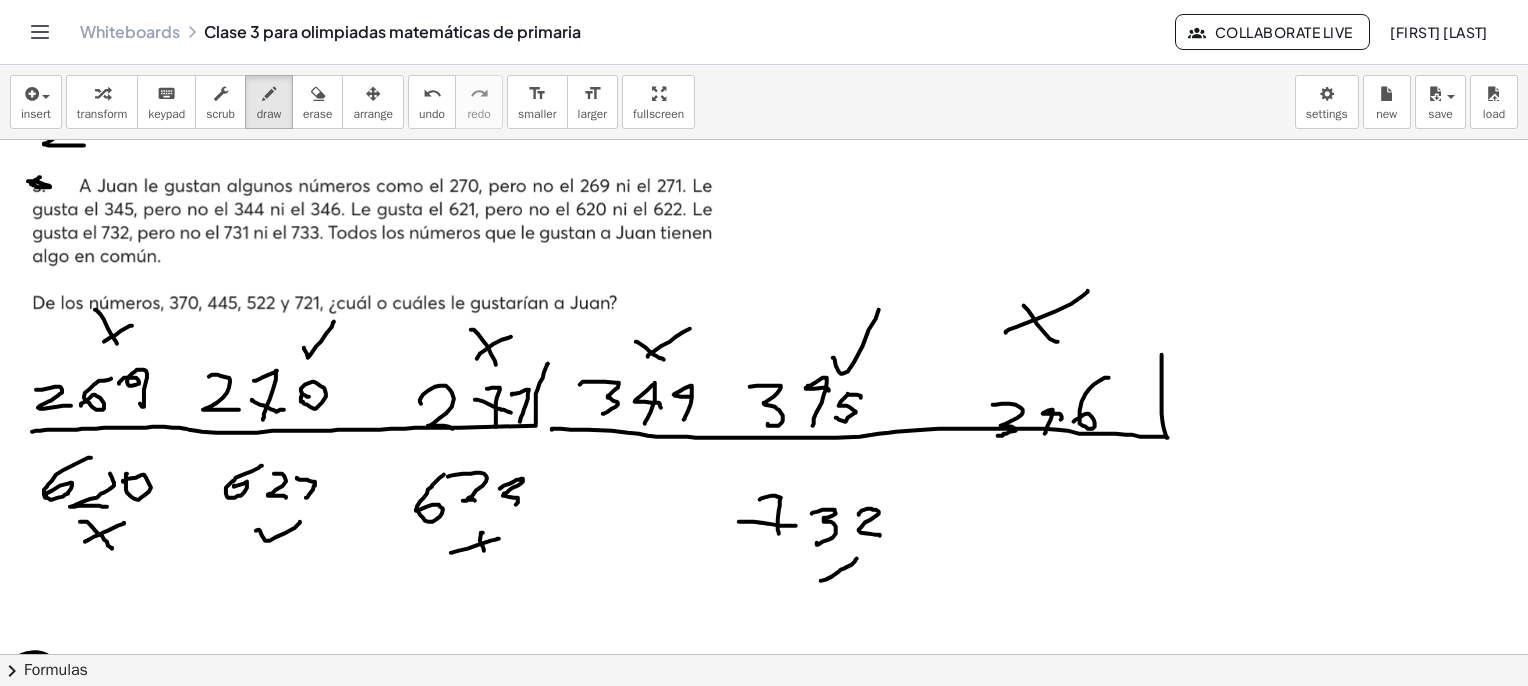 click at bounding box center [787, 2565] 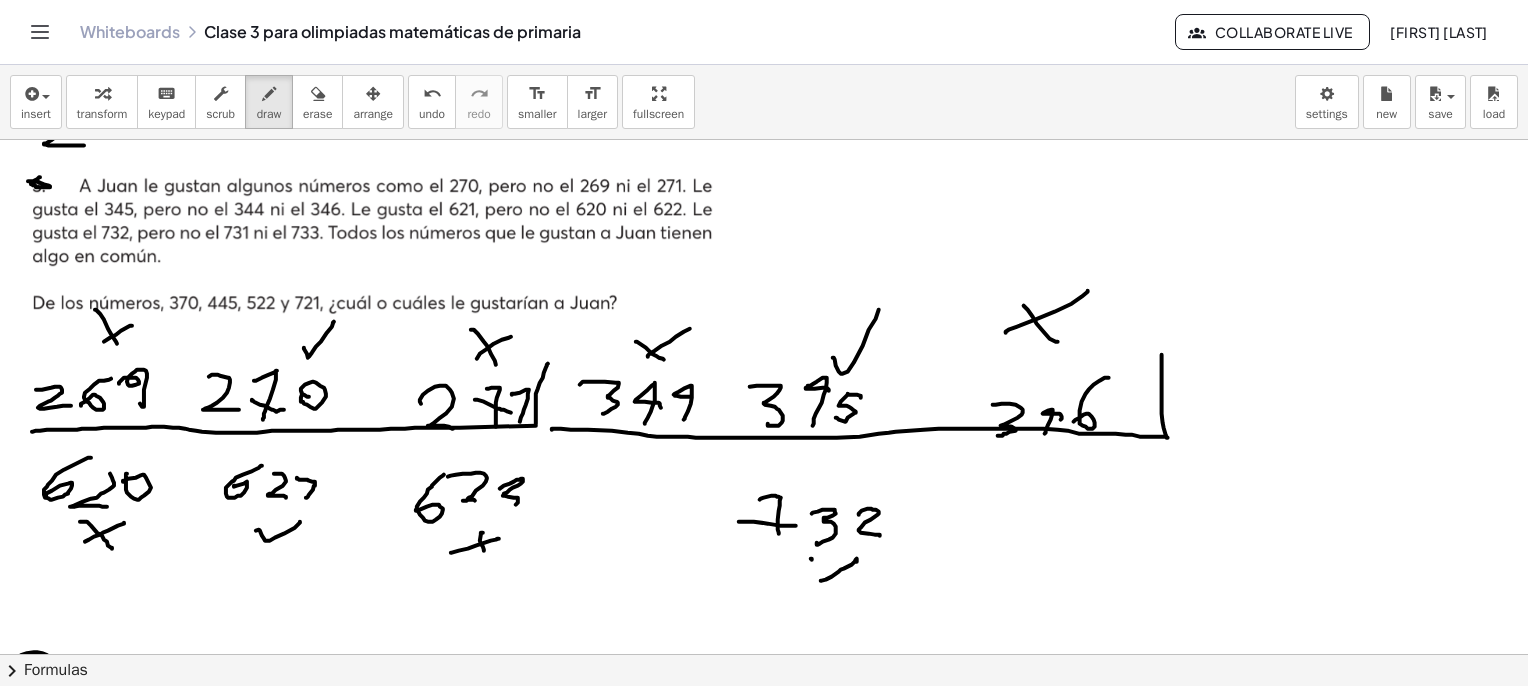click at bounding box center [787, 2565] 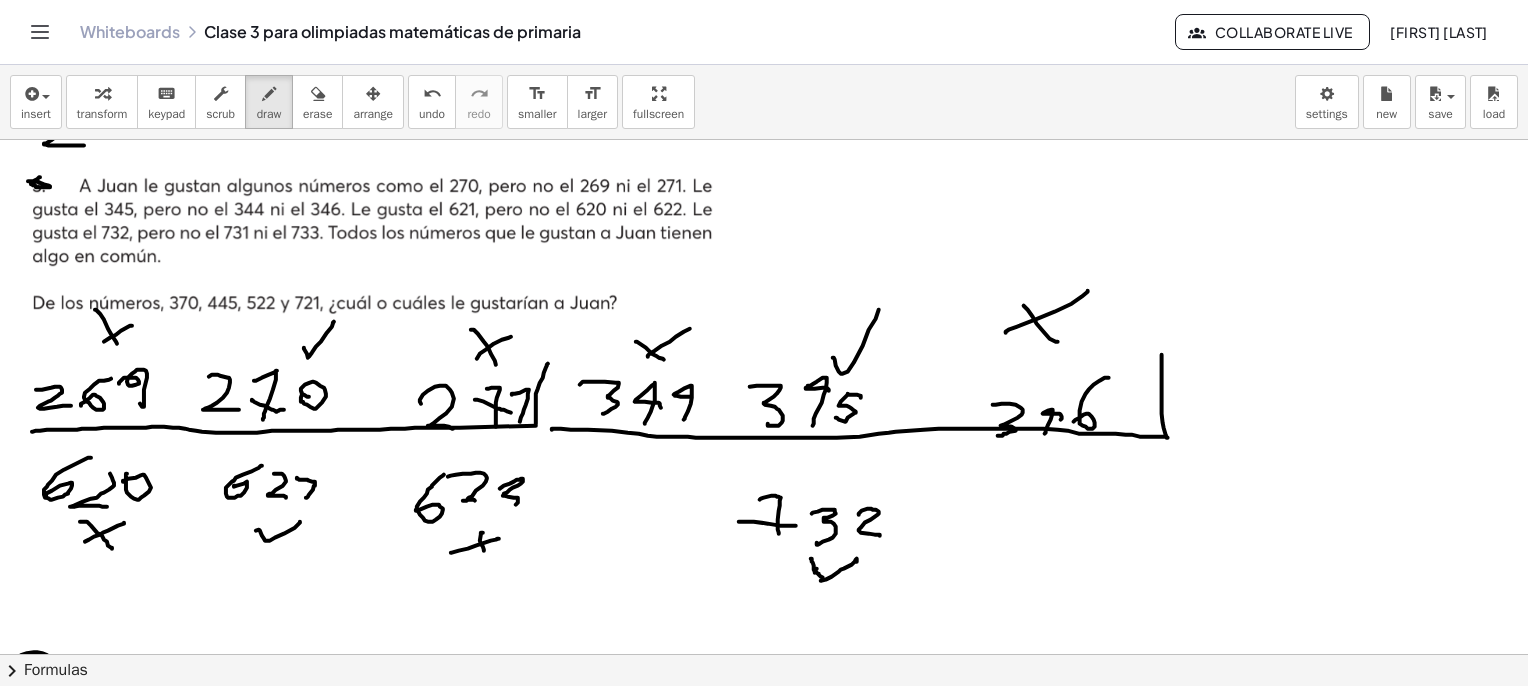 click at bounding box center (787, 2565) 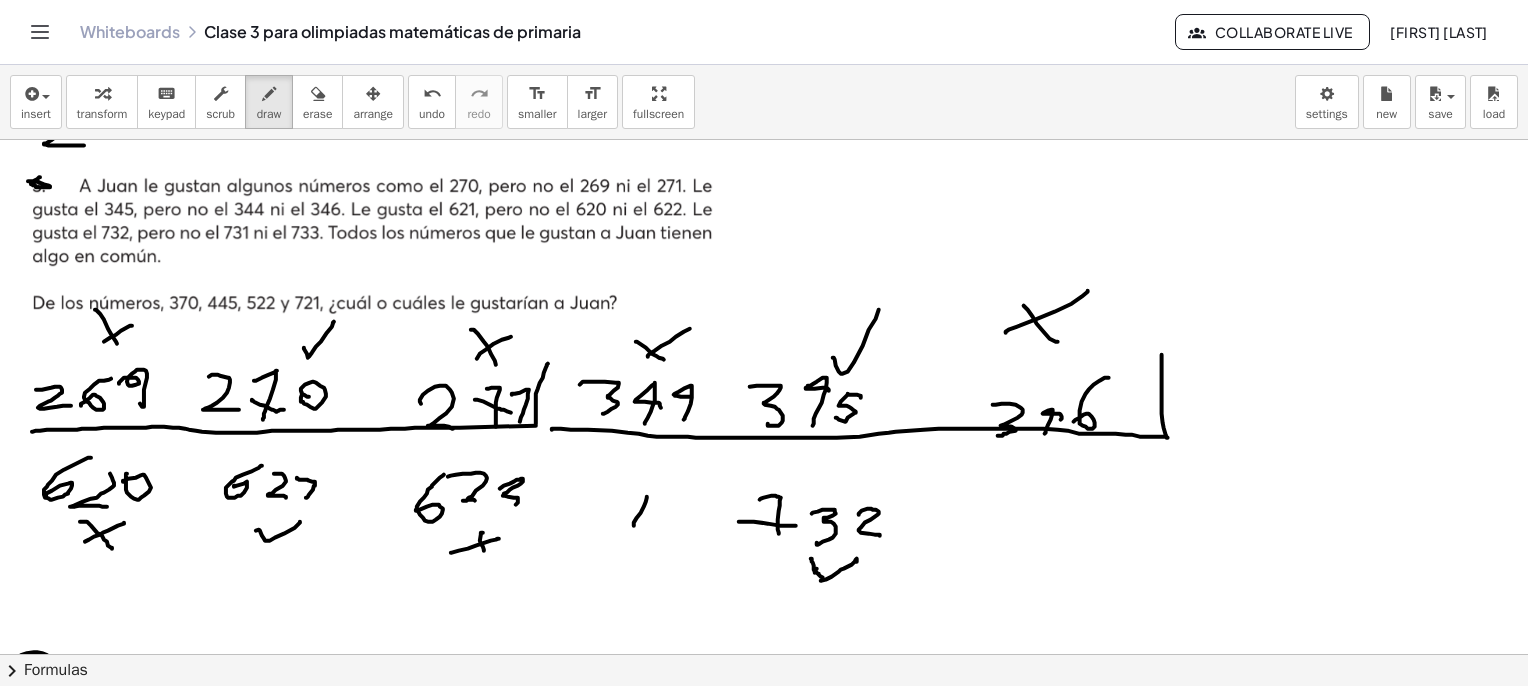 click at bounding box center [787, 2565] 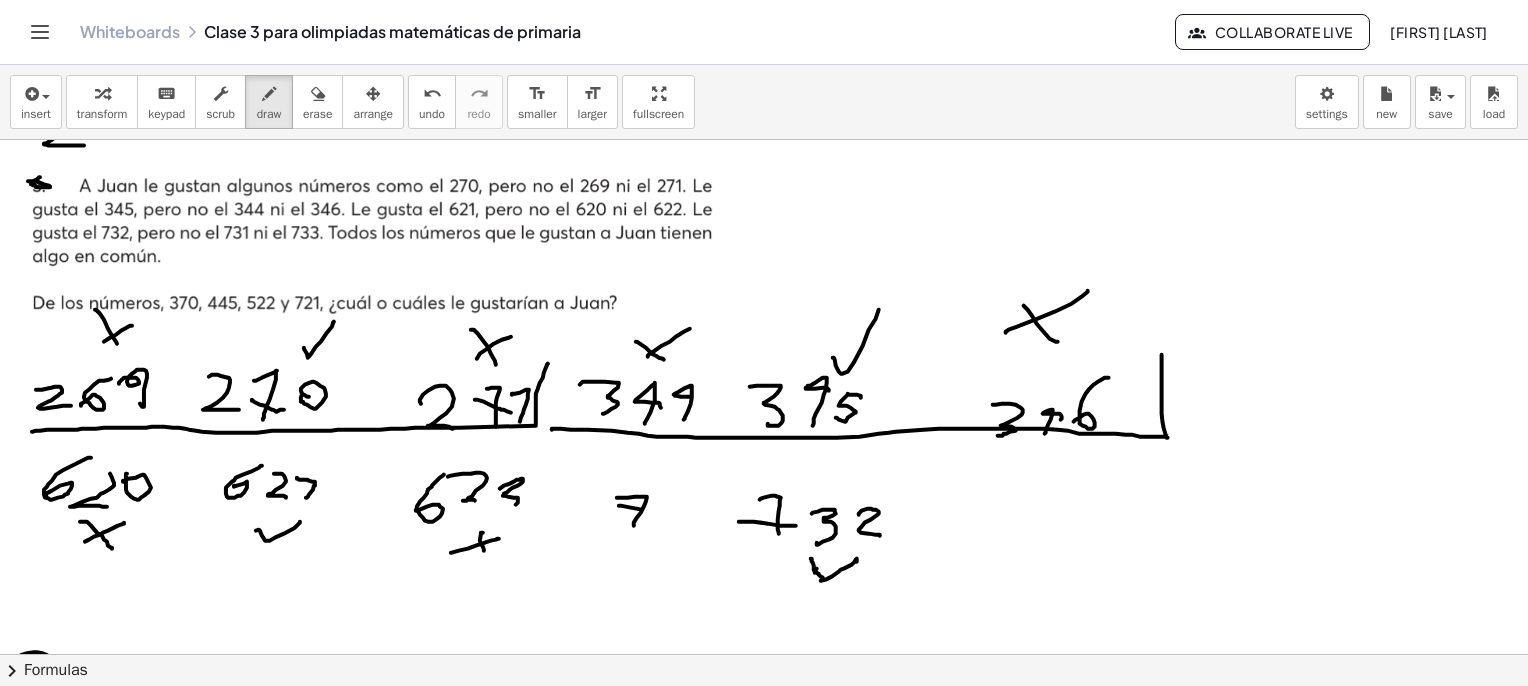 click at bounding box center (787, 2565) 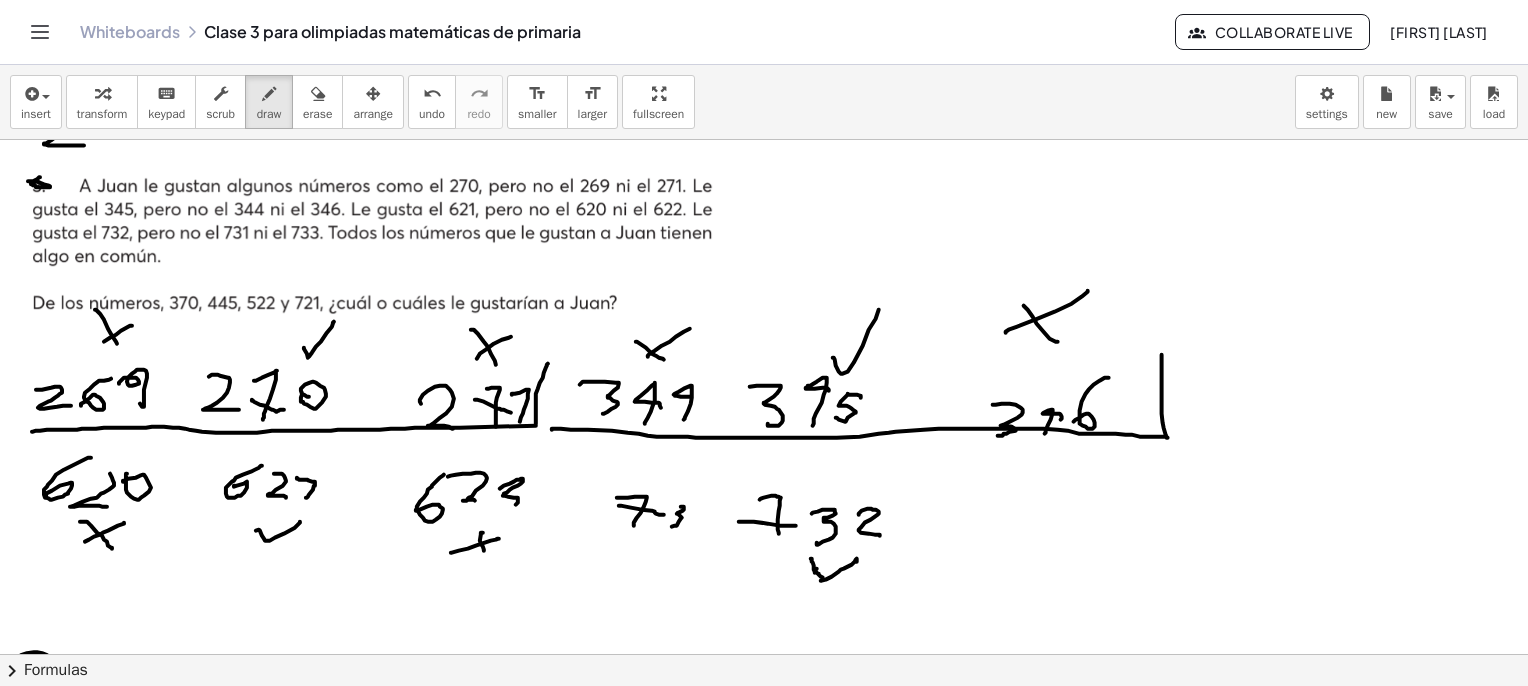 click at bounding box center [787, 2565] 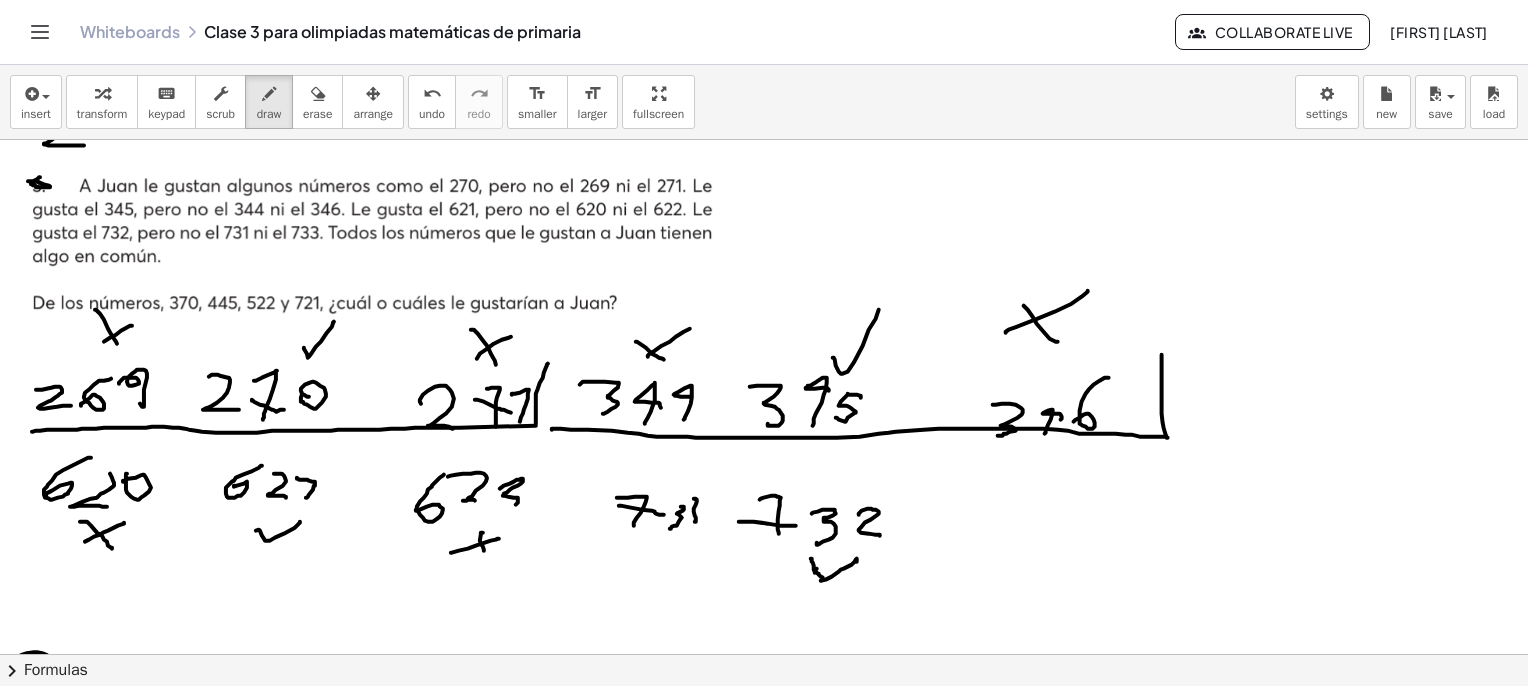 click at bounding box center (787, 2565) 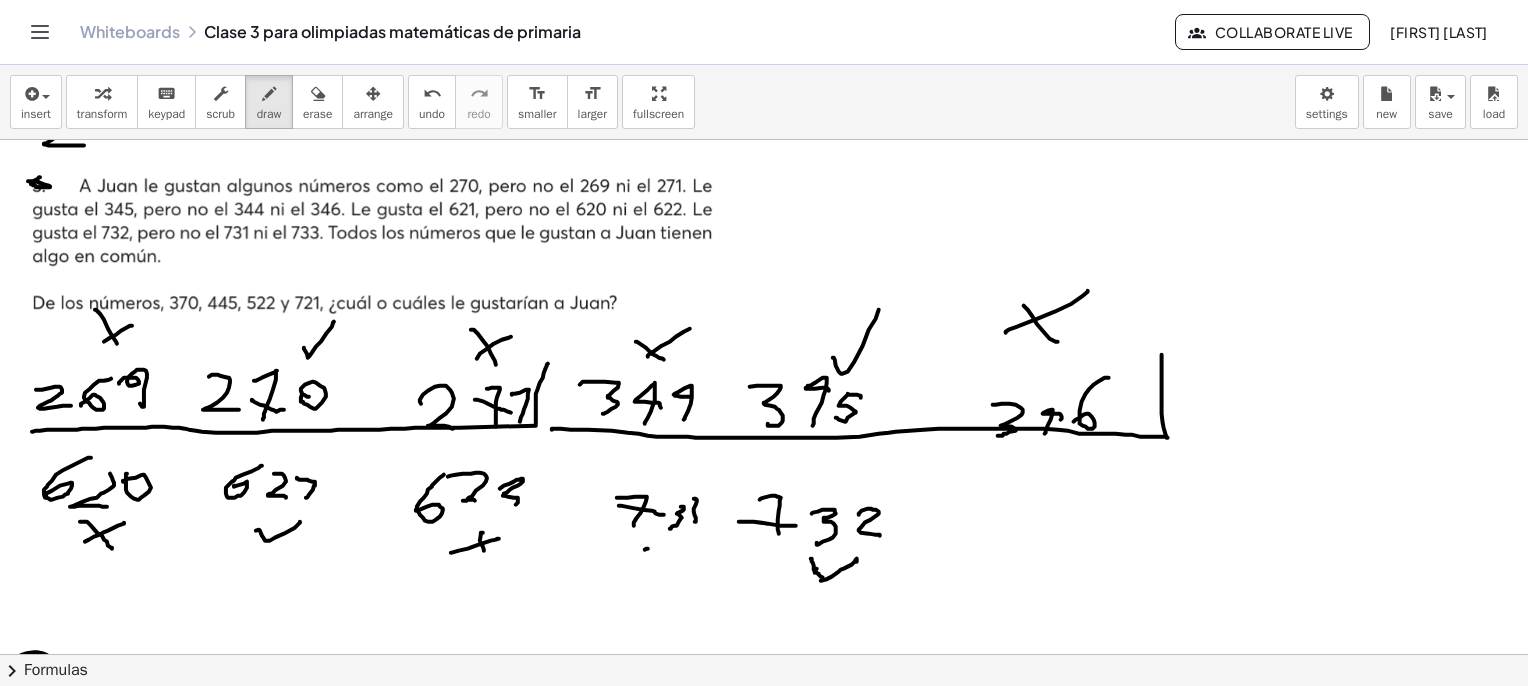 click at bounding box center [787, 2565] 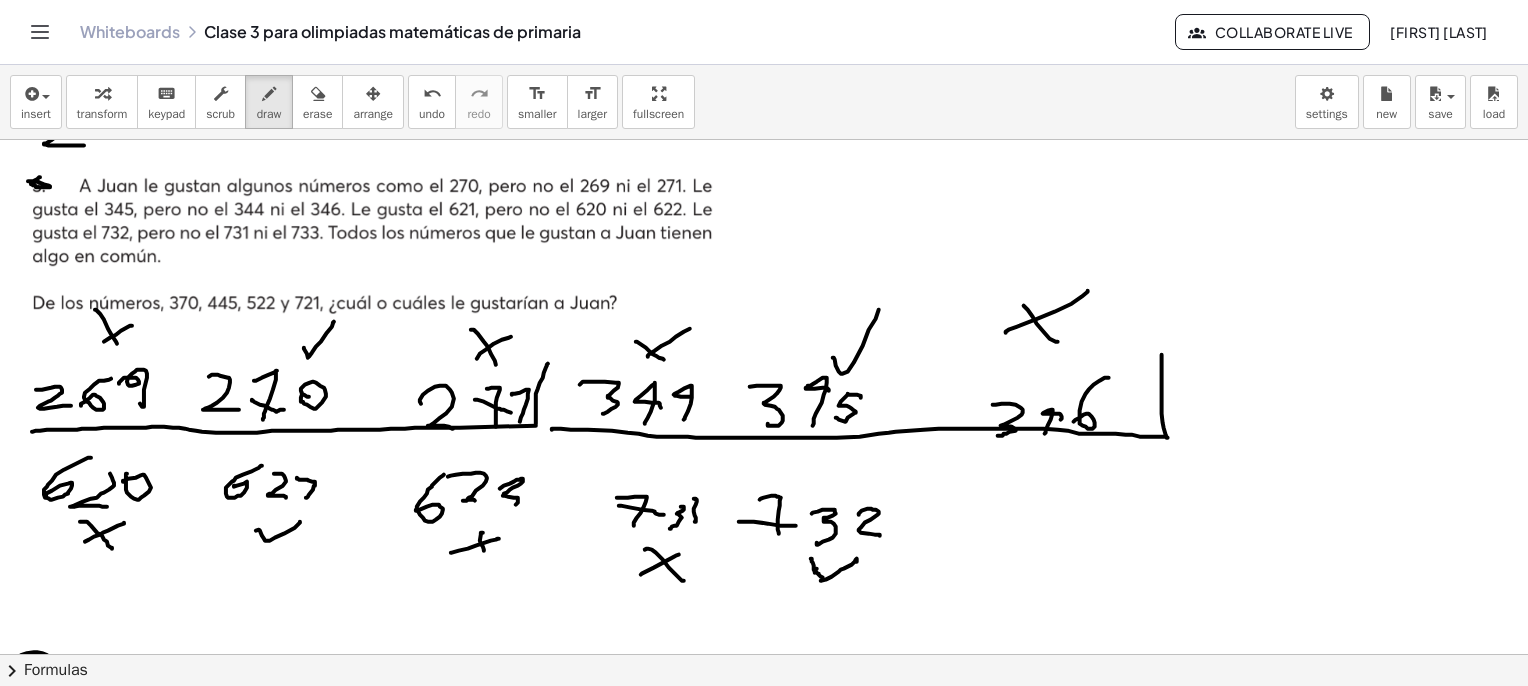 click at bounding box center (787, 2565) 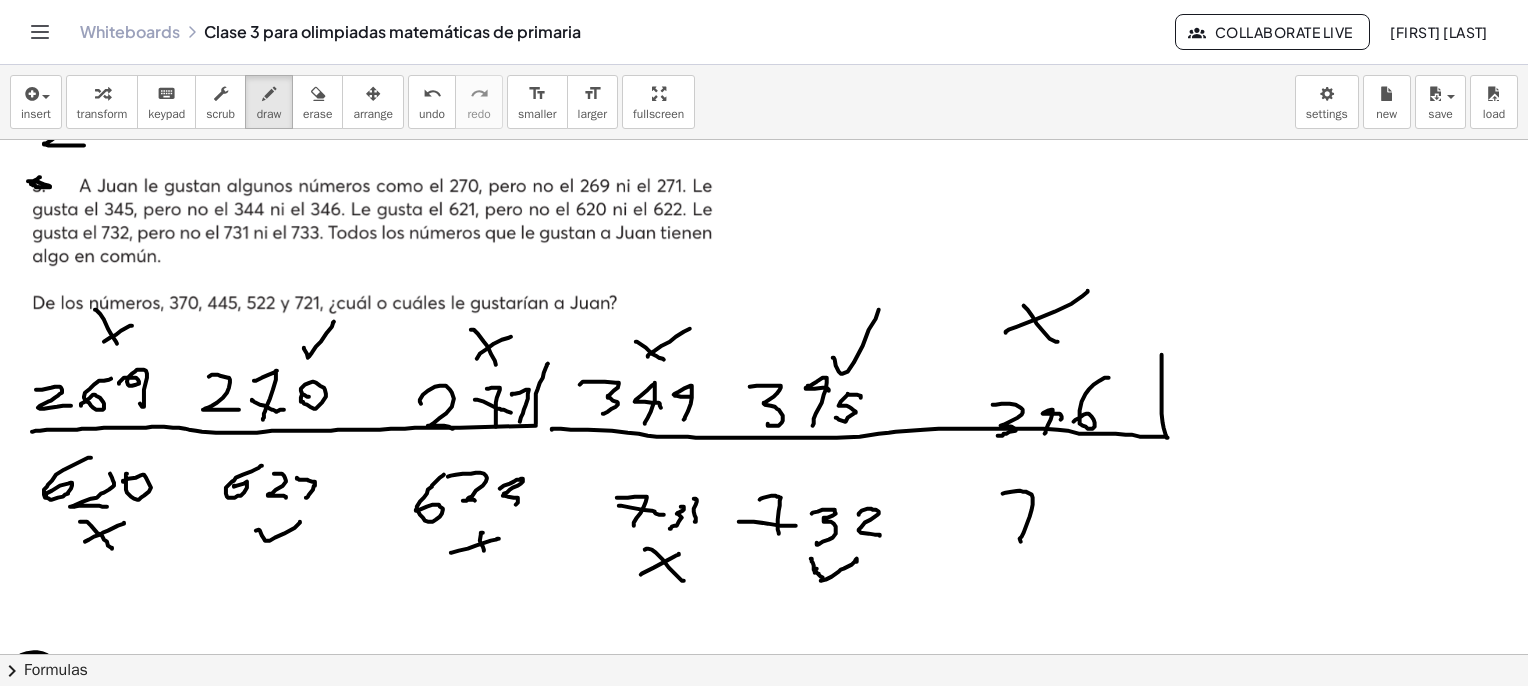 click at bounding box center [787, 2565] 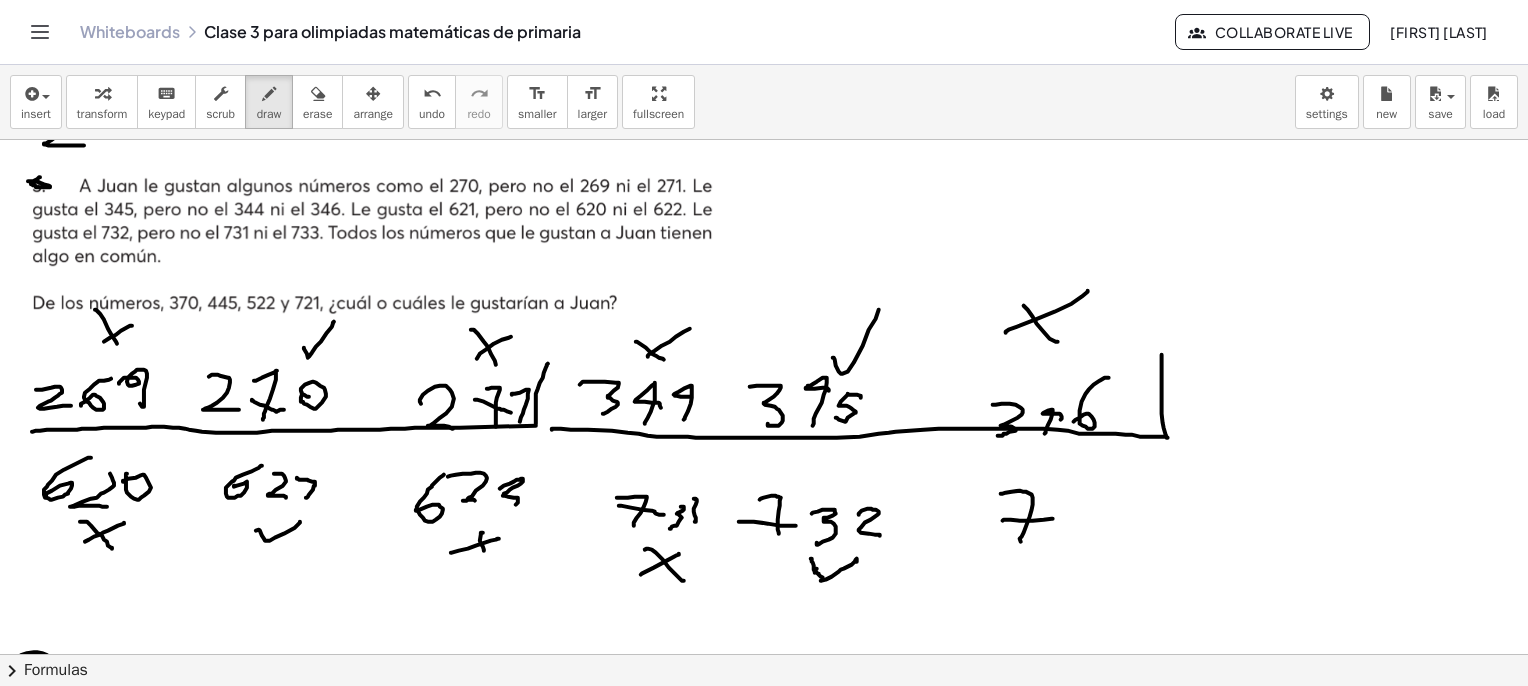 click at bounding box center [787, 2565] 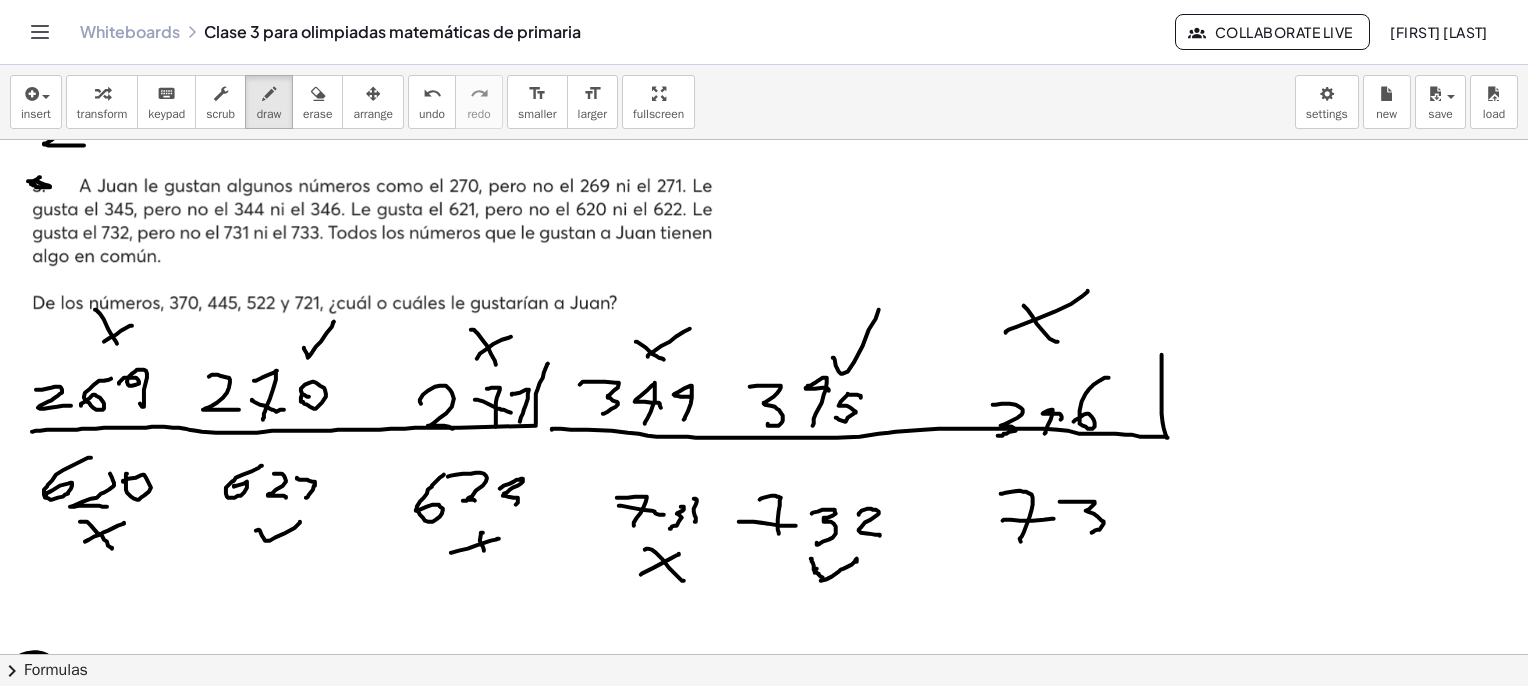 click at bounding box center [787, 2565] 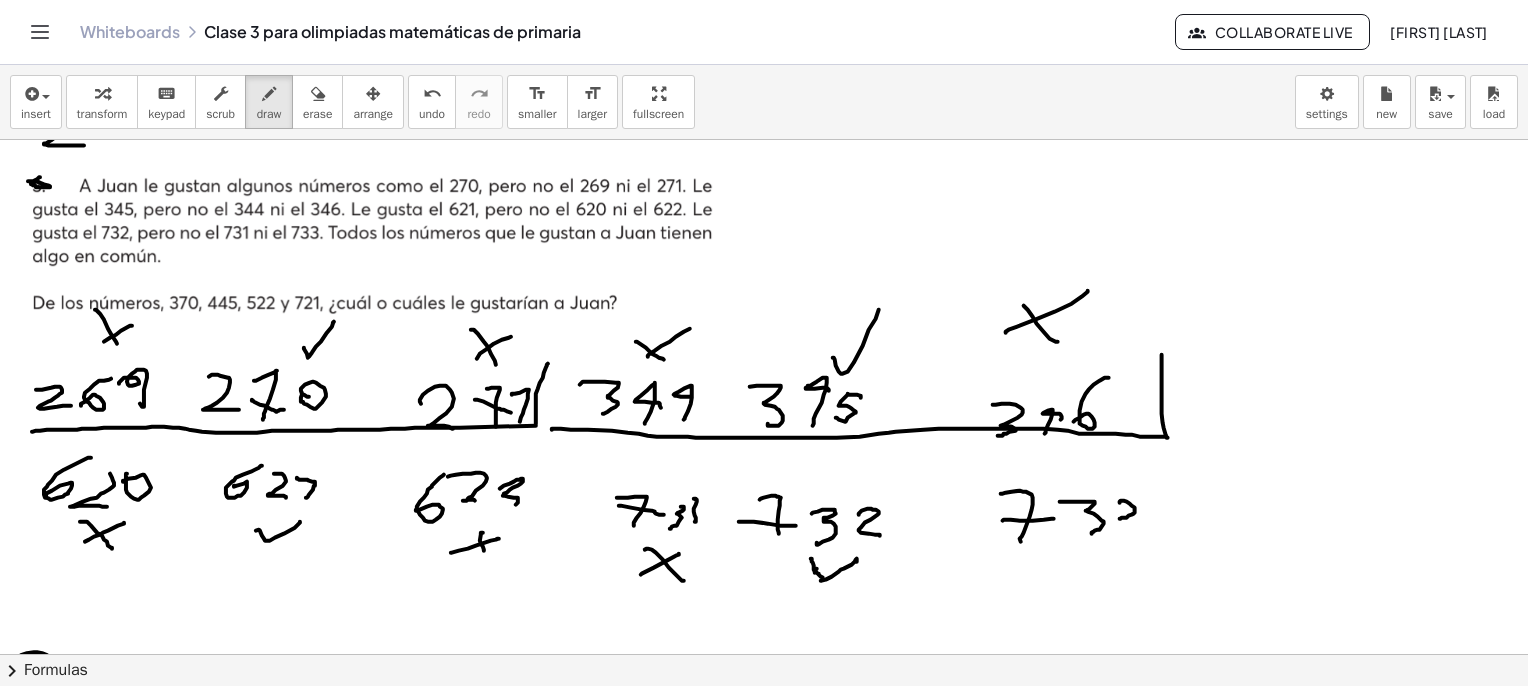 click at bounding box center (787, 2565) 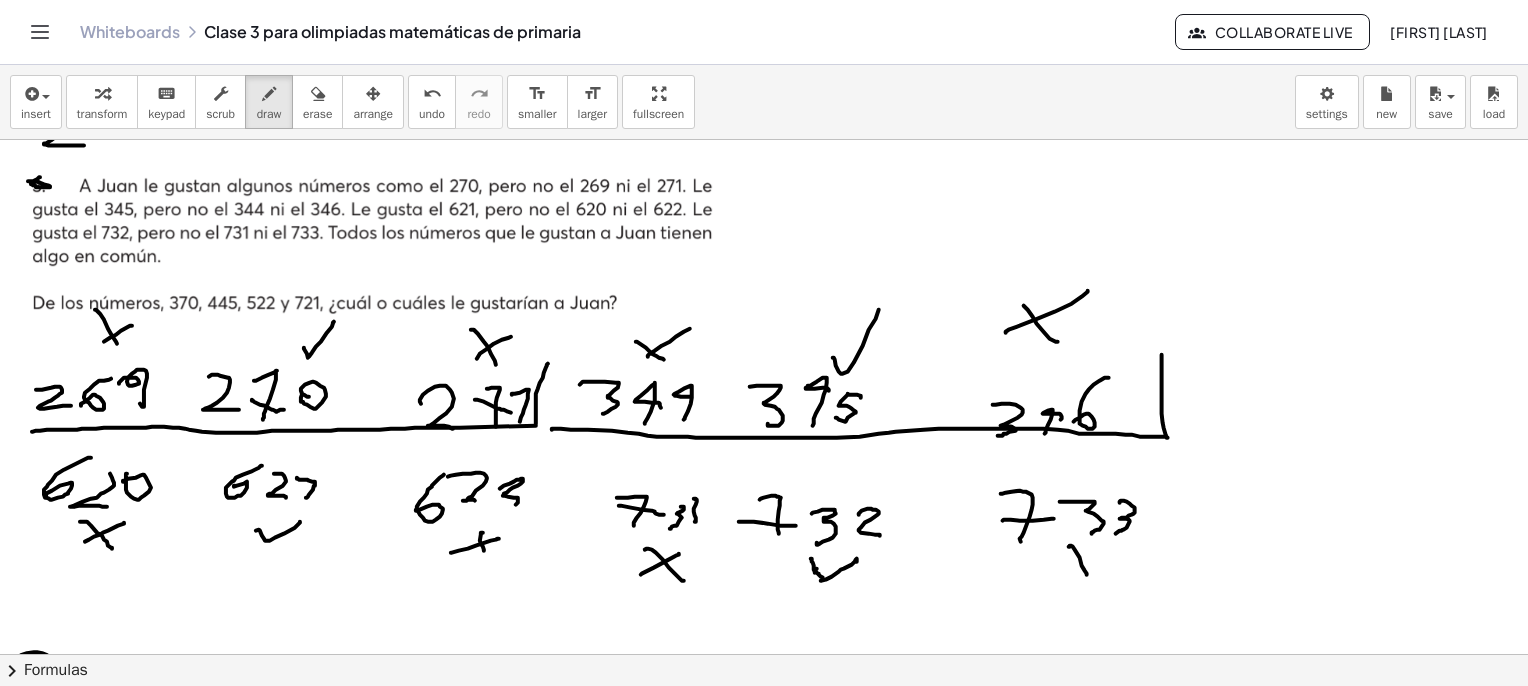 click at bounding box center (787, 2565) 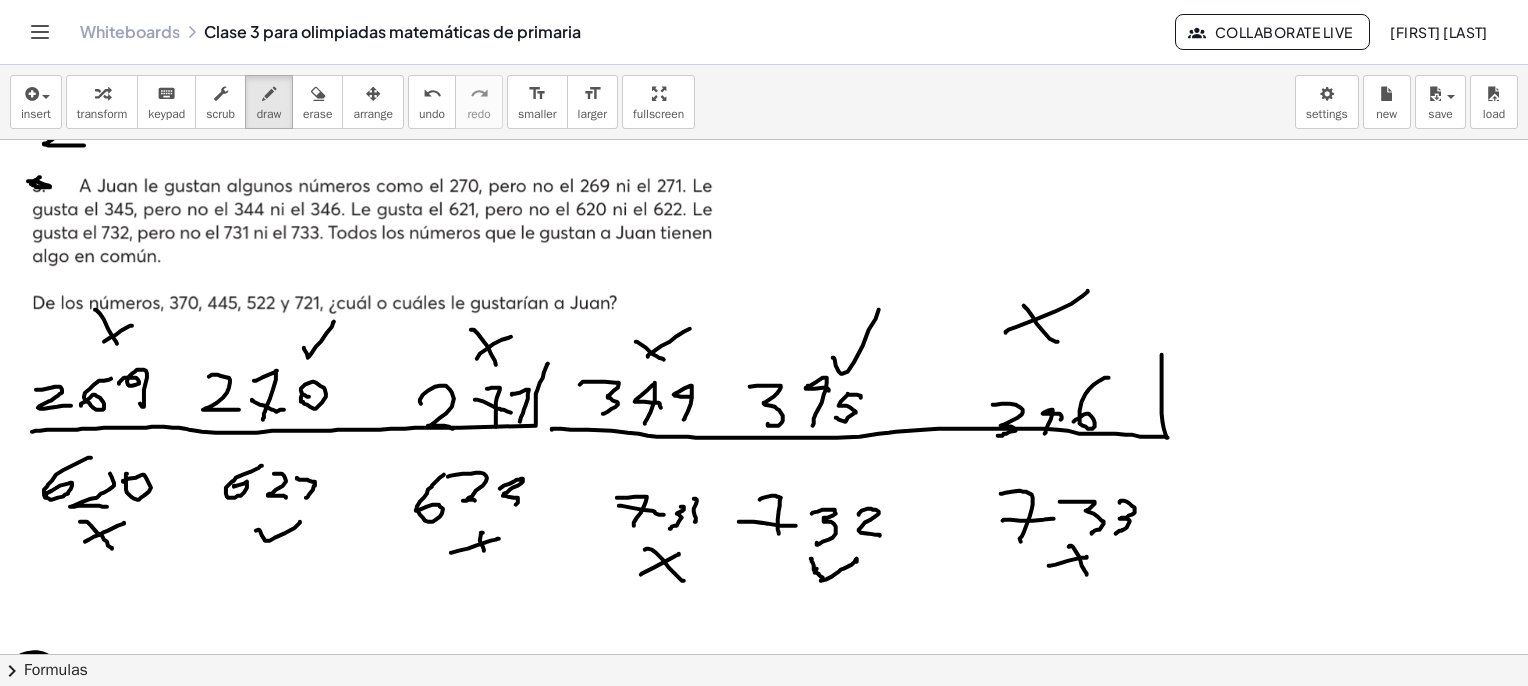 click at bounding box center (787, 2565) 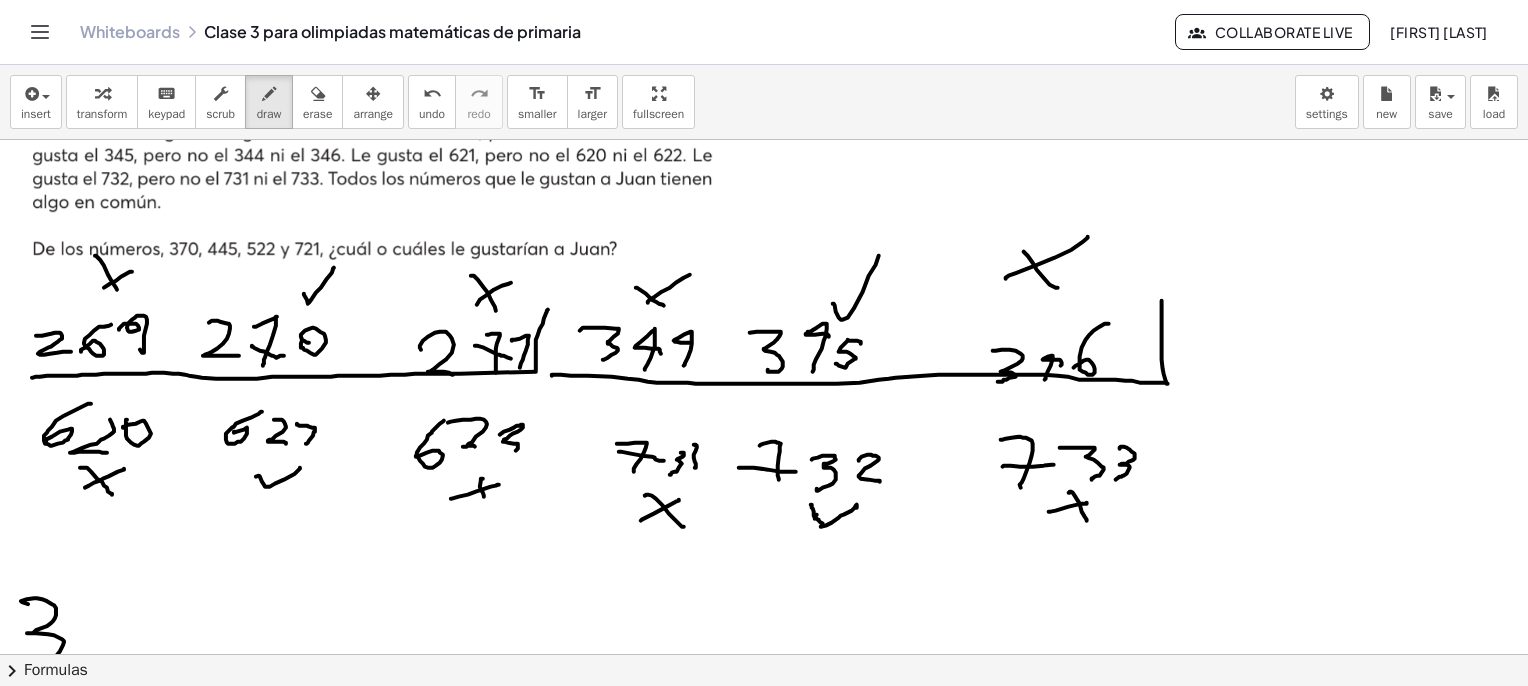 scroll, scrollTop: 1362, scrollLeft: 0, axis: vertical 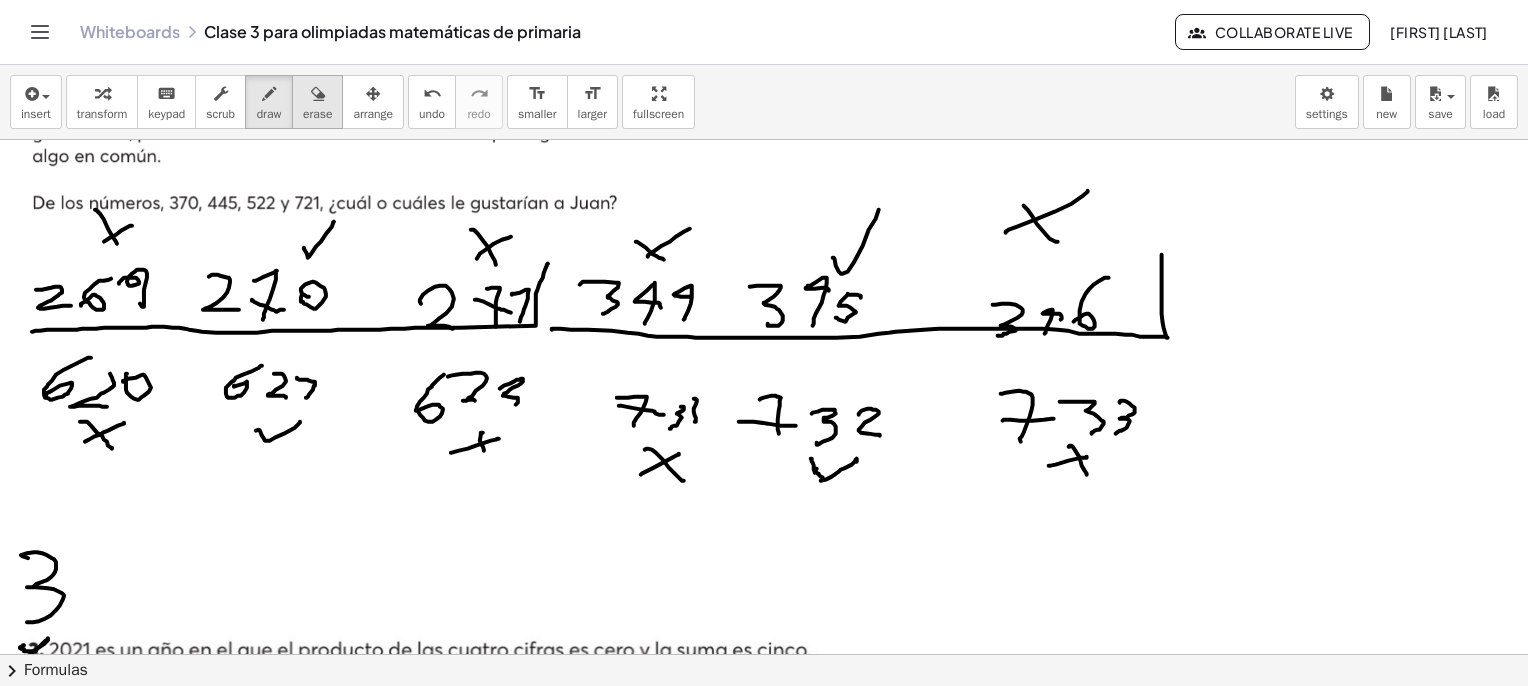 click at bounding box center [317, 93] 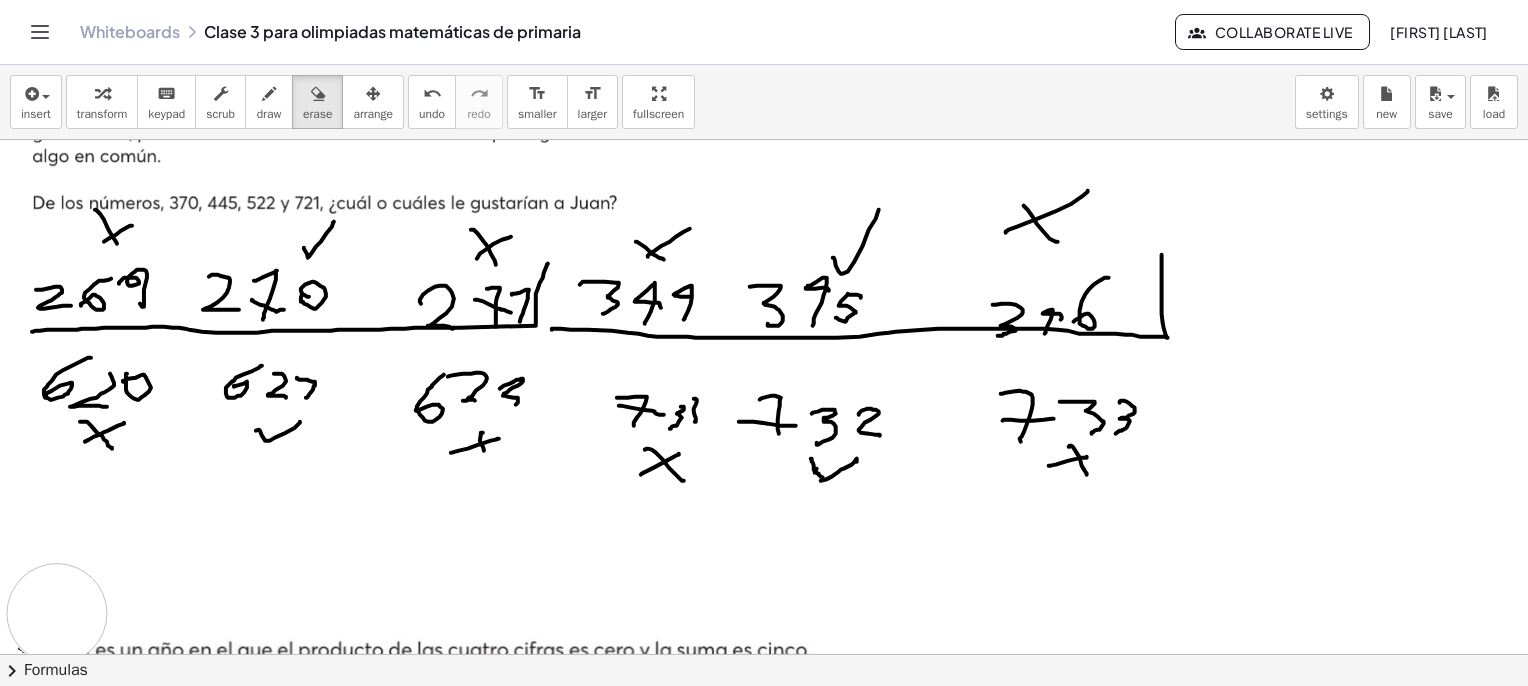 click at bounding box center (787, 2465) 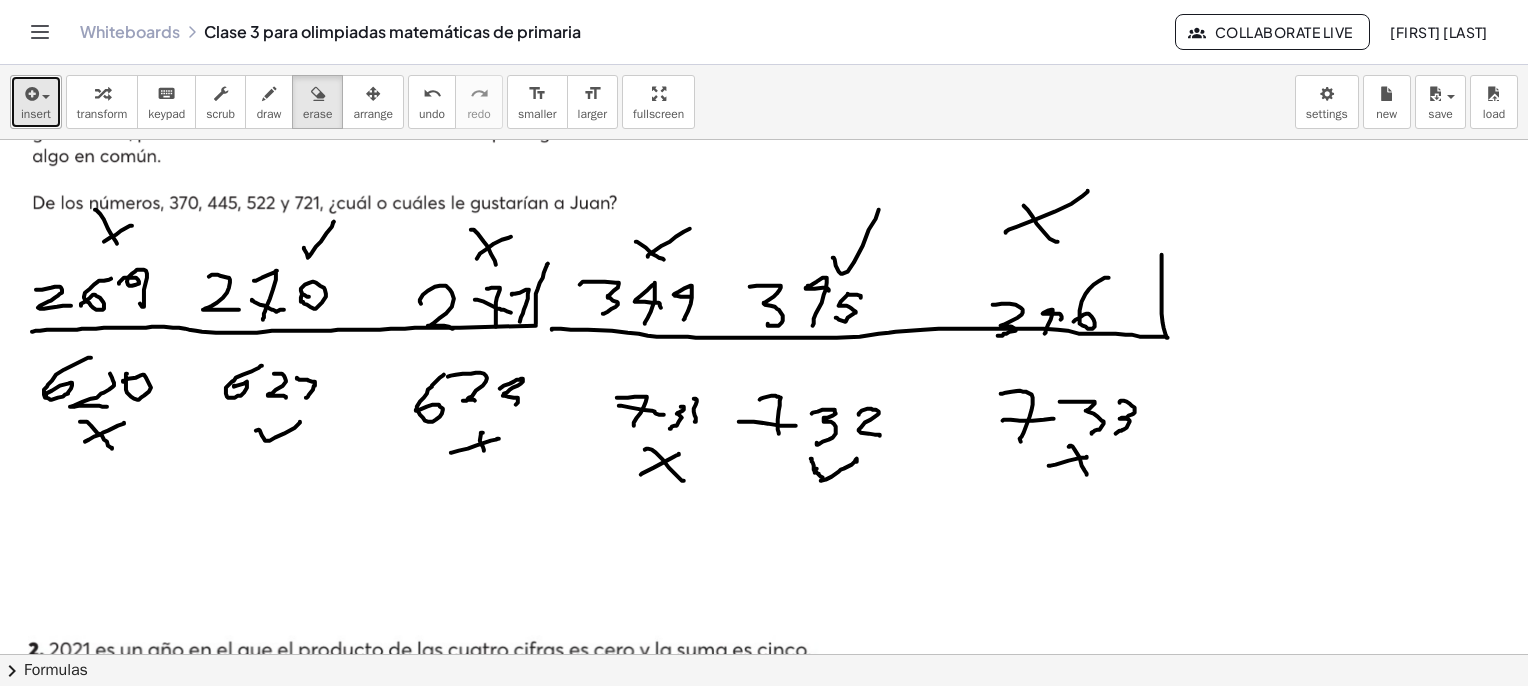 click at bounding box center [30, 94] 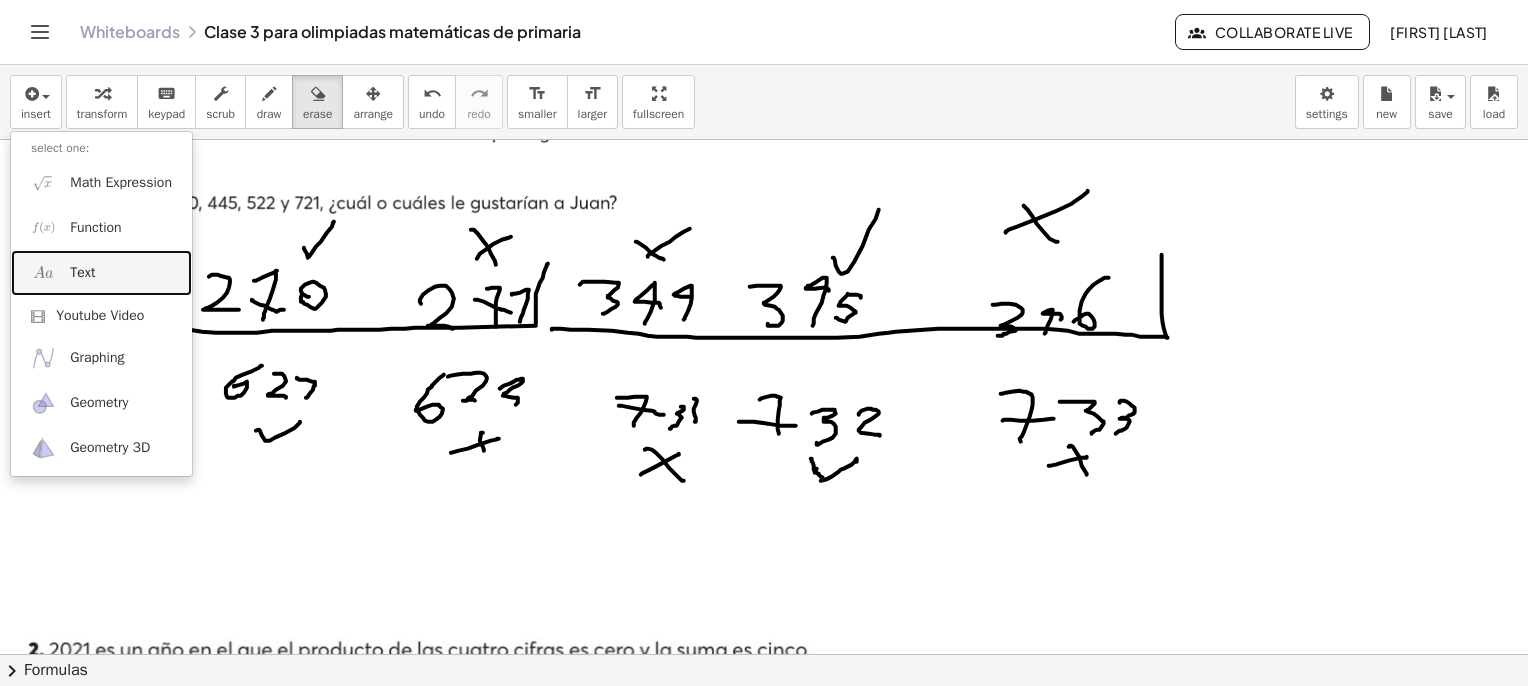 click on "Text" at bounding box center [101, 272] 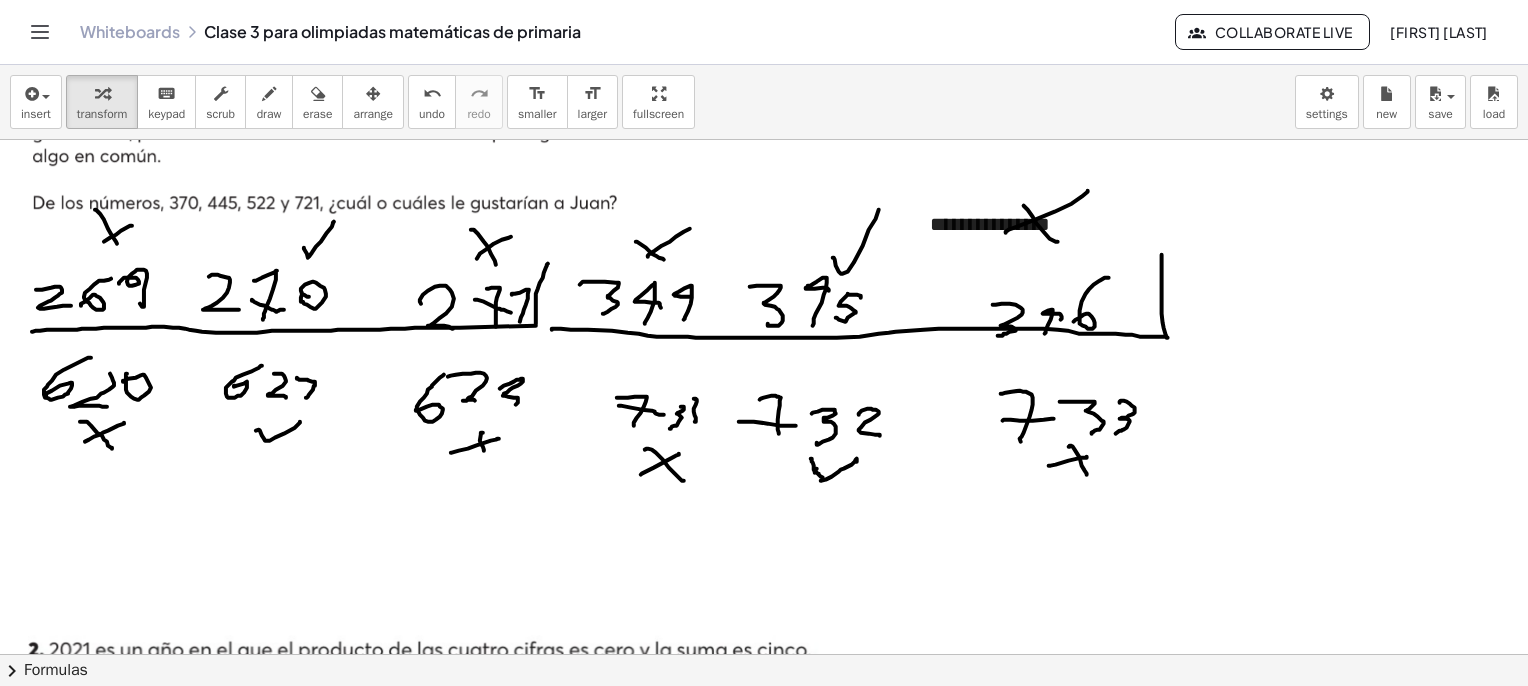 type 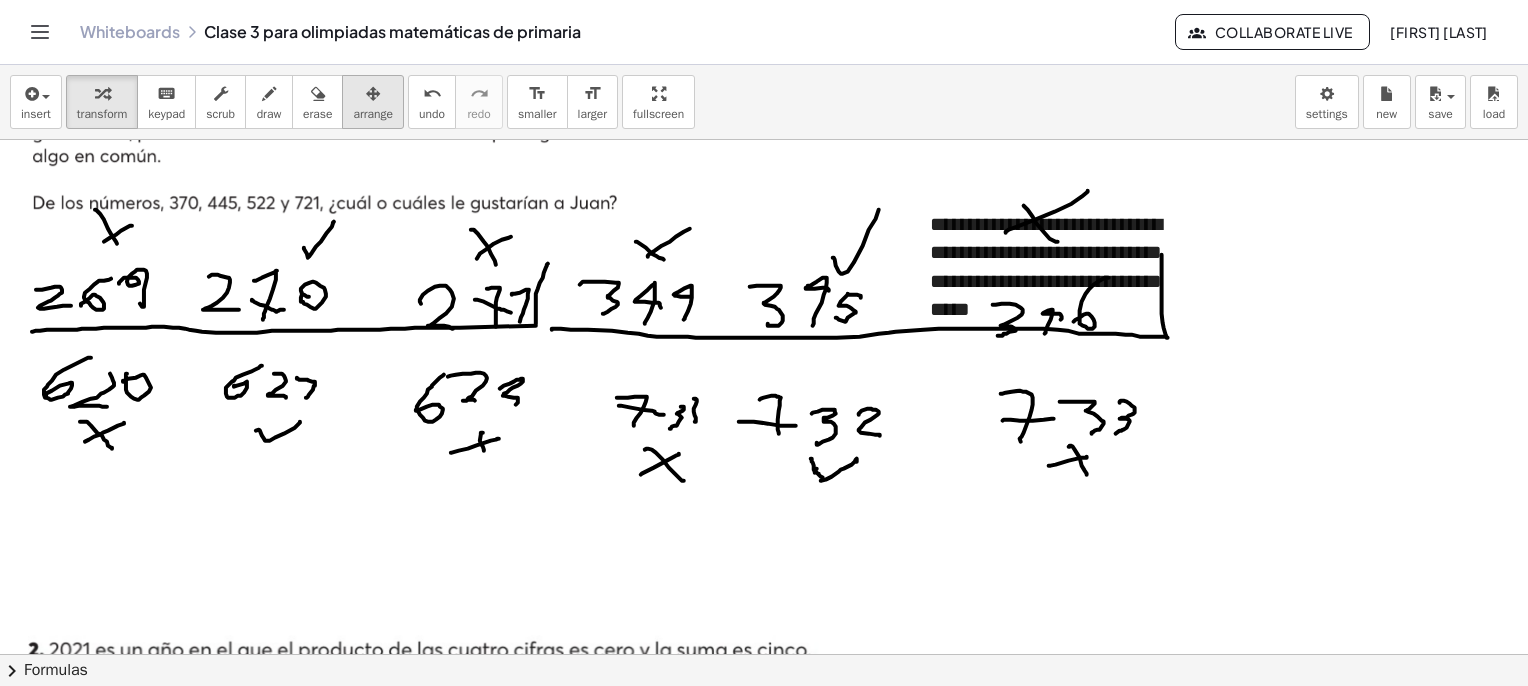 click at bounding box center [373, 94] 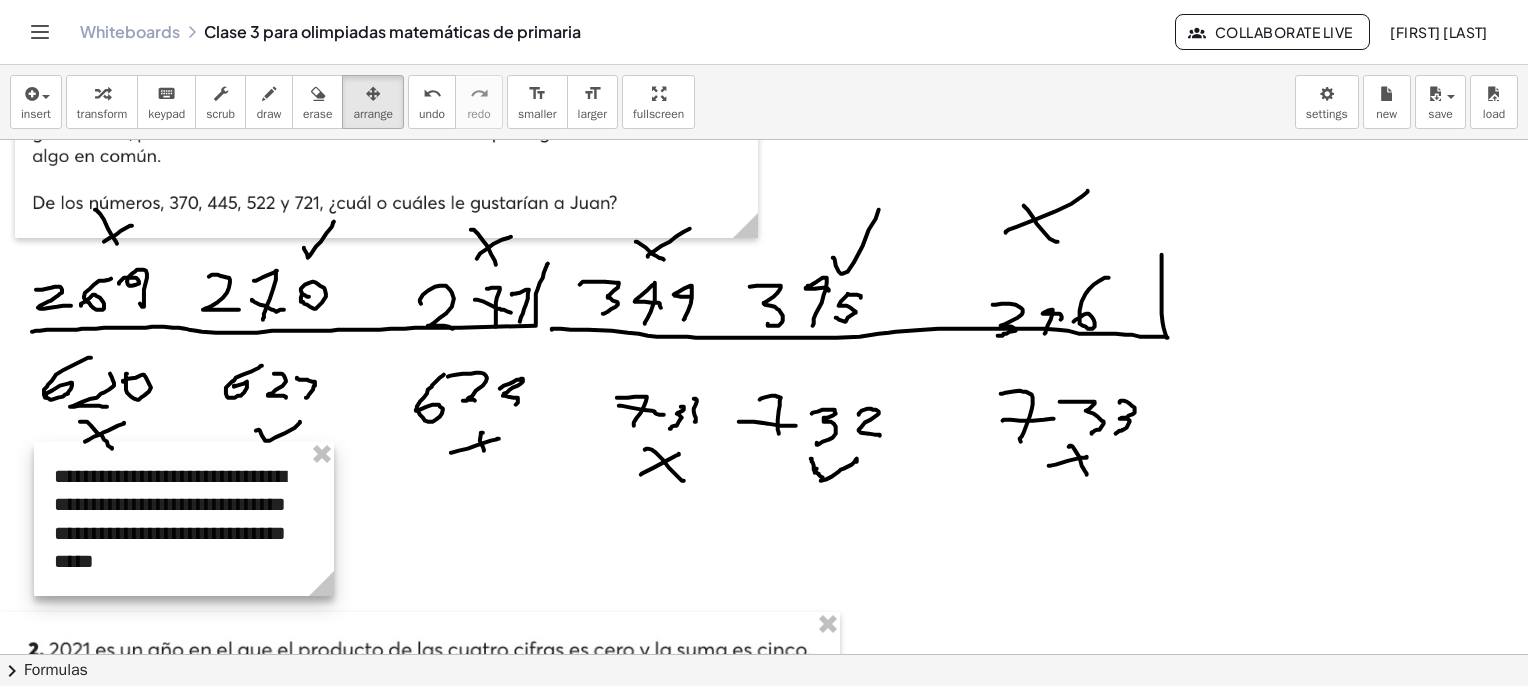 drag, startPoint x: 1032, startPoint y: 237, endPoint x: 148, endPoint y: 481, distance: 917.05615 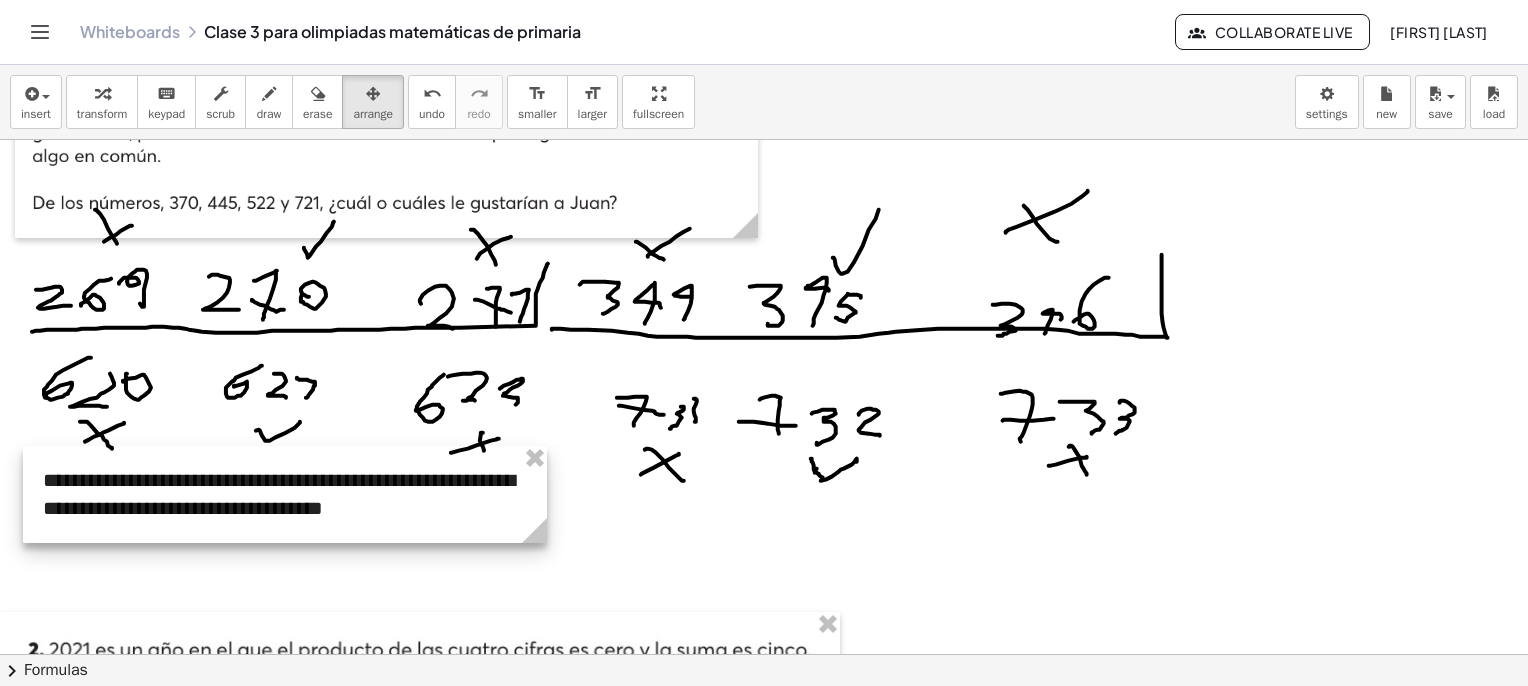 drag, startPoint x: 324, startPoint y: 586, endPoint x: 549, endPoint y: 623, distance: 228.02193 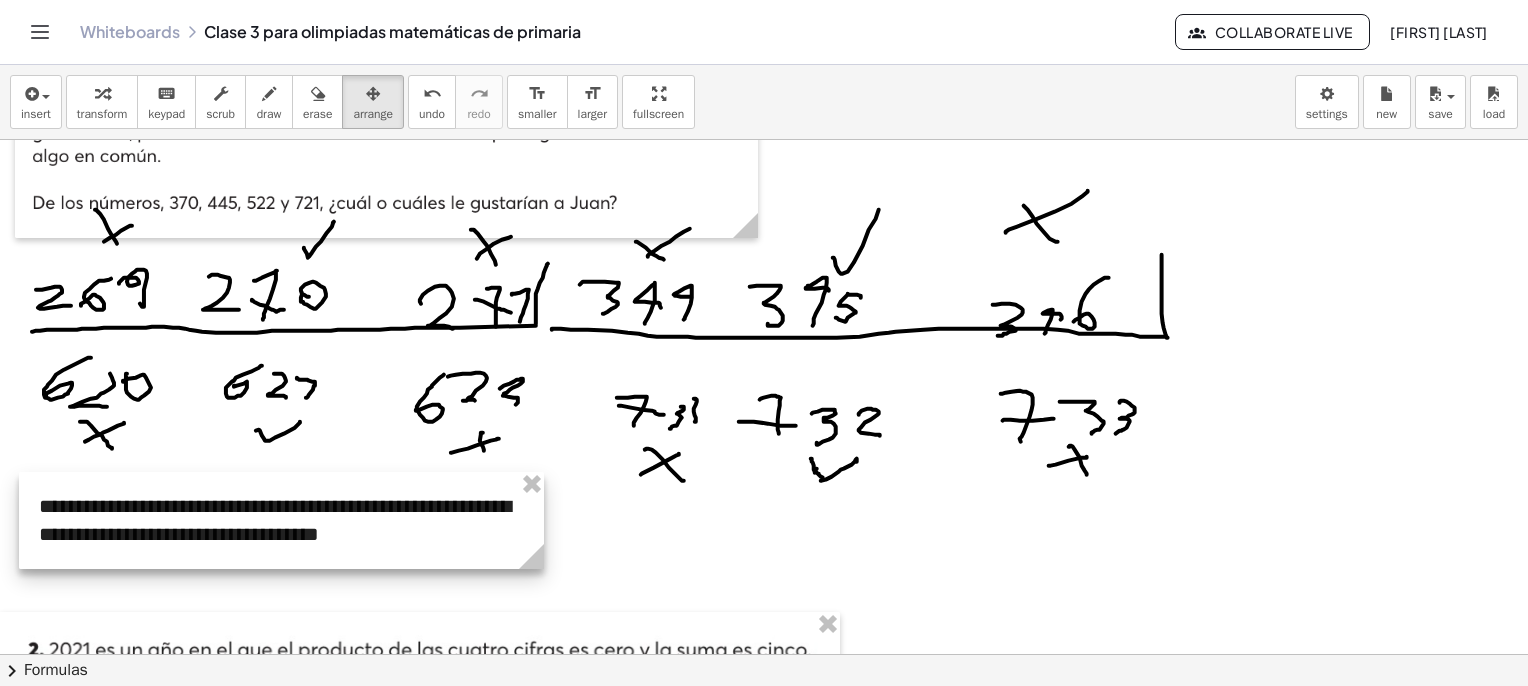 drag, startPoint x: 400, startPoint y: 525, endPoint x: 396, endPoint y: 542, distance: 17.464249 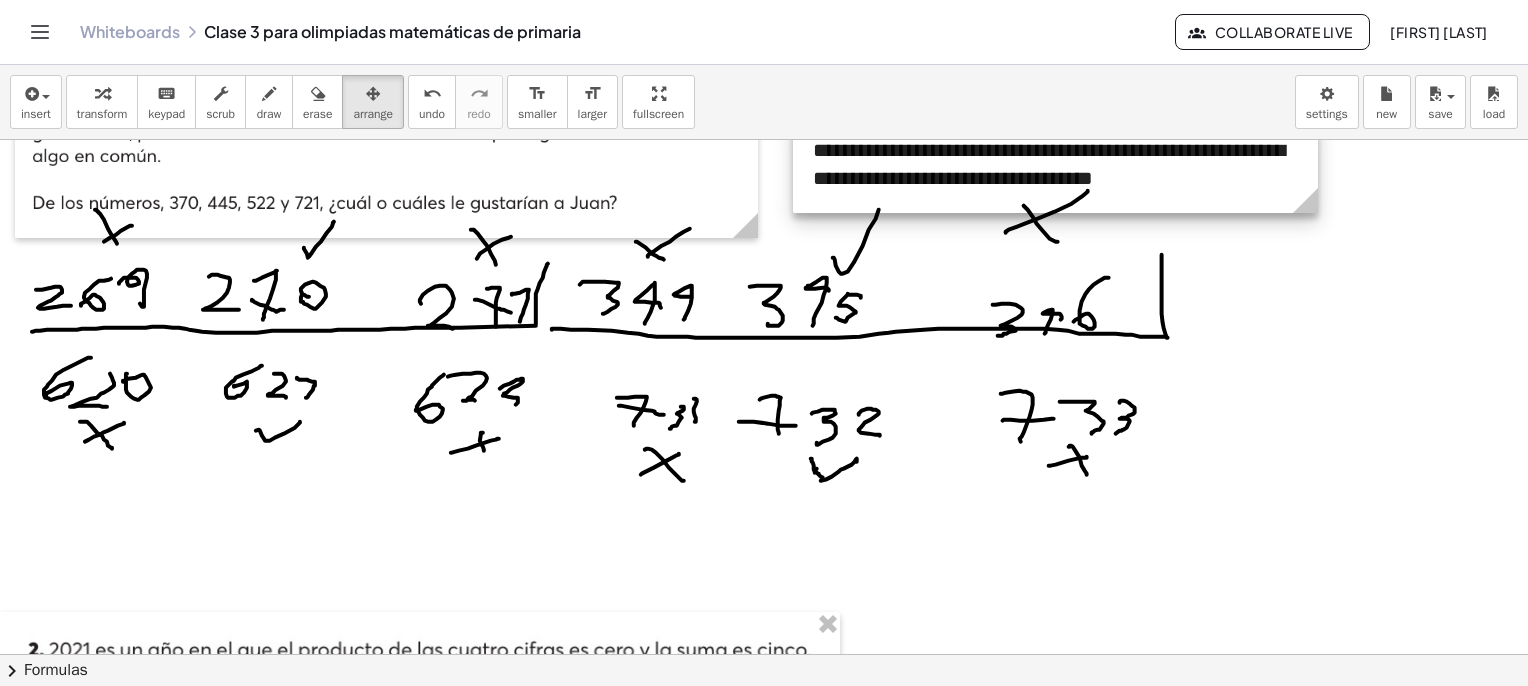drag, startPoint x: 398, startPoint y: 542, endPoint x: 1170, endPoint y: 186, distance: 850.1294 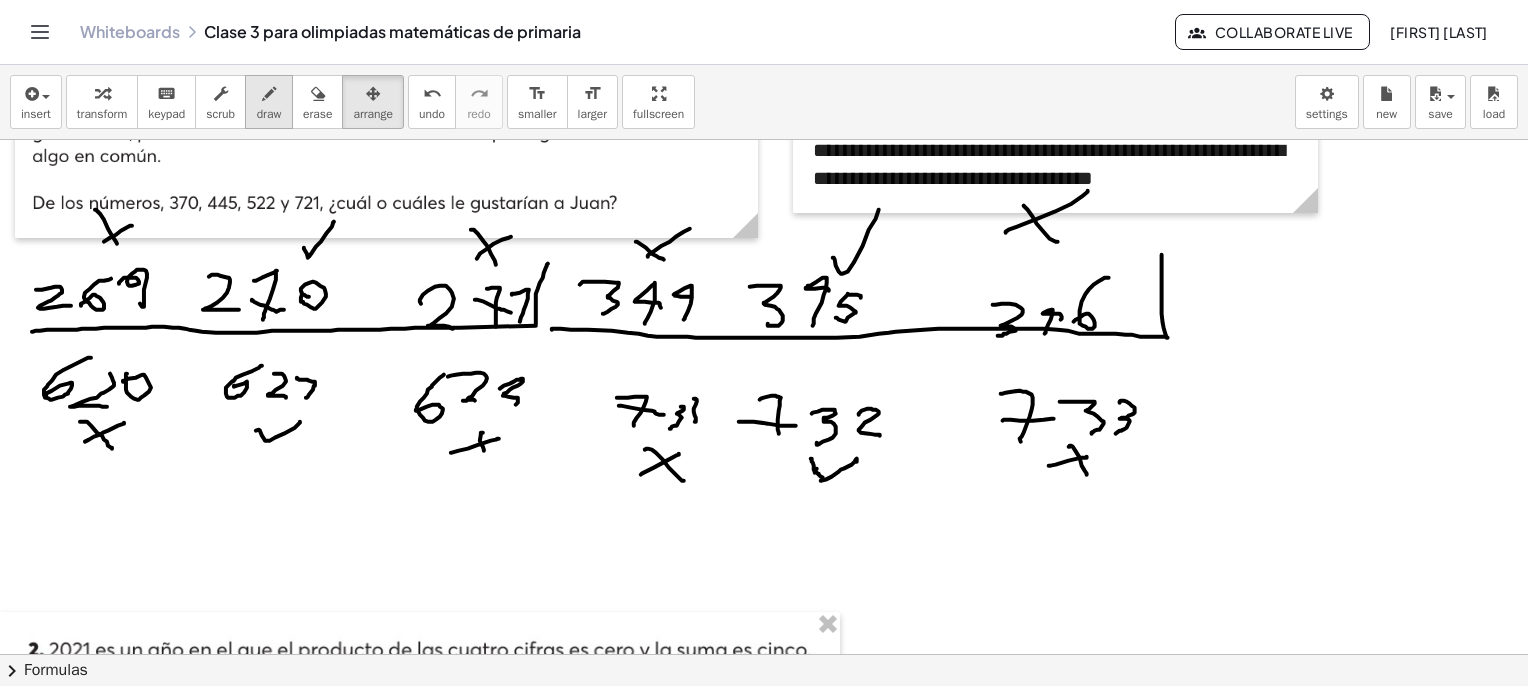 click at bounding box center (269, 93) 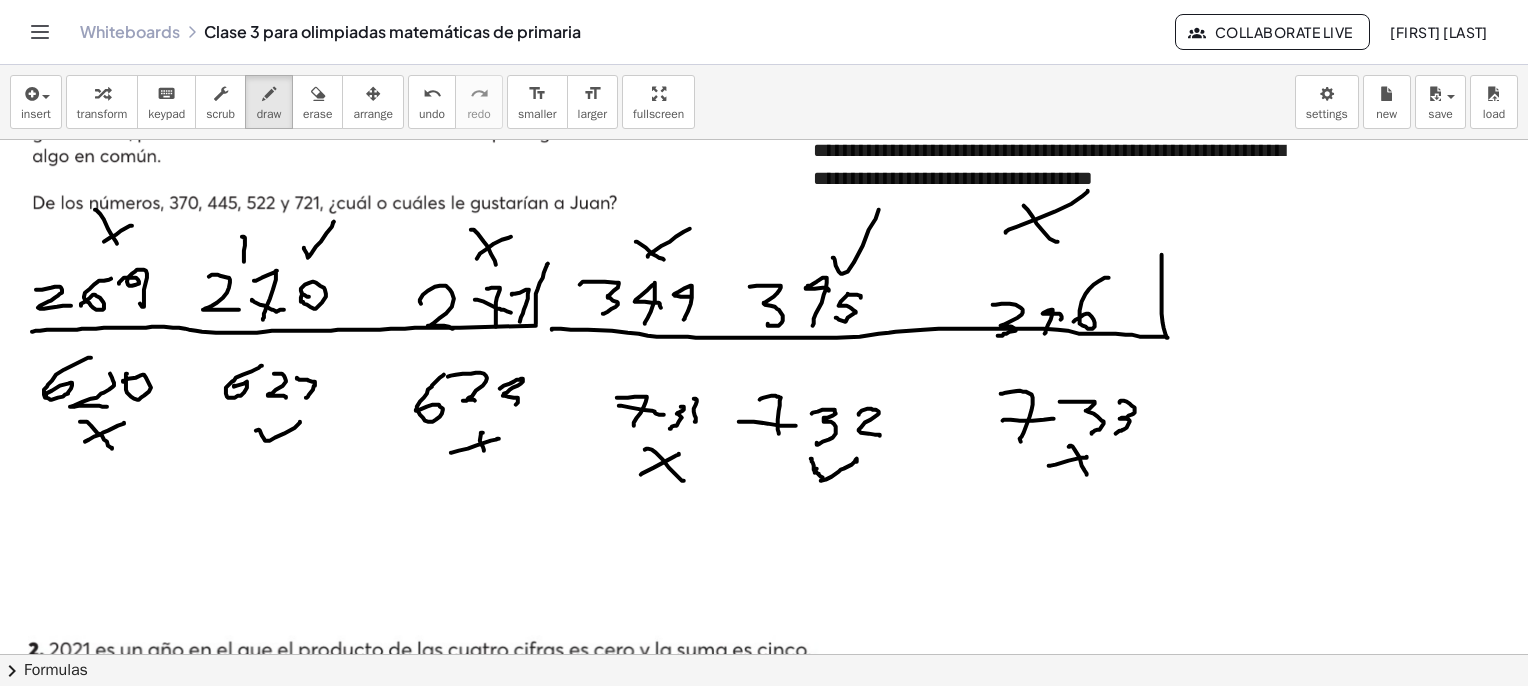 drag, startPoint x: 244, startPoint y: 261, endPoint x: 240, endPoint y: 241, distance: 20.396078 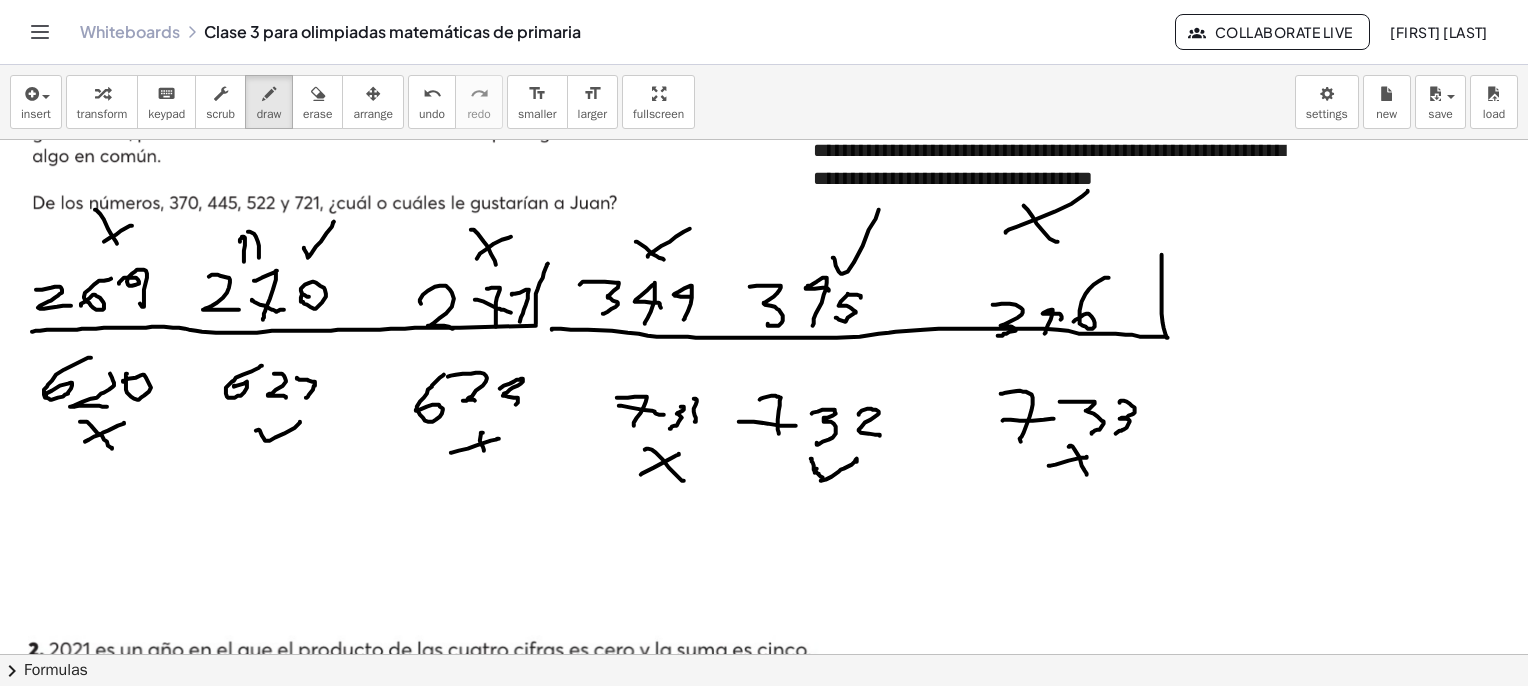 drag, startPoint x: 249, startPoint y: 231, endPoint x: 259, endPoint y: 257, distance: 27.856777 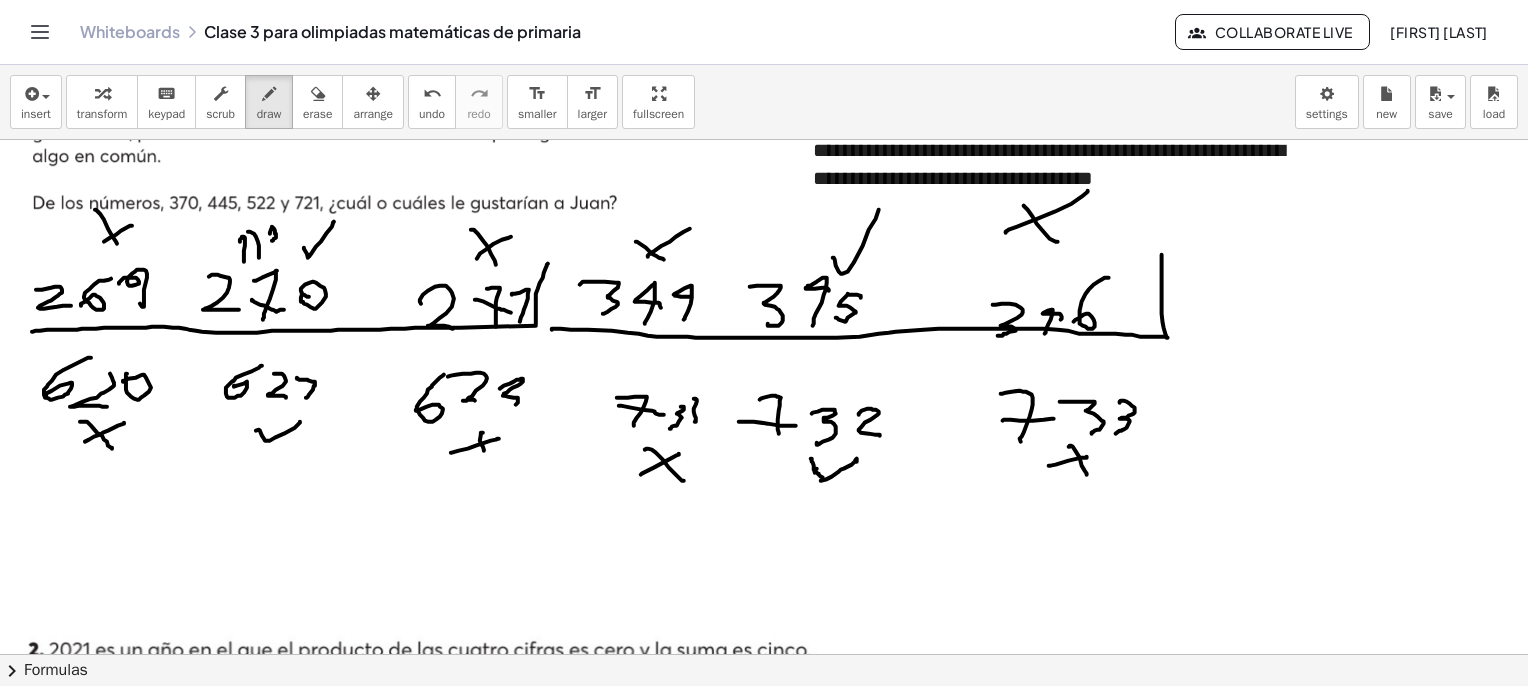 click at bounding box center (787, 2465) 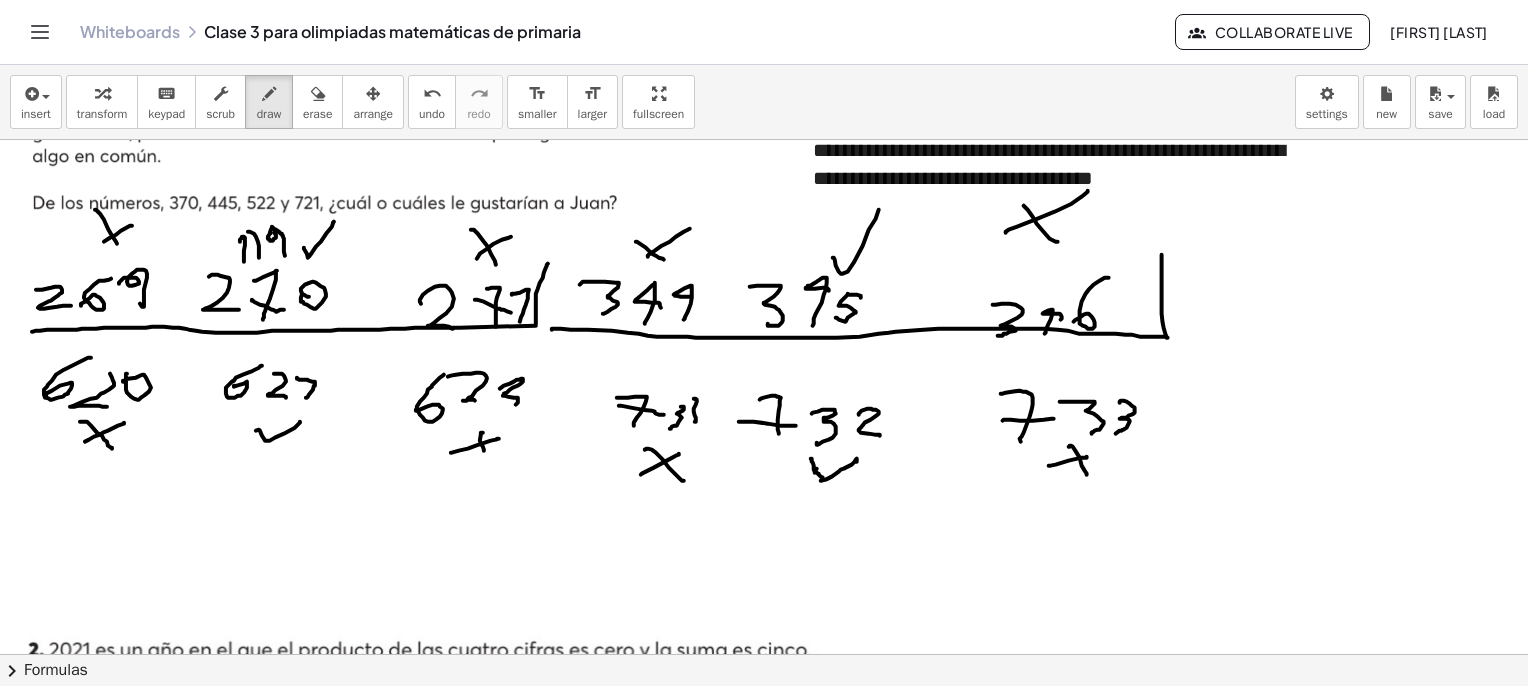 drag, startPoint x: 282, startPoint y: 233, endPoint x: 248, endPoint y: 236, distance: 34.132095 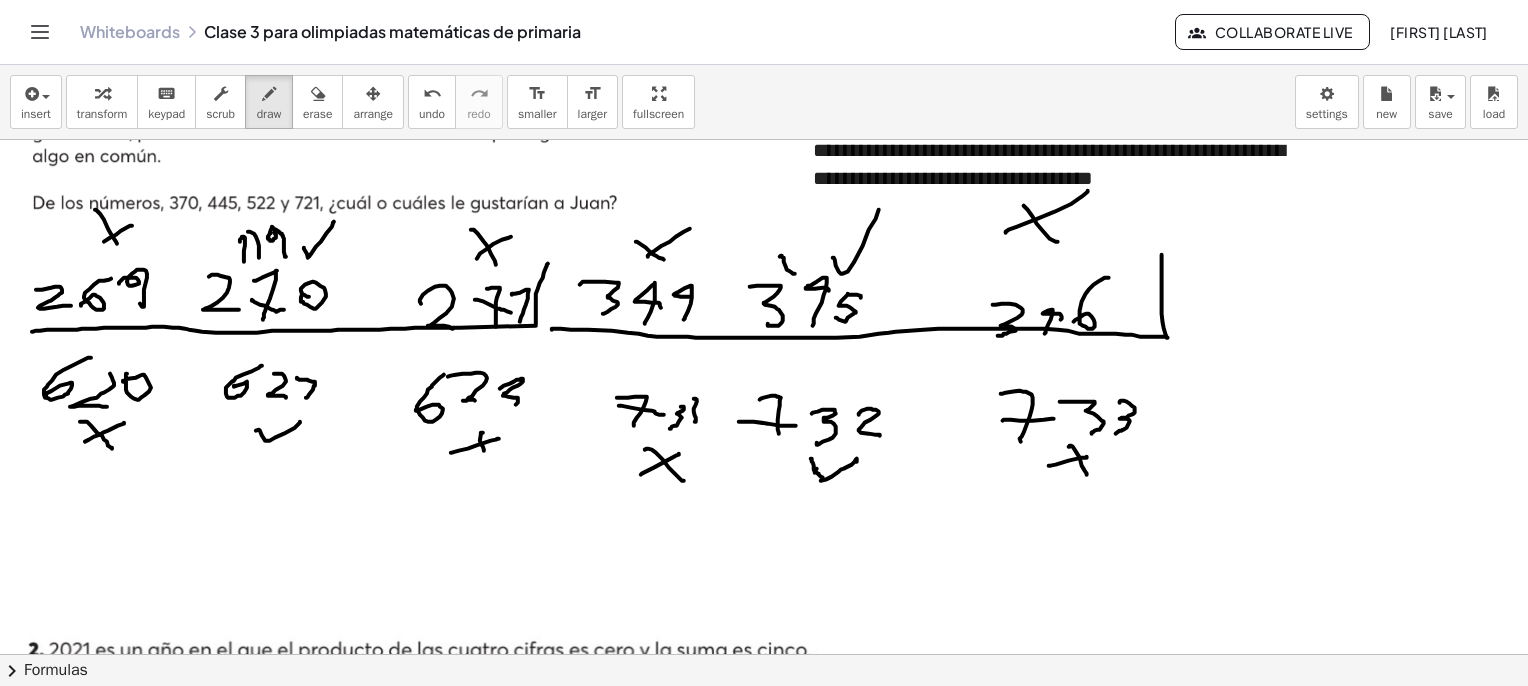 drag, startPoint x: 795, startPoint y: 273, endPoint x: 768, endPoint y: 267, distance: 27.658634 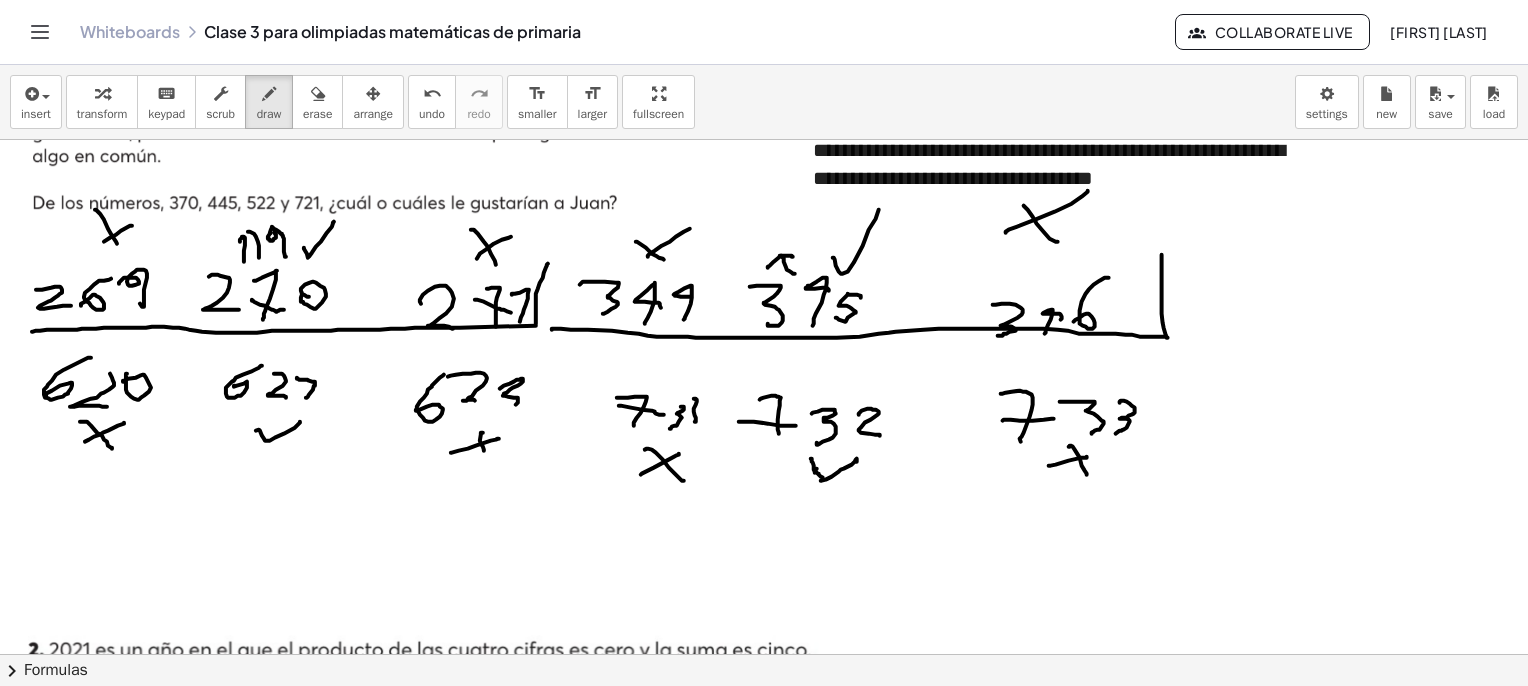 drag, startPoint x: 780, startPoint y: 255, endPoint x: 799, endPoint y: 256, distance: 19.026299 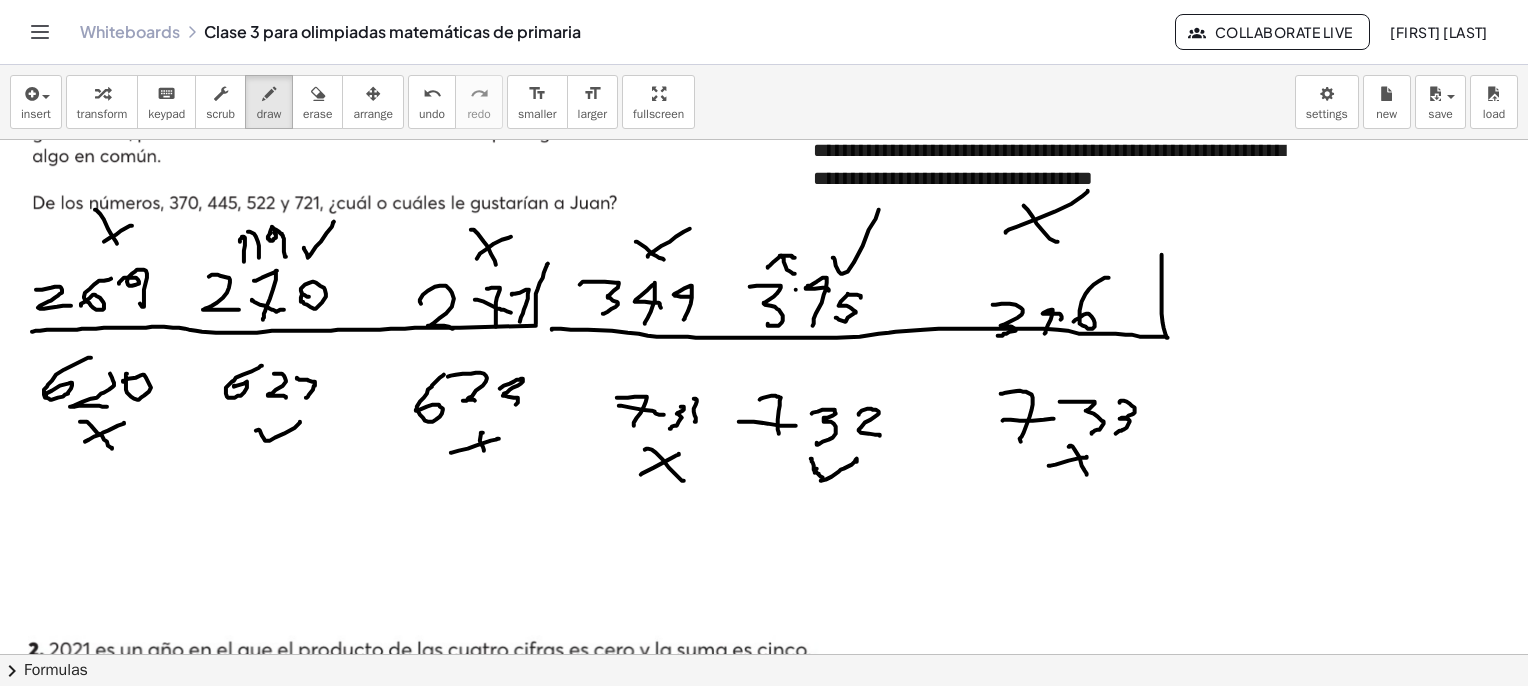 click at bounding box center [787, 2465] 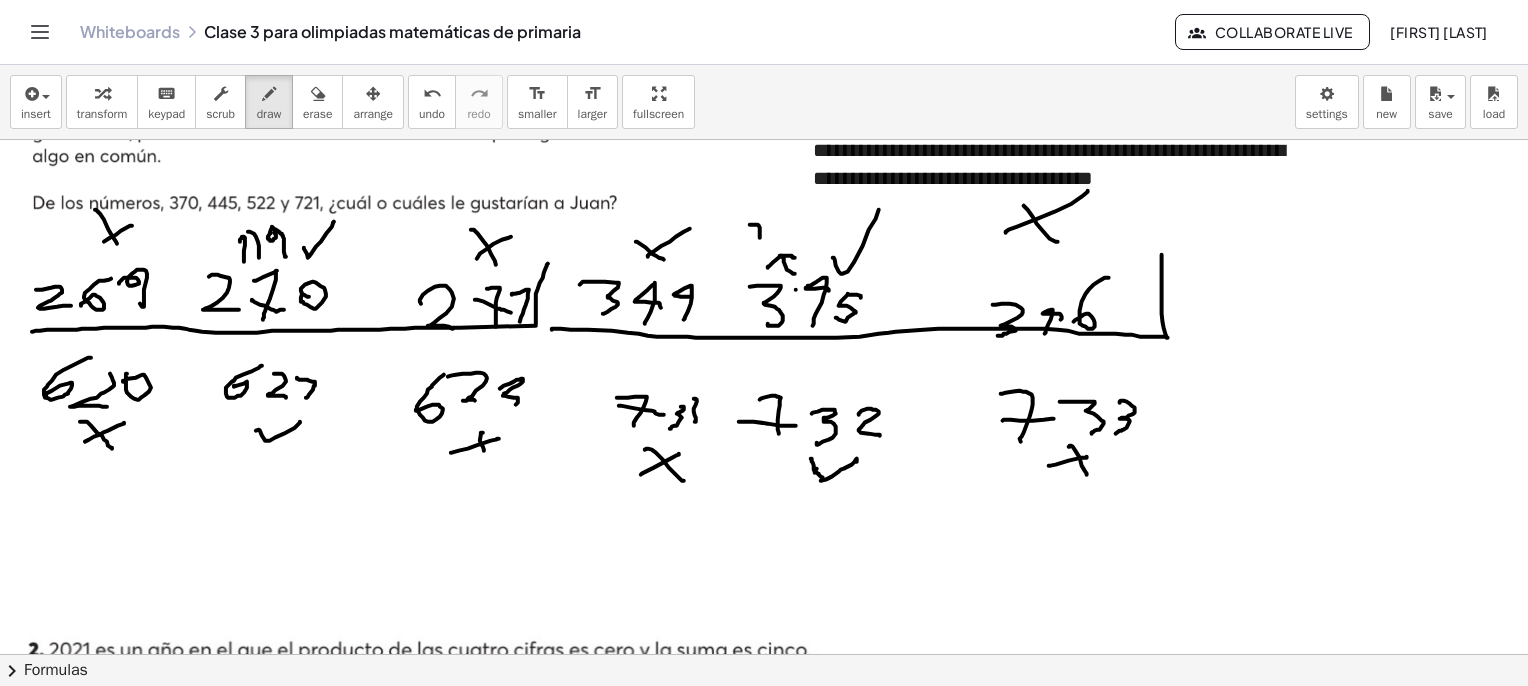 drag, startPoint x: 760, startPoint y: 237, endPoint x: 744, endPoint y: 225, distance: 20 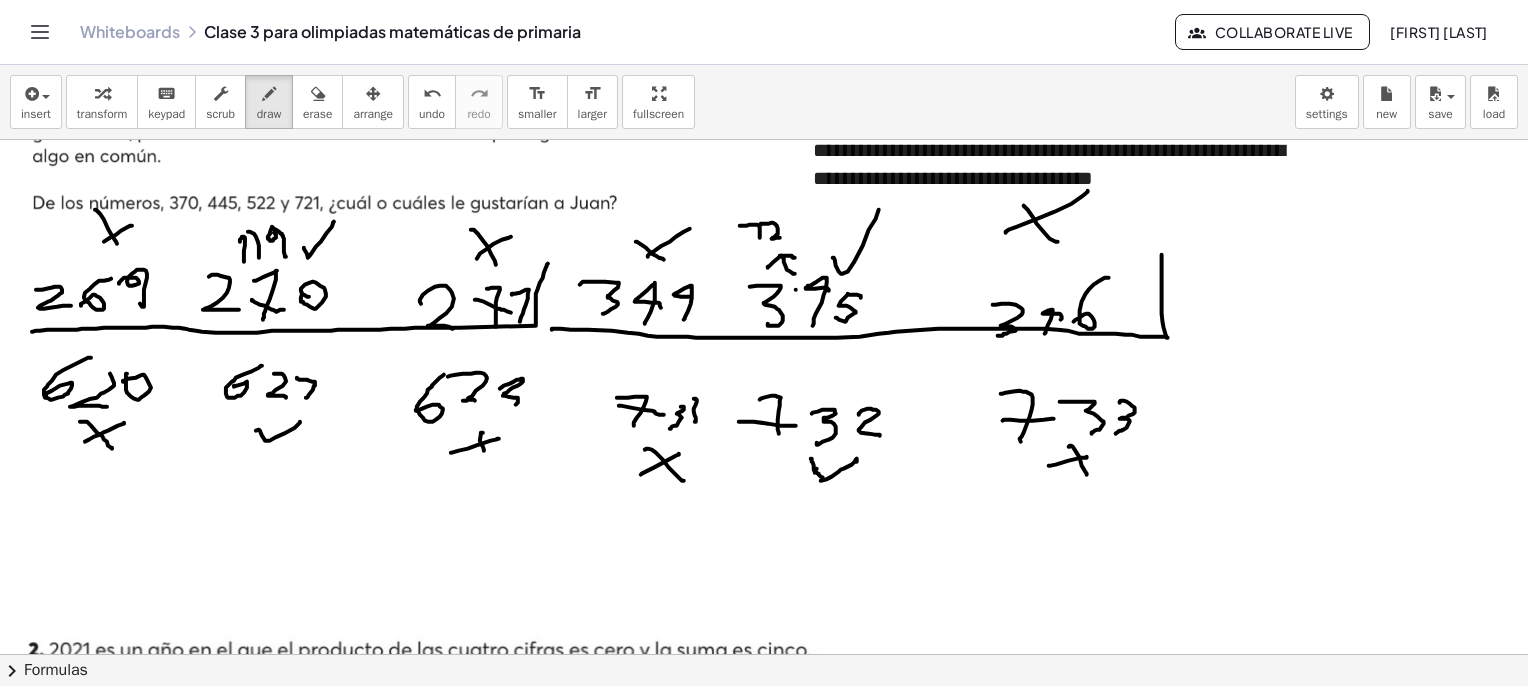 drag, startPoint x: 761, startPoint y: 224, endPoint x: 784, endPoint y: 237, distance: 26.41969 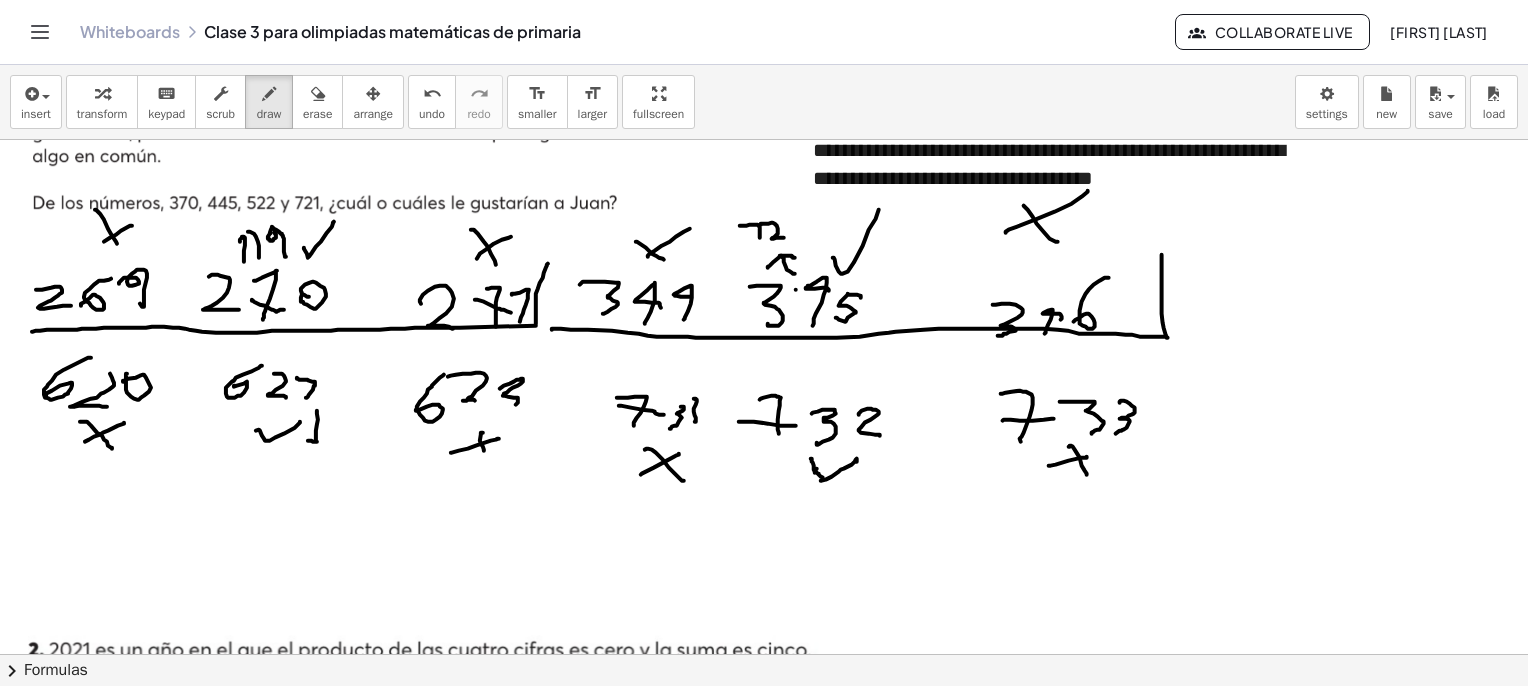 drag, startPoint x: 317, startPoint y: 413, endPoint x: 307, endPoint y: 440, distance: 28.79236 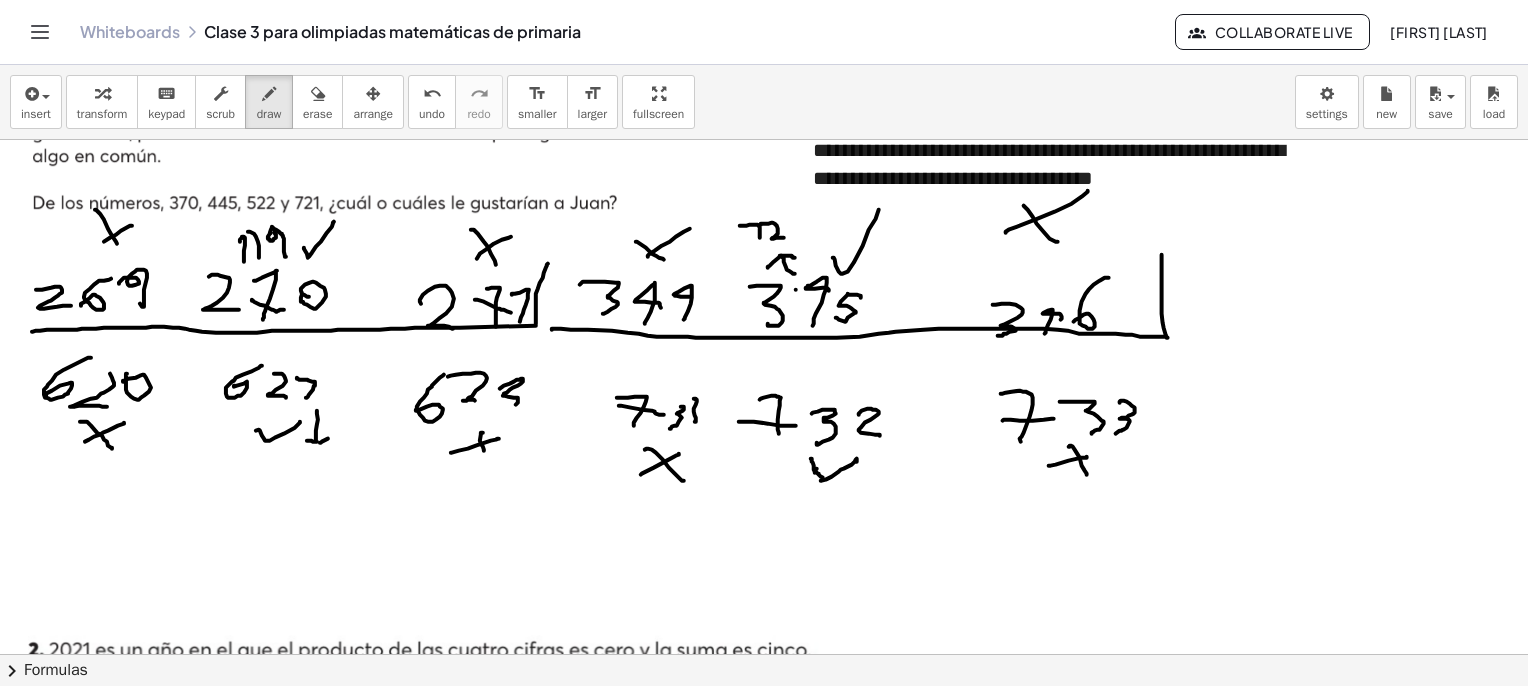 drag, startPoint x: 320, startPoint y: 442, endPoint x: 339, endPoint y: 429, distance: 23.021729 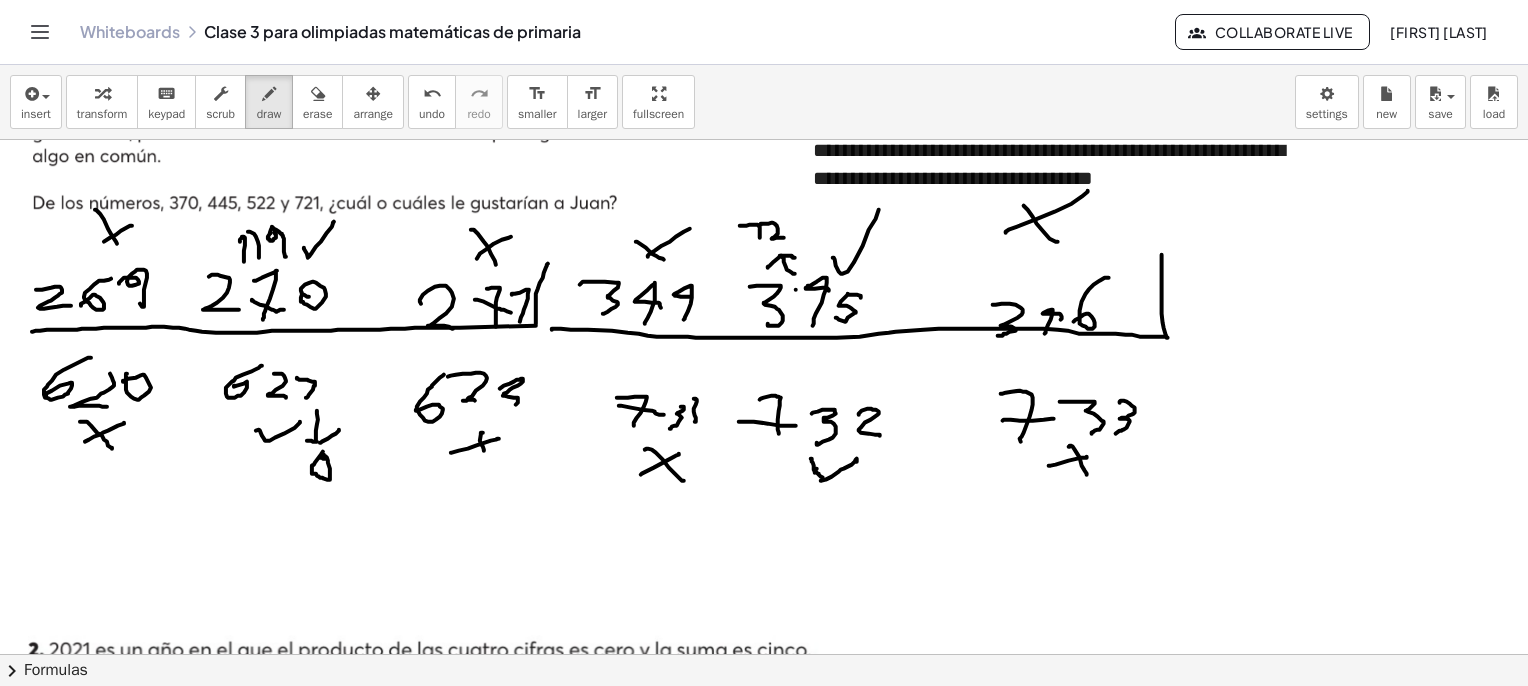 drag, startPoint x: 327, startPoint y: 458, endPoint x: 328, endPoint y: 447, distance: 11.045361 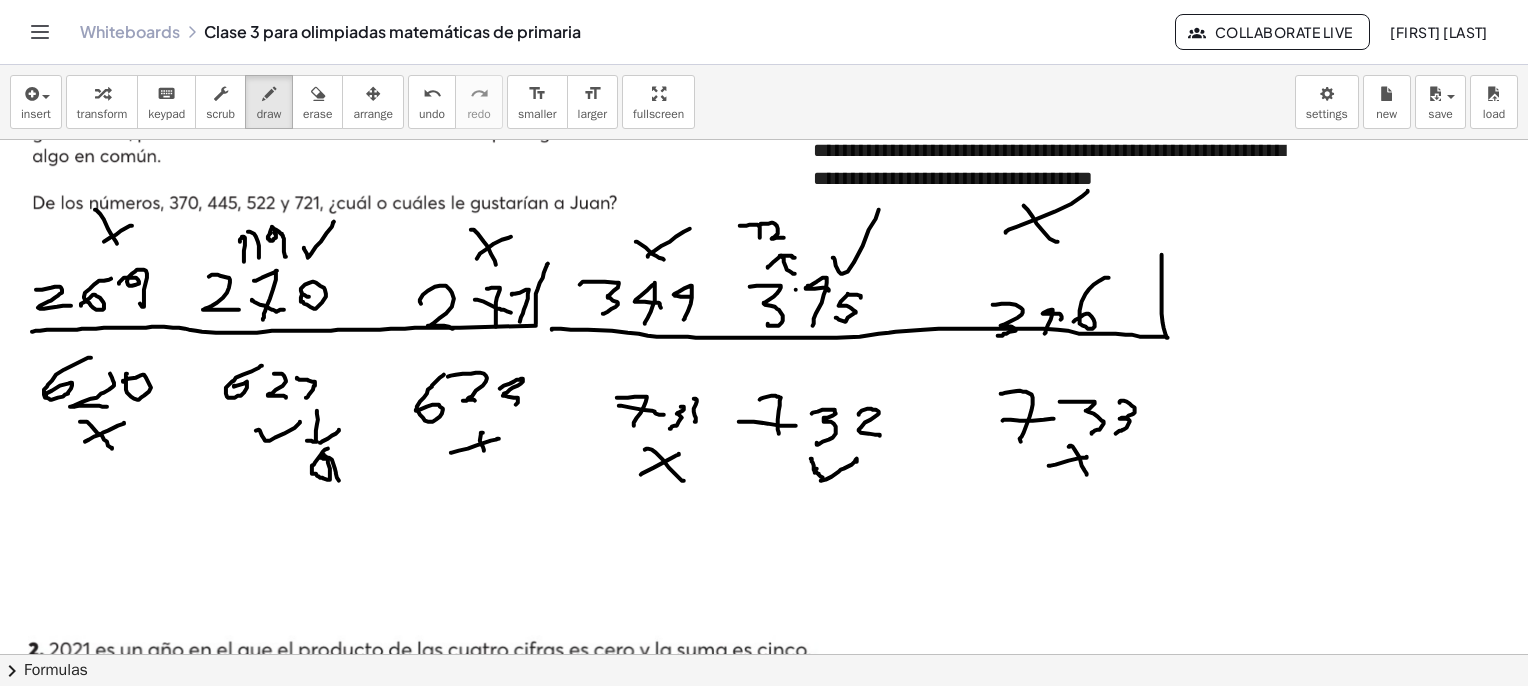 drag, startPoint x: 326, startPoint y: 457, endPoint x: 348, endPoint y: 494, distance: 43.046486 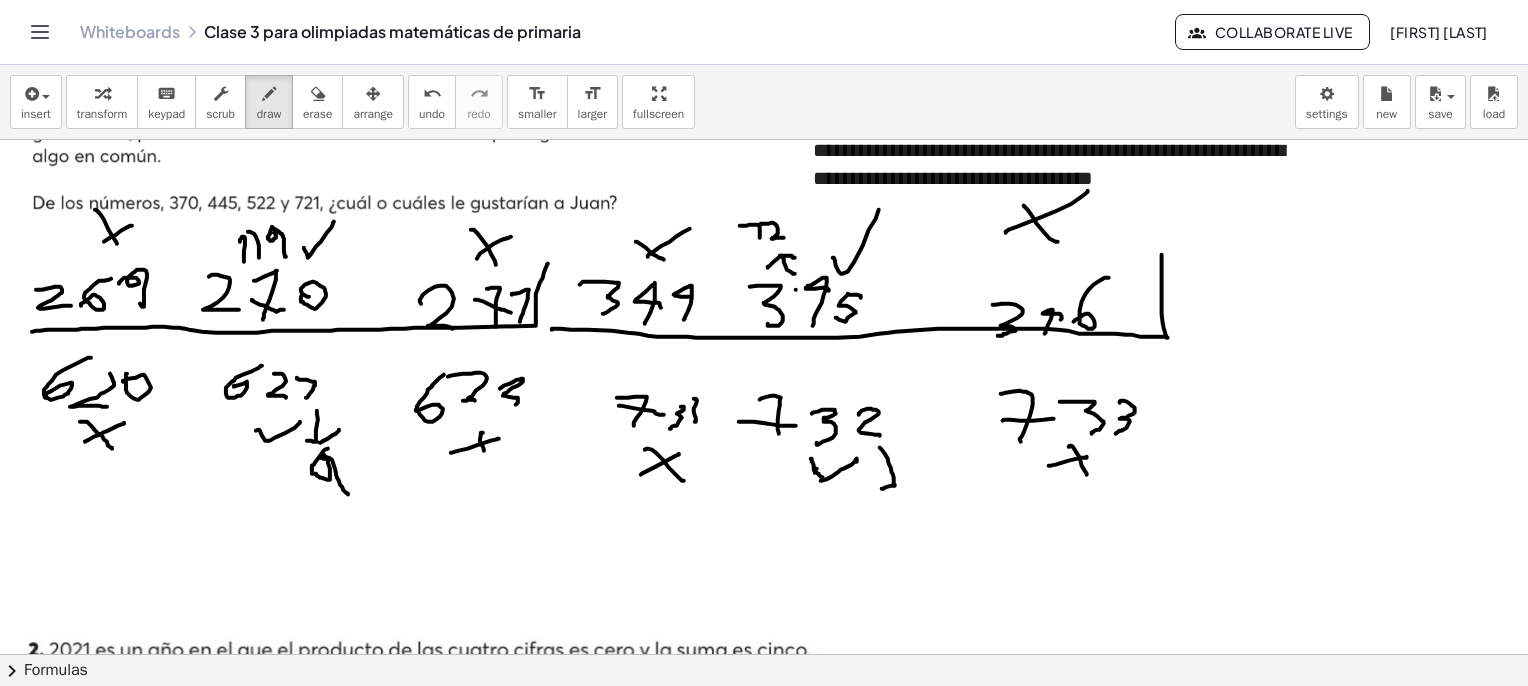 drag, startPoint x: 880, startPoint y: 447, endPoint x: 884, endPoint y: 488, distance: 41.19466 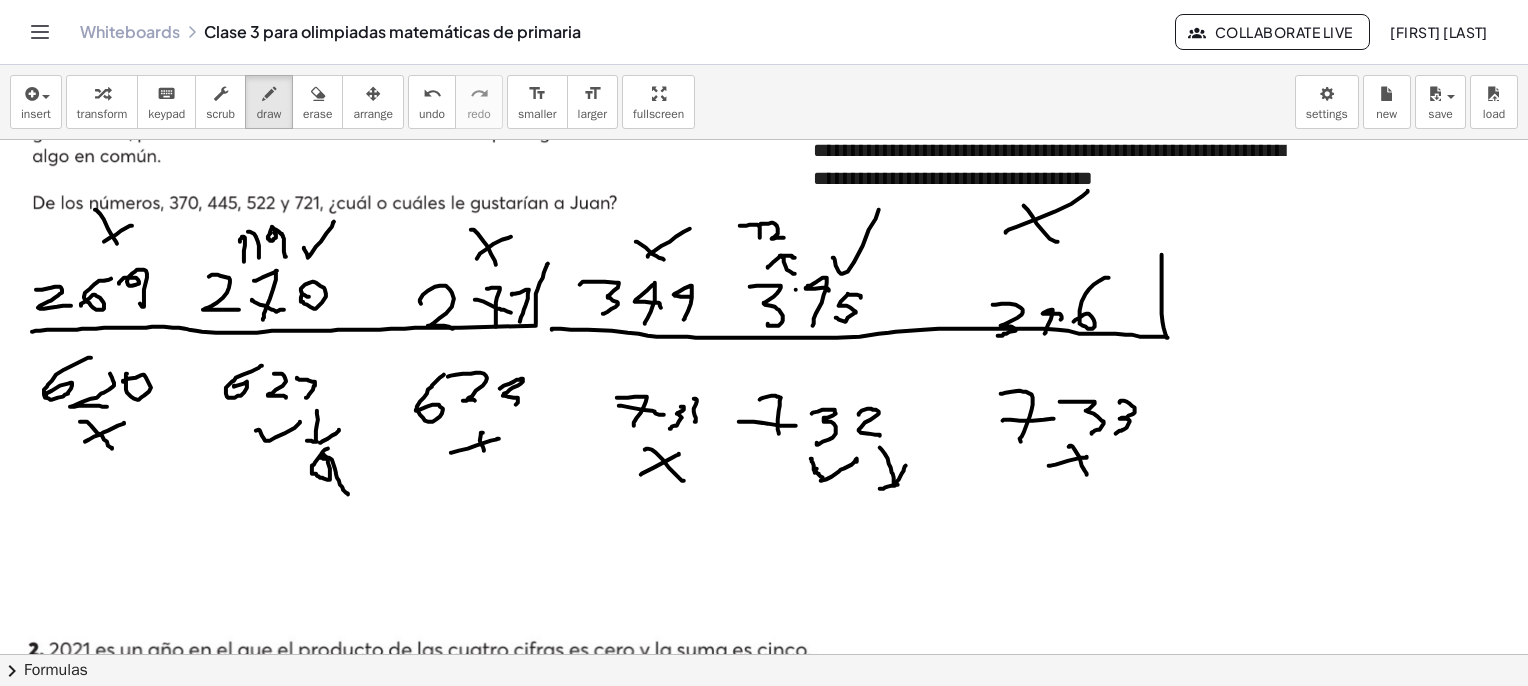 drag, startPoint x: 898, startPoint y: 484, endPoint x: 906, endPoint y: 465, distance: 20.615528 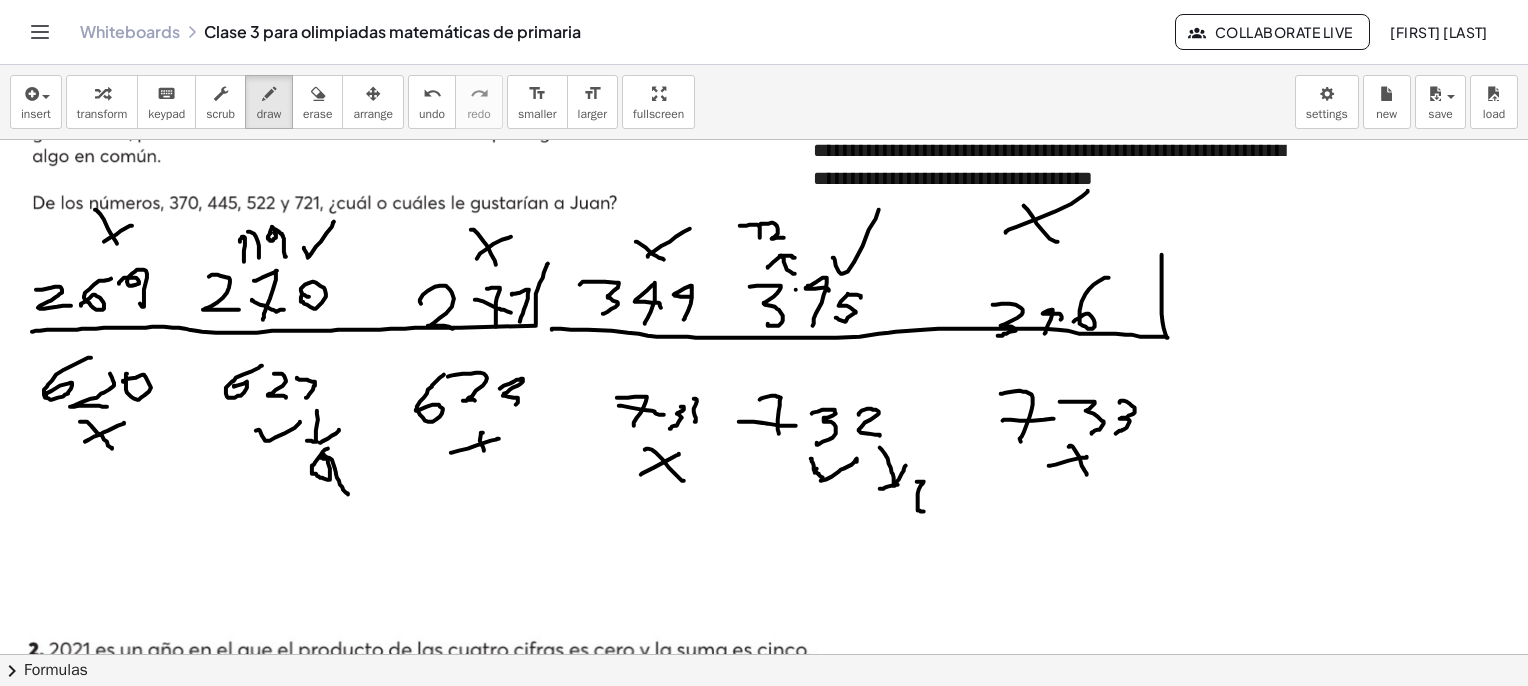 drag, startPoint x: 921, startPoint y: 511, endPoint x: 917, endPoint y: 481, distance: 30.265491 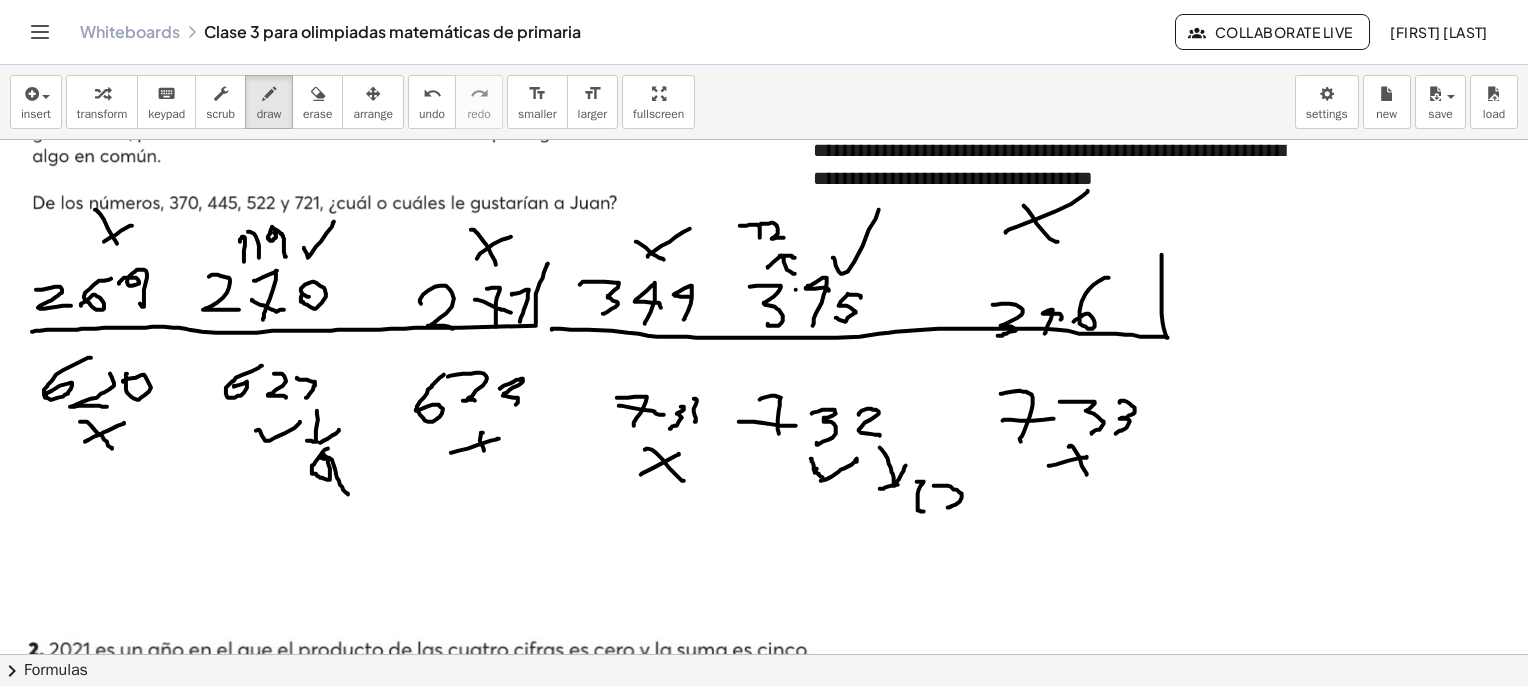 drag, startPoint x: 934, startPoint y: 485, endPoint x: 954, endPoint y: 515, distance: 36.05551 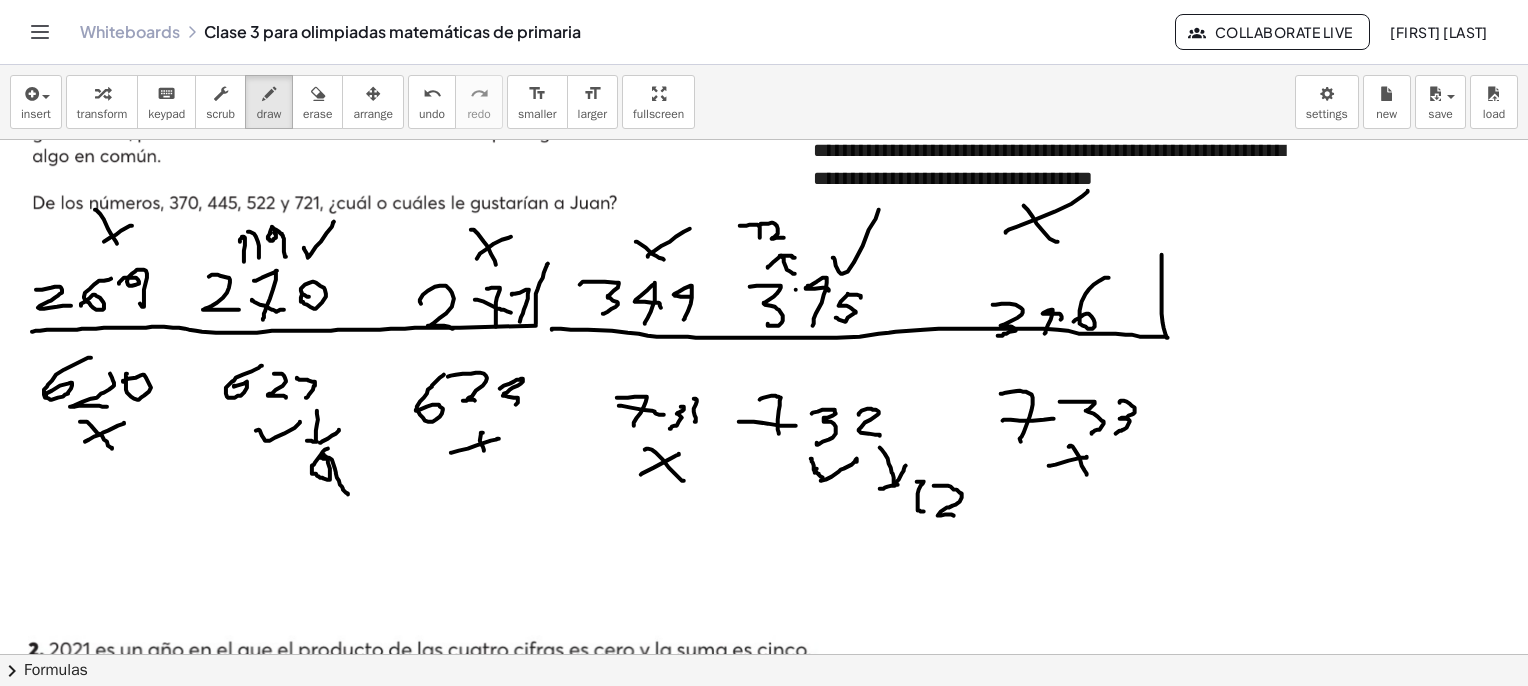 scroll, scrollTop: 1262, scrollLeft: 0, axis: vertical 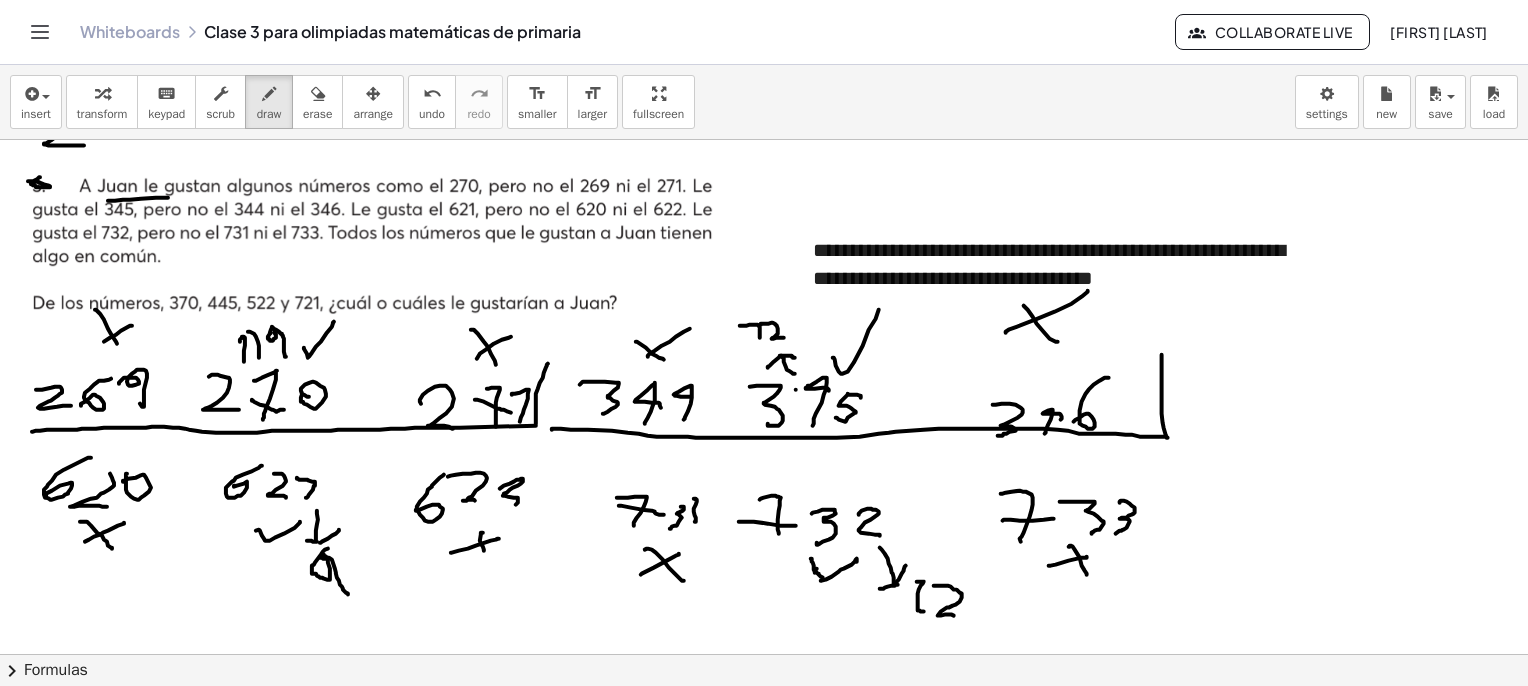 drag, startPoint x: 109, startPoint y: 200, endPoint x: 168, endPoint y: 197, distance: 59.07622 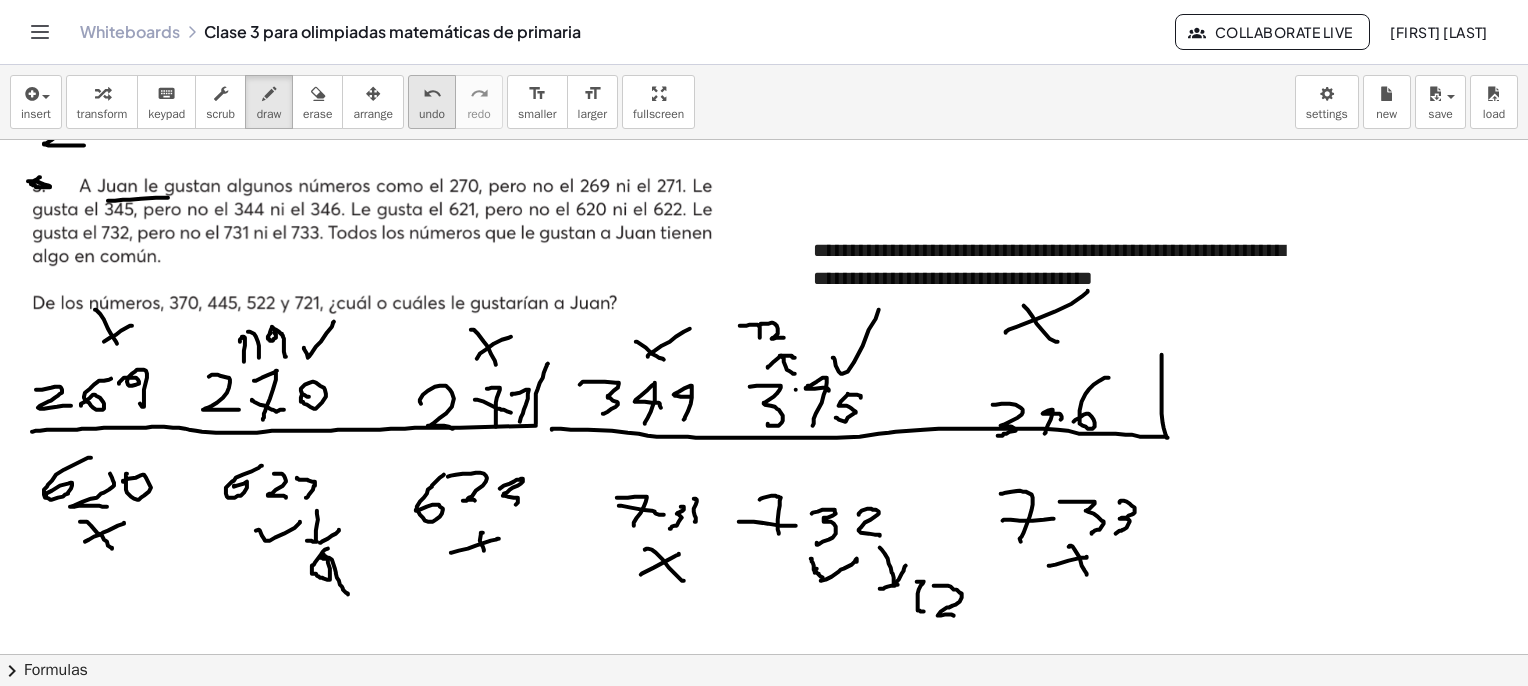click on "undo undo" at bounding box center (432, 102) 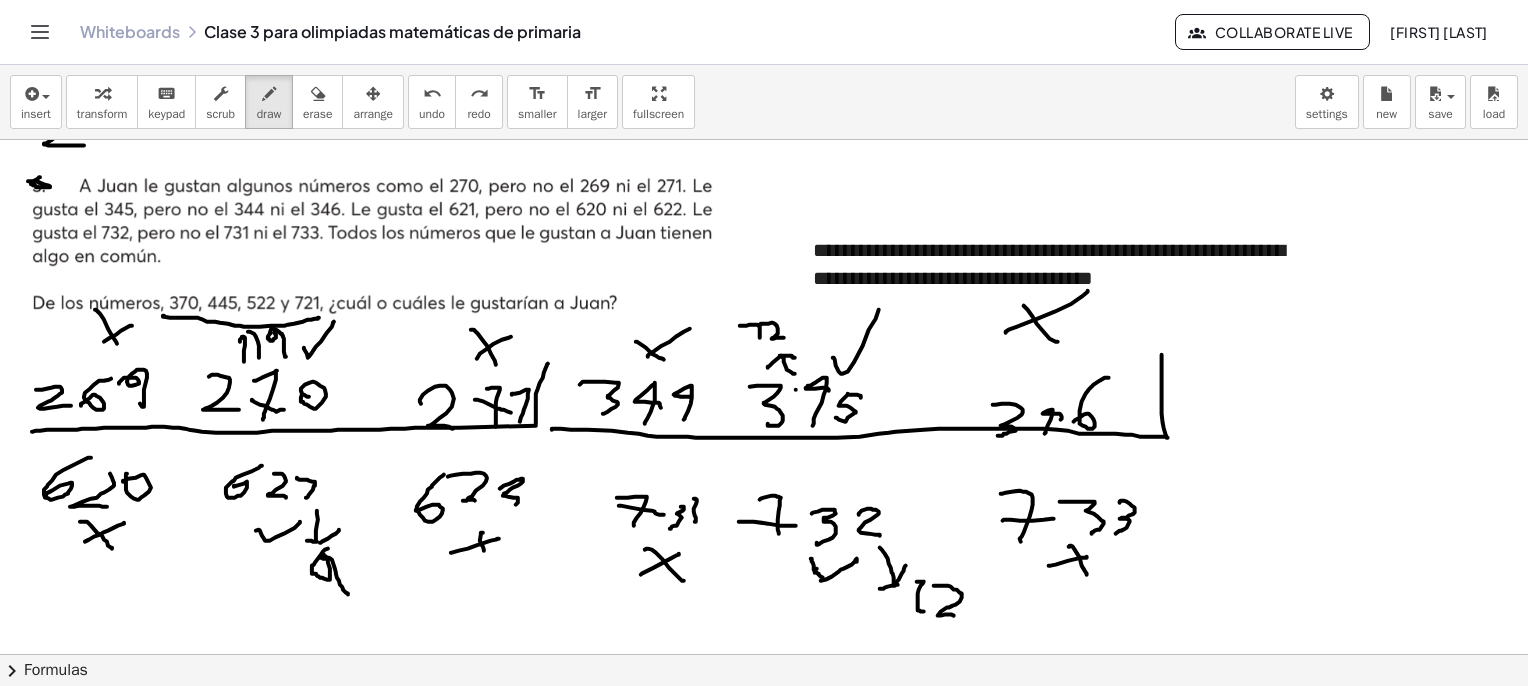 drag, startPoint x: 163, startPoint y: 315, endPoint x: 321, endPoint y: 317, distance: 158.01266 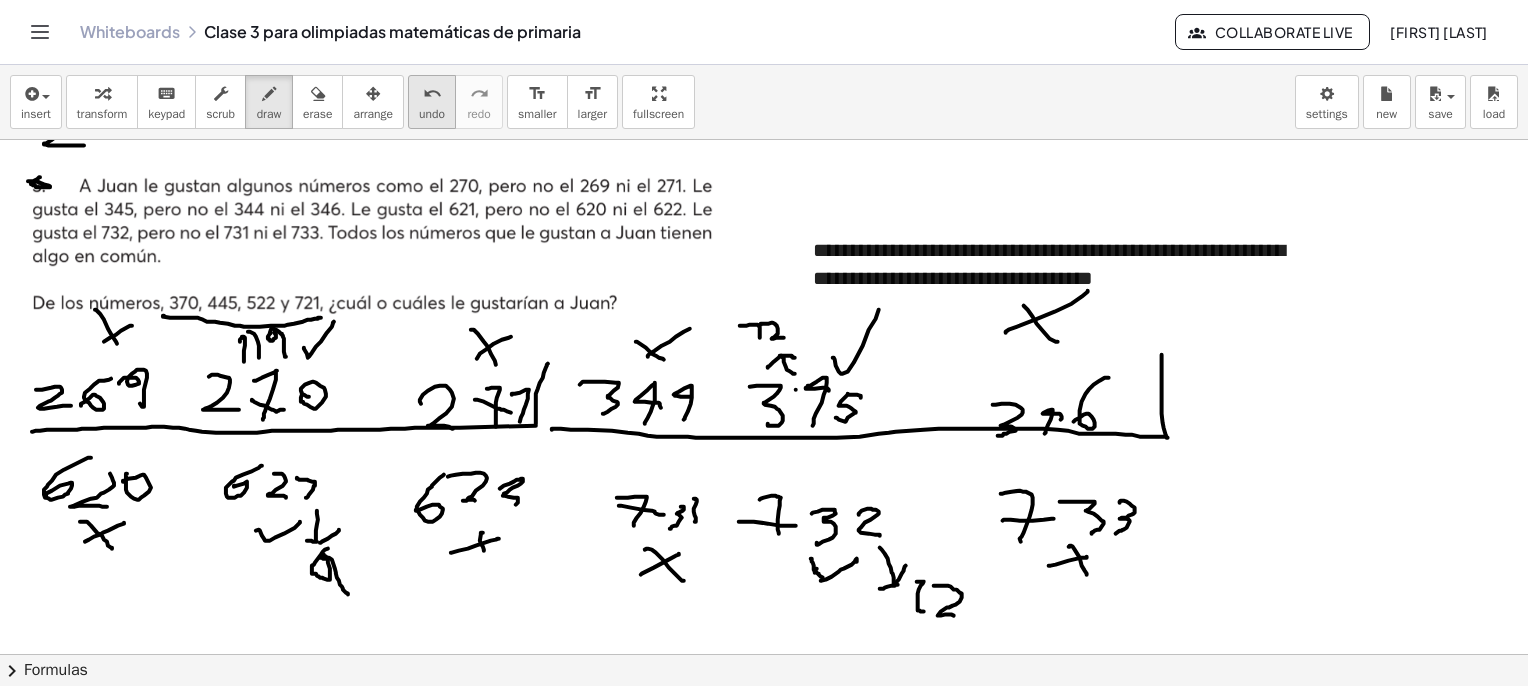 click on "undo" at bounding box center (432, 94) 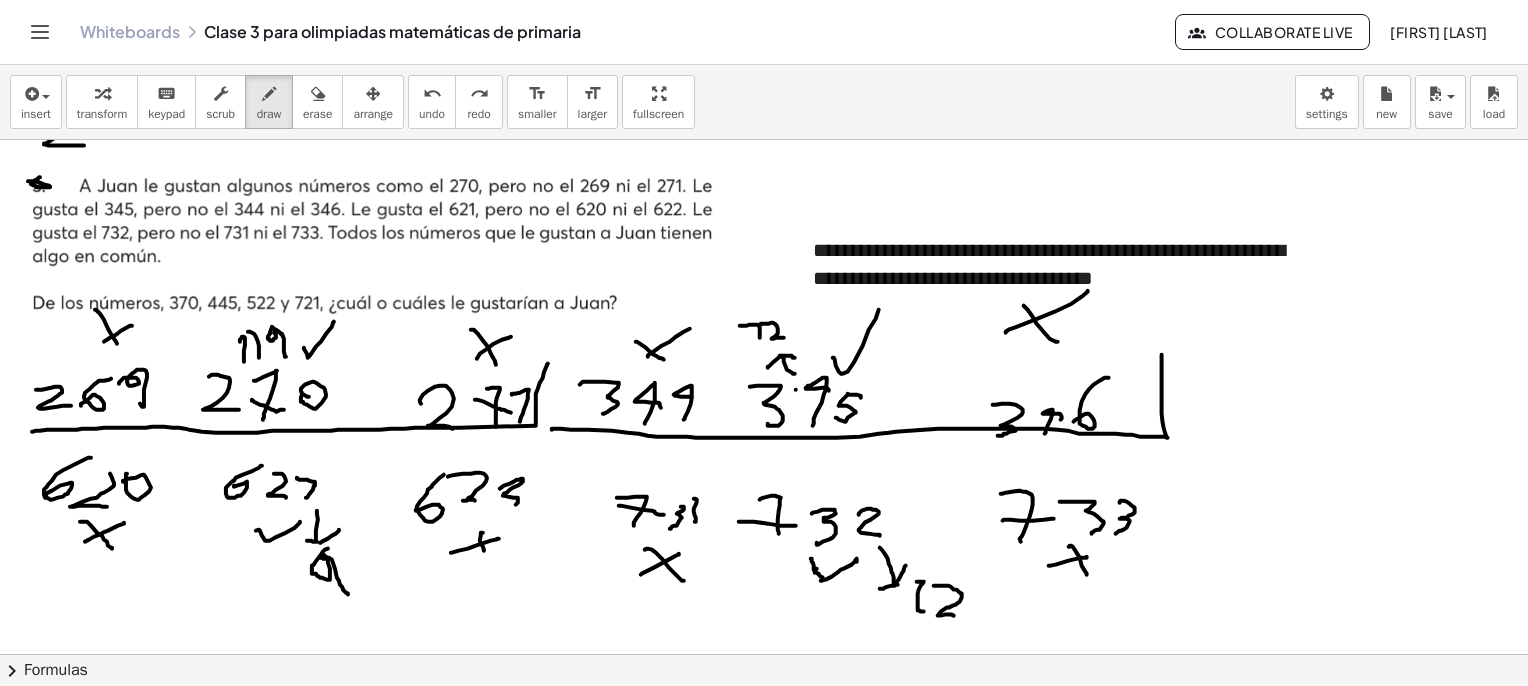 scroll, scrollTop: 1362, scrollLeft: 0, axis: vertical 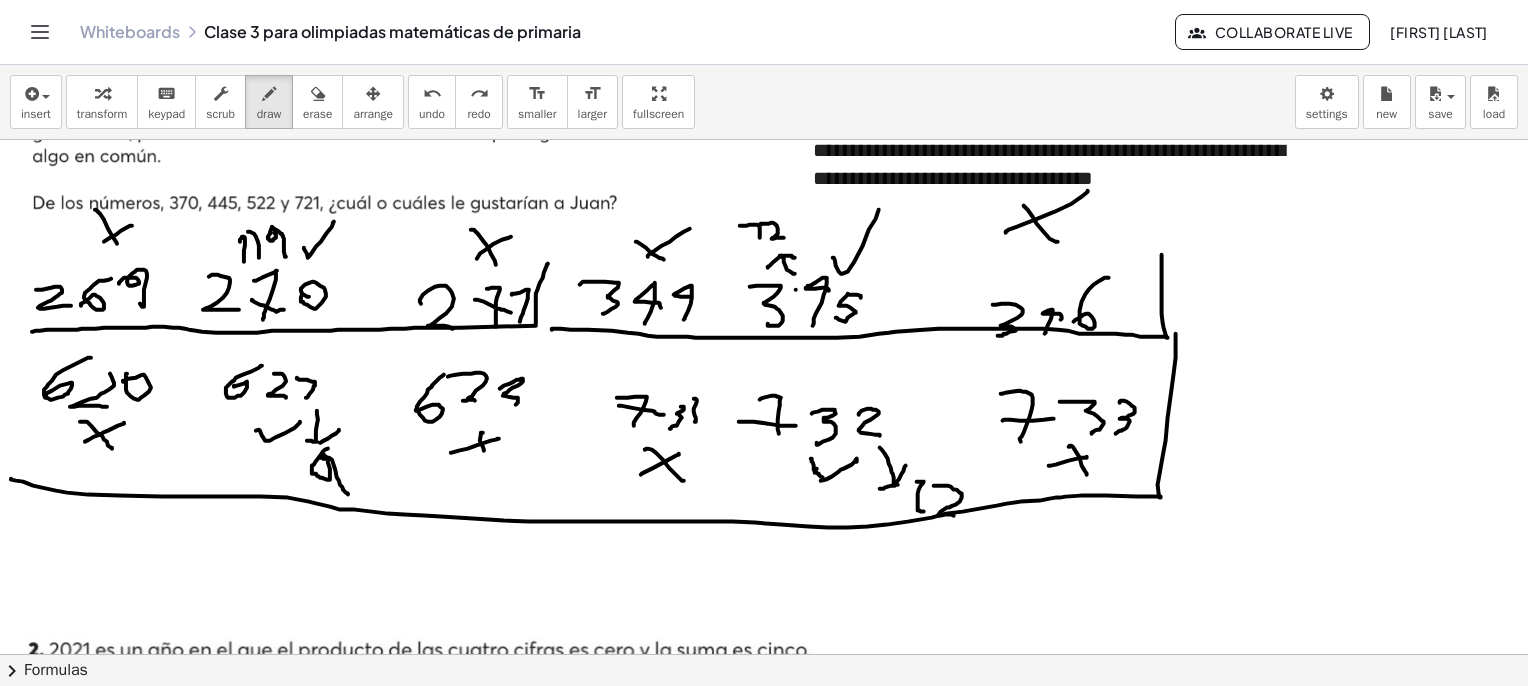 drag, startPoint x: 11, startPoint y: 478, endPoint x: 1175, endPoint y: 324, distance: 1174.1431 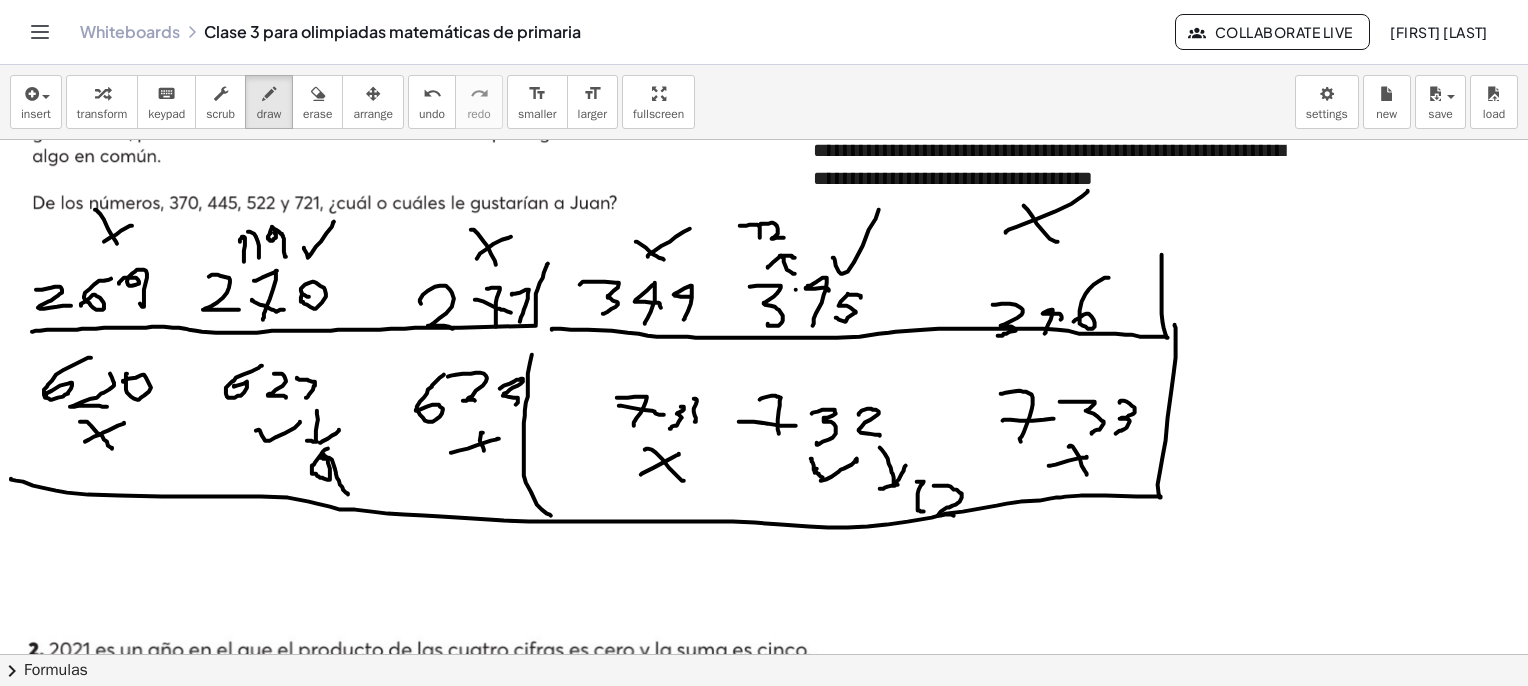 drag, startPoint x: 547, startPoint y: 513, endPoint x: 536, endPoint y: 343, distance: 170.35551 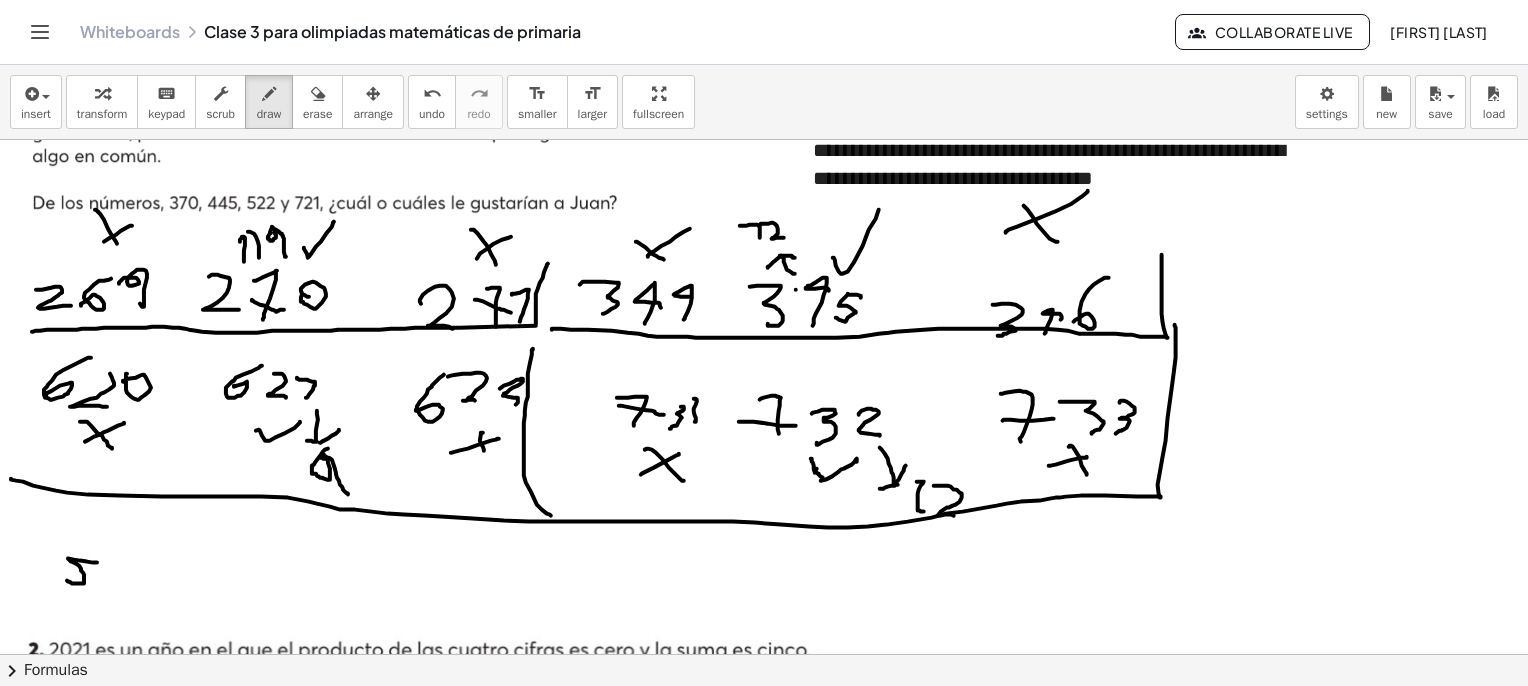 drag, startPoint x: 97, startPoint y: 562, endPoint x: 73, endPoint y: 584, distance: 32.55764 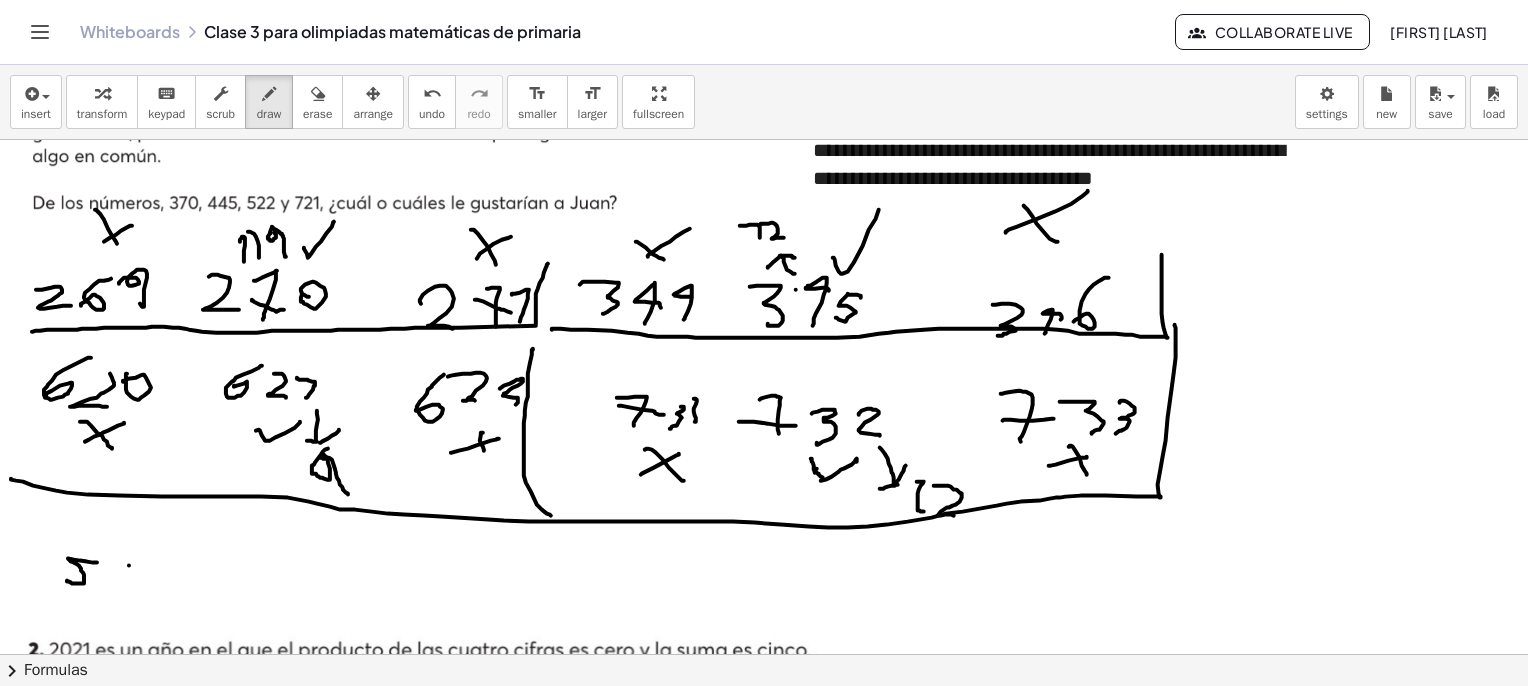 drag, startPoint x: 129, startPoint y: 565, endPoint x: 121, endPoint y: 580, distance: 17 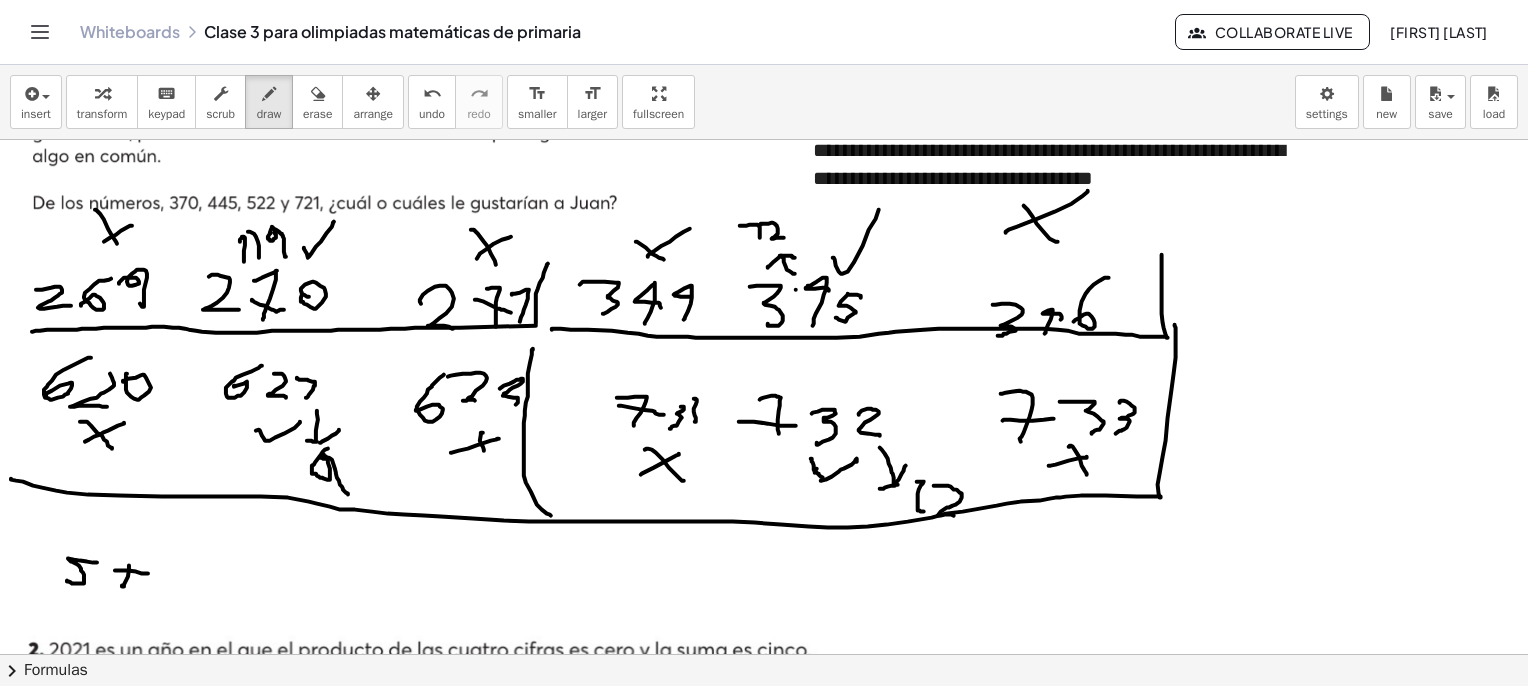 click at bounding box center (787, 2465) 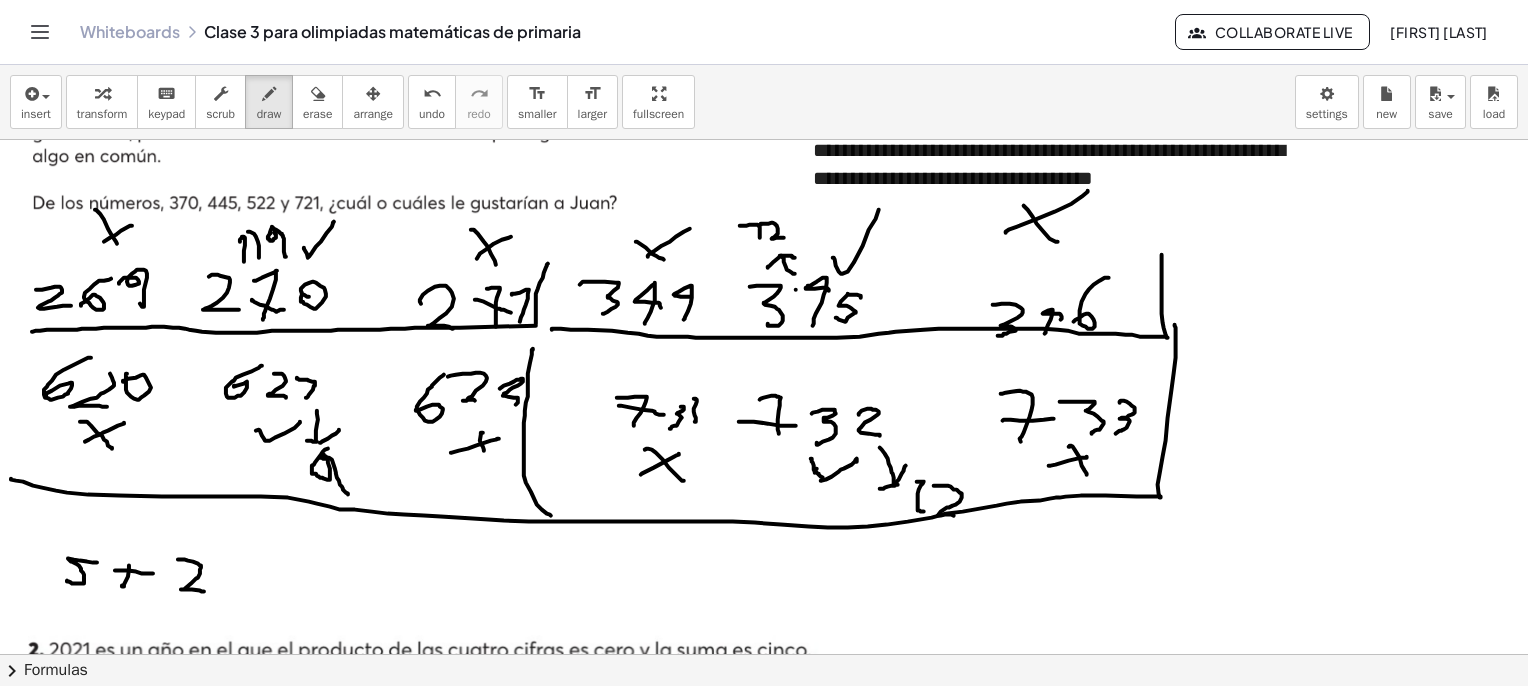 drag, startPoint x: 178, startPoint y: 559, endPoint x: 205, endPoint y: 591, distance: 41.868843 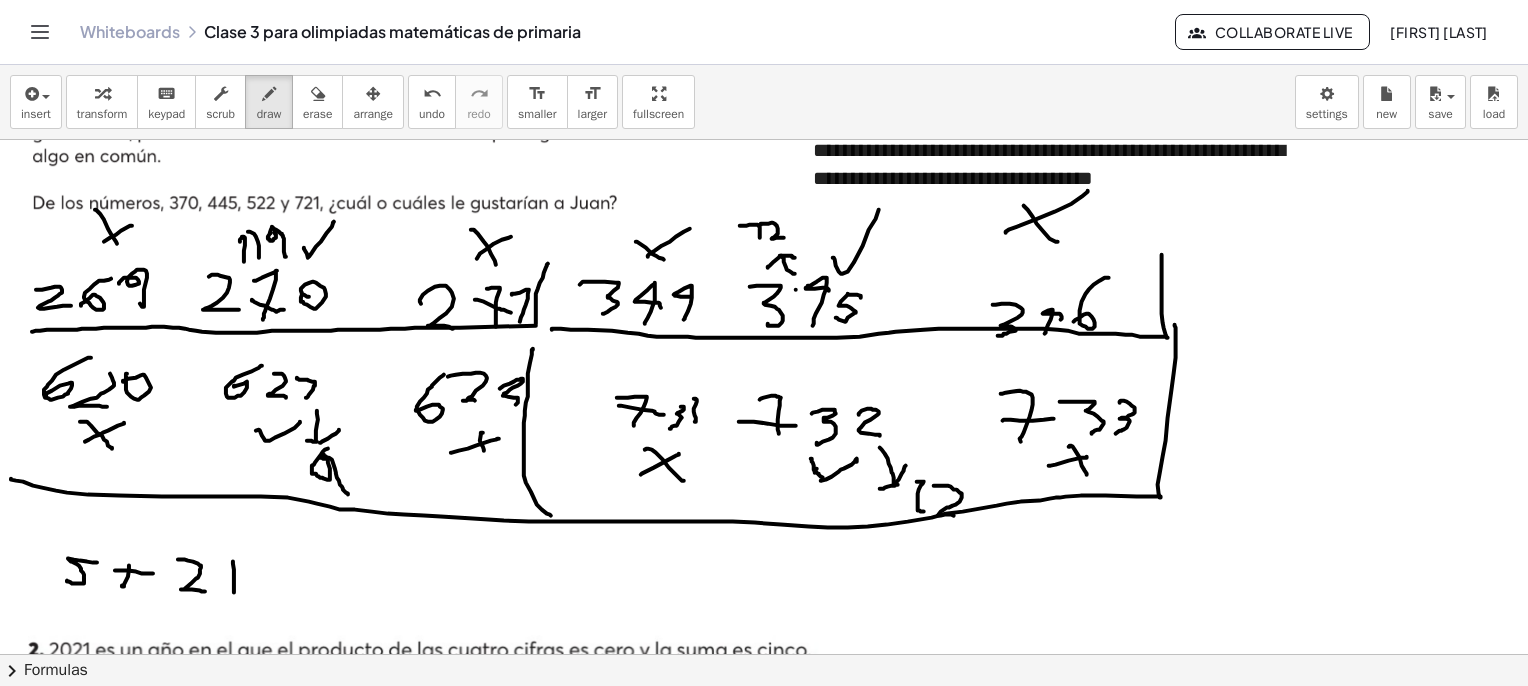 drag, startPoint x: 233, startPoint y: 561, endPoint x: 233, endPoint y: 595, distance: 34 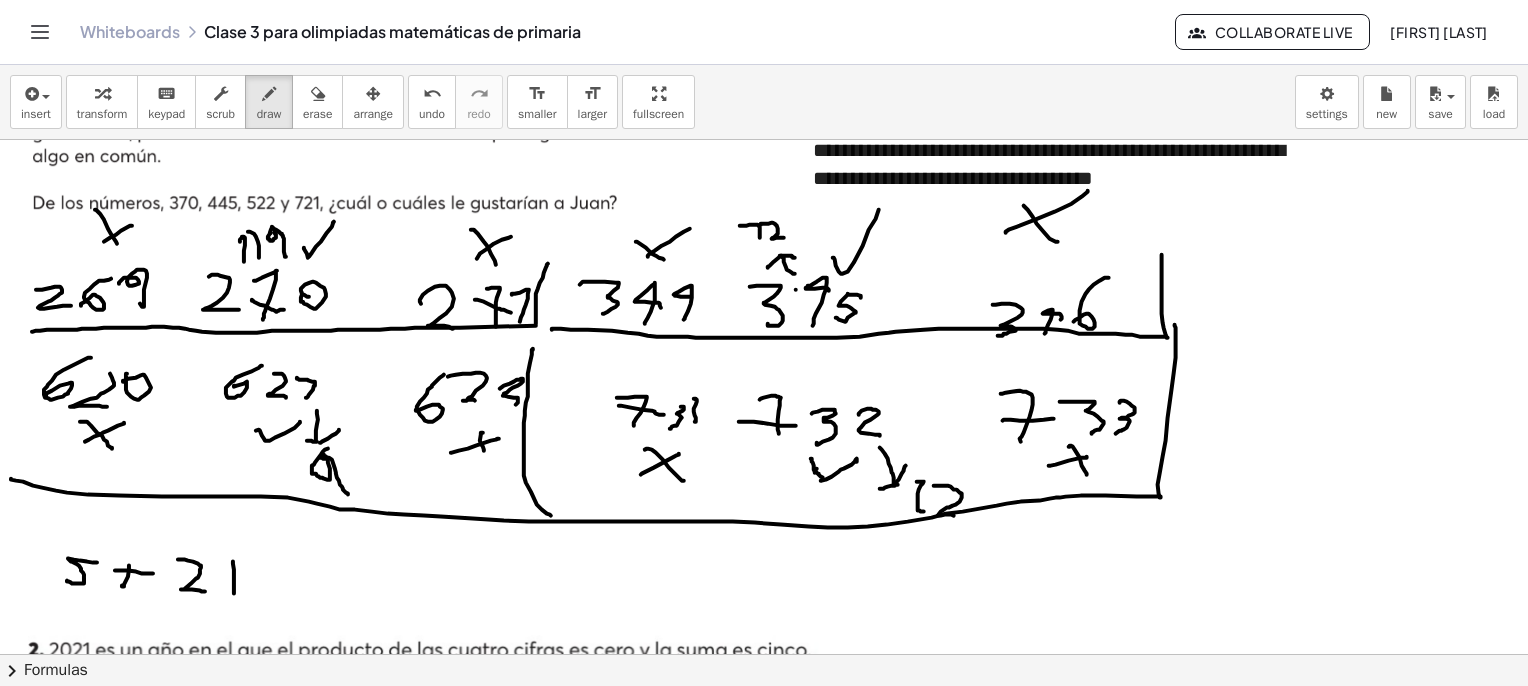 drag, startPoint x: 220, startPoint y: 571, endPoint x: 254, endPoint y: 569, distance: 34.058773 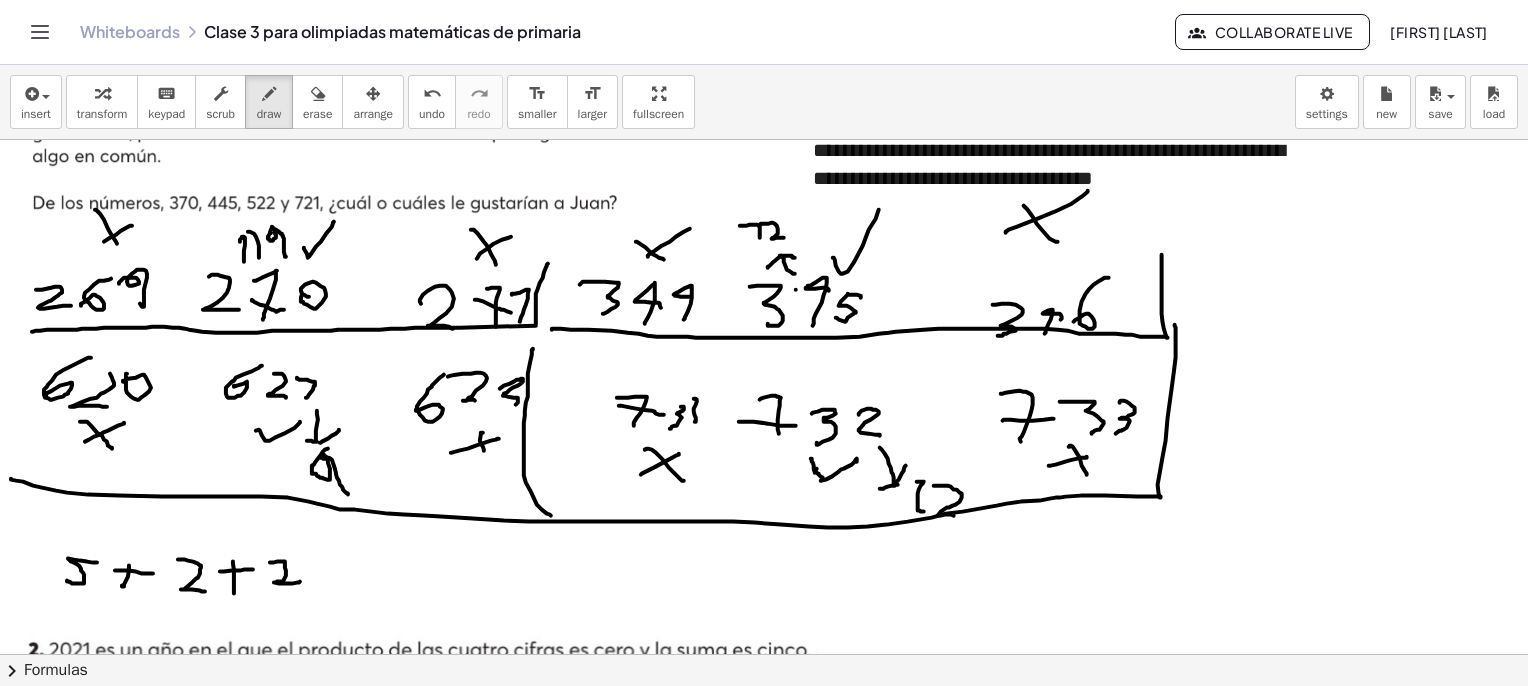 drag, startPoint x: 273, startPoint y: 562, endPoint x: 300, endPoint y: 581, distance: 33.01515 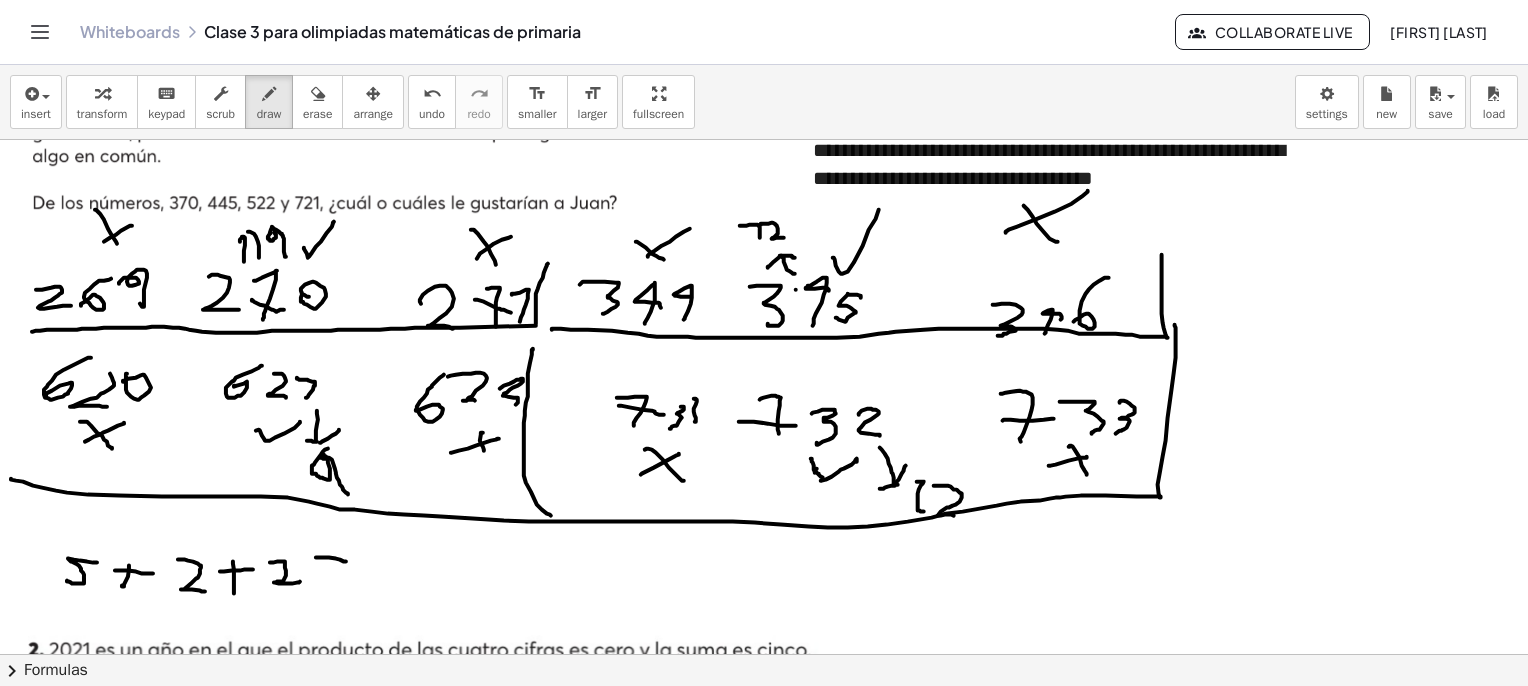 drag, startPoint x: 319, startPoint y: 557, endPoint x: 346, endPoint y: 561, distance: 27.294687 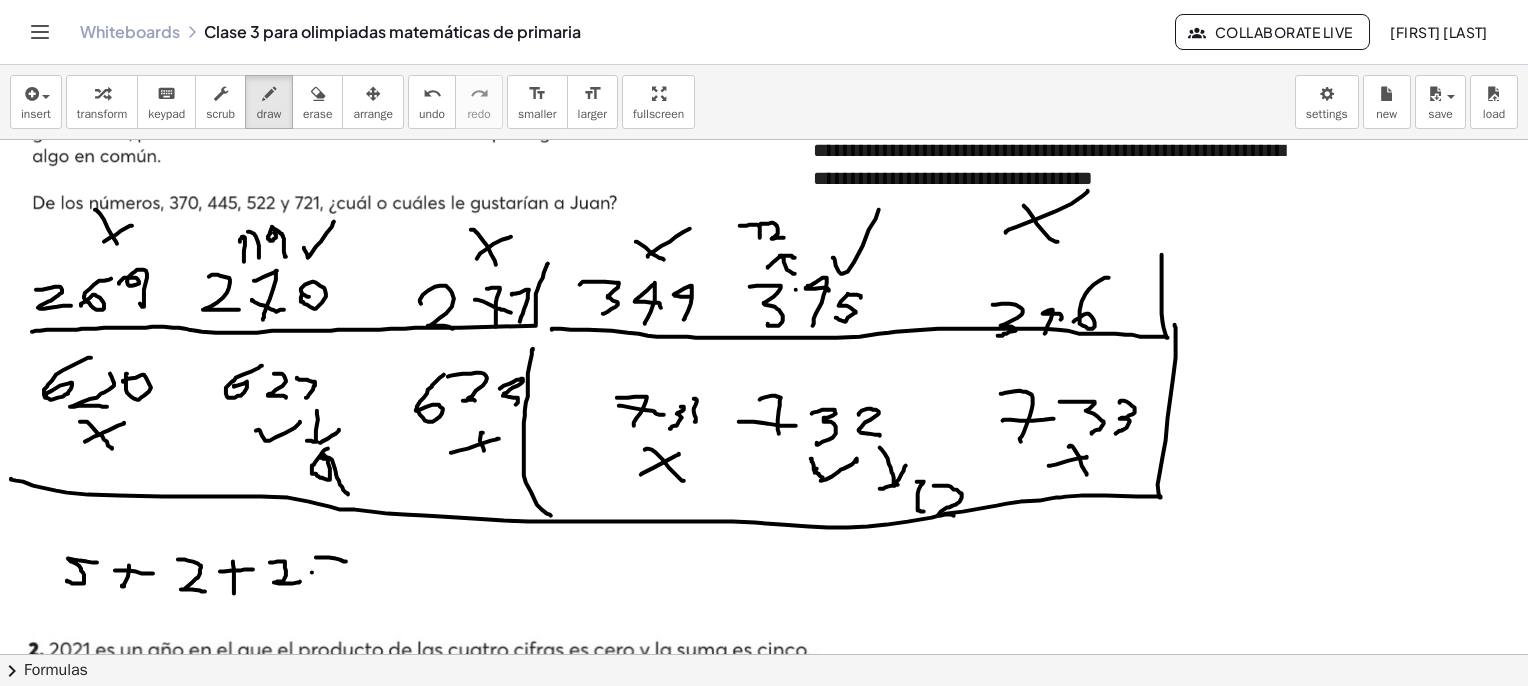 drag, startPoint x: 312, startPoint y: 572, endPoint x: 340, endPoint y: 569, distance: 28.160255 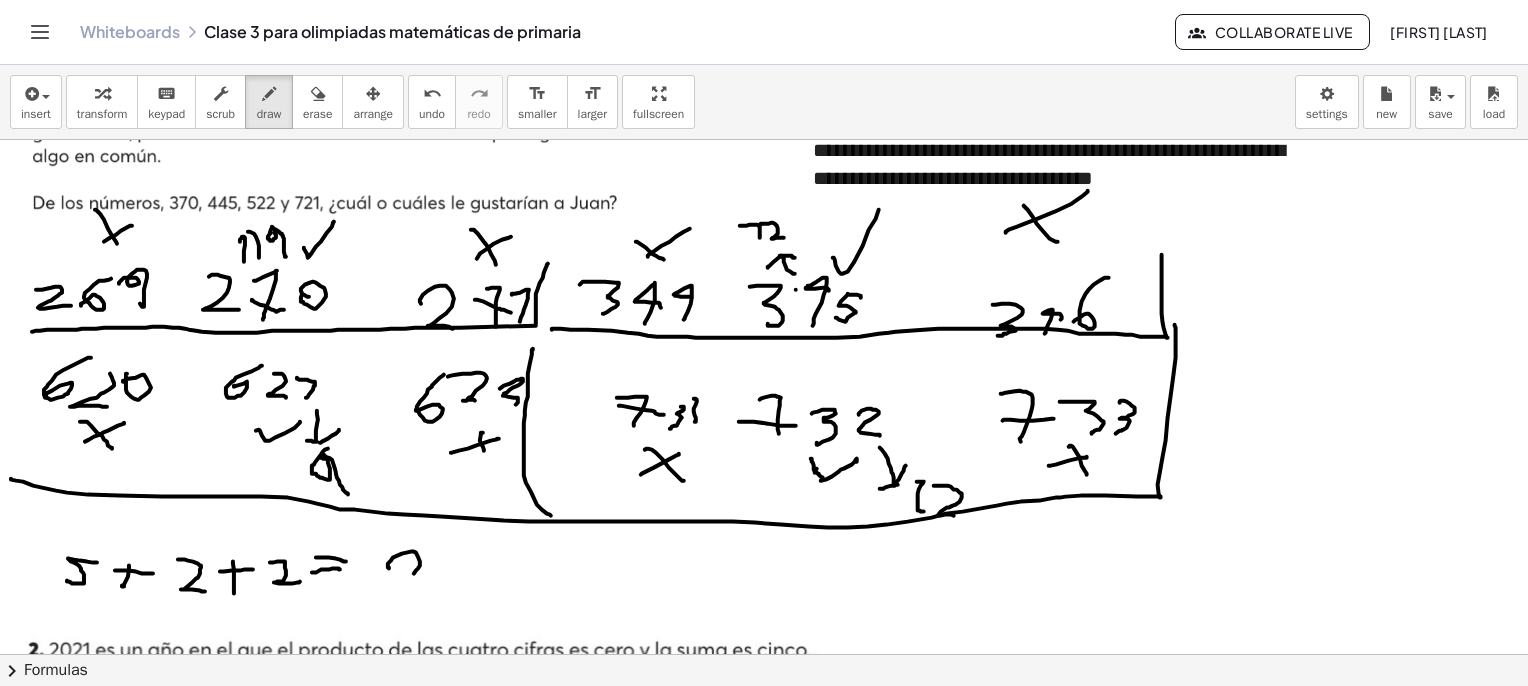 click at bounding box center (787, 2465) 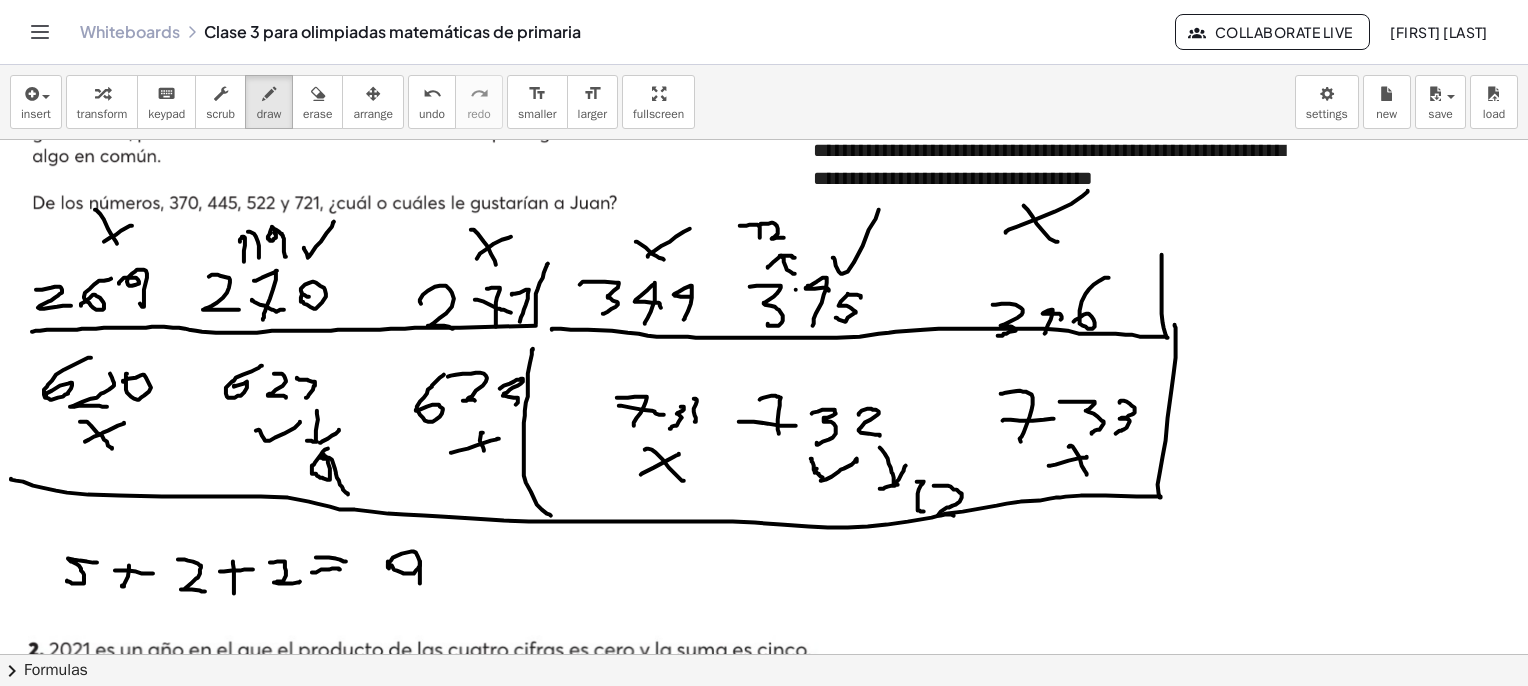 drag, startPoint x: 420, startPoint y: 561, endPoint x: 420, endPoint y: 583, distance: 22 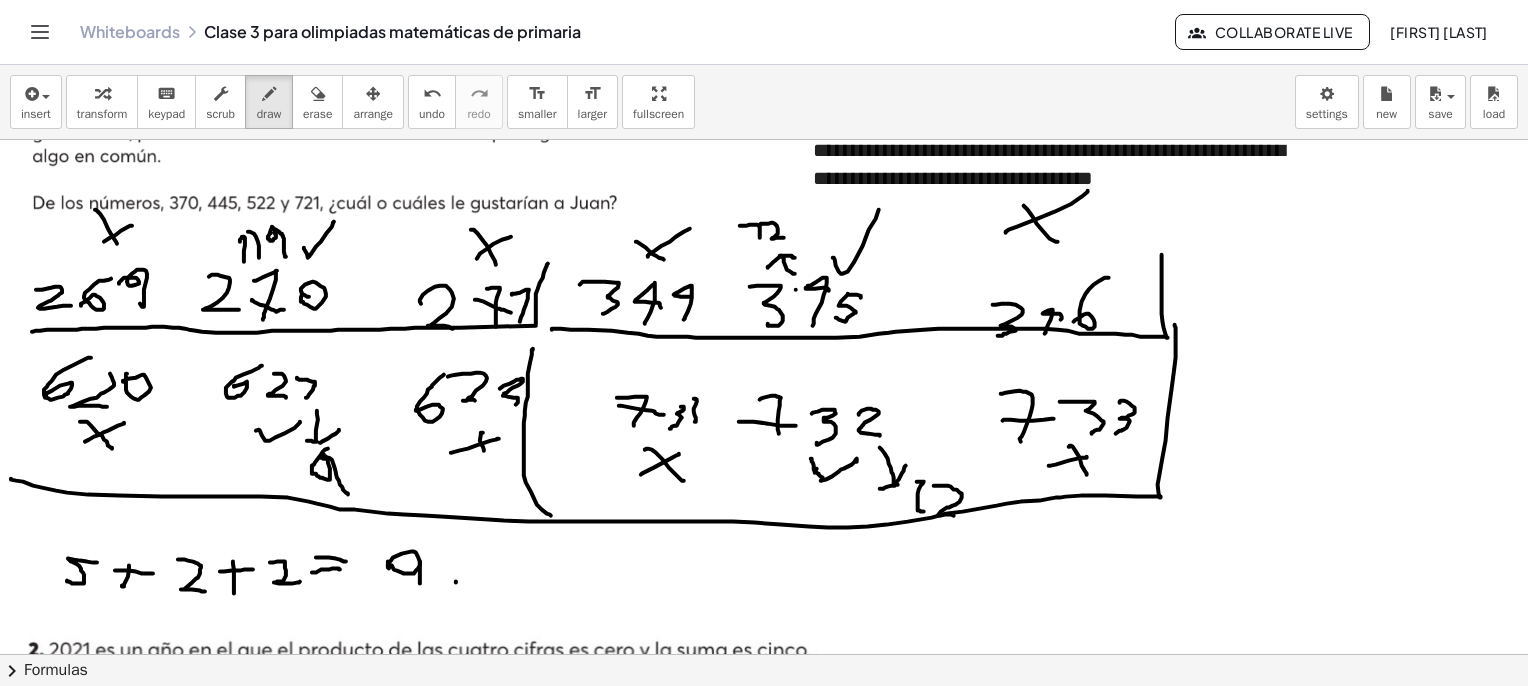 click at bounding box center (787, 2465) 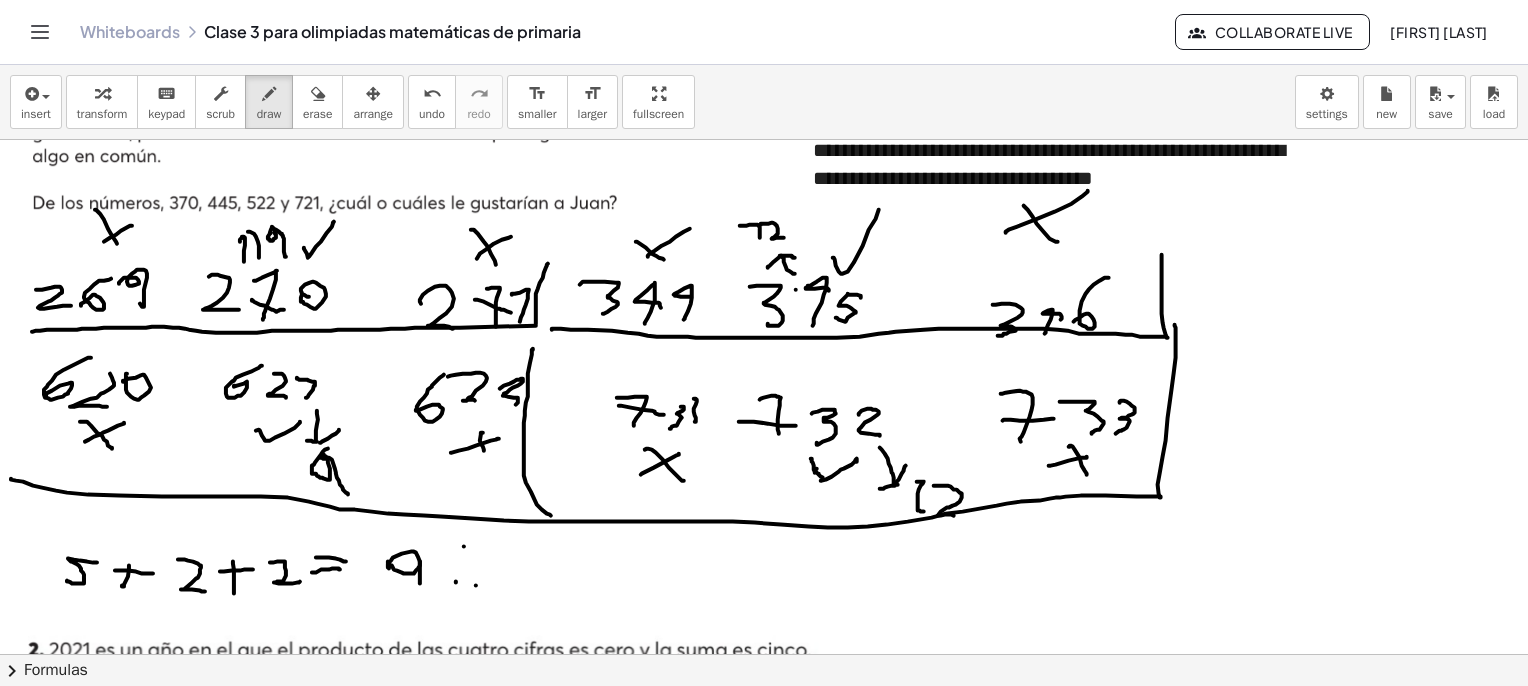 click at bounding box center [787, 2465] 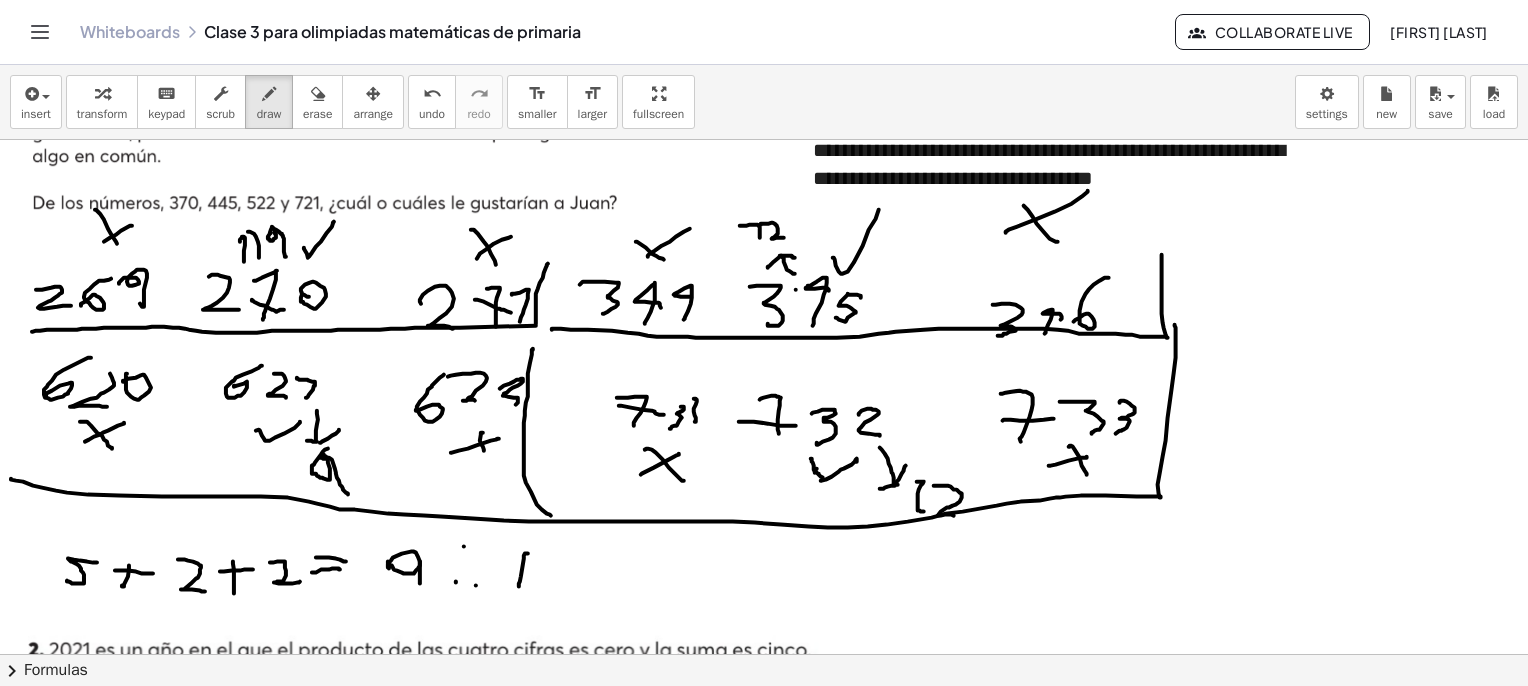 drag, startPoint x: 519, startPoint y: 586, endPoint x: 543, endPoint y: 557, distance: 37.64306 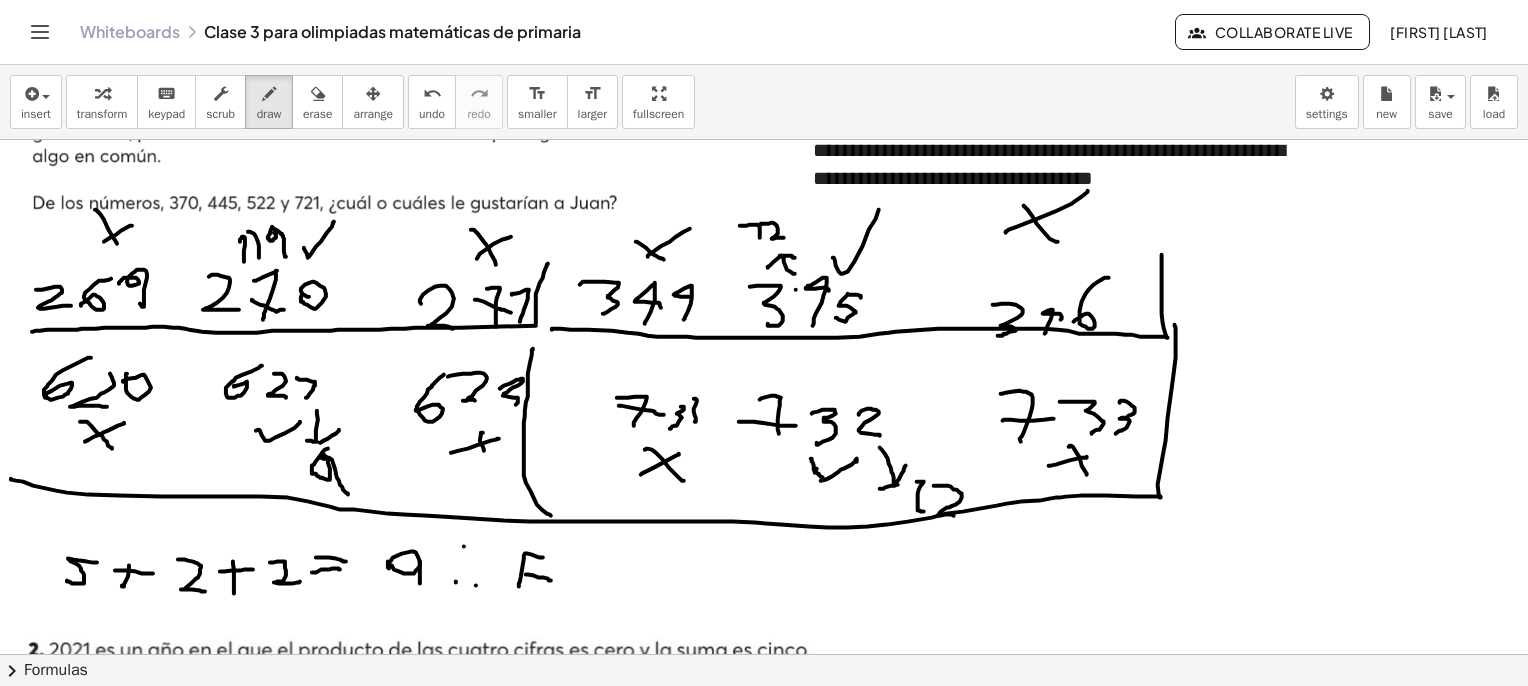 drag, startPoint x: 526, startPoint y: 574, endPoint x: 523, endPoint y: 593, distance: 19.235384 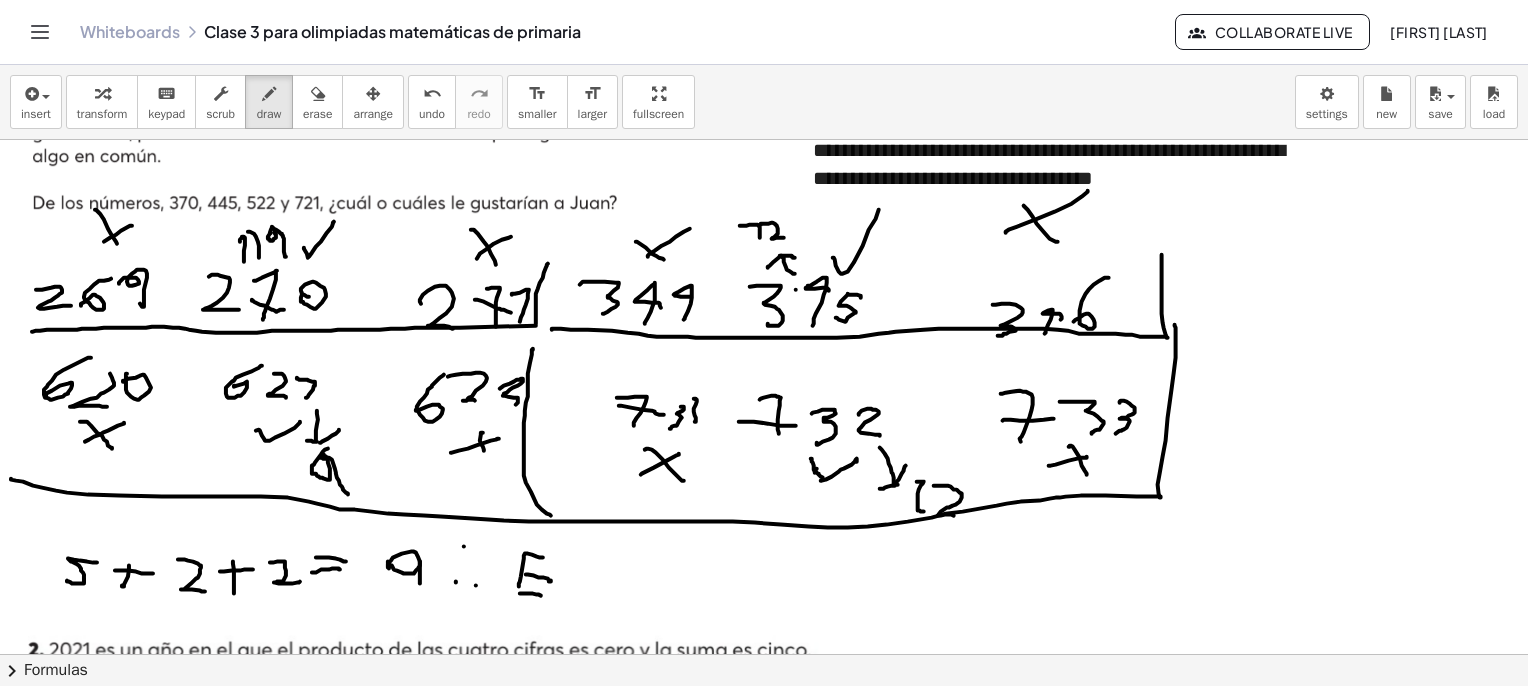 drag, startPoint x: 520, startPoint y: 593, endPoint x: 572, endPoint y: 590, distance: 52.086468 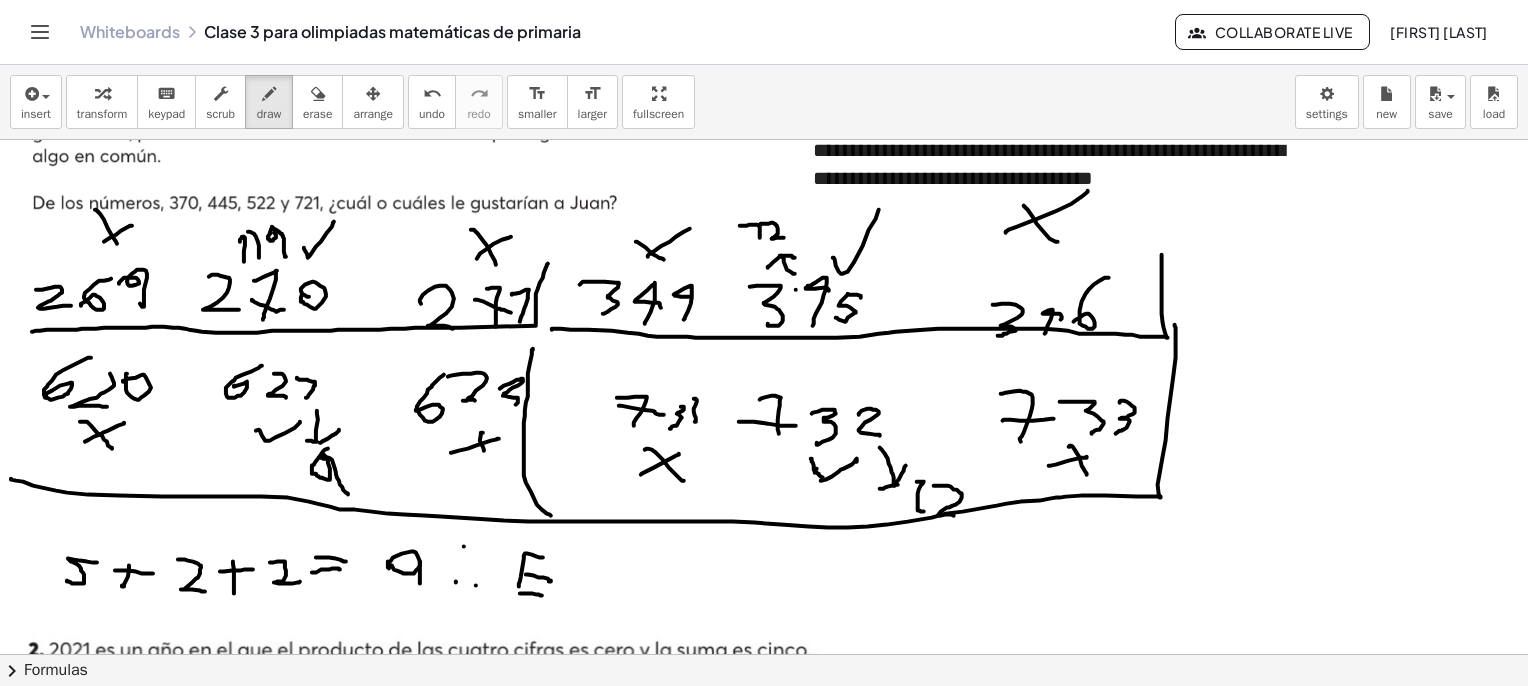 click at bounding box center [787, 2465] 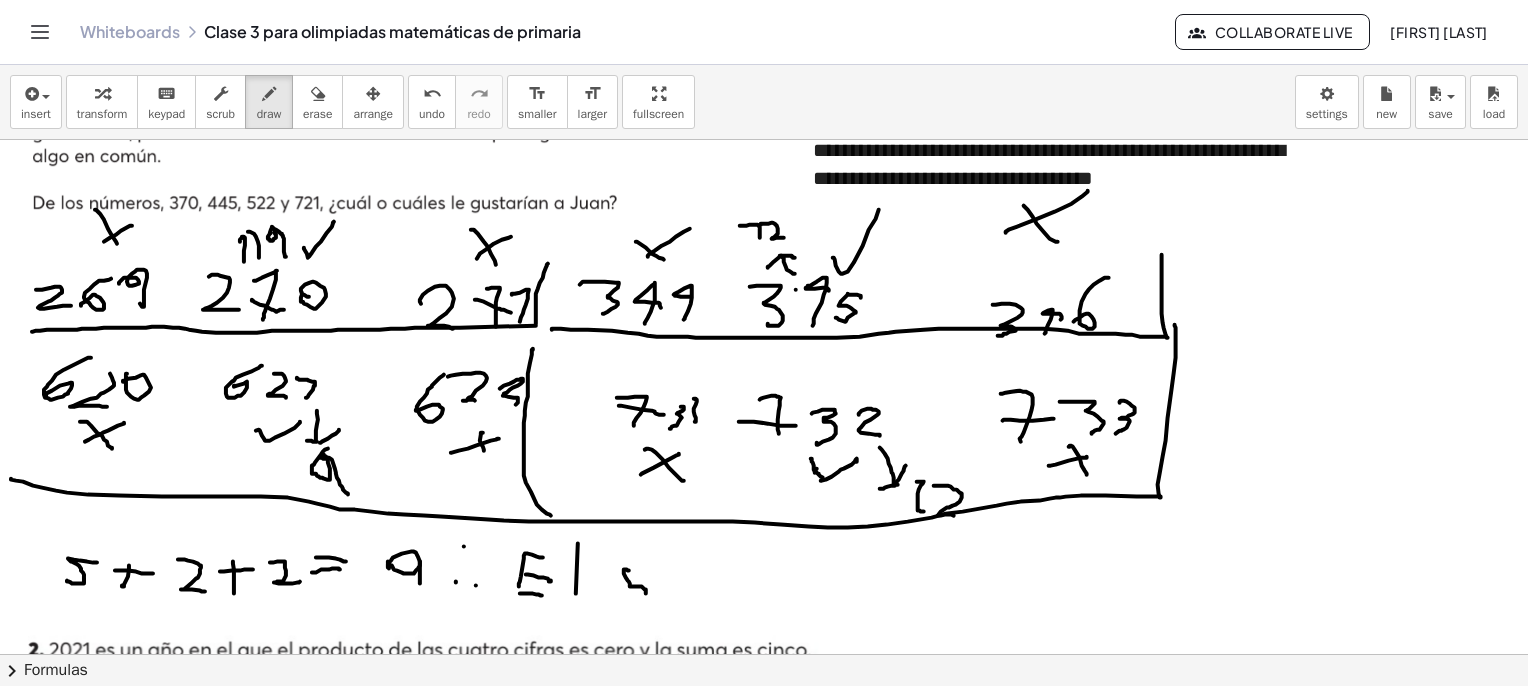 drag, startPoint x: 628, startPoint y: 570, endPoint x: 625, endPoint y: 600, distance: 30.149628 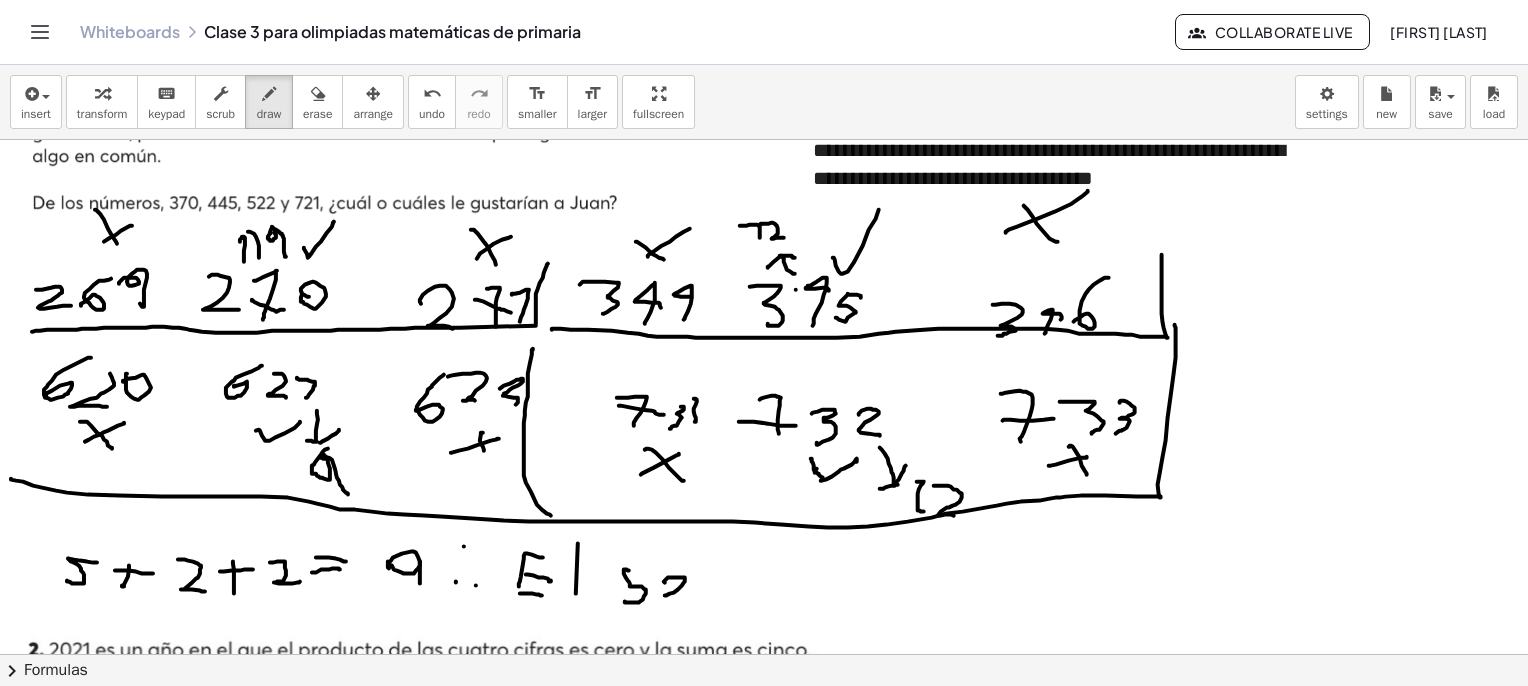 drag, startPoint x: 680, startPoint y: 577, endPoint x: 689, endPoint y: 597, distance: 21.931713 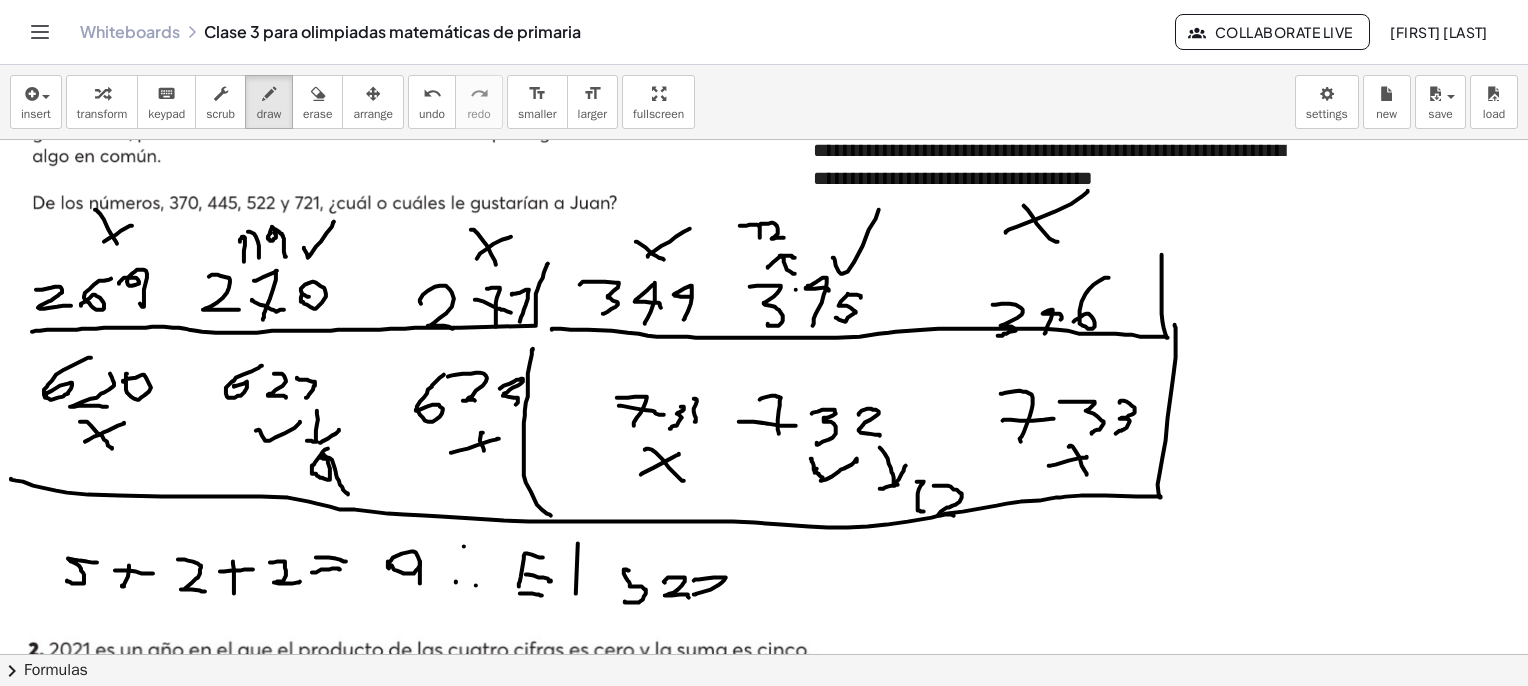 drag, startPoint x: 706, startPoint y: 578, endPoint x: 717, endPoint y: 593, distance: 18.601076 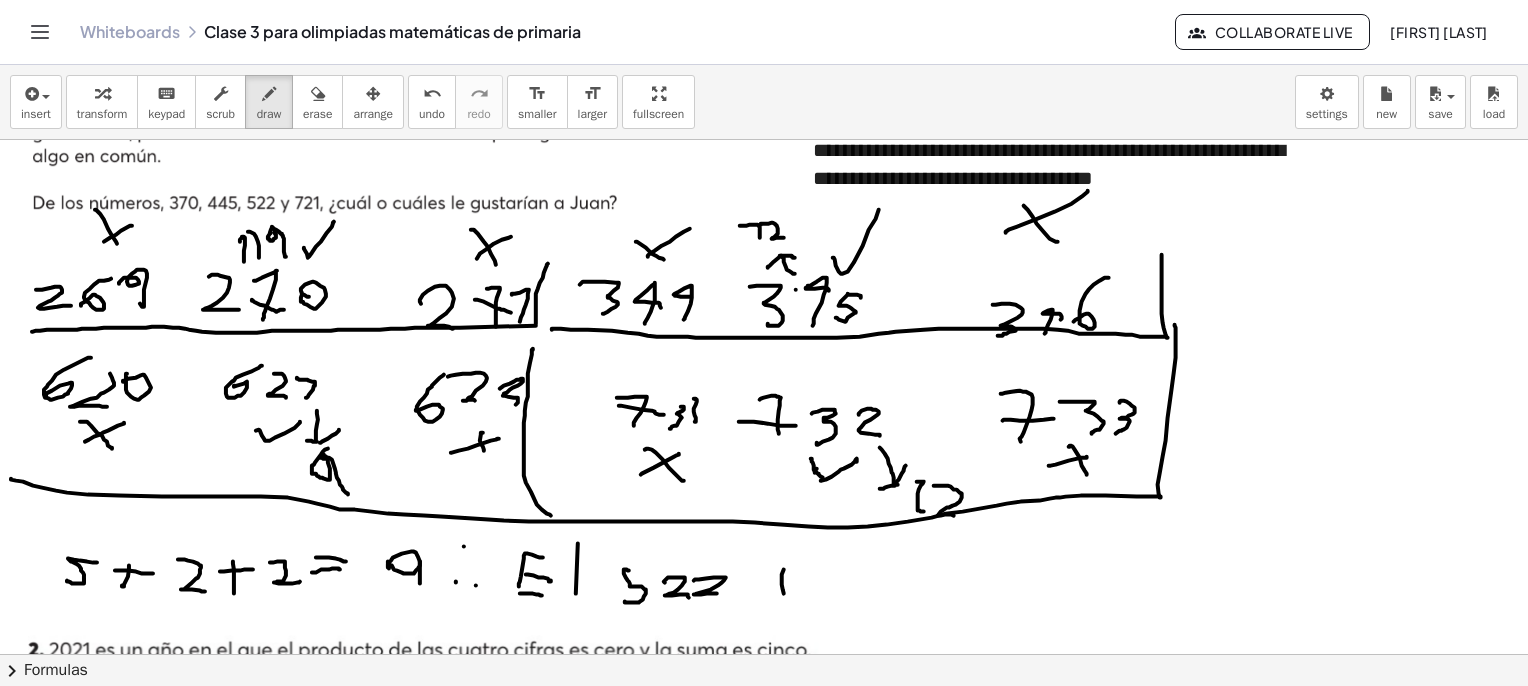 drag, startPoint x: 784, startPoint y: 593, endPoint x: 790, endPoint y: 548, distance: 45.39824 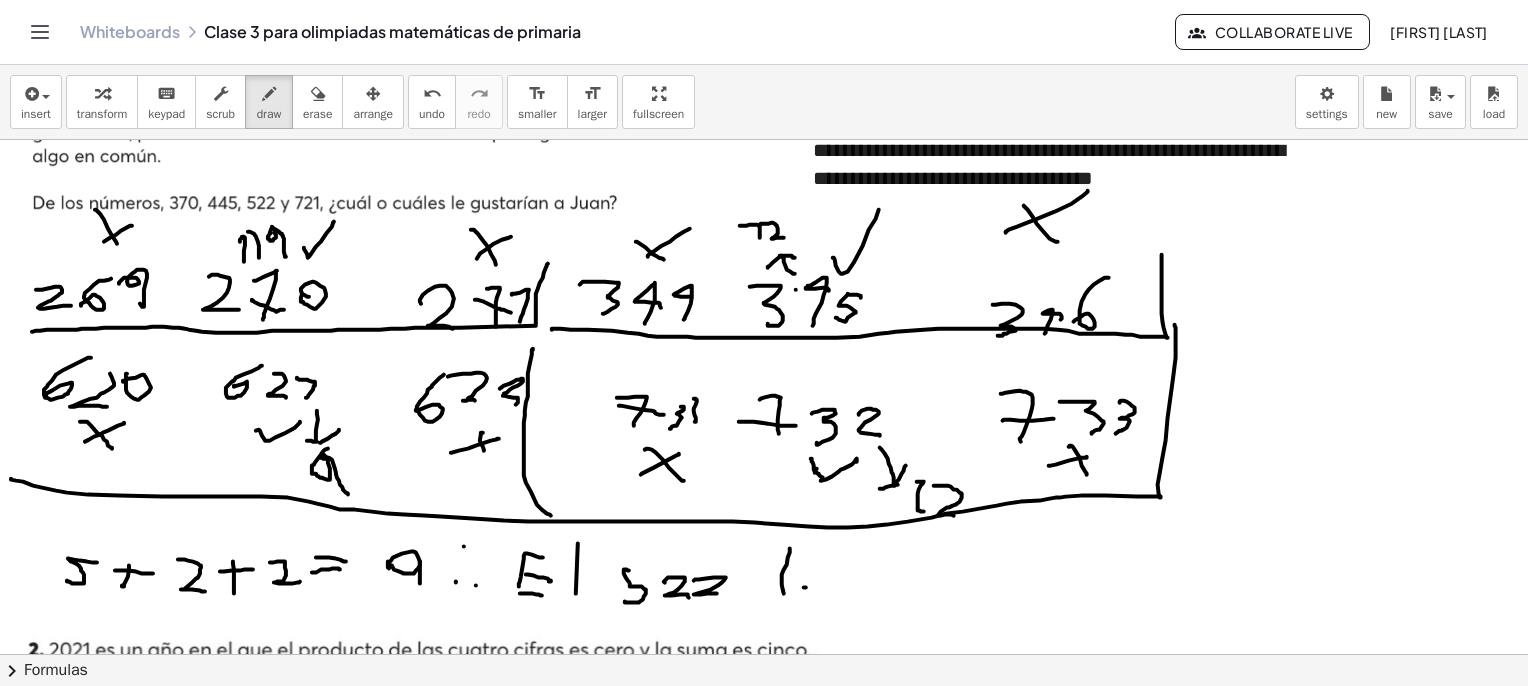 drag, startPoint x: 806, startPoint y: 587, endPoint x: 813, endPoint y: 573, distance: 15.652476 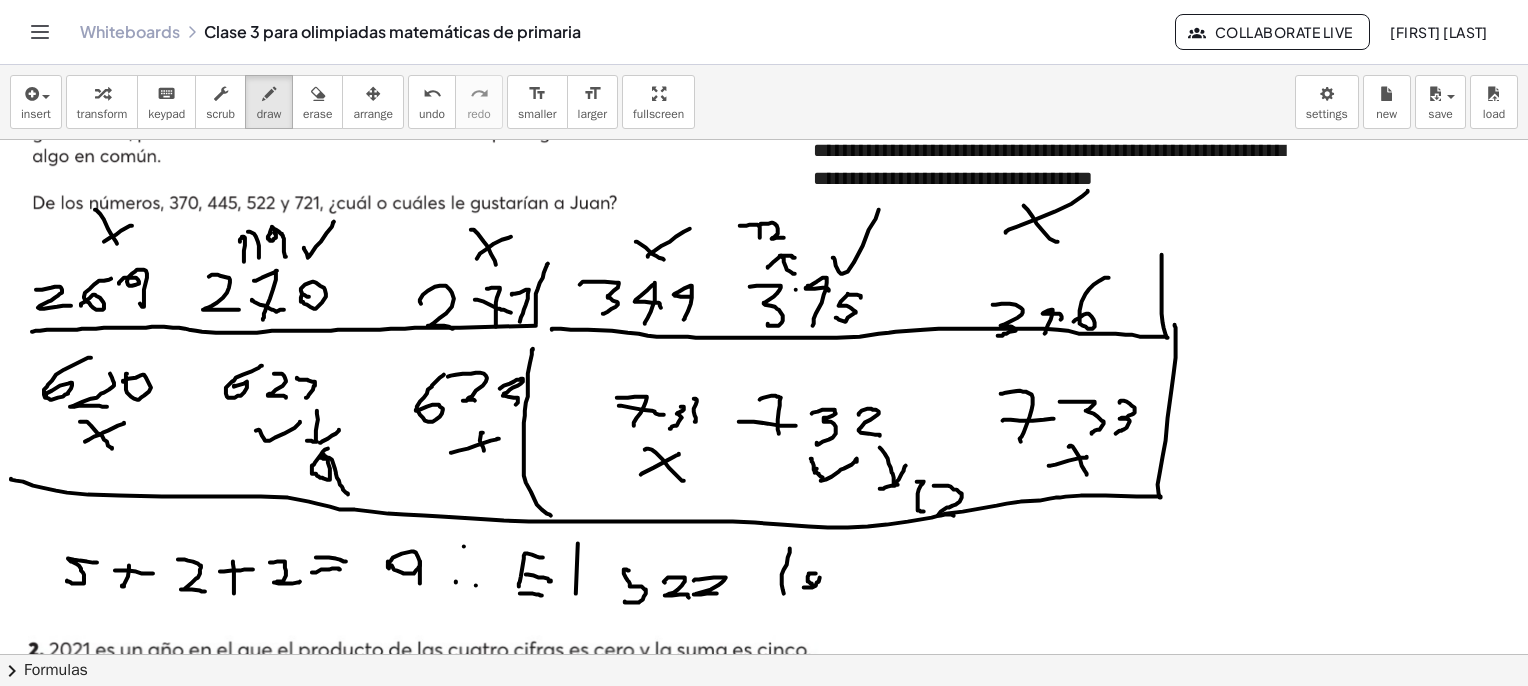 drag, startPoint x: 813, startPoint y: 573, endPoint x: 817, endPoint y: 588, distance: 15.524175 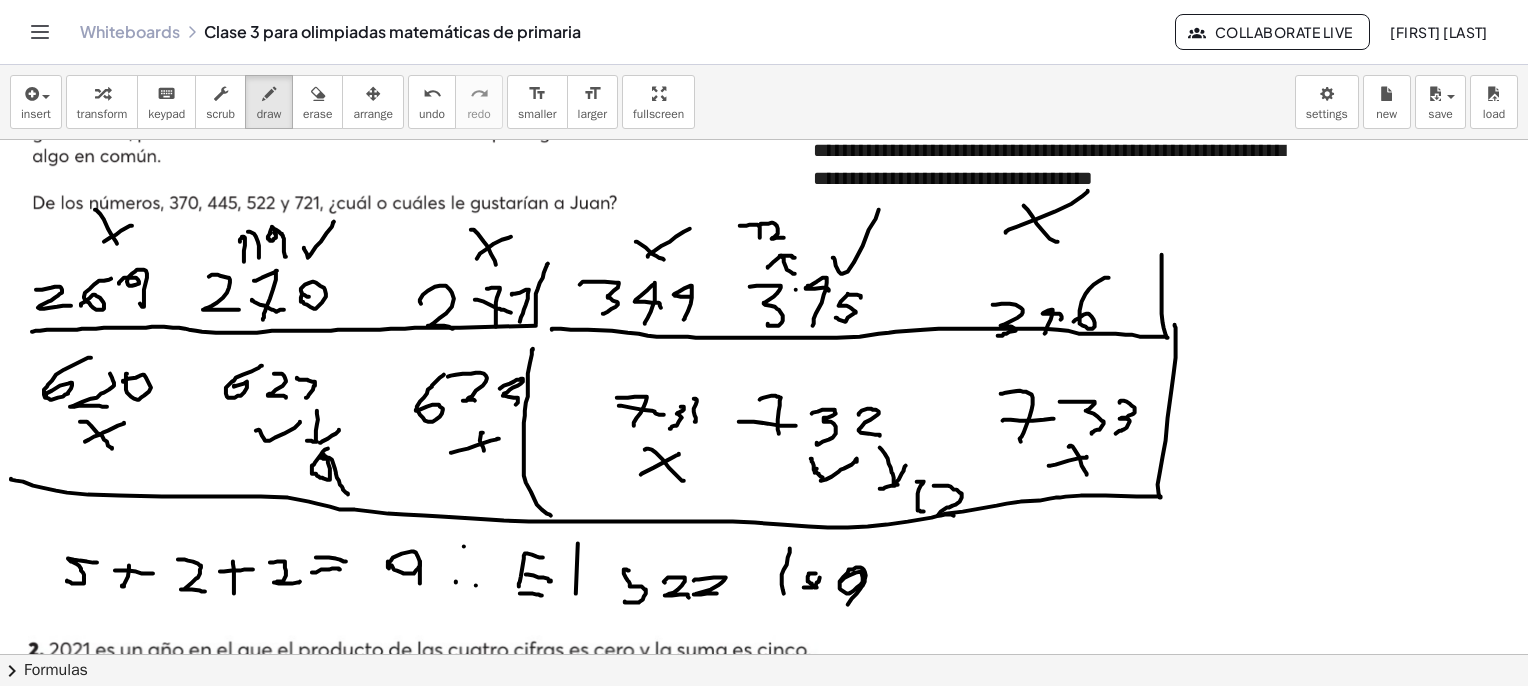 drag, startPoint x: 863, startPoint y: 577, endPoint x: 837, endPoint y: 601, distance: 35.383614 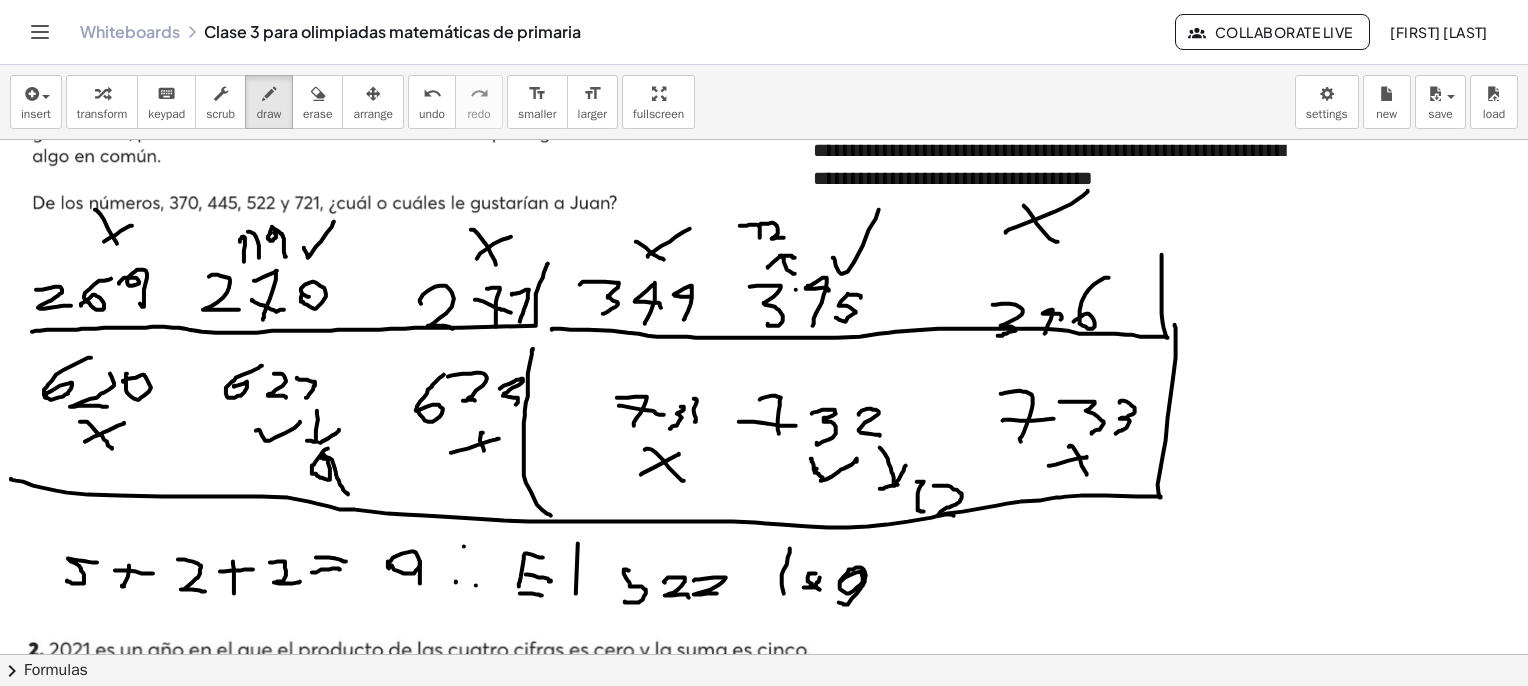 drag, startPoint x: 811, startPoint y: 585, endPoint x: 824, endPoint y: 591, distance: 14.3178215 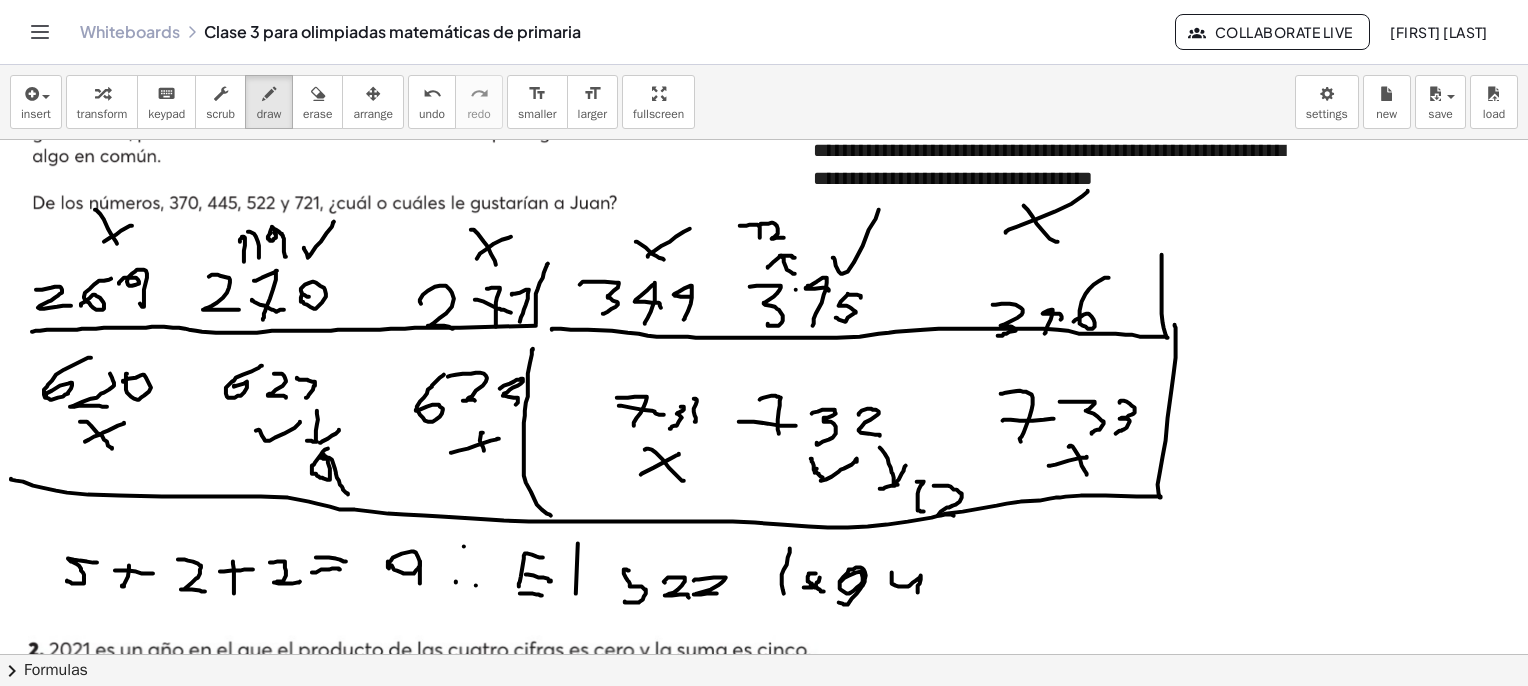 drag, startPoint x: 892, startPoint y: 572, endPoint x: 919, endPoint y: 594, distance: 34.828148 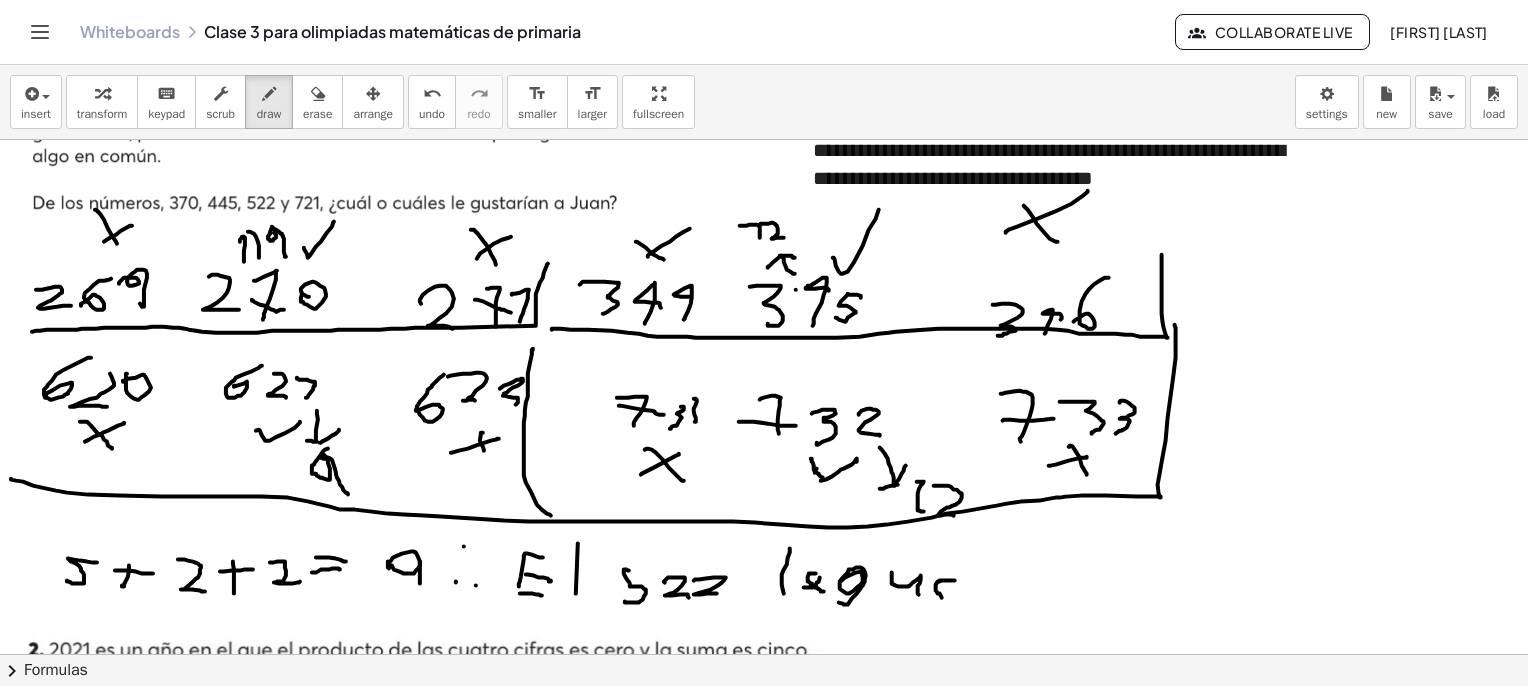 drag, startPoint x: 955, startPoint y: 580, endPoint x: 940, endPoint y: 605, distance: 29.15476 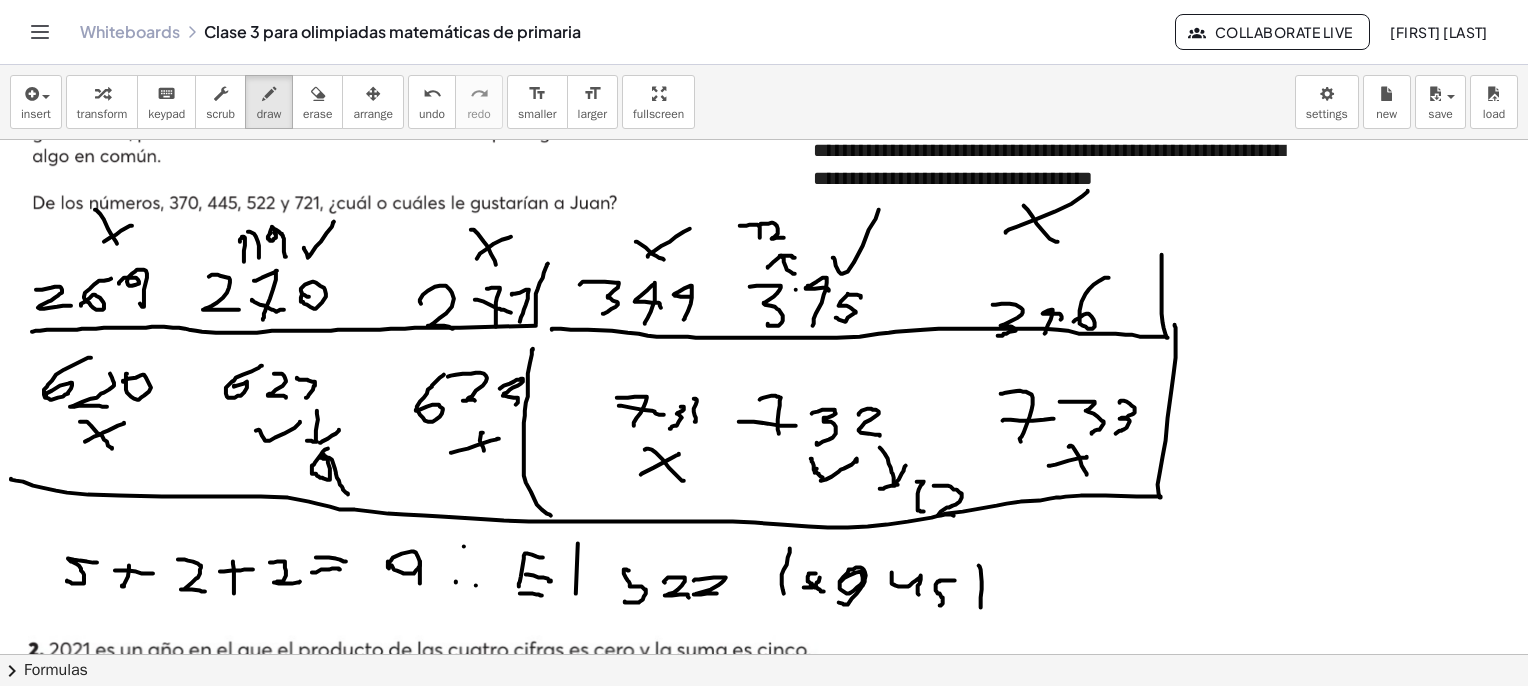 drag, startPoint x: 981, startPoint y: 569, endPoint x: 981, endPoint y: 607, distance: 38 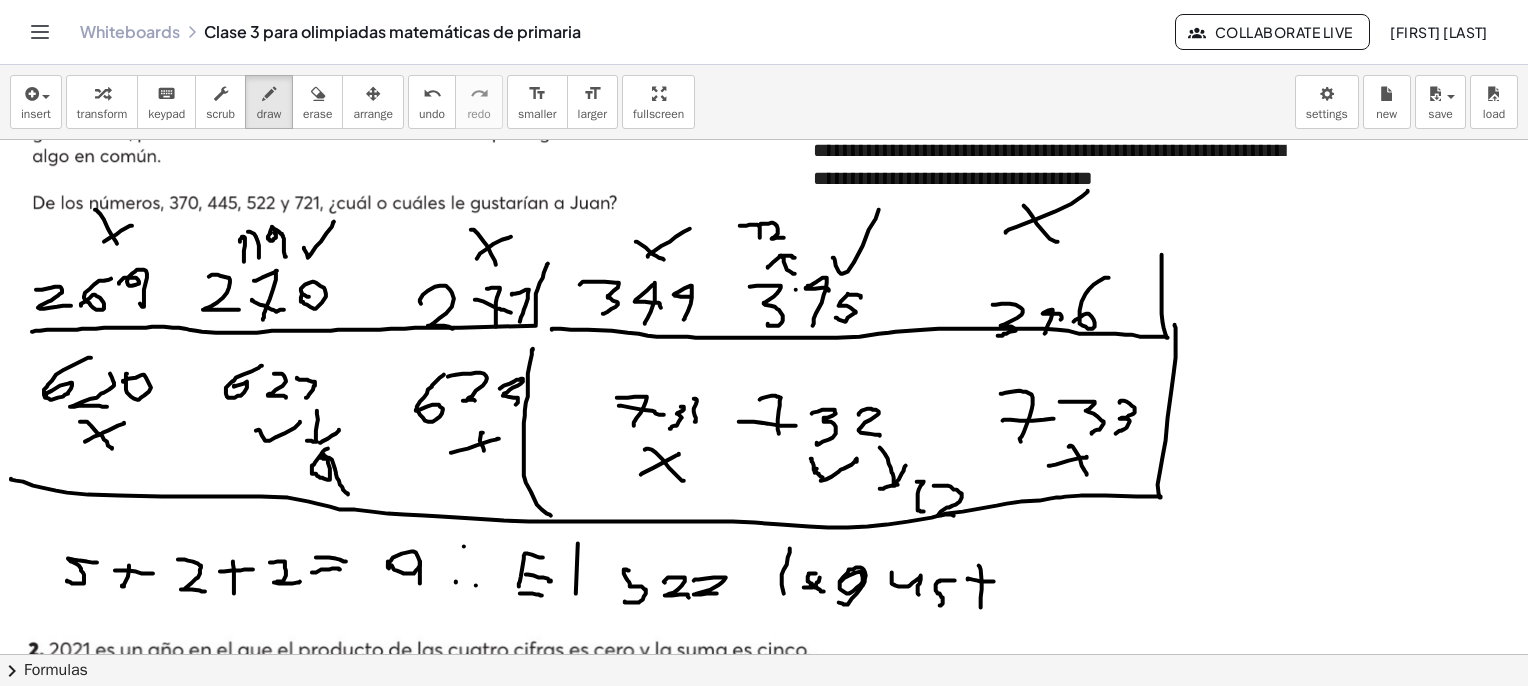 drag, startPoint x: 968, startPoint y: 579, endPoint x: 1001, endPoint y: 581, distance: 33.06055 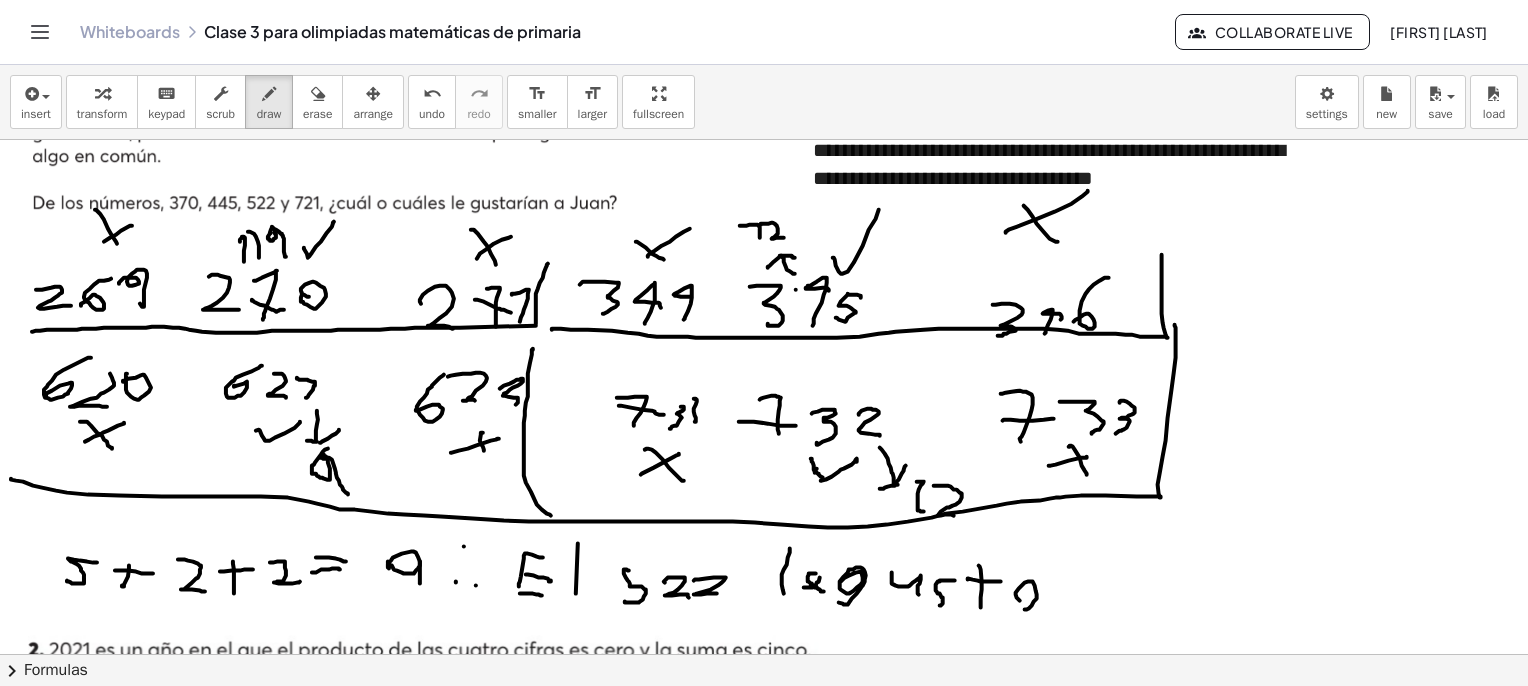 drag, startPoint x: 1022, startPoint y: 585, endPoint x: 1016, endPoint y: 594, distance: 10.816654 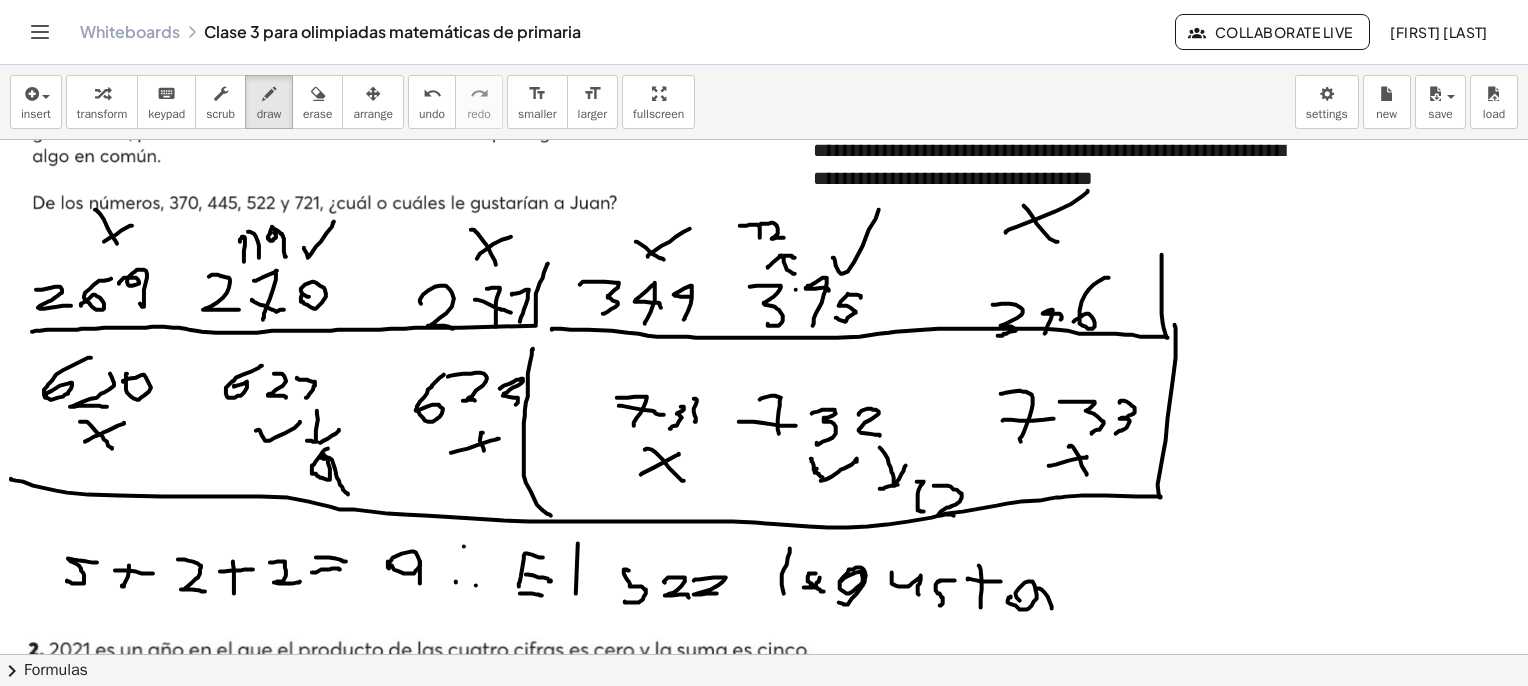 drag, startPoint x: 1042, startPoint y: 589, endPoint x: 1053, endPoint y: 609, distance: 22.825424 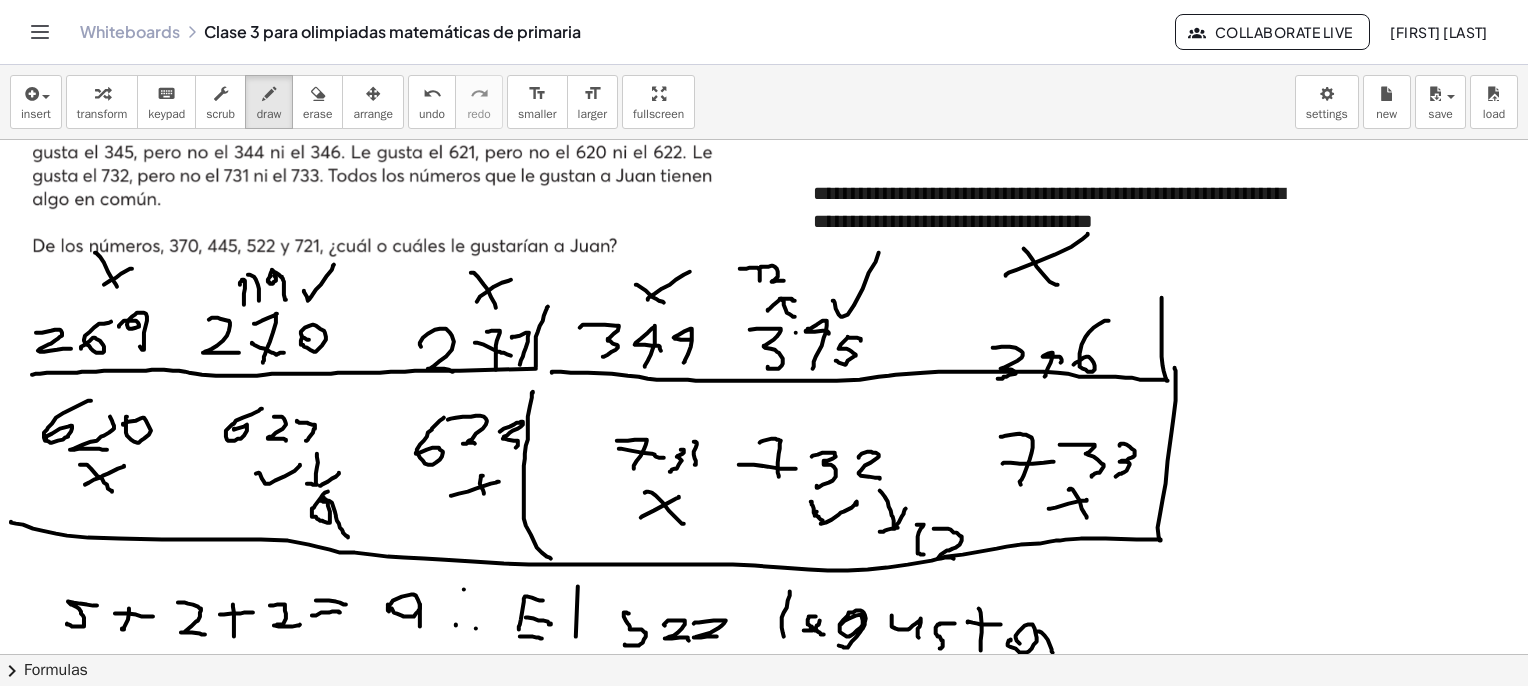 scroll, scrollTop: 1362, scrollLeft: 0, axis: vertical 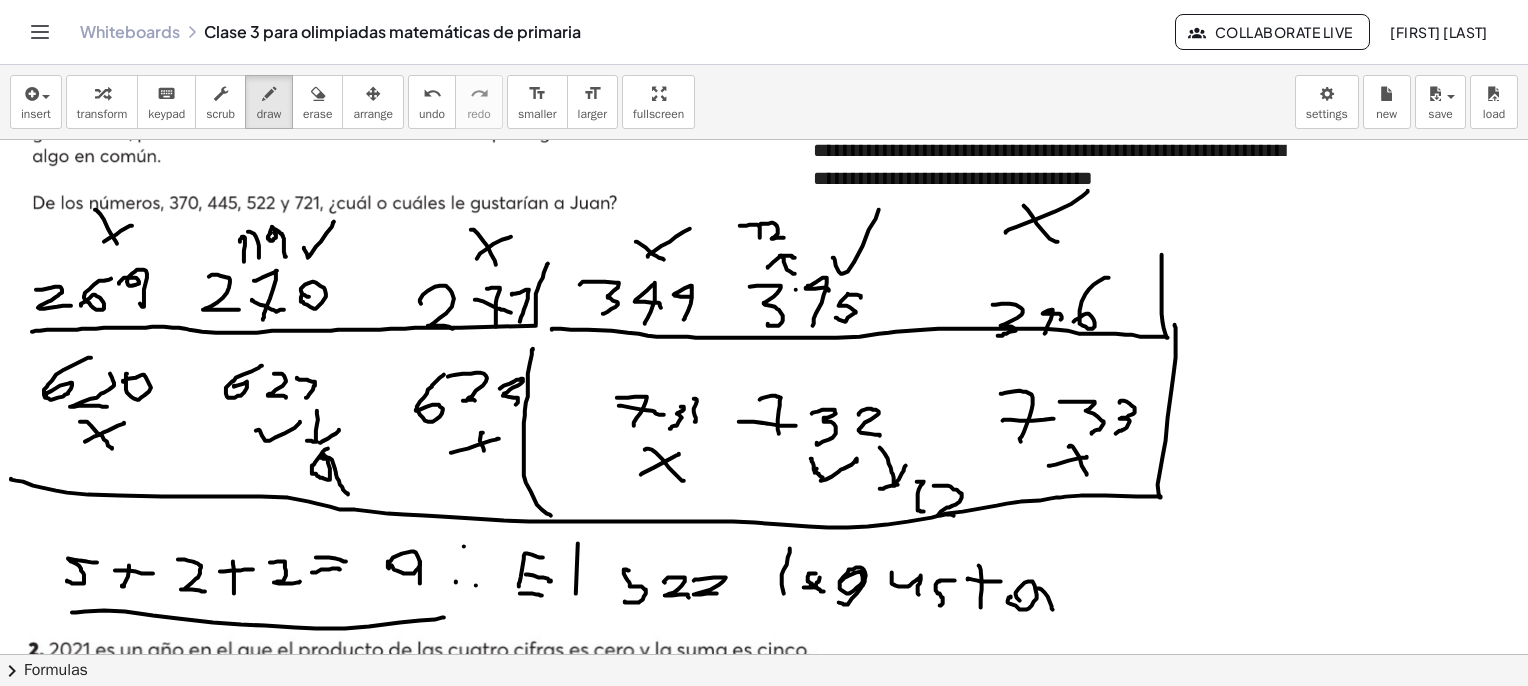 drag, startPoint x: 73, startPoint y: 612, endPoint x: 444, endPoint y: 617, distance: 371.0337 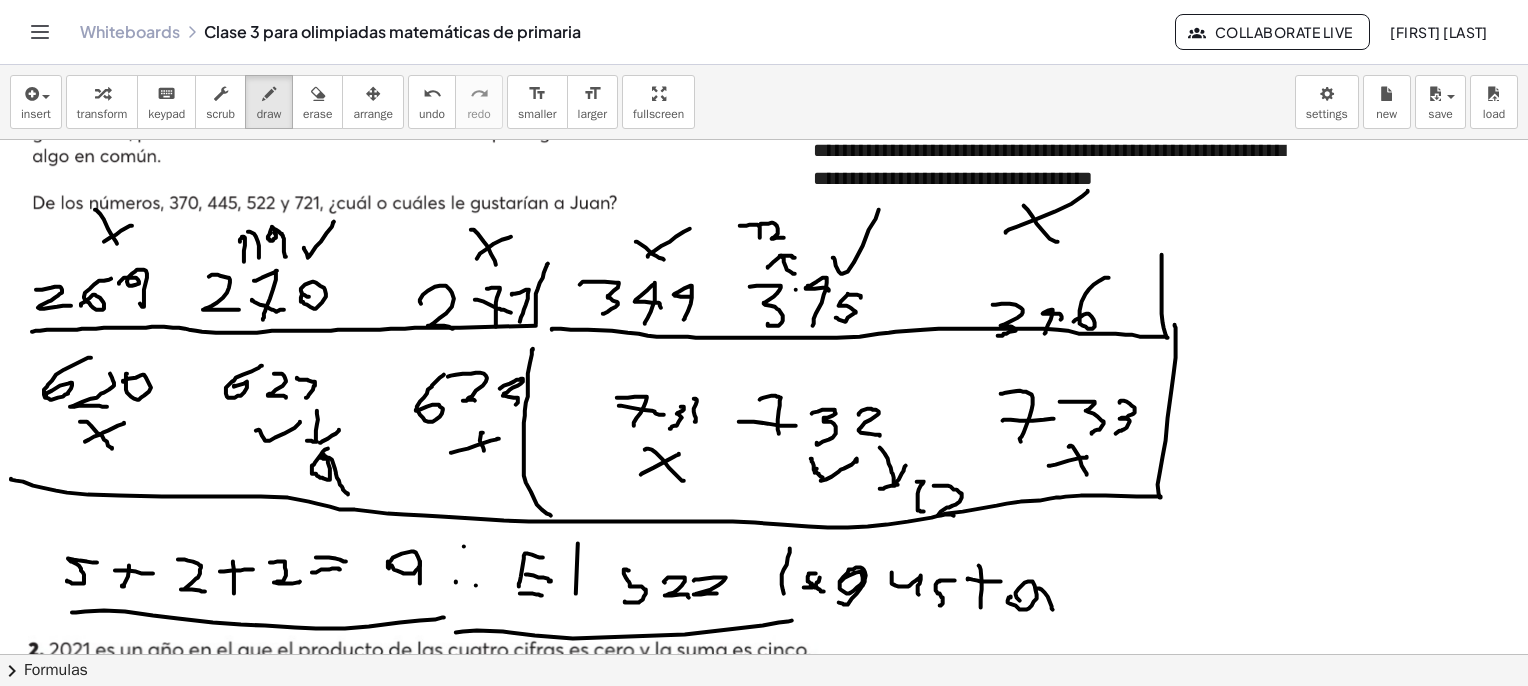 drag, startPoint x: 456, startPoint y: 632, endPoint x: 801, endPoint y: 617, distance: 345.32593 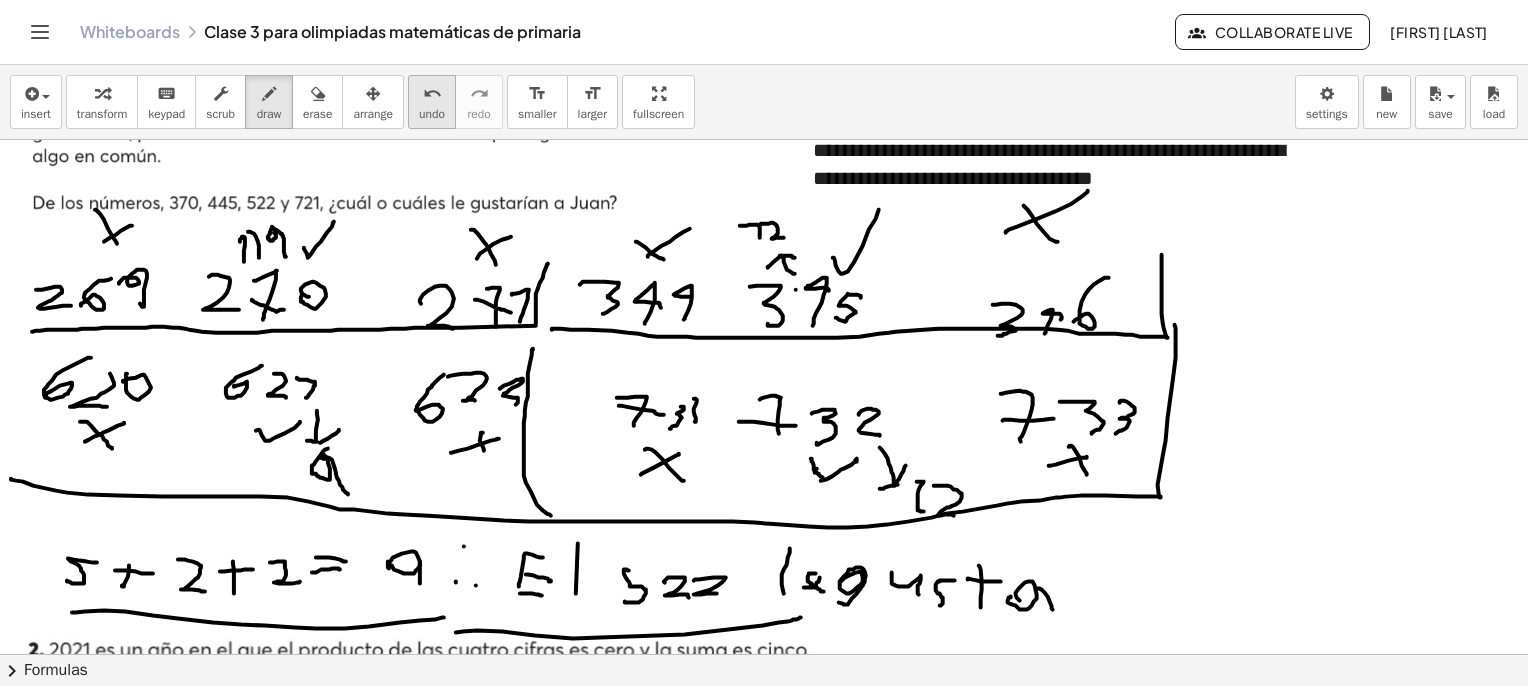 click on "undo" at bounding box center (432, 114) 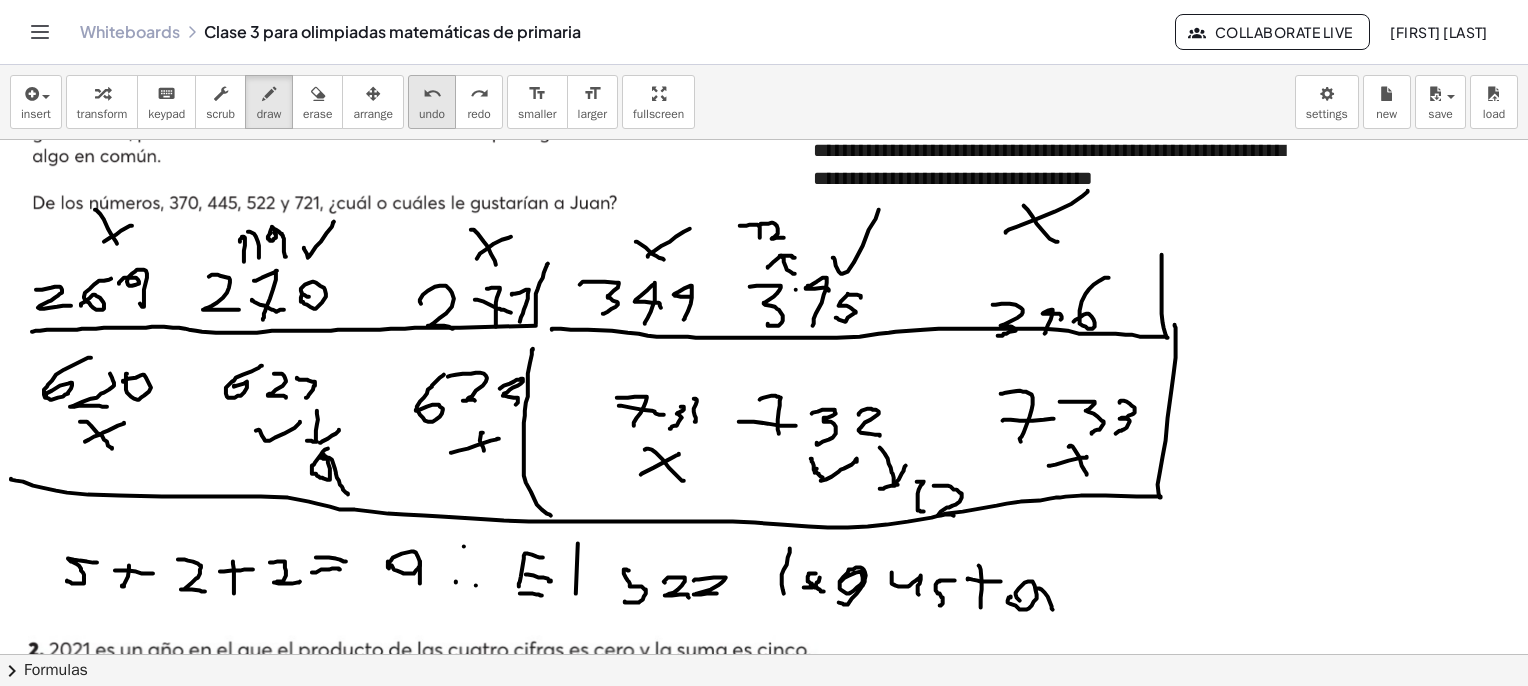 click on "undo" at bounding box center [432, 114] 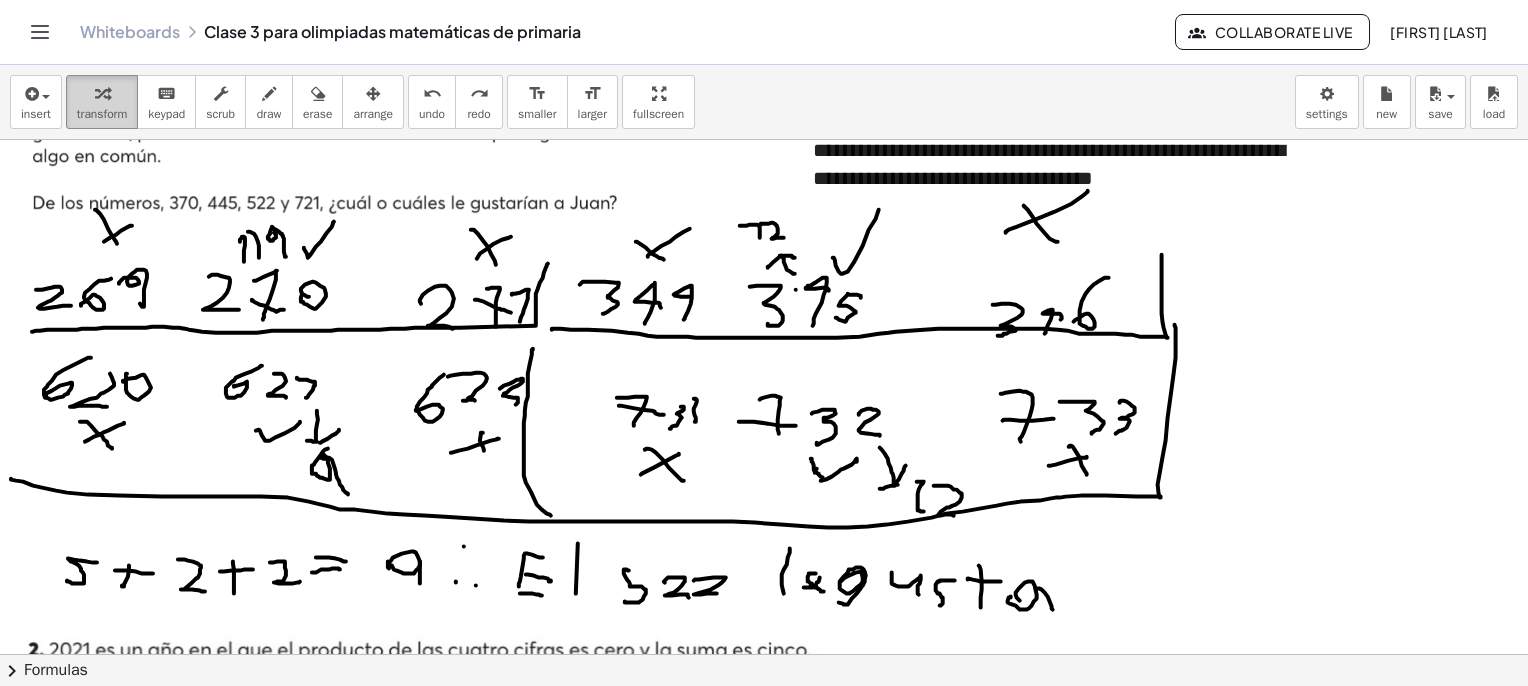 click at bounding box center (102, 94) 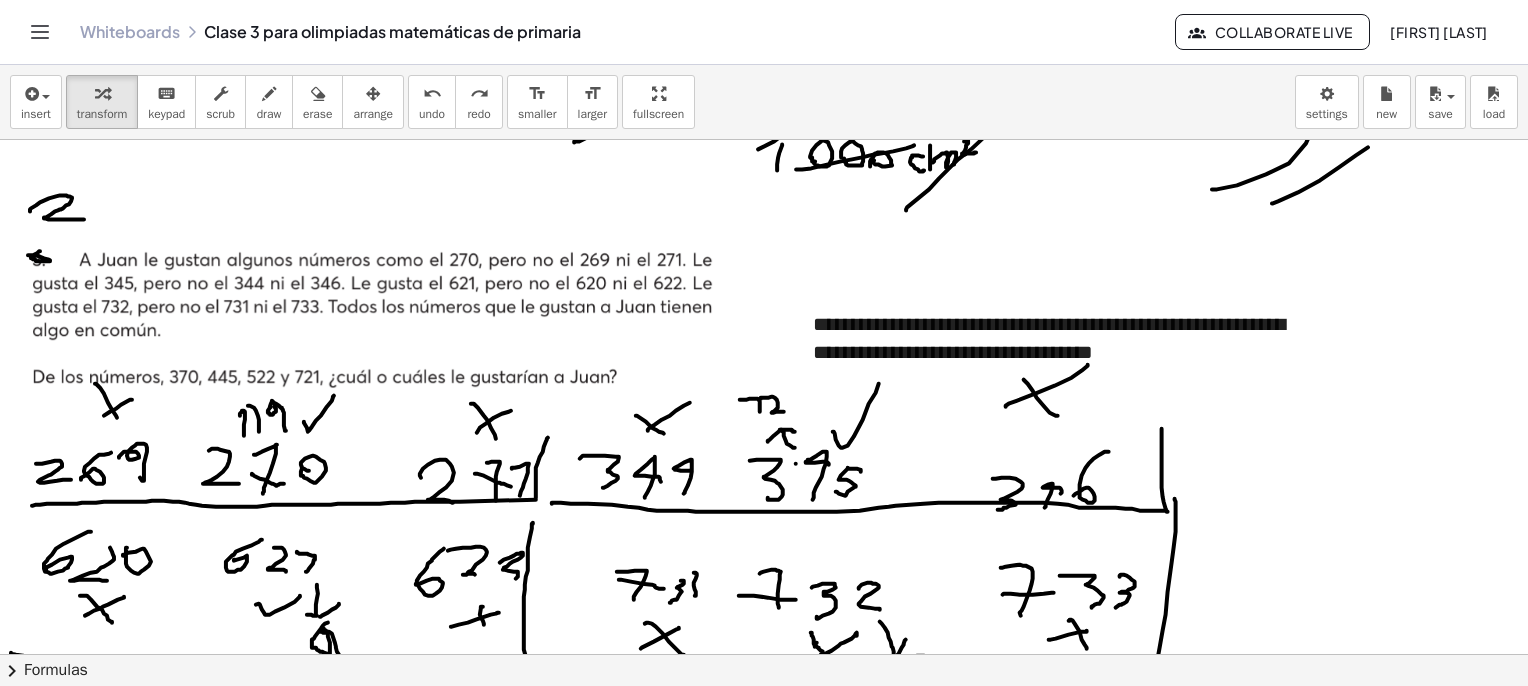 scroll, scrollTop: 1162, scrollLeft: 0, axis: vertical 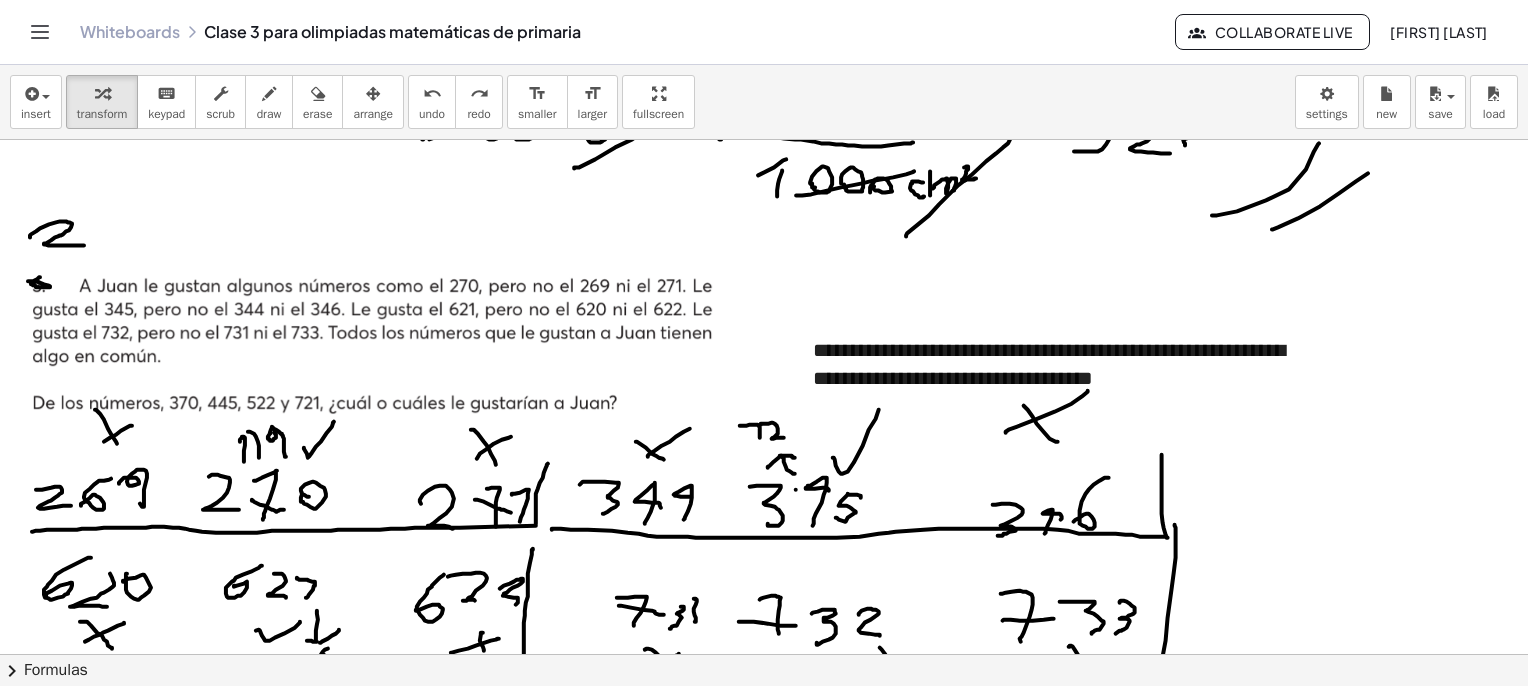 drag, startPoint x: 1153, startPoint y: 371, endPoint x: 772, endPoint y: 335, distance: 382.69702 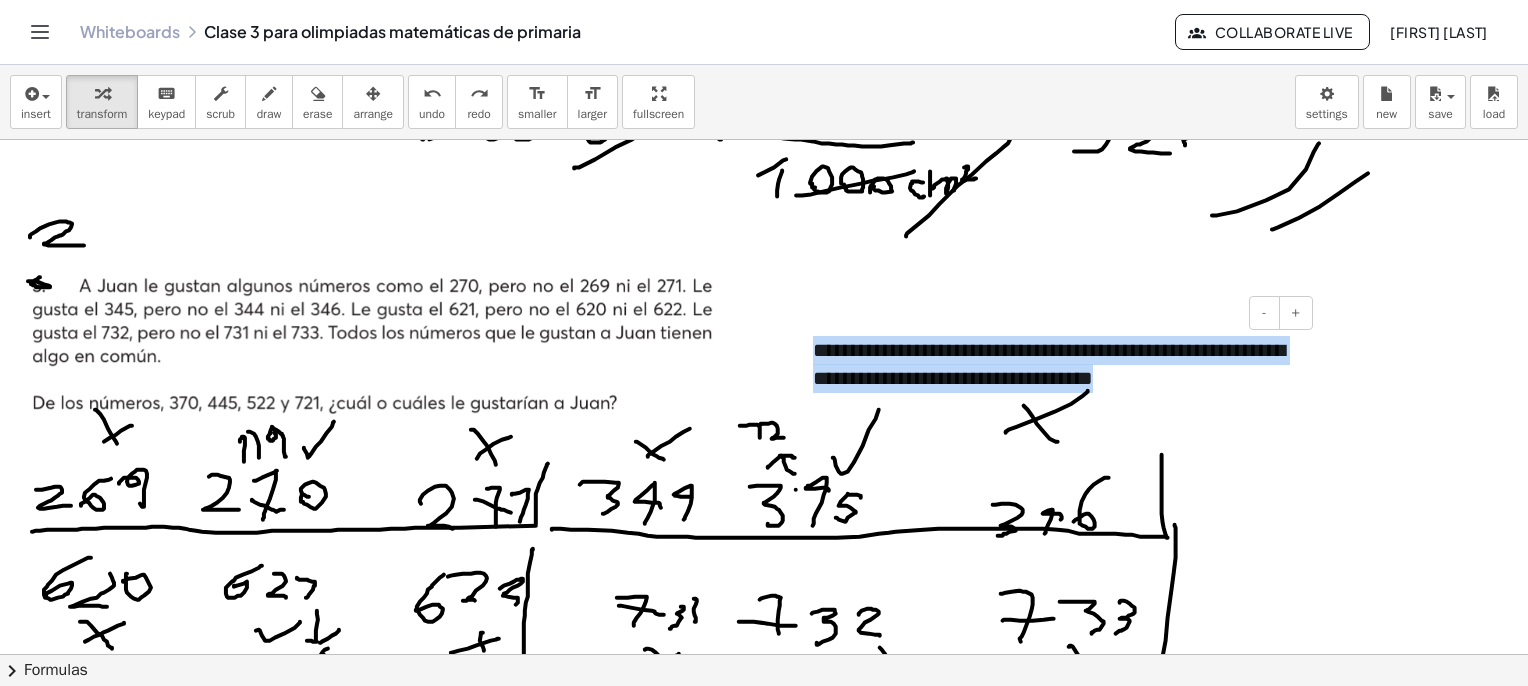drag, startPoint x: 1172, startPoint y: 387, endPoint x: 996, endPoint y: 408, distance: 177.24841 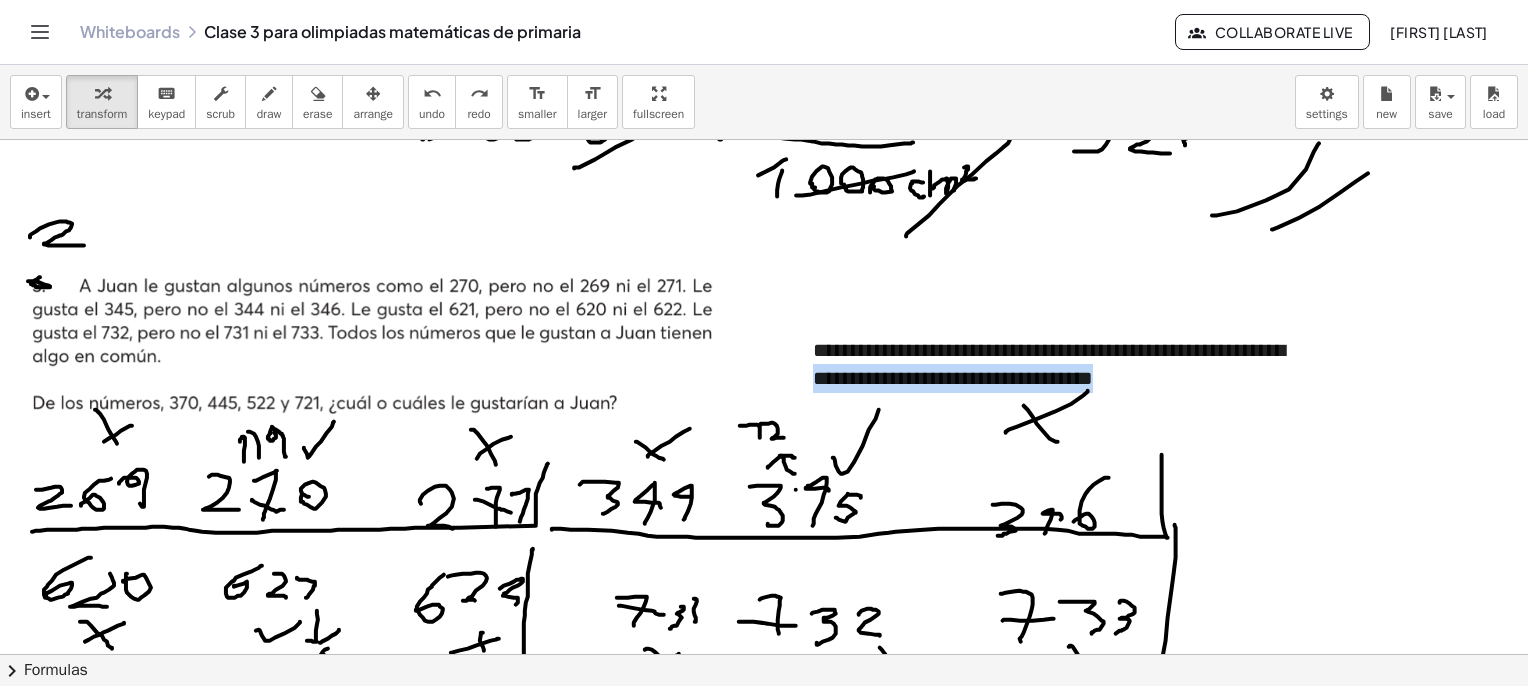 click at bounding box center [787, 2665] 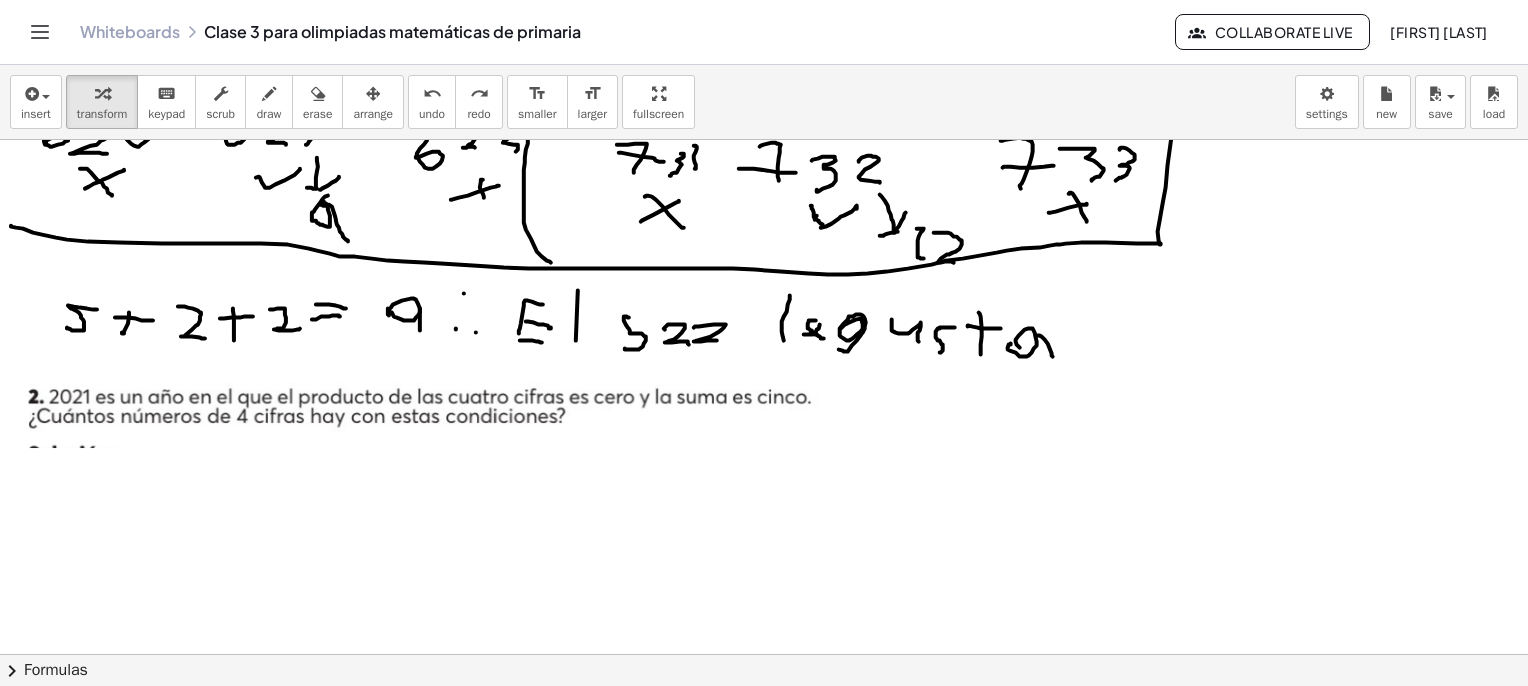 scroll, scrollTop: 1662, scrollLeft: 0, axis: vertical 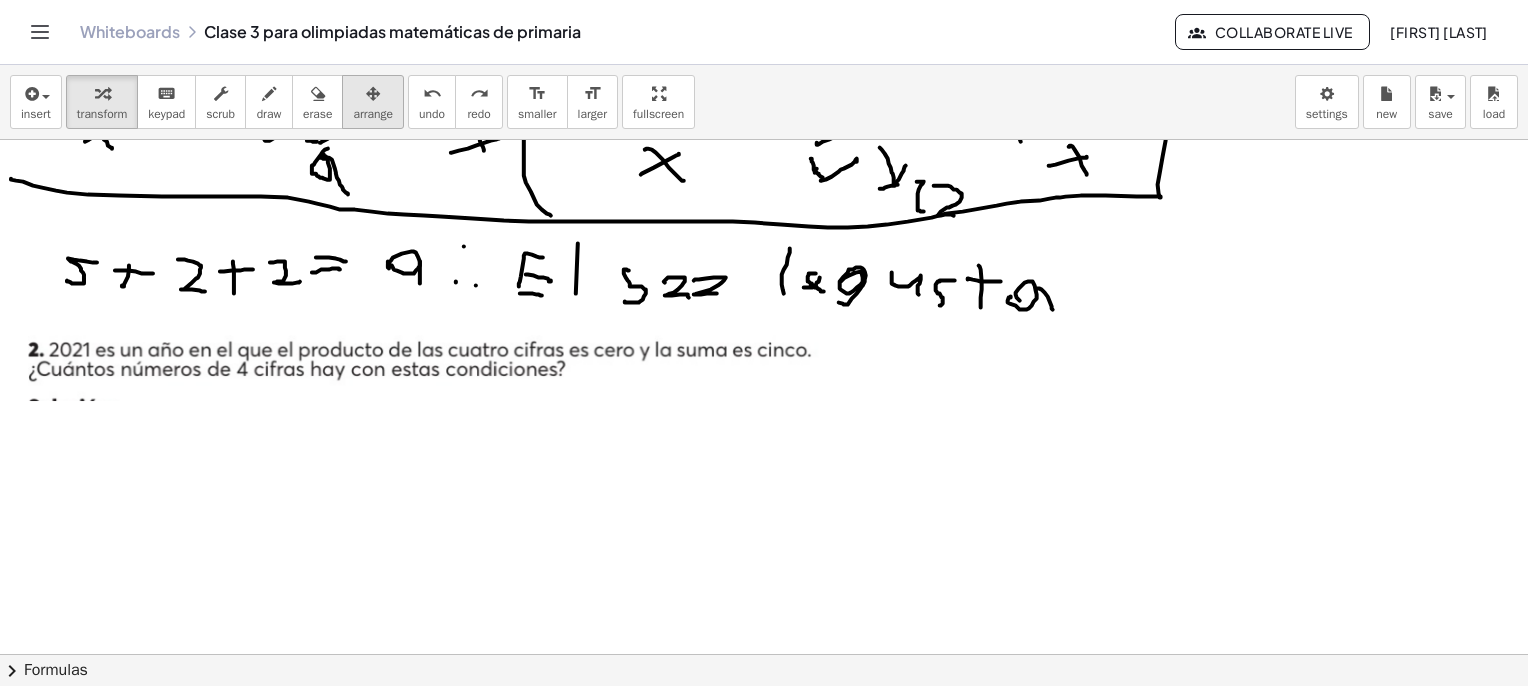 click on "arrange" at bounding box center (373, 114) 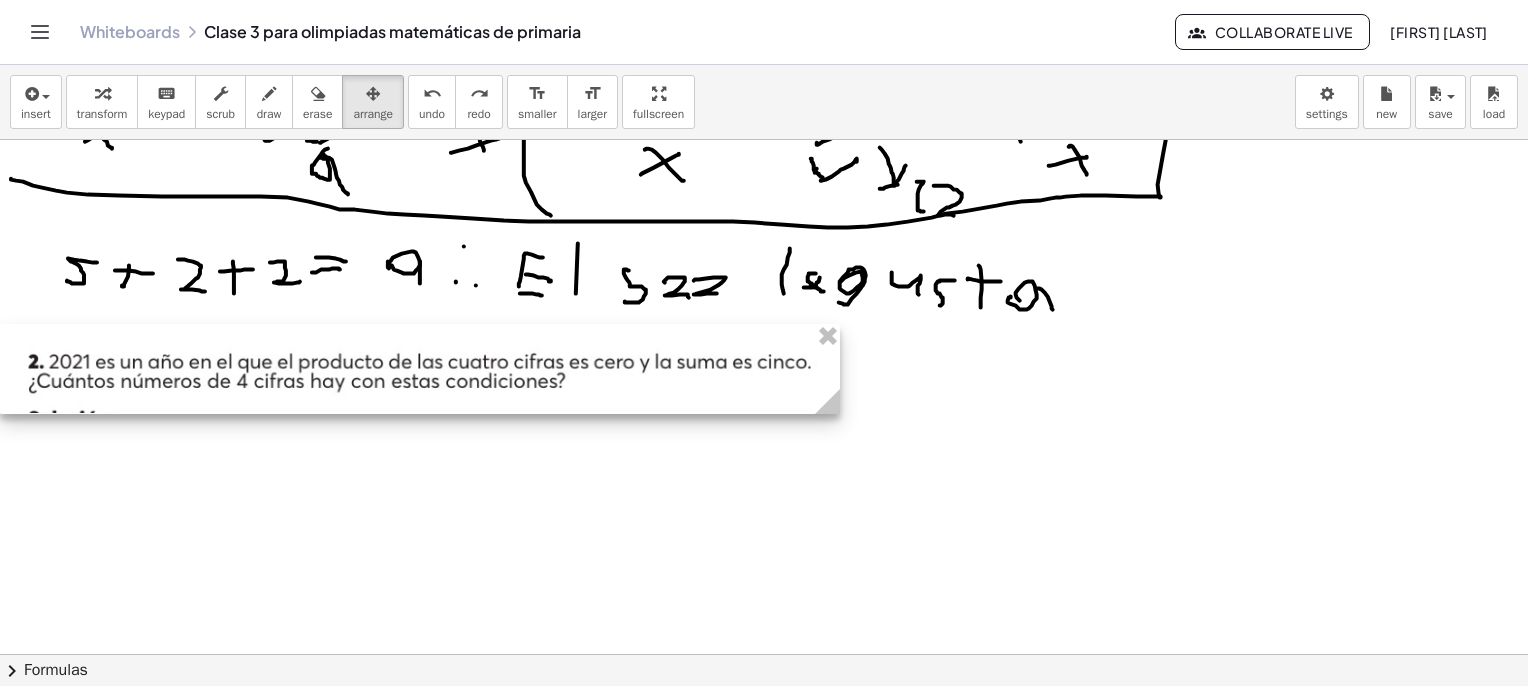 drag, startPoint x: 315, startPoint y: 357, endPoint x: 304, endPoint y: 381, distance: 26.400757 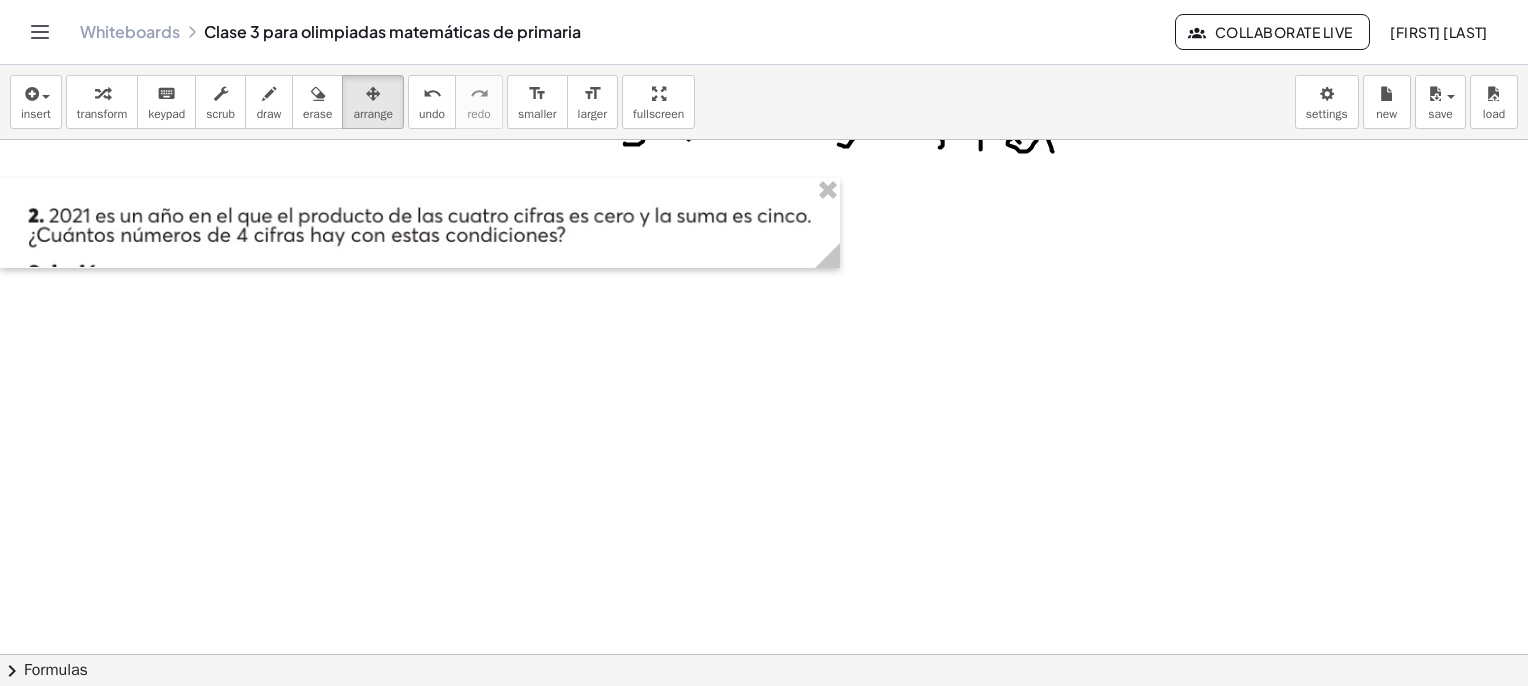 scroll, scrollTop: 1862, scrollLeft: 0, axis: vertical 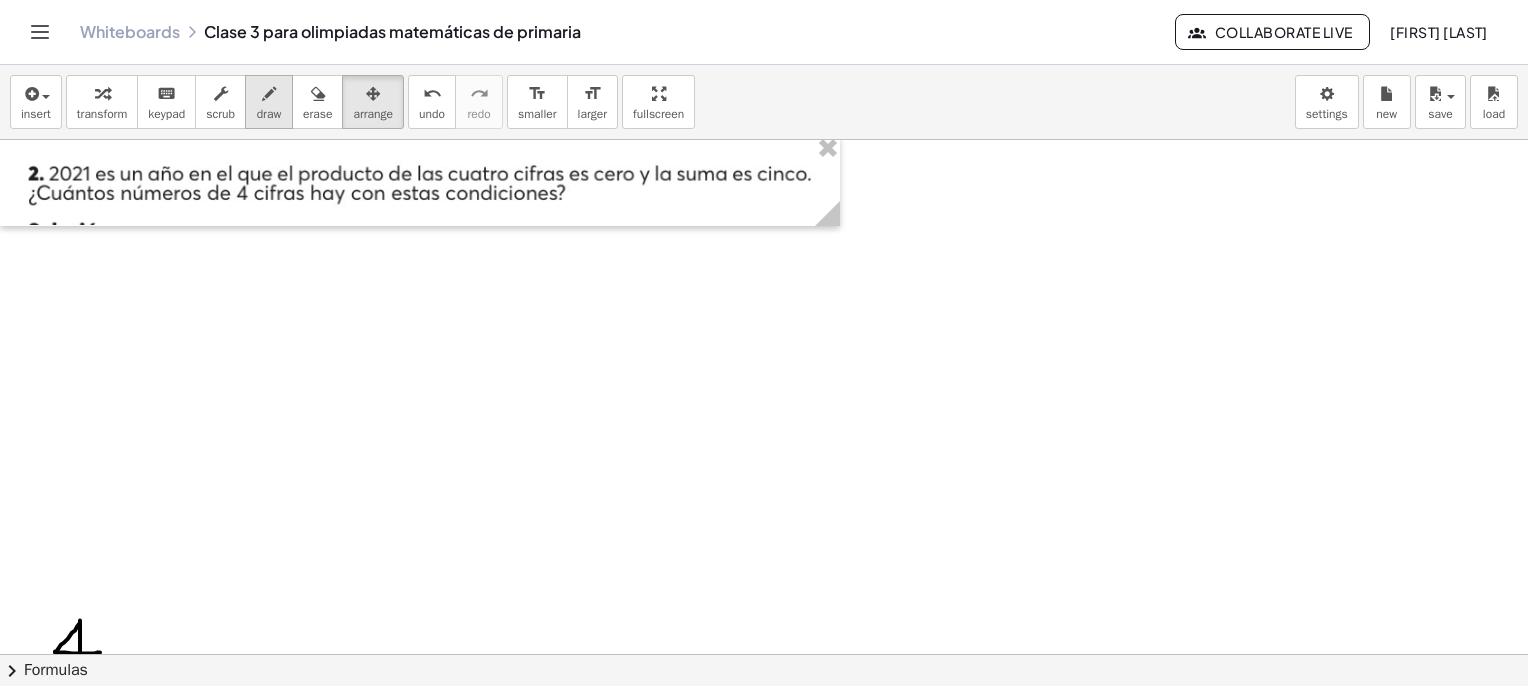 click at bounding box center [269, 93] 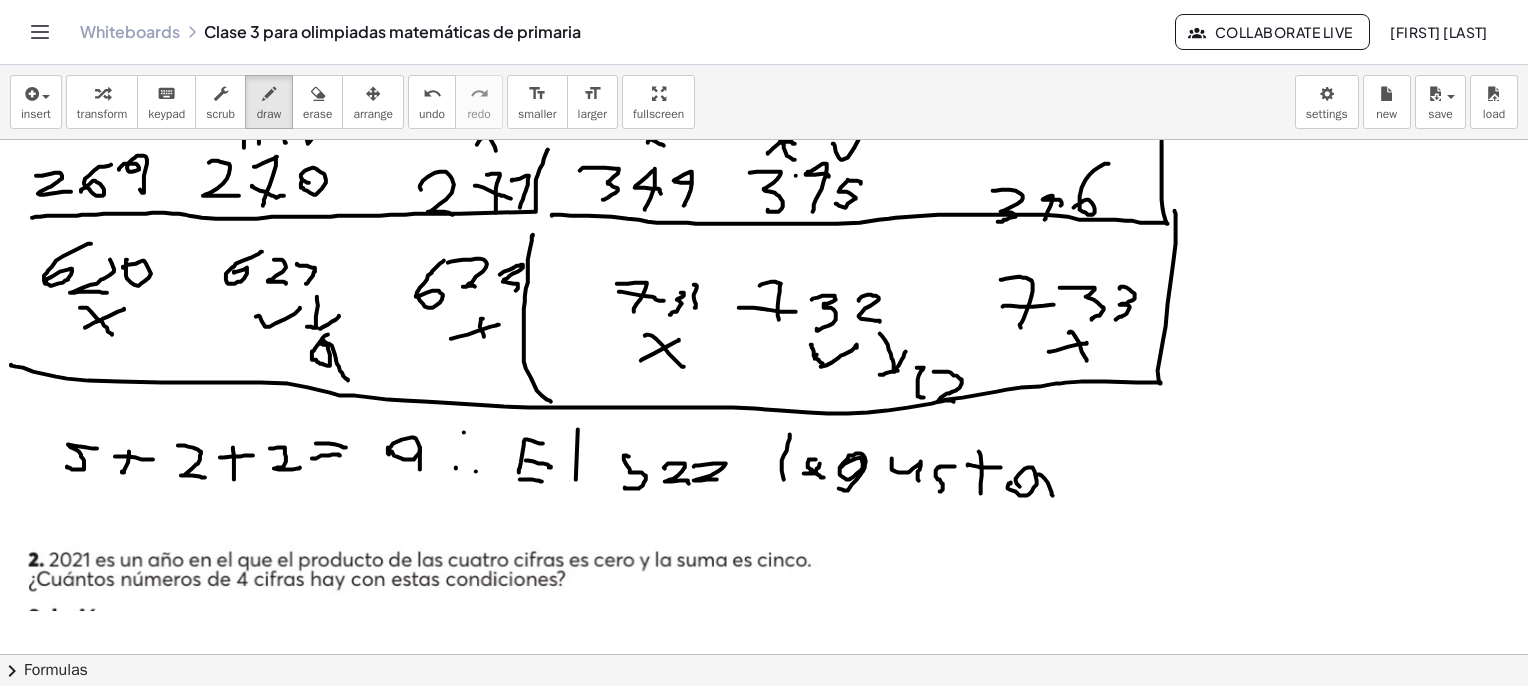 scroll, scrollTop: 1762, scrollLeft: 0, axis: vertical 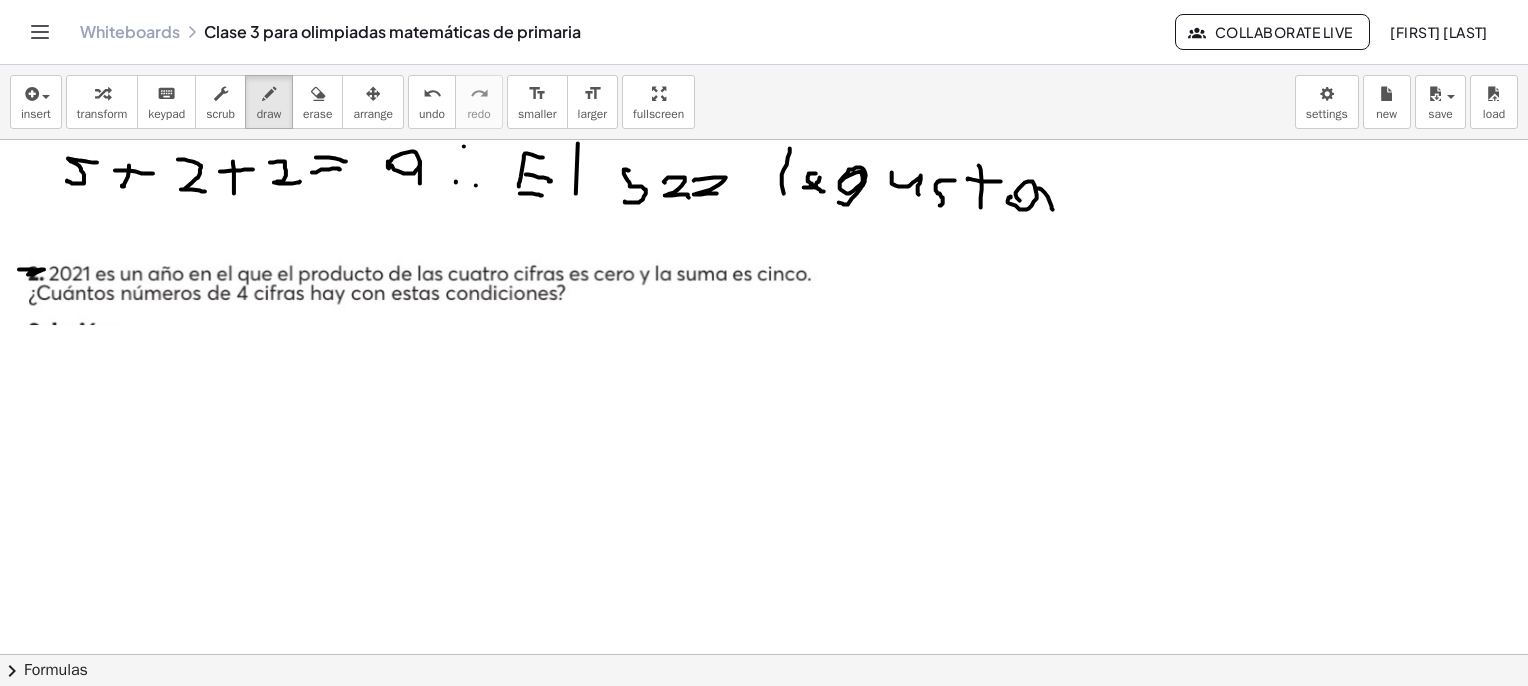 click at bounding box center (787, 2065) 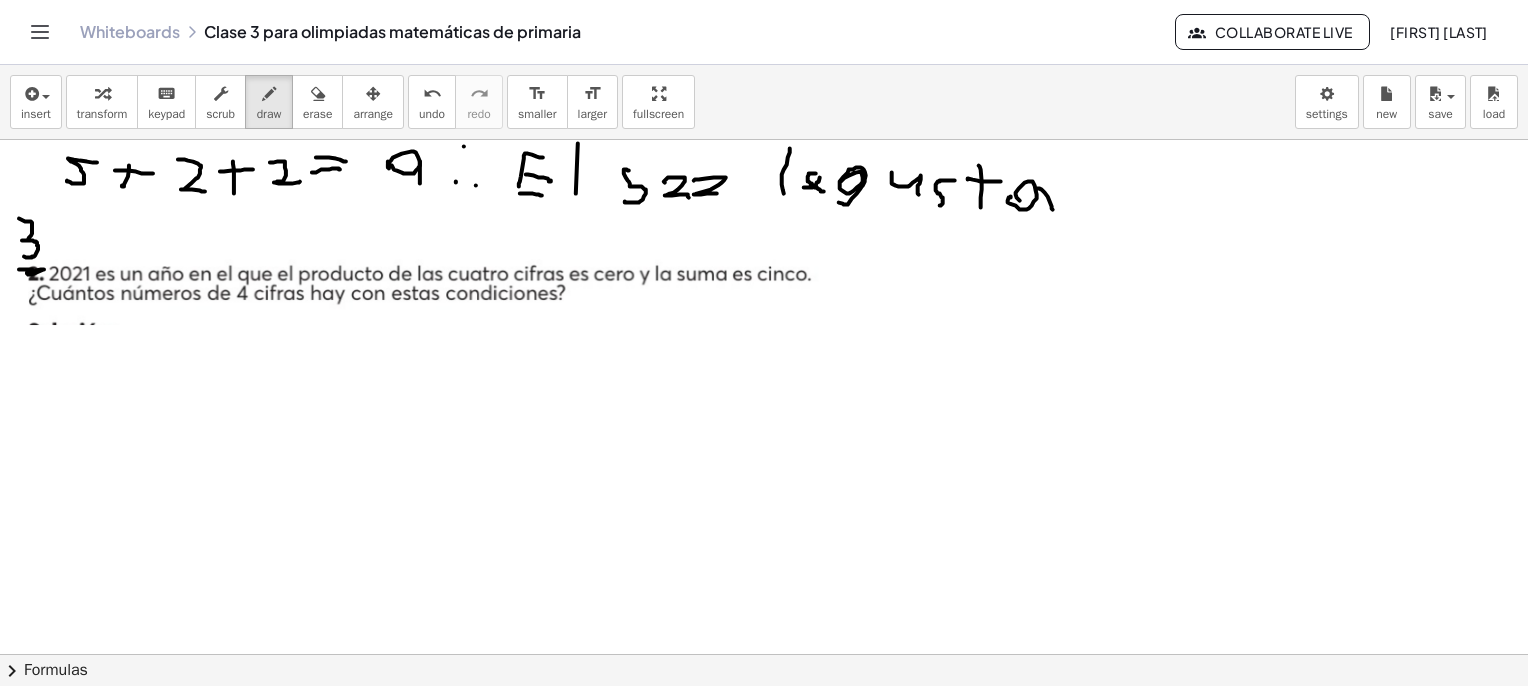 drag, startPoint x: 19, startPoint y: 218, endPoint x: 24, endPoint y: 255, distance: 37.336308 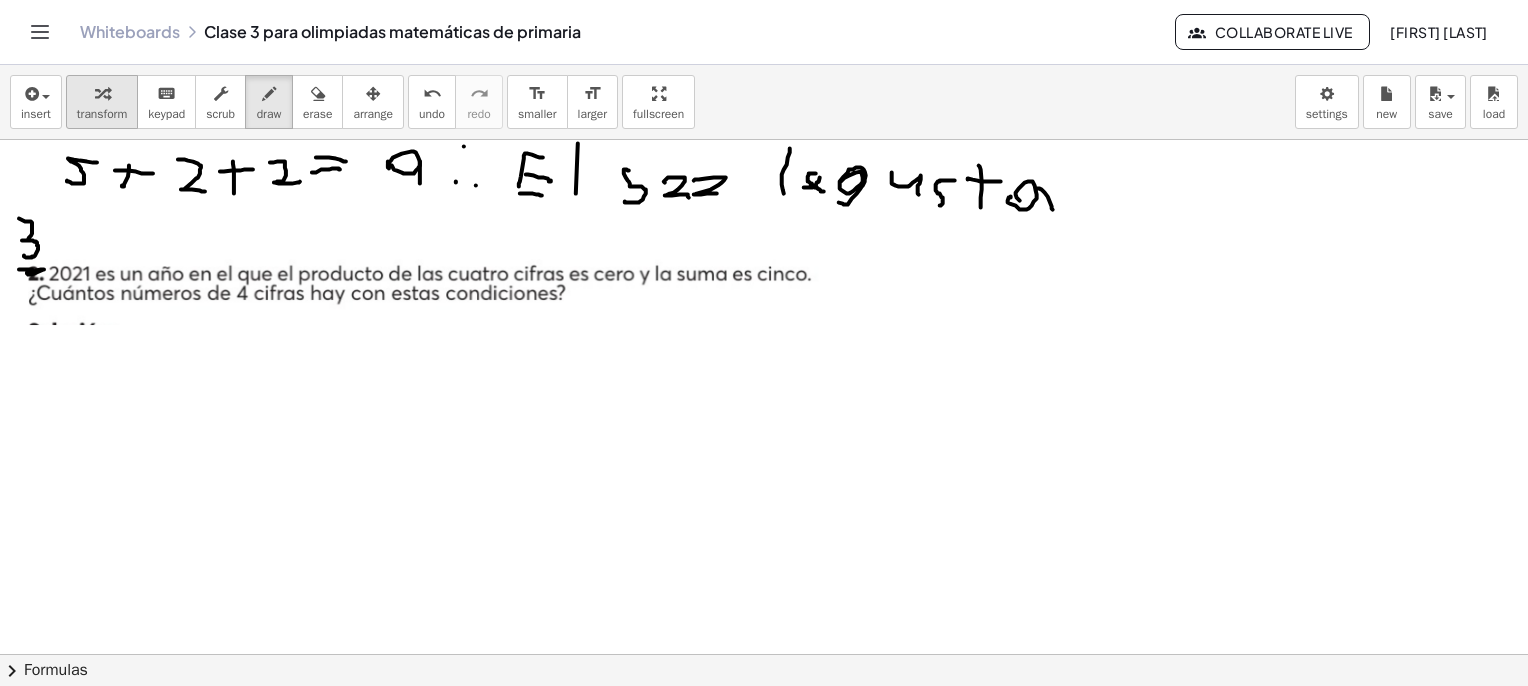 click on "transform" at bounding box center [102, 102] 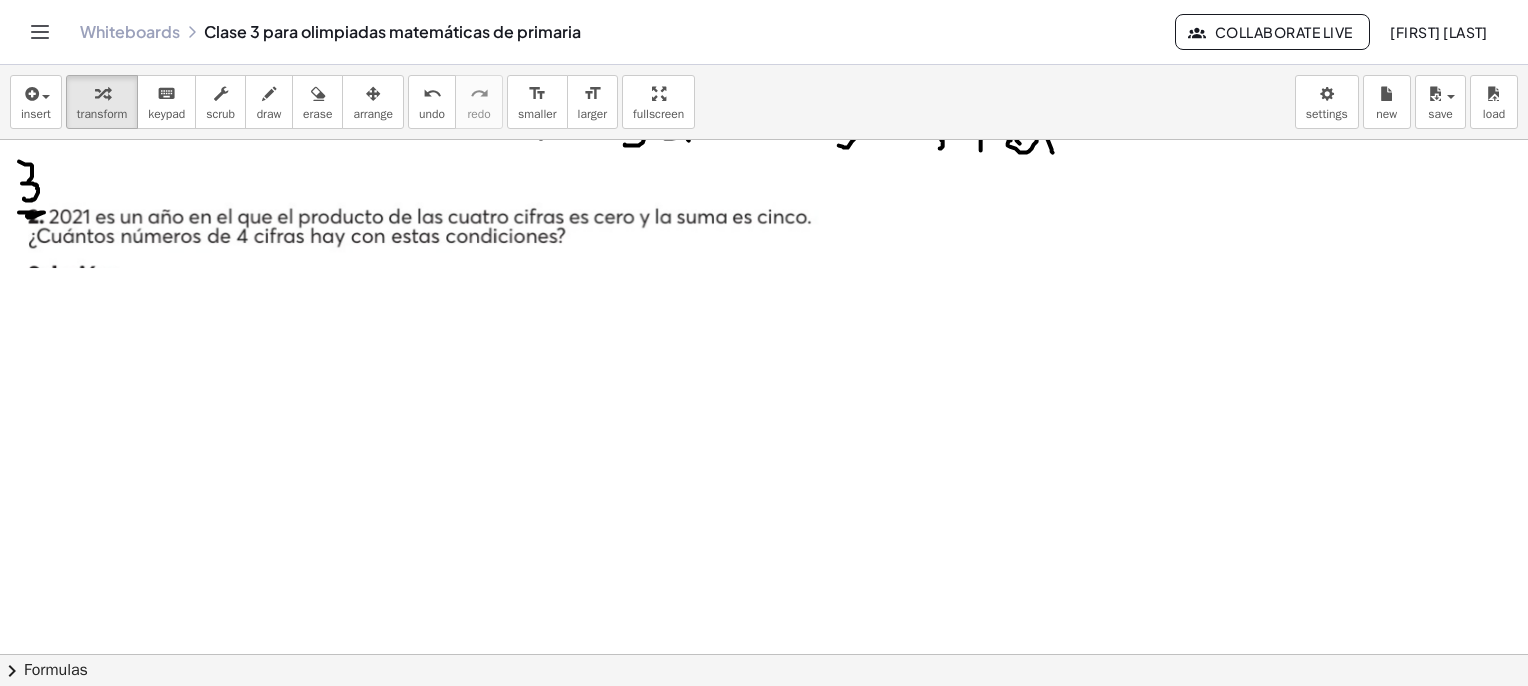 scroll, scrollTop: 1862, scrollLeft: 0, axis: vertical 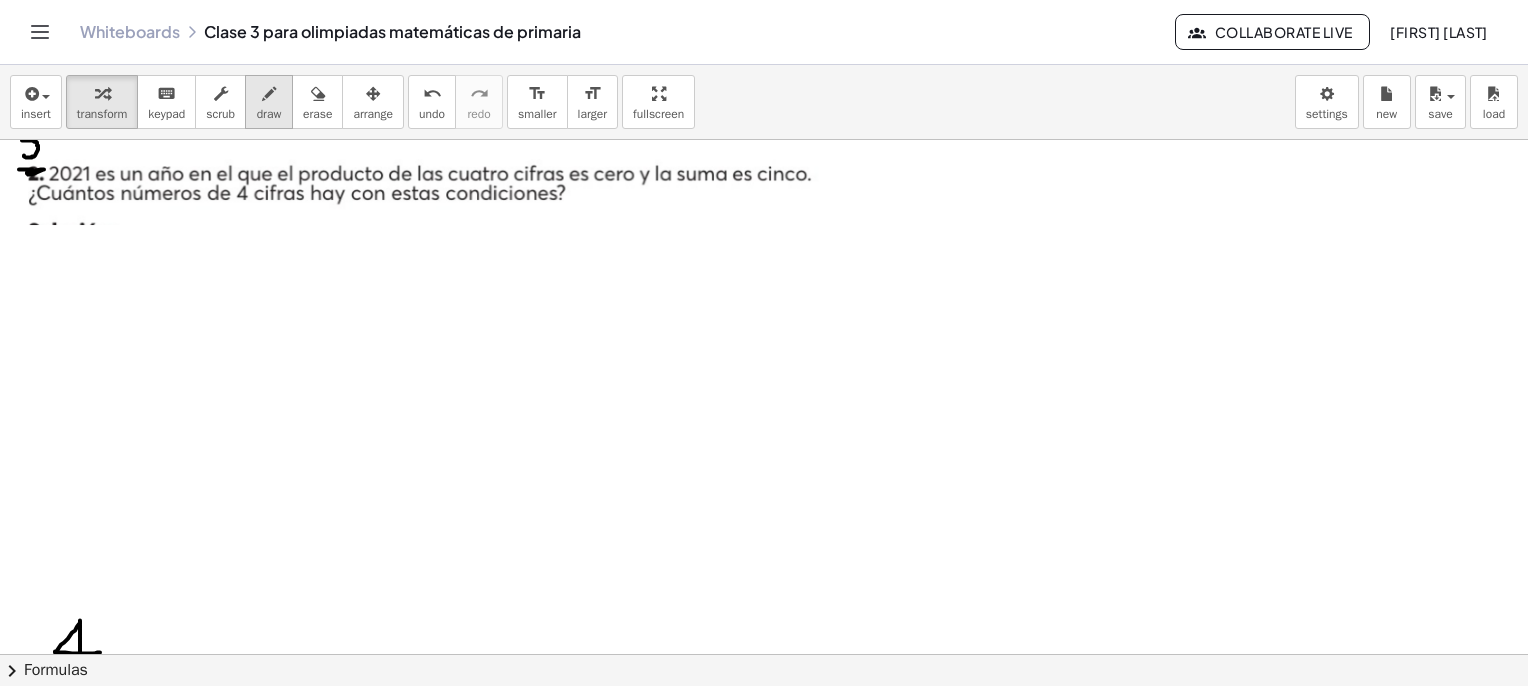 click on "draw" at bounding box center [269, 102] 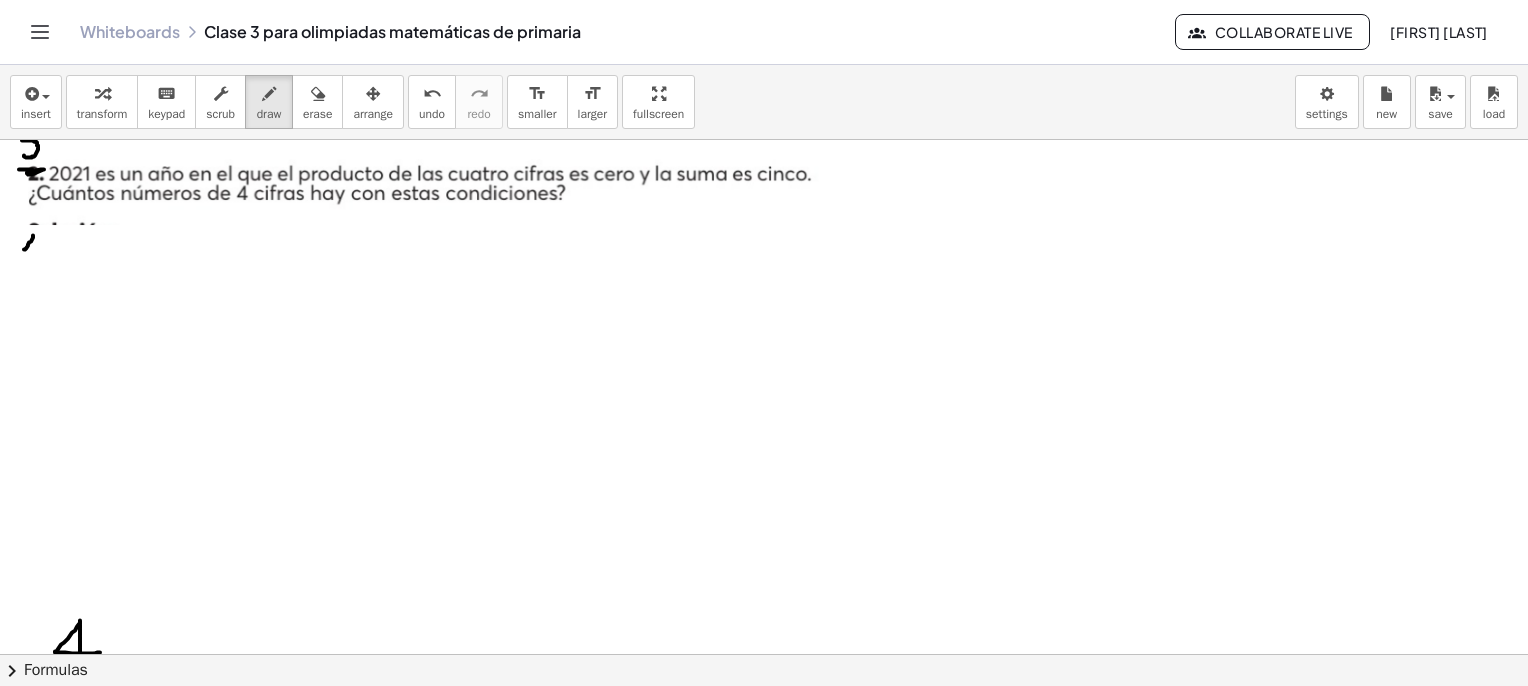 drag, startPoint x: 33, startPoint y: 235, endPoint x: 24, endPoint y: 249, distance: 16.643316 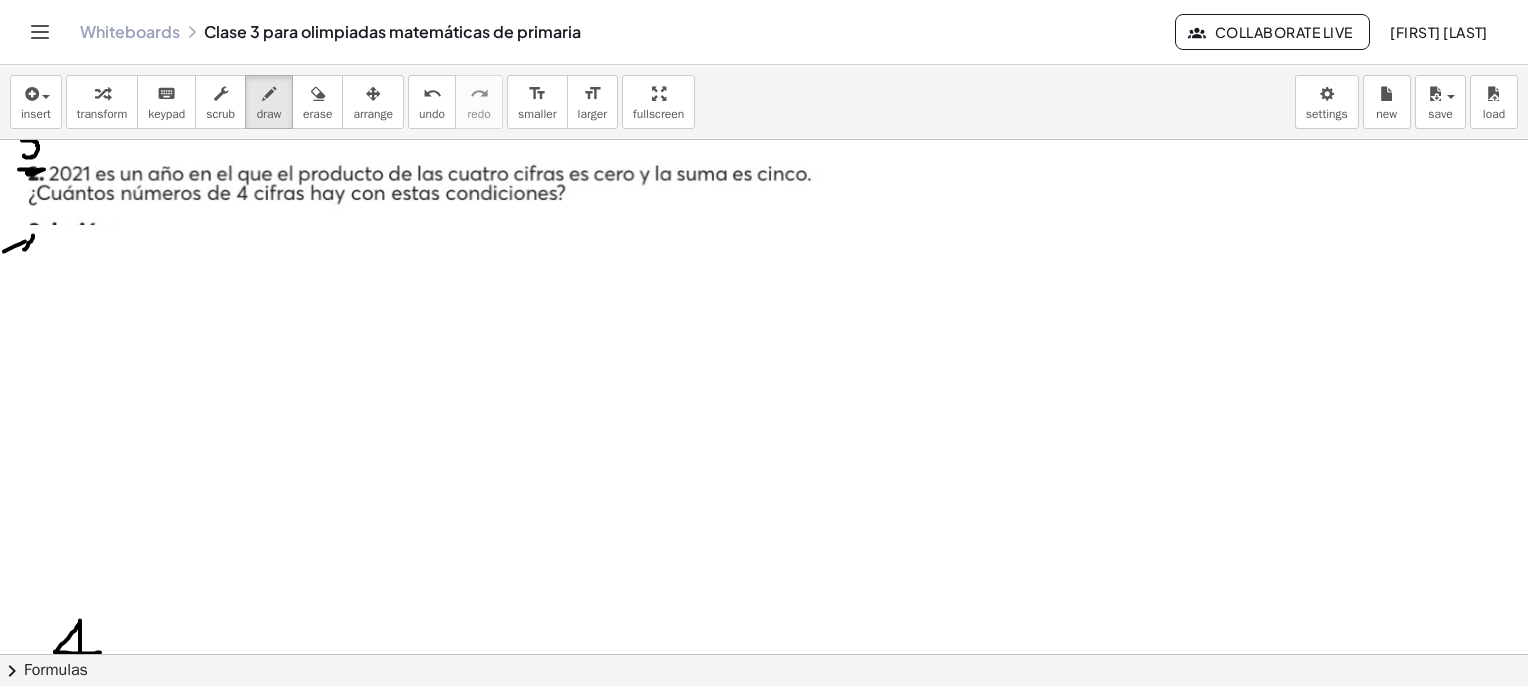 drag, startPoint x: 25, startPoint y: 241, endPoint x: 40, endPoint y: 233, distance: 17 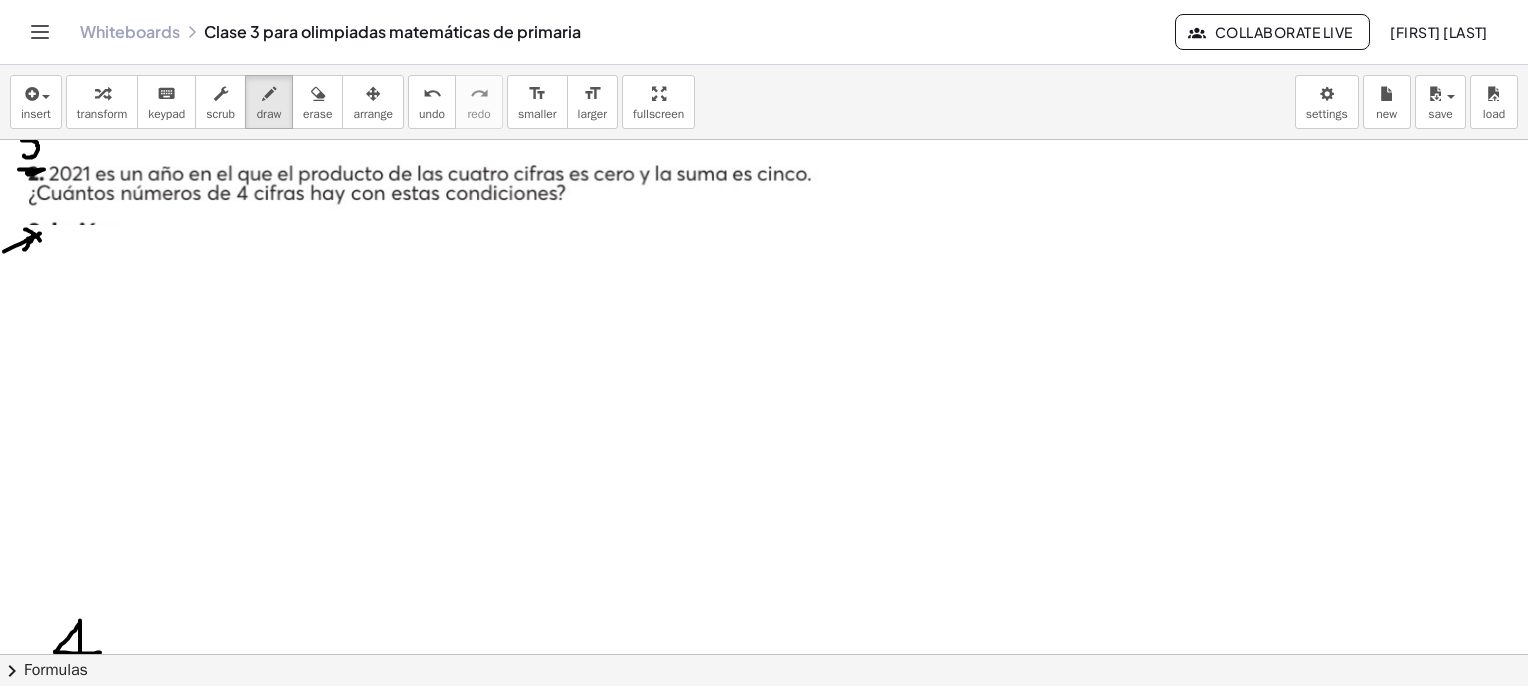 drag, startPoint x: 25, startPoint y: 229, endPoint x: 37, endPoint y: 243, distance: 18.439089 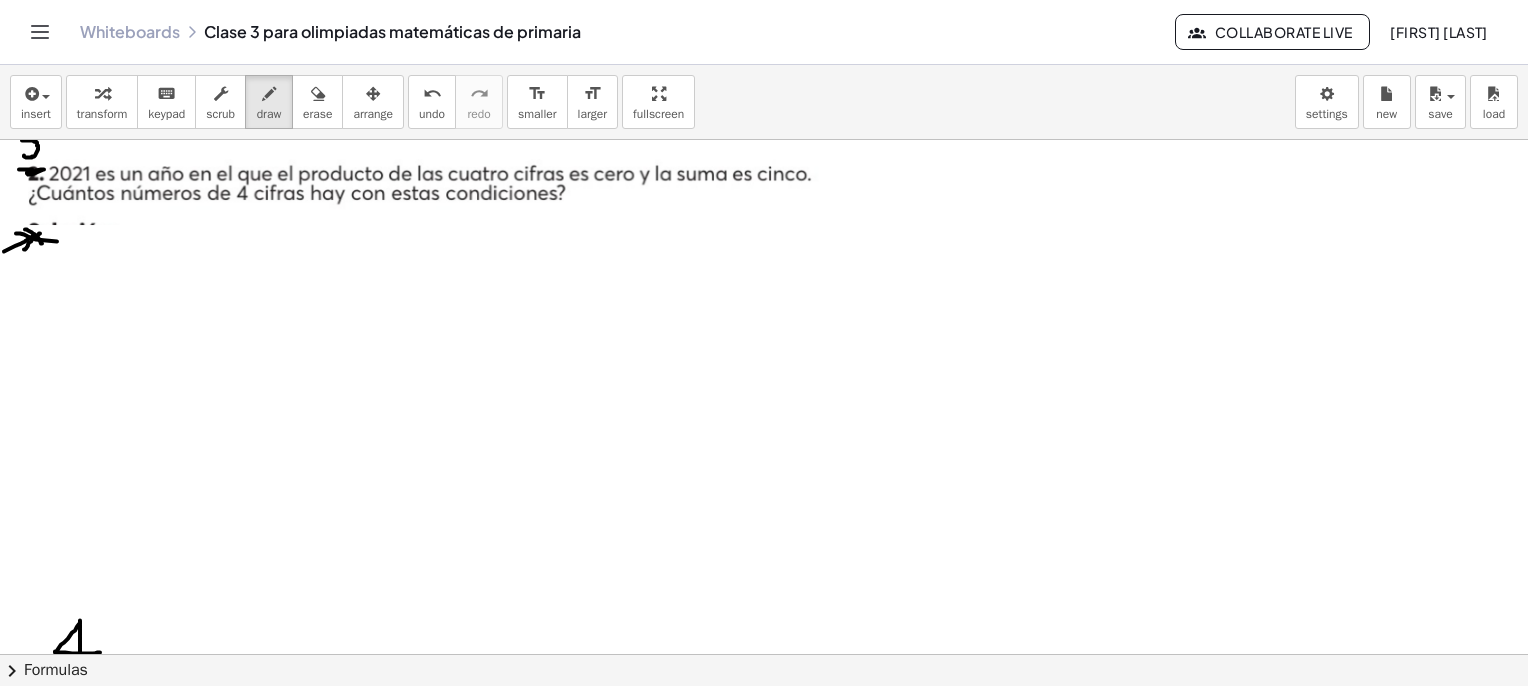 drag, startPoint x: 16, startPoint y: 233, endPoint x: 65, endPoint y: 237, distance: 49.162994 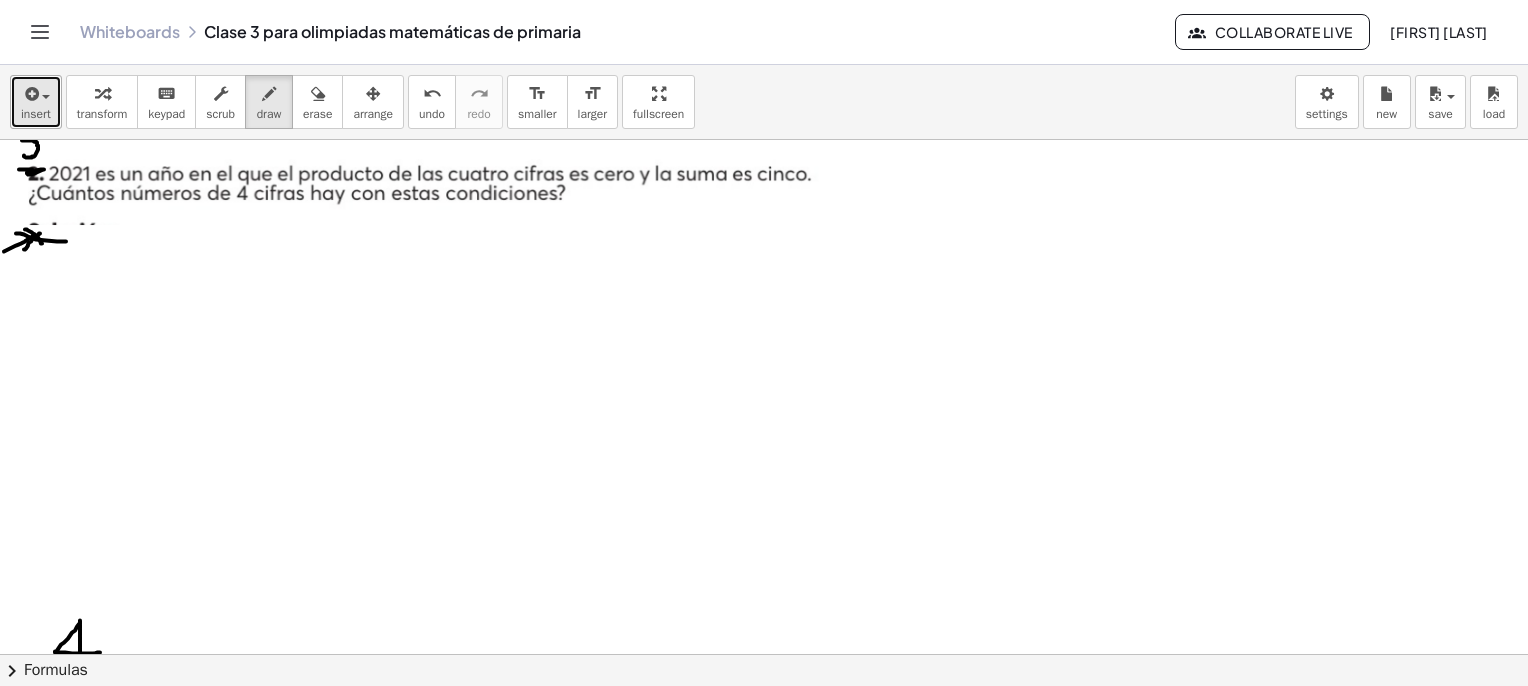 click at bounding box center (36, 93) 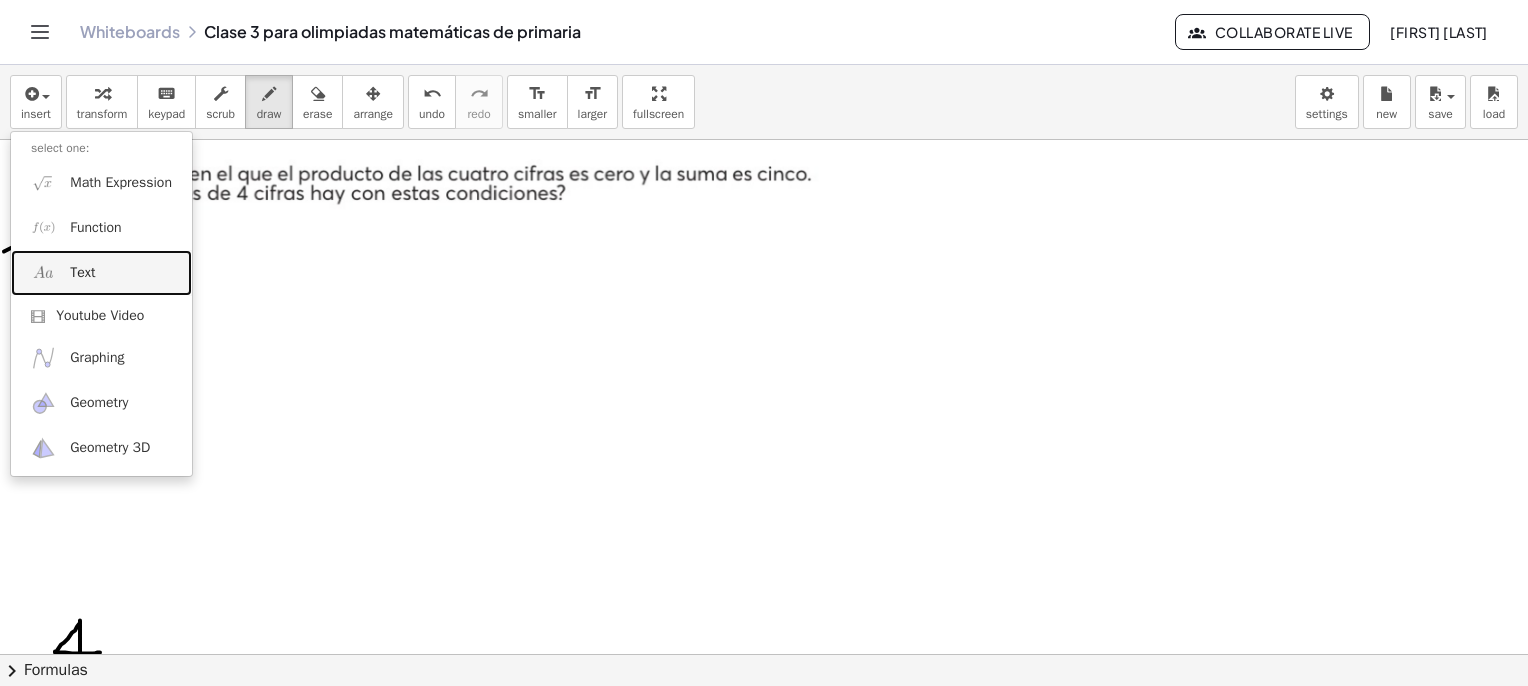 drag, startPoint x: 78, startPoint y: 270, endPoint x: 93, endPoint y: 257, distance: 19.849434 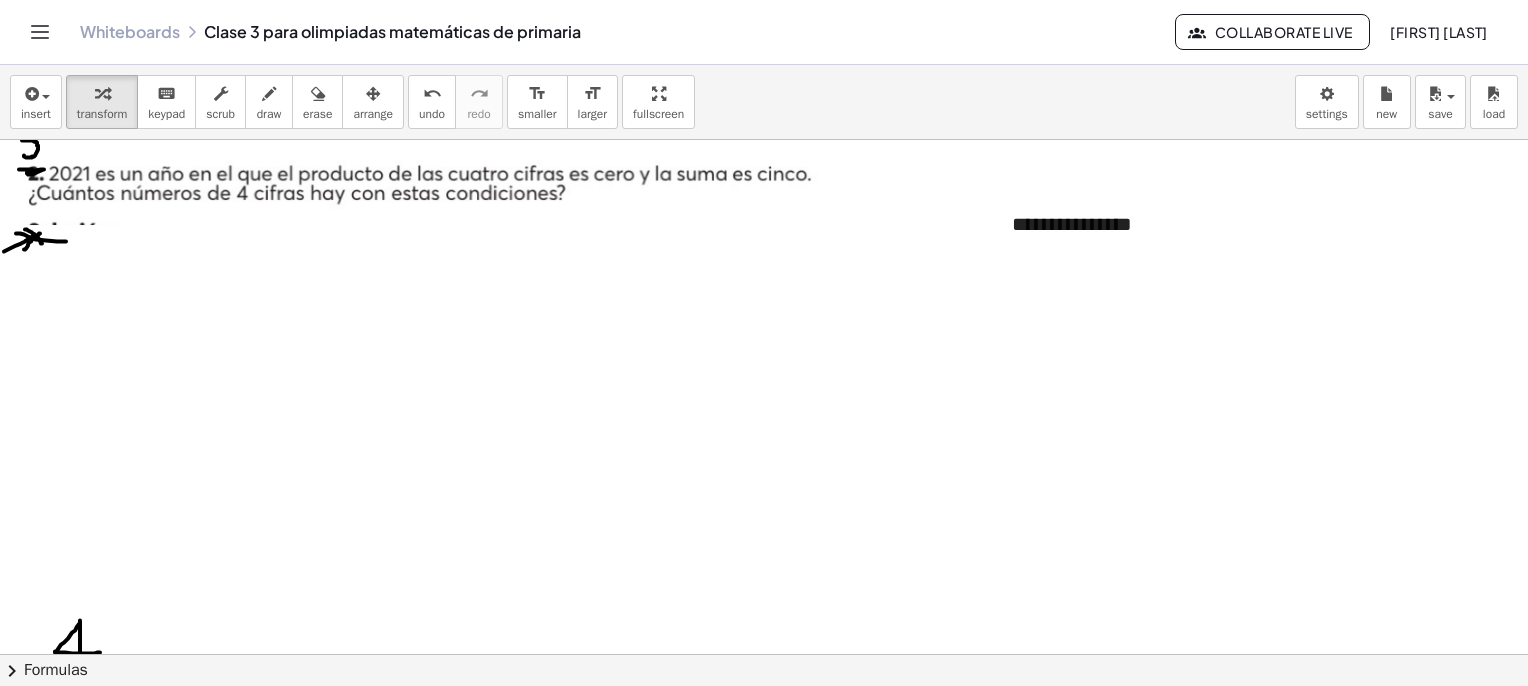 type 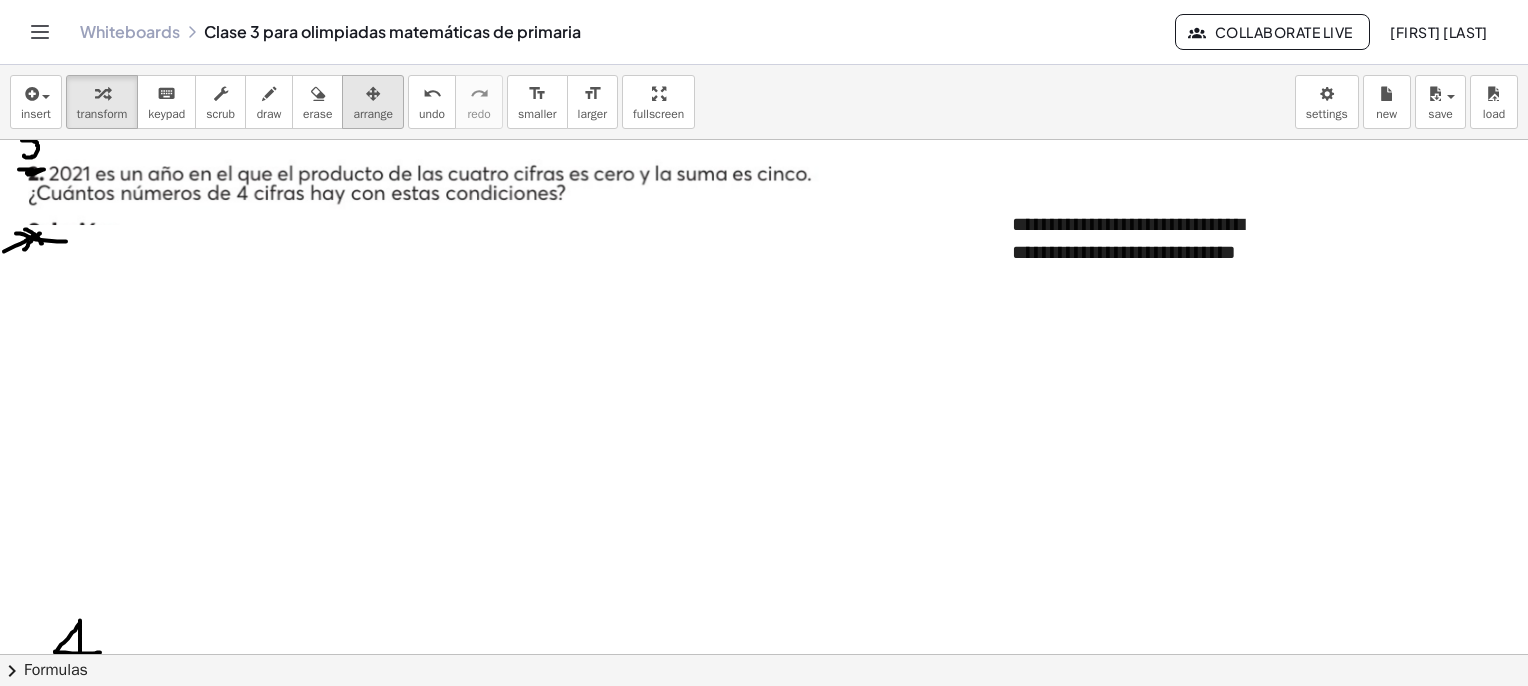 click on "arrange" at bounding box center (373, 102) 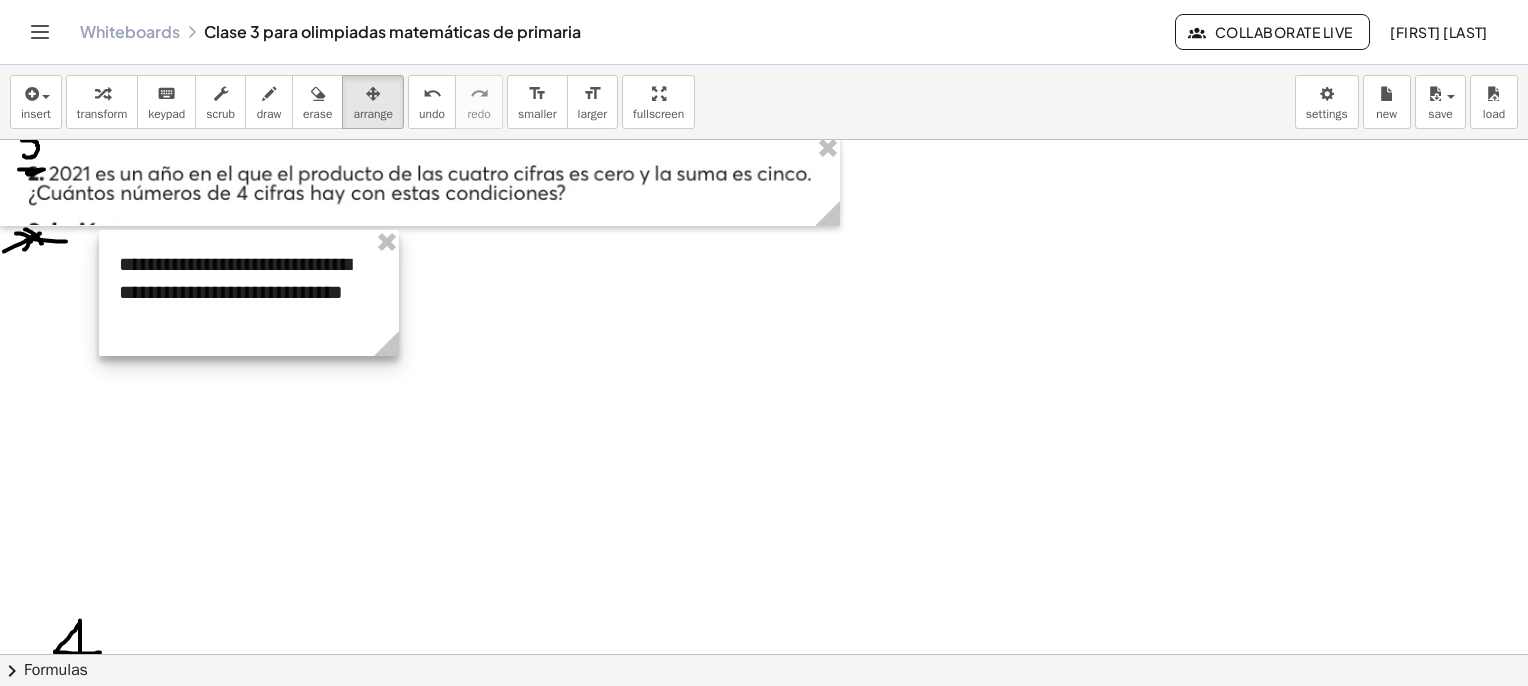 drag, startPoint x: 1156, startPoint y: 241, endPoint x: 256, endPoint y: 277, distance: 900.7197 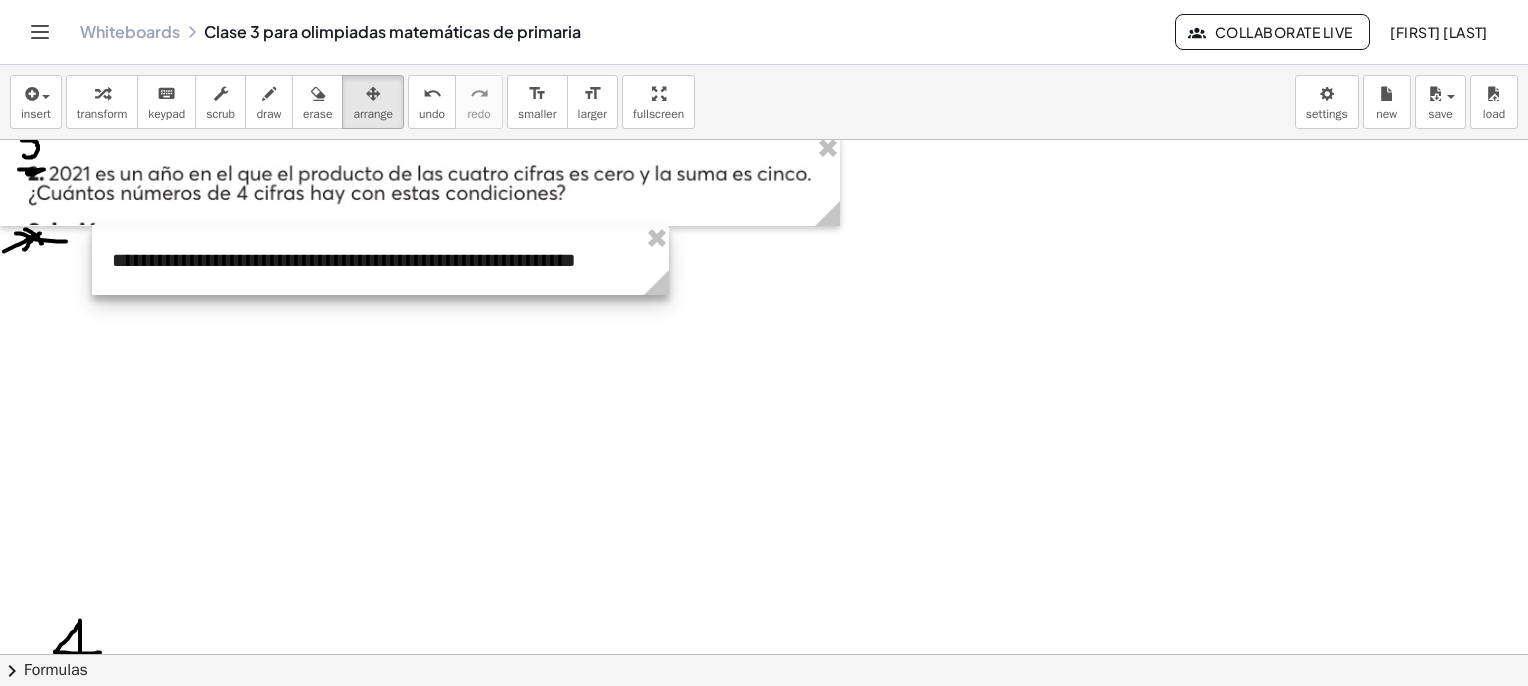 drag, startPoint x: 388, startPoint y: 333, endPoint x: 675, endPoint y: 300, distance: 288.891 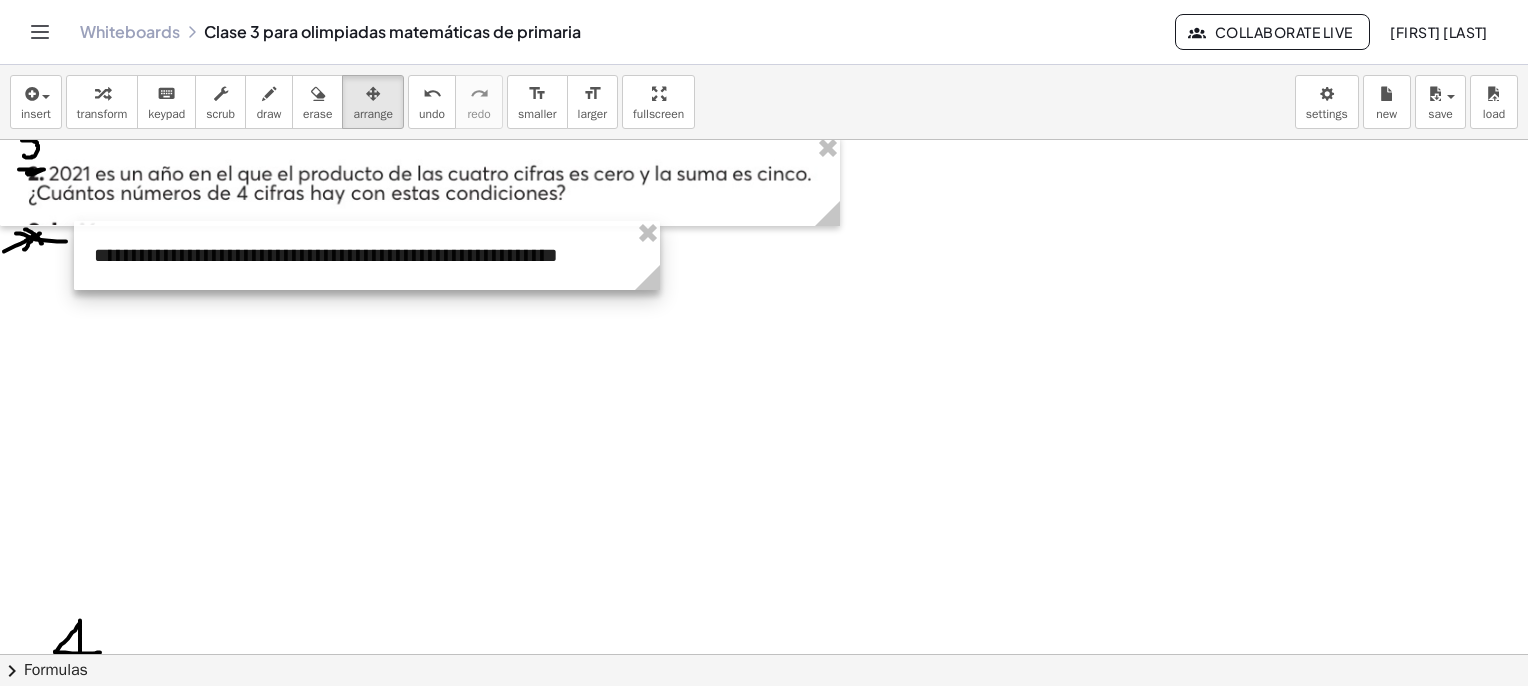 drag, startPoint x: 520, startPoint y: 266, endPoint x: 502, endPoint y: 261, distance: 18.681541 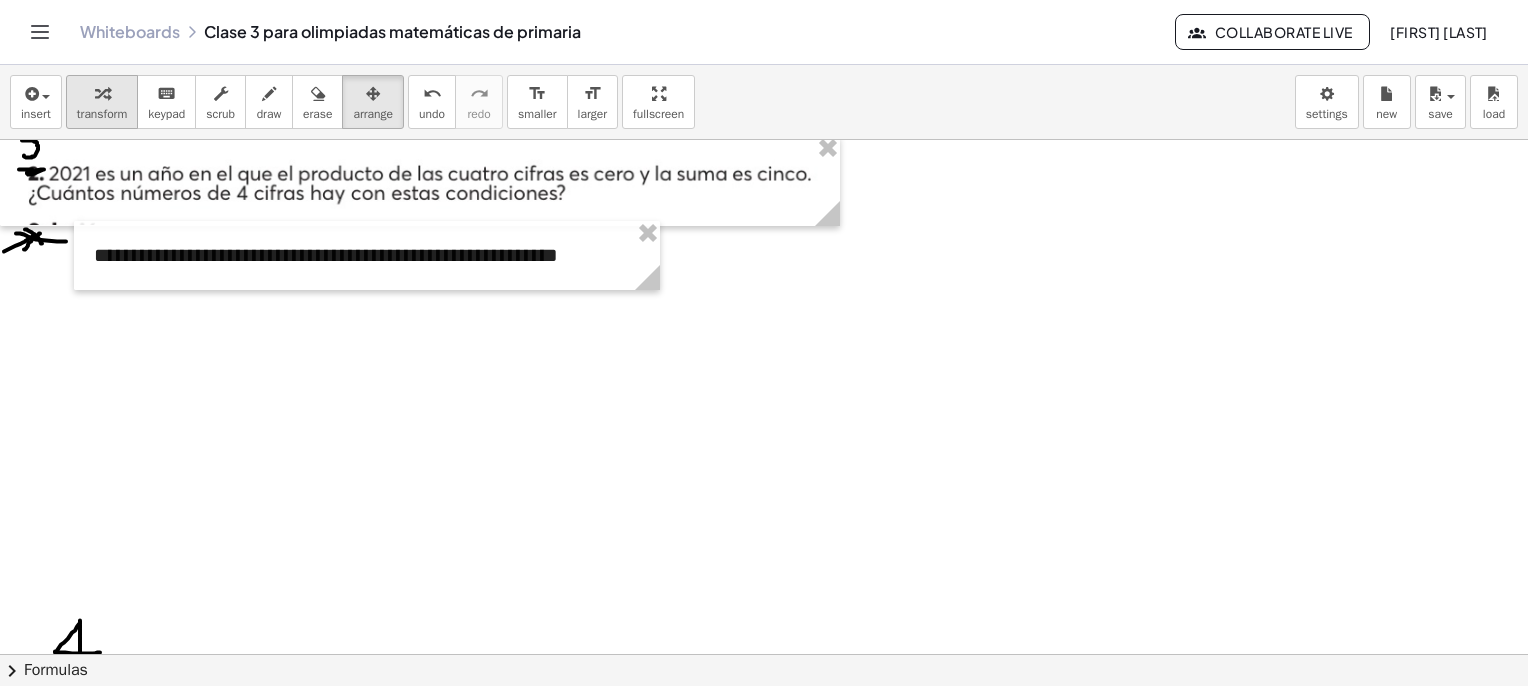 click at bounding box center (102, 94) 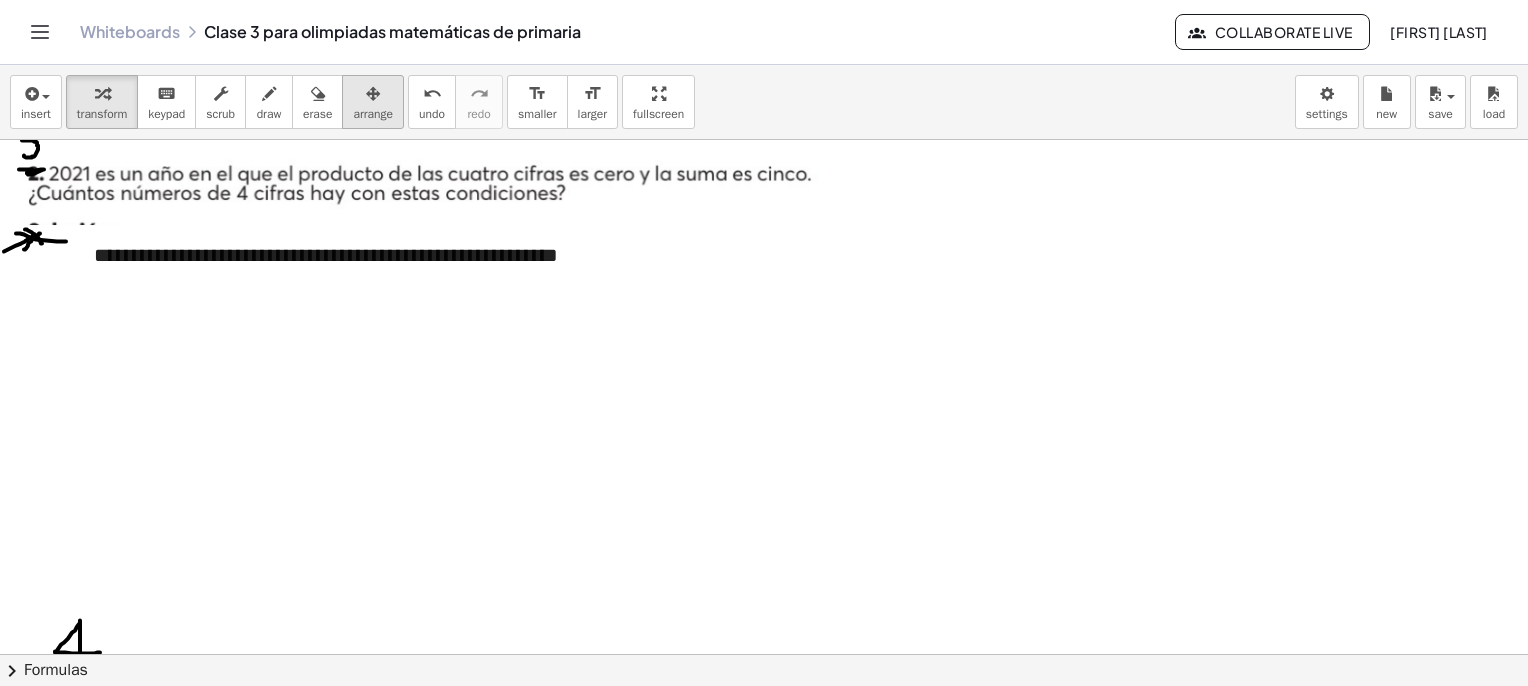 click on "arrange" at bounding box center (373, 114) 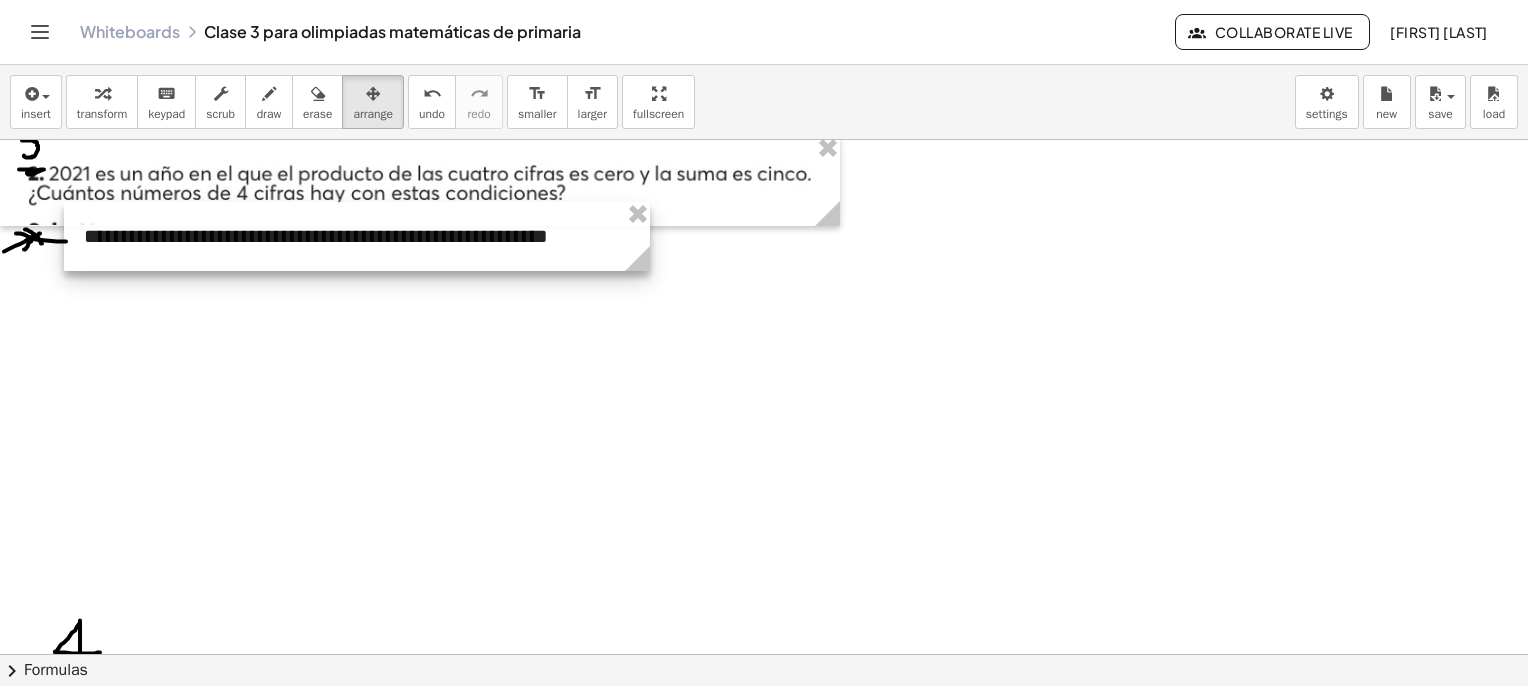 drag, startPoint x: 338, startPoint y: 240, endPoint x: 328, endPoint y: 222, distance: 20.59126 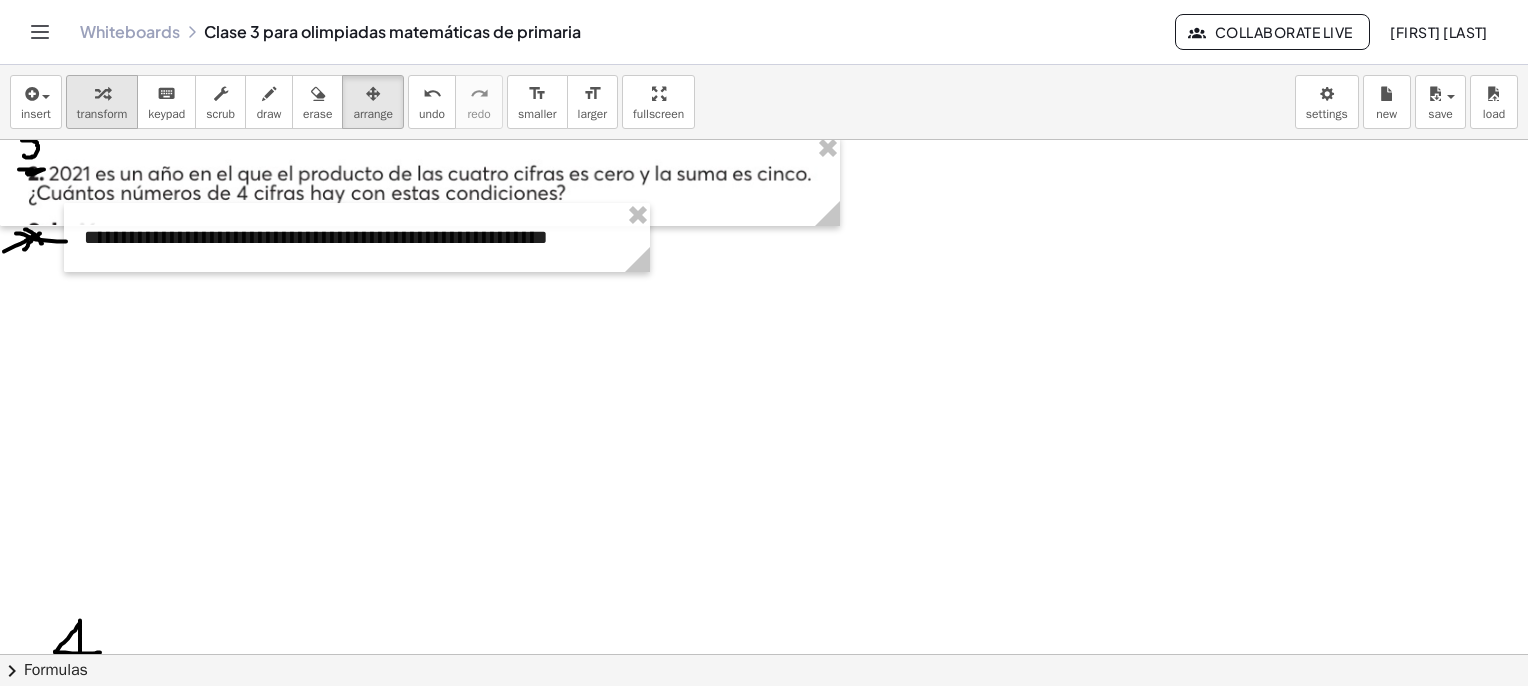 click at bounding box center [102, 93] 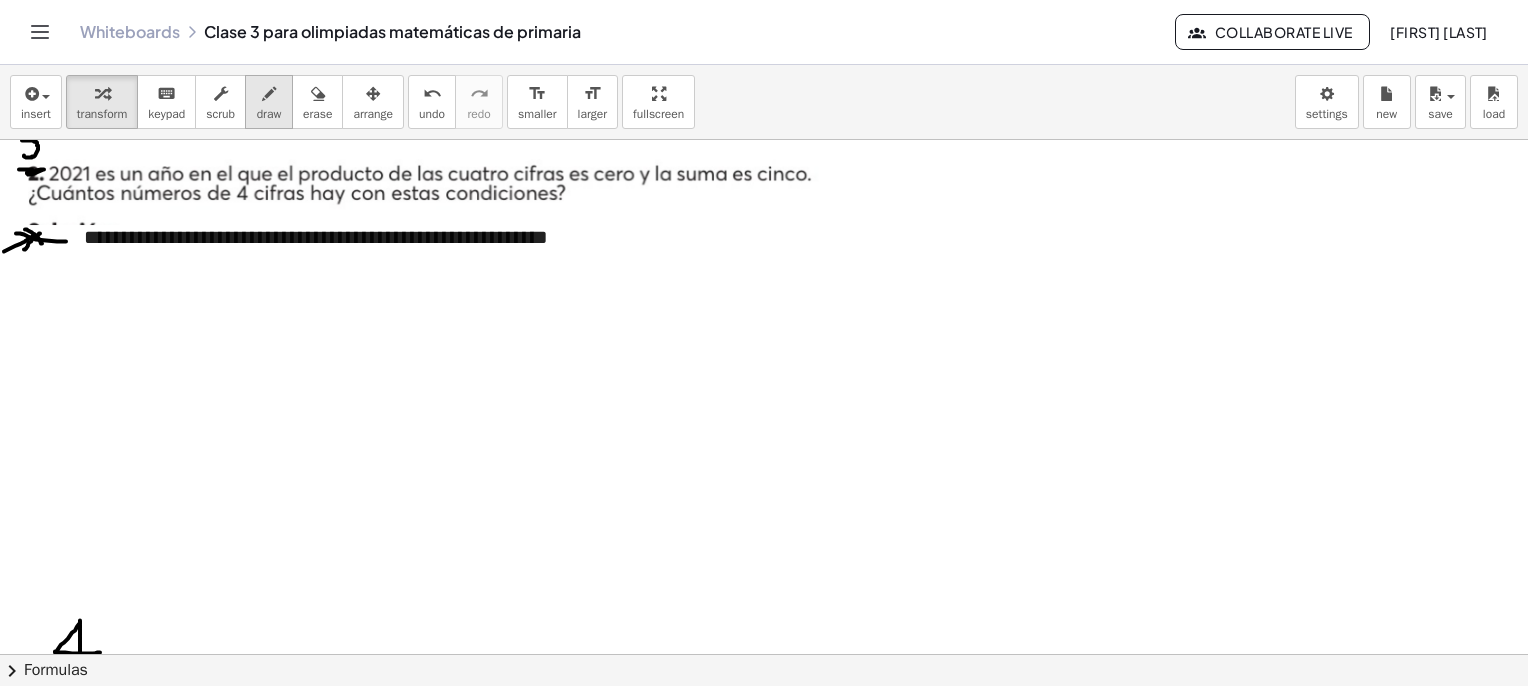 click at bounding box center [269, 94] 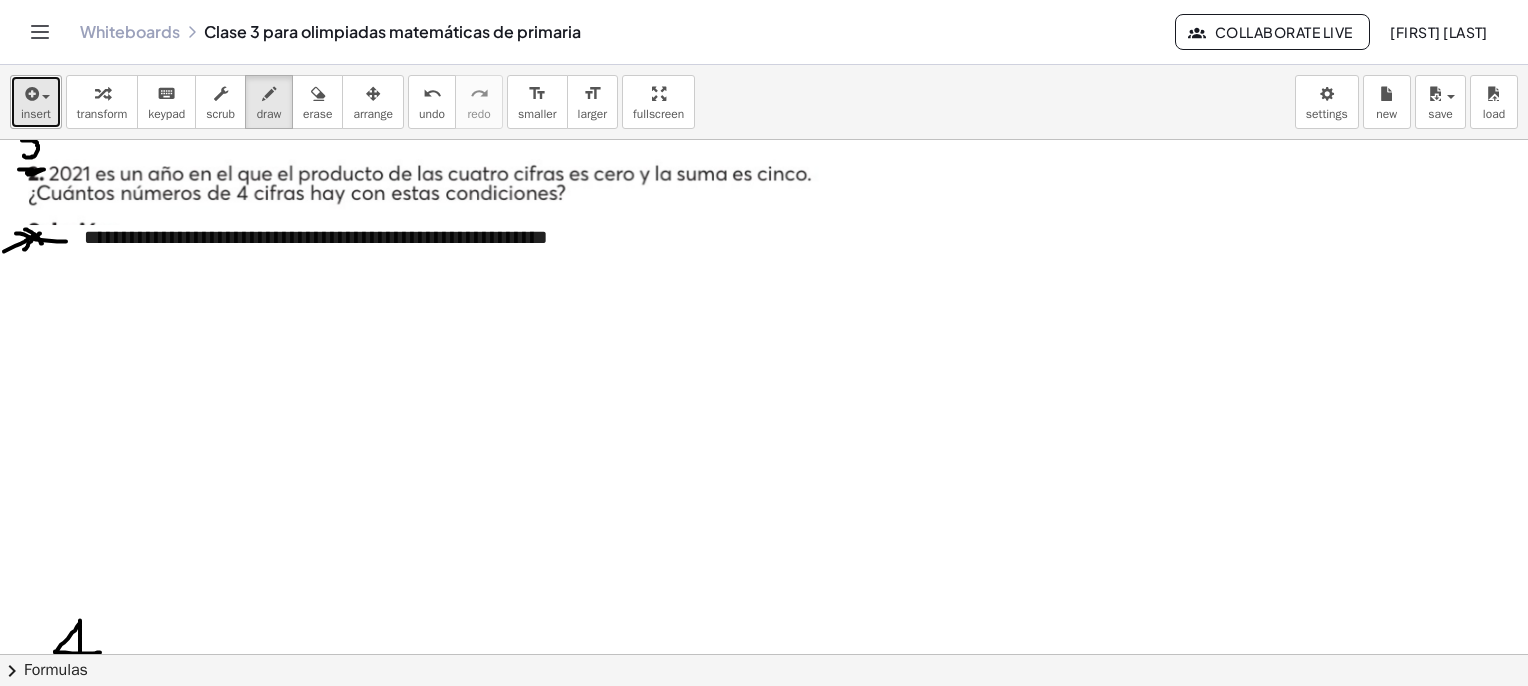 click on "insert" at bounding box center [36, 114] 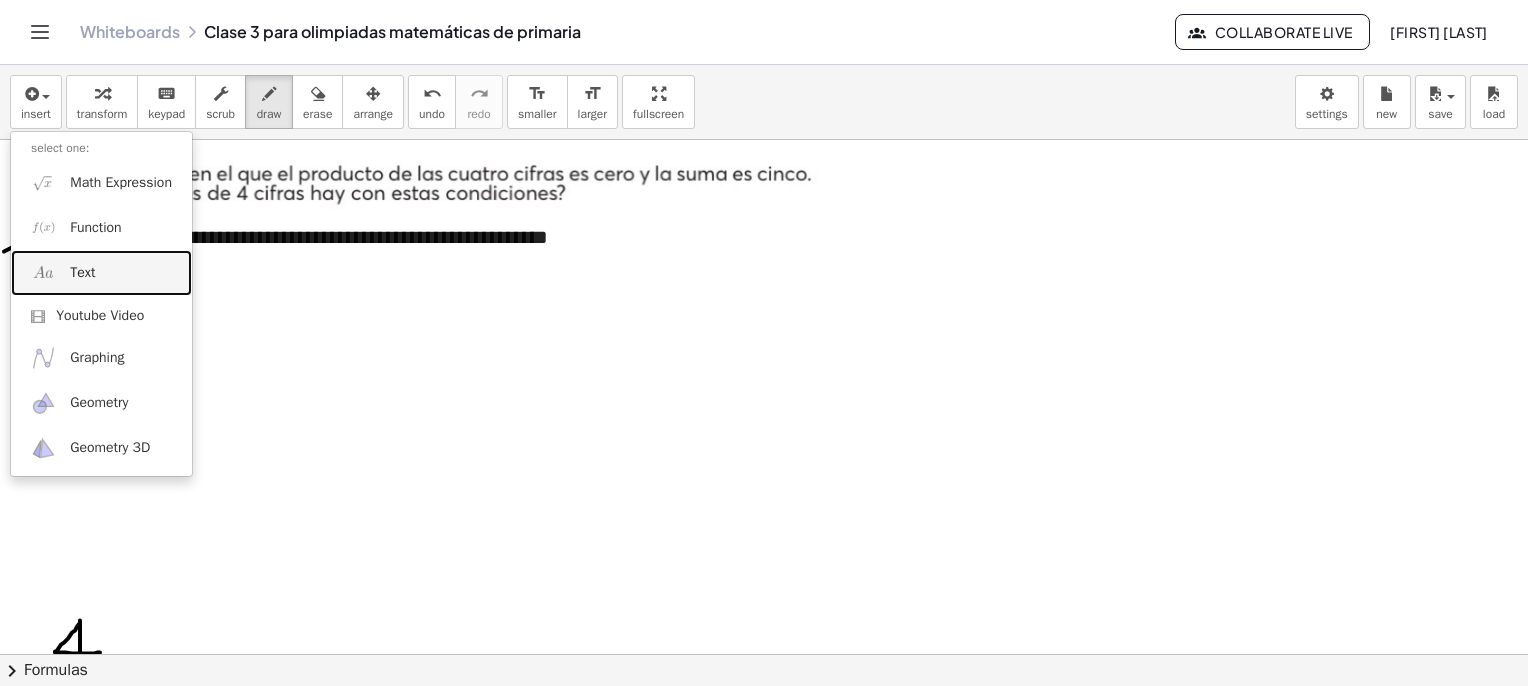 click on "Text" at bounding box center [82, 273] 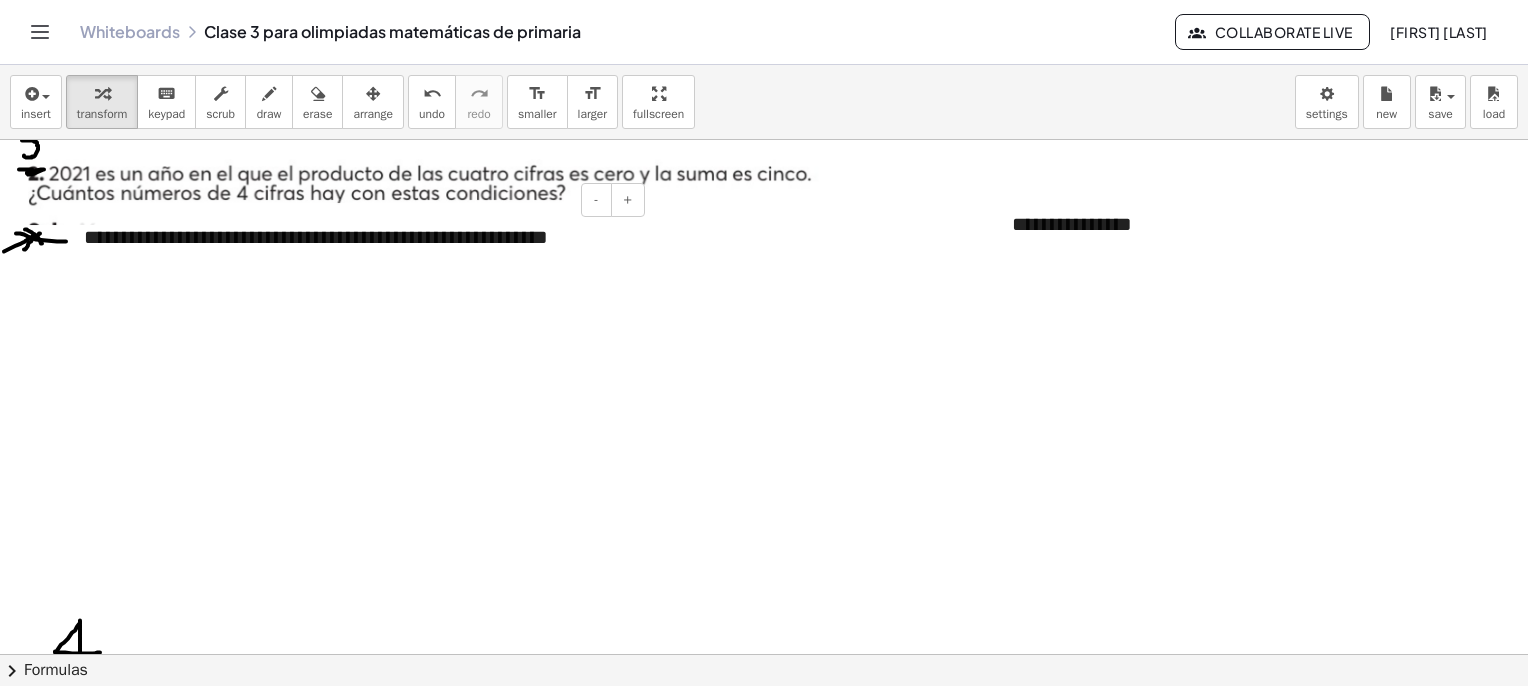 type 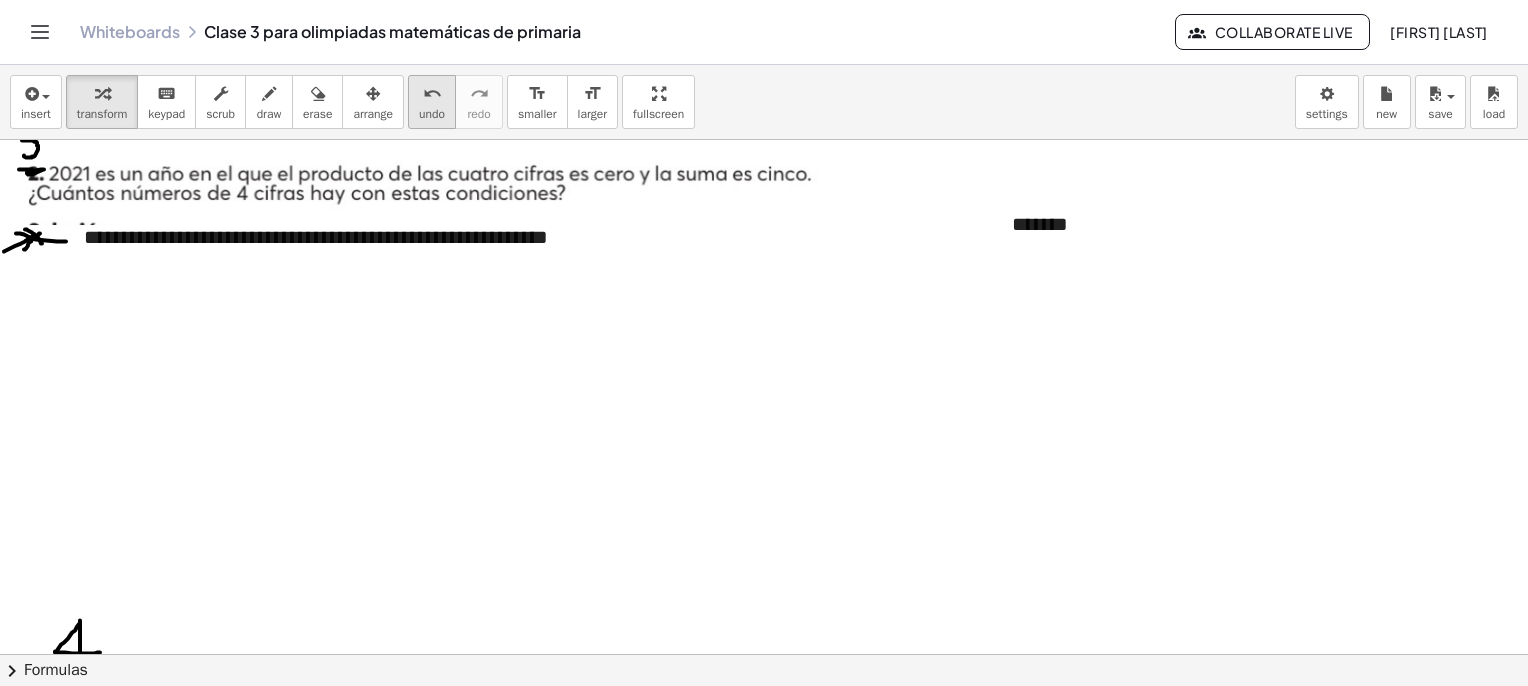 click at bounding box center (373, 94) 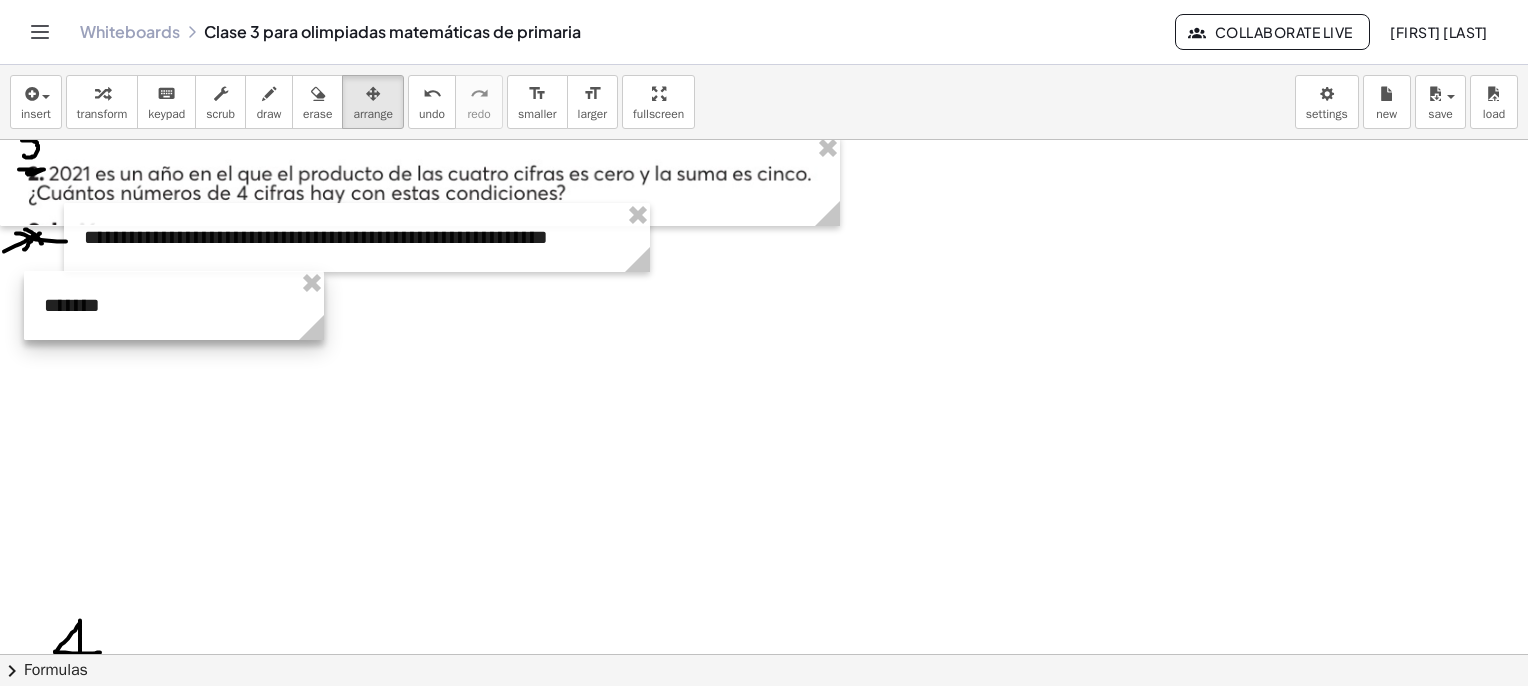 drag, startPoint x: 1106, startPoint y: 241, endPoint x: 135, endPoint y: 324, distance: 974.5409 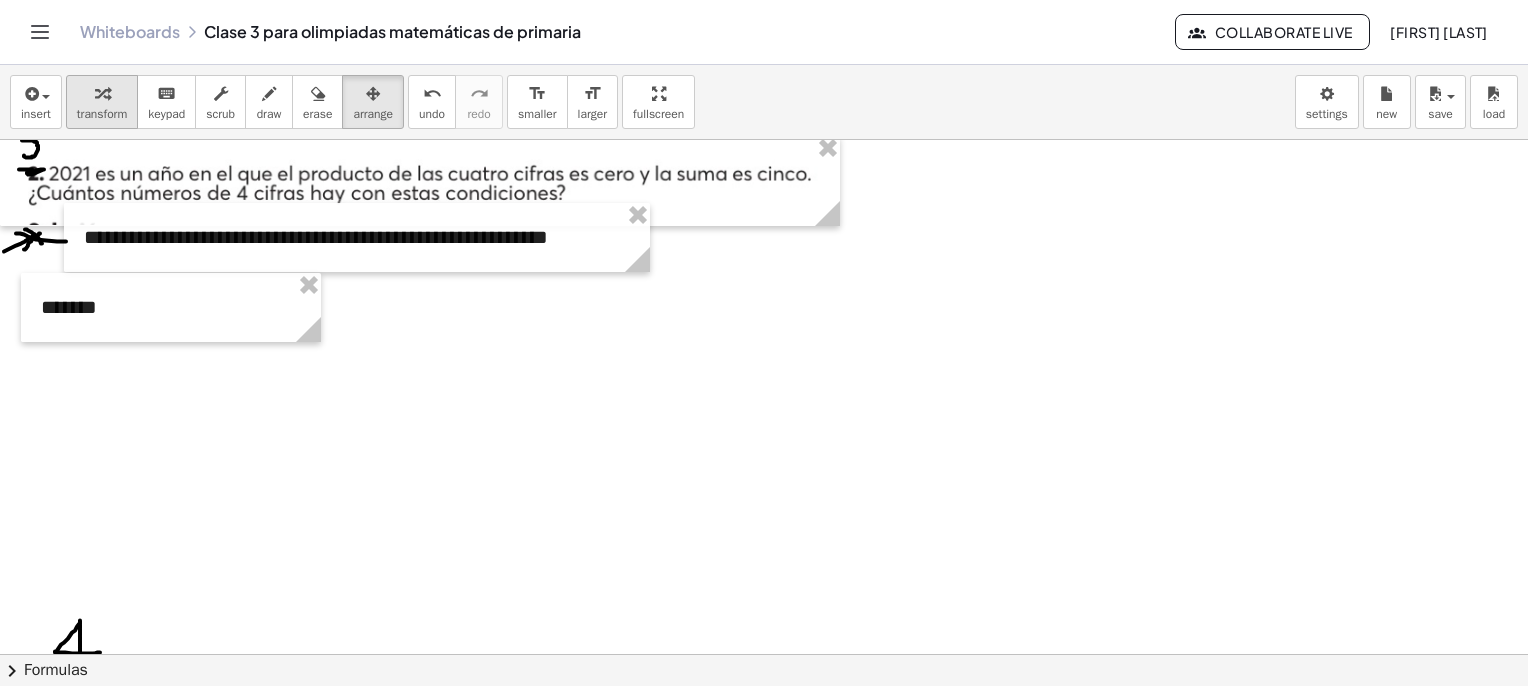 click at bounding box center [102, 93] 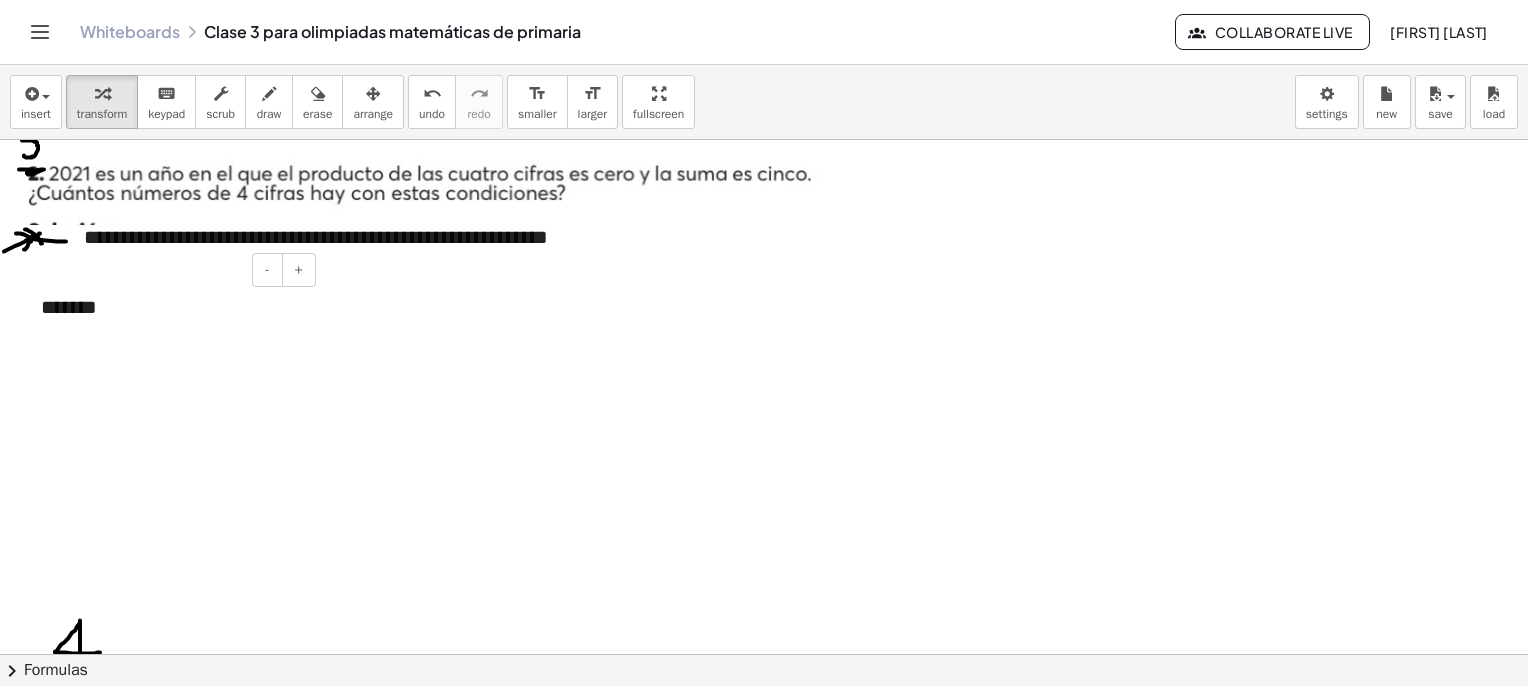 click on "*******" at bounding box center (171, 307) 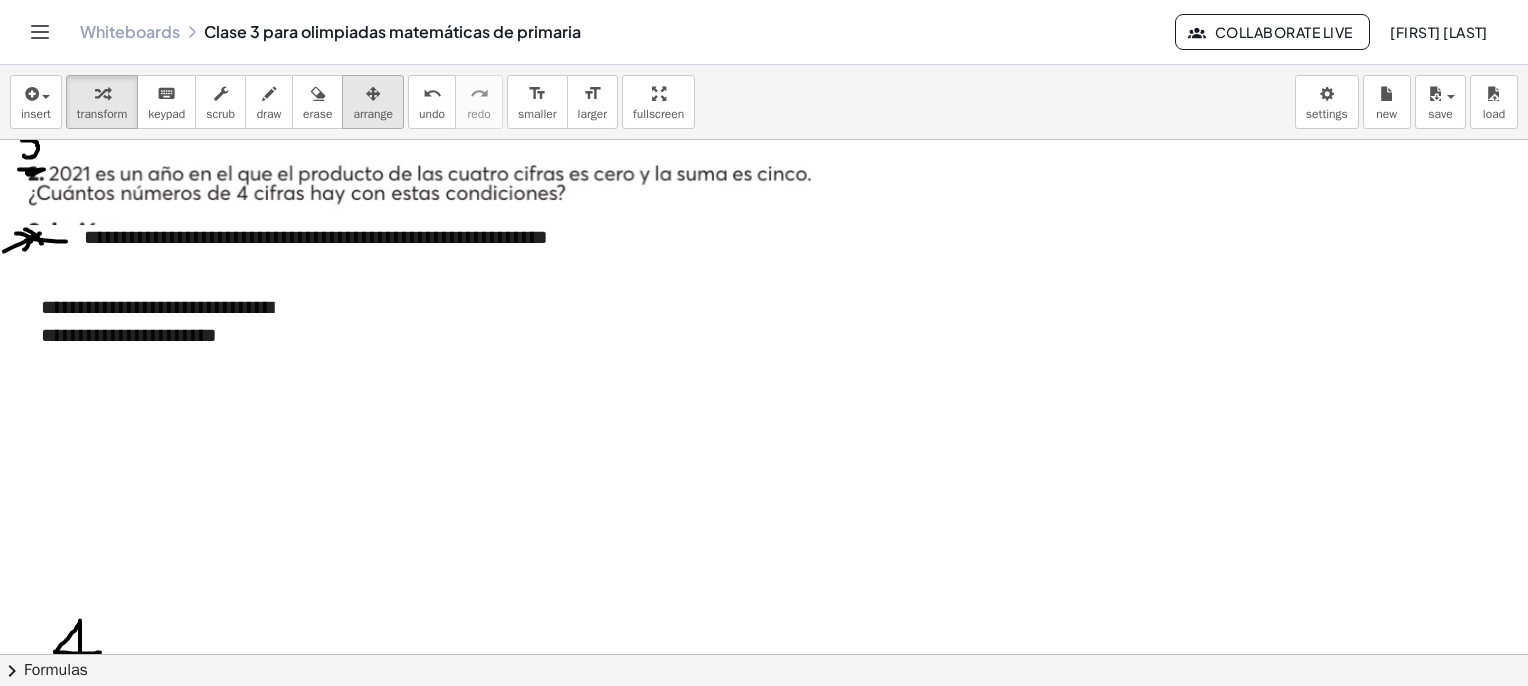 click on "arrange" at bounding box center (373, 114) 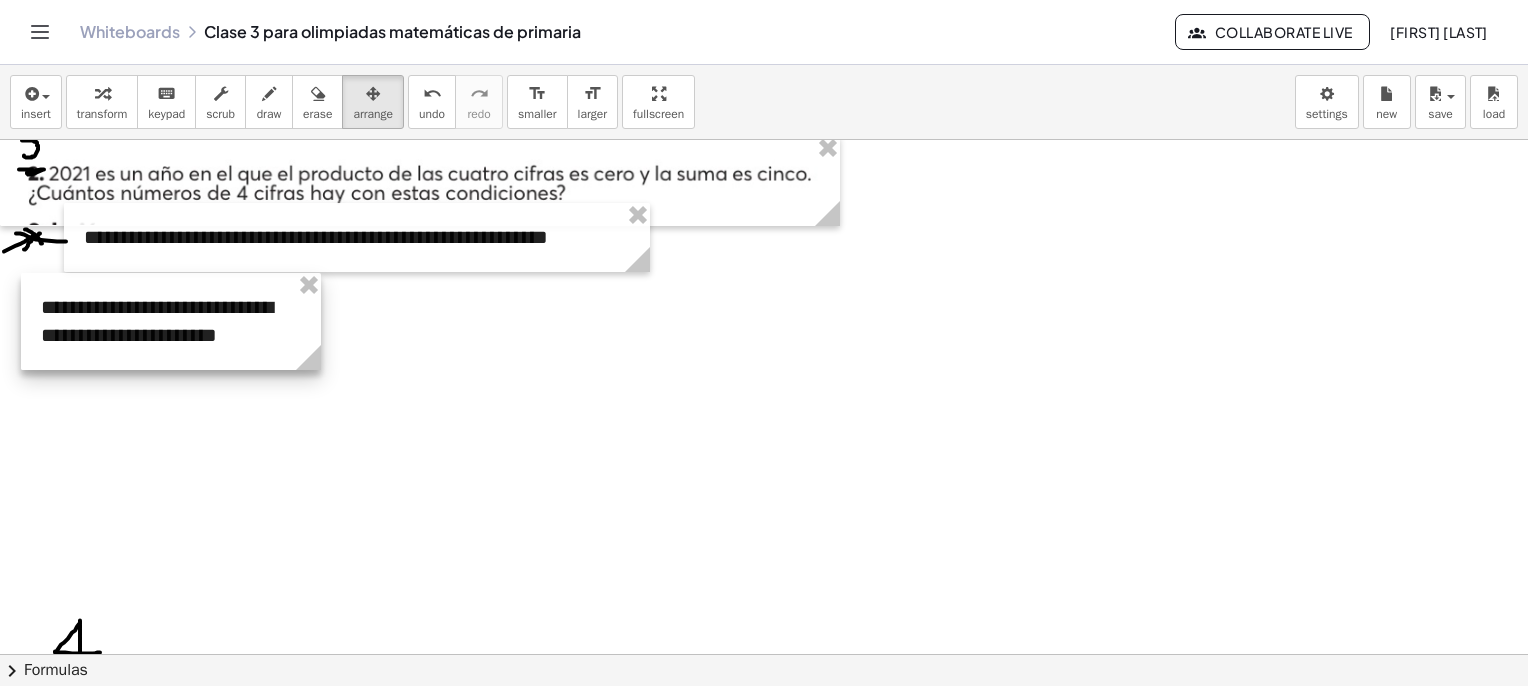 click at bounding box center [171, 321] 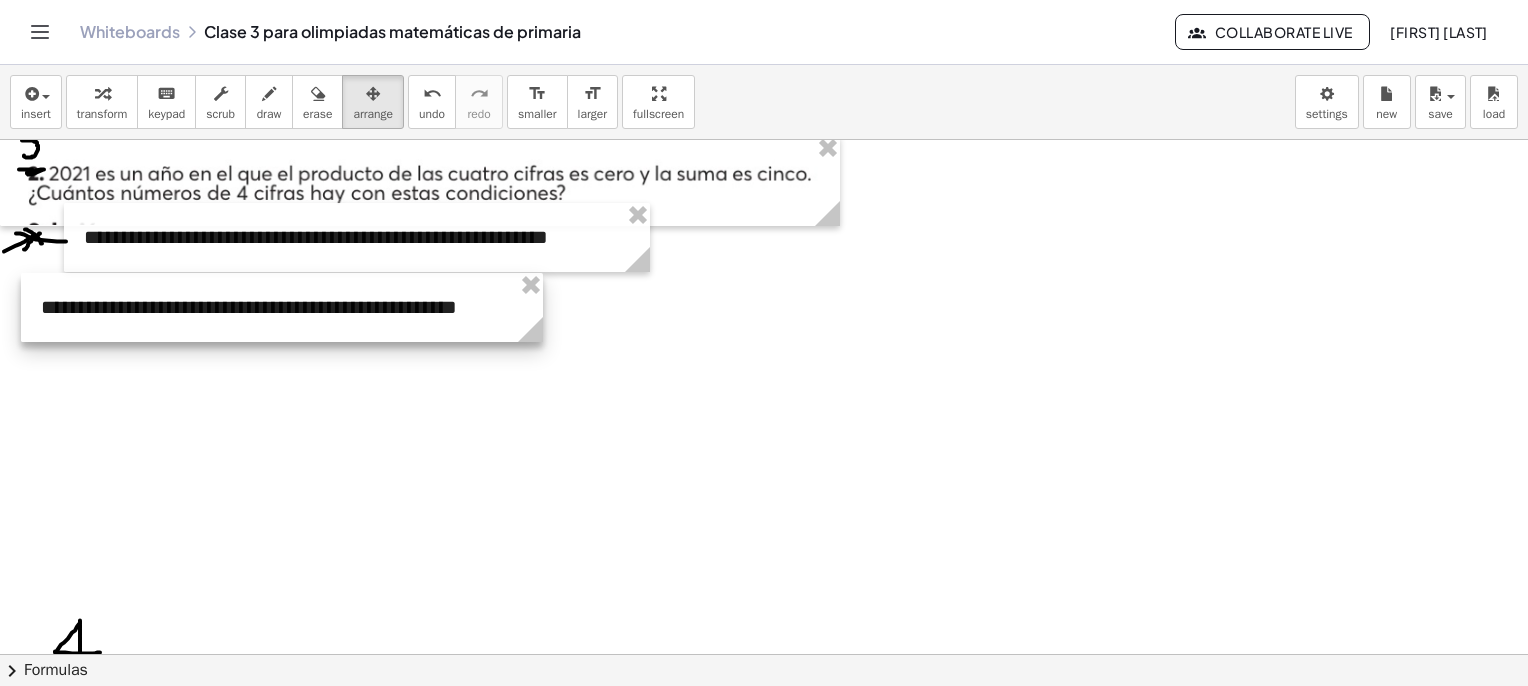 drag, startPoint x: 316, startPoint y: 366, endPoint x: 555, endPoint y: 363, distance: 239.01883 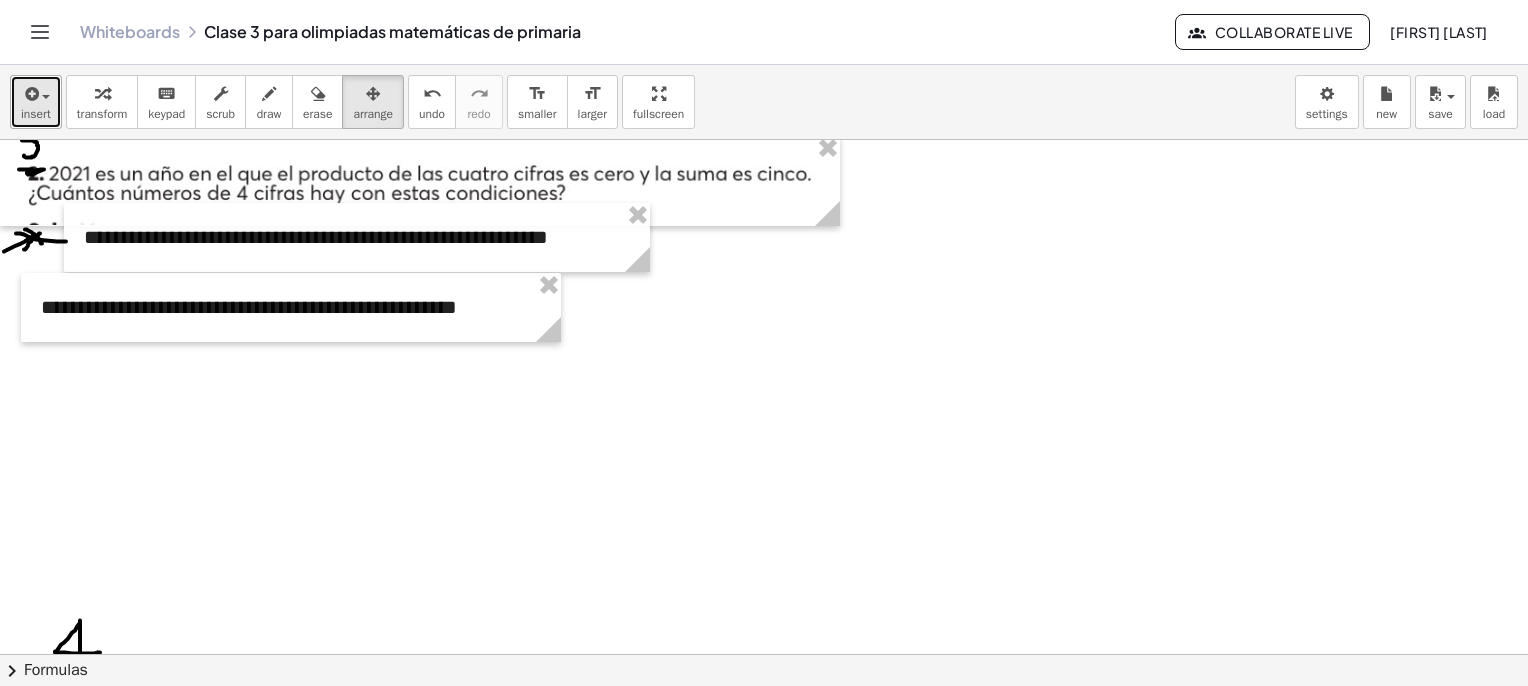 click at bounding box center (30, 94) 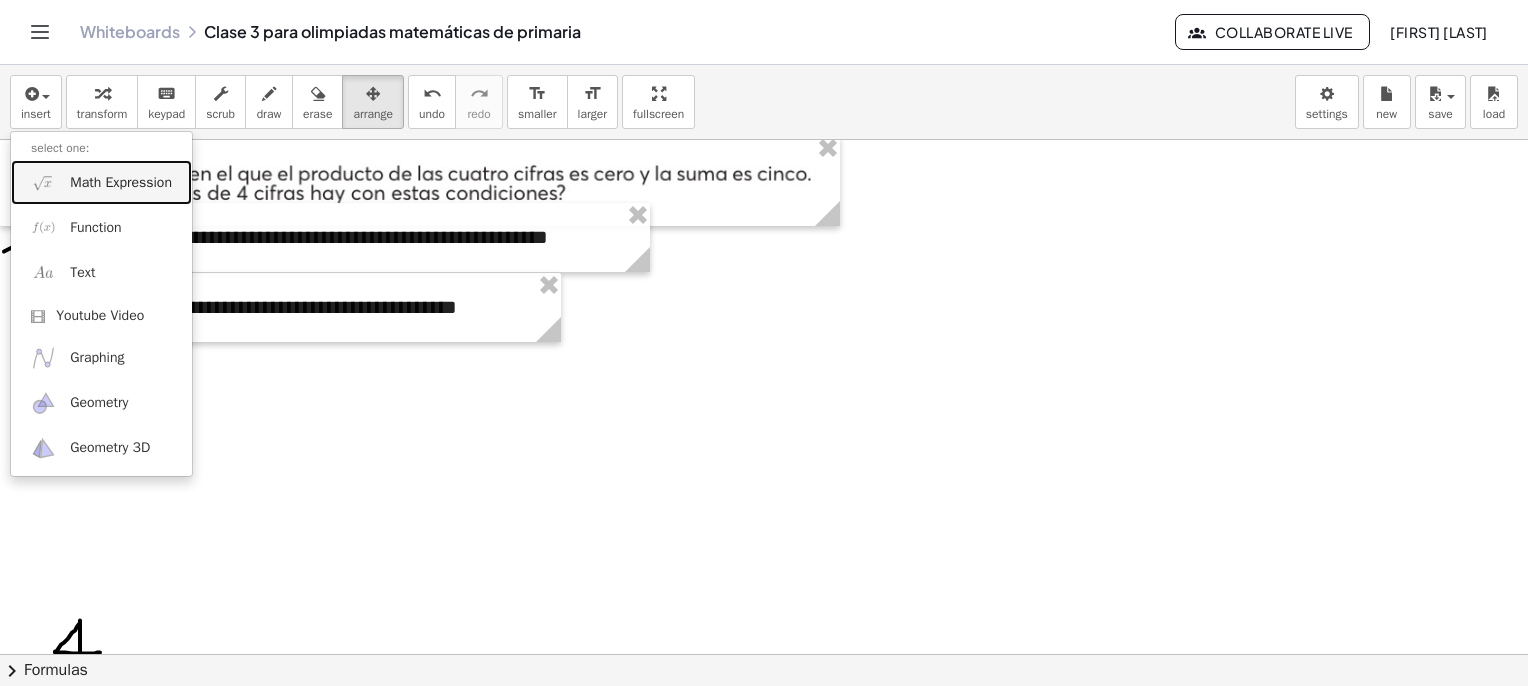 click on "Math Expression" at bounding box center (121, 183) 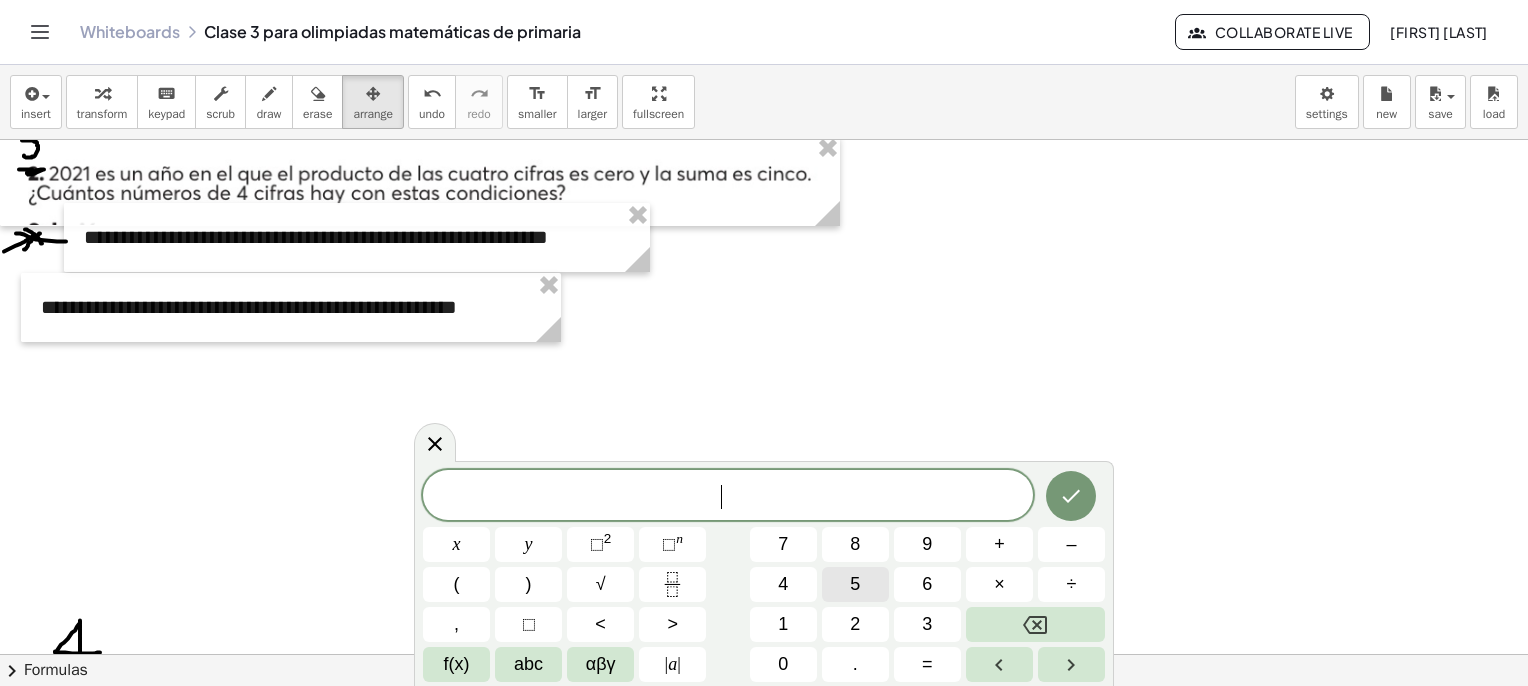 click on "5" at bounding box center (855, 584) 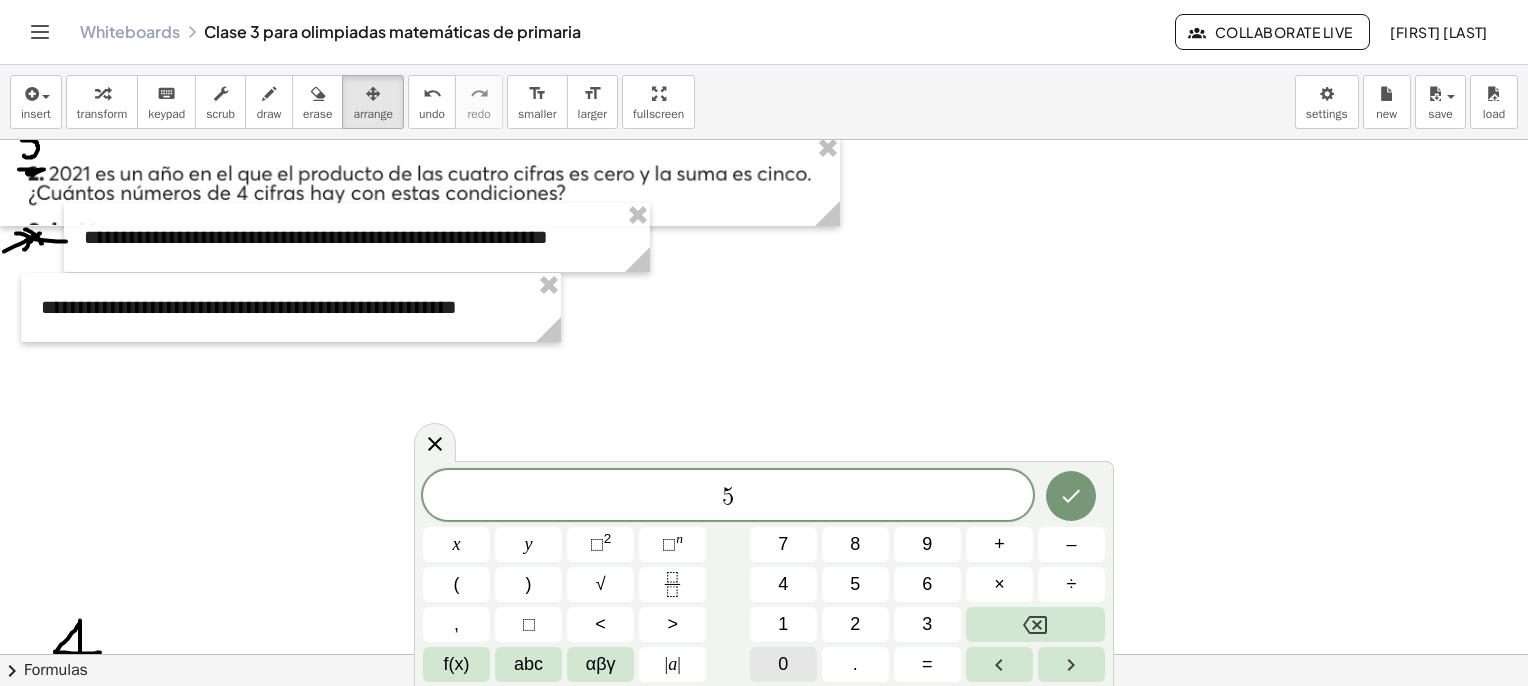 click on "0" at bounding box center [783, 664] 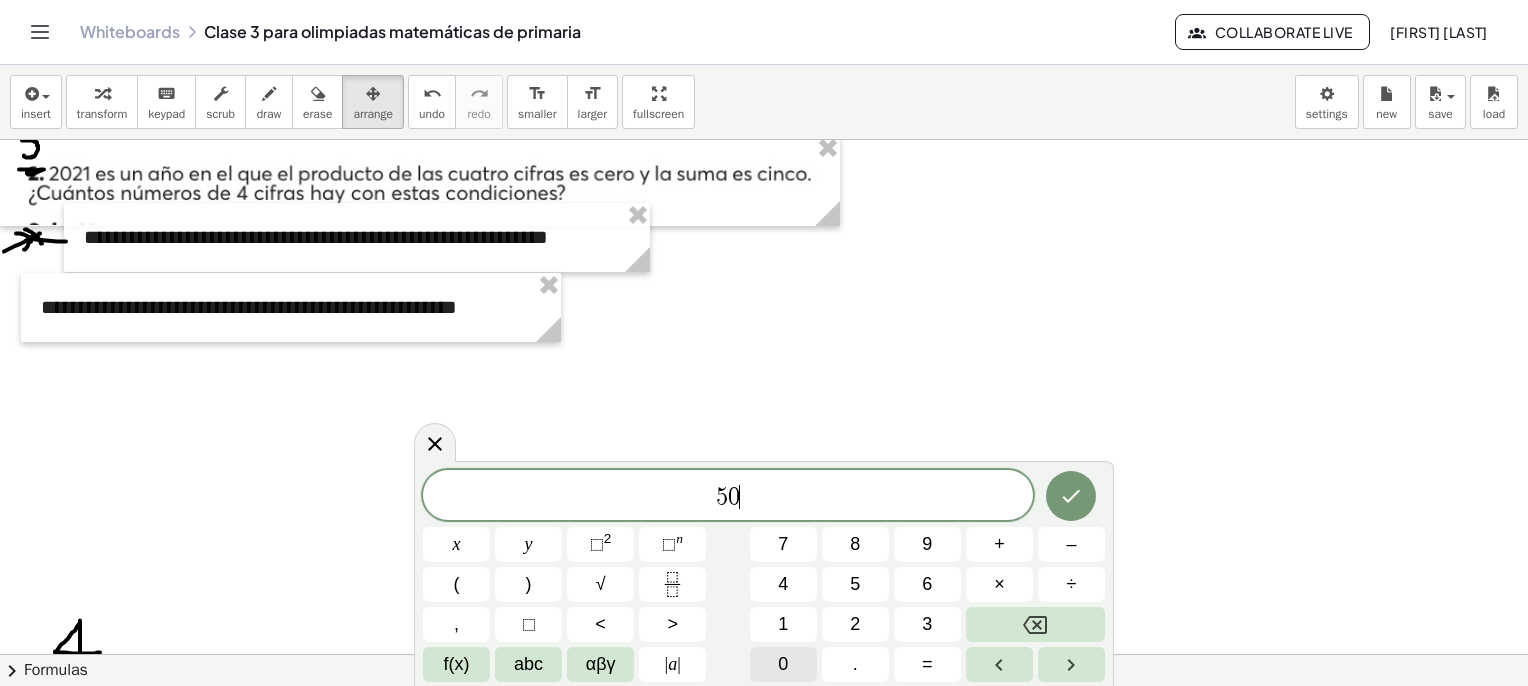 click on "0" at bounding box center [783, 664] 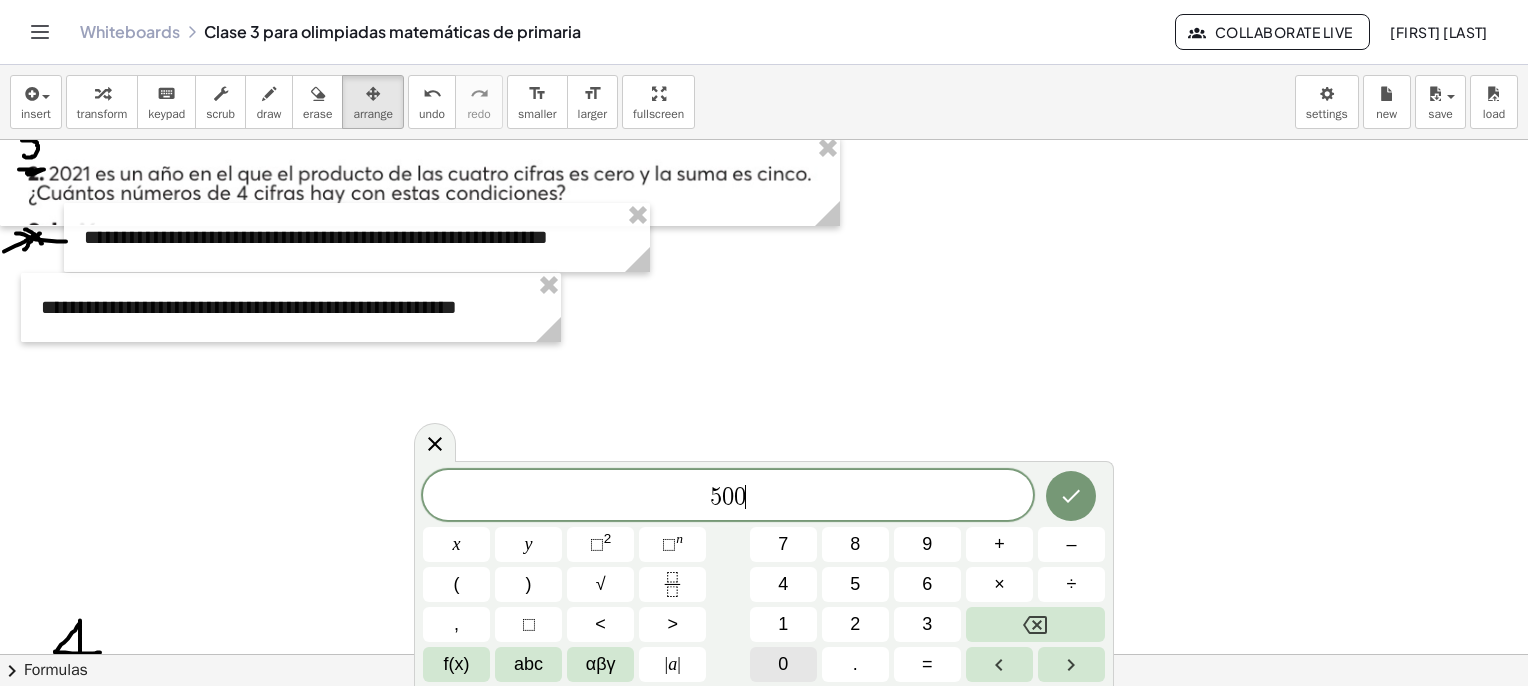 click on "0" at bounding box center [783, 664] 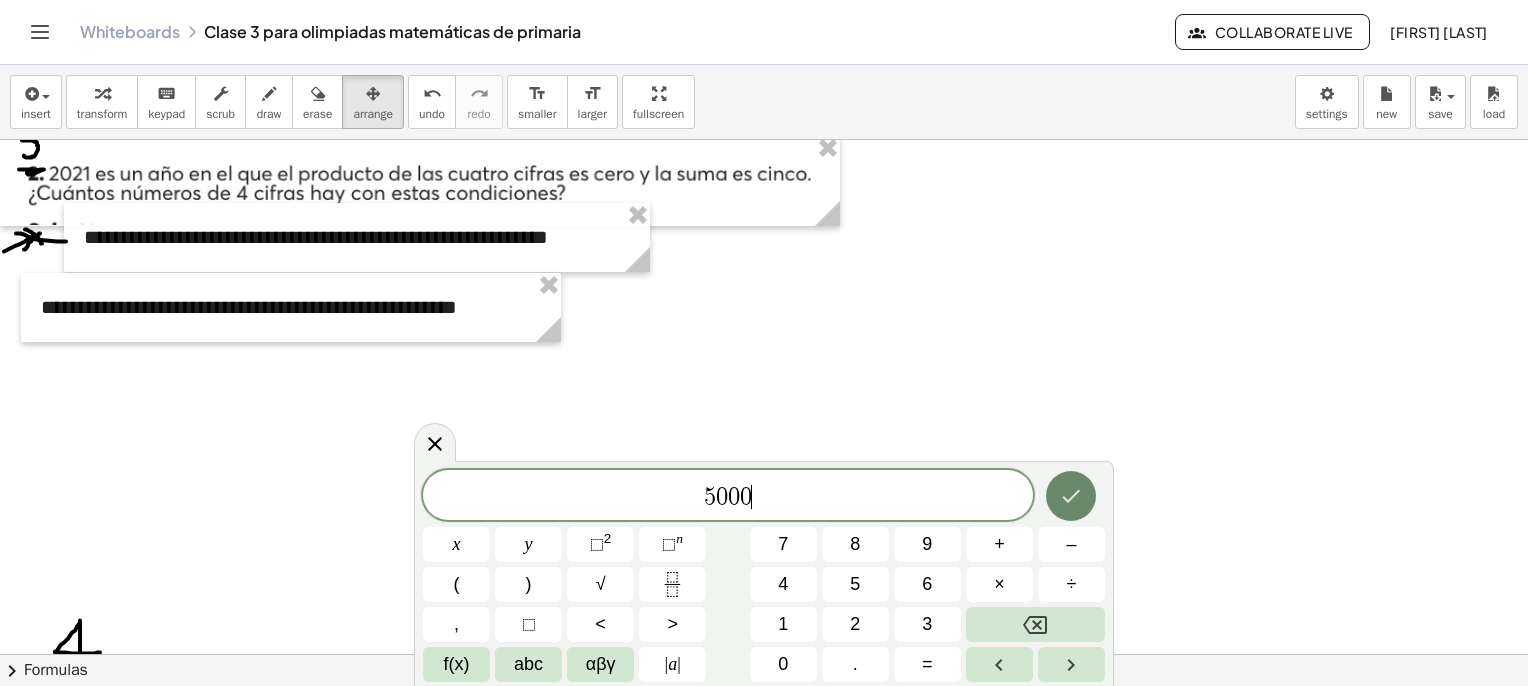 click at bounding box center (1071, 496) 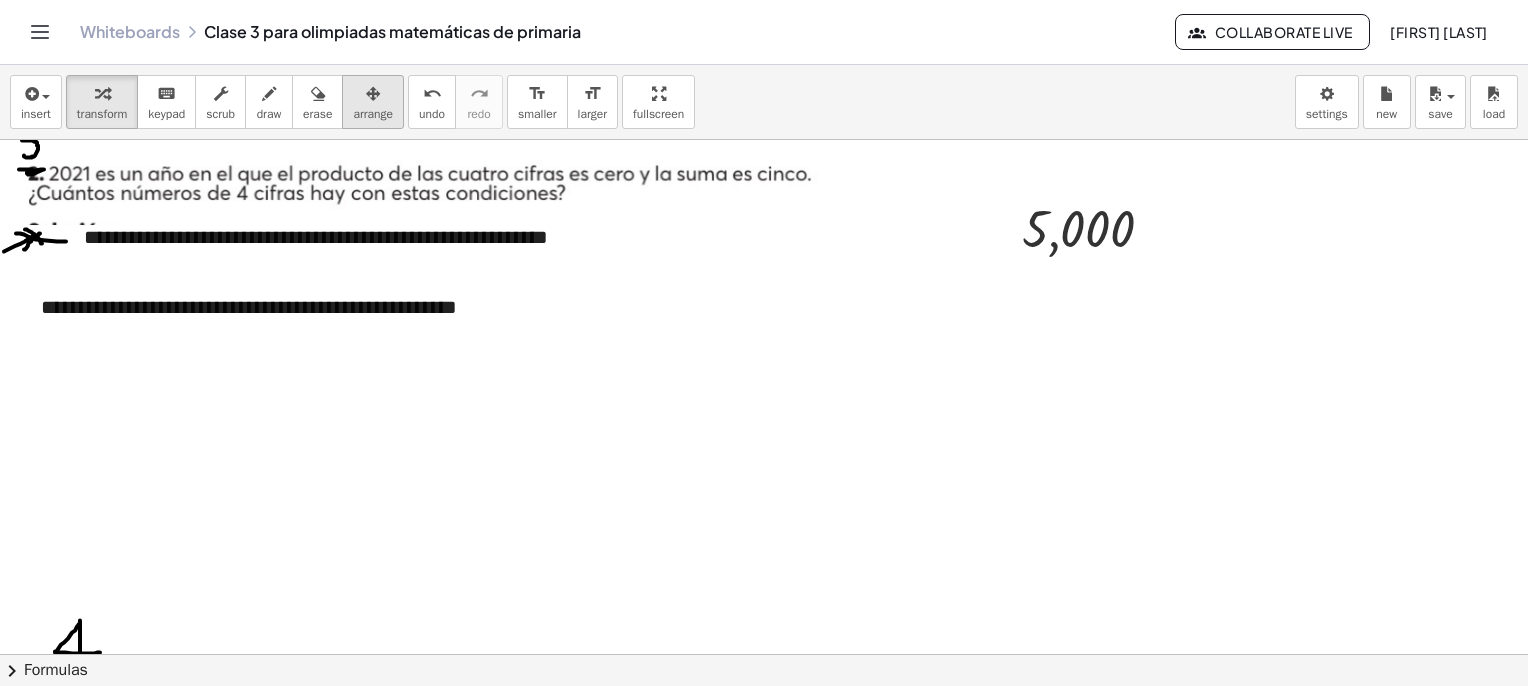 click at bounding box center (373, 93) 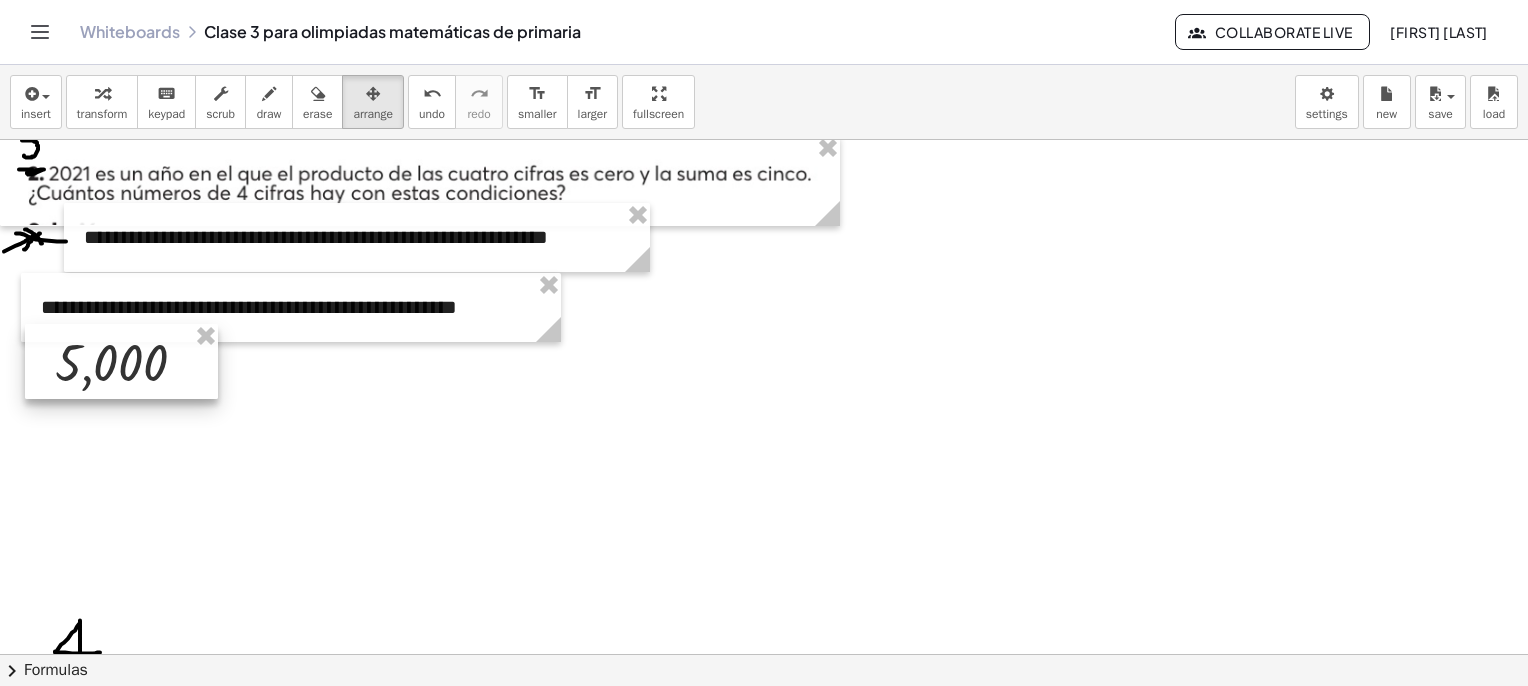 drag, startPoint x: 1076, startPoint y: 233, endPoint x: 107, endPoint y: 366, distance: 978.08484 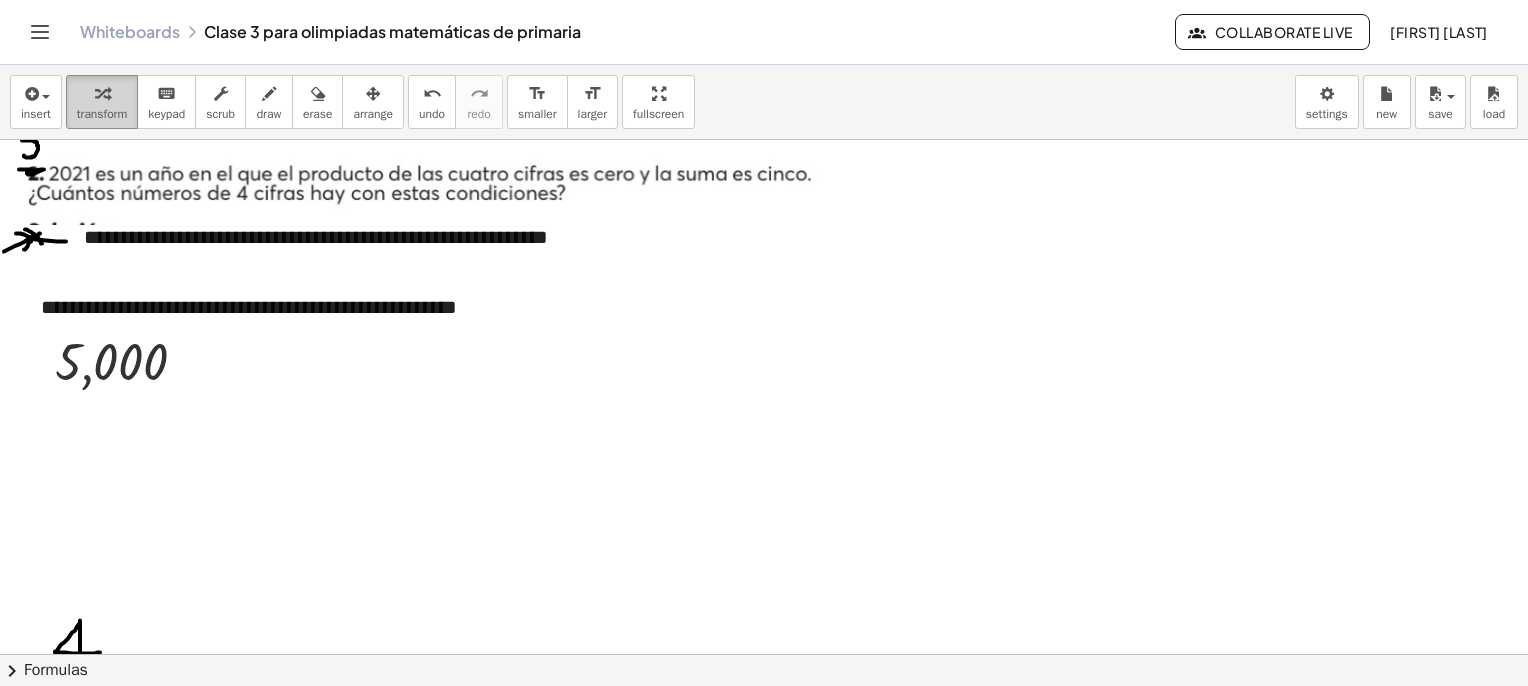 click on "transform" at bounding box center [102, 114] 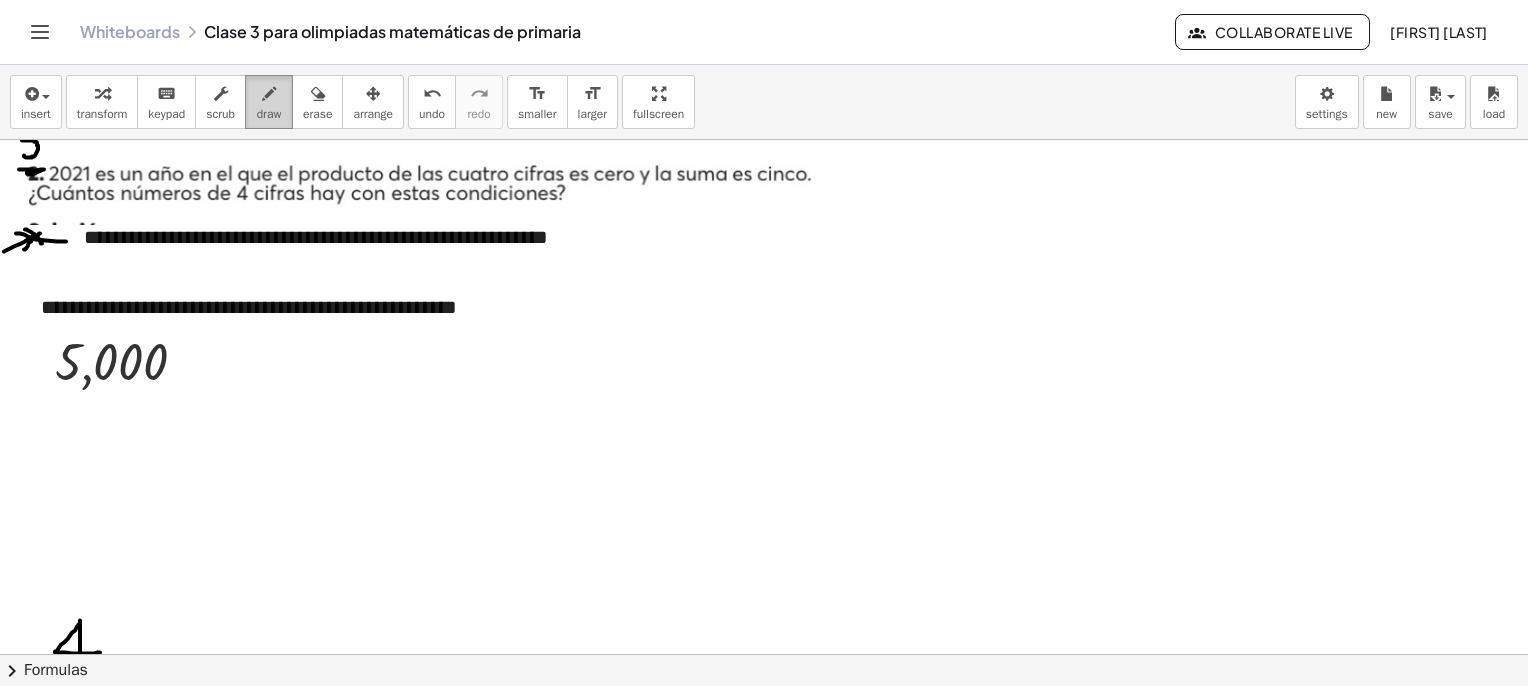 click on "draw" at bounding box center (269, 114) 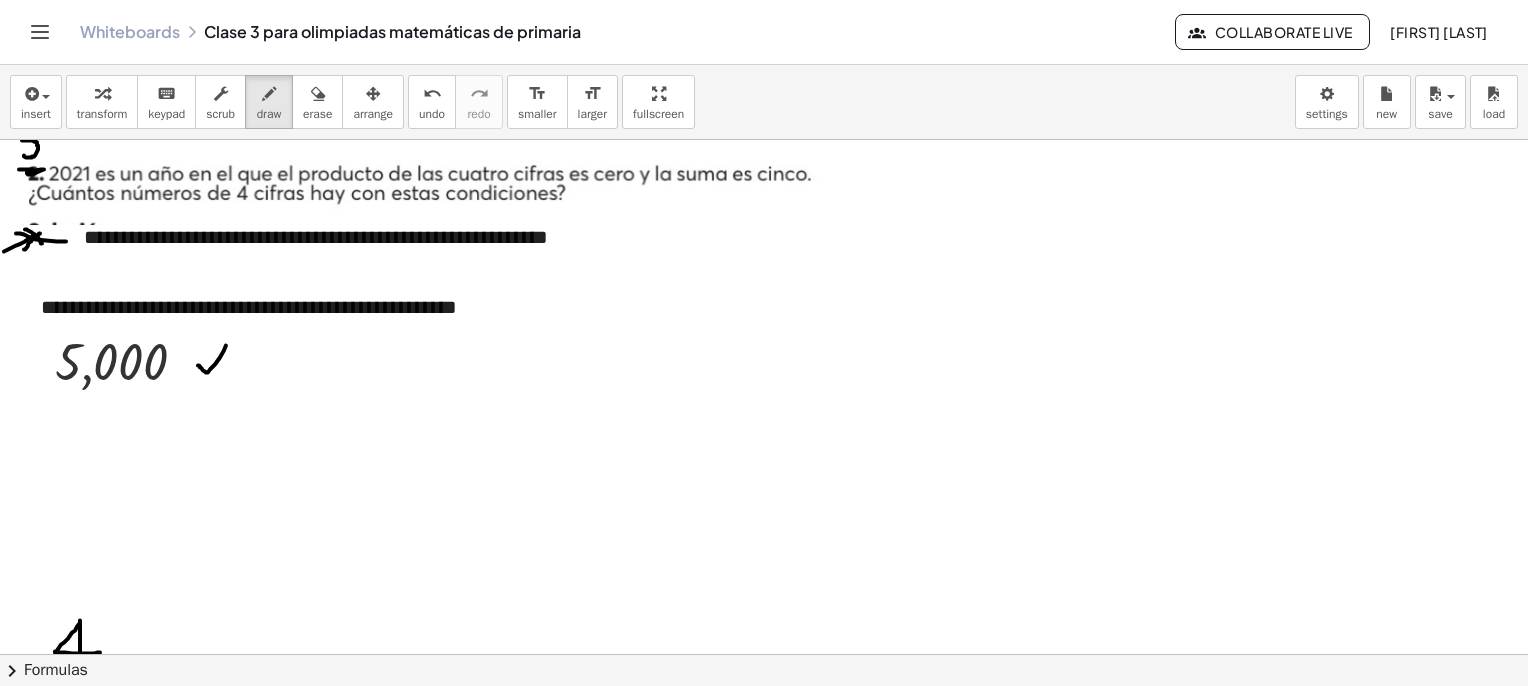 drag, startPoint x: 198, startPoint y: 365, endPoint x: 230, endPoint y: 339, distance: 41.231056 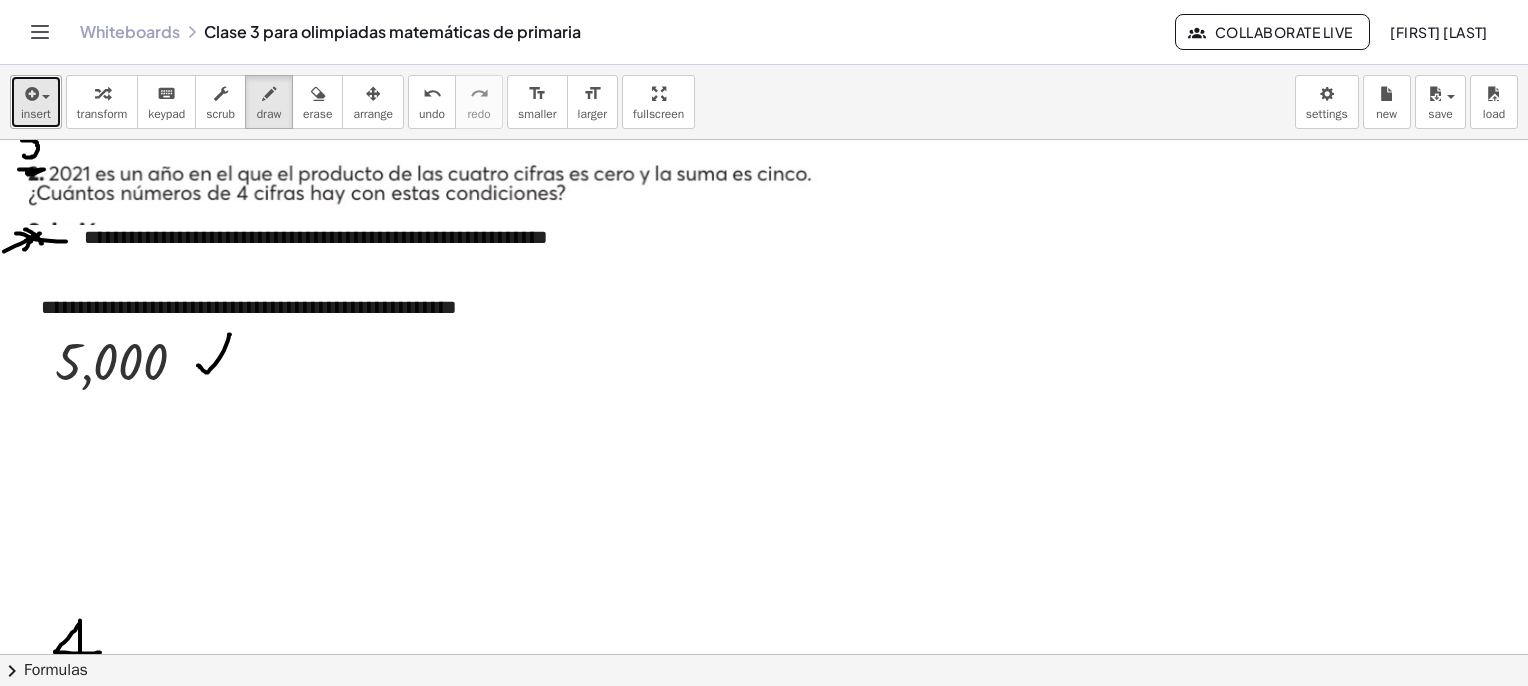 click at bounding box center (30, 94) 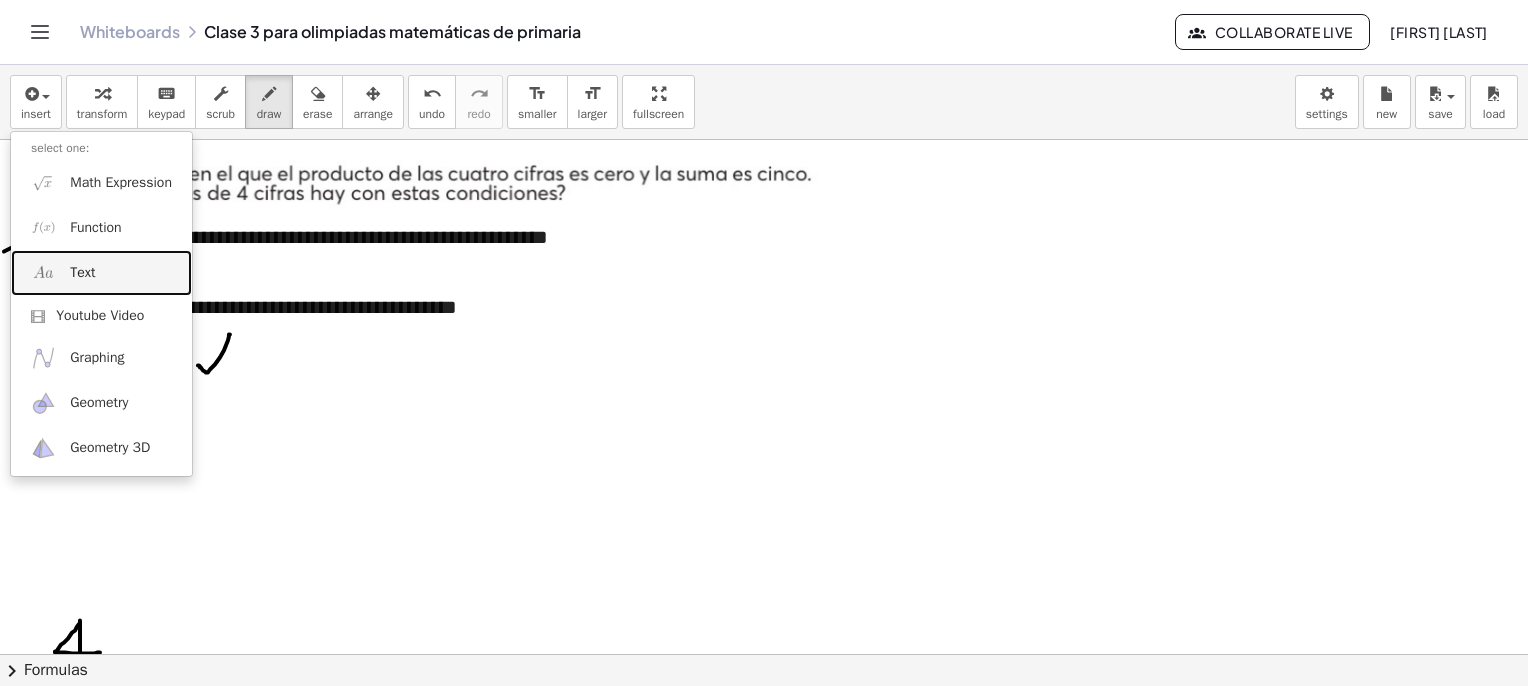 click on "Text" at bounding box center [101, 272] 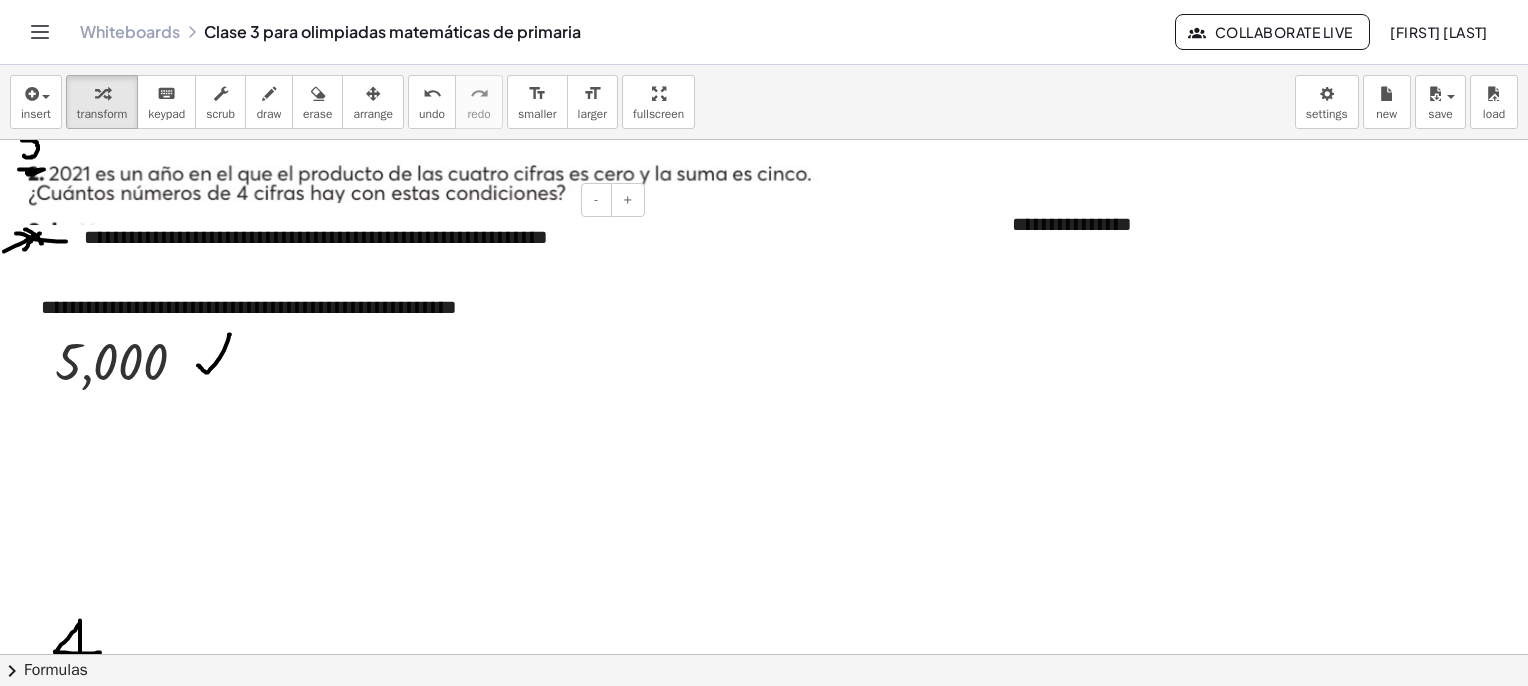 type 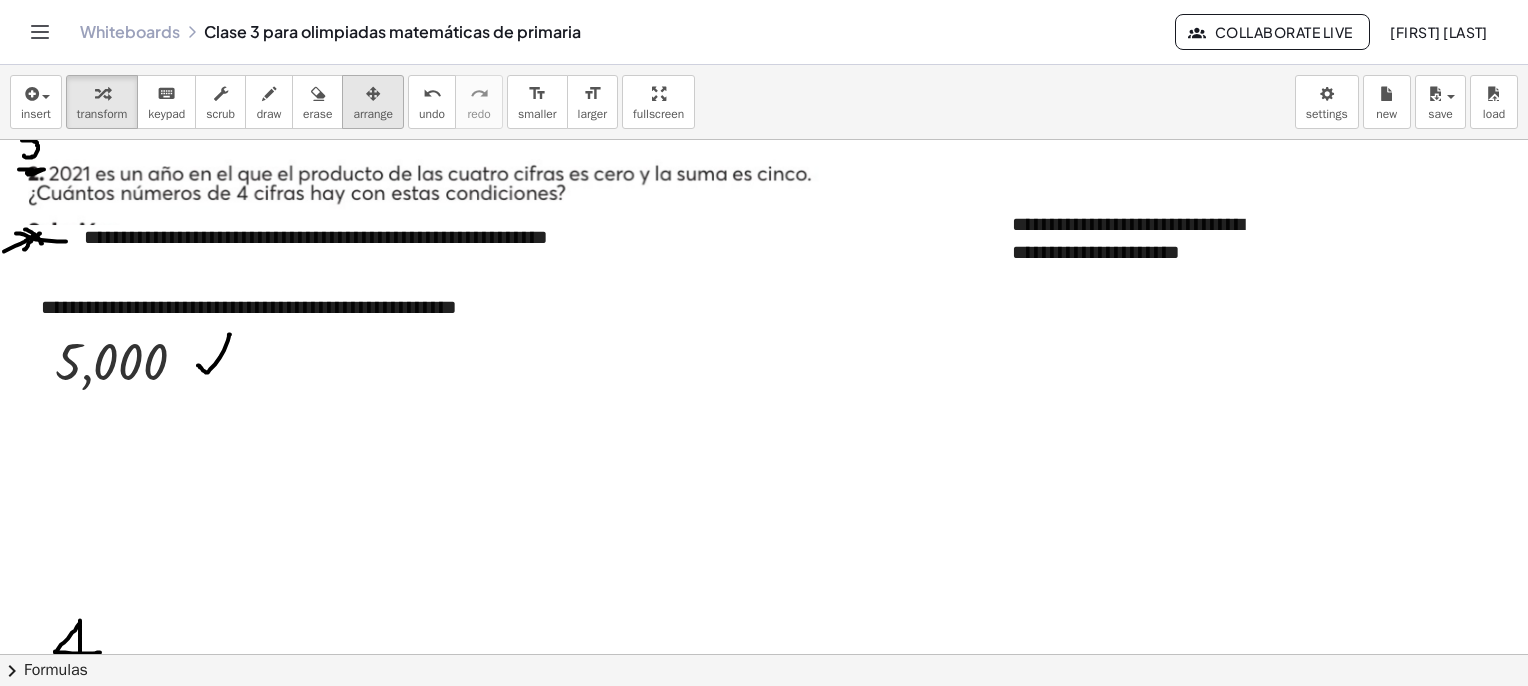 click at bounding box center (373, 94) 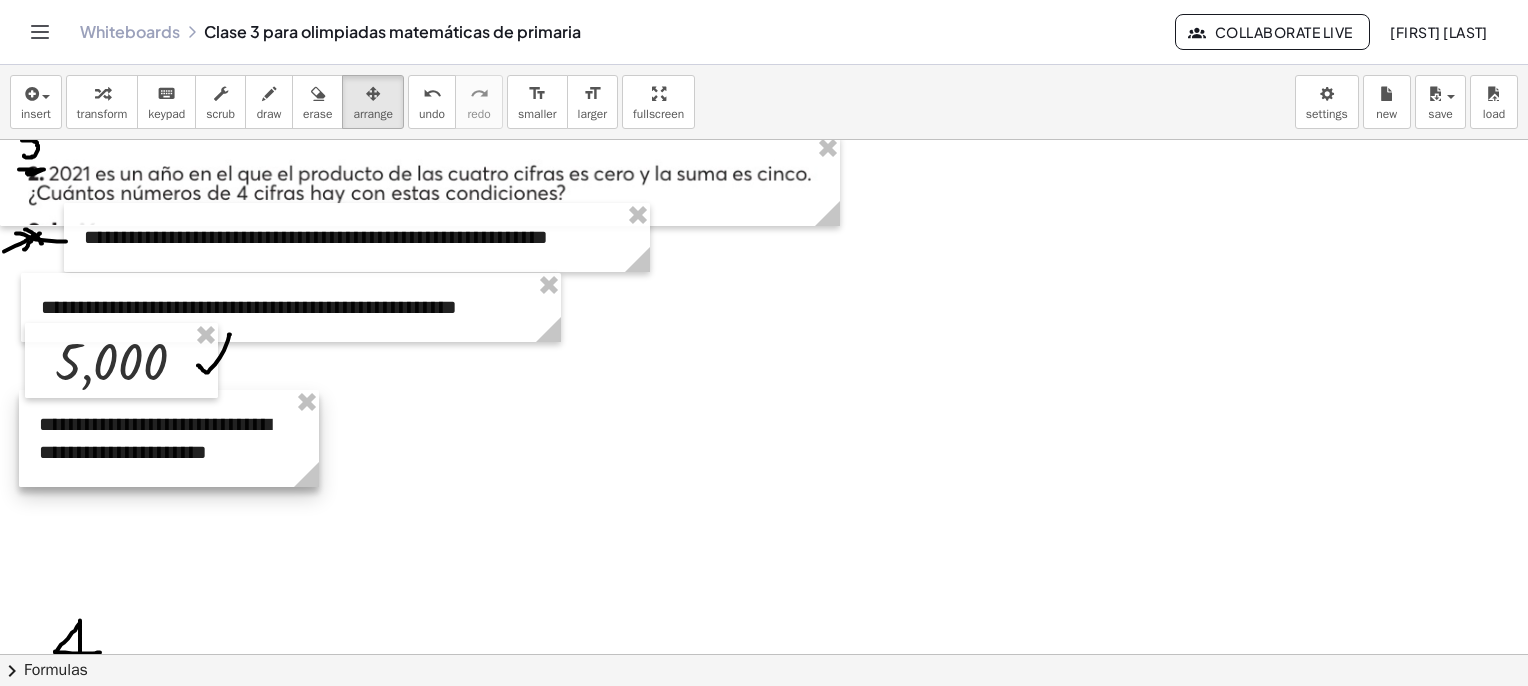 drag, startPoint x: 1235, startPoint y: 238, endPoint x: 262, endPoint y: 438, distance: 993.34235 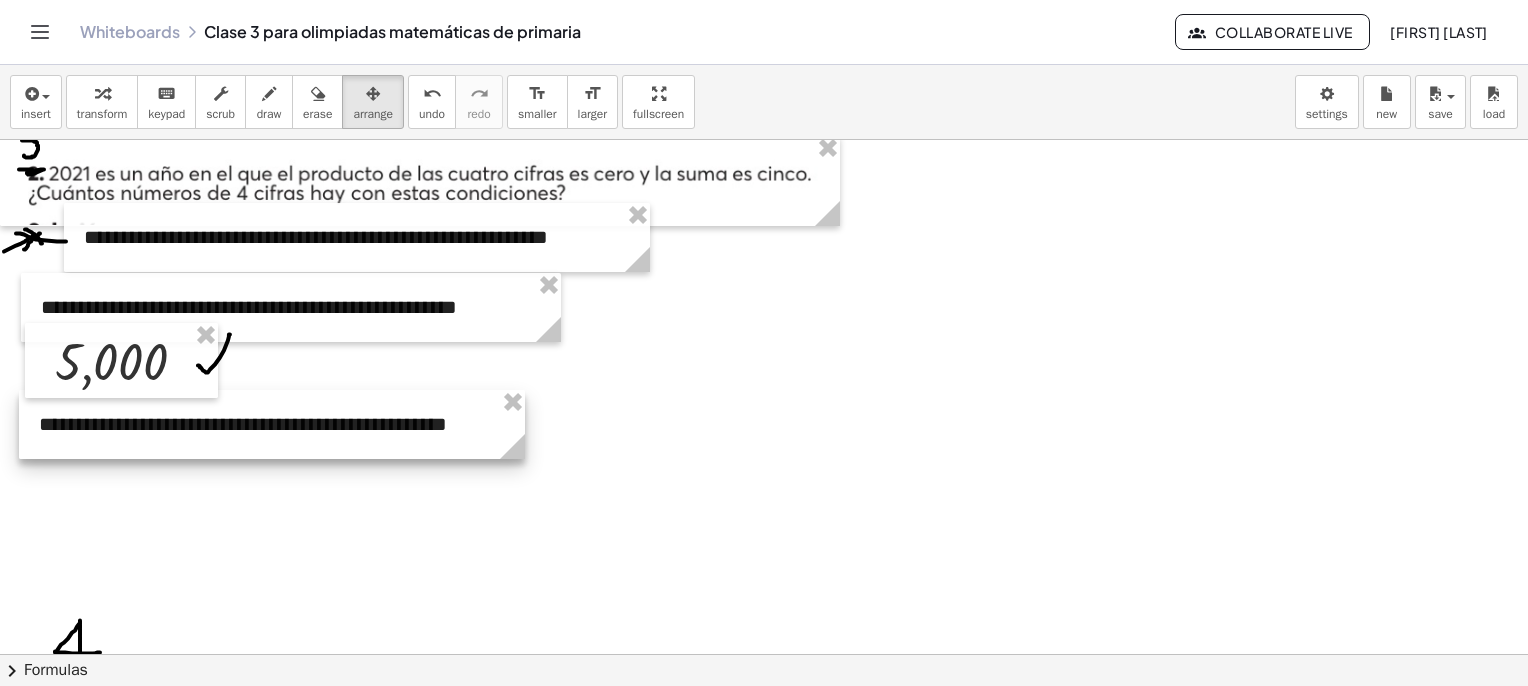 drag, startPoint x: 322, startPoint y: 480, endPoint x: 556, endPoint y: 467, distance: 234.36084 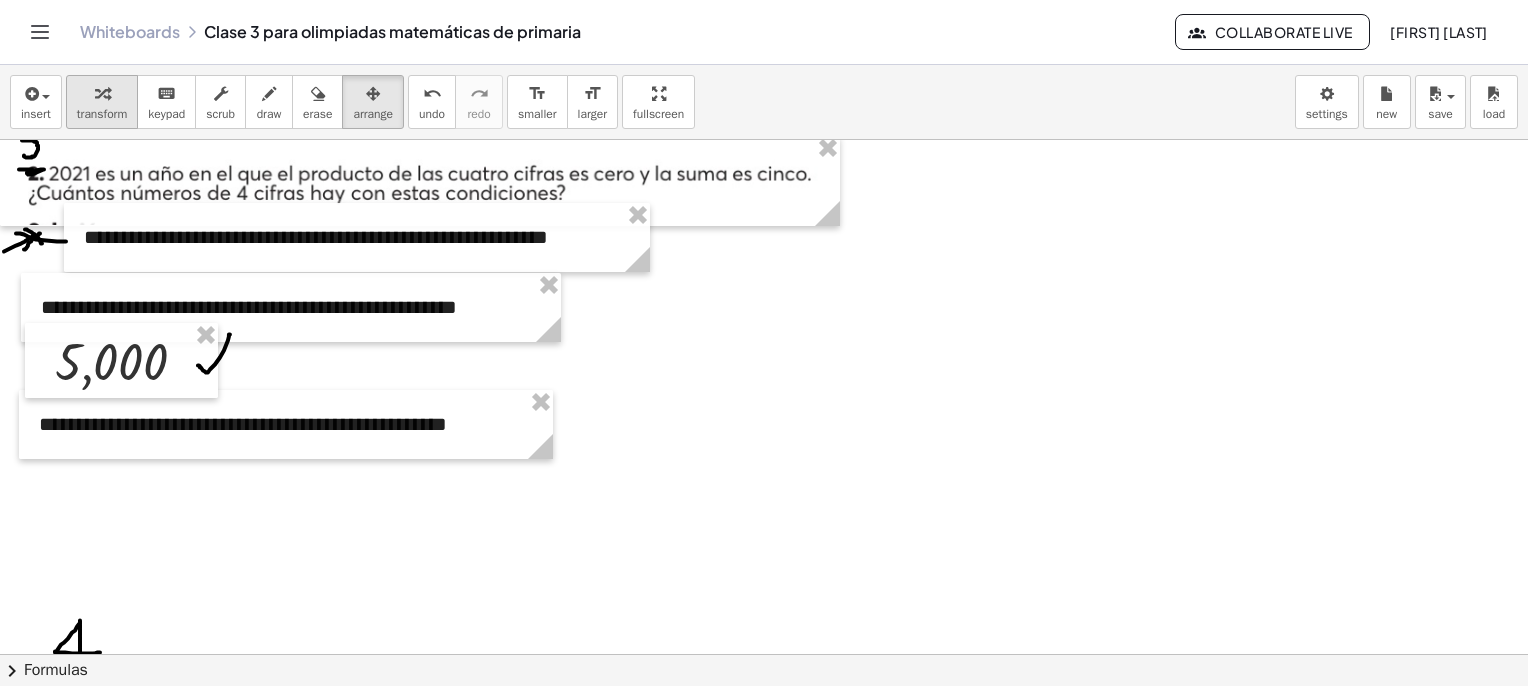 click at bounding box center [102, 93] 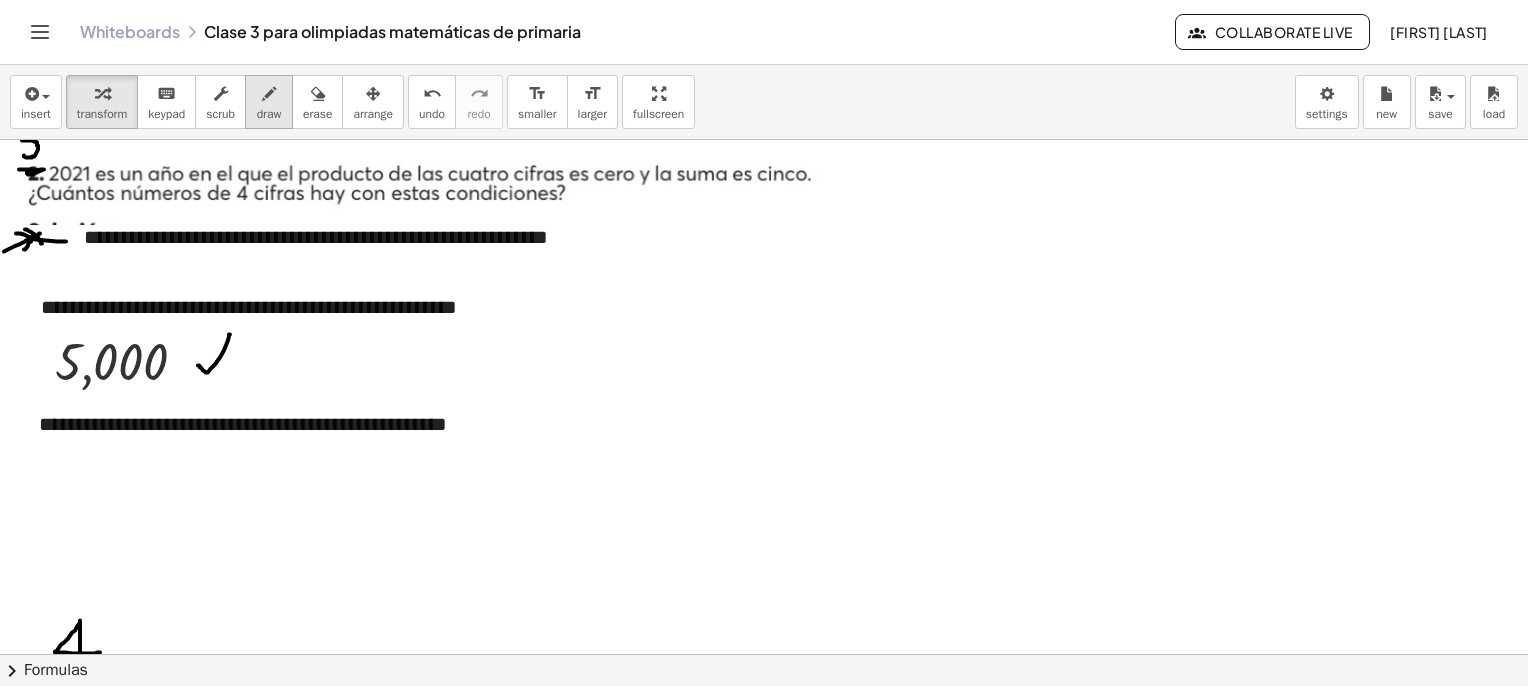 click at bounding box center (269, 94) 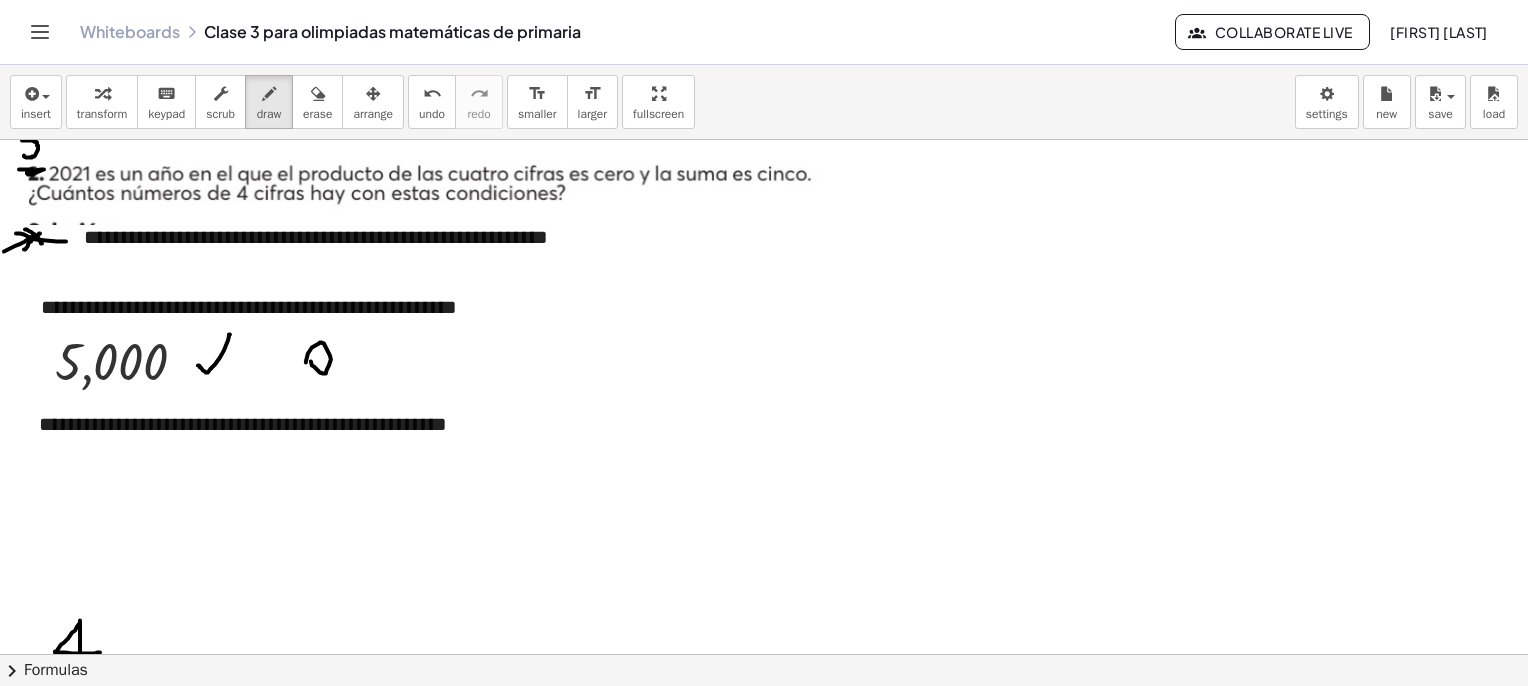 drag, startPoint x: 306, startPoint y: 362, endPoint x: 311, endPoint y: 341, distance: 21.587032 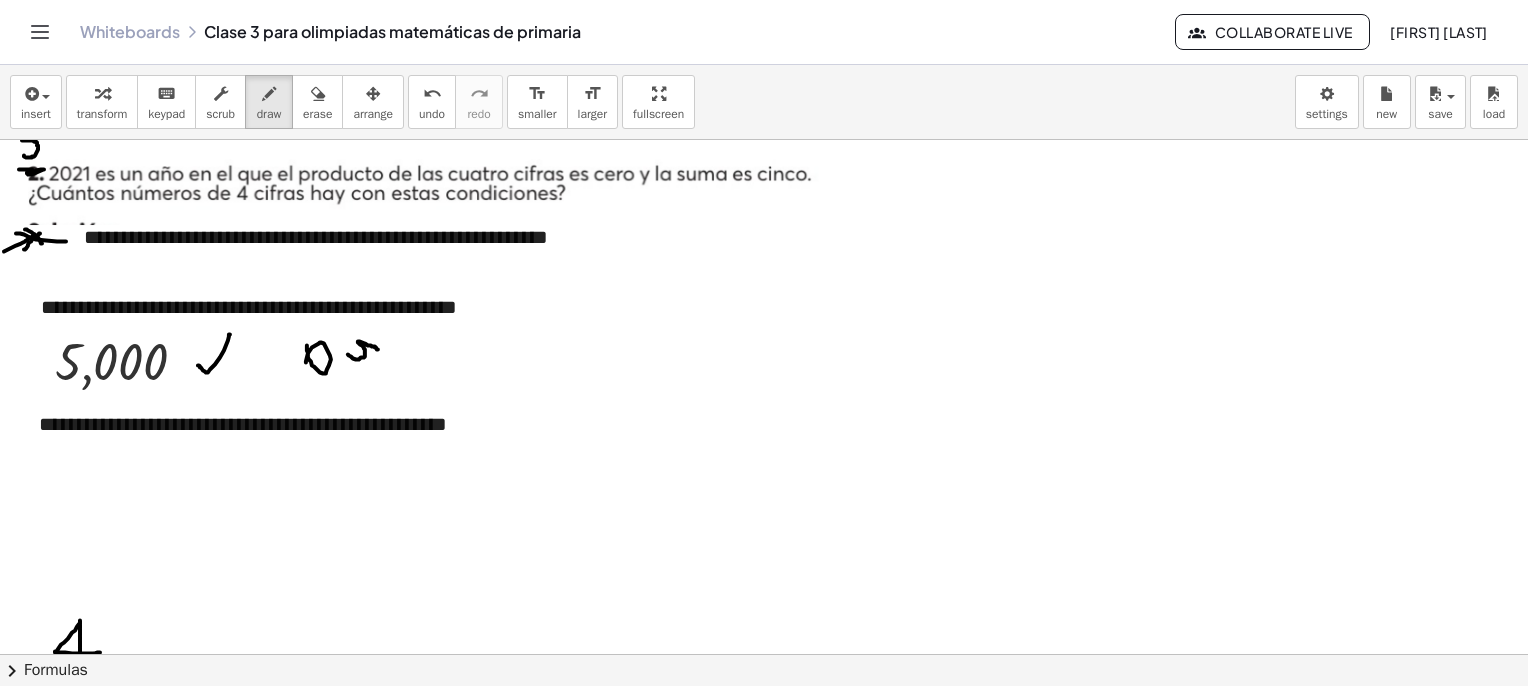 drag, startPoint x: 375, startPoint y: 346, endPoint x: 356, endPoint y: 357, distance: 21.954498 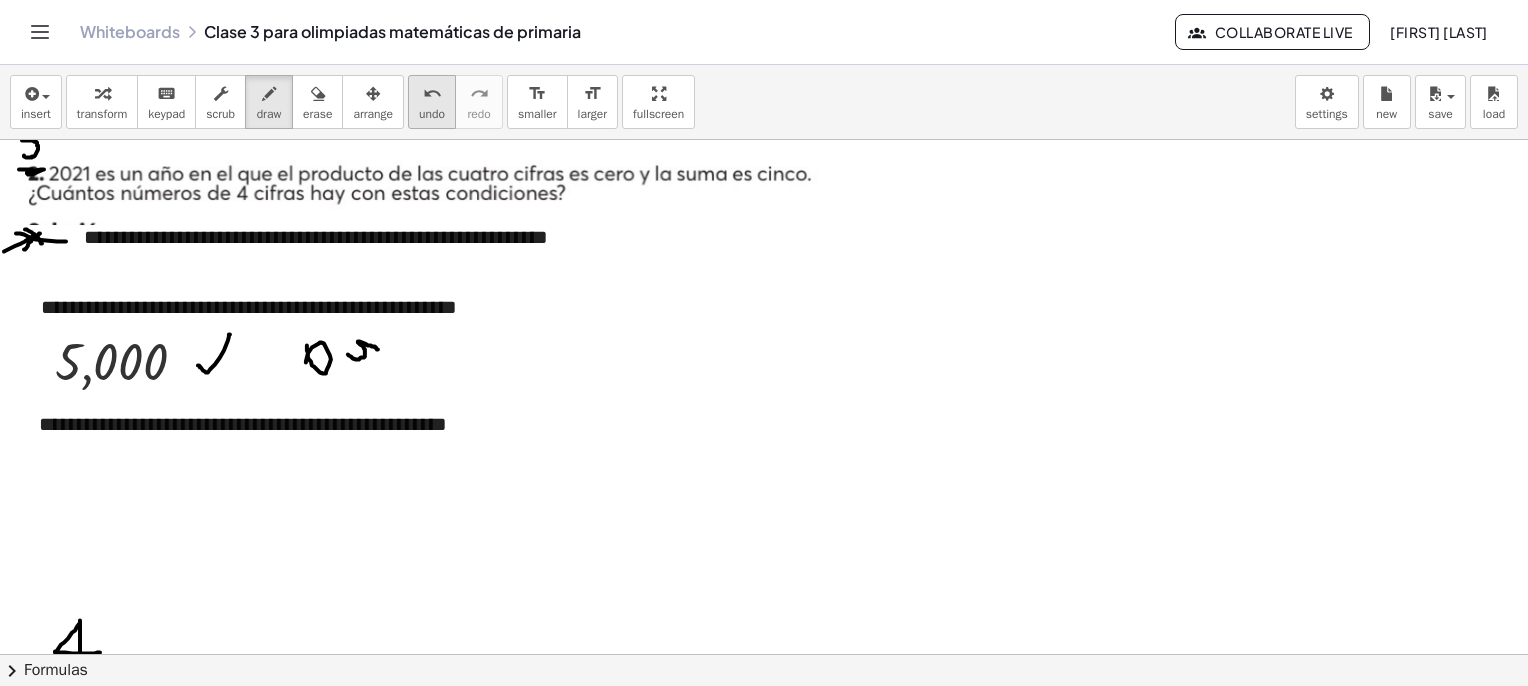 click on "undo" at bounding box center [432, 114] 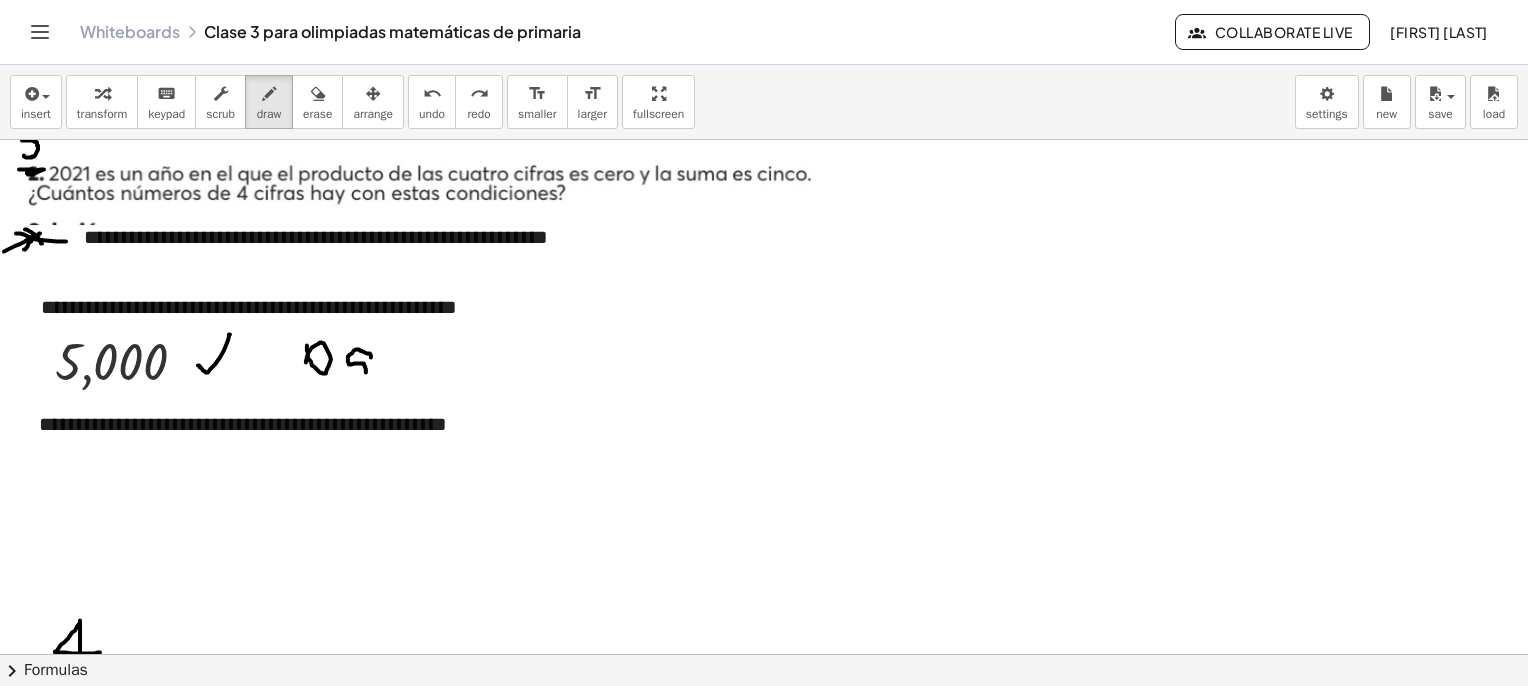 drag, startPoint x: 365, startPoint y: 352, endPoint x: 358, endPoint y: 374, distance: 23.086792 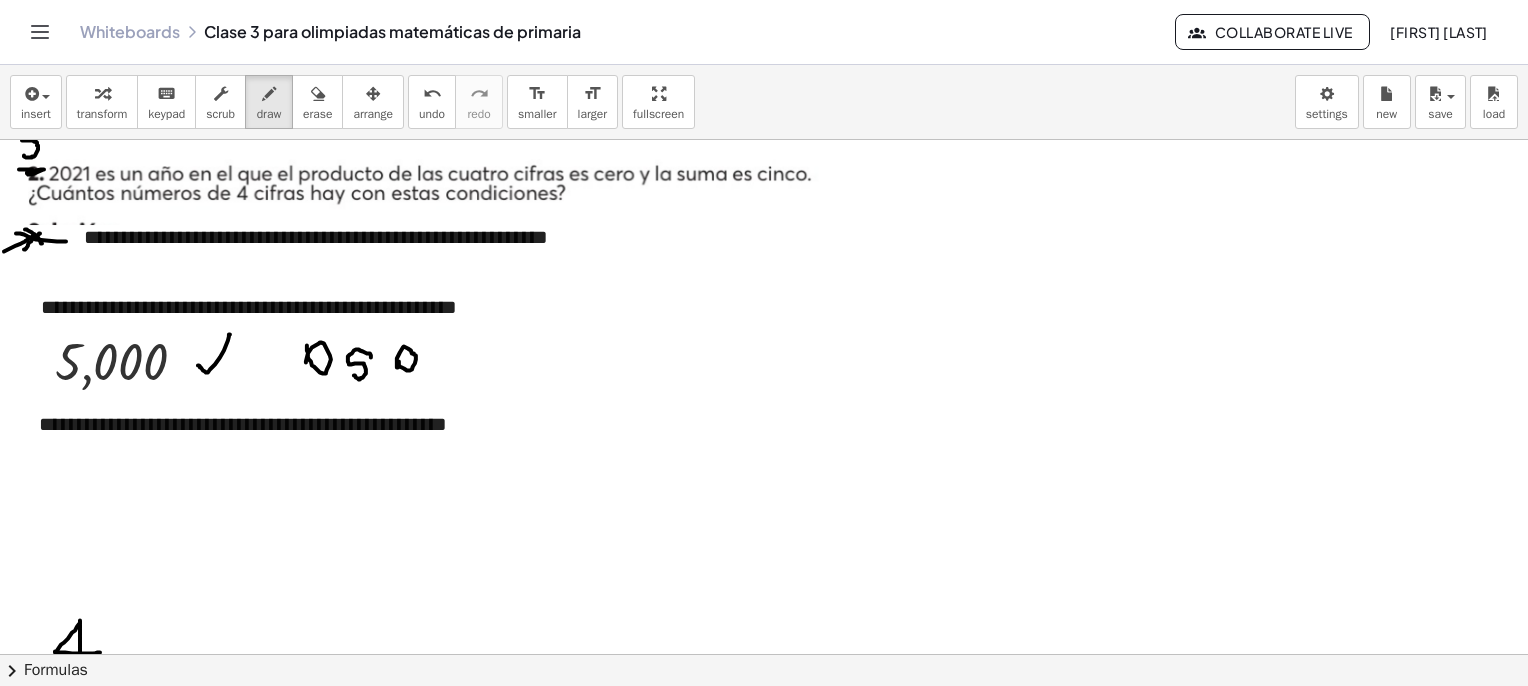 drag, startPoint x: 398, startPoint y: 367, endPoint x: 401, endPoint y: 351, distance: 16.27882 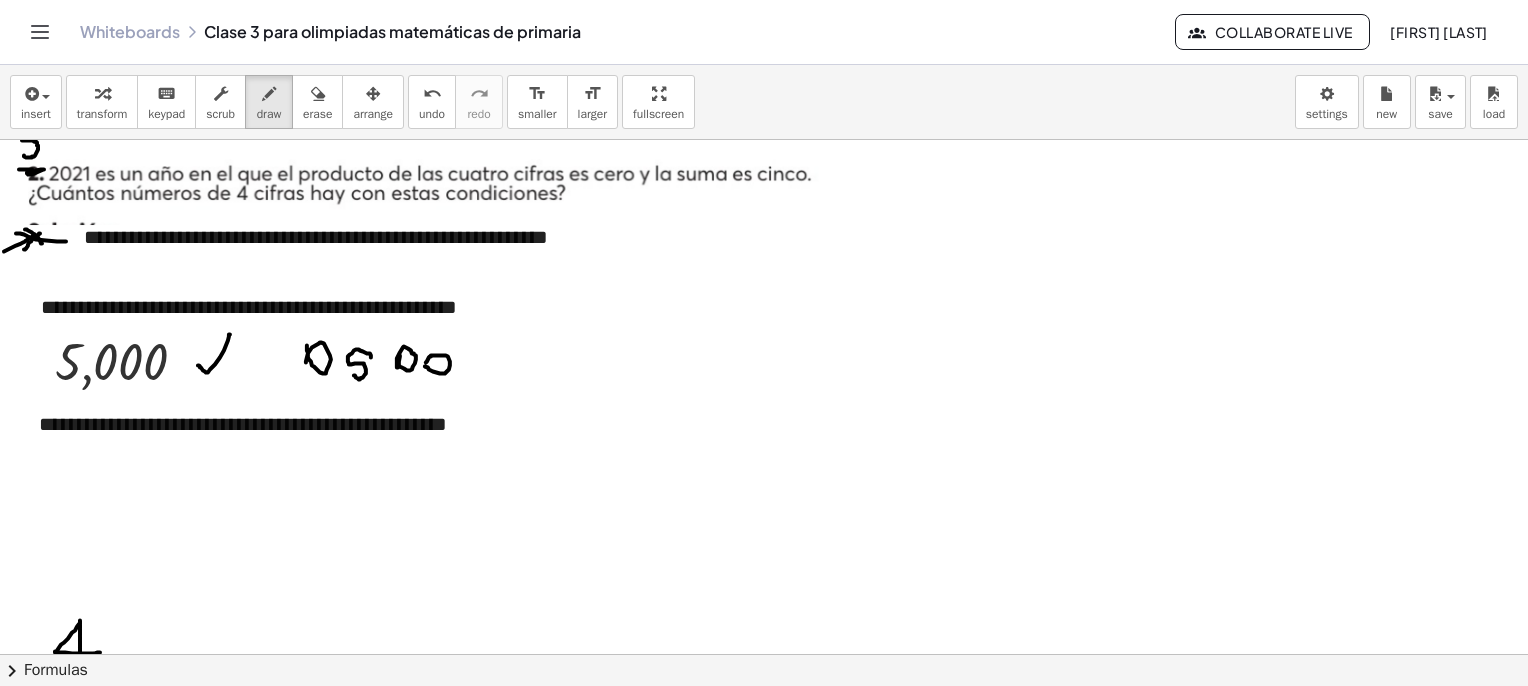 click at bounding box center (787, 1965) 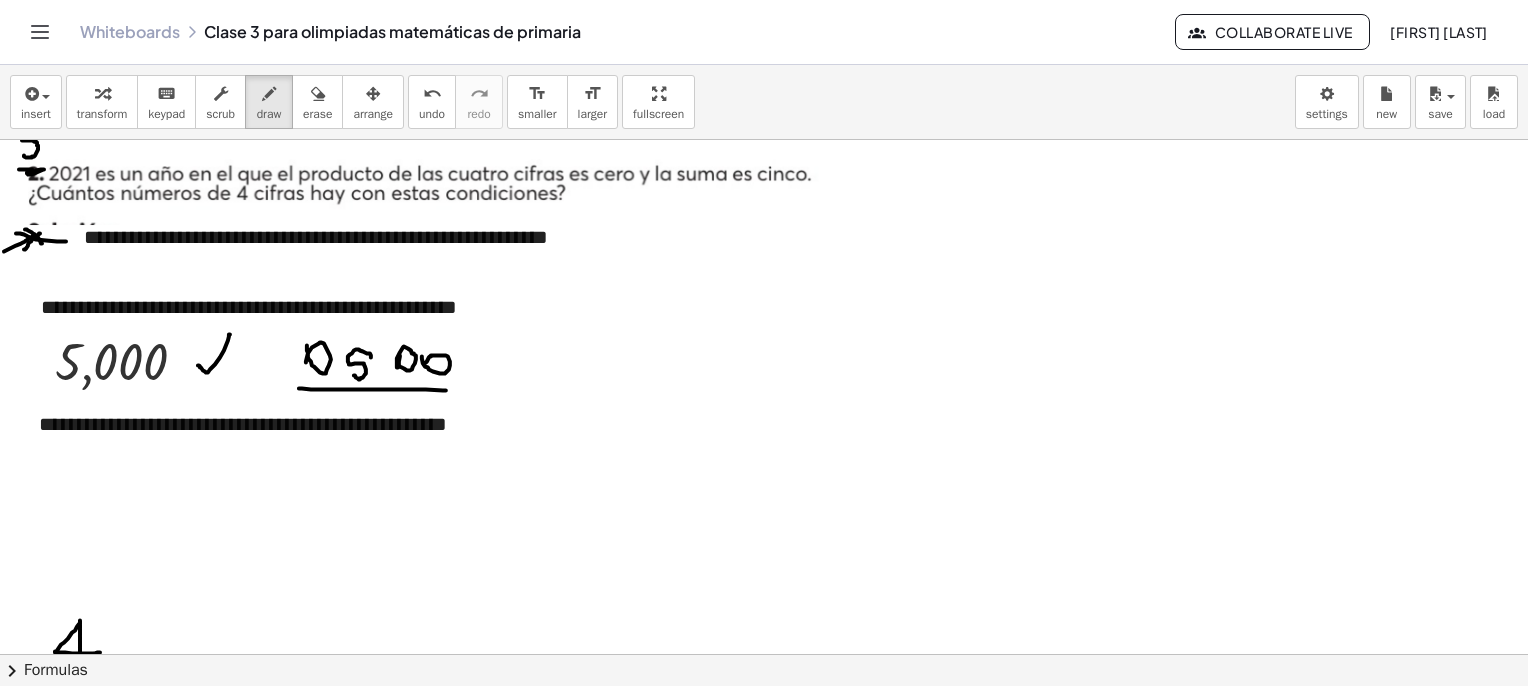 drag, startPoint x: 299, startPoint y: 388, endPoint x: 446, endPoint y: 390, distance: 147.01361 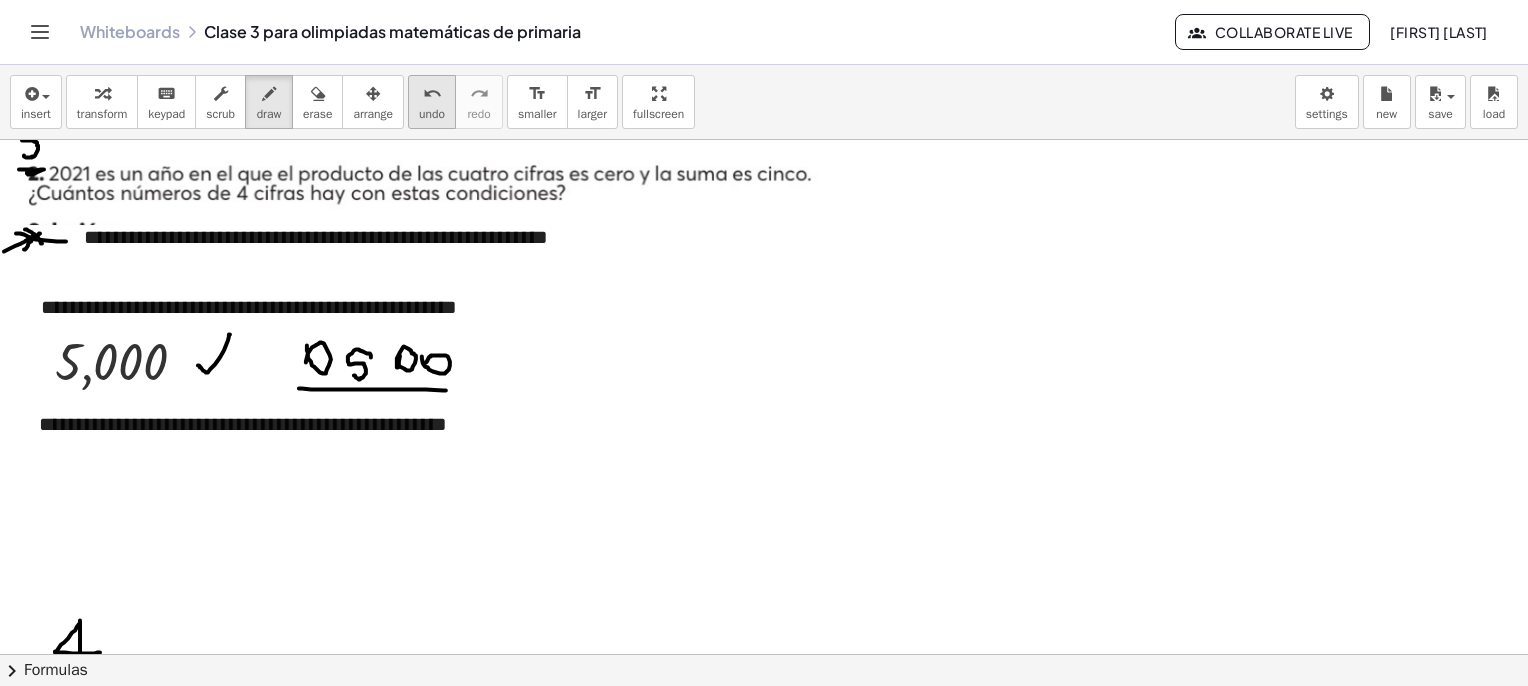 click on "undo" at bounding box center (432, 94) 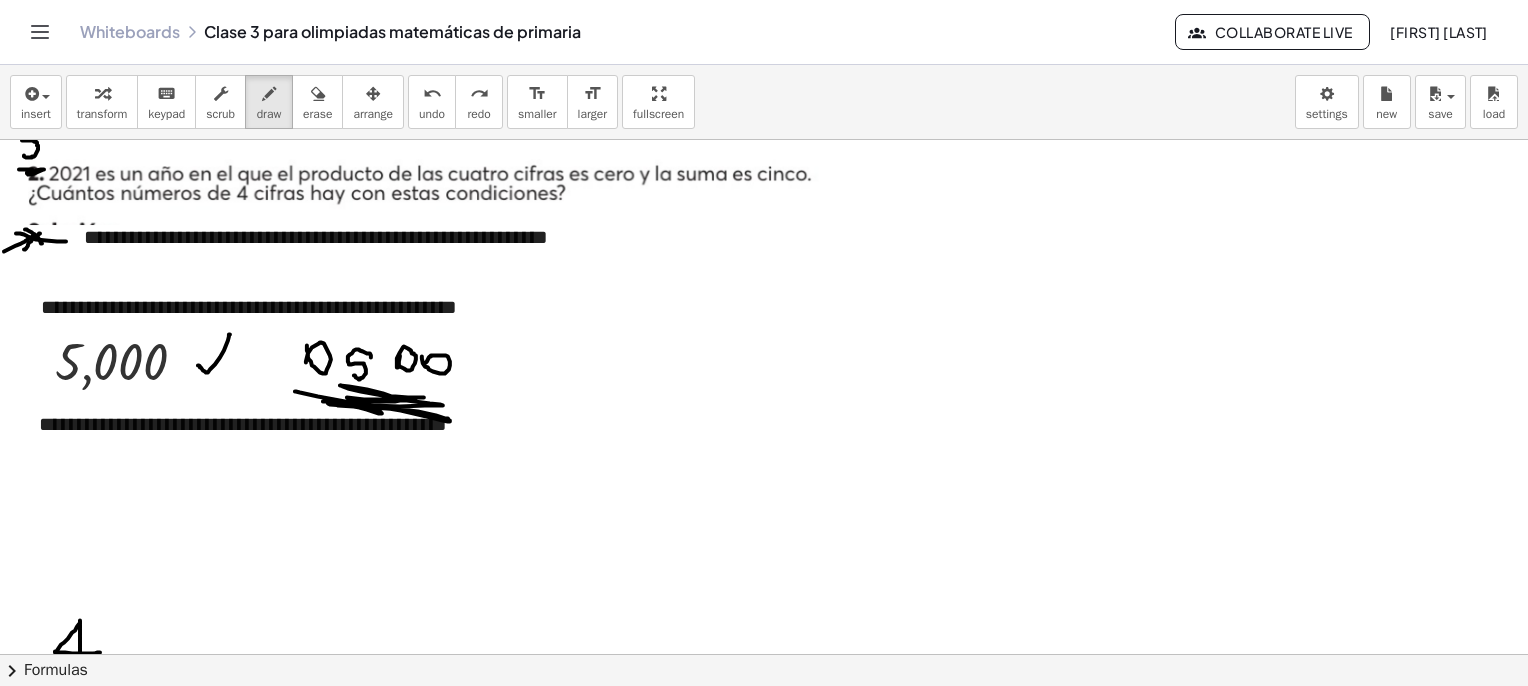 drag, startPoint x: 296, startPoint y: 391, endPoint x: 308, endPoint y: 362, distance: 31.38471 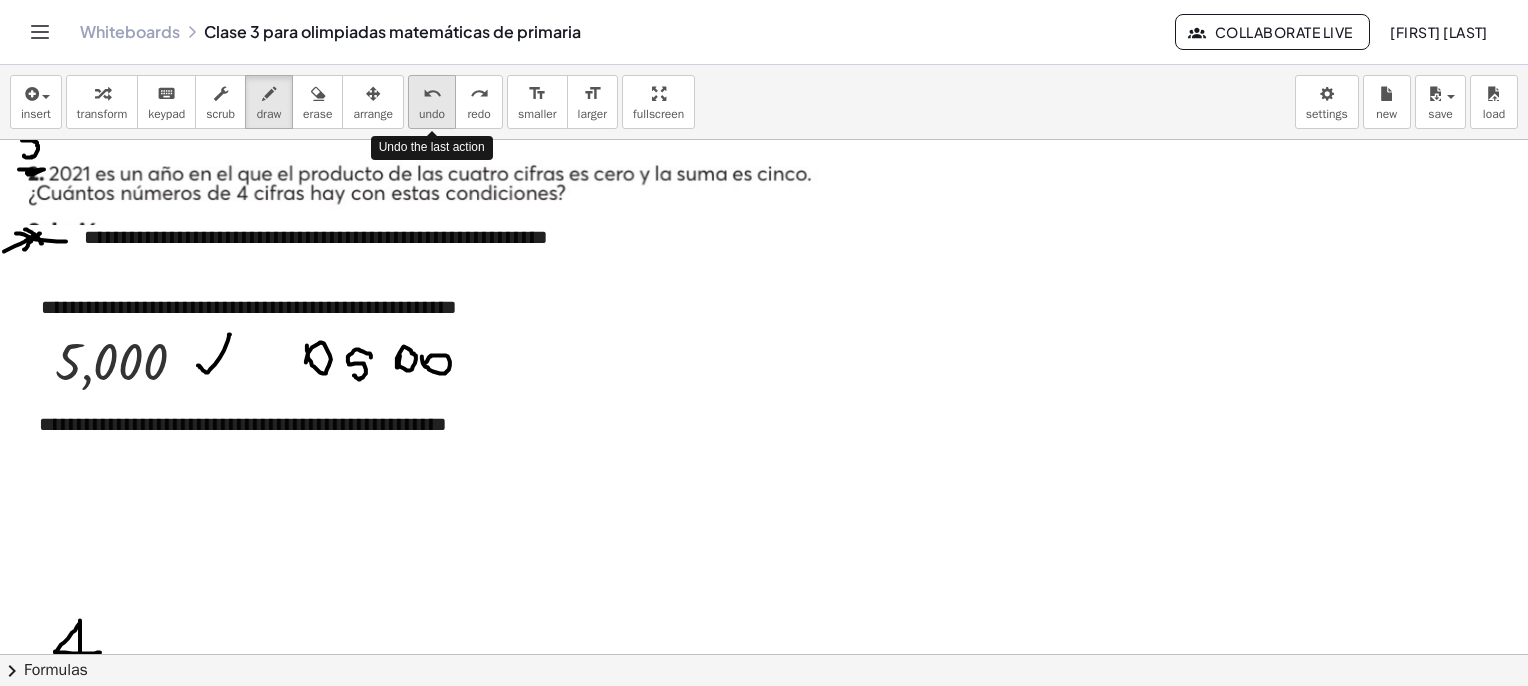 click on "undo" at bounding box center (432, 94) 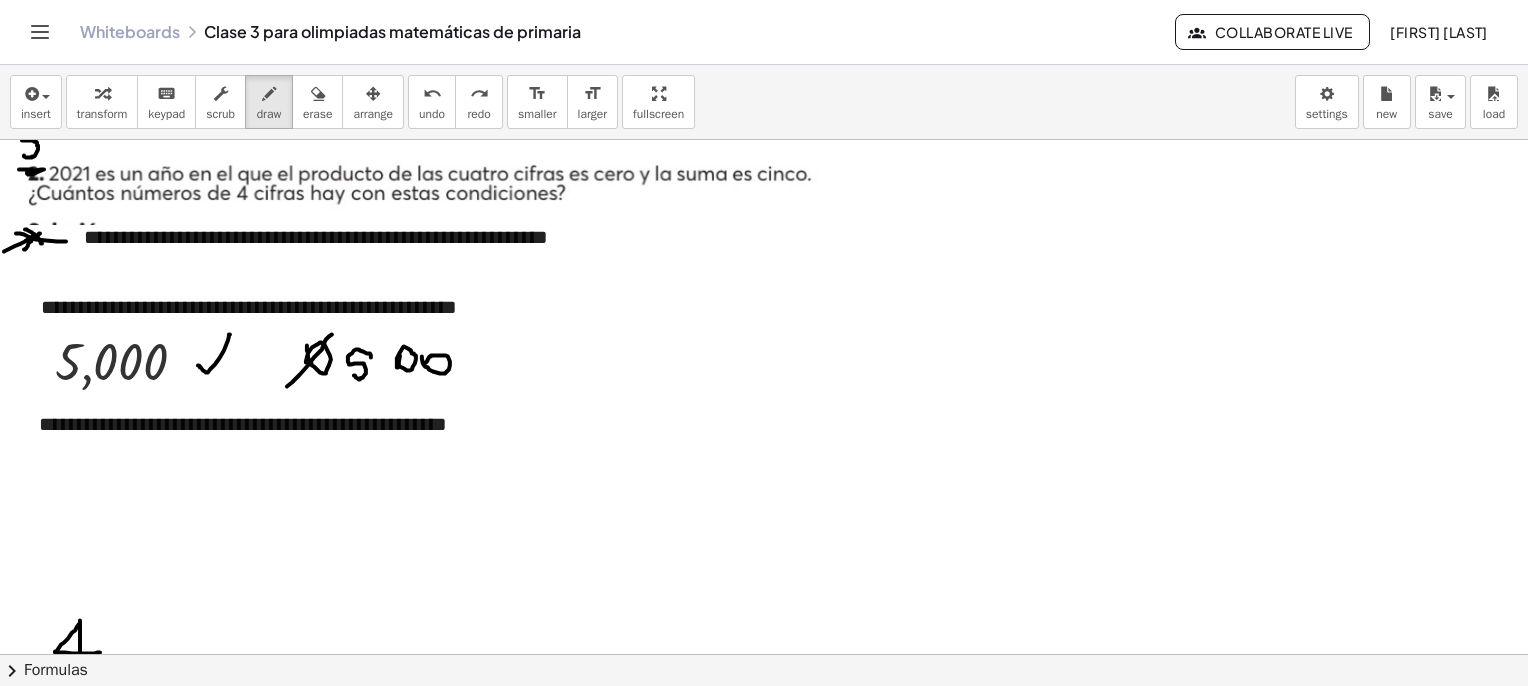 drag, startPoint x: 287, startPoint y: 386, endPoint x: 332, endPoint y: 333, distance: 69.52697 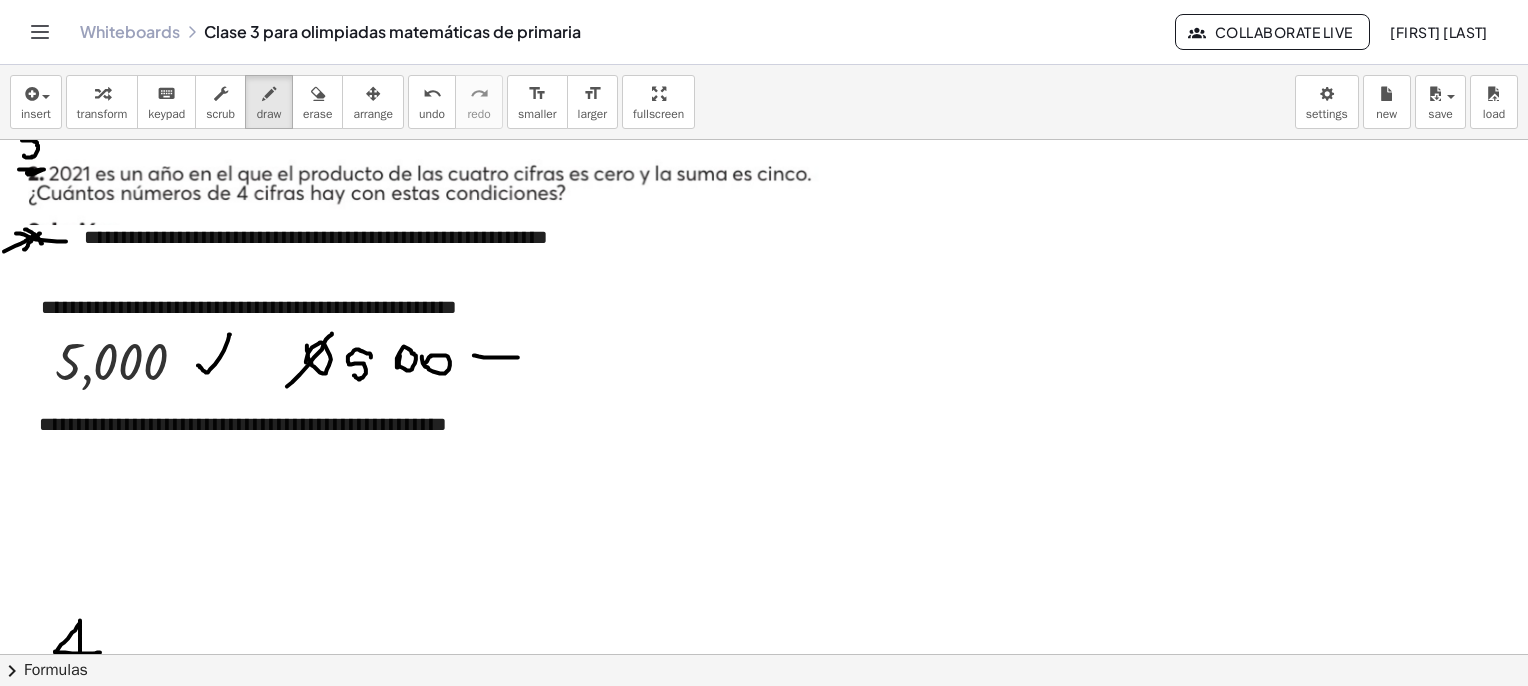 drag, startPoint x: 499, startPoint y: 357, endPoint x: 518, endPoint y: 357, distance: 19 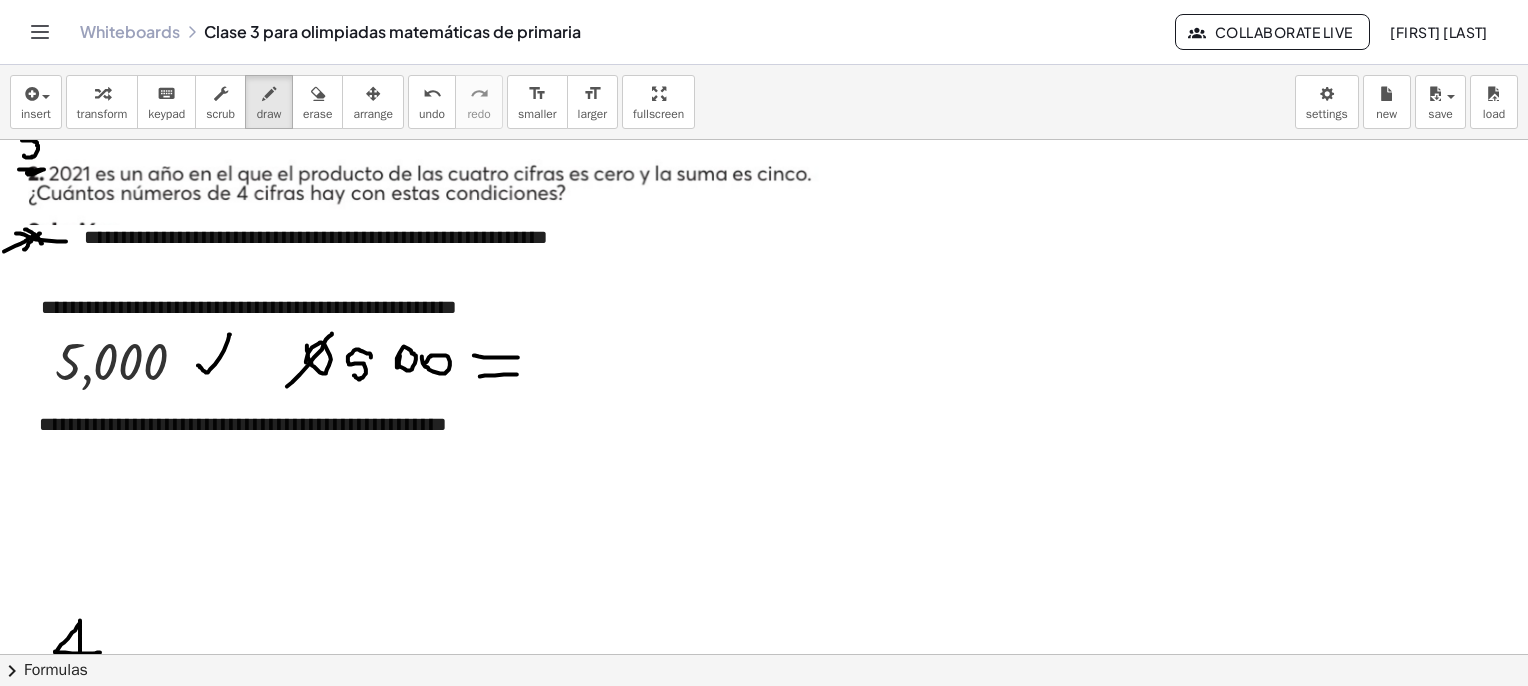 click at bounding box center (787, 1965) 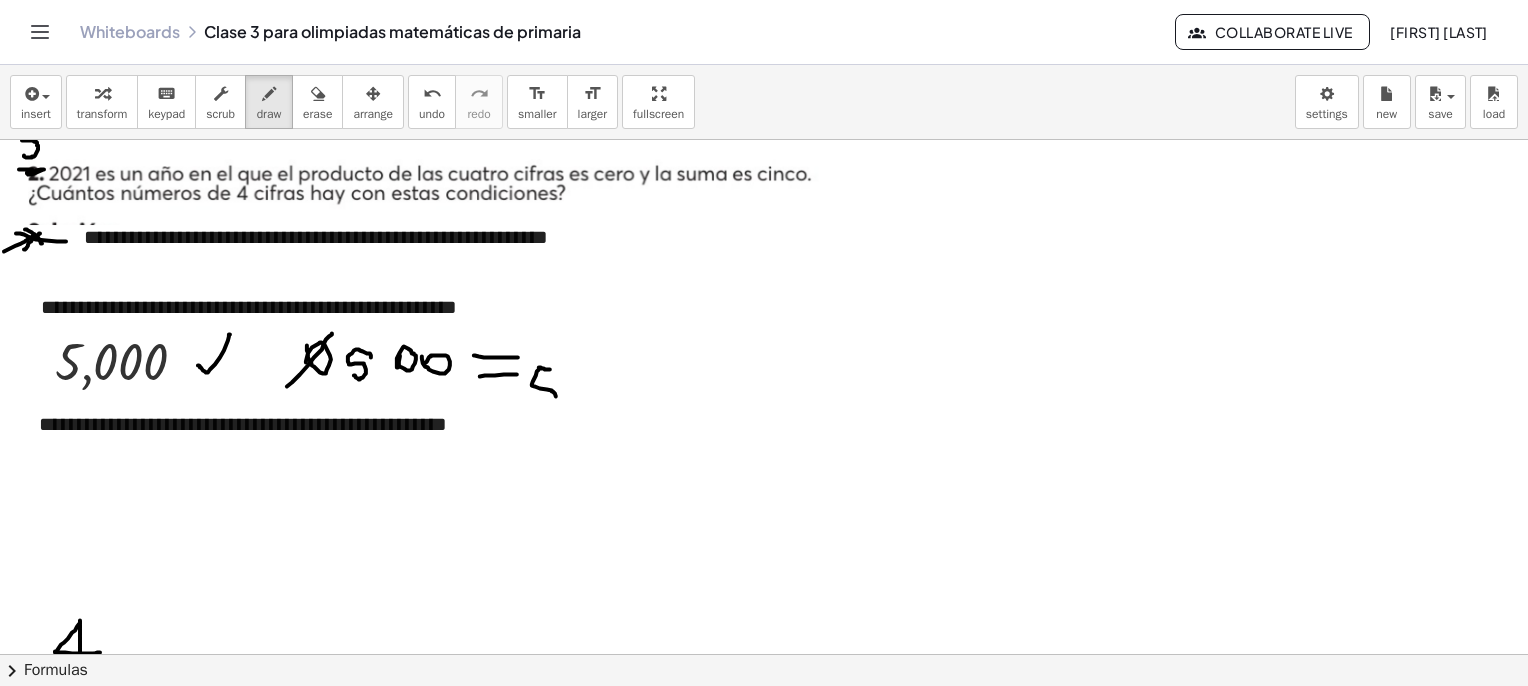 drag, startPoint x: 550, startPoint y: 369, endPoint x: 537, endPoint y: 400, distance: 33.61547 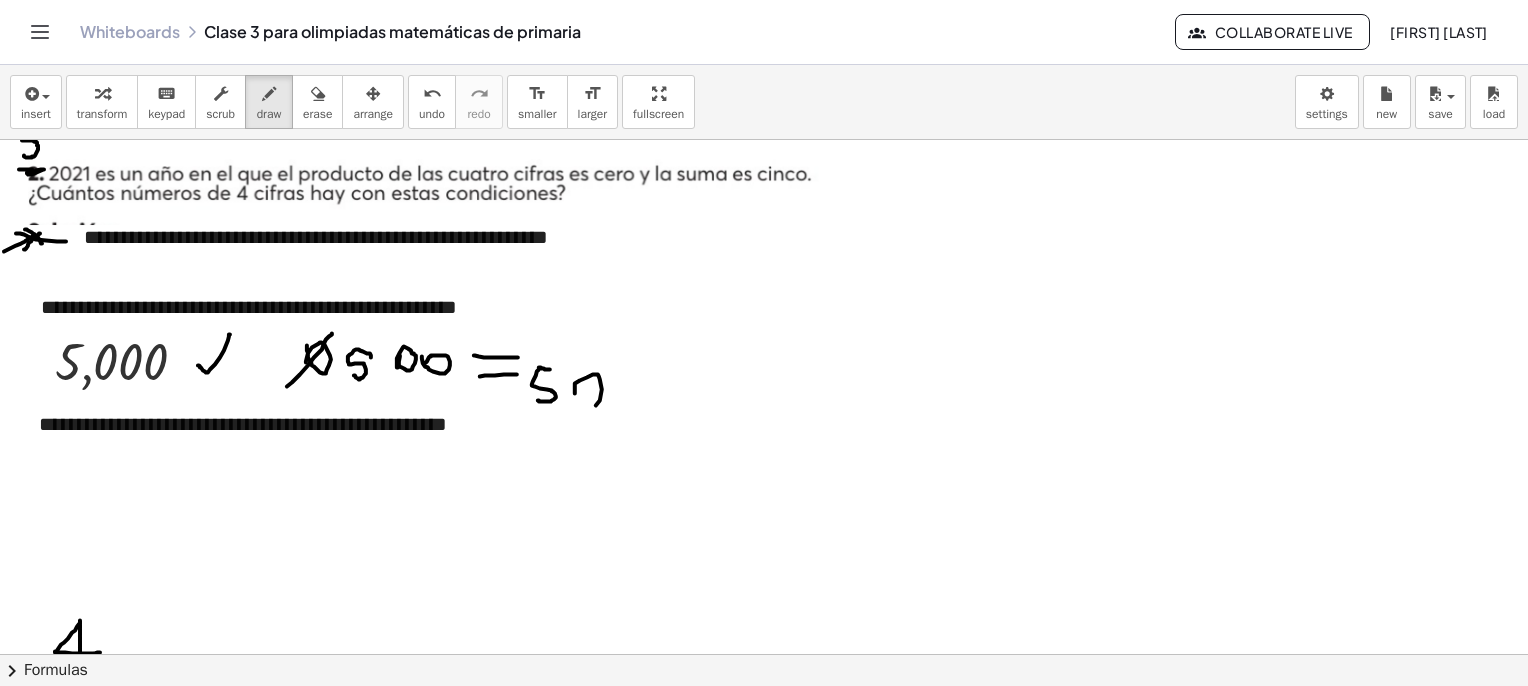 drag, startPoint x: 575, startPoint y: 393, endPoint x: 568, endPoint y: 380, distance: 14.764823 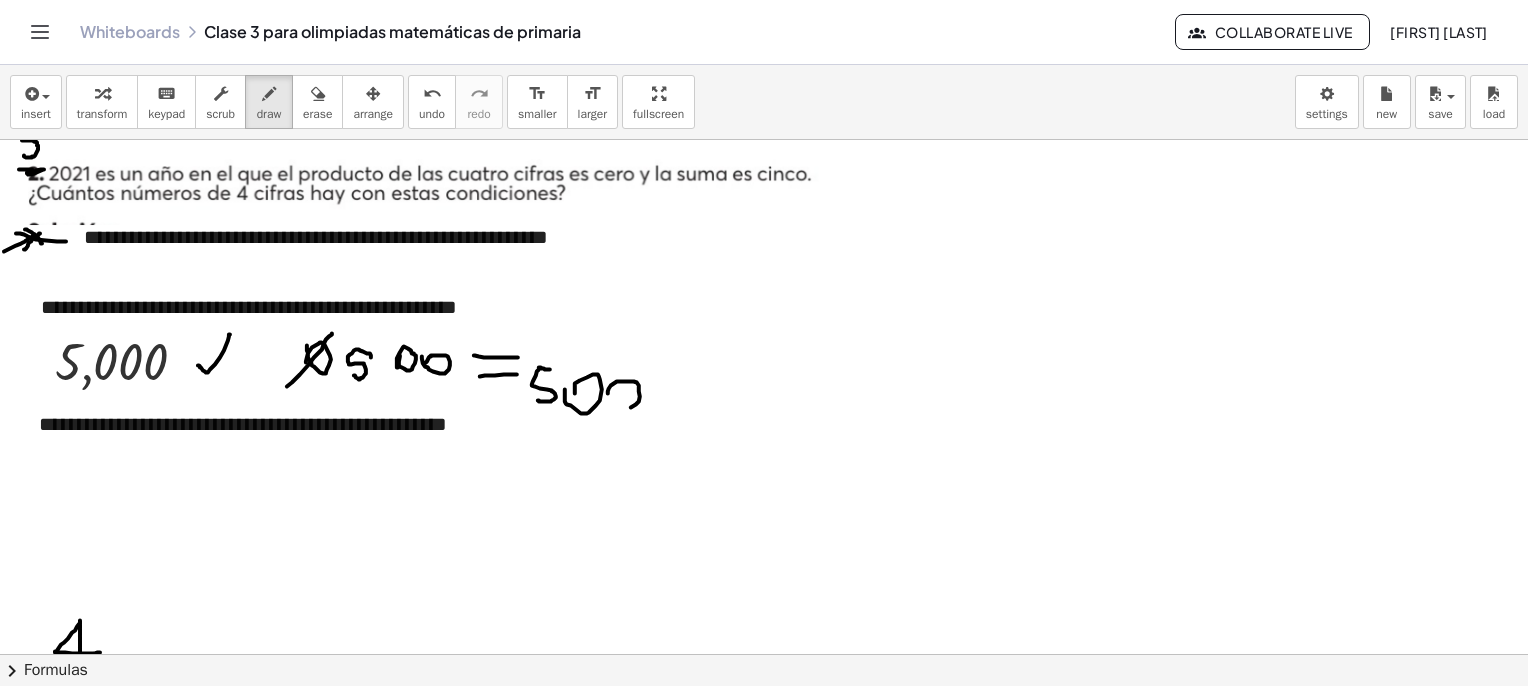 drag, startPoint x: 608, startPoint y: 393, endPoint x: 610, endPoint y: 379, distance: 14.142136 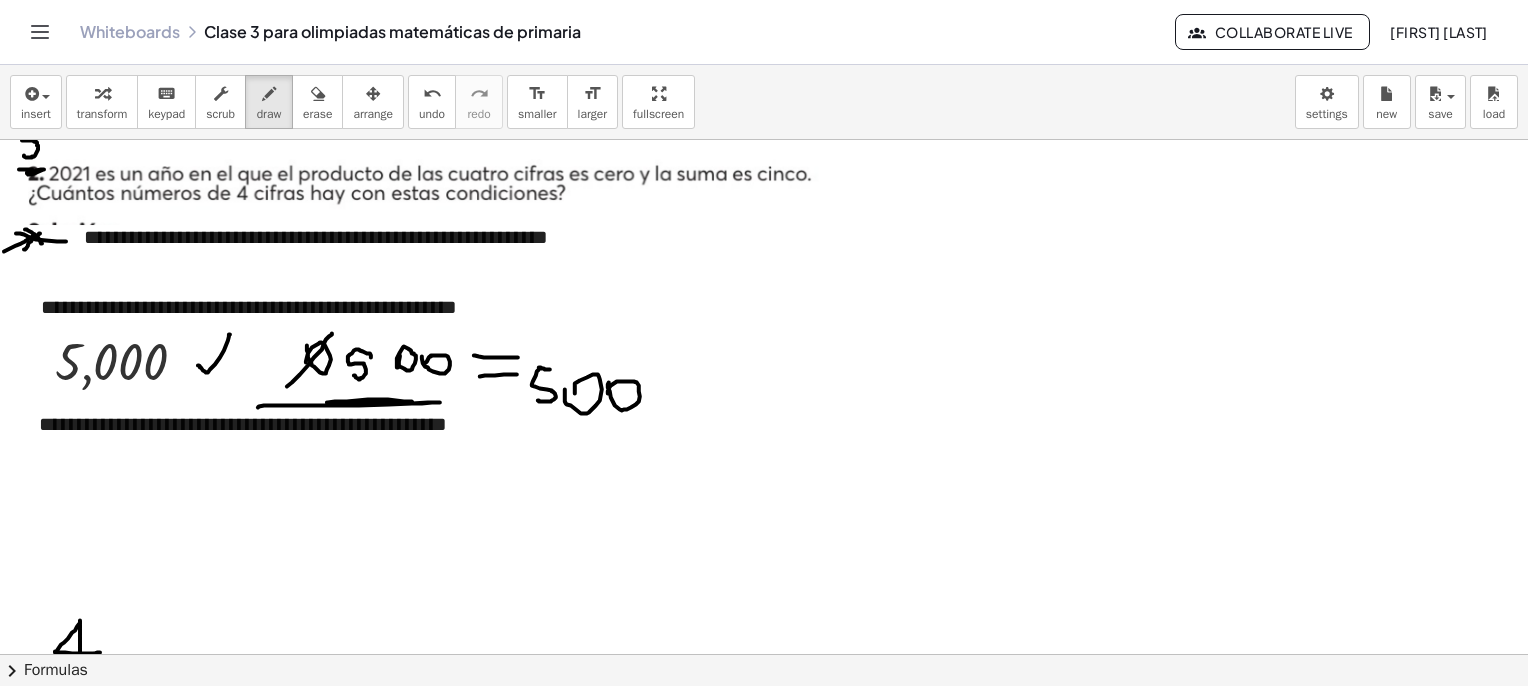 drag, startPoint x: 258, startPoint y: 407, endPoint x: 352, endPoint y: 401, distance: 94.19129 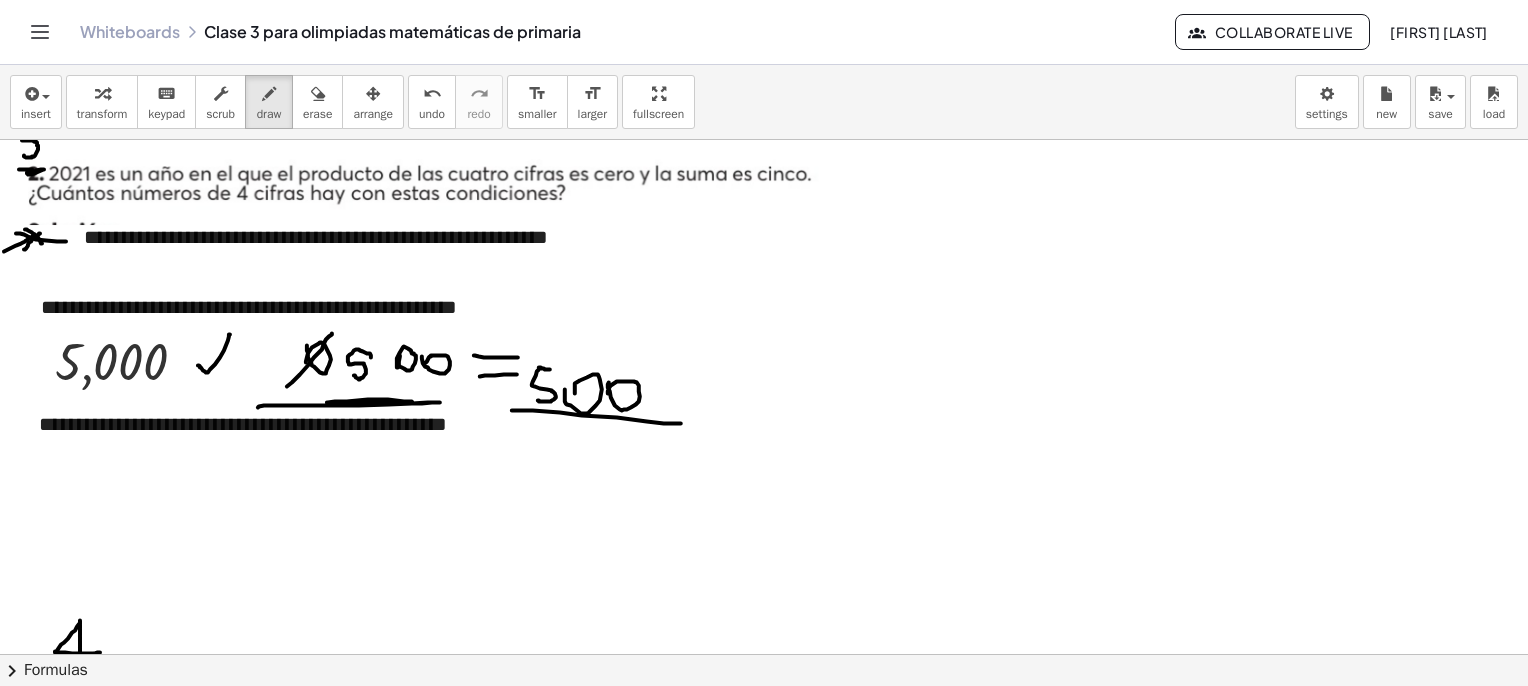 drag, startPoint x: 512, startPoint y: 410, endPoint x: 681, endPoint y: 423, distance: 169.49927 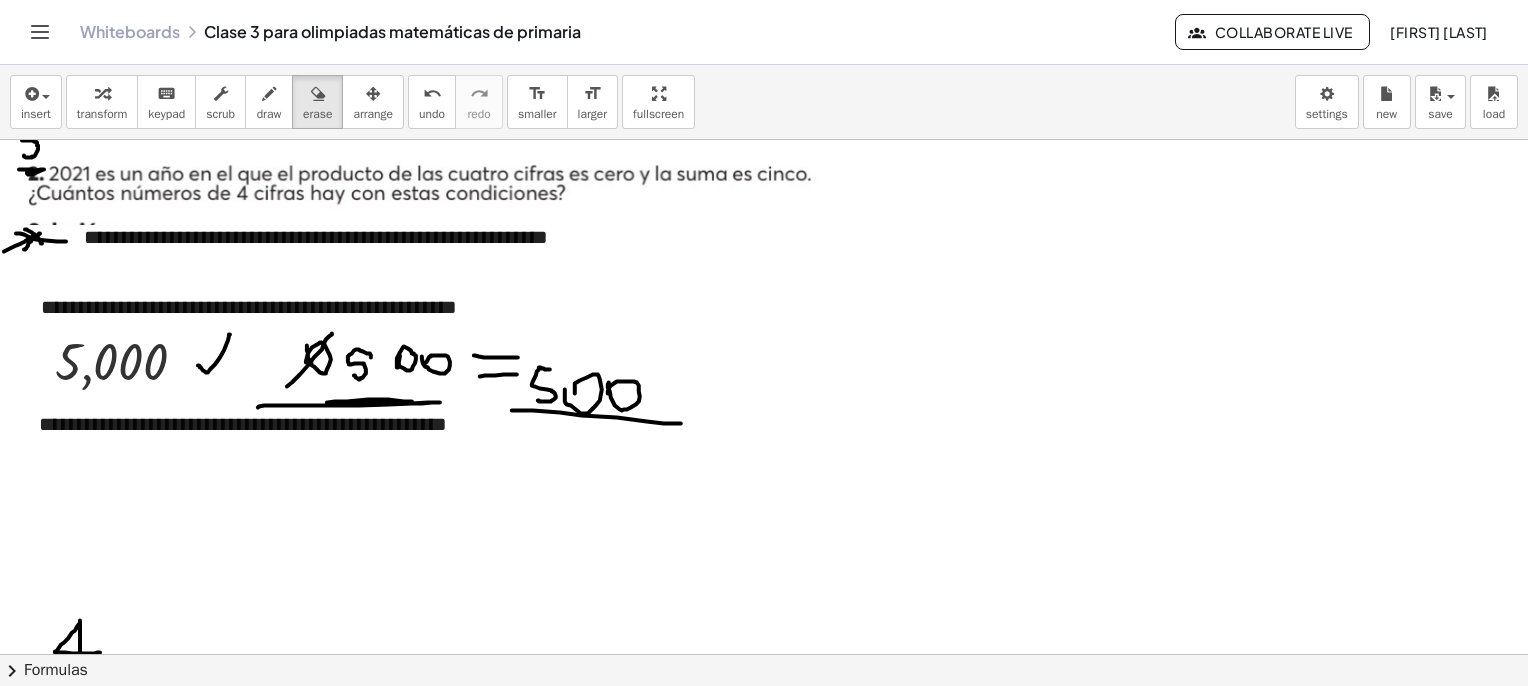 drag, startPoint x: 311, startPoint y: 105, endPoint x: 316, endPoint y: 331, distance: 226.0553 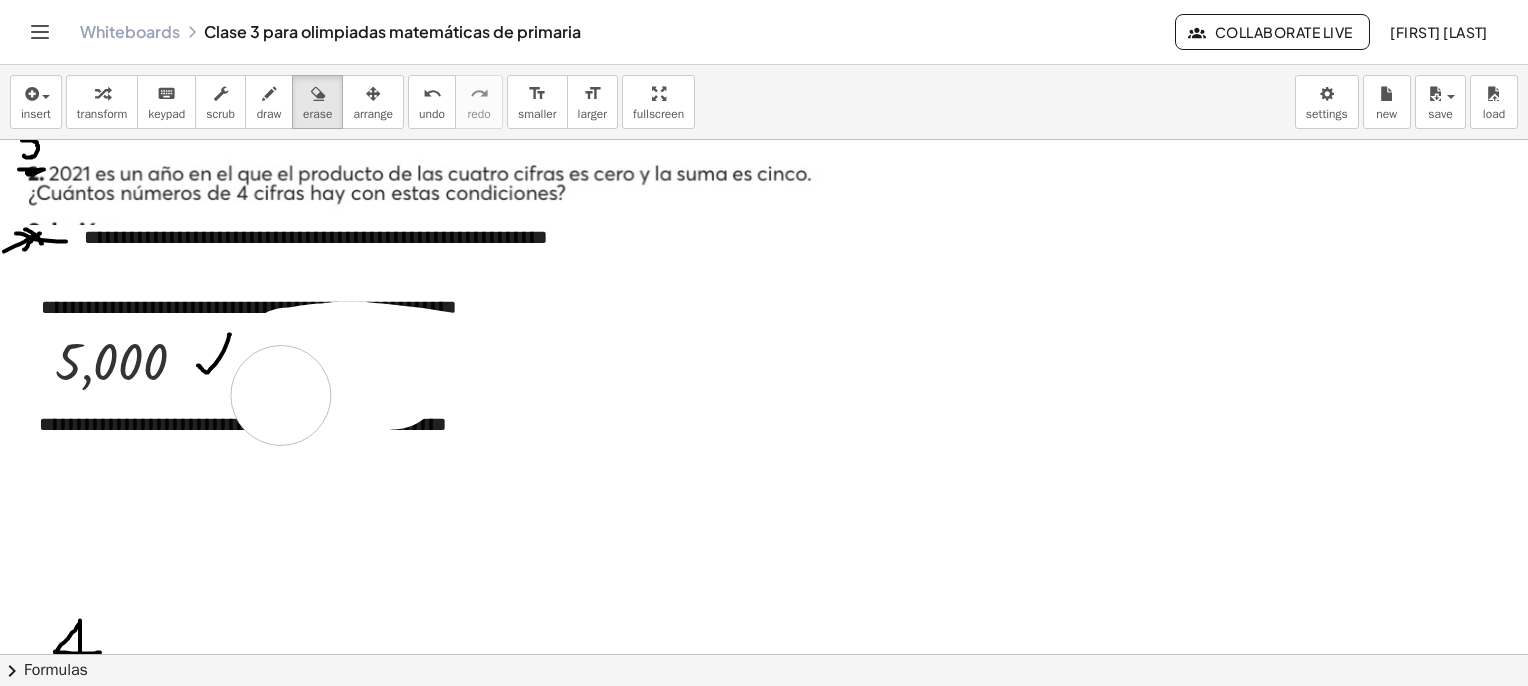 drag, startPoint x: 635, startPoint y: 417, endPoint x: 281, endPoint y: 395, distance: 354.68295 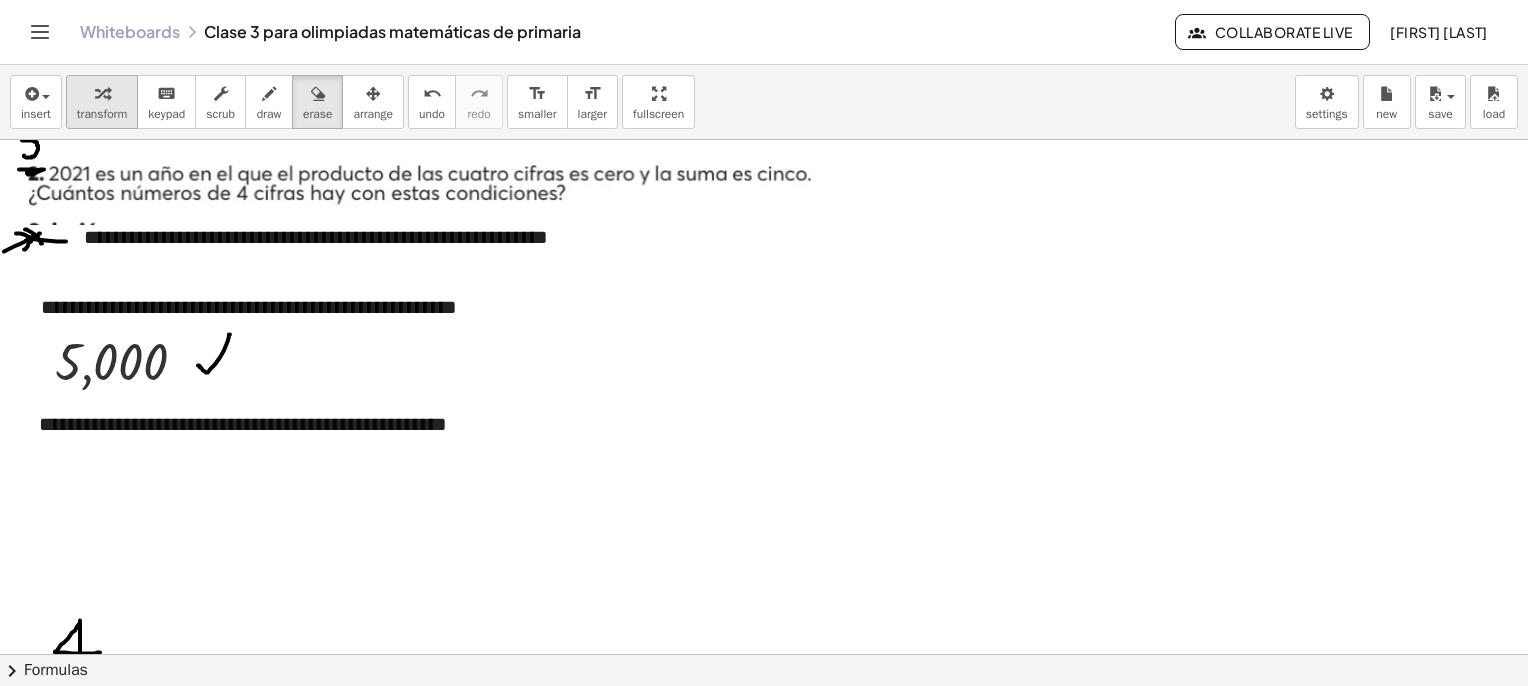 click at bounding box center [102, 93] 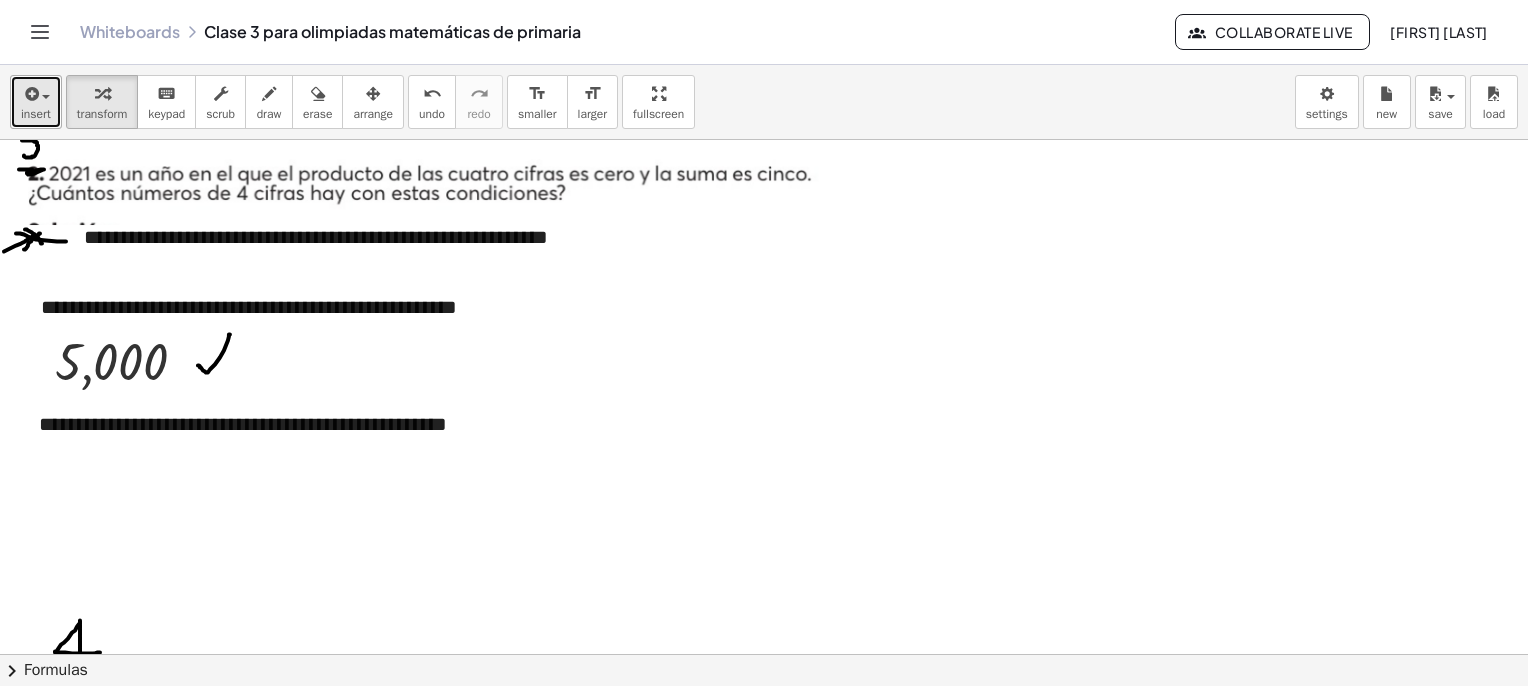 click at bounding box center (30, 94) 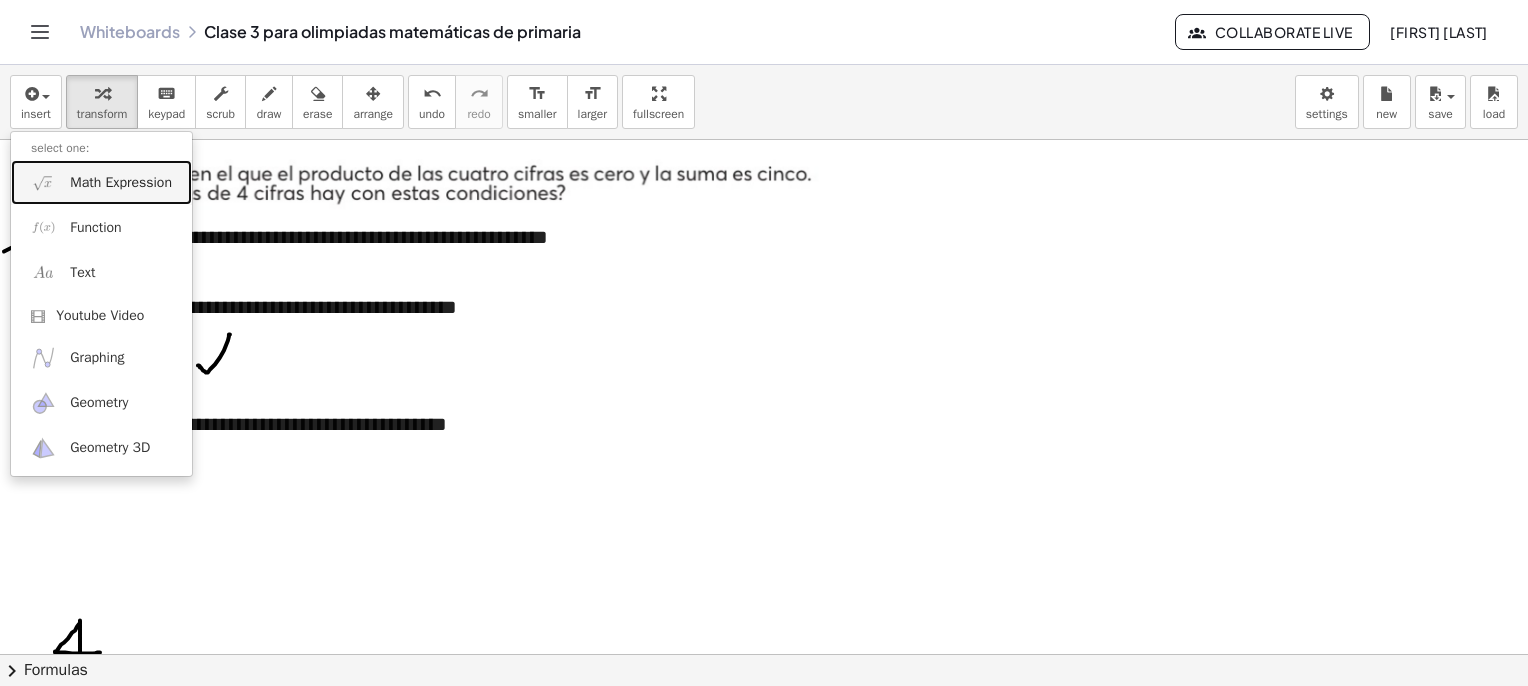 click on "Math Expression" at bounding box center [121, 183] 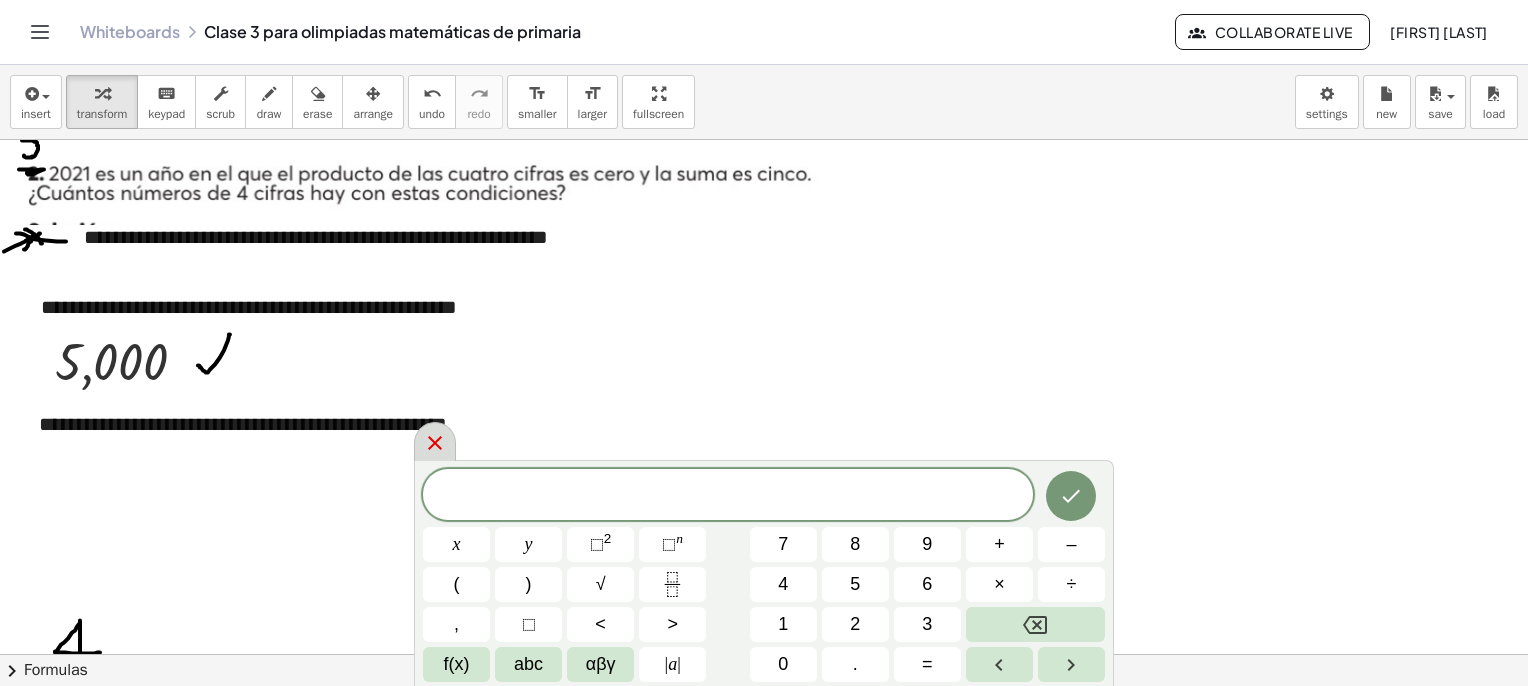 click 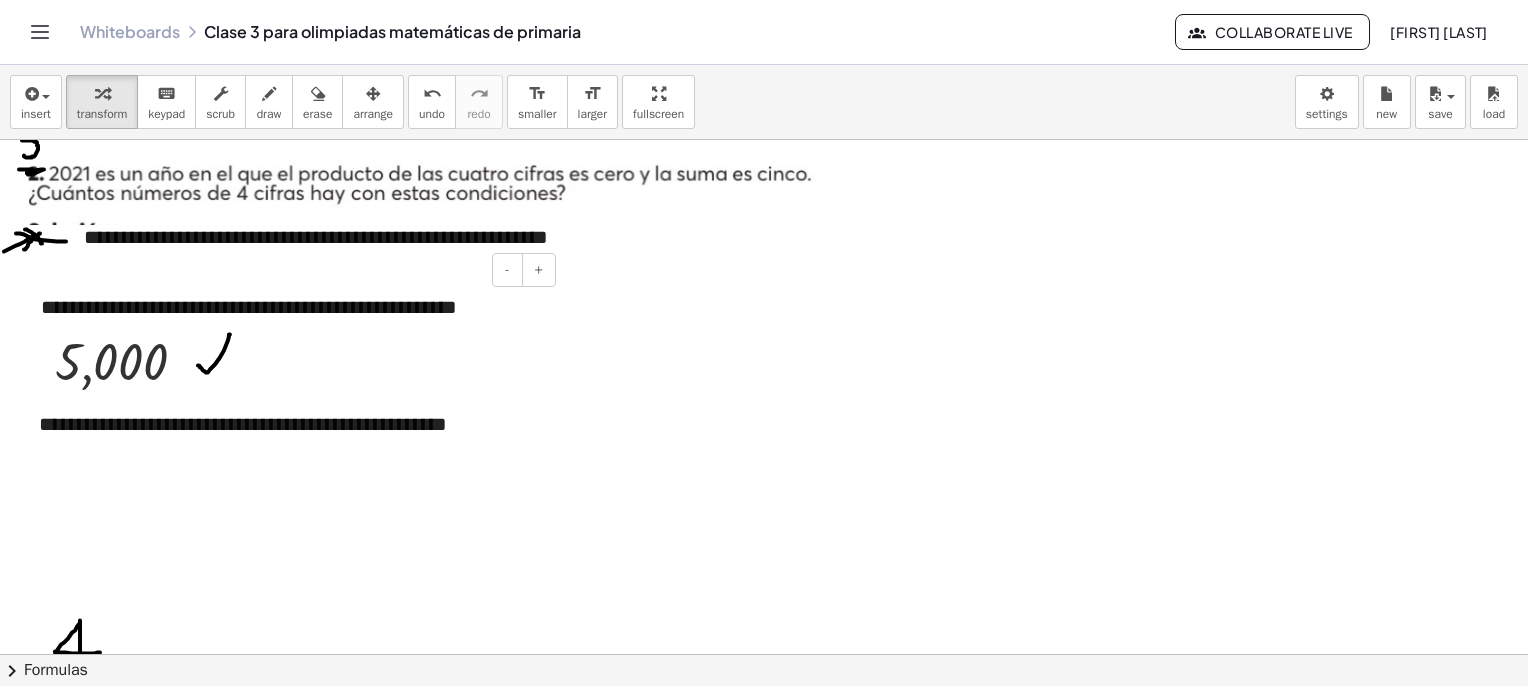 click on "**********" at bounding box center [291, 307] 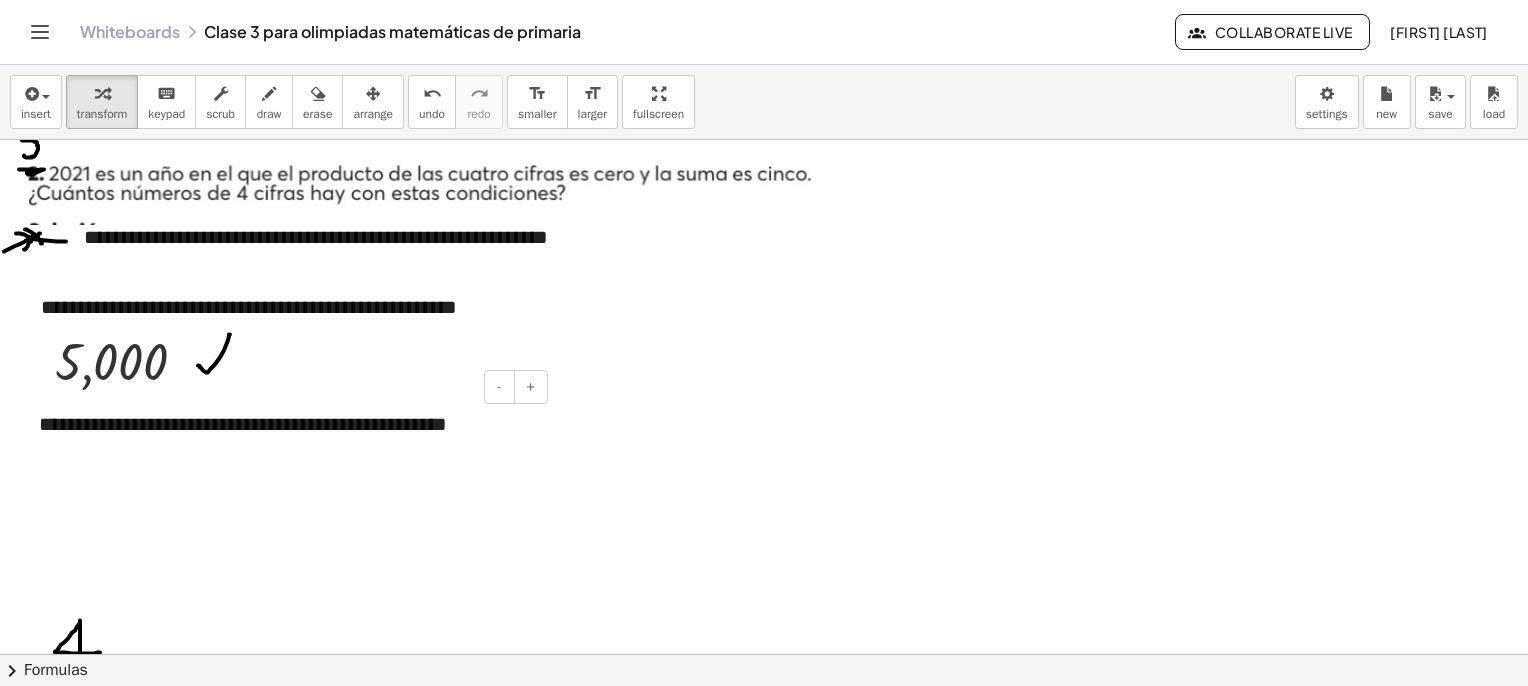 click on "**********" at bounding box center (286, 424) 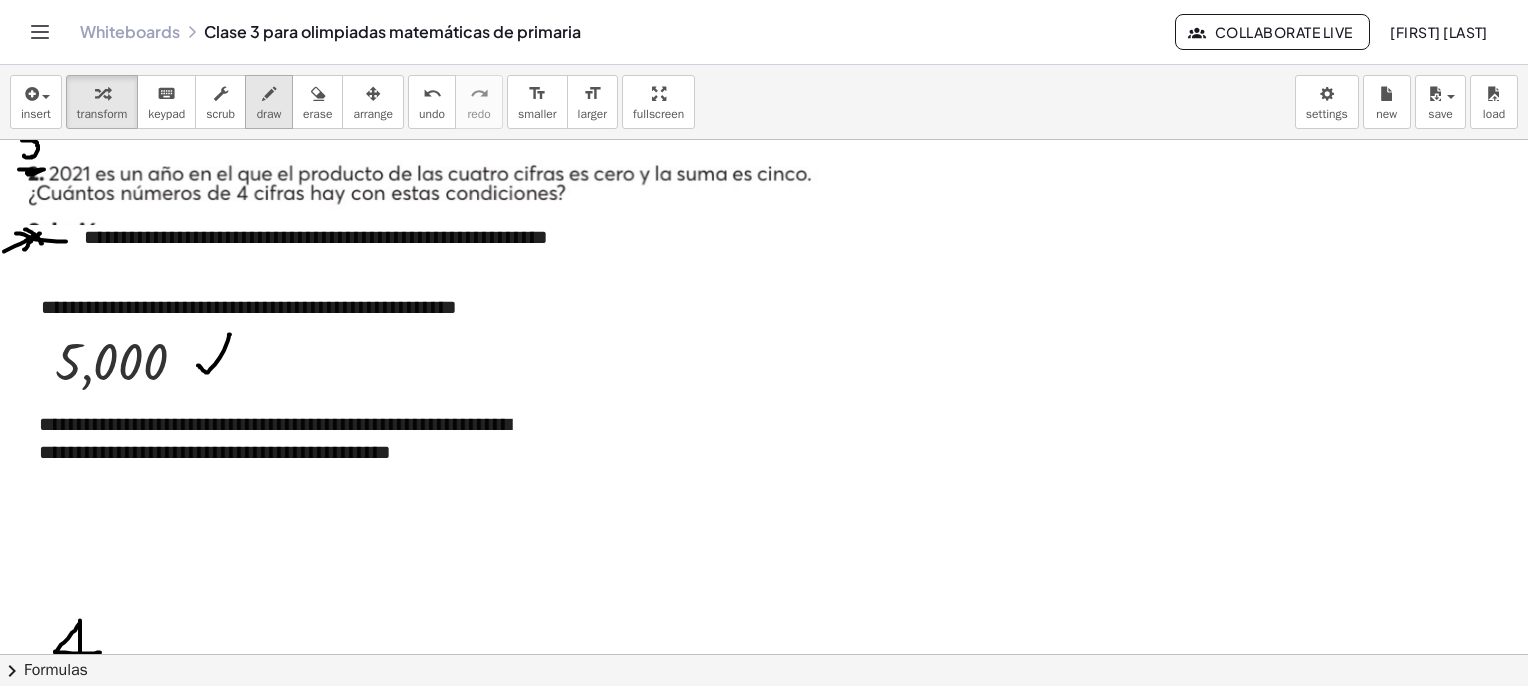 click at bounding box center [269, 93] 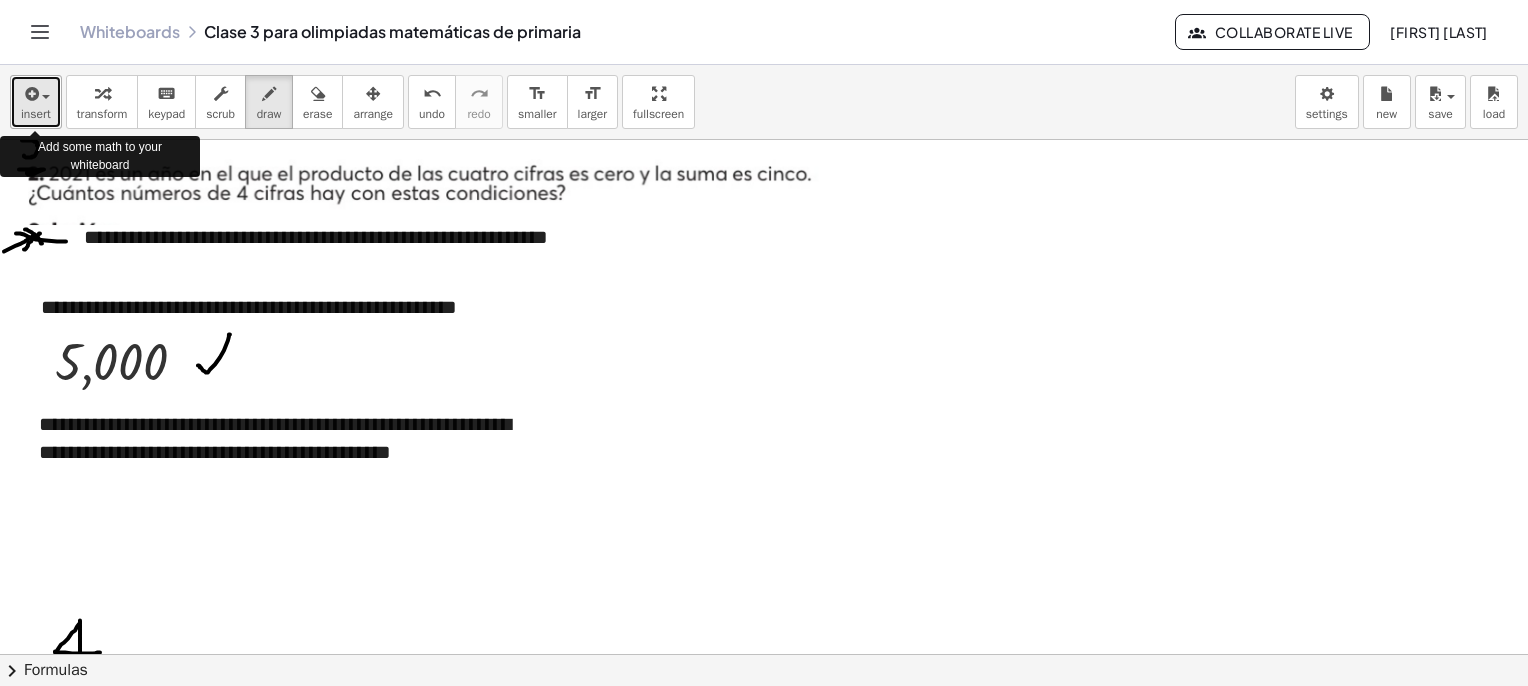 click at bounding box center [30, 94] 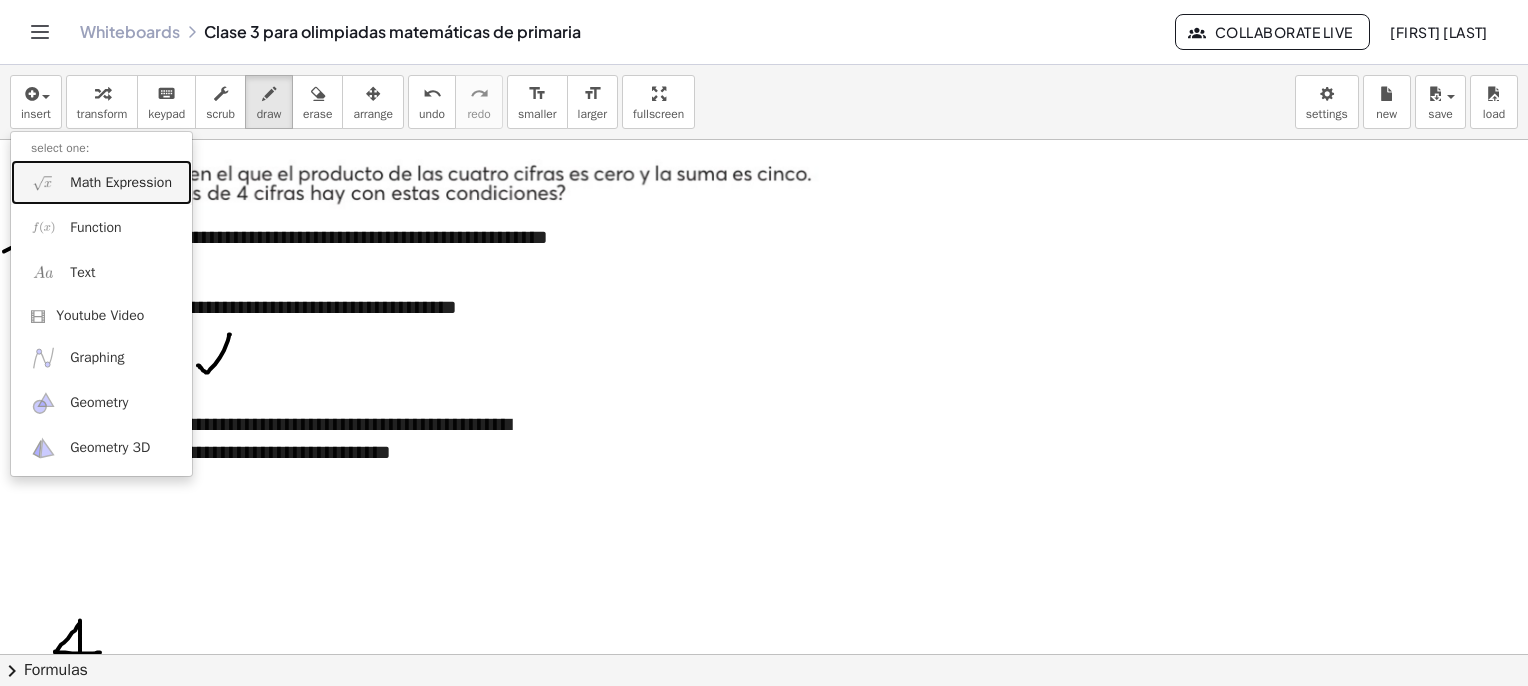 drag, startPoint x: 97, startPoint y: 187, endPoint x: 280, endPoint y: 361, distance: 252.51732 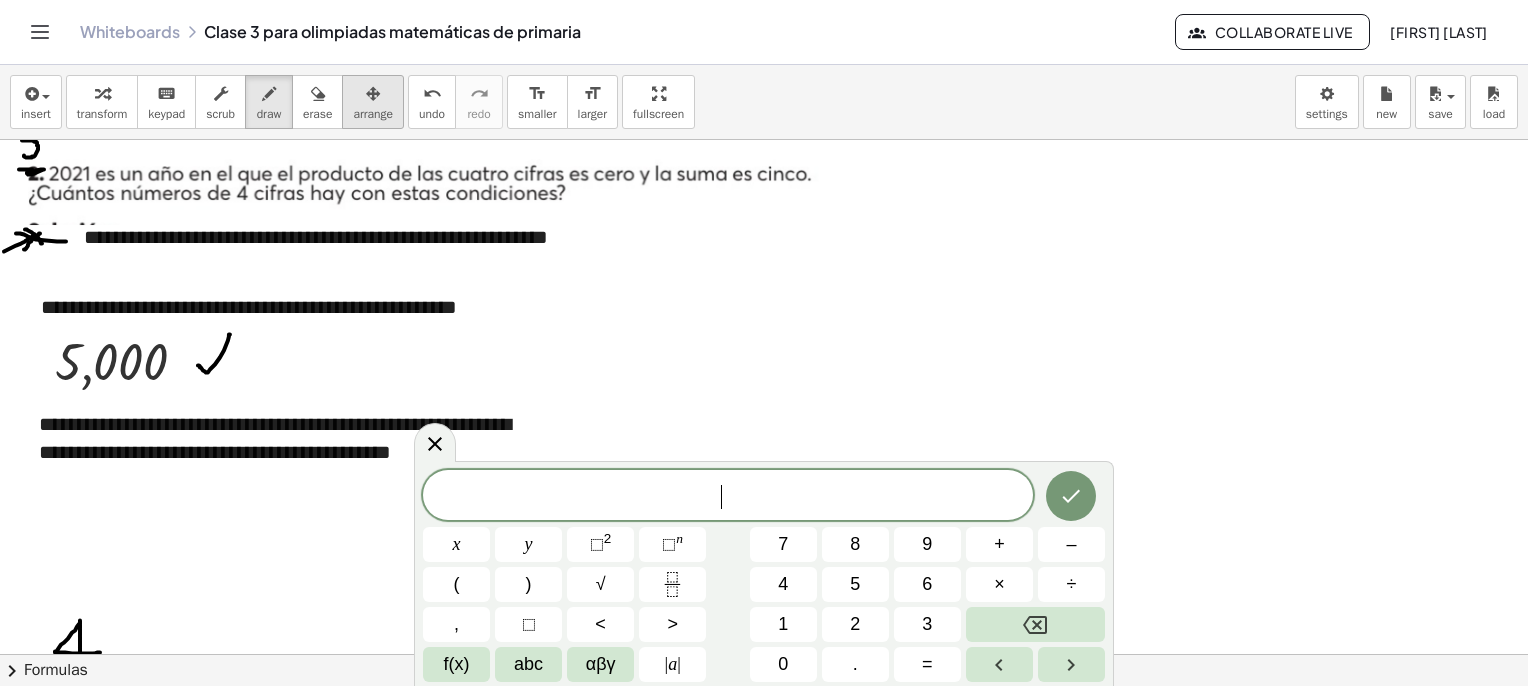 click at bounding box center (373, 93) 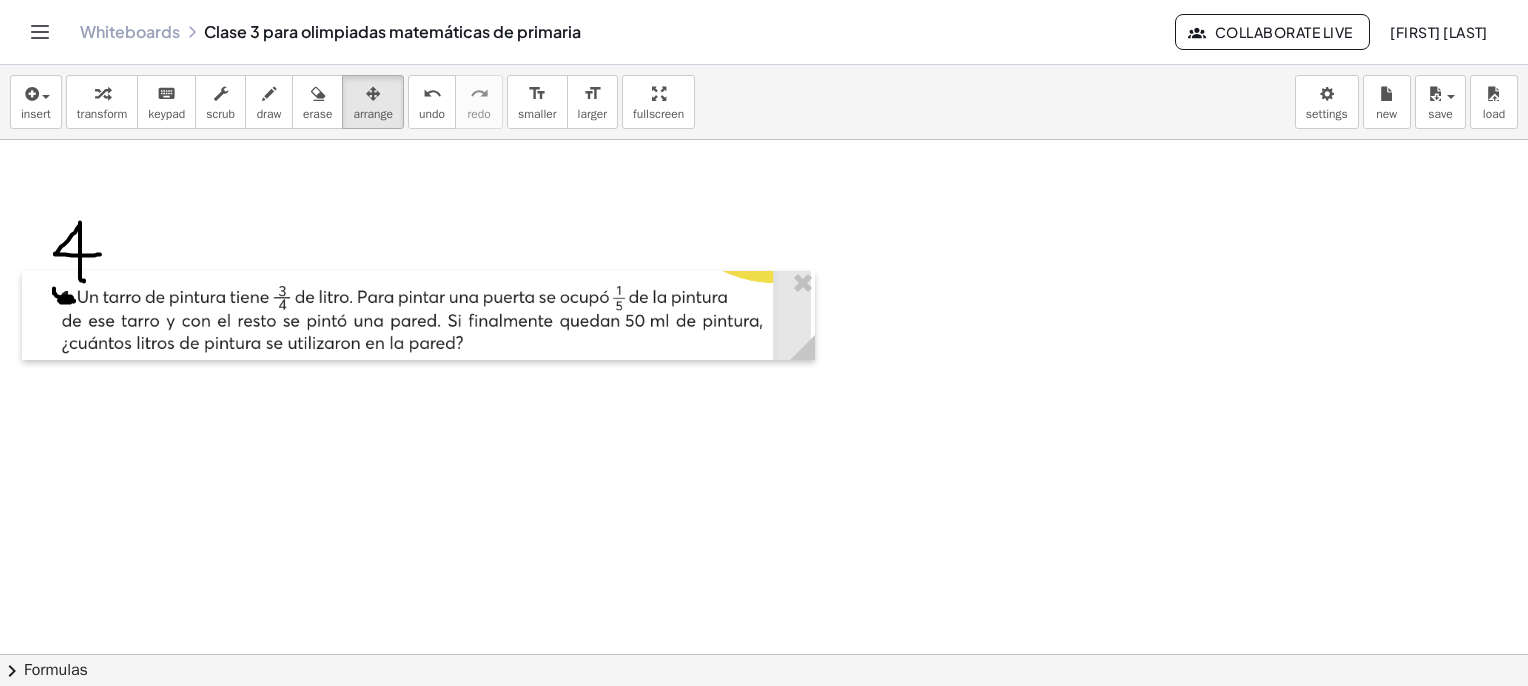 scroll, scrollTop: 2262, scrollLeft: 0, axis: vertical 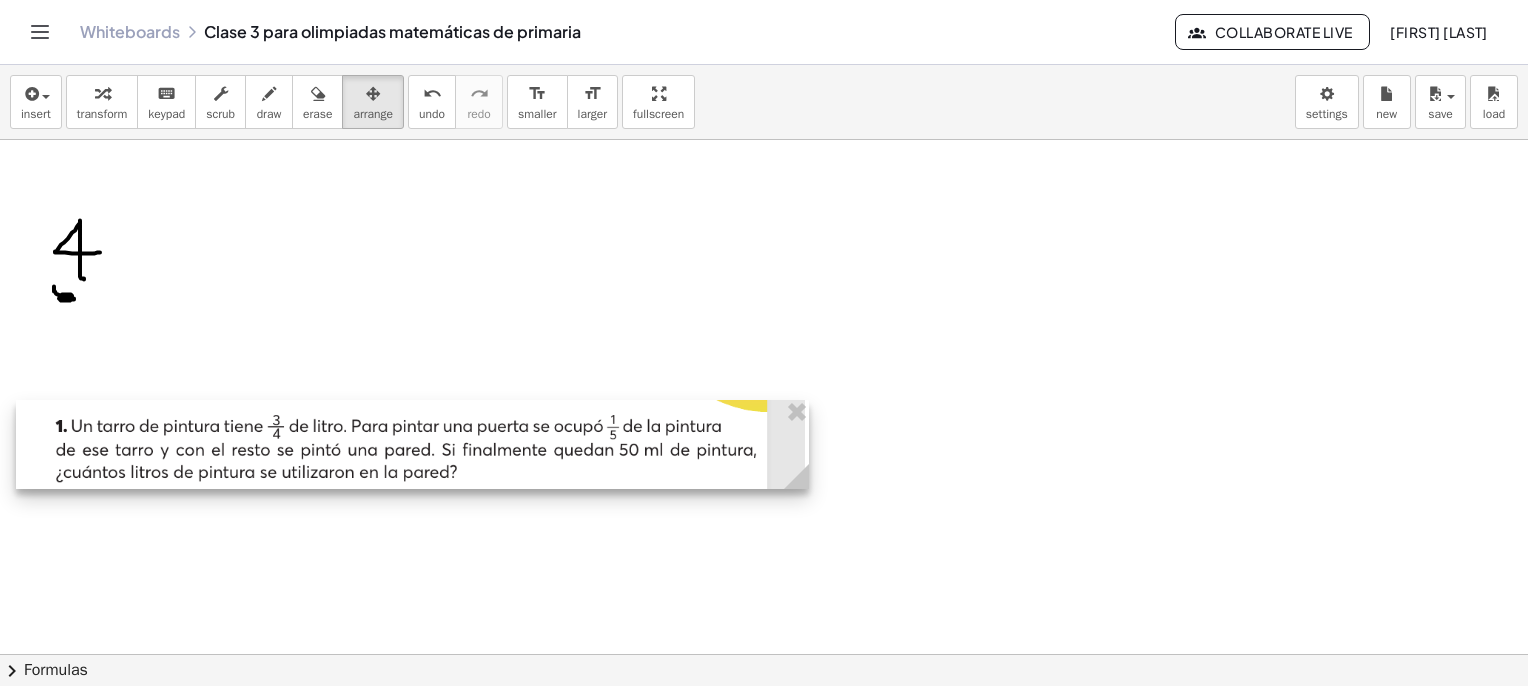 drag, startPoint x: 382, startPoint y: 325, endPoint x: 364, endPoint y: 465, distance: 141.1524 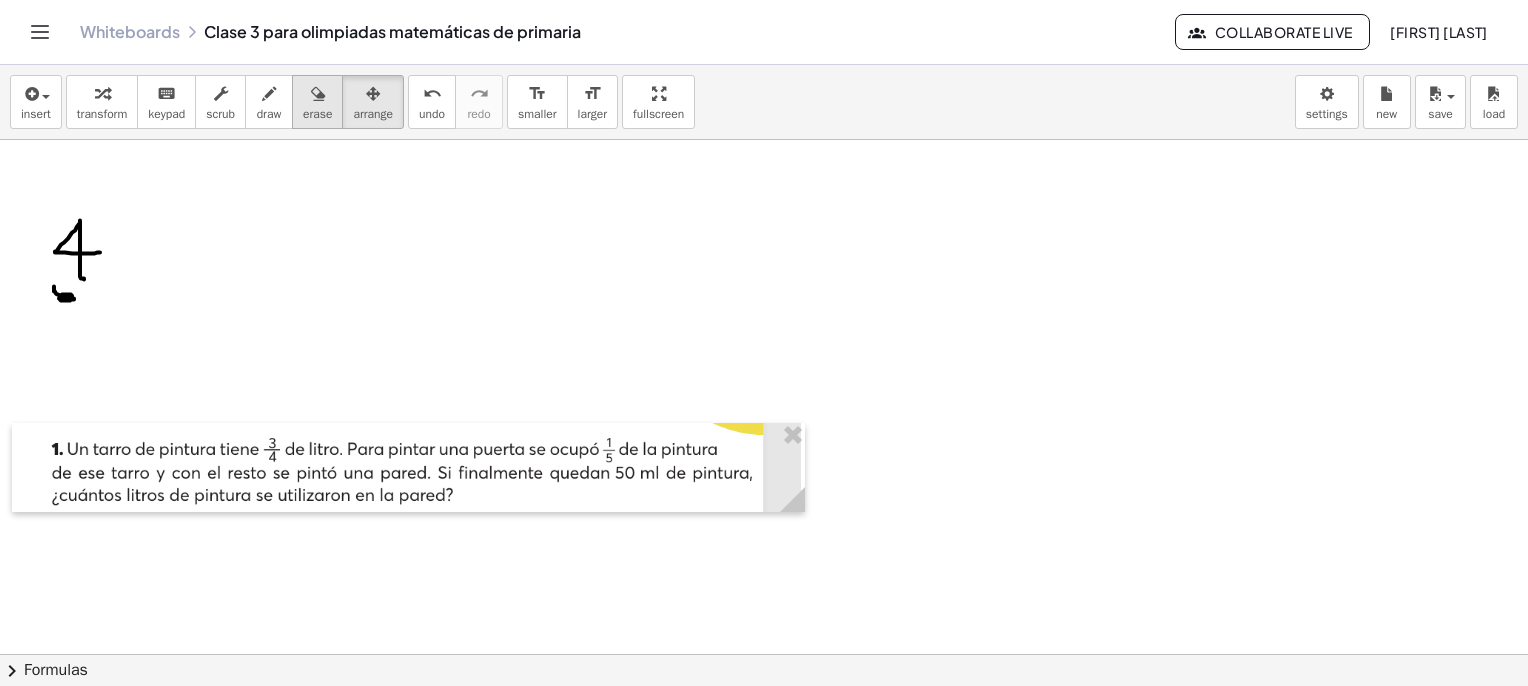 click on "erase" at bounding box center (317, 114) 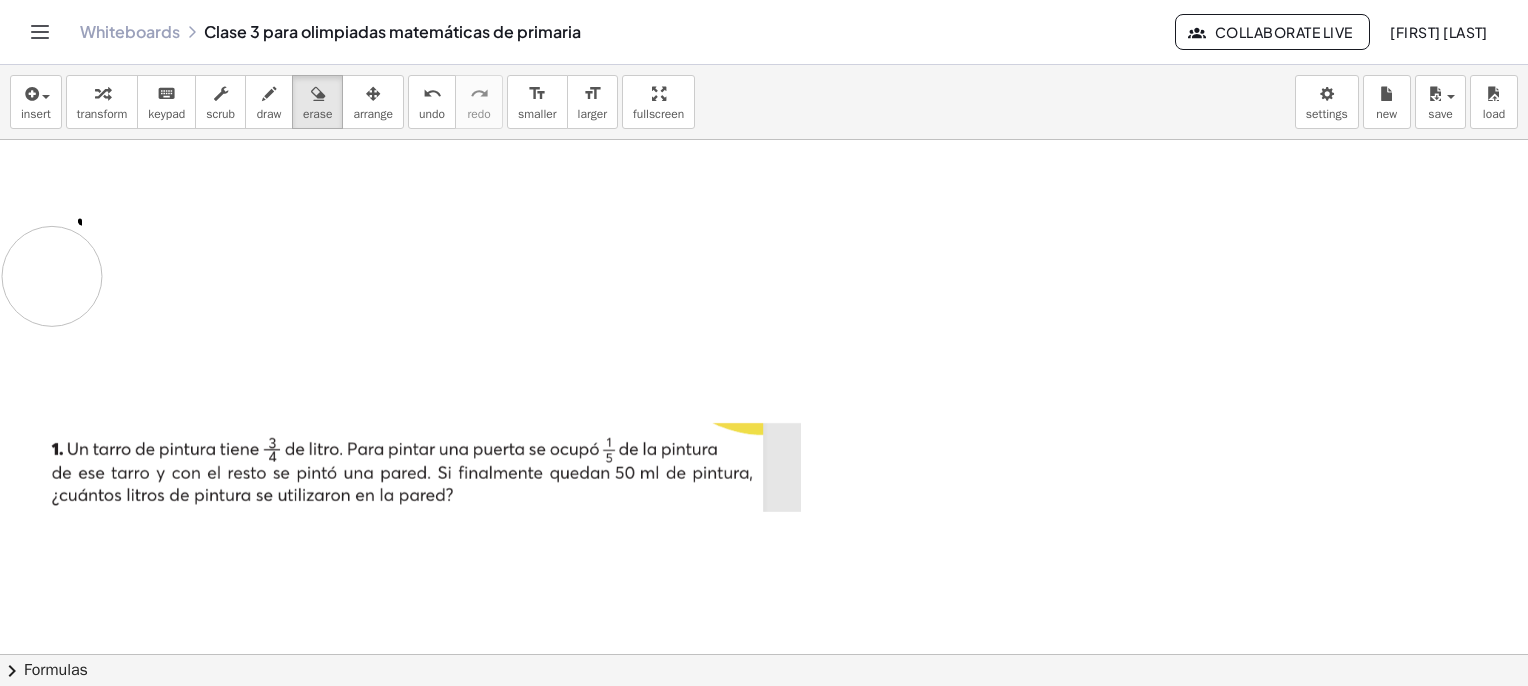 drag, startPoint x: 138, startPoint y: 281, endPoint x: 61, endPoint y: 257, distance: 80.65358 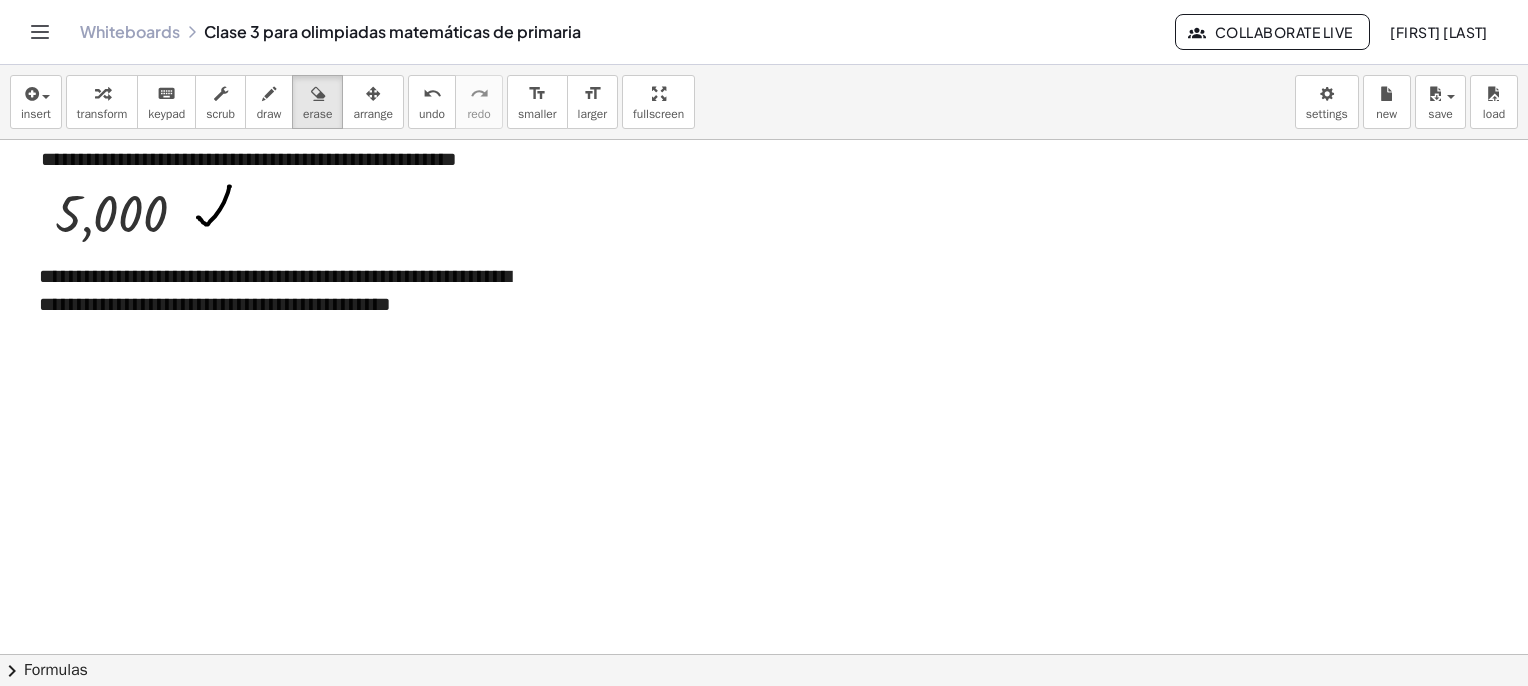 scroll, scrollTop: 1962, scrollLeft: 0, axis: vertical 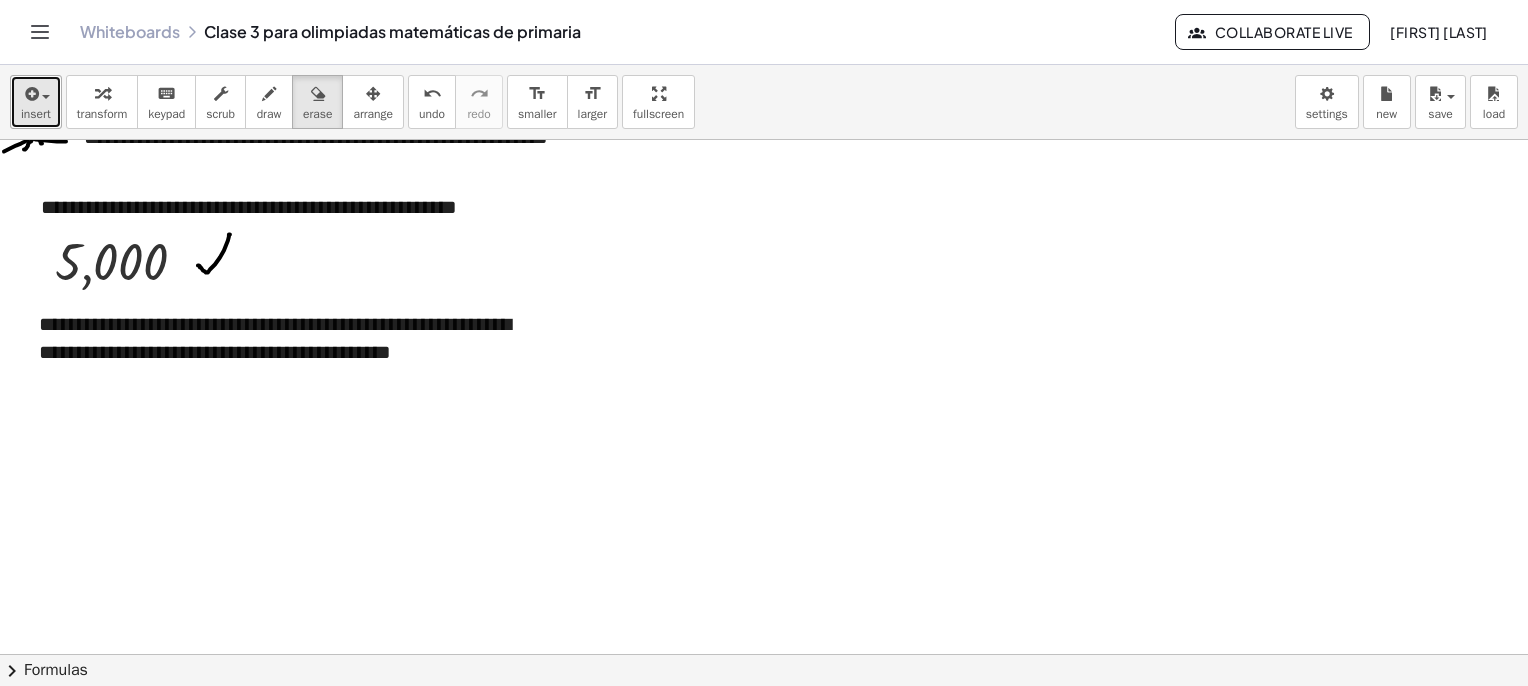 click on "insert" at bounding box center [36, 102] 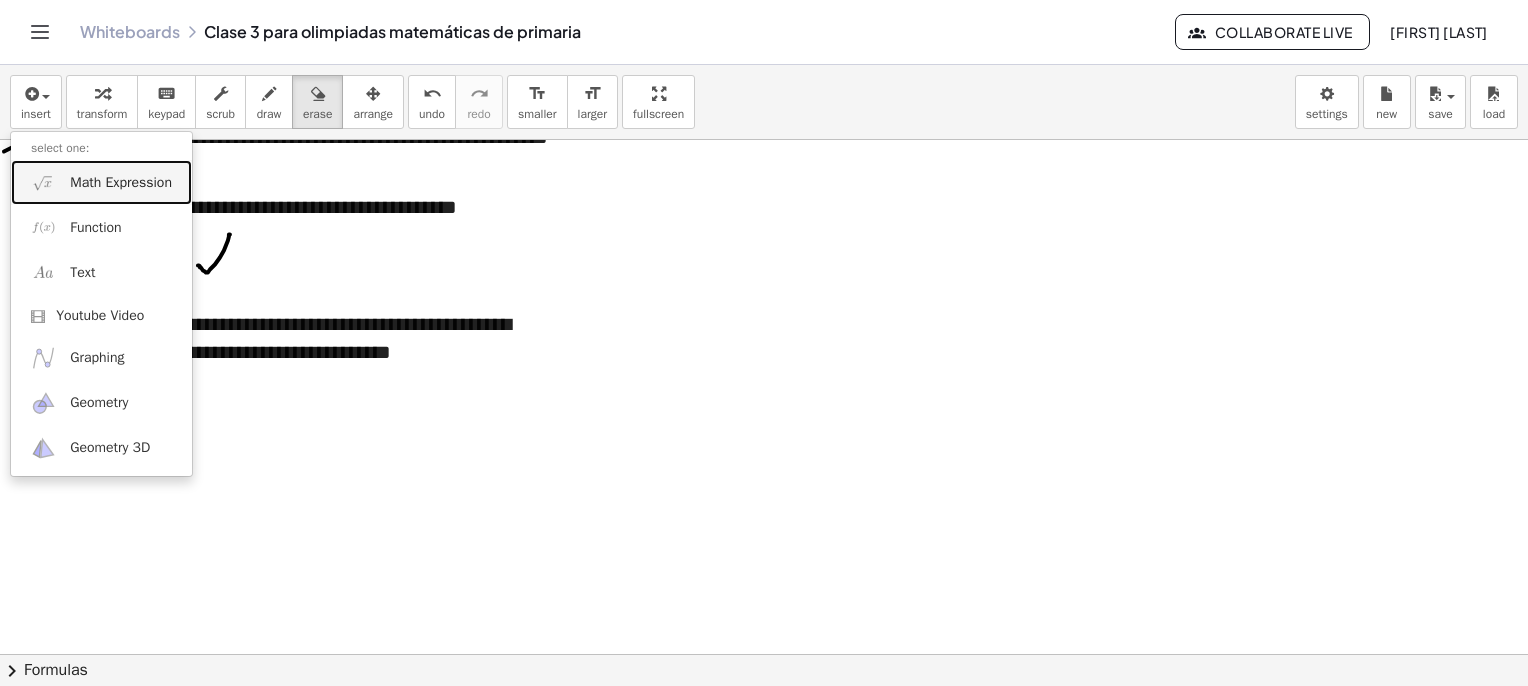 click on "Math Expression" at bounding box center [121, 183] 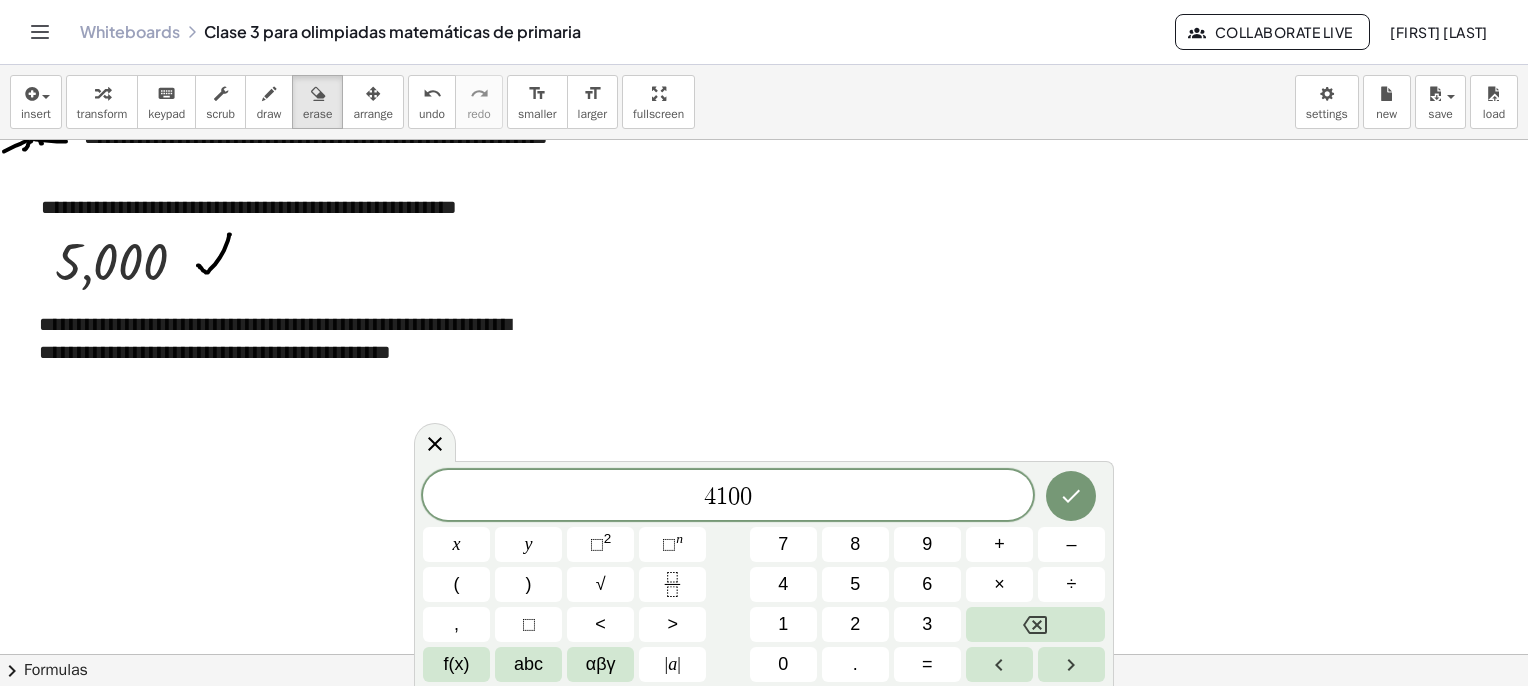 click at bounding box center (1071, 496) 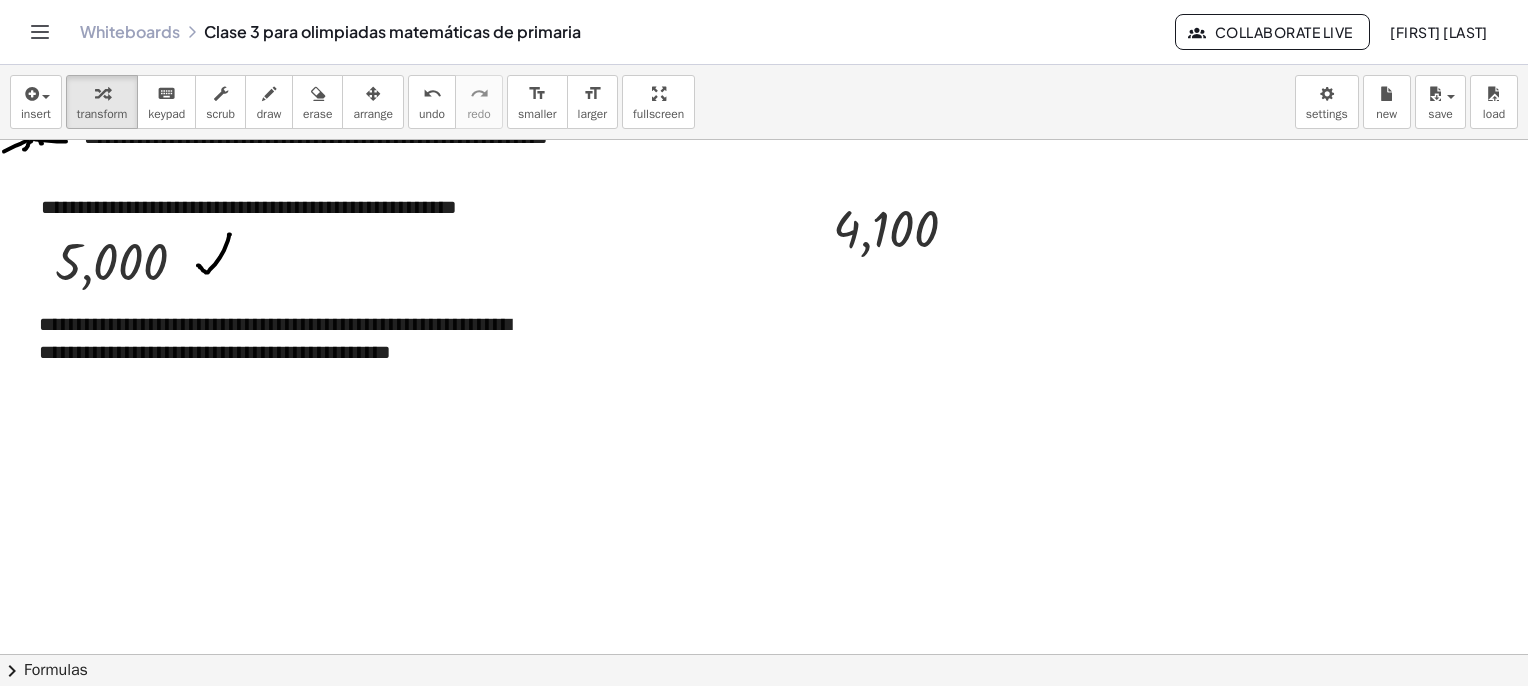 click at bounding box center [373, 93] 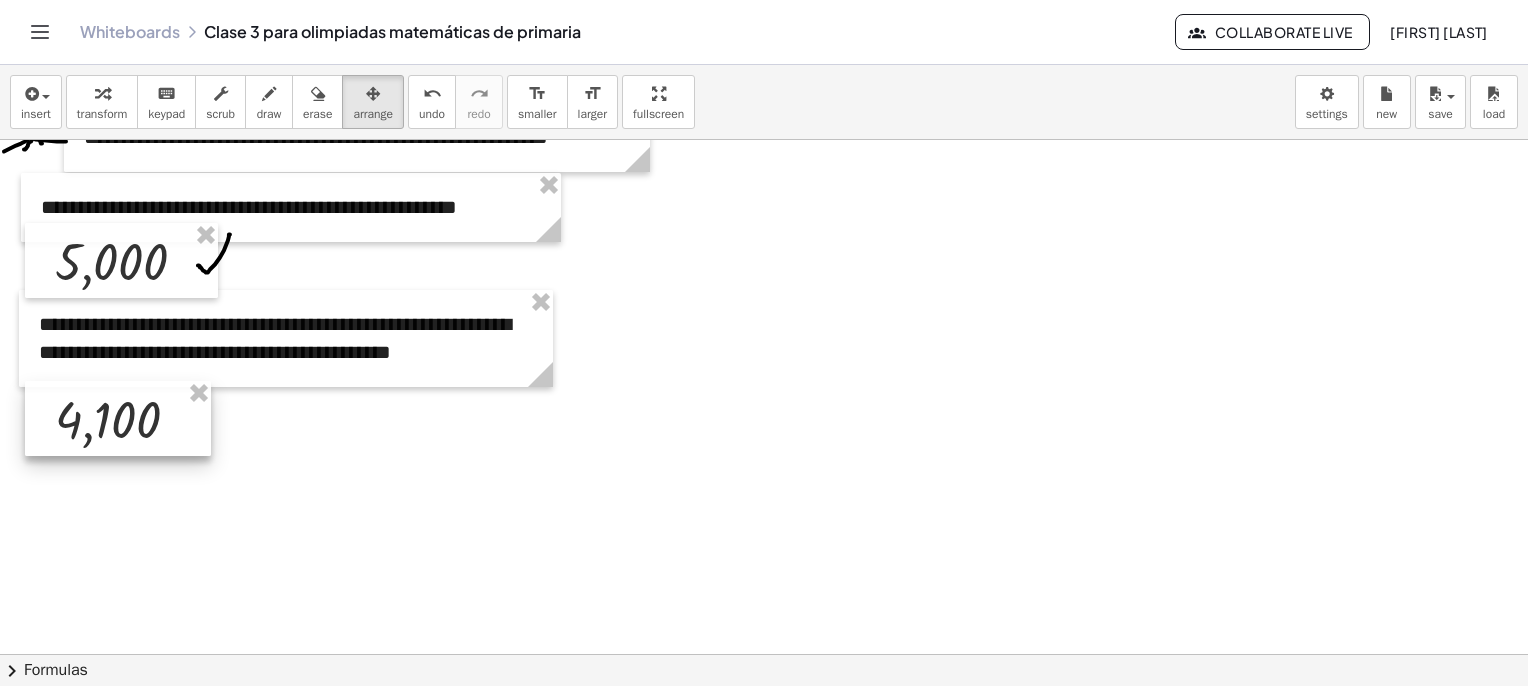 drag, startPoint x: 921, startPoint y: 249, endPoint x: 146, endPoint y: 440, distance: 798.1892 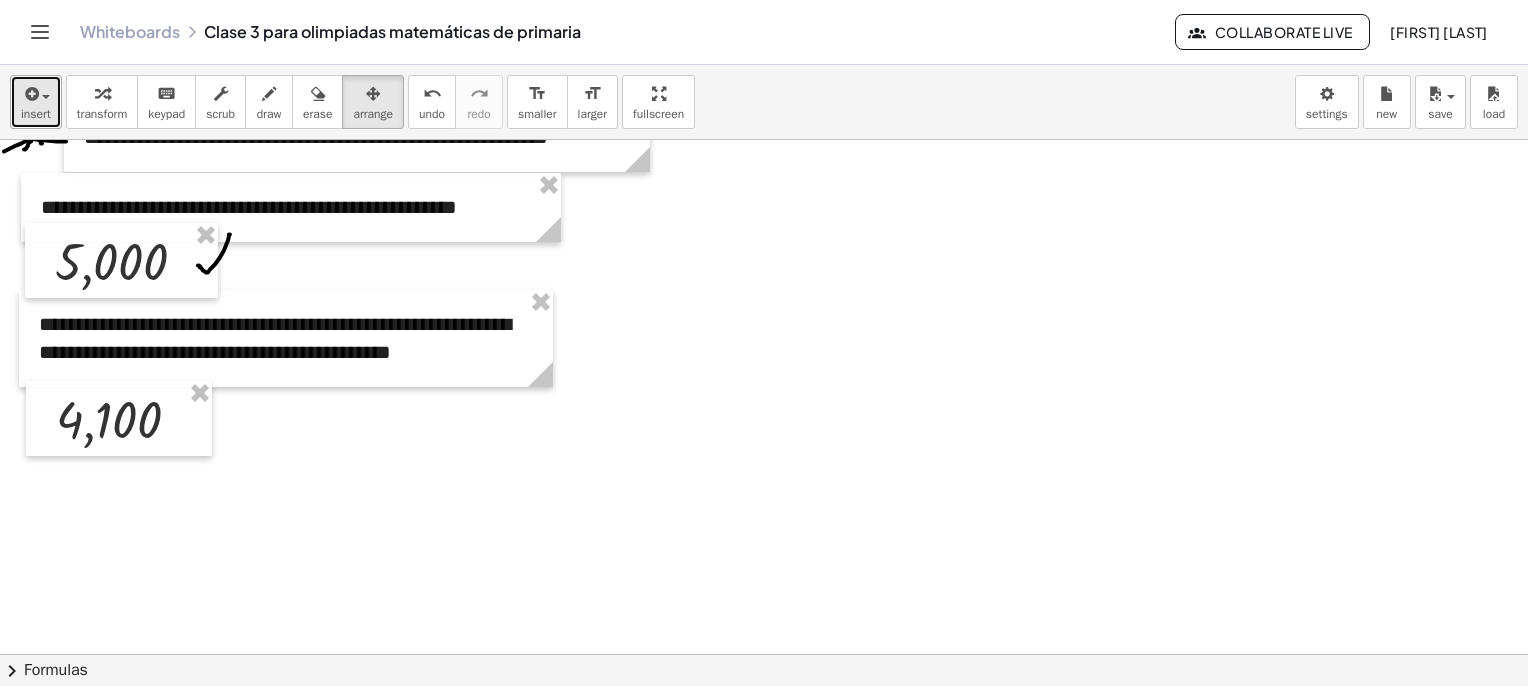 click at bounding box center (36, 93) 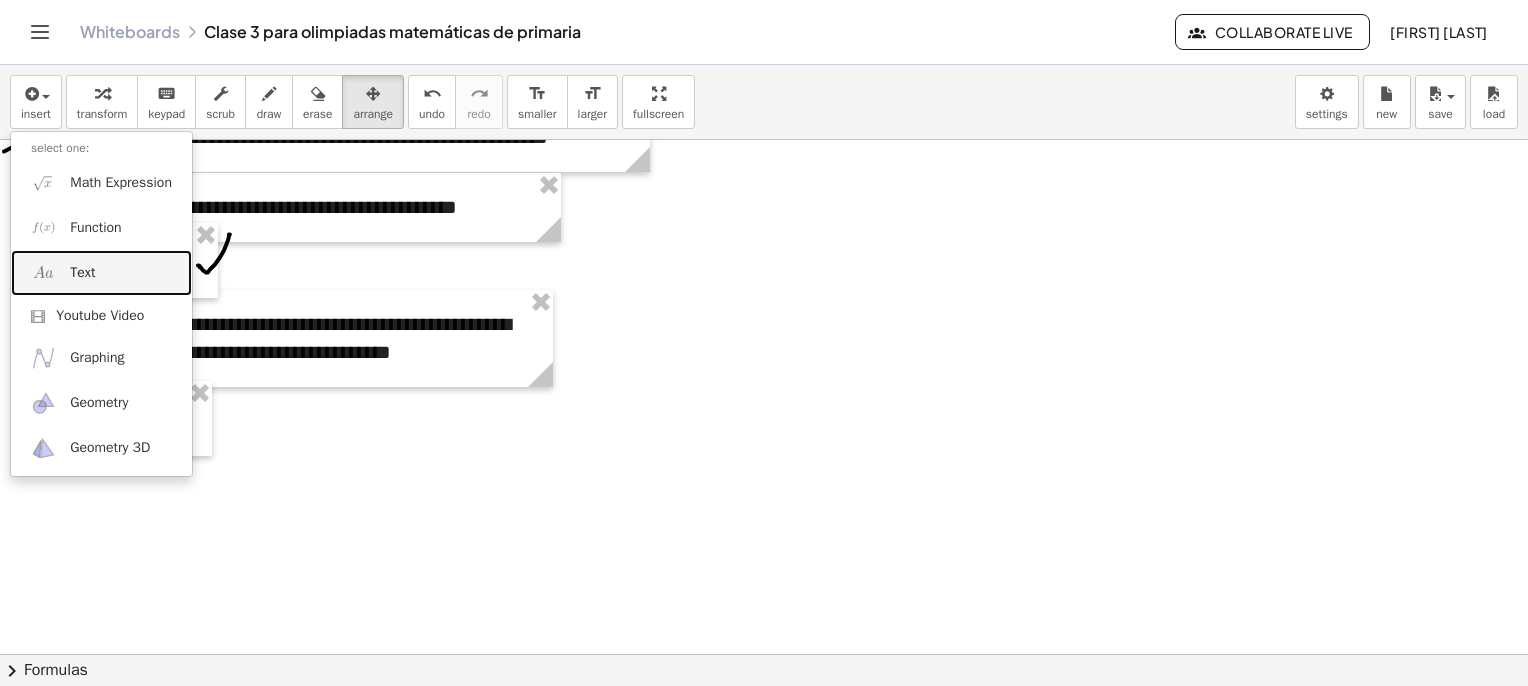 click on "Text" at bounding box center [101, 272] 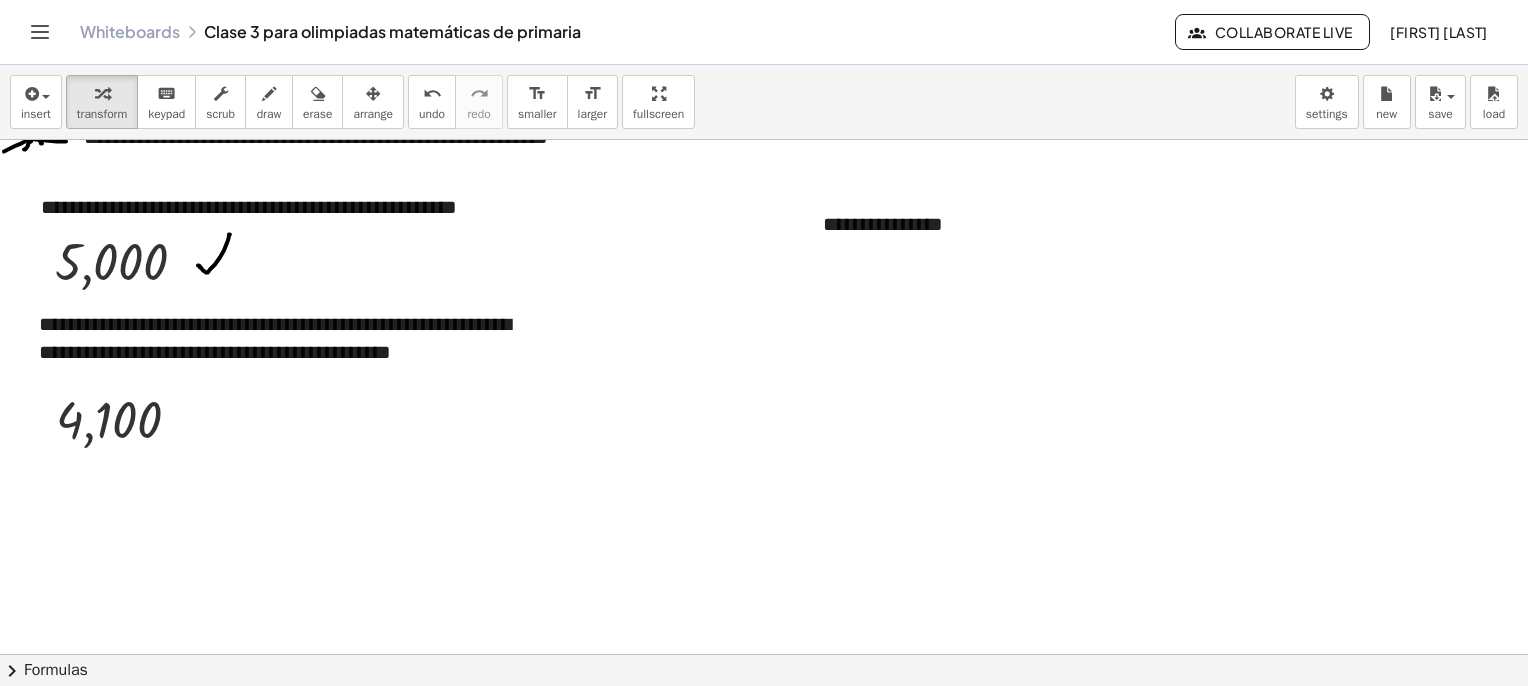 type 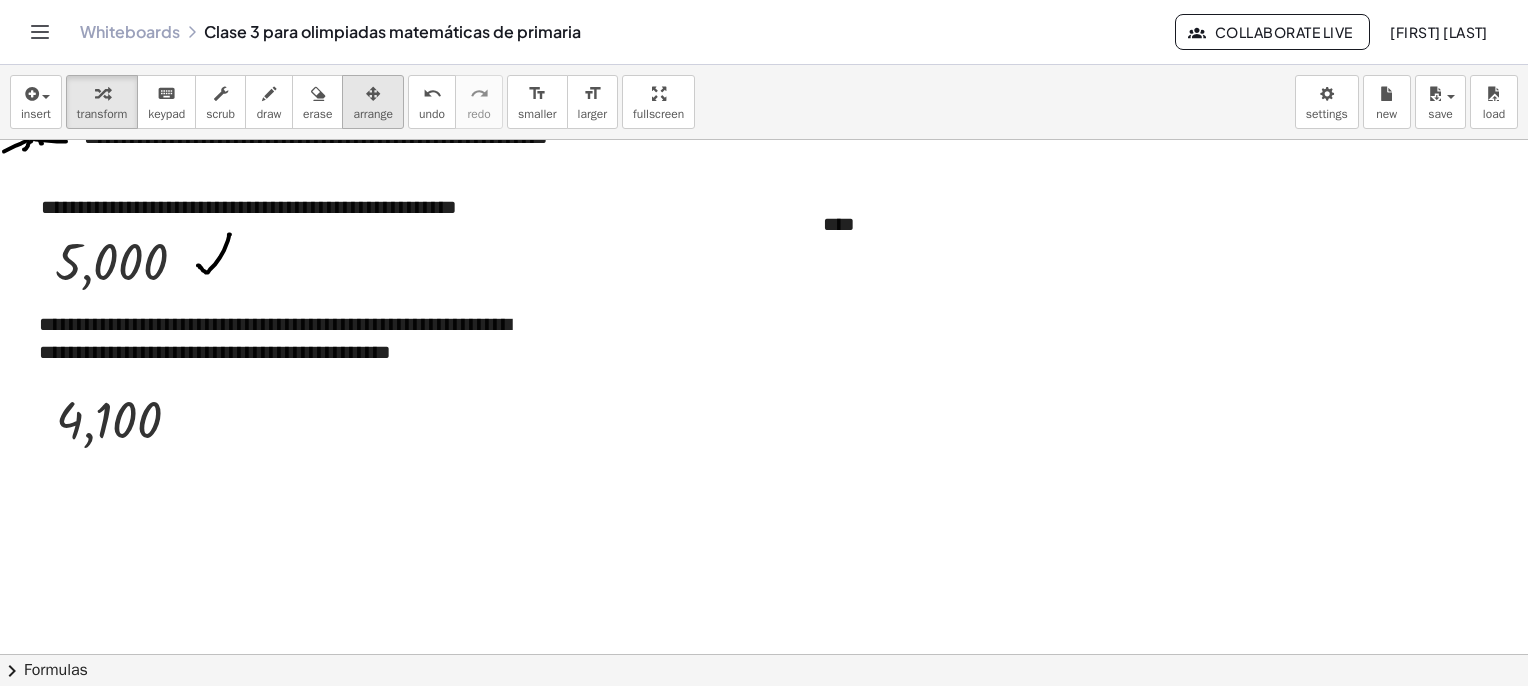 click at bounding box center (373, 93) 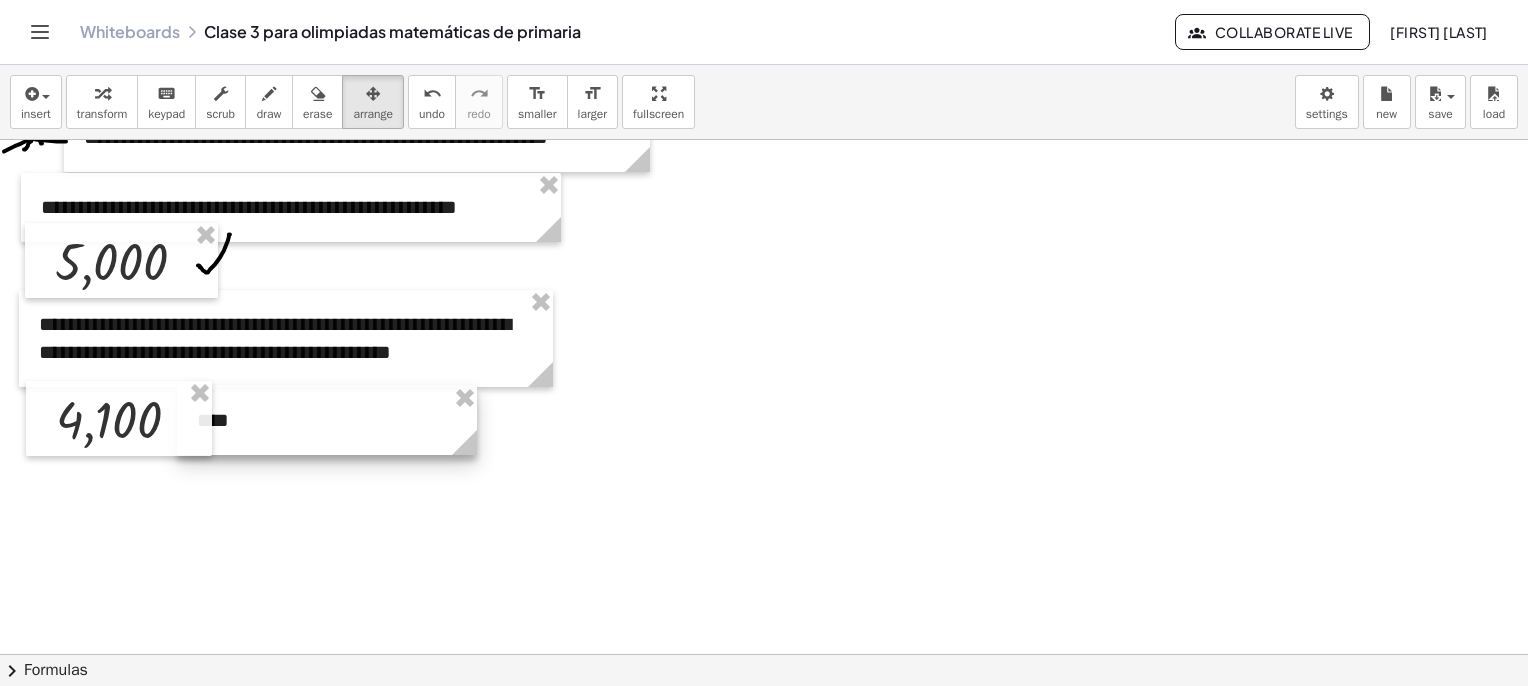 drag, startPoint x: 736, startPoint y: 317, endPoint x: 318, endPoint y: 425, distance: 431.72678 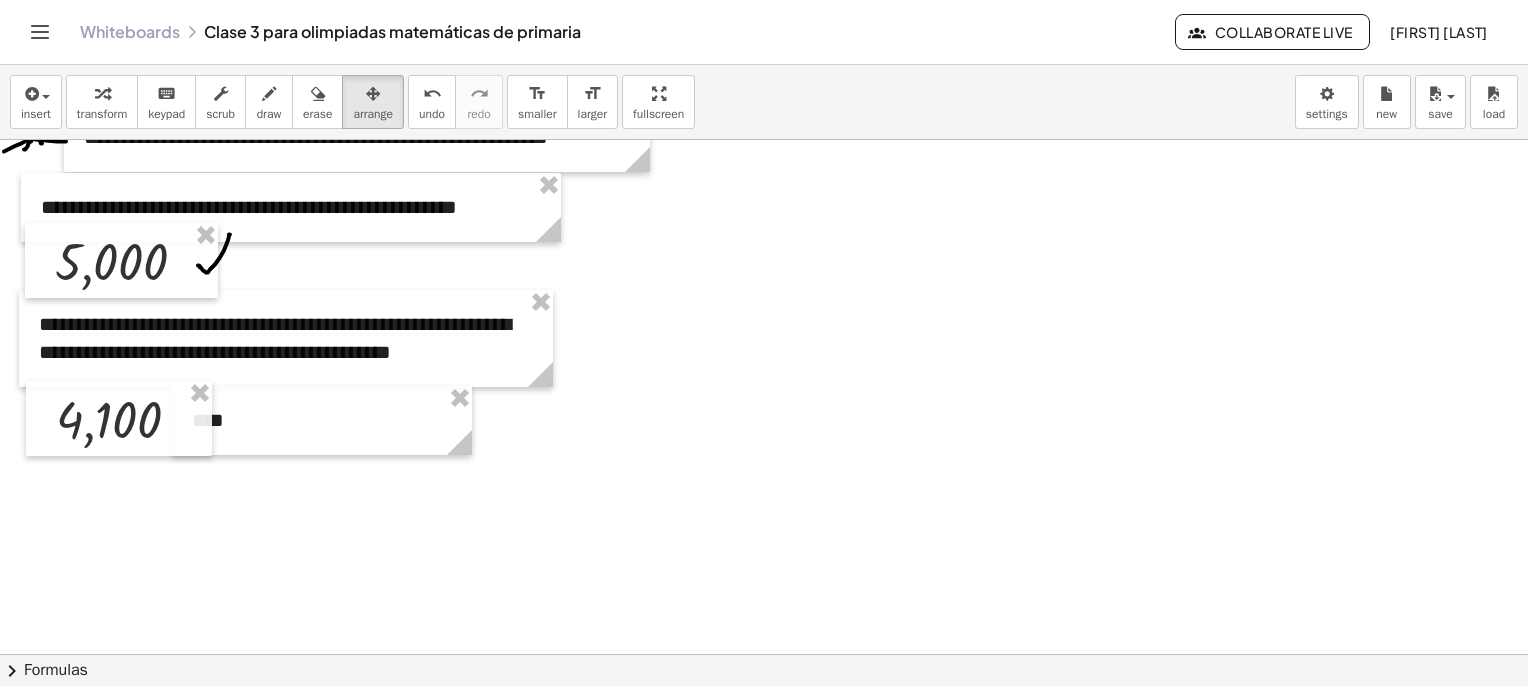click at bounding box center (102, 94) 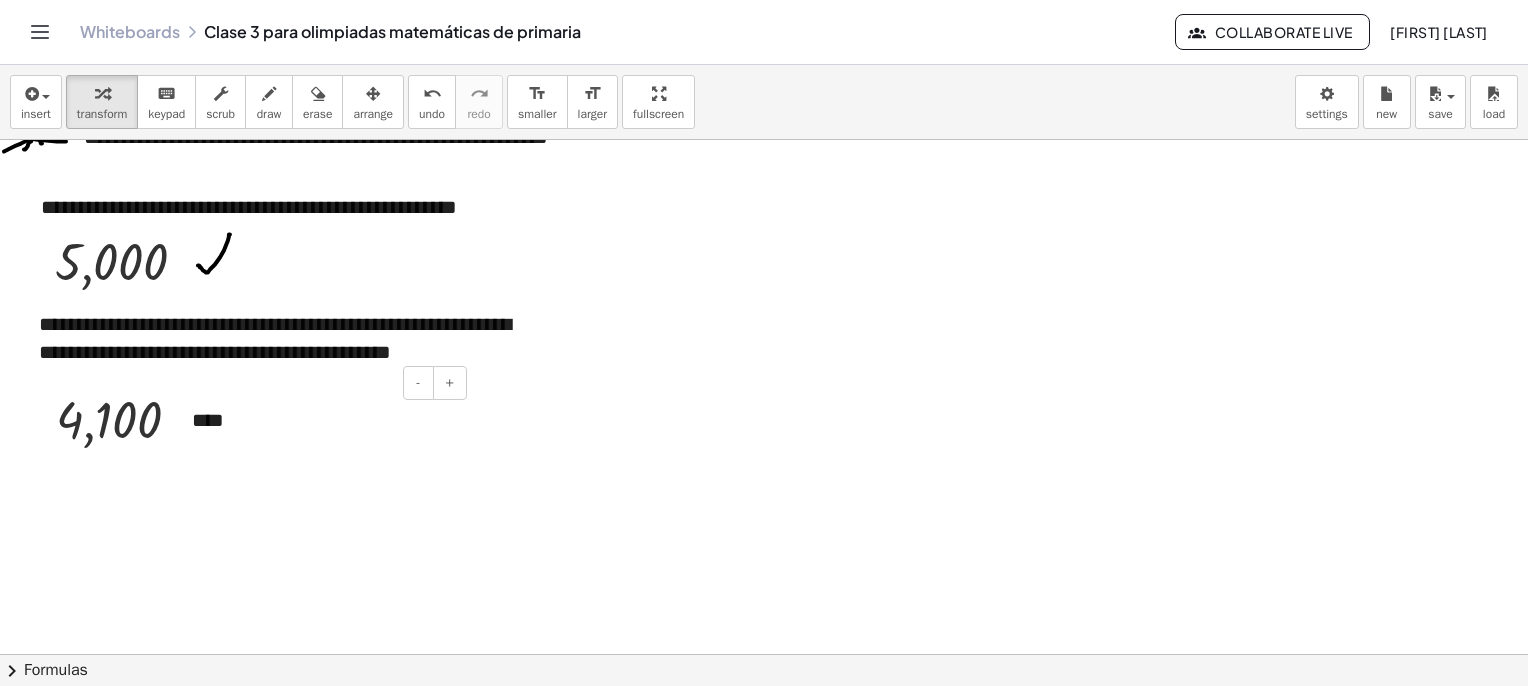 click on "****" at bounding box center (322, 420) 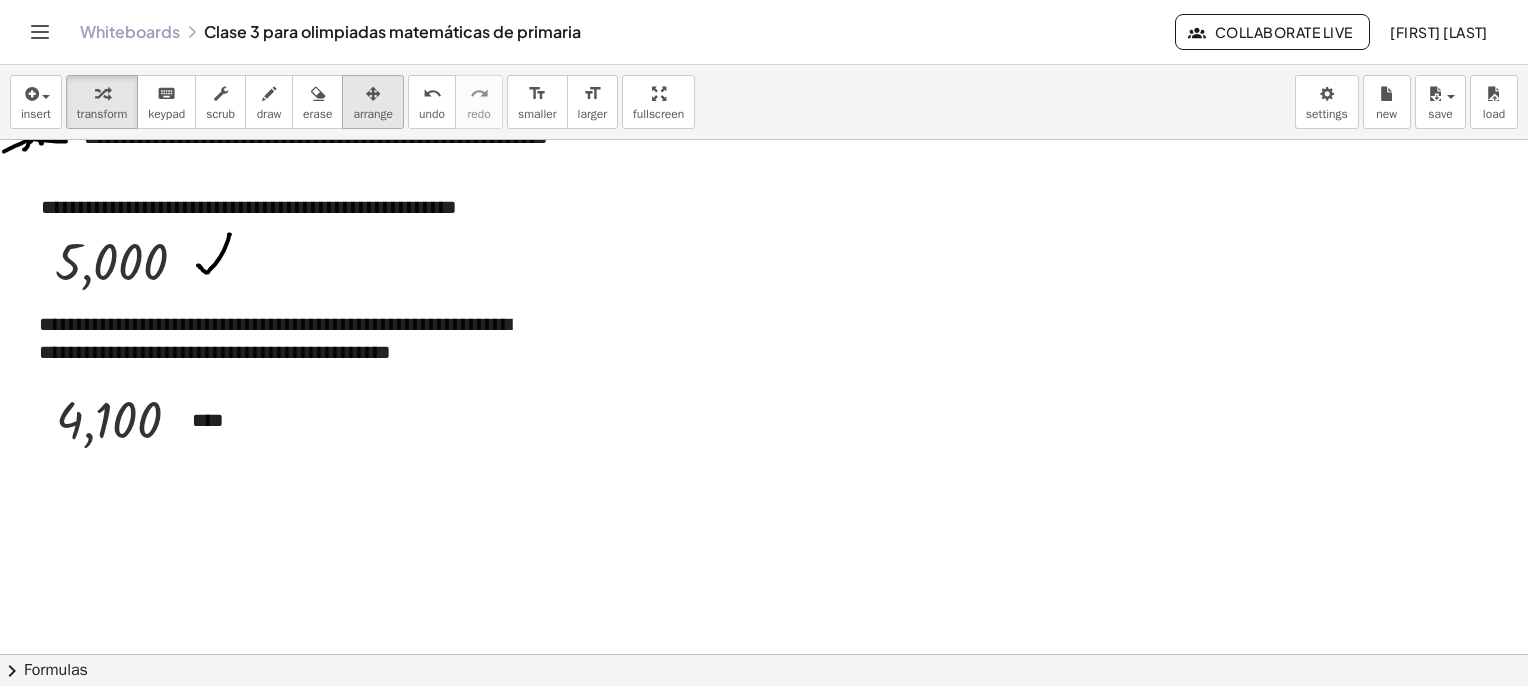 click on "arrange" at bounding box center [373, 114] 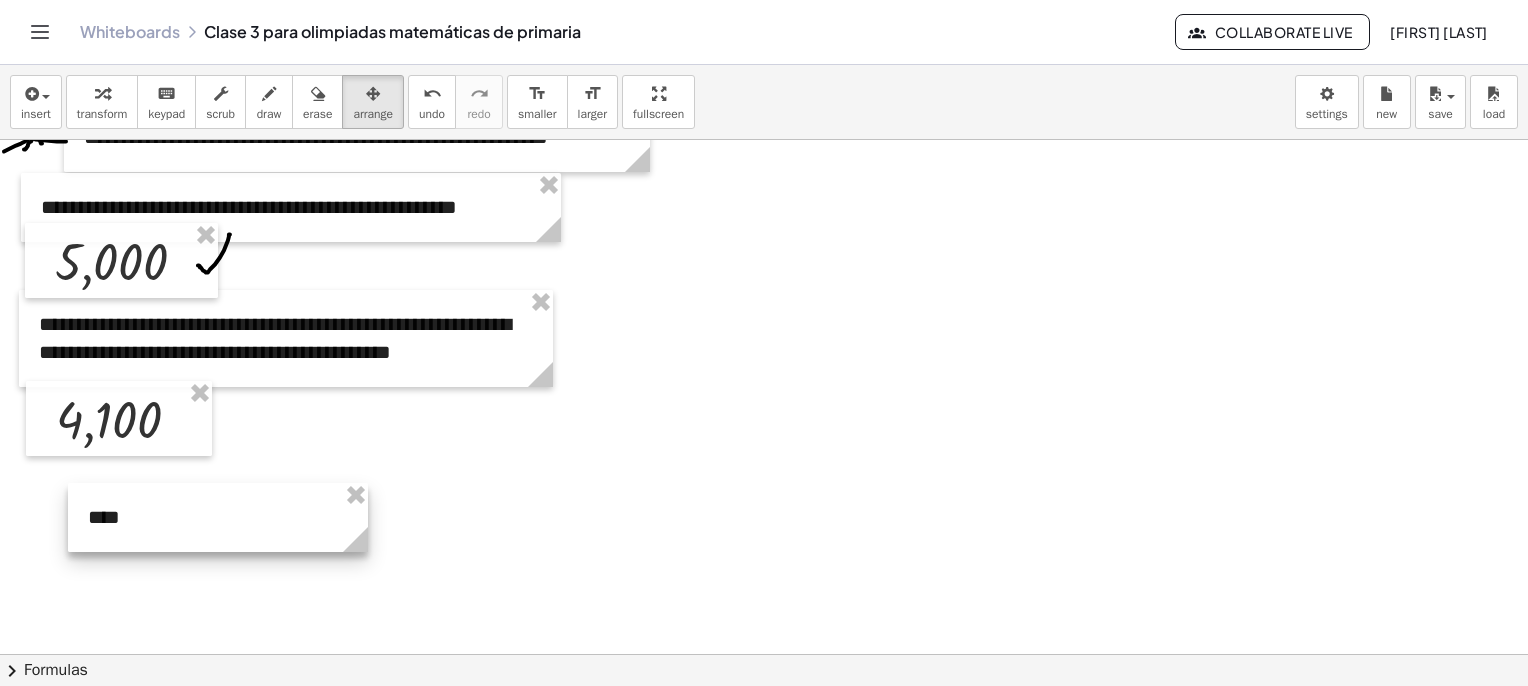 drag, startPoint x: 317, startPoint y: 413, endPoint x: 206, endPoint y: 511, distance: 148.07092 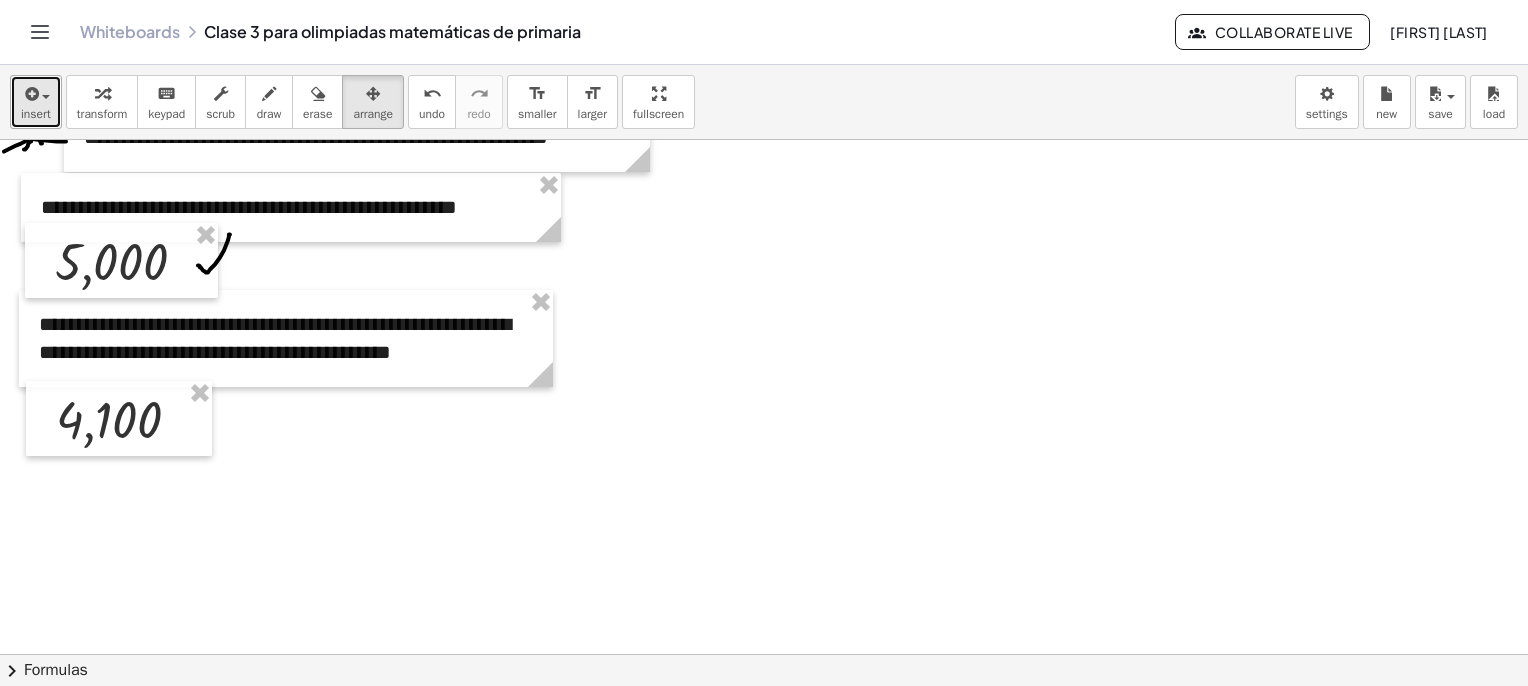 click at bounding box center [30, 94] 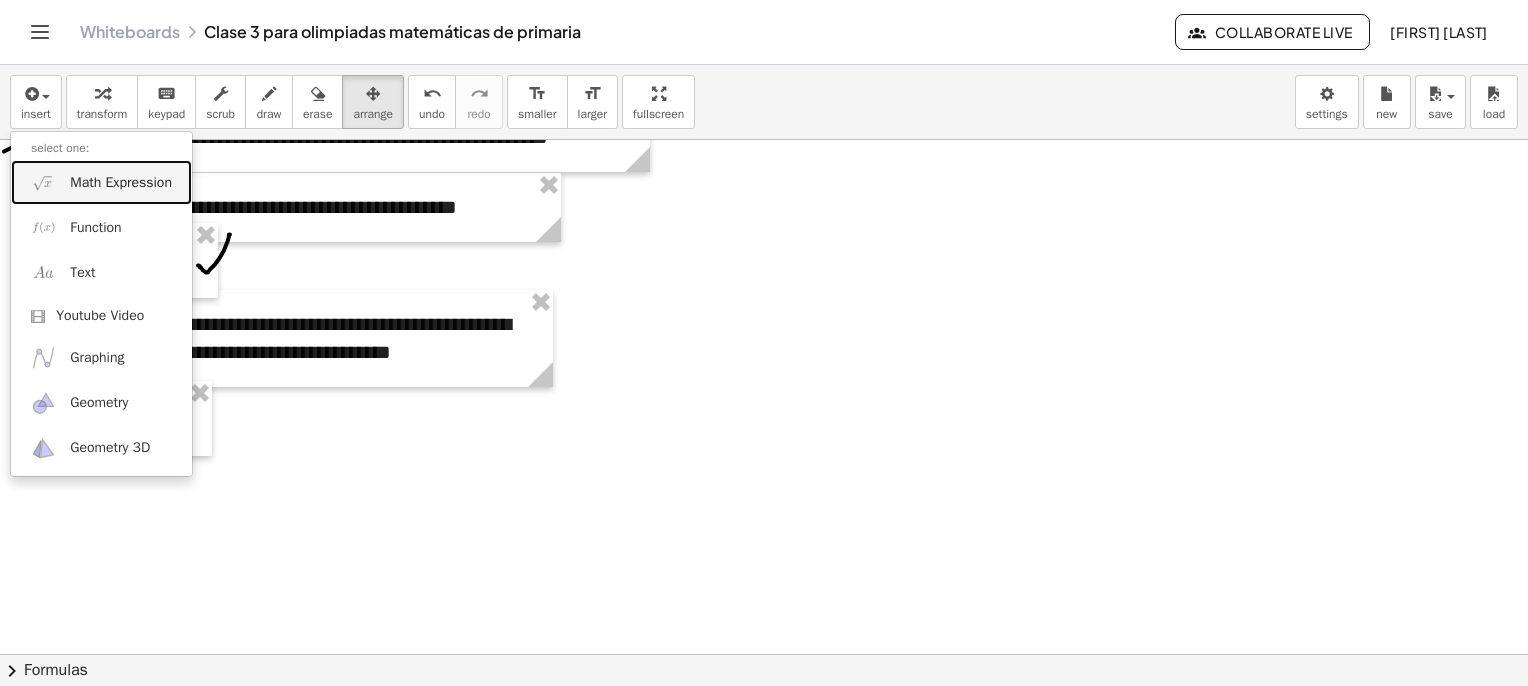 click on "Math Expression" at bounding box center [121, 183] 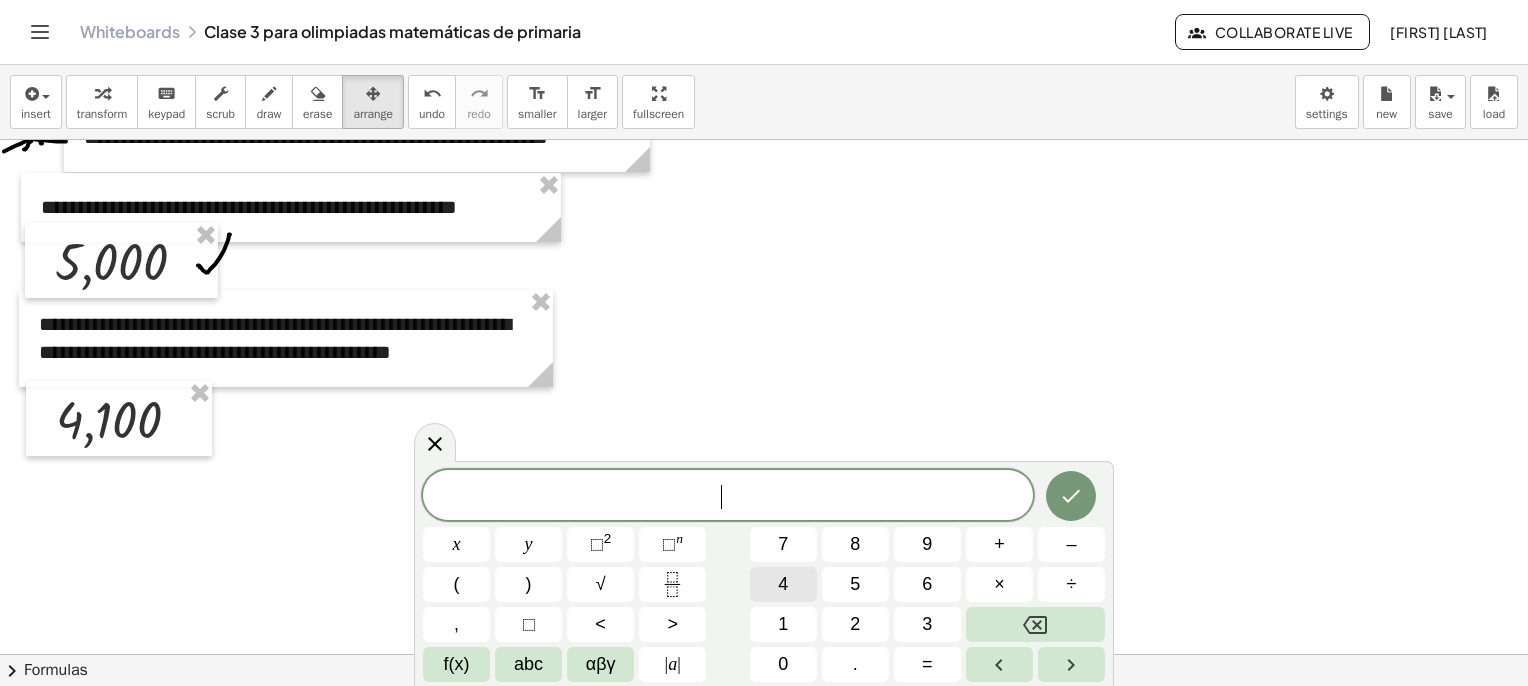 click on "4" at bounding box center [783, 584] 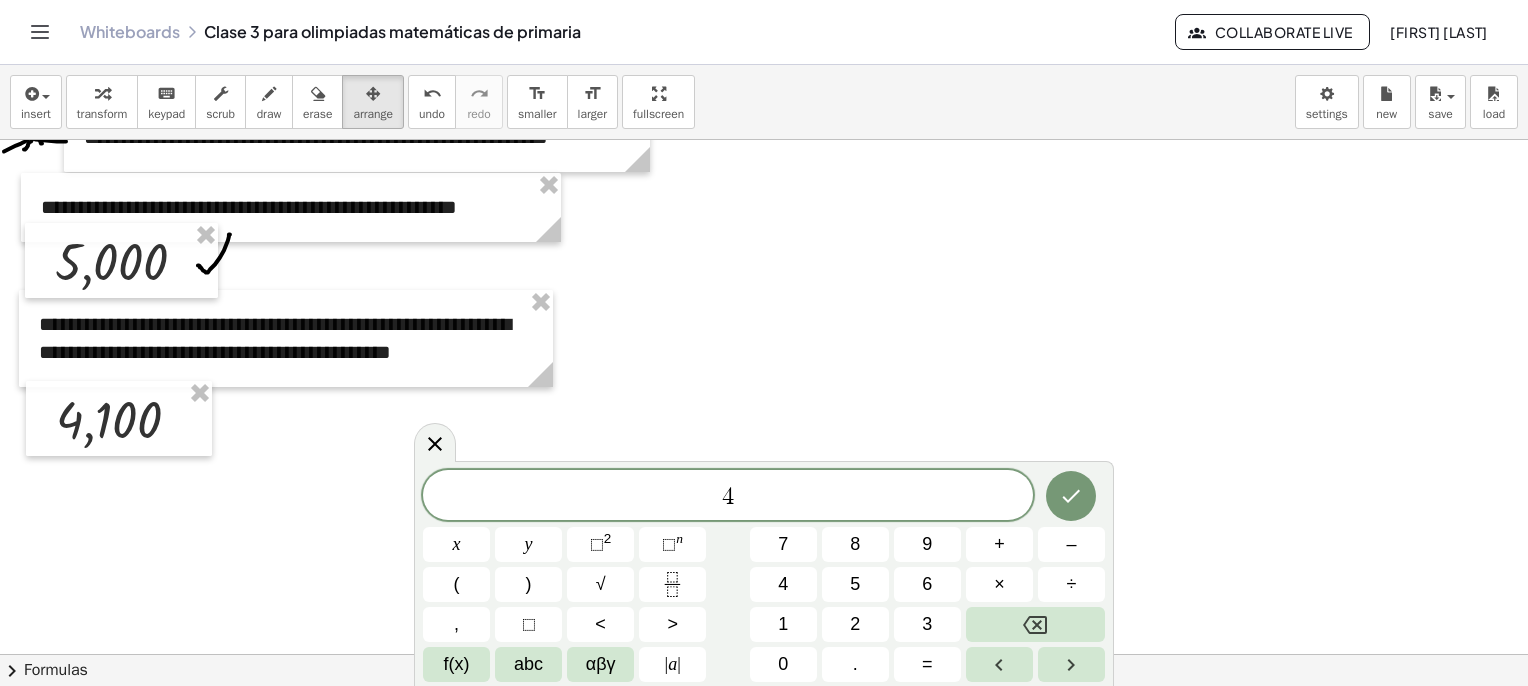click on "4 x y ⬚ 2 ⬚ n 7 8 9 + – ( ) √ 4 5 6 × ÷ , ⬚ < > 1 2 3 f(x) abc αβγ | a | 0 . =" at bounding box center (764, 576) 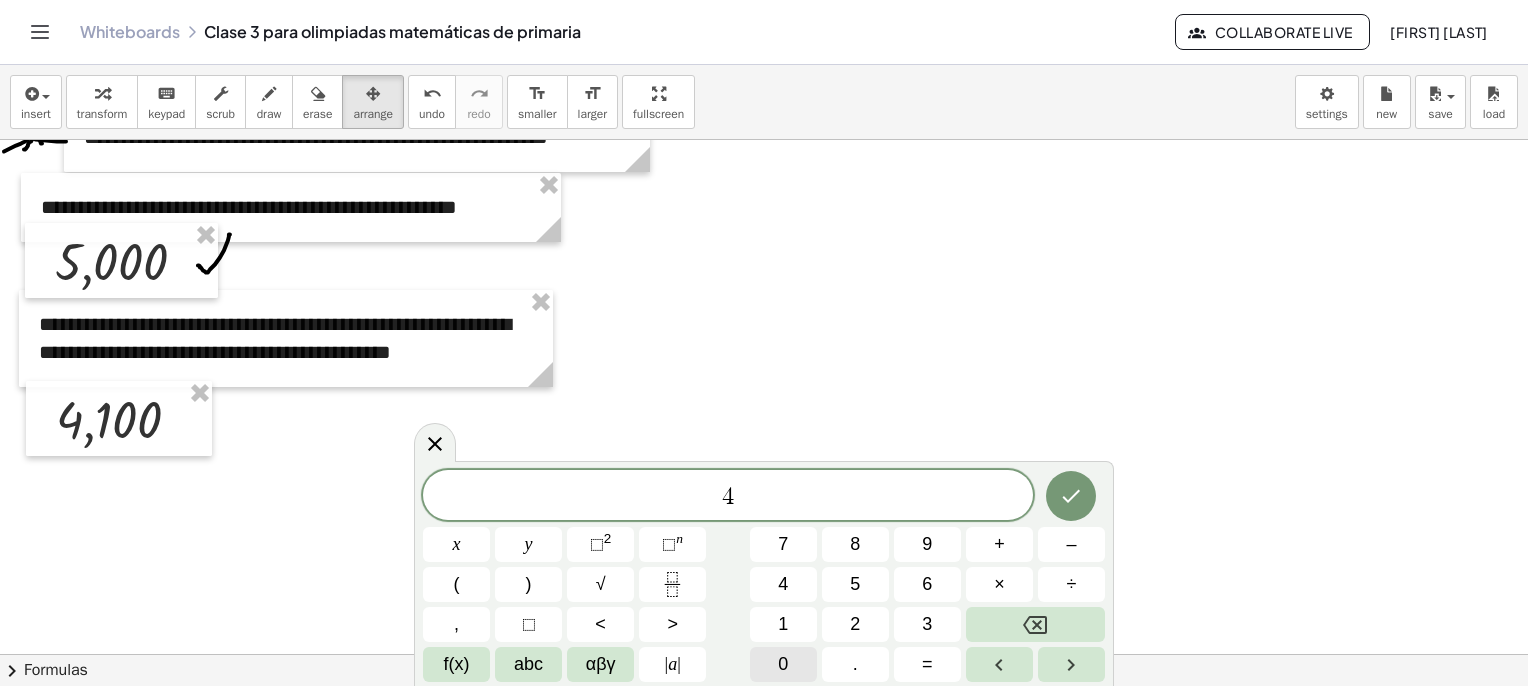 click on "0" at bounding box center (783, 664) 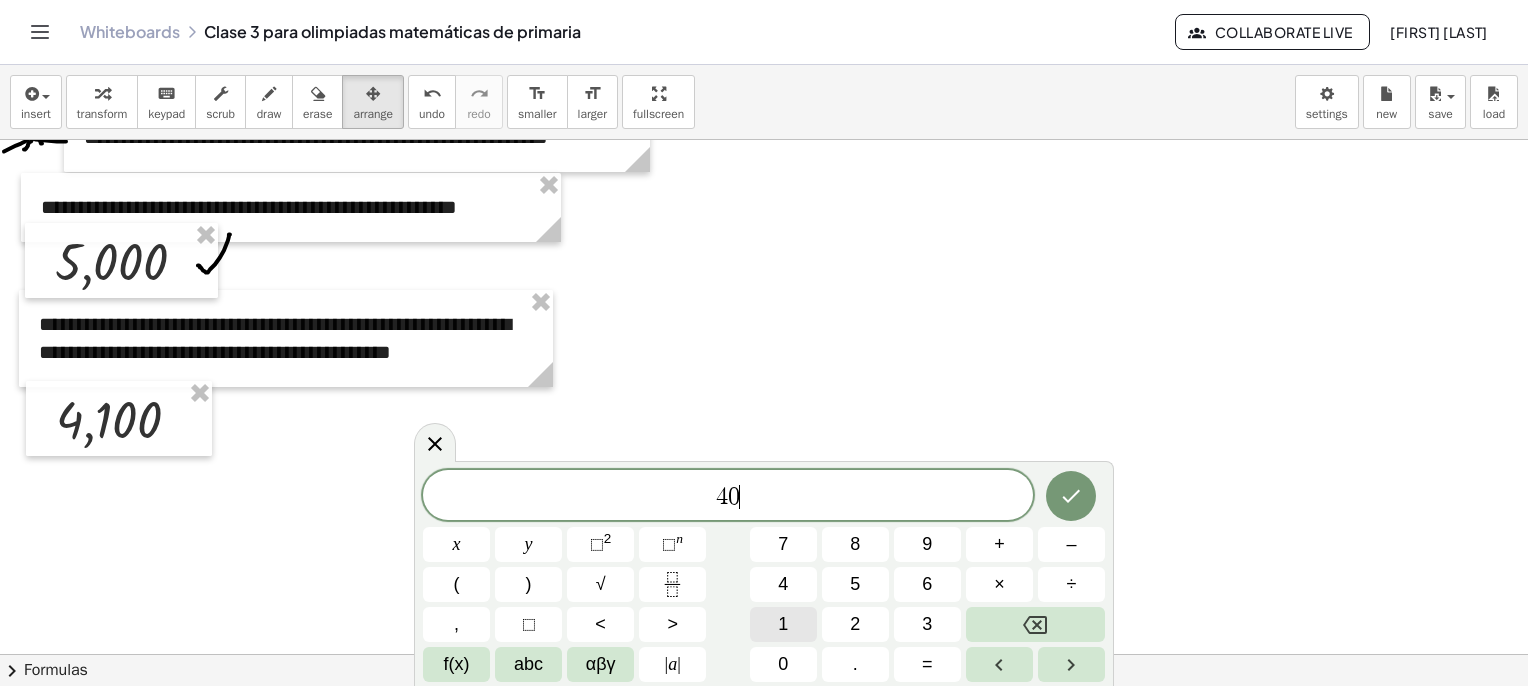 click on "1" at bounding box center (783, 624) 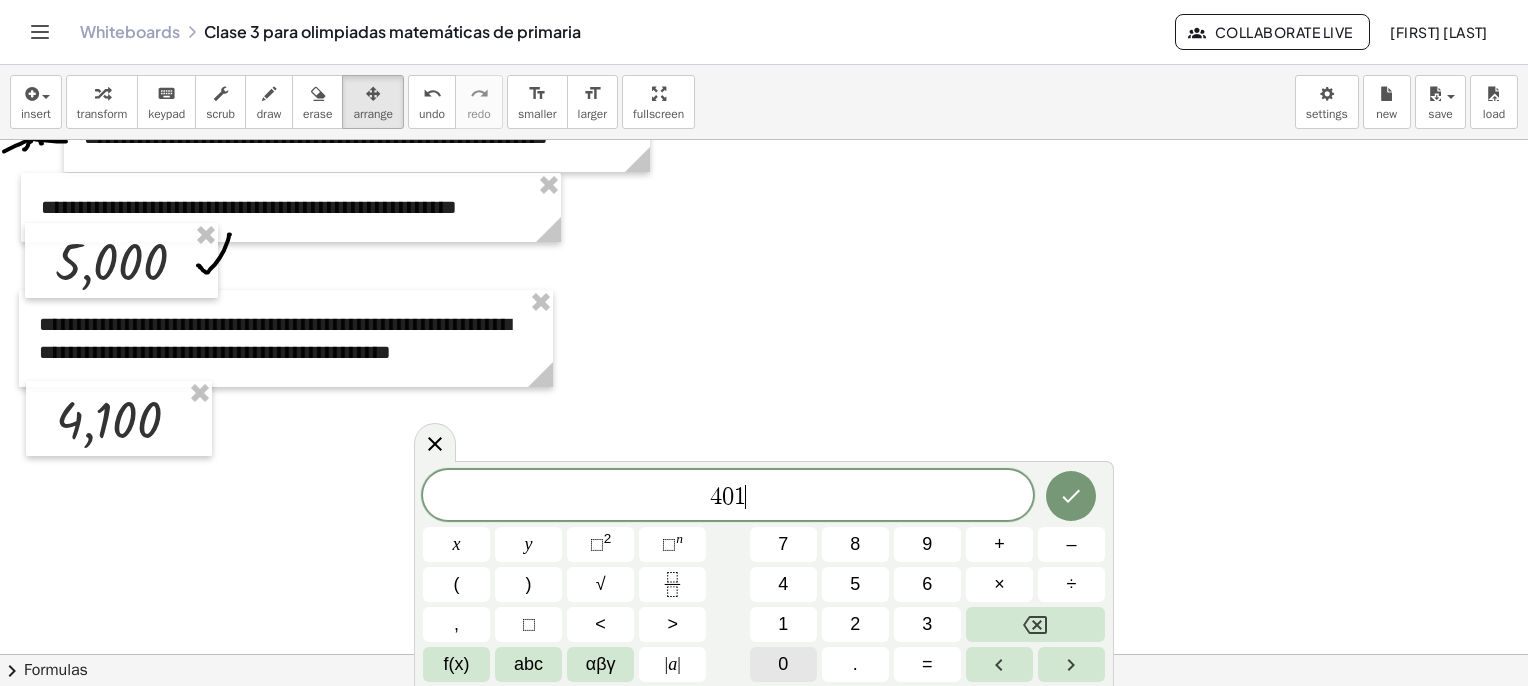 click on "0" at bounding box center [783, 664] 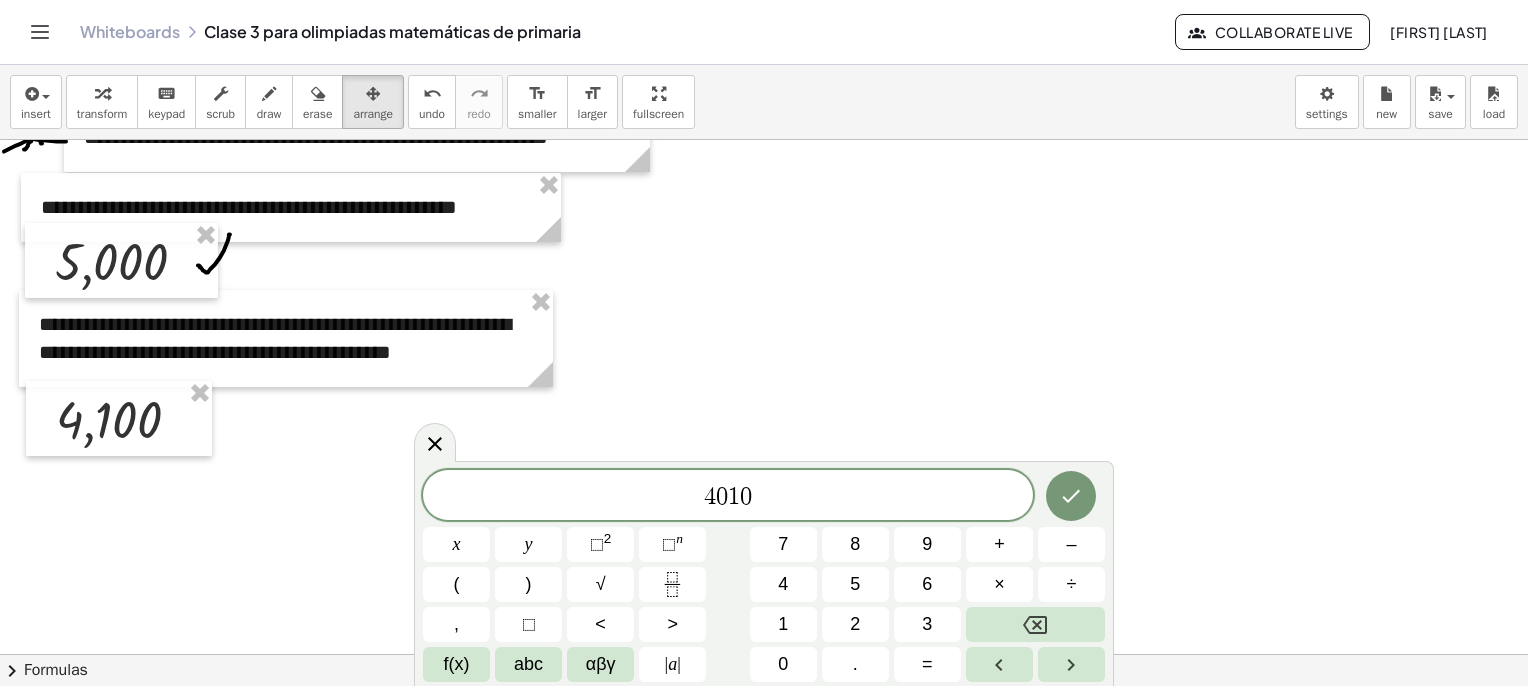 click 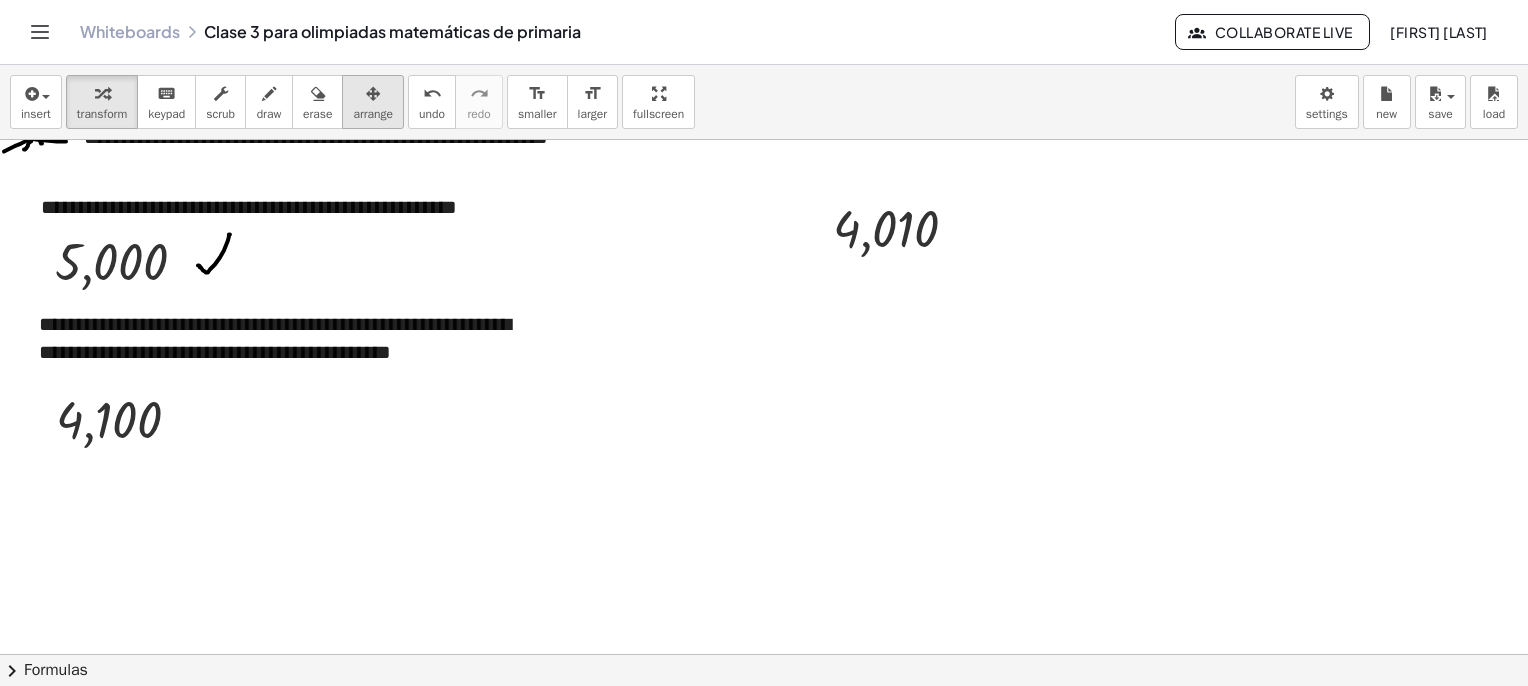 click at bounding box center [373, 93] 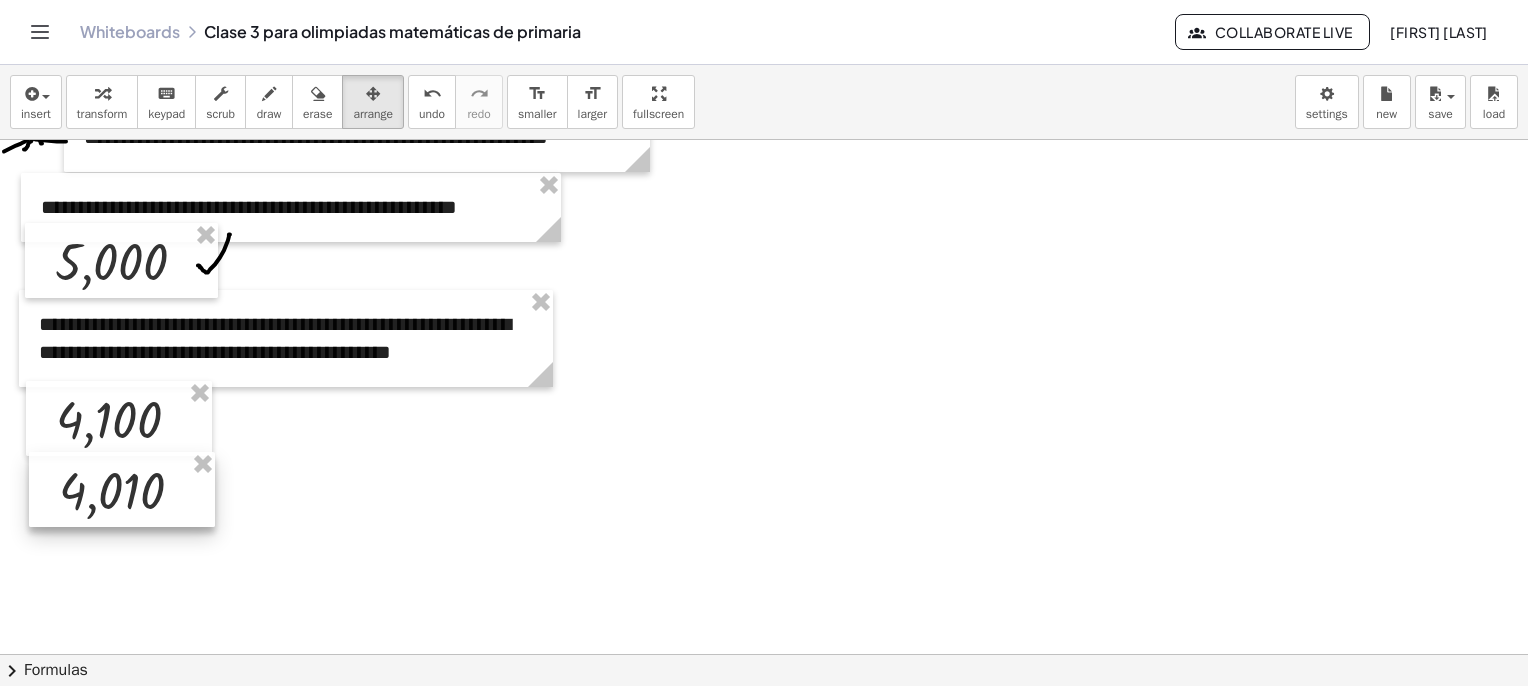 drag, startPoint x: 861, startPoint y: 255, endPoint x: 112, endPoint y: 507, distance: 790.2563 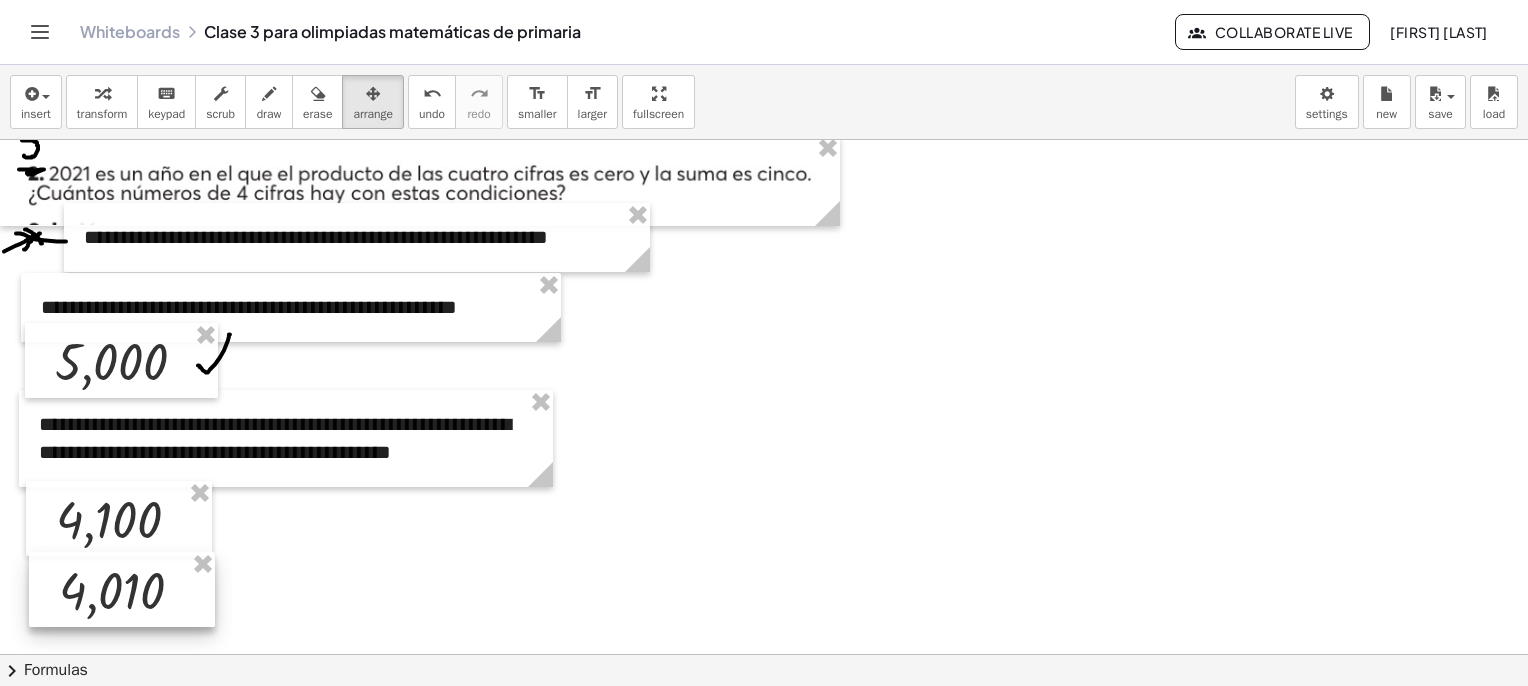scroll, scrollTop: 1962, scrollLeft: 0, axis: vertical 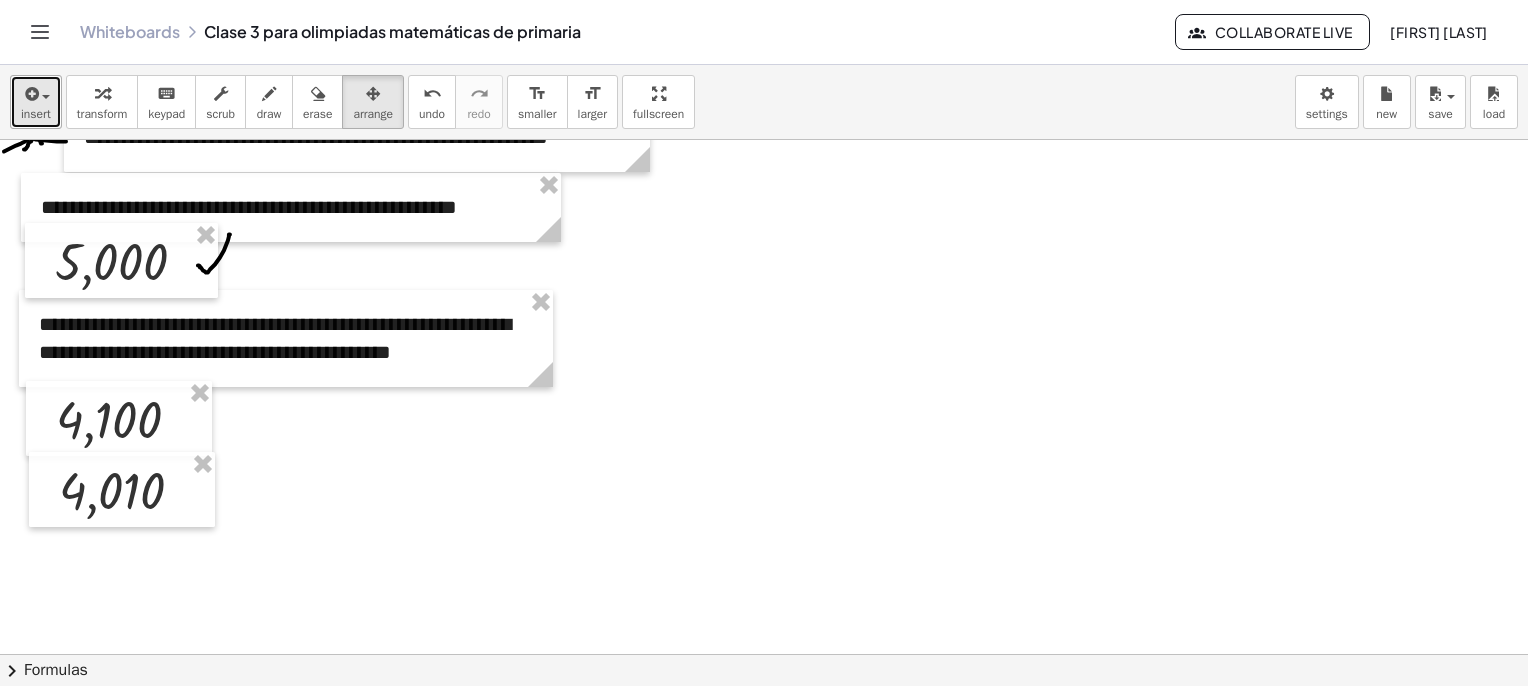 click at bounding box center [30, 94] 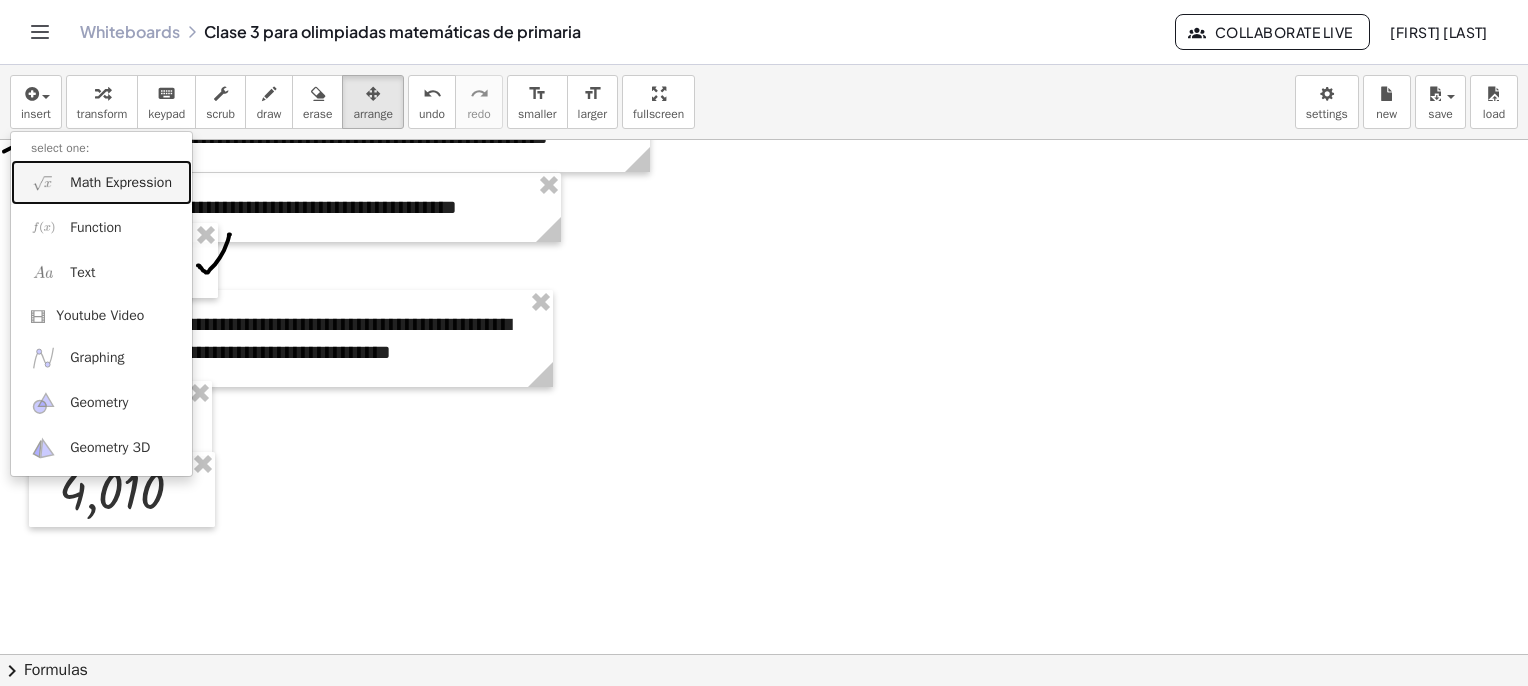 click on "Math Expression" at bounding box center (101, 182) 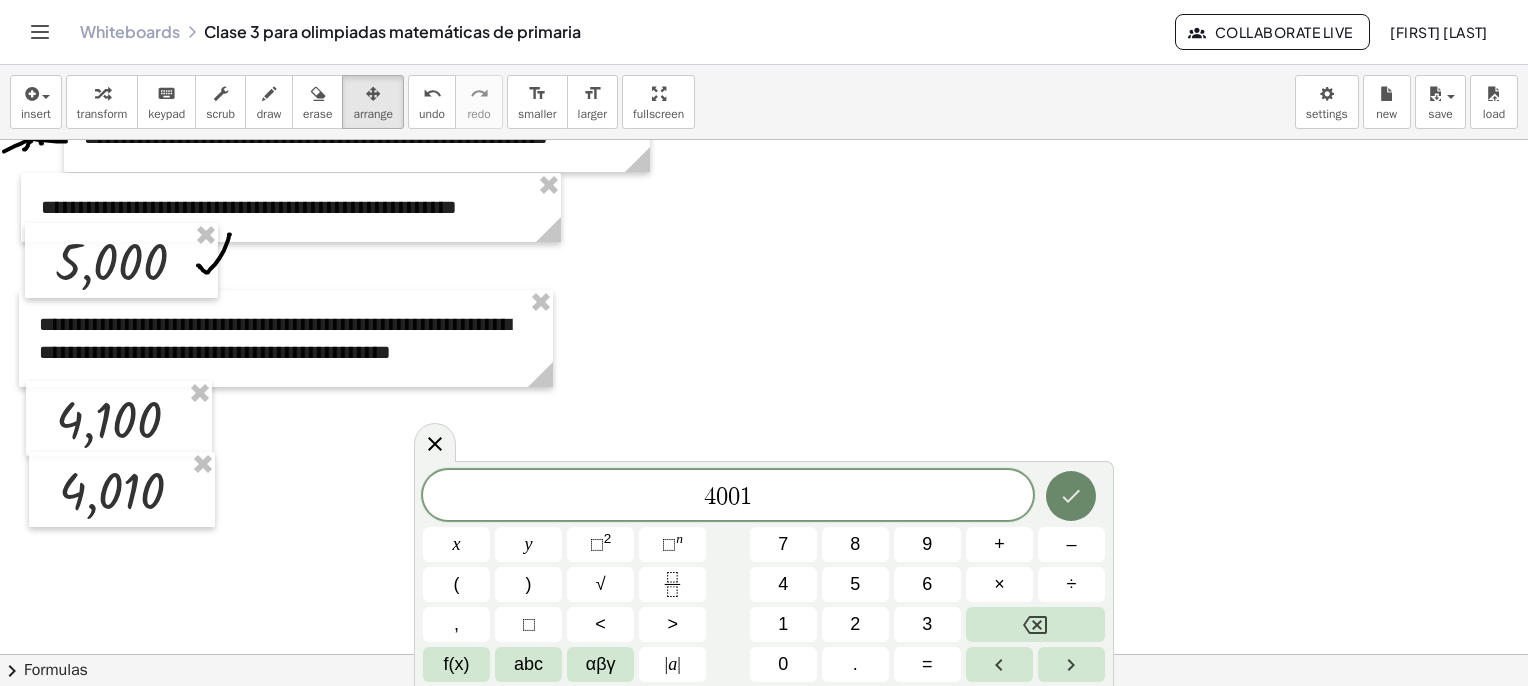 click 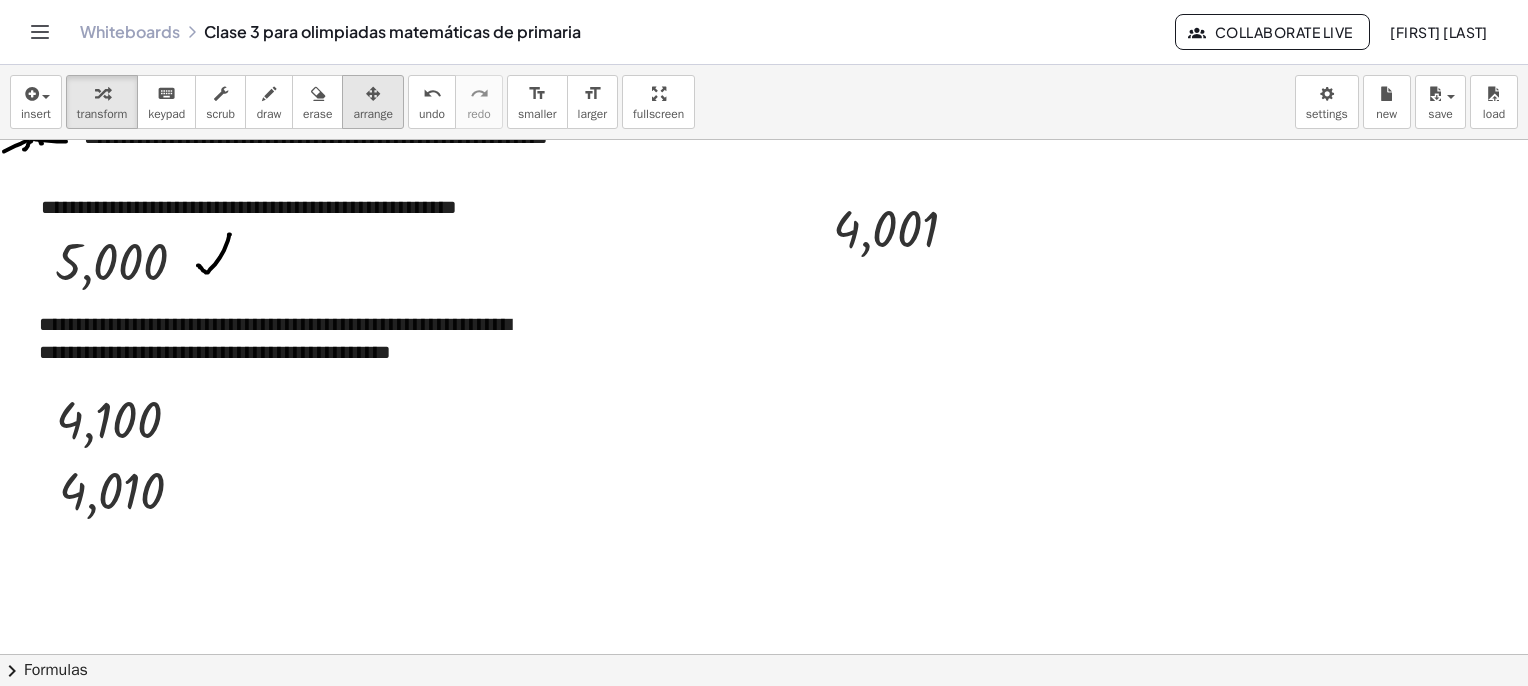 click at bounding box center (373, 93) 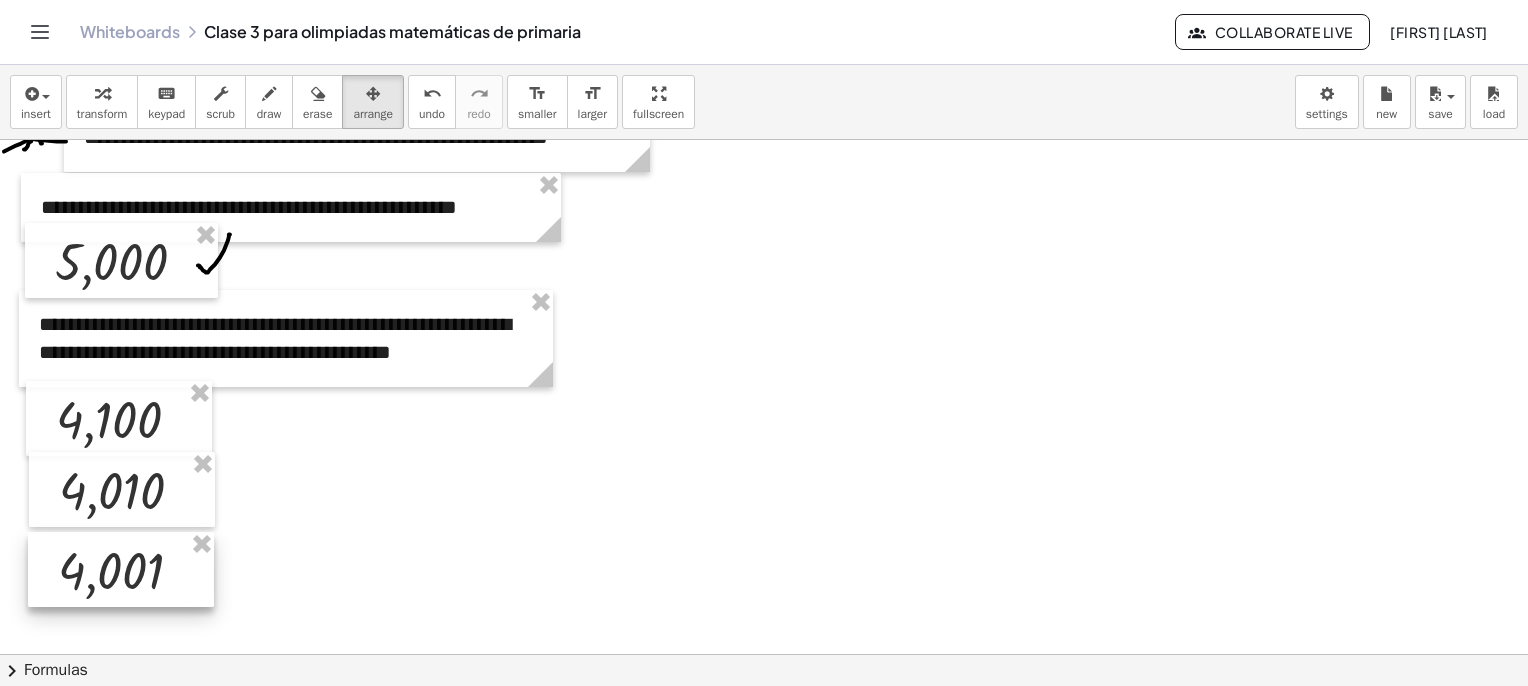 drag, startPoint x: 893, startPoint y: 226, endPoint x: 117, endPoint y: 568, distance: 848.02124 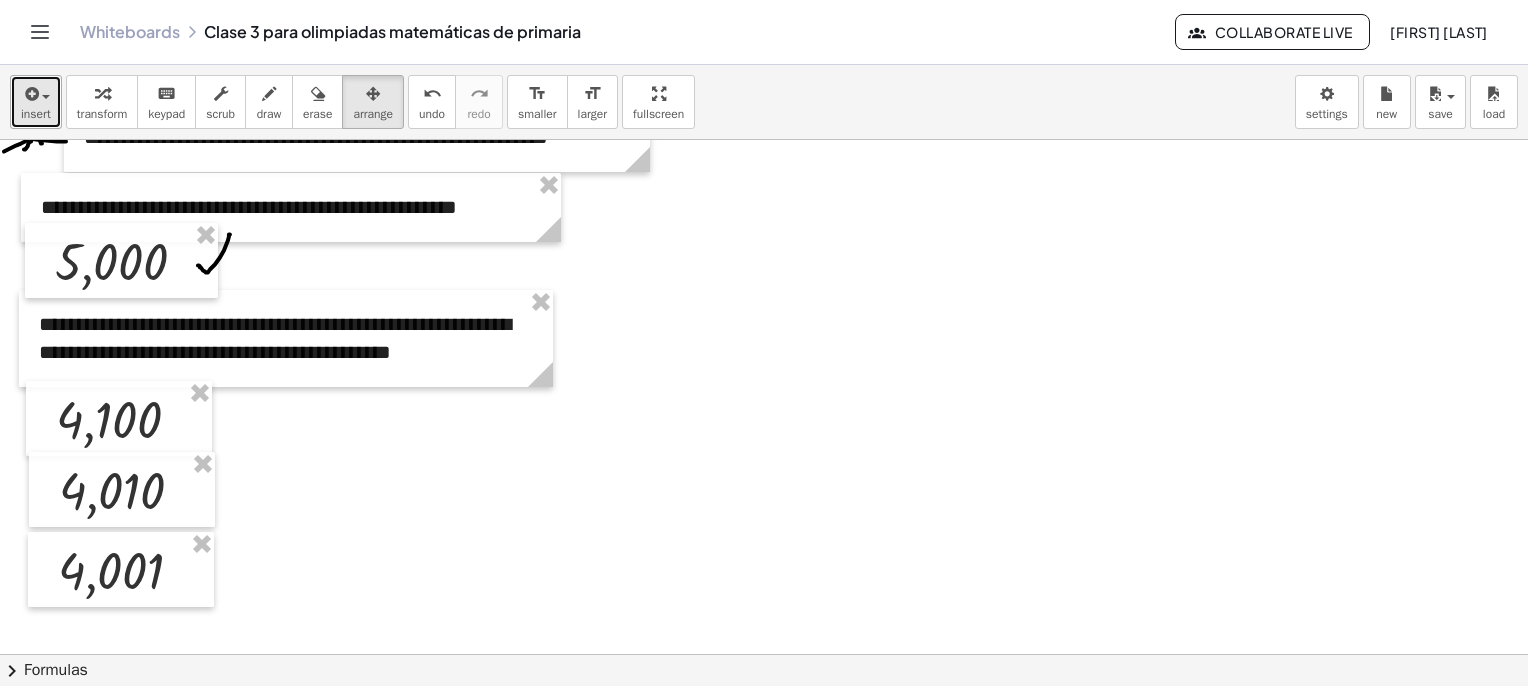 click on "insert" at bounding box center (36, 114) 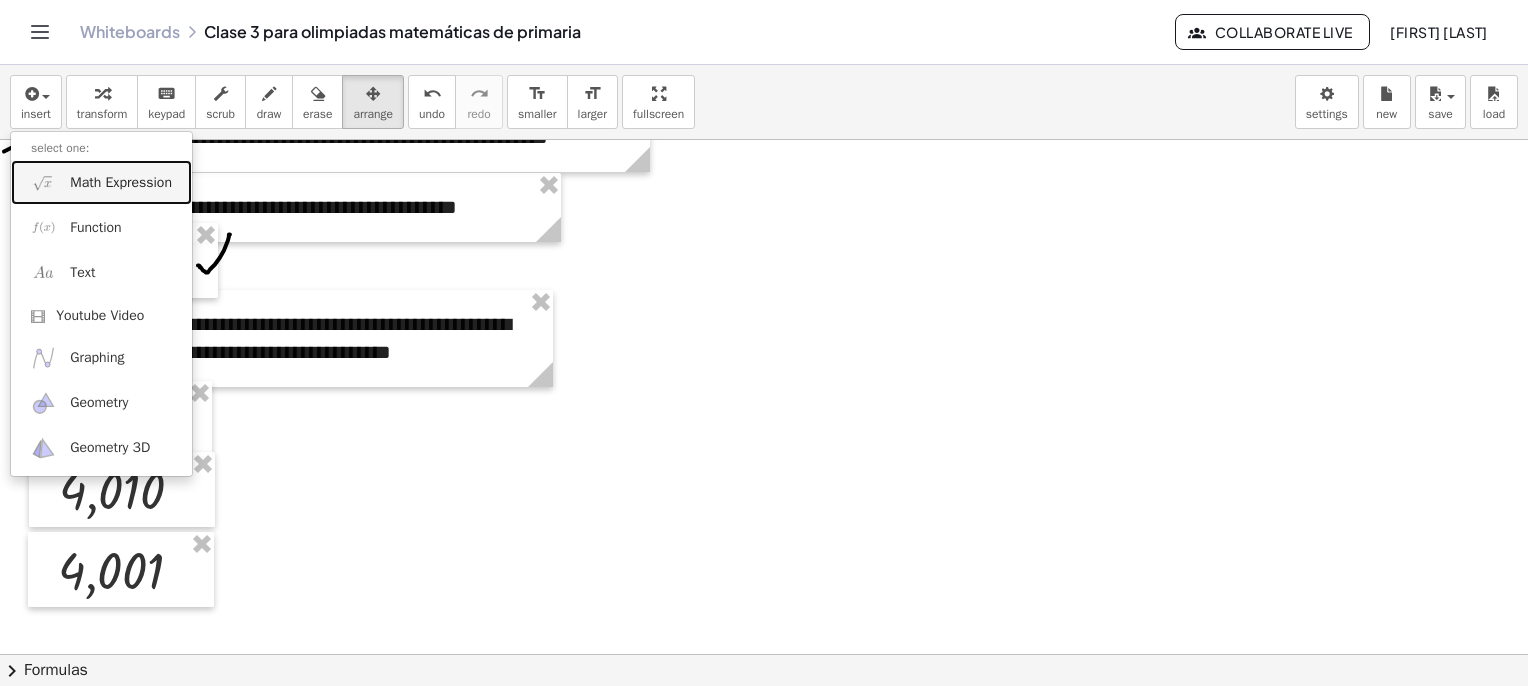click on "Math Expression" at bounding box center (121, 183) 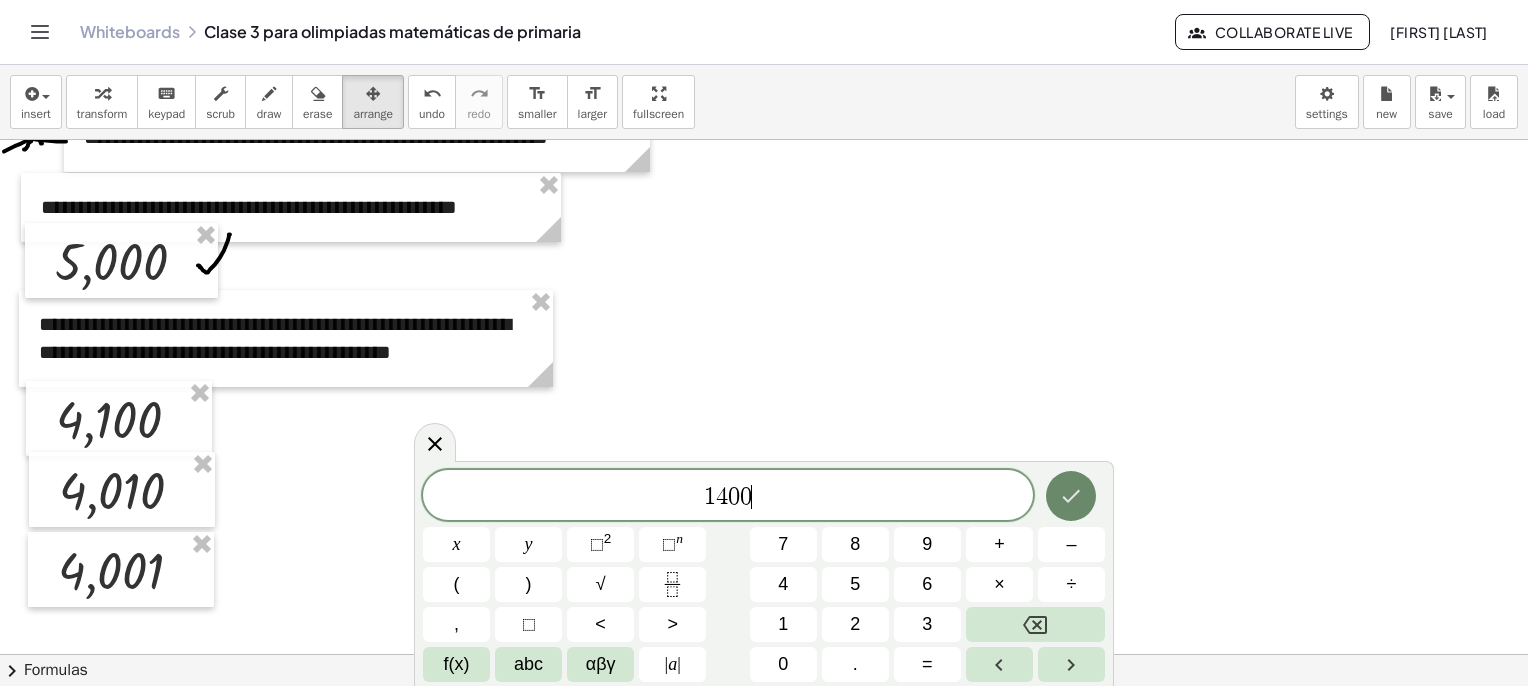 click 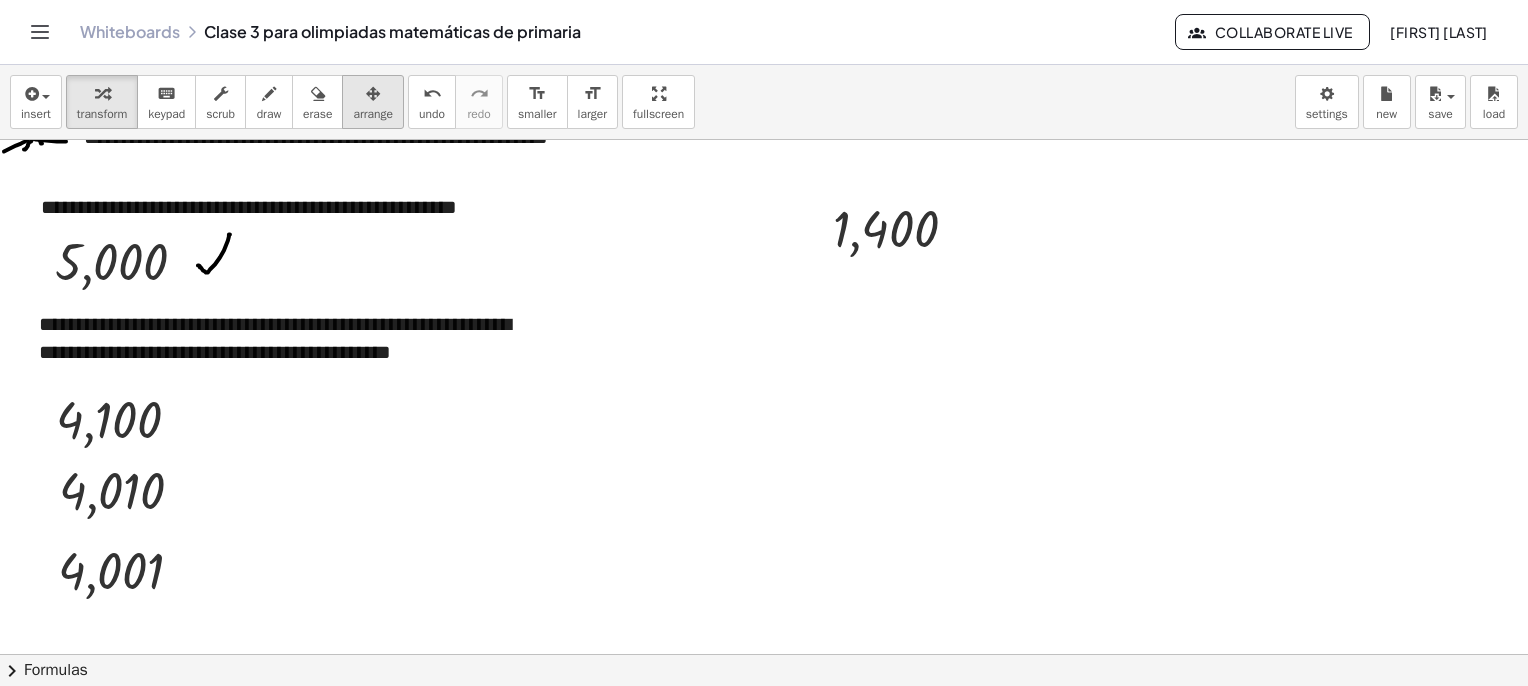click at bounding box center [373, 93] 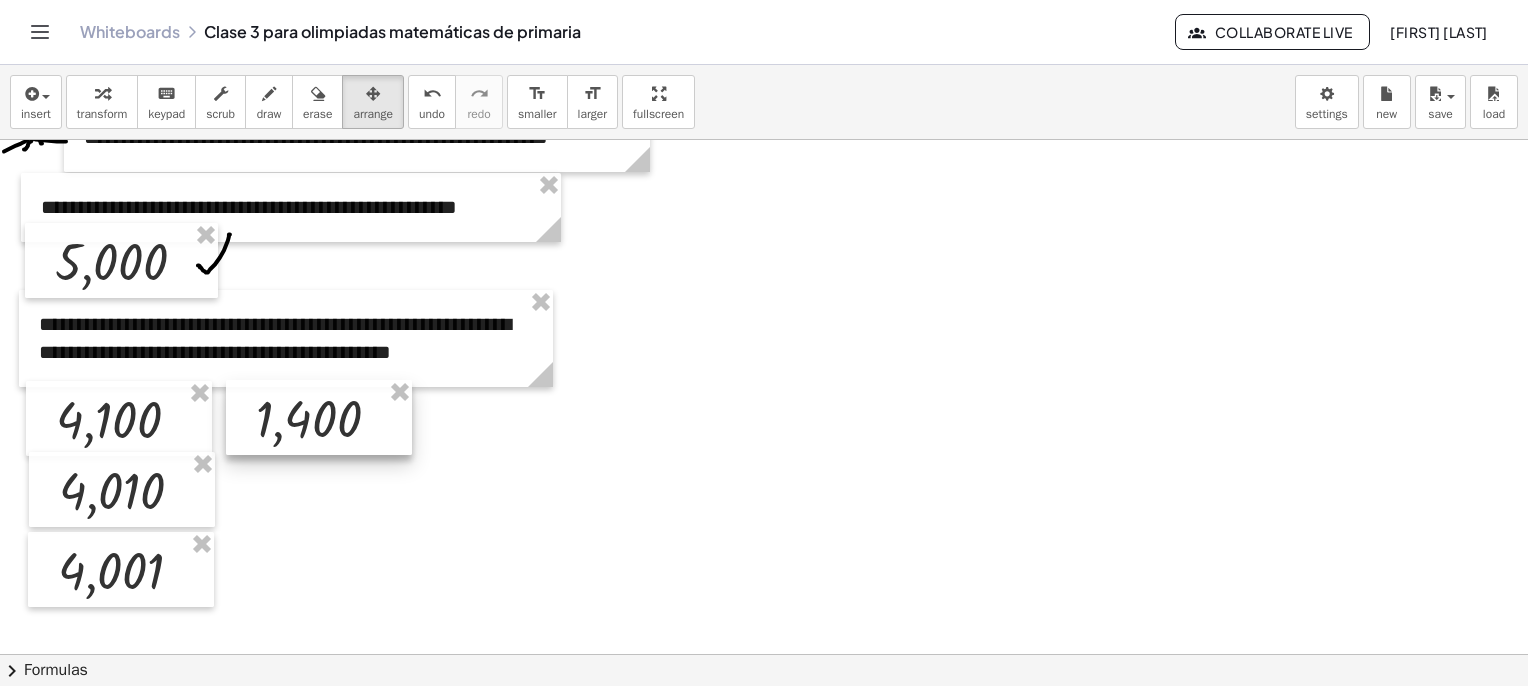 drag, startPoint x: 733, startPoint y: 293, endPoint x: 319, endPoint y: 409, distance: 429.94418 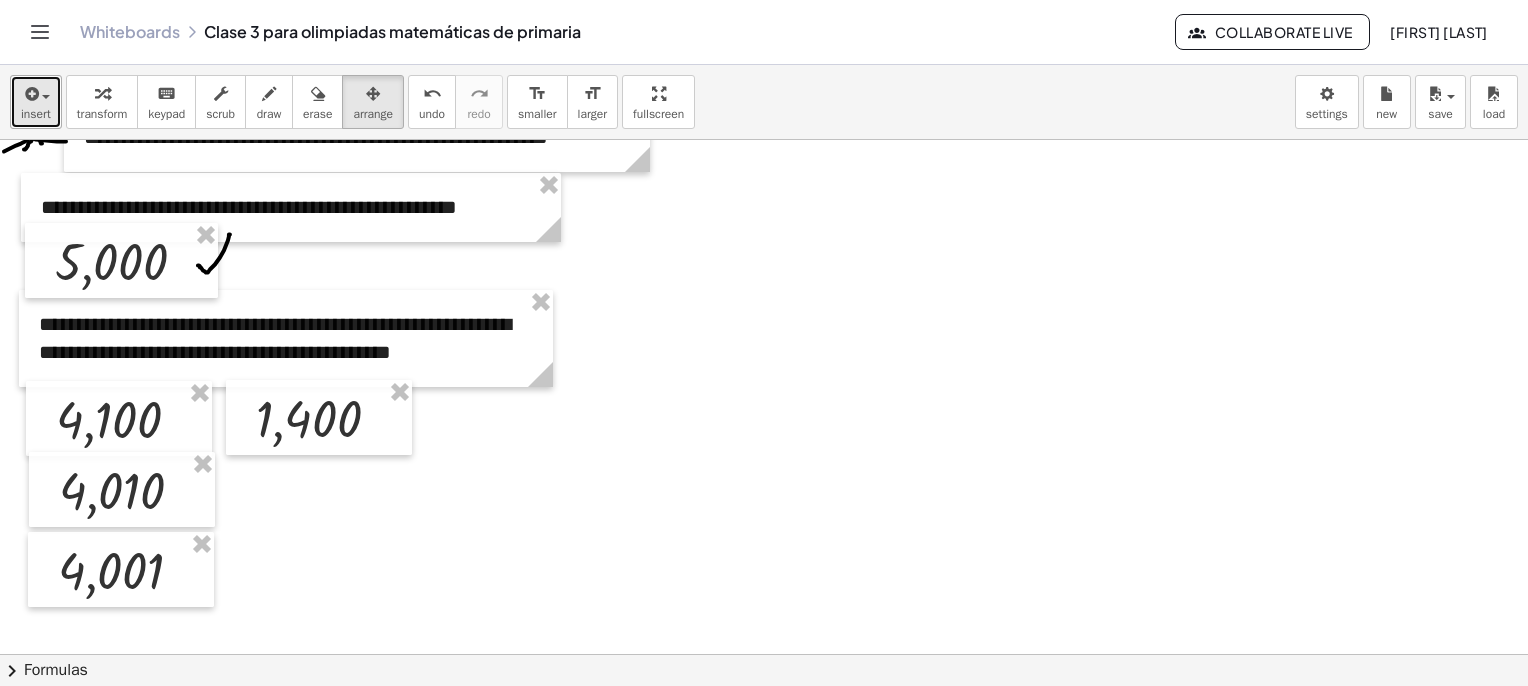 click on "insert" at bounding box center [36, 114] 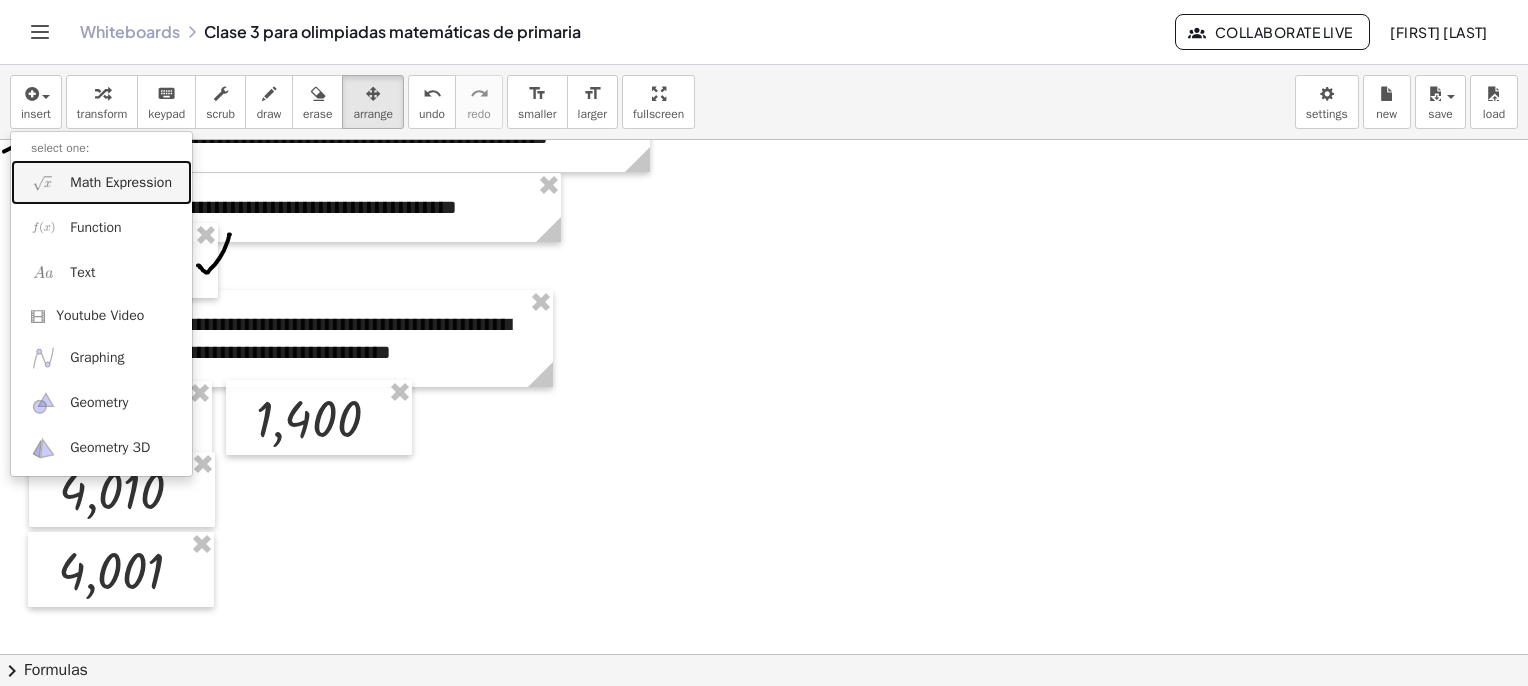 click on "Math Expression" at bounding box center (121, 183) 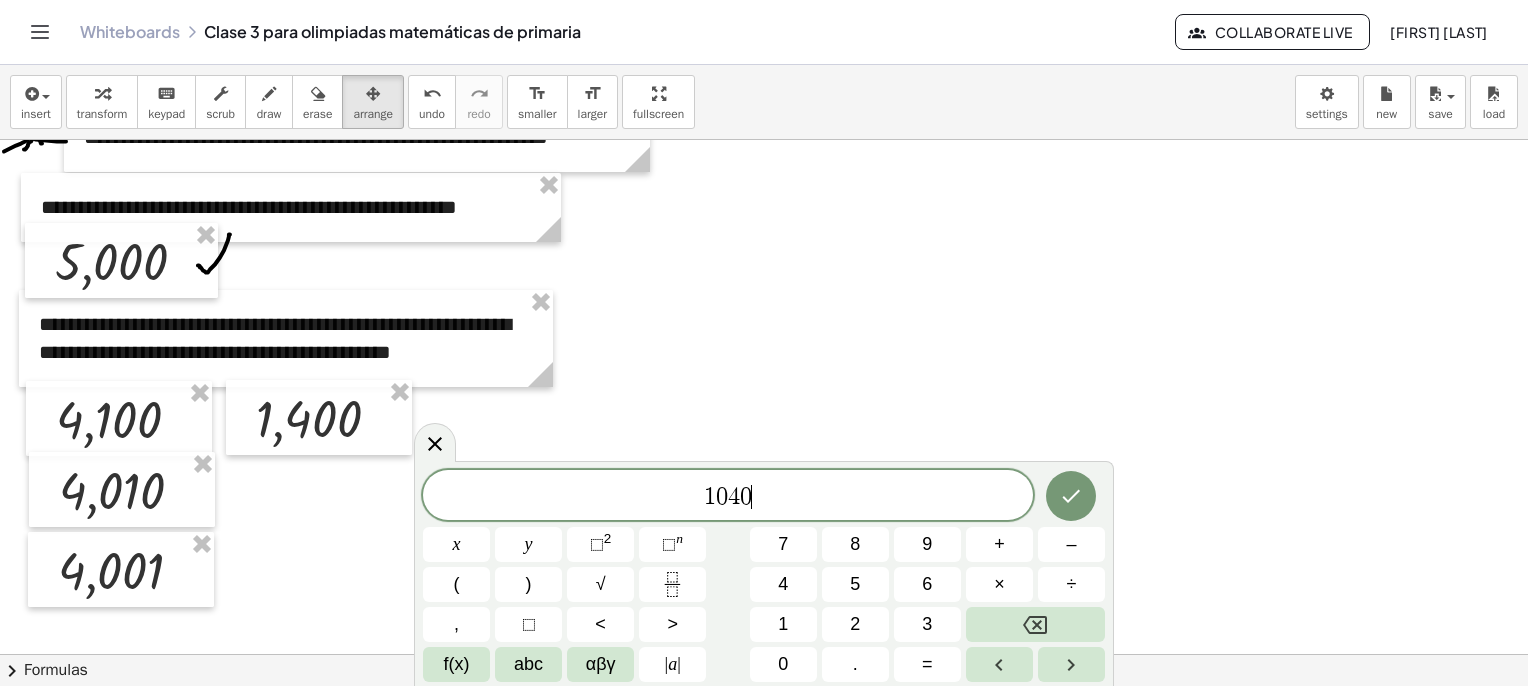 click on "1 0 4 0 ​" at bounding box center (728, 497) 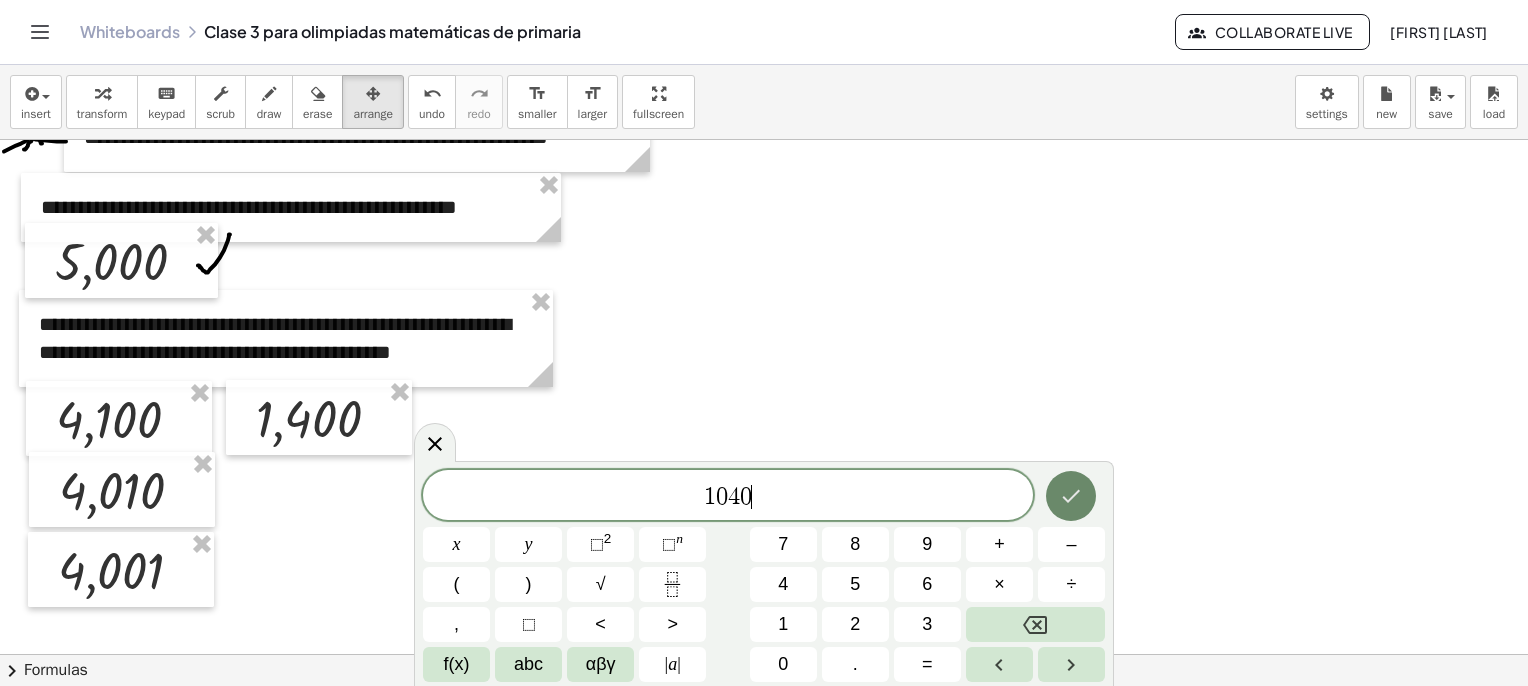 click 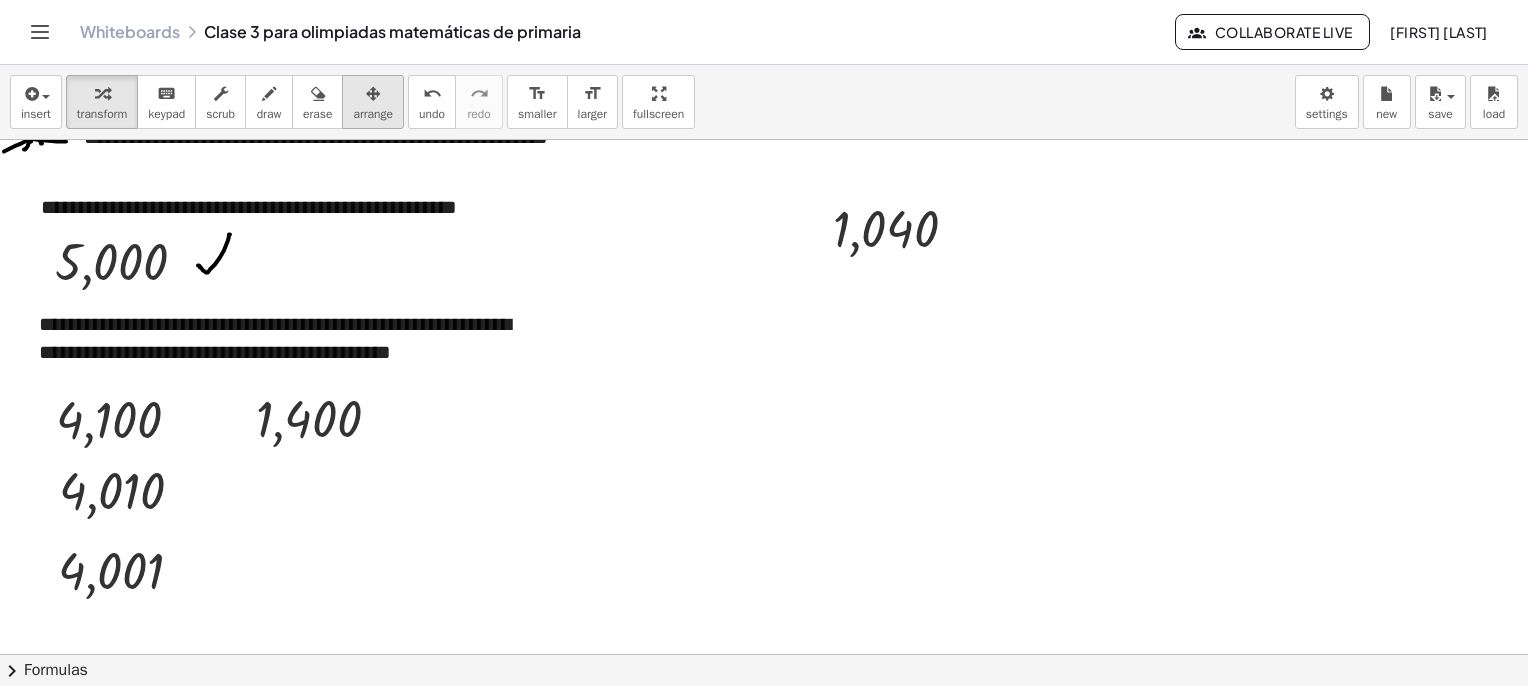 click at bounding box center [373, 93] 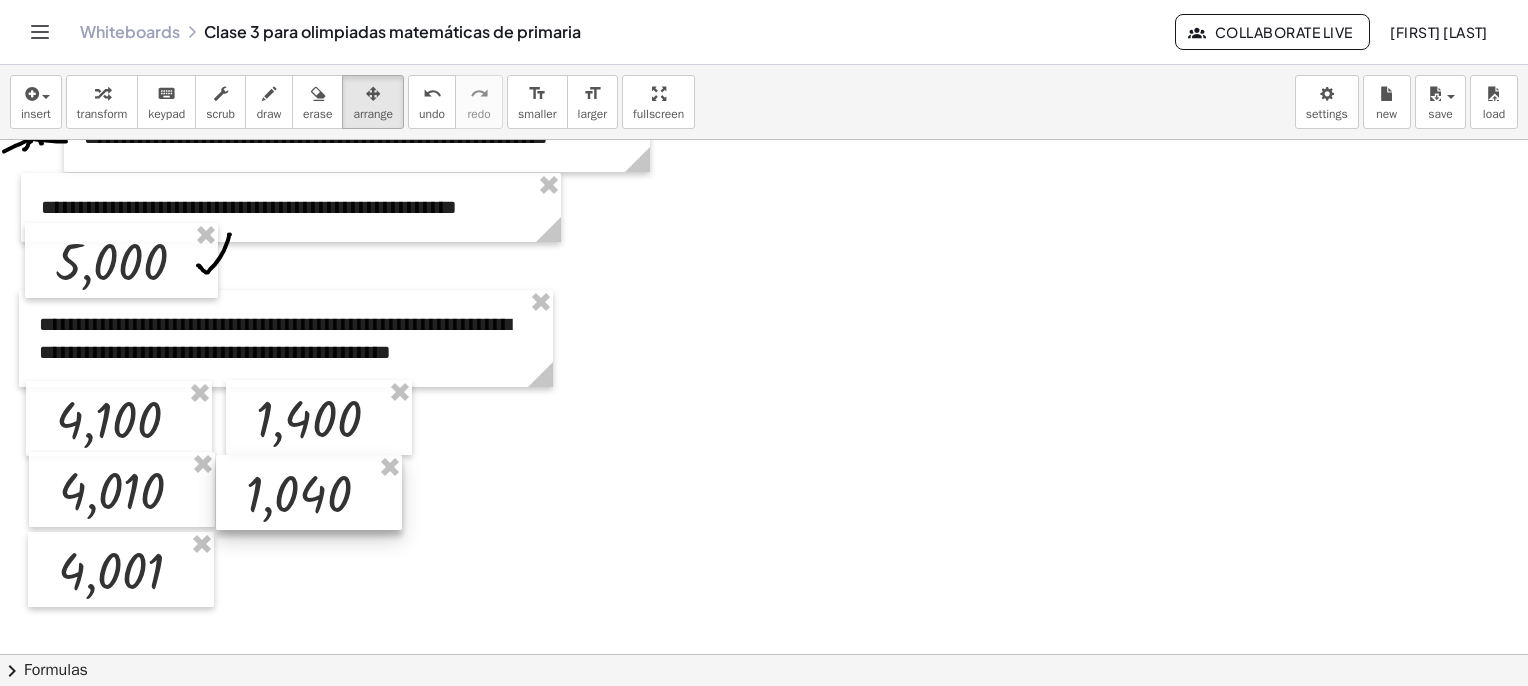drag, startPoint x: 923, startPoint y: 230, endPoint x: 341, endPoint y: 491, distance: 637.84406 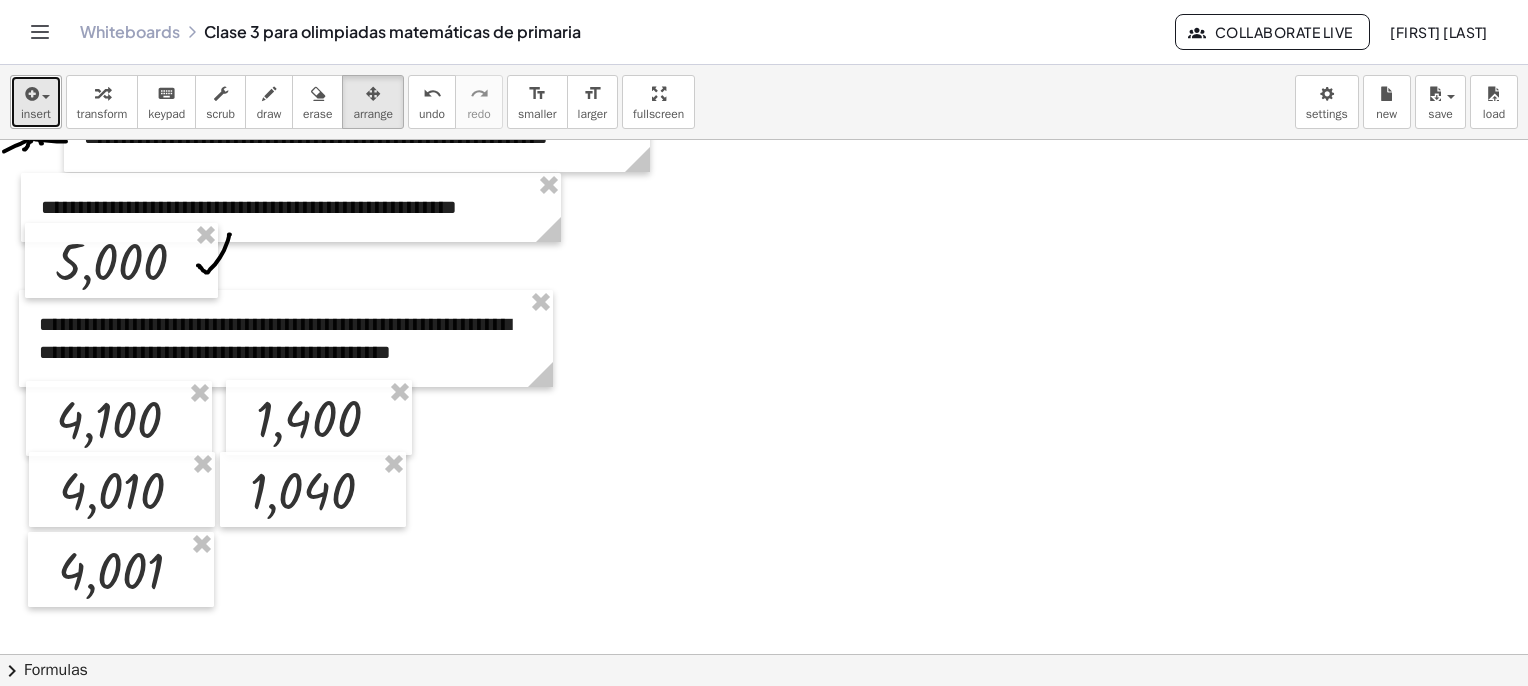 click on "insert" at bounding box center (36, 102) 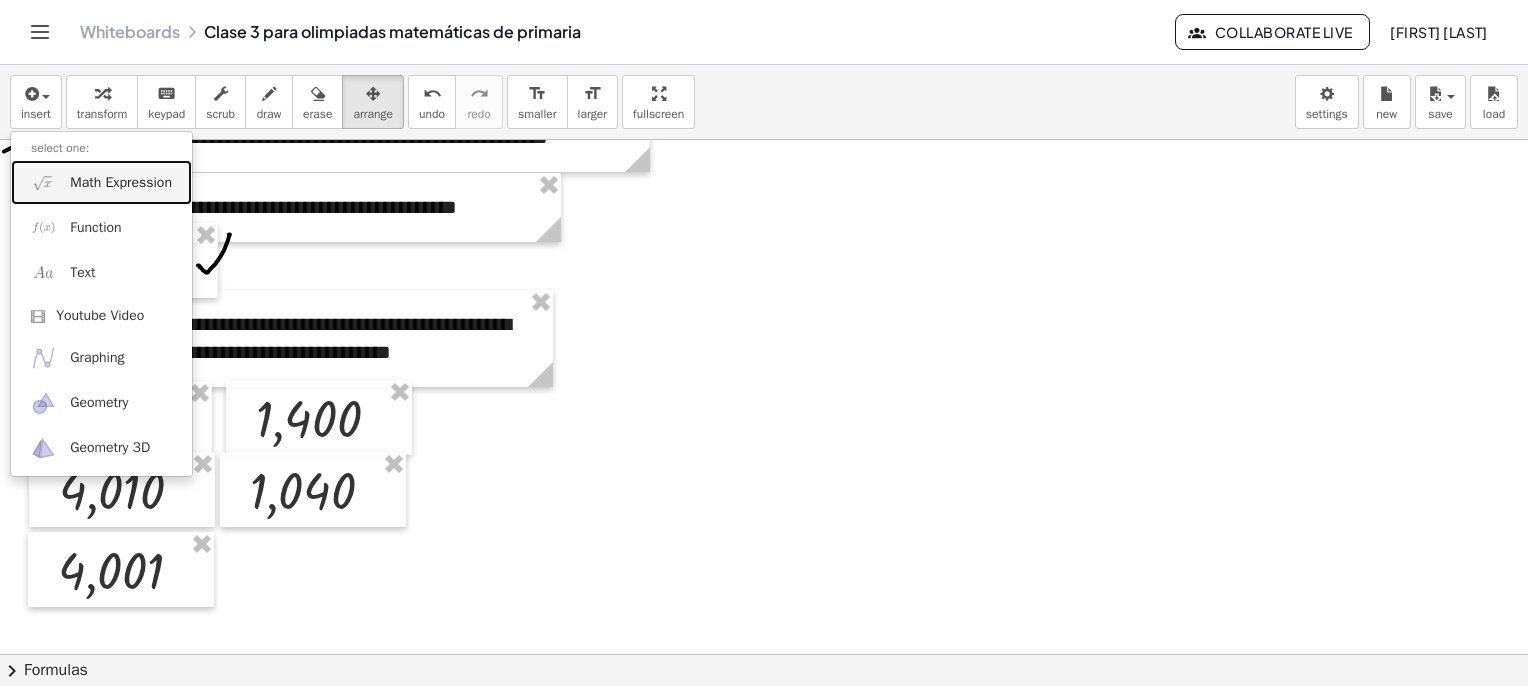 click on "Math Expression" at bounding box center (121, 183) 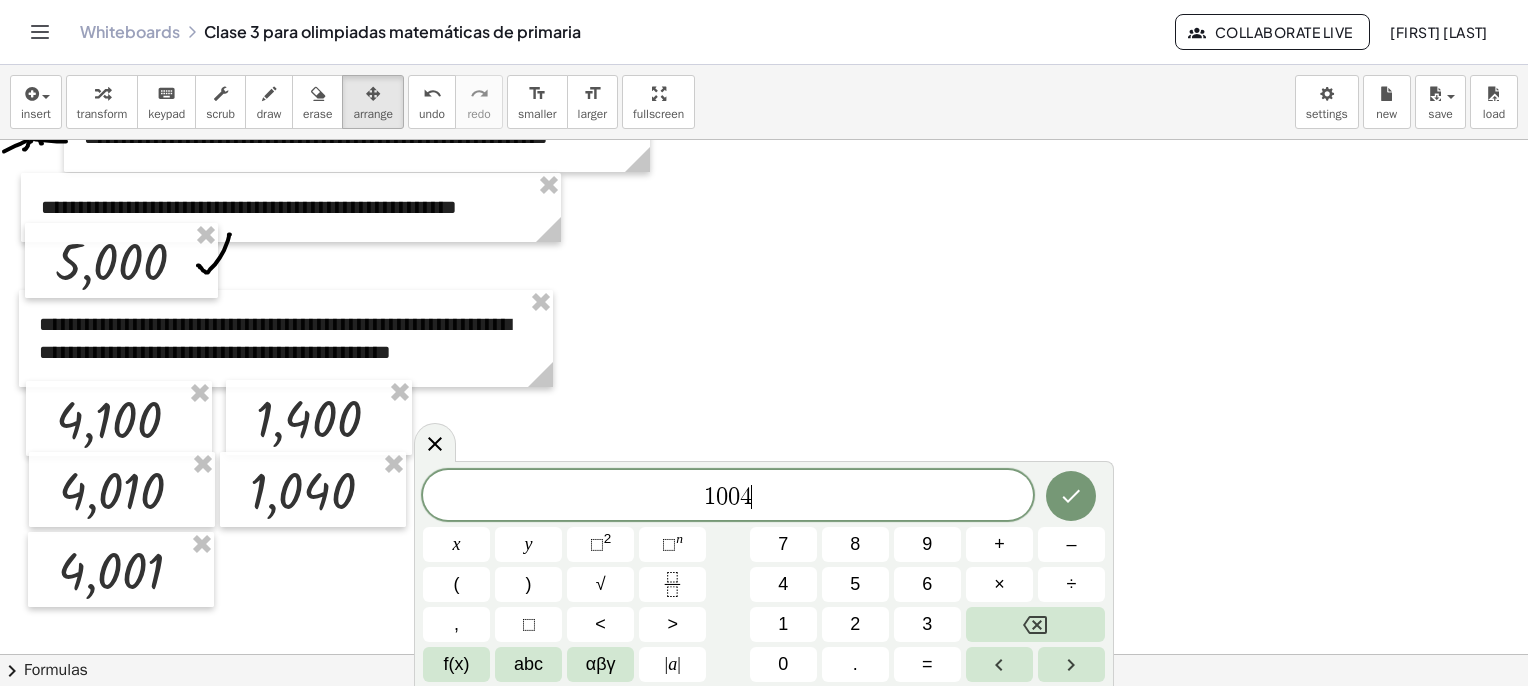 click 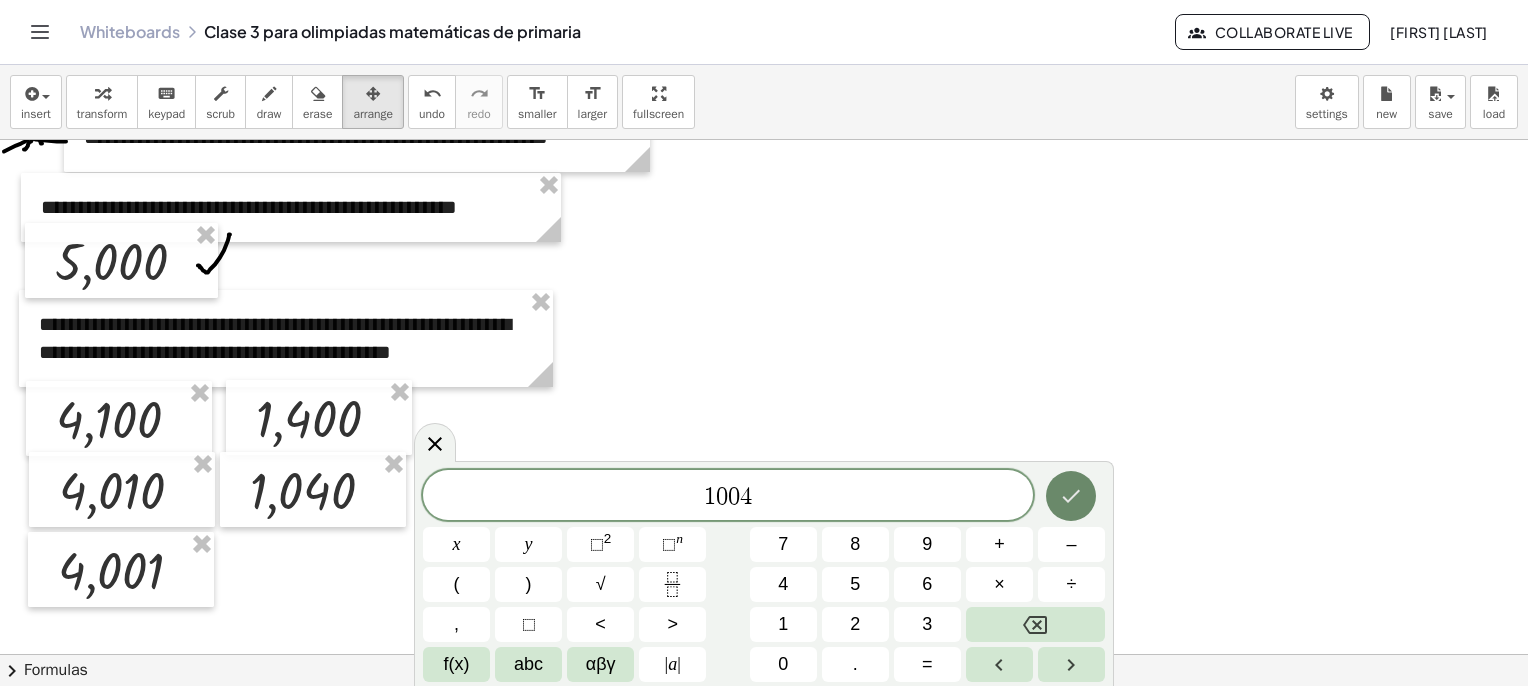 click 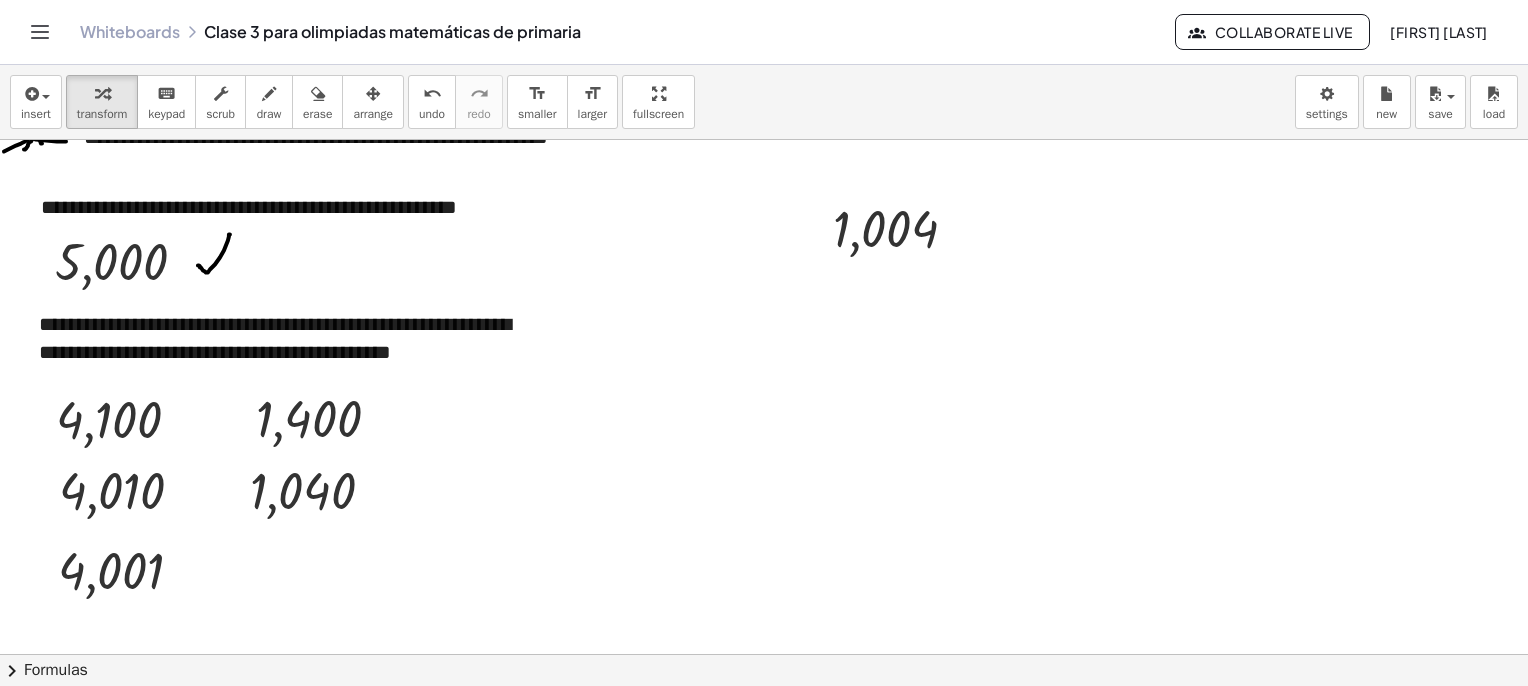 click on "arrange" at bounding box center [373, 114] 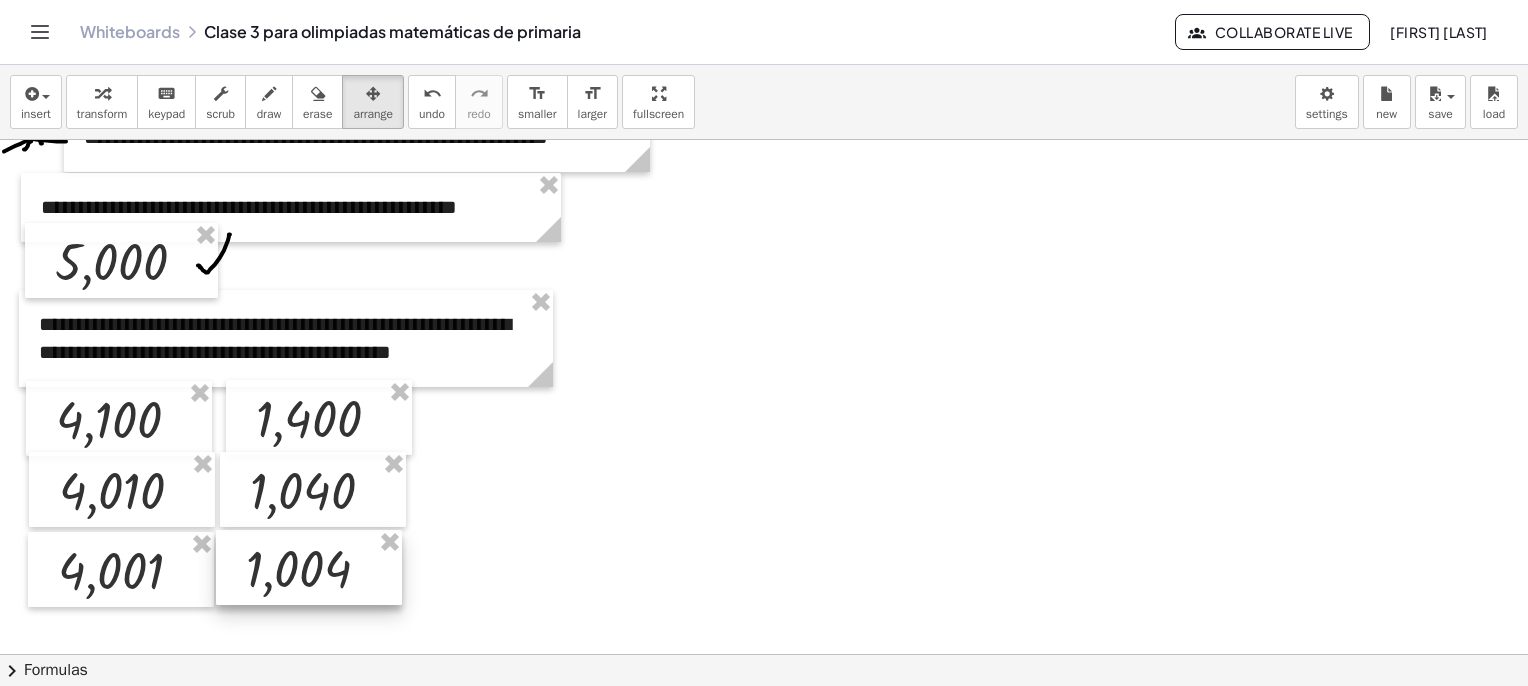 drag, startPoint x: 925, startPoint y: 232, endPoint x: 318, endPoint y: 545, distance: 682.948 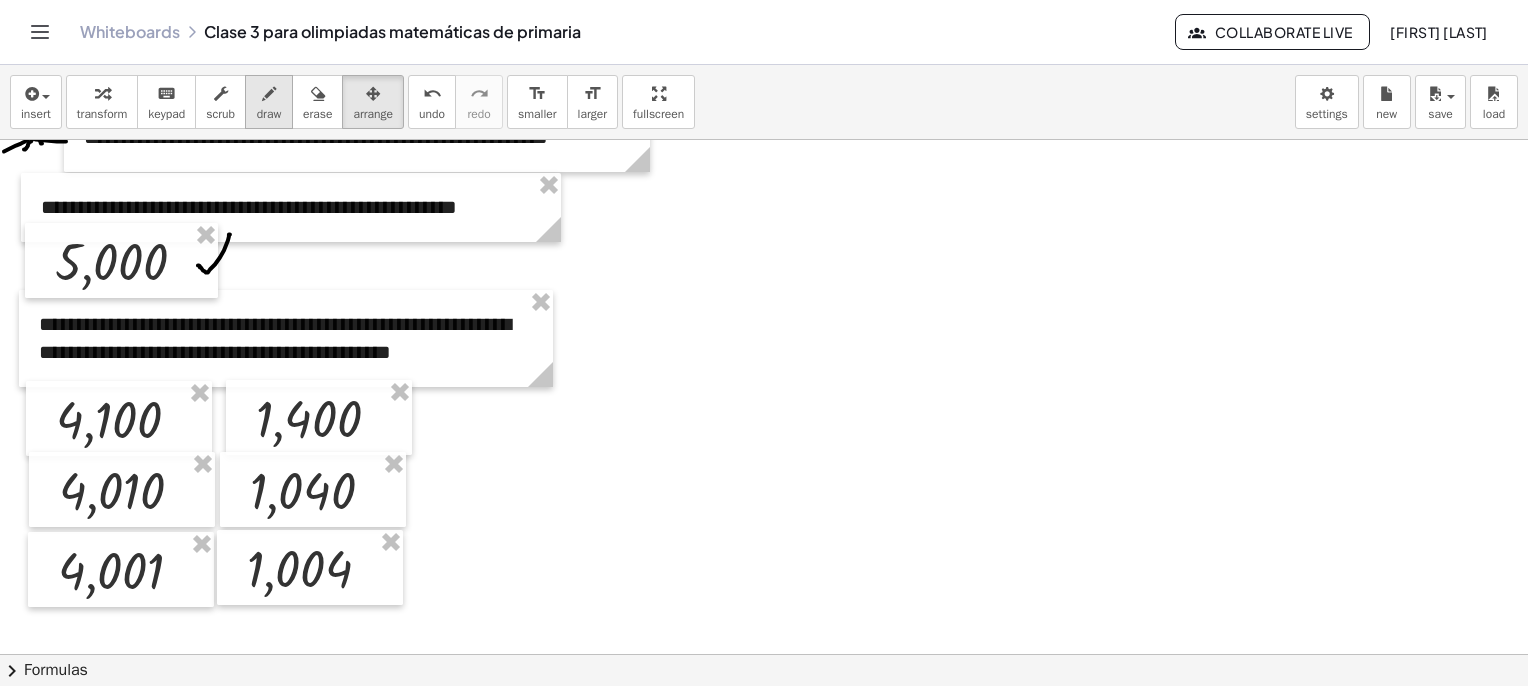 click on "draw" at bounding box center (269, 114) 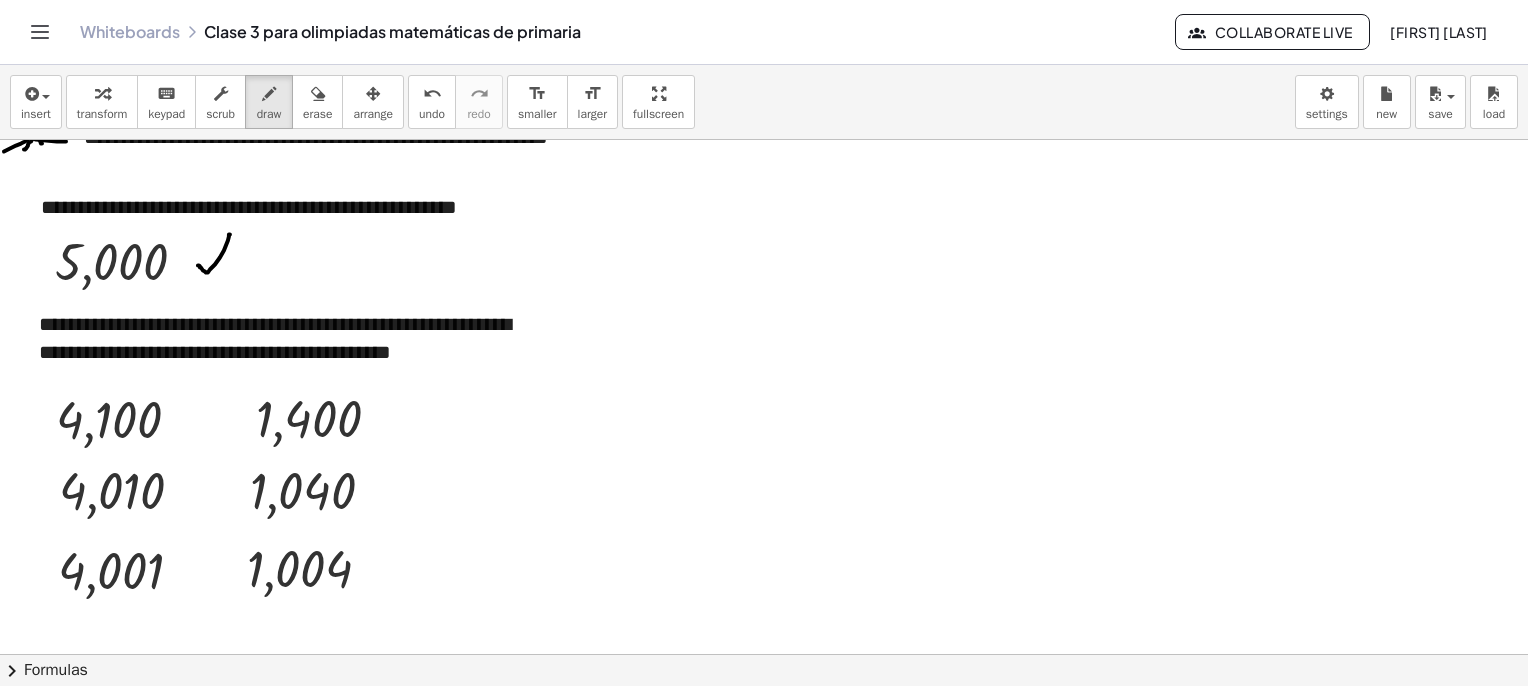 scroll, scrollTop: 2062, scrollLeft: 0, axis: vertical 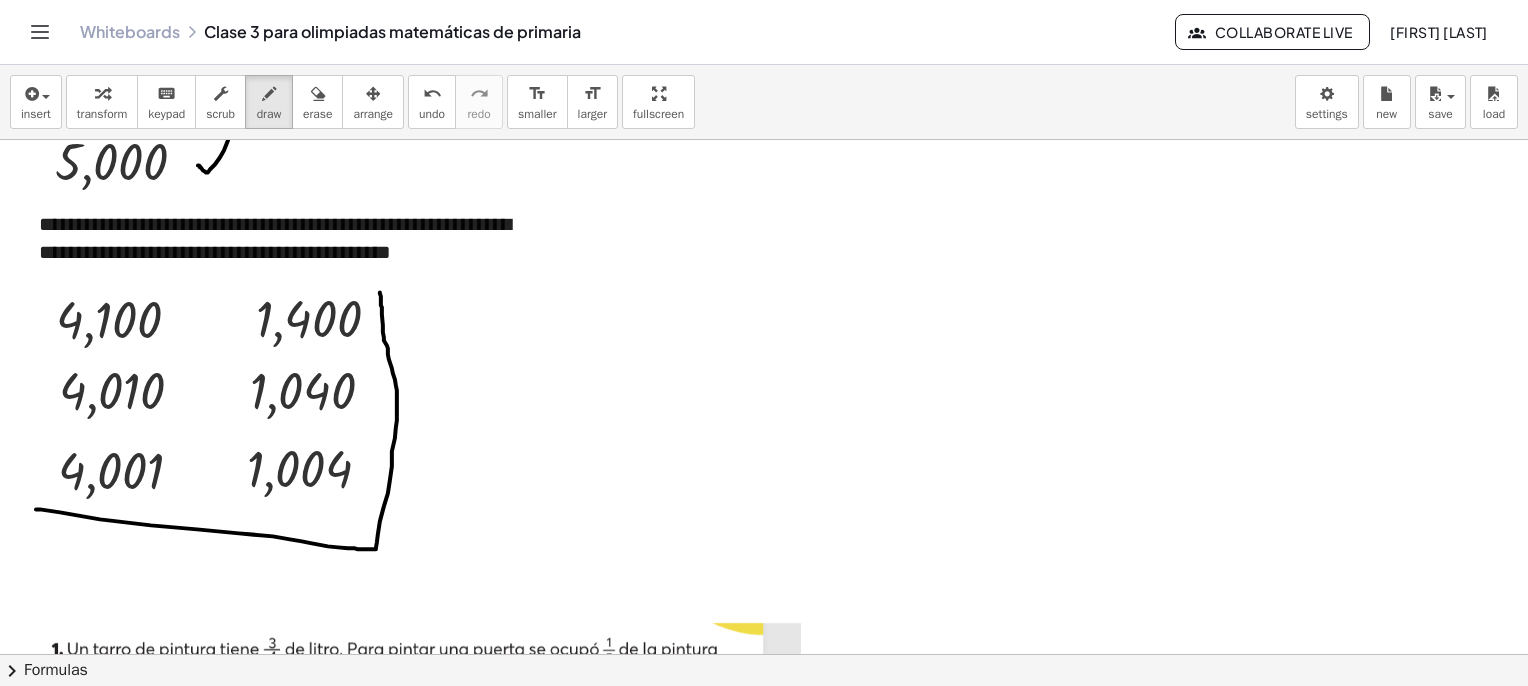 drag, startPoint x: 36, startPoint y: 509, endPoint x: 380, endPoint y: 292, distance: 406.72473 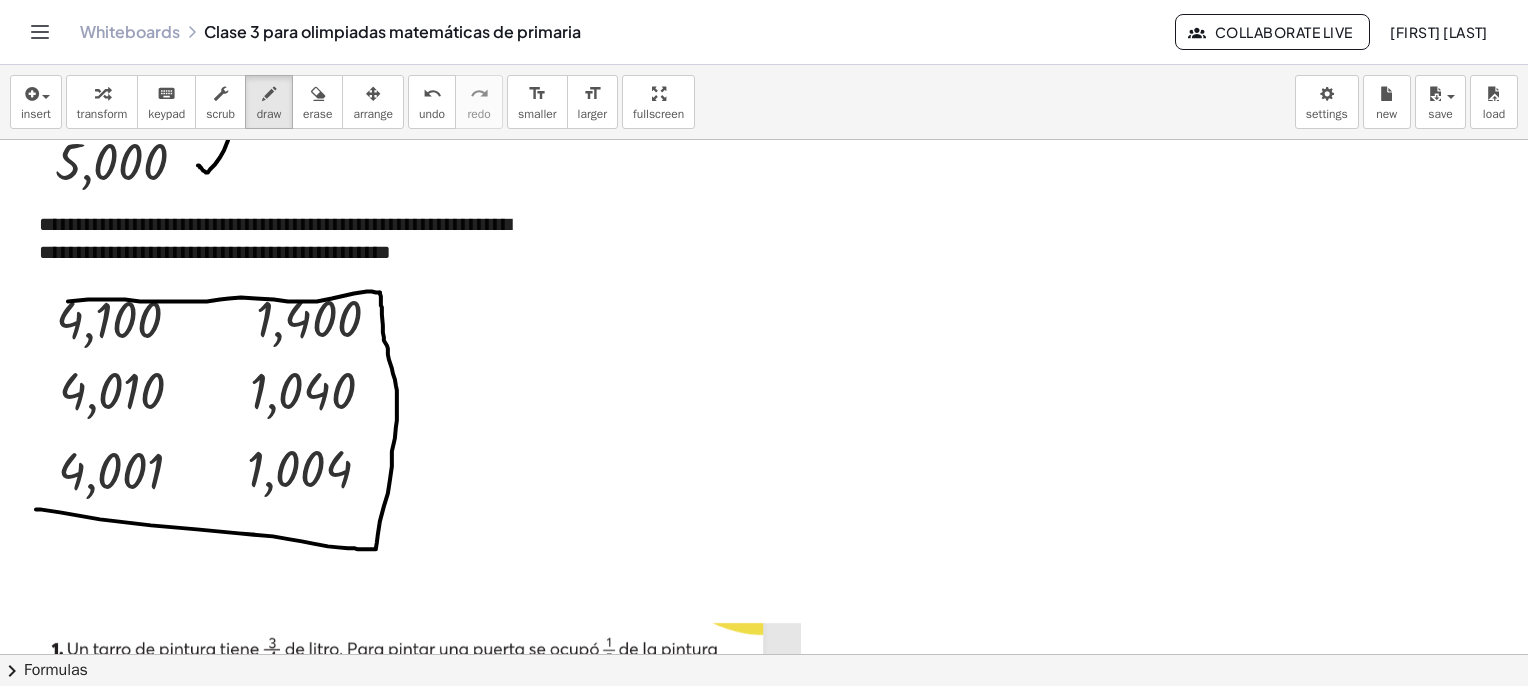 drag, startPoint x: 380, startPoint y: 293, endPoint x: 196, endPoint y: 289, distance: 184.04347 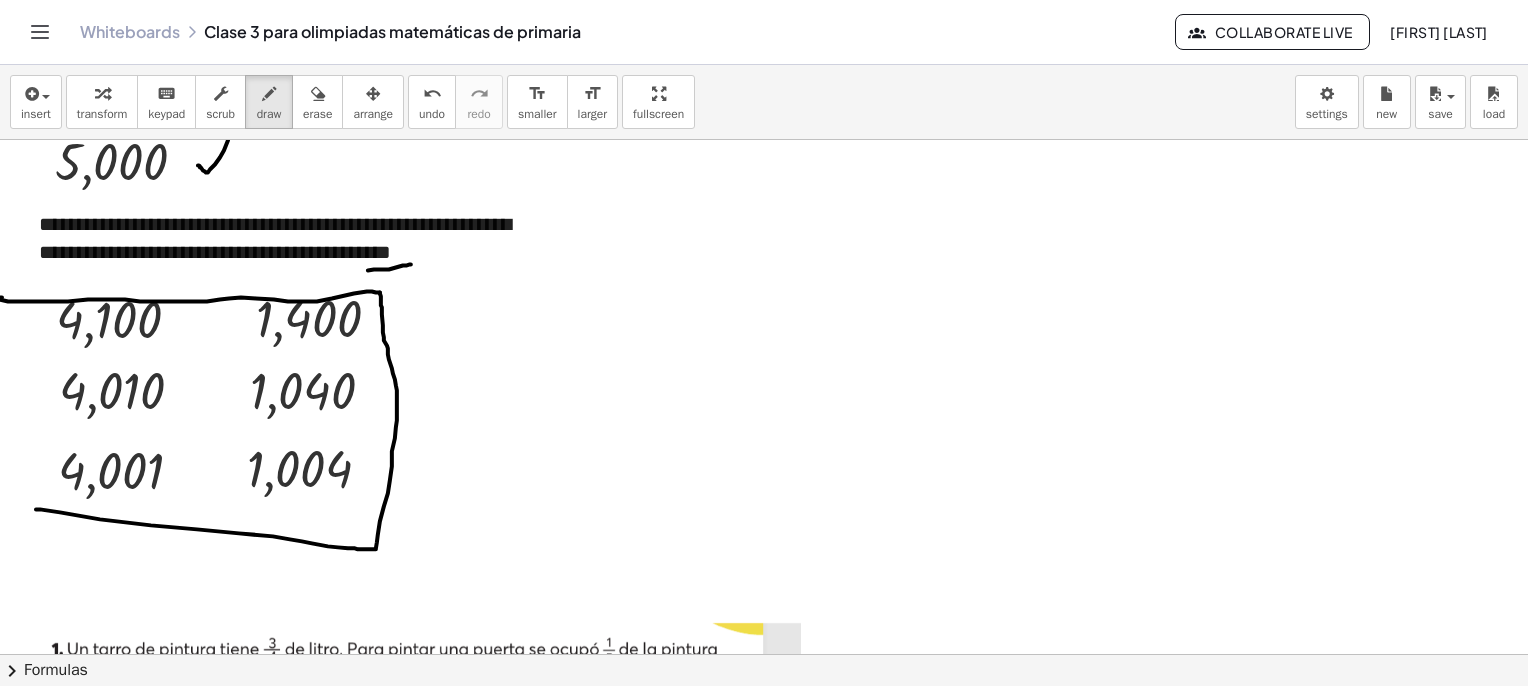 drag, startPoint x: 368, startPoint y: 270, endPoint x: 411, endPoint y: 264, distance: 43.416588 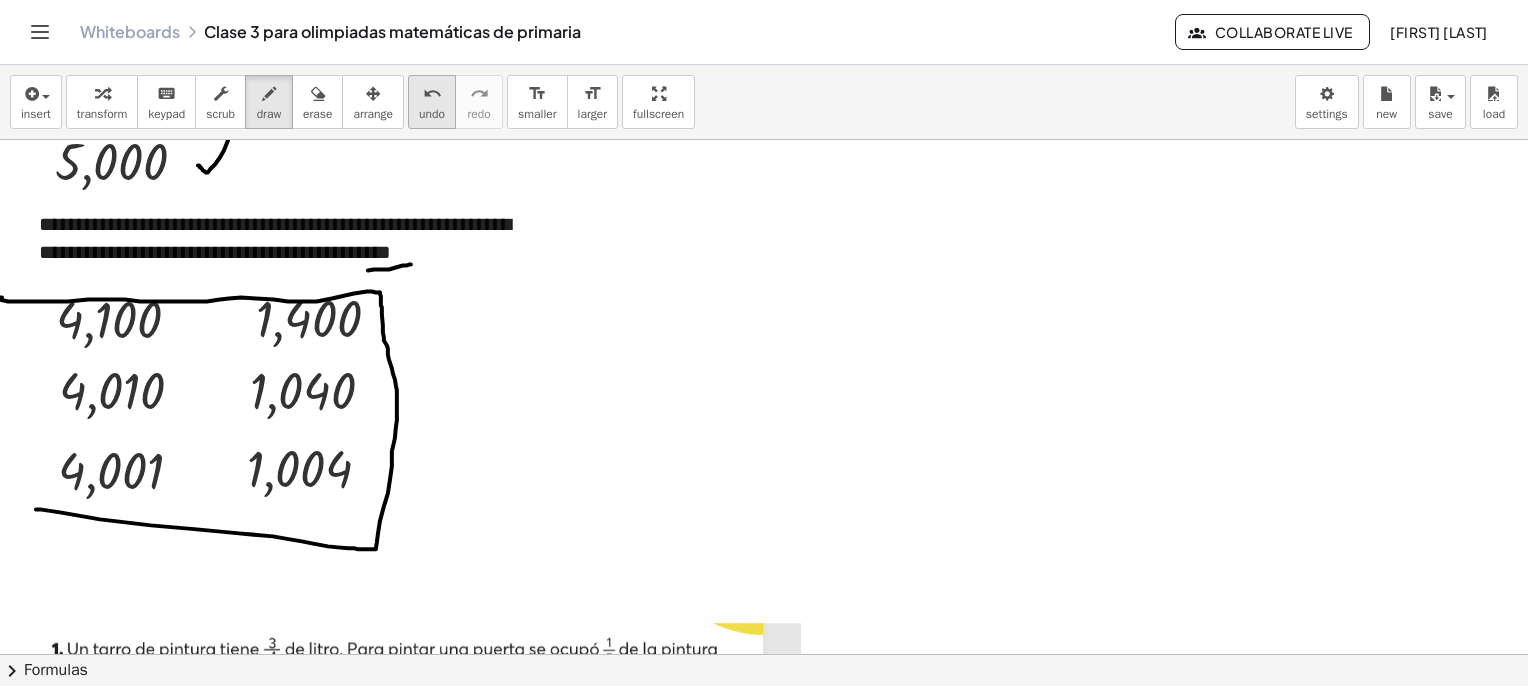 click on "undo" at bounding box center (432, 114) 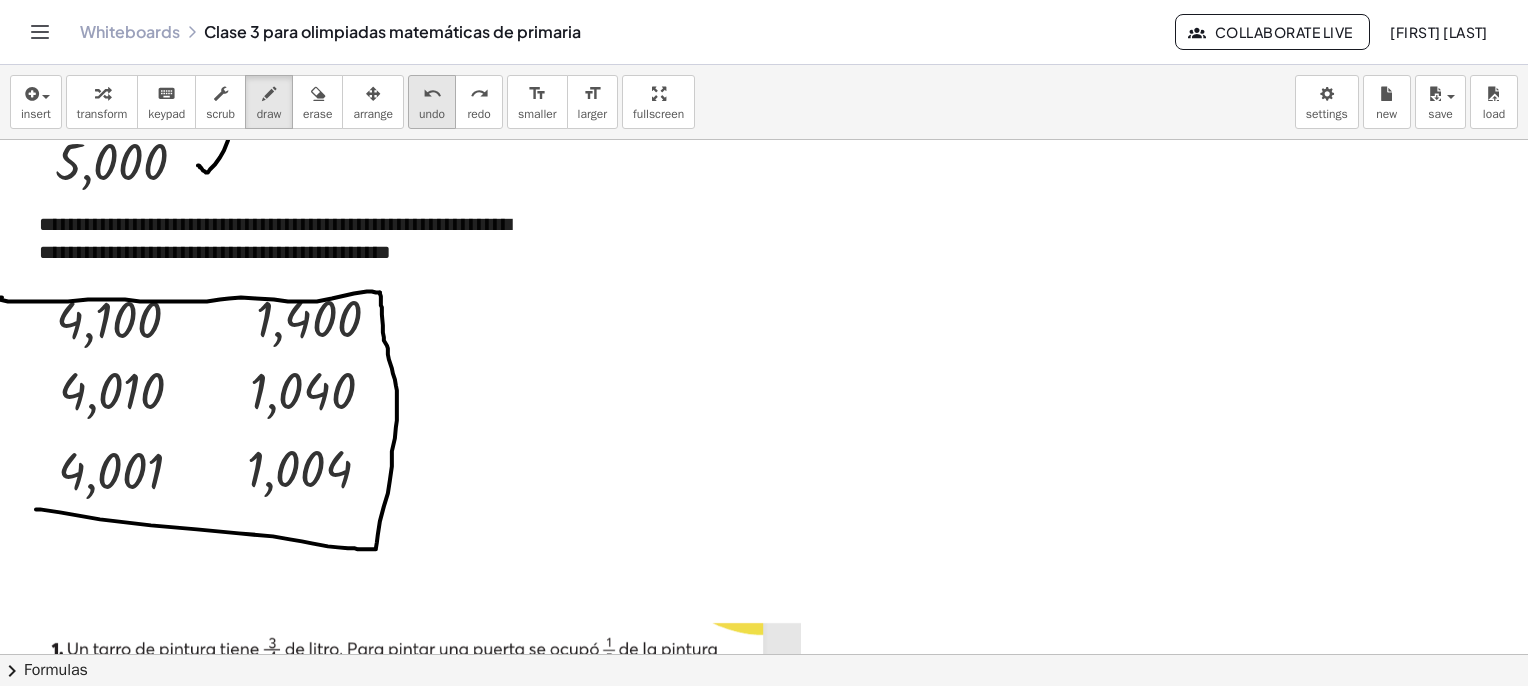 click on "undo" at bounding box center [432, 114] 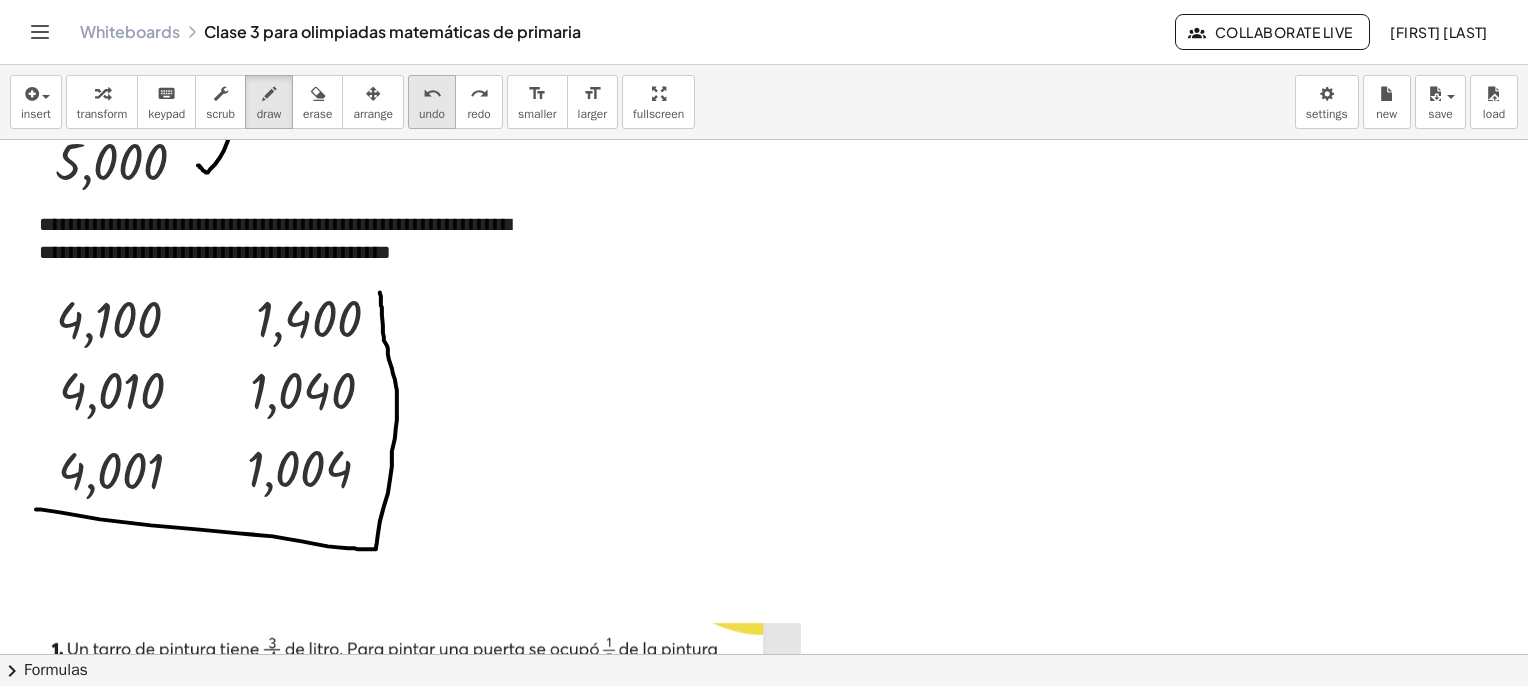 click on "undo" at bounding box center (432, 94) 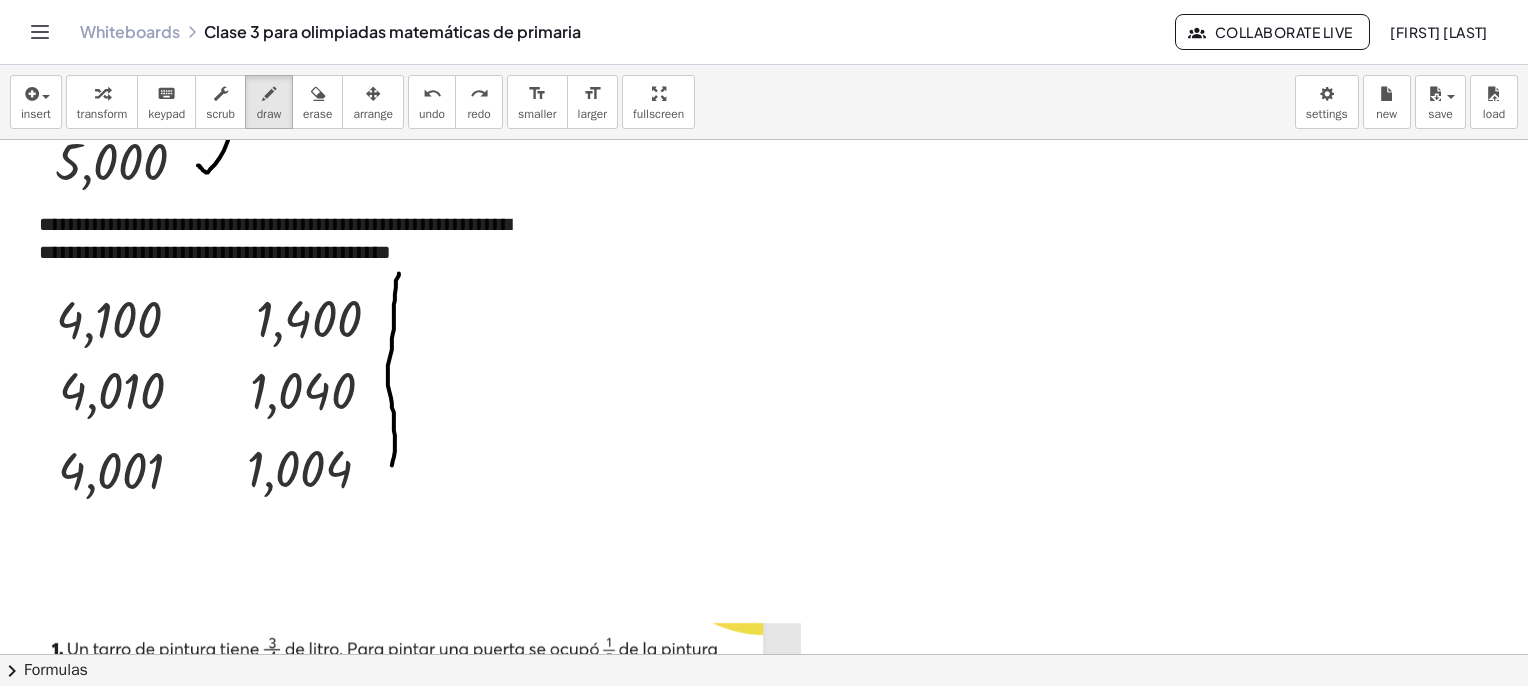 drag, startPoint x: 399, startPoint y: 273, endPoint x: 387, endPoint y: 500, distance: 227.31696 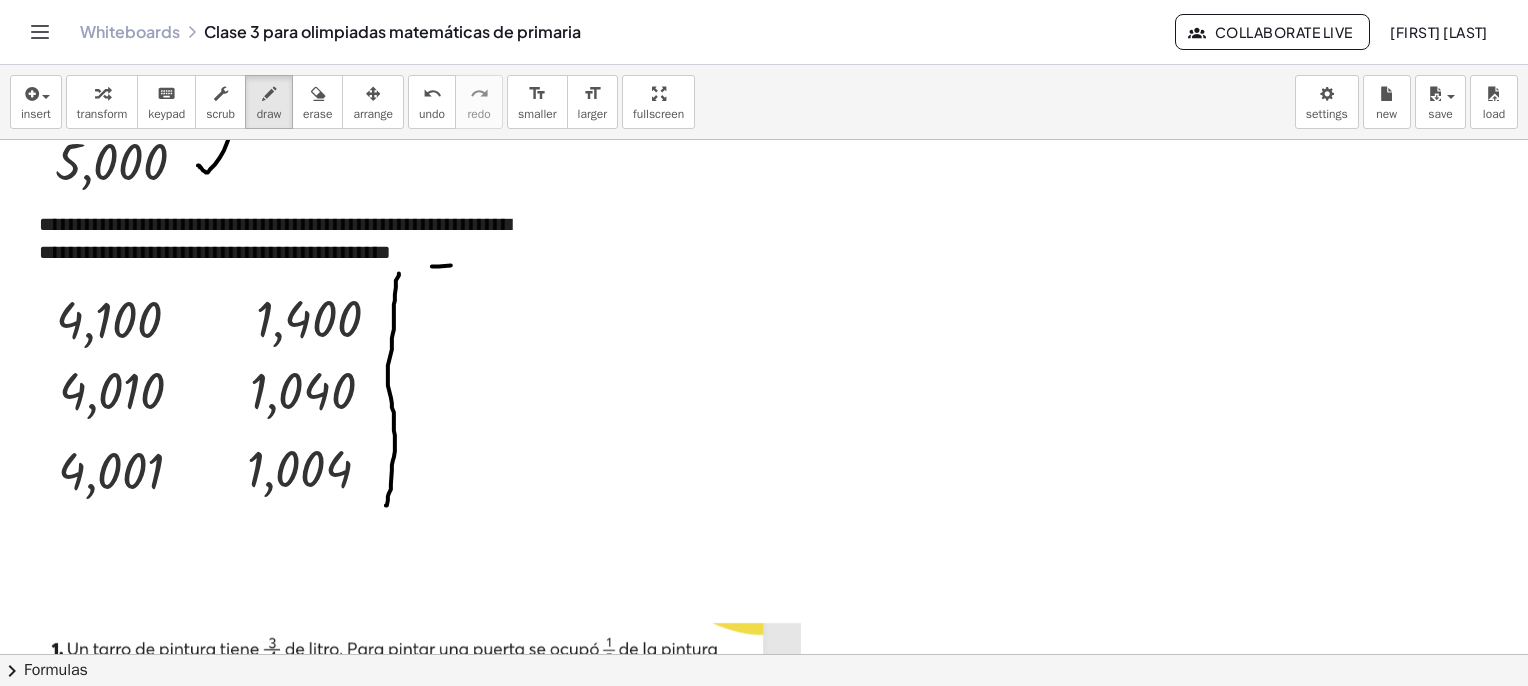 drag, startPoint x: 451, startPoint y: 265, endPoint x: 468, endPoint y: 263, distance: 17.117243 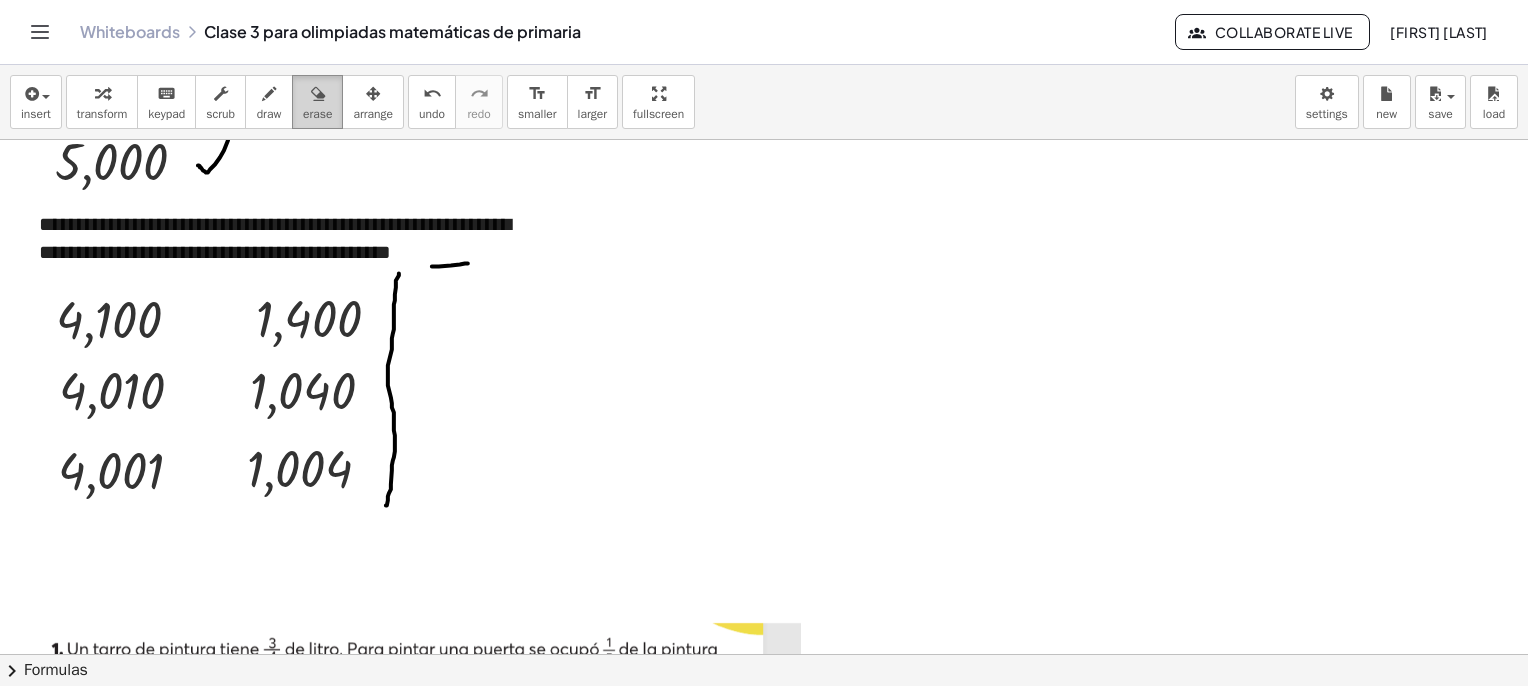 click at bounding box center (318, 94) 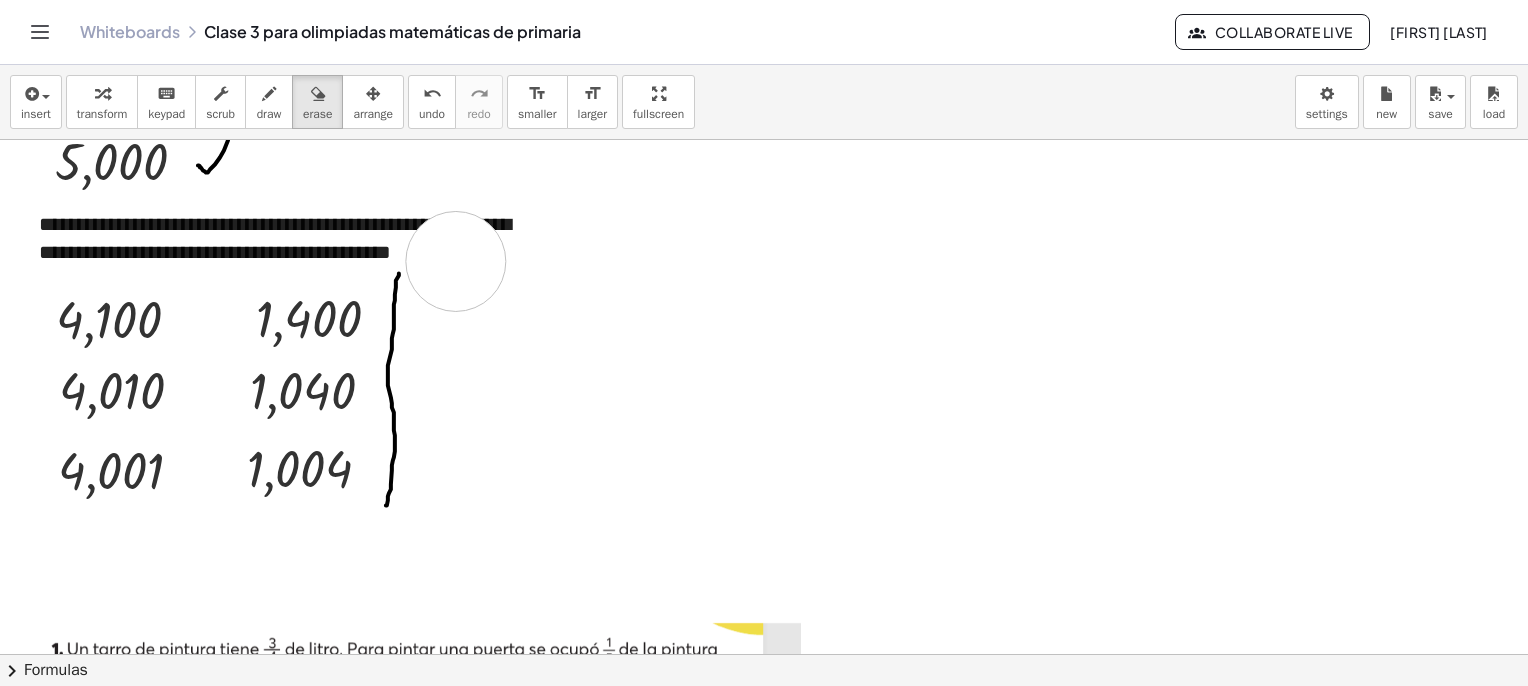 drag, startPoint x: 456, startPoint y: 261, endPoint x: 458, endPoint y: 250, distance: 11.18034 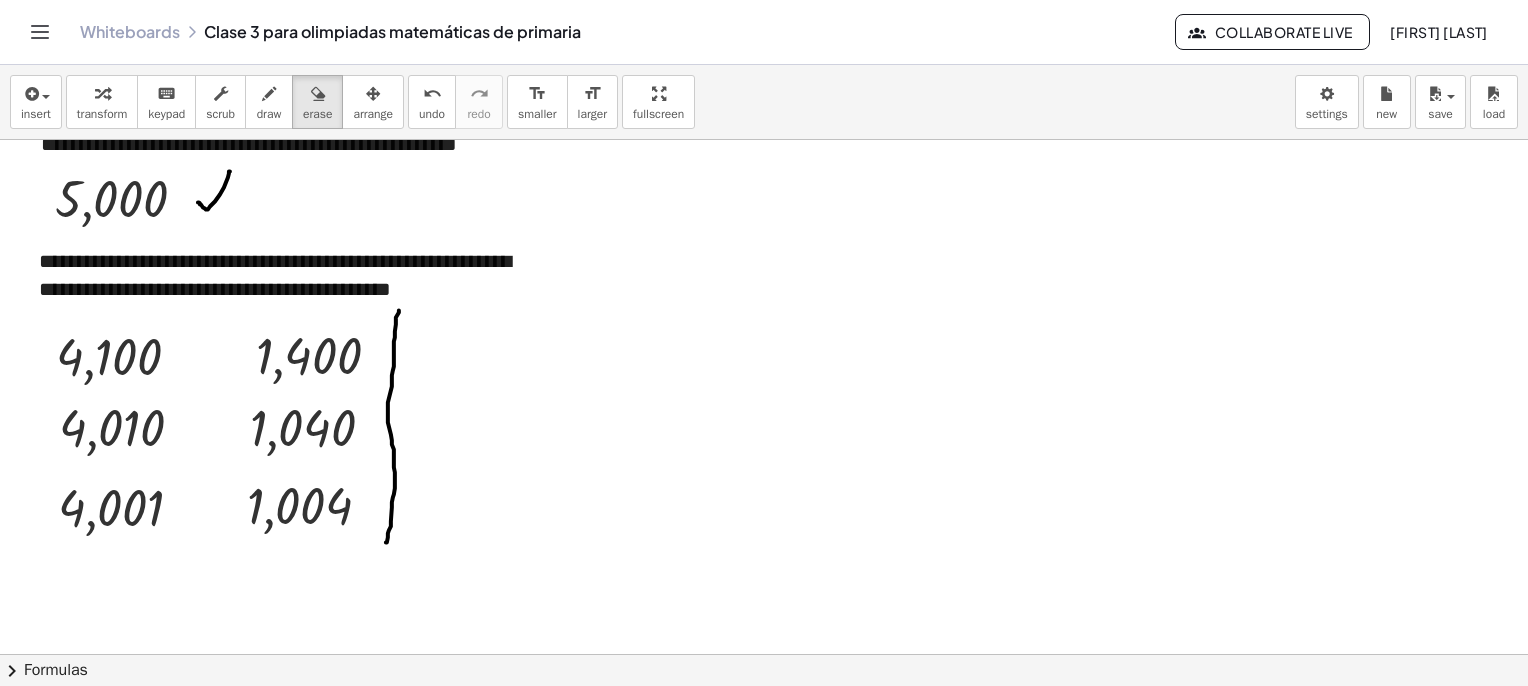 scroll, scrollTop: 1962, scrollLeft: 0, axis: vertical 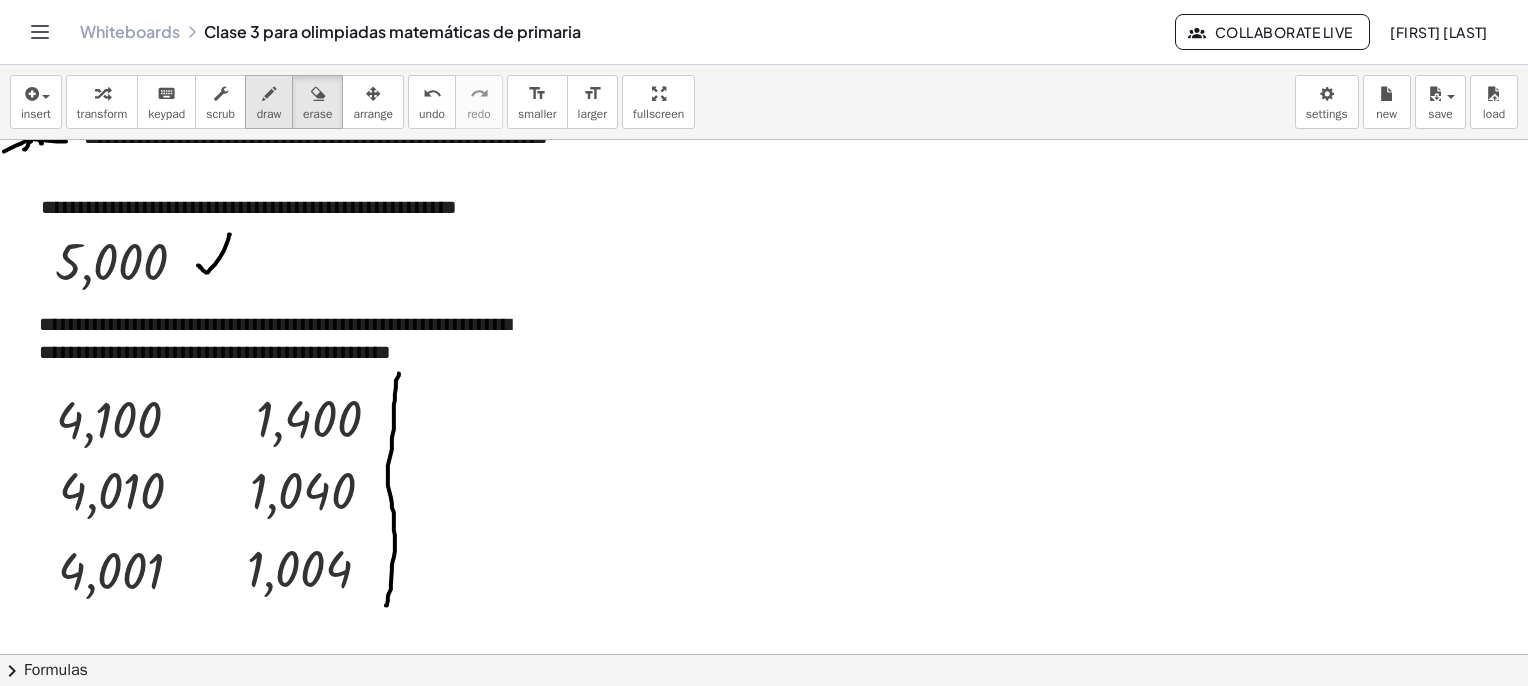 click at bounding box center [269, 94] 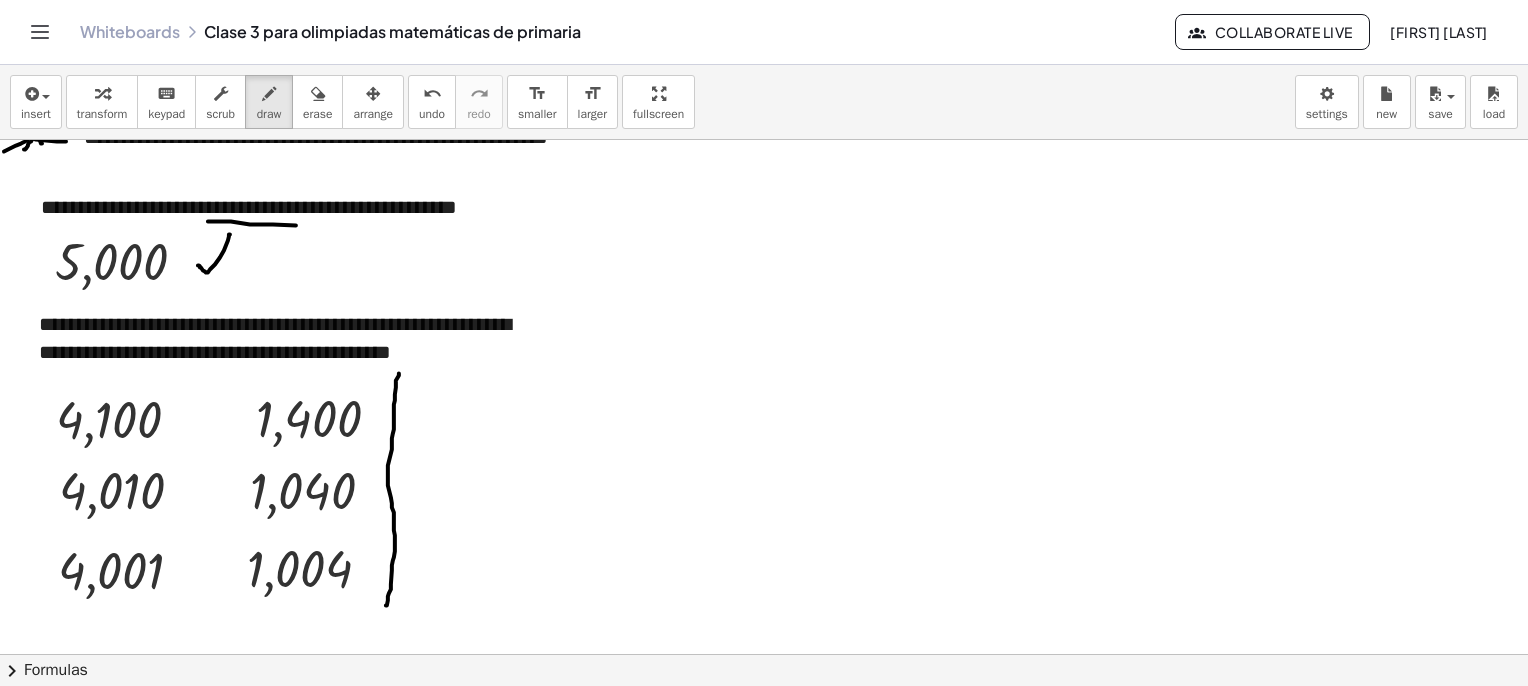 drag, startPoint x: 208, startPoint y: 221, endPoint x: 324, endPoint y: 227, distance: 116.15507 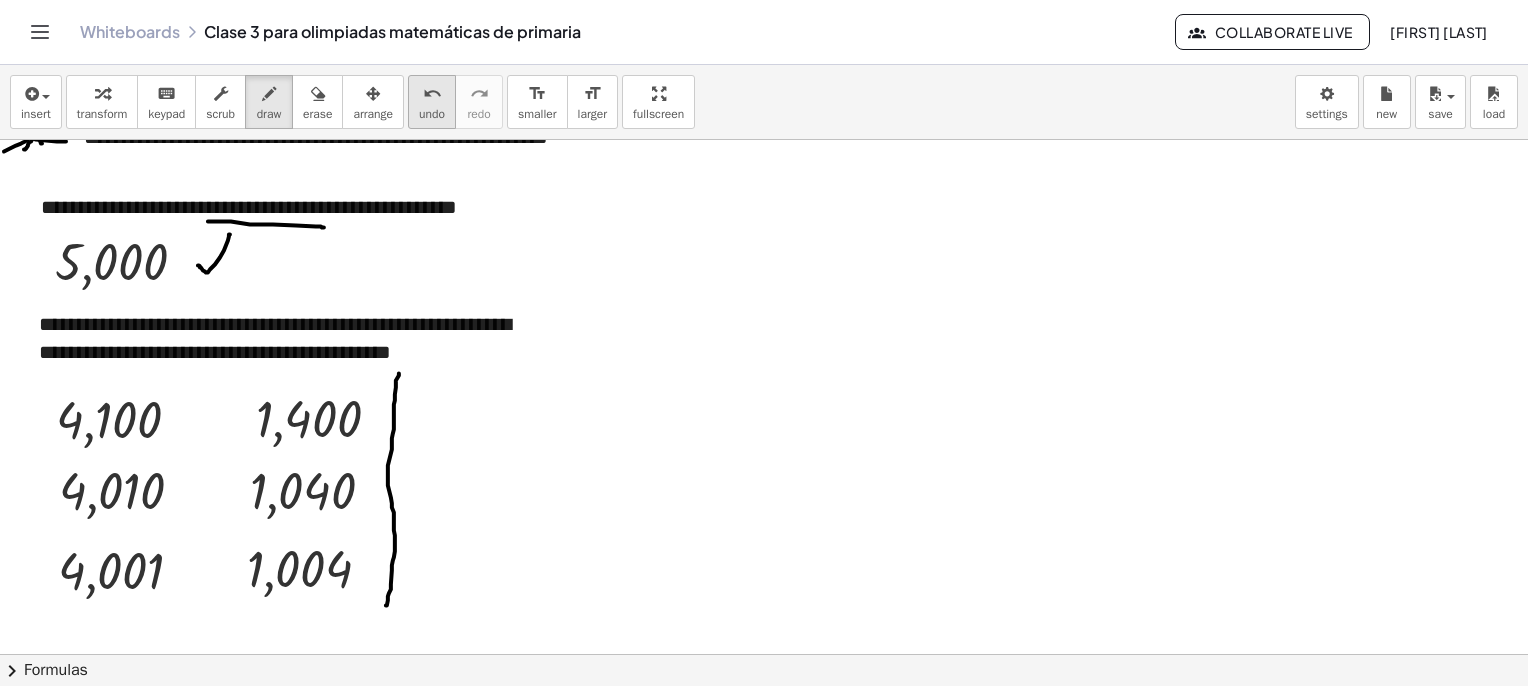 drag, startPoint x: 414, startPoint y: 113, endPoint x: 409, endPoint y: 122, distance: 10.29563 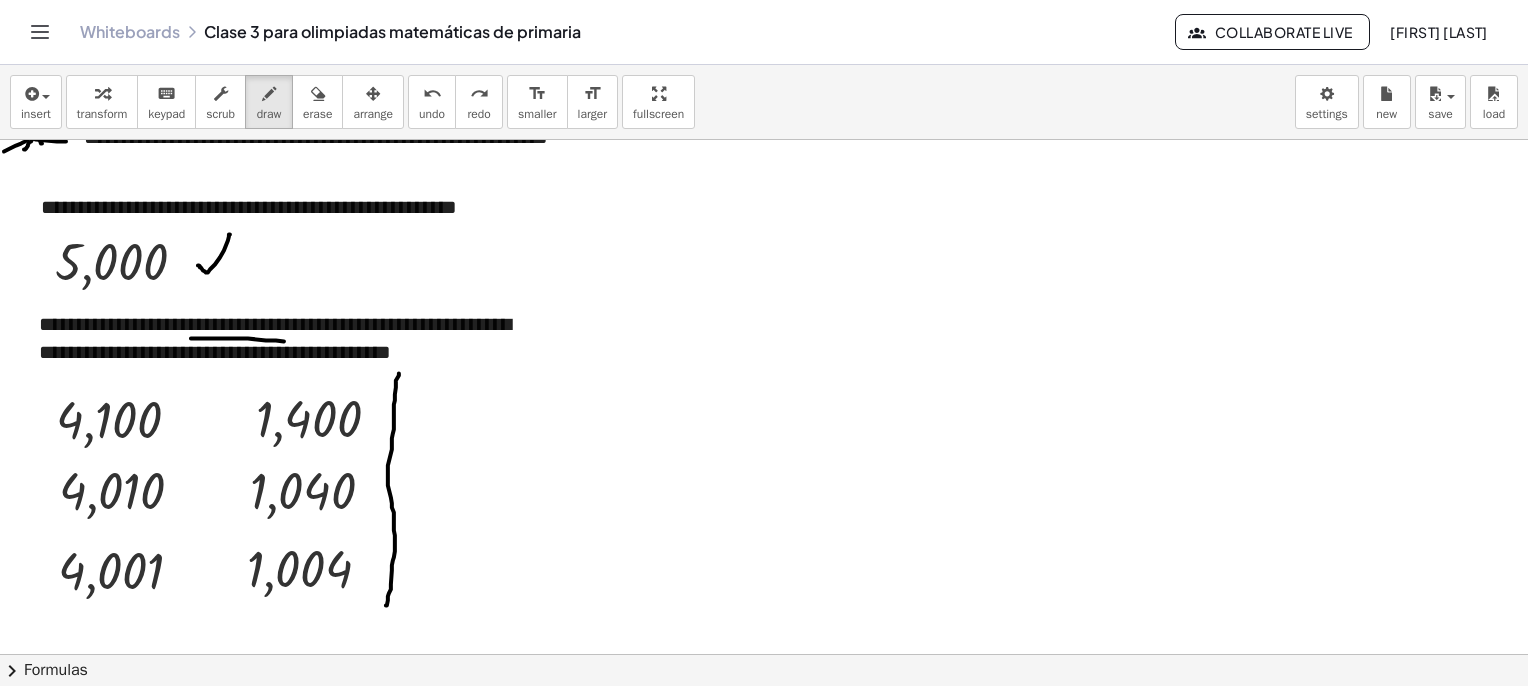 drag, startPoint x: 197, startPoint y: 338, endPoint x: 284, endPoint y: 341, distance: 87.05171 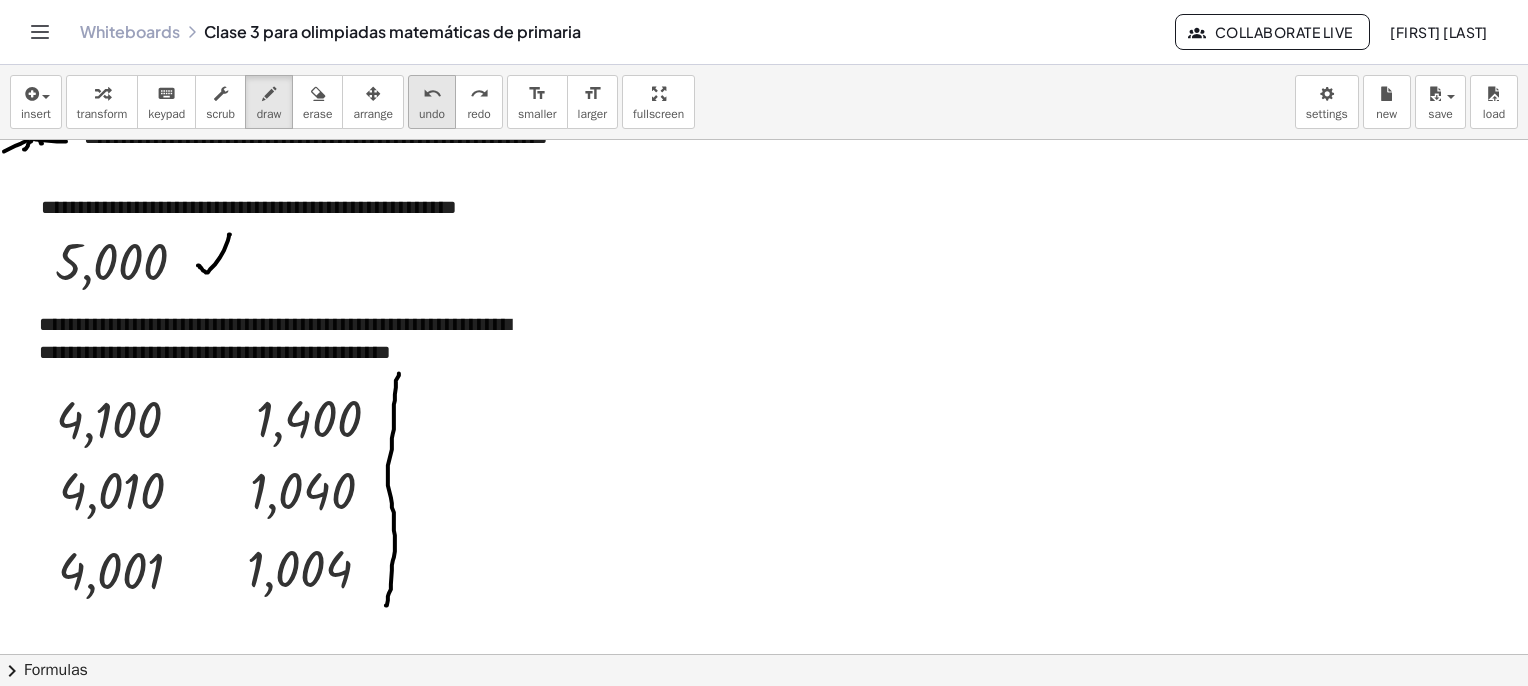 click on "undo" at bounding box center [432, 94] 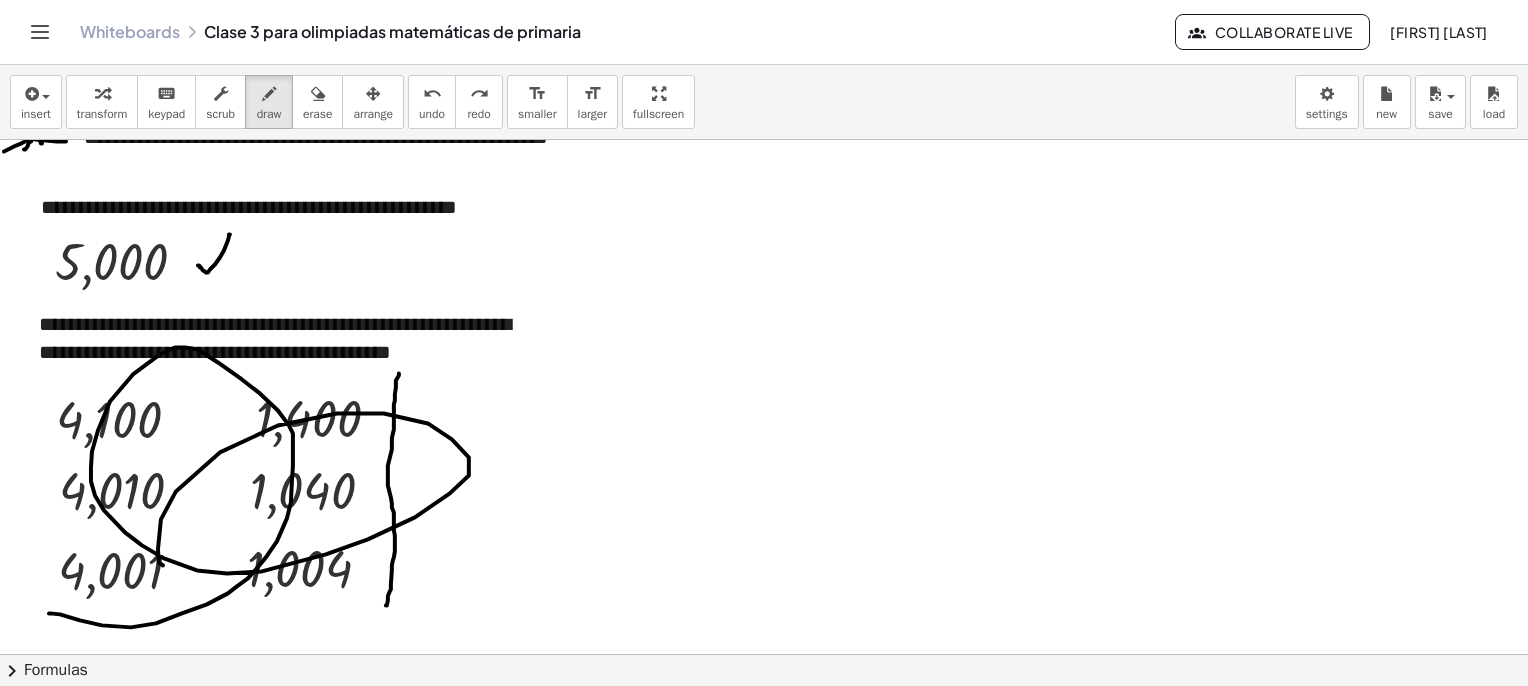 drag, startPoint x: 49, startPoint y: 613, endPoint x: 214, endPoint y: 551, distance: 176.264 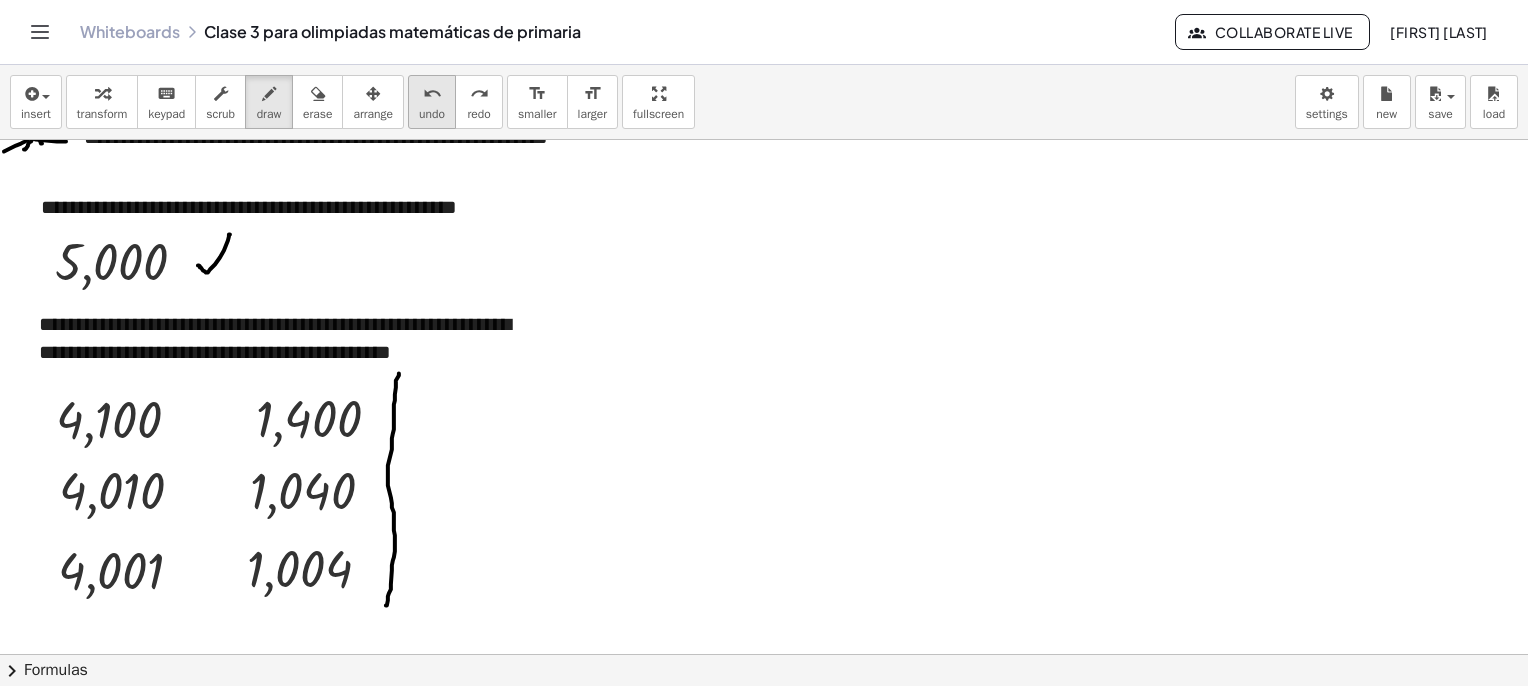 click on "undo" at bounding box center (432, 94) 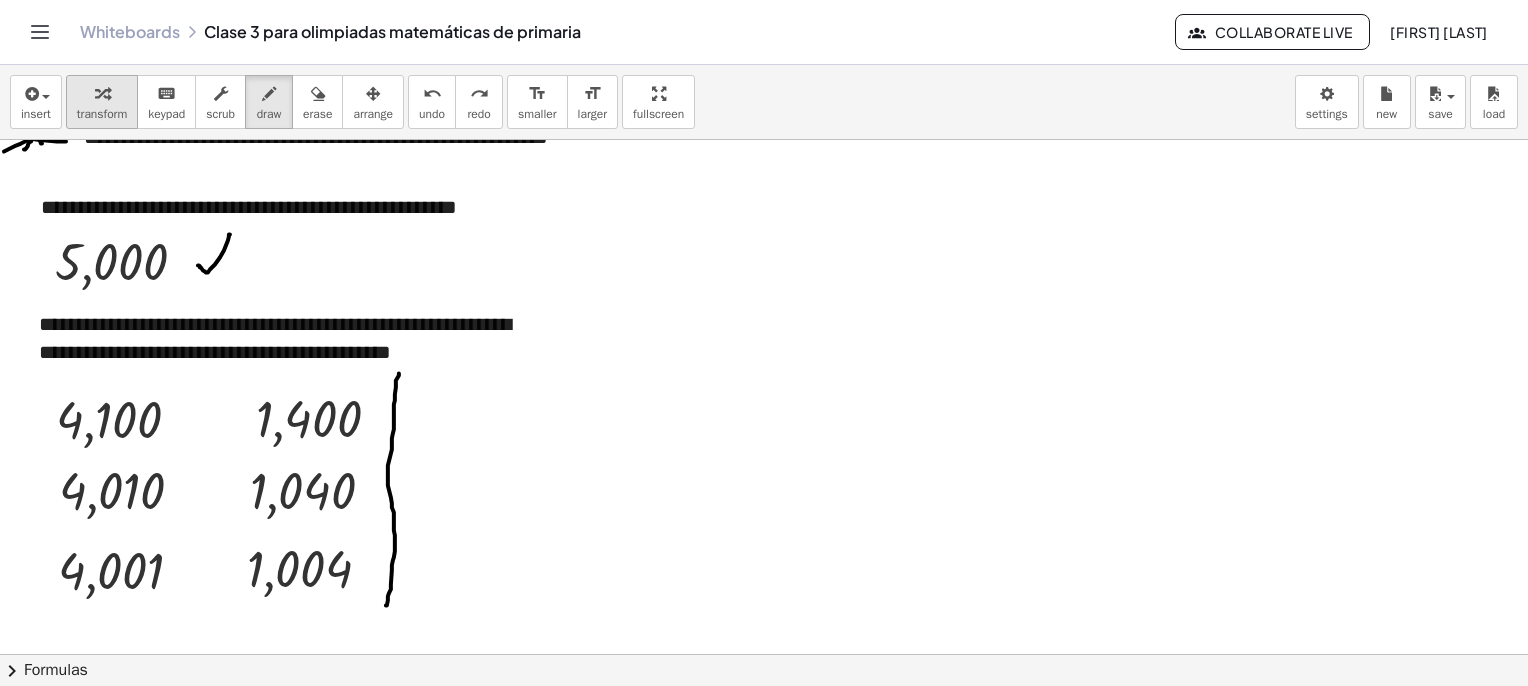 click at bounding box center [102, 93] 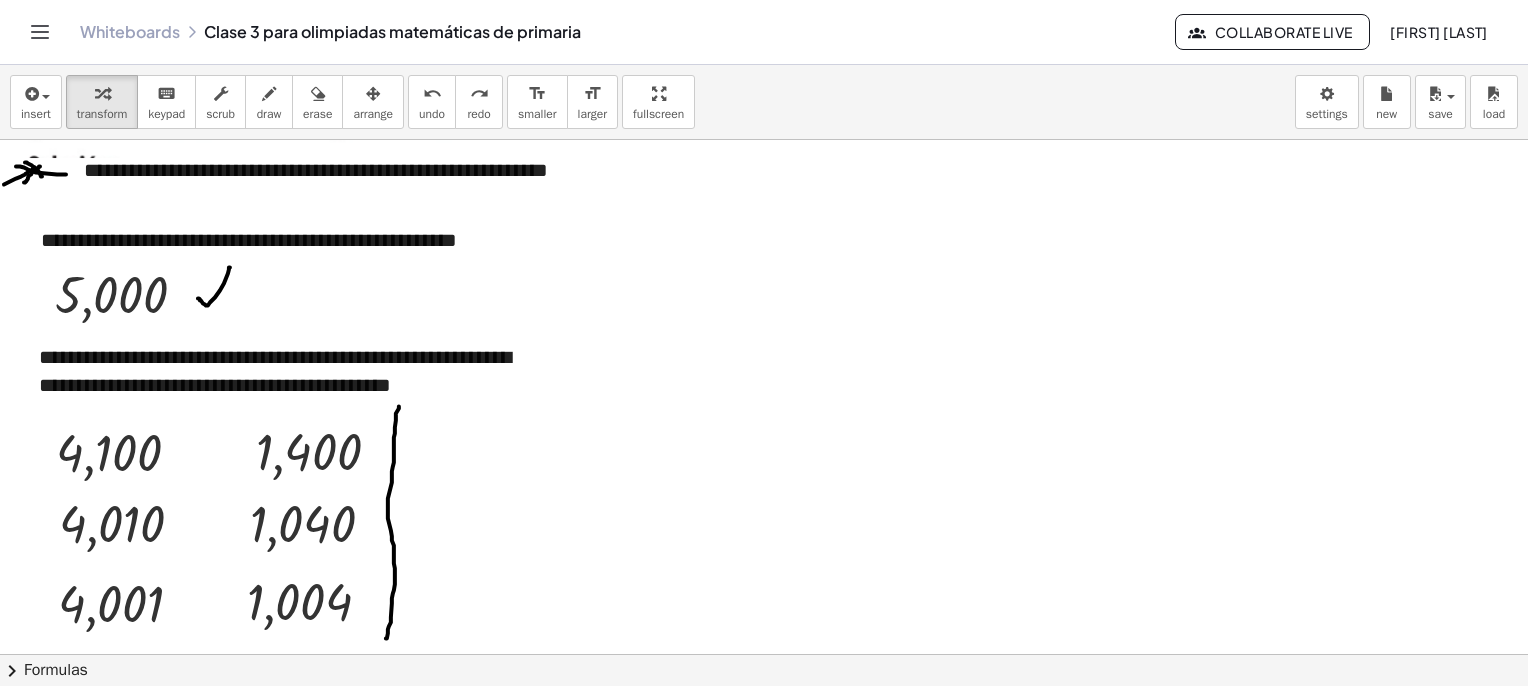 scroll, scrollTop: 1962, scrollLeft: 0, axis: vertical 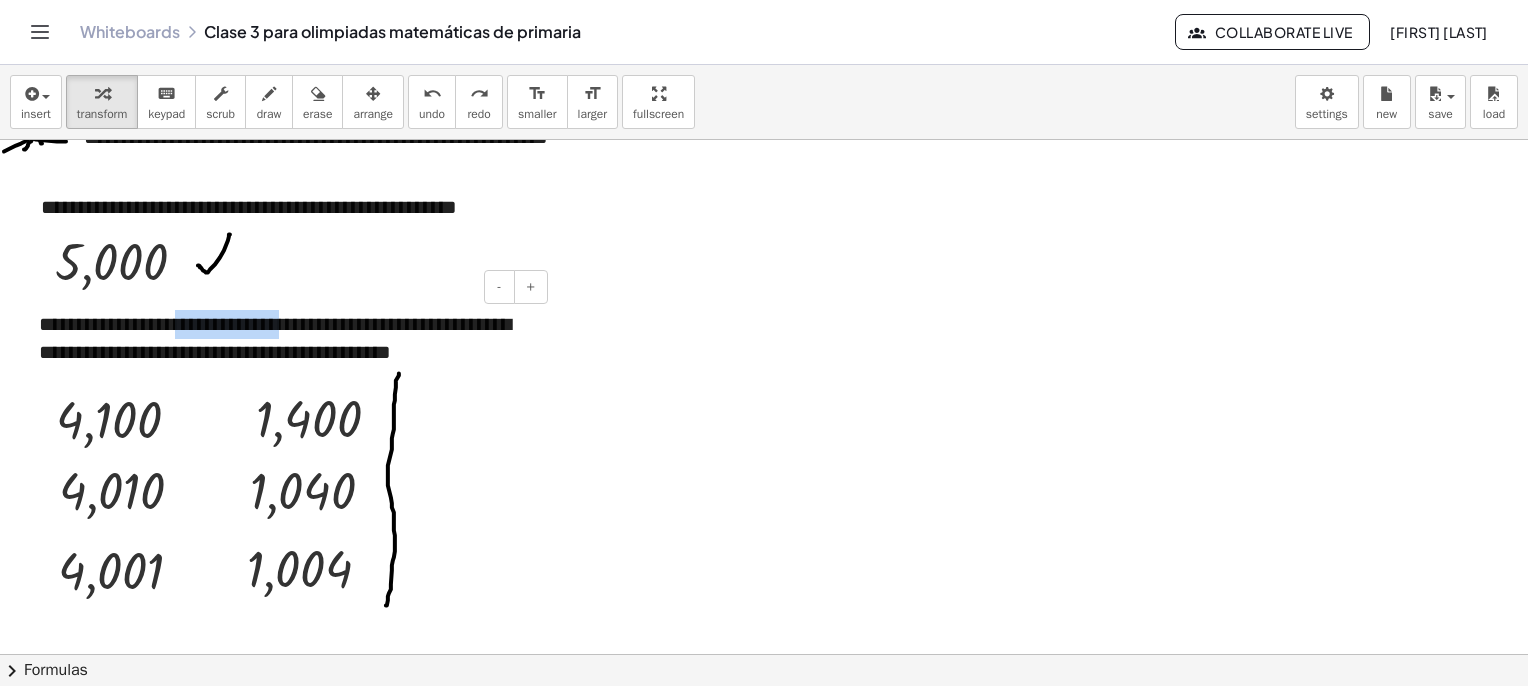 drag, startPoint x: 205, startPoint y: 325, endPoint x: 320, endPoint y: 321, distance: 115.06954 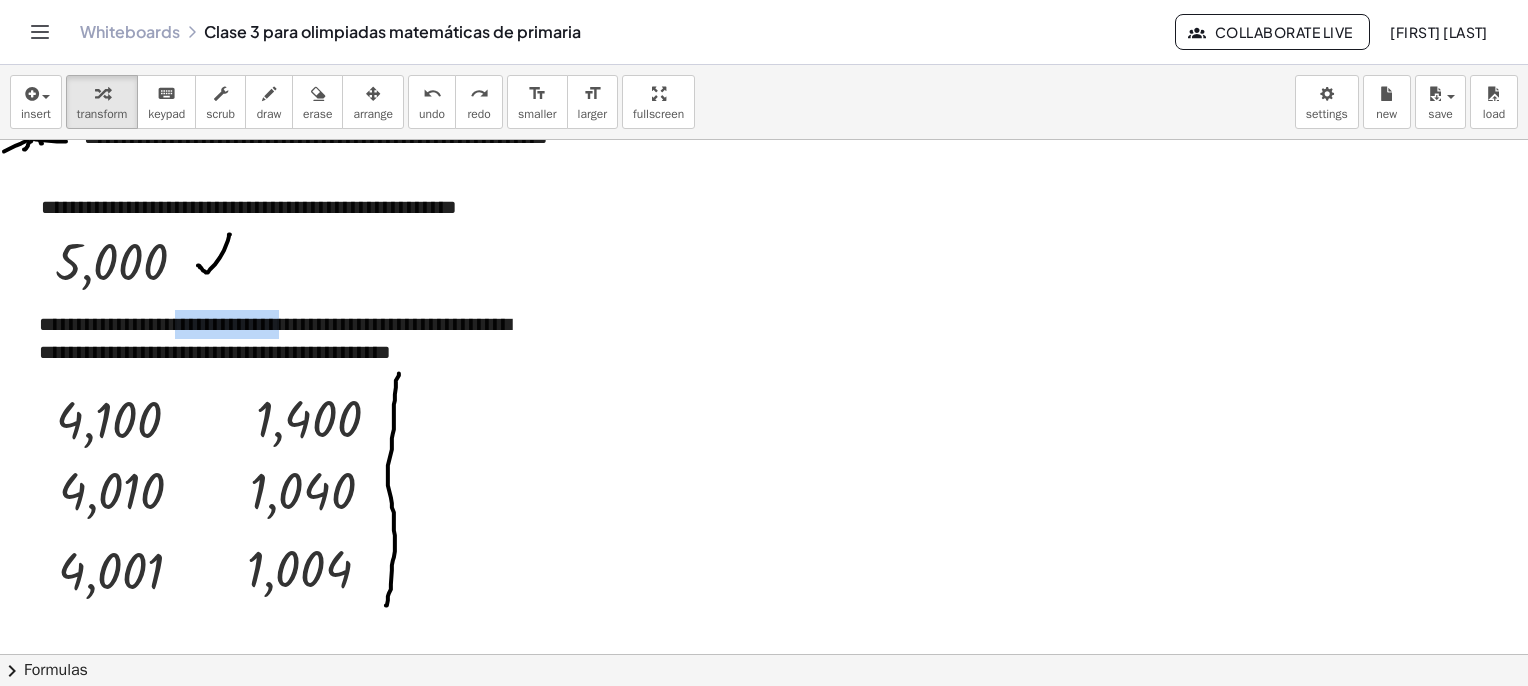 click at bounding box center (787, 1865) 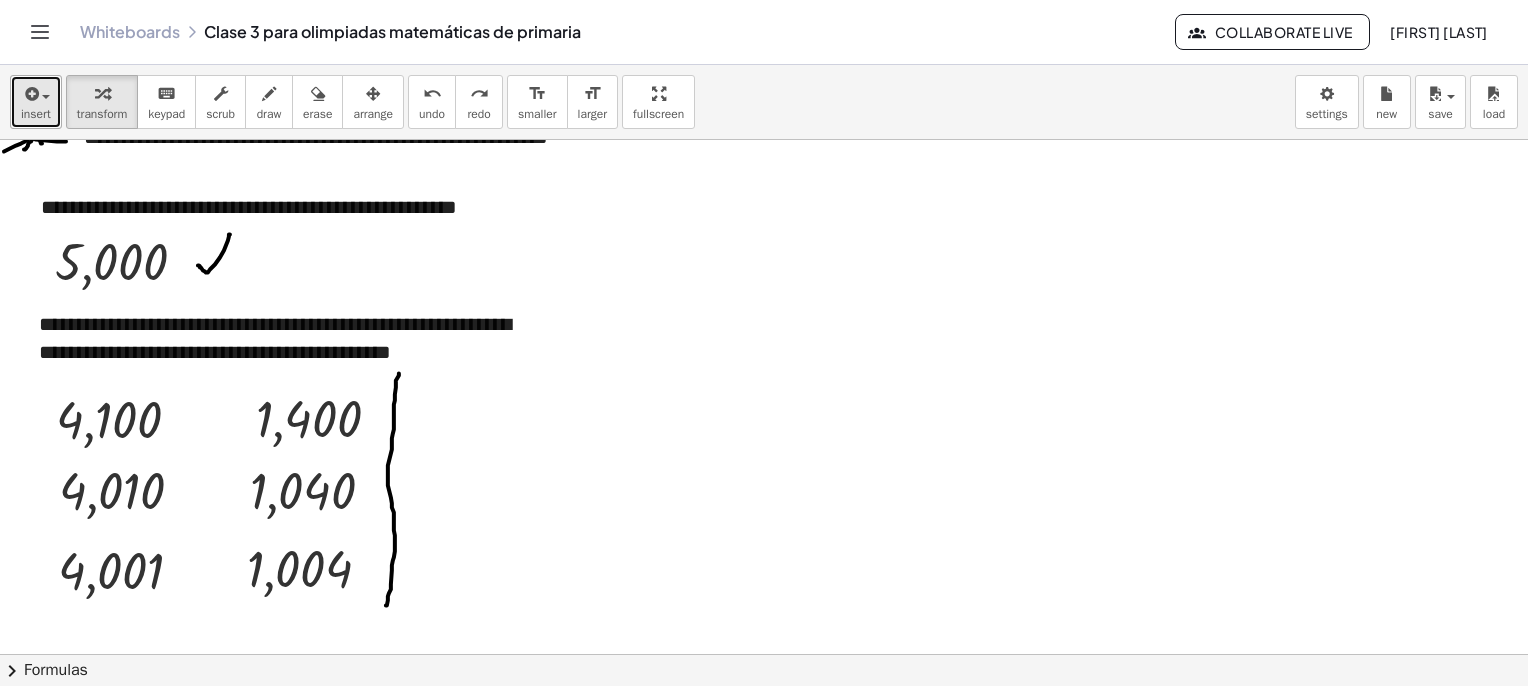 click at bounding box center (36, 93) 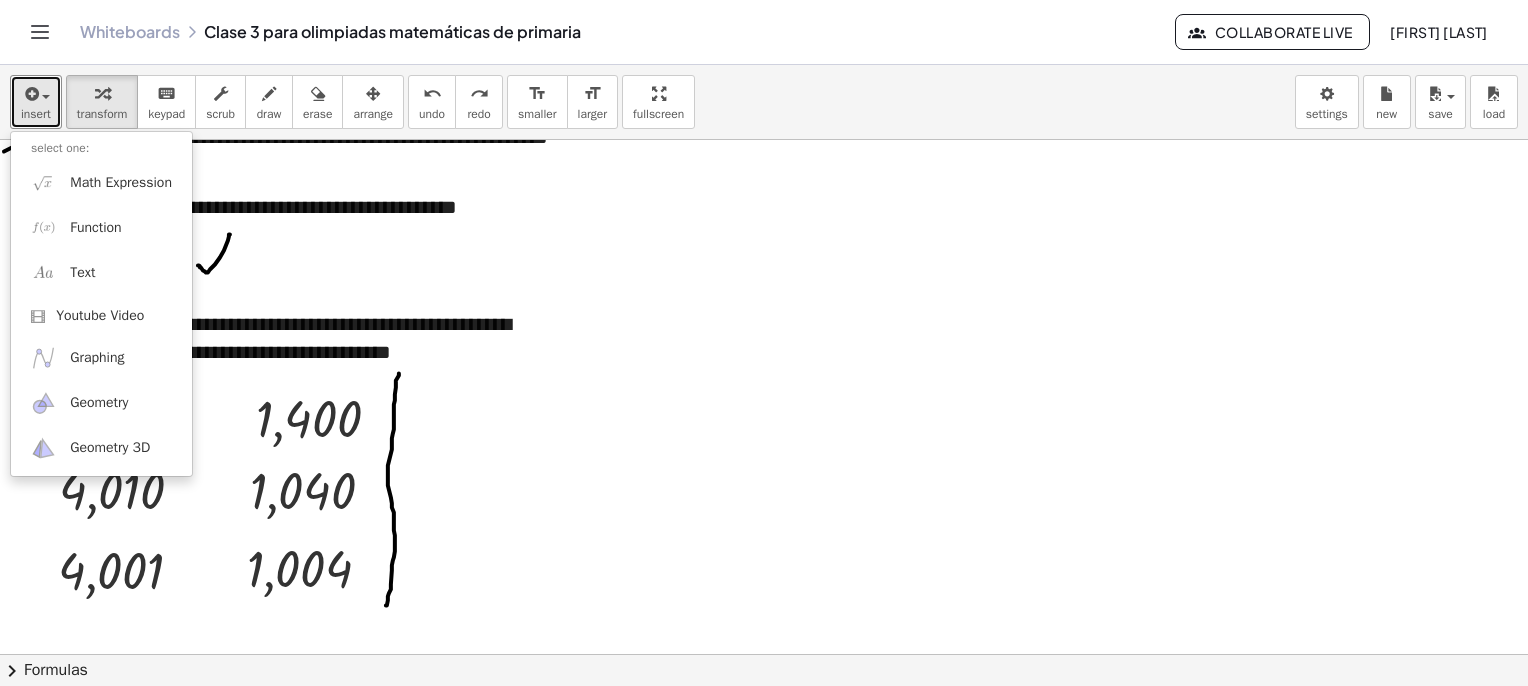click at bounding box center (787, 1865) 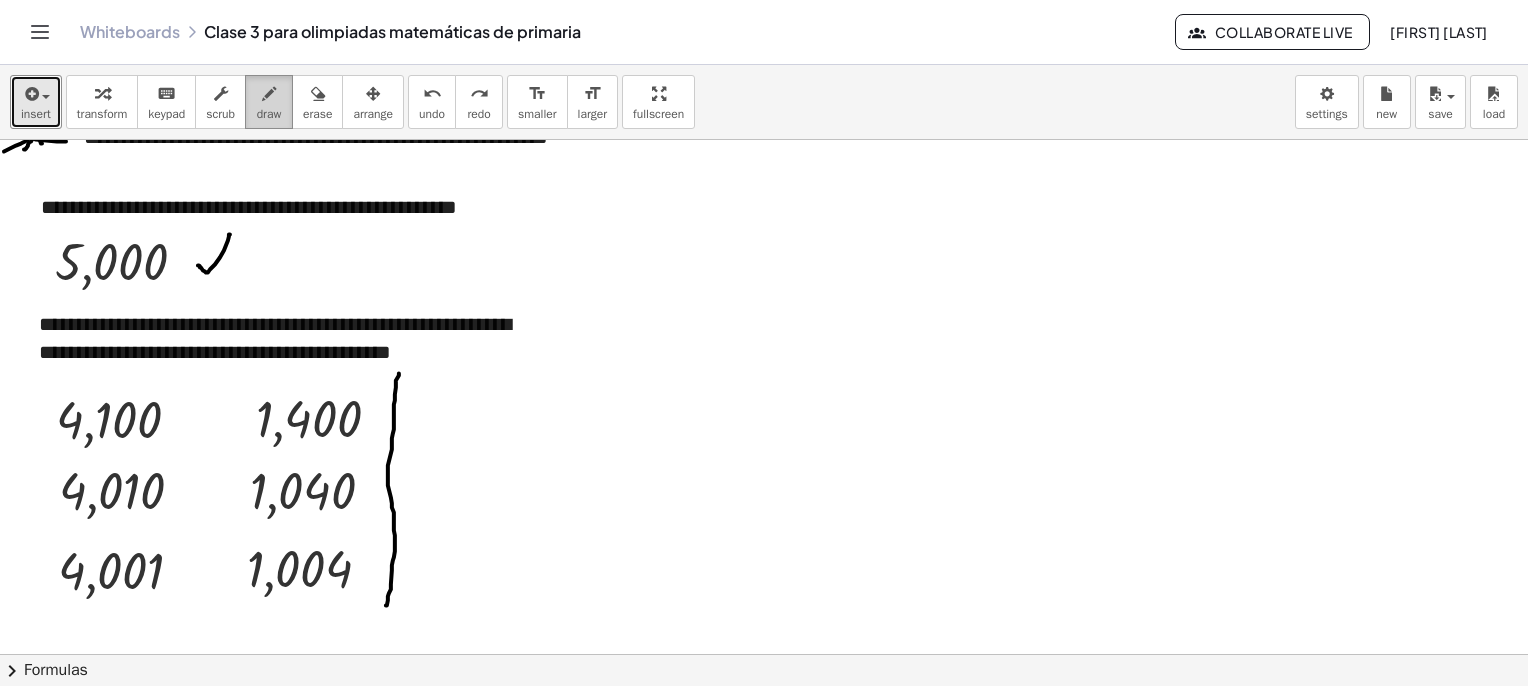 click at bounding box center [269, 93] 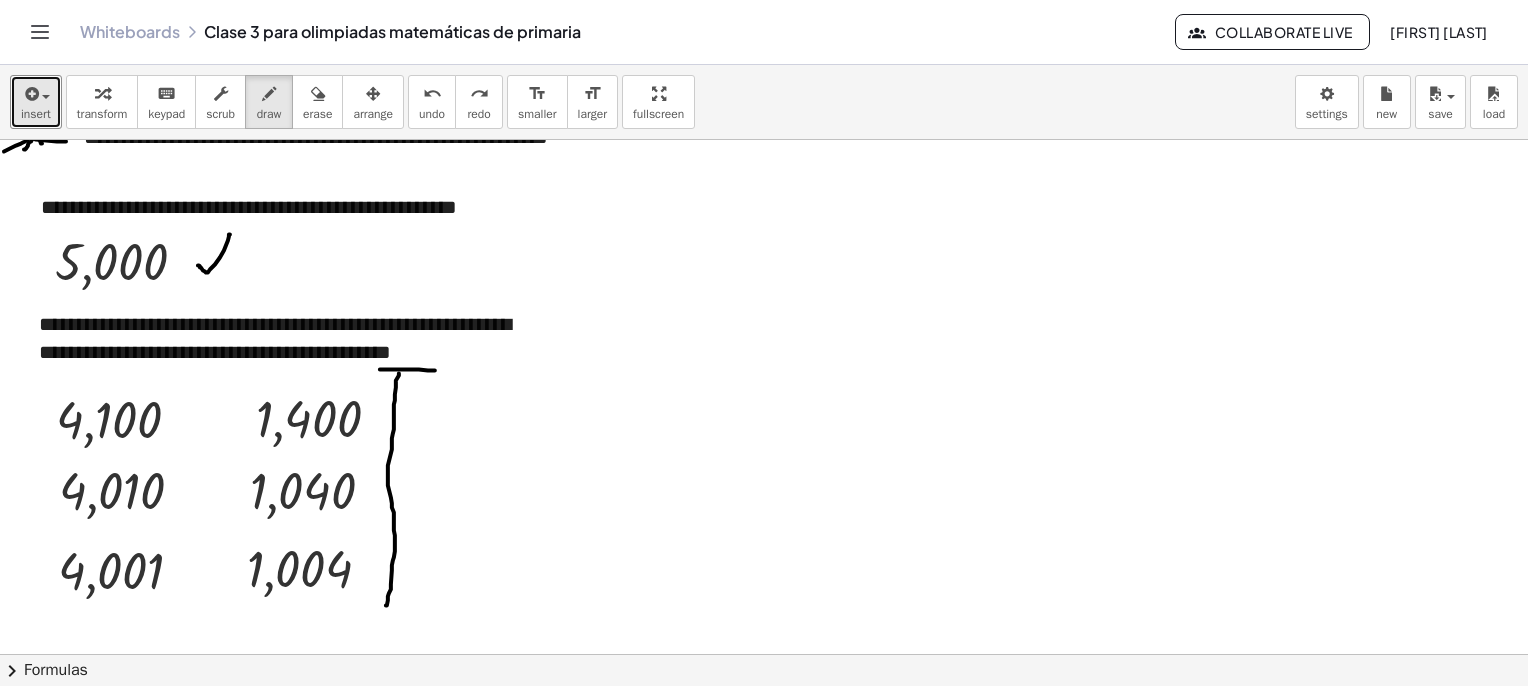 drag, startPoint x: 380, startPoint y: 369, endPoint x: 426, endPoint y: 377, distance: 46.69047 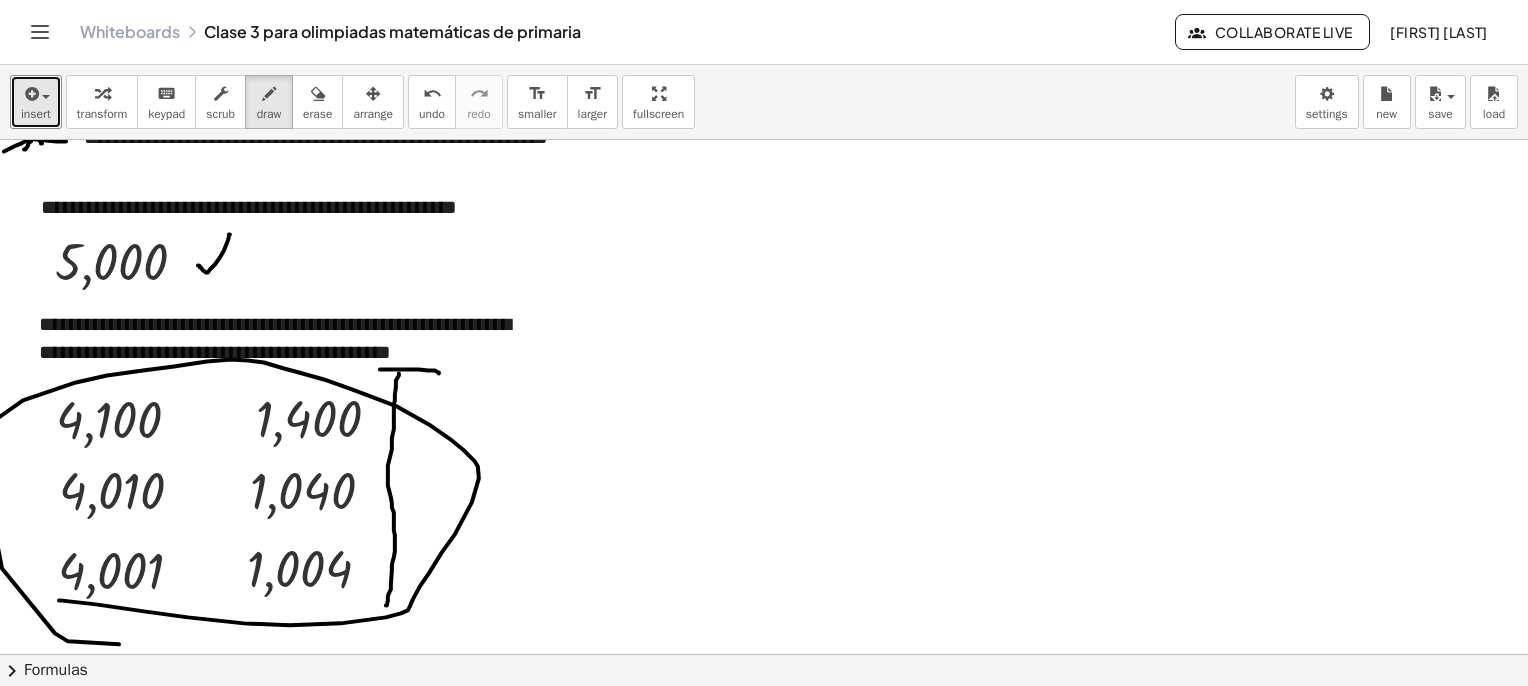 drag, startPoint x: 59, startPoint y: 600, endPoint x: 260, endPoint y: 585, distance: 201.55893 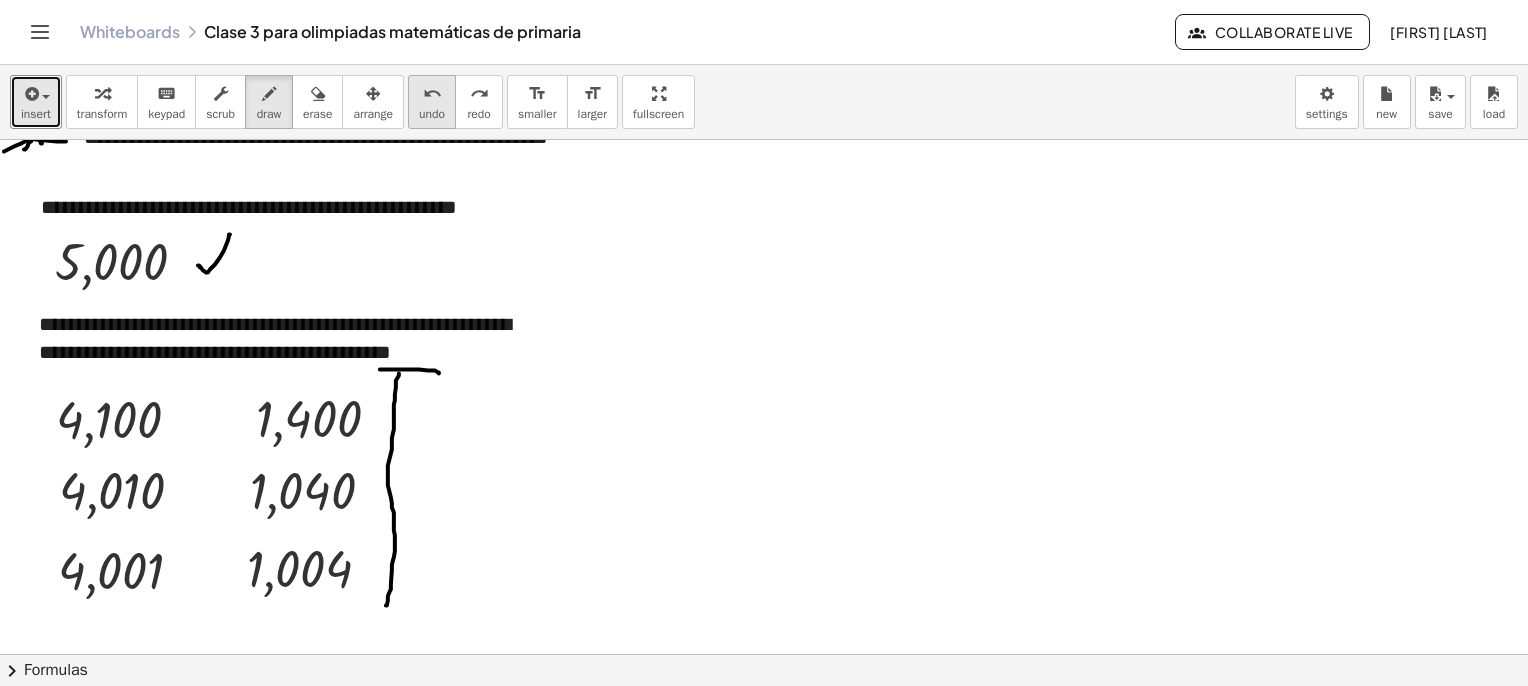 click on "undo" at bounding box center (432, 94) 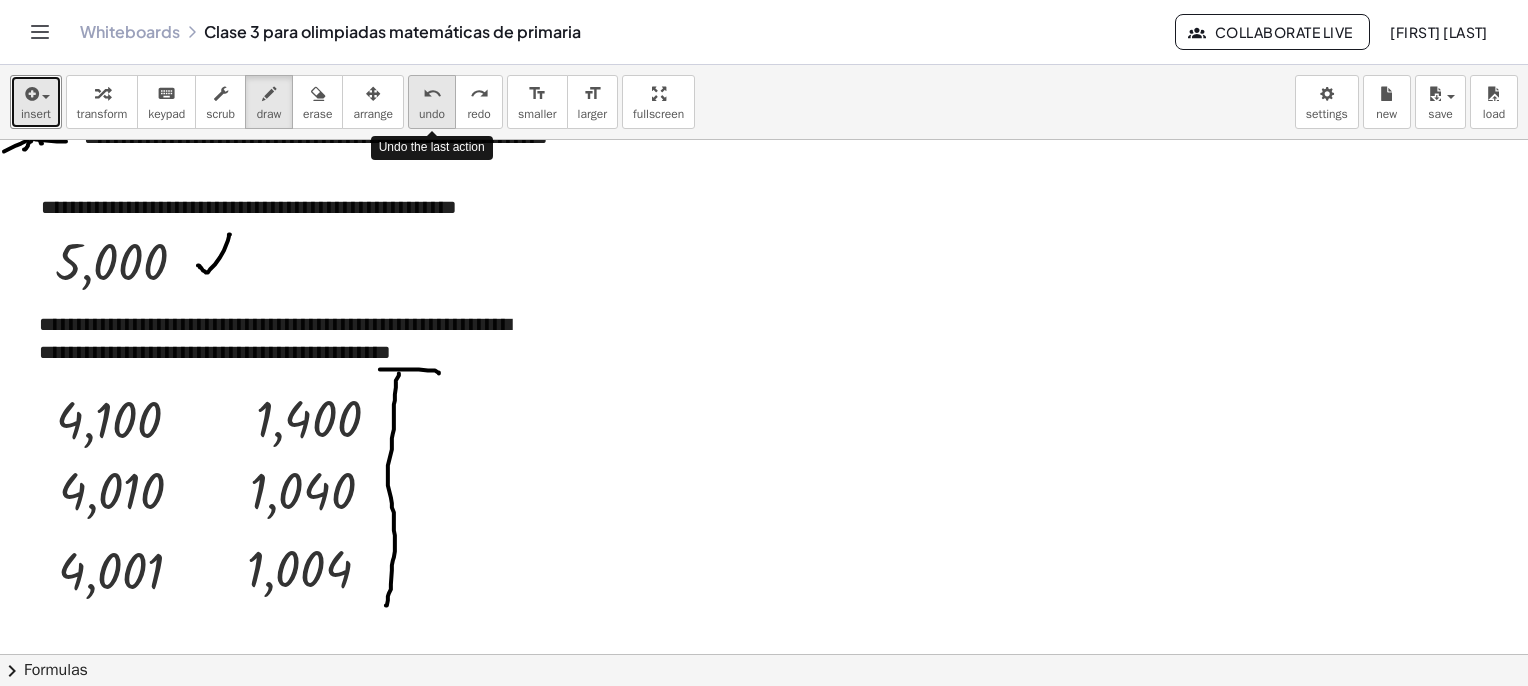click on "undo" at bounding box center [432, 94] 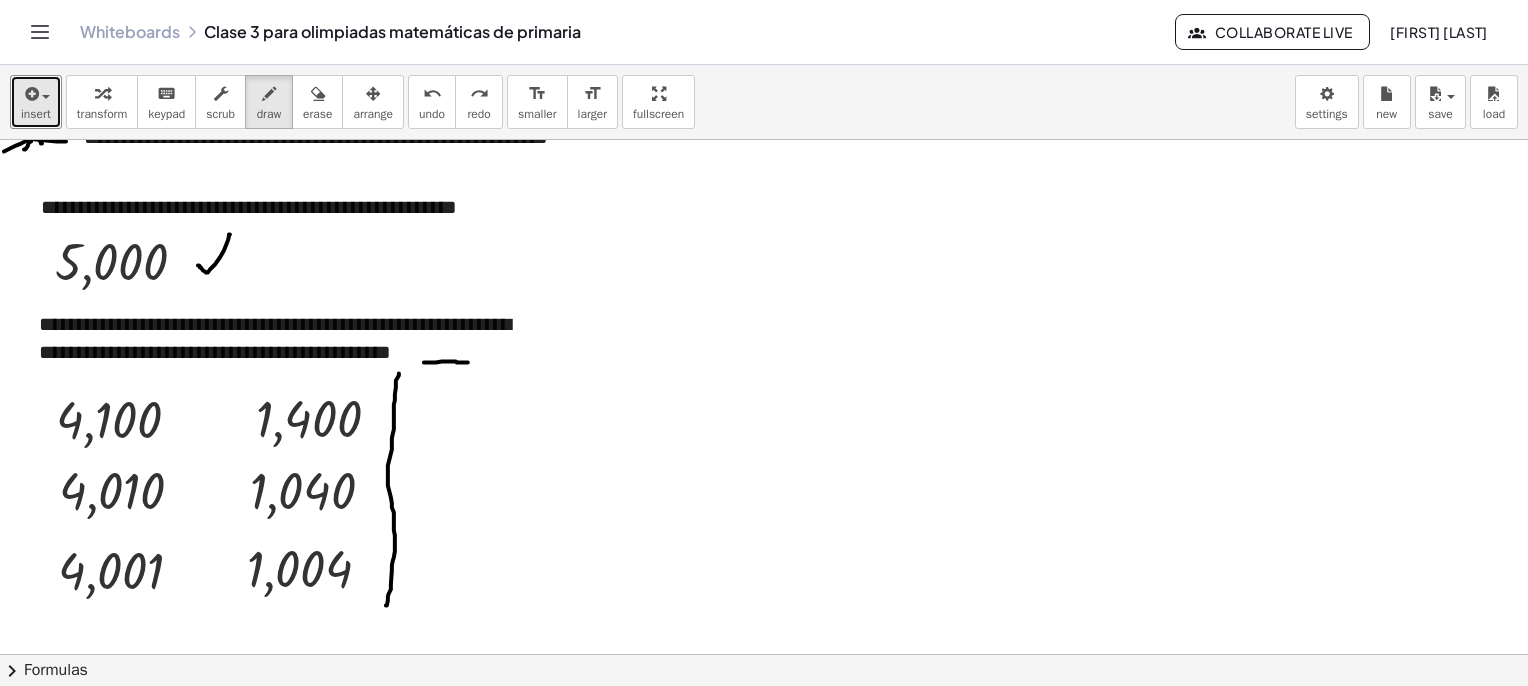 drag, startPoint x: 424, startPoint y: 362, endPoint x: 471, endPoint y: 362, distance: 47 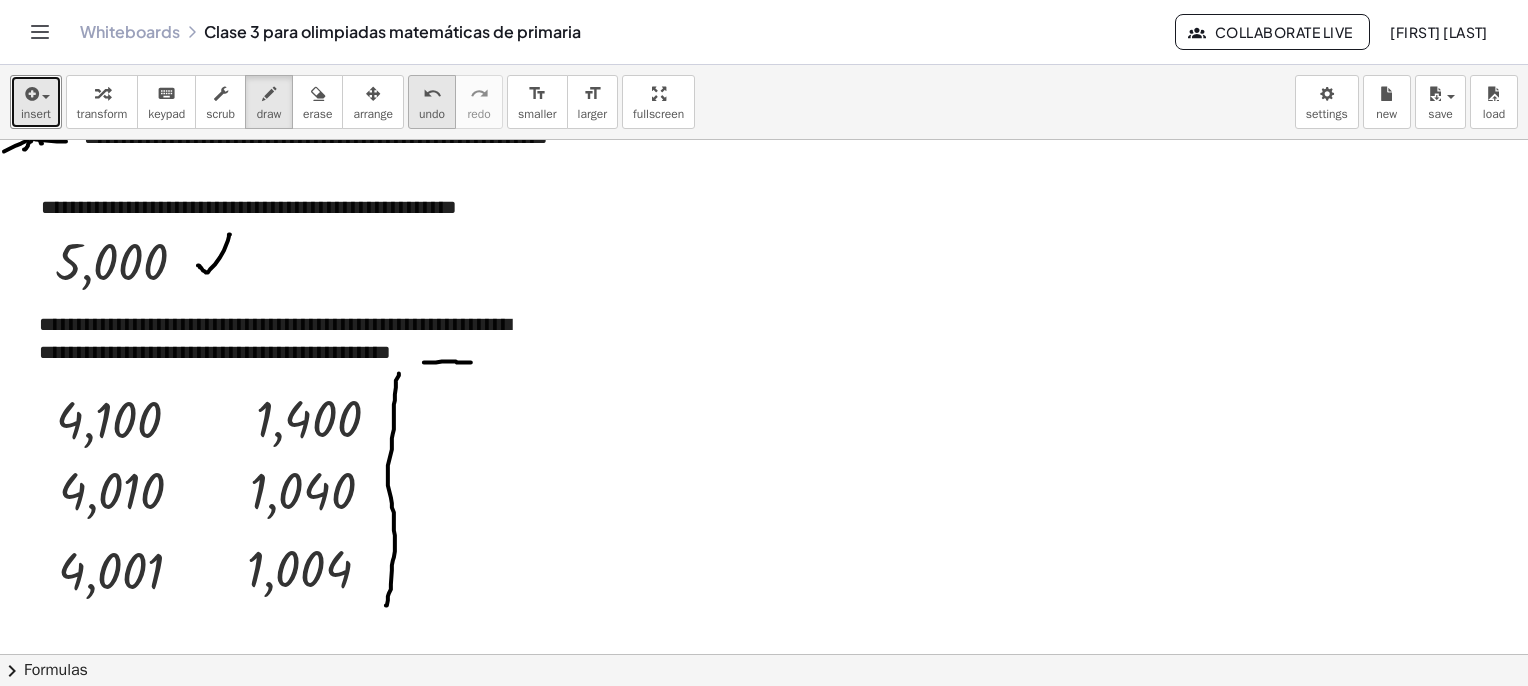 click on "undo" at bounding box center (432, 114) 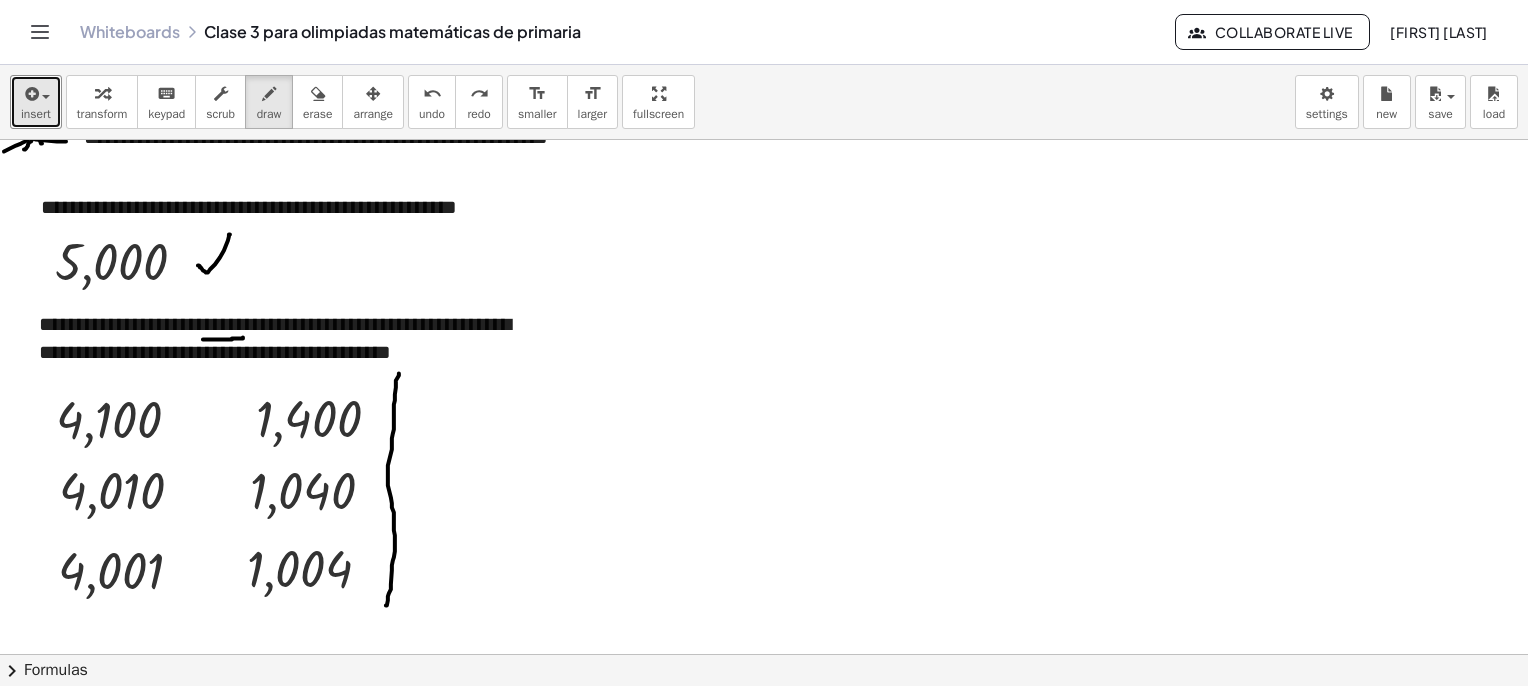 drag, startPoint x: 203, startPoint y: 339, endPoint x: 243, endPoint y: 337, distance: 40.04997 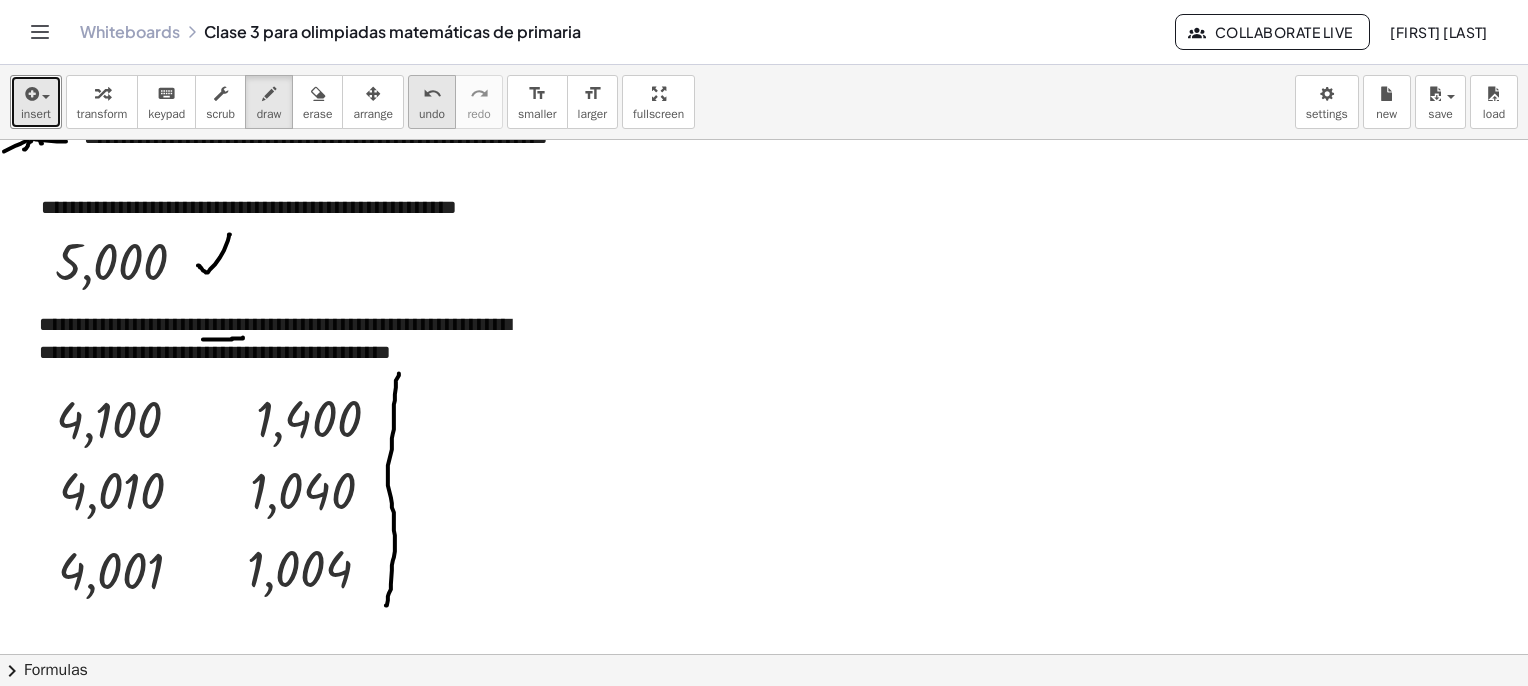 click on "undo" at bounding box center (432, 94) 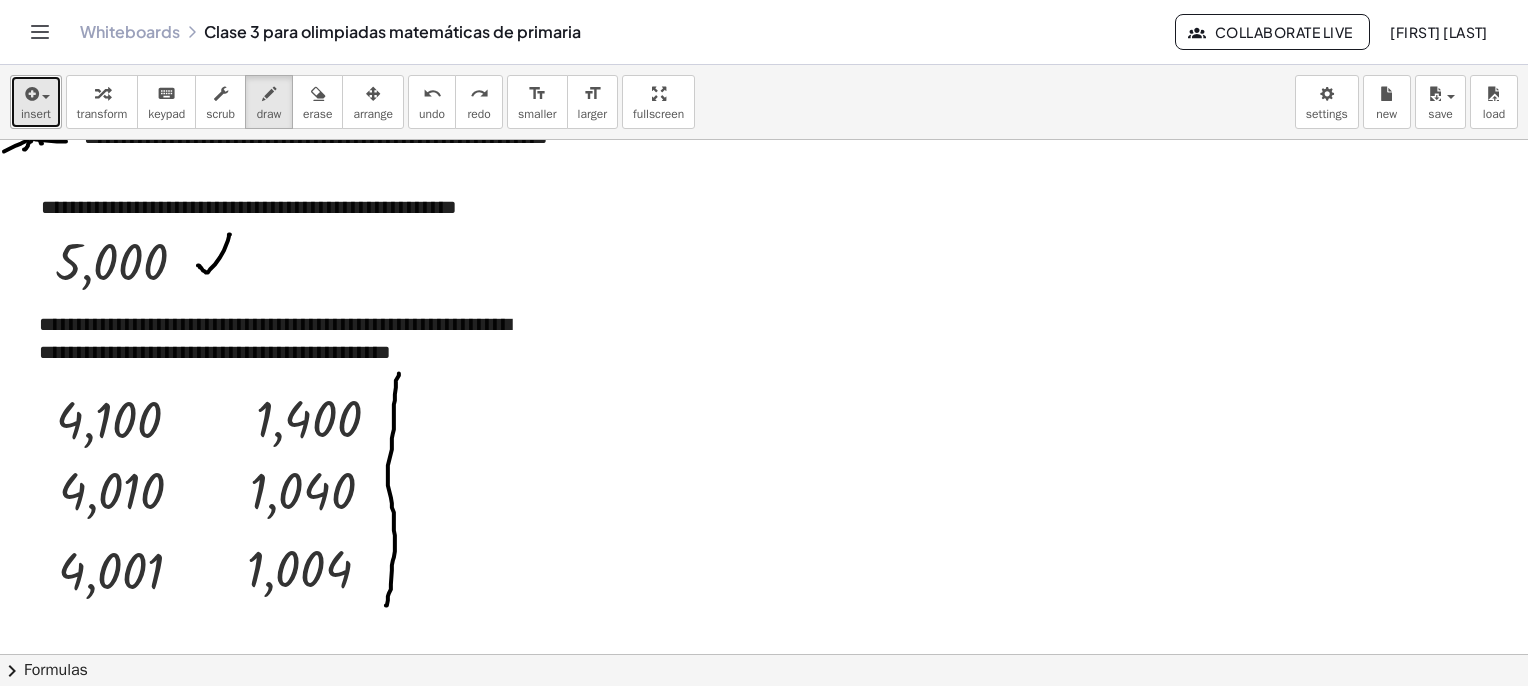 click at bounding box center (36, 93) 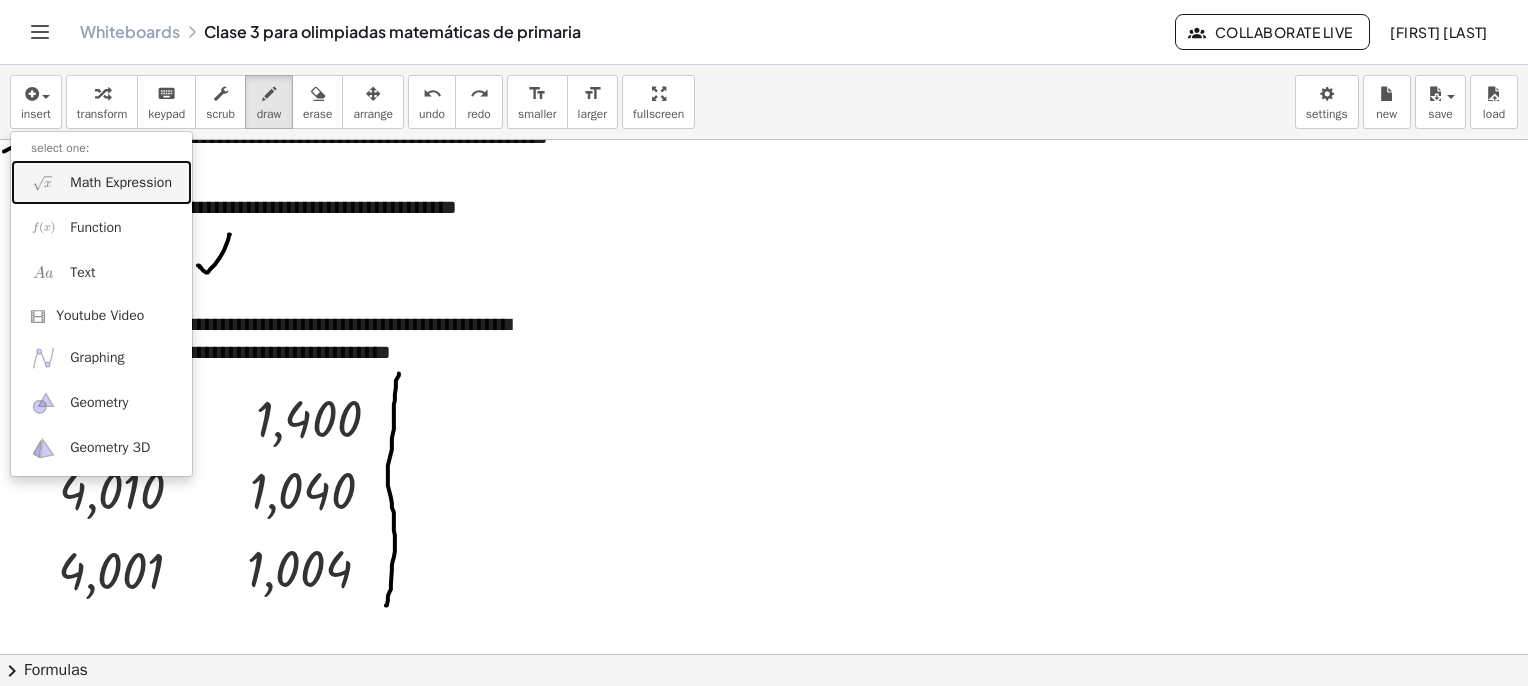 click on "Math Expression" at bounding box center (101, 182) 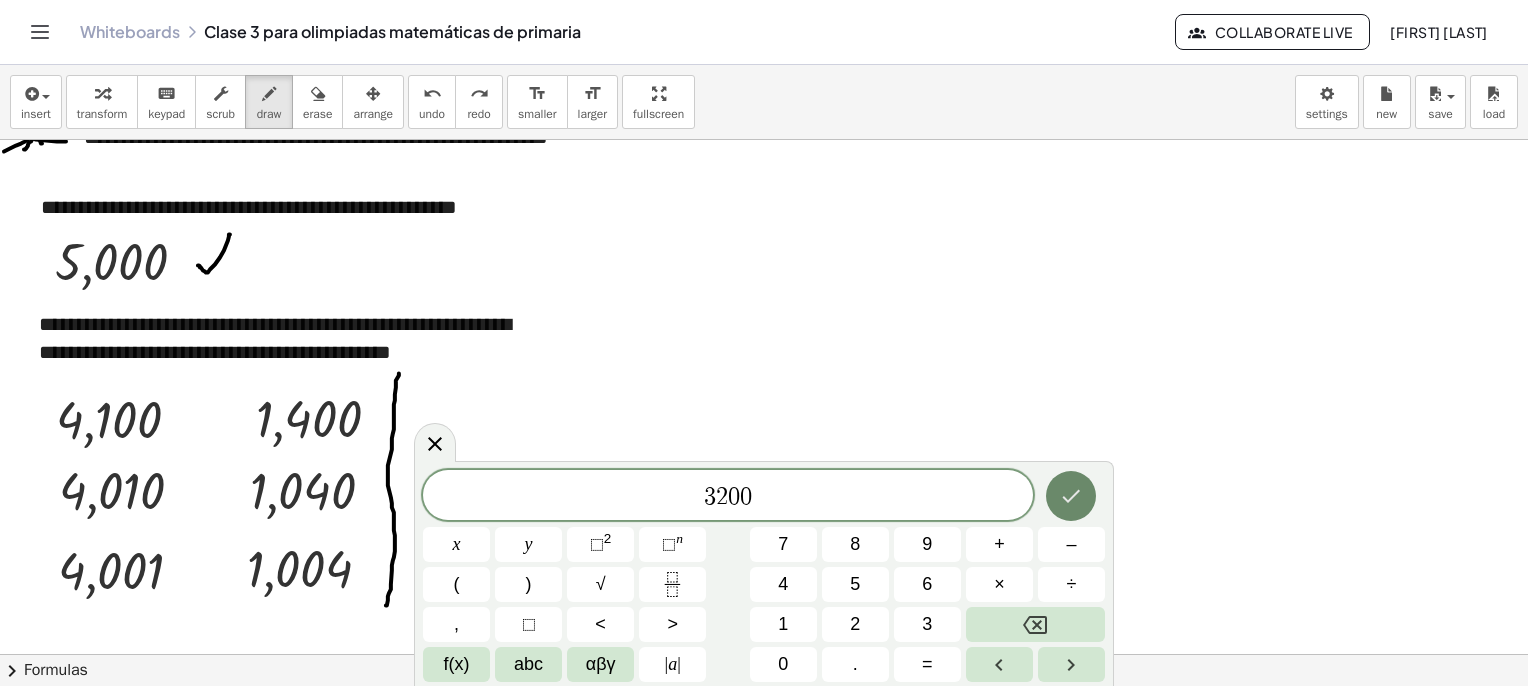 click at bounding box center (1071, 496) 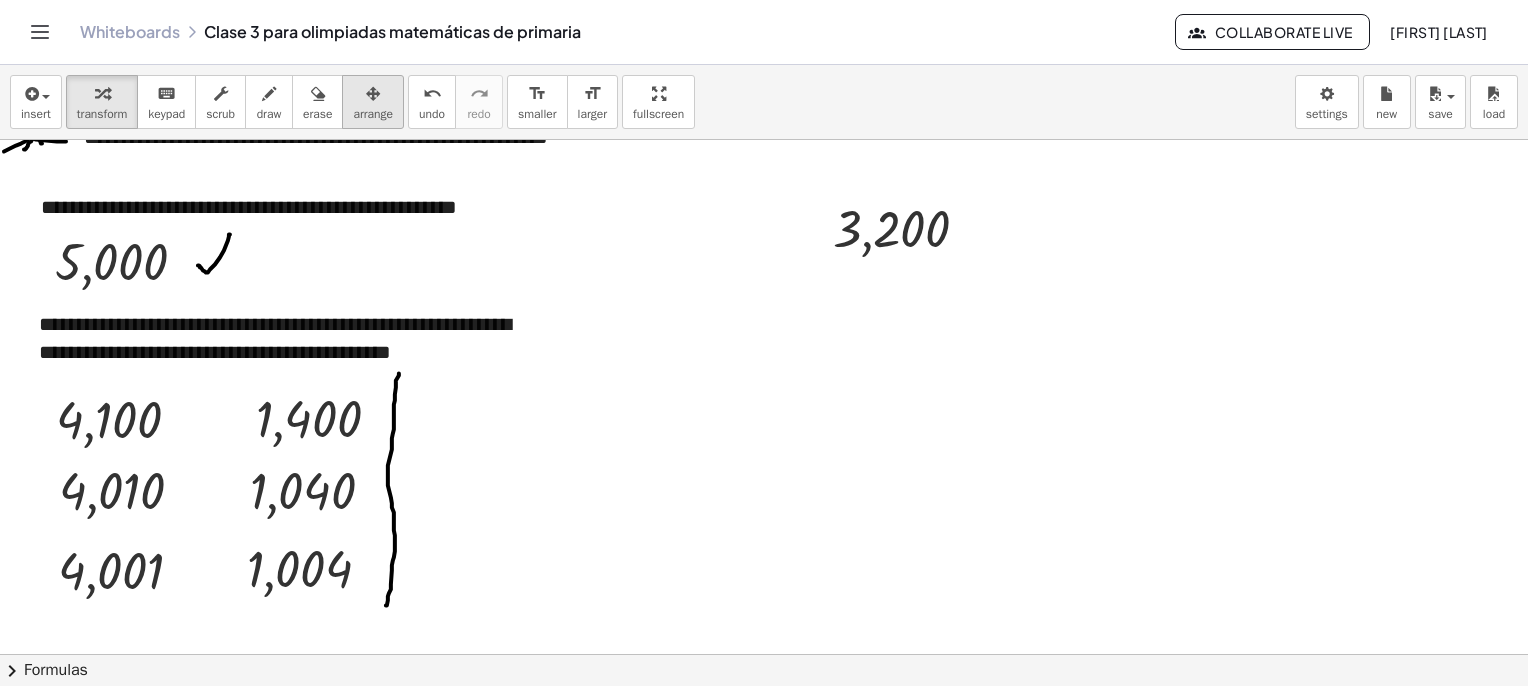 click on "arrange" at bounding box center (373, 114) 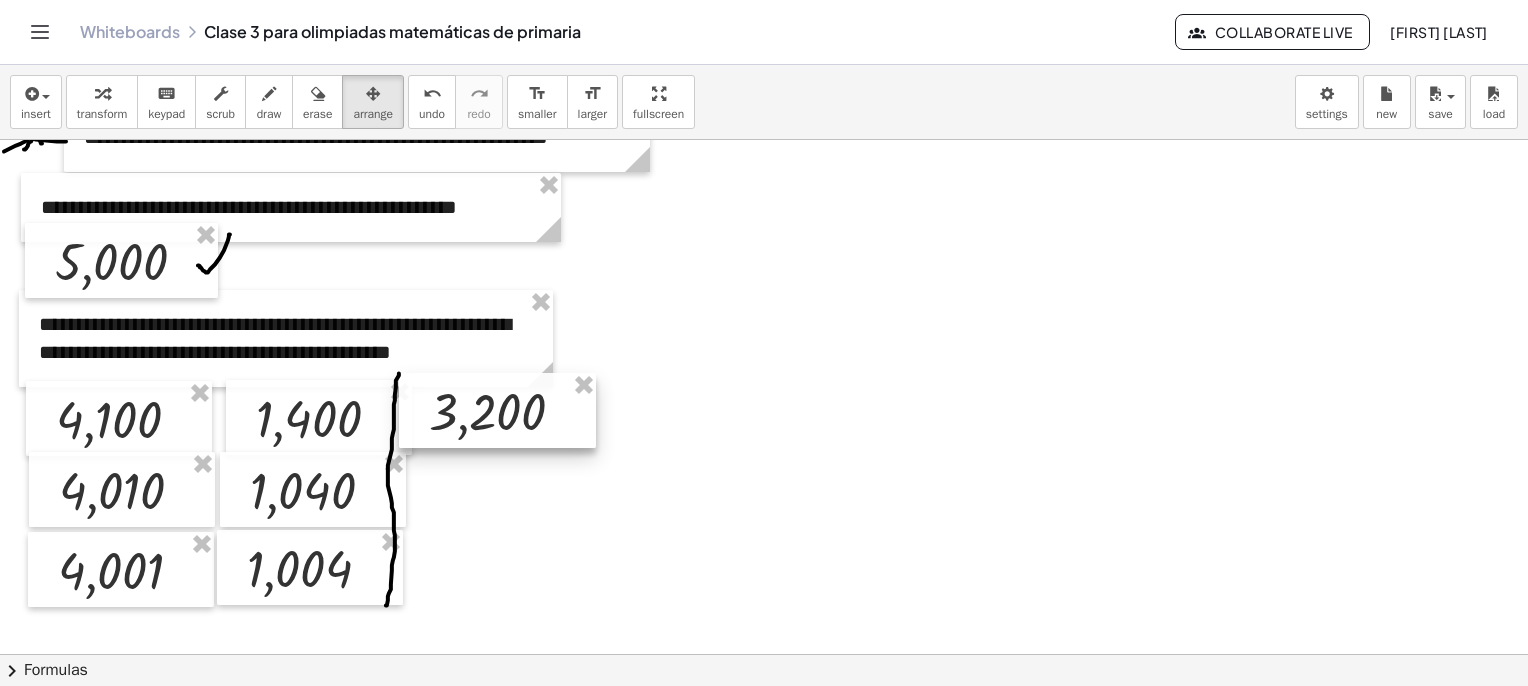 drag, startPoint x: 849, startPoint y: 302, endPoint x: 543, endPoint y: 421, distance: 328.32452 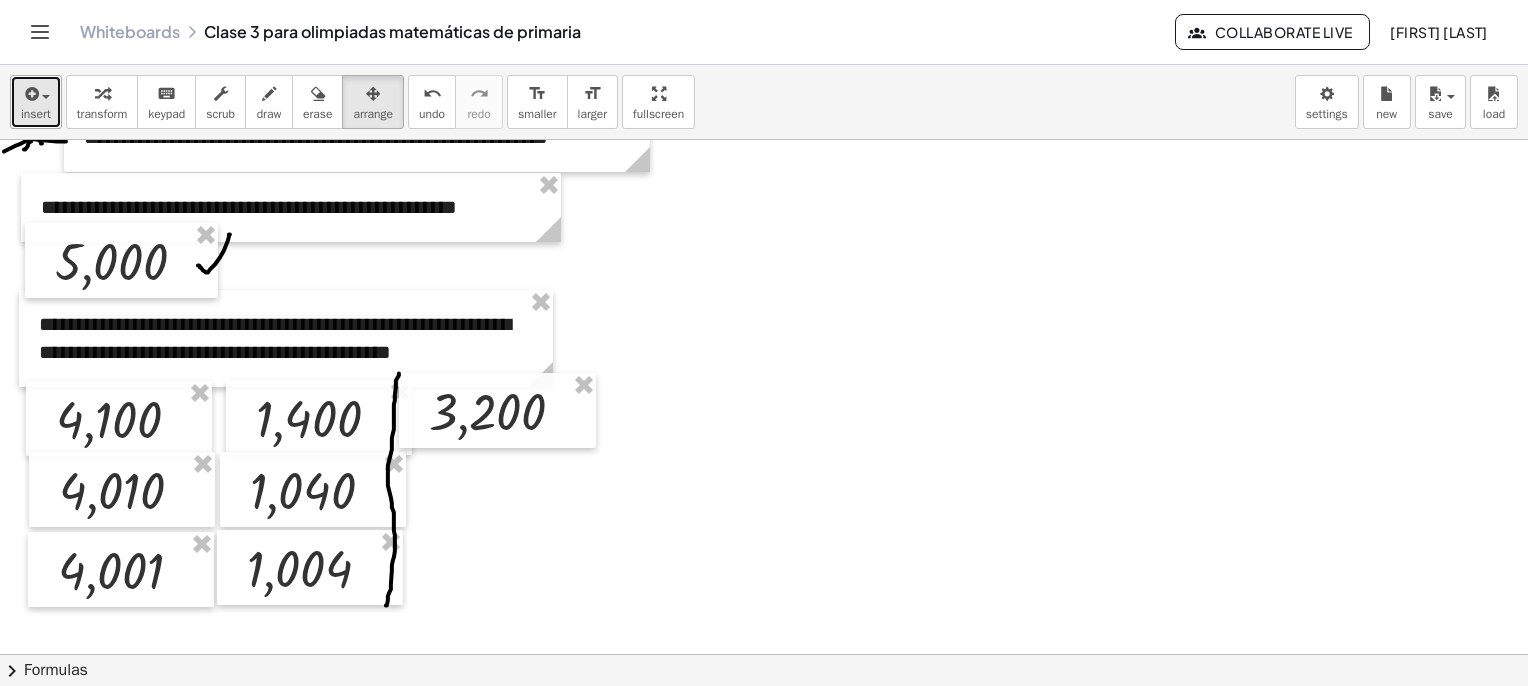 click at bounding box center (30, 94) 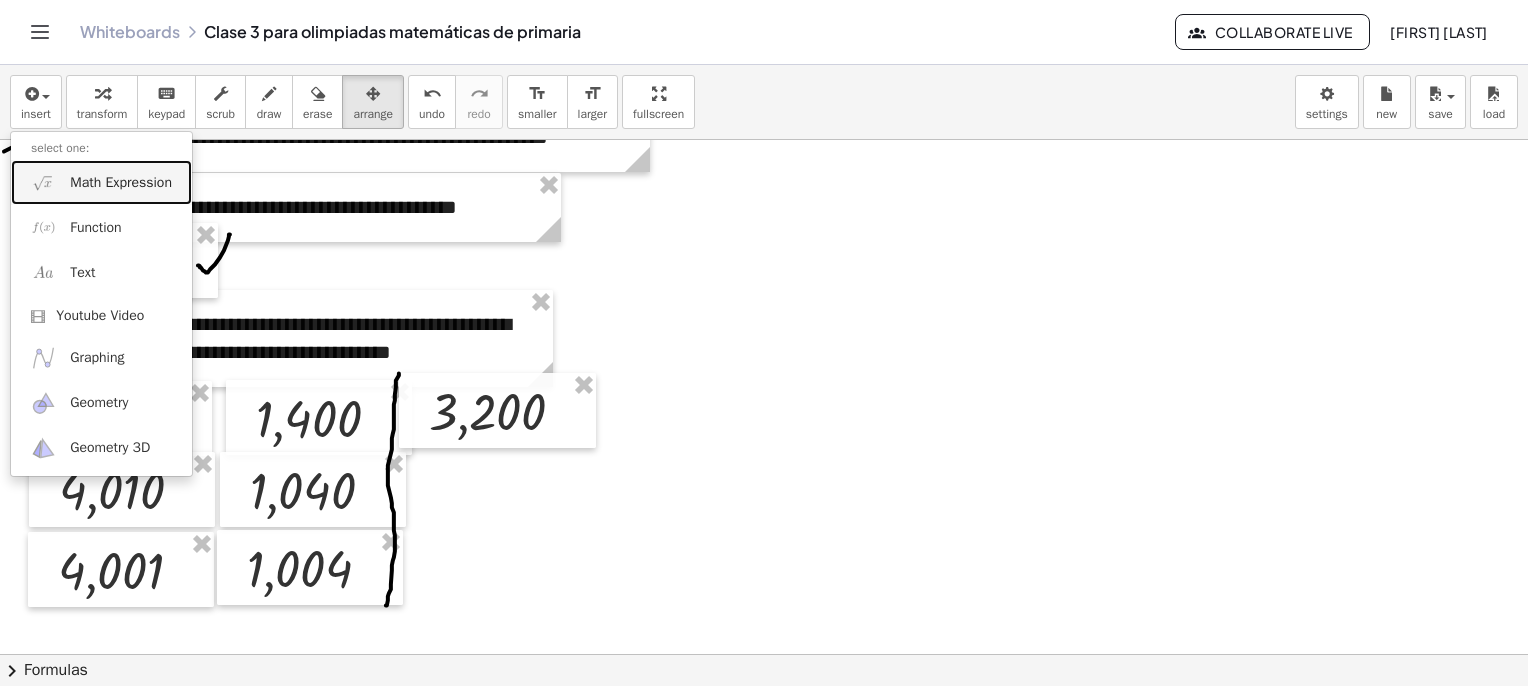 click on "Math Expression" at bounding box center (121, 183) 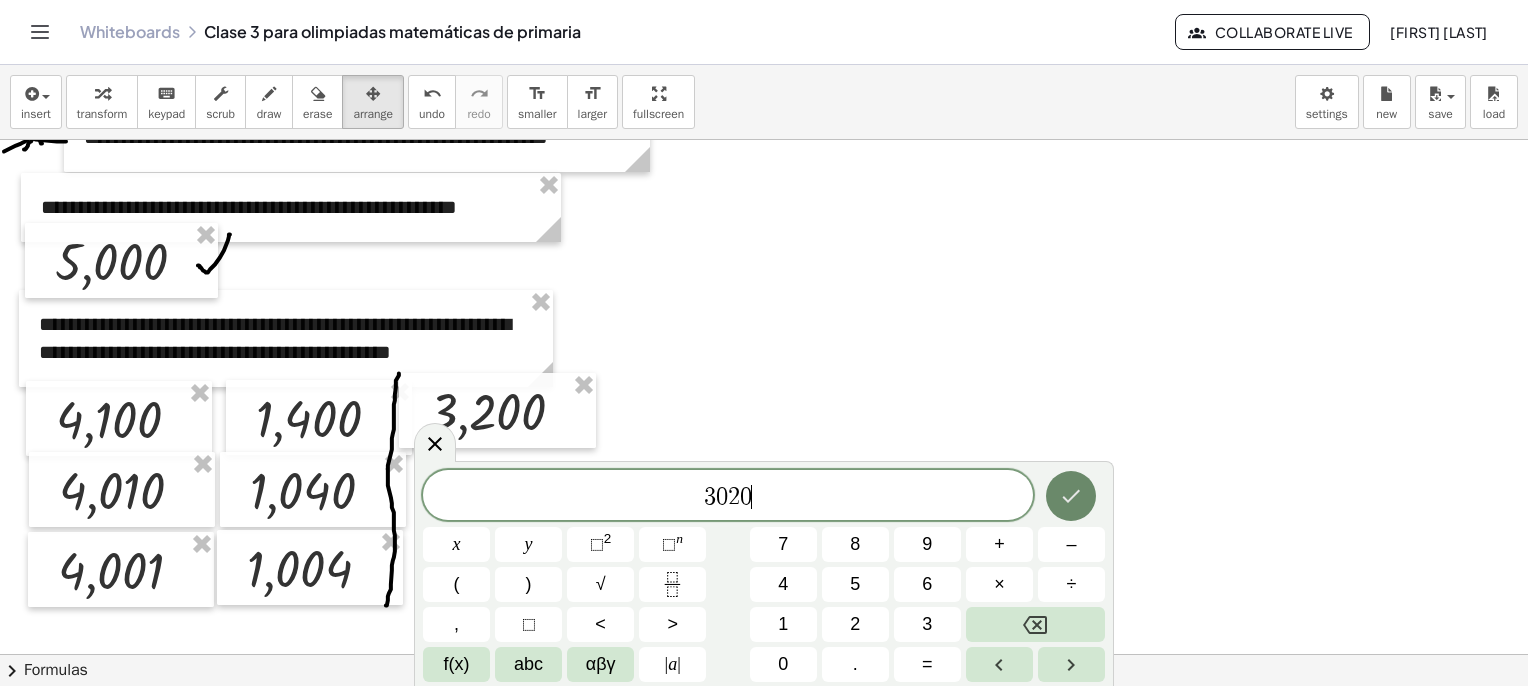 click 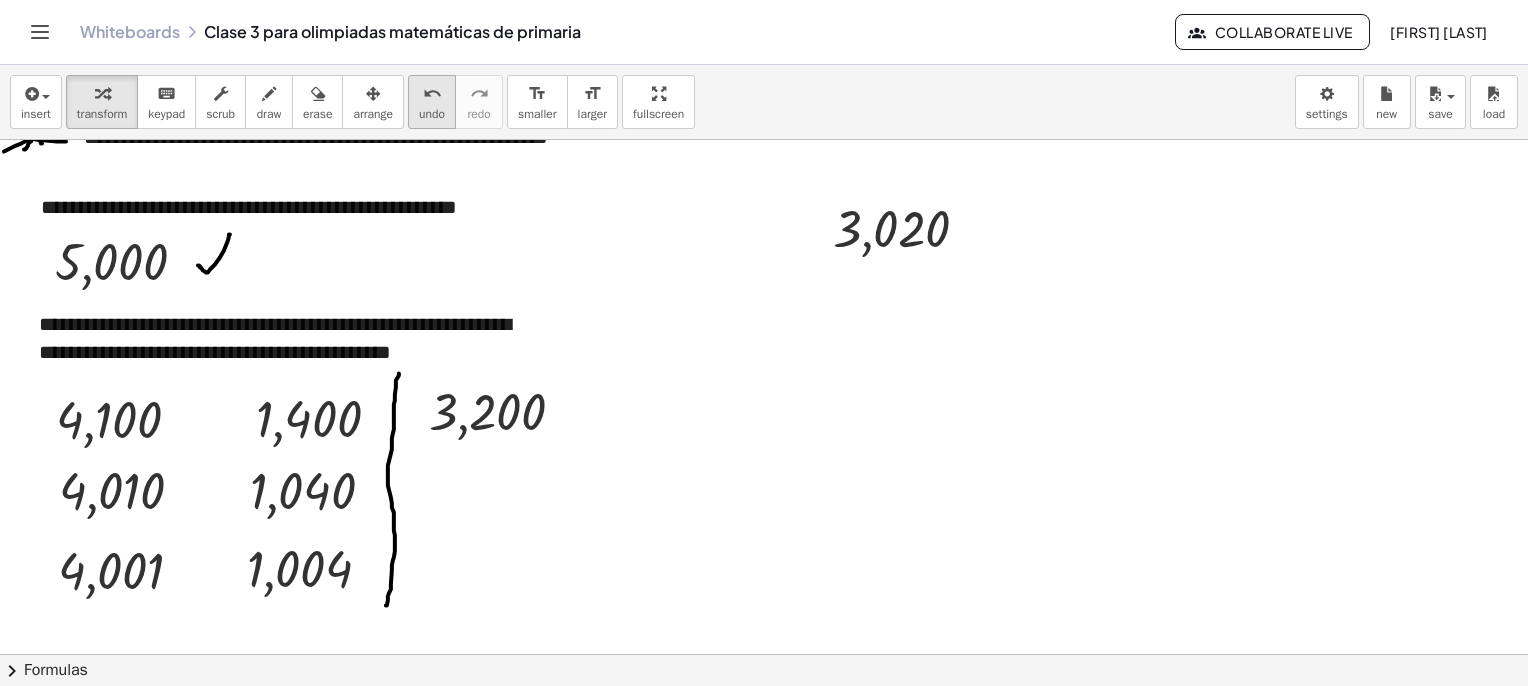 click on "undo" at bounding box center [432, 114] 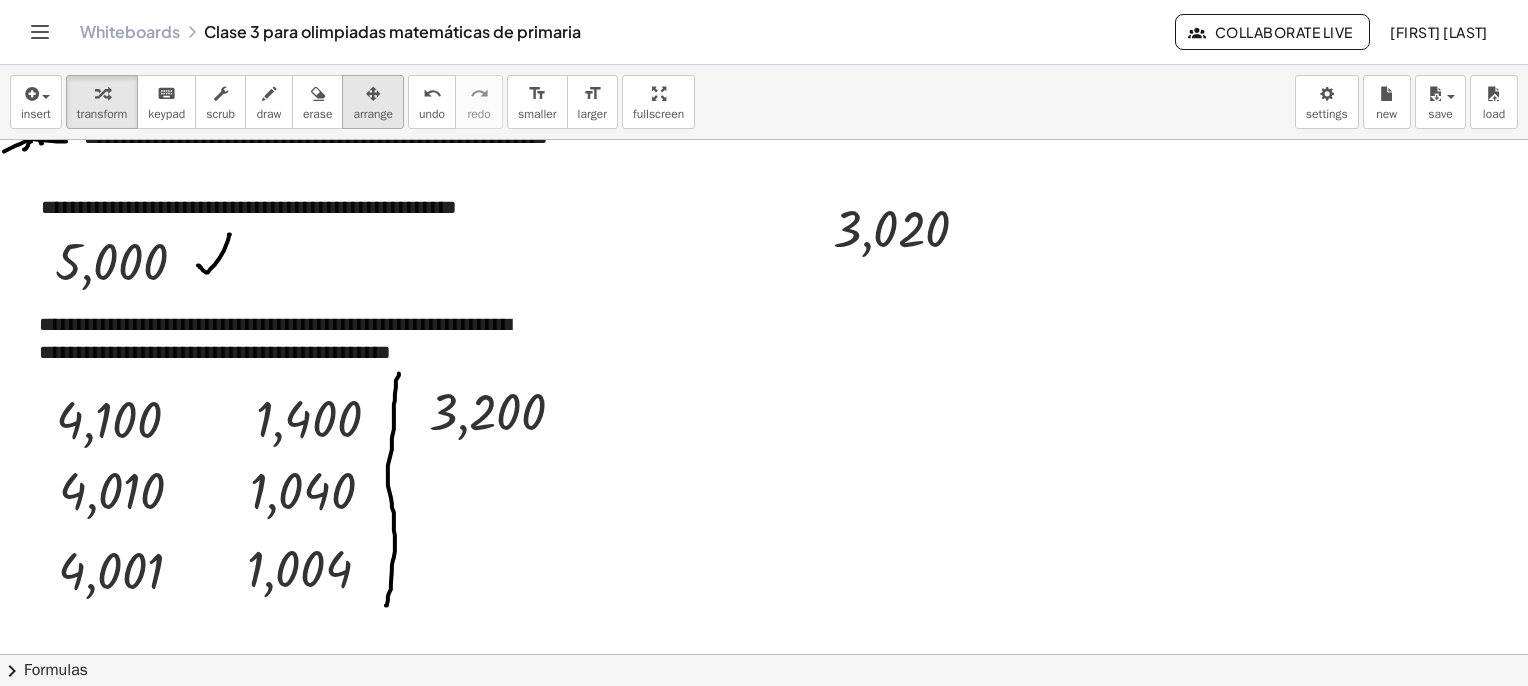 click on "arrange" at bounding box center [373, 114] 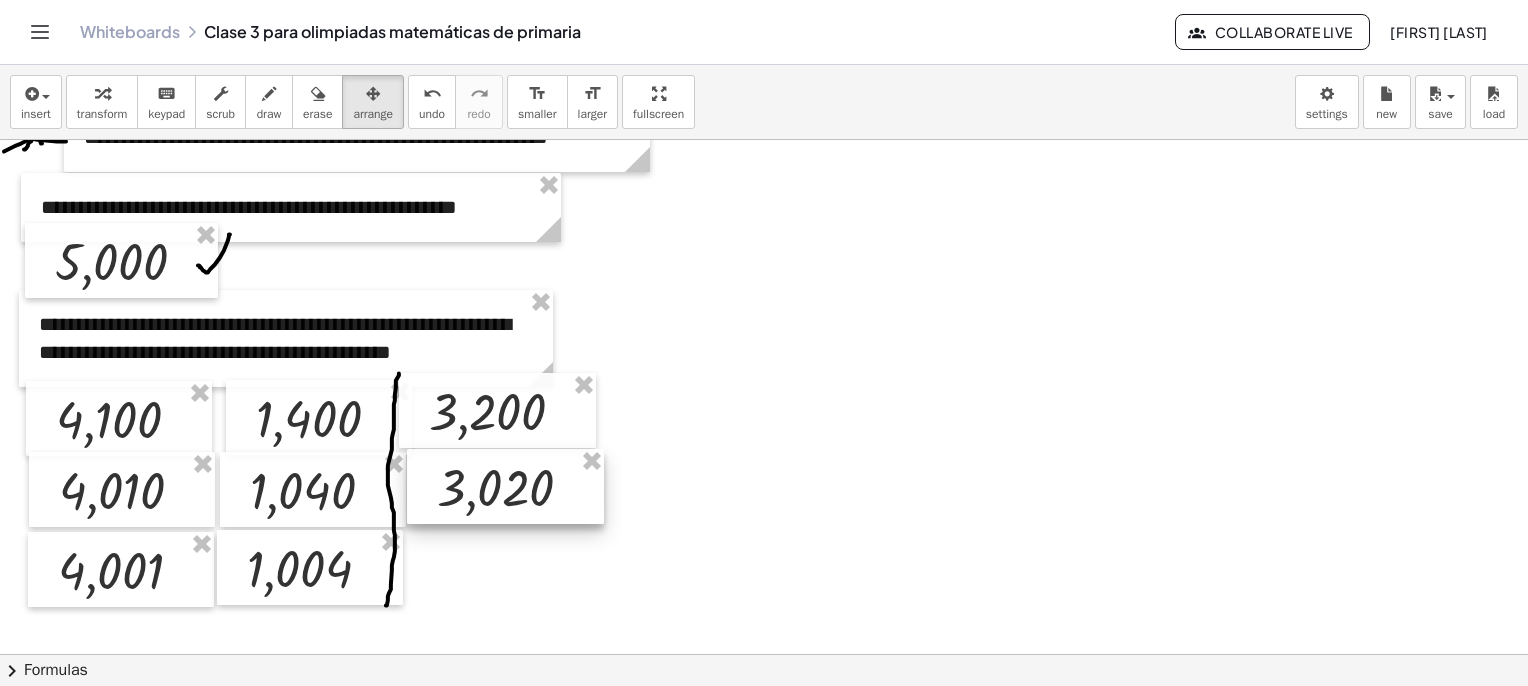 drag, startPoint x: 870, startPoint y: 211, endPoint x: 471, endPoint y: 469, distance: 475.14734 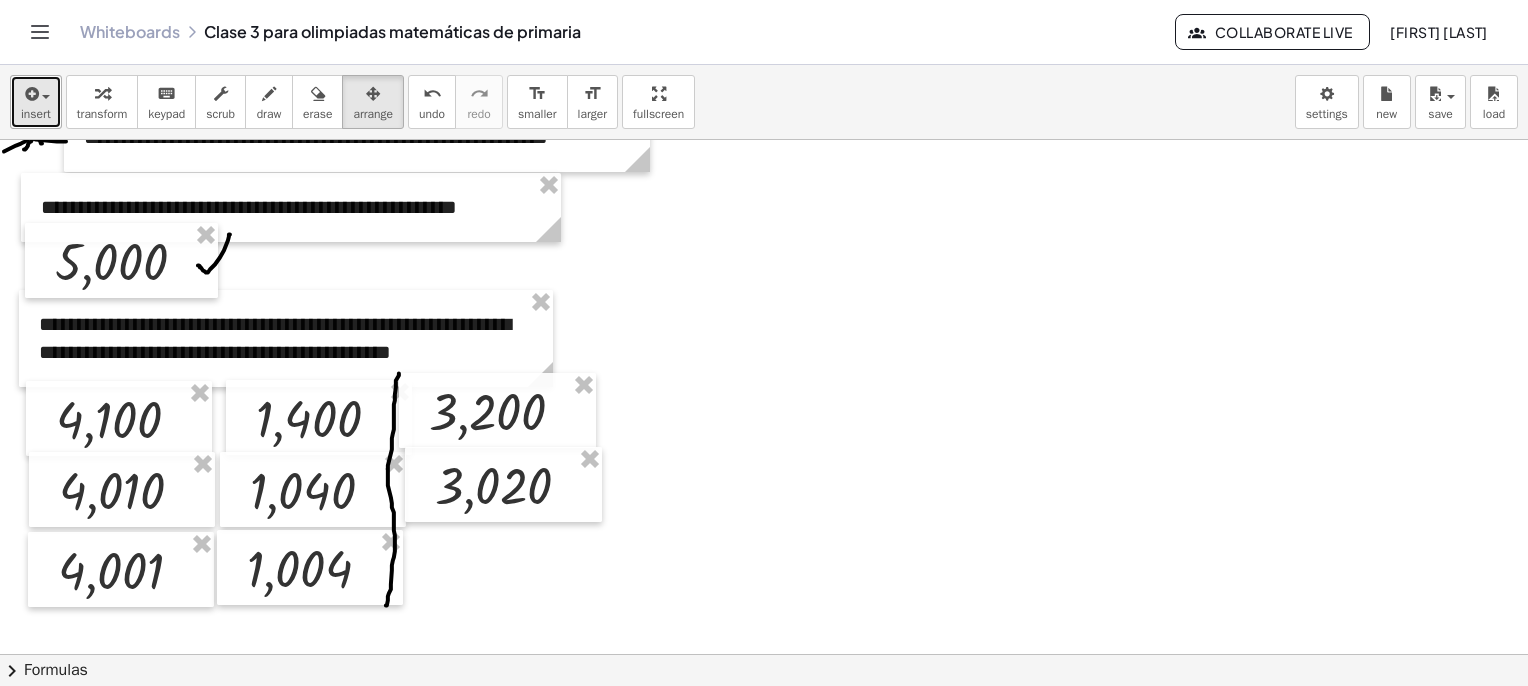 click at bounding box center [30, 94] 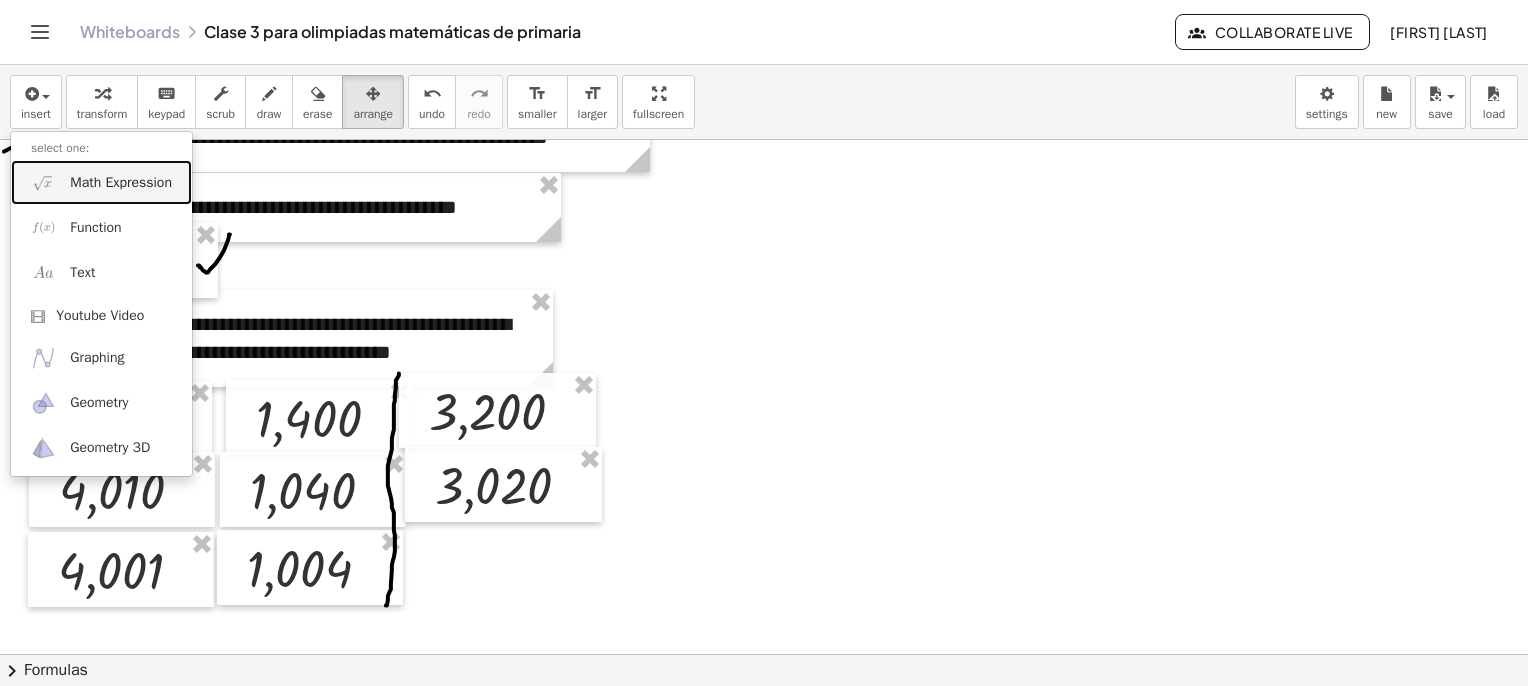click on "Math Expression" at bounding box center (121, 183) 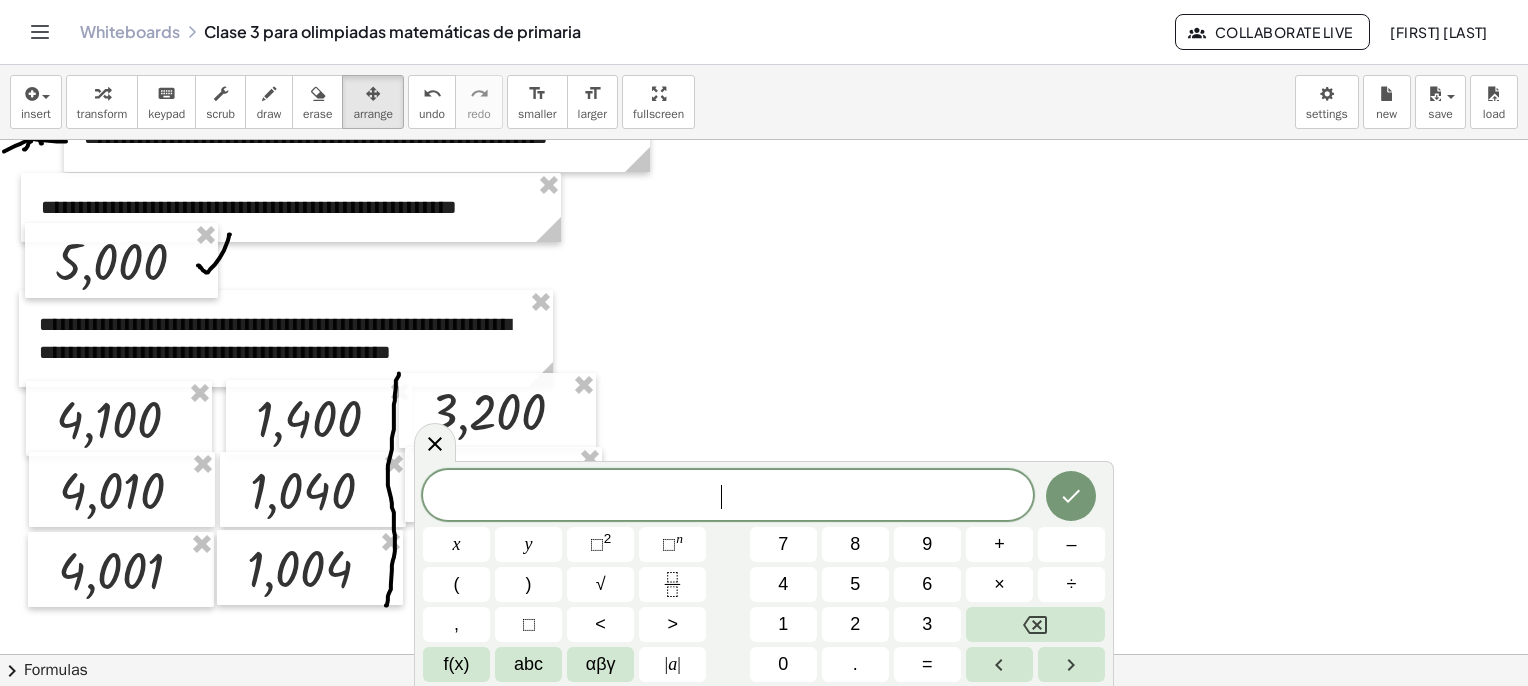 scroll, scrollTop: 2062, scrollLeft: 0, axis: vertical 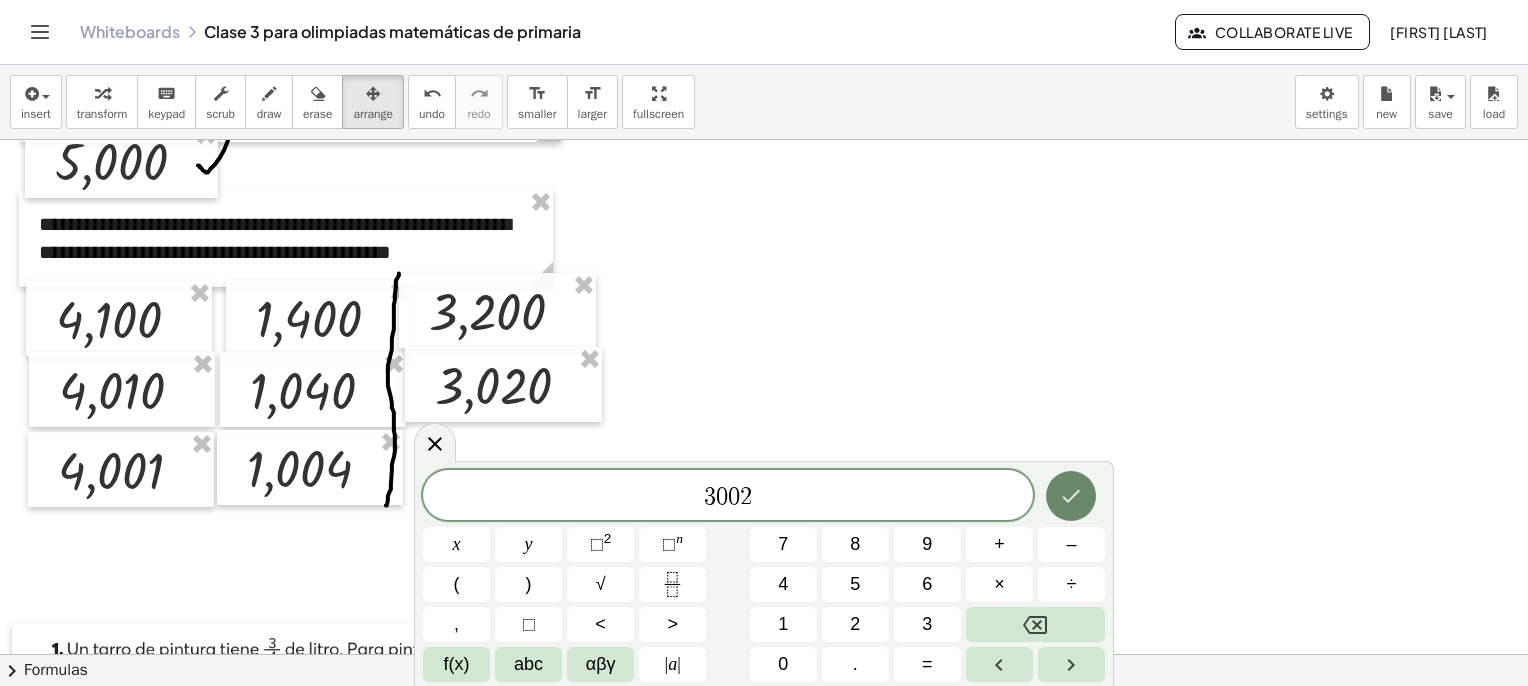 click at bounding box center (1071, 496) 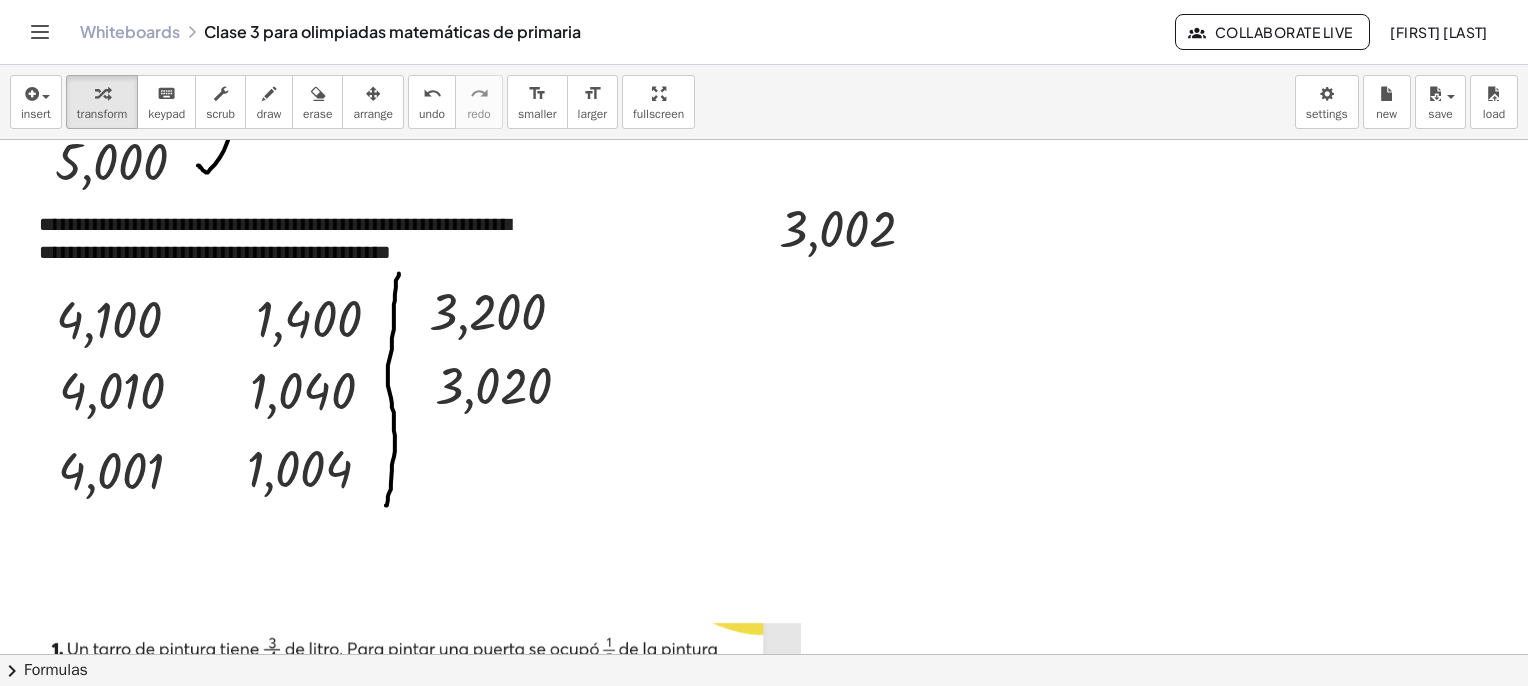 scroll, scrollTop: 1962, scrollLeft: 0, axis: vertical 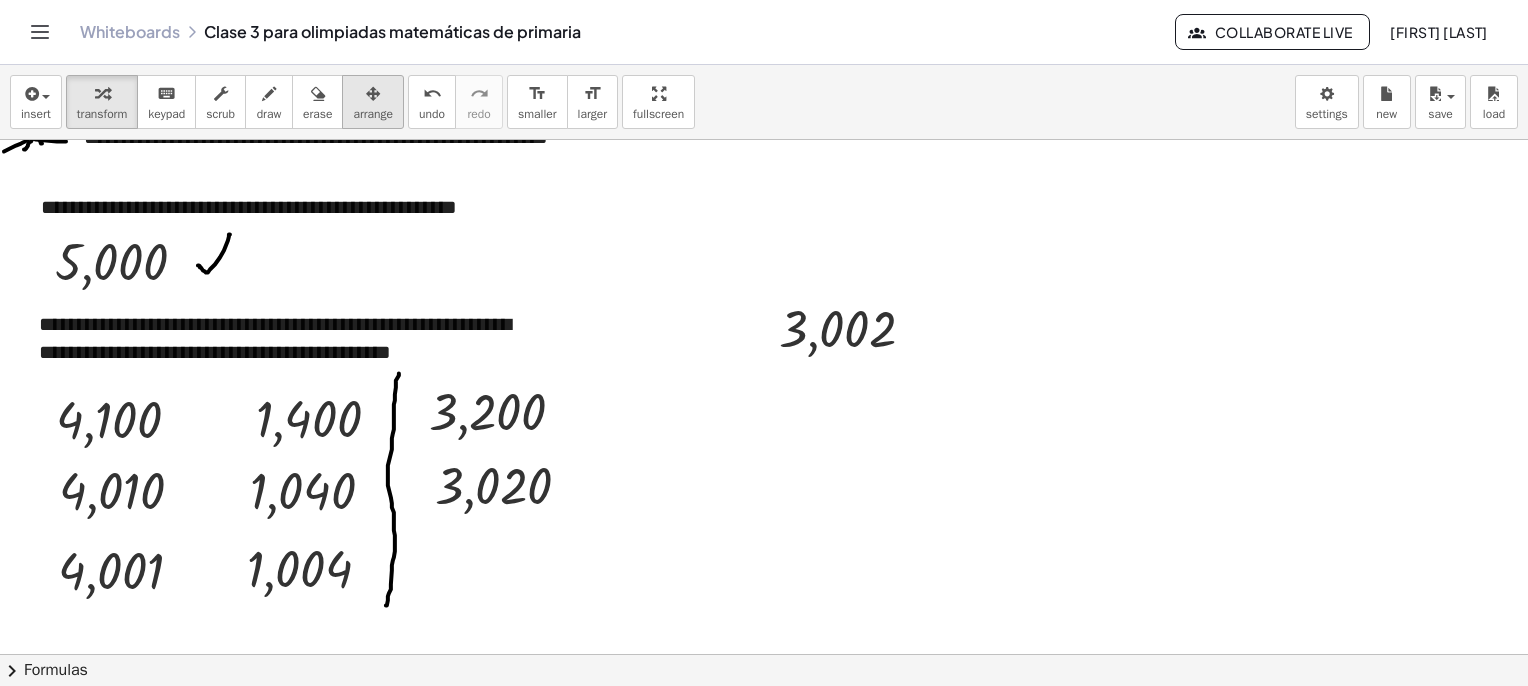 click at bounding box center (373, 94) 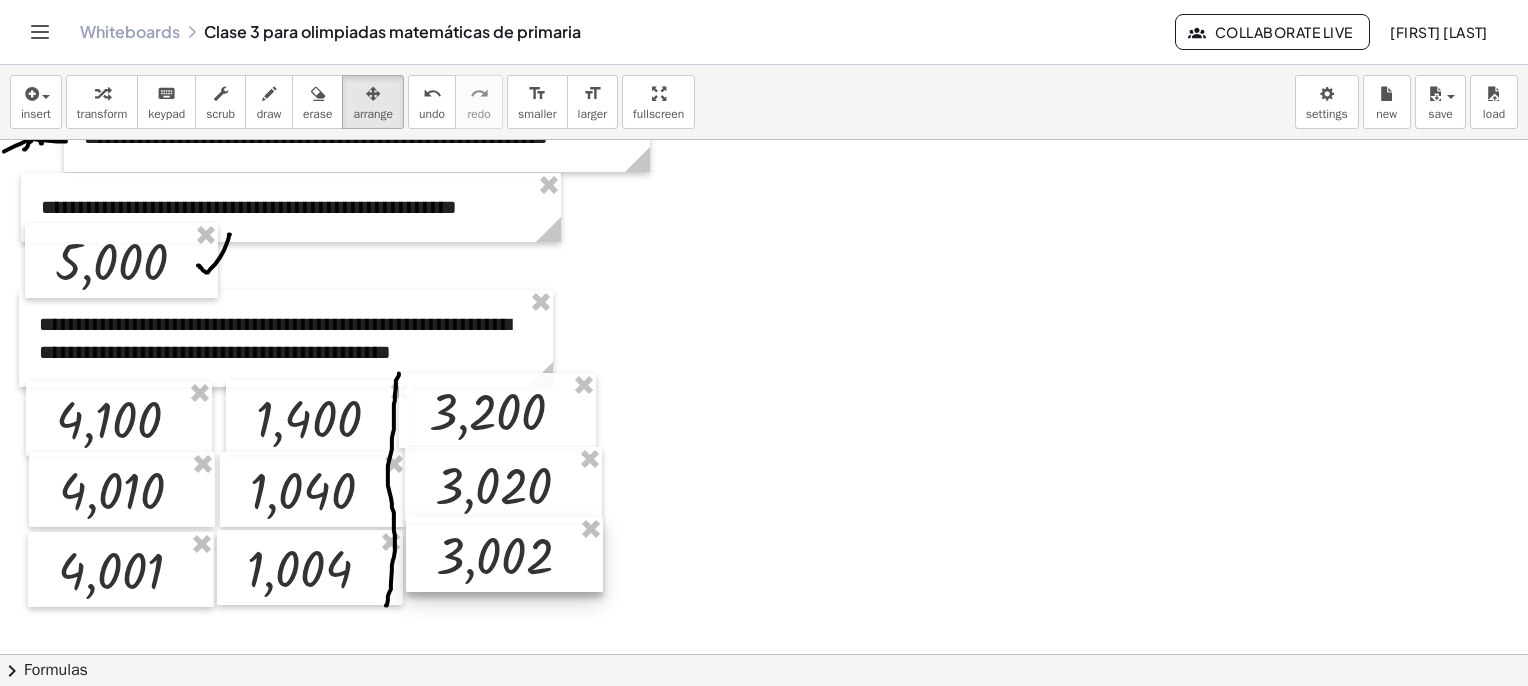 drag, startPoint x: 863, startPoint y: 354, endPoint x: 519, endPoint y: 581, distance: 412.14682 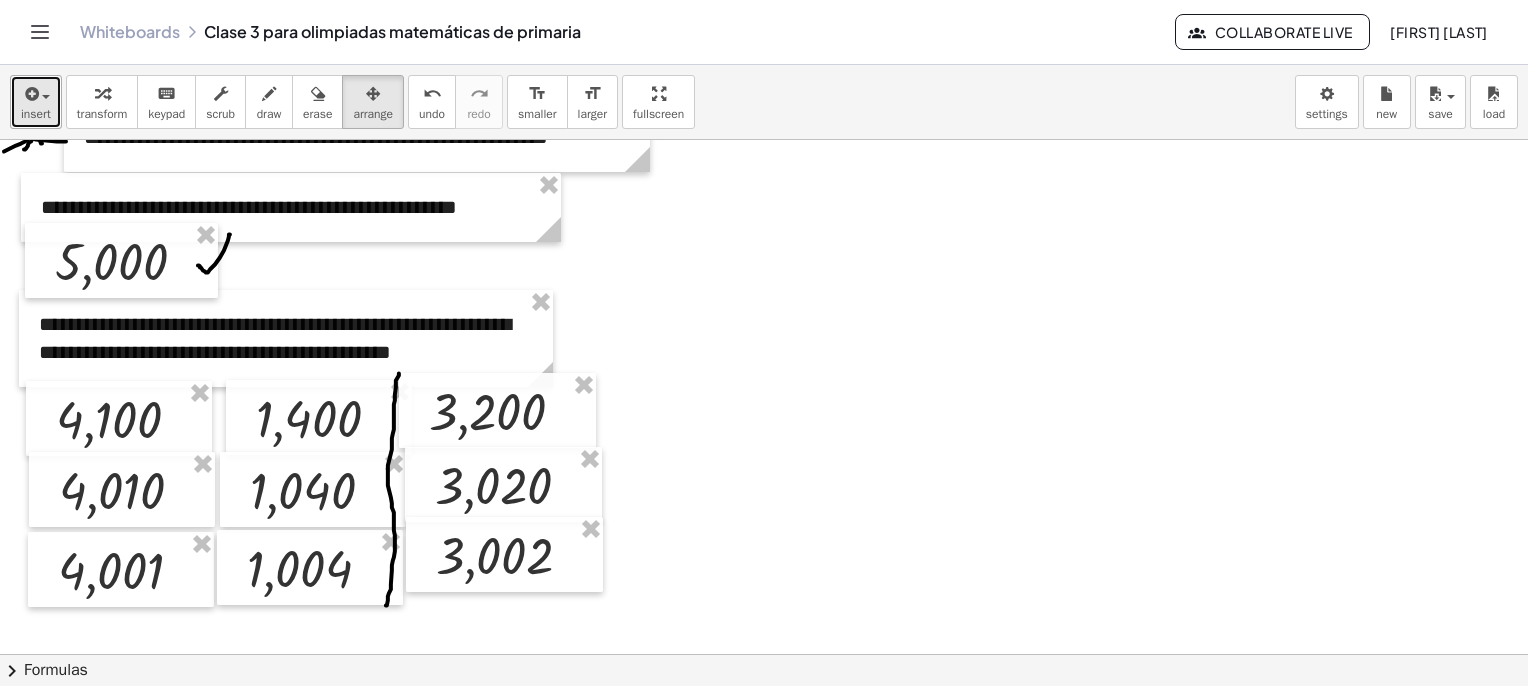 click at bounding box center [30, 94] 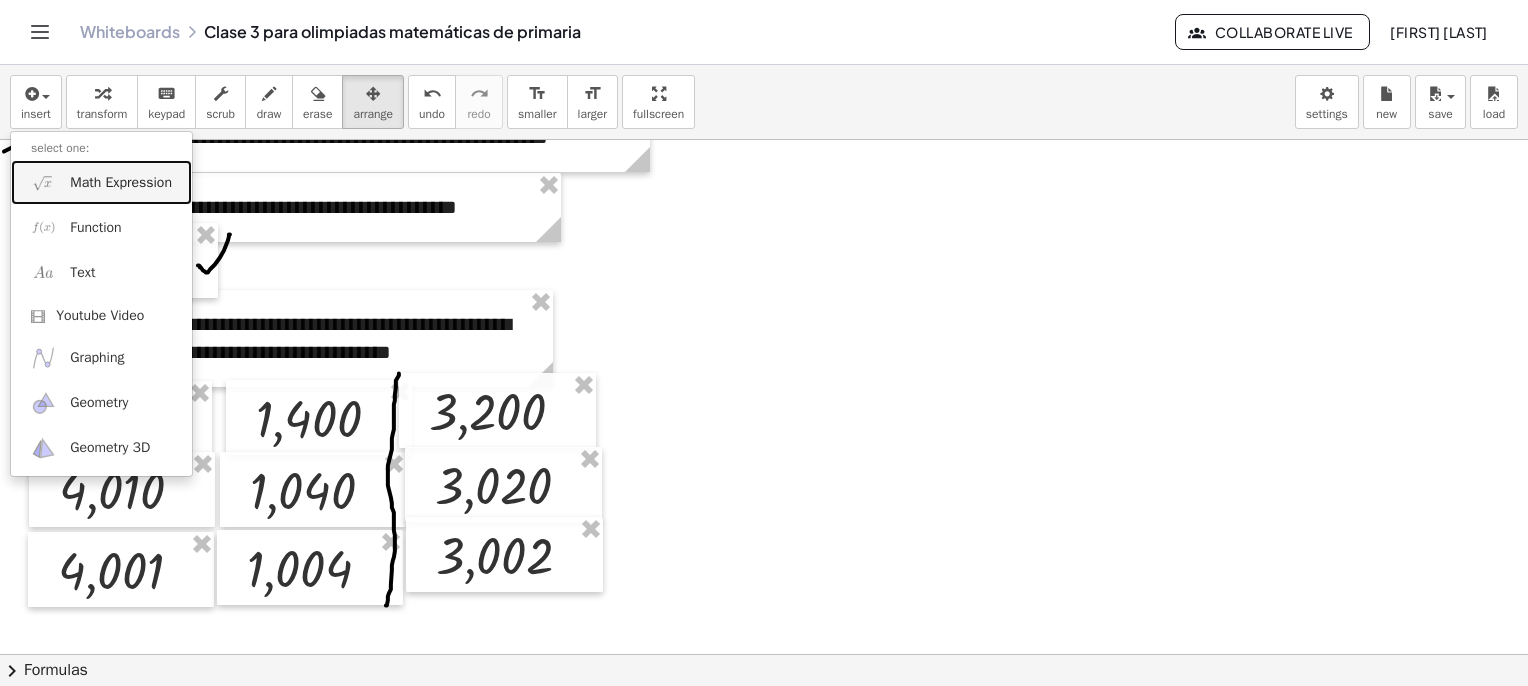 click on "Math Expression" at bounding box center (121, 183) 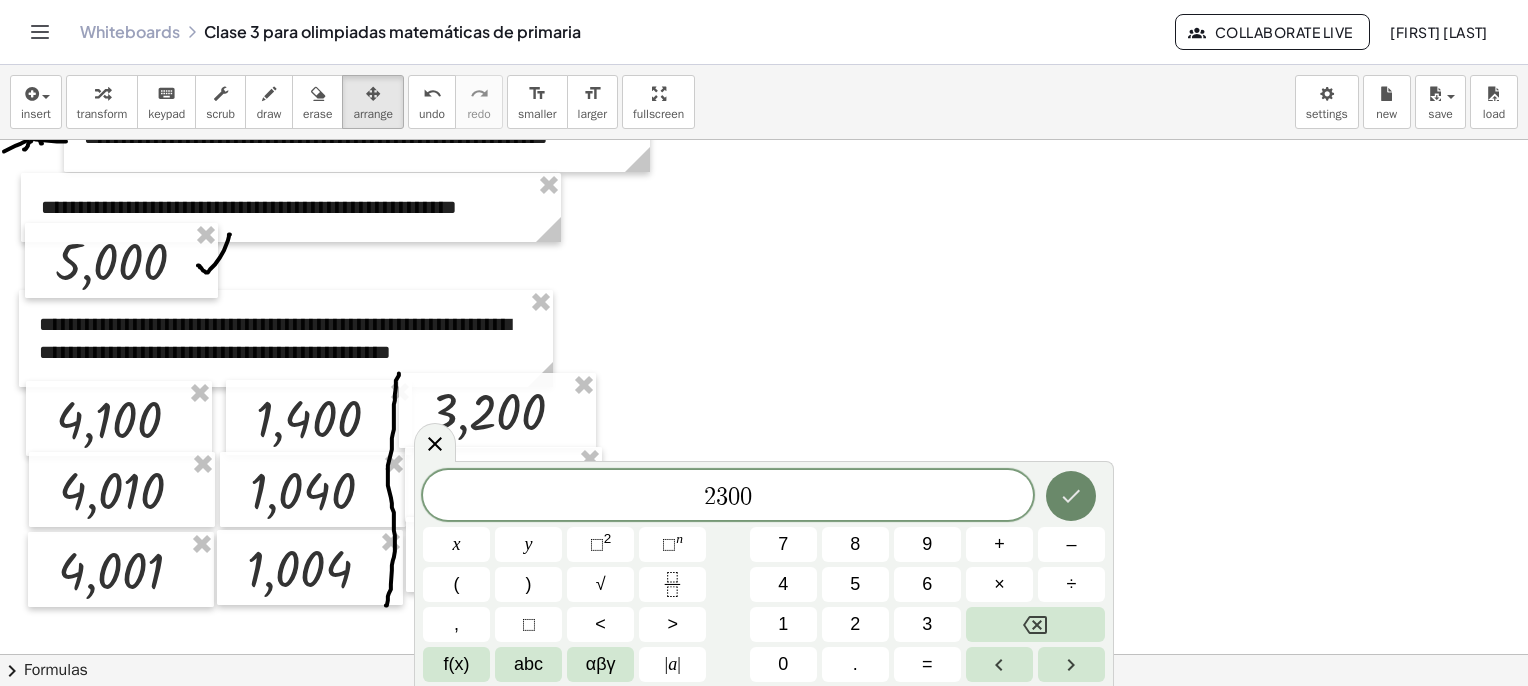 click 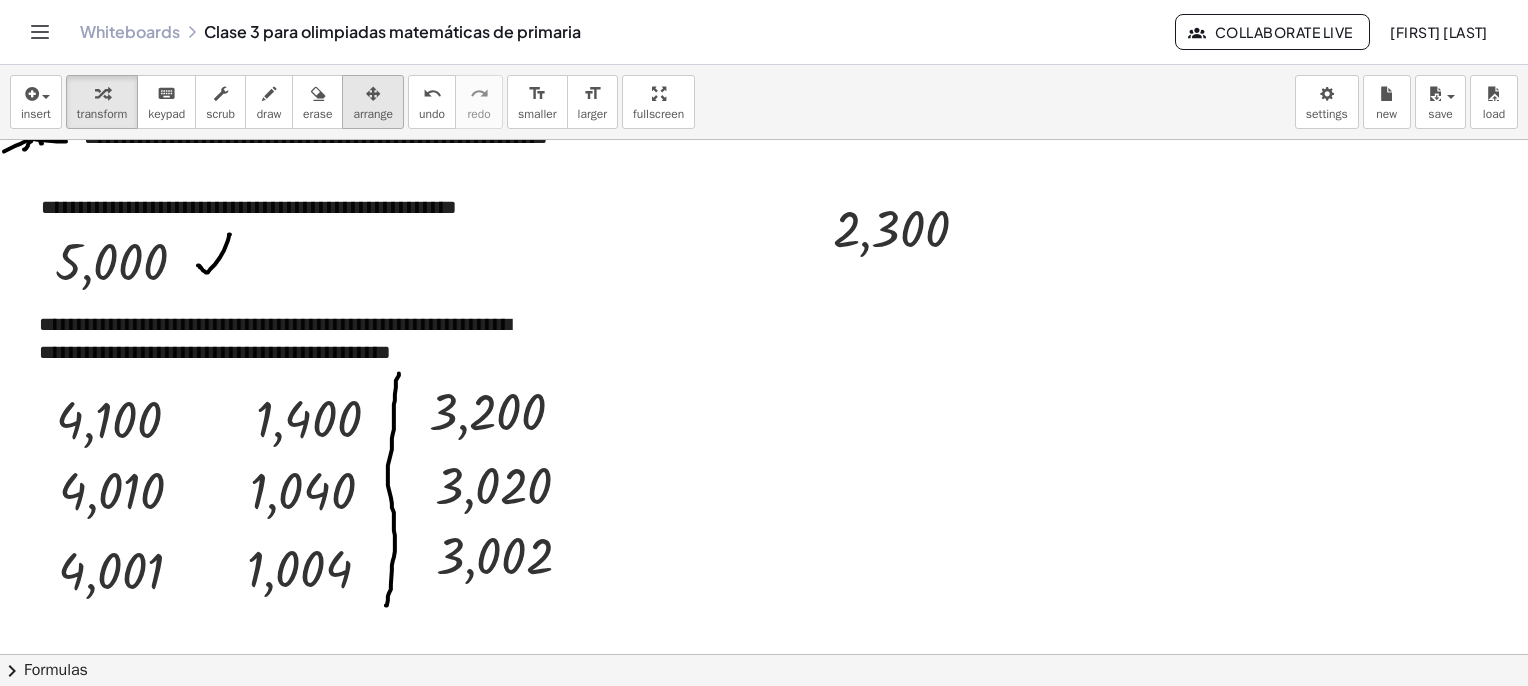 click at bounding box center (373, 94) 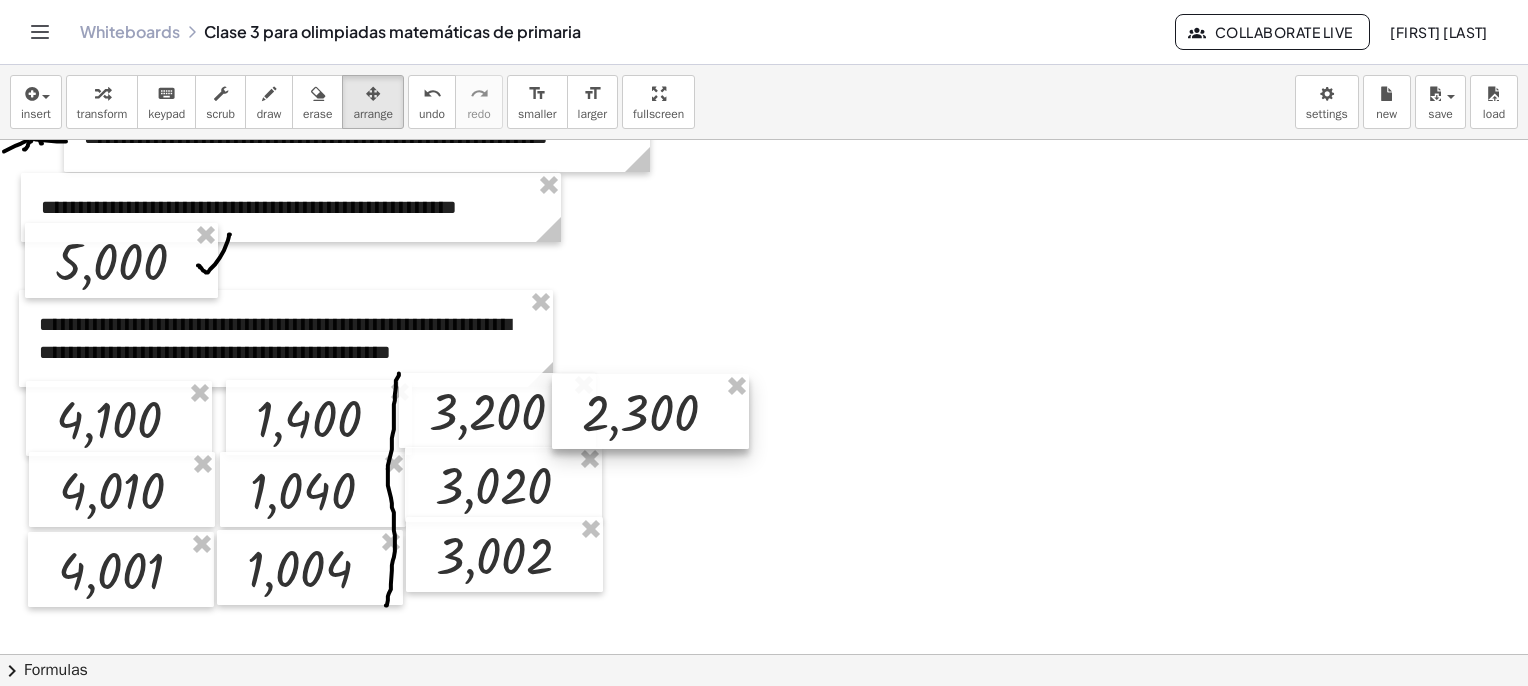 drag, startPoint x: 875, startPoint y: 221, endPoint x: 624, endPoint y: 405, distance: 311.21857 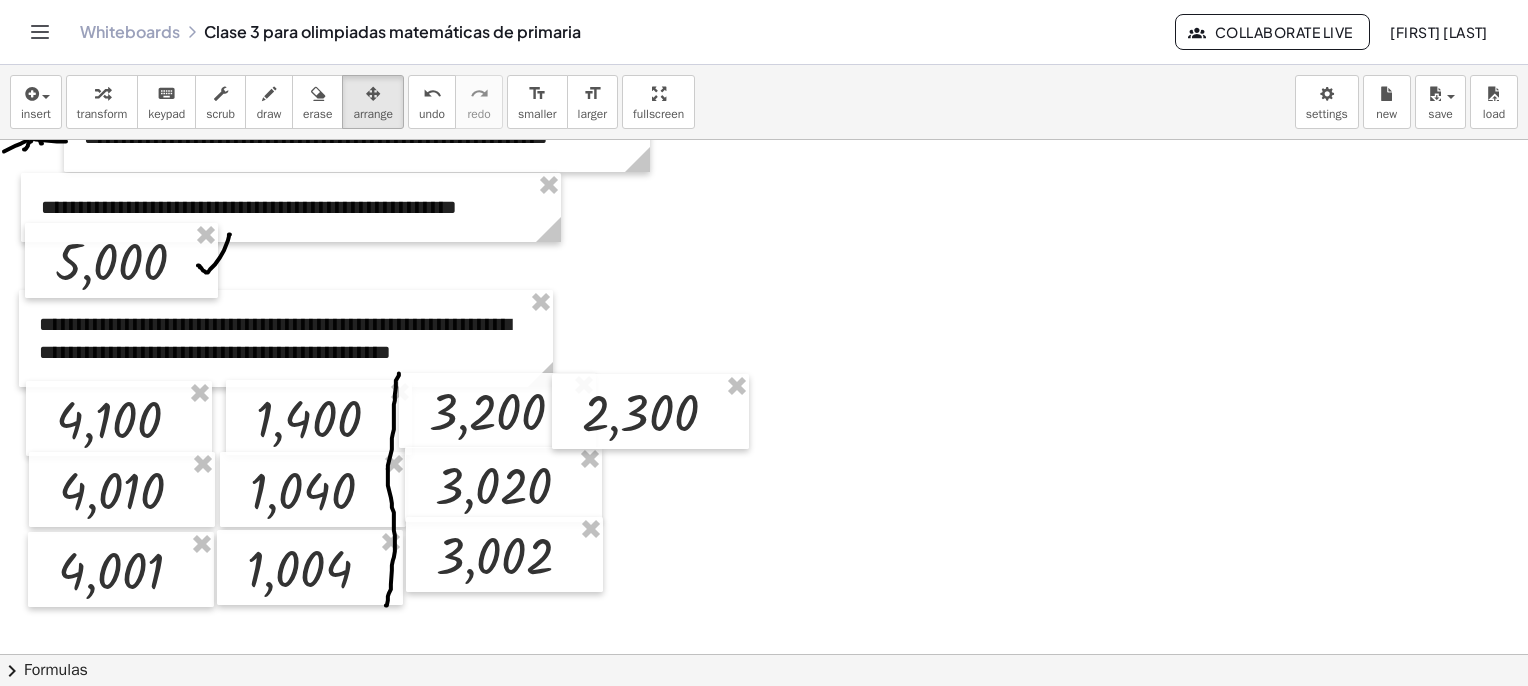 click at bounding box center [787, 1865] 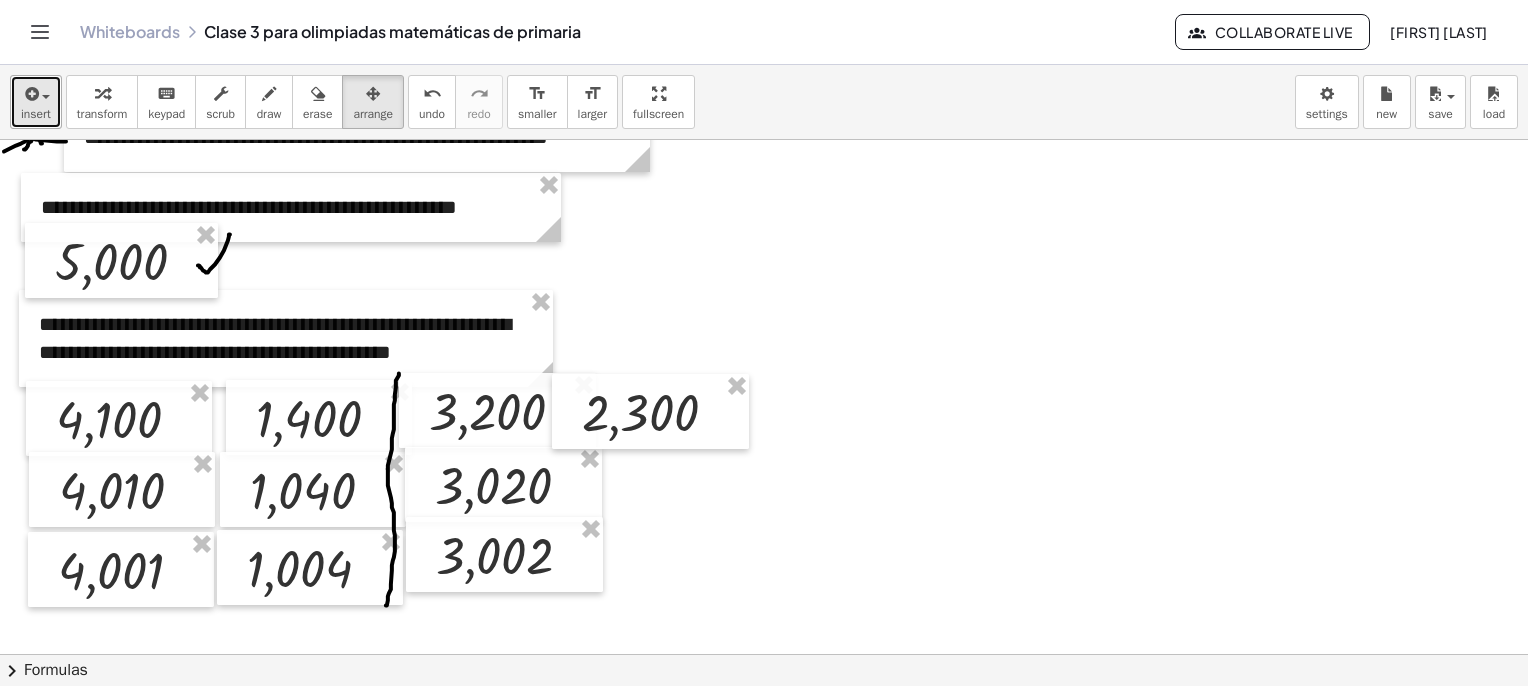 click on "insert" at bounding box center (36, 102) 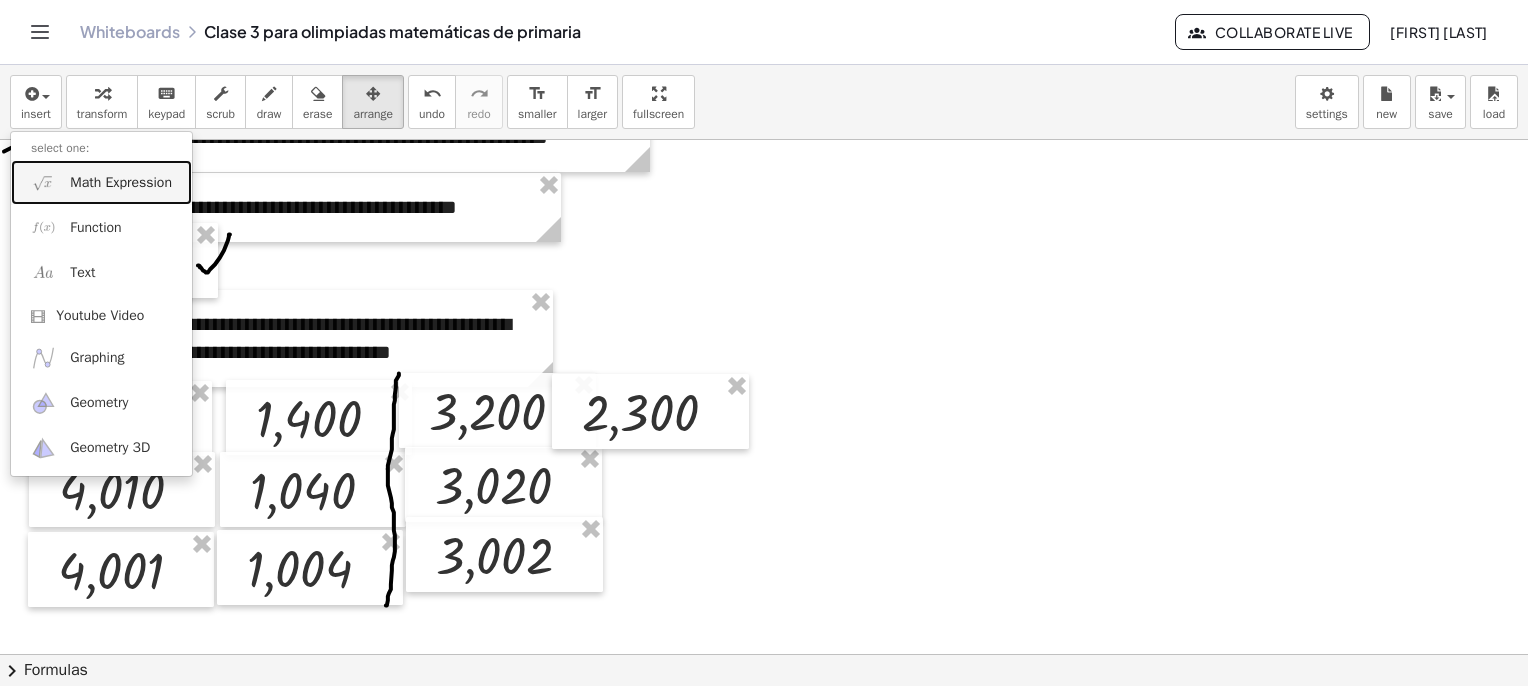 click on "Math Expression" at bounding box center (121, 183) 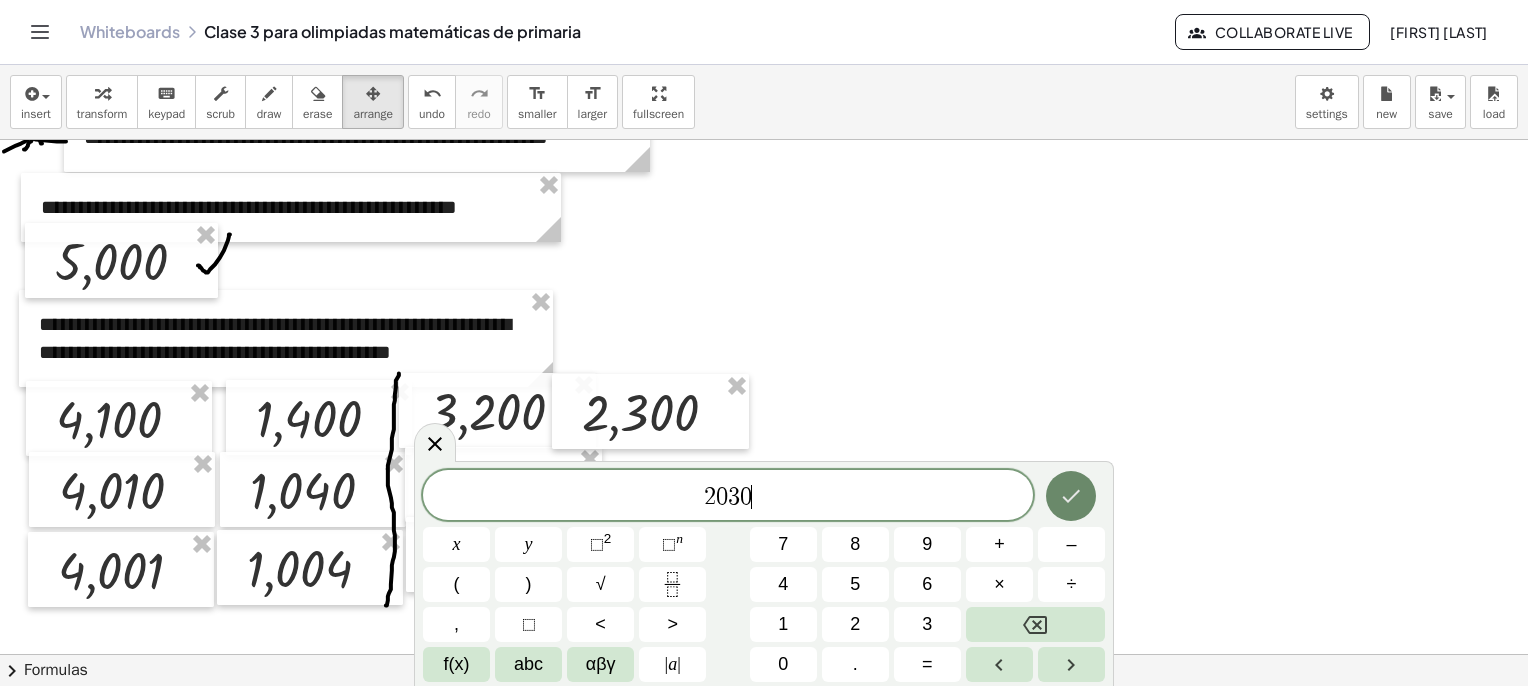 click at bounding box center (1071, 496) 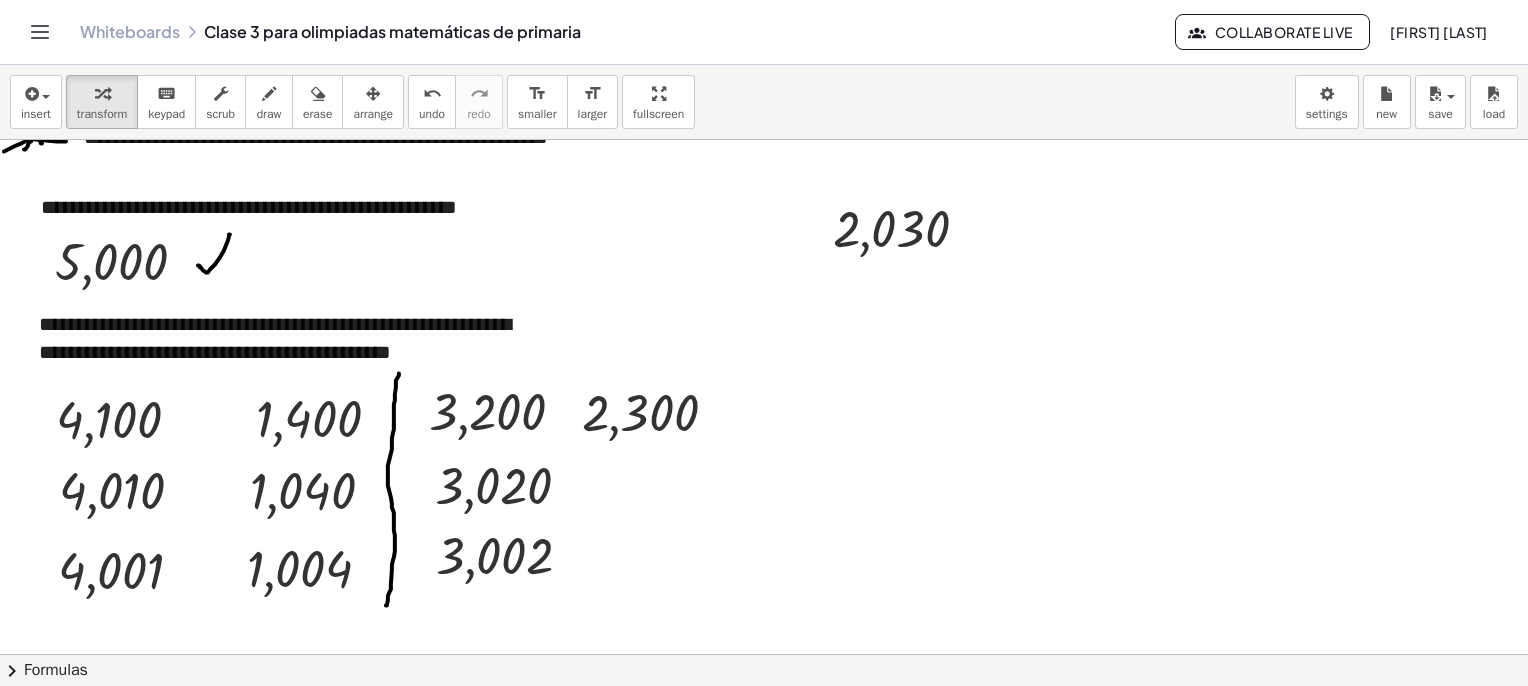 click on "insert select one: Math Expression Function Text Youtube Video Graphing Geometry Geometry 3D transform keyboard keypad scrub draw erase arrange undo undo redo redo format_size smaller format_size larger fullscreen load   save new settings" at bounding box center (764, 102) 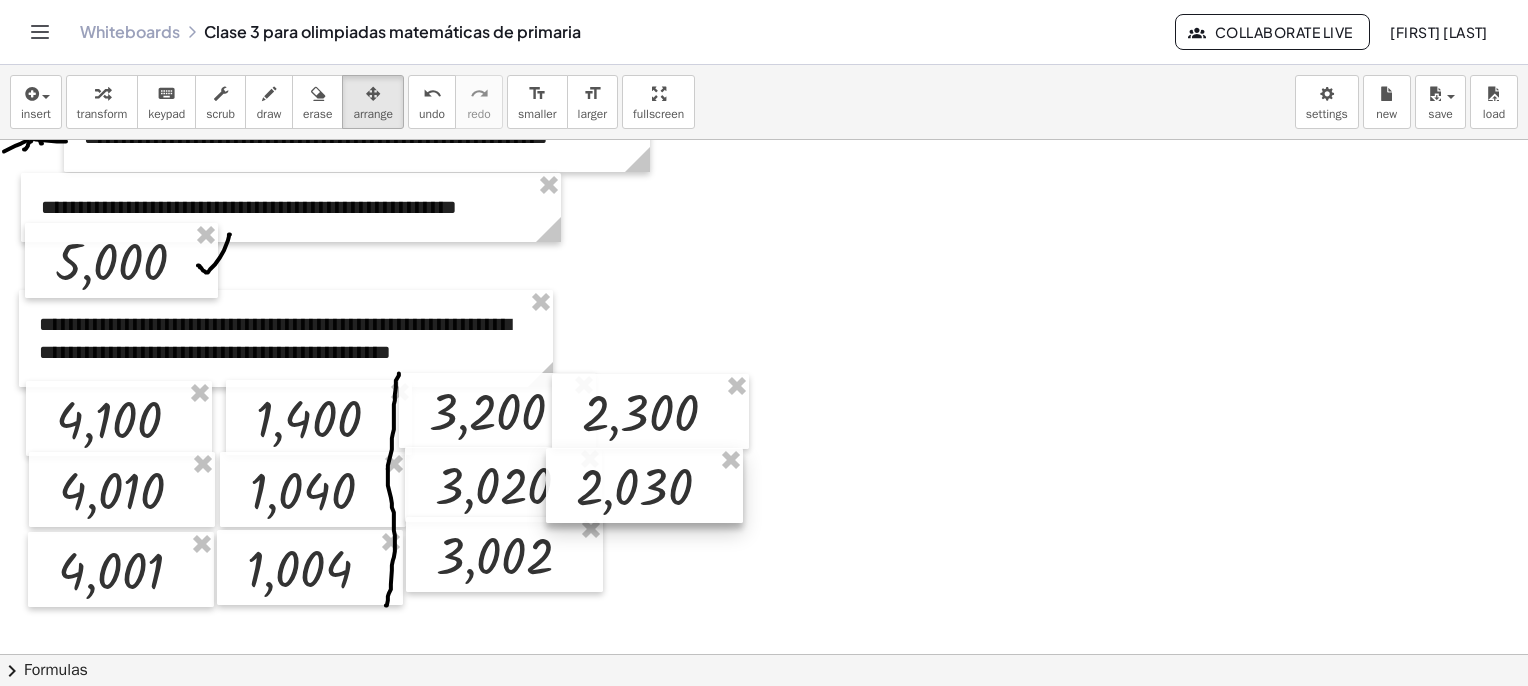 drag, startPoint x: 920, startPoint y: 233, endPoint x: 663, endPoint y: 491, distance: 364.16068 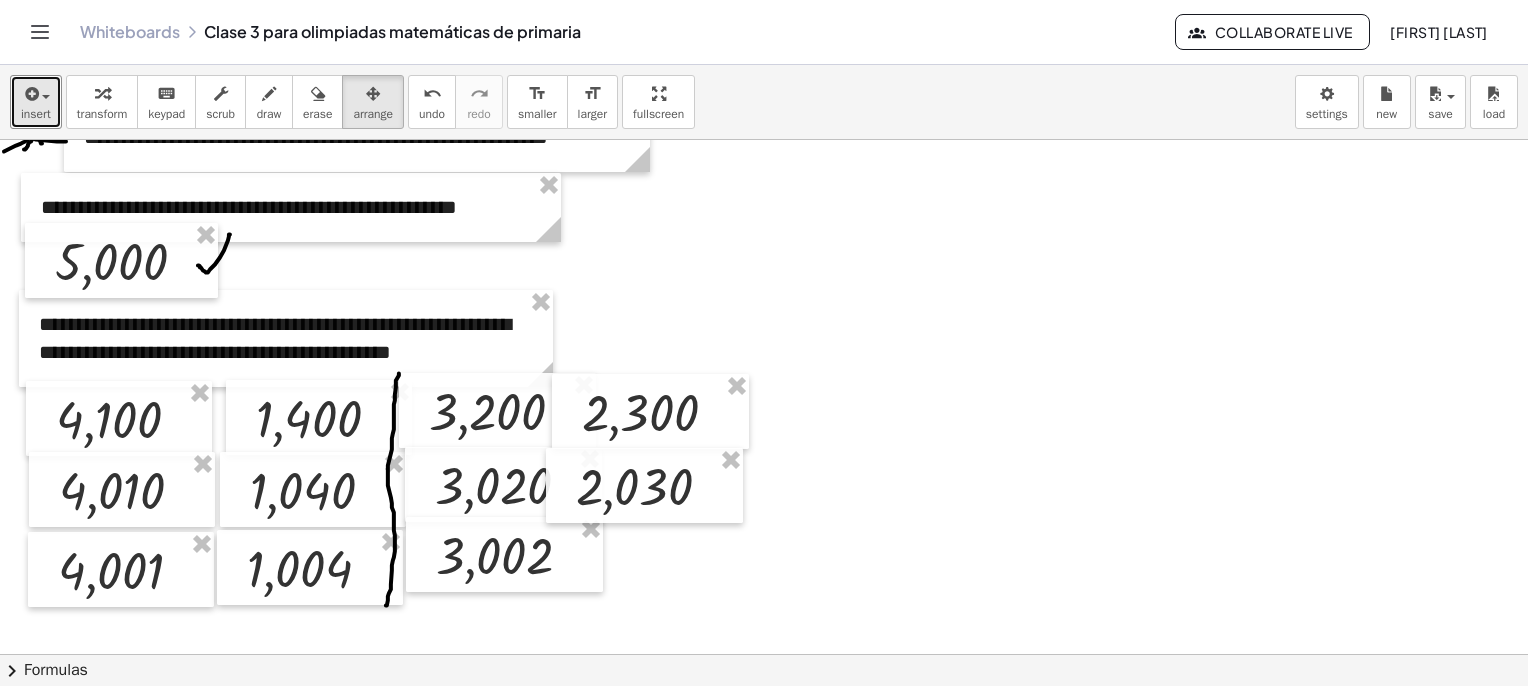 drag, startPoint x: 36, startPoint y: 93, endPoint x: 72, endPoint y: 131, distance: 52.34501 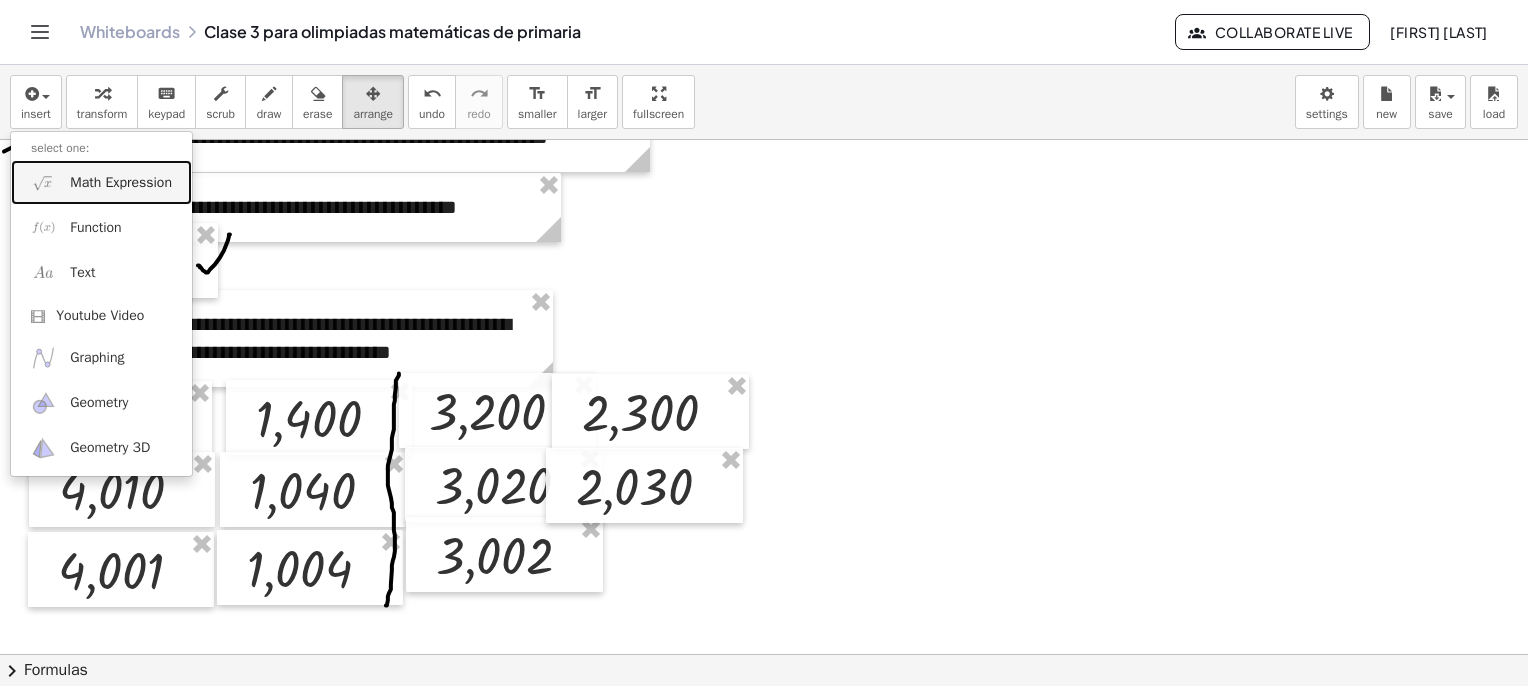 drag, startPoint x: 100, startPoint y: 179, endPoint x: 334, endPoint y: 223, distance: 238.10081 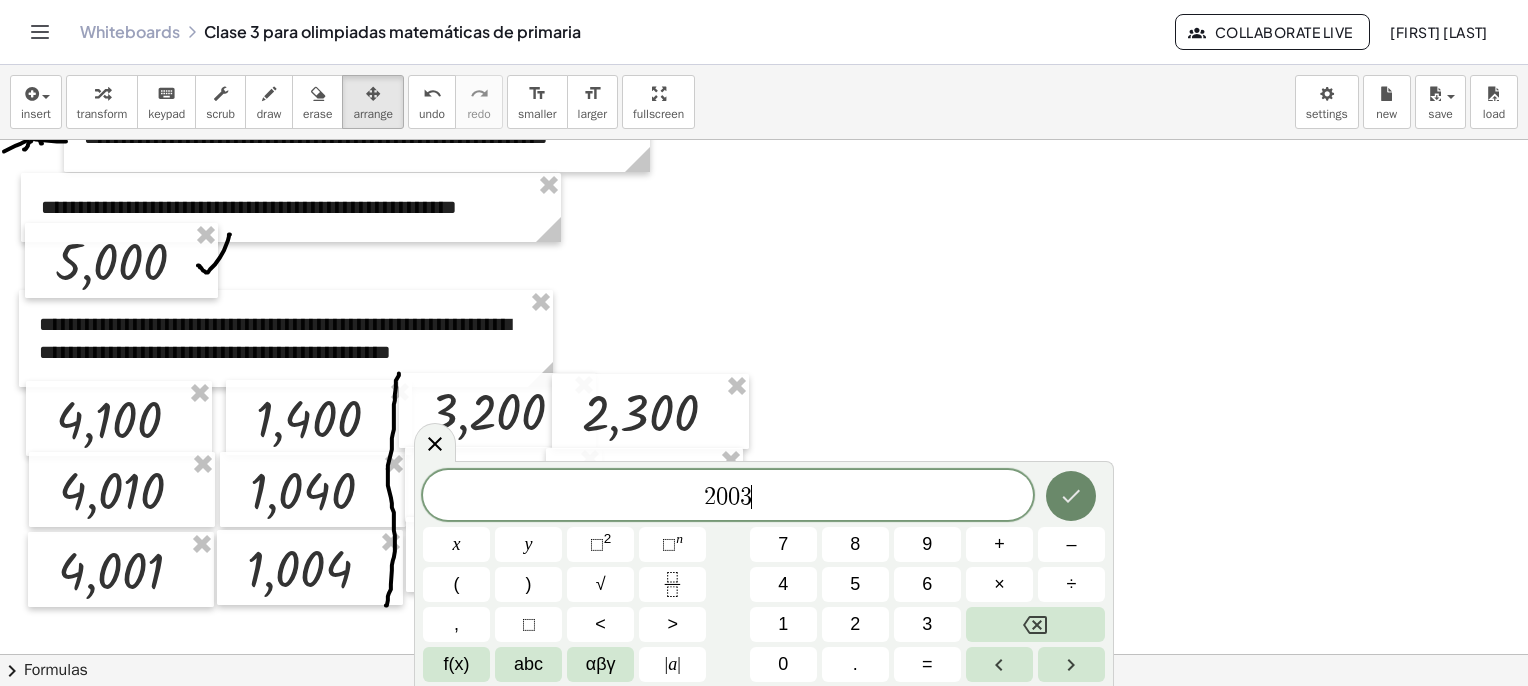 click 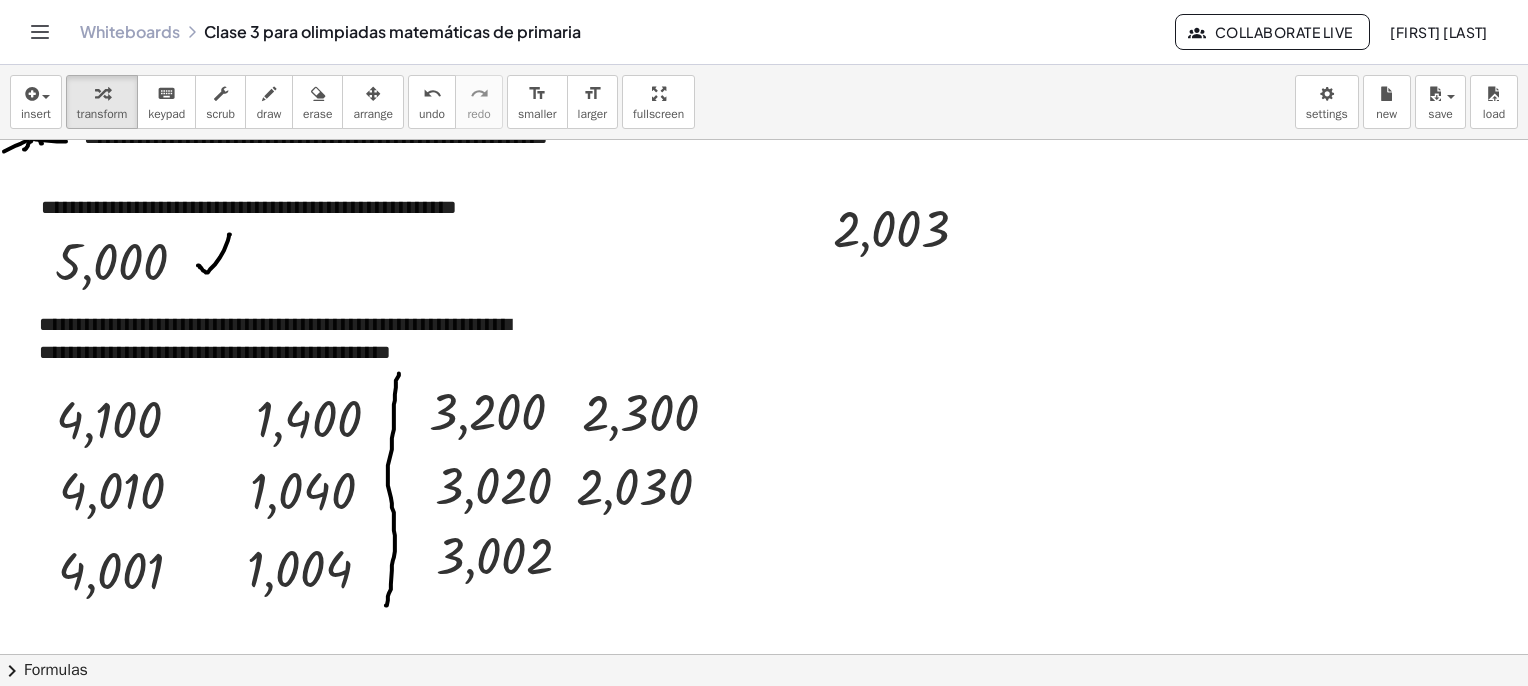 click on "arrange" at bounding box center (373, 114) 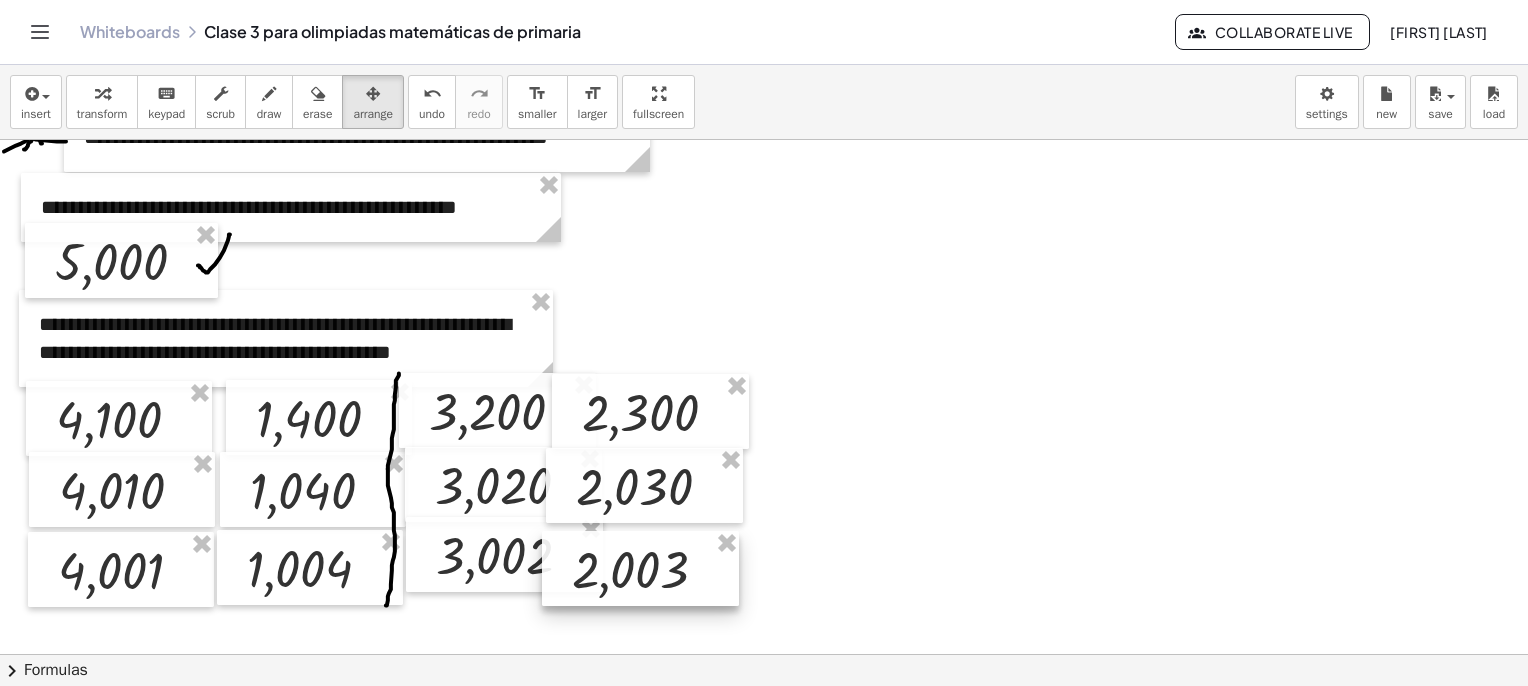drag, startPoint x: 867, startPoint y: 269, endPoint x: 648, endPoint y: 553, distance: 358.6321 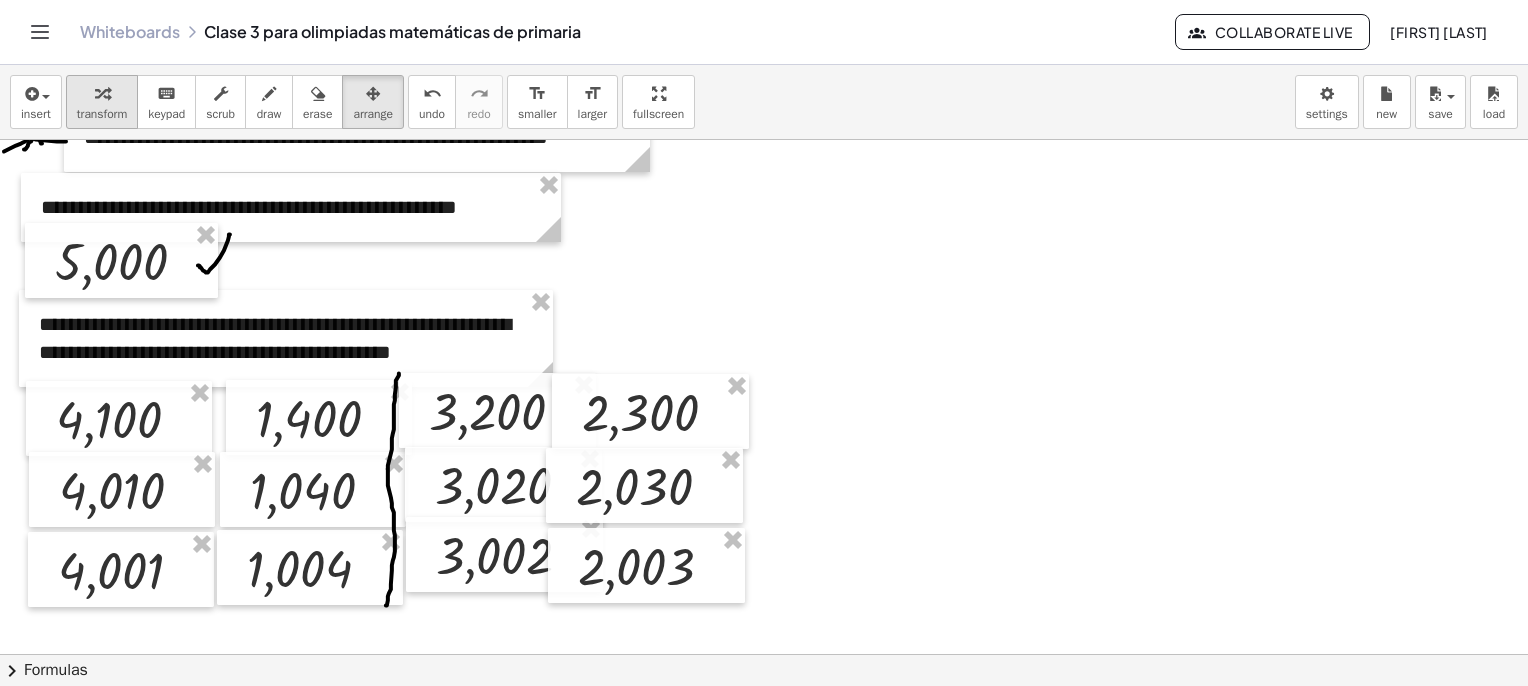click at bounding box center (102, 94) 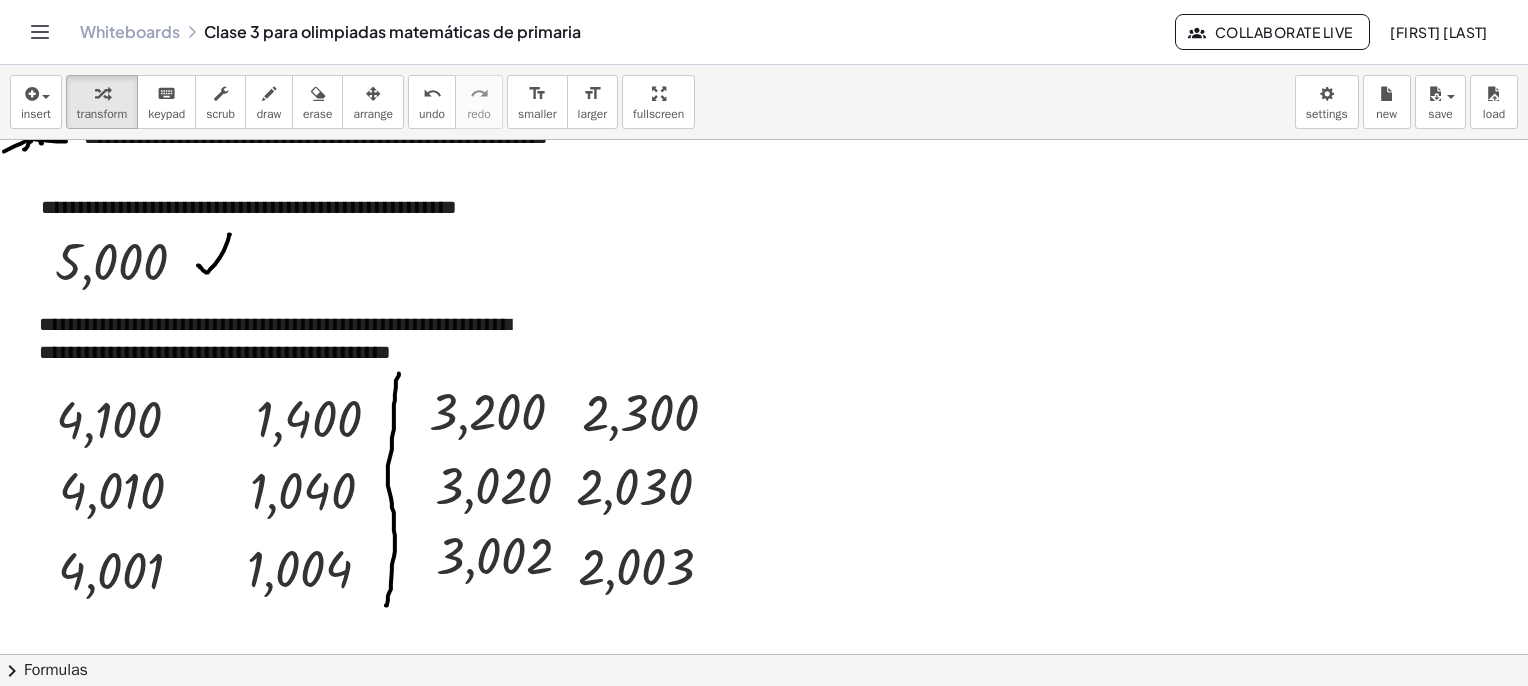 click at bounding box center (787, 1865) 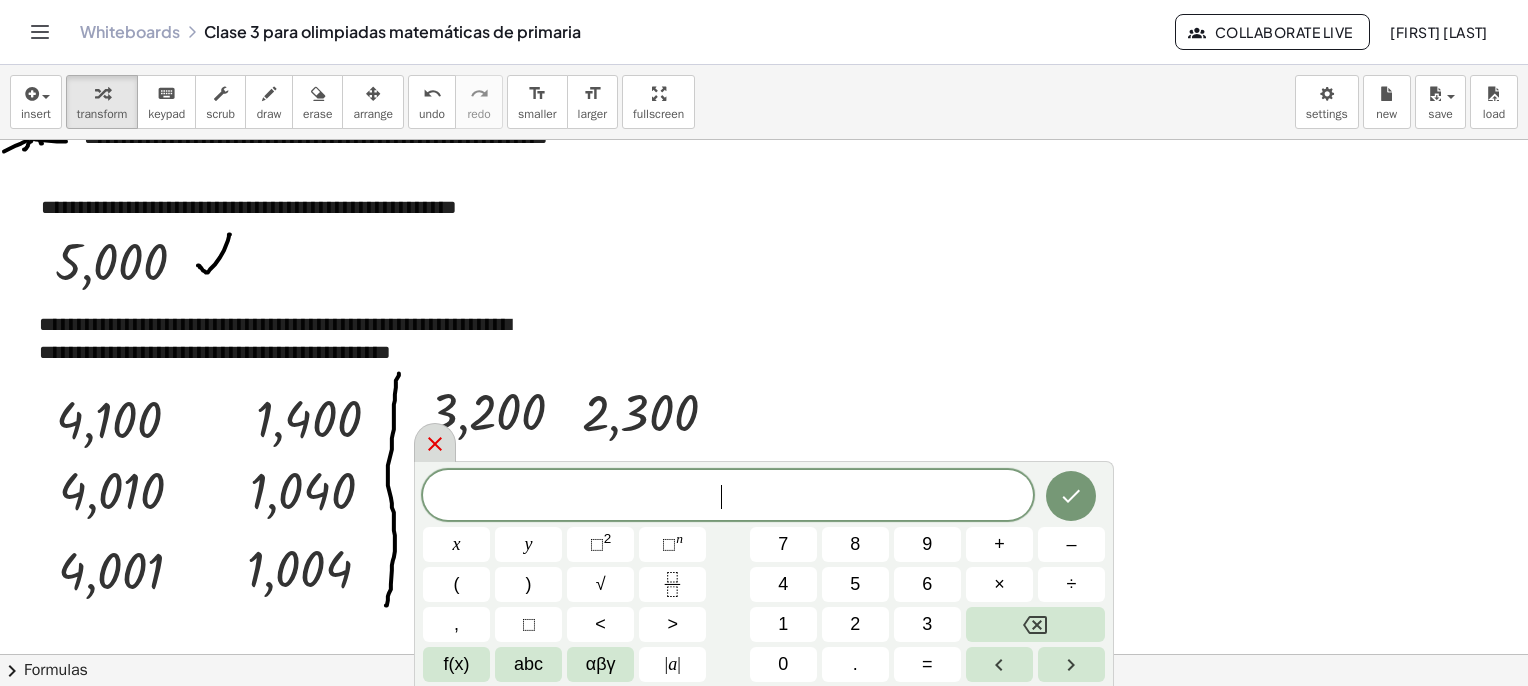 click 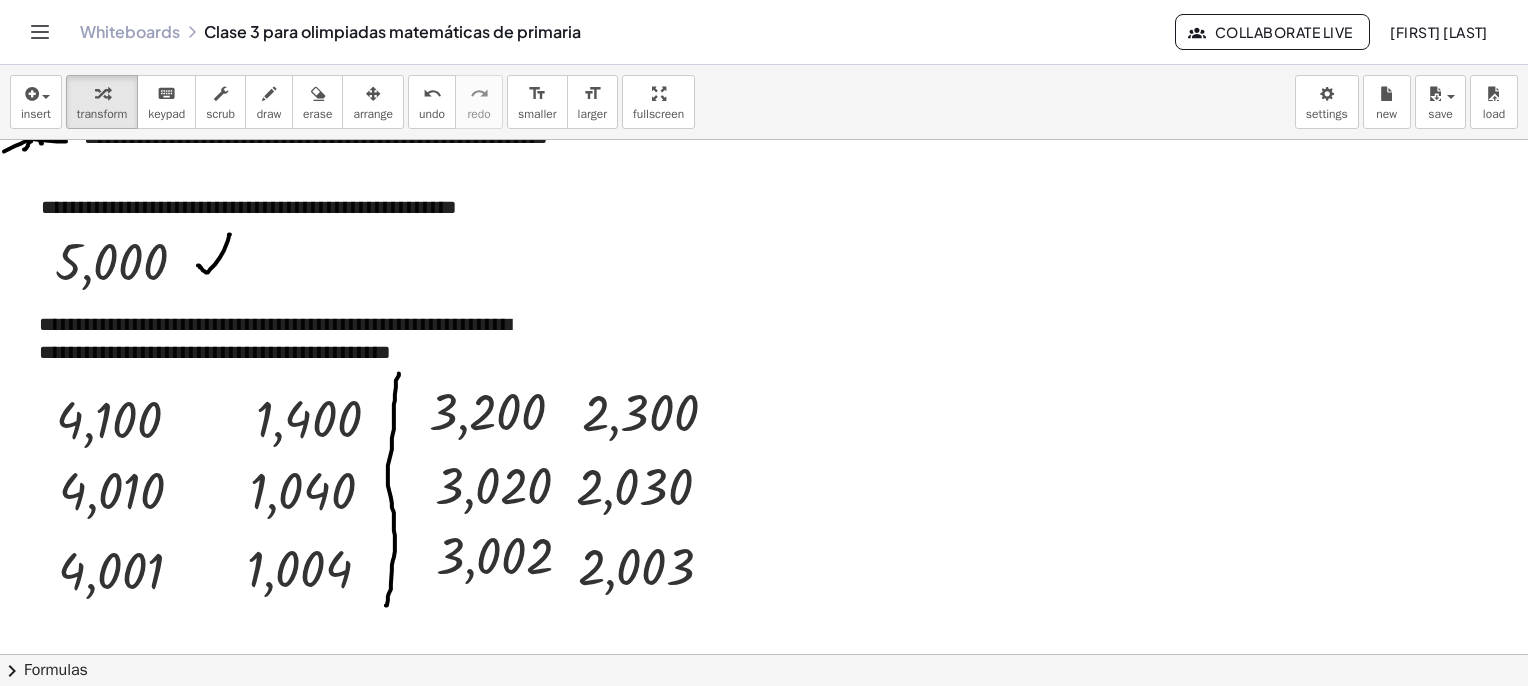 drag, startPoint x: 265, startPoint y: 88, endPoint x: 634, endPoint y: 296, distance: 423.58588 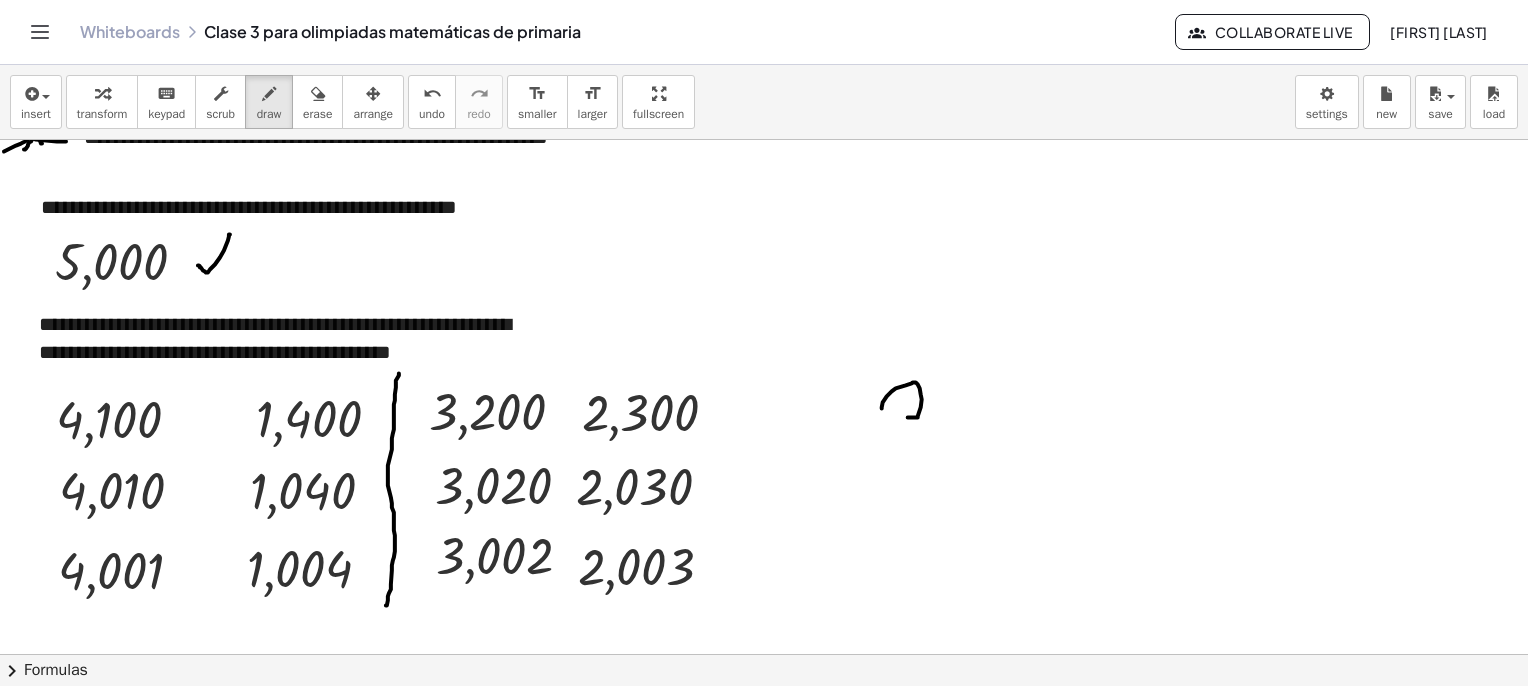 drag, startPoint x: 887, startPoint y: 396, endPoint x: 896, endPoint y: 389, distance: 11.401754 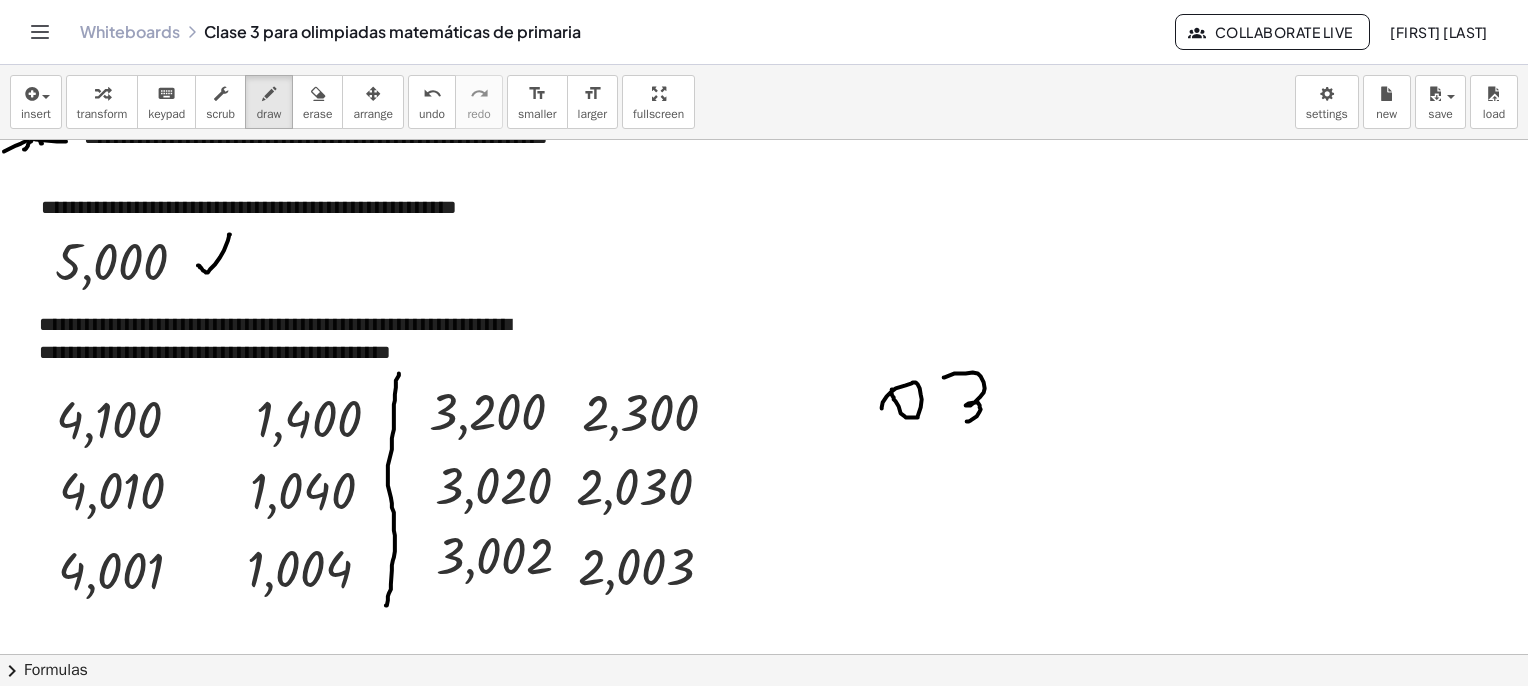 drag, startPoint x: 944, startPoint y: 377, endPoint x: 991, endPoint y: 393, distance: 49.648766 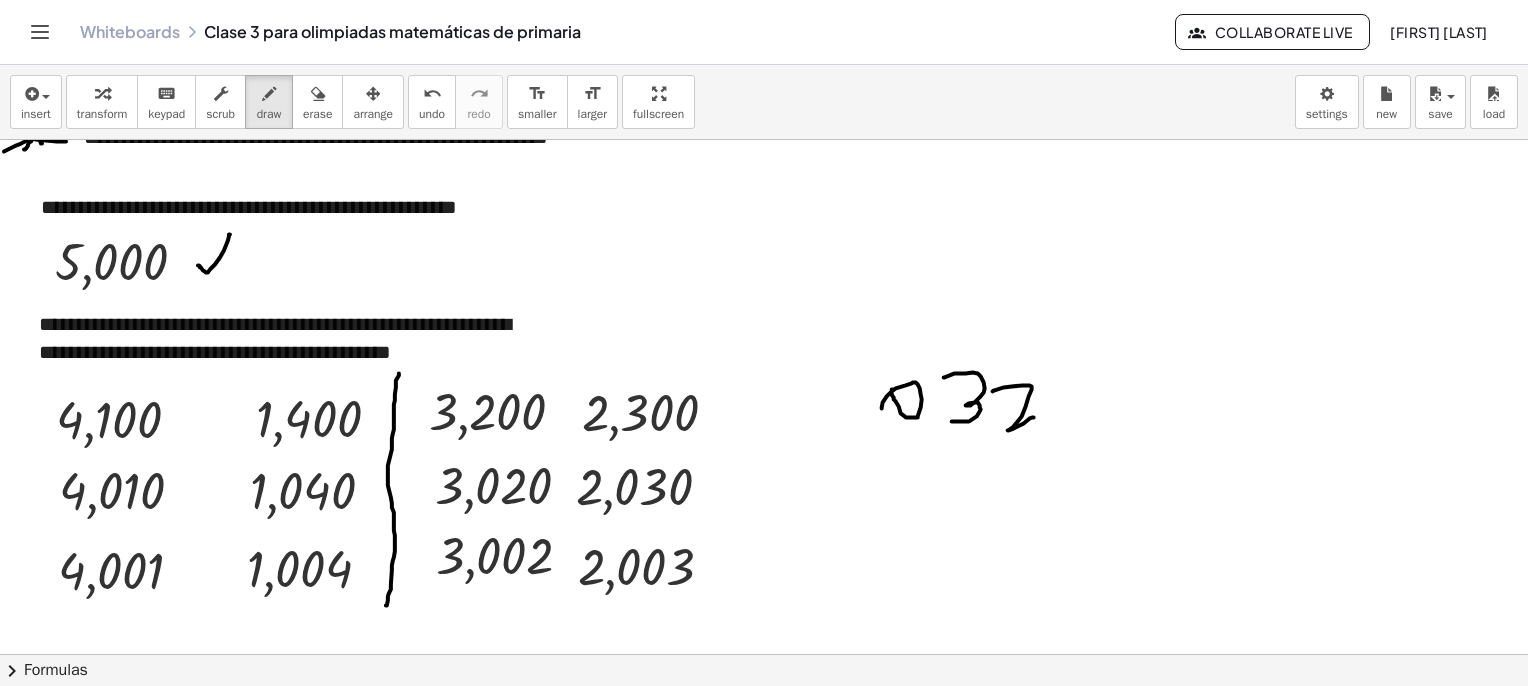 drag, startPoint x: 994, startPoint y: 390, endPoint x: 1036, endPoint y: 418, distance: 50.47772 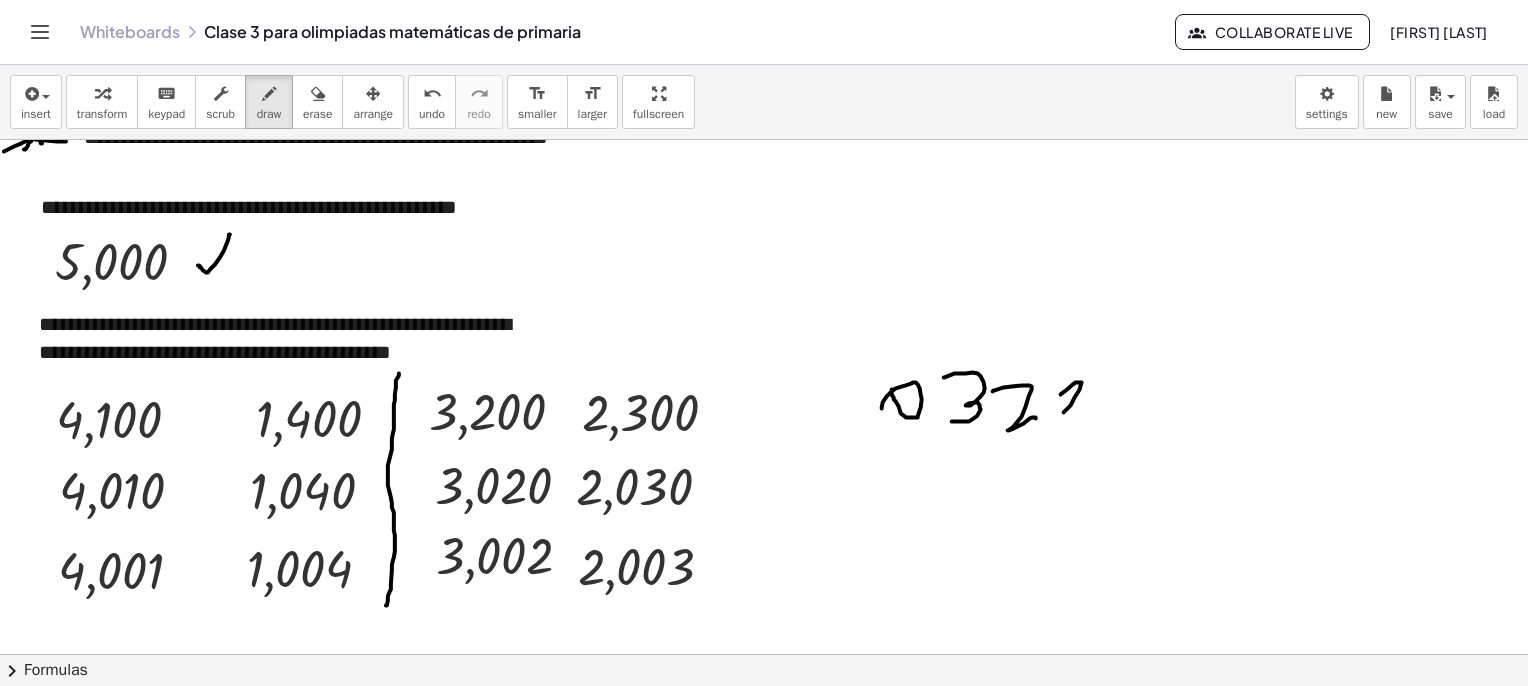 drag, startPoint x: 1081, startPoint y: 382, endPoint x: 1055, endPoint y: 377, distance: 26.476404 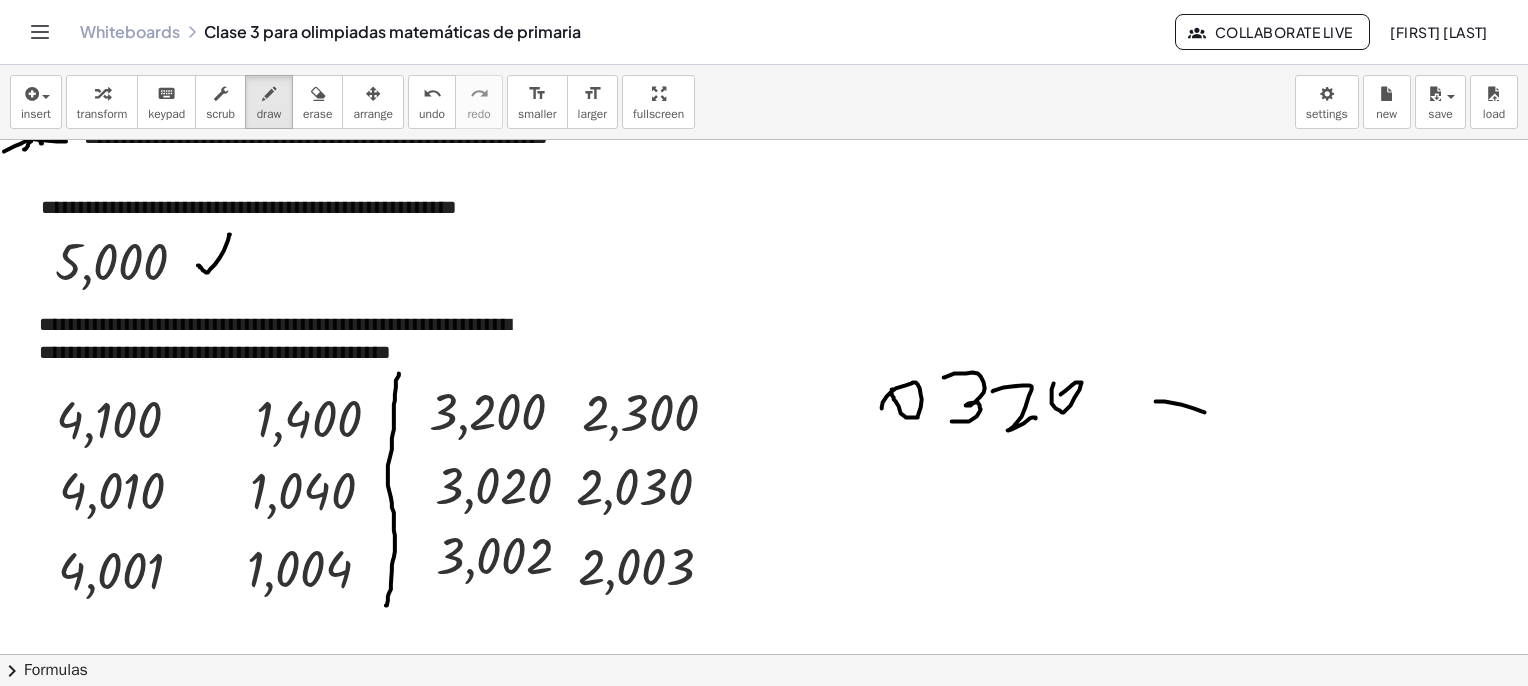 drag, startPoint x: 1156, startPoint y: 401, endPoint x: 1205, endPoint y: 412, distance: 50.219517 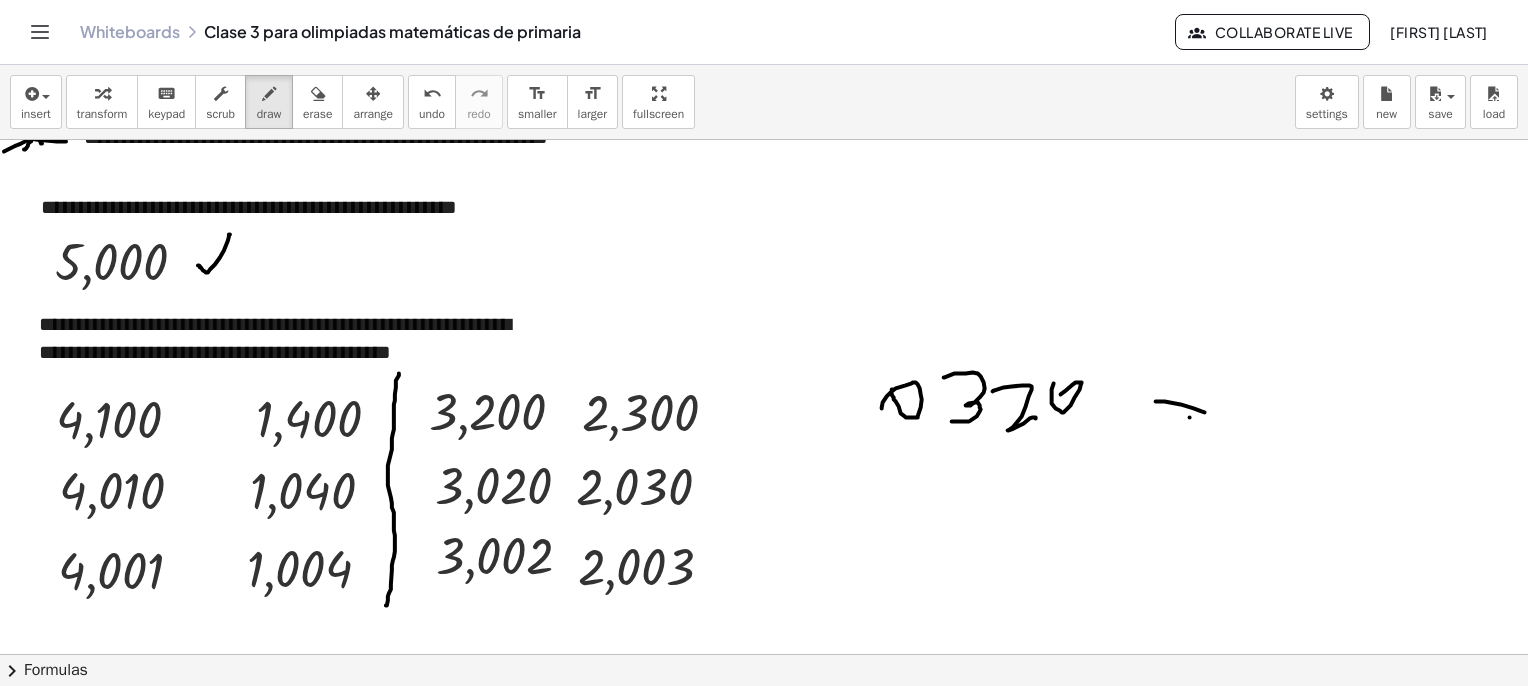 drag, startPoint x: 1190, startPoint y: 417, endPoint x: 1233, endPoint y: 413, distance: 43.185646 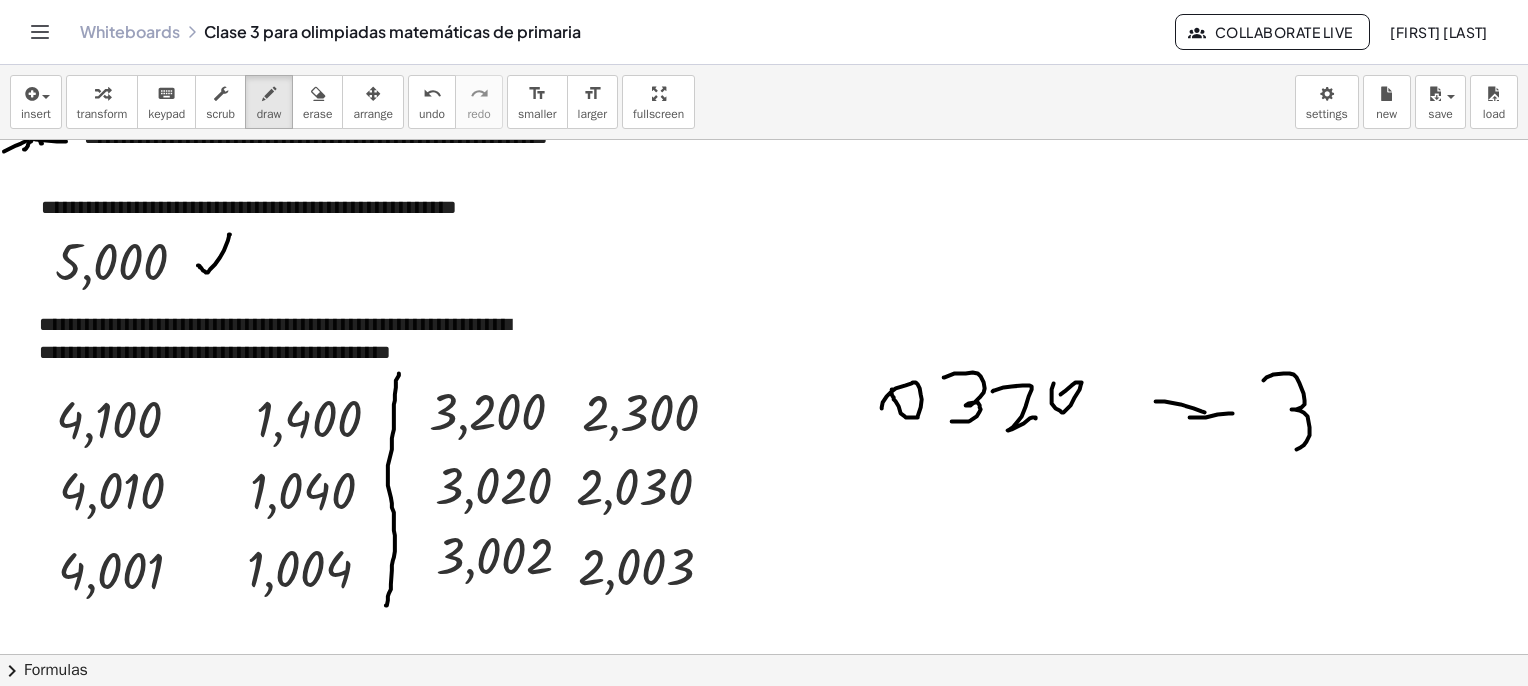 drag, startPoint x: 1264, startPoint y: 380, endPoint x: 1313, endPoint y: 413, distance: 59.07622 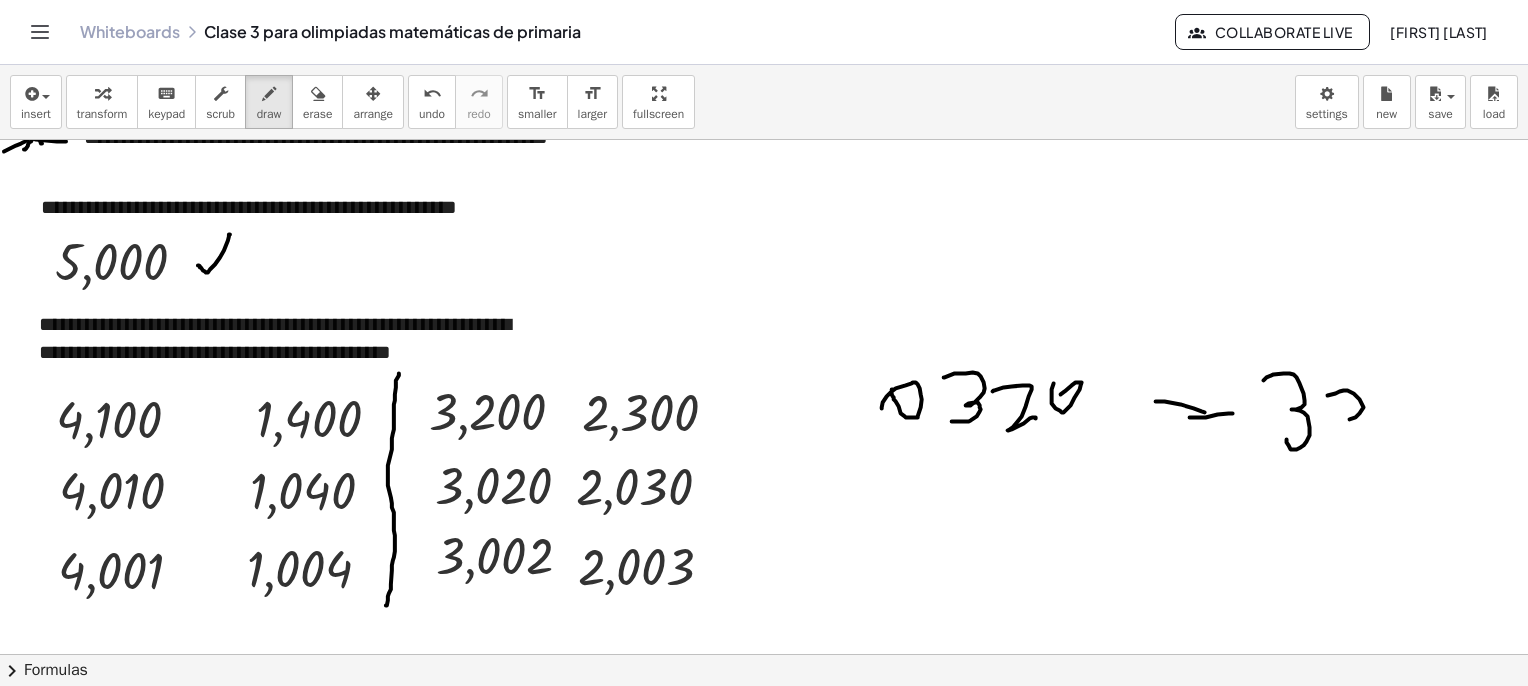 drag, startPoint x: 1328, startPoint y: 395, endPoint x: 1364, endPoint y: 448, distance: 64.070274 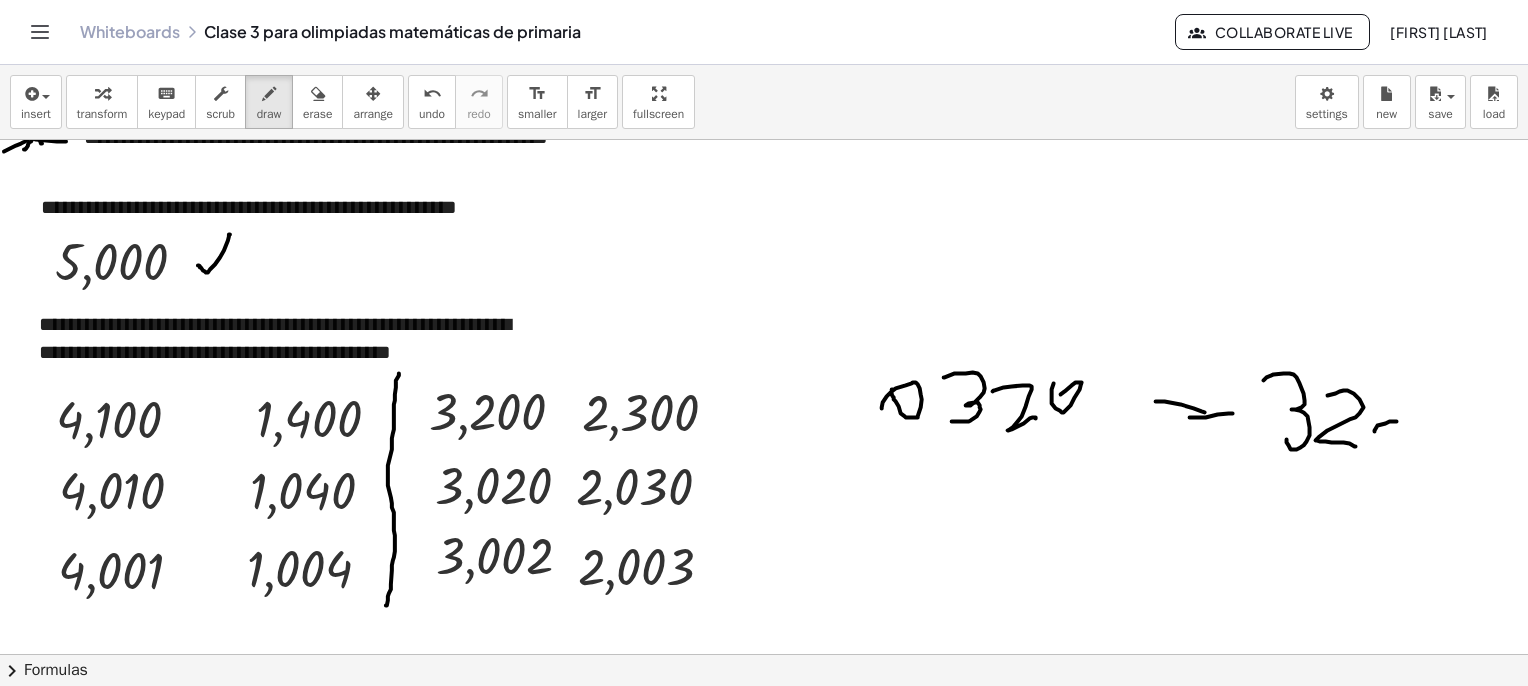 drag, startPoint x: 1375, startPoint y: 430, endPoint x: 1366, endPoint y: 405, distance: 26.57066 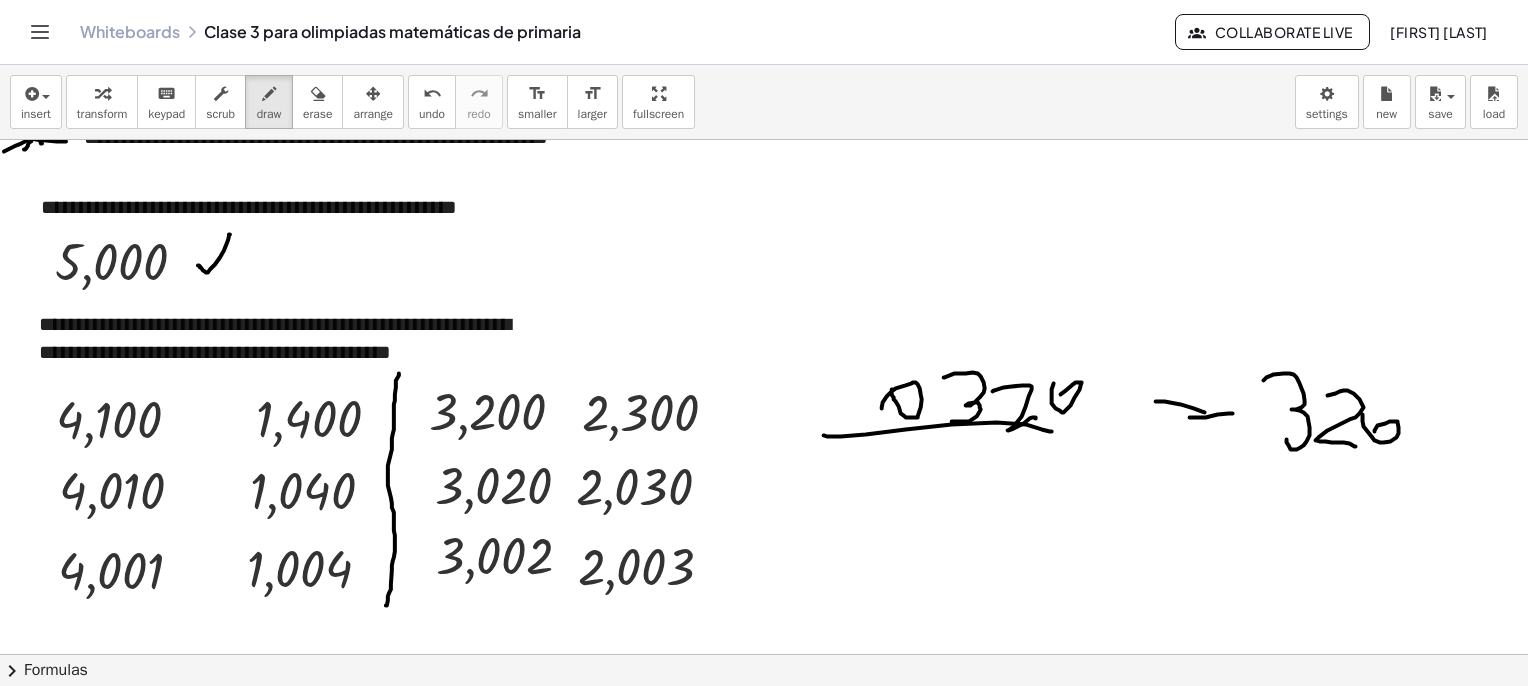 drag, startPoint x: 997, startPoint y: 422, endPoint x: 1052, endPoint y: 431, distance: 55.7315 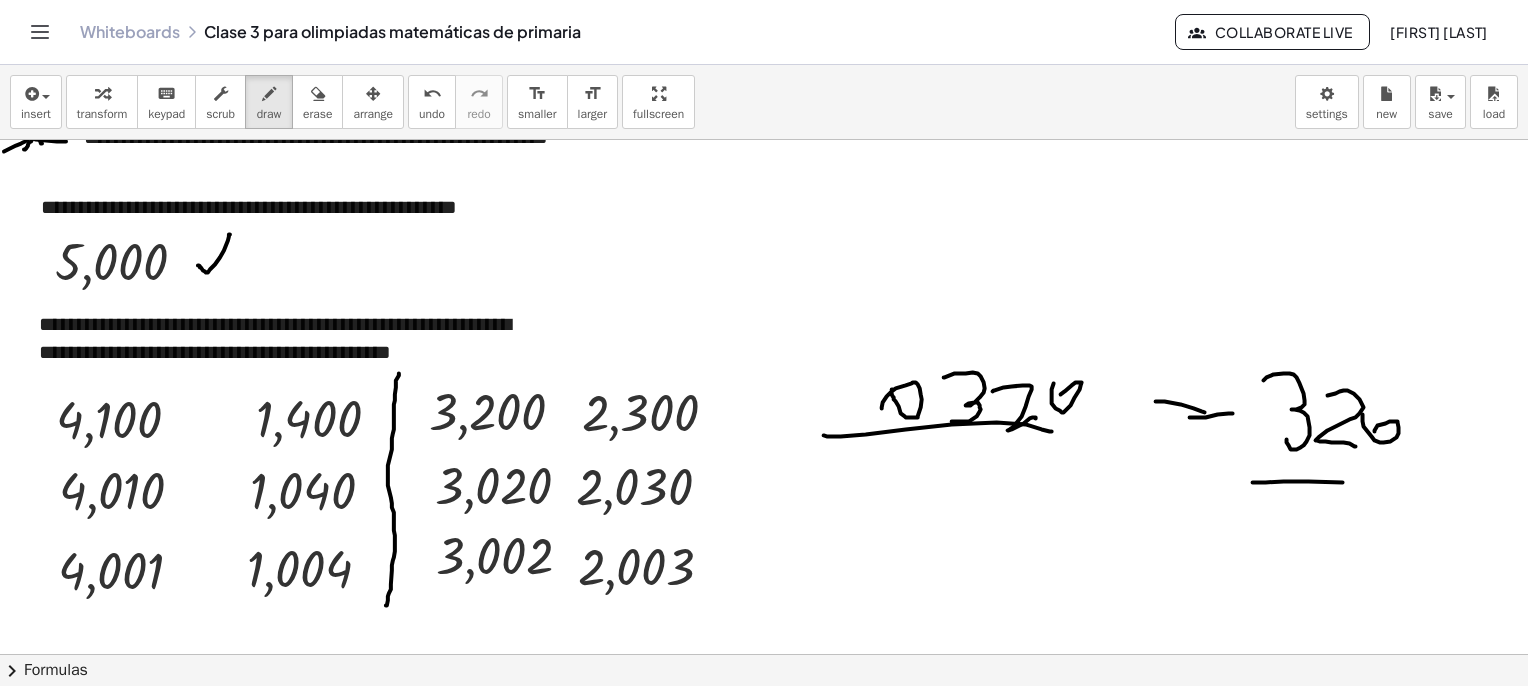 drag, startPoint x: 1253, startPoint y: 482, endPoint x: 1411, endPoint y: 486, distance: 158.05063 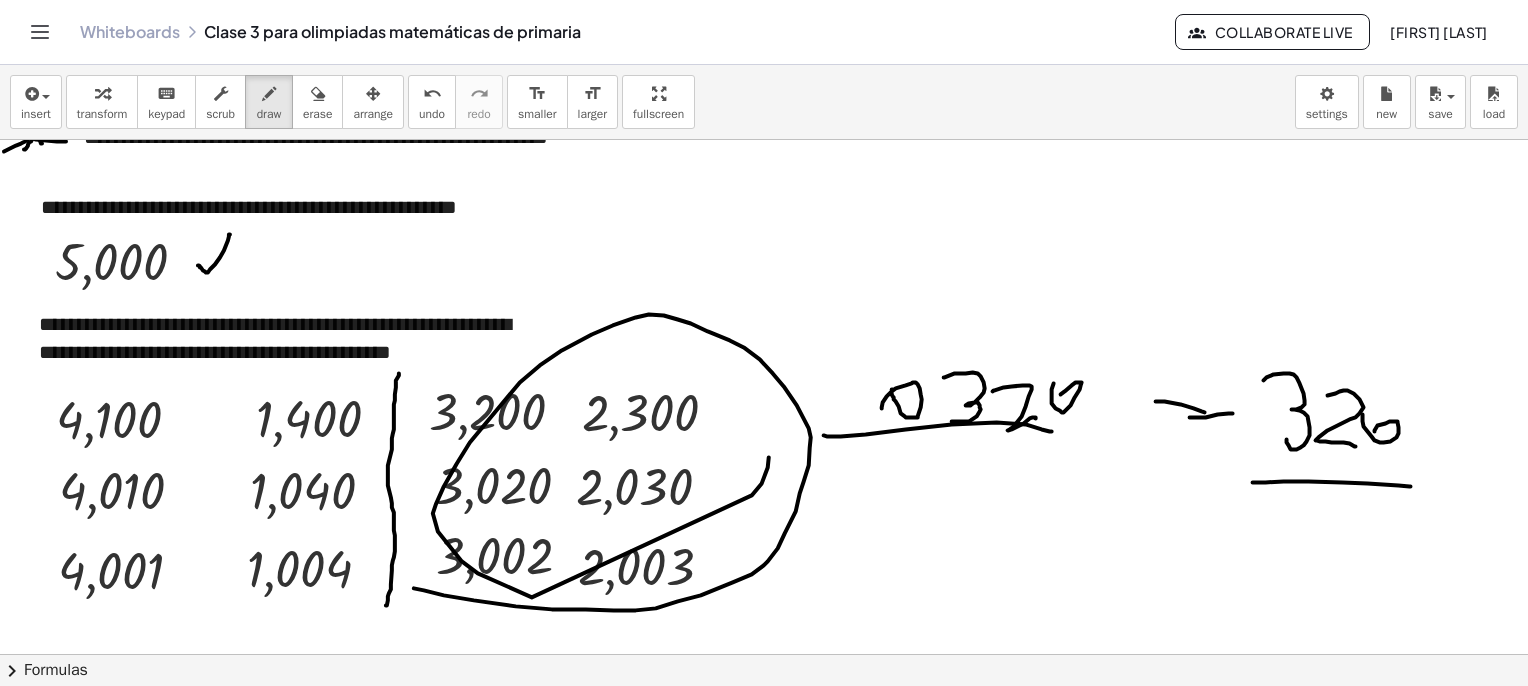 drag, startPoint x: 414, startPoint y: 588, endPoint x: 762, endPoint y: 444, distance: 376.61652 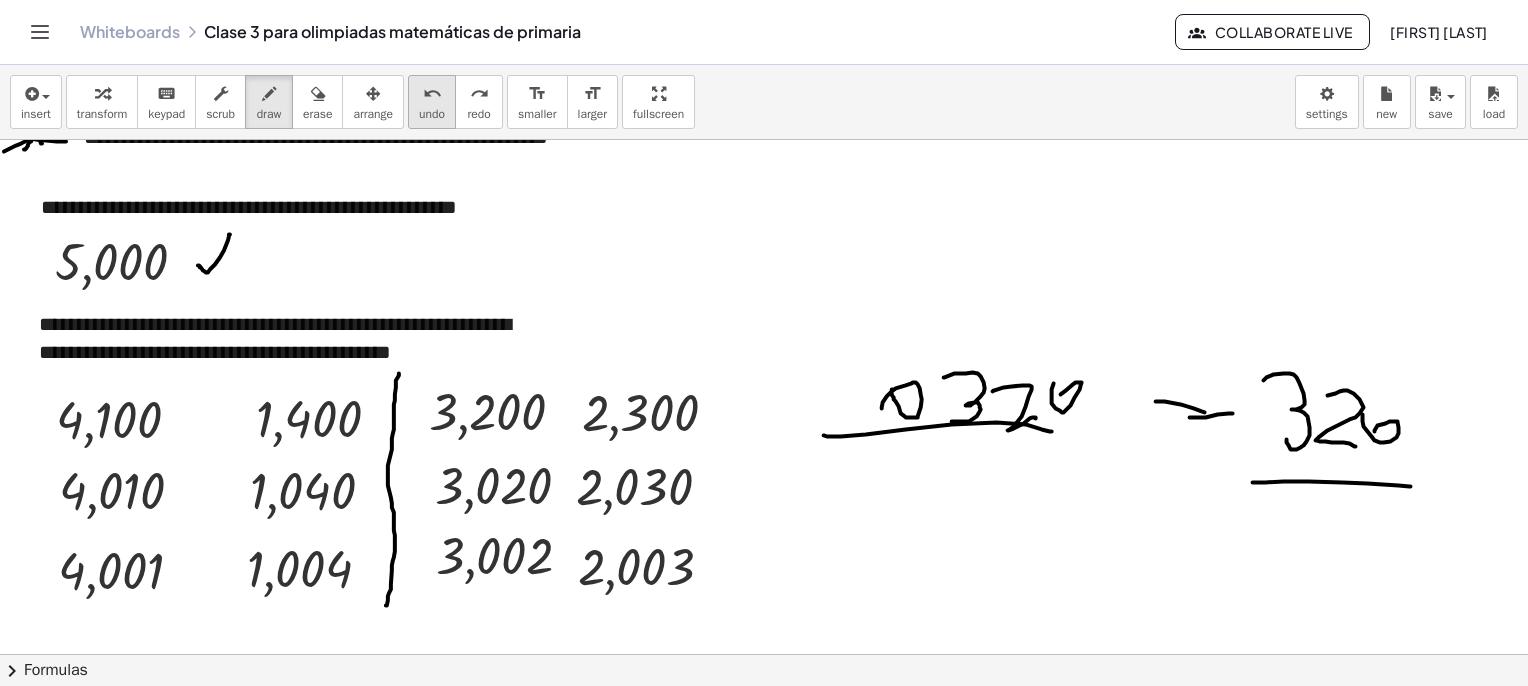 click on "undo" at bounding box center (432, 94) 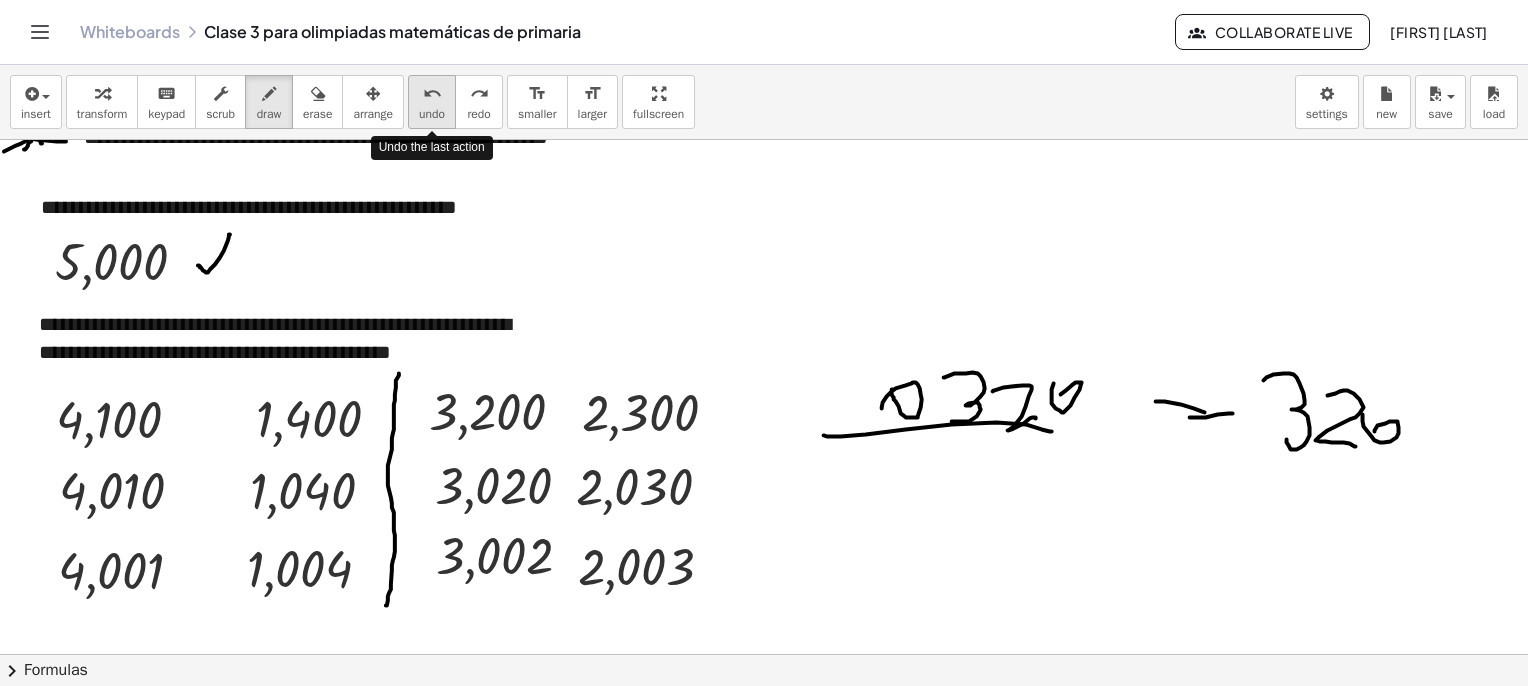 click on "undo" at bounding box center [432, 94] 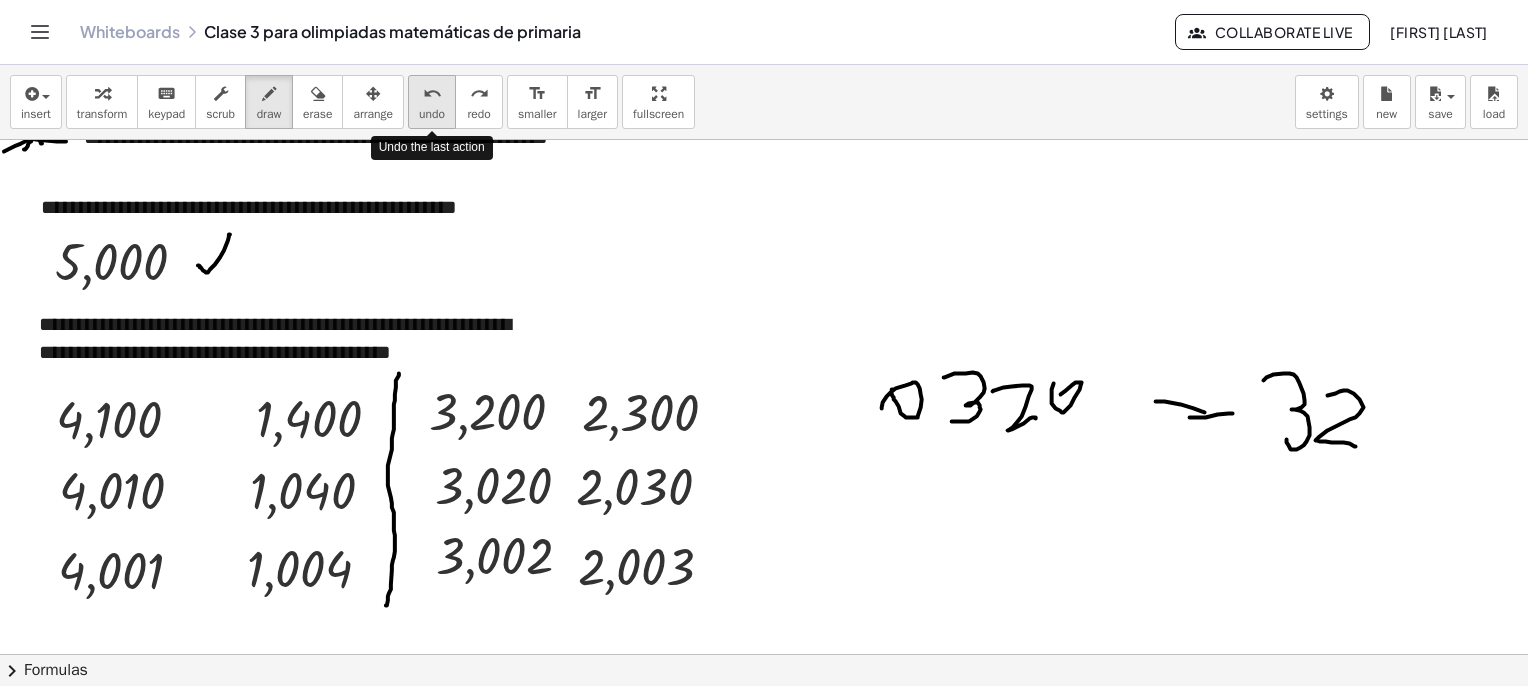 click on "undo" at bounding box center [432, 94] 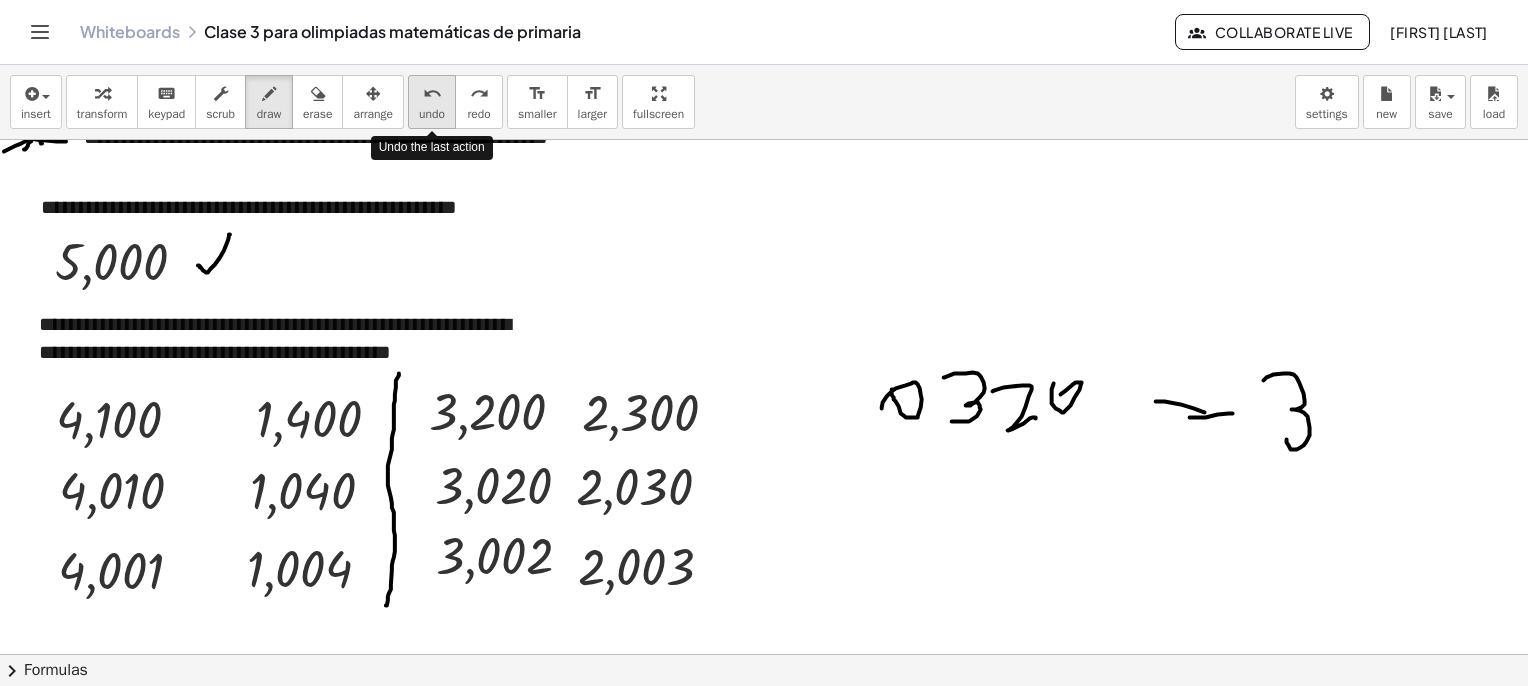 click on "undo" at bounding box center [432, 94] 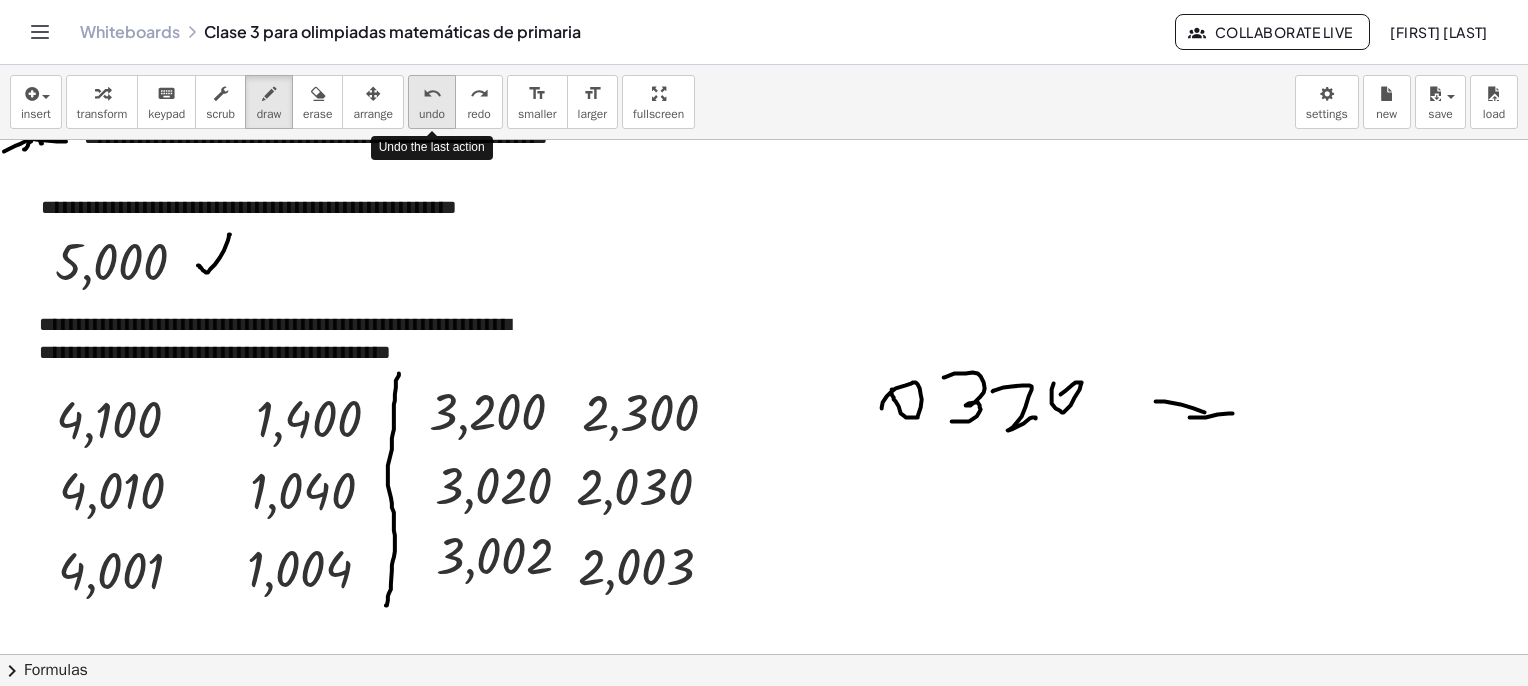 click on "undo" at bounding box center (432, 94) 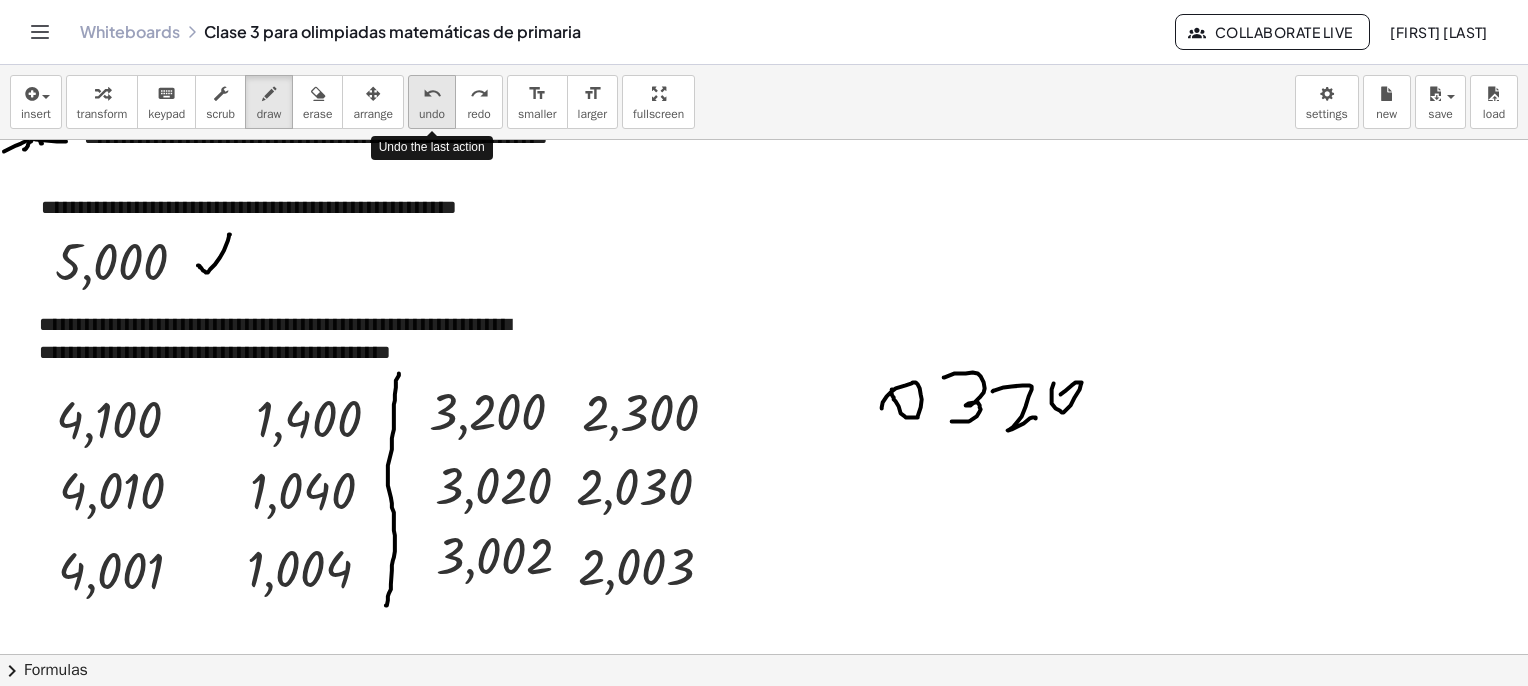 click on "undo" at bounding box center (432, 94) 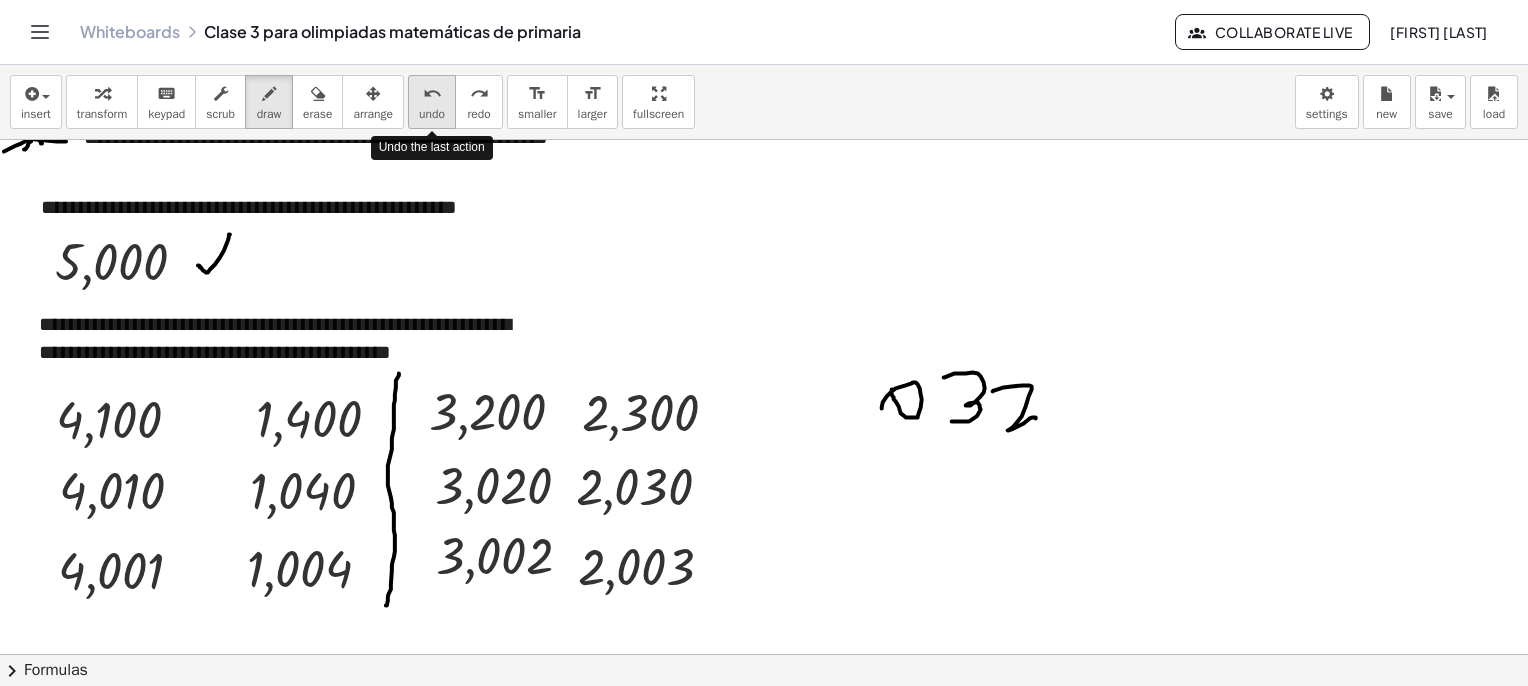 click on "undo" at bounding box center (432, 94) 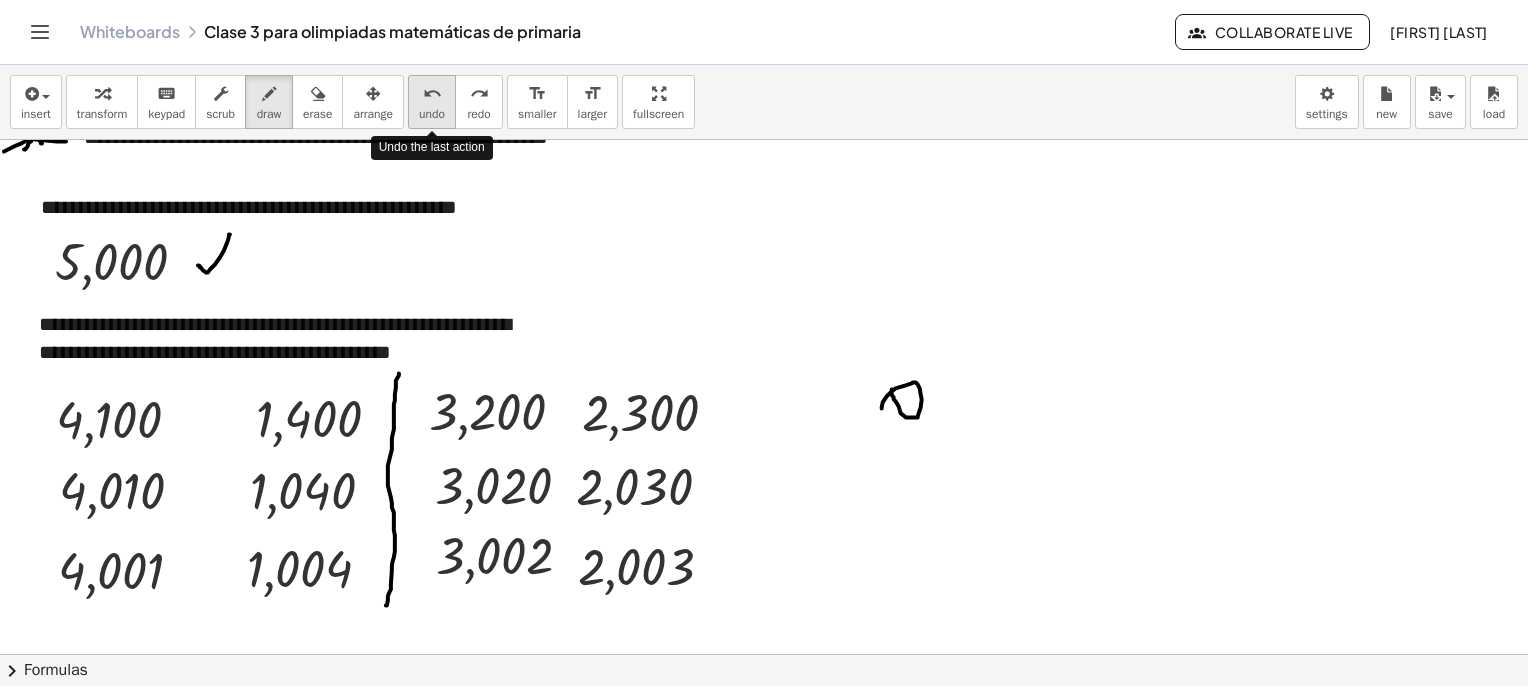 click on "undo" at bounding box center (432, 94) 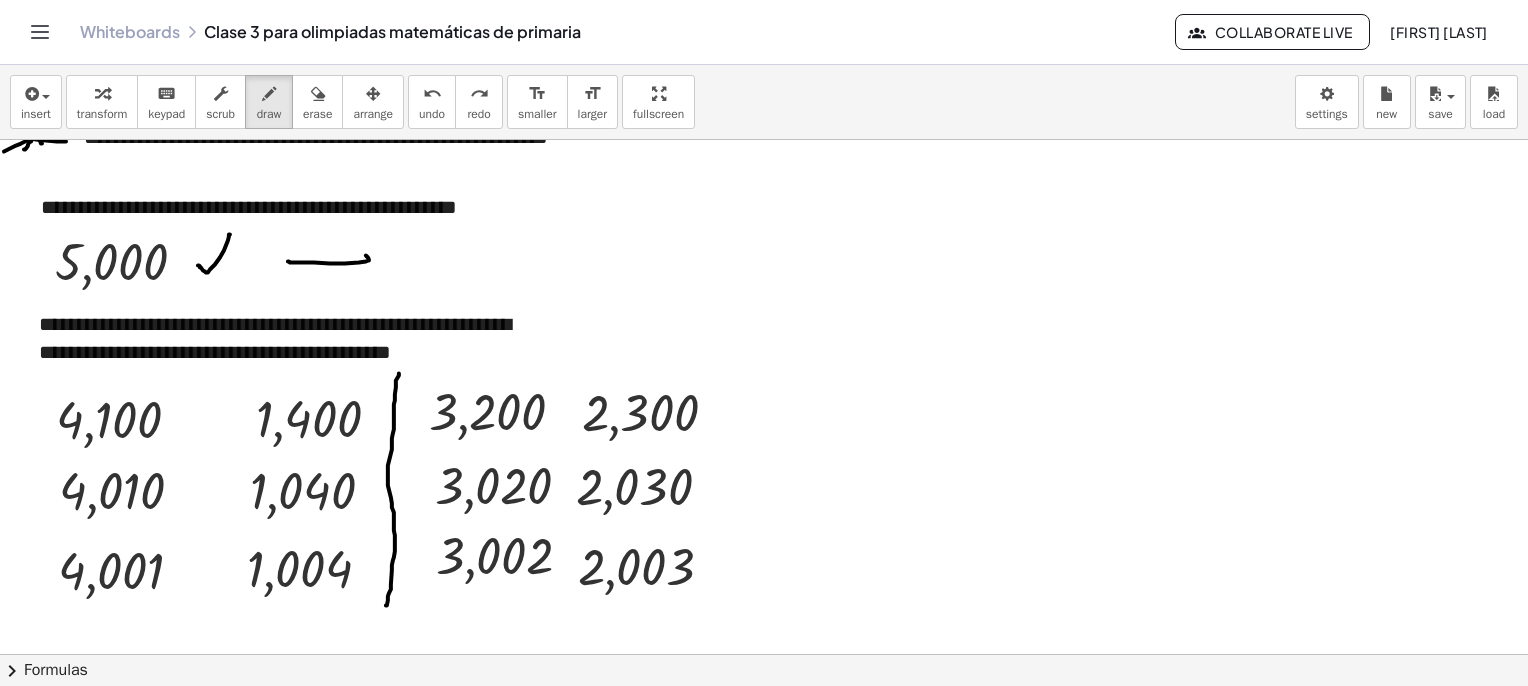 drag, startPoint x: 294, startPoint y: 262, endPoint x: 357, endPoint y: 238, distance: 67.41662 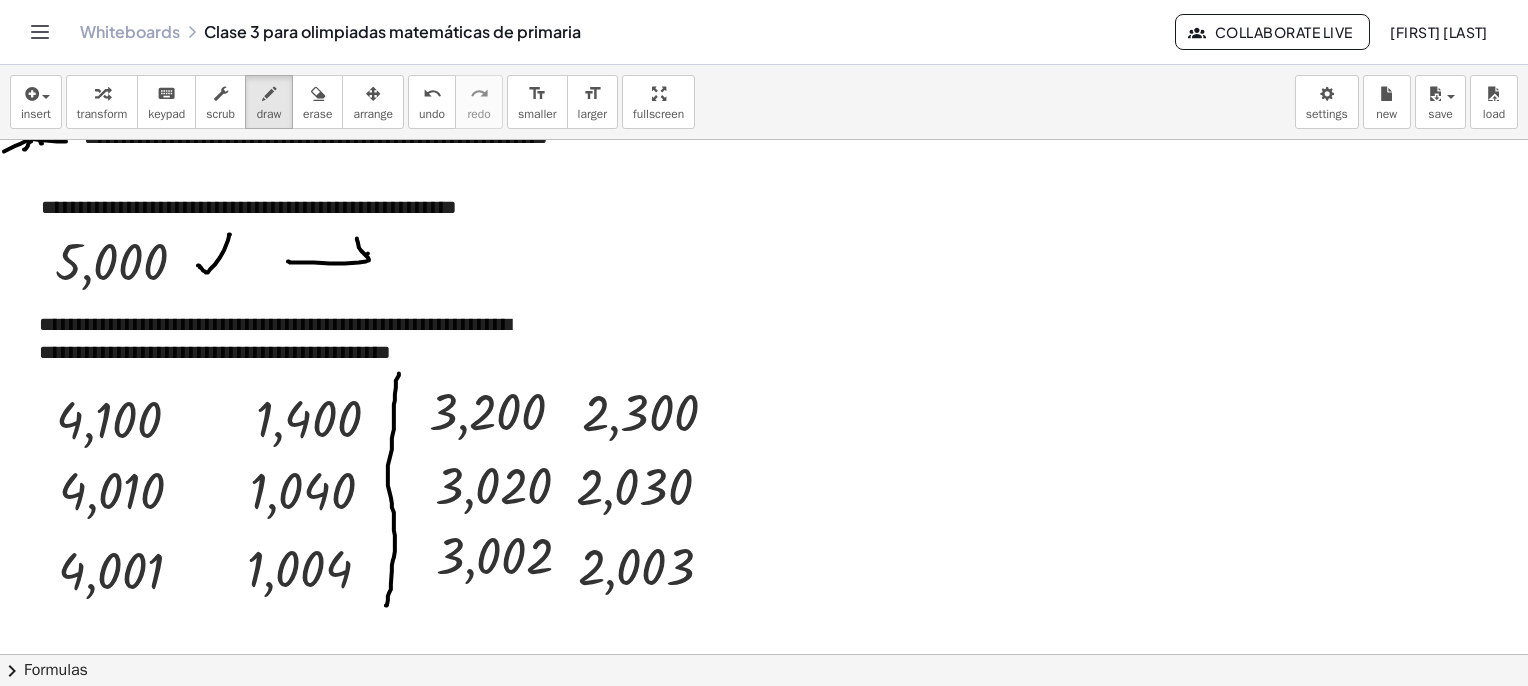 drag, startPoint x: 368, startPoint y: 253, endPoint x: 365, endPoint y: 286, distance: 33.13608 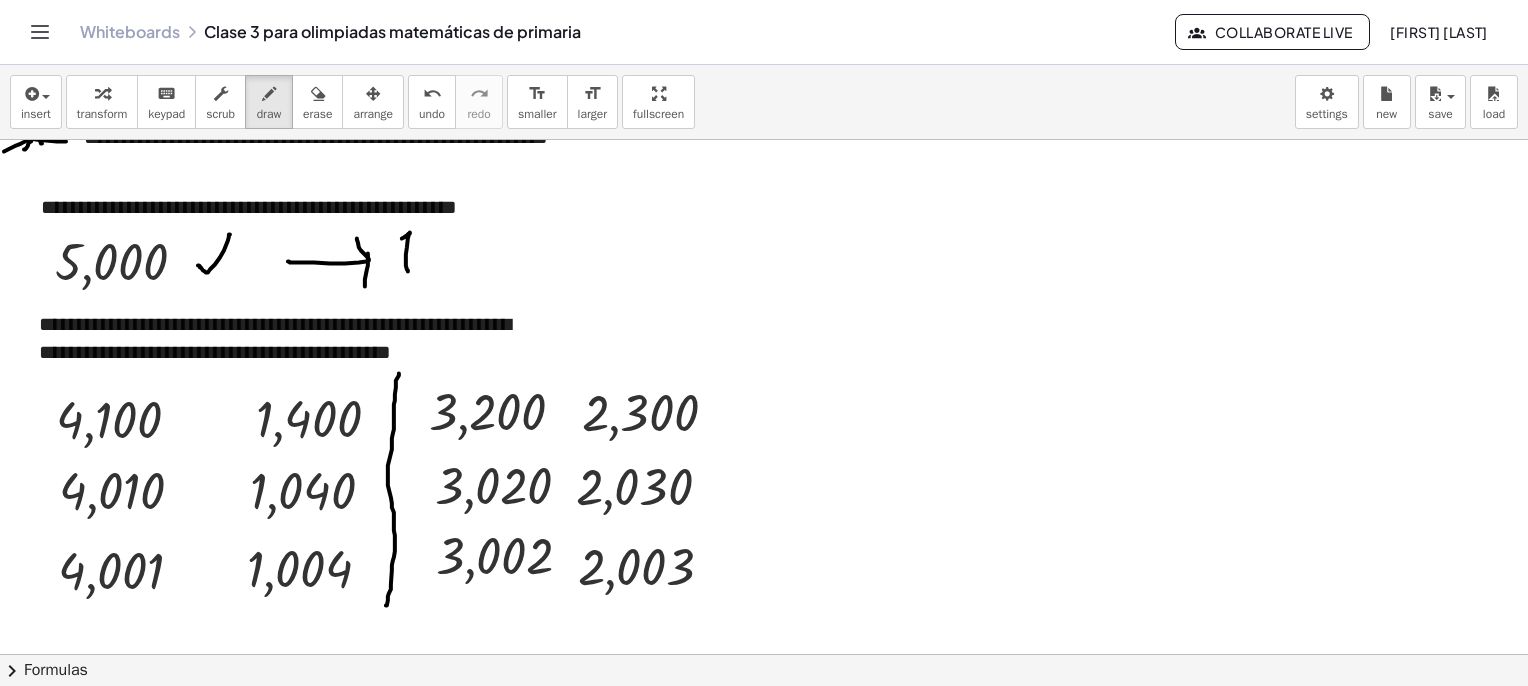 drag, startPoint x: 408, startPoint y: 271, endPoint x: 396, endPoint y: 251, distance: 23.323807 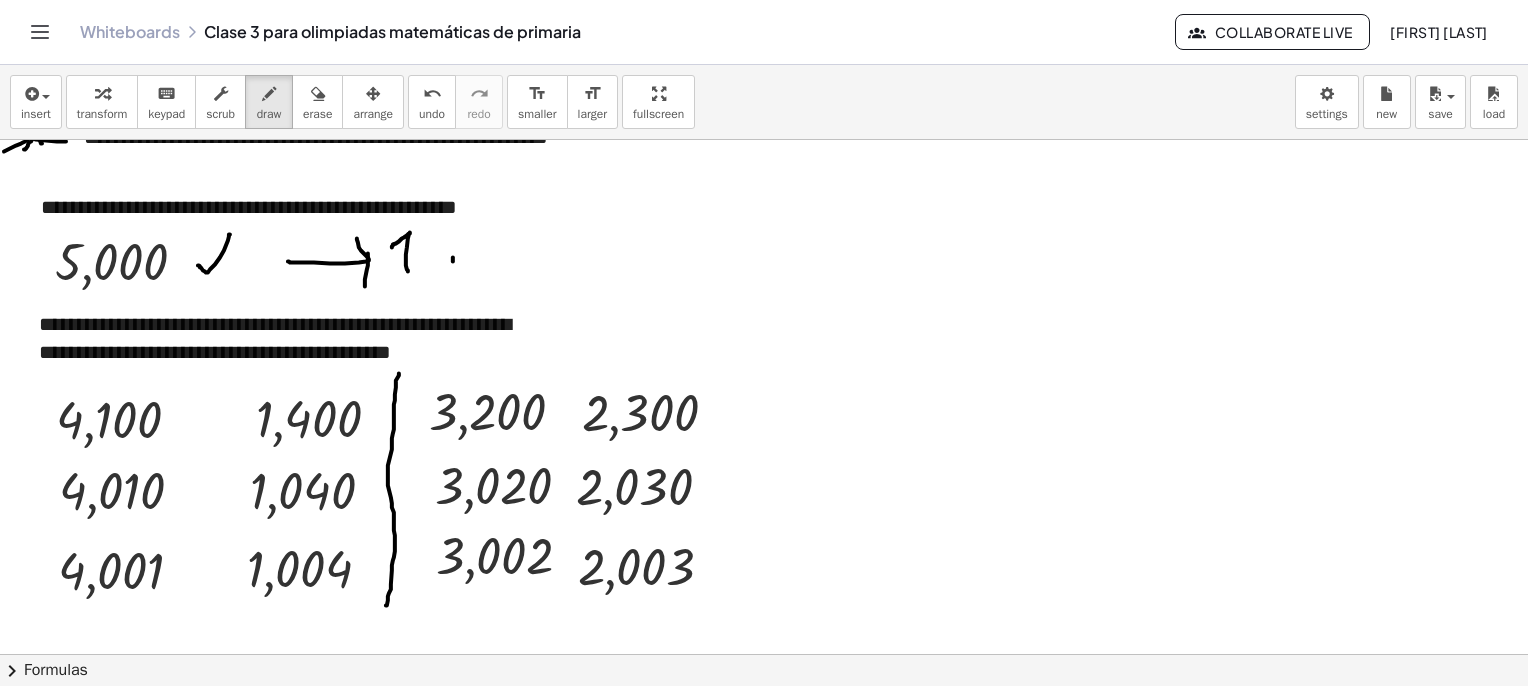 drag, startPoint x: 453, startPoint y: 261, endPoint x: 460, endPoint y: 245, distance: 17.464249 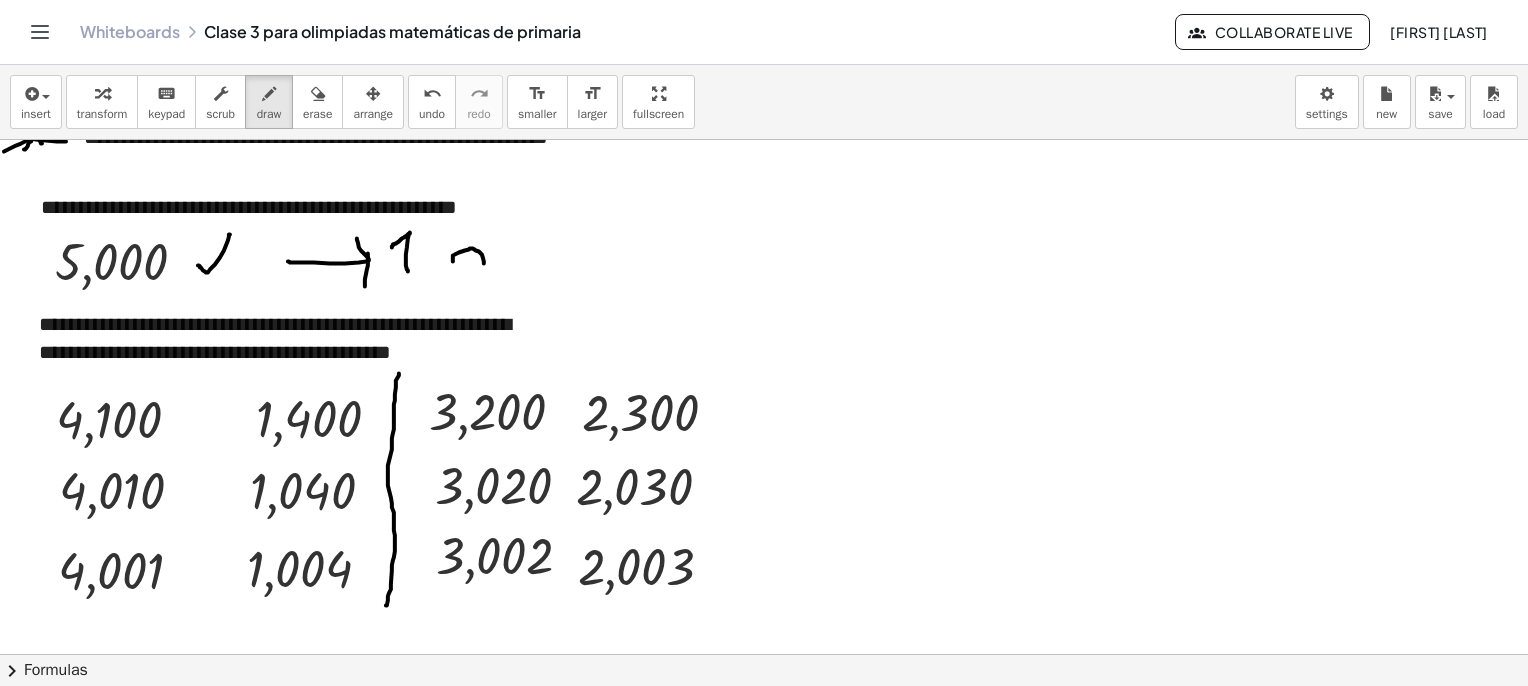 drag, startPoint x: 465, startPoint y: 250, endPoint x: 488, endPoint y: 265, distance: 27.45906 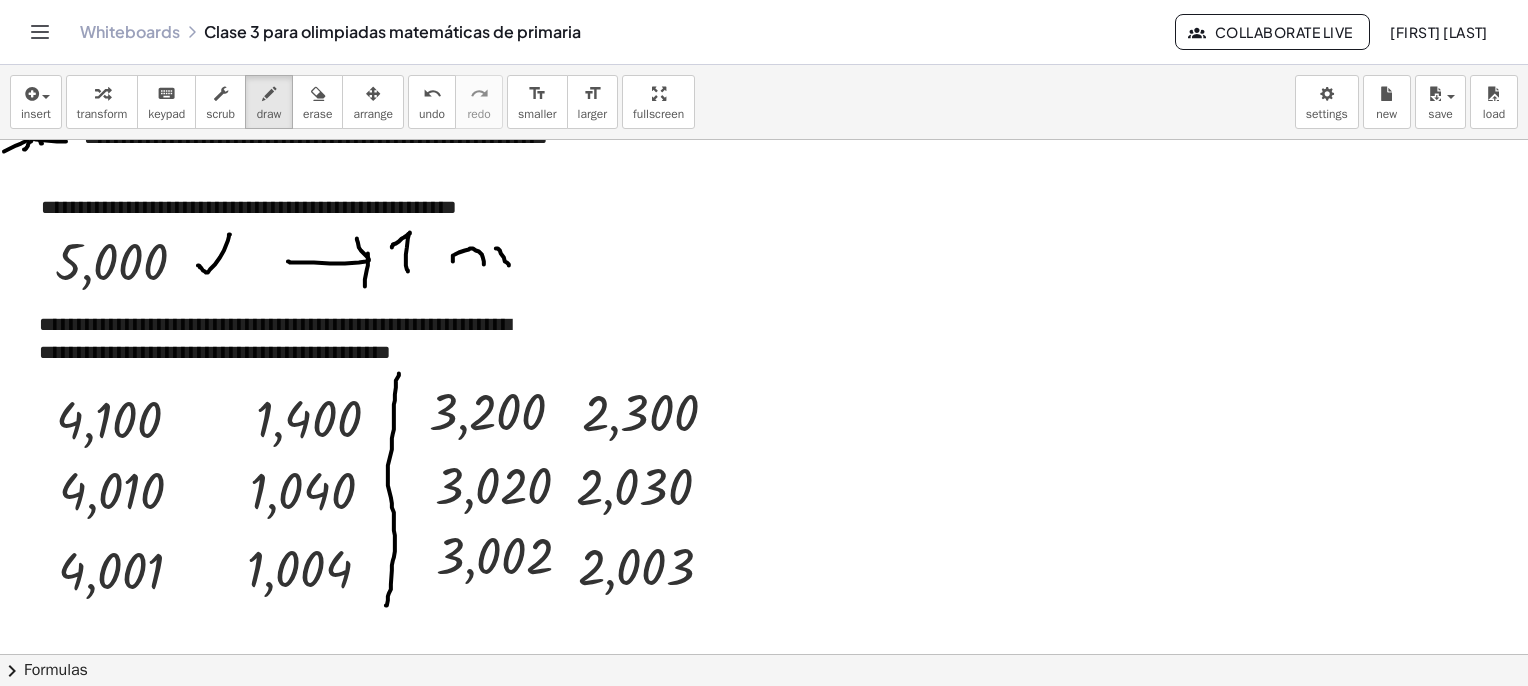 drag, startPoint x: 496, startPoint y: 248, endPoint x: 521, endPoint y: 249, distance: 25.019993 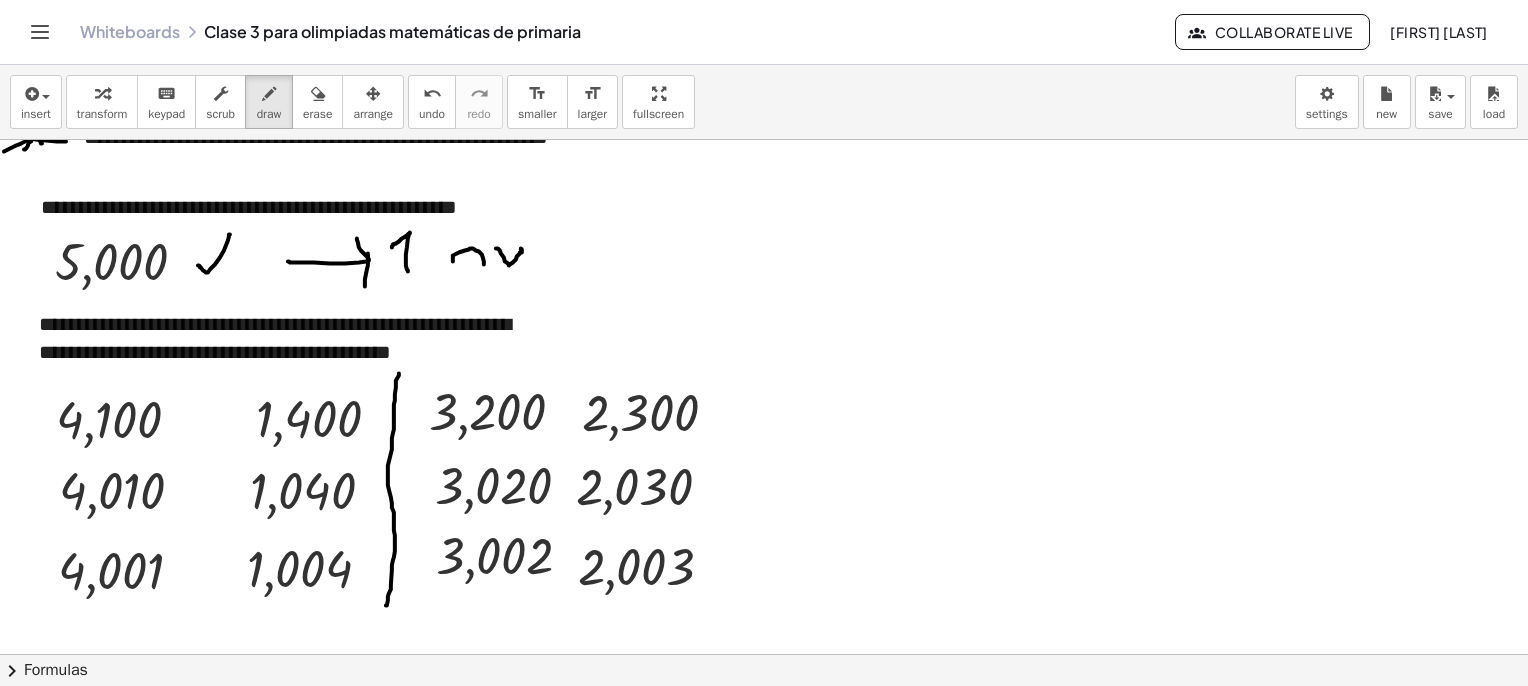 click at bounding box center [787, 1865] 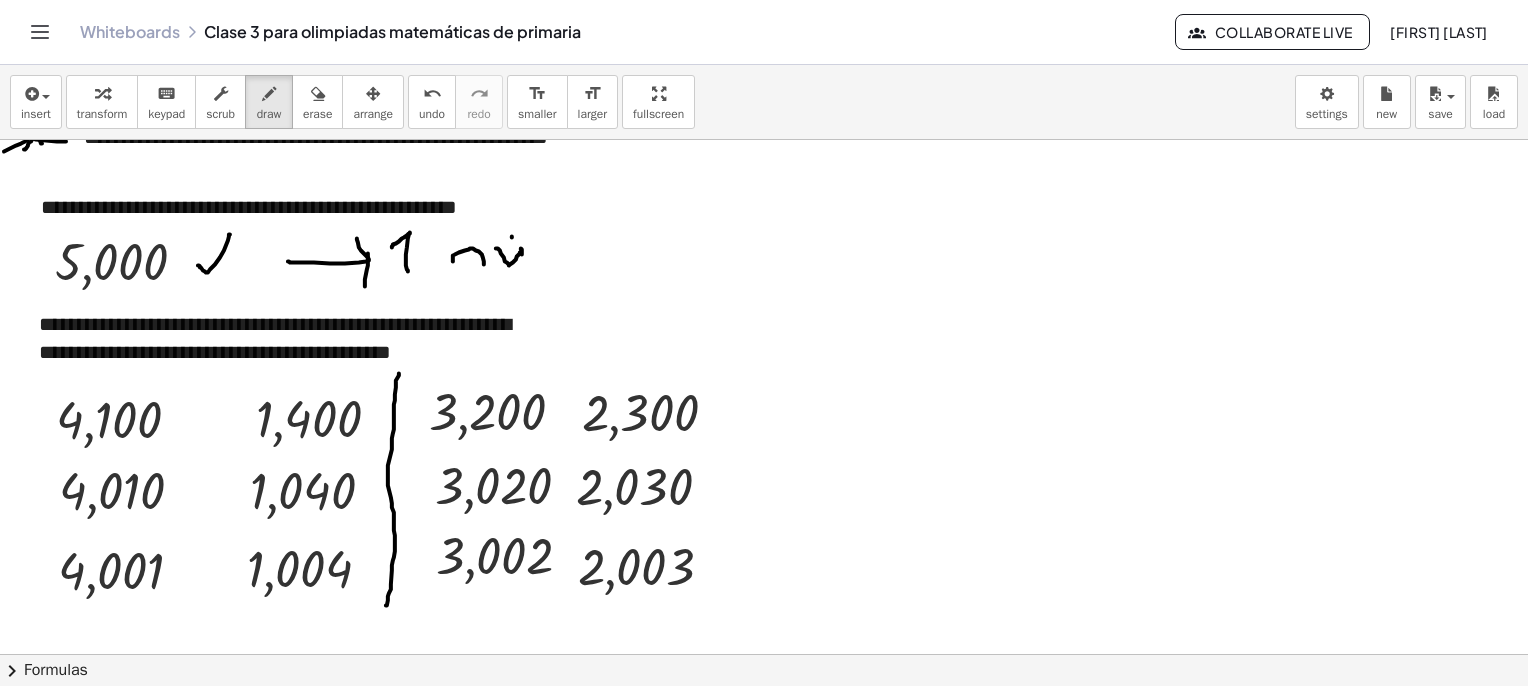 drag, startPoint x: 512, startPoint y: 237, endPoint x: 515, endPoint y: 223, distance: 14.3178215 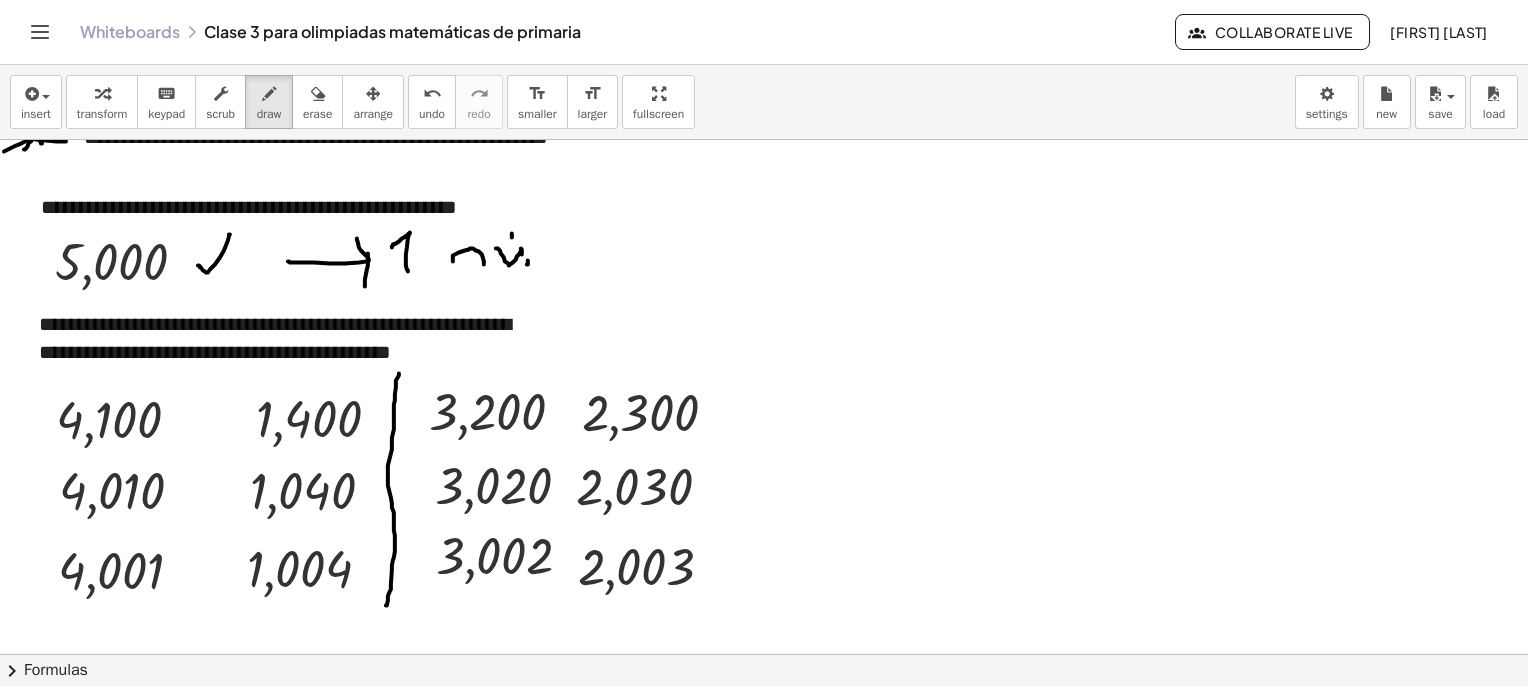 drag, startPoint x: 527, startPoint y: 264, endPoint x: 529, endPoint y: 249, distance: 15.132746 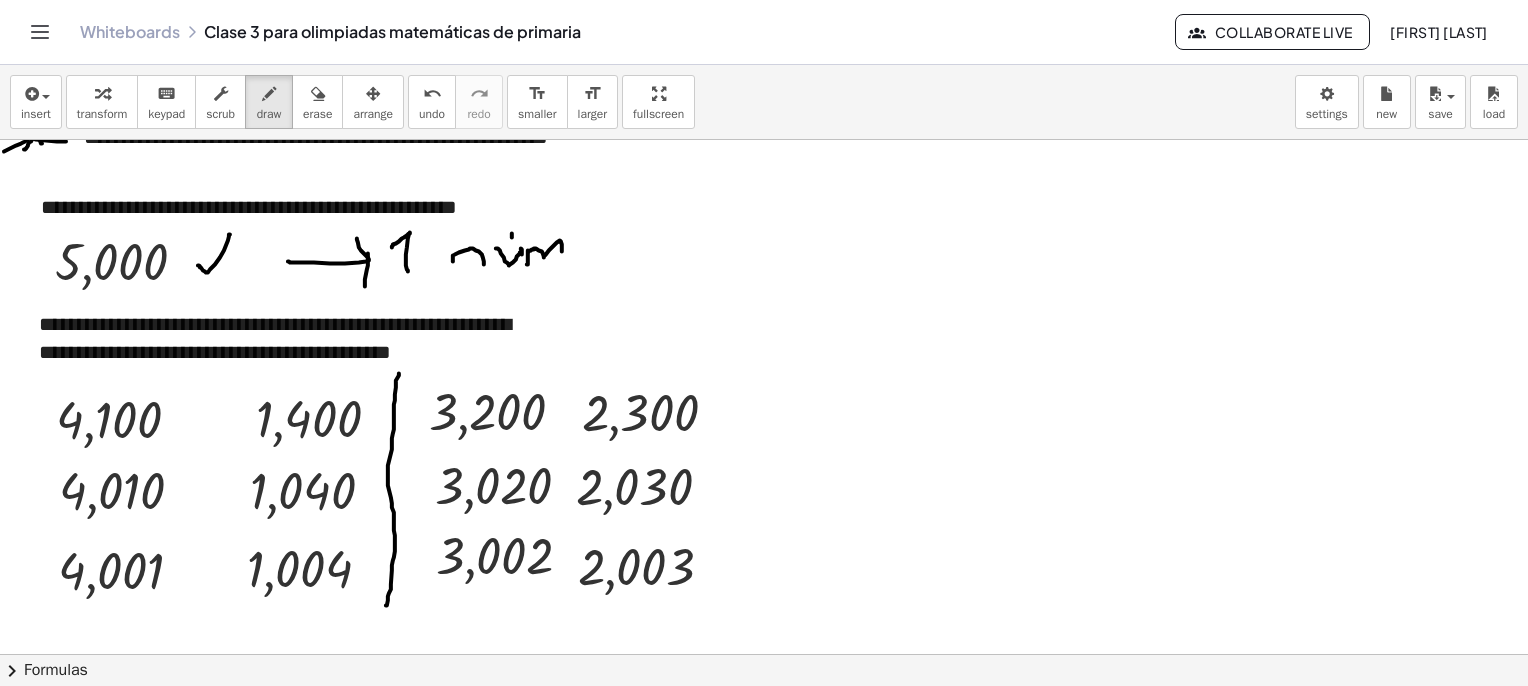 drag, startPoint x: 529, startPoint y: 251, endPoint x: 564, endPoint y: 265, distance: 37.696156 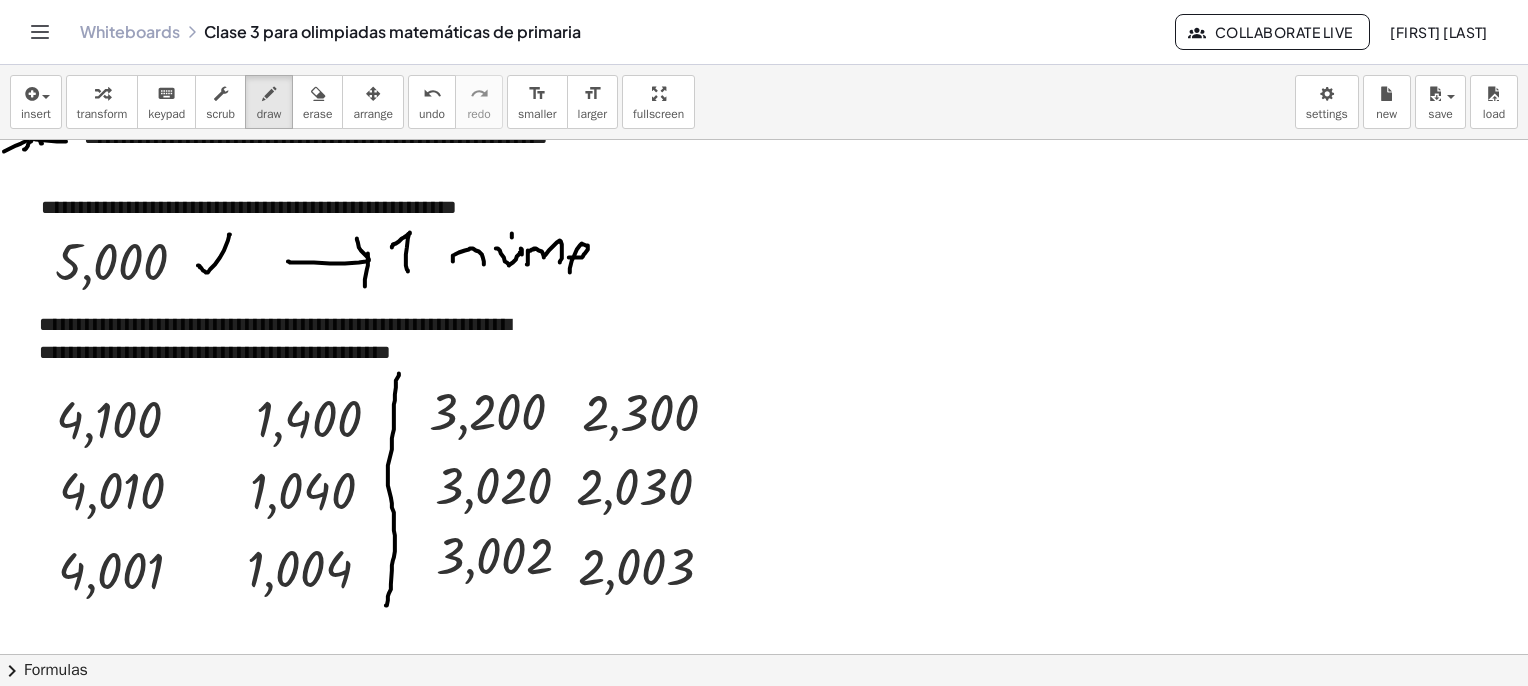 drag, startPoint x: 573, startPoint y: 257, endPoint x: 593, endPoint y: 269, distance: 23.323807 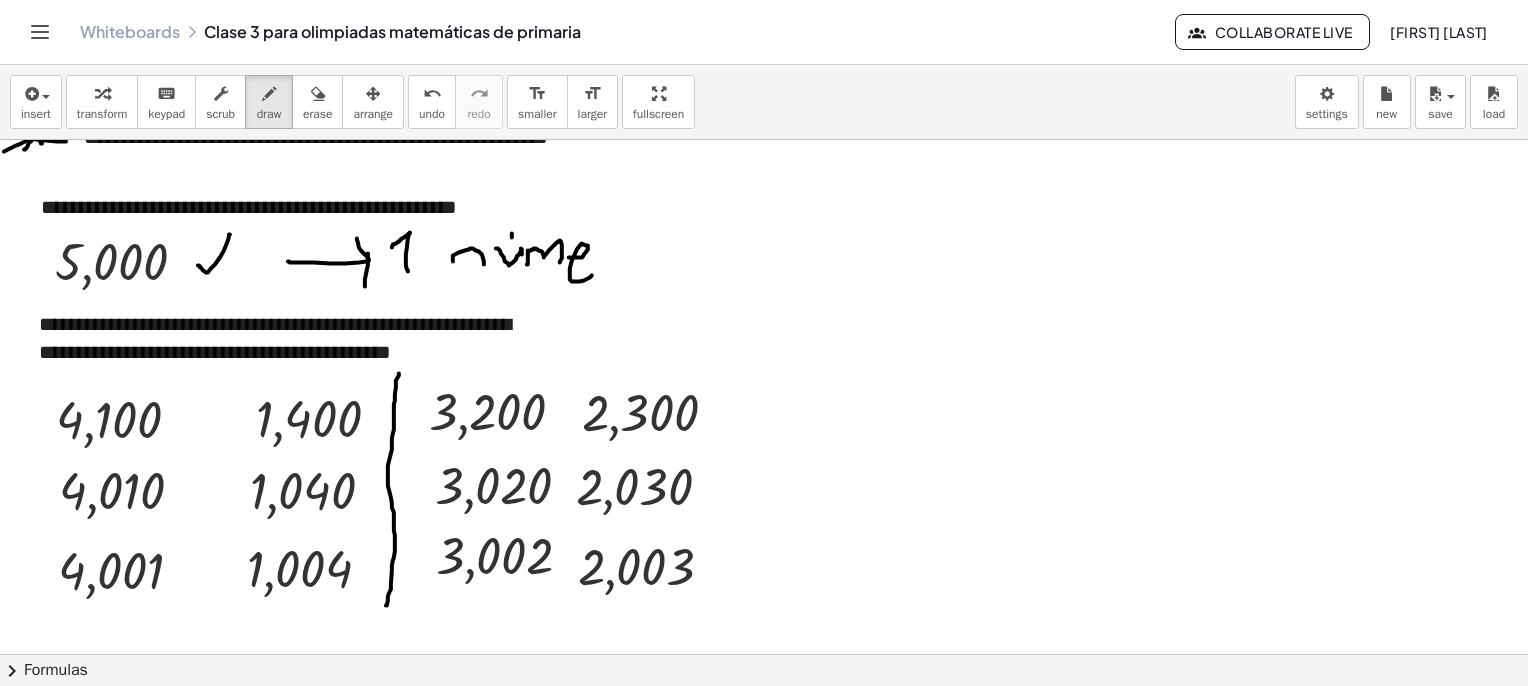 click at bounding box center [787, 1865] 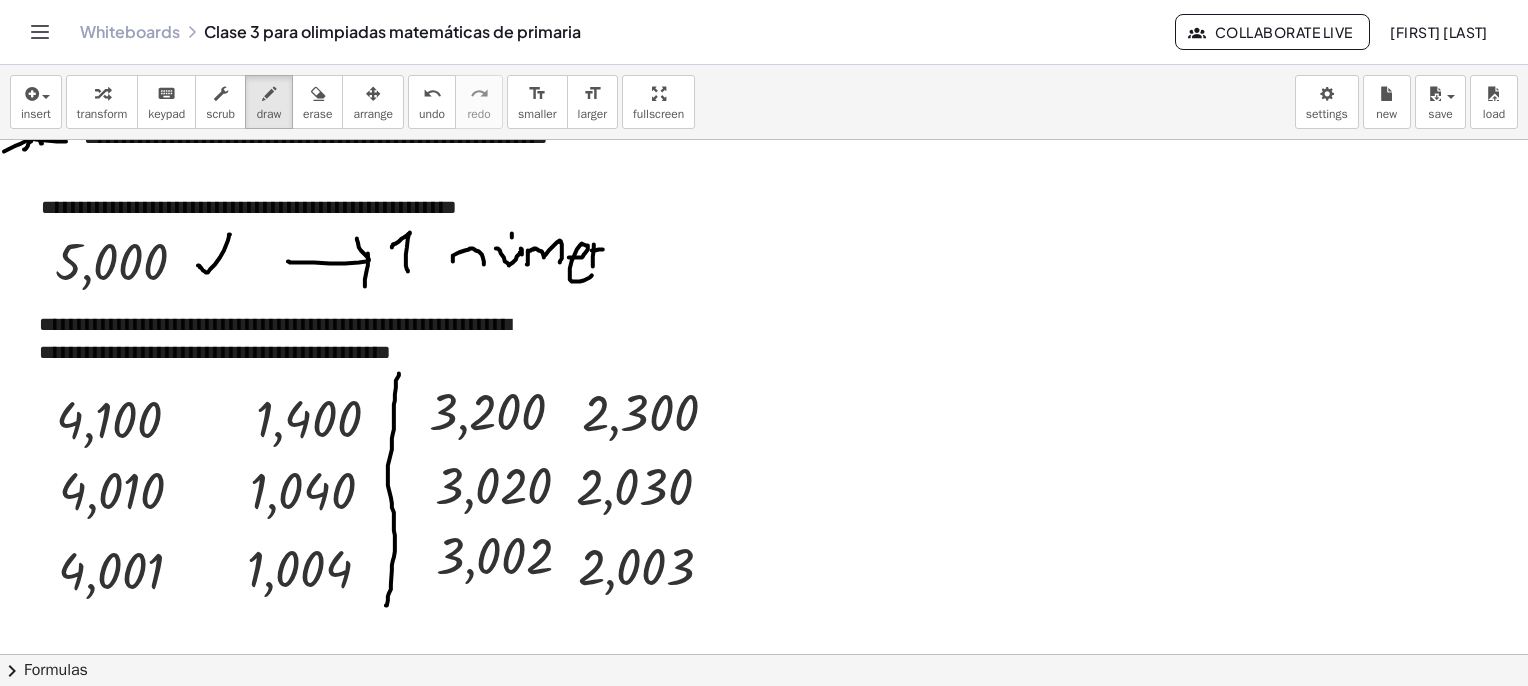 drag, startPoint x: 603, startPoint y: 249, endPoint x: 612, endPoint y: 254, distance: 10.29563 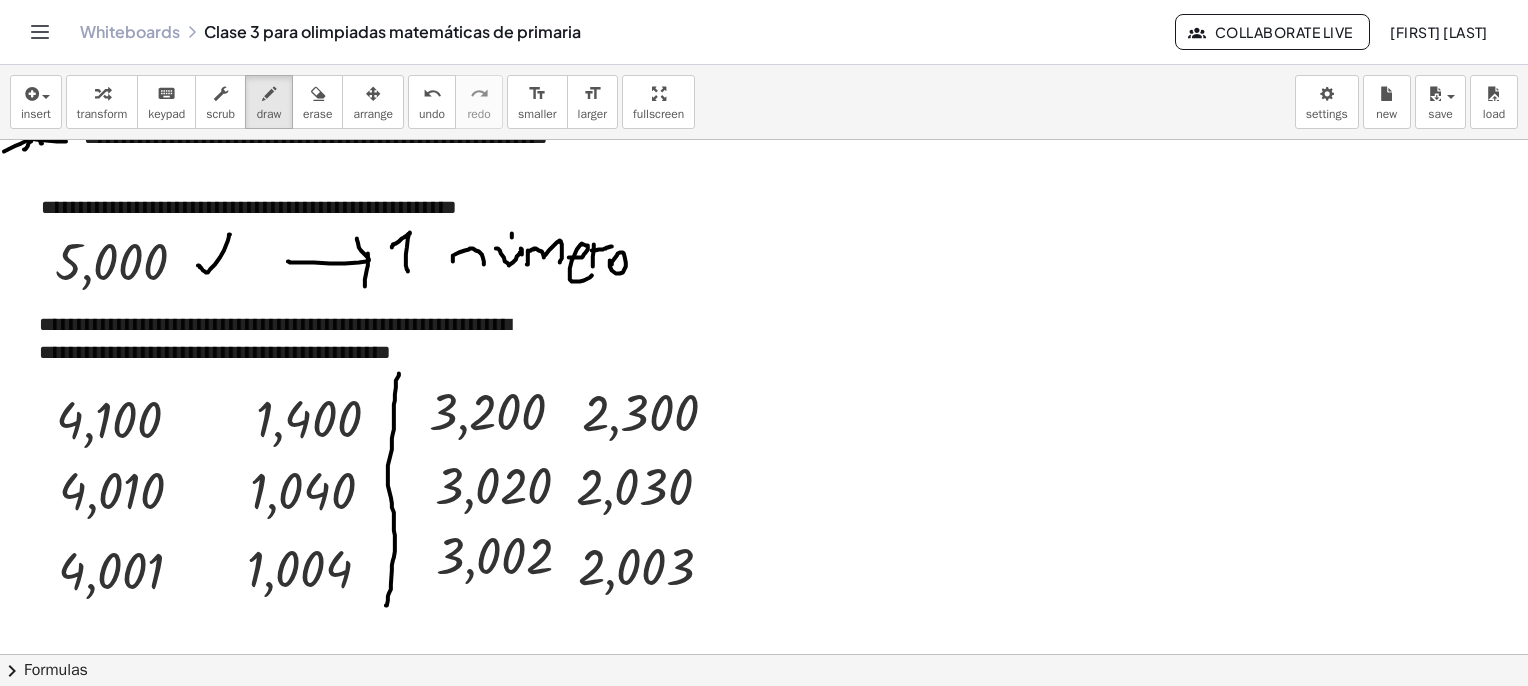 drag, startPoint x: 612, startPoint y: 264, endPoint x: 615, endPoint y: 242, distance: 22.203604 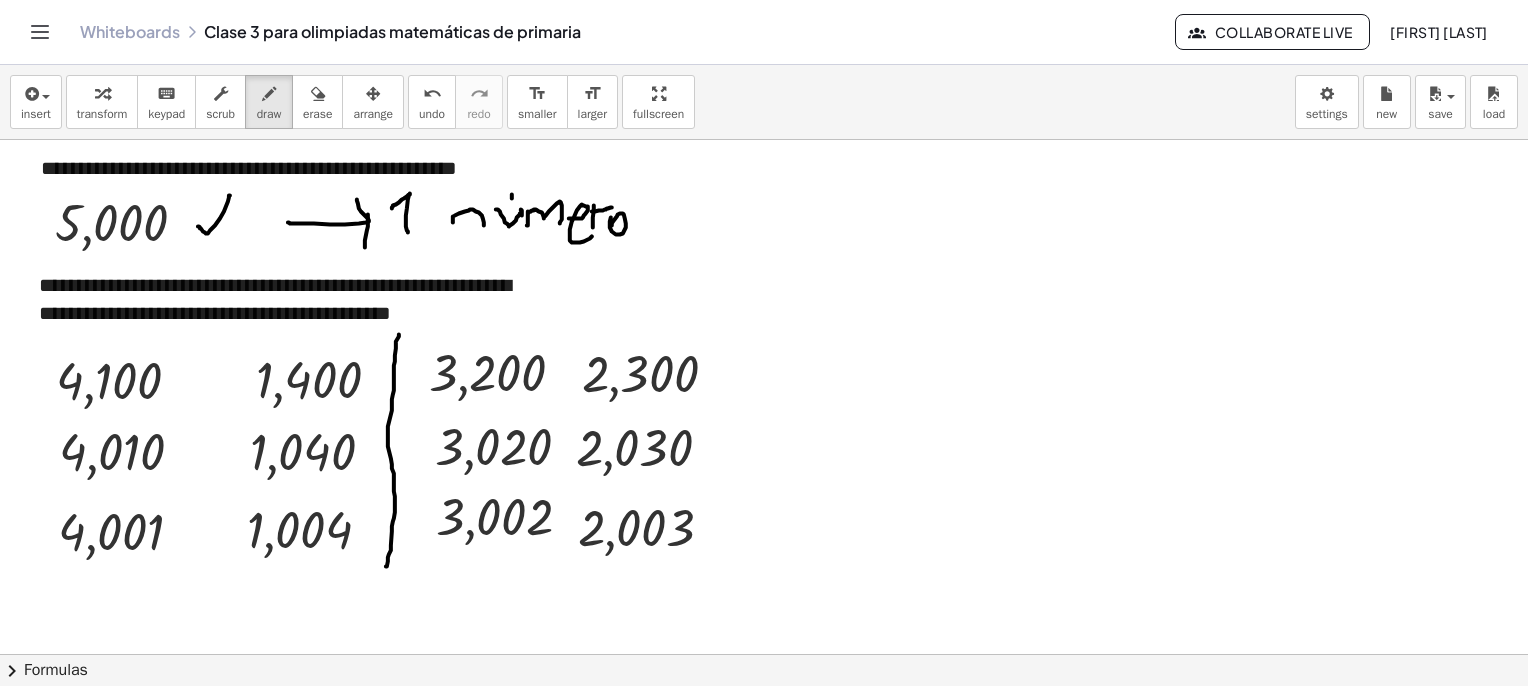 scroll, scrollTop: 2062, scrollLeft: 0, axis: vertical 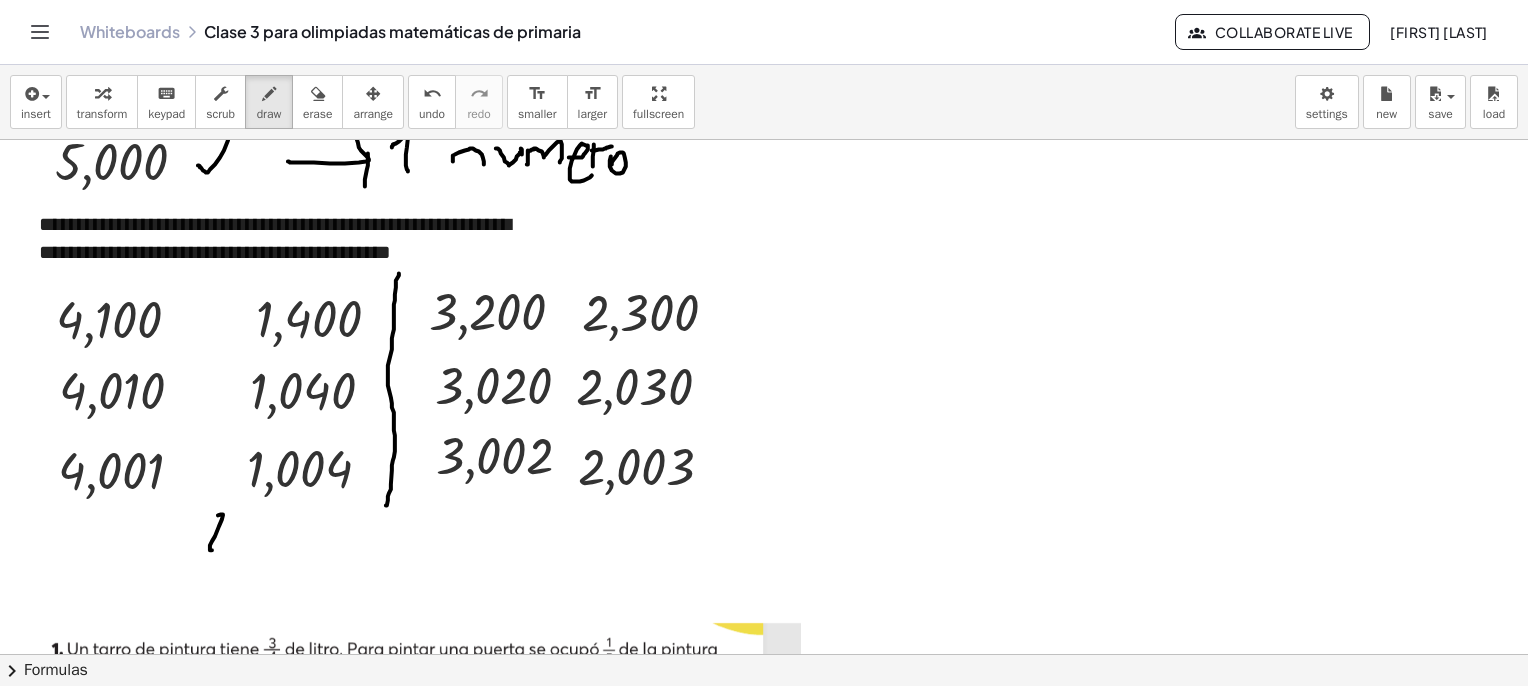 drag, startPoint x: 210, startPoint y: 548, endPoint x: 228, endPoint y: 522, distance: 31.622776 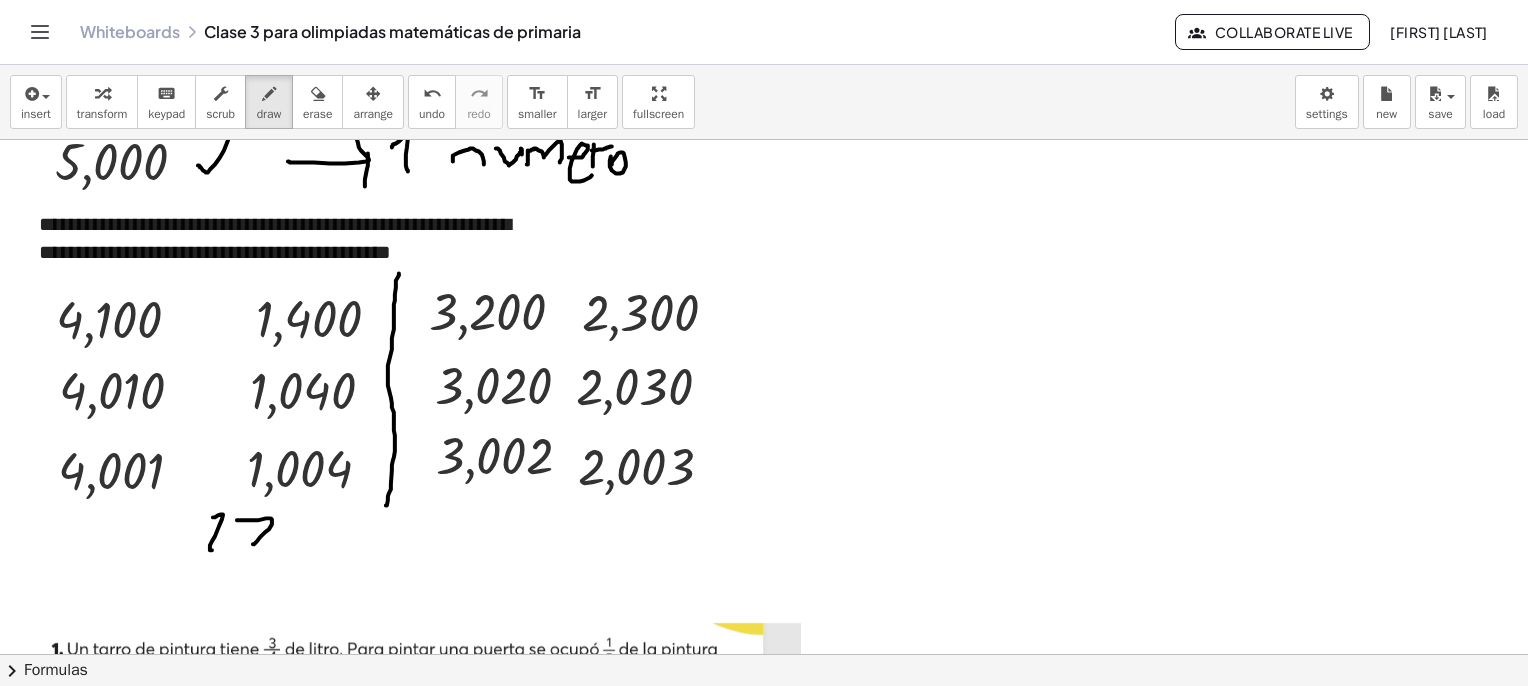 click at bounding box center (787, 1765) 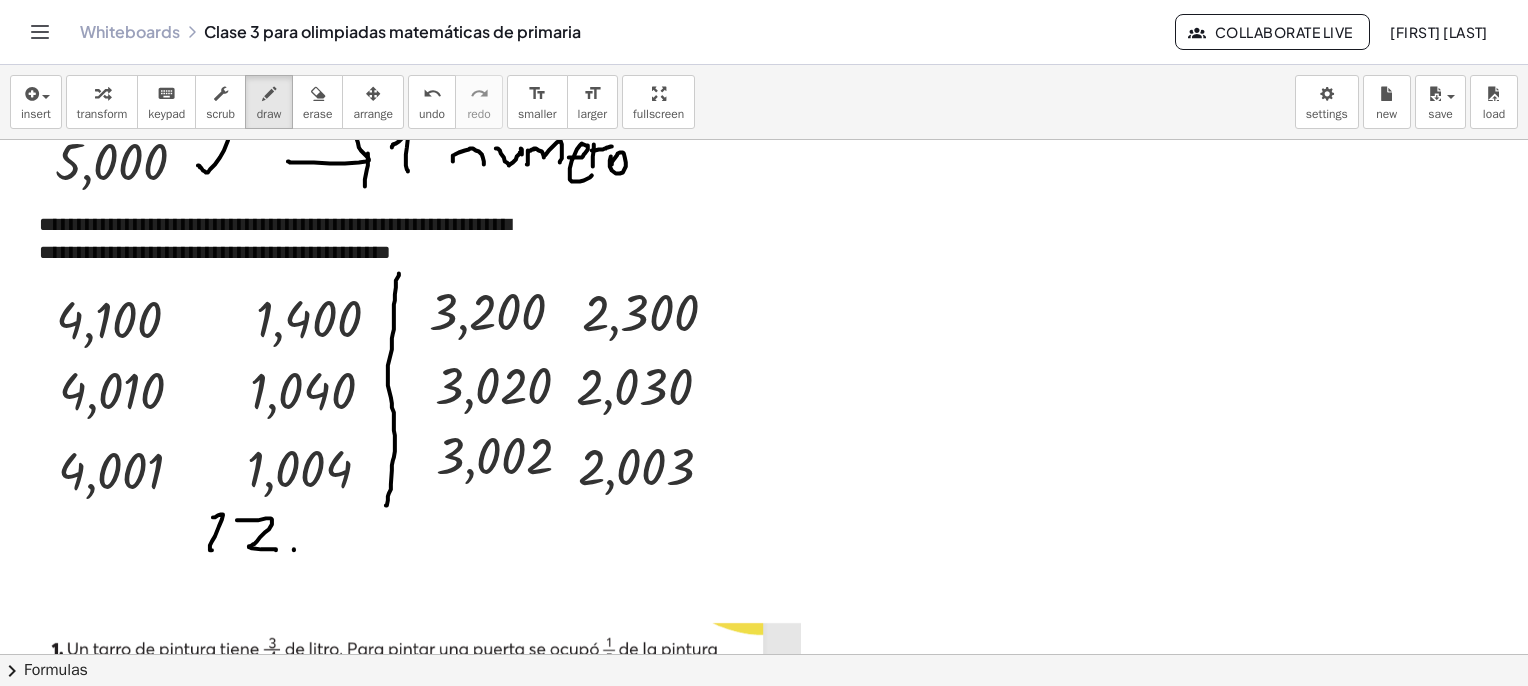 click at bounding box center (787, 1765) 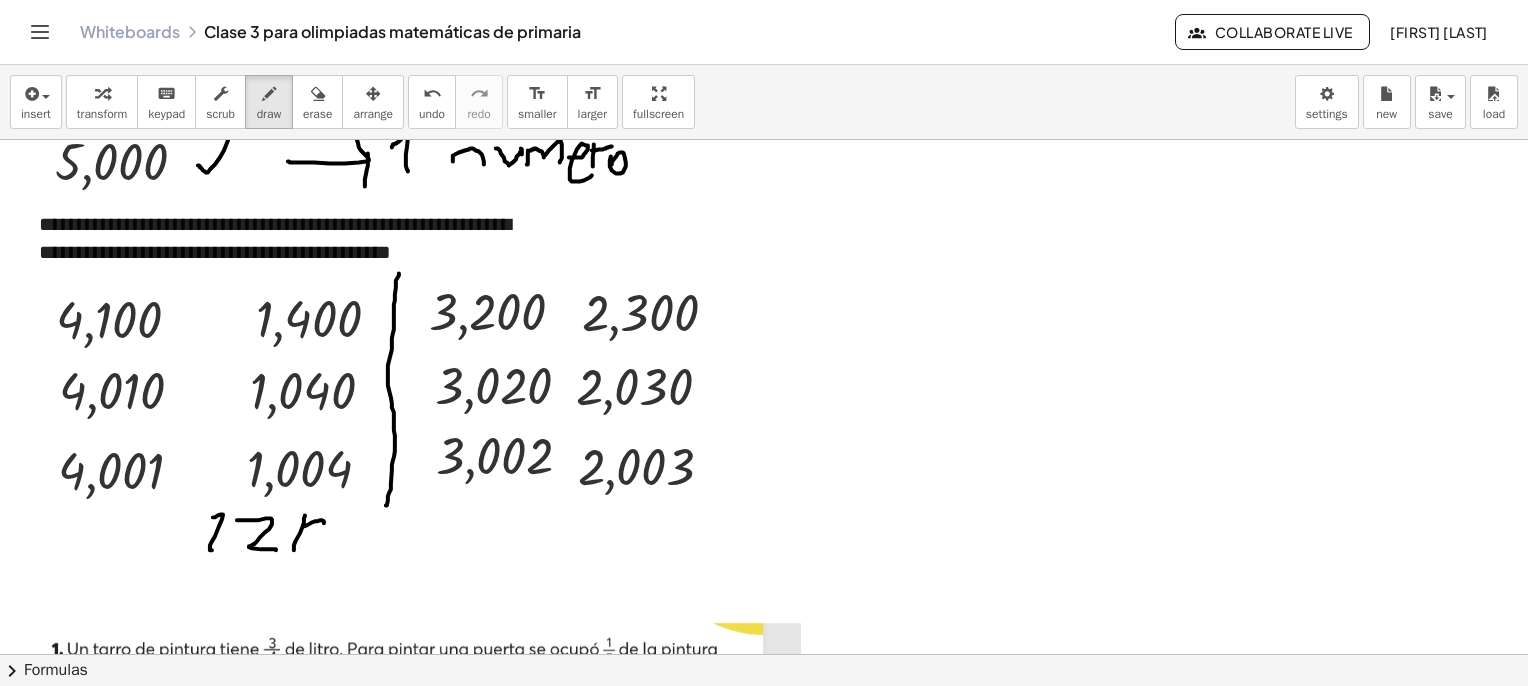 click at bounding box center (787, 1765) 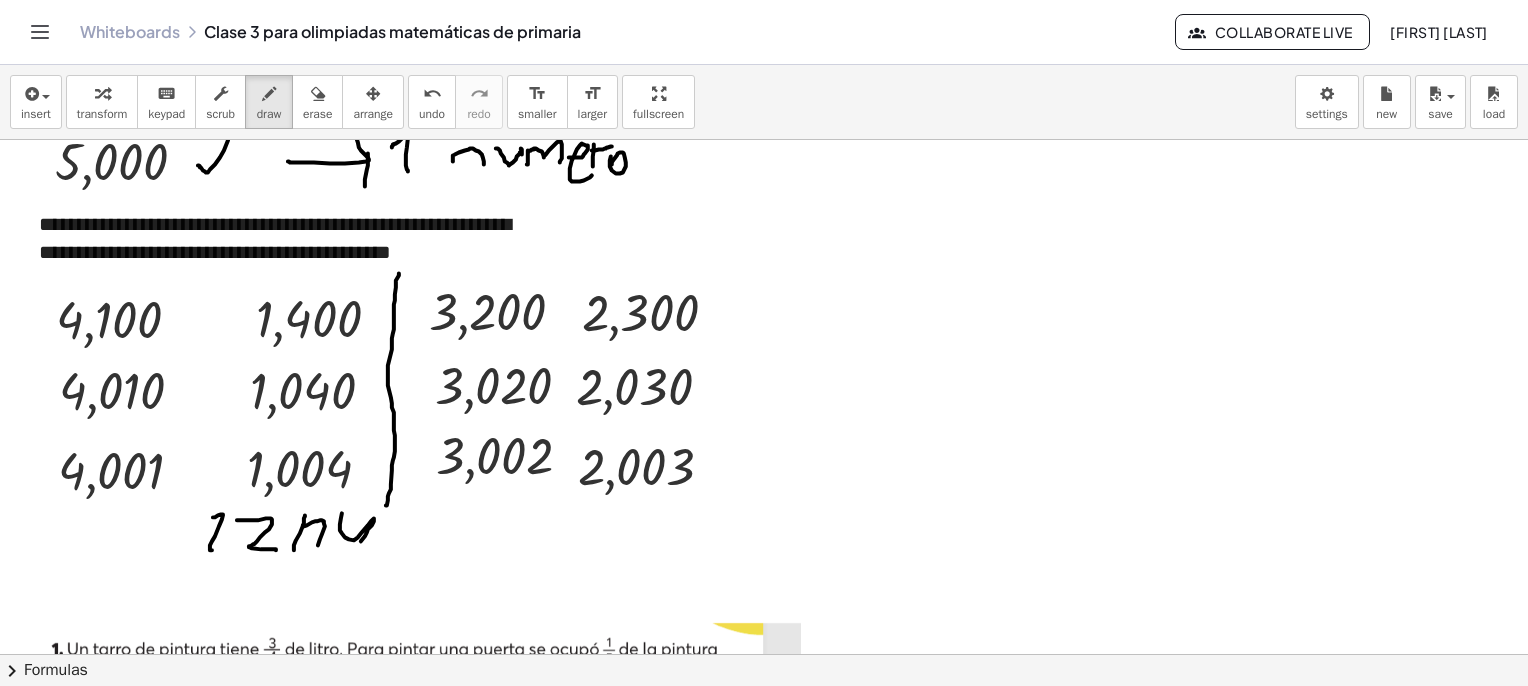 click at bounding box center [787, 1765] 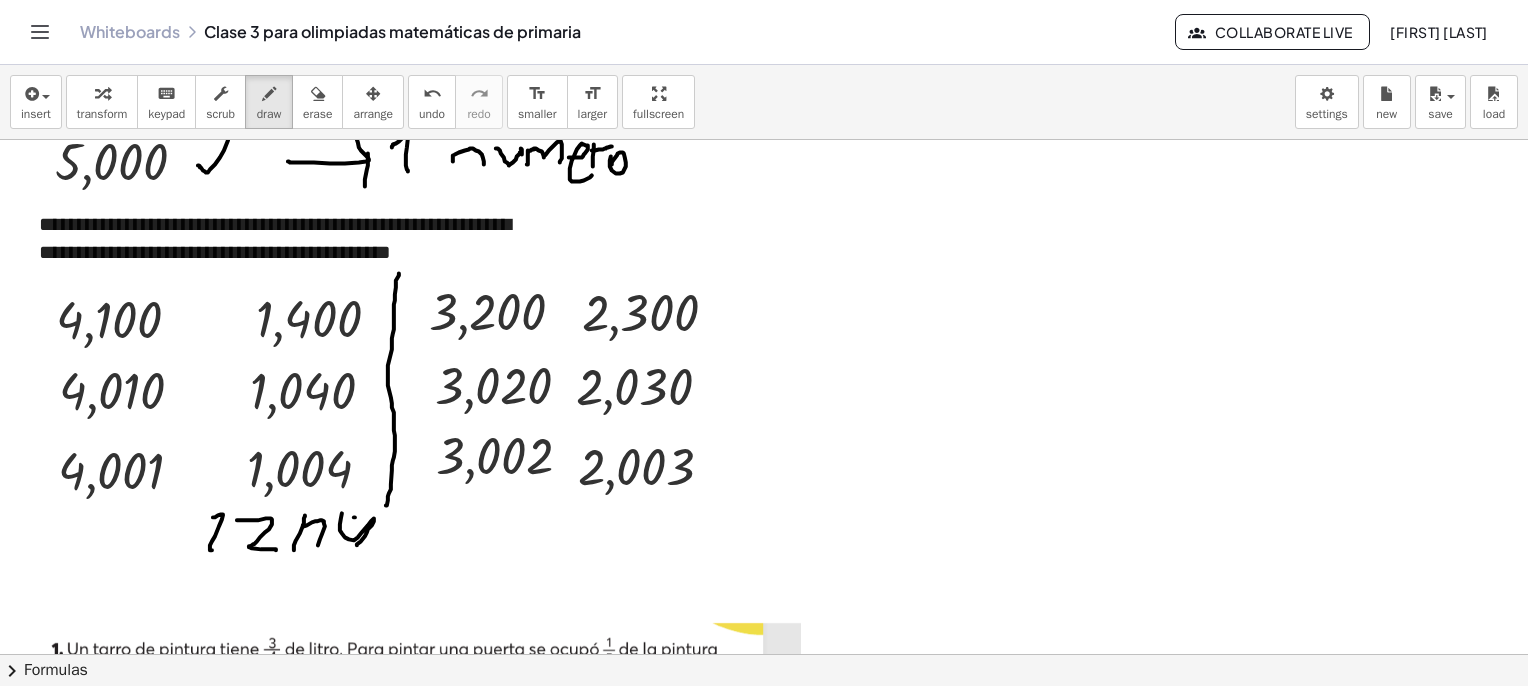 click at bounding box center [787, 1765] 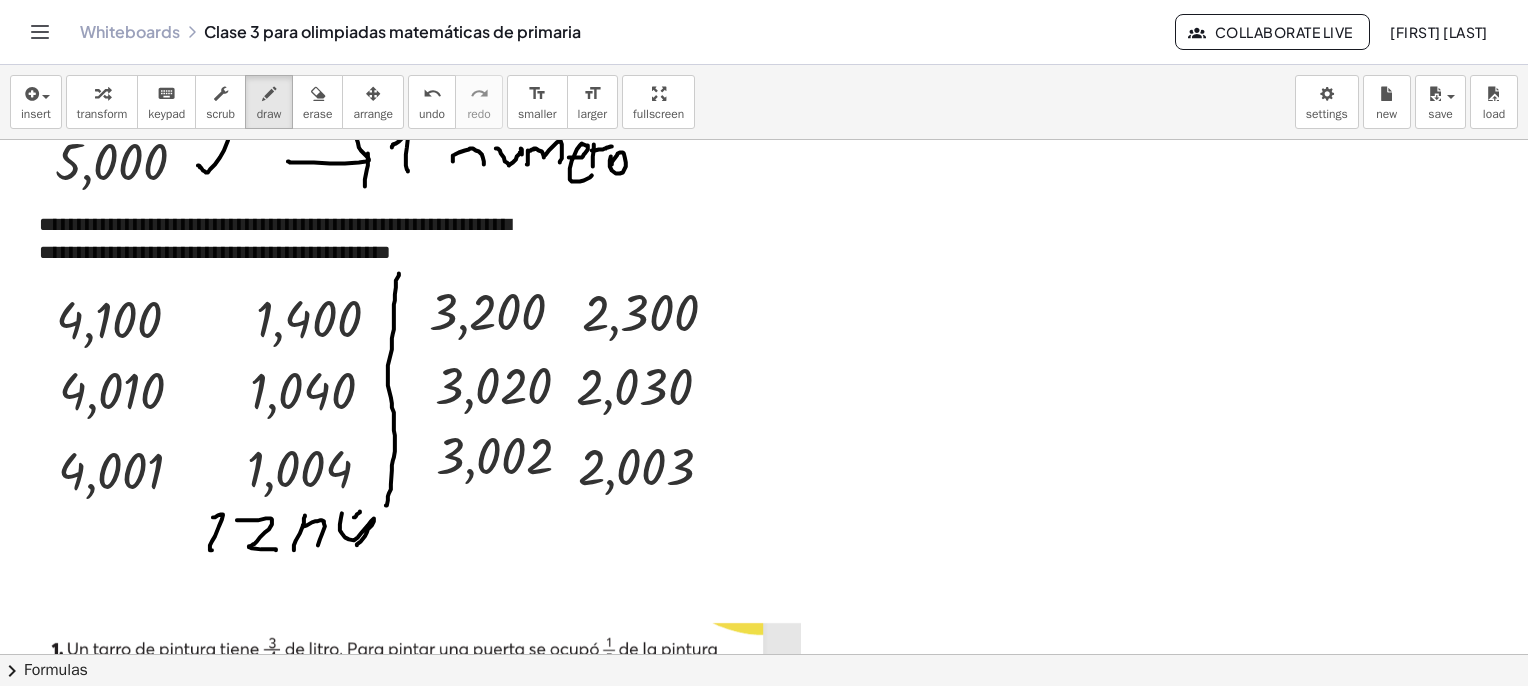 click at bounding box center [787, 1765] 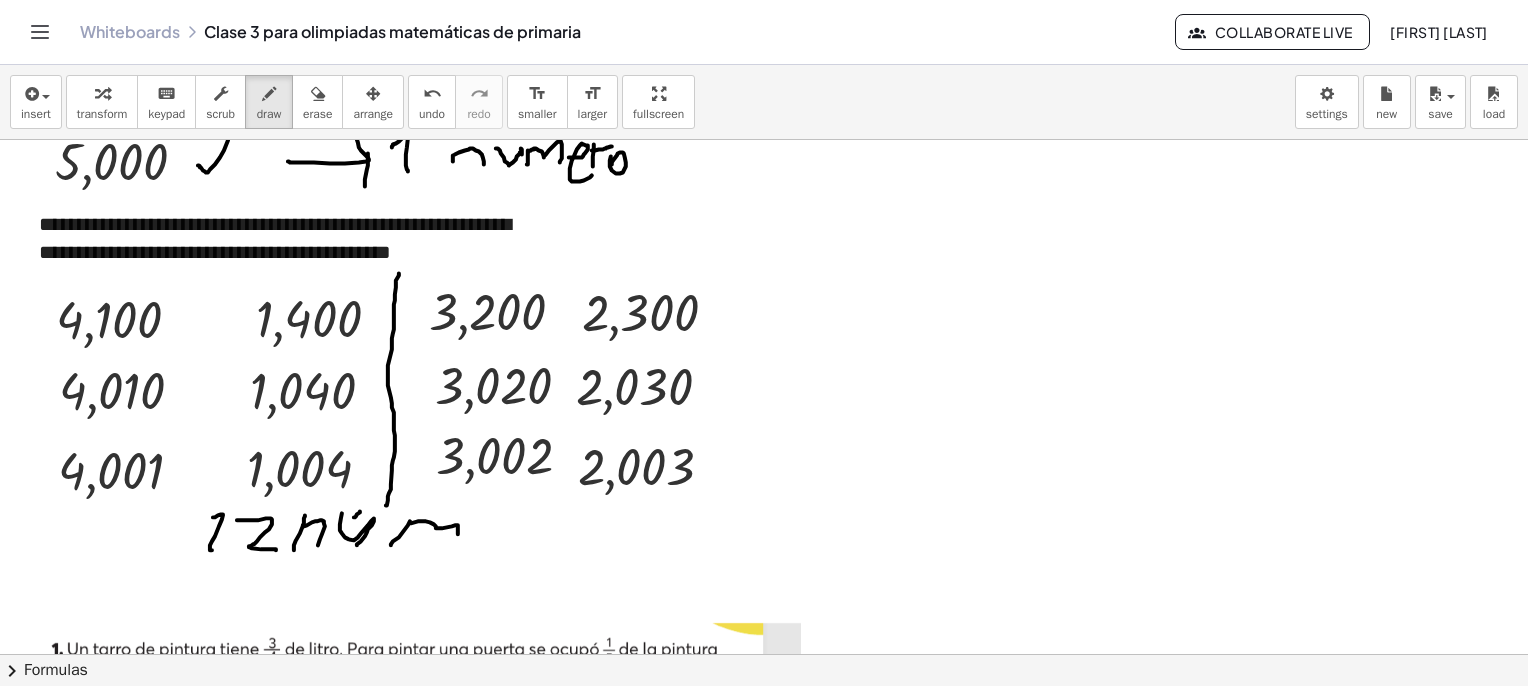 click at bounding box center [787, 1765] 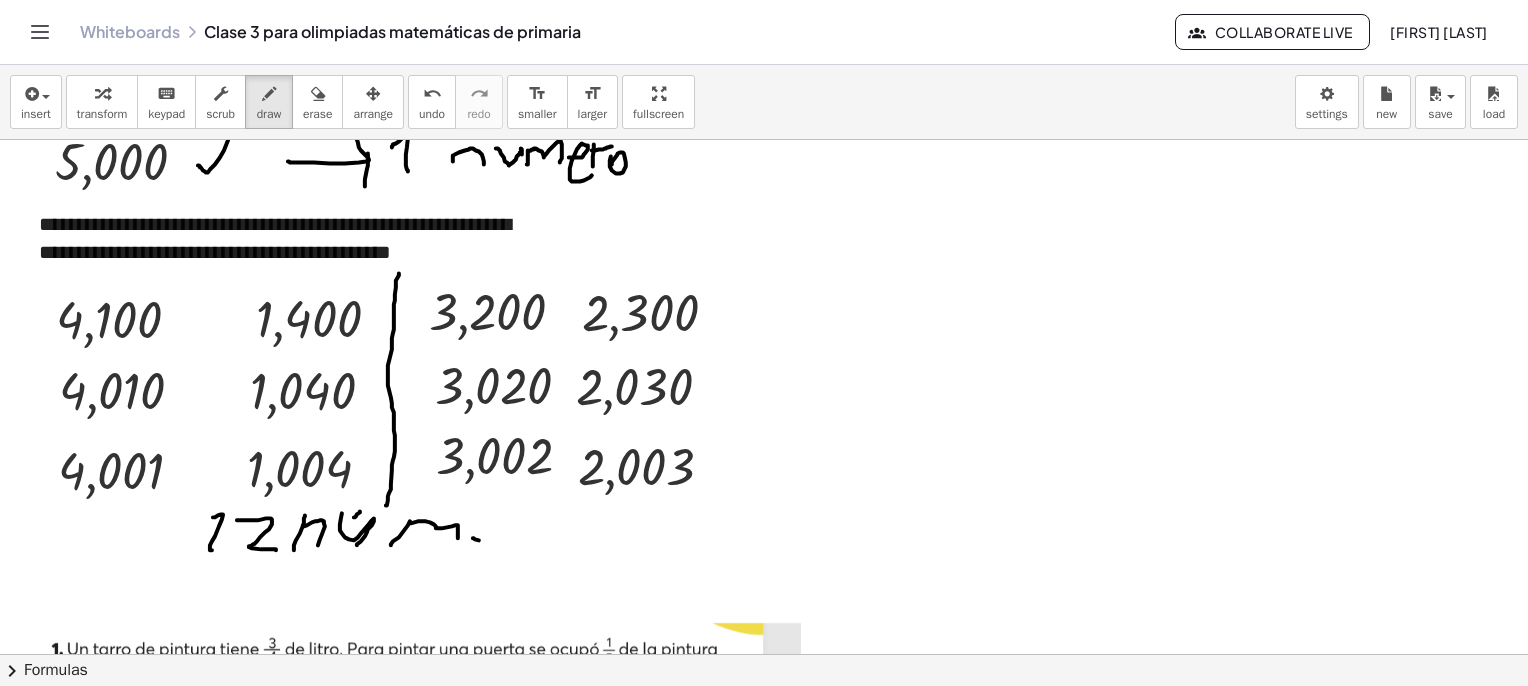 click at bounding box center [787, 1765] 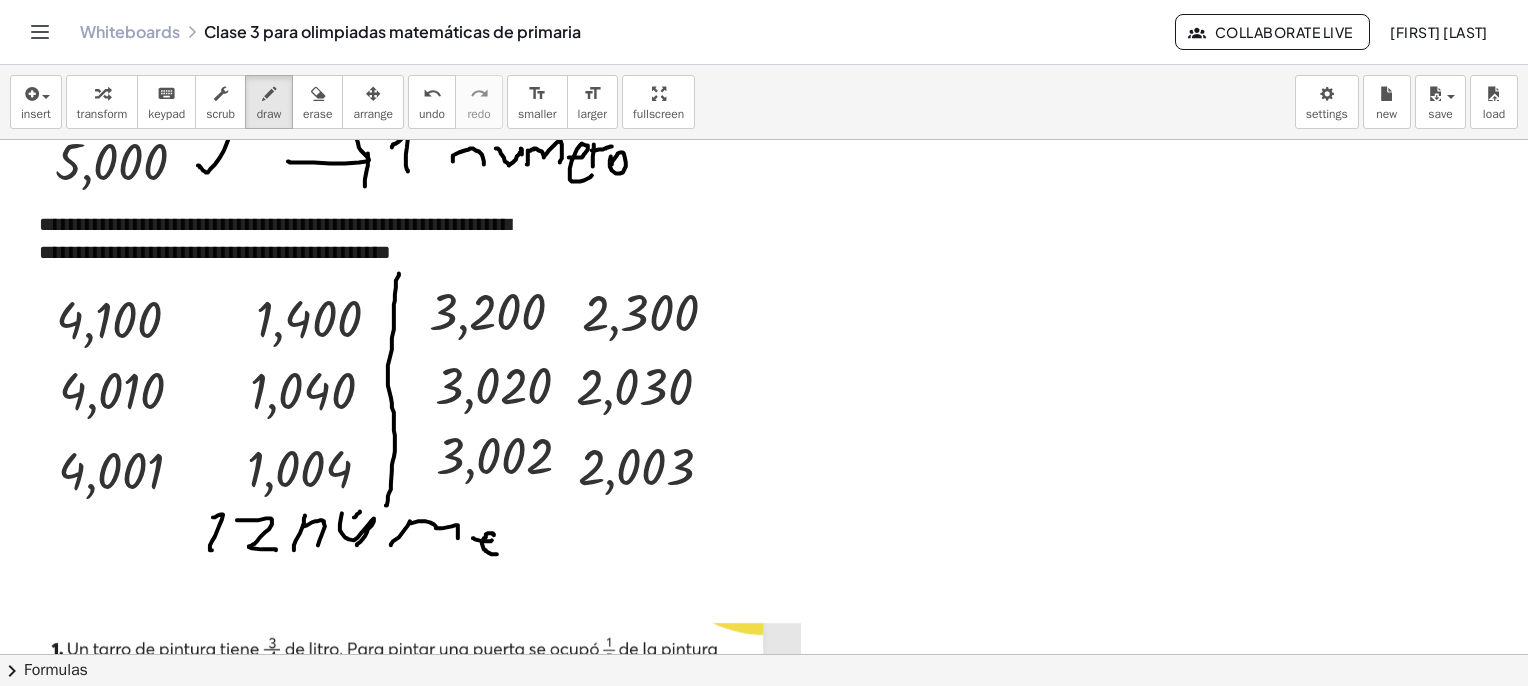 click at bounding box center [787, 1765] 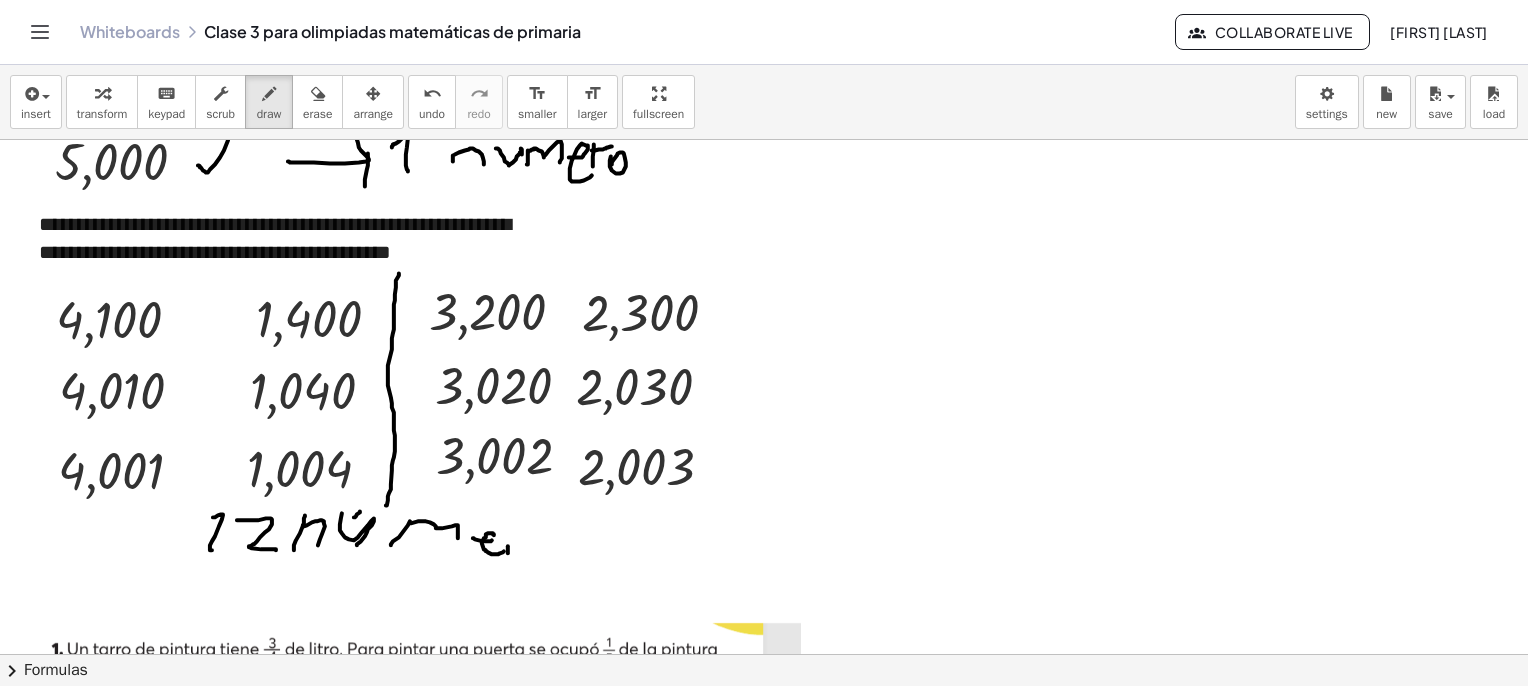 click at bounding box center [787, 1765] 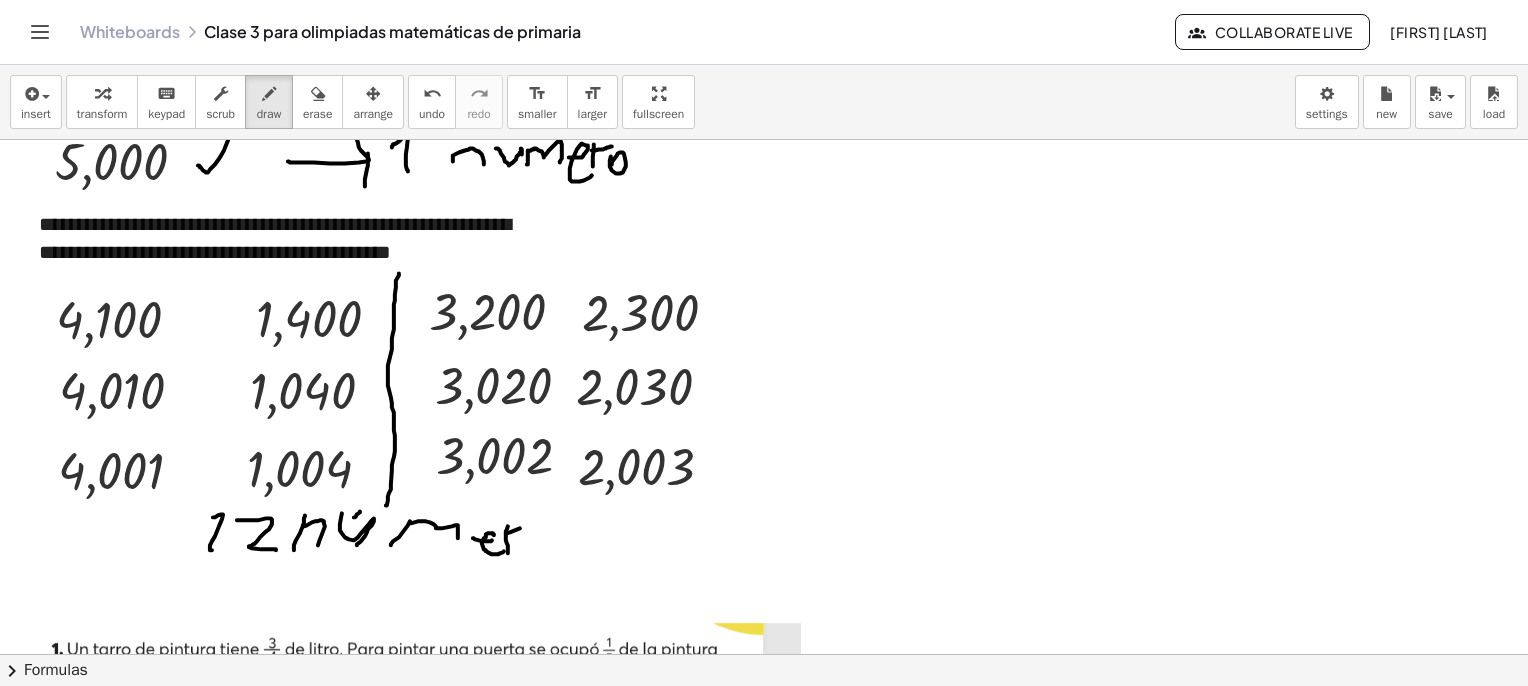 click at bounding box center (787, 1765) 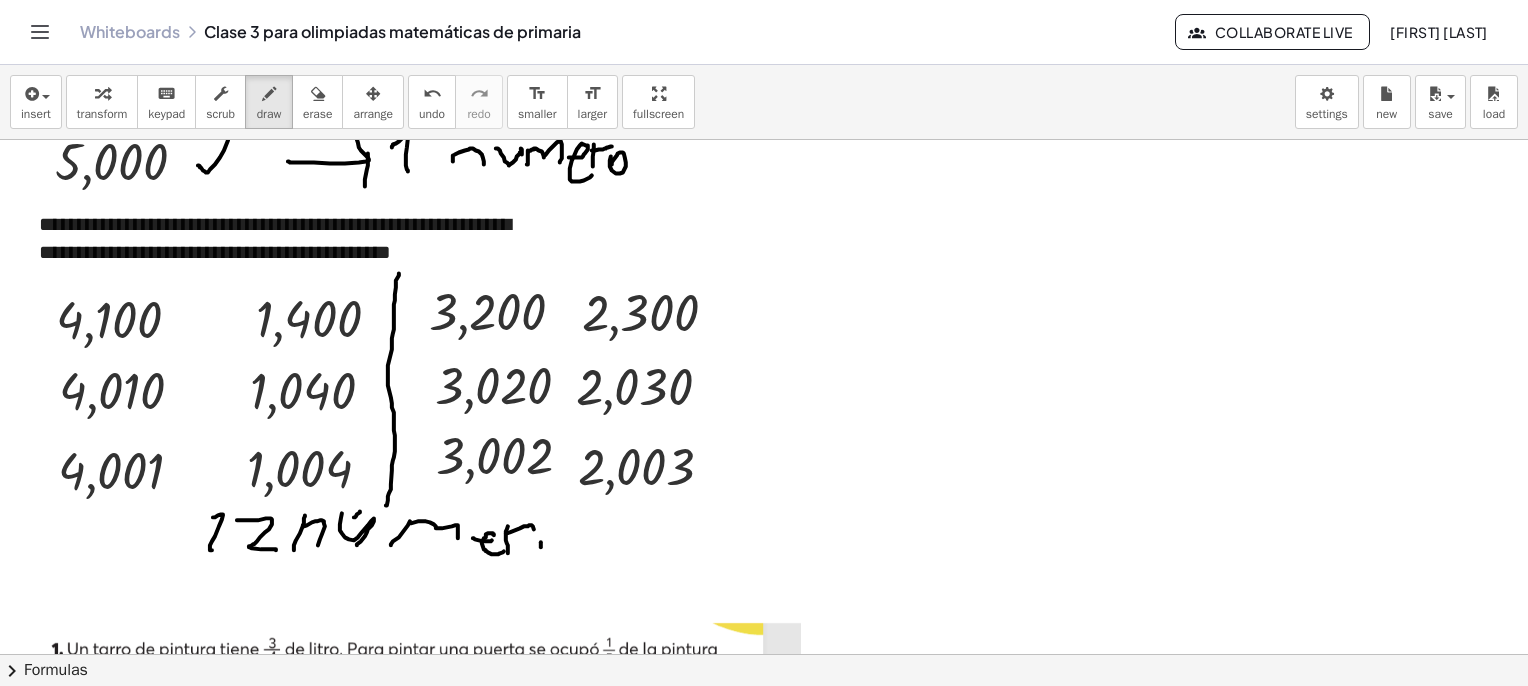 click at bounding box center [787, 1765] 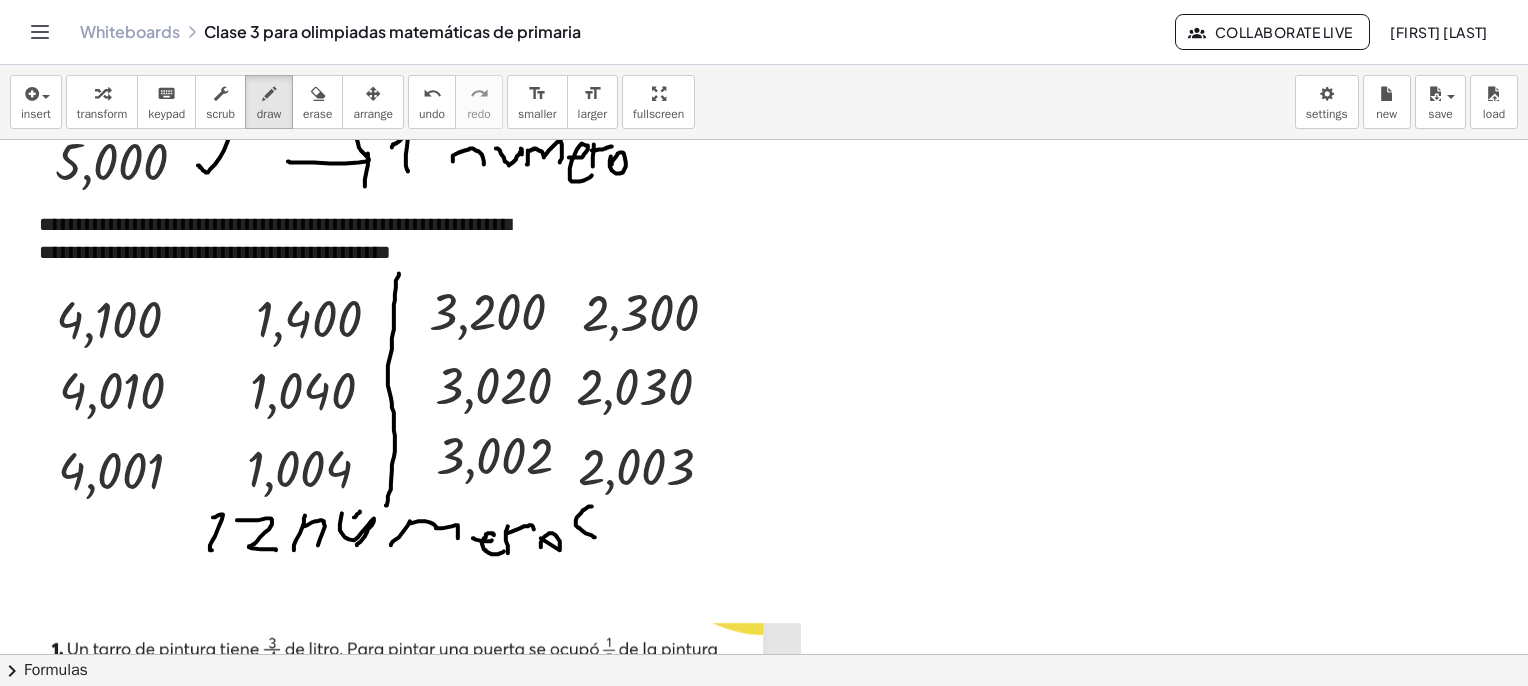 click at bounding box center [787, 1765] 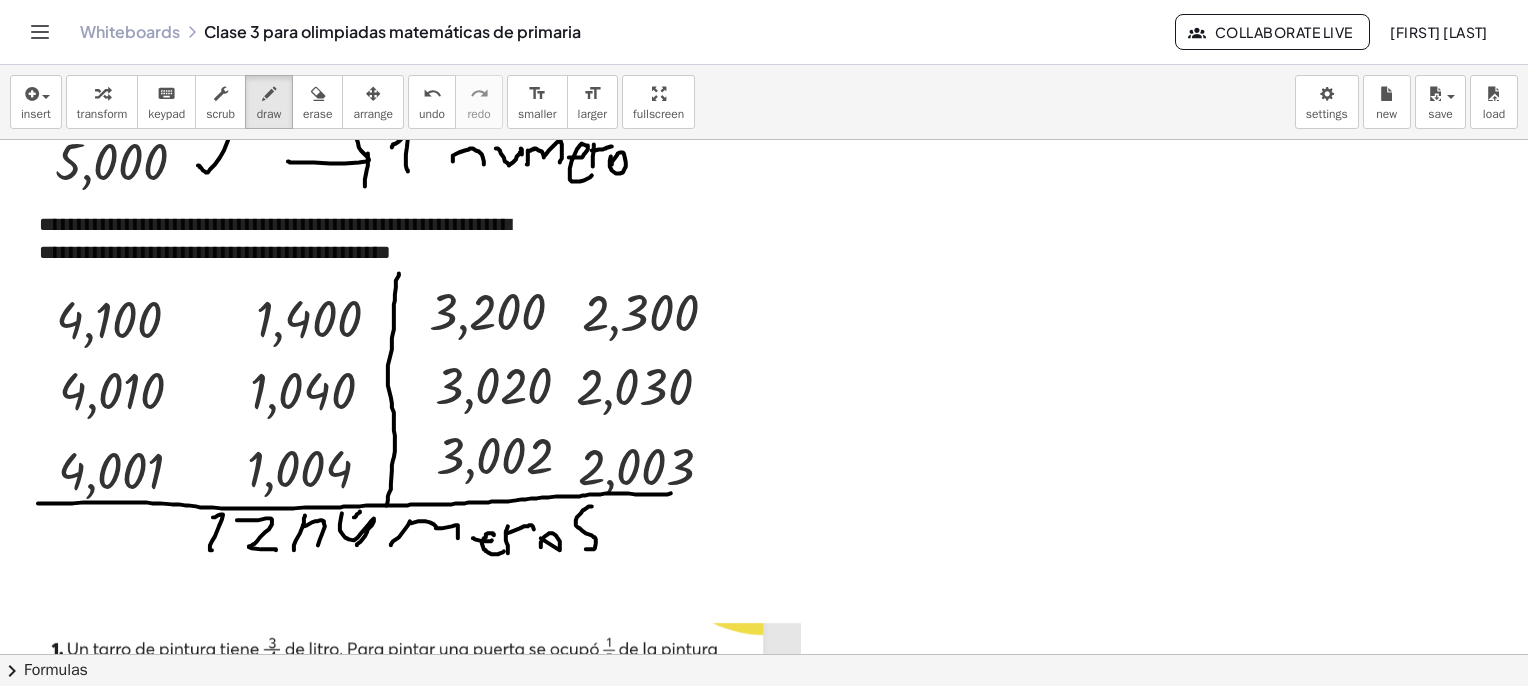 click at bounding box center (787, 1765) 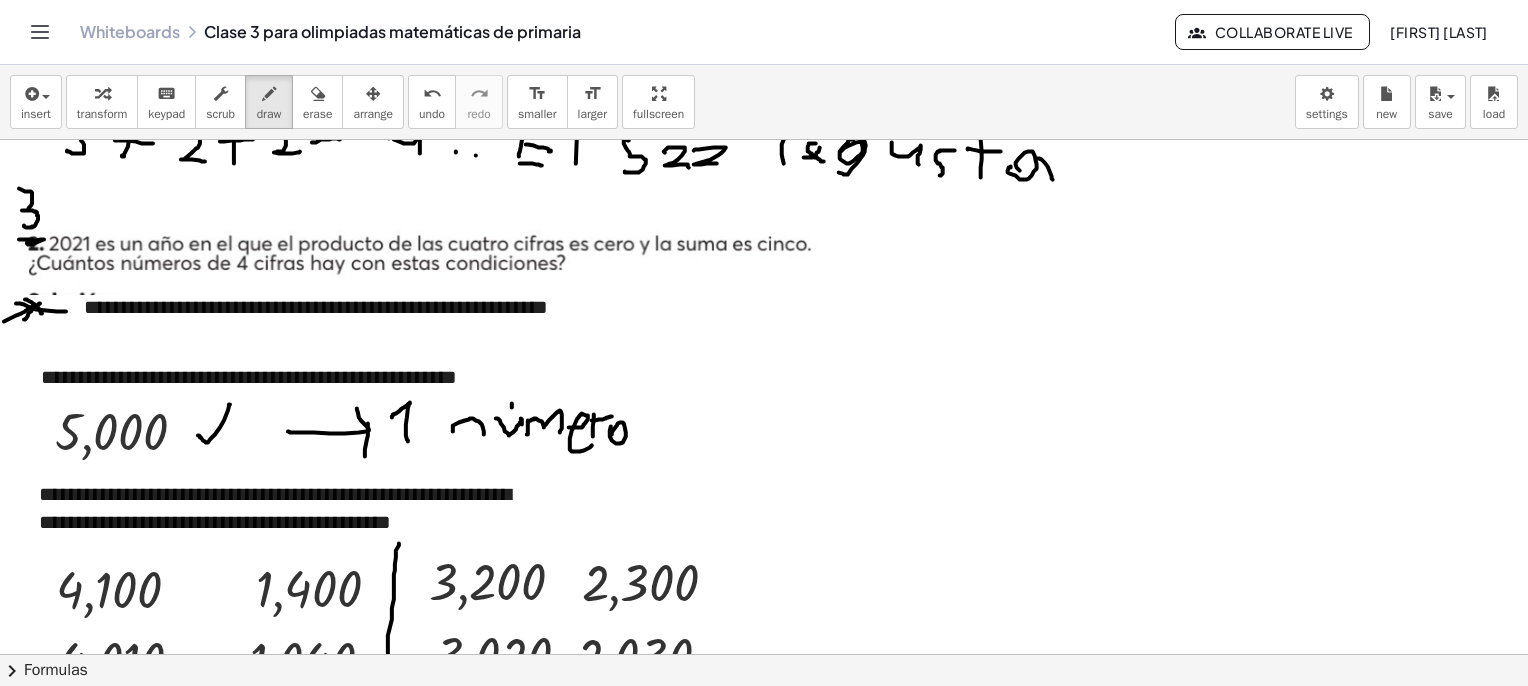 scroll, scrollTop: 1762, scrollLeft: 0, axis: vertical 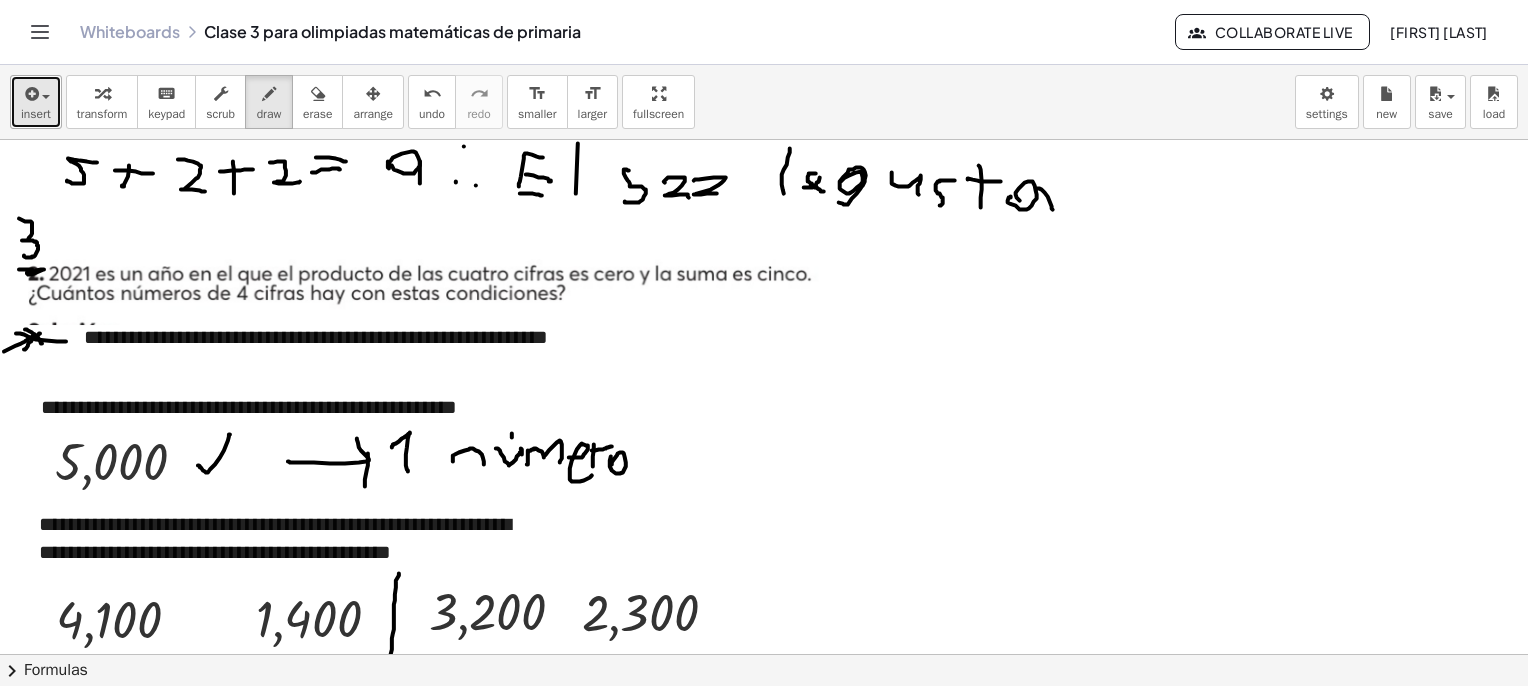 click at bounding box center (36, 93) 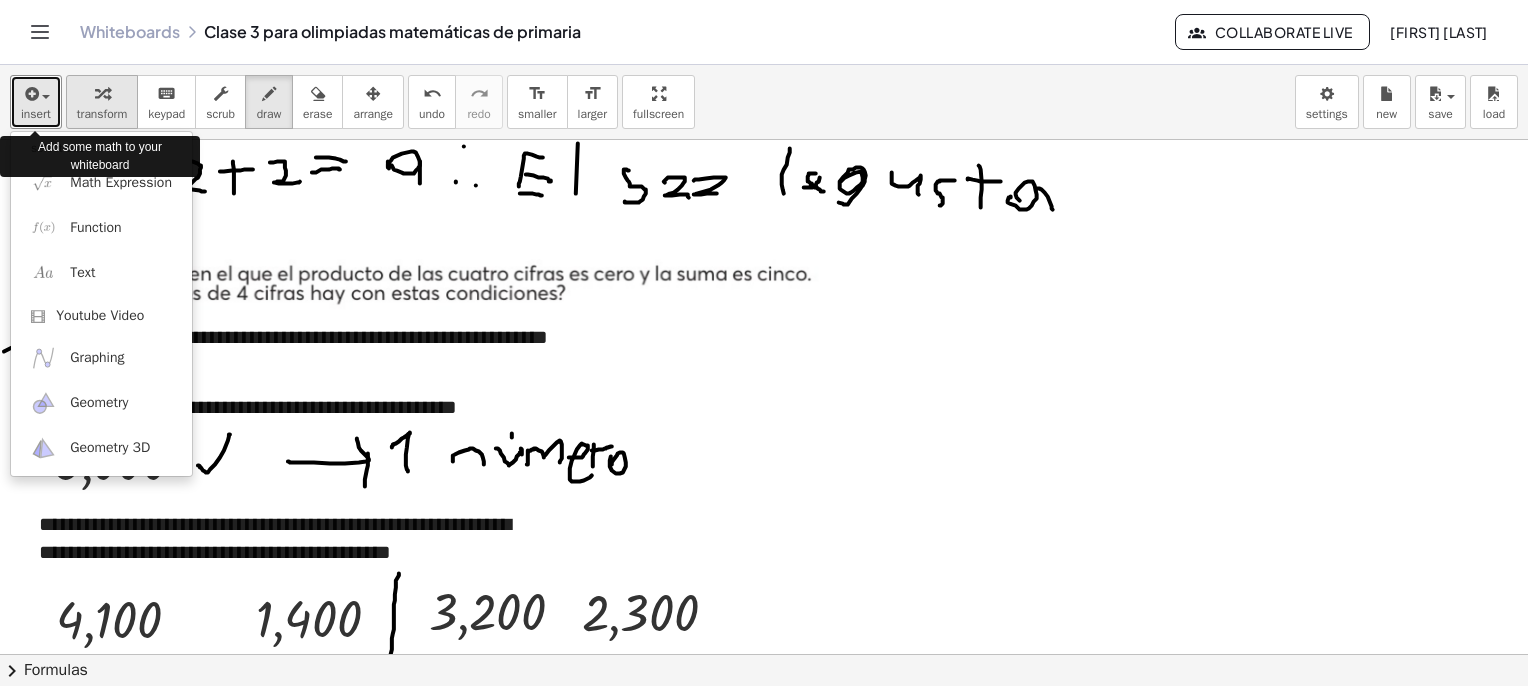 click on "insert select one: Math Expression Function Text Youtube Video Graphing Geometry Geometry 3D transform keyboard keypad scrub draw erase arrange undo undo redo redo format_size smaller format_size larger fullscreen load   save new settings Add some math to your whiteboard" at bounding box center (764, 102) 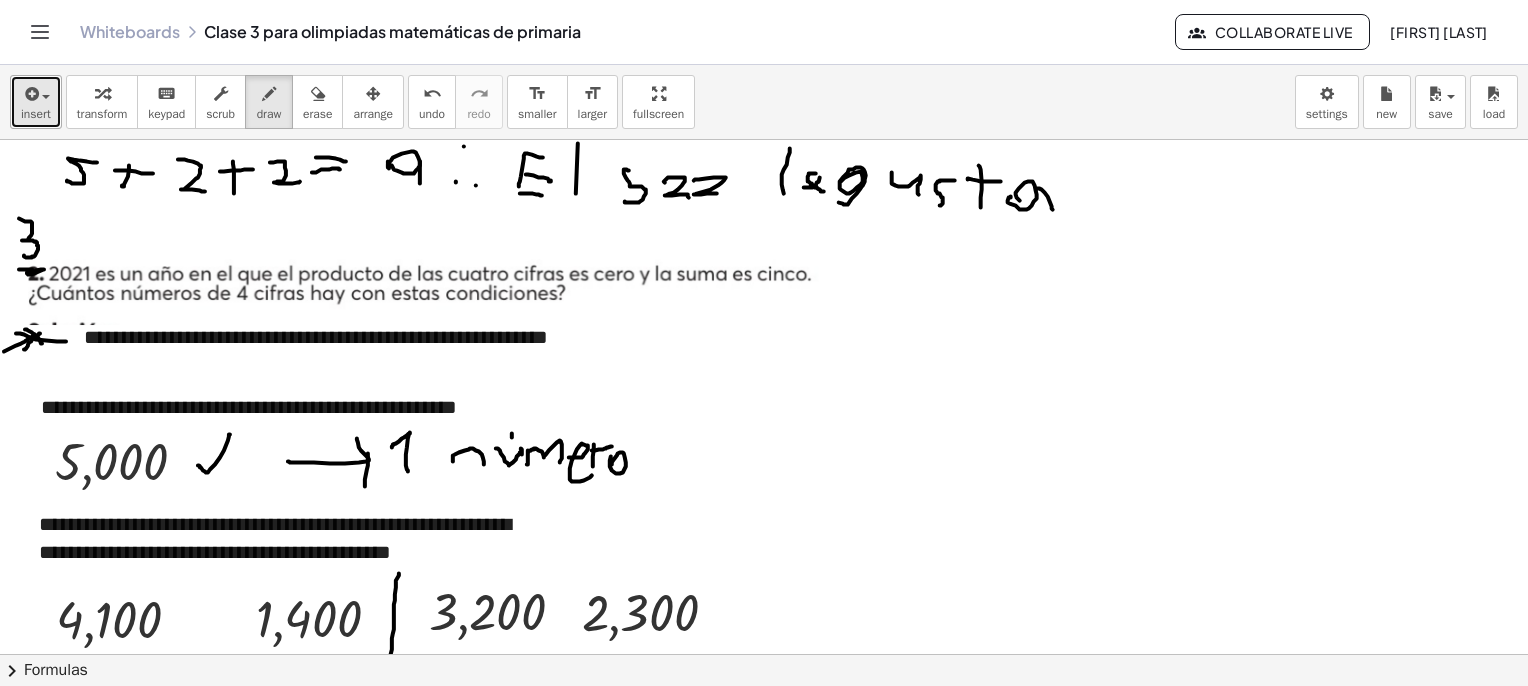 click on "insert" at bounding box center (36, 102) 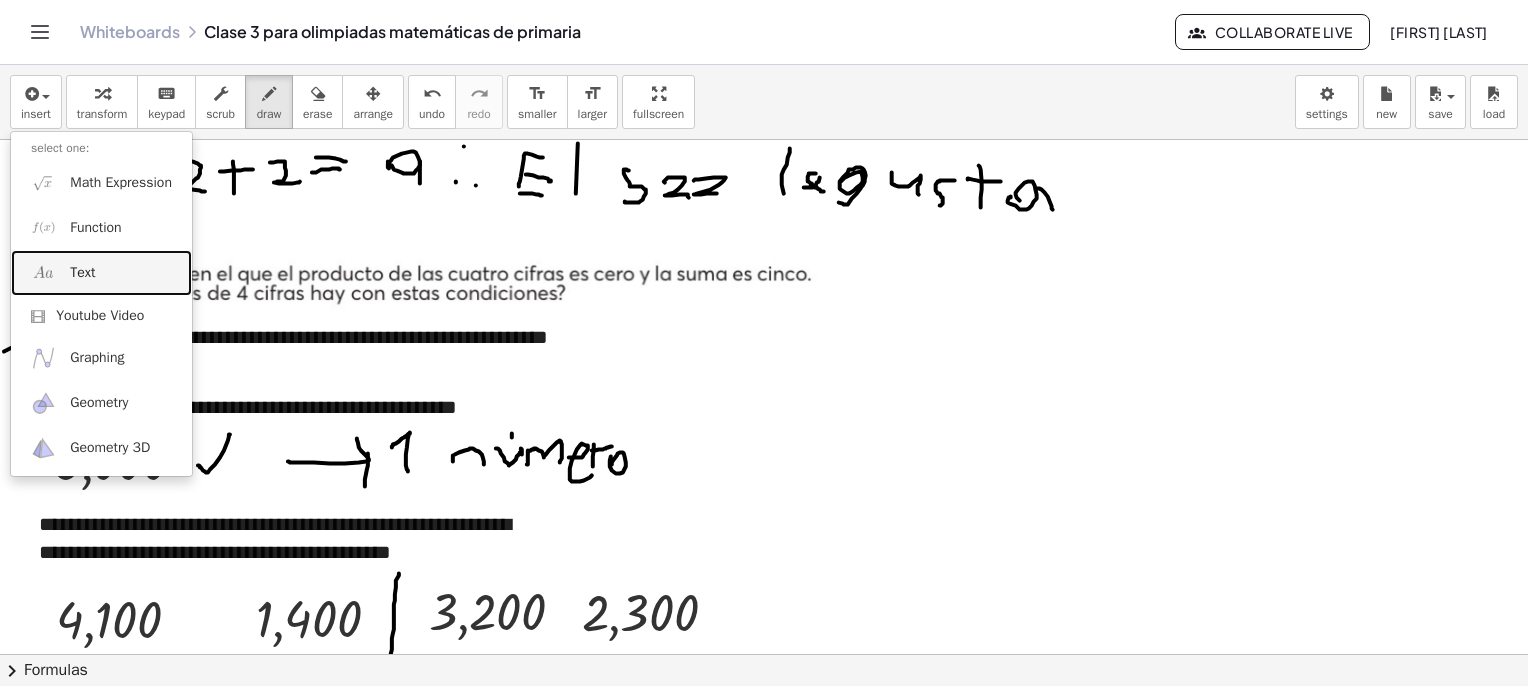 click on "Text" at bounding box center [82, 273] 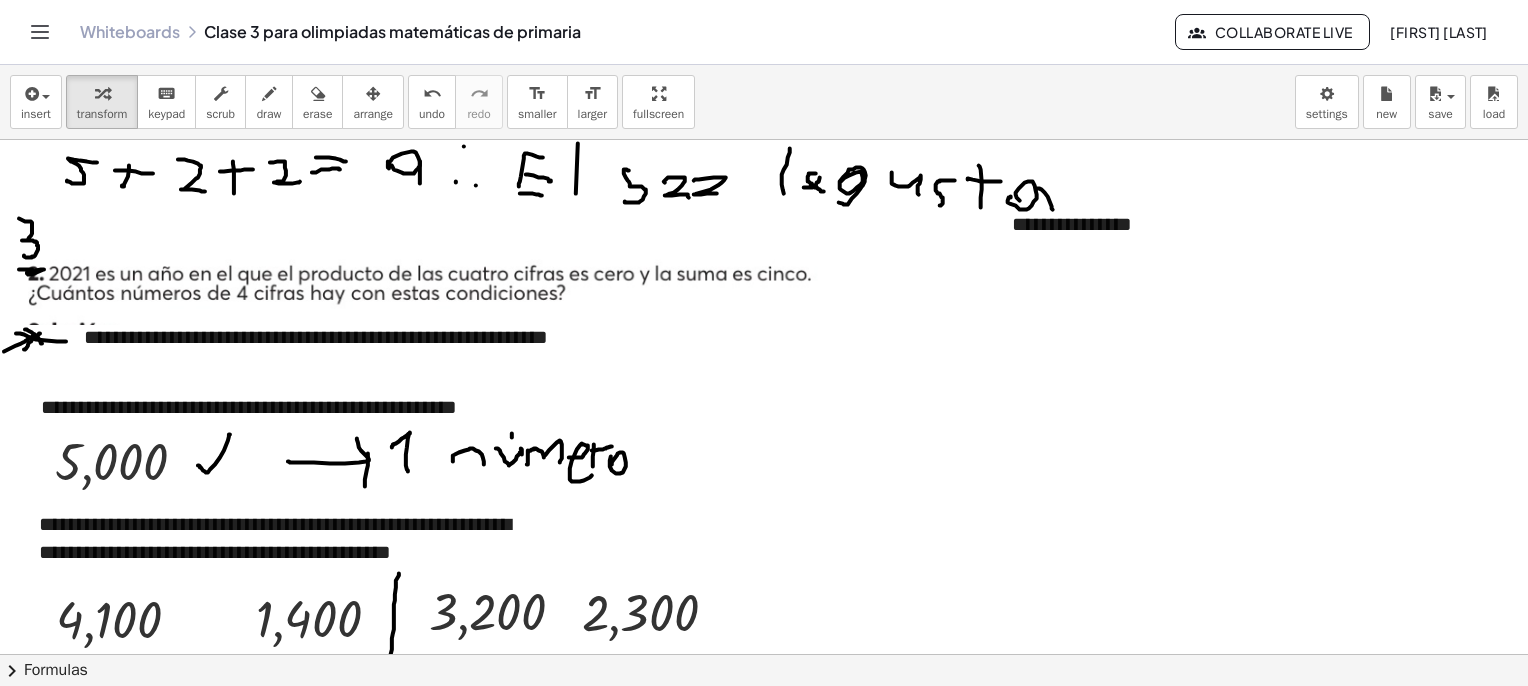 type 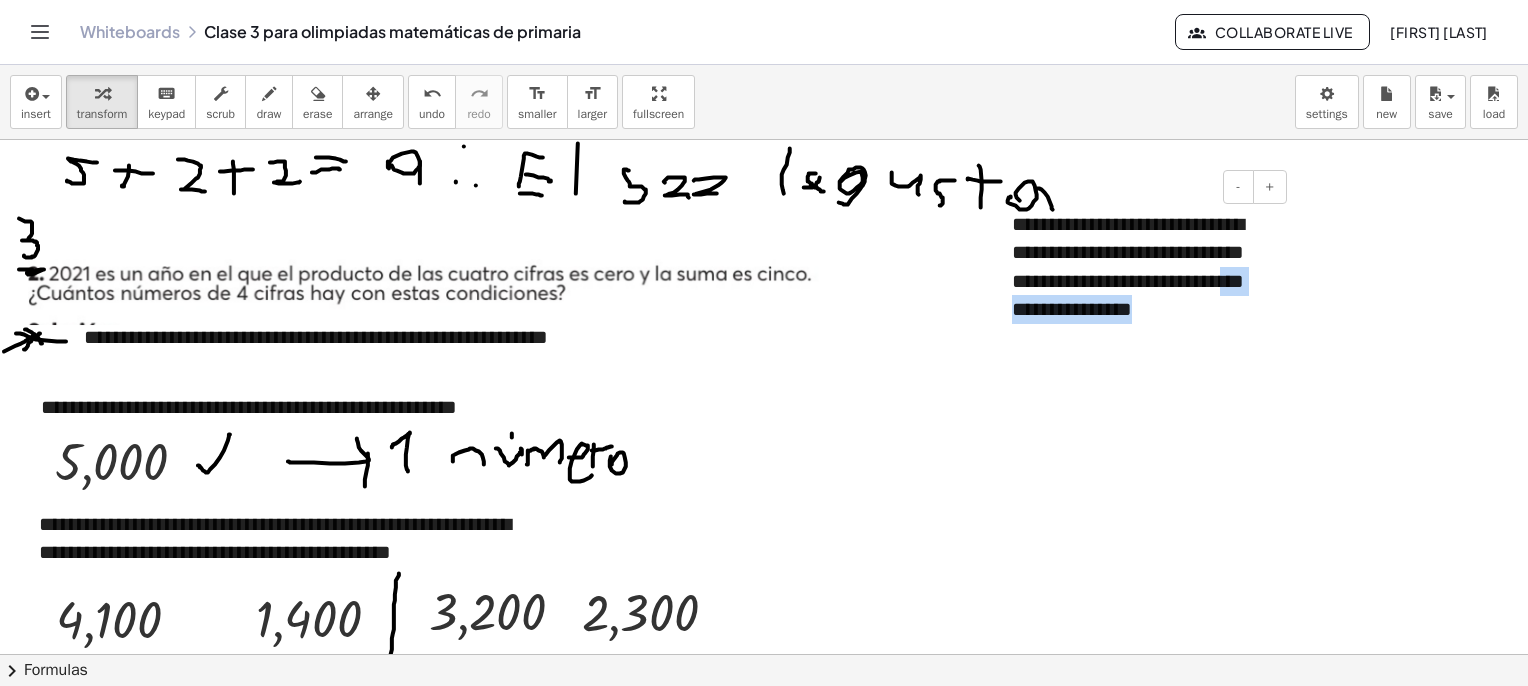drag, startPoint x: 1050, startPoint y: 316, endPoint x: 1216, endPoint y: 324, distance: 166.19266 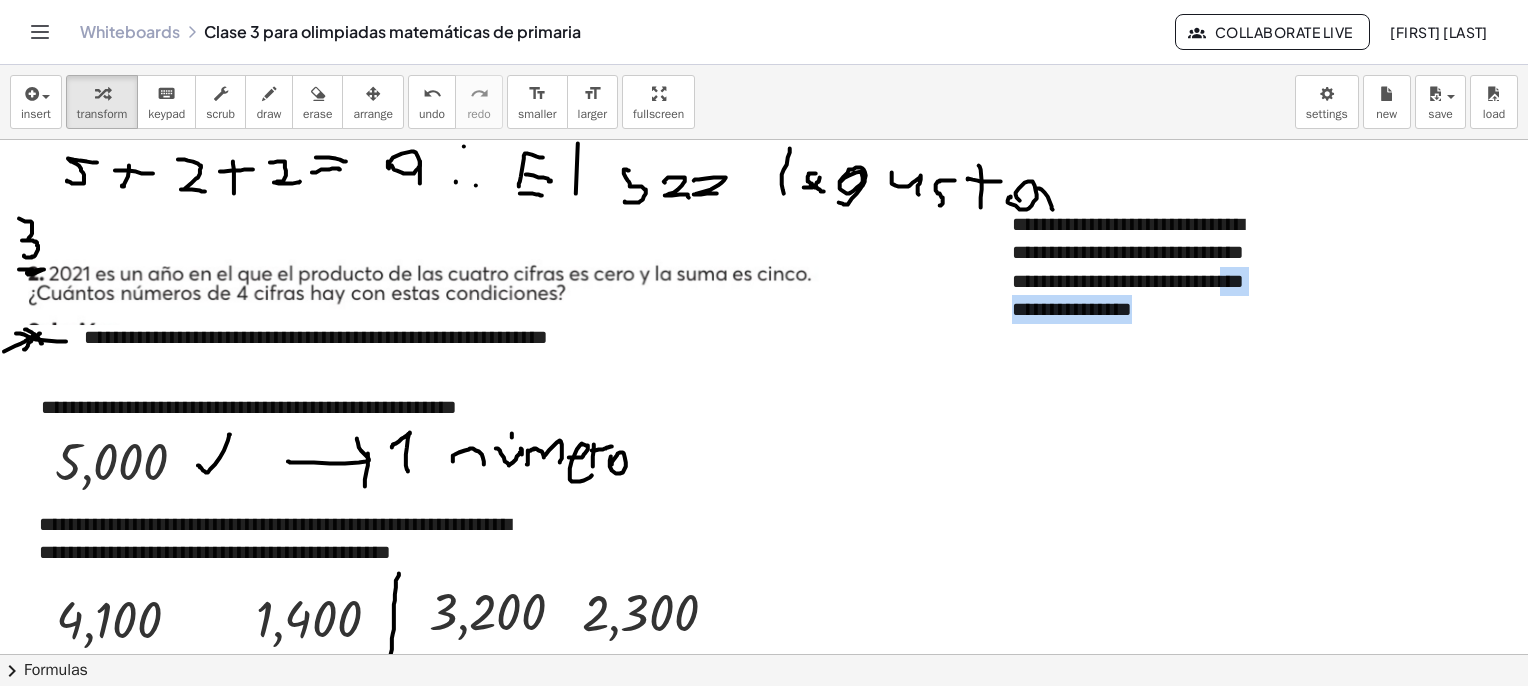 click at bounding box center [787, 2065] 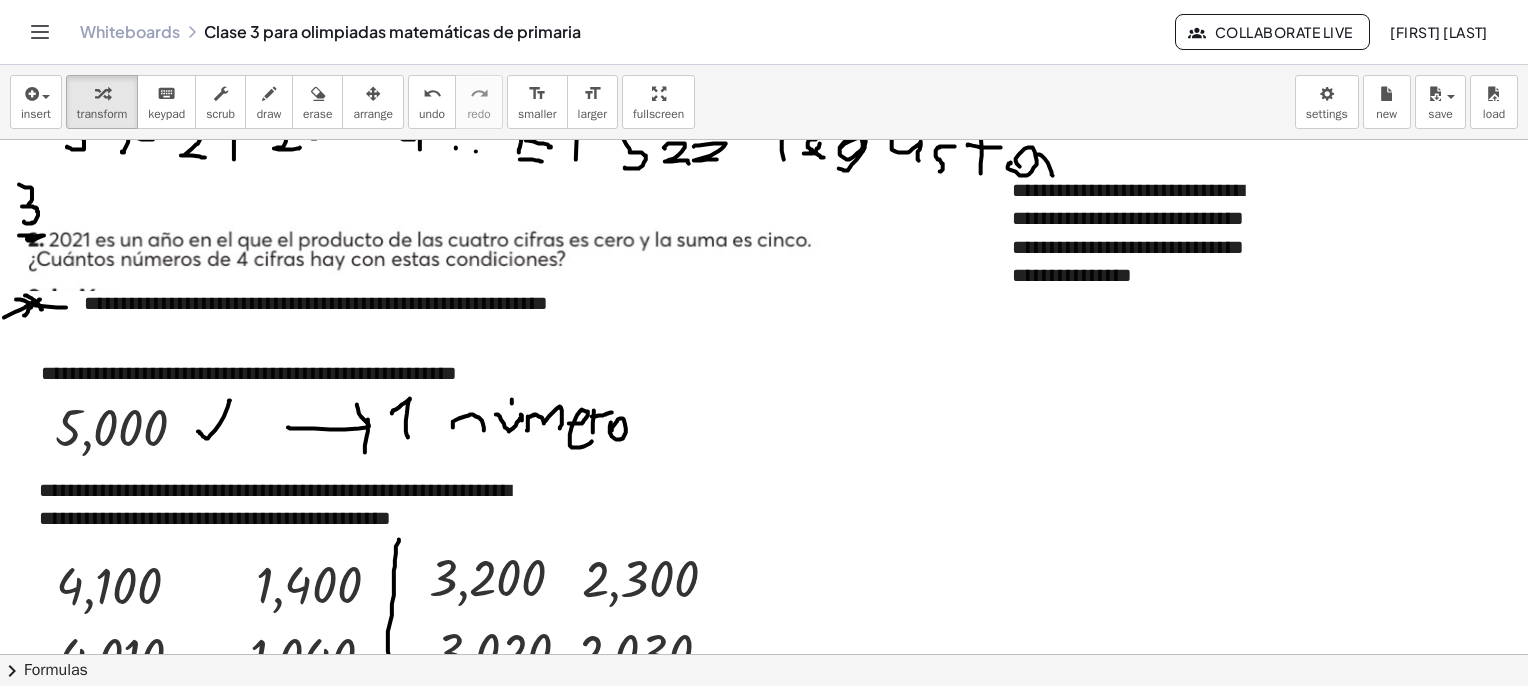 scroll, scrollTop: 1762, scrollLeft: 0, axis: vertical 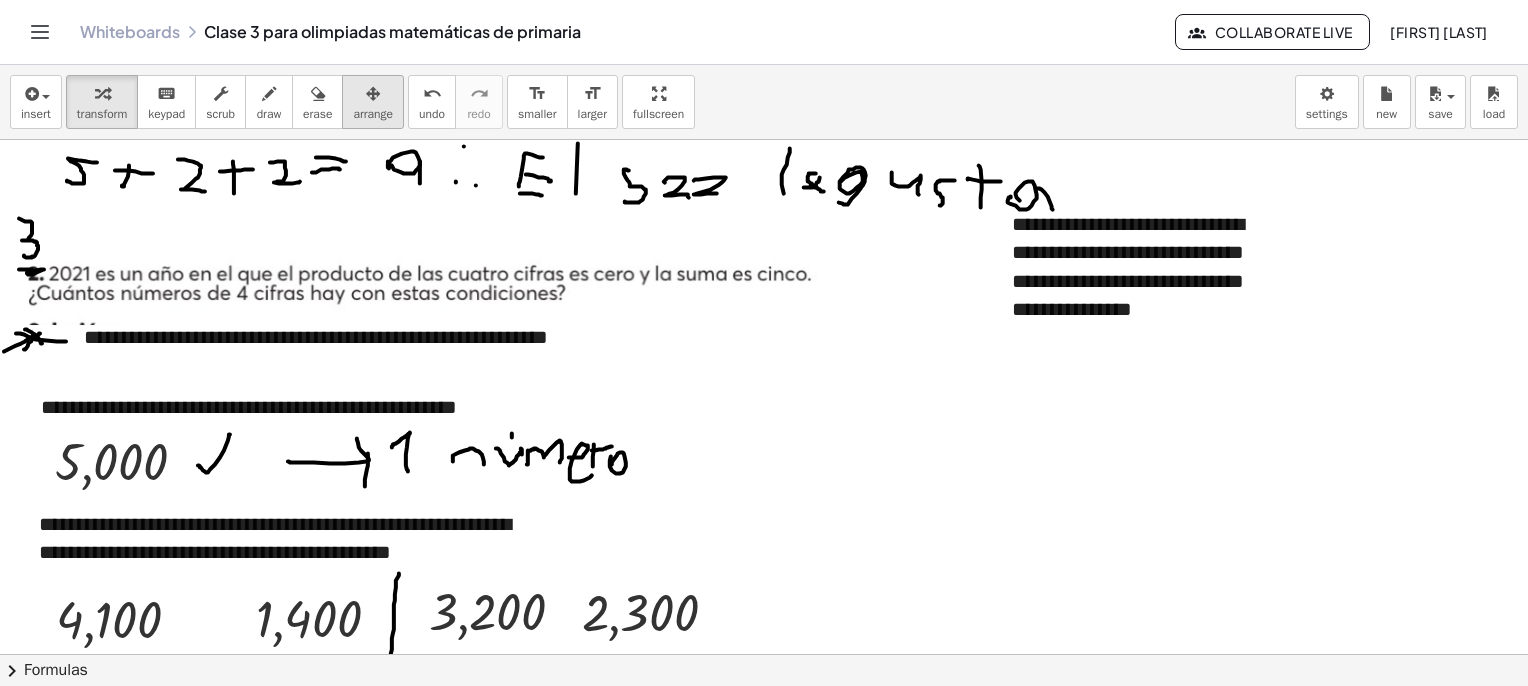 drag, startPoint x: 348, startPoint y: 91, endPoint x: 397, endPoint y: 109, distance: 52.201534 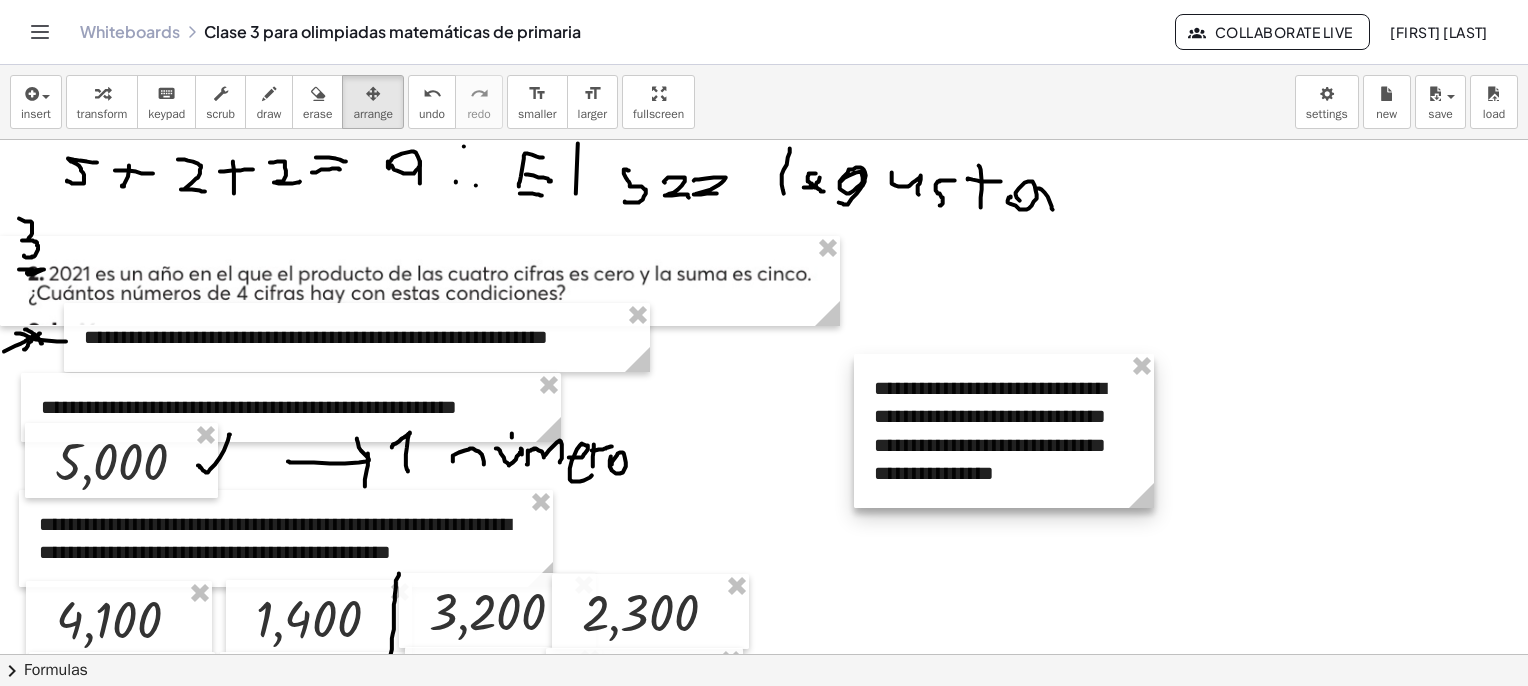 drag, startPoint x: 1097, startPoint y: 346, endPoint x: 1055, endPoint y: 465, distance: 126.1943 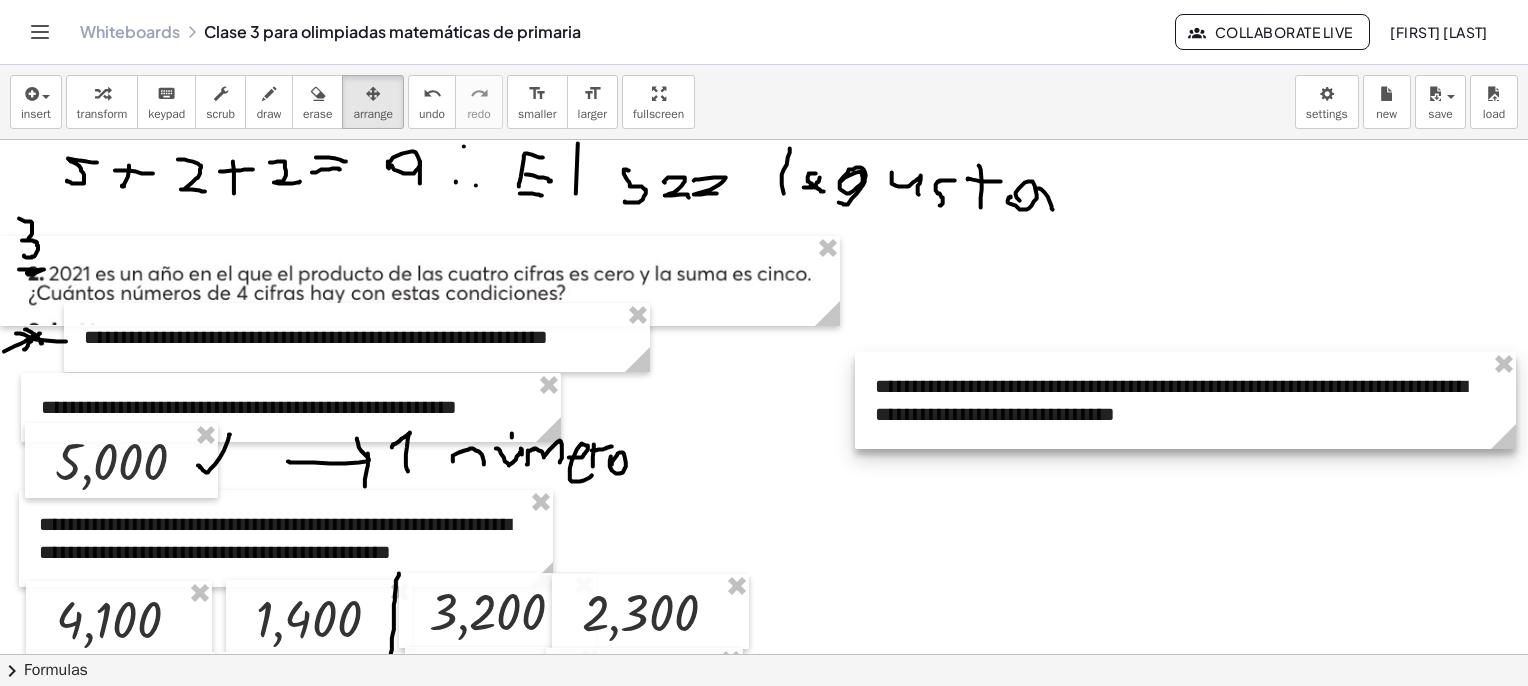 drag, startPoint x: 1156, startPoint y: 498, endPoint x: 1517, endPoint y: 452, distance: 363.91895 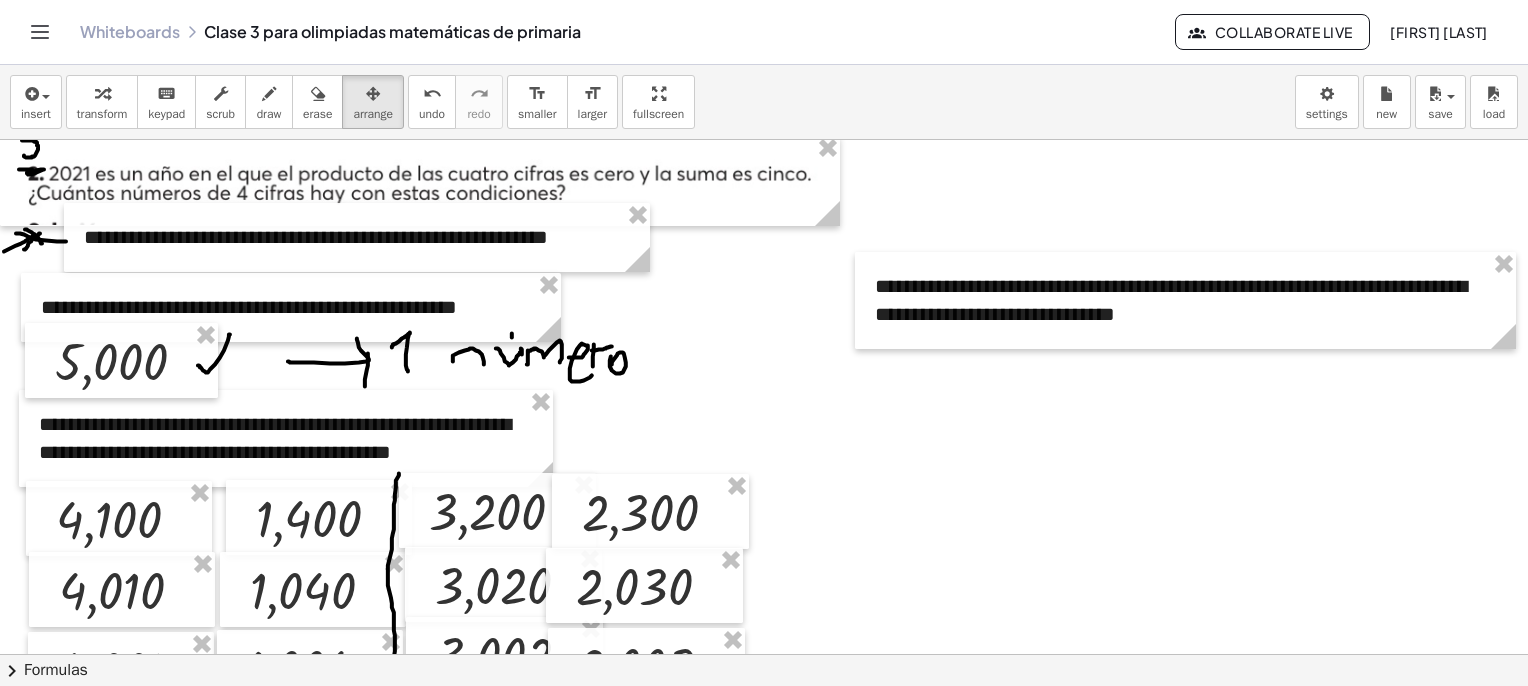 scroll, scrollTop: 1962, scrollLeft: 0, axis: vertical 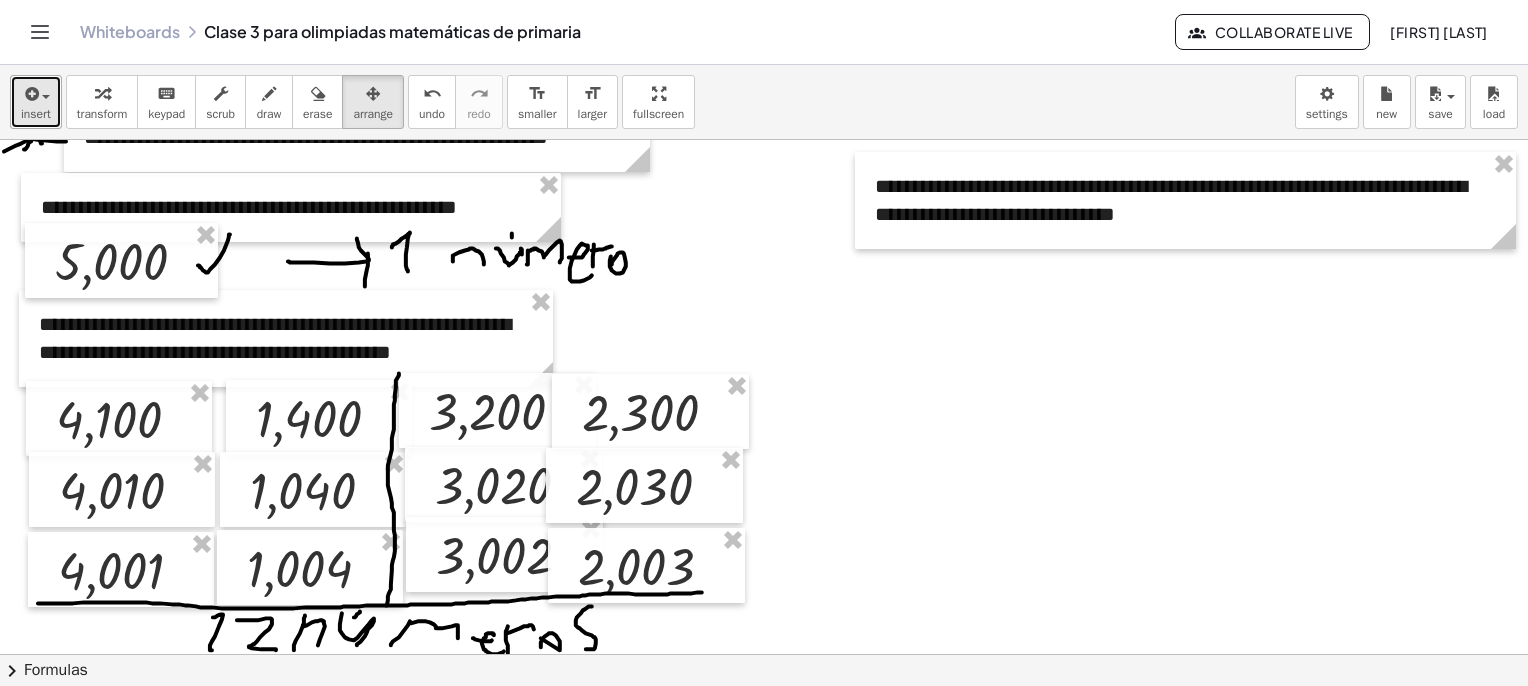 click at bounding box center (30, 94) 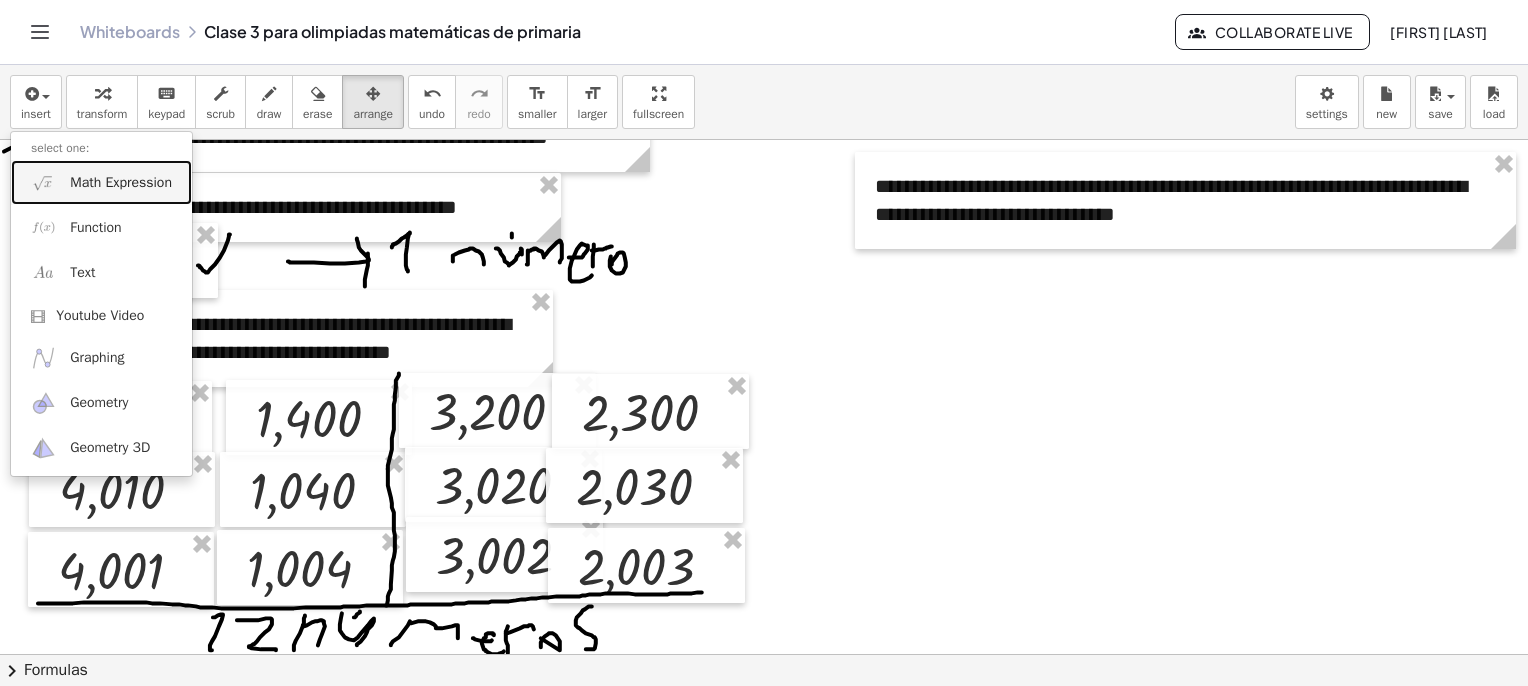 click on "Math Expression" at bounding box center (121, 183) 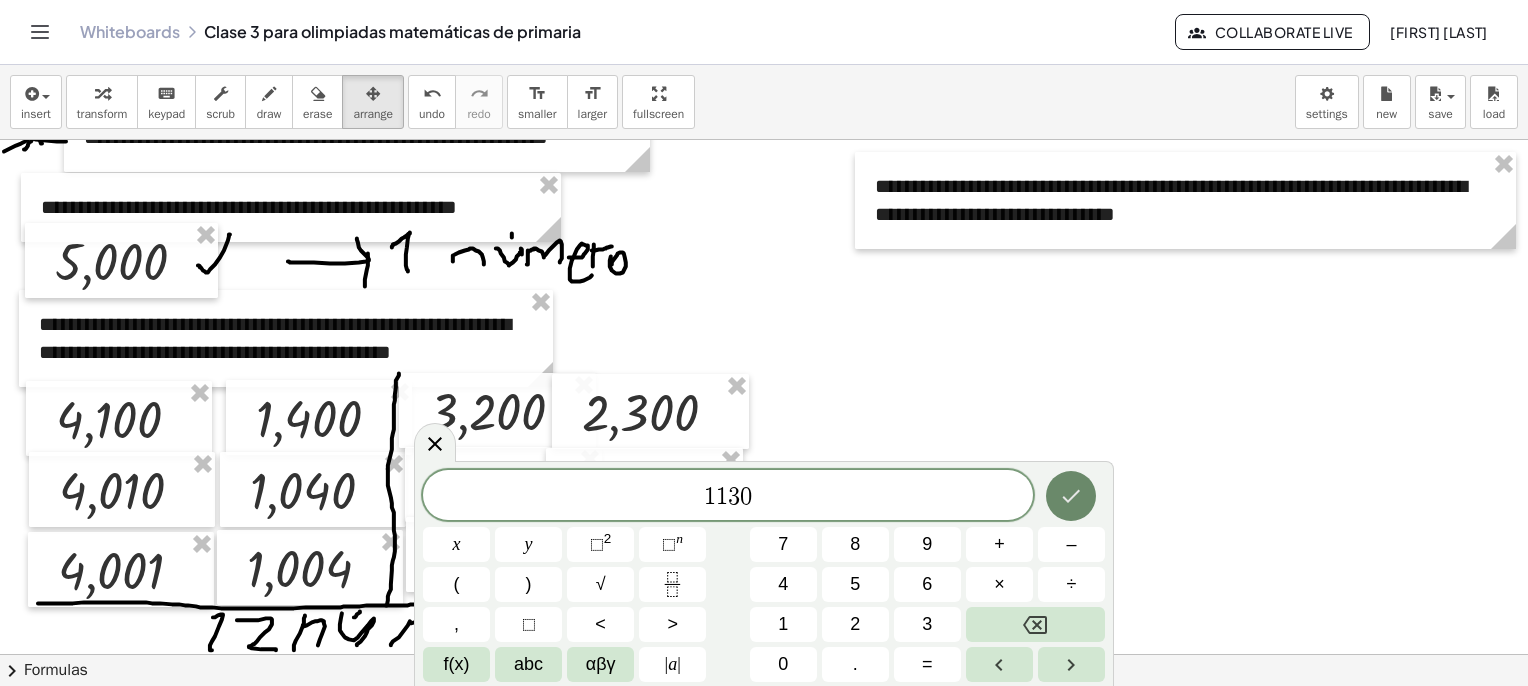 click 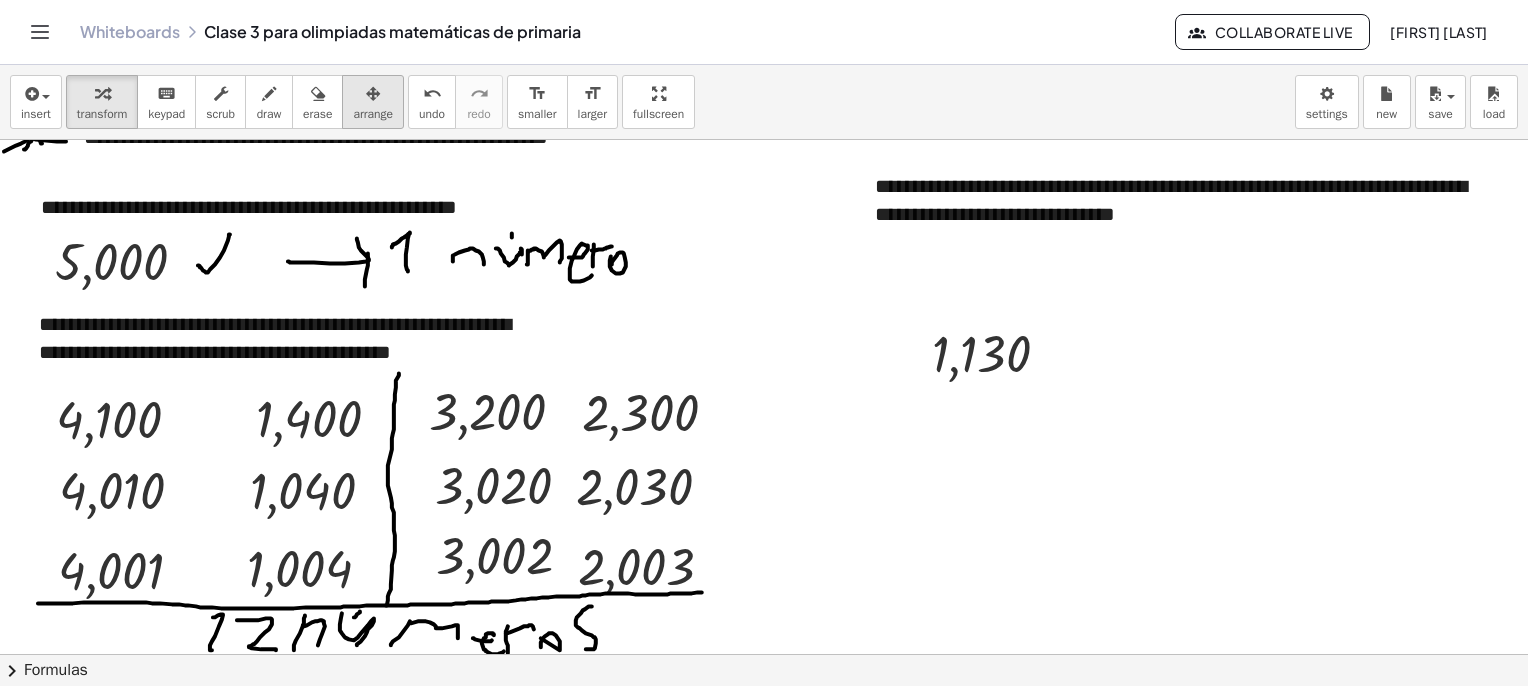 click on "arrange" at bounding box center (373, 114) 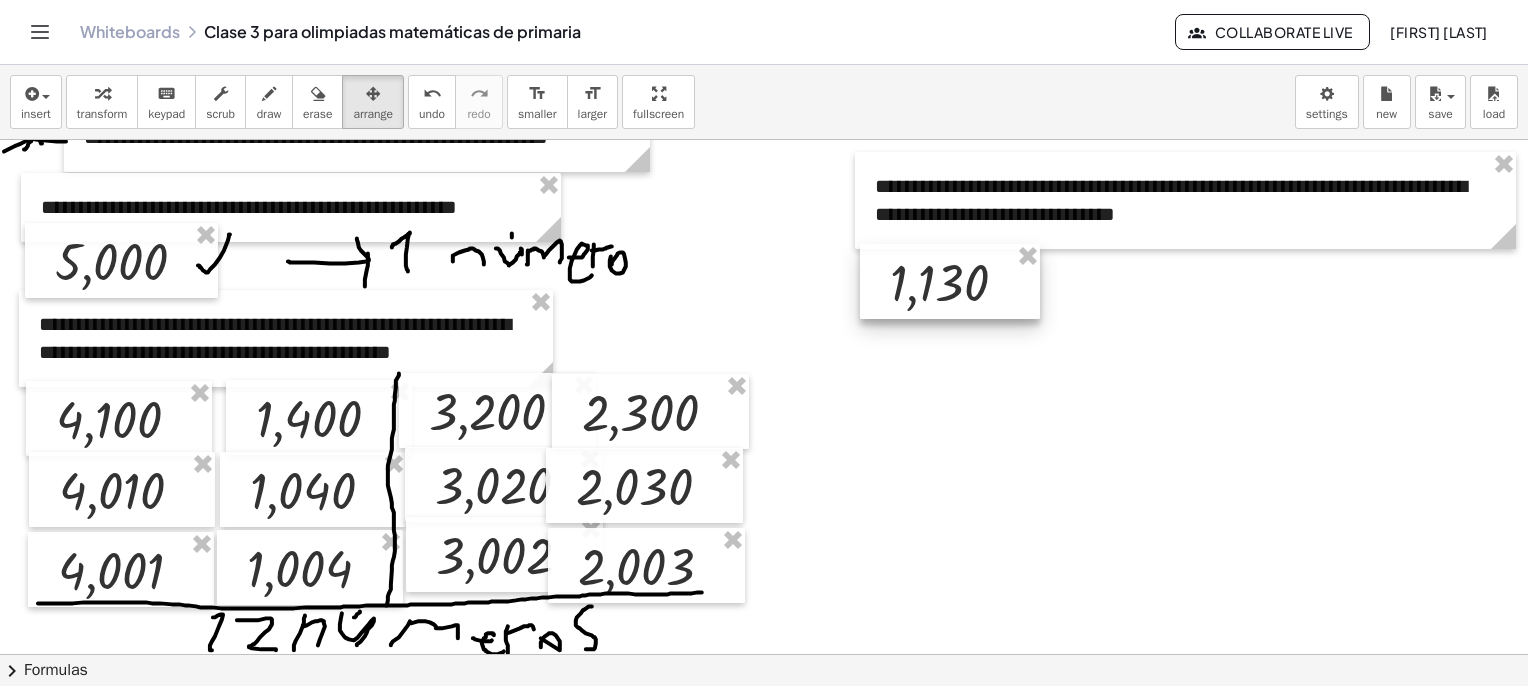 drag, startPoint x: 957, startPoint y: 355, endPoint x: 912, endPoint y: 281, distance: 86.608315 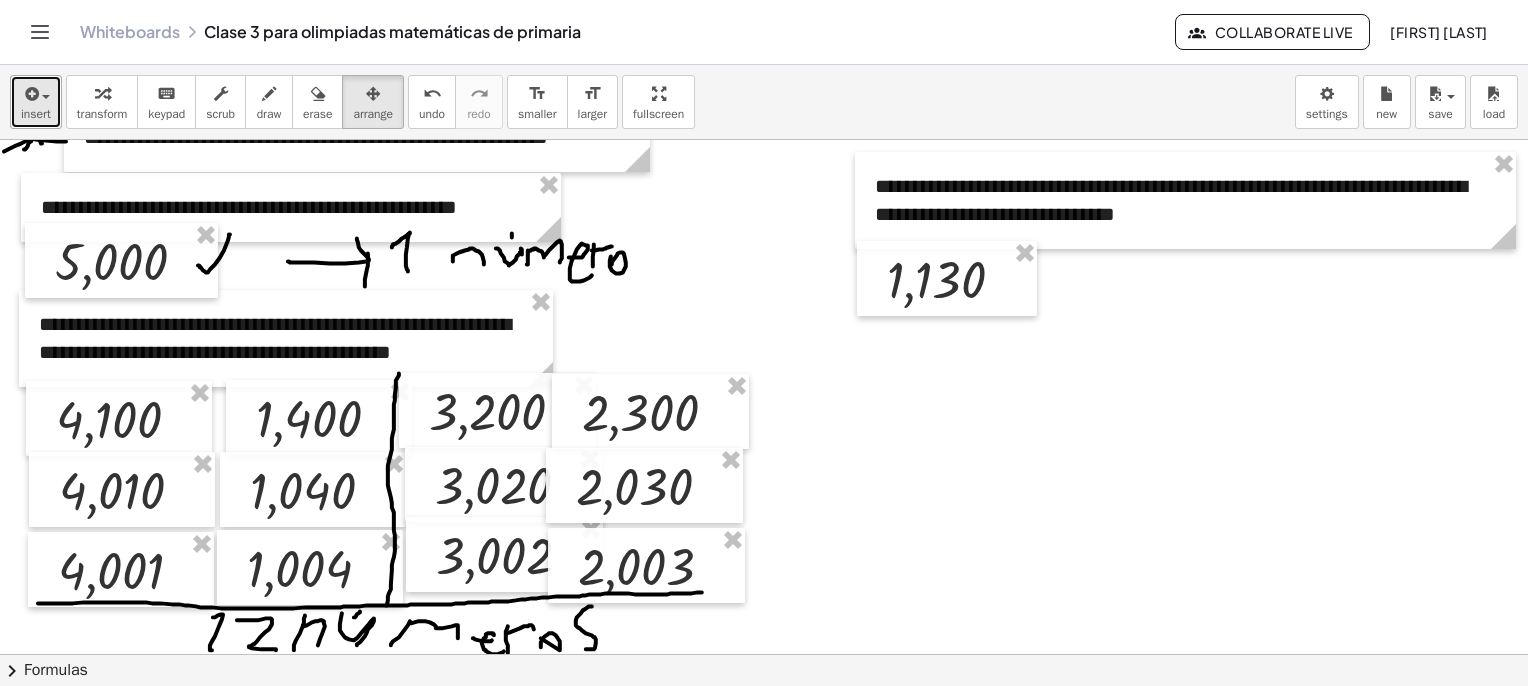 click at bounding box center (36, 93) 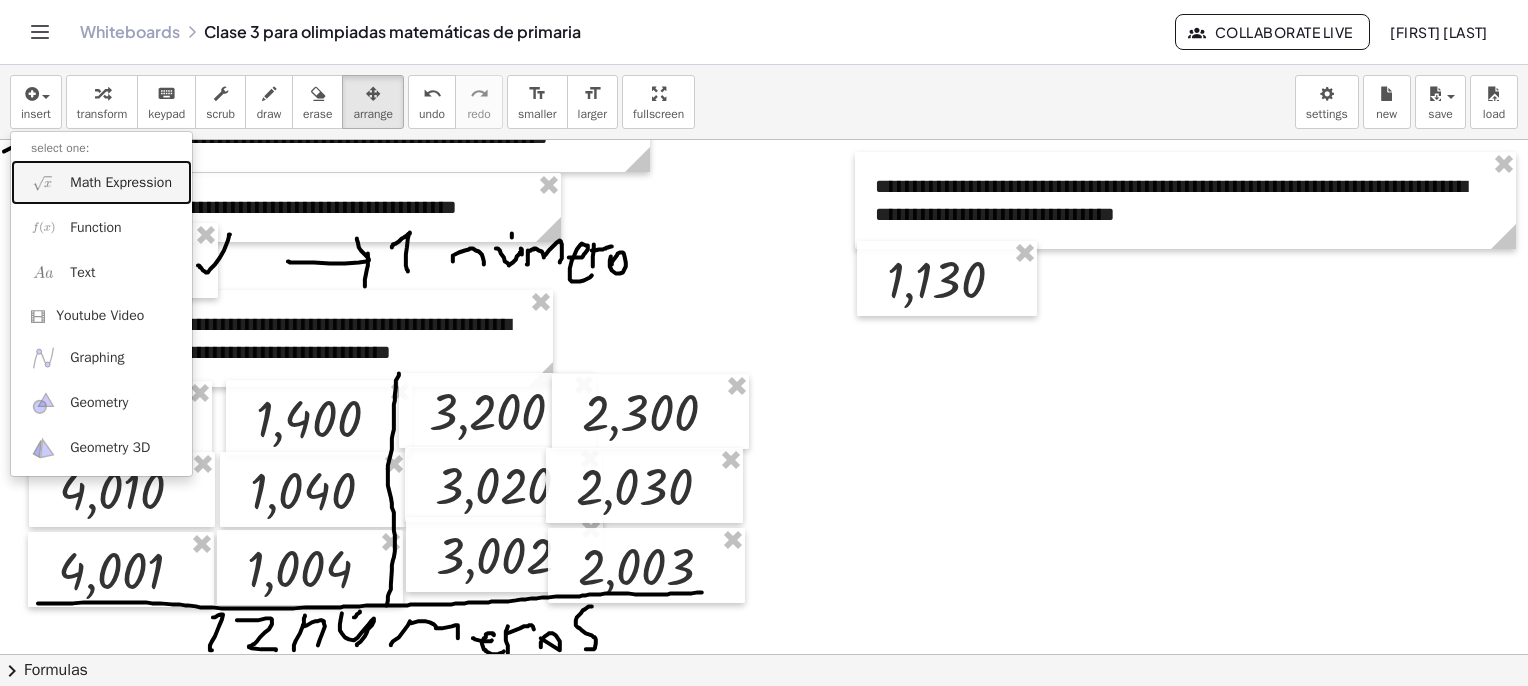 click on "Math Expression" at bounding box center (121, 183) 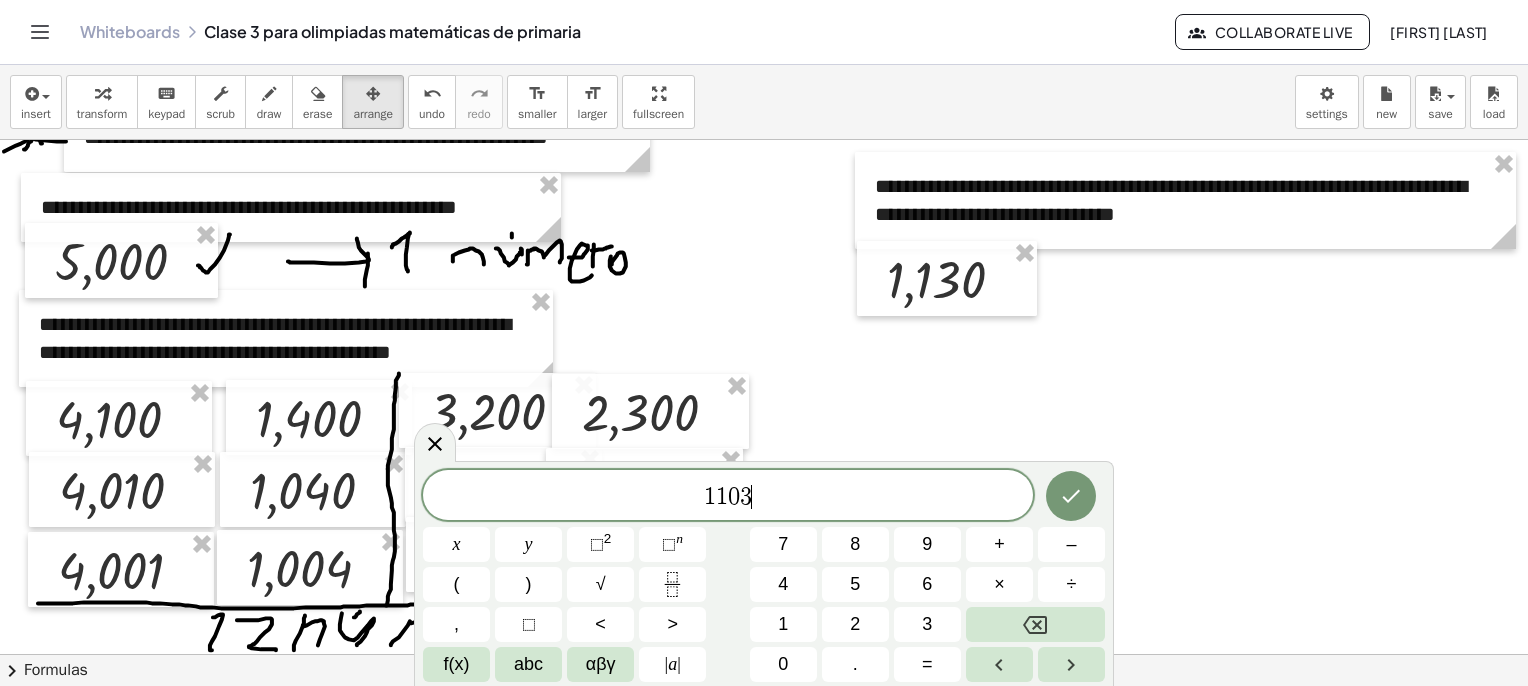 click 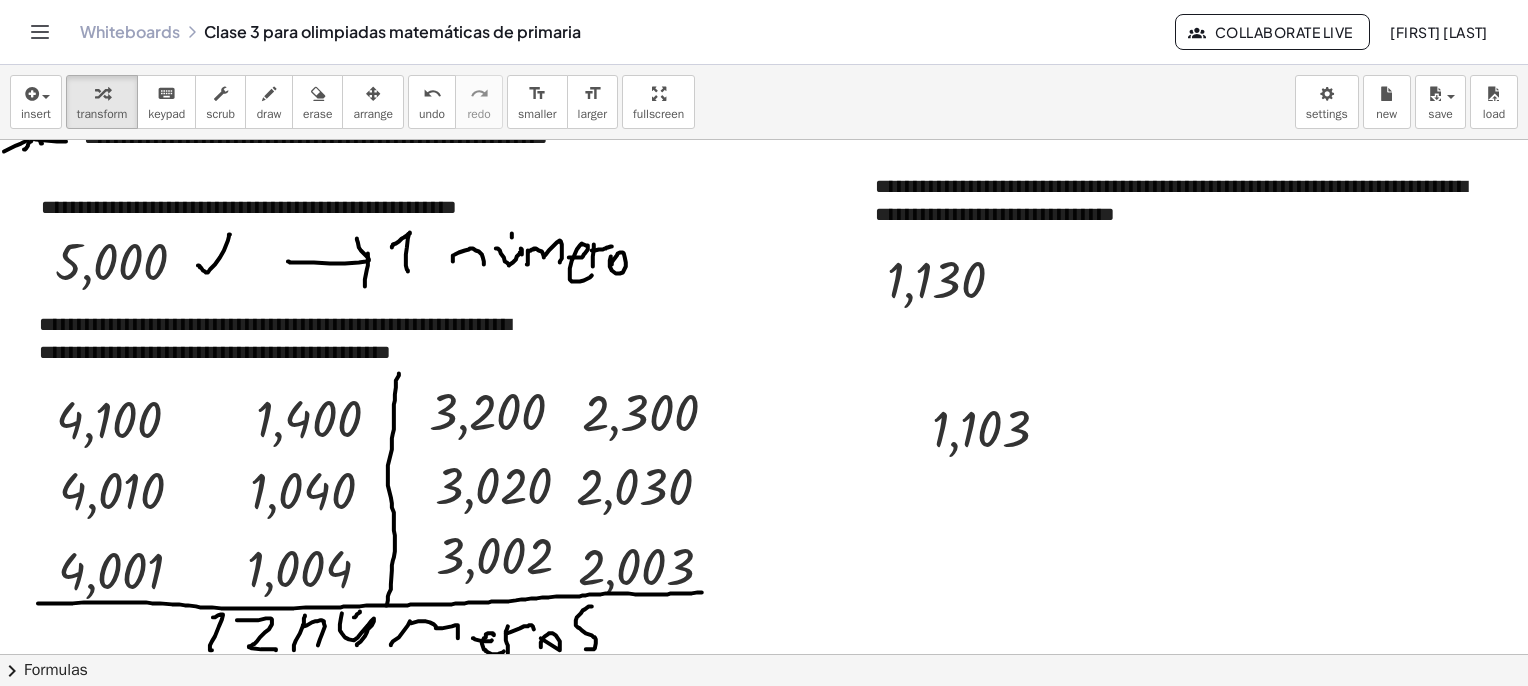 drag, startPoint x: 353, startPoint y: 96, endPoint x: 801, endPoint y: 287, distance: 487.01642 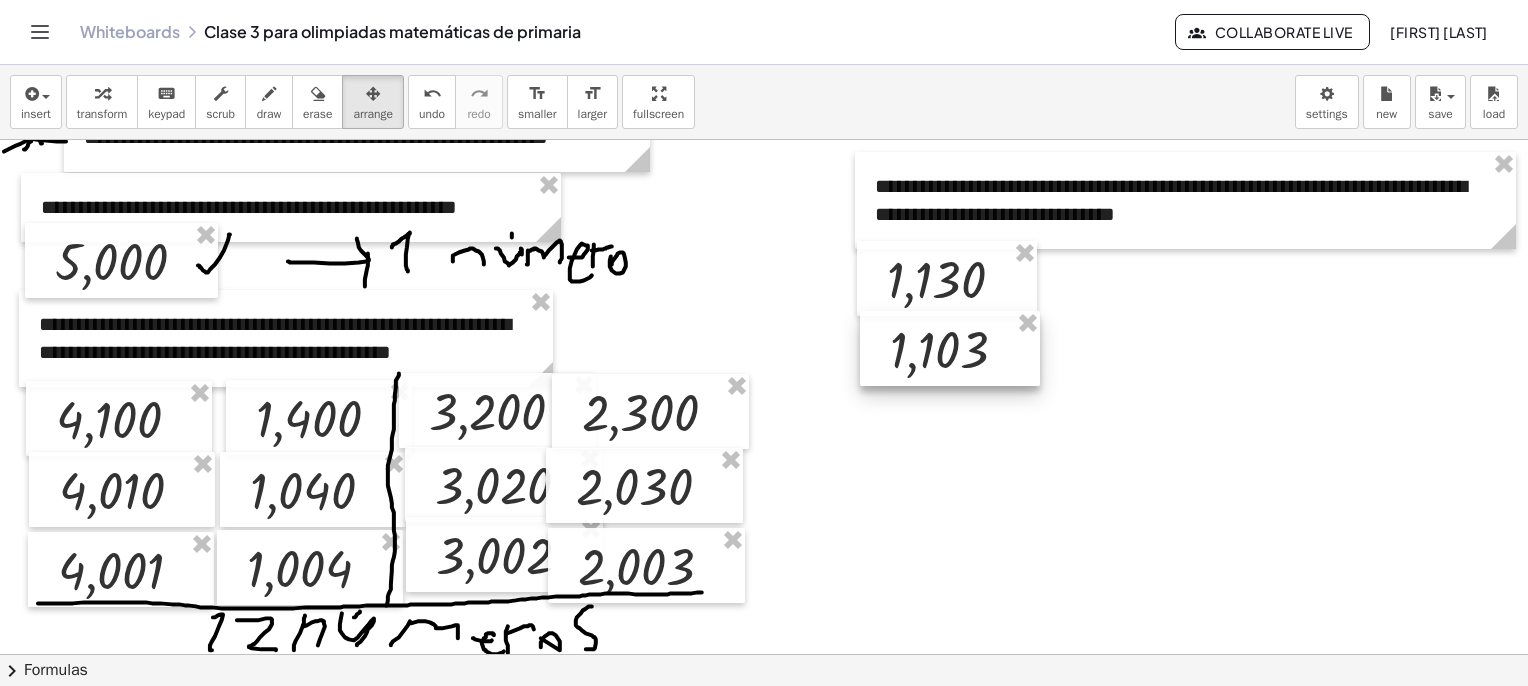 drag, startPoint x: 920, startPoint y: 422, endPoint x: 908, endPoint y: 353, distance: 70.035706 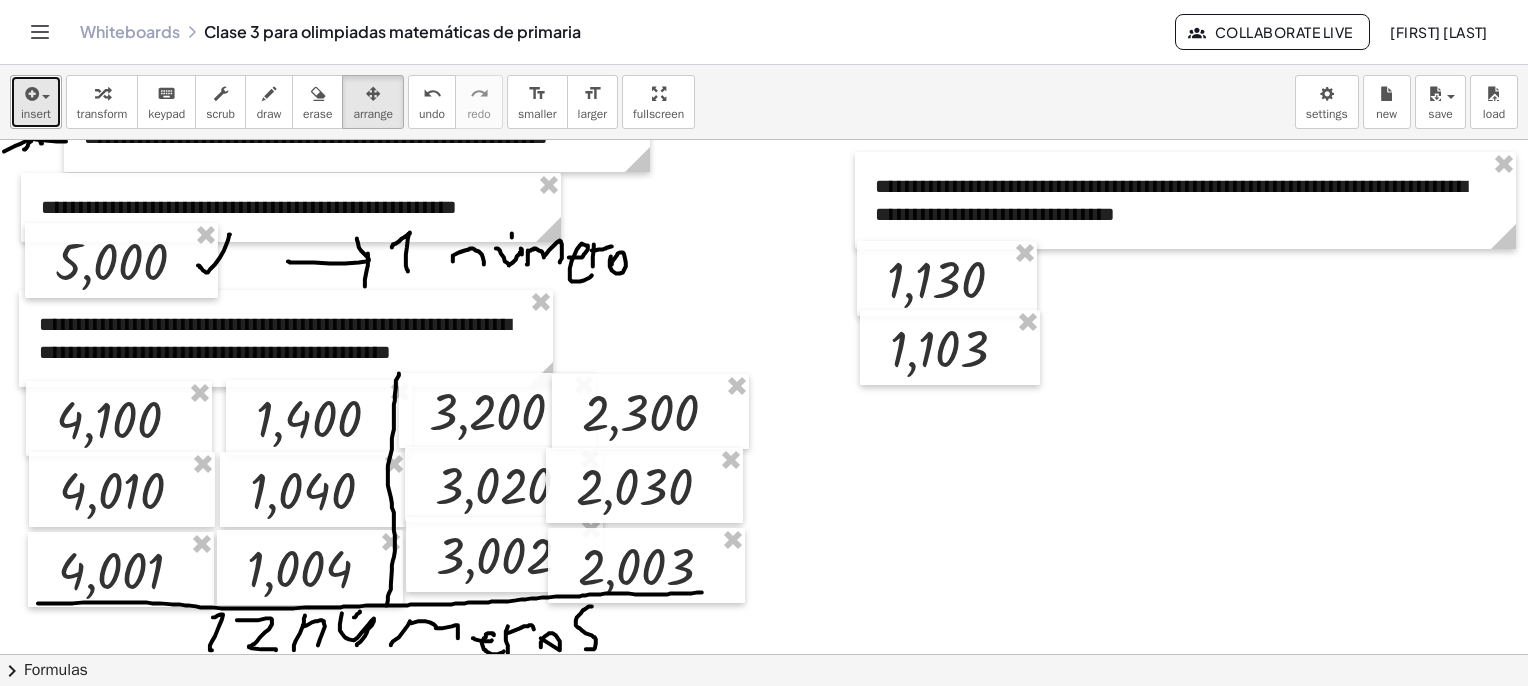 click at bounding box center (30, 94) 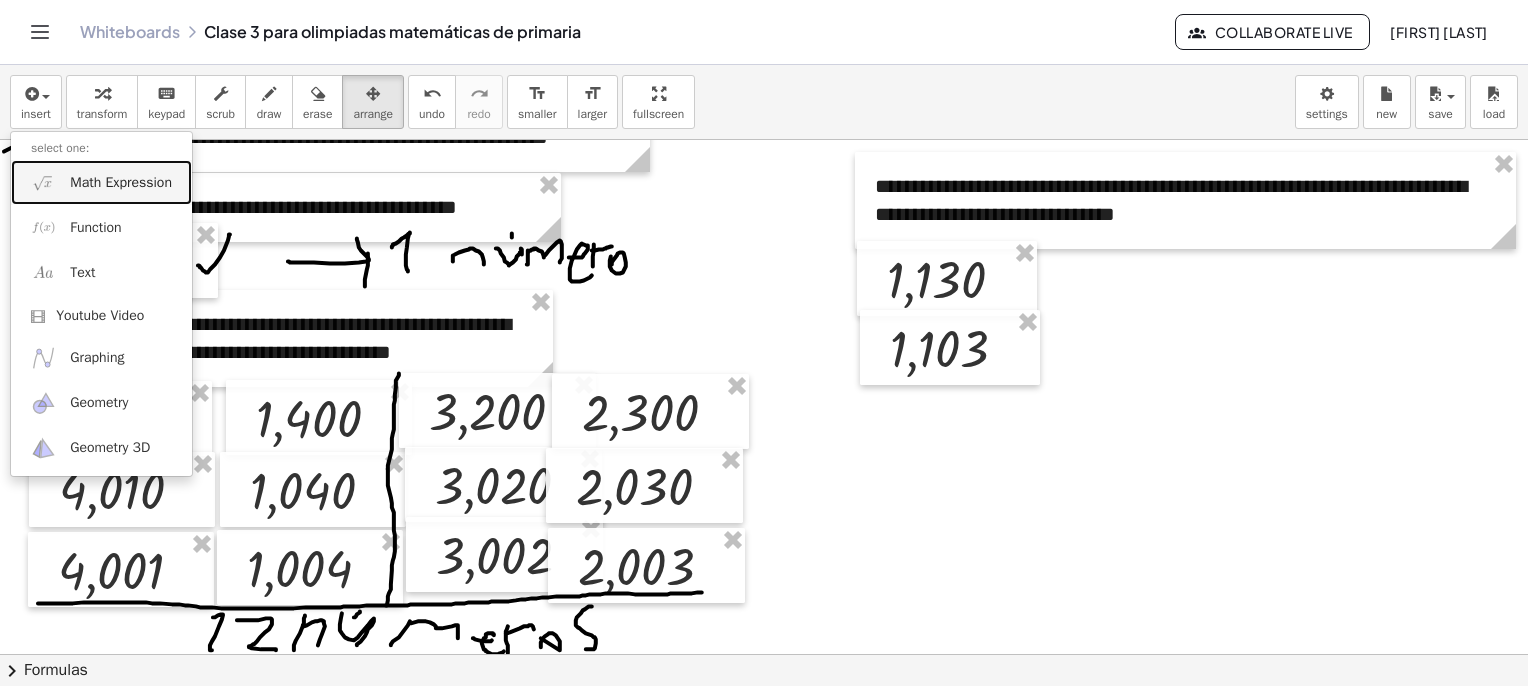click on "Math Expression" at bounding box center [121, 183] 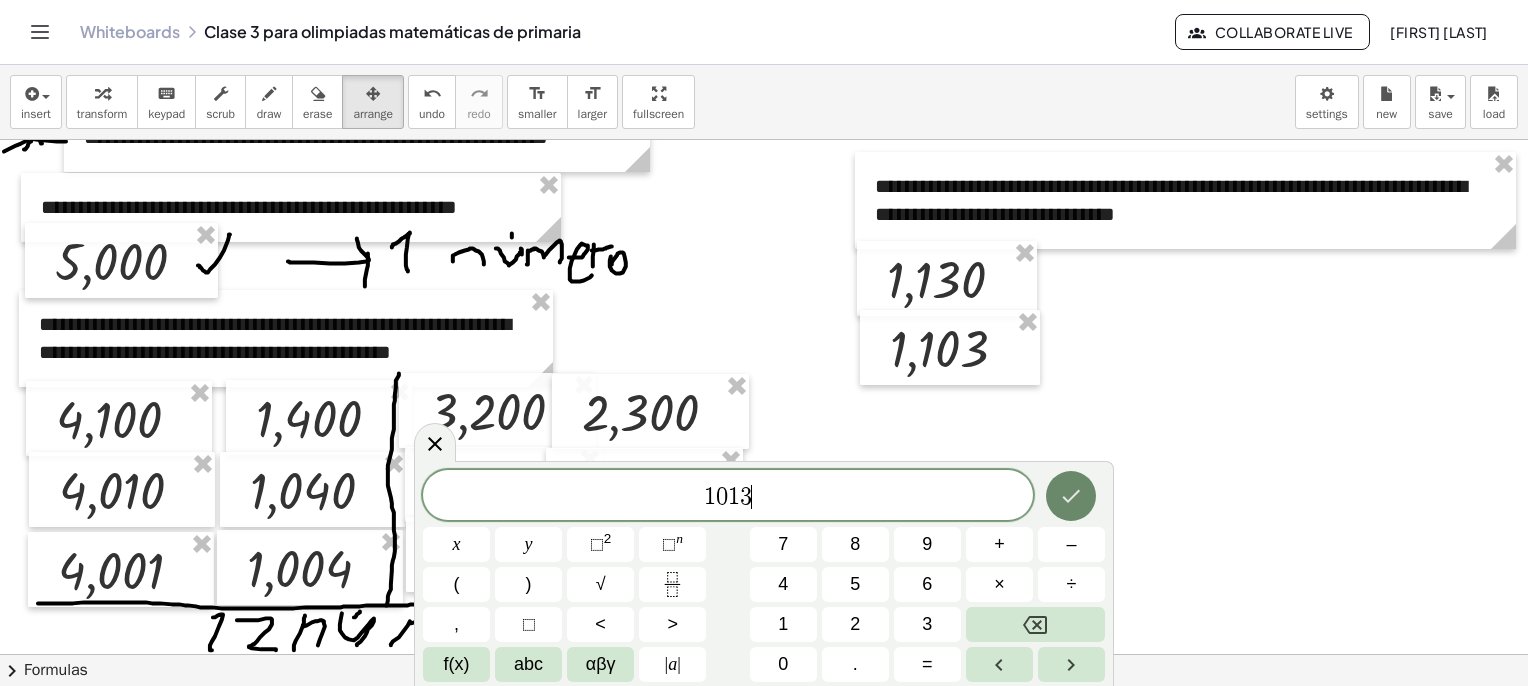 click 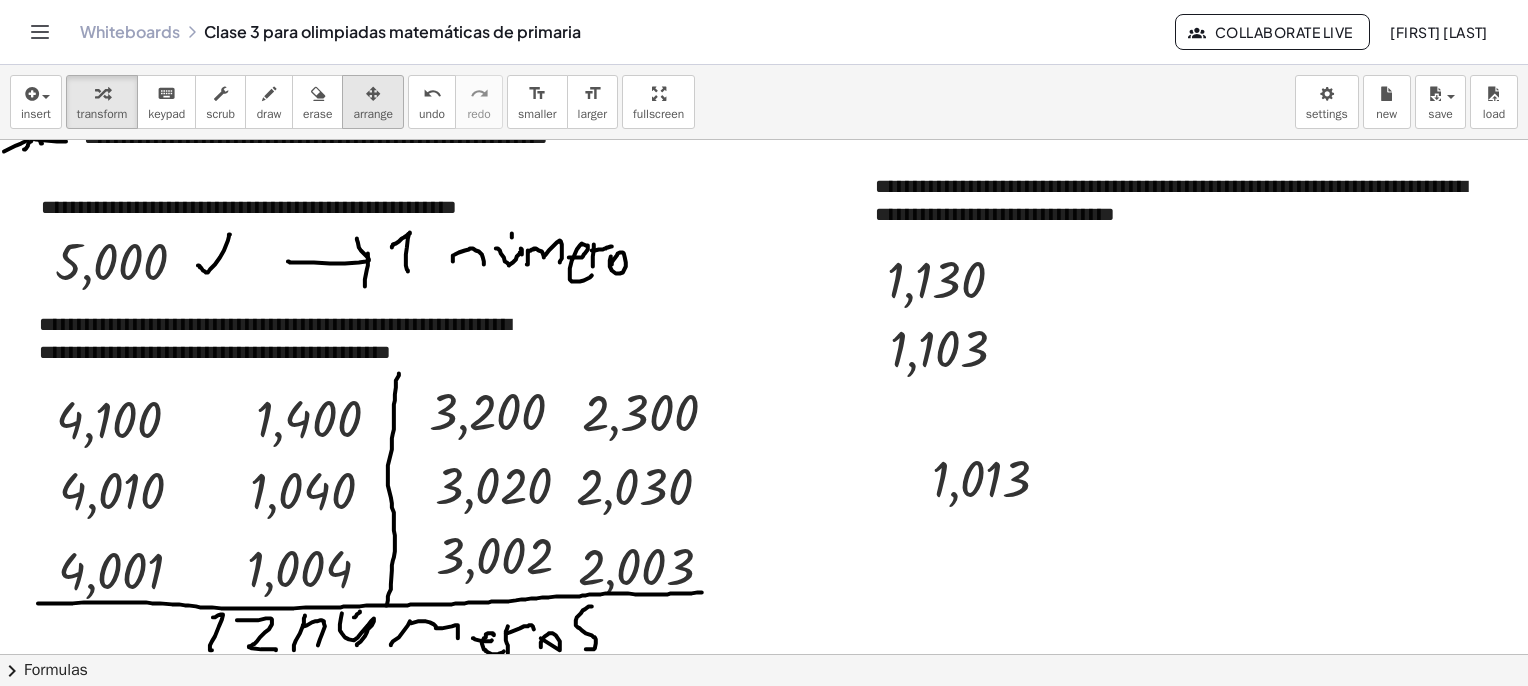 click at bounding box center [373, 94] 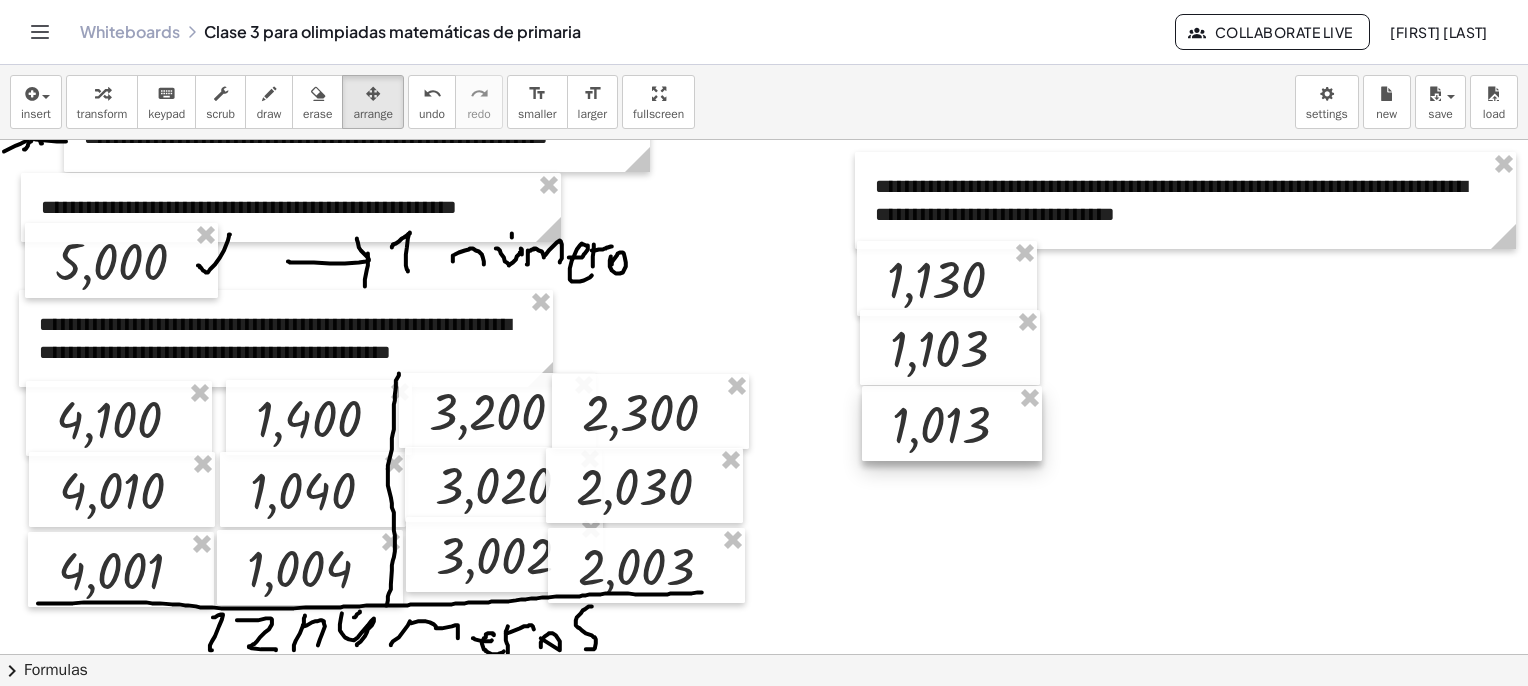 drag, startPoint x: 972, startPoint y: 475, endPoint x: 934, endPoint y: 414, distance: 71.867935 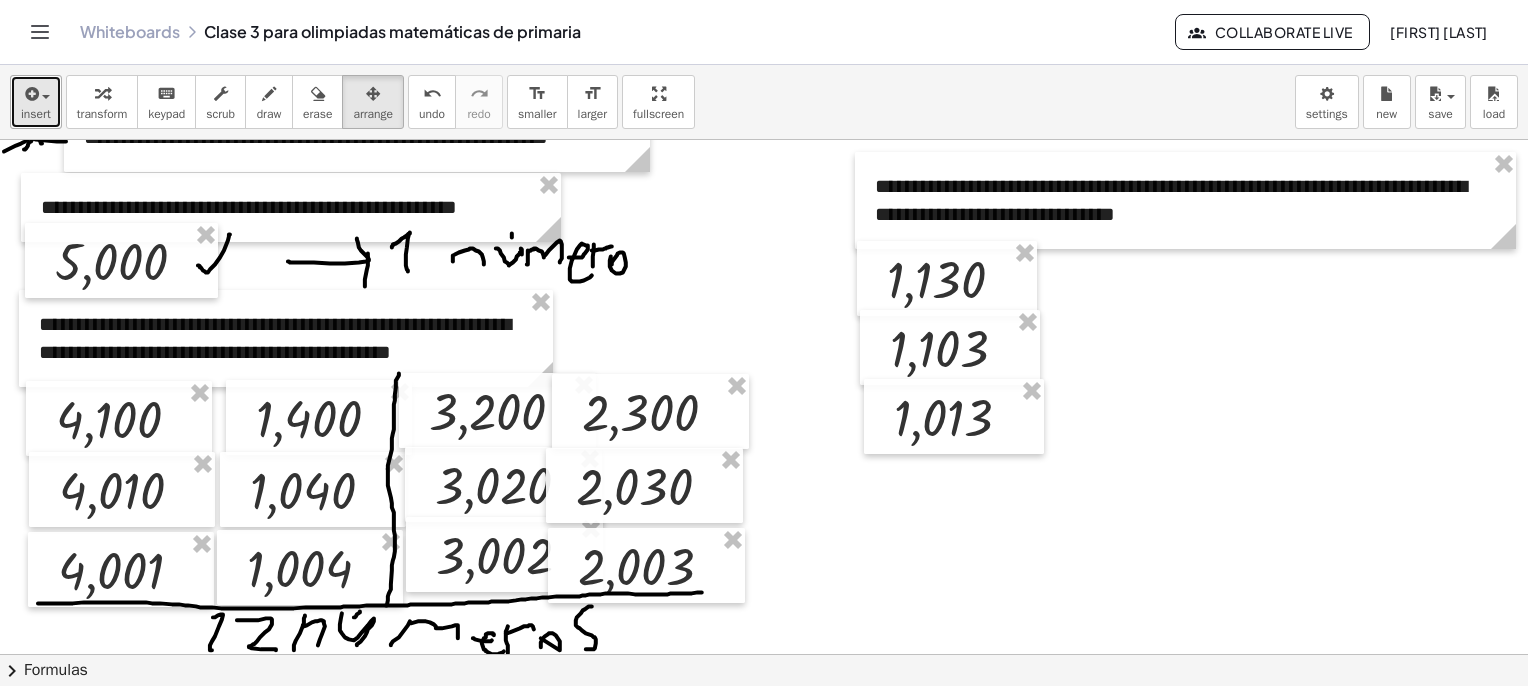 click at bounding box center [41, 96] 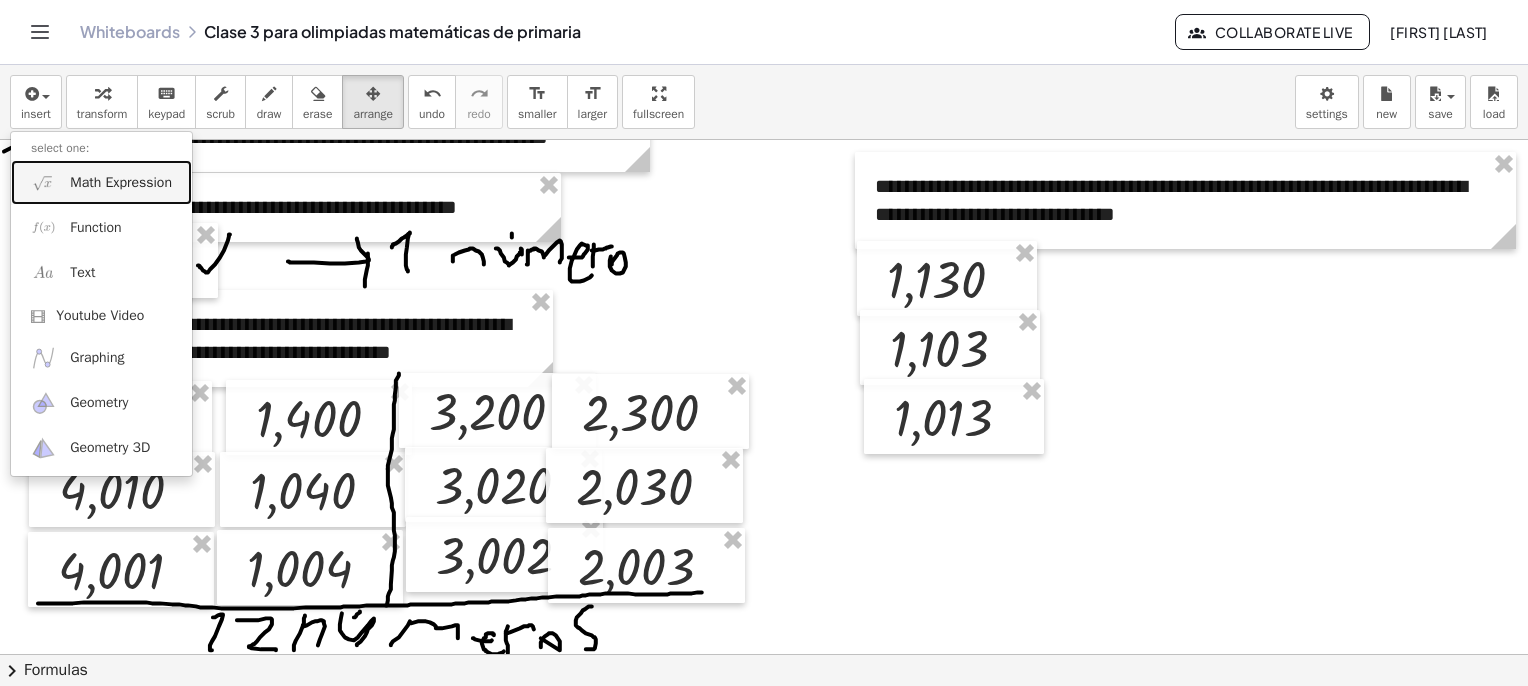 click on "Math Expression" at bounding box center [121, 183] 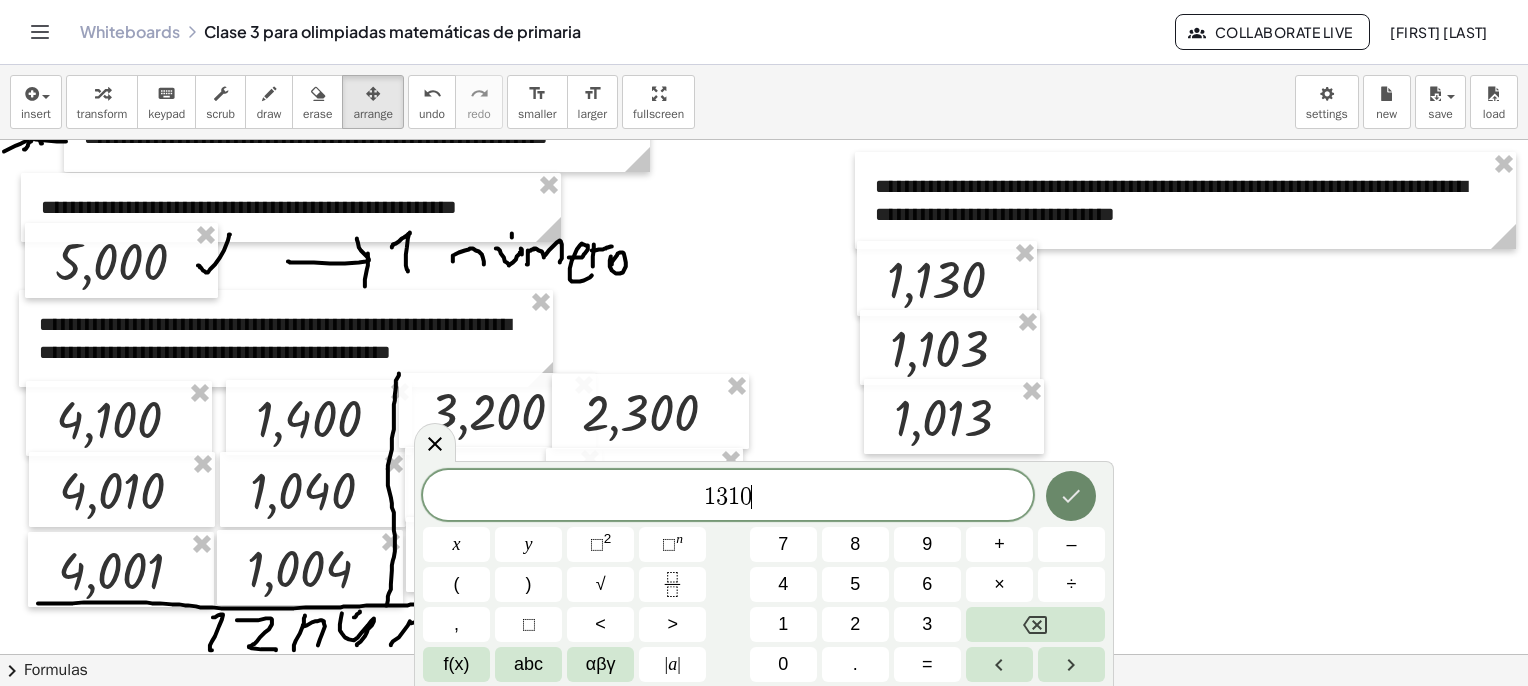 click at bounding box center (1071, 496) 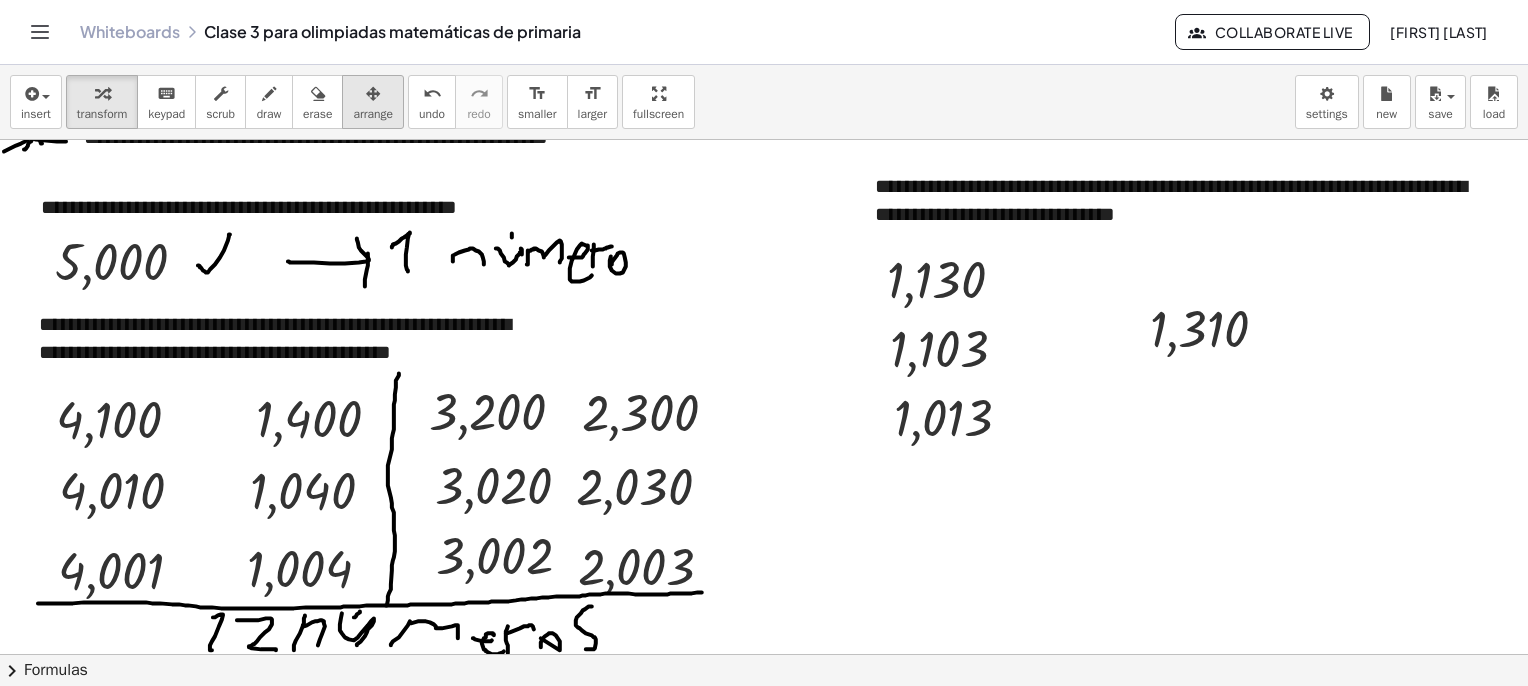 click on "arrange" at bounding box center [373, 114] 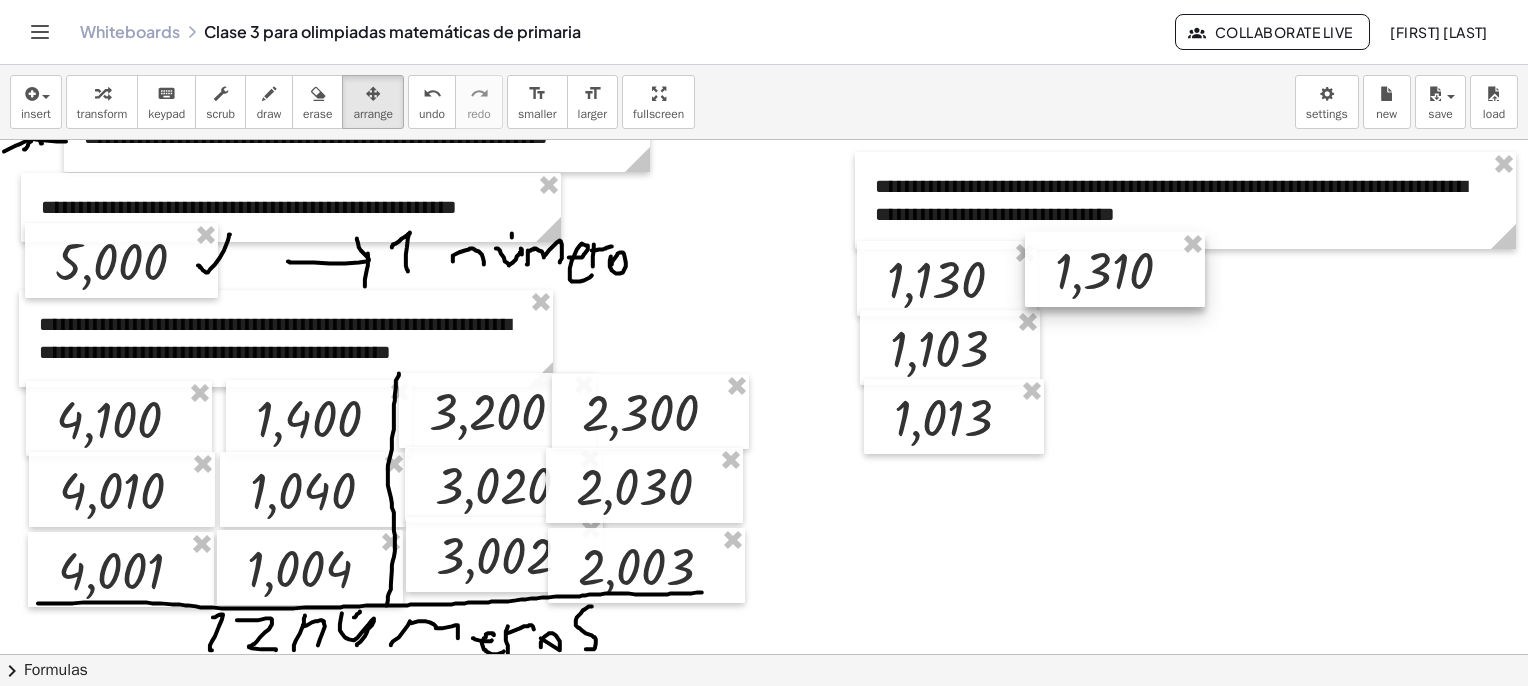 drag, startPoint x: 1176, startPoint y: 329, endPoint x: 1089, endPoint y: 271, distance: 104.56099 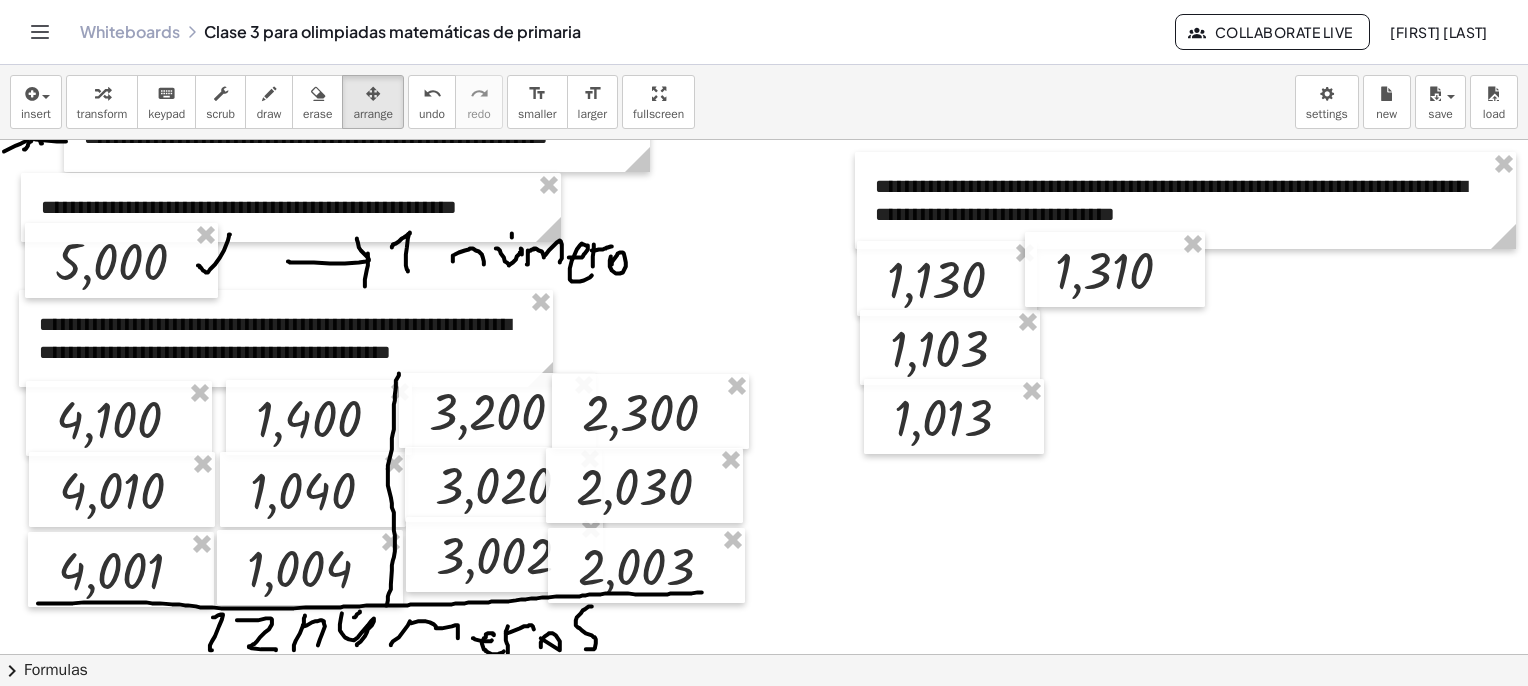 click on "insert select one: Math Expression Function Text Youtube Video Graphing Geometry Geometry 3D transform keyboard keypad scrub draw erase arrange undo undo redo redo format_size smaller format_size larger fullscreen load   save new settings" at bounding box center (764, 102) 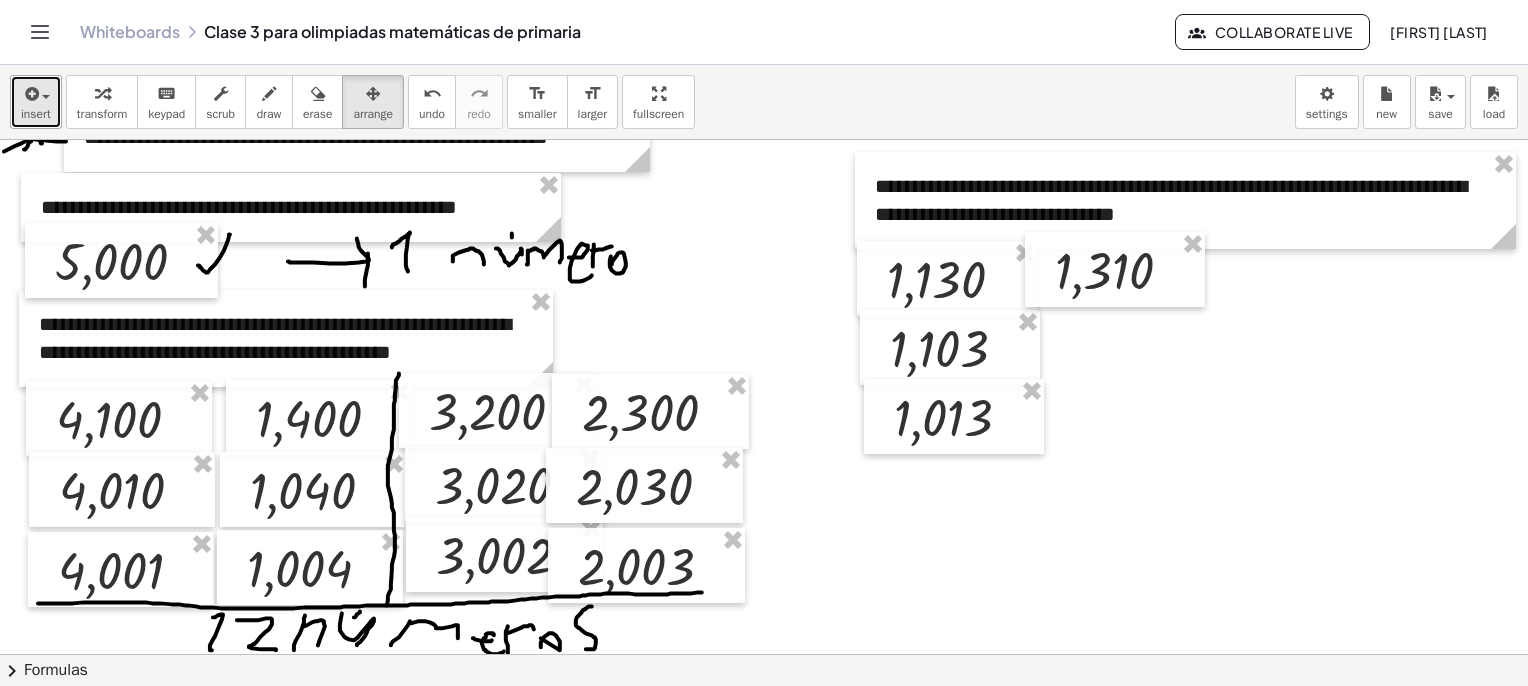click on "insert" at bounding box center [36, 114] 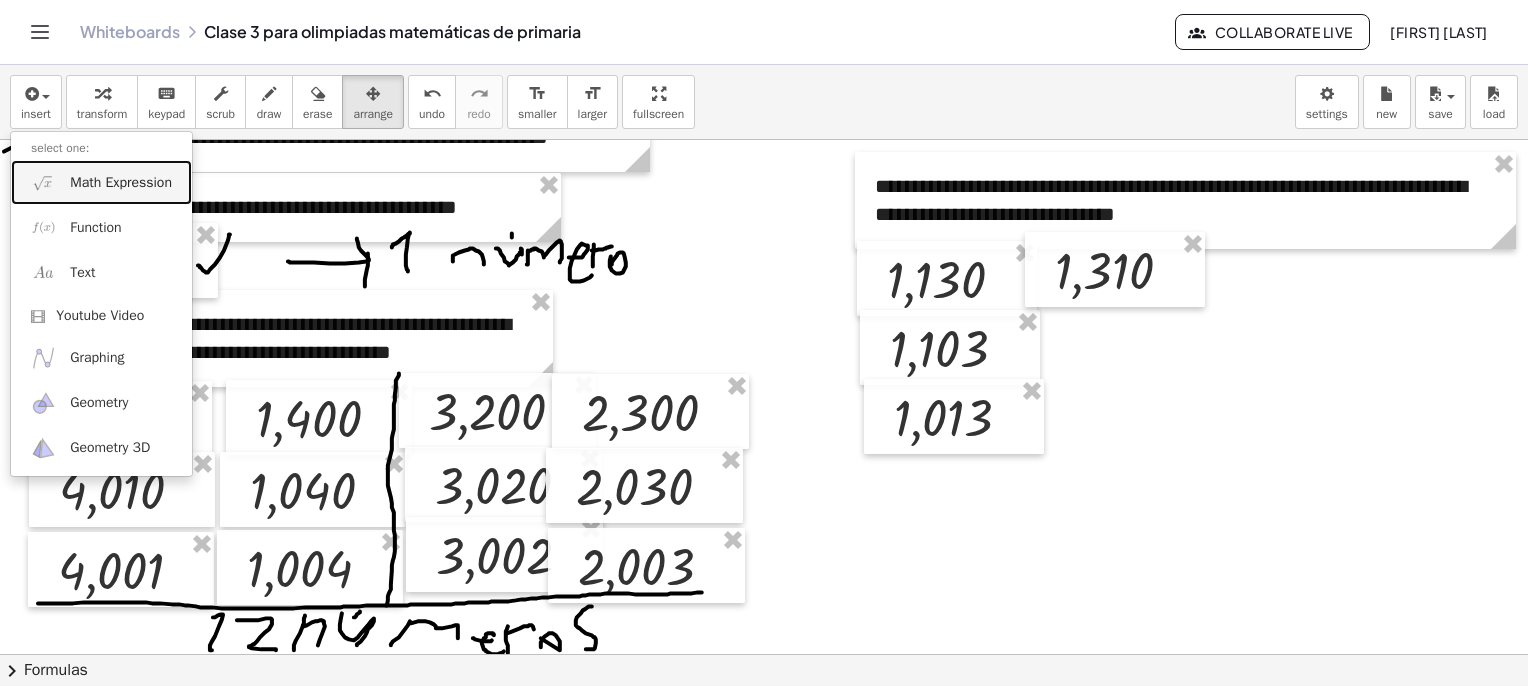click on "Math Expression" at bounding box center (121, 183) 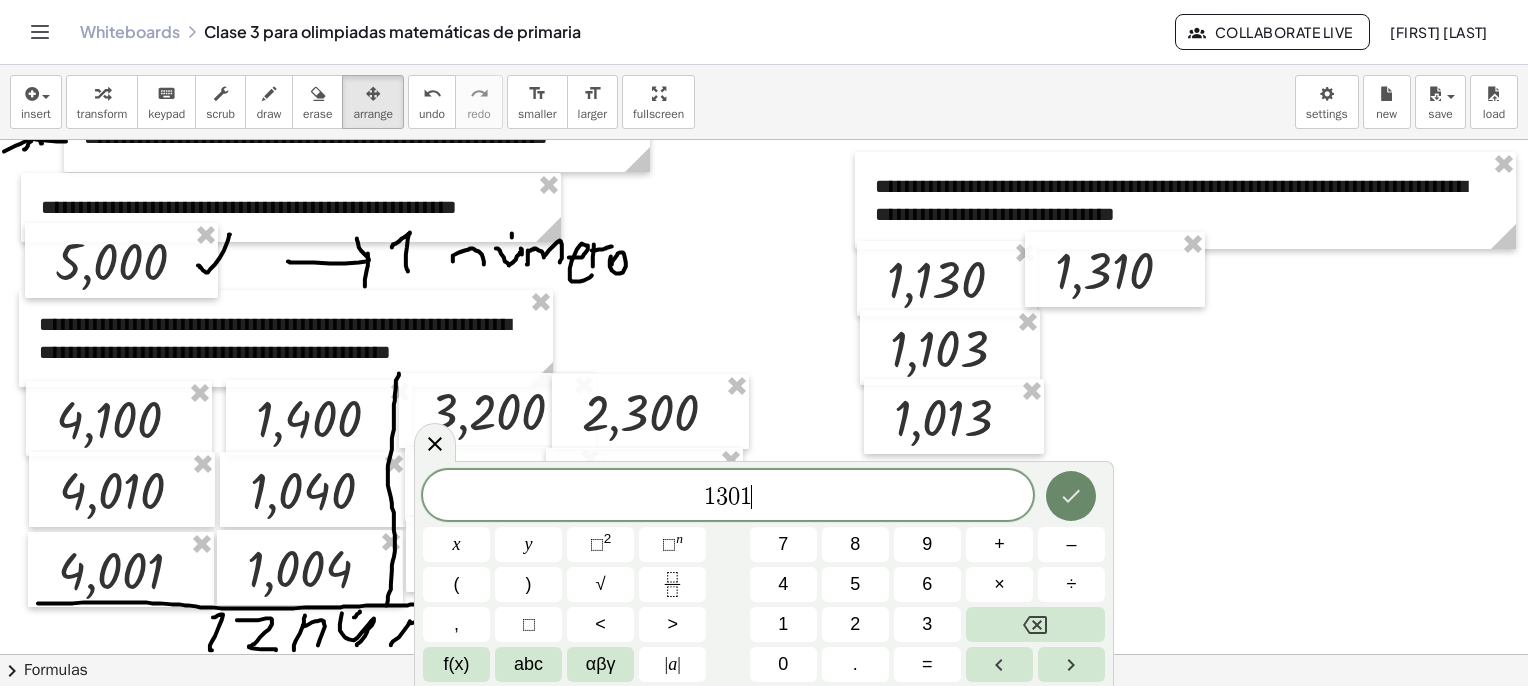click at bounding box center [1071, 496] 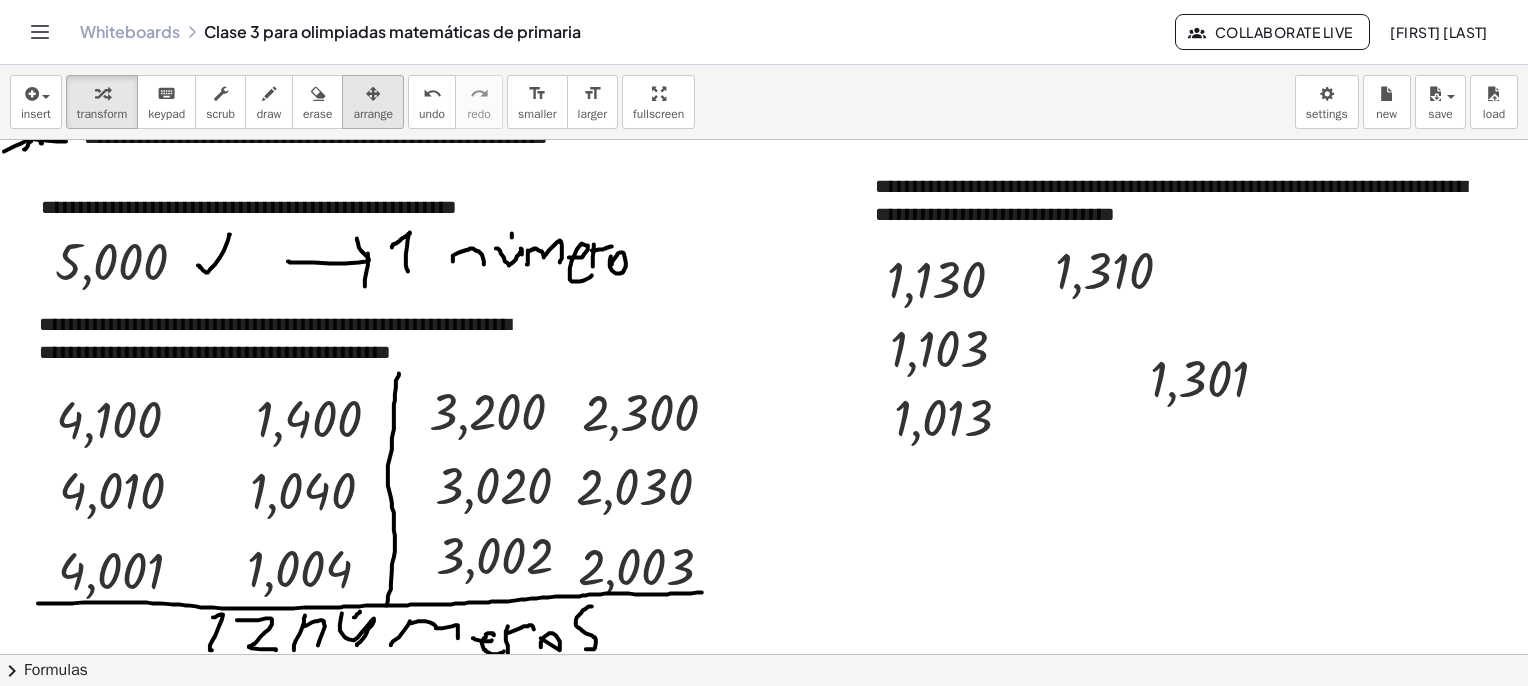 click at bounding box center [373, 94] 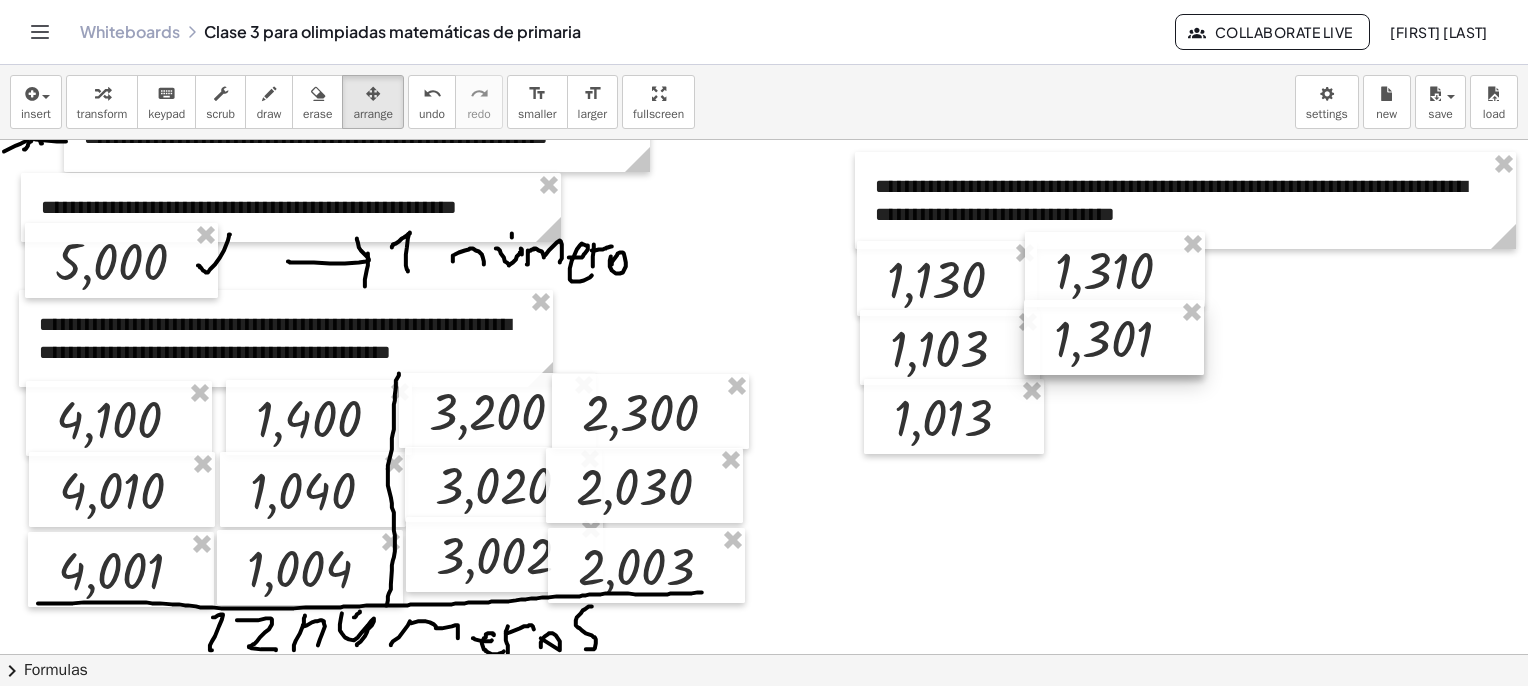drag, startPoint x: 1180, startPoint y: 368, endPoint x: 1144, endPoint y: 341, distance: 45 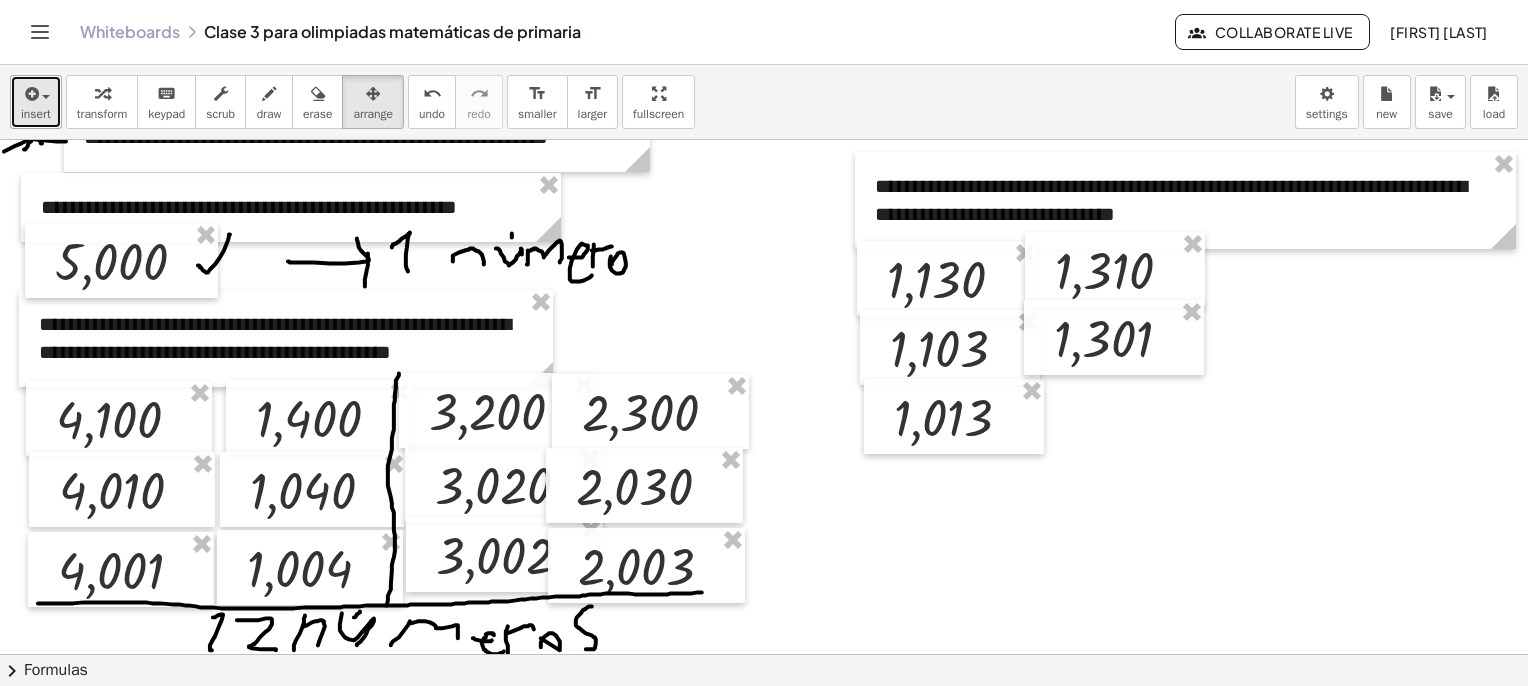 click at bounding box center (30, 94) 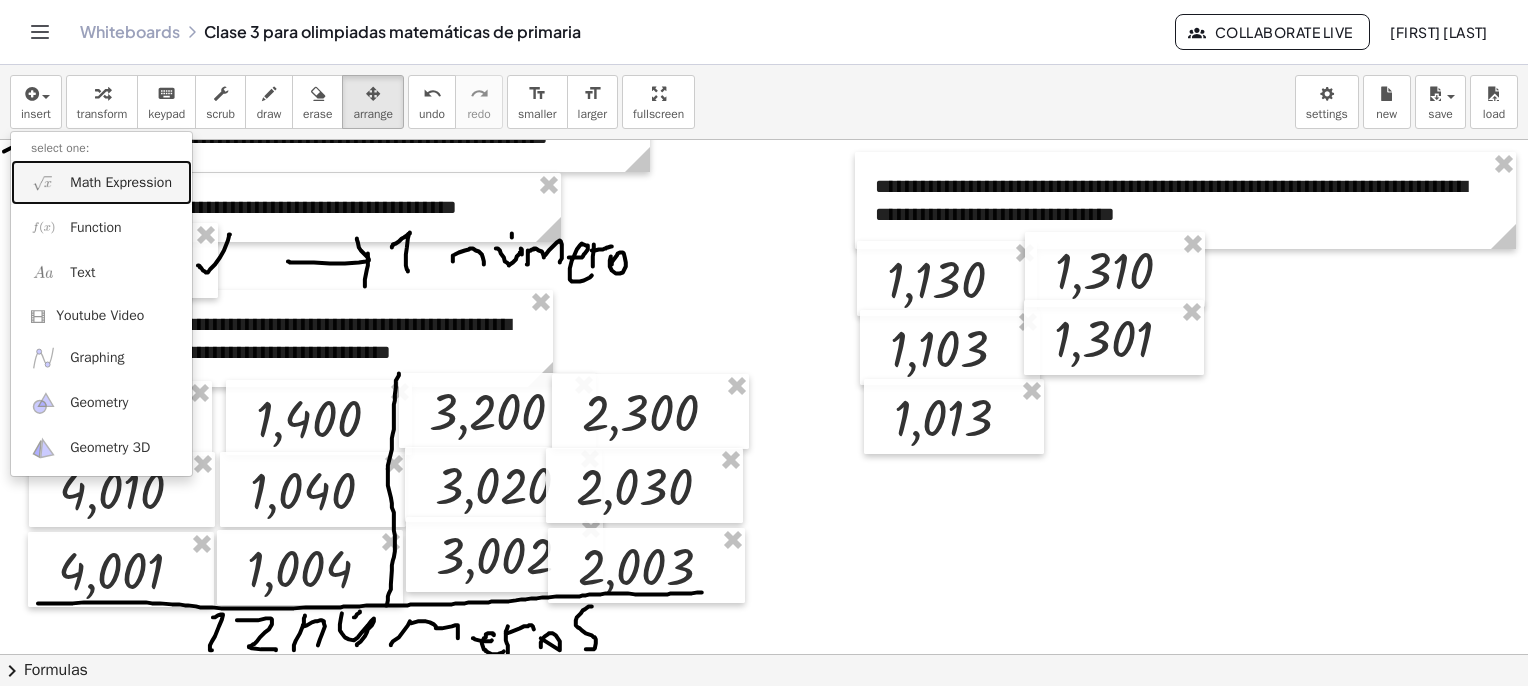 click on "Math Expression" at bounding box center [121, 183] 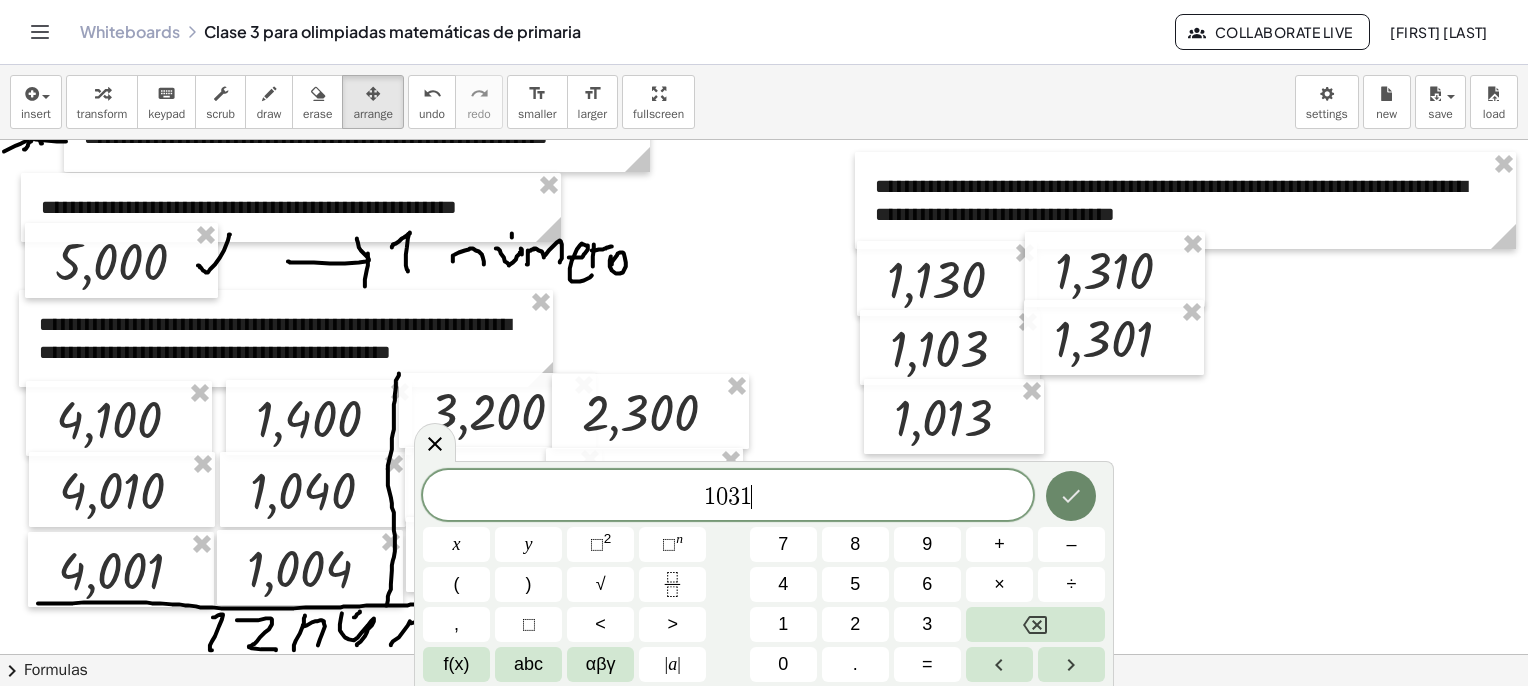 click 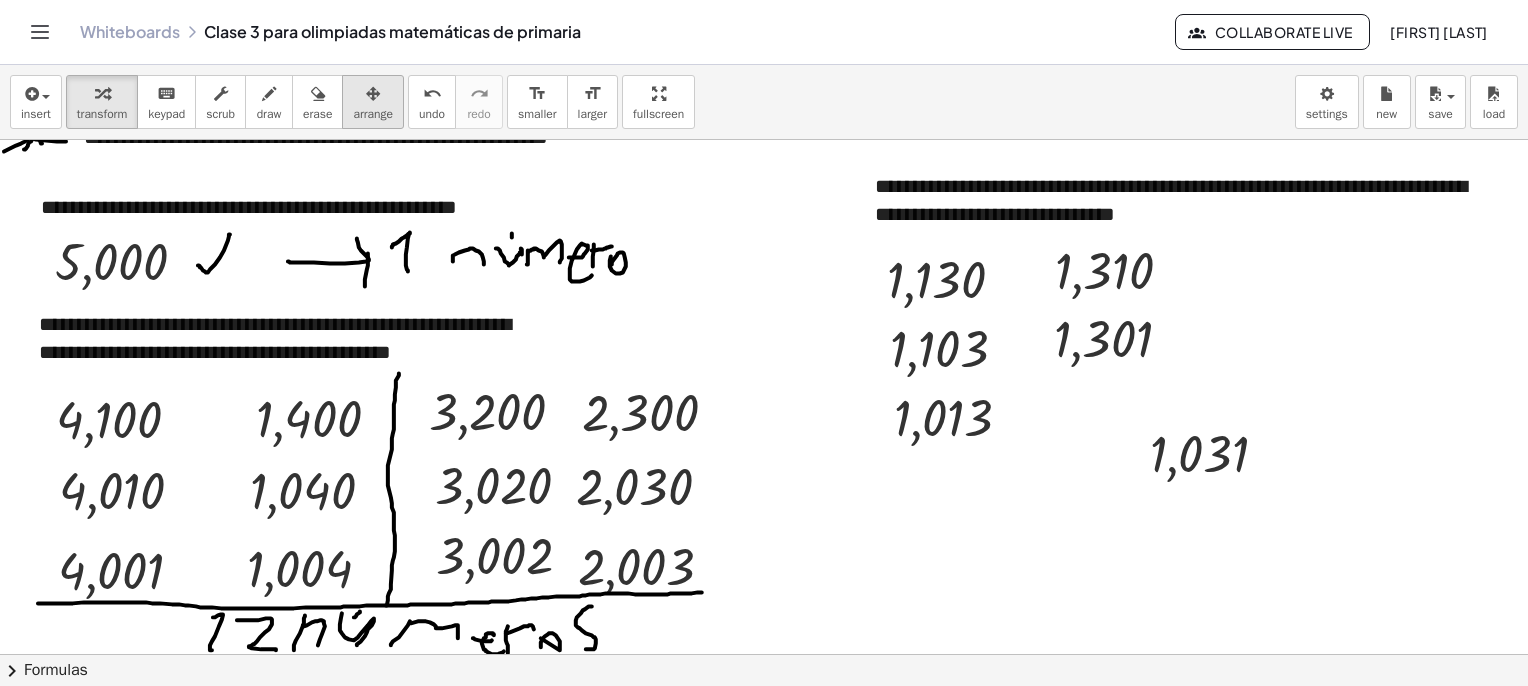 click on "arrange" at bounding box center [373, 114] 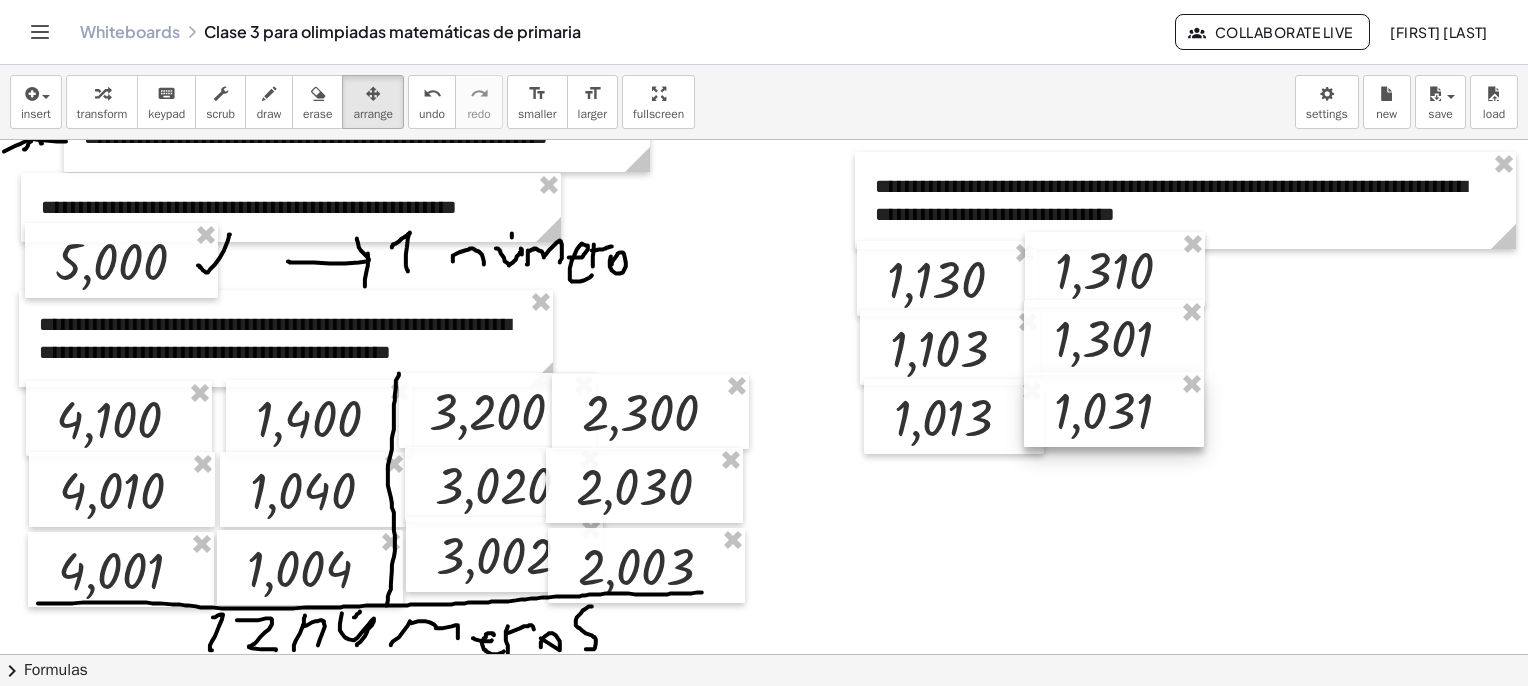 drag, startPoint x: 1196, startPoint y: 456, endPoint x: 1100, endPoint y: 413, distance: 105.1903 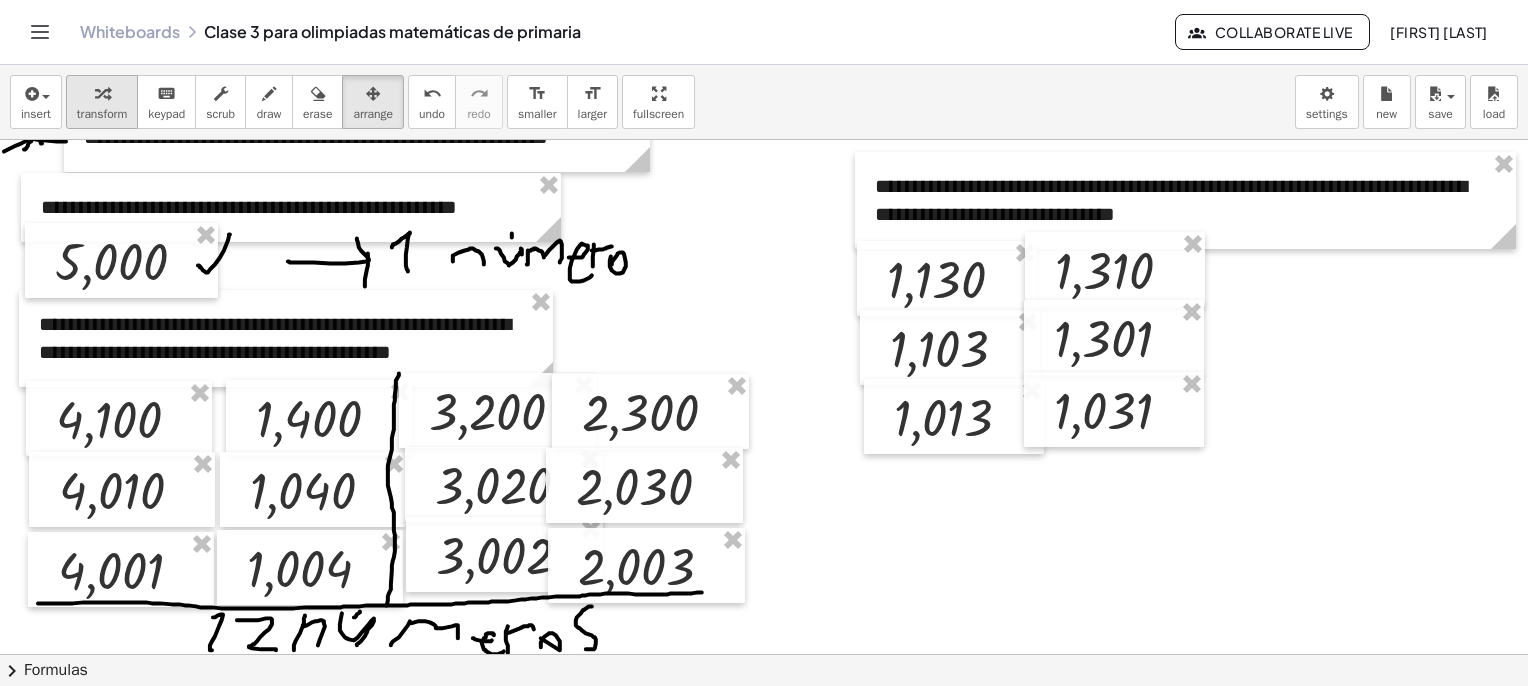 click at bounding box center (102, 94) 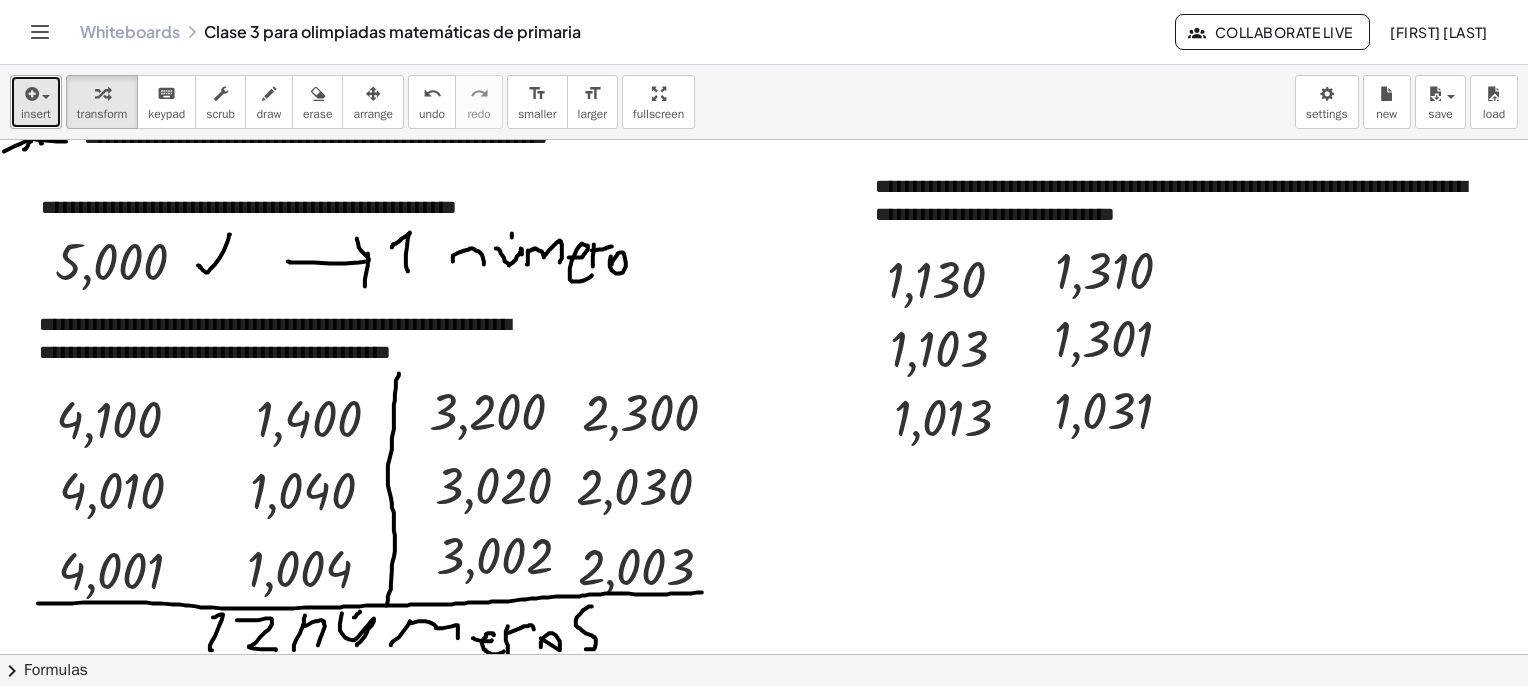 click at bounding box center [30, 94] 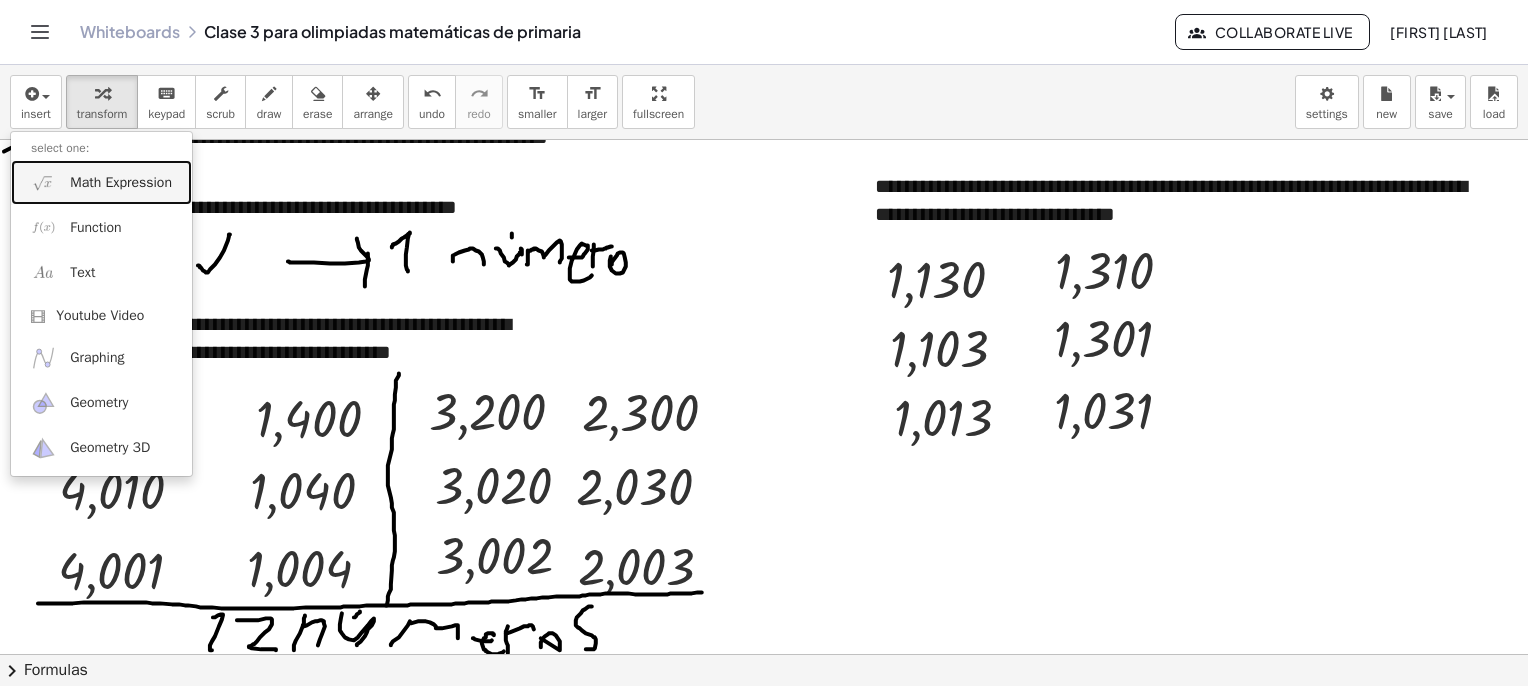drag, startPoint x: 113, startPoint y: 189, endPoint x: 276, endPoint y: 210, distance: 164.3472 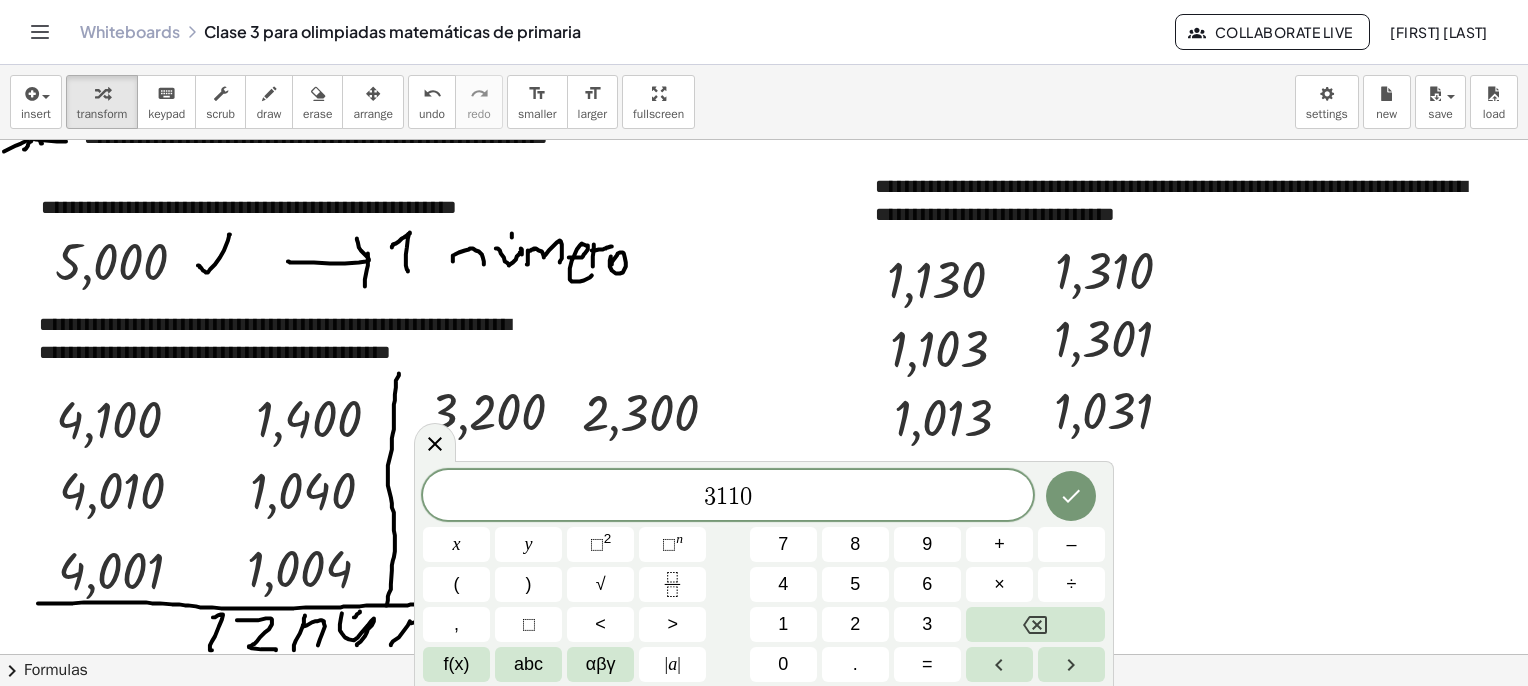 click 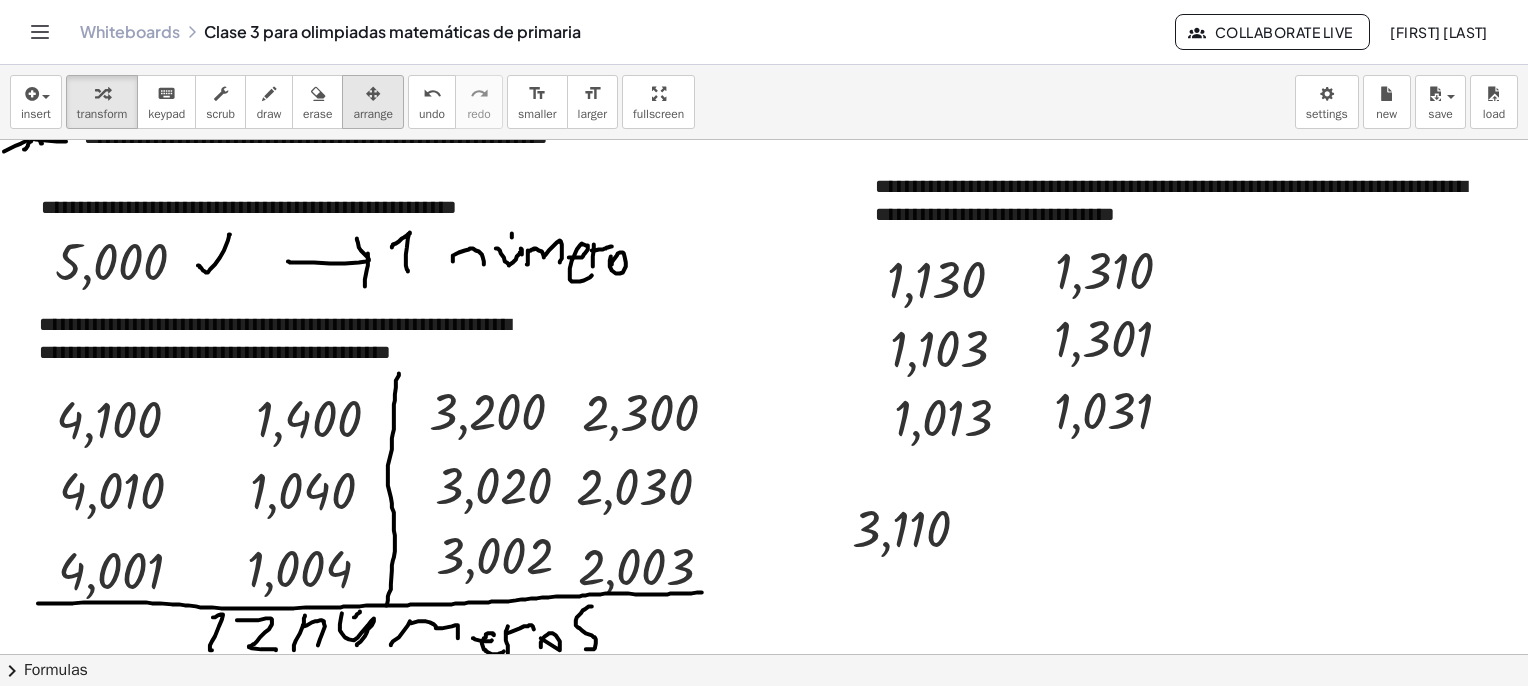 click on "arrange" at bounding box center (373, 114) 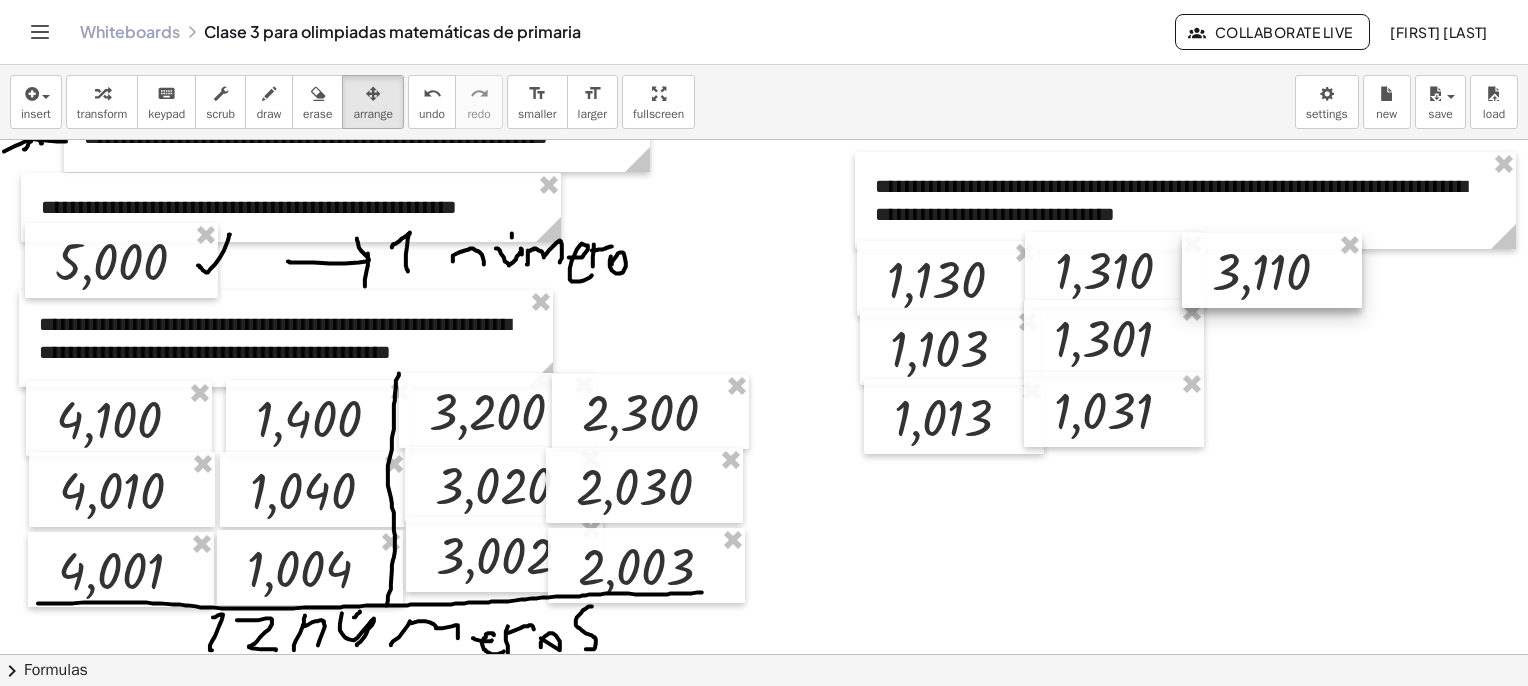 drag, startPoint x: 893, startPoint y: 533, endPoint x: 1252, endPoint y: 277, distance: 440.92743 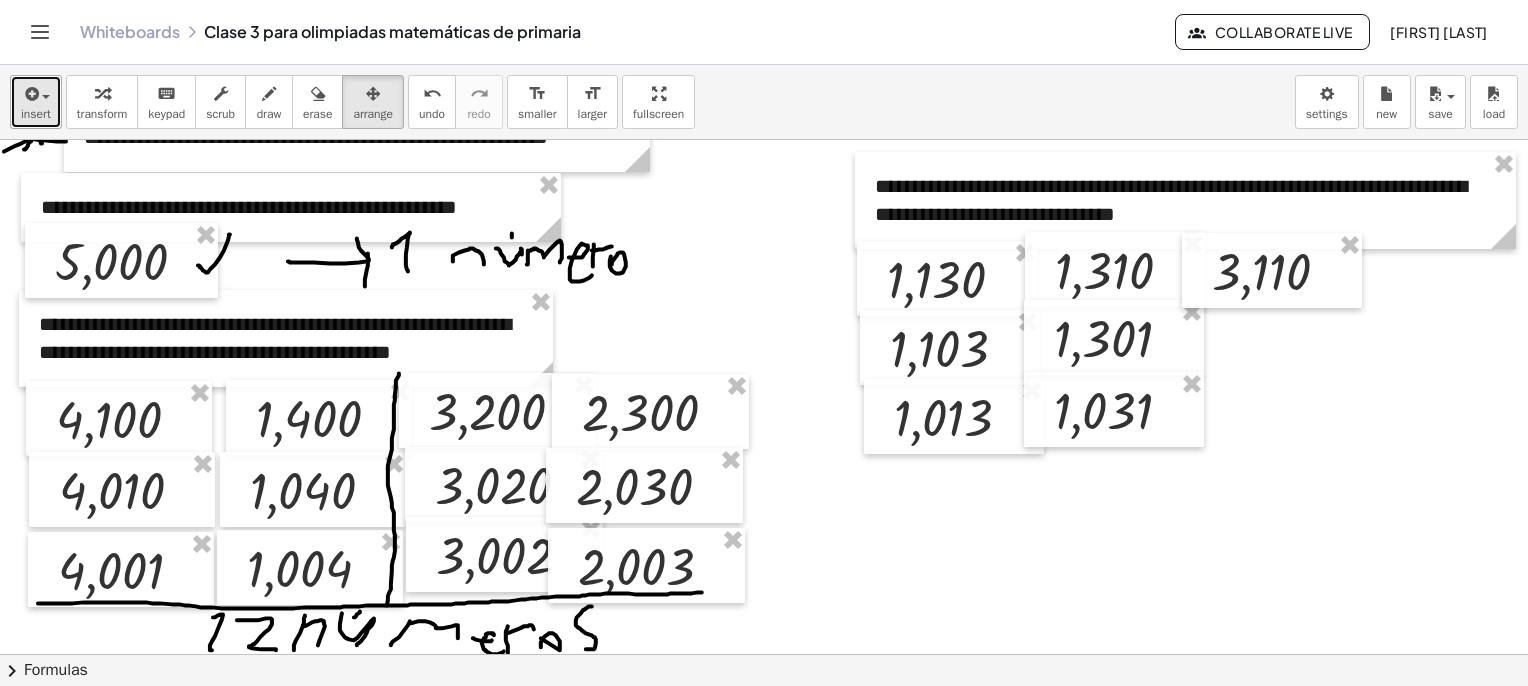 click at bounding box center [36, 93] 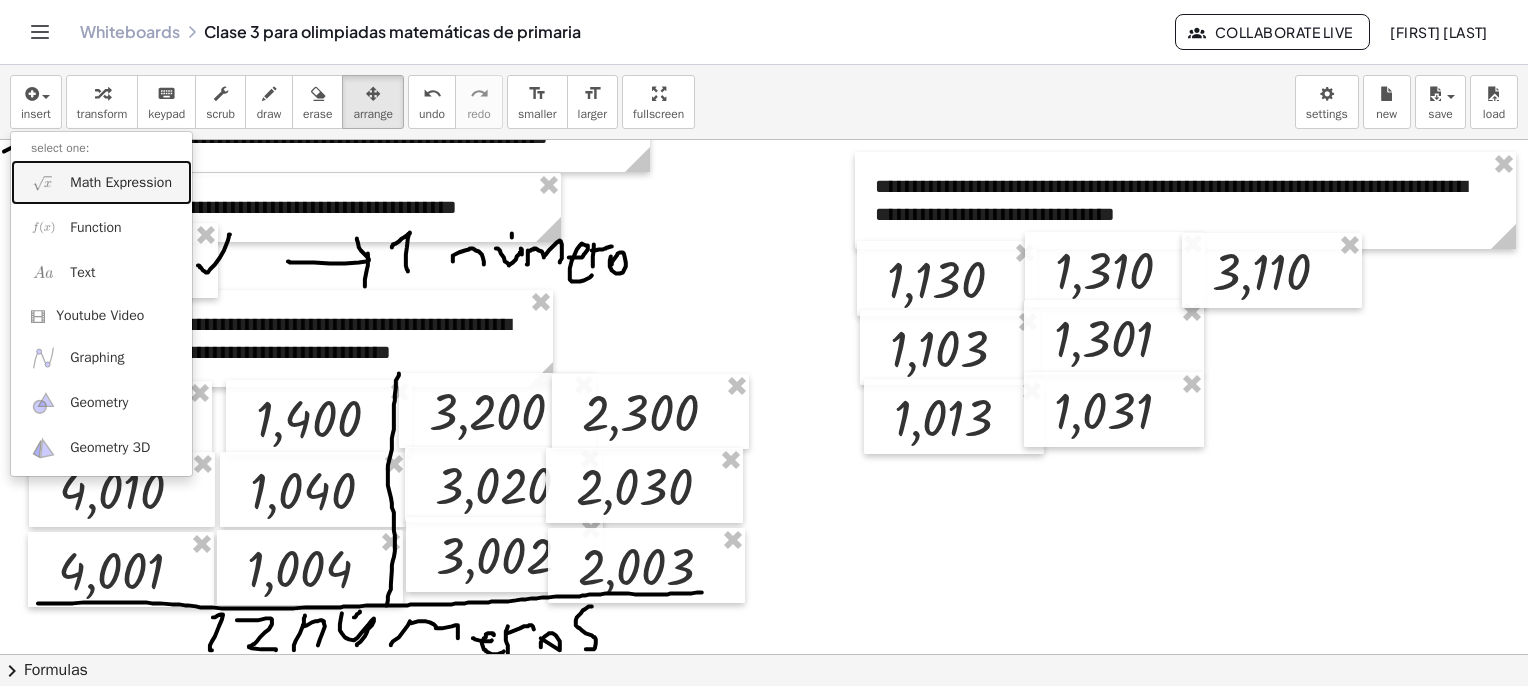 drag, startPoint x: 105, startPoint y: 185, endPoint x: 194, endPoint y: 198, distance: 89.94443 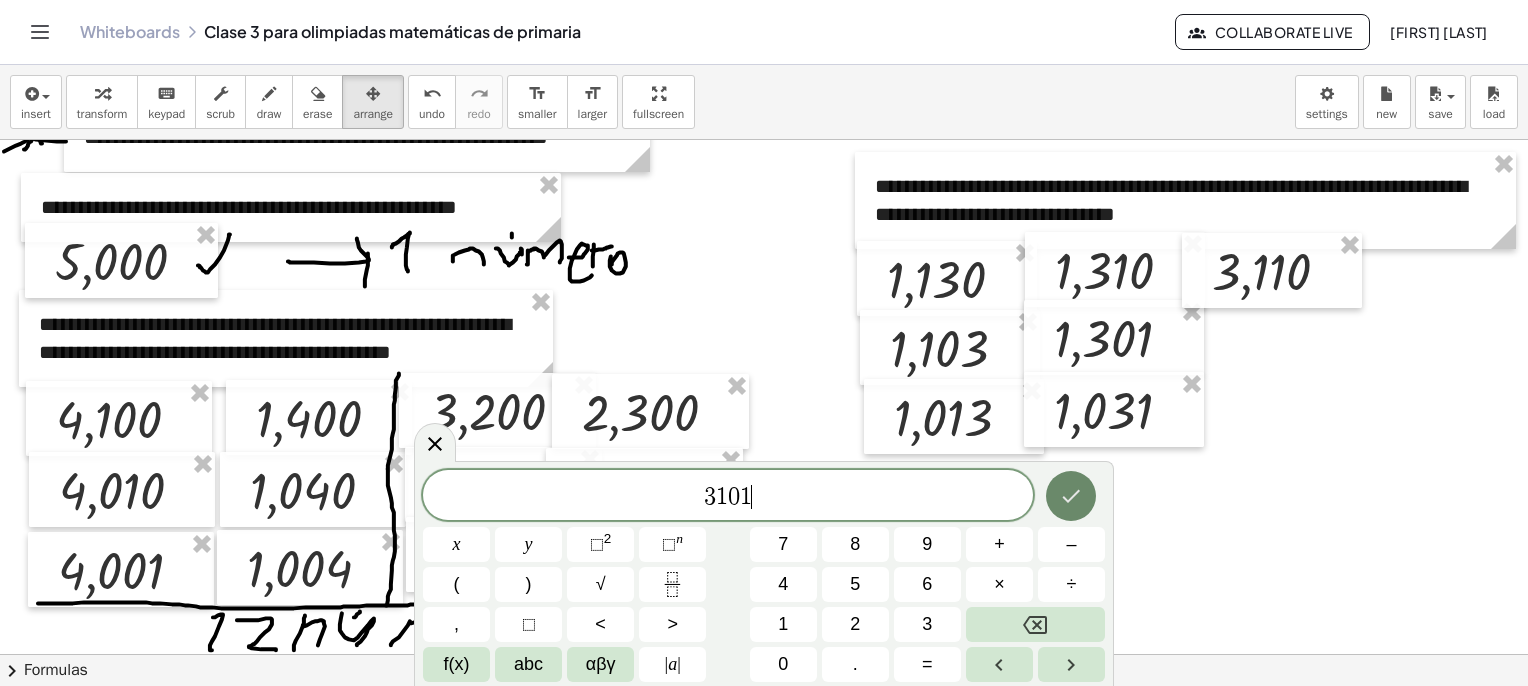 click 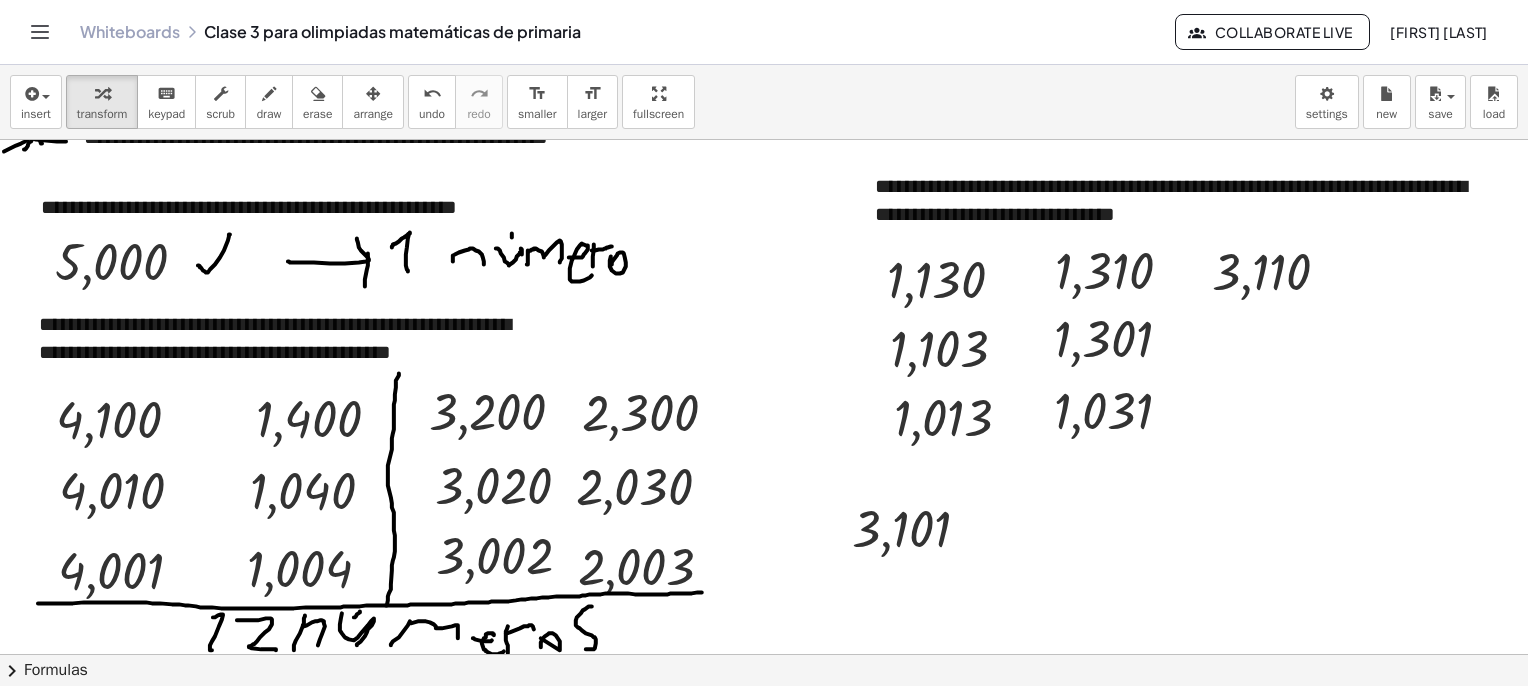 click at bounding box center [373, 93] 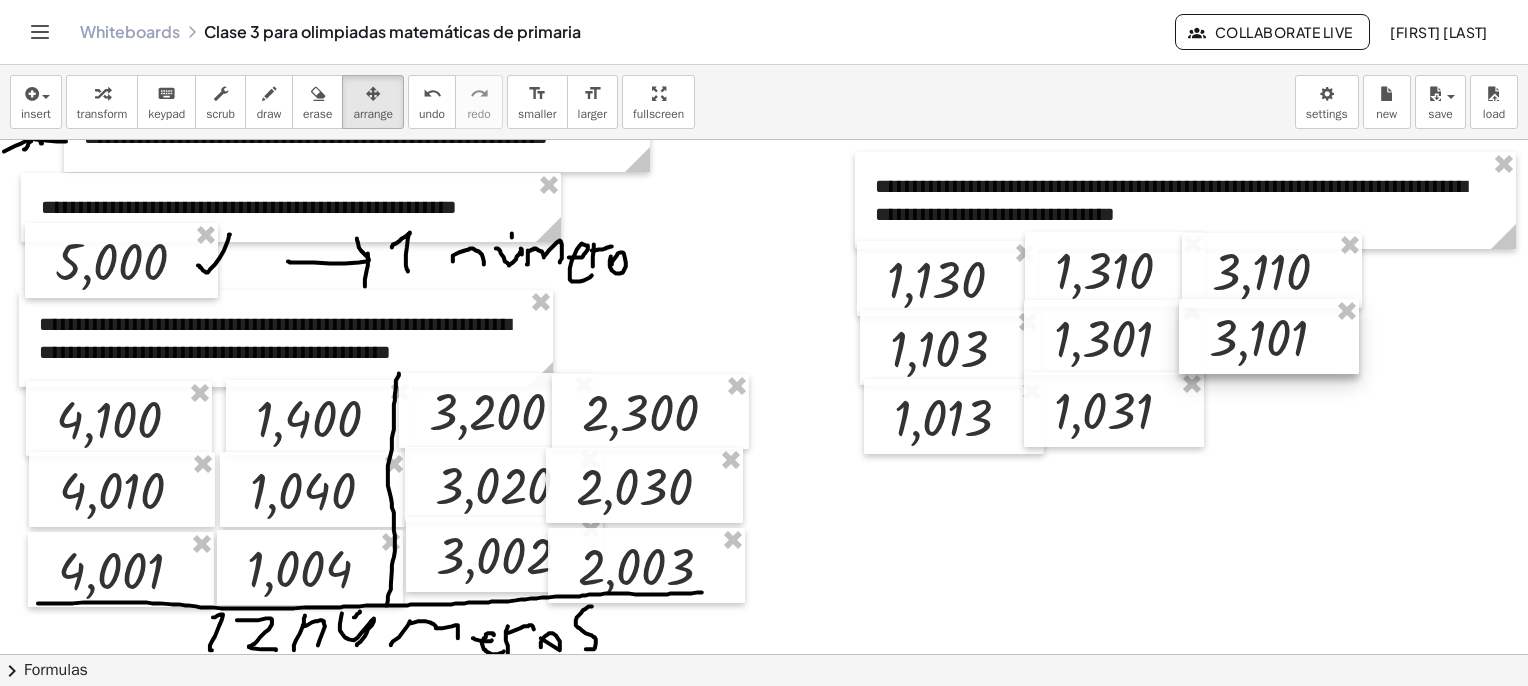 drag, startPoint x: 888, startPoint y: 542, endPoint x: 1236, endPoint y: 353, distance: 396.01135 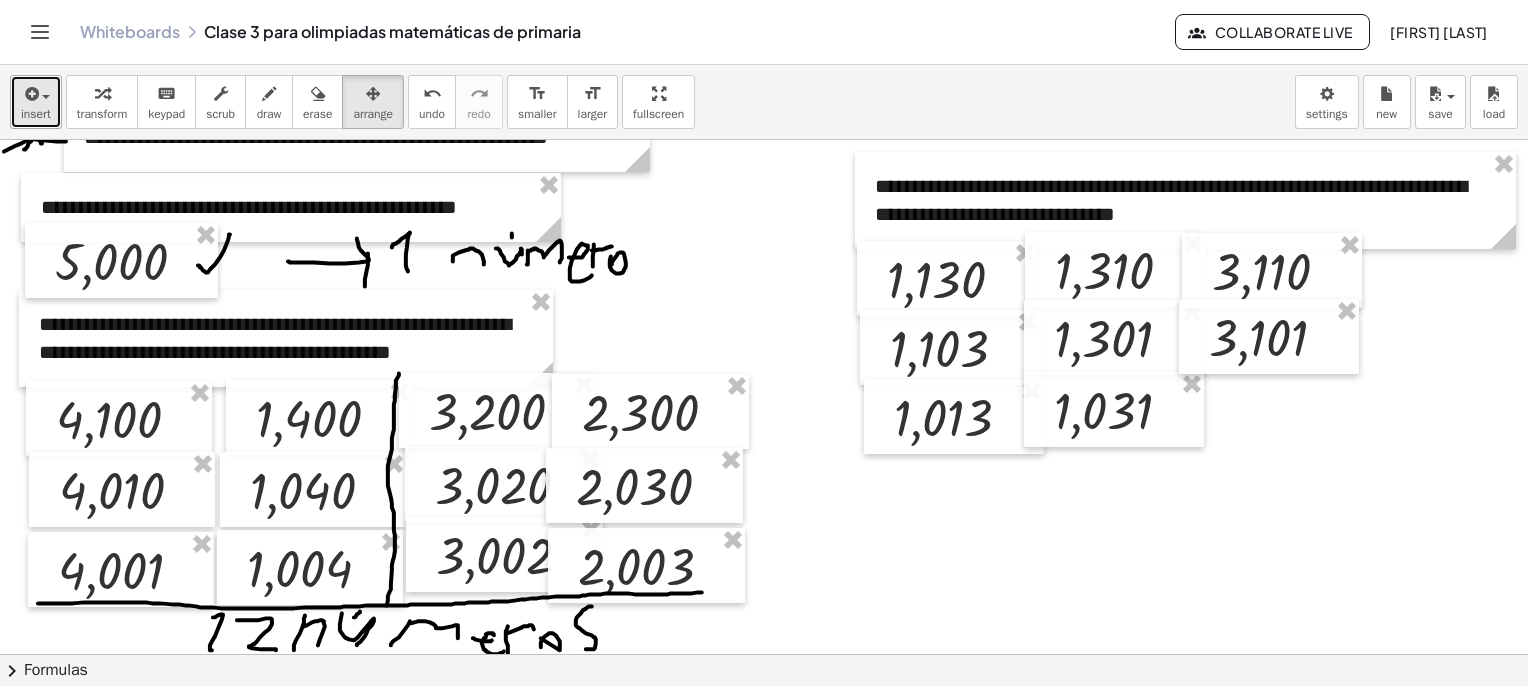 click at bounding box center (30, 94) 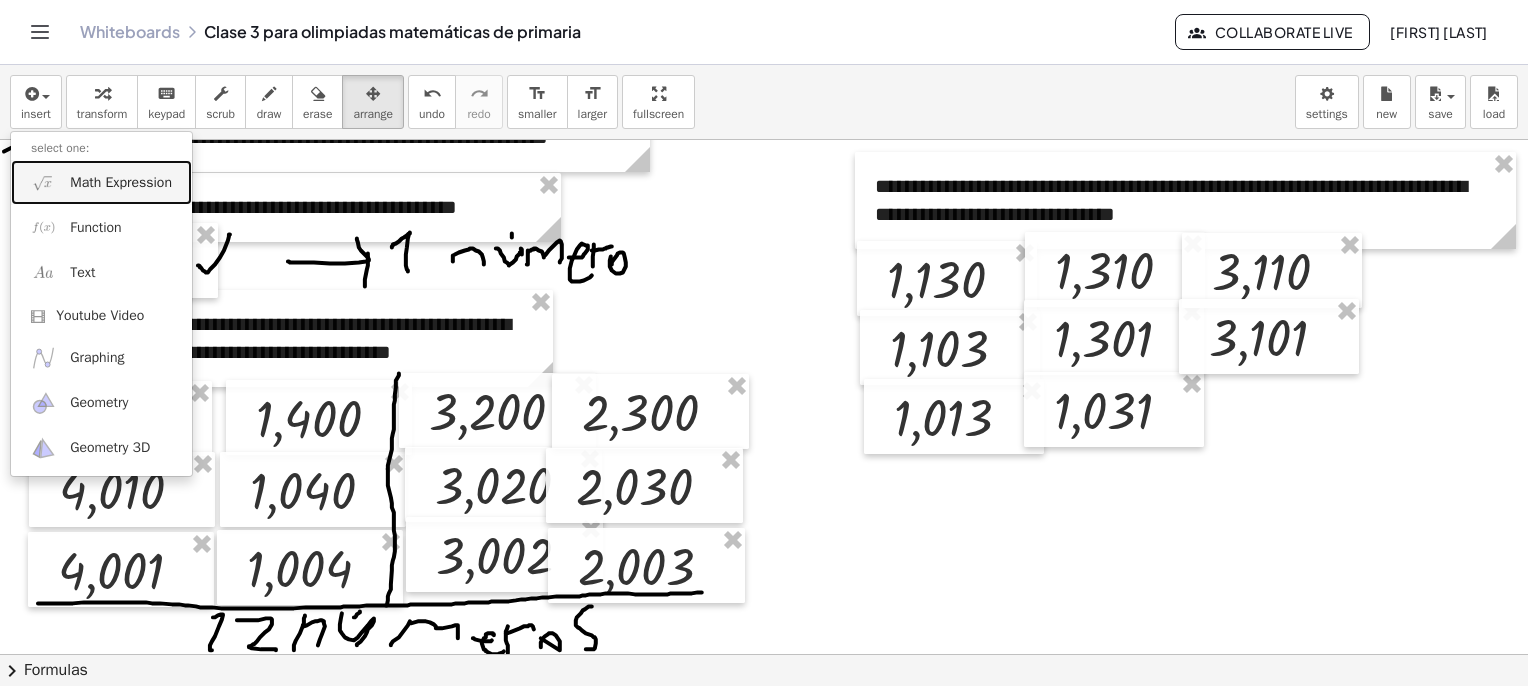 click on "Math Expression" at bounding box center (121, 183) 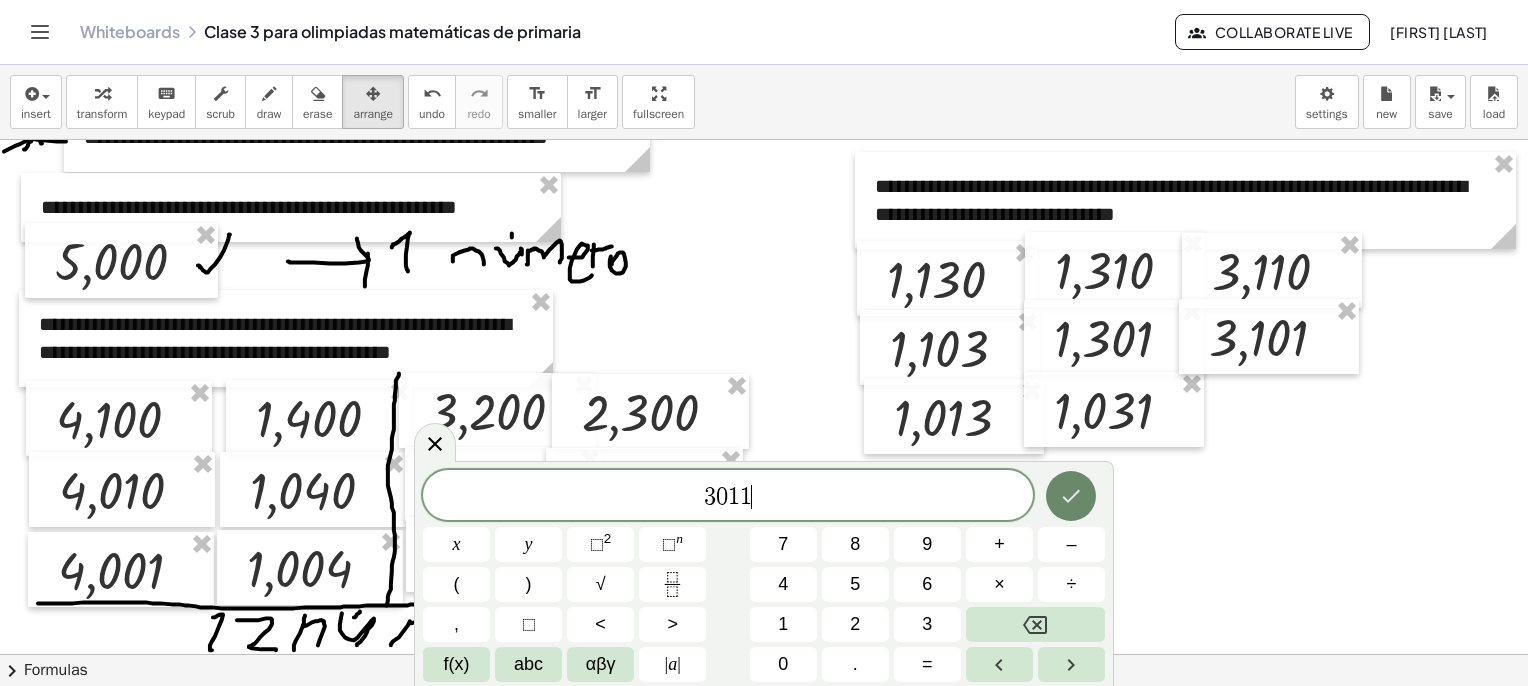 click at bounding box center (1071, 496) 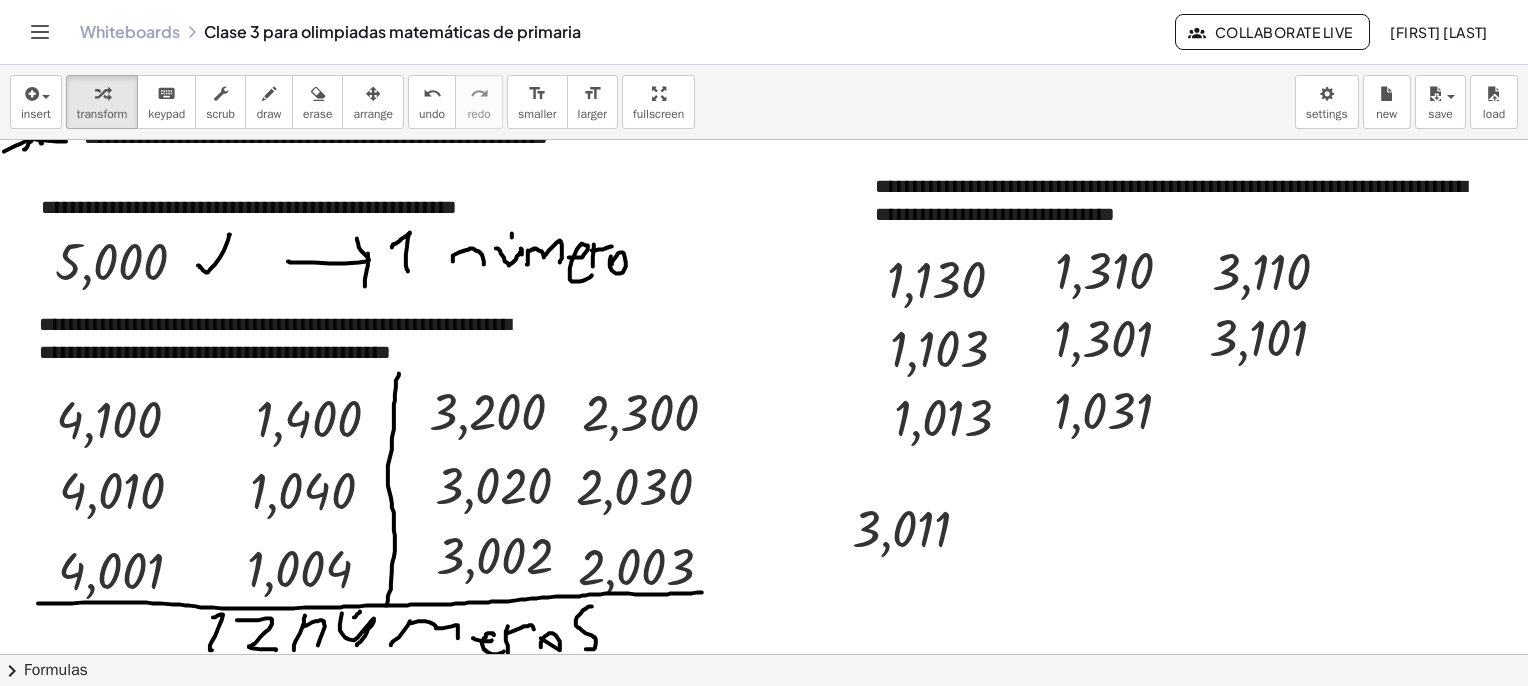 click on "arrange" at bounding box center [373, 114] 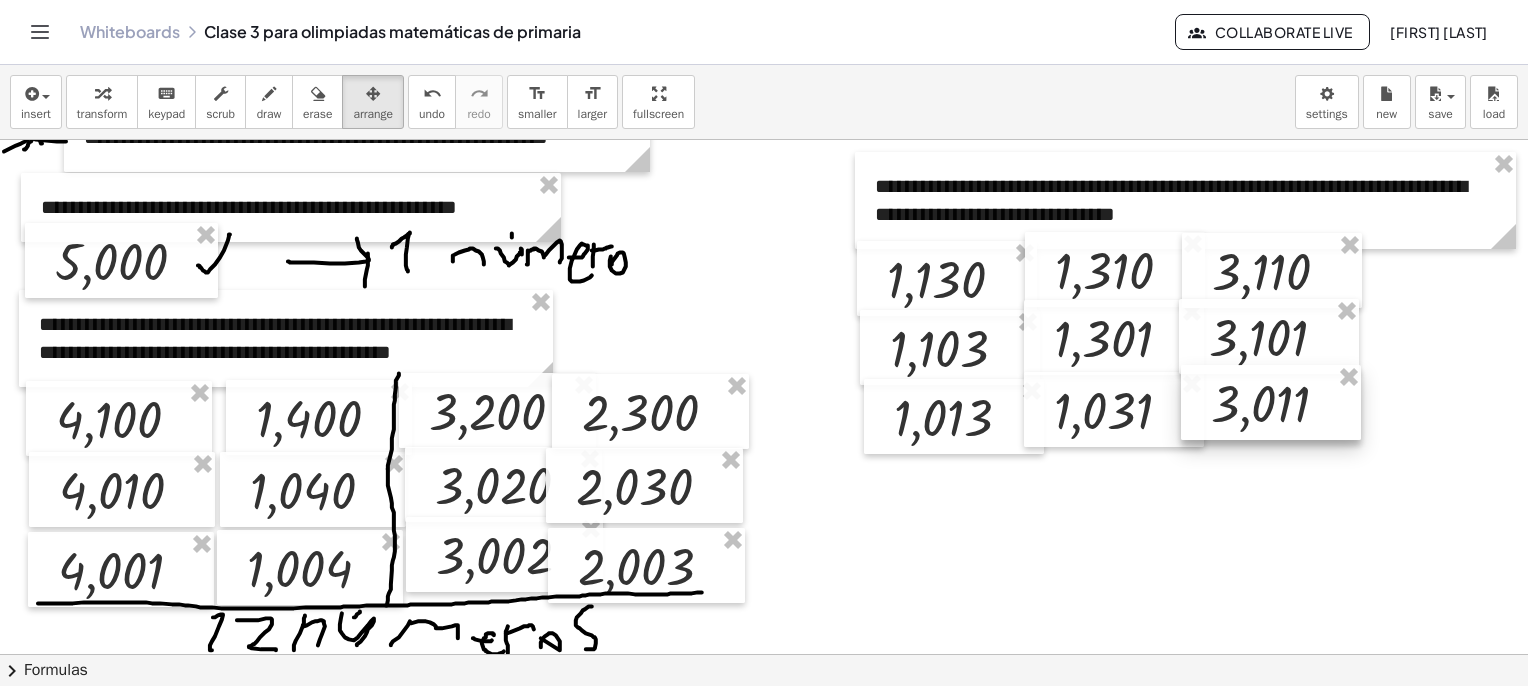 drag, startPoint x: 898, startPoint y: 536, endPoint x: 1244, endPoint y: 408, distance: 368.91733 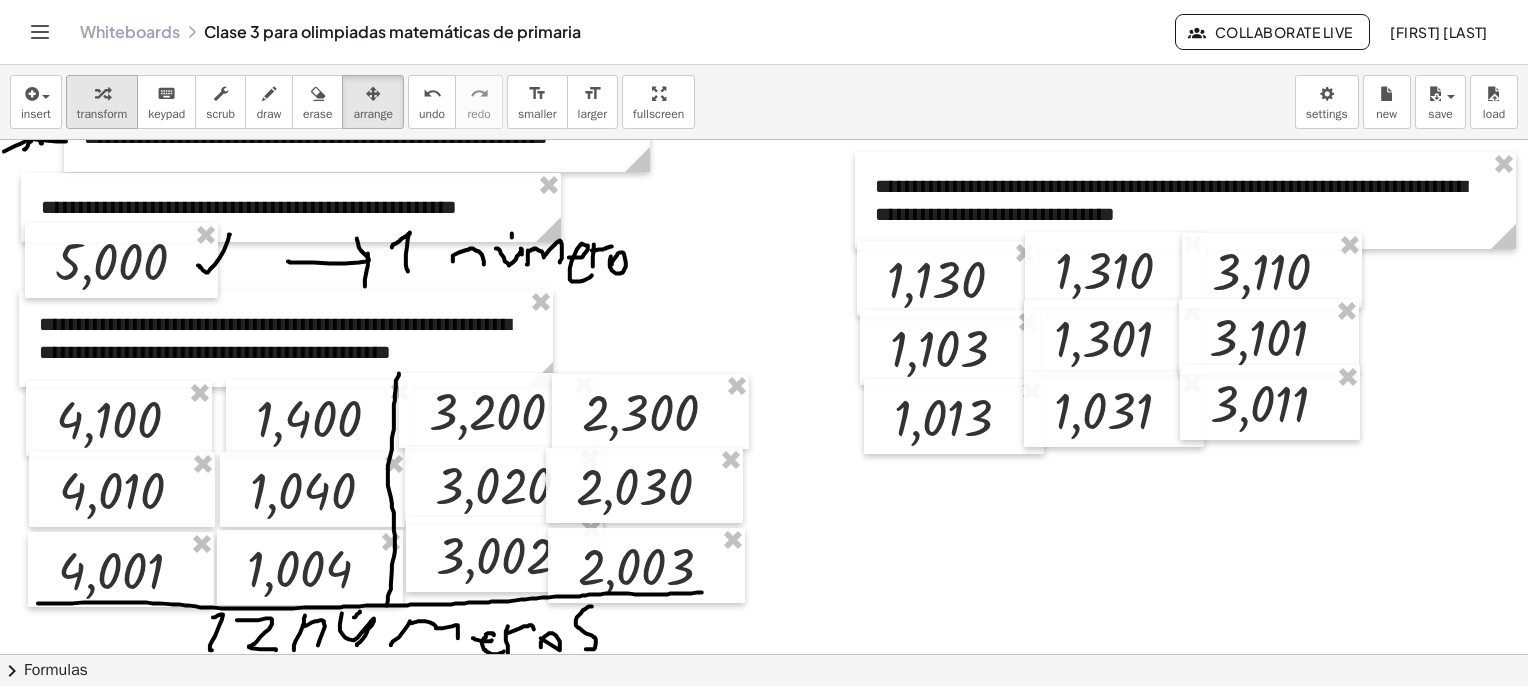 click at bounding box center [102, 94] 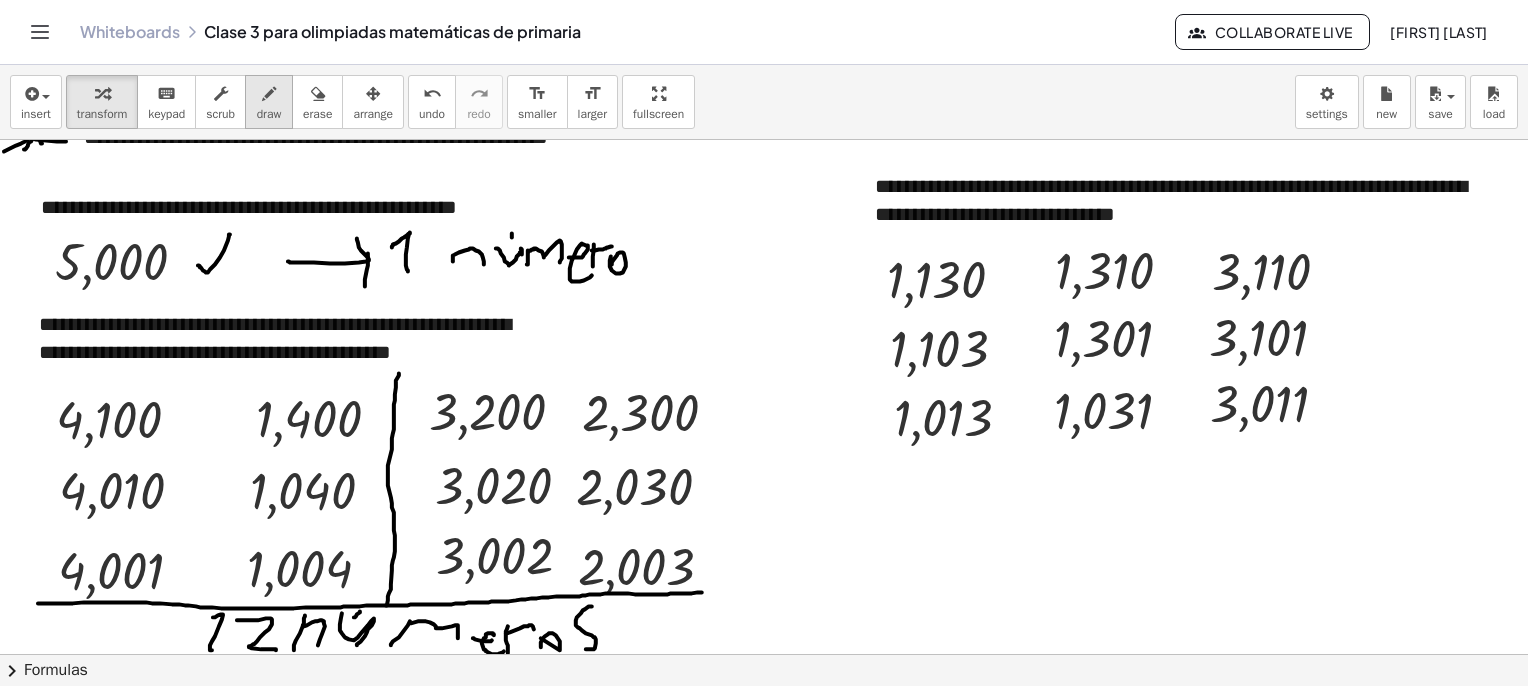 click on "draw" at bounding box center (269, 114) 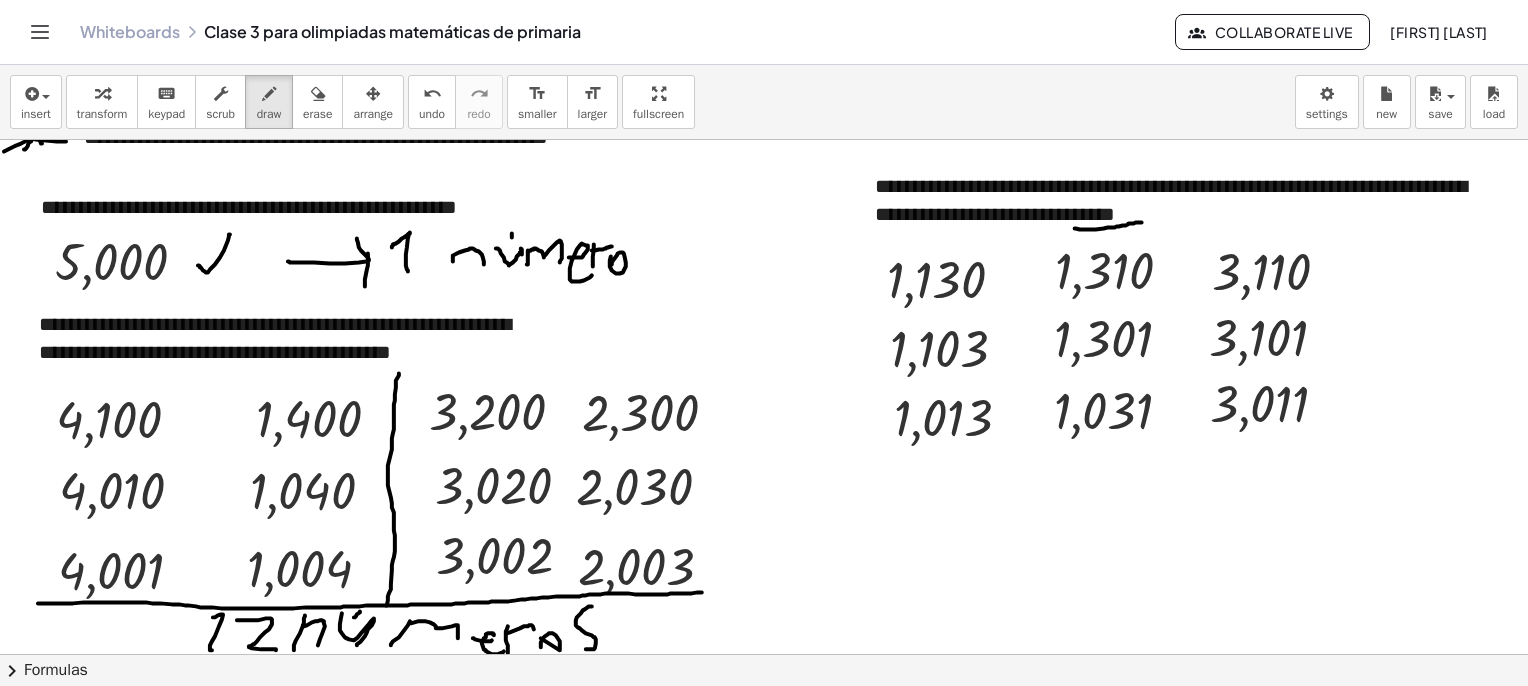 drag, startPoint x: 1075, startPoint y: 228, endPoint x: 1142, endPoint y: 222, distance: 67.26812 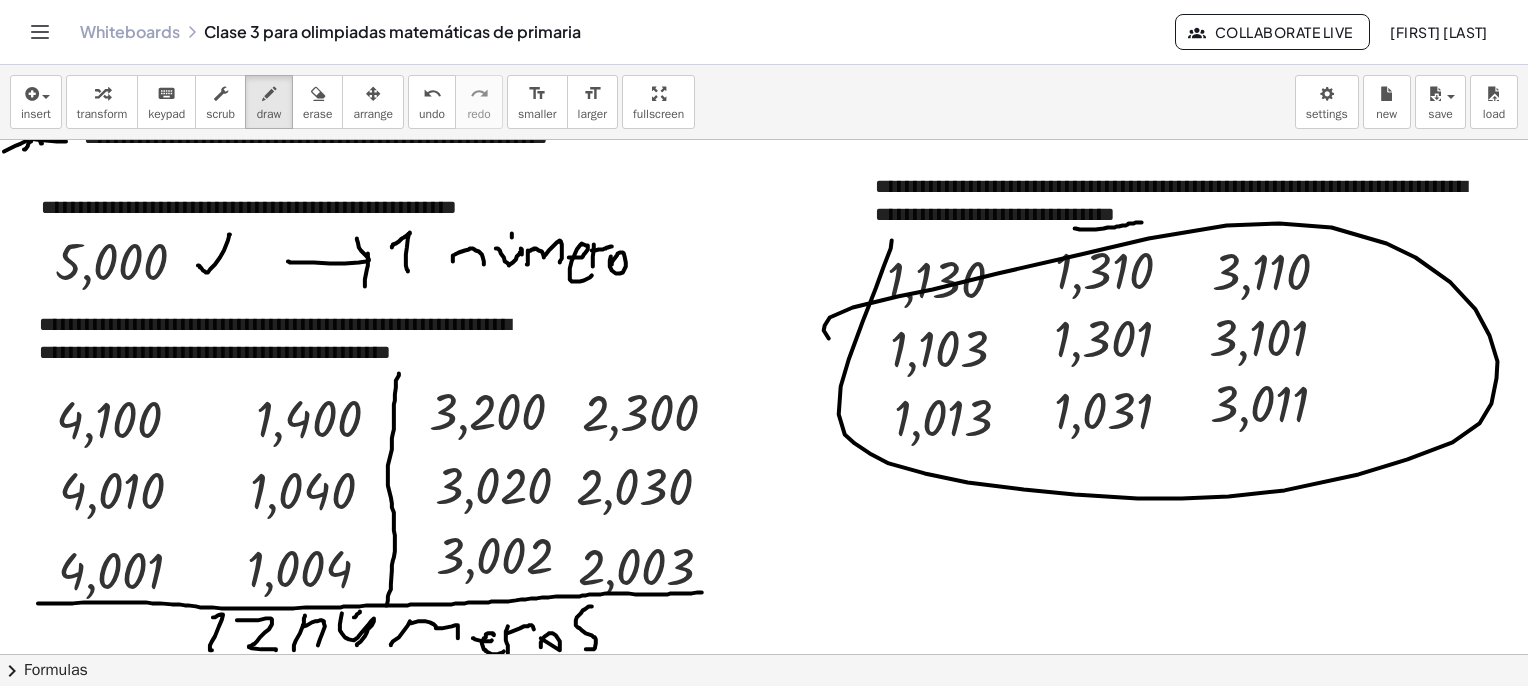 drag, startPoint x: 892, startPoint y: 240, endPoint x: 832, endPoint y: 340, distance: 116.61904 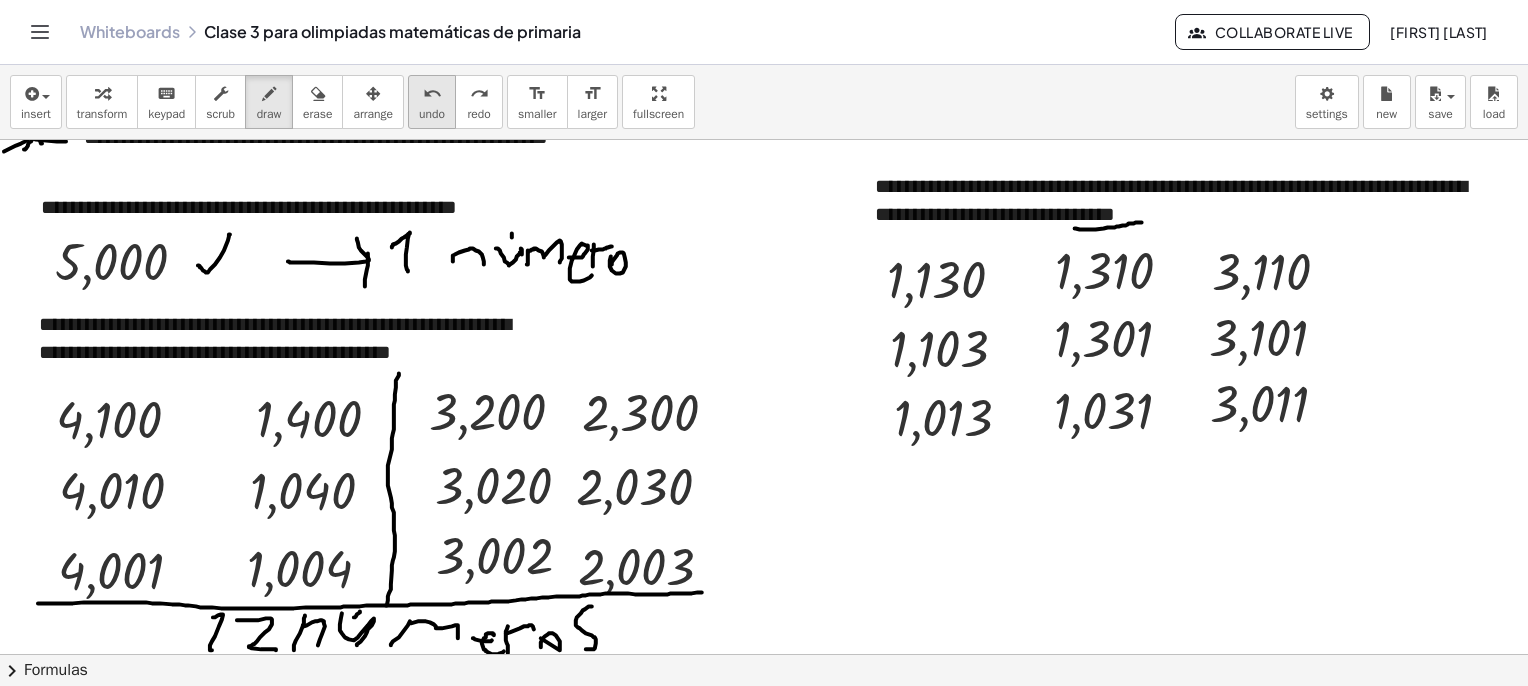 click on "undo" at bounding box center [432, 114] 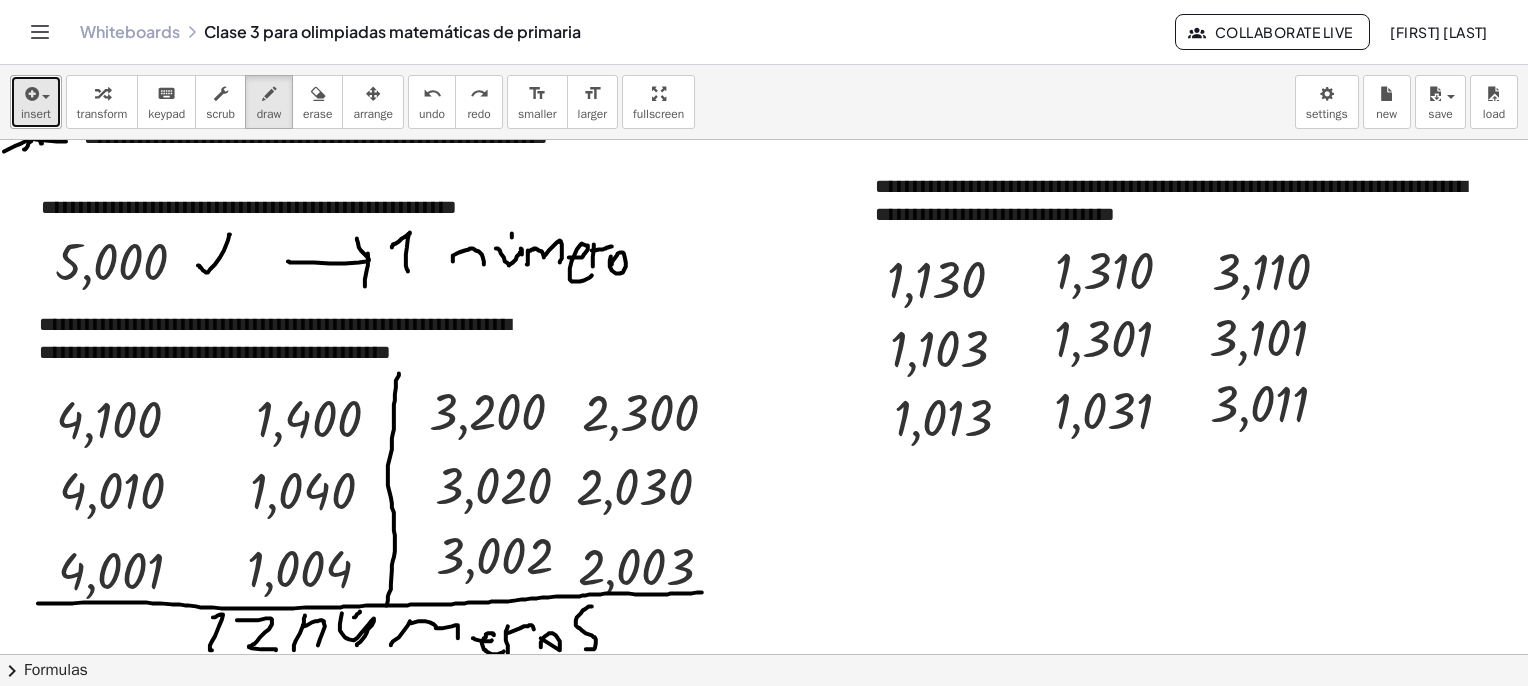 click at bounding box center [30, 94] 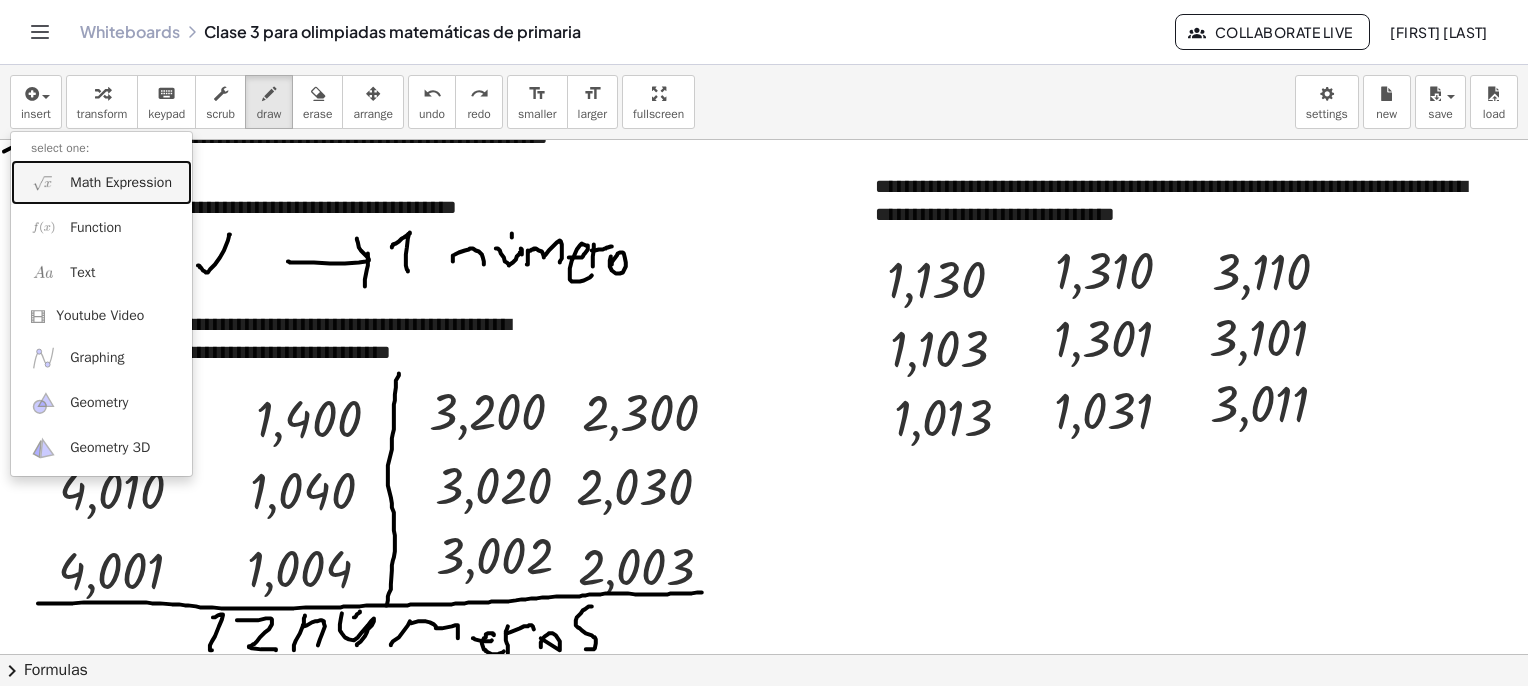 click on "Math Expression" at bounding box center [101, 182] 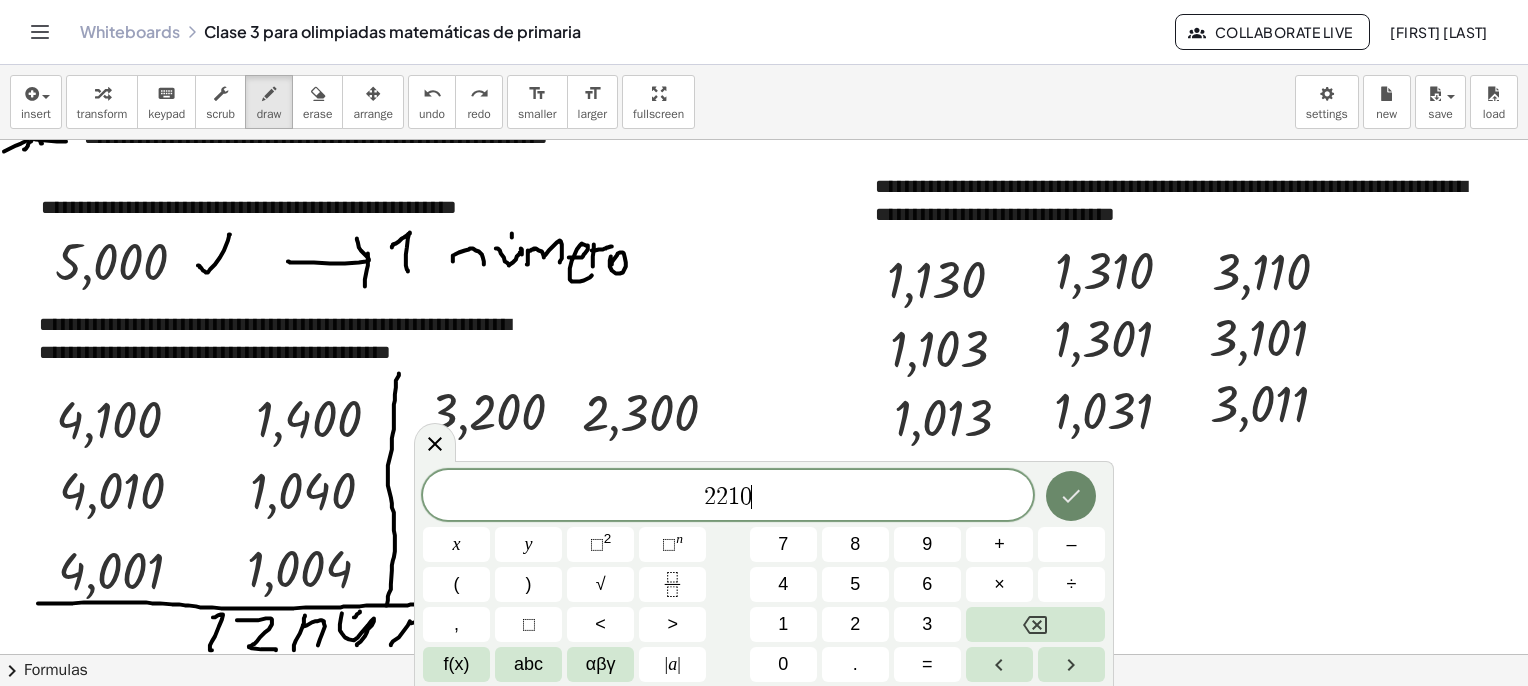 click 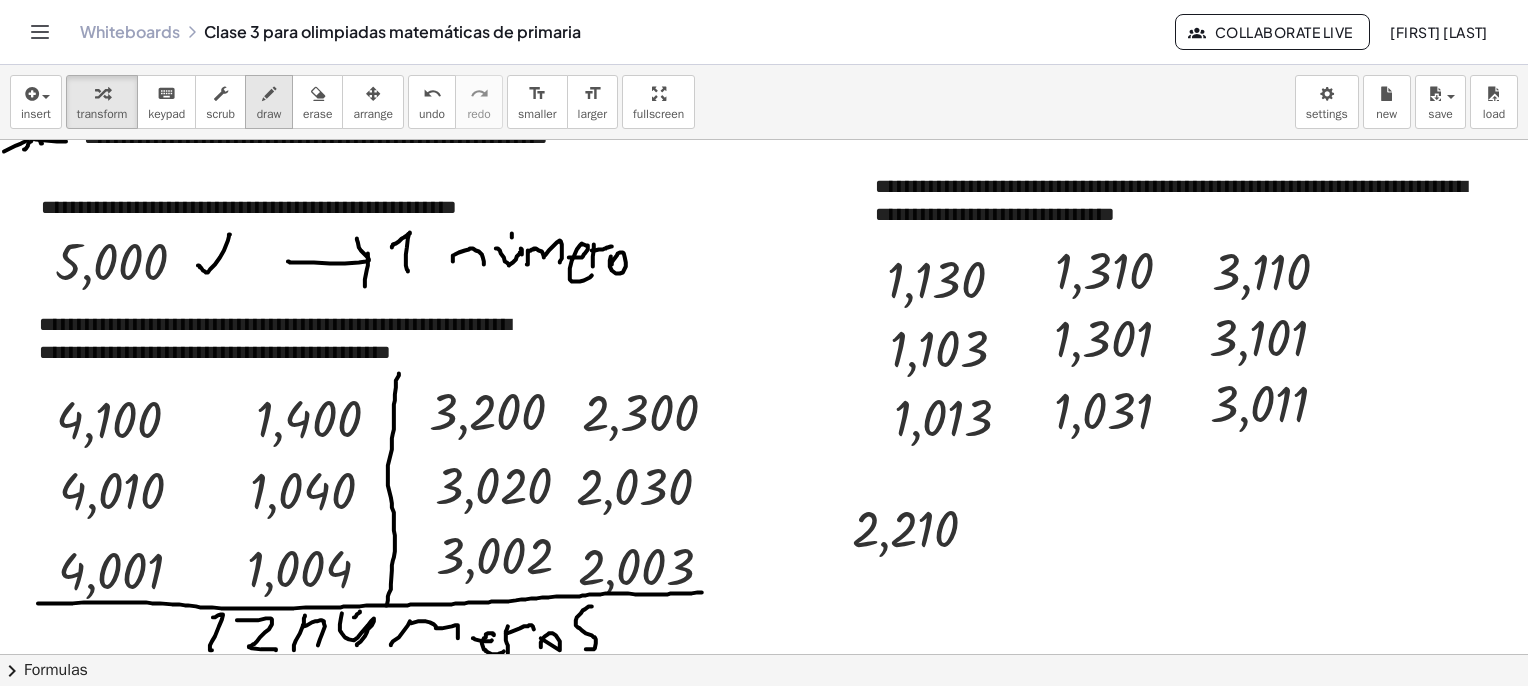 click on "draw" at bounding box center (269, 114) 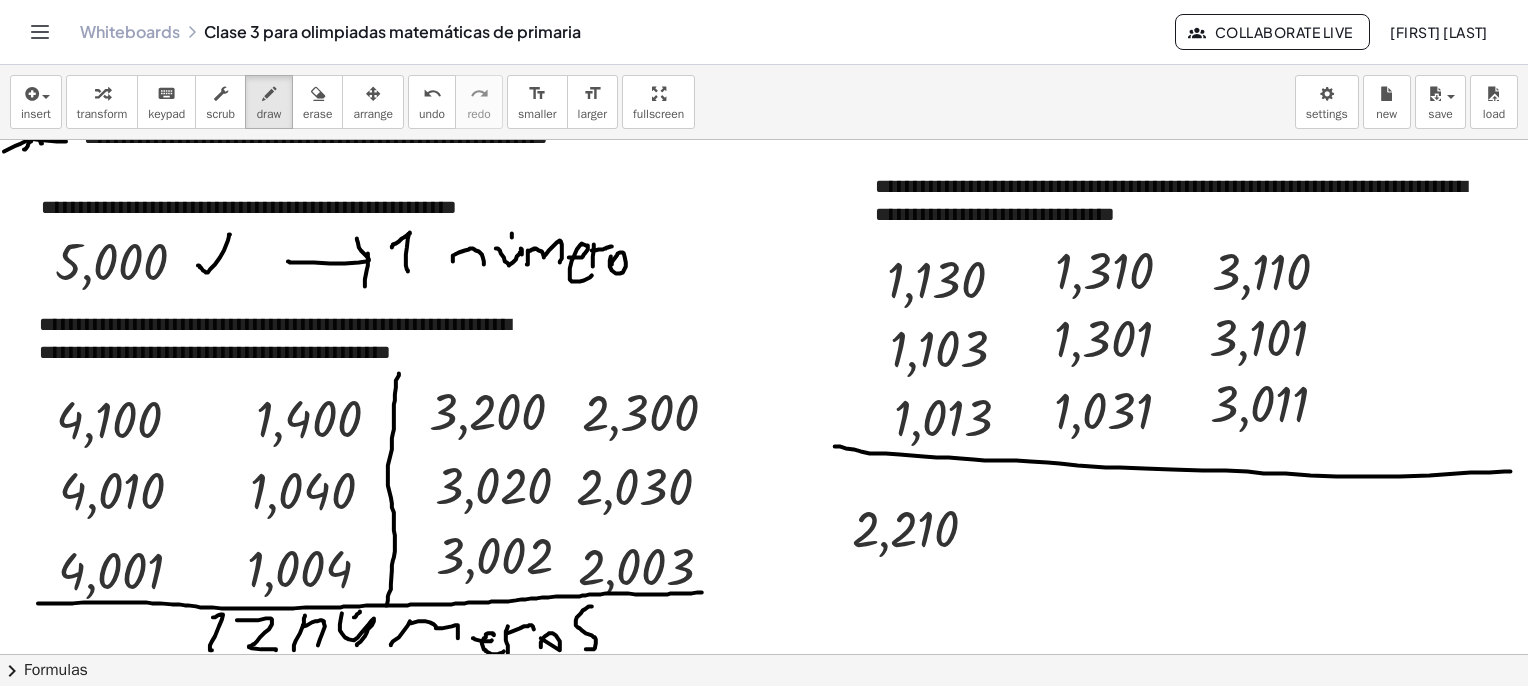 drag, startPoint x: 835, startPoint y: 446, endPoint x: 1512, endPoint y: 470, distance: 677.4253 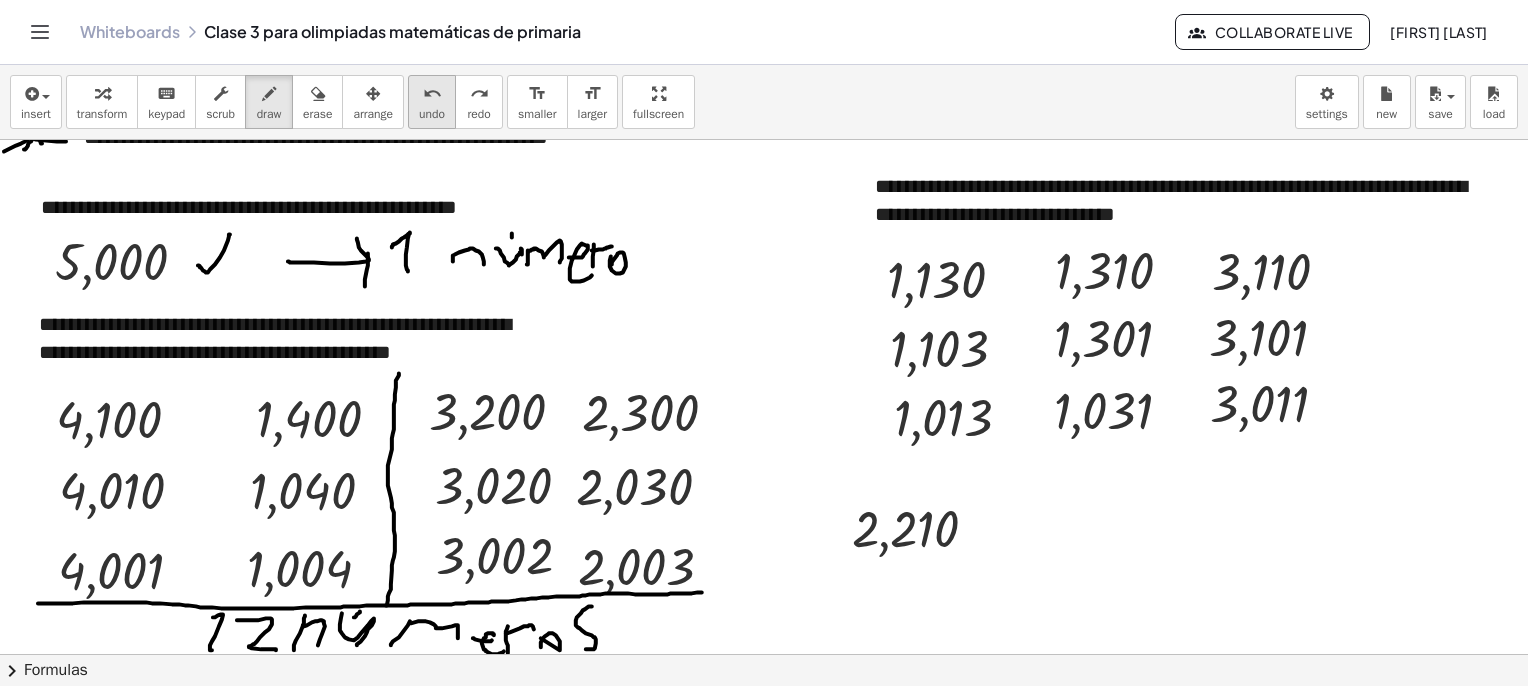click on "undo undo" at bounding box center (432, 102) 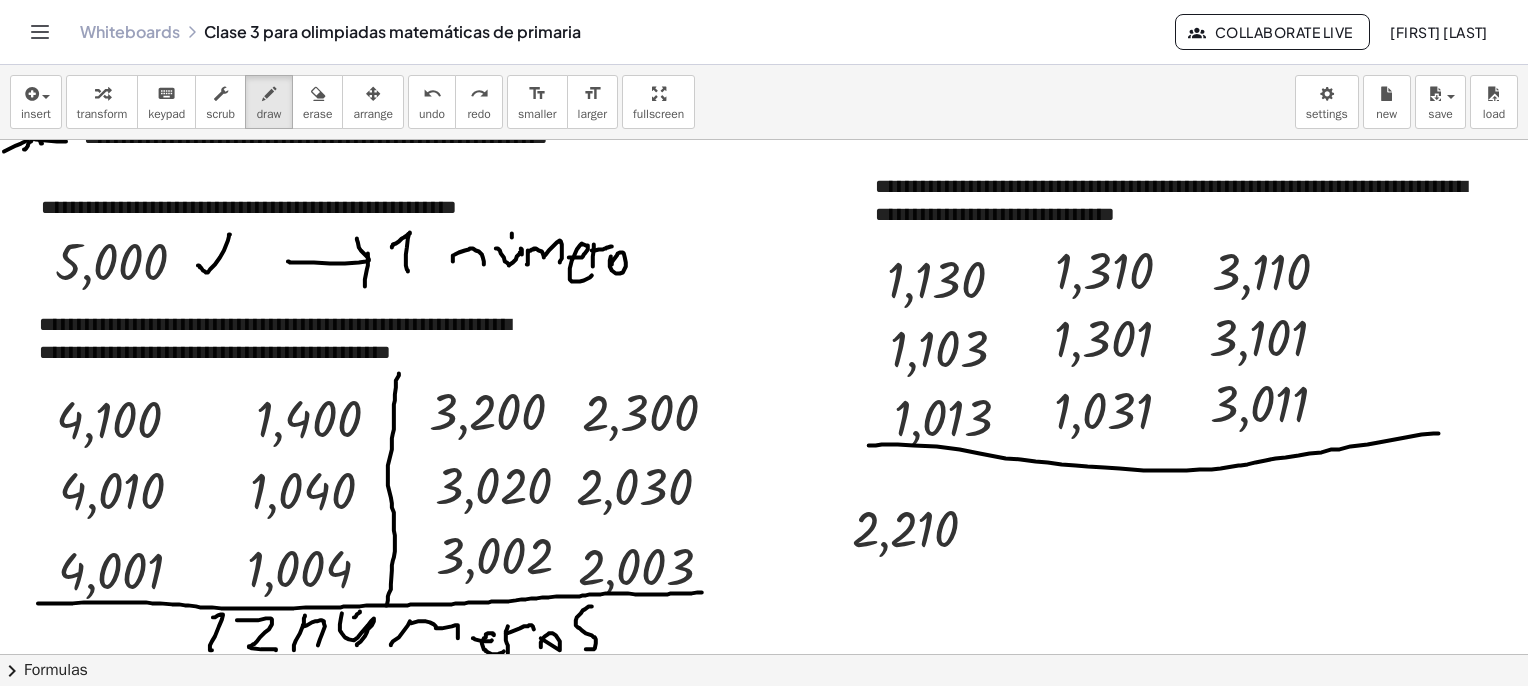 drag, startPoint x: 869, startPoint y: 445, endPoint x: 1439, endPoint y: 432, distance: 570.14825 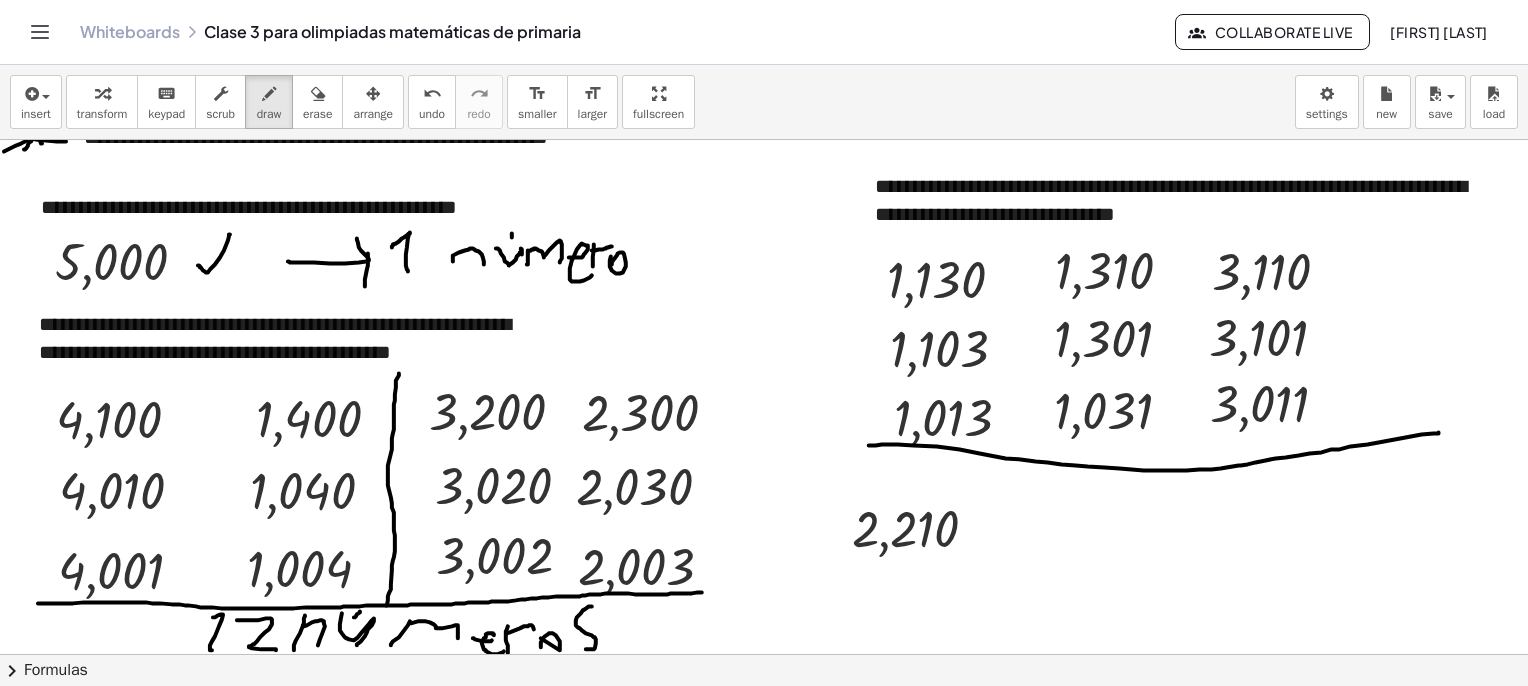 drag, startPoint x: 434, startPoint y: 104, endPoint x: 469, endPoint y: 143, distance: 52.40229 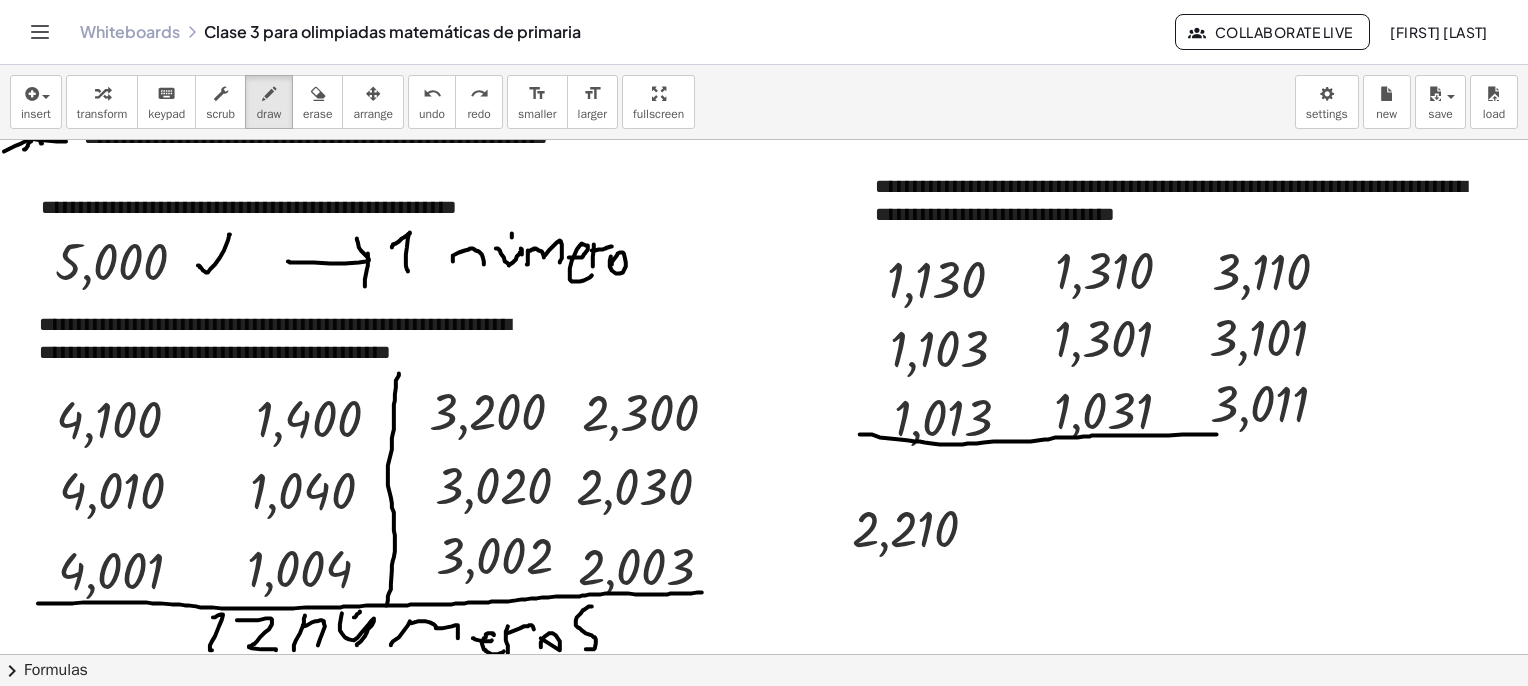 drag, startPoint x: 860, startPoint y: 434, endPoint x: 1429, endPoint y: 421, distance: 569.1485 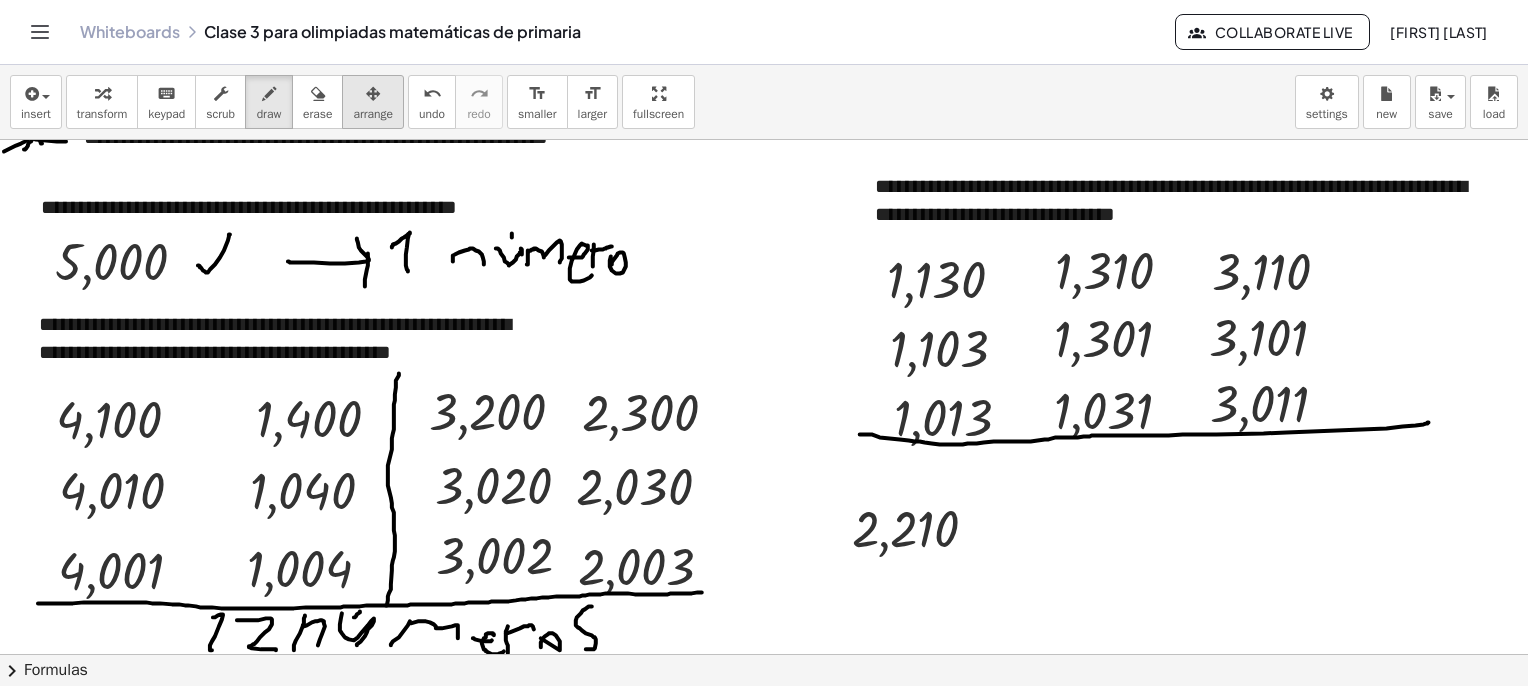 click on "arrange" at bounding box center (373, 114) 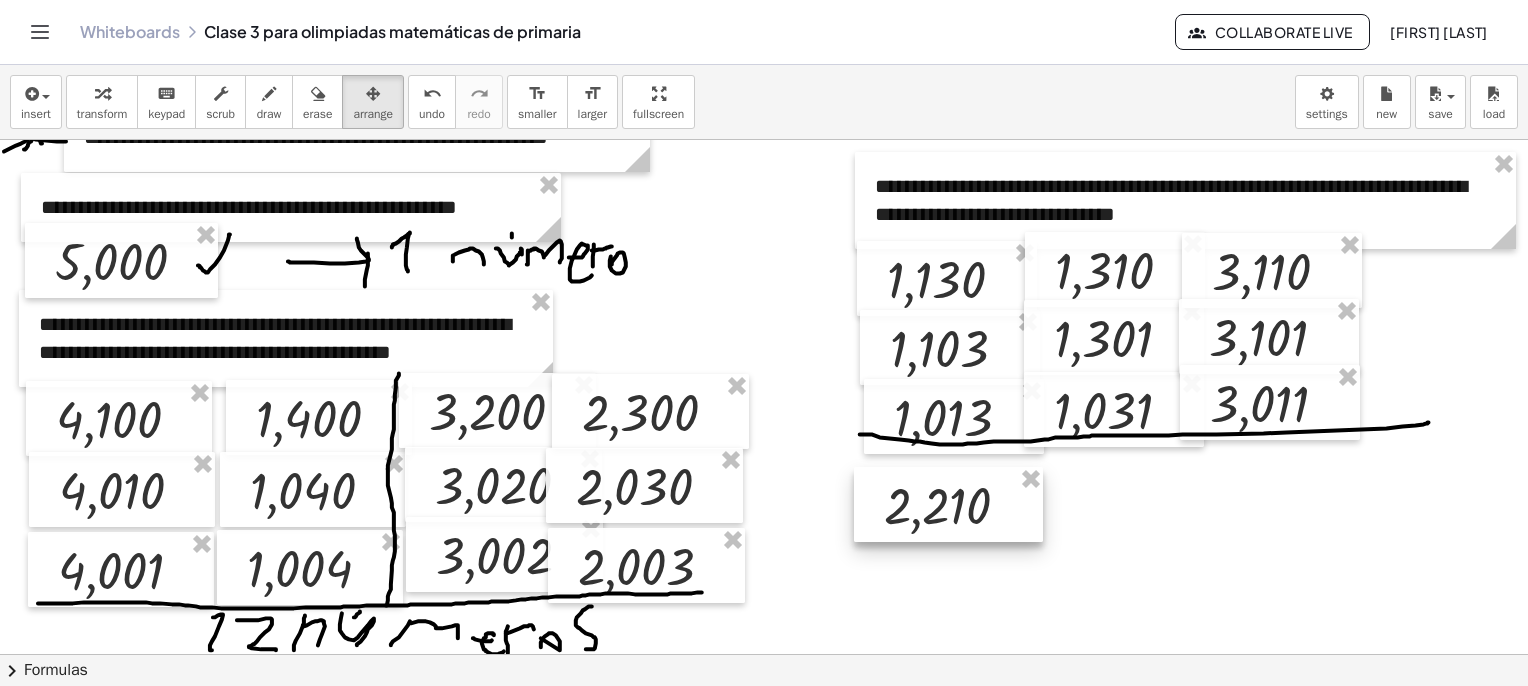 drag, startPoint x: 956, startPoint y: 516, endPoint x: 972, endPoint y: 510, distance: 17.088007 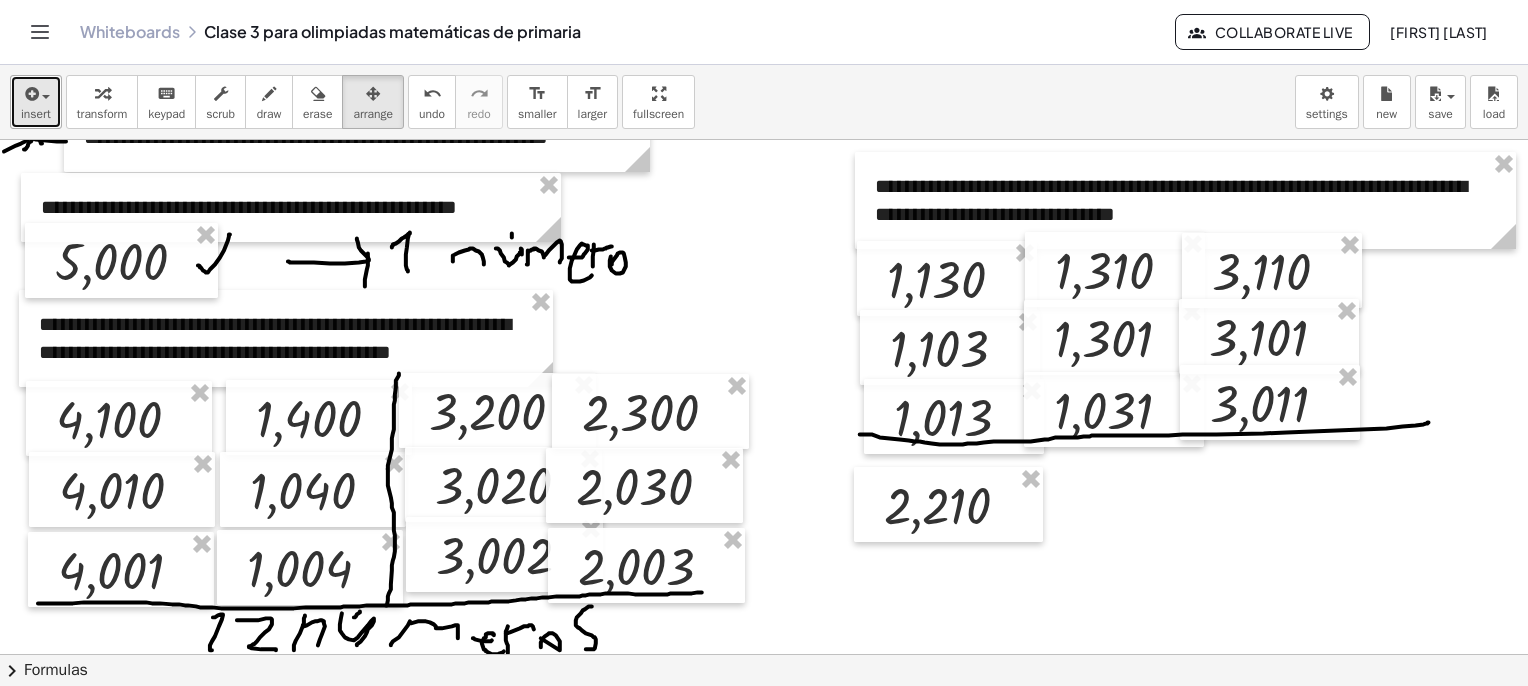 click on "insert" at bounding box center (36, 114) 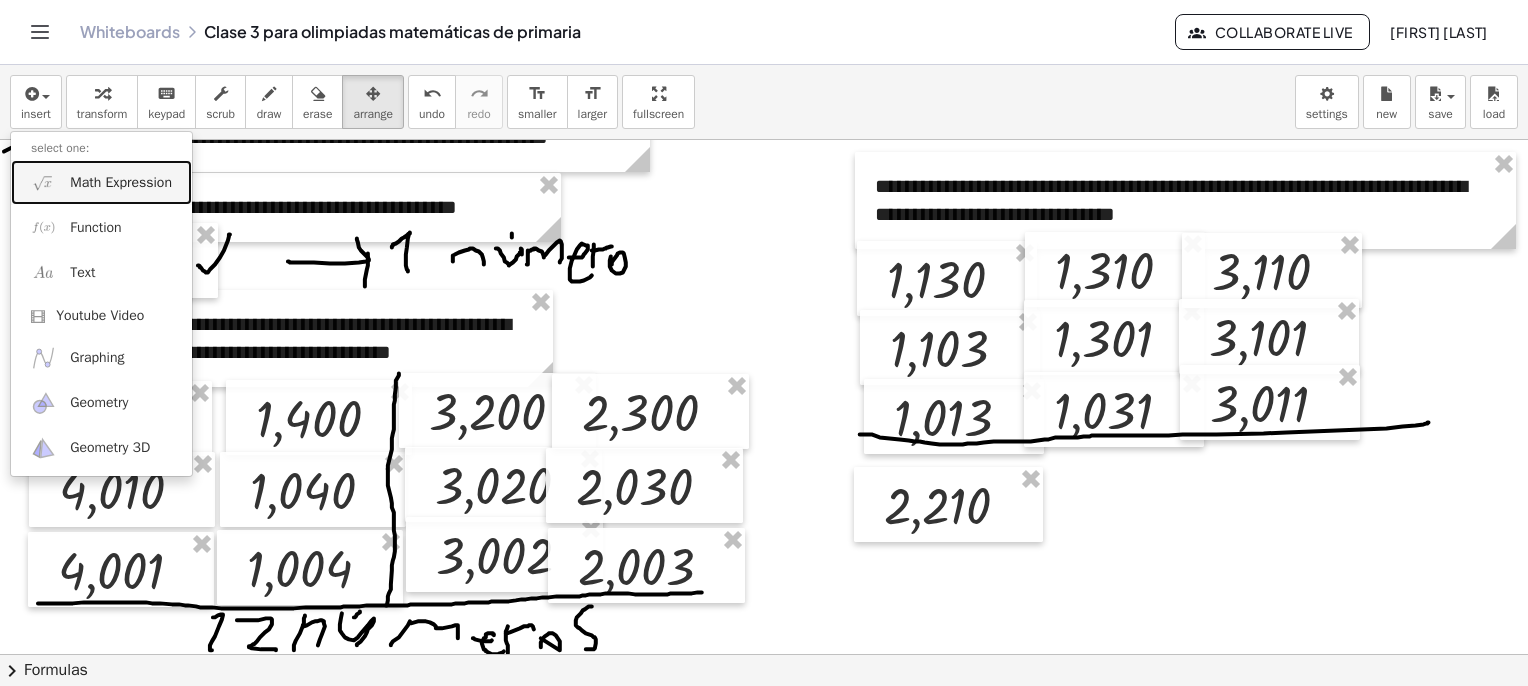 drag, startPoint x: 100, startPoint y: 182, endPoint x: 734, endPoint y: 366, distance: 660.1606 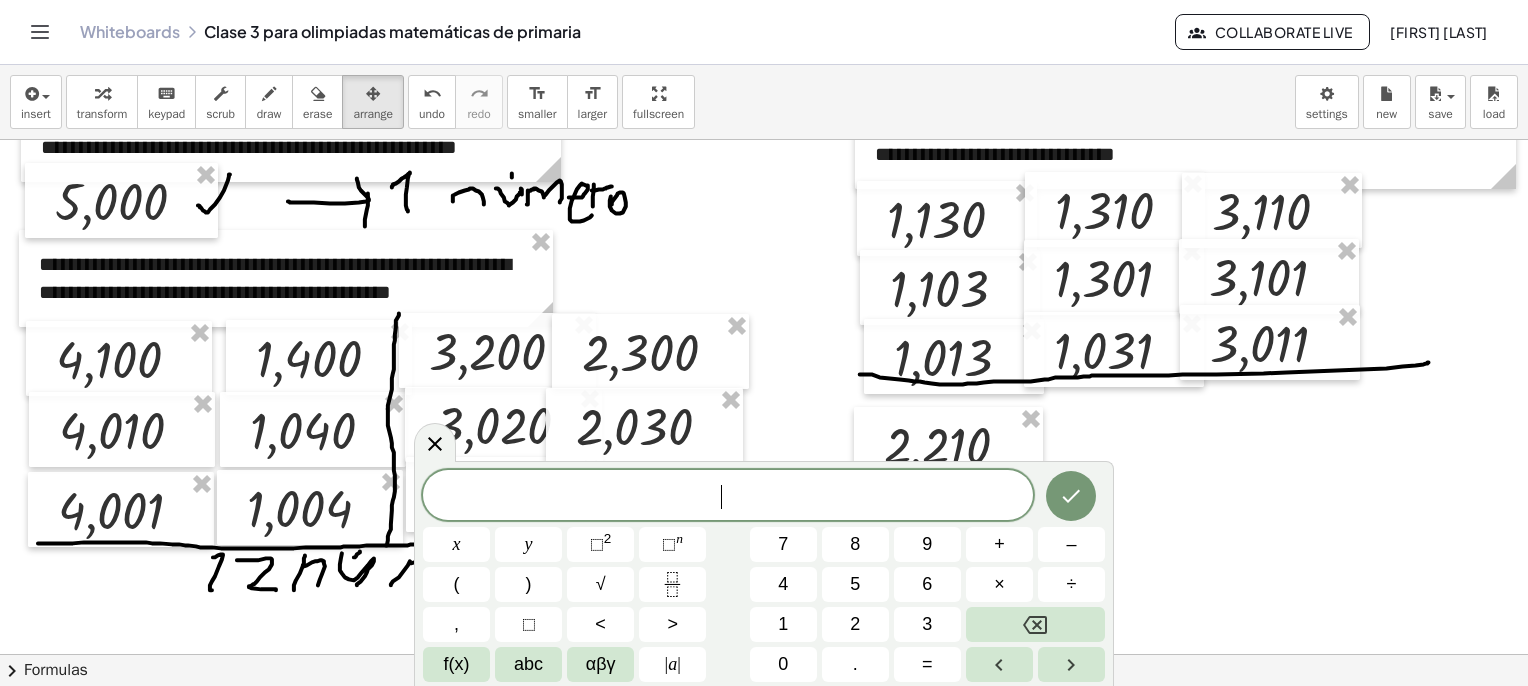 scroll, scrollTop: 2062, scrollLeft: 0, axis: vertical 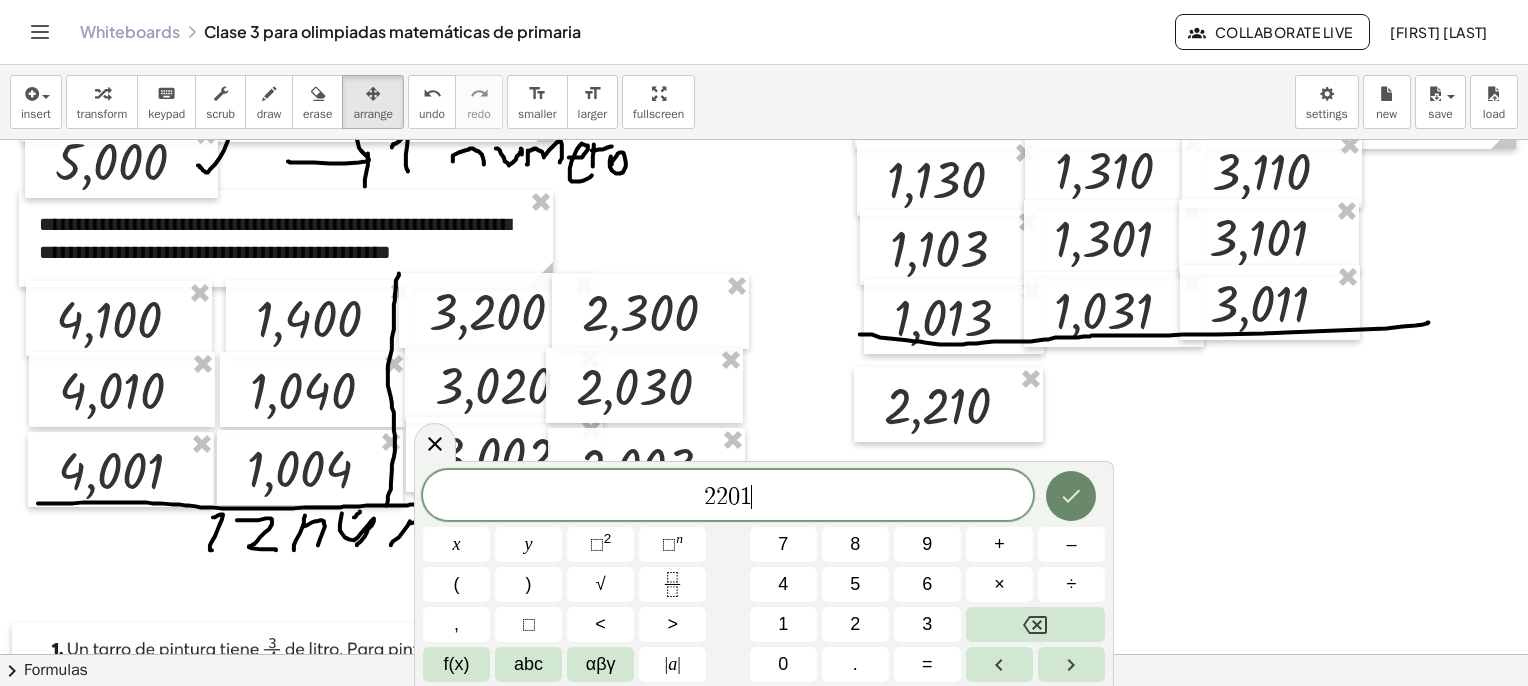 click 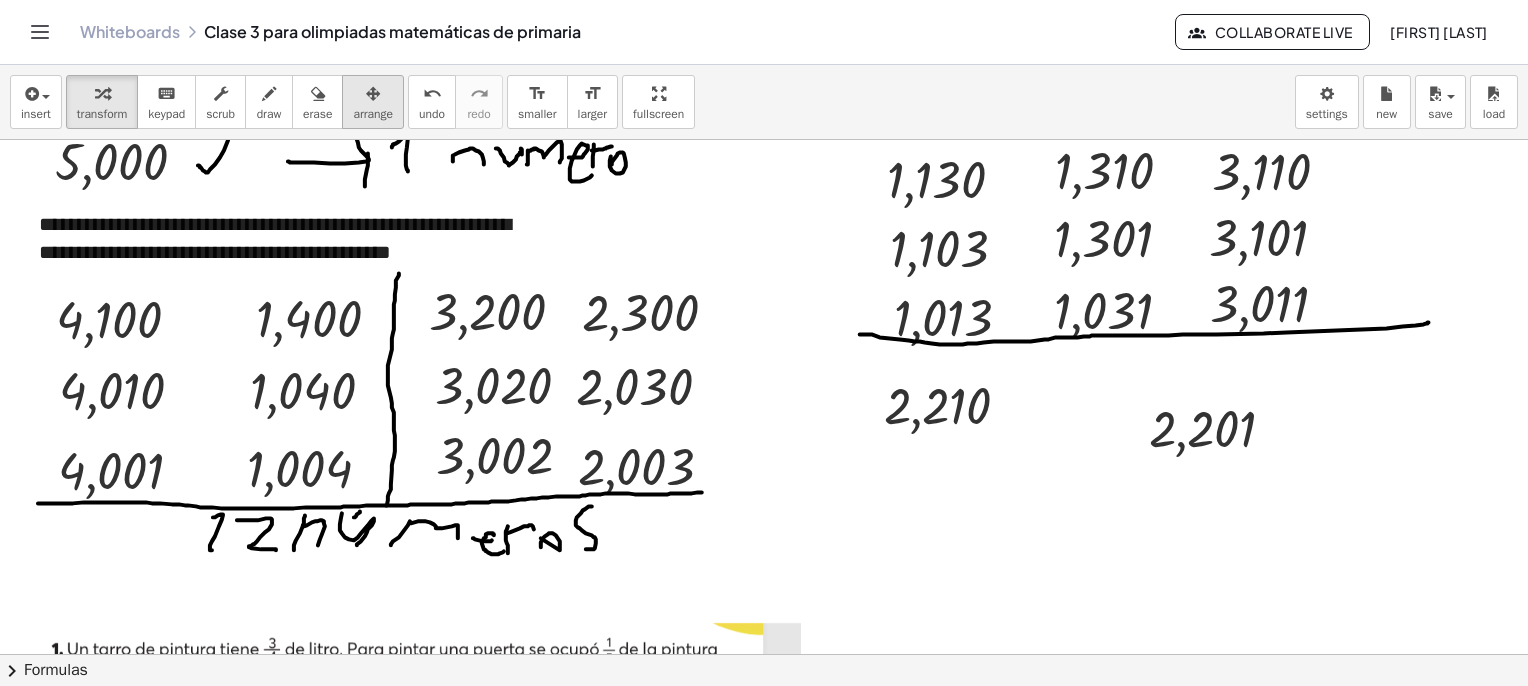 click on "arrange" at bounding box center (373, 114) 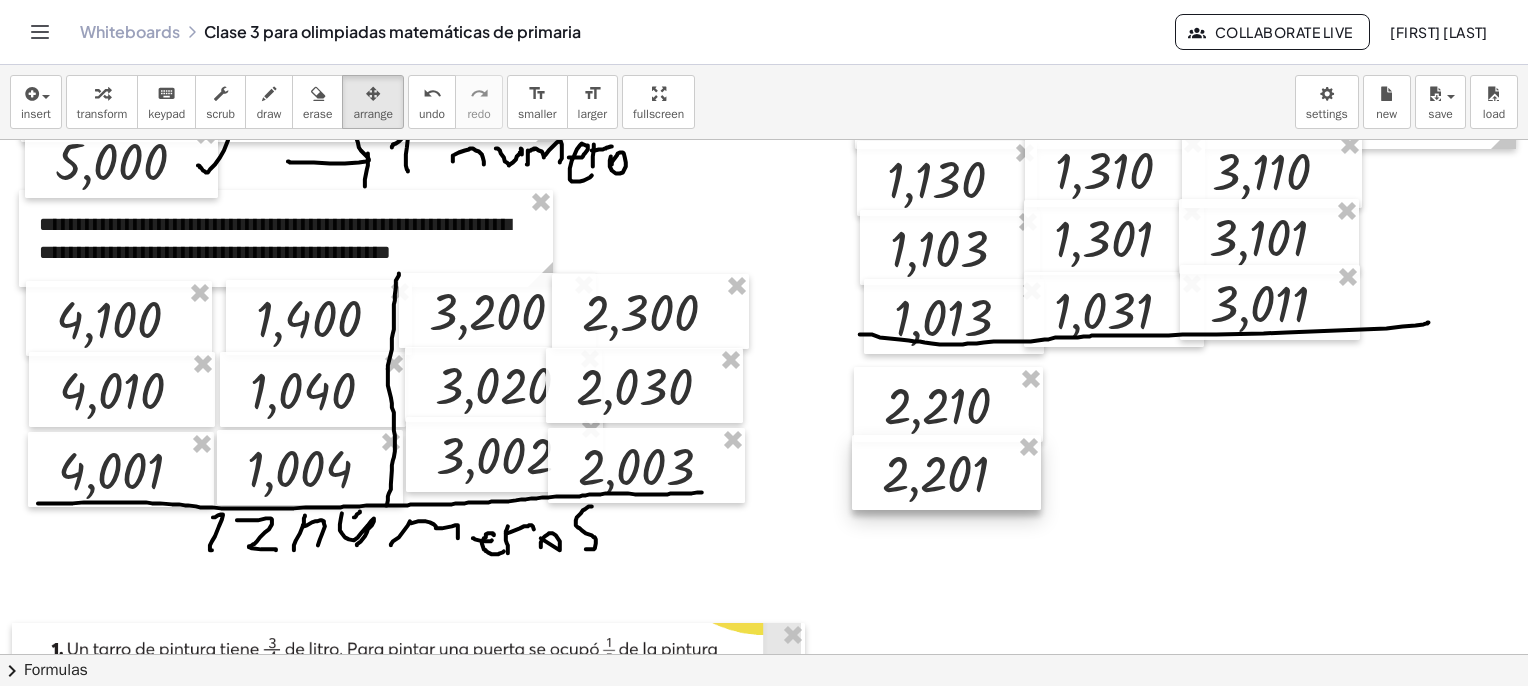 drag, startPoint x: 1206, startPoint y: 440, endPoint x: 940, endPoint y: 483, distance: 269.45316 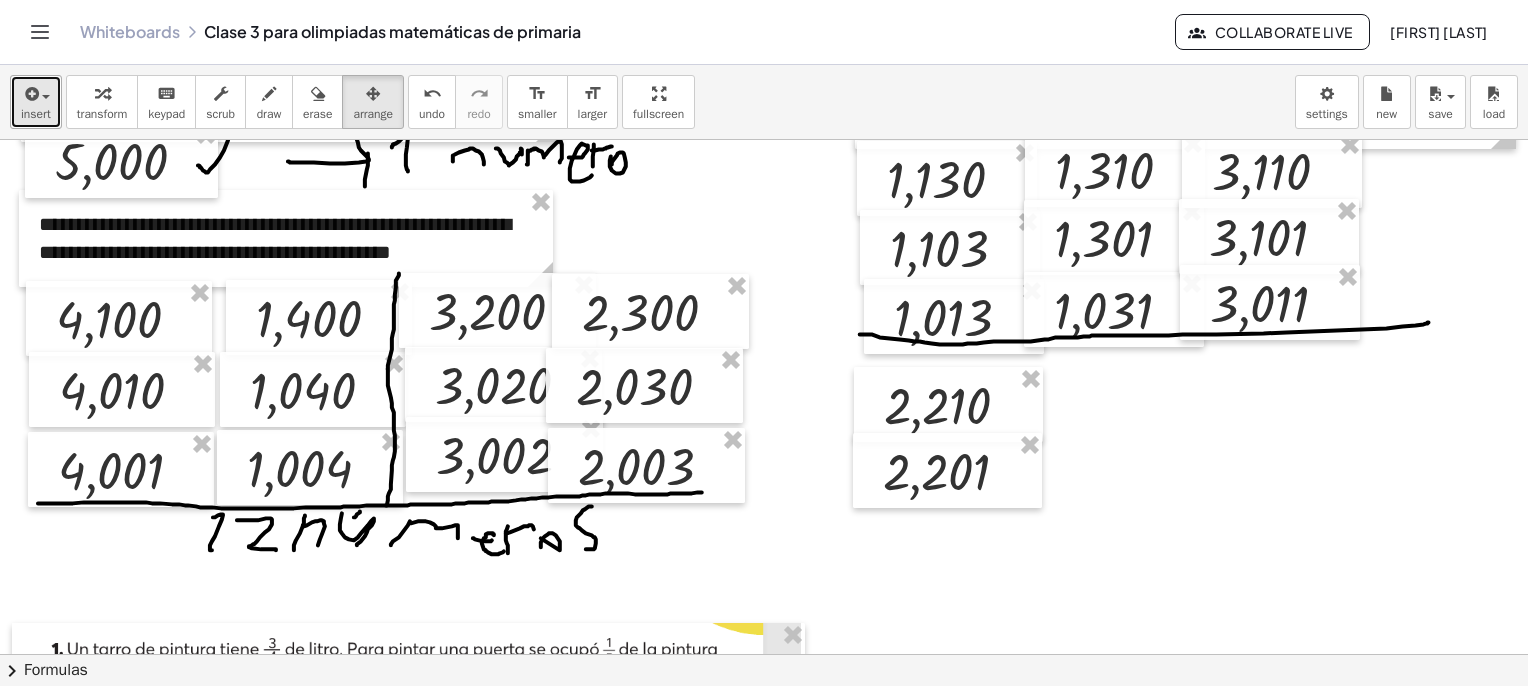 click at bounding box center (36, 93) 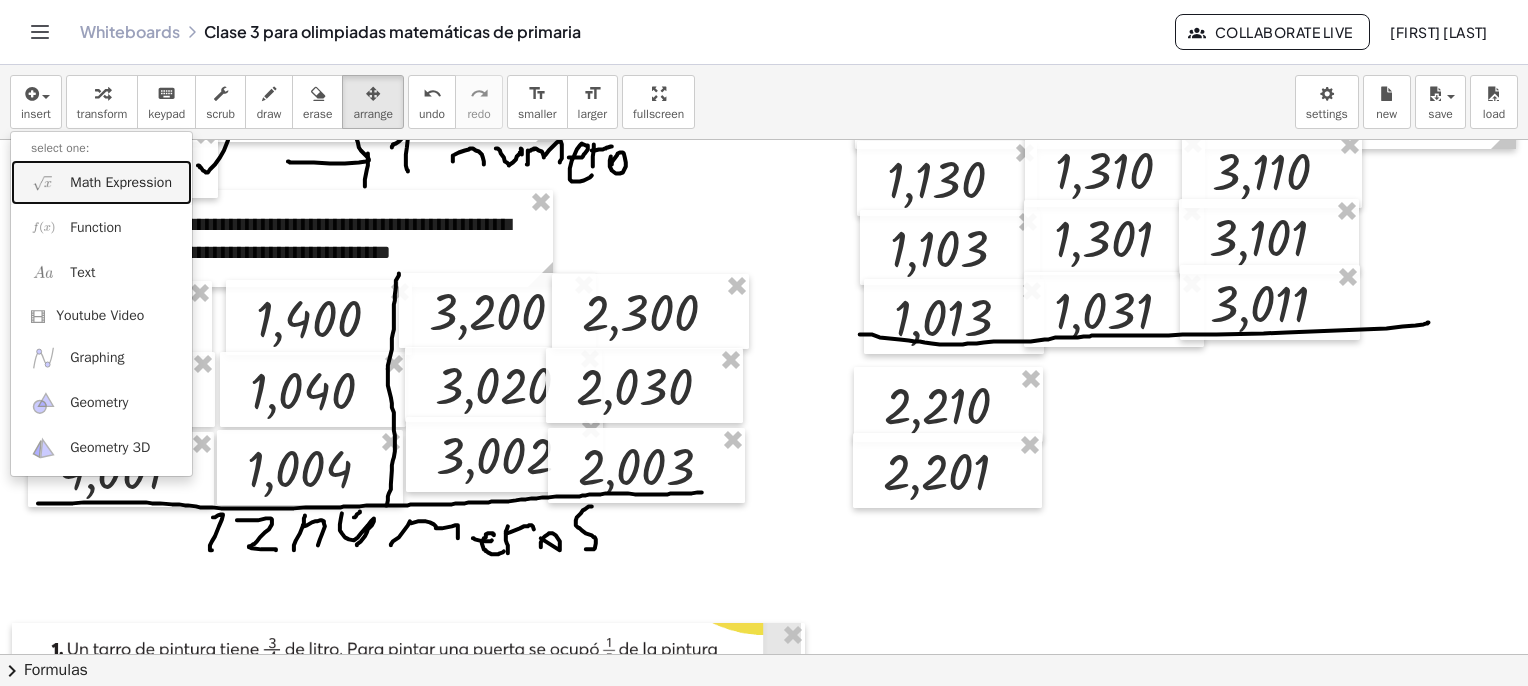 click on "Math Expression" at bounding box center [121, 183] 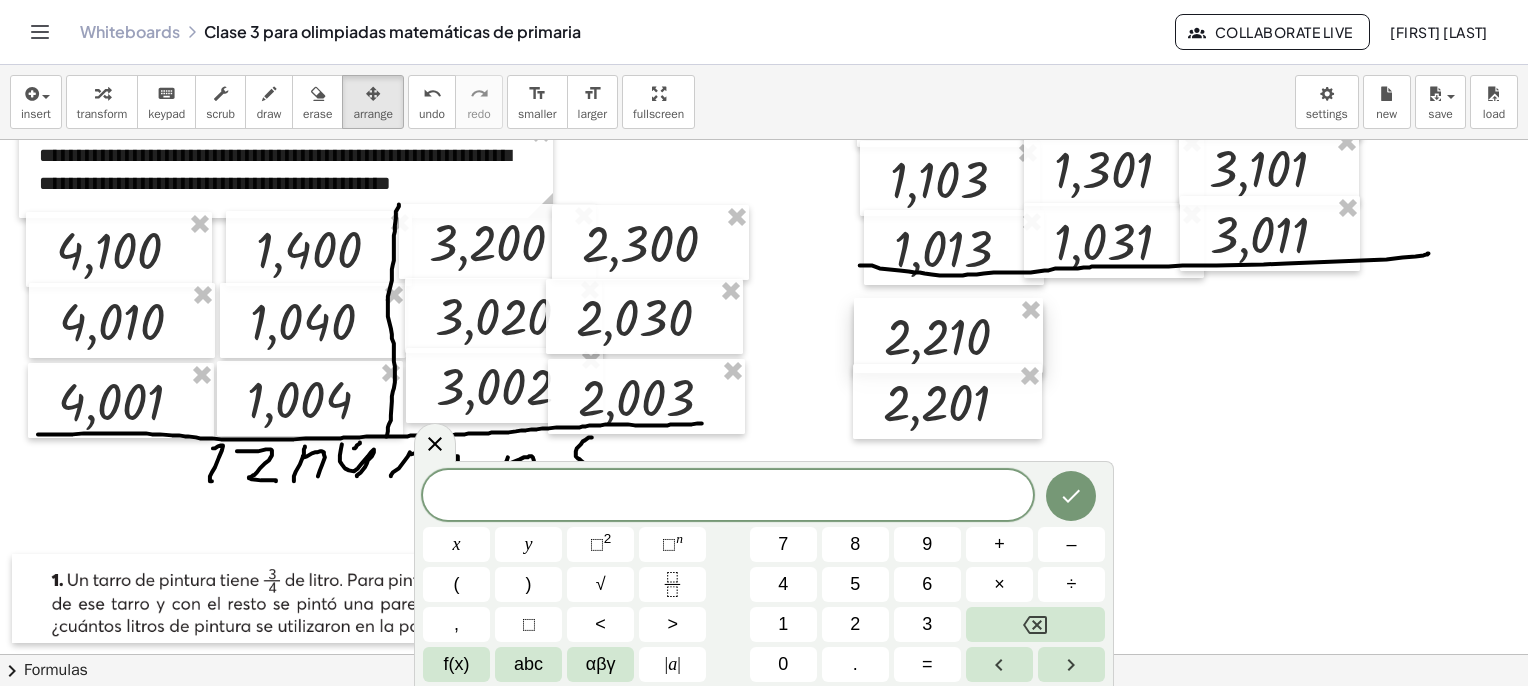 scroll, scrollTop: 2162, scrollLeft: 0, axis: vertical 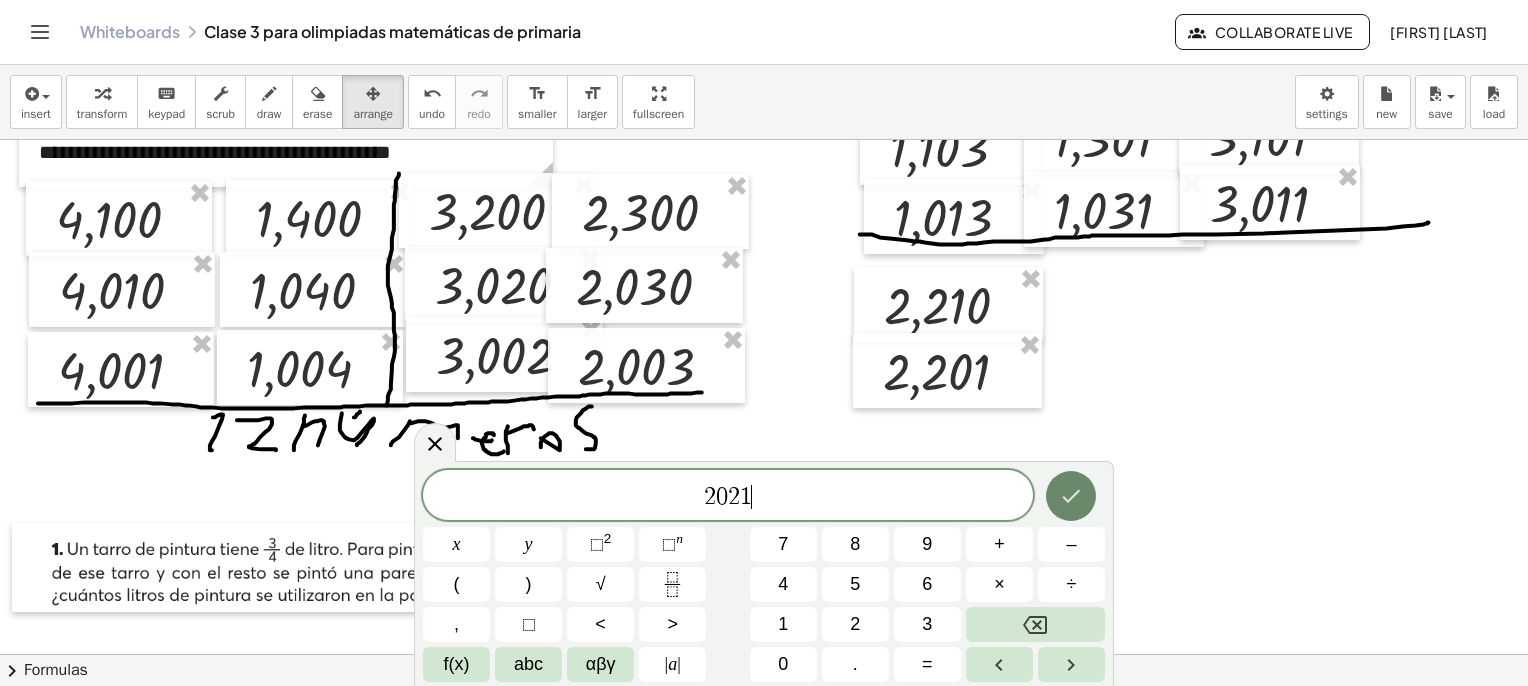 click at bounding box center [1071, 496] 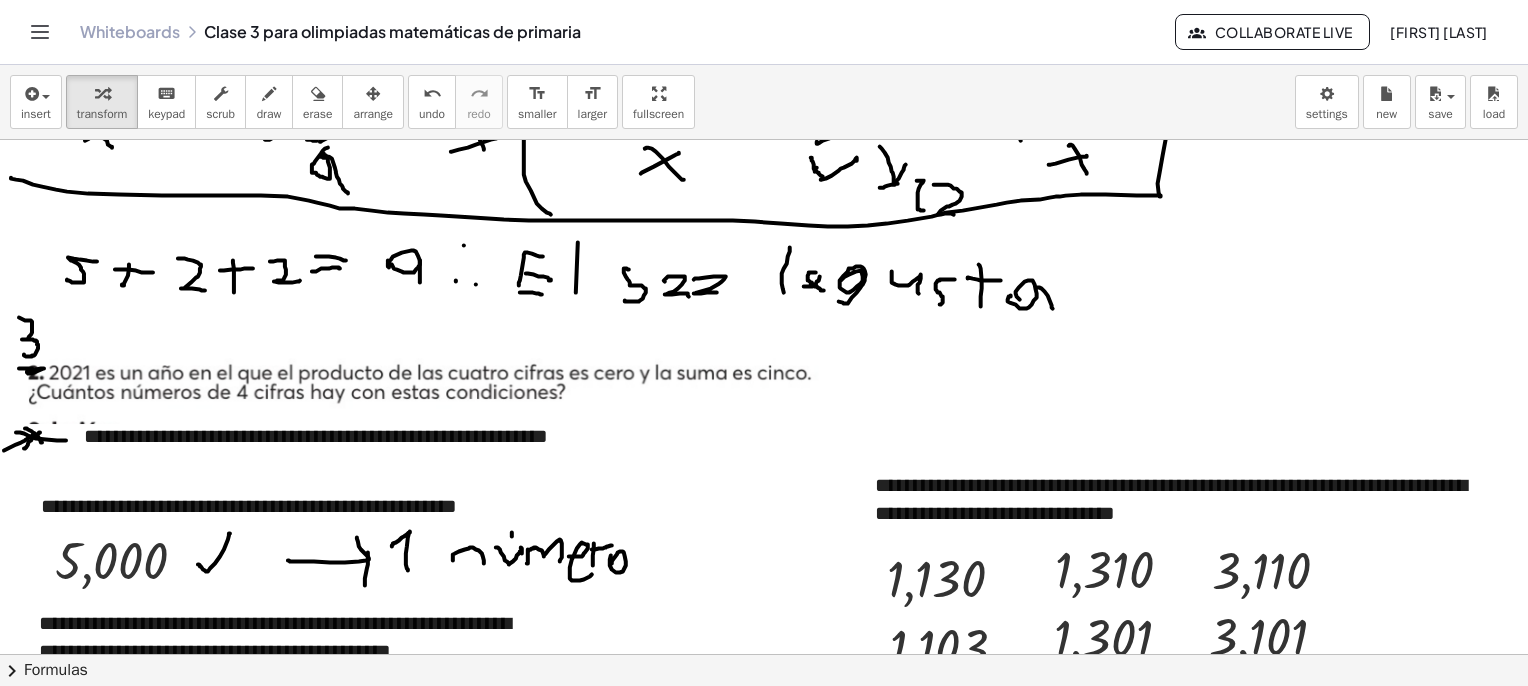 scroll, scrollTop: 1662, scrollLeft: 0, axis: vertical 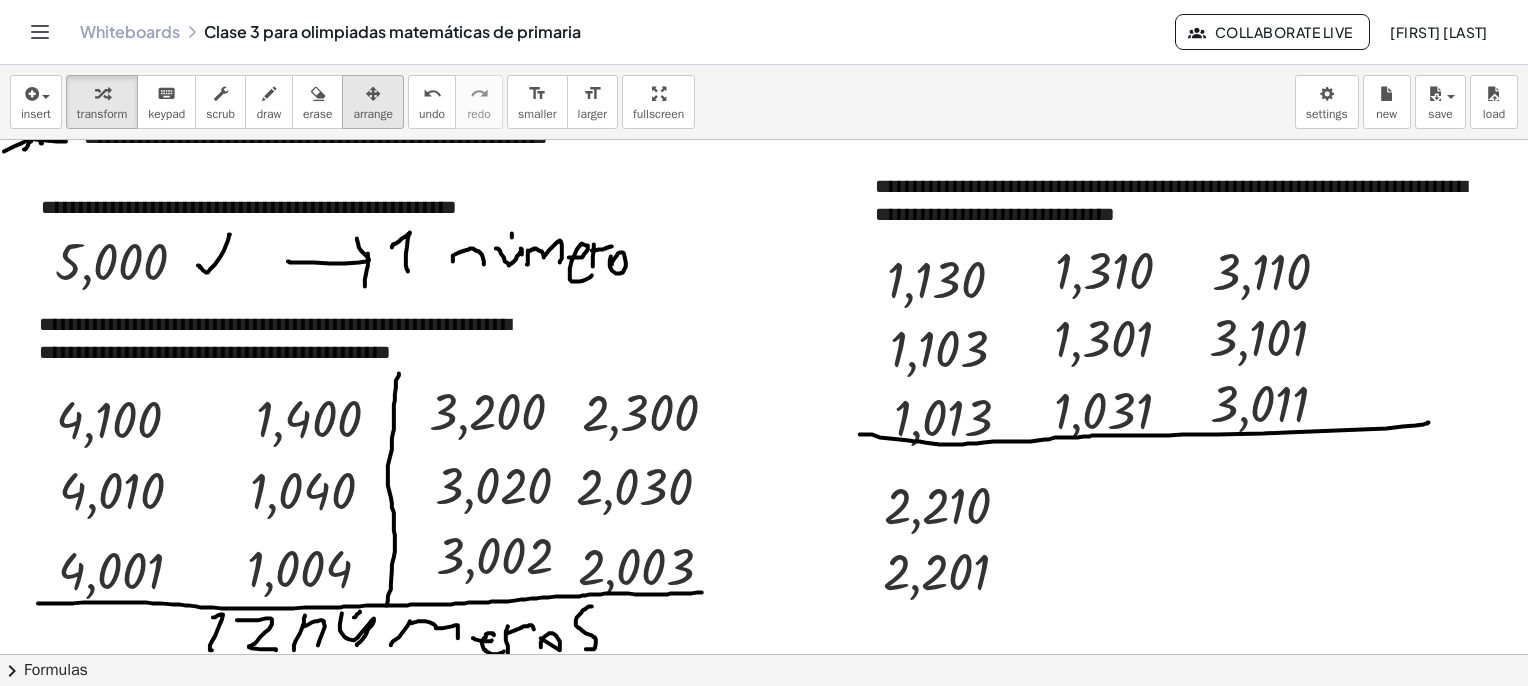 click on "arrange" at bounding box center (373, 102) 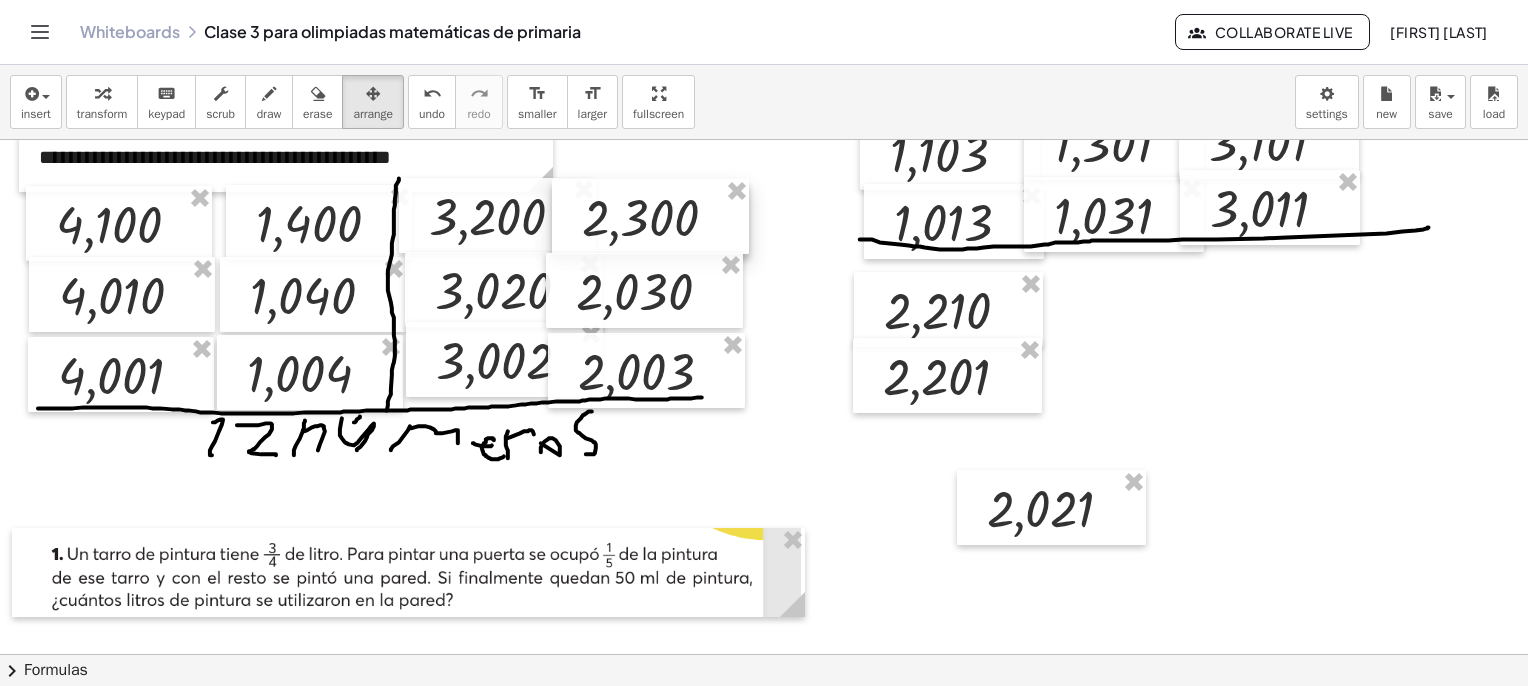scroll, scrollTop: 2162, scrollLeft: 0, axis: vertical 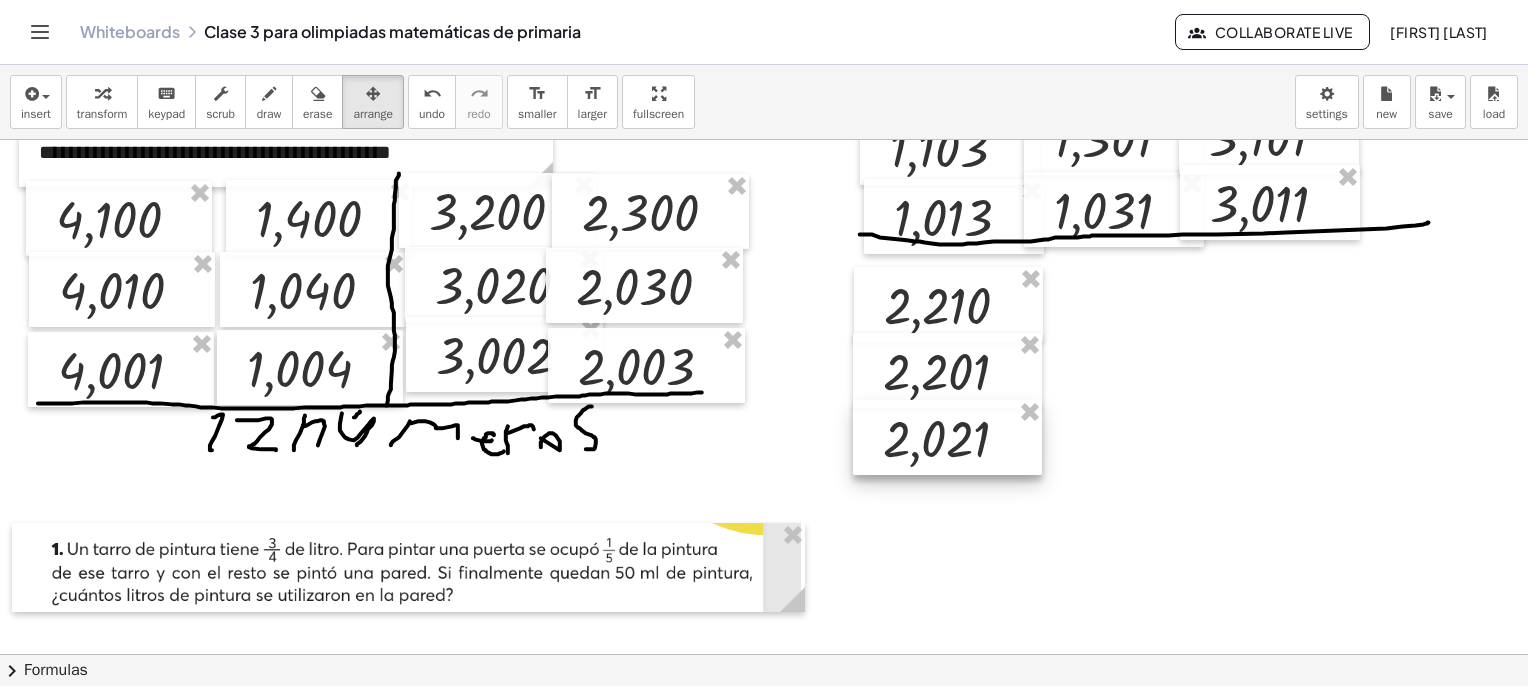 drag, startPoint x: 1073, startPoint y: 501, endPoint x: 988, endPoint y: 446, distance: 101.24229 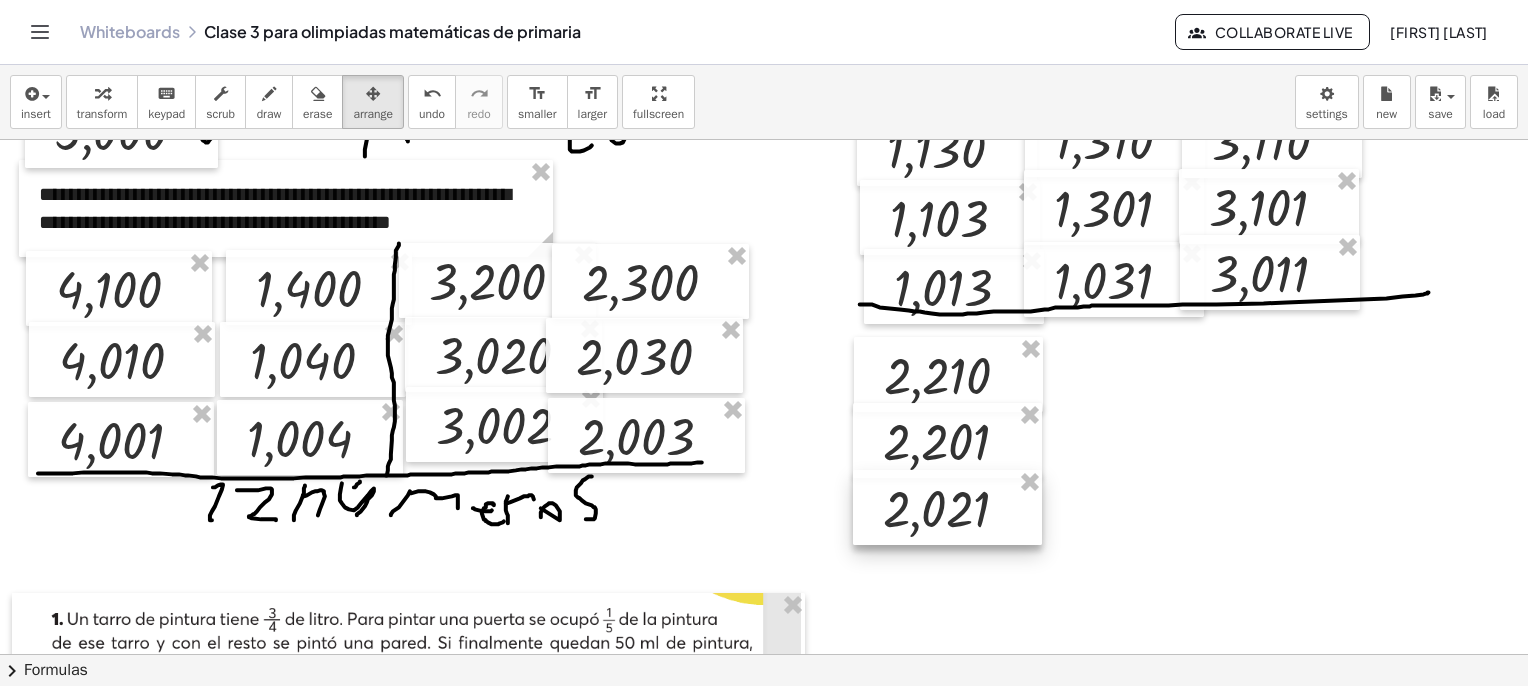 scroll, scrollTop: 2062, scrollLeft: 0, axis: vertical 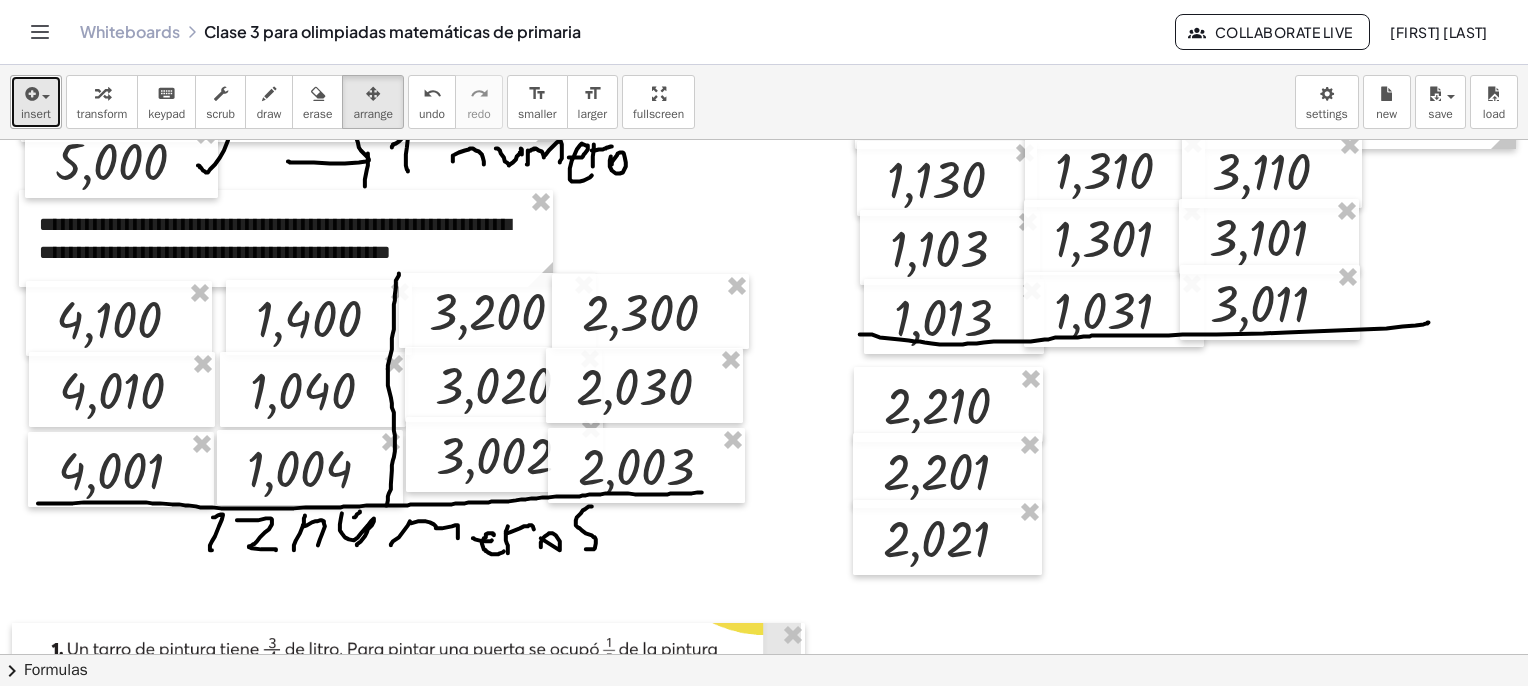 click on "insert" at bounding box center (36, 102) 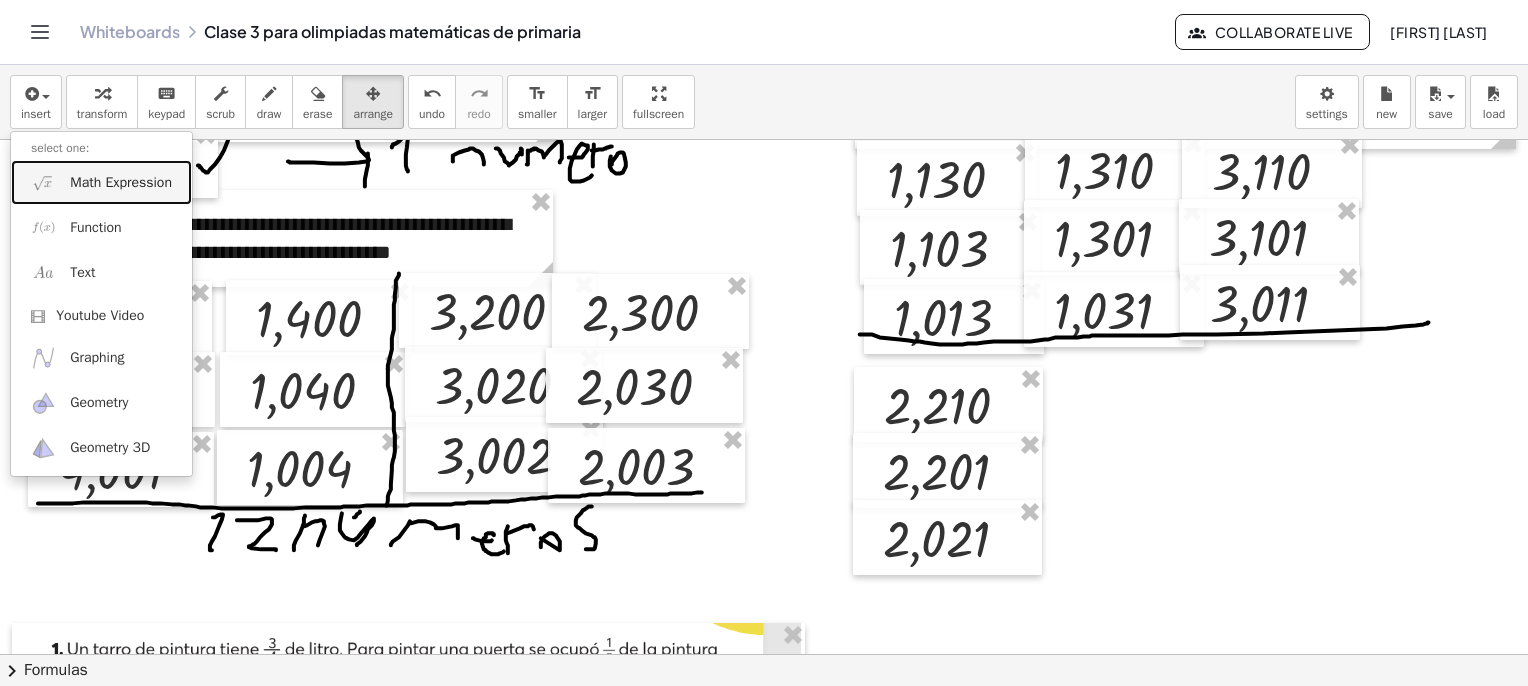 drag, startPoint x: 116, startPoint y: 180, endPoint x: 137, endPoint y: 185, distance: 21.587032 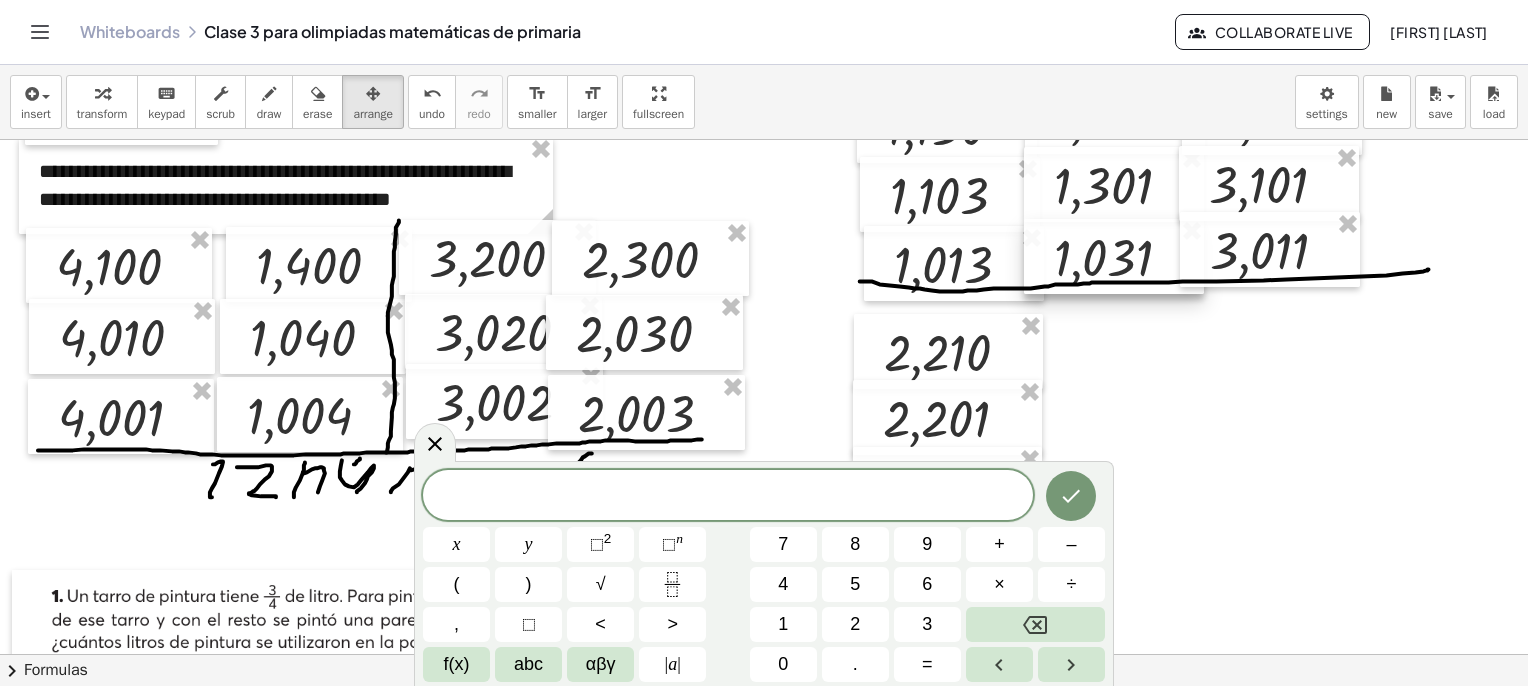 scroll, scrollTop: 2162, scrollLeft: 0, axis: vertical 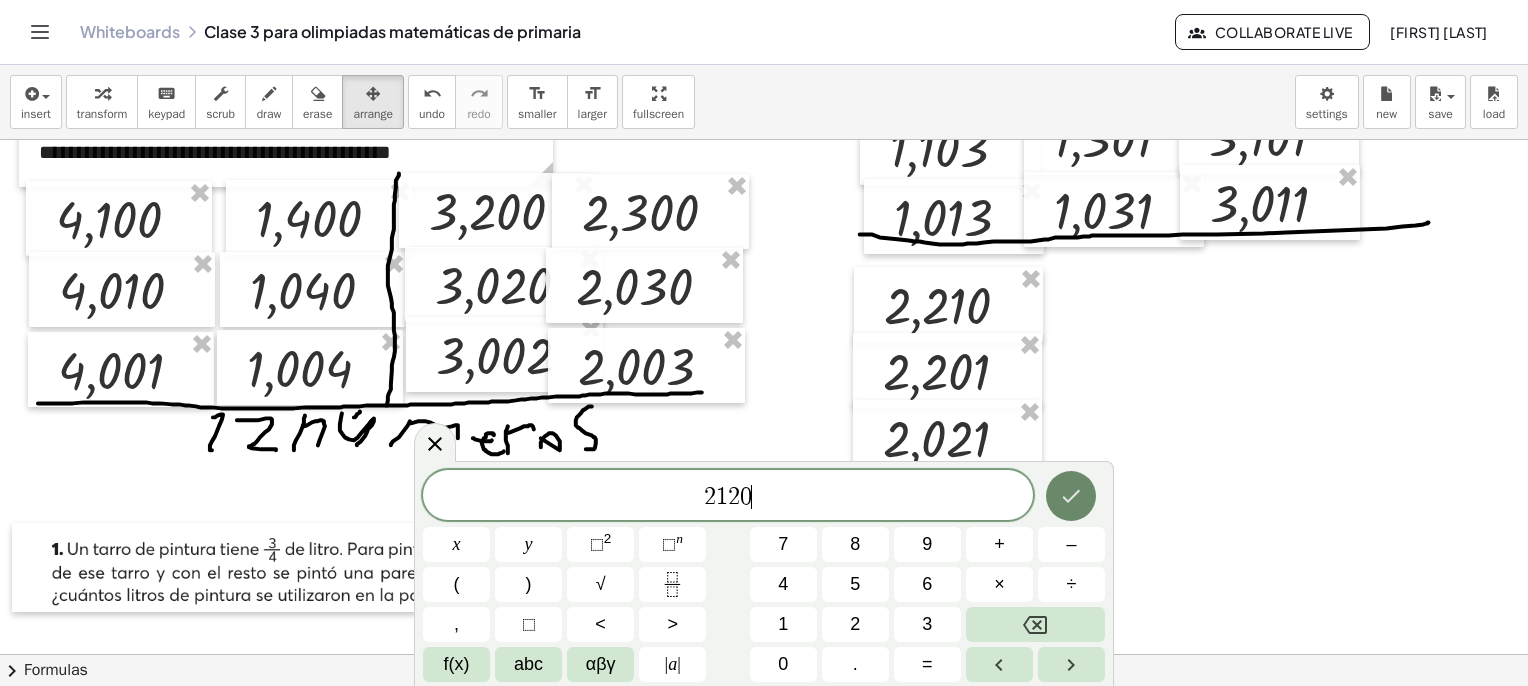 click 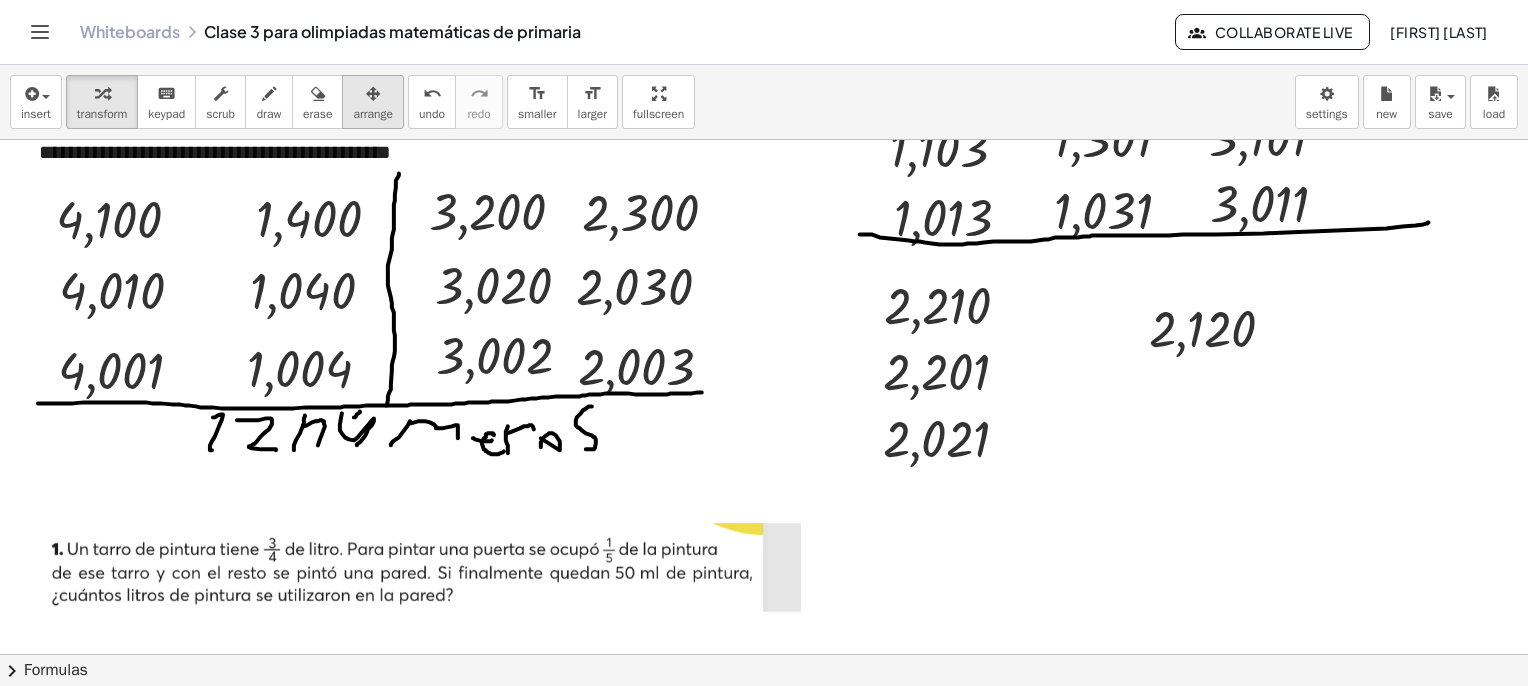 click on "arrange" at bounding box center (373, 114) 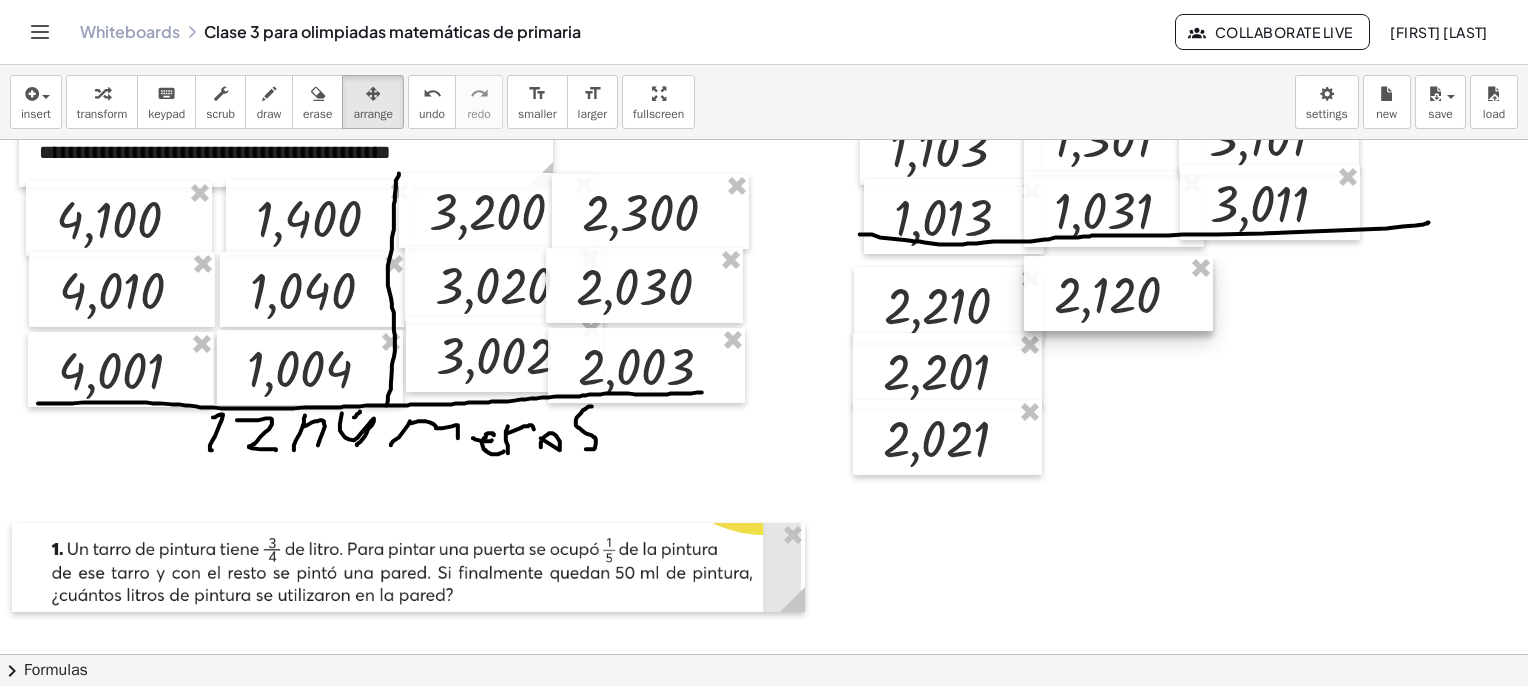 drag, startPoint x: 1191, startPoint y: 341, endPoint x: 1118, endPoint y: 315, distance: 77.491936 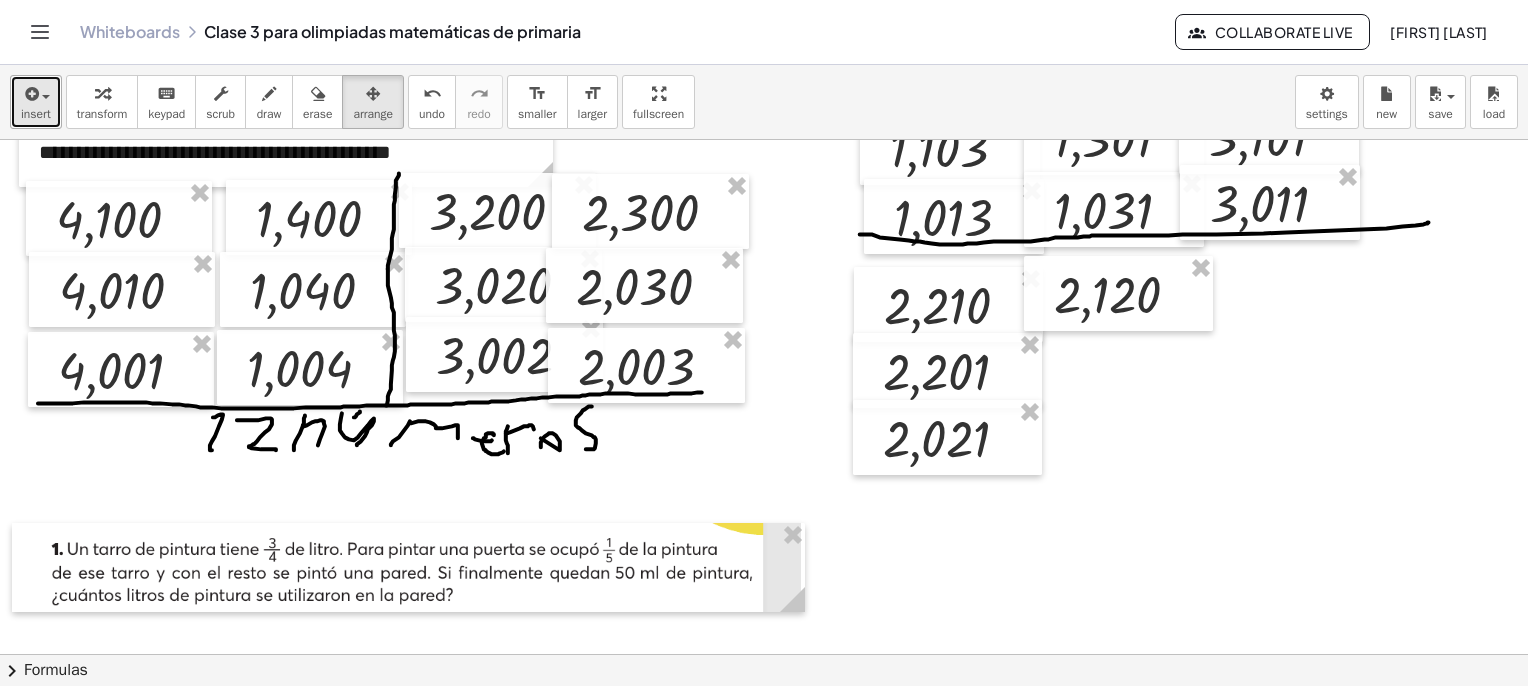 click on "insert" at bounding box center (36, 114) 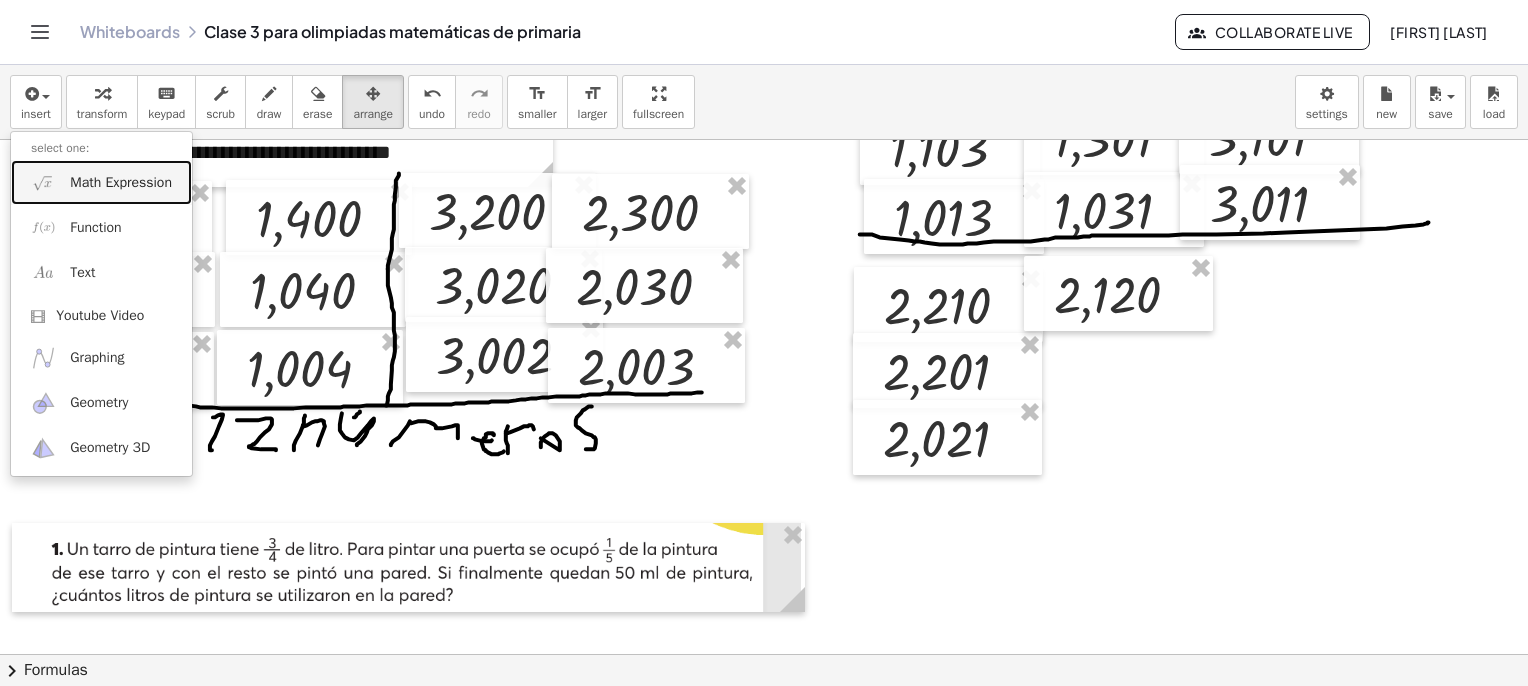 drag, startPoint x: 109, startPoint y: 174, endPoint x: 540, endPoint y: 259, distance: 439.30173 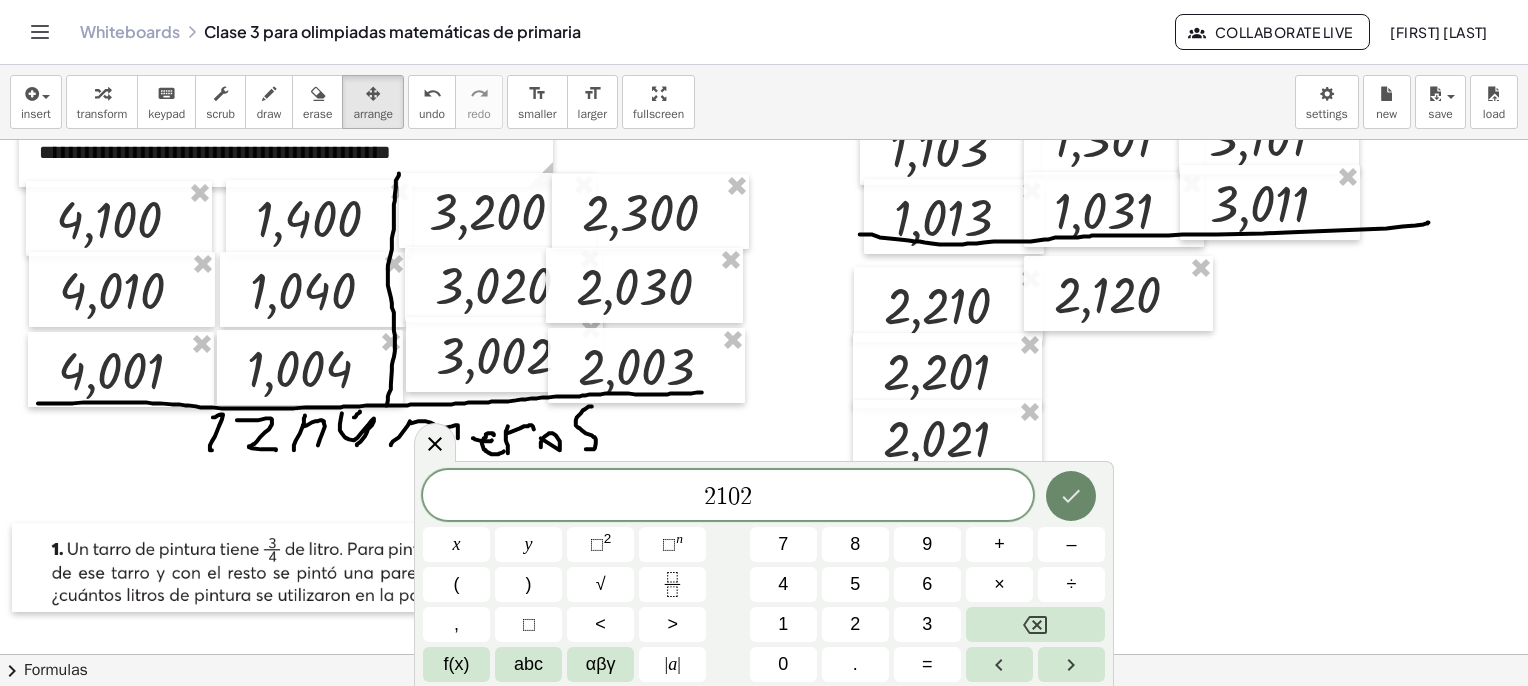 click at bounding box center (1071, 496) 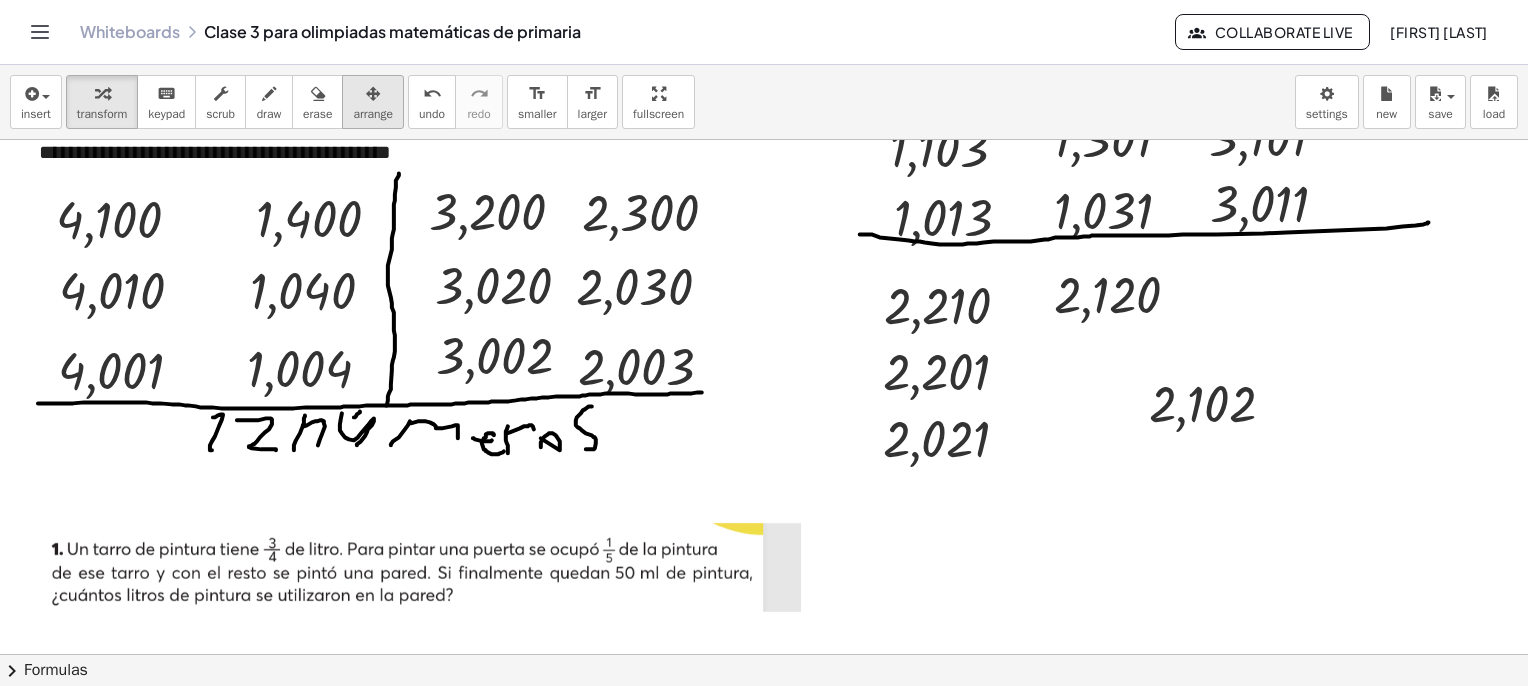 click on "arrange" at bounding box center [373, 114] 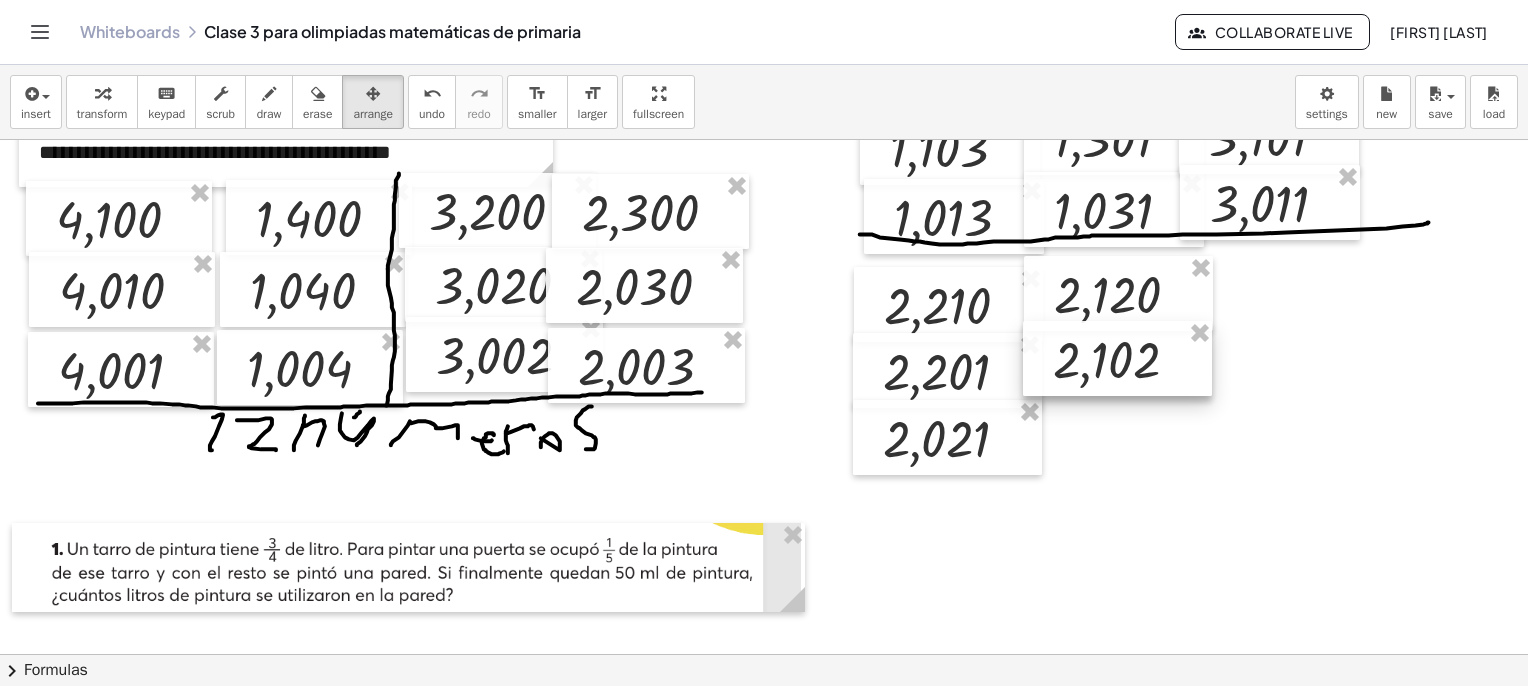 drag, startPoint x: 1196, startPoint y: 406, endPoint x: 1100, endPoint y: 362, distance: 105.60303 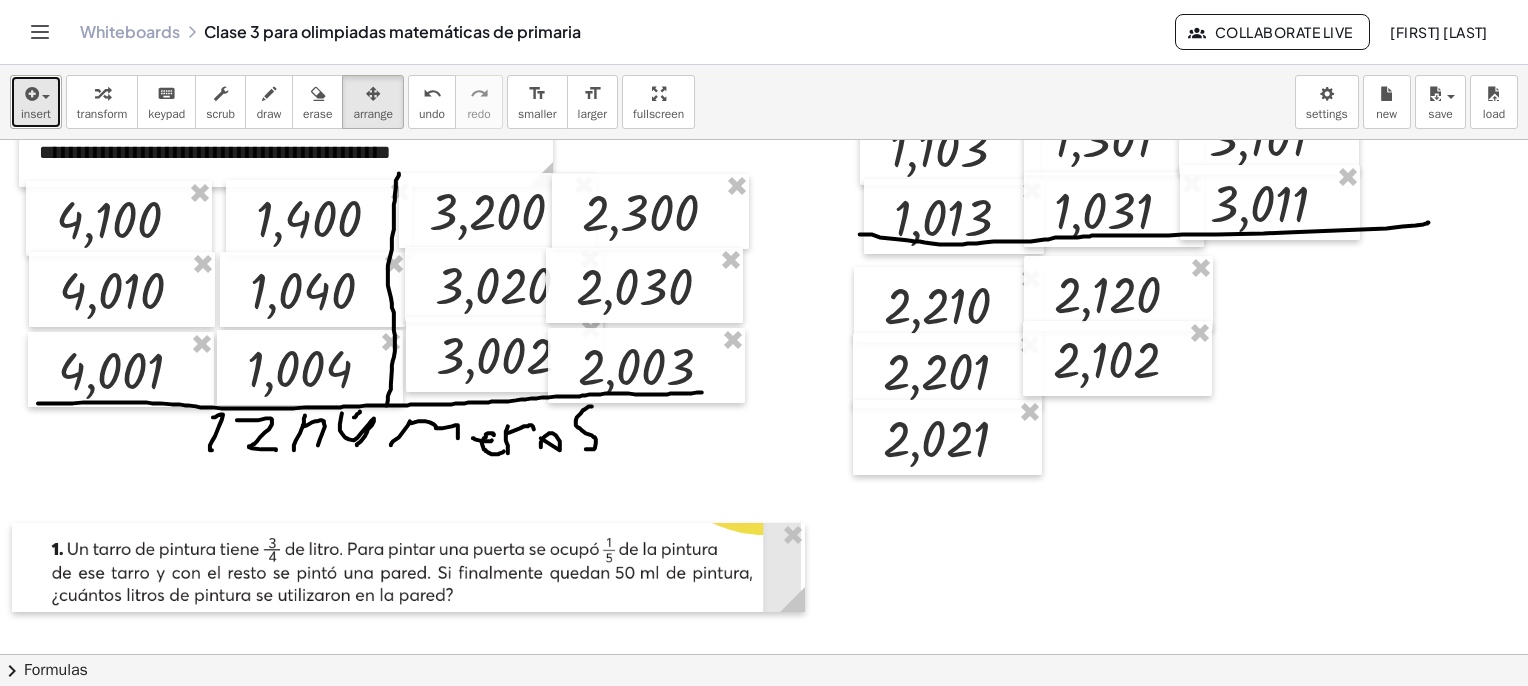 click on "insert" at bounding box center (36, 102) 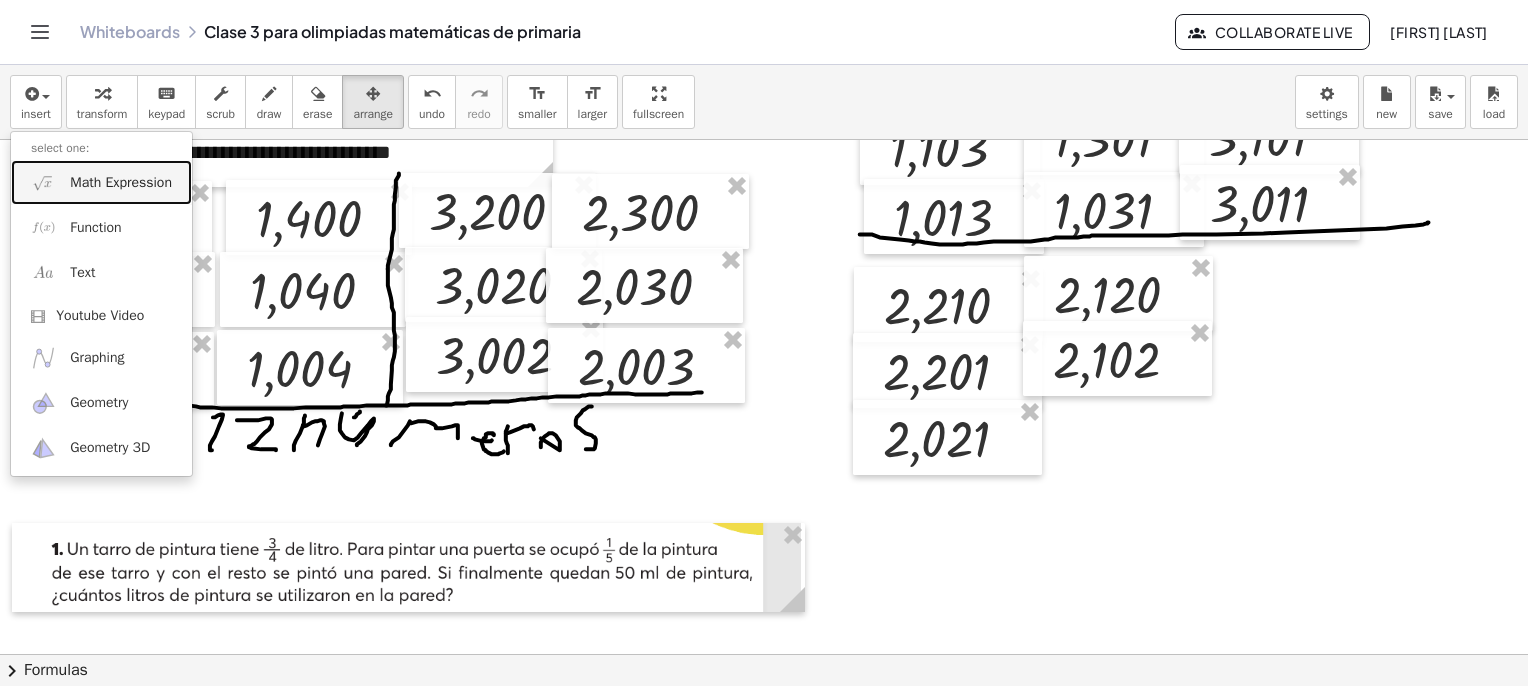 click on "Math Expression" at bounding box center [121, 183] 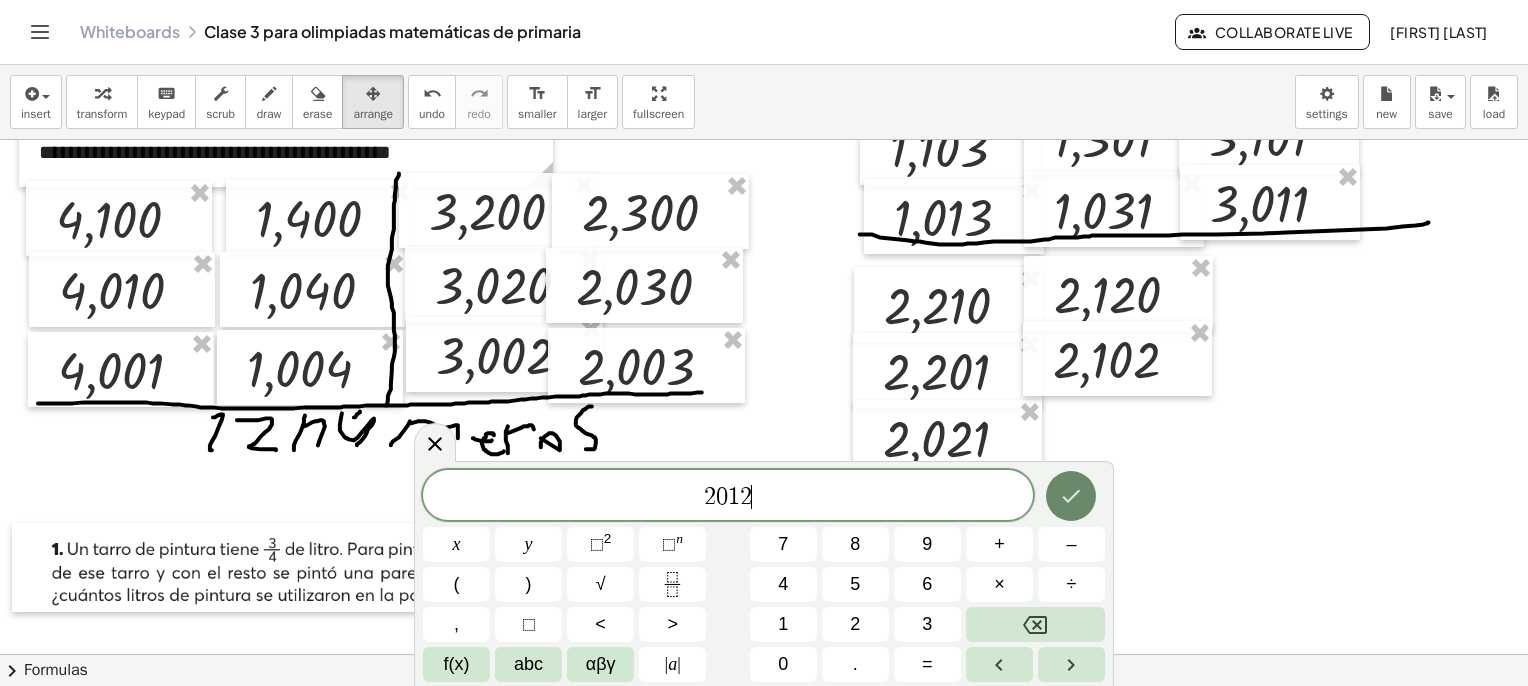 click 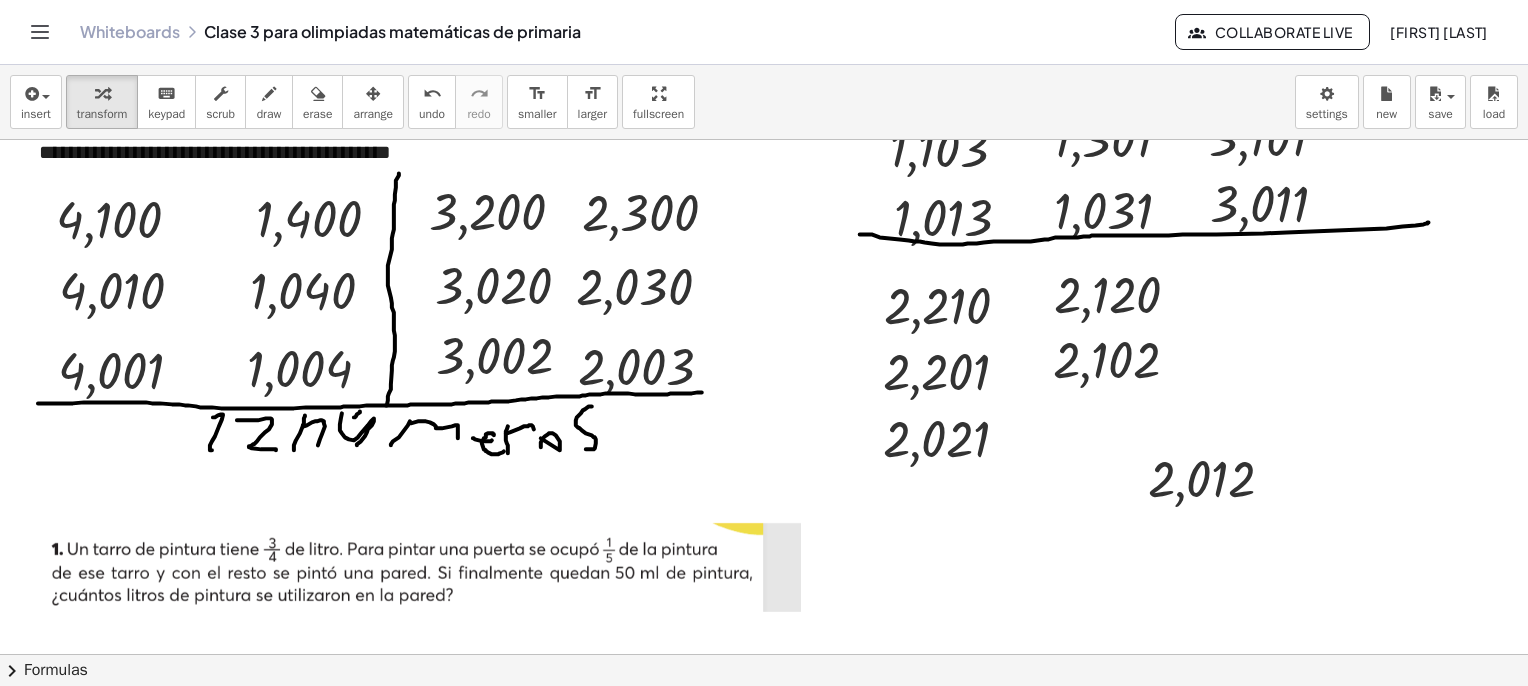 click at bounding box center (373, 94) 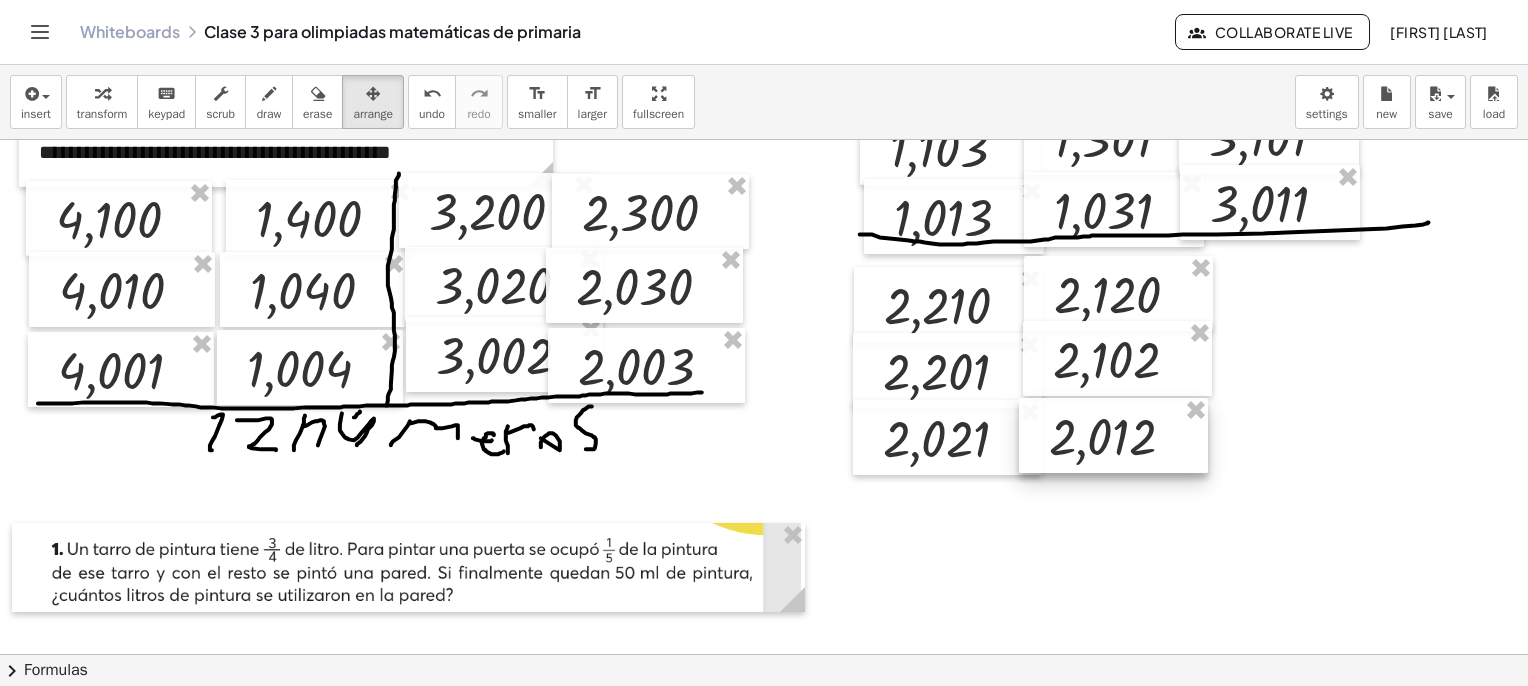 drag, startPoint x: 1246, startPoint y: 498, endPoint x: 1150, endPoint y: 457, distance: 104.388695 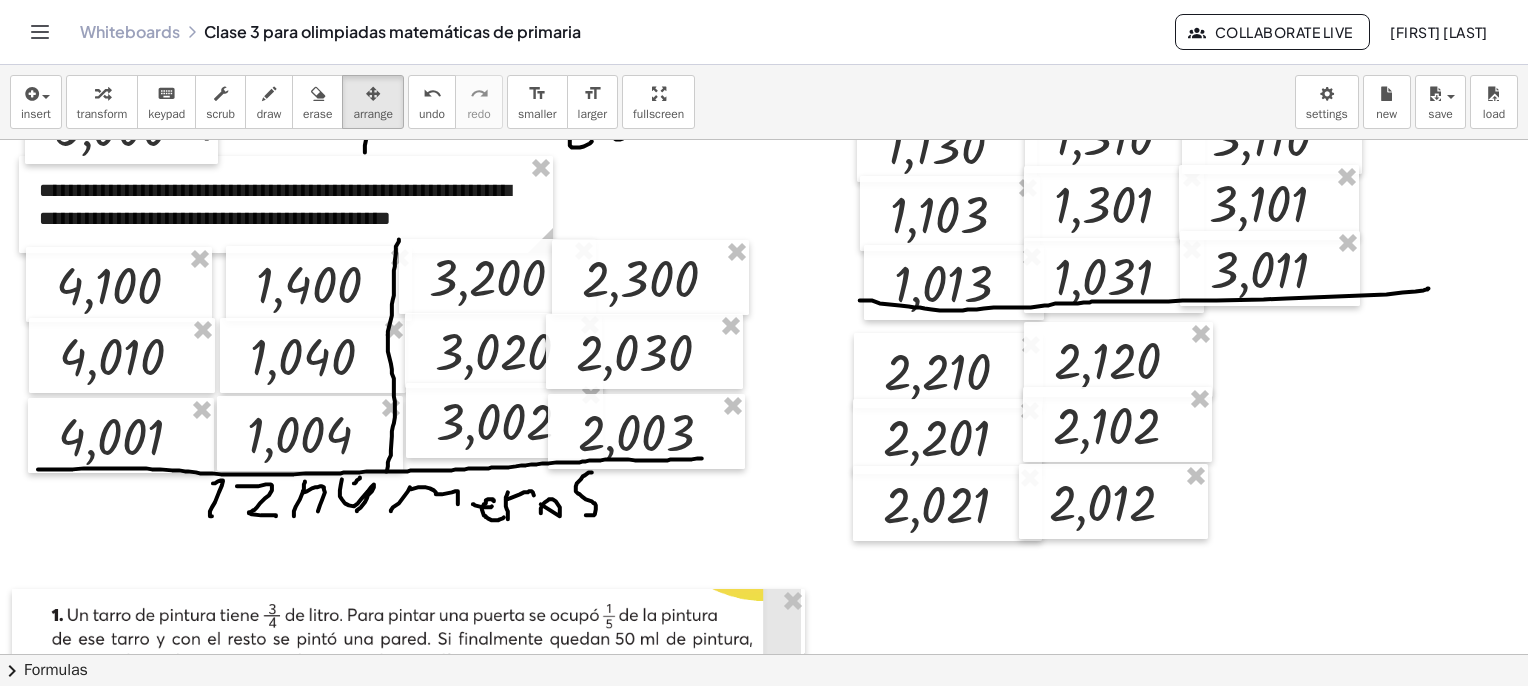 scroll, scrollTop: 2062, scrollLeft: 0, axis: vertical 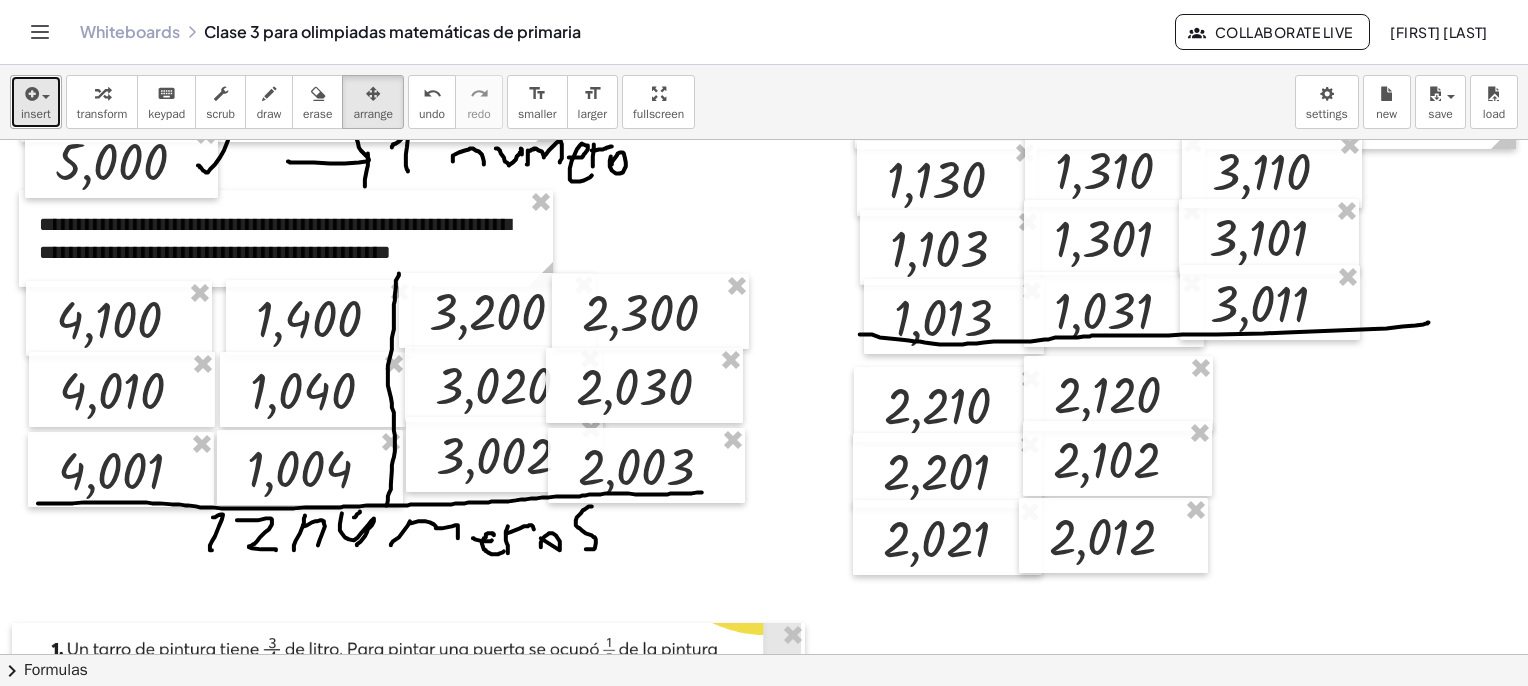 click at bounding box center (30, 94) 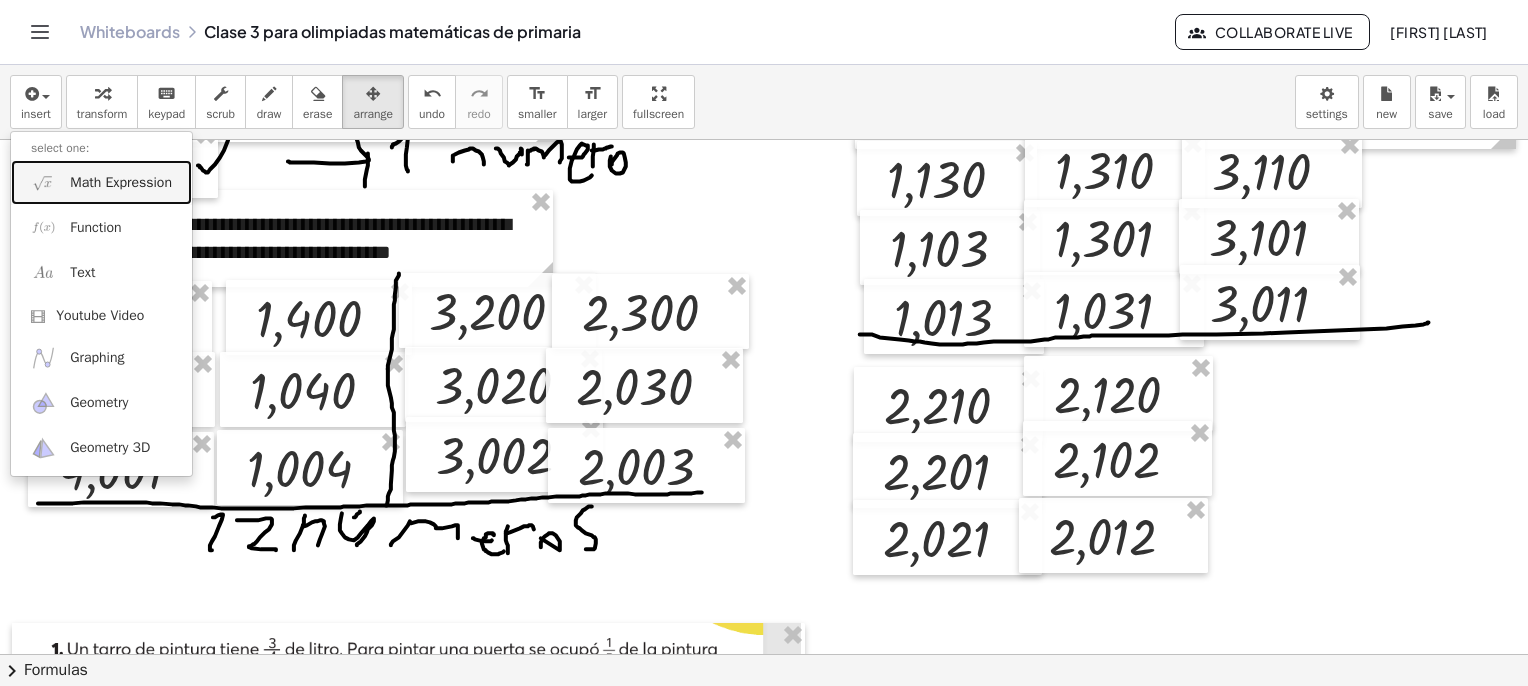 click on "Math Expression" at bounding box center (121, 183) 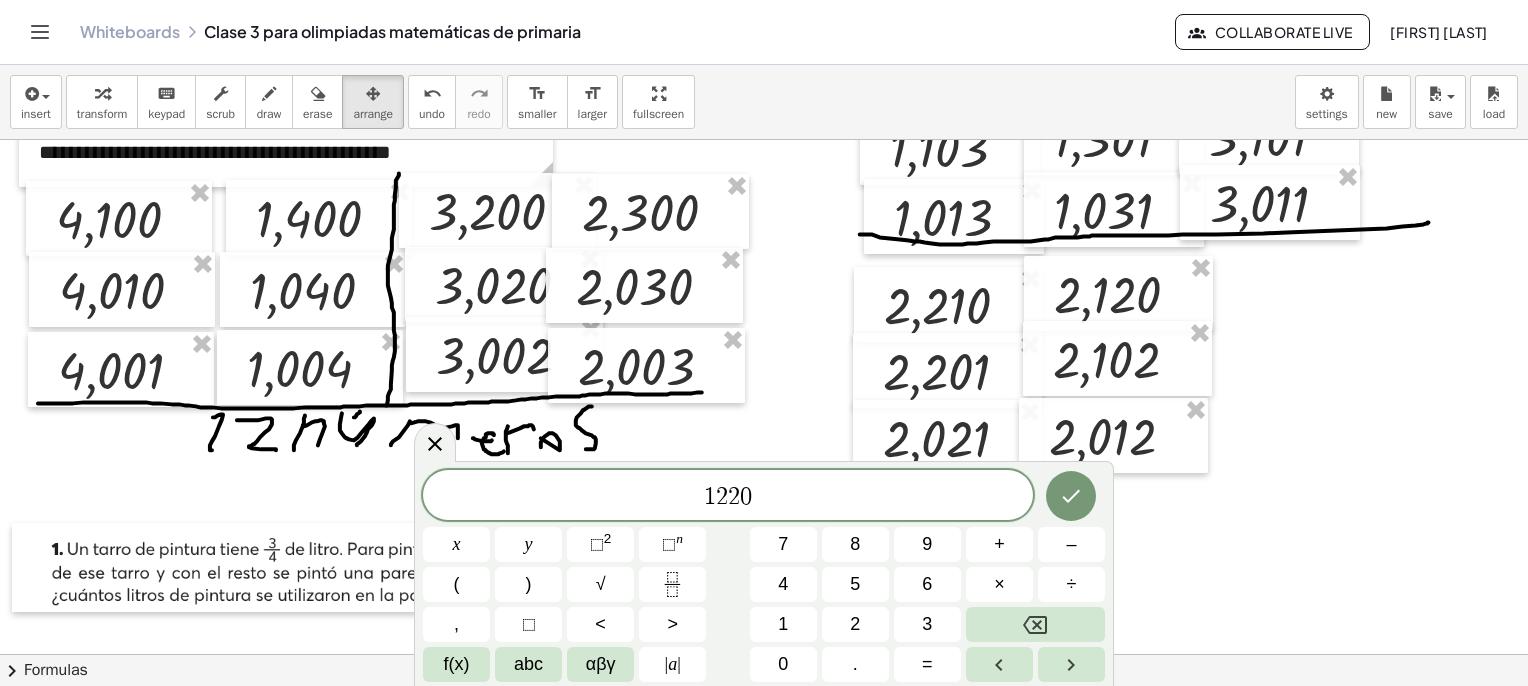 scroll, scrollTop: 2062, scrollLeft: 0, axis: vertical 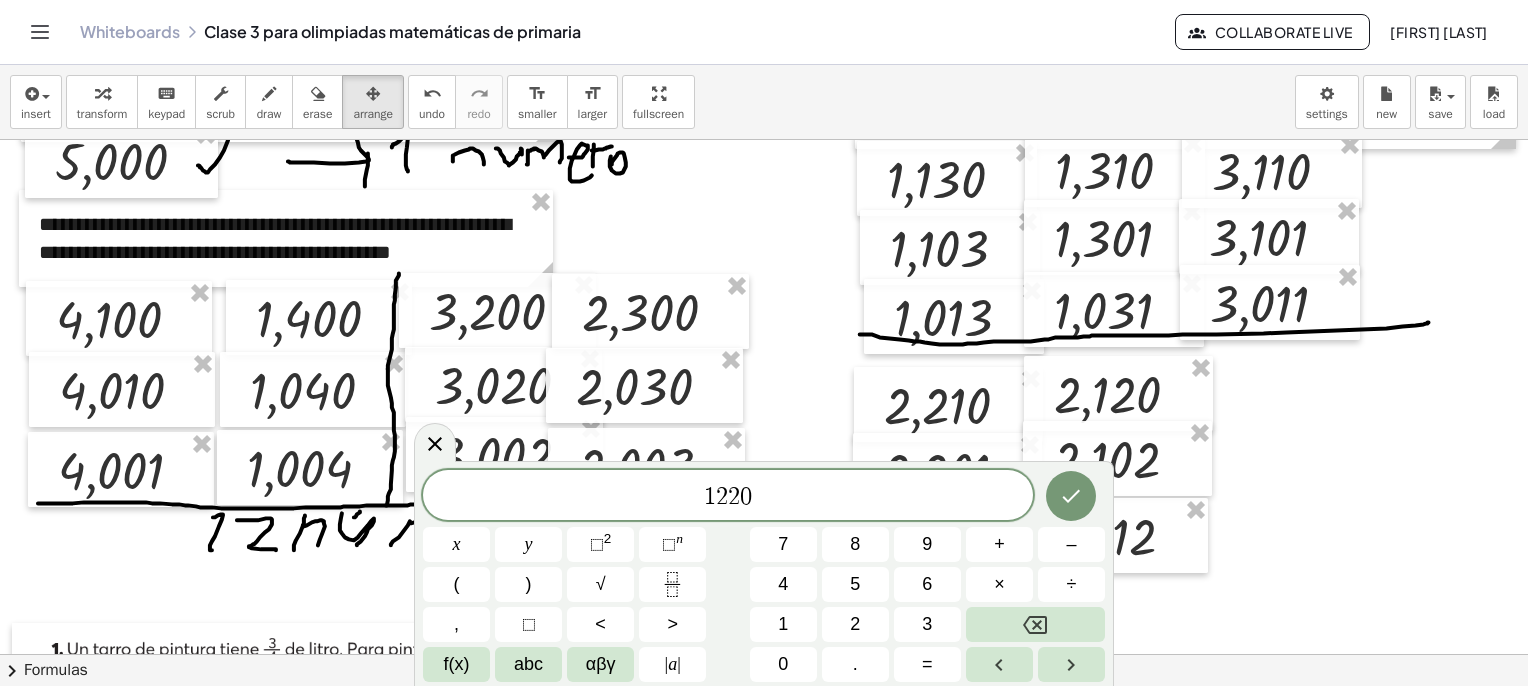 click on "1 2 2 0 ​ x y ⬚ 2 ⬚ n 7 8 9 + – ( ) √ 4 5 6 × ÷ , ⬚ < > 1 2 3 f(x) abc αβγ | a | 0 . =" at bounding box center (764, 576) 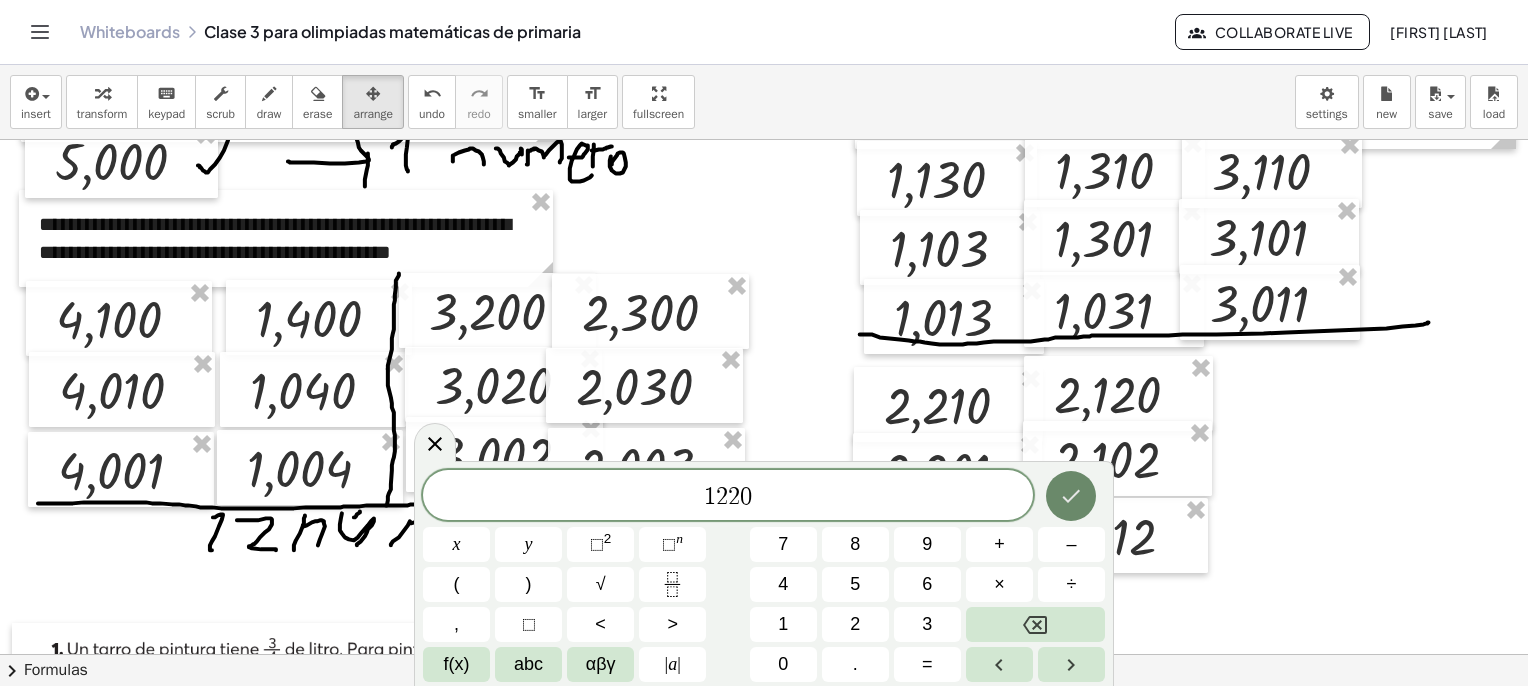 click 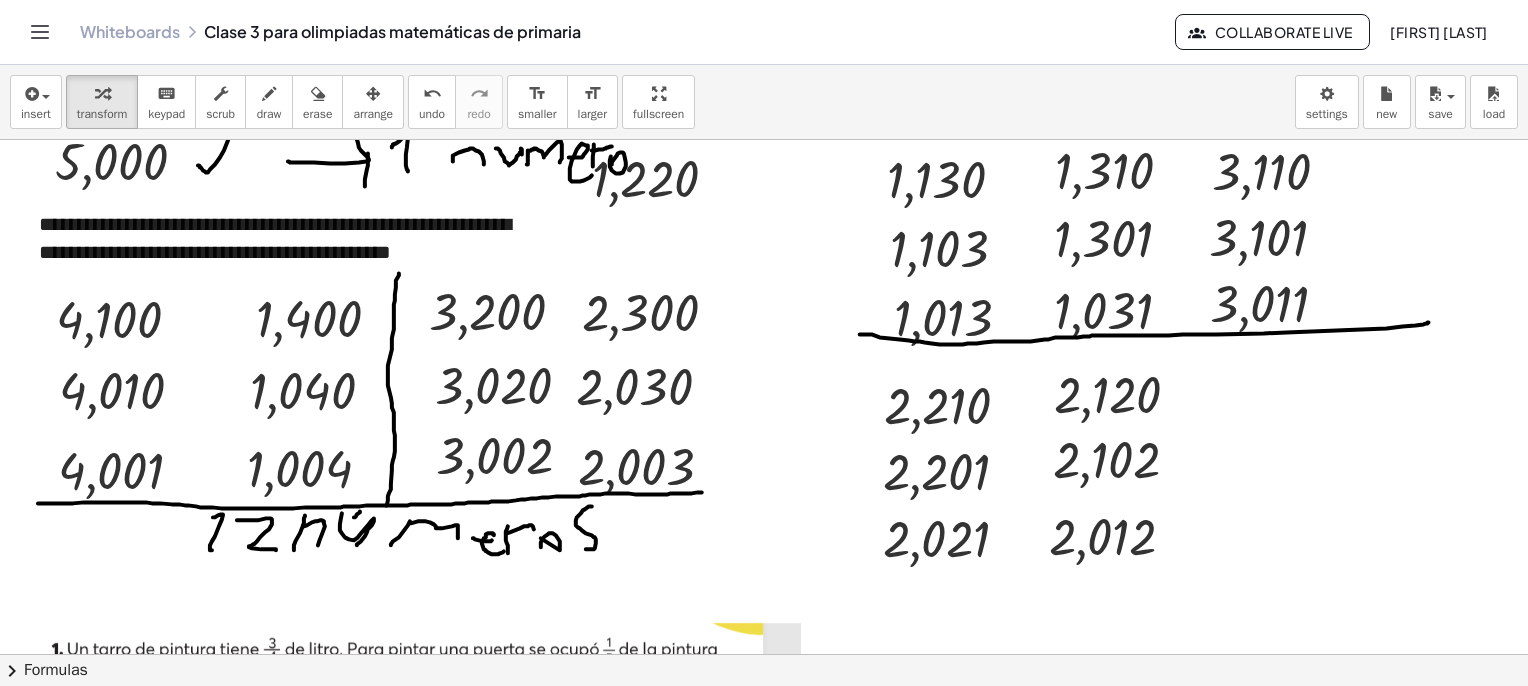 click at bounding box center (373, 93) 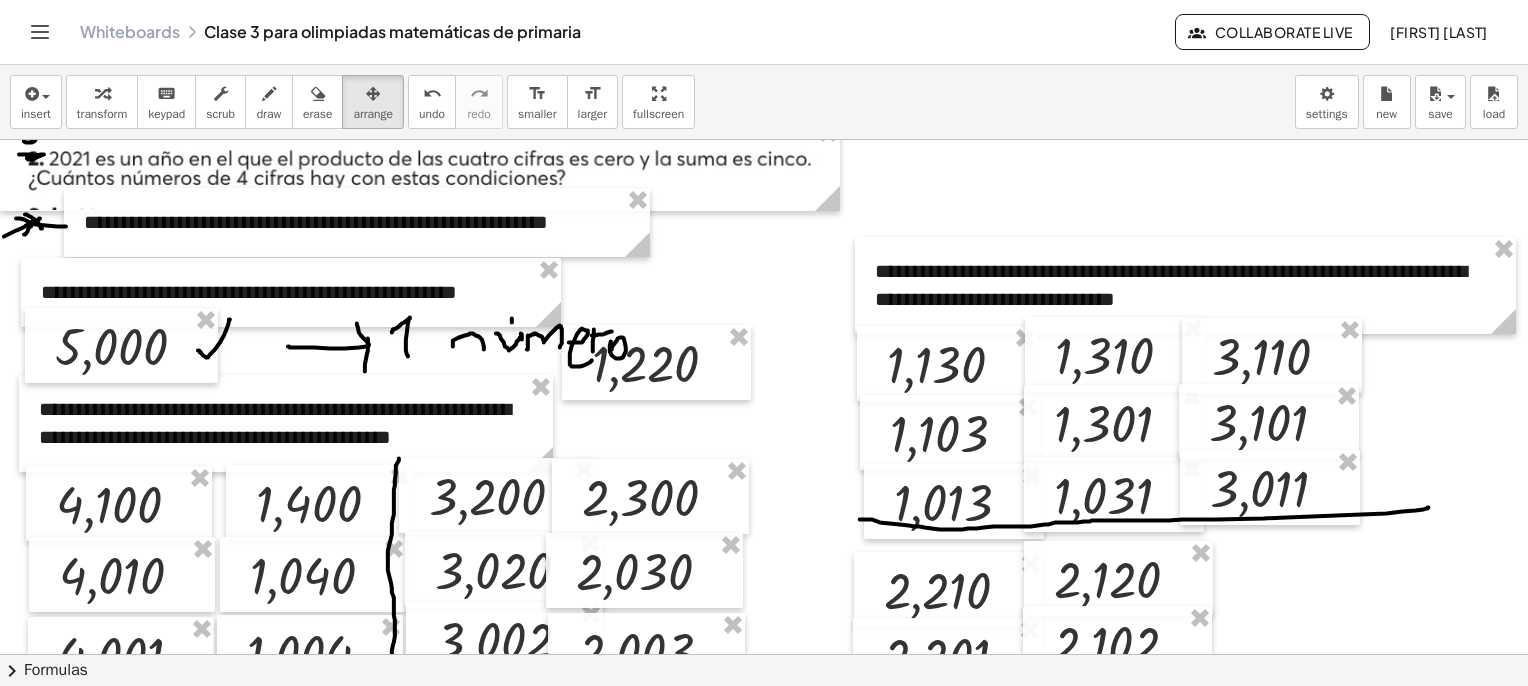 scroll, scrollTop: 1862, scrollLeft: 0, axis: vertical 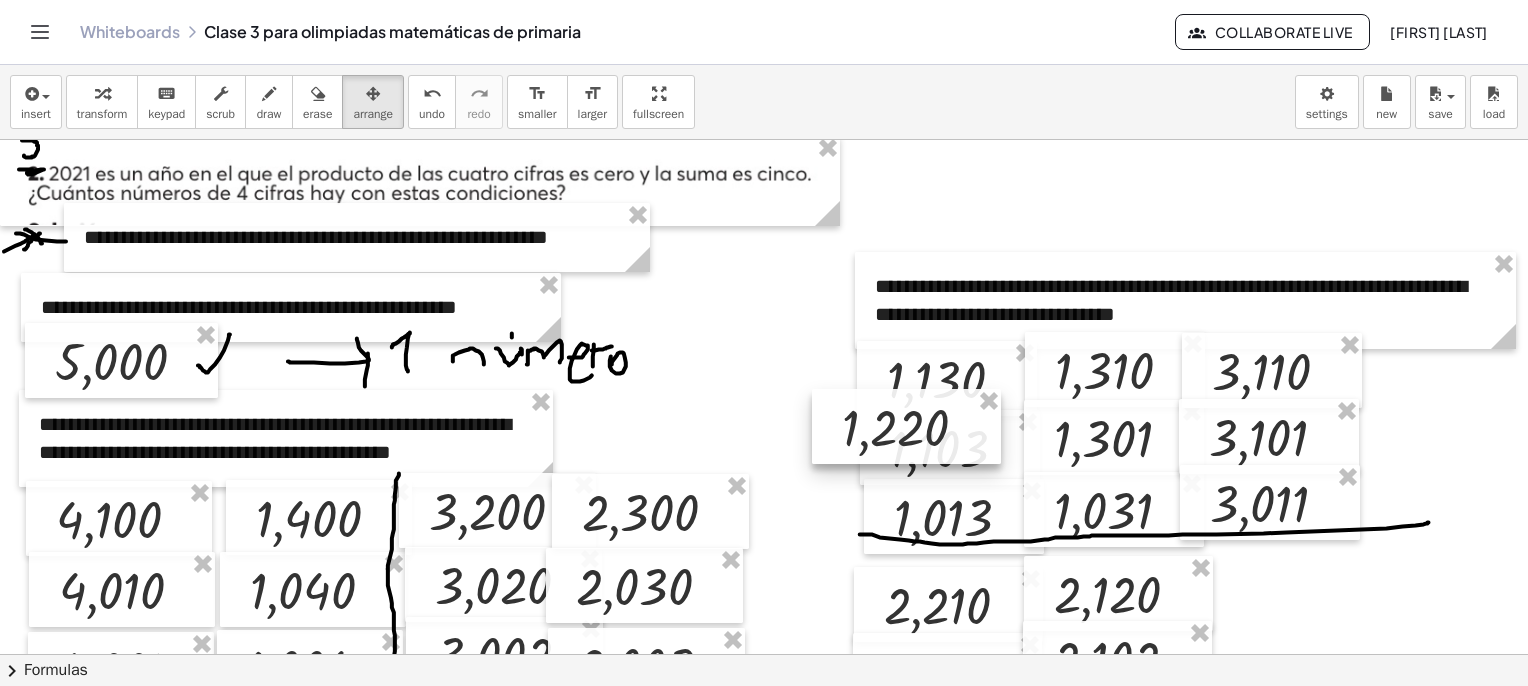 drag, startPoint x: 695, startPoint y: 389, endPoint x: 1178, endPoint y: 400, distance: 483.12524 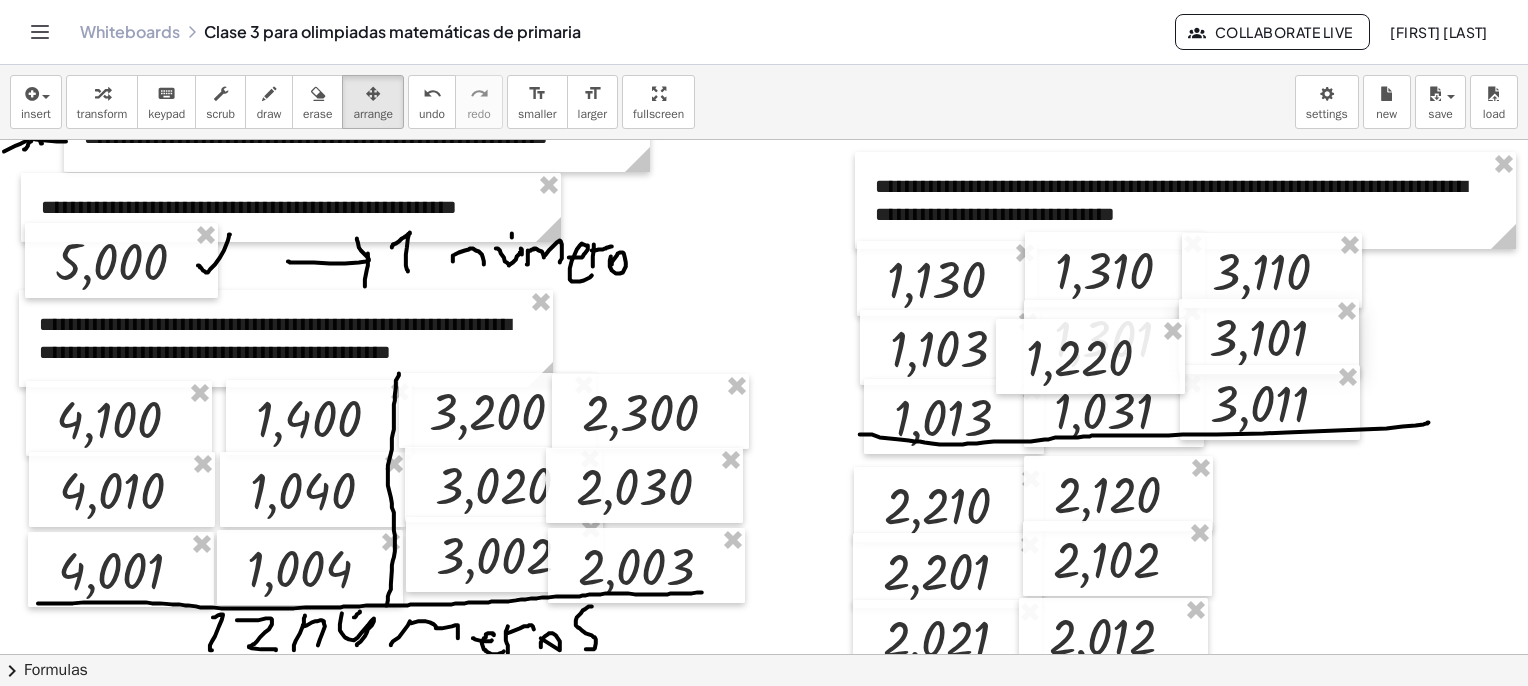 scroll, scrollTop: 2062, scrollLeft: 0, axis: vertical 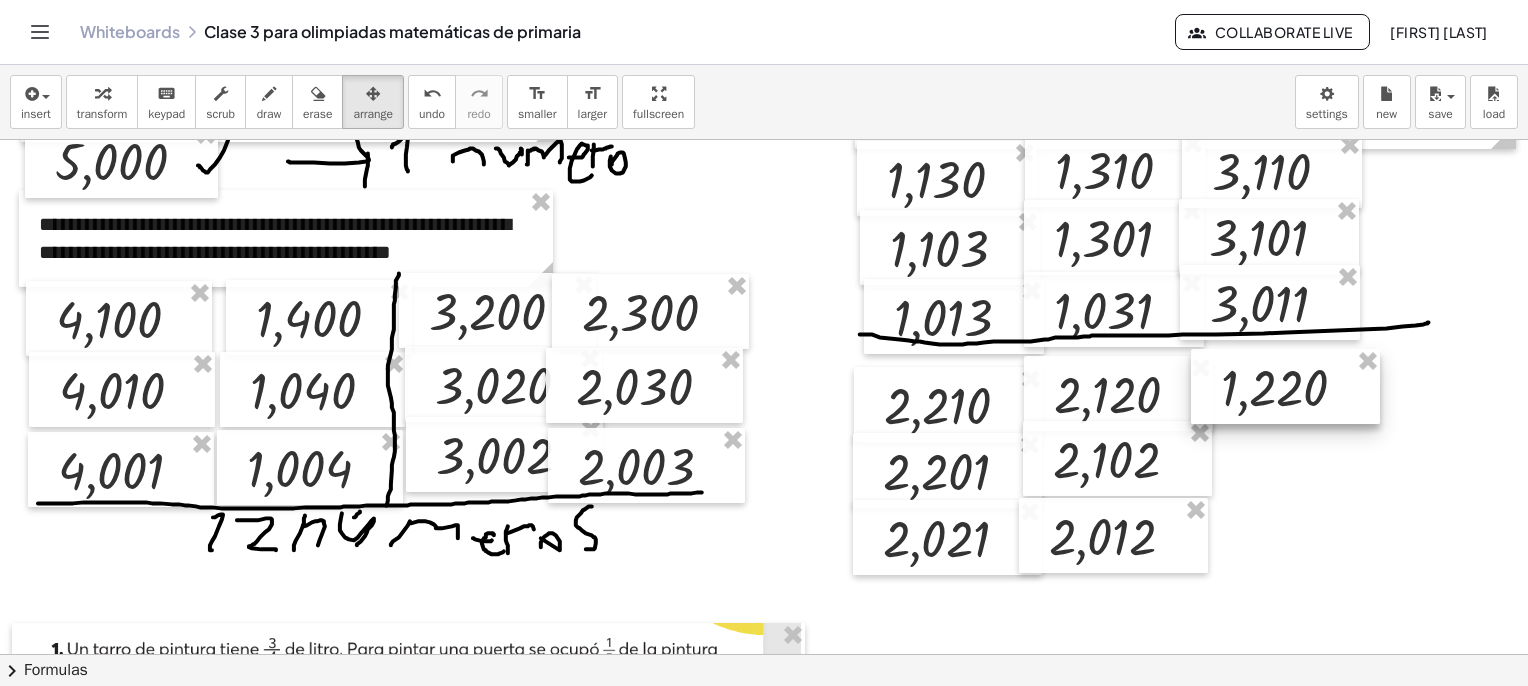 drag, startPoint x: 1089, startPoint y: 265, endPoint x: 1277, endPoint y: 396, distance: 229.1397 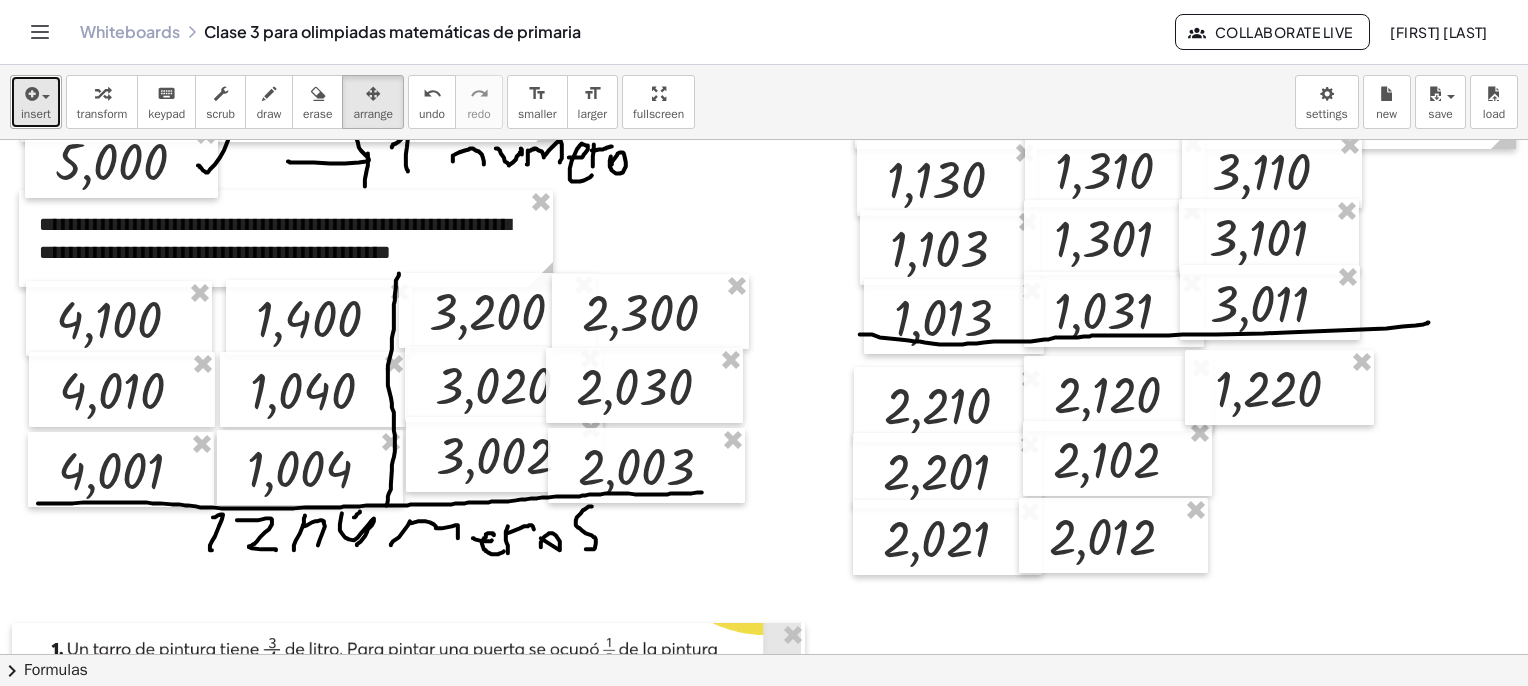 click at bounding box center (30, 94) 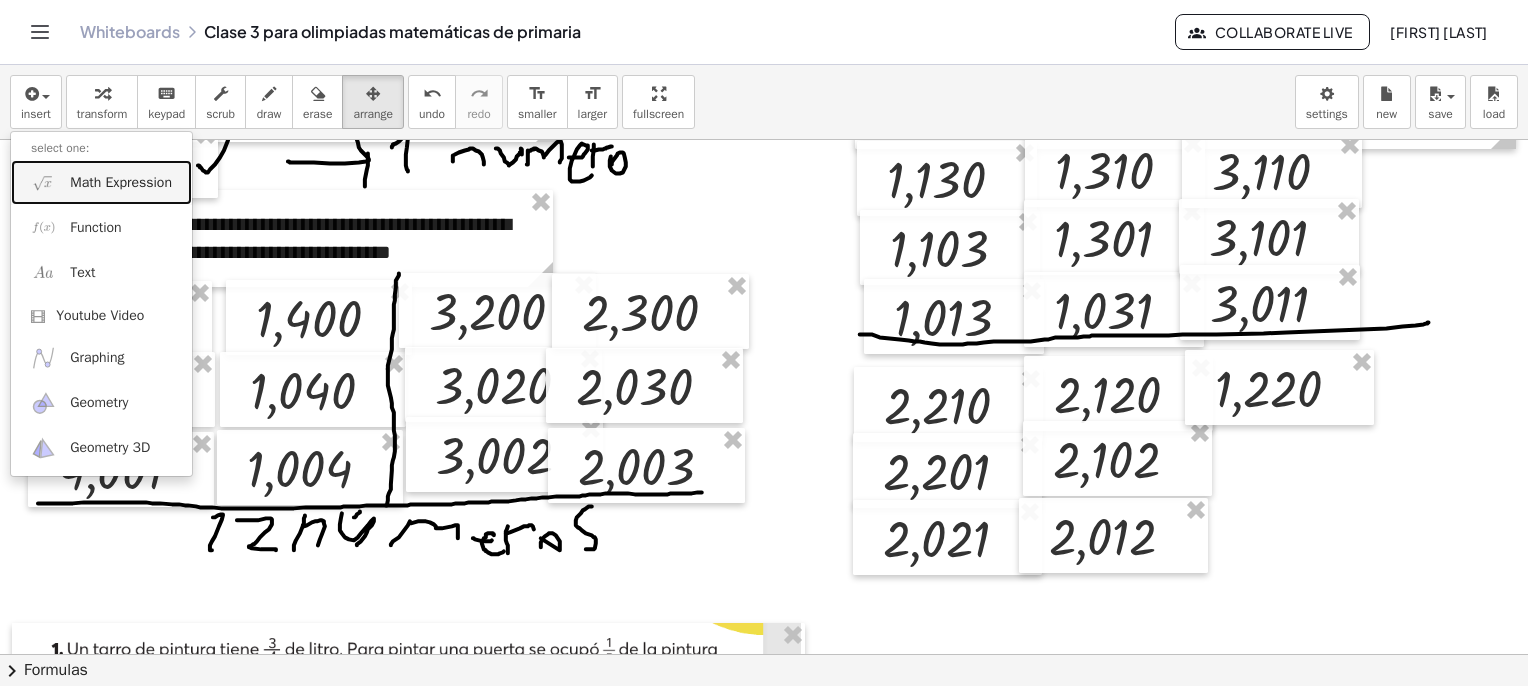click on "Math Expression" at bounding box center (121, 183) 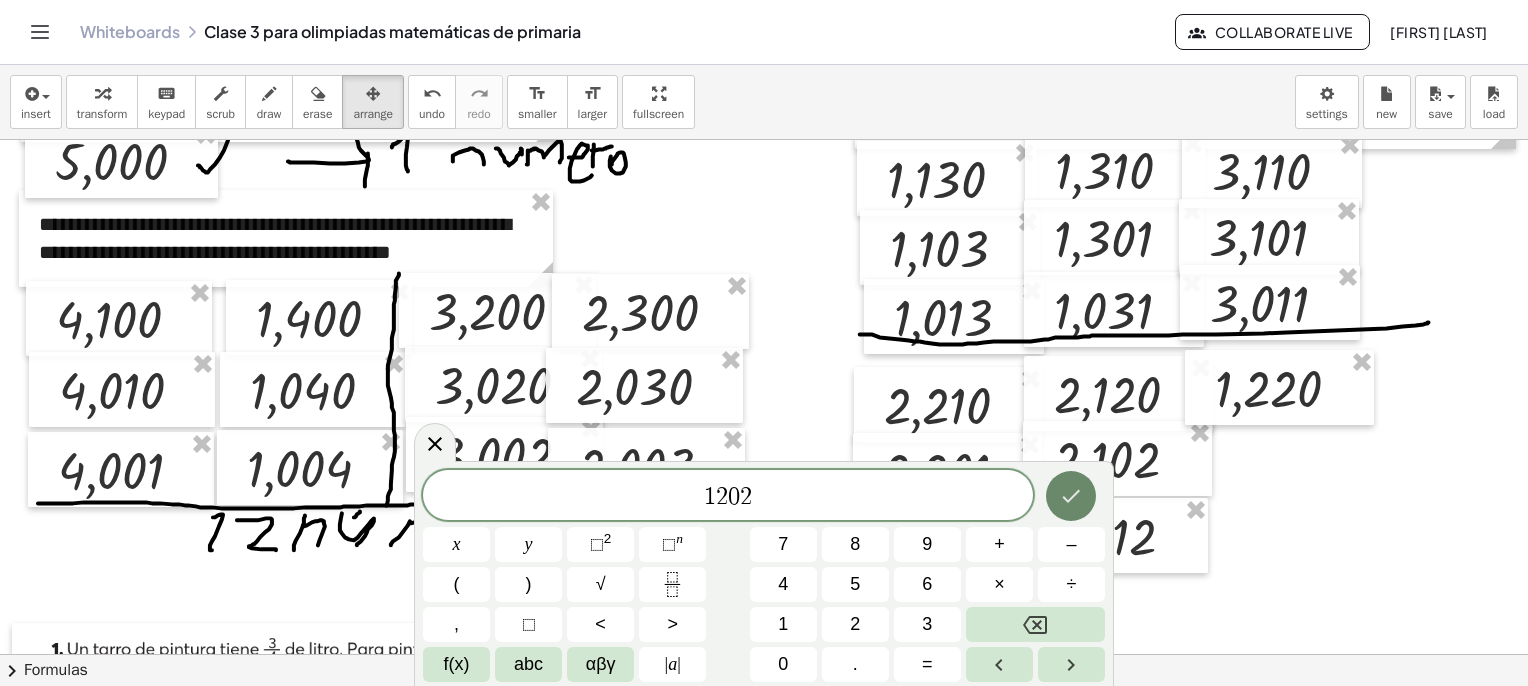 click 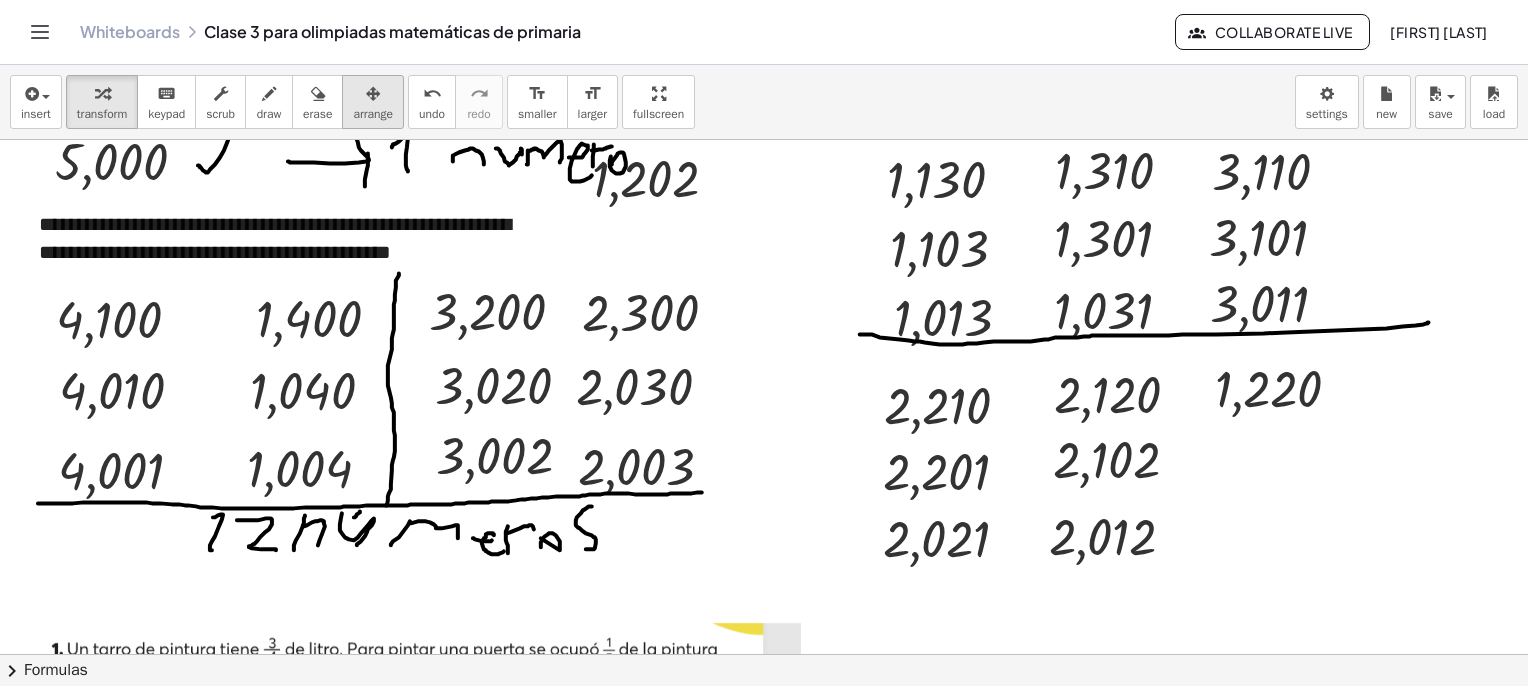 click on "arrange" at bounding box center [373, 114] 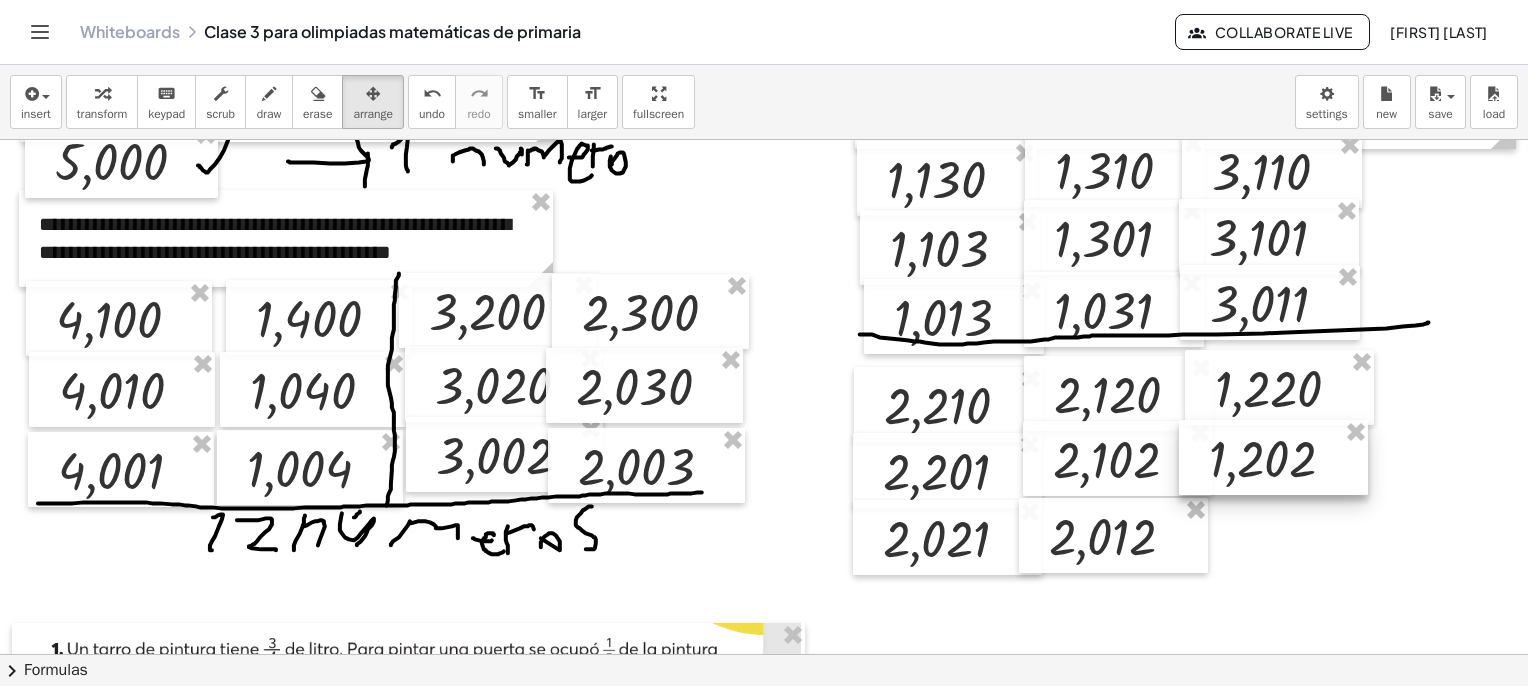 drag, startPoint x: 697, startPoint y: 177, endPoint x: 1312, endPoint y: 456, distance: 675.3266 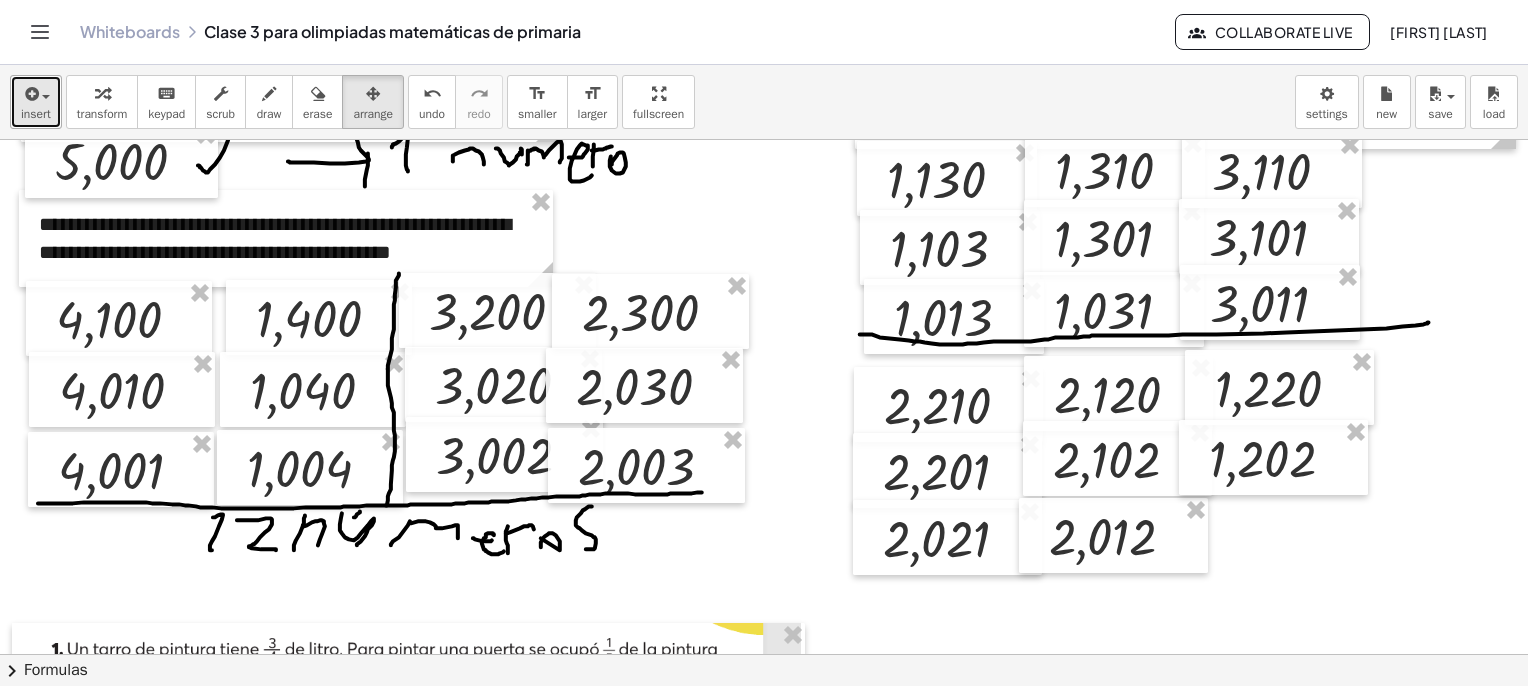 click at bounding box center (36, 93) 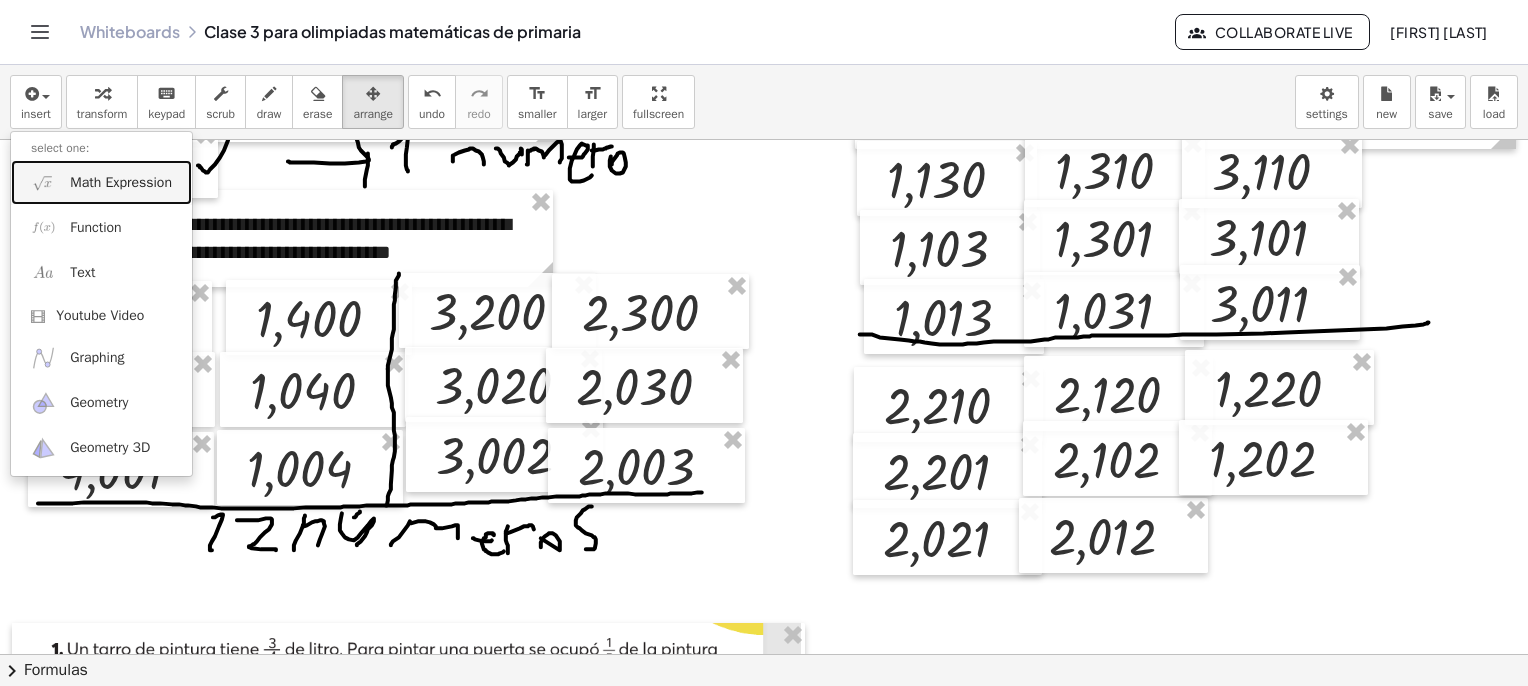 click on "Math Expression" at bounding box center [121, 183] 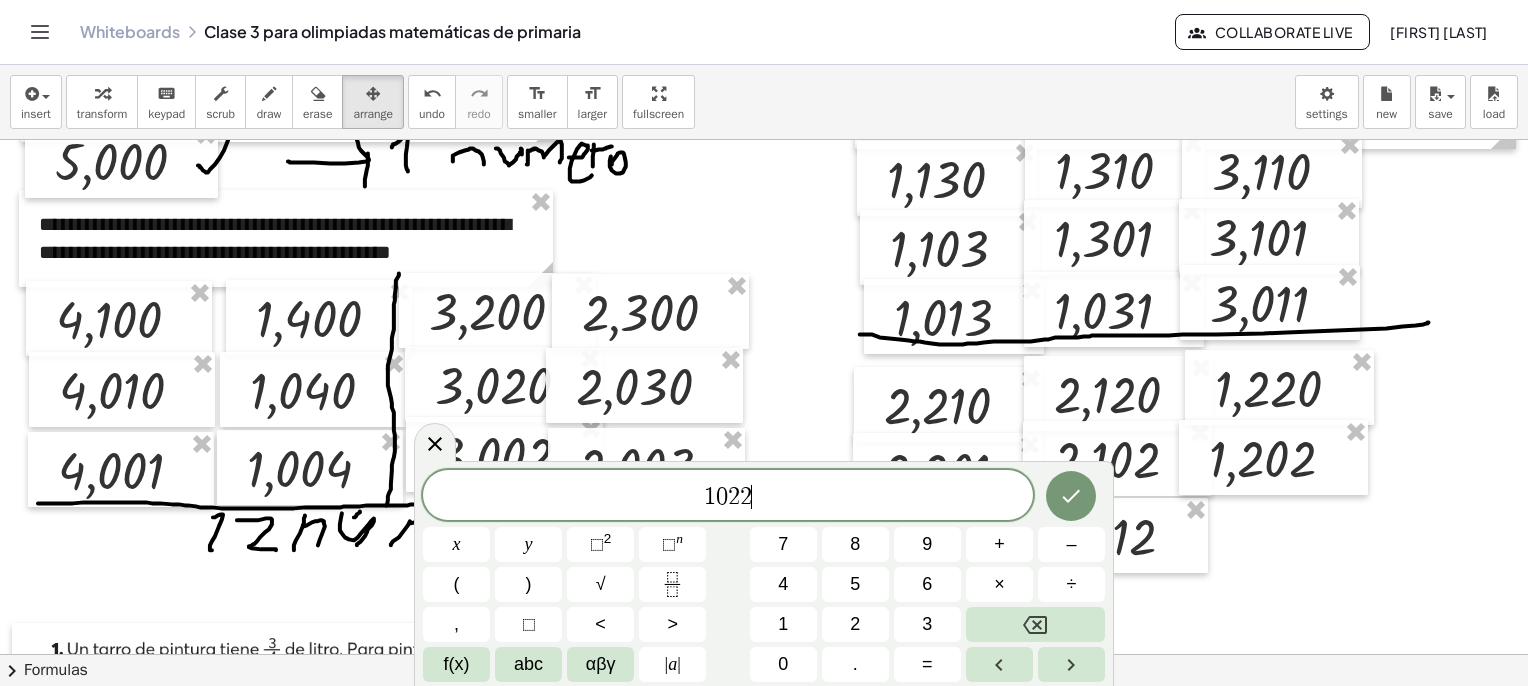 click at bounding box center (1071, 496) 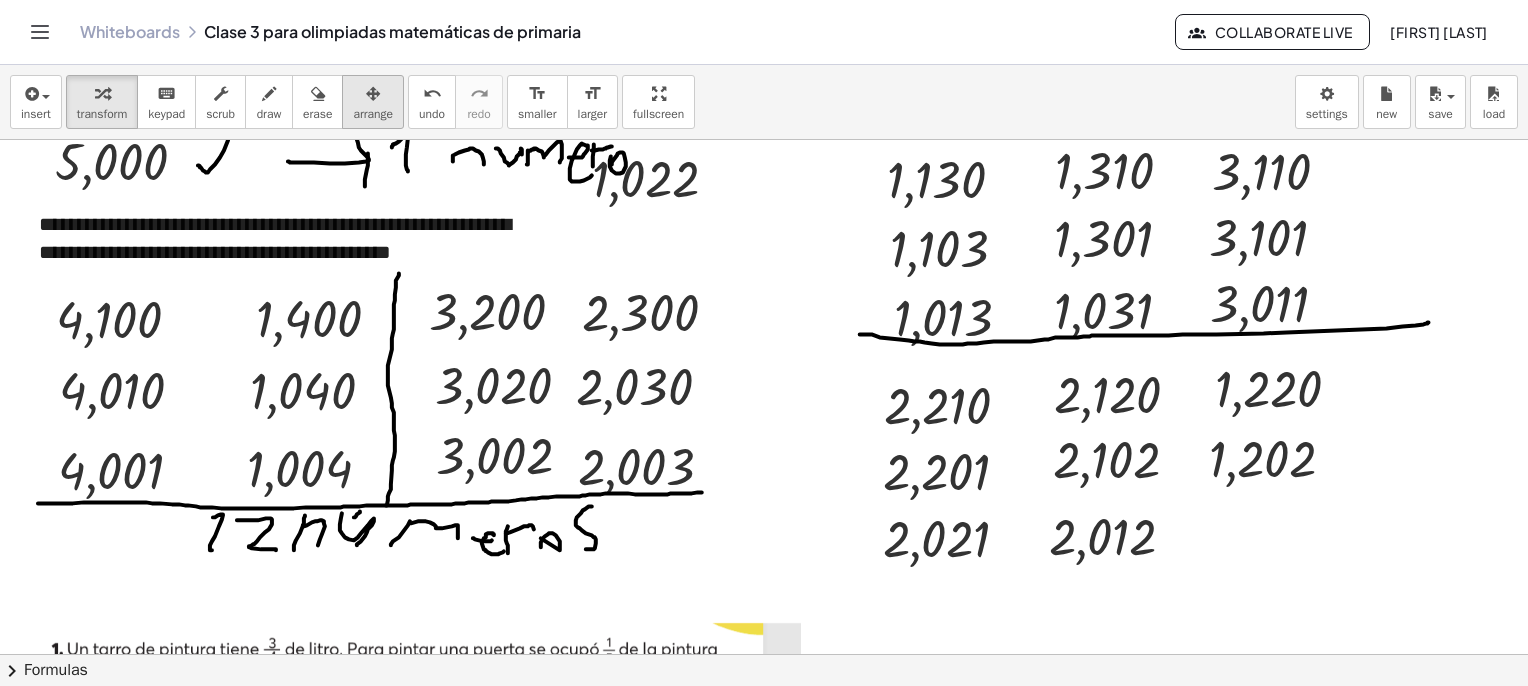 click on "arrange" at bounding box center [373, 114] 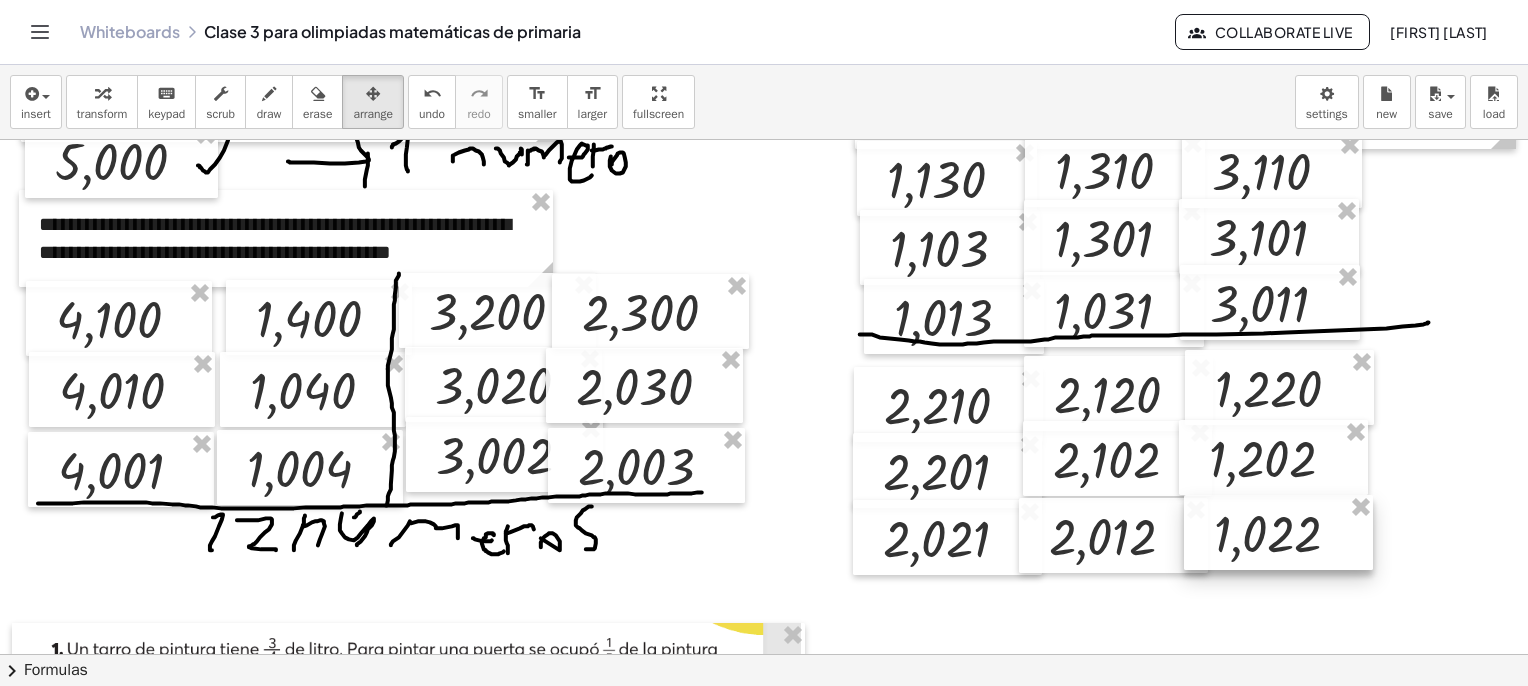 drag, startPoint x: 686, startPoint y: 185, endPoint x: 1307, endPoint y: 538, distance: 714.3179 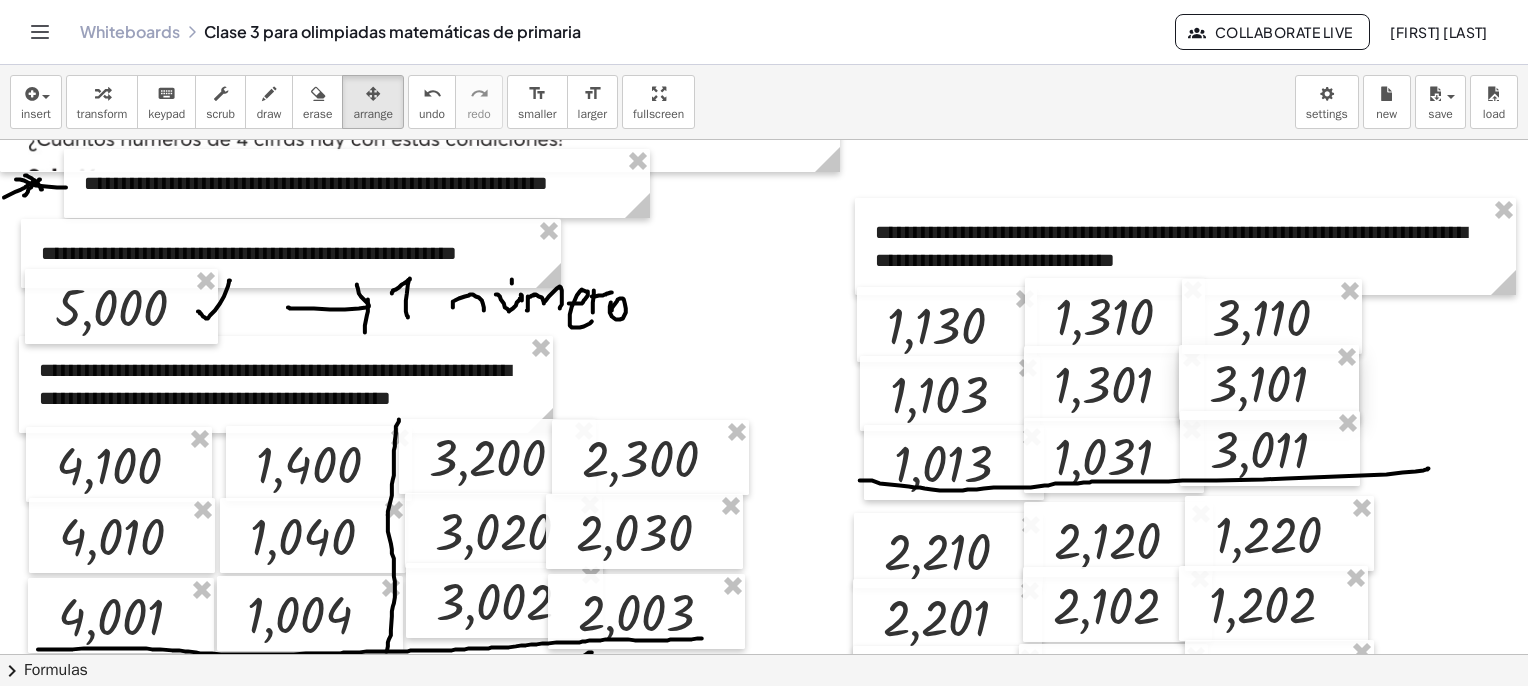 scroll, scrollTop: 1862, scrollLeft: 0, axis: vertical 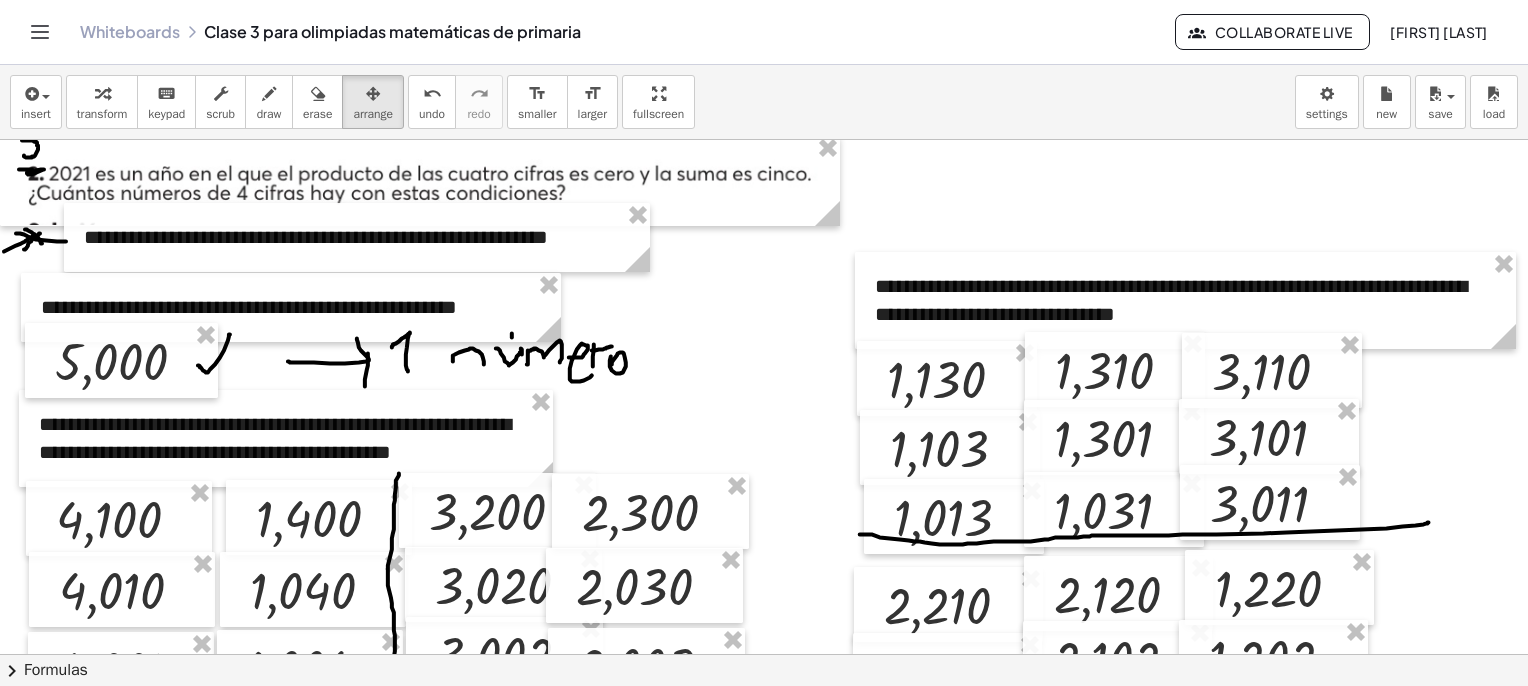 drag, startPoint x: 272, startPoint y: 98, endPoint x: 1340, endPoint y: 400, distance: 1109.8774 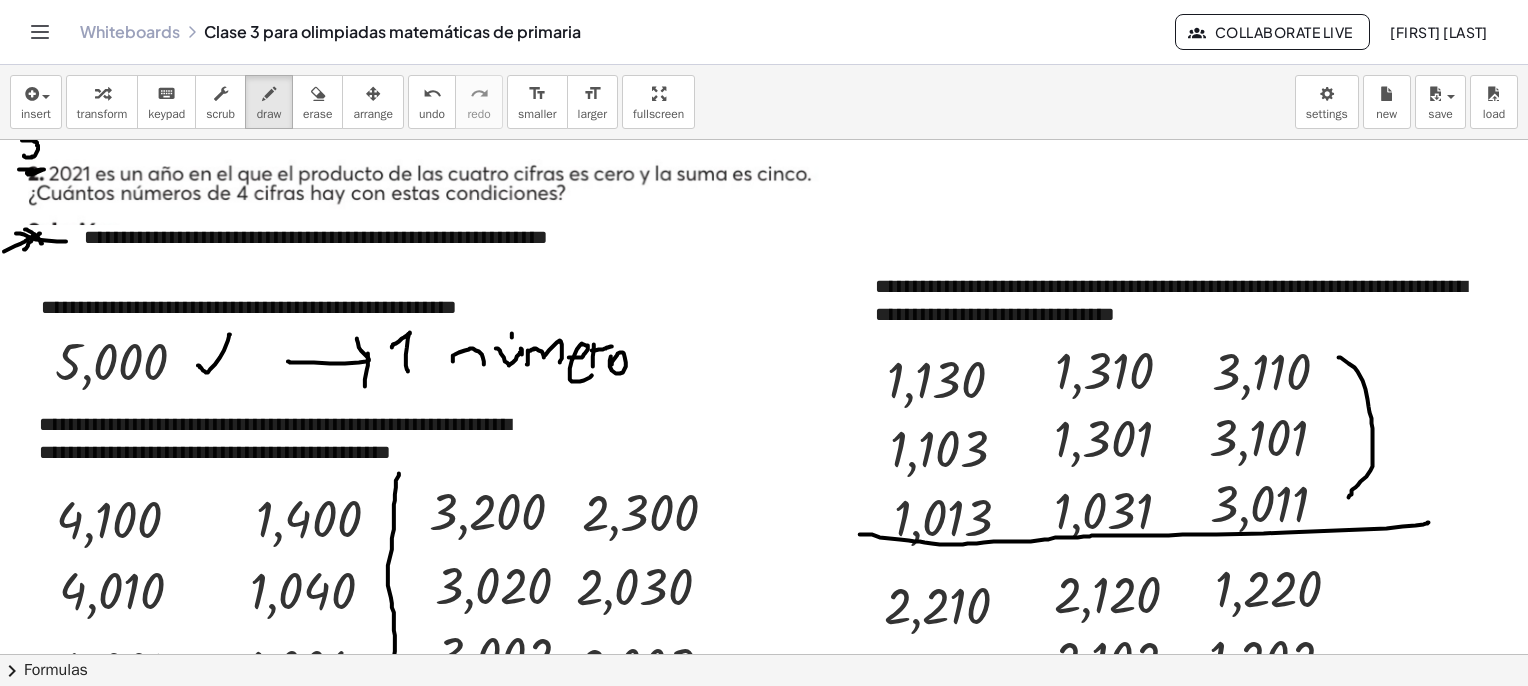 drag, startPoint x: 1339, startPoint y: 357, endPoint x: 1349, endPoint y: 497, distance: 140.35669 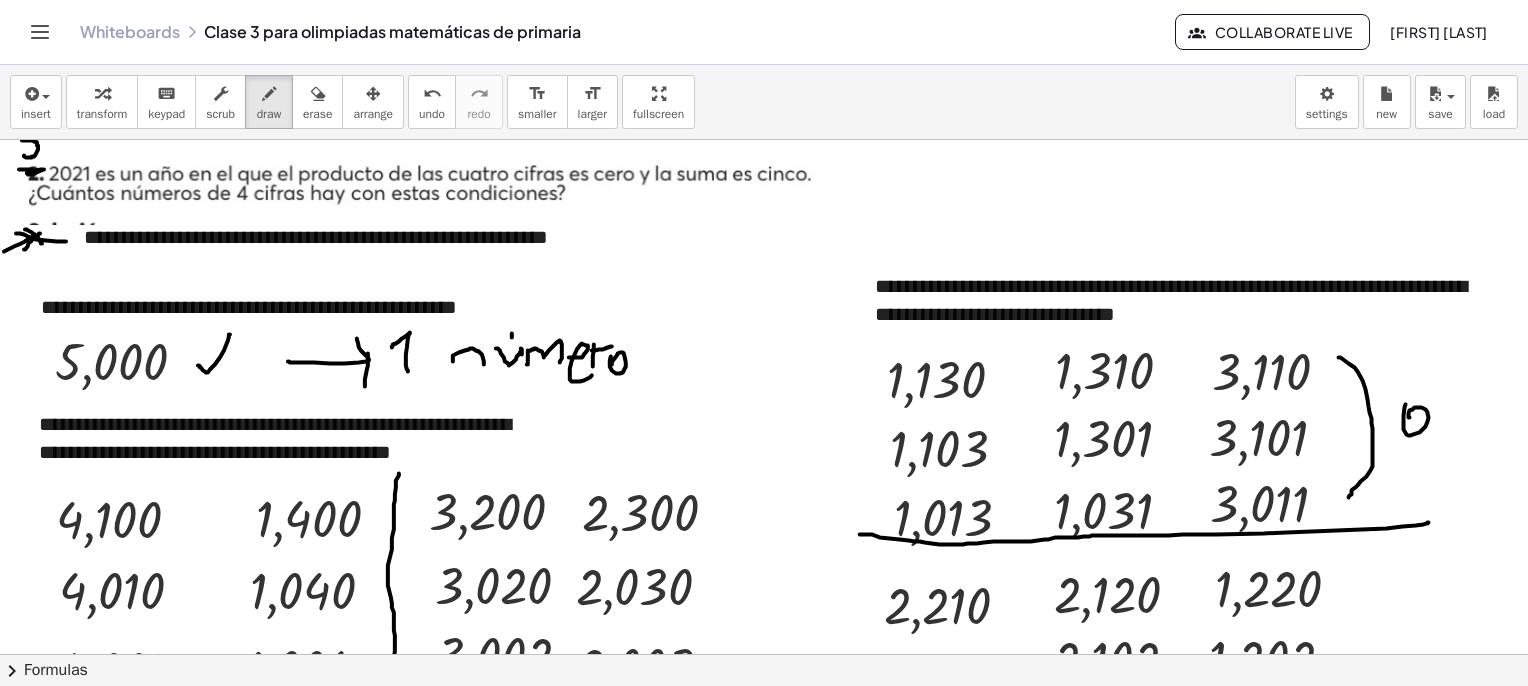 drag, startPoint x: 1410, startPoint y: 417, endPoint x: 1406, endPoint y: 404, distance: 13.601471 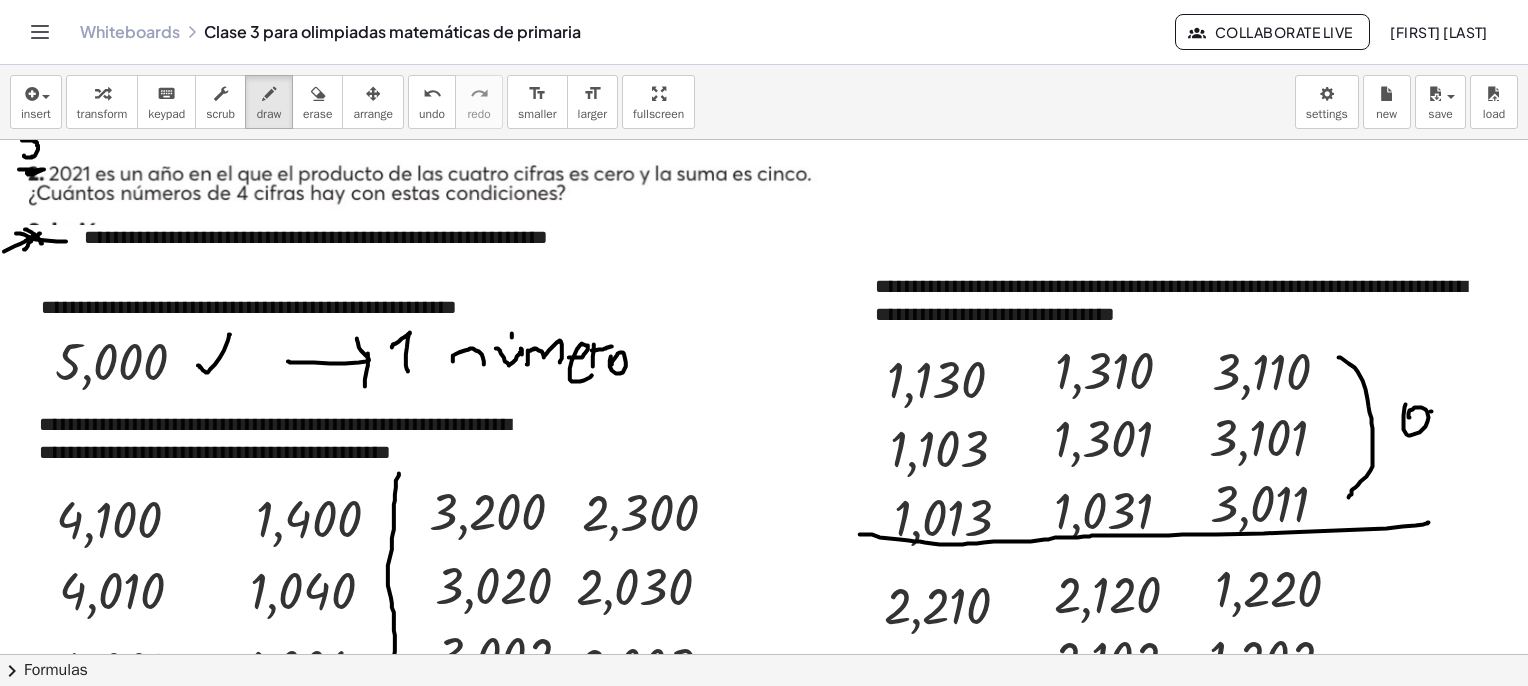 drag, startPoint x: 1432, startPoint y: 411, endPoint x: 1437, endPoint y: 467, distance: 56.22277 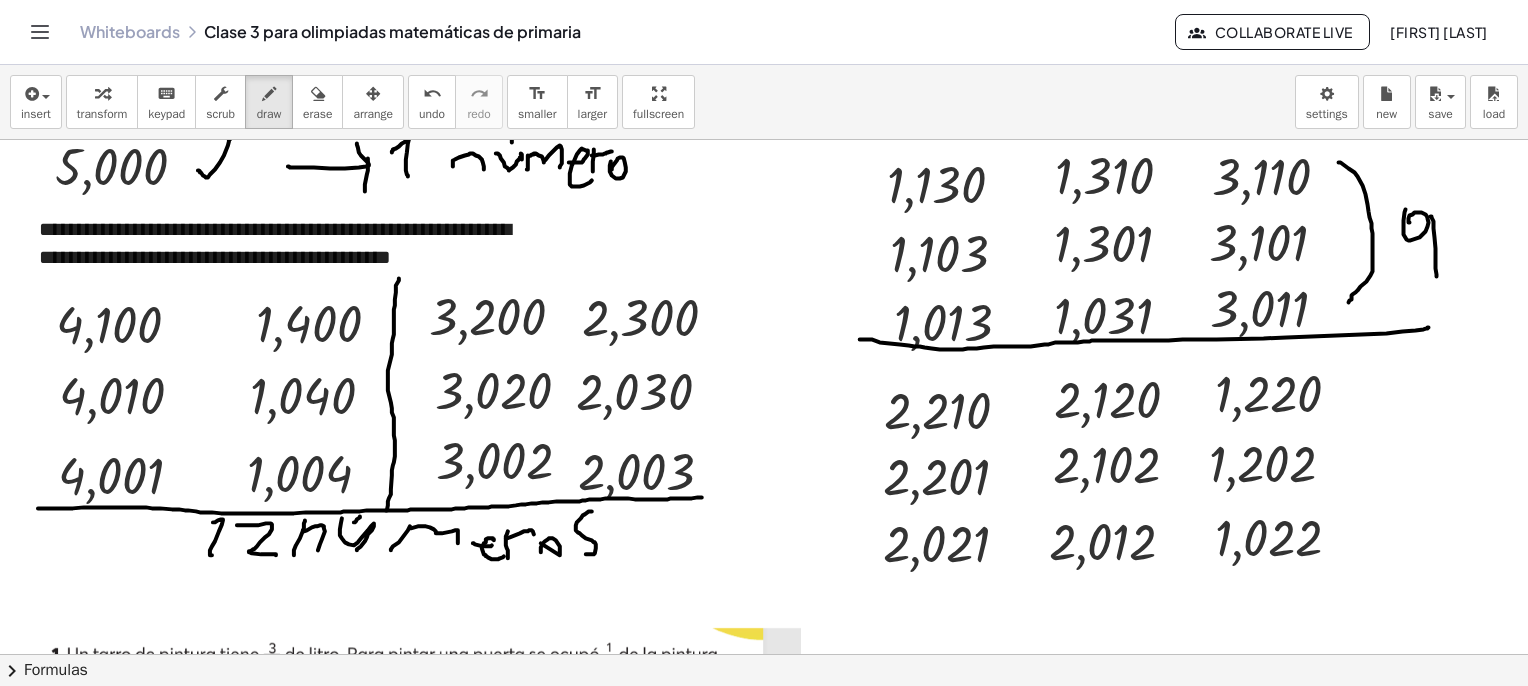 scroll, scrollTop: 2162, scrollLeft: 0, axis: vertical 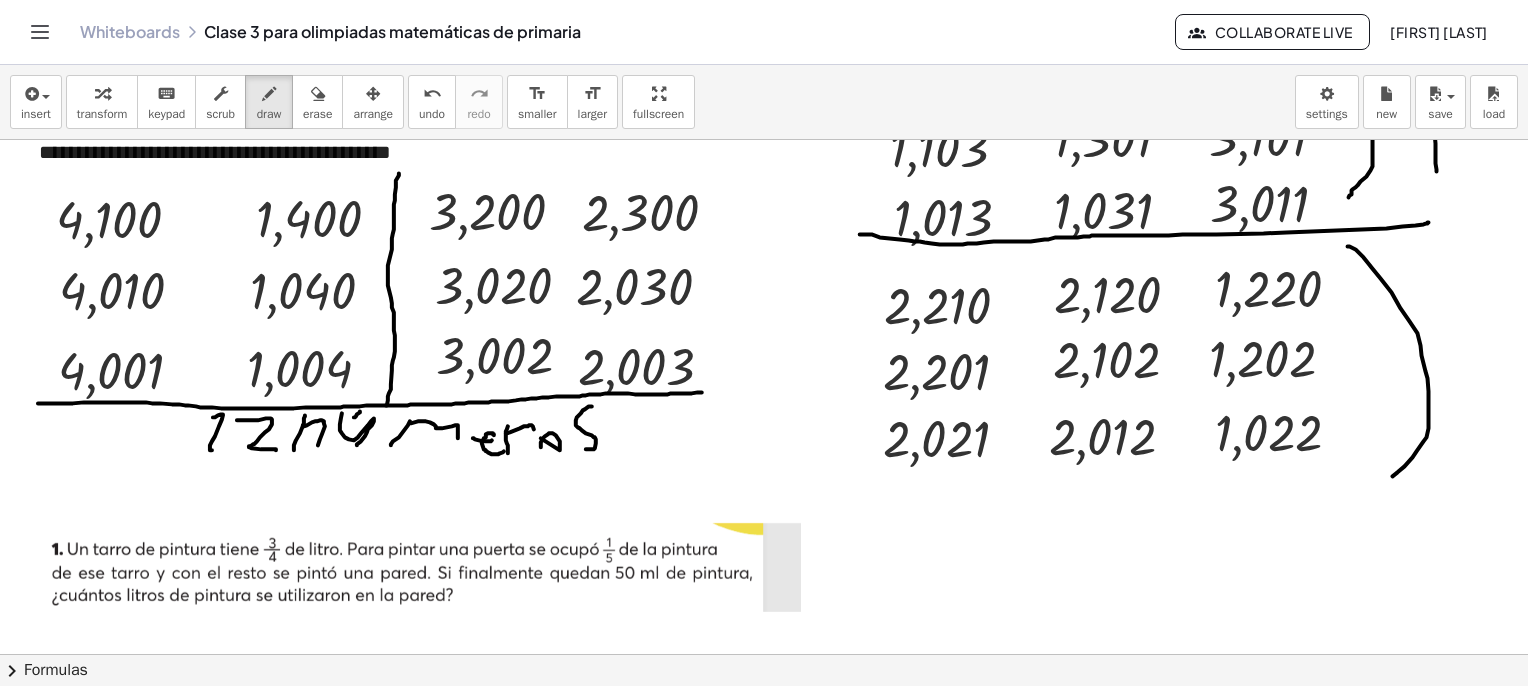 drag, startPoint x: 1356, startPoint y: 249, endPoint x: 1388, endPoint y: 477, distance: 230.23466 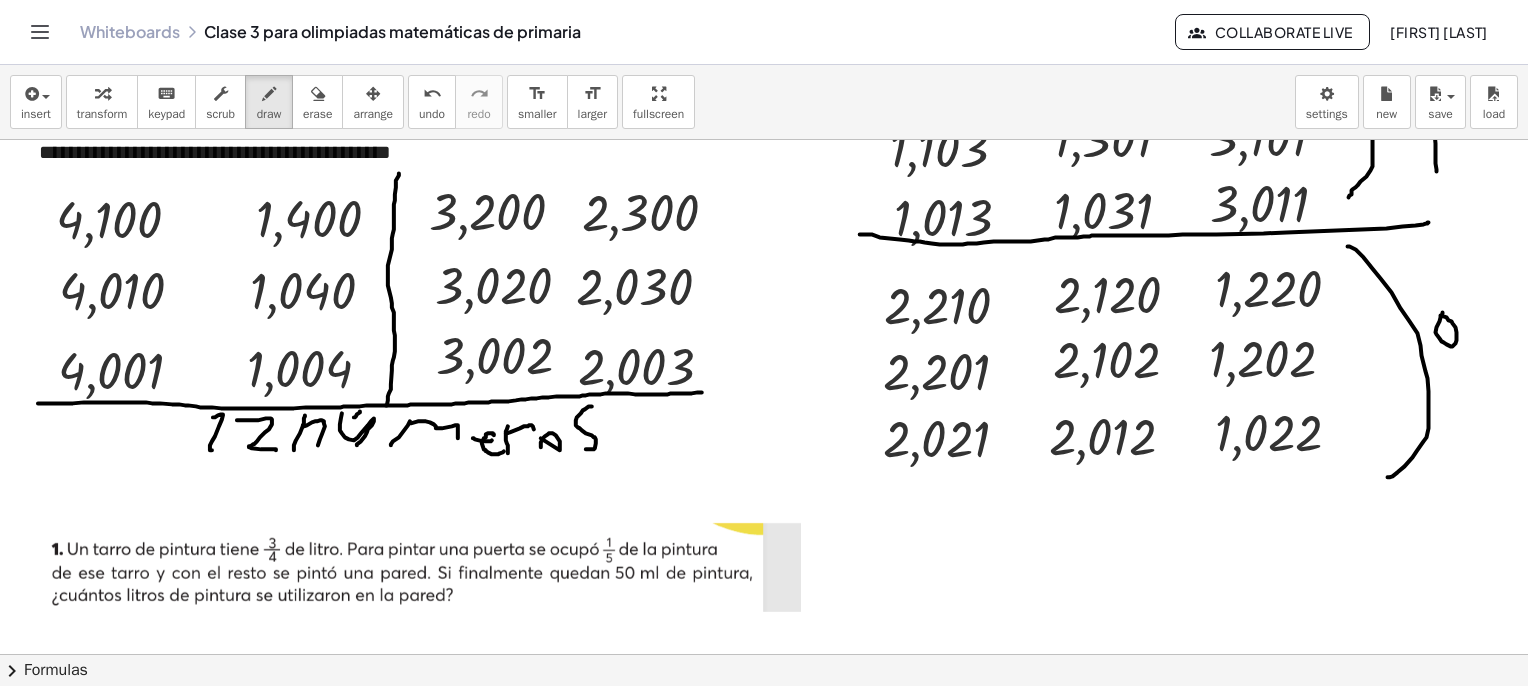 drag, startPoint x: 1441, startPoint y: 315, endPoint x: 1445, endPoint y: 327, distance: 12.649111 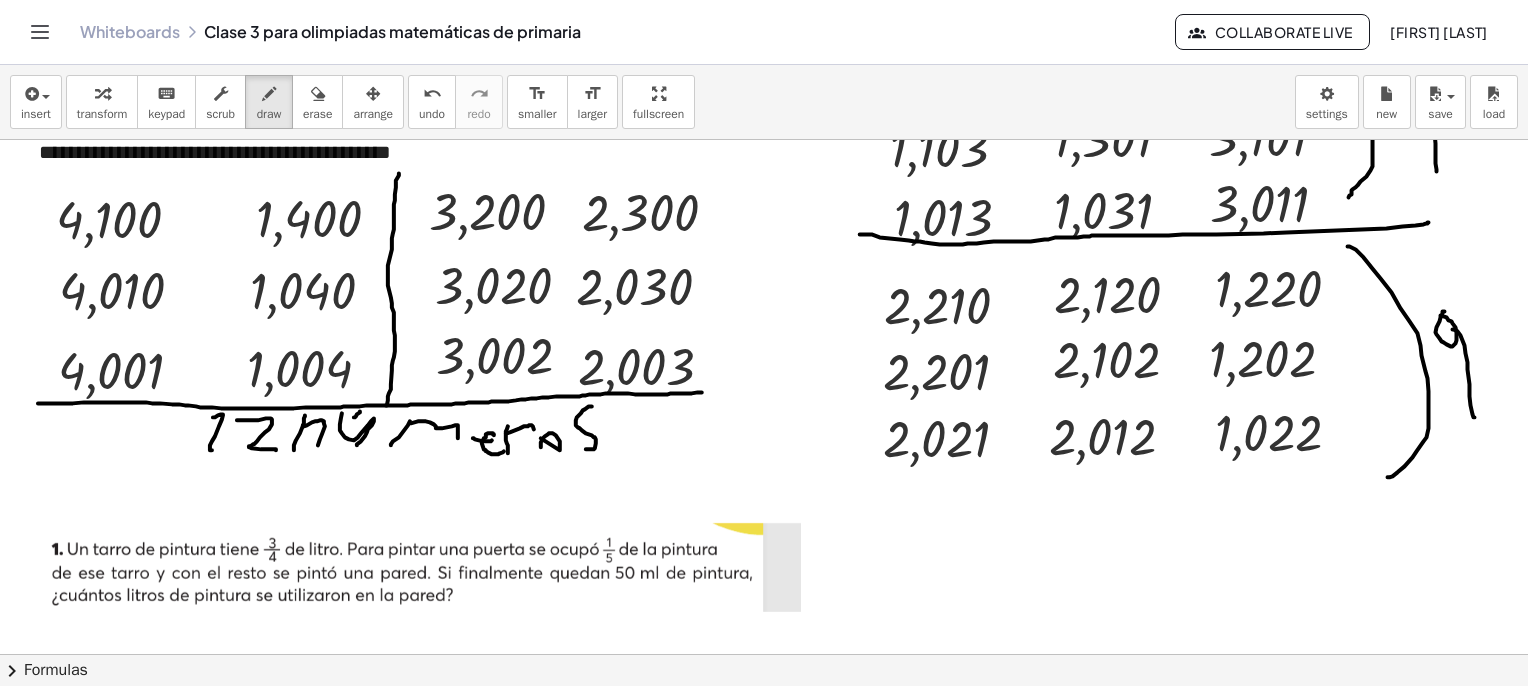 drag, startPoint x: 1453, startPoint y: 329, endPoint x: 1475, endPoint y: 417, distance: 90.70832 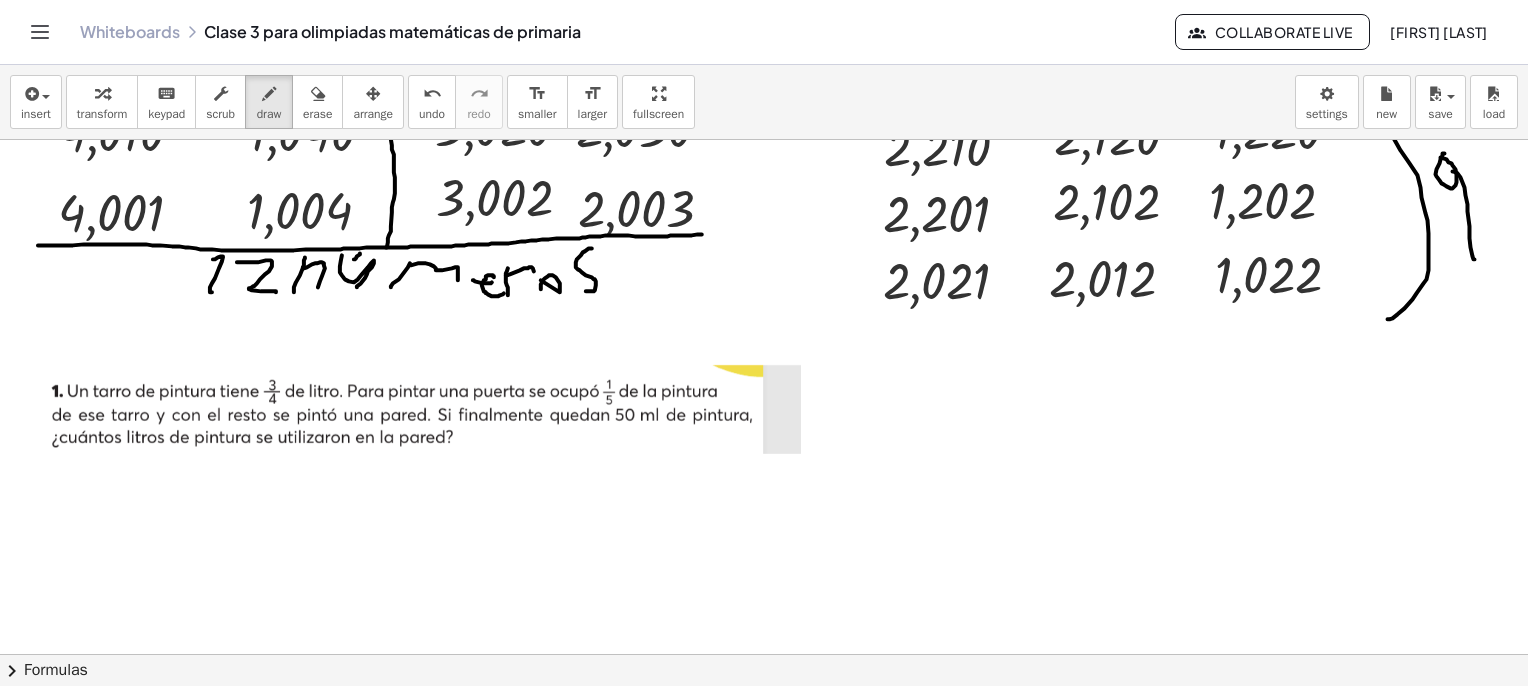 scroll, scrollTop: 2362, scrollLeft: 0, axis: vertical 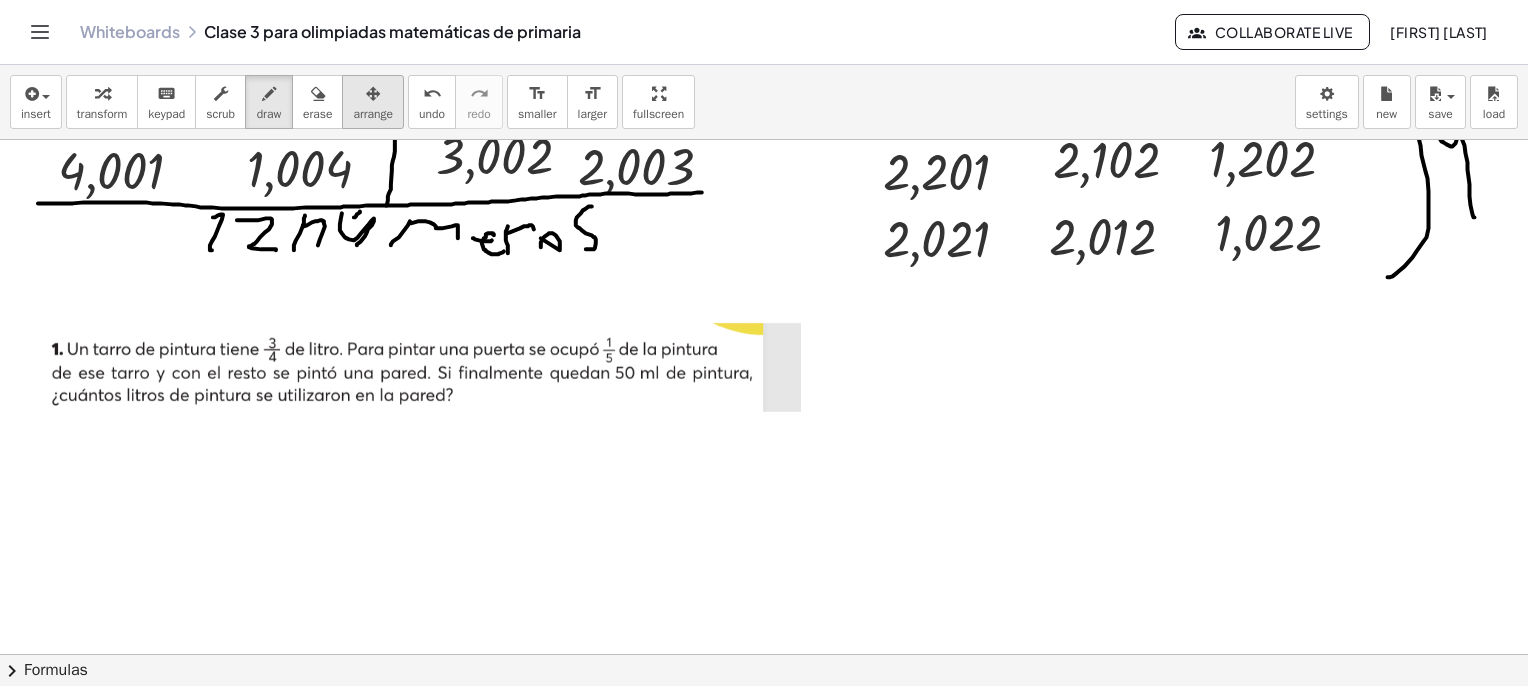 click on "arrange" at bounding box center [373, 114] 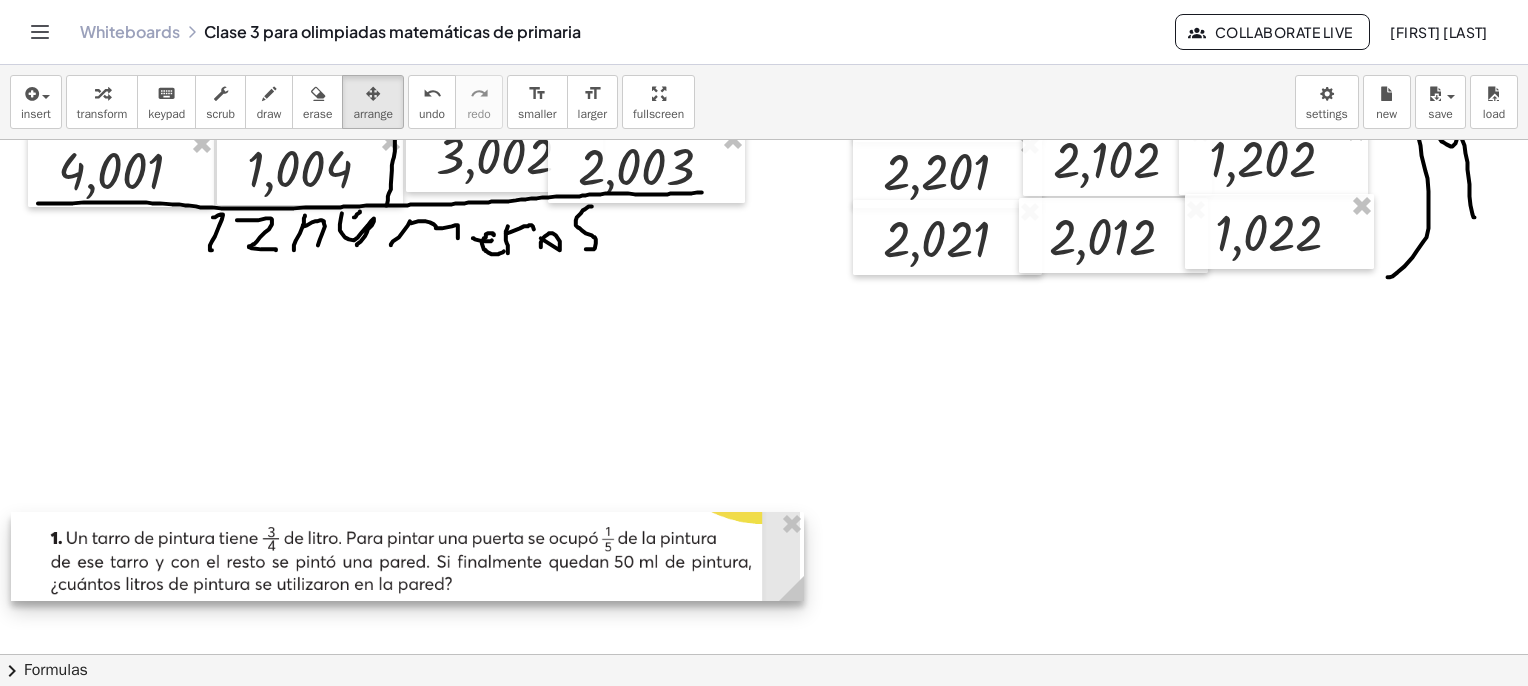 drag, startPoint x: 434, startPoint y: 368, endPoint x: 432, endPoint y: 558, distance: 190.01053 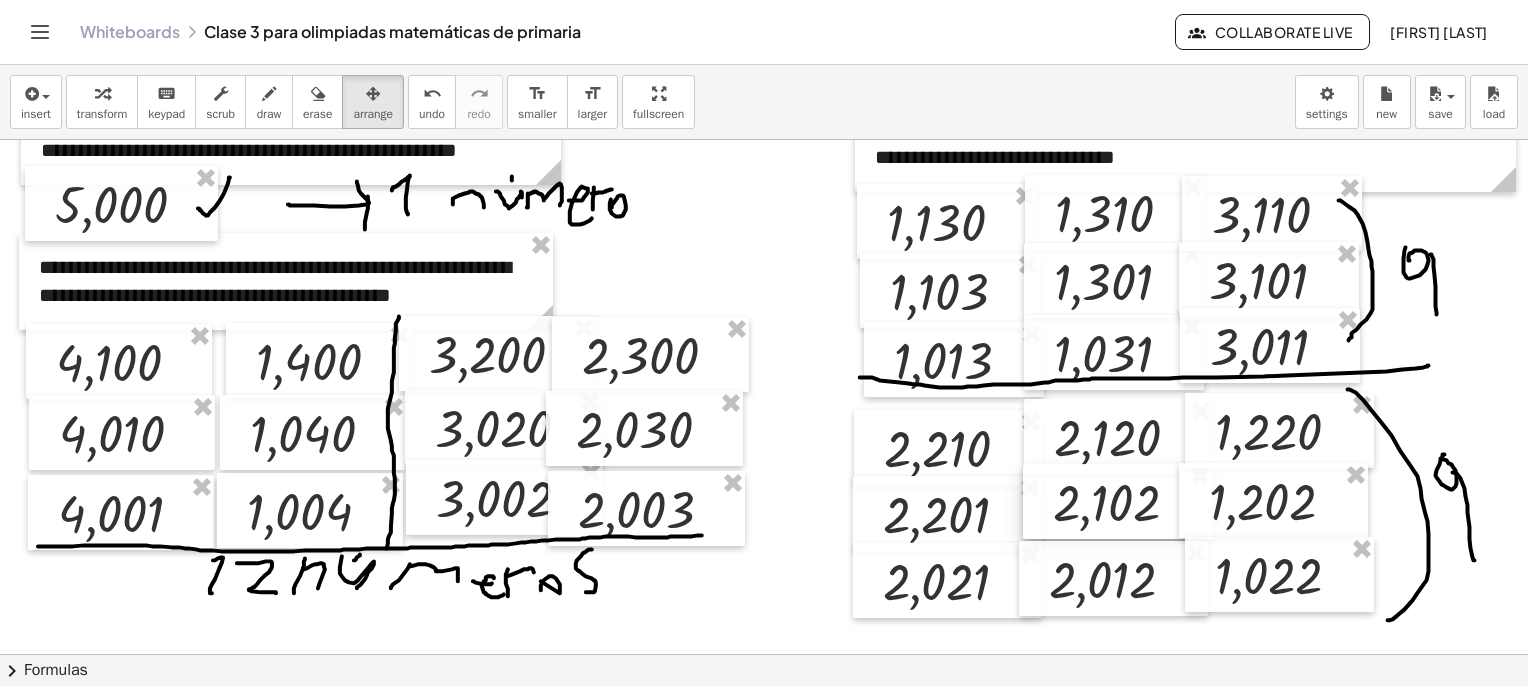 scroll, scrollTop: 2062, scrollLeft: 0, axis: vertical 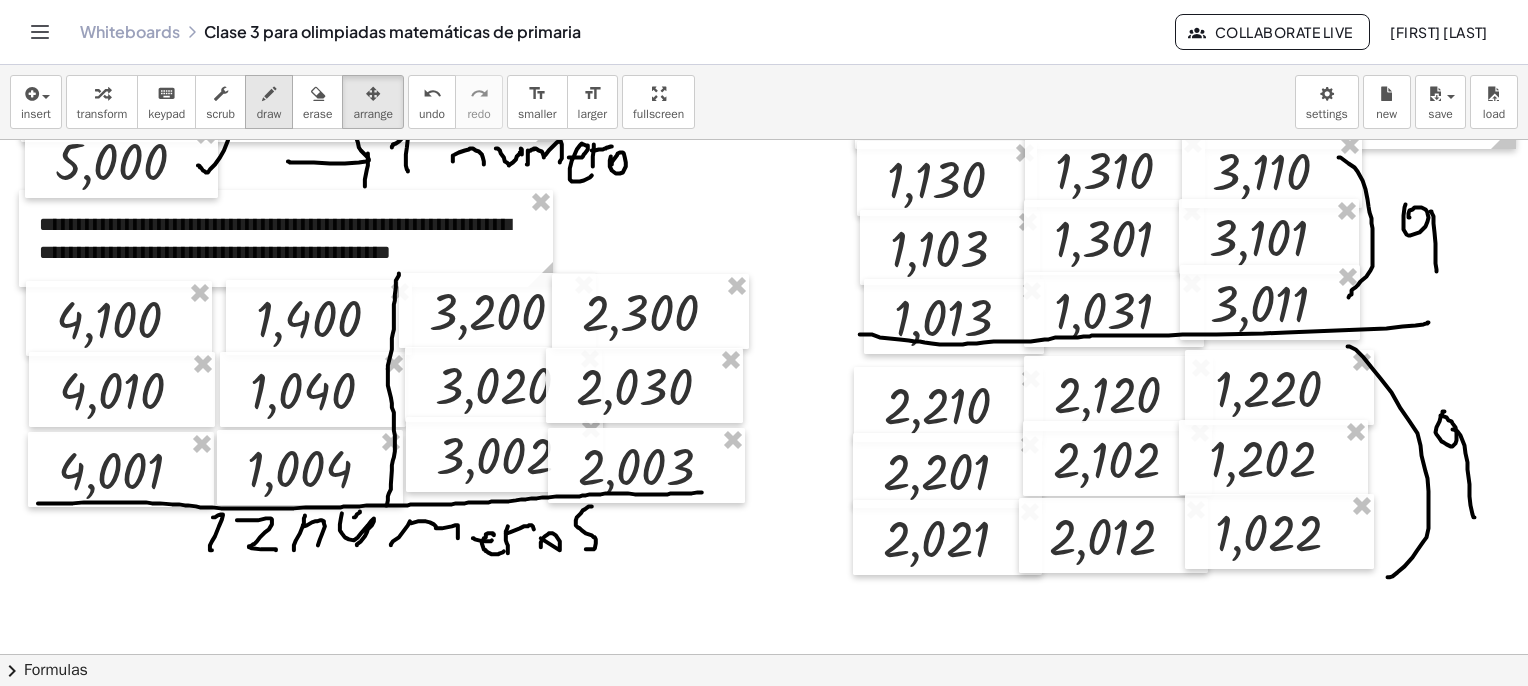 click at bounding box center (269, 94) 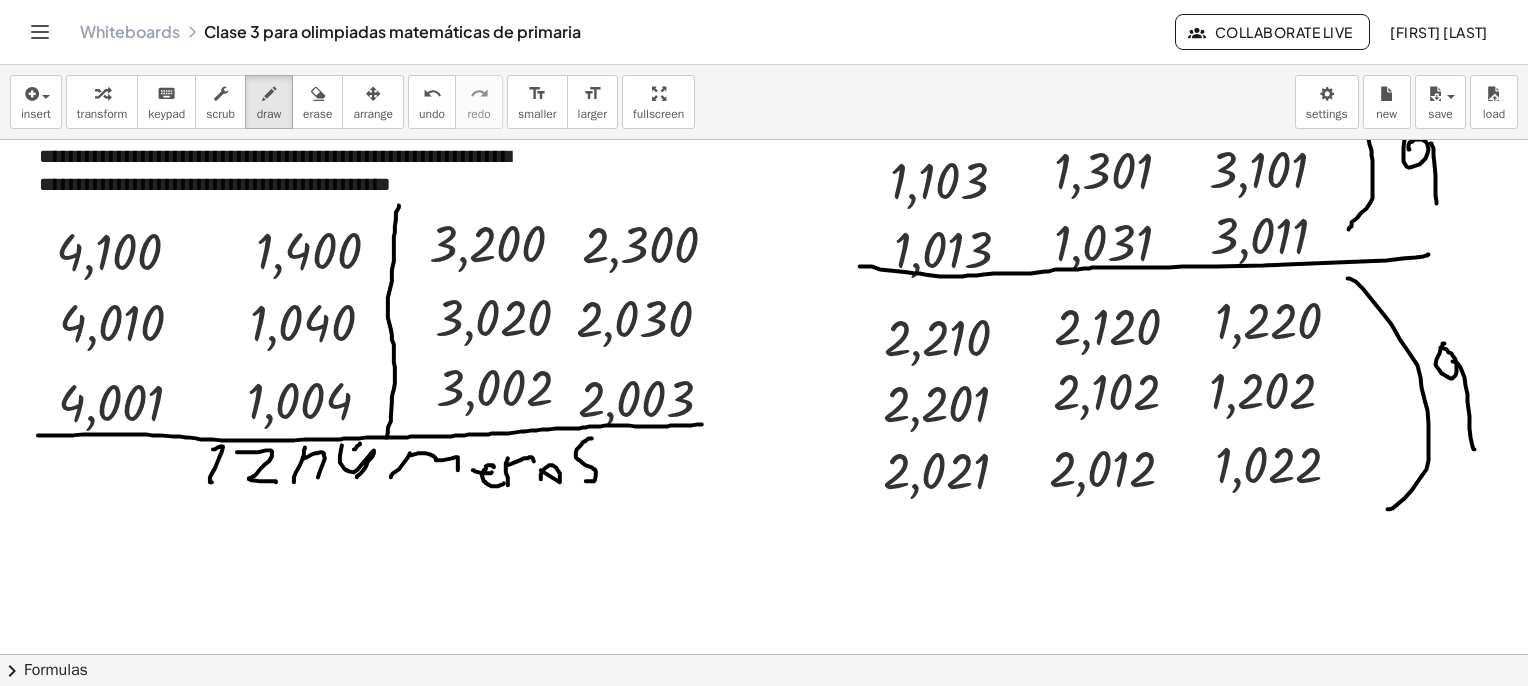 scroll, scrollTop: 2162, scrollLeft: 0, axis: vertical 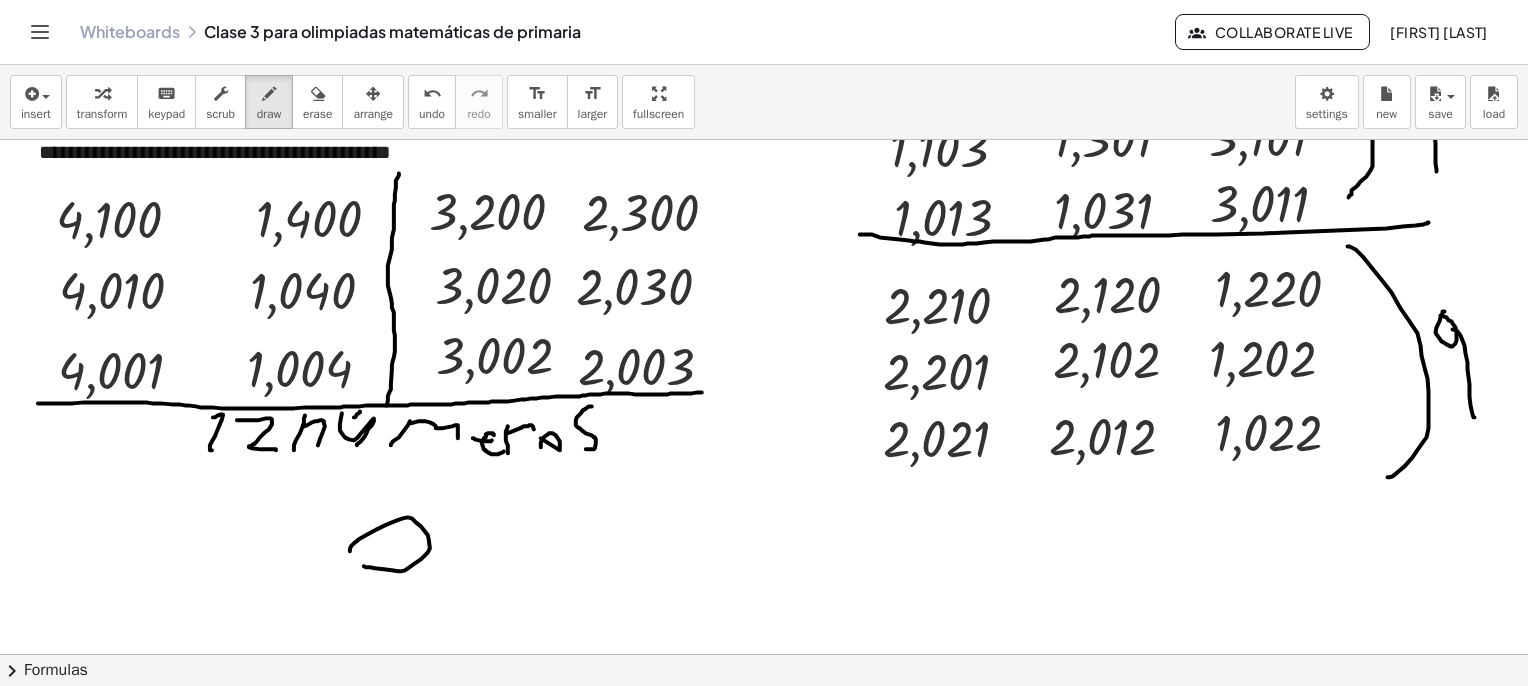 drag, startPoint x: 350, startPoint y: 551, endPoint x: 352, endPoint y: 561, distance: 10.198039 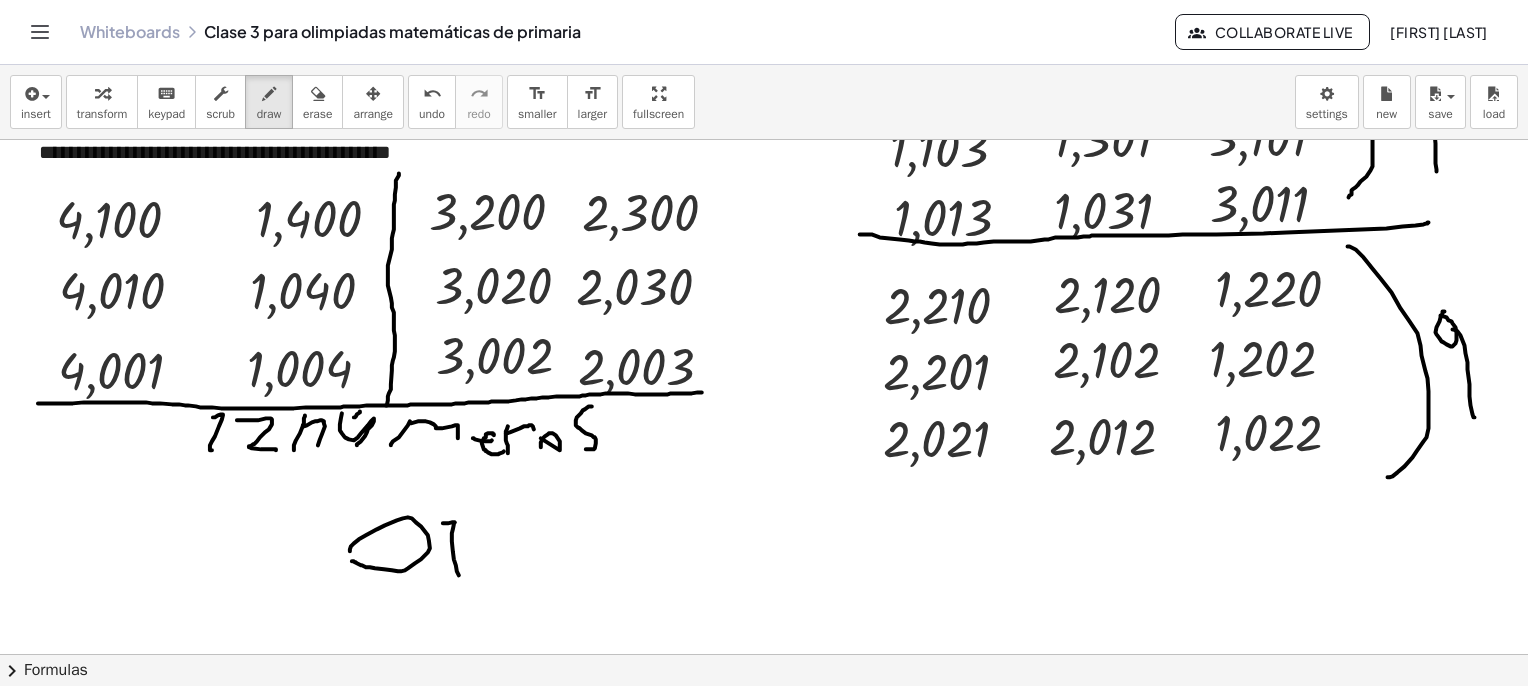 drag, startPoint x: 459, startPoint y: 575, endPoint x: 442, endPoint y: 523, distance: 54.708317 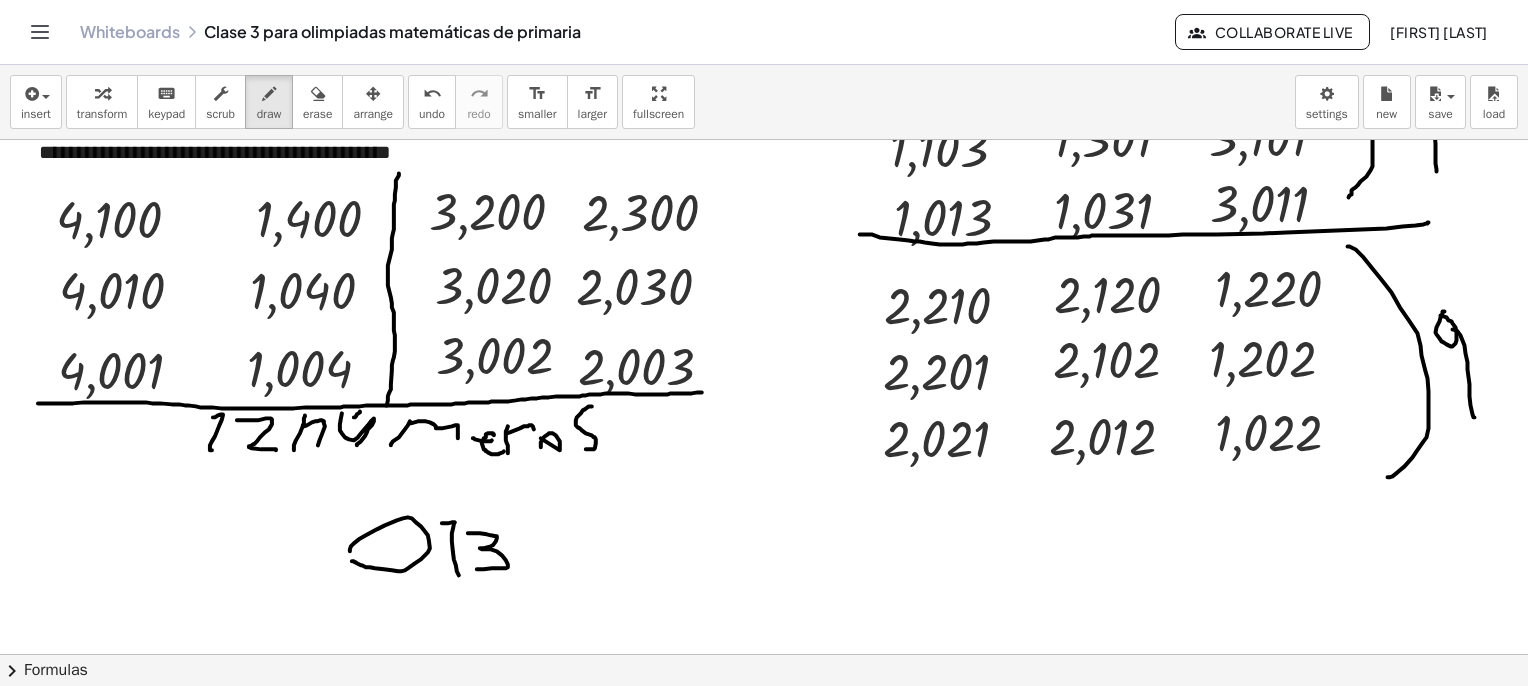 drag, startPoint x: 468, startPoint y: 533, endPoint x: 475, endPoint y: 565, distance: 32.75668 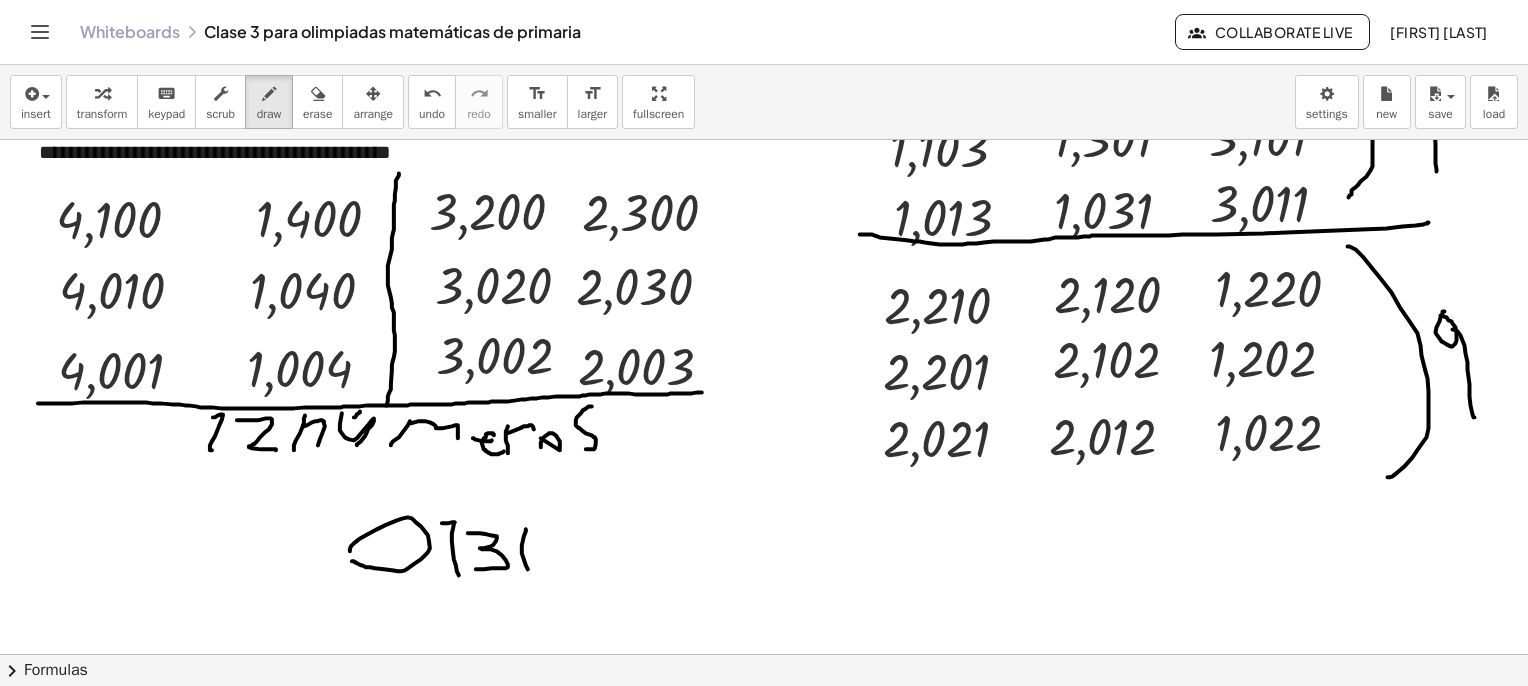 drag, startPoint x: 528, startPoint y: 569, endPoint x: 512, endPoint y: 534, distance: 38.483765 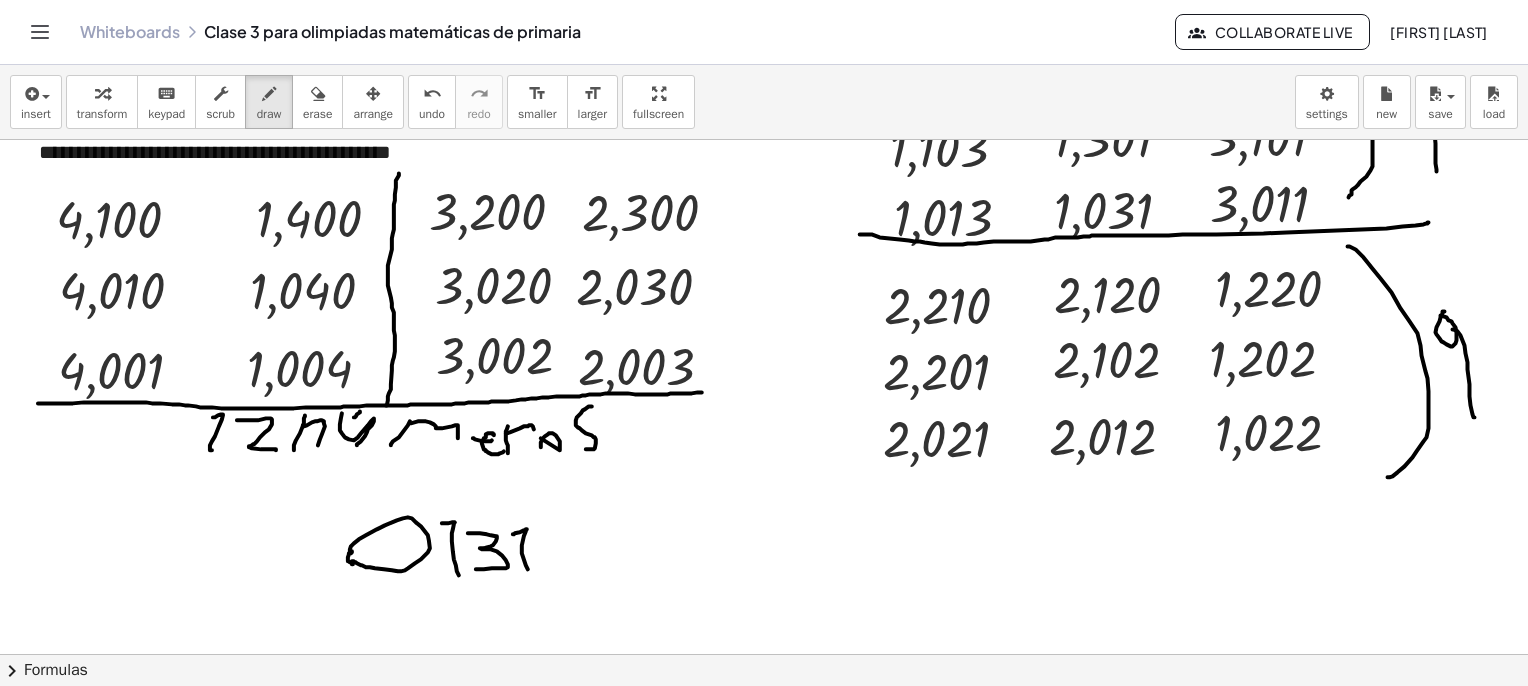 drag, startPoint x: 352, startPoint y: 563, endPoint x: 353, endPoint y: 551, distance: 12.0415945 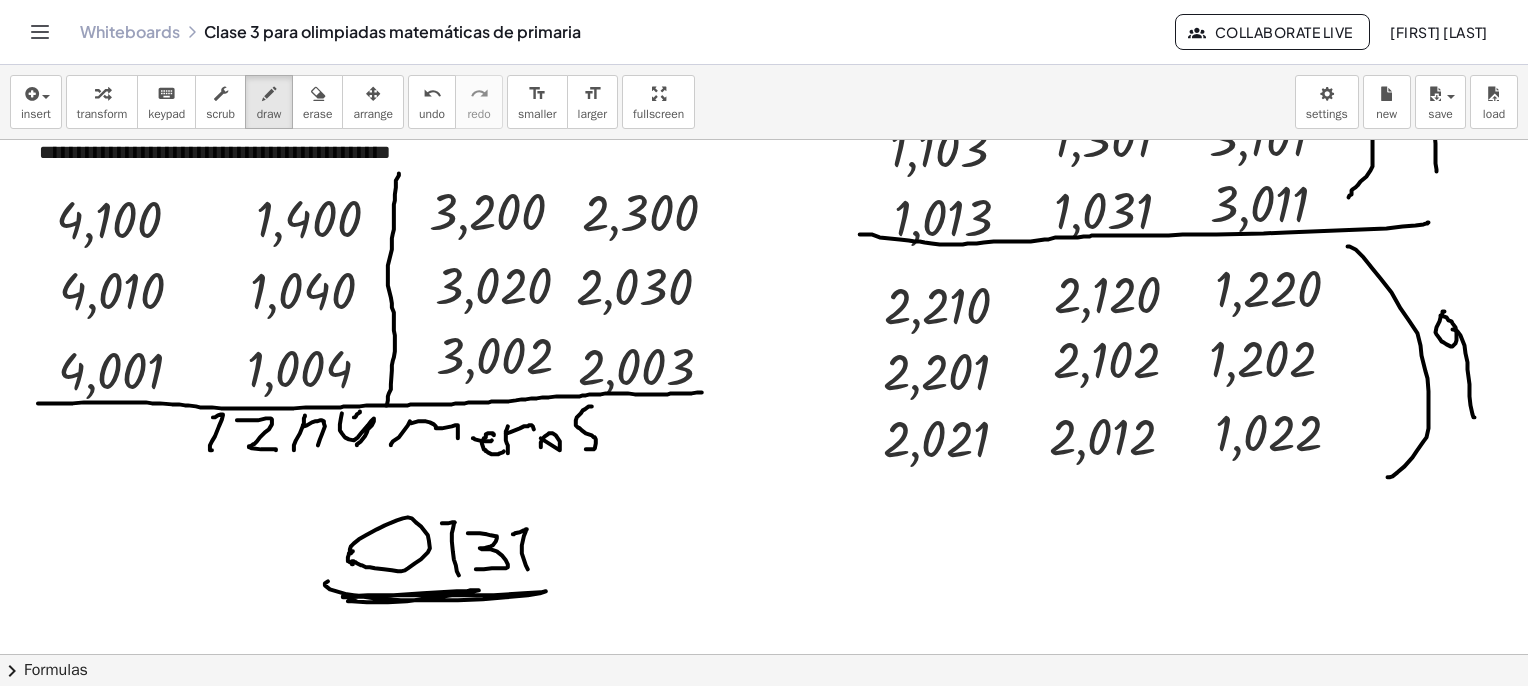 drag, startPoint x: 347, startPoint y: 594, endPoint x: 456, endPoint y: 584, distance: 109.457756 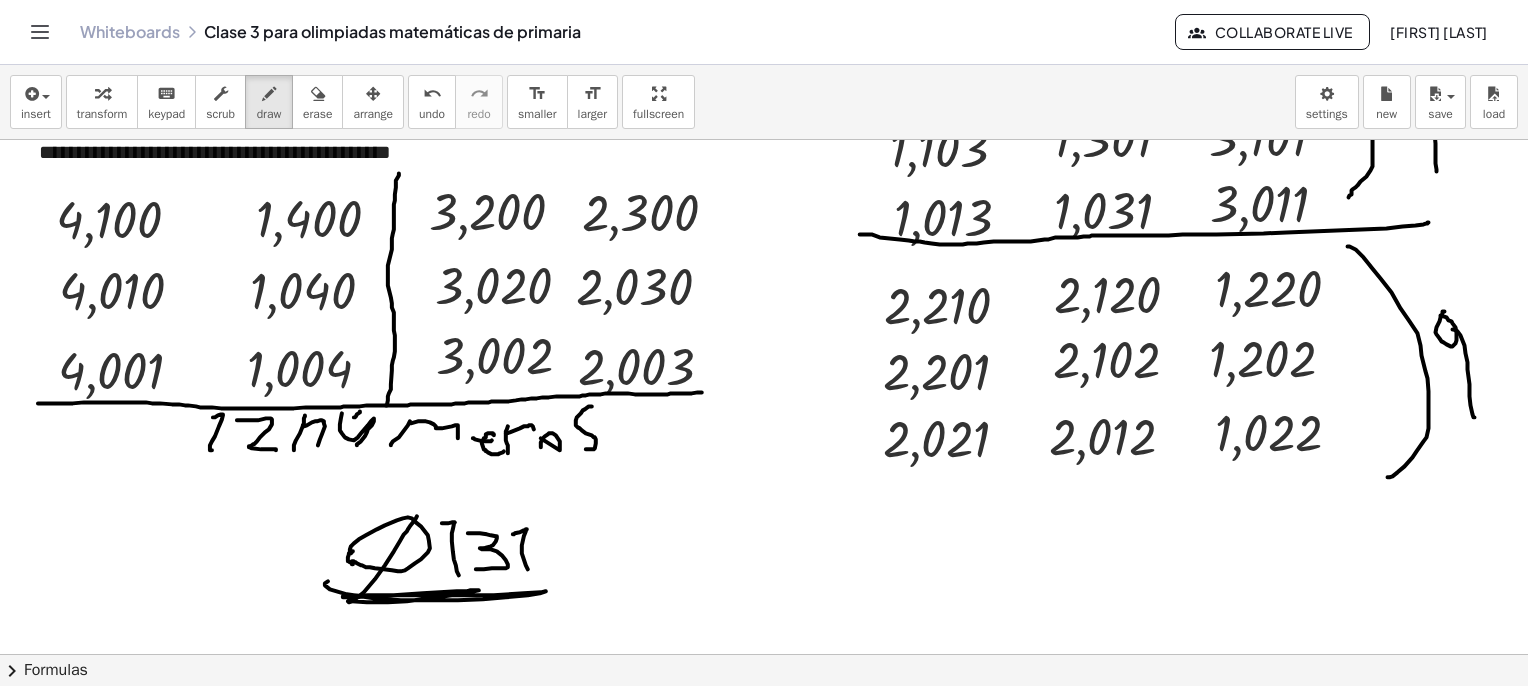 drag, startPoint x: 349, startPoint y: 602, endPoint x: 417, endPoint y: 516, distance: 109.63576 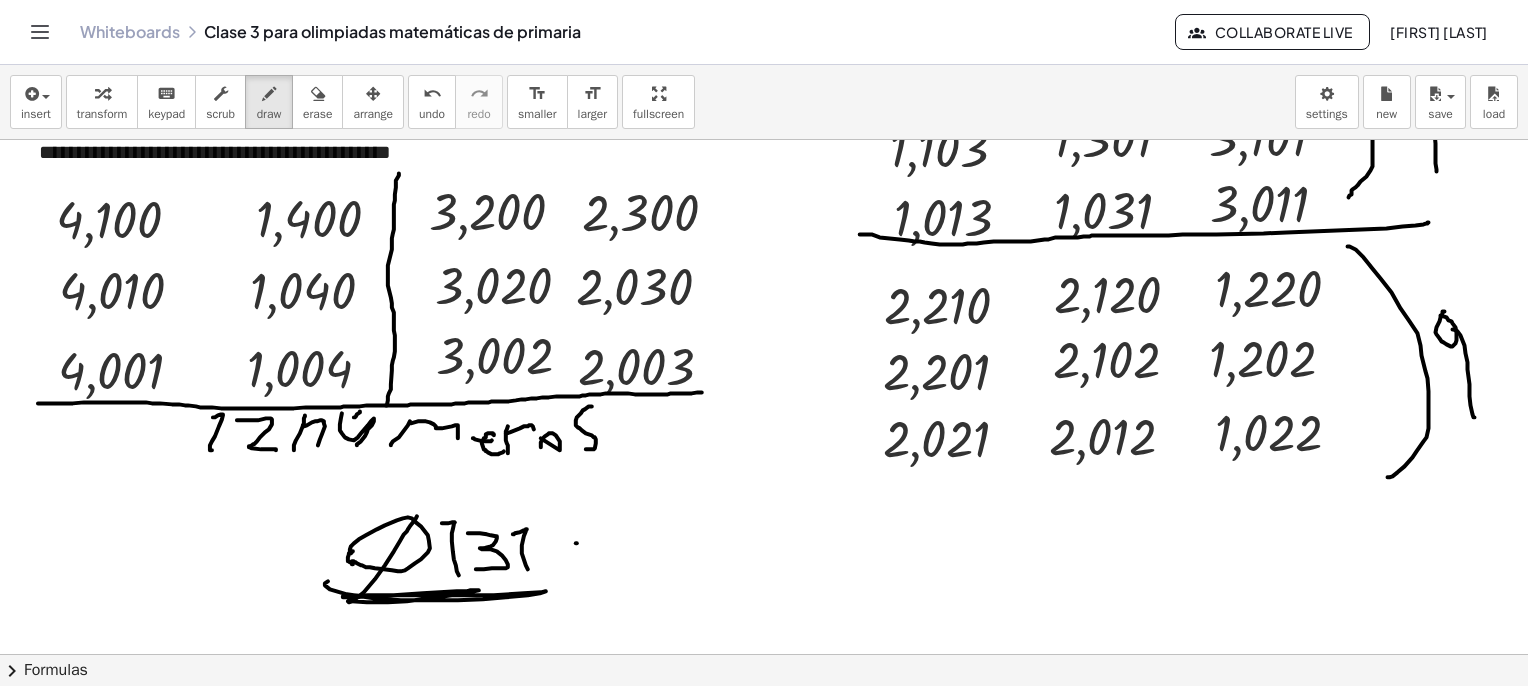 drag, startPoint x: 576, startPoint y: 543, endPoint x: 600, endPoint y: 550, distance: 25 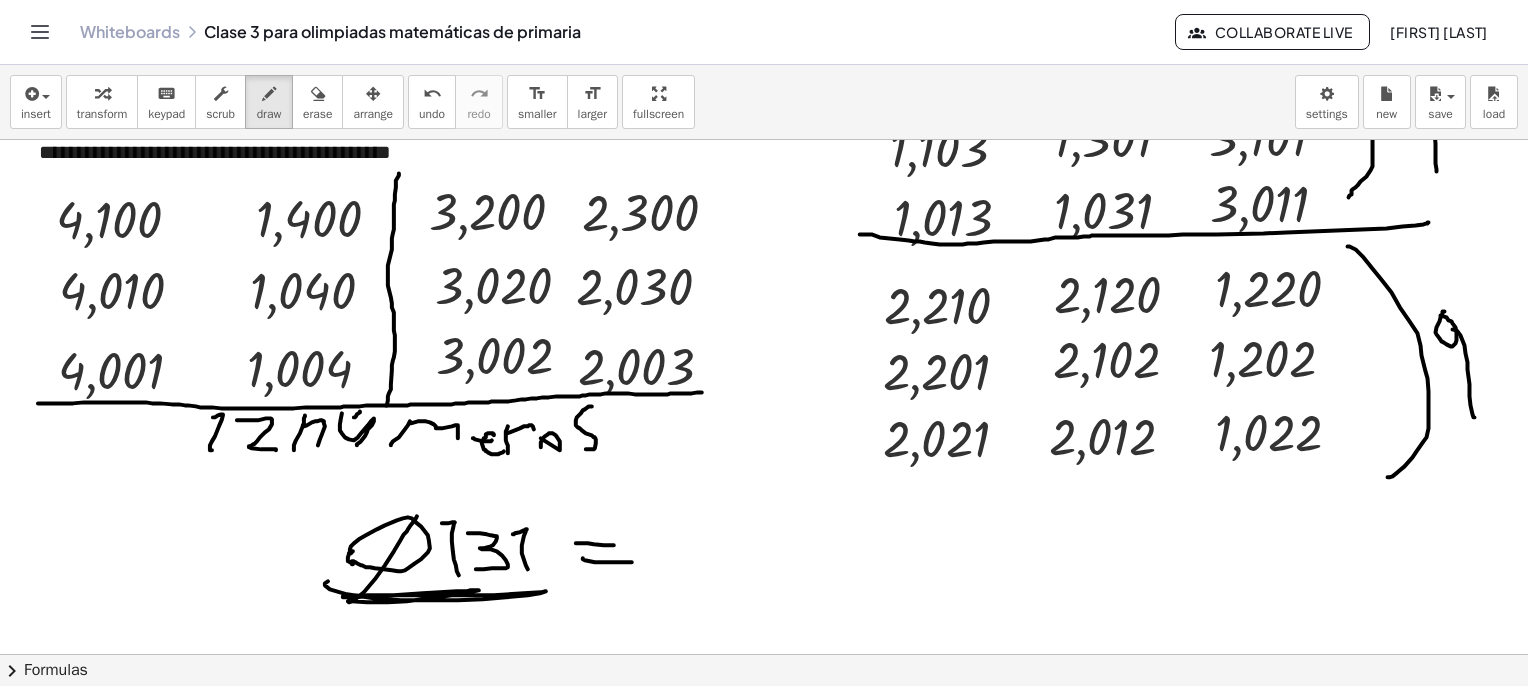 drag, startPoint x: 585, startPoint y: 560, endPoint x: 636, endPoint y: 562, distance: 51.0392 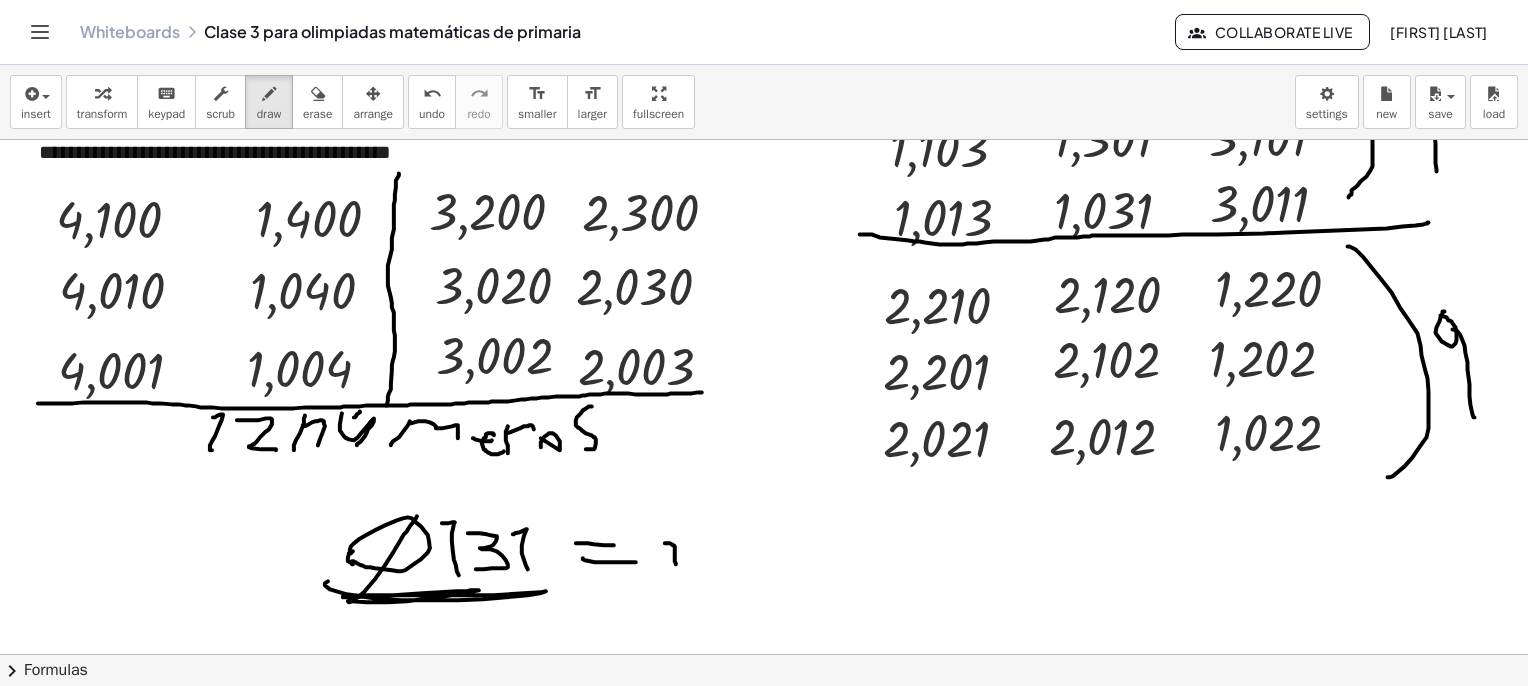 drag, startPoint x: 676, startPoint y: 564, endPoint x: 696, endPoint y: 542, distance: 29.732138 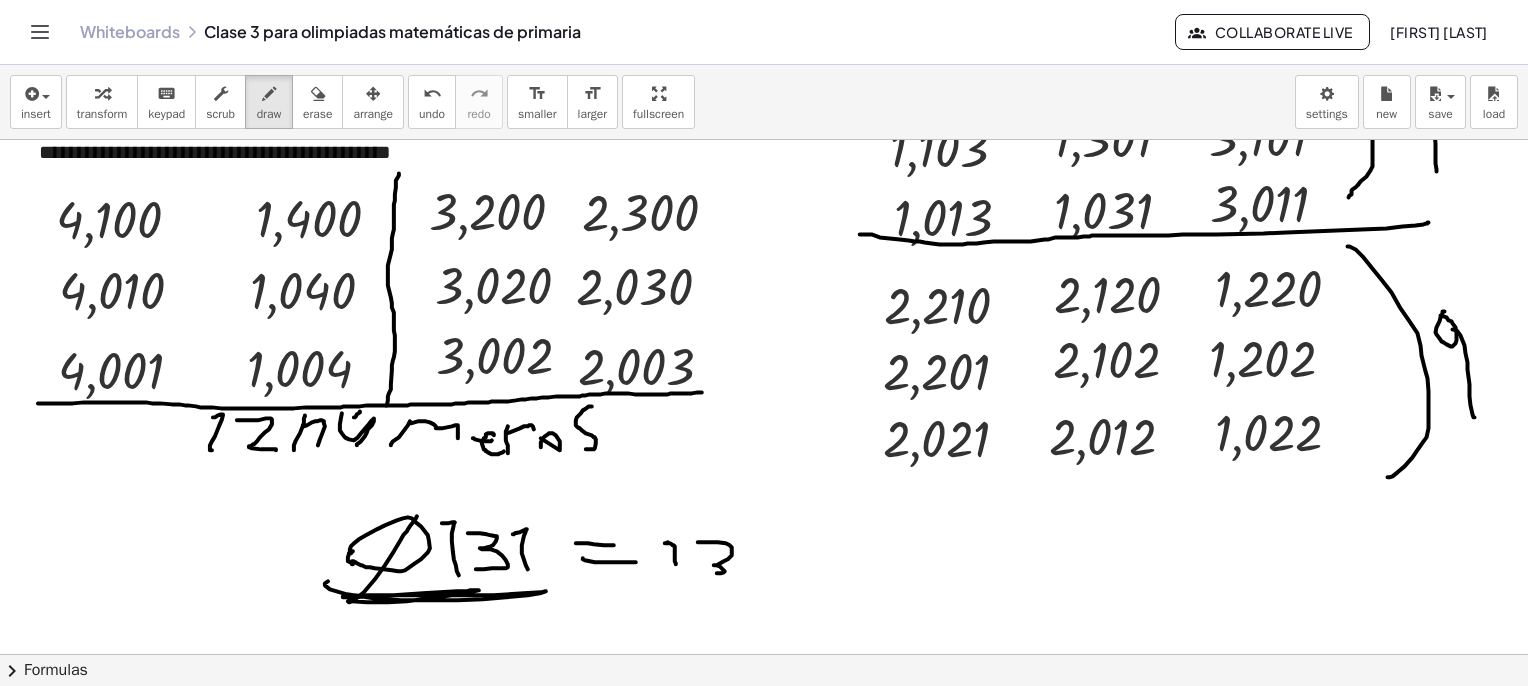 drag, startPoint x: 698, startPoint y: 542, endPoint x: 709, endPoint y: 573, distance: 32.89377 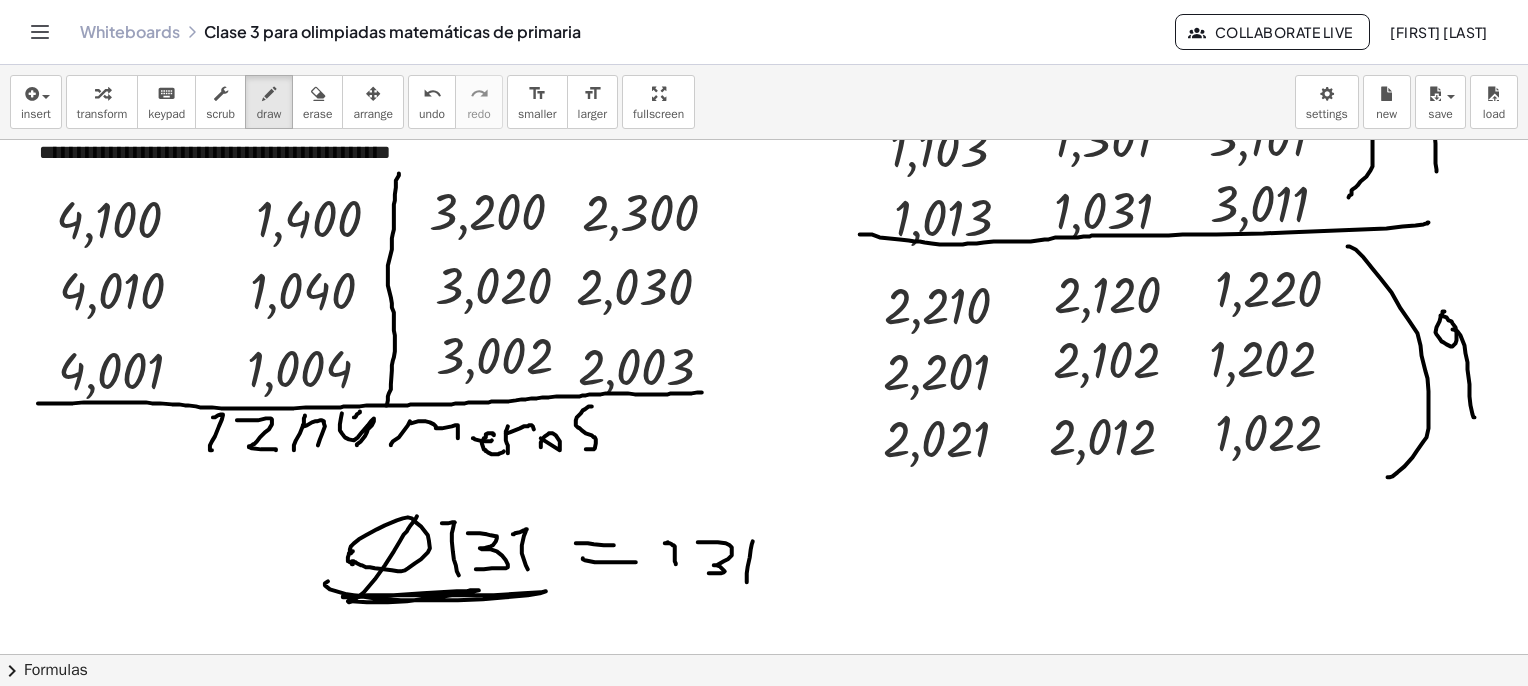 drag, startPoint x: 748, startPoint y: 566, endPoint x: 747, endPoint y: 541, distance: 25.019993 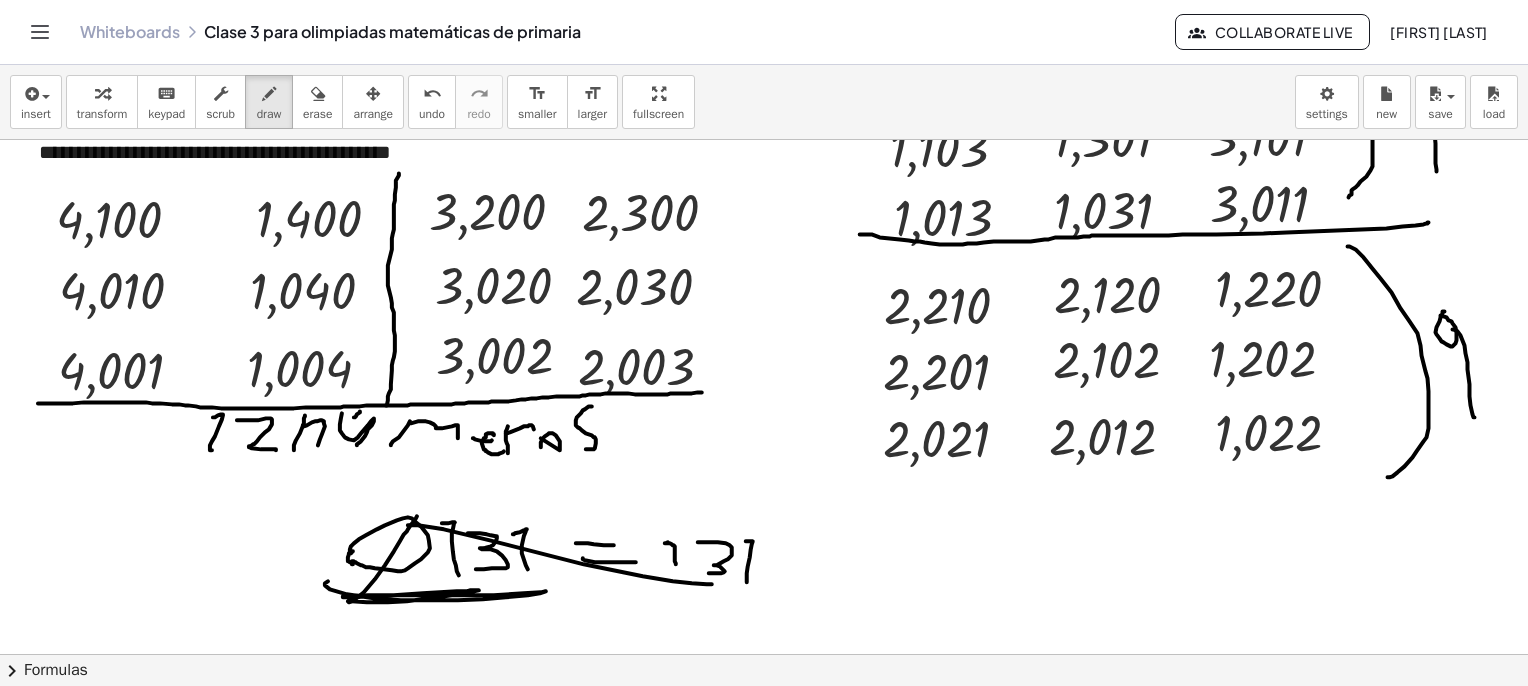drag, startPoint x: 408, startPoint y: 525, endPoint x: 584, endPoint y: 591, distance: 187.96808 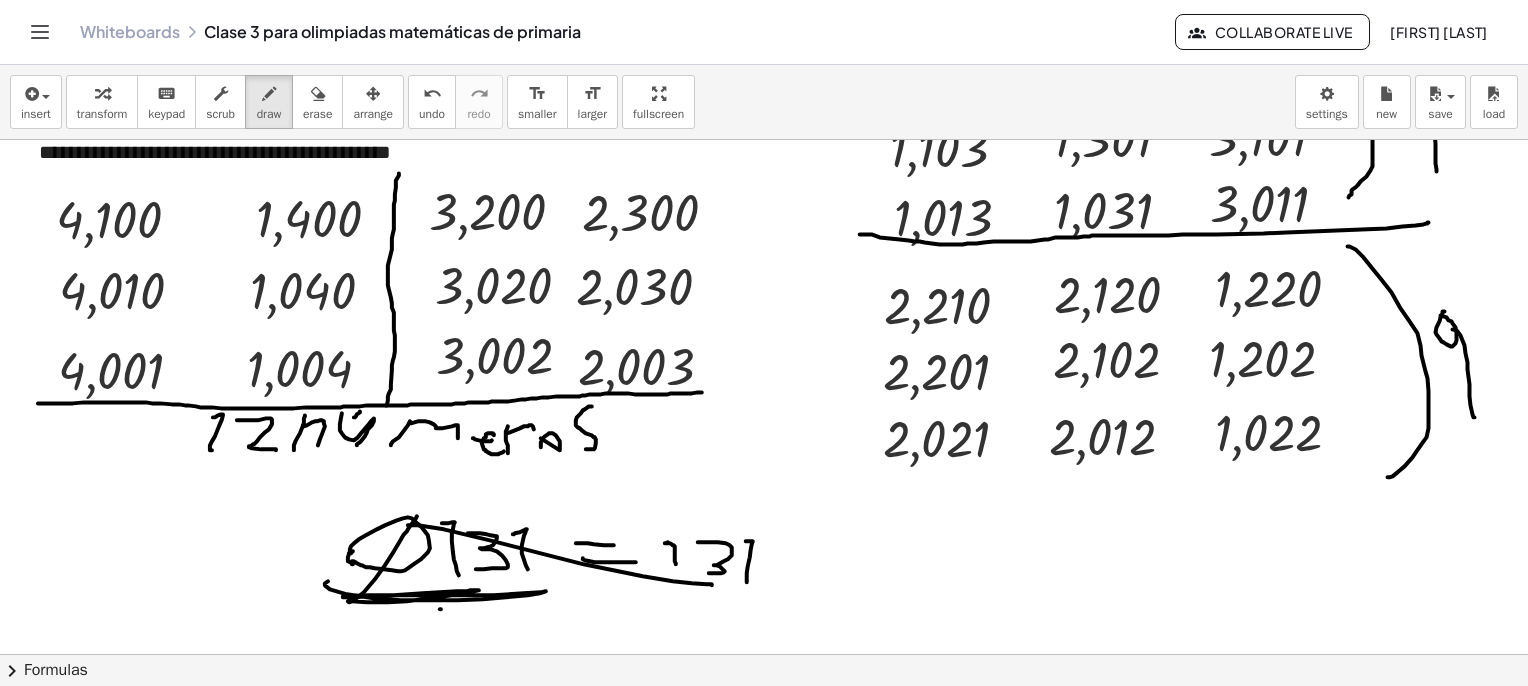 drag, startPoint x: 440, startPoint y: 609, endPoint x: 795, endPoint y: 583, distance: 355.95084 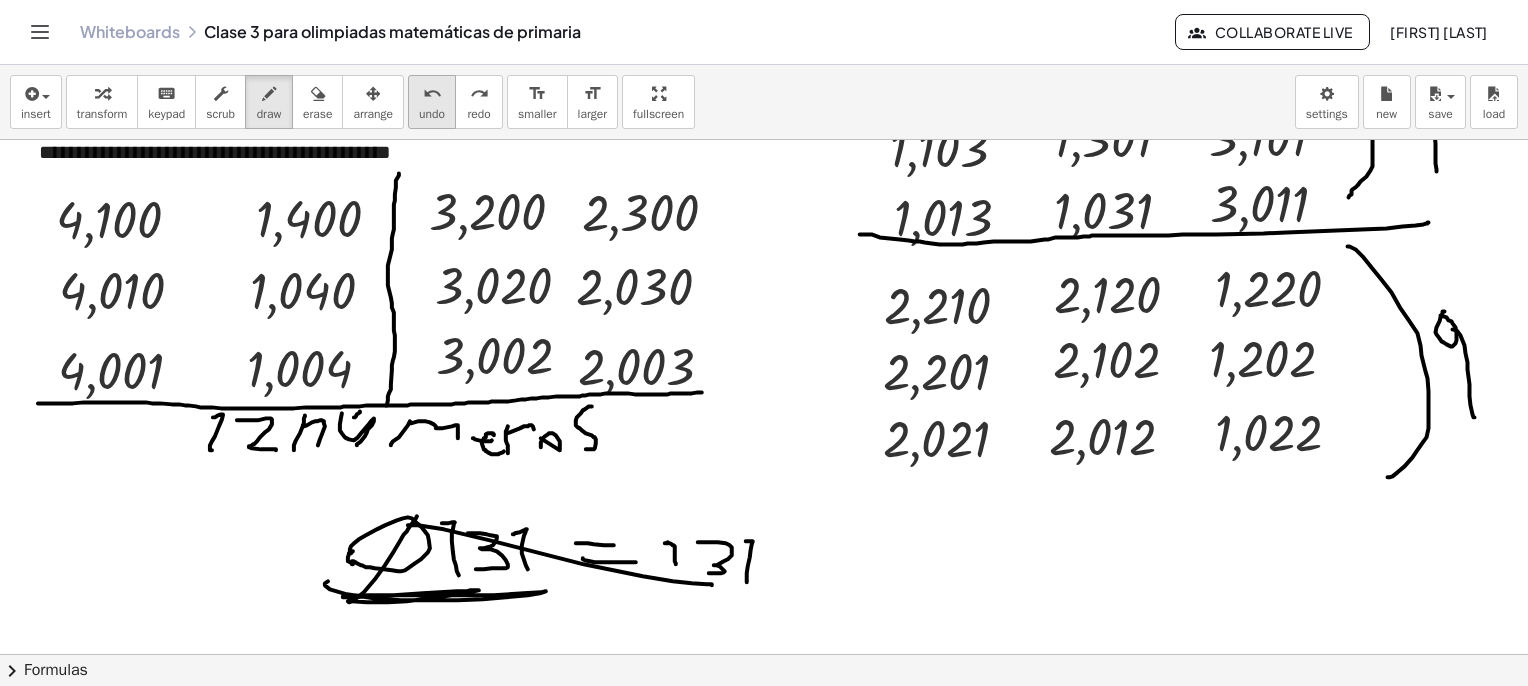 click on "undo" at bounding box center [432, 114] 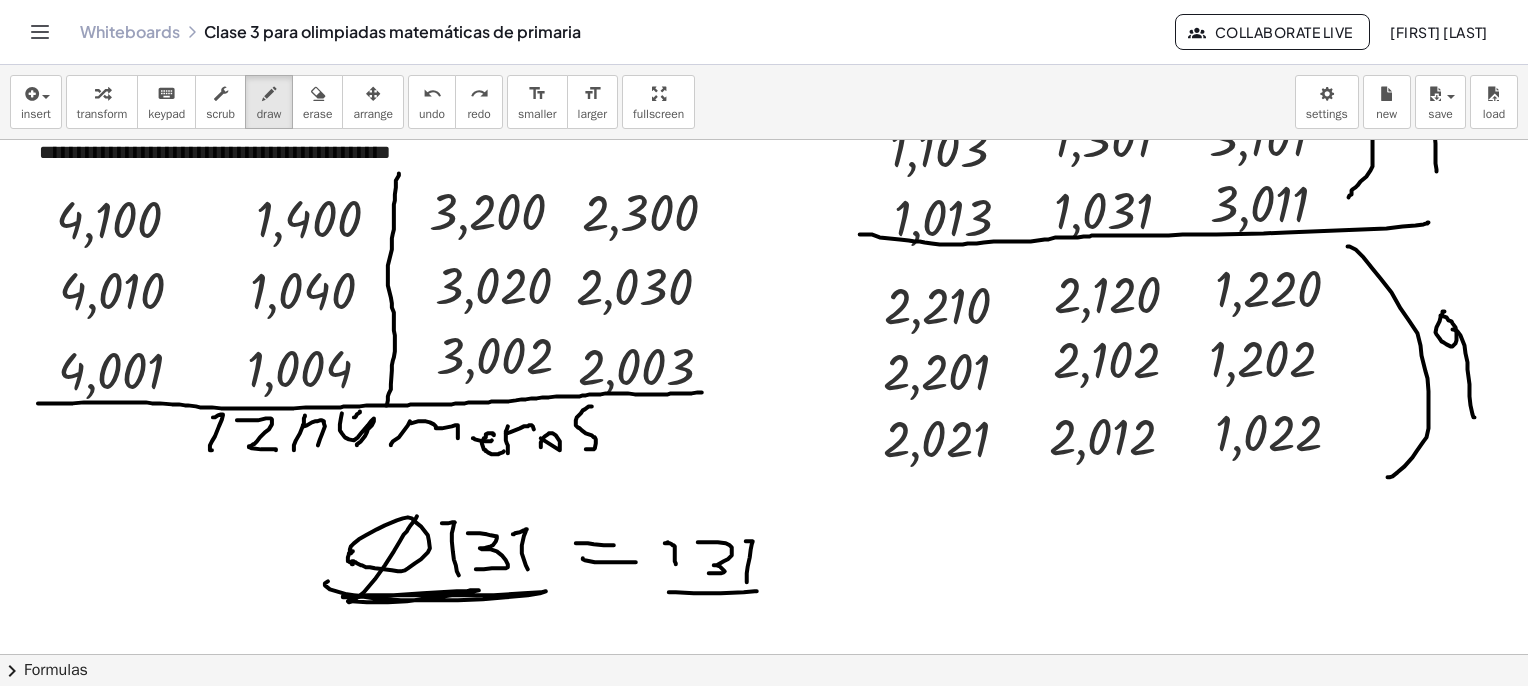 drag, startPoint x: 669, startPoint y: 592, endPoint x: 757, endPoint y: 591, distance: 88.005684 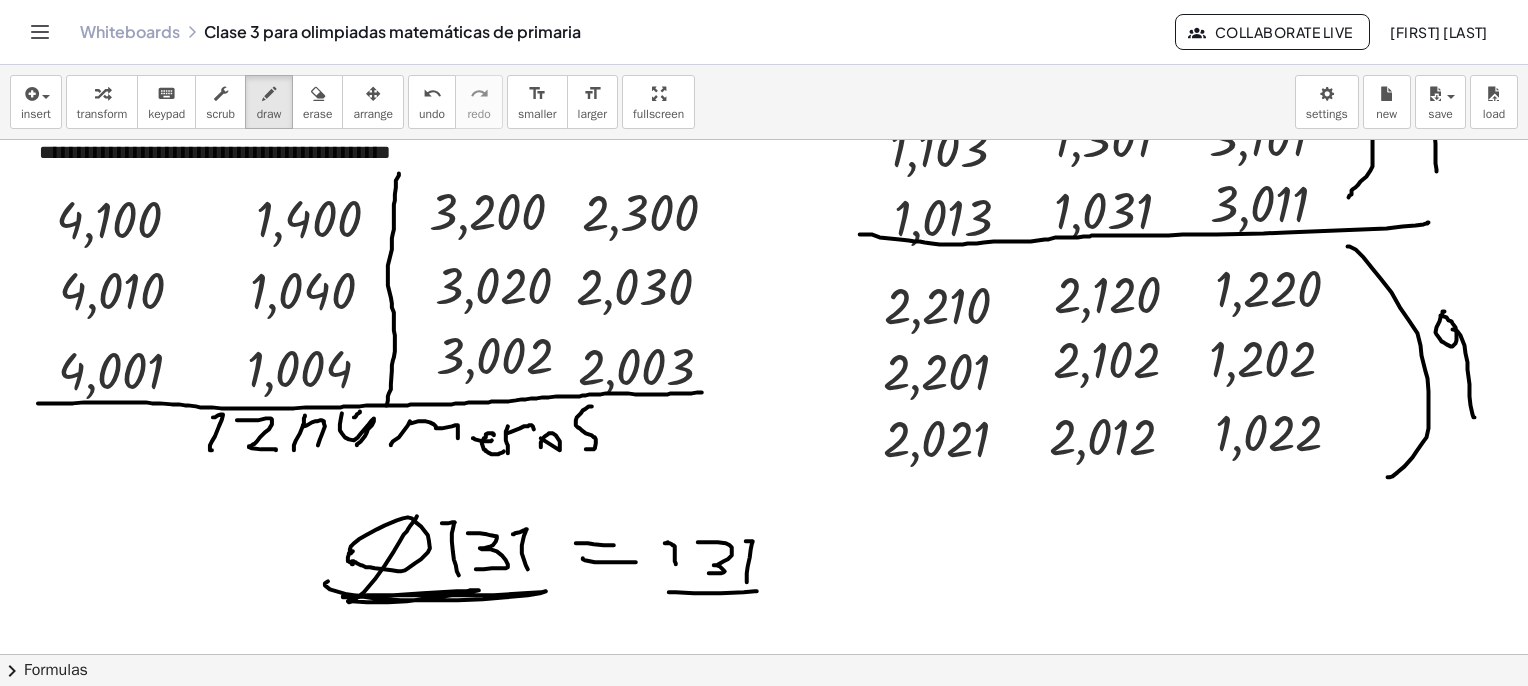 scroll, scrollTop: 2262, scrollLeft: 0, axis: vertical 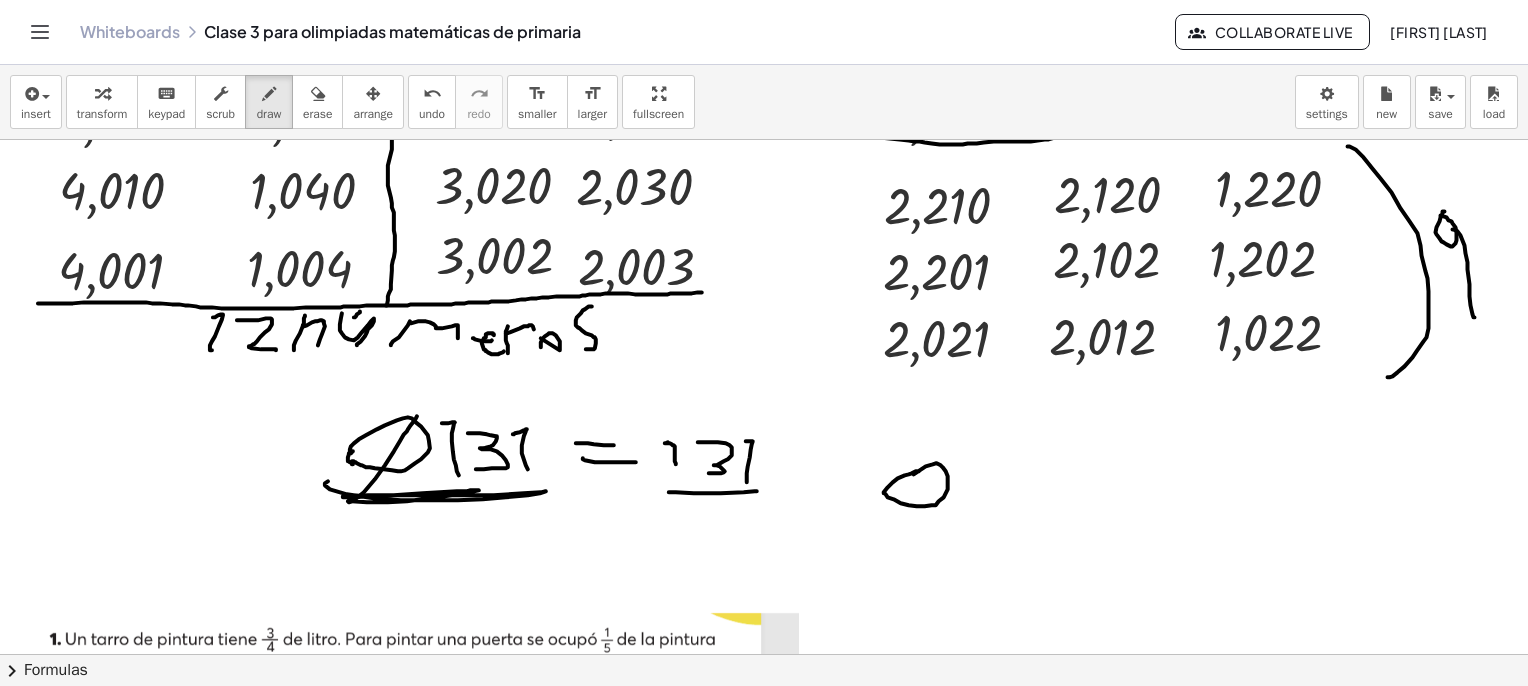 click at bounding box center (787, 1565) 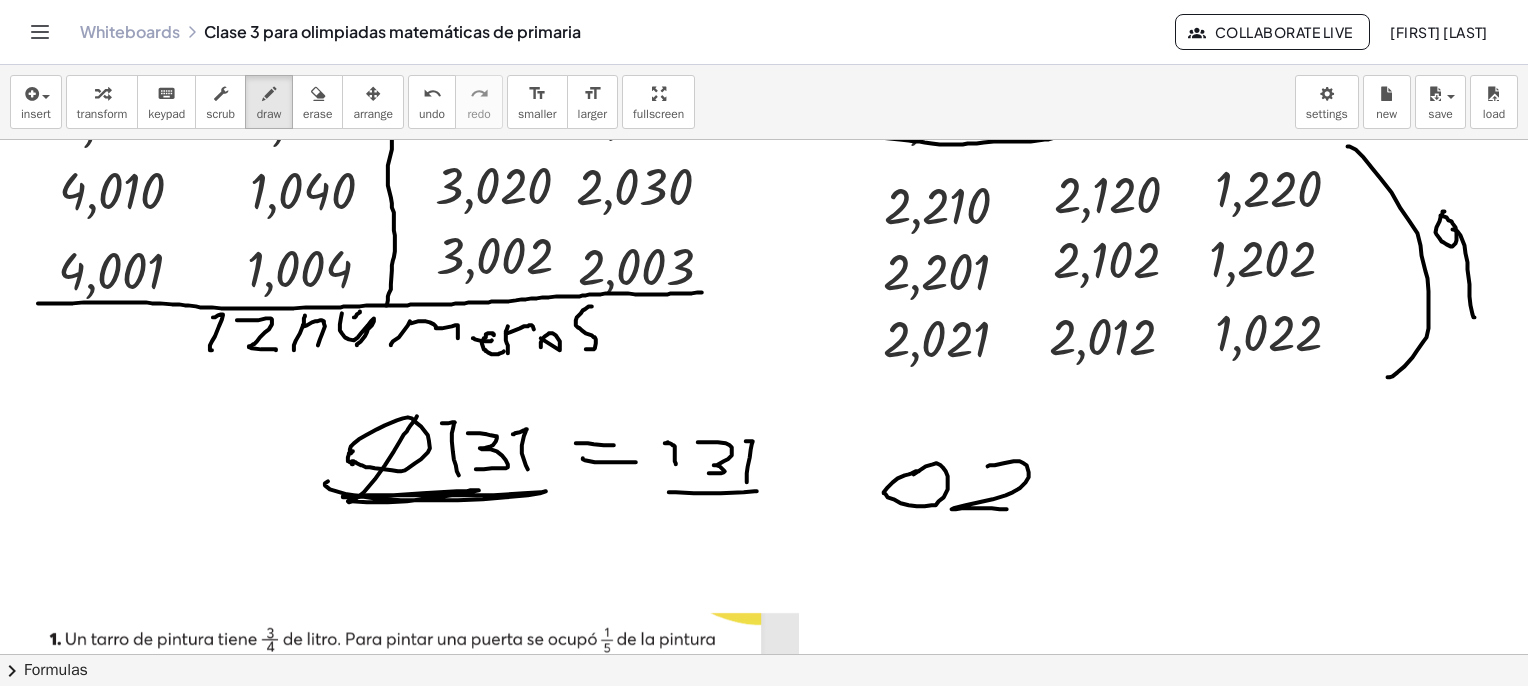 drag, startPoint x: 988, startPoint y: 466, endPoint x: 1007, endPoint y: 509, distance: 47.010635 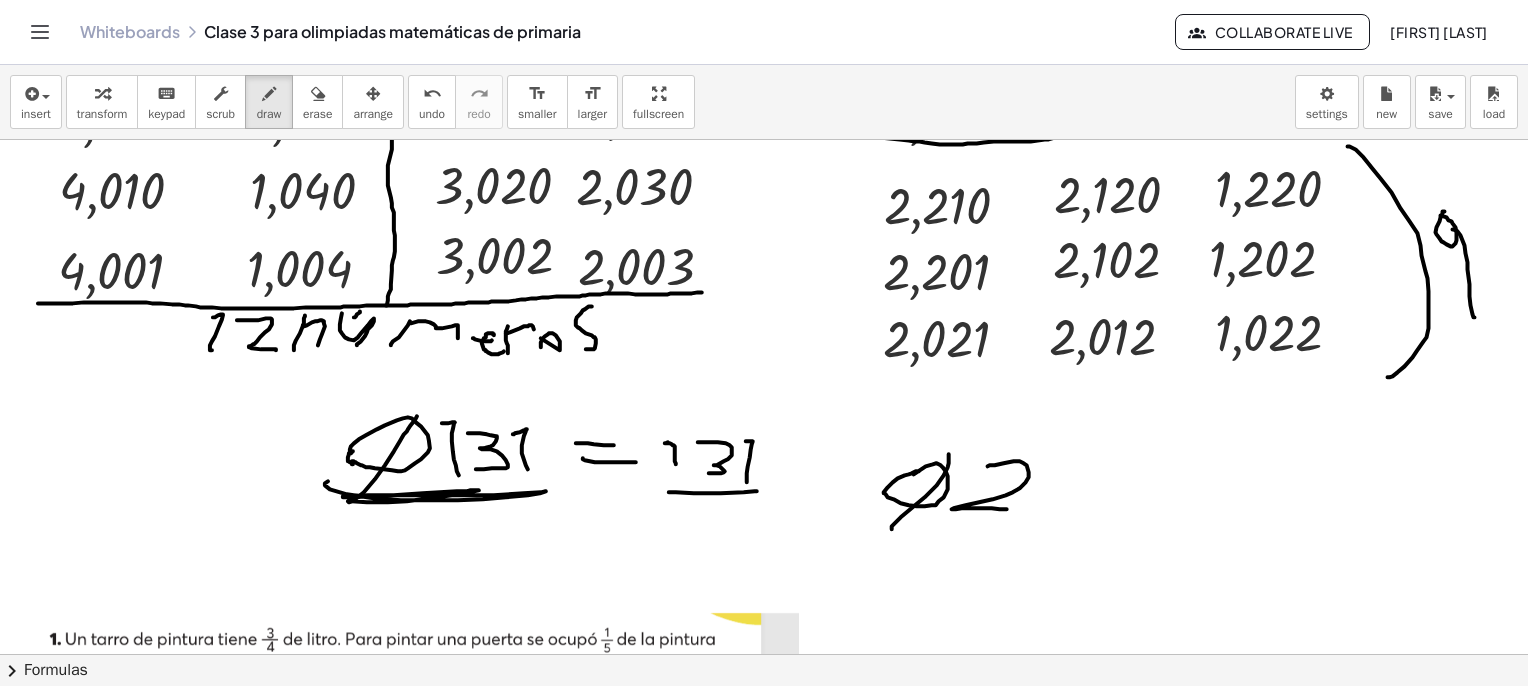 drag, startPoint x: 892, startPoint y: 529, endPoint x: 949, endPoint y: 453, distance: 95 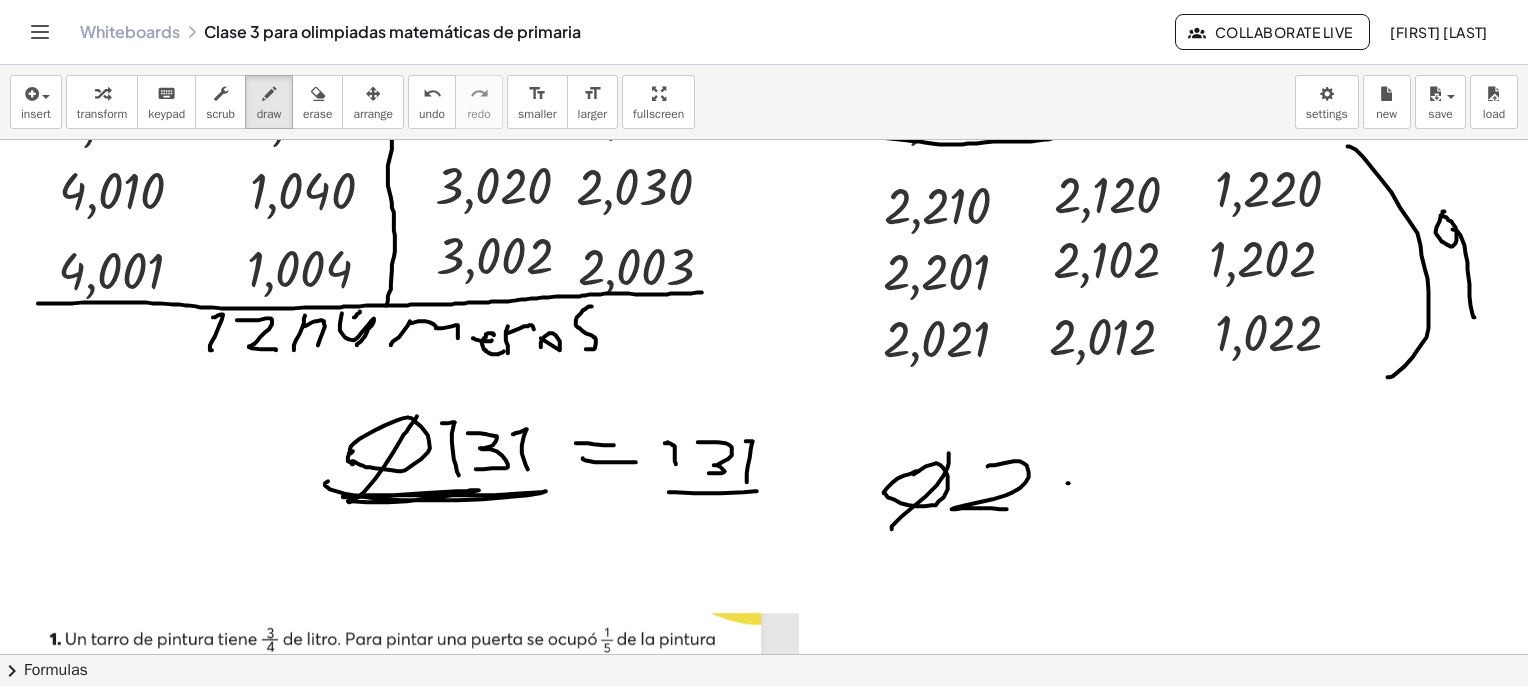 drag, startPoint x: 1068, startPoint y: 483, endPoint x: 1108, endPoint y: 481, distance: 40.04997 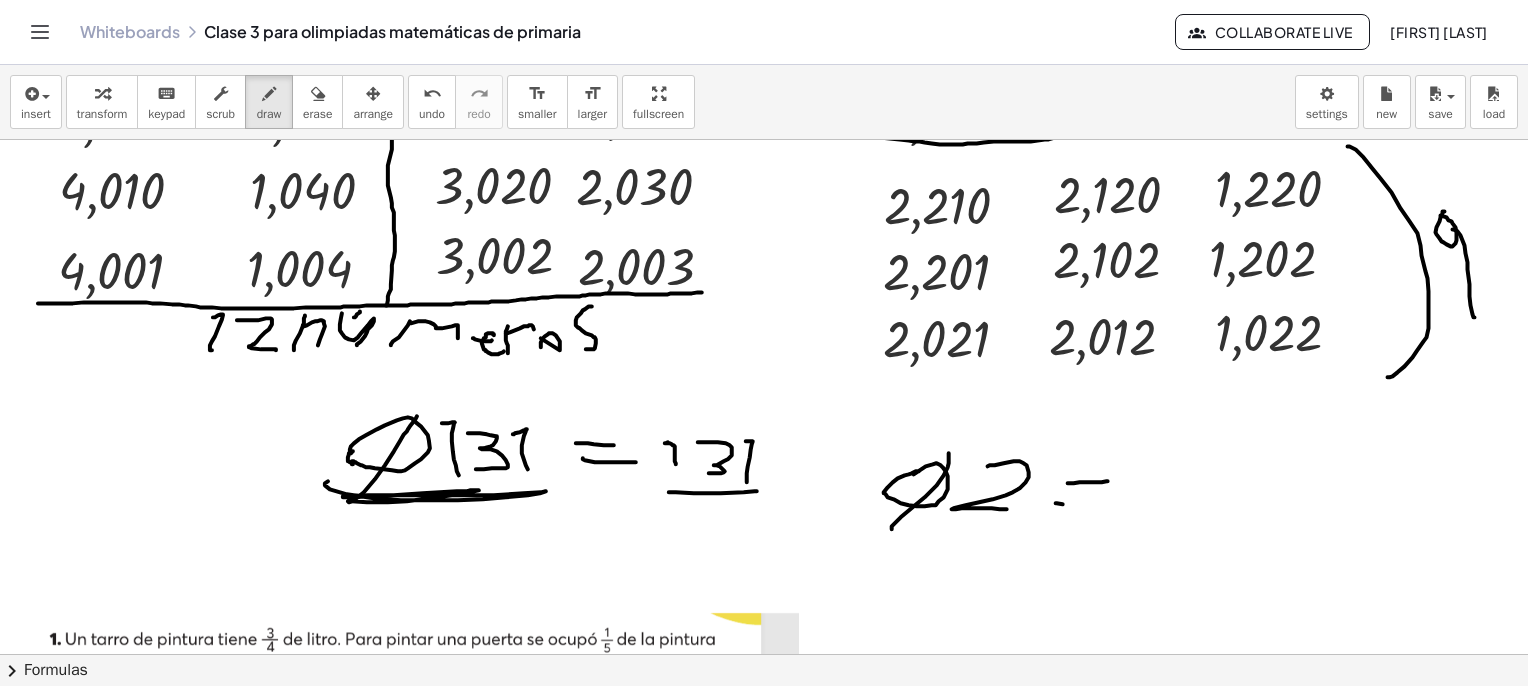 drag, startPoint x: 1057, startPoint y: 503, endPoint x: 1121, endPoint y: 500, distance: 64.070274 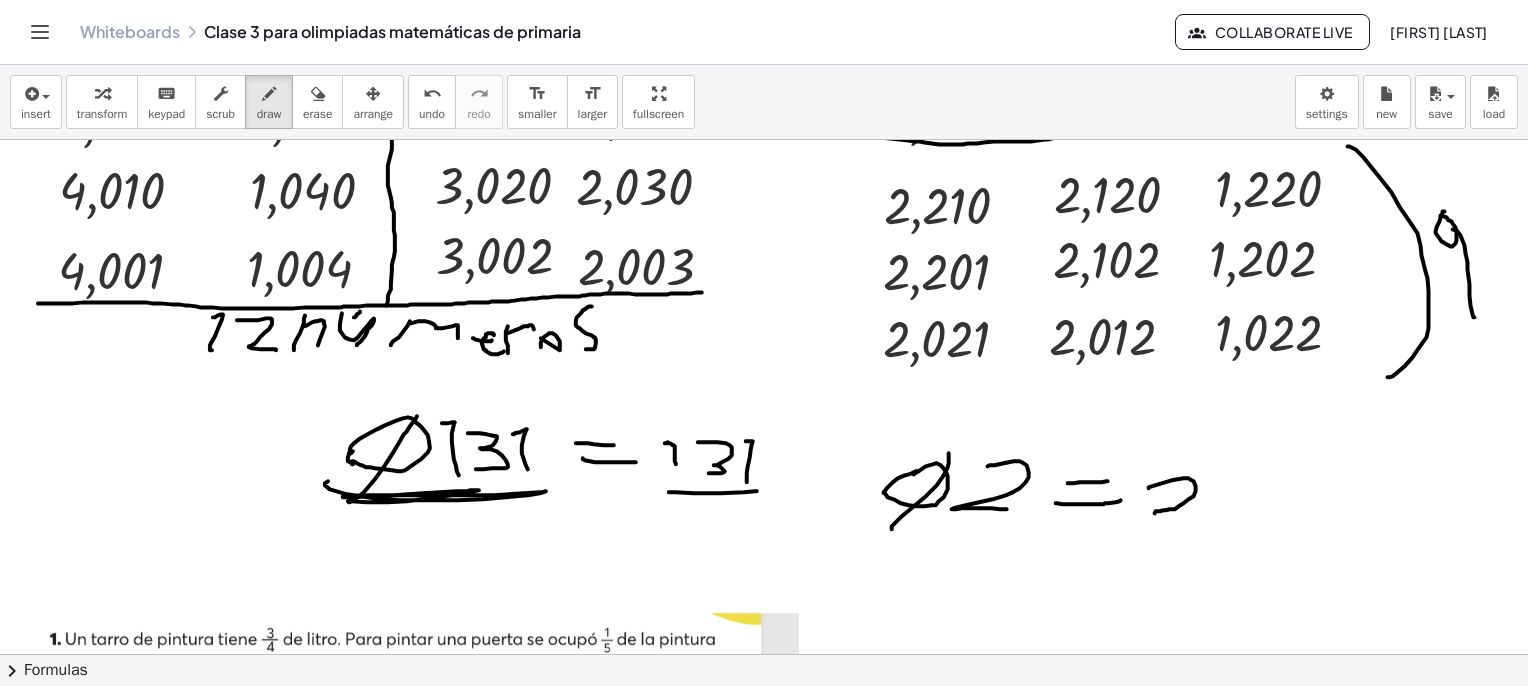 drag, startPoint x: 1149, startPoint y: 488, endPoint x: 1188, endPoint y: 514, distance: 46.872166 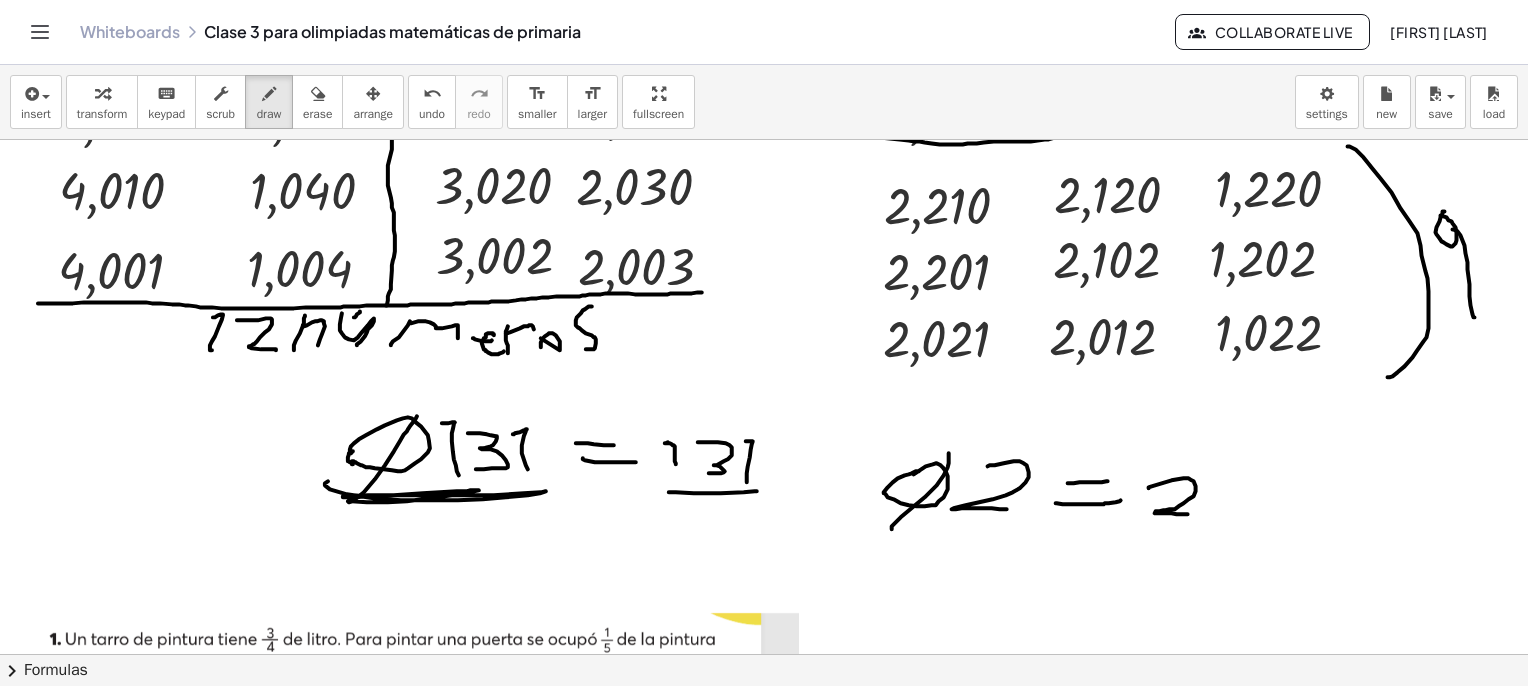 click at bounding box center (318, 94) 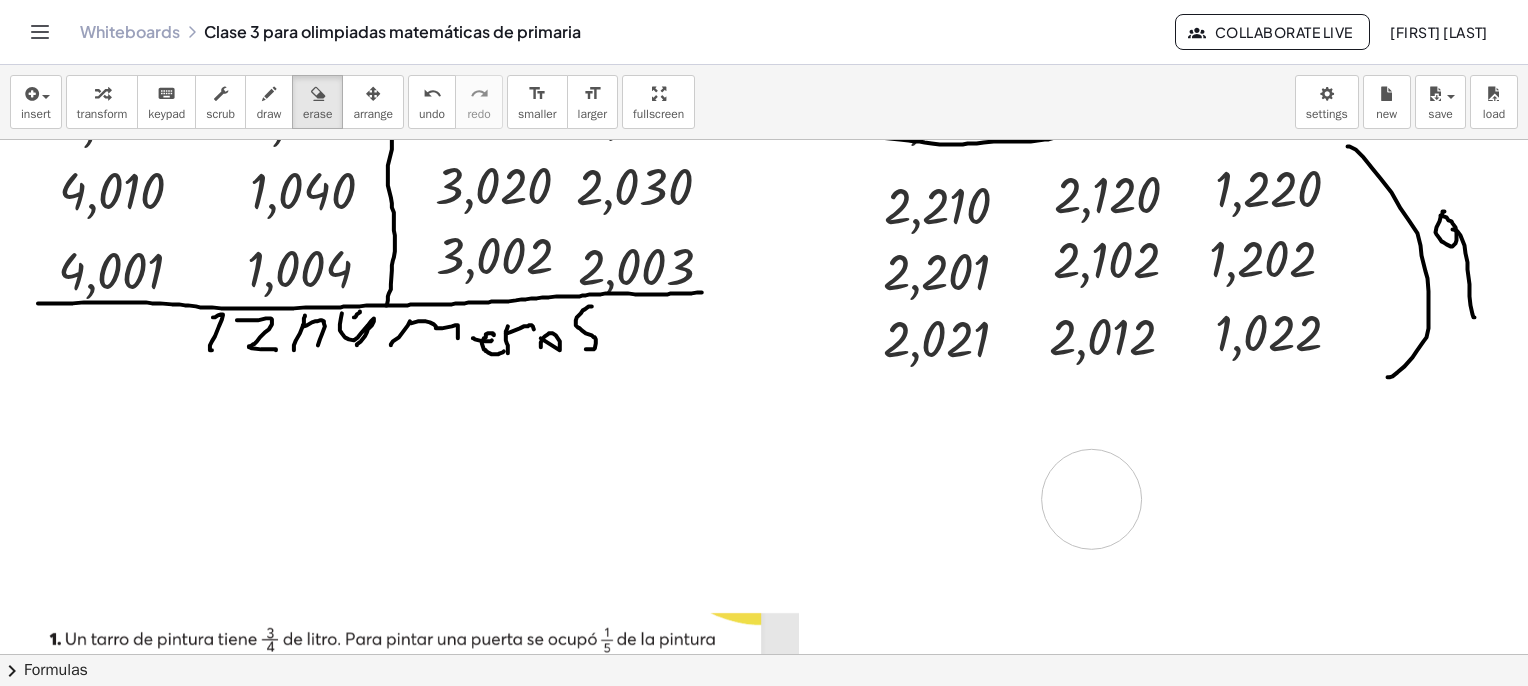 drag, startPoint x: 306, startPoint y: 476, endPoint x: 1148, endPoint y: 498, distance: 842.28735 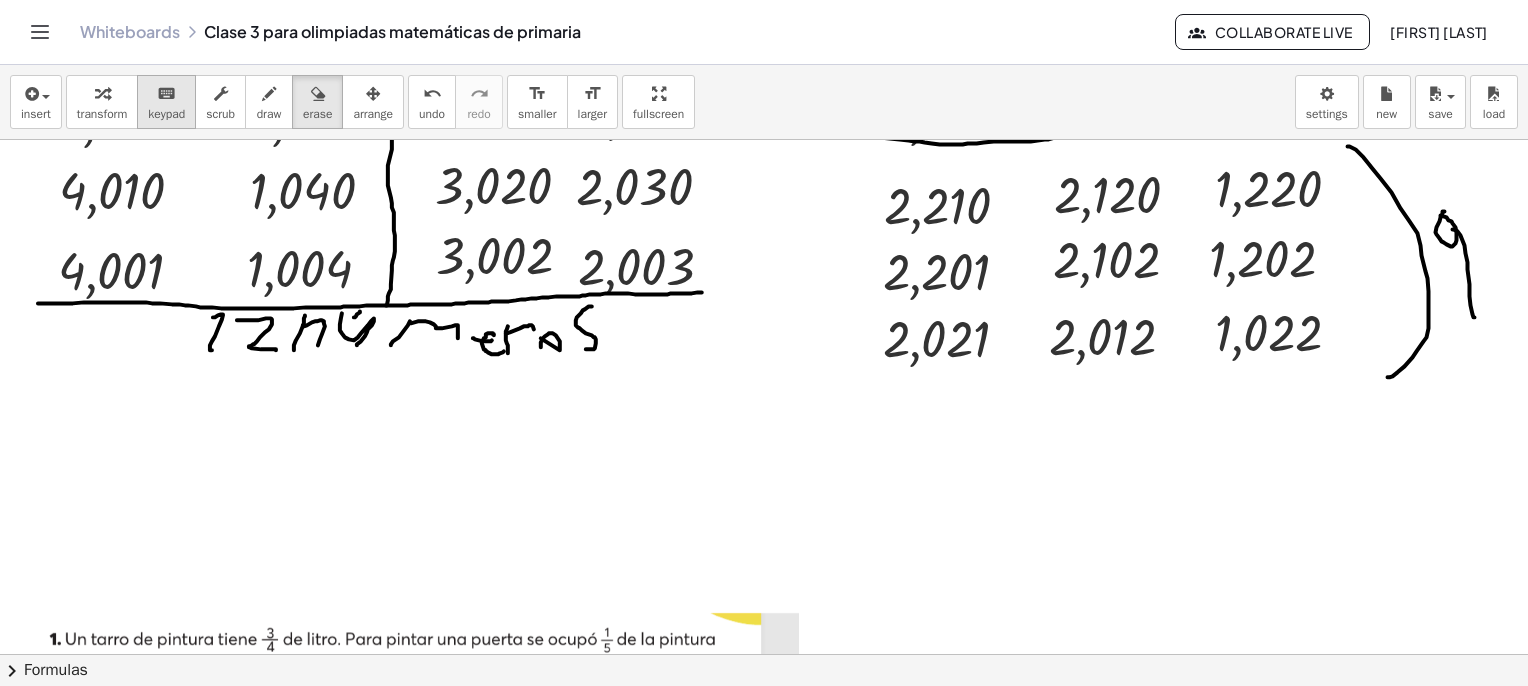 scroll, scrollTop: 2162, scrollLeft: 0, axis: vertical 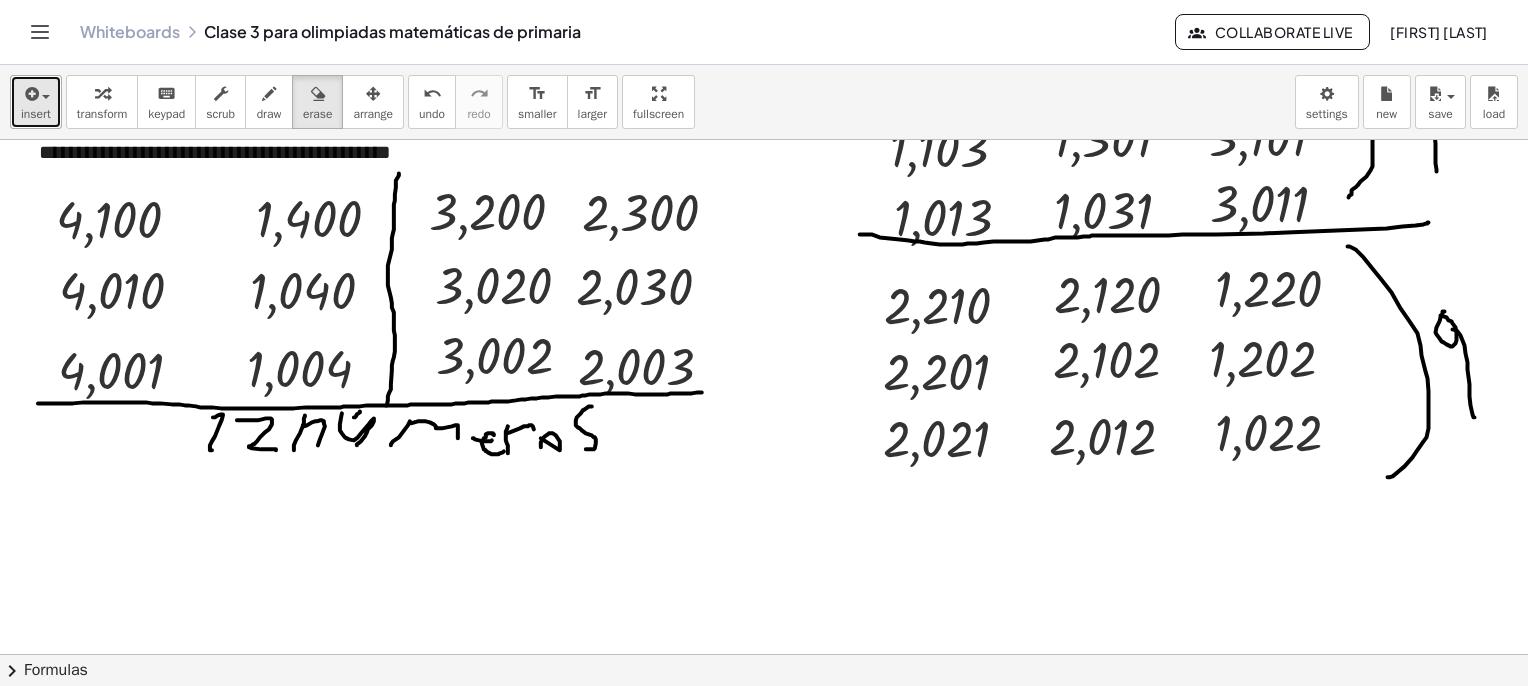 click at bounding box center [30, 94] 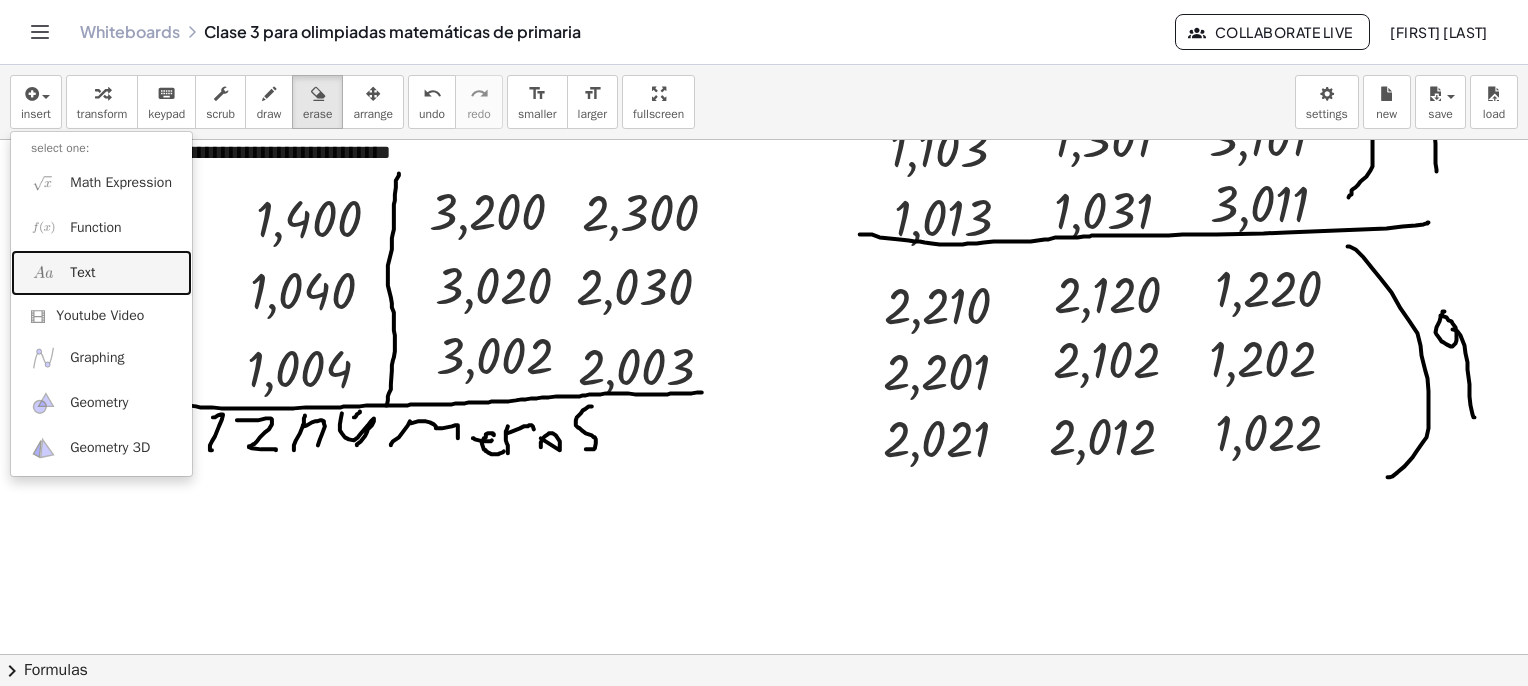 click on "Text" at bounding box center [82, 273] 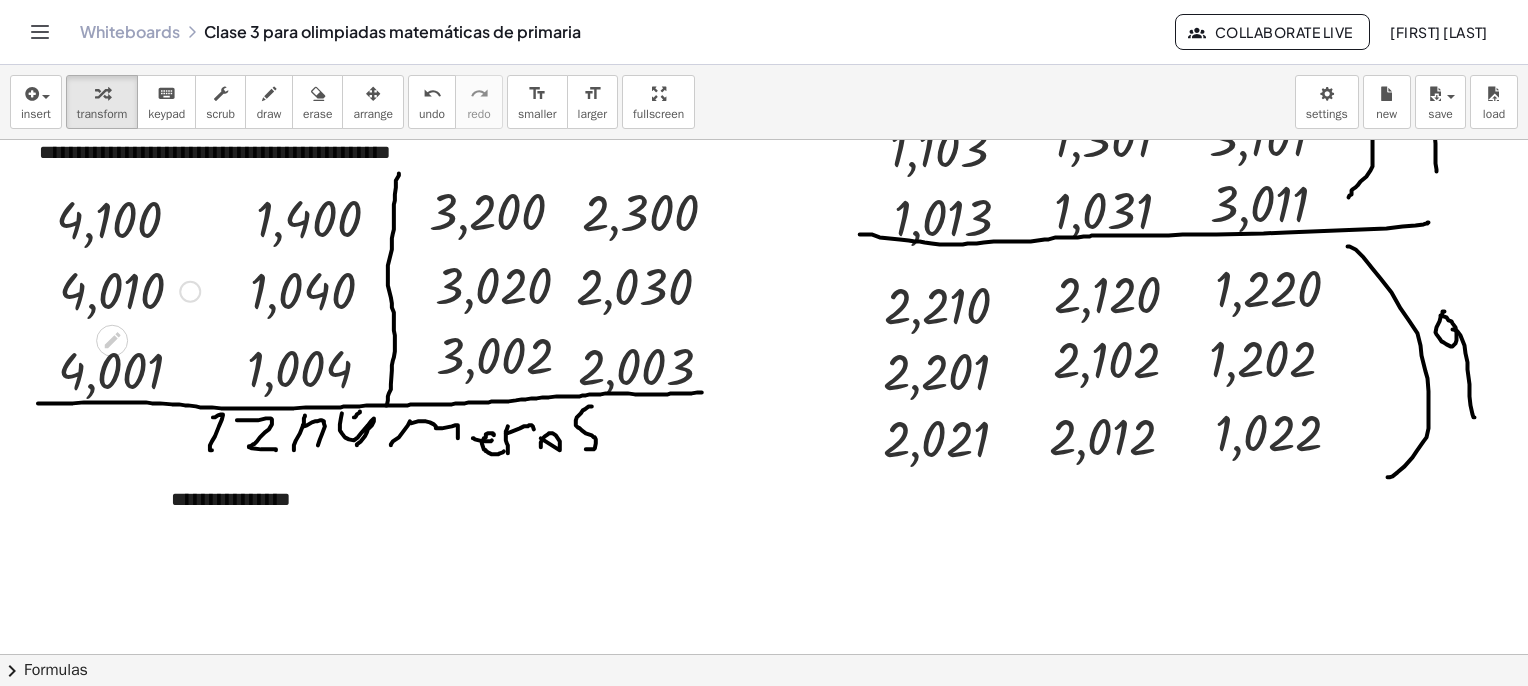 type 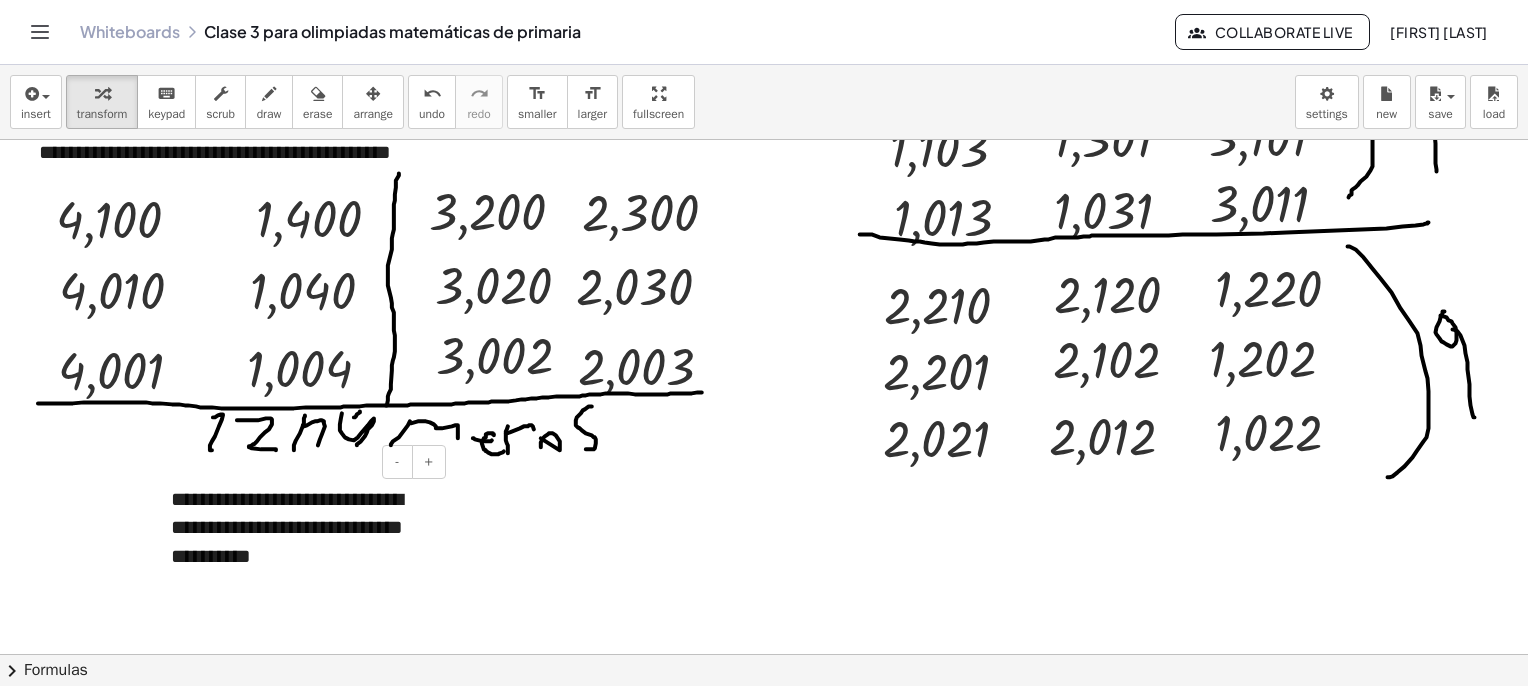 click on "**********" at bounding box center [301, 528] 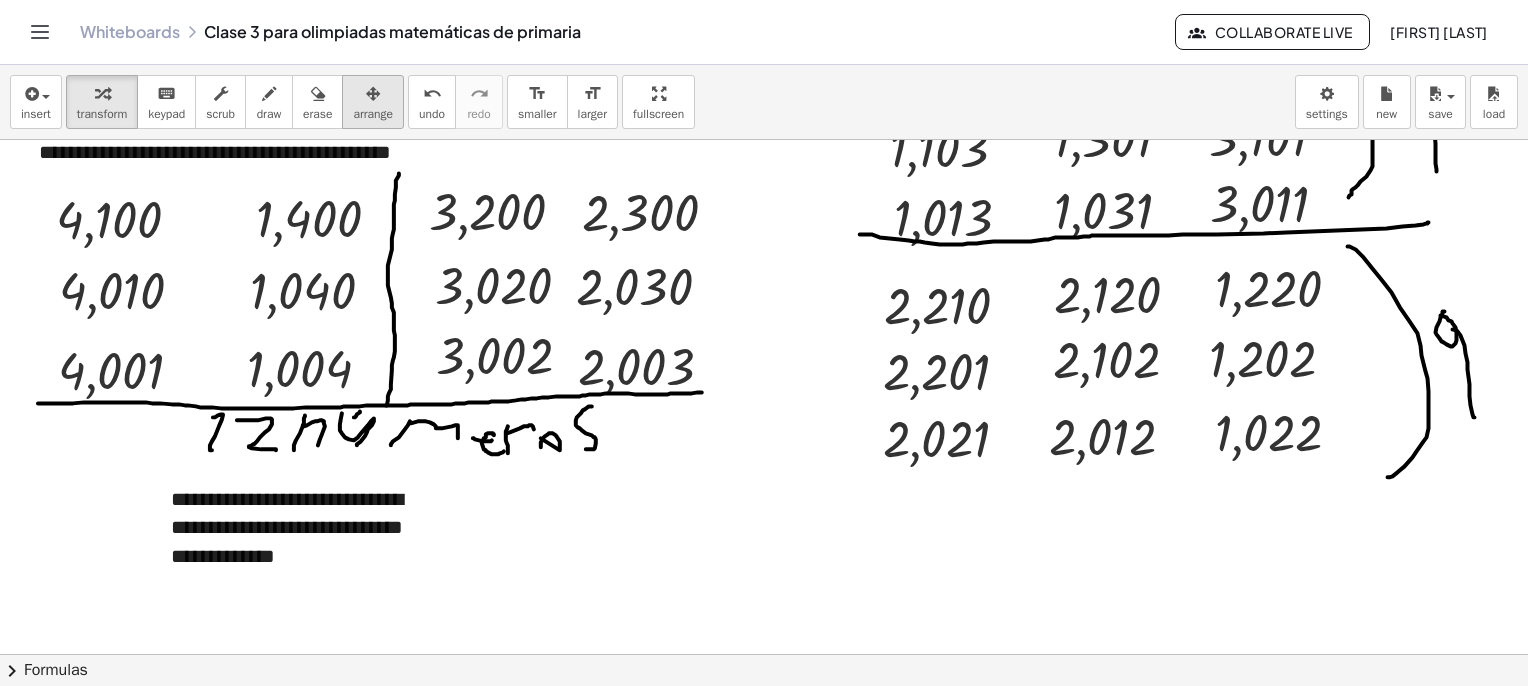 click at bounding box center (373, 93) 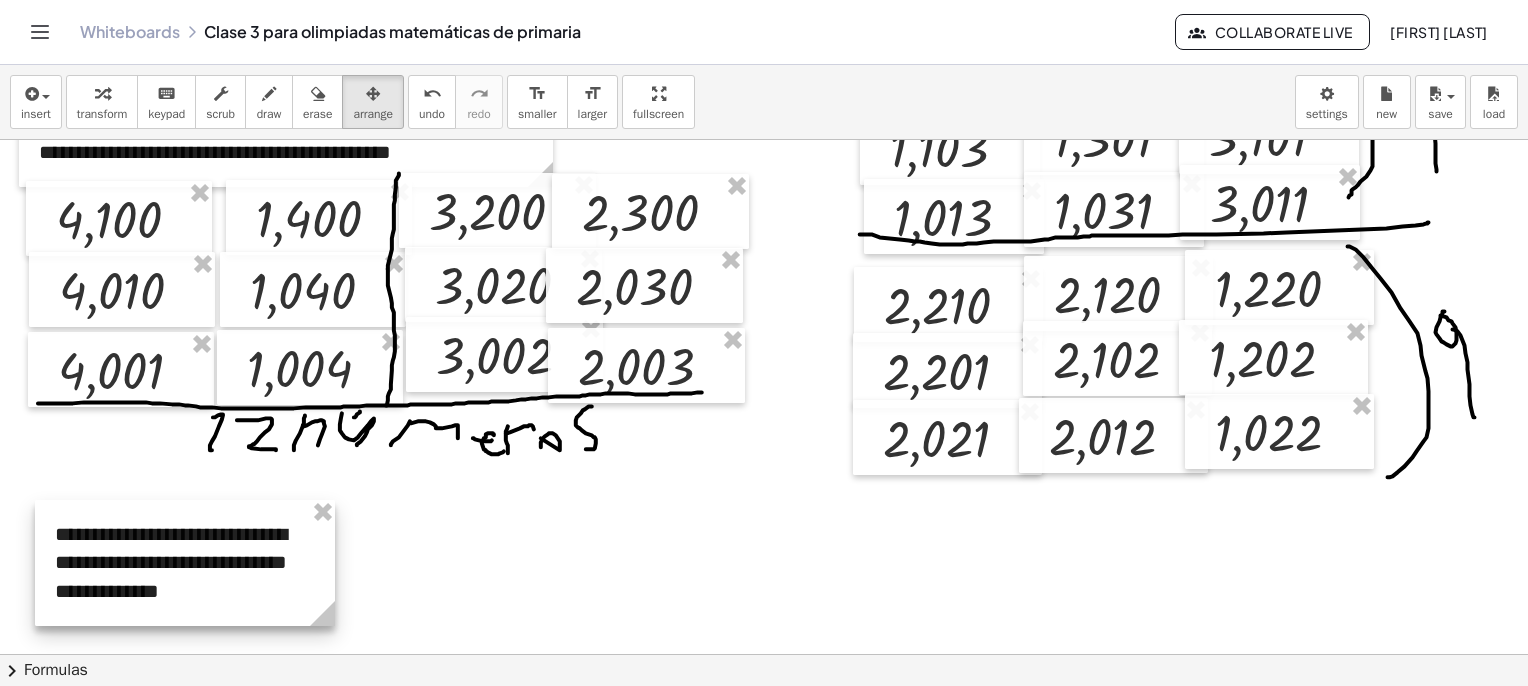 drag, startPoint x: 302, startPoint y: 515, endPoint x: 191, endPoint y: 529, distance: 111.8794 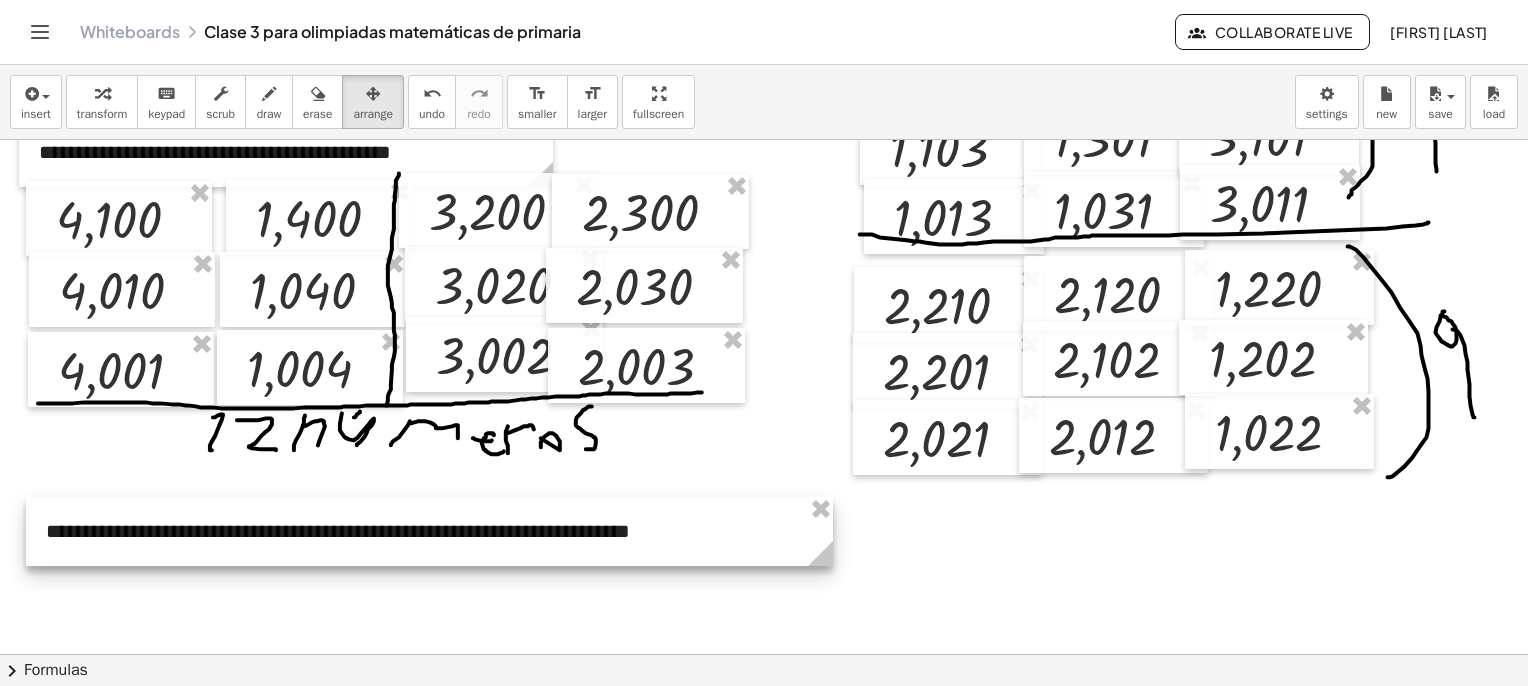 drag, startPoint x: 324, startPoint y: 609, endPoint x: 832, endPoint y: 569, distance: 509.57236 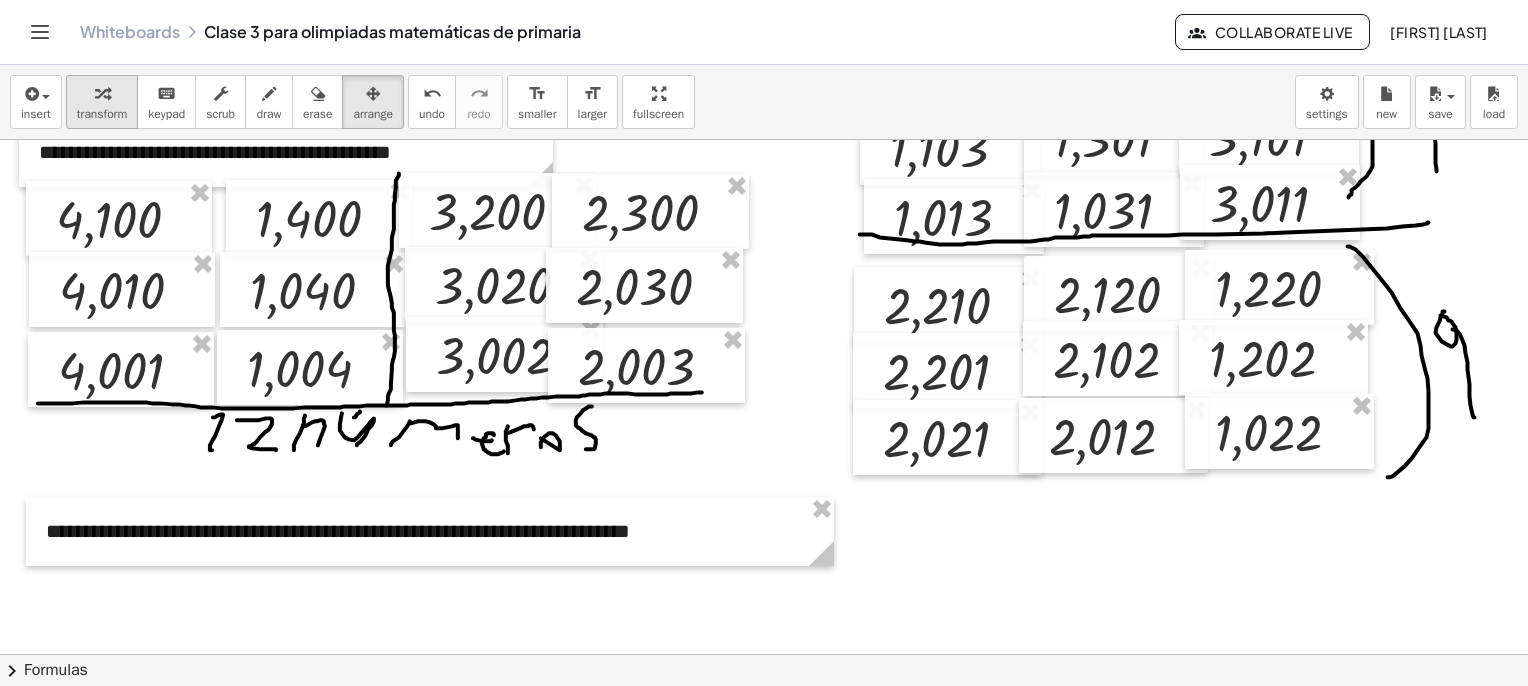 click at bounding box center (102, 94) 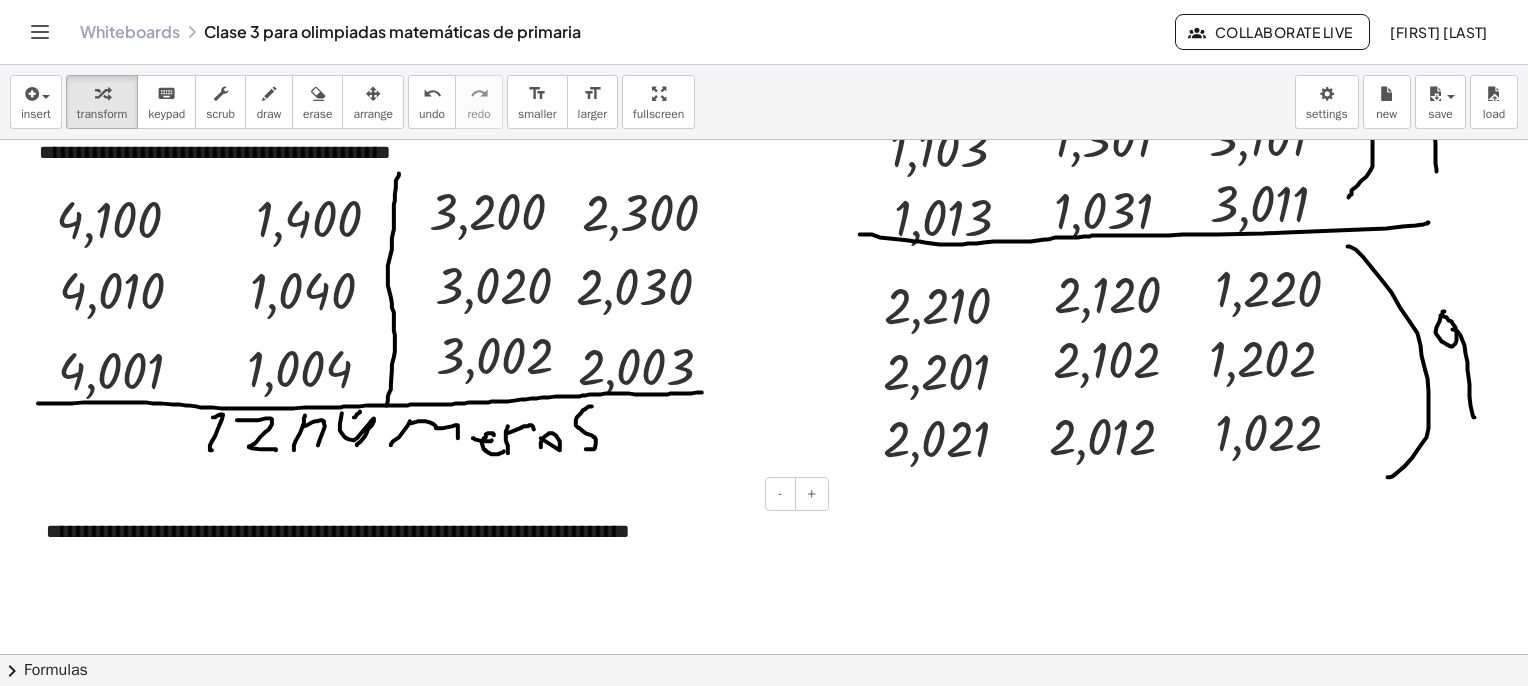 click on "**********" at bounding box center [430, 531] 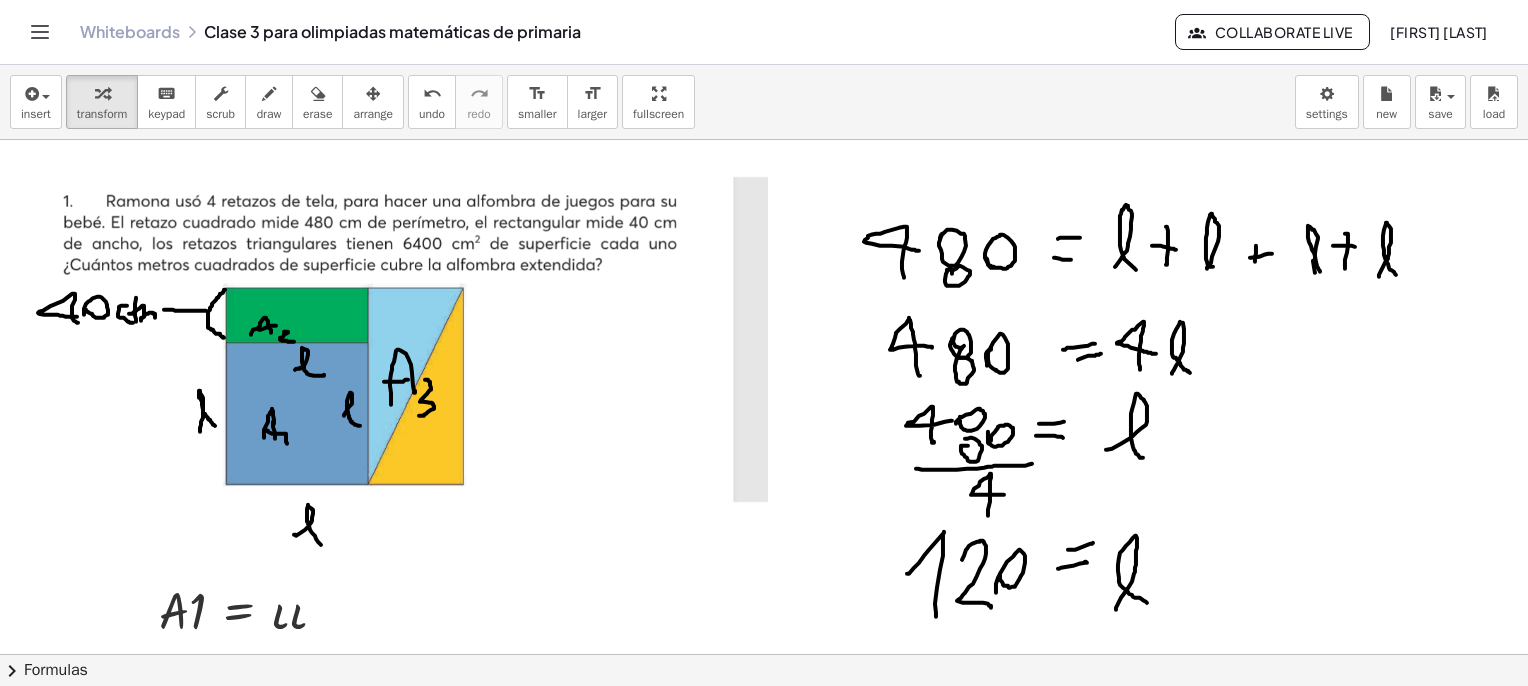 scroll, scrollTop: 0, scrollLeft: 0, axis: both 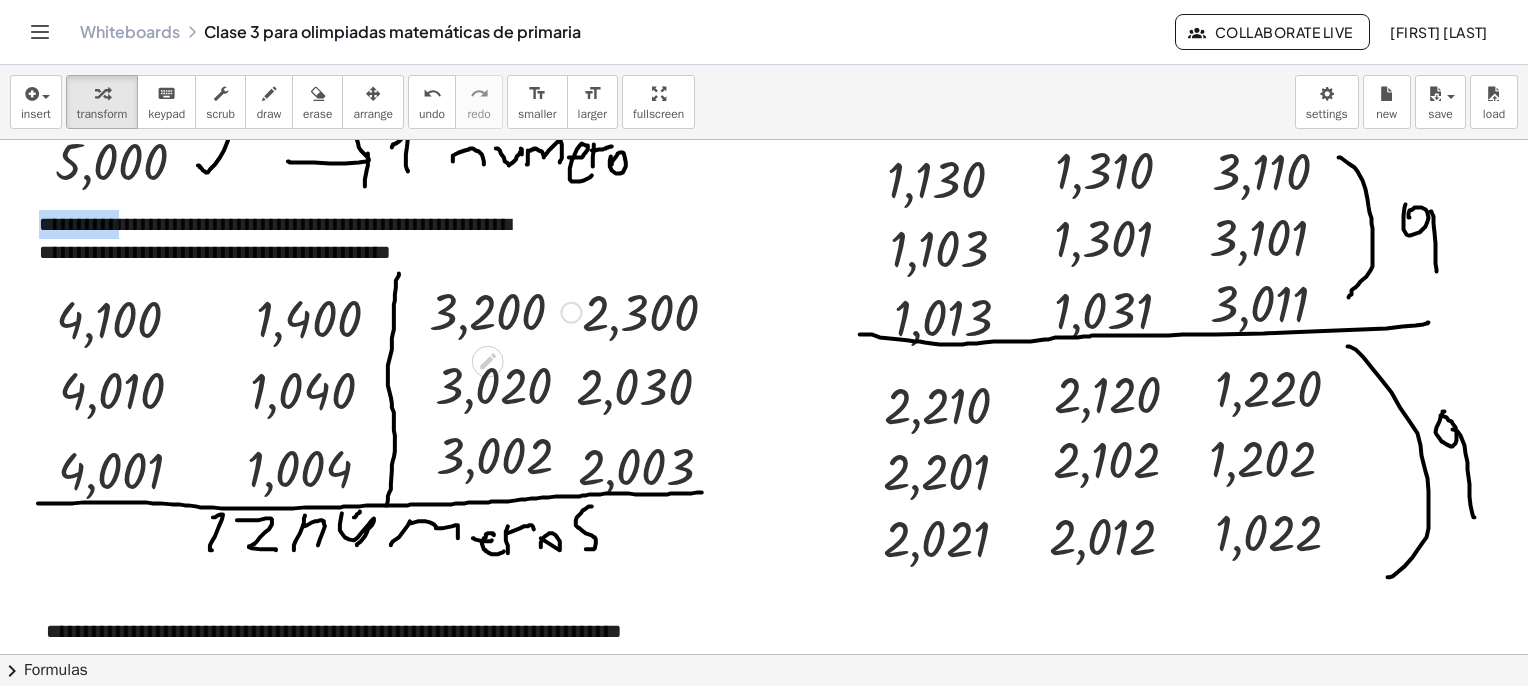 drag, startPoint x: 132, startPoint y: 223, endPoint x: 460, endPoint y: 305, distance: 338.09467 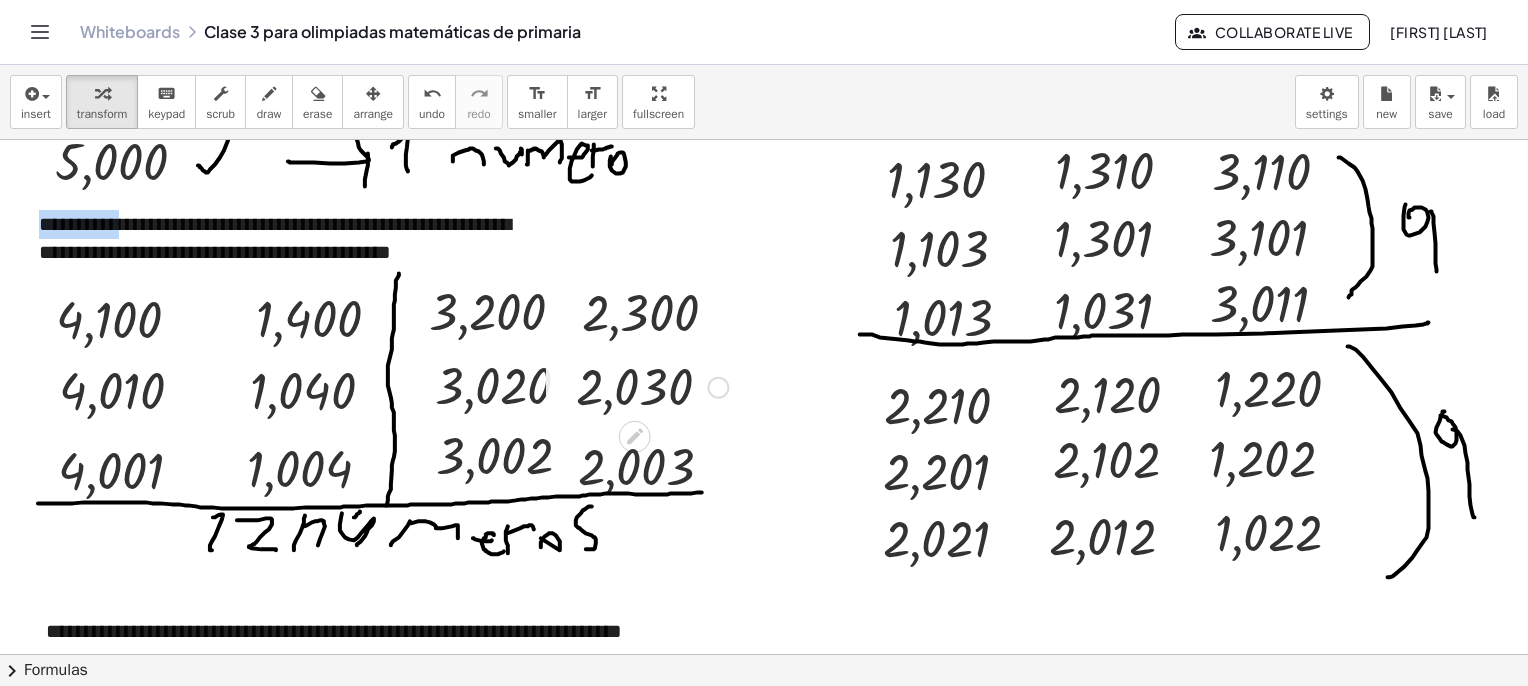 scroll, scrollTop: 1962, scrollLeft: 0, axis: vertical 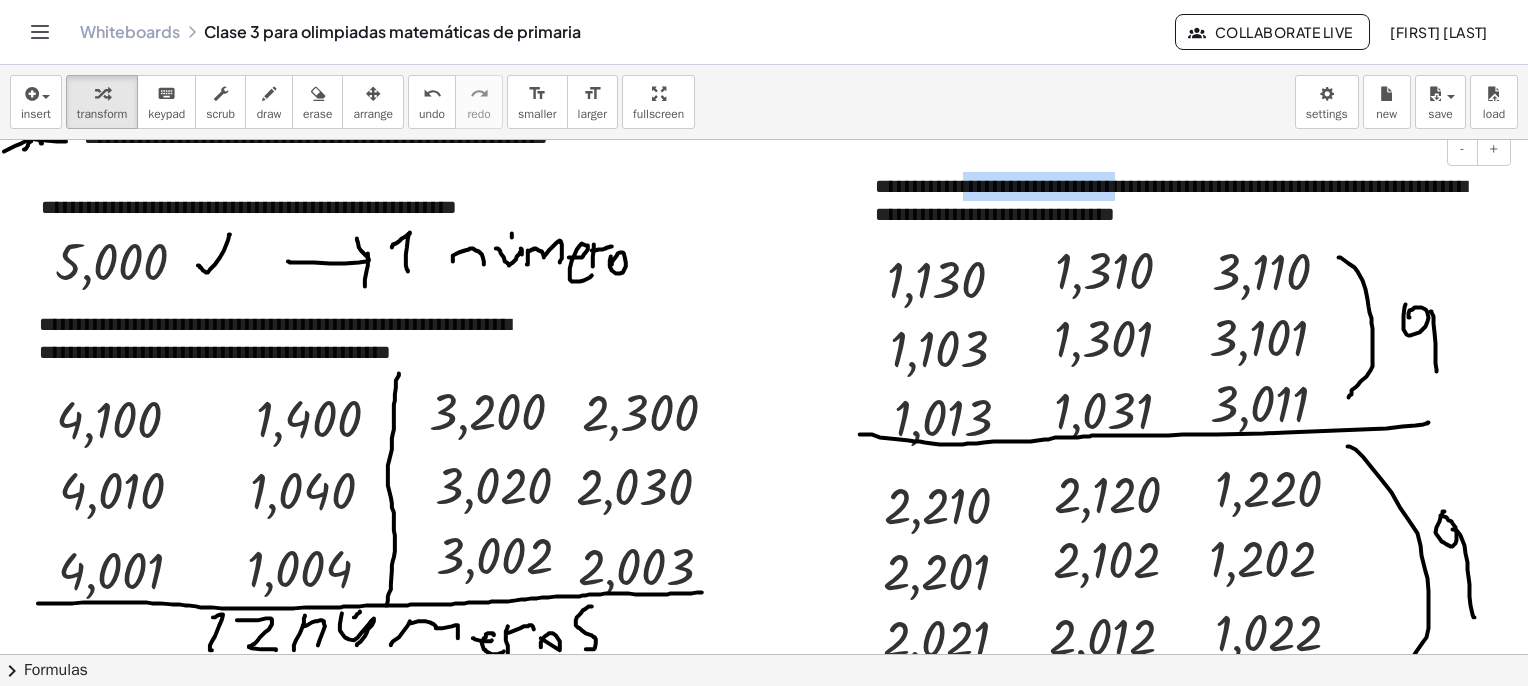 drag, startPoint x: 1083, startPoint y: 185, endPoint x: 1144, endPoint y: 181, distance: 61.13101 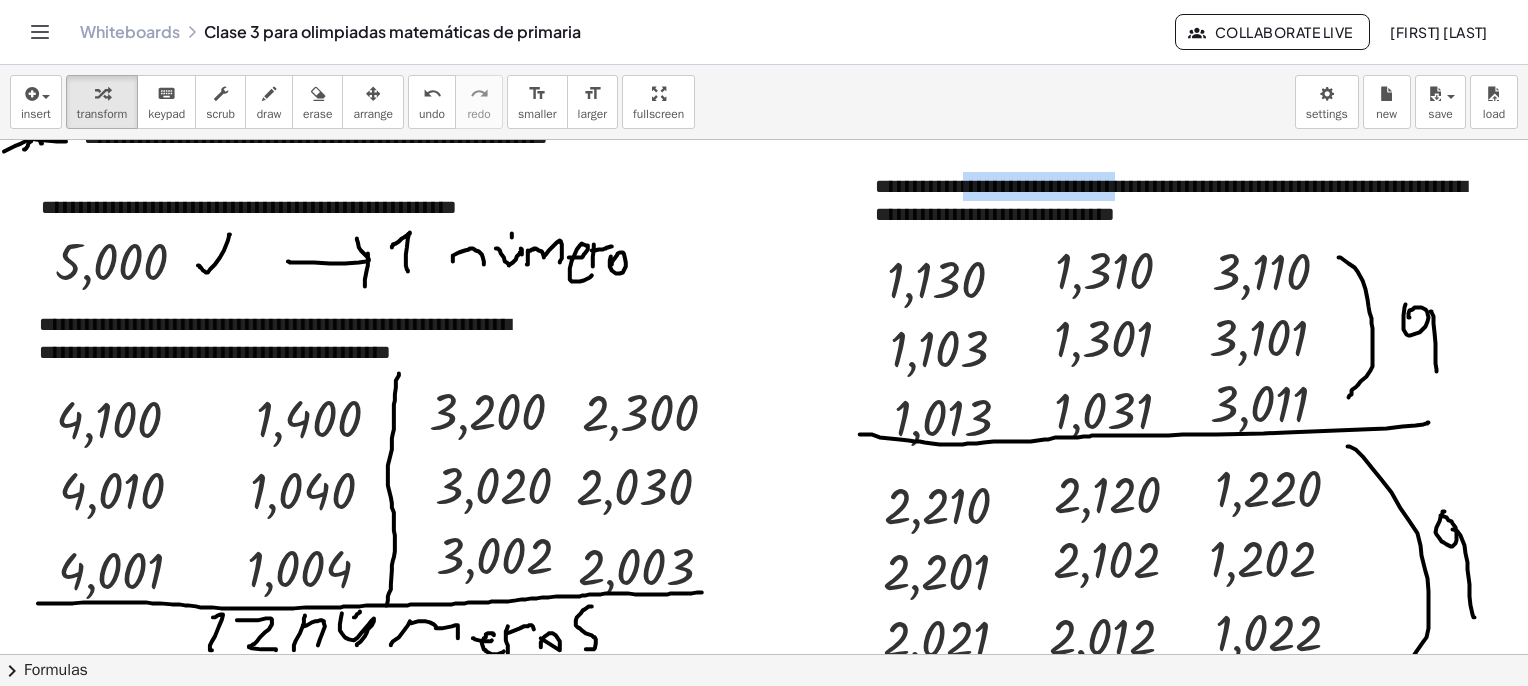 click at bounding box center (787, 1865) 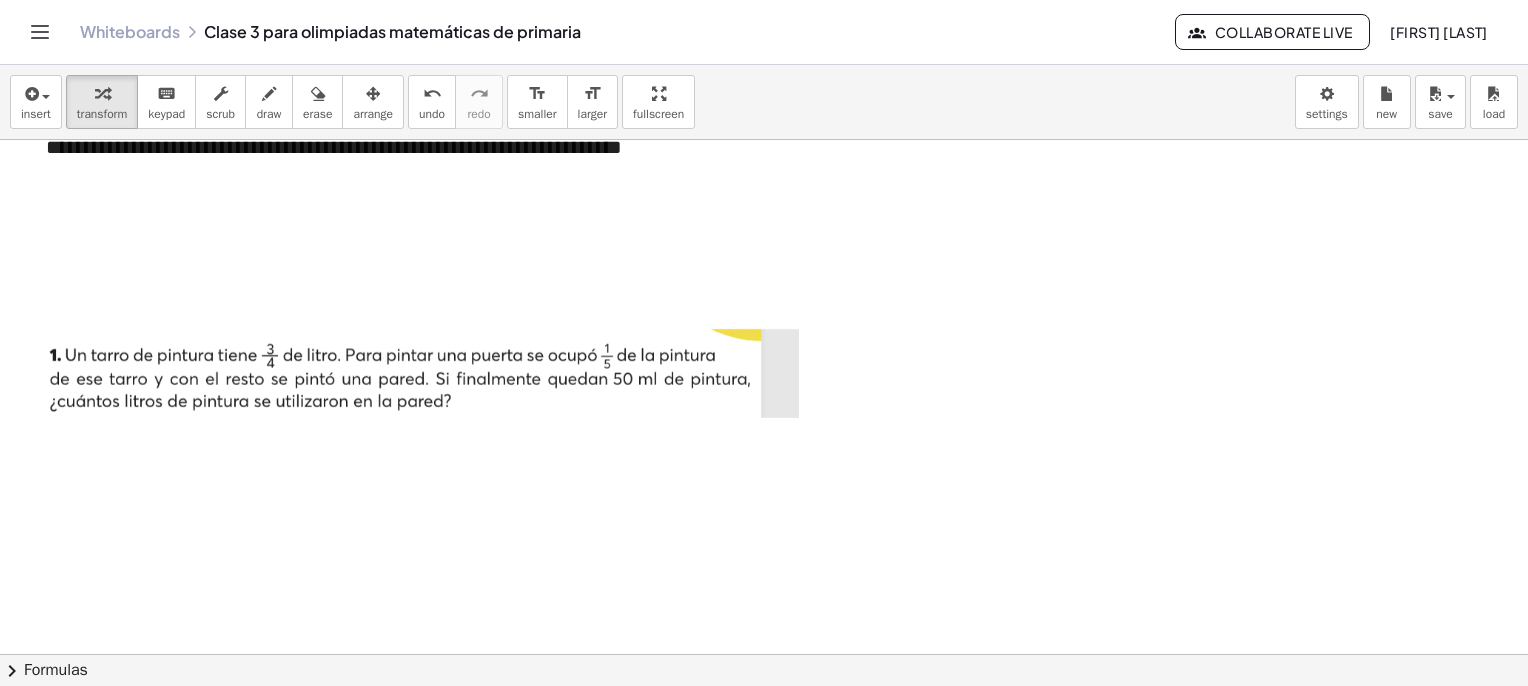 scroll, scrollTop: 2562, scrollLeft: 0, axis: vertical 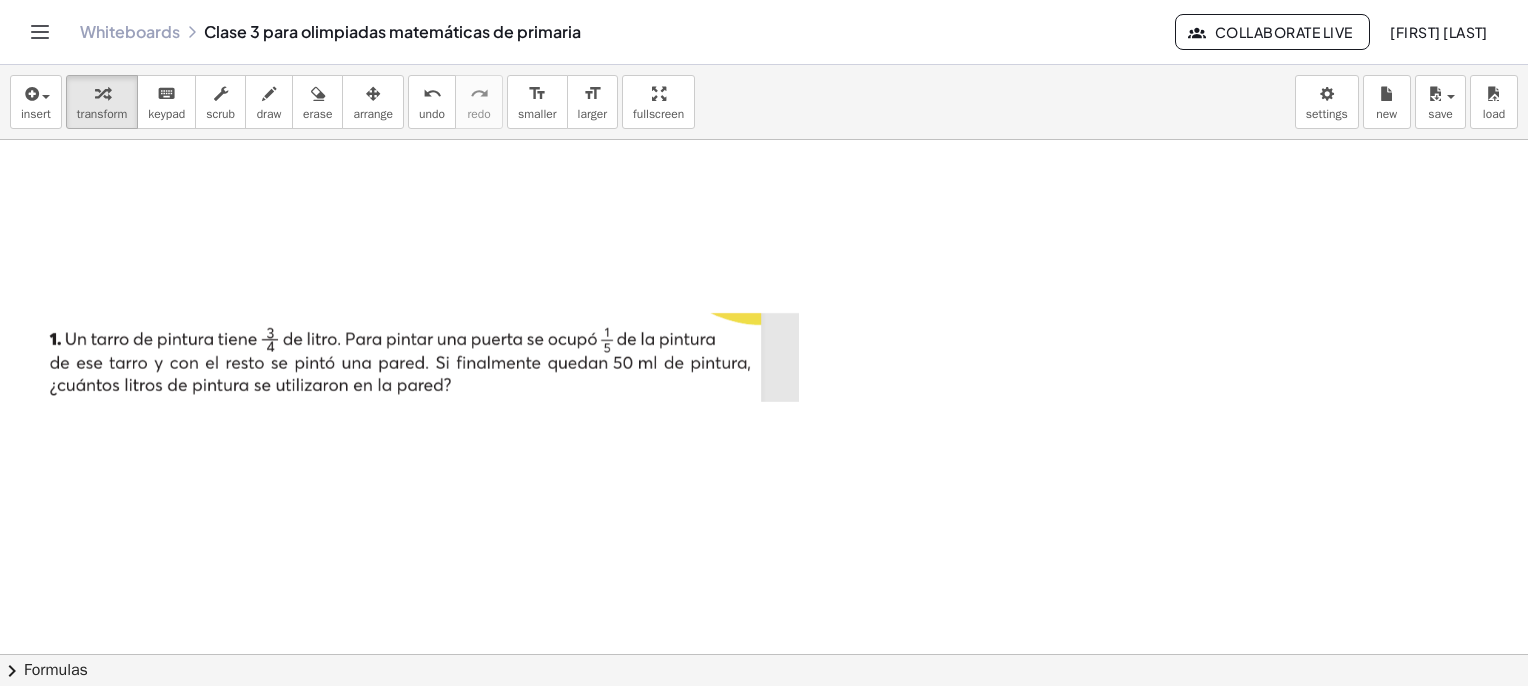 click on "arrange" at bounding box center [373, 102] 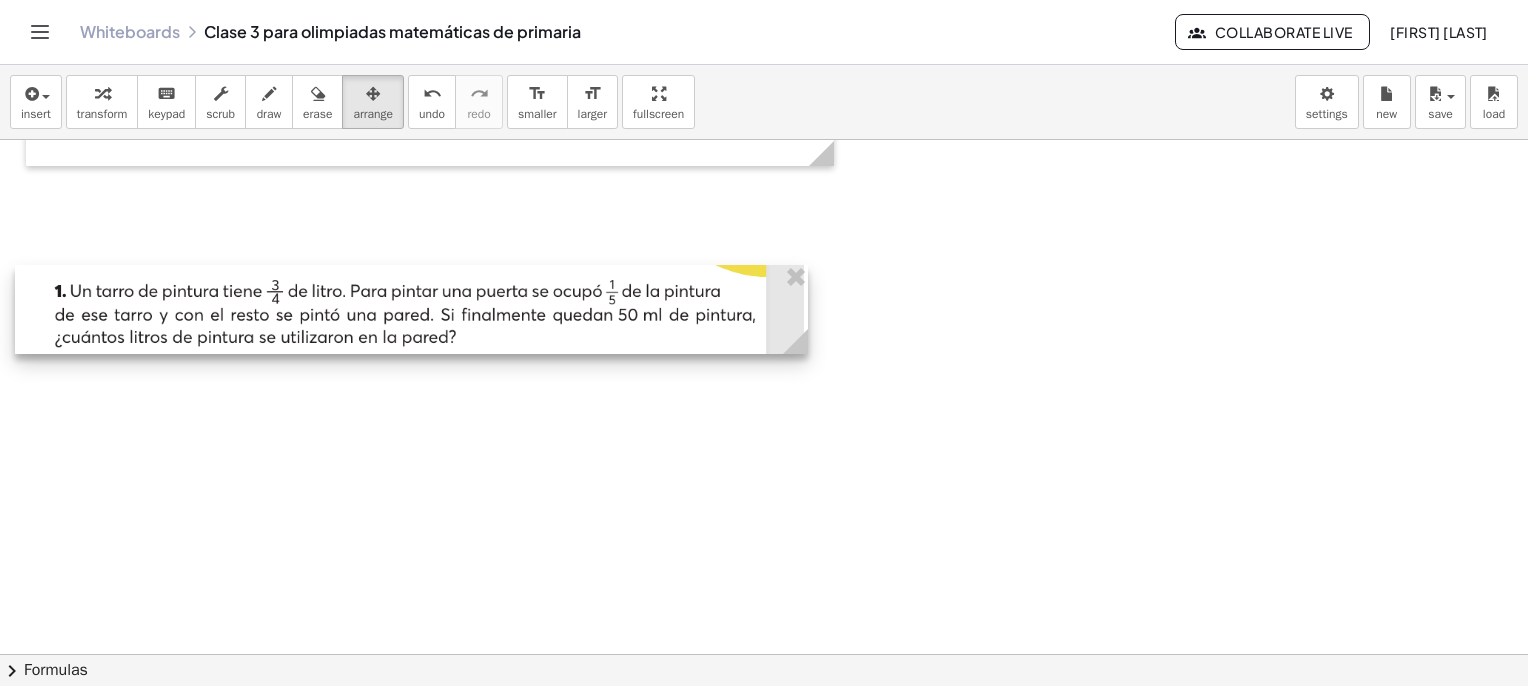 drag, startPoint x: 323, startPoint y: 347, endPoint x: 308, endPoint y: 293, distance: 56.044624 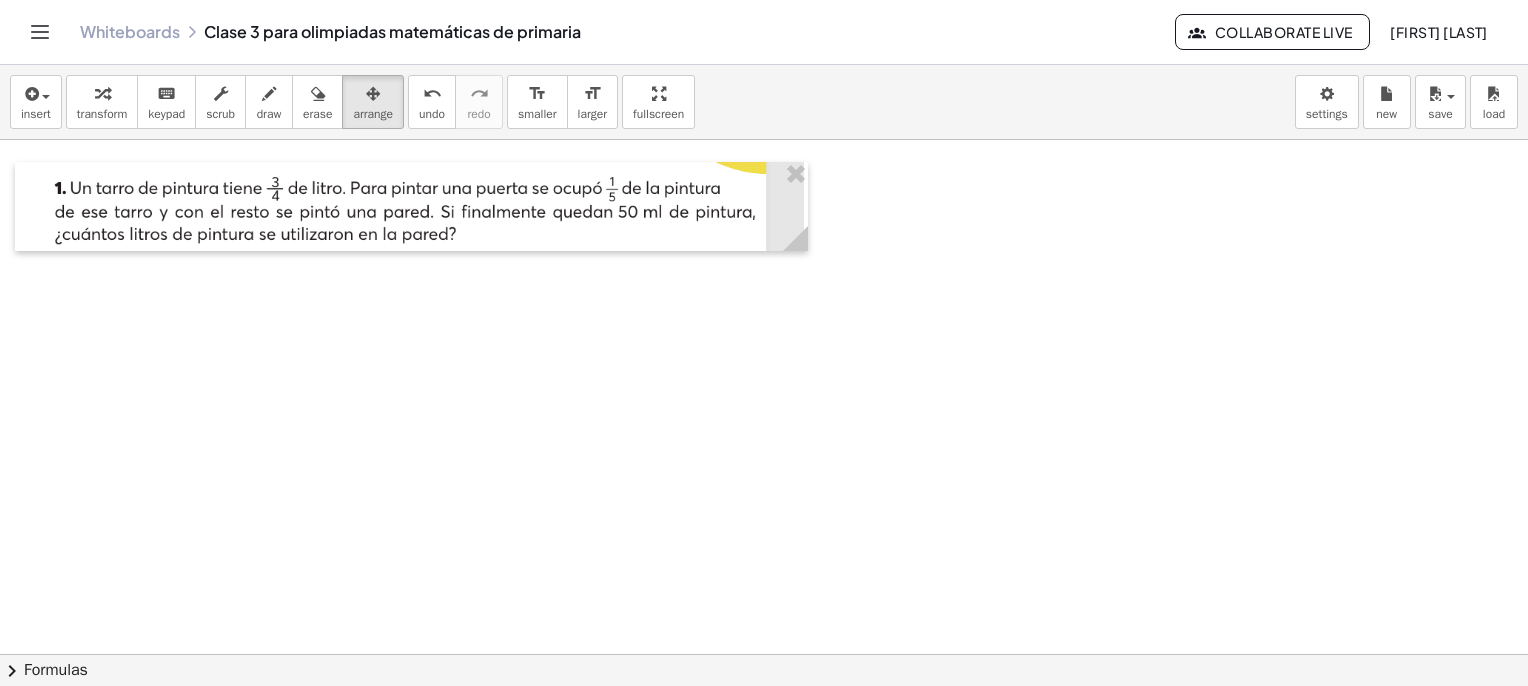 scroll, scrollTop: 2562, scrollLeft: 0, axis: vertical 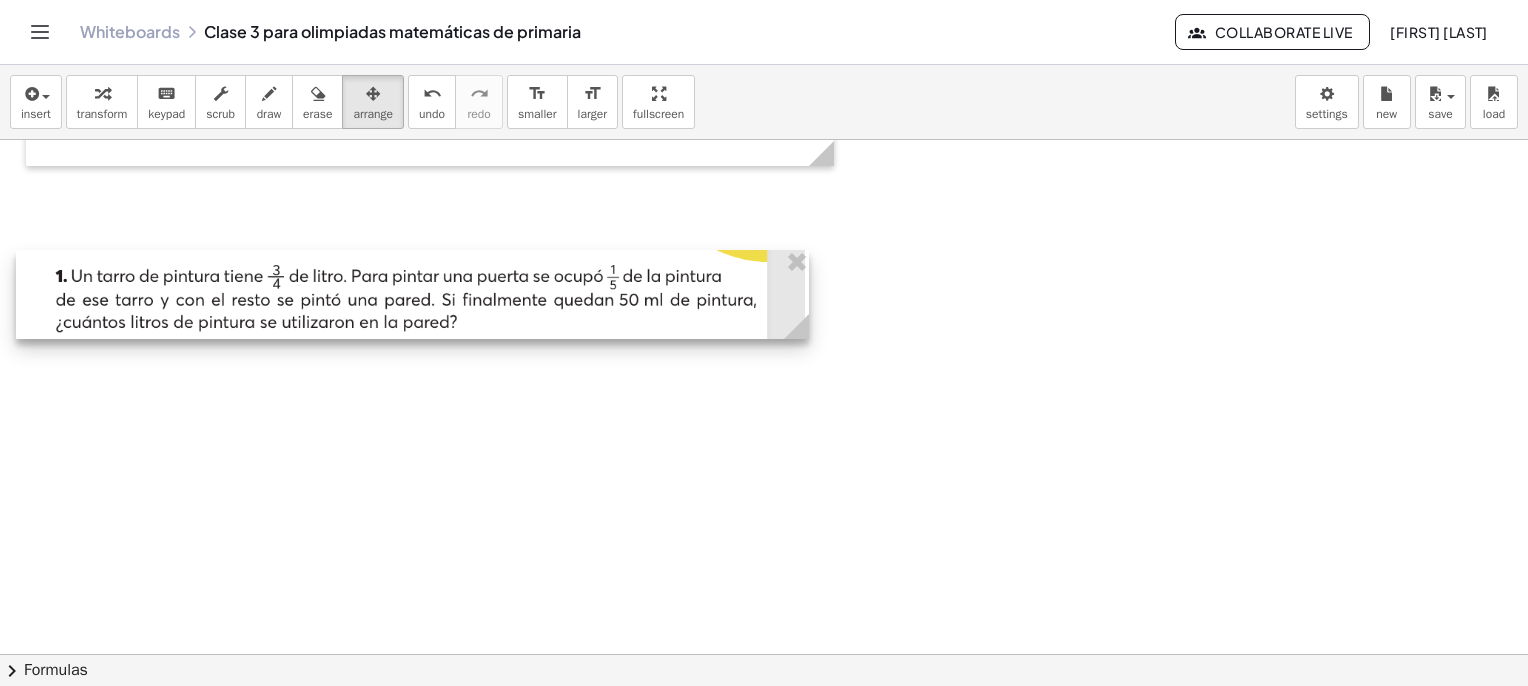 drag, startPoint x: 286, startPoint y: 287, endPoint x: 289, endPoint y: 271, distance: 16.27882 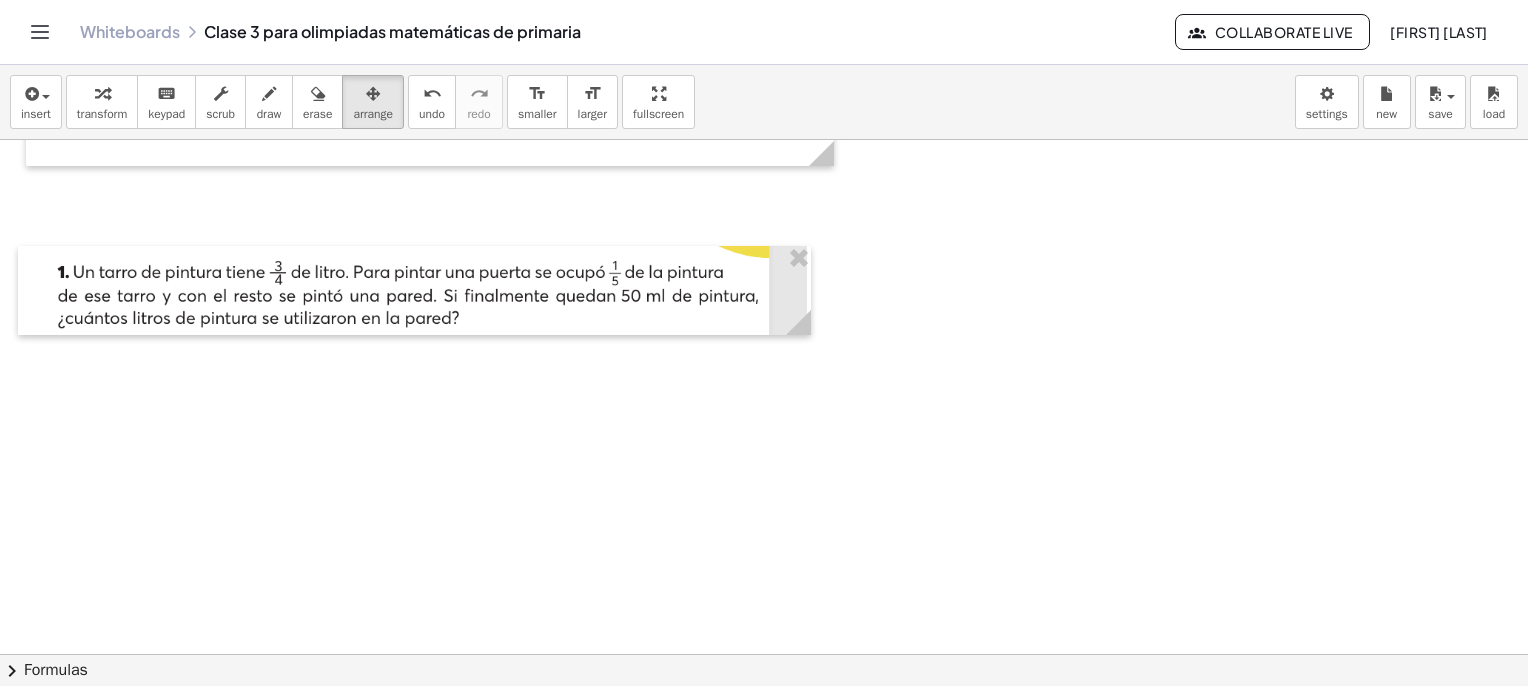 click on "draw" at bounding box center [269, 114] 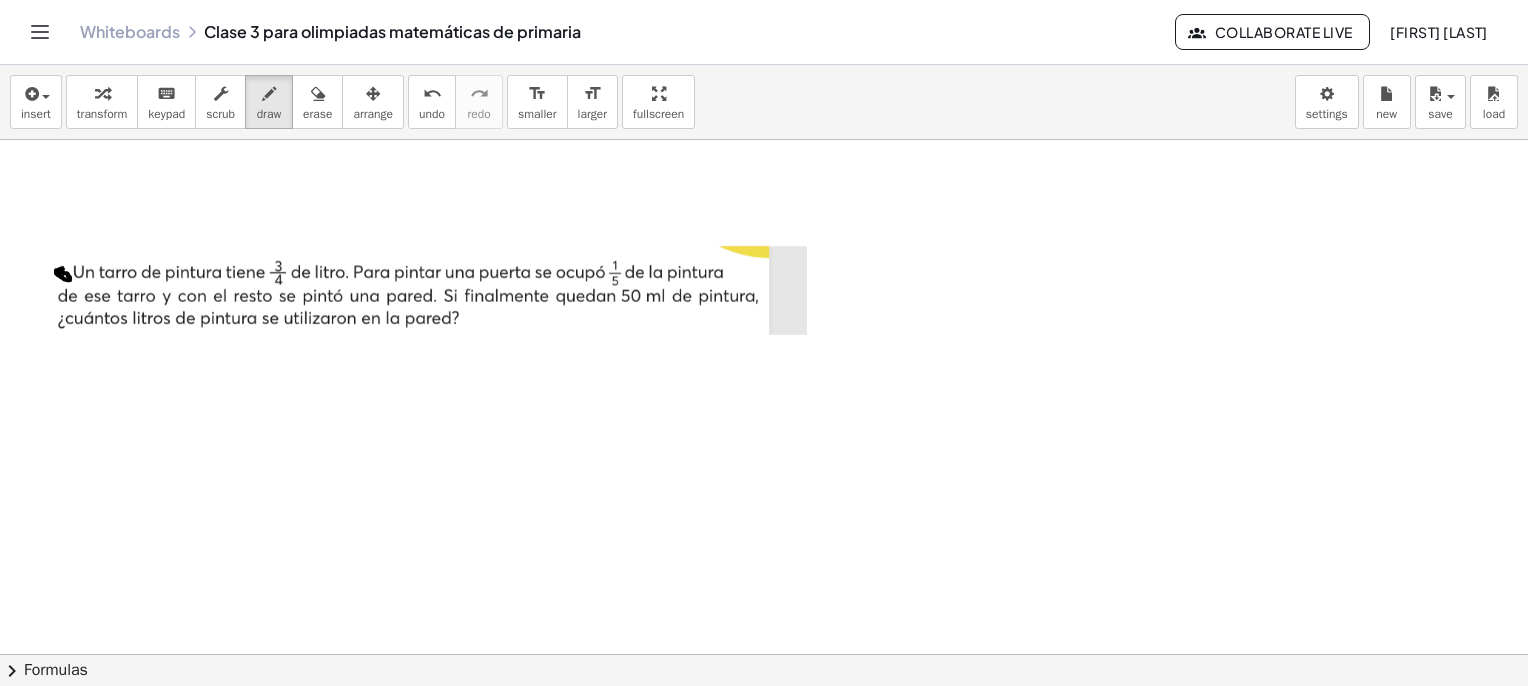 click at bounding box center (787, 1265) 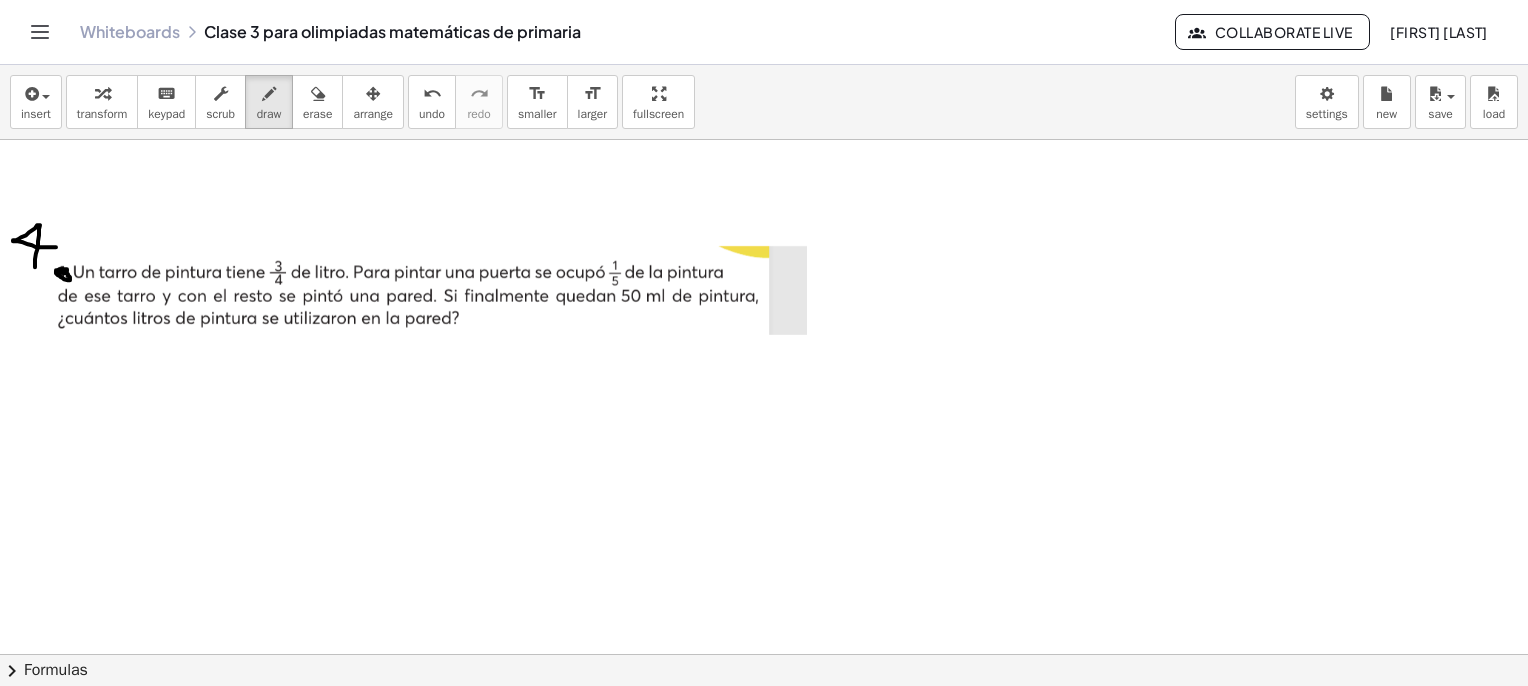 drag, startPoint x: 35, startPoint y: 267, endPoint x: 64, endPoint y: 247, distance: 35.22783 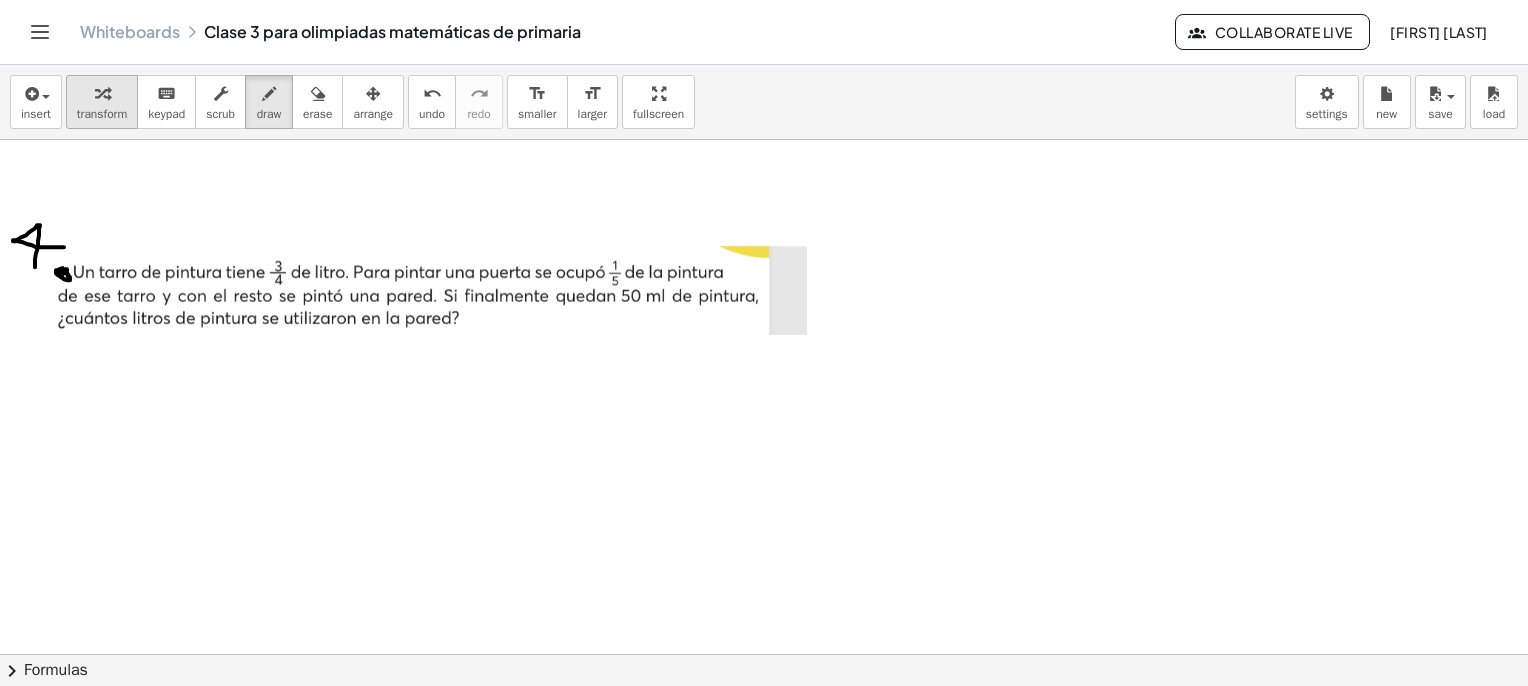 click at bounding box center [102, 94] 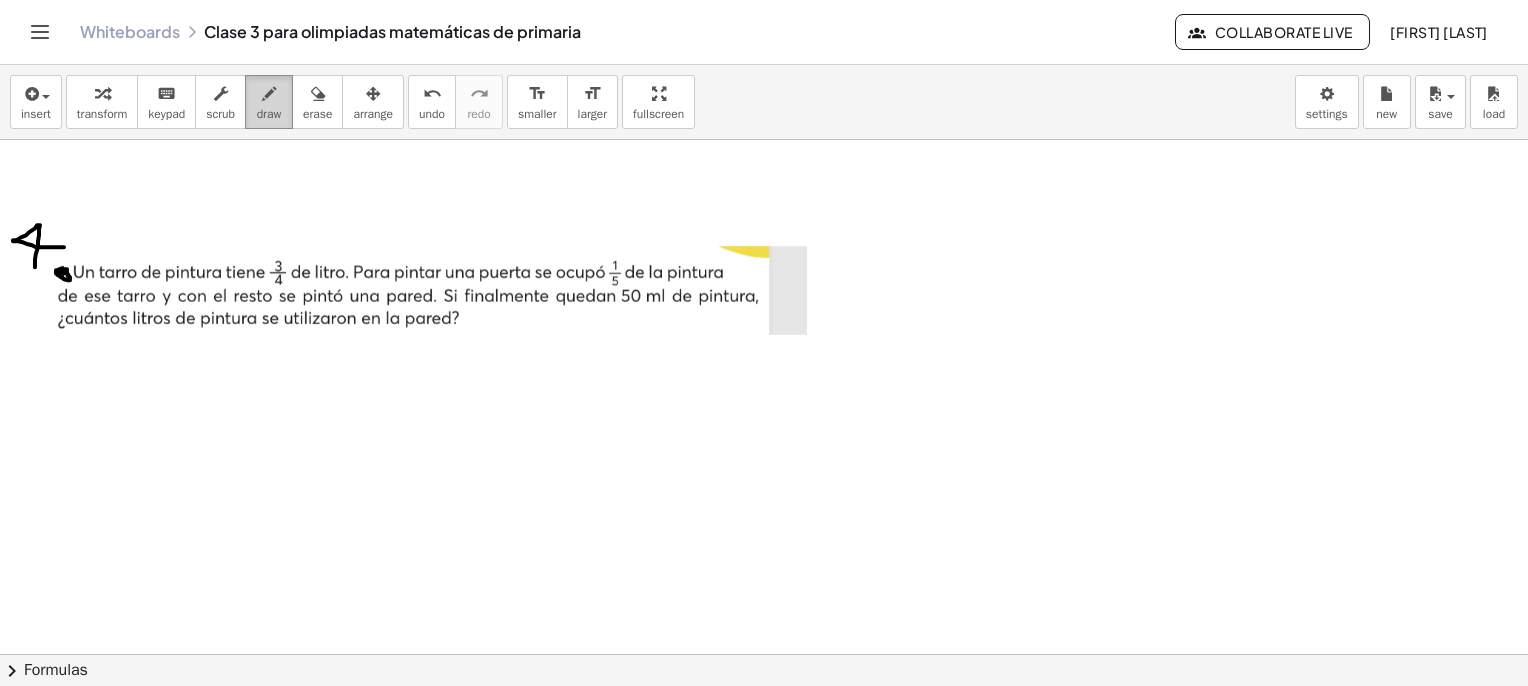click at bounding box center [269, 94] 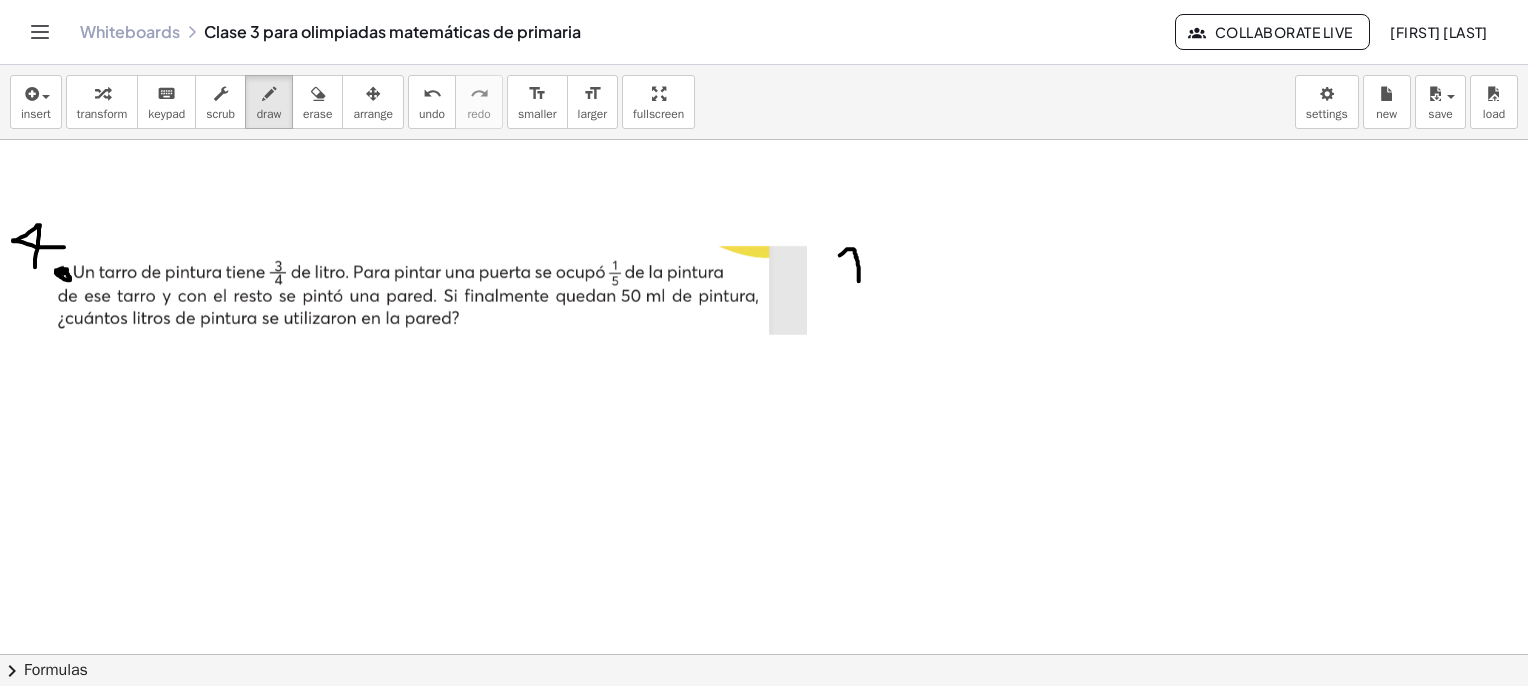 drag, startPoint x: 859, startPoint y: 281, endPoint x: 835, endPoint y: 261, distance: 31.241 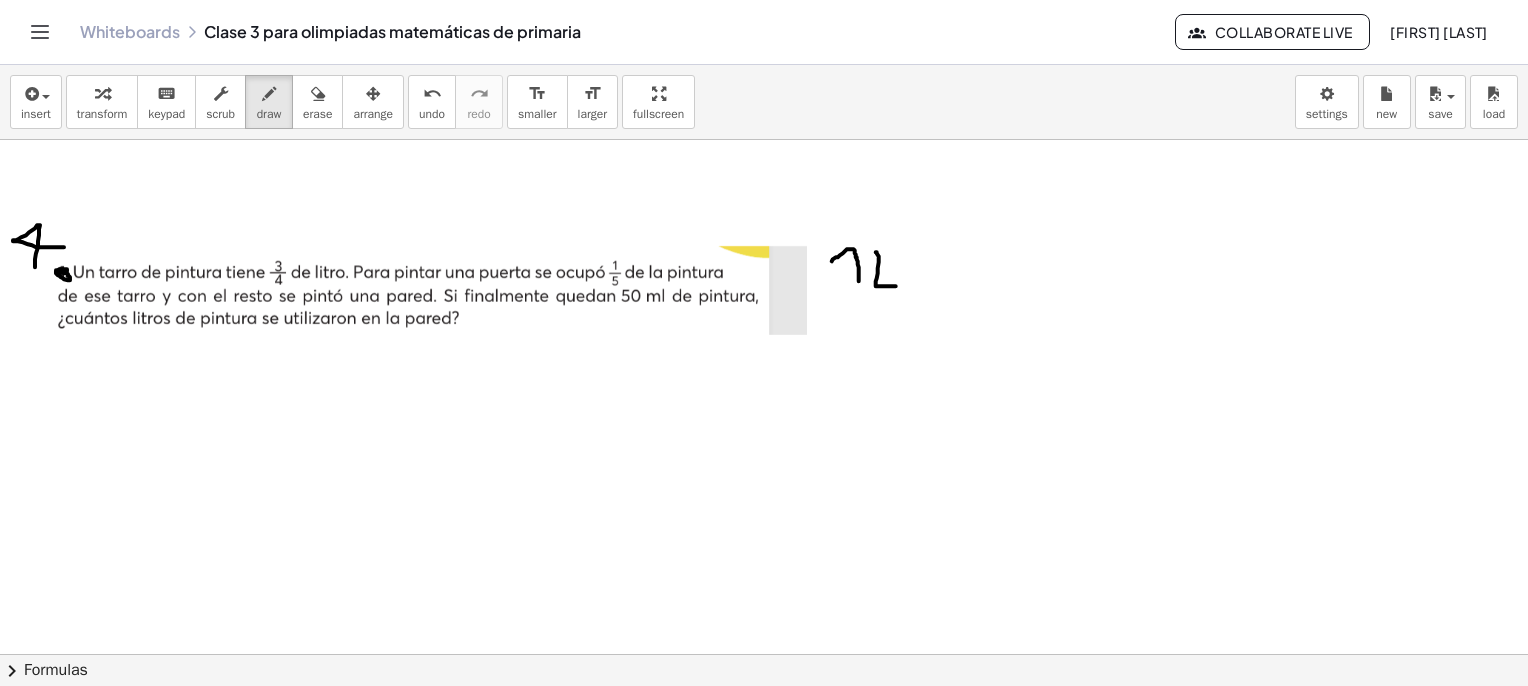drag, startPoint x: 876, startPoint y: 252, endPoint x: 900, endPoint y: 285, distance: 40.804413 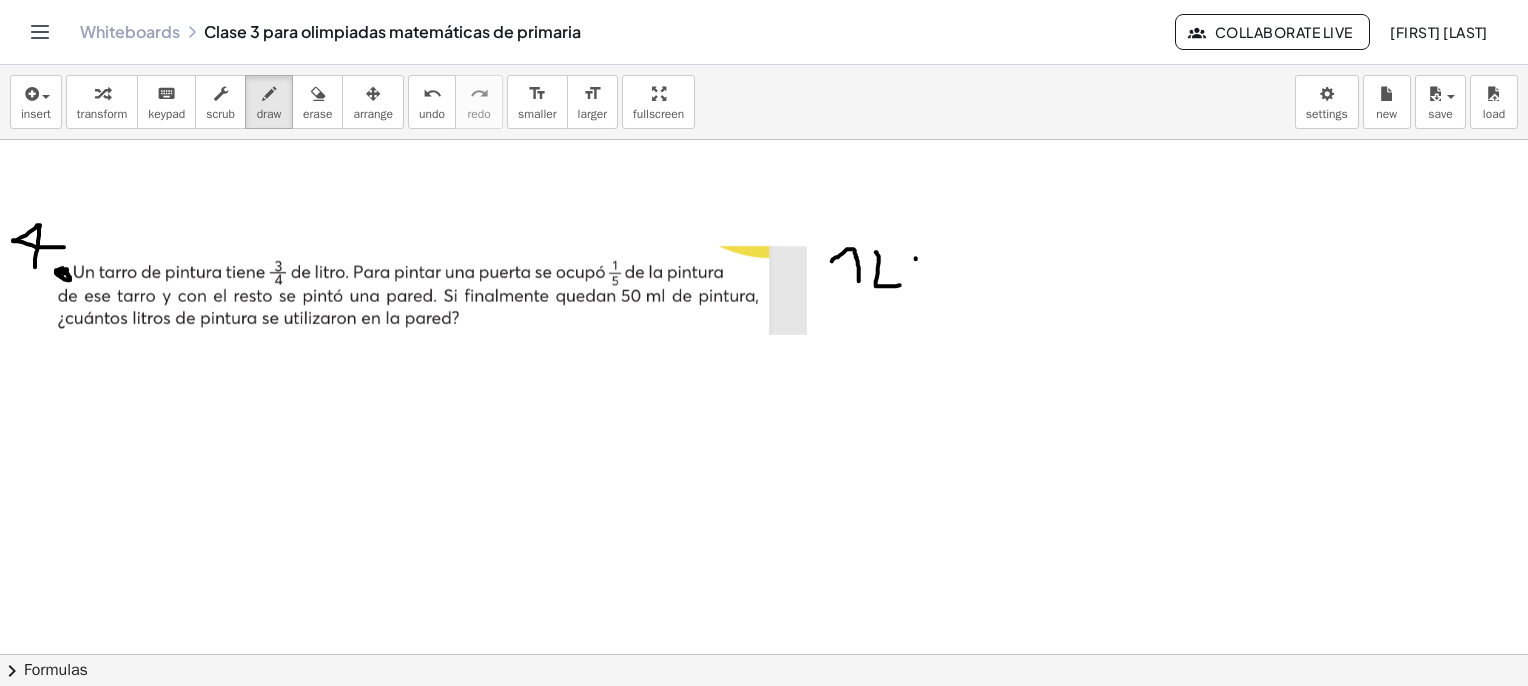 drag, startPoint x: 916, startPoint y: 258, endPoint x: 906, endPoint y: 278, distance: 22.36068 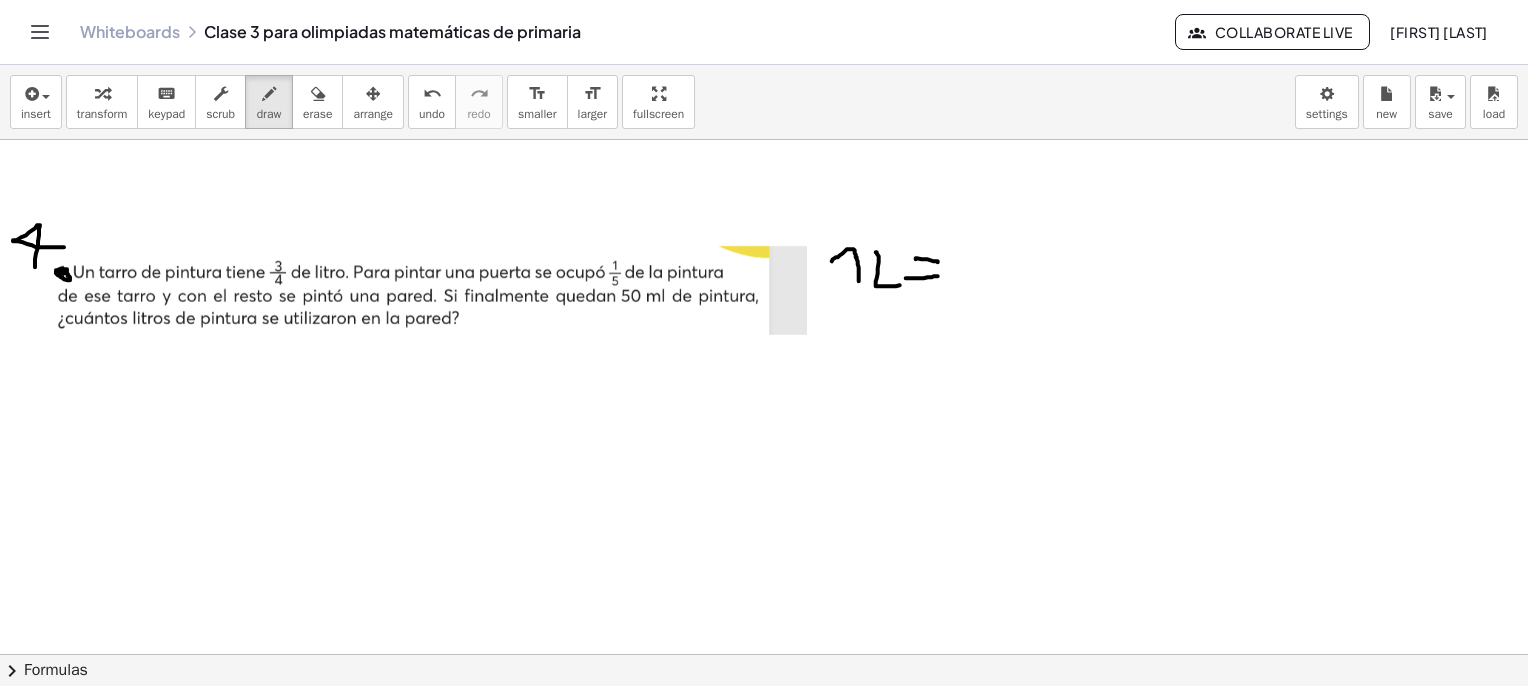 drag, startPoint x: 906, startPoint y: 278, endPoint x: 939, endPoint y: 275, distance: 33.13608 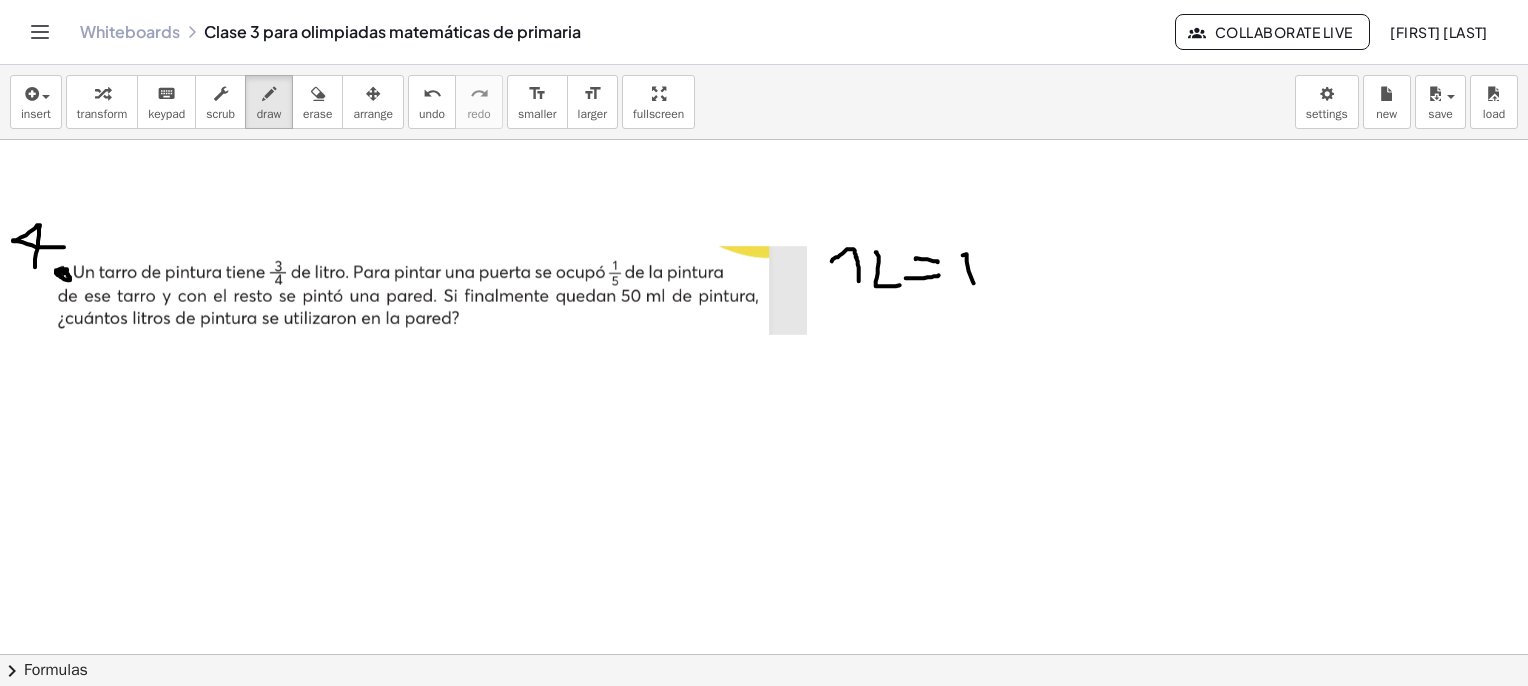 drag, startPoint x: 973, startPoint y: 281, endPoint x: 979, endPoint y: 257, distance: 24.738634 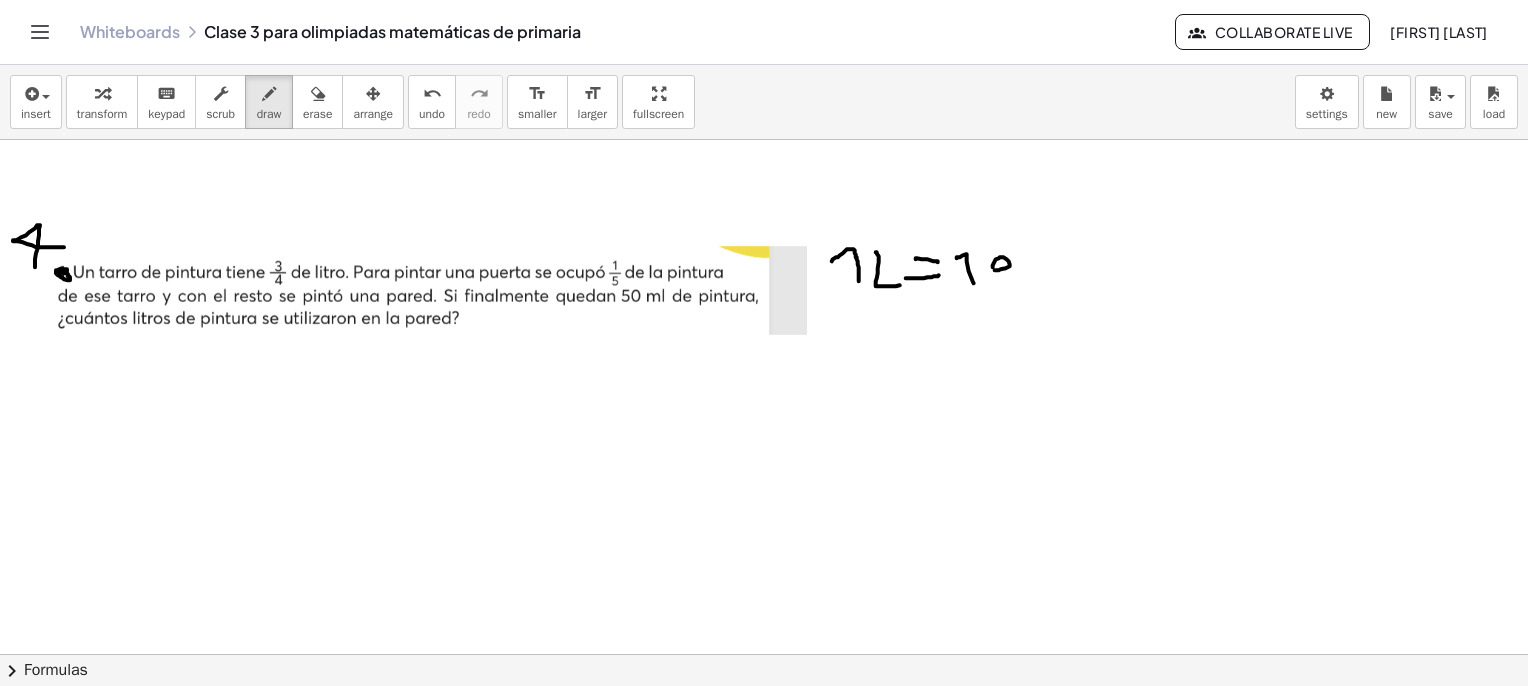 click at bounding box center (787, 1265) 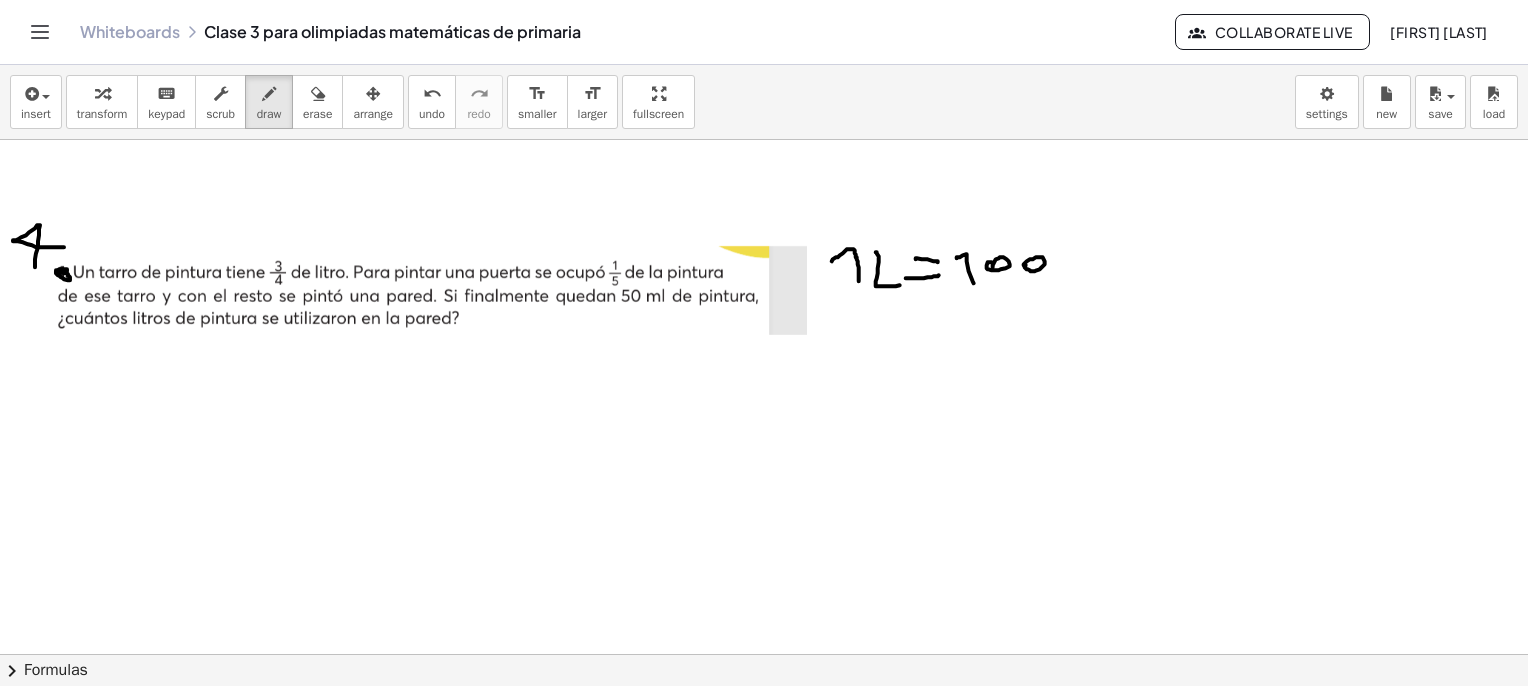 click at bounding box center (787, 1265) 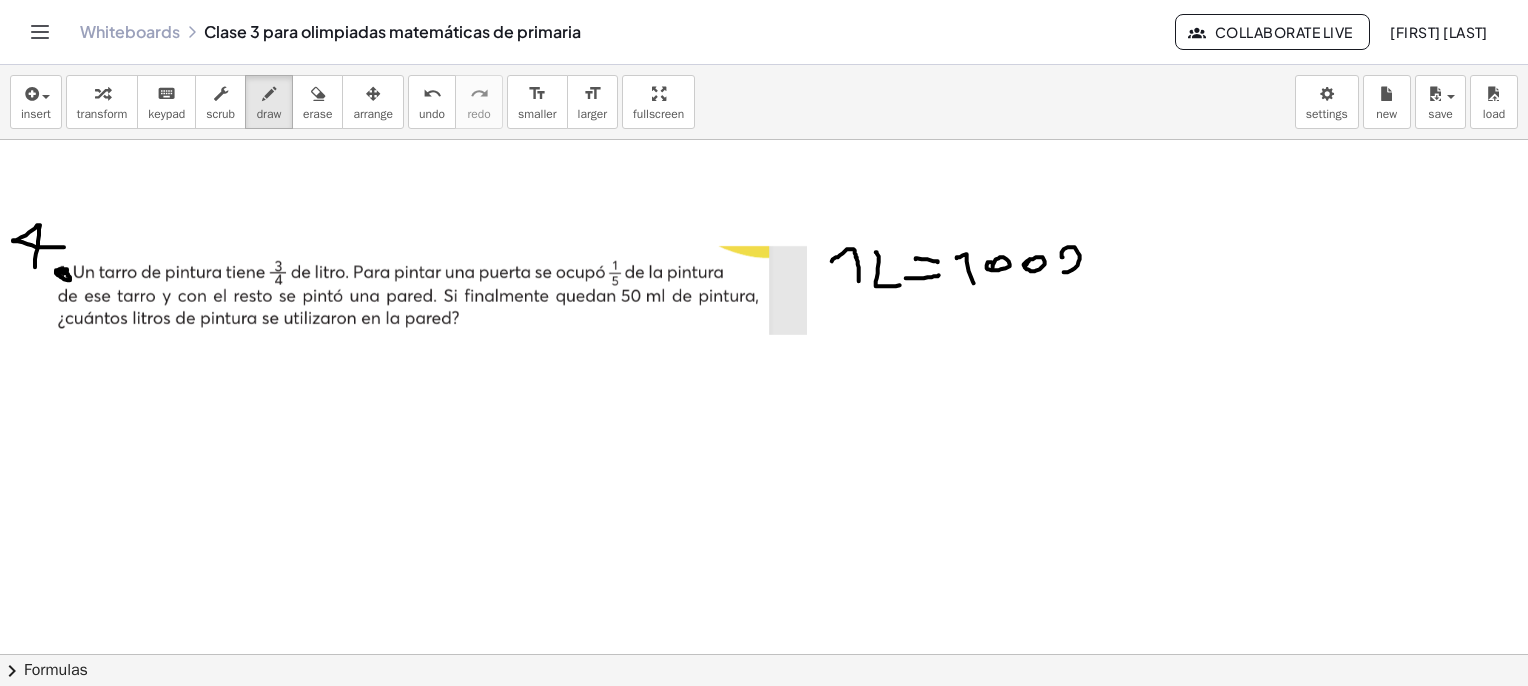 drag, startPoint x: 1063, startPoint y: 257, endPoint x: 1060, endPoint y: 243, distance: 14.3178215 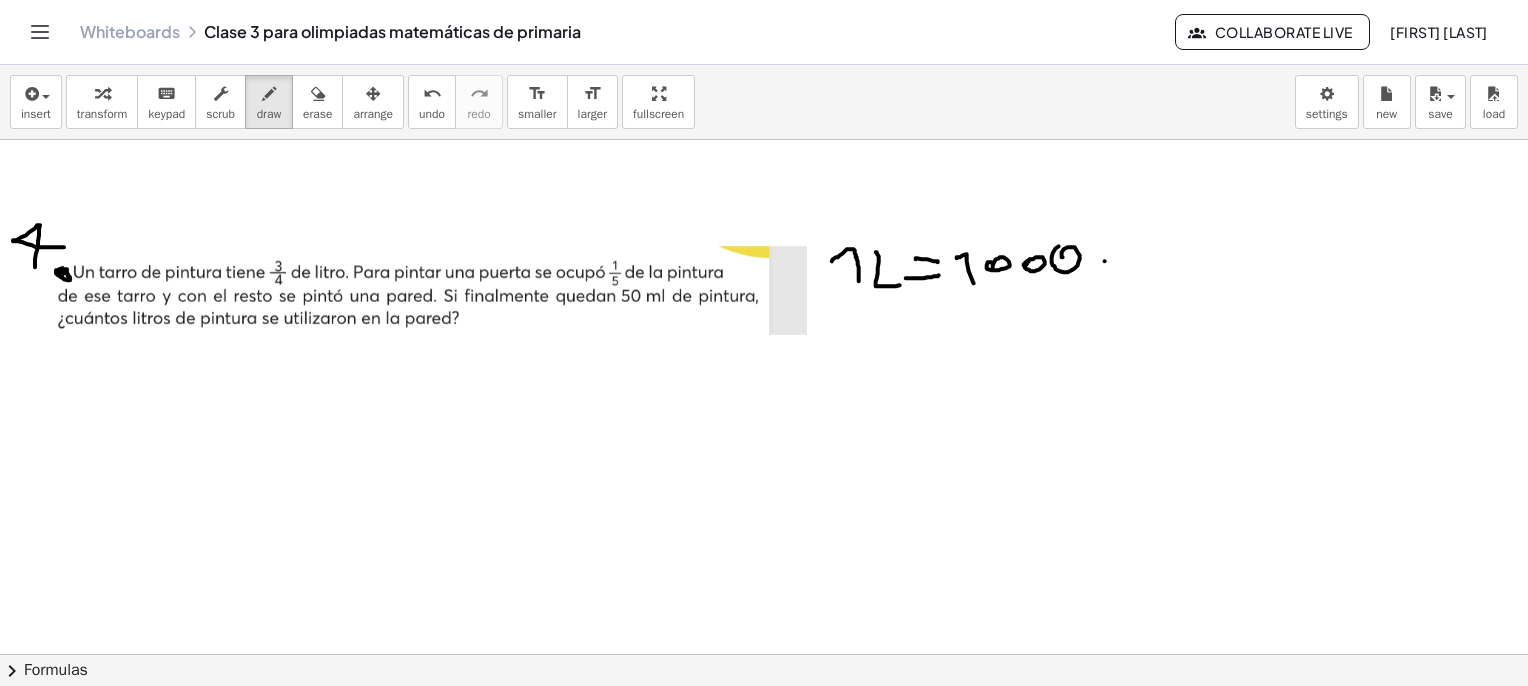 drag, startPoint x: 1105, startPoint y: 261, endPoint x: 1108, endPoint y: 249, distance: 12.369317 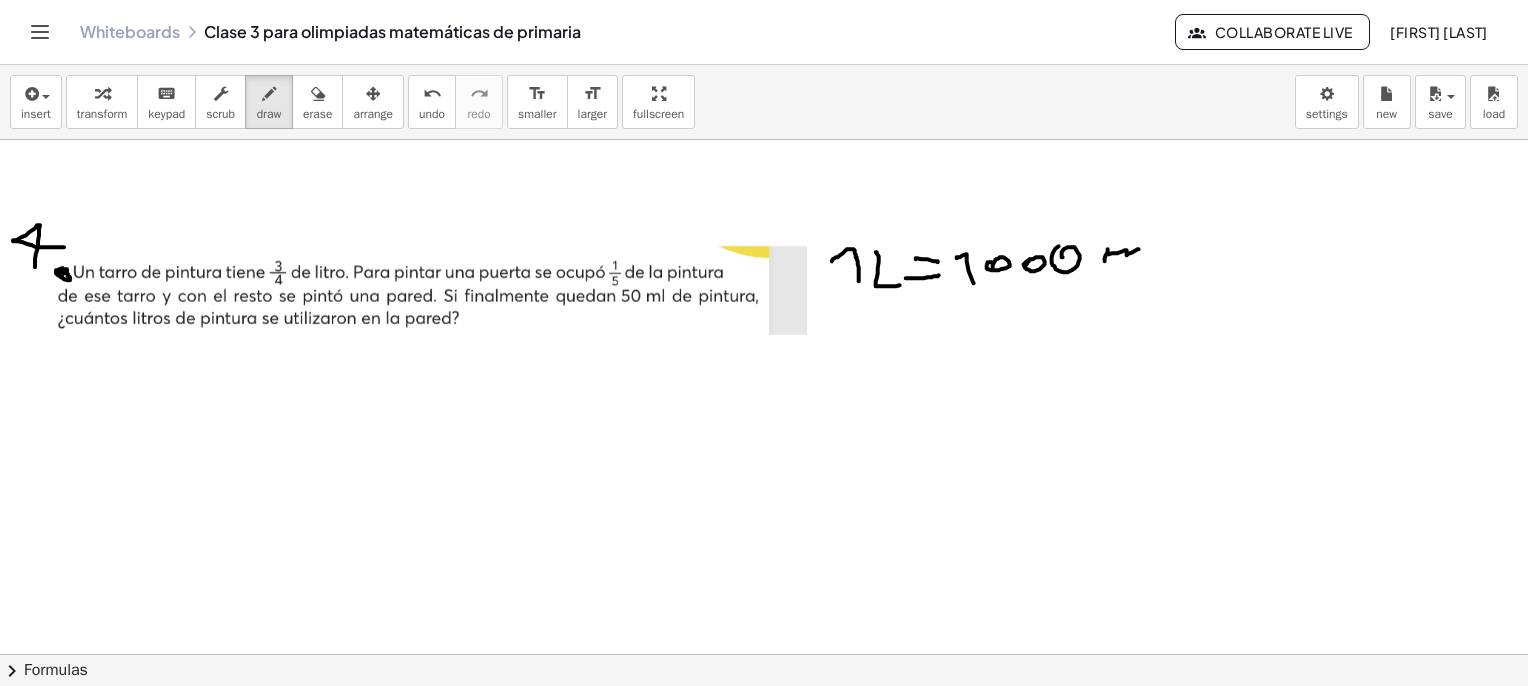 drag, startPoint x: 1108, startPoint y: 254, endPoint x: 1145, endPoint y: 256, distance: 37.054016 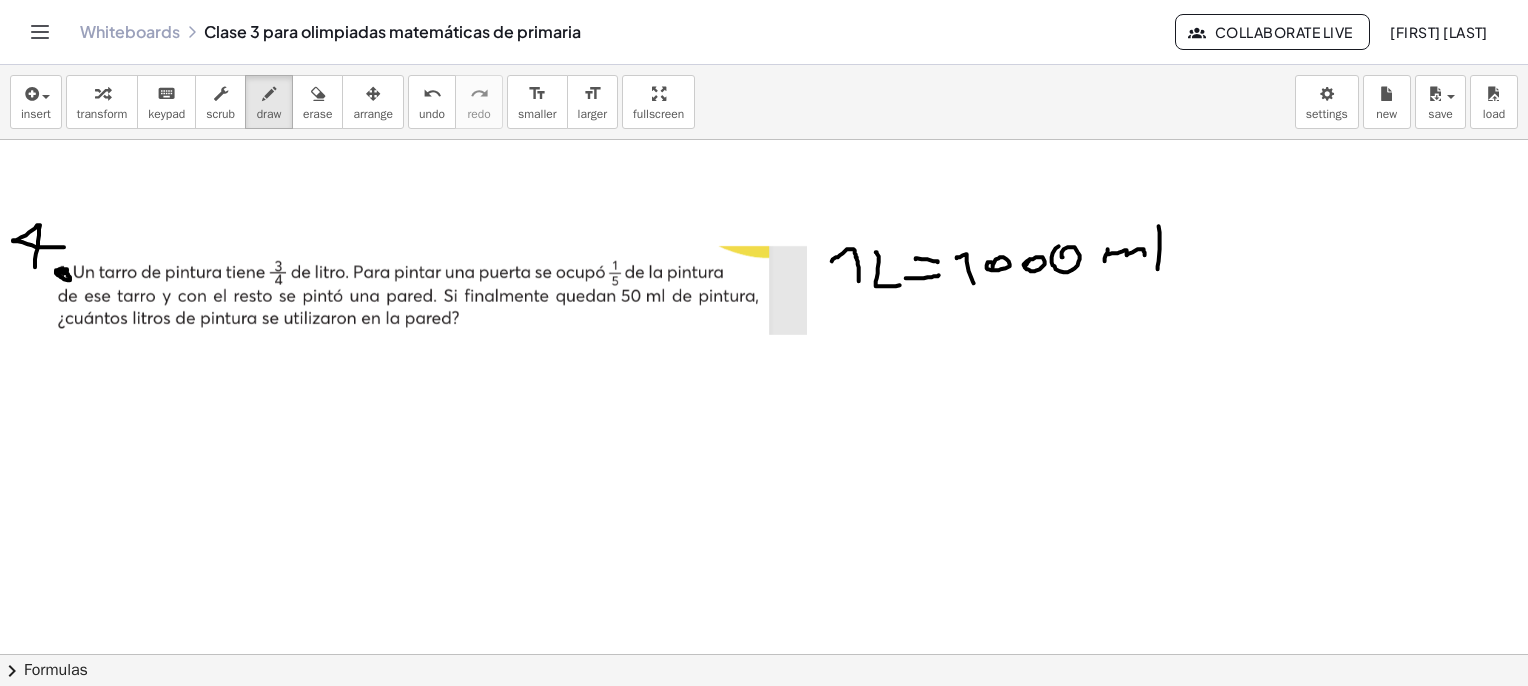 drag, startPoint x: 1159, startPoint y: 226, endPoint x: 1158, endPoint y: 269, distance: 43.011627 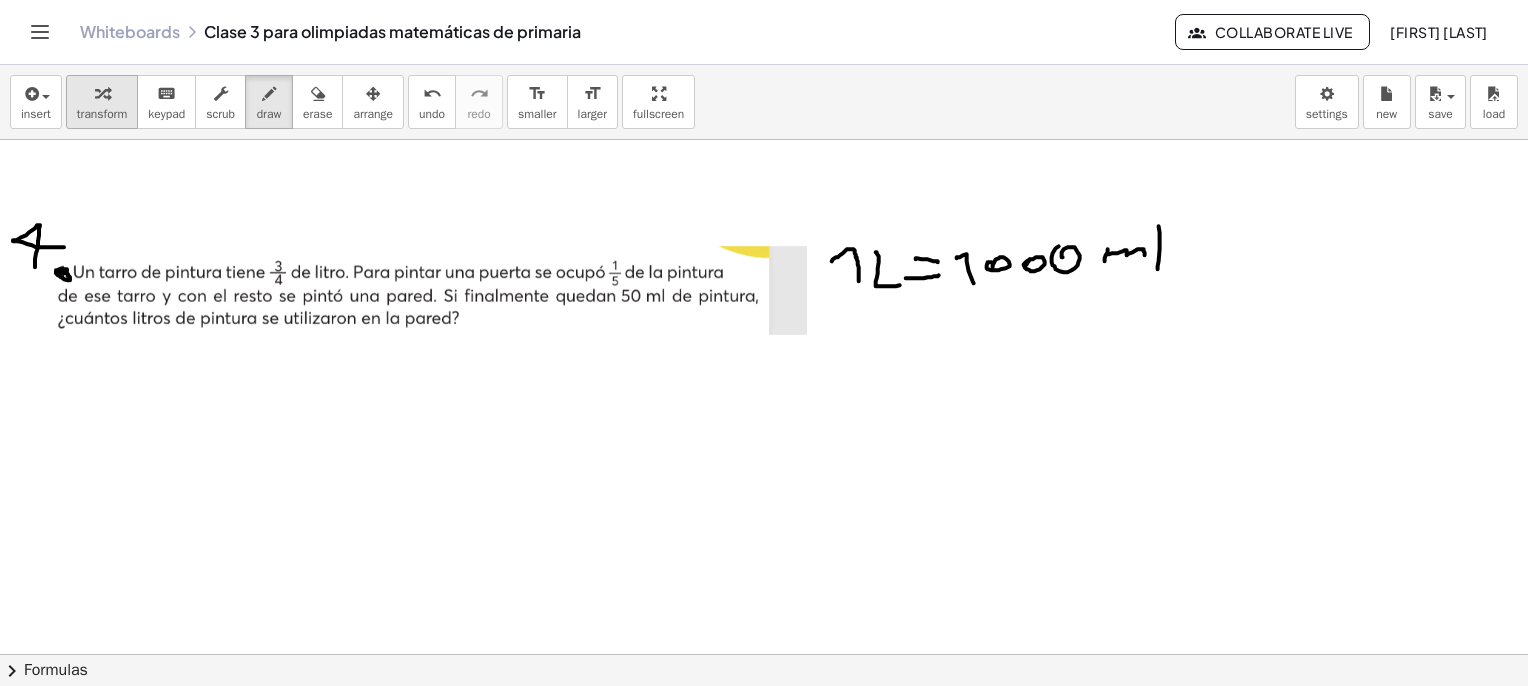 click at bounding box center [102, 93] 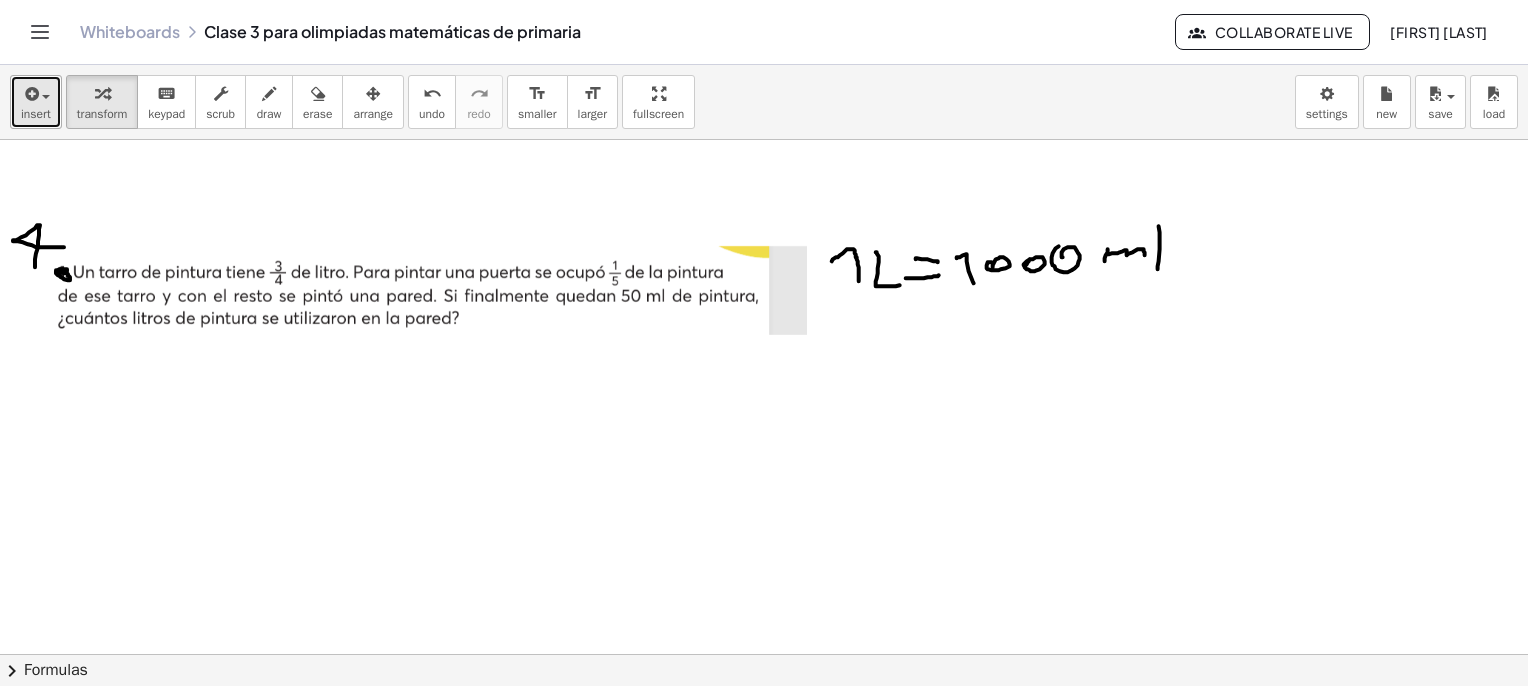 click on "insert" at bounding box center (36, 114) 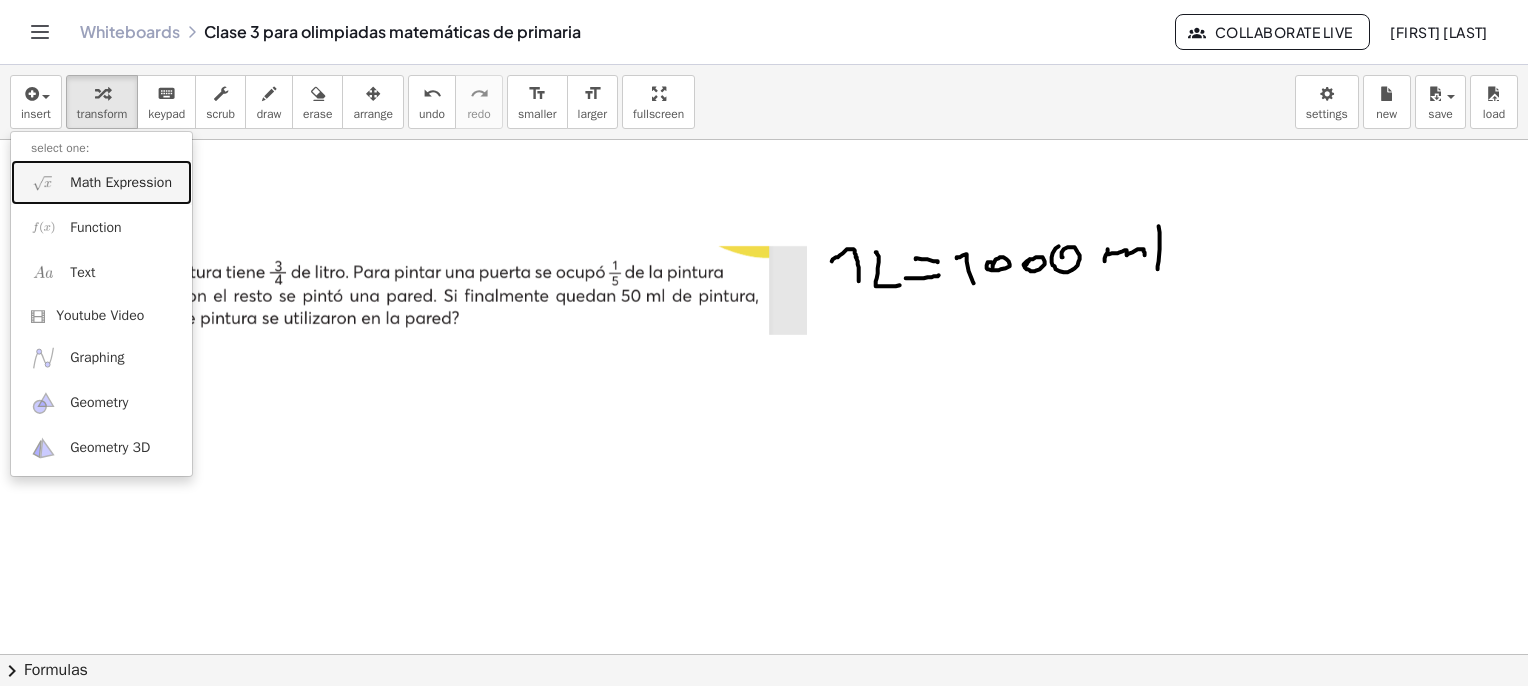 click on "Math Expression" at bounding box center (121, 183) 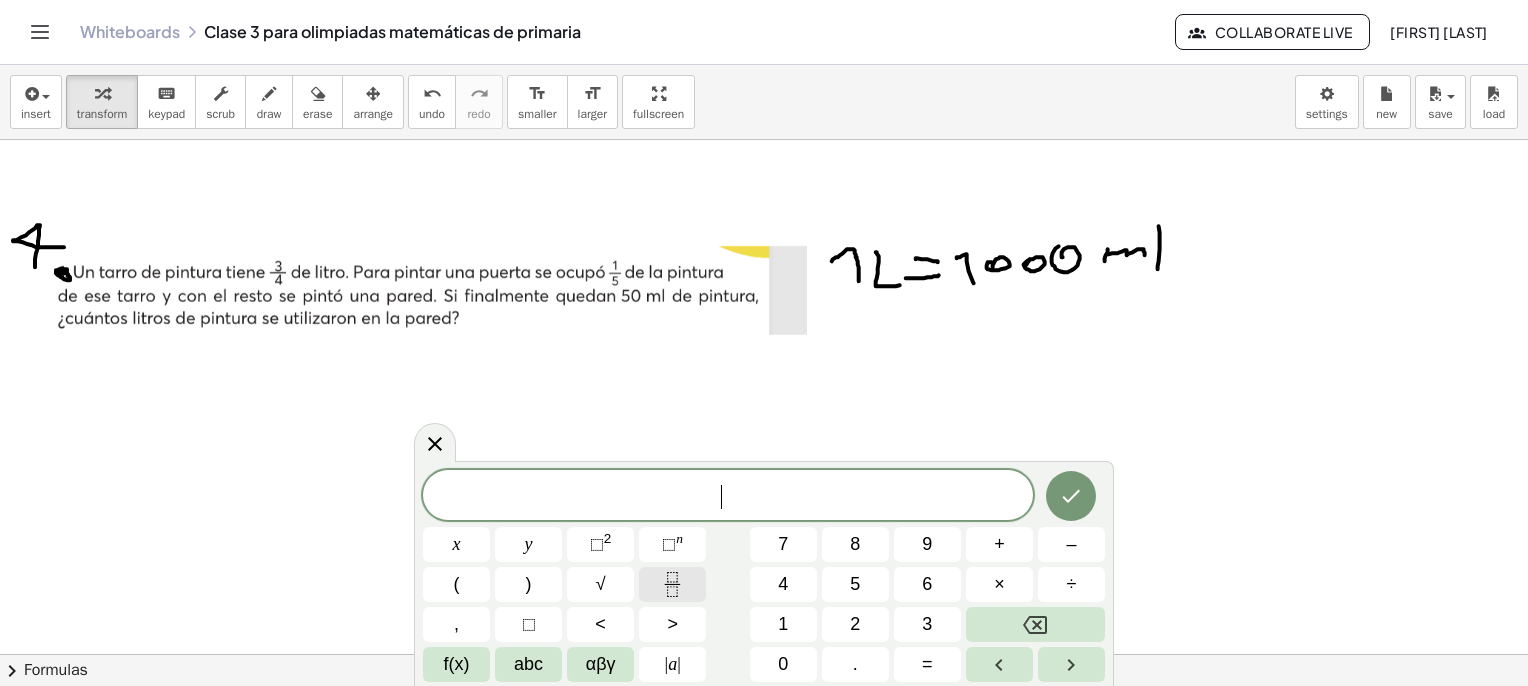 click 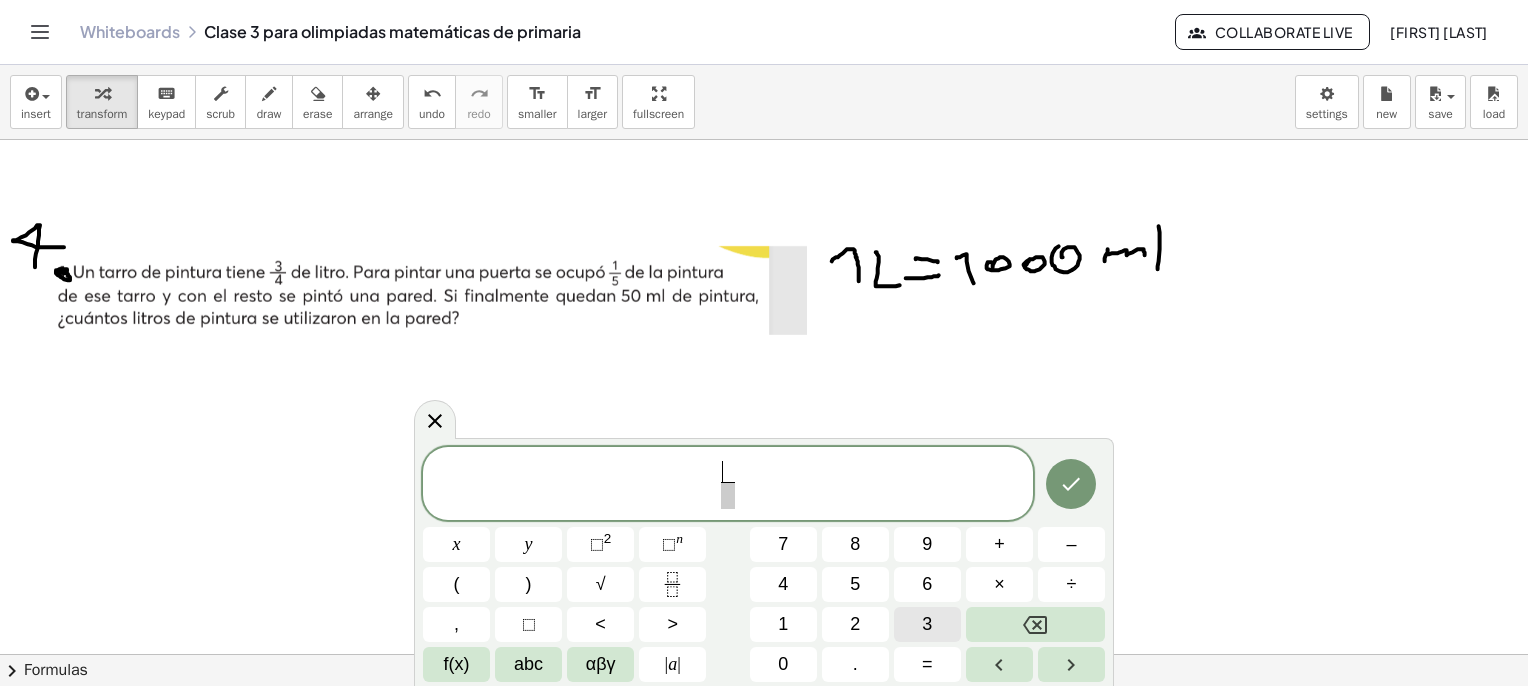 click on "3" at bounding box center (927, 624) 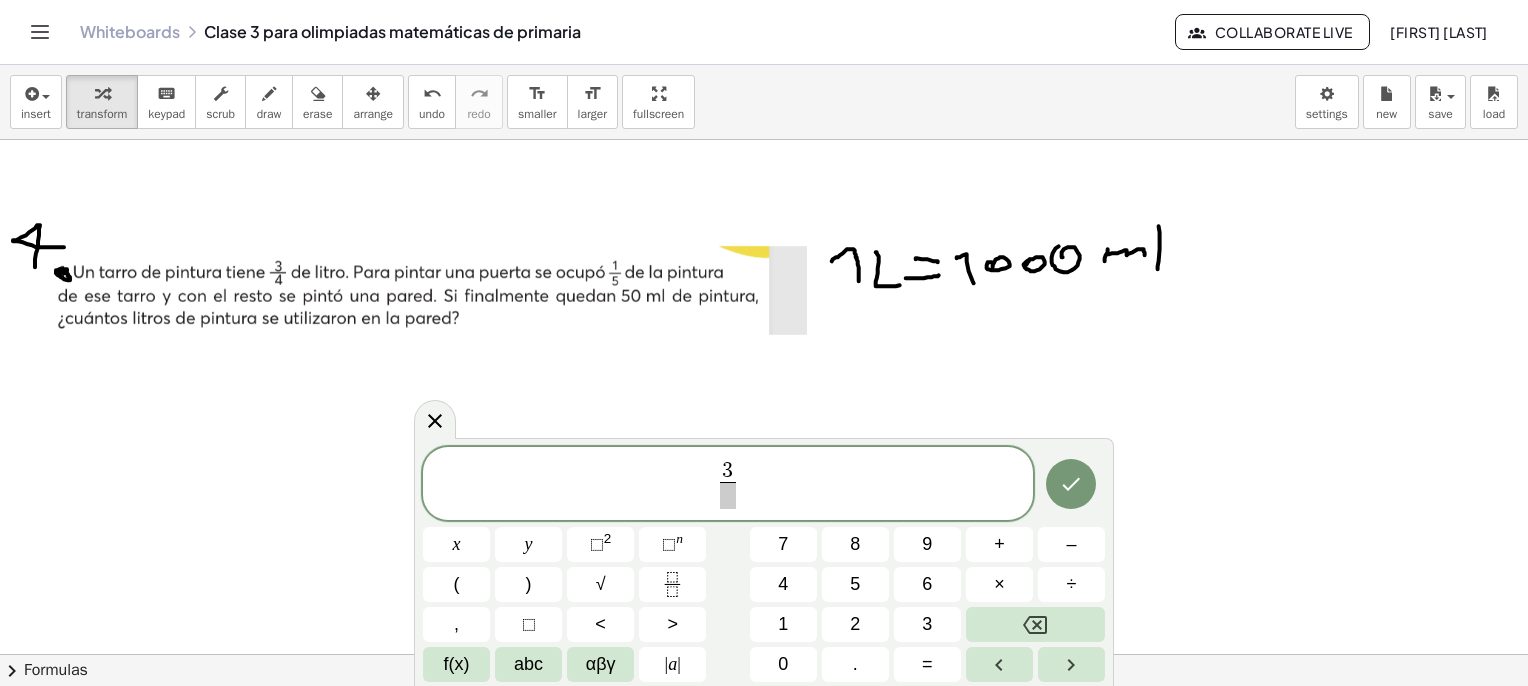 click at bounding box center (727, 495) 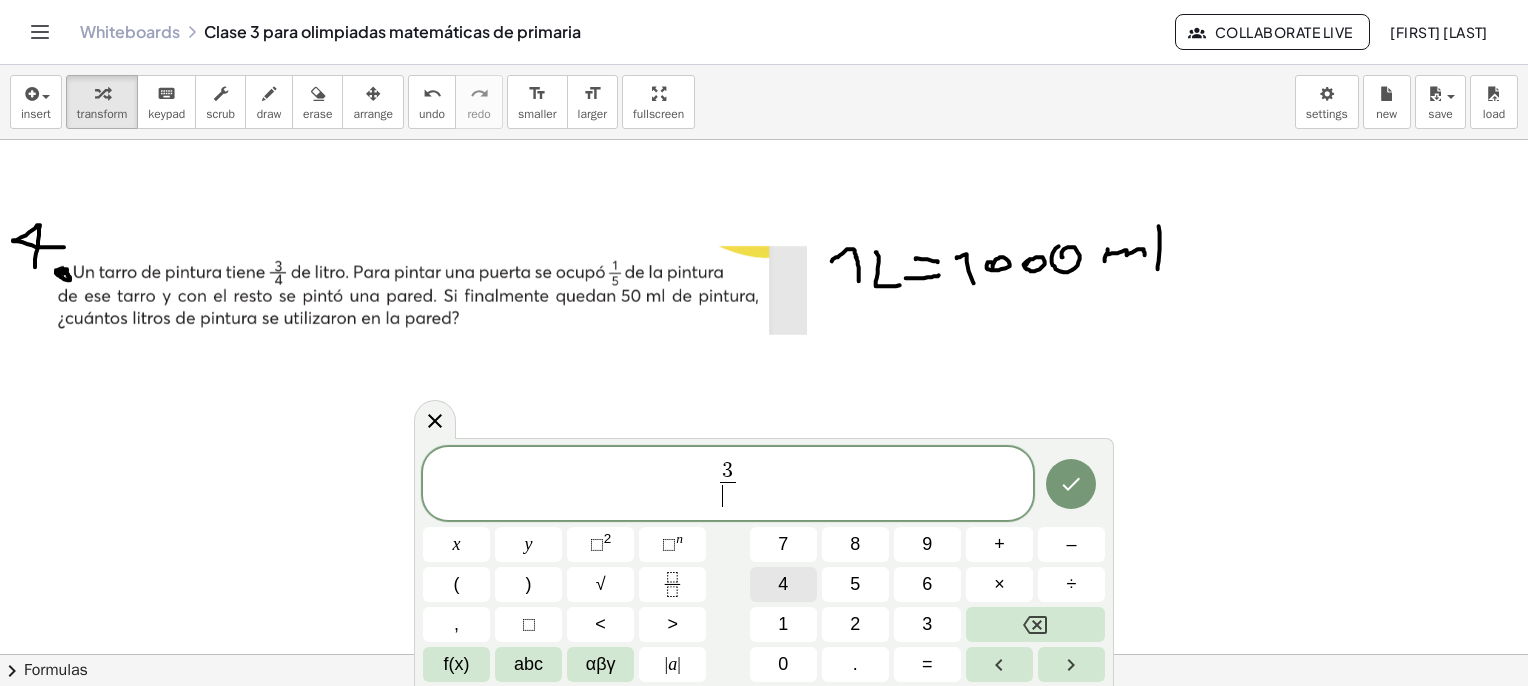 click on "4" at bounding box center (783, 584) 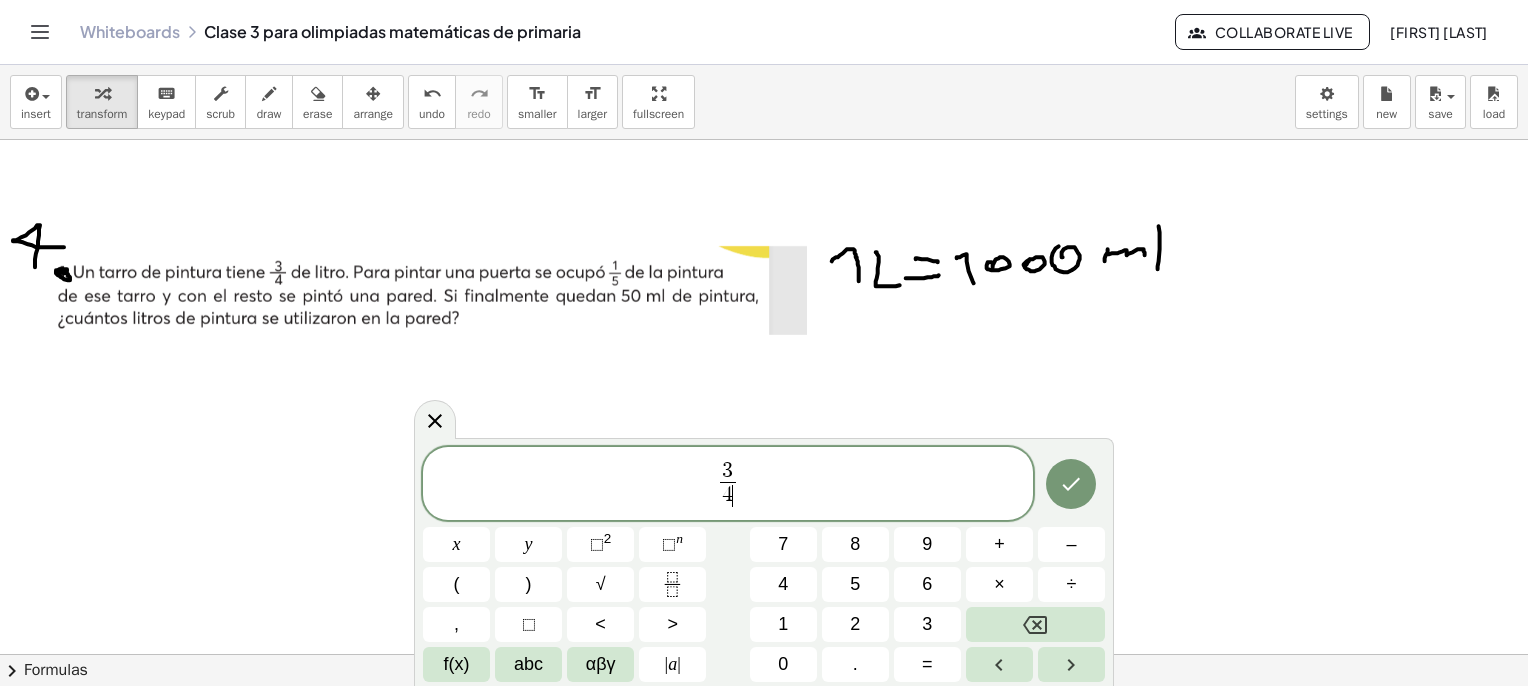 click on "3 4 ​ ​" at bounding box center [728, 485] 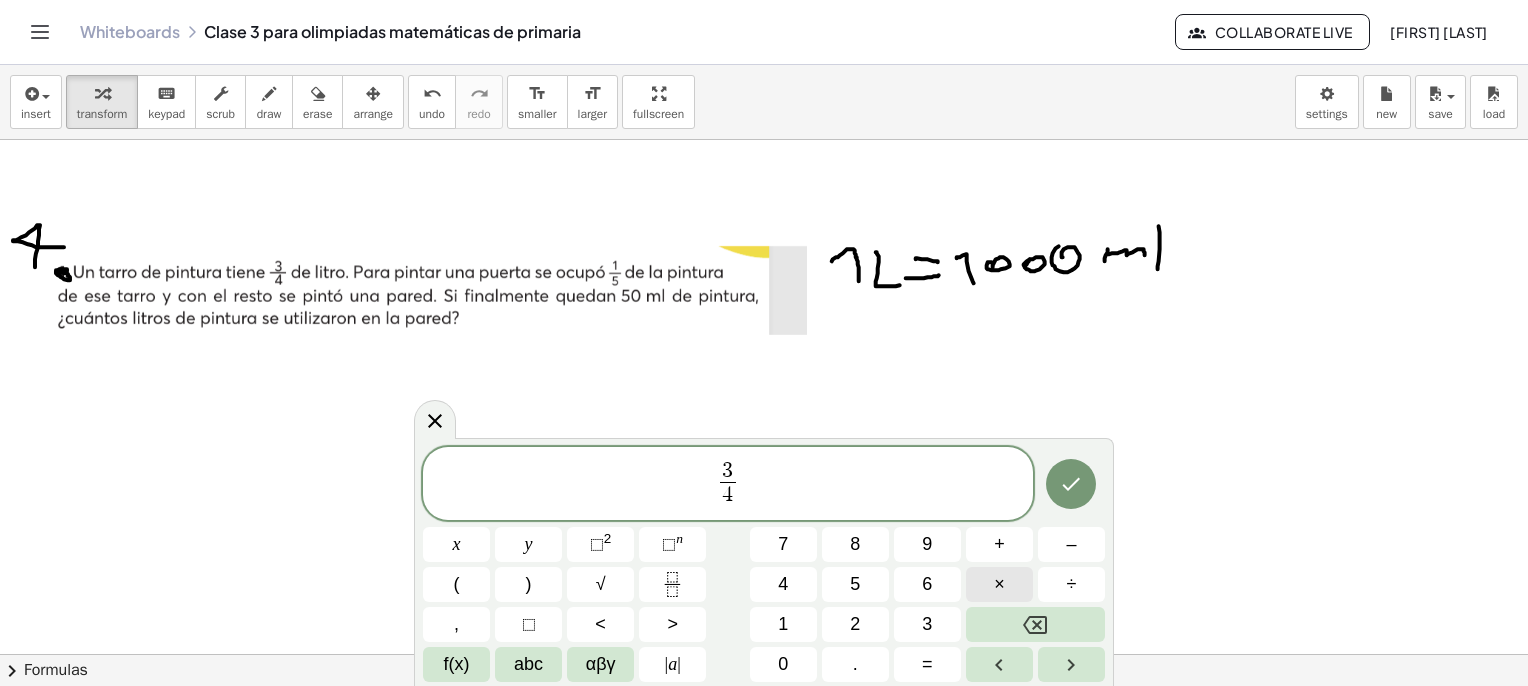 click on "×" at bounding box center (999, 584) 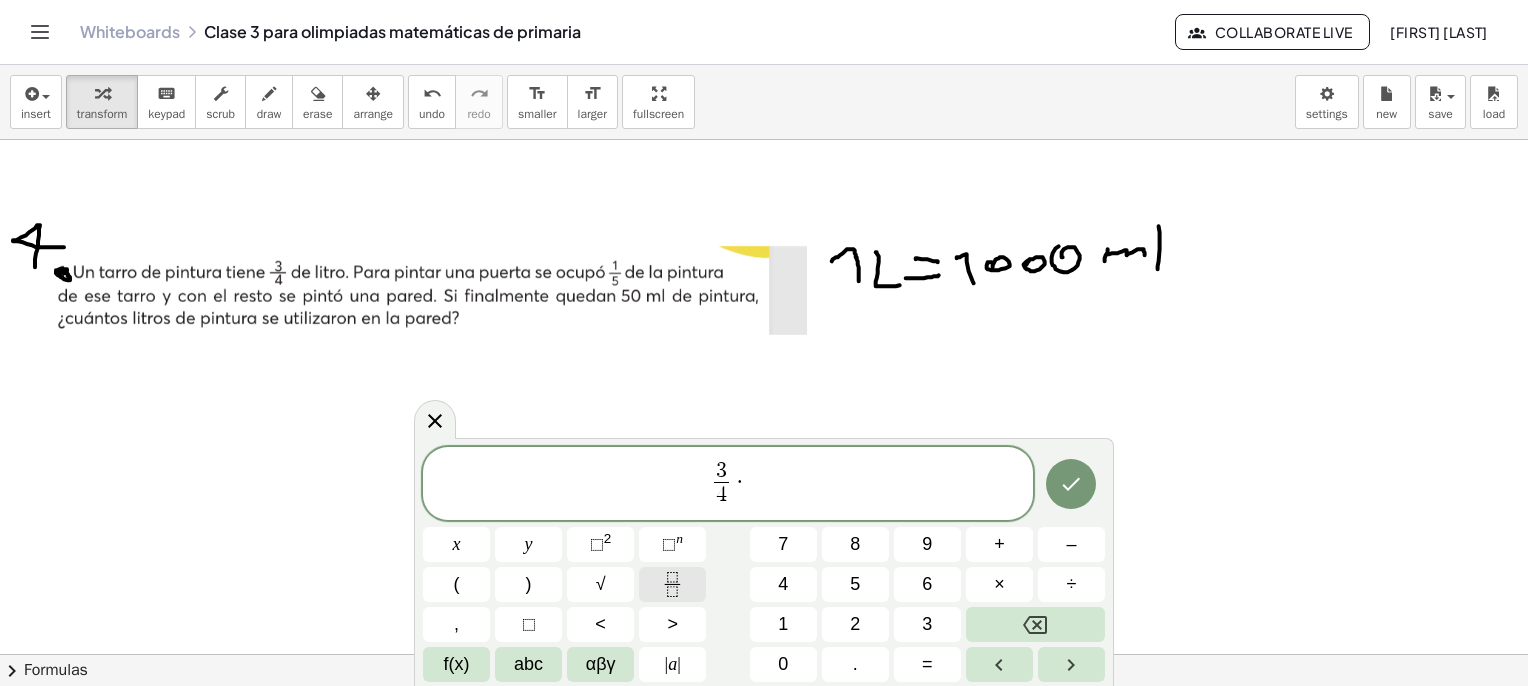 click 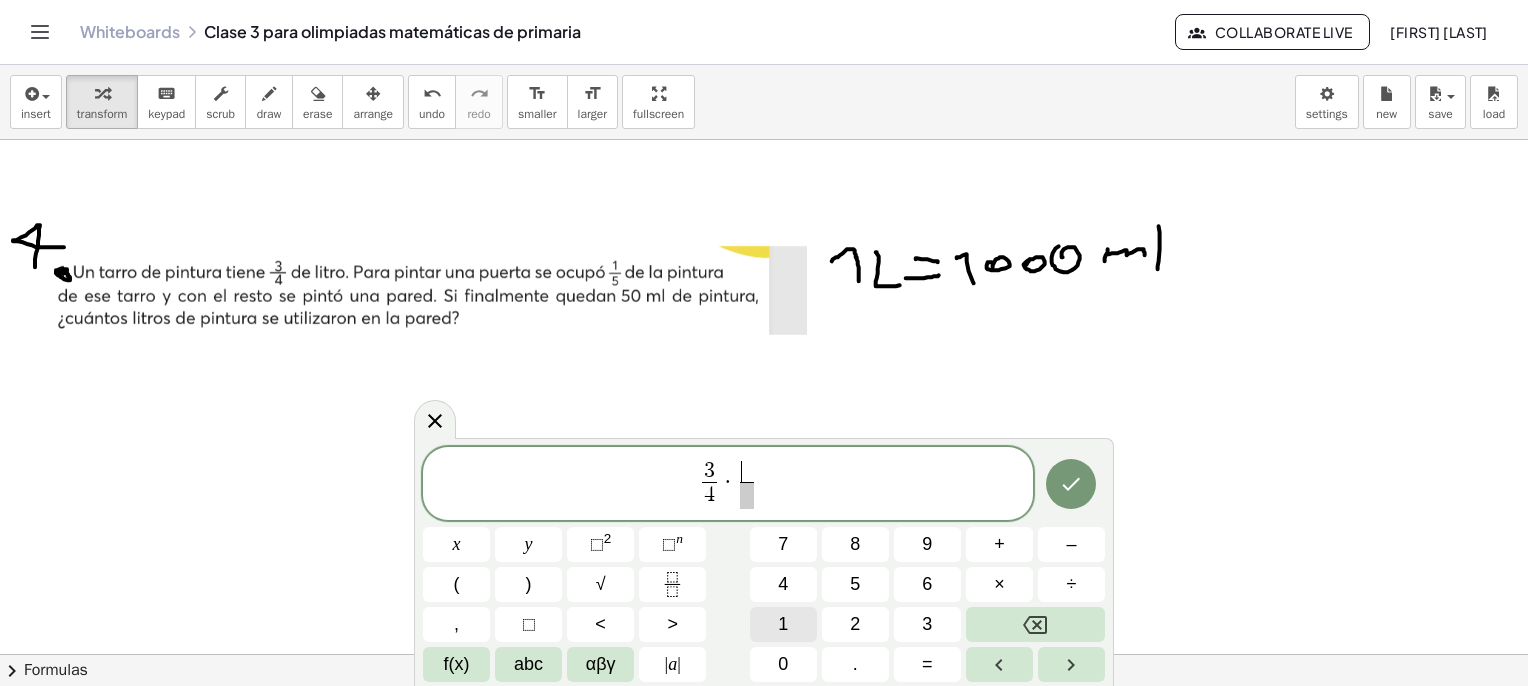 click on "1" at bounding box center [783, 624] 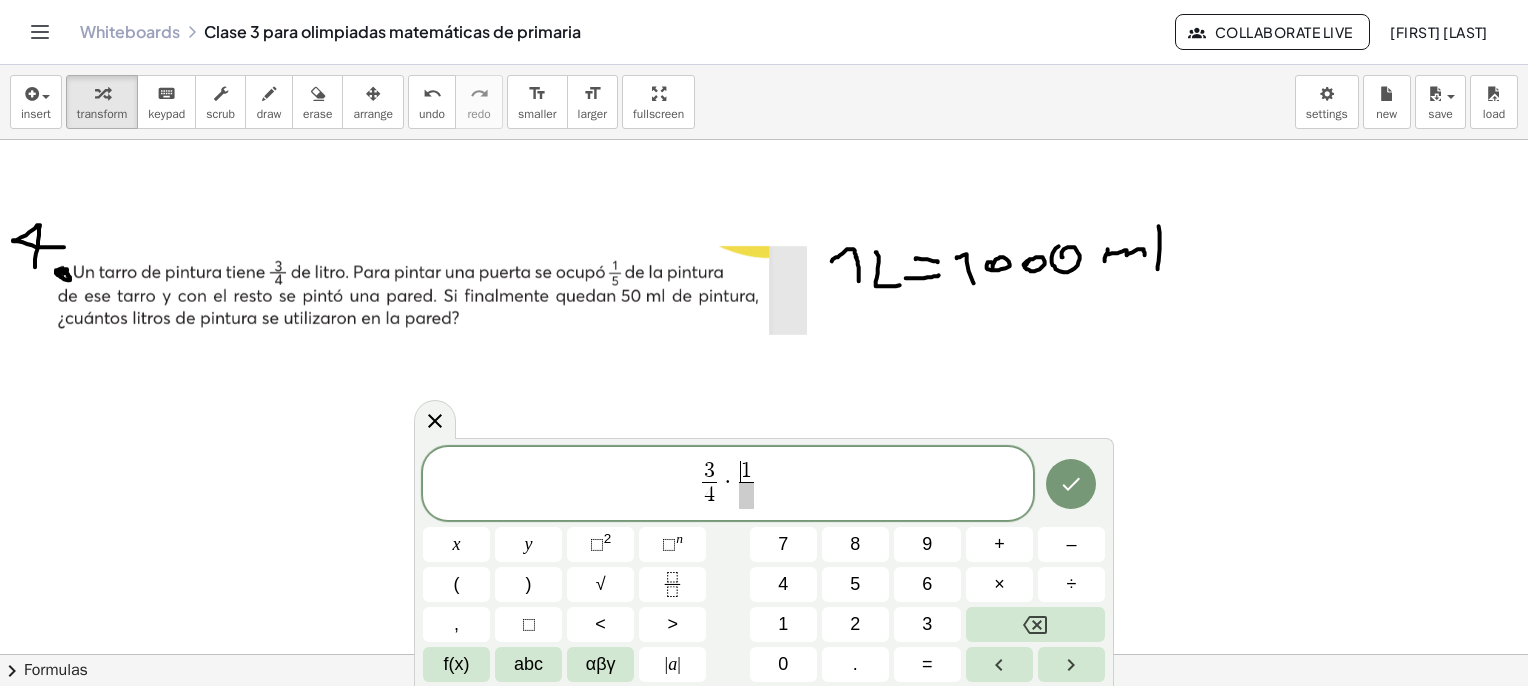 click on "​ 1 ​" at bounding box center [747, 485] 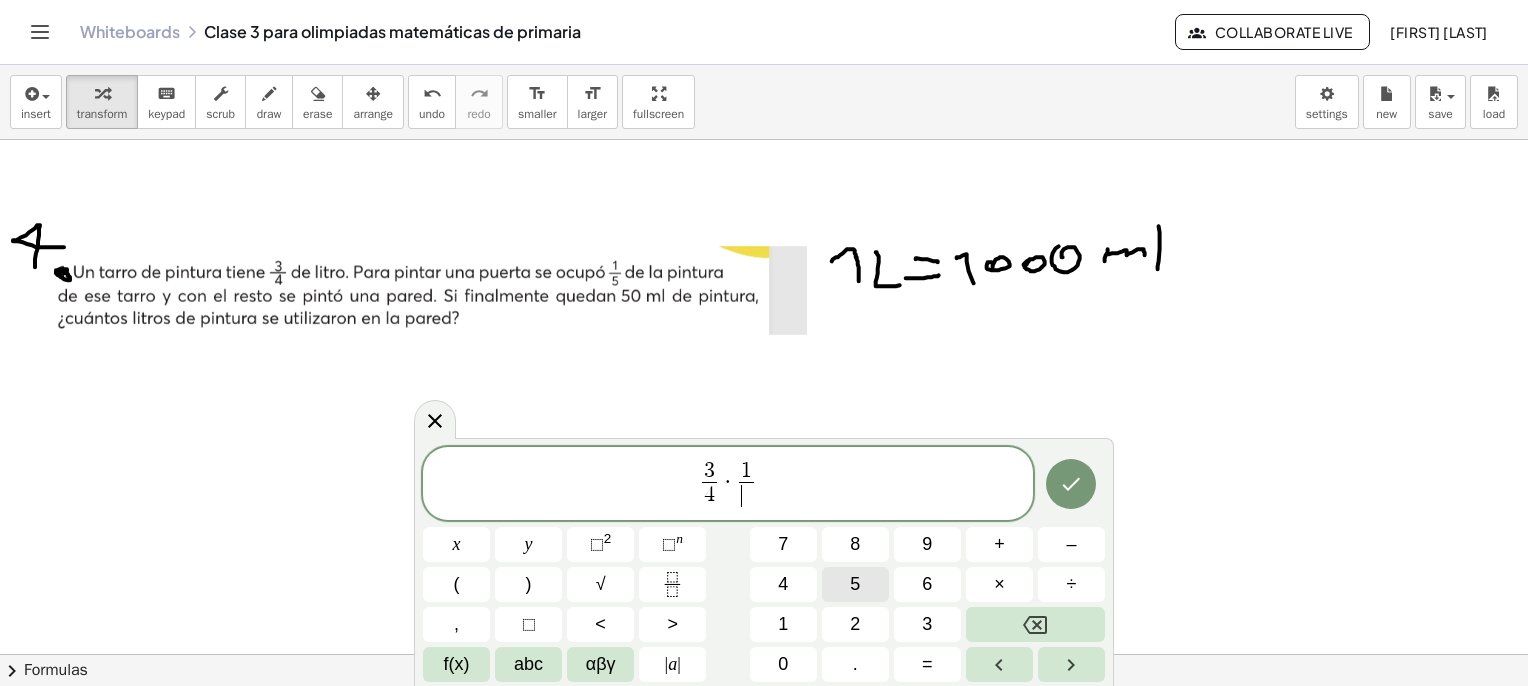 click on "5" at bounding box center [855, 584] 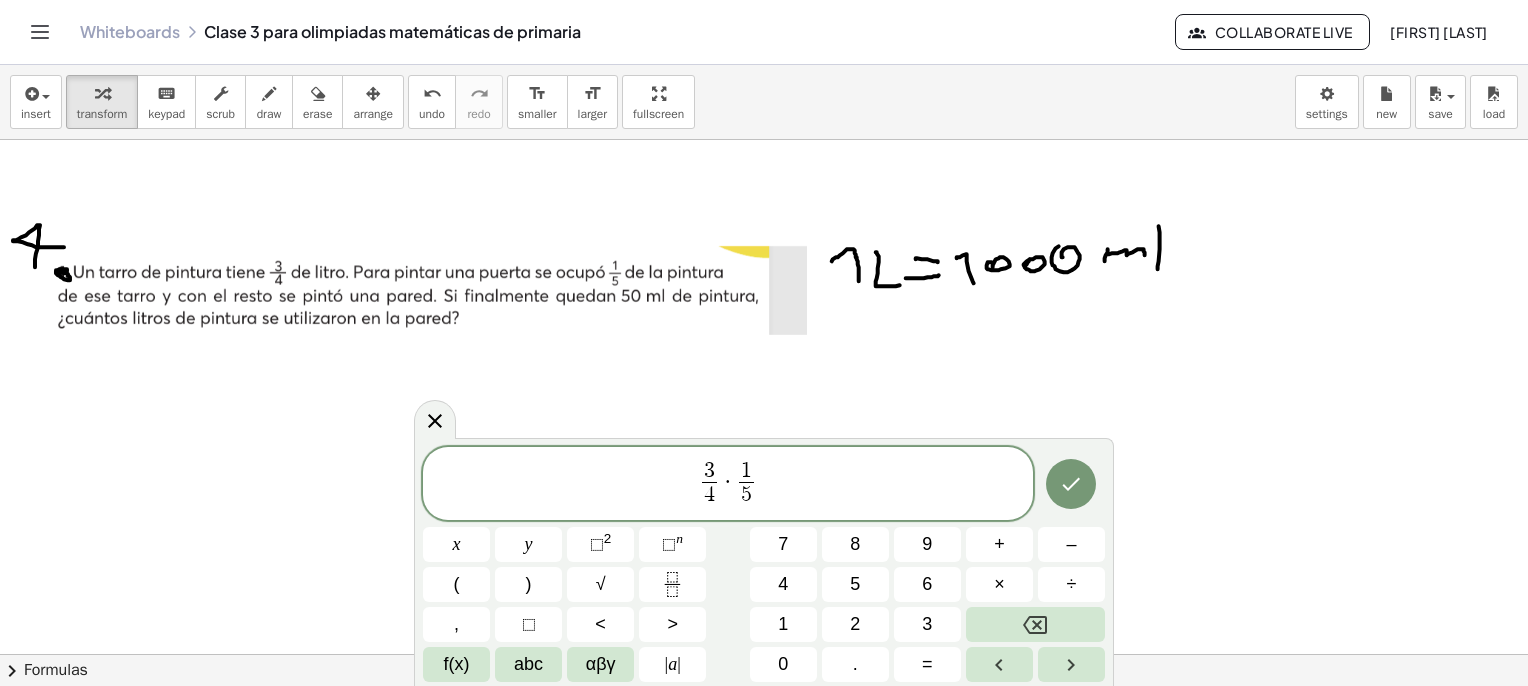click 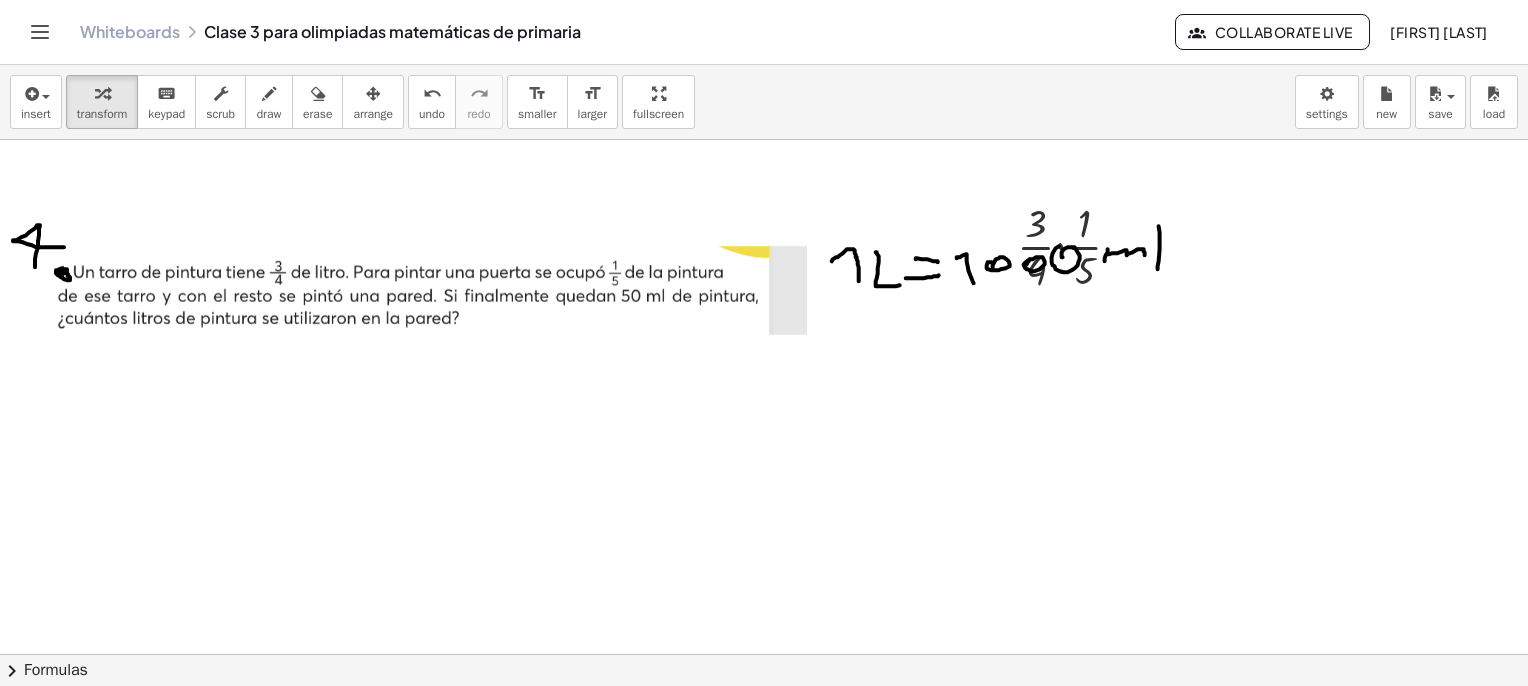 drag, startPoint x: 376, startPoint y: 112, endPoint x: 838, endPoint y: 209, distance: 472.0731 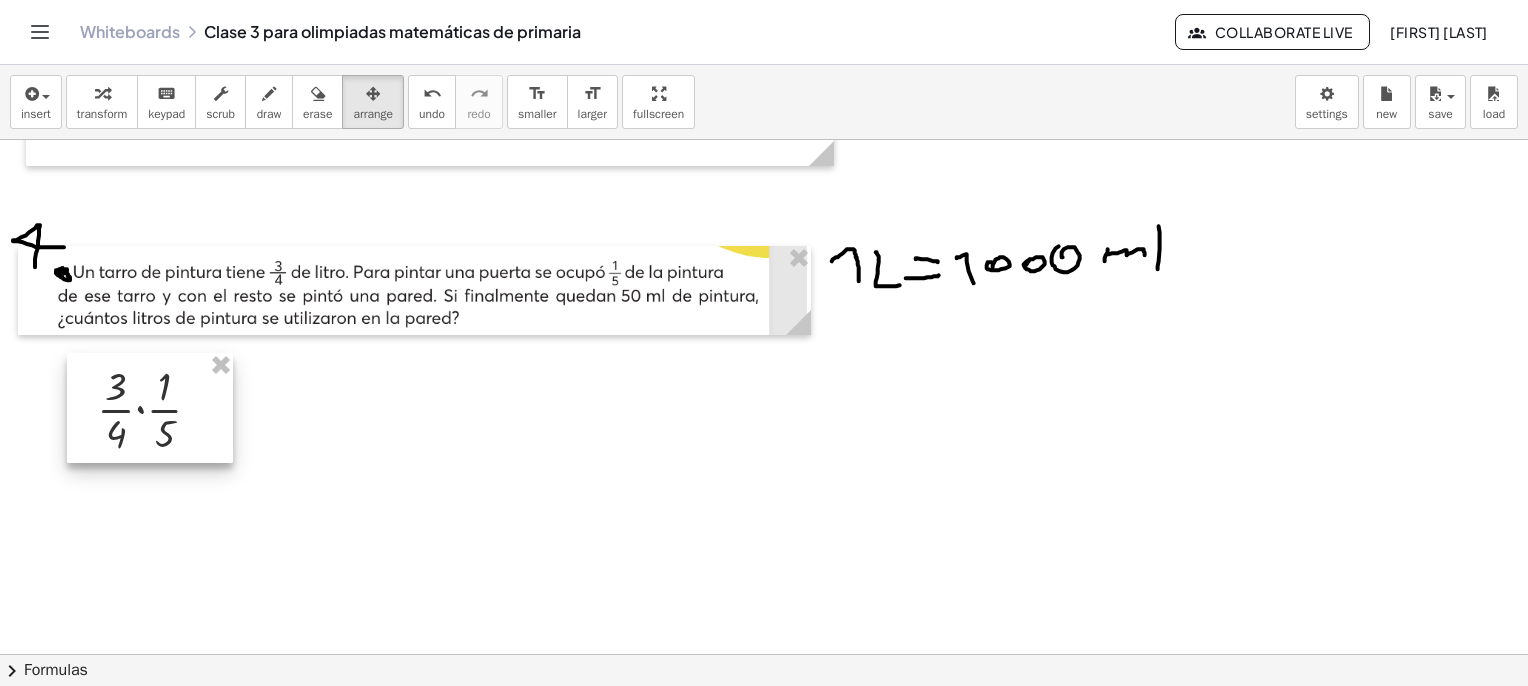 drag, startPoint x: 1067, startPoint y: 224, endPoint x: 148, endPoint y: 387, distance: 933.34344 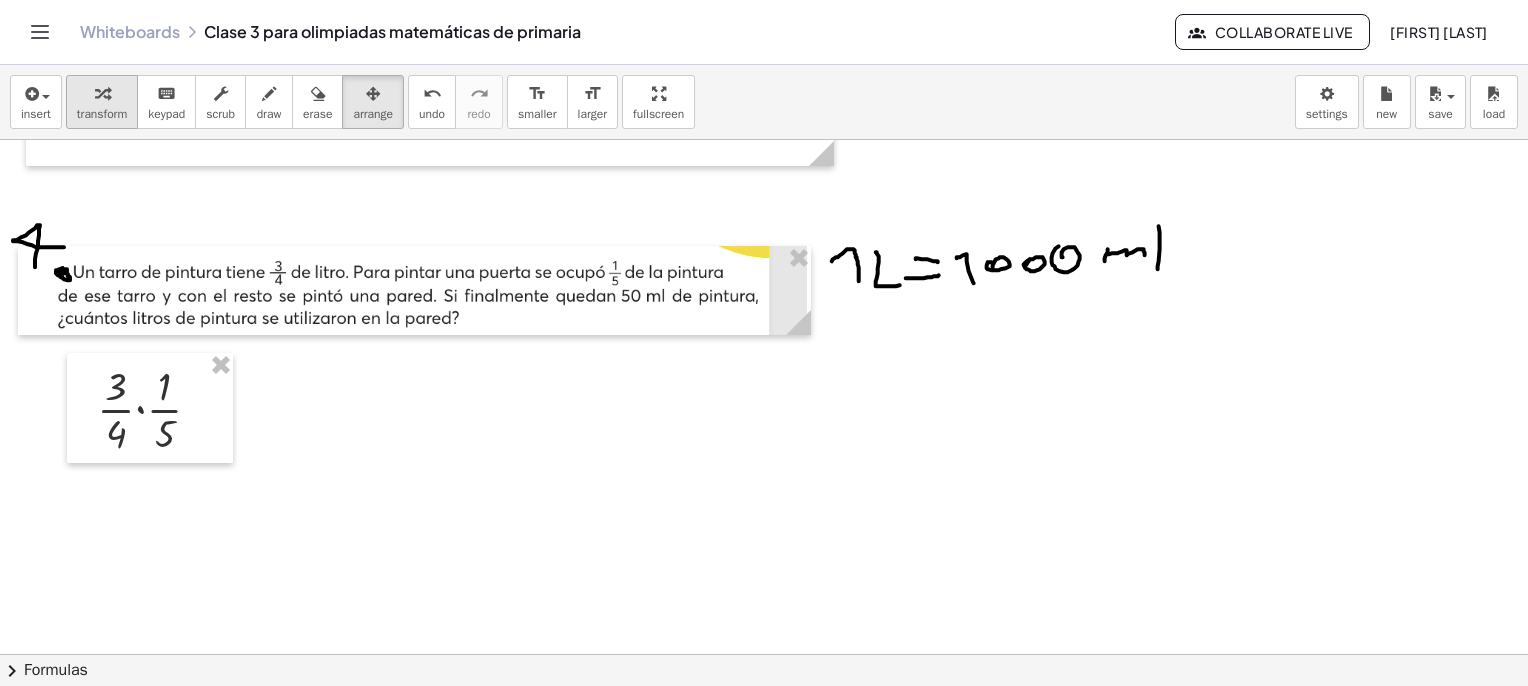 click at bounding box center [102, 93] 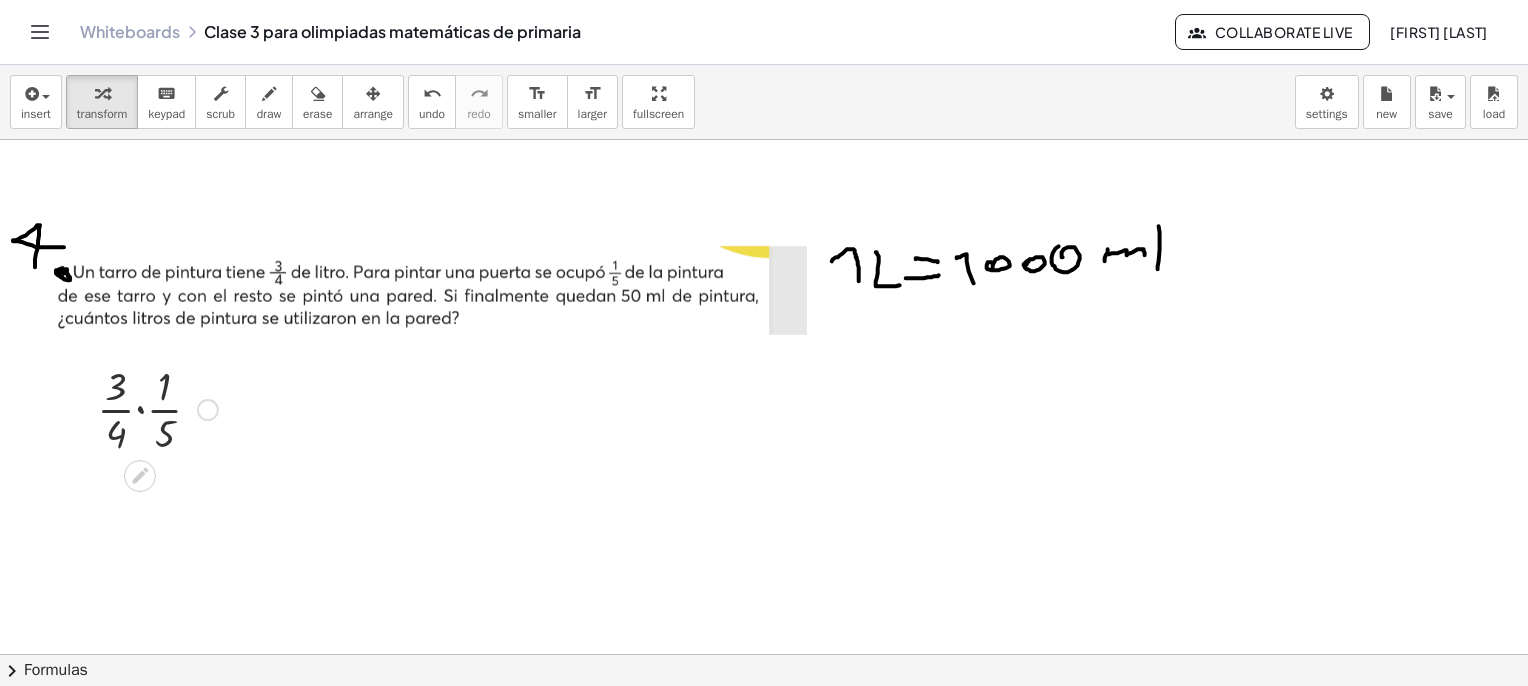 click at bounding box center (157, 408) 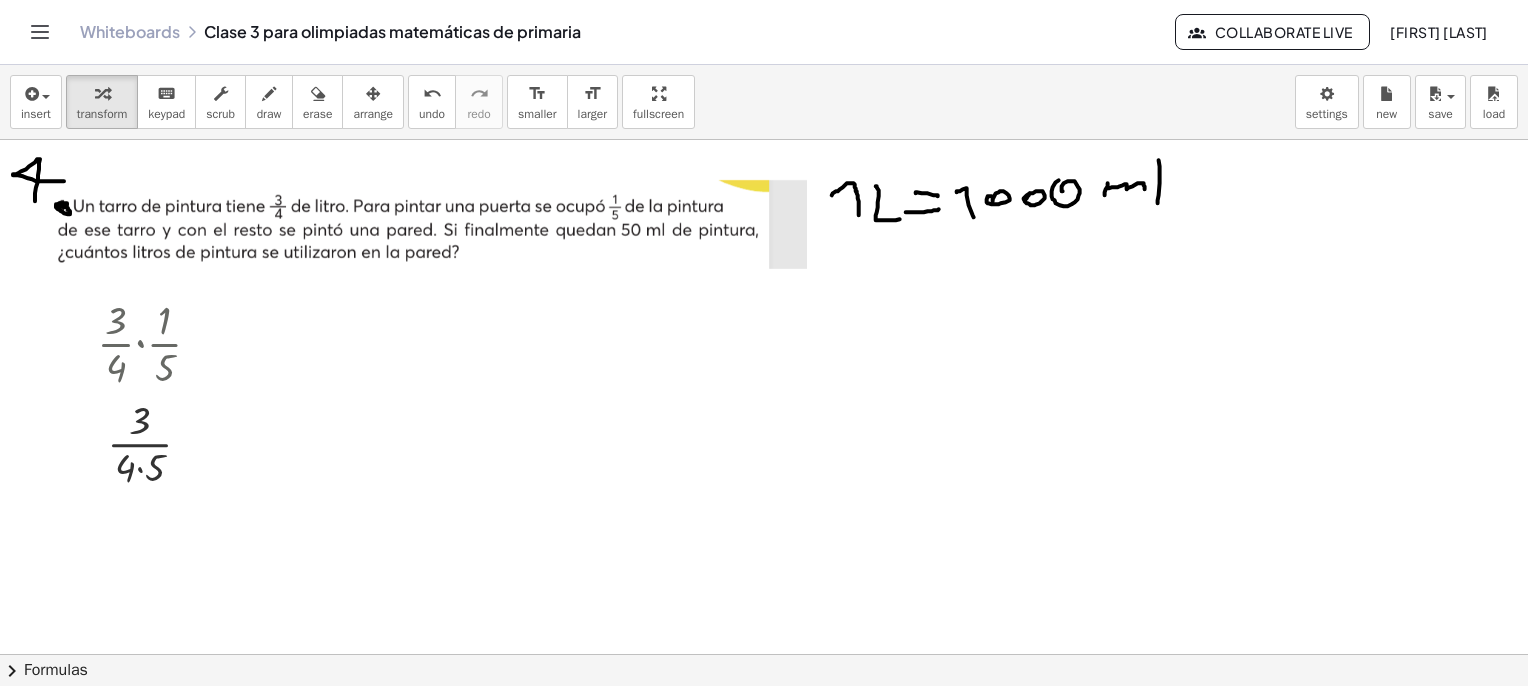 scroll, scrollTop: 2662, scrollLeft: 0, axis: vertical 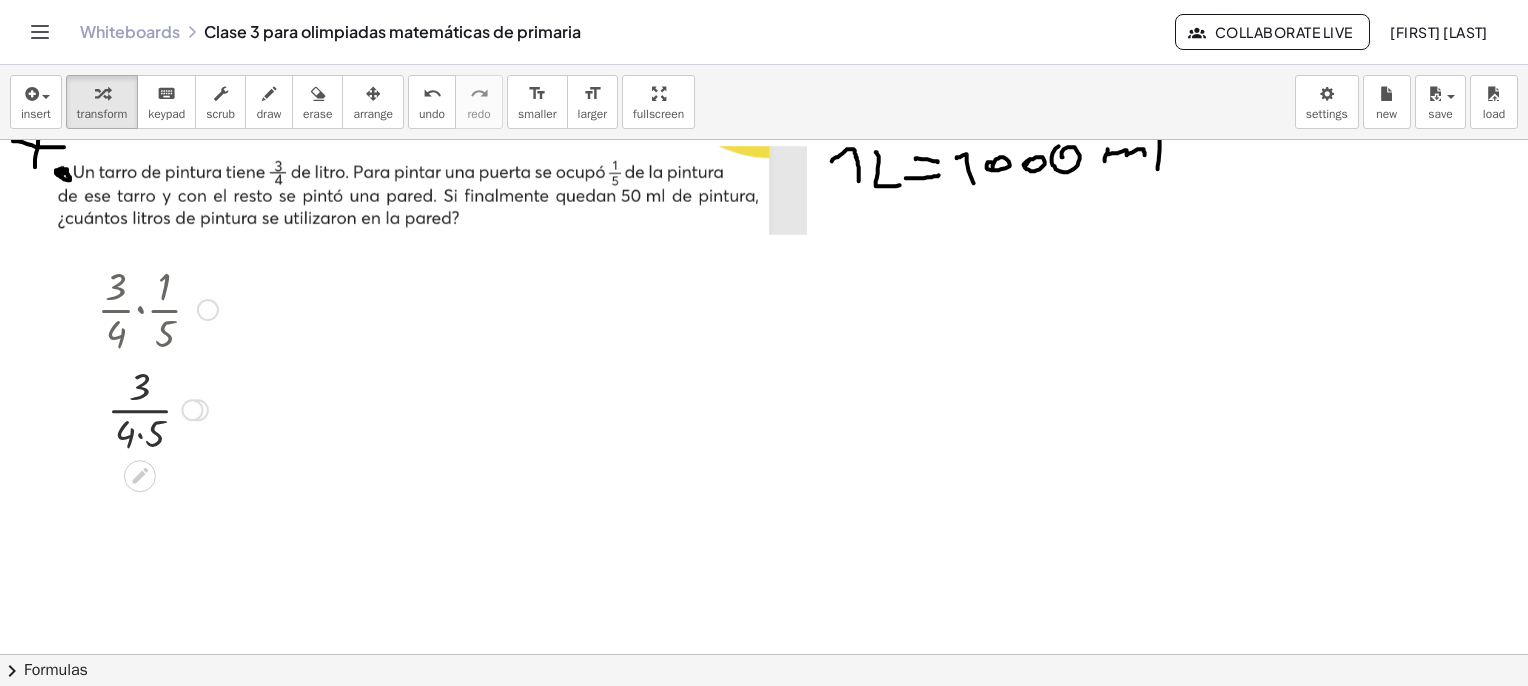 click at bounding box center (157, 408) 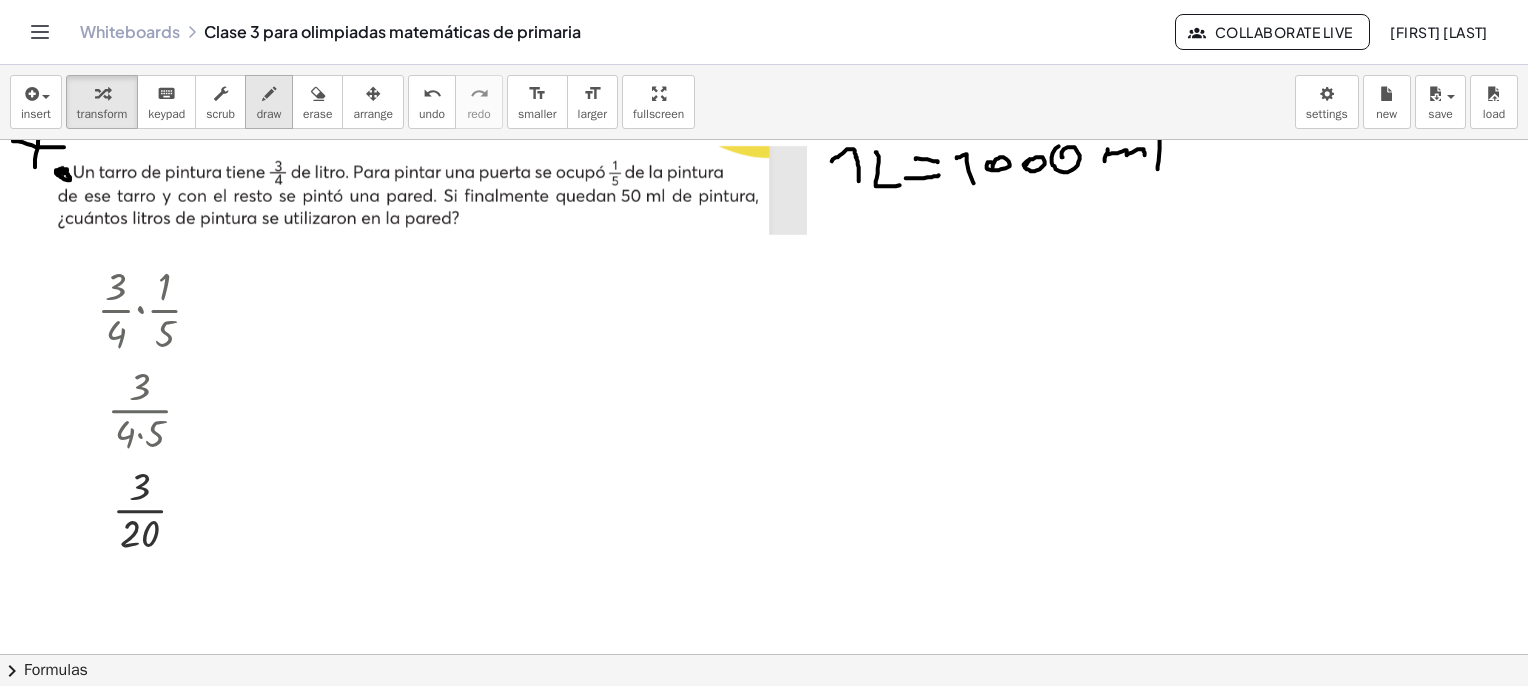 click at bounding box center (269, 94) 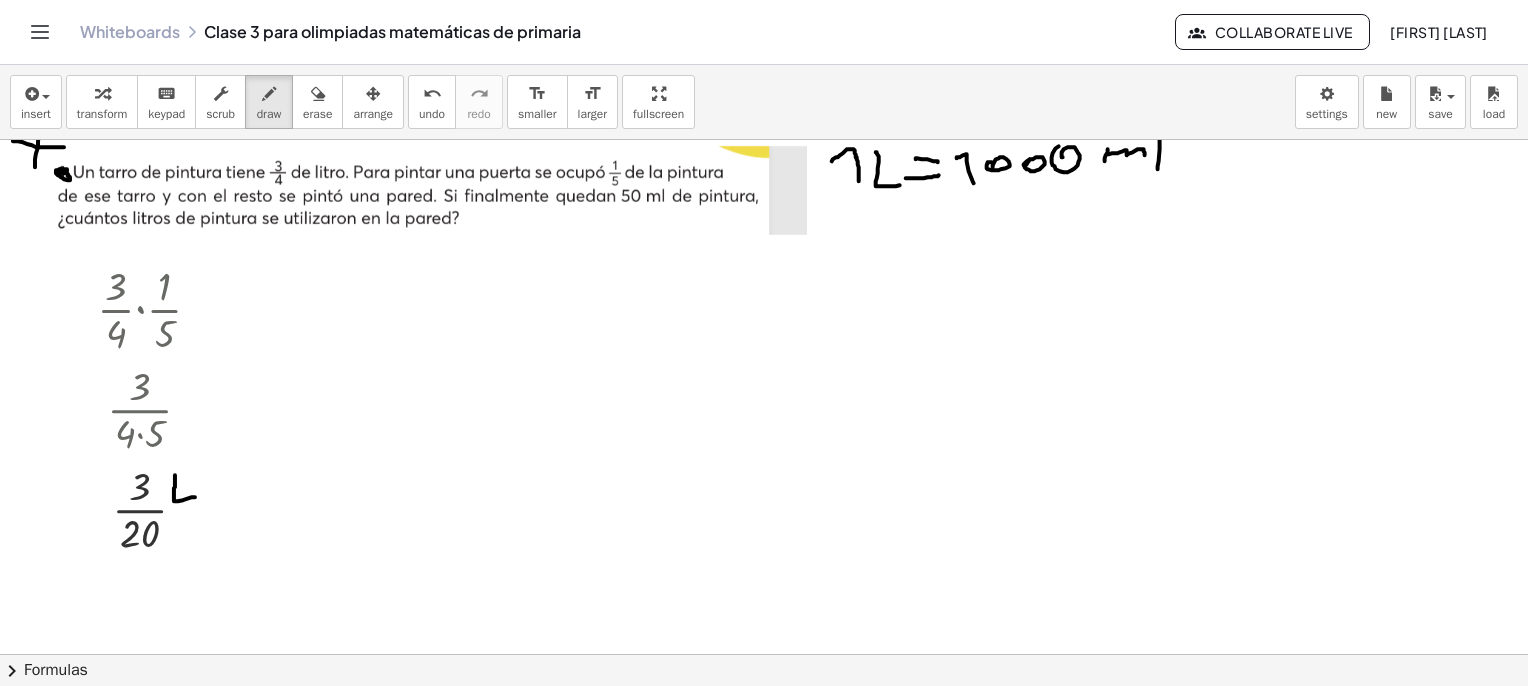 drag, startPoint x: 175, startPoint y: 475, endPoint x: 195, endPoint y: 497, distance: 29.732138 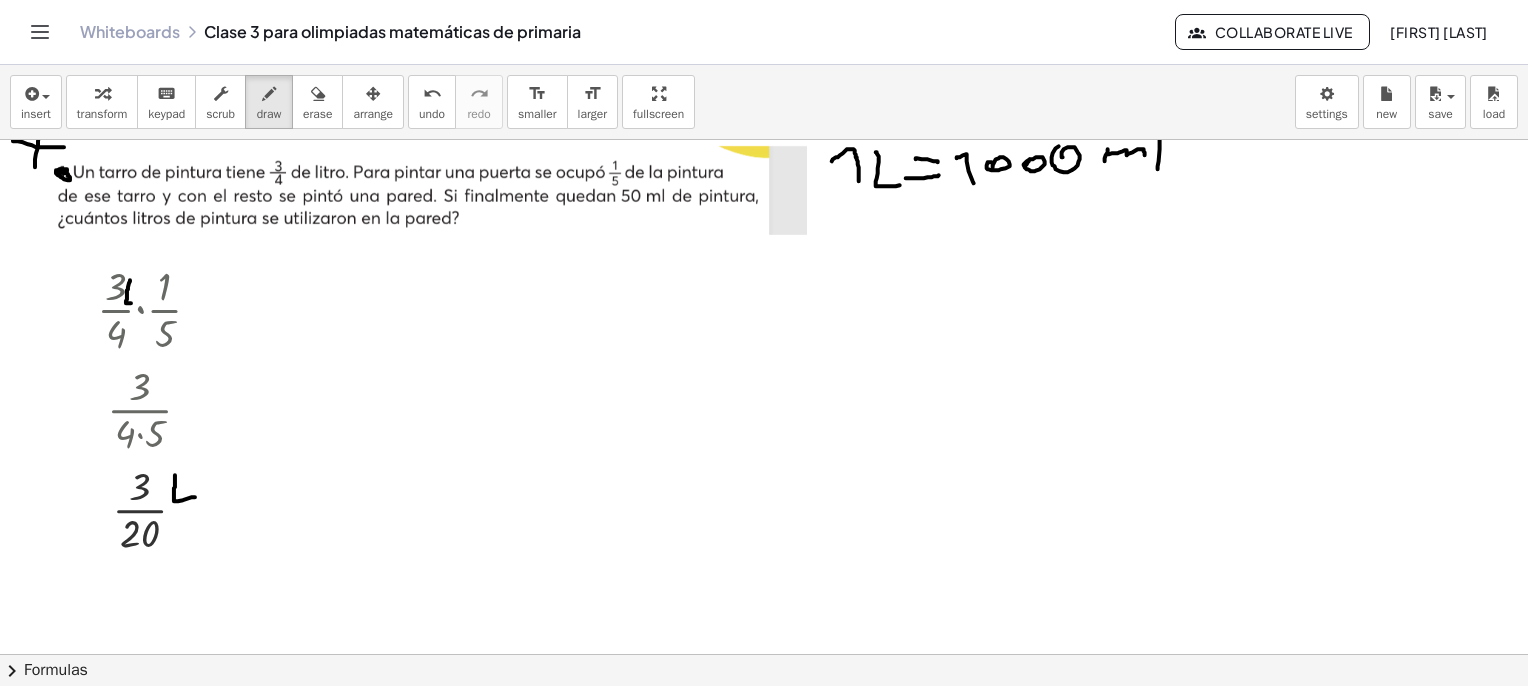 drag, startPoint x: 130, startPoint y: 280, endPoint x: 132, endPoint y: 303, distance: 23.086792 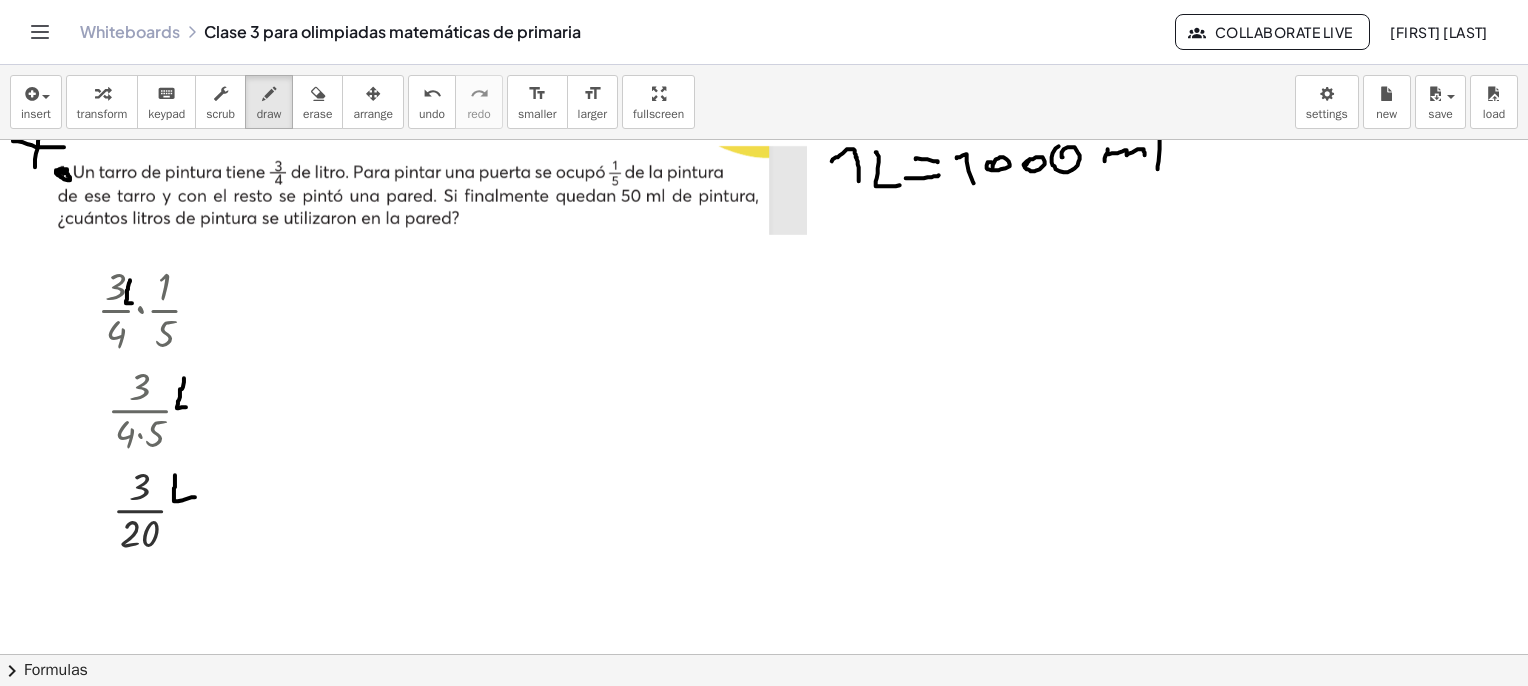 drag, startPoint x: 184, startPoint y: 378, endPoint x: 192, endPoint y: 409, distance: 32.01562 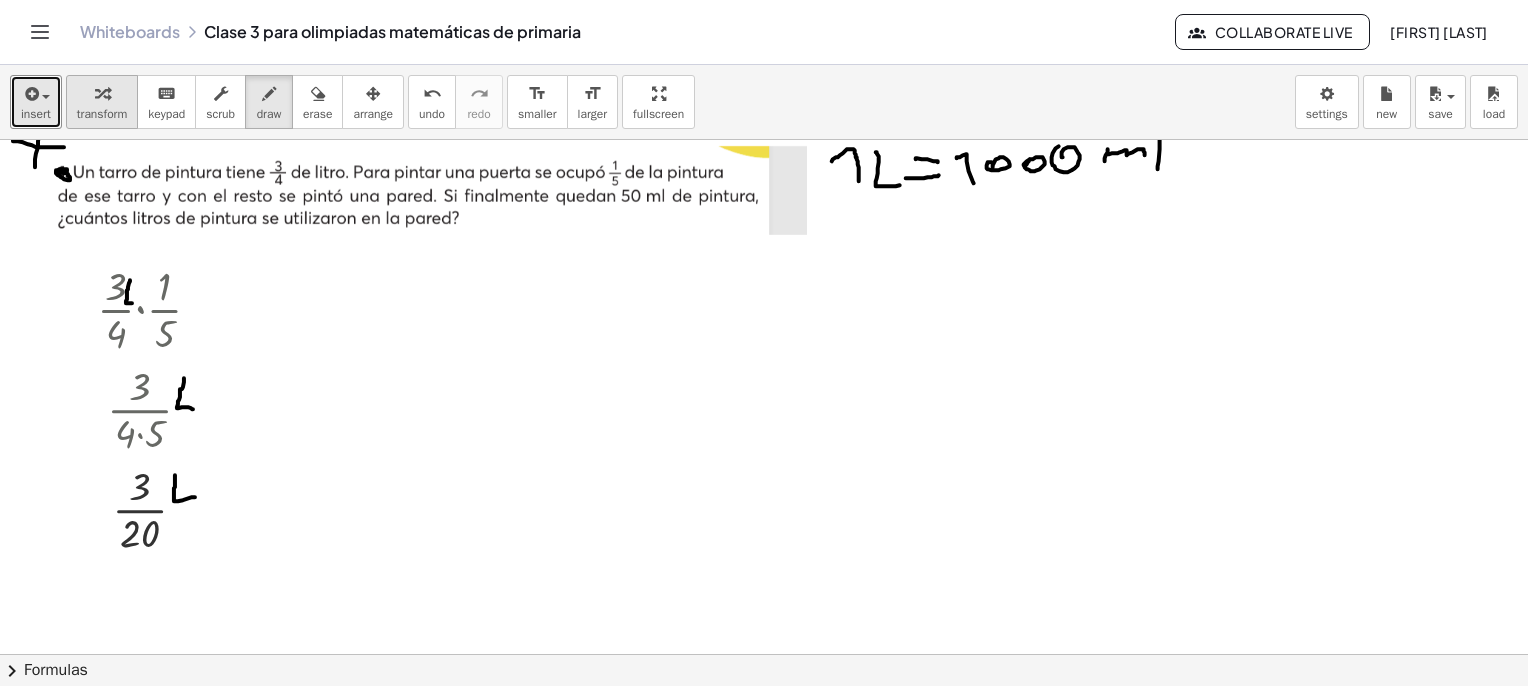 drag, startPoint x: 33, startPoint y: 100, endPoint x: 86, endPoint y: 109, distance: 53.75872 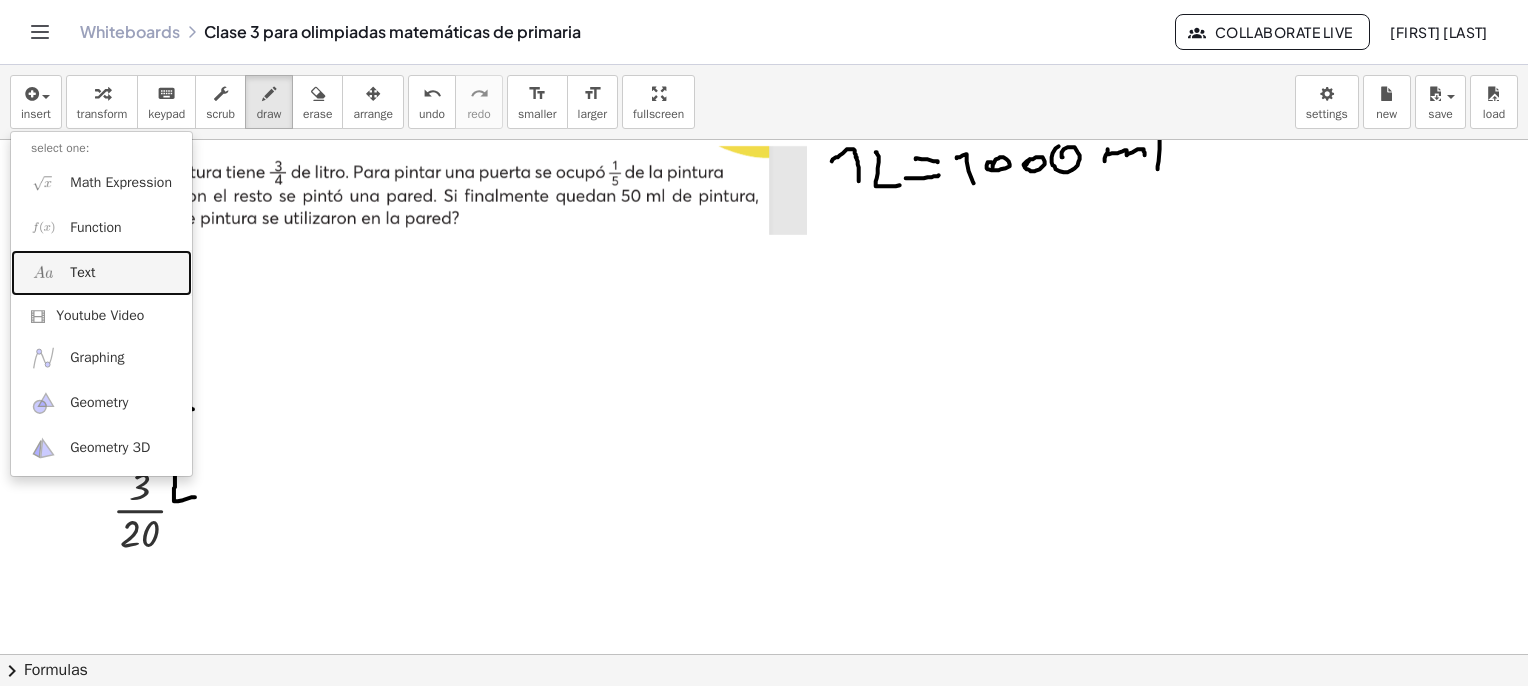 drag, startPoint x: 122, startPoint y: 278, endPoint x: 157, endPoint y: 273, distance: 35.35534 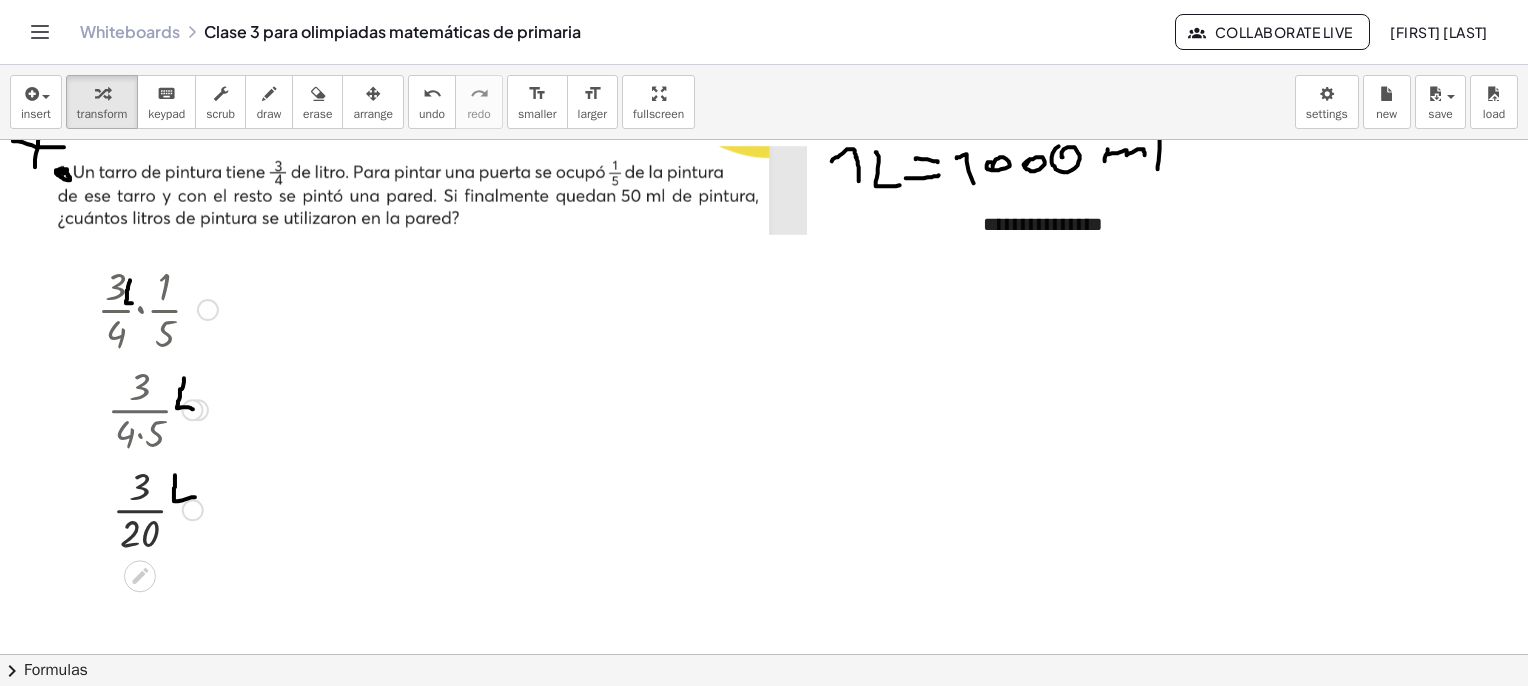 type 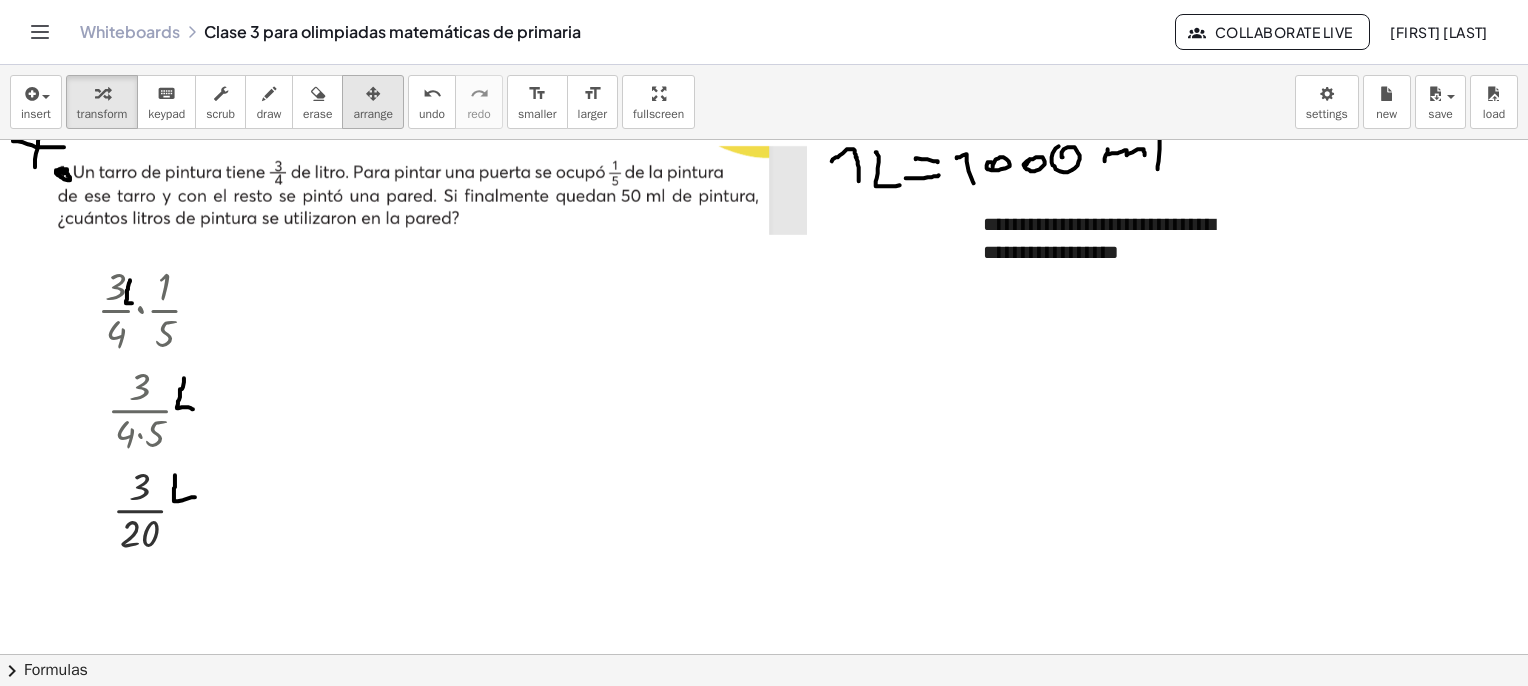 click at bounding box center [373, 94] 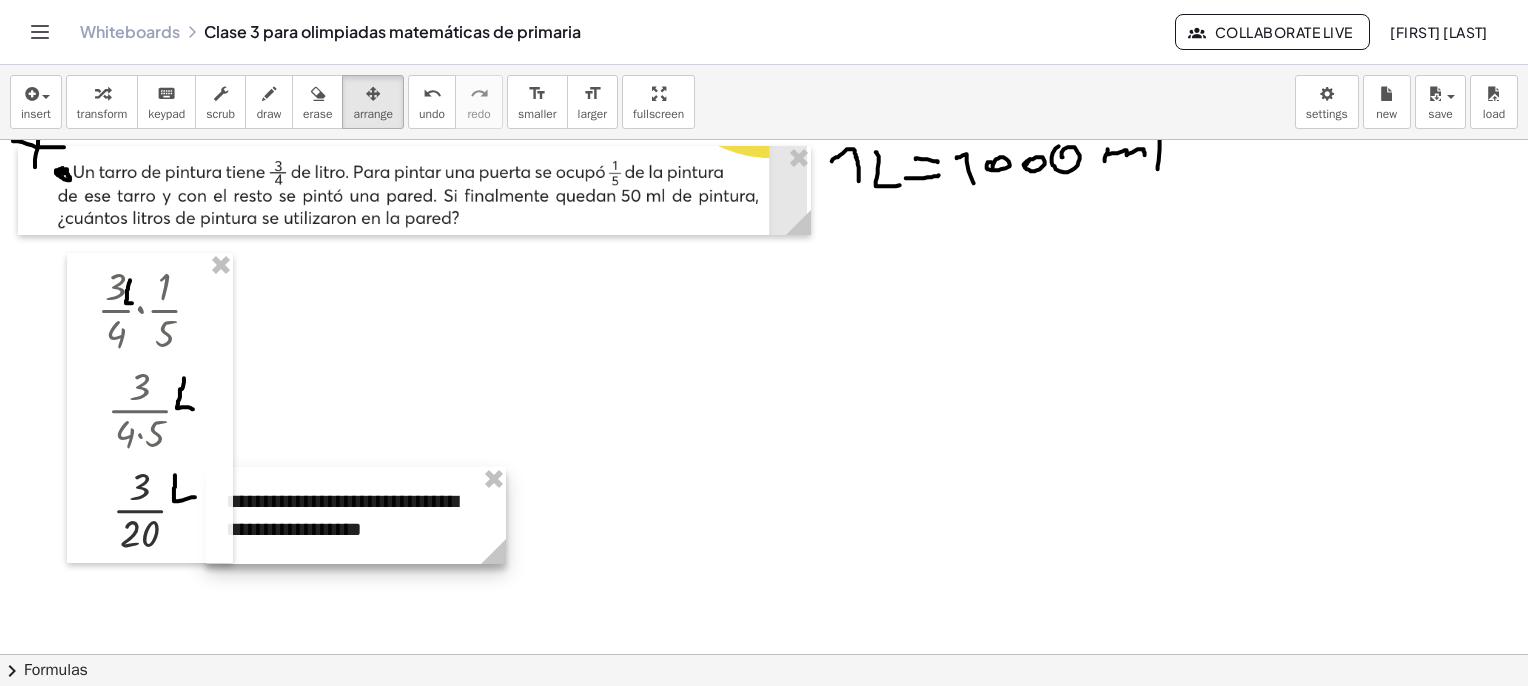 drag, startPoint x: 1134, startPoint y: 232, endPoint x: 388, endPoint y: 503, distance: 793.6983 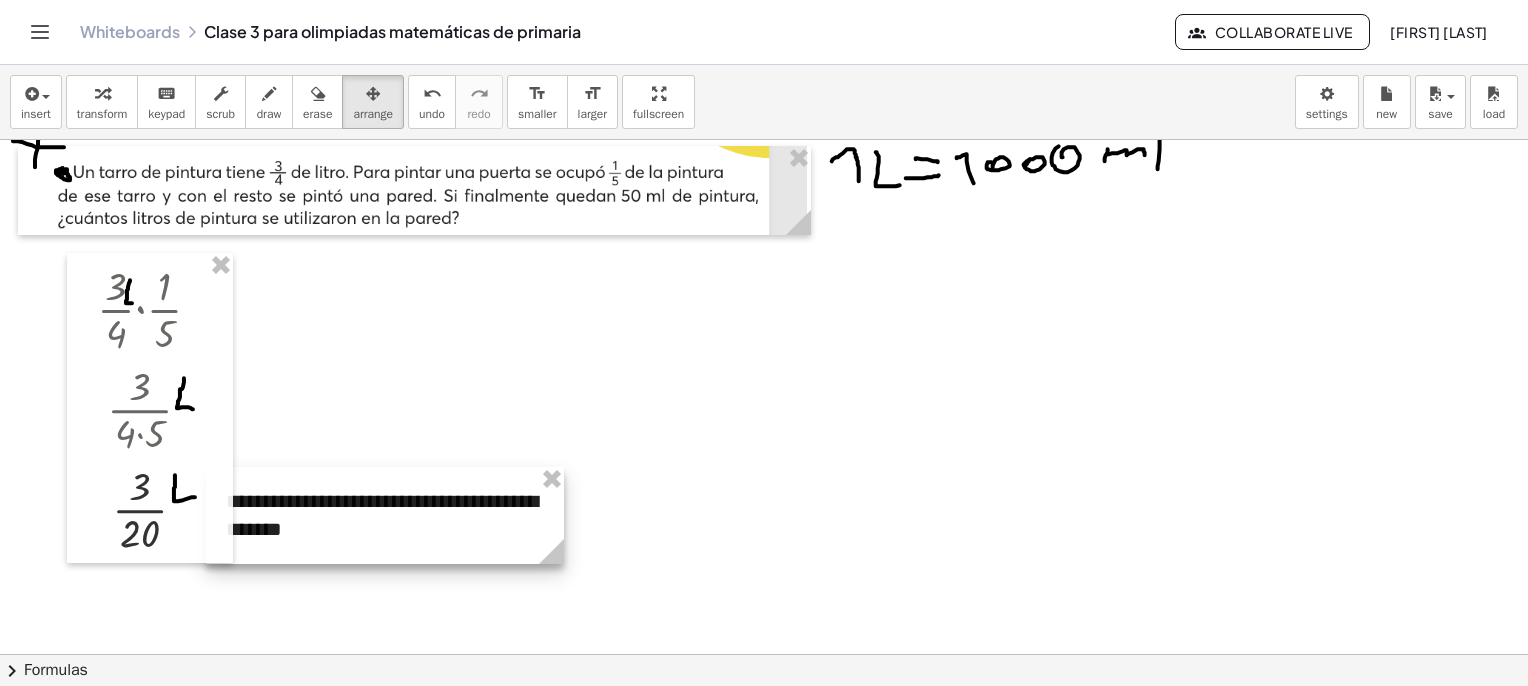 drag, startPoint x: 508, startPoint y: 554, endPoint x: 566, endPoint y: 561, distance: 58.420887 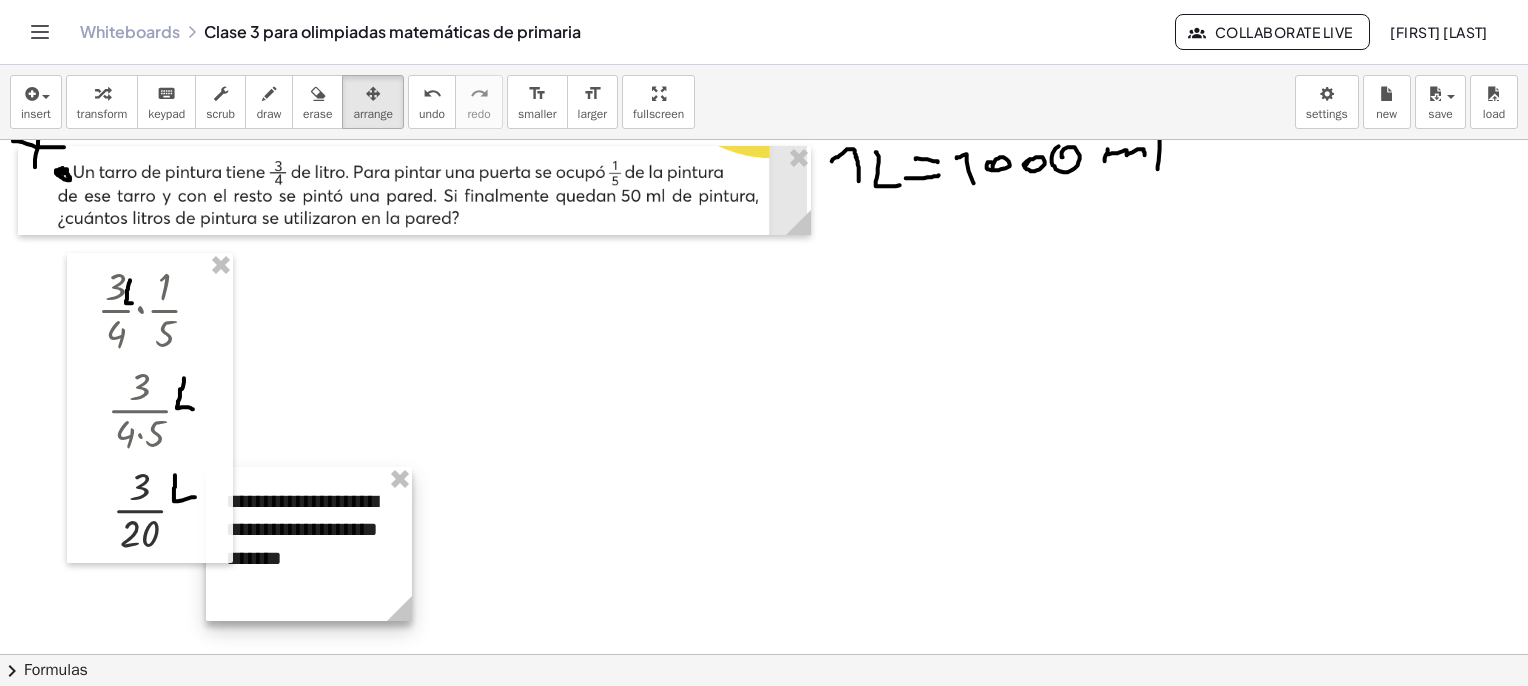 drag, startPoint x: 564, startPoint y: 557, endPoint x: 412, endPoint y: 542, distance: 152.73834 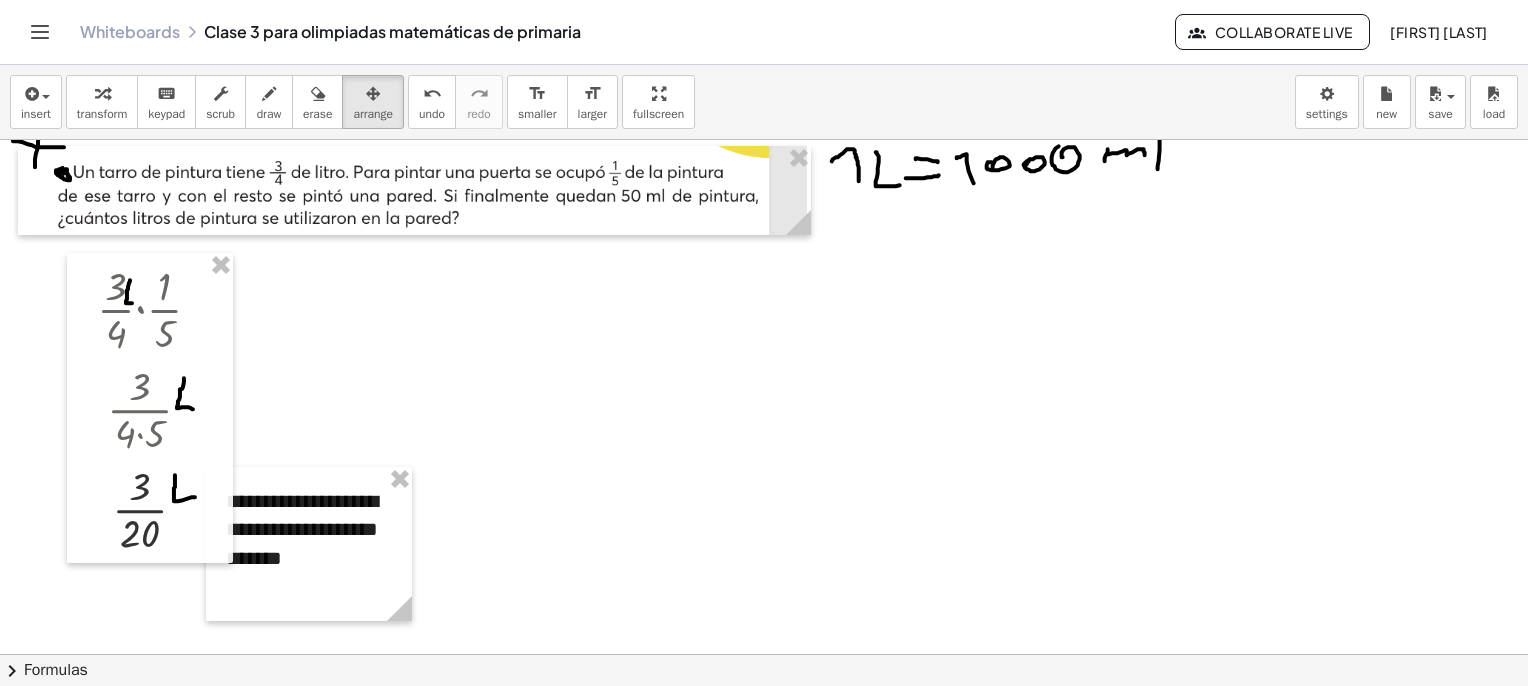 click at bounding box center (102, 94) 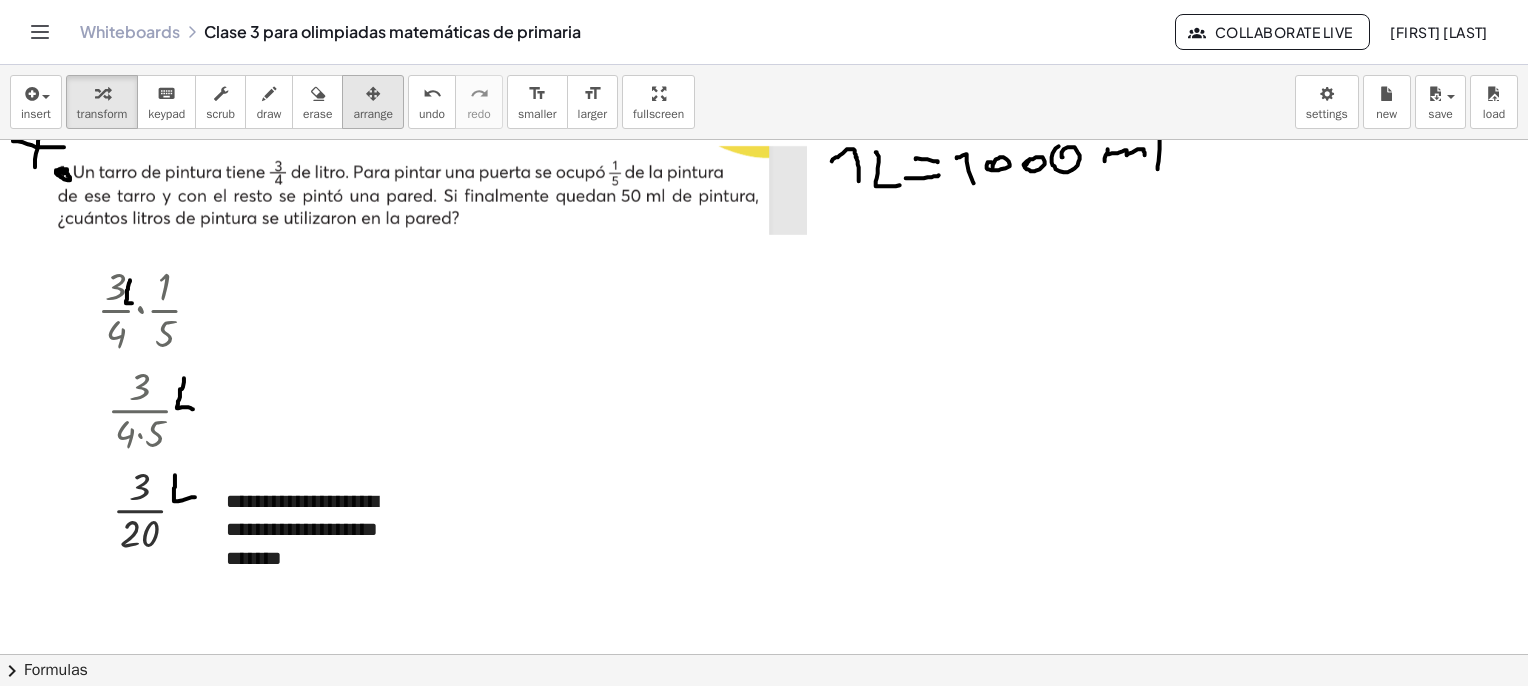 click at bounding box center (373, 94) 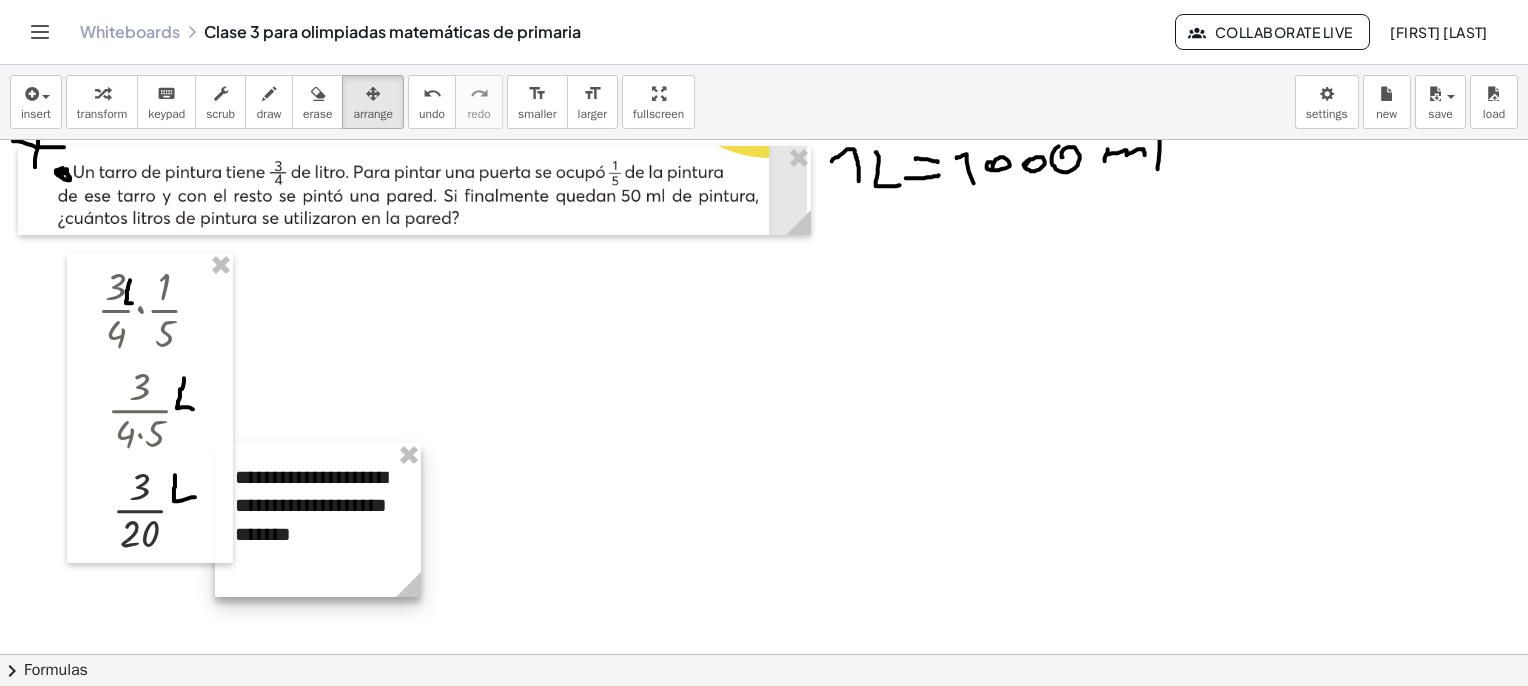 drag, startPoint x: 256, startPoint y: 533, endPoint x: 265, endPoint y: 501, distance: 33.24154 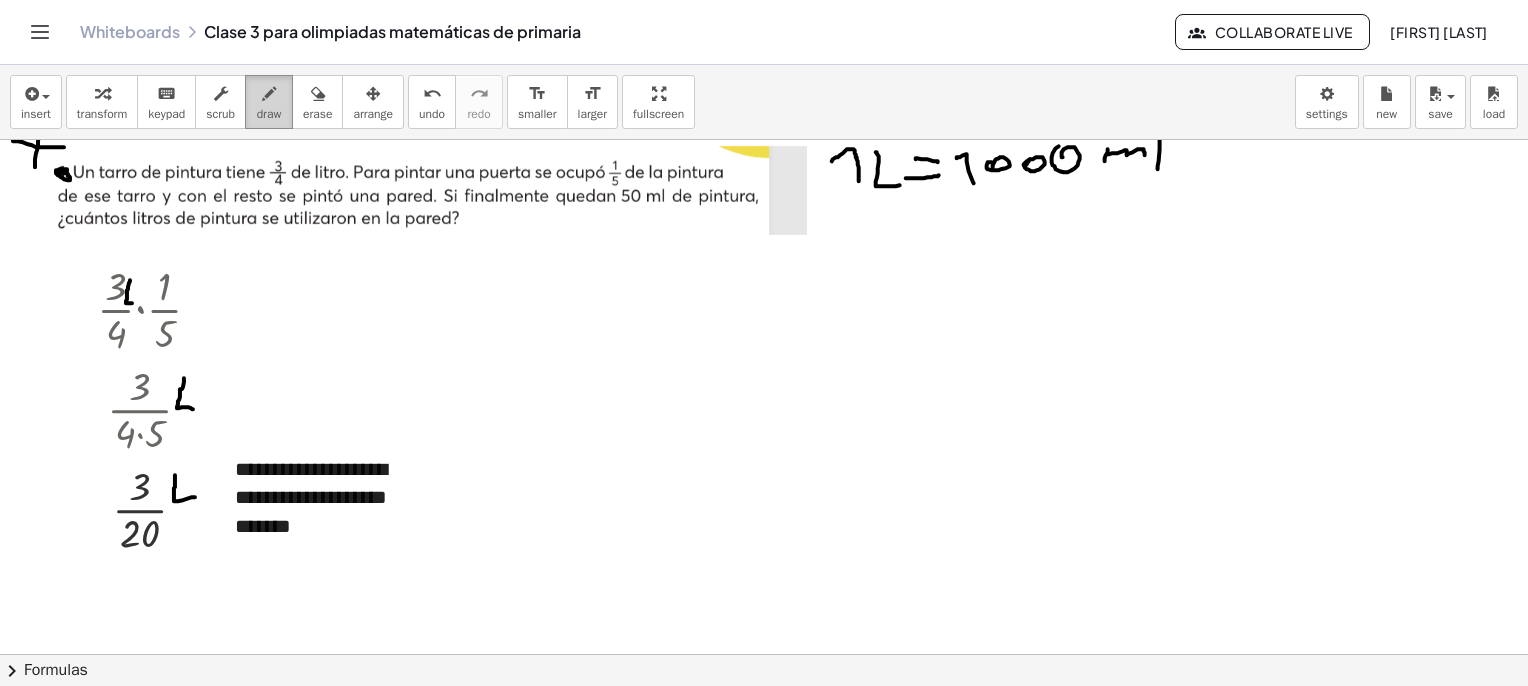 click at bounding box center [269, 94] 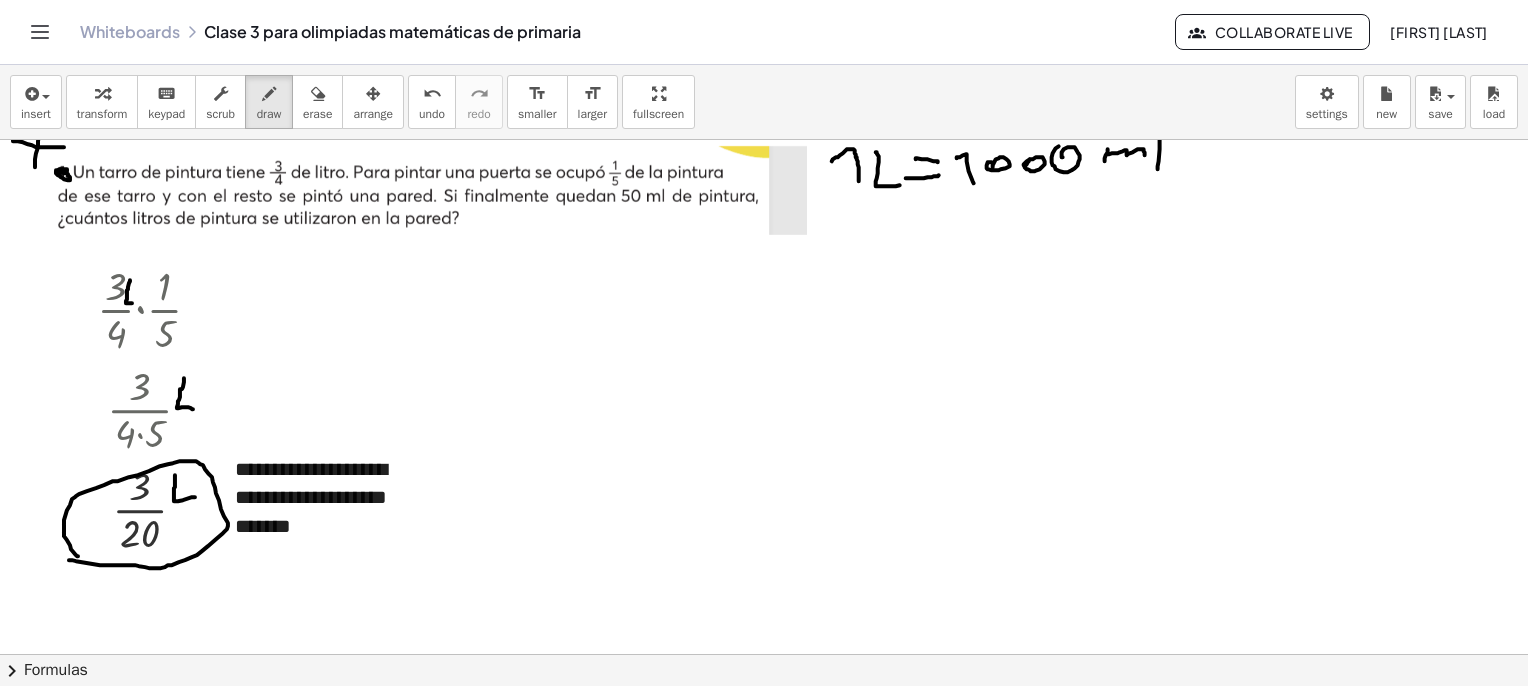 drag, startPoint x: 71, startPoint y: 560, endPoint x: 83, endPoint y: 558, distance: 12.165525 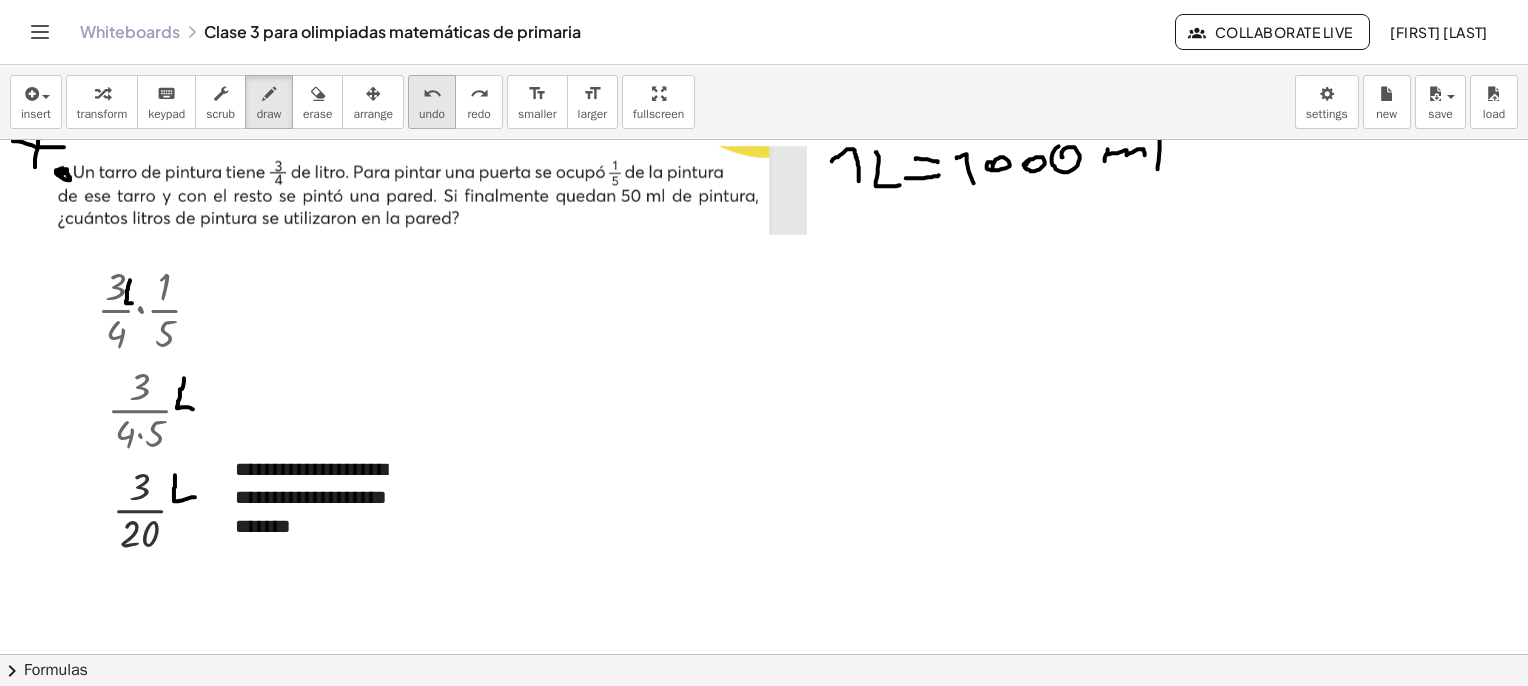 click on "undo" at bounding box center [432, 94] 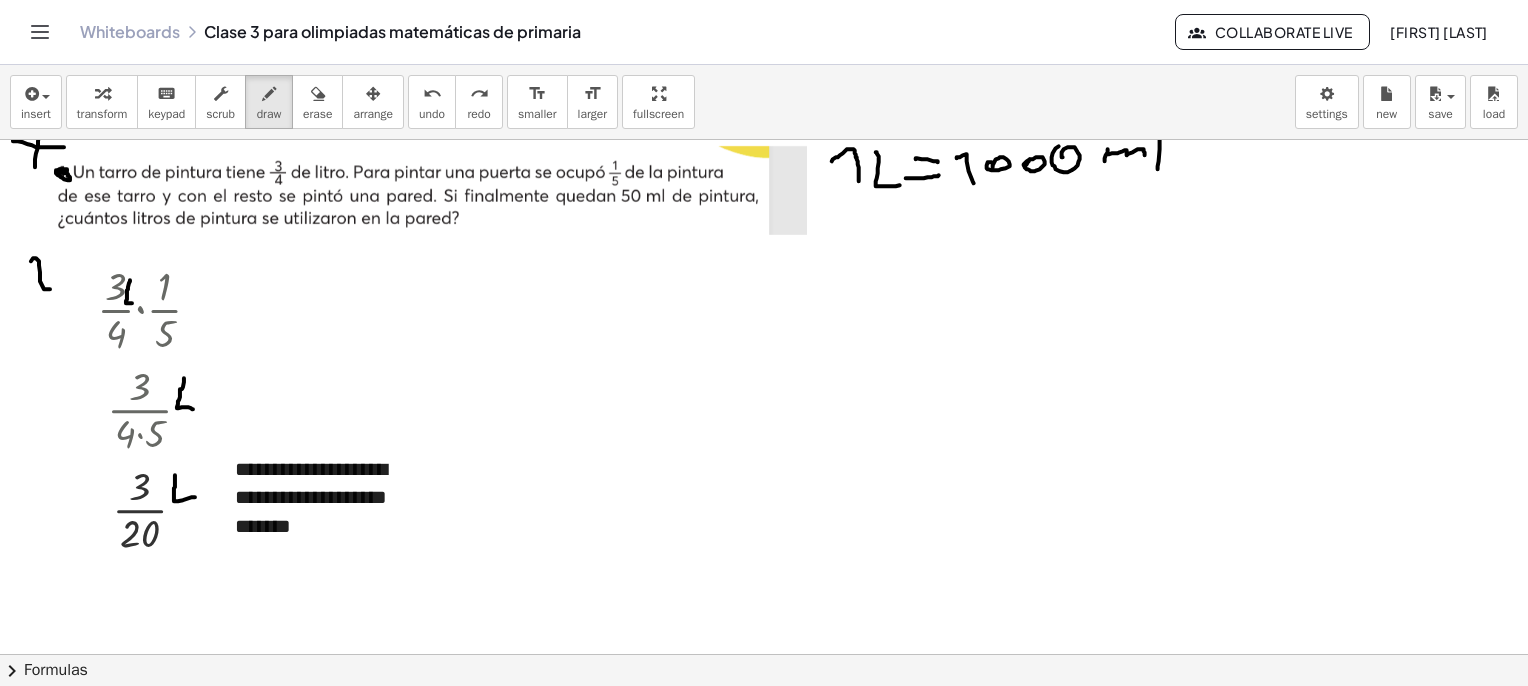 drag, startPoint x: 47, startPoint y: 289, endPoint x: 30, endPoint y: 269, distance: 26.24881 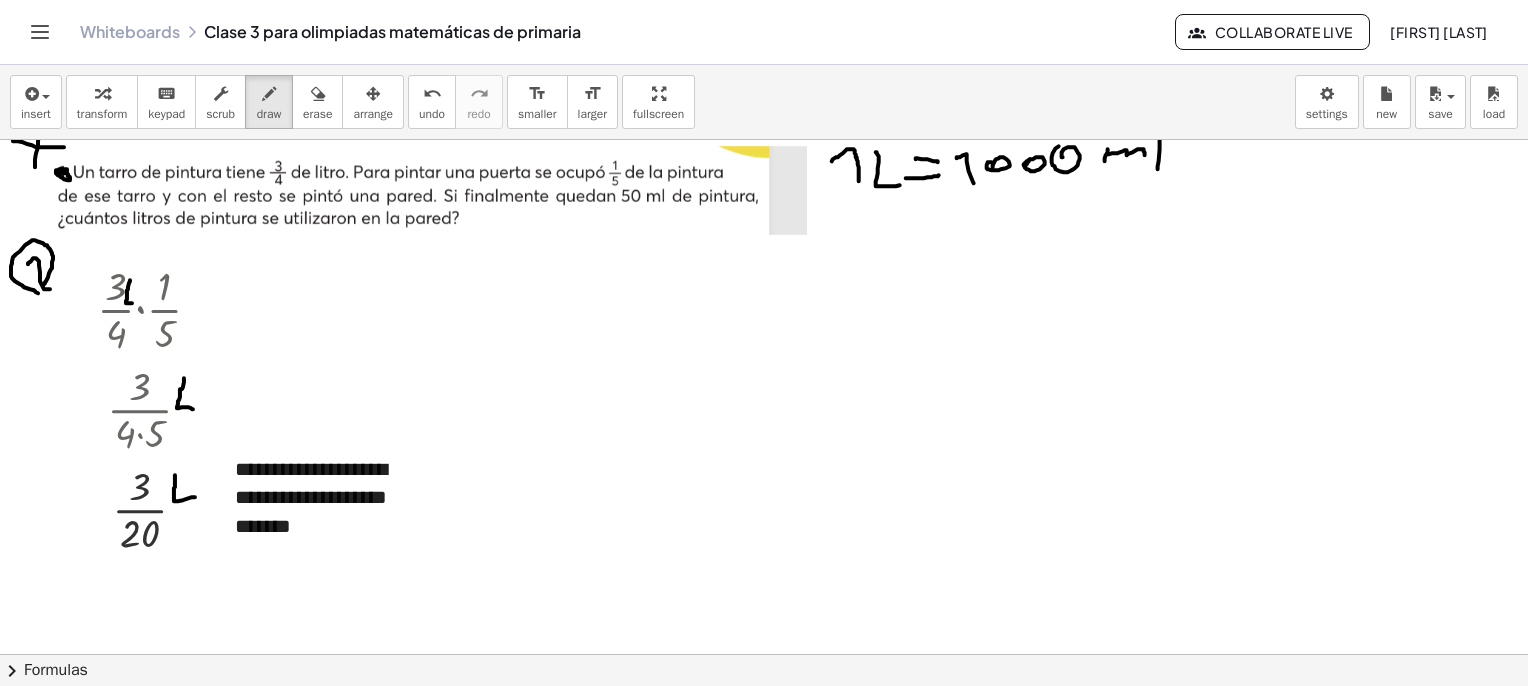 drag, startPoint x: 30, startPoint y: 289, endPoint x: 40, endPoint y: 286, distance: 10.440307 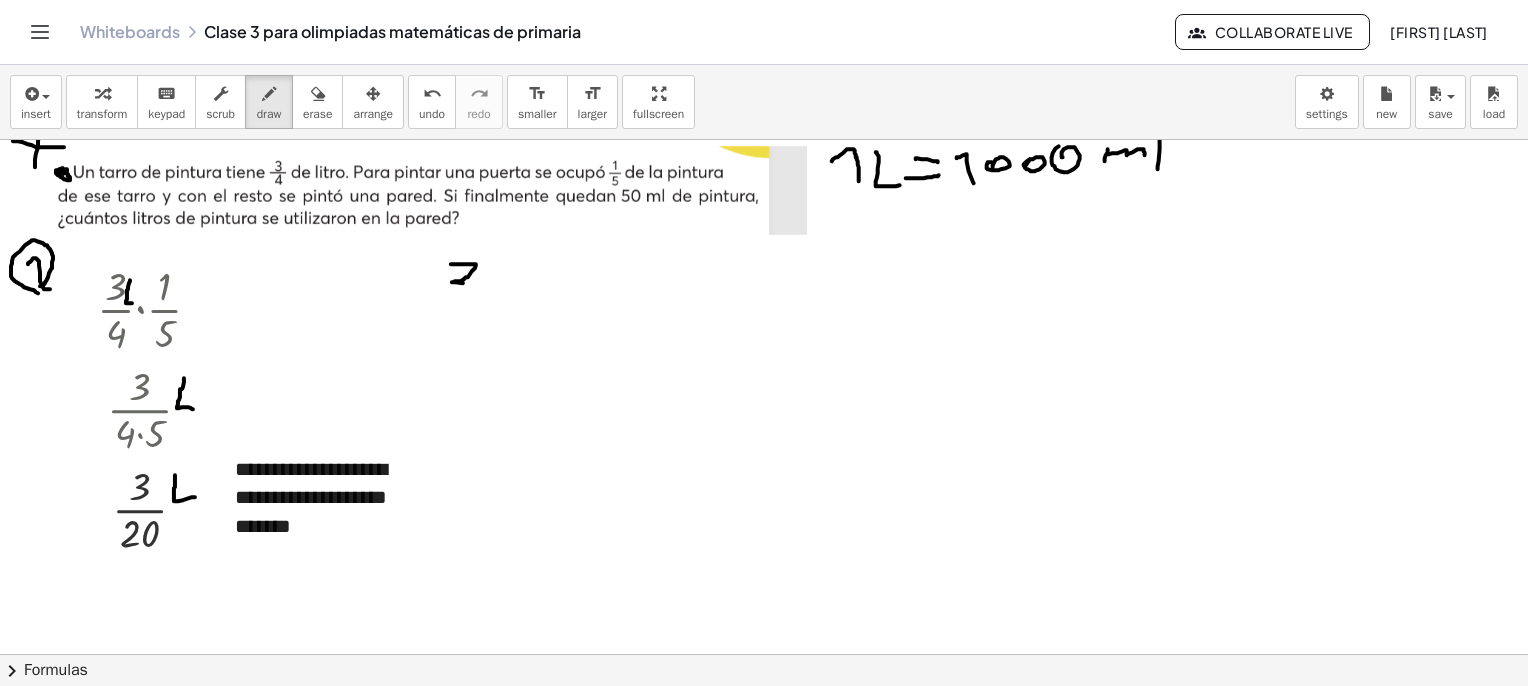 drag, startPoint x: 451, startPoint y: 264, endPoint x: 478, endPoint y: 285, distance: 34.20526 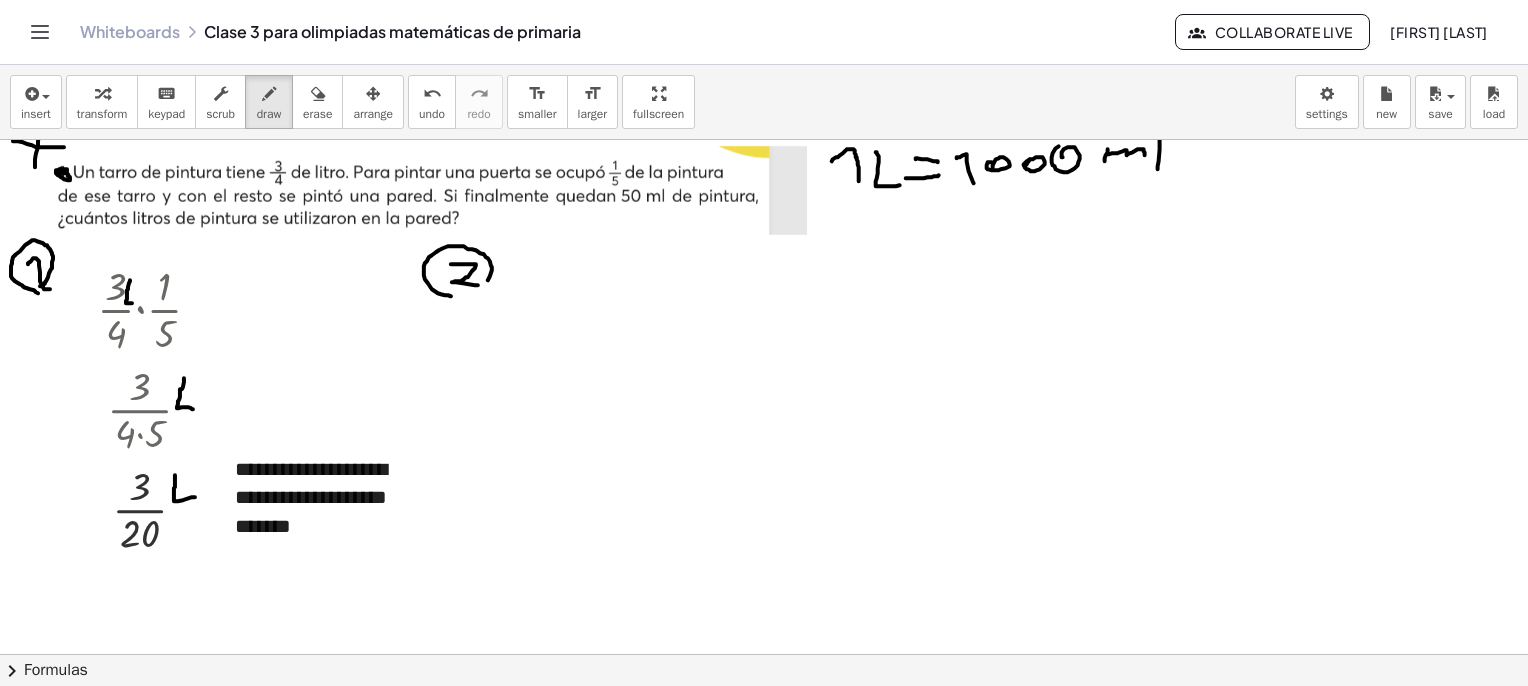 drag, startPoint x: 428, startPoint y: 283, endPoint x: 450, endPoint y: 293, distance: 24.166092 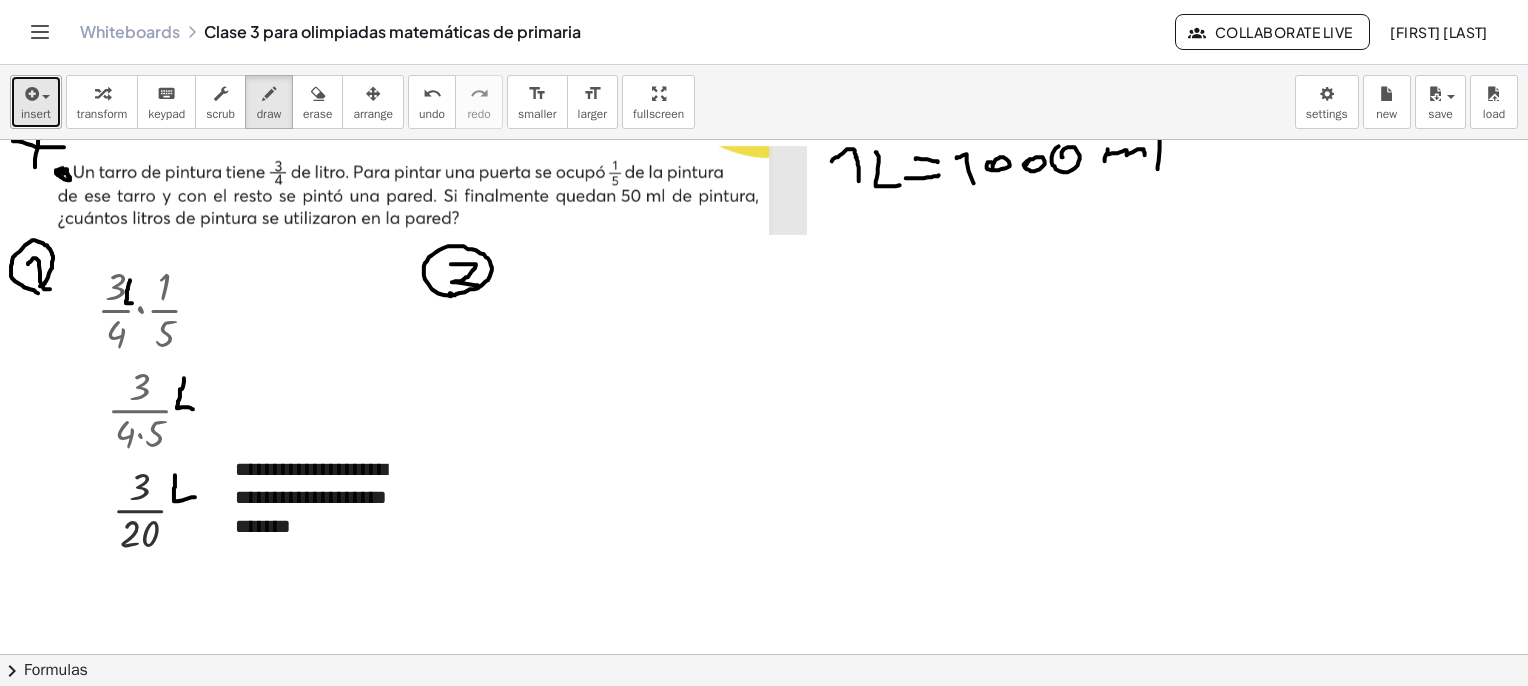 click at bounding box center (30, 94) 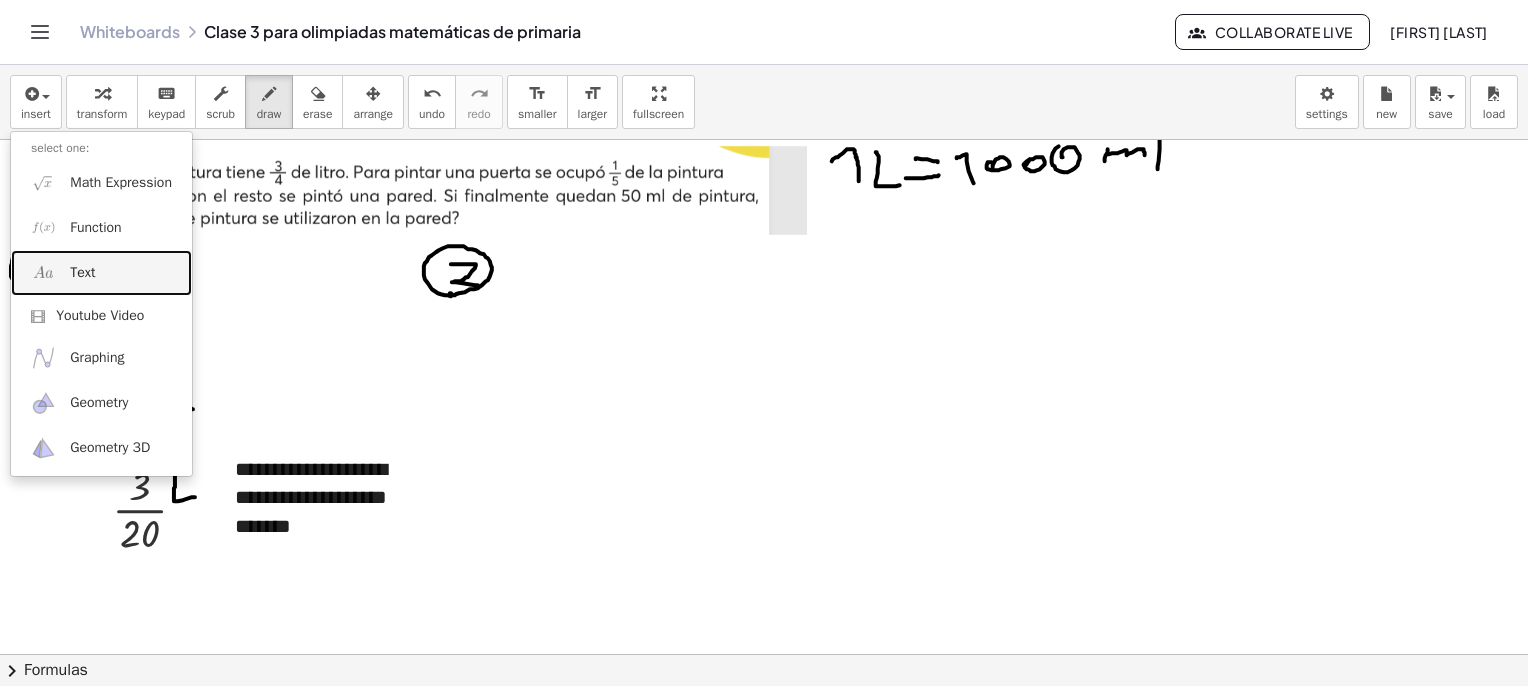 click on "Text" at bounding box center [101, 272] 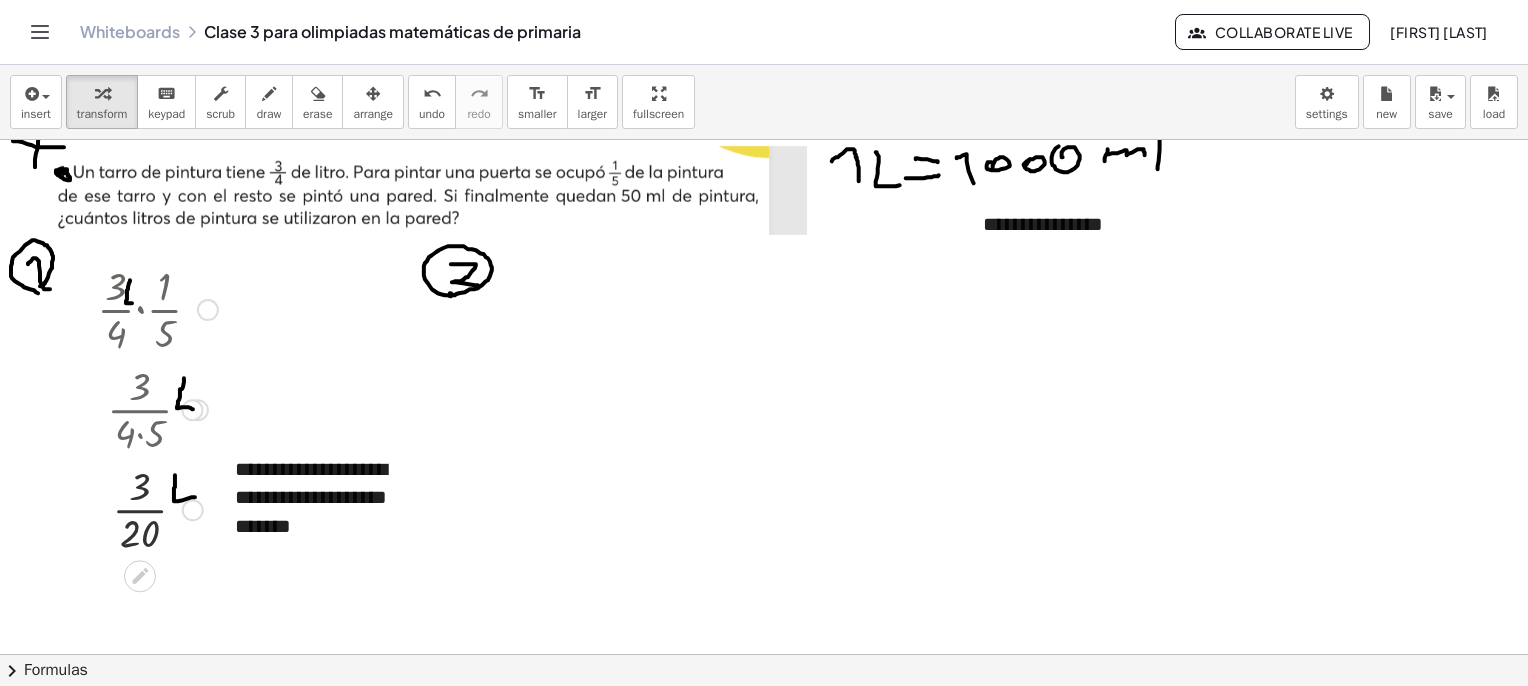 type 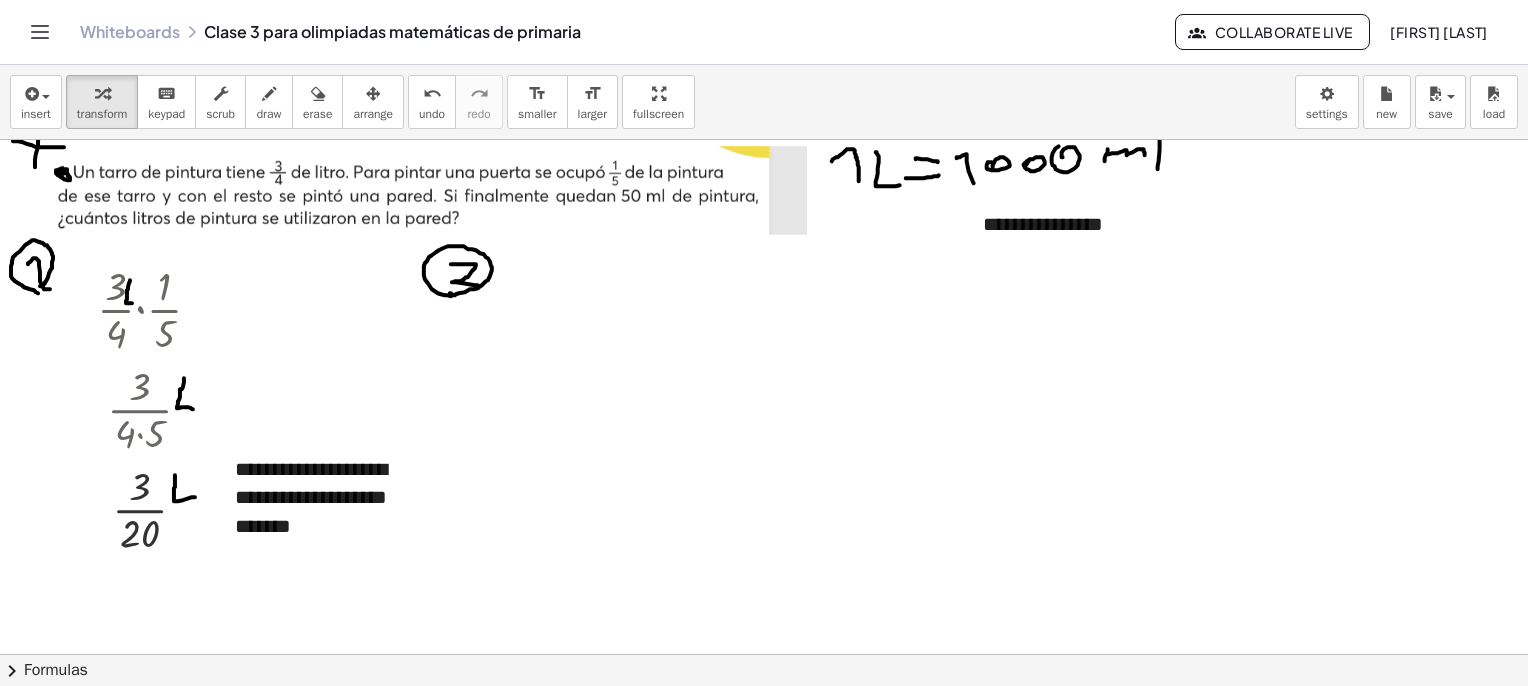click on "keyboard keypad" at bounding box center (166, 102) 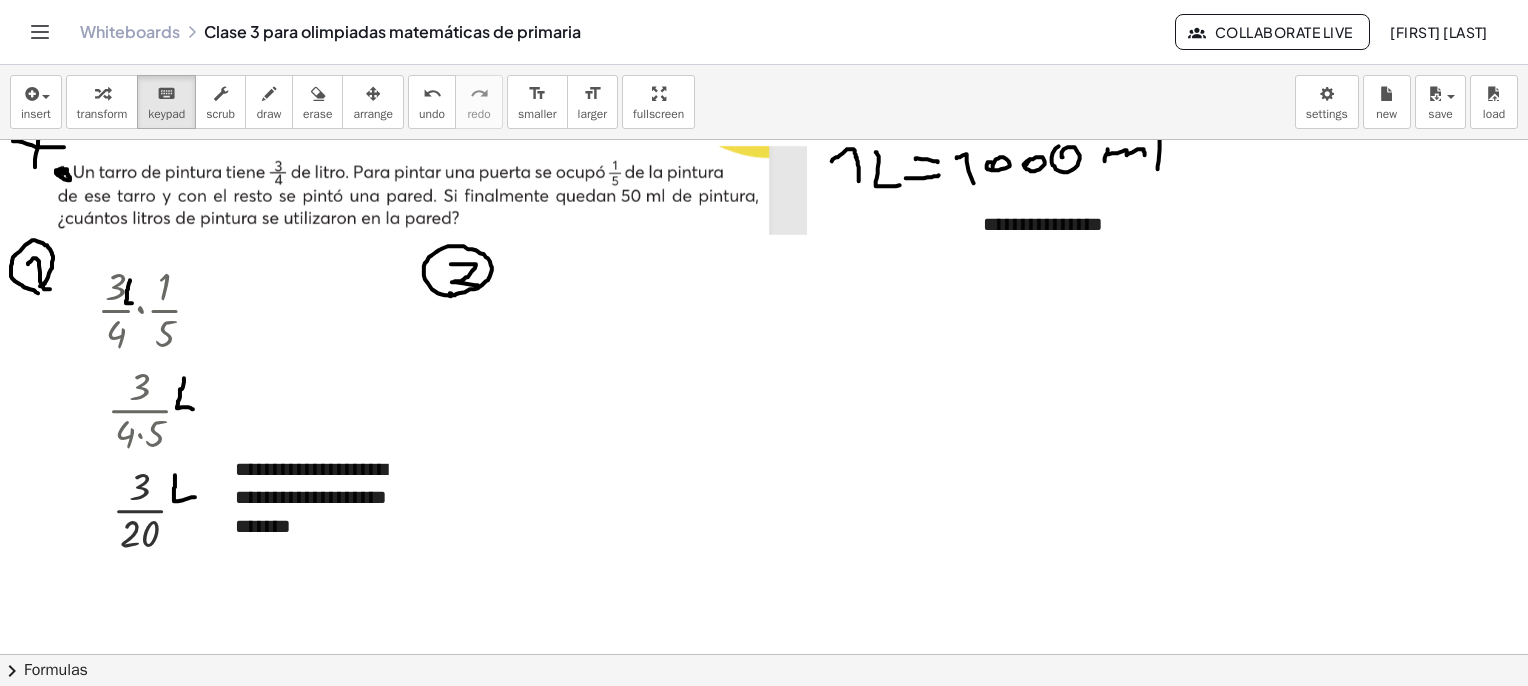 click on "**********" at bounding box center (1113, 224) 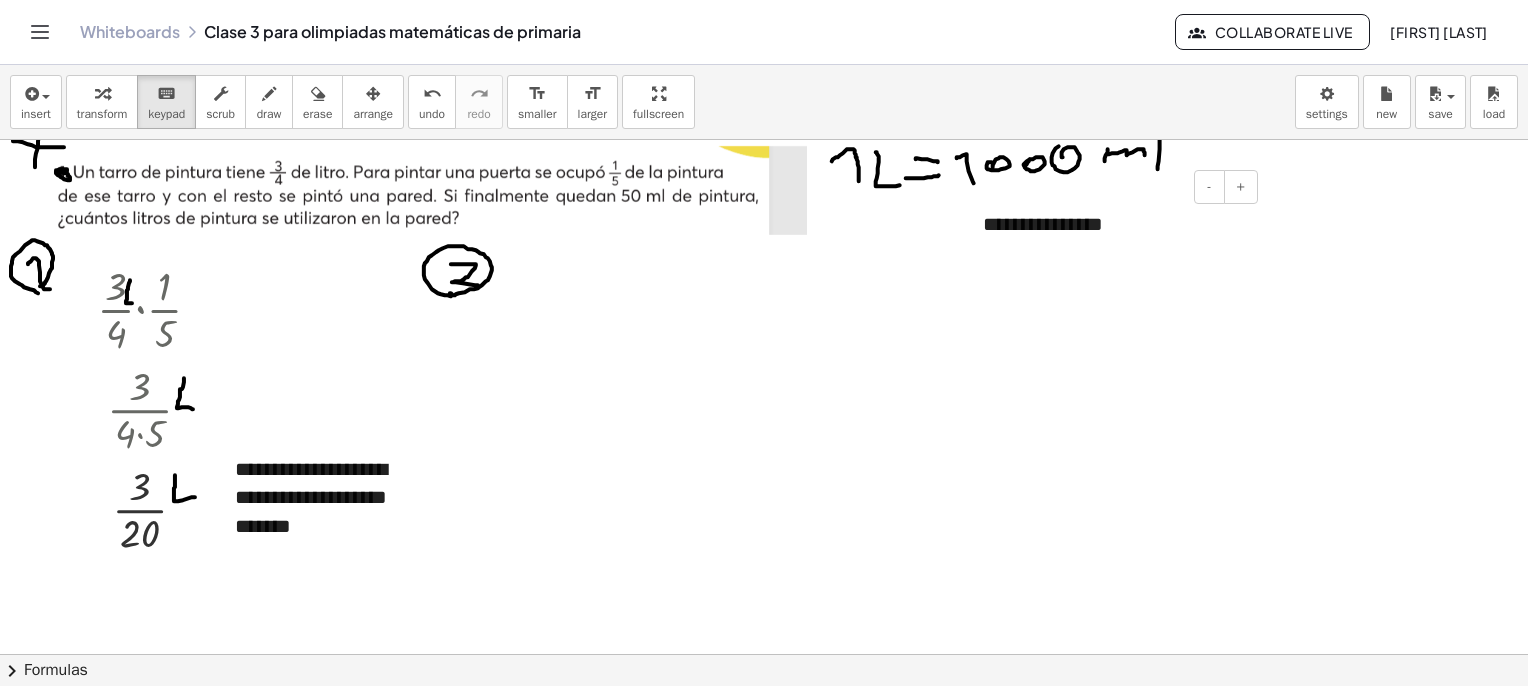click on "**********" at bounding box center [1113, 224] 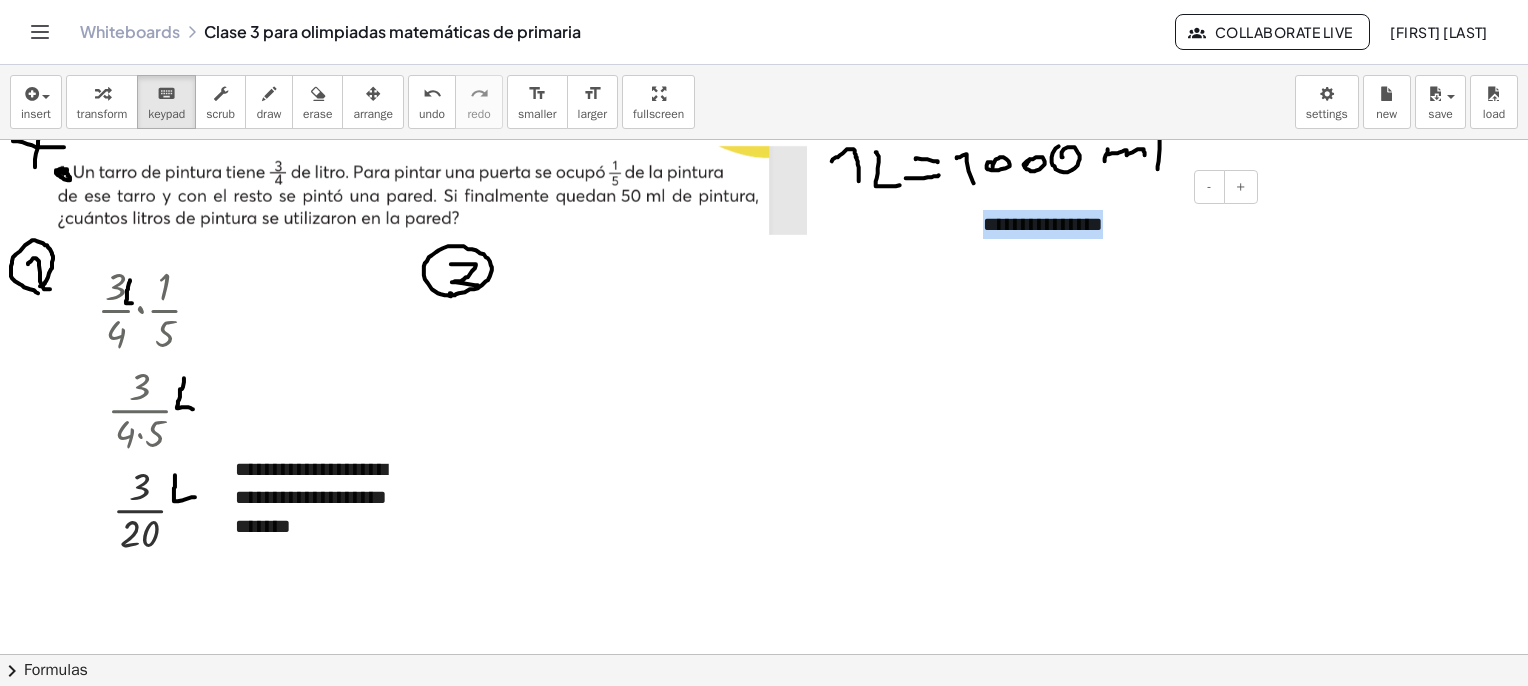 drag, startPoint x: 1140, startPoint y: 215, endPoint x: 917, endPoint y: 242, distance: 224.62859 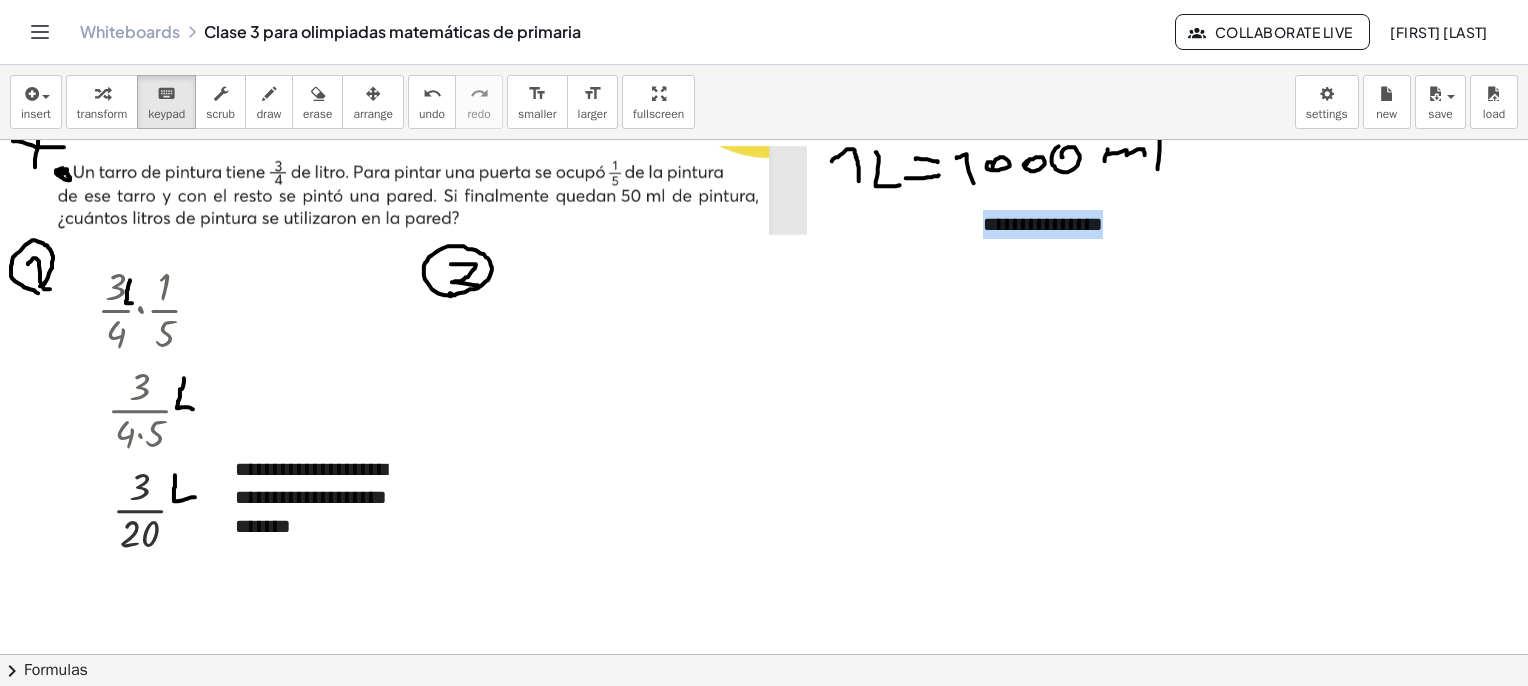 type 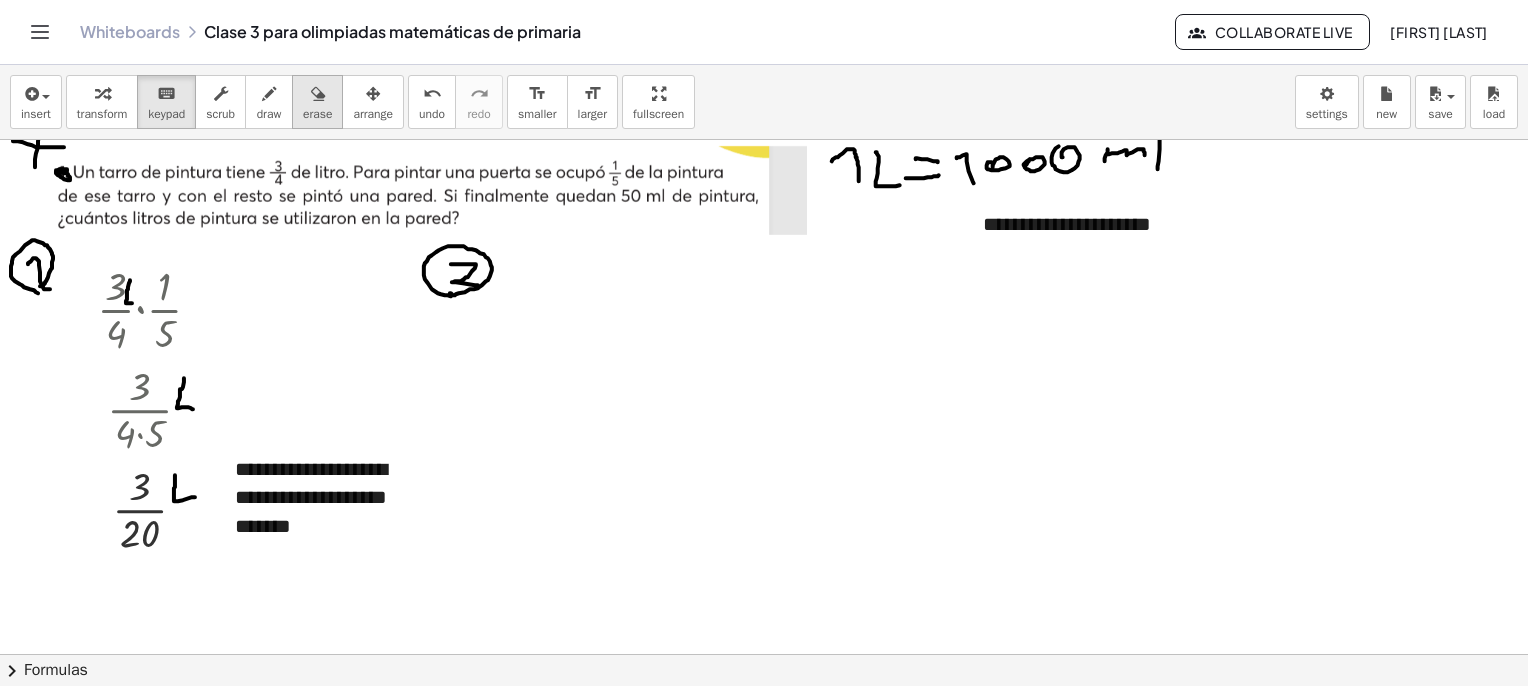click on "erase" at bounding box center (317, 102) 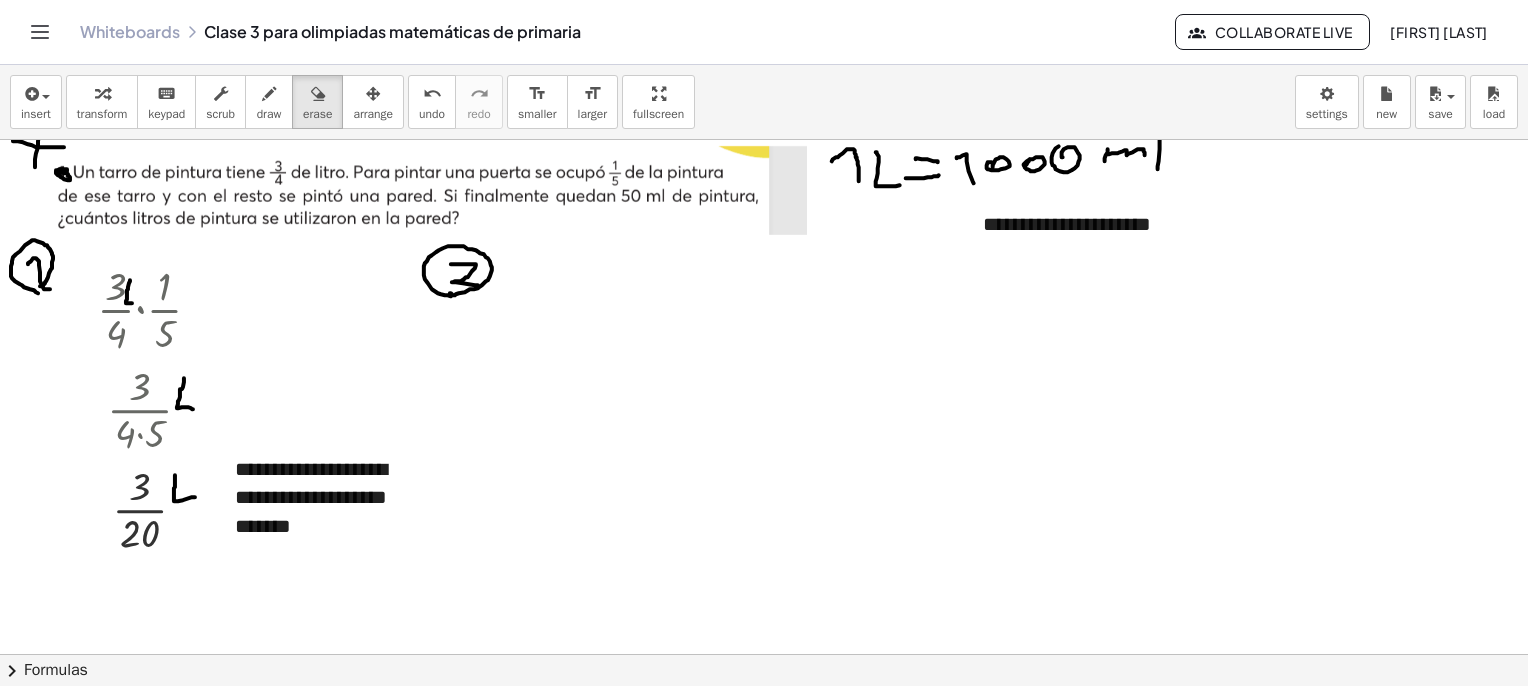 click at bounding box center [373, 93] 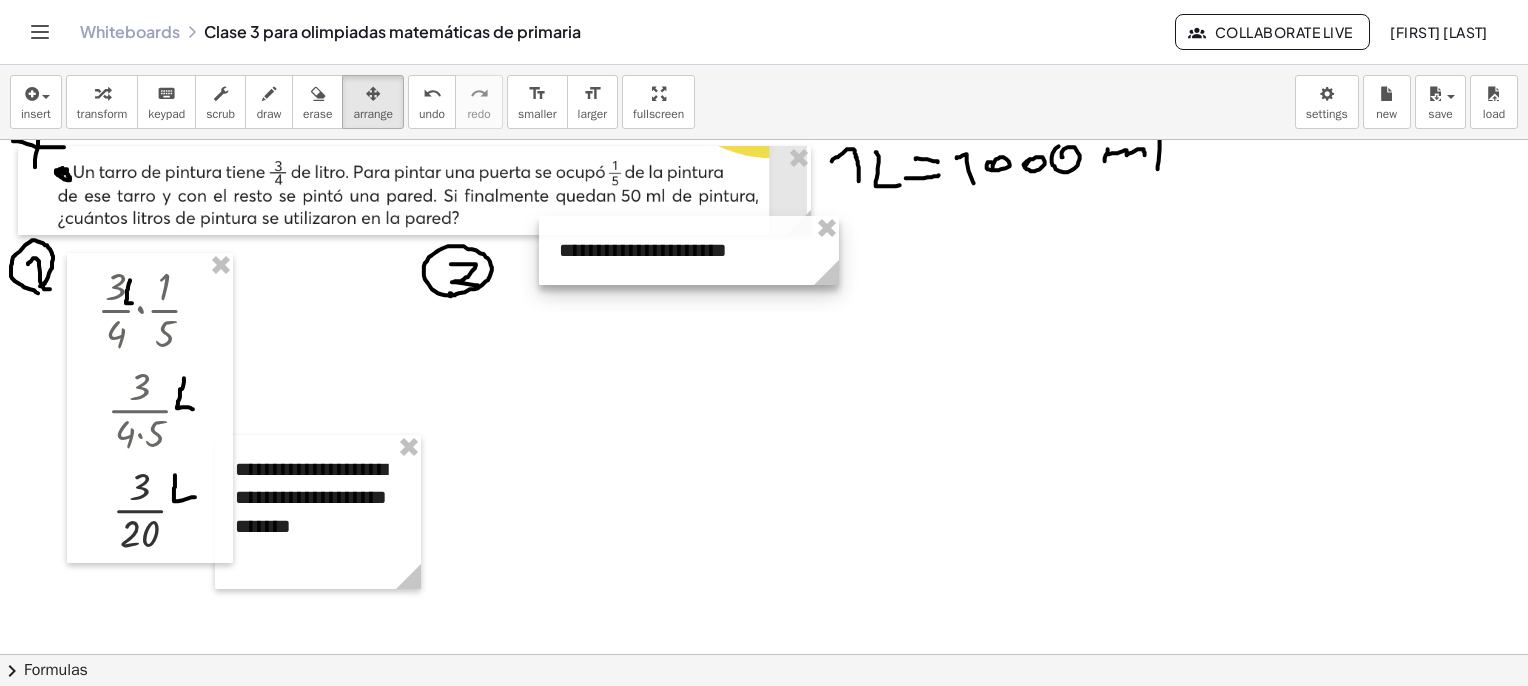 drag, startPoint x: 1094, startPoint y: 217, endPoint x: 755, endPoint y: 242, distance: 339.9206 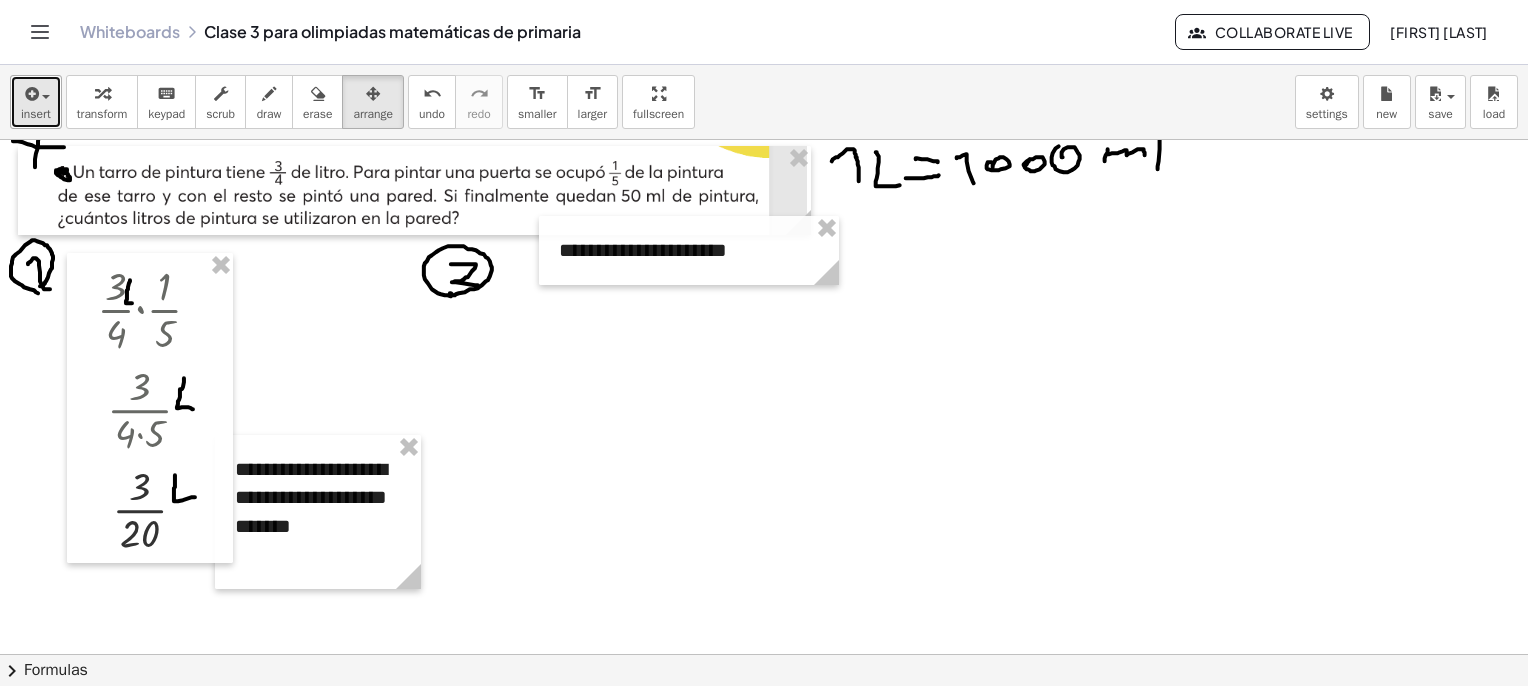 click at bounding box center [41, 96] 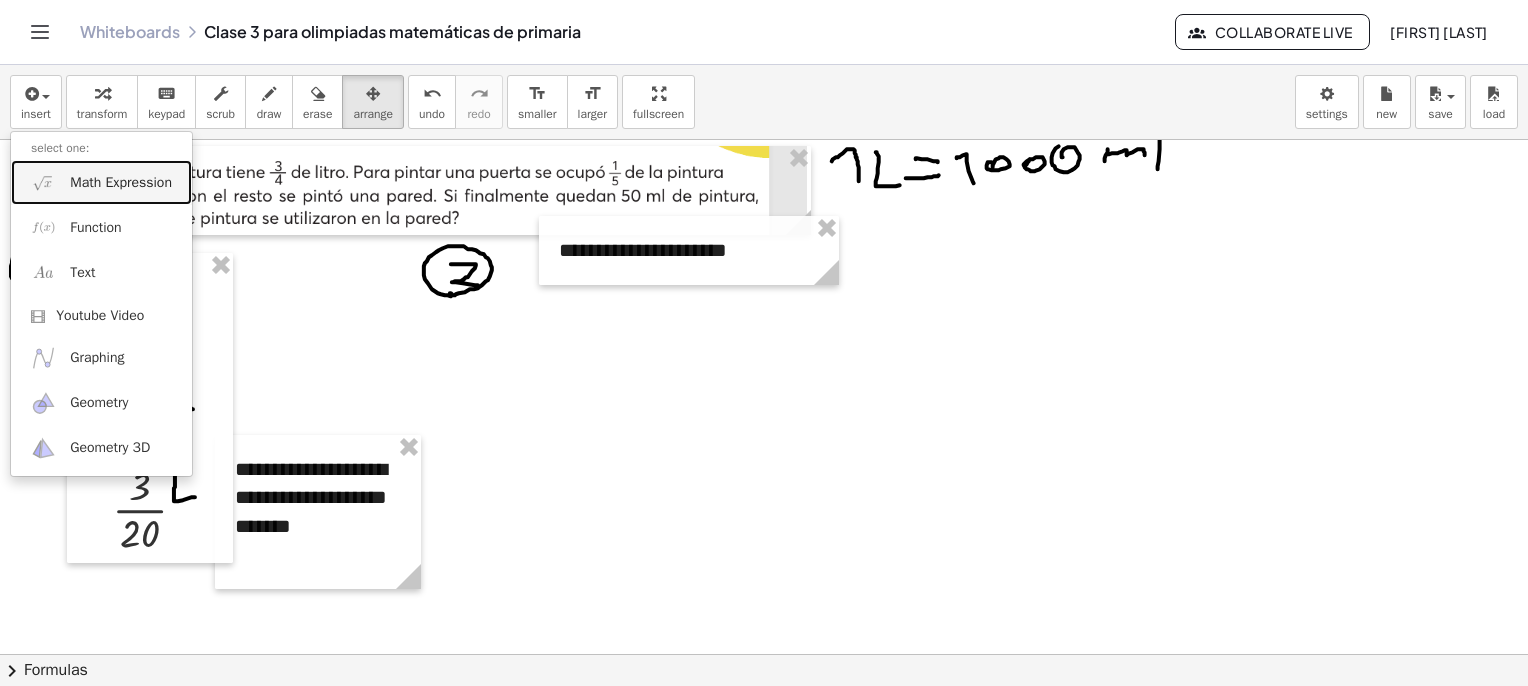 click on "Math Expression" at bounding box center [121, 183] 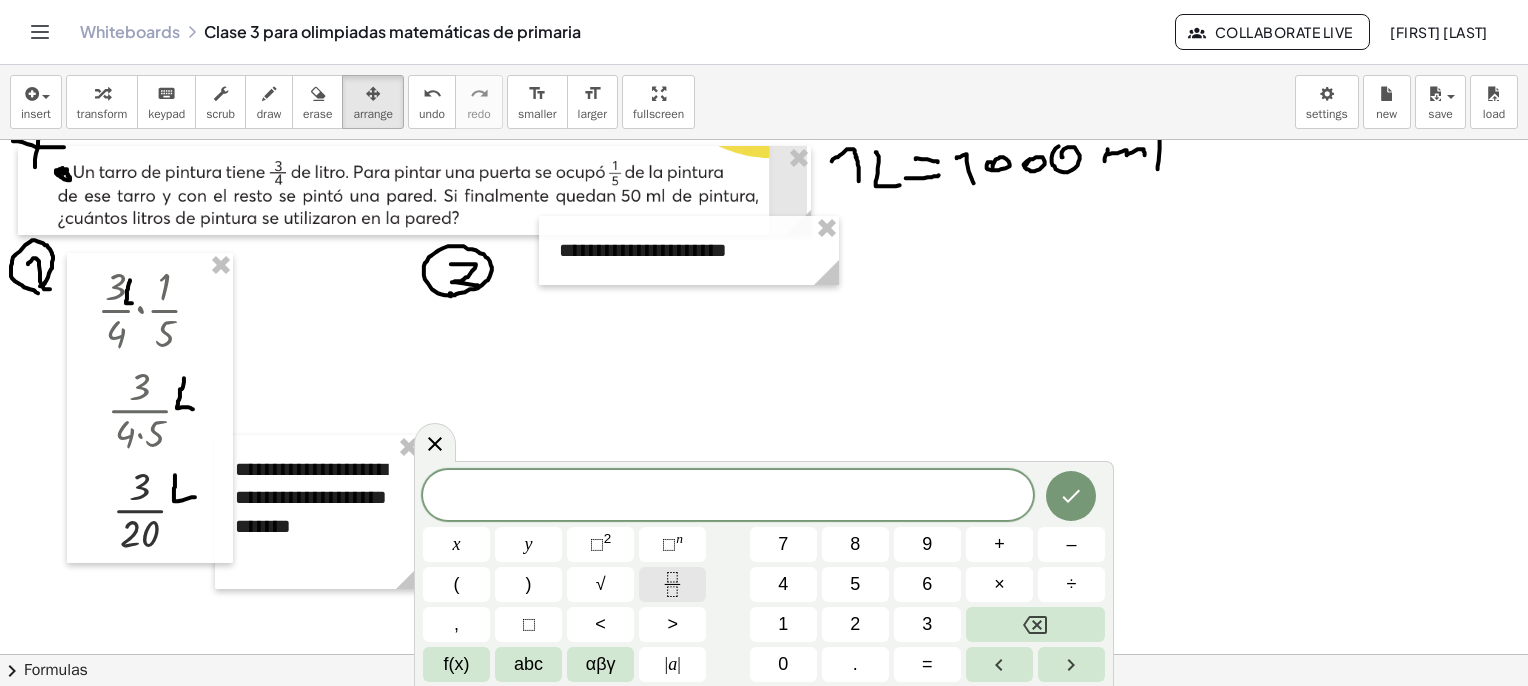 click 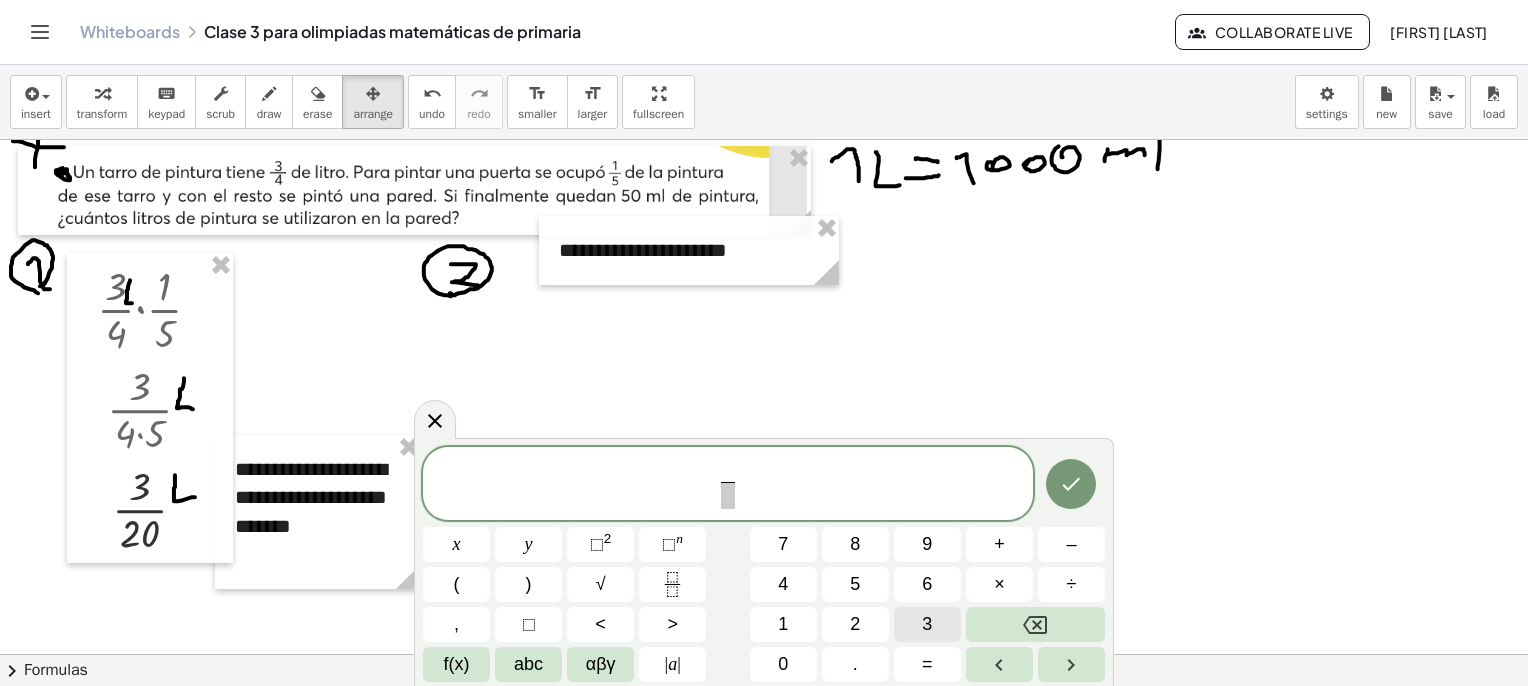 click on "3" at bounding box center [927, 624] 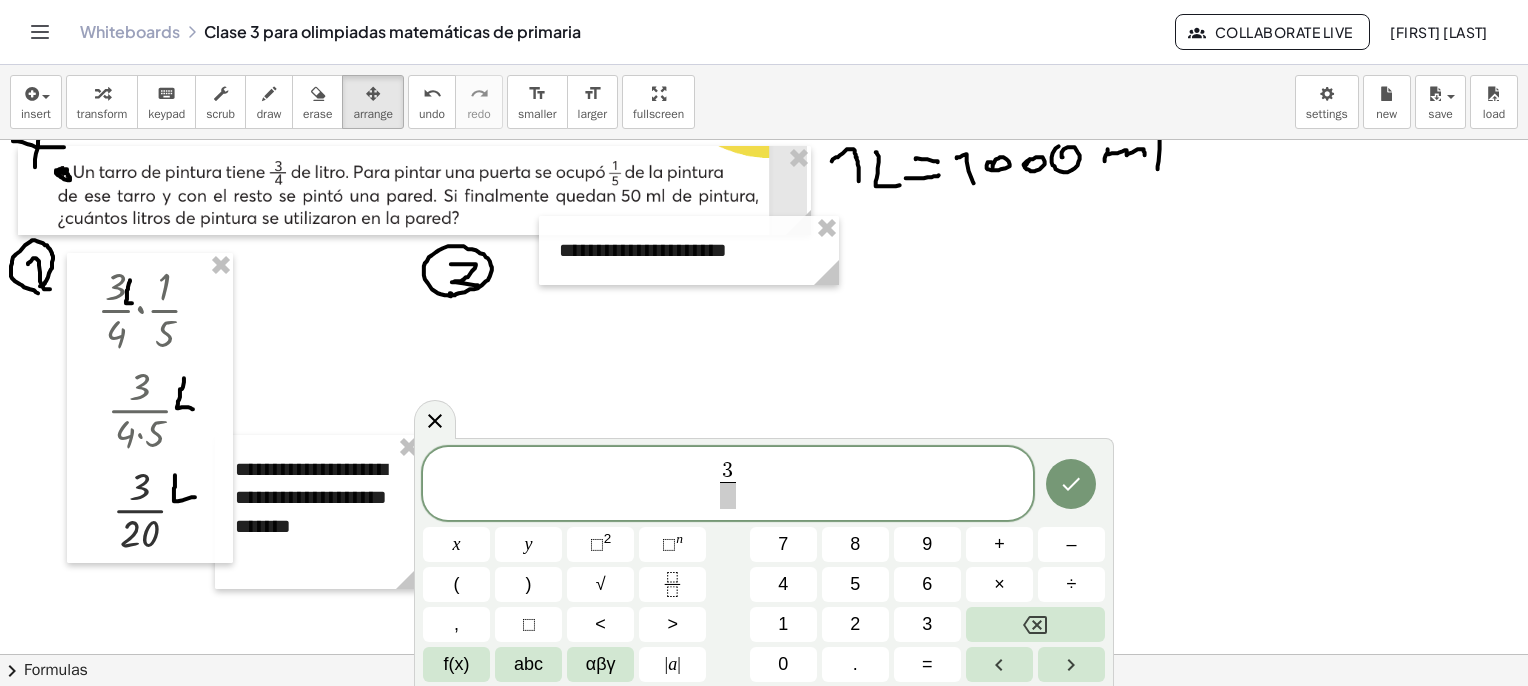 click at bounding box center [727, 495] 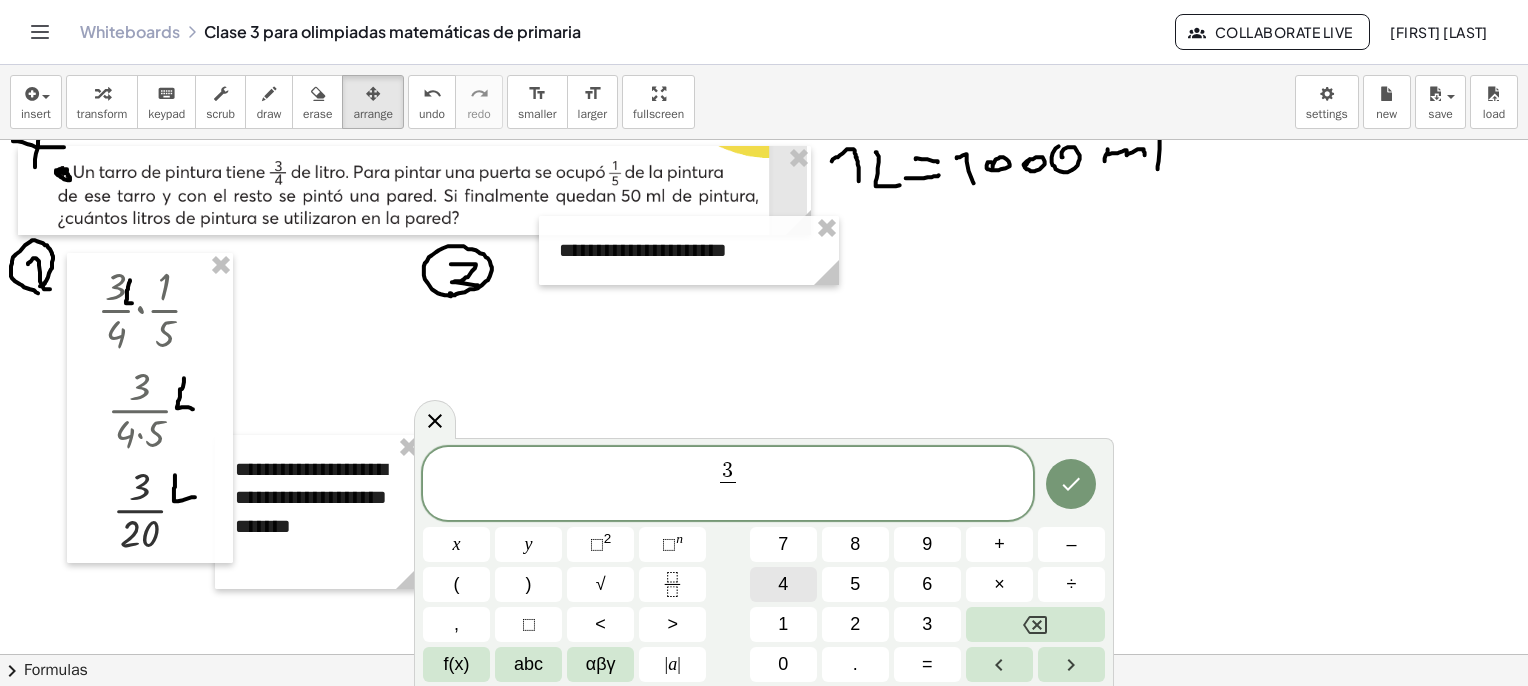click on "4" at bounding box center [783, 584] 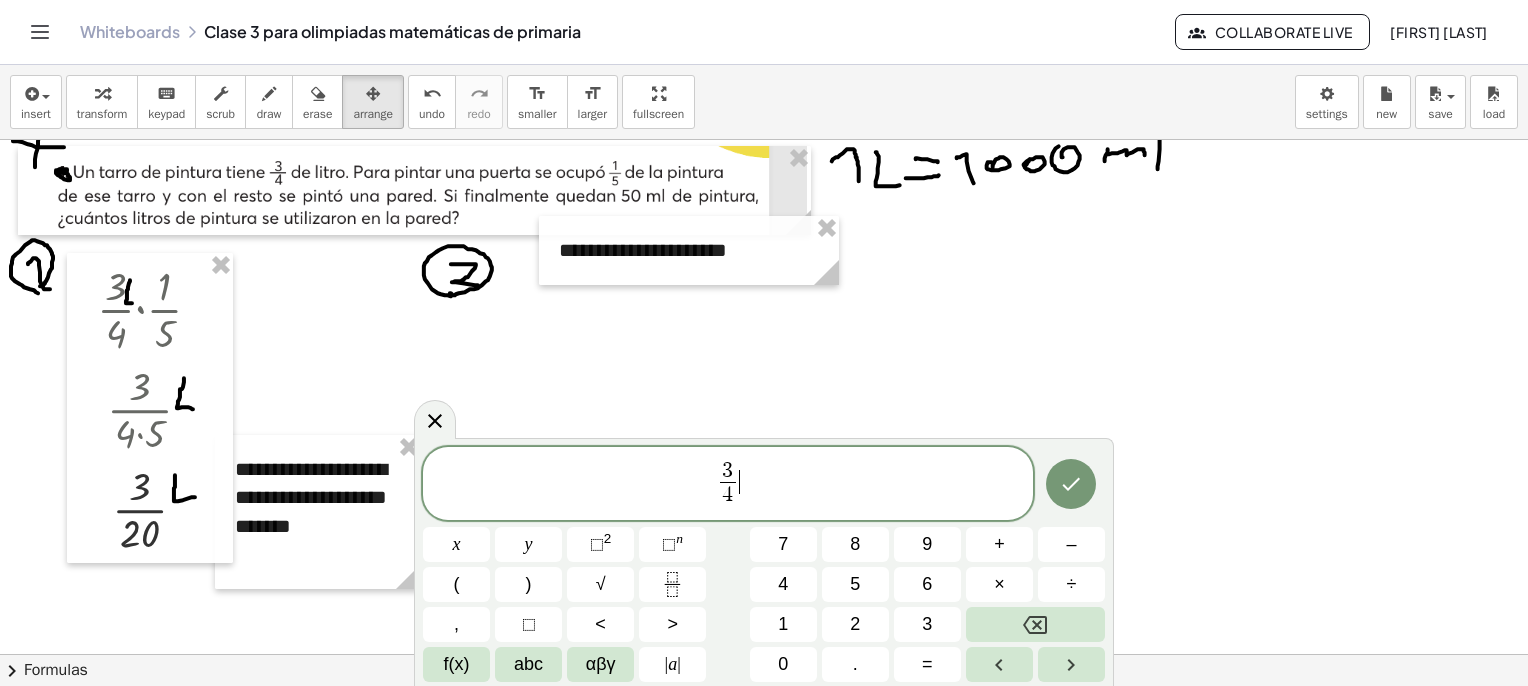 click on "3 4 ​ ​" at bounding box center (728, 485) 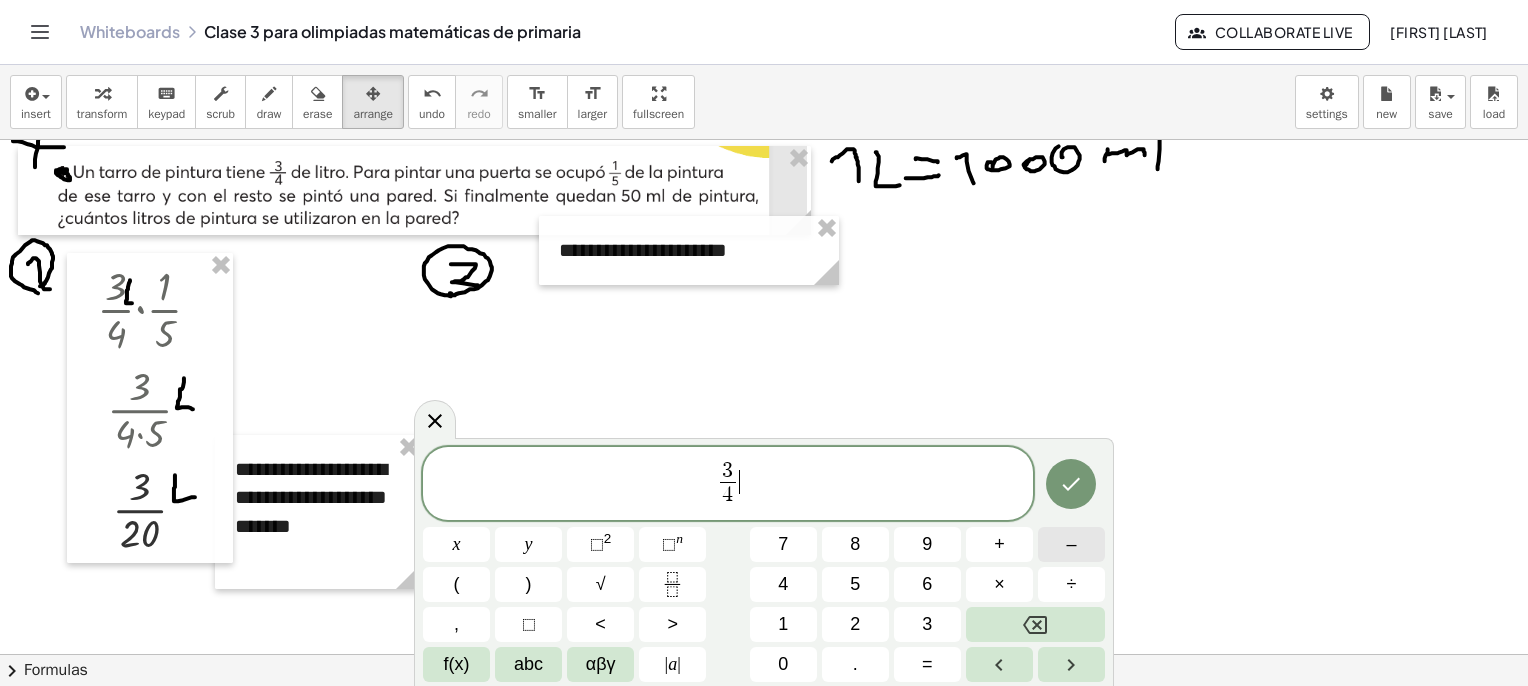 click on "–" at bounding box center [1071, 544] 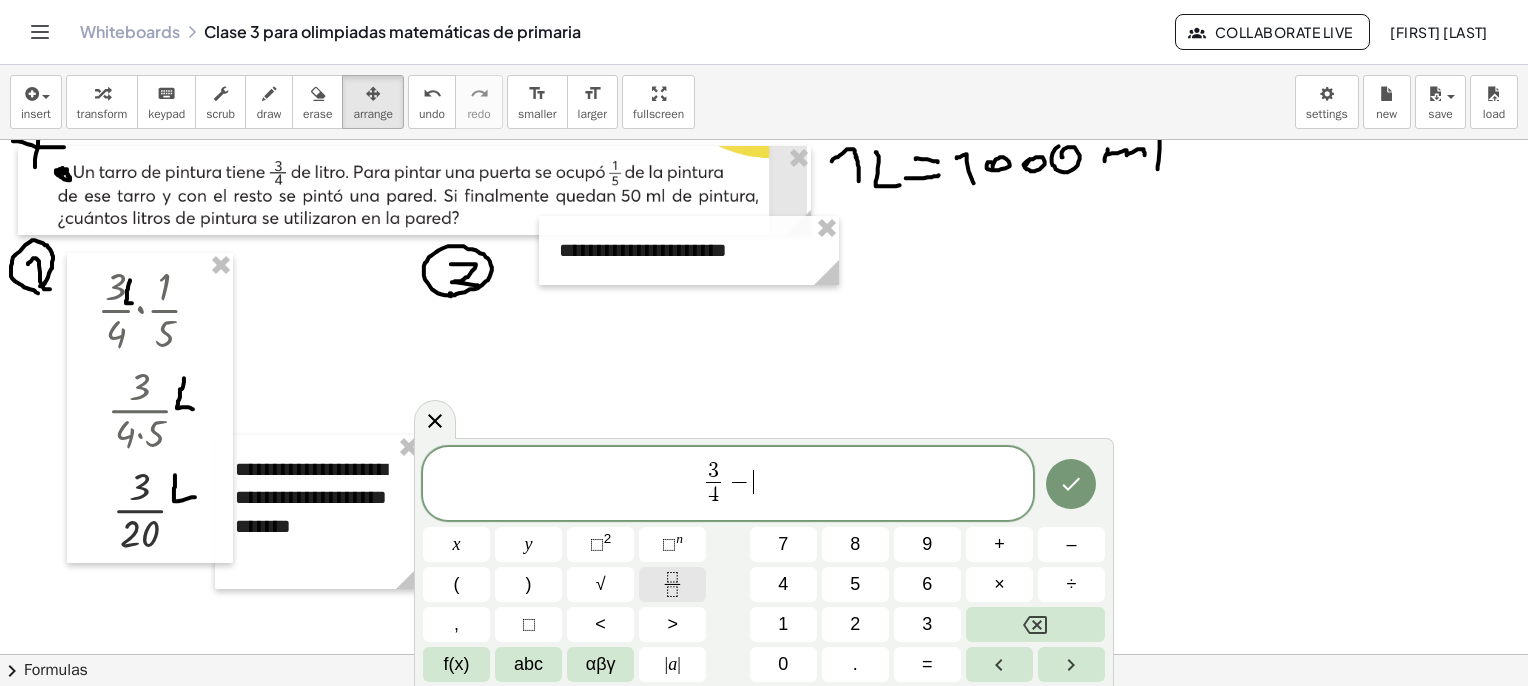 click 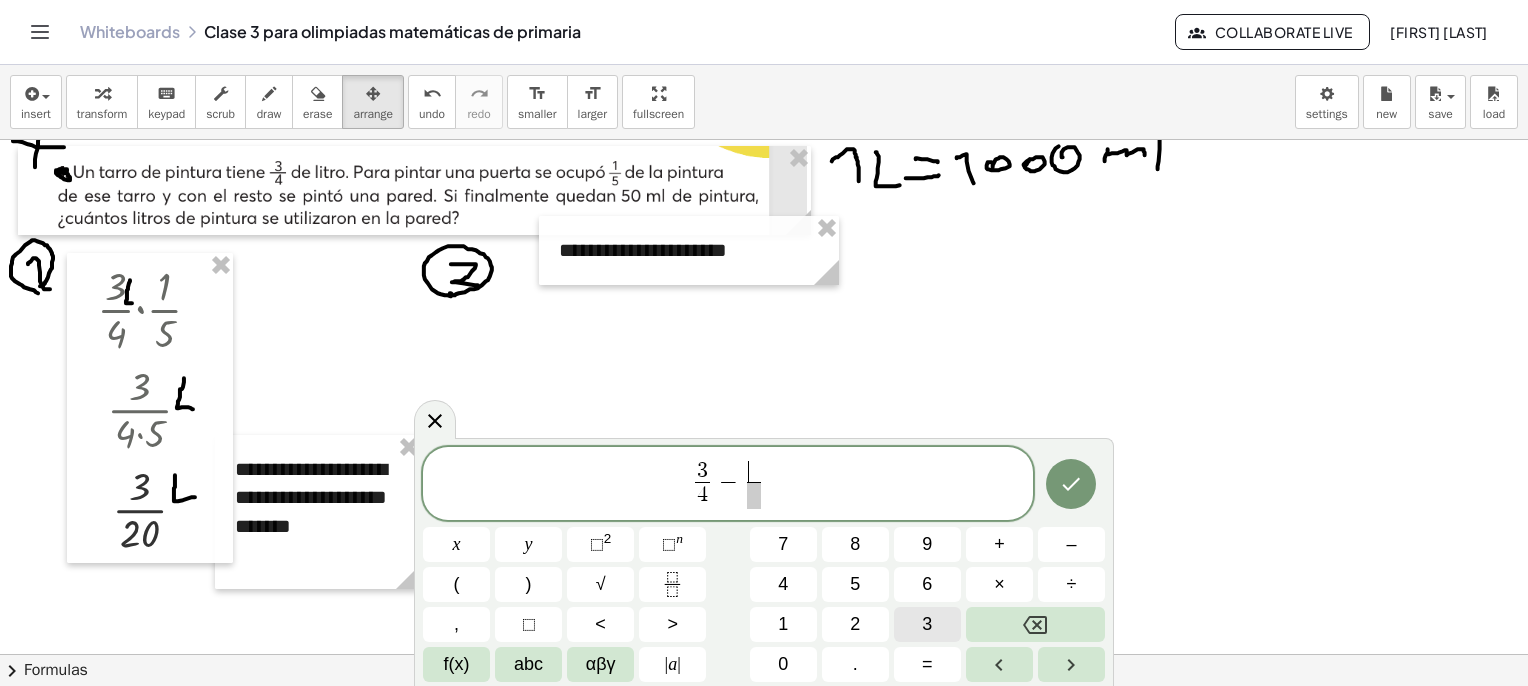 click on "3" at bounding box center (927, 624) 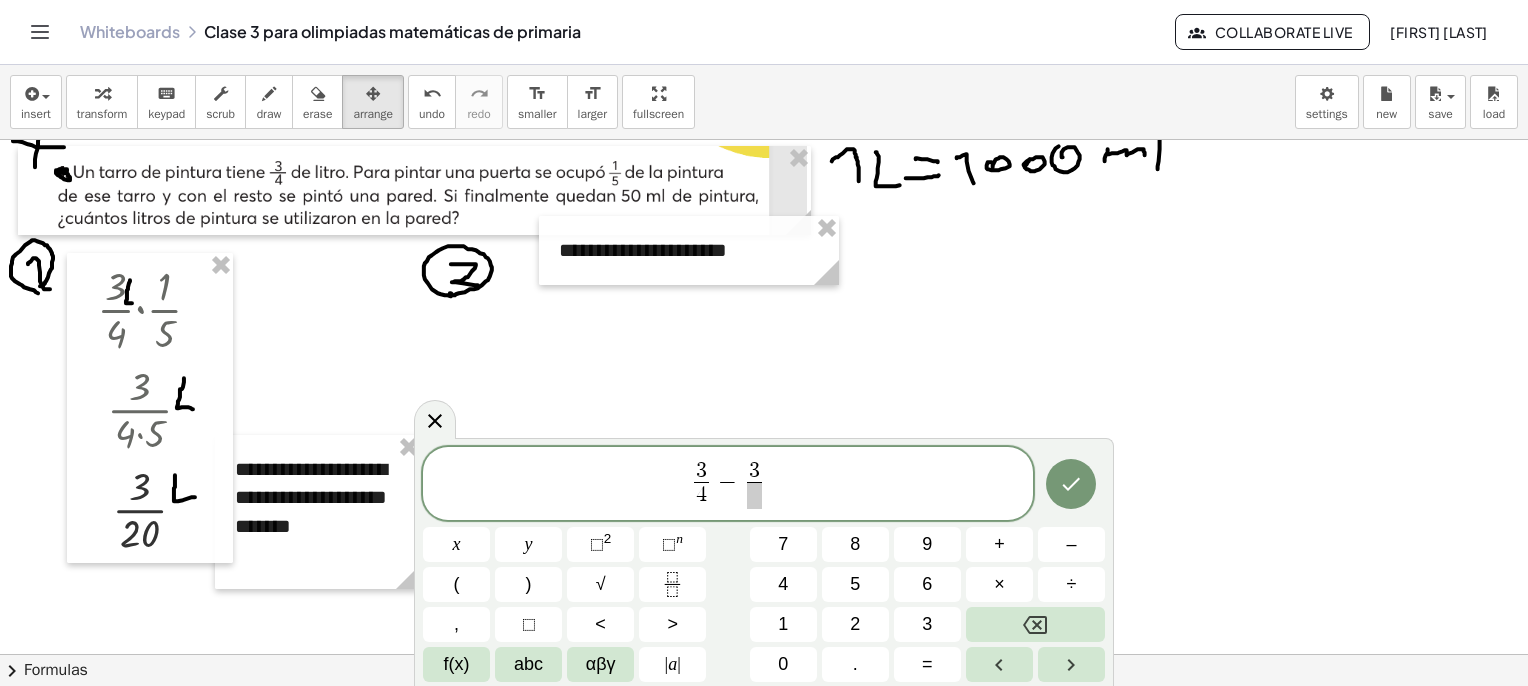 click at bounding box center [754, 495] 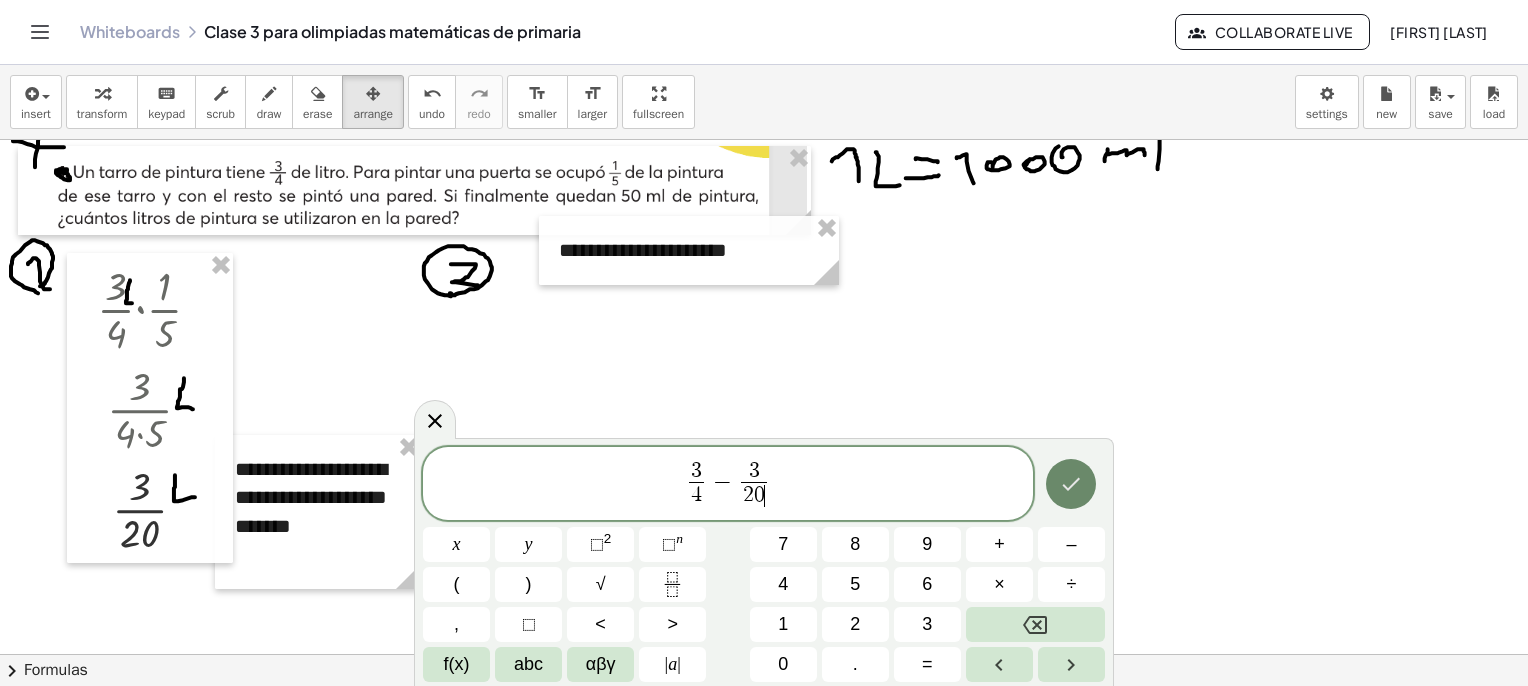 click 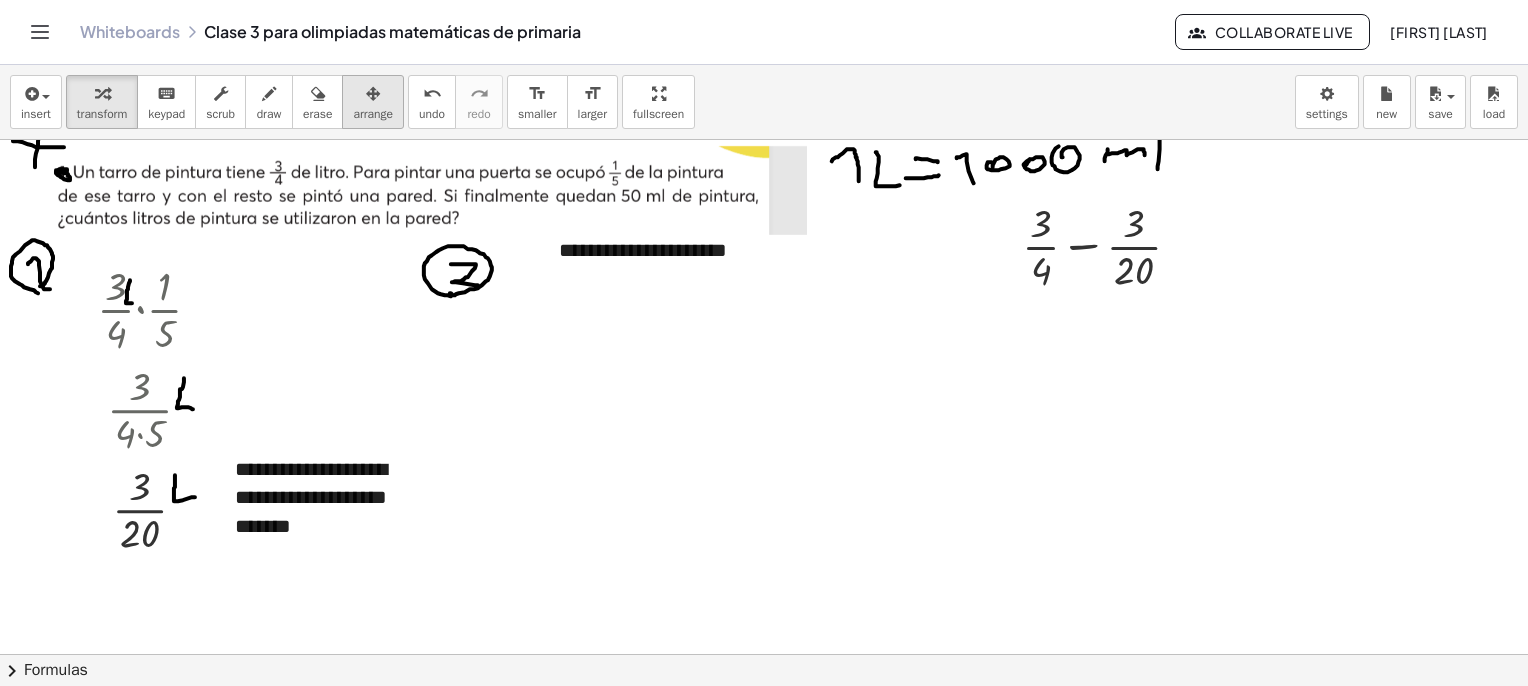 click at bounding box center [373, 93] 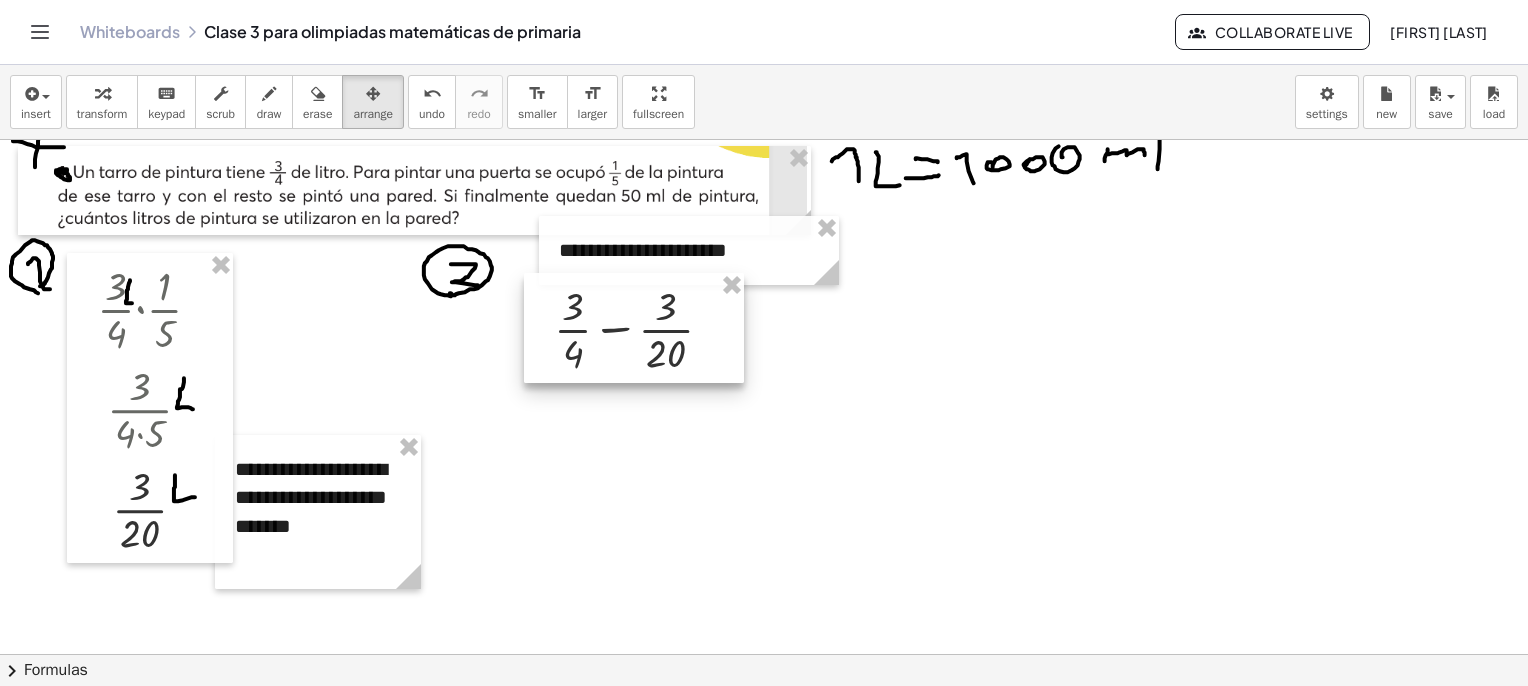 drag, startPoint x: 1071, startPoint y: 259, endPoint x: 604, endPoint y: 342, distance: 474.31845 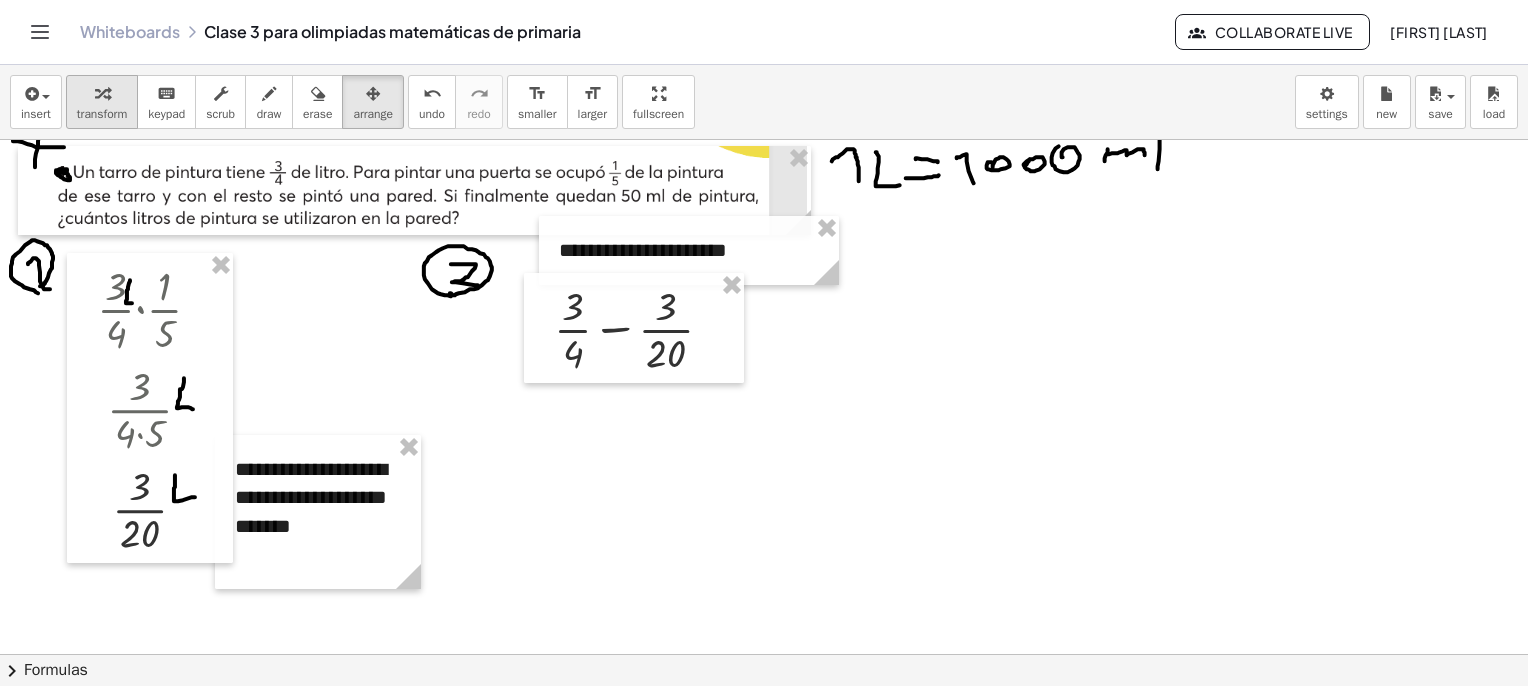 click on "transform" at bounding box center (102, 114) 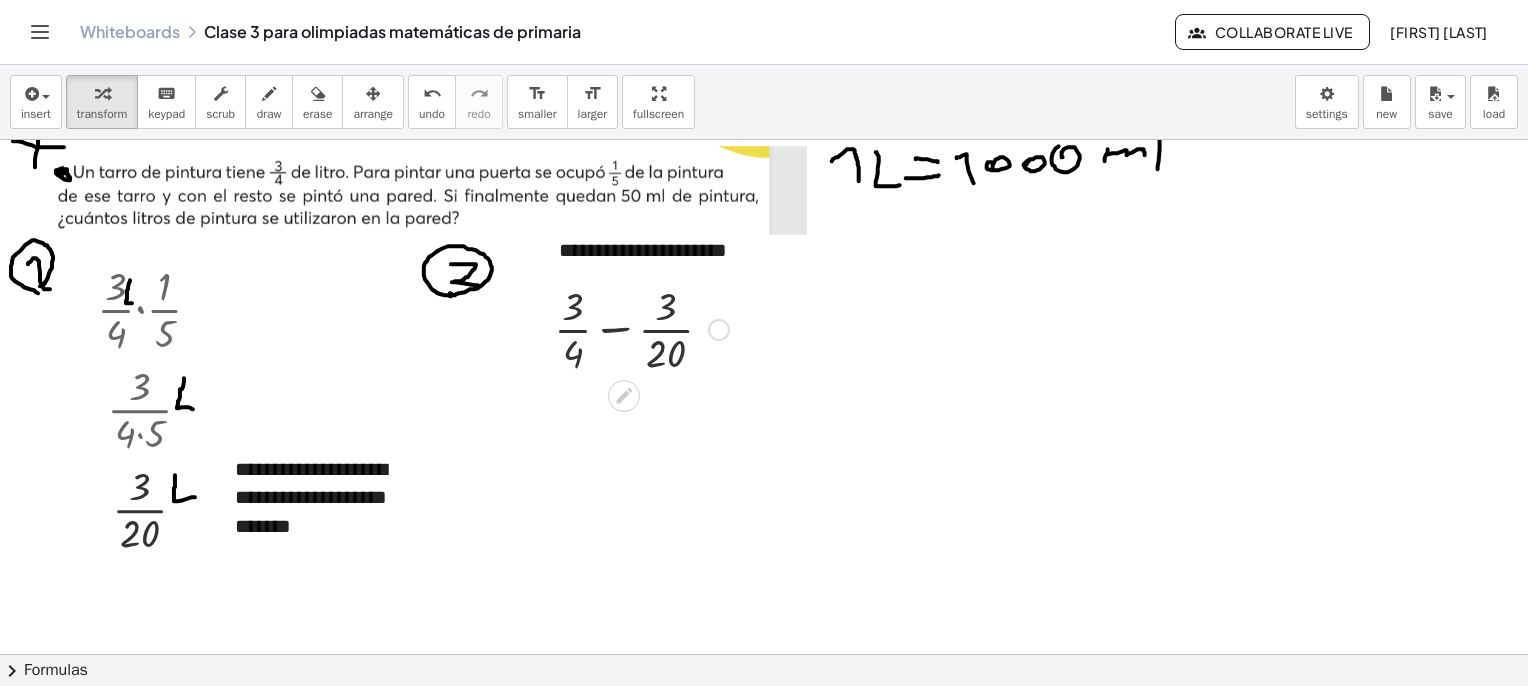 click at bounding box center (641, 328) 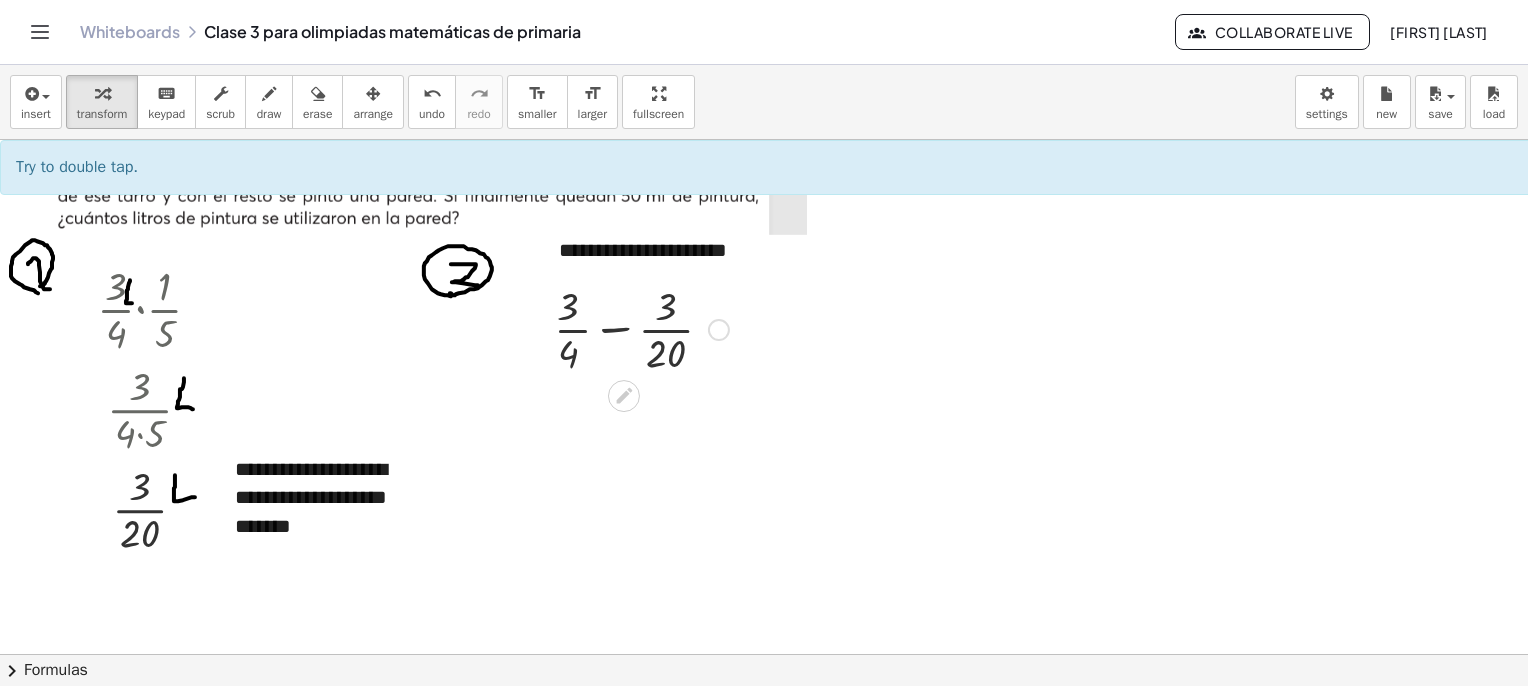 click at bounding box center (641, 328) 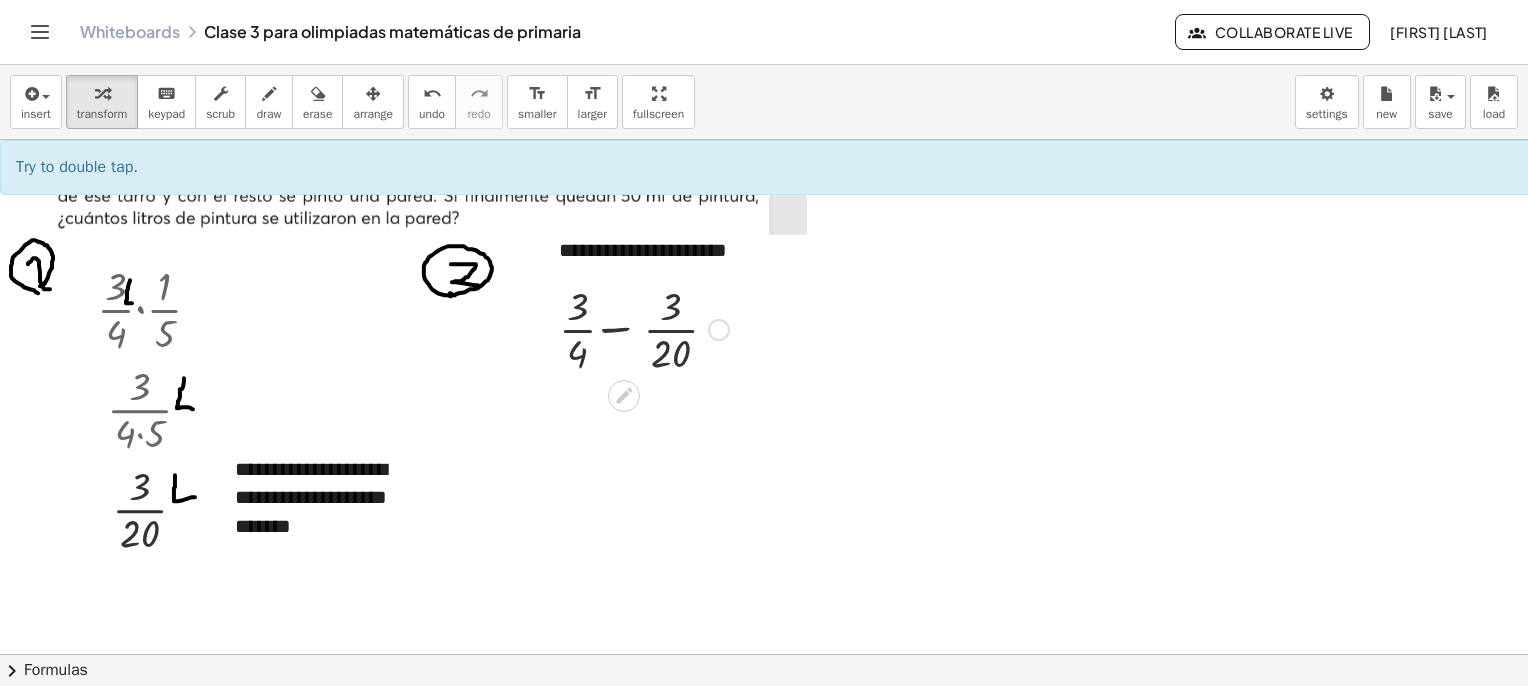 click at bounding box center [641, 328] 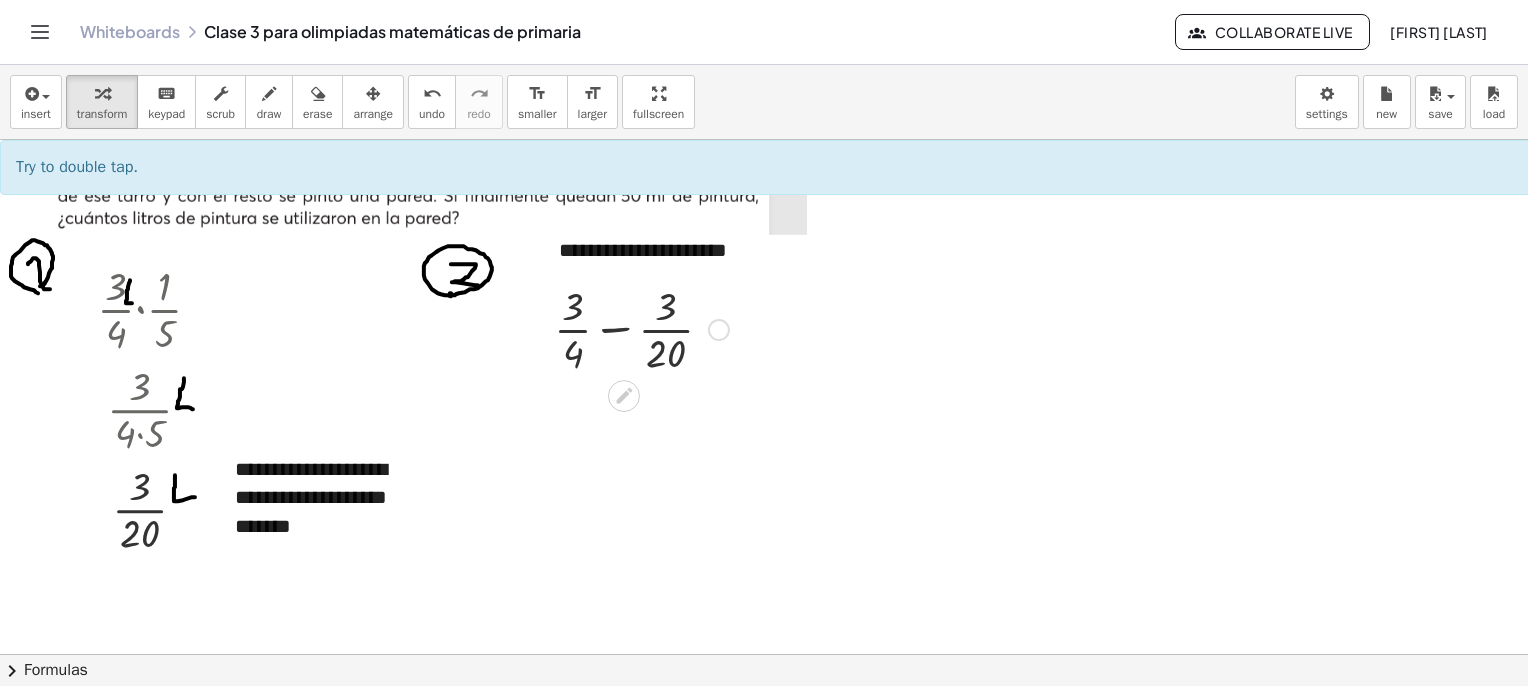 click at bounding box center (719, 330) 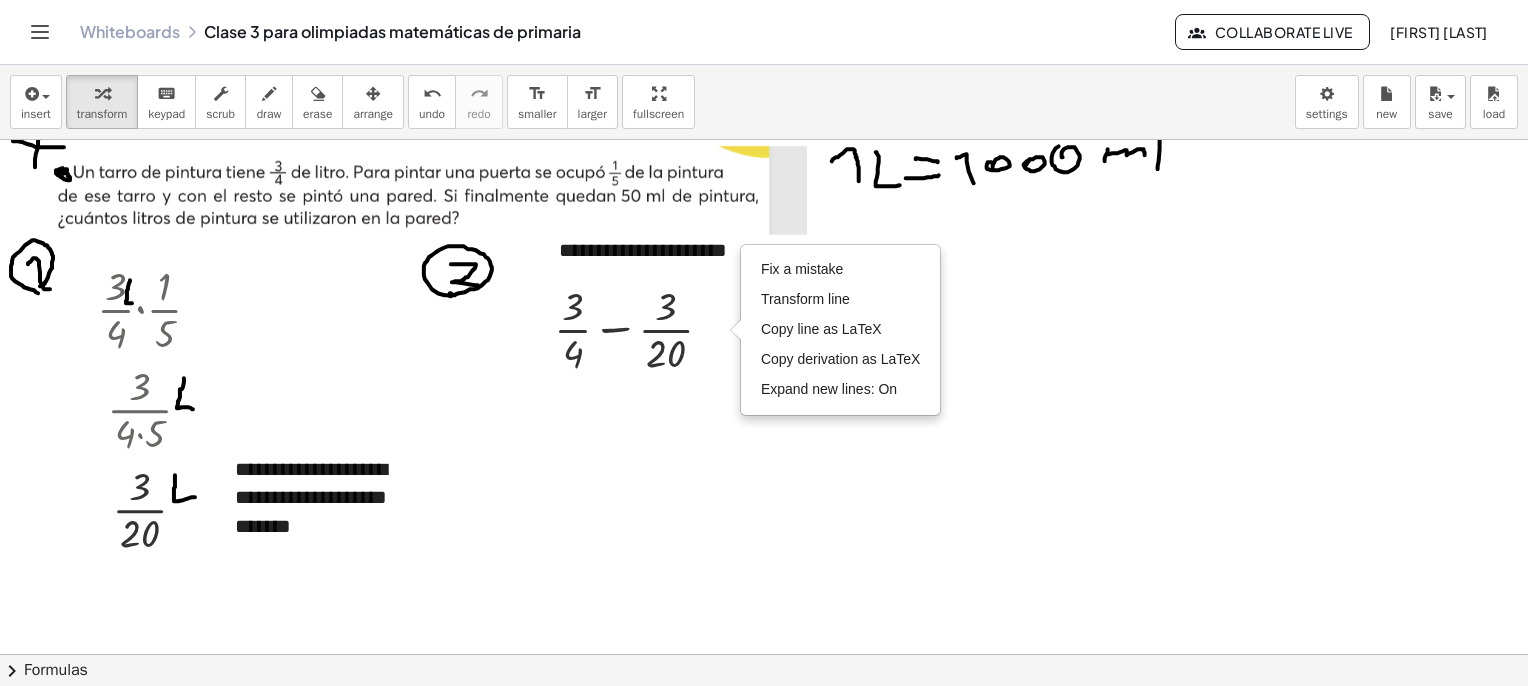 click at bounding box center [787, 1165] 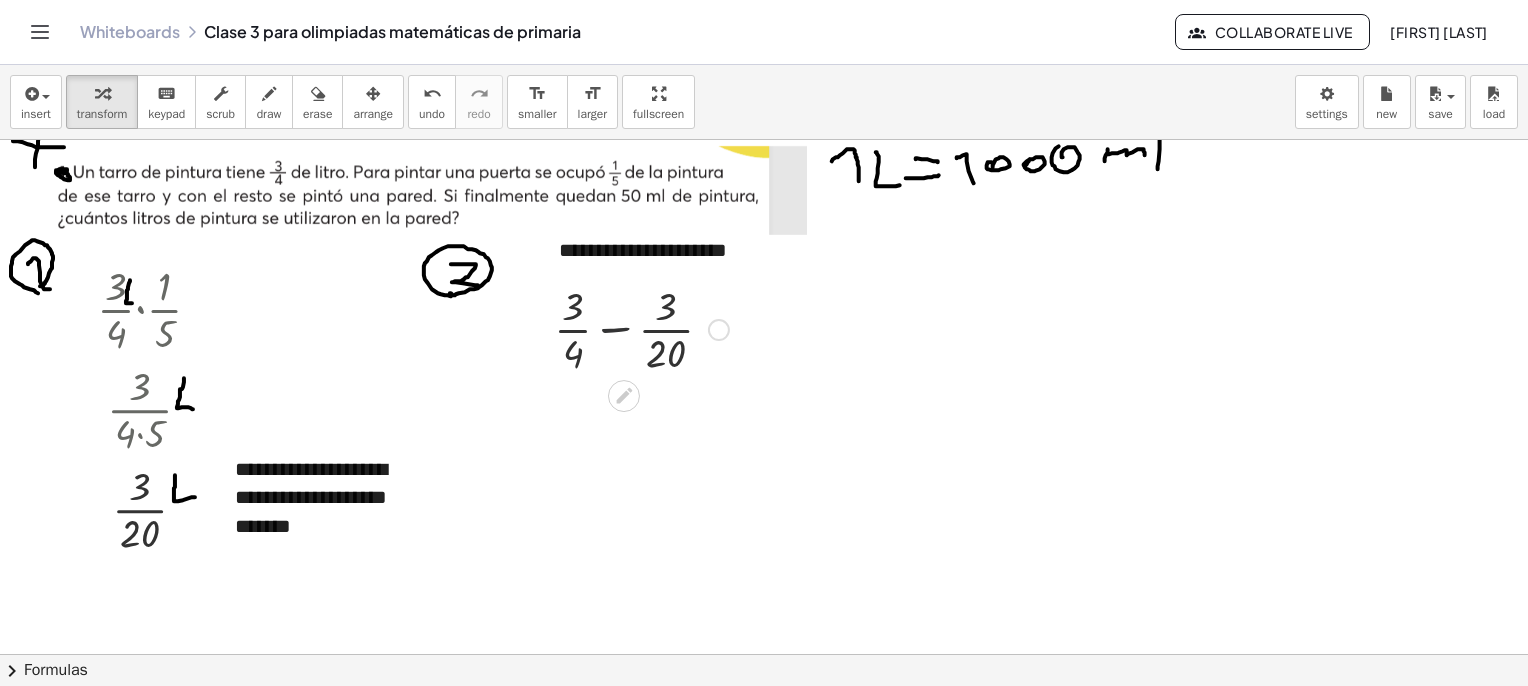 click at bounding box center (641, 328) 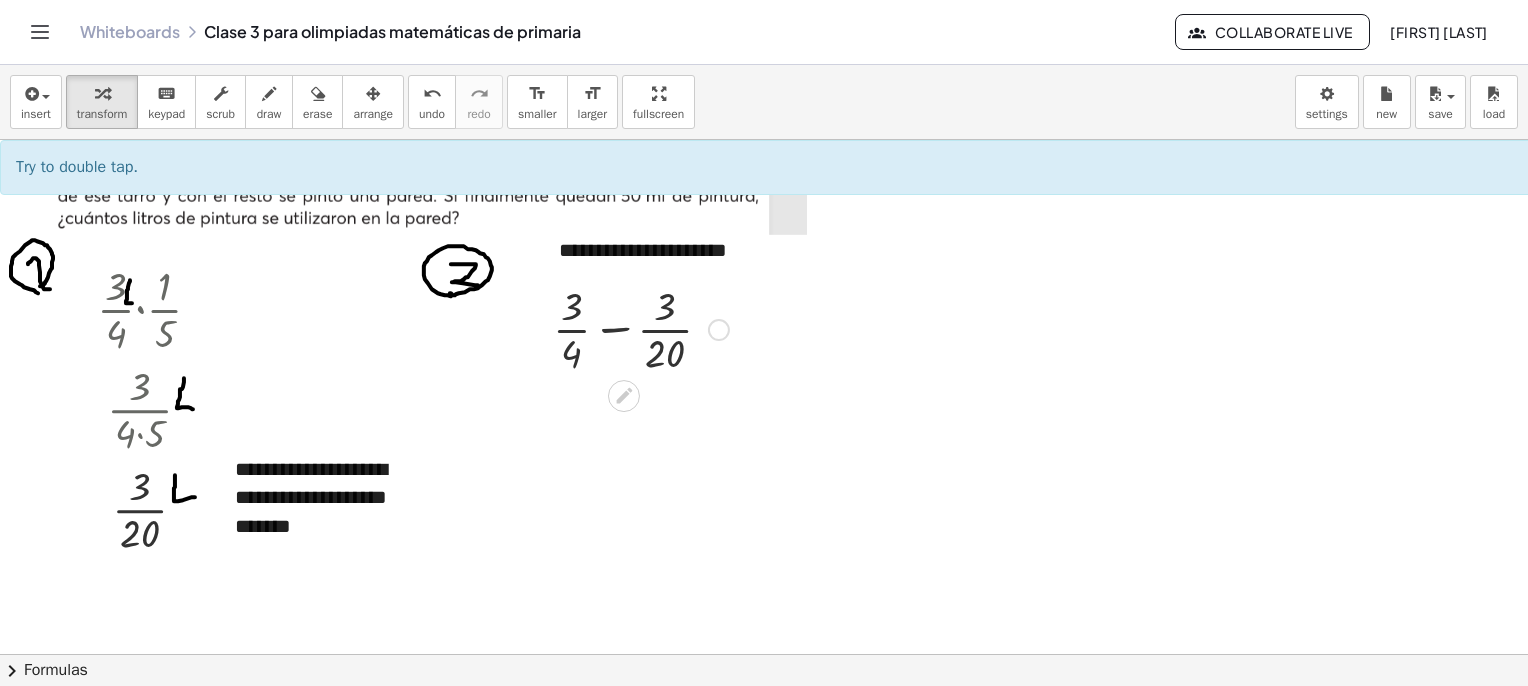 click at bounding box center [641, 328] 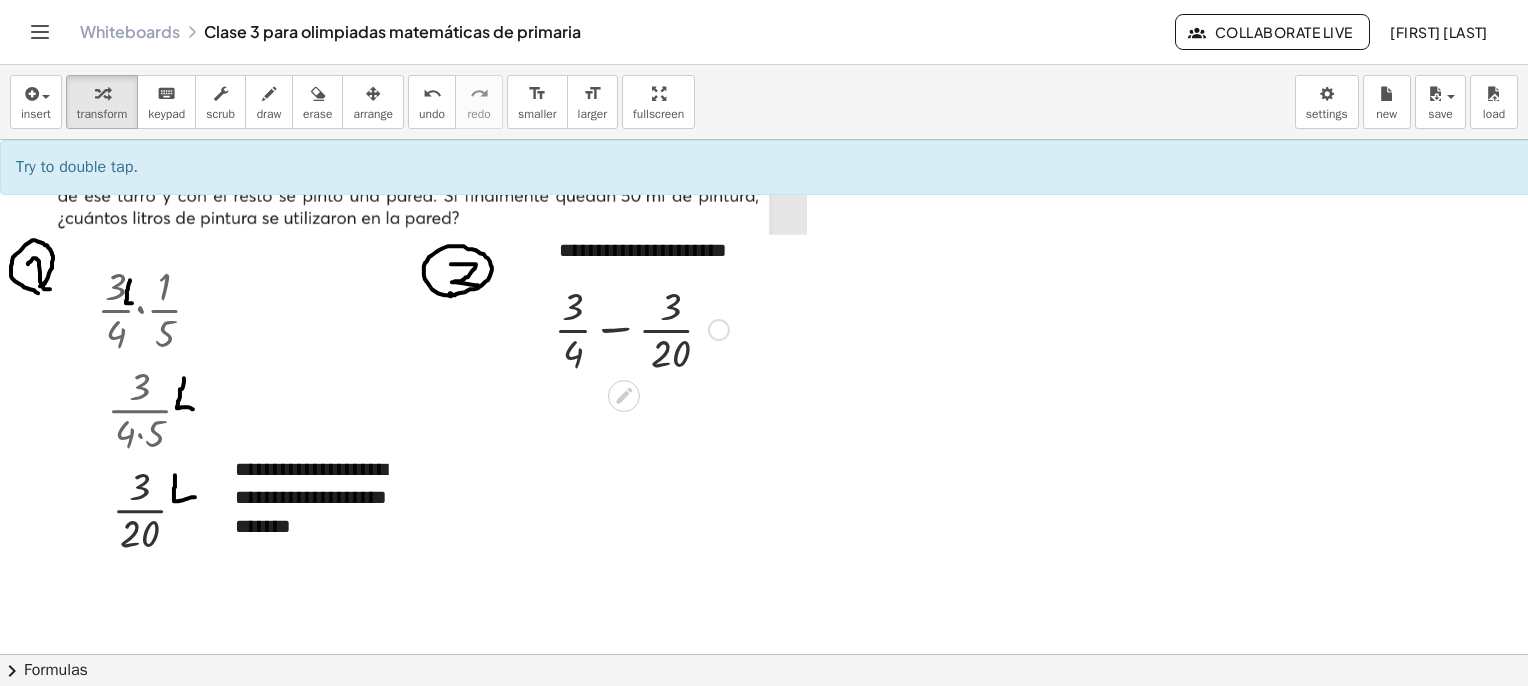 click at bounding box center [641, 328] 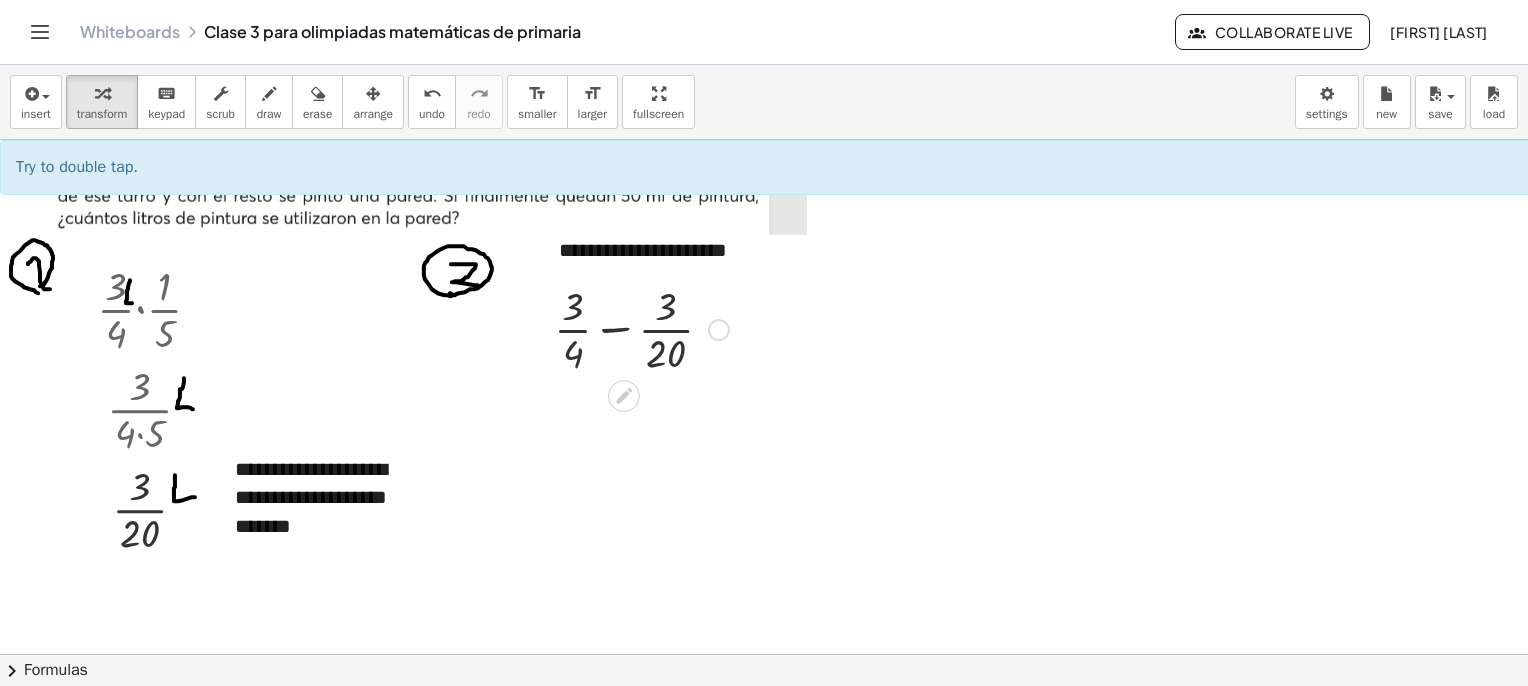 click on "Fix a mistake Transform line Copy line as LaTeX Copy derivation as LaTeX Expand new lines: On" at bounding box center [719, 330] 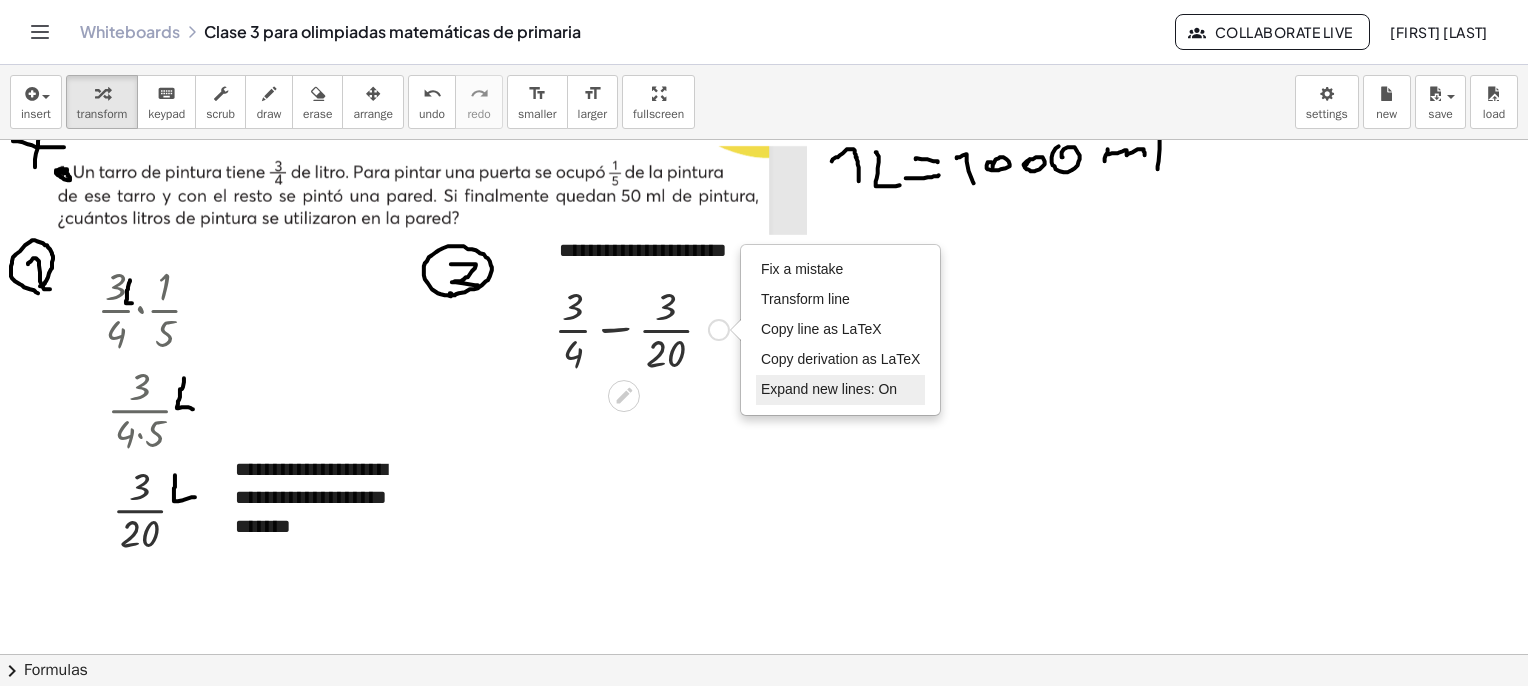 click on "Expand new lines: On" at bounding box center (829, 389) 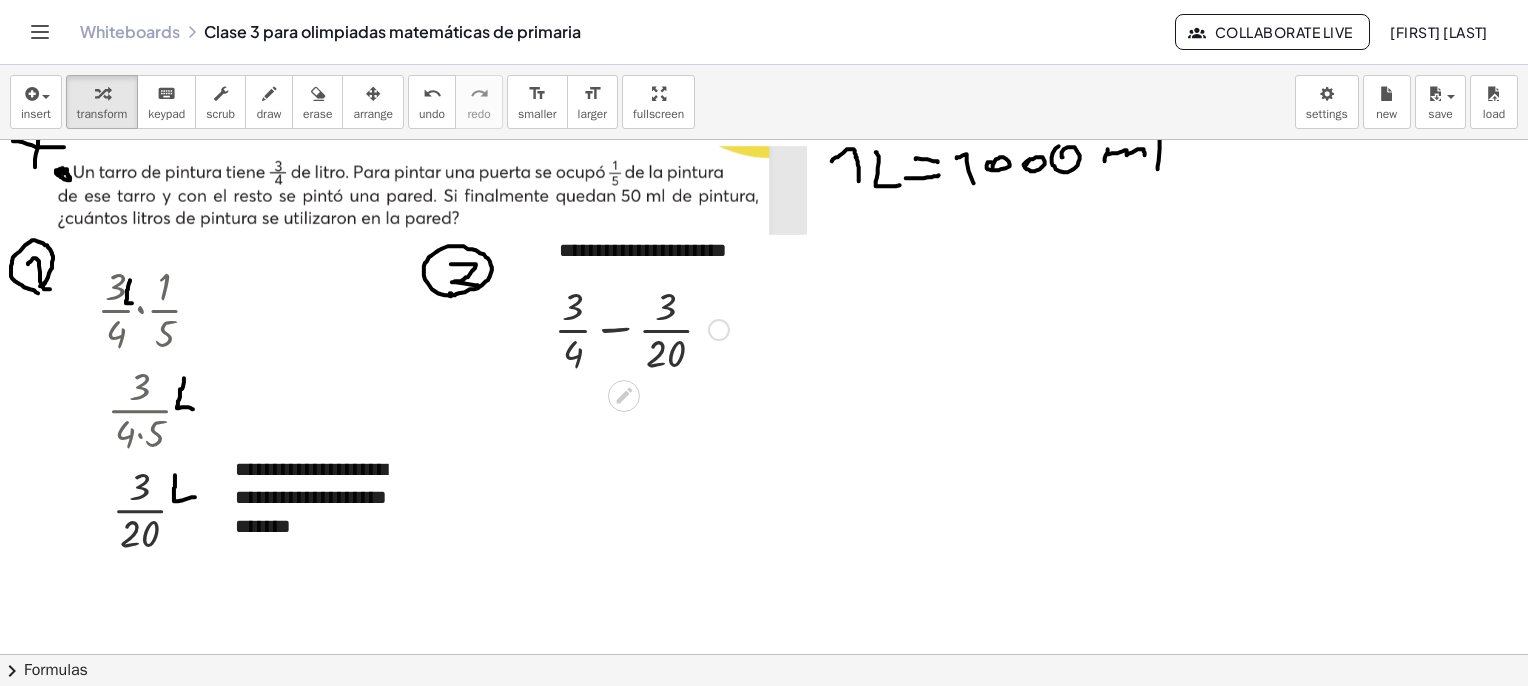 click at bounding box center (641, 328) 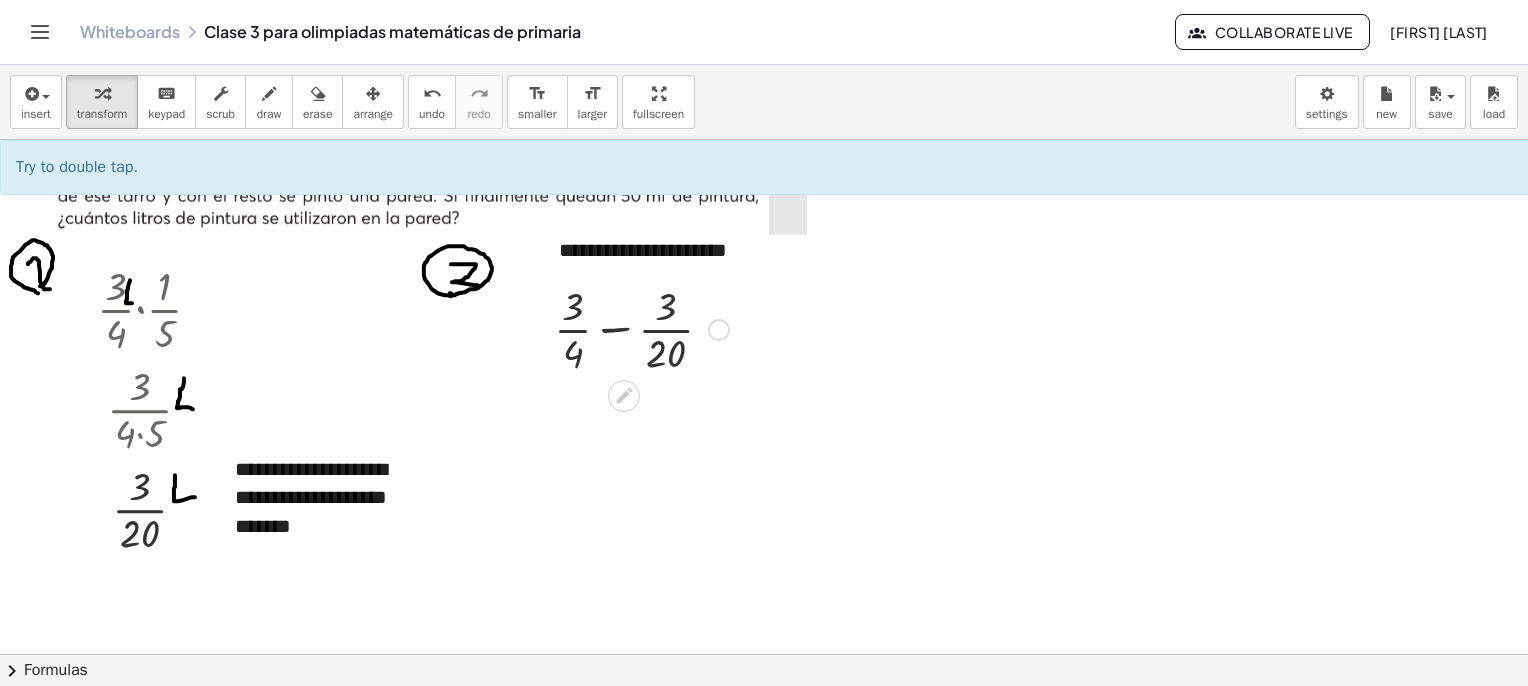 click at bounding box center (641, 328) 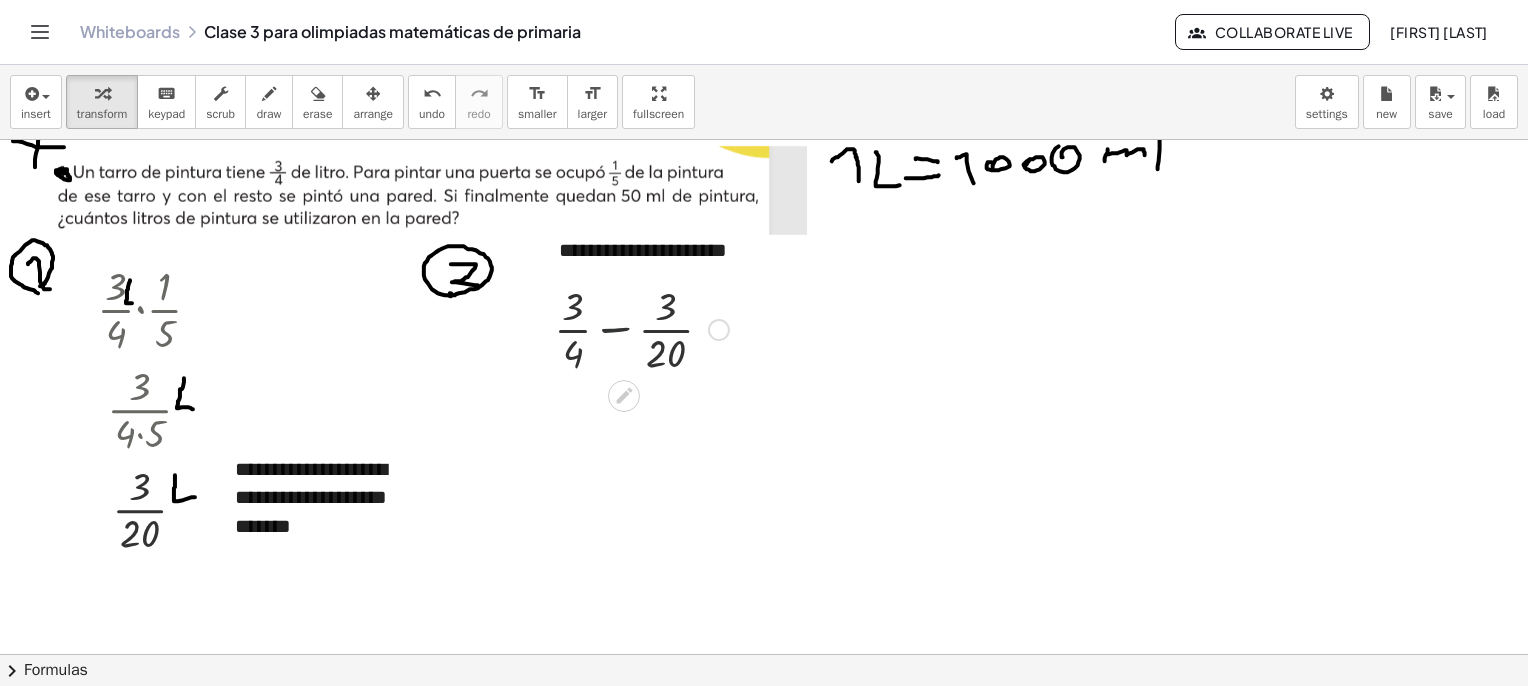 click at bounding box center (641, 328) 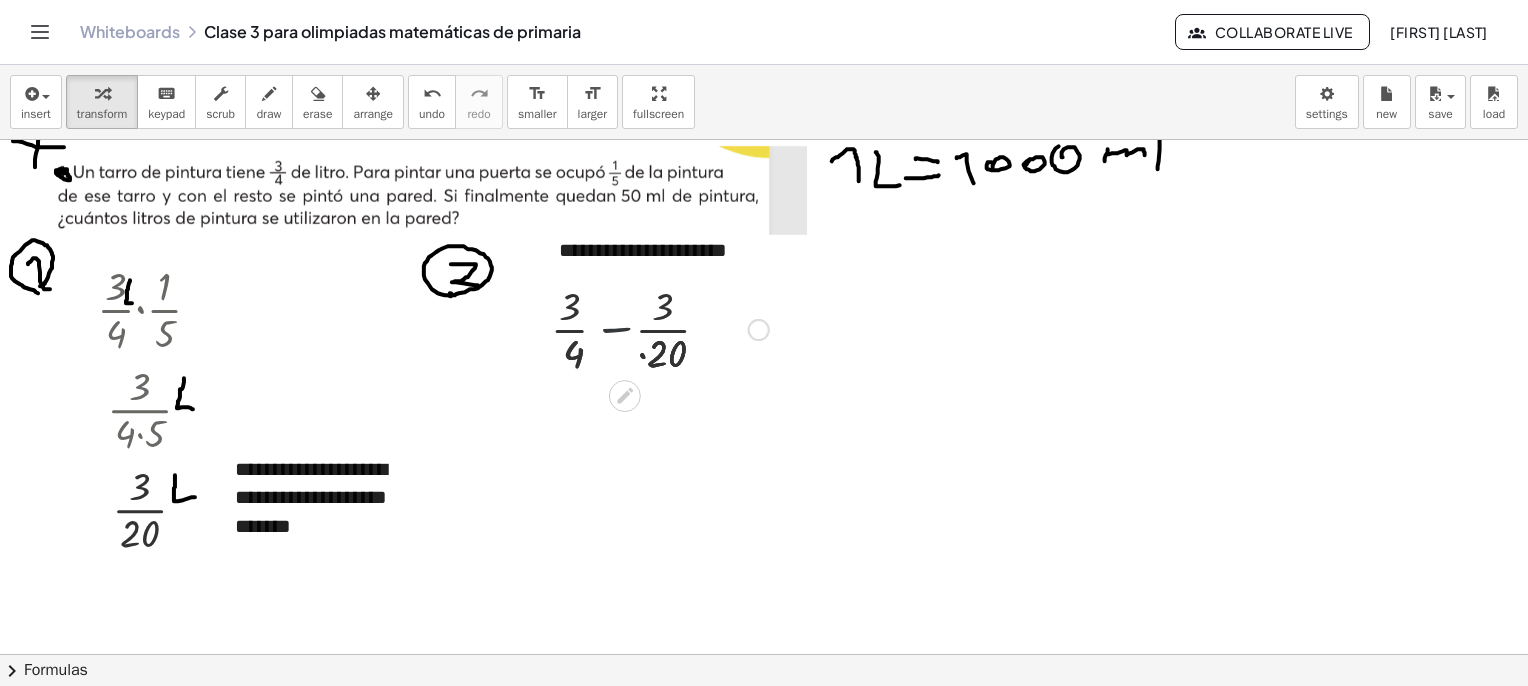 click at bounding box center [642, 328] 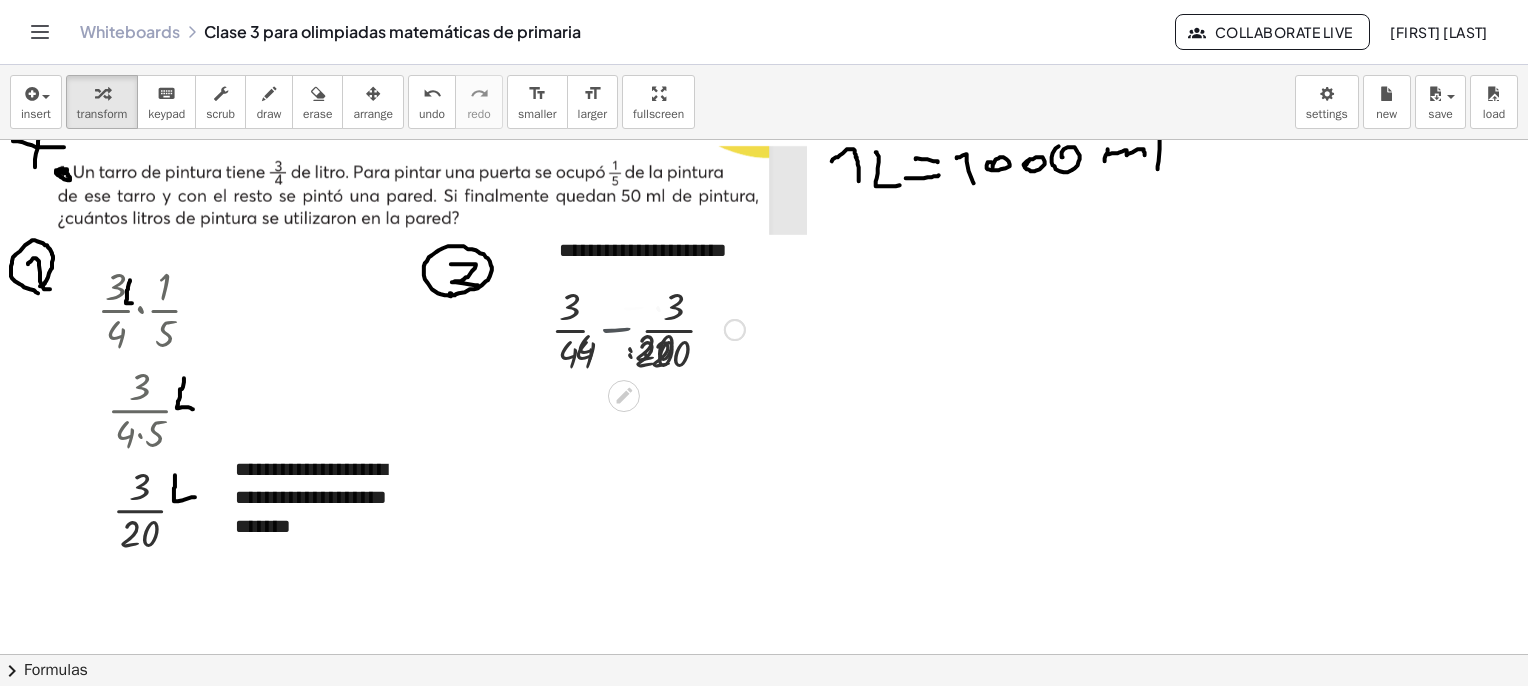 click at bounding box center (641, 328) 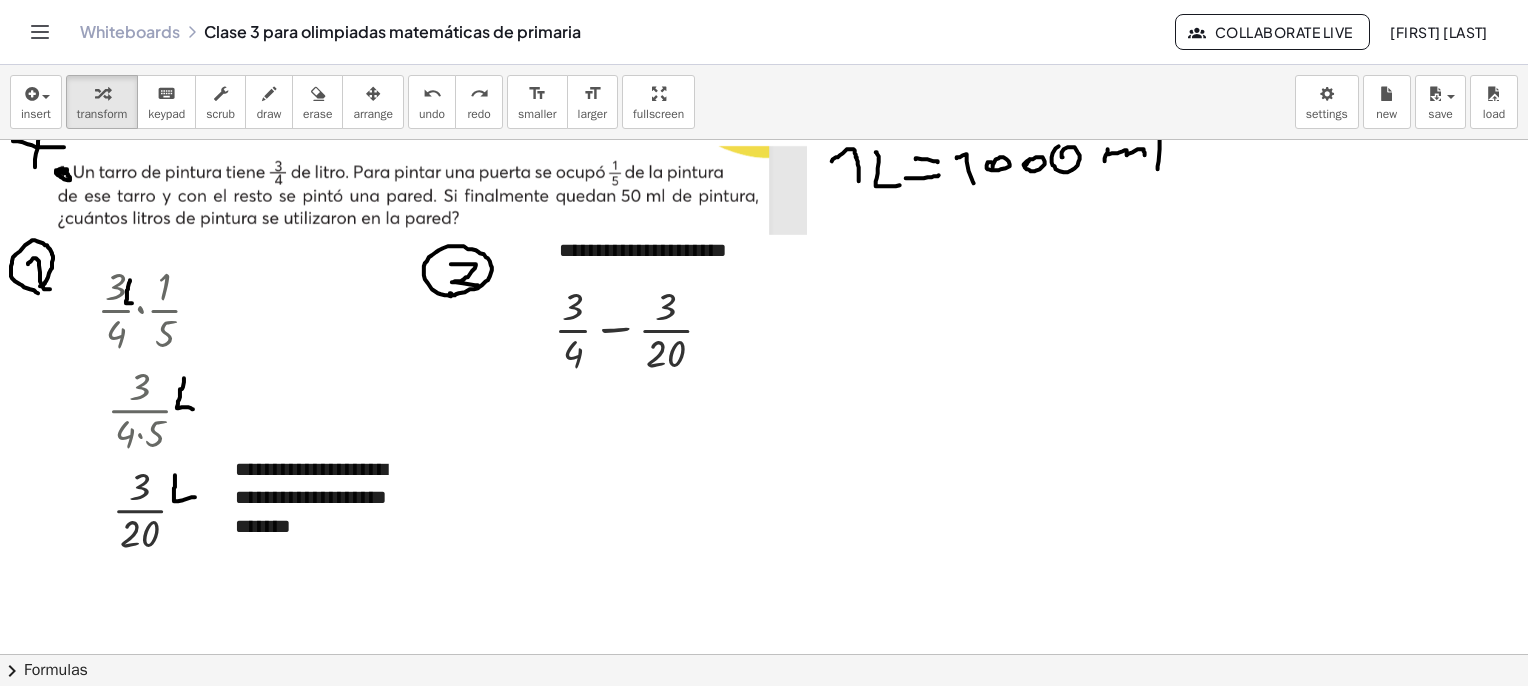 click at bounding box center [269, 94] 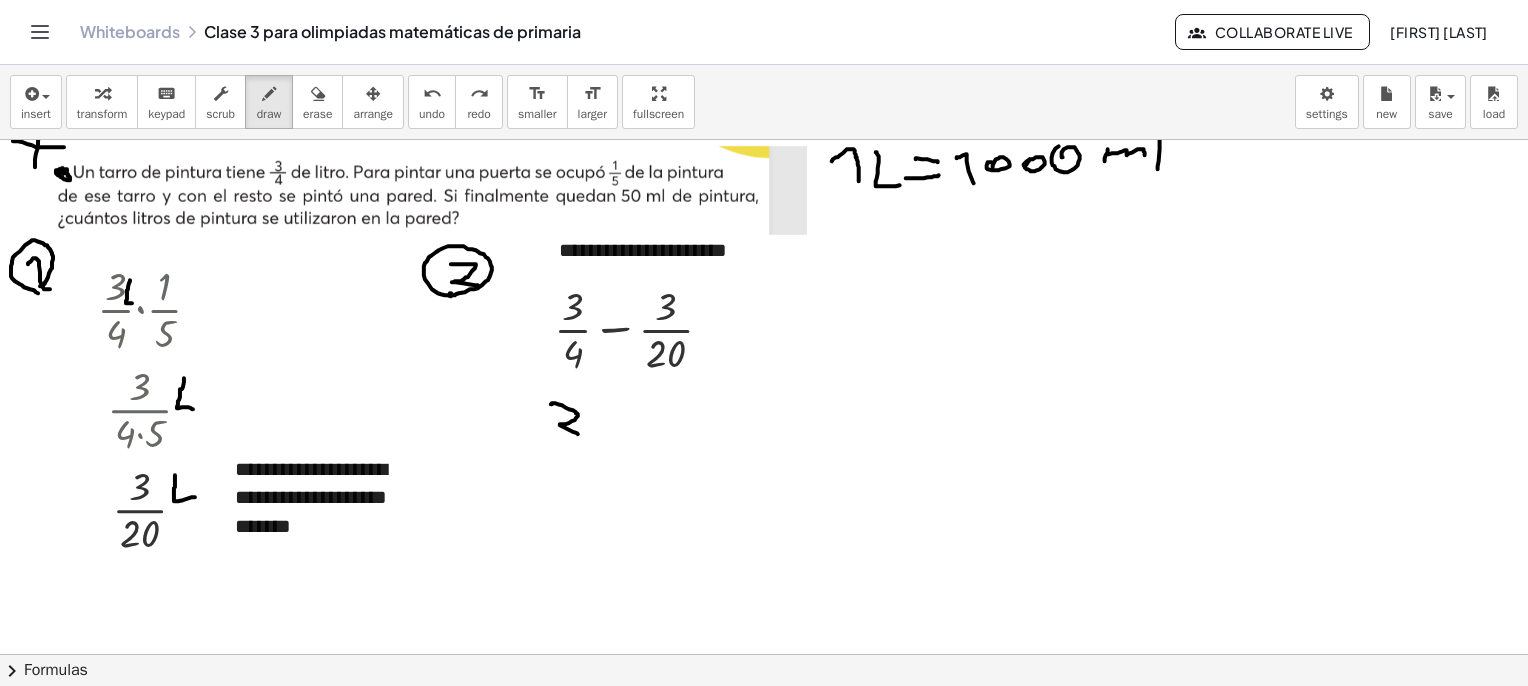 drag, startPoint x: 551, startPoint y: 404, endPoint x: 569, endPoint y: 439, distance: 39.357338 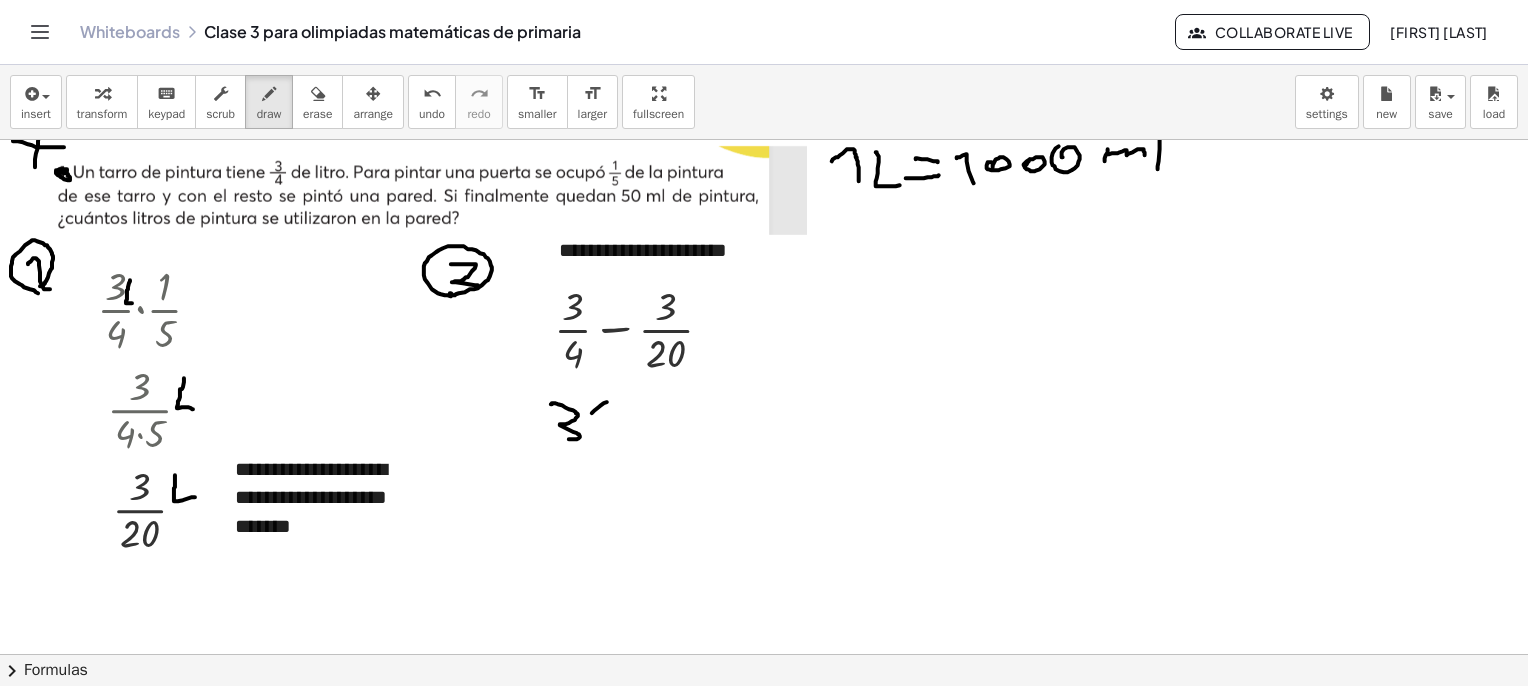 drag, startPoint x: 604, startPoint y: 403, endPoint x: 594, endPoint y: 440, distance: 38.327538 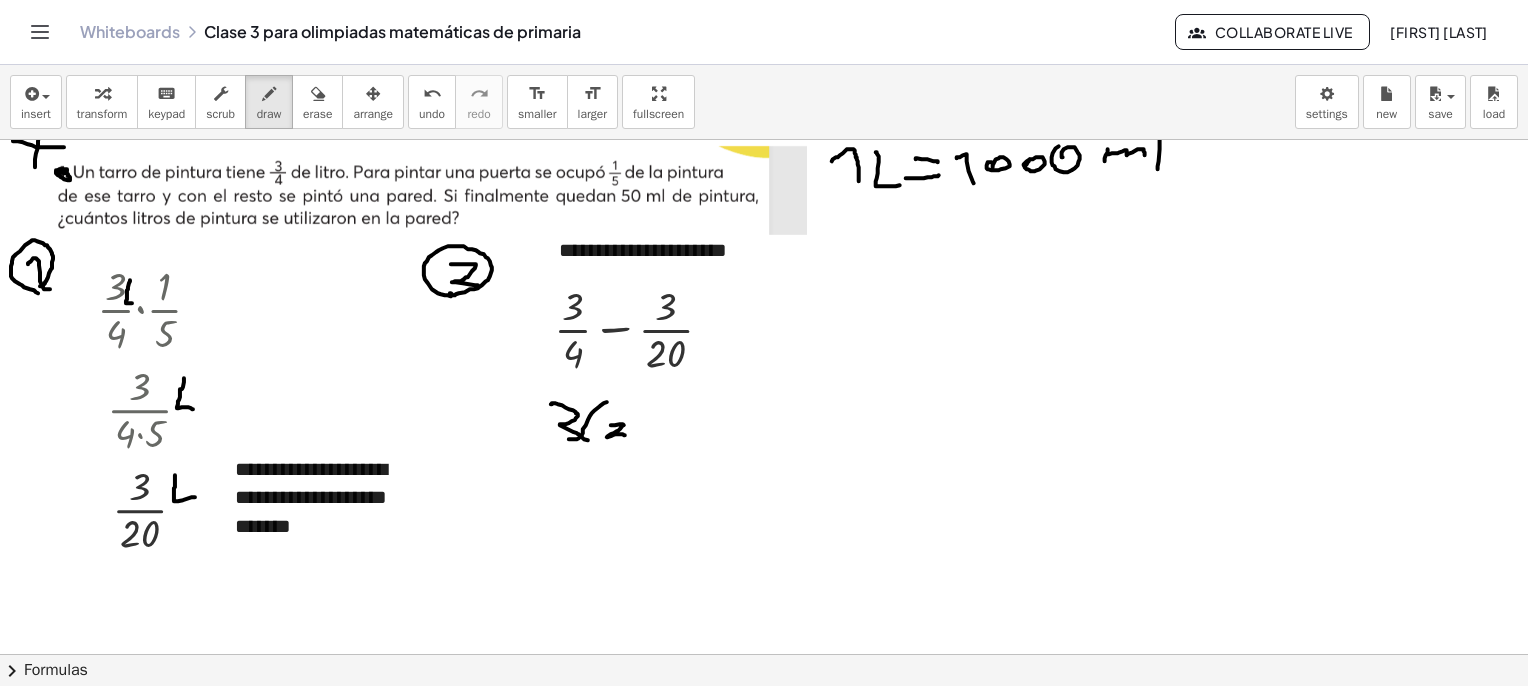 drag, startPoint x: 611, startPoint y: 425, endPoint x: 625, endPoint y: 435, distance: 17.20465 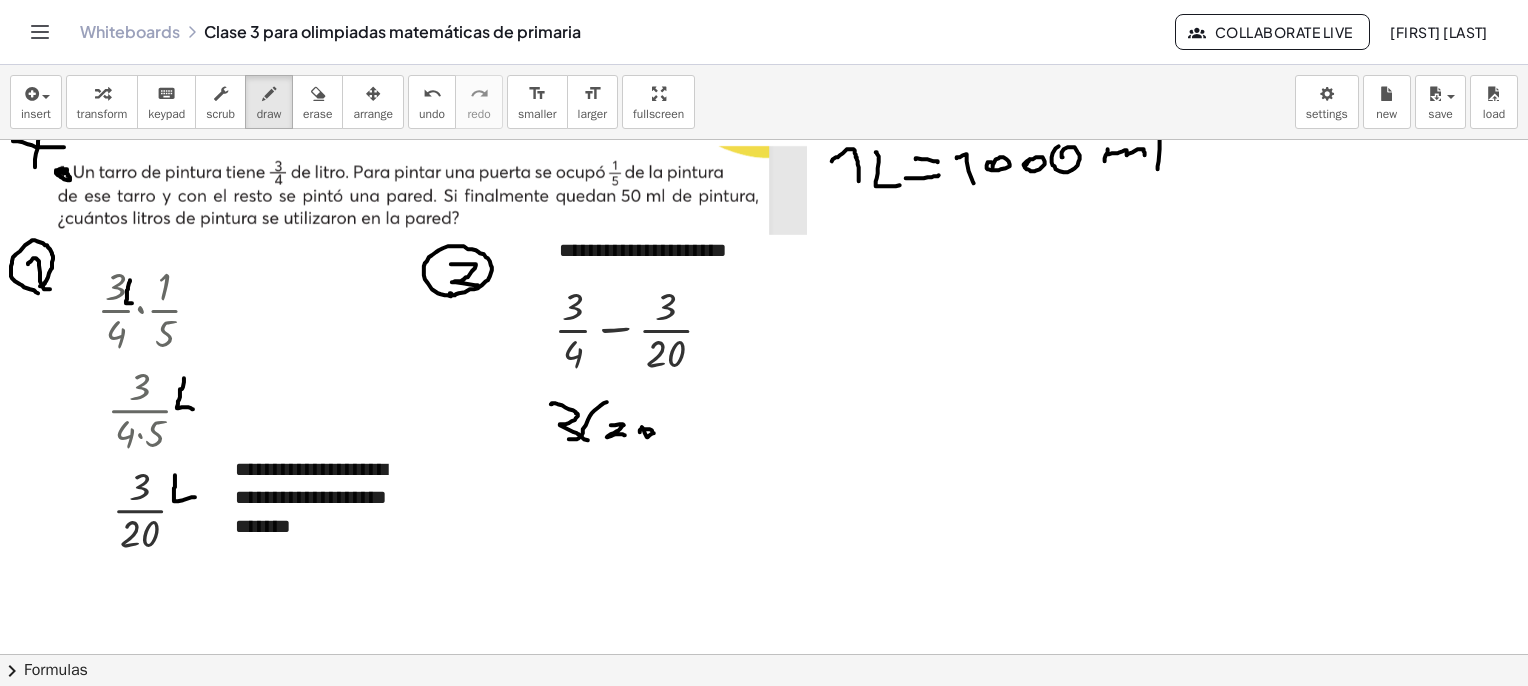 click at bounding box center (787, 1165) 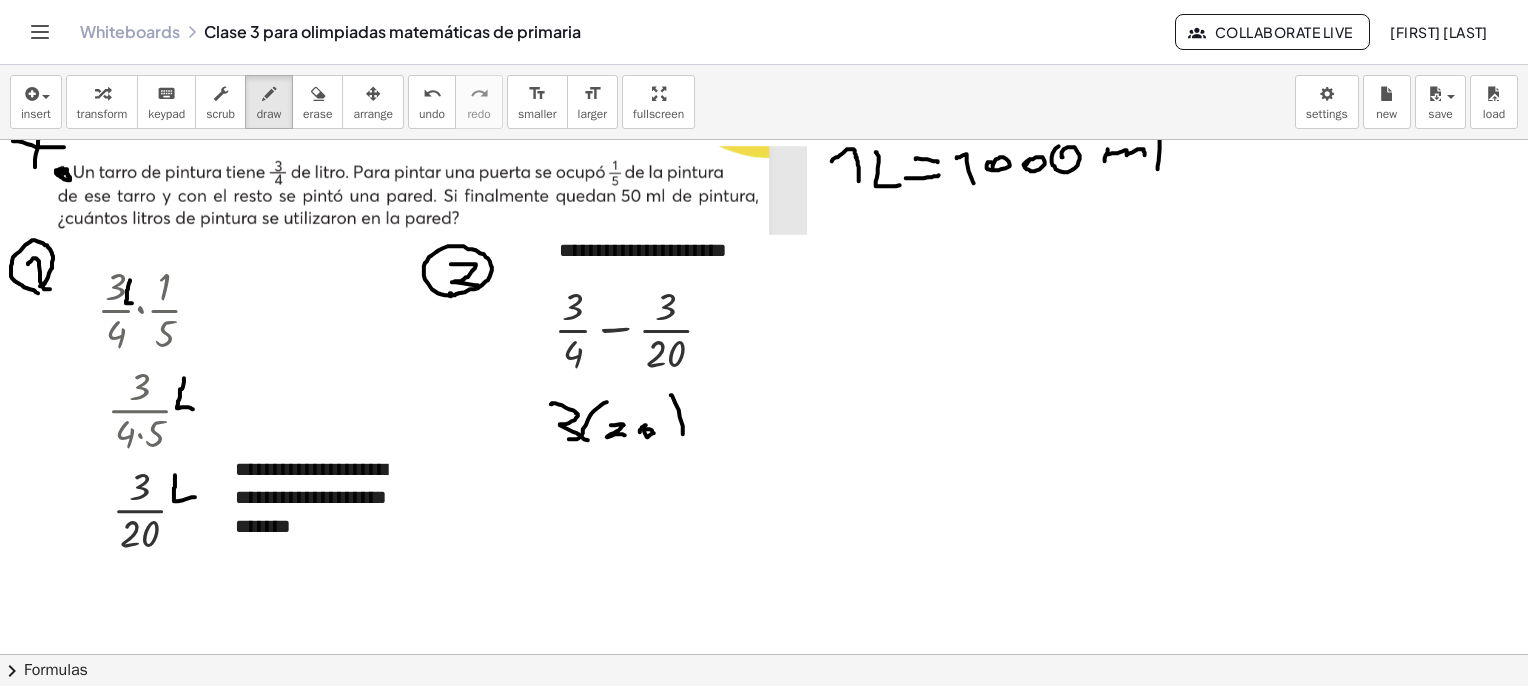 drag, startPoint x: 671, startPoint y: 395, endPoint x: 659, endPoint y: 440, distance: 46.572525 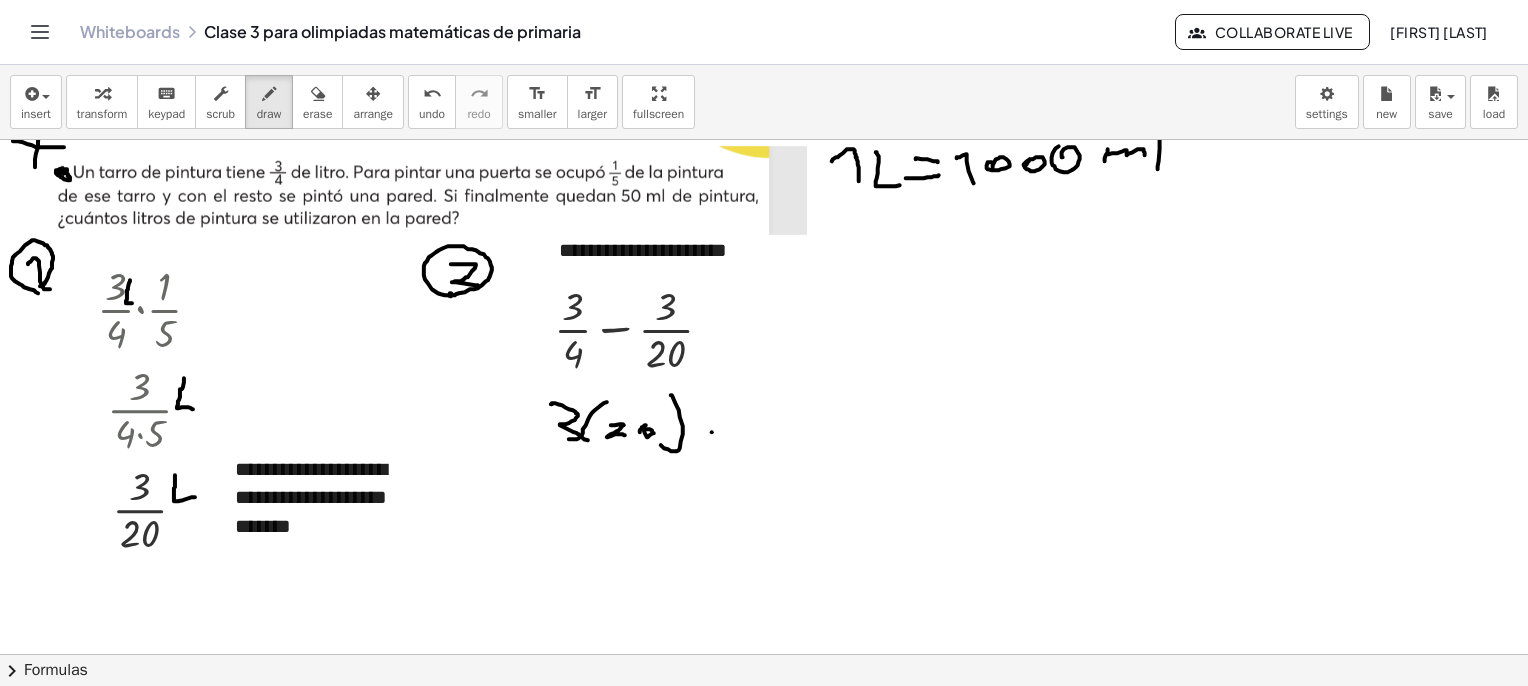 drag, startPoint x: 712, startPoint y: 432, endPoint x: 744, endPoint y: 438, distance: 32.55764 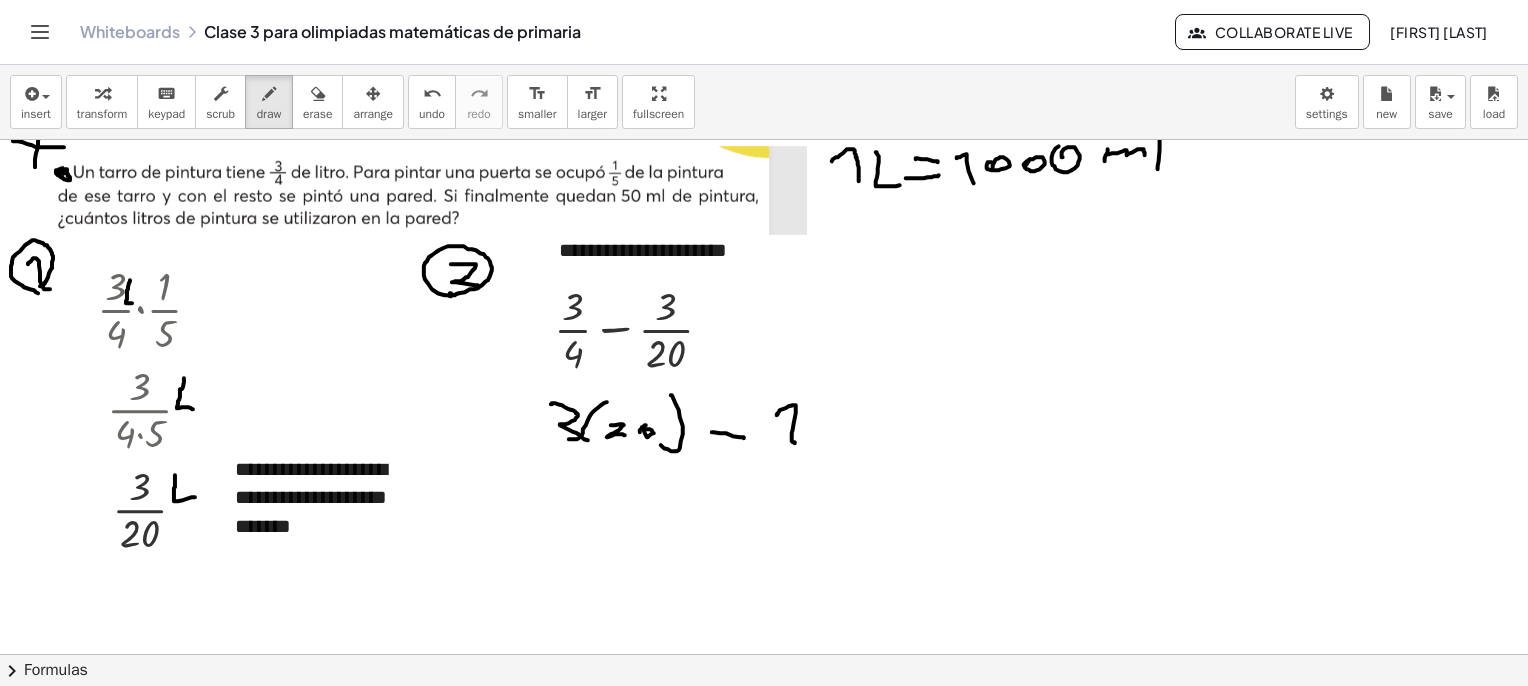 drag, startPoint x: 793, startPoint y: 442, endPoint x: 800, endPoint y: 424, distance: 19.313208 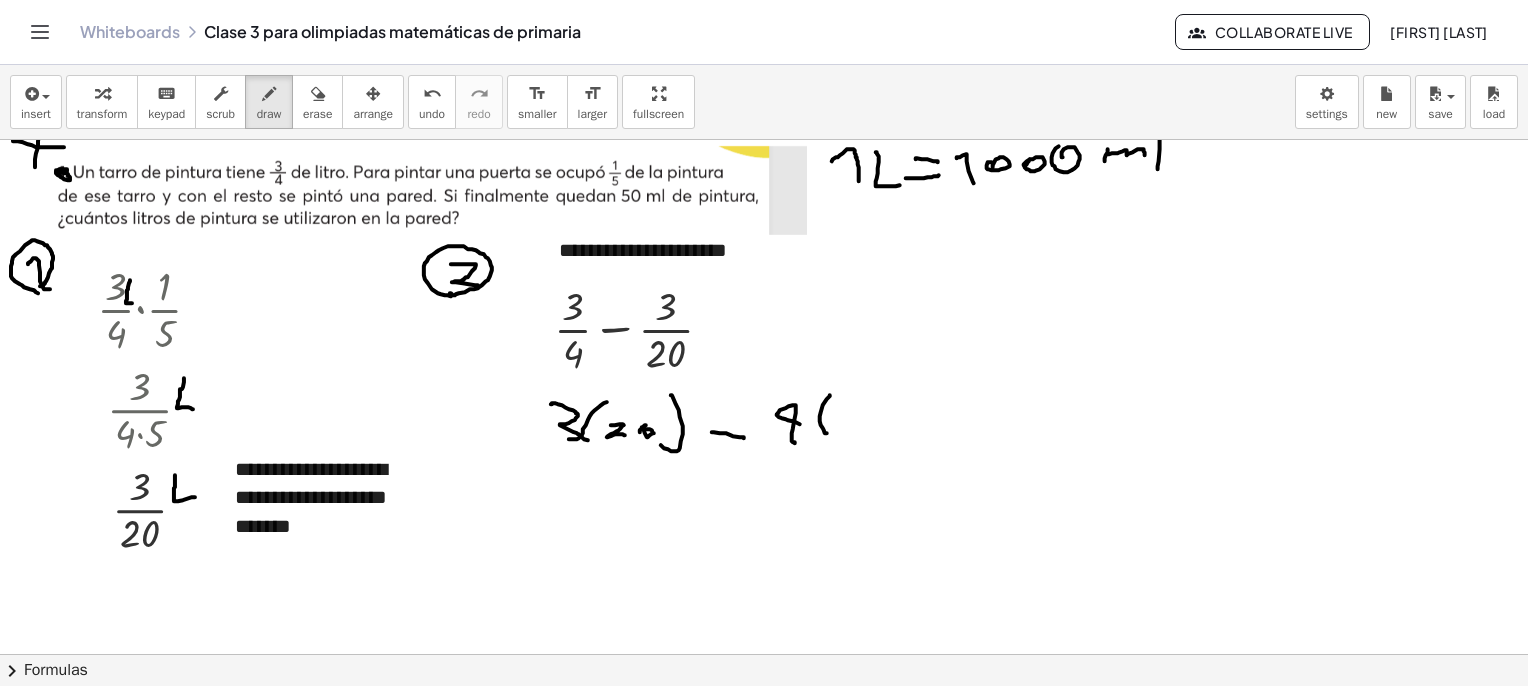 drag, startPoint x: 830, startPoint y: 395, endPoint x: 839, endPoint y: 427, distance: 33.24154 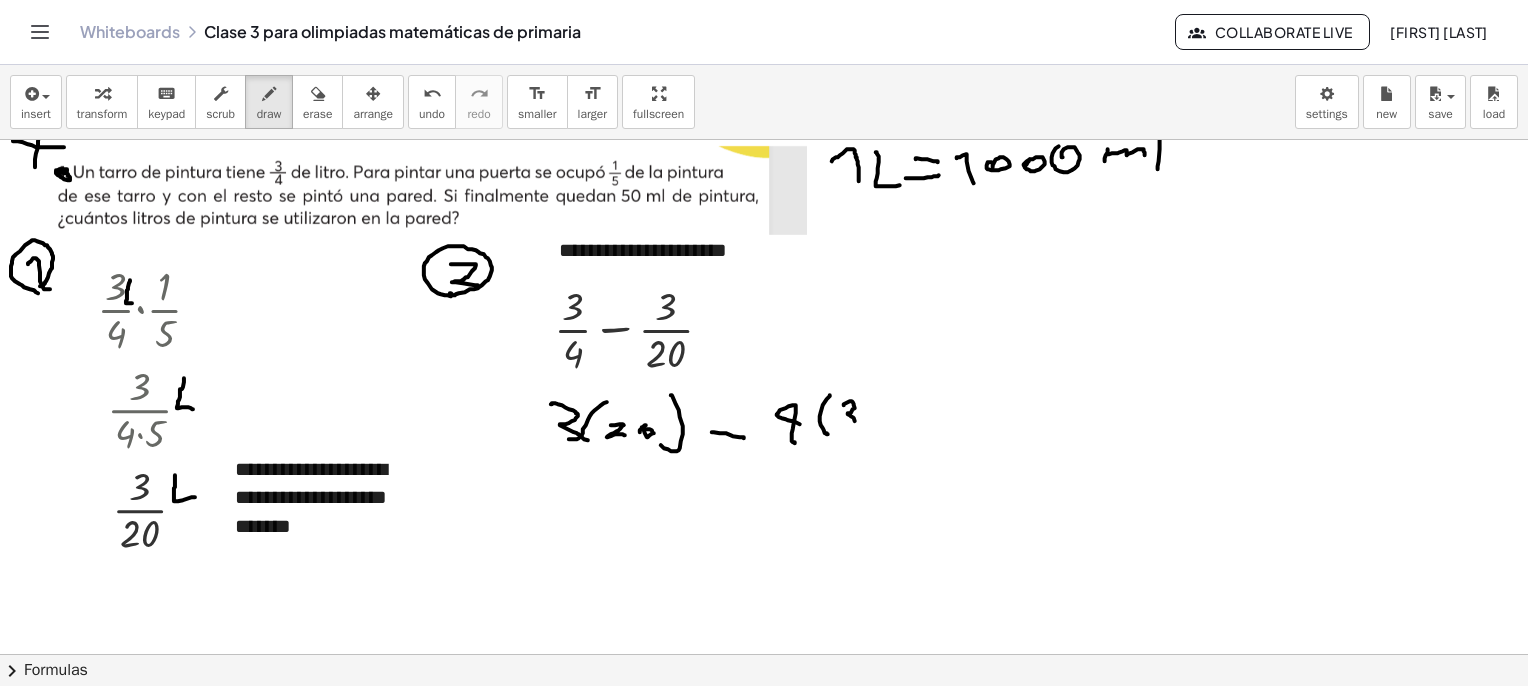 drag, startPoint x: 844, startPoint y: 405, endPoint x: 841, endPoint y: 429, distance: 24.186773 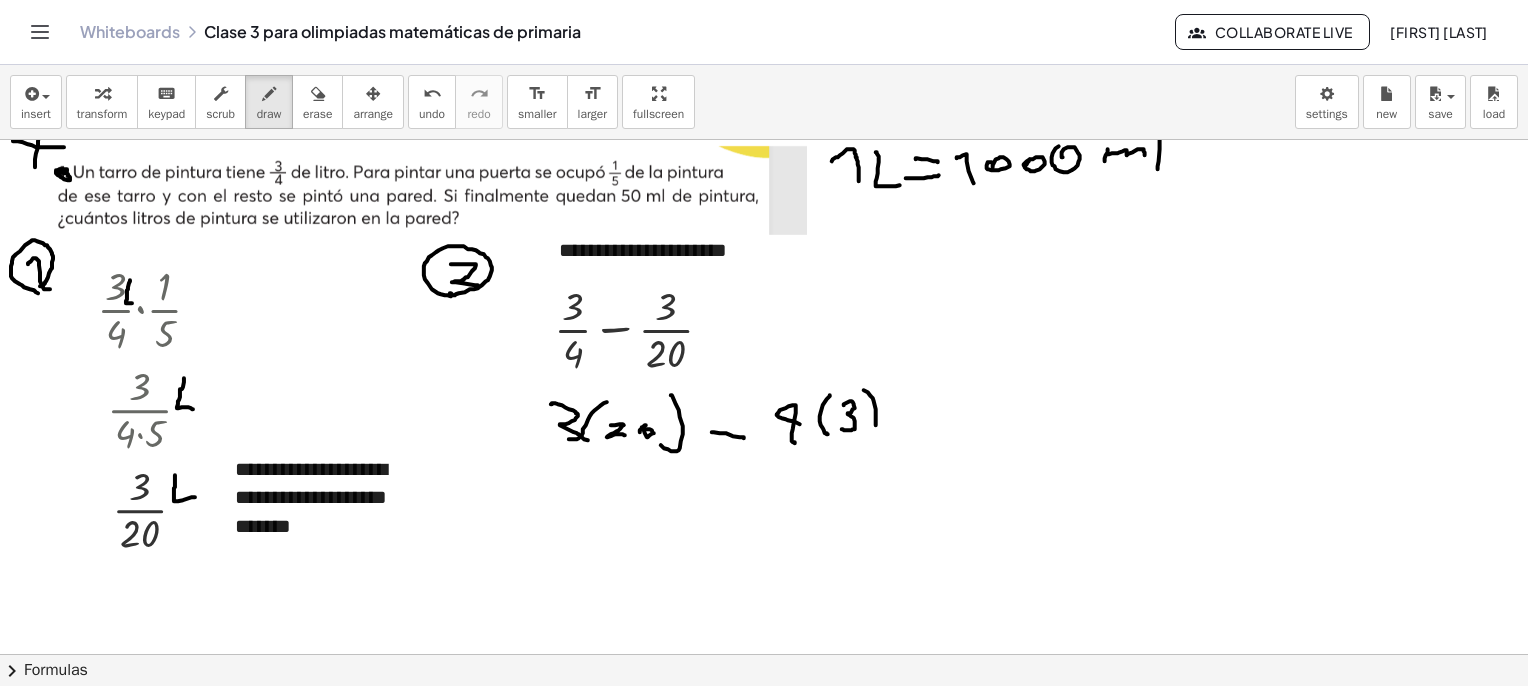 drag, startPoint x: 864, startPoint y: 390, endPoint x: 863, endPoint y: 429, distance: 39.012817 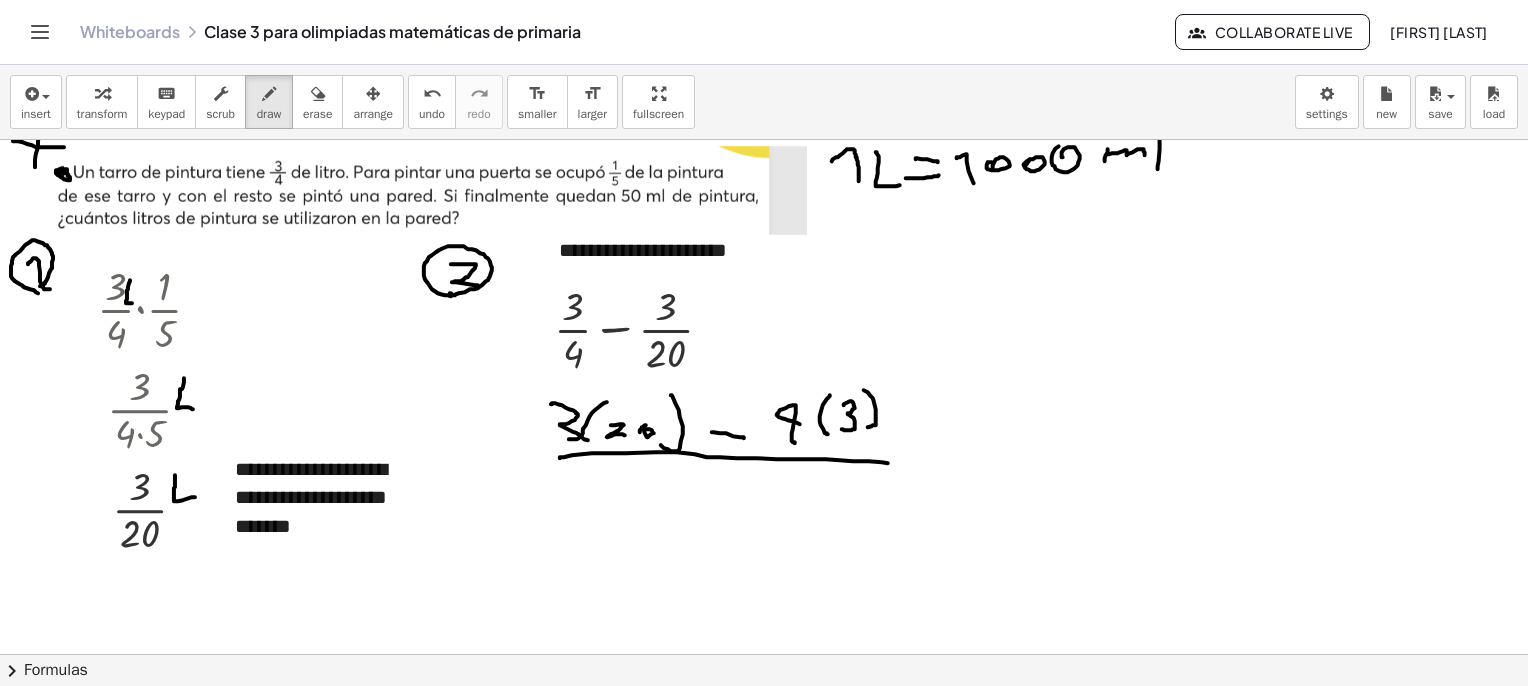 drag, startPoint x: 656, startPoint y: 452, endPoint x: 925, endPoint y: 463, distance: 269.22482 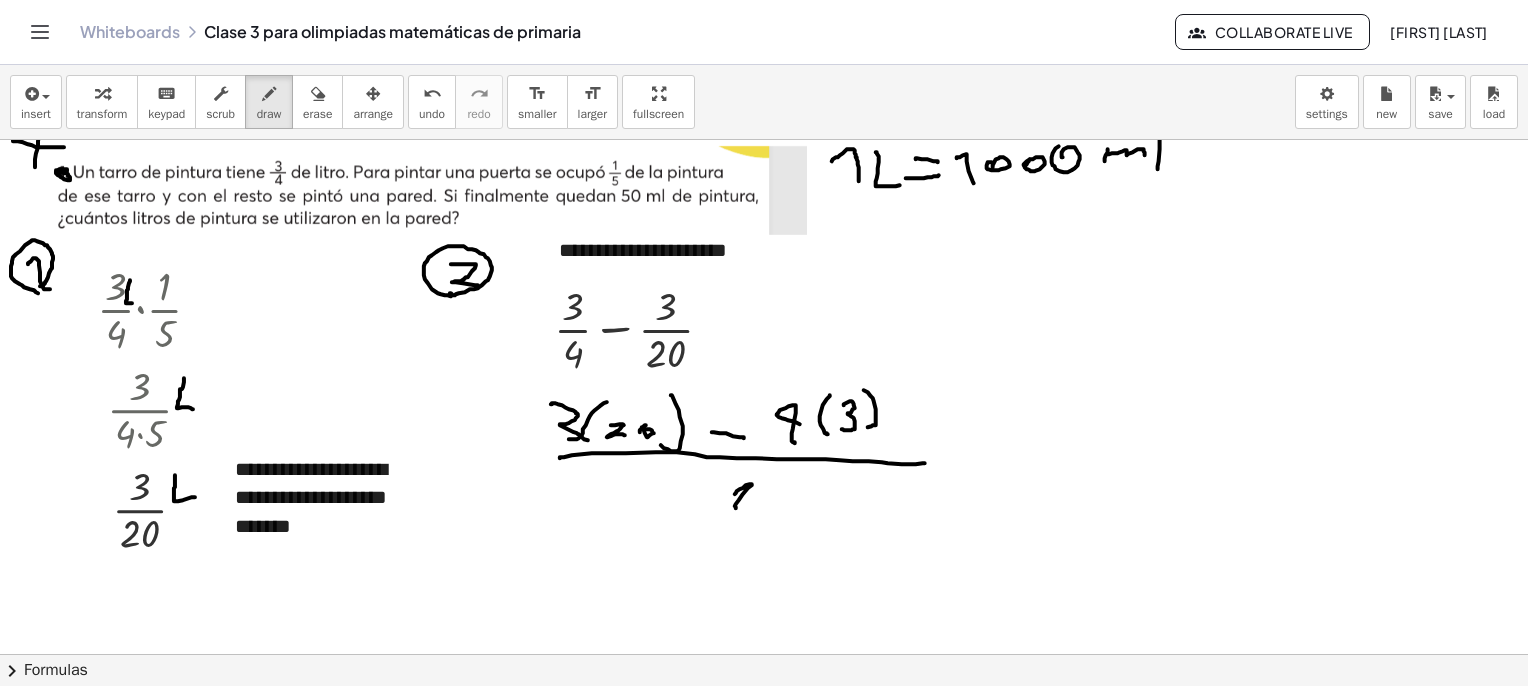 drag, startPoint x: 735, startPoint y: 506, endPoint x: 764, endPoint y: 501, distance: 29.427877 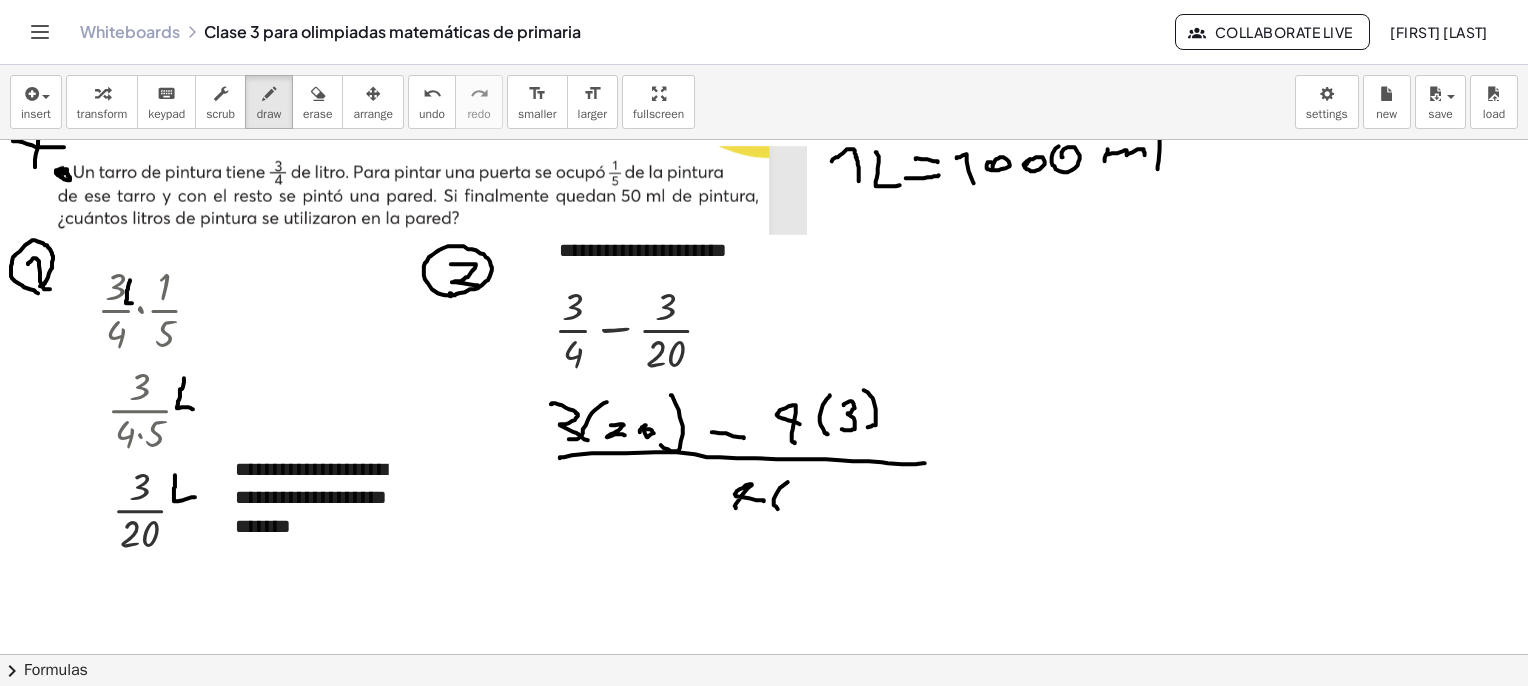 drag, startPoint x: 788, startPoint y: 482, endPoint x: 791, endPoint y: 508, distance: 26.172504 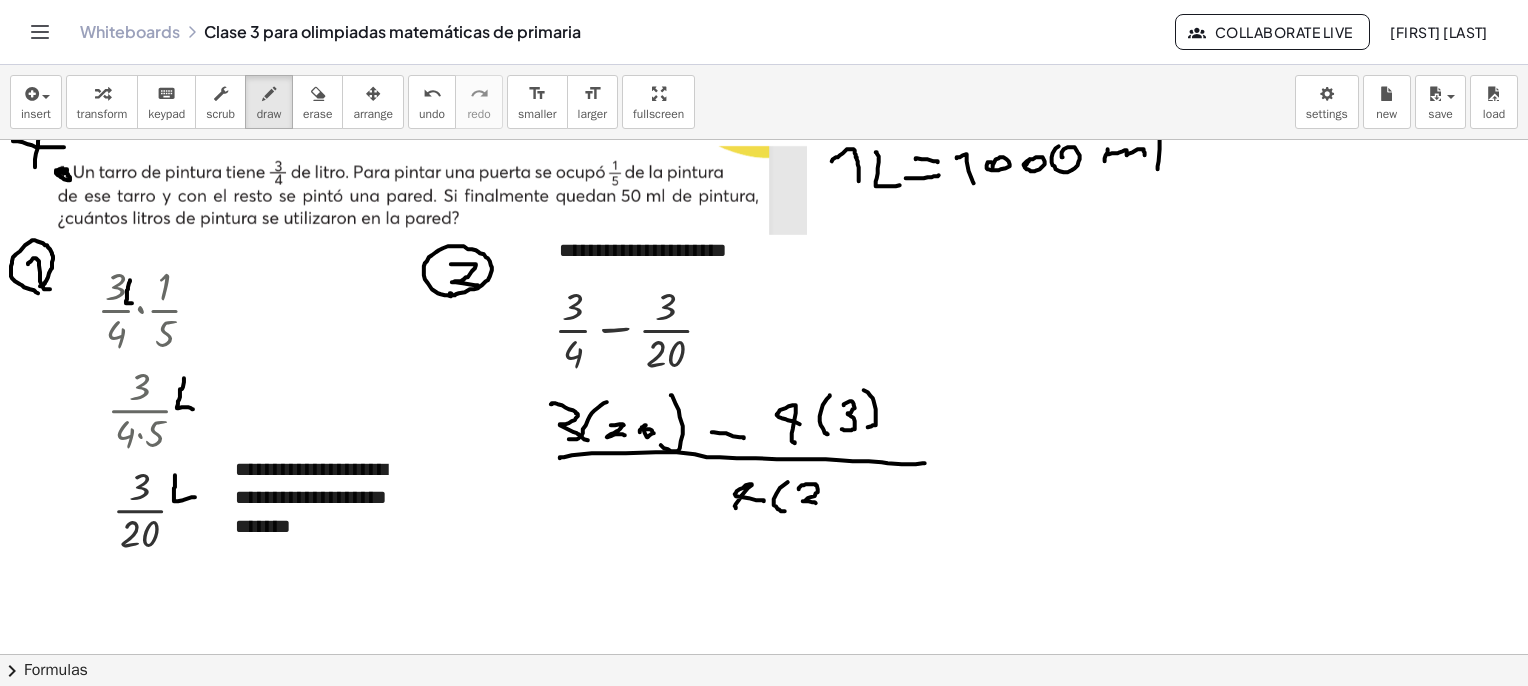 drag, startPoint x: 816, startPoint y: 485, endPoint x: 816, endPoint y: 504, distance: 19 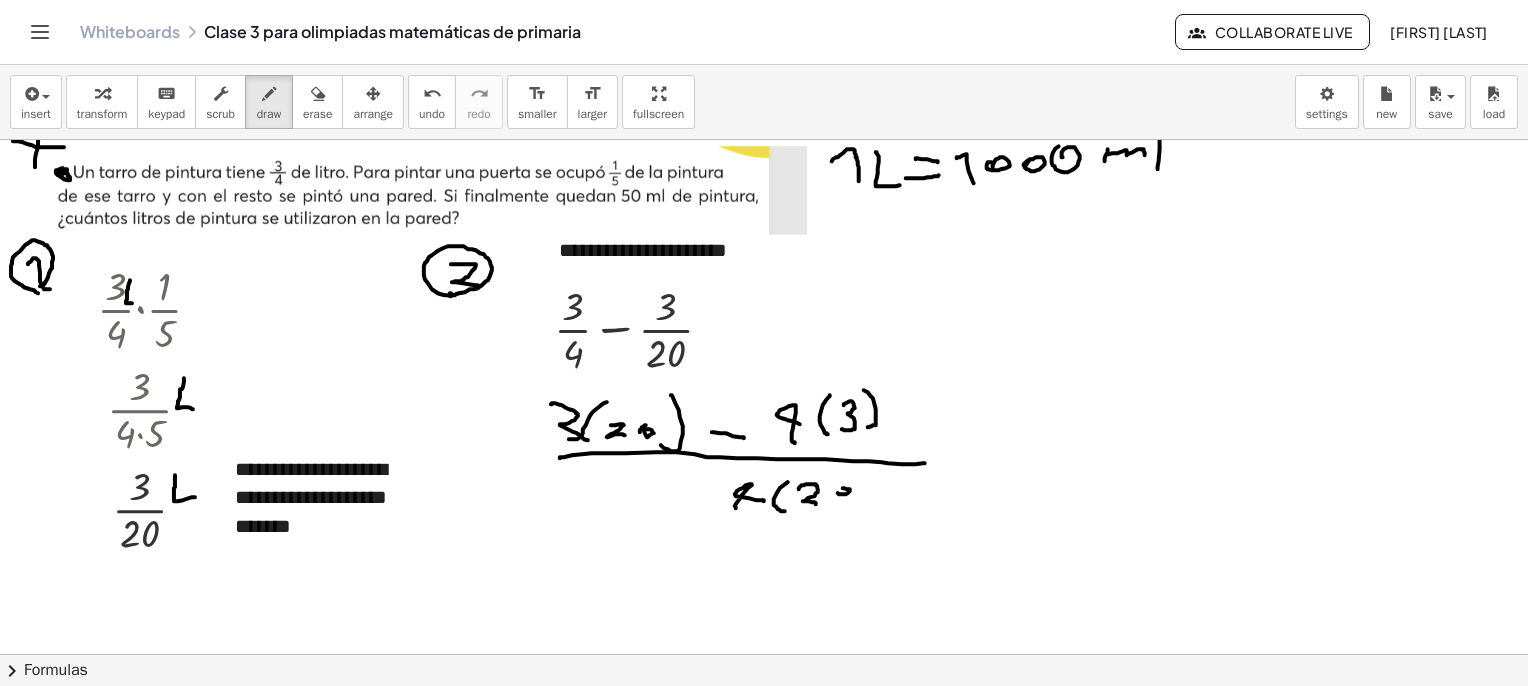 click at bounding box center [787, 1165] 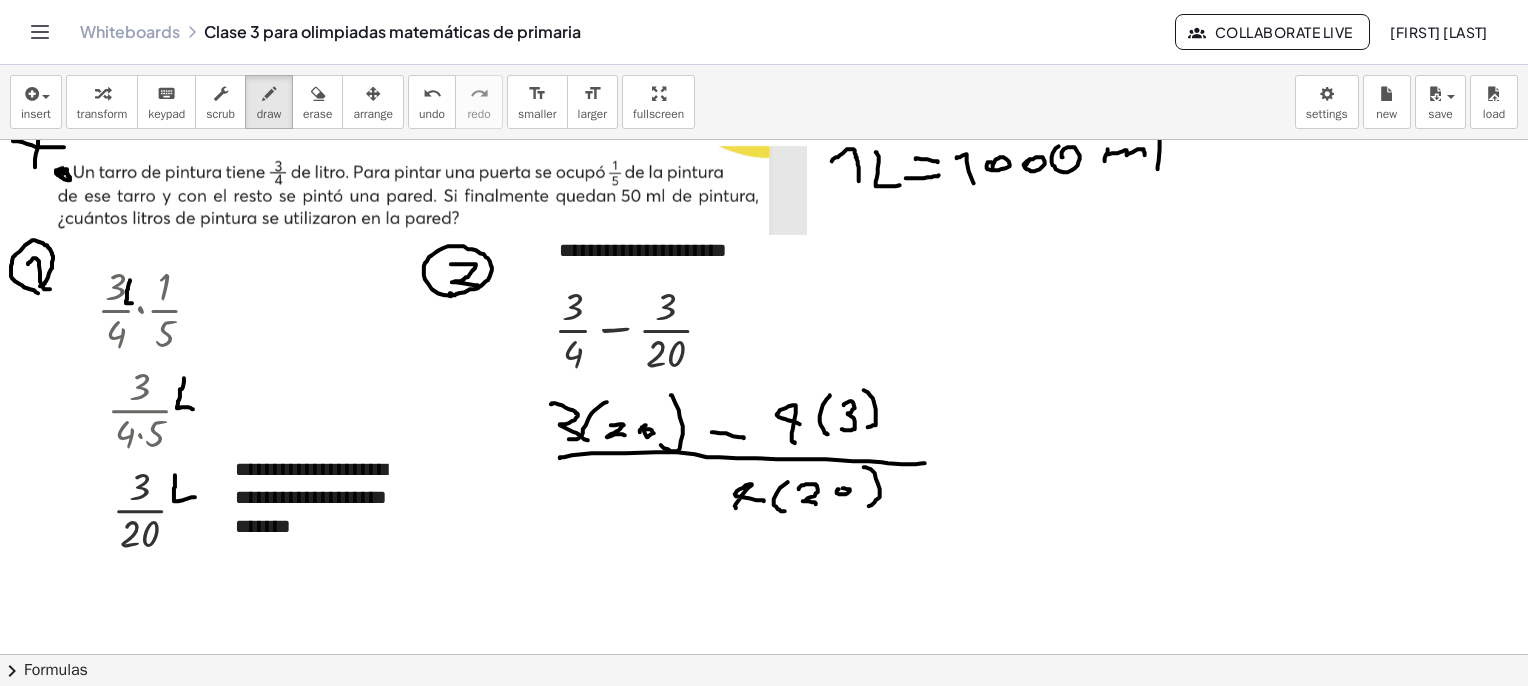 drag, startPoint x: 864, startPoint y: 467, endPoint x: 791, endPoint y: 501, distance: 80.529495 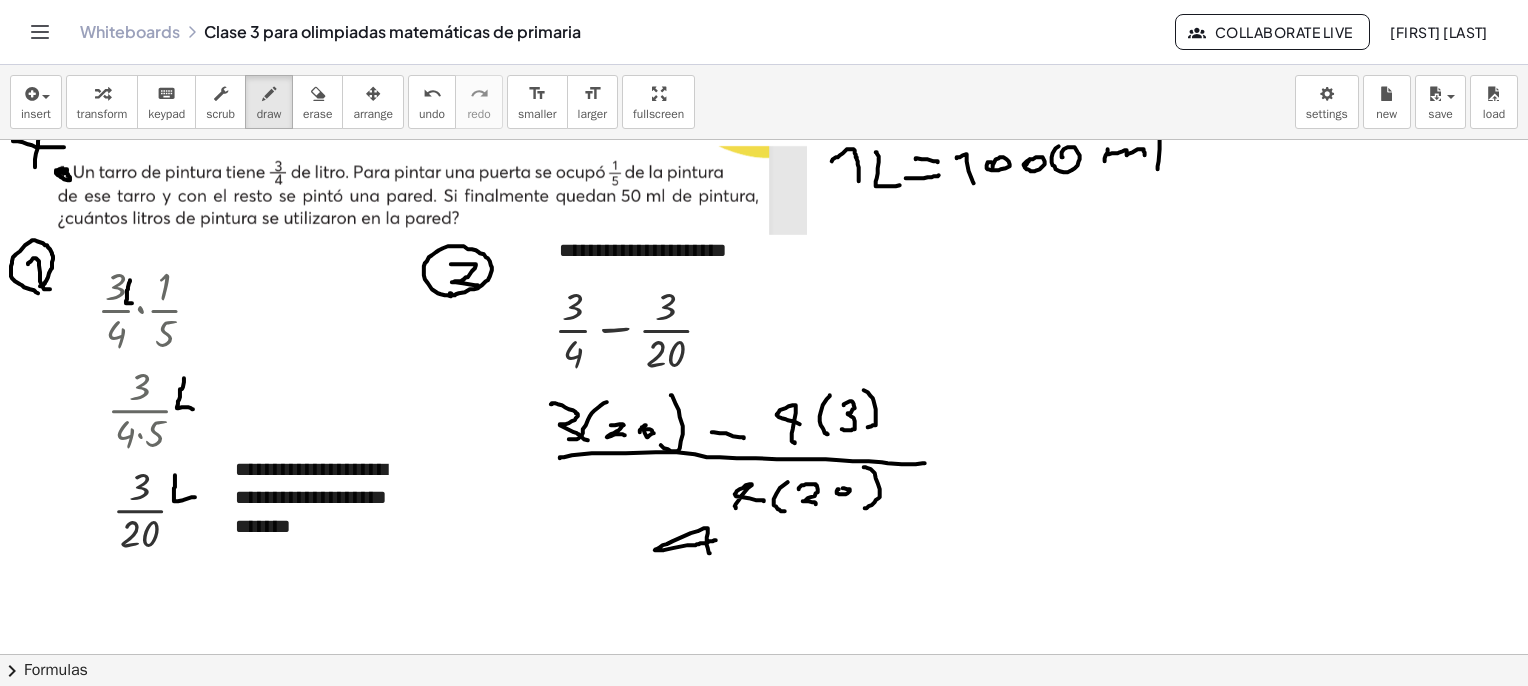drag, startPoint x: 710, startPoint y: 553, endPoint x: 723, endPoint y: 537, distance: 20.615528 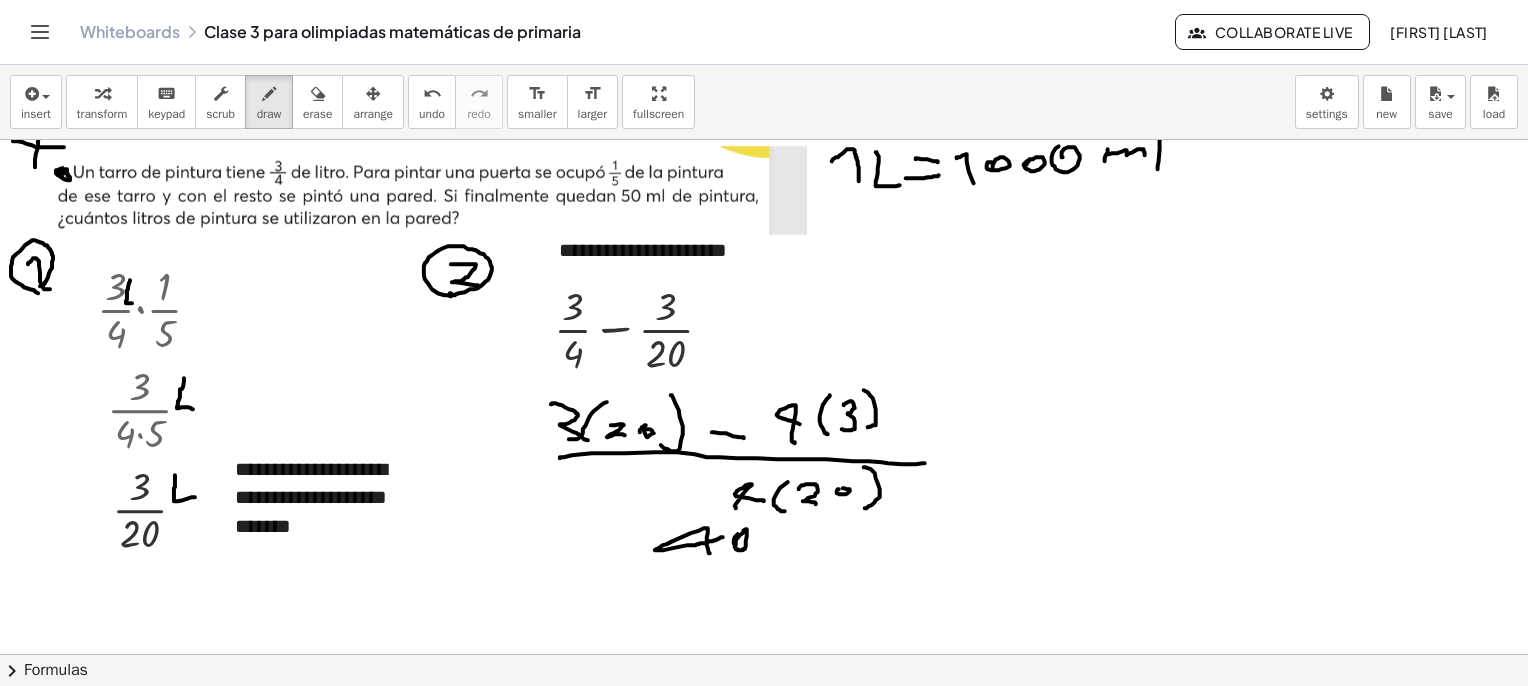 click at bounding box center [787, 1165] 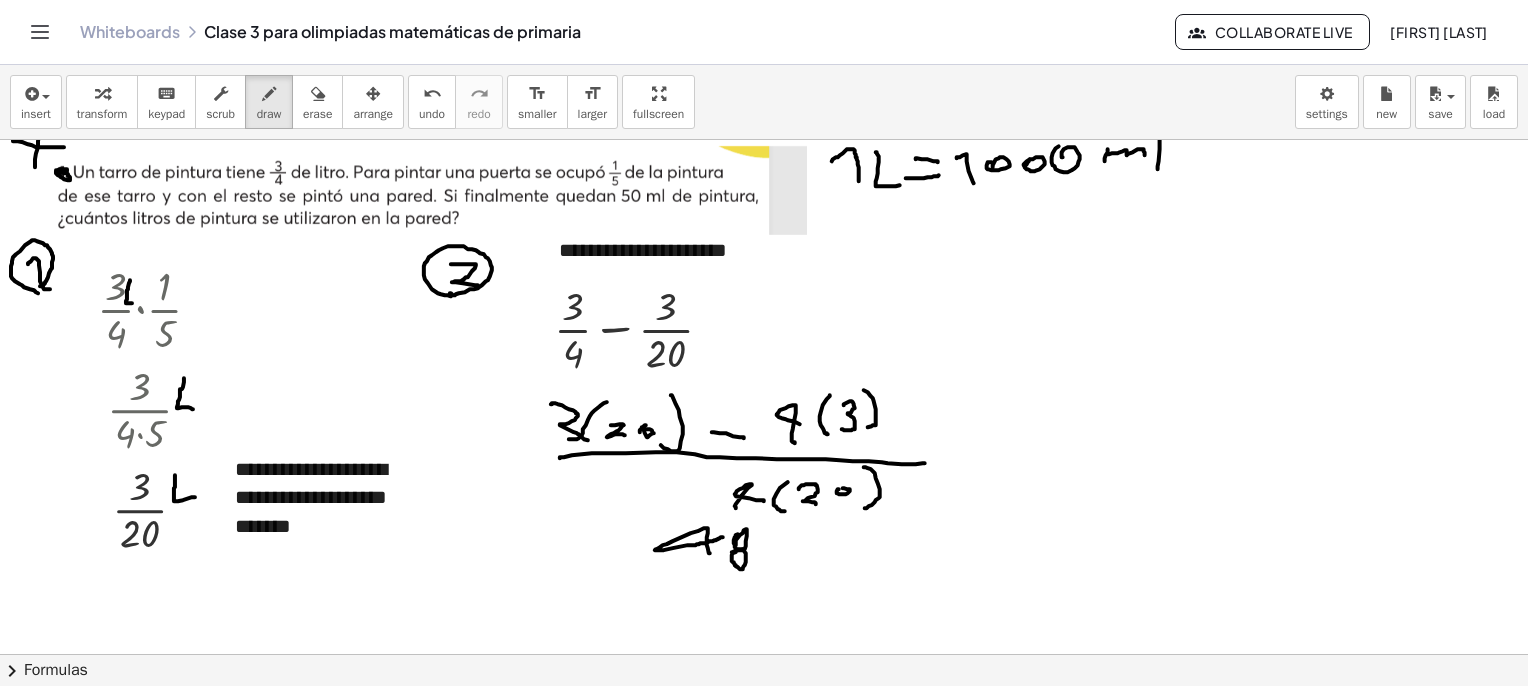 click at bounding box center (787, 1165) 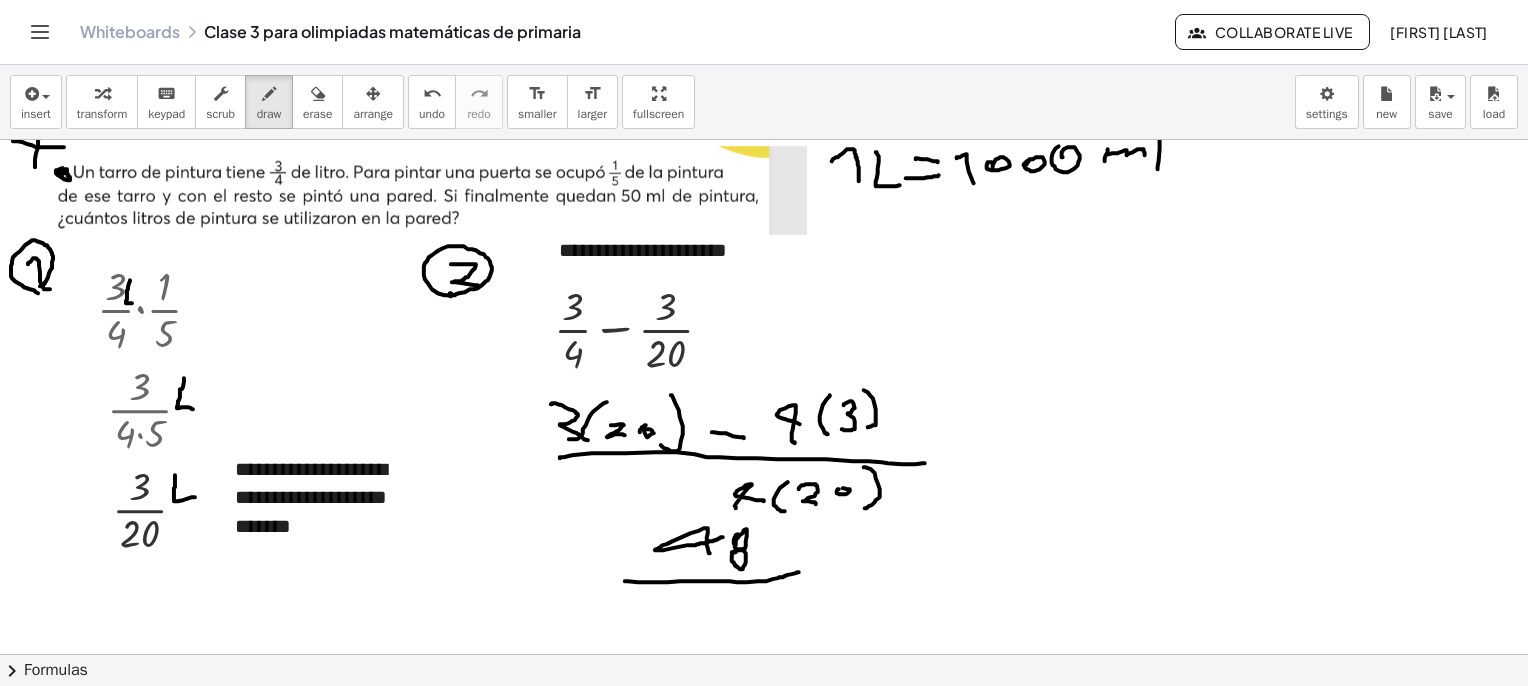 drag, startPoint x: 625, startPoint y: 581, endPoint x: 799, endPoint y: 572, distance: 174.2326 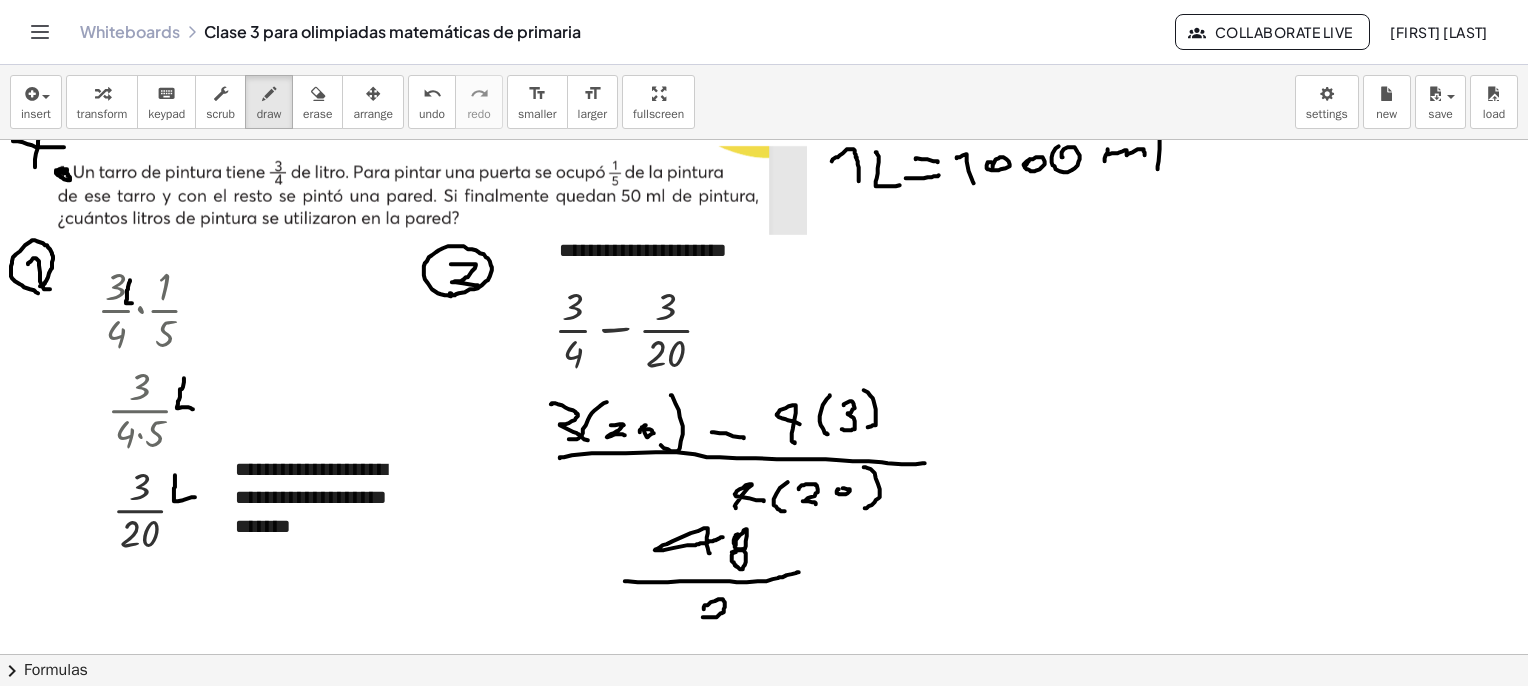 click at bounding box center (787, 1165) 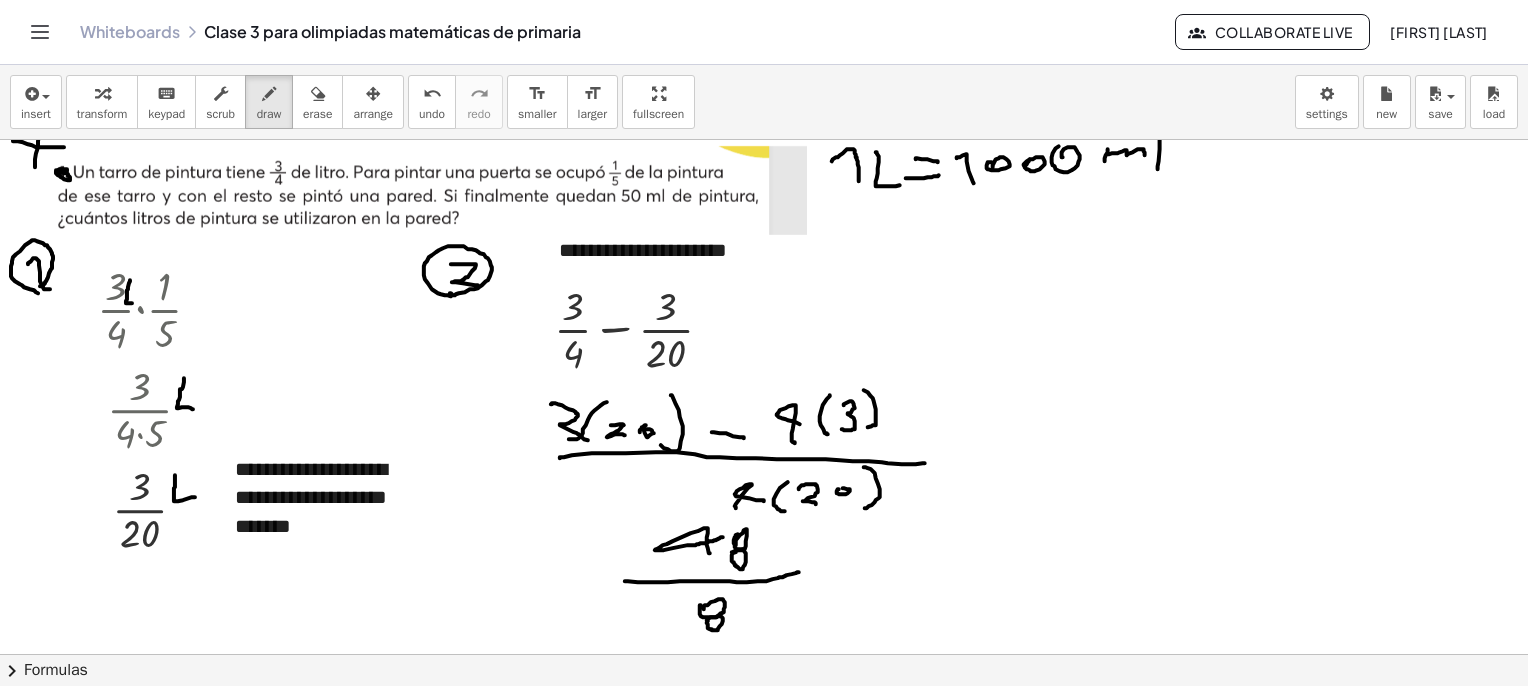 click at bounding box center [787, 1165] 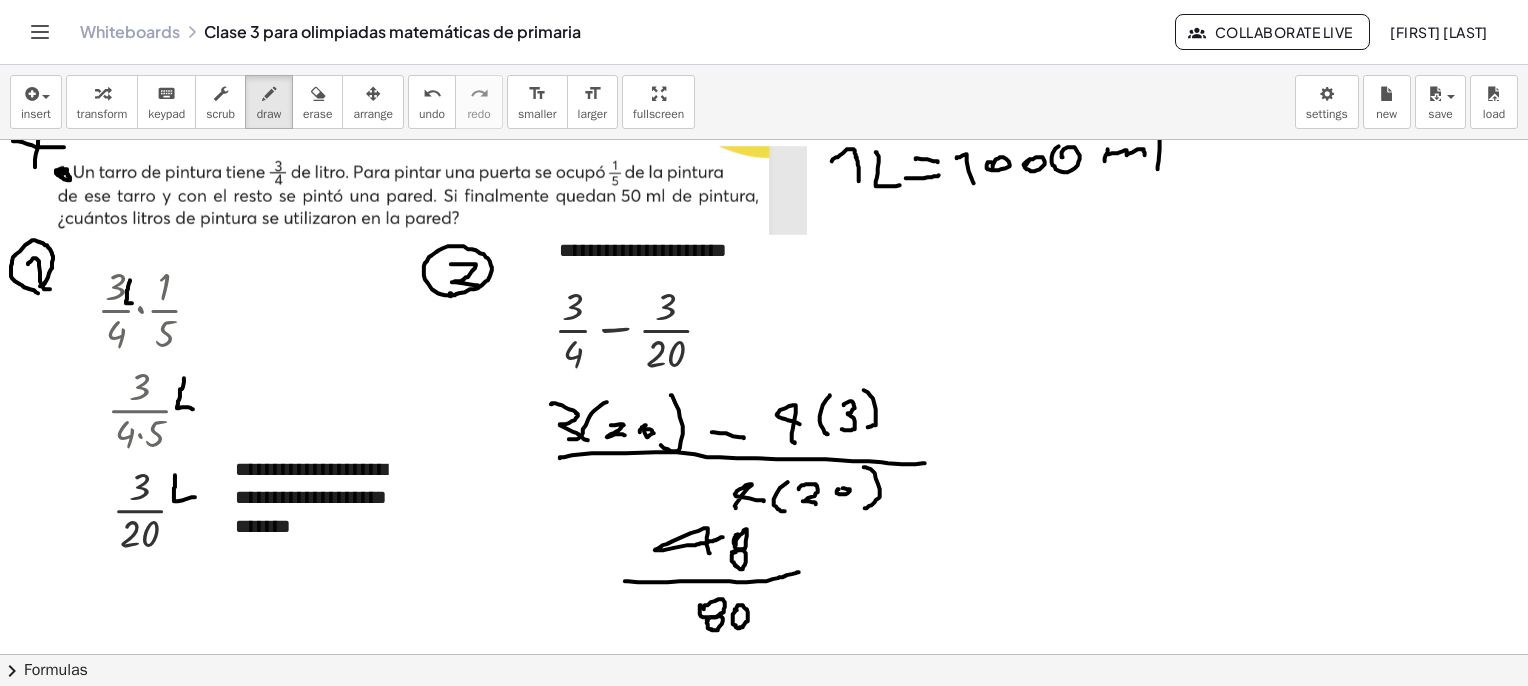 click at bounding box center (787, 1165) 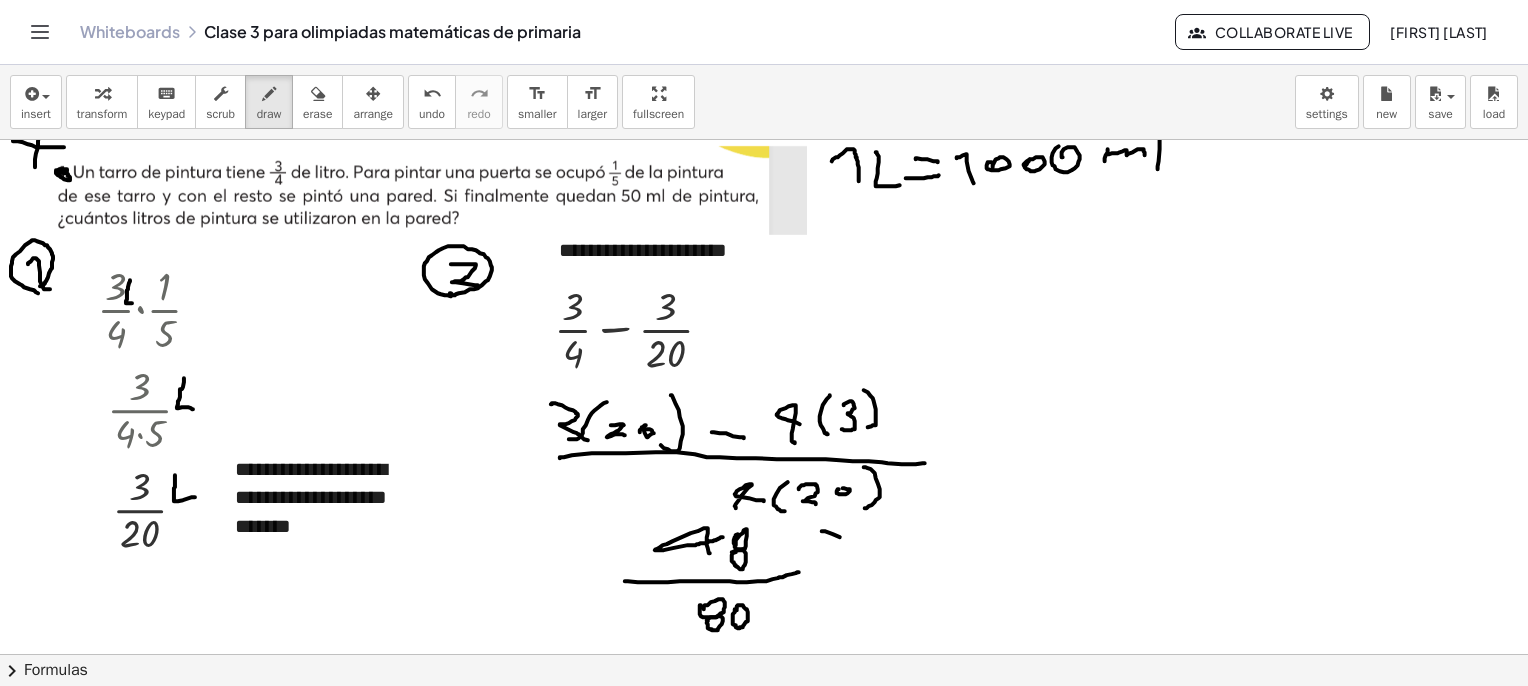 drag, startPoint x: 822, startPoint y: 531, endPoint x: 852, endPoint y: 551, distance: 36.05551 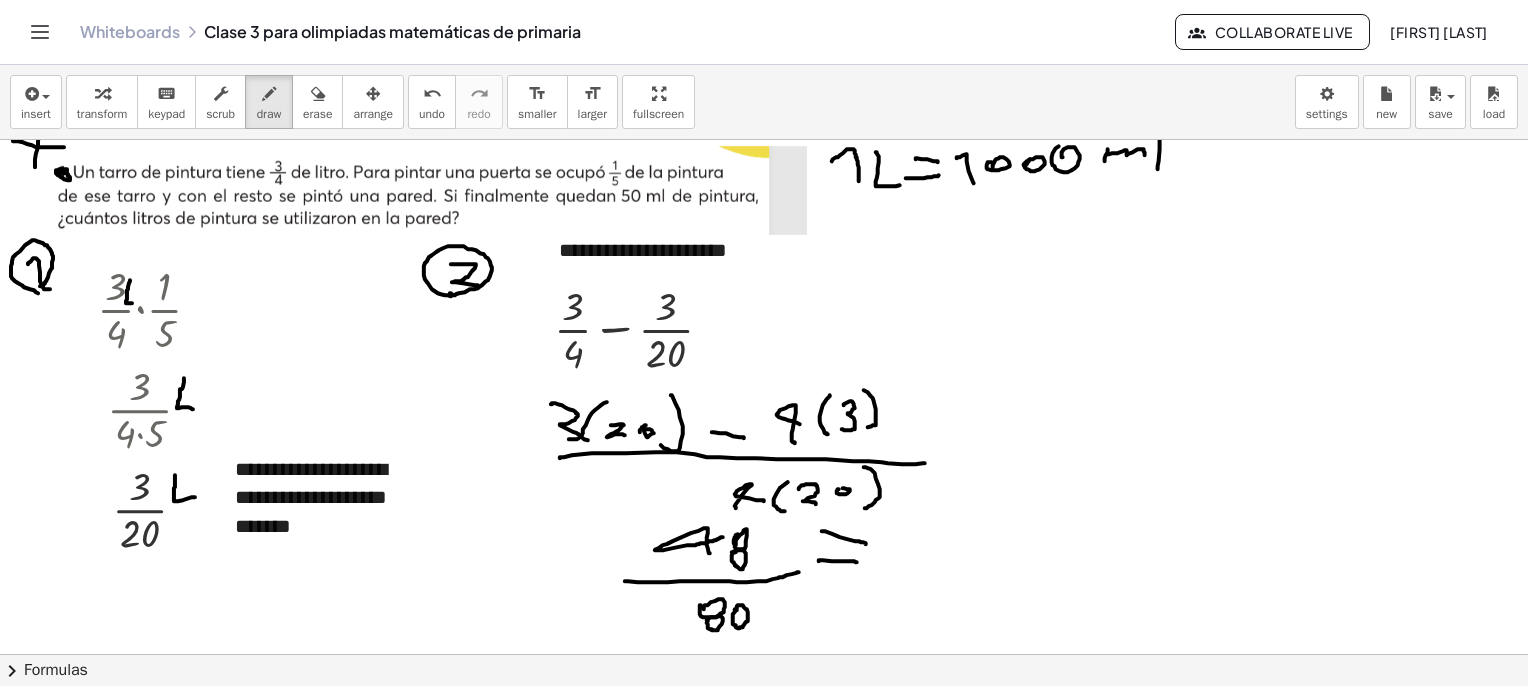 drag, startPoint x: 819, startPoint y: 561, endPoint x: 857, endPoint y: 562, distance: 38.013157 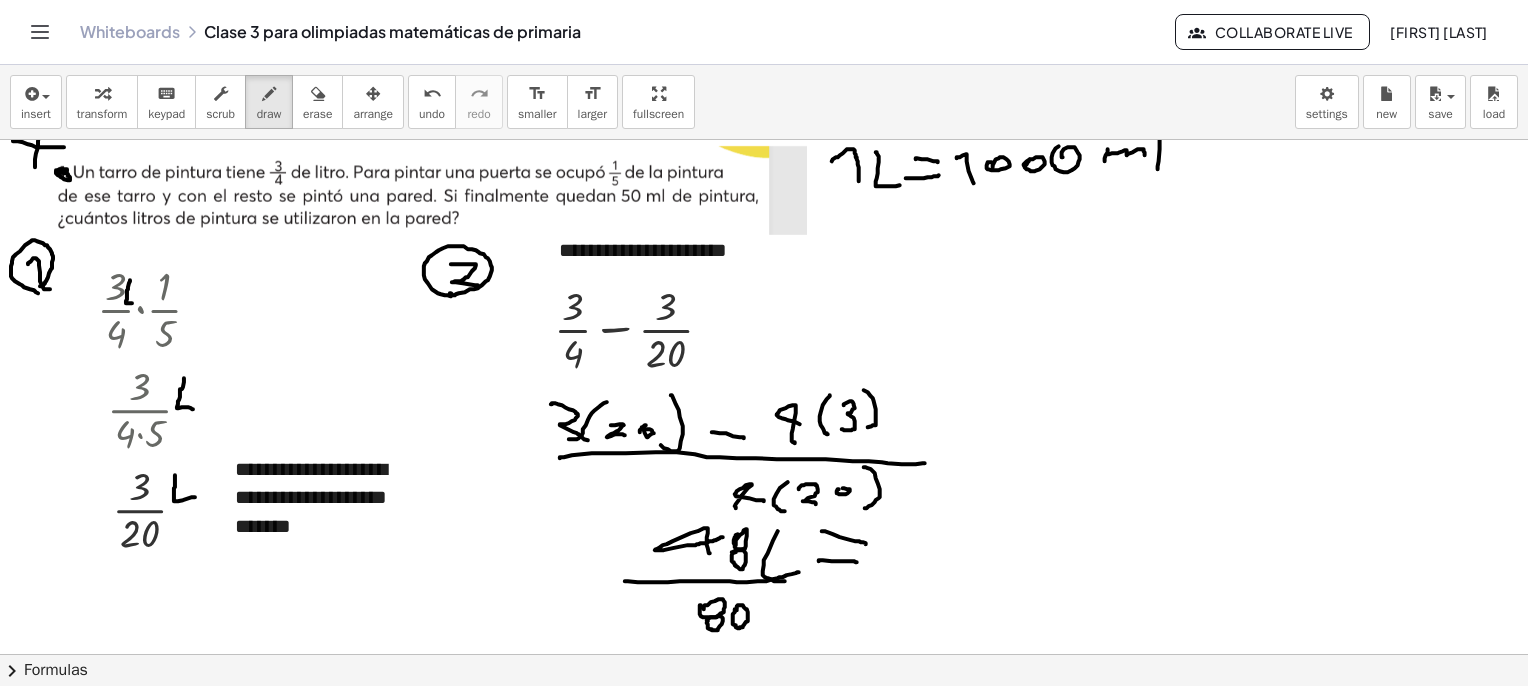 drag, startPoint x: 768, startPoint y: 553, endPoint x: 785, endPoint y: 581, distance: 32.75668 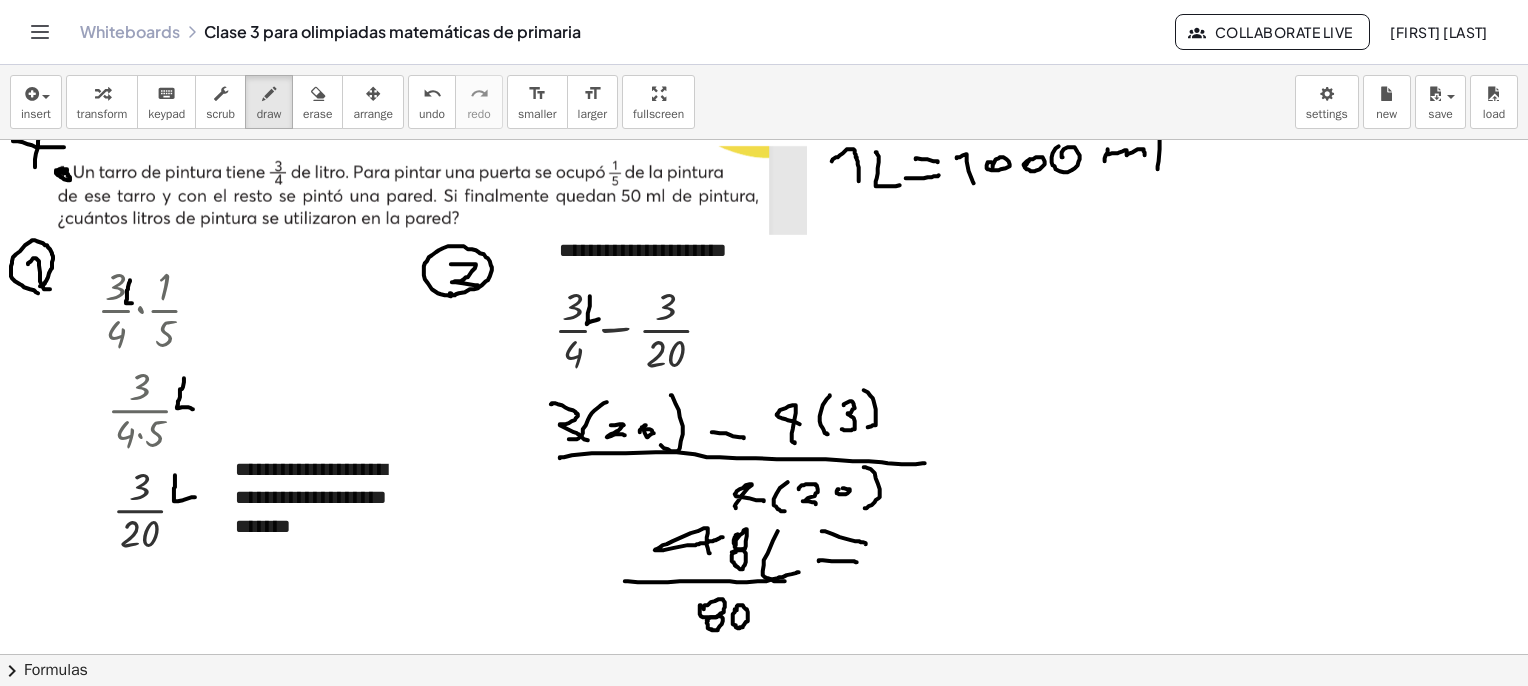 drag, startPoint x: 590, startPoint y: 296, endPoint x: 599, endPoint y: 319, distance: 24.698177 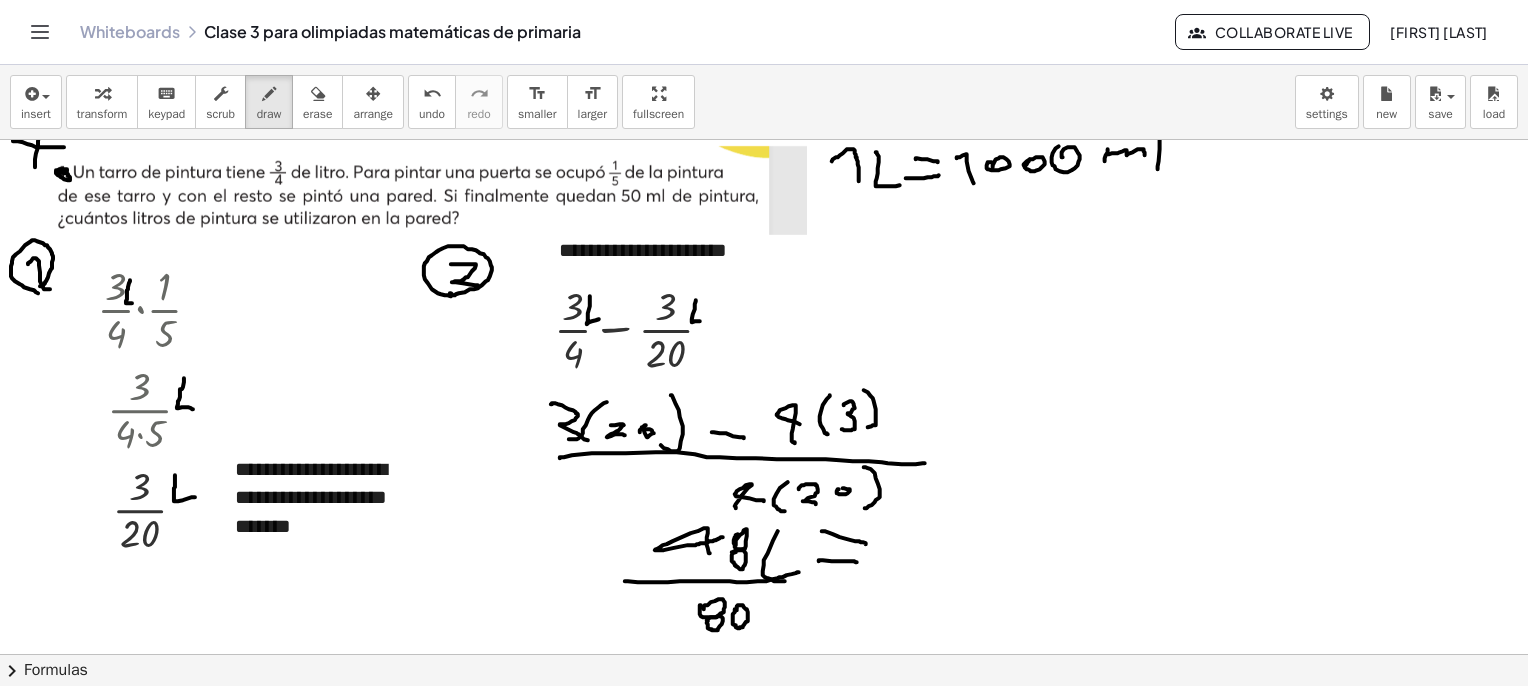 drag, startPoint x: 696, startPoint y: 300, endPoint x: 708, endPoint y: 321, distance: 24.186773 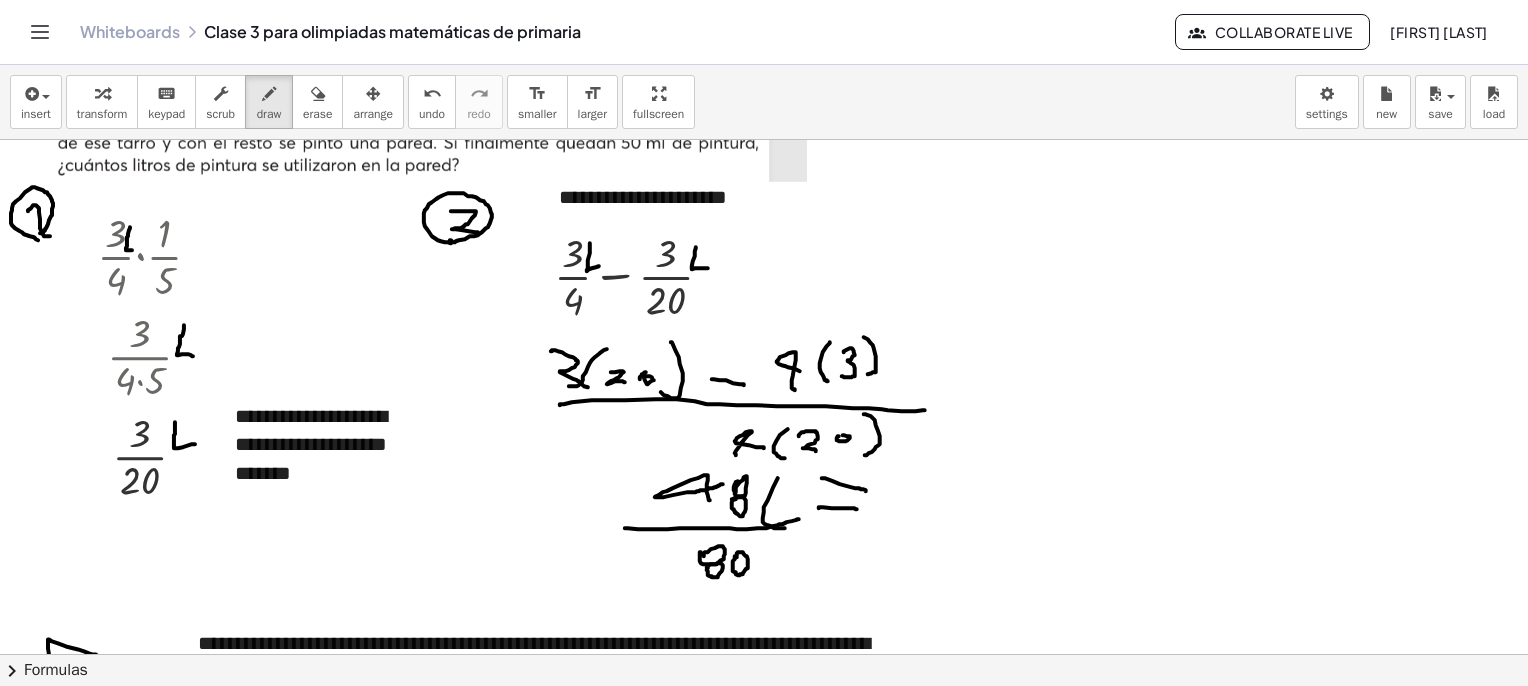 scroll, scrollTop: 2762, scrollLeft: 0, axis: vertical 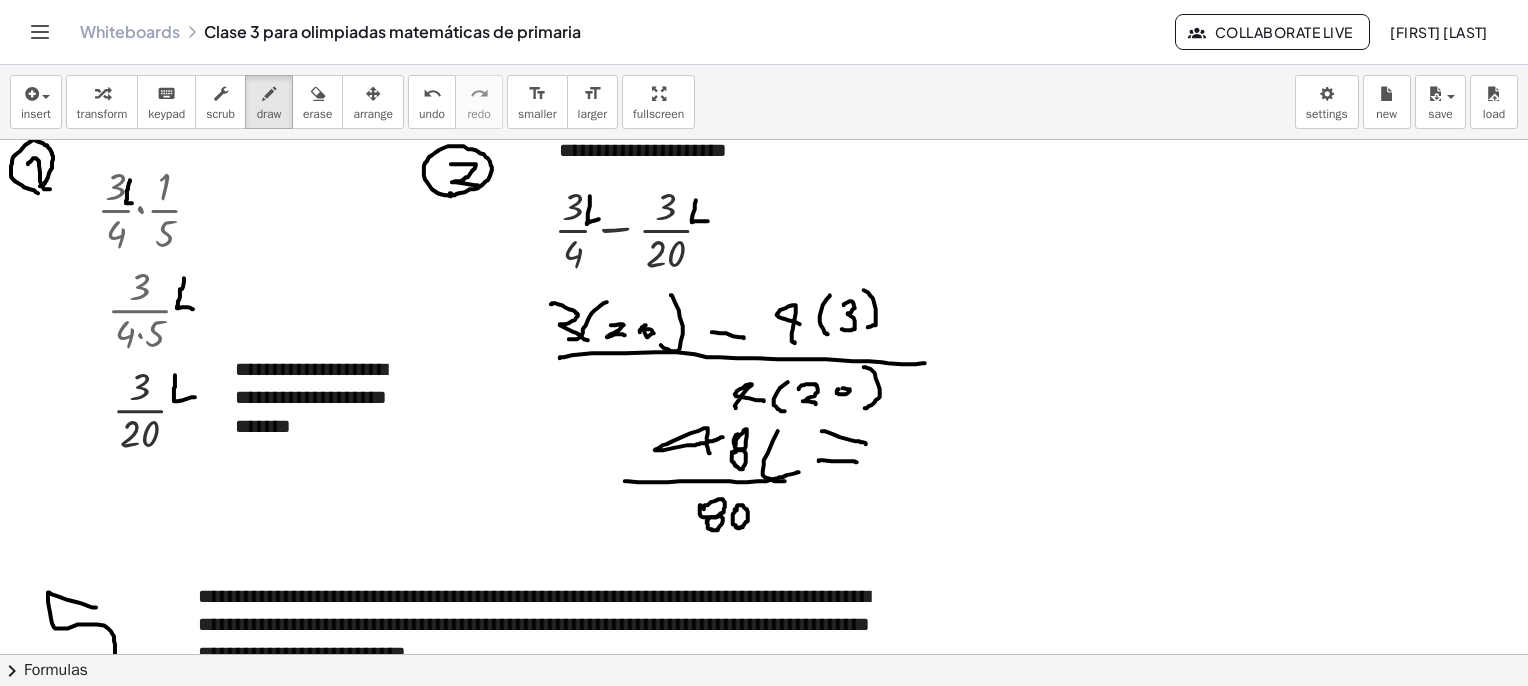 drag, startPoint x: 319, startPoint y: 101, endPoint x: 696, endPoint y: 377, distance: 467.2312 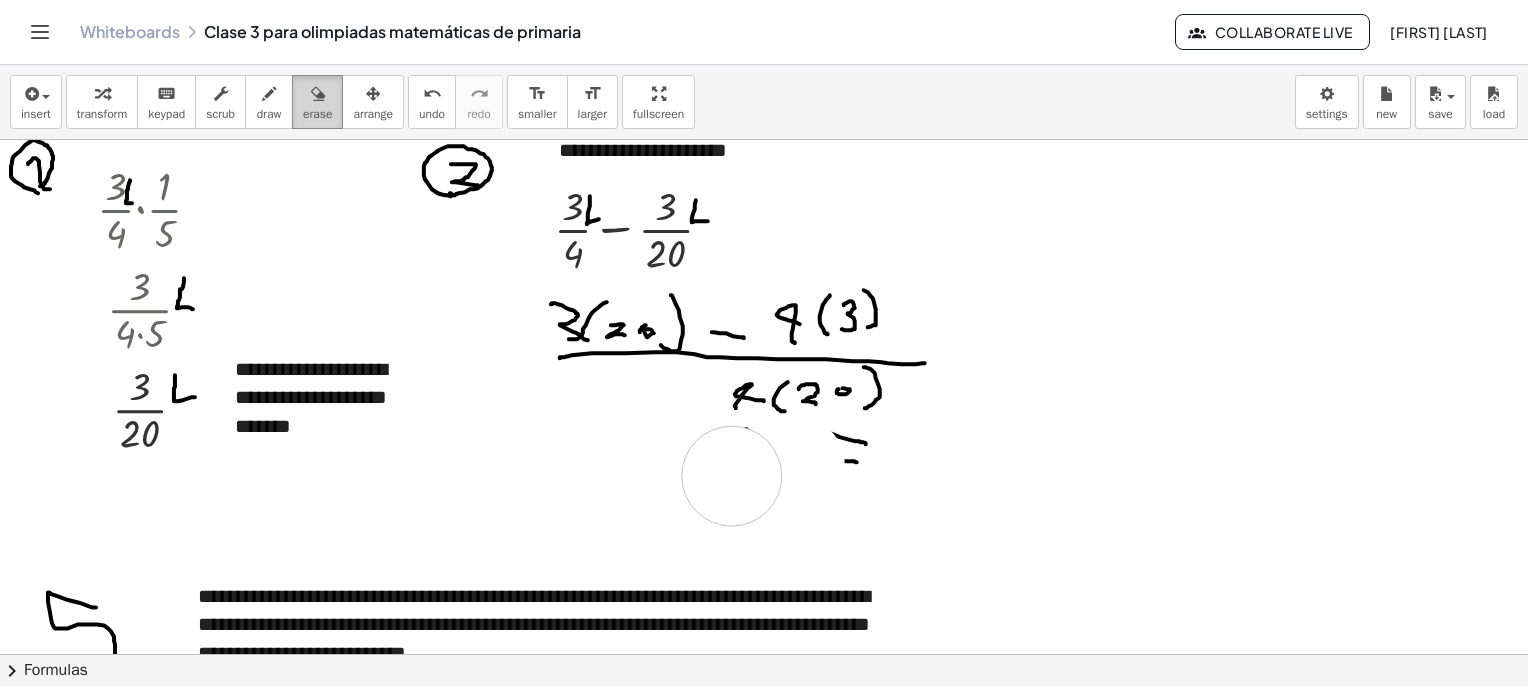 drag, startPoint x: 788, startPoint y: 485, endPoint x: 316, endPoint y: 93, distance: 613.5536 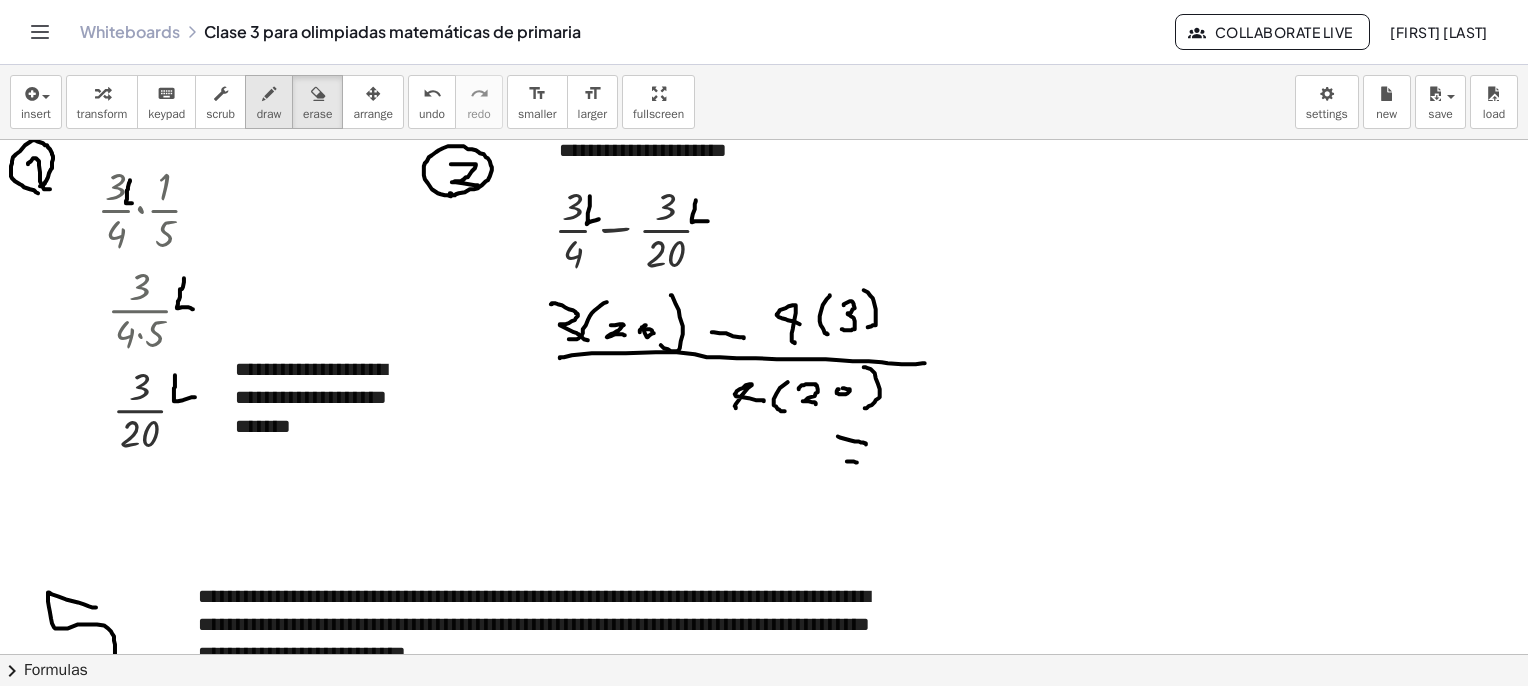 click on "draw" at bounding box center (269, 114) 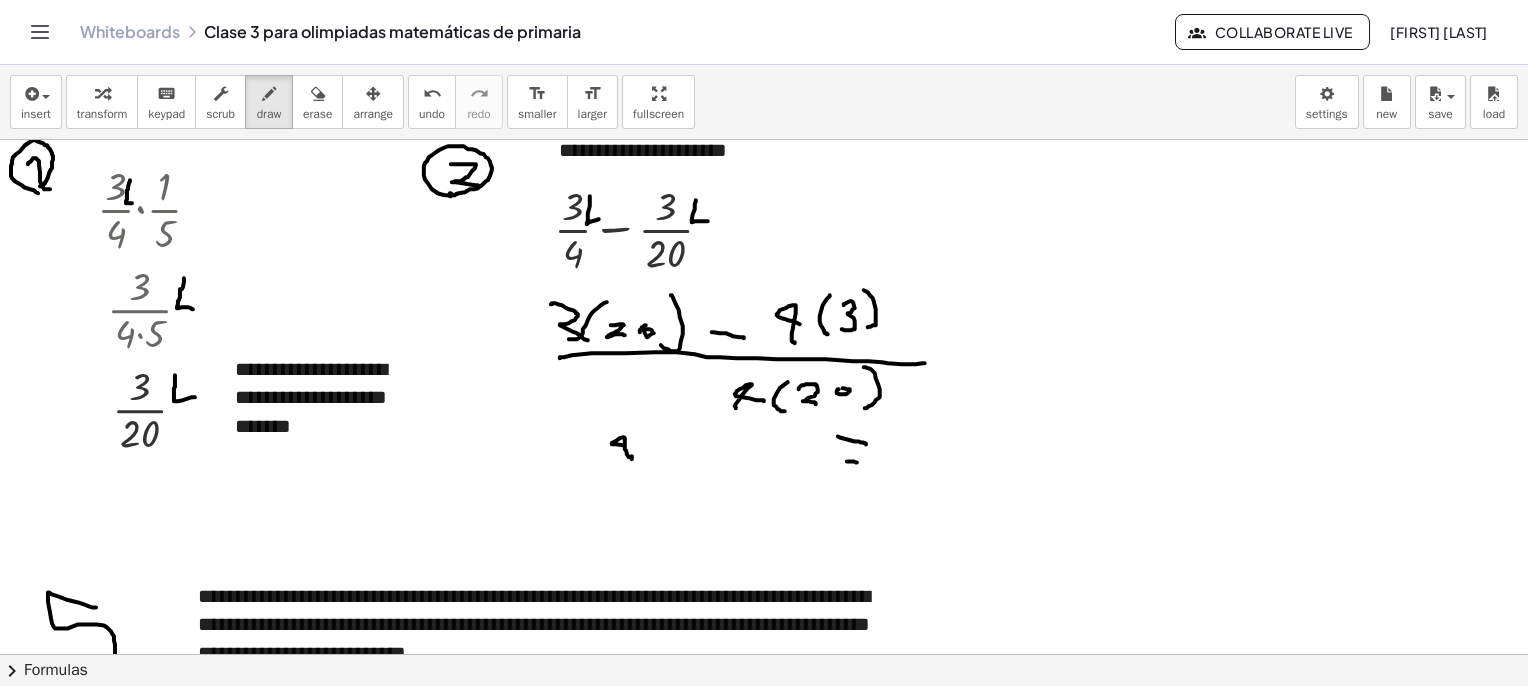 click at bounding box center [787, 1065] 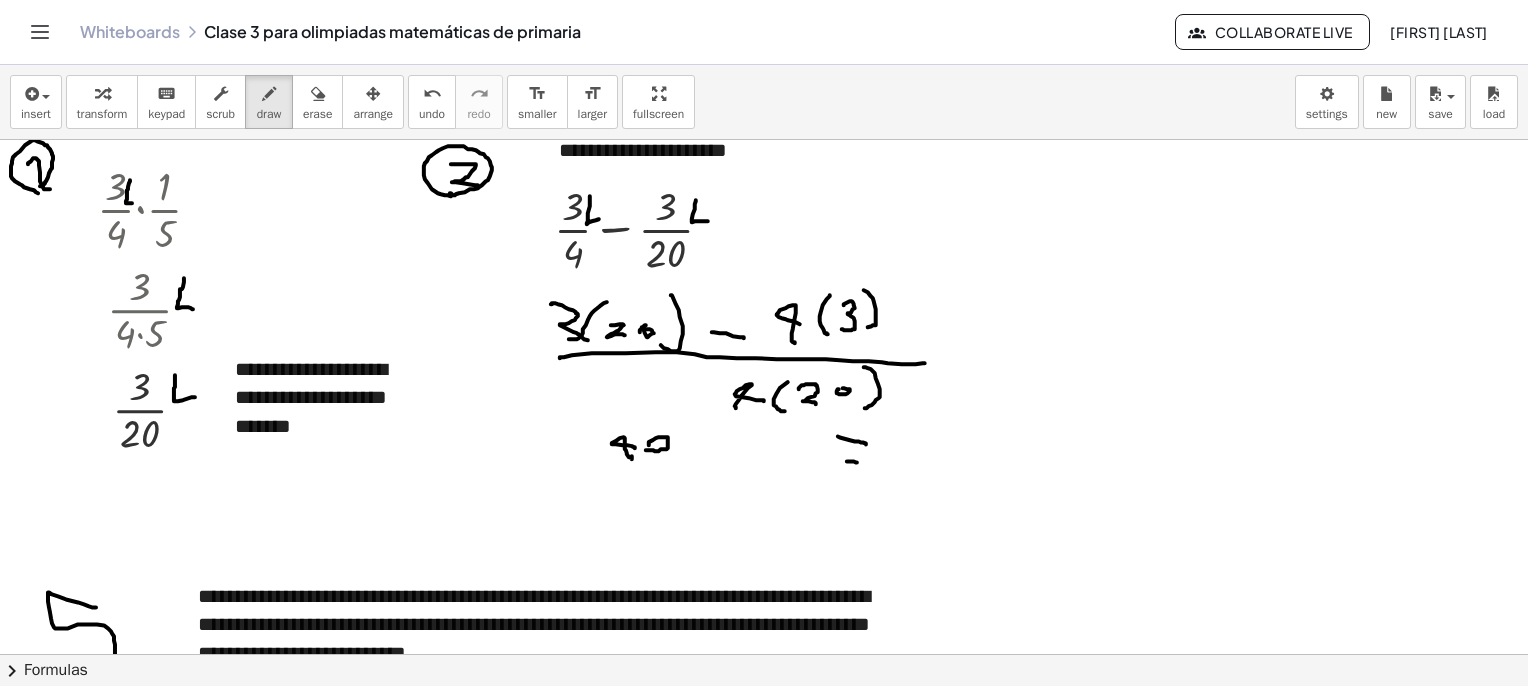 click at bounding box center (787, 1065) 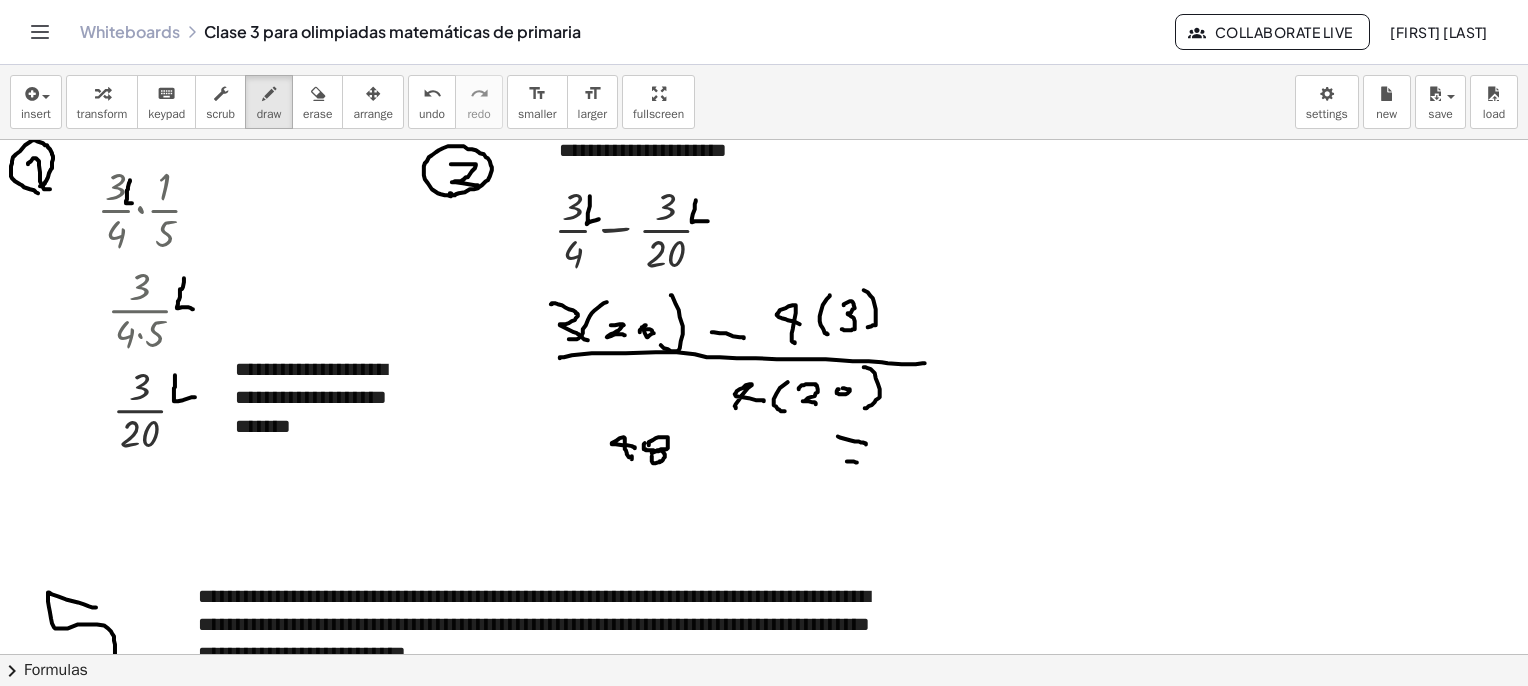click at bounding box center [787, 1065] 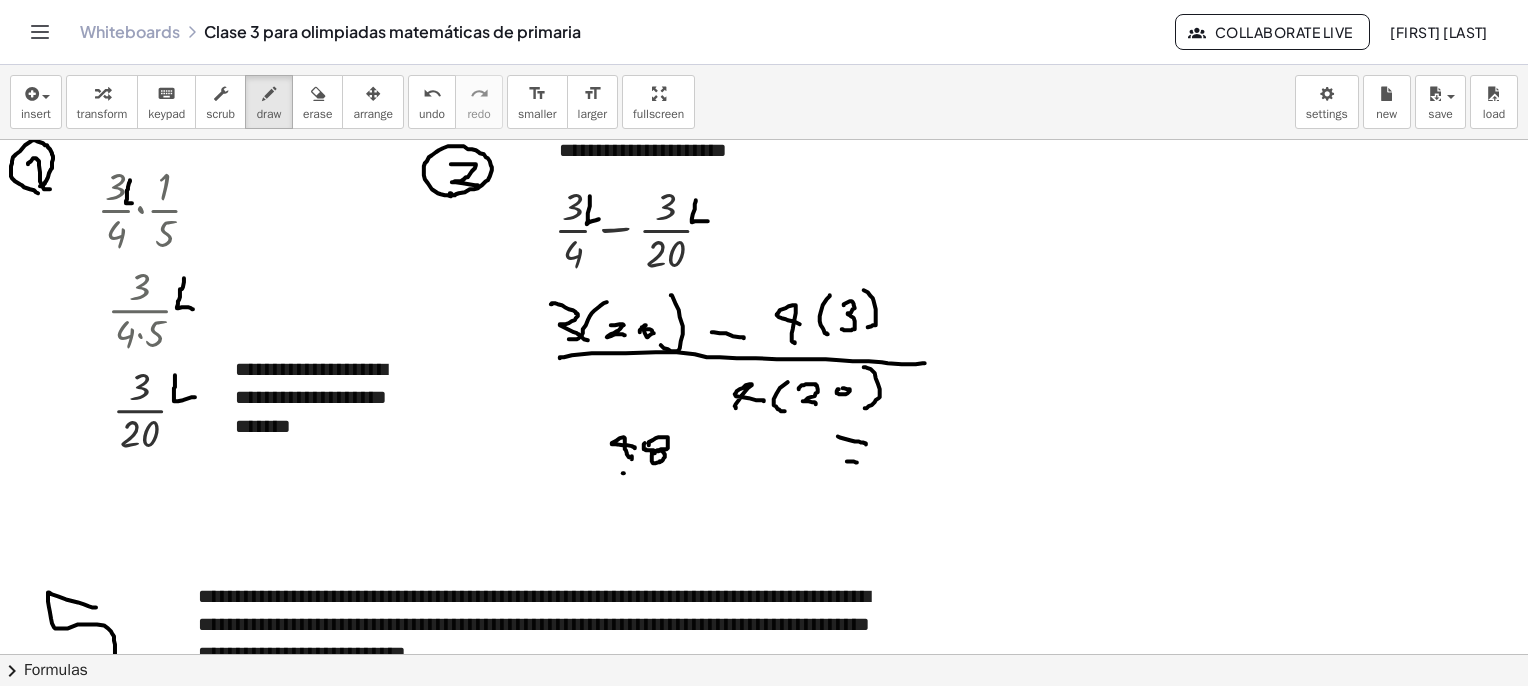 drag, startPoint x: 623, startPoint y: 473, endPoint x: 671, endPoint y: 473, distance: 48 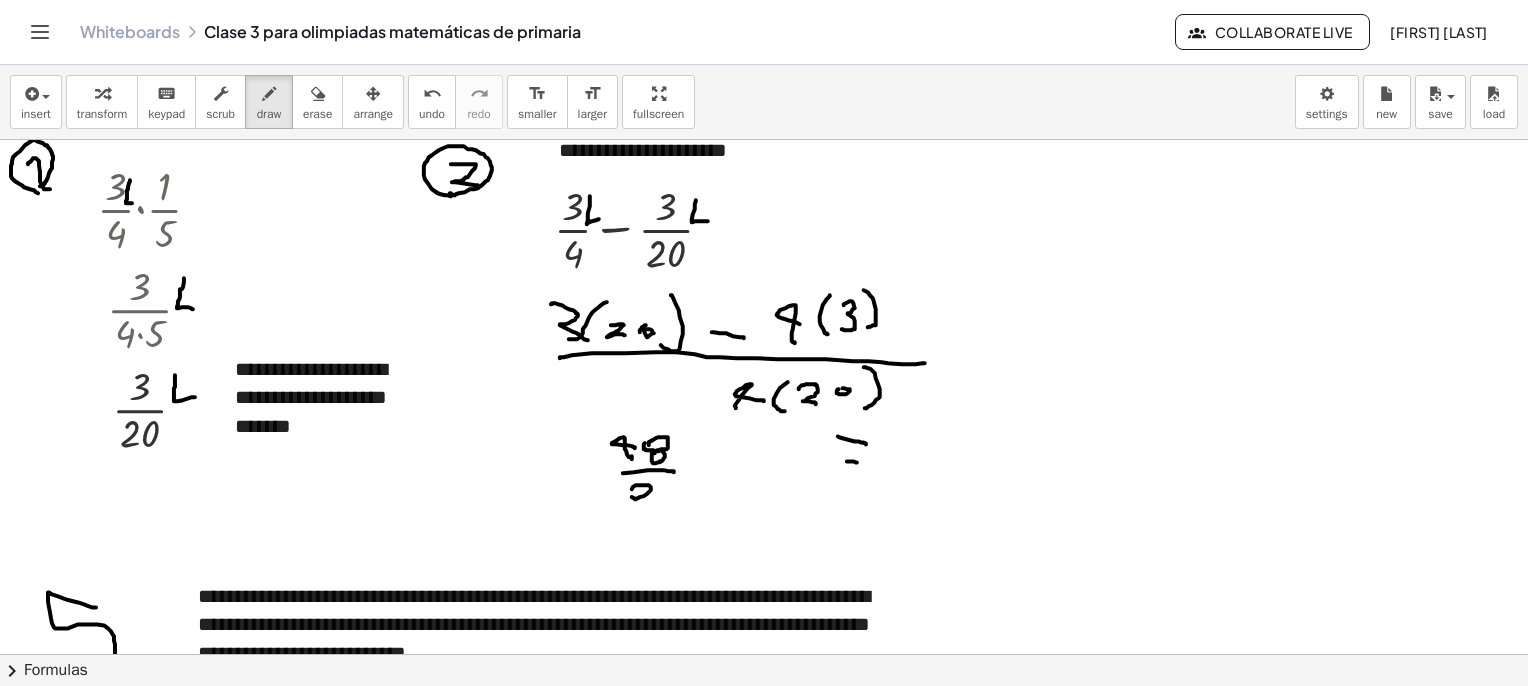 click at bounding box center [787, 1065] 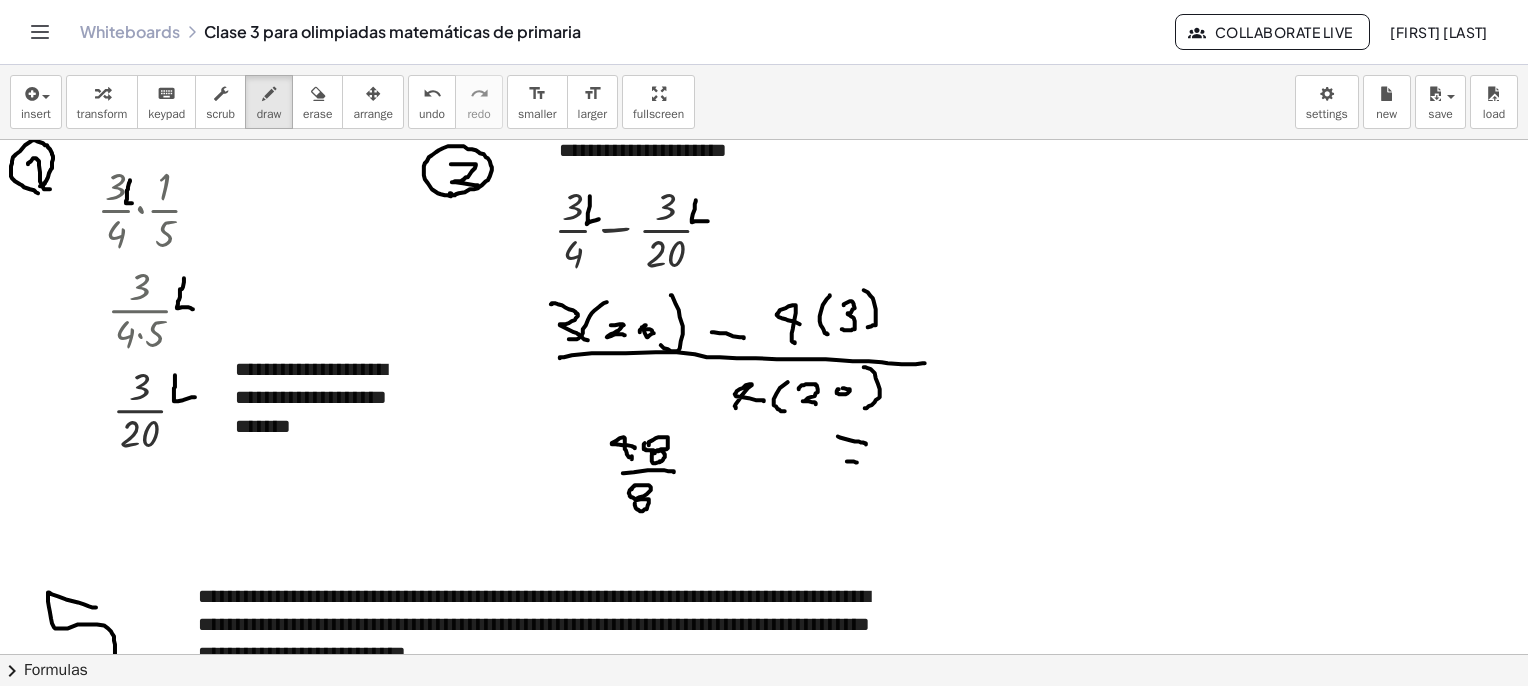 click at bounding box center (787, 1065) 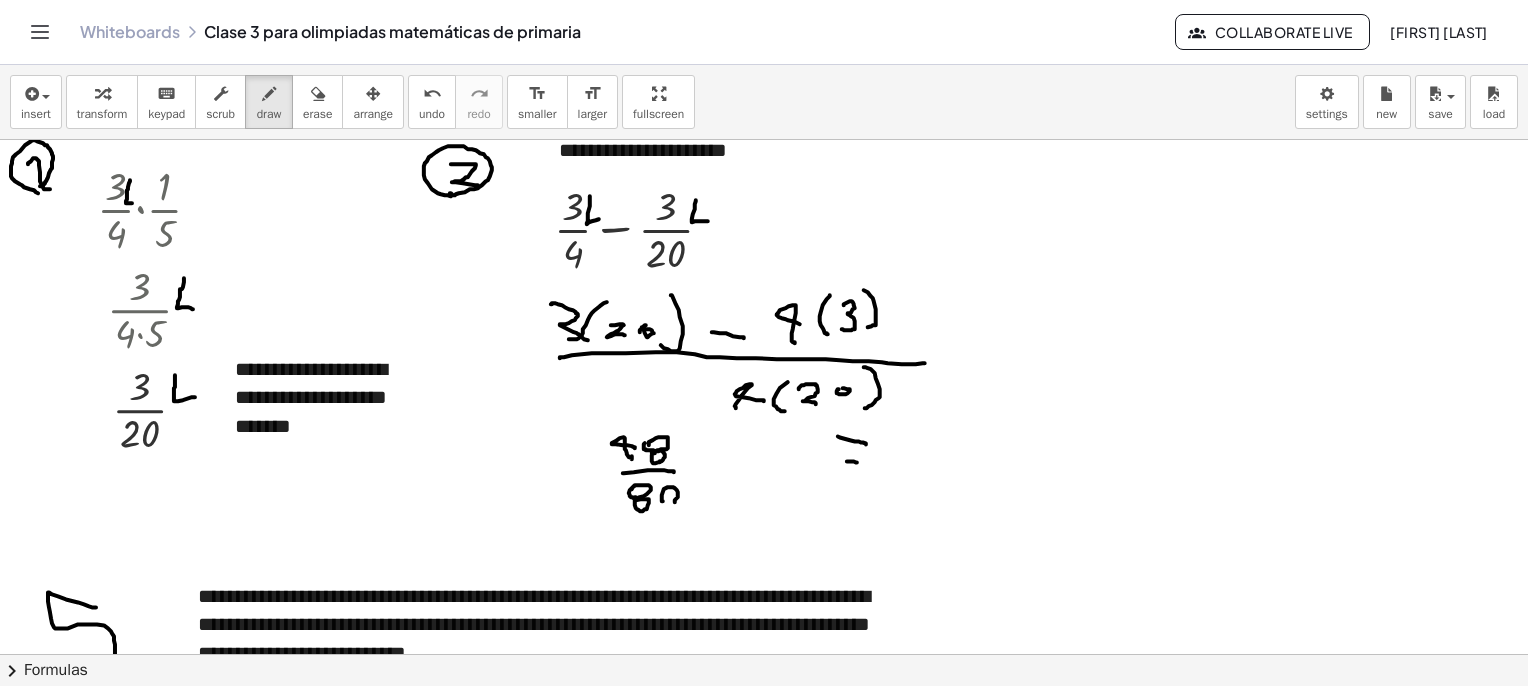 drag, startPoint x: 664, startPoint y: 489, endPoint x: 654, endPoint y: 490, distance: 10.049875 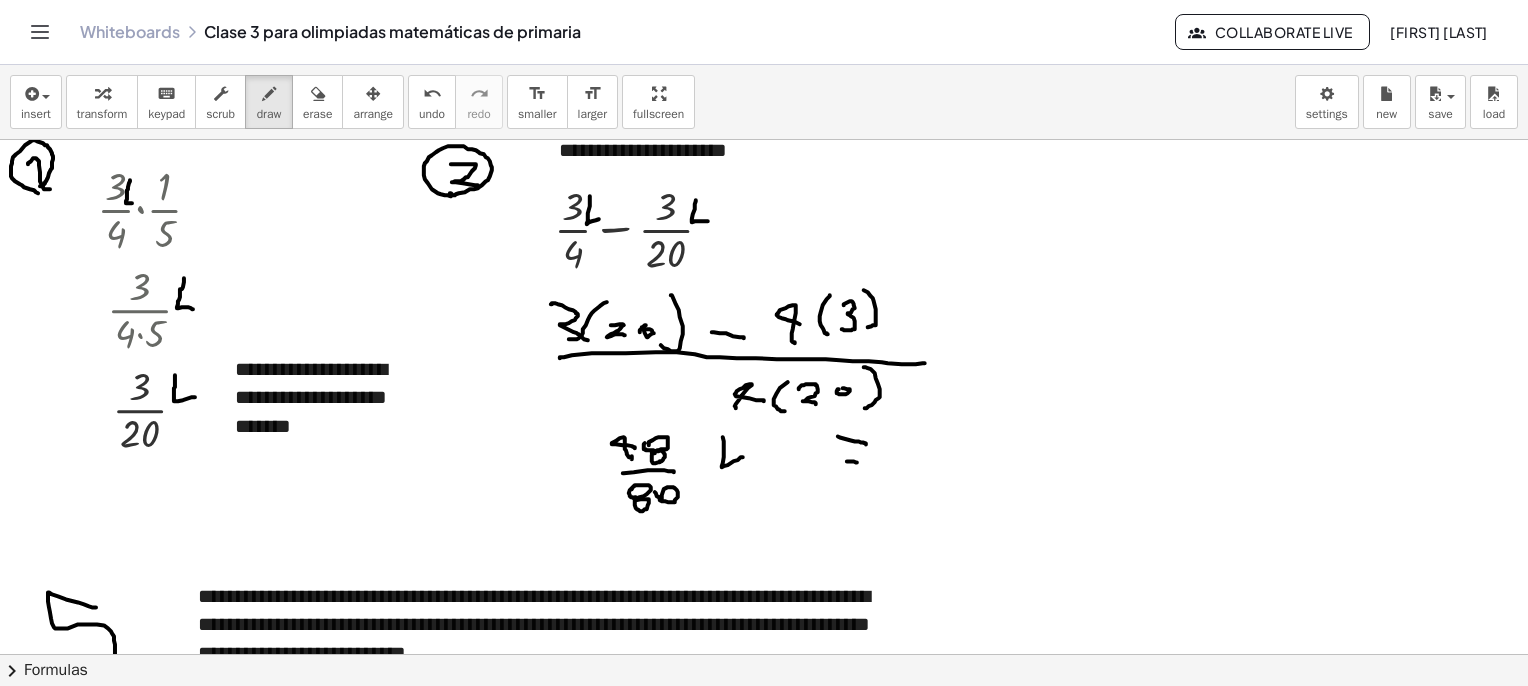 drag, startPoint x: 724, startPoint y: 452, endPoint x: 743, endPoint y: 457, distance: 19.646883 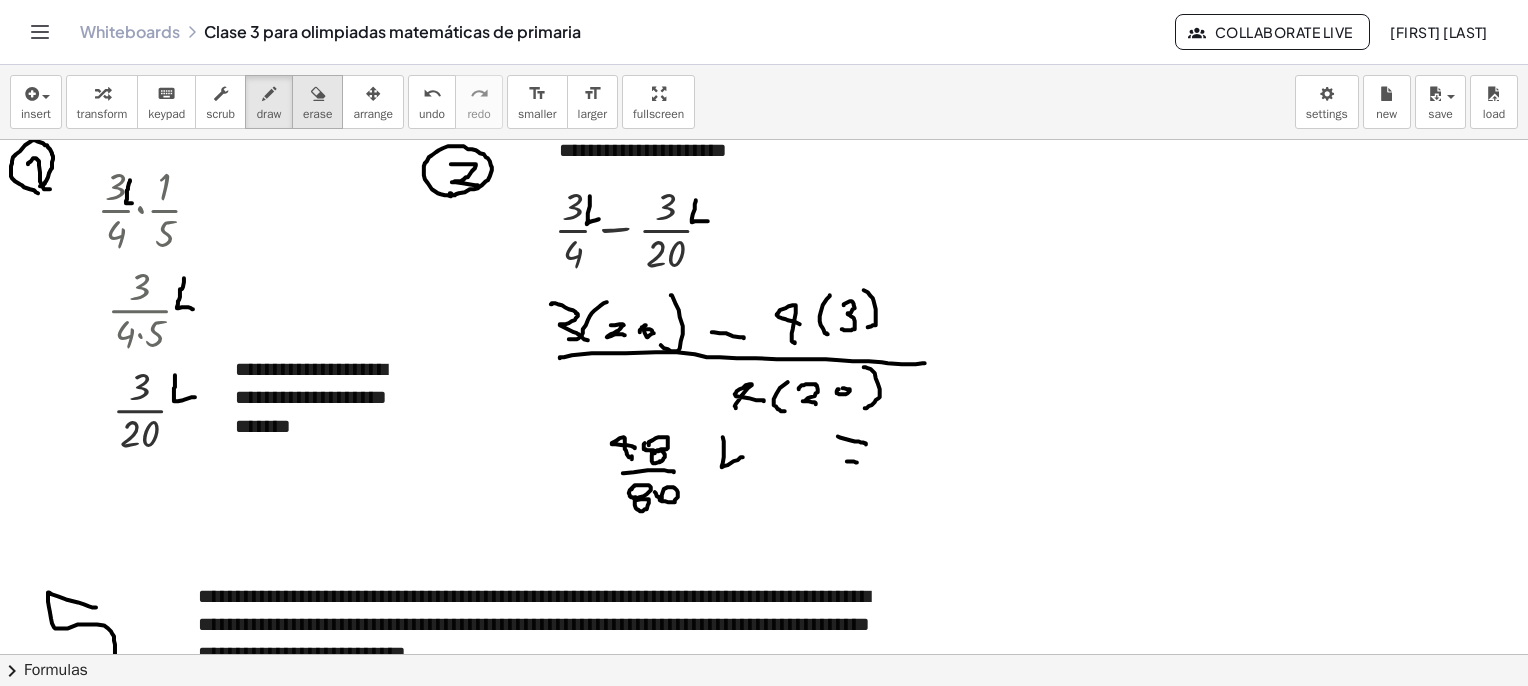 click at bounding box center [318, 94] 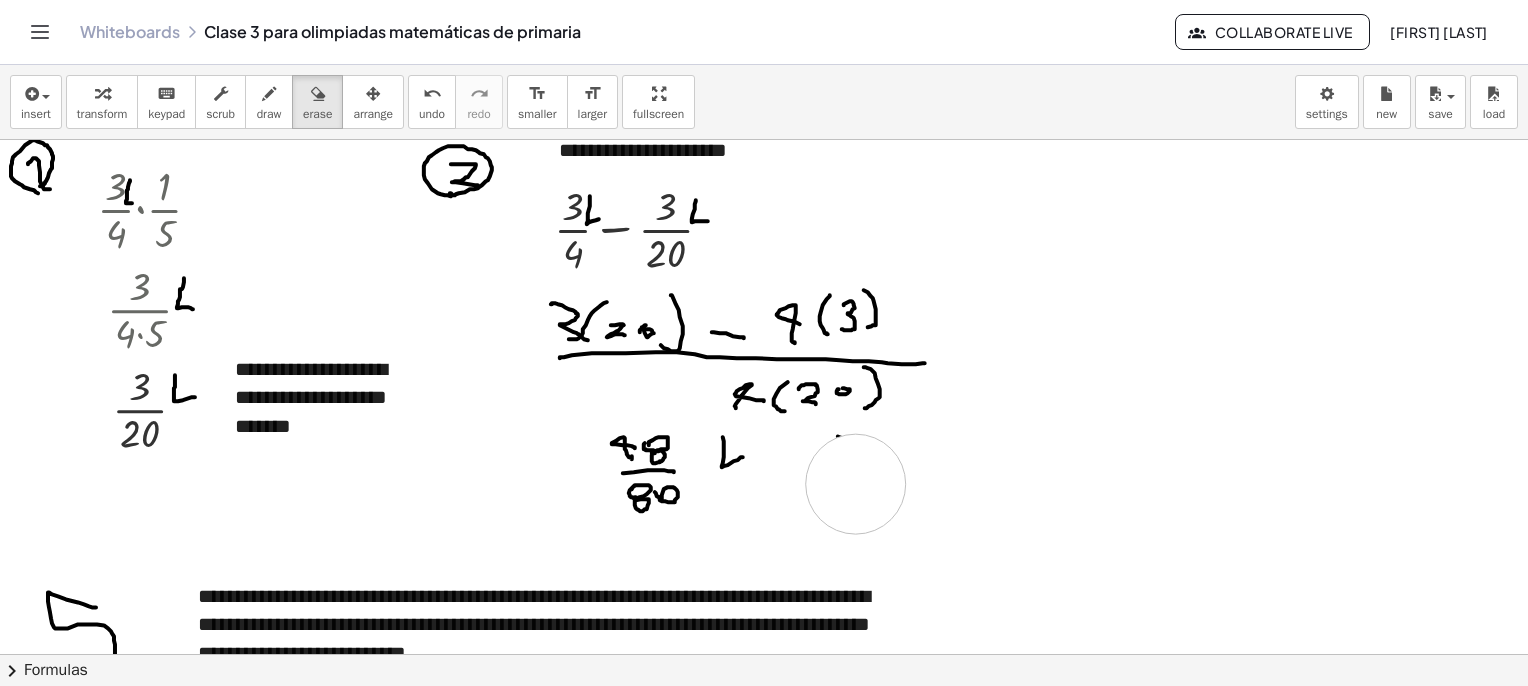 drag, startPoint x: 844, startPoint y: 500, endPoint x: 848, endPoint y: 481, distance: 19.416489 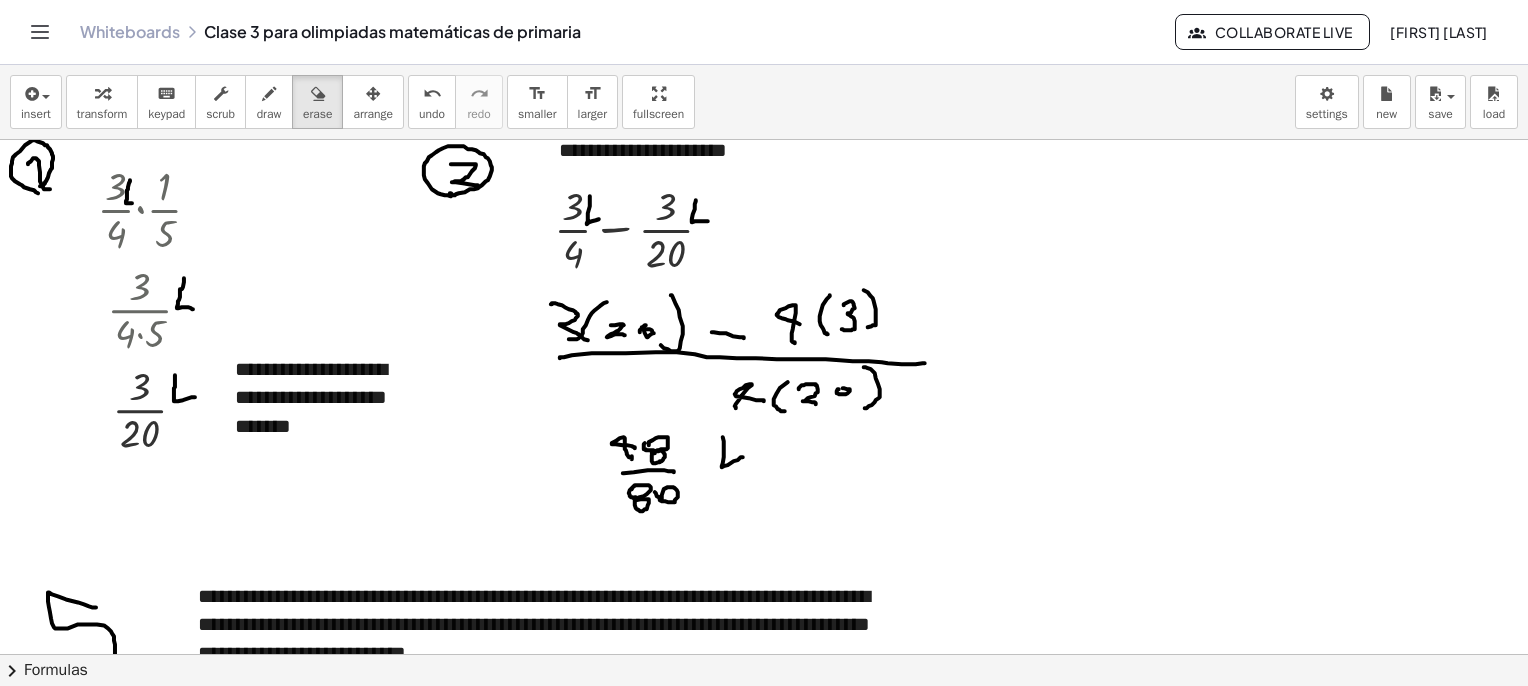 click at bounding box center (269, 94) 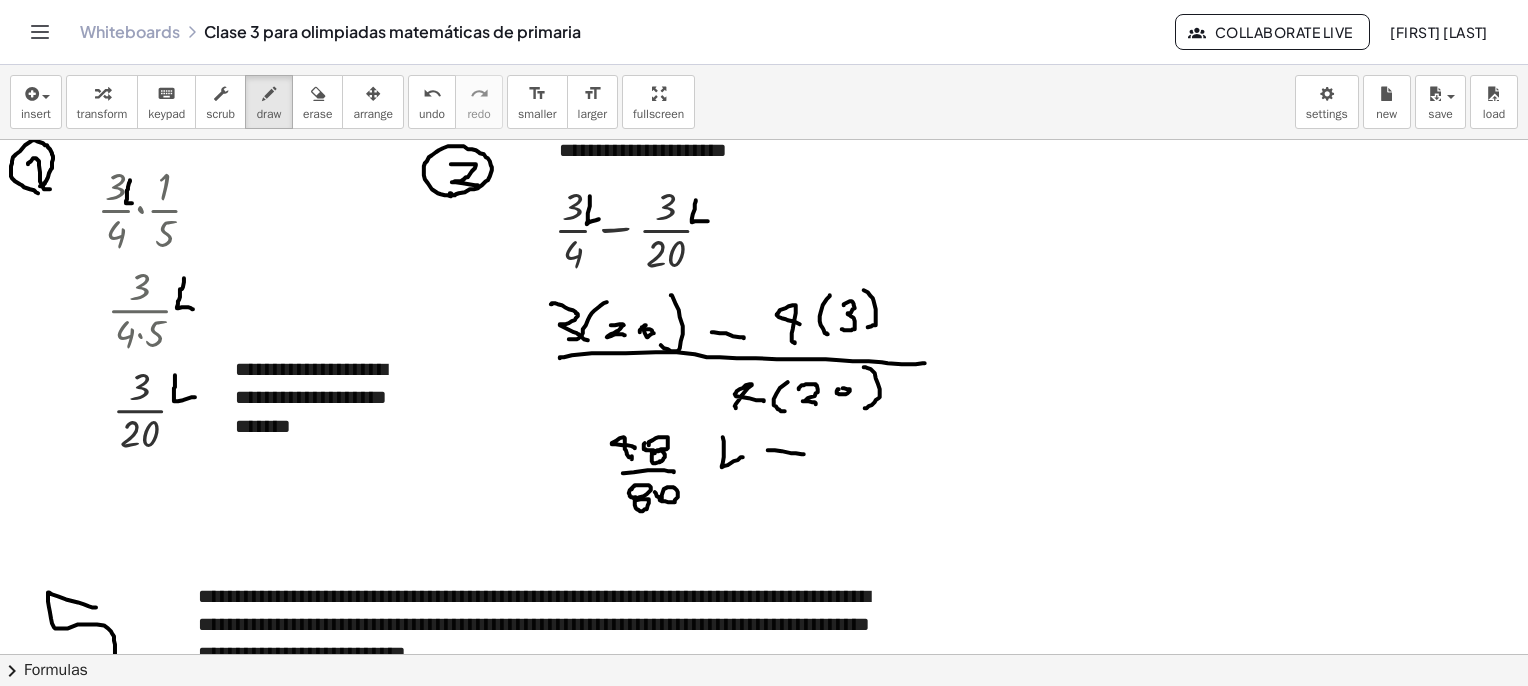 drag, startPoint x: 768, startPoint y: 450, endPoint x: 812, endPoint y: 457, distance: 44.553337 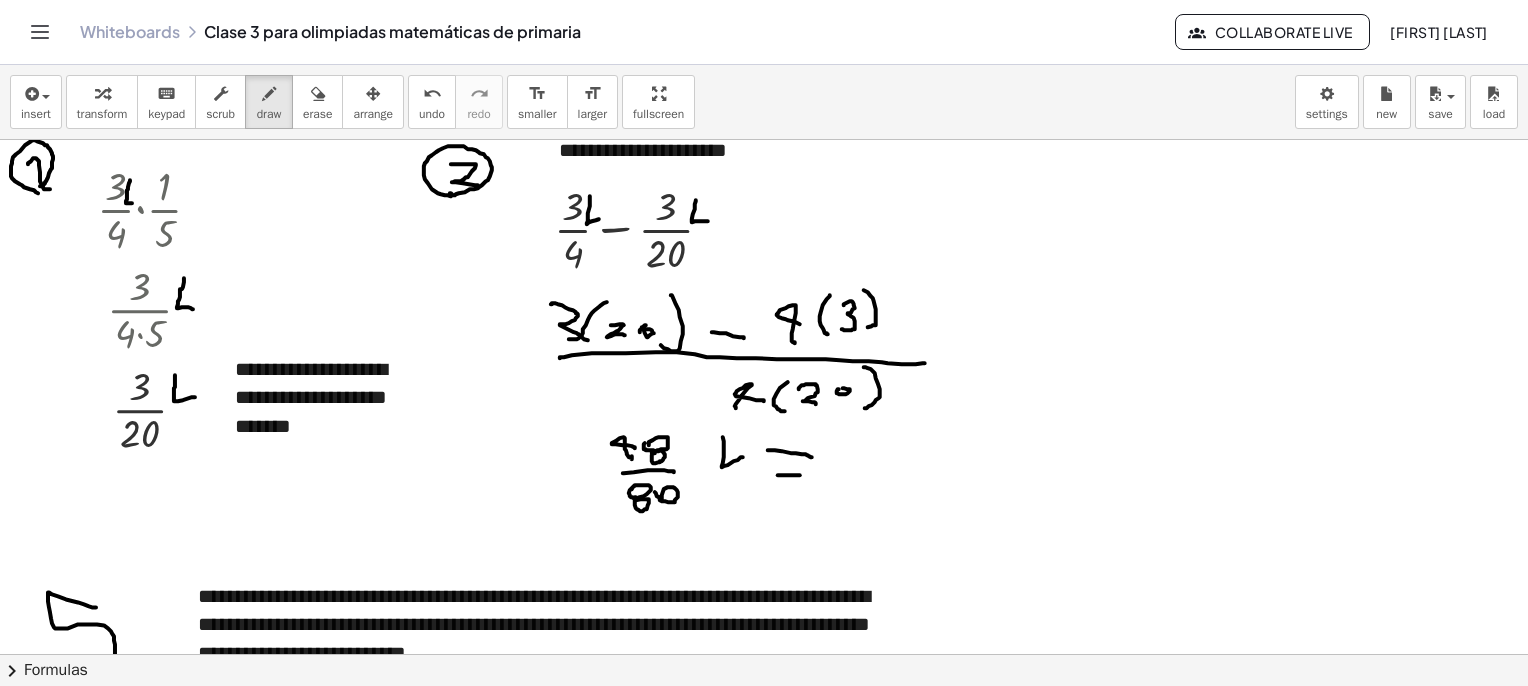 click at bounding box center (787, 1065) 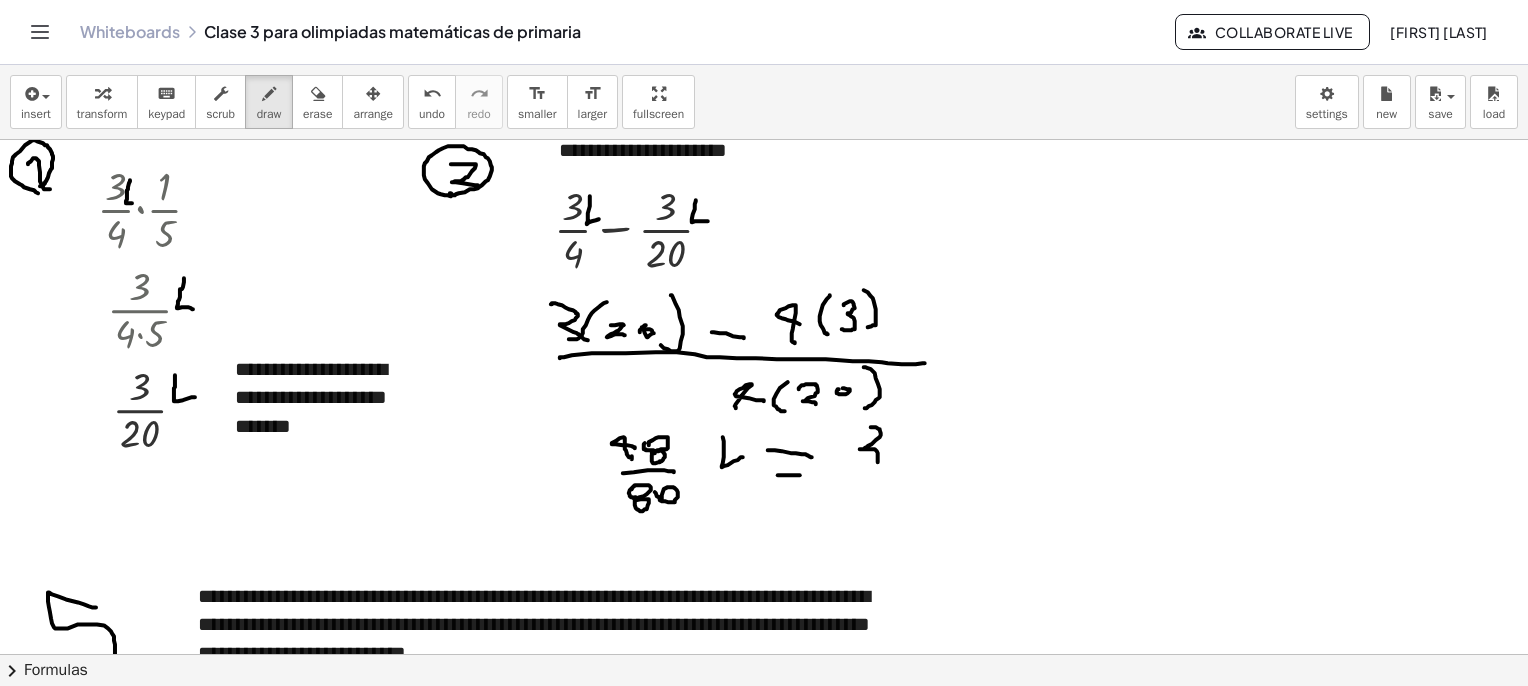 drag, startPoint x: 871, startPoint y: 427, endPoint x: 868, endPoint y: 468, distance: 41.109608 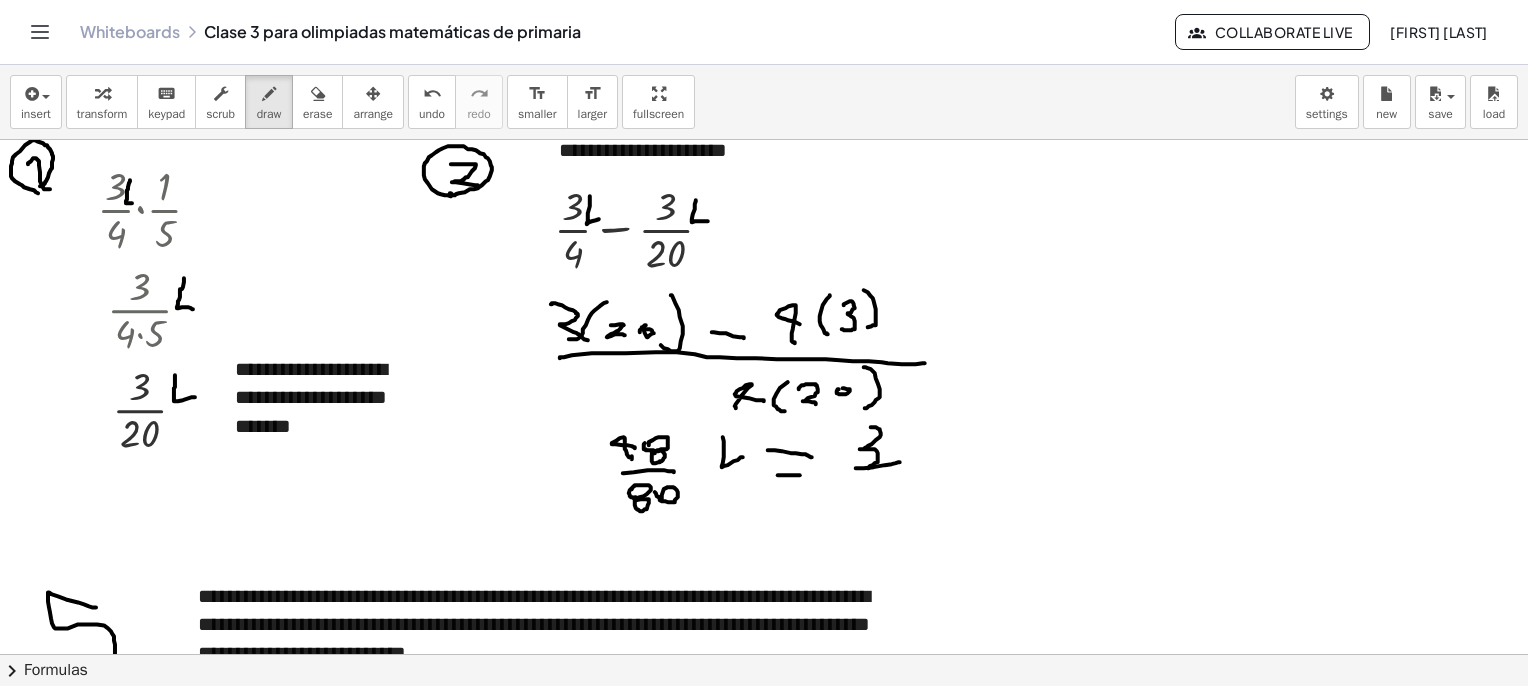 drag, startPoint x: 856, startPoint y: 468, endPoint x: 904, endPoint y: 462, distance: 48.373547 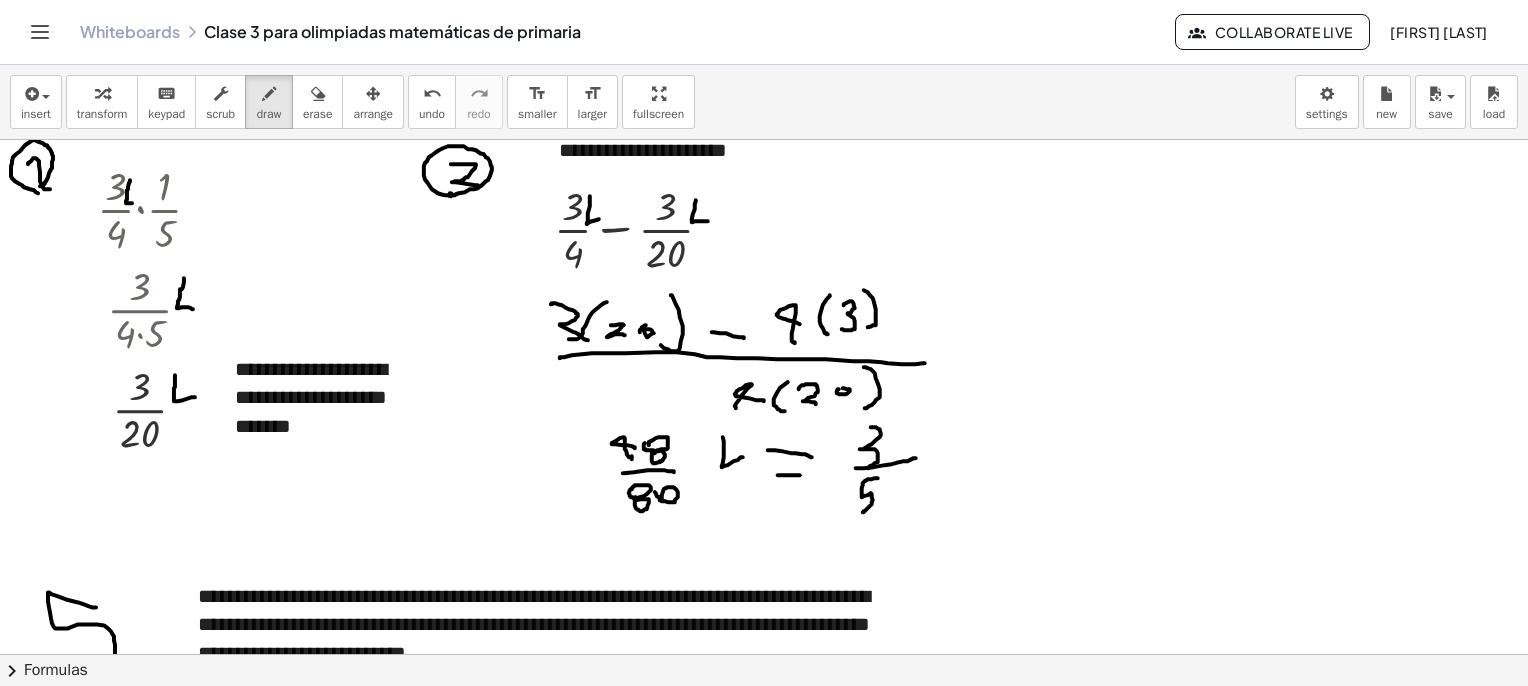 drag, startPoint x: 878, startPoint y: 478, endPoint x: 868, endPoint y: 506, distance: 29.732138 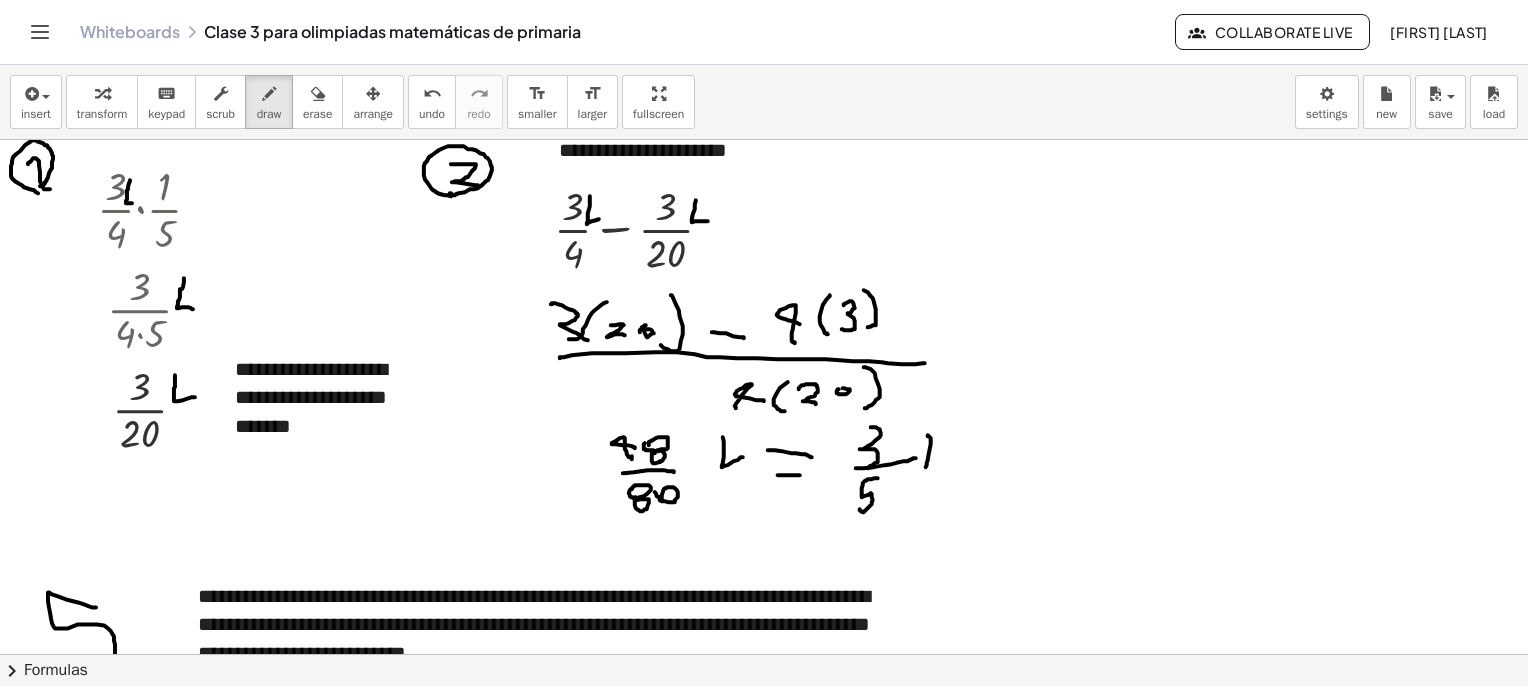 drag, startPoint x: 928, startPoint y: 435, endPoint x: 955, endPoint y: 461, distance: 37.48333 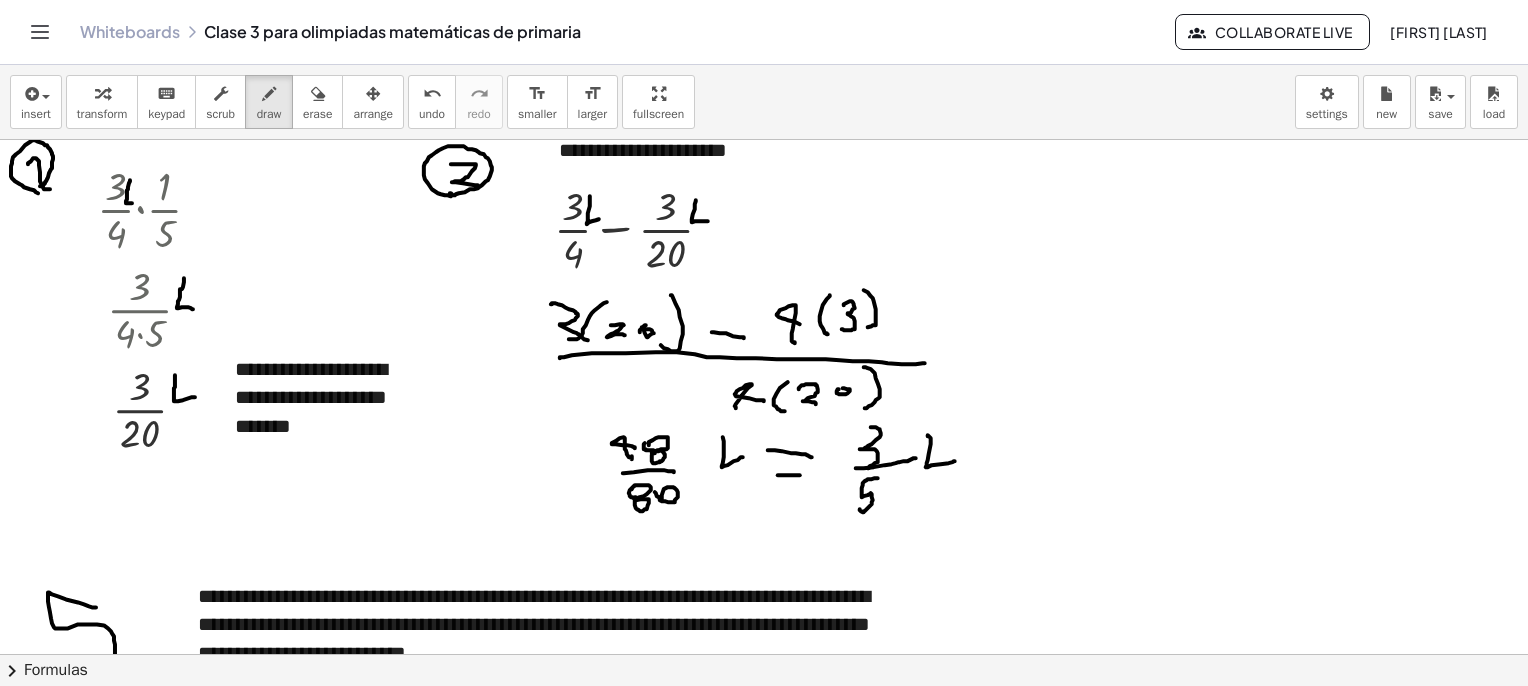 scroll, scrollTop: 2662, scrollLeft: 0, axis: vertical 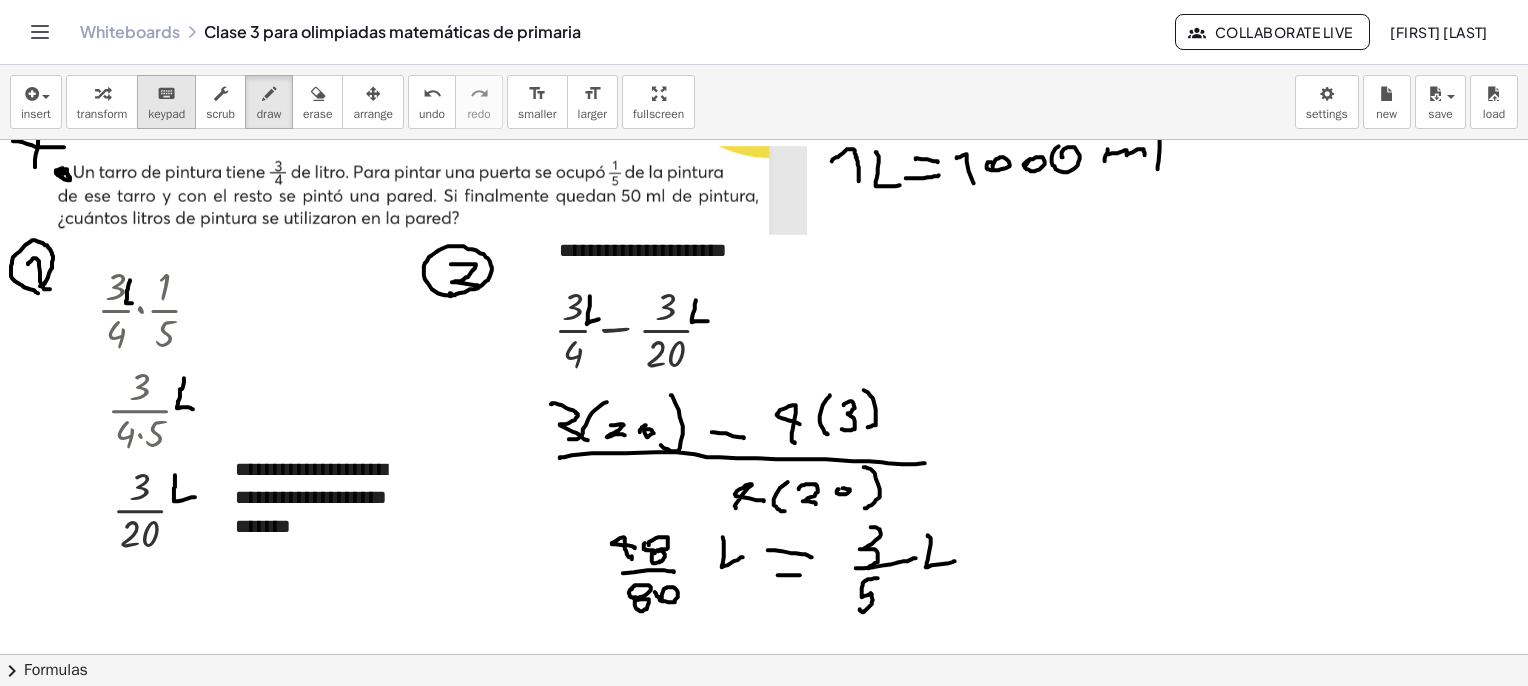 click on "transform" at bounding box center [102, 114] 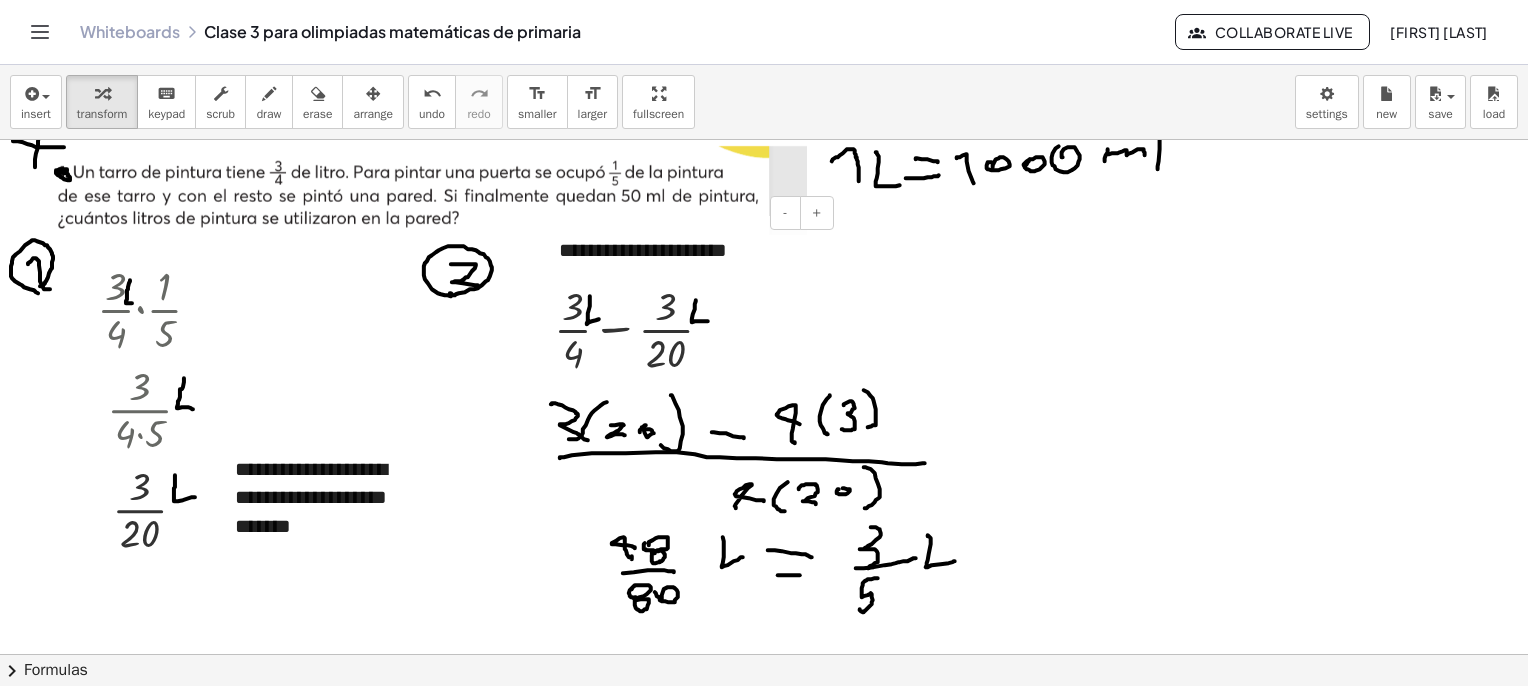 click on "**********" at bounding box center [689, 250] 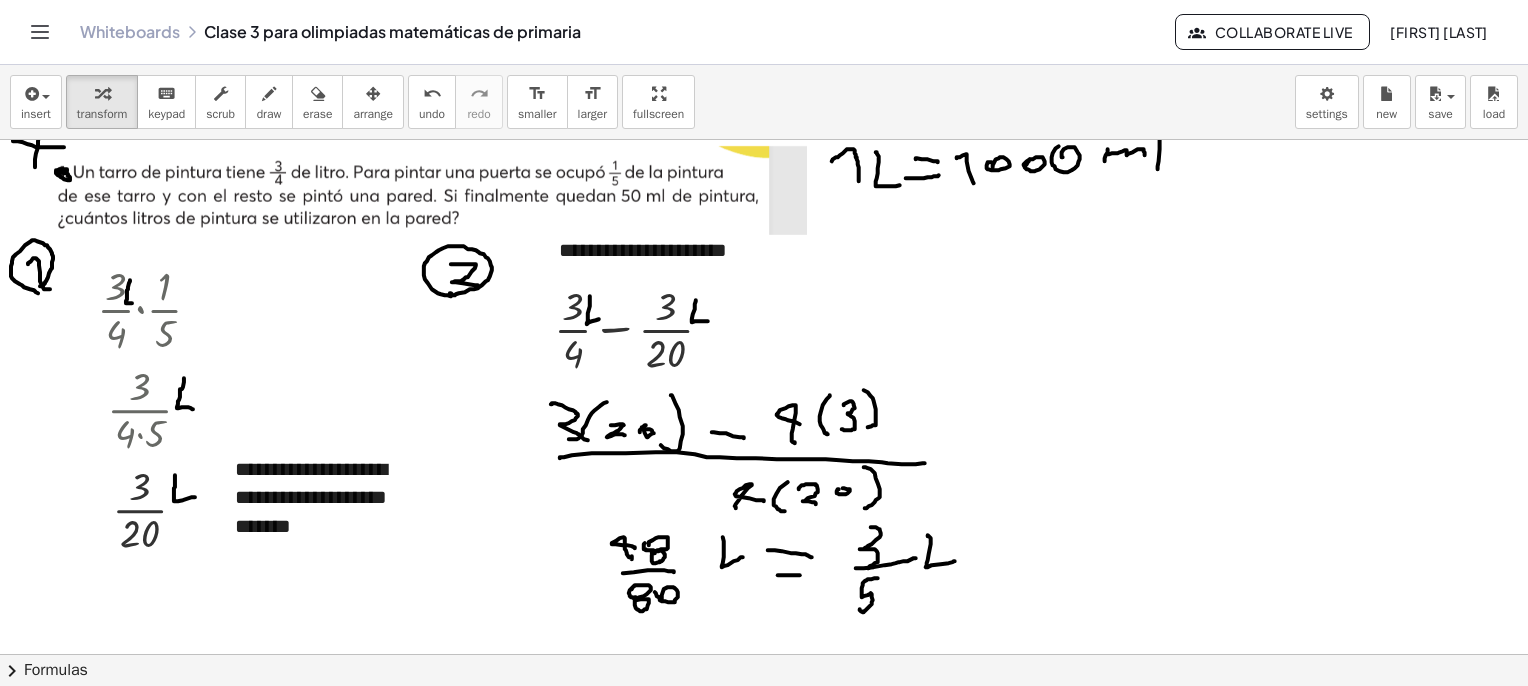scroll, scrollTop: 2662, scrollLeft: 62, axis: both 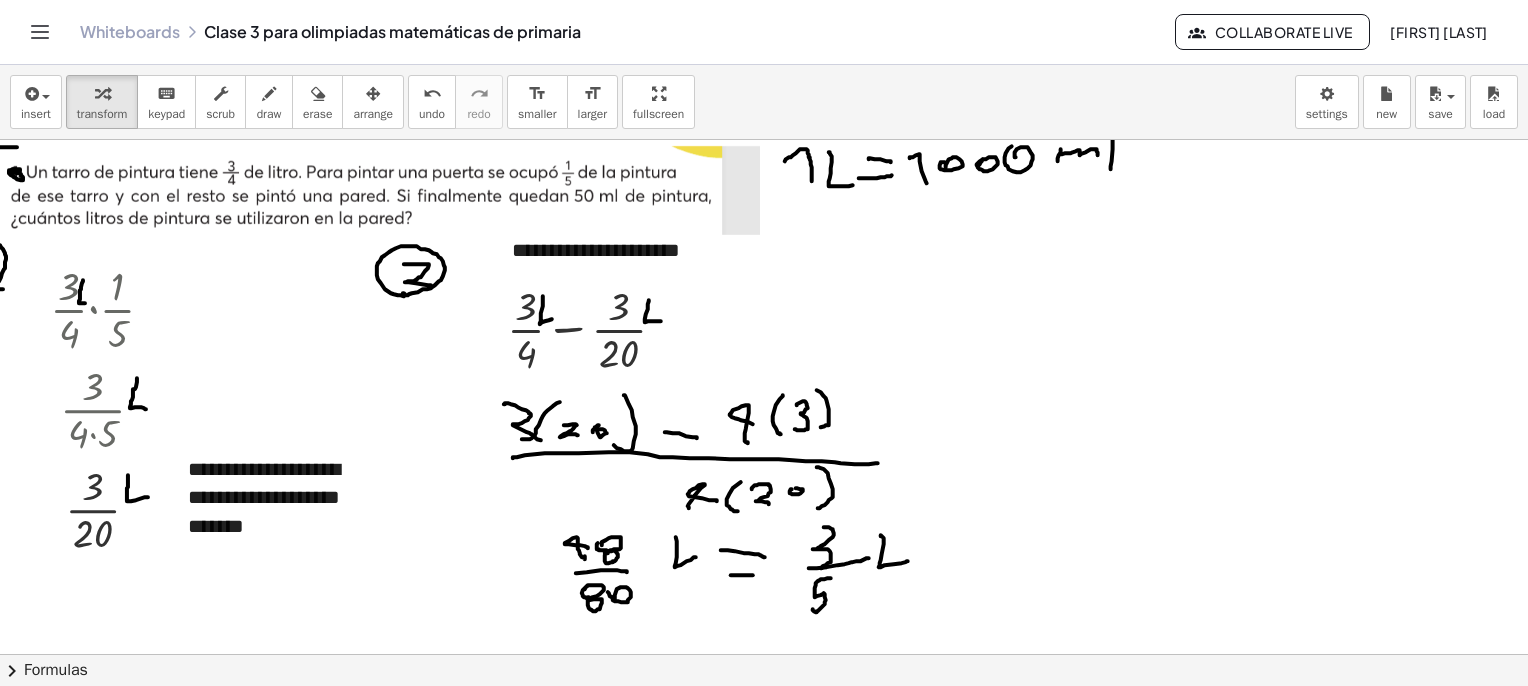 drag, startPoint x: 274, startPoint y: 97, endPoint x: 844, endPoint y: 385, distance: 638.62665 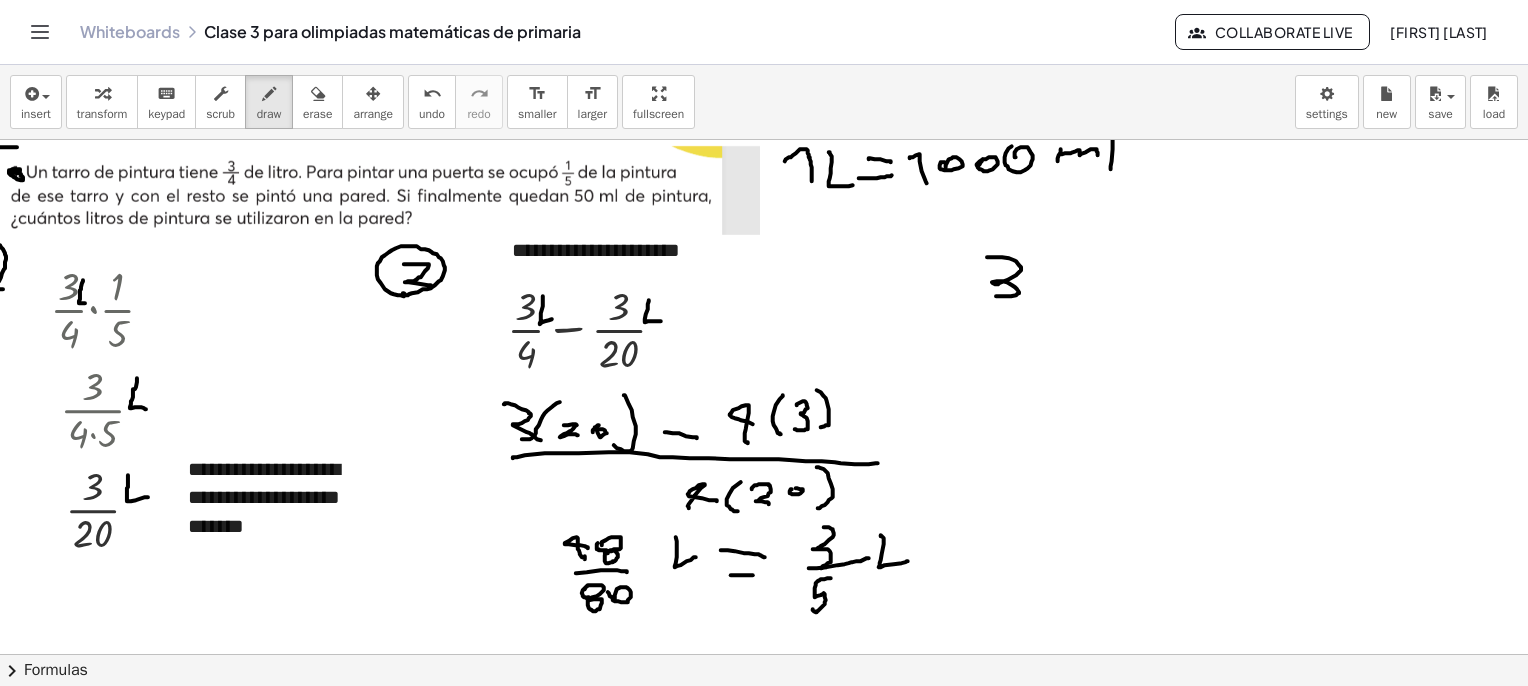 drag, startPoint x: 972, startPoint y: 257, endPoint x: 975, endPoint y: 297, distance: 40.112343 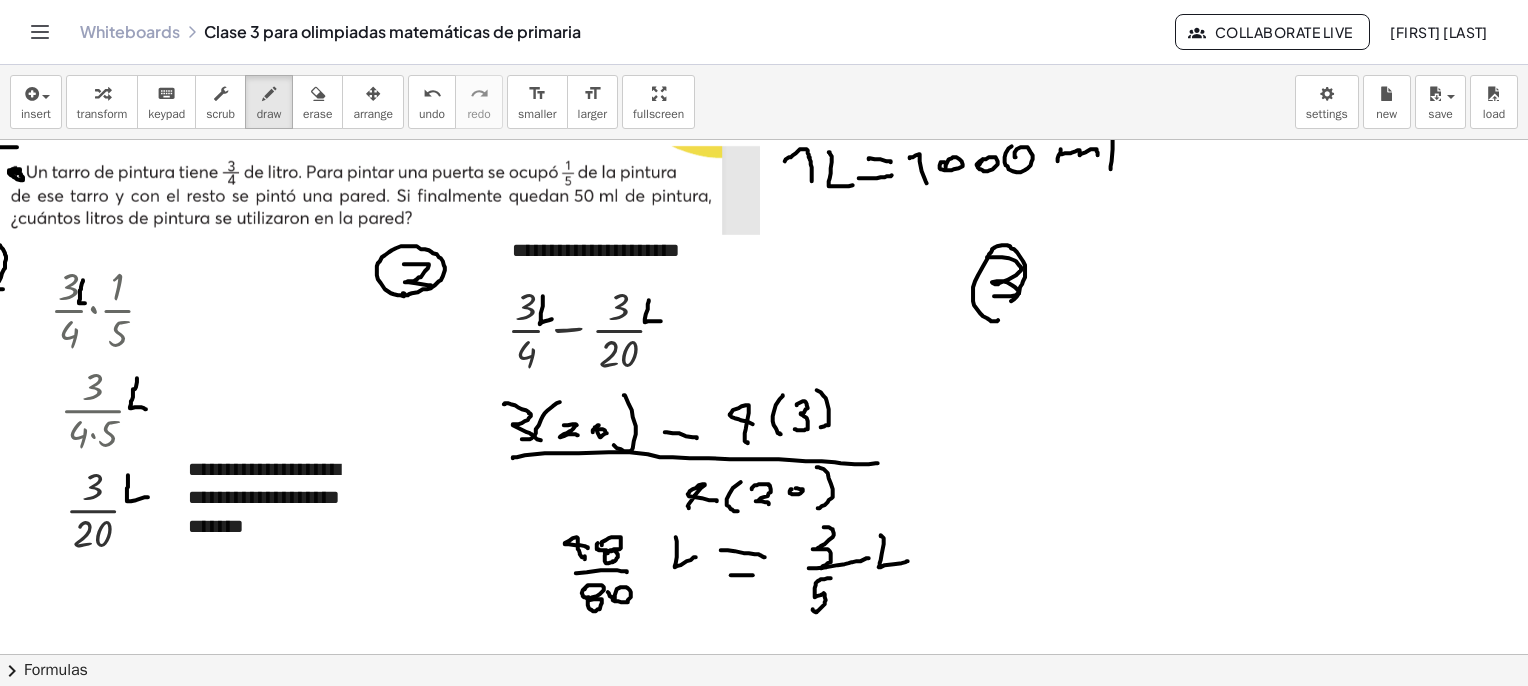drag, startPoint x: 982, startPoint y: 321, endPoint x: 961, endPoint y: 320, distance: 21.023796 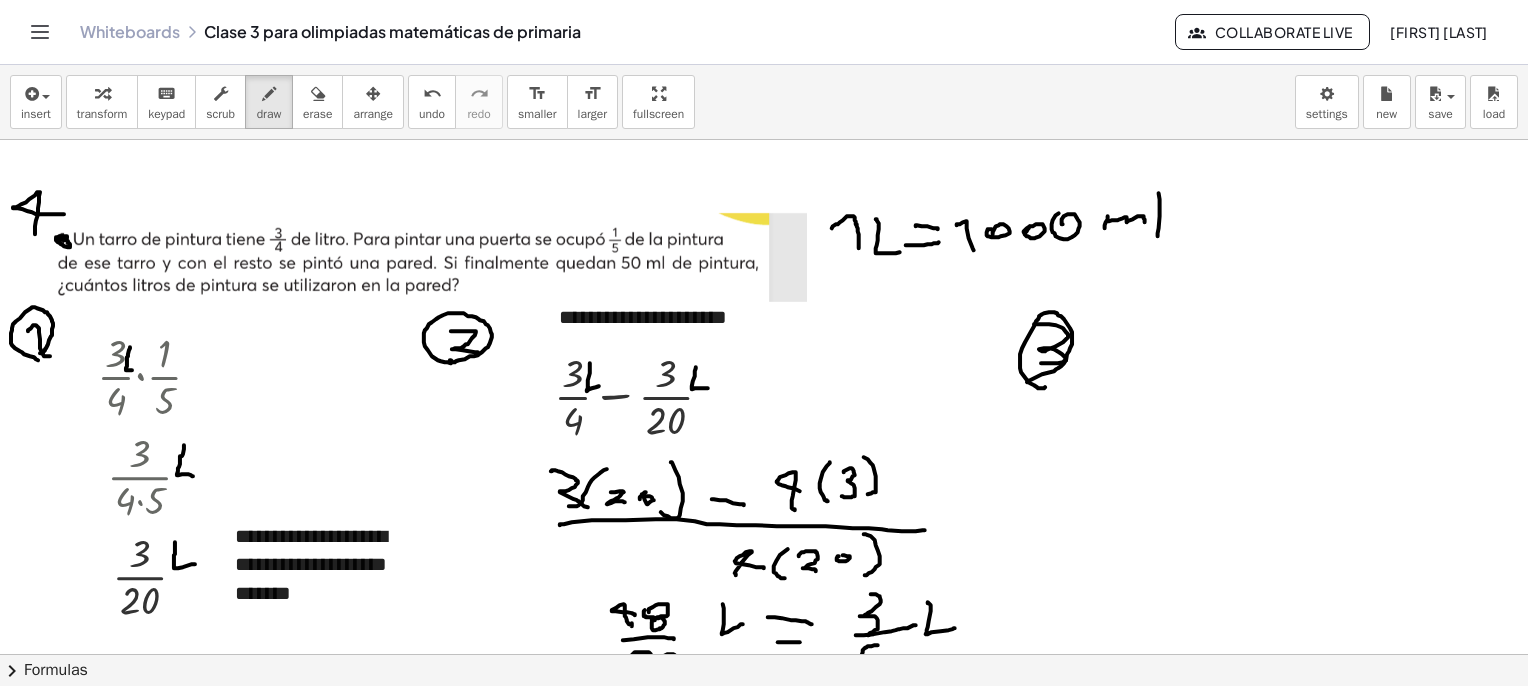 scroll, scrollTop: 2562, scrollLeft: 0, axis: vertical 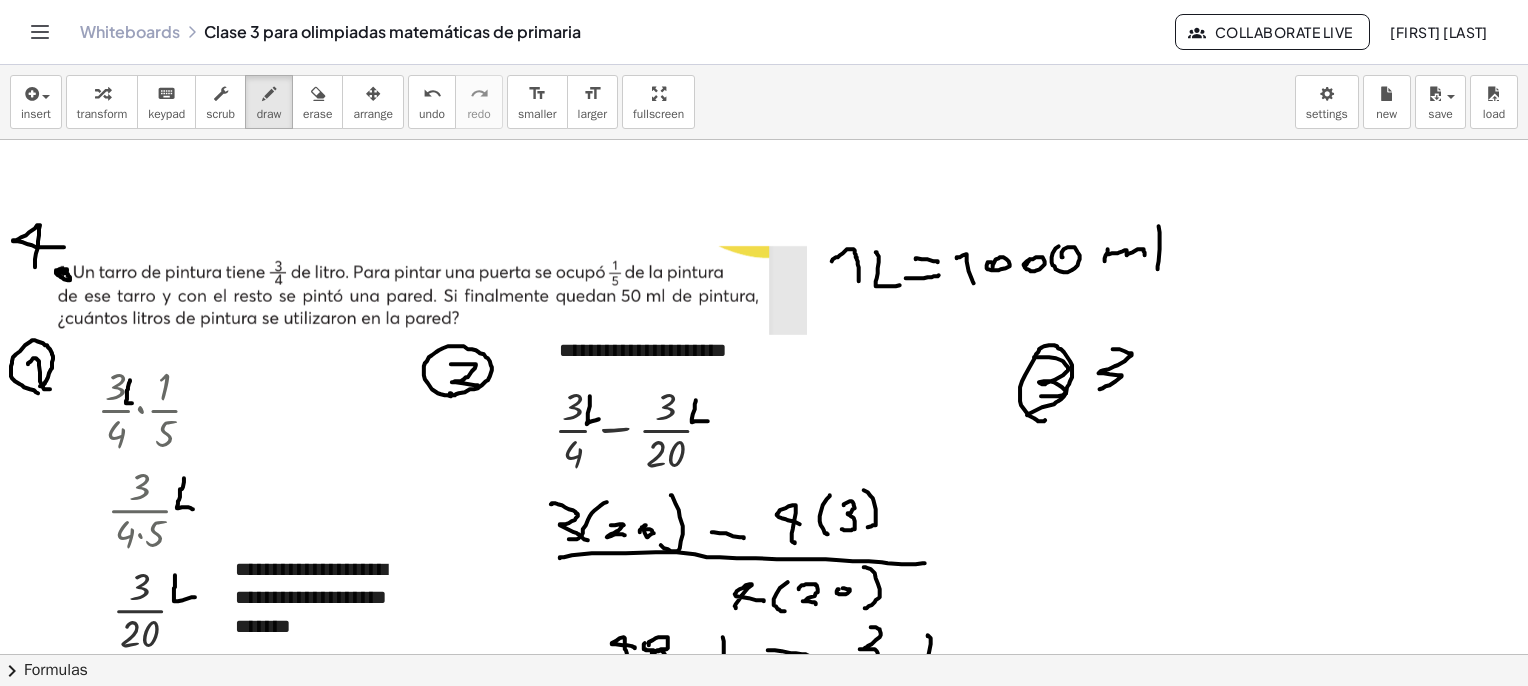drag, startPoint x: 1113, startPoint y: 349, endPoint x: 1097, endPoint y: 389, distance: 43.081318 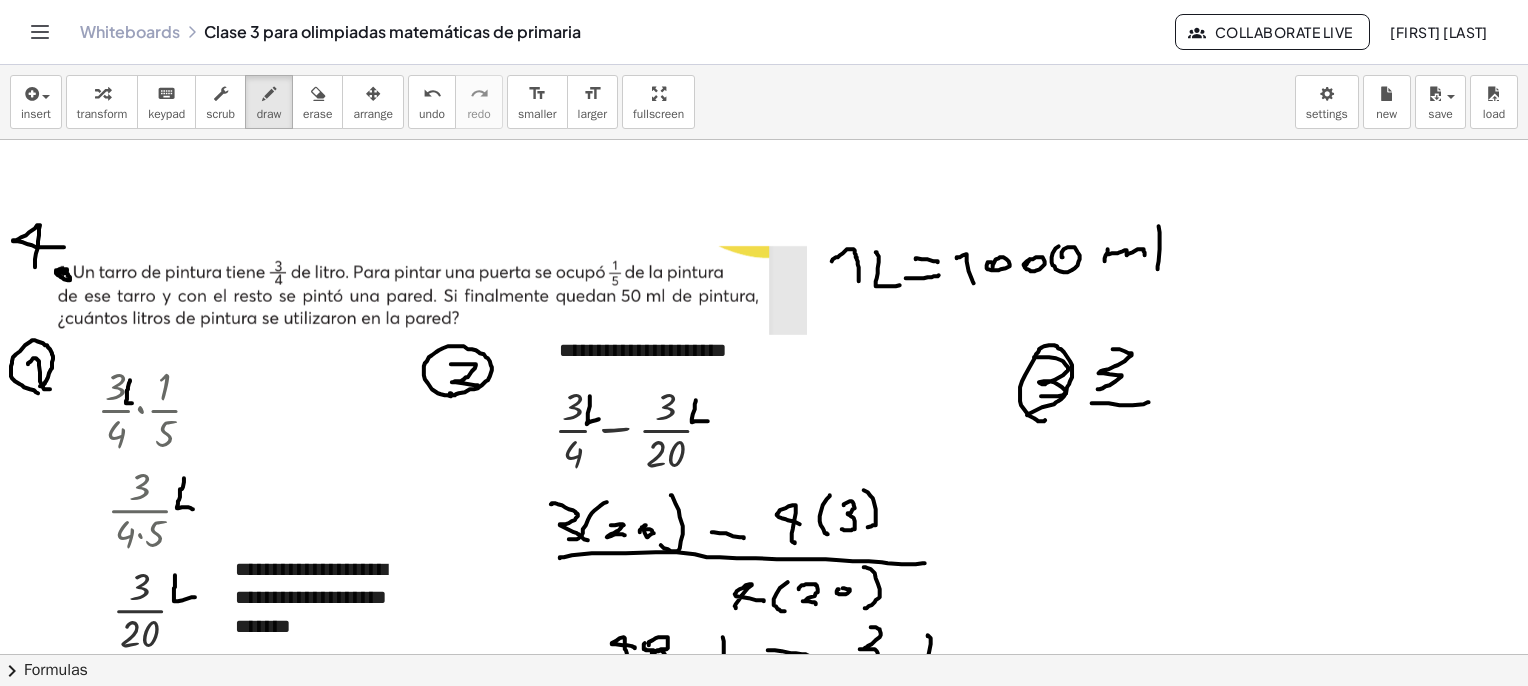 drag, startPoint x: 1092, startPoint y: 403, endPoint x: 1134, endPoint y: 409, distance: 42.426407 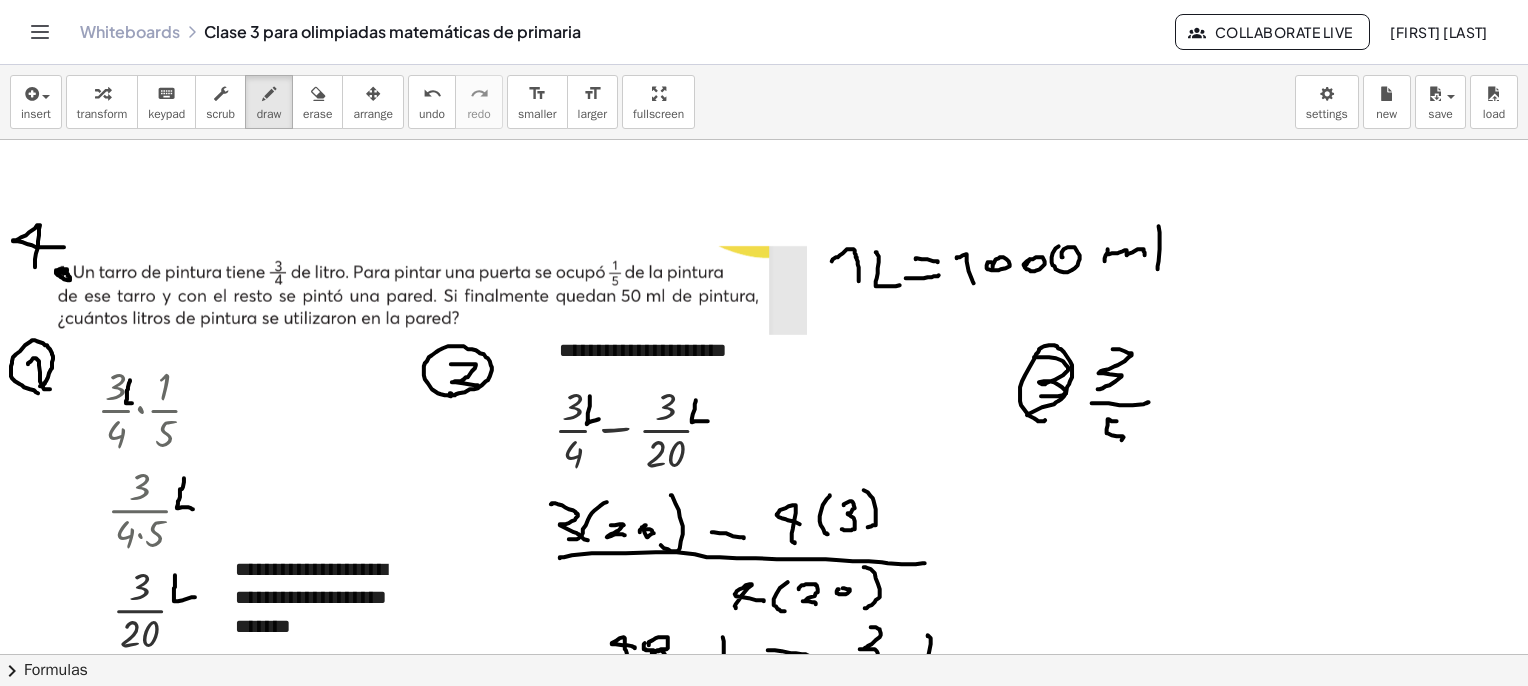 drag, startPoint x: 1117, startPoint y: 421, endPoint x: 1116, endPoint y: 433, distance: 12.0415945 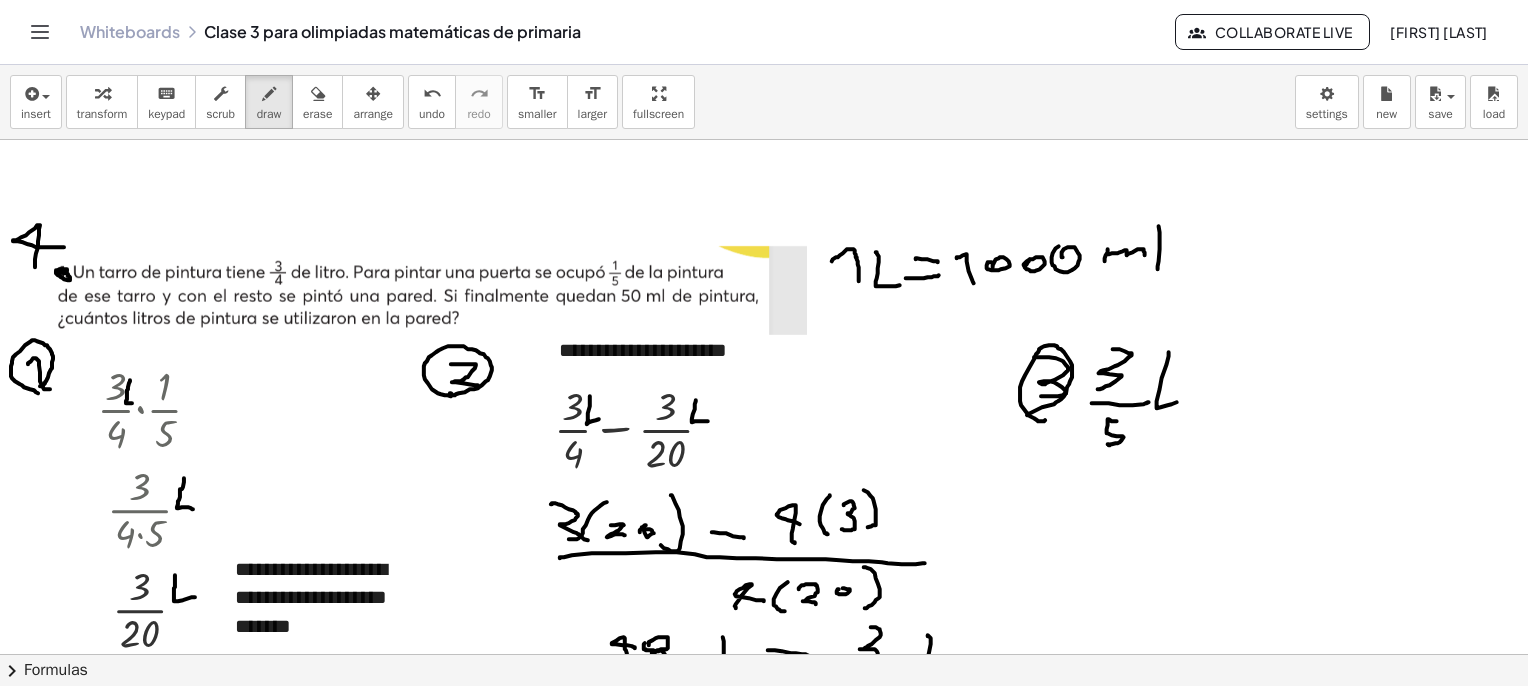 drag, startPoint x: 1167, startPoint y: 364, endPoint x: 1178, endPoint y: 401, distance: 38.600517 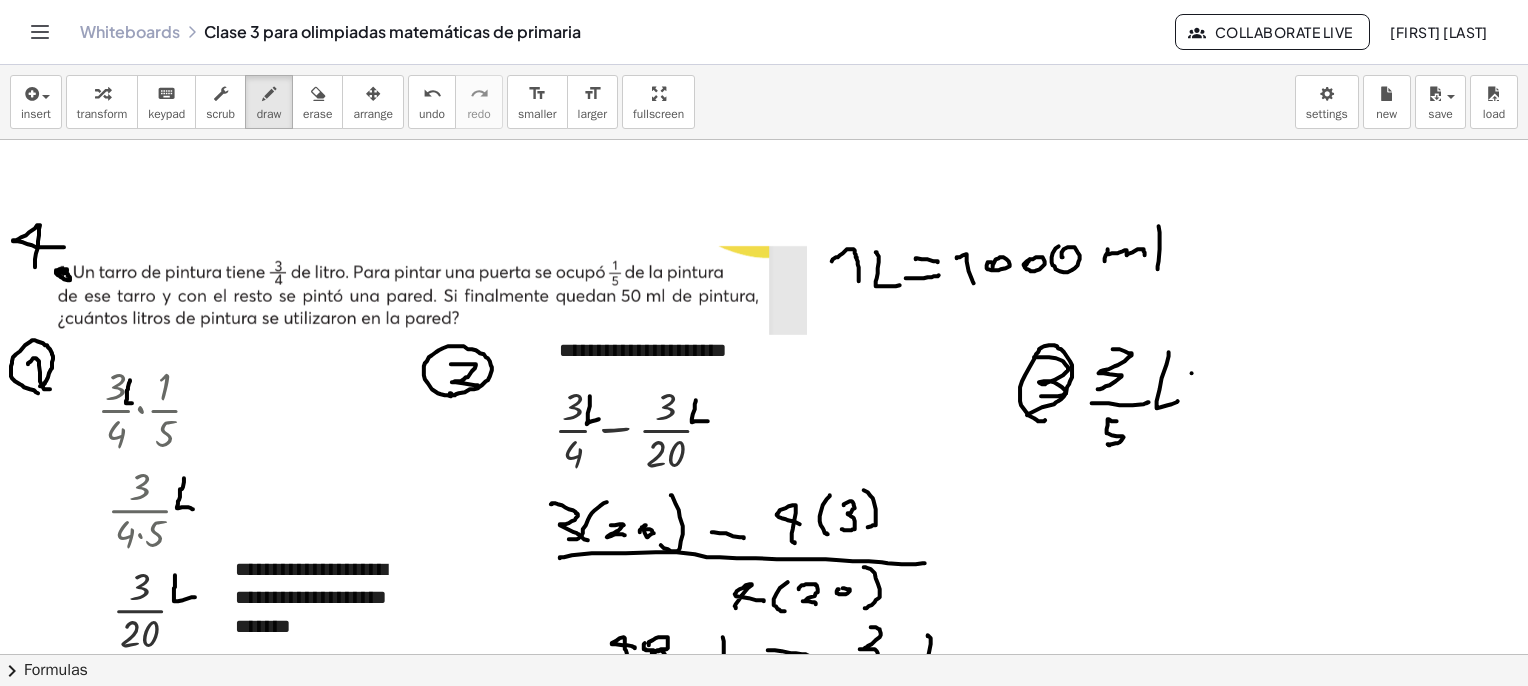 drag, startPoint x: 1192, startPoint y: 373, endPoint x: 1206, endPoint y: 375, distance: 14.142136 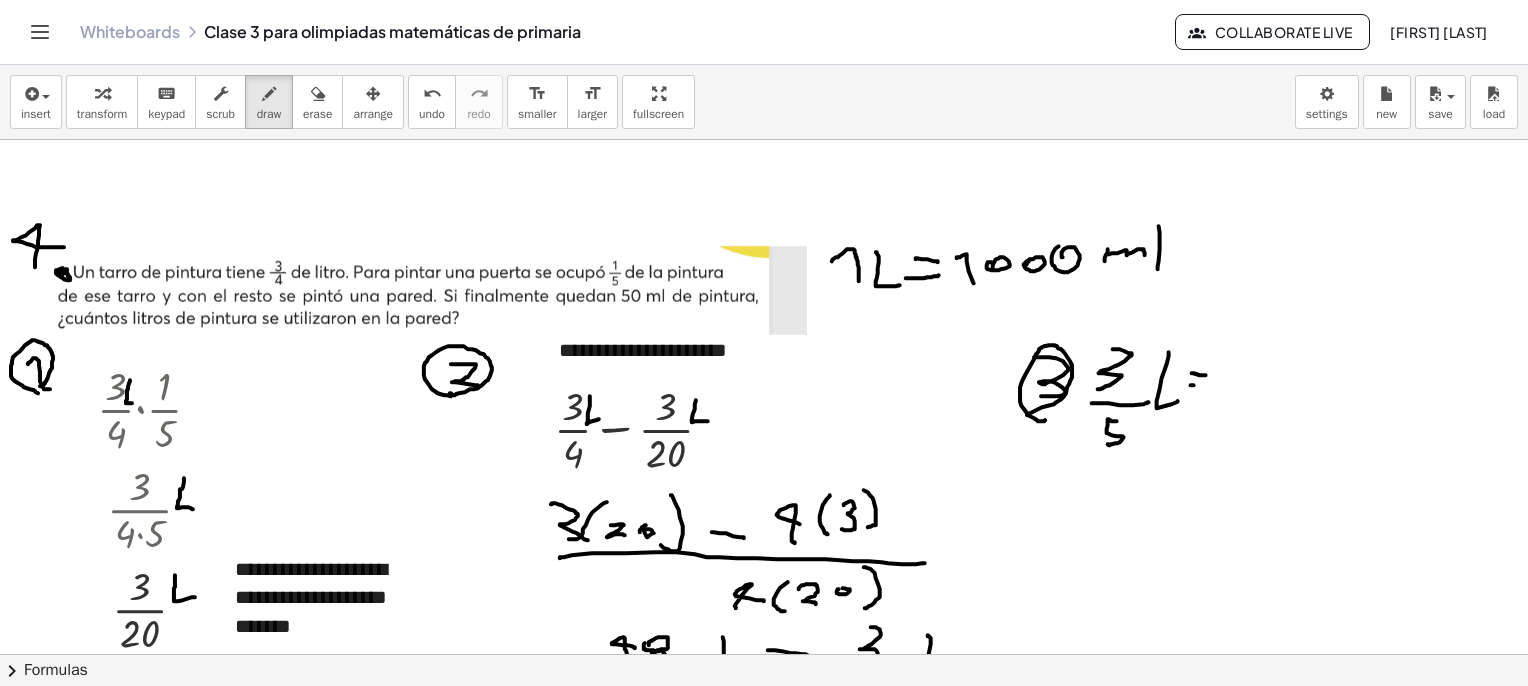 click at bounding box center [787, 1265] 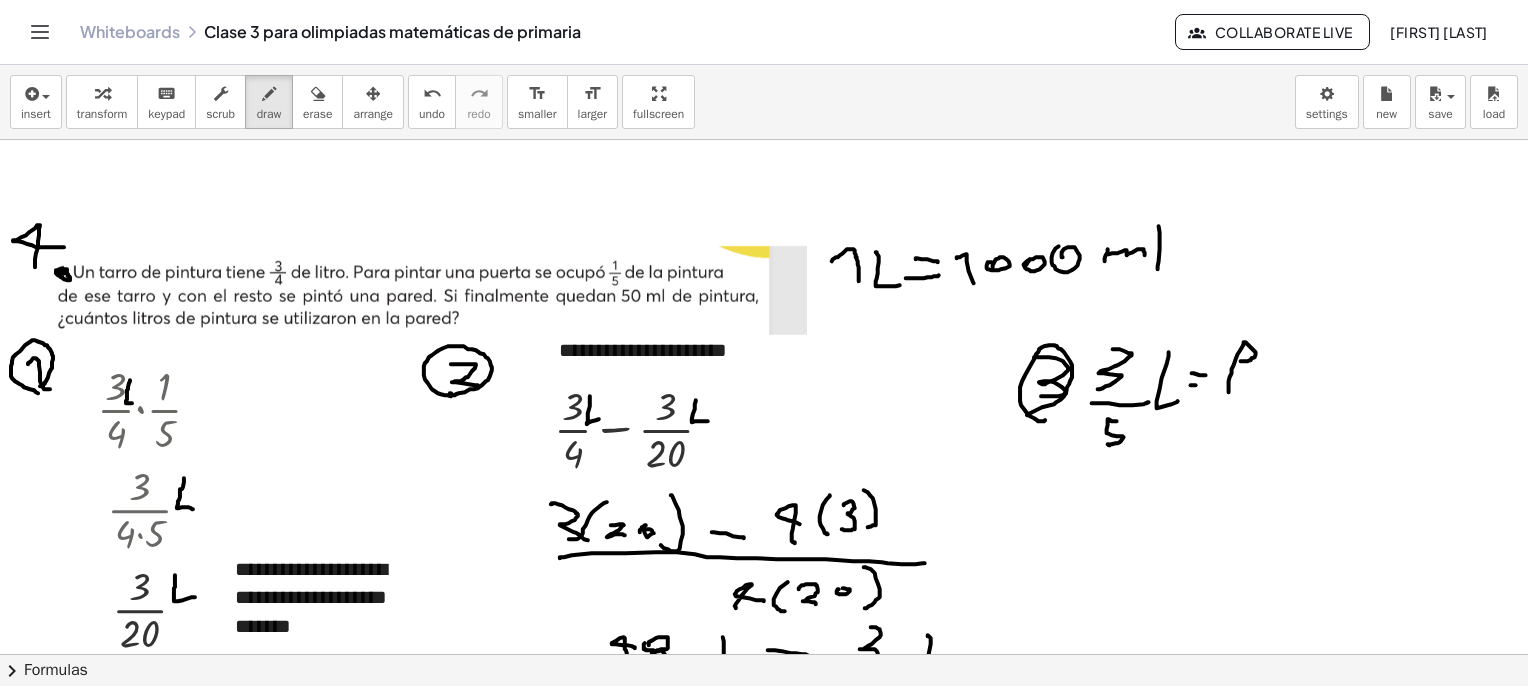 drag, startPoint x: 1229, startPoint y: 392, endPoint x: 1246, endPoint y: 370, distance: 27.802877 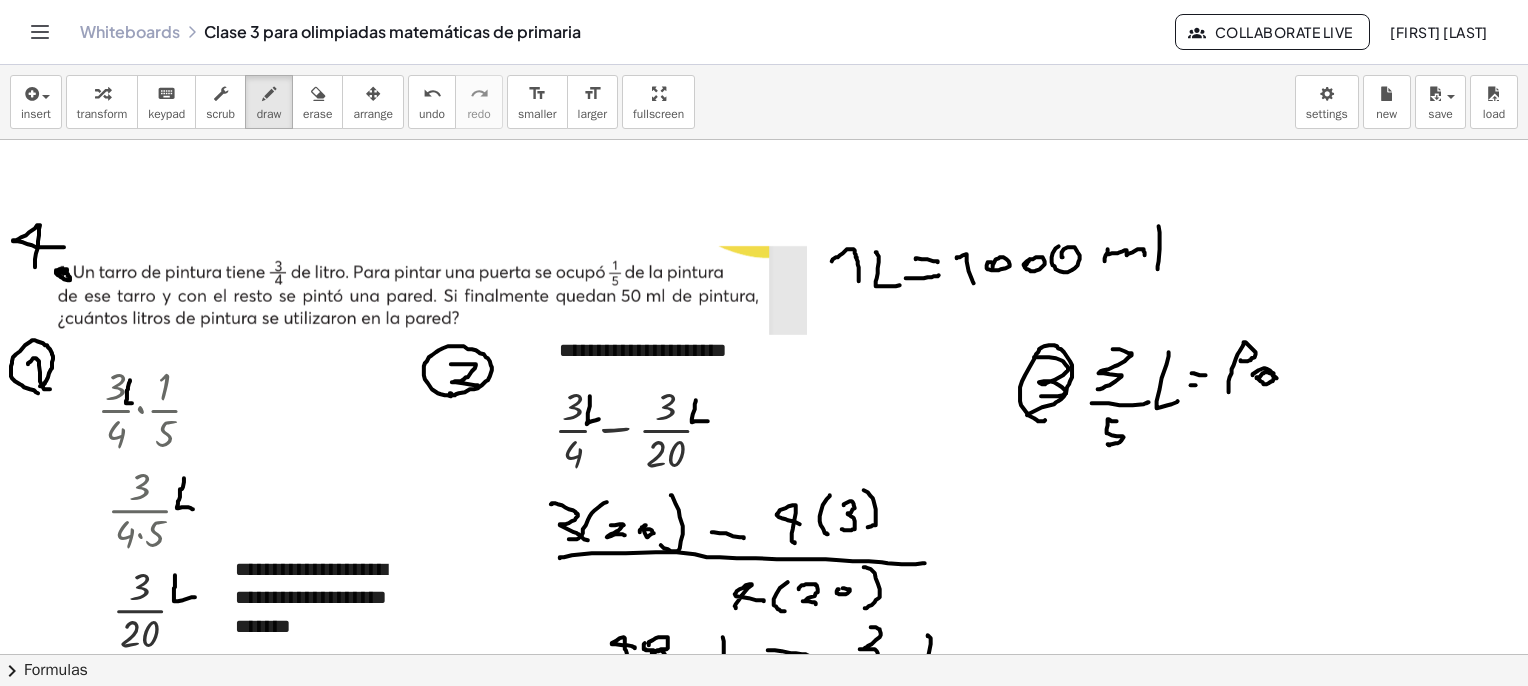 drag, startPoint x: 1253, startPoint y: 375, endPoint x: 1282, endPoint y: 389, distance: 32.202484 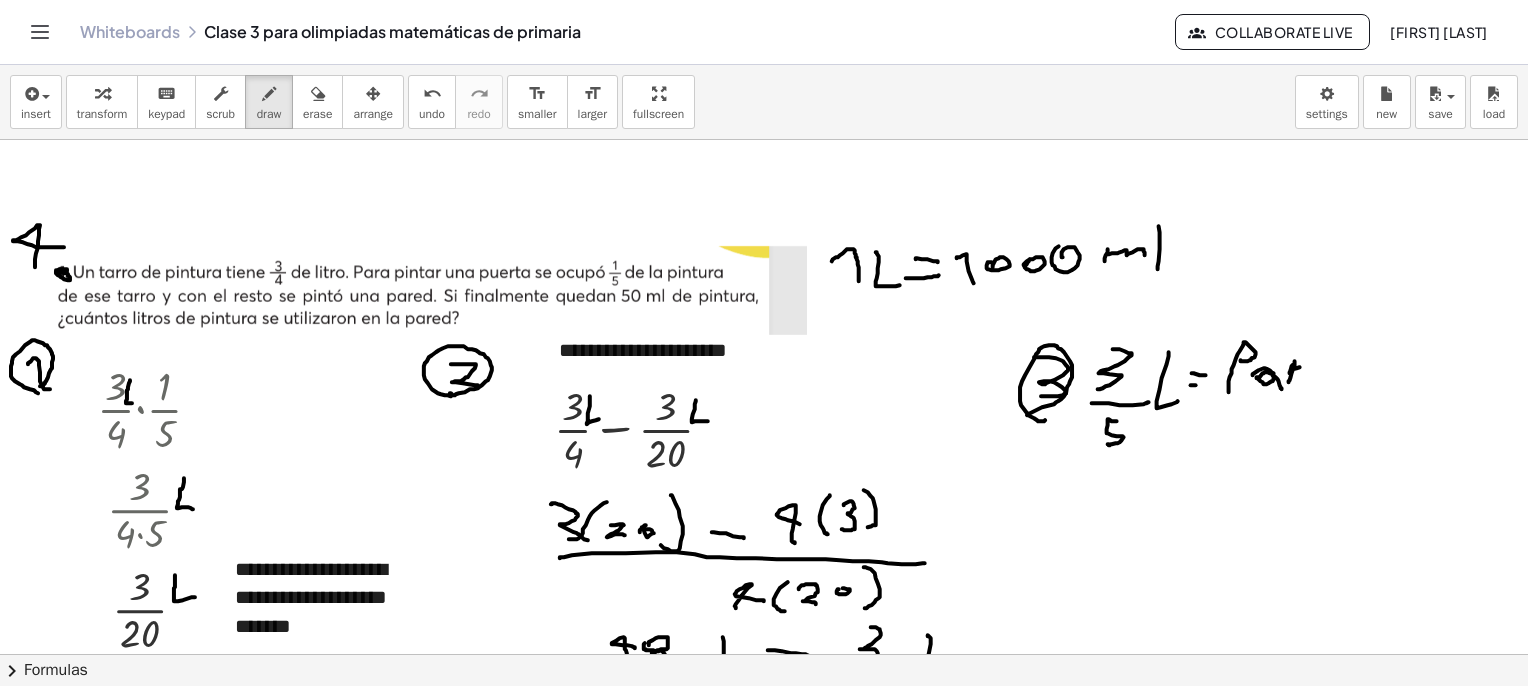 drag, startPoint x: 1295, startPoint y: 362, endPoint x: 1306, endPoint y: 366, distance: 11.7046995 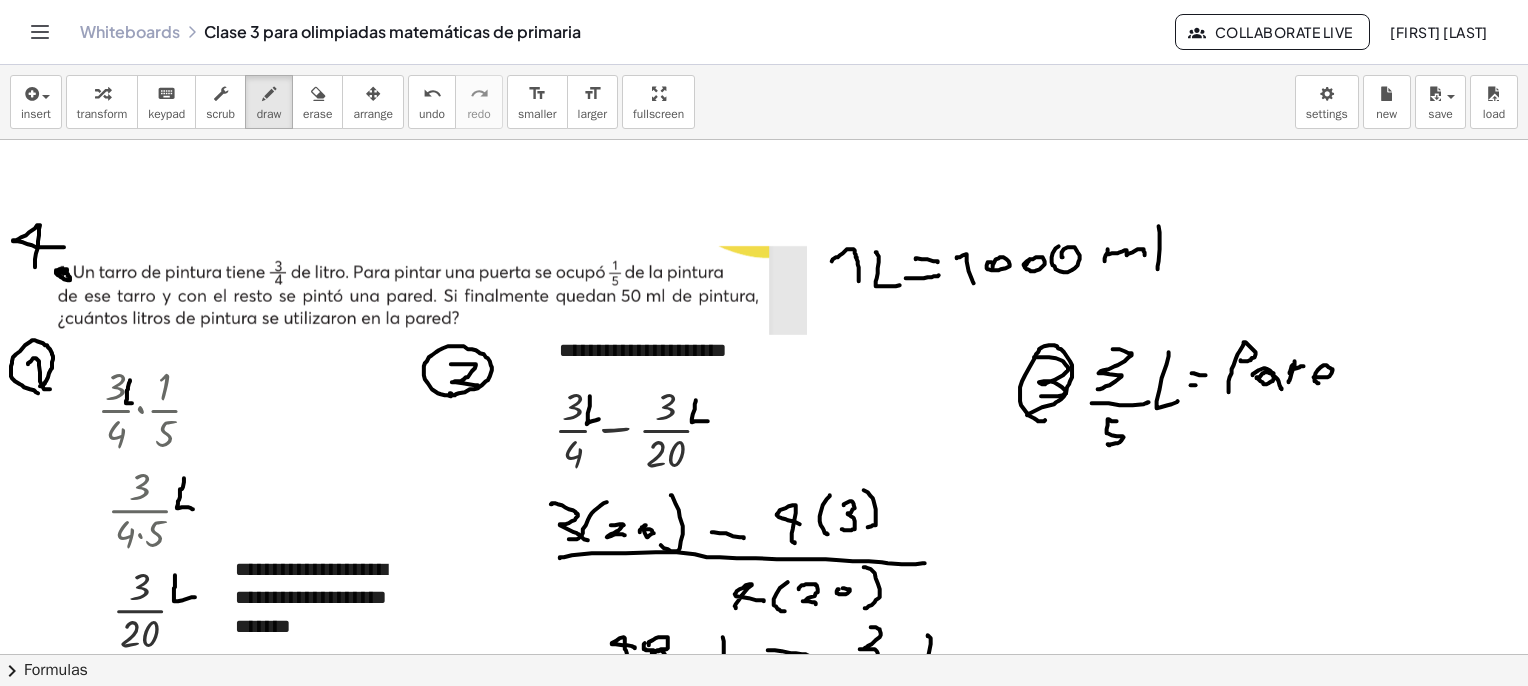 drag, startPoint x: 1316, startPoint y: 377, endPoint x: 1329, endPoint y: 383, distance: 14.3178215 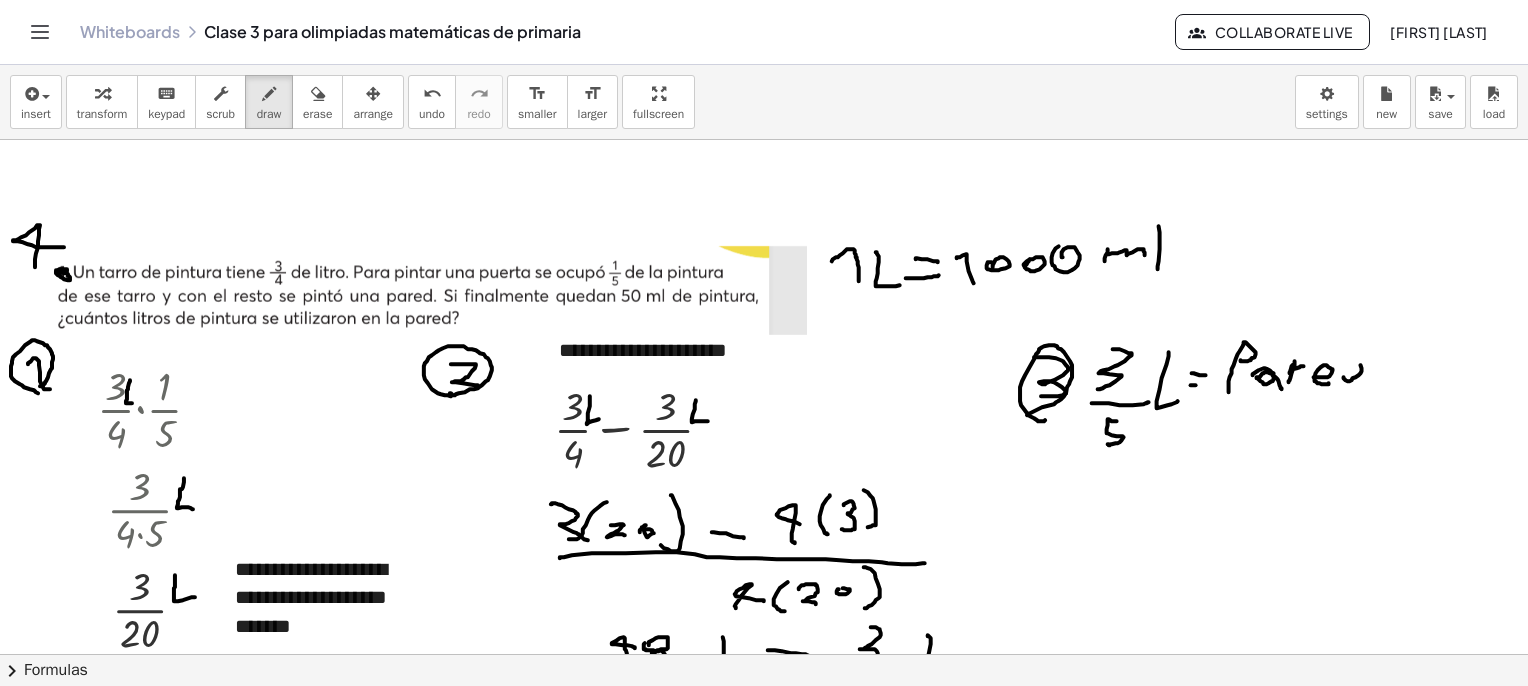 drag, startPoint x: 1361, startPoint y: 365, endPoint x: 1348, endPoint y: 373, distance: 15.264338 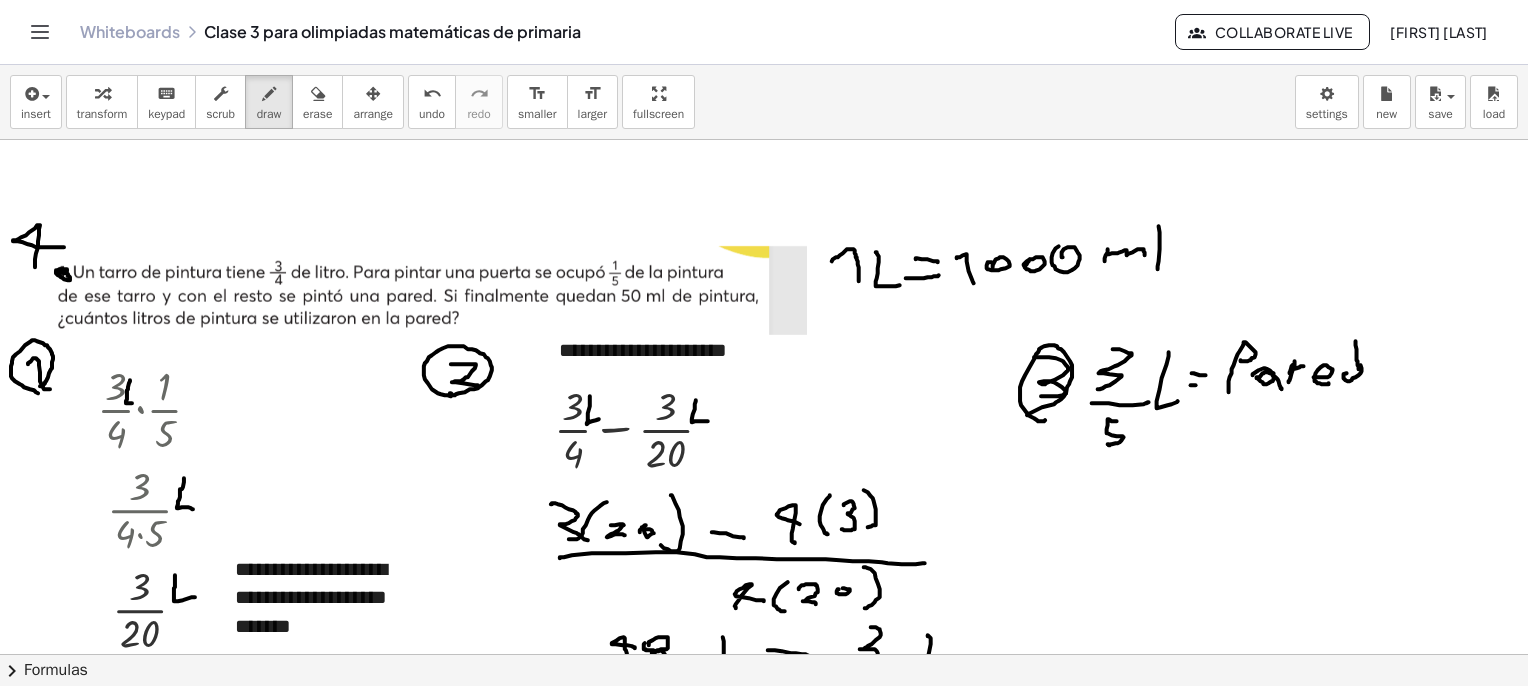 drag, startPoint x: 1356, startPoint y: 341, endPoint x: 1358, endPoint y: 371, distance: 30.066593 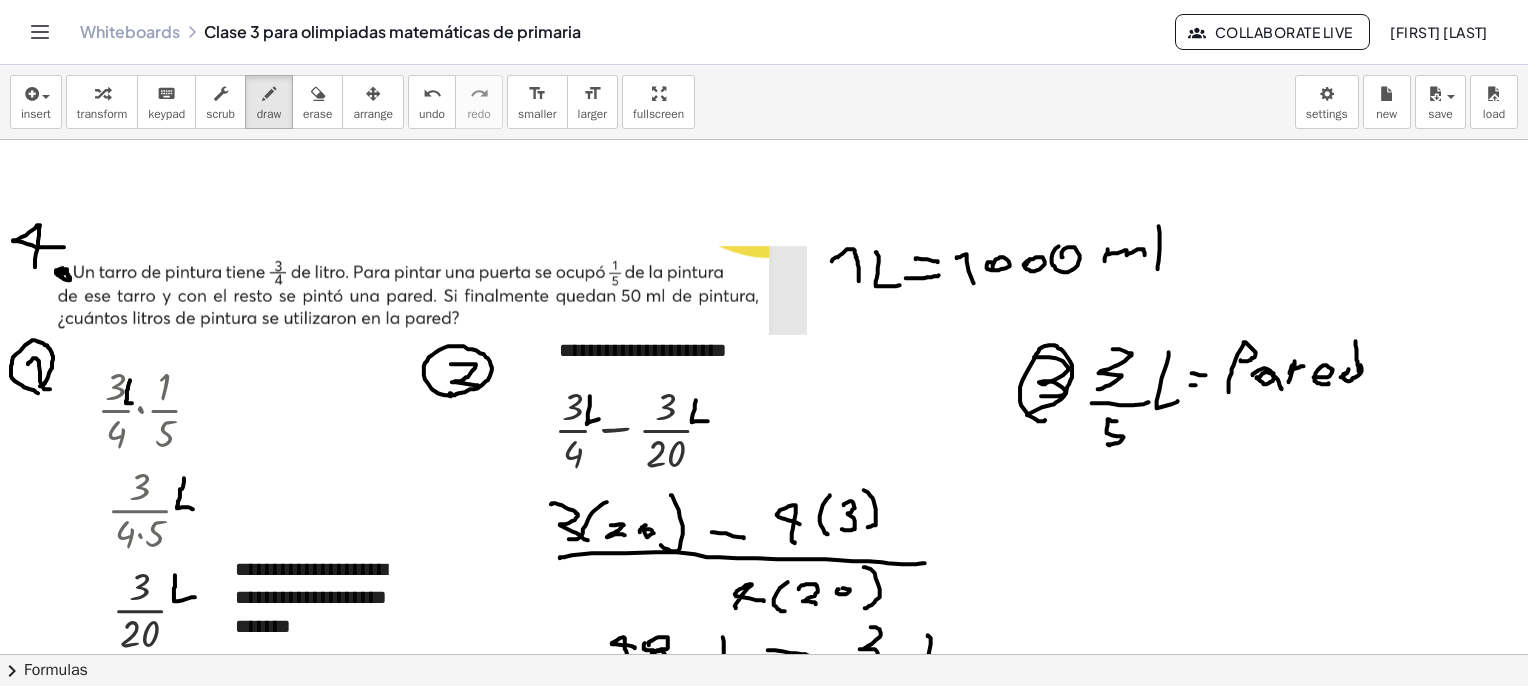 drag, startPoint x: 1342, startPoint y: 377, endPoint x: 1358, endPoint y: 363, distance: 21.260292 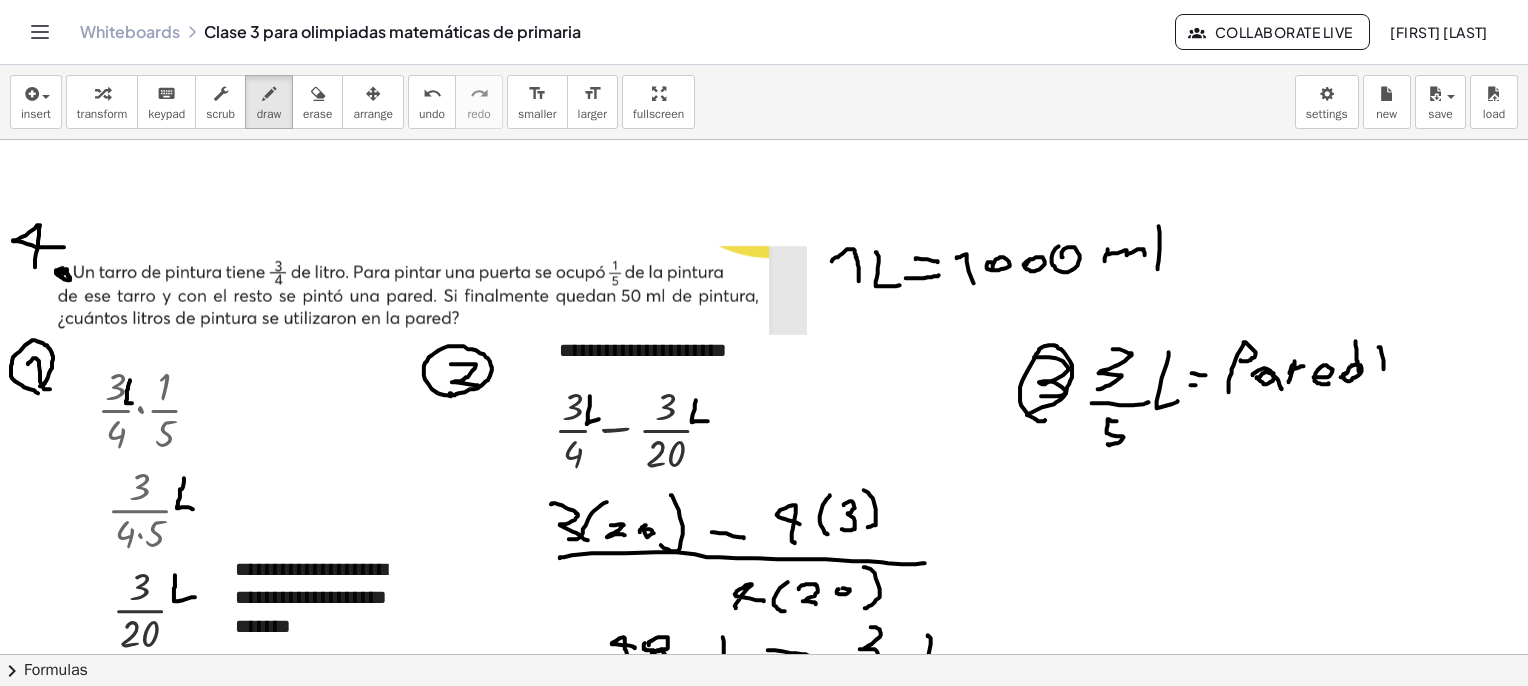 drag, startPoint x: 1379, startPoint y: 347, endPoint x: 1385, endPoint y: 376, distance: 29.614185 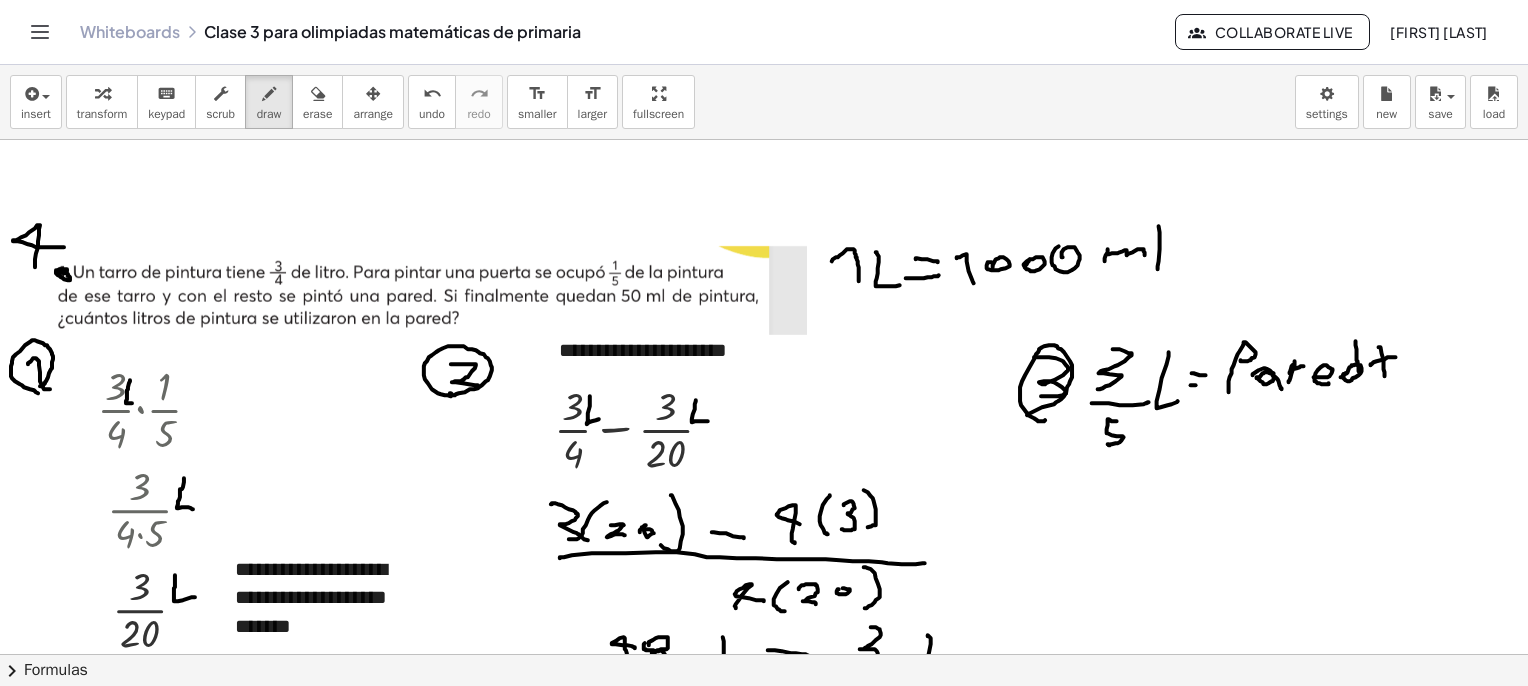 drag, startPoint x: 1385, startPoint y: 359, endPoint x: 1396, endPoint y: 357, distance: 11.18034 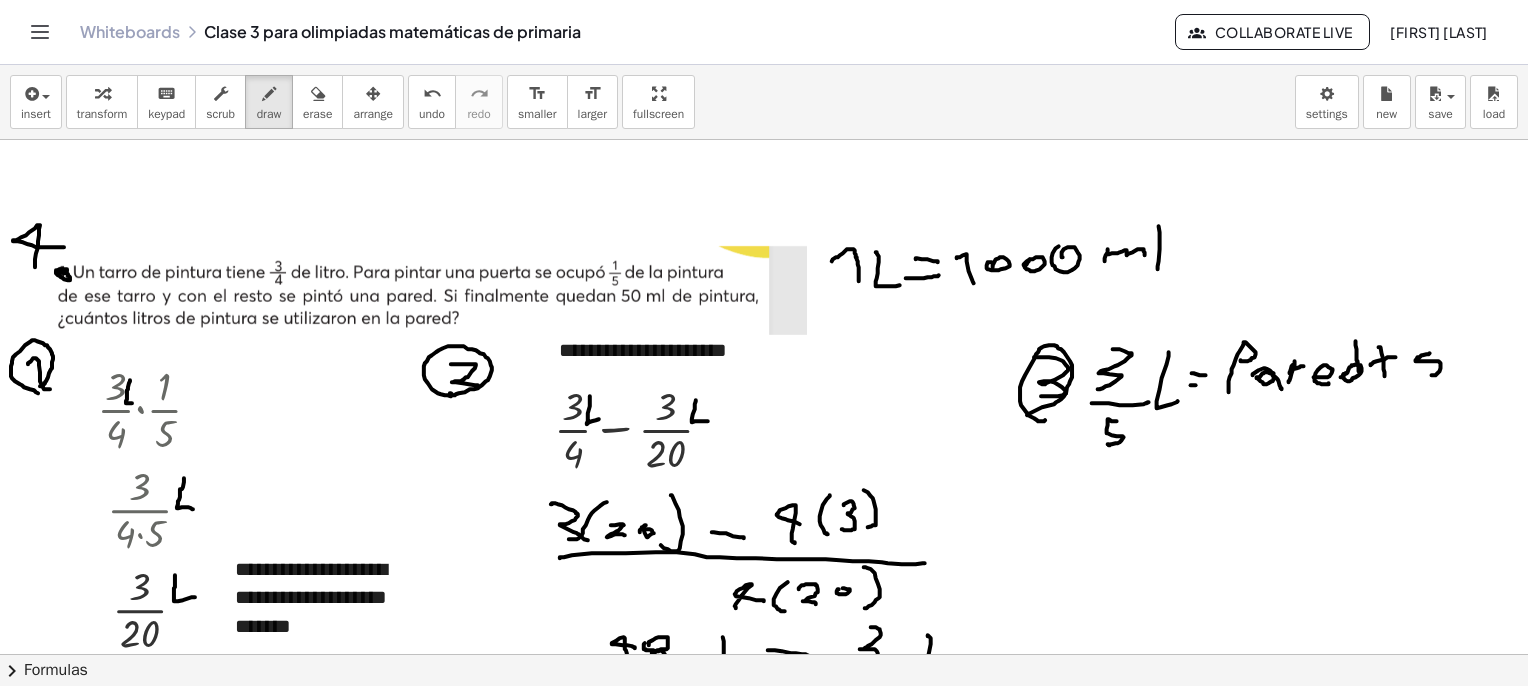 drag, startPoint x: 1430, startPoint y: 353, endPoint x: 1443, endPoint y: 381, distance: 30.870699 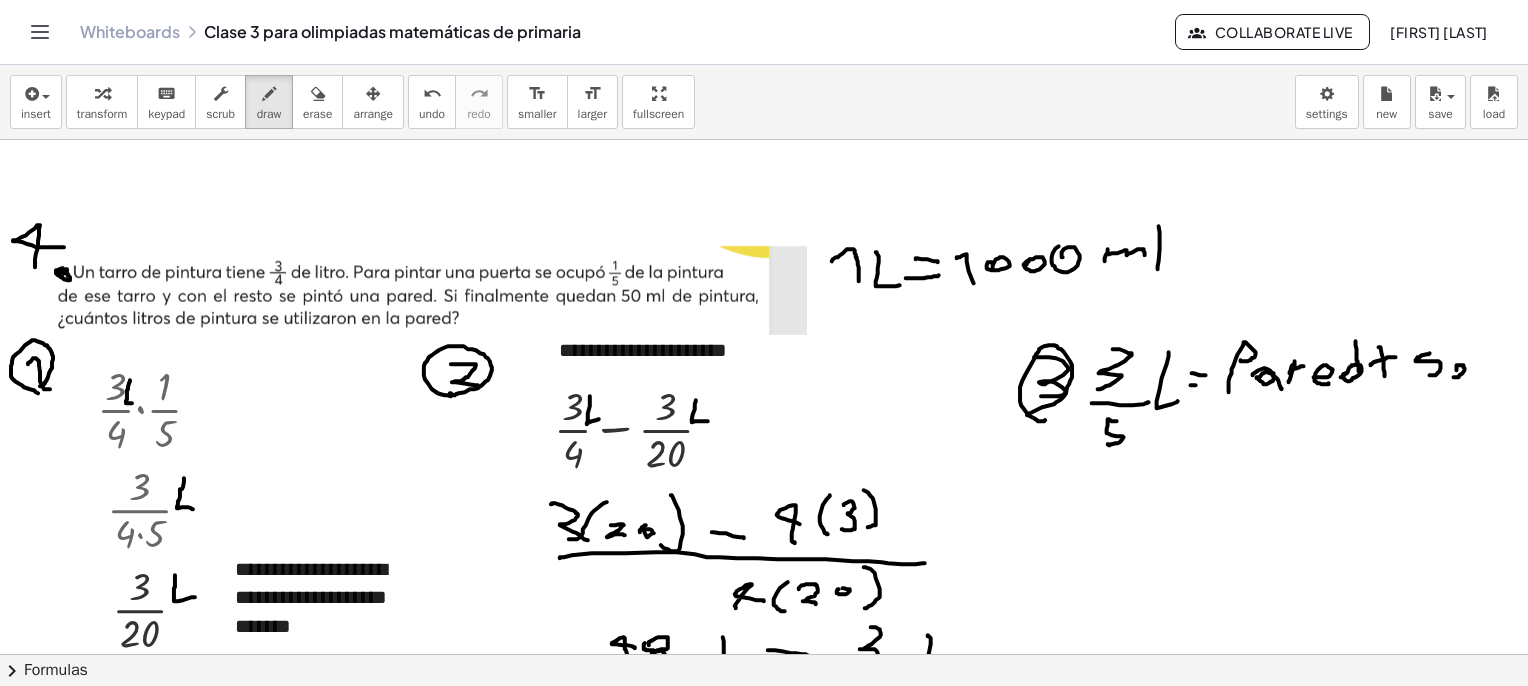click at bounding box center (787, 1265) 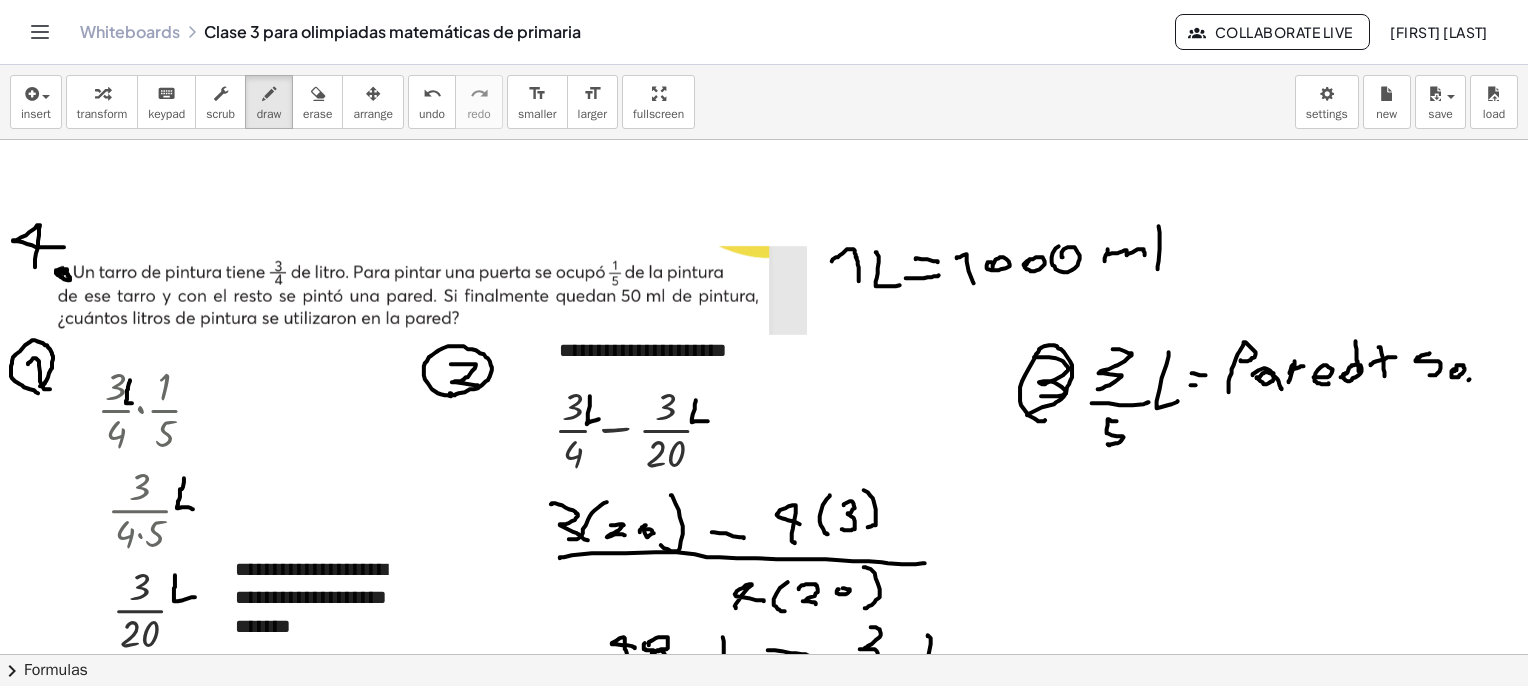 click at bounding box center [787, 1265] 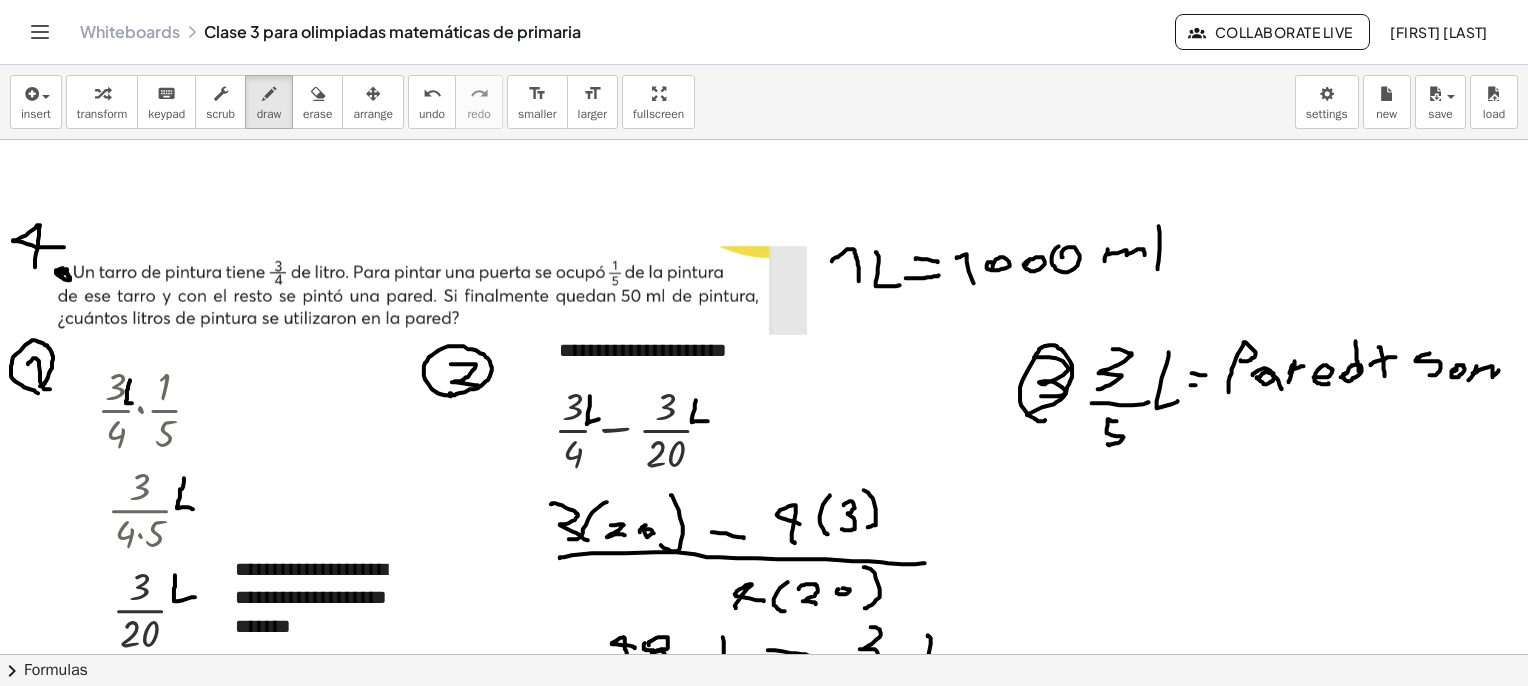 drag, startPoint x: 1473, startPoint y: 373, endPoint x: 1497, endPoint y: 380, distance: 25 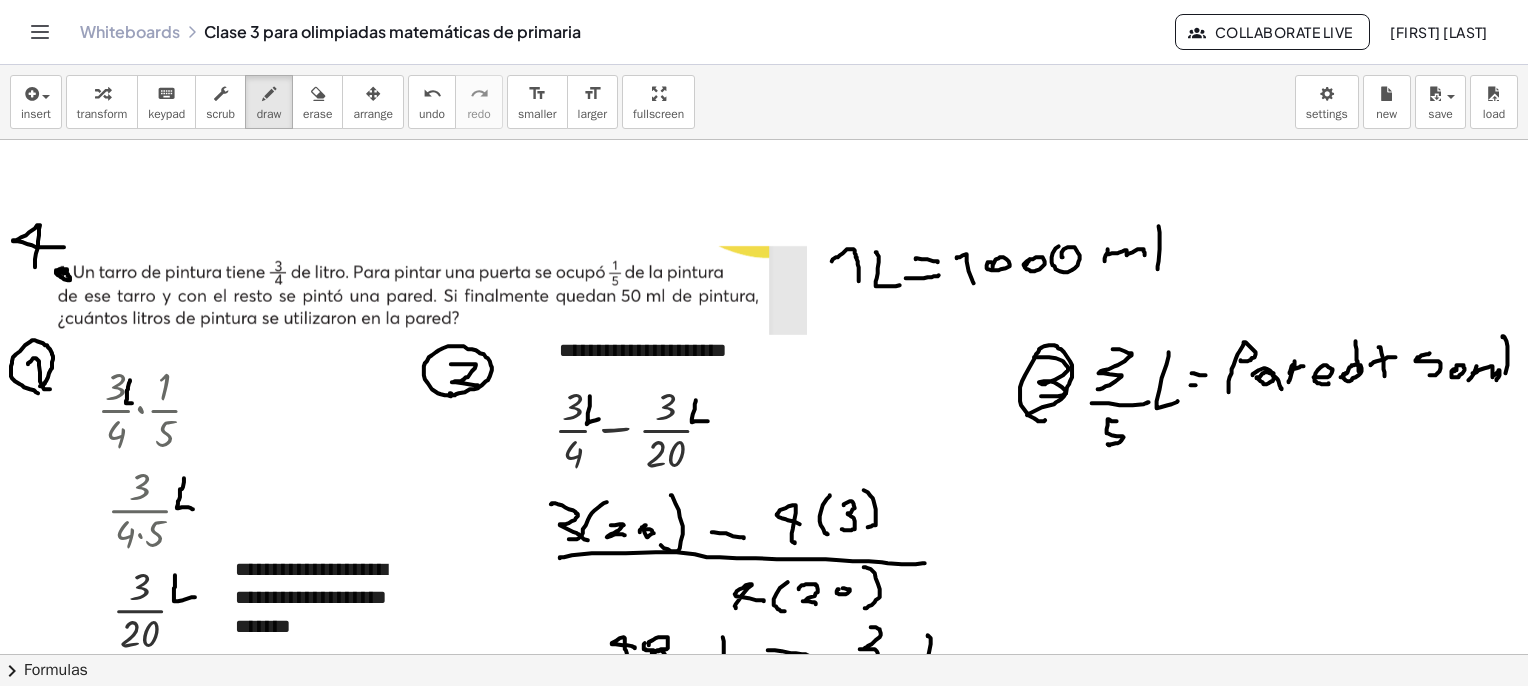 drag, startPoint x: 1508, startPoint y: 356, endPoint x: 1506, endPoint y: 388, distance: 32.06244 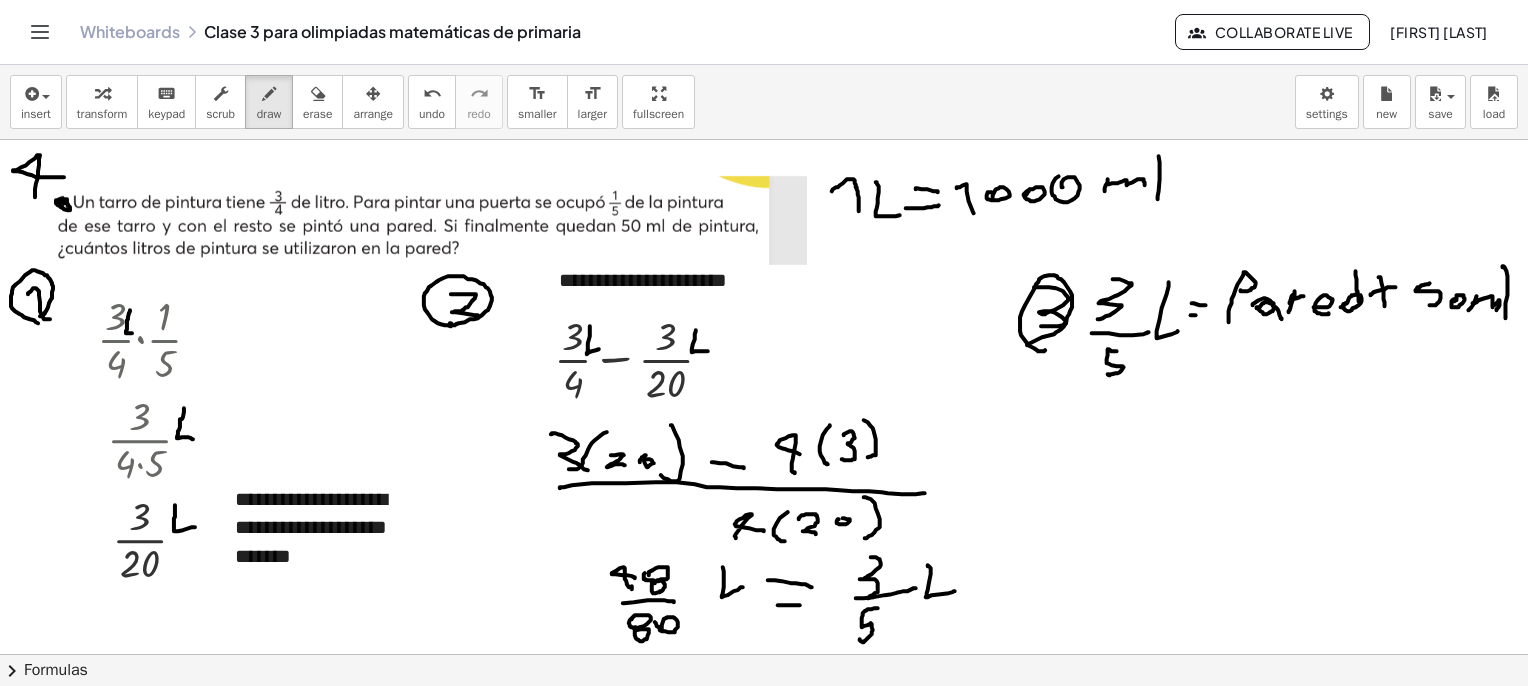 scroll, scrollTop: 2662, scrollLeft: 0, axis: vertical 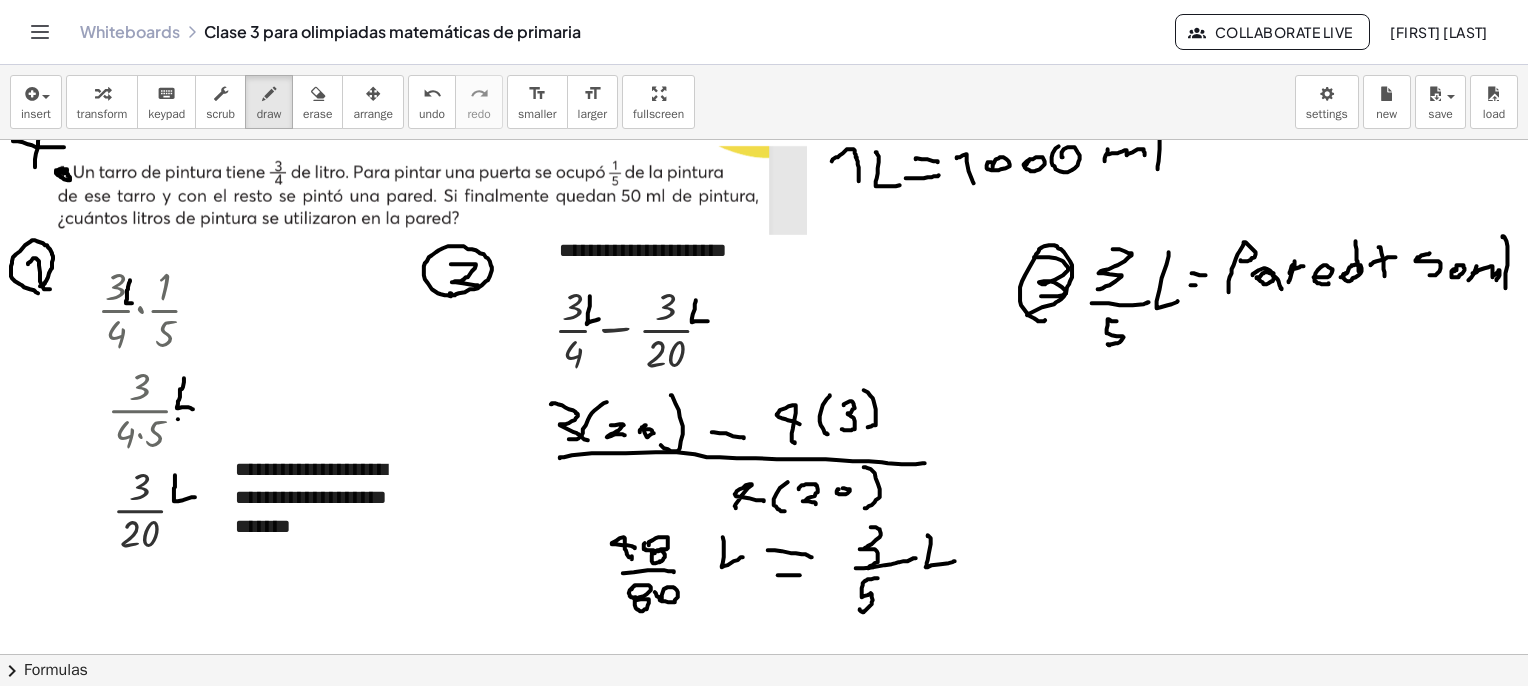 drag, startPoint x: 178, startPoint y: 419, endPoint x: 224, endPoint y: 421, distance: 46.043457 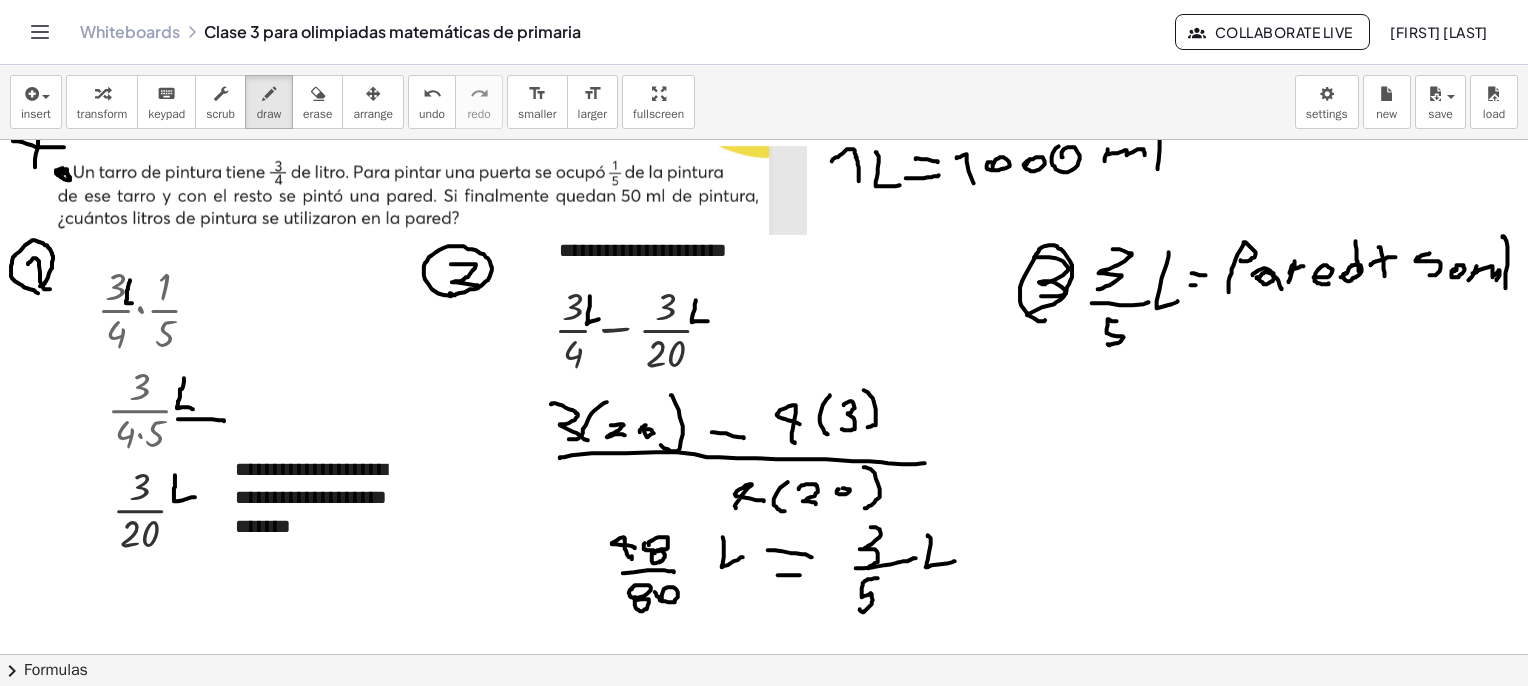 drag, startPoint x: 204, startPoint y: 513, endPoint x: 275, endPoint y: 517, distance: 71.11259 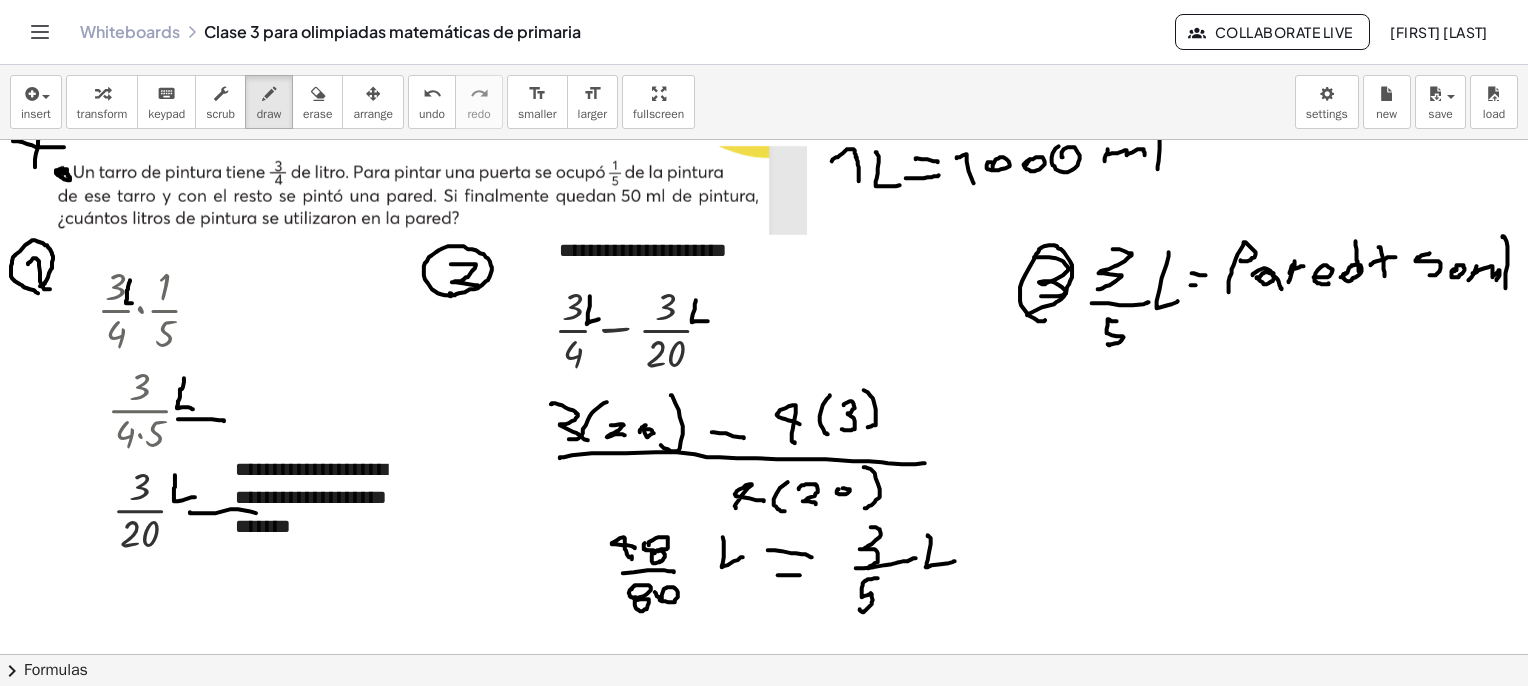 drag, startPoint x: 712, startPoint y: 341, endPoint x: 779, endPoint y: 425, distance: 107.44766 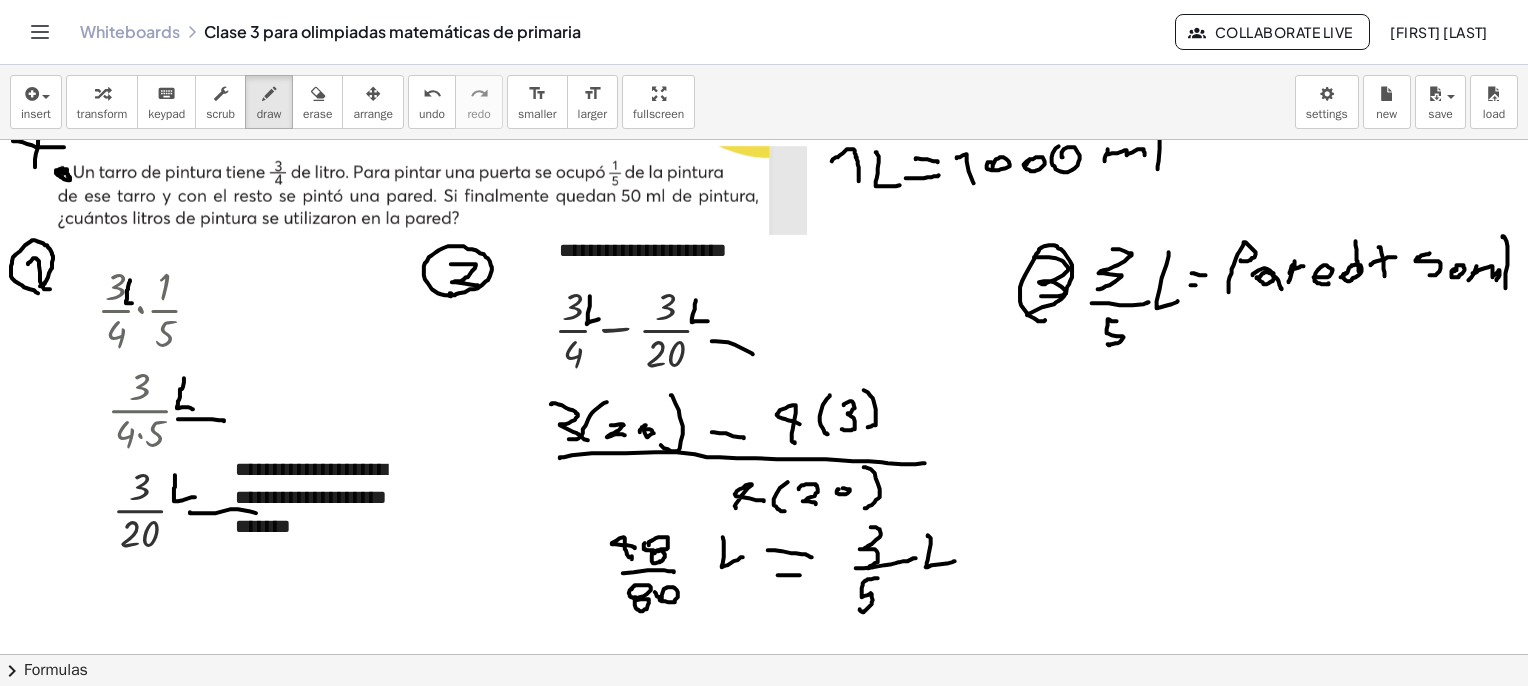 drag, startPoint x: 1053, startPoint y: 598, endPoint x: 1029, endPoint y: 568, distance: 38.418747 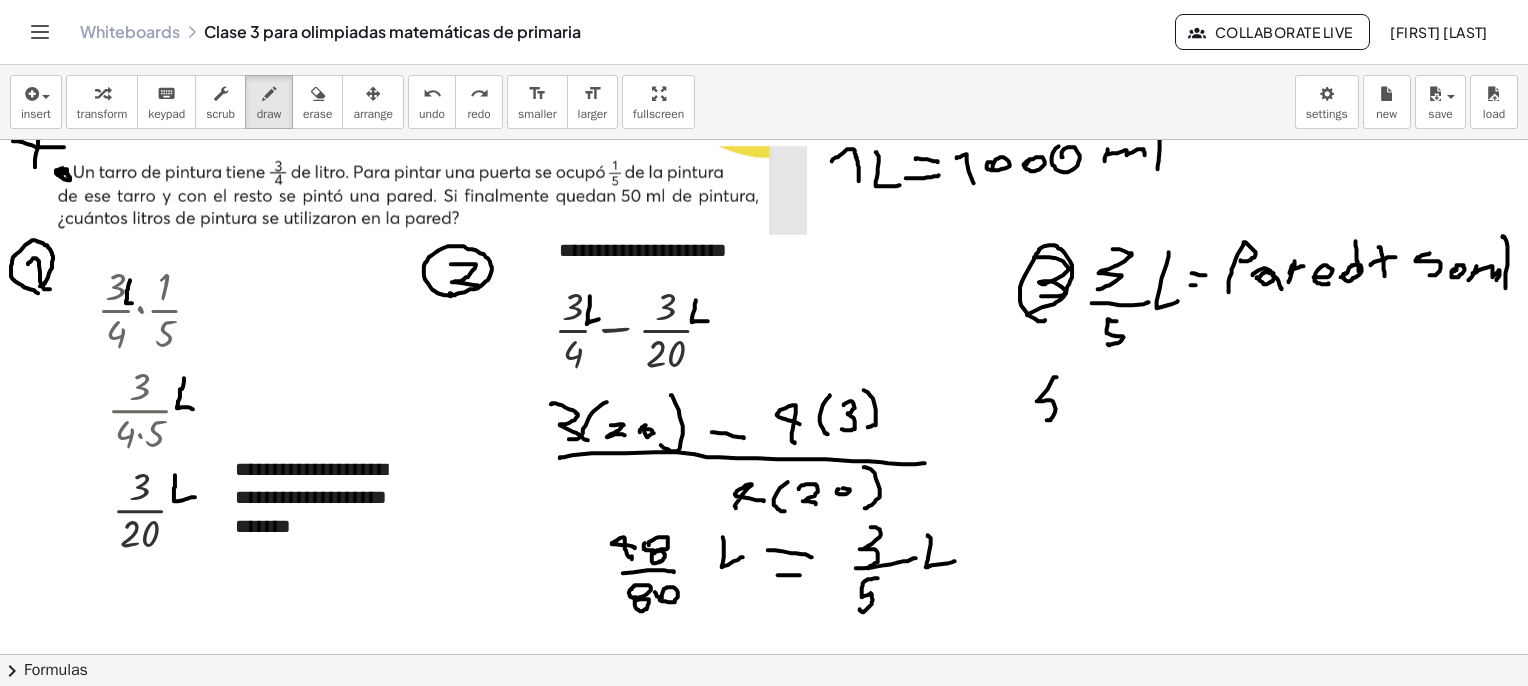 drag, startPoint x: 1057, startPoint y: 377, endPoint x: 1045, endPoint y: 409, distance: 34.176014 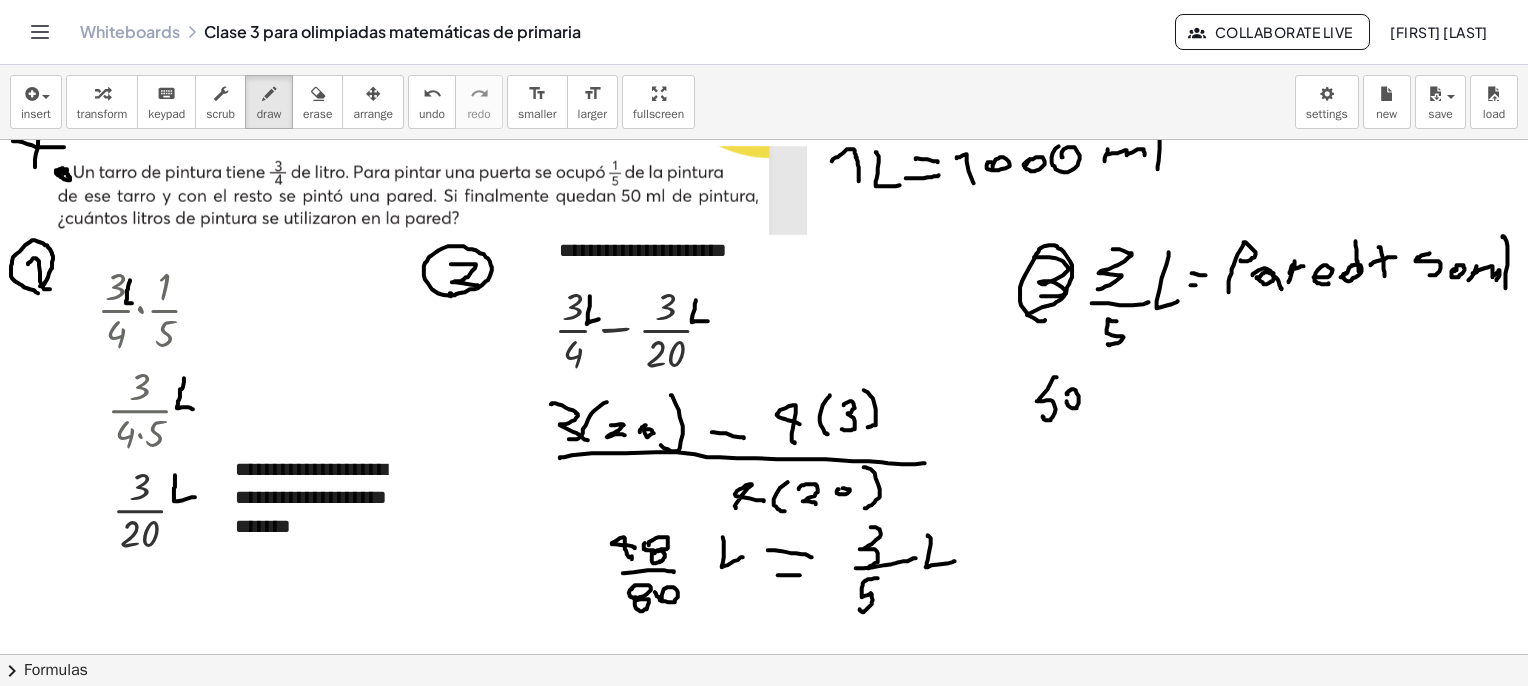 click at bounding box center (787, 1165) 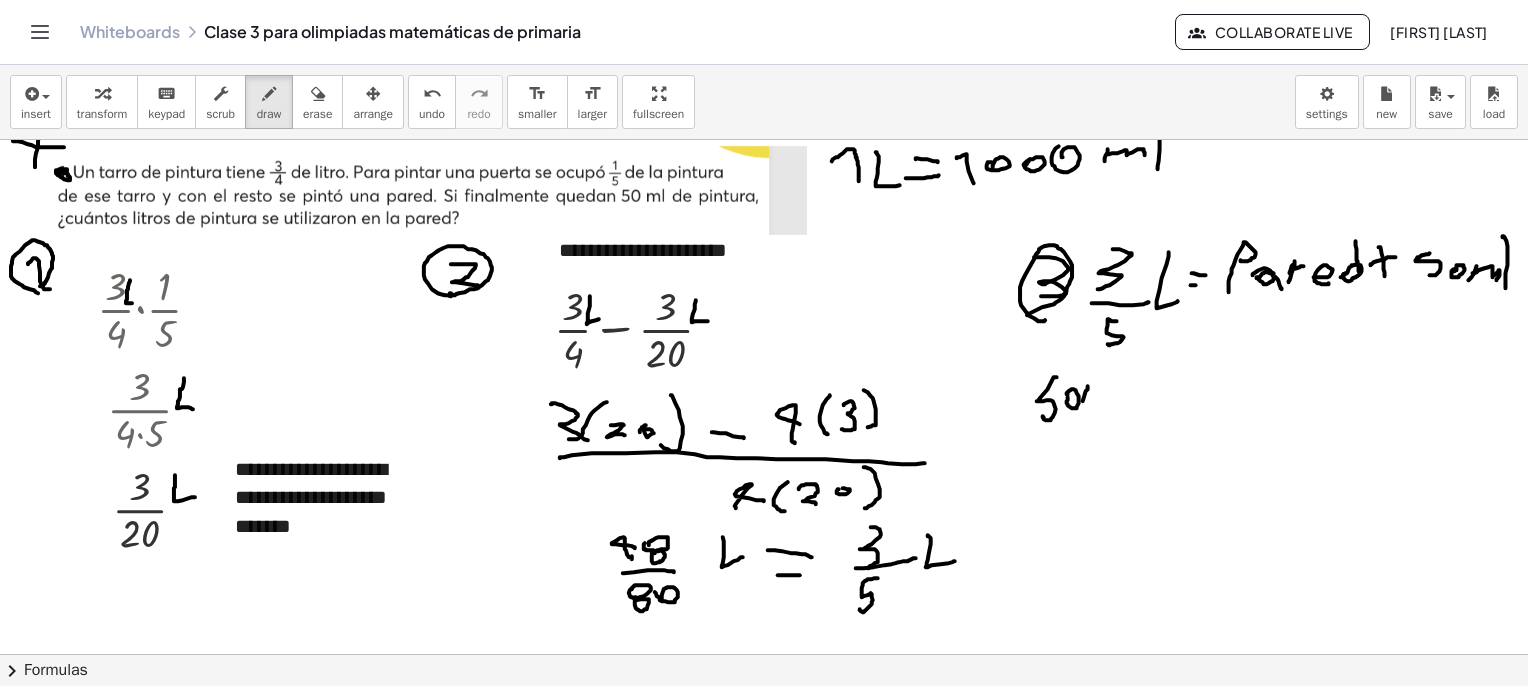 click at bounding box center [787, 1165] 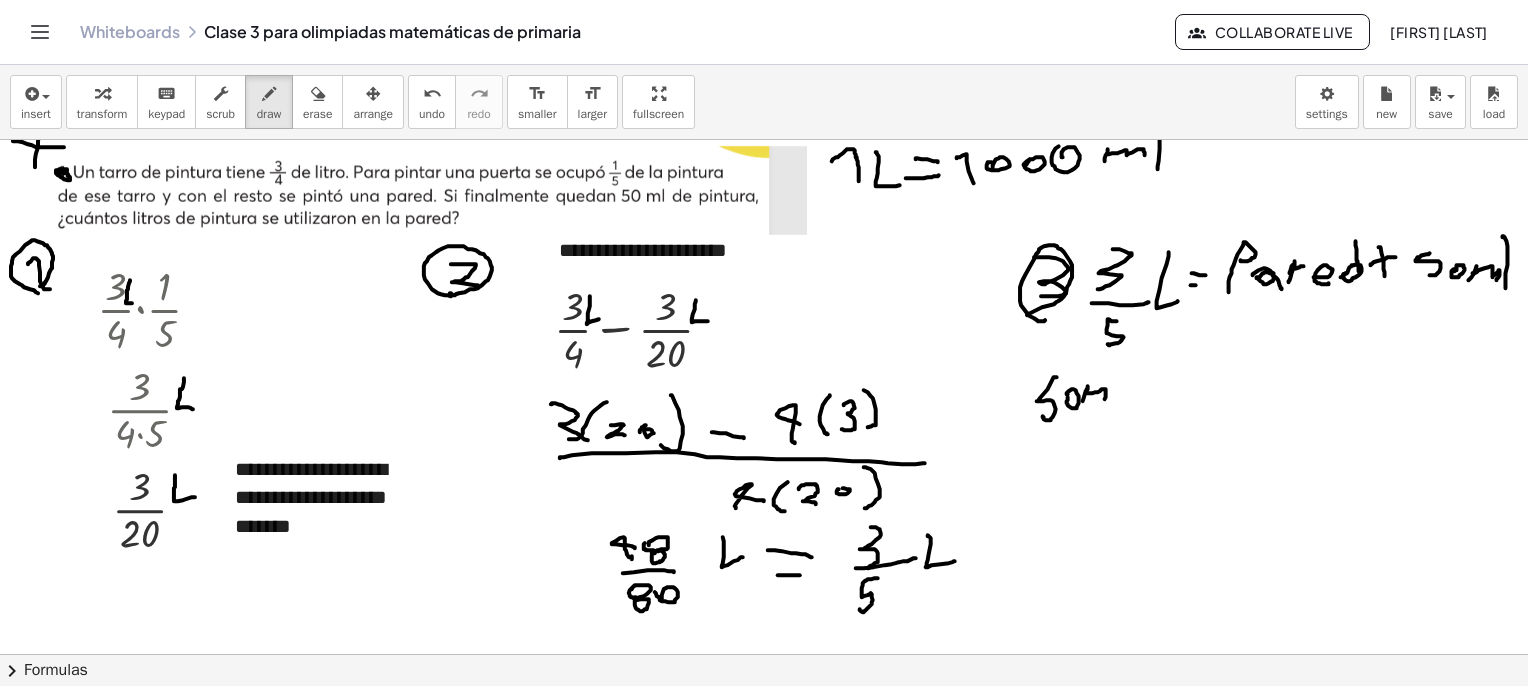 drag, startPoint x: 1087, startPoint y: 393, endPoint x: 1116, endPoint y: 401, distance: 30.083218 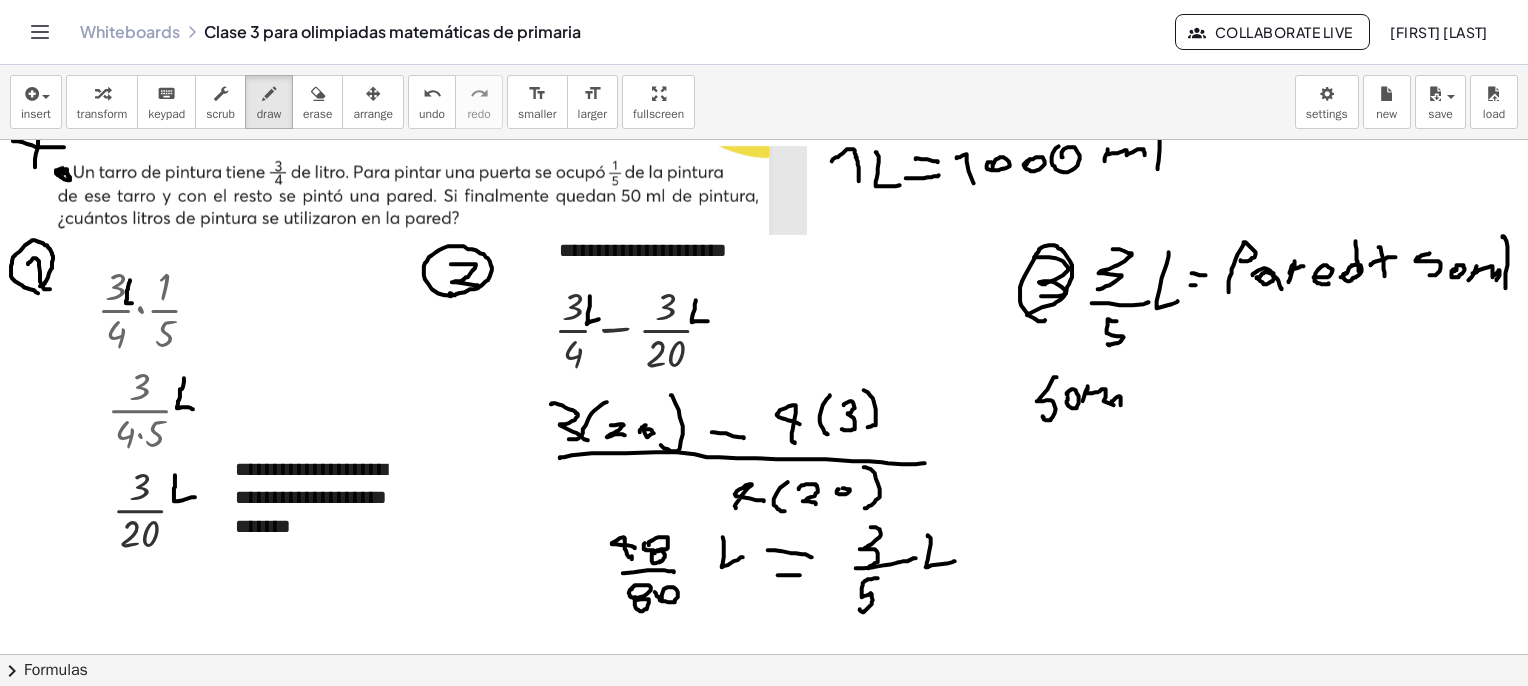 drag, startPoint x: 1112, startPoint y: 401, endPoint x: 1121, endPoint y: 408, distance: 11.401754 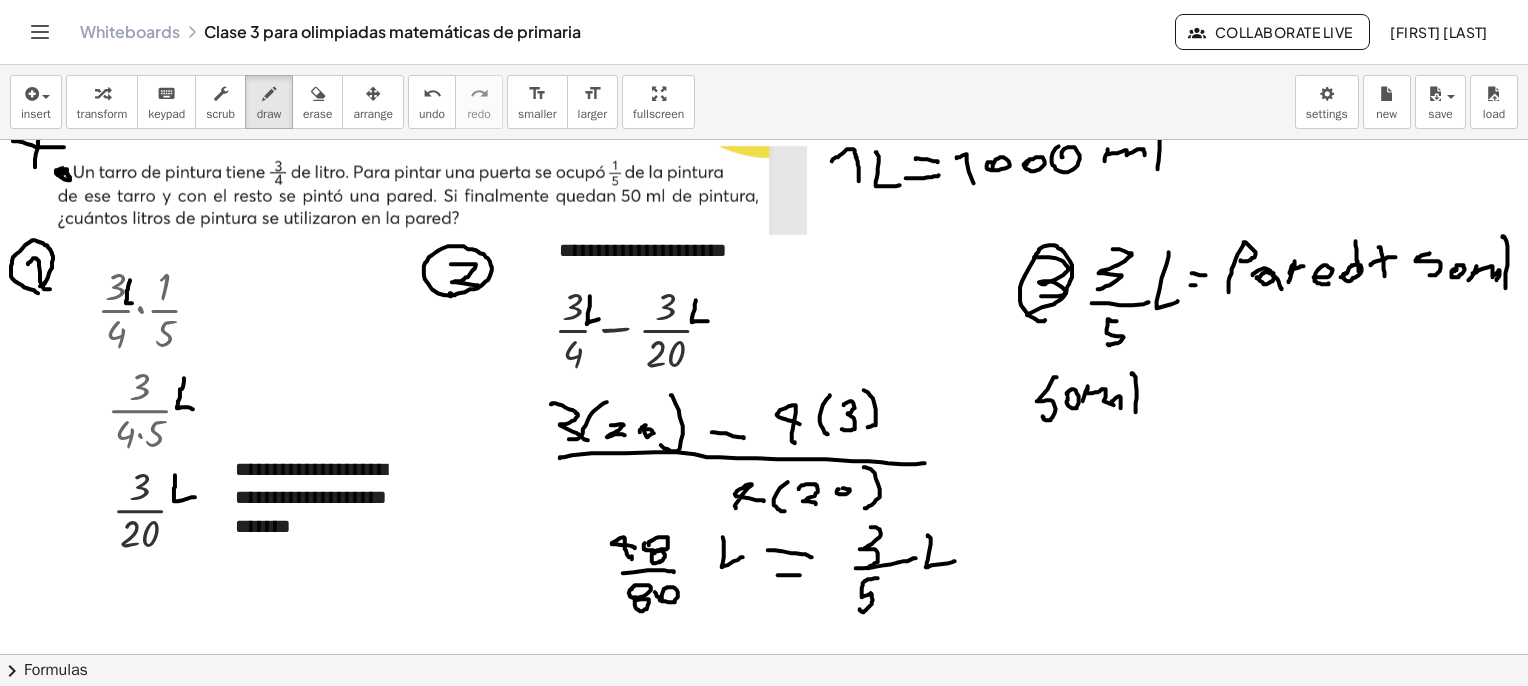 drag, startPoint x: 1132, startPoint y: 373, endPoint x: 1136, endPoint y: 412, distance: 39.20459 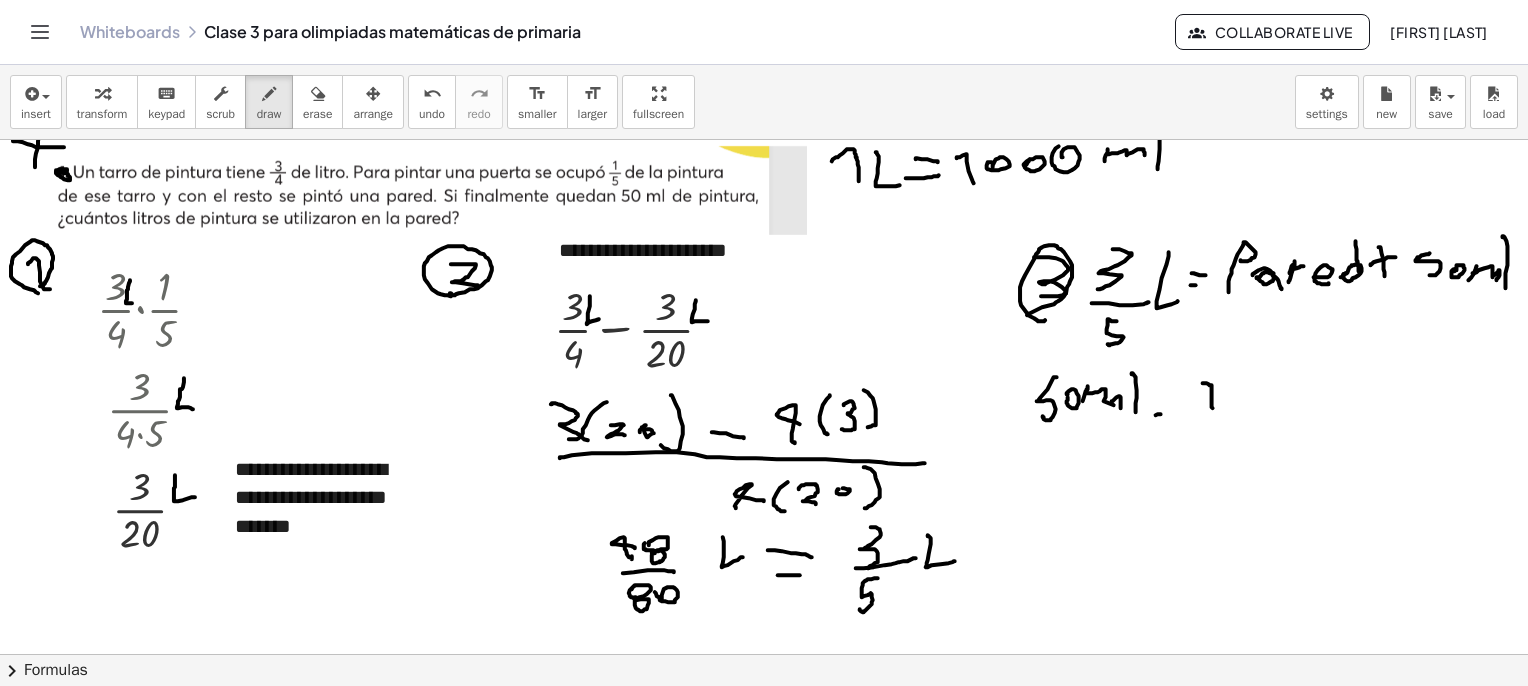 drag, startPoint x: 1213, startPoint y: 408, endPoint x: 1210, endPoint y: 383, distance: 25.179358 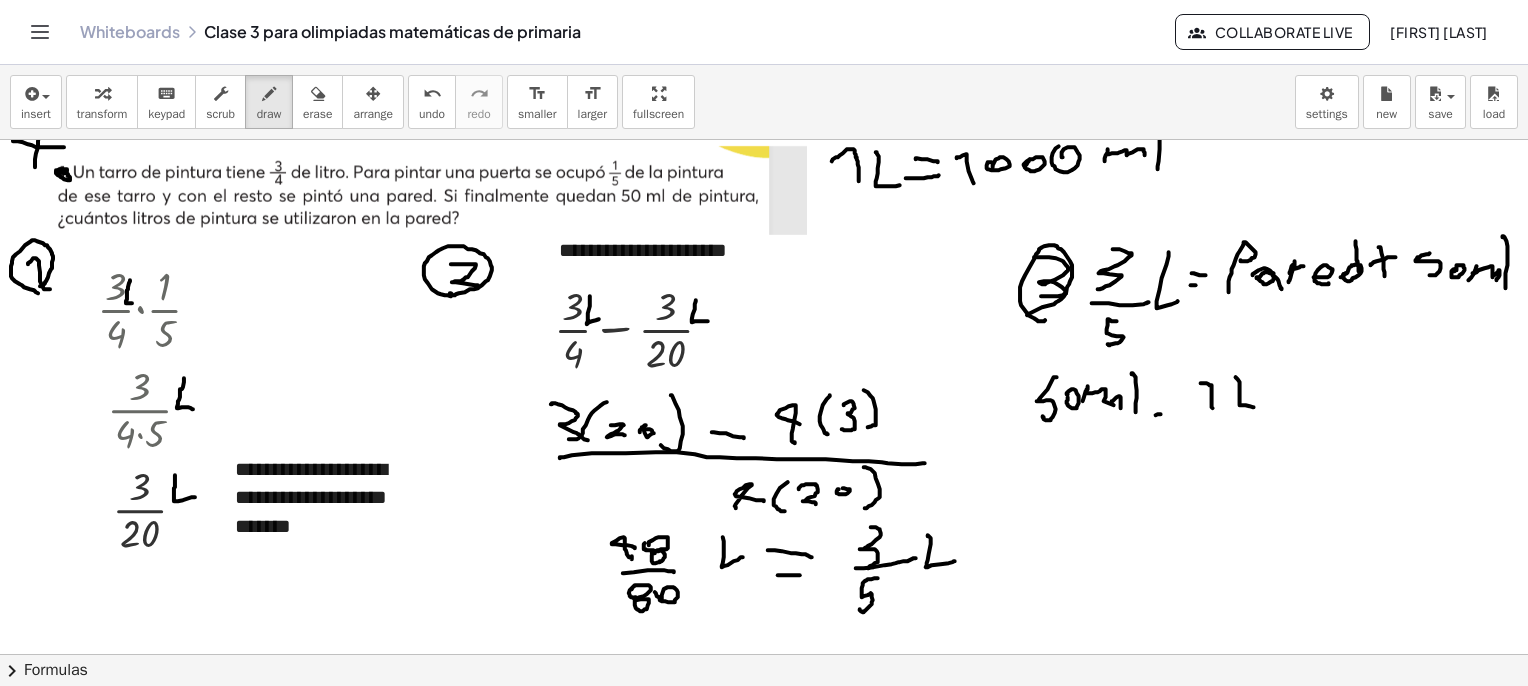 drag, startPoint x: 1236, startPoint y: 377, endPoint x: 1257, endPoint y: 407, distance: 36.619667 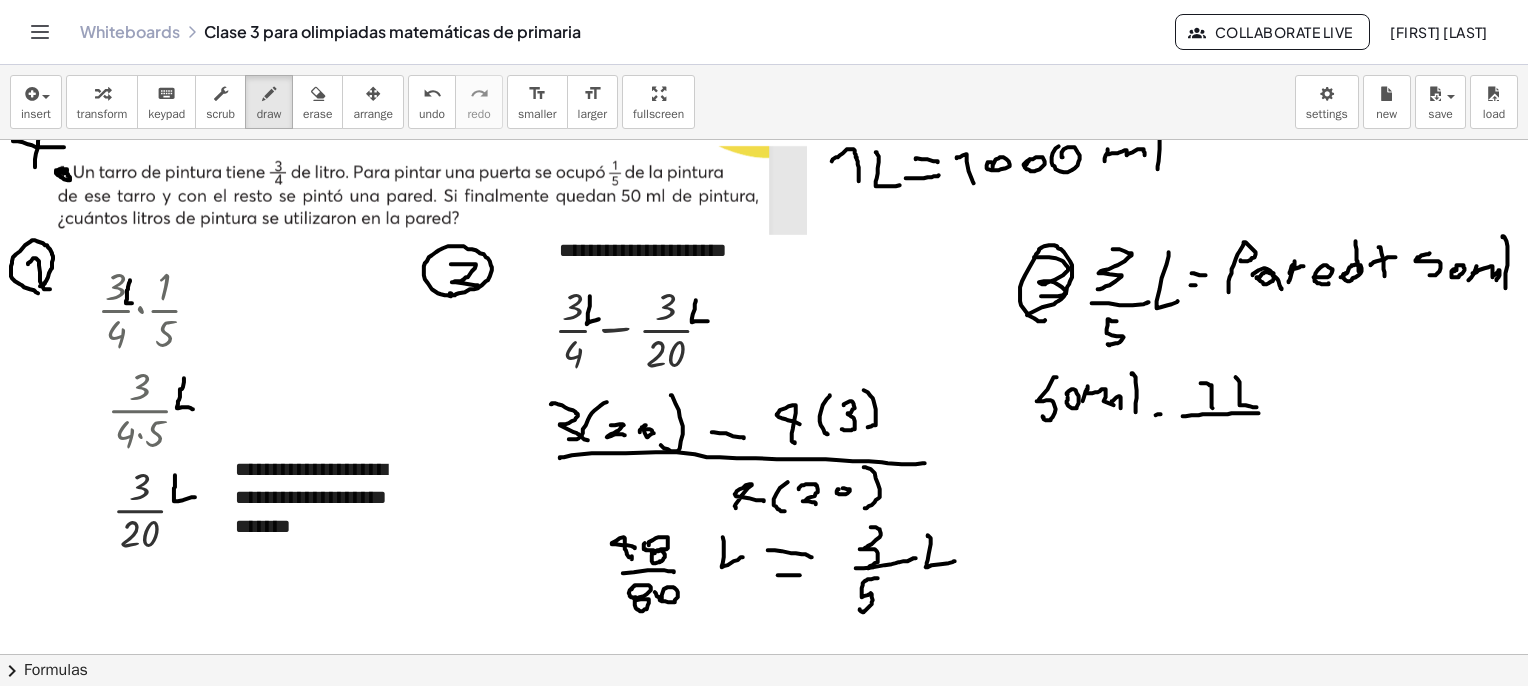 drag, startPoint x: 1183, startPoint y: 416, endPoint x: 1296, endPoint y: 412, distance: 113.07078 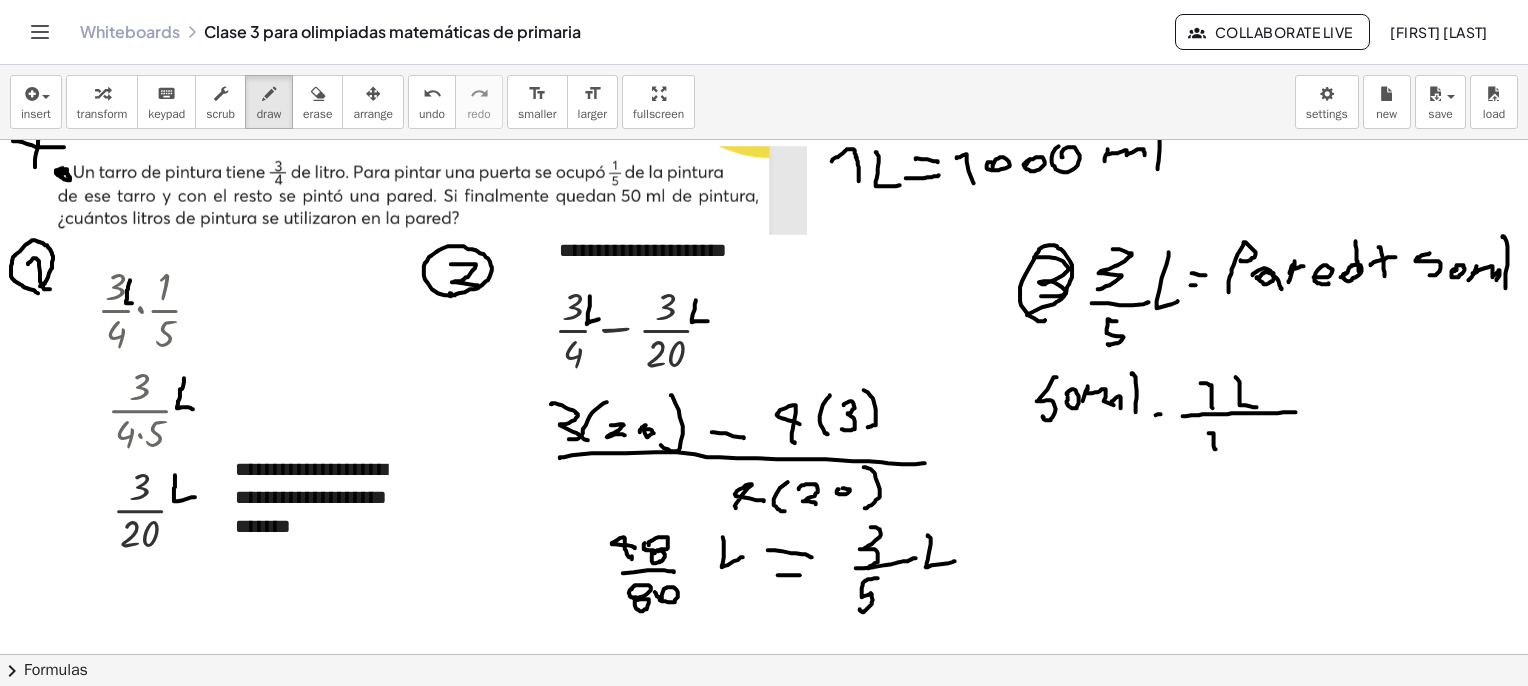 drag, startPoint x: 1216, startPoint y: 449, endPoint x: 1208, endPoint y: 433, distance: 17.888544 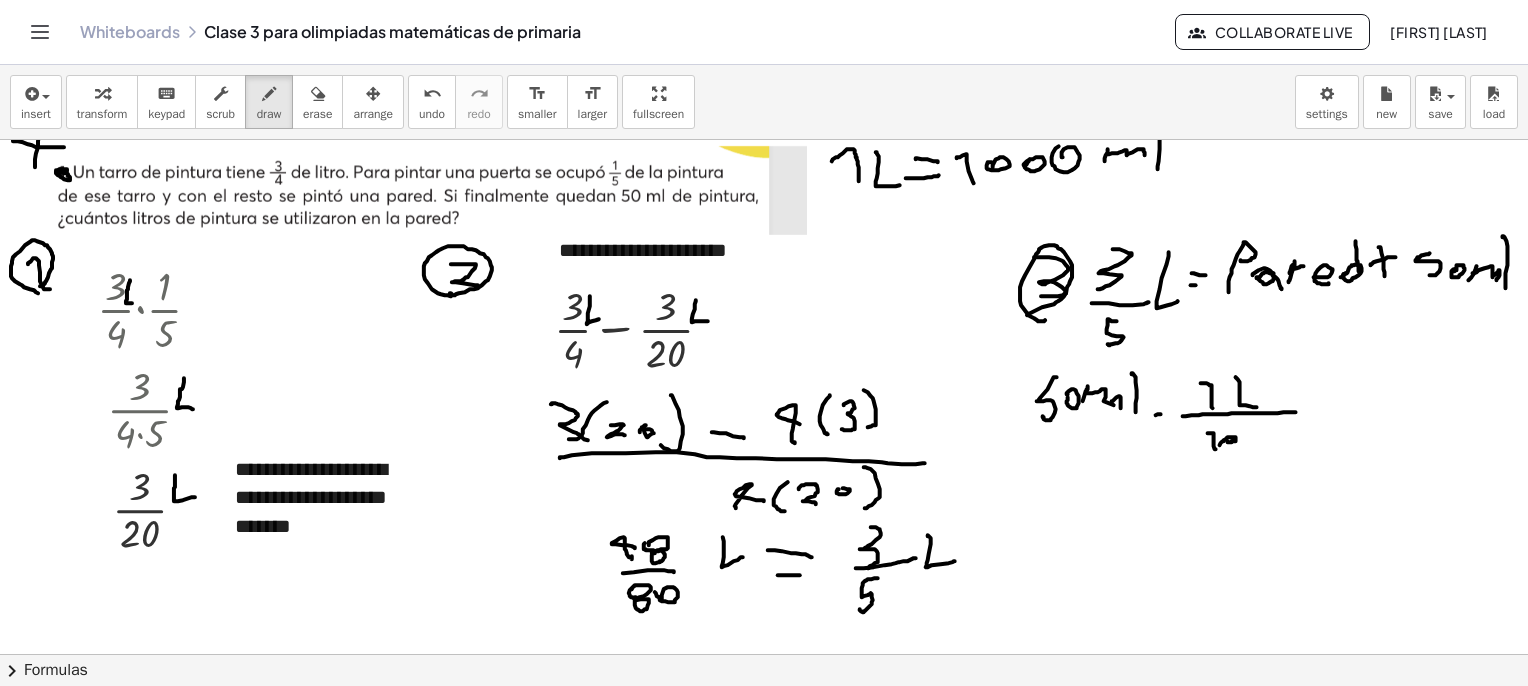 click at bounding box center (787, 1165) 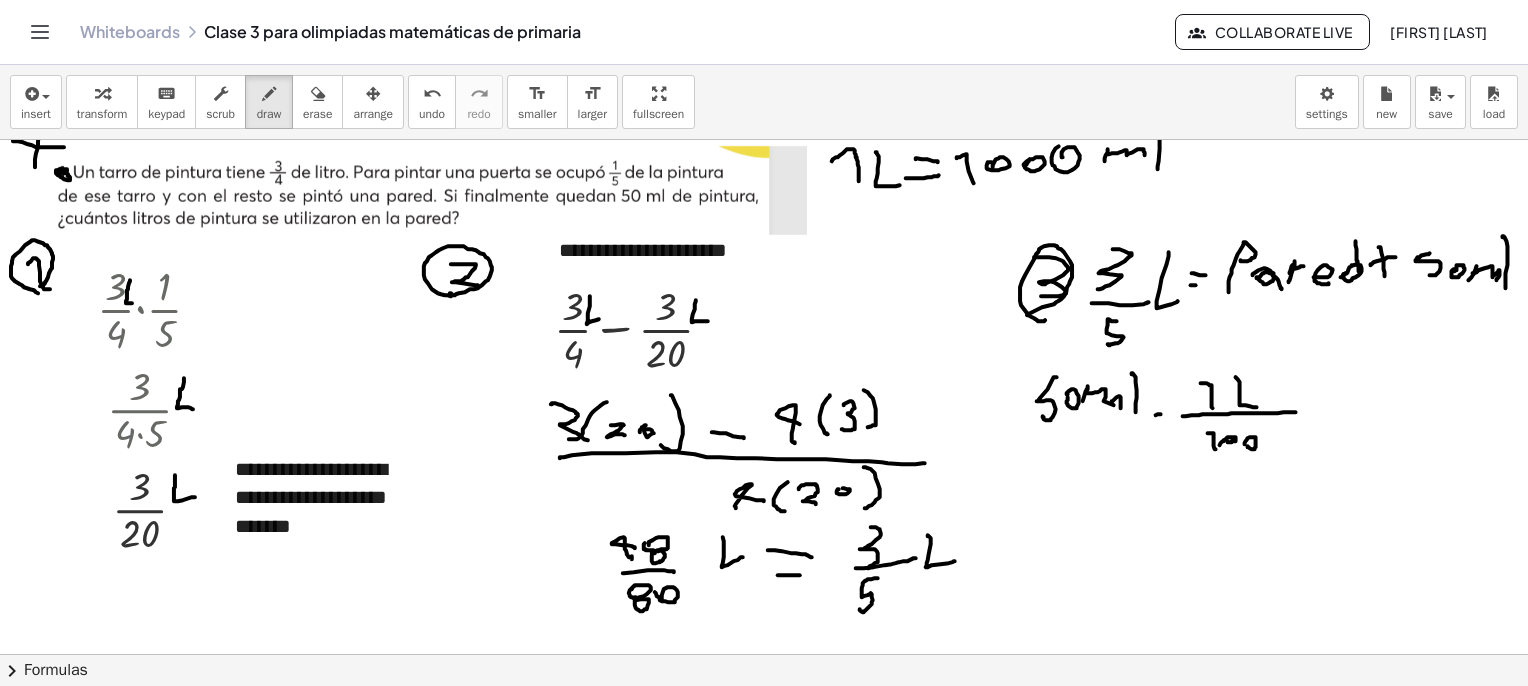 click at bounding box center (787, 1165) 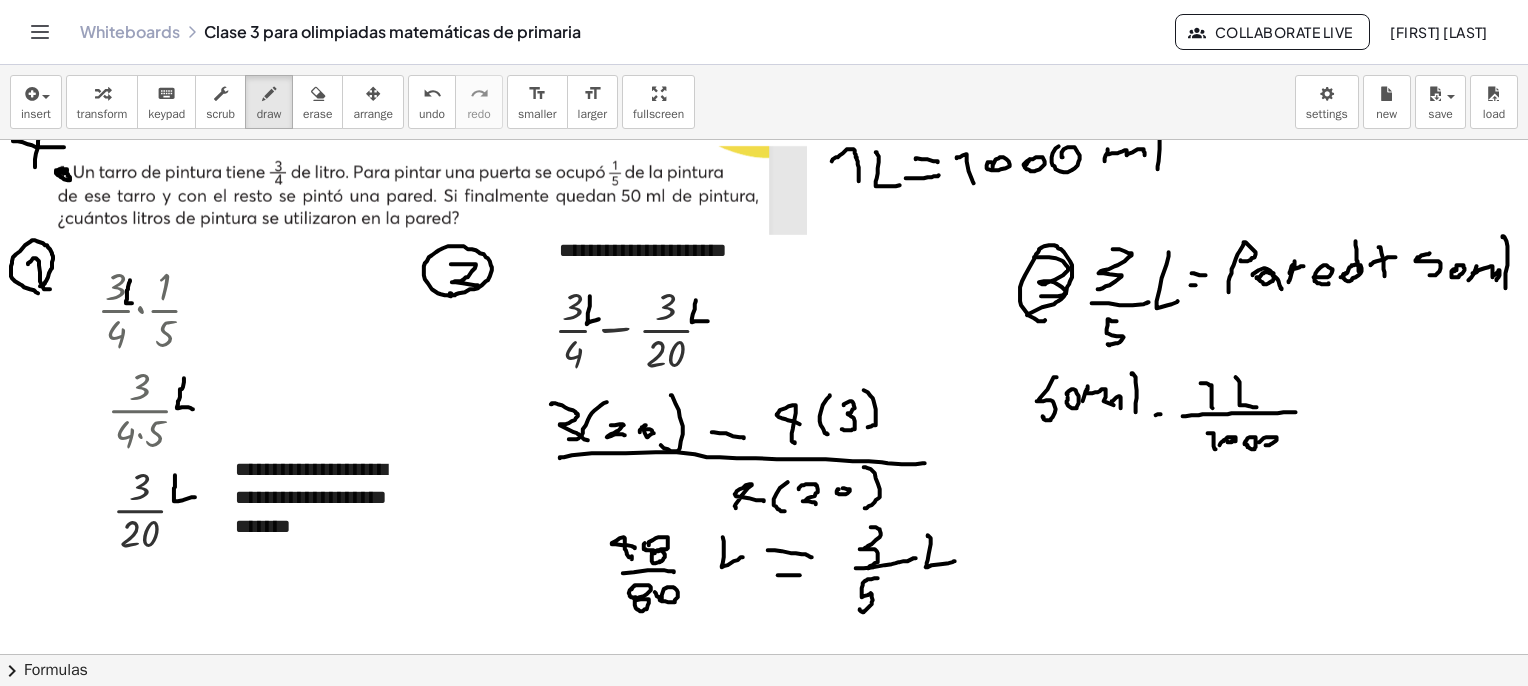 click at bounding box center [787, 1165] 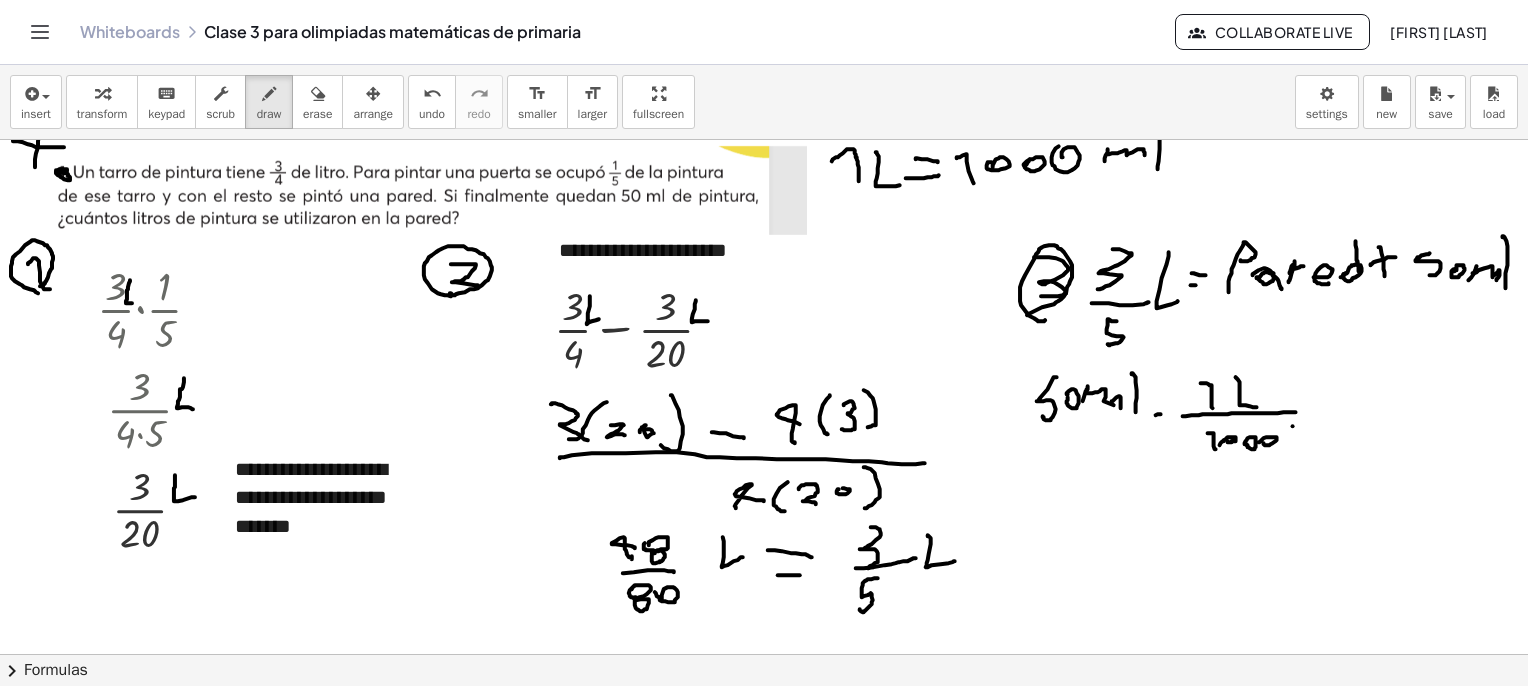 drag, startPoint x: 1293, startPoint y: 426, endPoint x: 1289, endPoint y: 443, distance: 17.464249 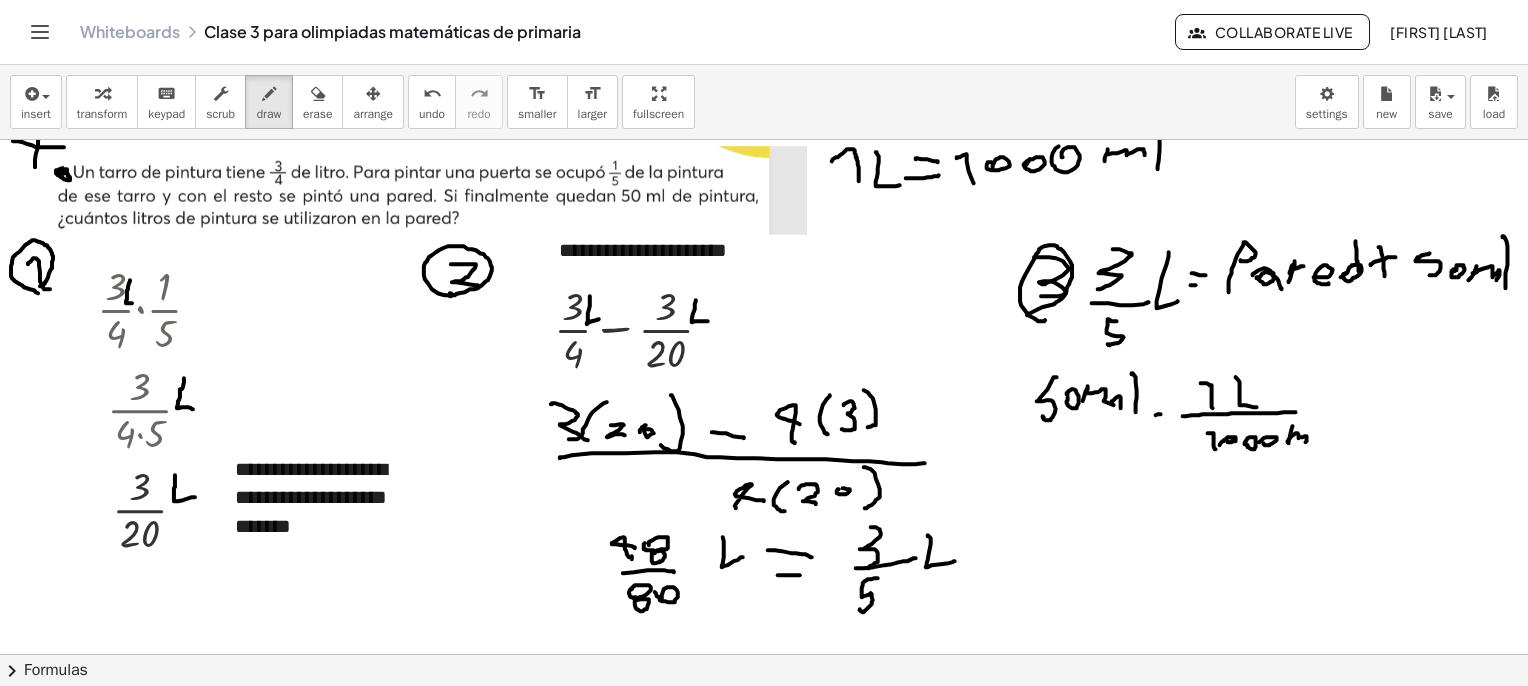 drag 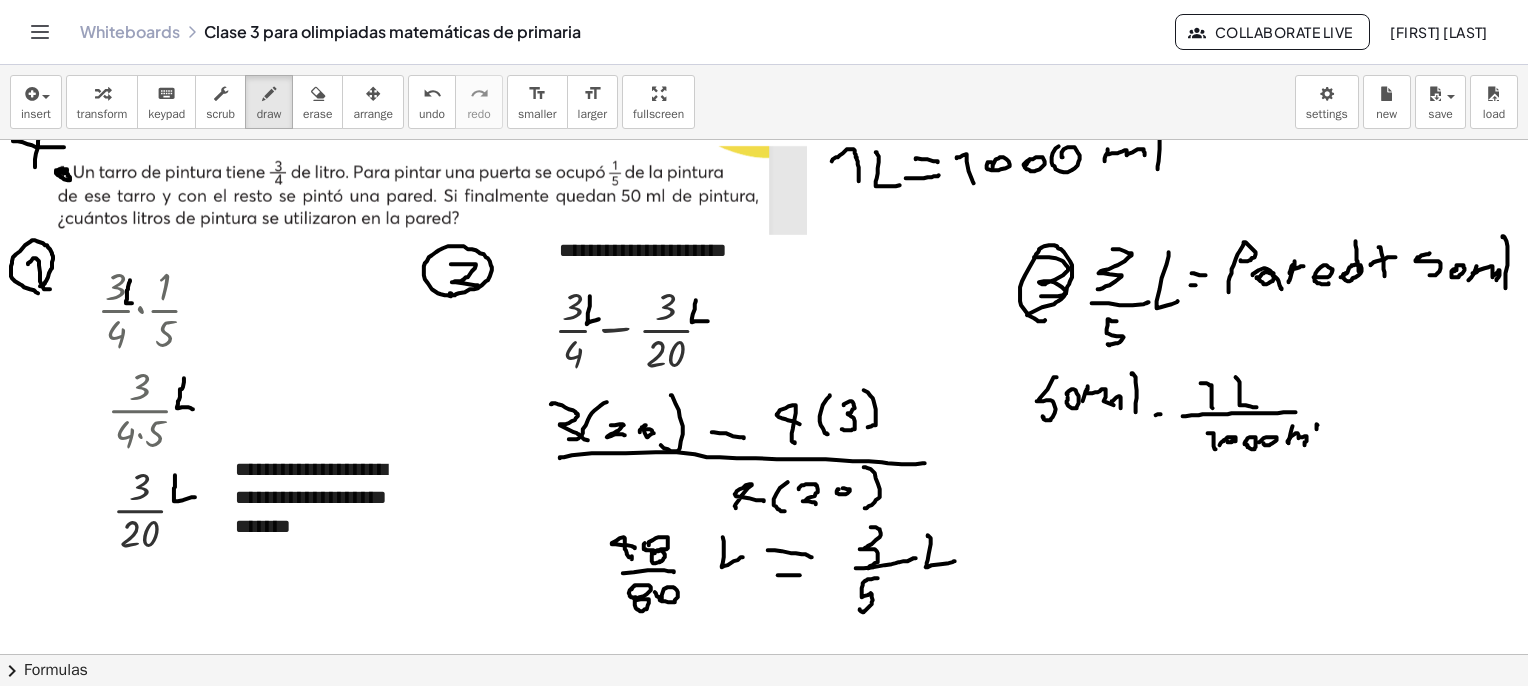 click at bounding box center [787, 1165] 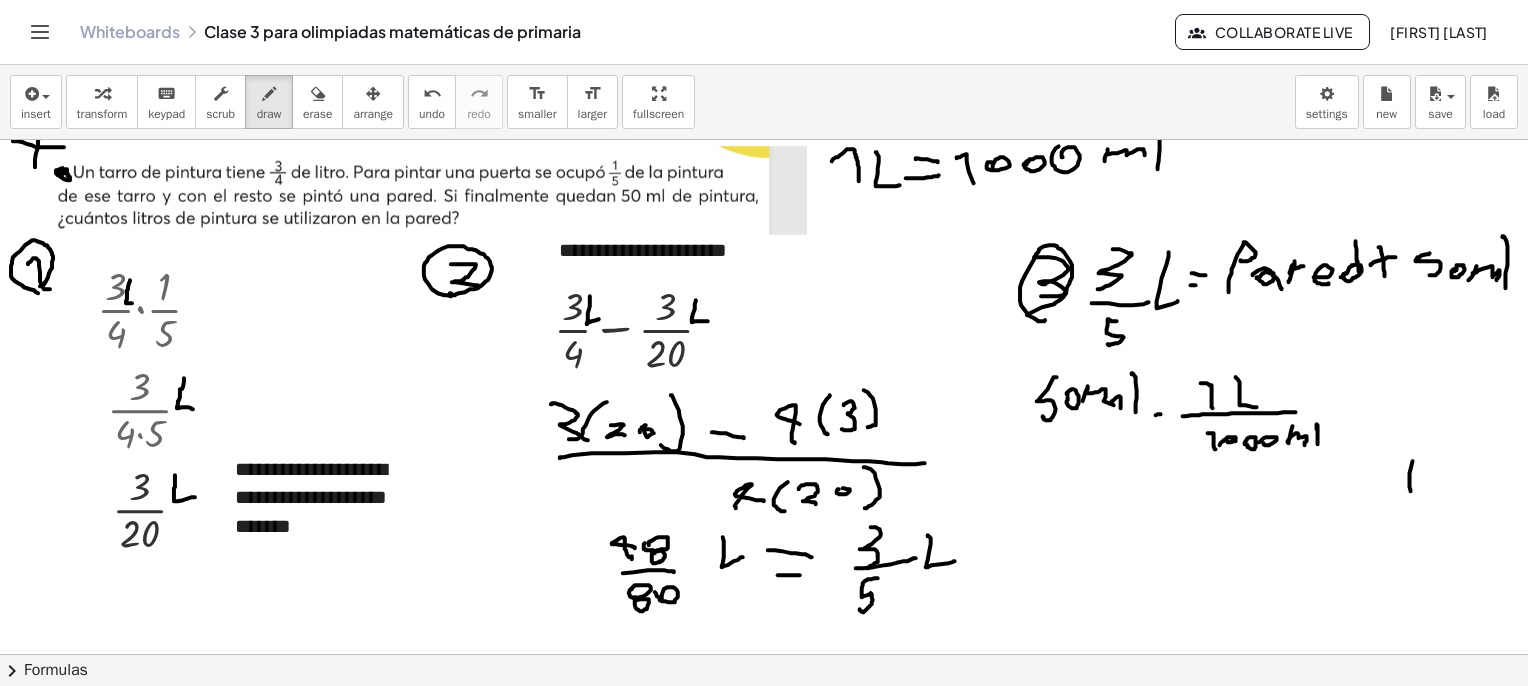 click at bounding box center (787, 1165) 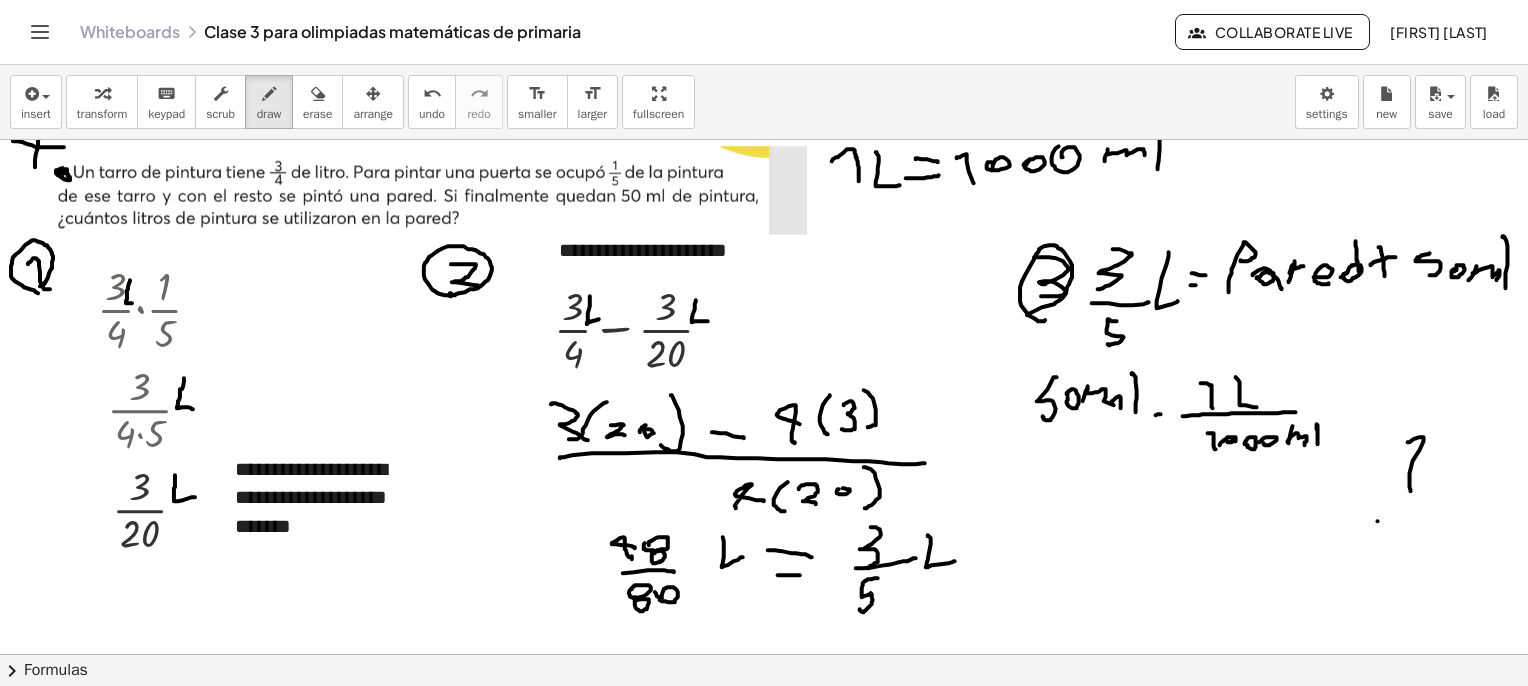 click at bounding box center (787, 1165) 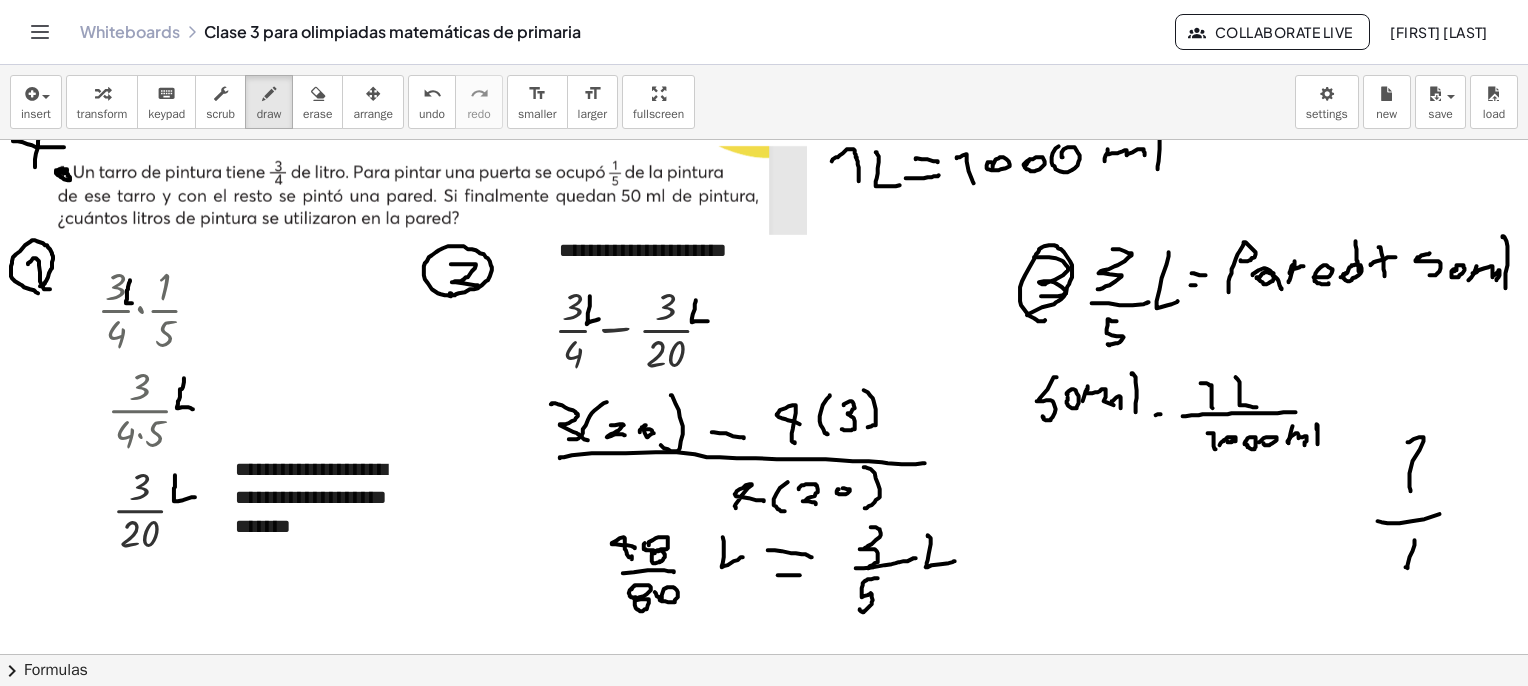 click at bounding box center (787, 1165) 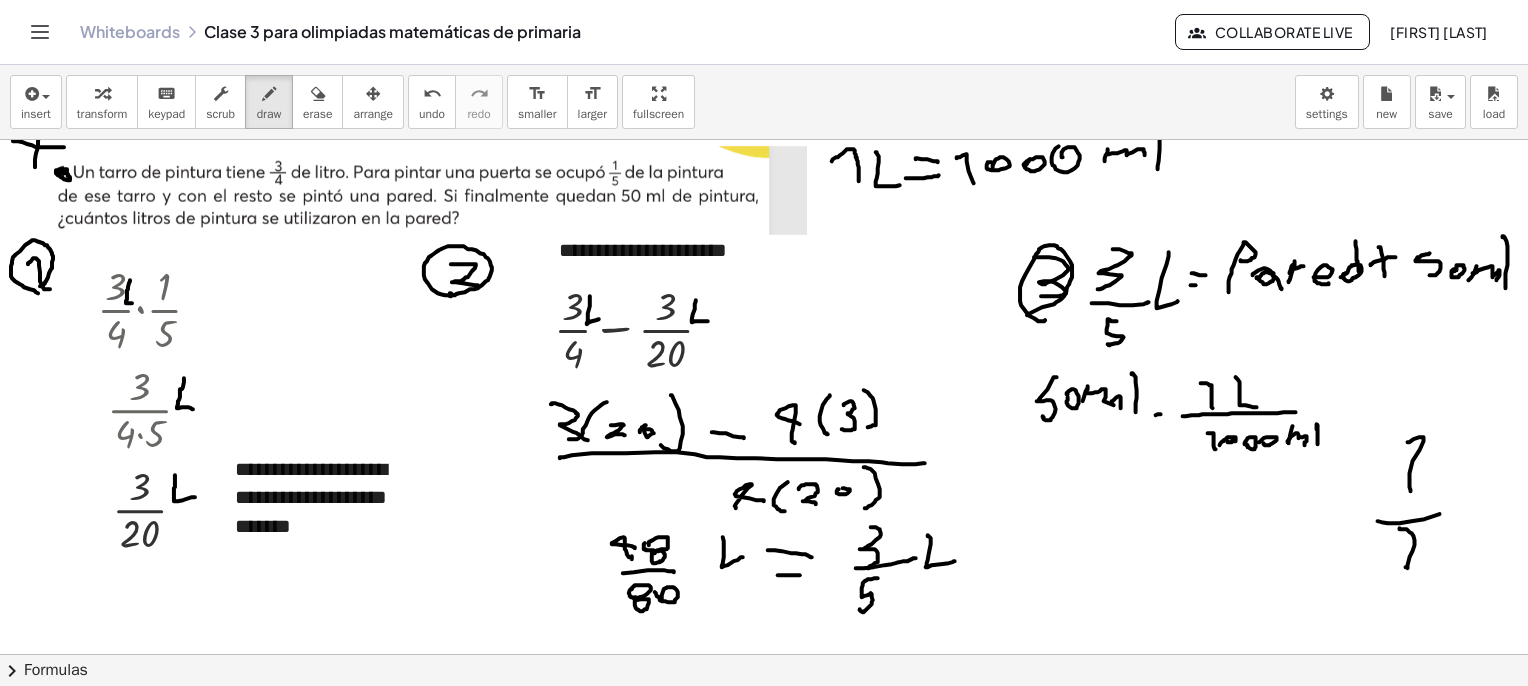 click on "undo undo redo redo" at bounding box center [455, 102] 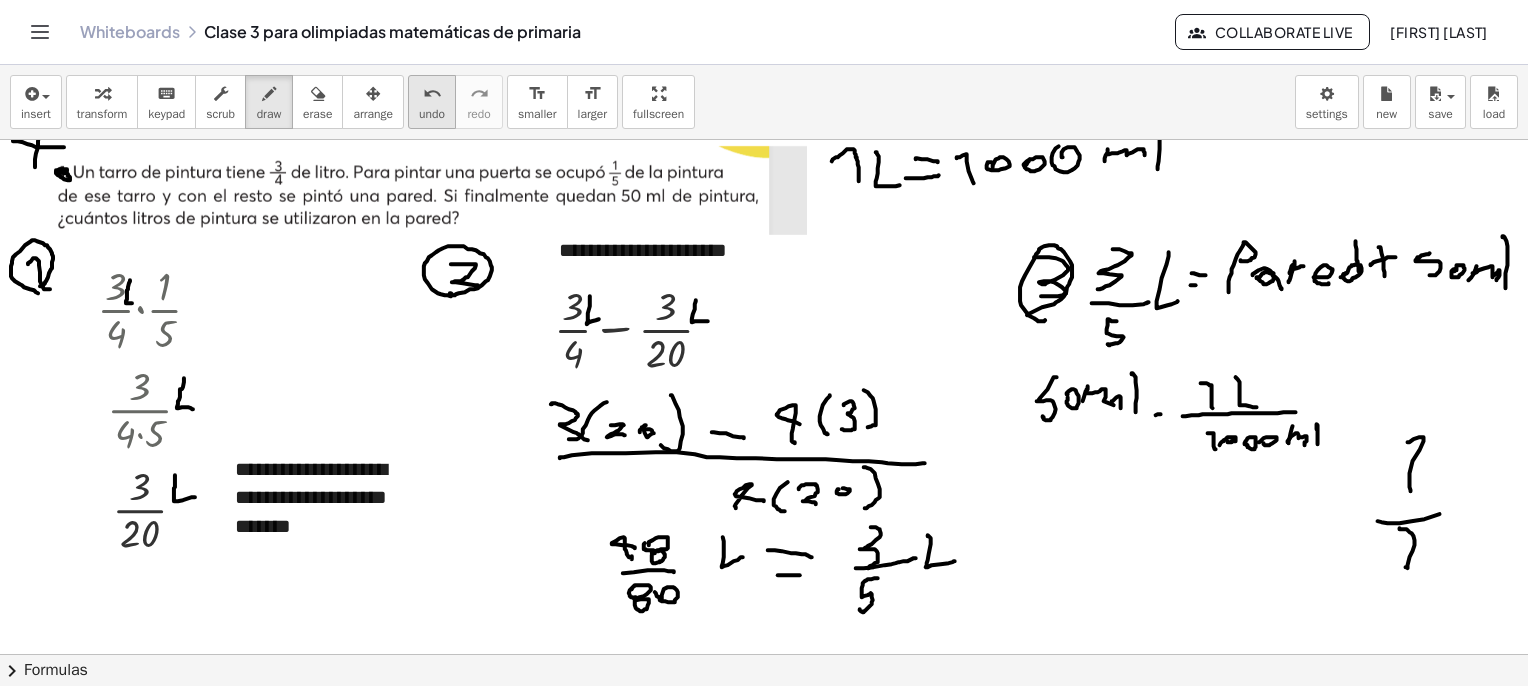 click on "undo undo" at bounding box center [432, 102] 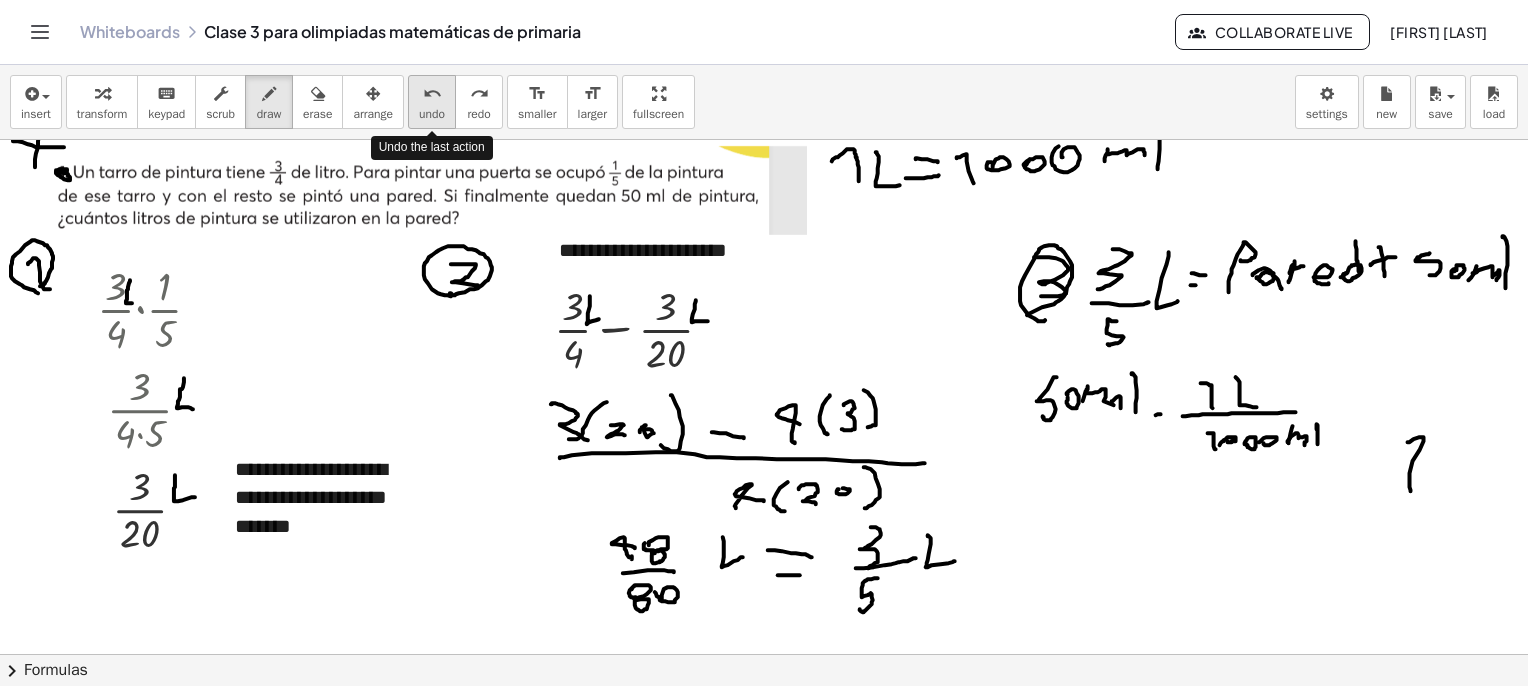click on "undo undo" at bounding box center (432, 102) 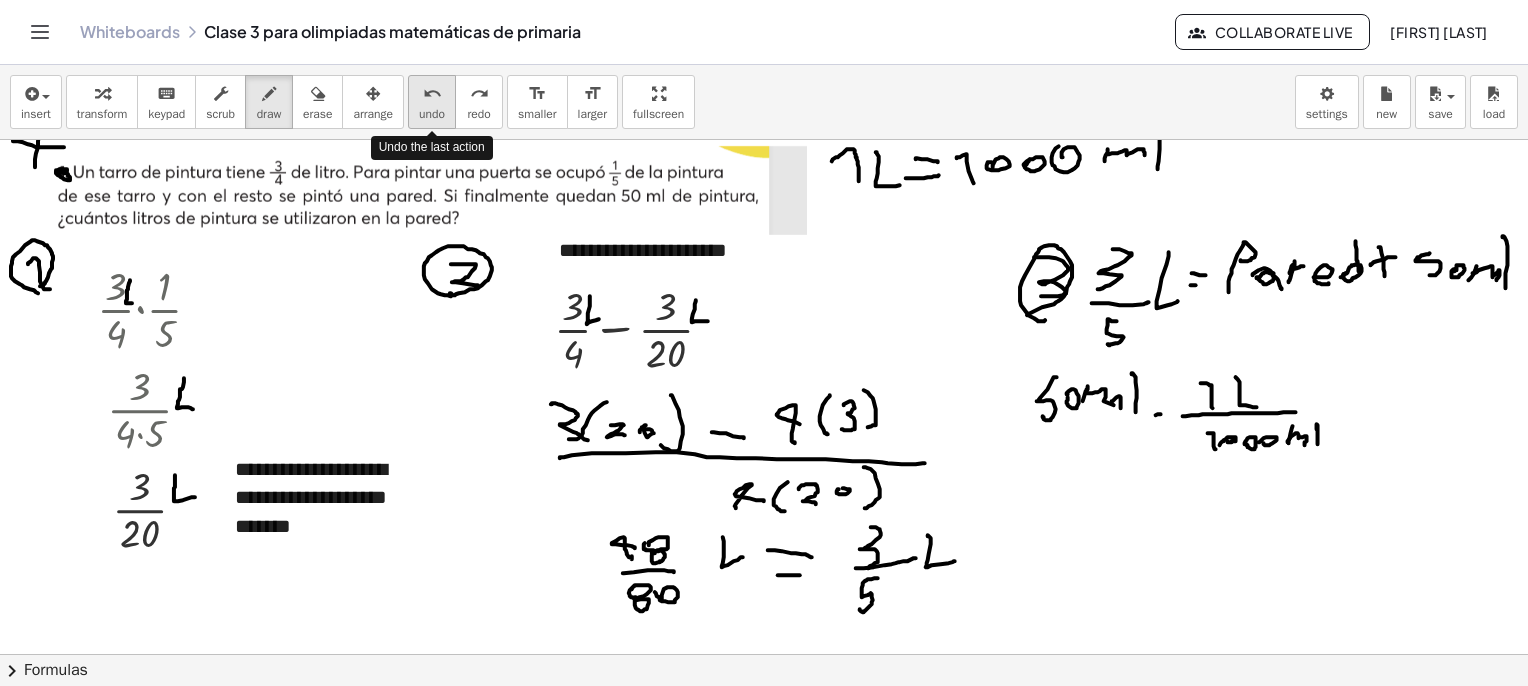 click on "undo undo" at bounding box center (432, 102) 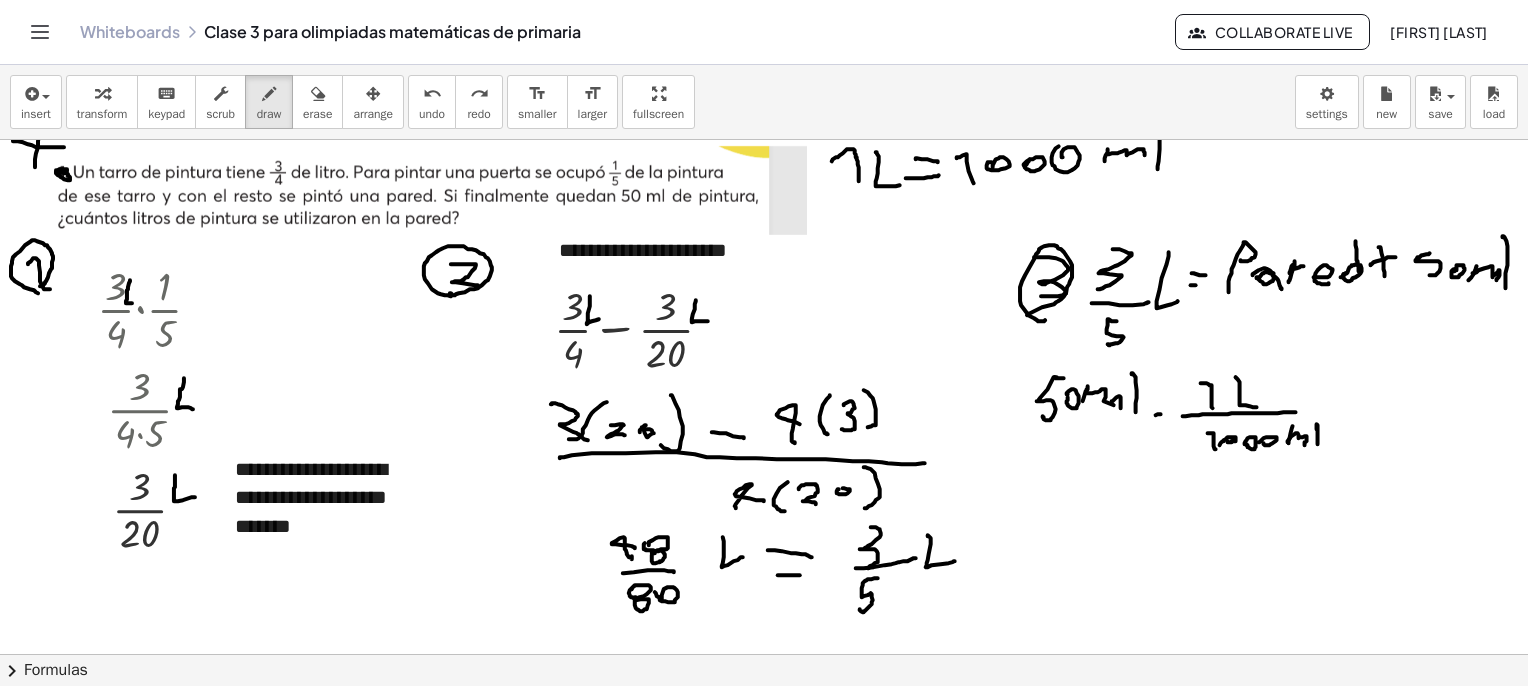 click at bounding box center [787, 1165] 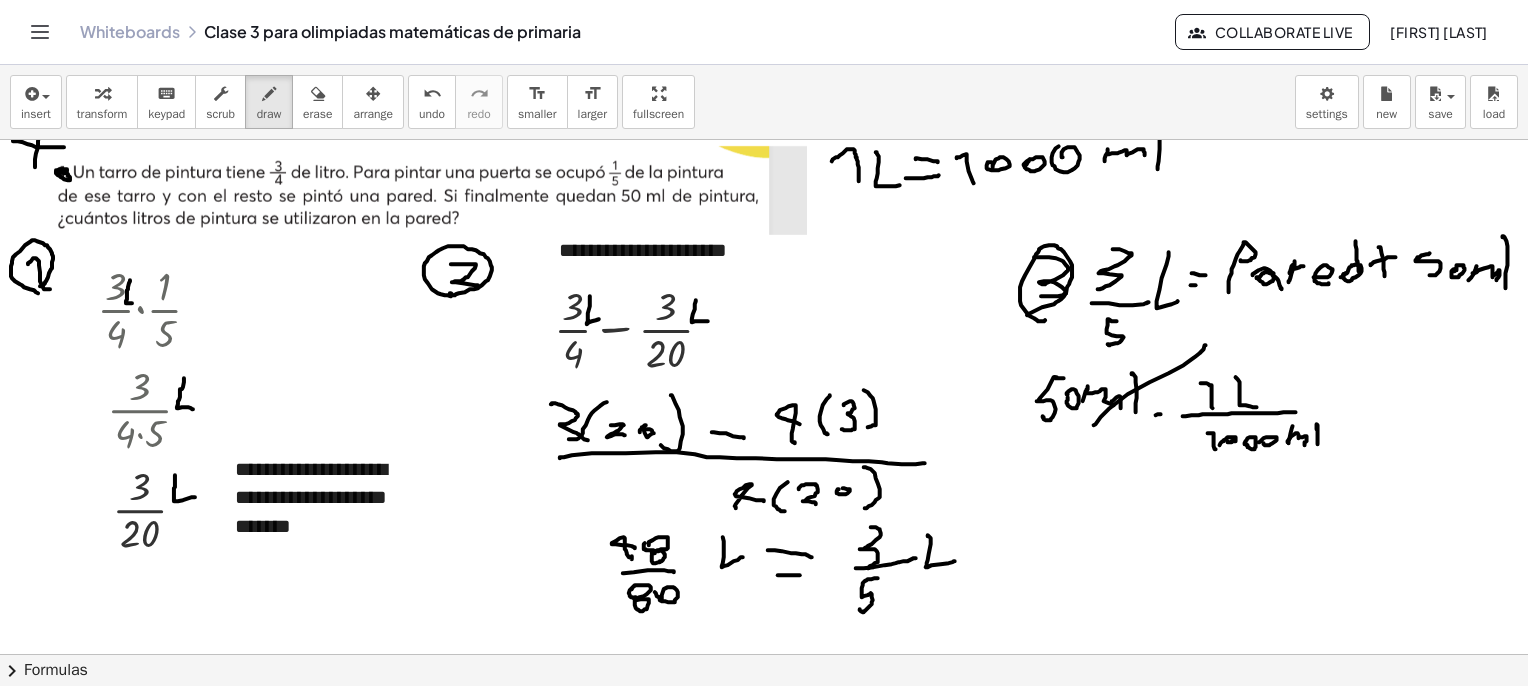 drag, startPoint x: 1094, startPoint y: 425, endPoint x: 1206, endPoint y: 345, distance: 137.6372 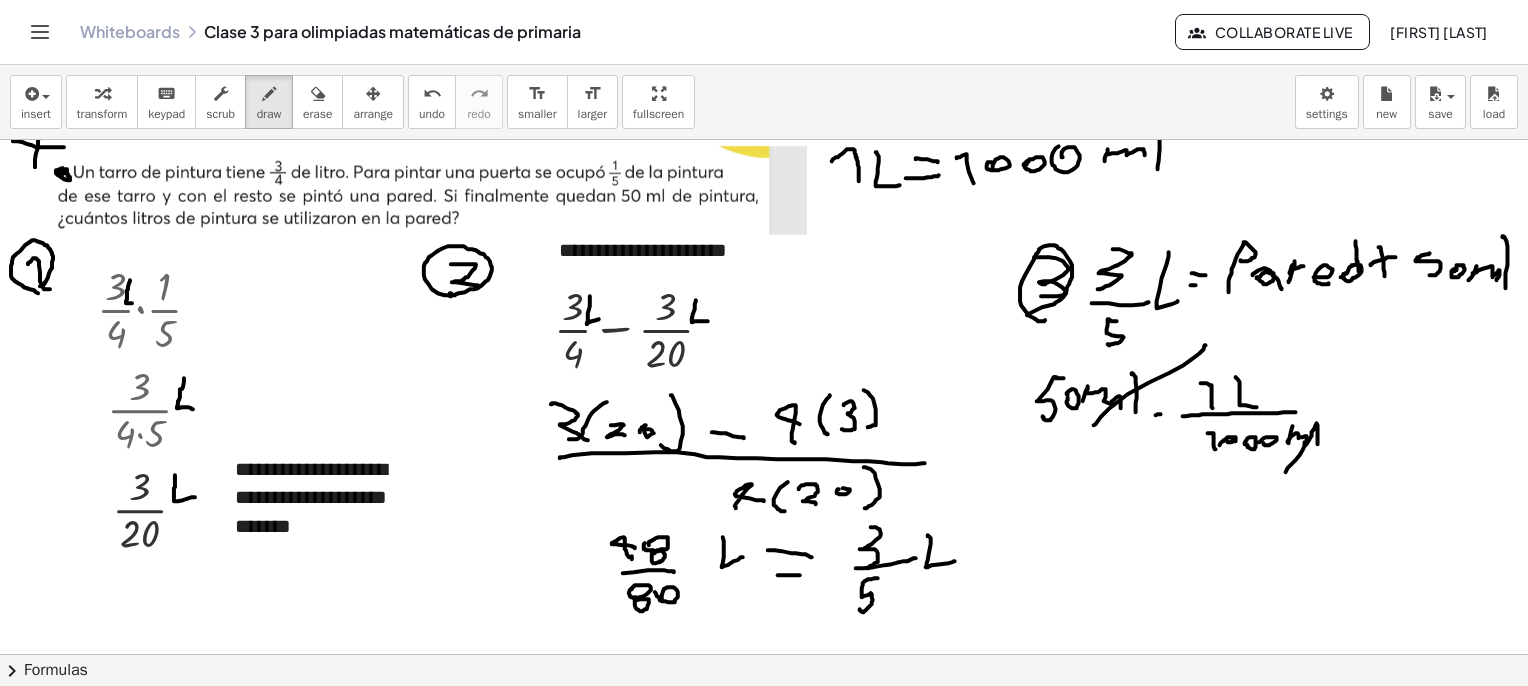 drag, startPoint x: 1286, startPoint y: 472, endPoint x: 1317, endPoint y: 423, distance: 57.982758 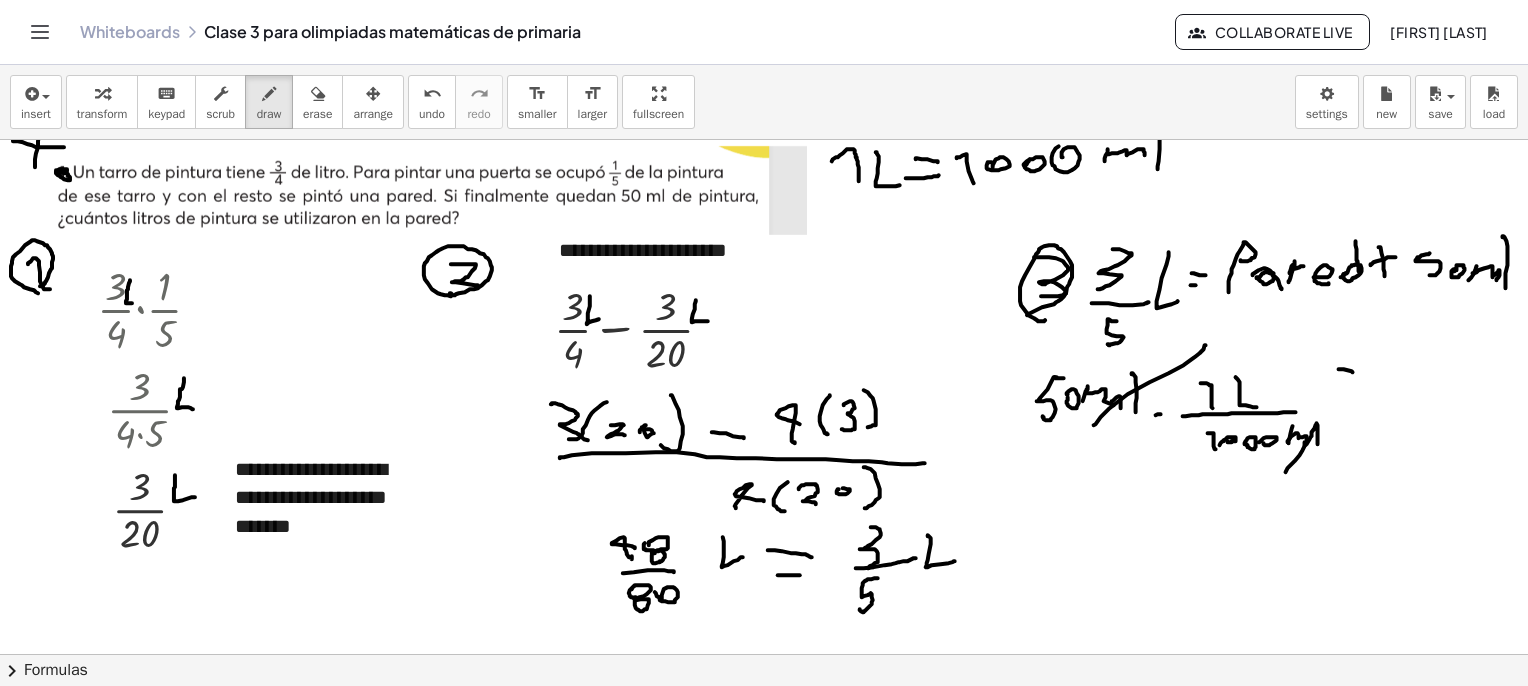 drag, startPoint x: 1339, startPoint y: 369, endPoint x: 1356, endPoint y: 373, distance: 17.464249 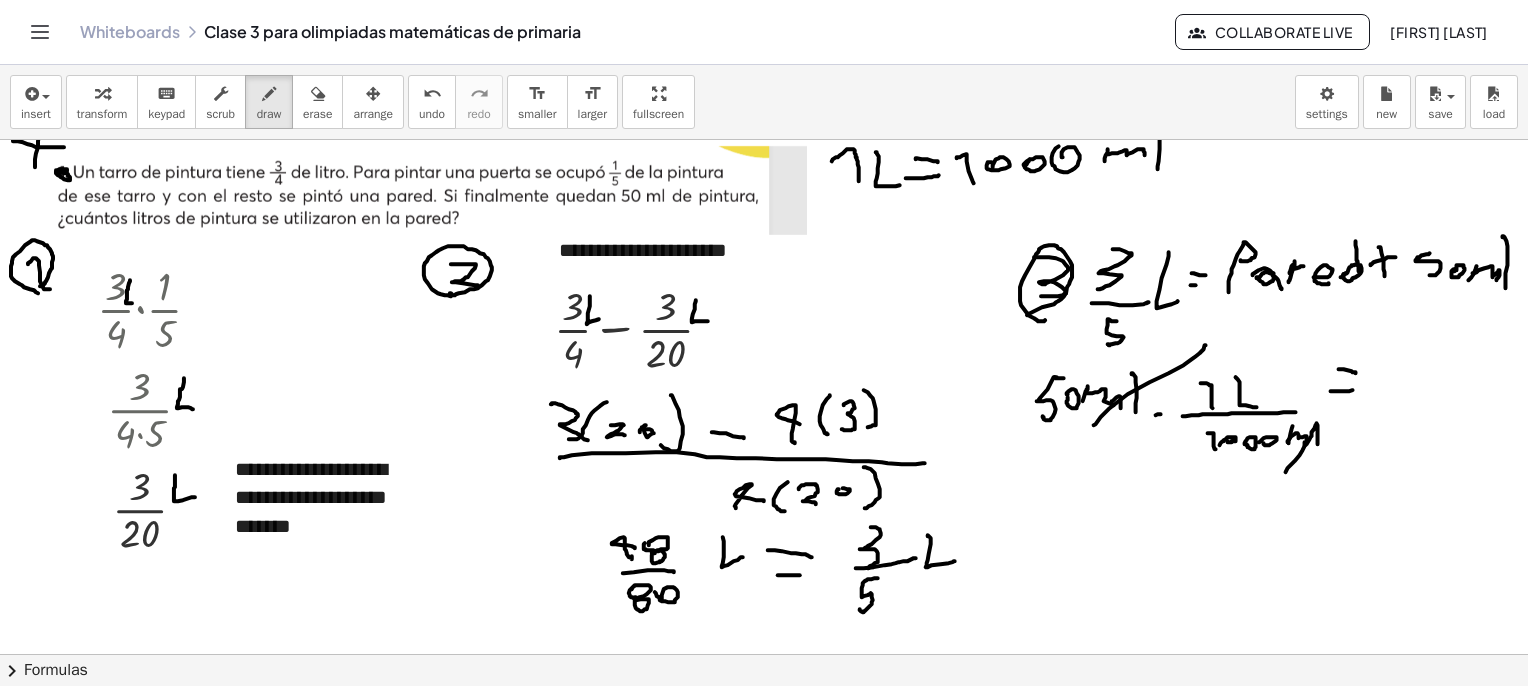 drag, startPoint x: 1331, startPoint y: 391, endPoint x: 1361, endPoint y: 389, distance: 30.066593 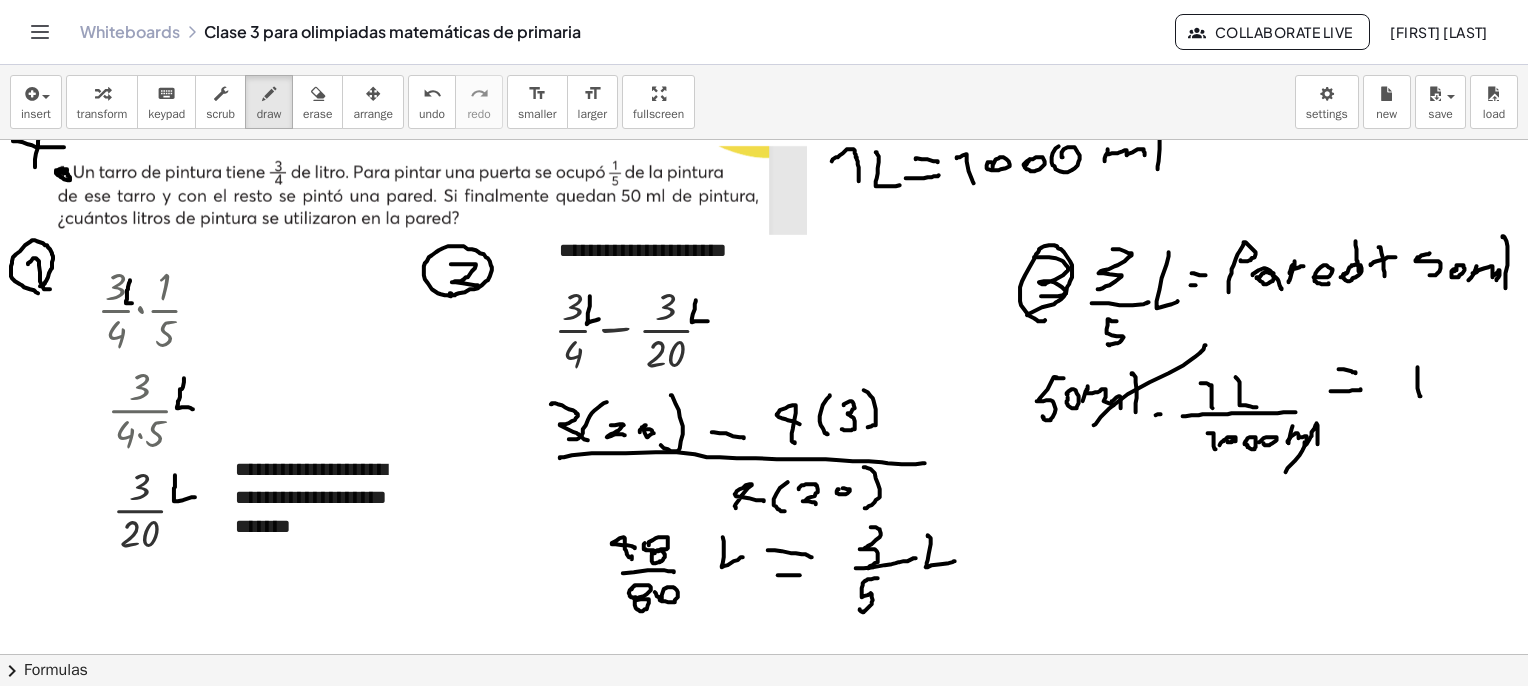drag, startPoint x: 1421, startPoint y: 396, endPoint x: 1408, endPoint y: 403, distance: 14.764823 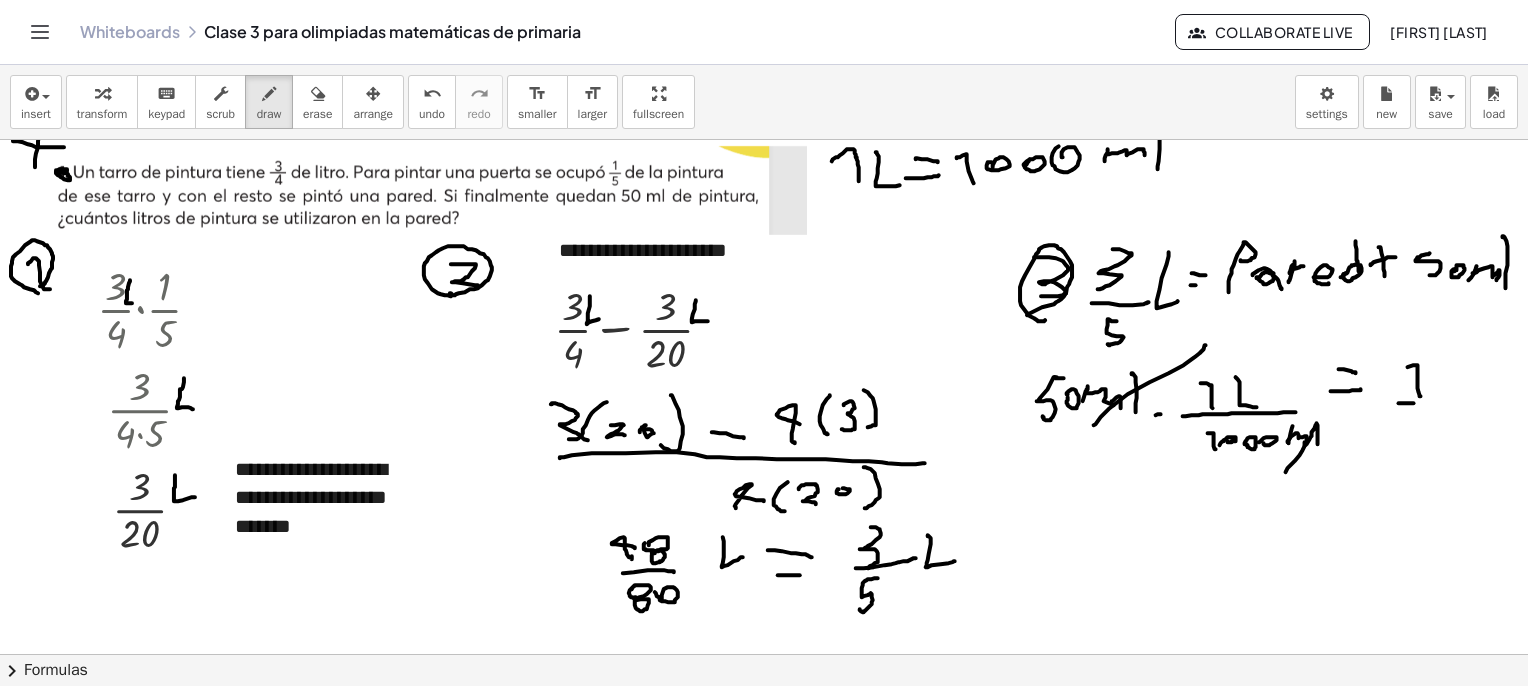 drag, startPoint x: 1408, startPoint y: 403, endPoint x: 1438, endPoint y: 401, distance: 30.066593 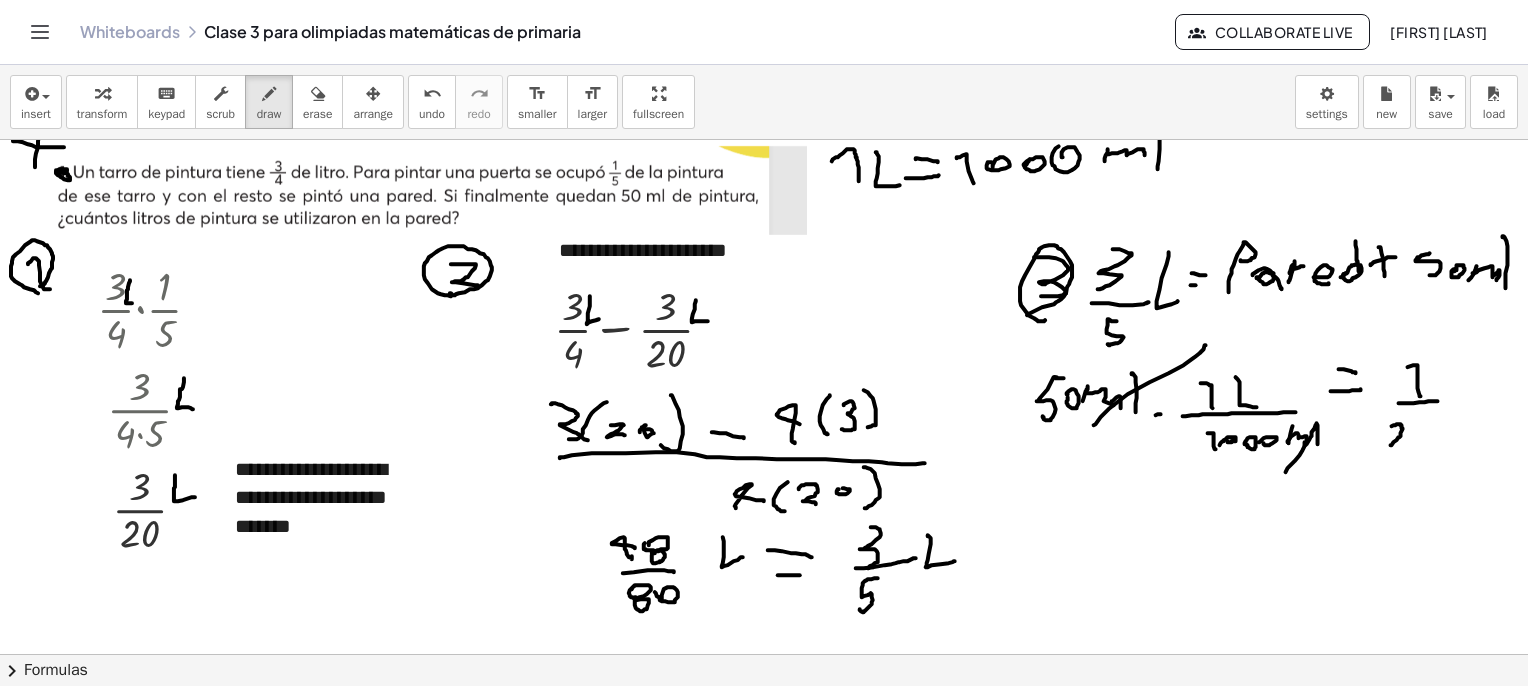 drag, startPoint x: 1398, startPoint y: 424, endPoint x: 1402, endPoint y: 444, distance: 20.396078 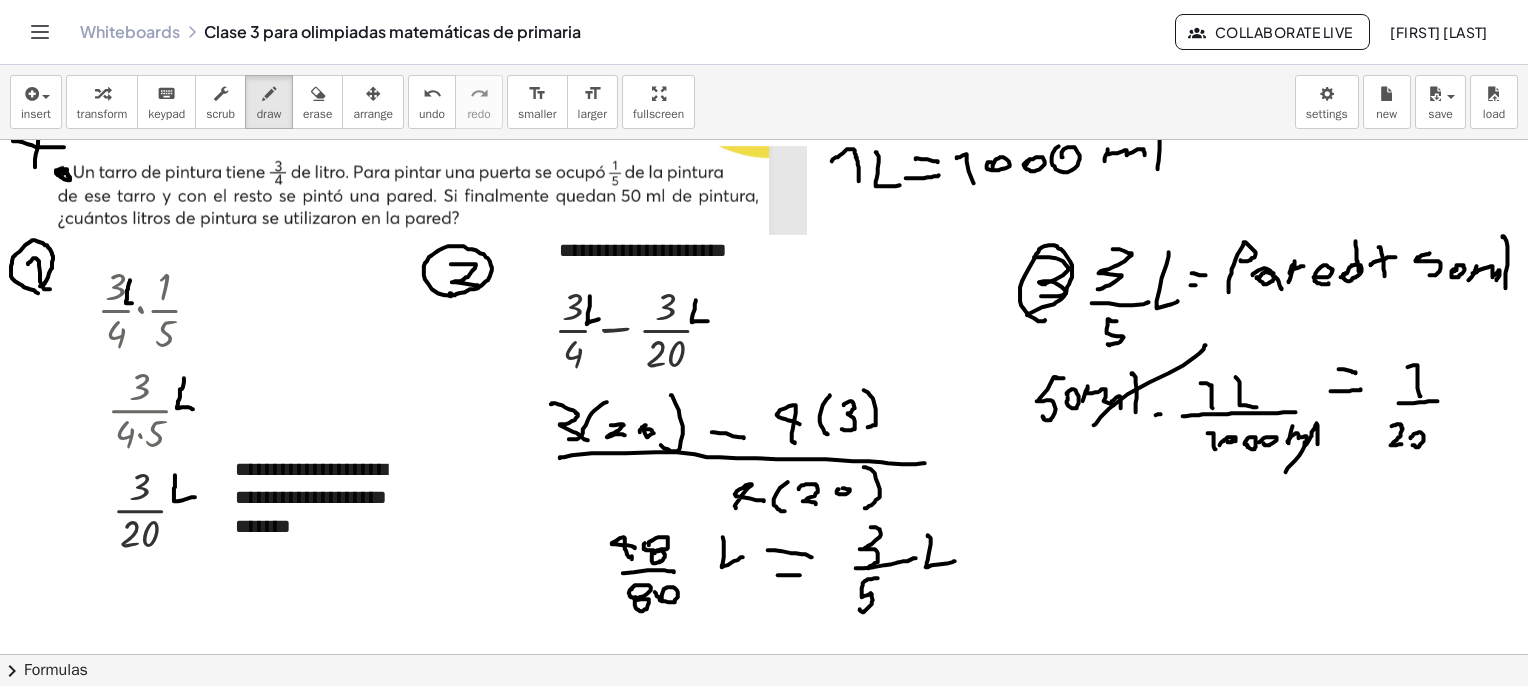 click at bounding box center [787, 1165] 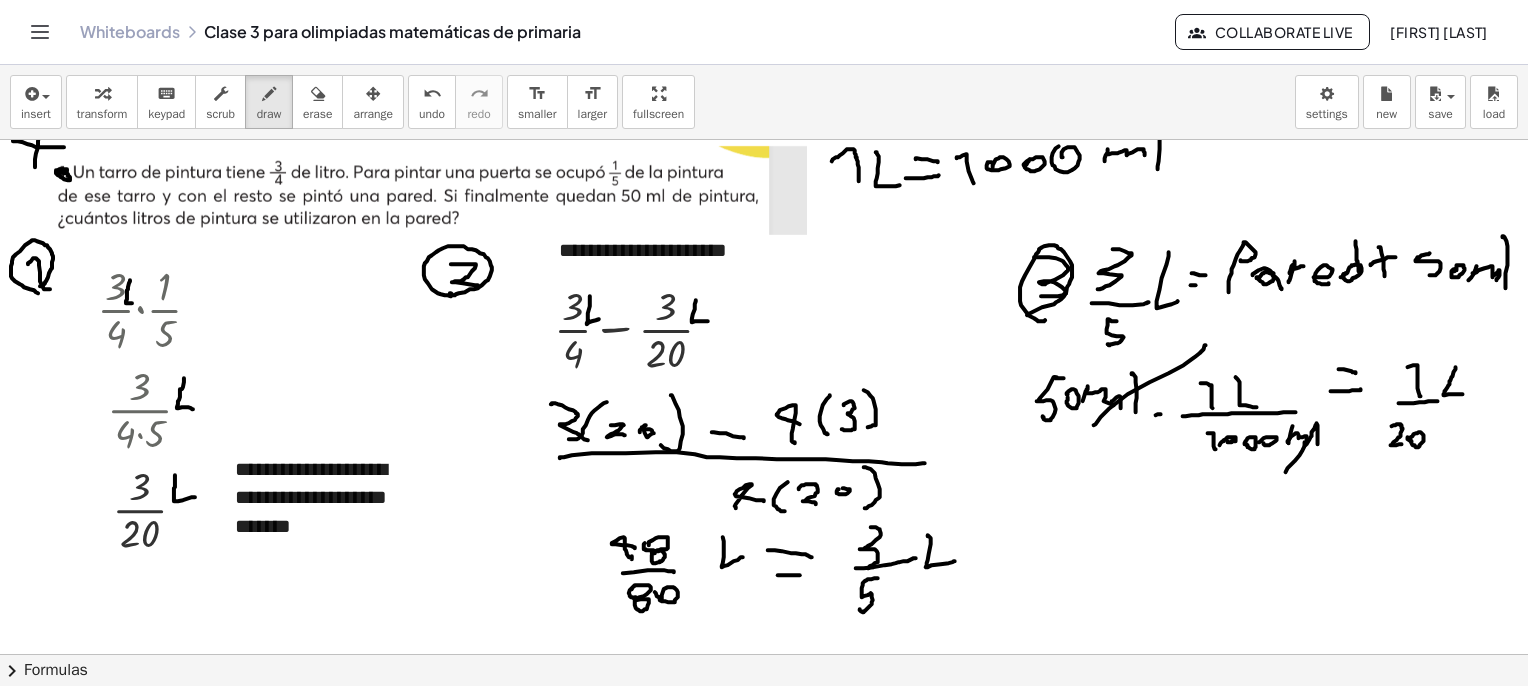 drag, startPoint x: 1456, startPoint y: 367, endPoint x: 1468, endPoint y: 393, distance: 28.635643 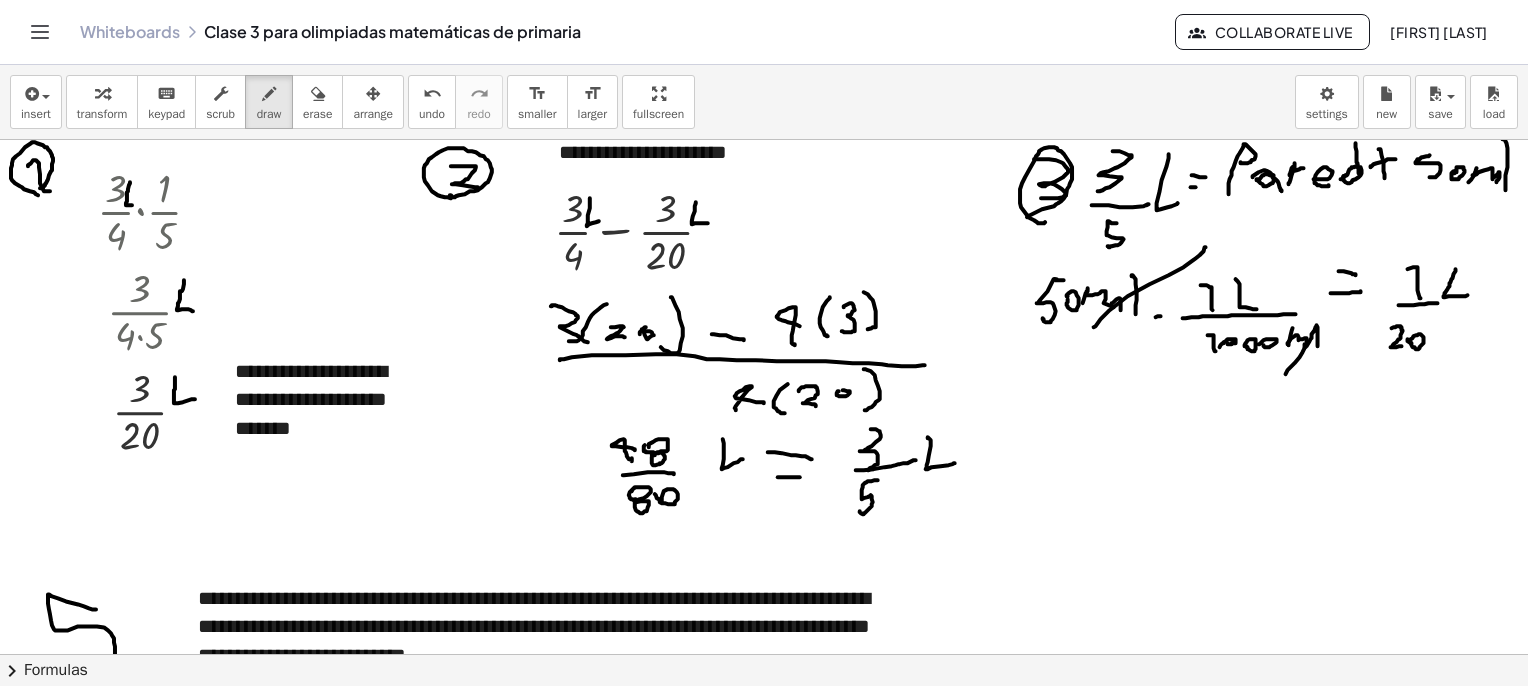 scroll, scrollTop: 2762, scrollLeft: 0, axis: vertical 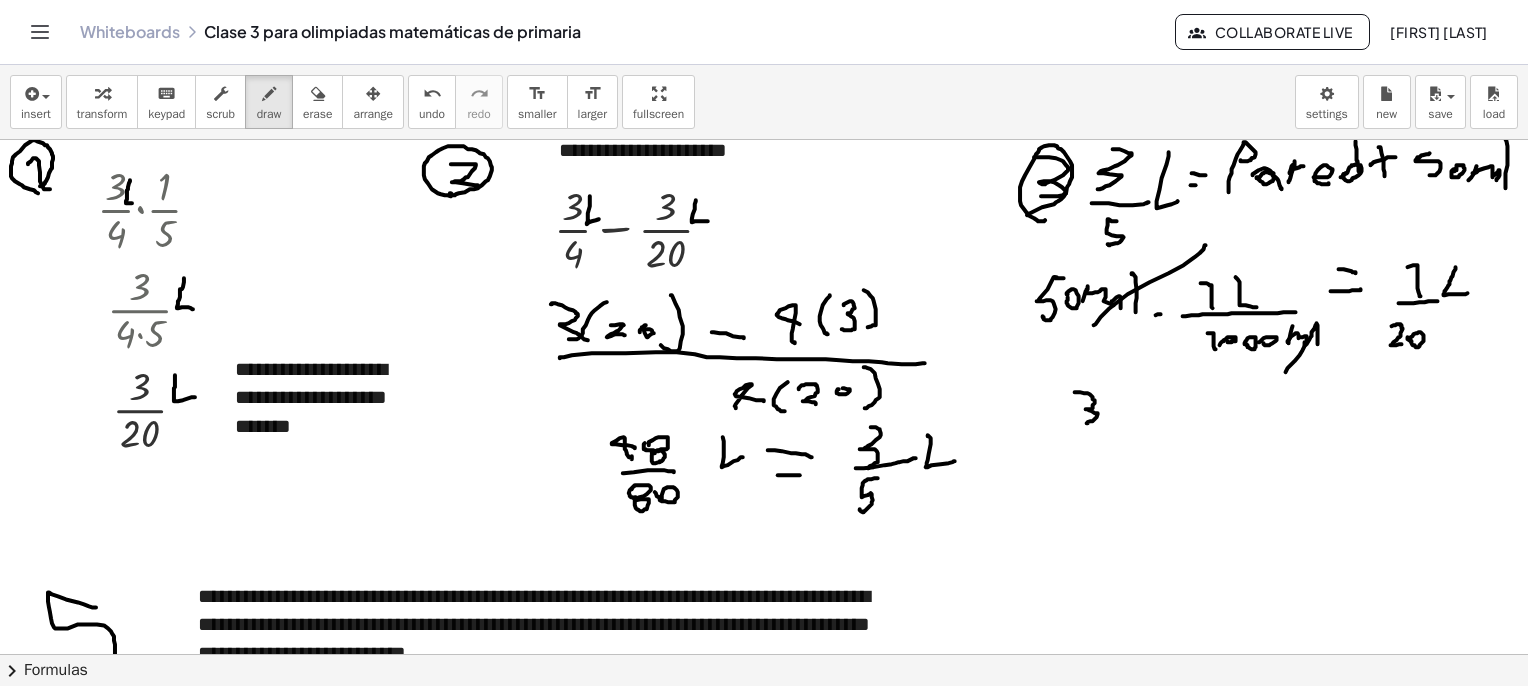 drag, startPoint x: 1075, startPoint y: 392, endPoint x: 1084, endPoint y: 425, distance: 34.20526 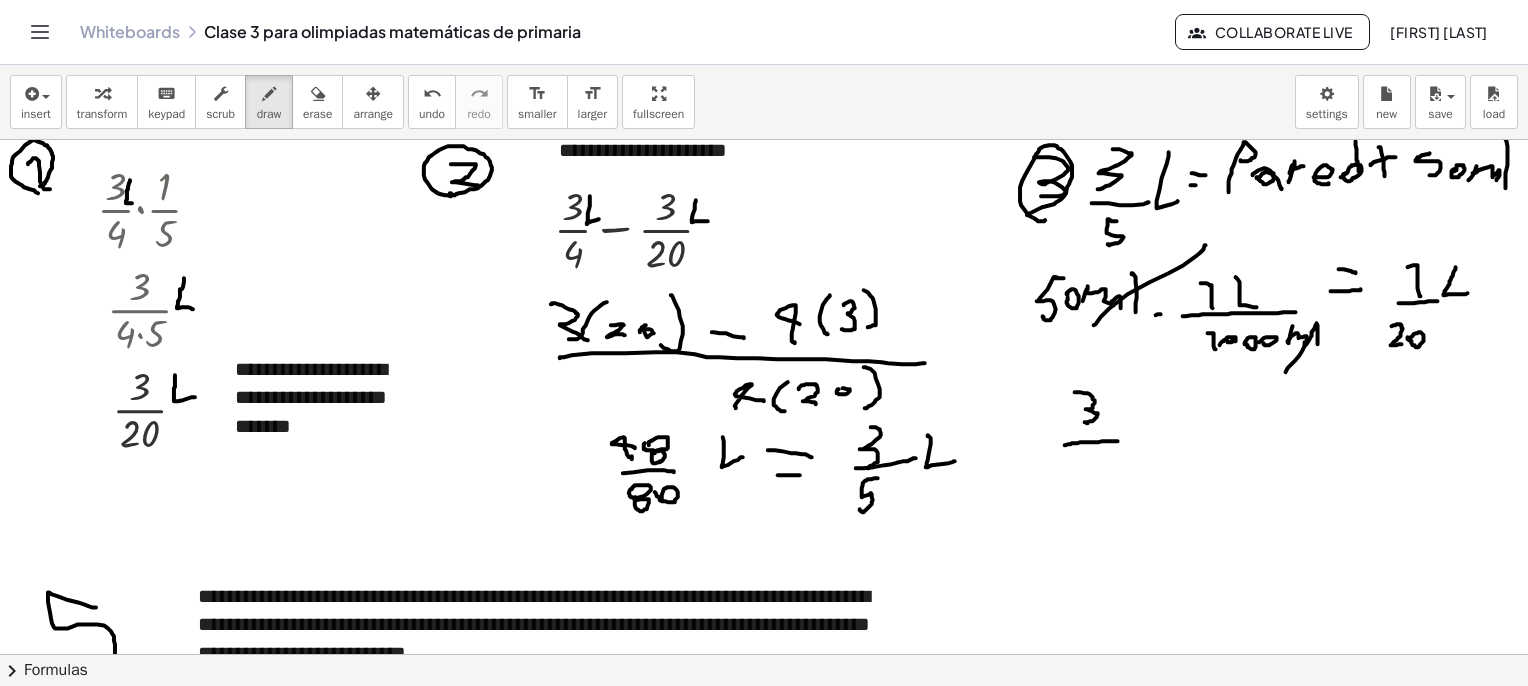 drag, startPoint x: 1069, startPoint y: 444, endPoint x: 1118, endPoint y: 441, distance: 49.09175 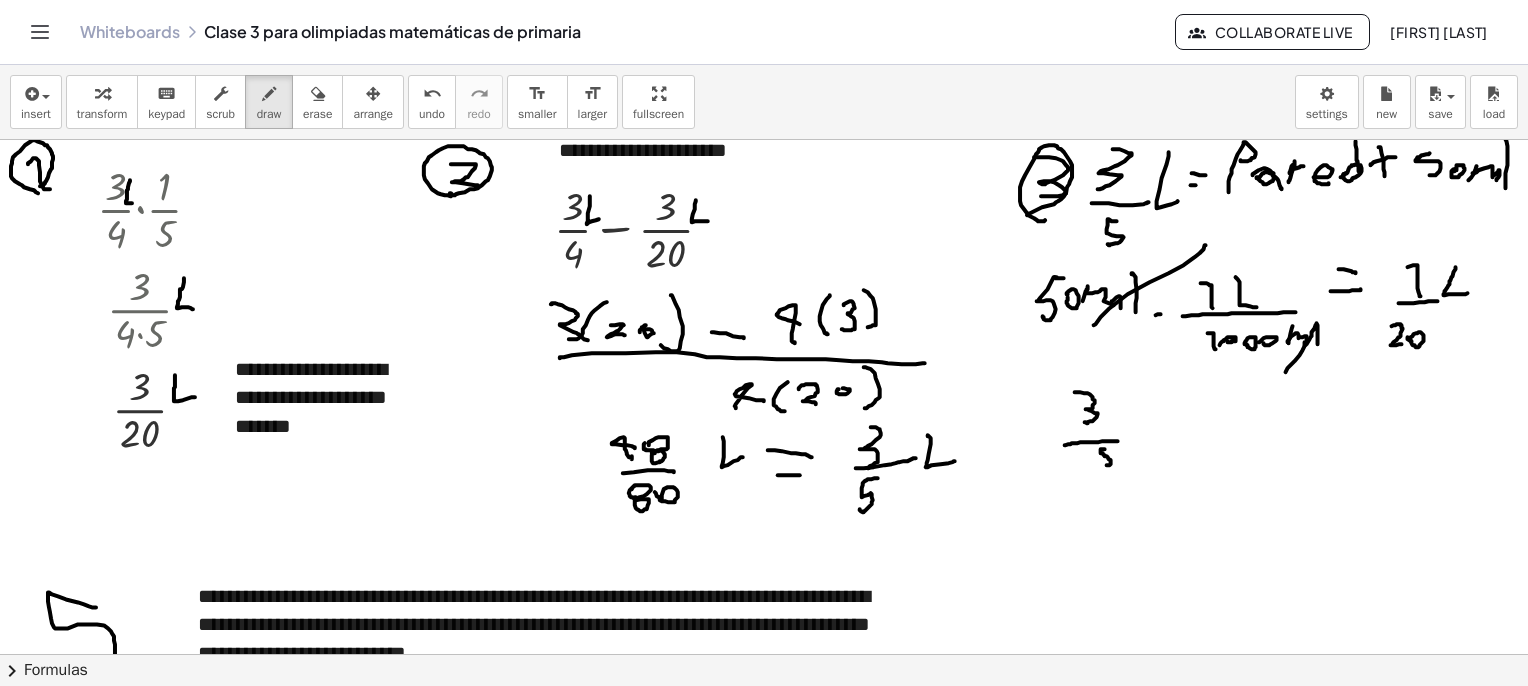 drag, startPoint x: 1105, startPoint y: 449, endPoint x: 1116, endPoint y: 446, distance: 11.401754 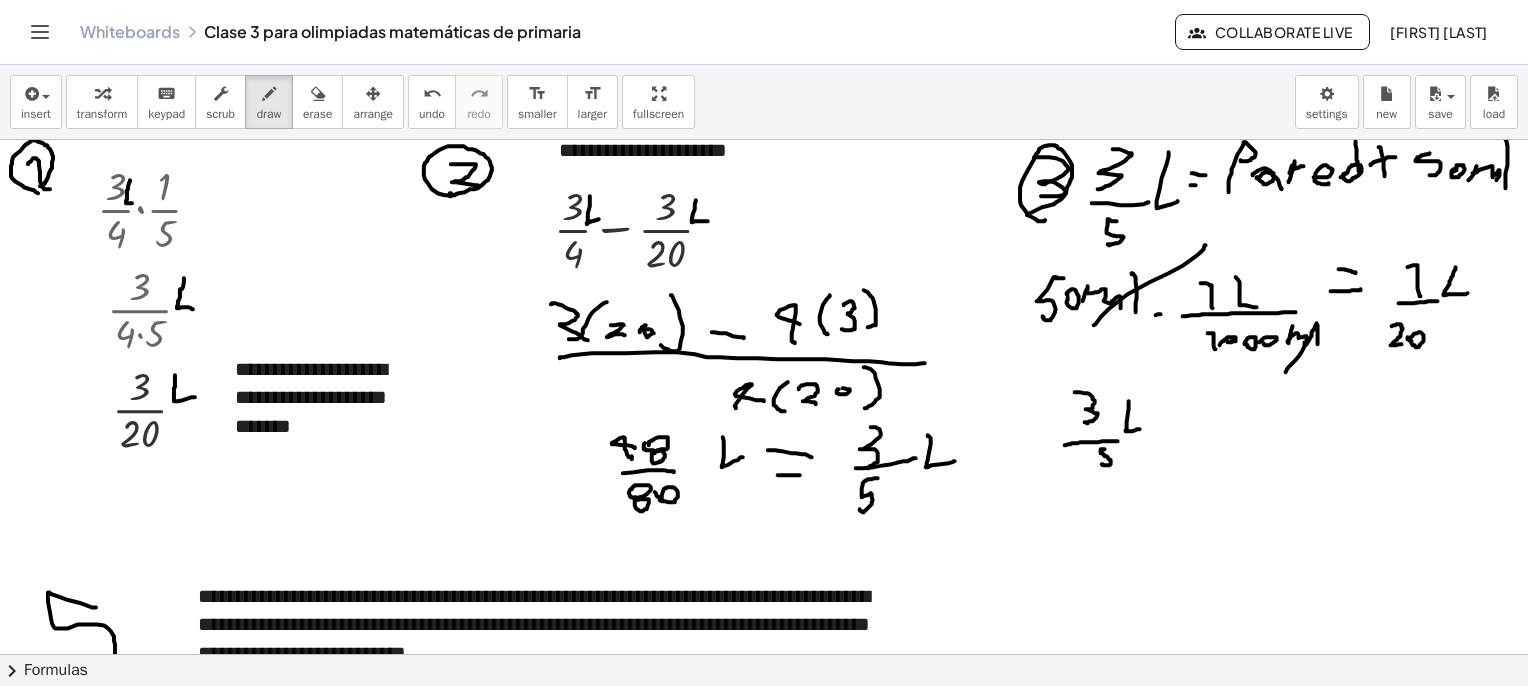 drag, startPoint x: 1129, startPoint y: 401, endPoint x: 1140, endPoint y: 429, distance: 30.083218 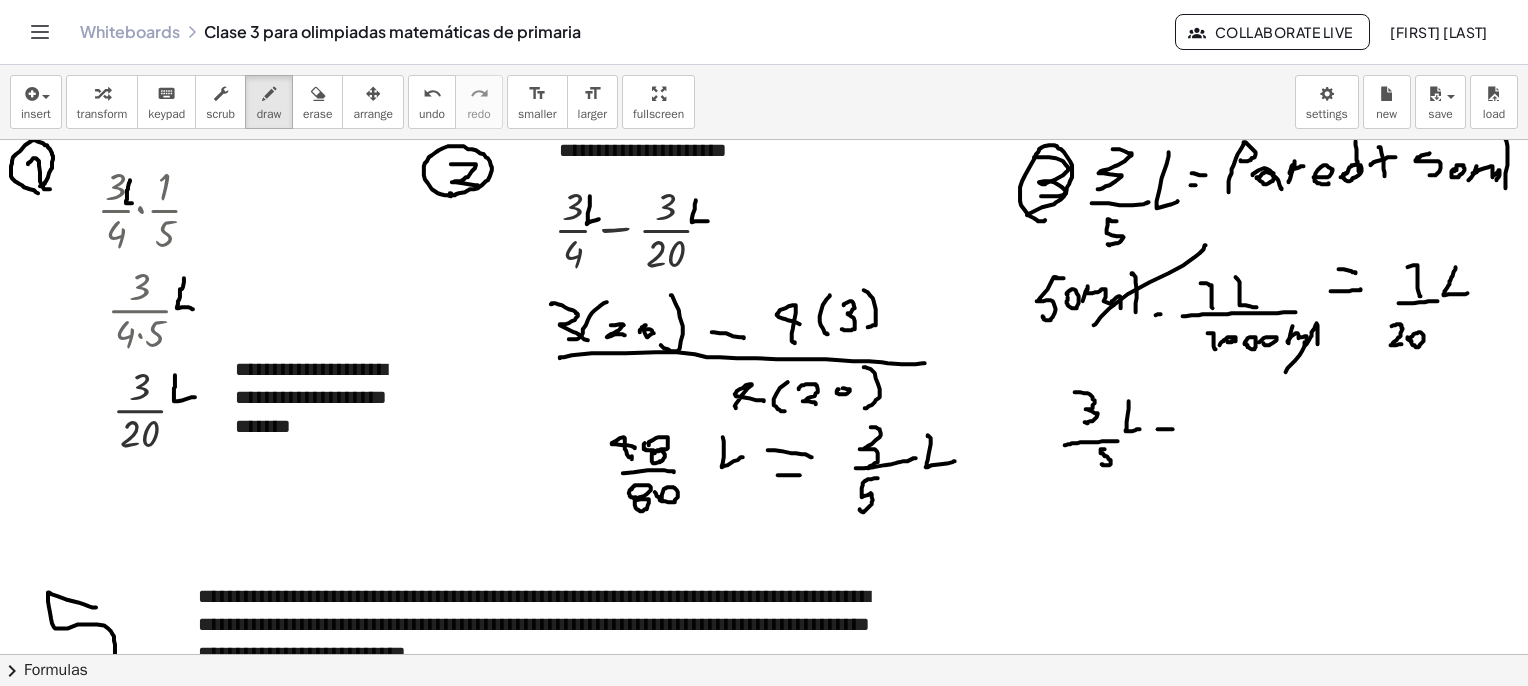 drag, startPoint x: 1158, startPoint y: 429, endPoint x: 1190, endPoint y: 429, distance: 32 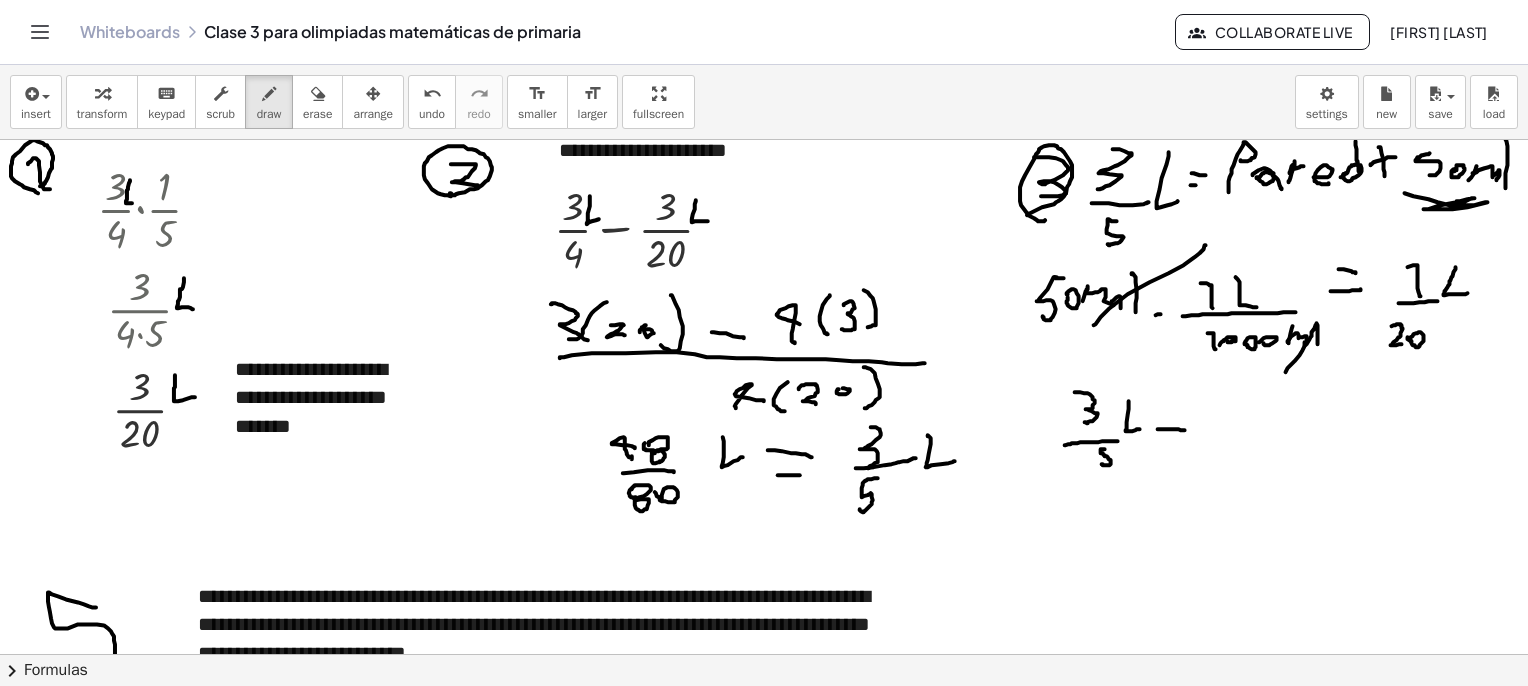 drag, startPoint x: 1405, startPoint y: 193, endPoint x: 1448, endPoint y: 202, distance: 43.931767 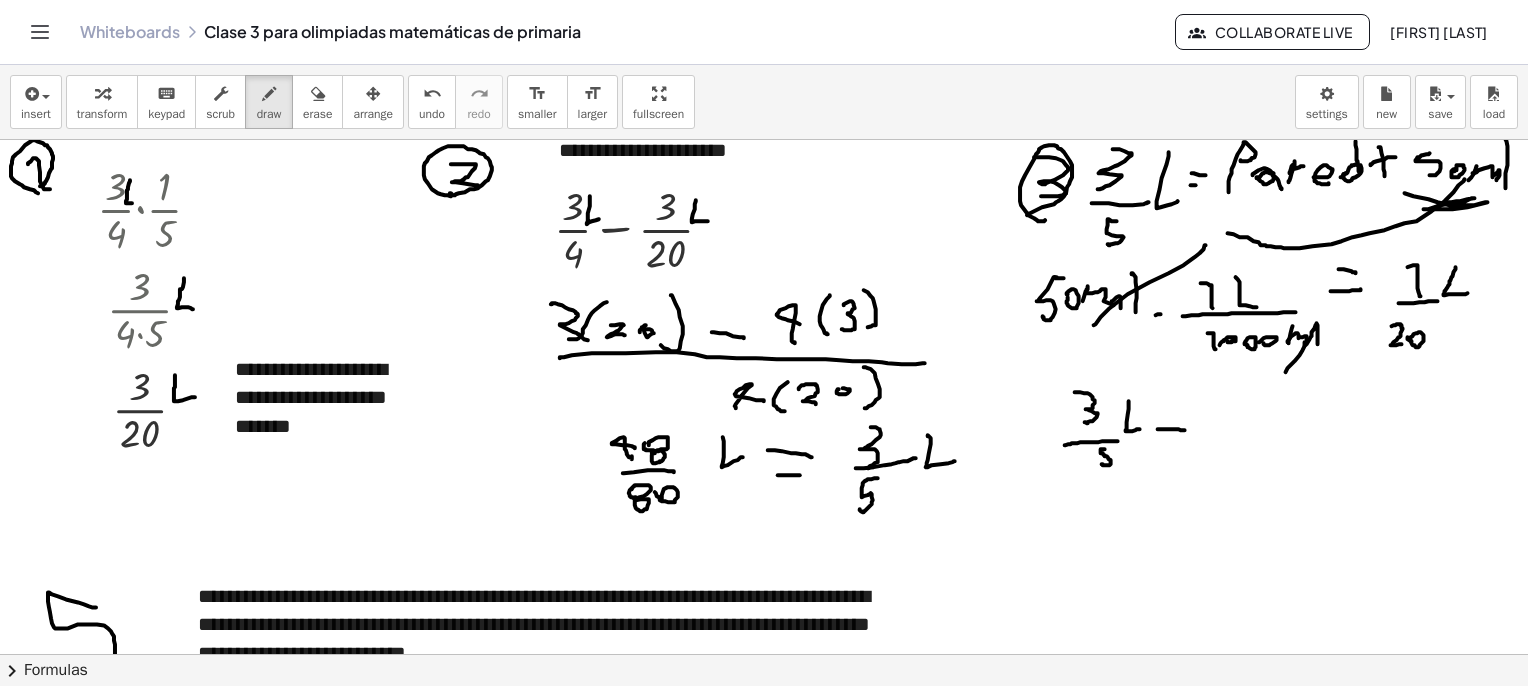 drag, startPoint x: 1464, startPoint y: 181, endPoint x: 1212, endPoint y: 226, distance: 255.98633 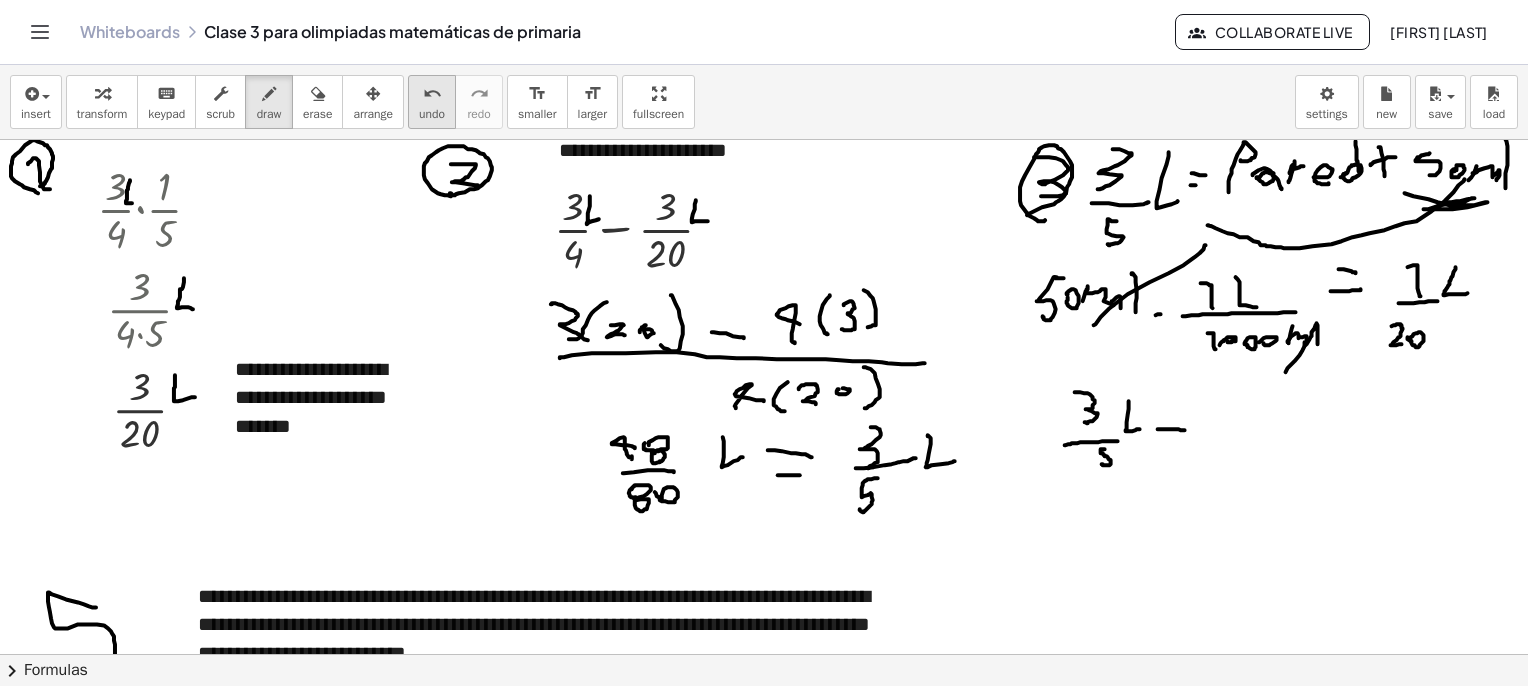 click on "undo" at bounding box center (432, 114) 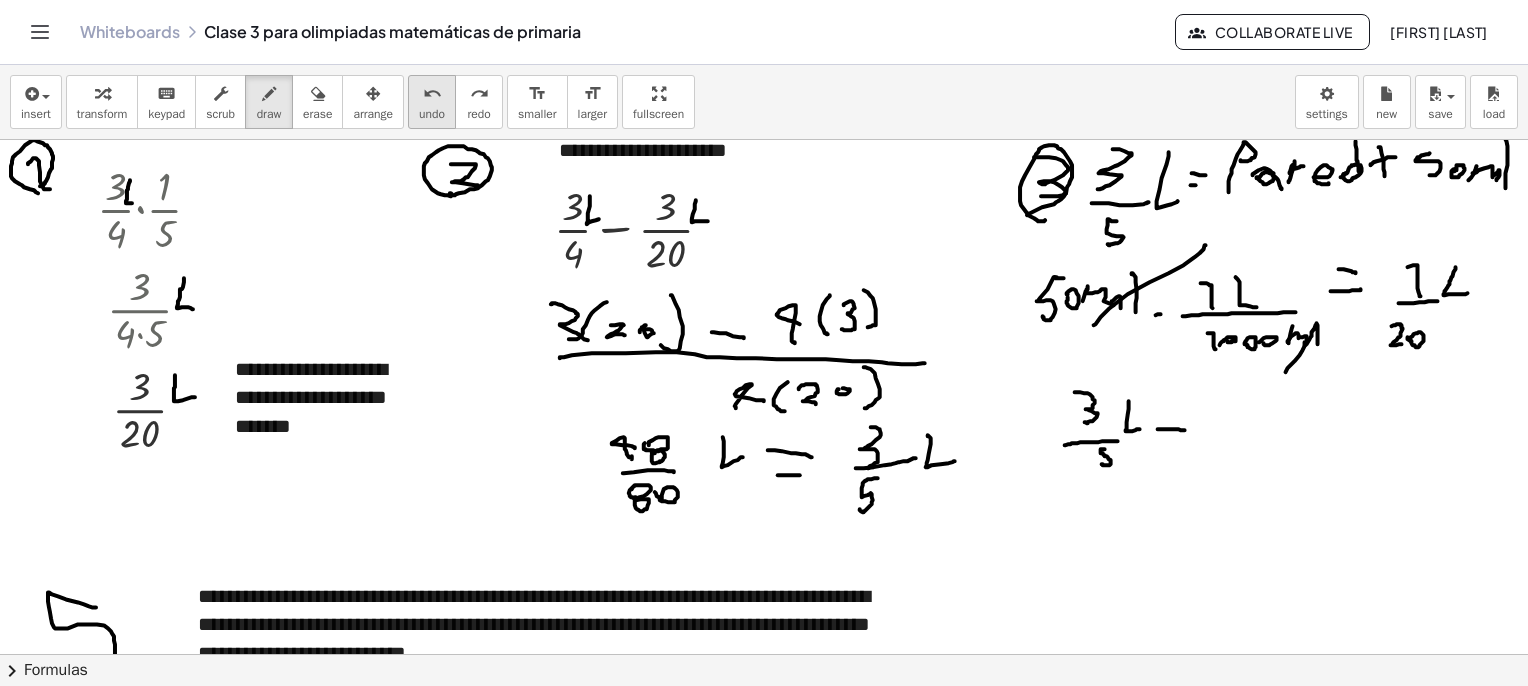 click on "undo" at bounding box center (432, 114) 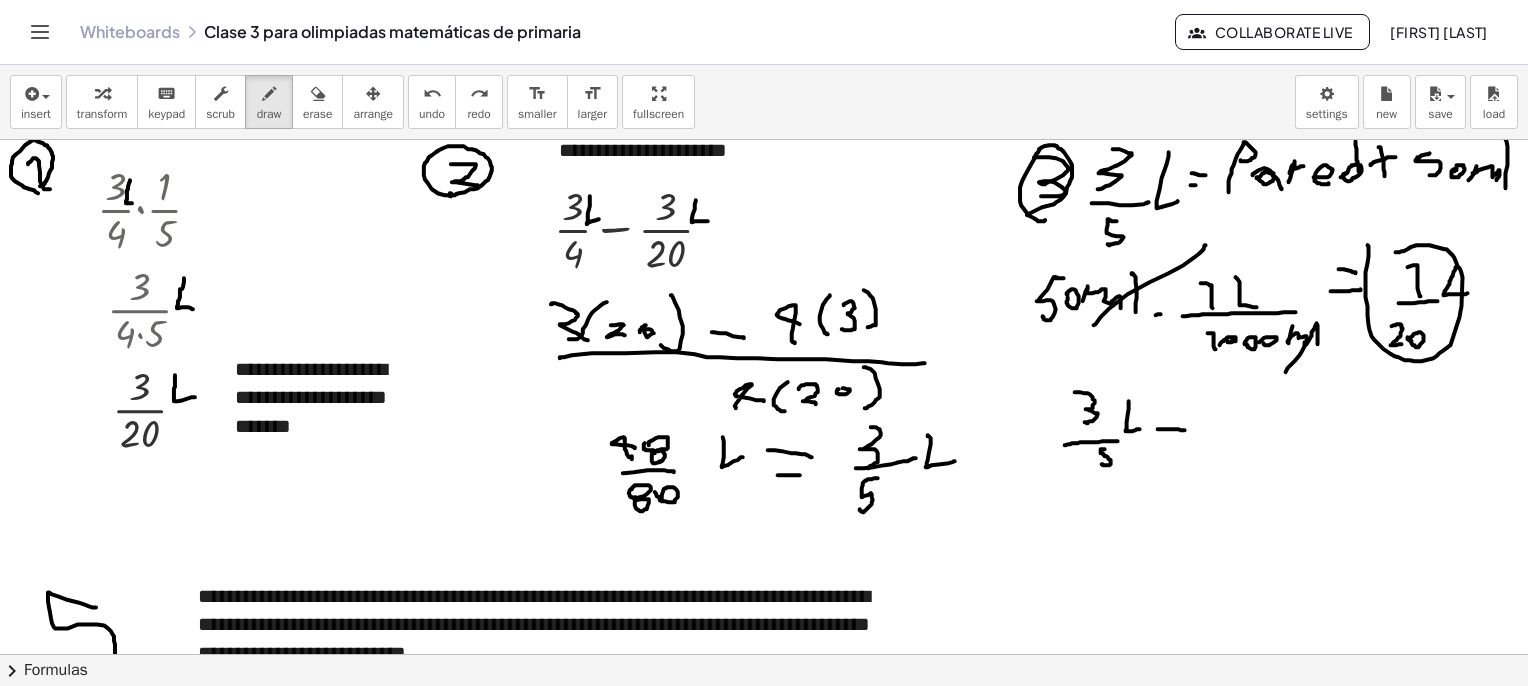 drag, startPoint x: 1368, startPoint y: 245, endPoint x: 1395, endPoint y: 252, distance: 27.89265 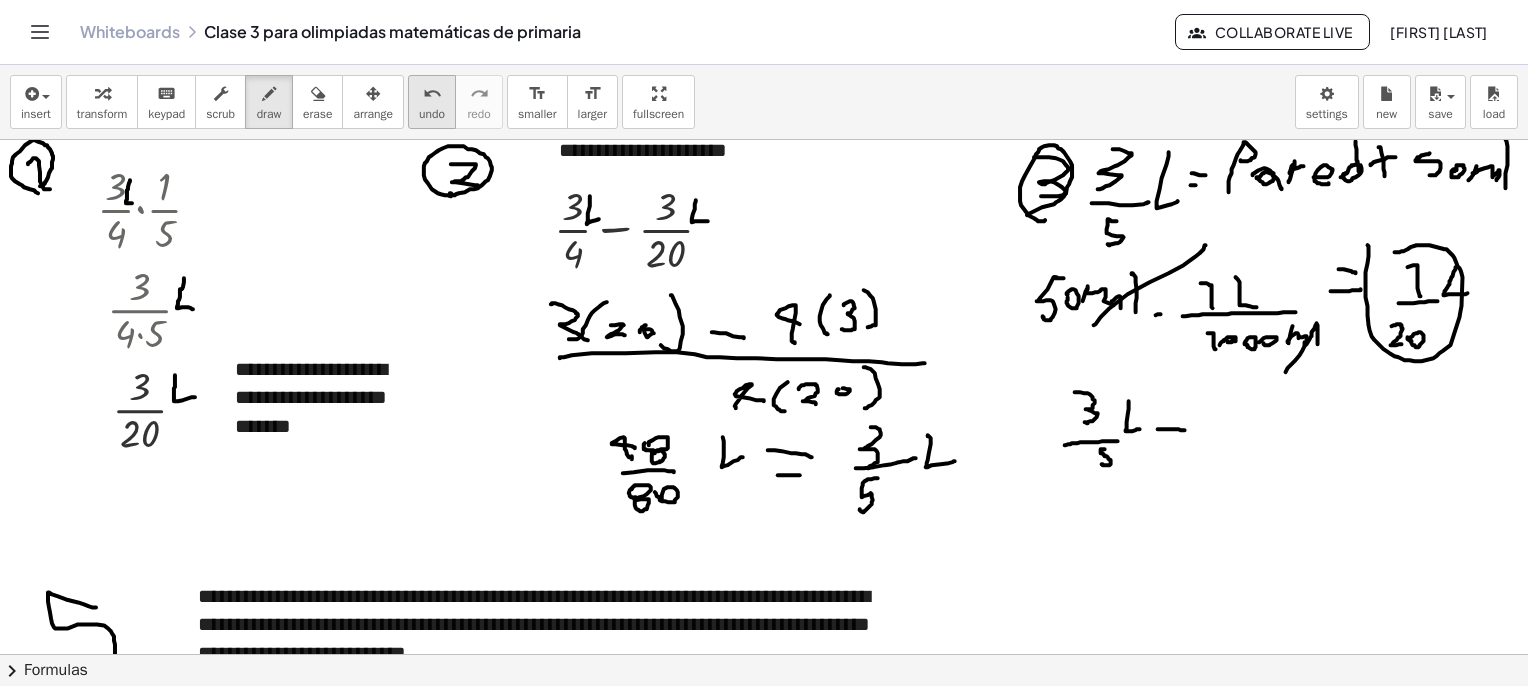 click on "undo" at bounding box center [432, 94] 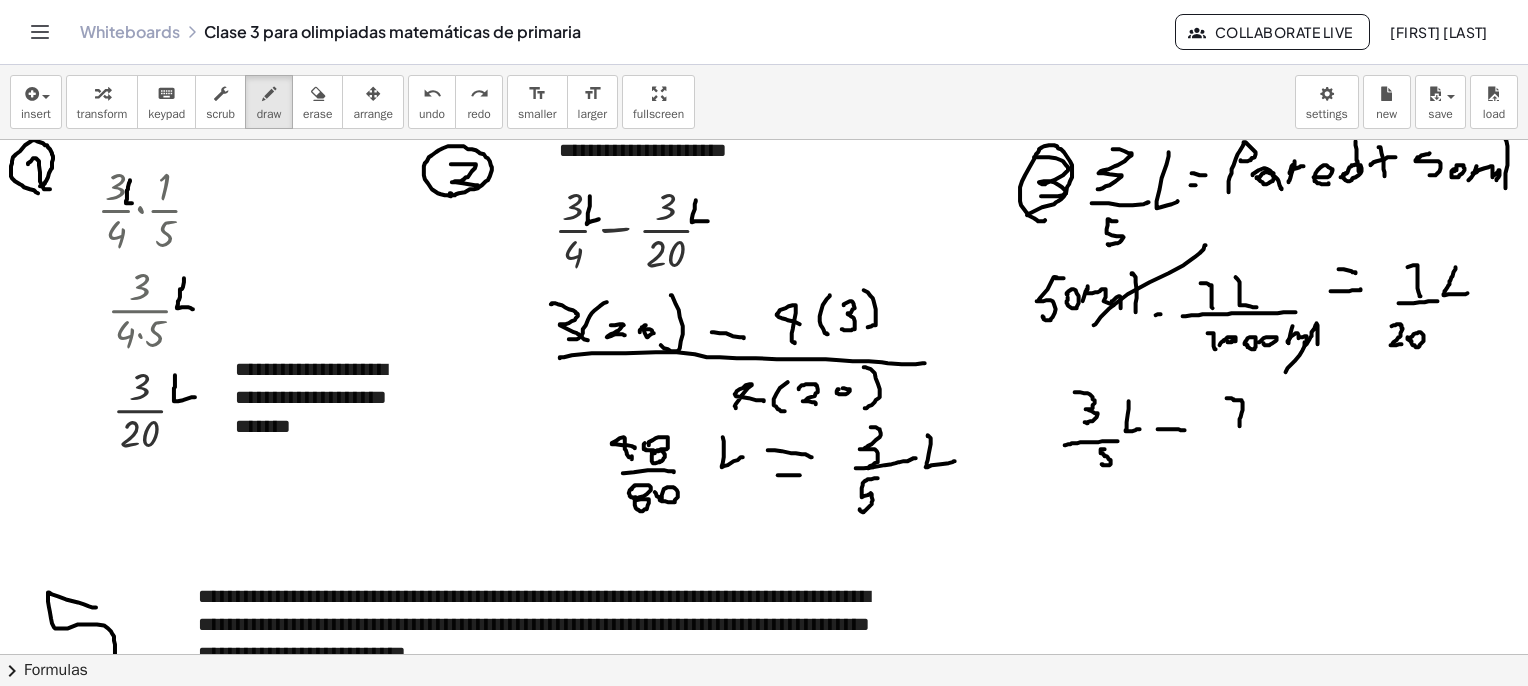 drag, startPoint x: 1240, startPoint y: 426, endPoint x: 1227, endPoint y: 398, distance: 30.870699 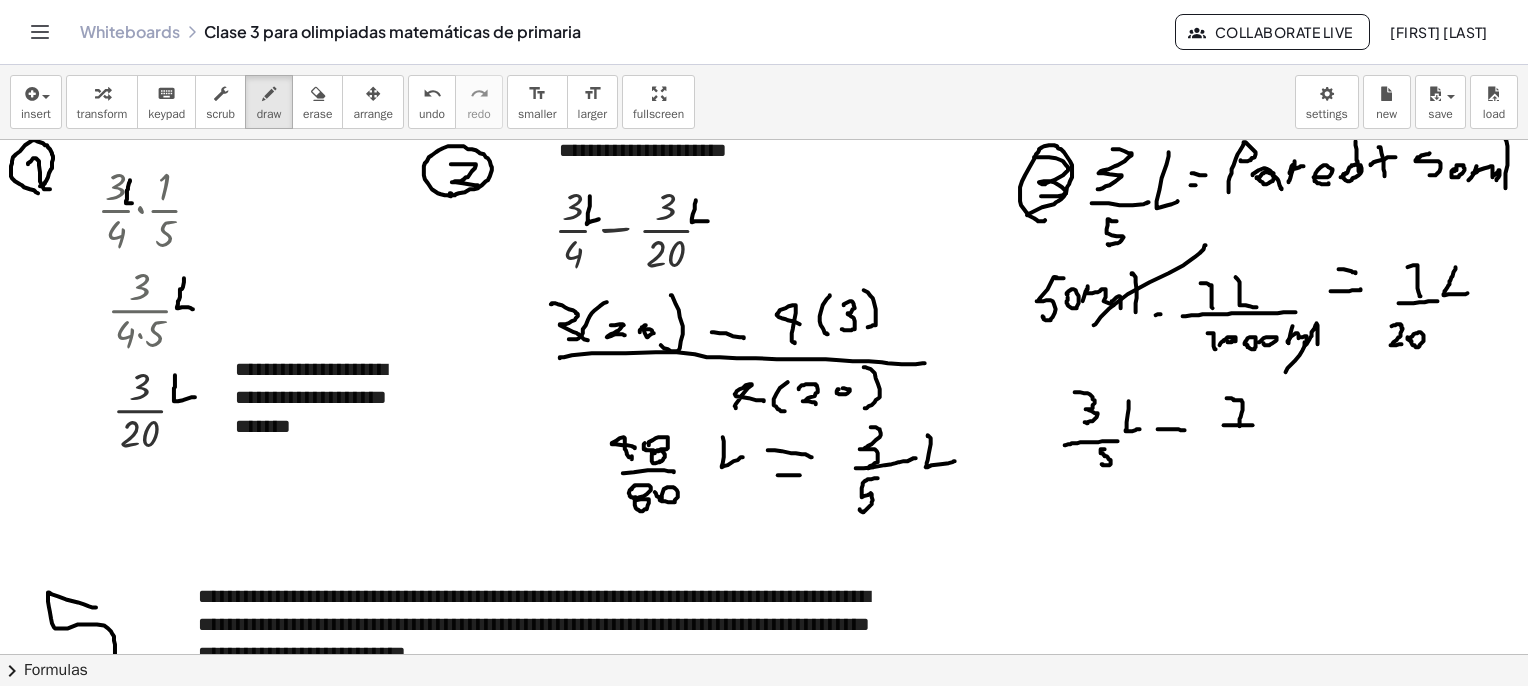 drag, startPoint x: 1224, startPoint y: 425, endPoint x: 1253, endPoint y: 425, distance: 29 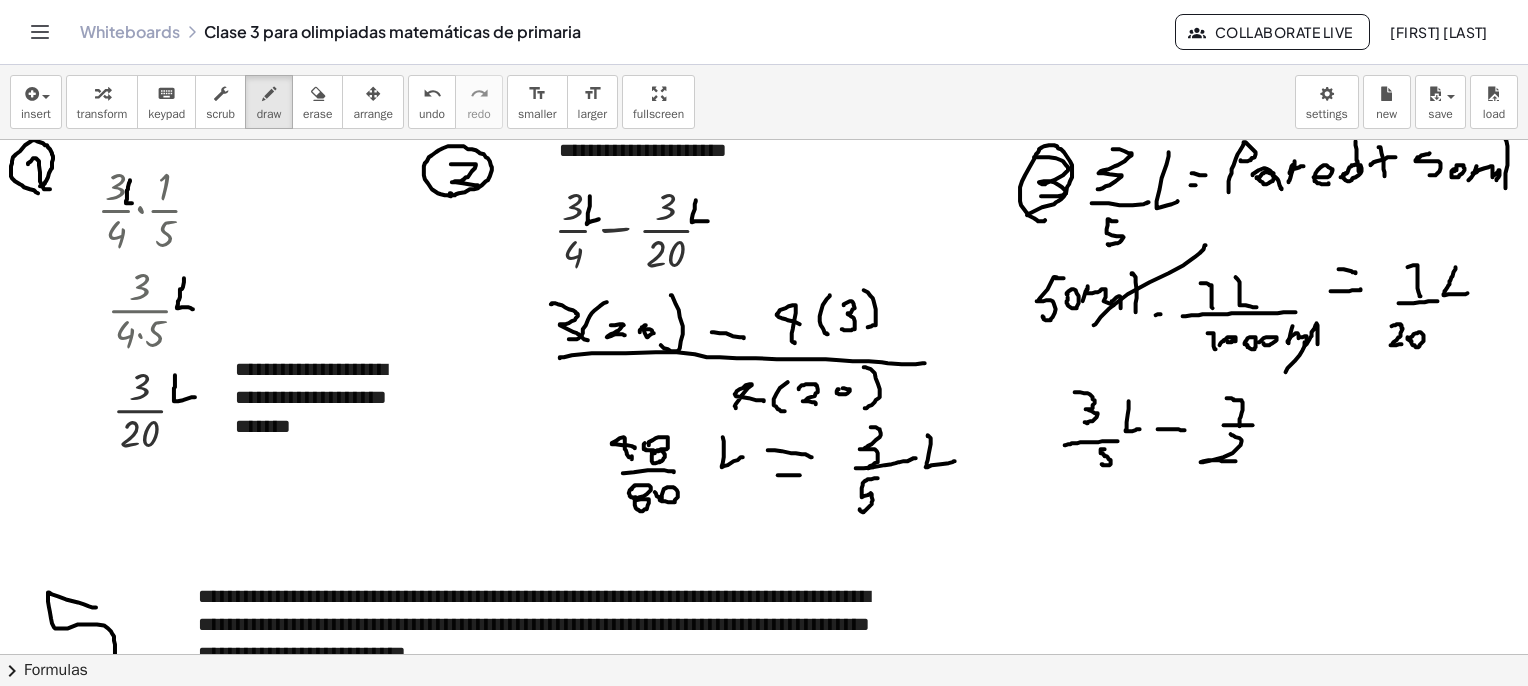 drag, startPoint x: 1231, startPoint y: 434, endPoint x: 1236, endPoint y: 461, distance: 27.45906 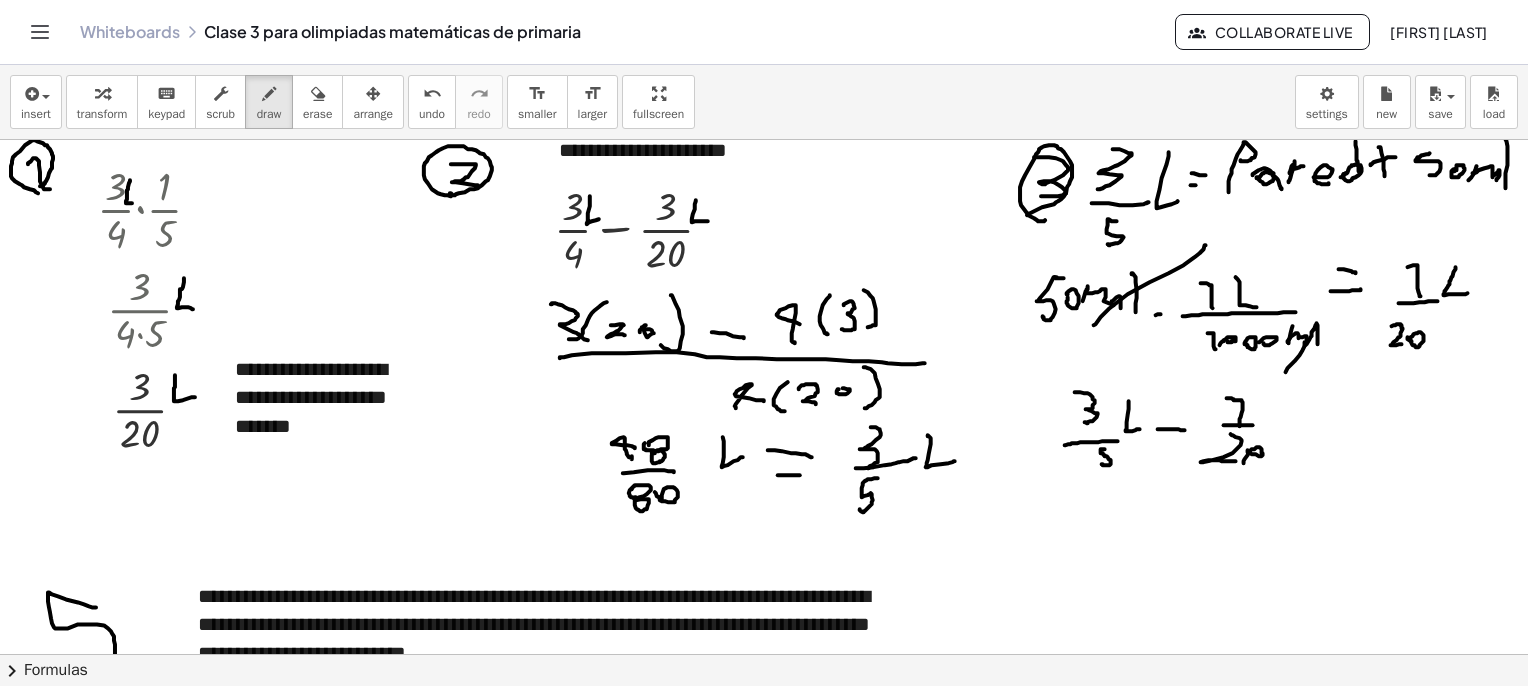 click at bounding box center [787, 1065] 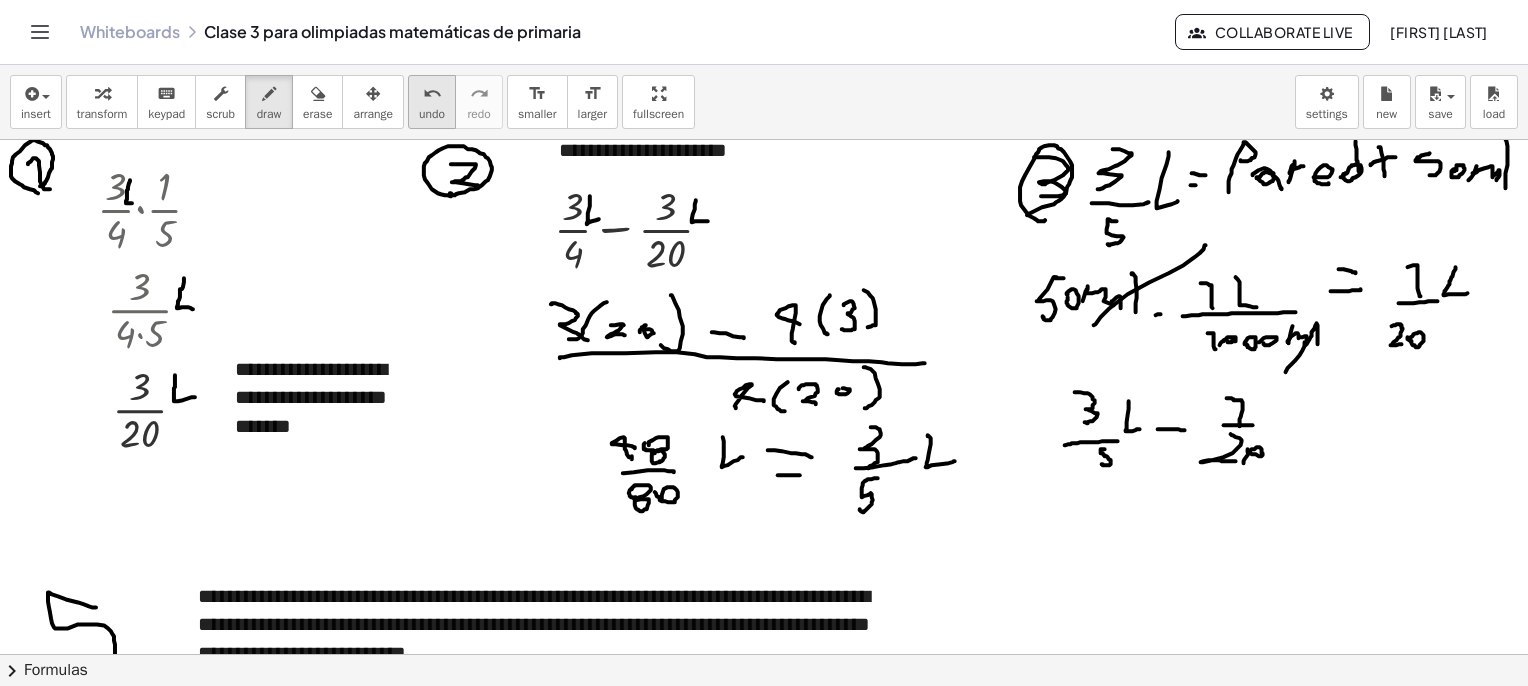 click on "undo" at bounding box center [432, 94] 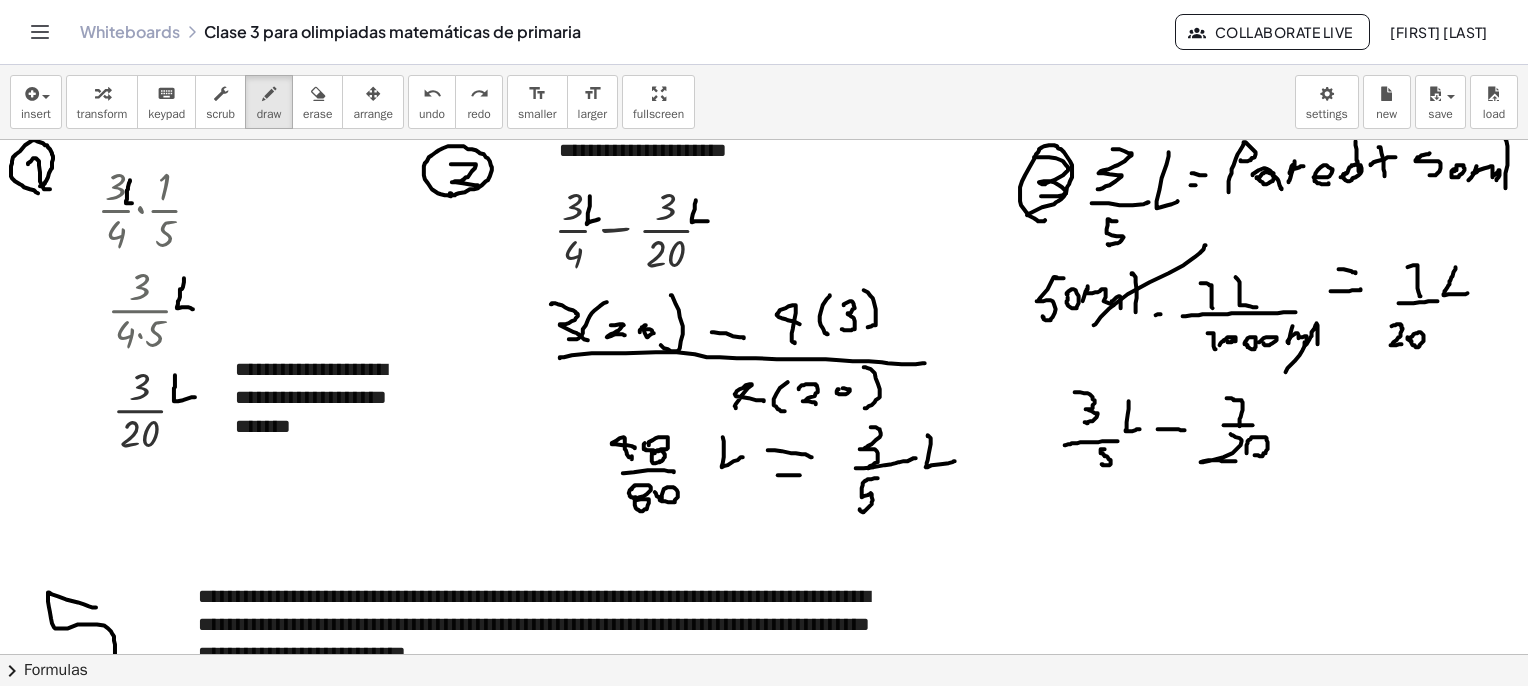 click at bounding box center [787, 1065] 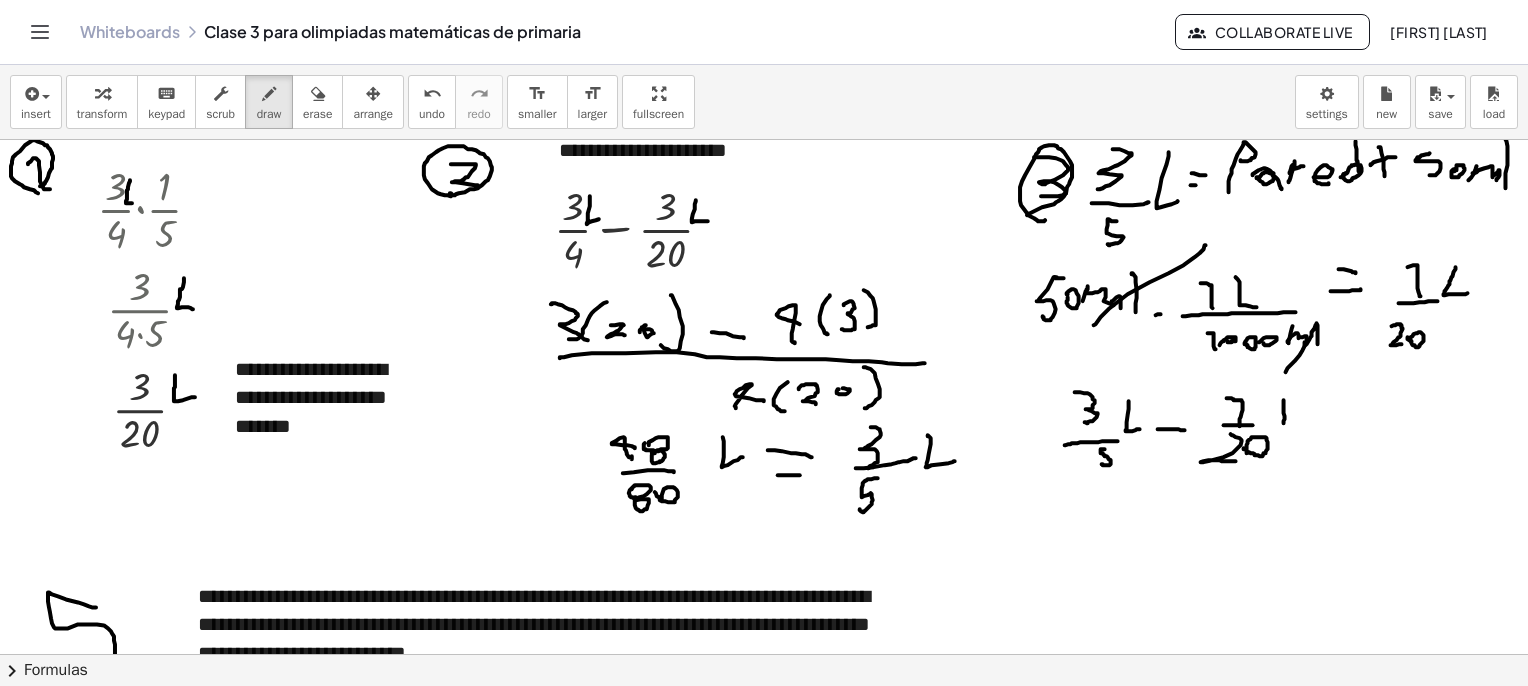drag, startPoint x: 1284, startPoint y: 400, endPoint x: 1301, endPoint y: 420, distance: 26.24881 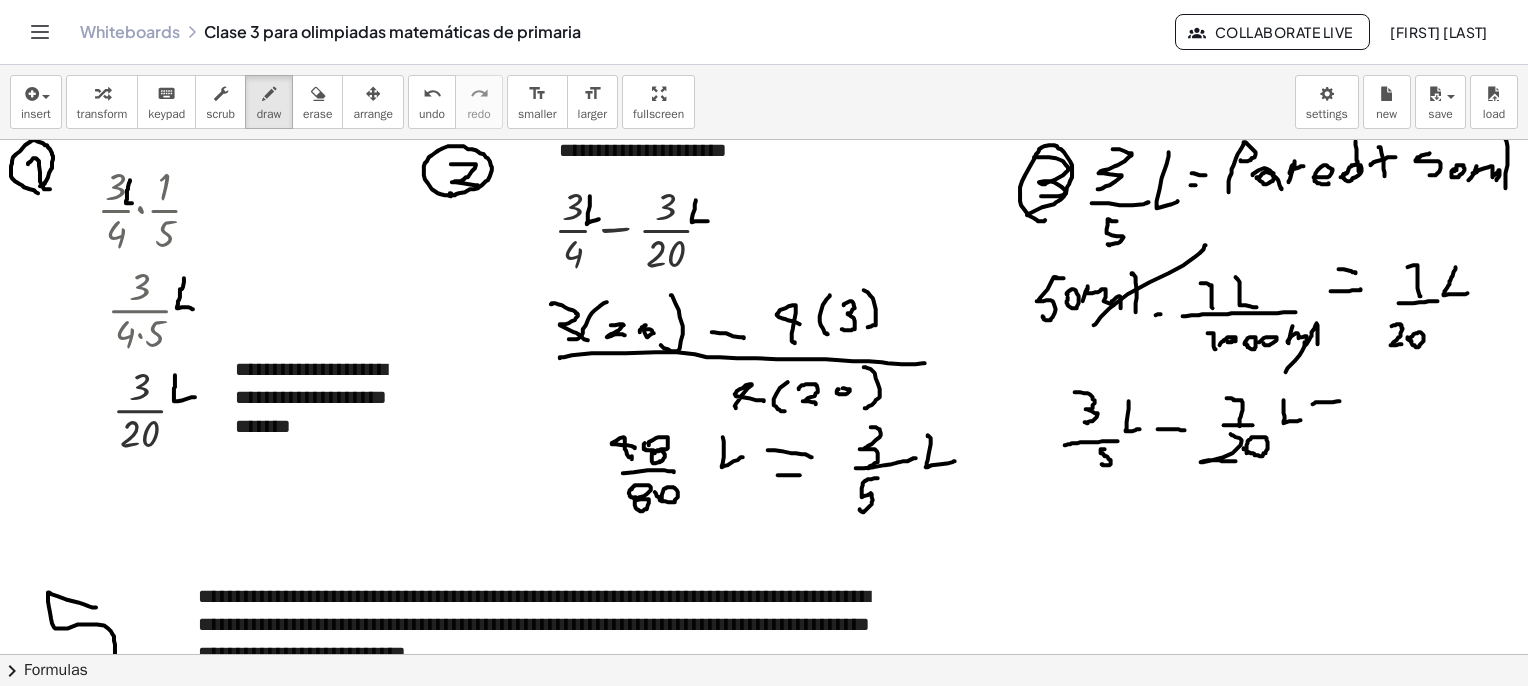 drag, startPoint x: 1322, startPoint y: 402, endPoint x: 1340, endPoint y: 401, distance: 18.027756 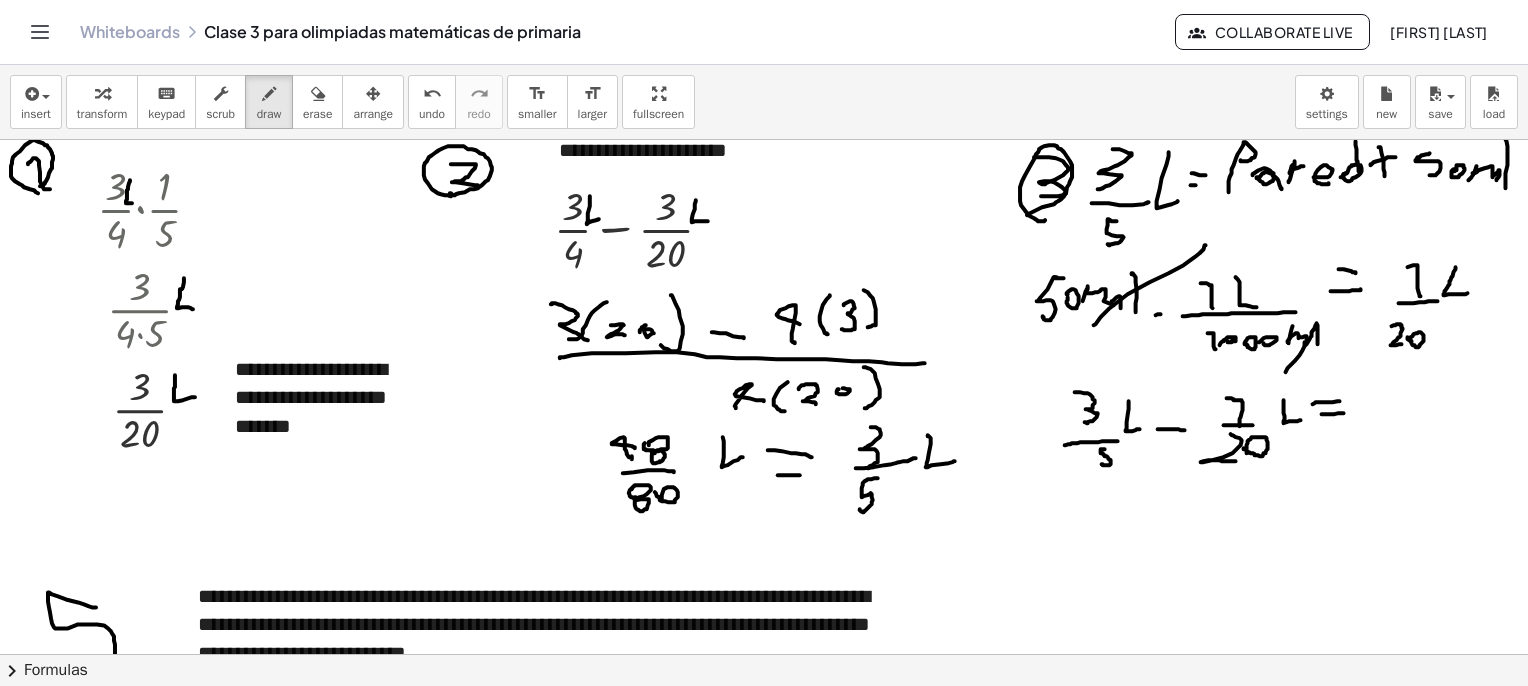 drag, startPoint x: 1322, startPoint y: 414, endPoint x: 1344, endPoint y: 413, distance: 22.022715 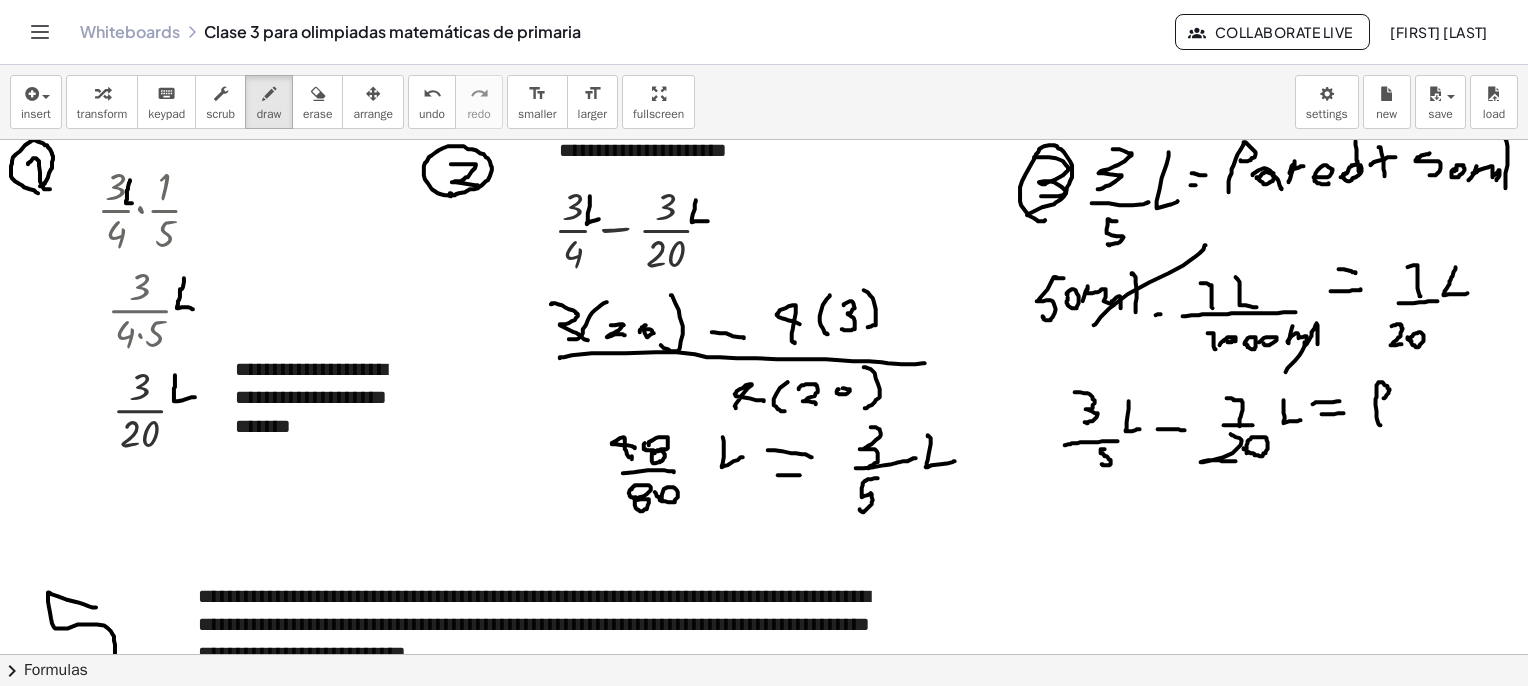drag, startPoint x: 1381, startPoint y: 425, endPoint x: 1381, endPoint y: 401, distance: 24 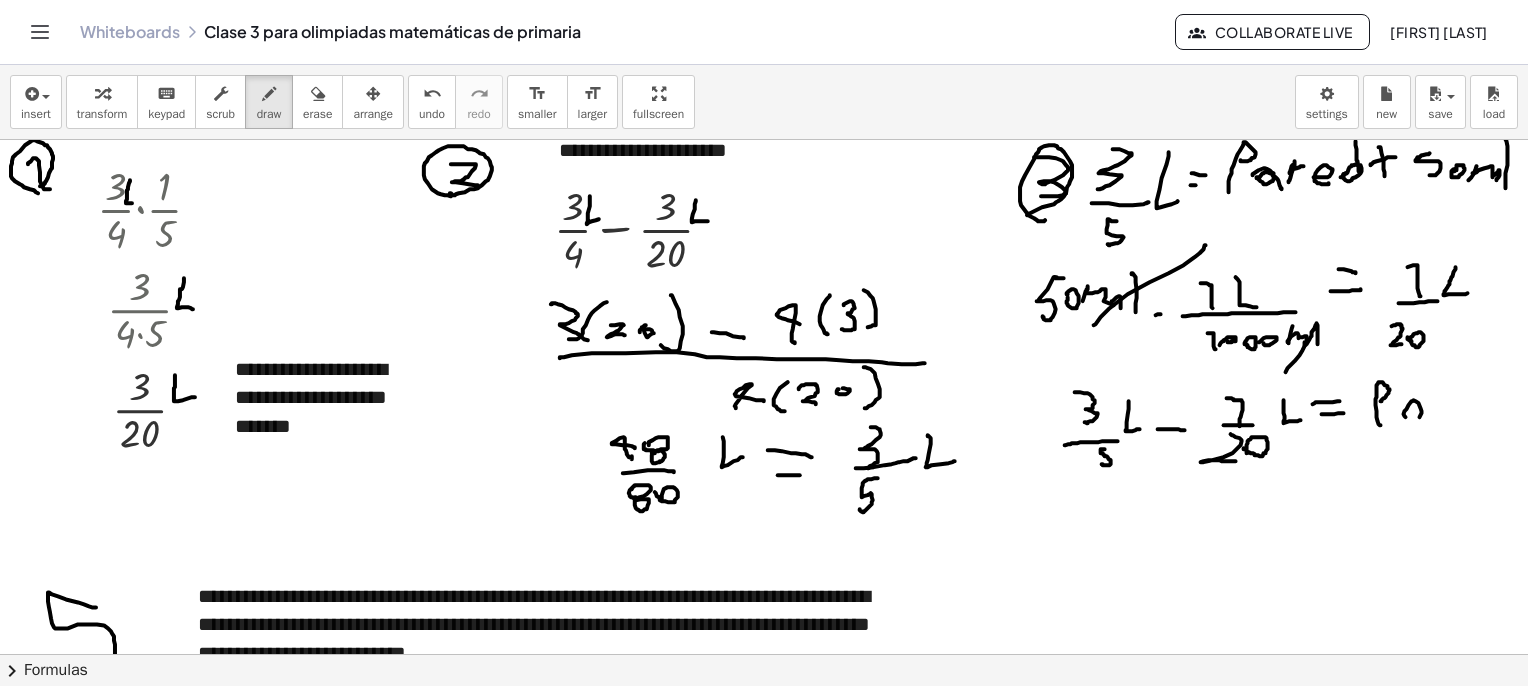 drag, startPoint x: 1405, startPoint y: 416, endPoint x: 1408, endPoint y: 401, distance: 15.297058 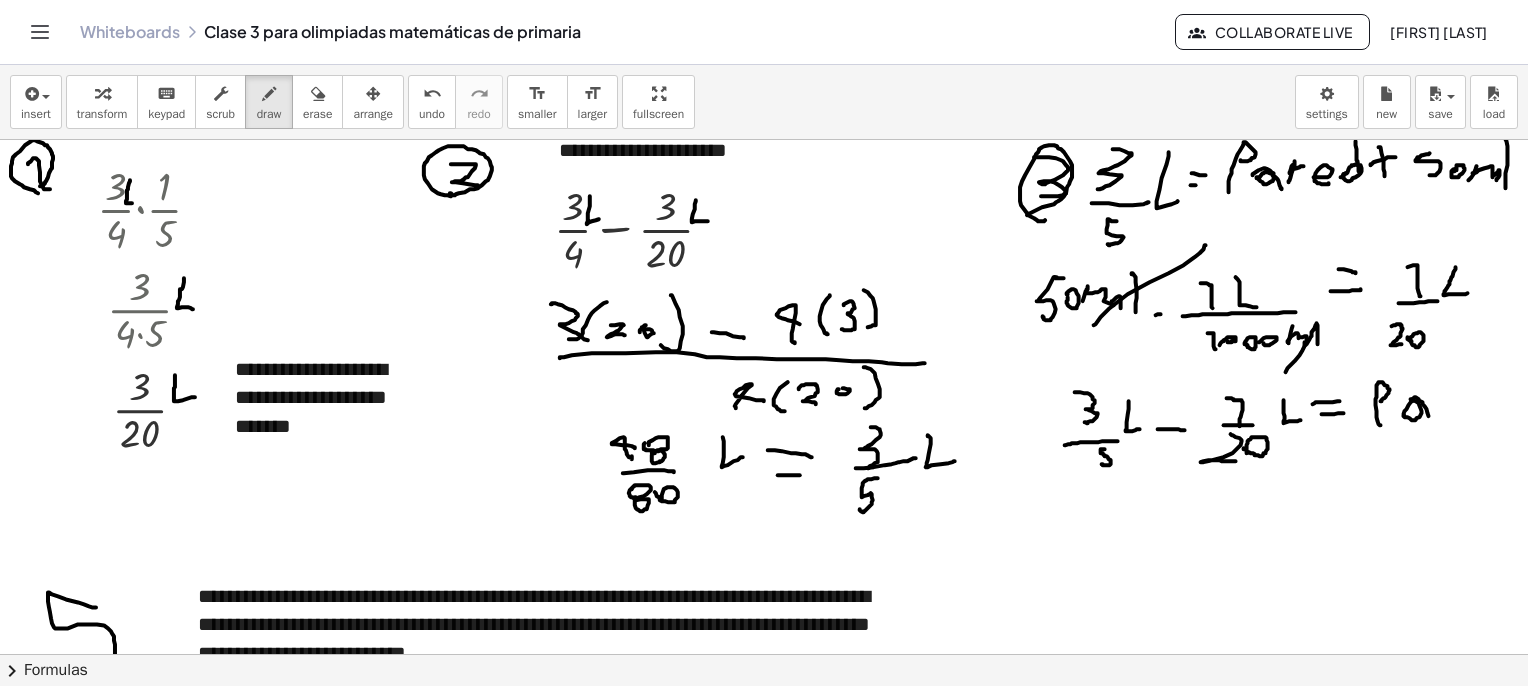 drag, startPoint x: 1423, startPoint y: 402, endPoint x: 1437, endPoint y: 425, distance: 26.925823 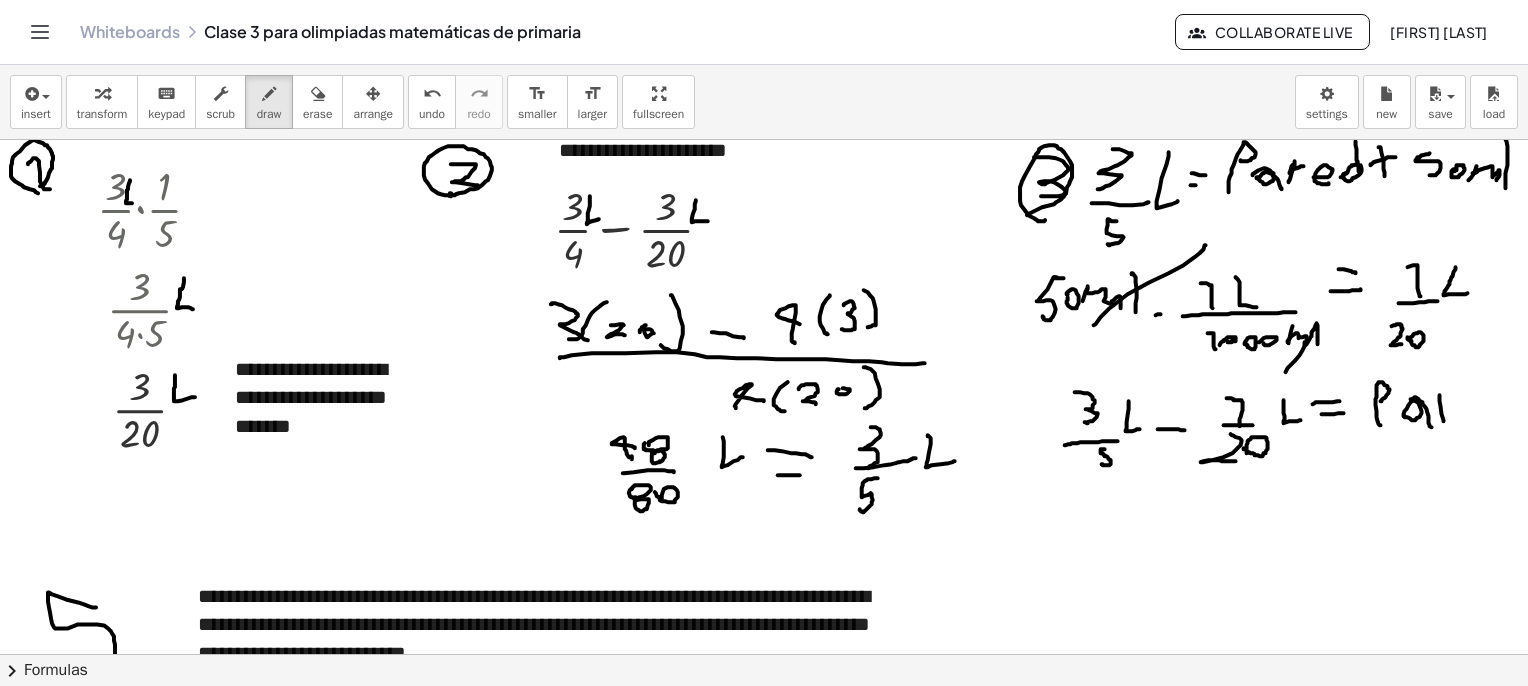 drag, startPoint x: 1444, startPoint y: 420, endPoint x: 1440, endPoint y: 395, distance: 25.317978 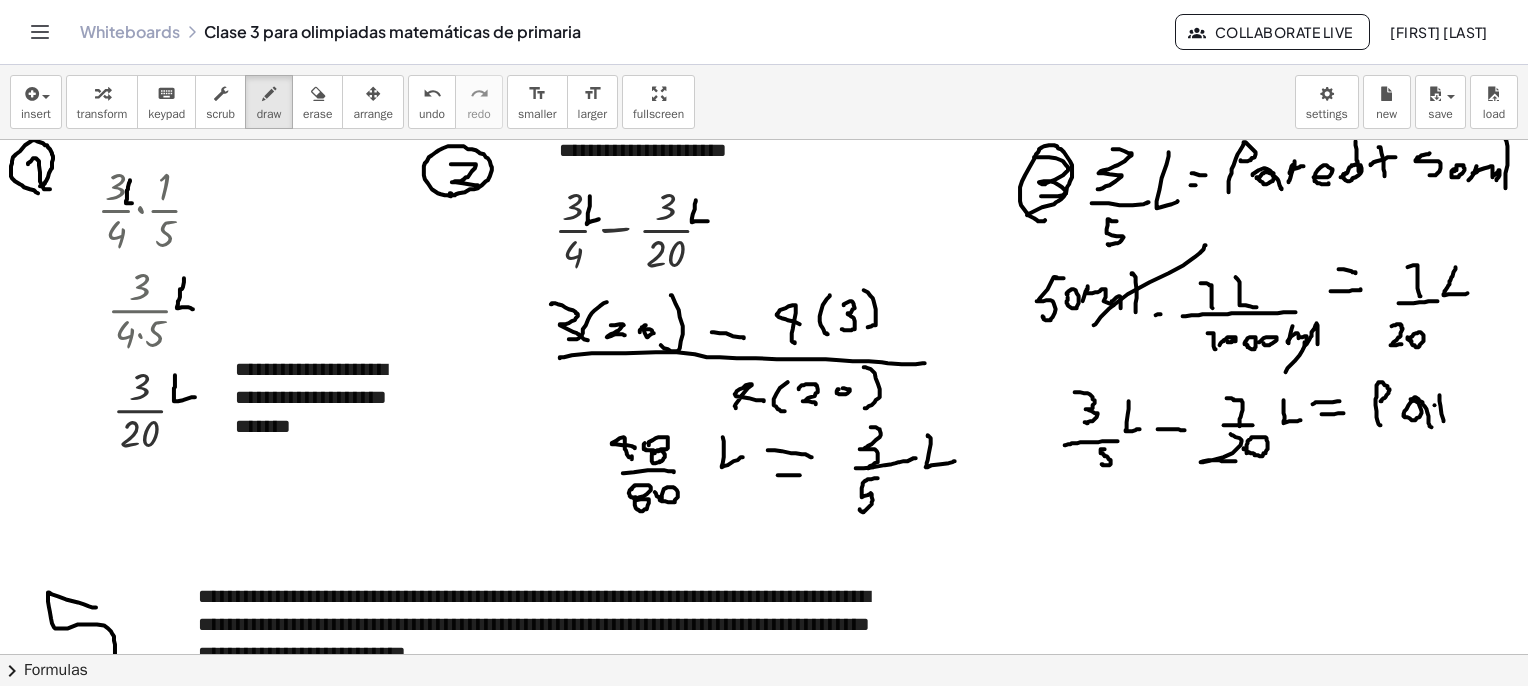 drag, startPoint x: 1435, startPoint y: 405, endPoint x: 1459, endPoint y: 398, distance: 25 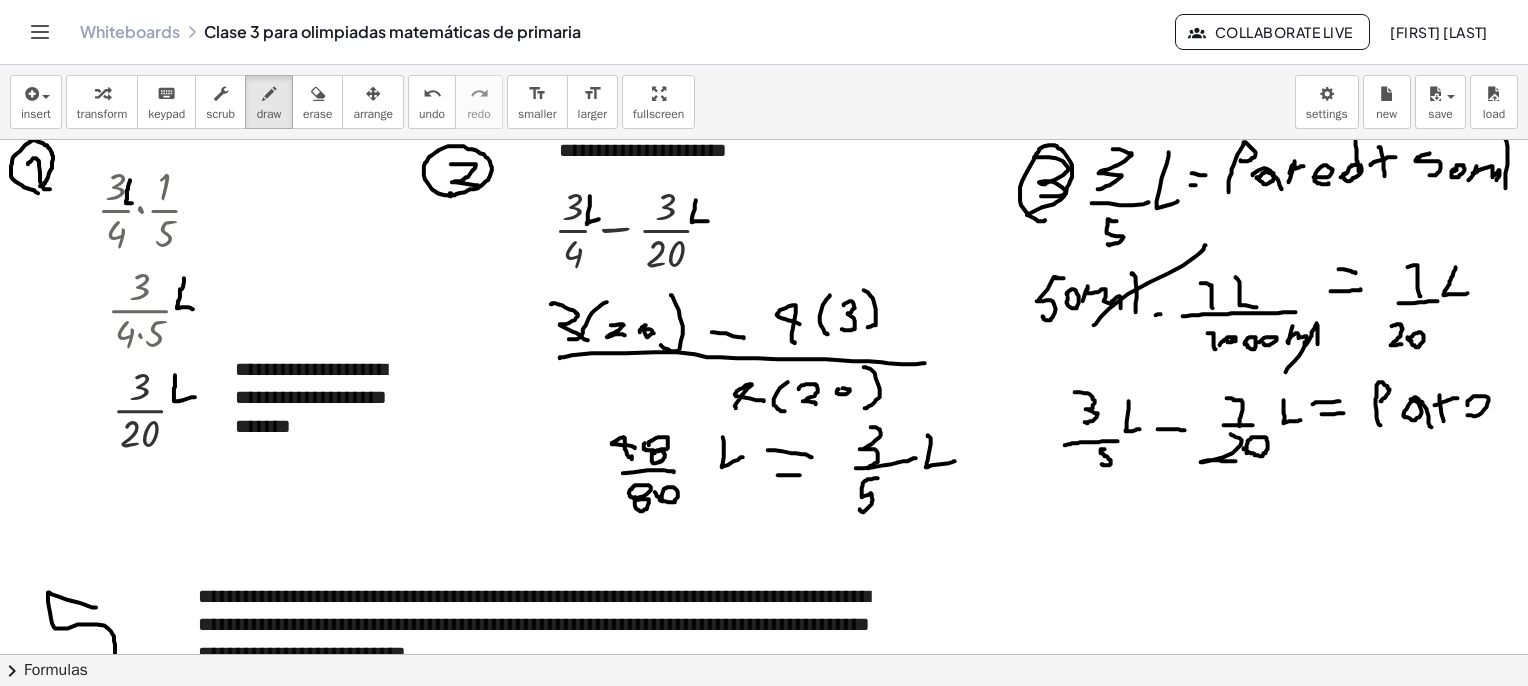 click at bounding box center [787, 1065] 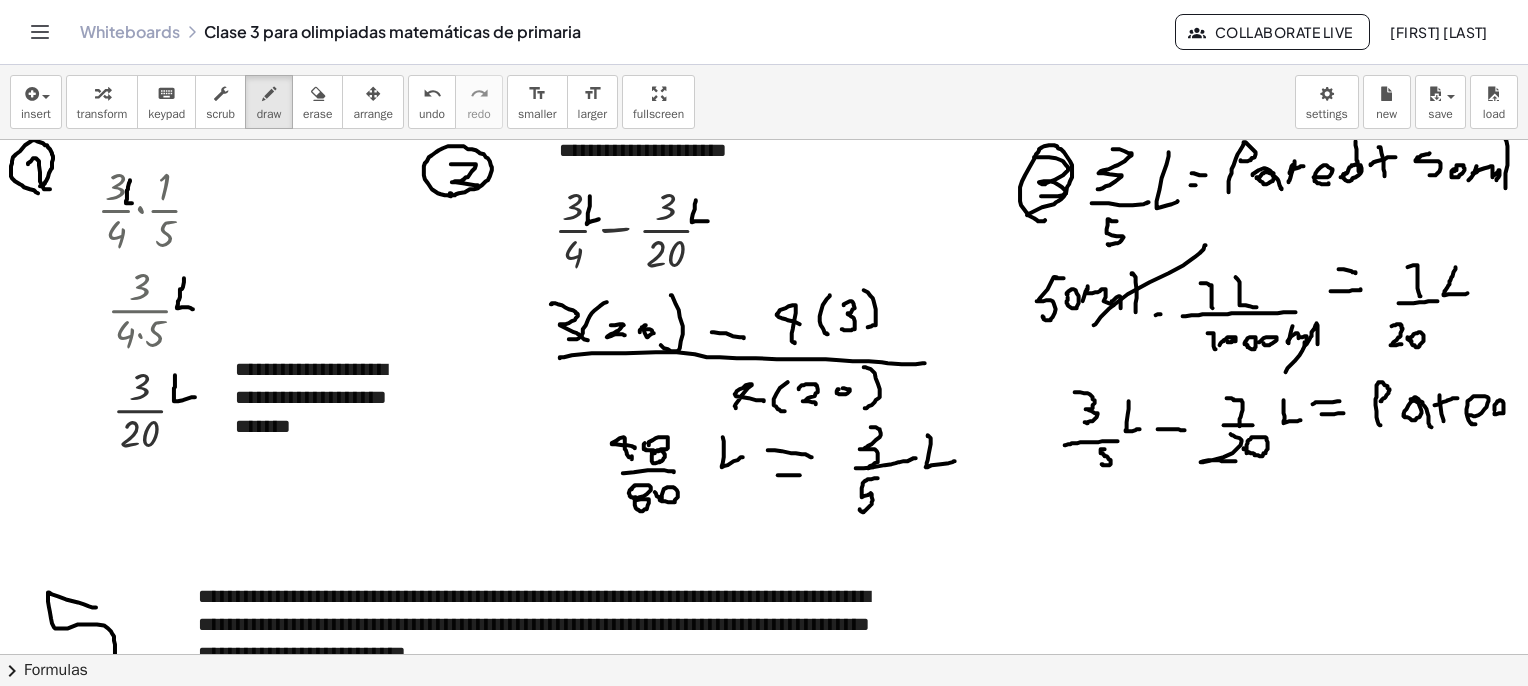 click at bounding box center (787, 1065) 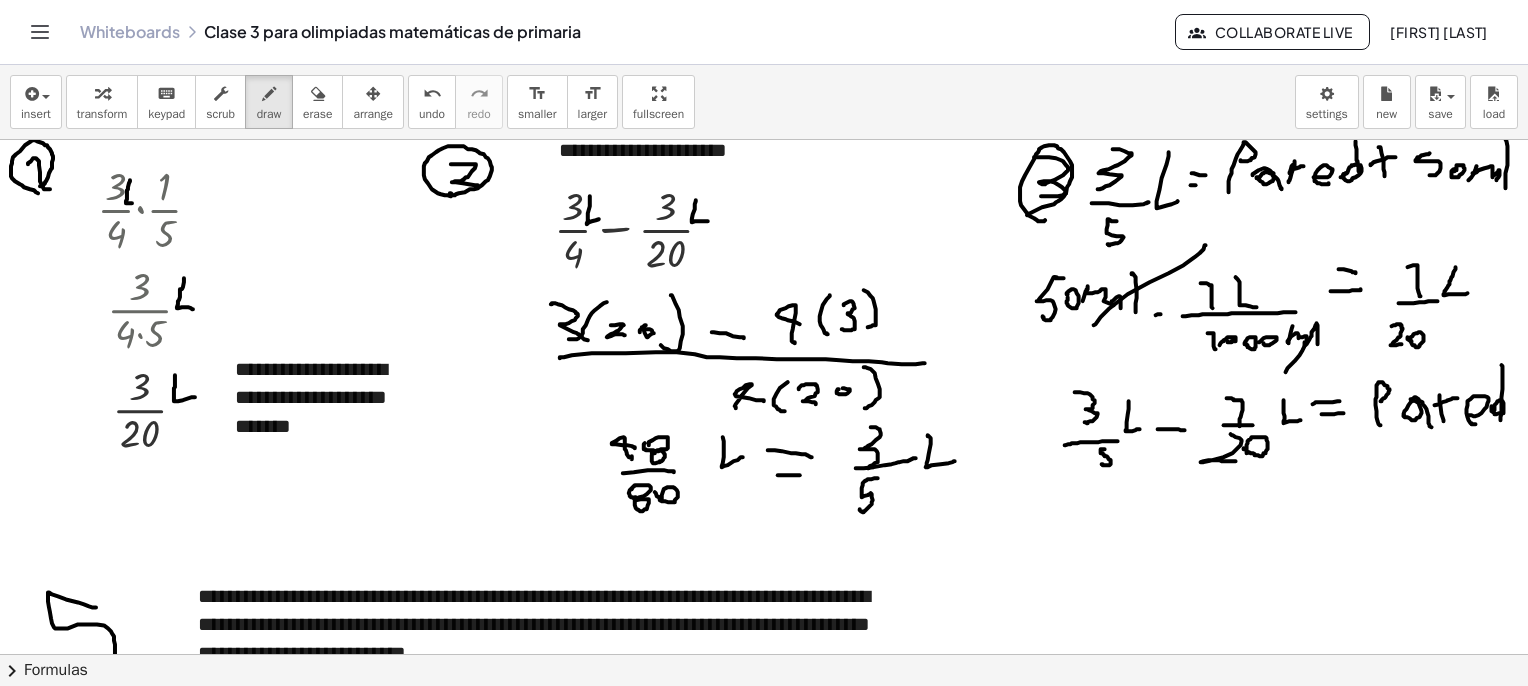 drag, startPoint x: 1501, startPoint y: 420, endPoint x: 1472, endPoint y: 401, distance: 34.669872 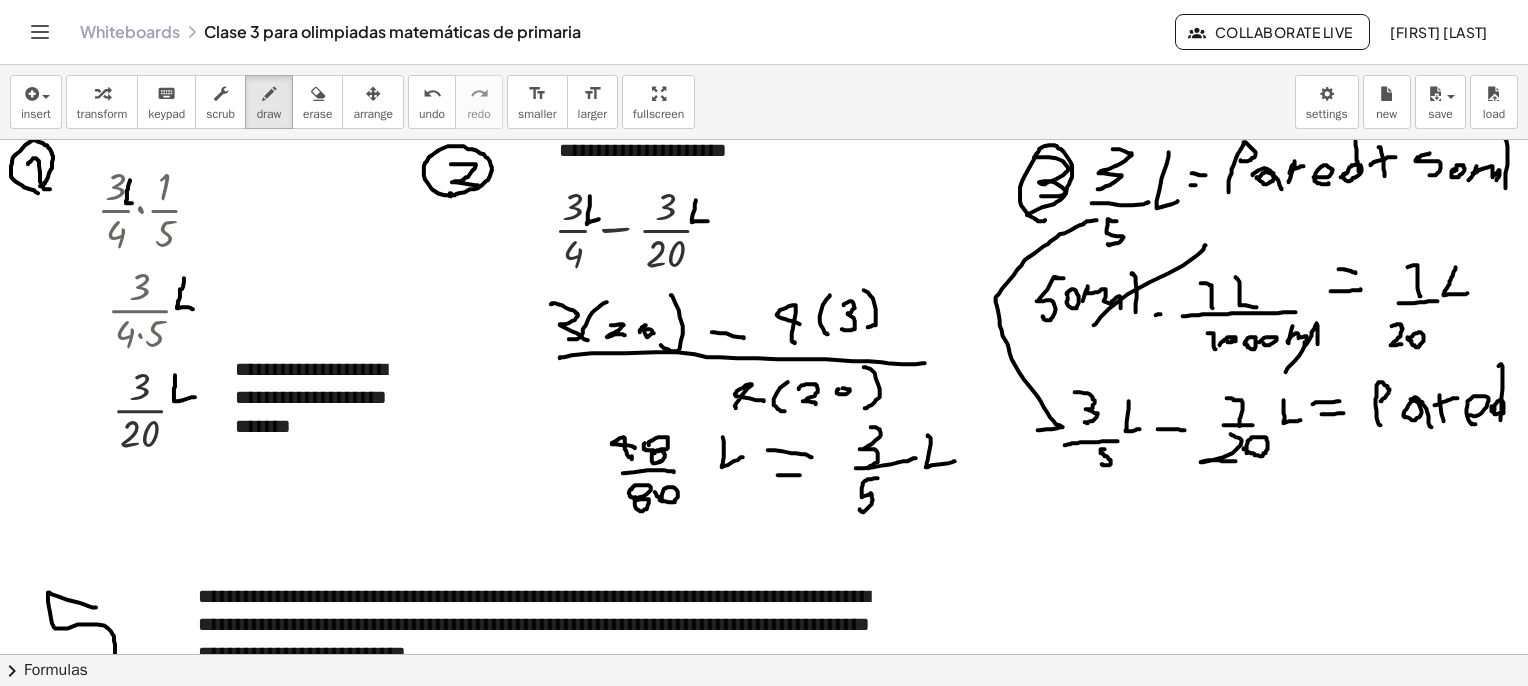 drag, startPoint x: 1097, startPoint y: 220, endPoint x: 1037, endPoint y: 430, distance: 218.40329 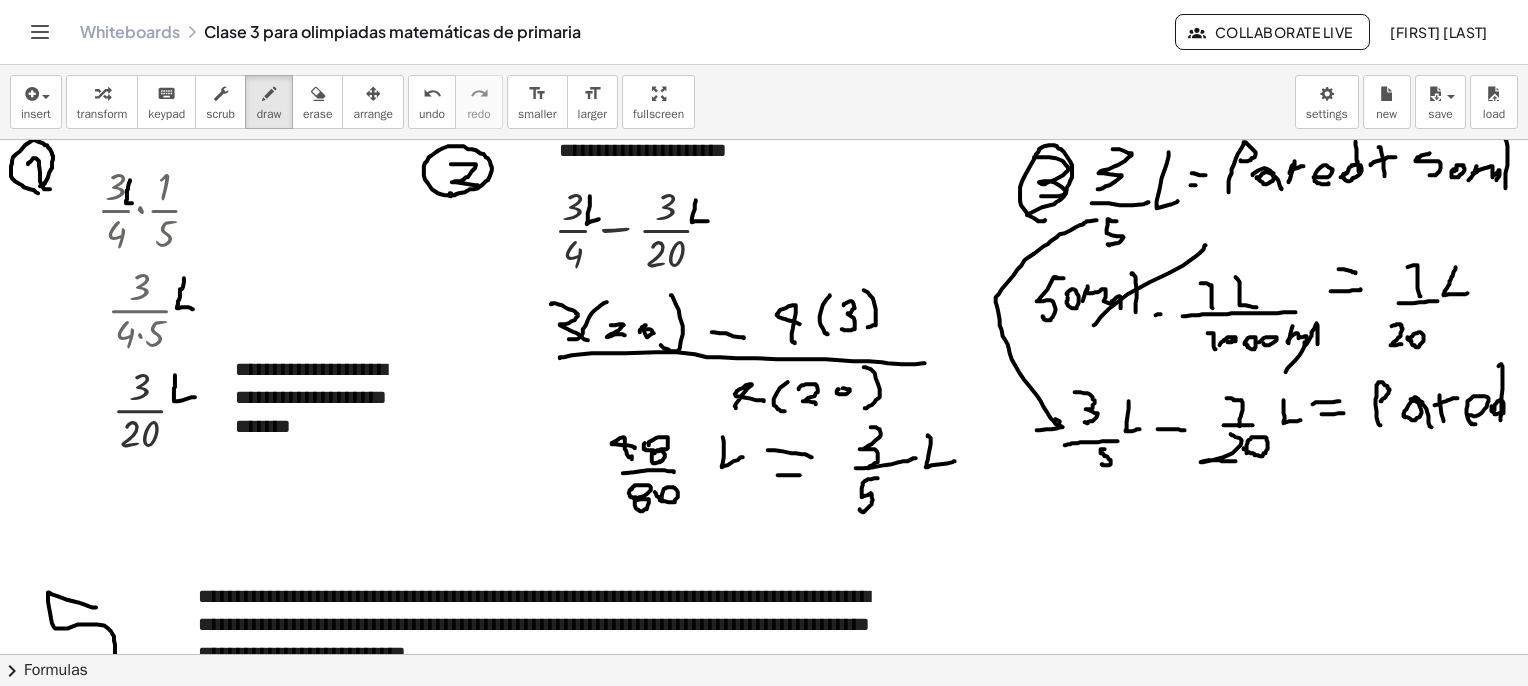 drag, startPoint x: 1056, startPoint y: 419, endPoint x: 1050, endPoint y: 389, distance: 30.594116 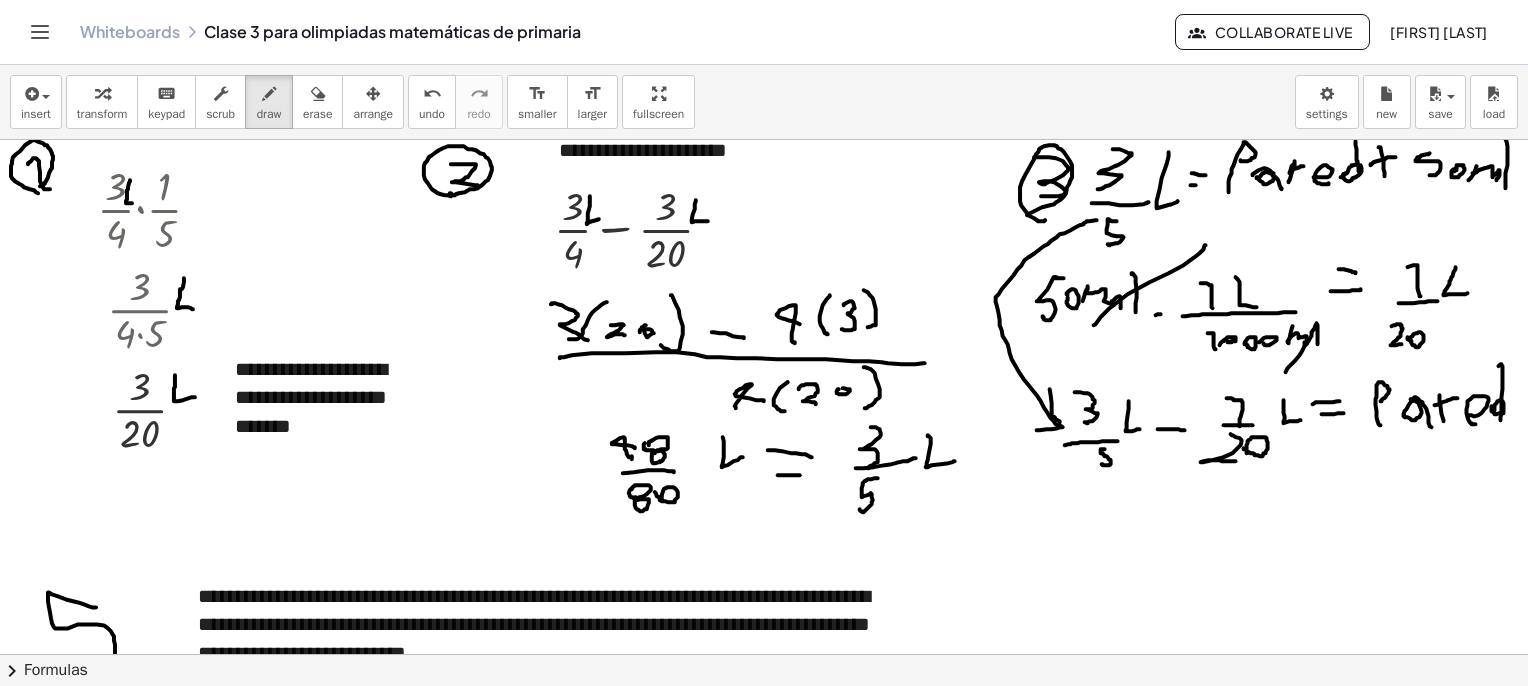 scroll, scrollTop: 2662, scrollLeft: 0, axis: vertical 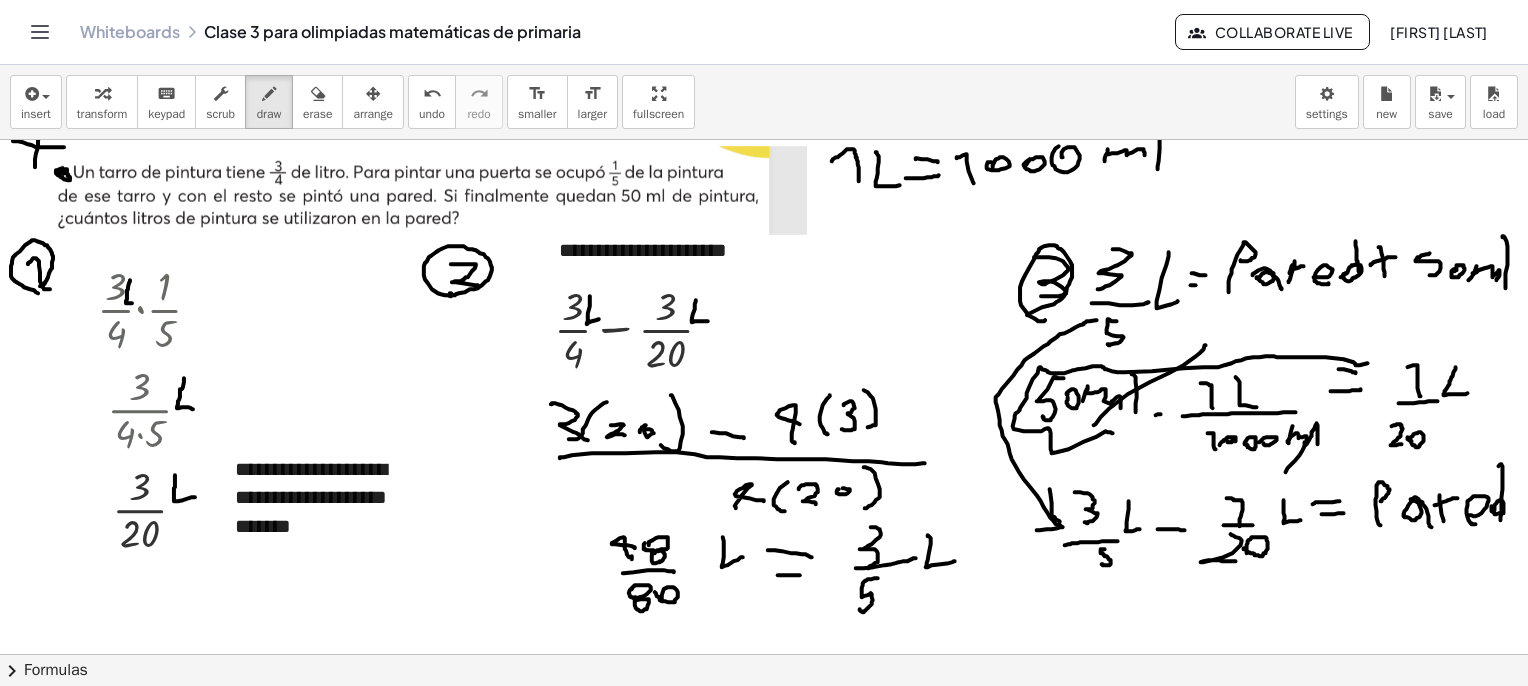 drag, startPoint x: 1113, startPoint y: 433, endPoint x: 1368, endPoint y: 363, distance: 264.43335 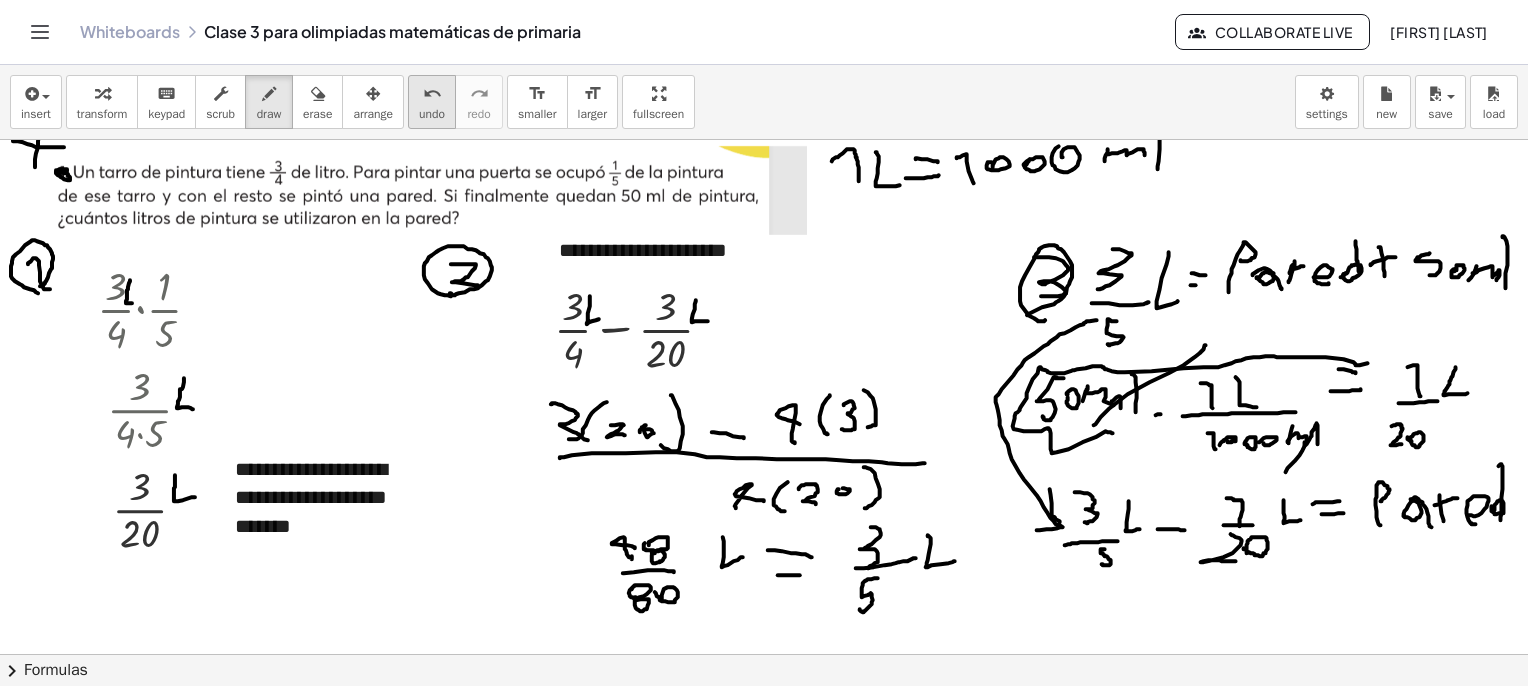 click on "undo undo" at bounding box center (432, 102) 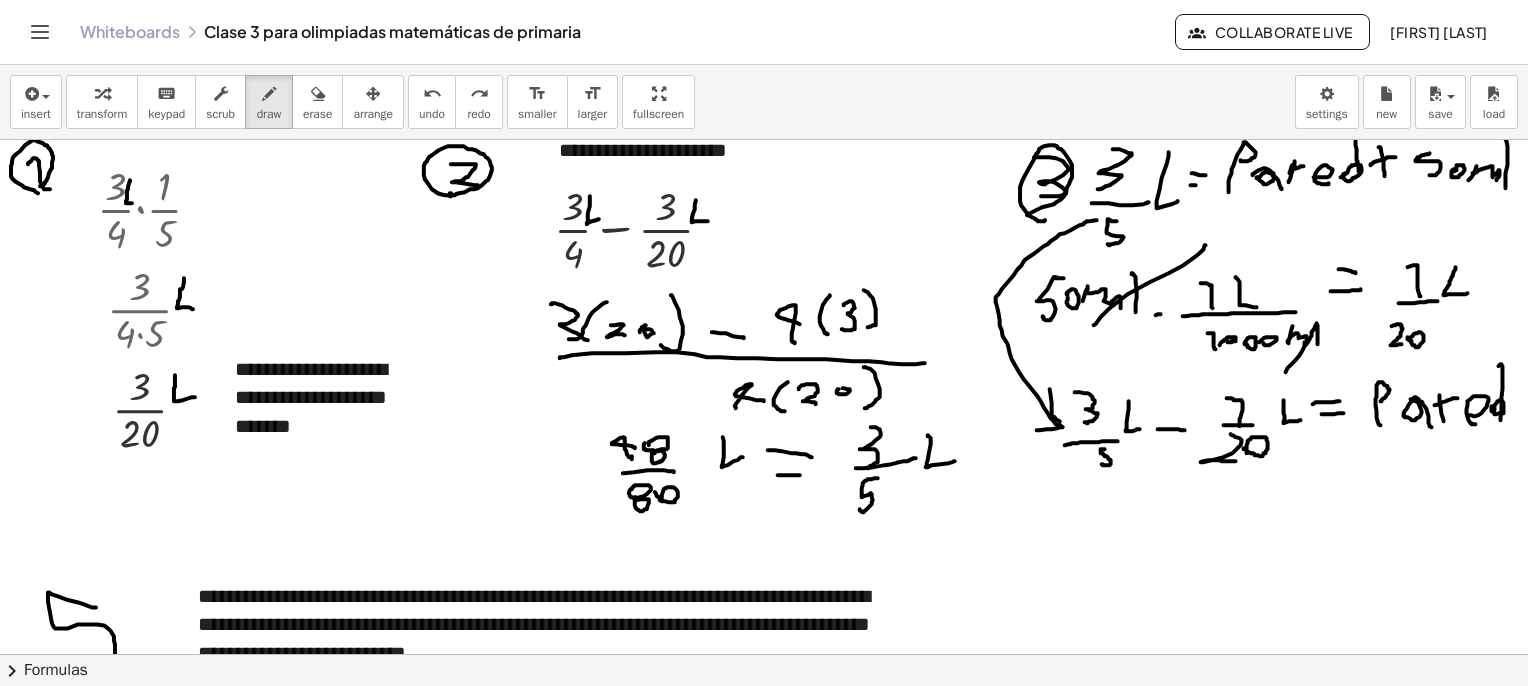 scroll, scrollTop: 2862, scrollLeft: 0, axis: vertical 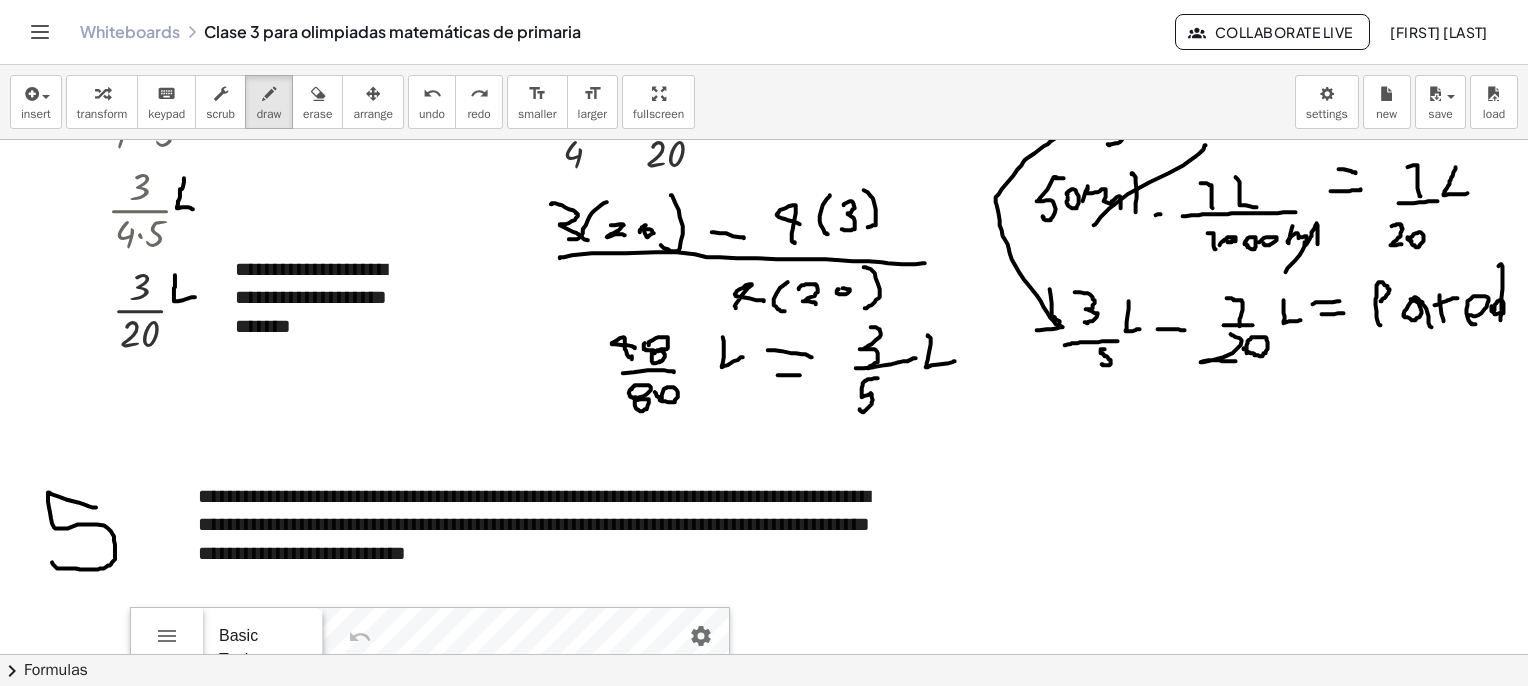 drag, startPoint x: 381, startPoint y: 109, endPoint x: 472, endPoint y: 259, distance: 175.44514 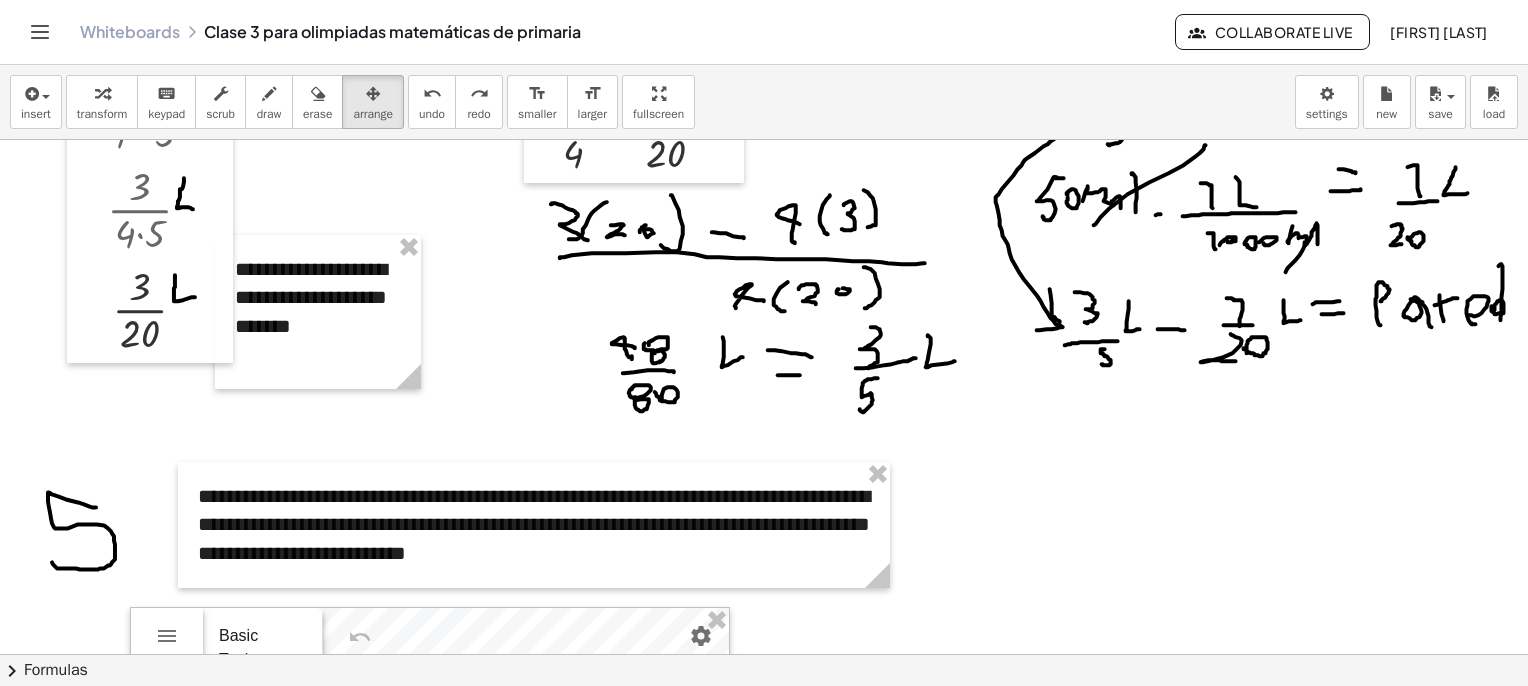 scroll, scrollTop: 3062, scrollLeft: 0, axis: vertical 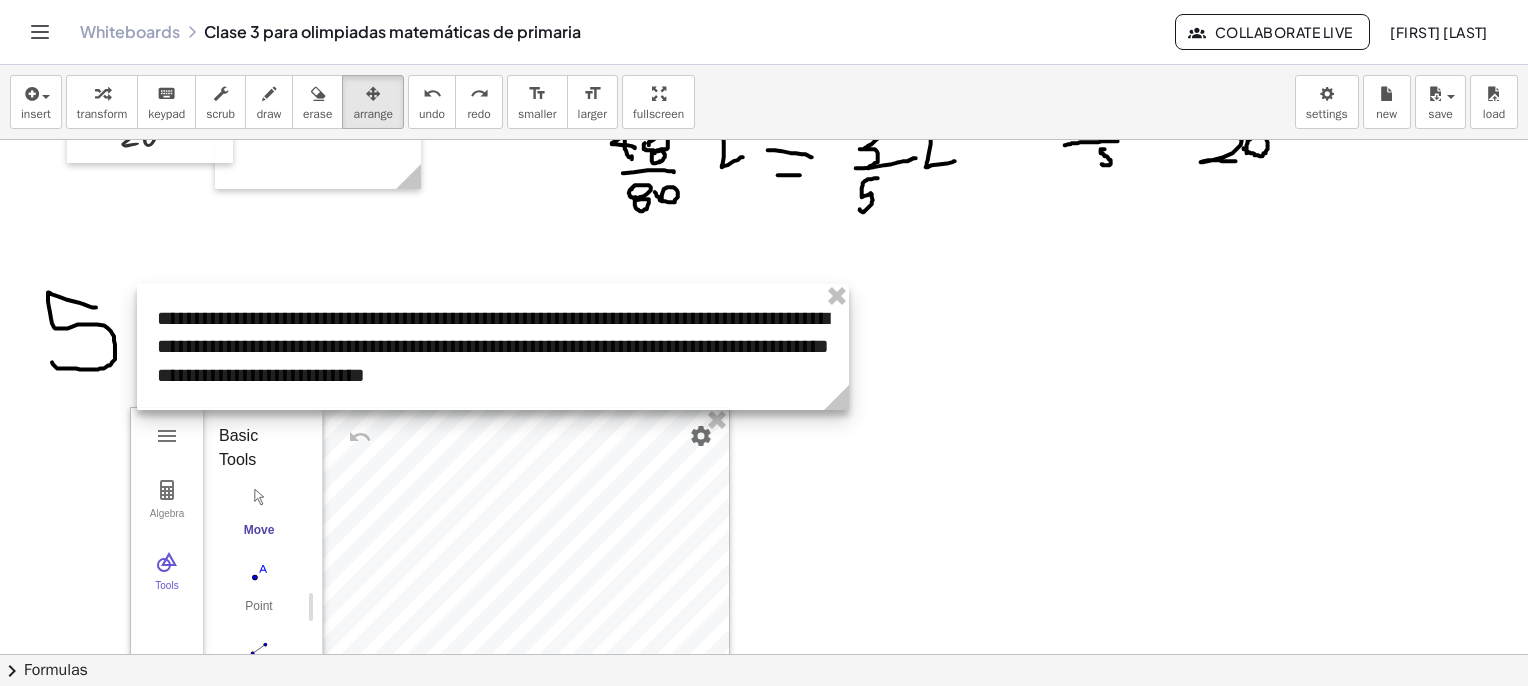 drag, startPoint x: 572, startPoint y: 351, endPoint x: 531, endPoint y: 373, distance: 46.52956 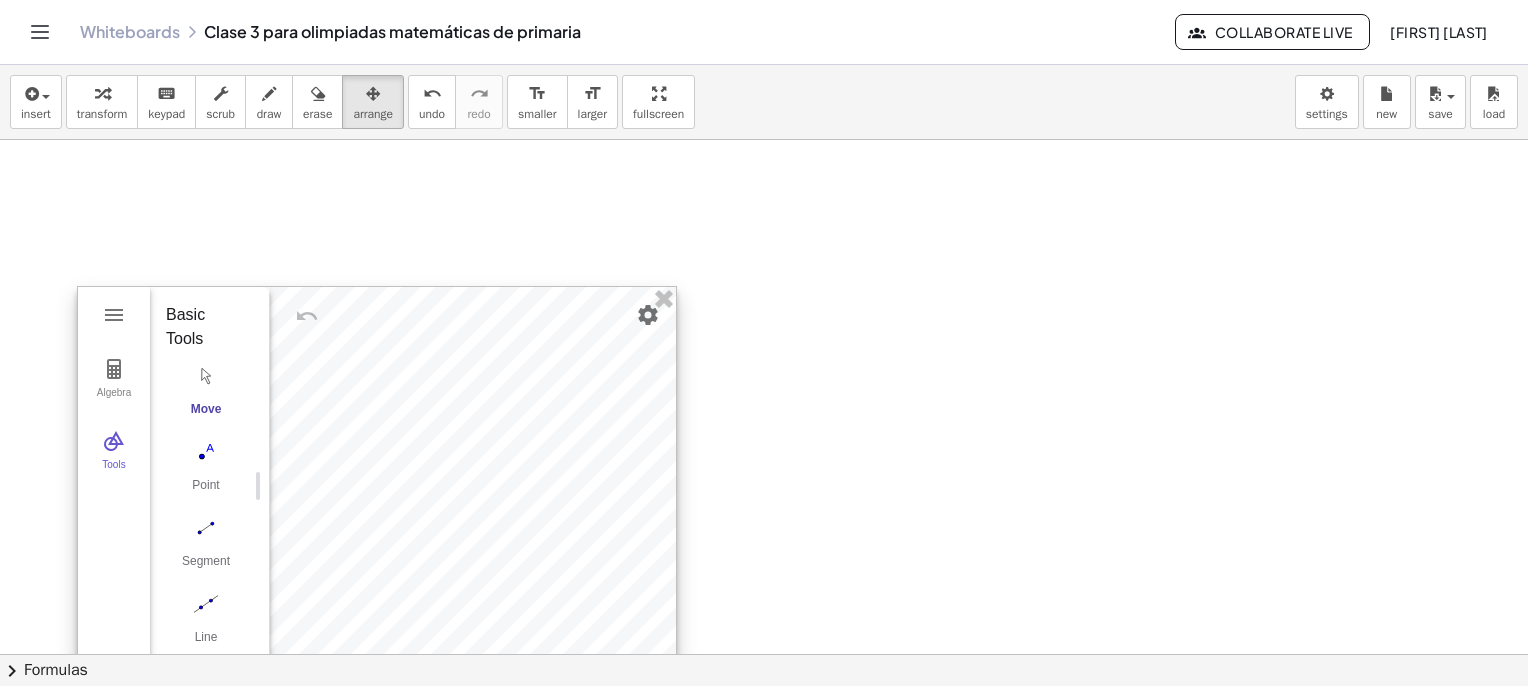 drag, startPoint x: 537, startPoint y: 314, endPoint x: 482, endPoint y: 515, distance: 208.38905 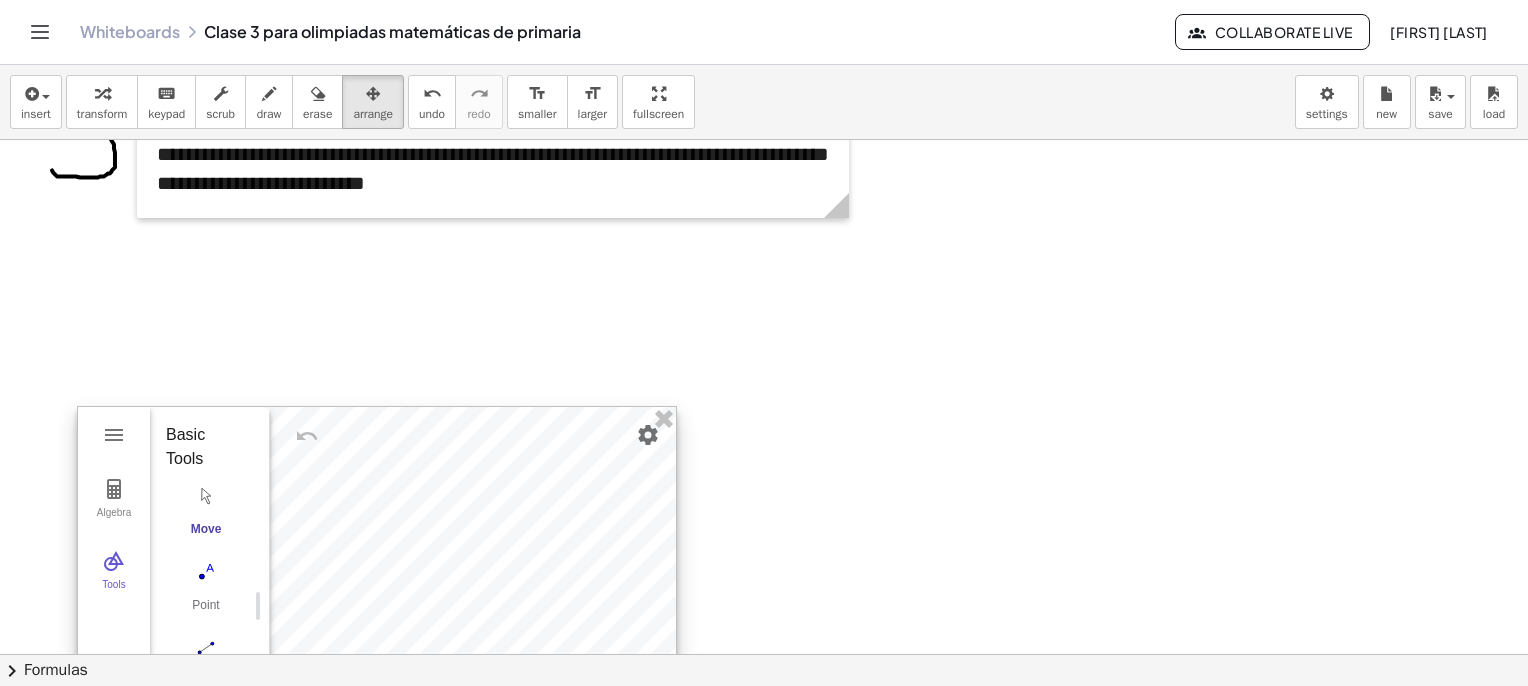 scroll, scrollTop: 3162, scrollLeft: 0, axis: vertical 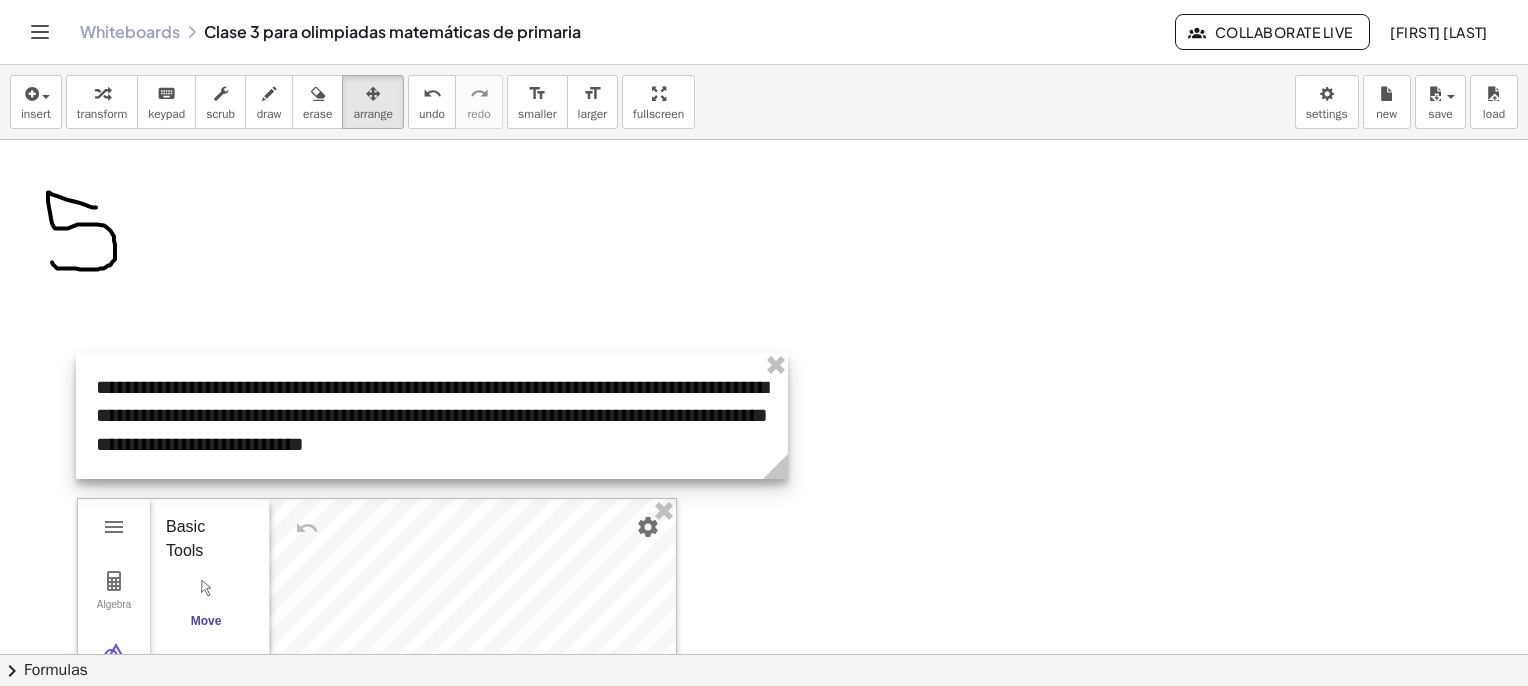 drag, startPoint x: 466, startPoint y: 277, endPoint x: 405, endPoint y: 446, distance: 179.67192 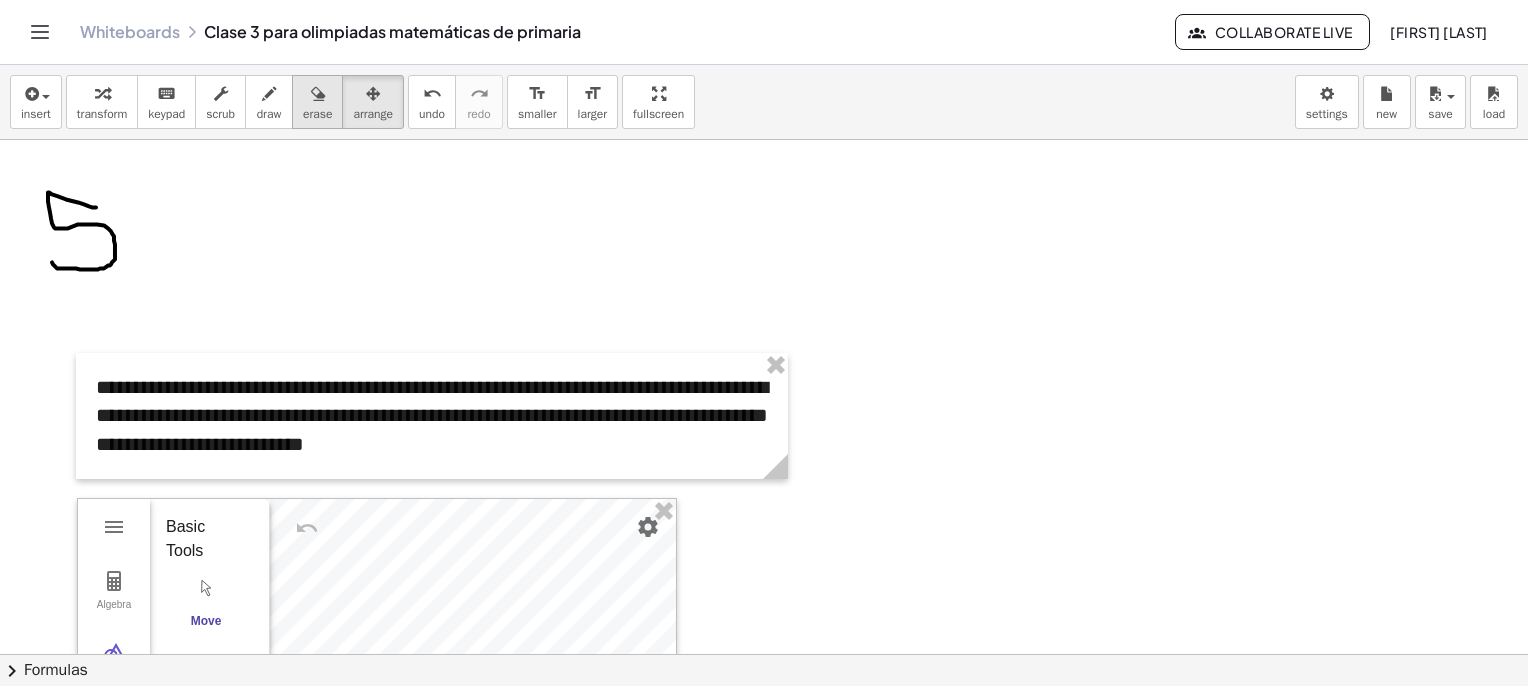 click at bounding box center (317, 93) 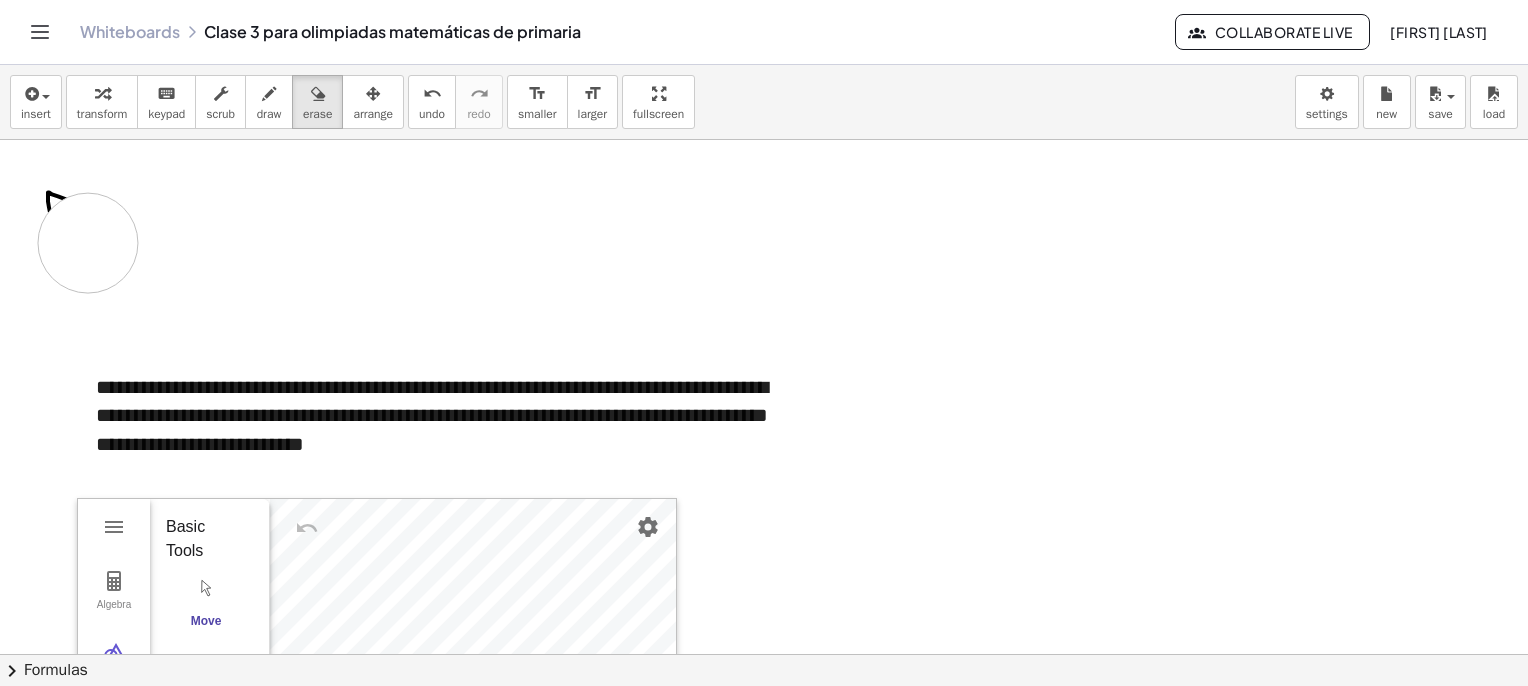 drag, startPoint x: 88, startPoint y: 243, endPoint x: 530, endPoint y: 405, distance: 470.7526 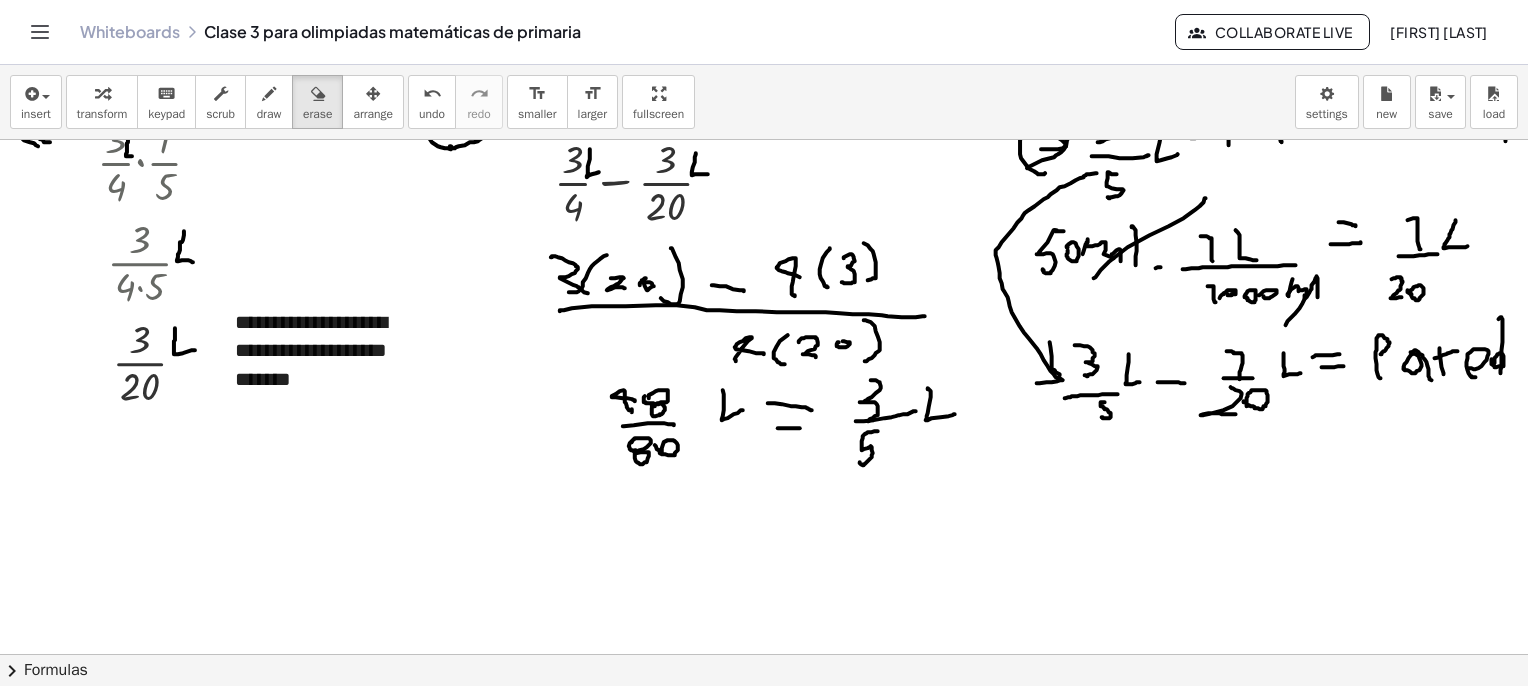 scroll, scrollTop: 2762, scrollLeft: 0, axis: vertical 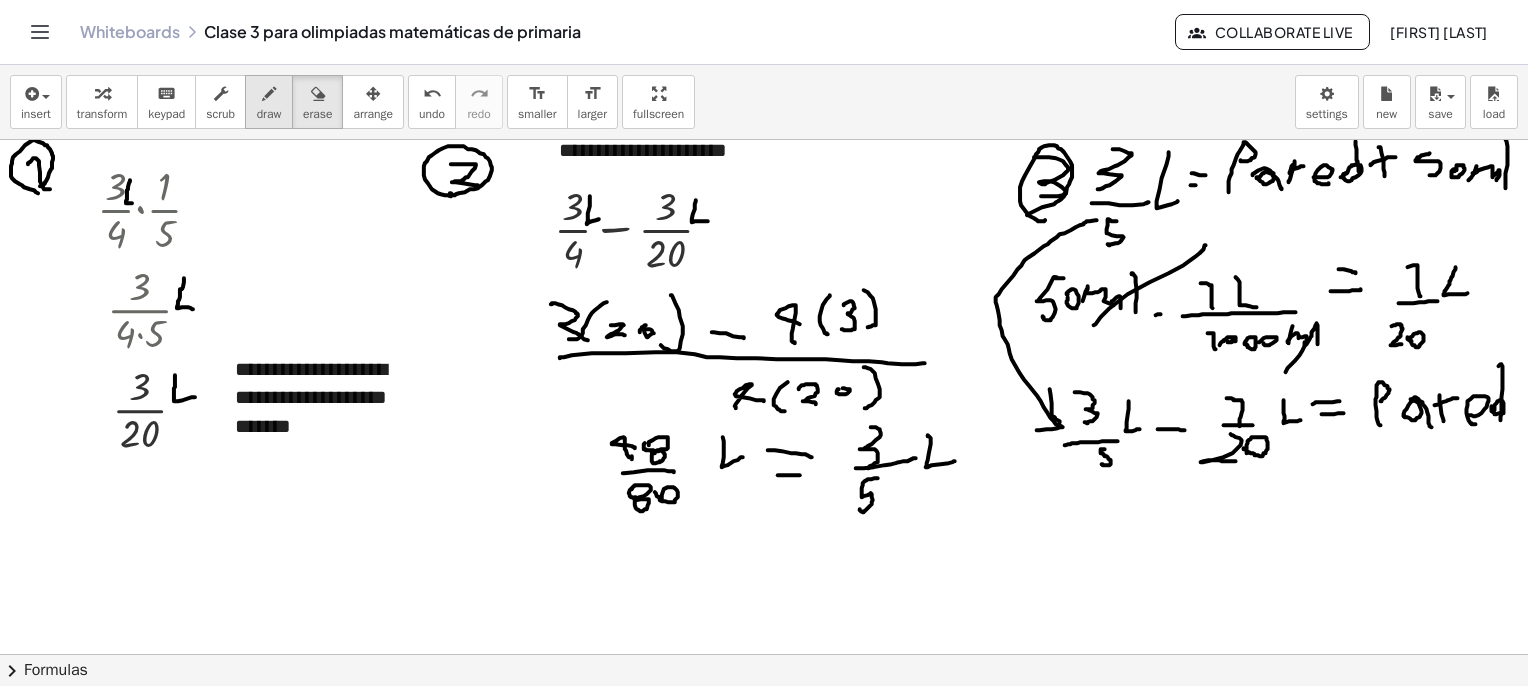 click on "draw" at bounding box center [269, 102] 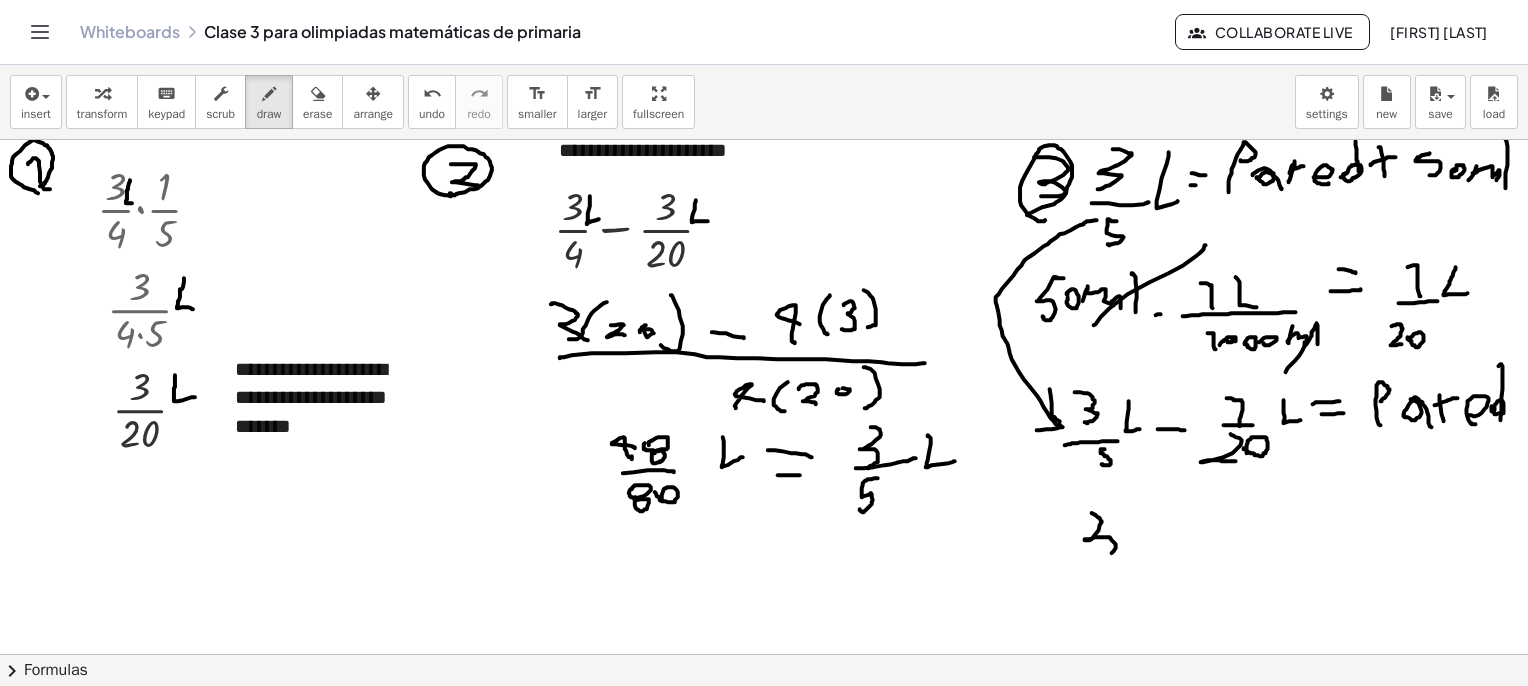 drag, startPoint x: 1092, startPoint y: 513, endPoint x: 1093, endPoint y: 553, distance: 40.012497 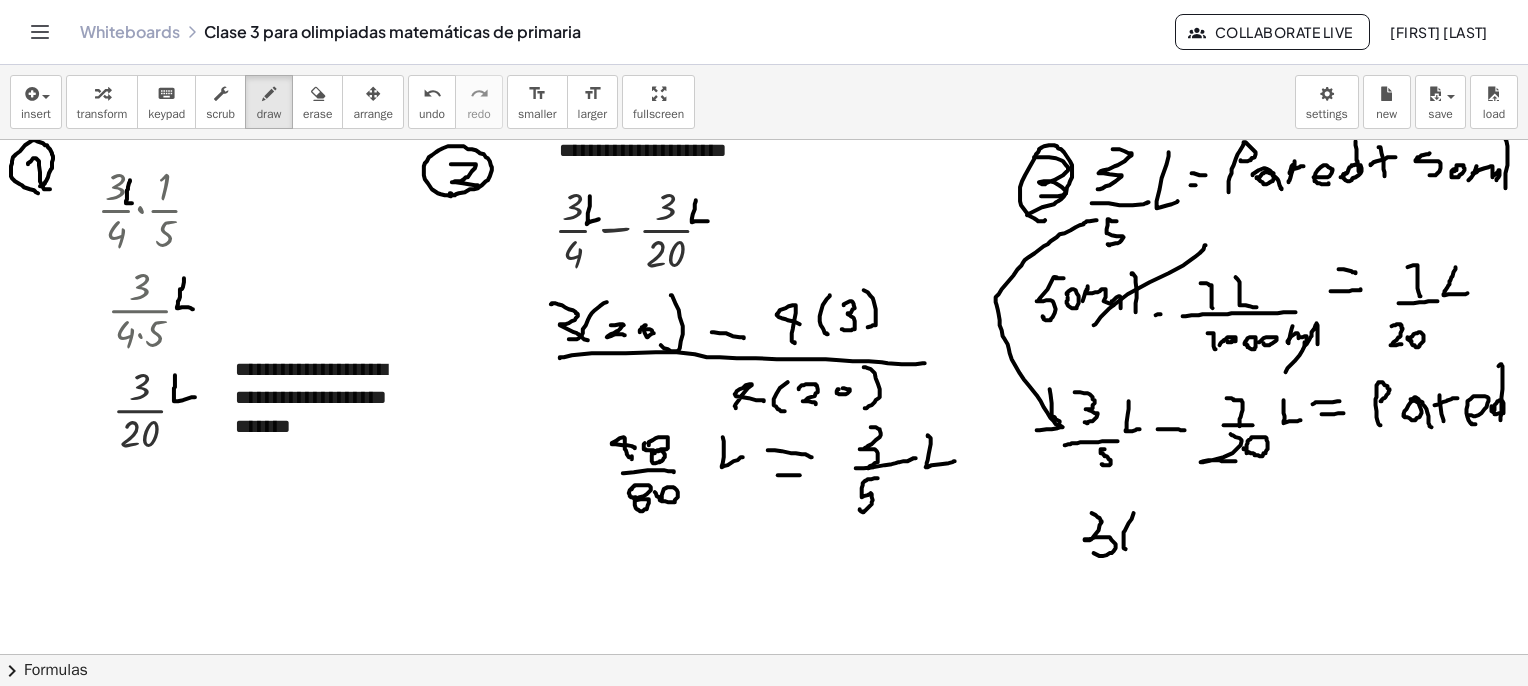 drag, startPoint x: 1134, startPoint y: 513, endPoint x: 1130, endPoint y: 550, distance: 37.215588 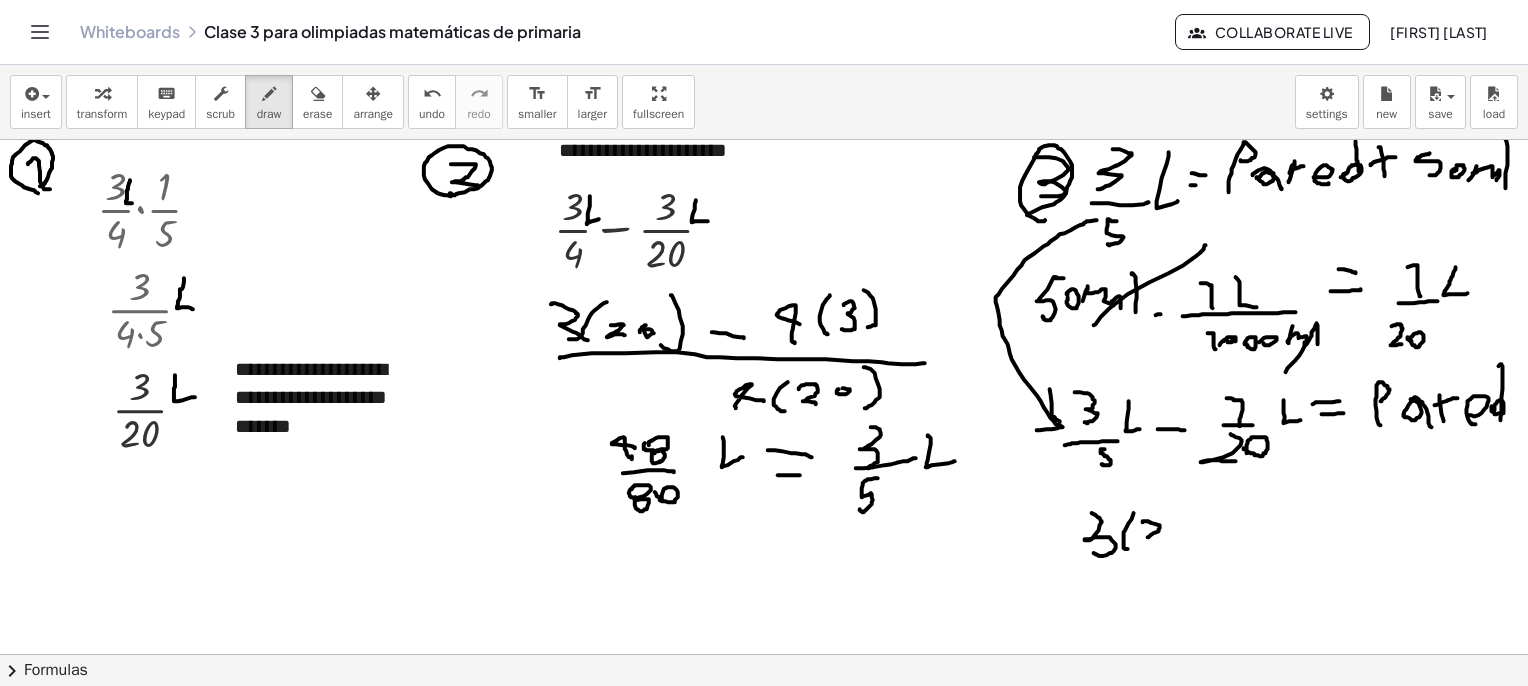 drag, startPoint x: 1146, startPoint y: 521, endPoint x: 1158, endPoint y: 540, distance: 22.472204 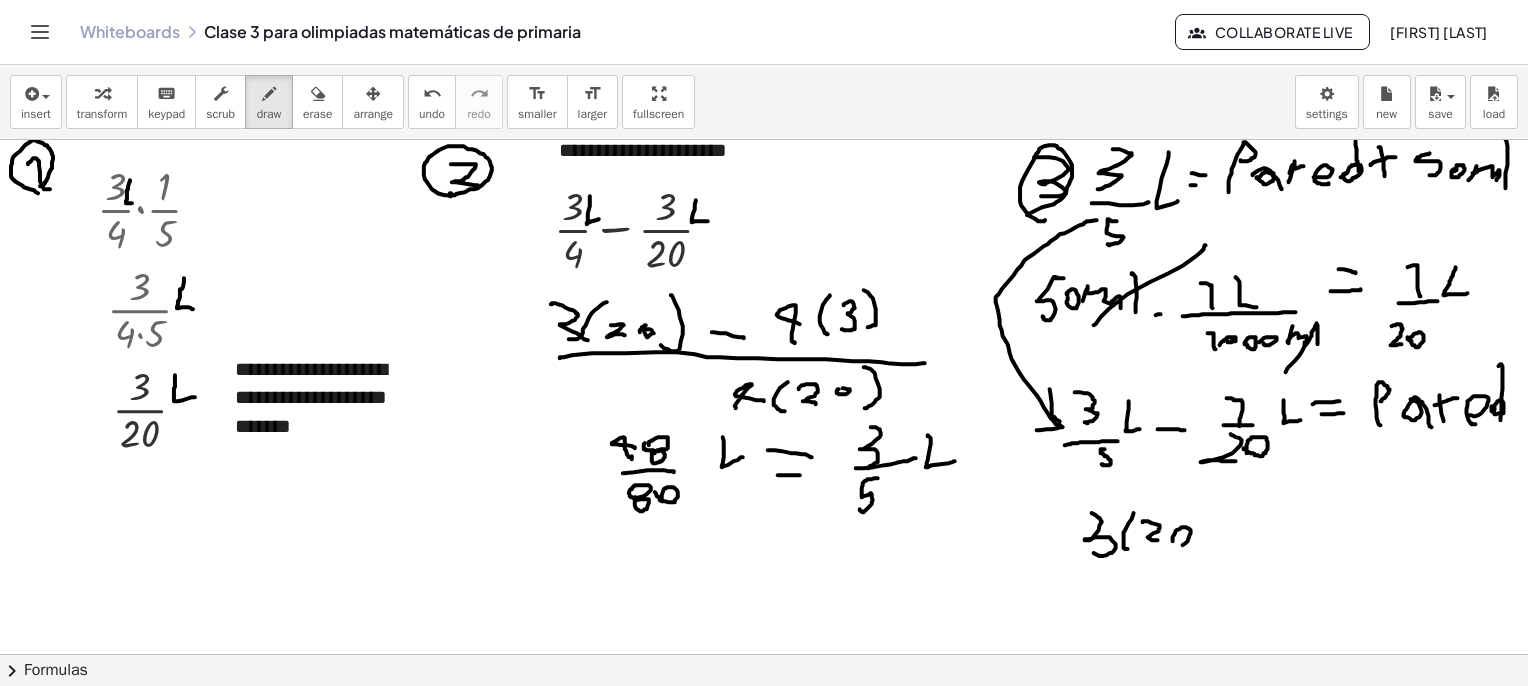 click at bounding box center (787, 1065) 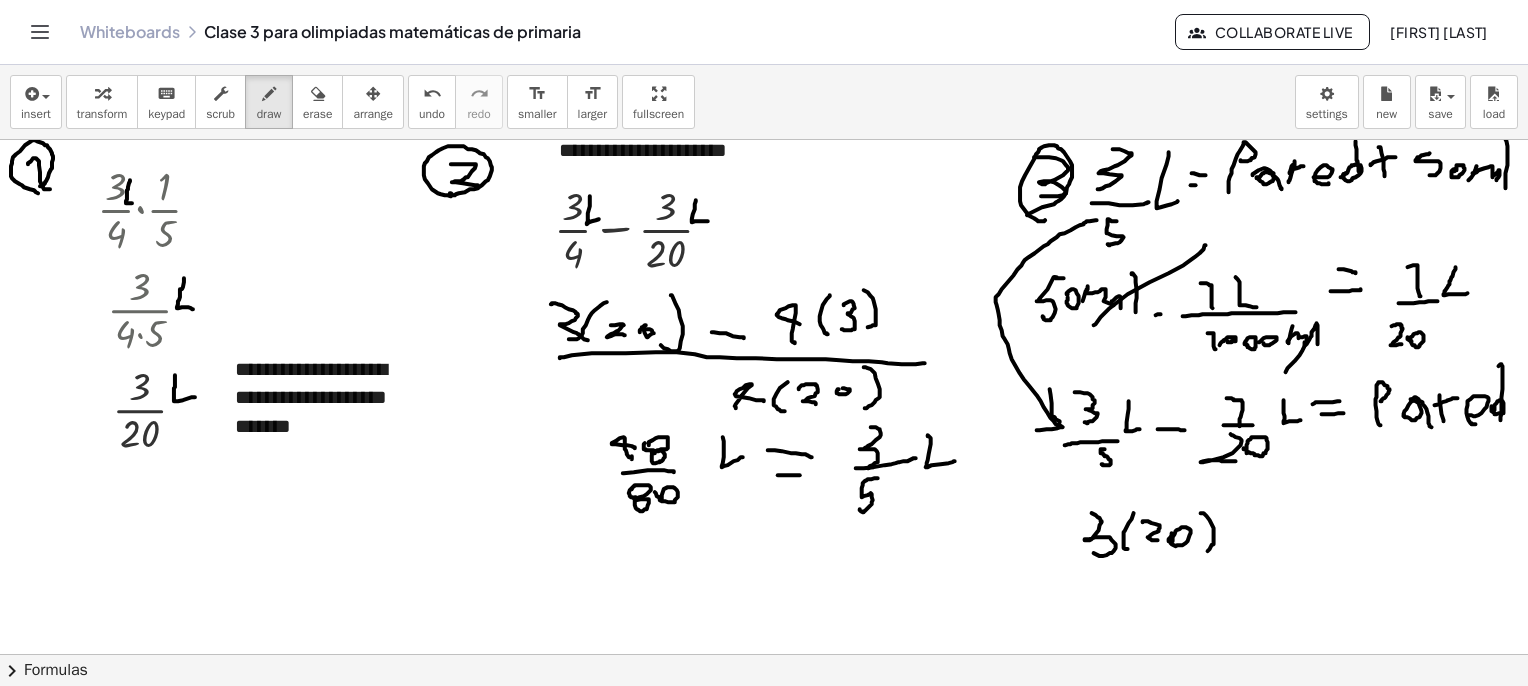drag, startPoint x: 1201, startPoint y: 513, endPoint x: 1202, endPoint y: 555, distance: 42.0119 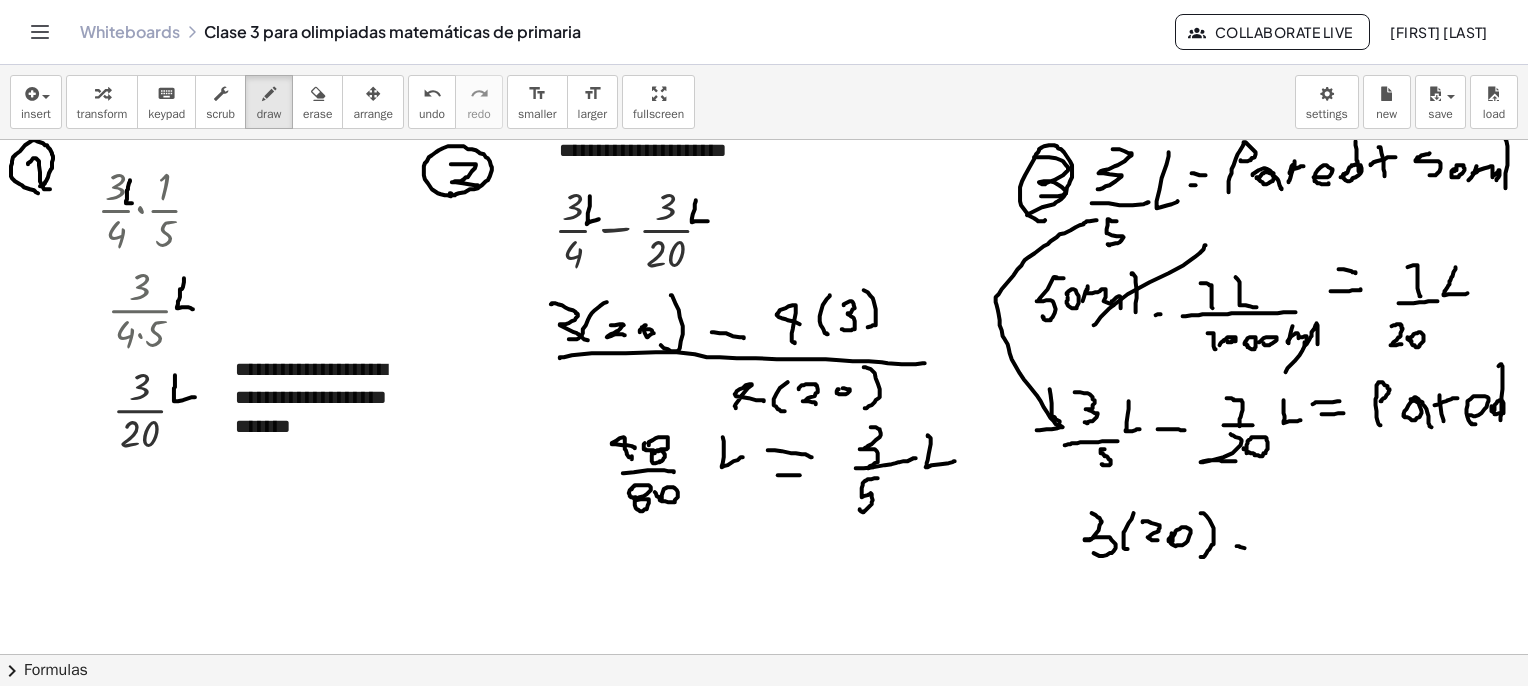 drag, startPoint x: 1237, startPoint y: 546, endPoint x: 1252, endPoint y: 549, distance: 15.297058 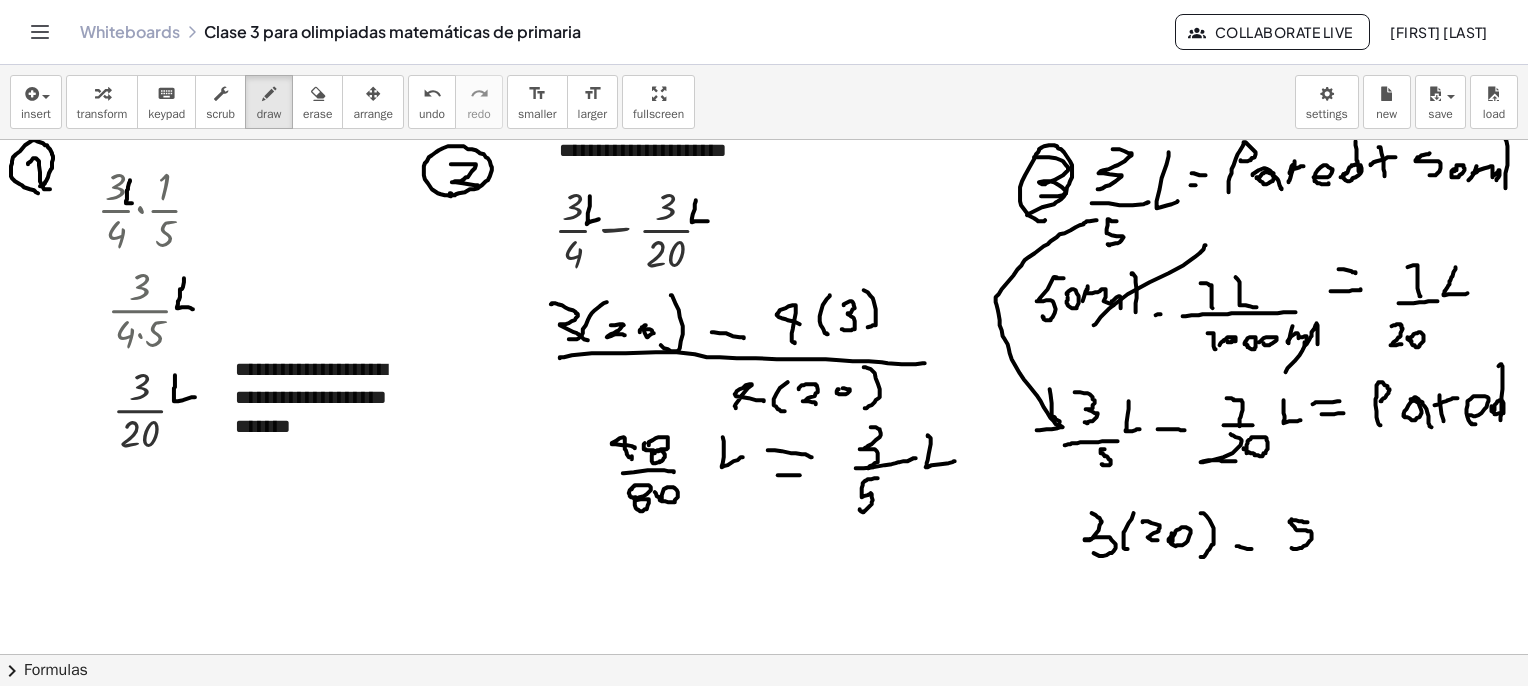 drag, startPoint x: 1308, startPoint y: 522, endPoint x: 1290, endPoint y: 545, distance: 29.206163 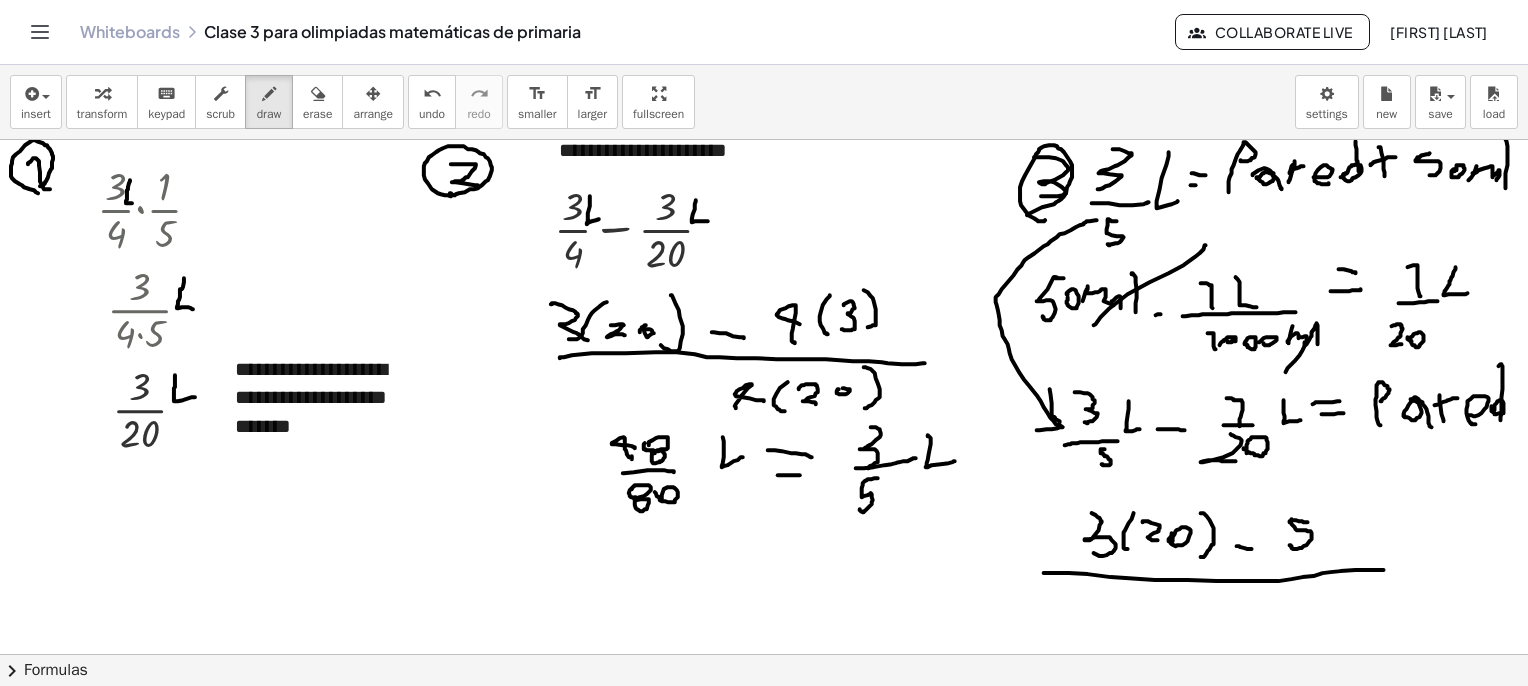 click at bounding box center (787, 1065) 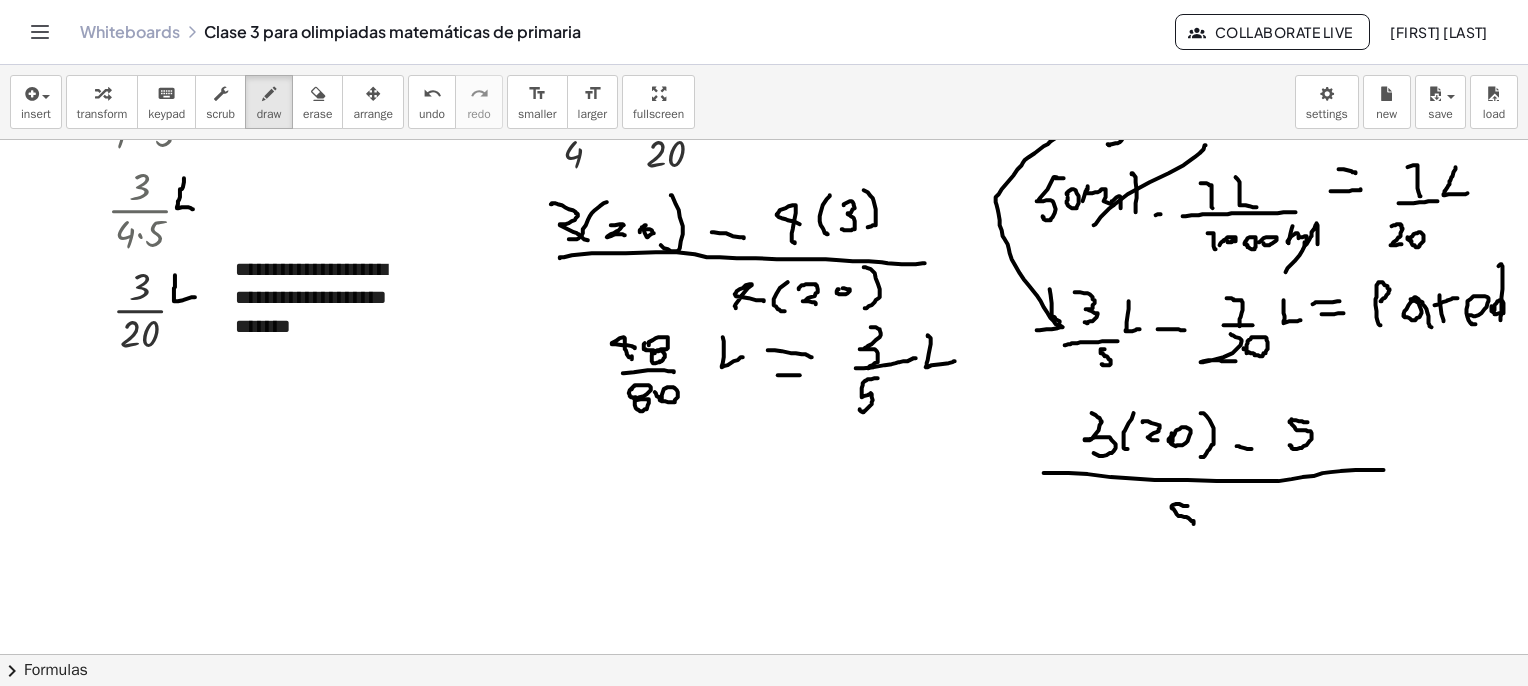 drag, startPoint x: 1188, startPoint y: 506, endPoint x: 1176, endPoint y: 533, distance: 29.546574 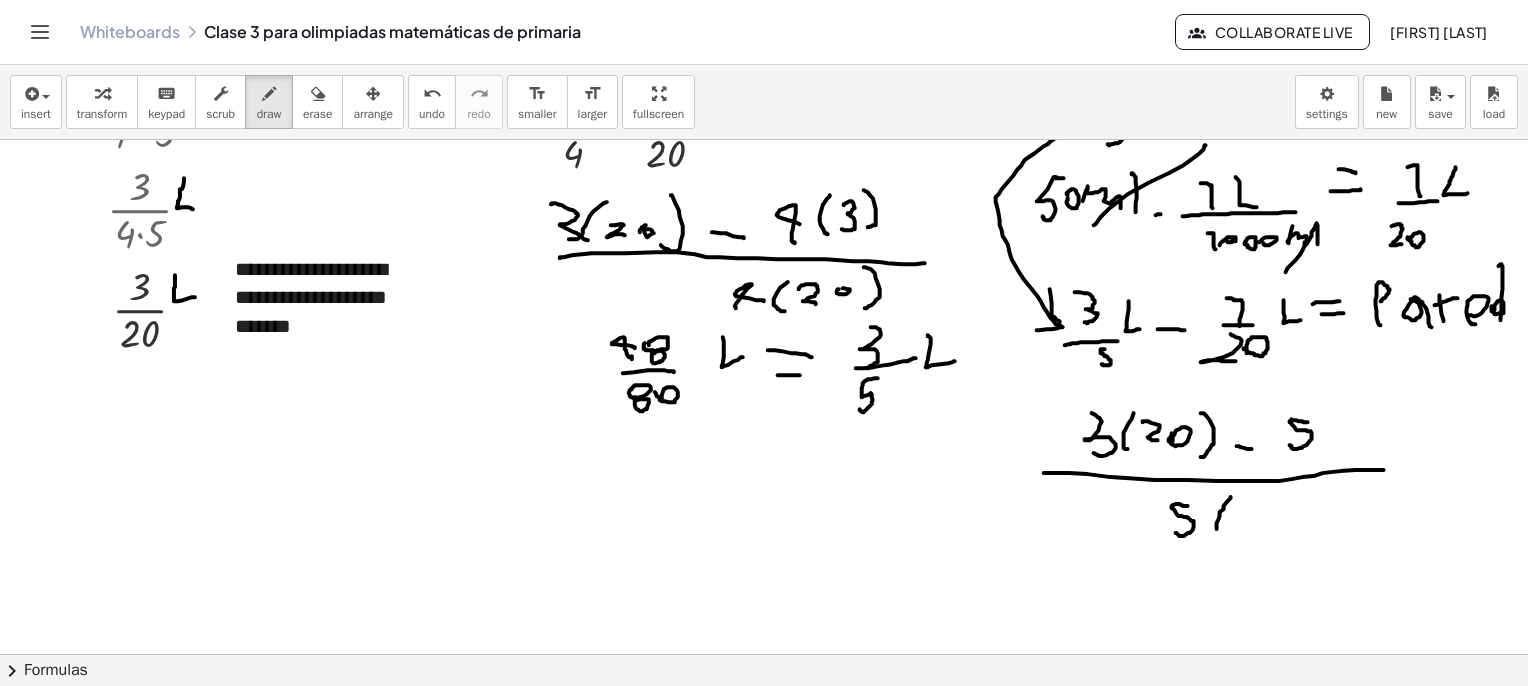 click at bounding box center [787, 965] 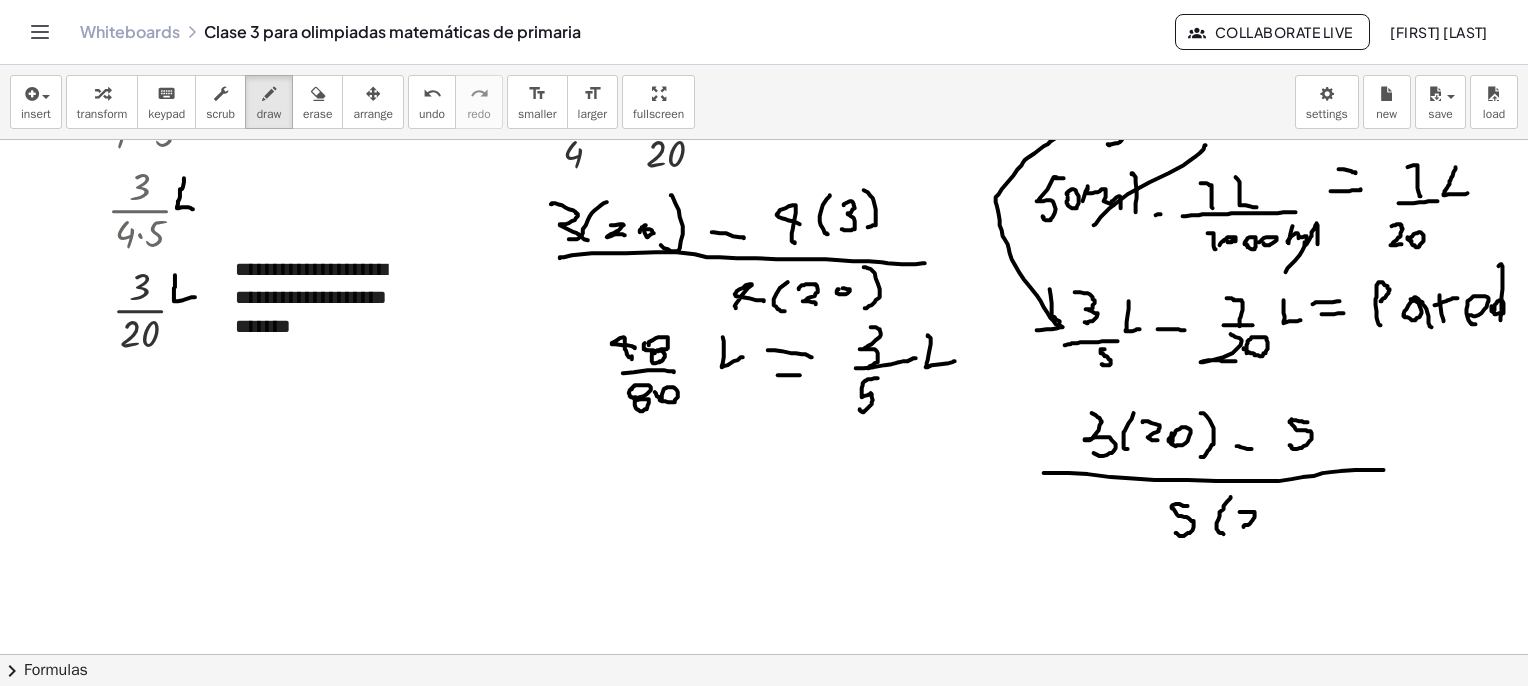 click at bounding box center [787, 965] 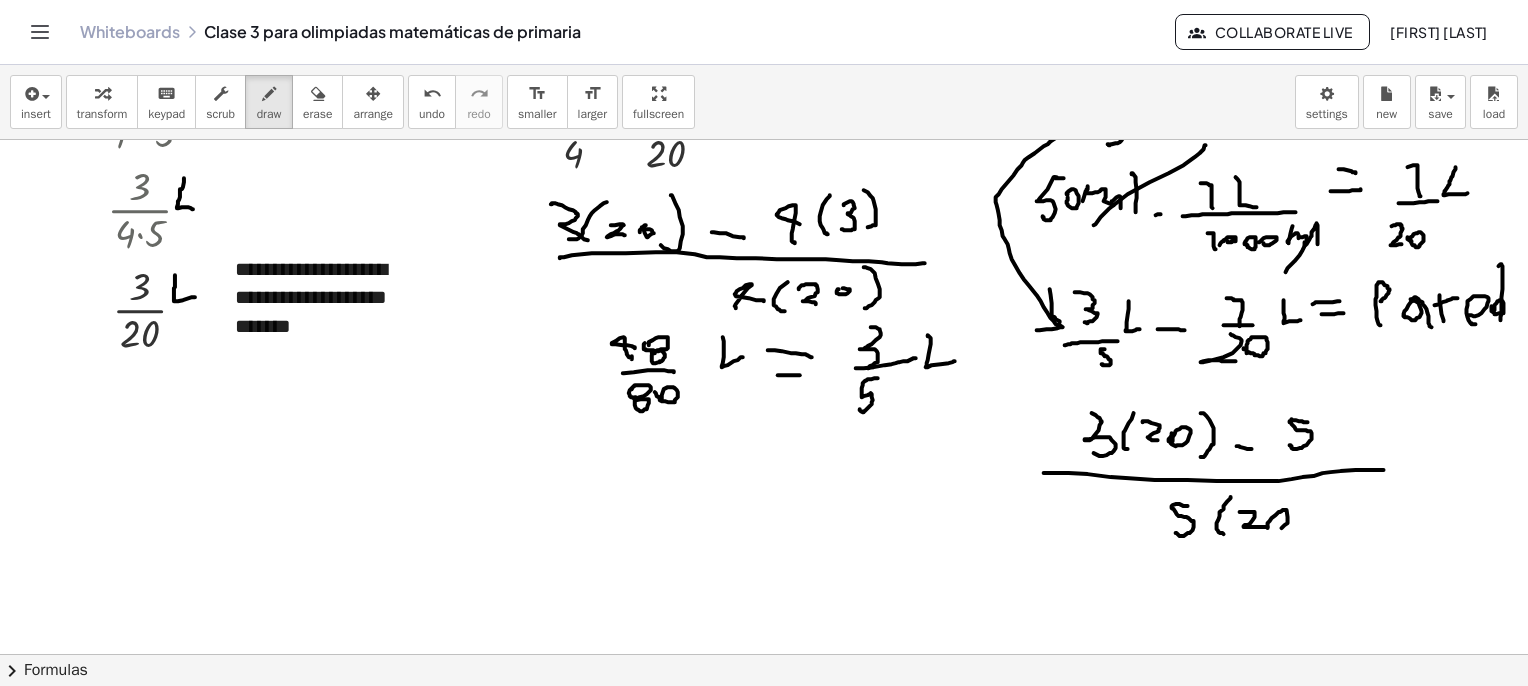 click at bounding box center [787, 965] 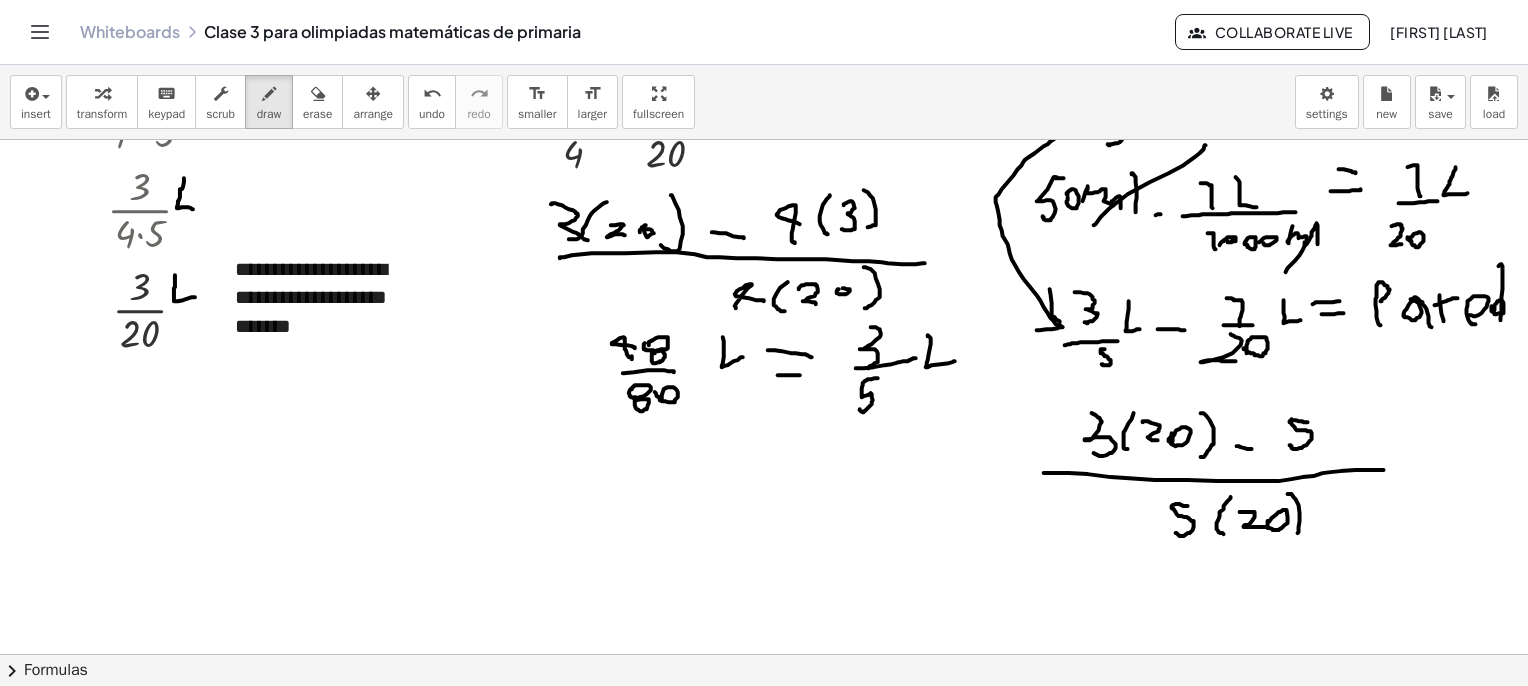 click at bounding box center [787, 965] 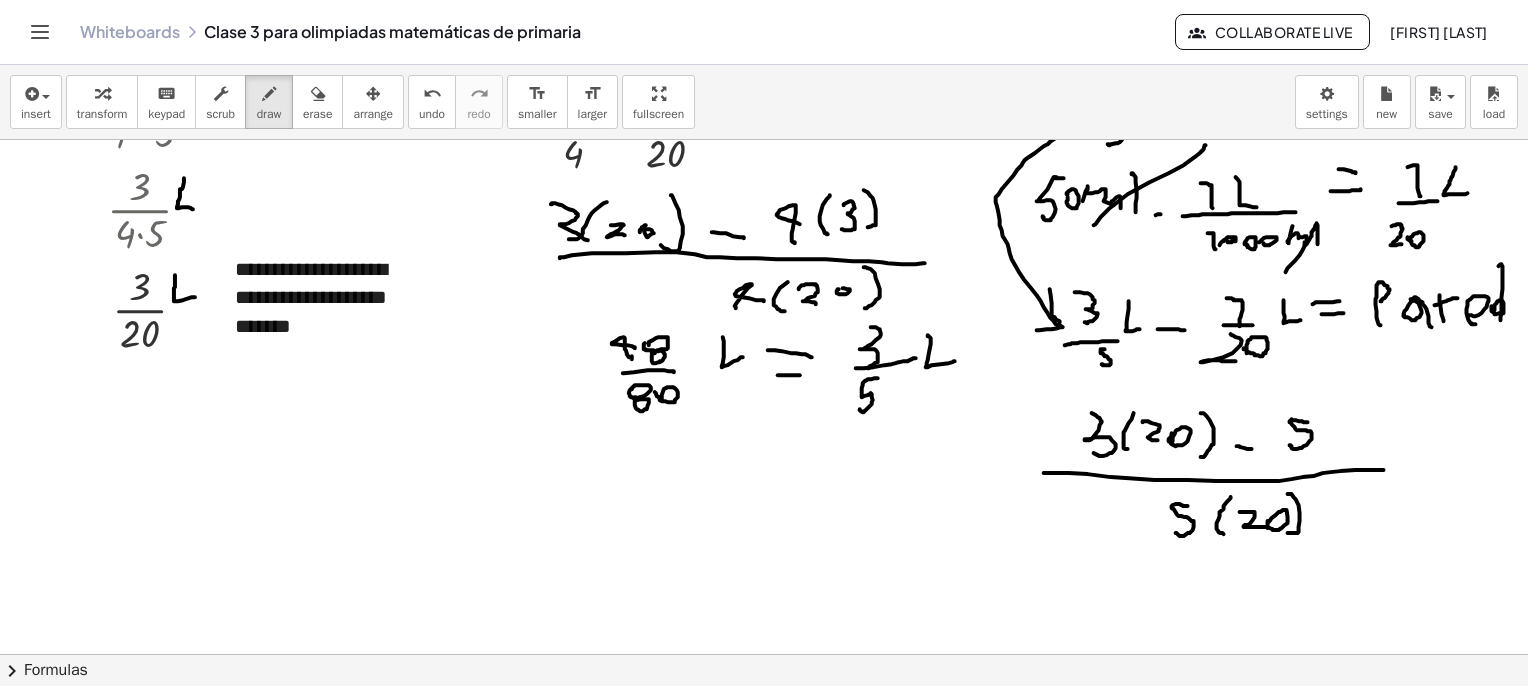 click at bounding box center [787, 965] 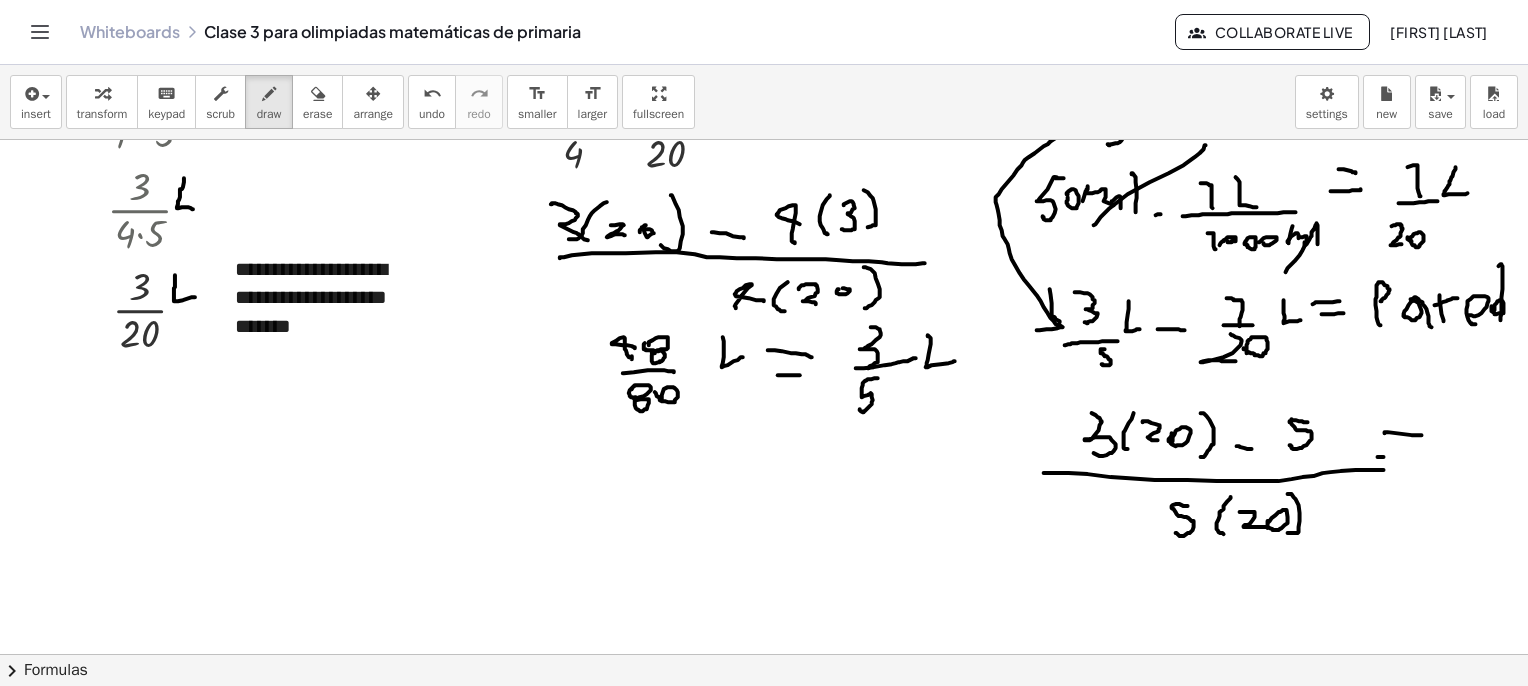 click at bounding box center [787, 965] 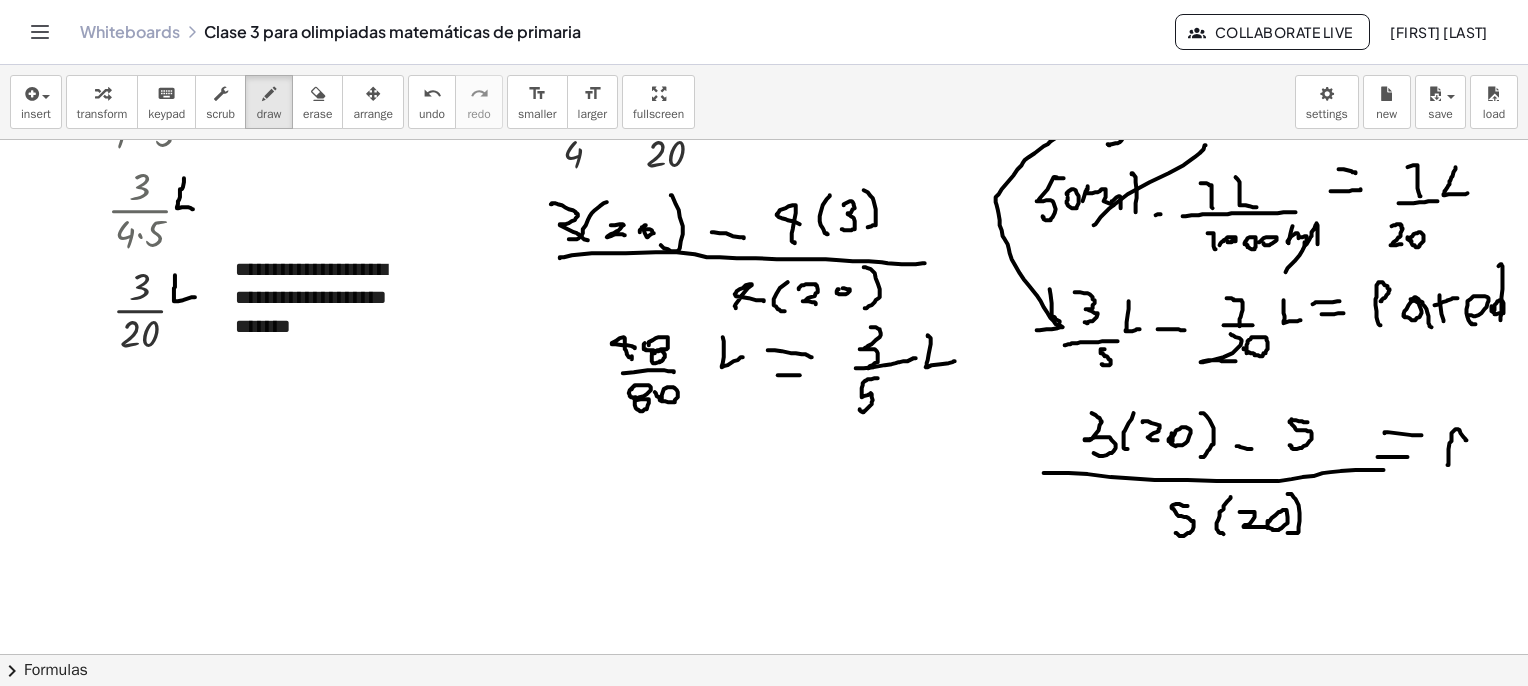 click at bounding box center (787, 965) 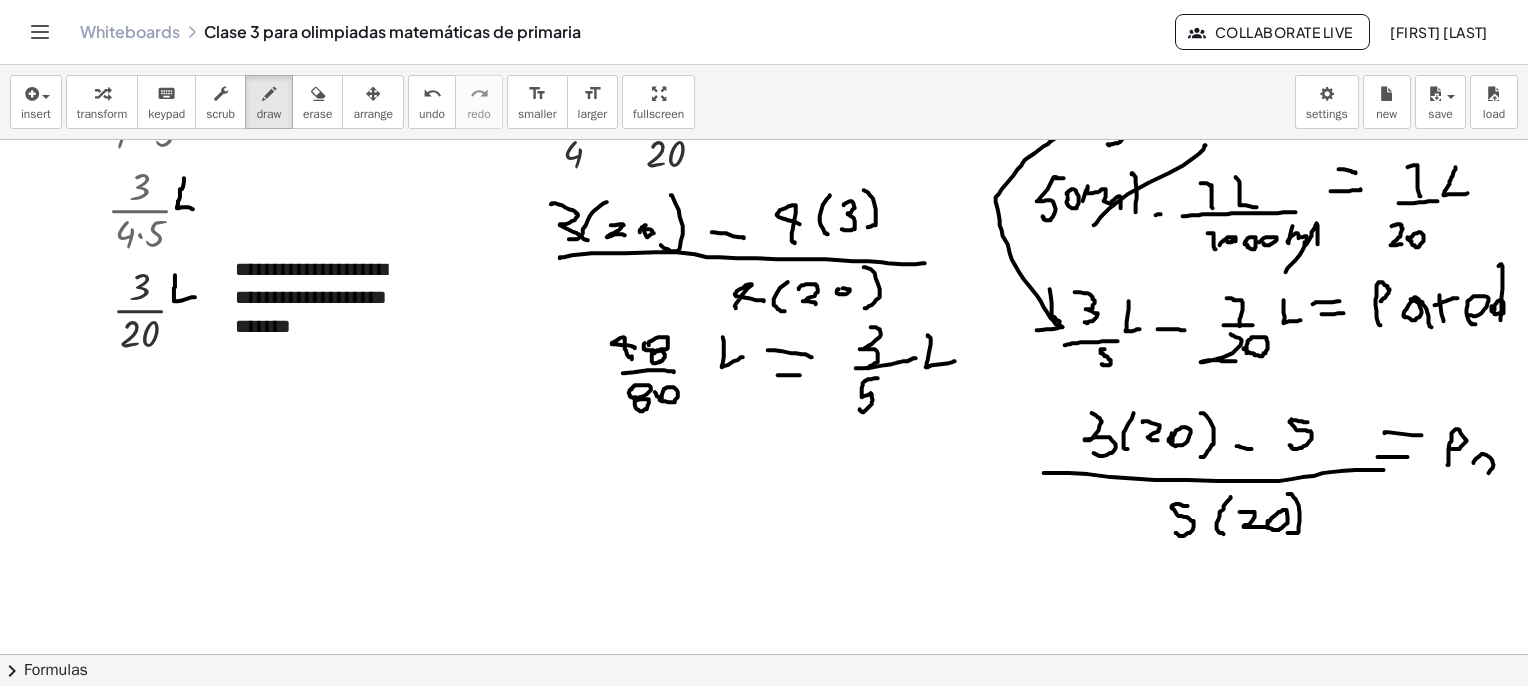 click at bounding box center (787, 965) 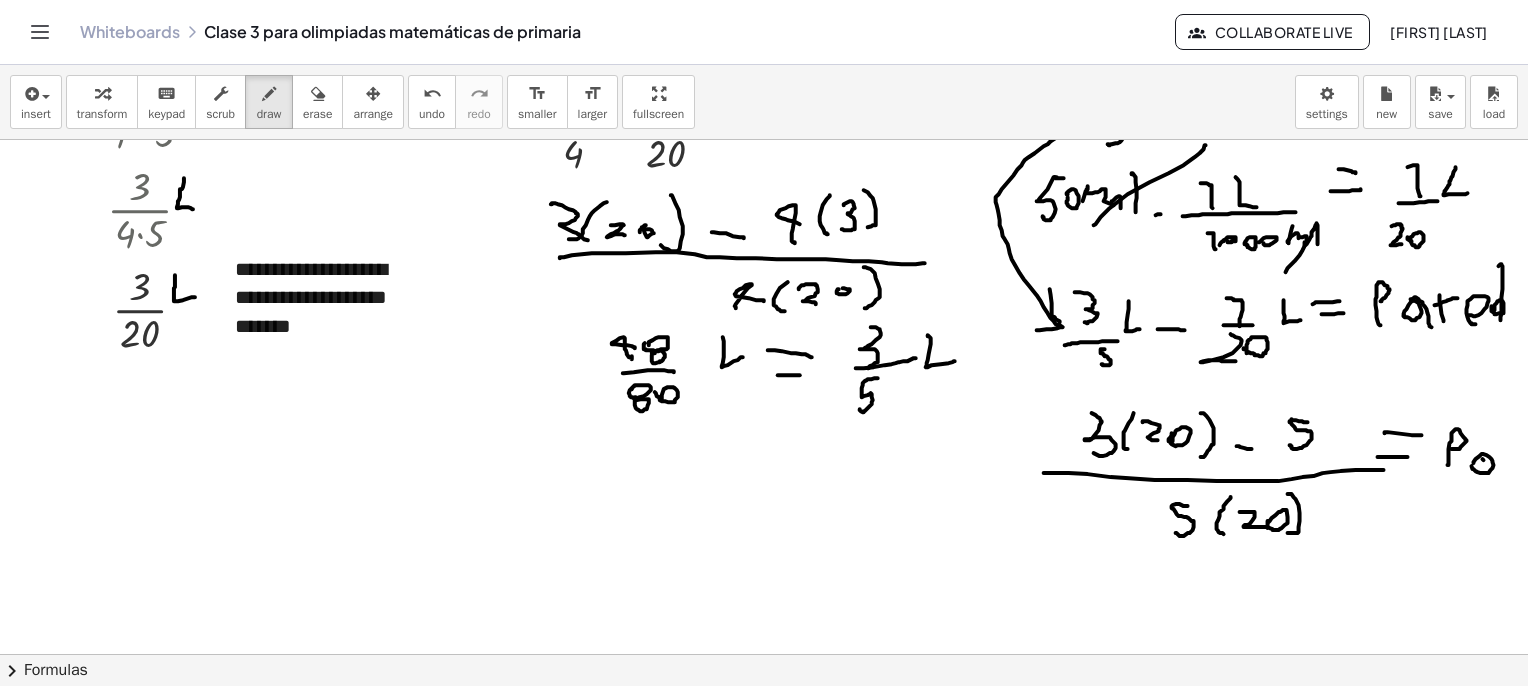 click at bounding box center [787, 965] 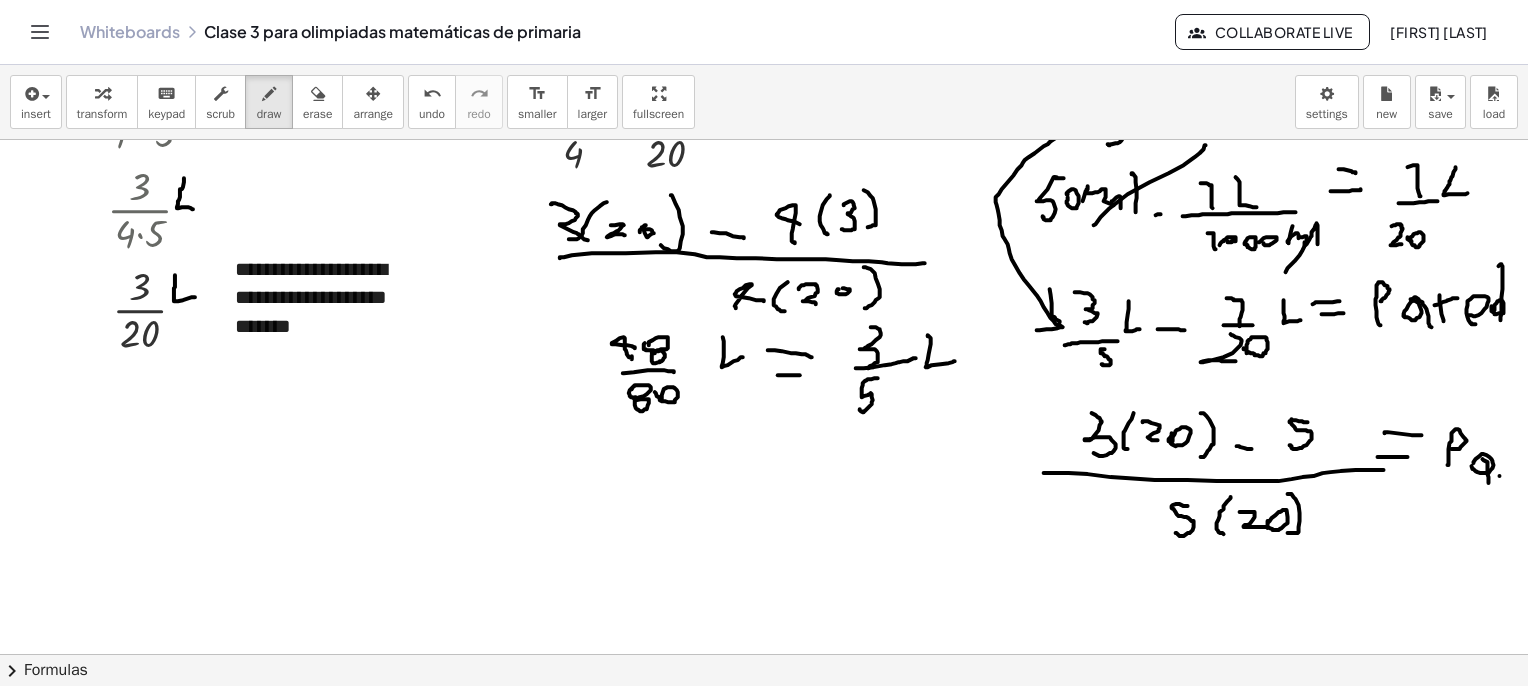 click at bounding box center (787, 965) 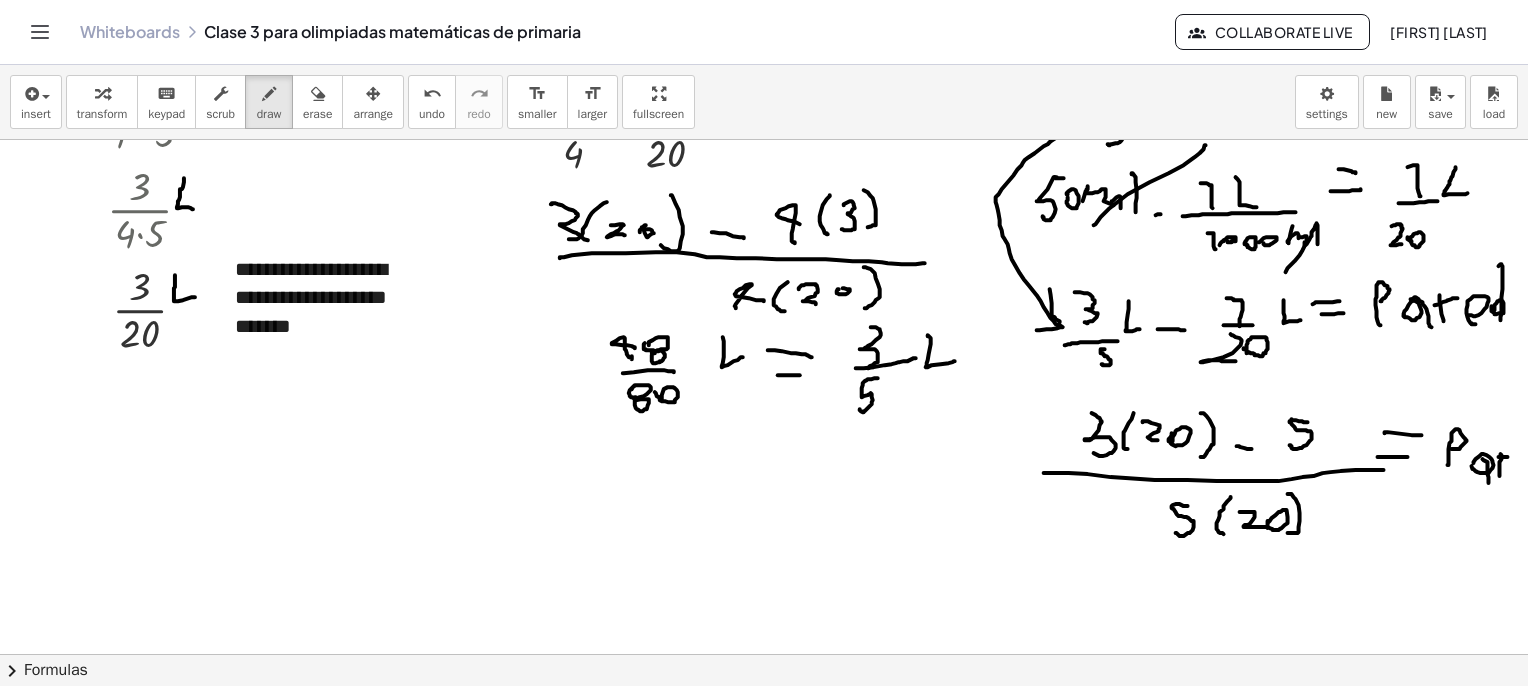 click at bounding box center (787, 965) 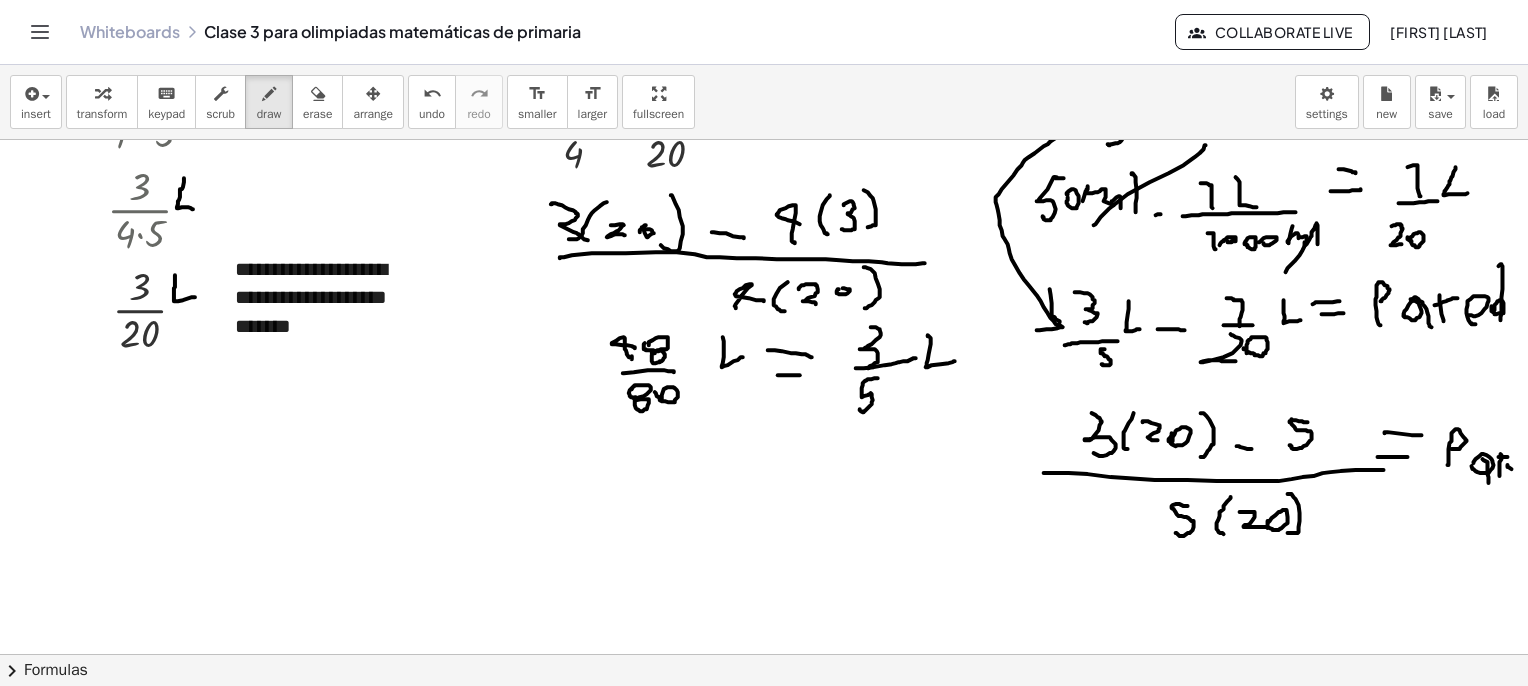 click on "**********" at bounding box center (764, 397) 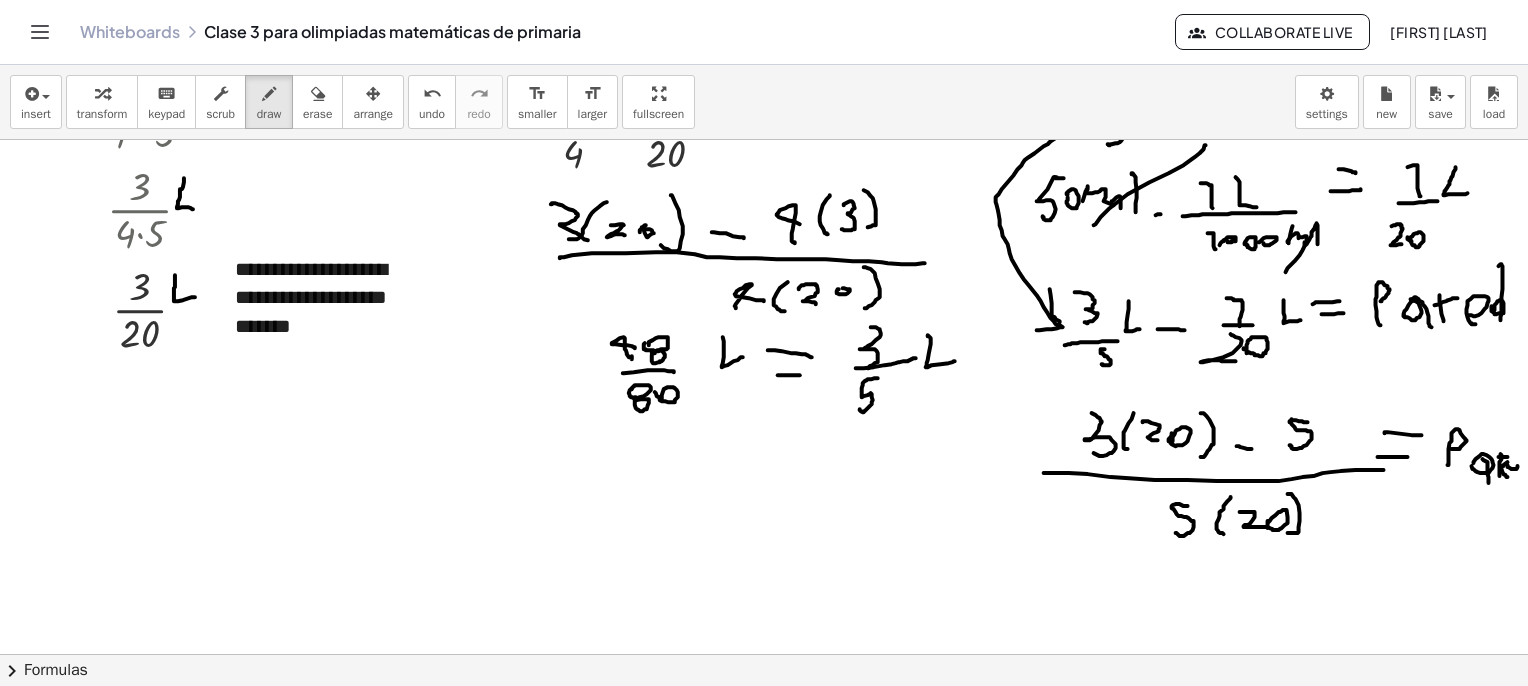 click at bounding box center (787, 965) 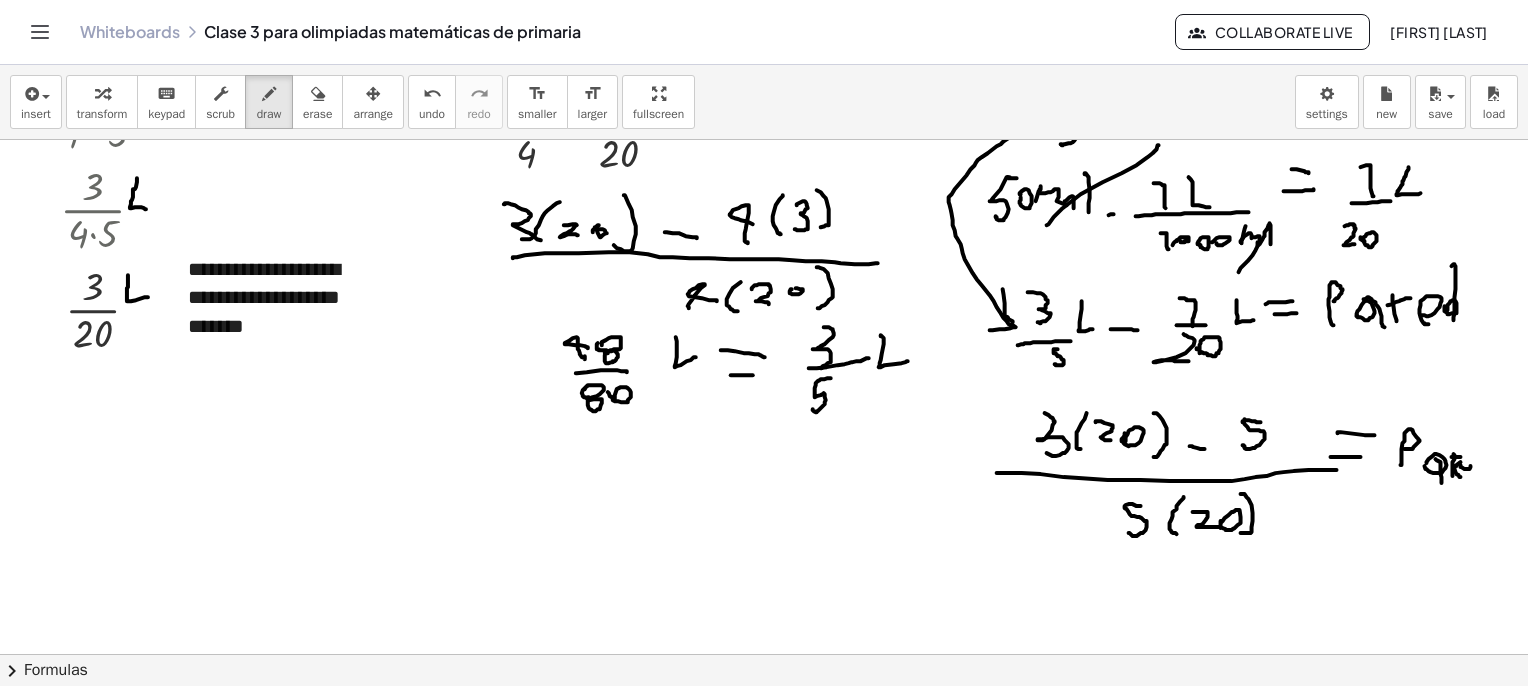 scroll, scrollTop: 2862, scrollLeft: 62, axis: both 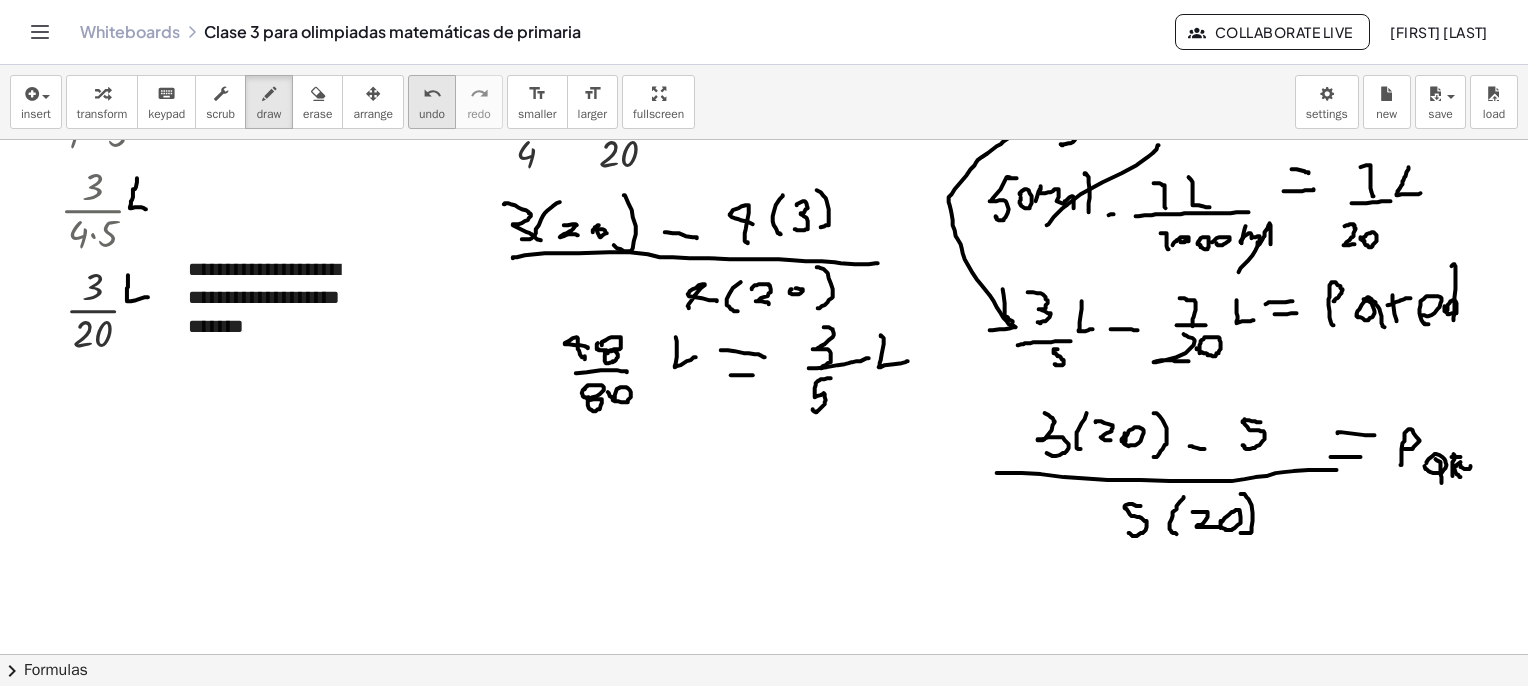 click on "undo undo" at bounding box center (432, 102) 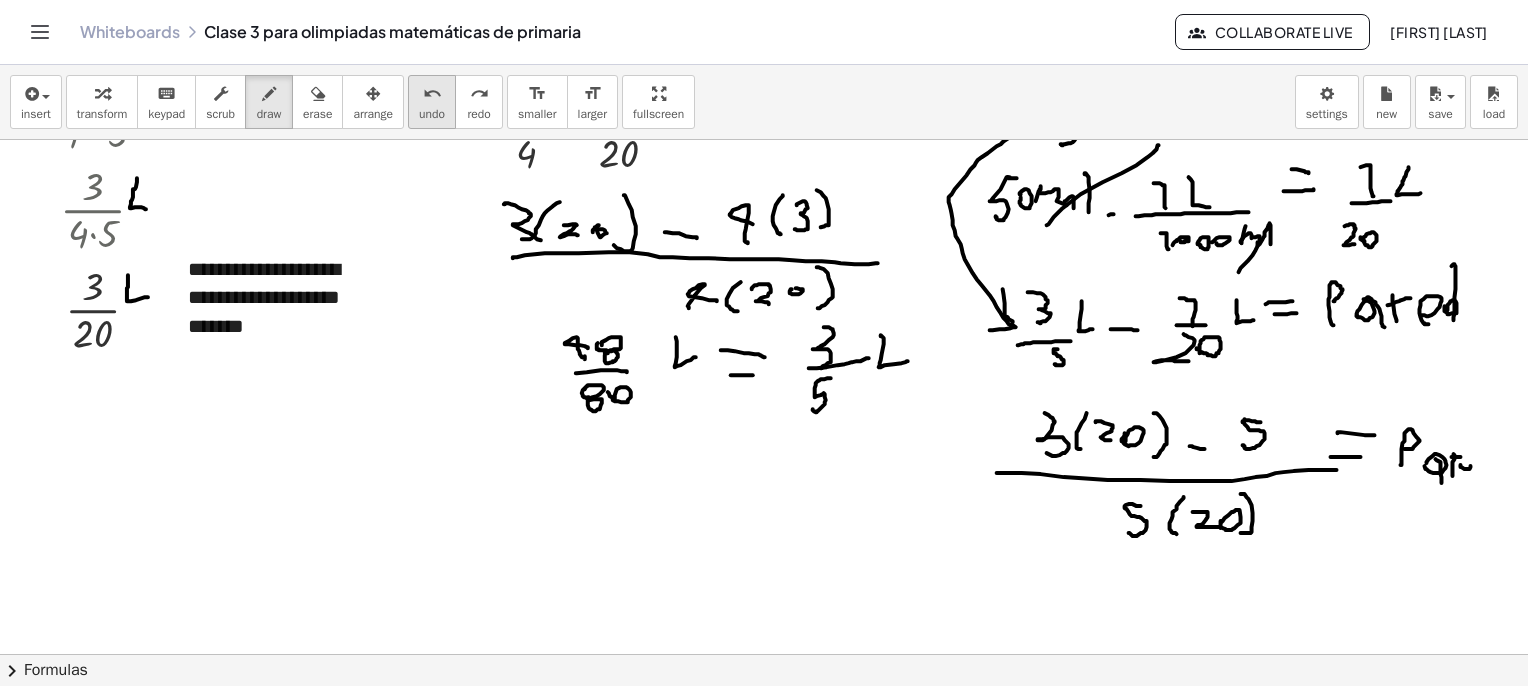 click on "undo undo" at bounding box center (432, 102) 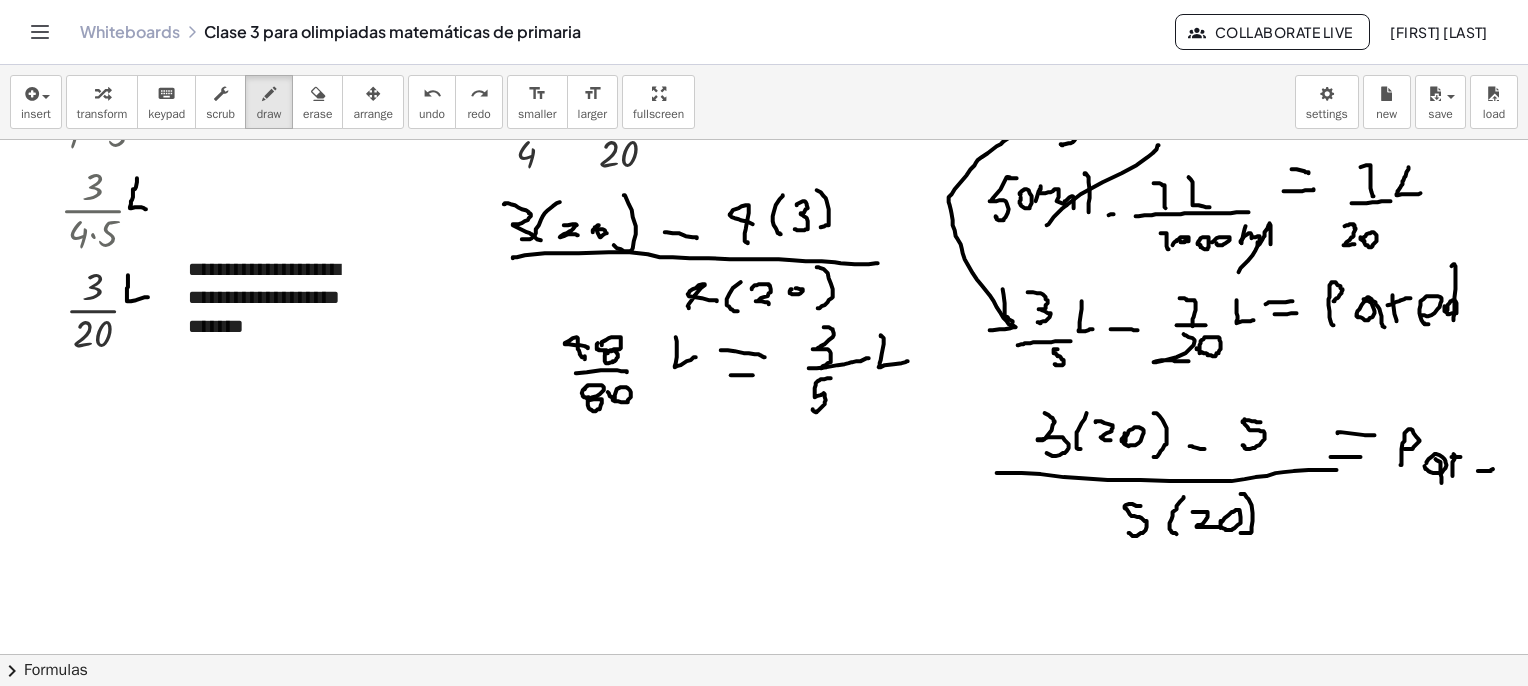 click at bounding box center (740, 965) 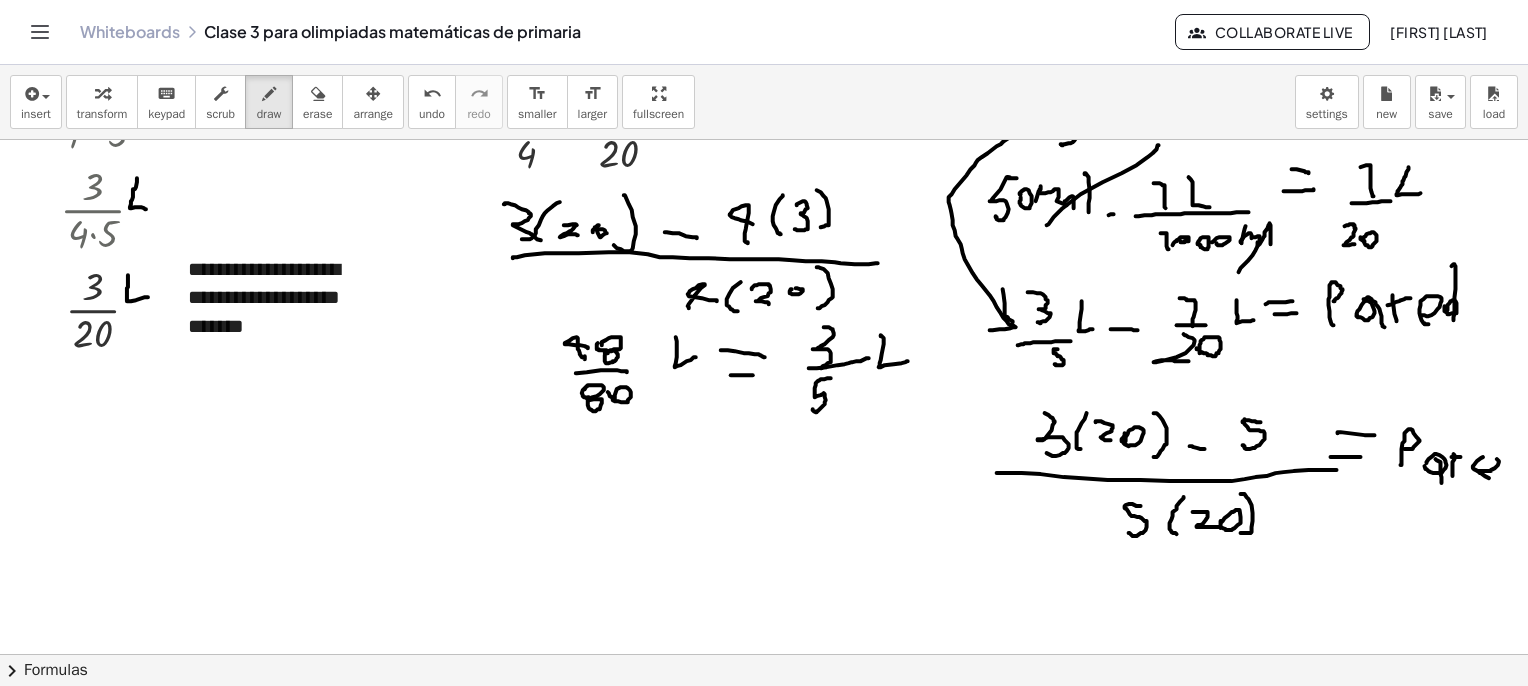 click at bounding box center [740, 965] 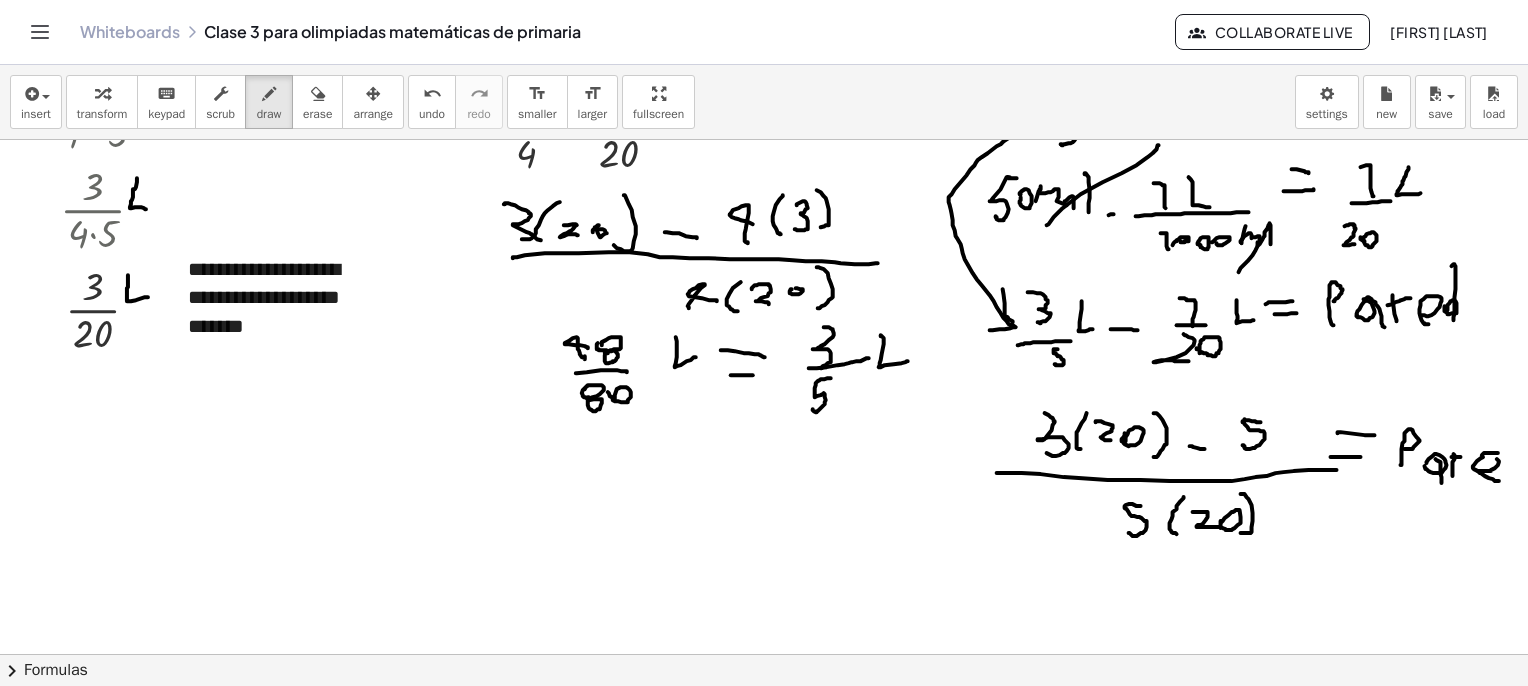 click at bounding box center (740, 965) 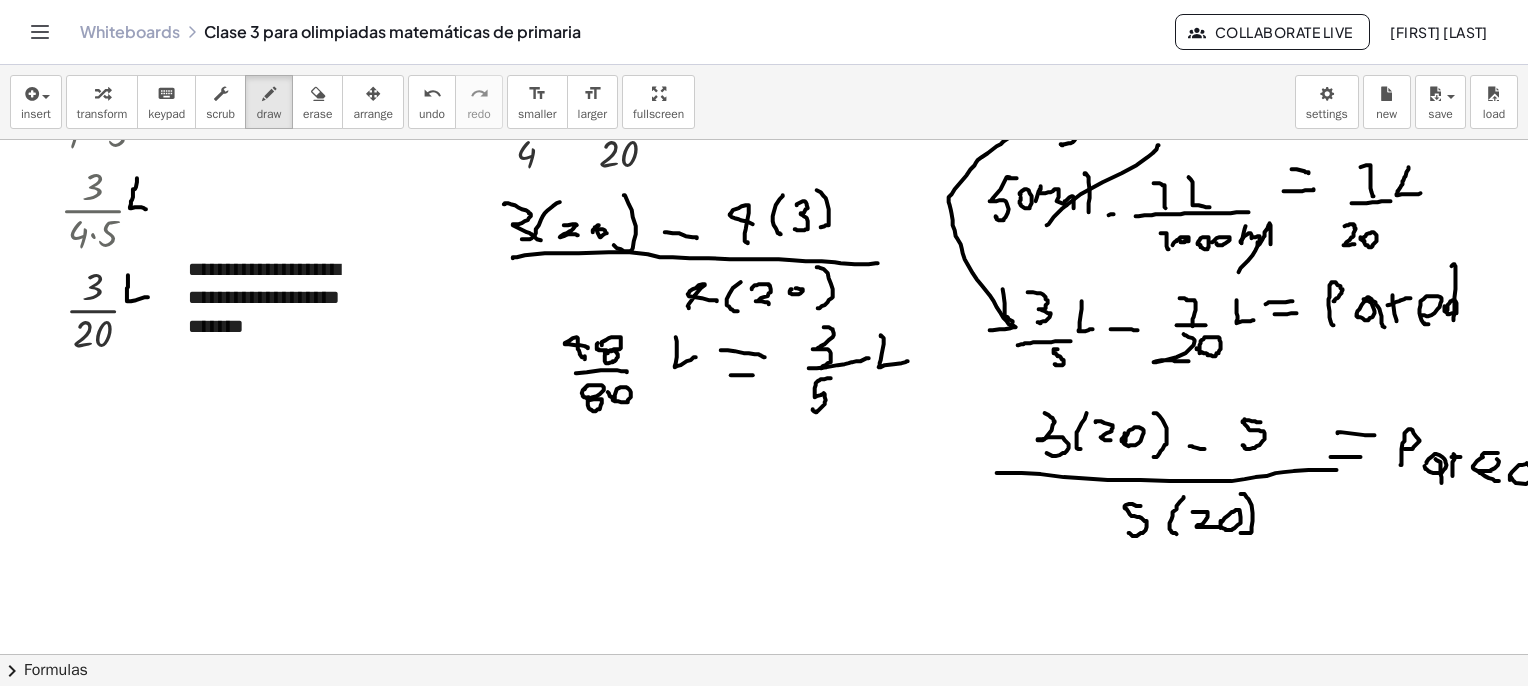 click at bounding box center (740, 965) 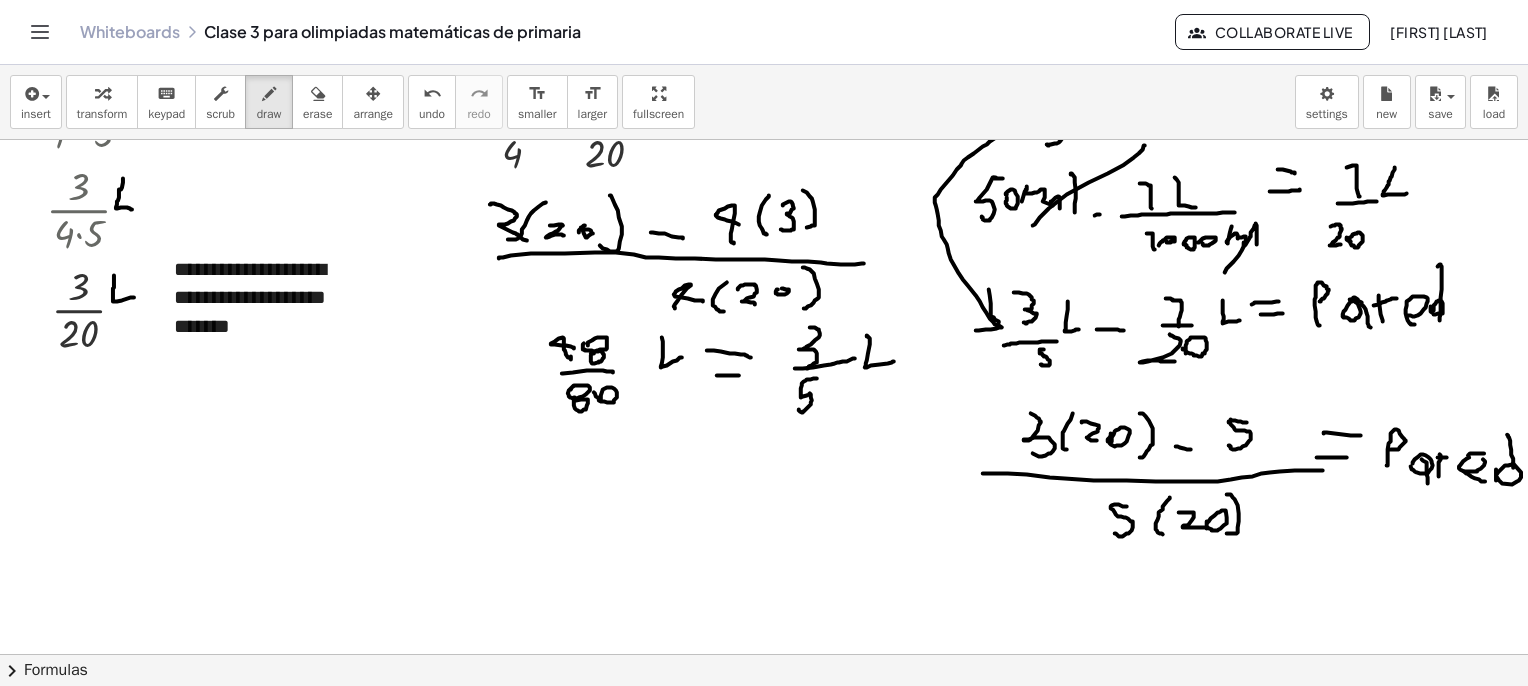 click at bounding box center (733, 965) 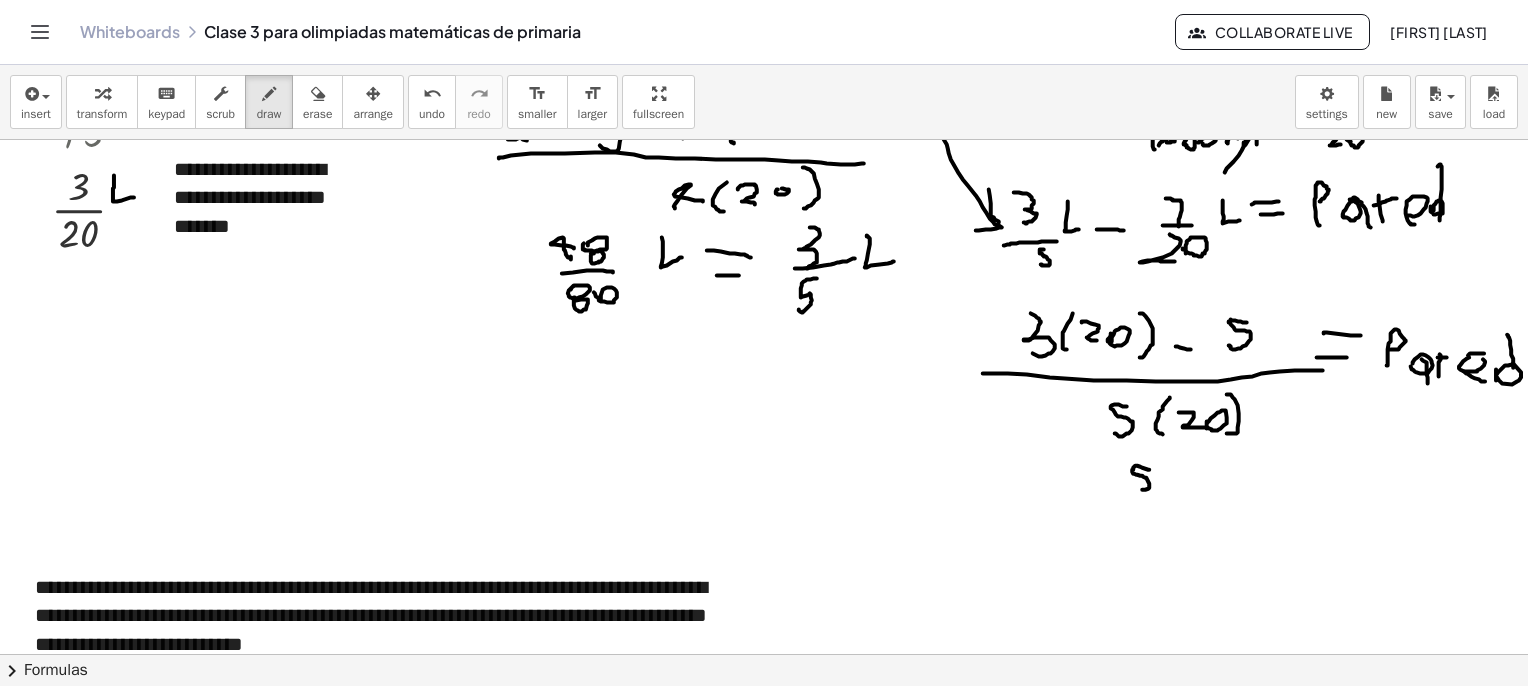click at bounding box center [733, 865] 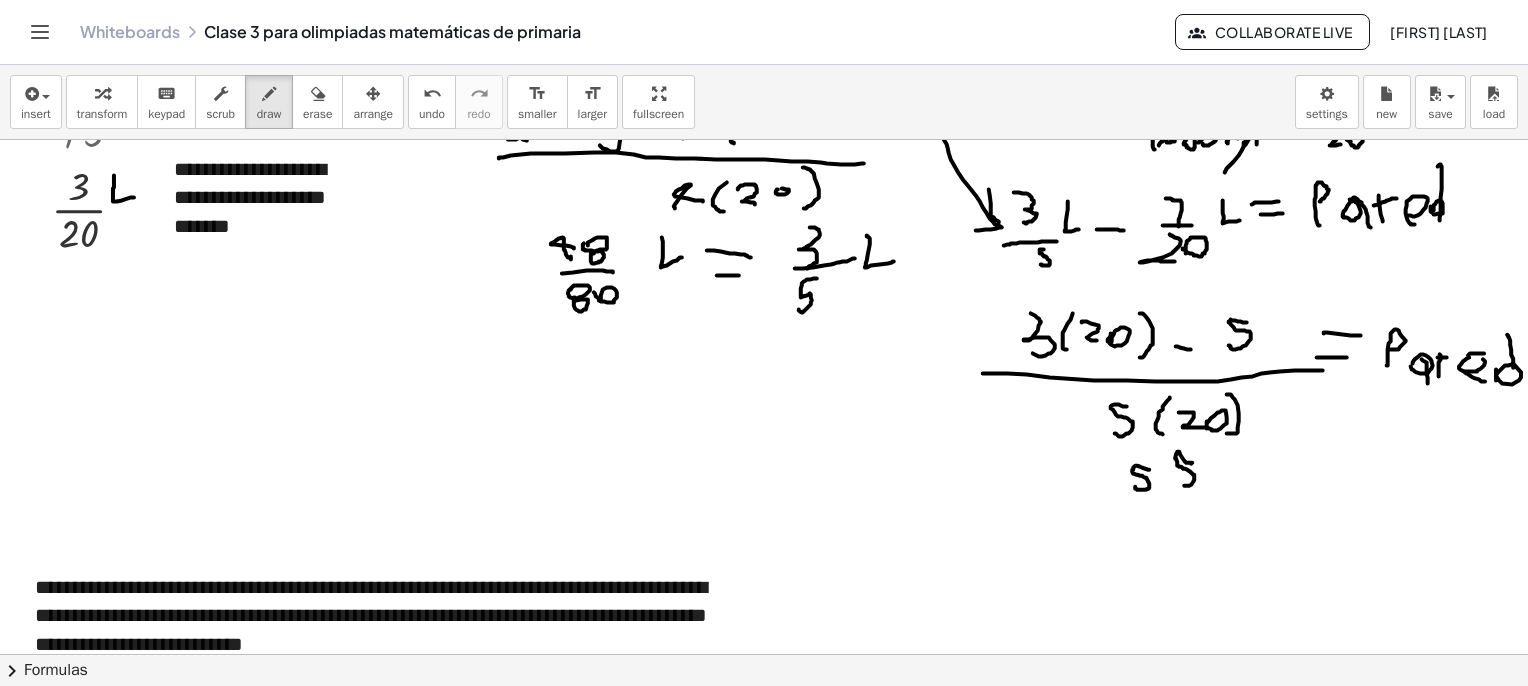 click at bounding box center (733, 865) 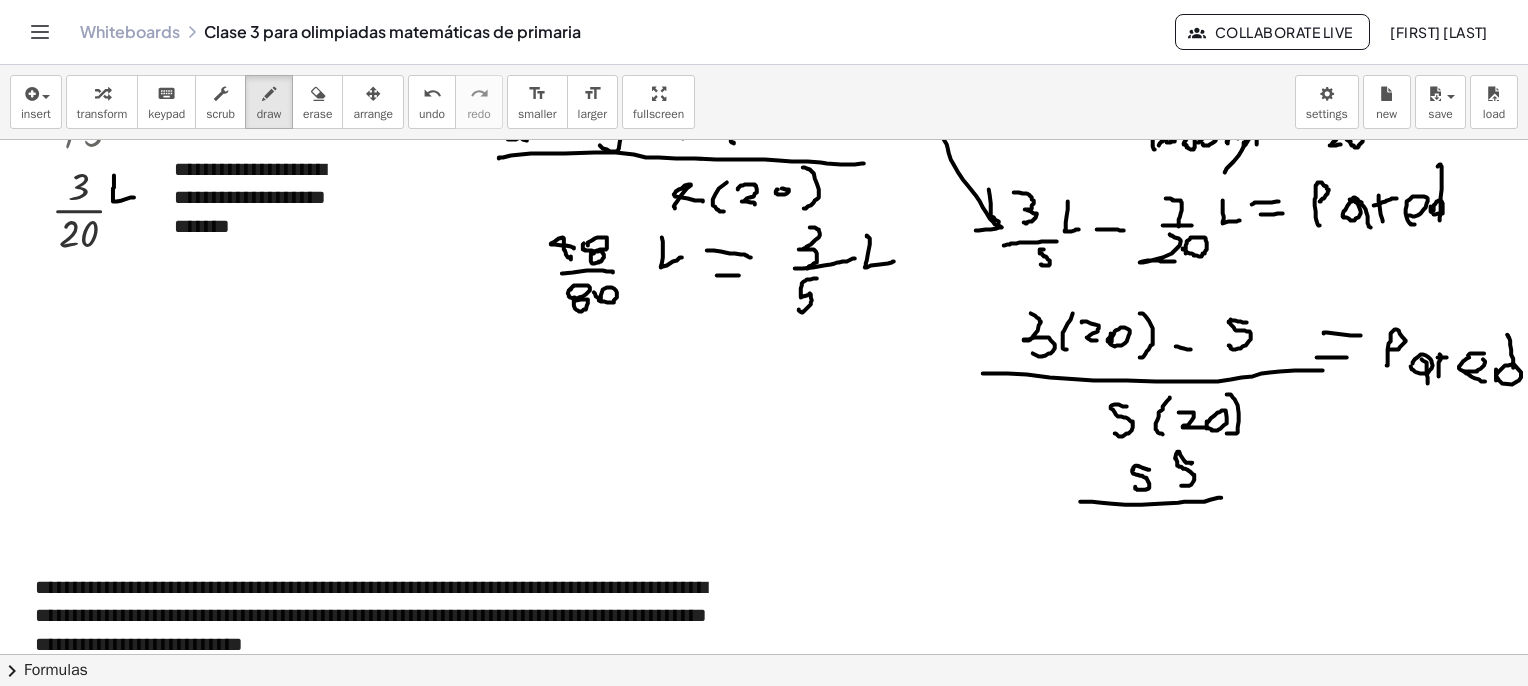 click at bounding box center (733, 865) 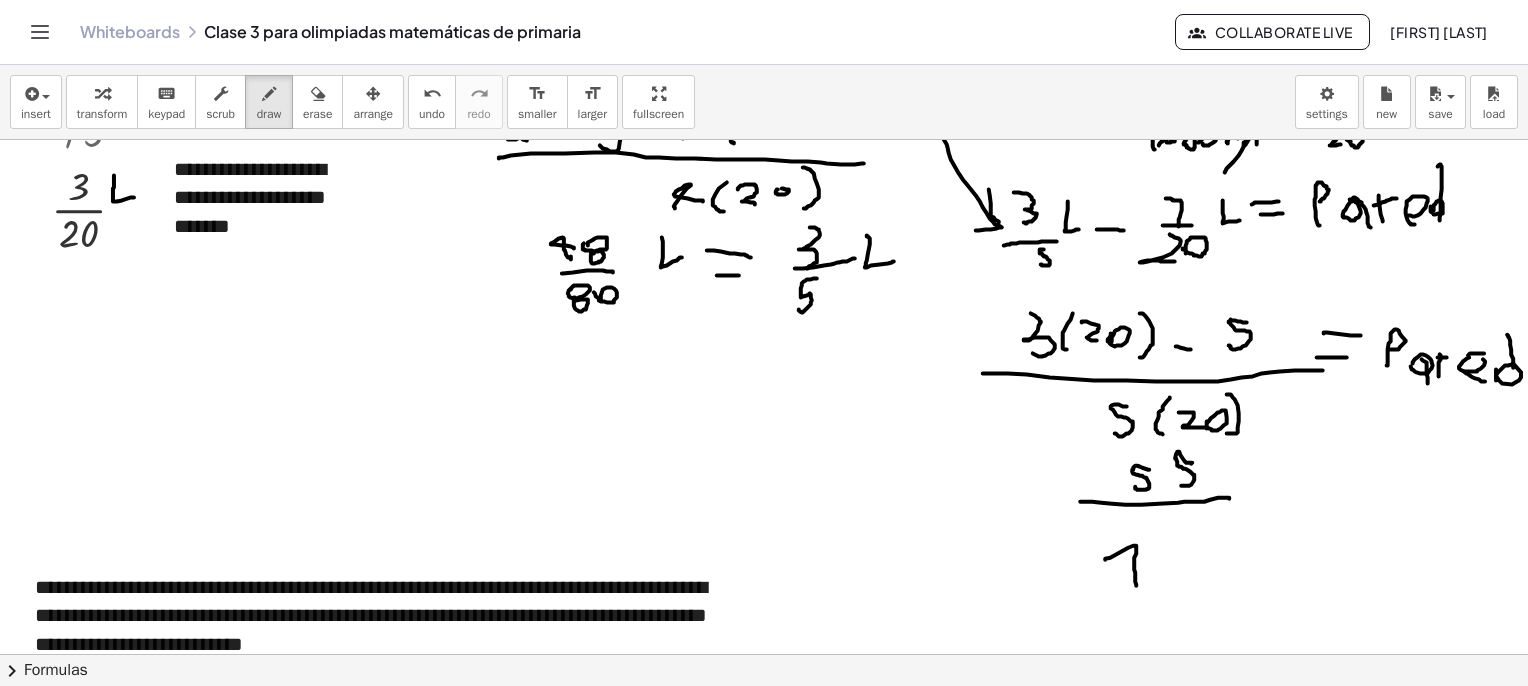 click at bounding box center (733, 865) 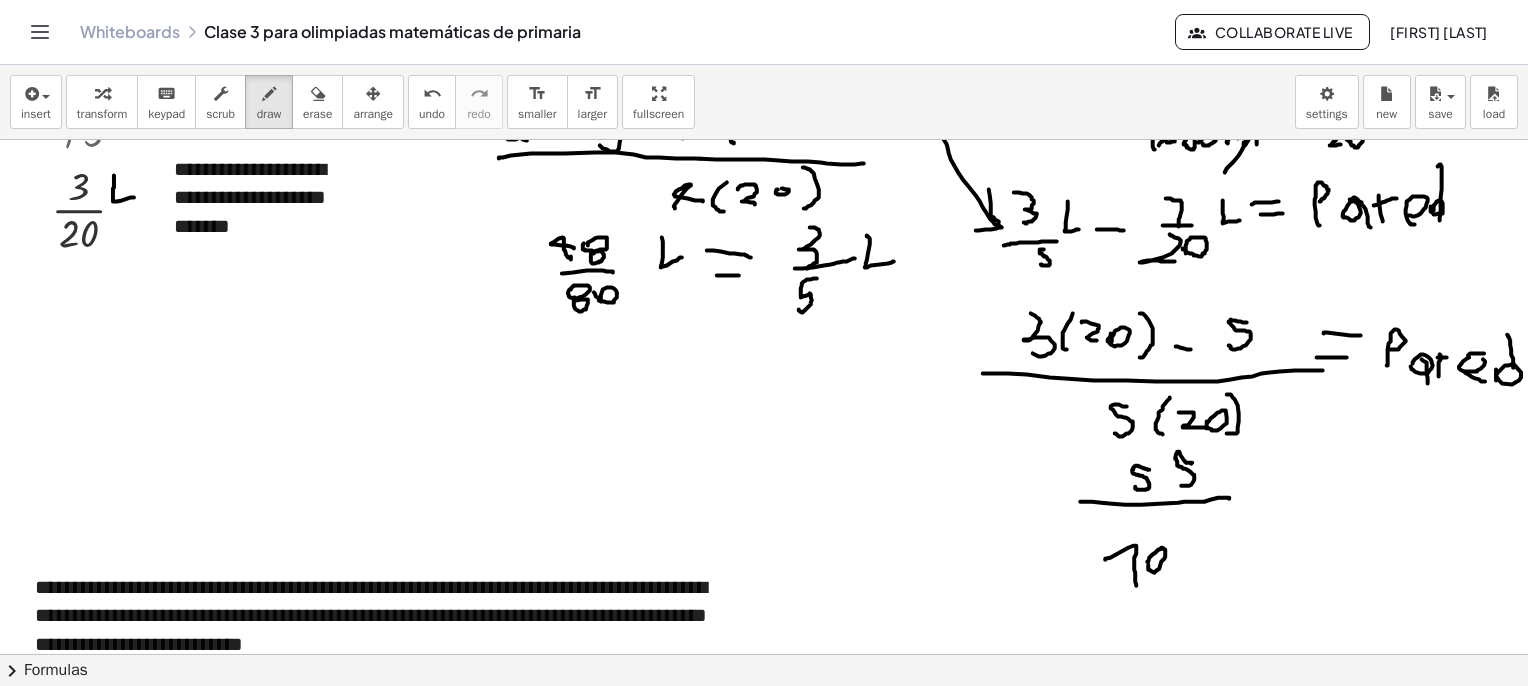 click at bounding box center (733, 865) 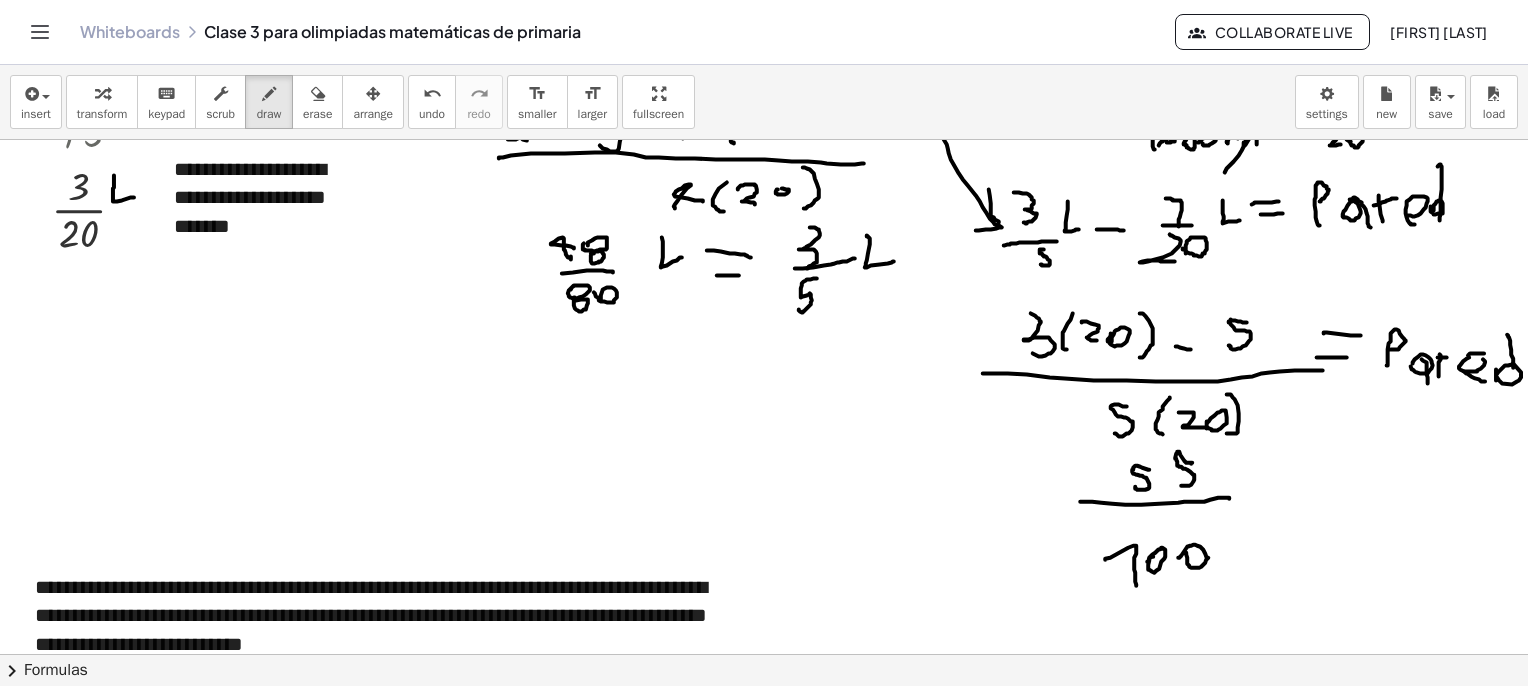 click at bounding box center [733, 865] 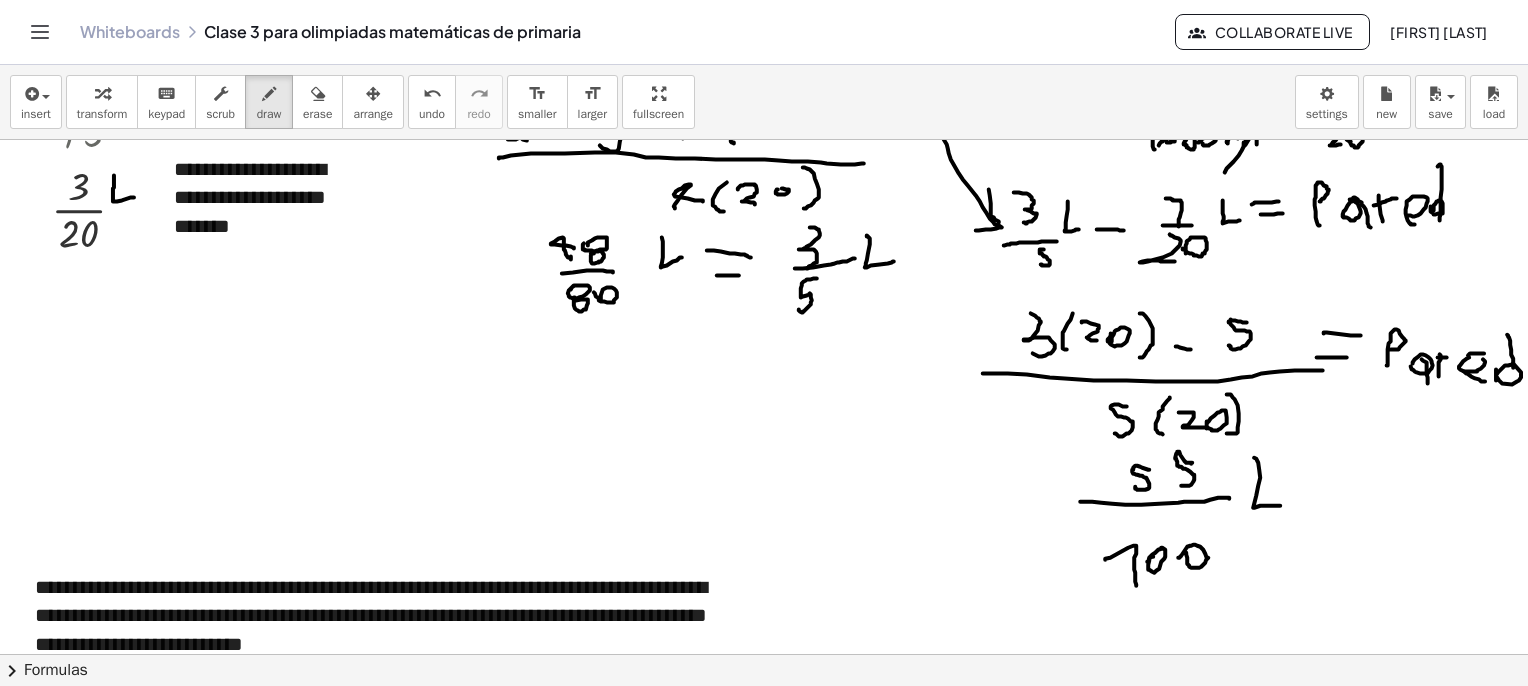 click at bounding box center (733, 865) 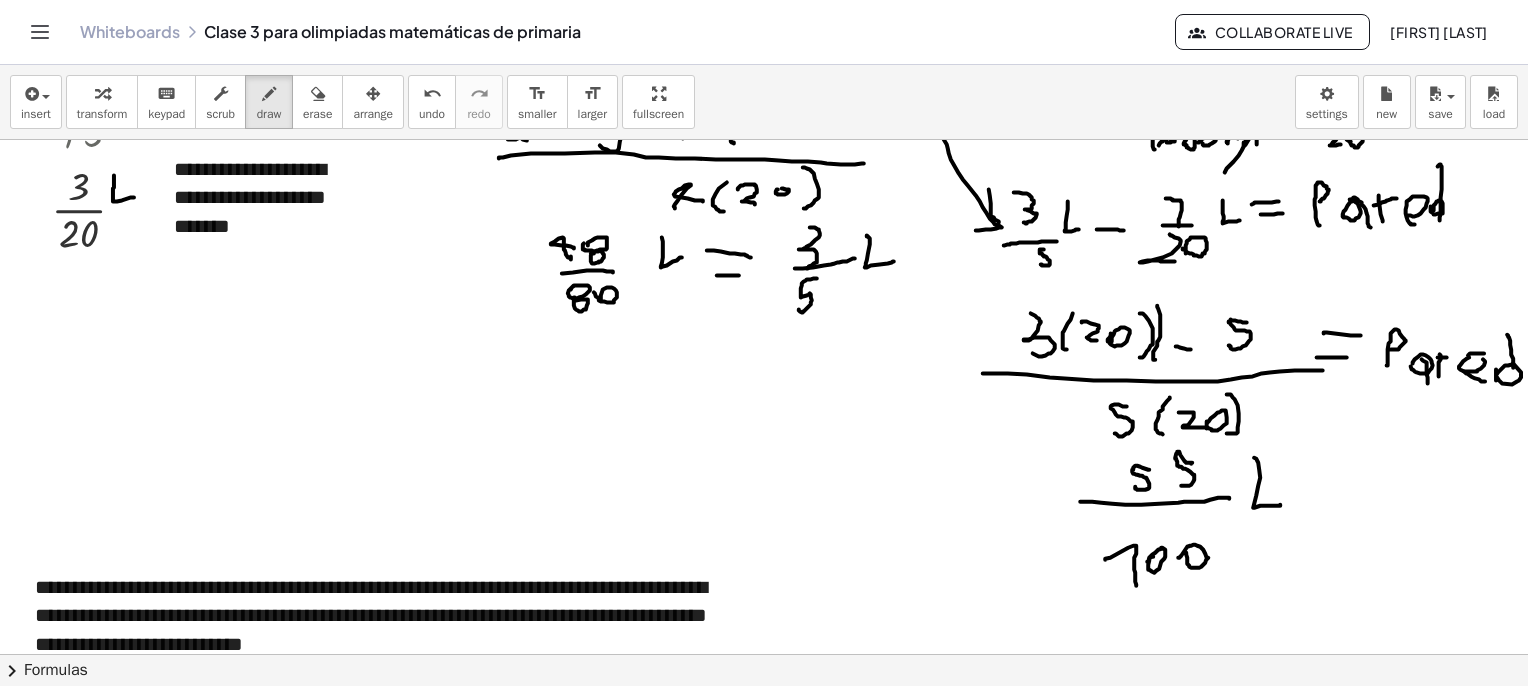 click at bounding box center [733, 865] 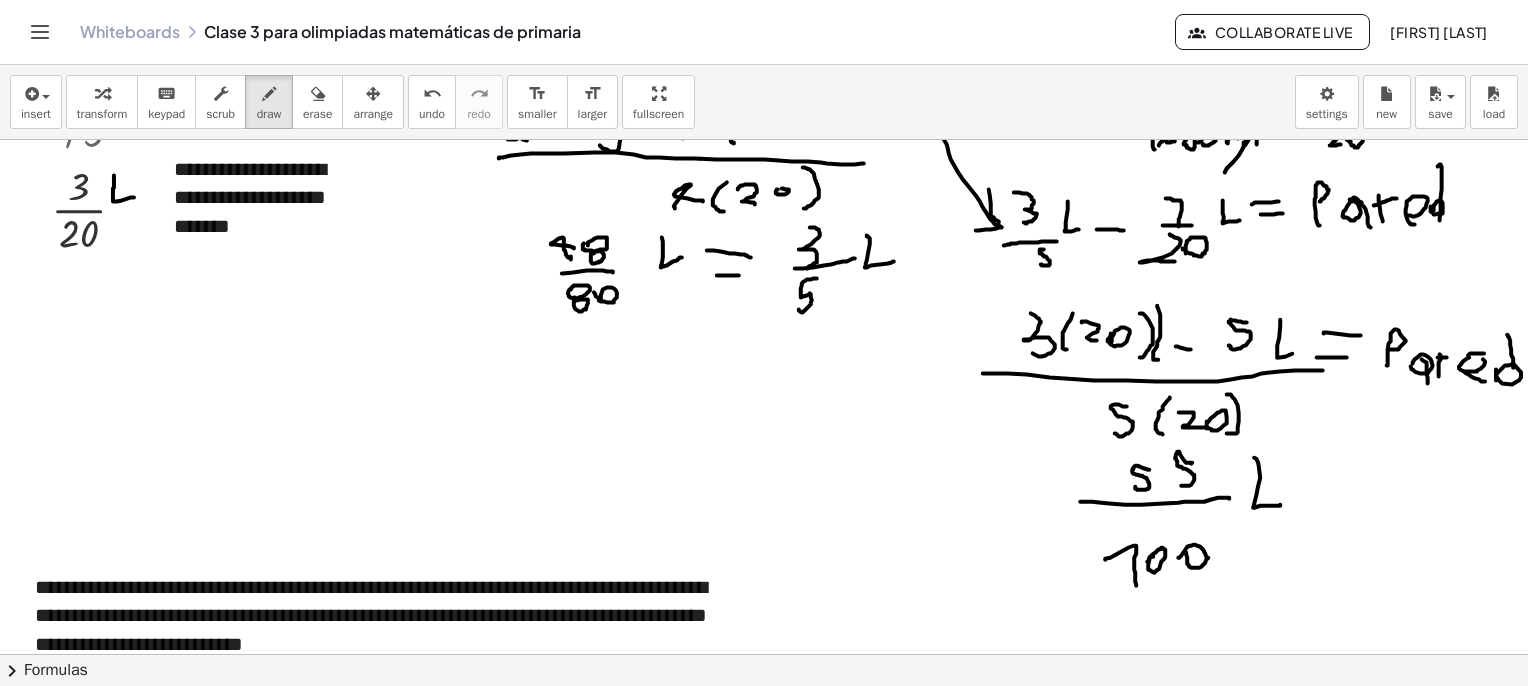 click at bounding box center (733, 865) 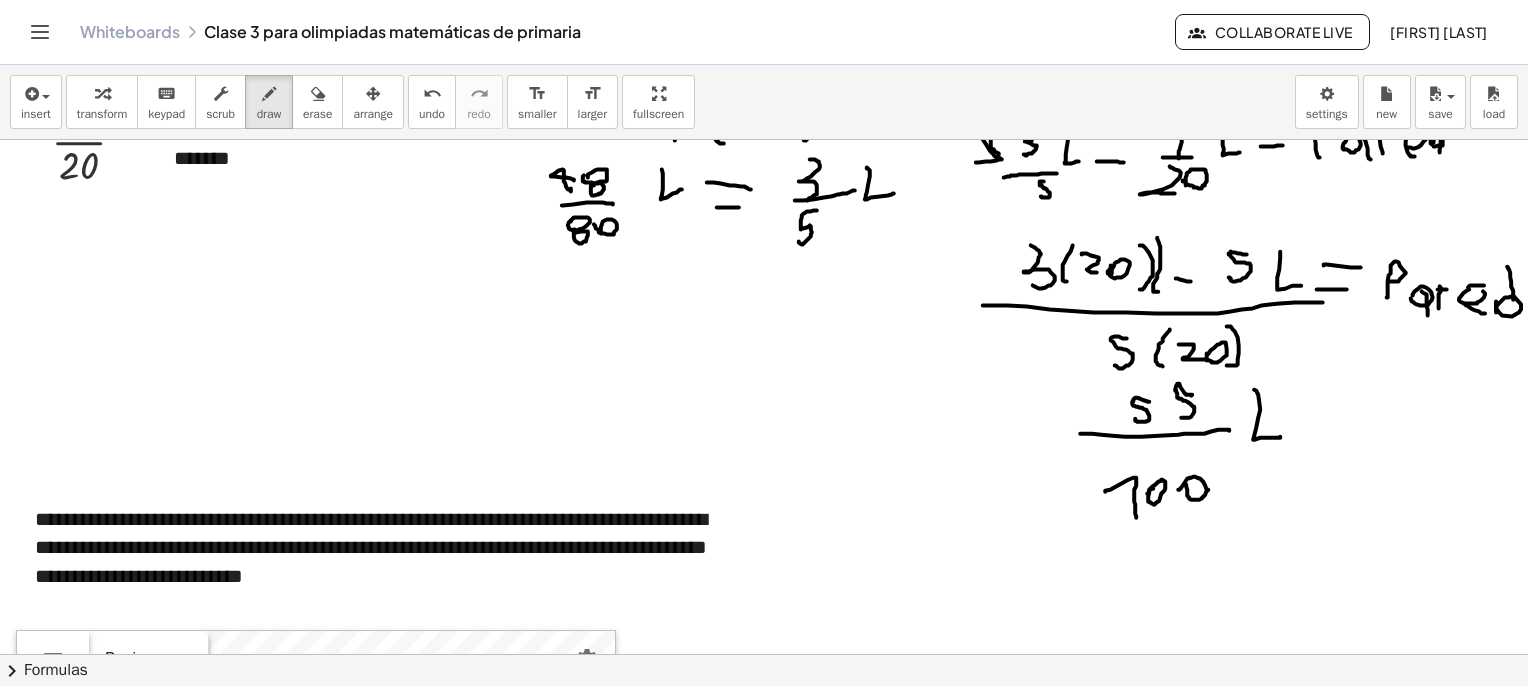 scroll, scrollTop: 3062, scrollLeft: 62, axis: both 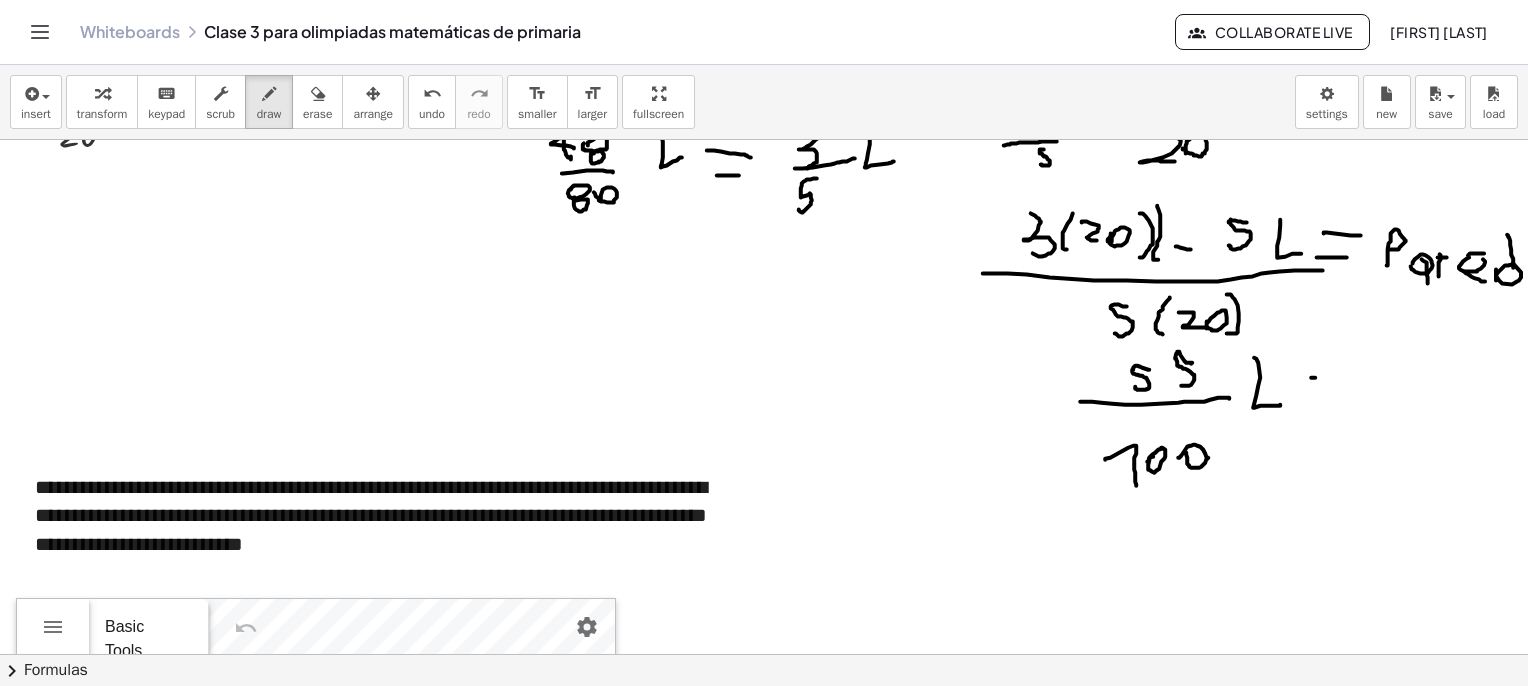 click at bounding box center (733, 765) 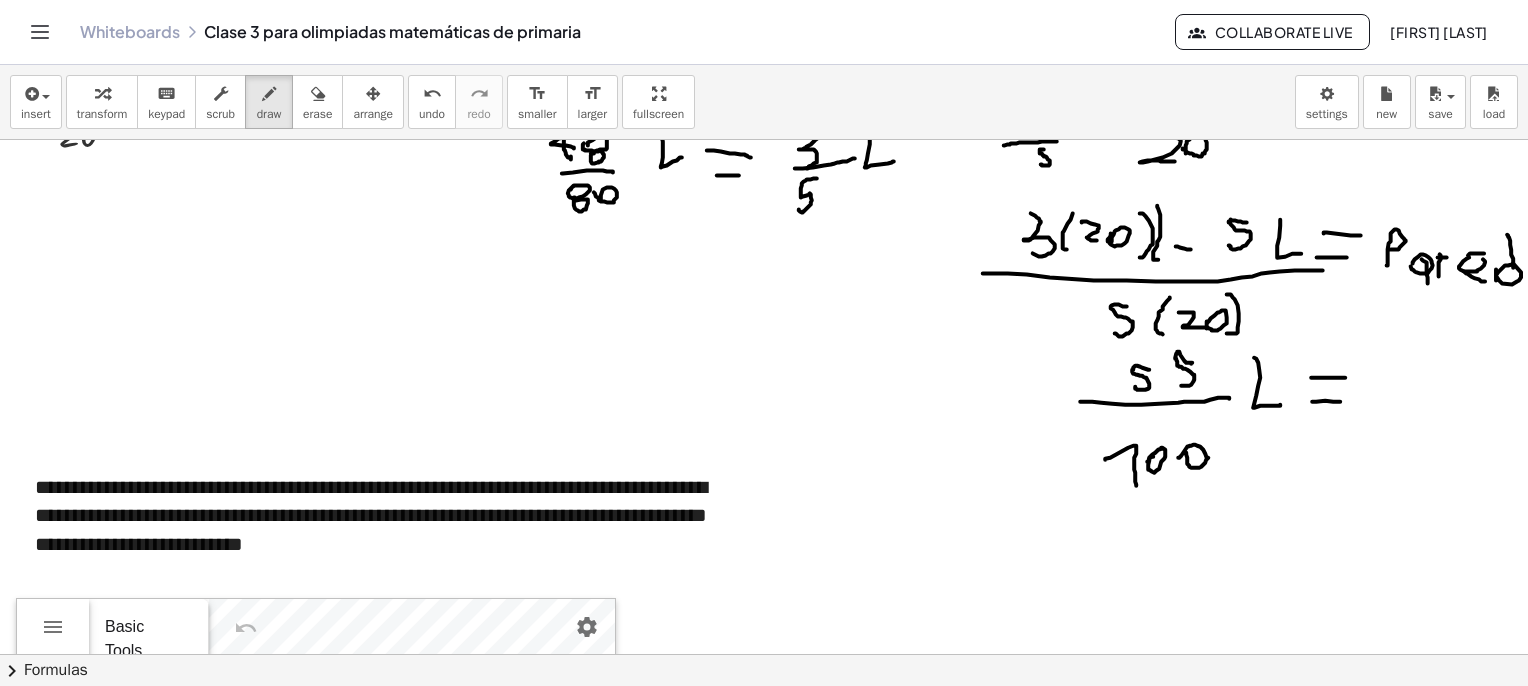 click at bounding box center [733, 765] 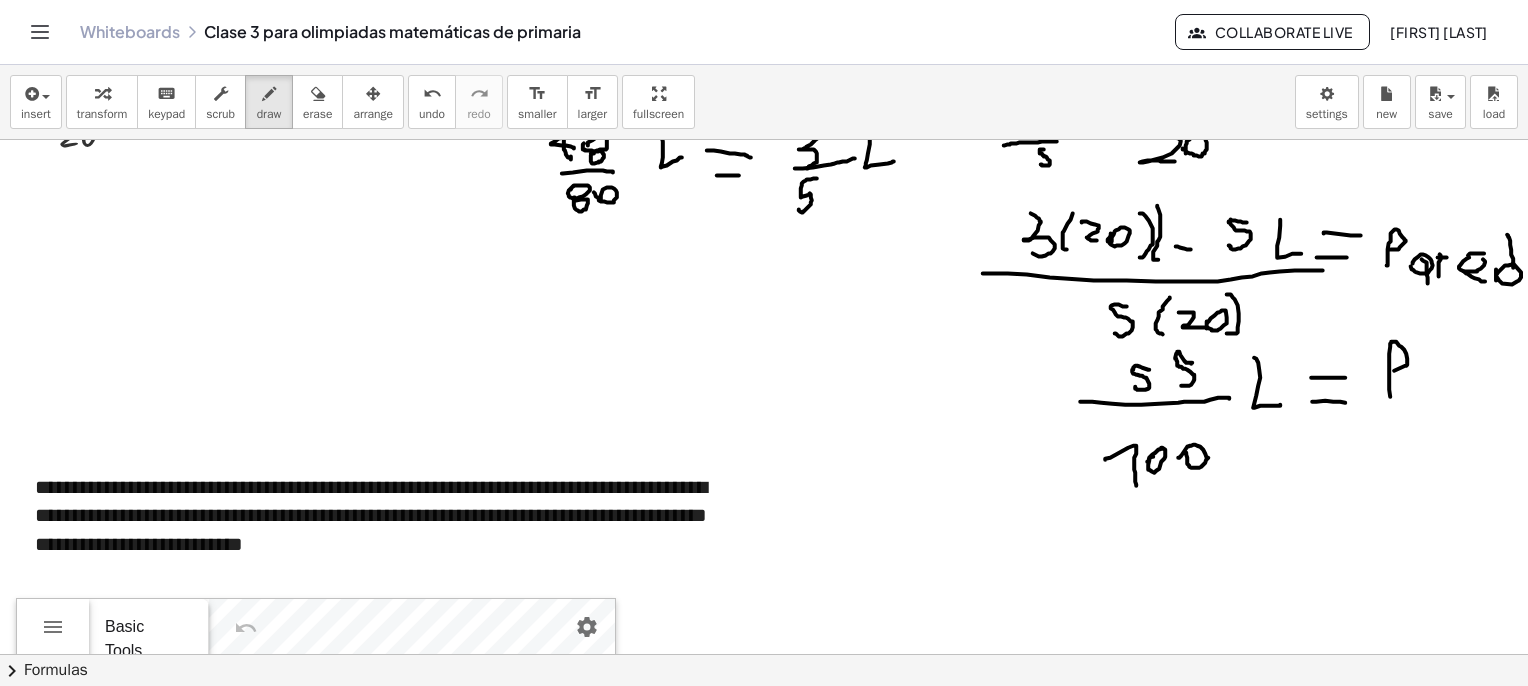 click at bounding box center (733, 765) 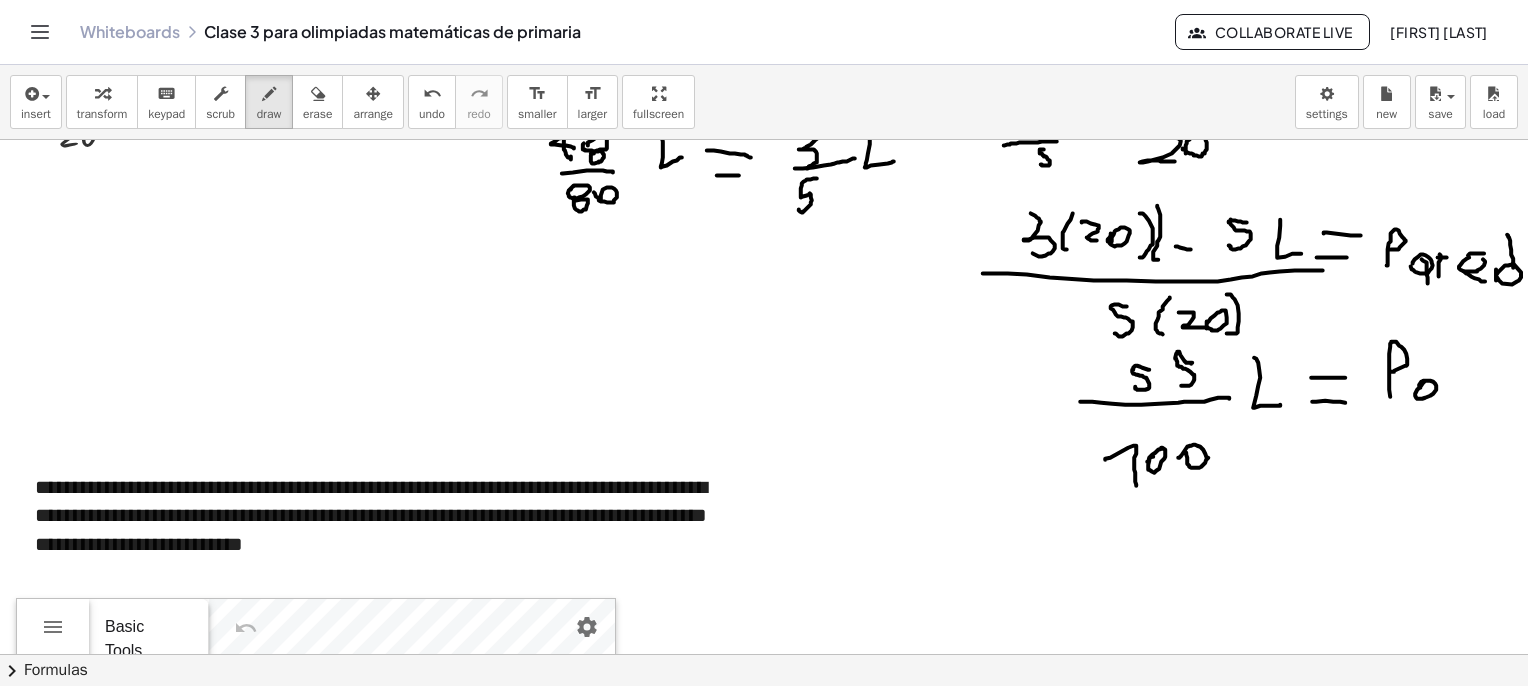 click at bounding box center [733, 765] 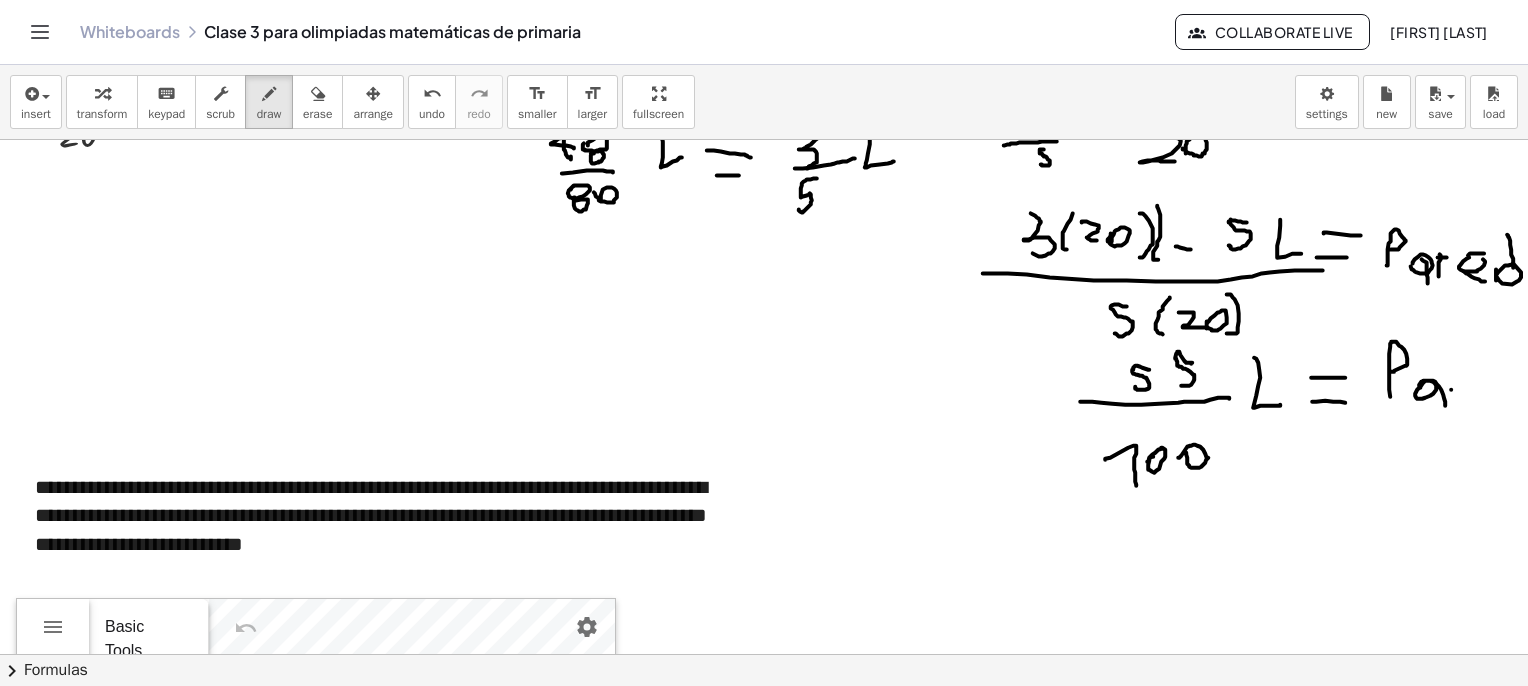 click at bounding box center [733, 765] 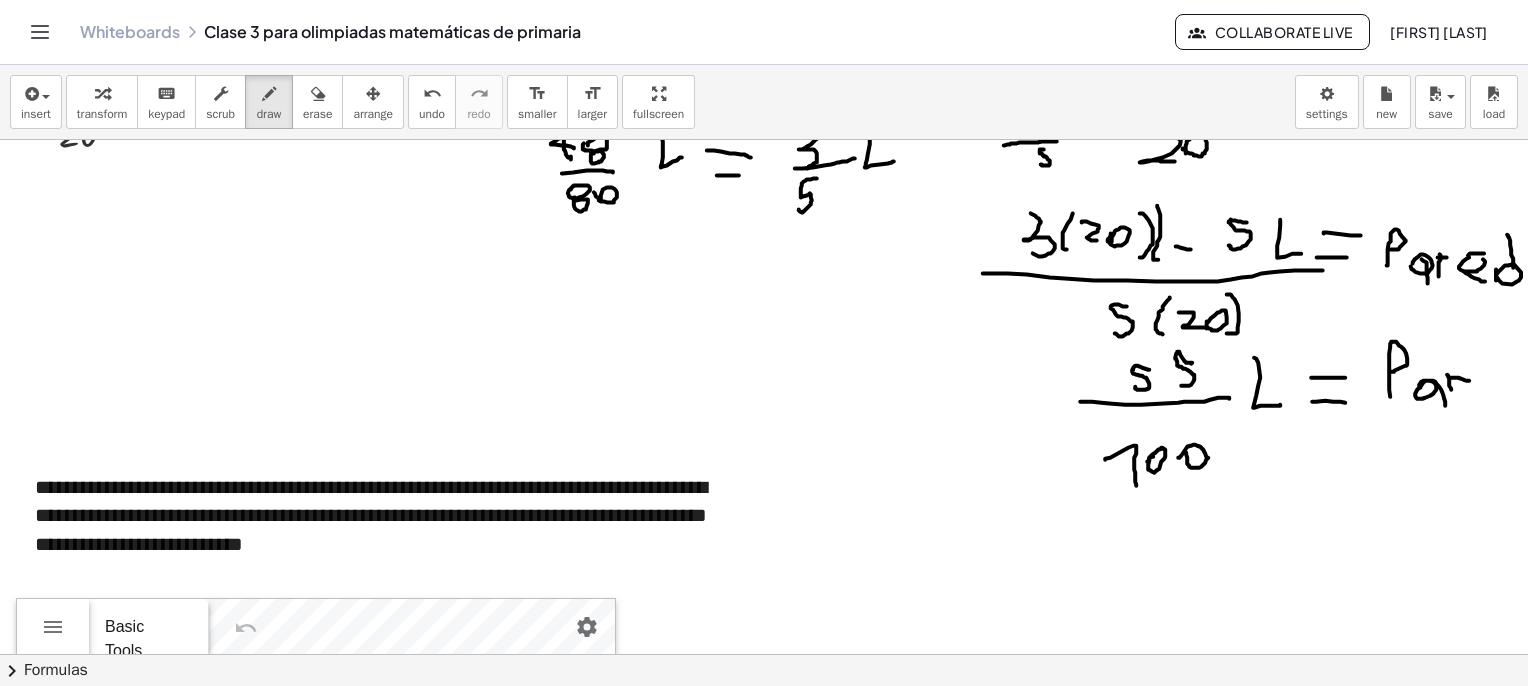 click at bounding box center (733, 765) 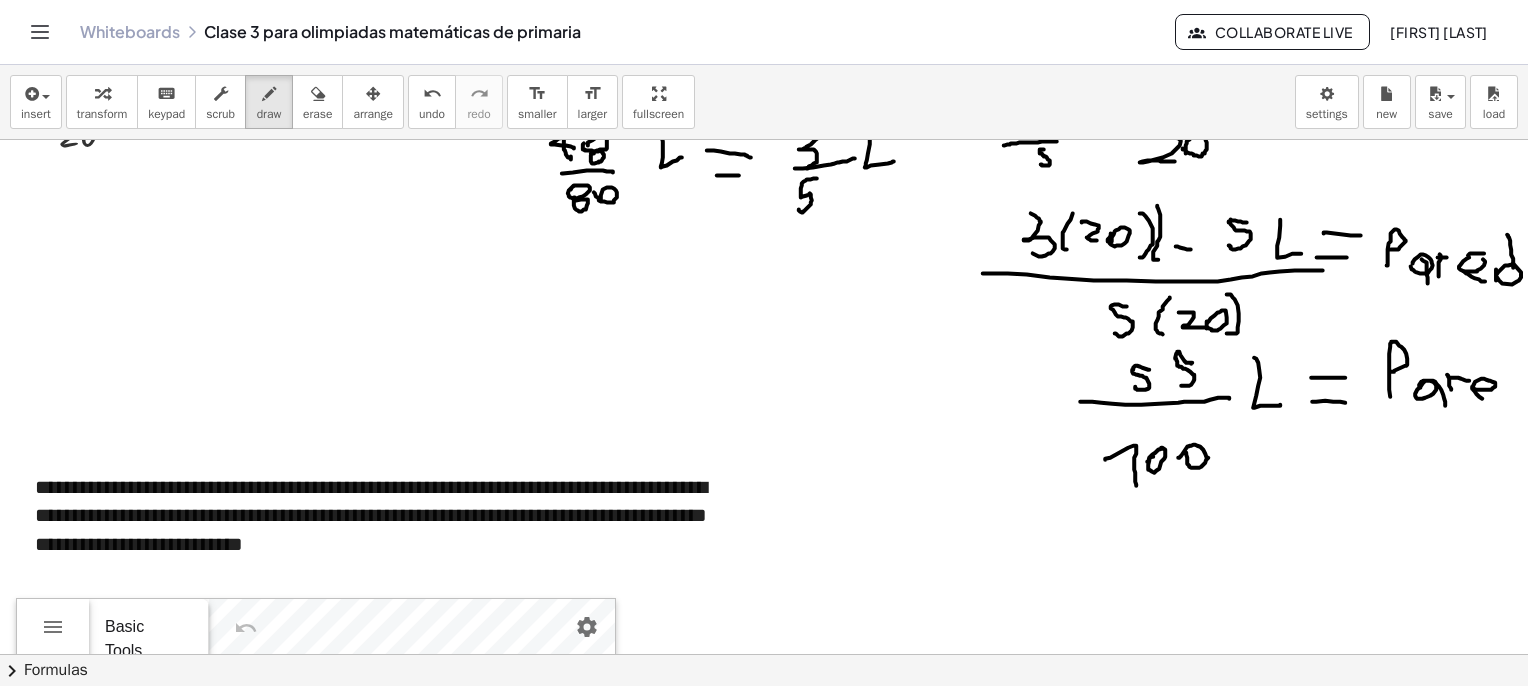 click at bounding box center (733, 765) 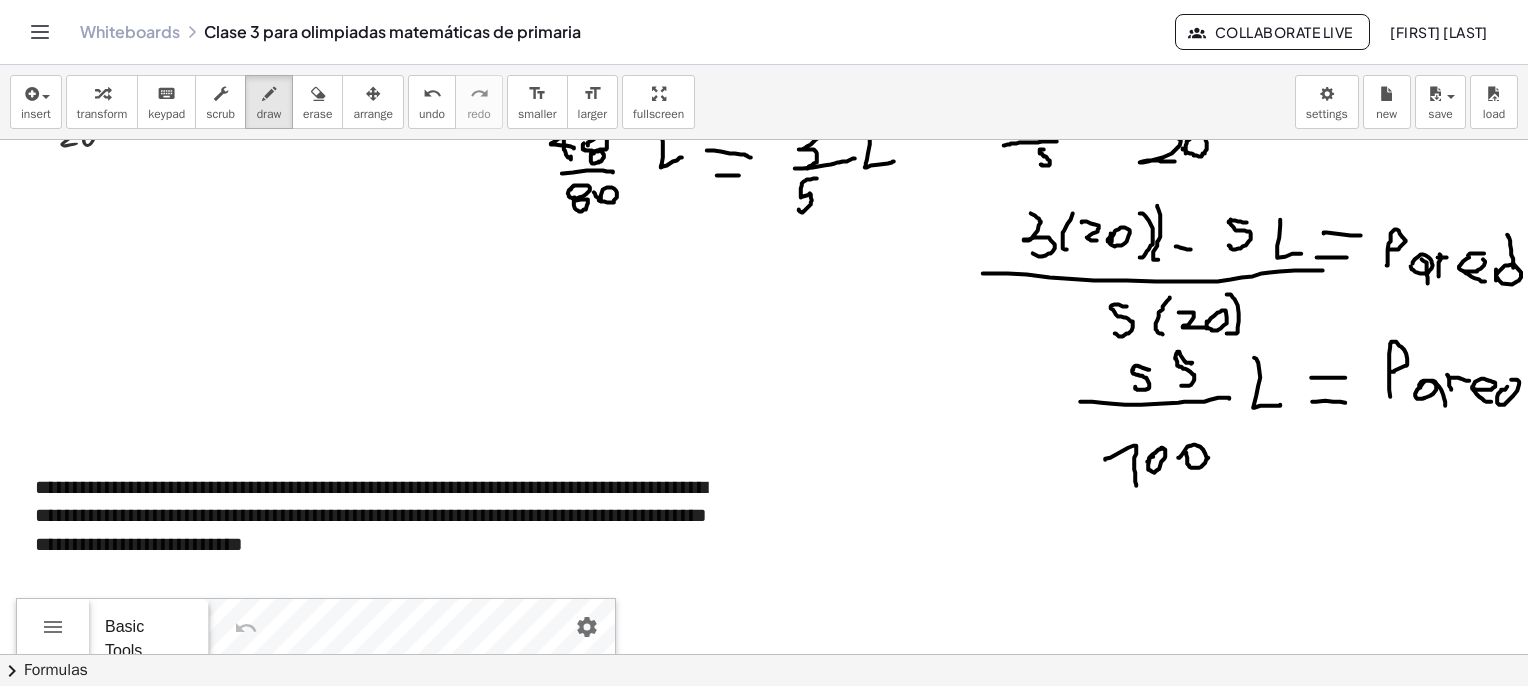 click on "**********" at bounding box center [764, 397] 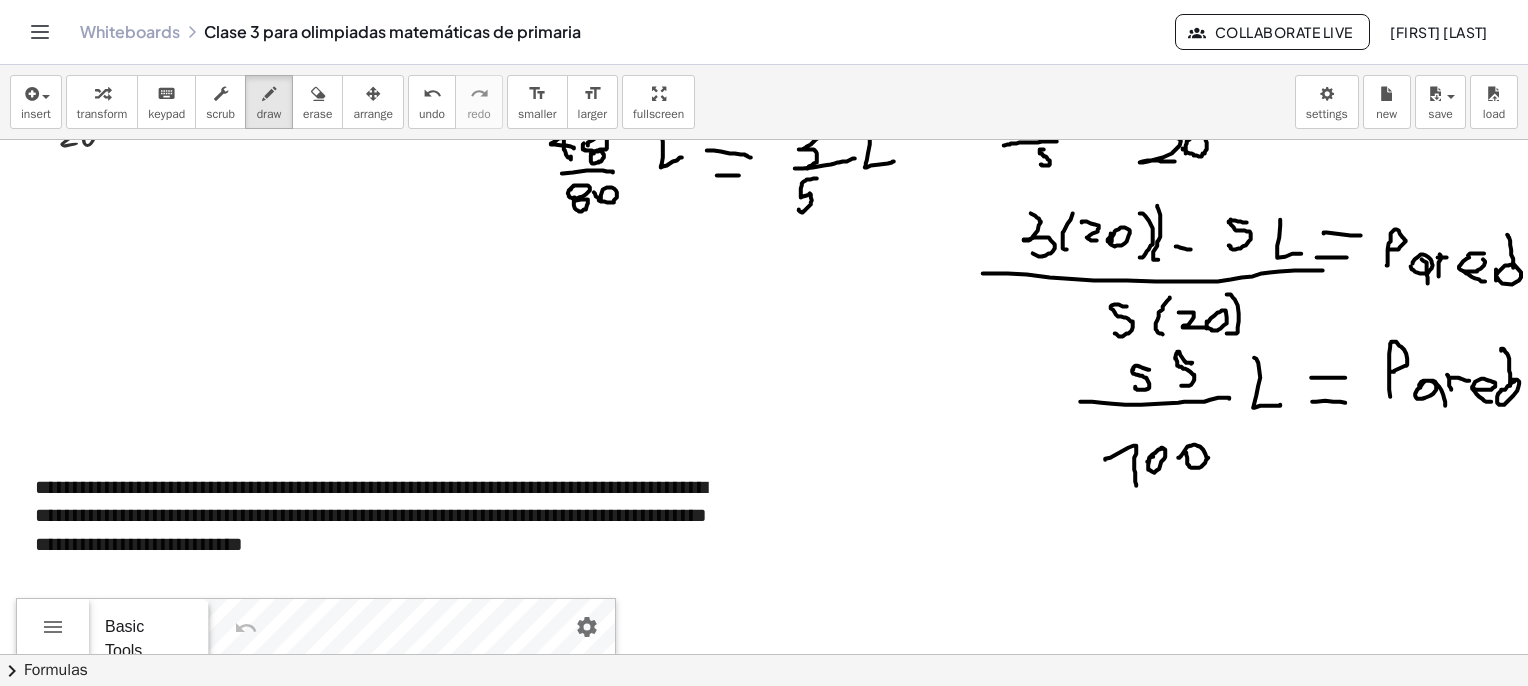 click at bounding box center (733, 765) 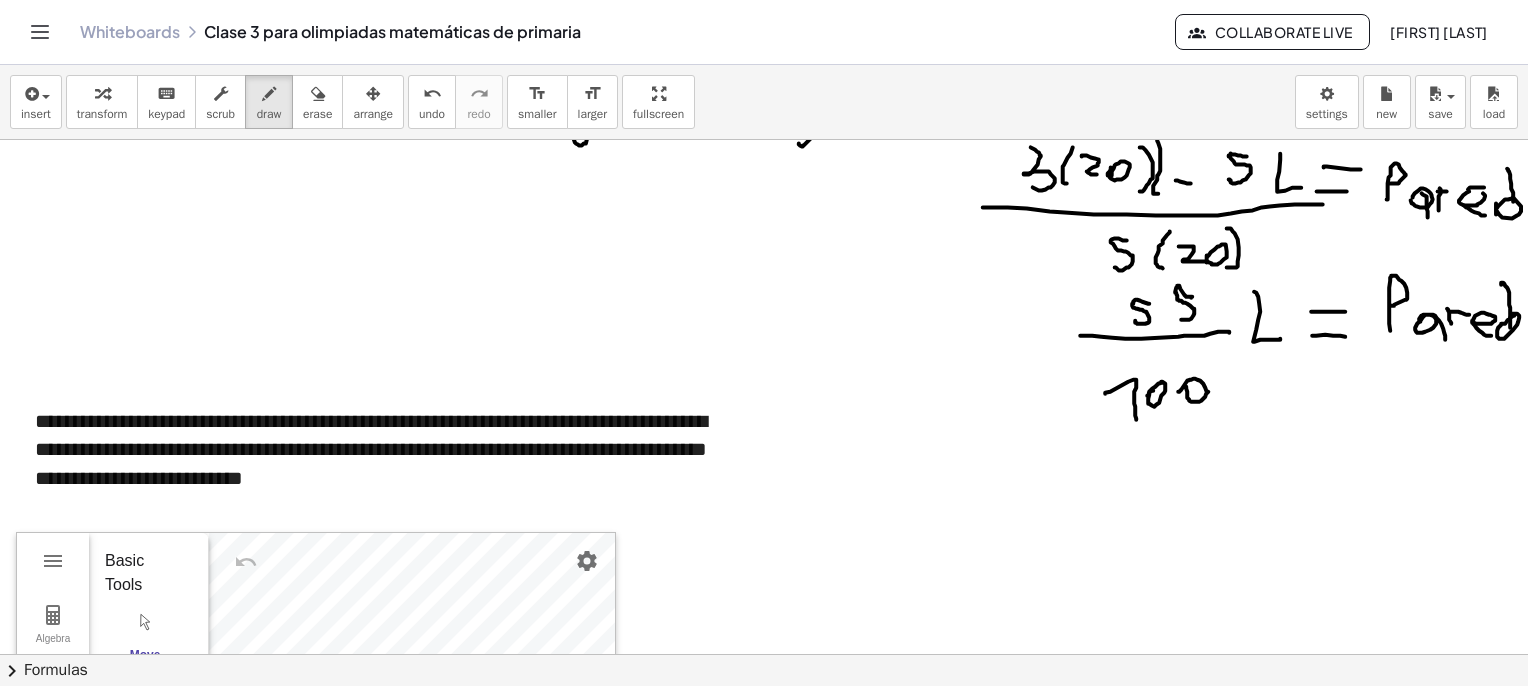 scroll, scrollTop: 3162, scrollLeft: 62, axis: both 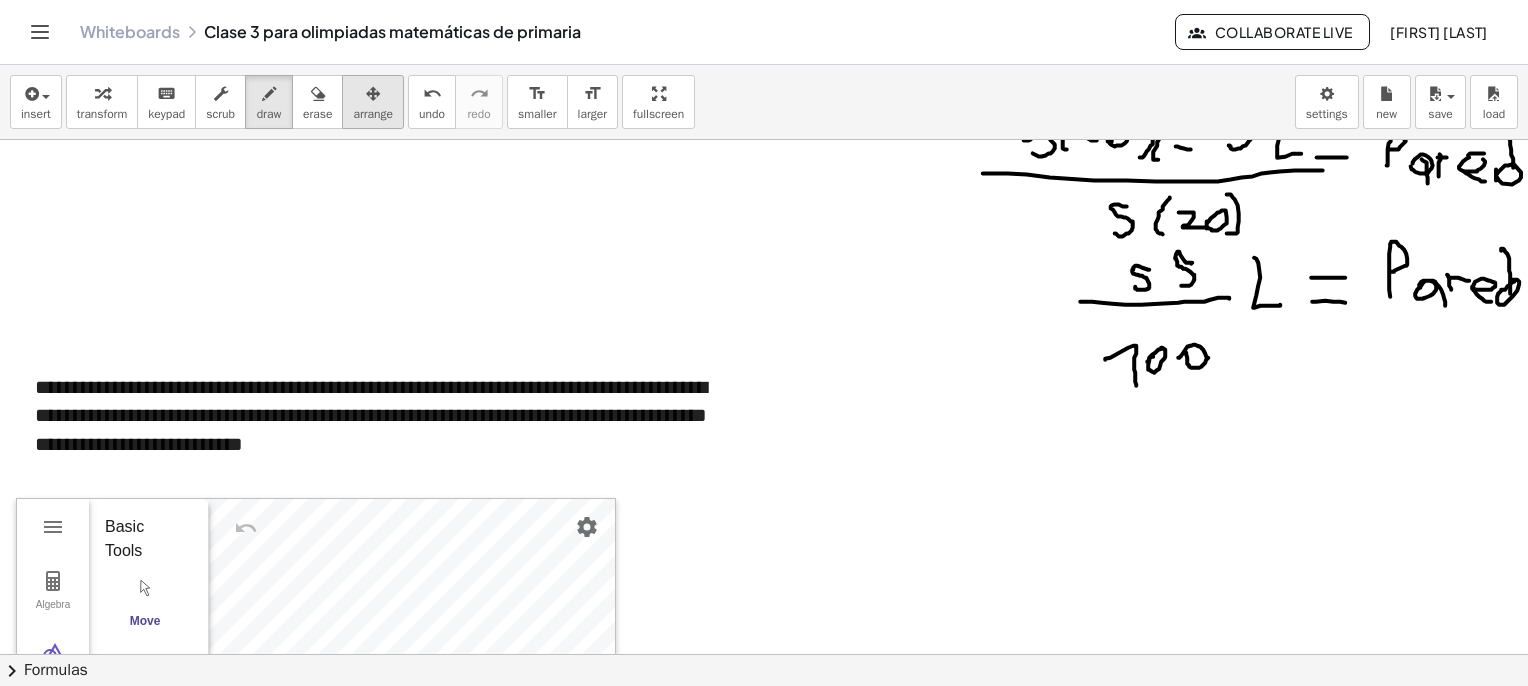 click at bounding box center (373, 94) 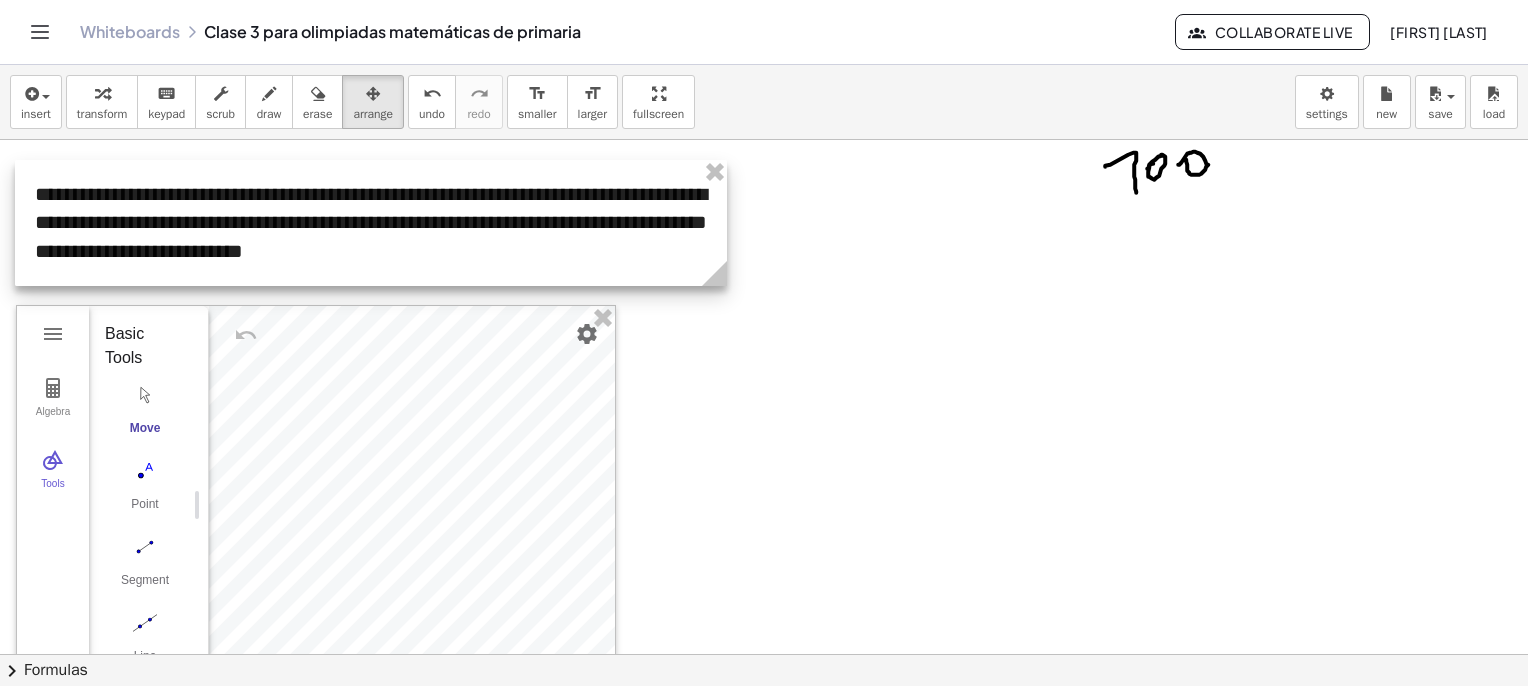 scroll, scrollTop: 3362, scrollLeft: 62, axis: both 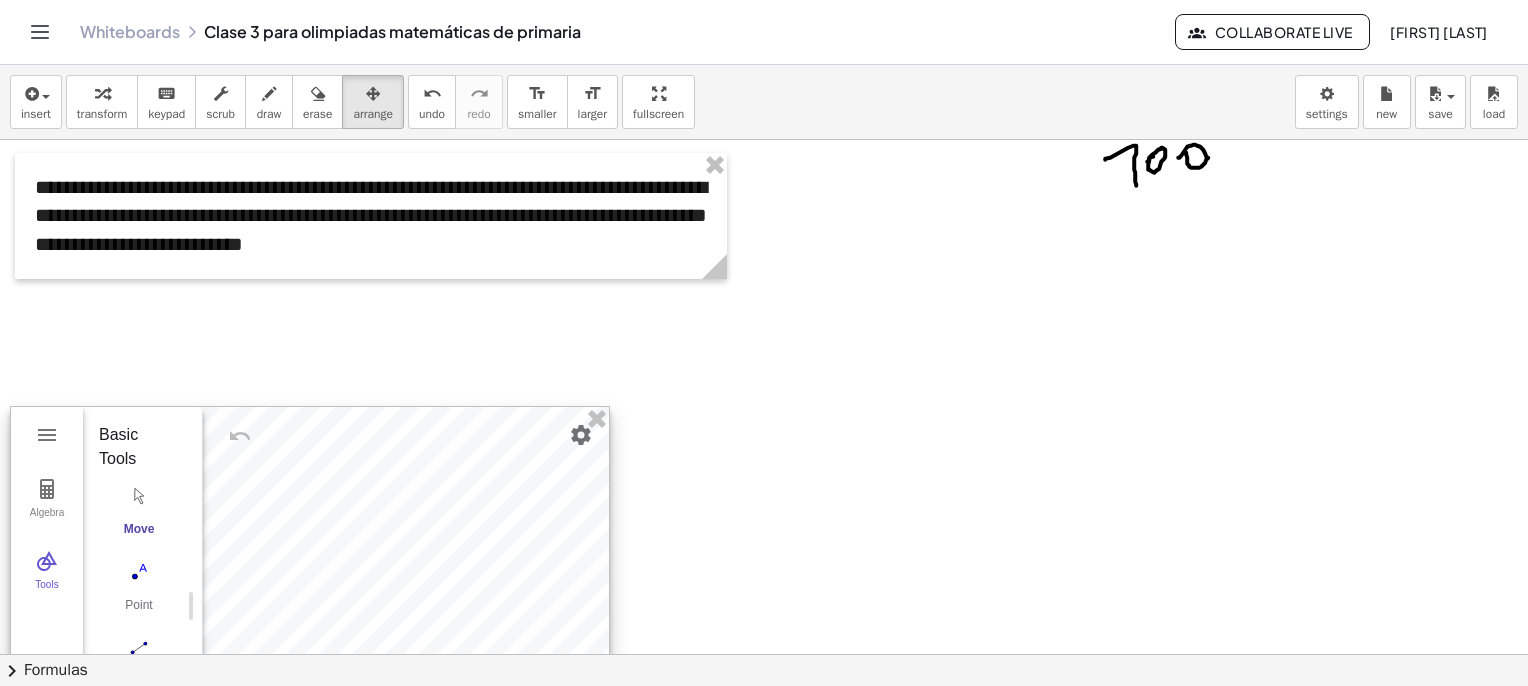 click at bounding box center (310, 606) 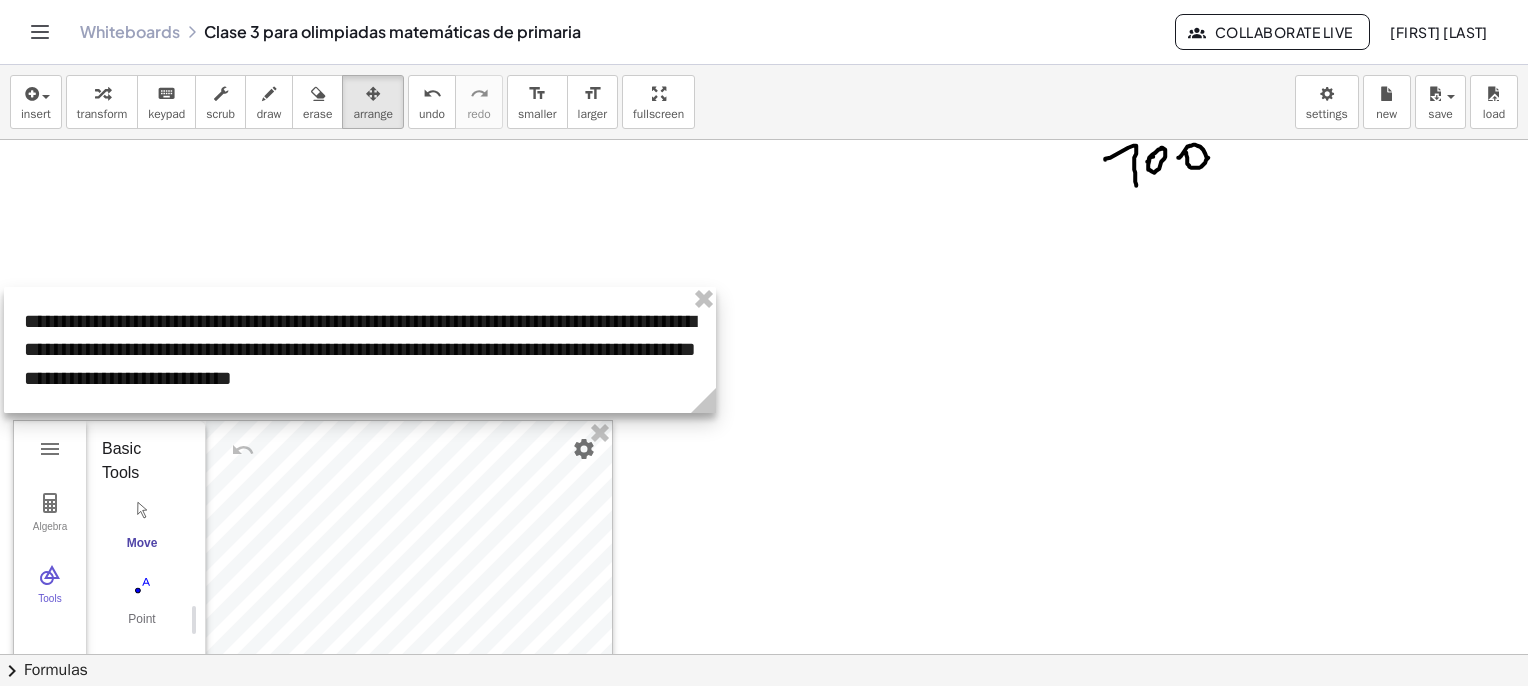 click at bounding box center [360, 350] 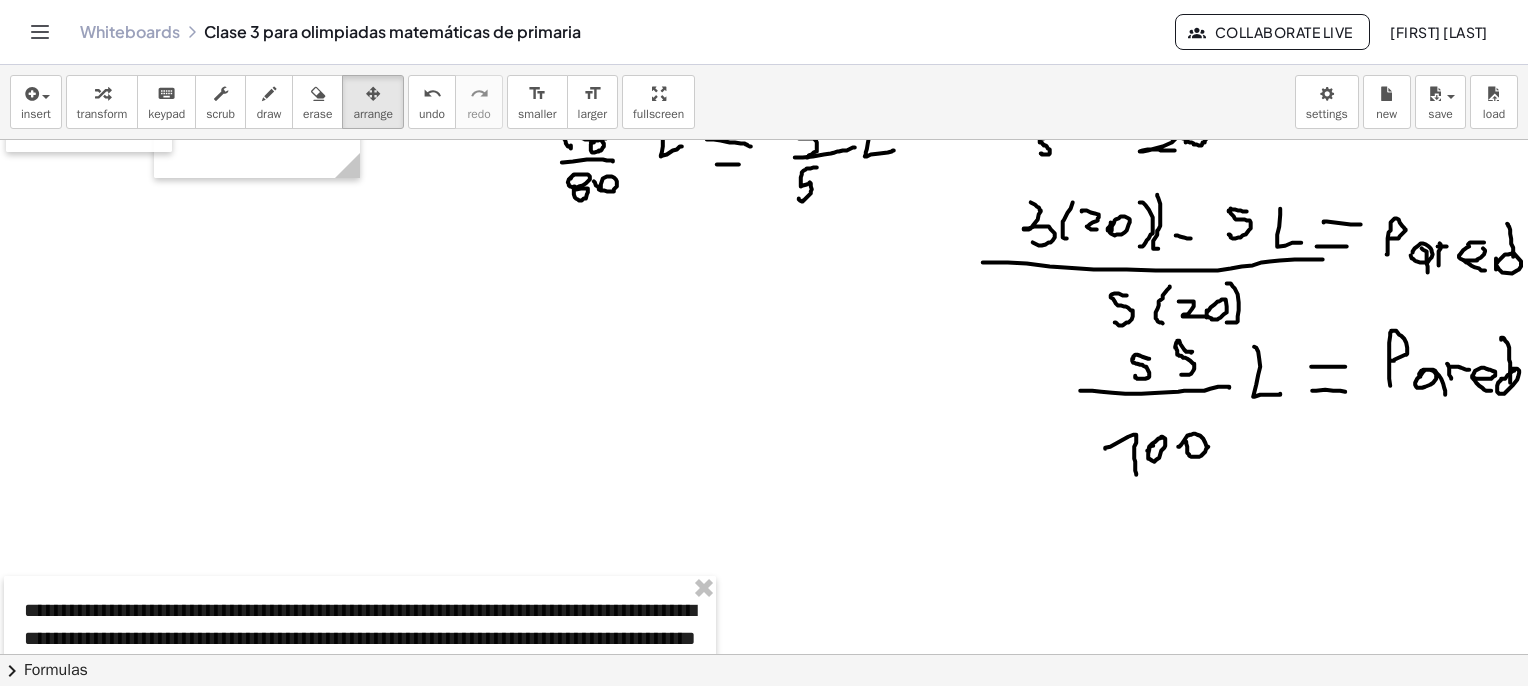 scroll, scrollTop: 3062, scrollLeft: 62, axis: both 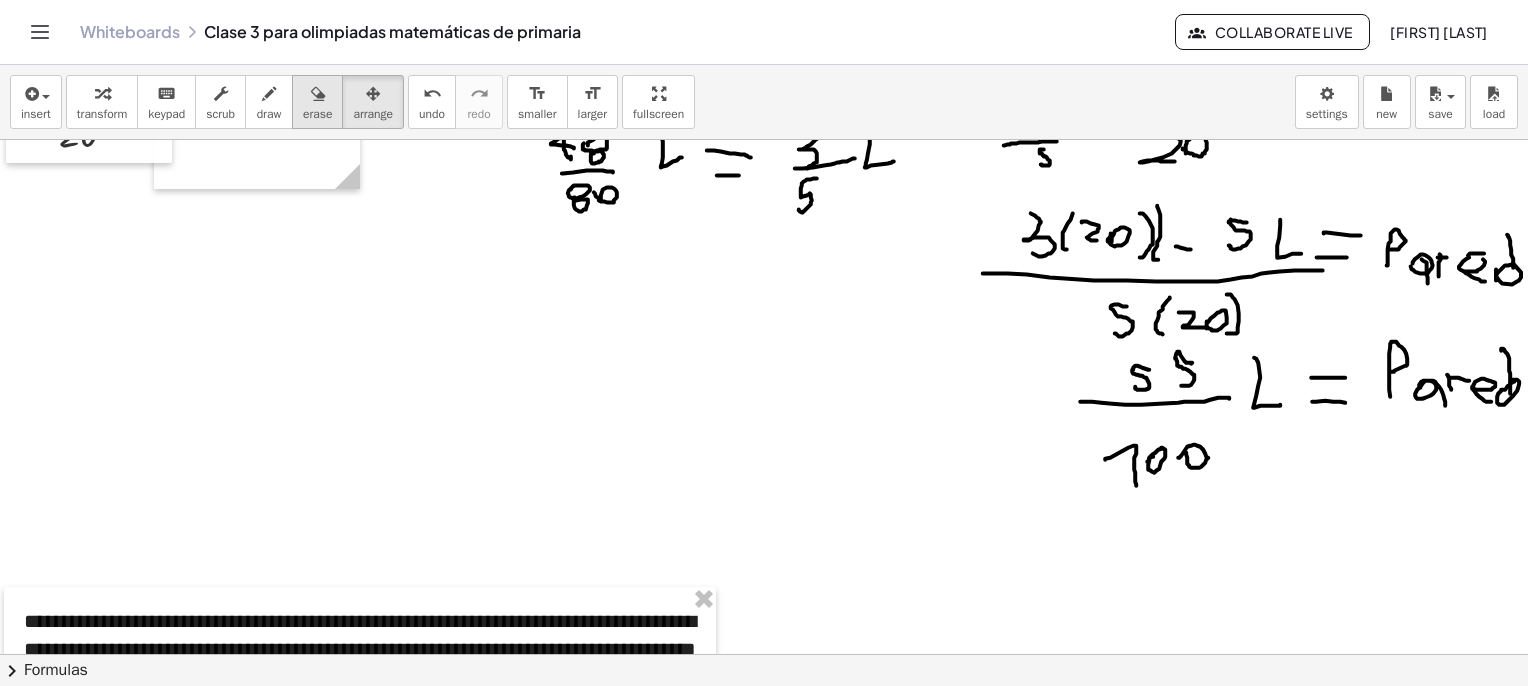 click at bounding box center [269, 93] 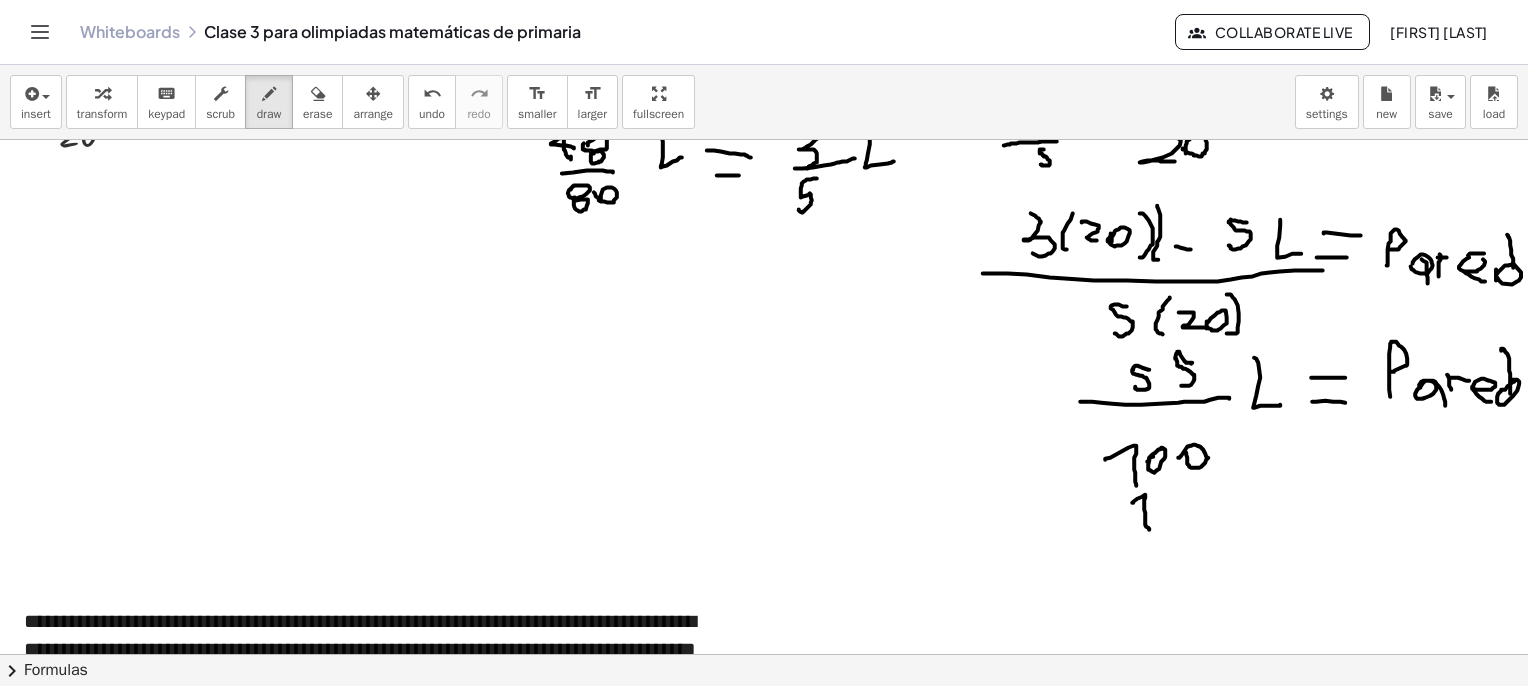drag, startPoint x: 1148, startPoint y: 528, endPoint x: 1131, endPoint y: 503, distance: 30.232433 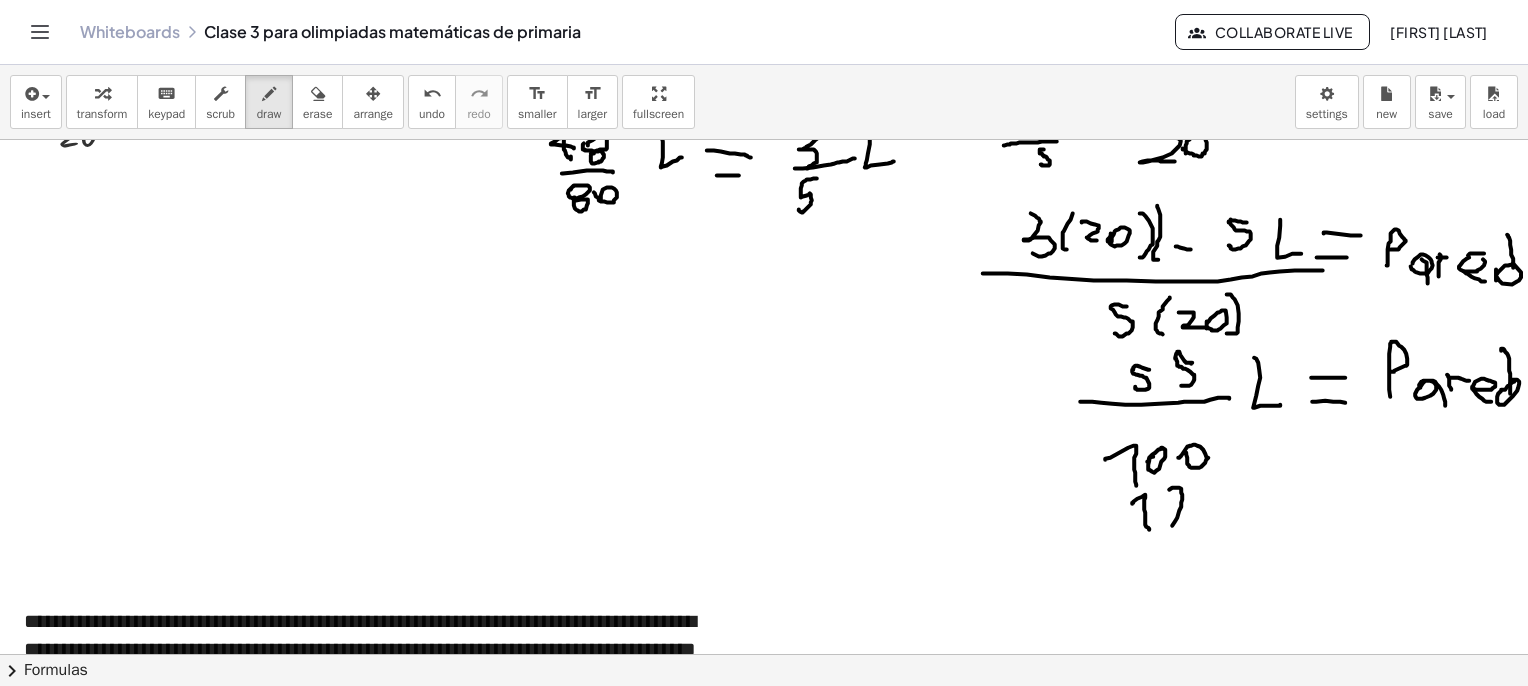 drag, startPoint x: 1171, startPoint y: 525, endPoint x: 1159, endPoint y: 494, distance: 33.24154 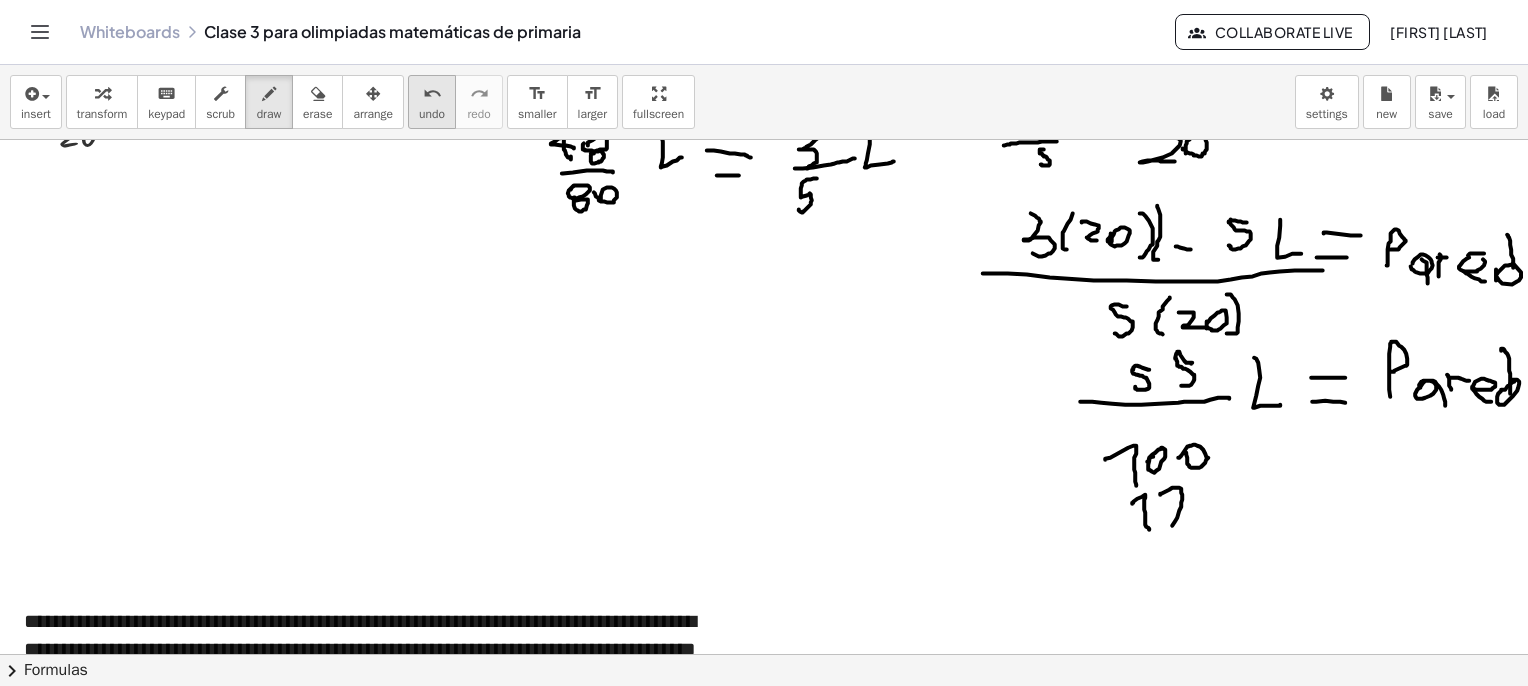 click on "undo" at bounding box center (432, 114) 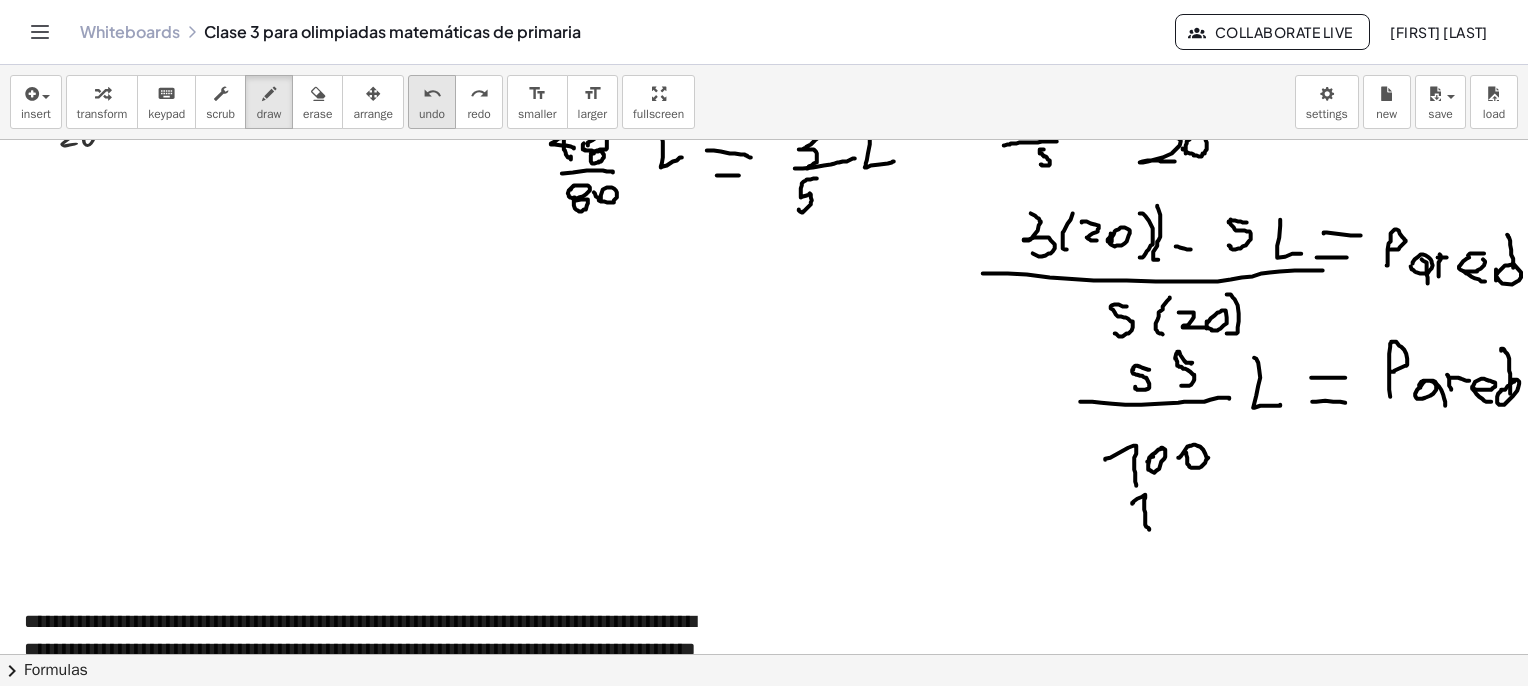 click on "undo" at bounding box center (432, 93) 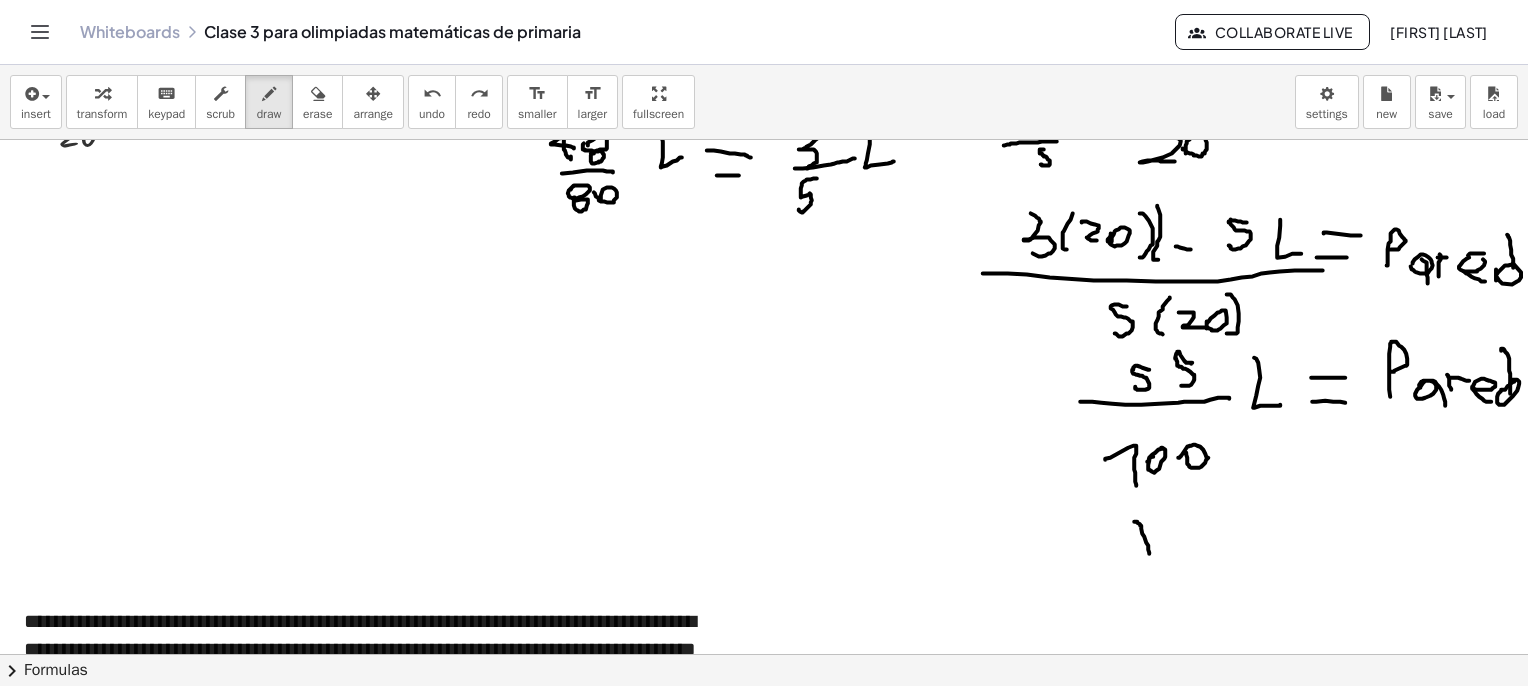 drag, startPoint x: 1148, startPoint y: 553, endPoint x: 1130, endPoint y: 524, distance: 34.132095 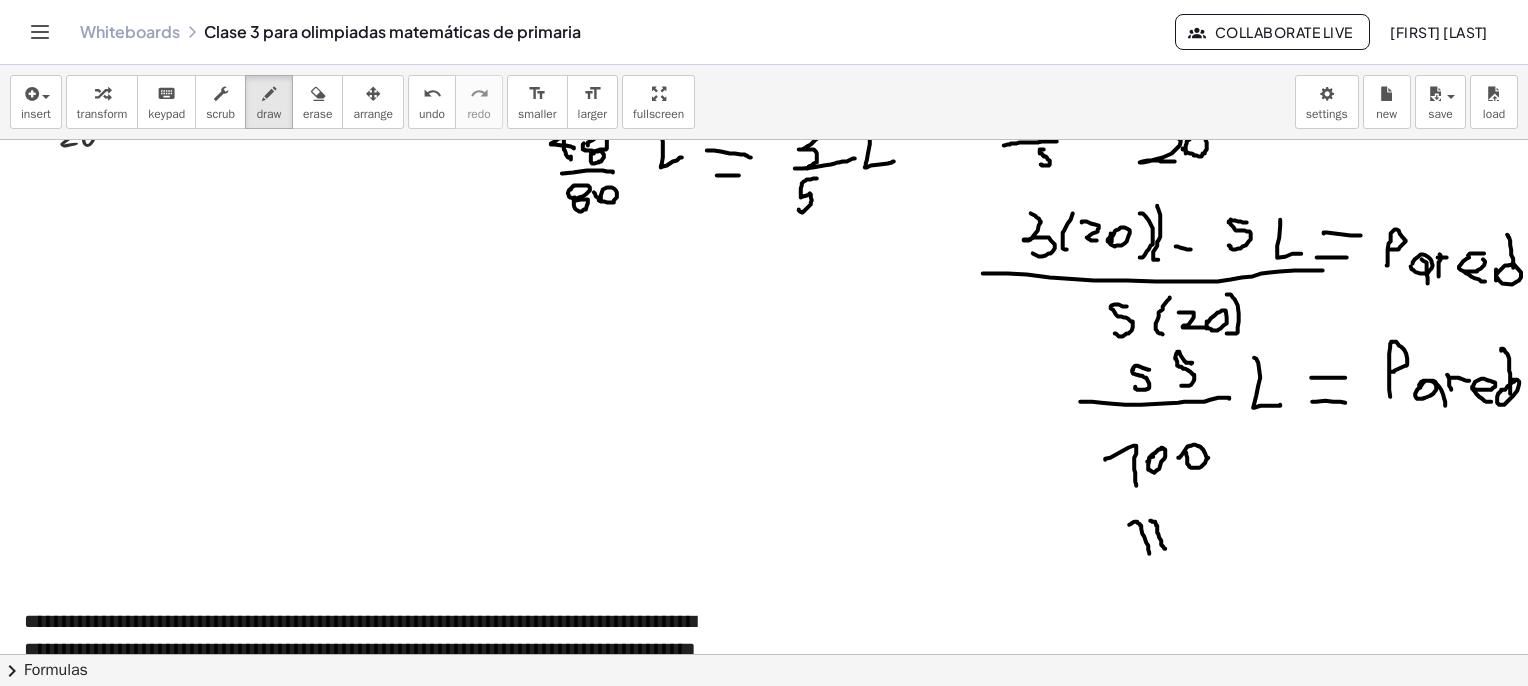 drag, startPoint x: 1164, startPoint y: 548, endPoint x: 1148, endPoint y: 520, distance: 32.24903 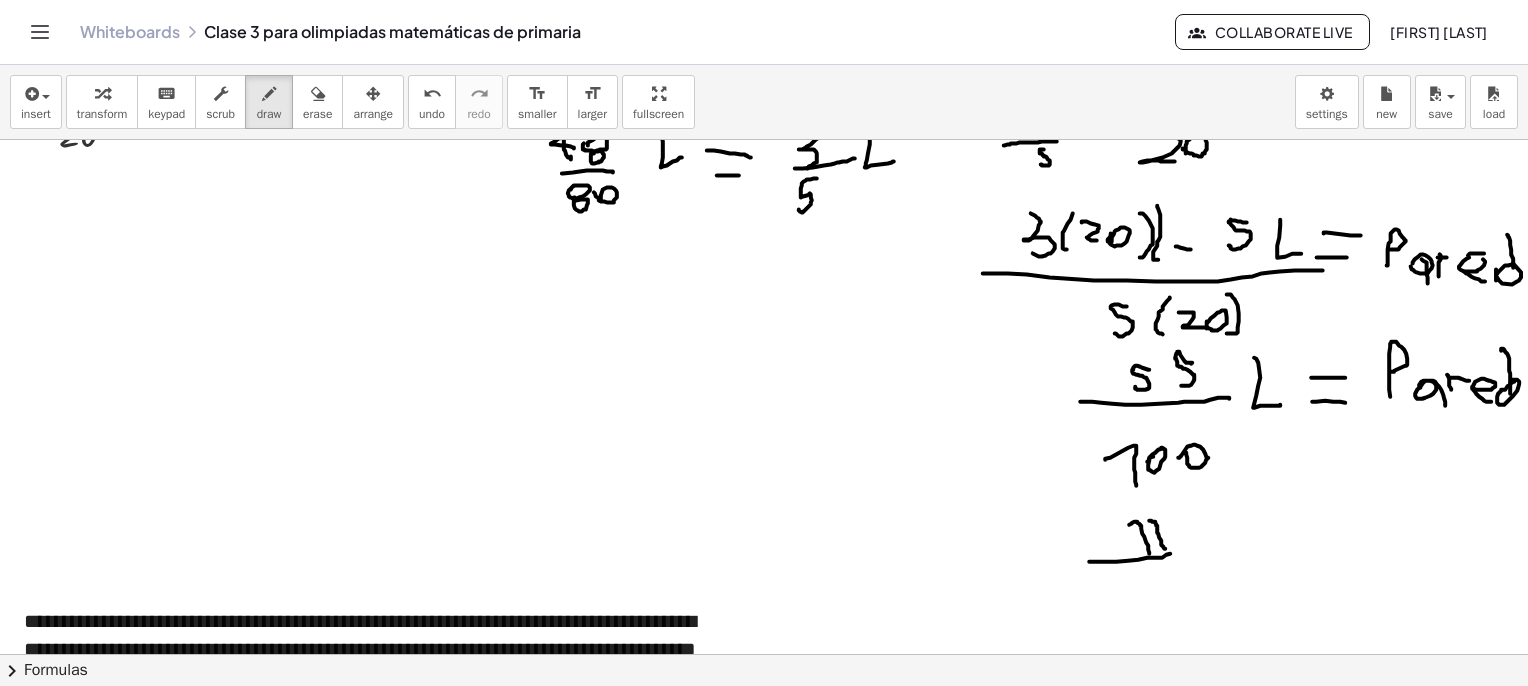 drag, startPoint x: 1088, startPoint y: 561, endPoint x: 1207, endPoint y: 544, distance: 120.20815 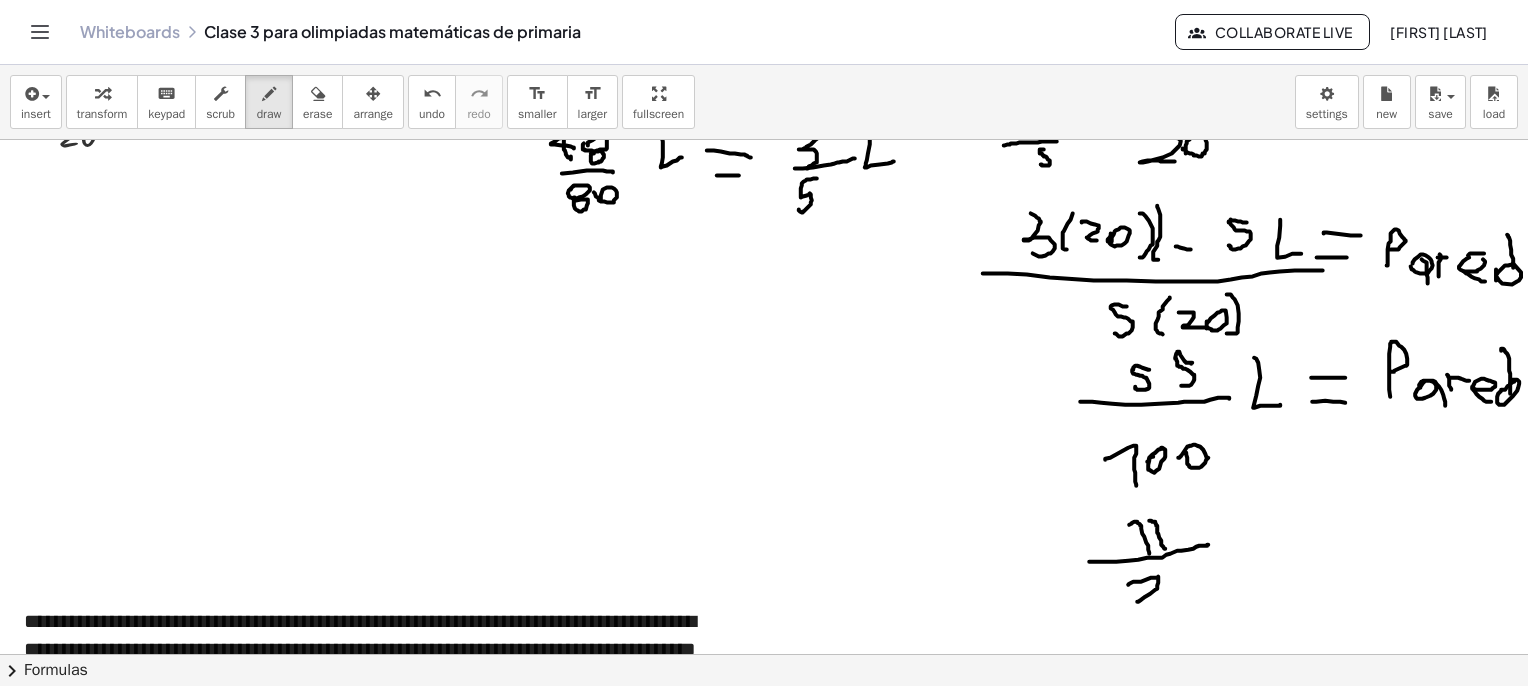 drag, startPoint x: 1127, startPoint y: 584, endPoint x: 1163, endPoint y: 601, distance: 39.812057 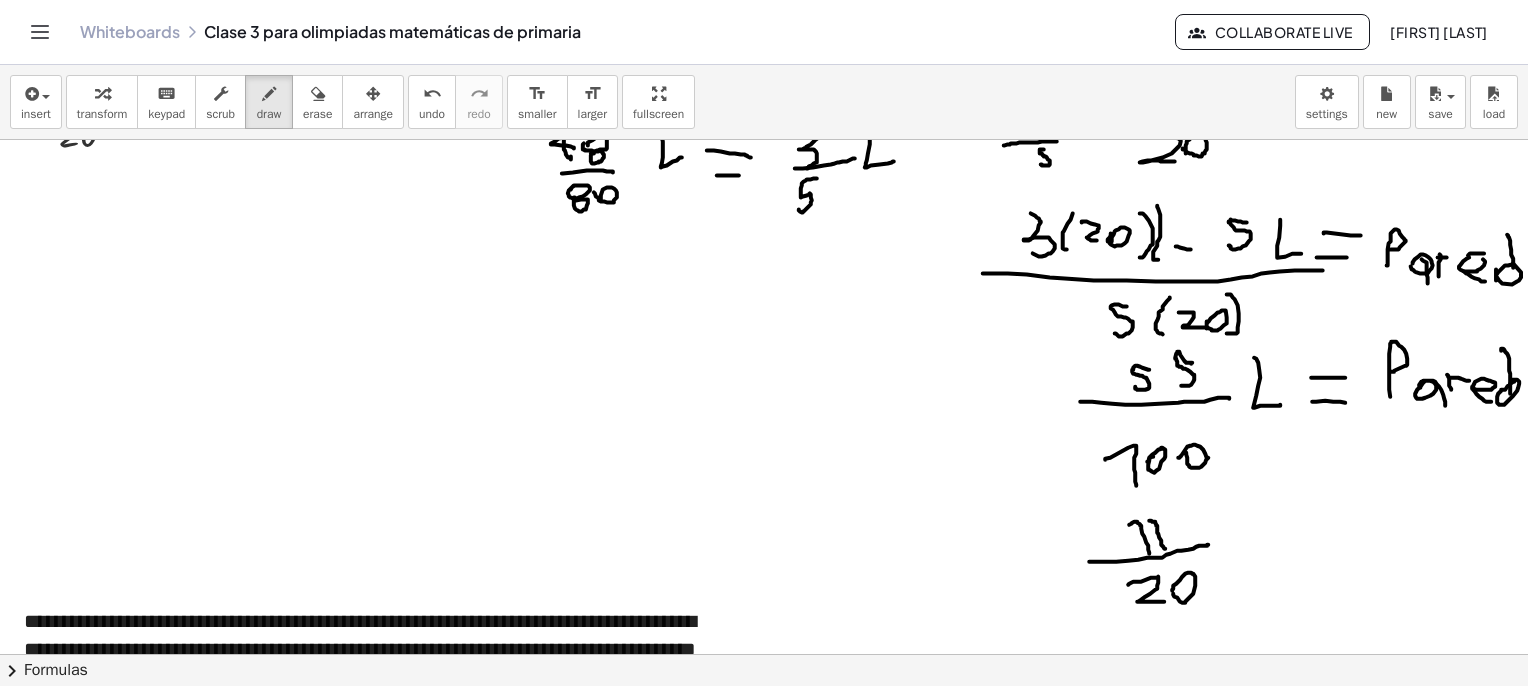 click at bounding box center [733, 765] 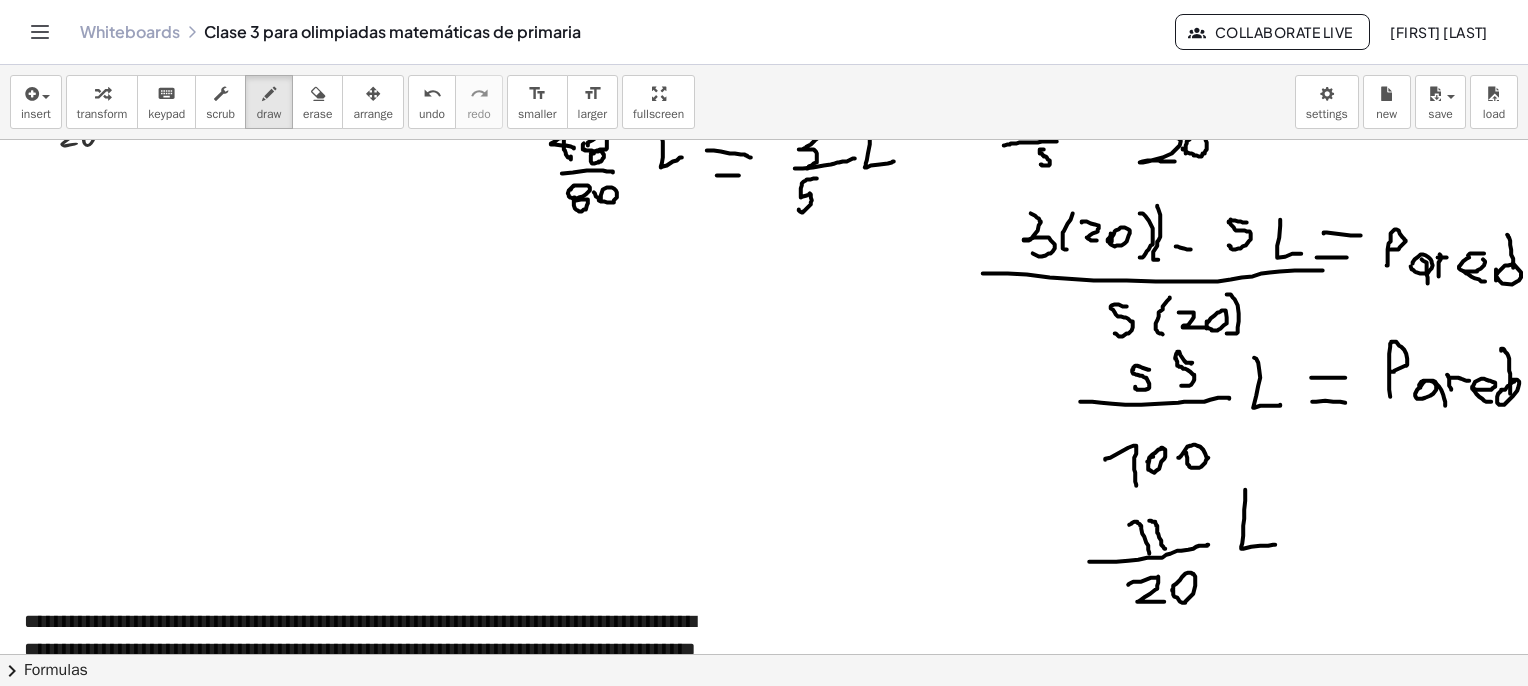 drag, startPoint x: 1244, startPoint y: 489, endPoint x: 1276, endPoint y: 544, distance: 63.631752 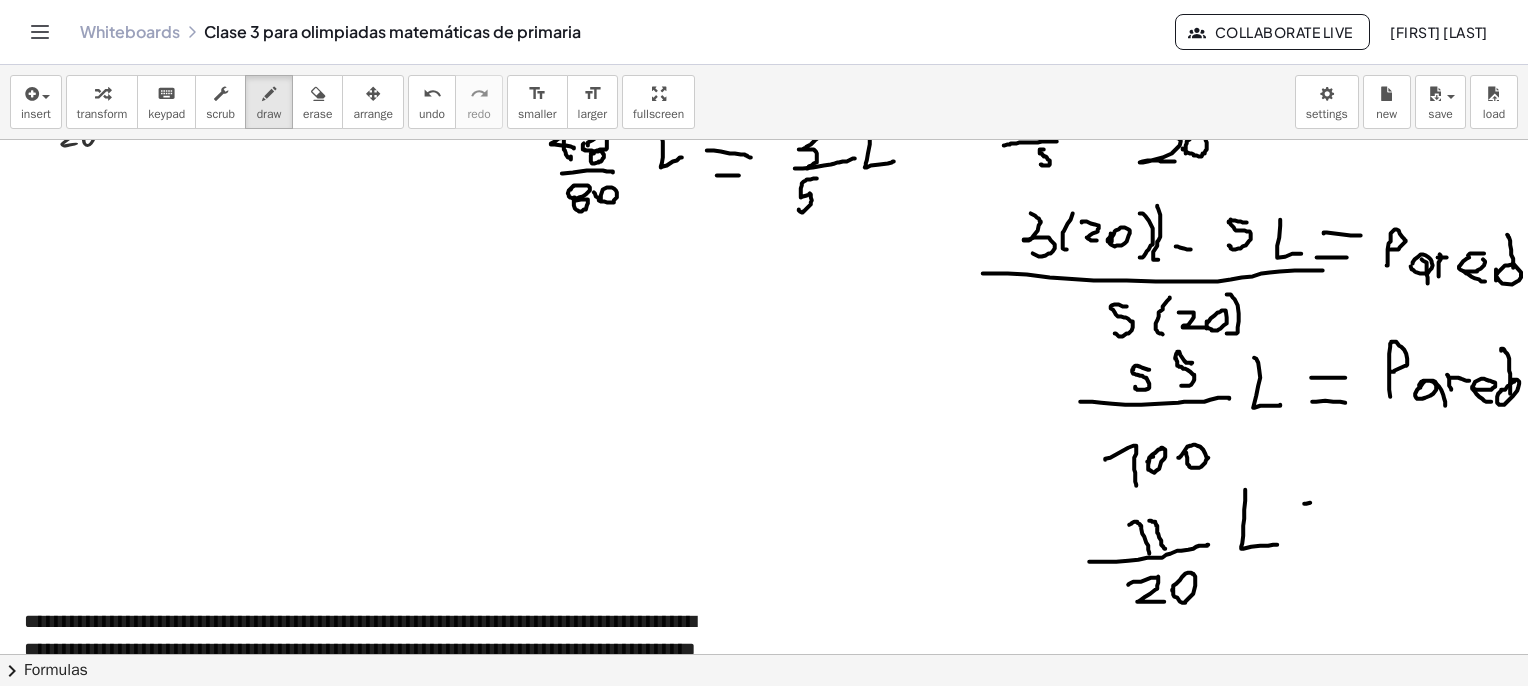 drag, startPoint x: 1303, startPoint y: 503, endPoint x: 1324, endPoint y: 505, distance: 21.095022 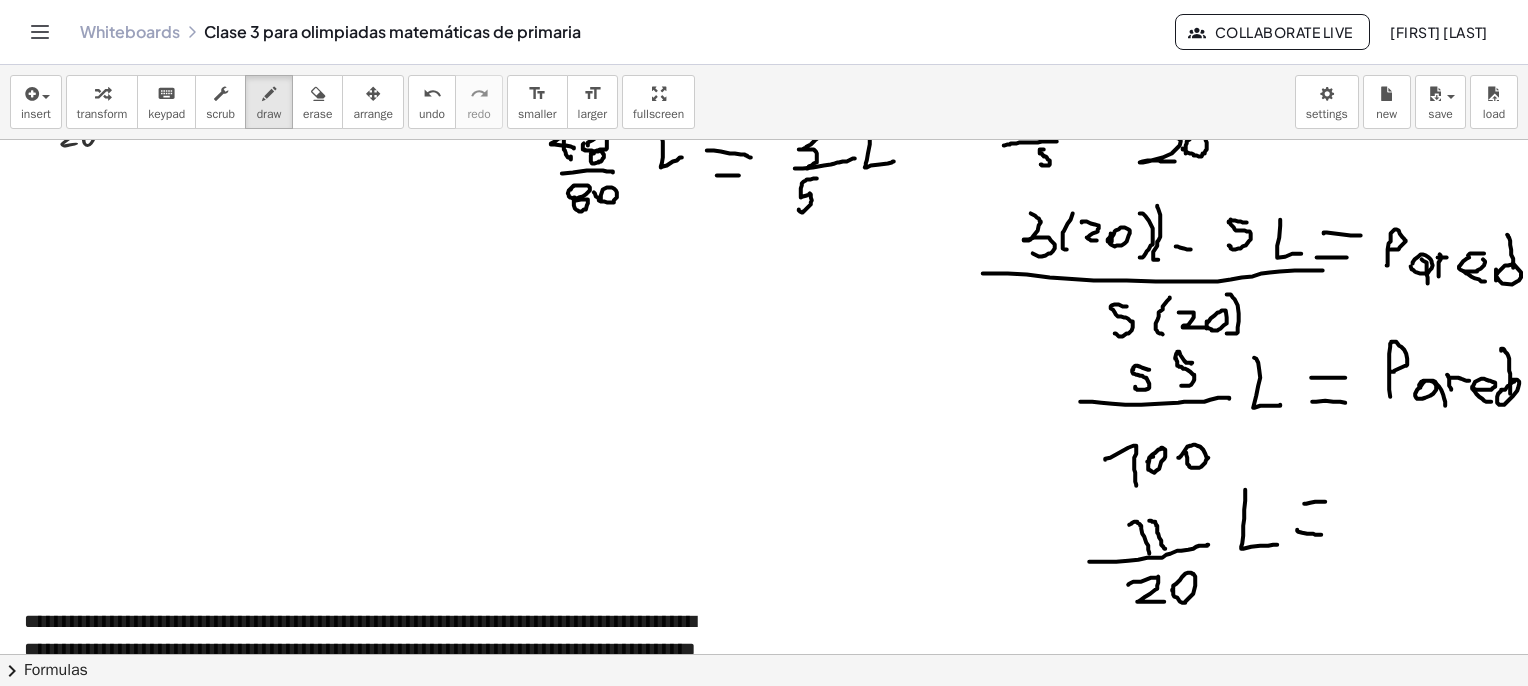 drag, startPoint x: 1296, startPoint y: 529, endPoint x: 1320, endPoint y: 533, distance: 24.33105 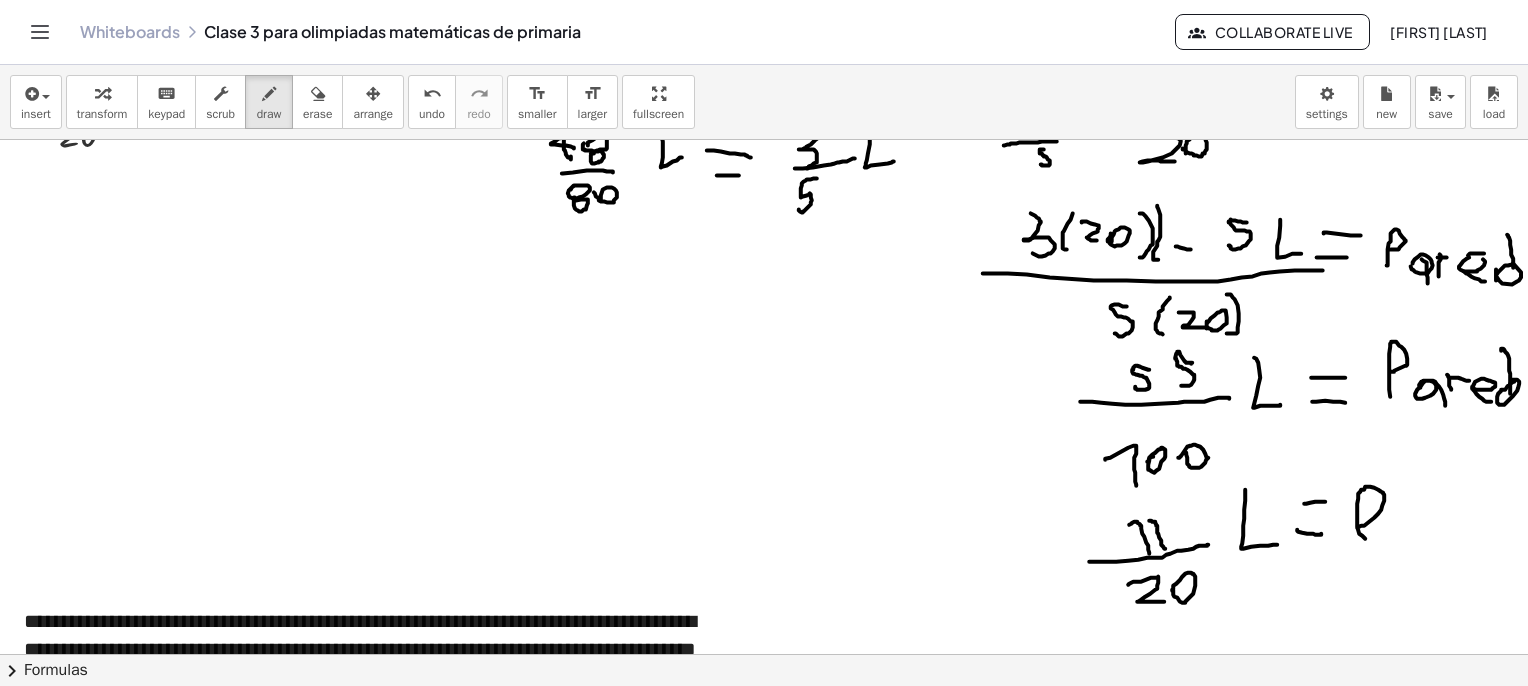 drag, startPoint x: 1364, startPoint y: 538, endPoint x: 1384, endPoint y: 527, distance: 22.825424 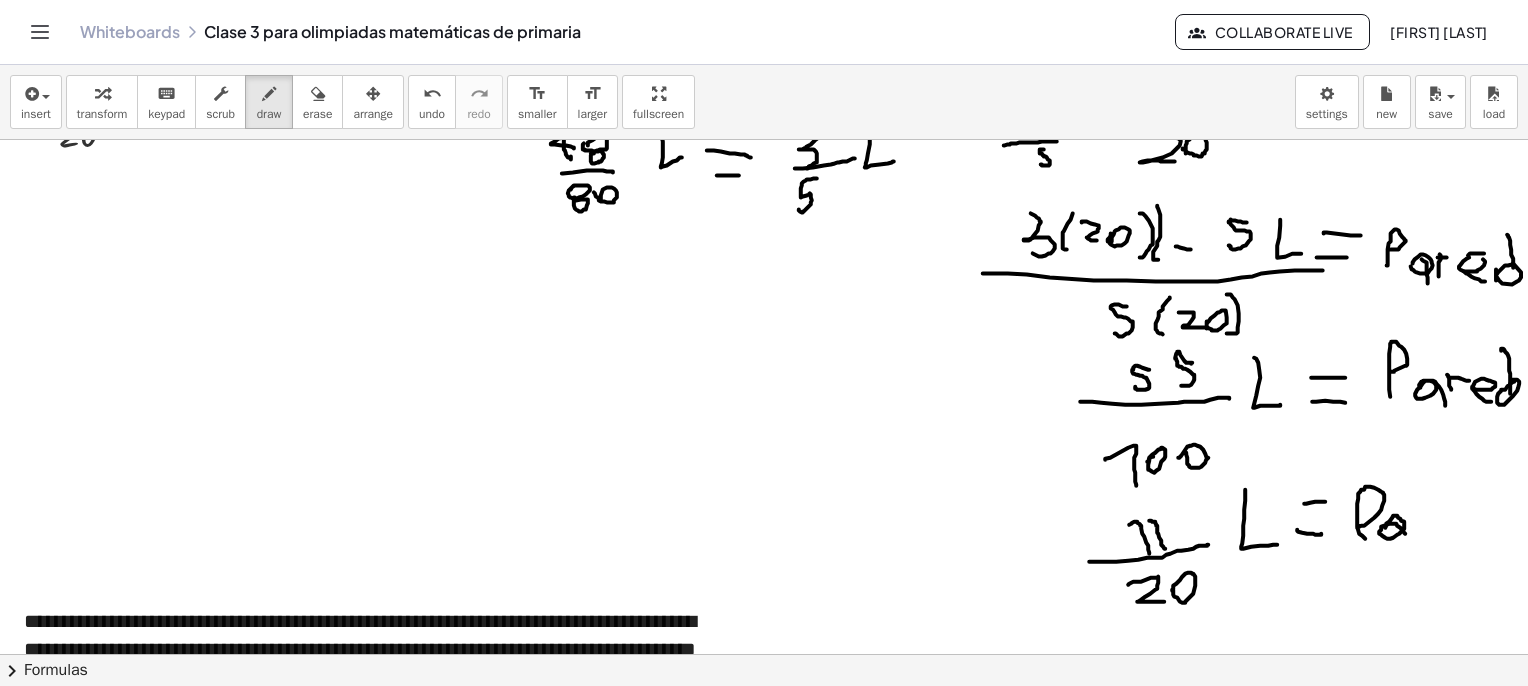drag, startPoint x: 1384, startPoint y: 527, endPoint x: 1412, endPoint y: 551, distance: 36.878178 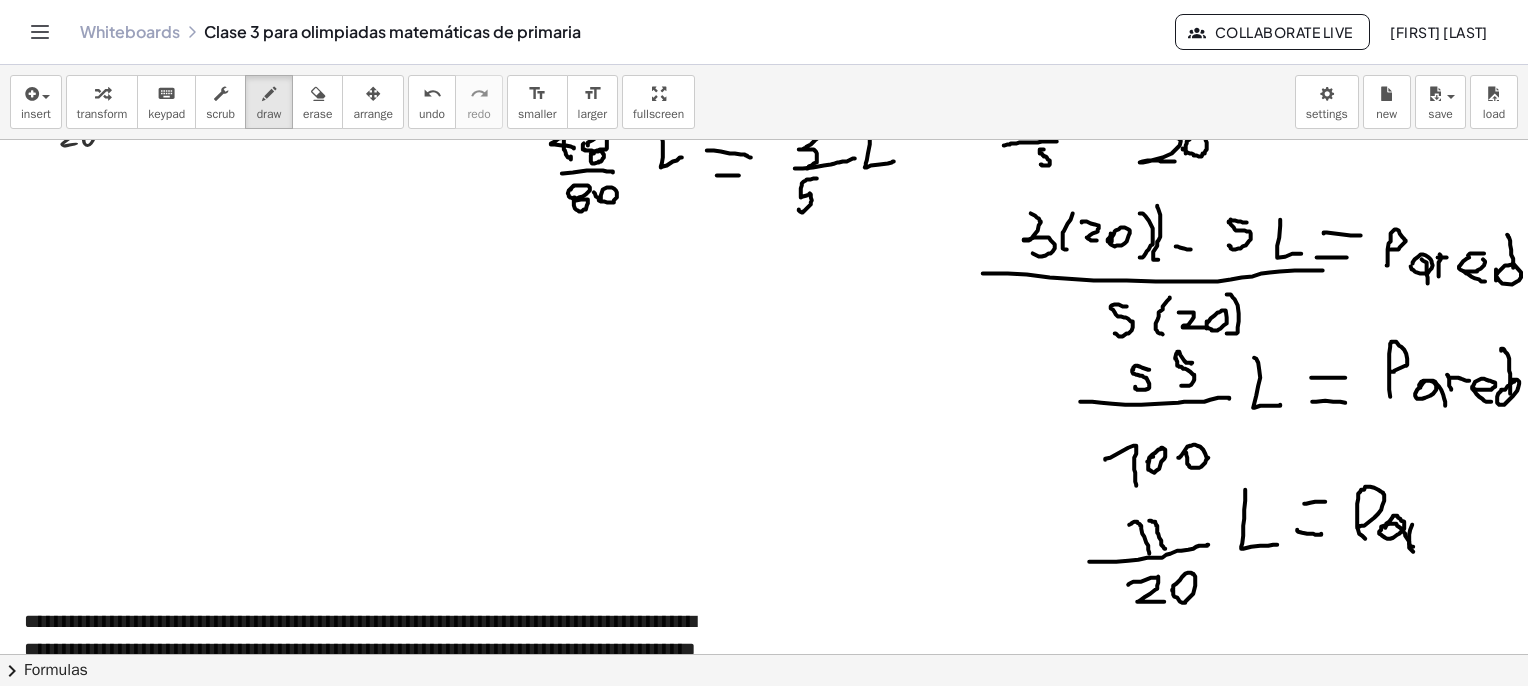 drag, startPoint x: 1411, startPoint y: 546, endPoint x: 1410, endPoint y: 519, distance: 27.018513 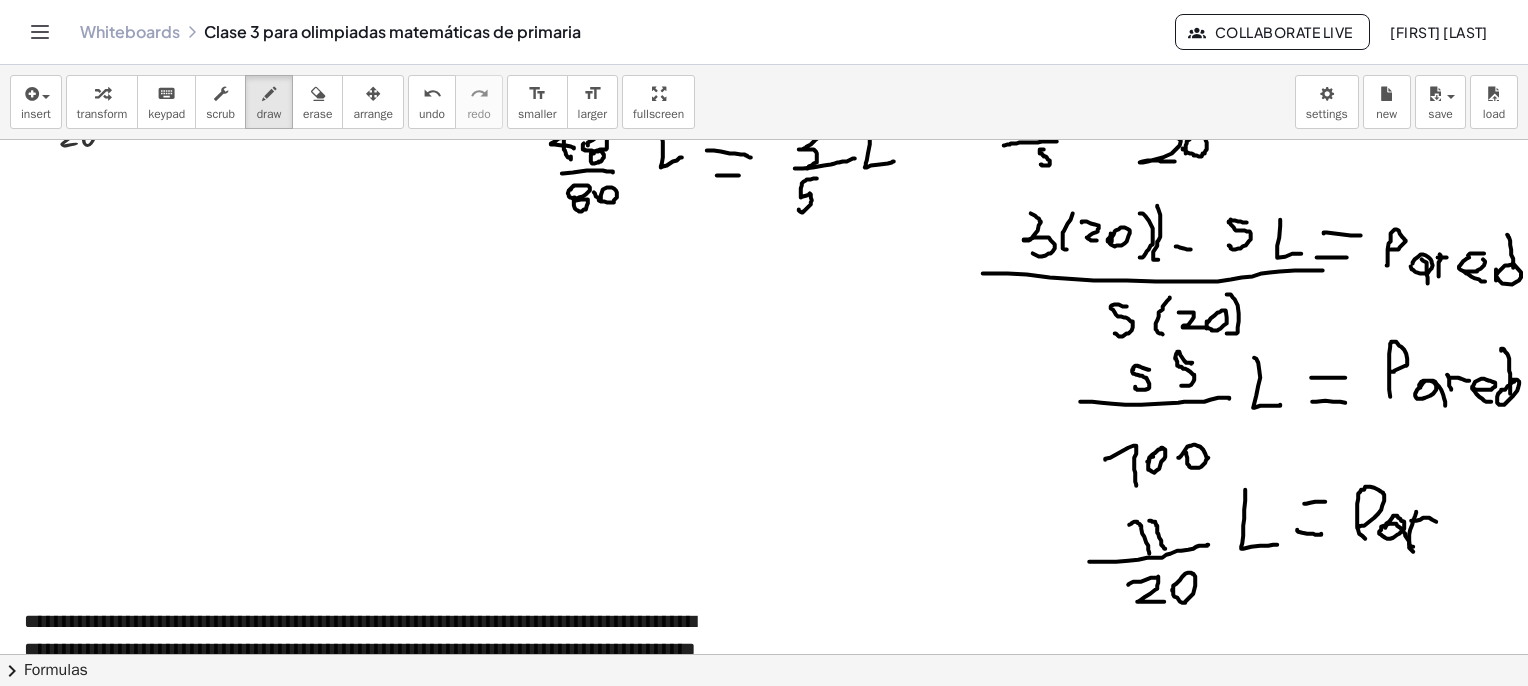 drag, startPoint x: 1422, startPoint y: 517, endPoint x: 1436, endPoint y: 521, distance: 14.56022 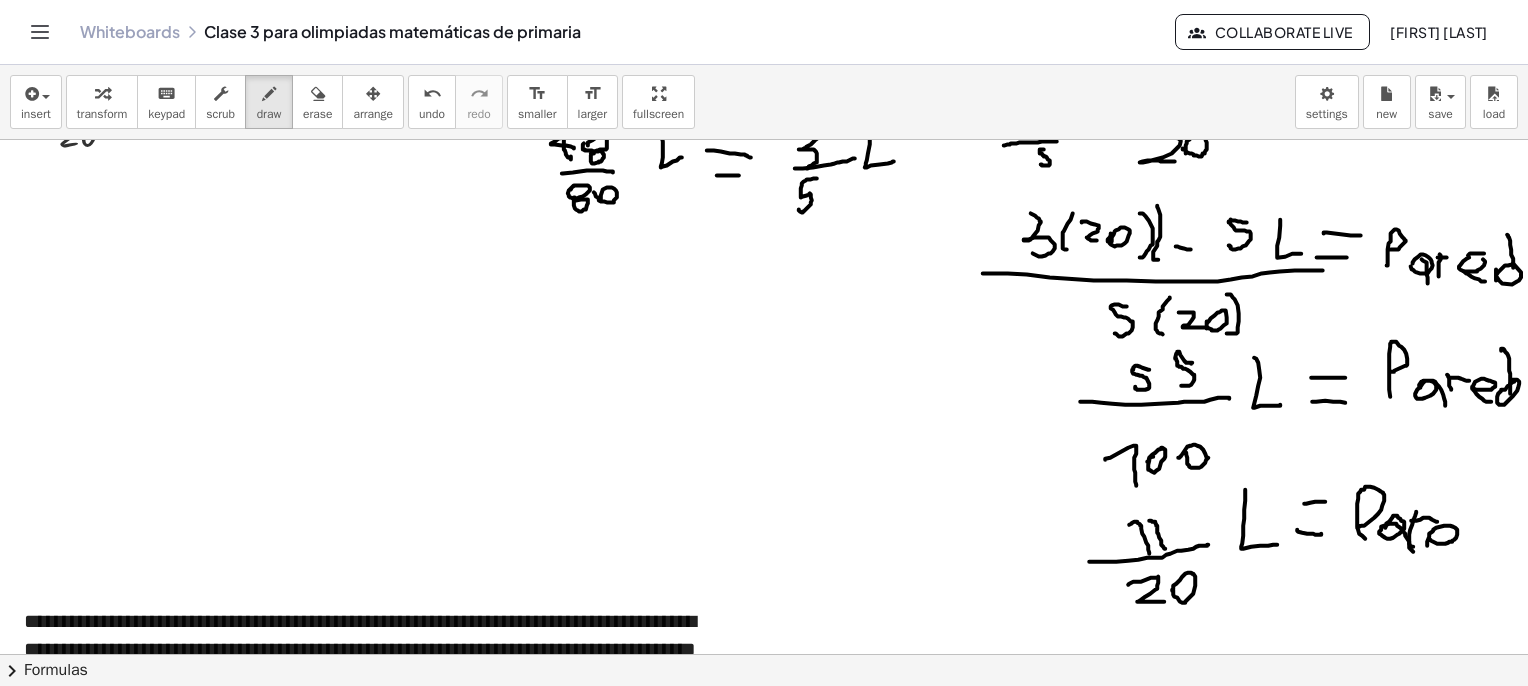 drag, startPoint x: 1429, startPoint y: 539, endPoint x: 1454, endPoint y: 557, distance: 30.805843 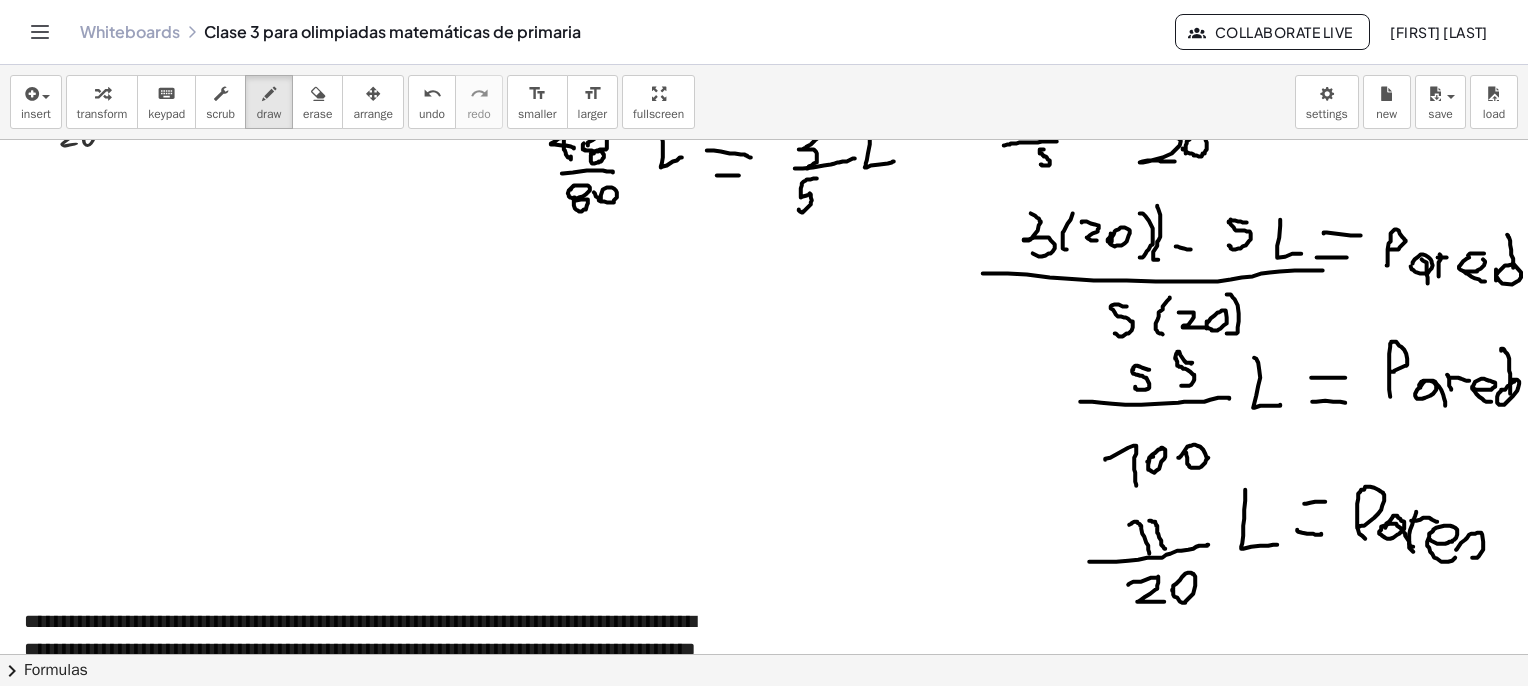 click at bounding box center [733, 765] 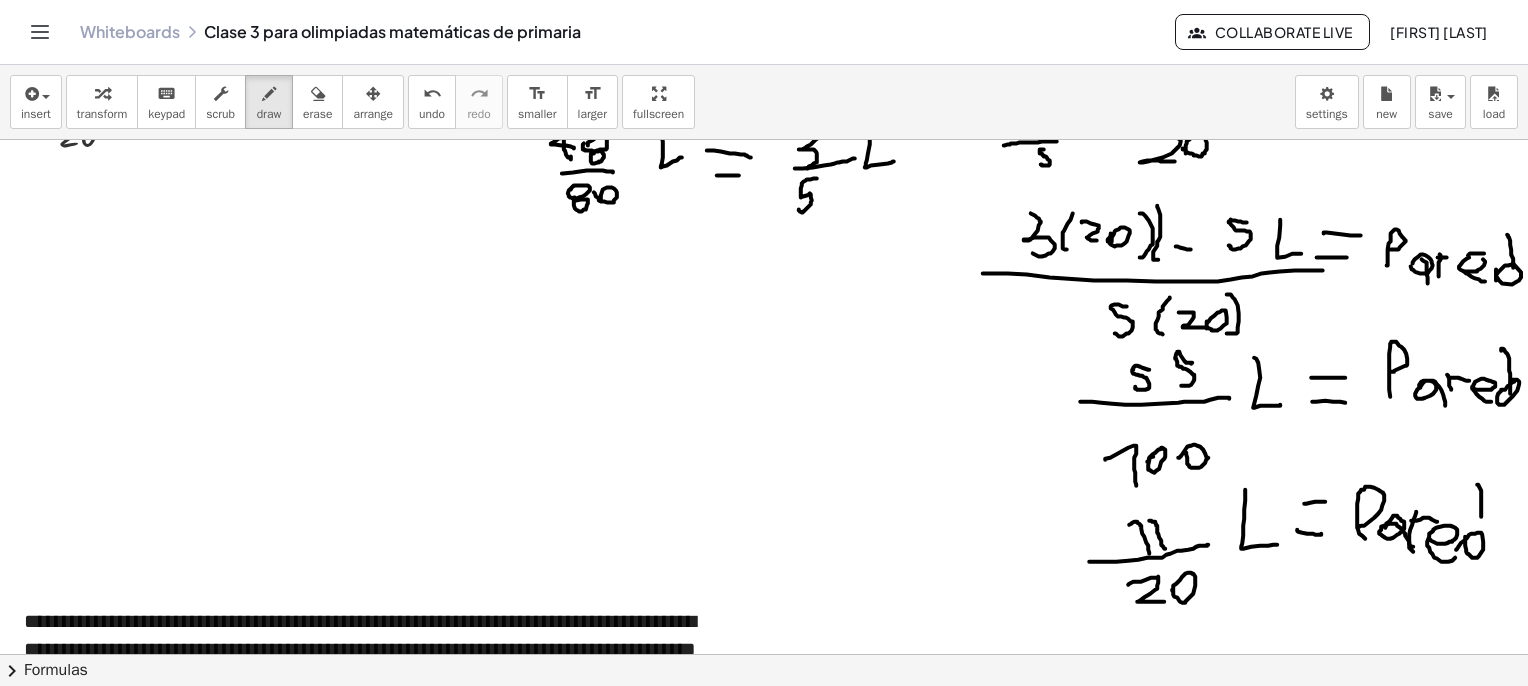 drag, startPoint x: 1476, startPoint y: 484, endPoint x: 1480, endPoint y: 540, distance: 56.142673 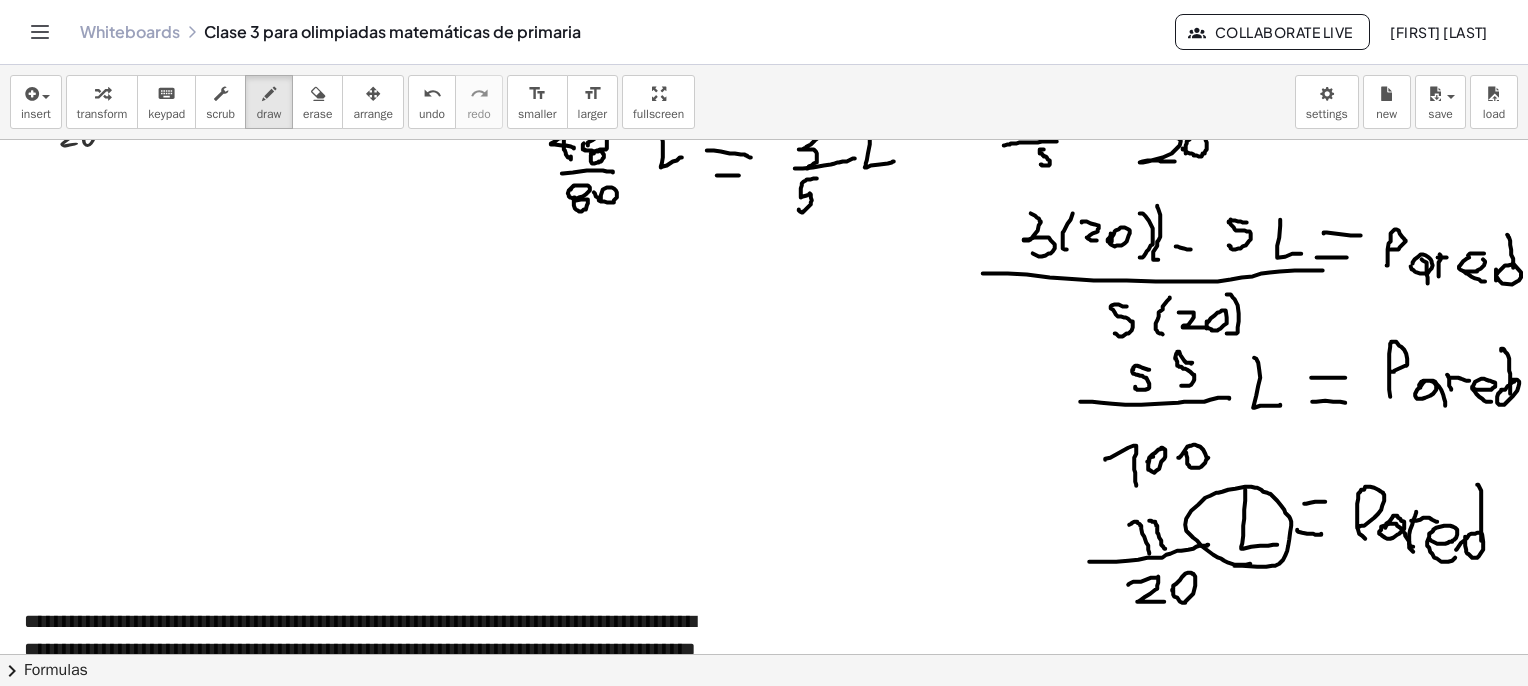 drag, startPoint x: 1233, startPoint y: 565, endPoint x: 1243, endPoint y: 557, distance: 12.806249 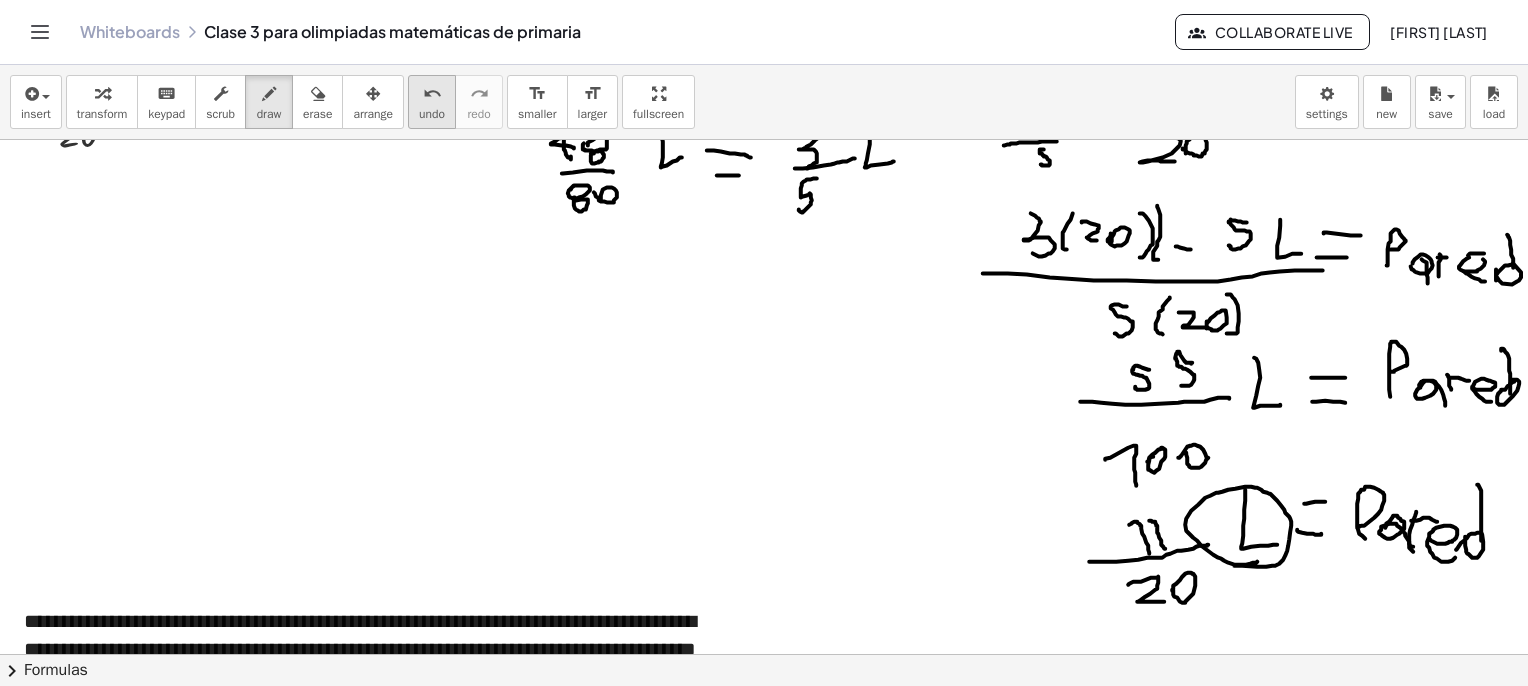 click on "undo" at bounding box center [432, 114] 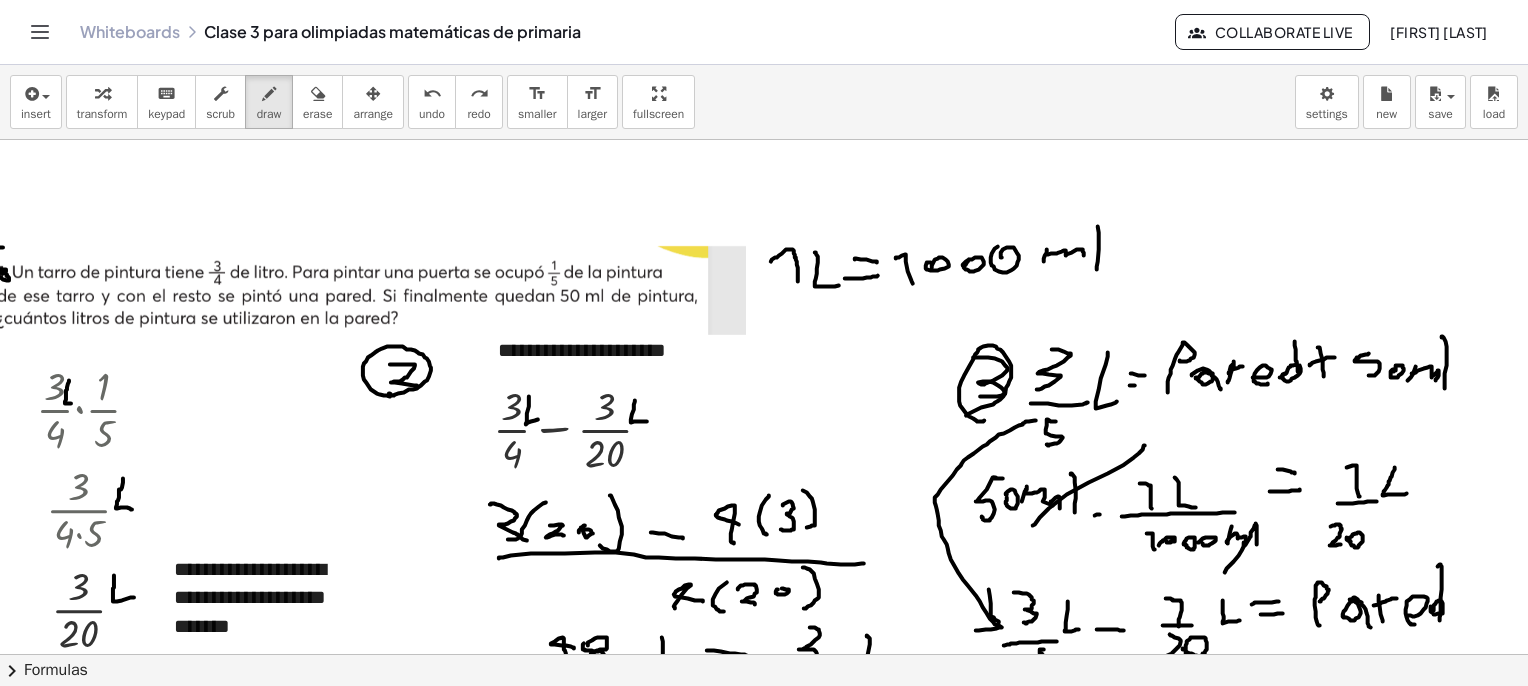 scroll, scrollTop: 2662, scrollLeft: 62, axis: both 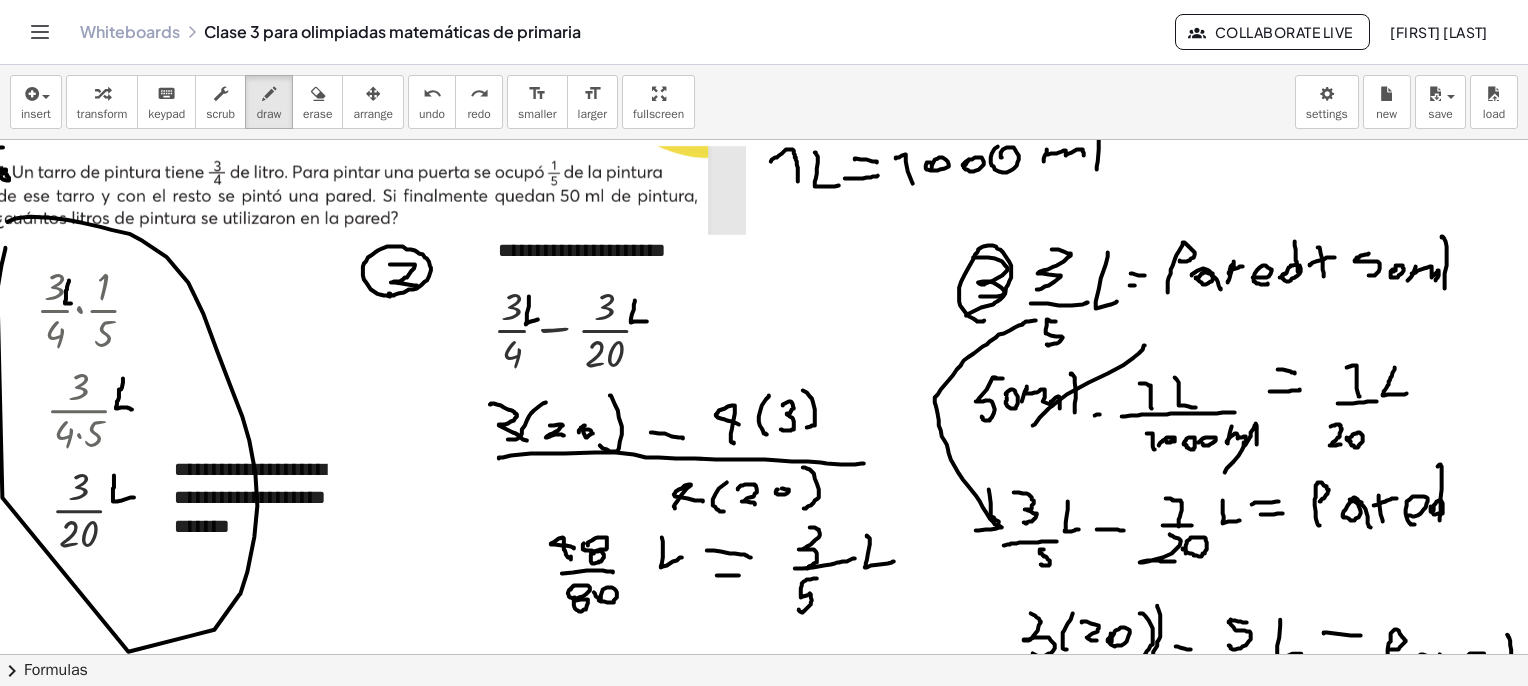 drag, startPoint x: 4, startPoint y: 247, endPoint x: -4, endPoint y: 236, distance: 13.601471 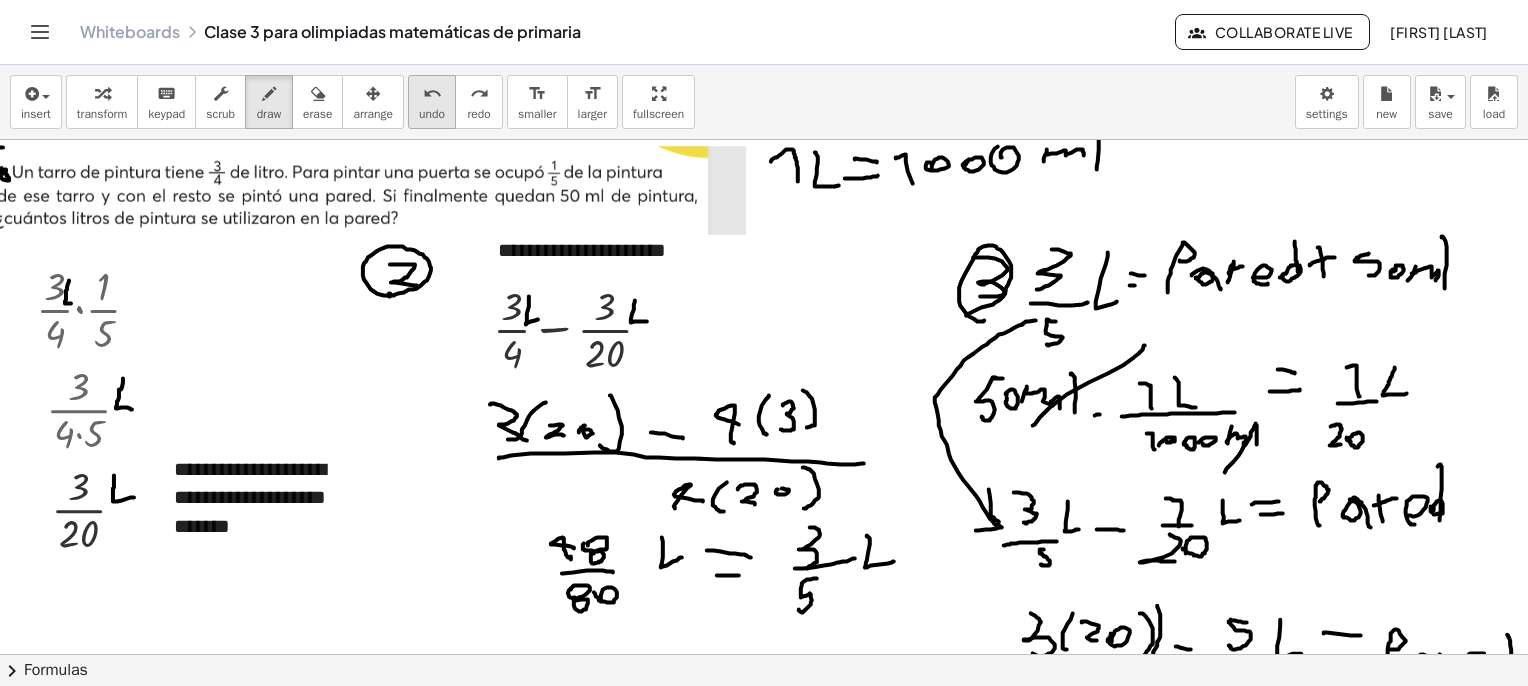 drag, startPoint x: 414, startPoint y: 99, endPoint x: 428, endPoint y: 101, distance: 14.142136 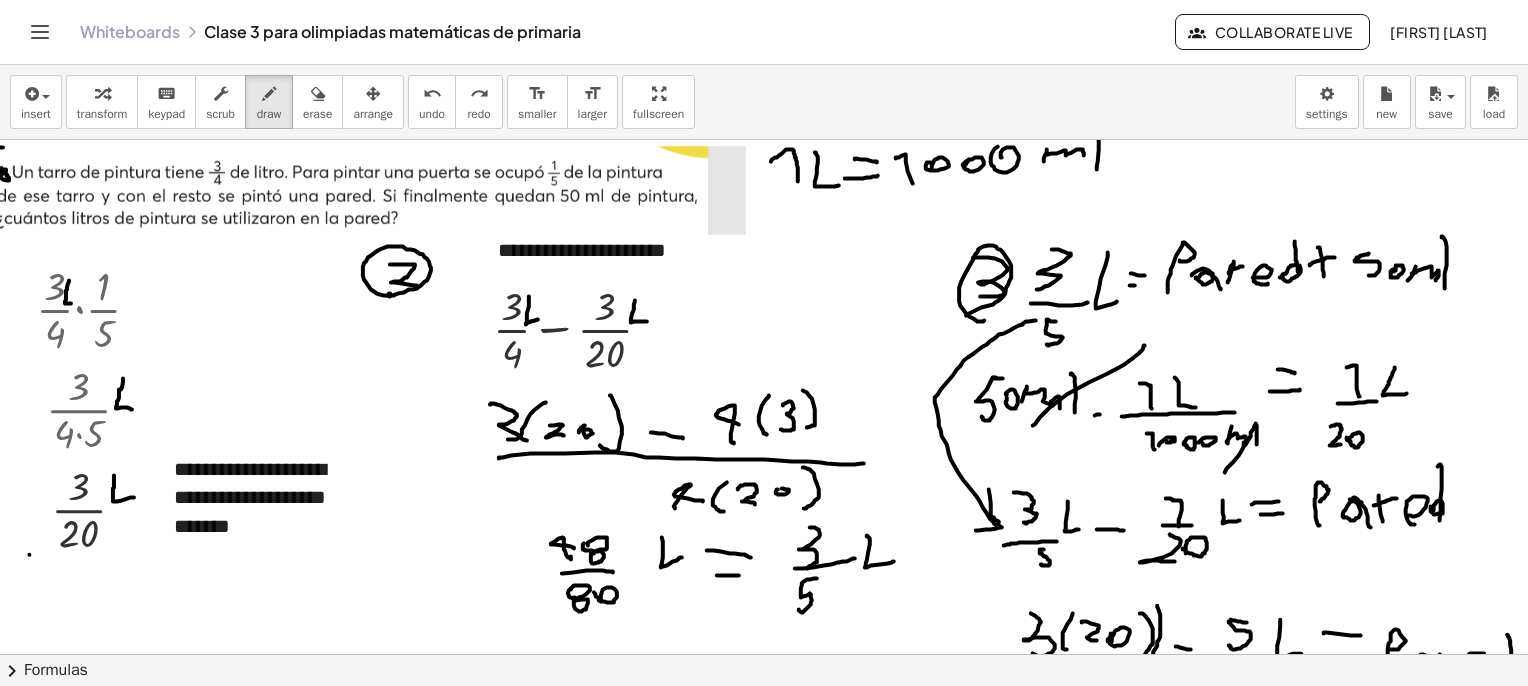 drag, startPoint x: 28, startPoint y: 554, endPoint x: 147, endPoint y: 490, distance: 135.11847 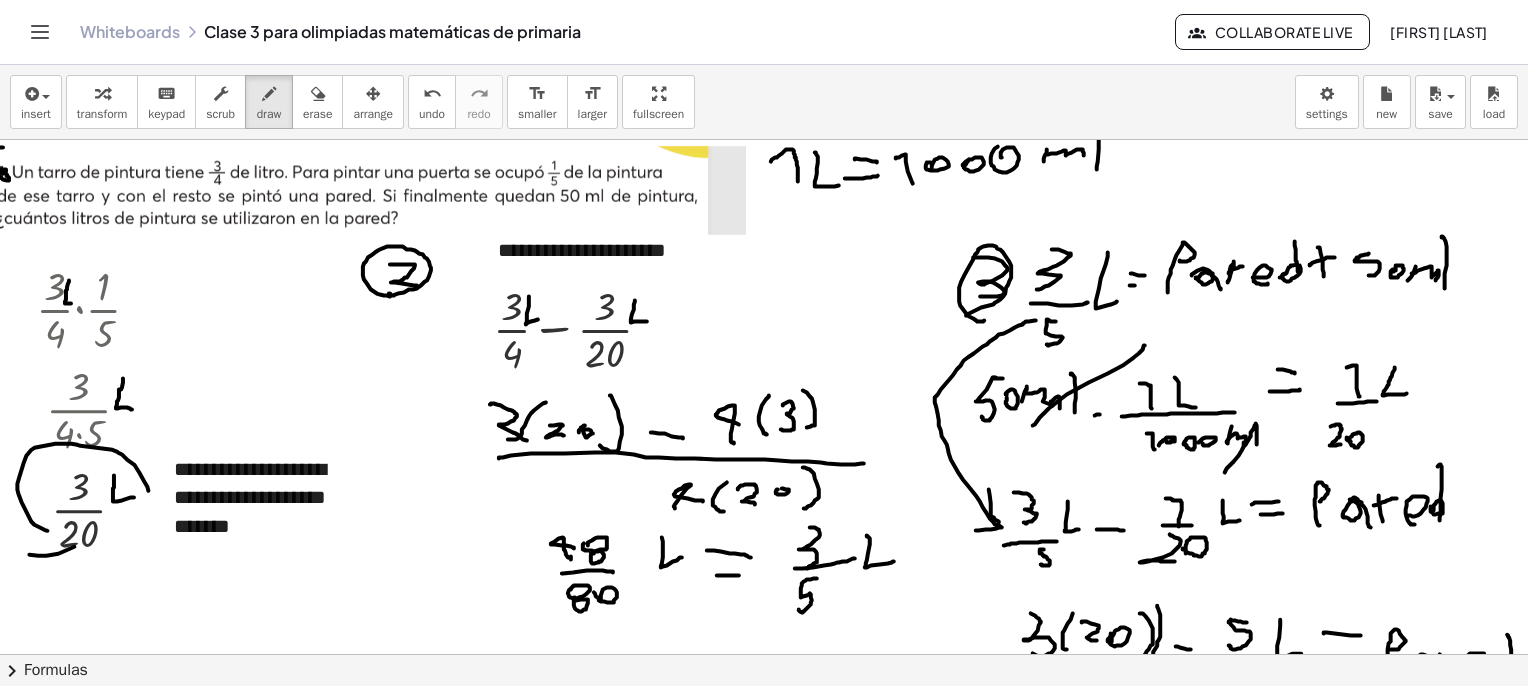drag, startPoint x: 147, startPoint y: 490, endPoint x: 121, endPoint y: 517, distance: 37.48333 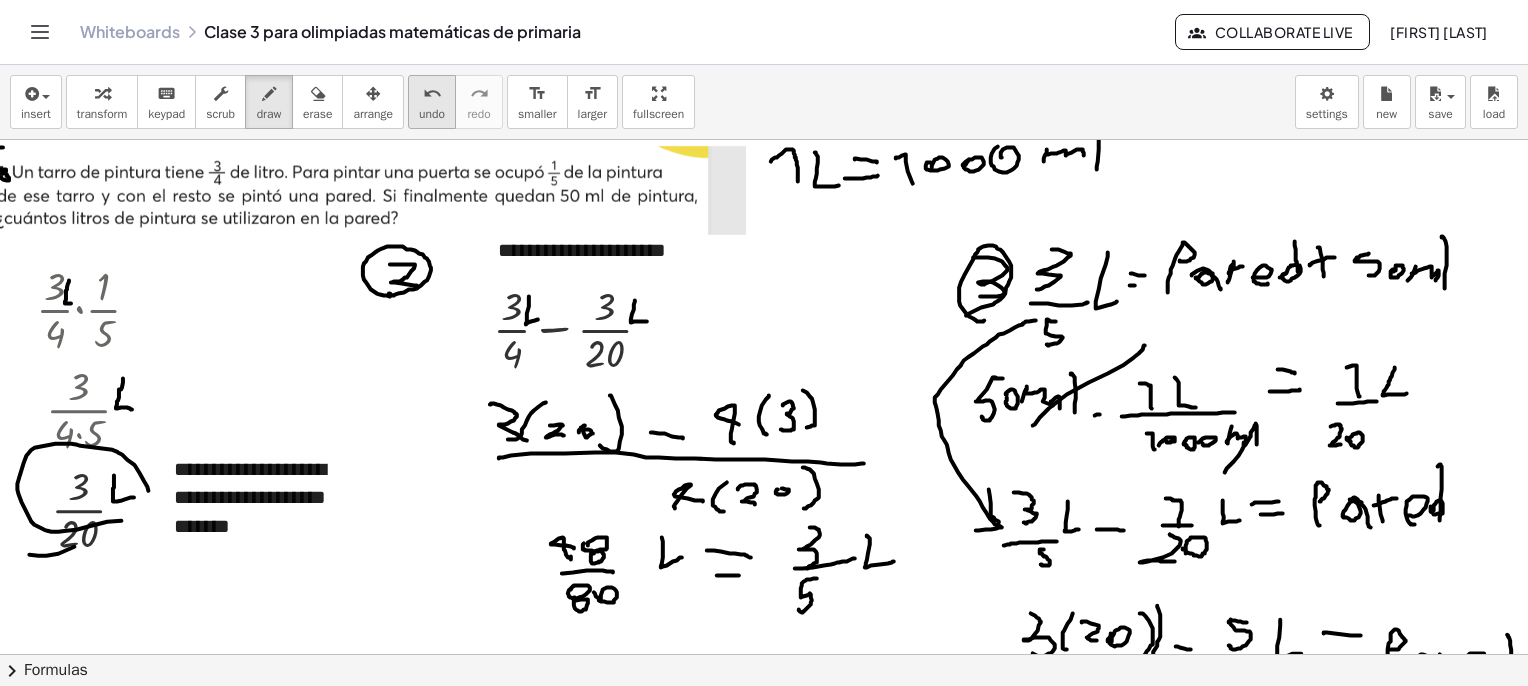click on "undo undo" at bounding box center (432, 102) 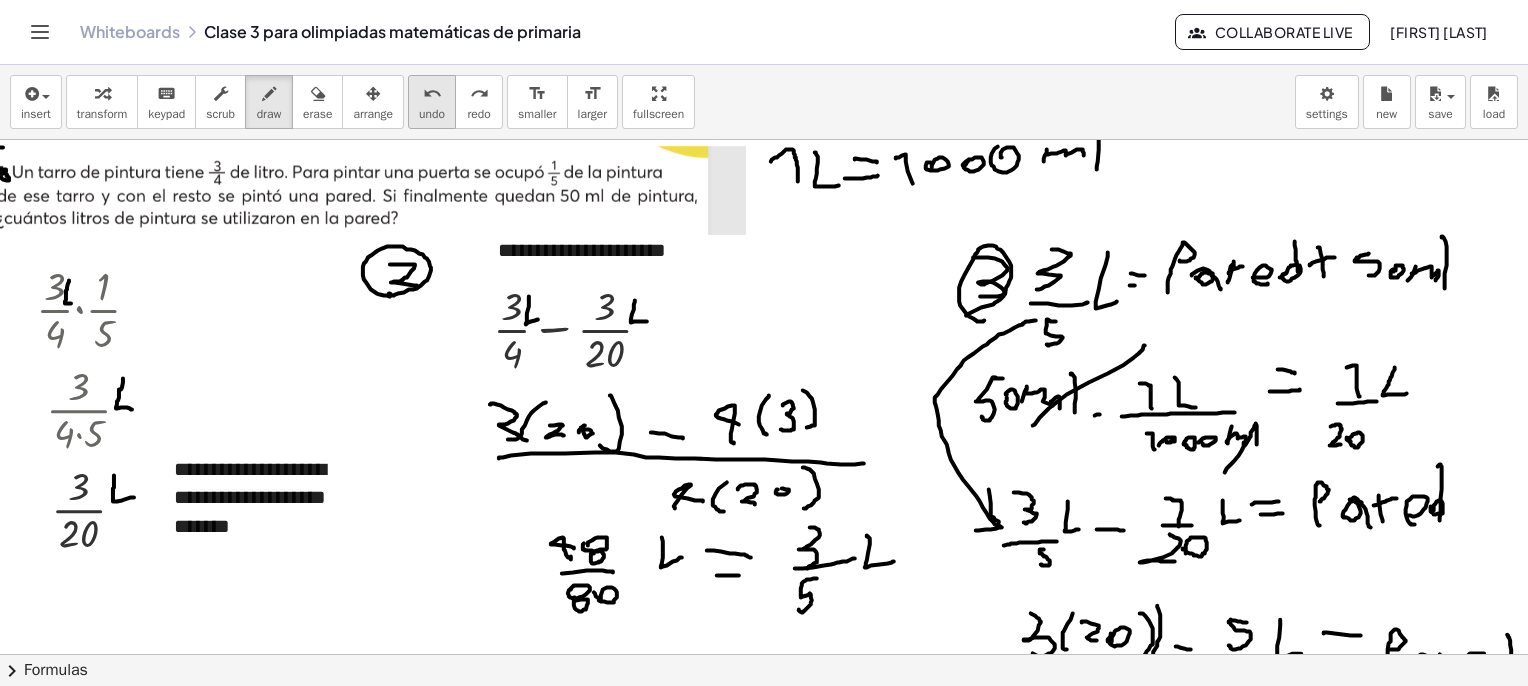 click on "undo undo" at bounding box center (432, 102) 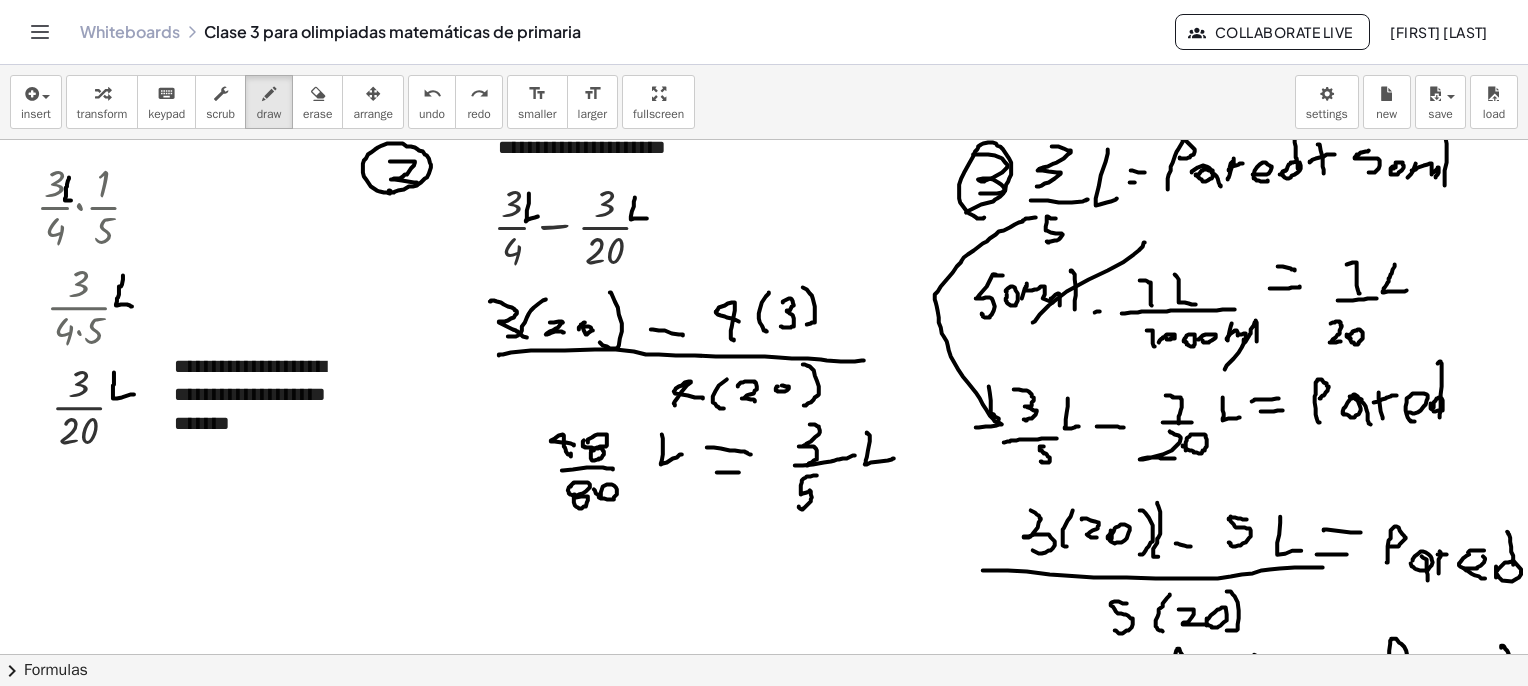 scroll, scrollTop: 2762, scrollLeft: 62, axis: both 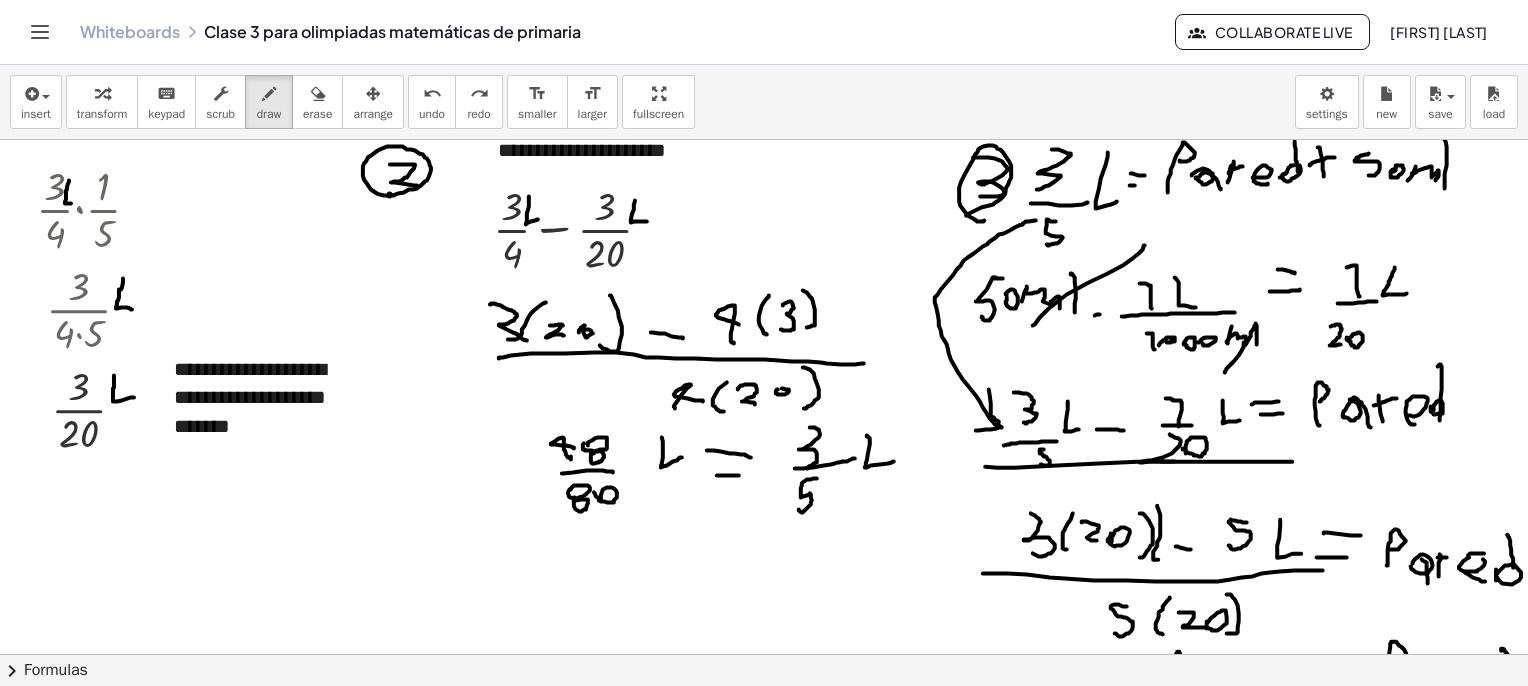 drag, startPoint x: 1249, startPoint y: 461, endPoint x: 1291, endPoint y: 461, distance: 42 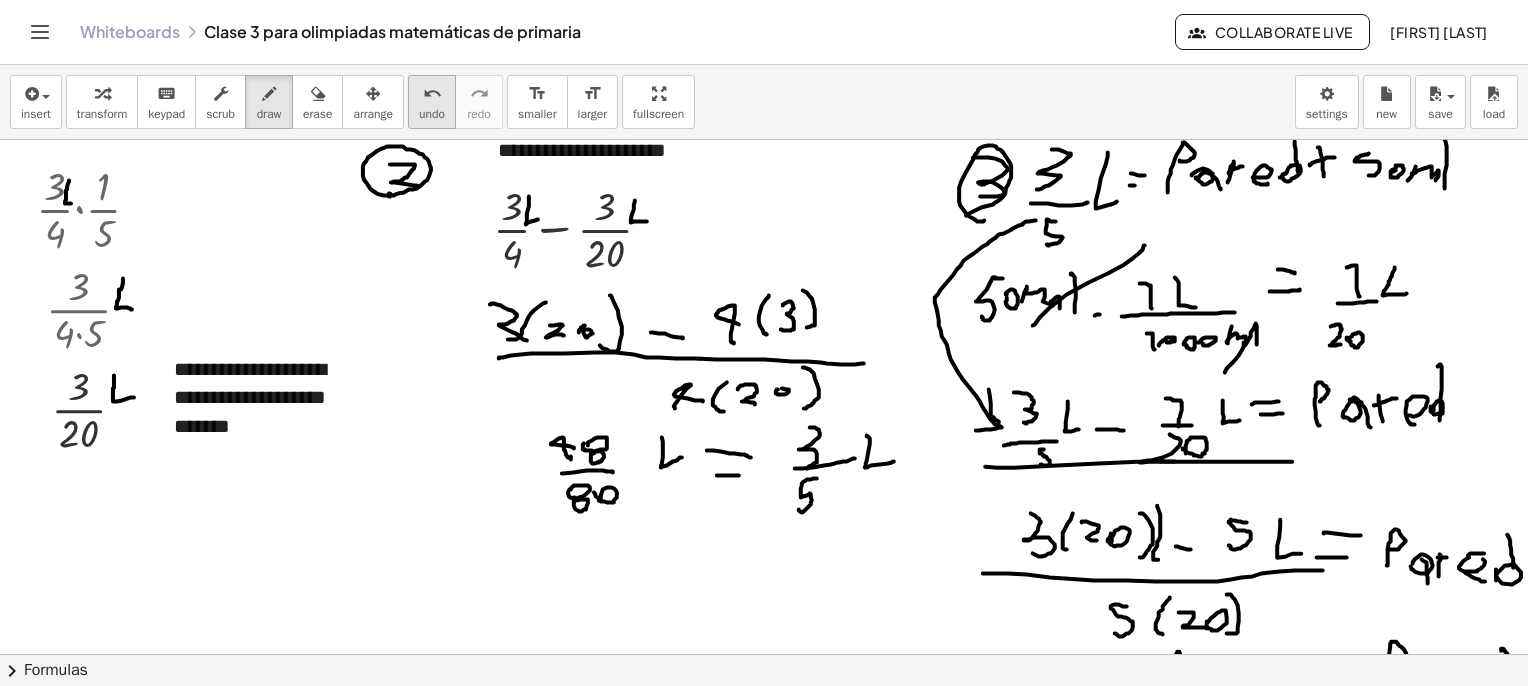 click on "undo undo" at bounding box center (432, 102) 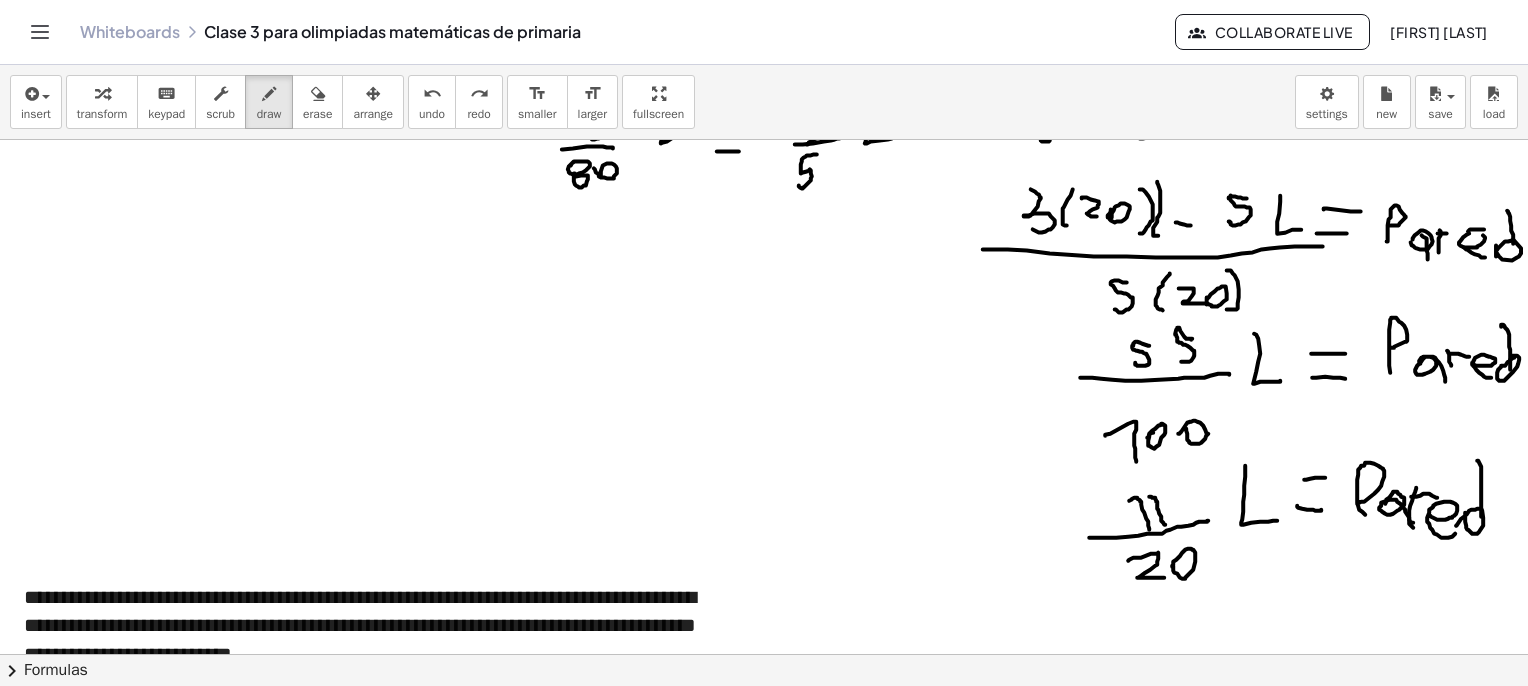 scroll, scrollTop: 3162, scrollLeft: 62, axis: both 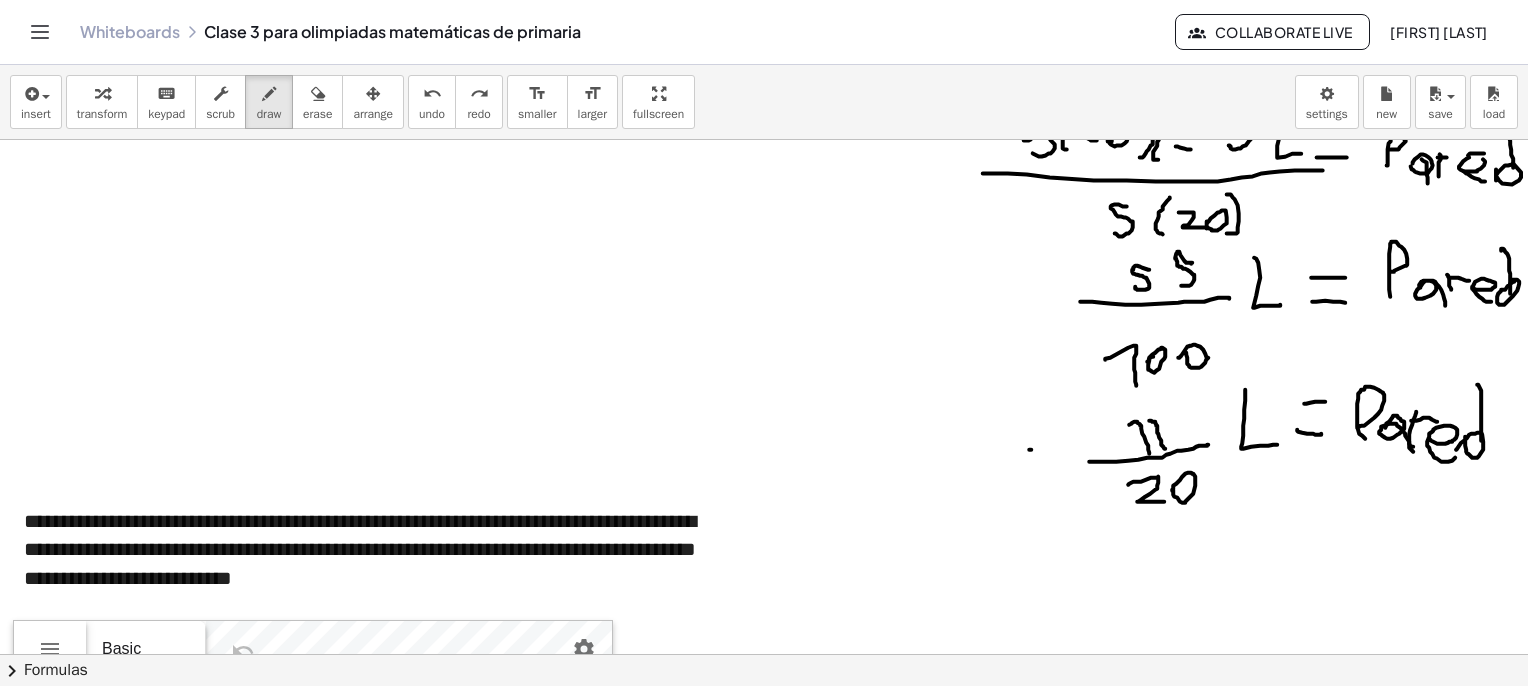 drag, startPoint x: 1028, startPoint y: 449, endPoint x: 1077, endPoint y: 471, distance: 53.712196 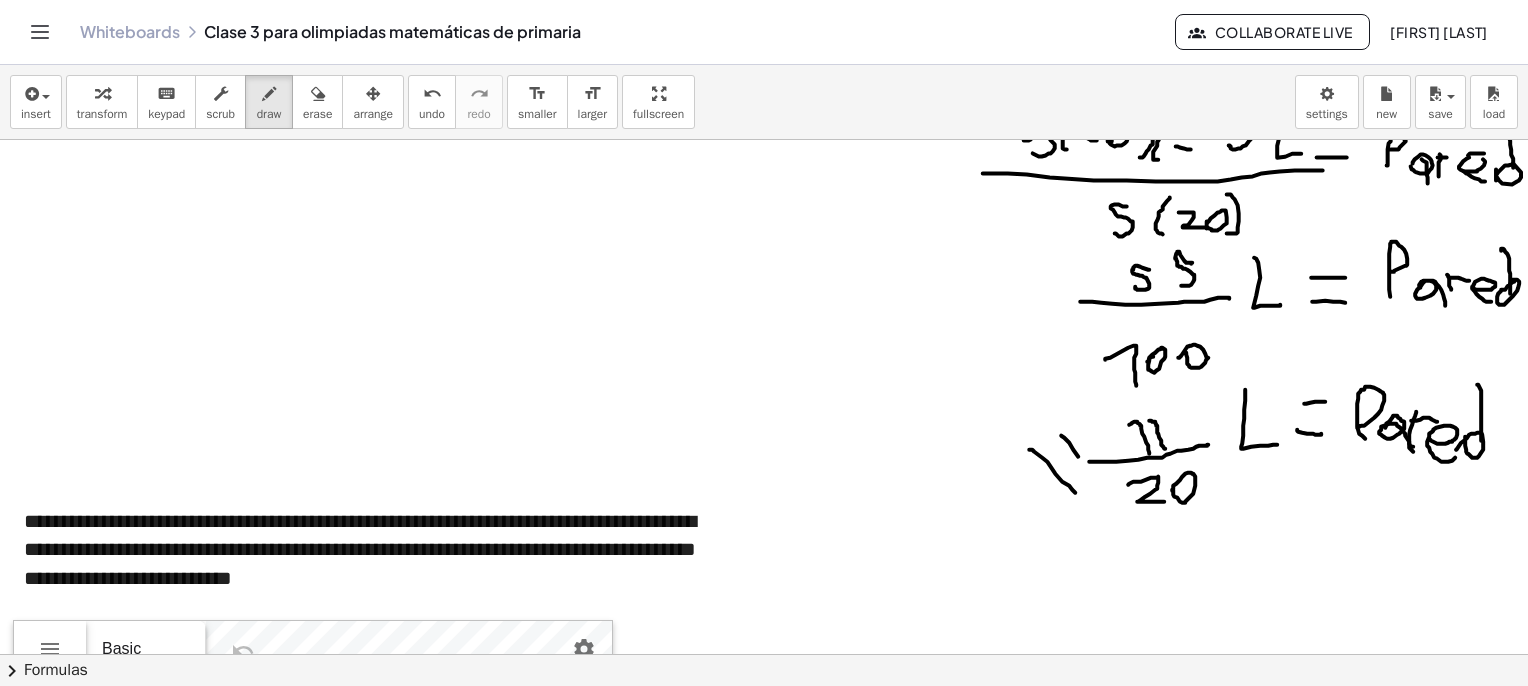 drag, startPoint x: 1060, startPoint y: 435, endPoint x: 1097, endPoint y: 491, distance: 67.11929 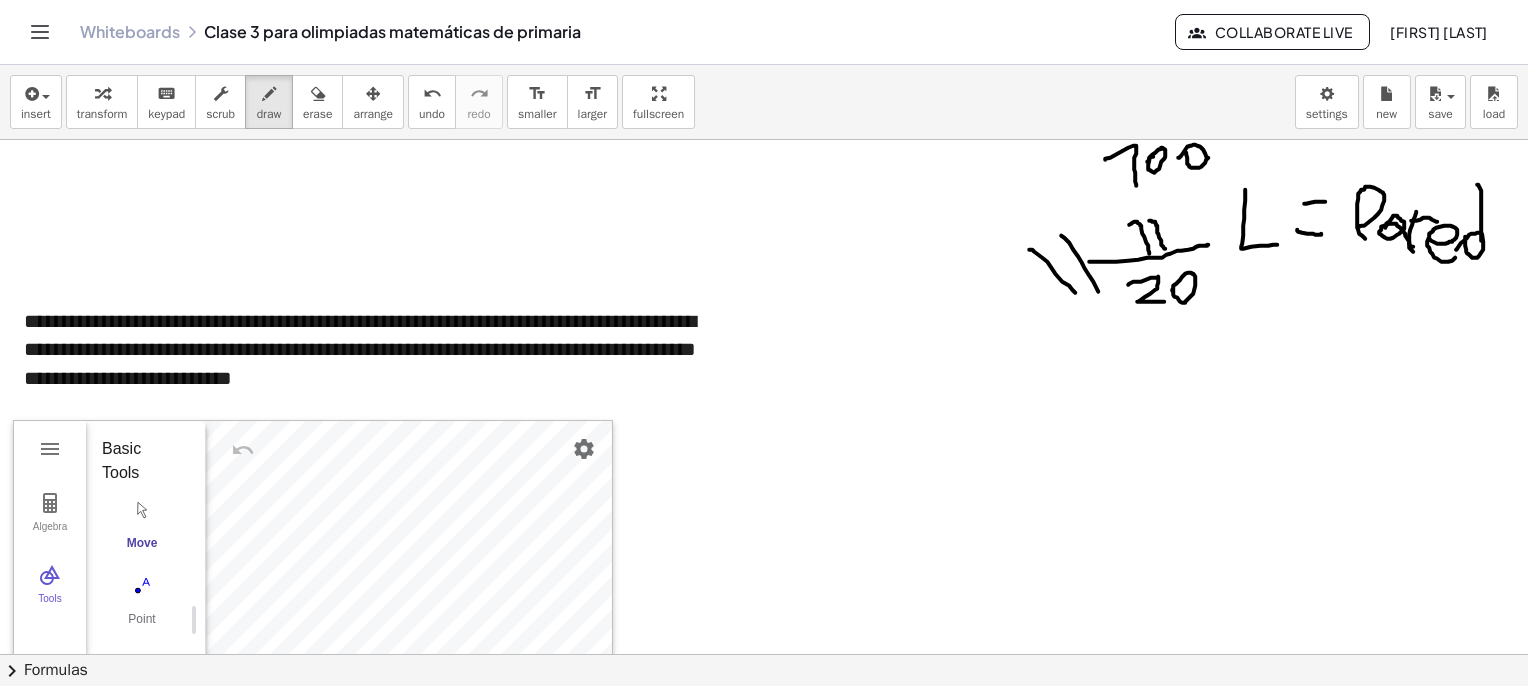 scroll, scrollTop: 3462, scrollLeft: 62, axis: both 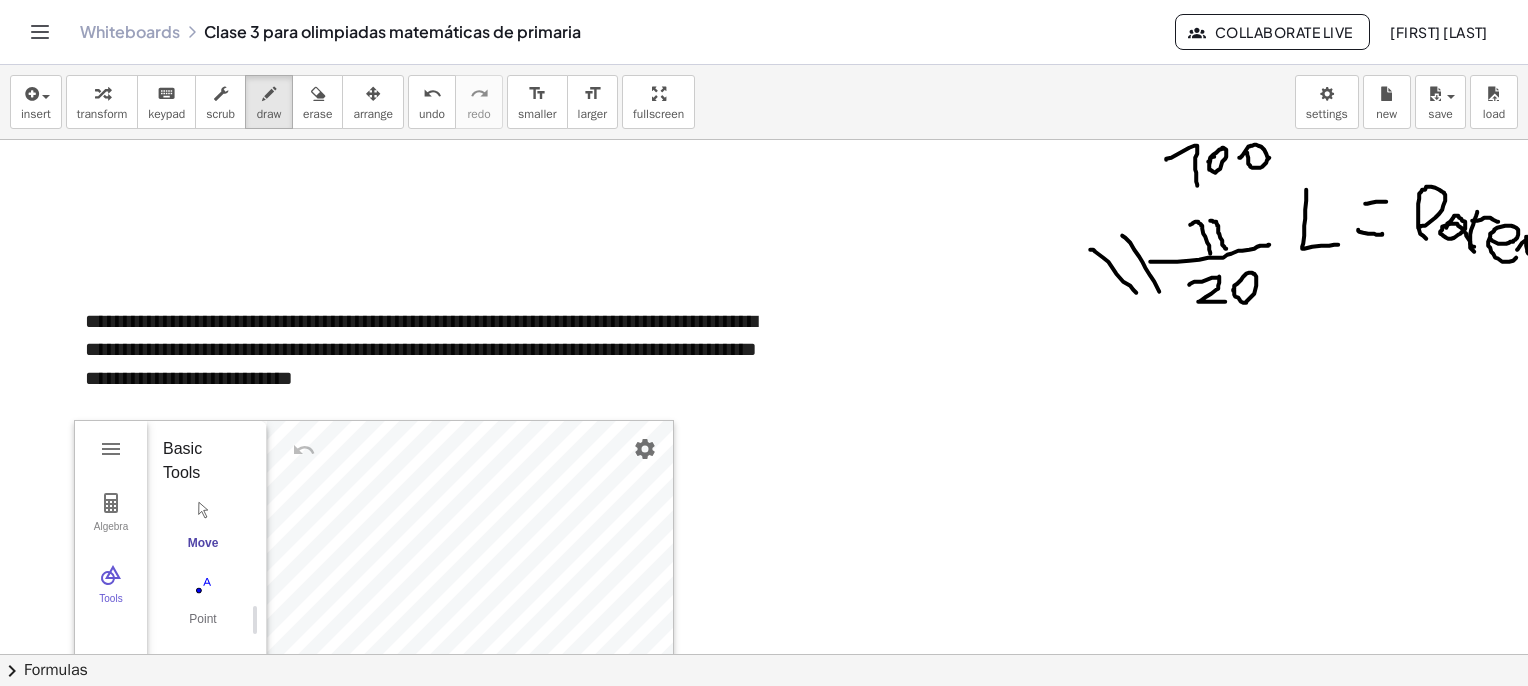 click at bounding box center (373, 94) 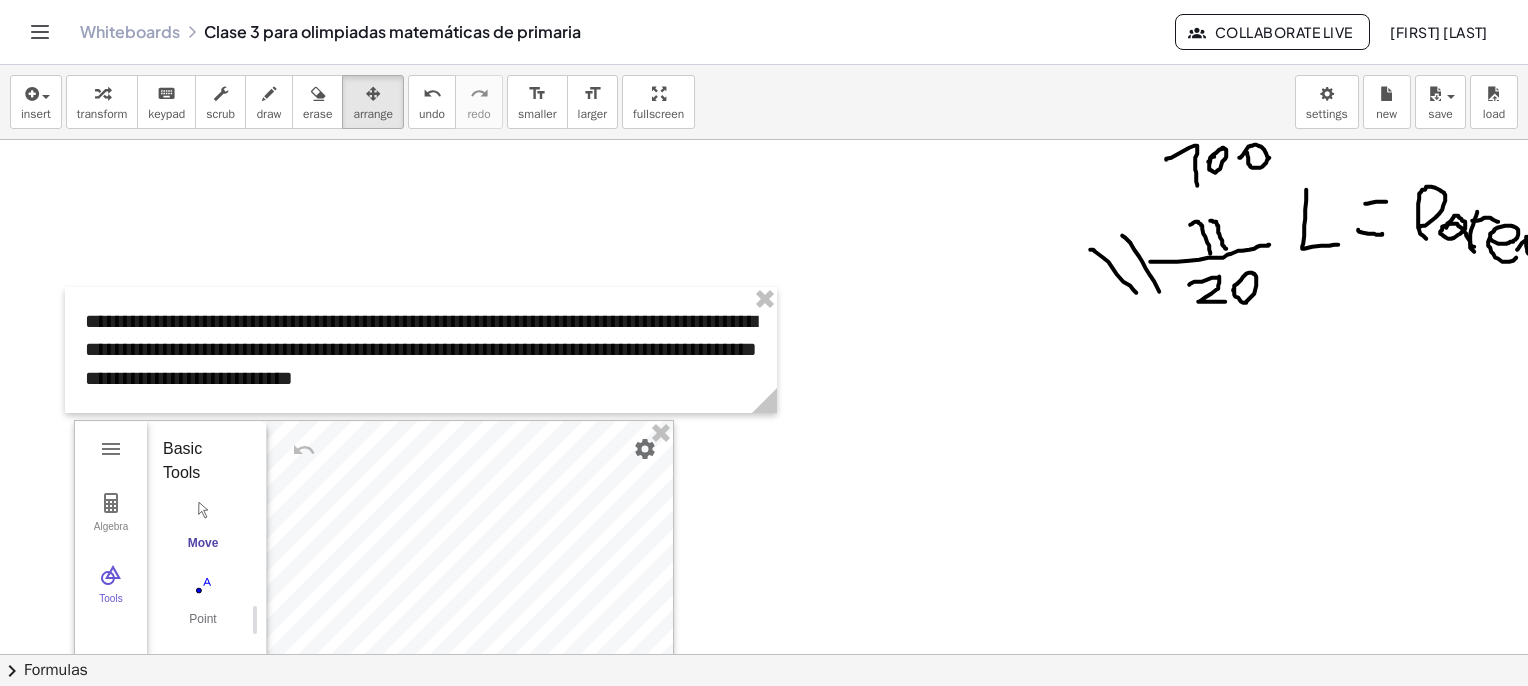 scroll, scrollTop: 3562, scrollLeft: 0, axis: vertical 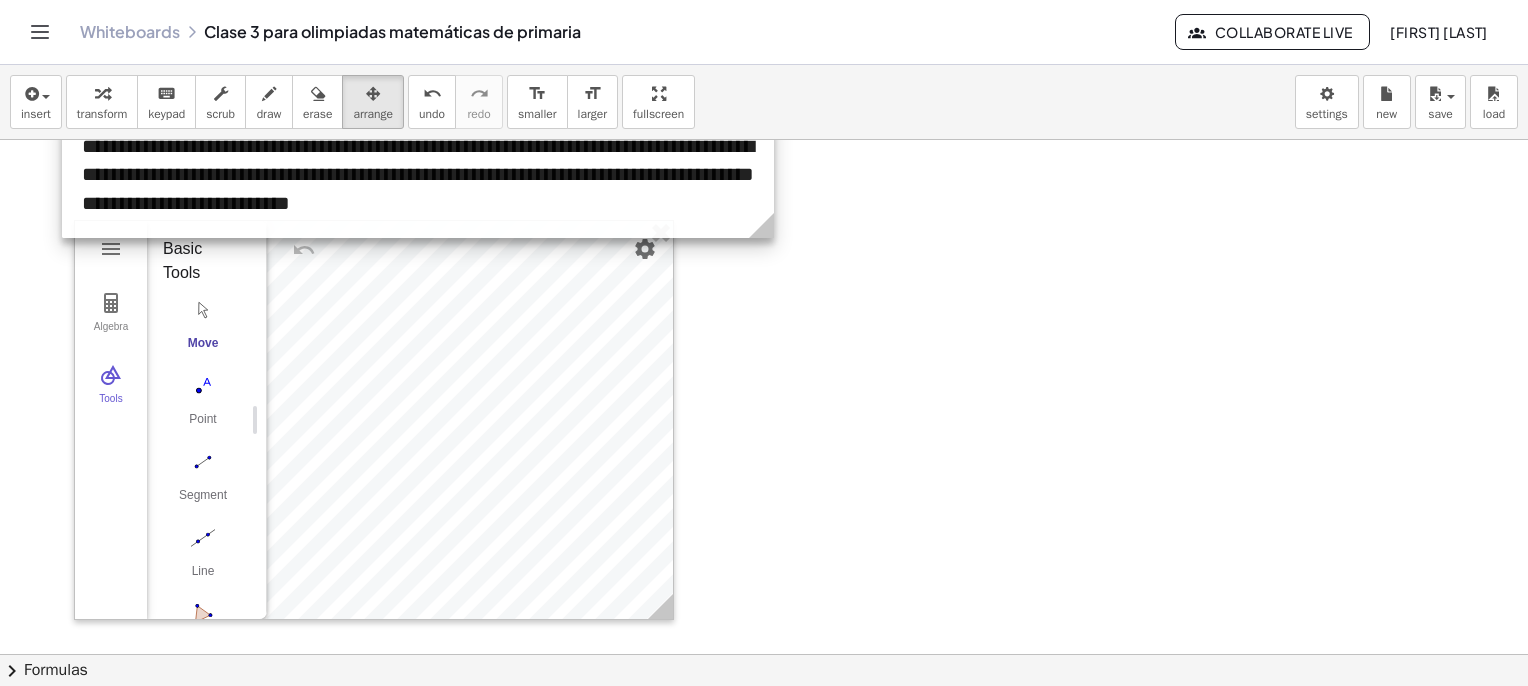 drag, startPoint x: 468, startPoint y: 172, endPoint x: 460, endPoint y: 241, distance: 69.46222 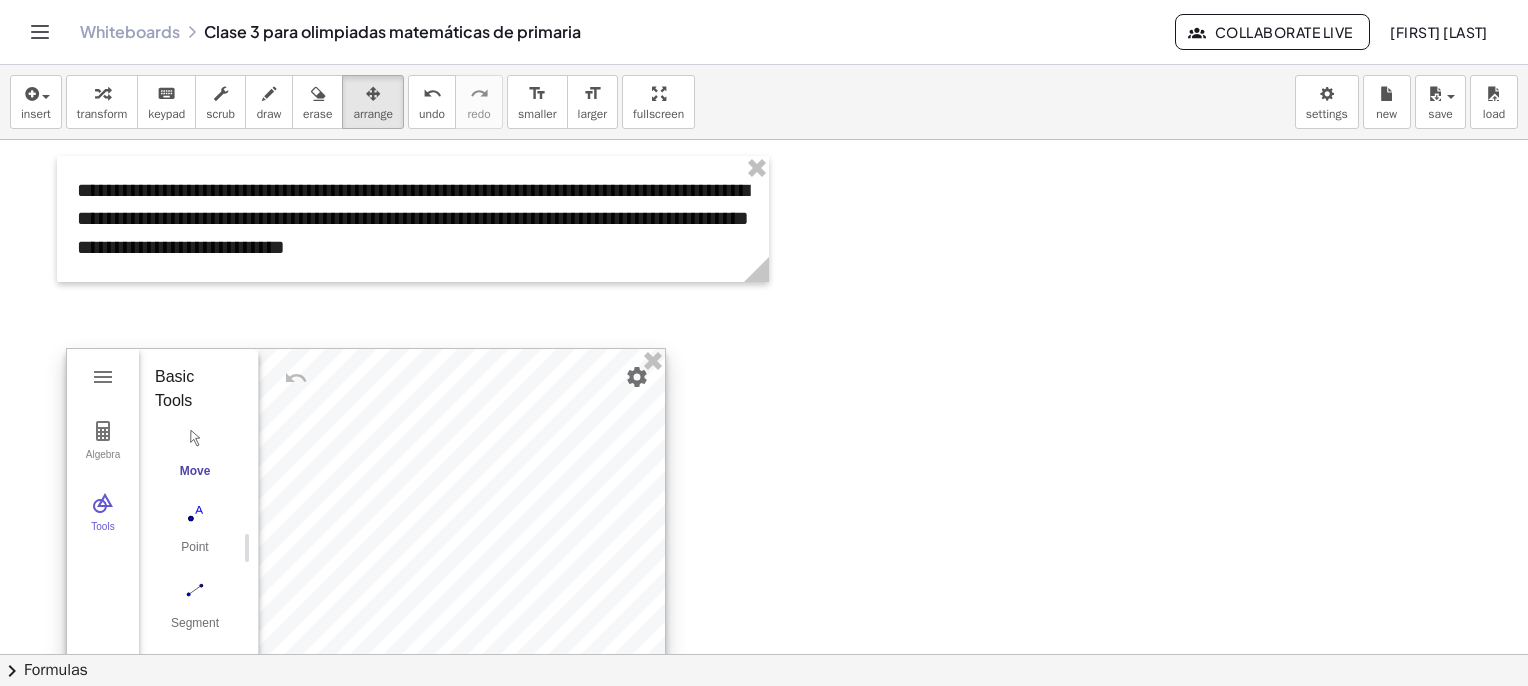 drag, startPoint x: 428, startPoint y: 320, endPoint x: 420, endPoint y: 448, distance: 128.24976 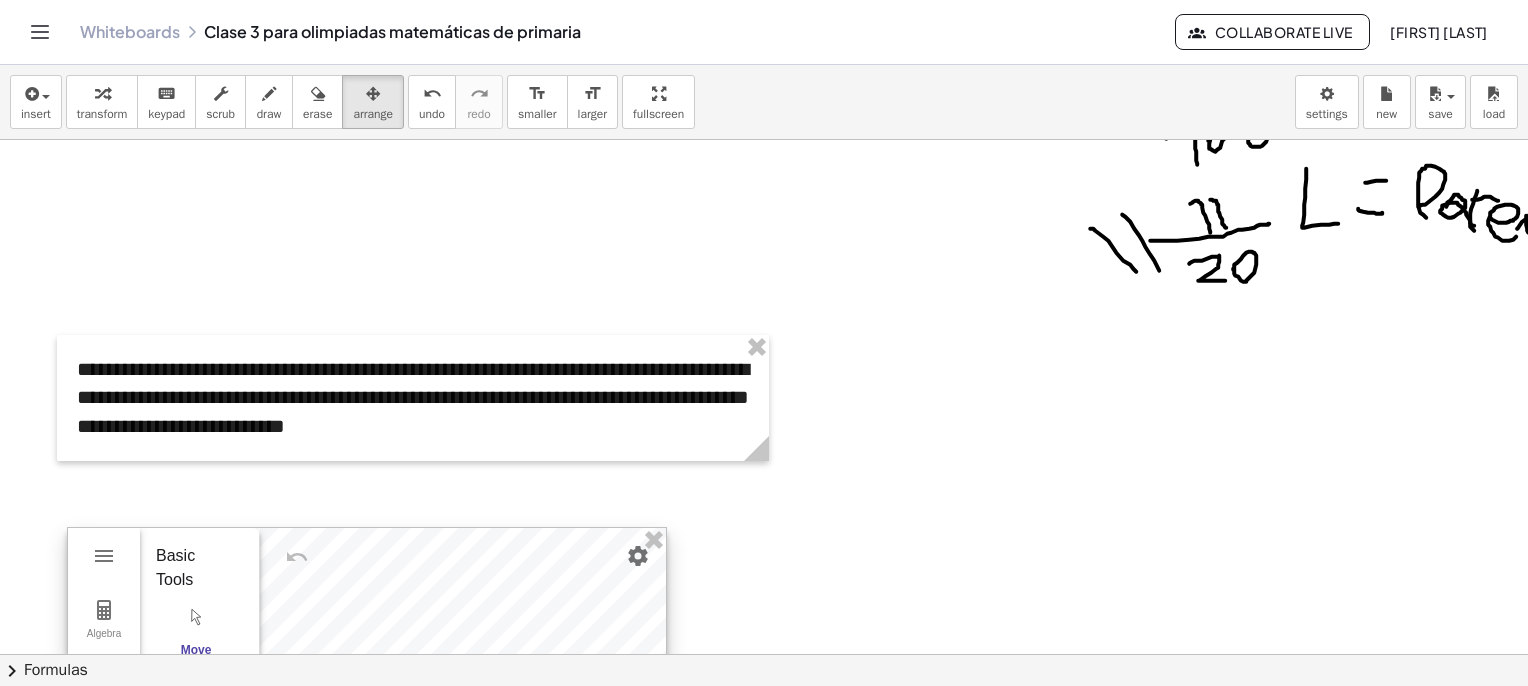 scroll, scrollTop: 3362, scrollLeft: 0, axis: vertical 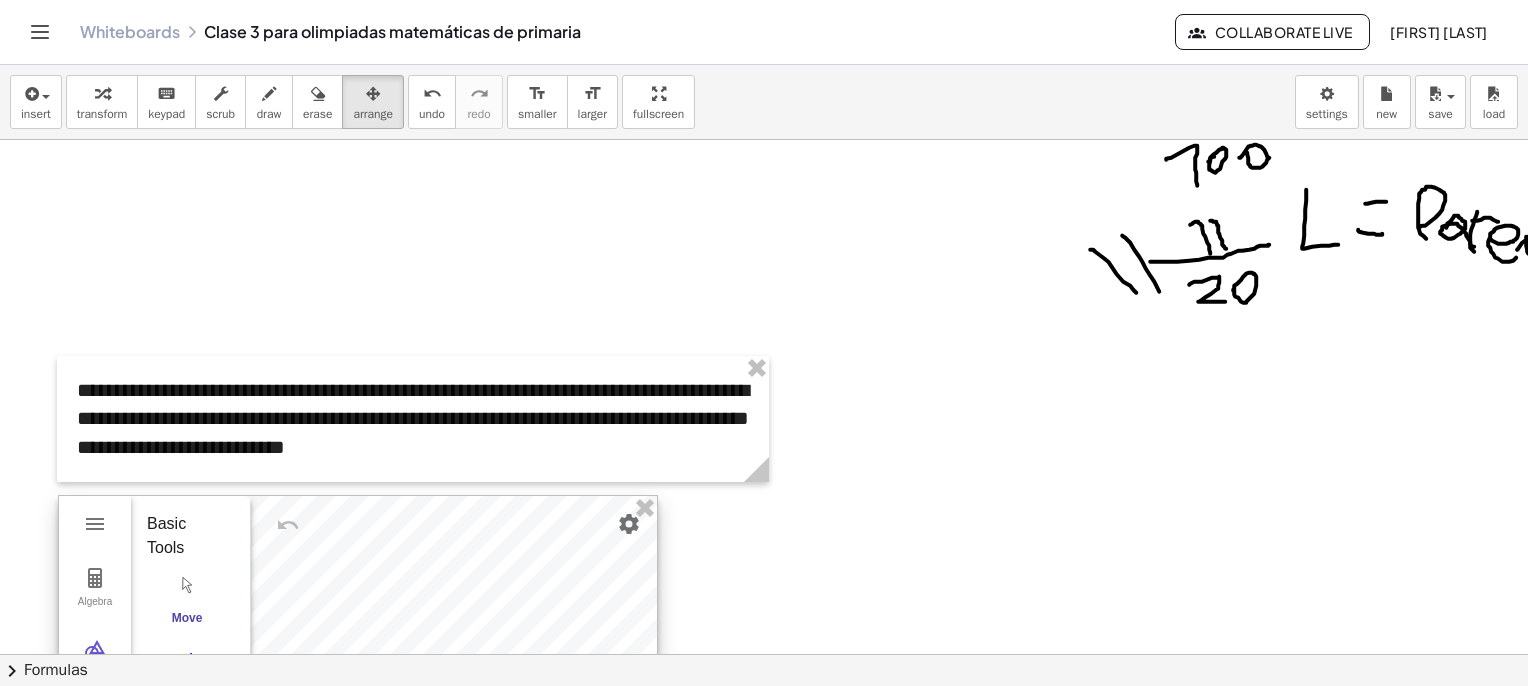 drag, startPoint x: 370, startPoint y: 564, endPoint x: 361, endPoint y: 511, distance: 53.75872 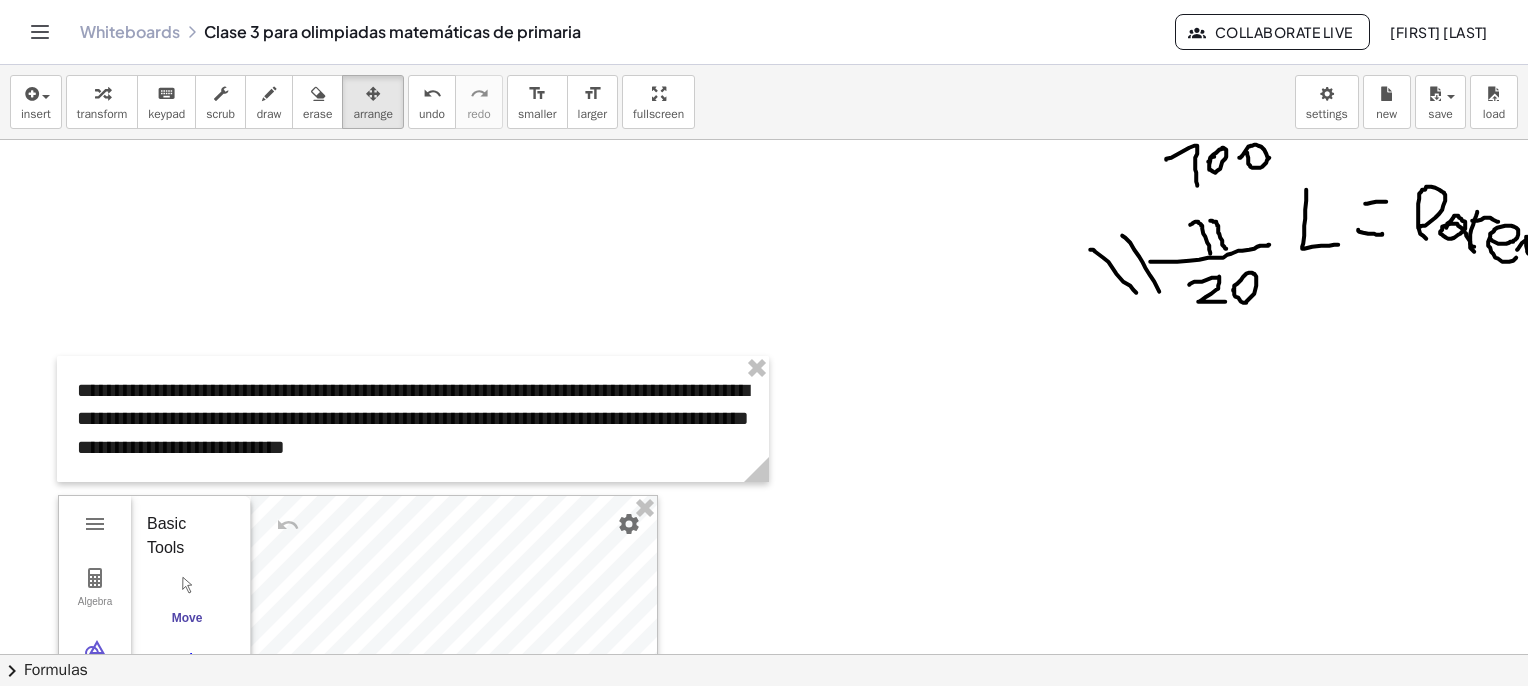 click on "draw" at bounding box center [269, 114] 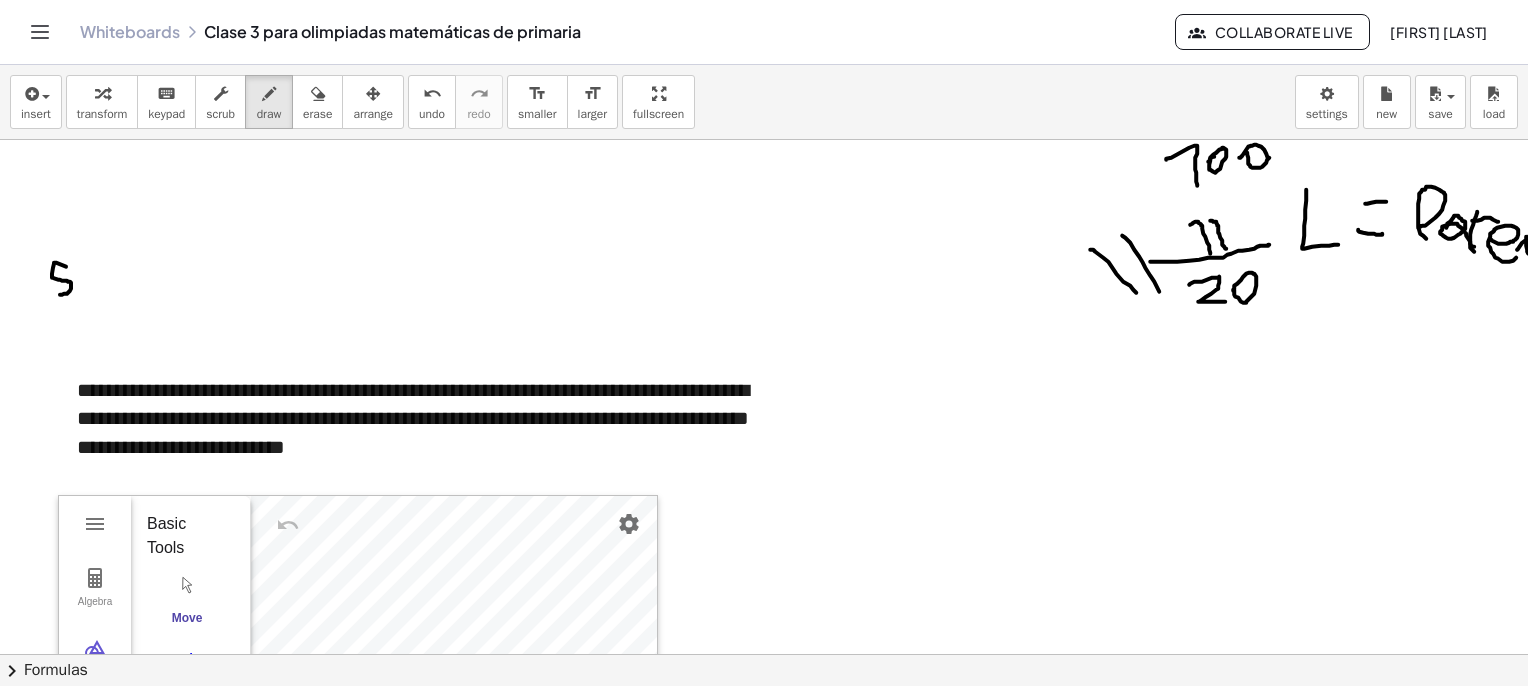 drag, startPoint x: 66, startPoint y: 266, endPoint x: 56, endPoint y: 293, distance: 28.79236 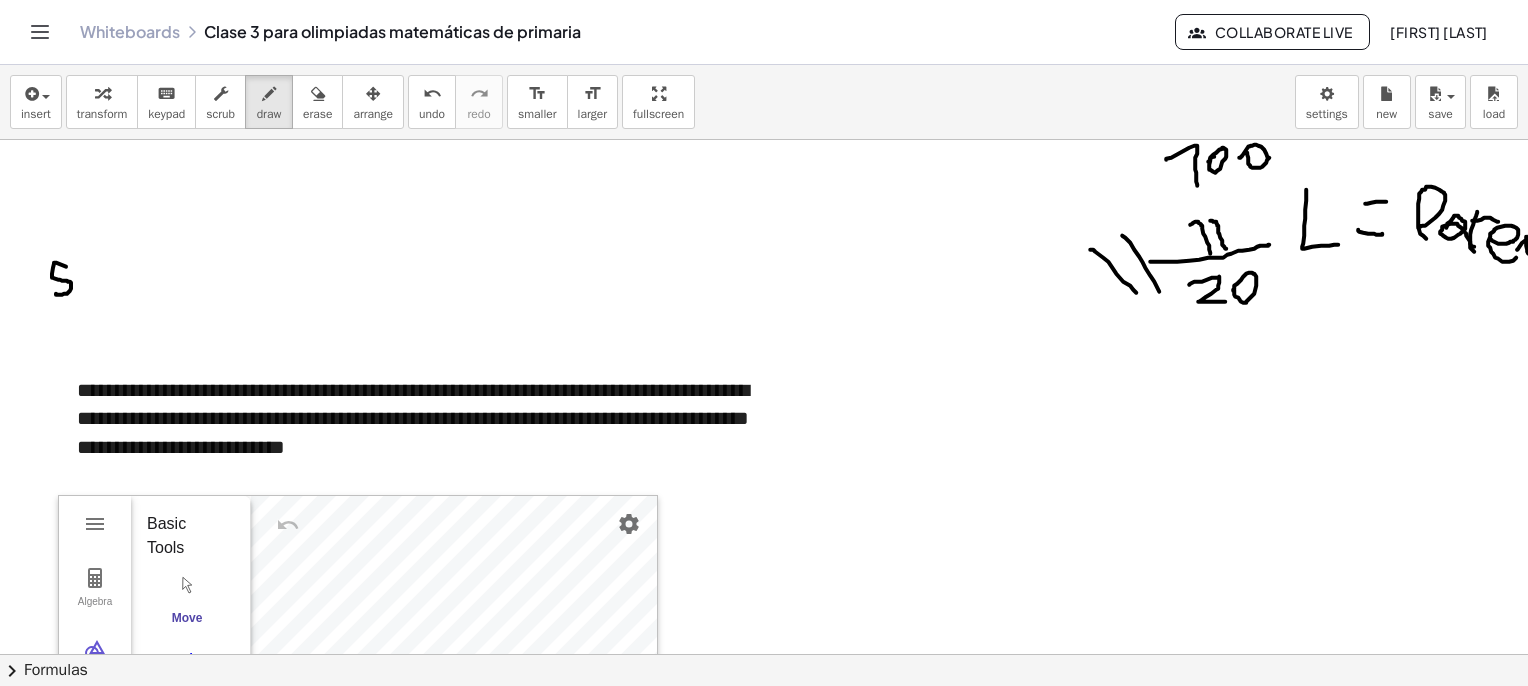 scroll, scrollTop: 3462, scrollLeft: 0, axis: vertical 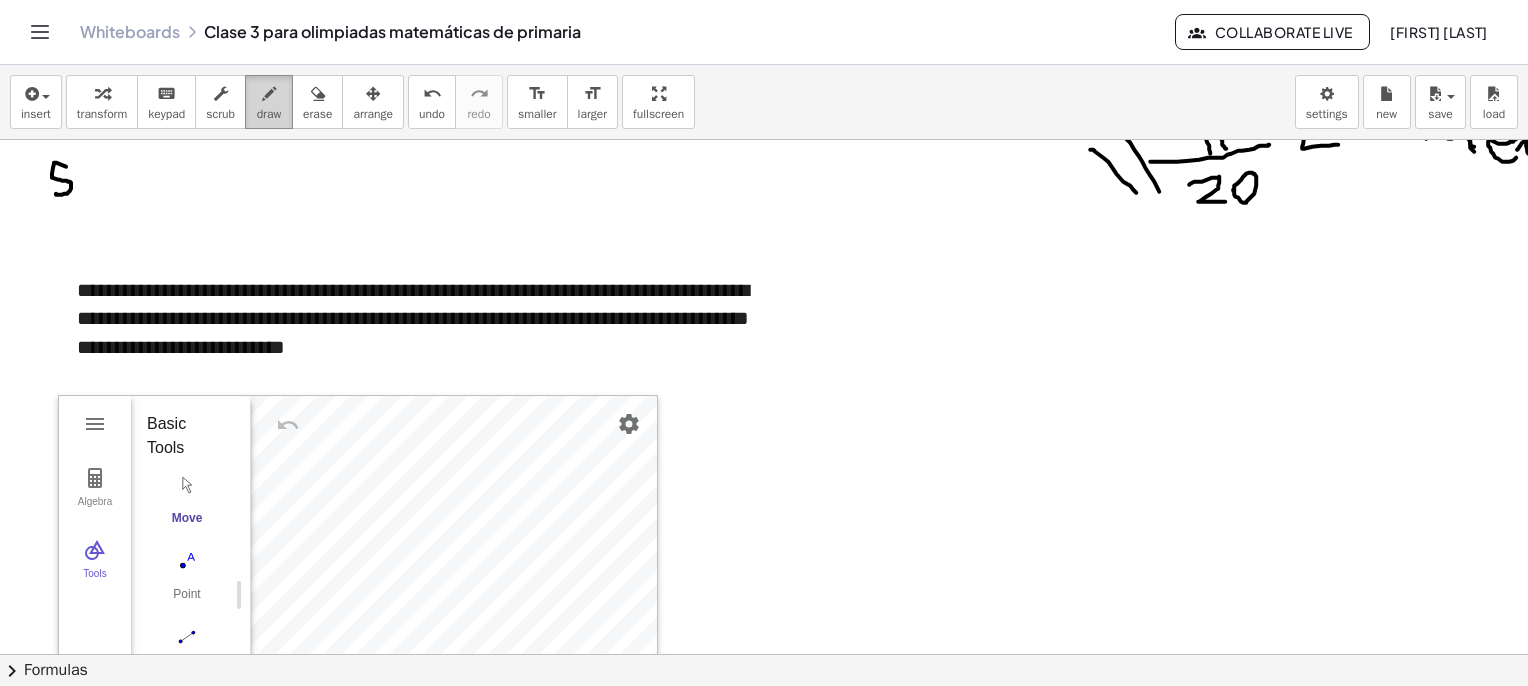 click on "draw" at bounding box center (269, 102) 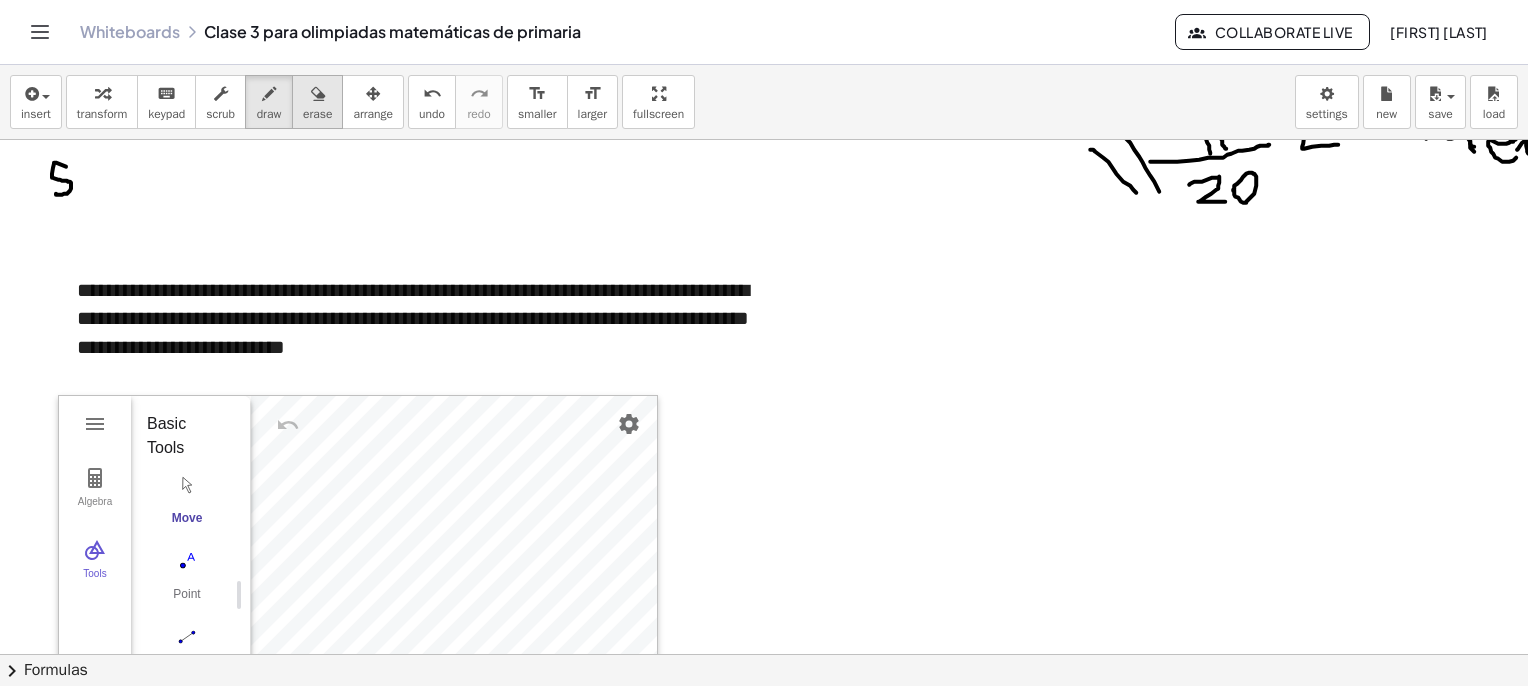 click at bounding box center [318, 94] 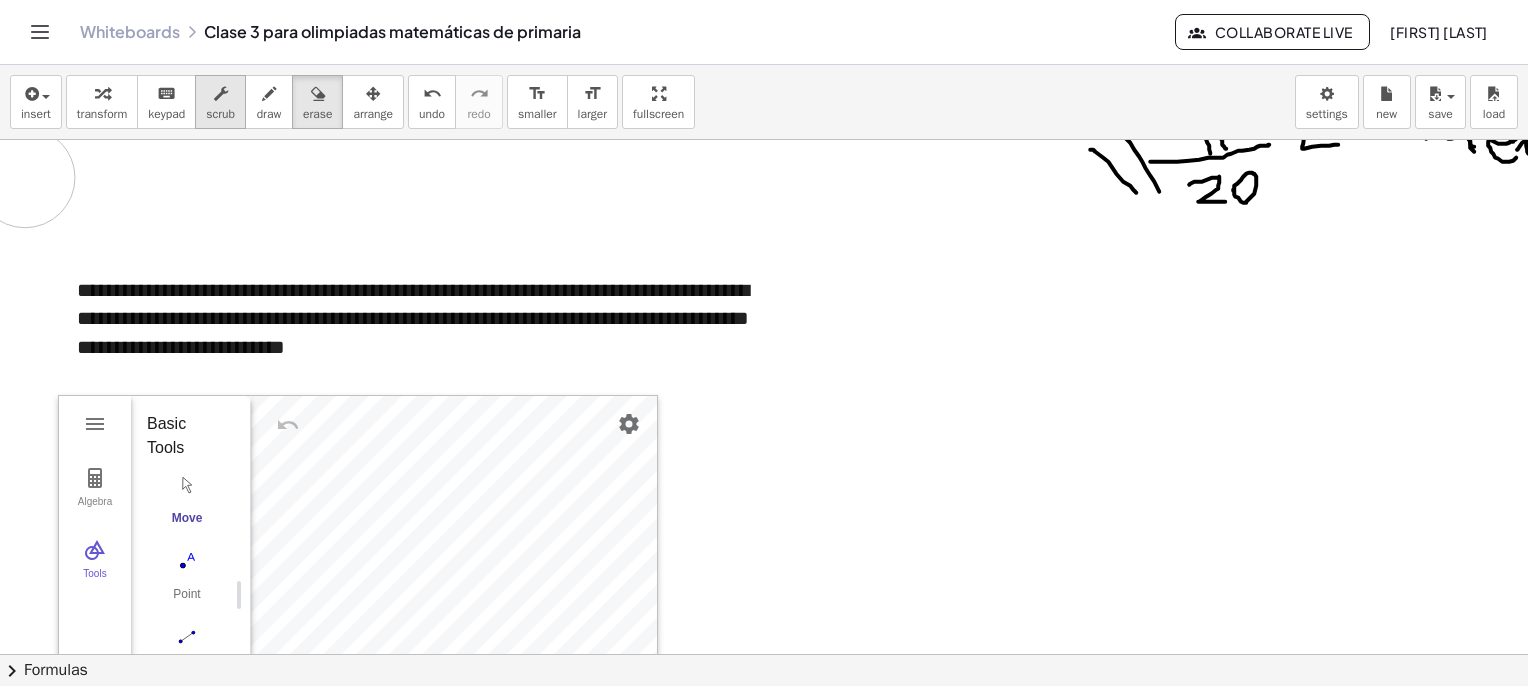 drag, startPoint x: 116, startPoint y: 185, endPoint x: 220, endPoint y: 87, distance: 142.89856 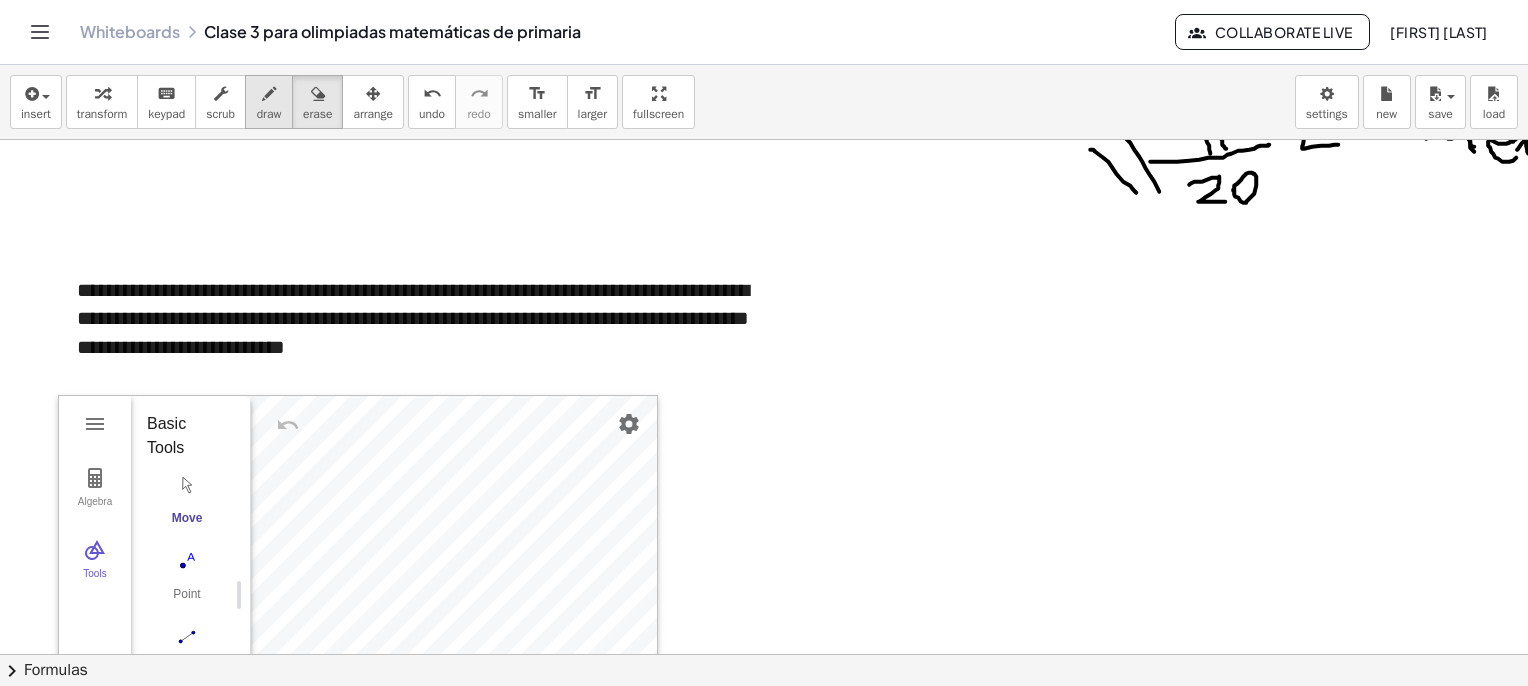 click on "draw" at bounding box center [269, 114] 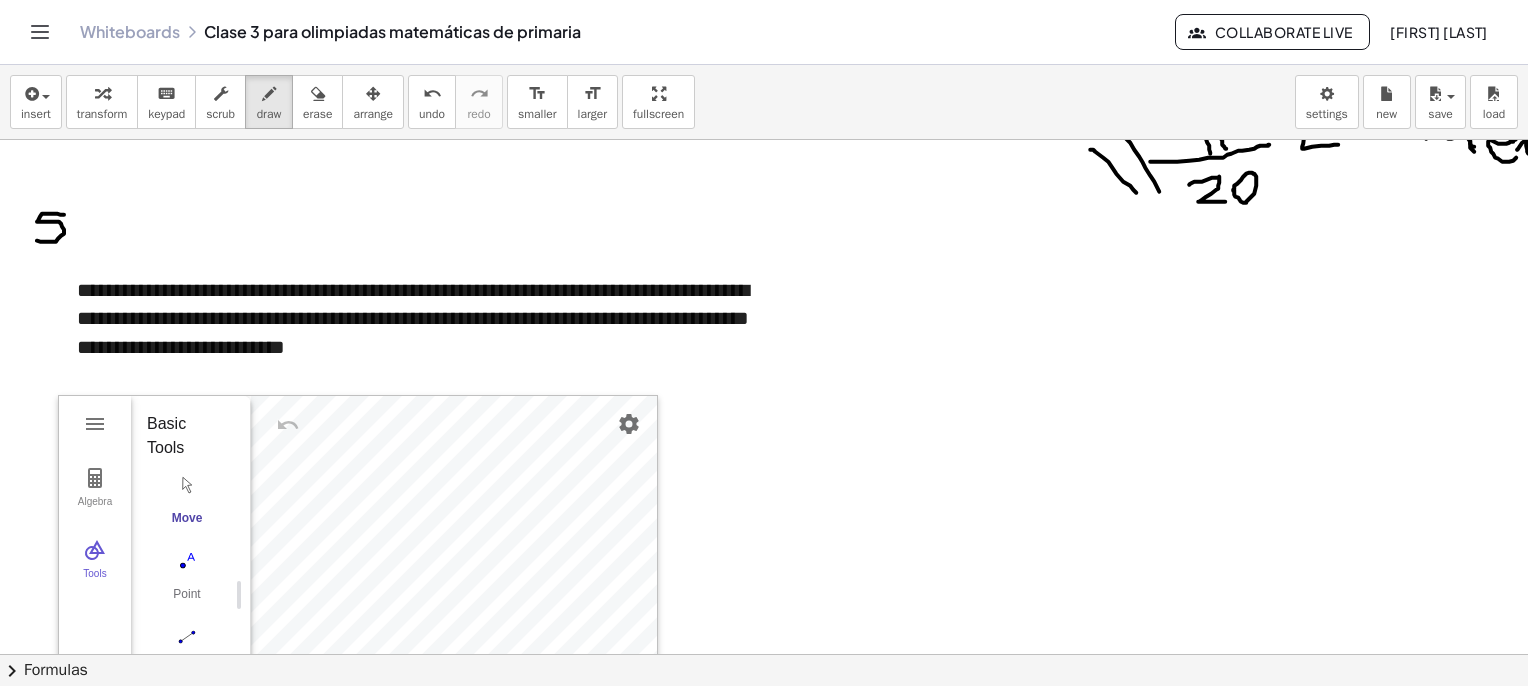 drag, startPoint x: 60, startPoint y: 214, endPoint x: 34, endPoint y: 238, distance: 35.383614 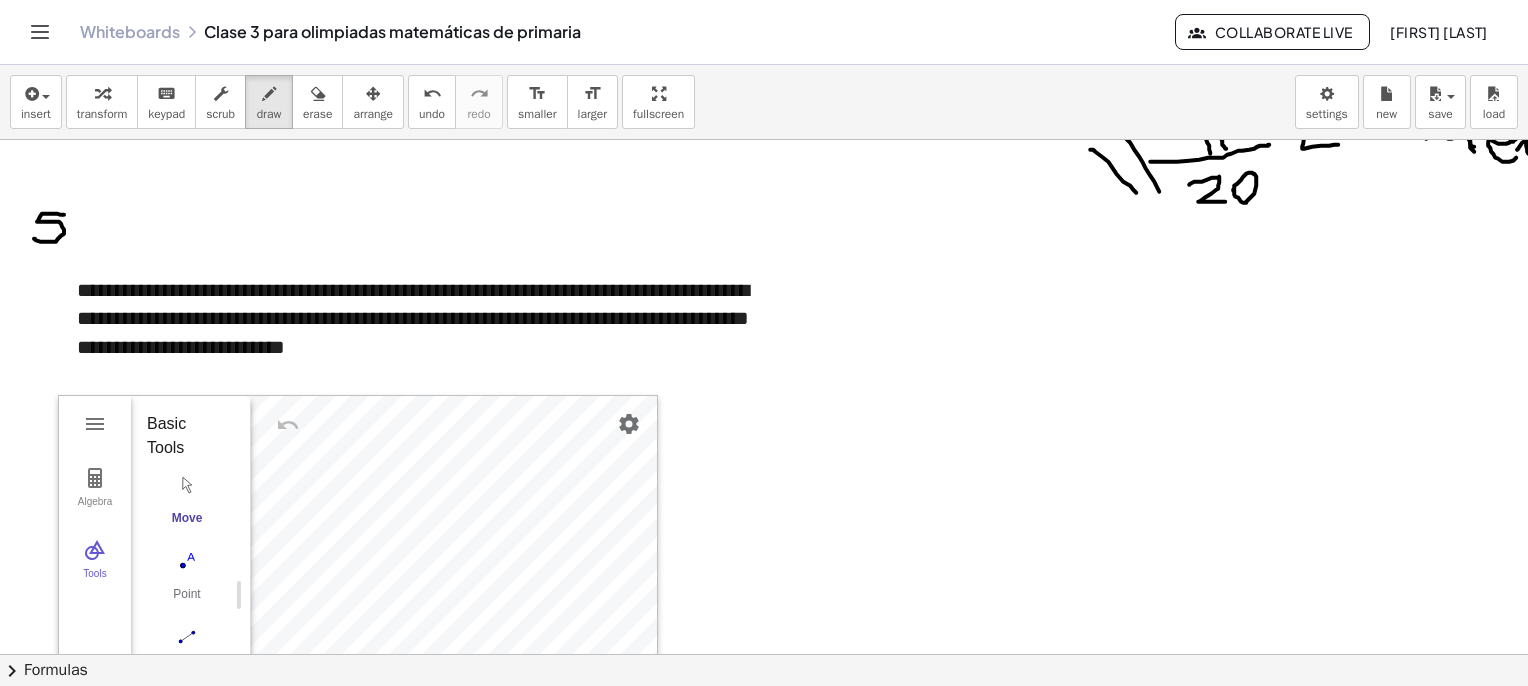 scroll, scrollTop: 3562, scrollLeft: 0, axis: vertical 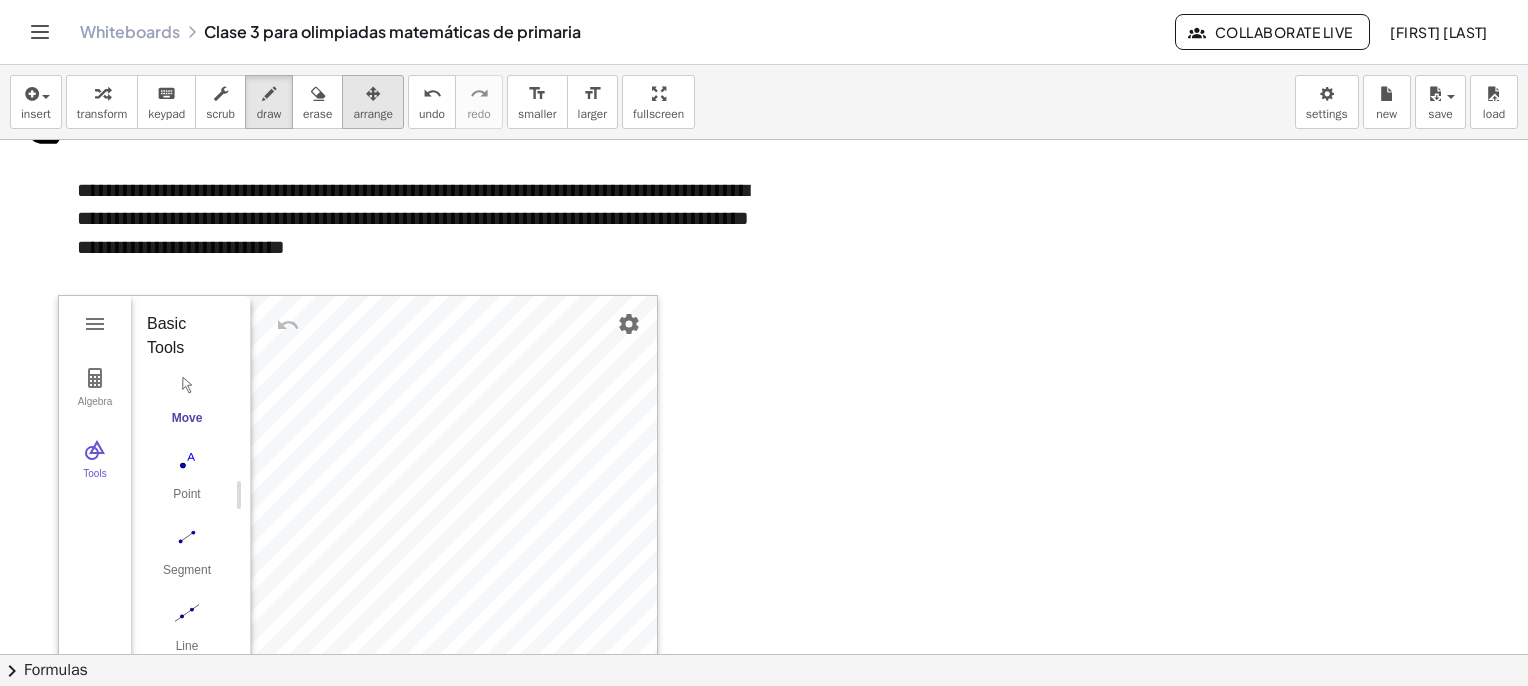 click at bounding box center (373, 94) 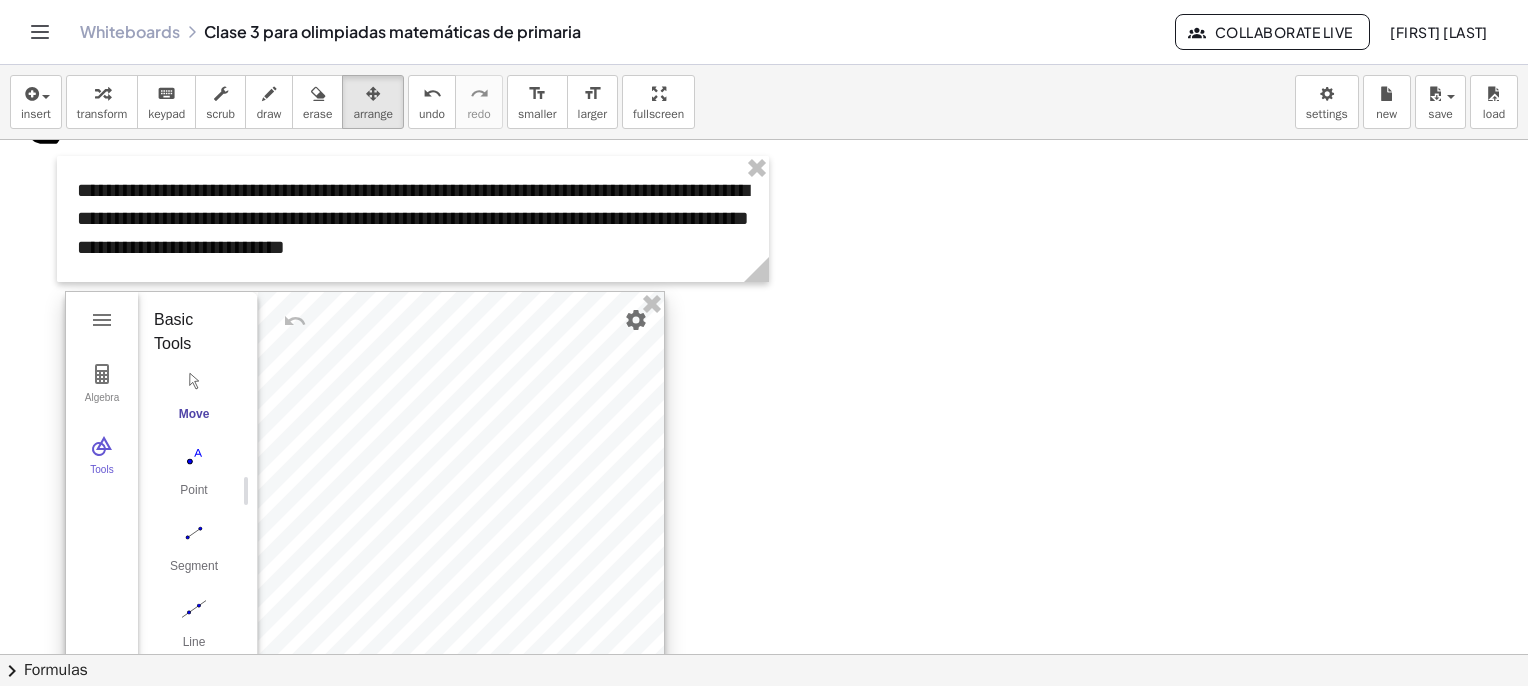drag, startPoint x: 323, startPoint y: 342, endPoint x: 314, endPoint y: 287, distance: 55.7315 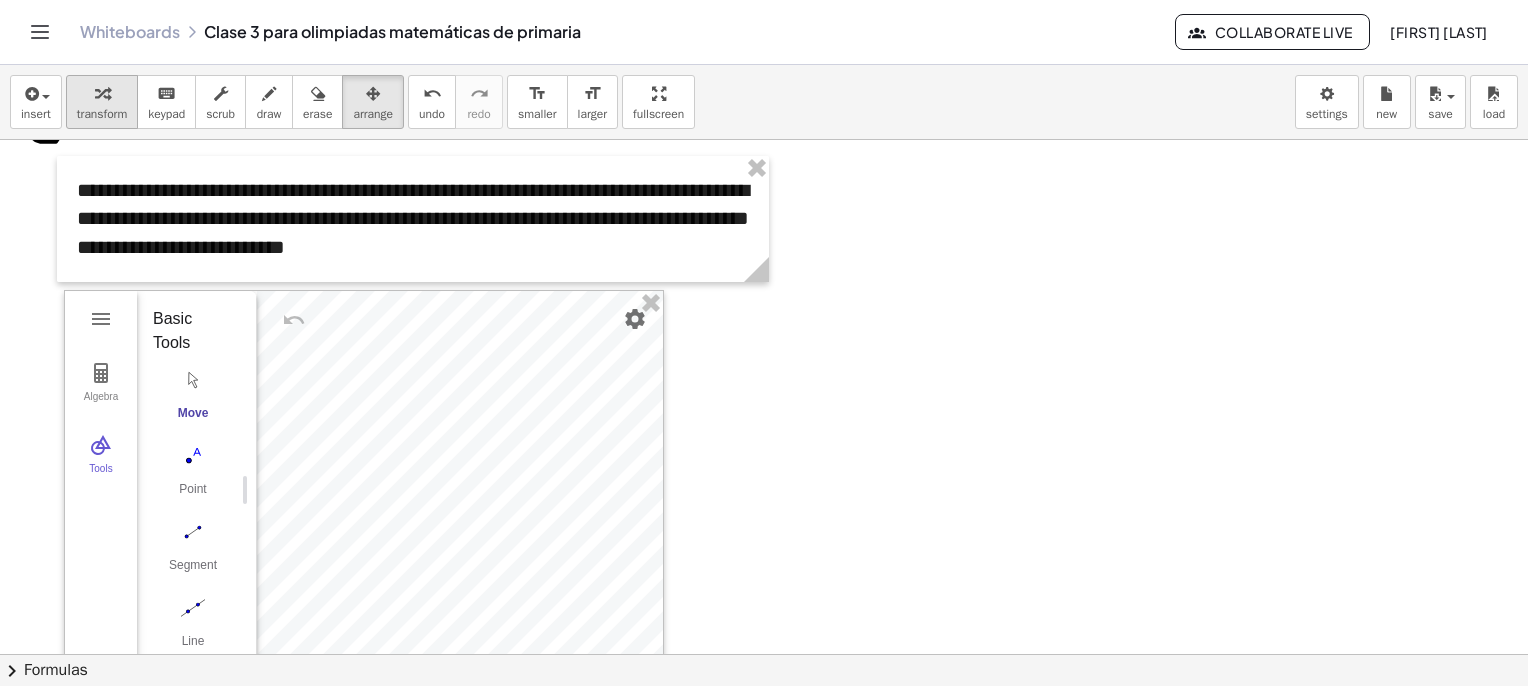 click on "transform" at bounding box center [102, 102] 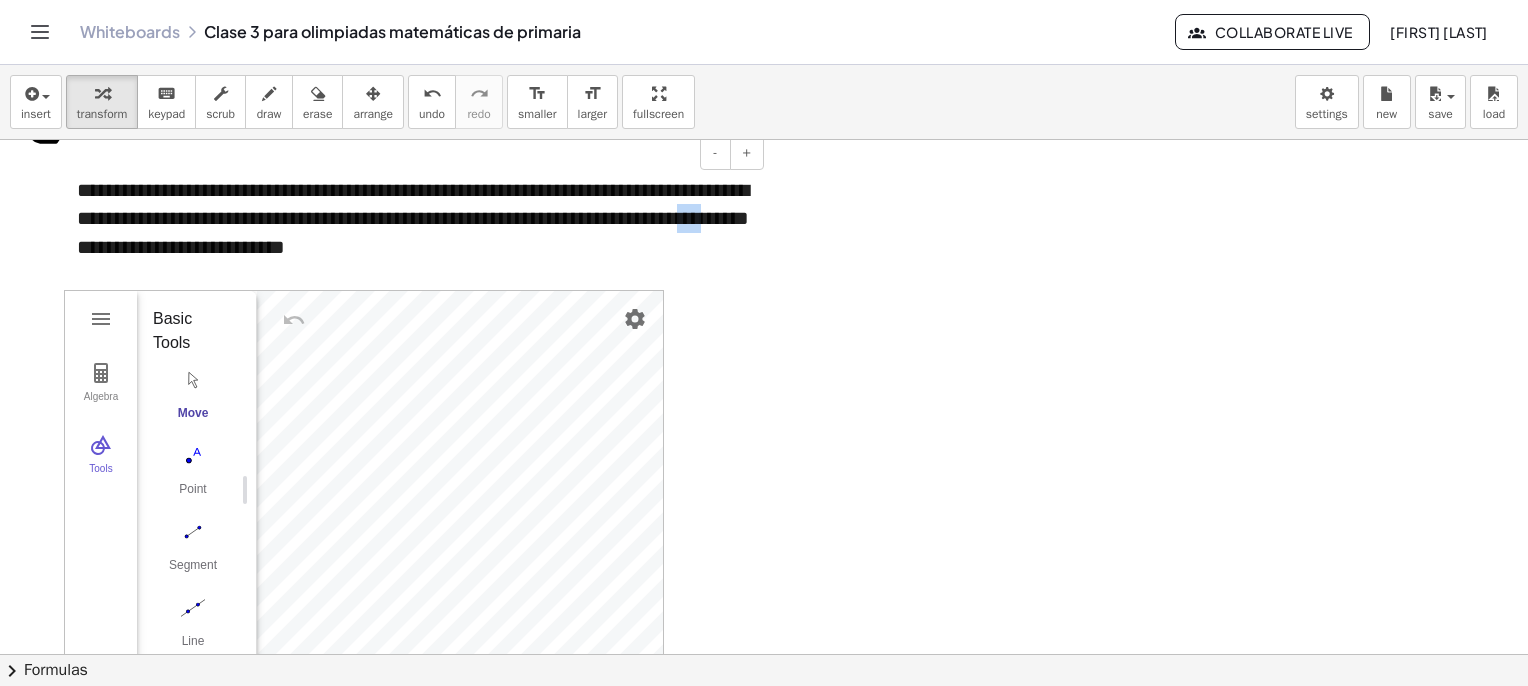 drag, startPoint x: 304, startPoint y: 247, endPoint x: 271, endPoint y: 249, distance: 33.06055 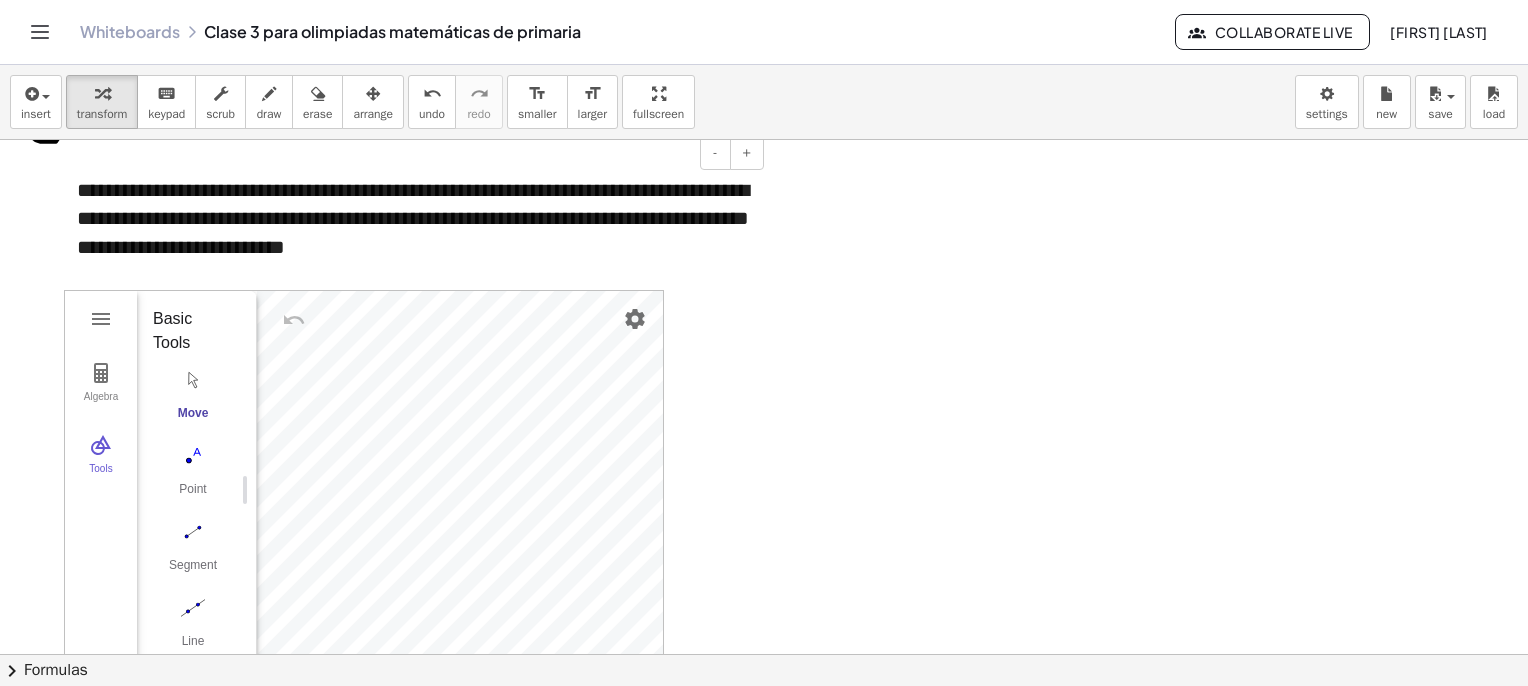 click on "**********" at bounding box center [413, 219] 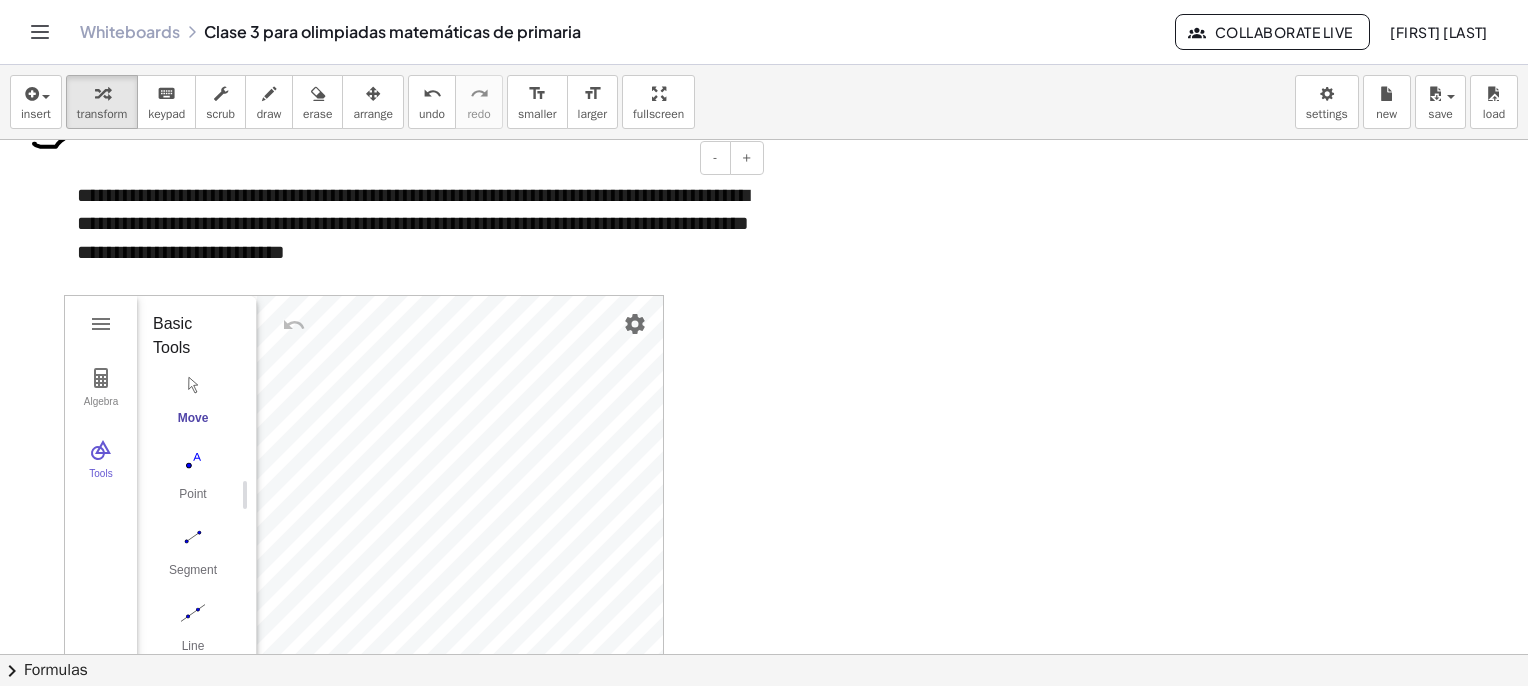 scroll, scrollTop: 3462, scrollLeft: 0, axis: vertical 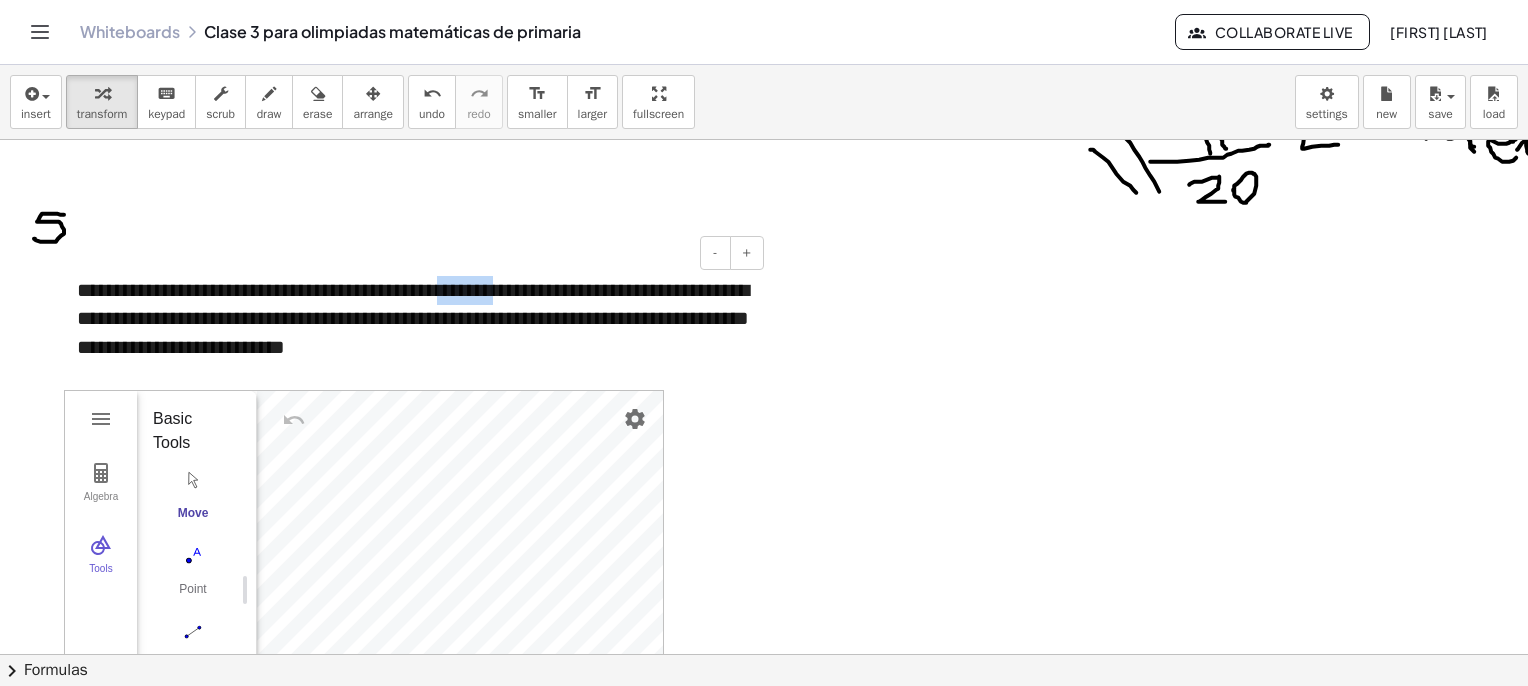 drag, startPoint x: 544, startPoint y: 291, endPoint x: 481, endPoint y: 290, distance: 63.007935 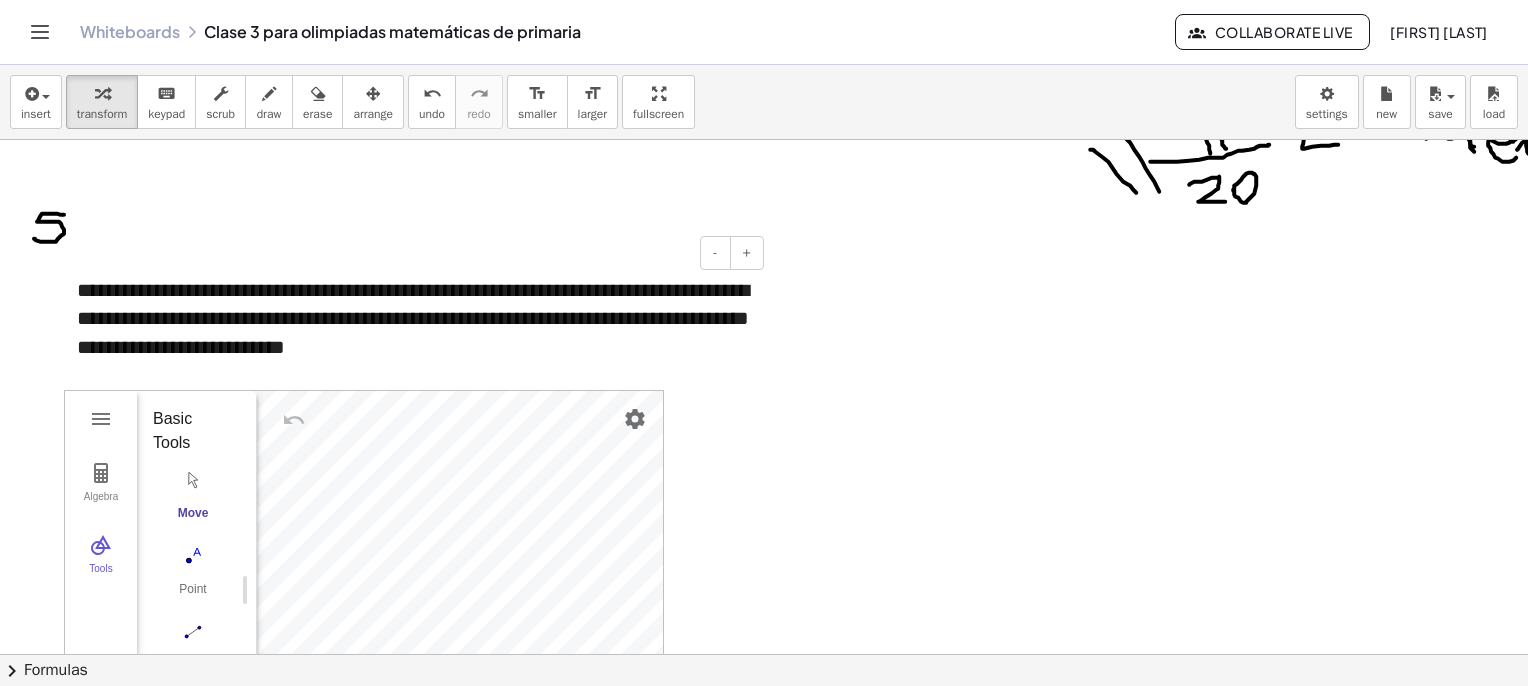click on "**********" at bounding box center [413, 319] 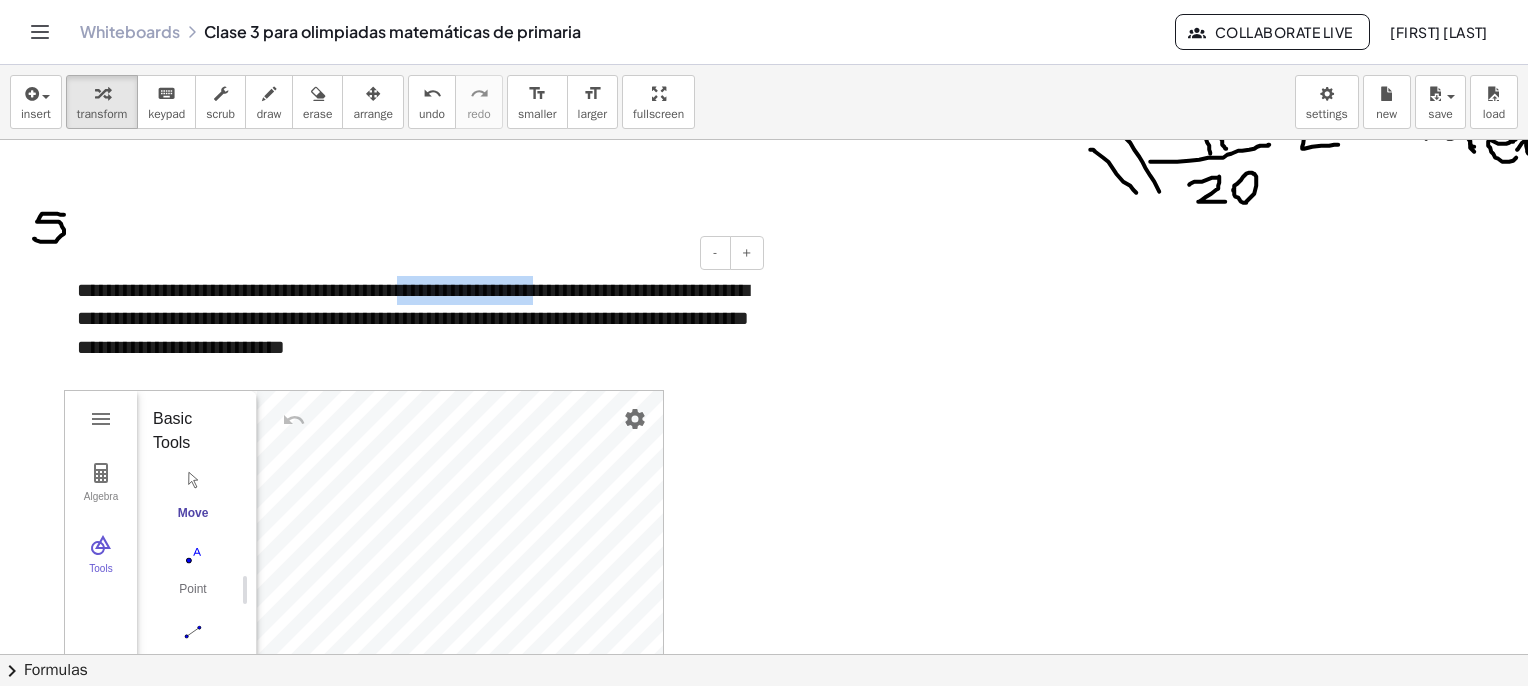 drag, startPoint x: 584, startPoint y: 288, endPoint x: 465, endPoint y: 294, distance: 119.15116 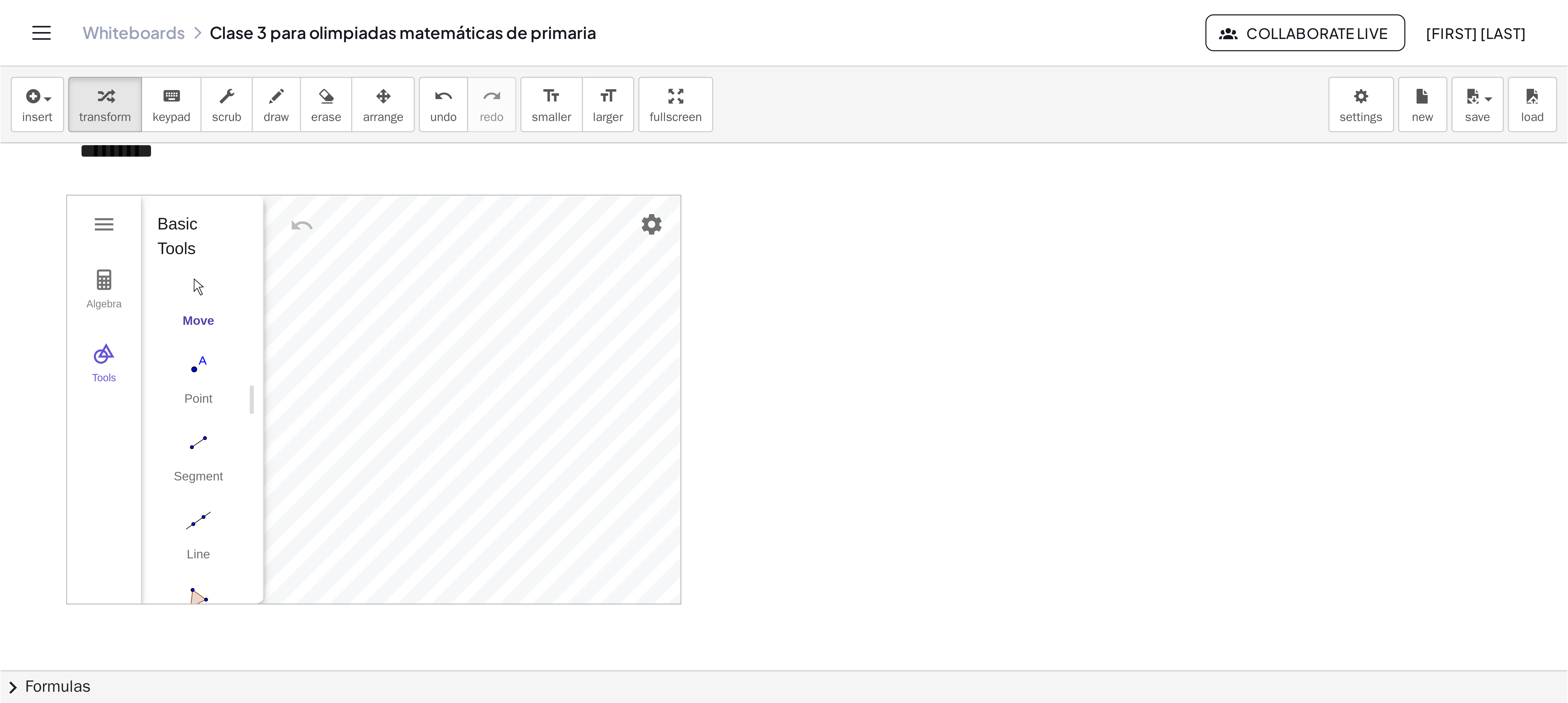 scroll, scrollTop: 913, scrollLeft: 0, axis: vertical 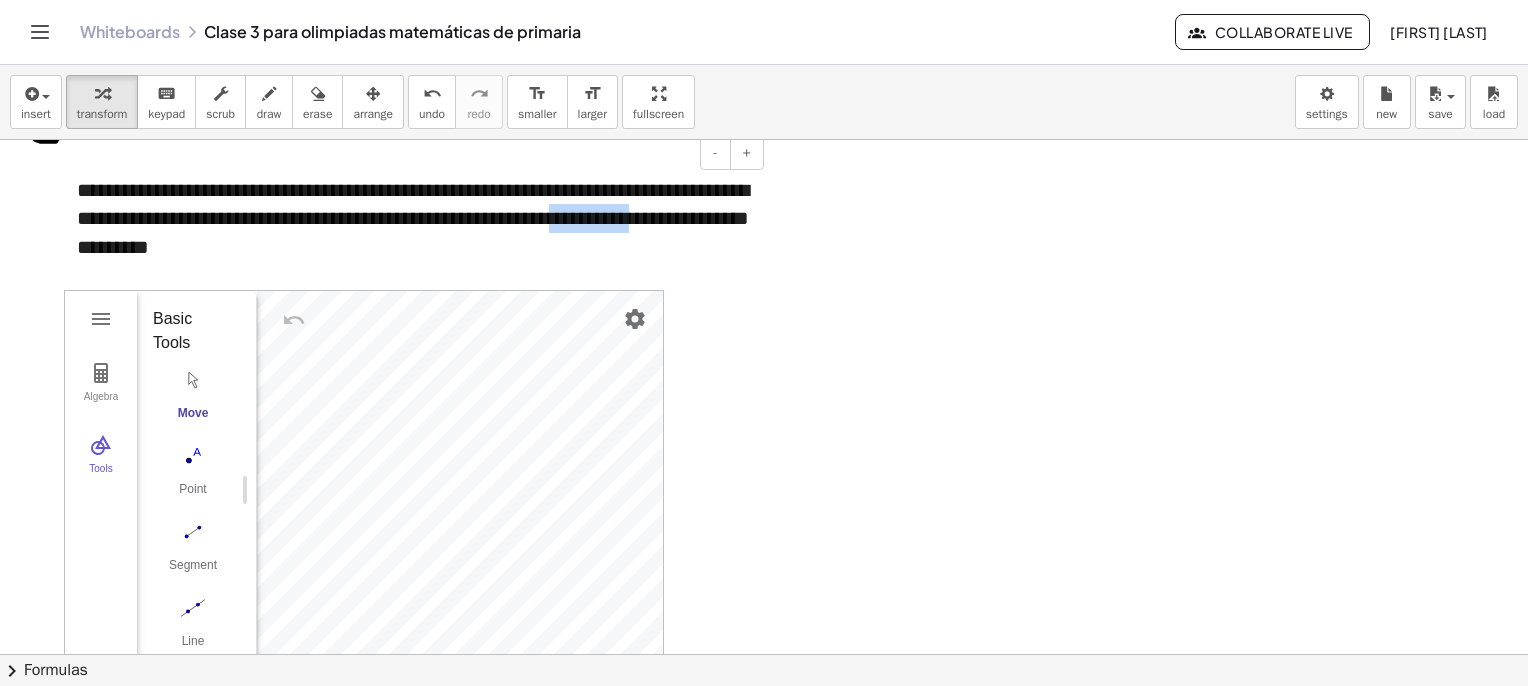drag, startPoint x: 269, startPoint y: 248, endPoint x: 176, endPoint y: 245, distance: 93.04838 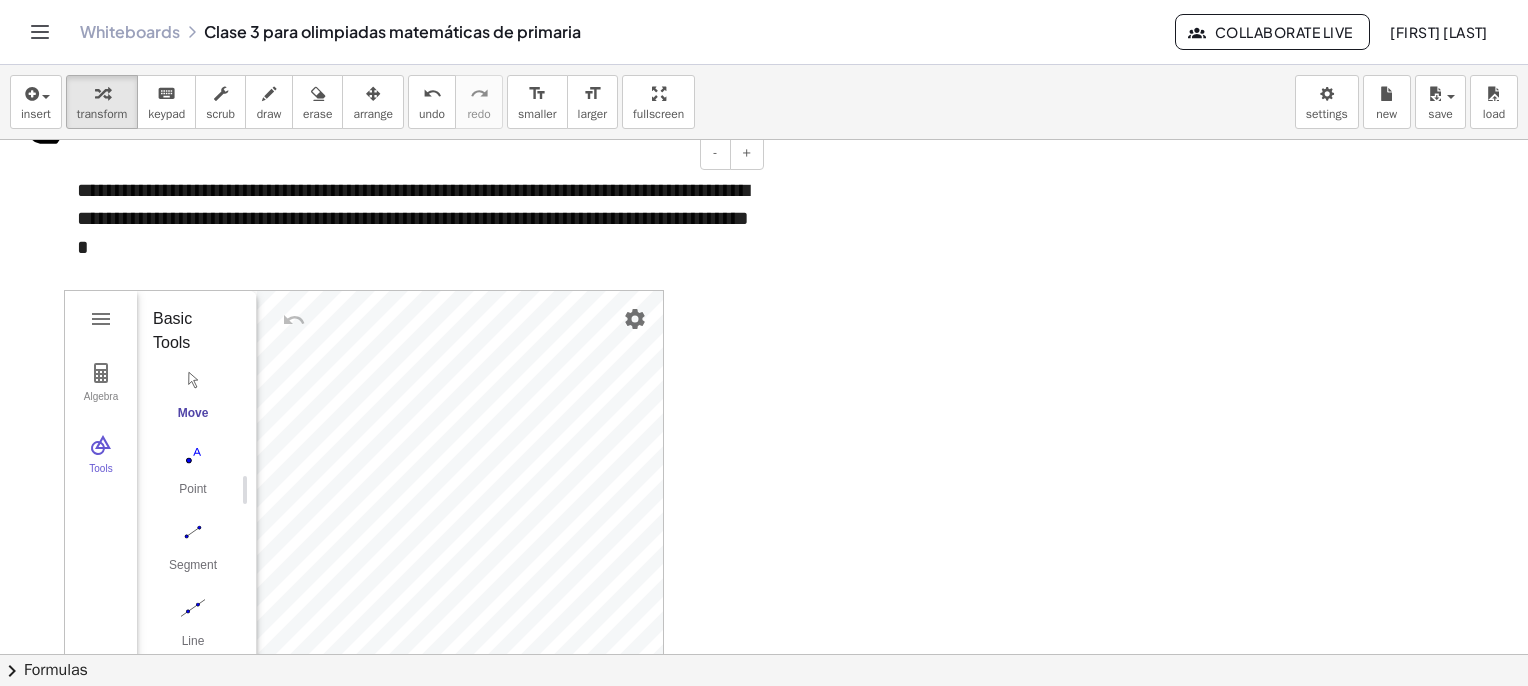 drag, startPoint x: 415, startPoint y: 245, endPoint x: 418, endPoint y: 261, distance: 16.27882 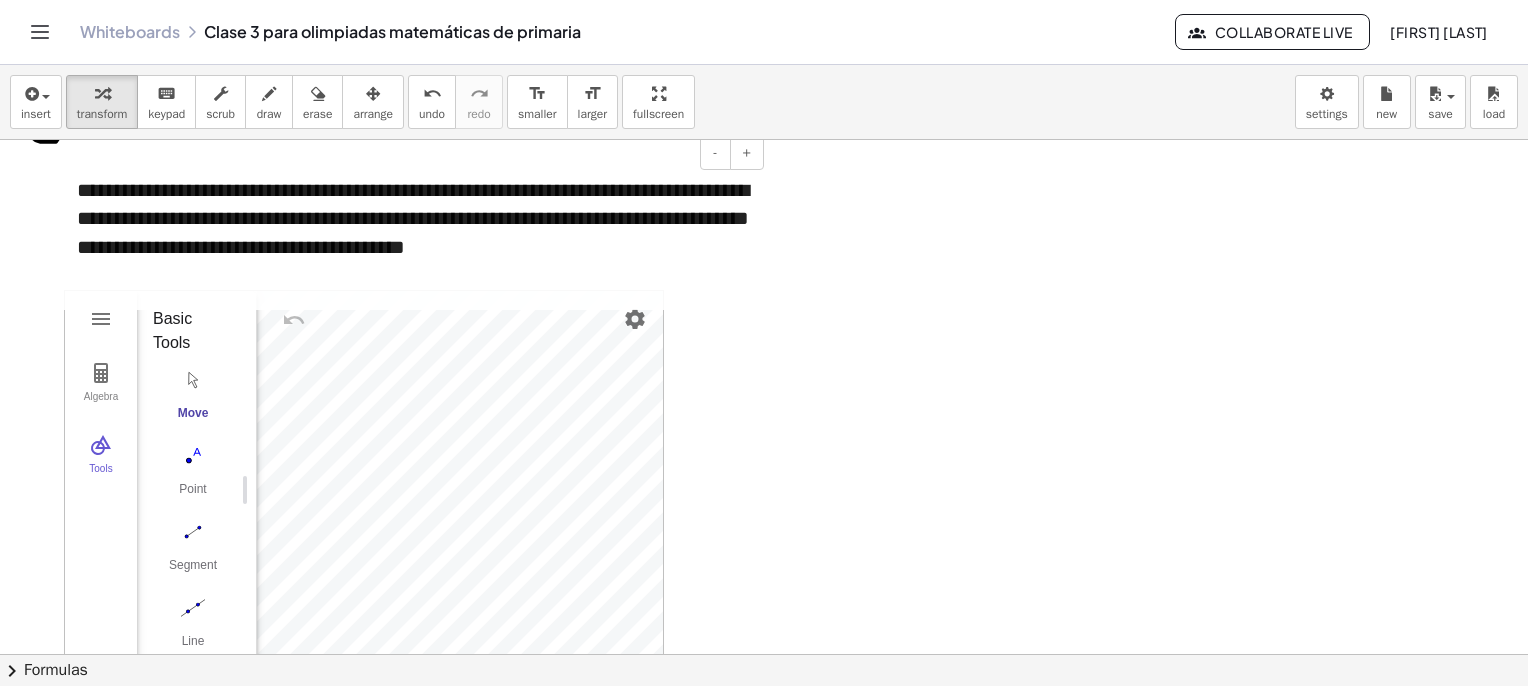 click on "**********" at bounding box center [413, 233] 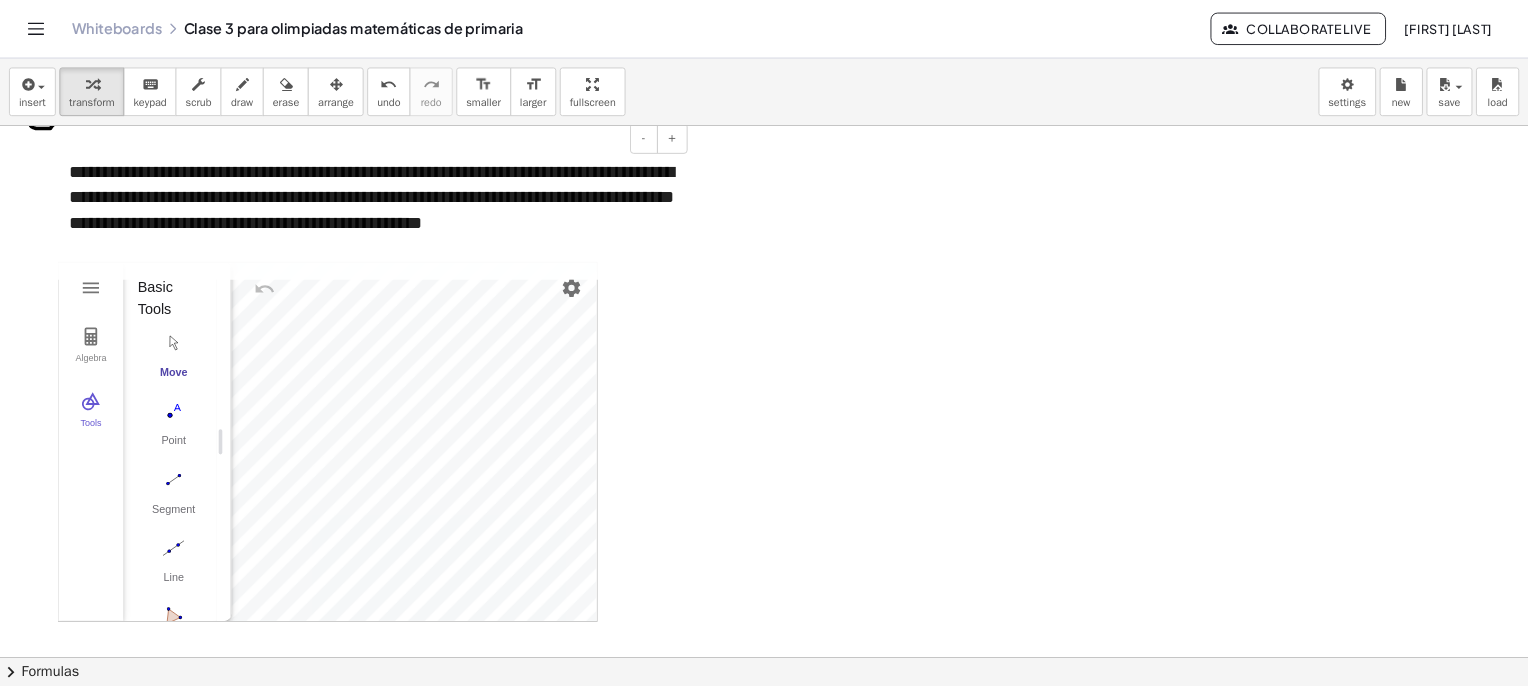 scroll, scrollTop: 3561, scrollLeft: 0, axis: vertical 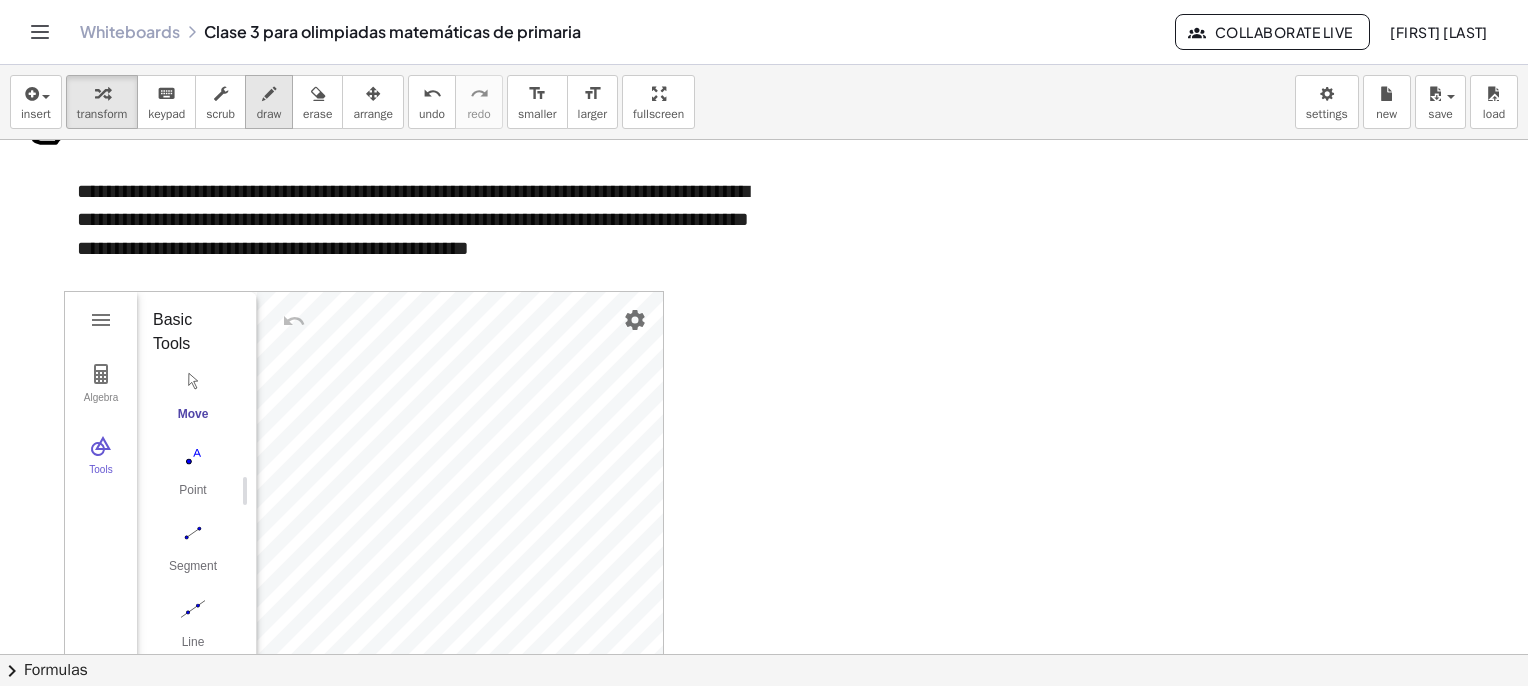 click at bounding box center [269, 93] 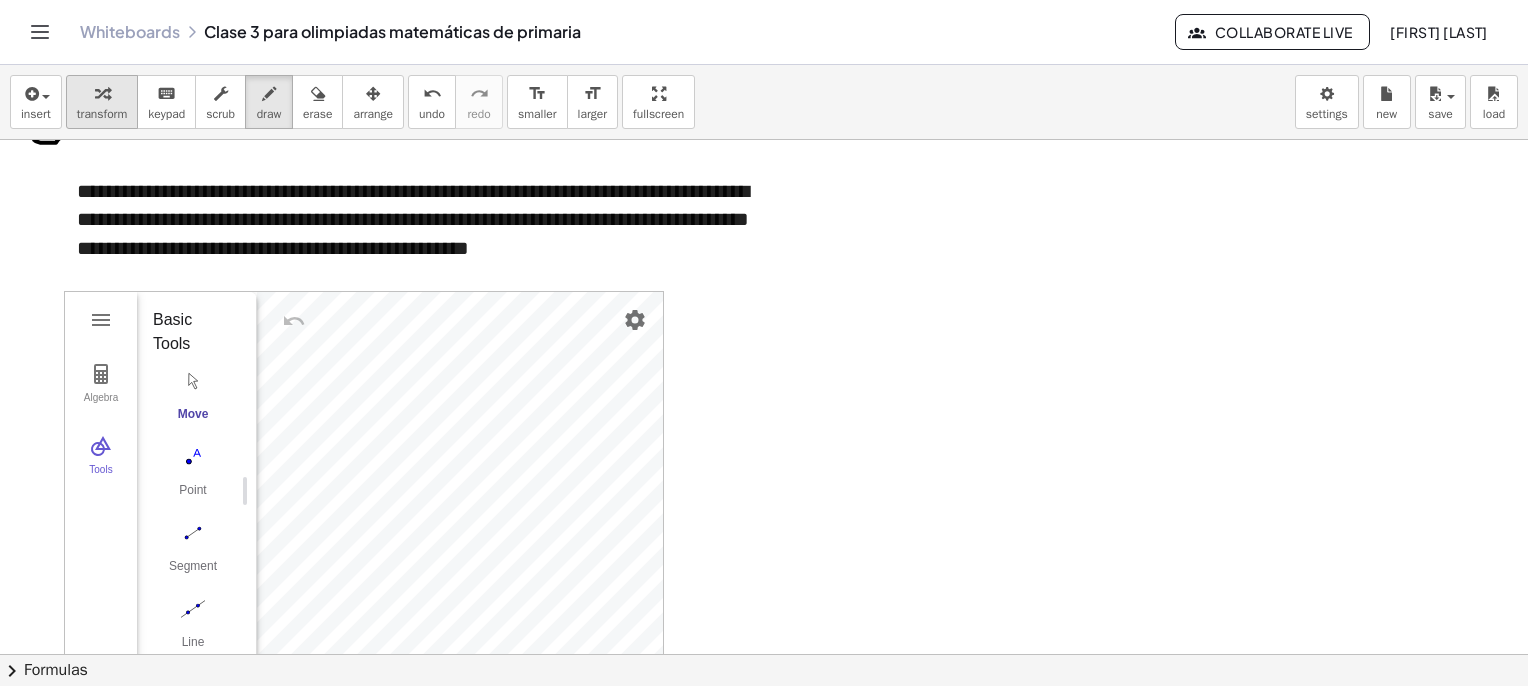 click at bounding box center (102, 94) 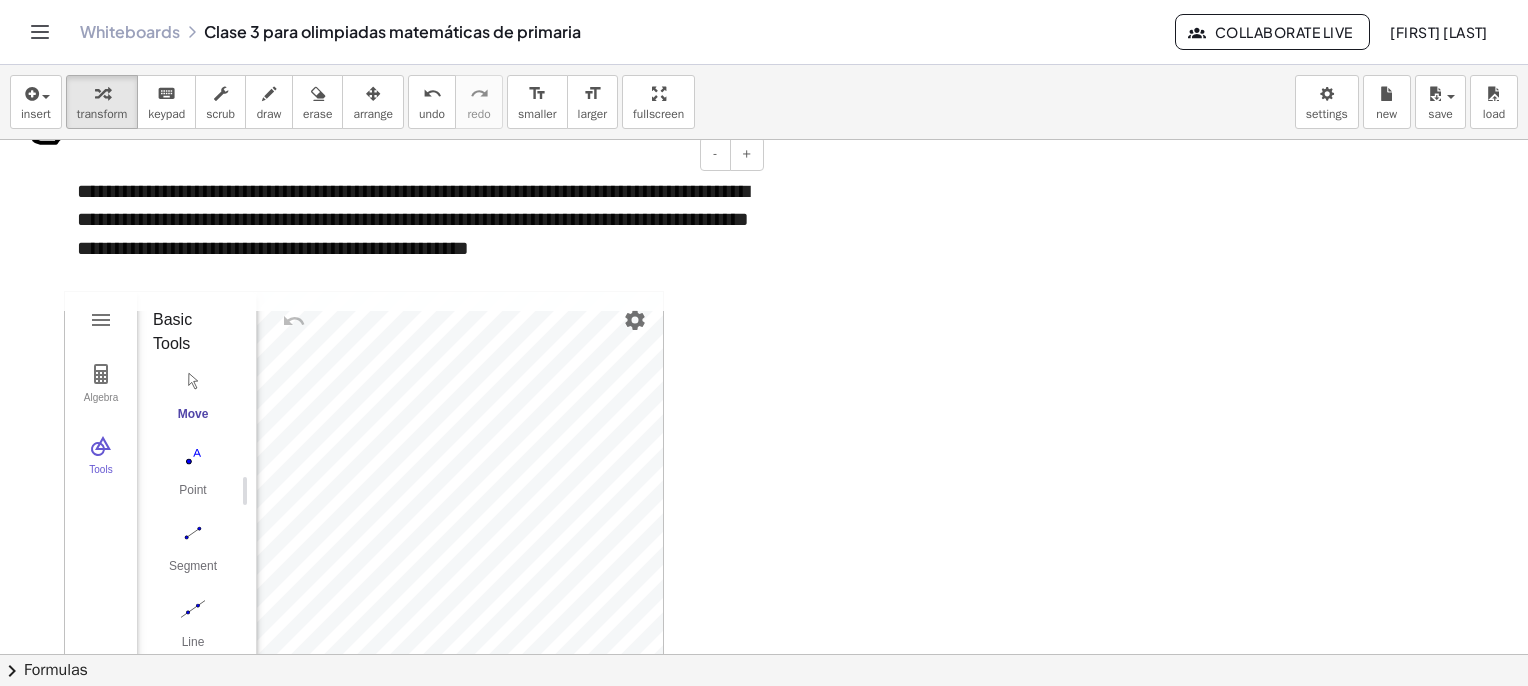 click on "**********" at bounding box center [413, 234] 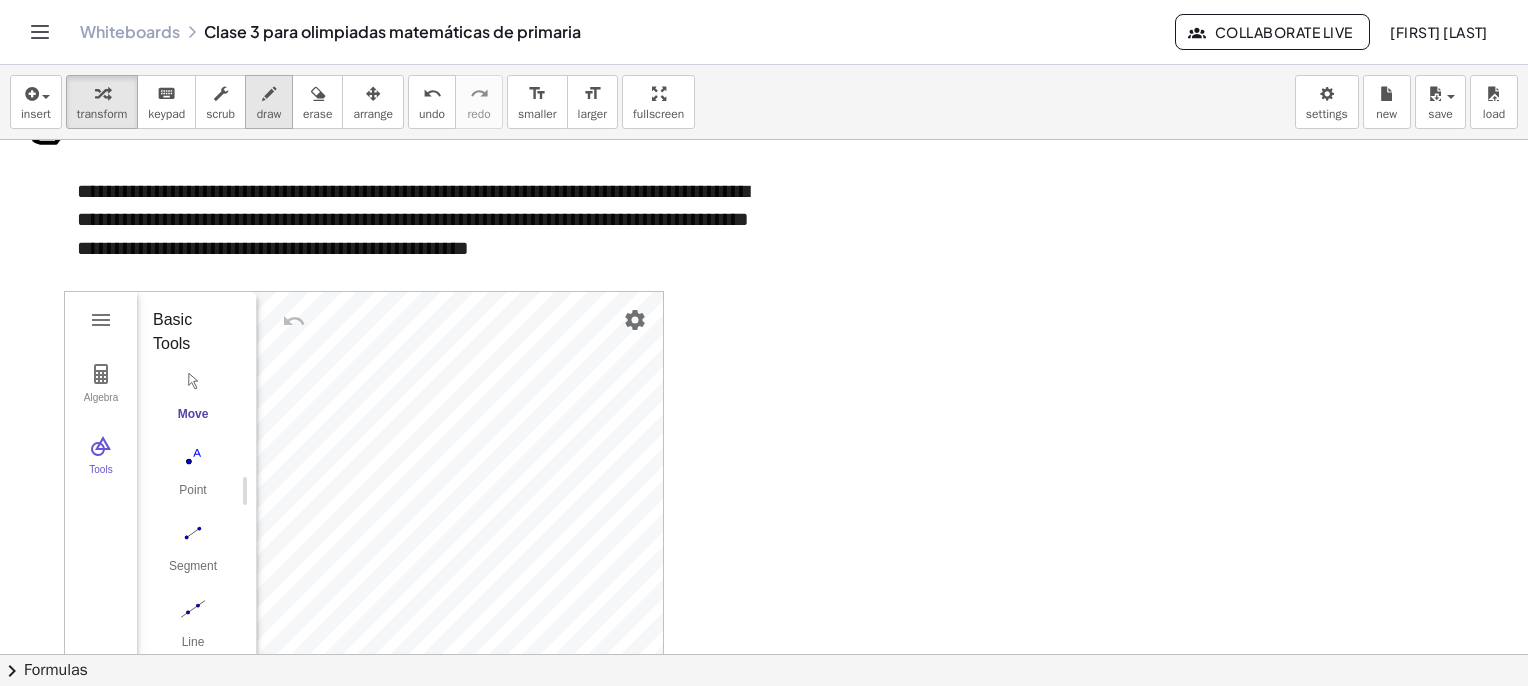 click at bounding box center (269, 94) 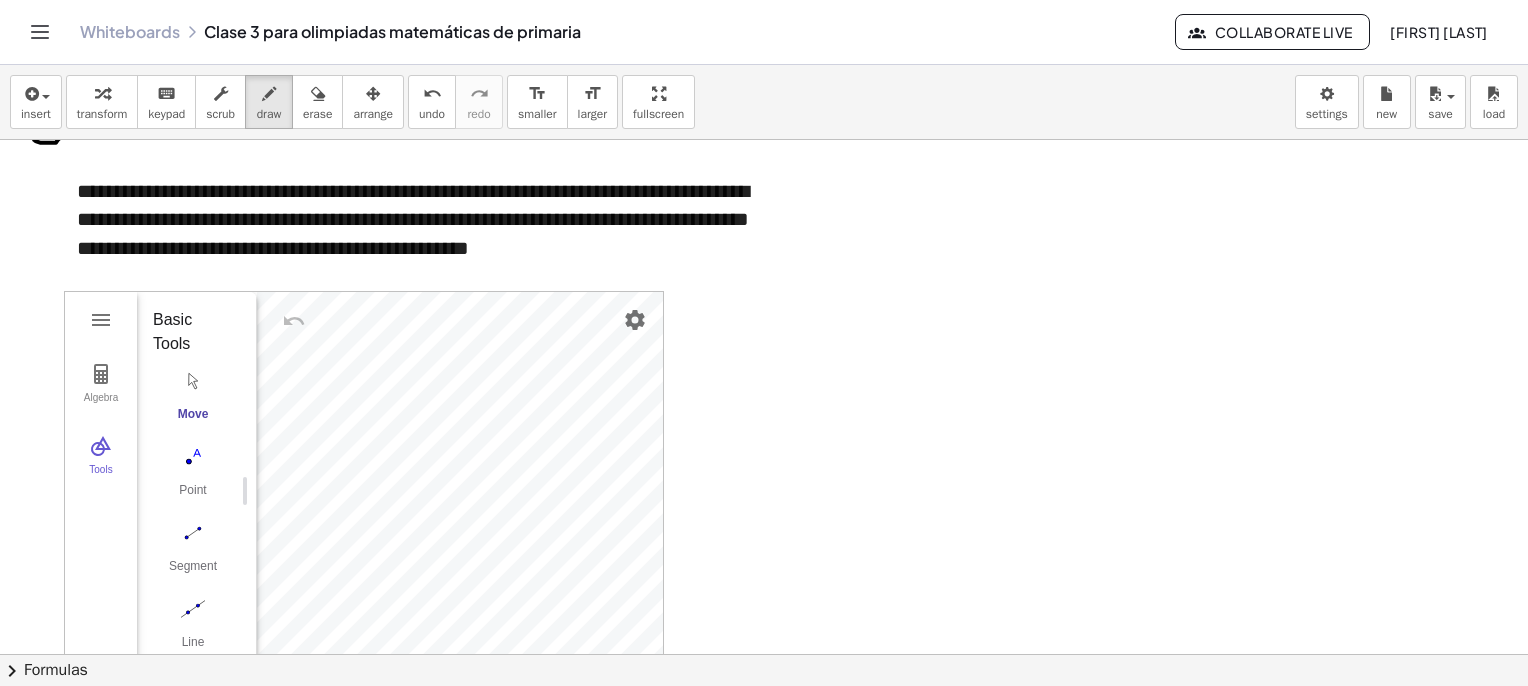 scroll, scrollTop: 3661, scrollLeft: 0, axis: vertical 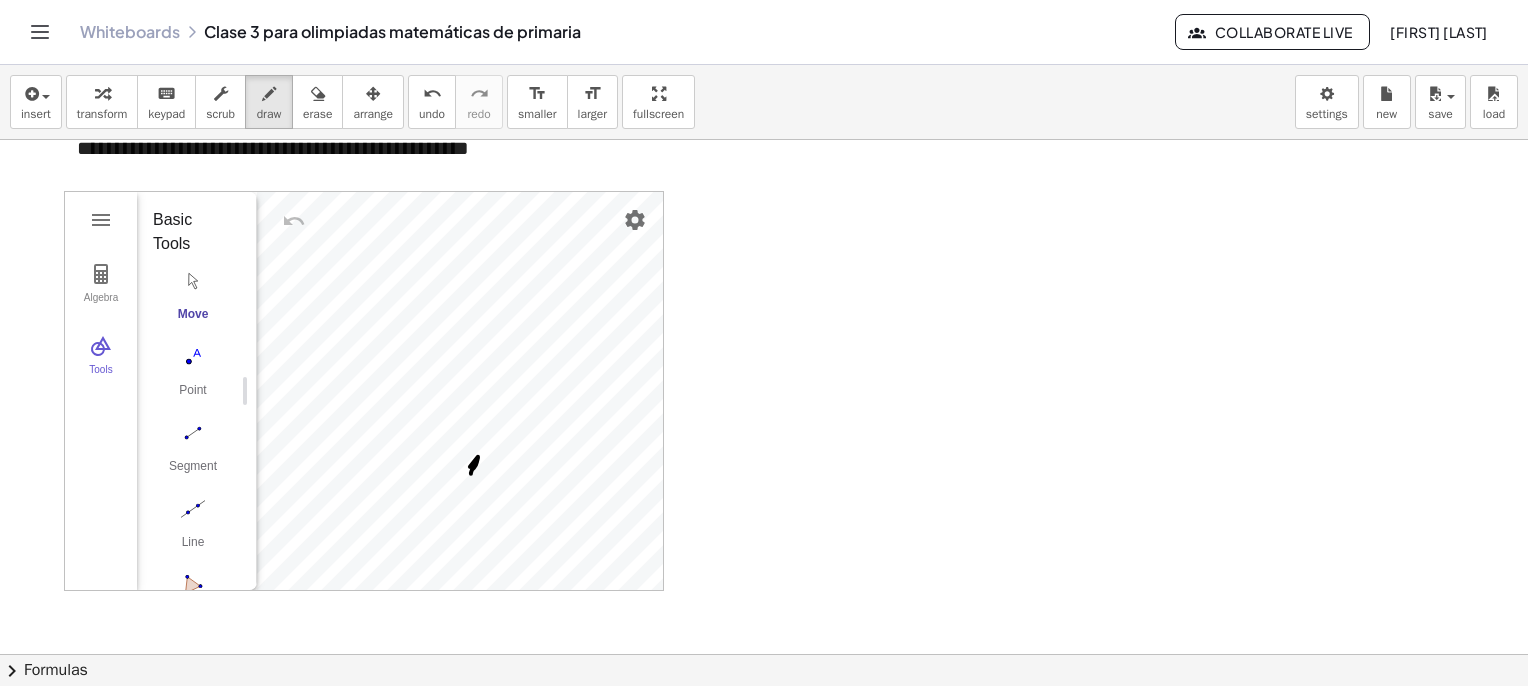 click at bounding box center [794, 166] 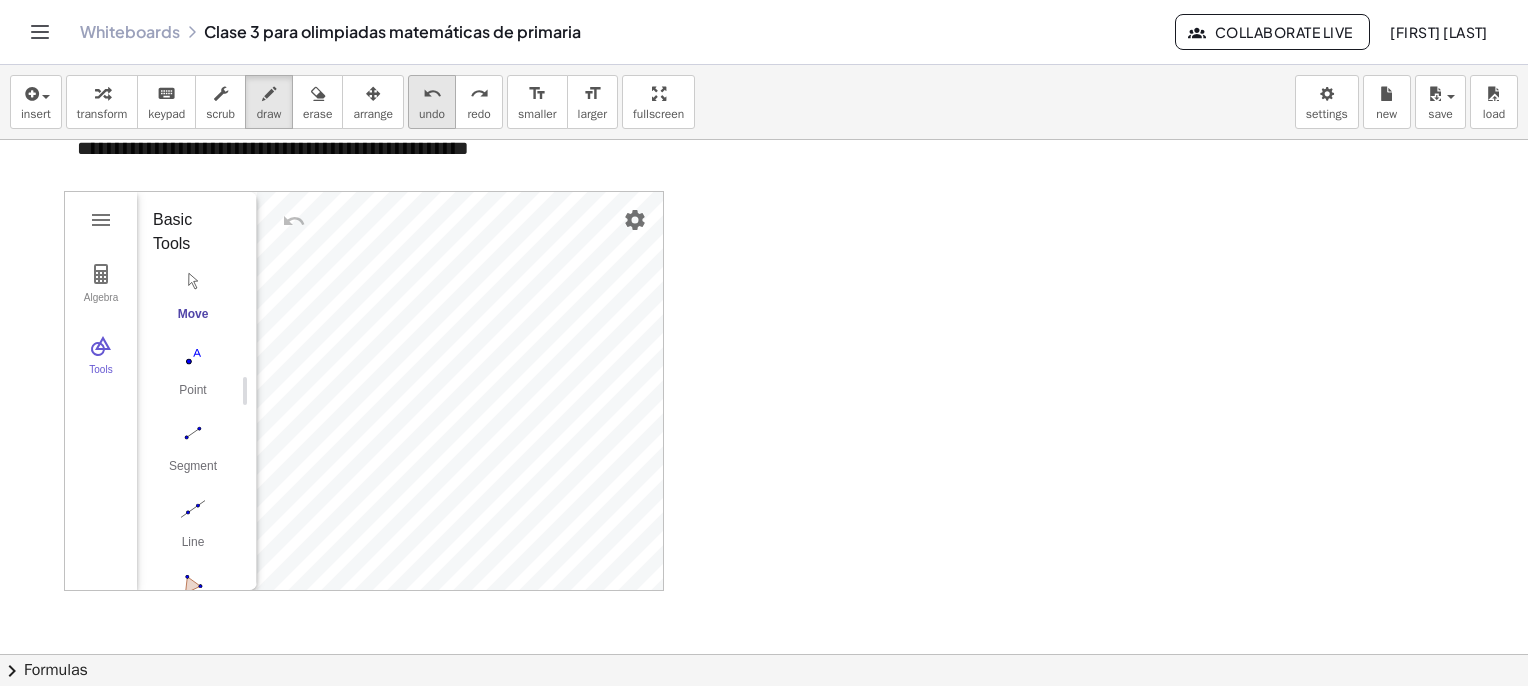 click on "undo" at bounding box center [432, 94] 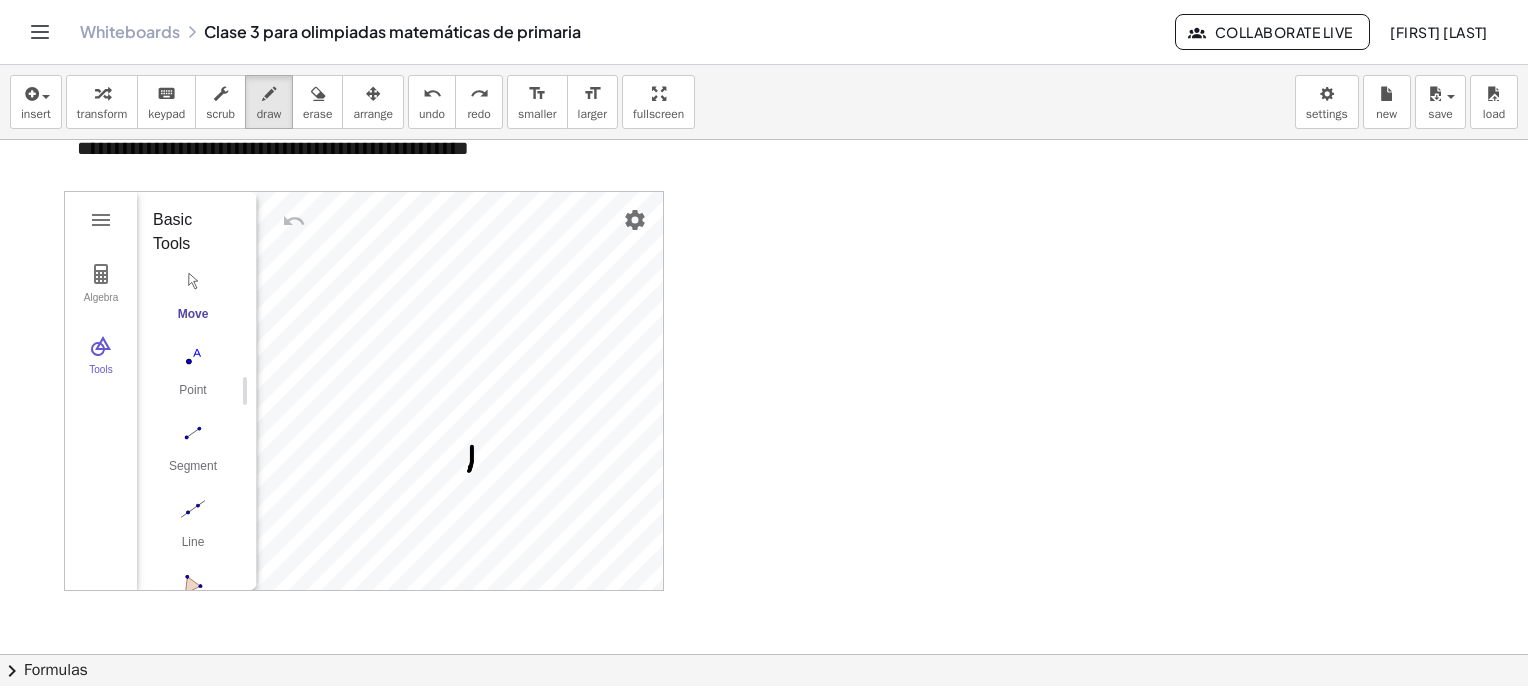 drag, startPoint x: 472, startPoint y: 446, endPoint x: 469, endPoint y: 470, distance: 24.186773 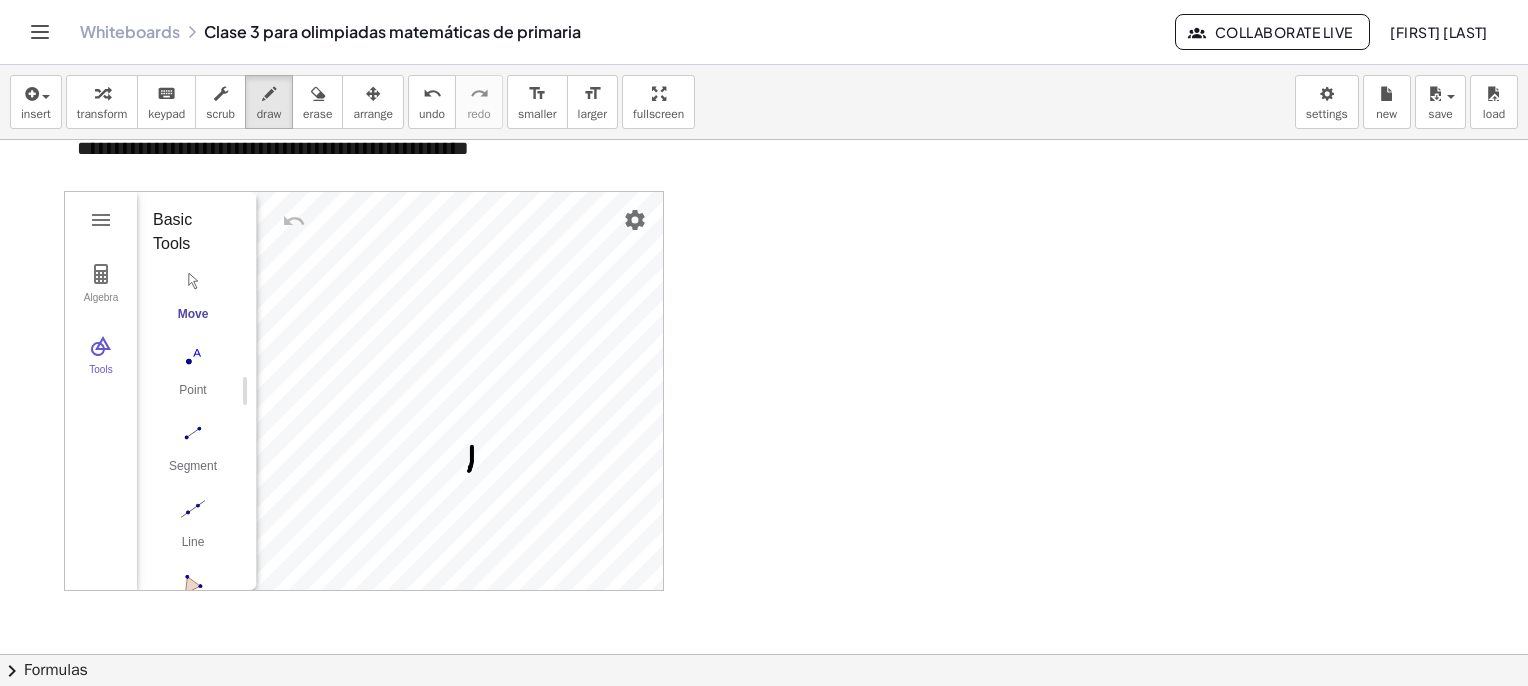 drag, startPoint x: 540, startPoint y: 508, endPoint x: 536, endPoint y: 521, distance: 13.601471 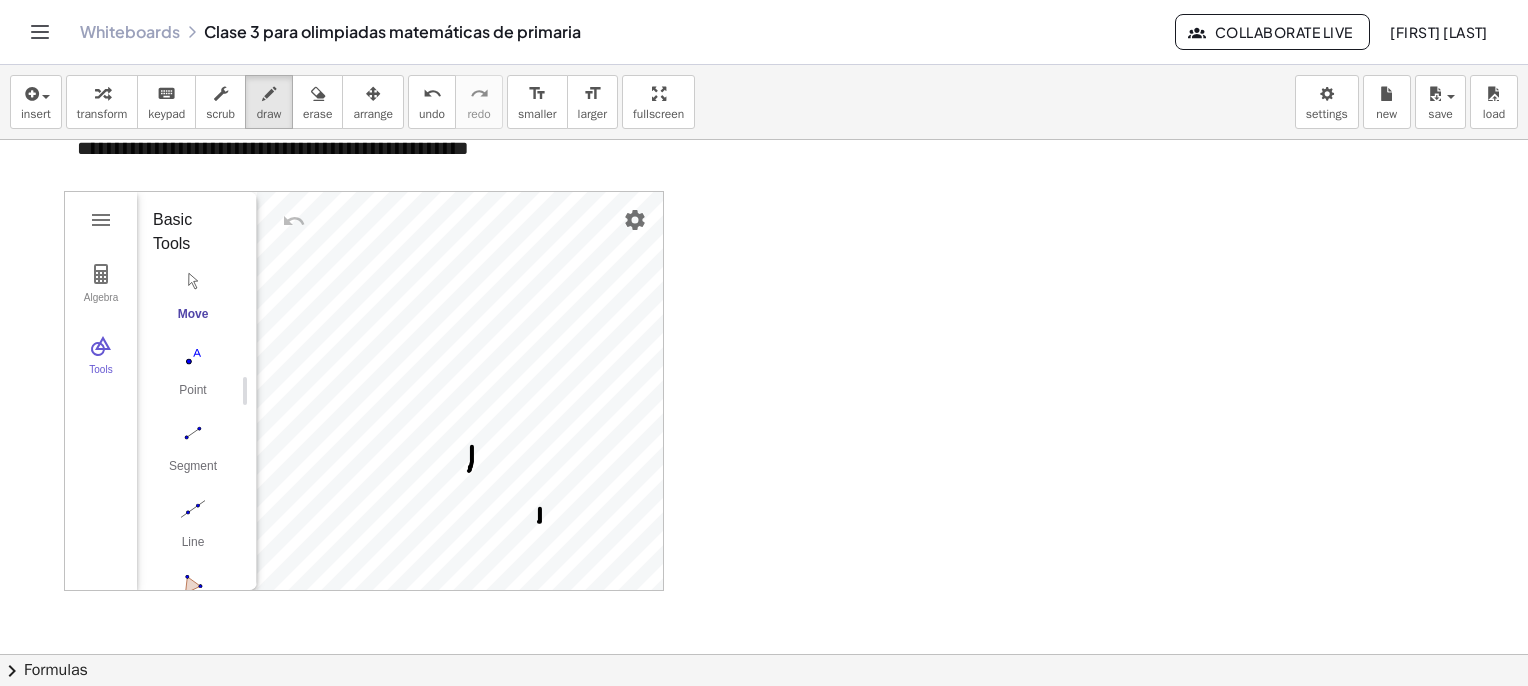 drag, startPoint x: 600, startPoint y: 453, endPoint x: 591, endPoint y: 469, distance: 18.35756 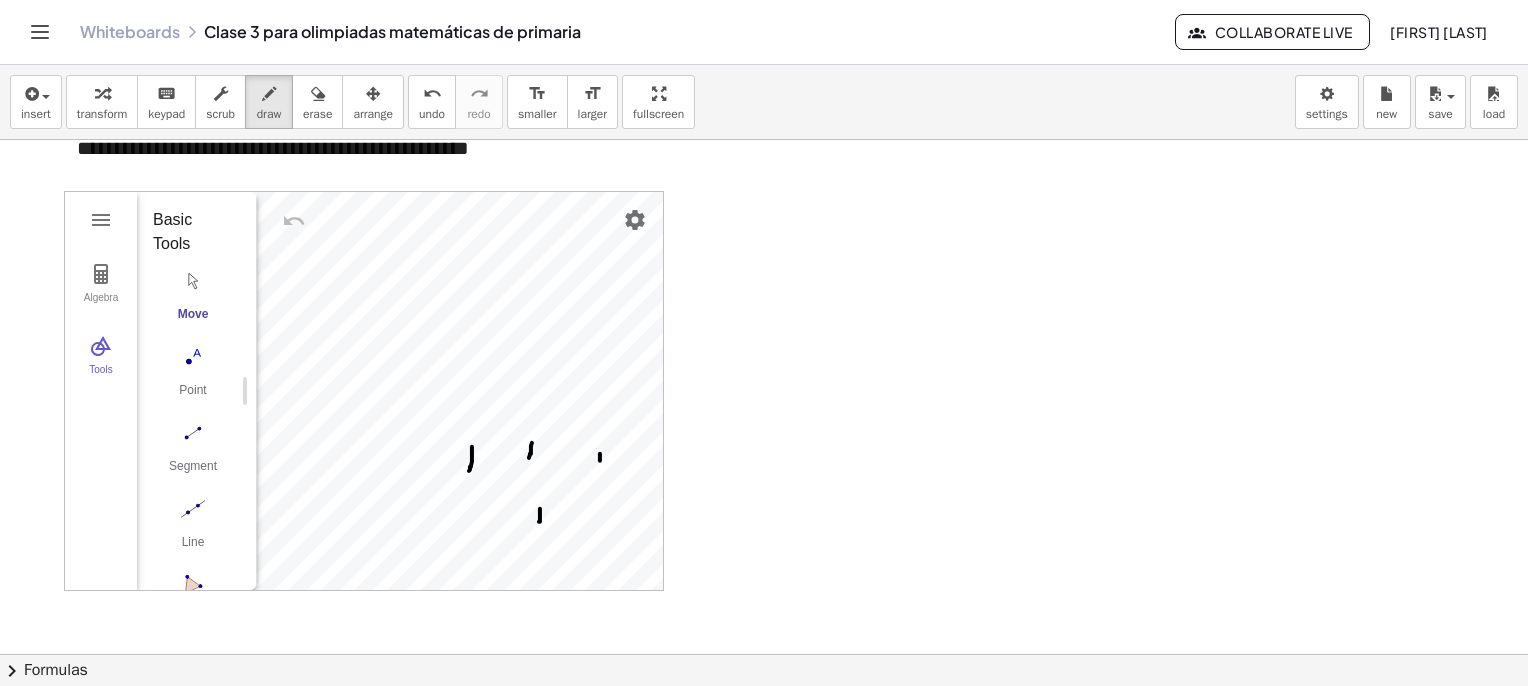 click at bounding box center (794, 166) 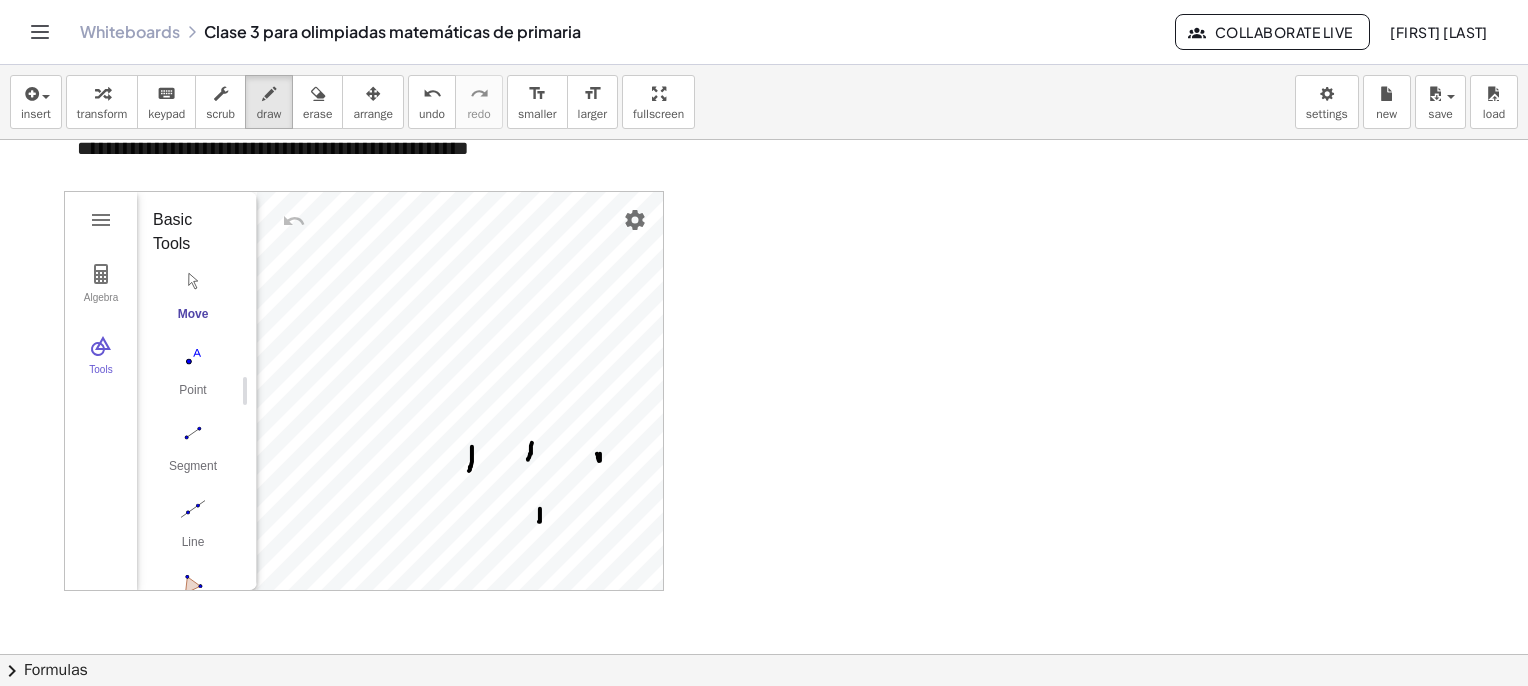 drag, startPoint x: 597, startPoint y: 453, endPoint x: 594, endPoint y: 469, distance: 16.27882 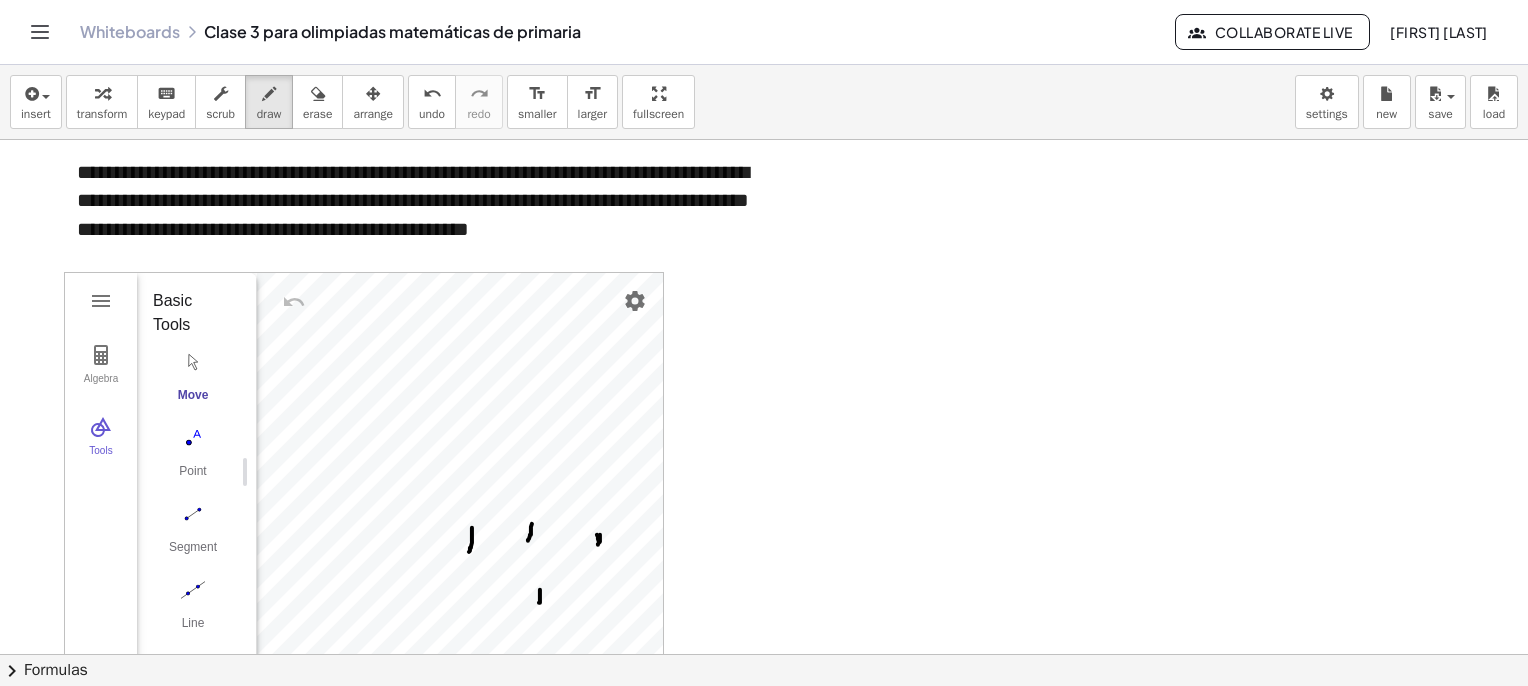 scroll, scrollTop: 3561, scrollLeft: 0, axis: vertical 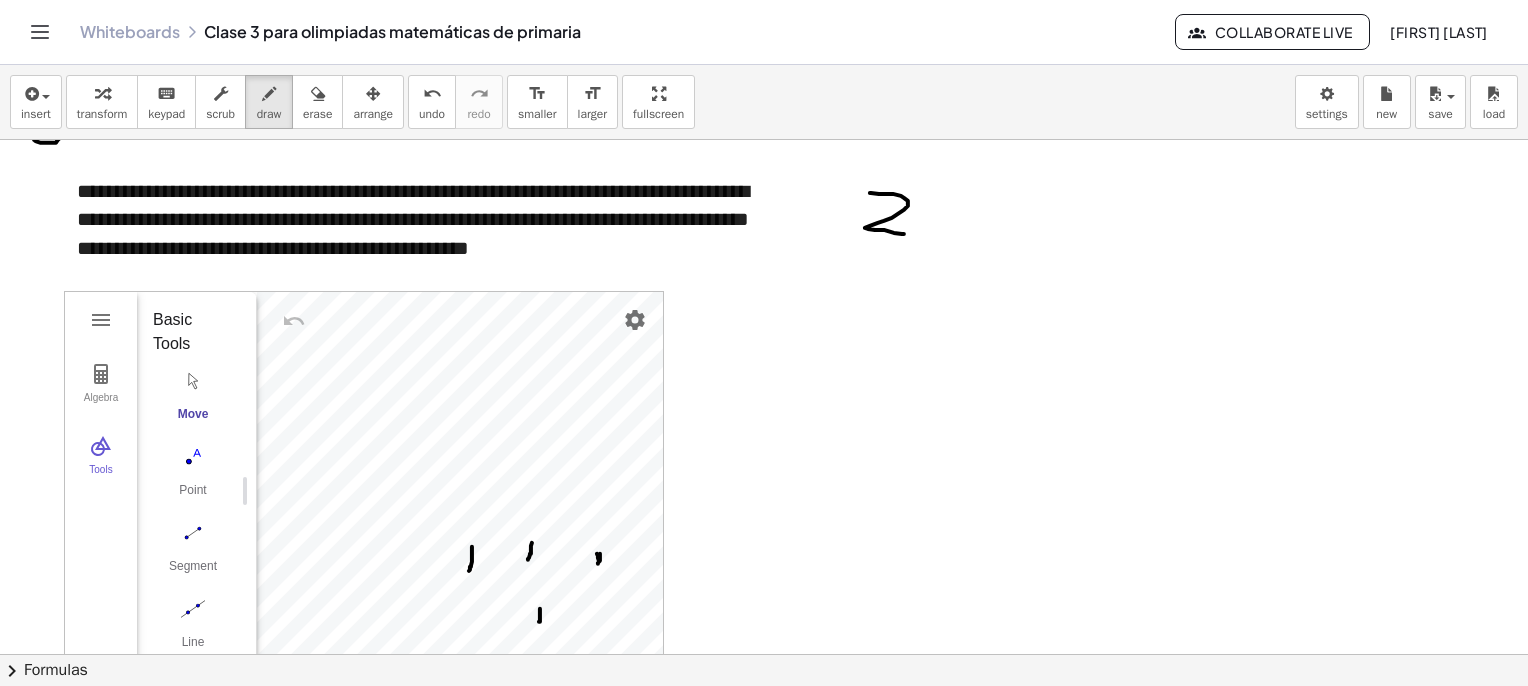 drag, startPoint x: 870, startPoint y: 192, endPoint x: 905, endPoint y: 233, distance: 53.90733 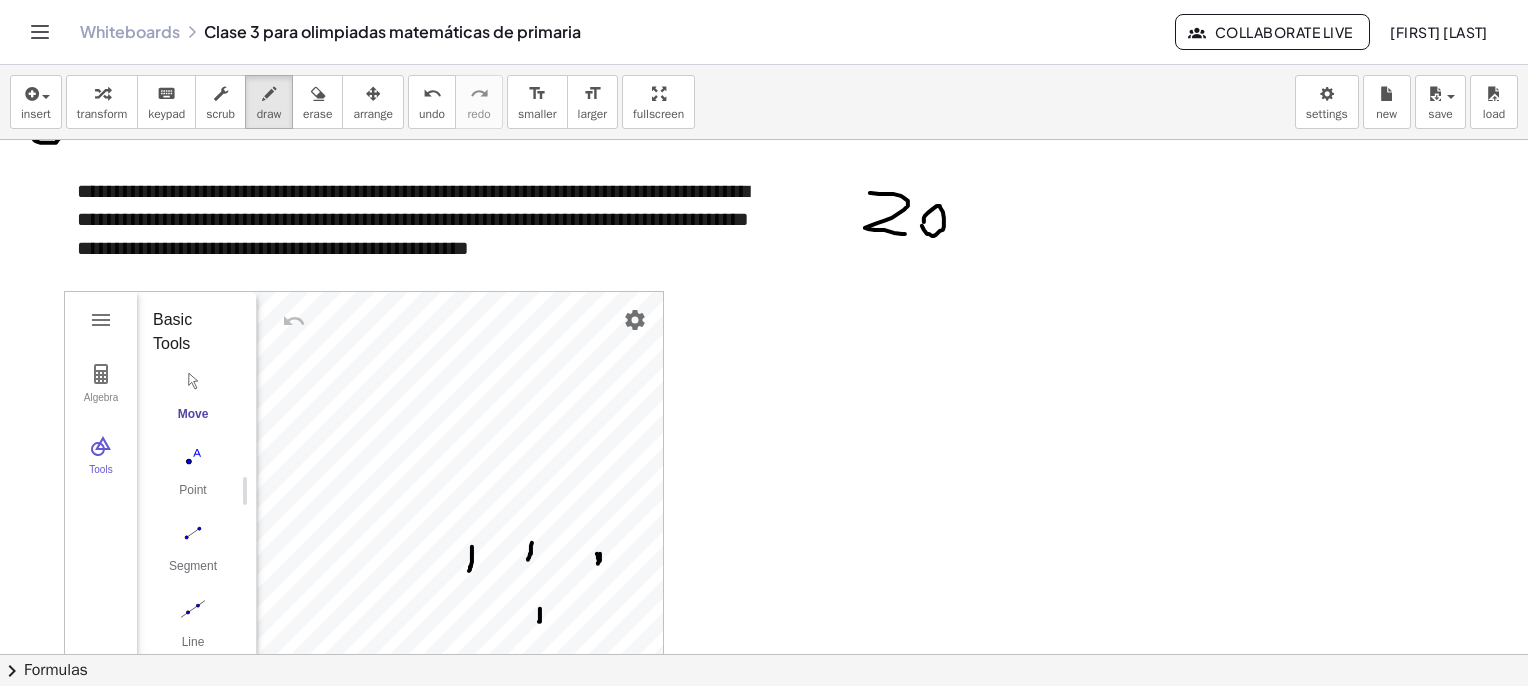 drag, startPoint x: 924, startPoint y: 221, endPoint x: 937, endPoint y: 205, distance: 20.615528 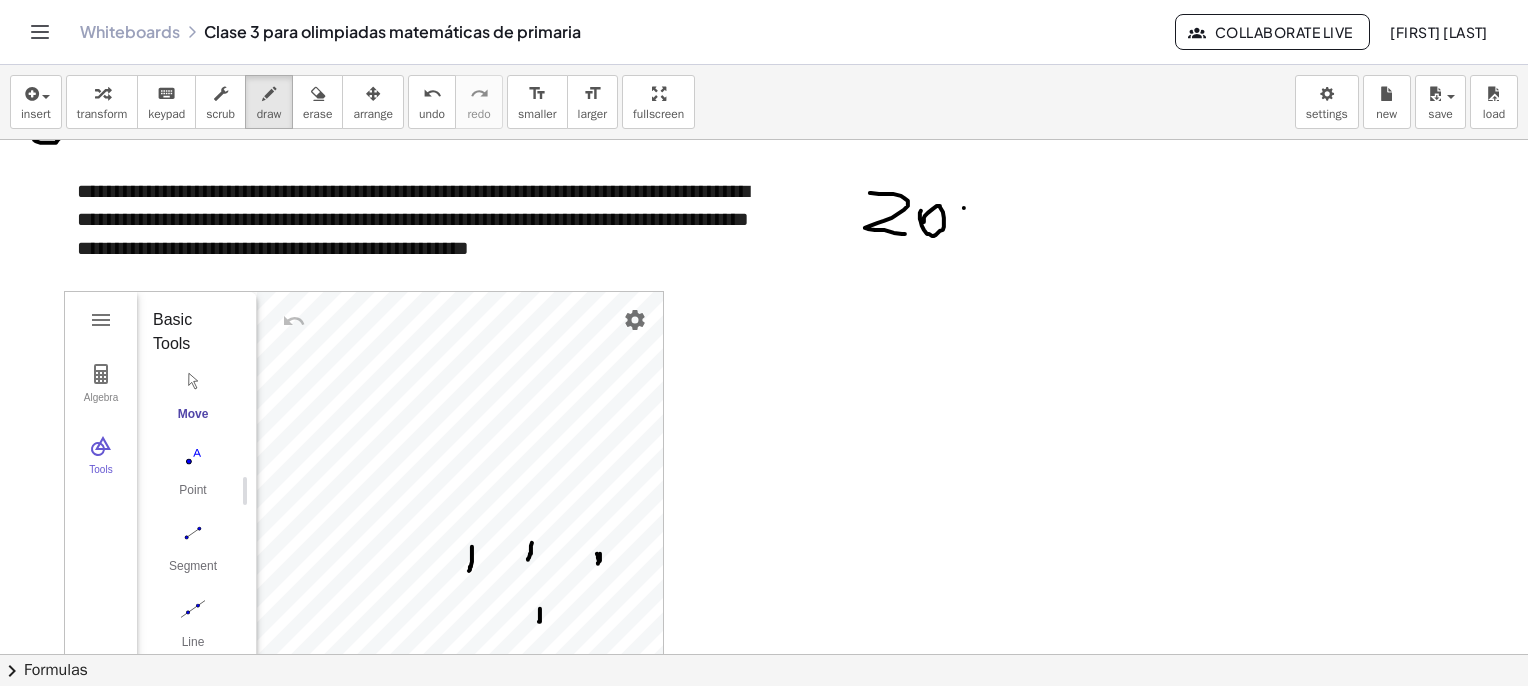 drag, startPoint x: 964, startPoint y: 207, endPoint x: 986, endPoint y: 214, distance: 23.086792 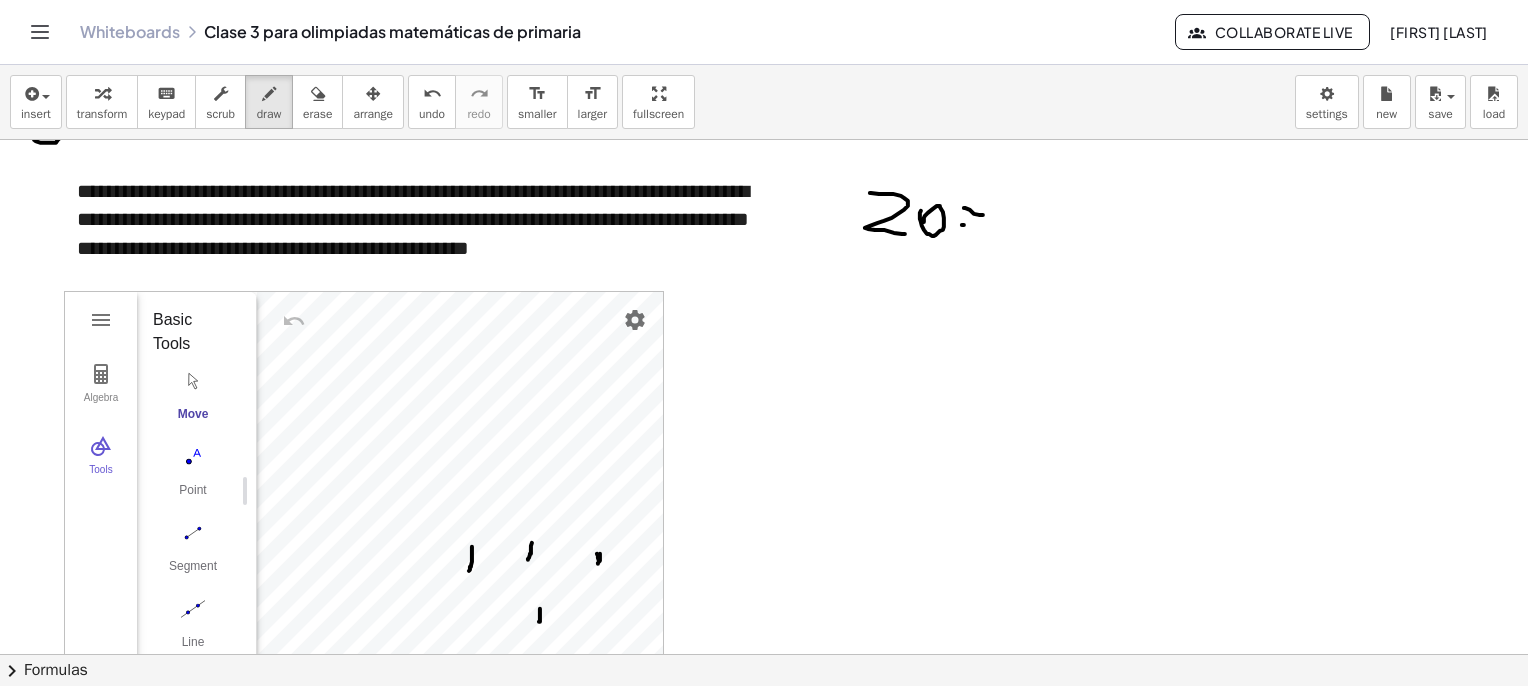 drag, startPoint x: 962, startPoint y: 224, endPoint x: 989, endPoint y: 227, distance: 27.166155 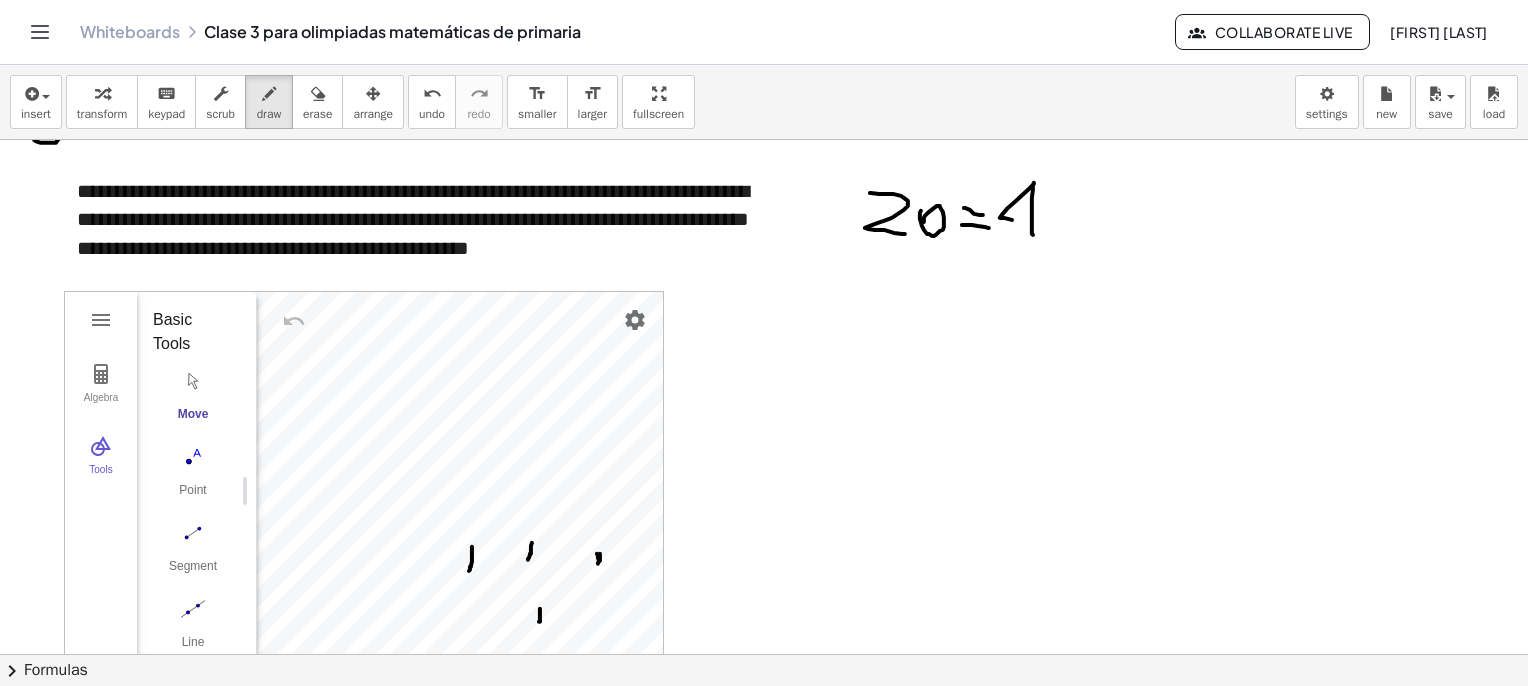 drag, startPoint x: 1033, startPoint y: 234, endPoint x: 1056, endPoint y: 213, distance: 31.144823 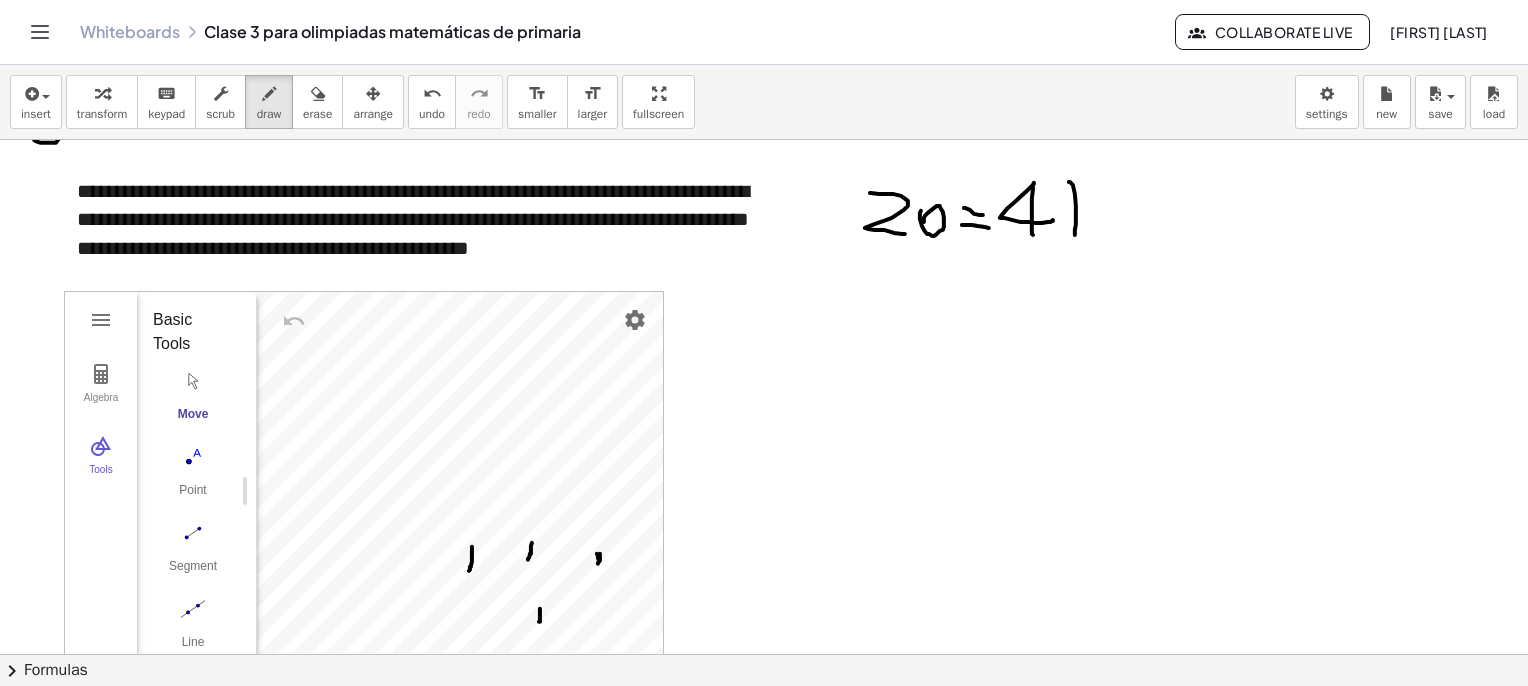 drag, startPoint x: 1069, startPoint y: 181, endPoint x: 1075, endPoint y: 234, distance: 53.338543 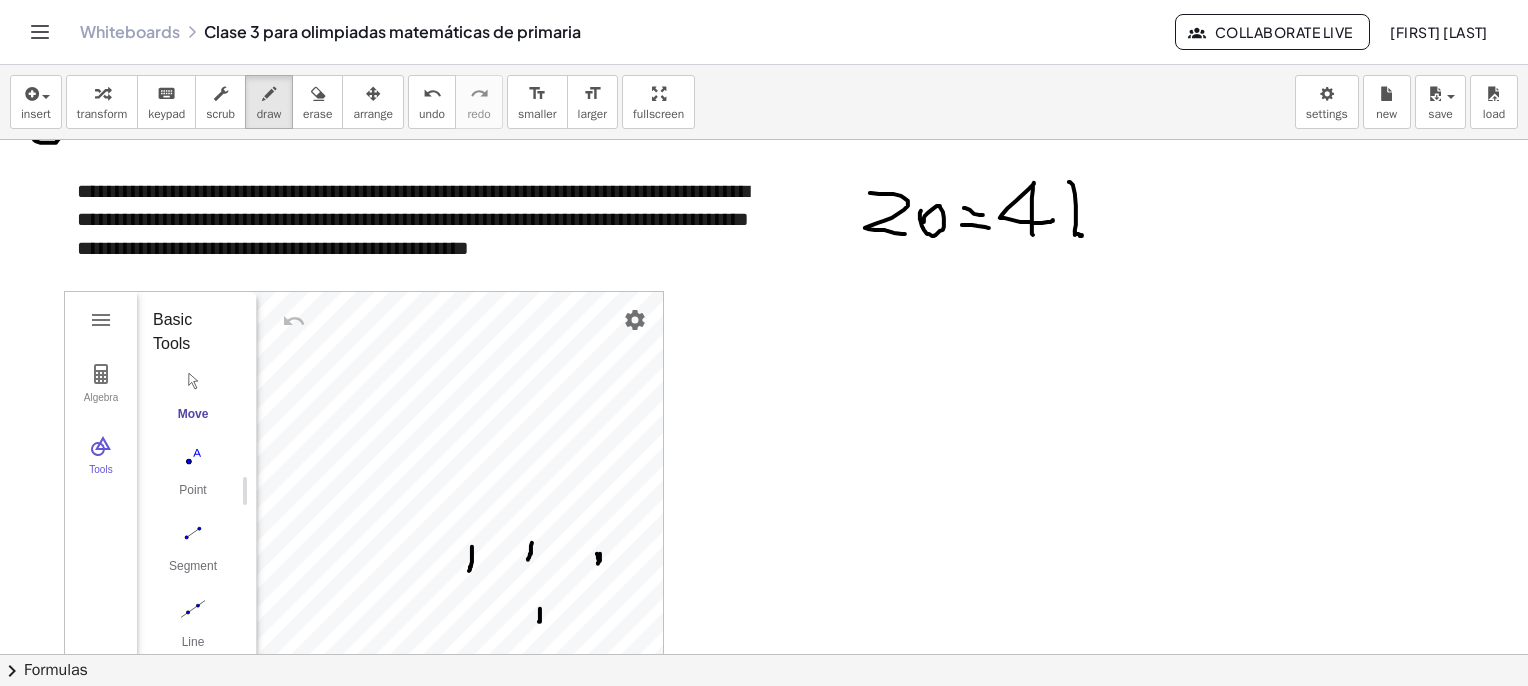 click at bounding box center [794, 266] 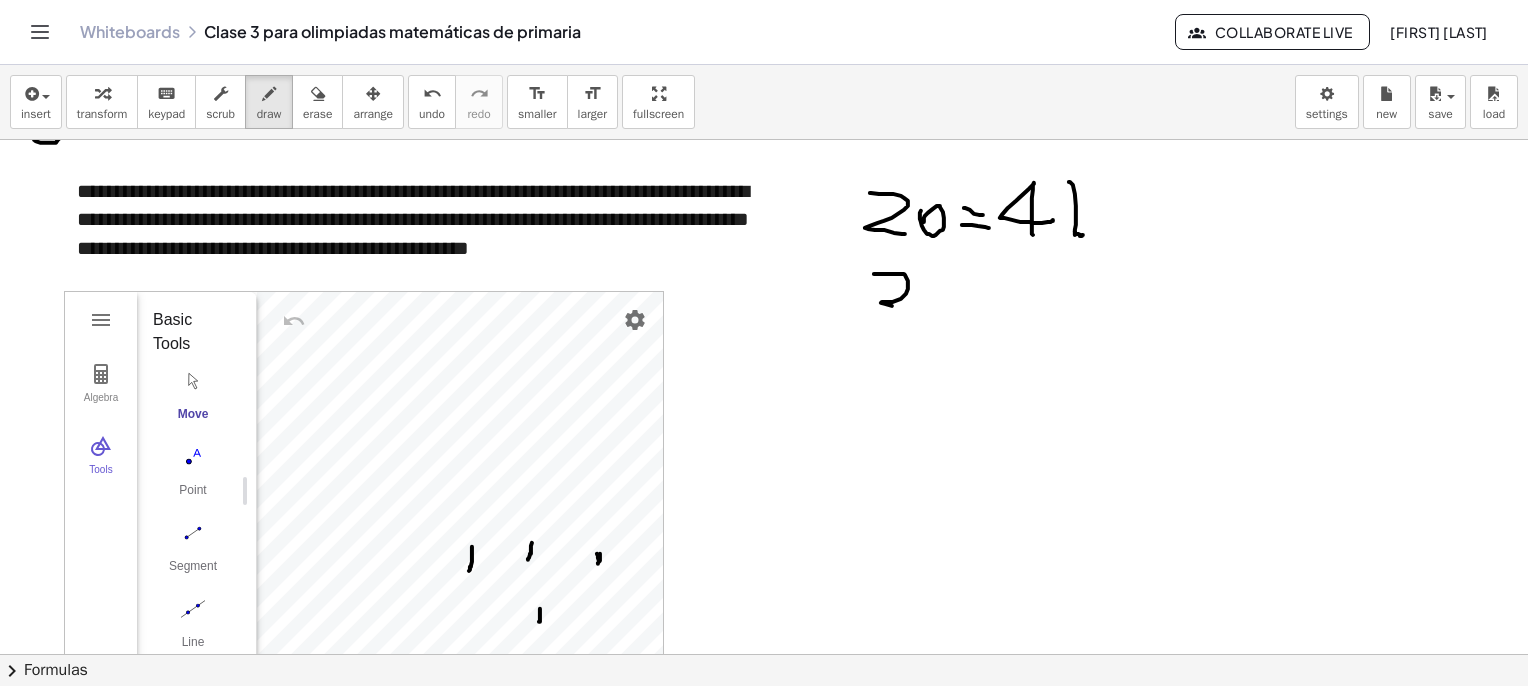 drag, startPoint x: 874, startPoint y: 273, endPoint x: 915, endPoint y: 305, distance: 52.009613 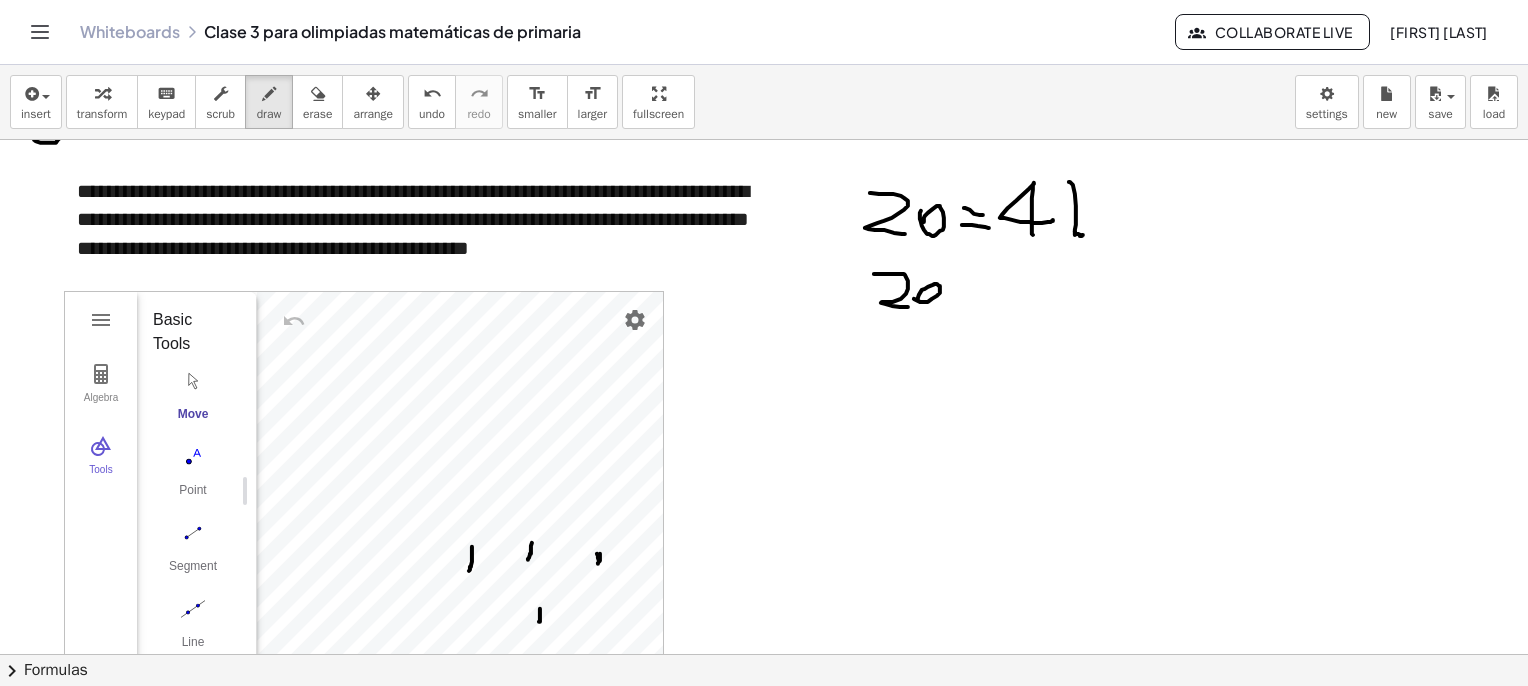 click at bounding box center (794, 266) 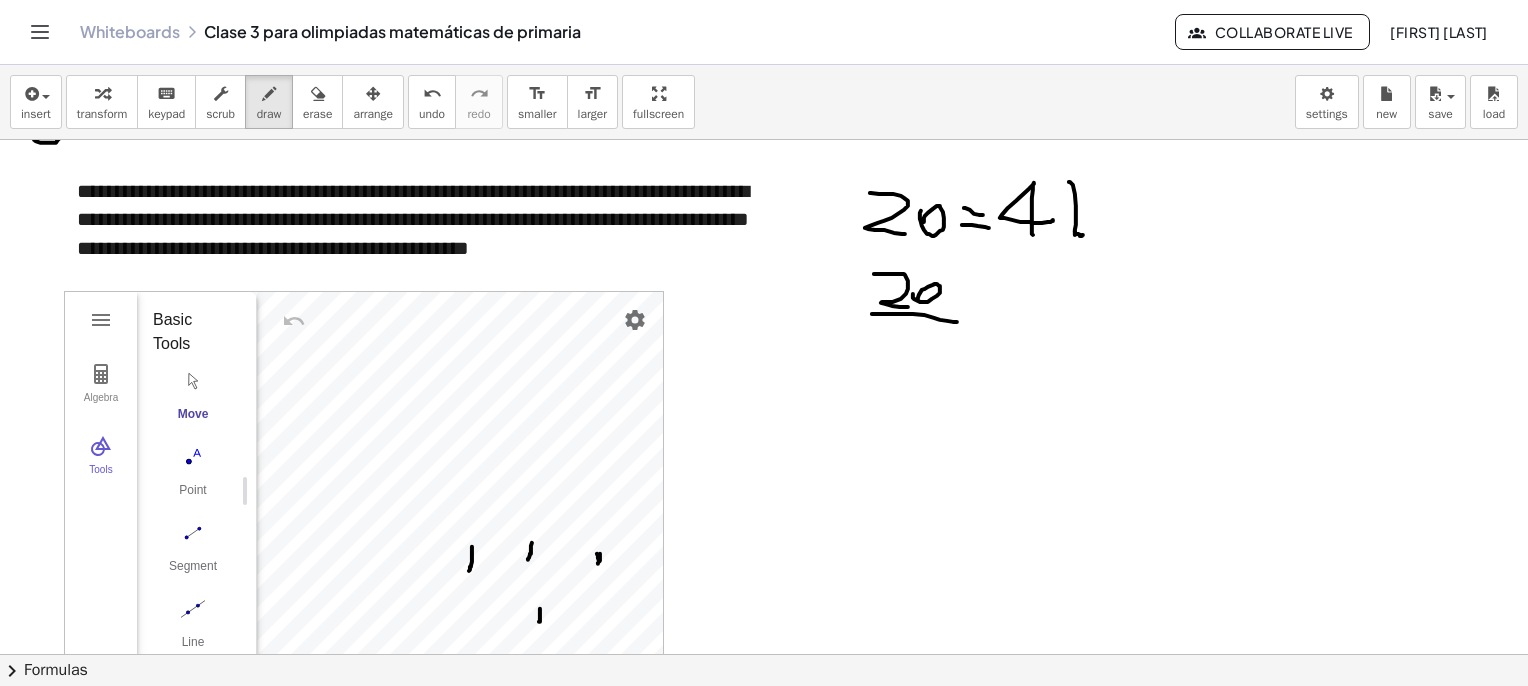 drag, startPoint x: 883, startPoint y: 313, endPoint x: 917, endPoint y: 341, distance: 44.04543 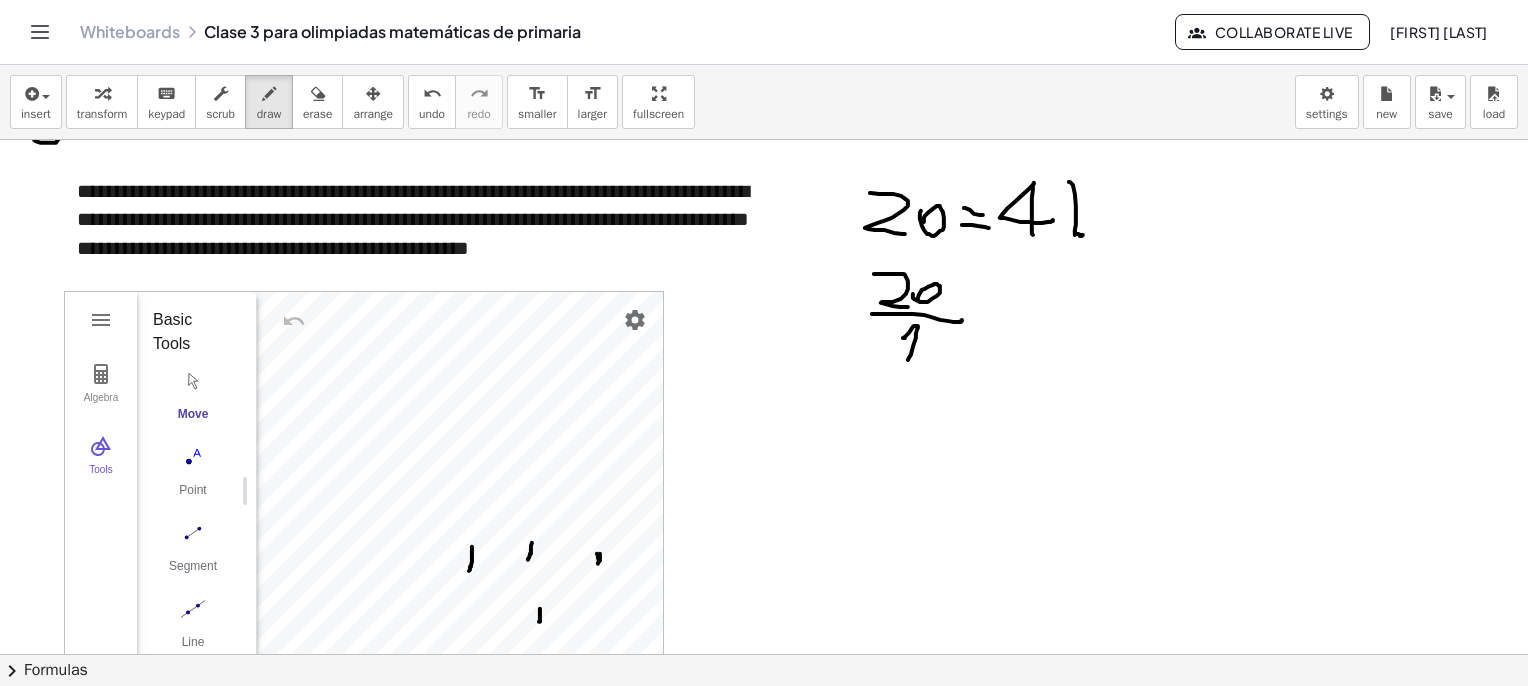 drag, startPoint x: 908, startPoint y: 359, endPoint x: 954, endPoint y: 317, distance: 62.289646 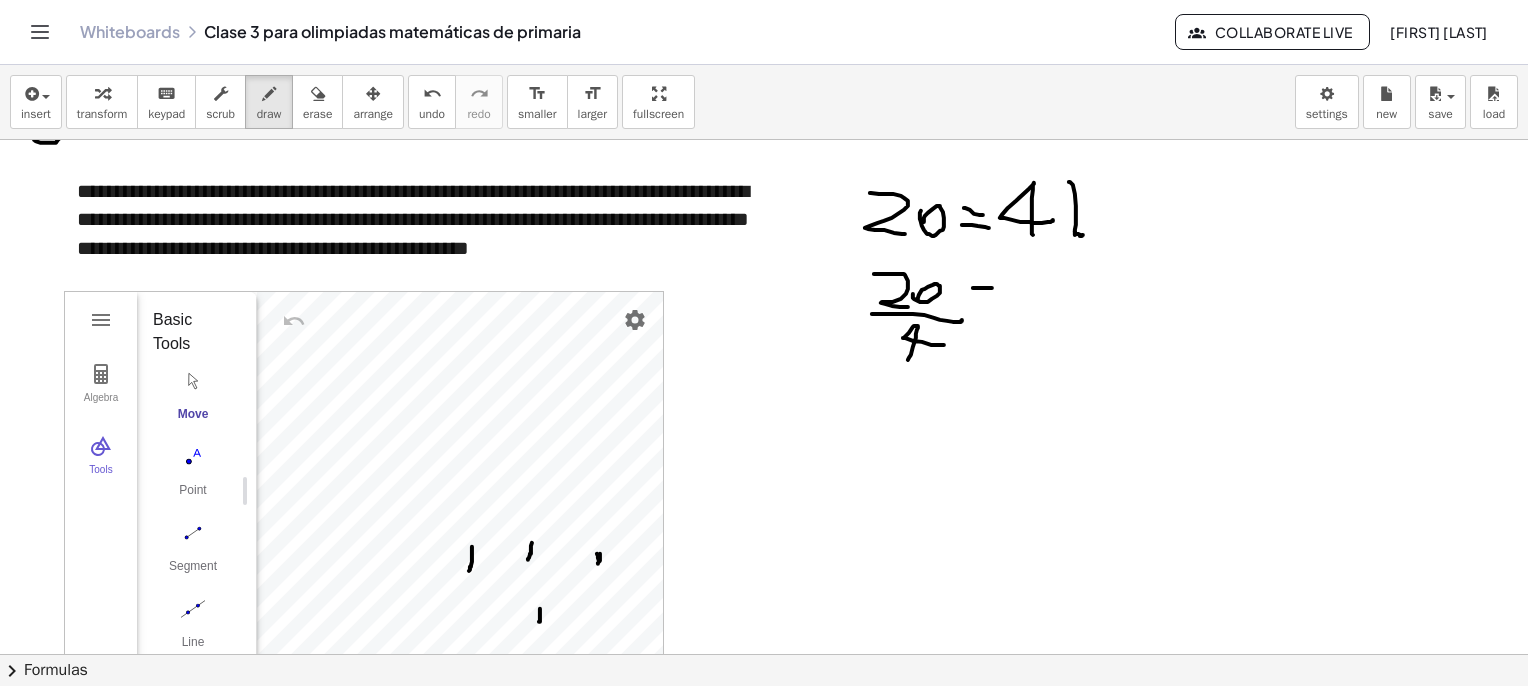 drag, startPoint x: 973, startPoint y: 287, endPoint x: 1040, endPoint y: 289, distance: 67.02985 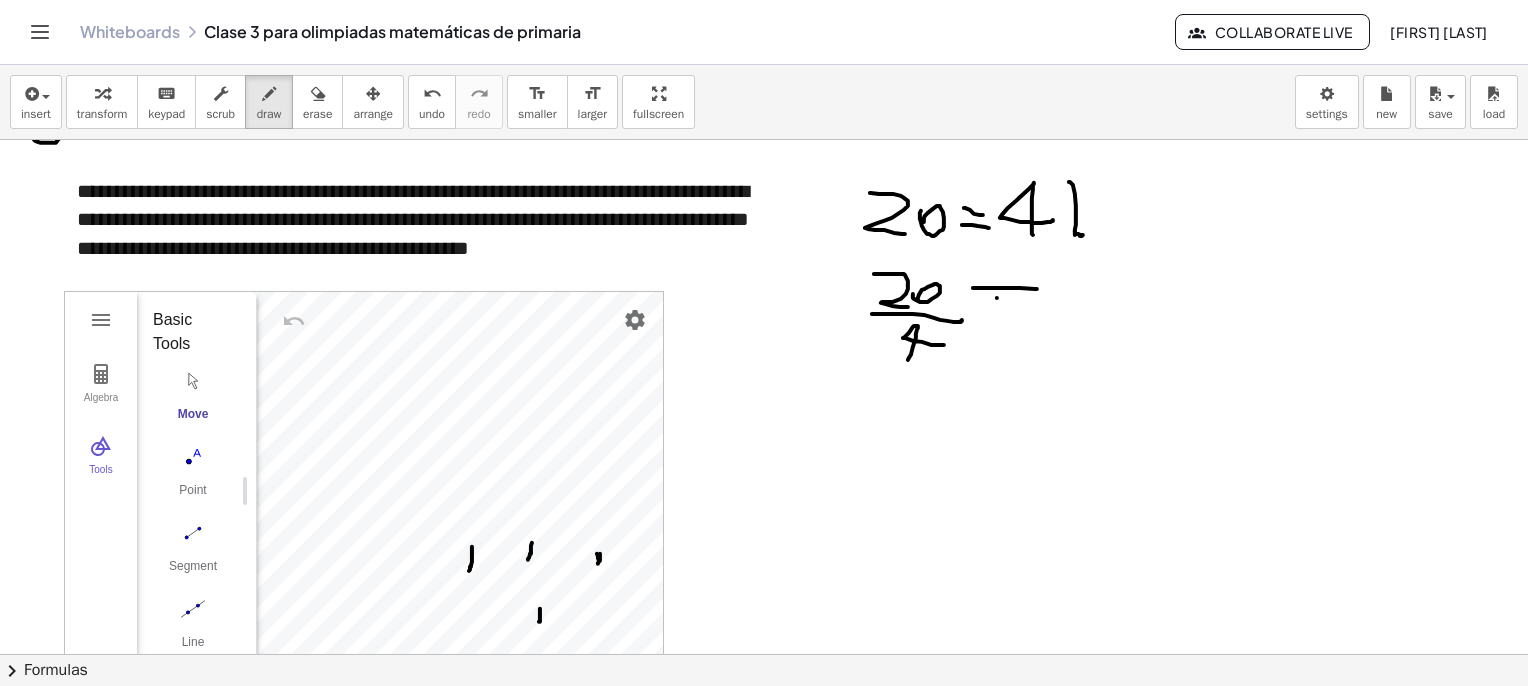 drag, startPoint x: 997, startPoint y: 297, endPoint x: 1036, endPoint y: 301, distance: 39.20459 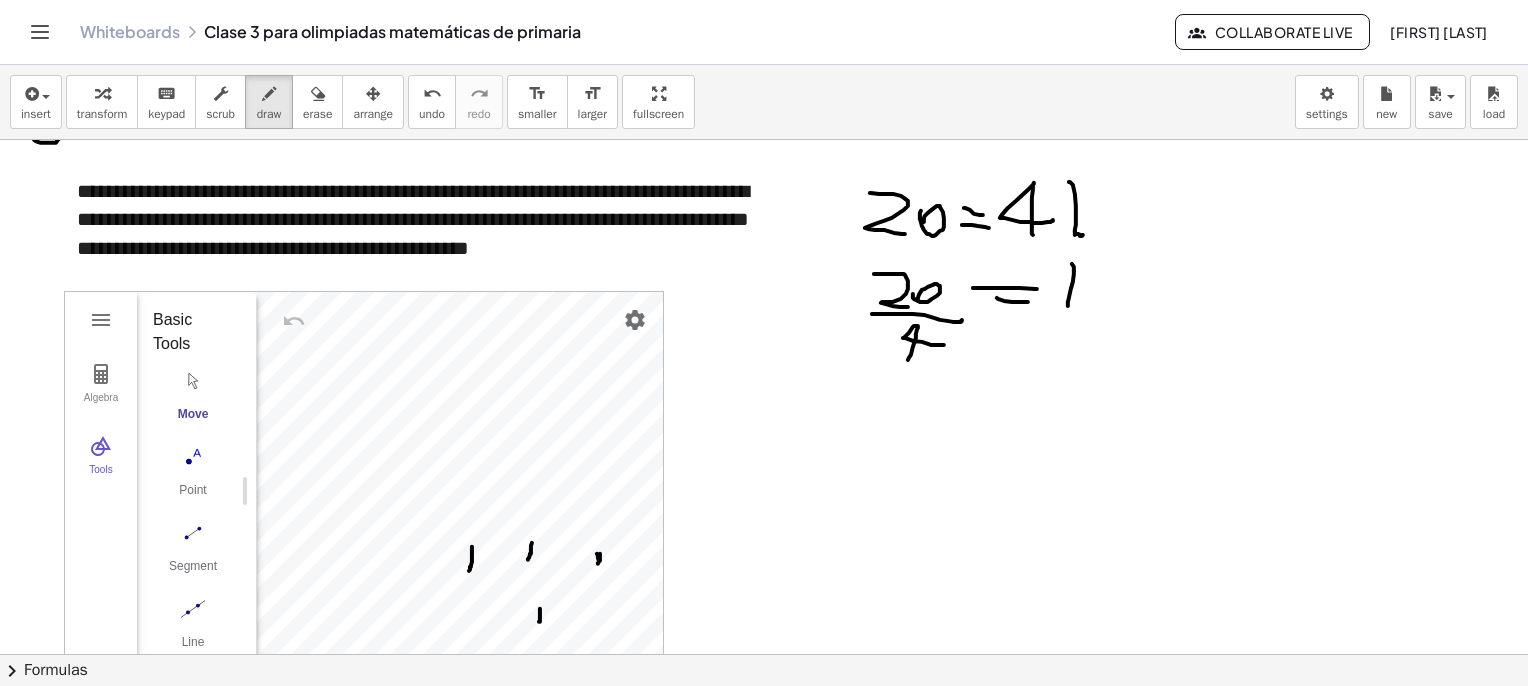 drag, startPoint x: 1072, startPoint y: 263, endPoint x: 1078, endPoint y: 305, distance: 42.426407 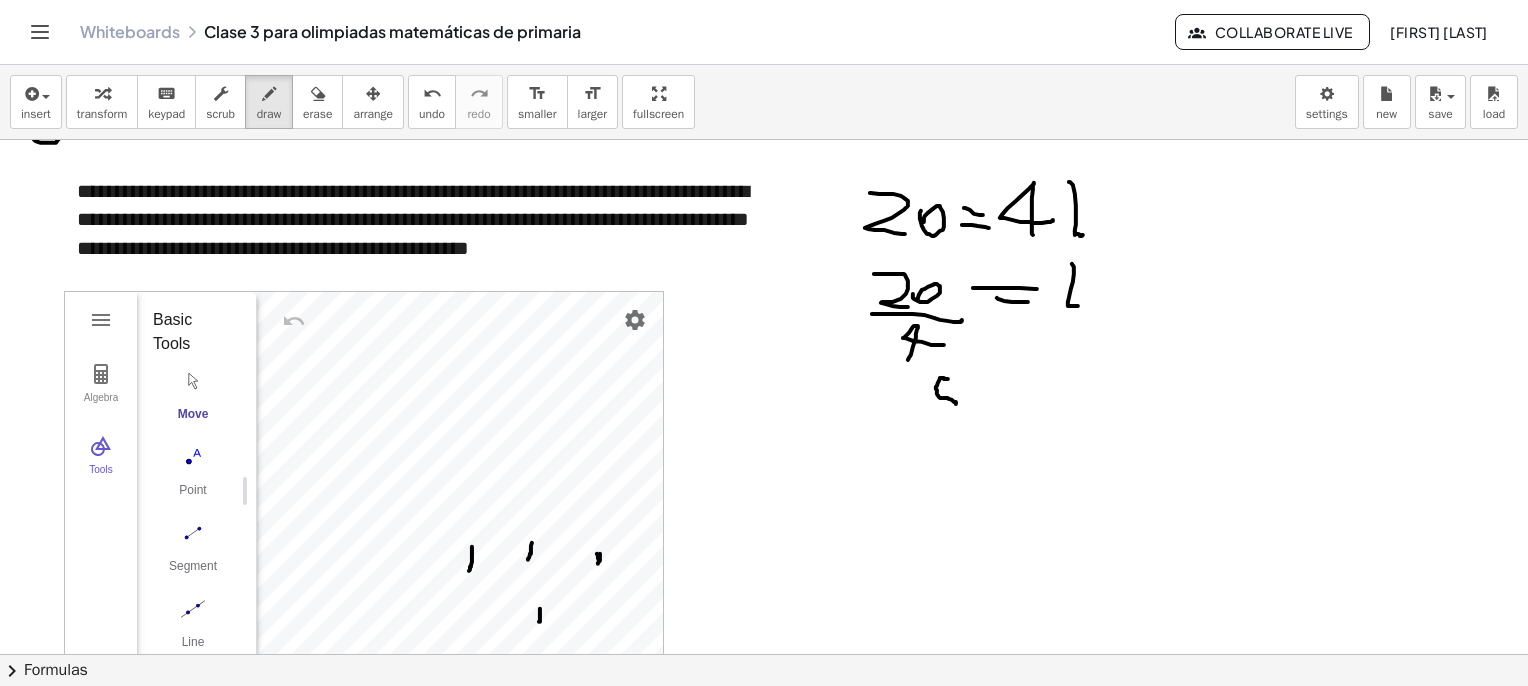 drag, startPoint x: 948, startPoint y: 378, endPoint x: 939, endPoint y: 401, distance: 24.698177 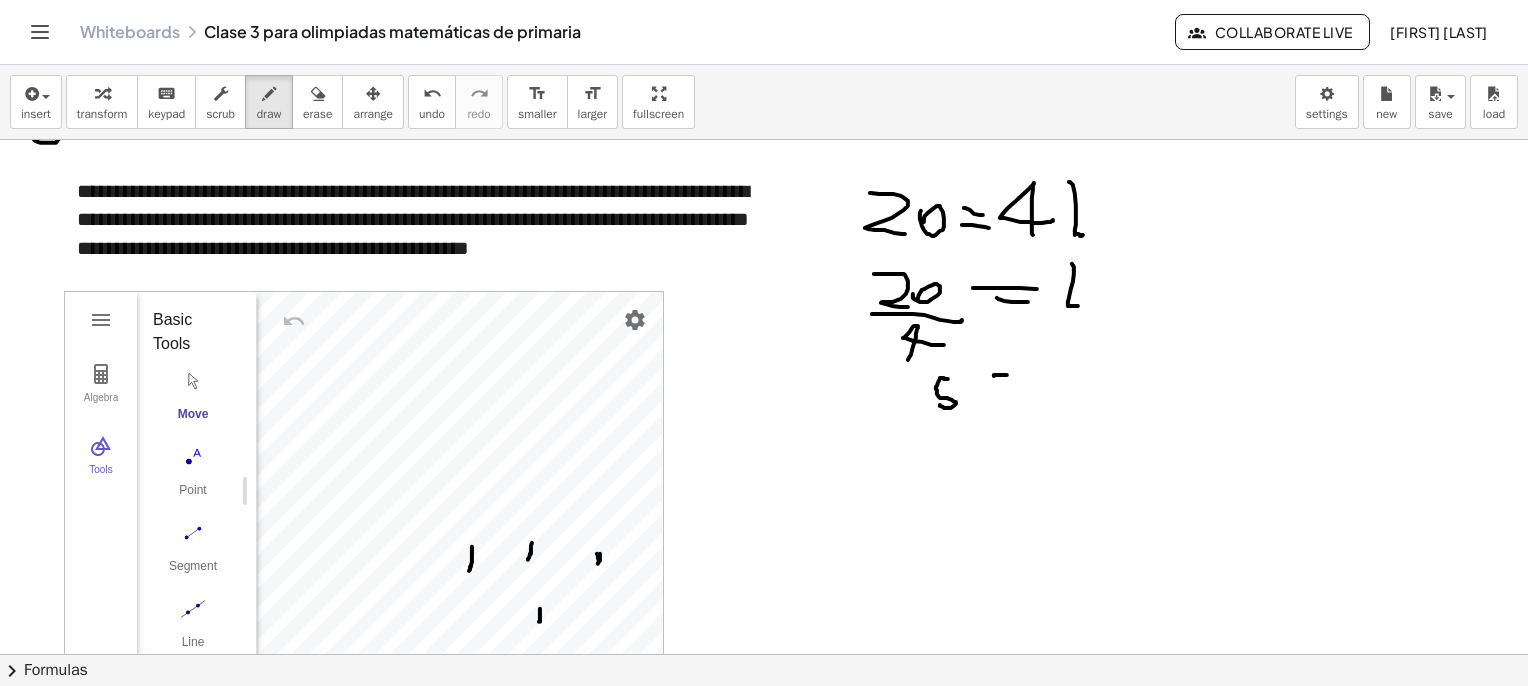 click at bounding box center [794, 266] 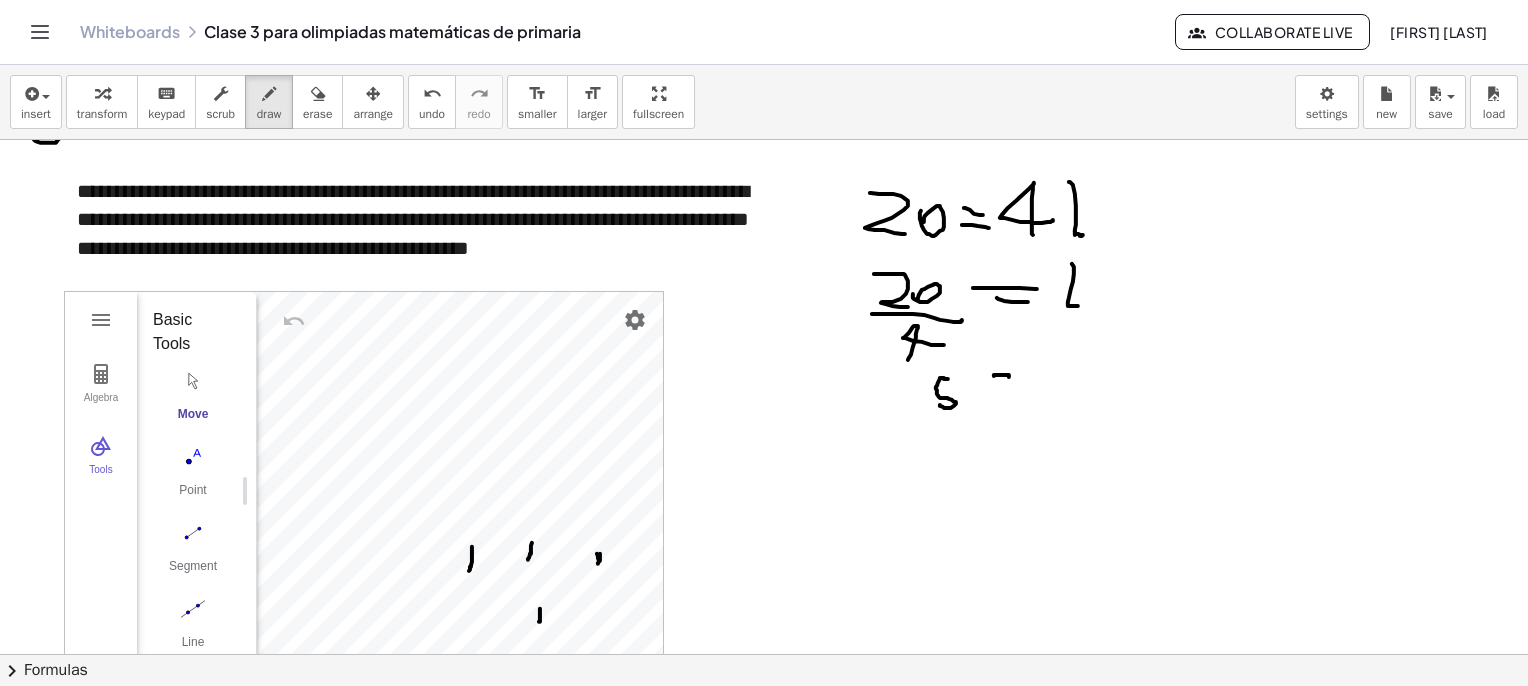 drag, startPoint x: 985, startPoint y: 387, endPoint x: 1016, endPoint y: 389, distance: 31.06445 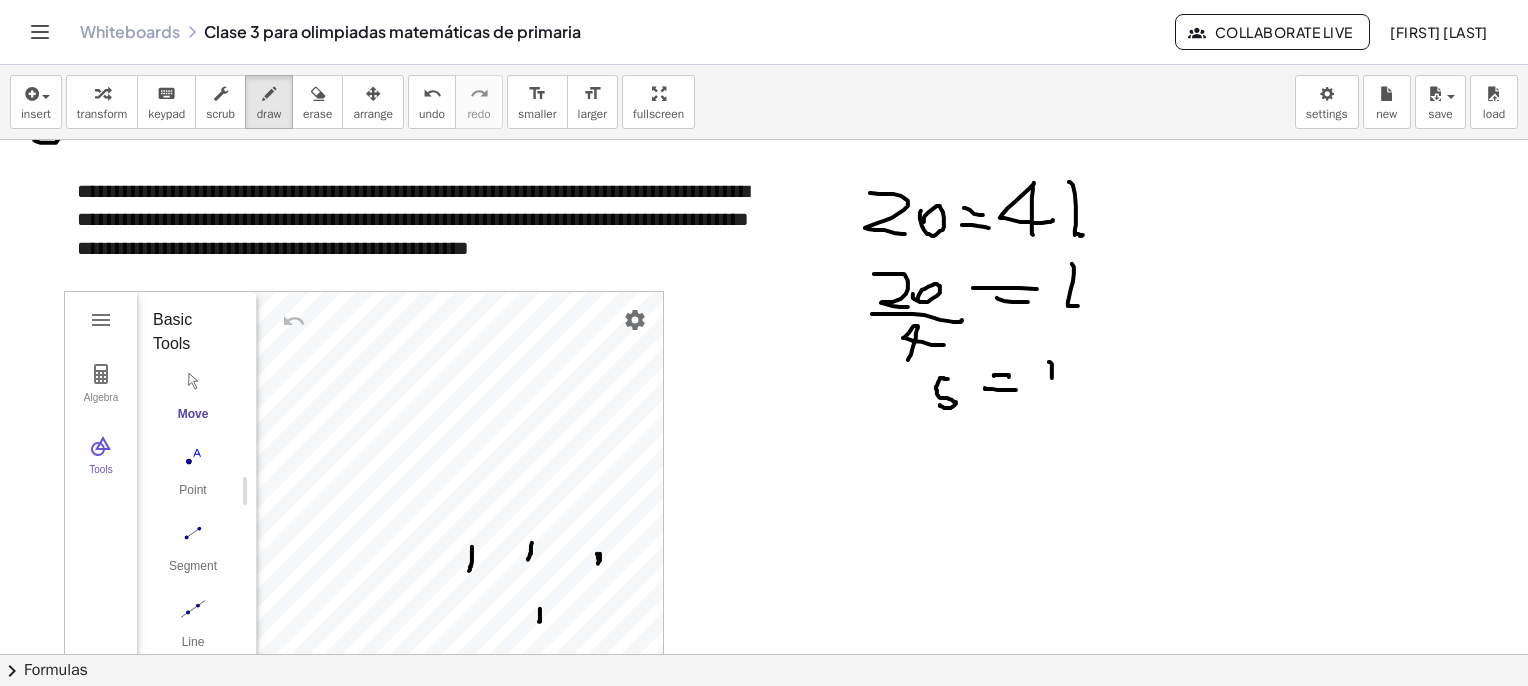 drag, startPoint x: 1052, startPoint y: 377, endPoint x: 1069, endPoint y: 384, distance: 18.384777 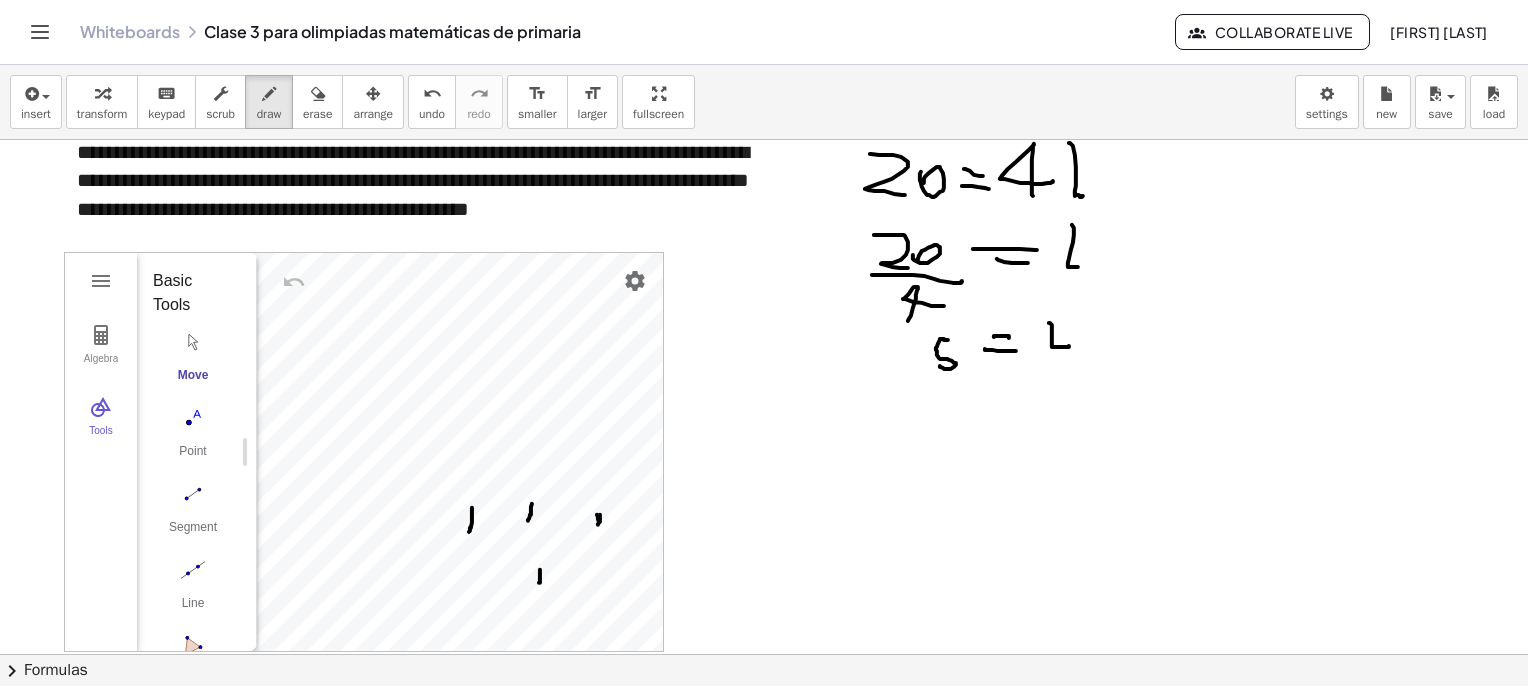 scroll, scrollTop: 3661, scrollLeft: 0, axis: vertical 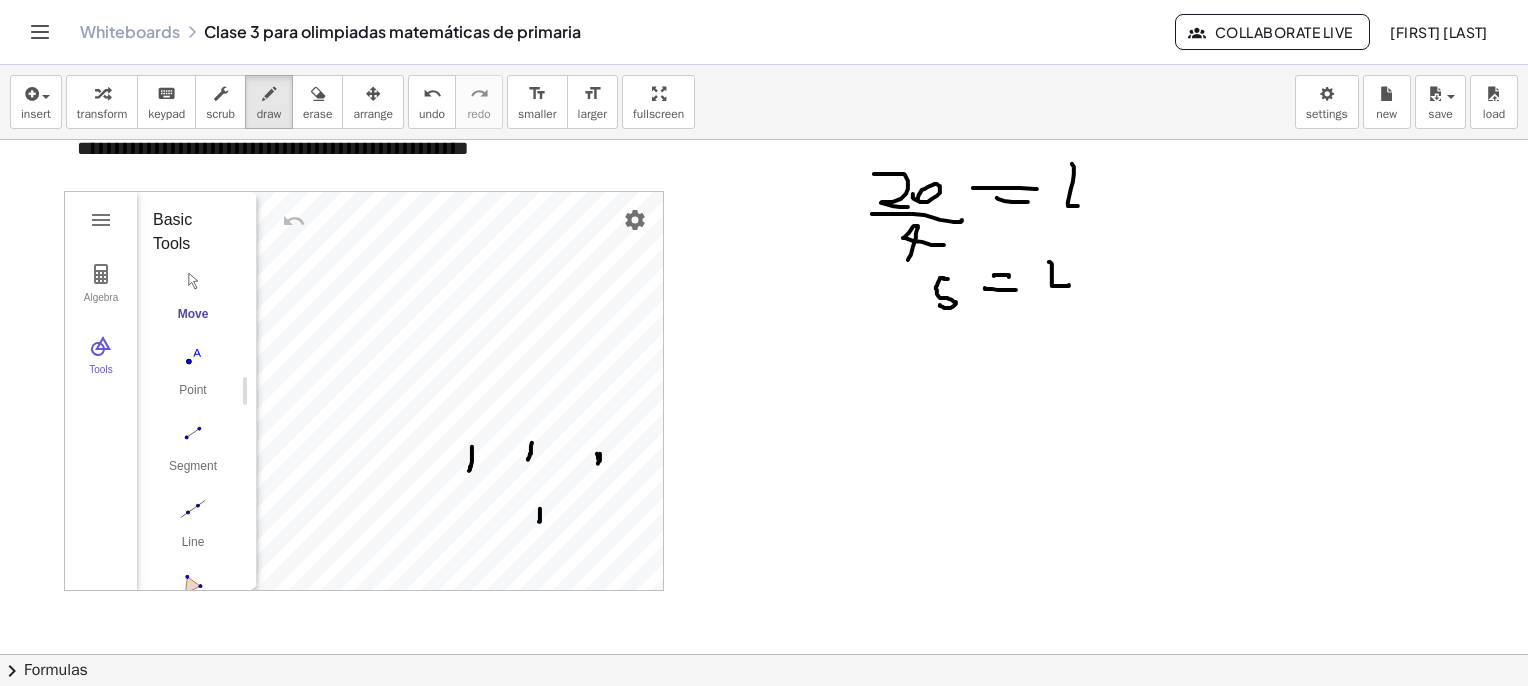 click on "erase" at bounding box center (317, 102) 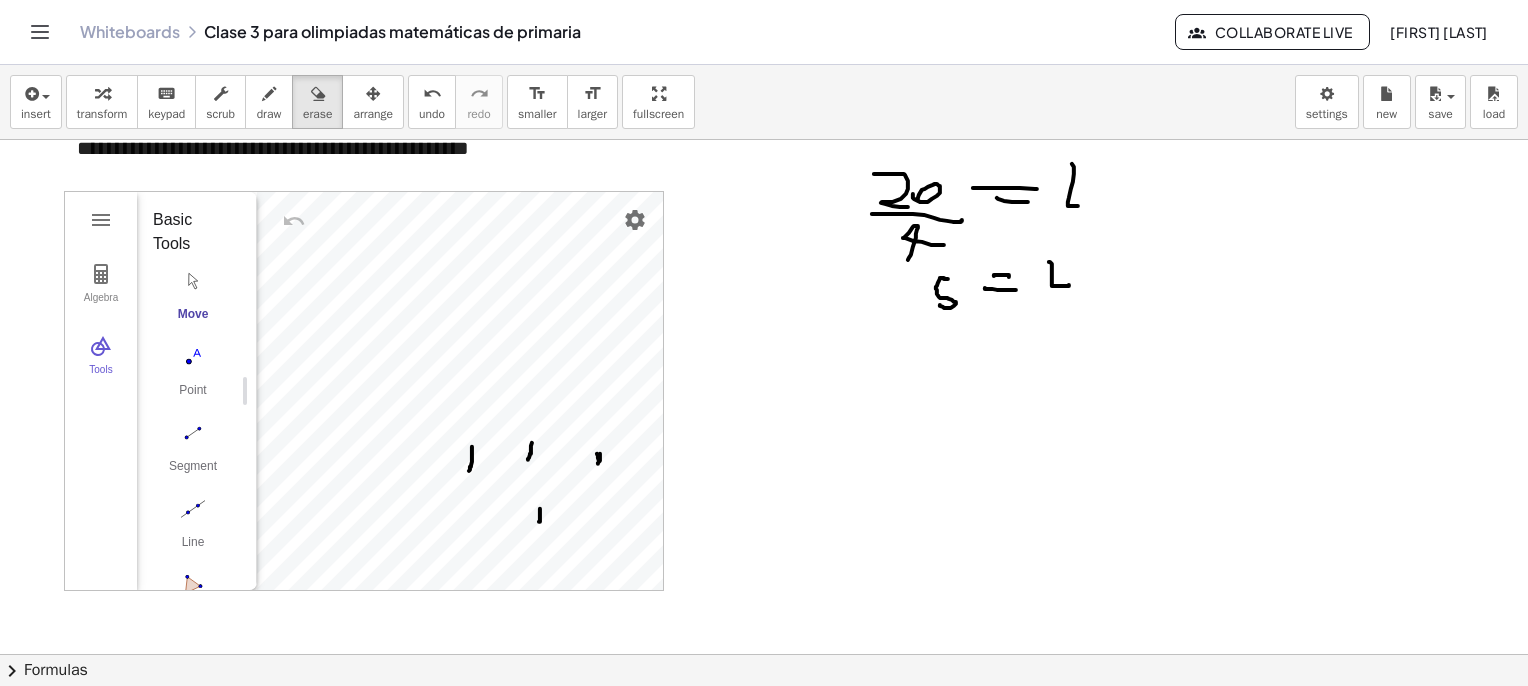 click at bounding box center (794, 166) 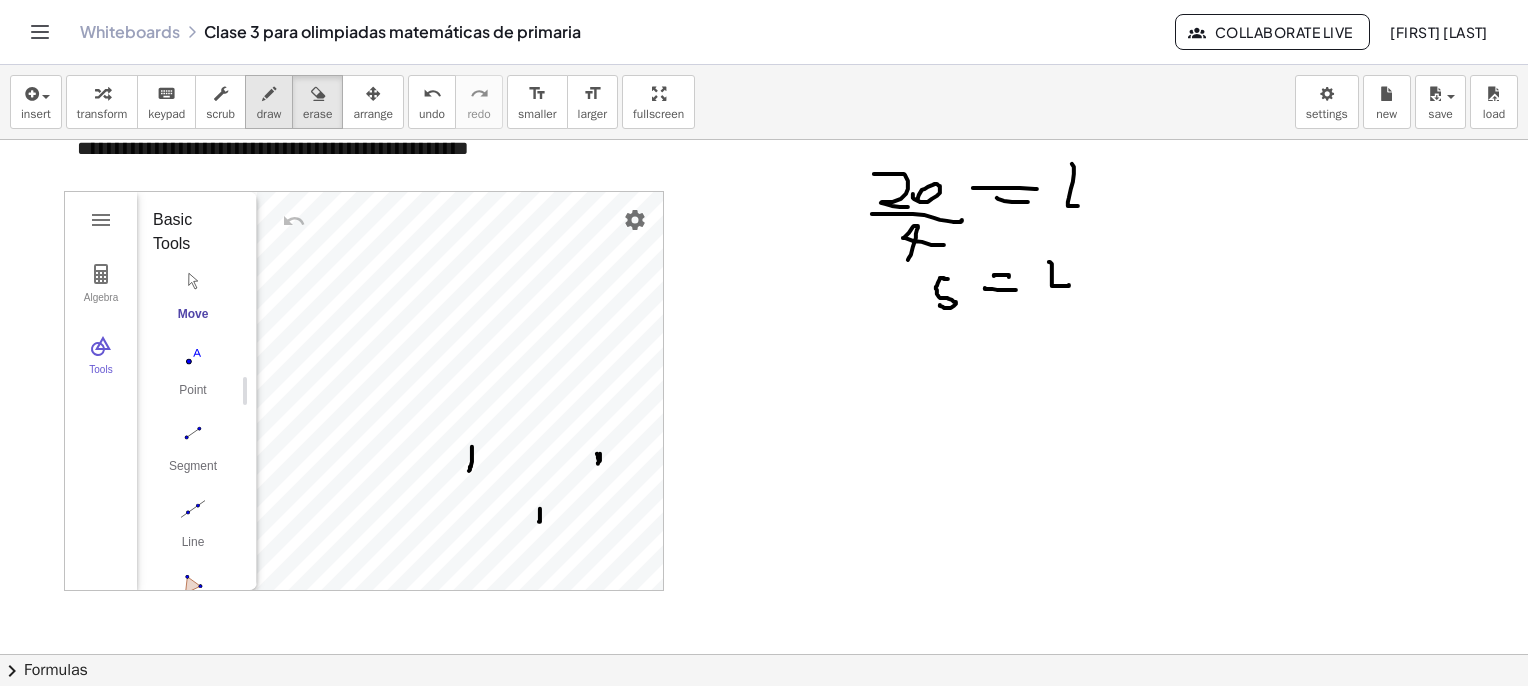 click on "draw" at bounding box center [269, 102] 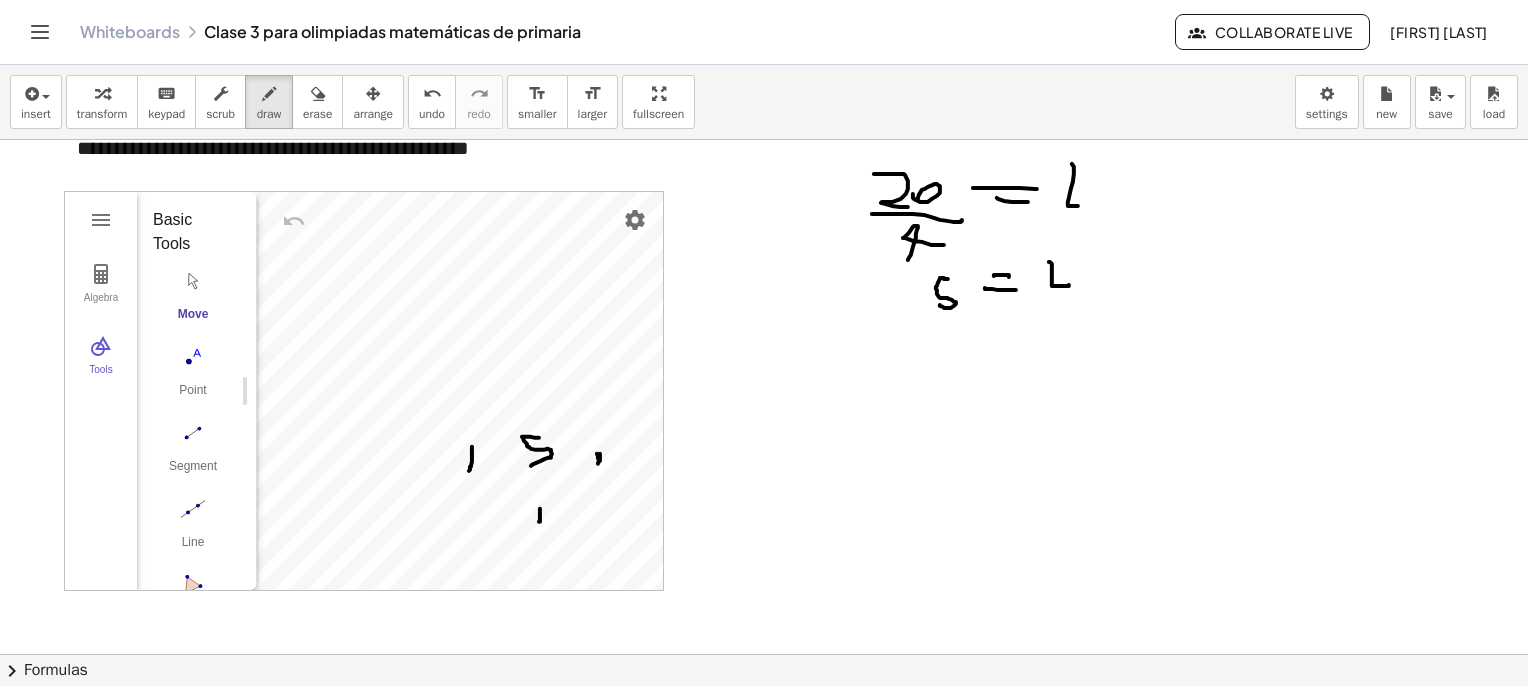 drag, startPoint x: 539, startPoint y: 437, endPoint x: 528, endPoint y: 463, distance: 28.231188 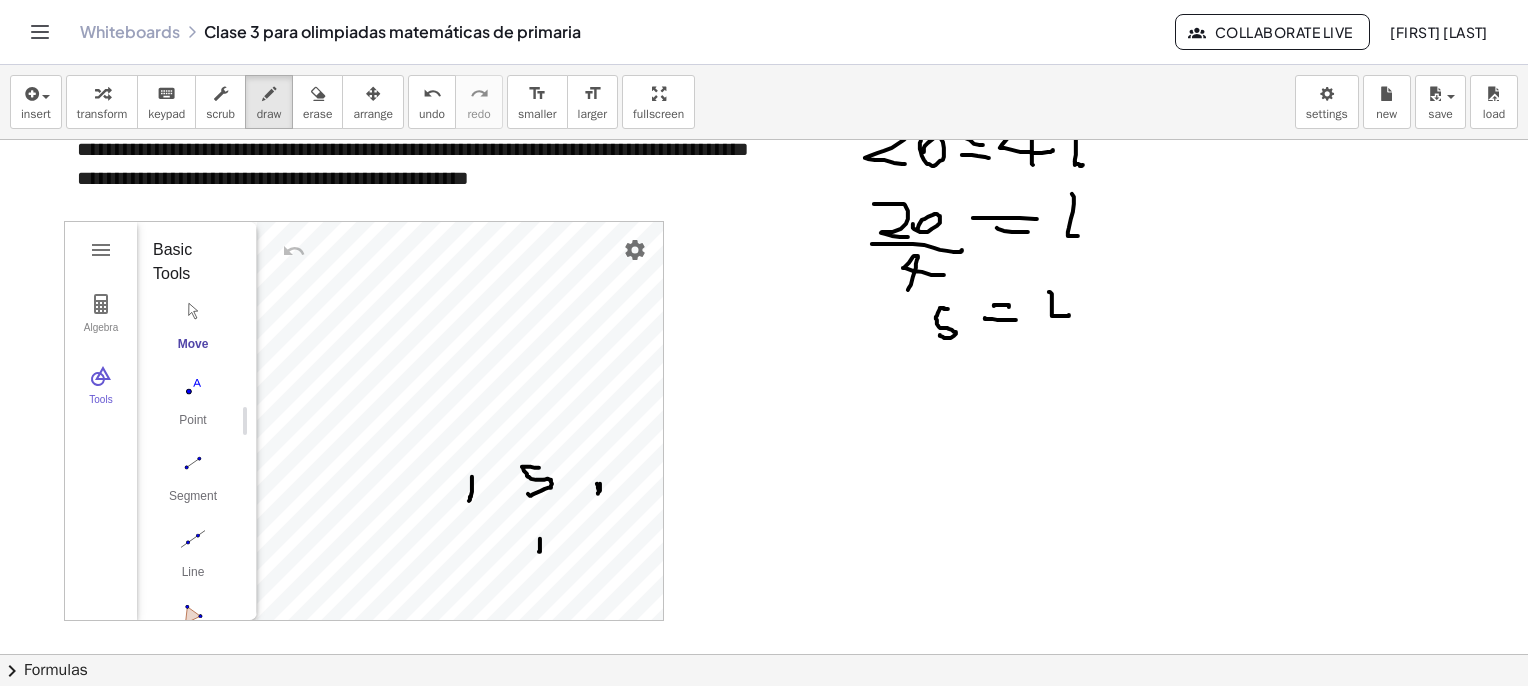 scroll, scrollTop: 3661, scrollLeft: 0, axis: vertical 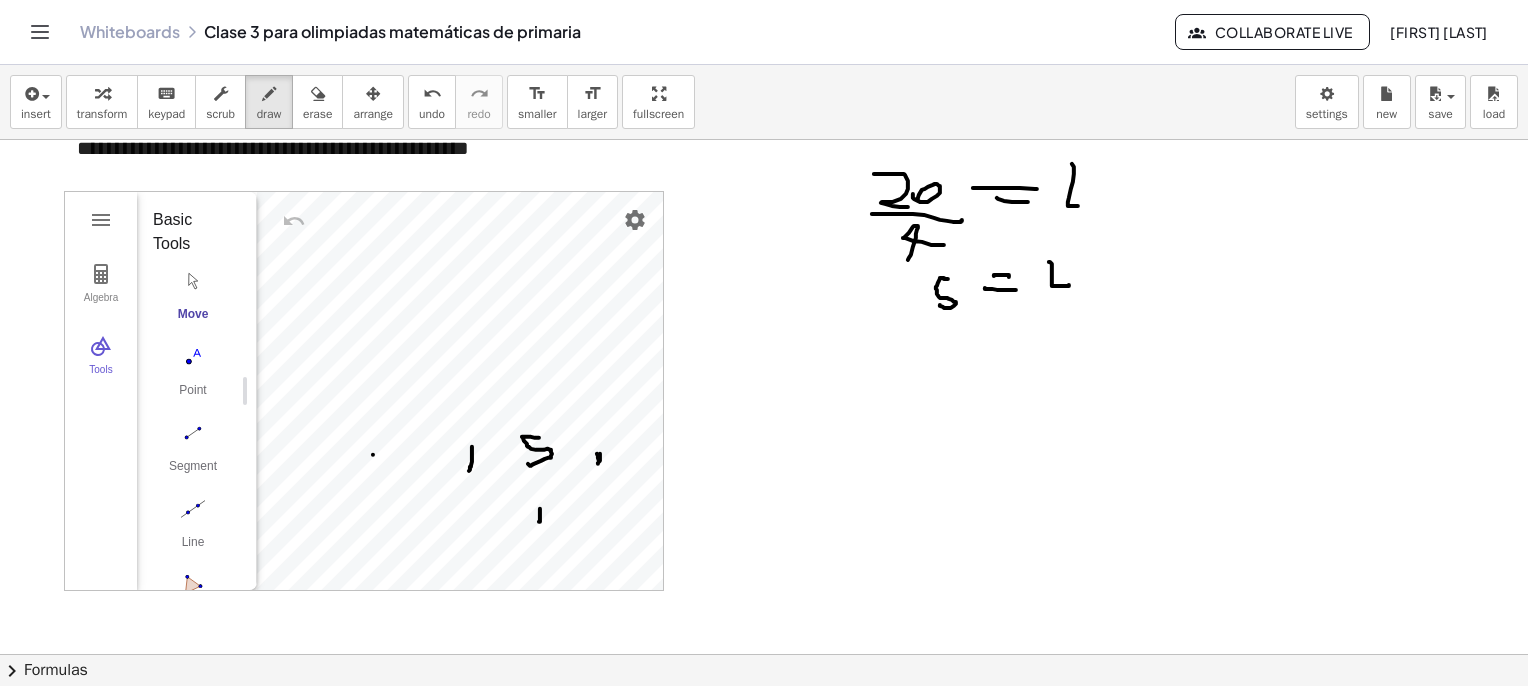 drag, startPoint x: 373, startPoint y: 454, endPoint x: 372, endPoint y: 476, distance: 22.022715 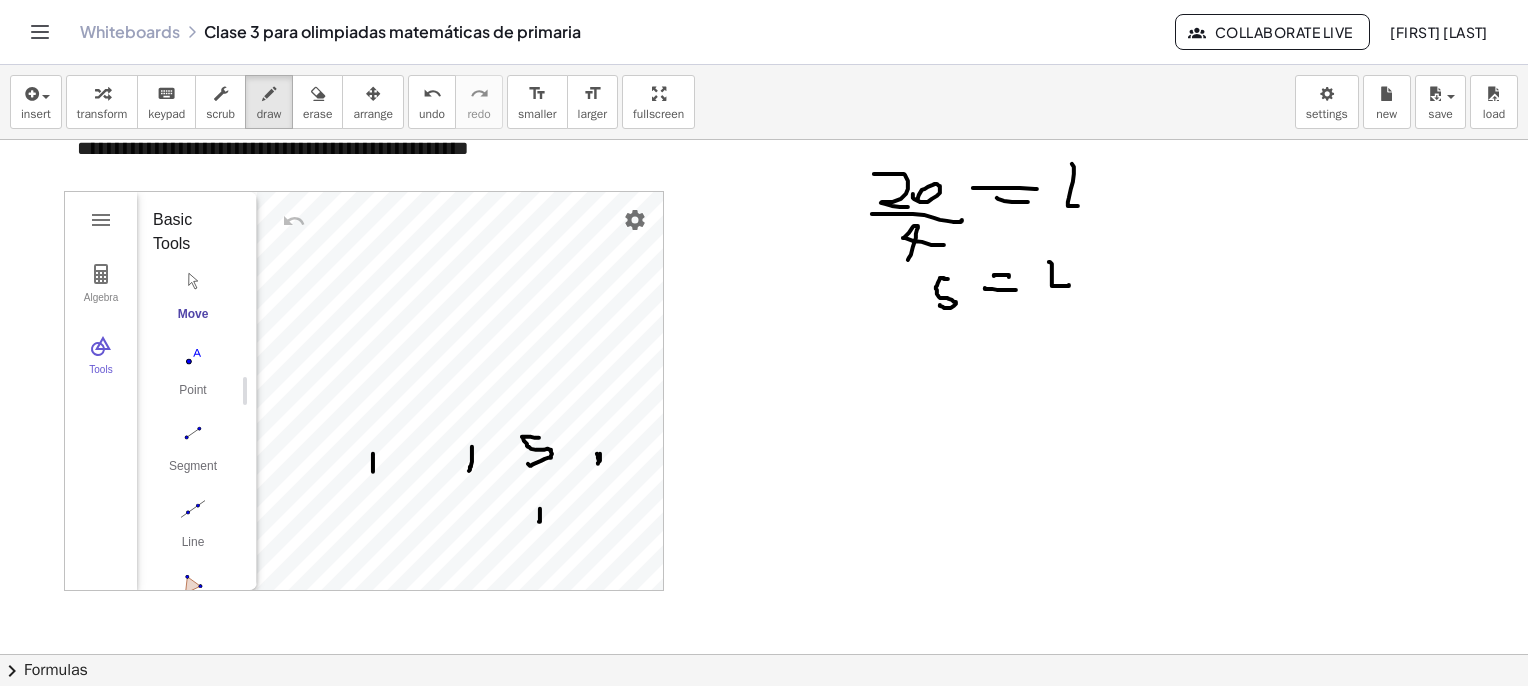 drag, startPoint x: 374, startPoint y: 498, endPoint x: 372, endPoint y: 512, distance: 14.142136 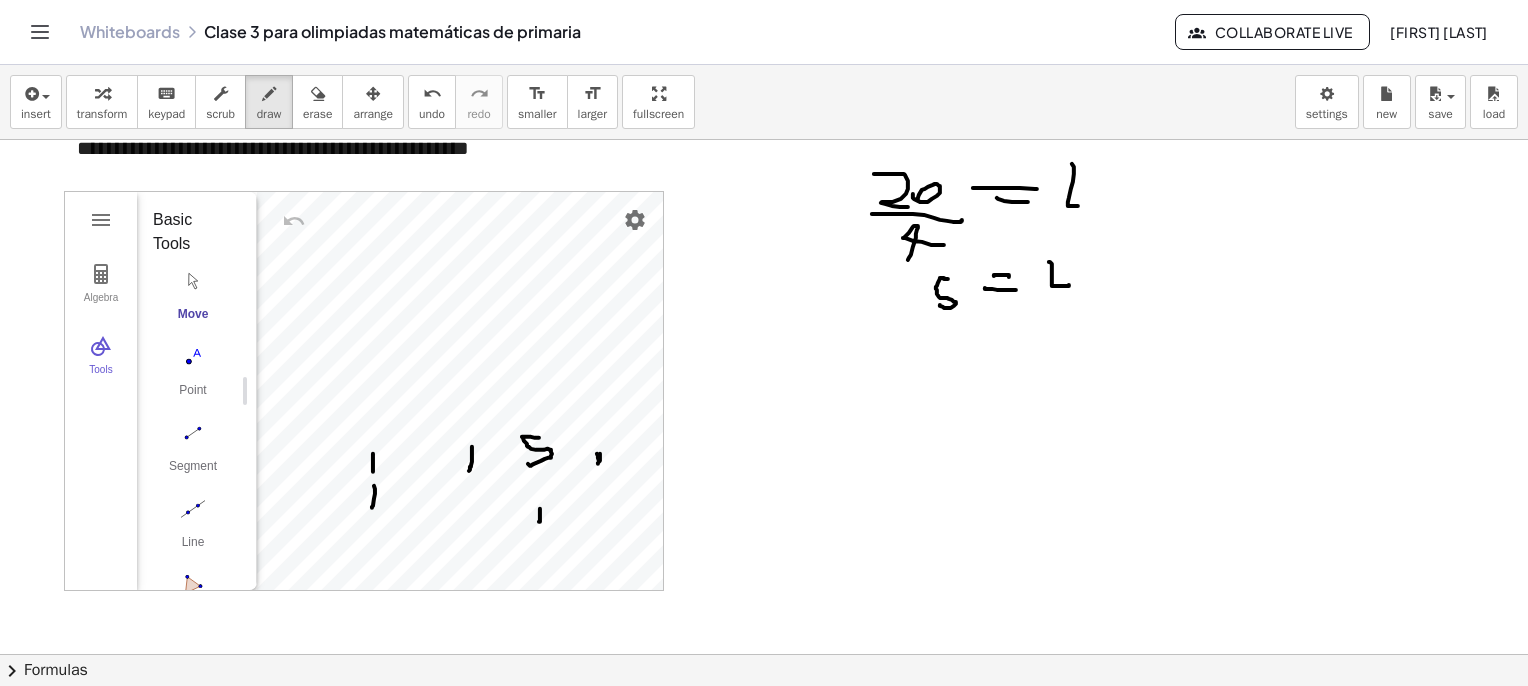 drag, startPoint x: 372, startPoint y: 517, endPoint x: 369, endPoint y: 532, distance: 15.297058 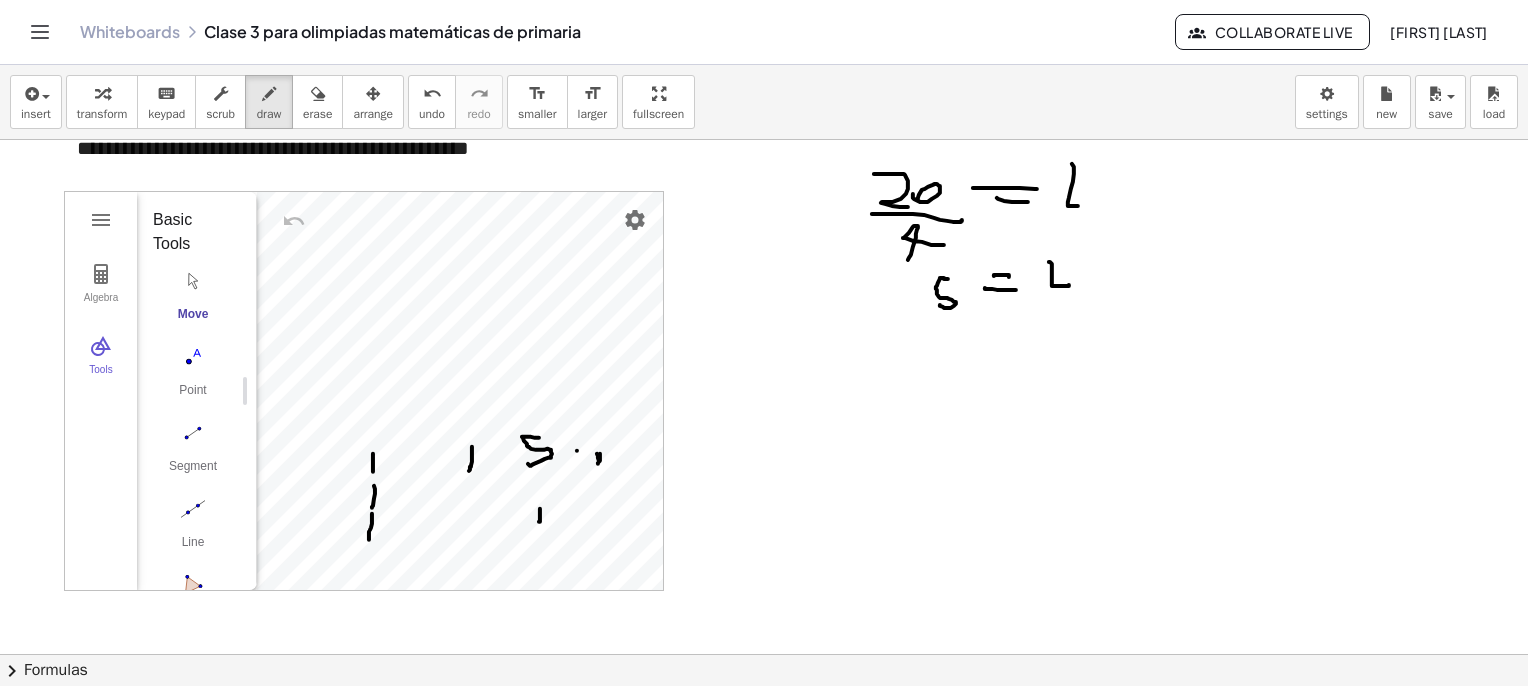 drag, startPoint x: 577, startPoint y: 450, endPoint x: 576, endPoint y: 474, distance: 24.020824 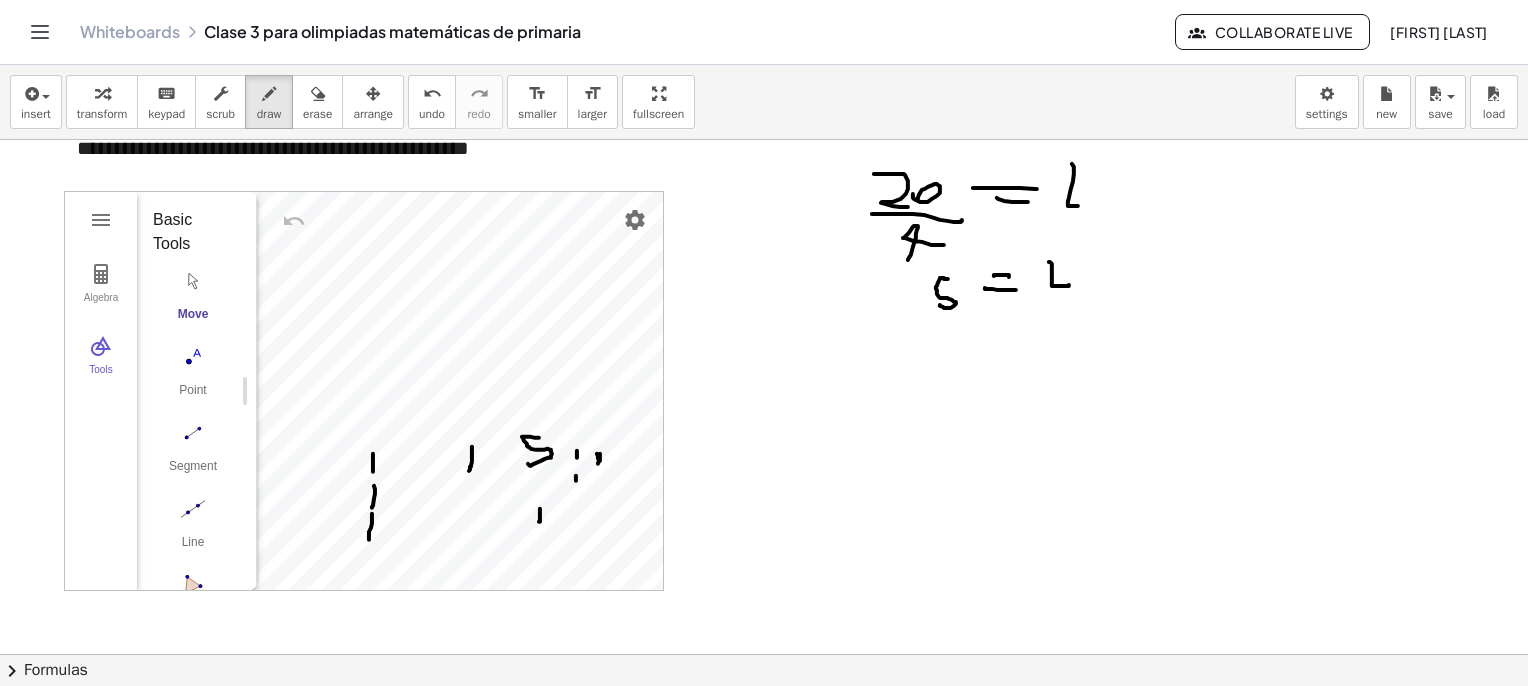 click at bounding box center [794, 166] 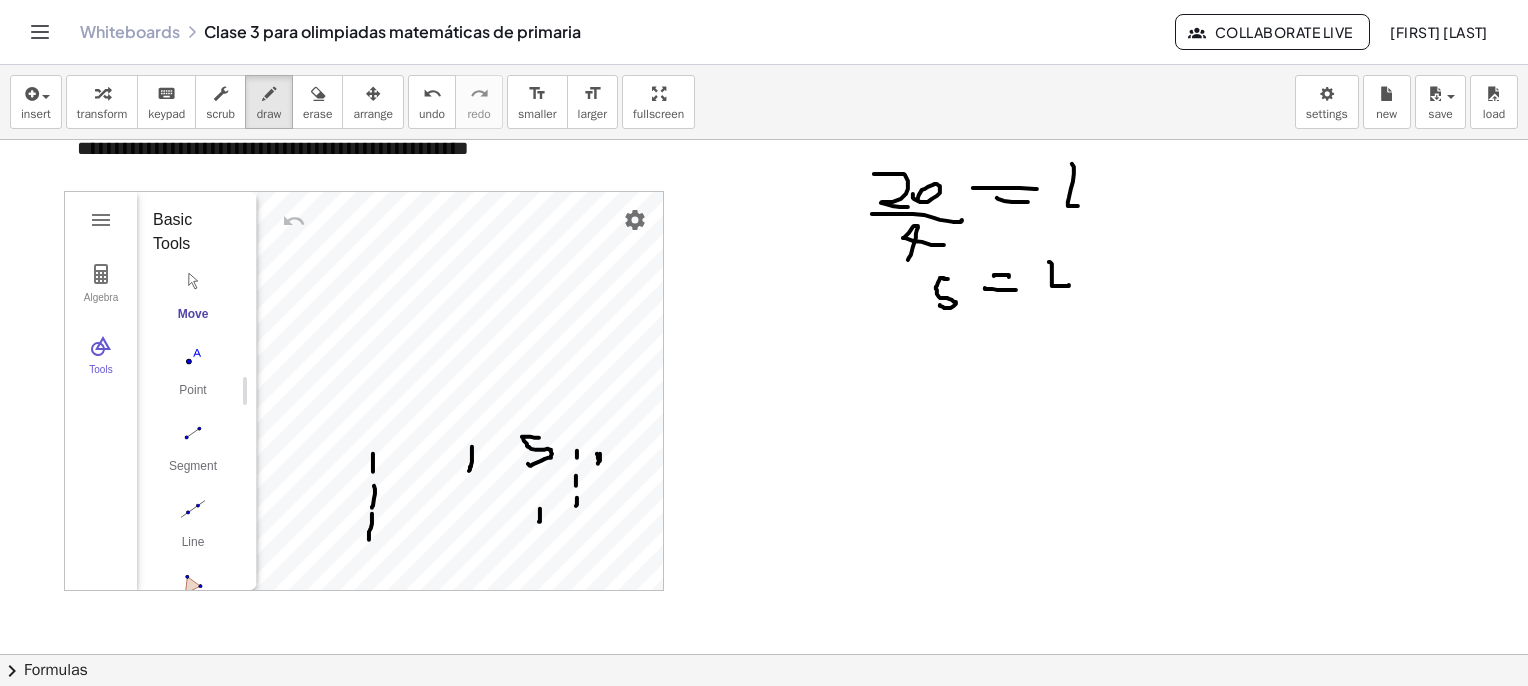 click at bounding box center (794, 166) 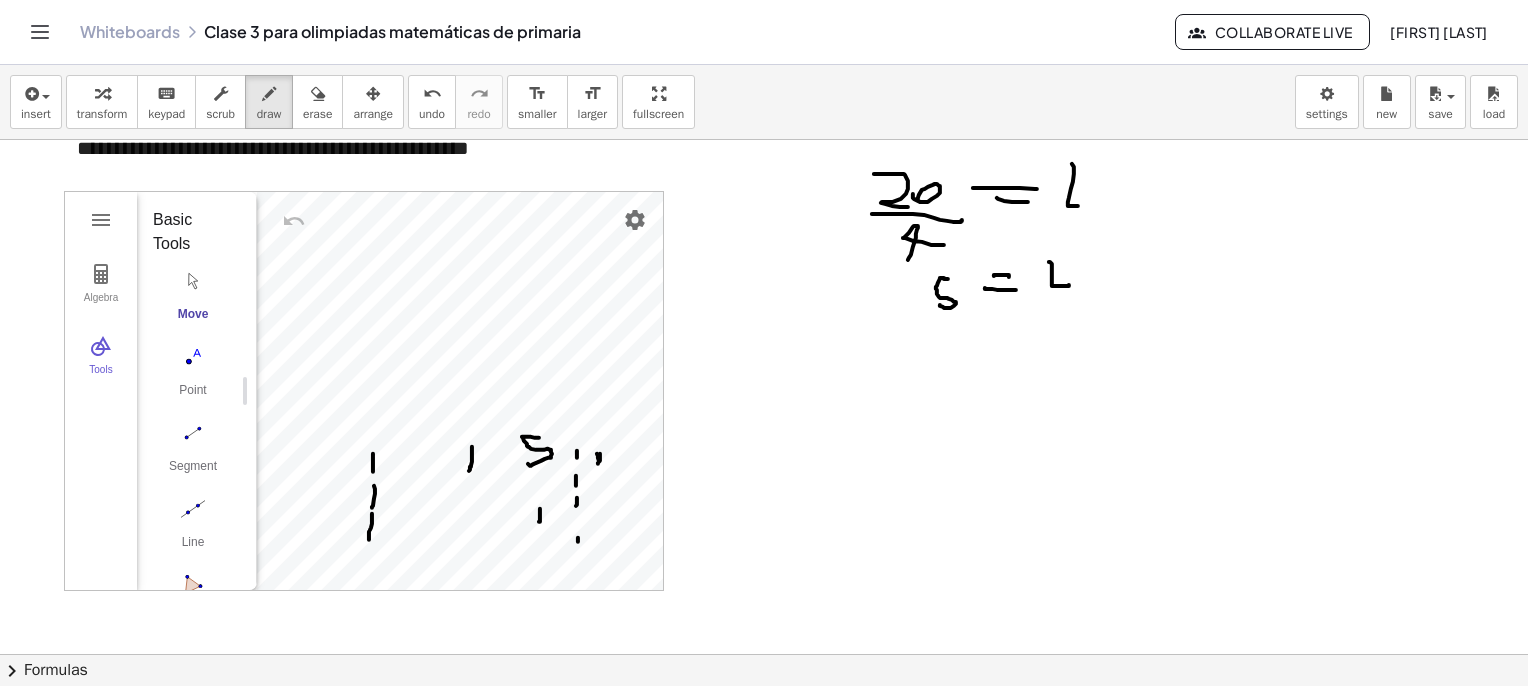 click at bounding box center [794, 166] 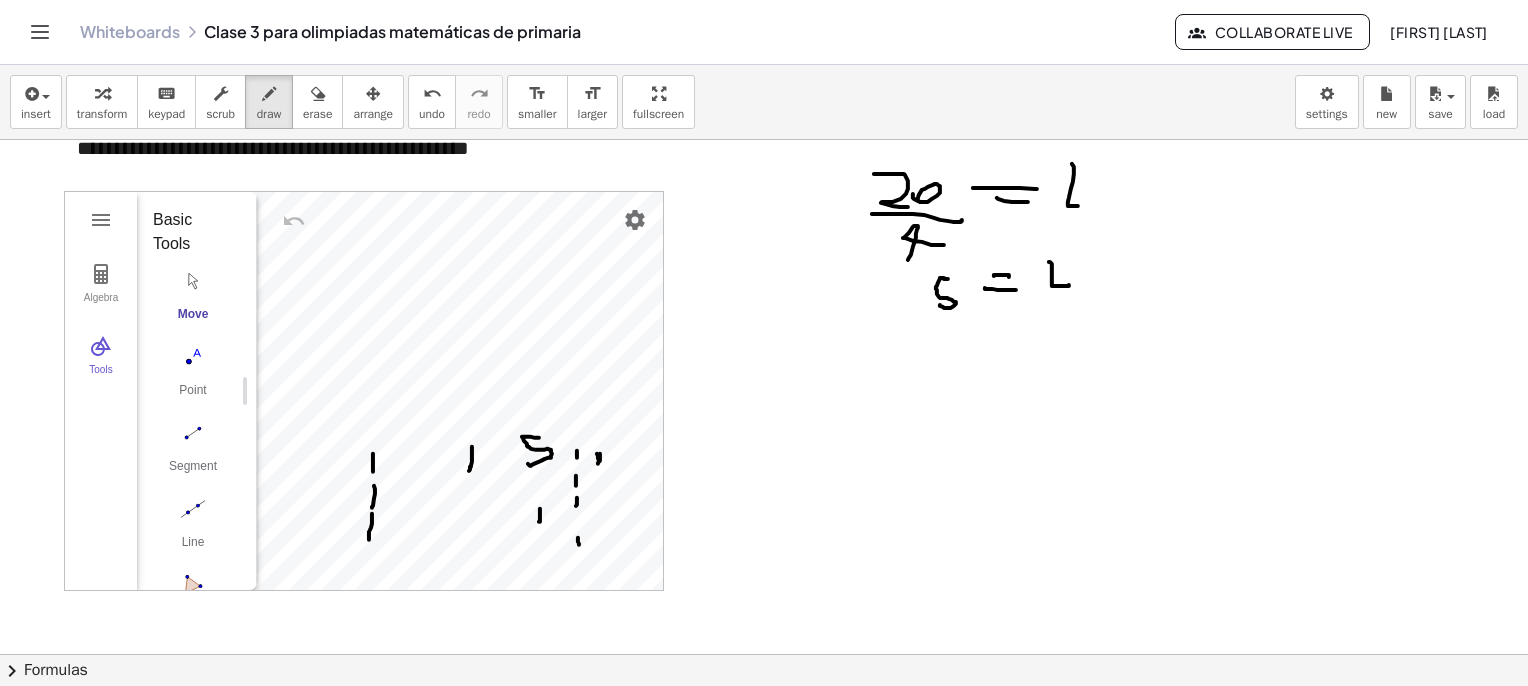 drag, startPoint x: 385, startPoint y: 541, endPoint x: 416, endPoint y: 537, distance: 31.257 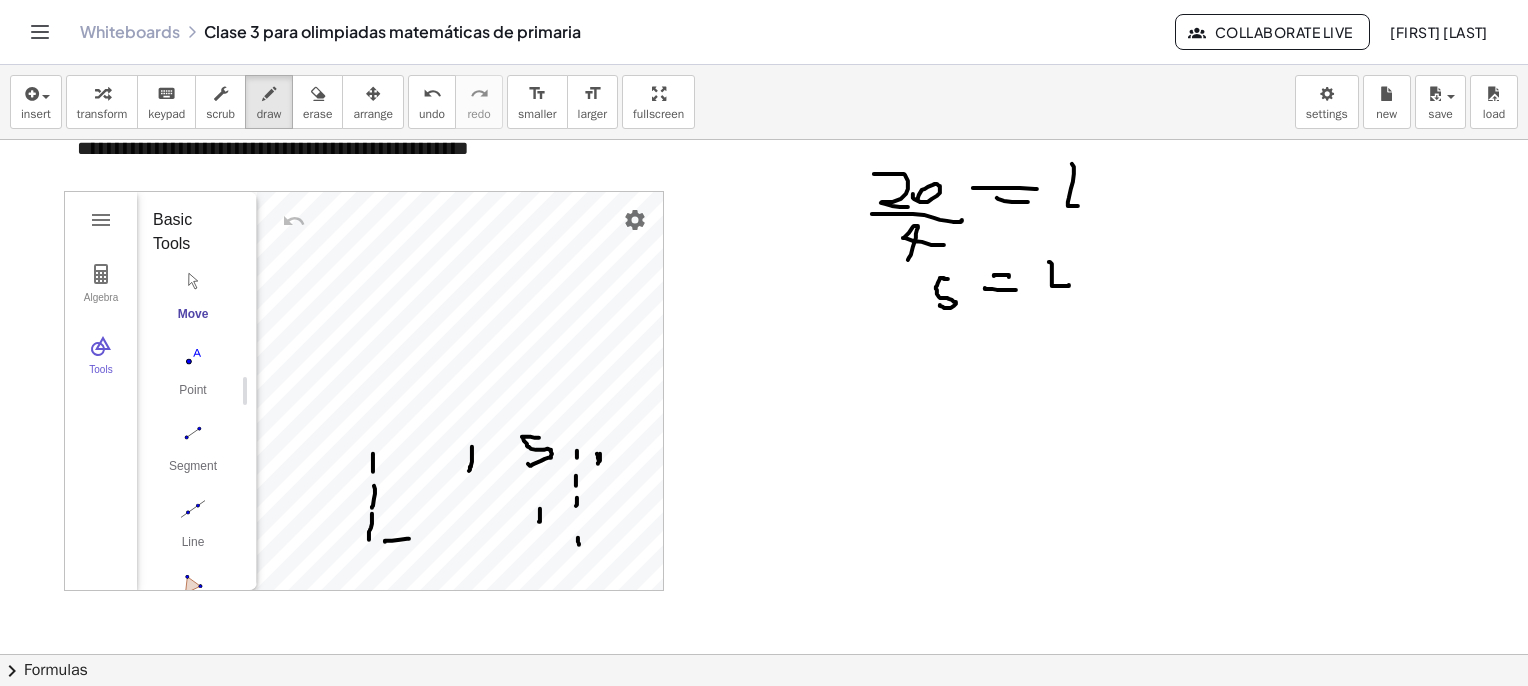 drag, startPoint x: 422, startPoint y: 537, endPoint x: 436, endPoint y: 538, distance: 14.035668 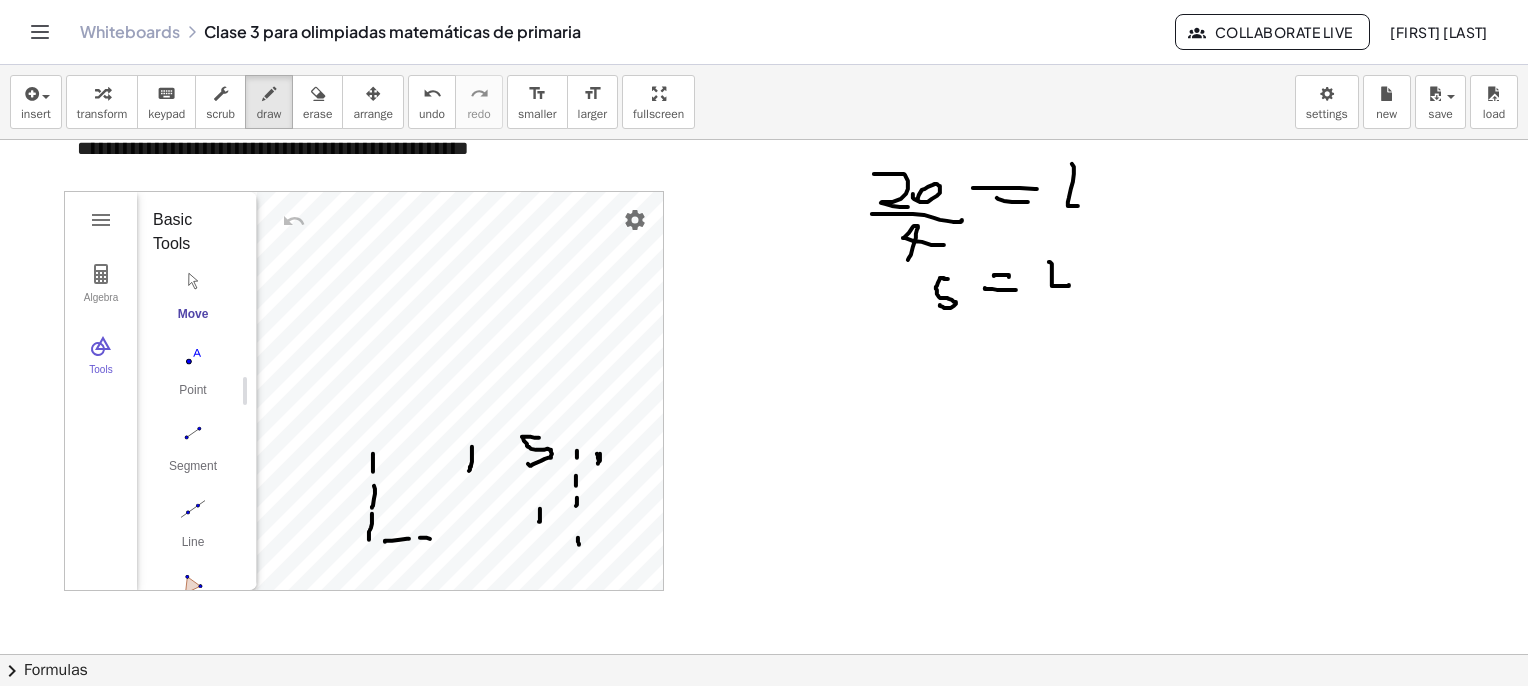 drag, startPoint x: 447, startPoint y: 538, endPoint x: 475, endPoint y: 539, distance: 28.01785 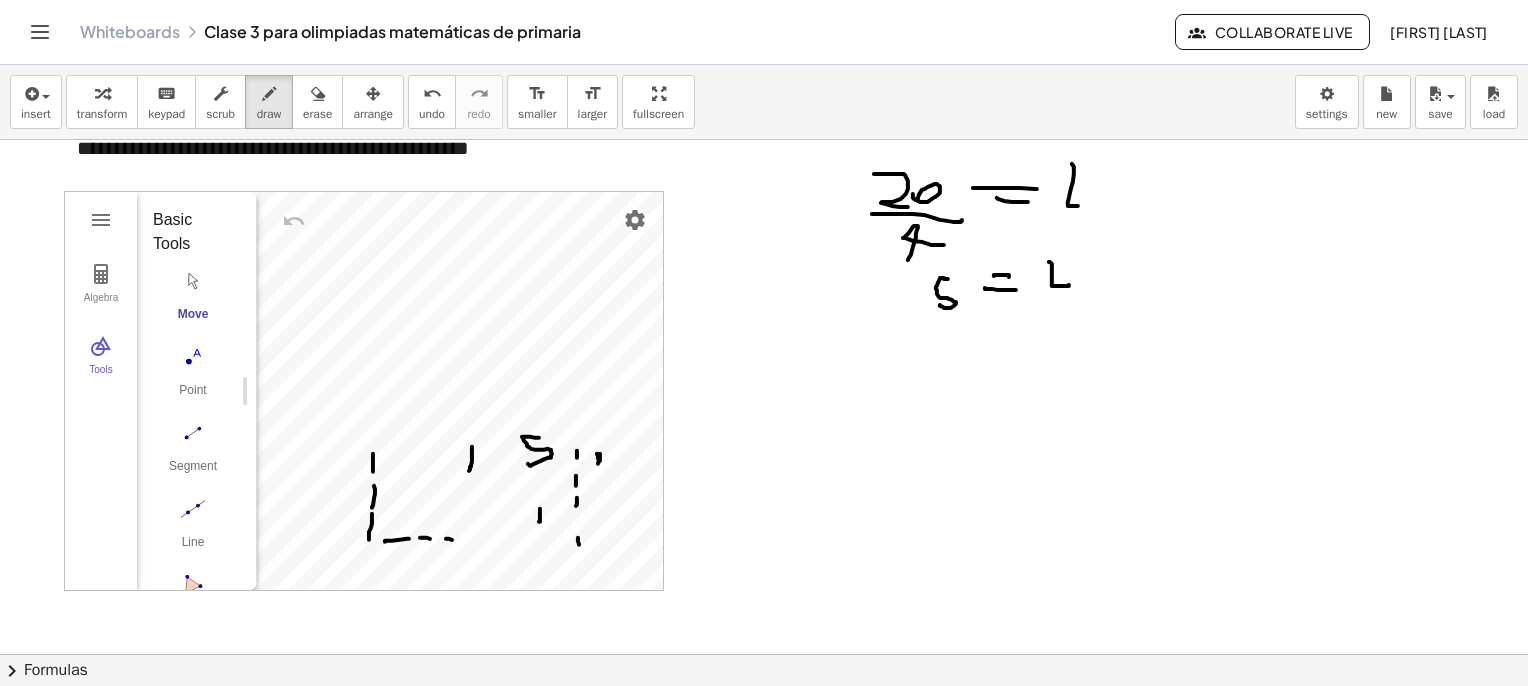 click at bounding box center (794, 166) 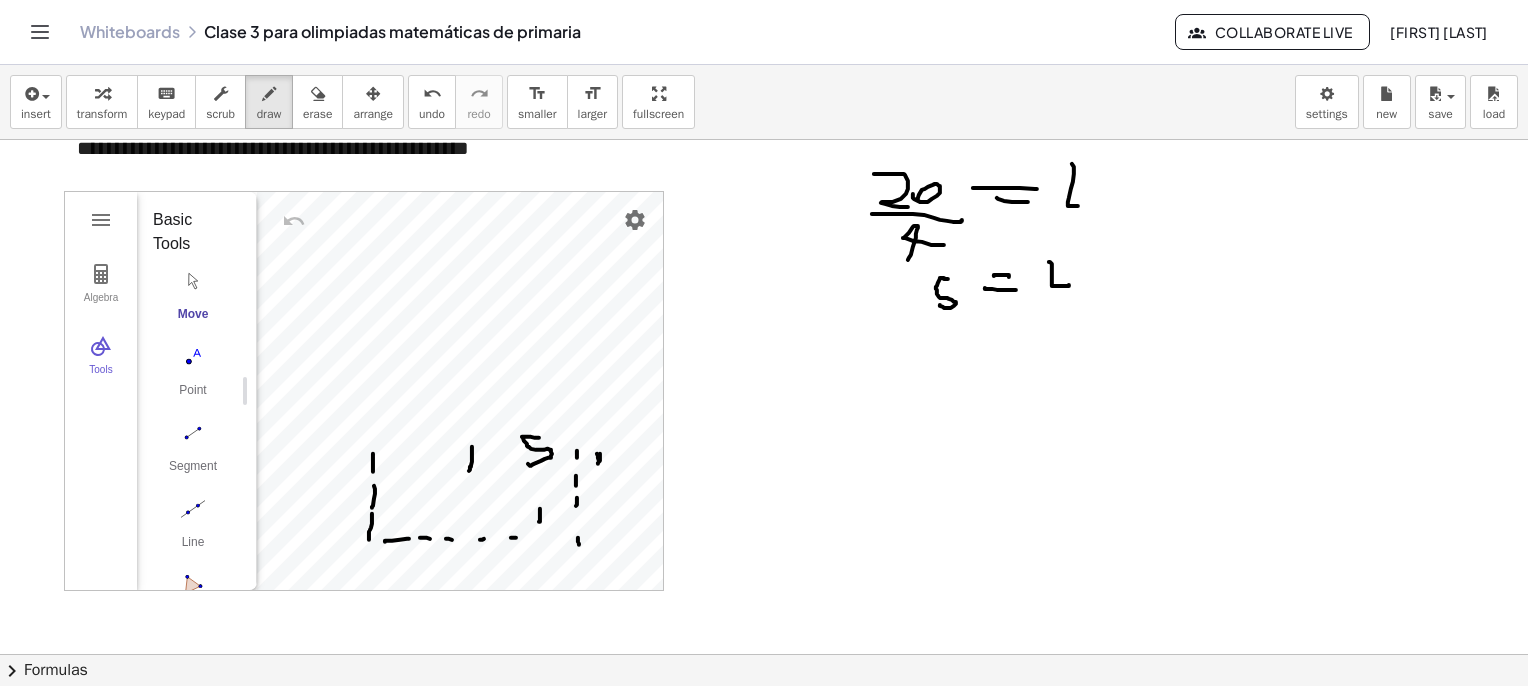 click at bounding box center [794, 166] 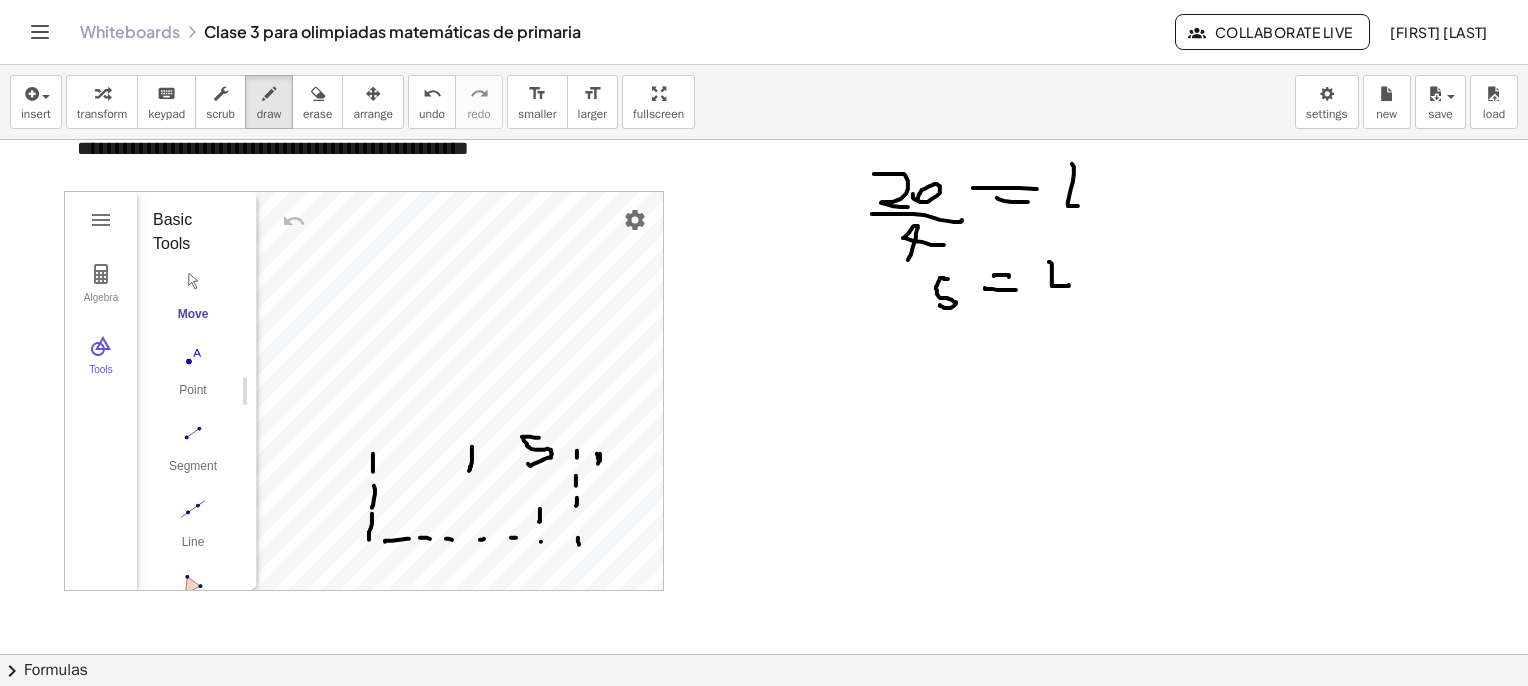 drag, startPoint x: 541, startPoint y: 541, endPoint x: 552, endPoint y: 541, distance: 11 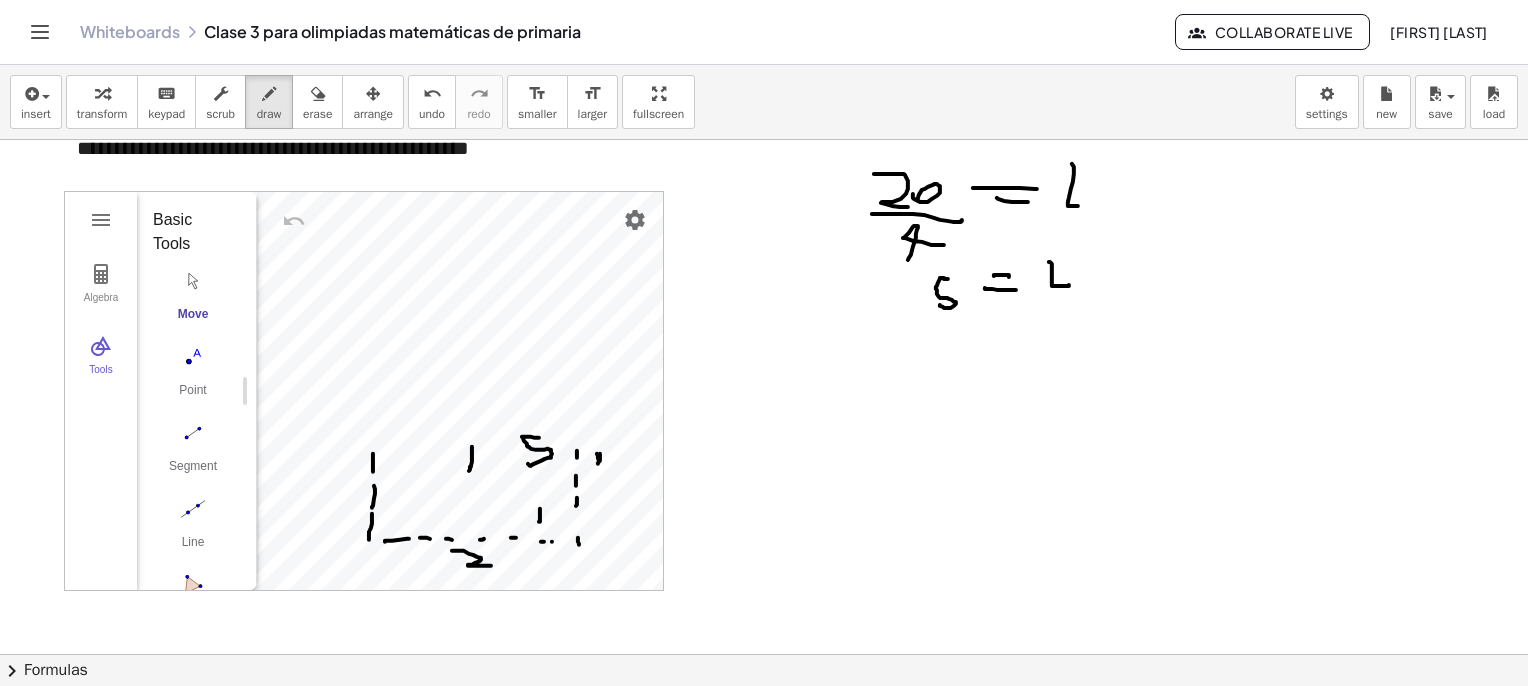 drag, startPoint x: 453, startPoint y: 550, endPoint x: 491, endPoint y: 566, distance: 41.231056 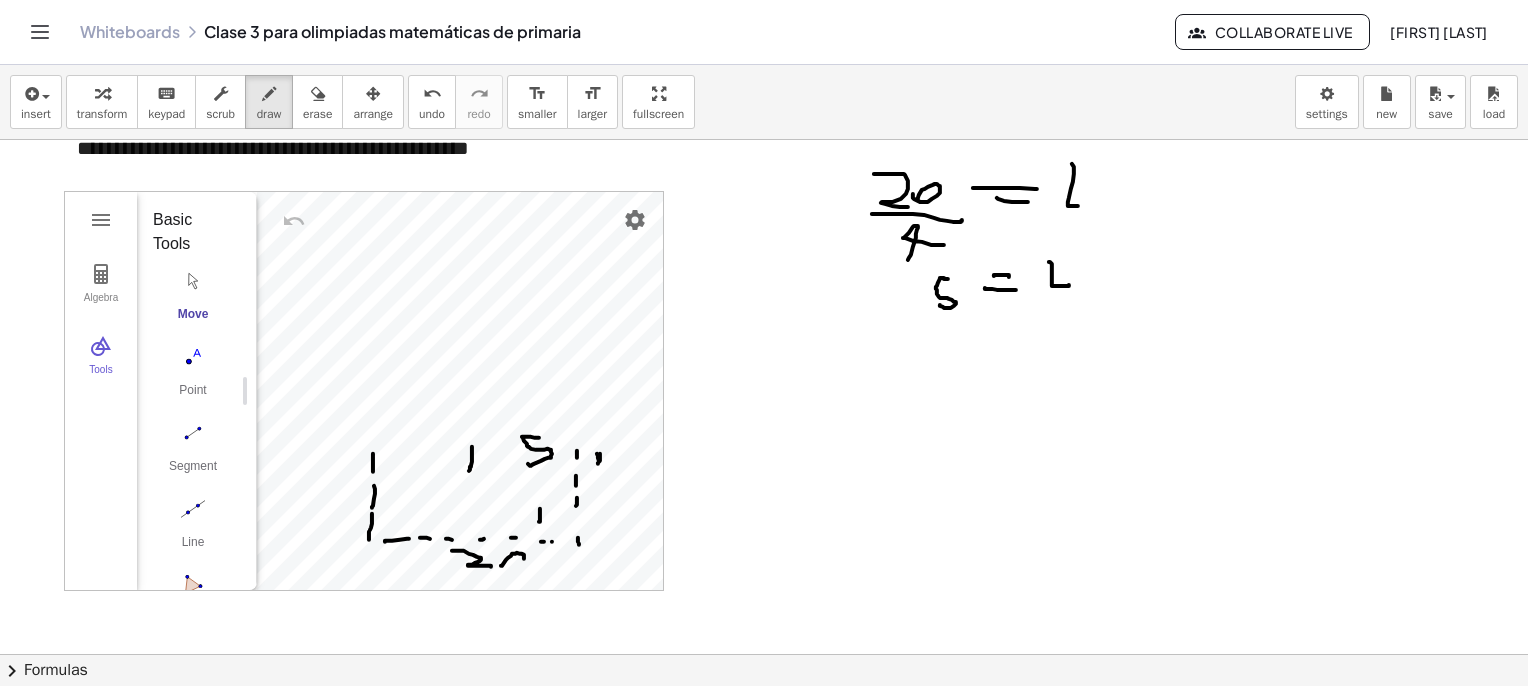 click at bounding box center (794, 166) 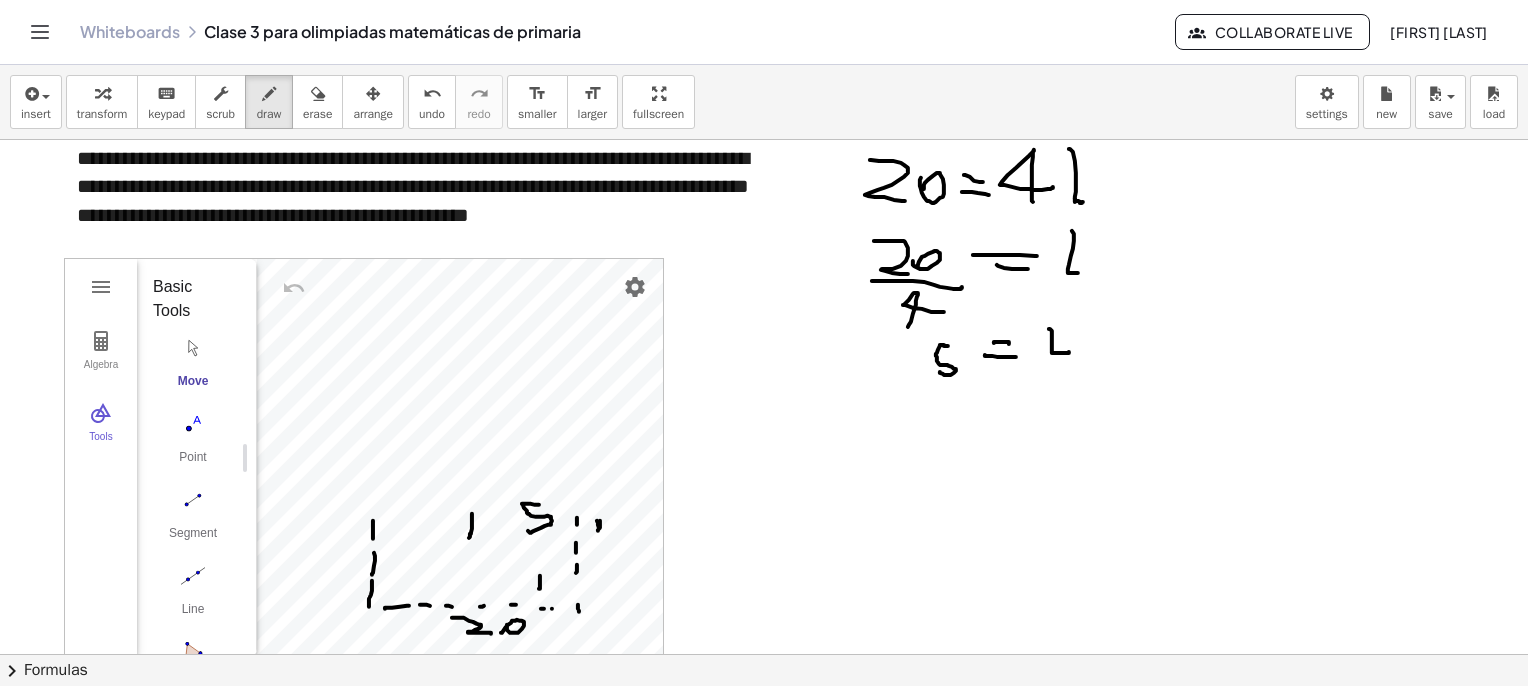 scroll, scrollTop: 3561, scrollLeft: 0, axis: vertical 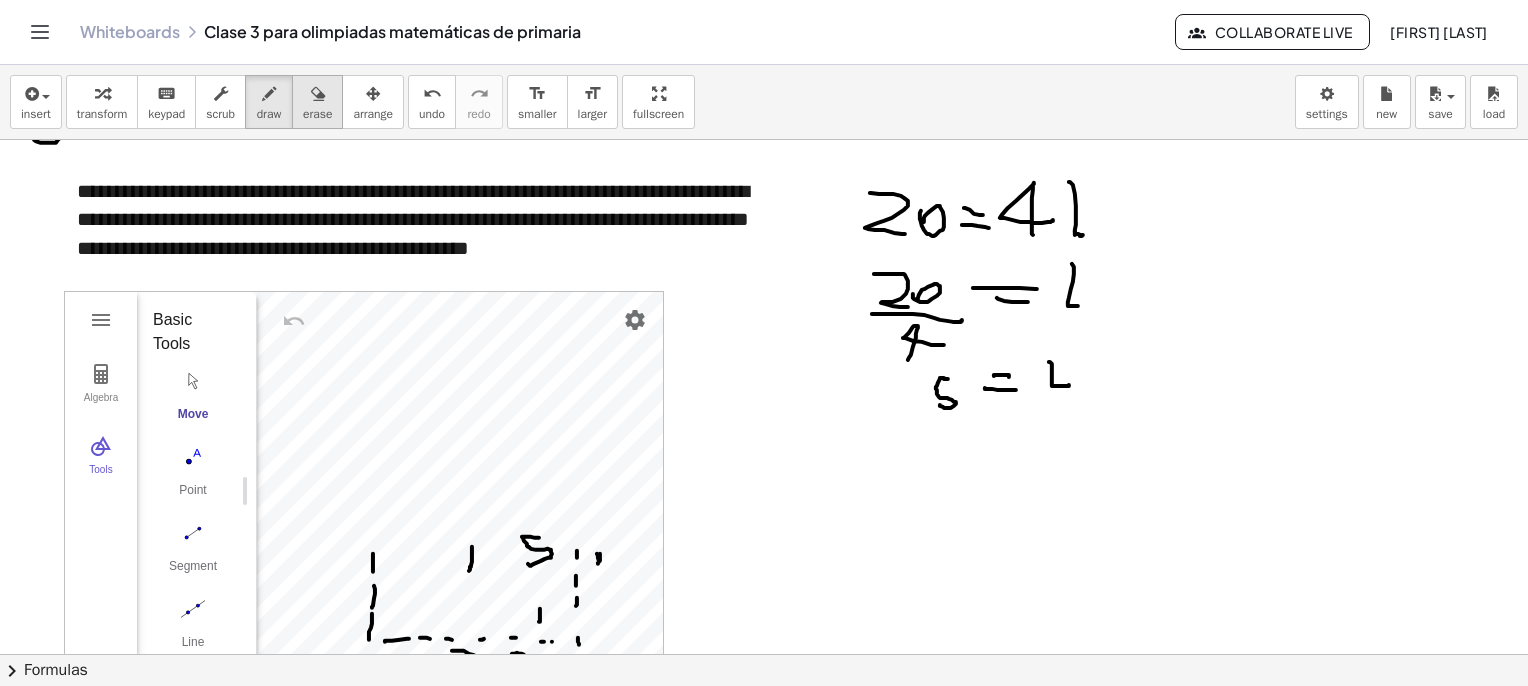 click on "erase" at bounding box center (317, 114) 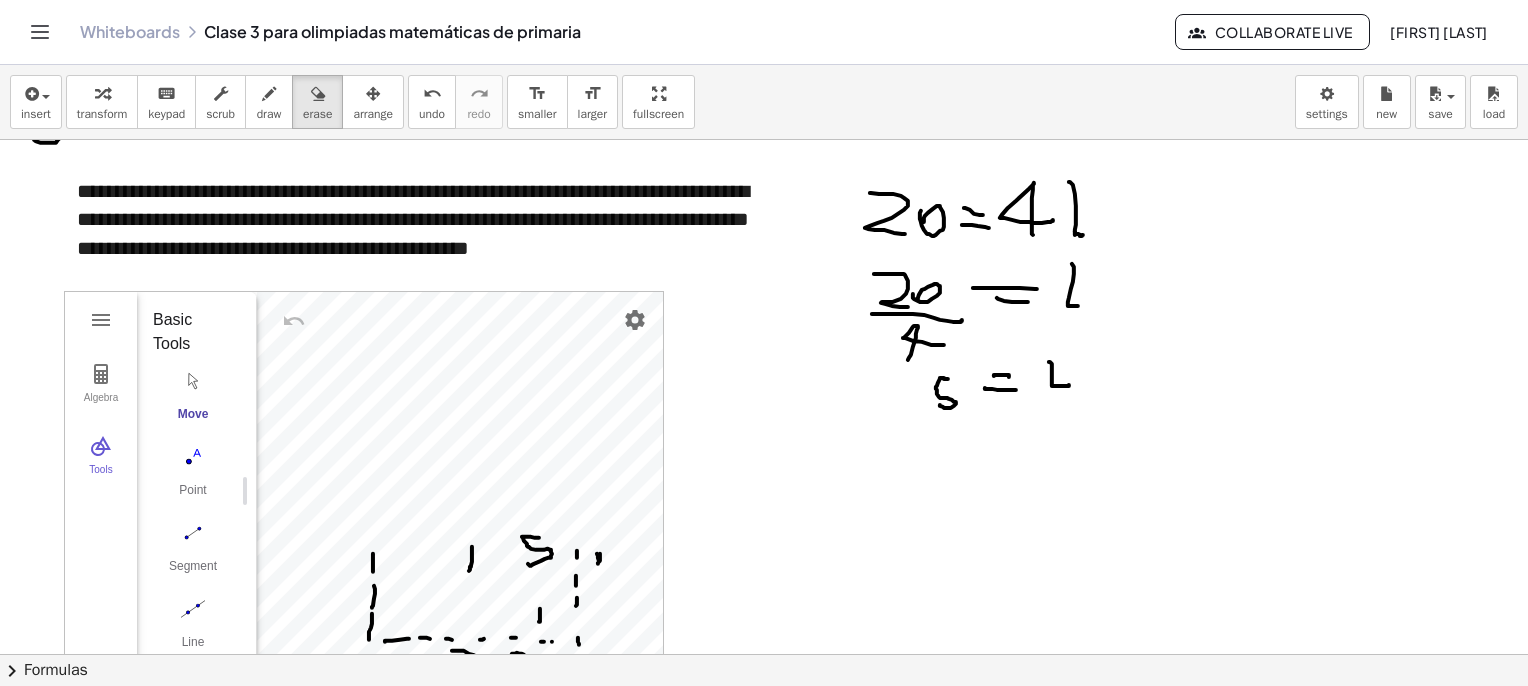 scroll, scrollTop: 3761, scrollLeft: 0, axis: vertical 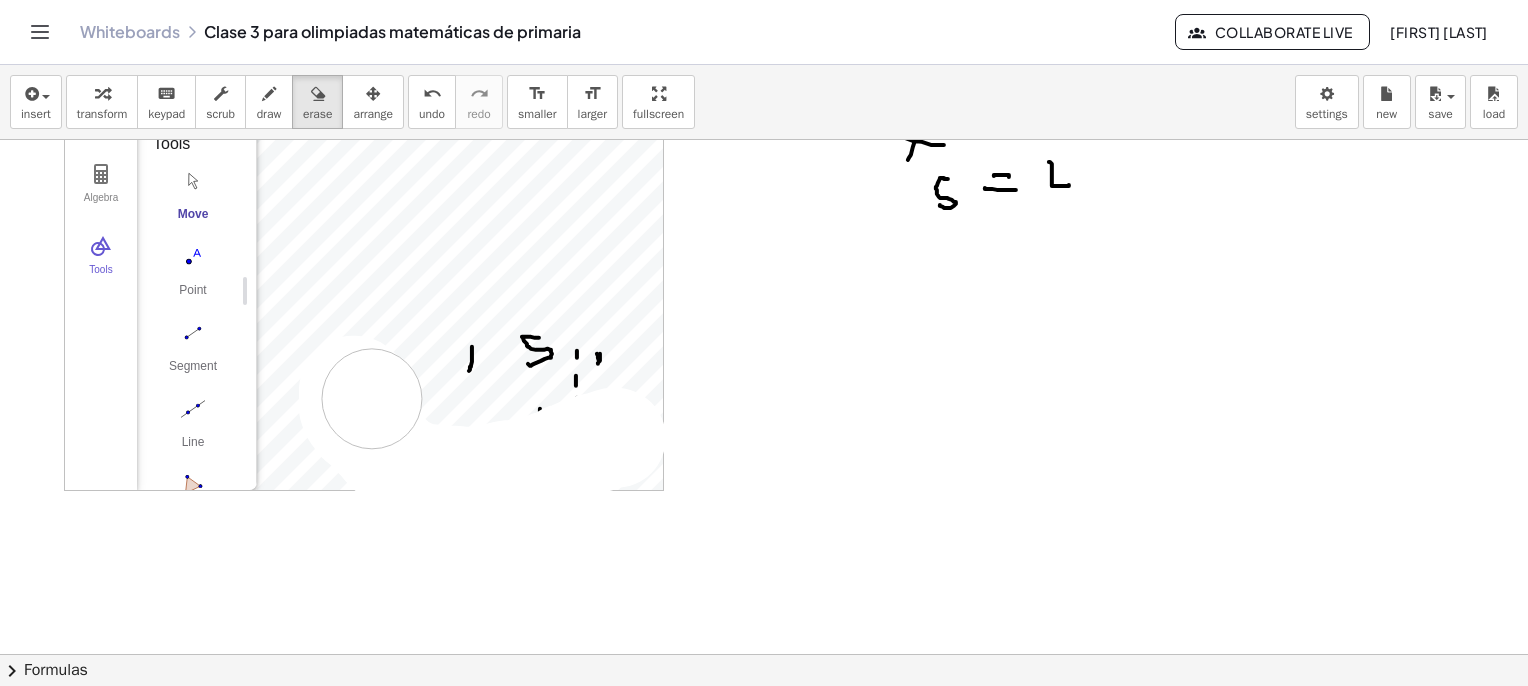 click at bounding box center [794, 66] 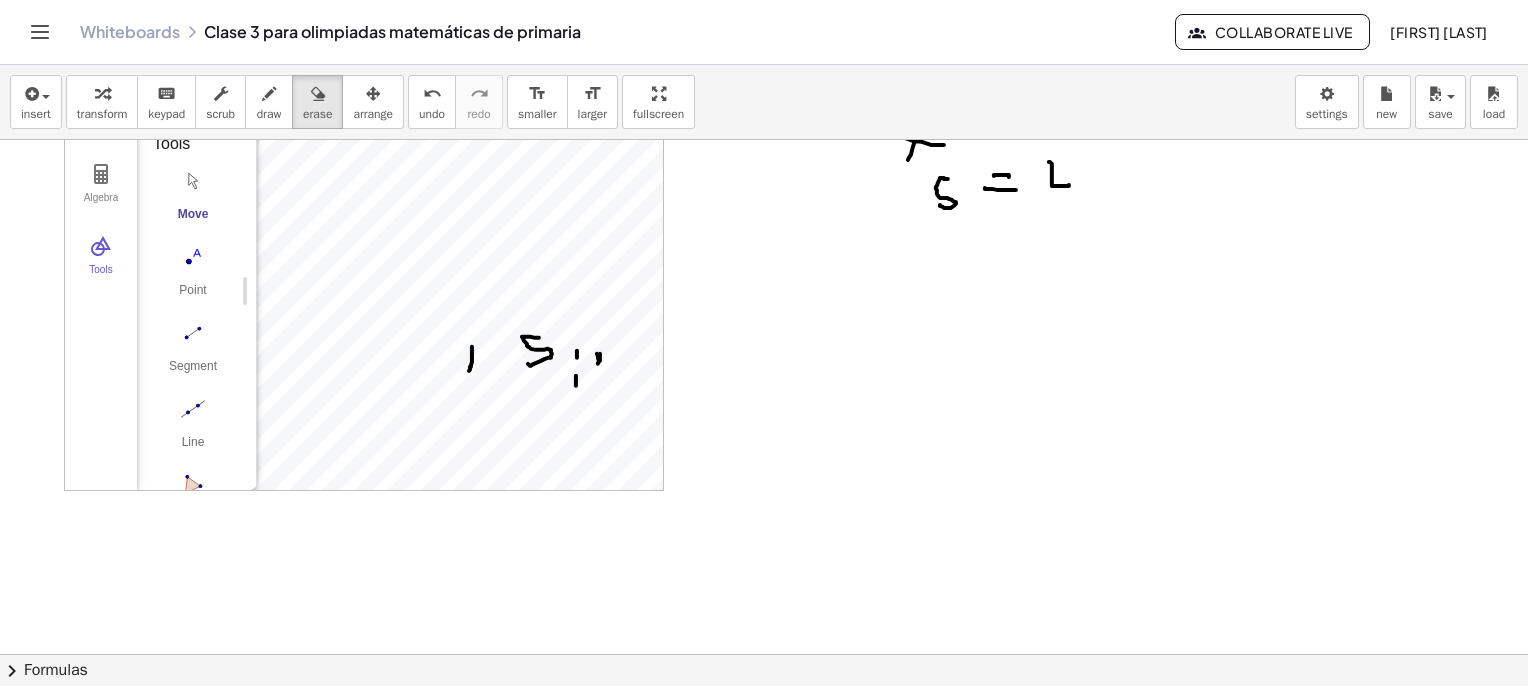 click at bounding box center [794, 66] 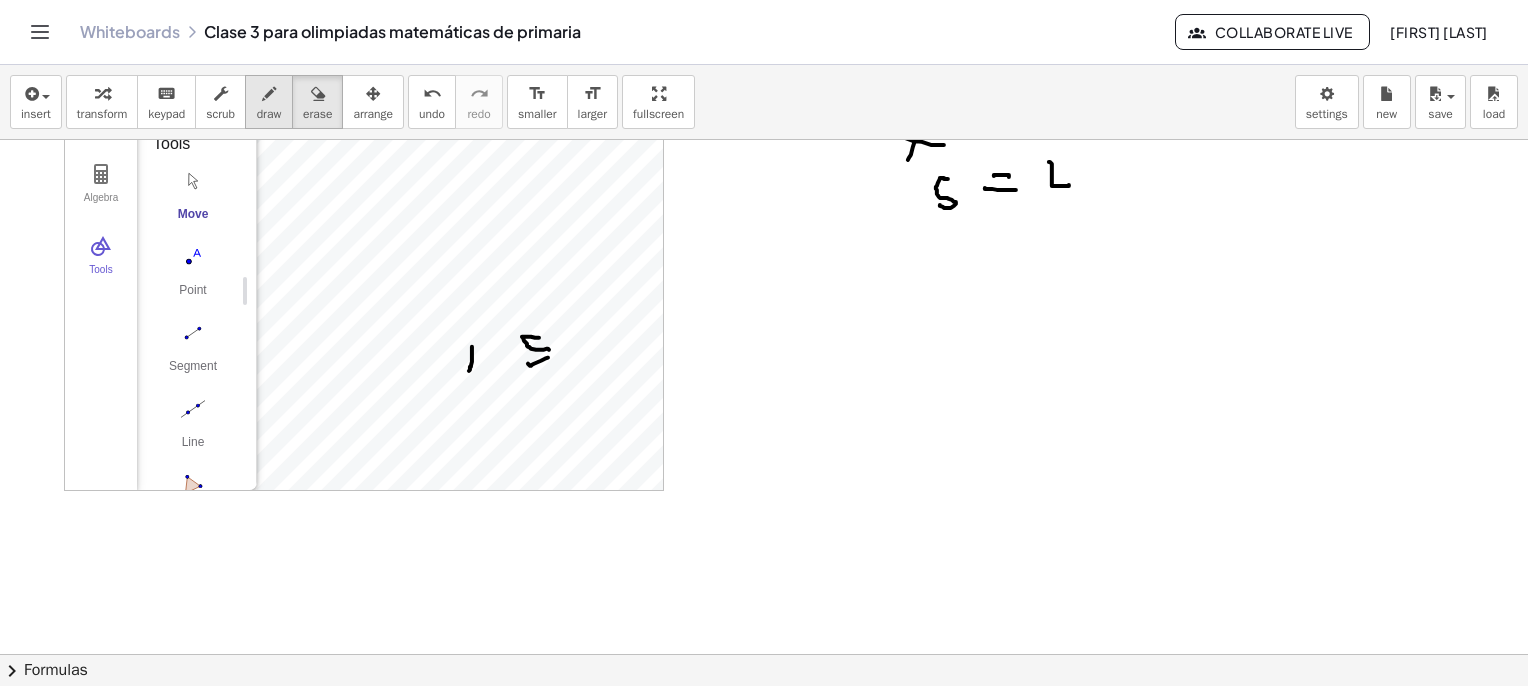 click on "draw" at bounding box center [269, 102] 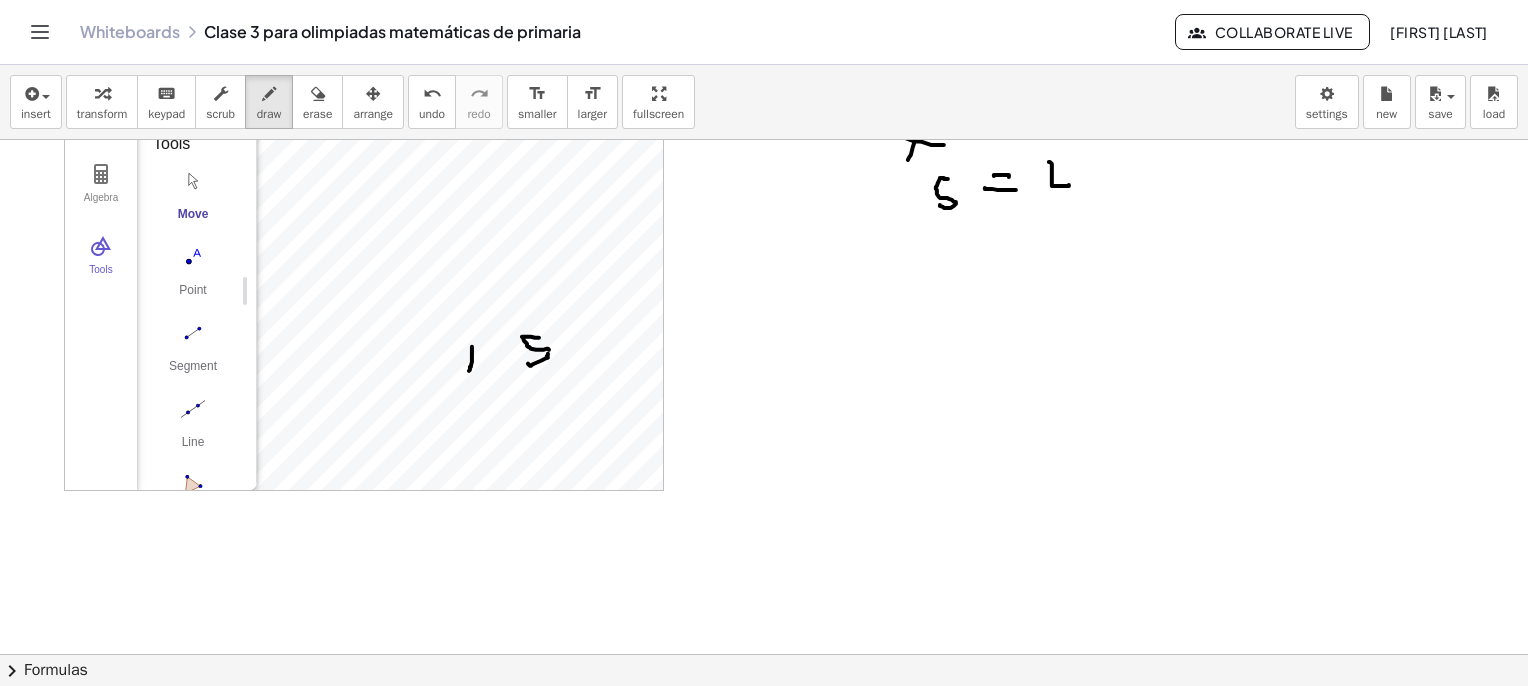 click at bounding box center [794, 66] 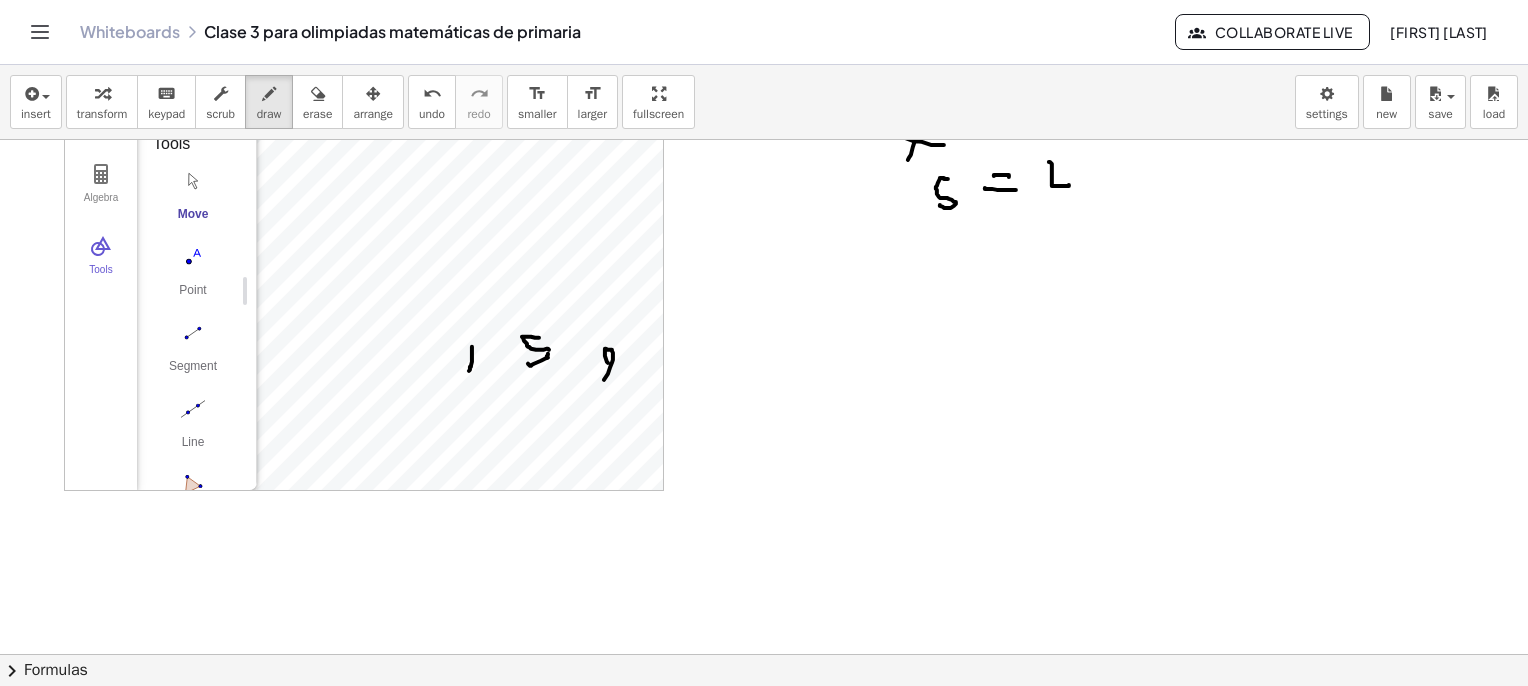 click at bounding box center (794, 66) 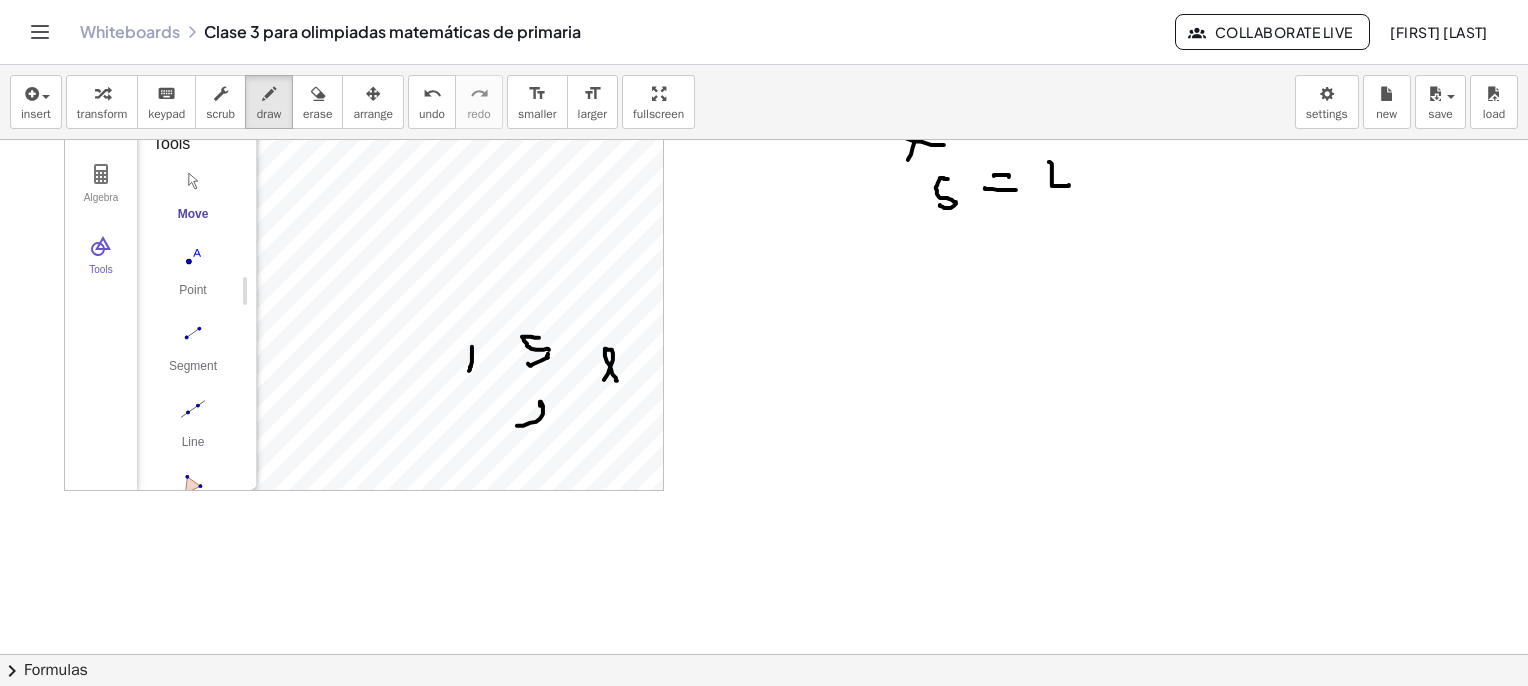 click at bounding box center [794, 66] 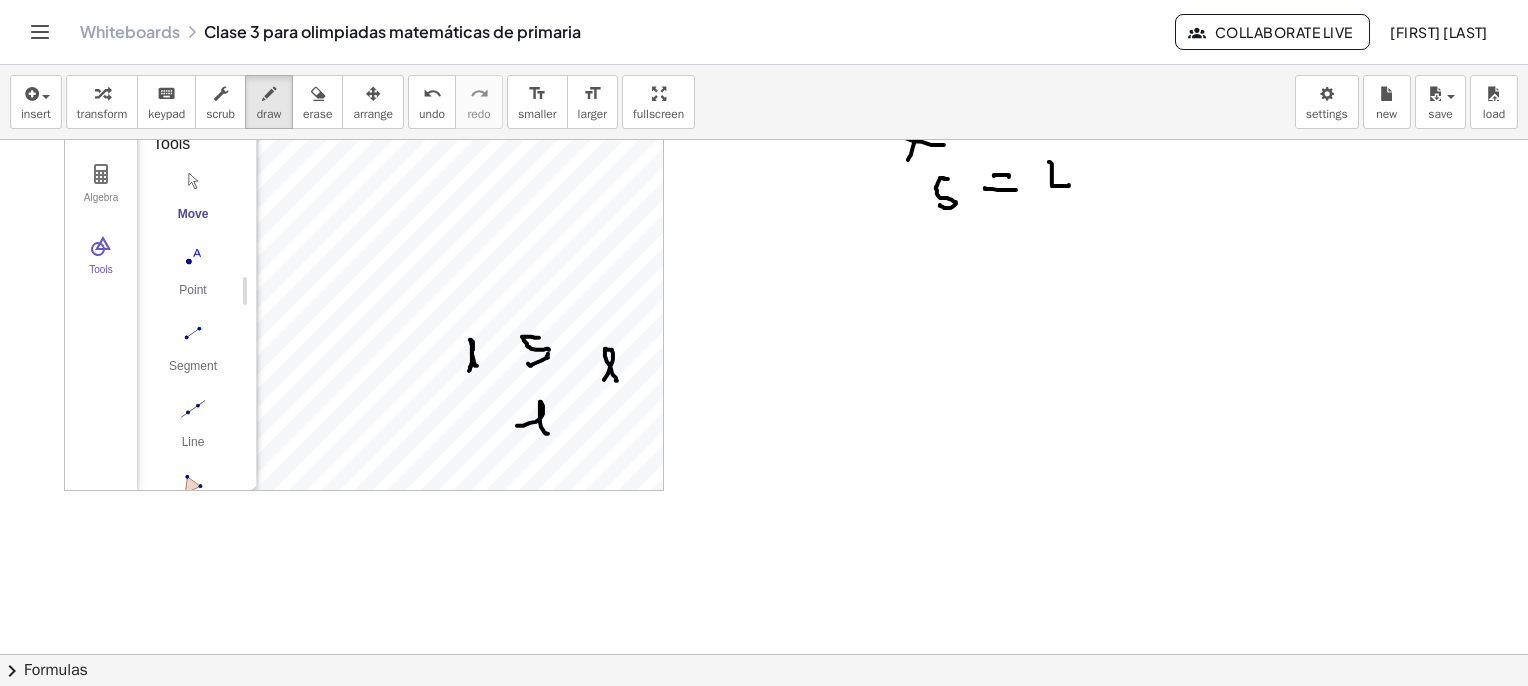 click at bounding box center [794, 66] 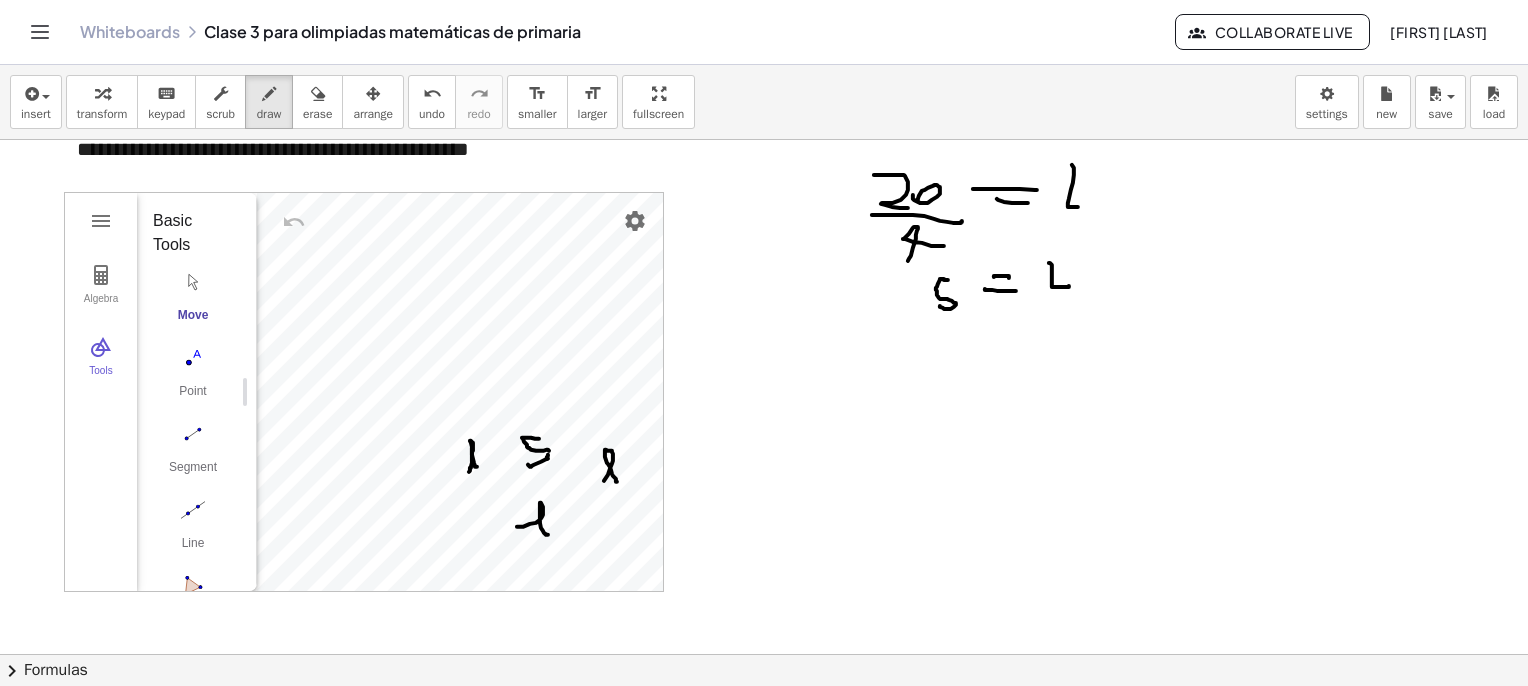 scroll, scrollTop: 3561, scrollLeft: 0, axis: vertical 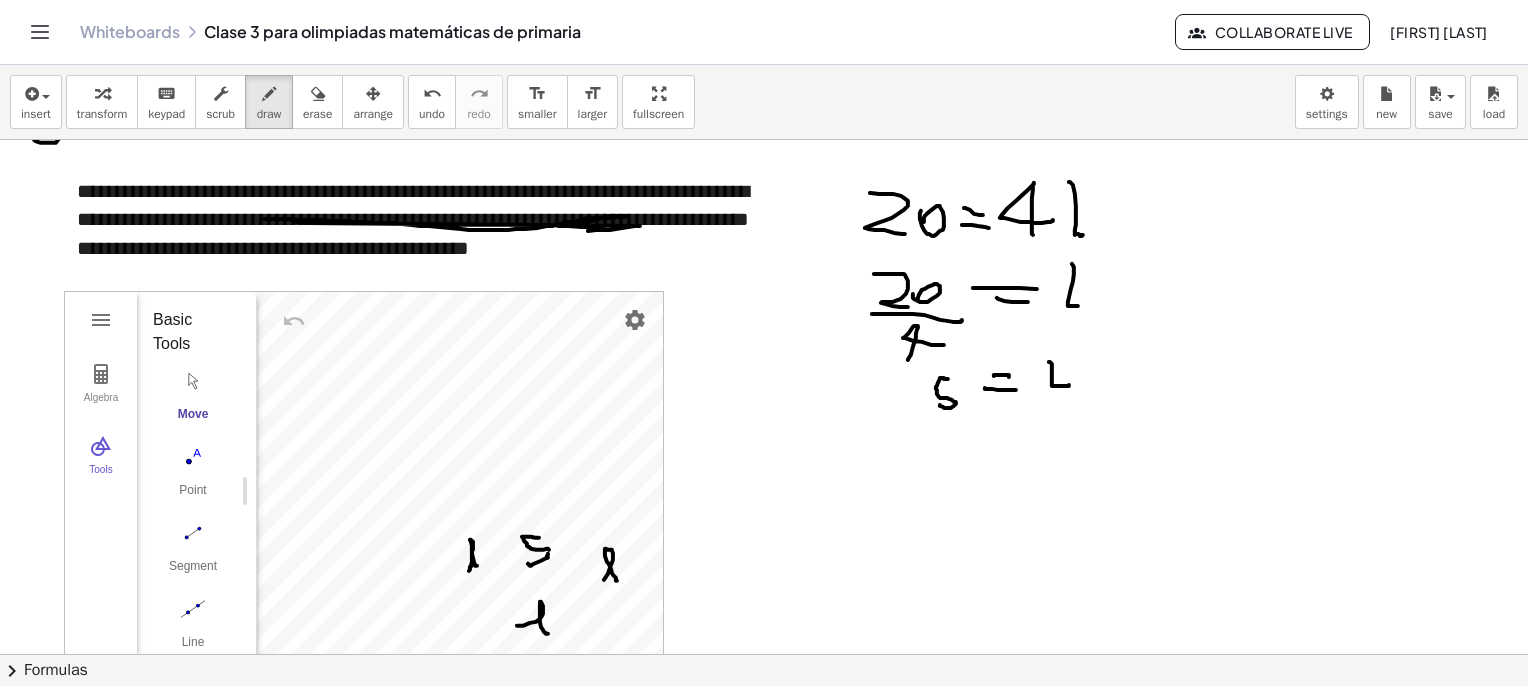 click at bounding box center (794, 266) 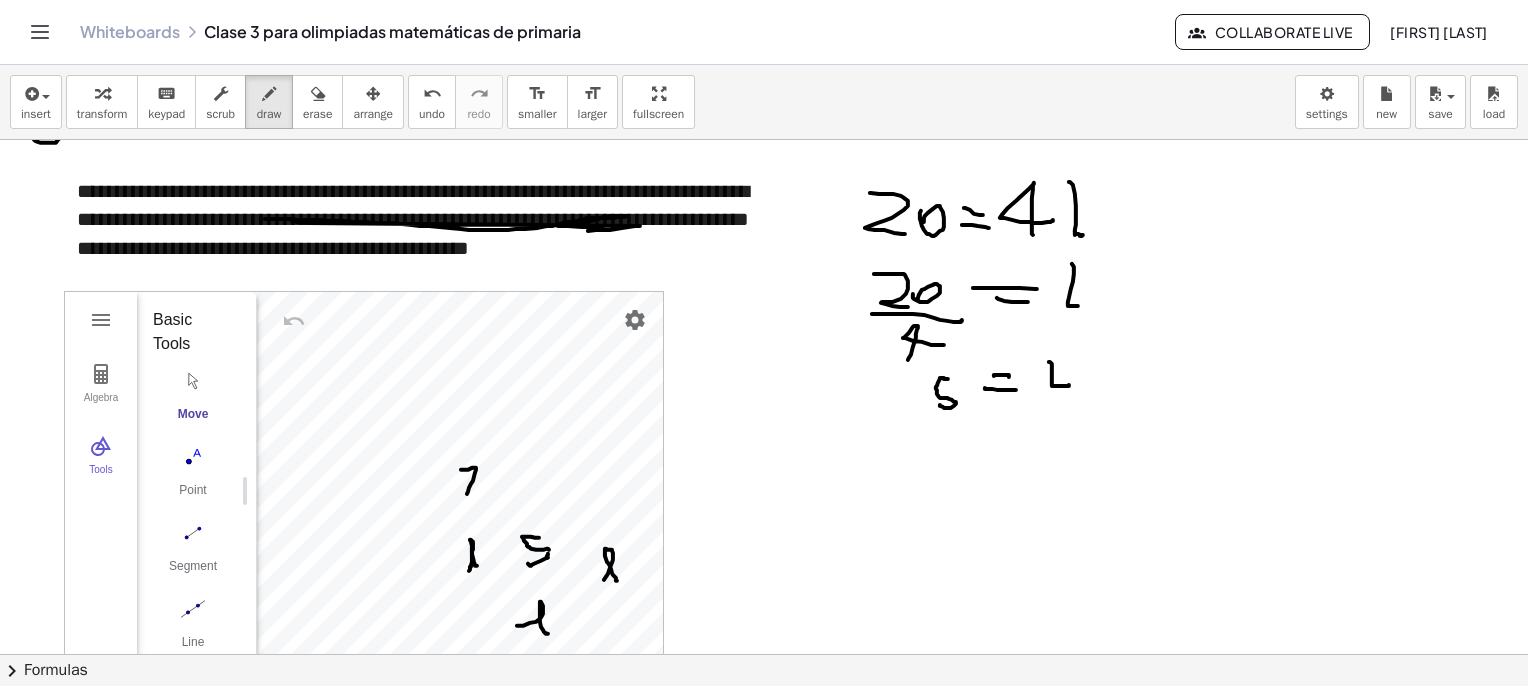 click at bounding box center (794, 266) 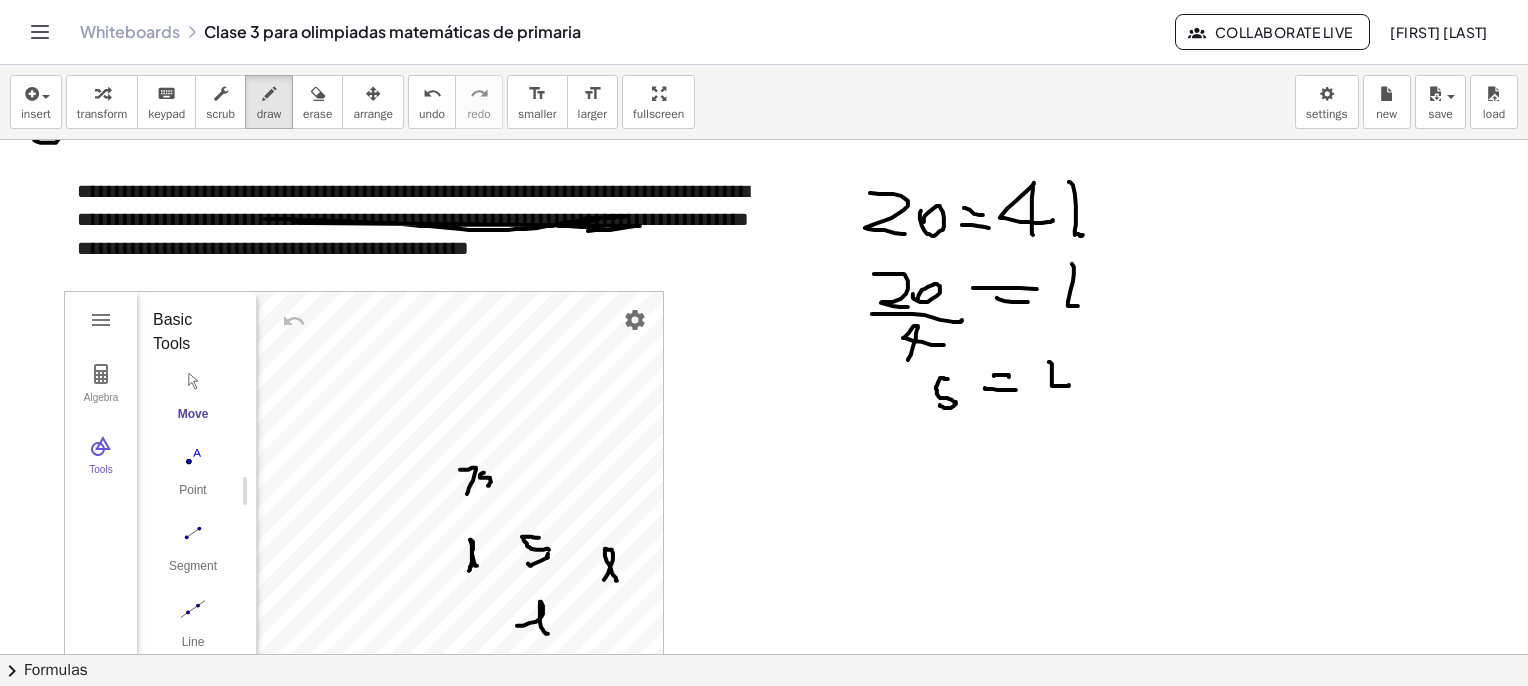 click at bounding box center (794, 266) 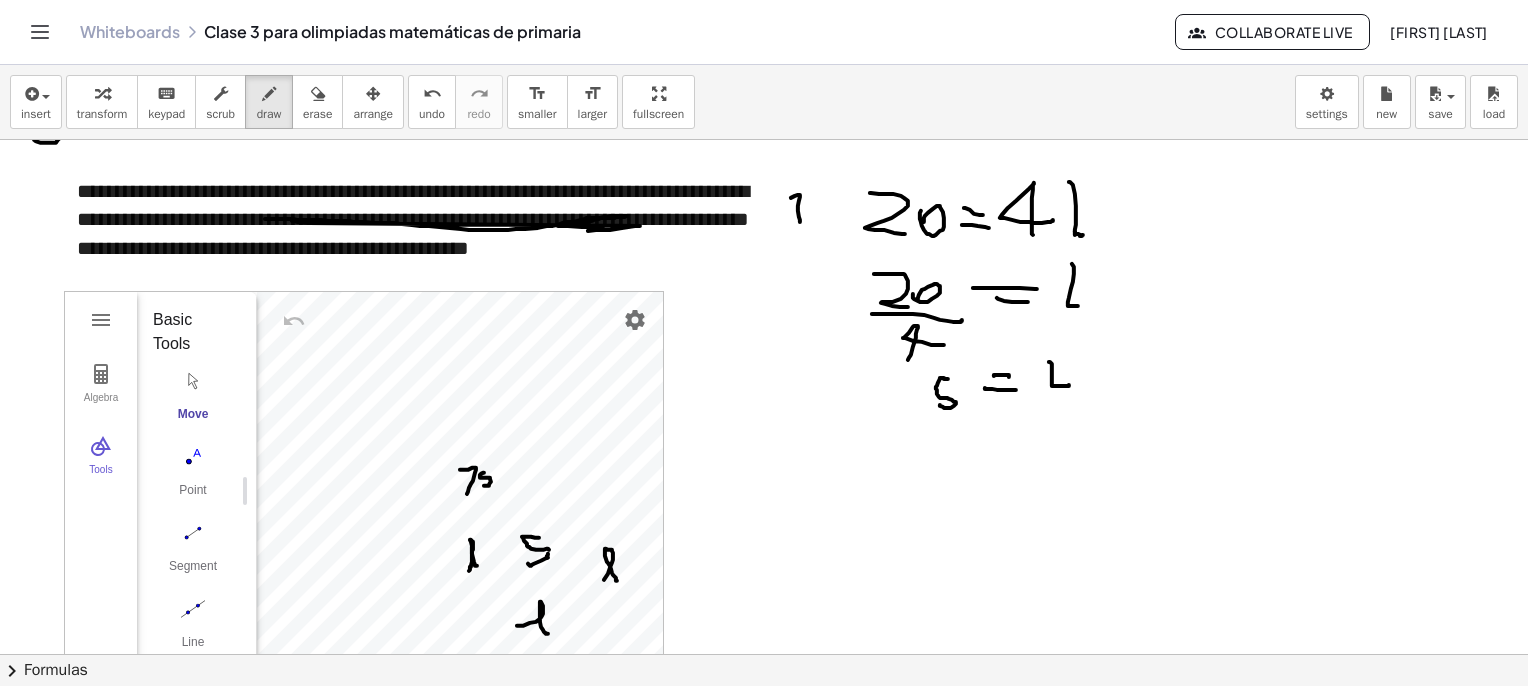 drag, startPoint x: 800, startPoint y: 220, endPoint x: 779, endPoint y: 203, distance: 27.018513 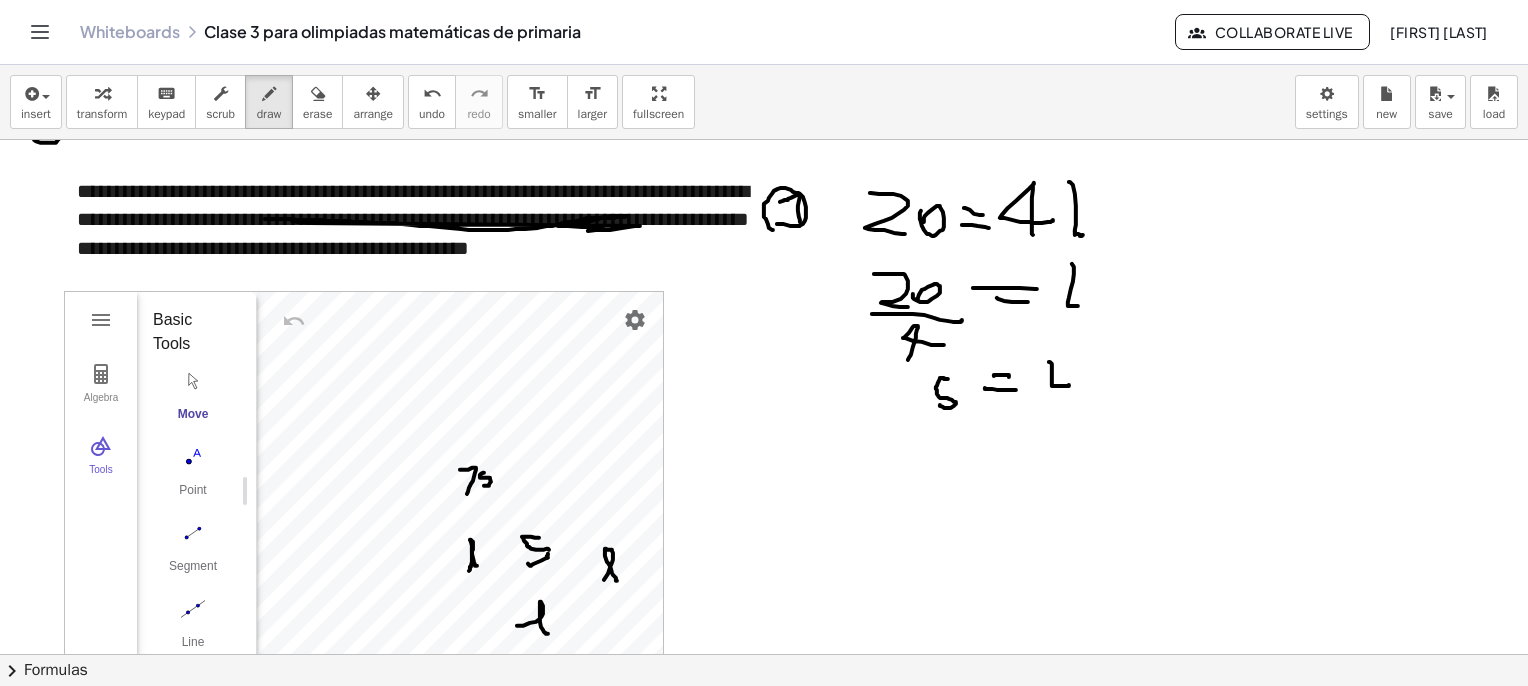 click at bounding box center (794, 266) 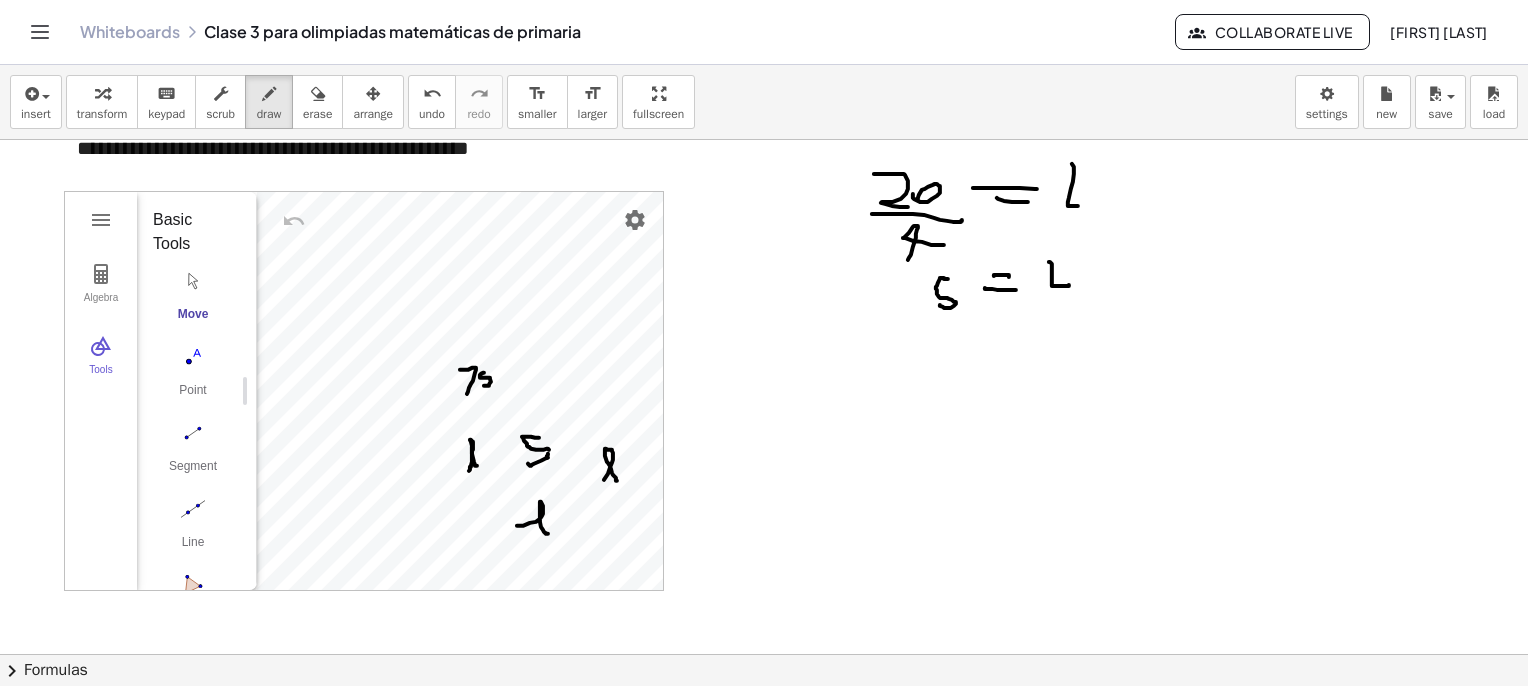 scroll, scrollTop: 3561, scrollLeft: 0, axis: vertical 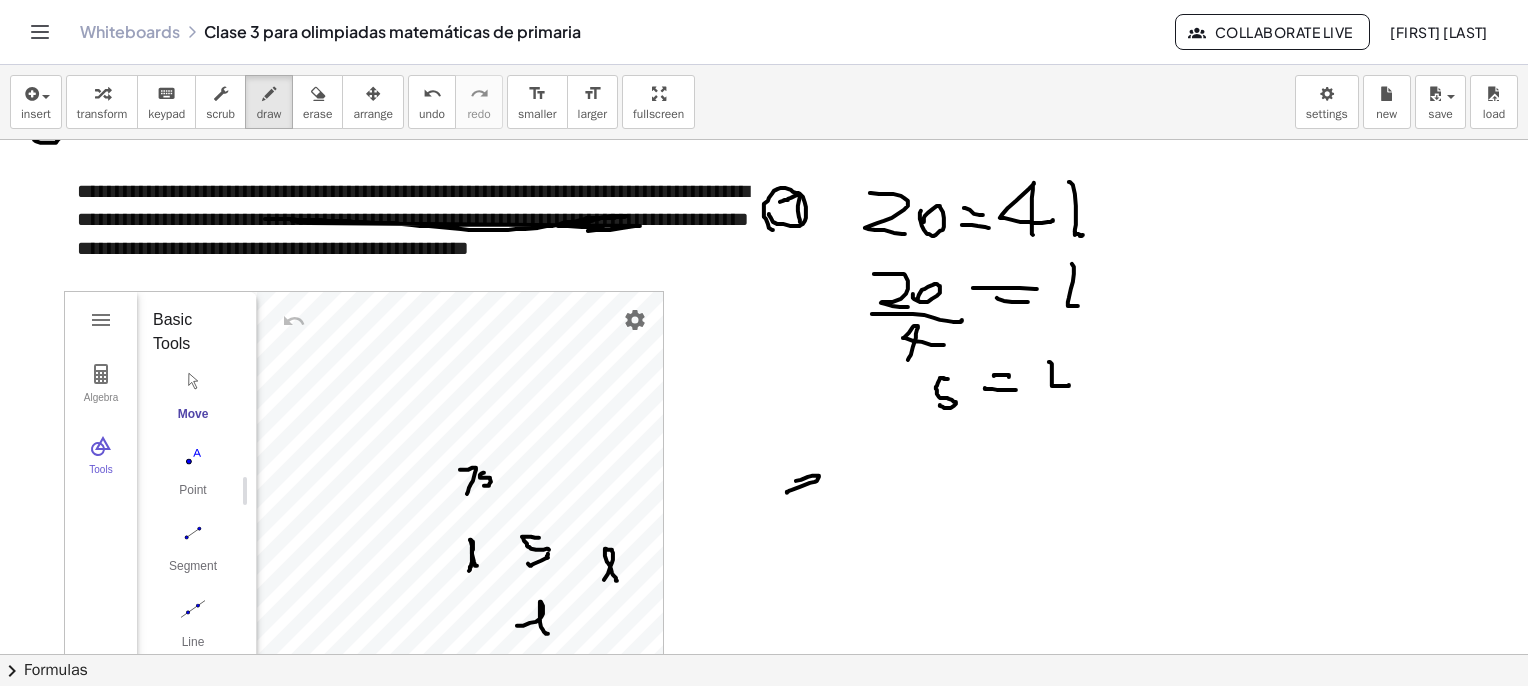 drag, startPoint x: 812, startPoint y: 475, endPoint x: 800, endPoint y: 497, distance: 25.059929 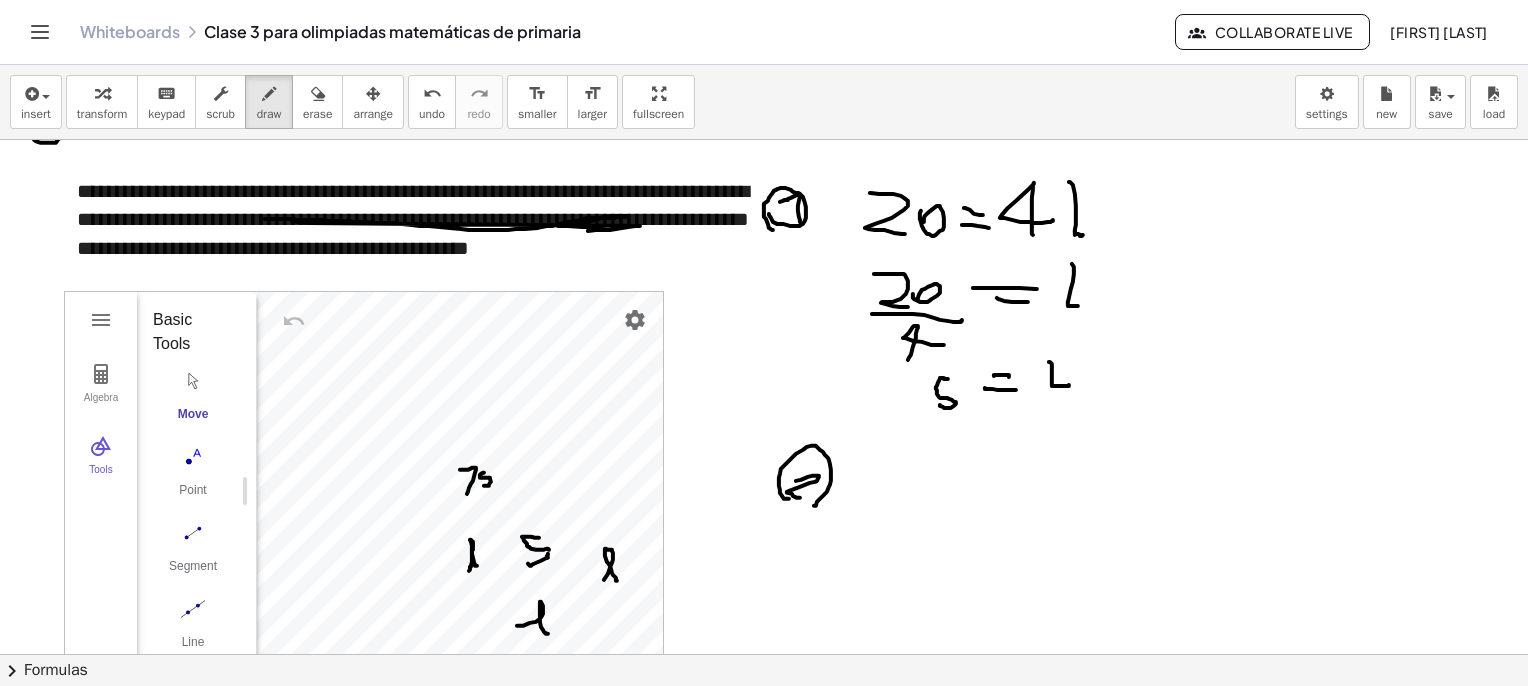 click at bounding box center [794, 266] 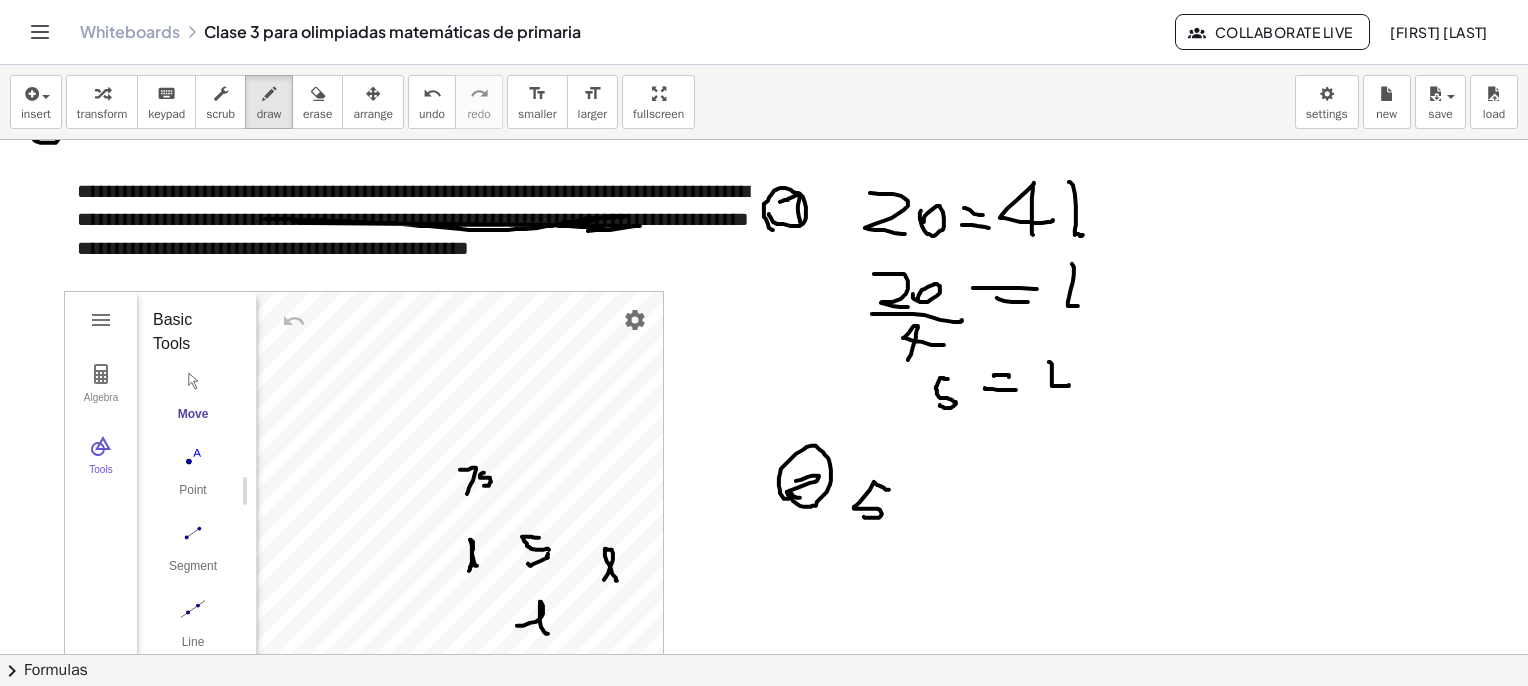 drag, startPoint x: 888, startPoint y: 489, endPoint x: 883, endPoint y: 513, distance: 24.5153 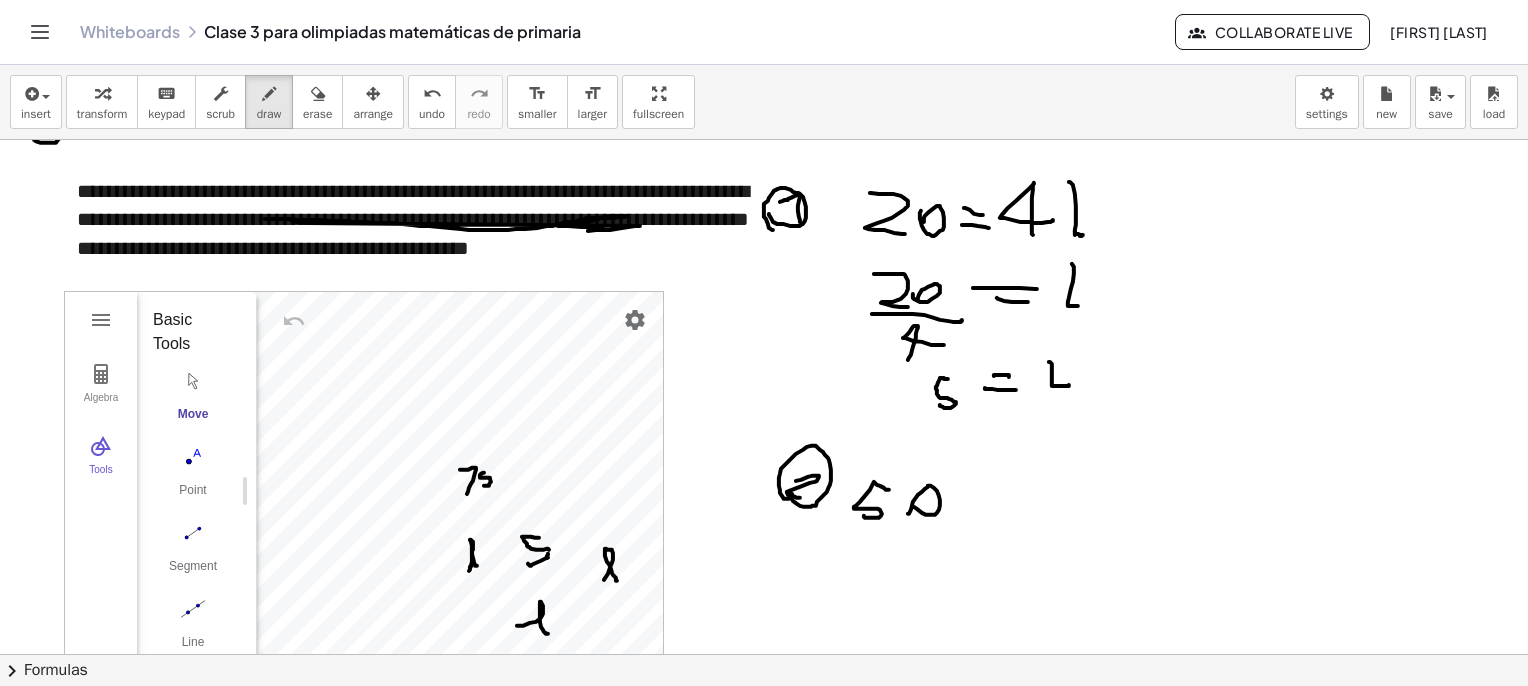 drag, startPoint x: 908, startPoint y: 513, endPoint x: 929, endPoint y: 488, distance: 32.649654 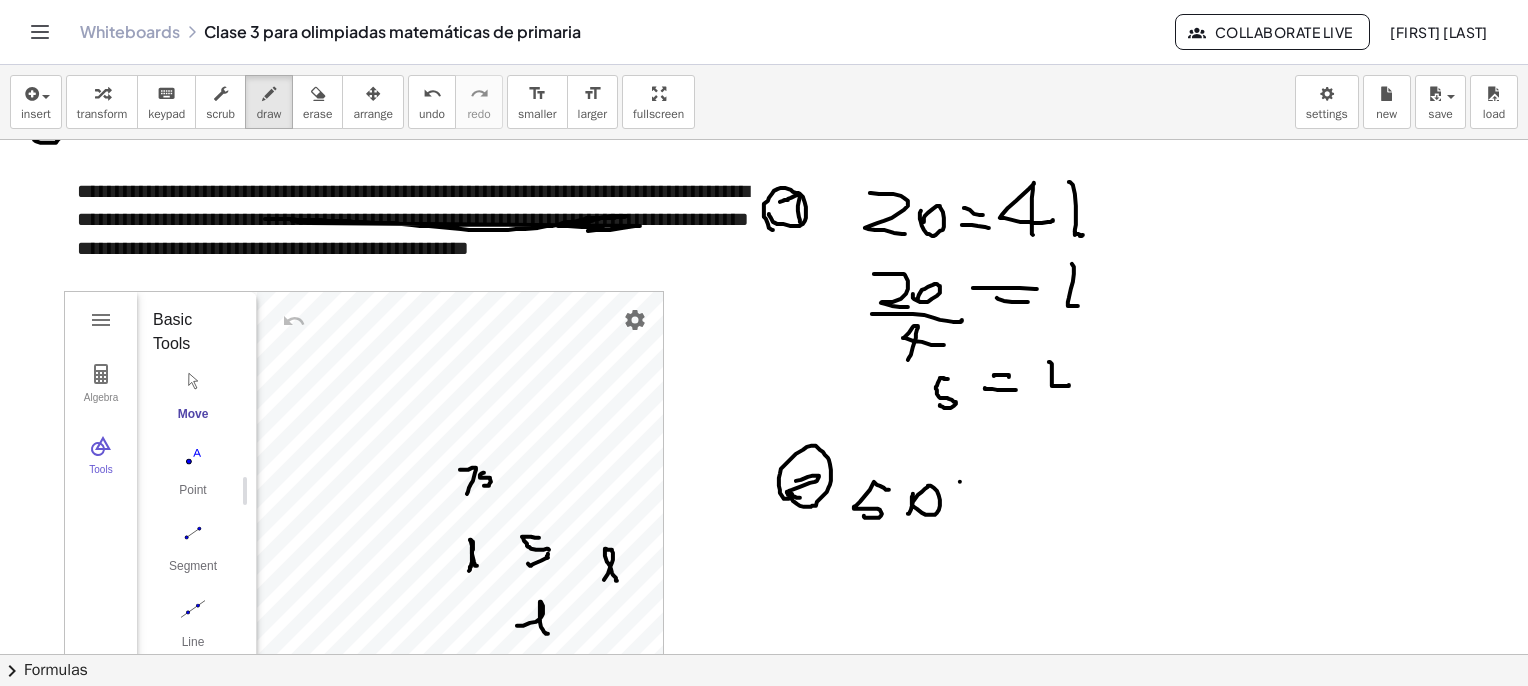 drag, startPoint x: 960, startPoint y: 481, endPoint x: 982, endPoint y: 493, distance: 25.059929 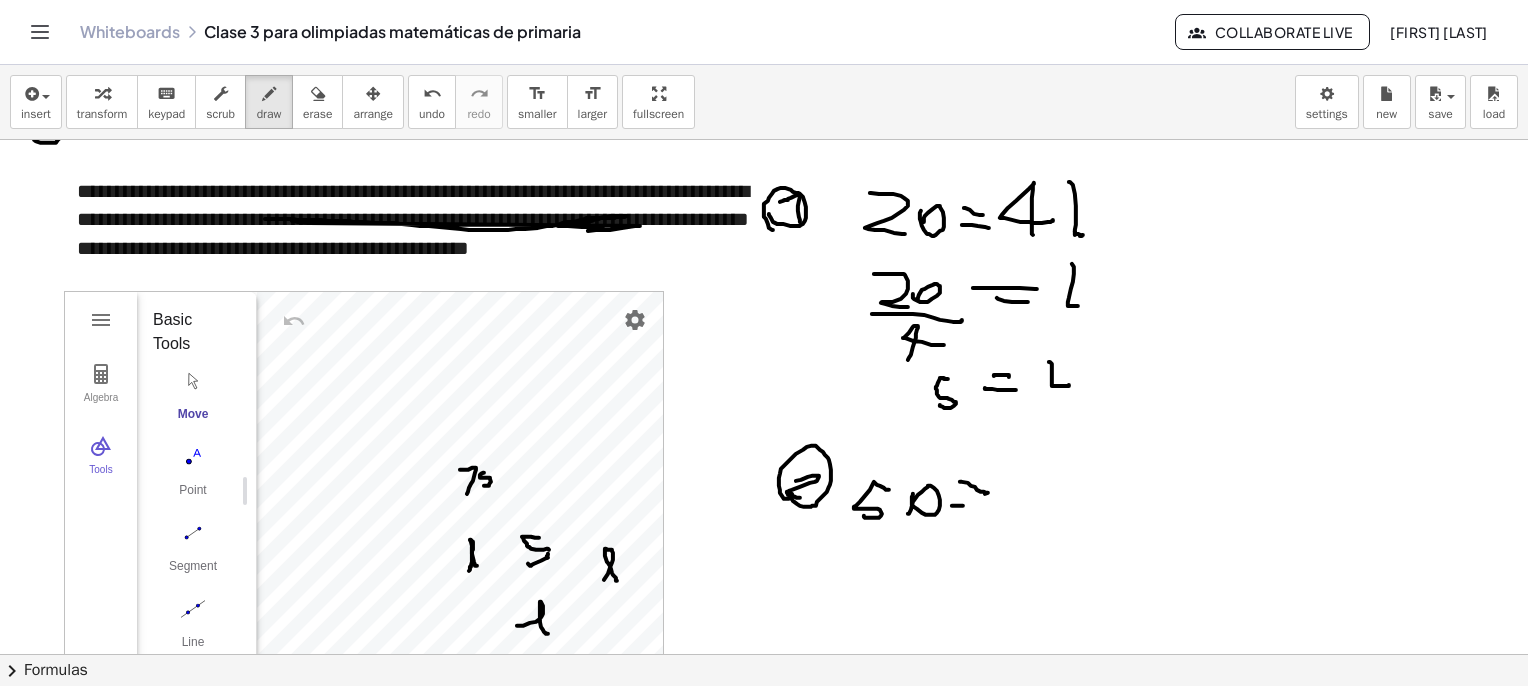 drag, startPoint x: 952, startPoint y: 505, endPoint x: 977, endPoint y: 505, distance: 25 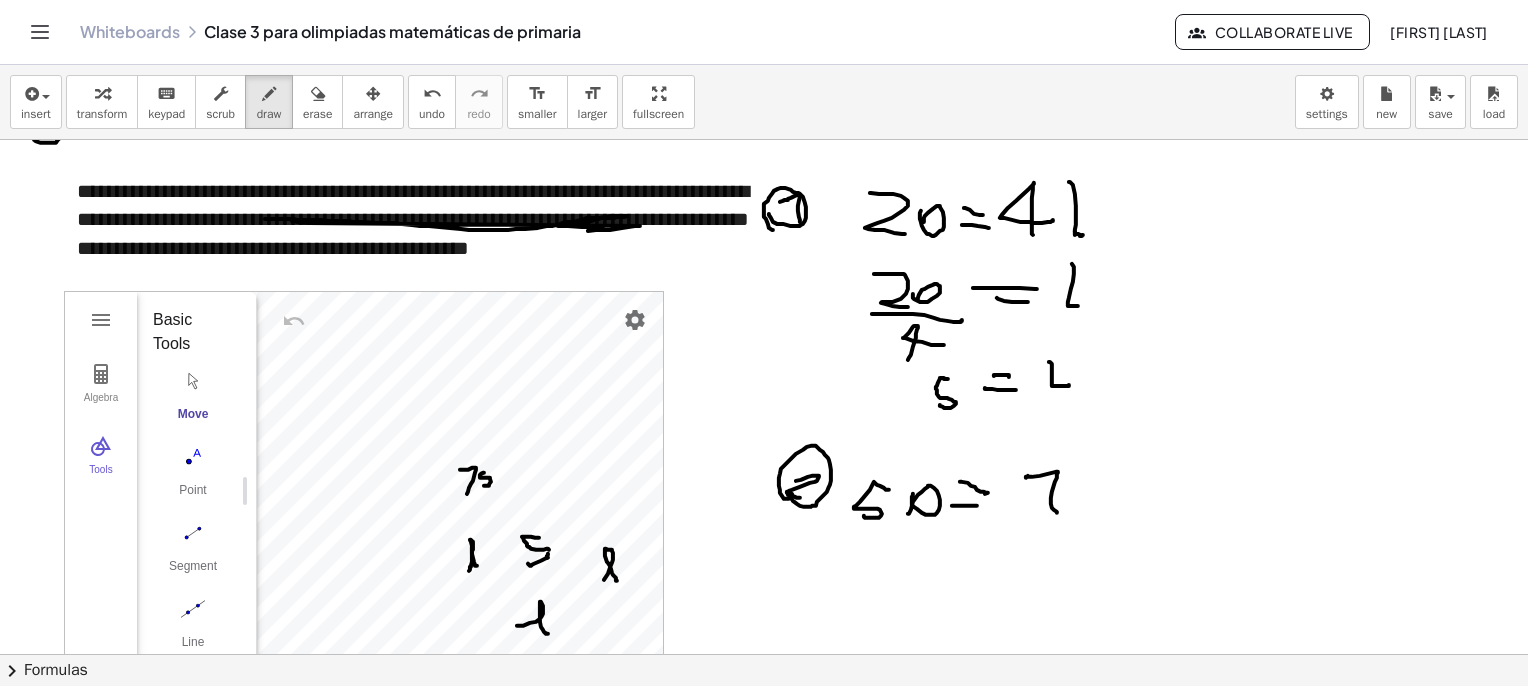 drag, startPoint x: 1057, startPoint y: 512, endPoint x: 1039, endPoint y: 476, distance: 40.24922 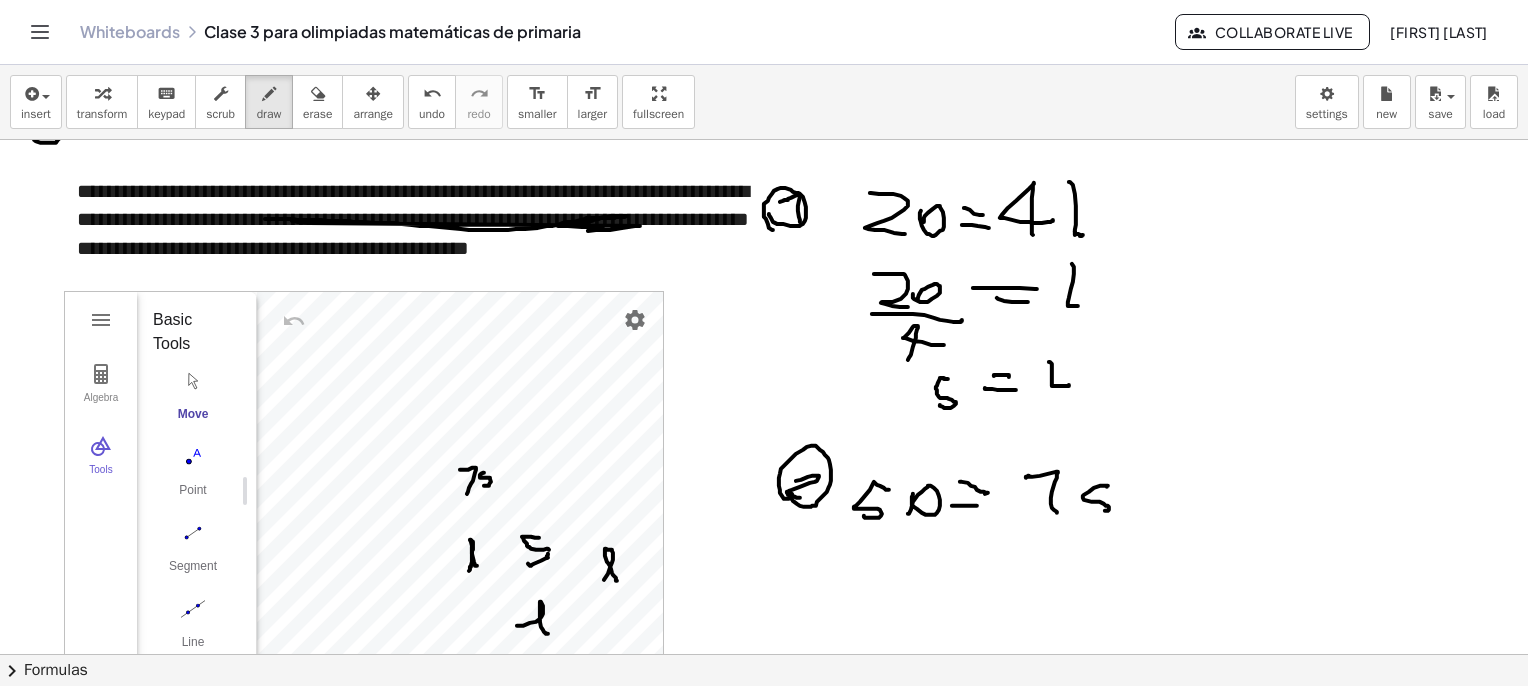 drag, startPoint x: 1108, startPoint y: 485, endPoint x: 586, endPoint y: 513, distance: 522.7504 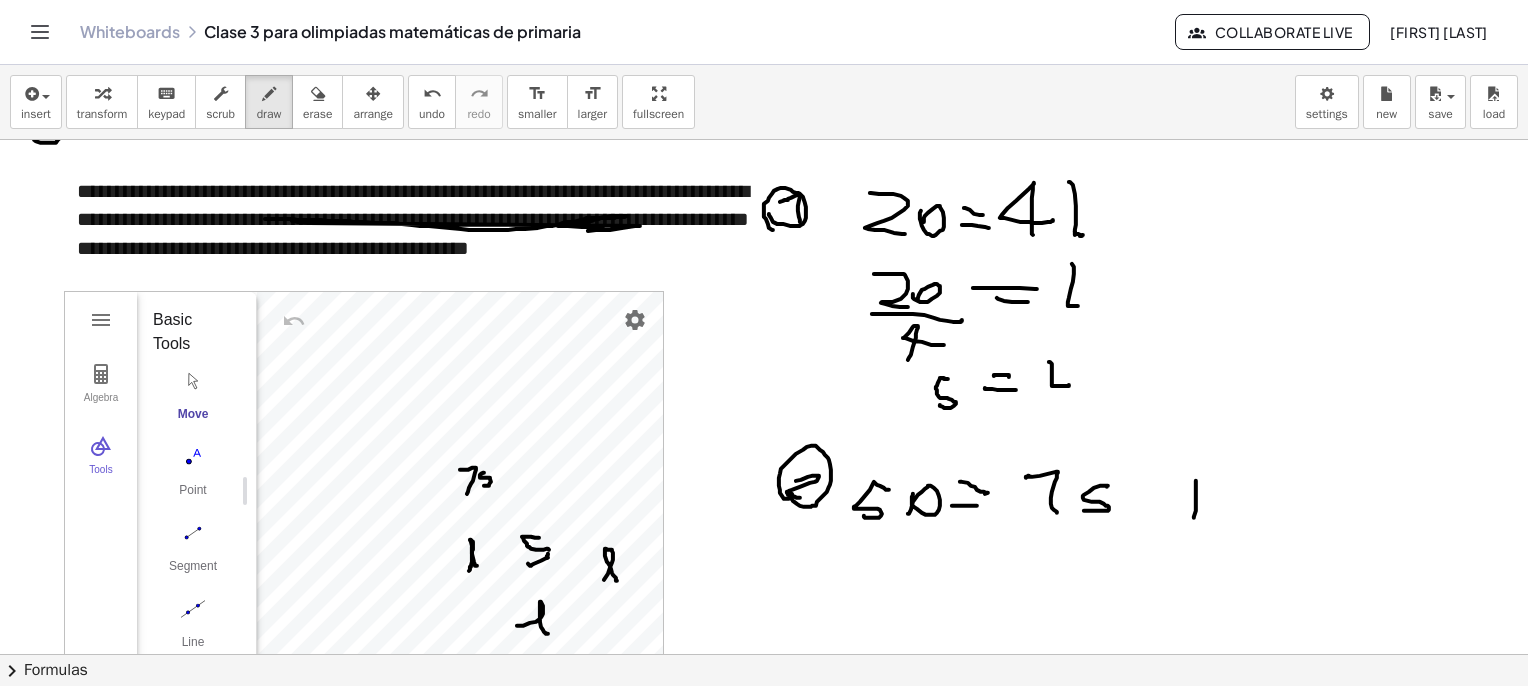 drag, startPoint x: 1196, startPoint y: 480, endPoint x: 1194, endPoint y: 517, distance: 37.054016 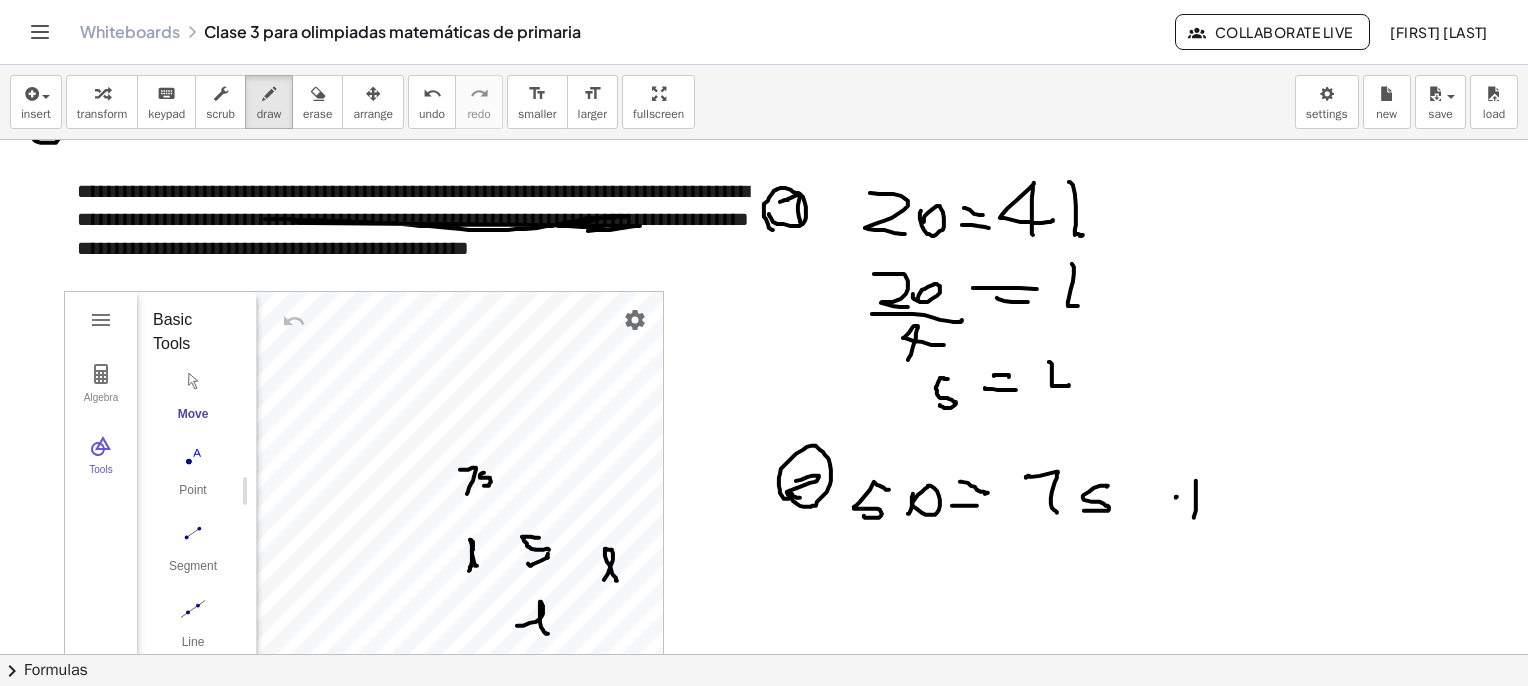 drag, startPoint x: 1177, startPoint y: 496, endPoint x: 1230, endPoint y: 495, distance: 53.009434 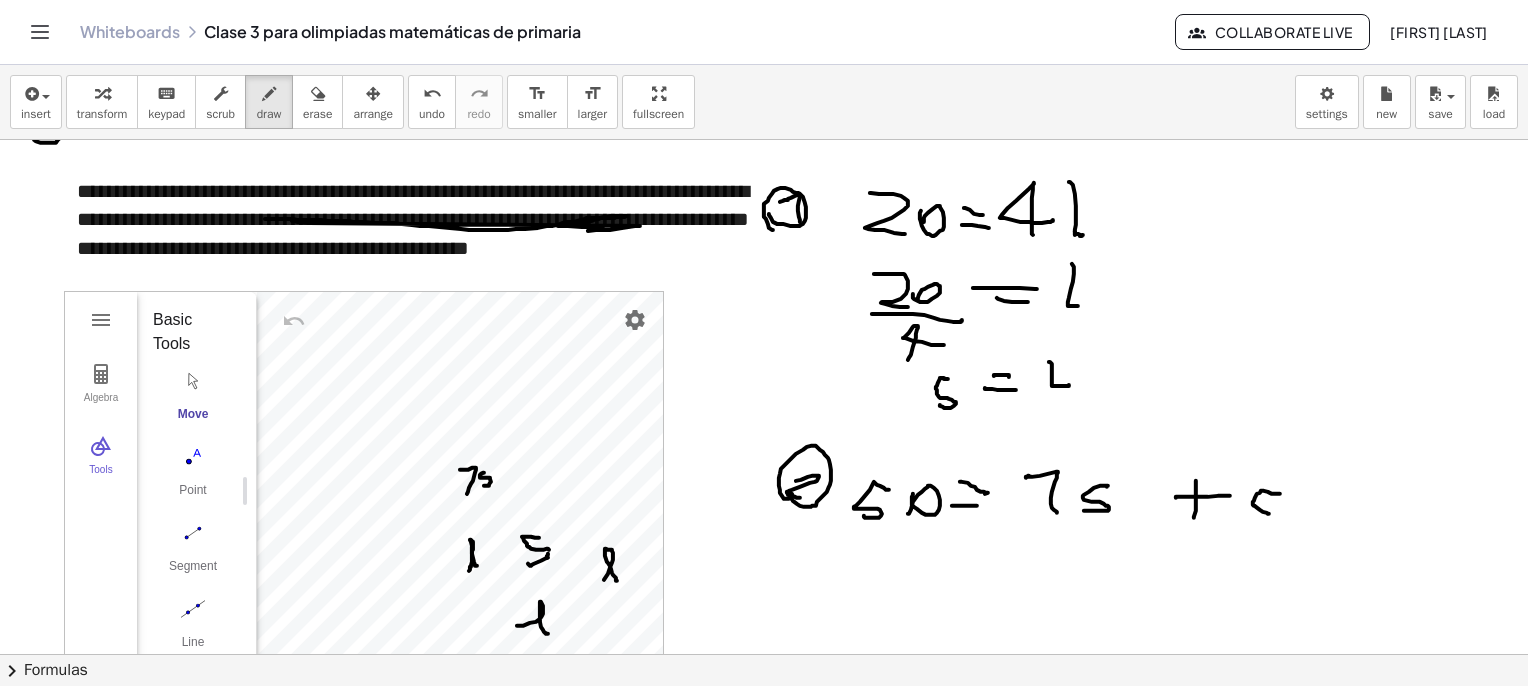 drag, startPoint x: 1280, startPoint y: 493, endPoint x: 1220, endPoint y: 513, distance: 63.245552 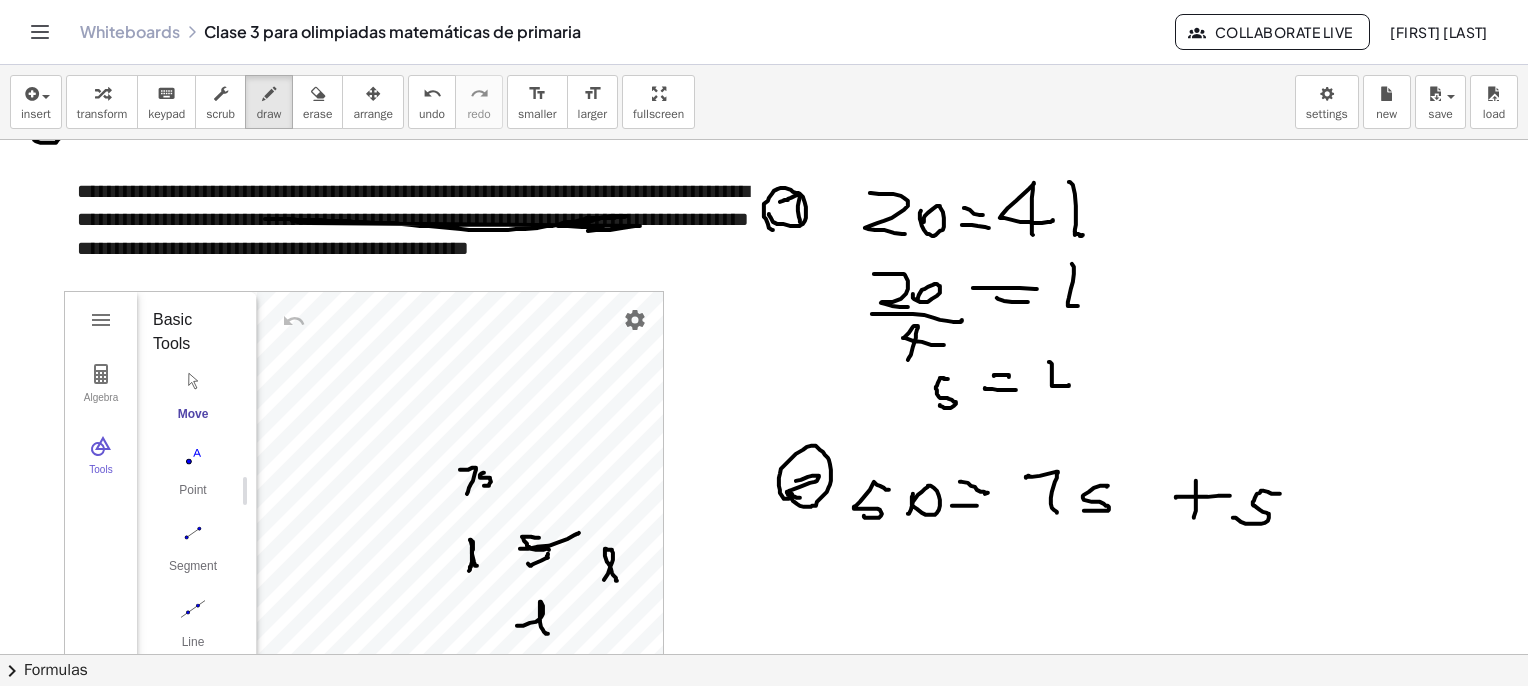 drag, startPoint x: 578, startPoint y: 533, endPoint x: 501, endPoint y: 542, distance: 77.52419 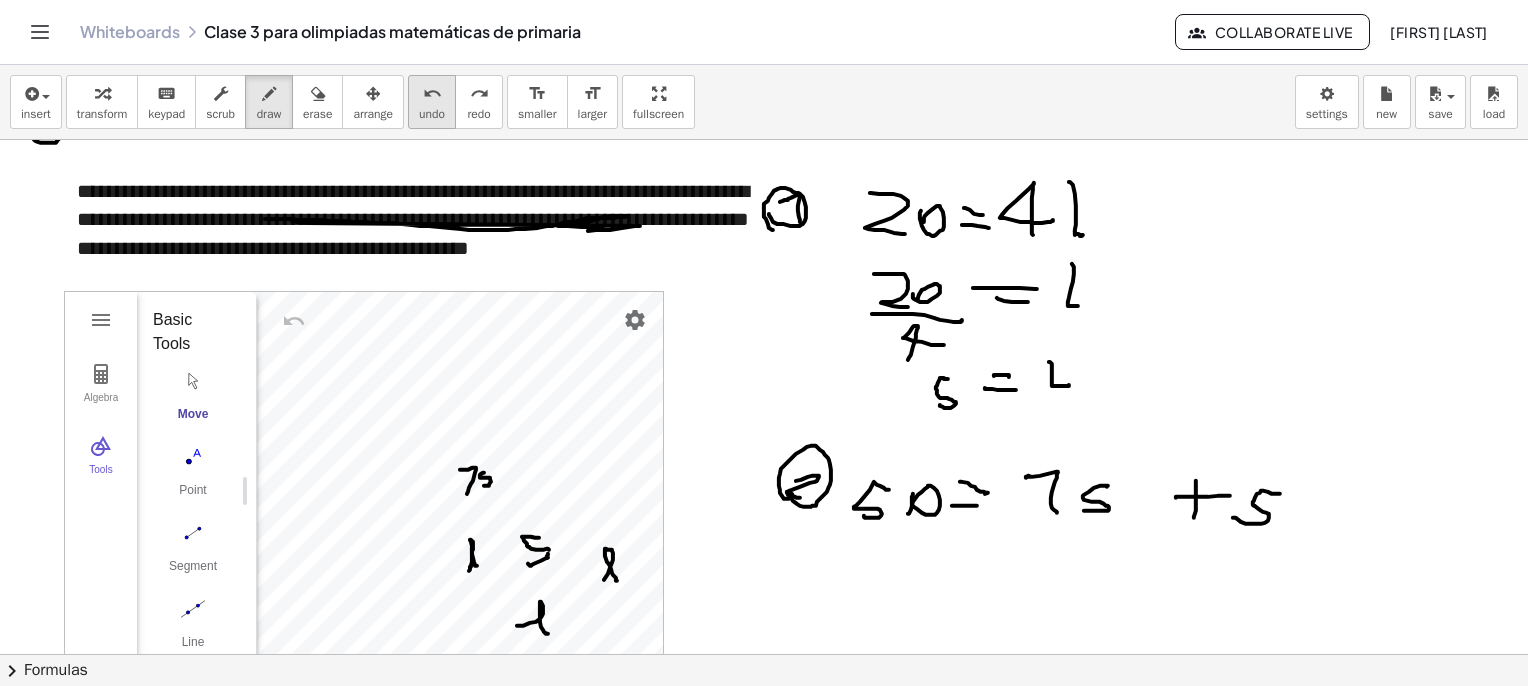 click on "undo" at bounding box center [432, 114] 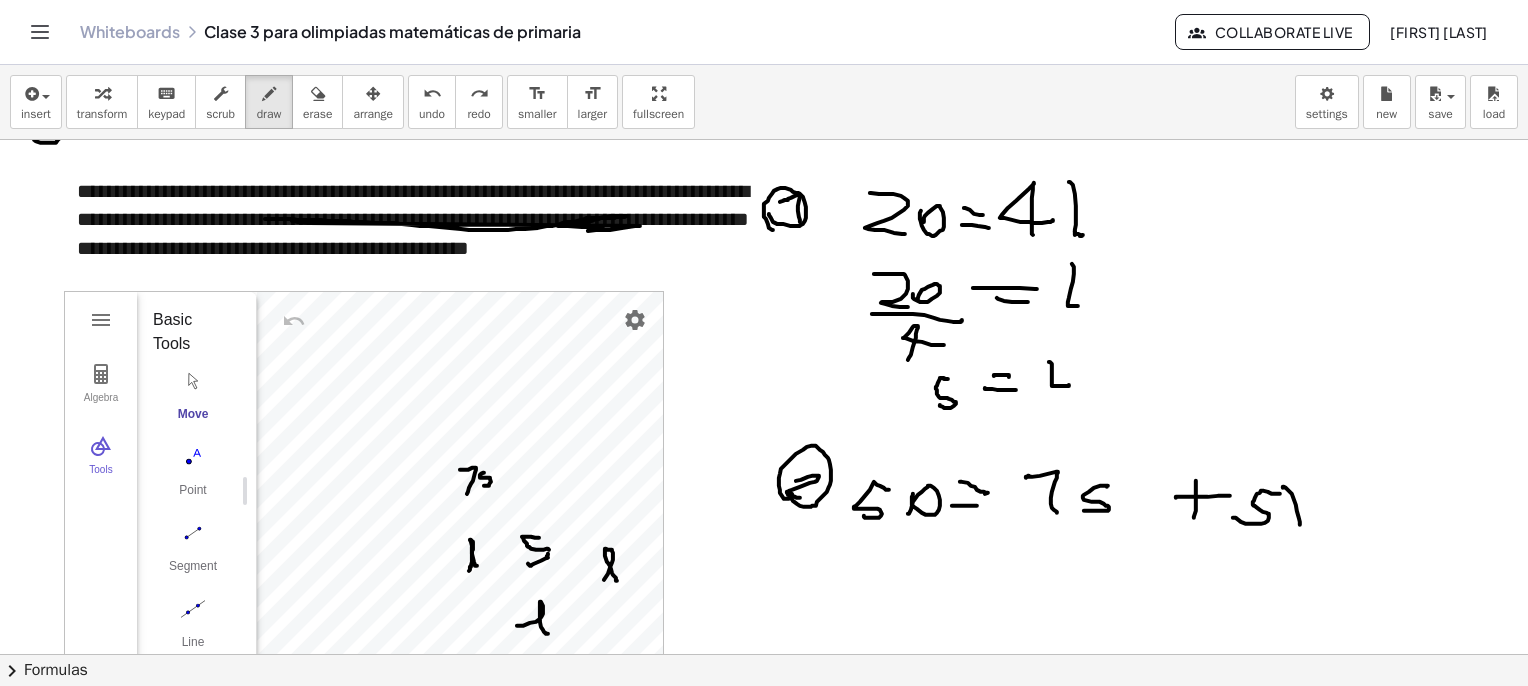 drag, startPoint x: 1284, startPoint y: 486, endPoint x: 1297, endPoint y: 525, distance: 41.109608 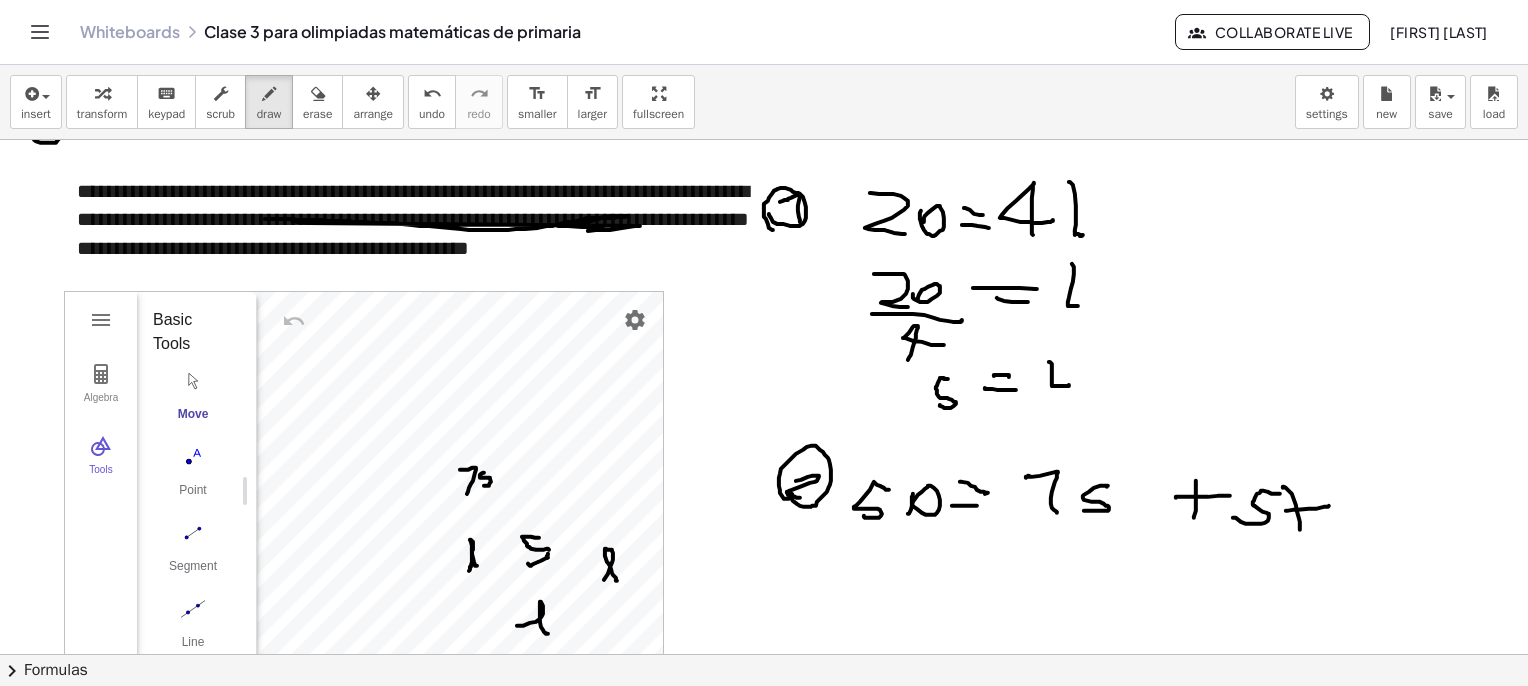 drag, startPoint x: 1286, startPoint y: 510, endPoint x: 1345, endPoint y: 512, distance: 59.03389 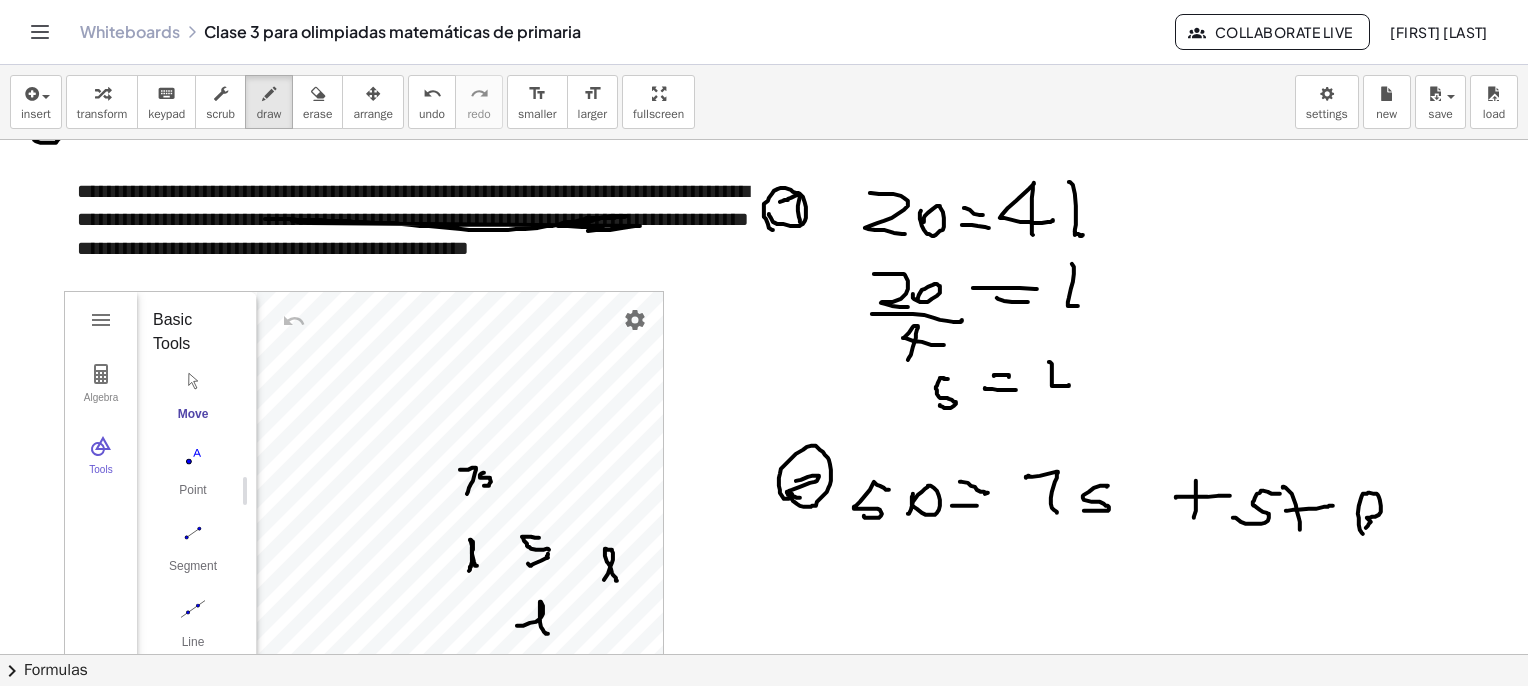 drag, startPoint x: 1363, startPoint y: 533, endPoint x: 1353, endPoint y: 525, distance: 12.806249 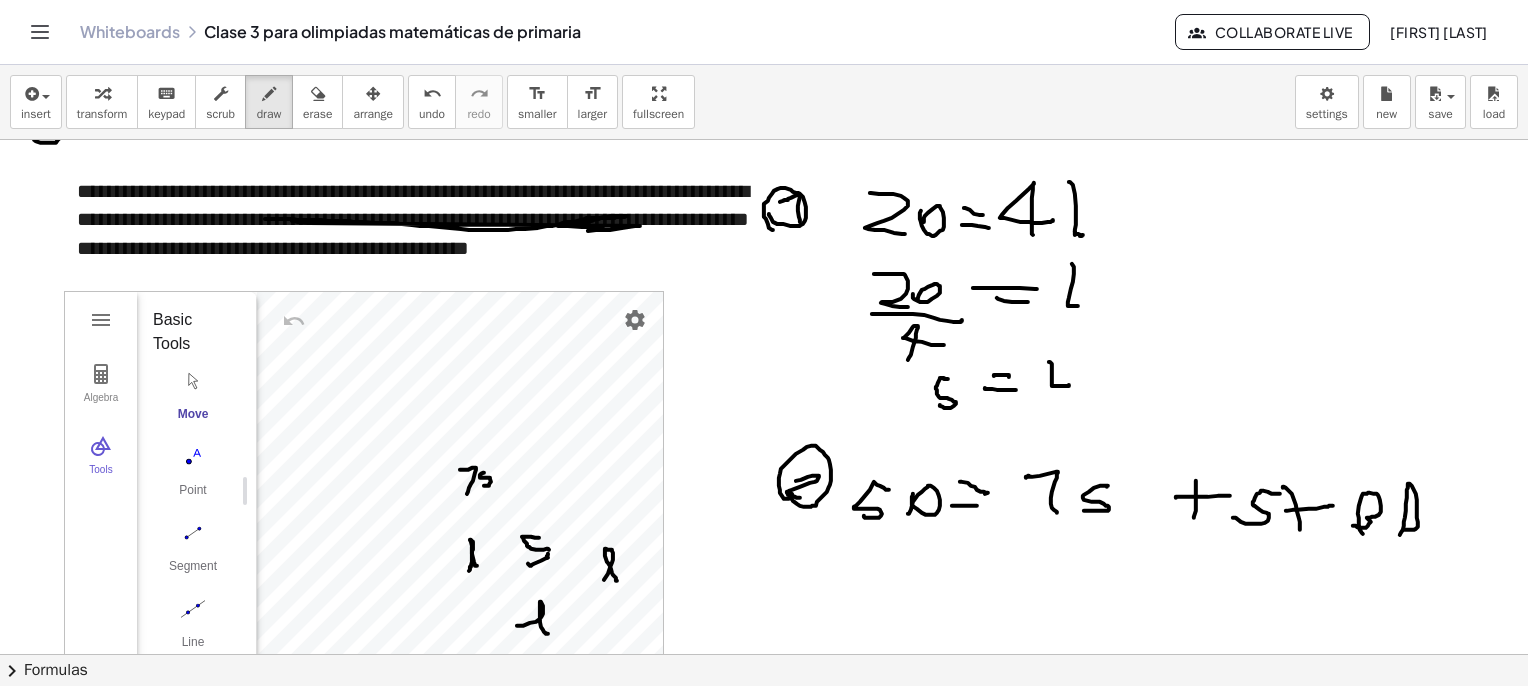 click at bounding box center (794, 266) 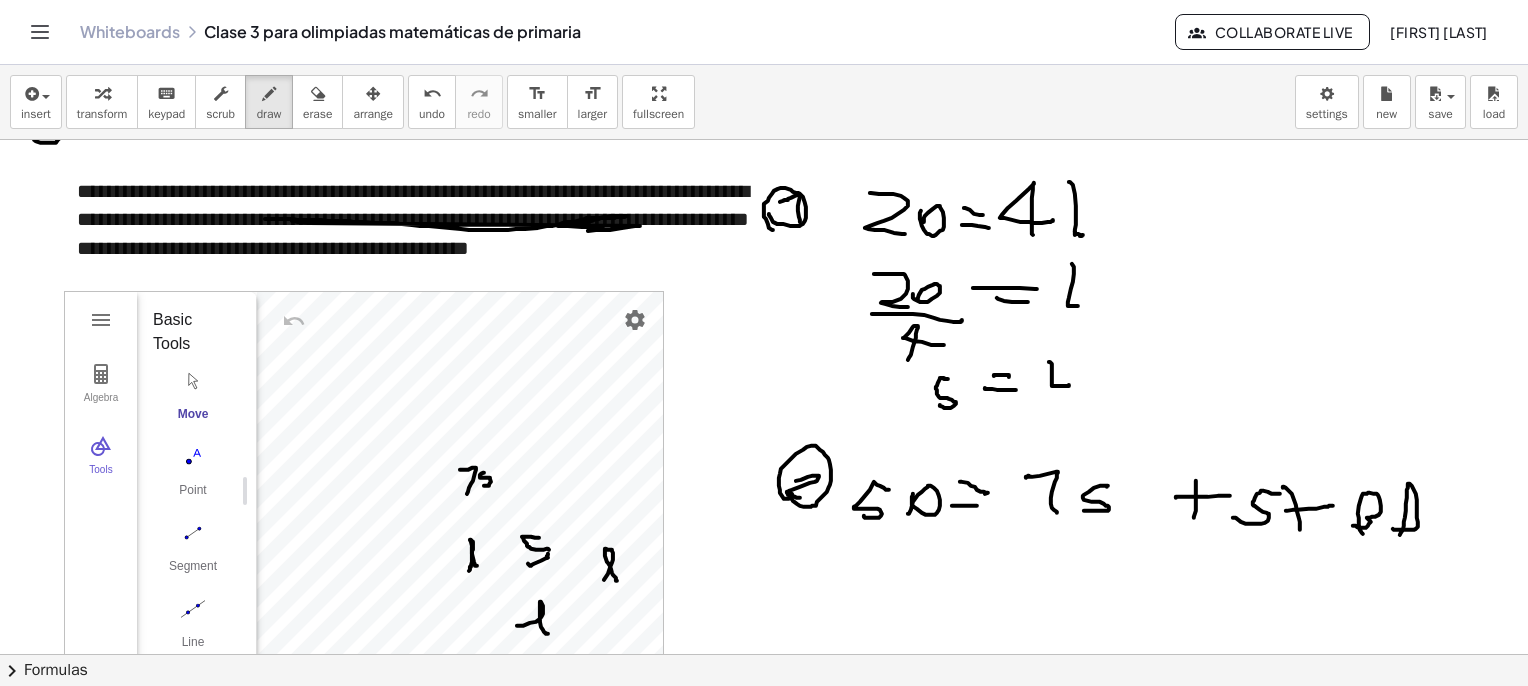 scroll, scrollTop: 3661, scrollLeft: 0, axis: vertical 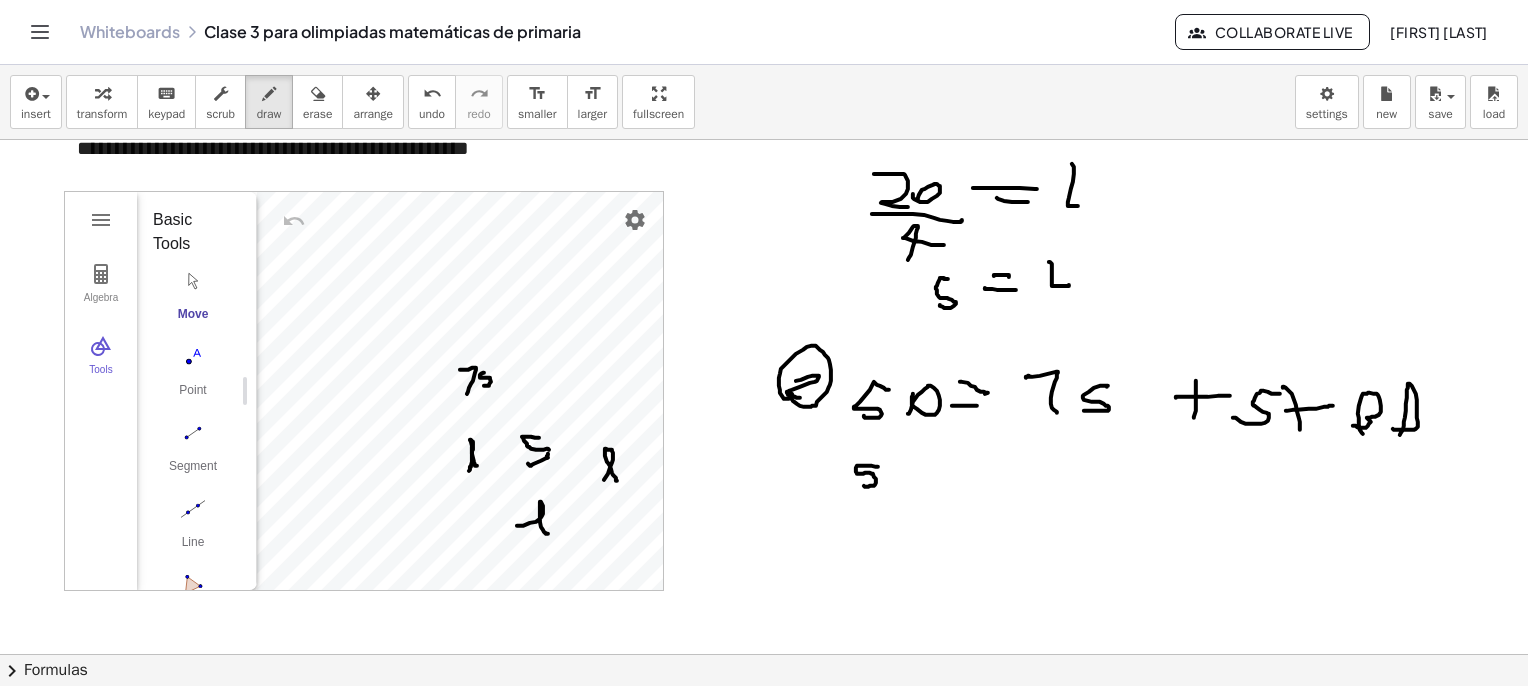 drag, startPoint x: 878, startPoint y: 466, endPoint x: 868, endPoint y: 485, distance: 21.470911 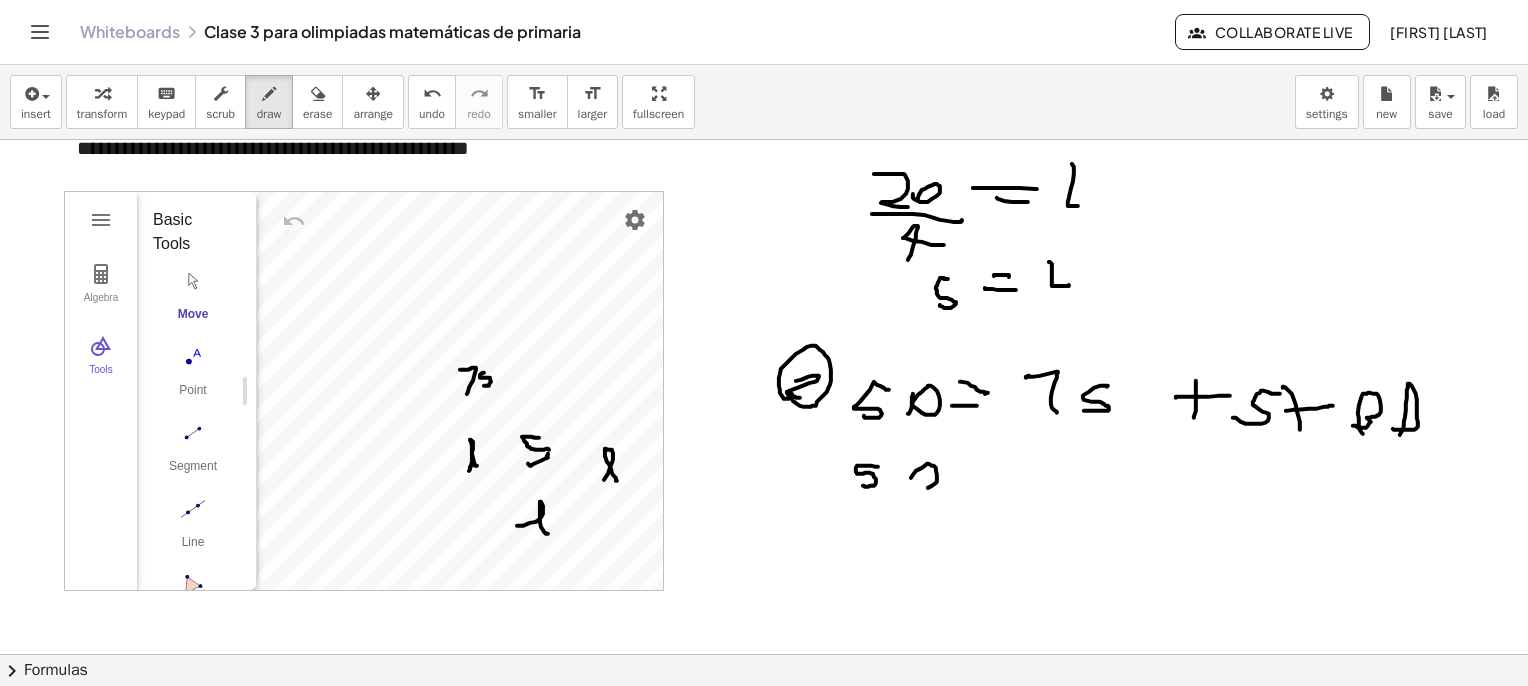 drag, startPoint x: 911, startPoint y: 477, endPoint x: 919, endPoint y: 467, distance: 12.806249 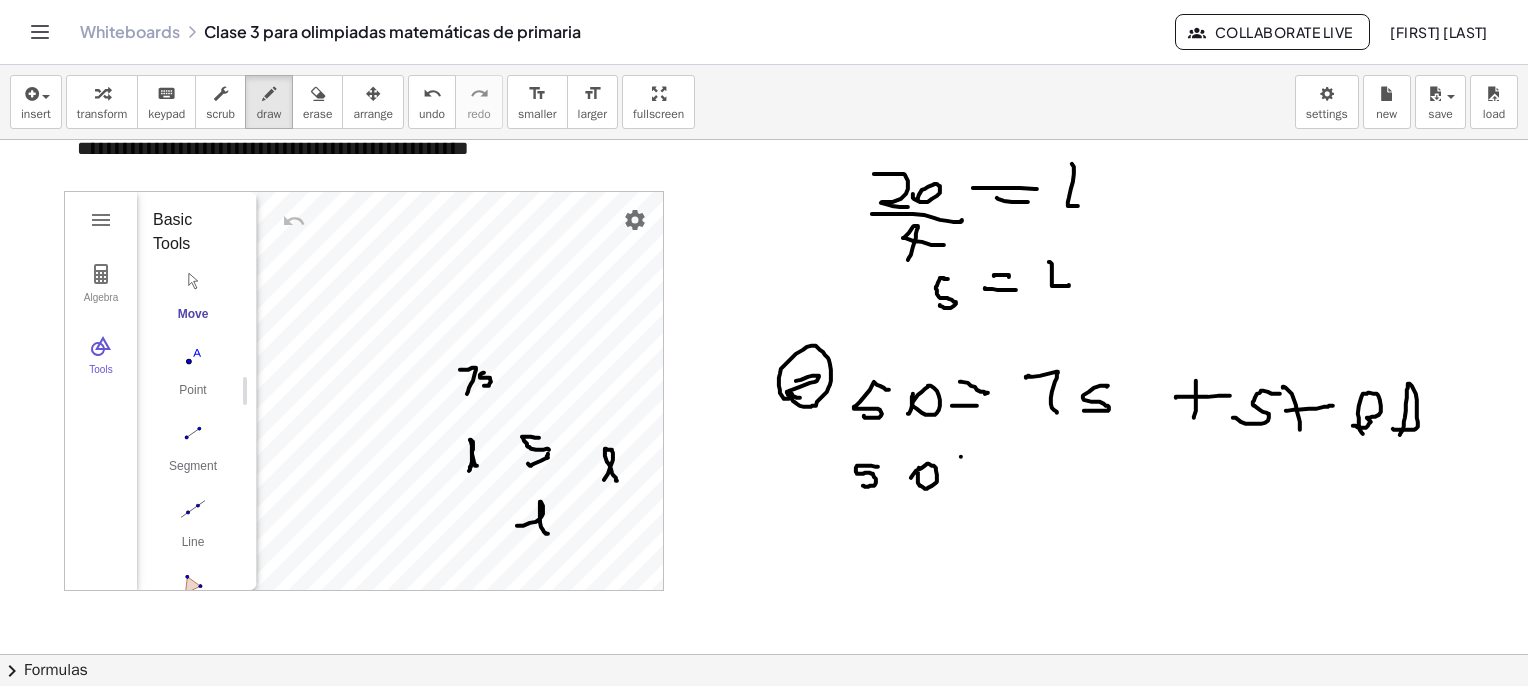 drag, startPoint x: 961, startPoint y: 456, endPoint x: 986, endPoint y: 457, distance: 25.019993 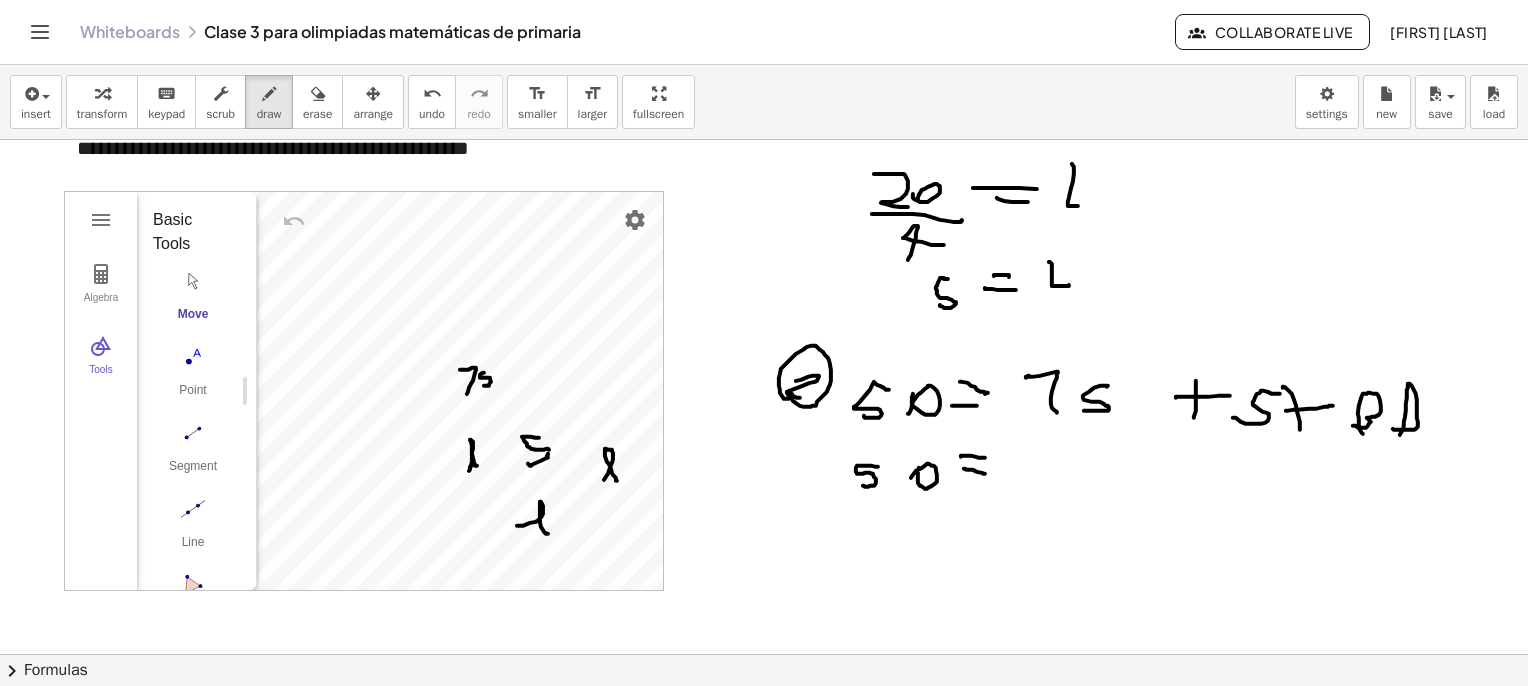 drag, startPoint x: 970, startPoint y: 469, endPoint x: 985, endPoint y: 473, distance: 15.524175 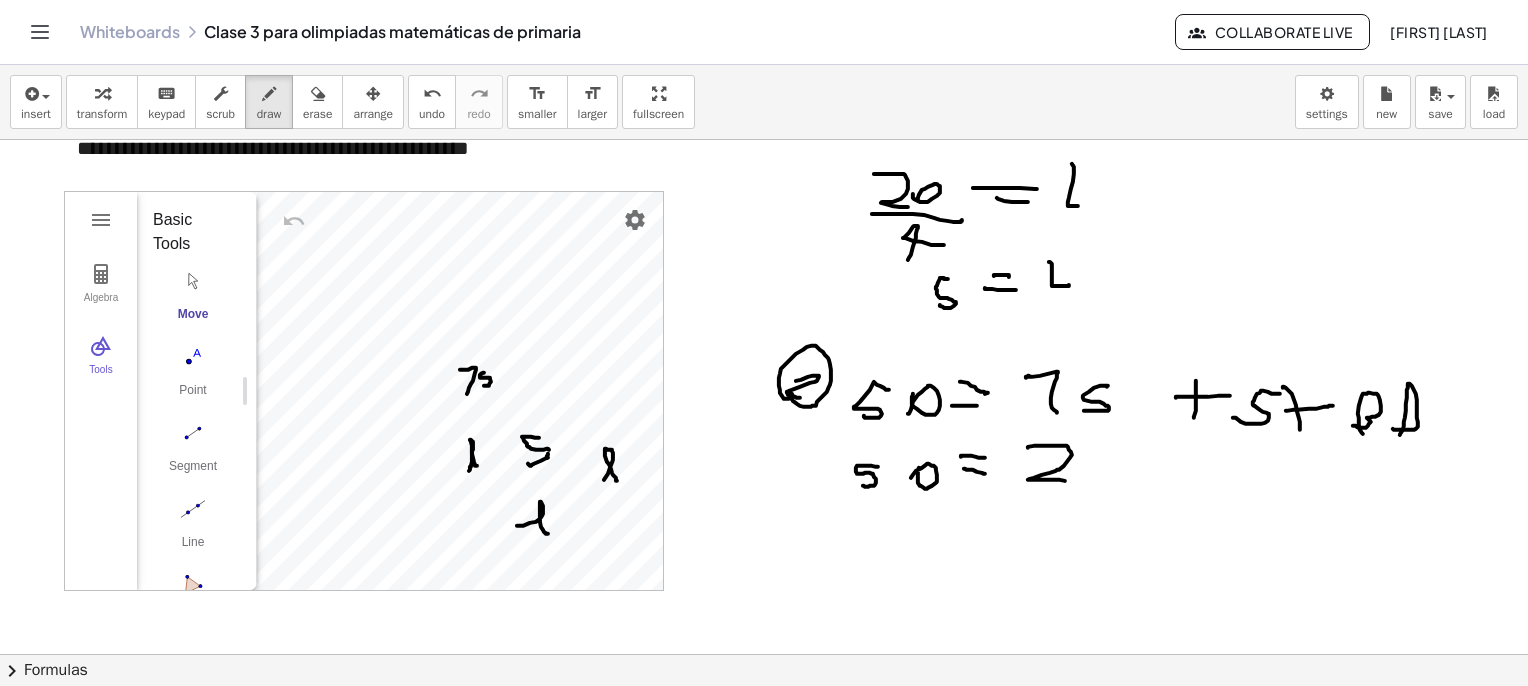 drag, startPoint x: 1028, startPoint y: 447, endPoint x: 1081, endPoint y: 478, distance: 61.400326 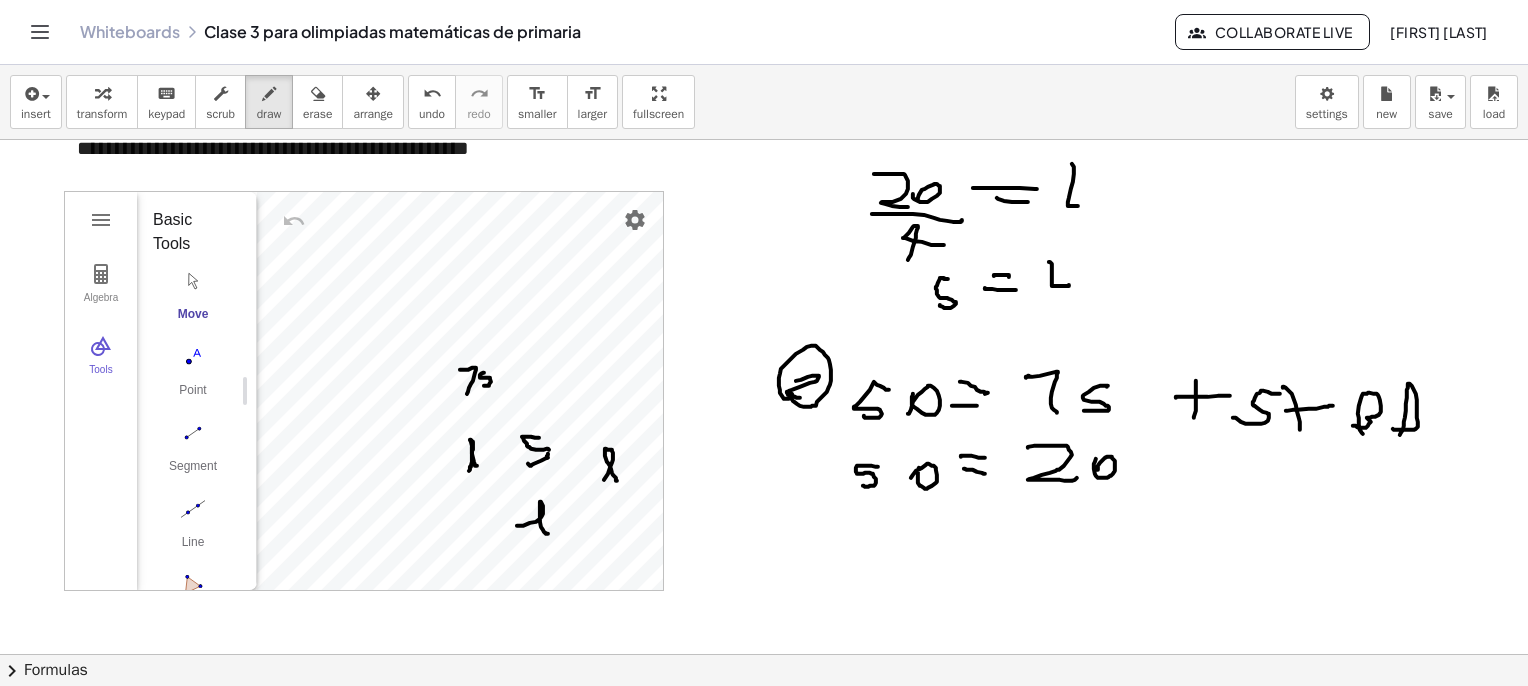 click at bounding box center [794, 166] 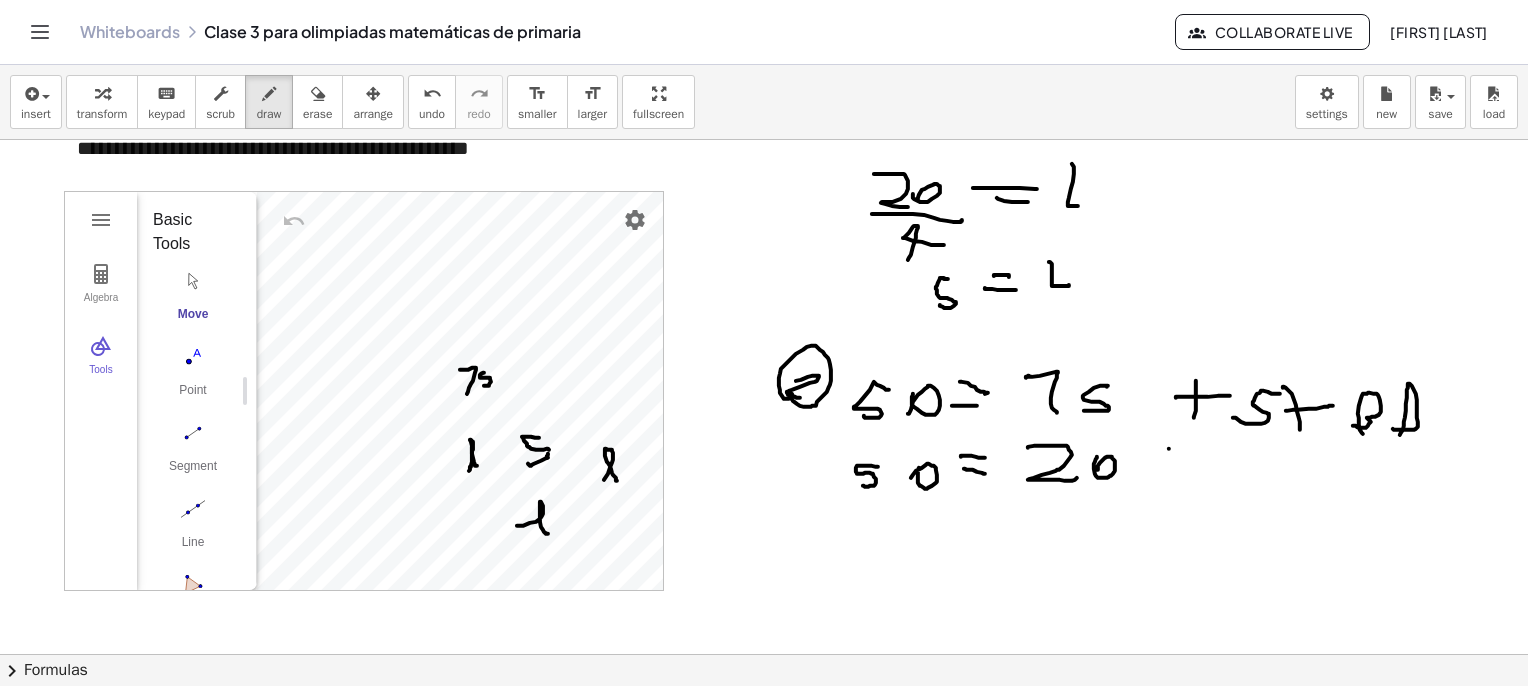 drag, startPoint x: 1169, startPoint y: 448, endPoint x: 1169, endPoint y: 488, distance: 40 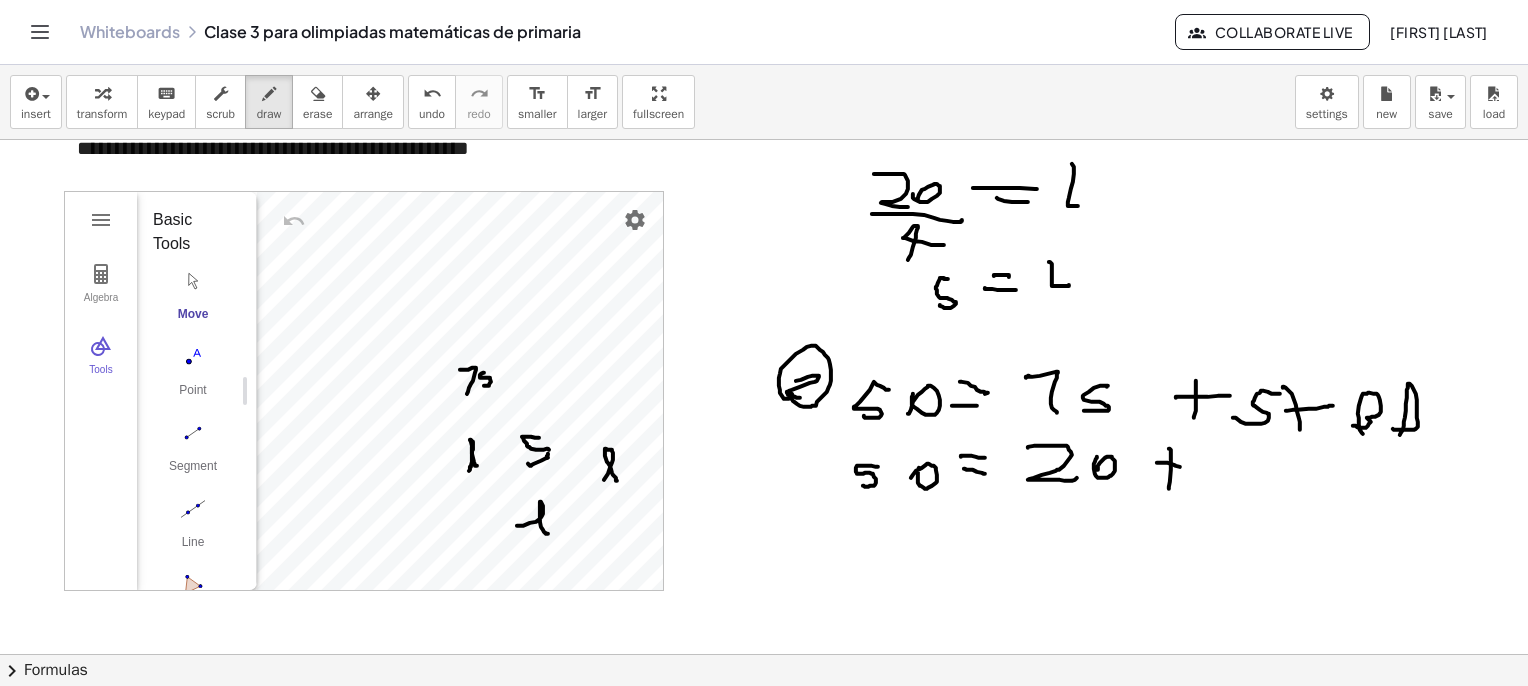 drag, startPoint x: 1180, startPoint y: 466, endPoint x: 1183, endPoint y: 476, distance: 10.440307 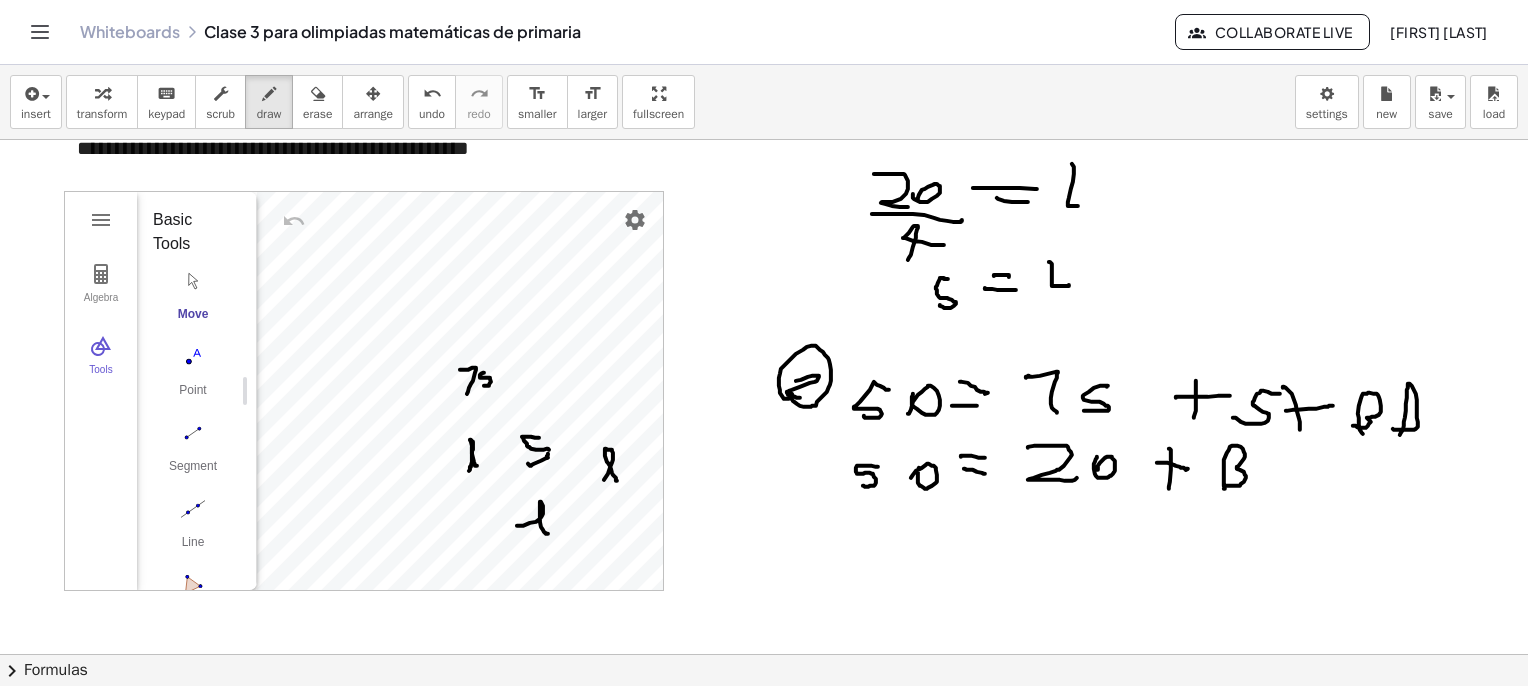 click at bounding box center [794, 166] 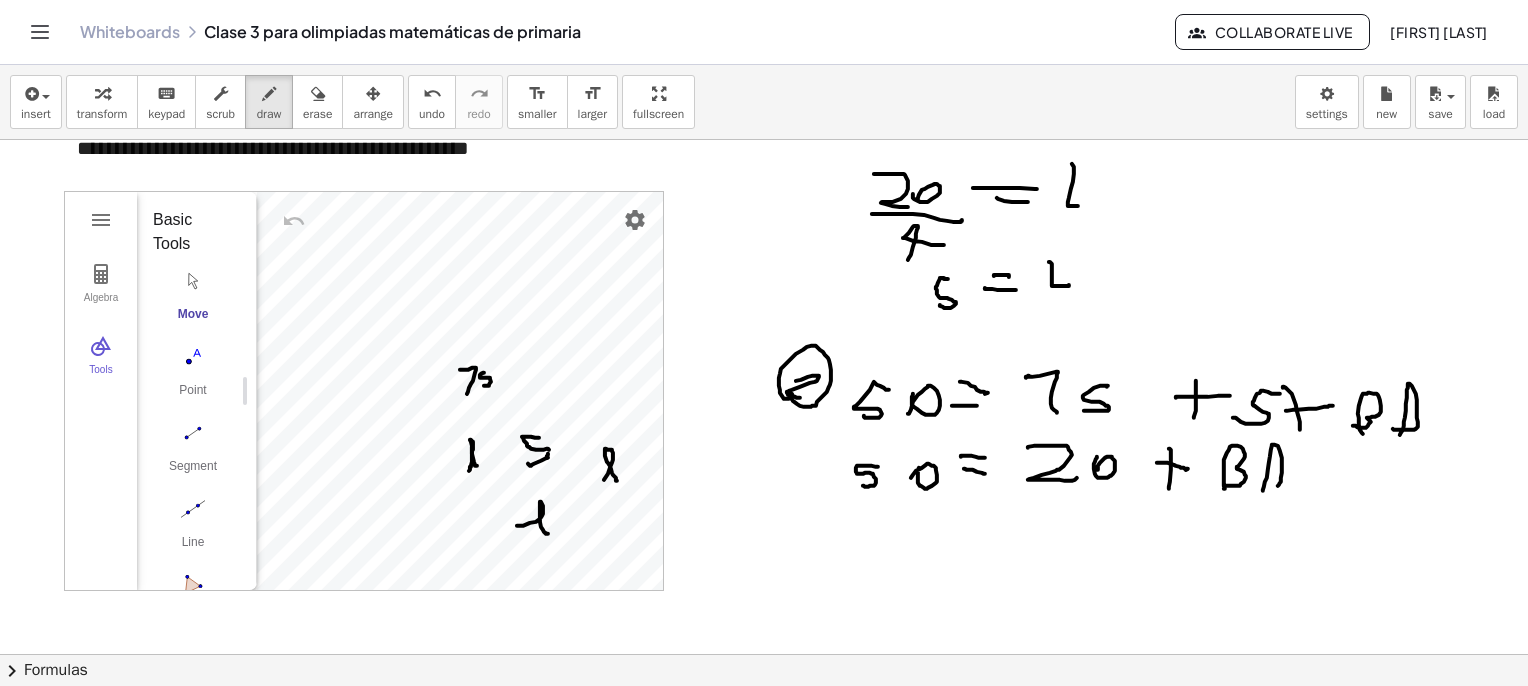 drag, startPoint x: 1263, startPoint y: 490, endPoint x: 1197, endPoint y: 489, distance: 66.007576 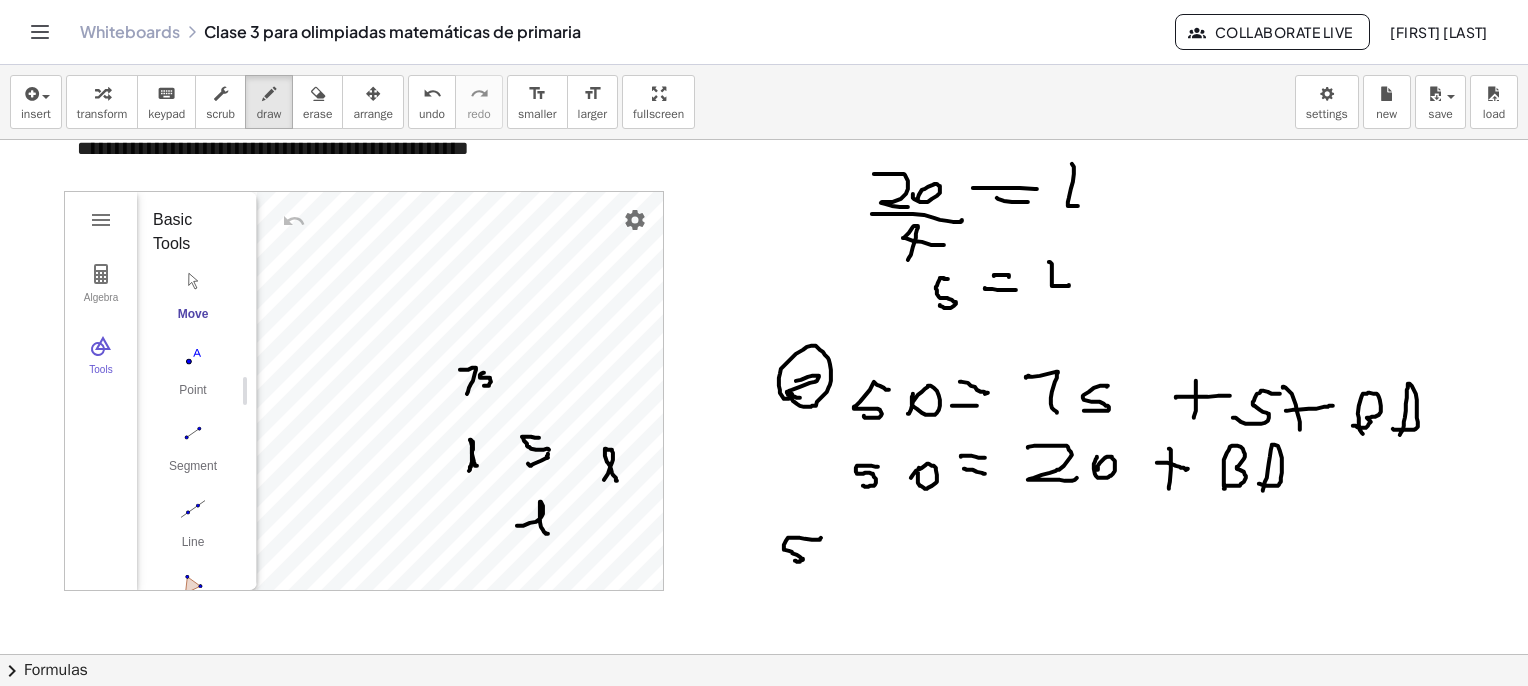 drag, startPoint x: 821, startPoint y: 537, endPoint x: 817, endPoint y: 561, distance: 24.33105 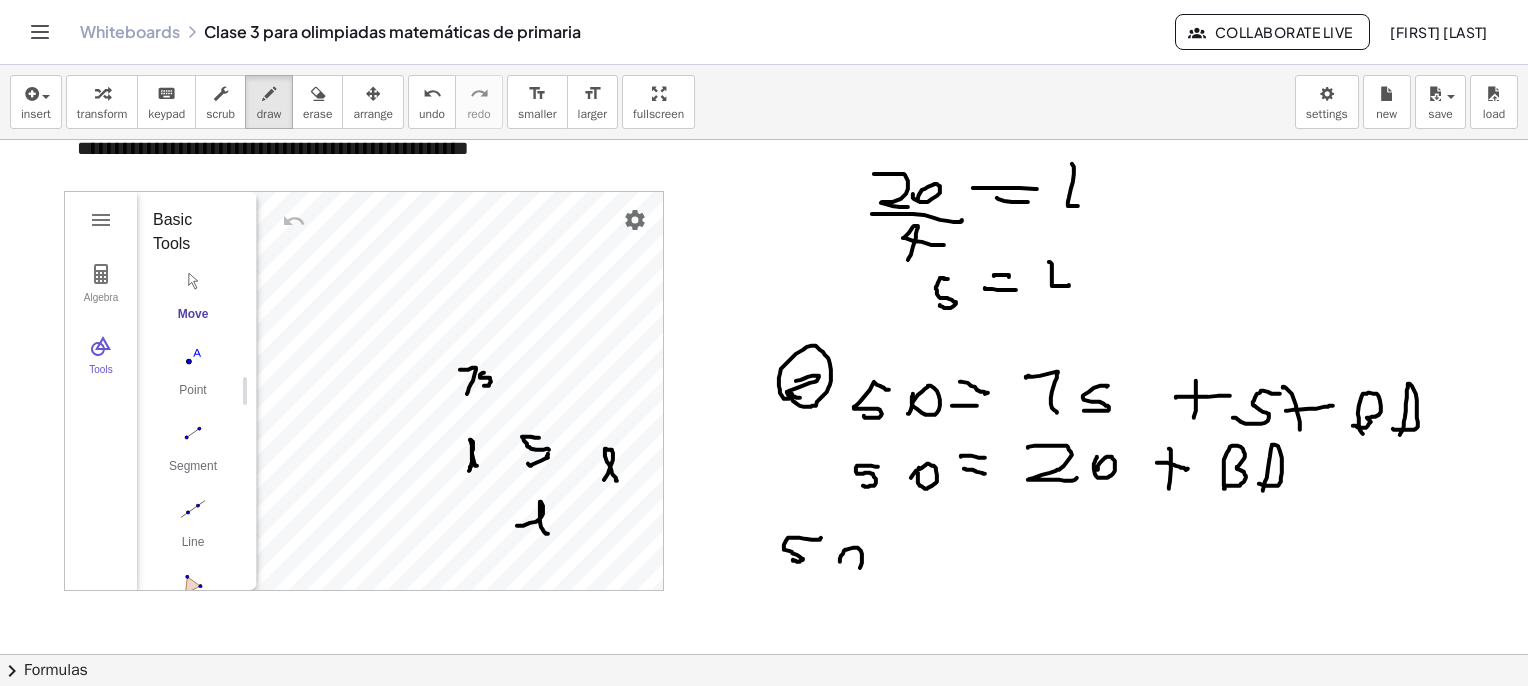 drag, startPoint x: 840, startPoint y: 561, endPoint x: 923, endPoint y: 549, distance: 83.86298 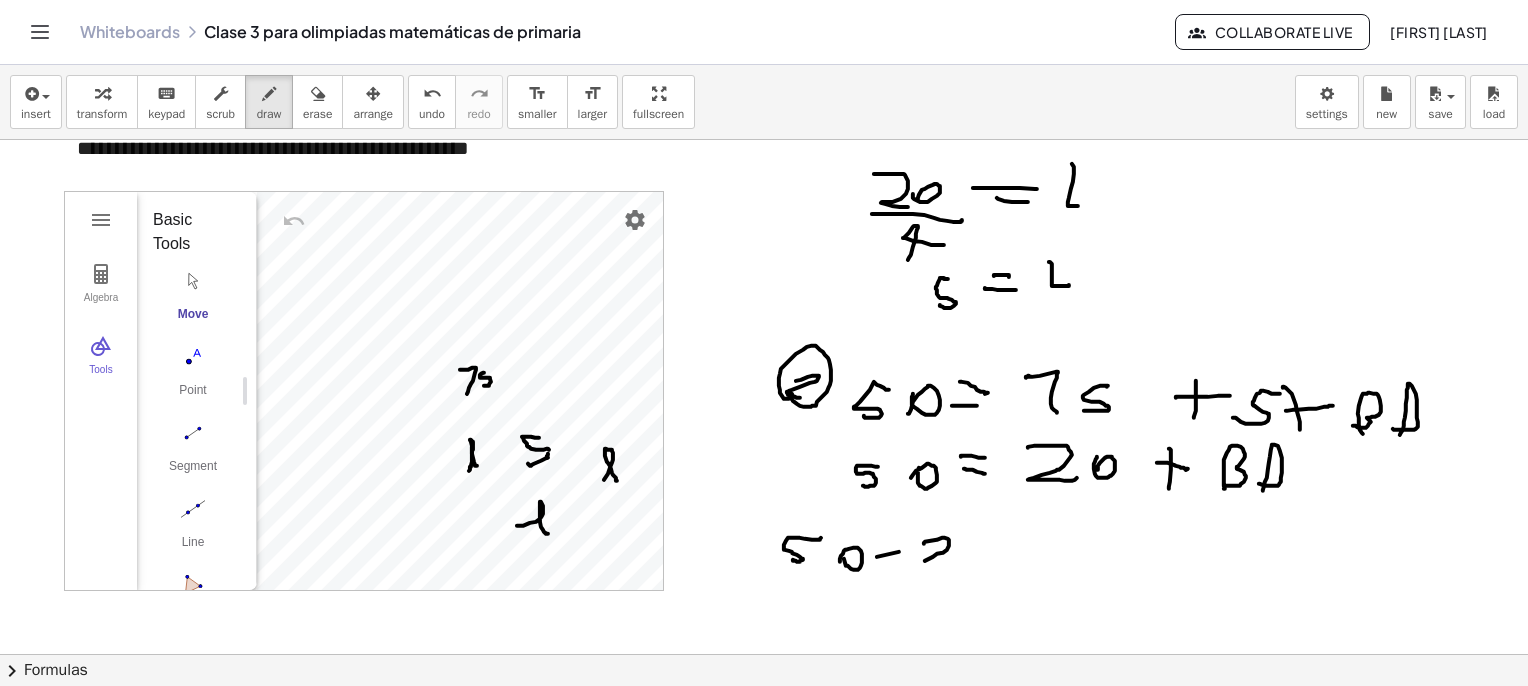 drag, startPoint x: 925, startPoint y: 541, endPoint x: 959, endPoint y: 559, distance: 38.470768 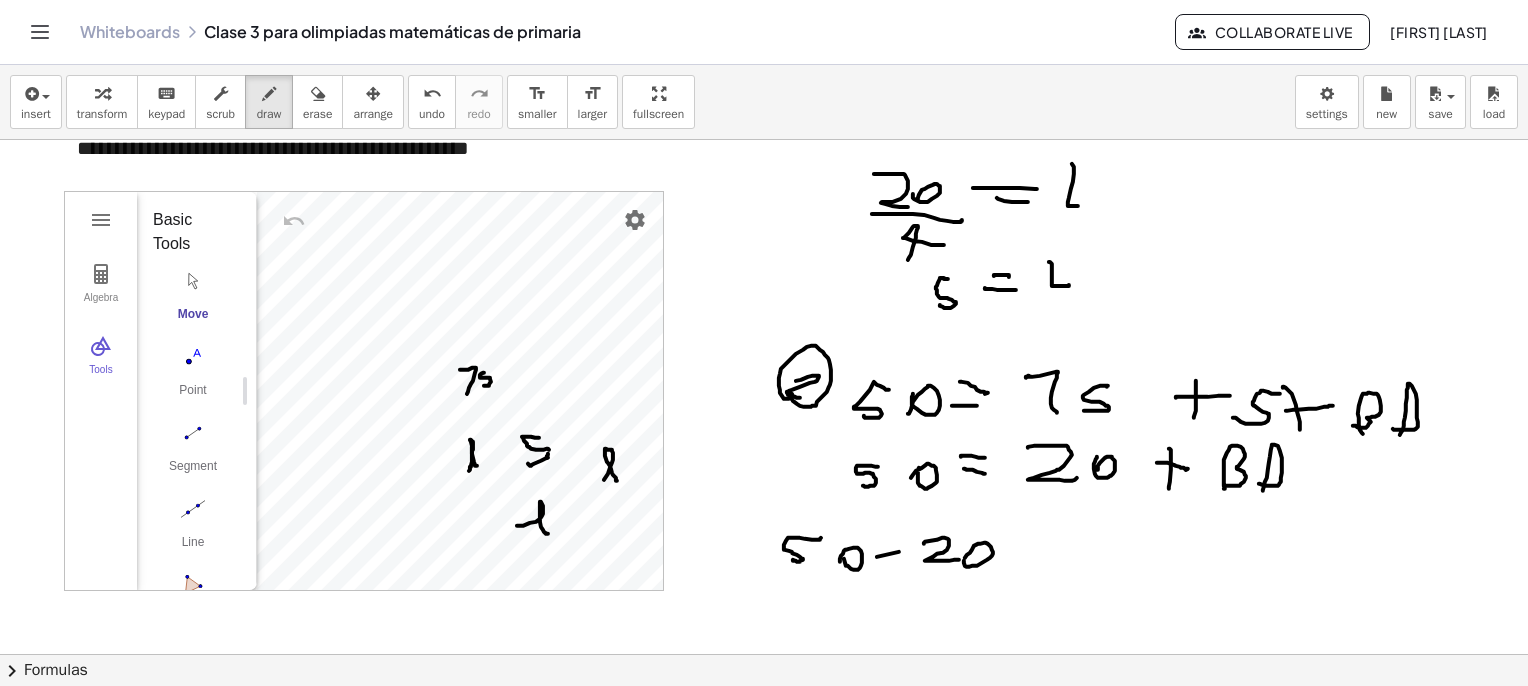 drag, startPoint x: 965, startPoint y: 557, endPoint x: 996, endPoint y: 558, distance: 31.016125 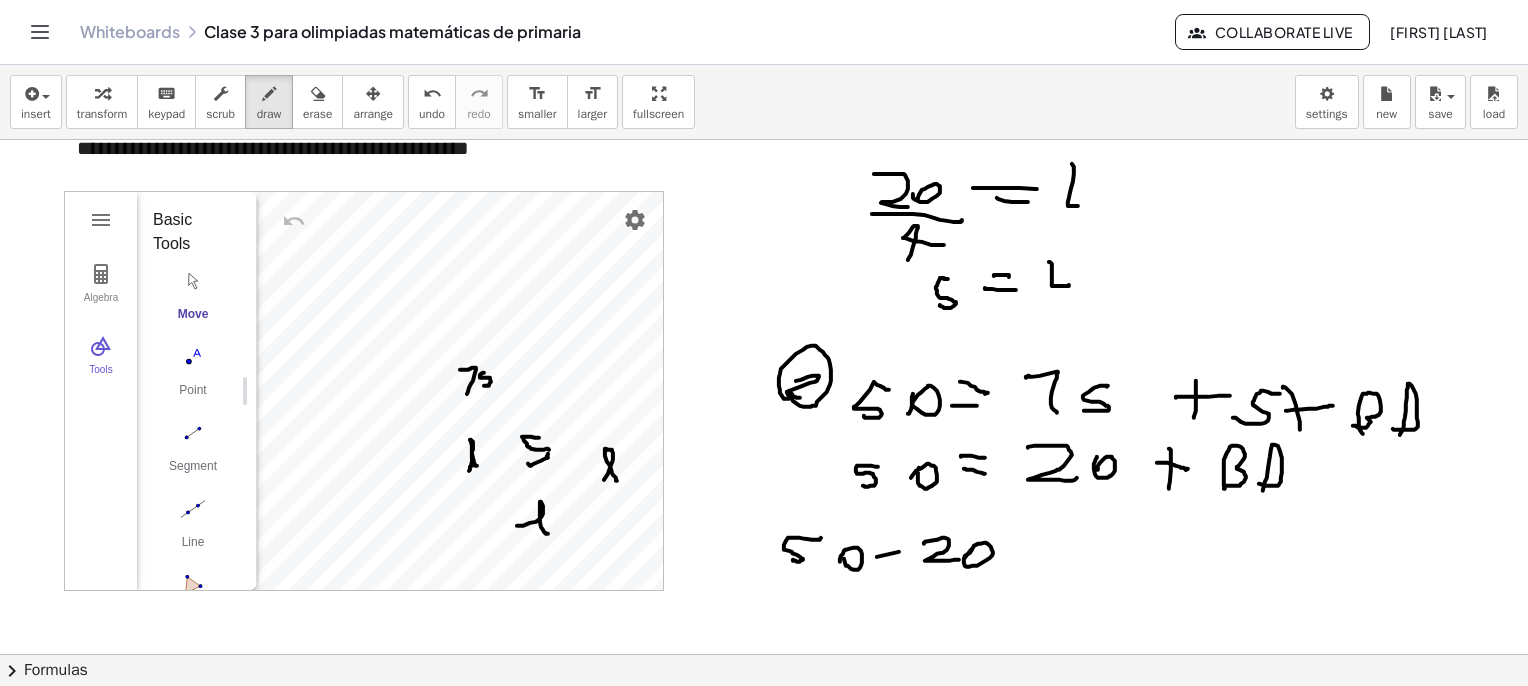 drag, startPoint x: 1013, startPoint y: 538, endPoint x: 1037, endPoint y: 542, distance: 24.33105 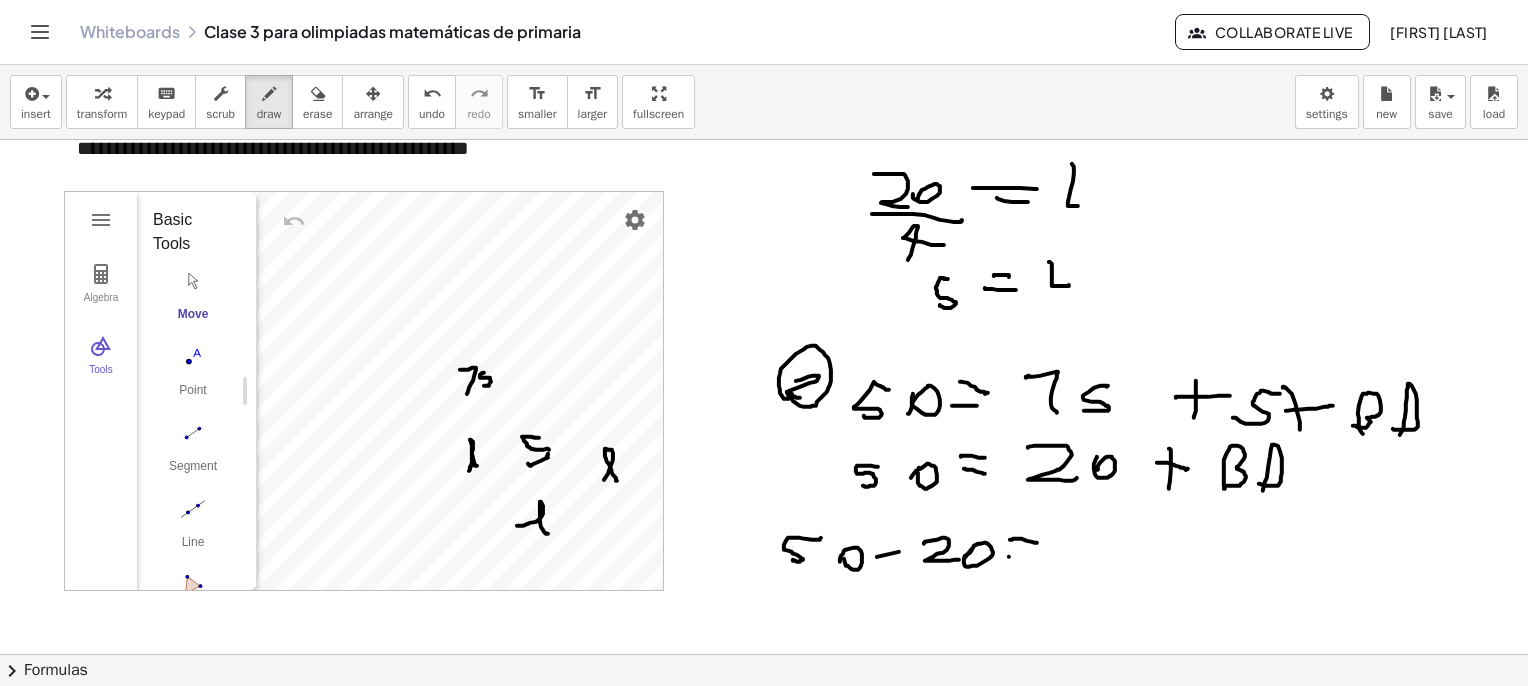 click at bounding box center (794, 166) 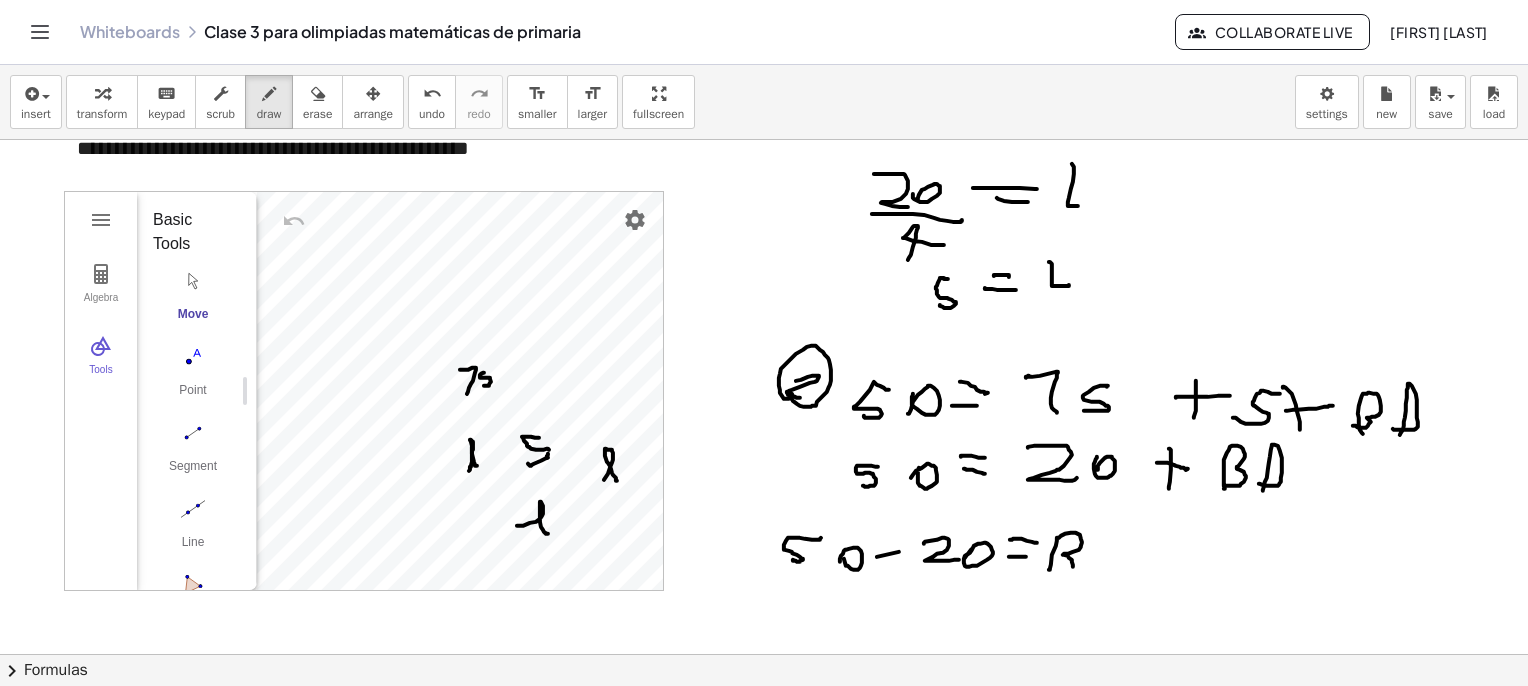click at bounding box center [794, 166] 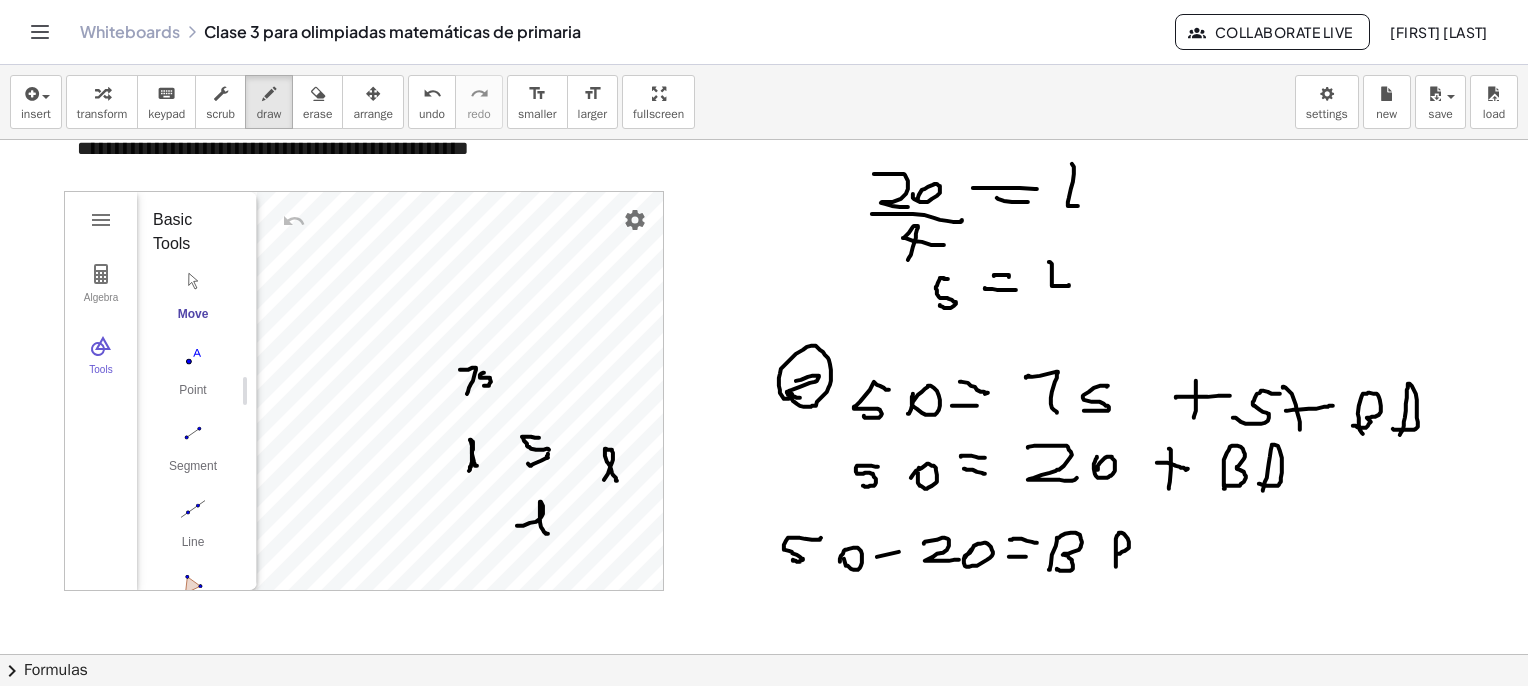 click at bounding box center (794, 166) 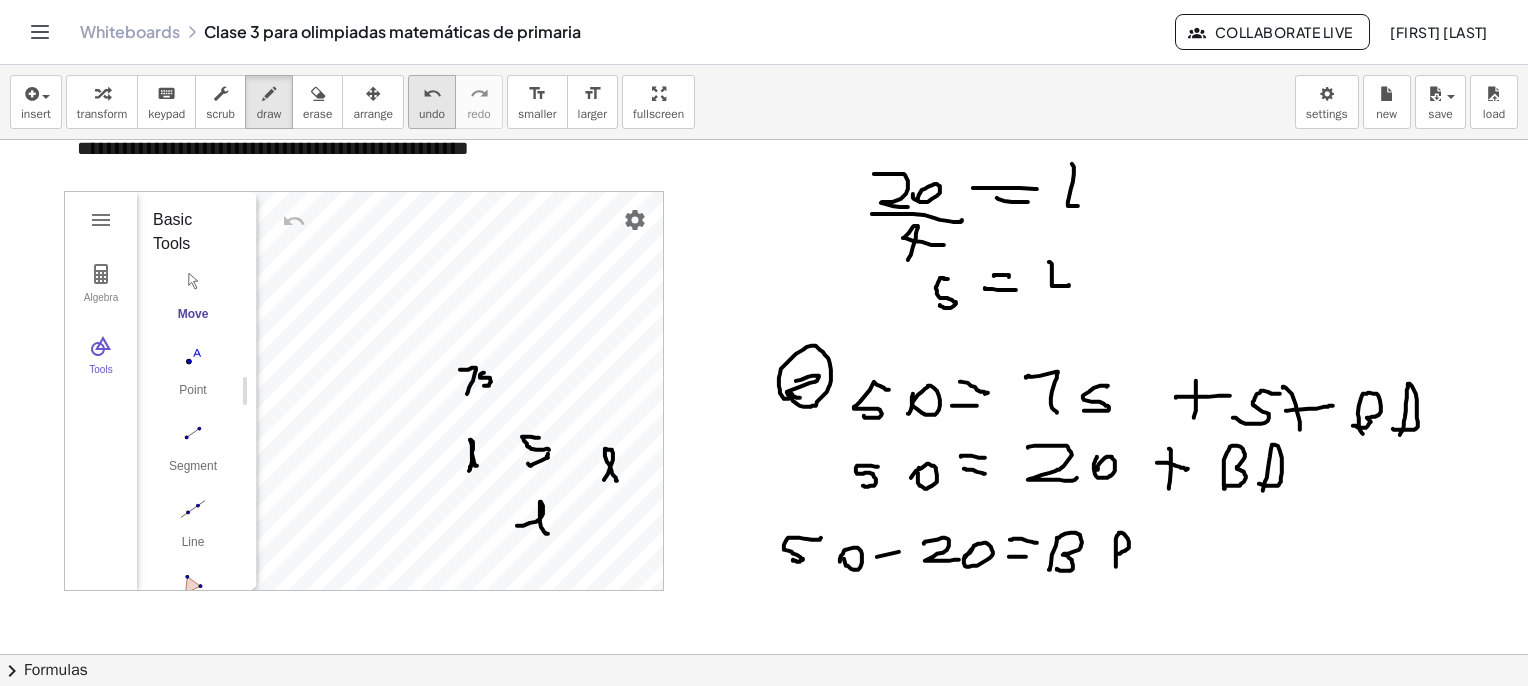 click on "undo undo" at bounding box center (432, 102) 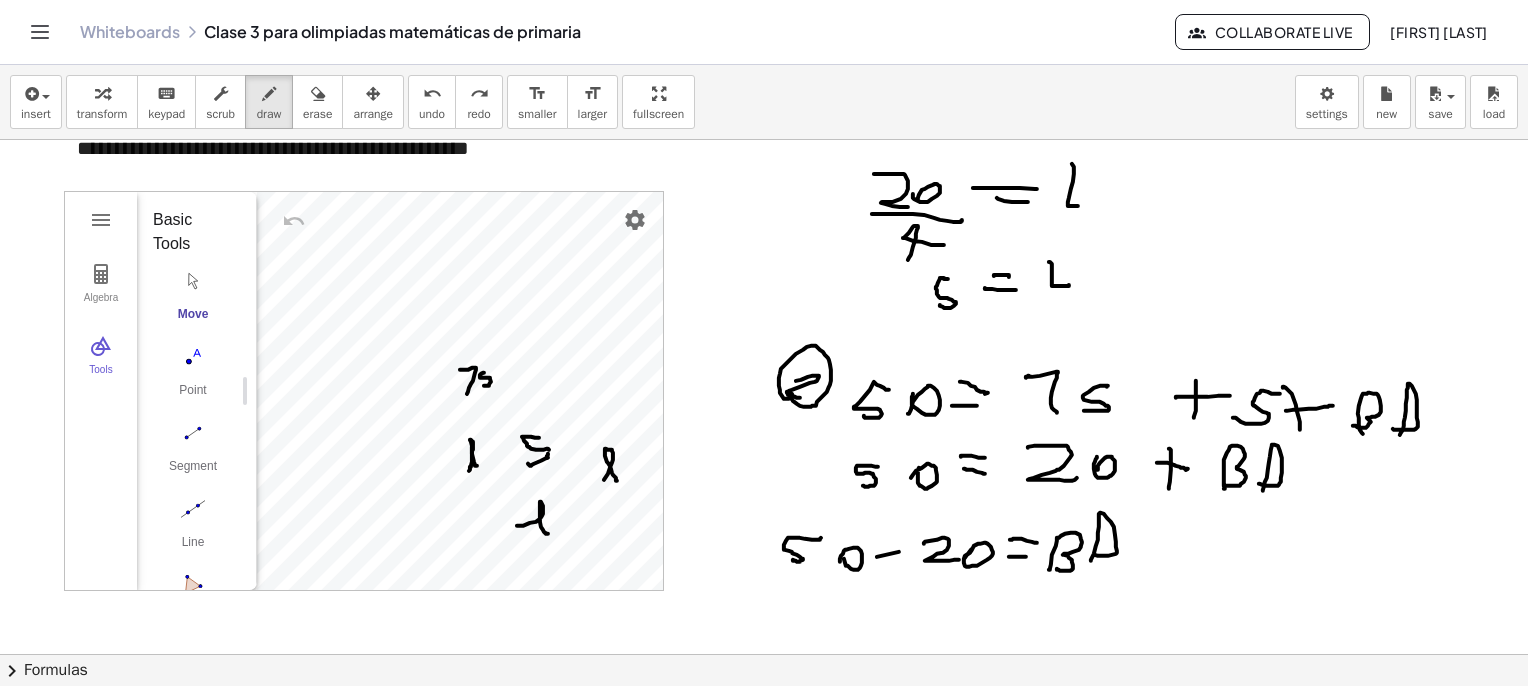 click at bounding box center [794, 166] 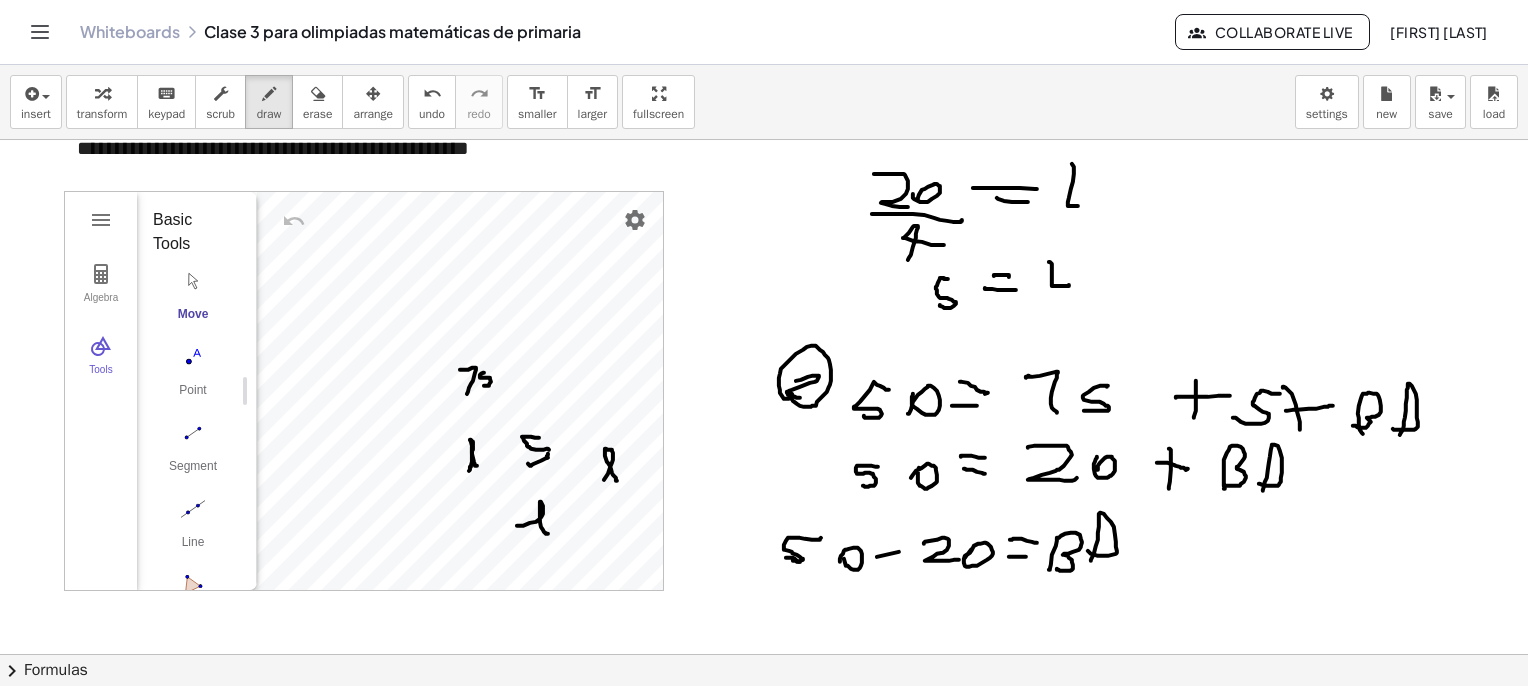 click at bounding box center (794, 166) 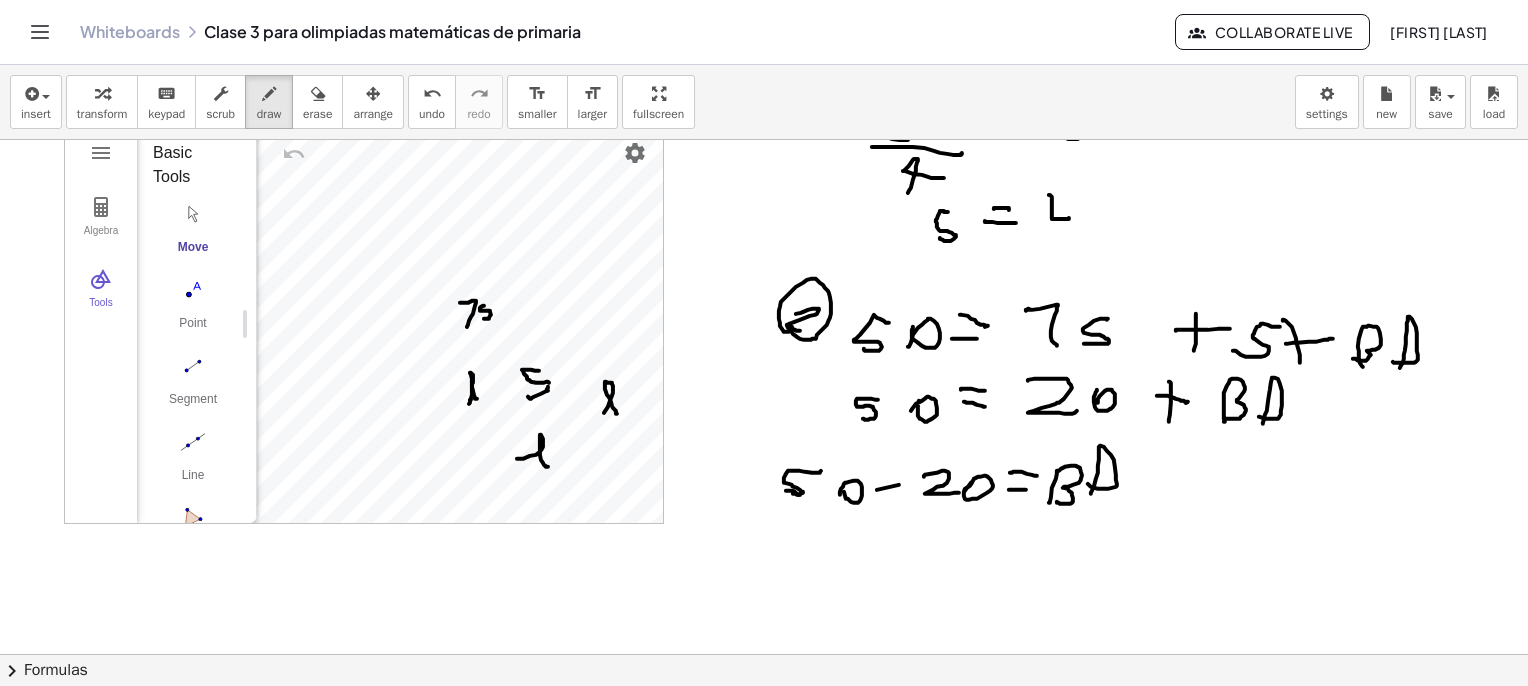 scroll, scrollTop: 3761, scrollLeft: 0, axis: vertical 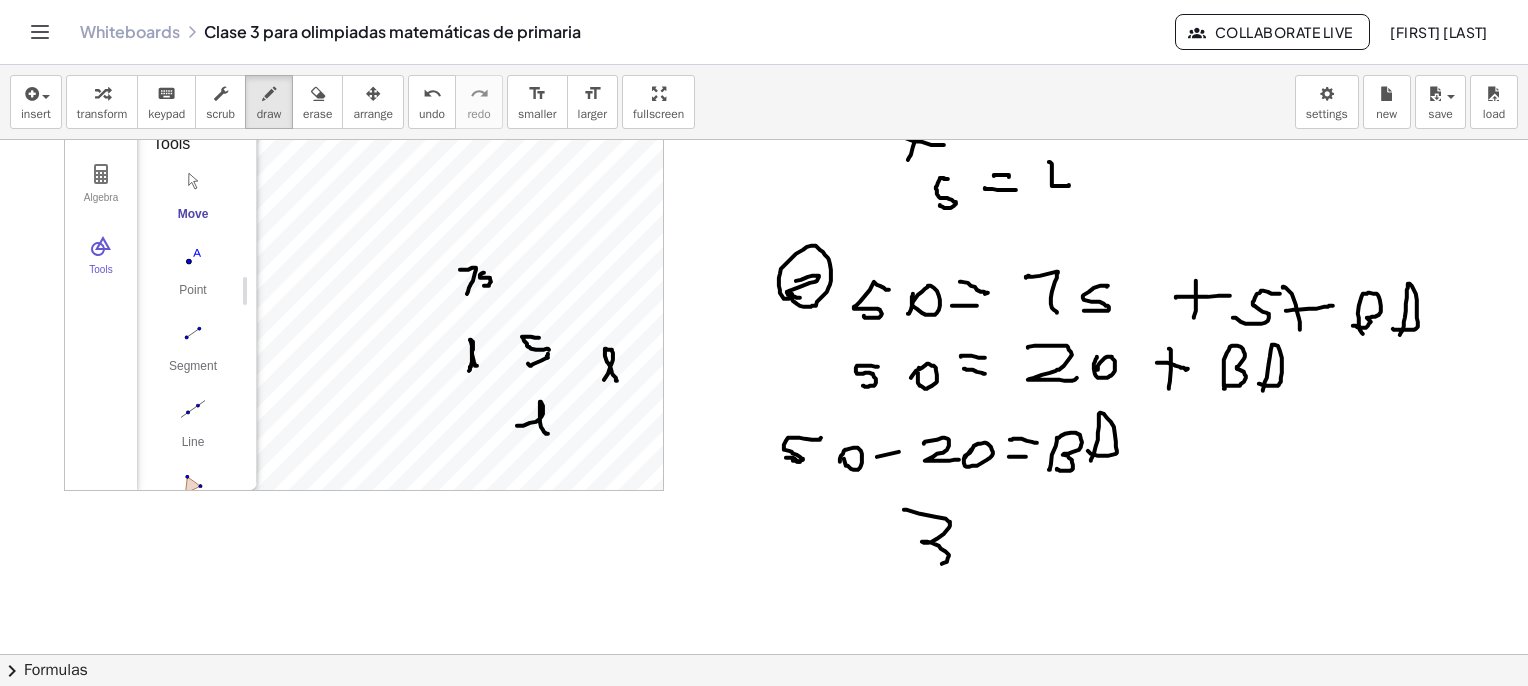 click at bounding box center (794, 66) 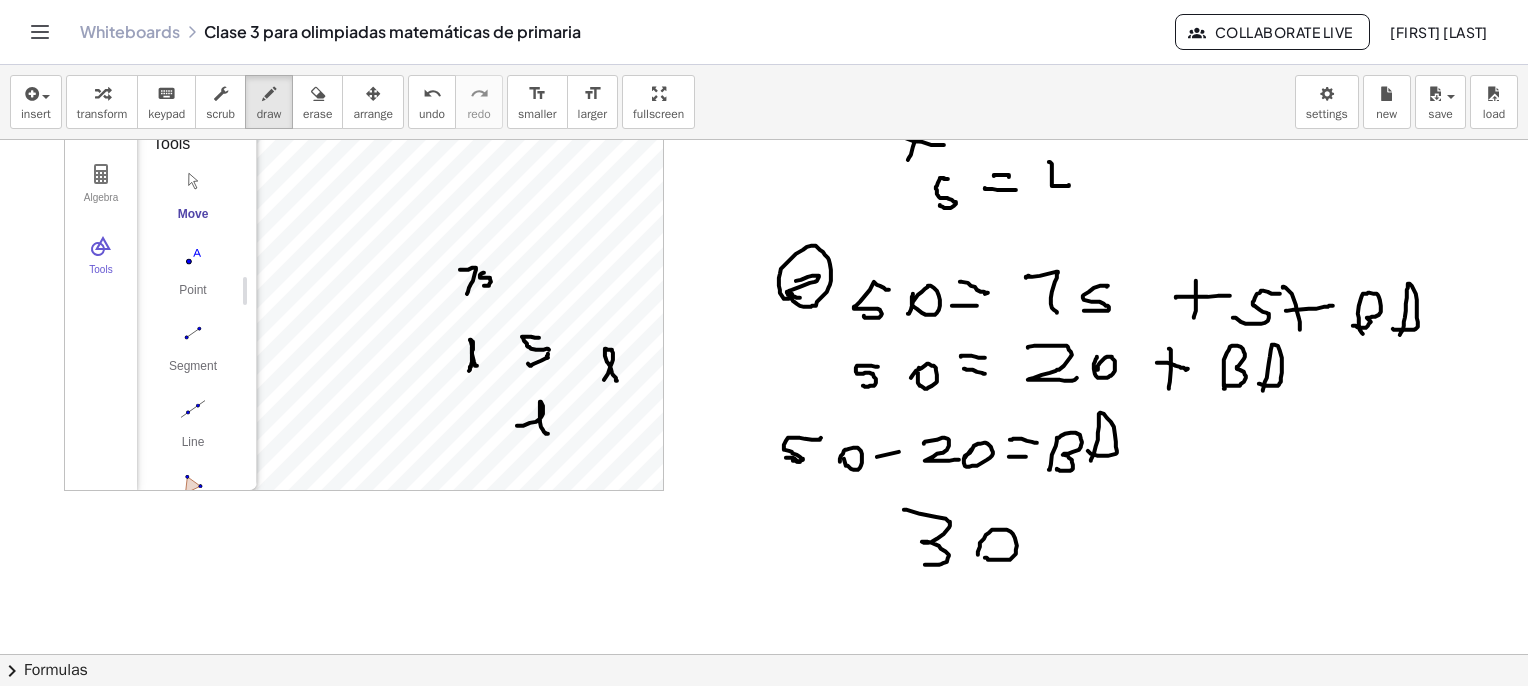 click at bounding box center [794, 66] 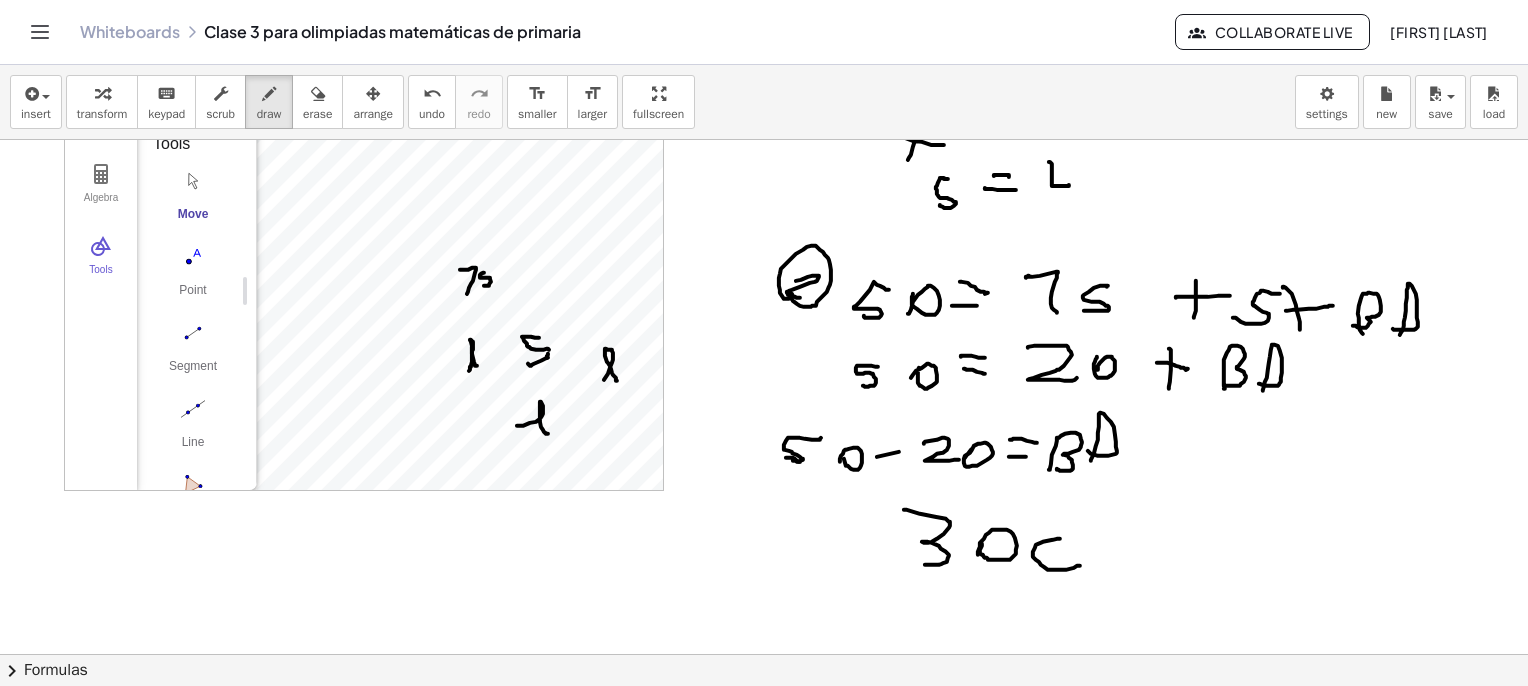 click at bounding box center [794, 66] 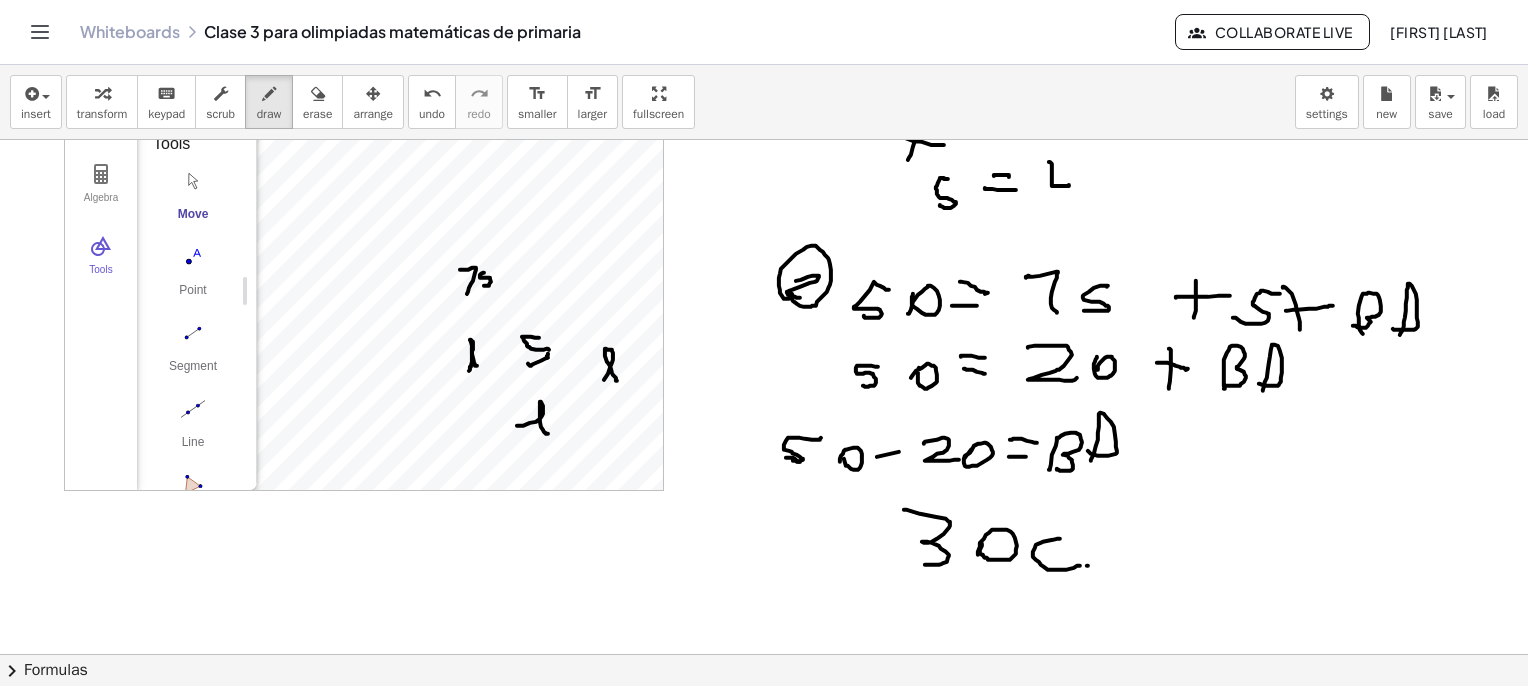click at bounding box center [794, 66] 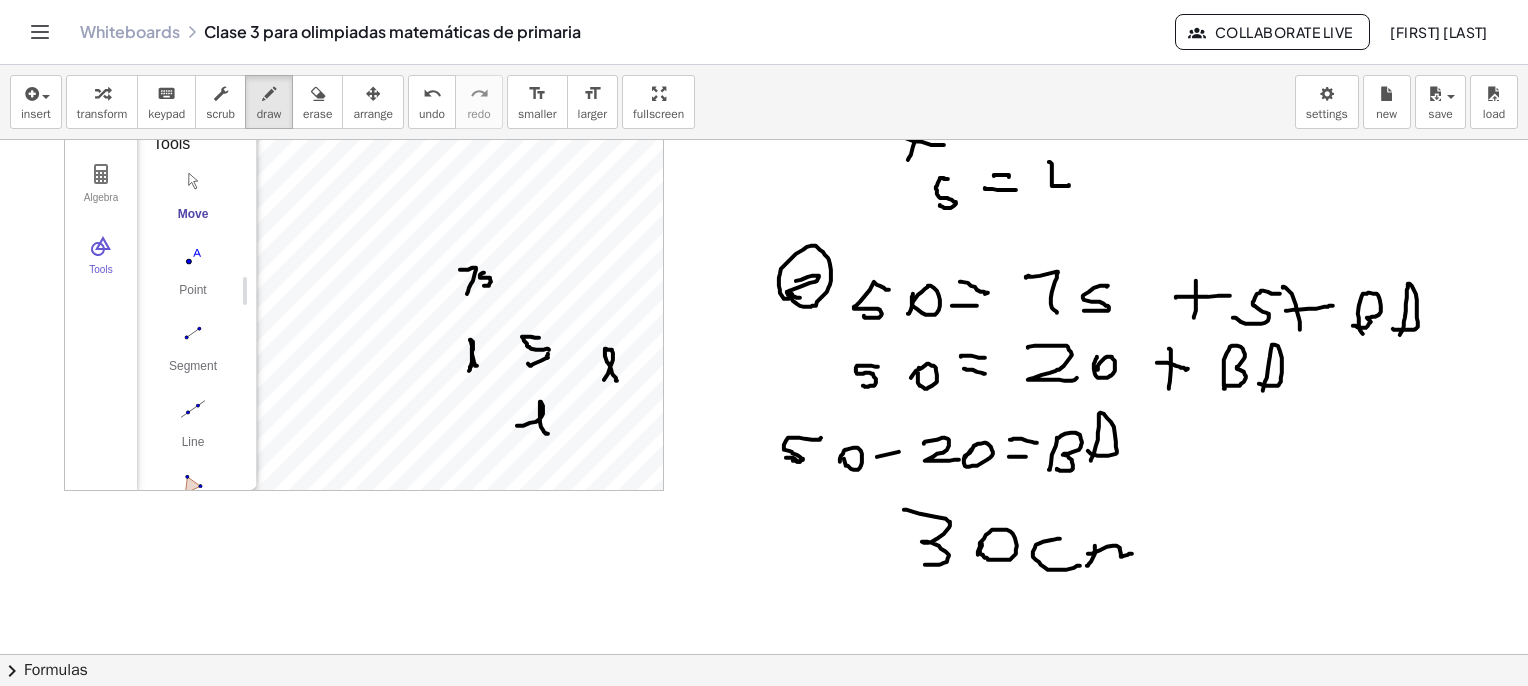 click at bounding box center [794, 66] 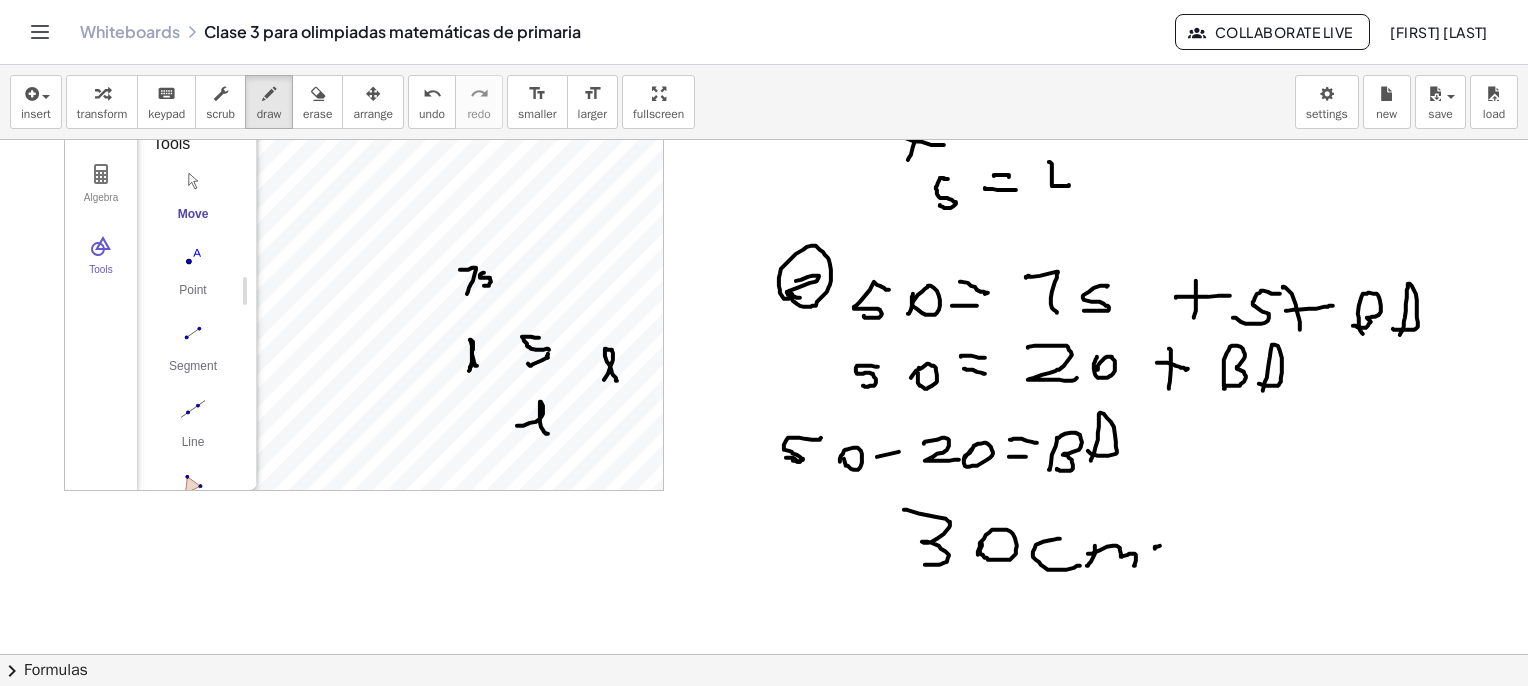 click at bounding box center (794, 66) 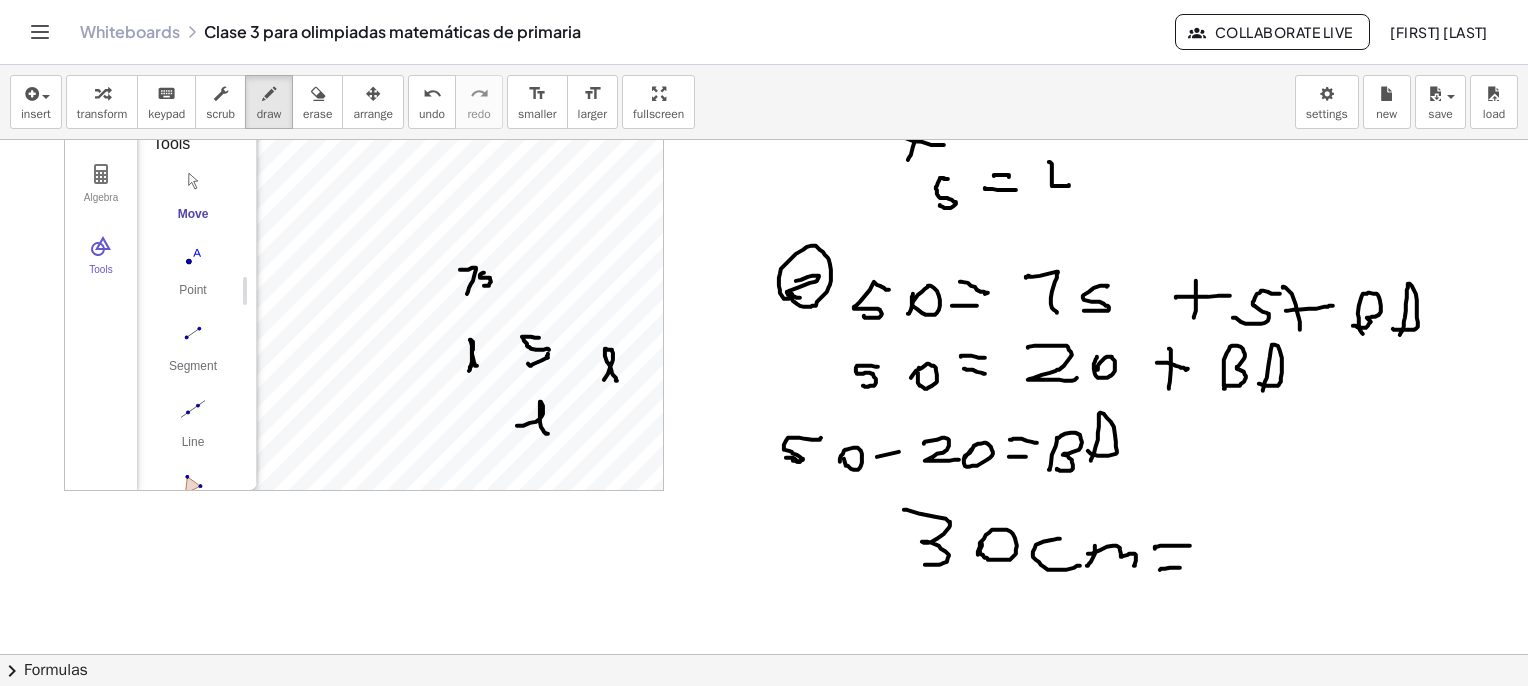 click at bounding box center [794, 66] 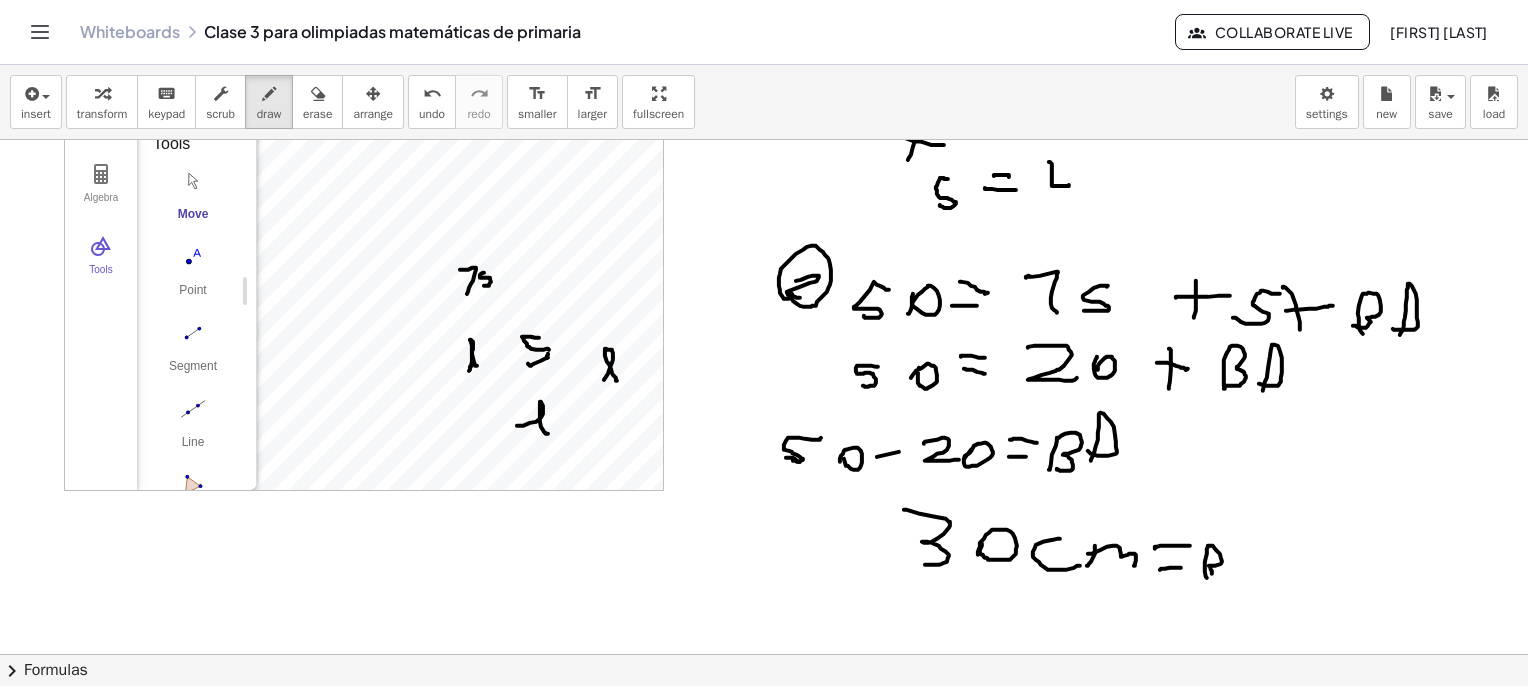click at bounding box center (794, 66) 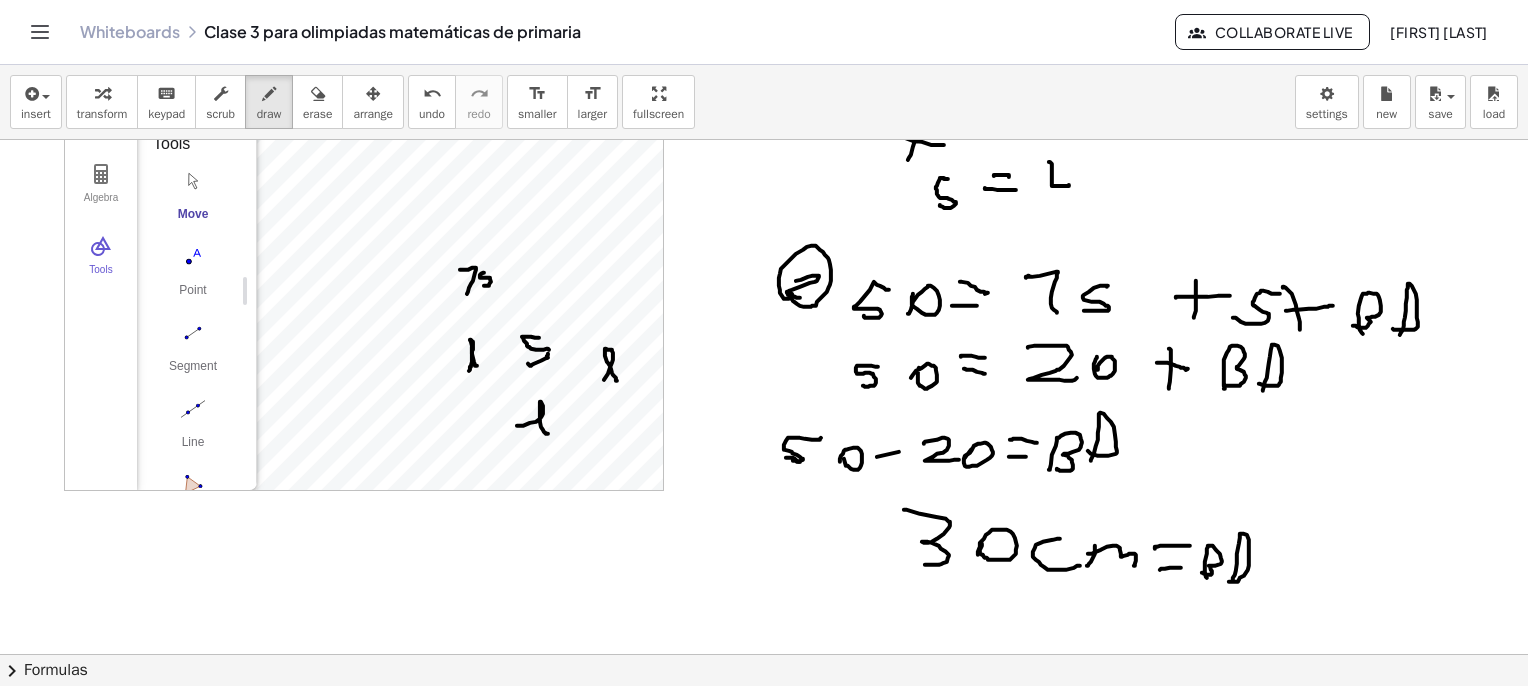 click at bounding box center [794, 66] 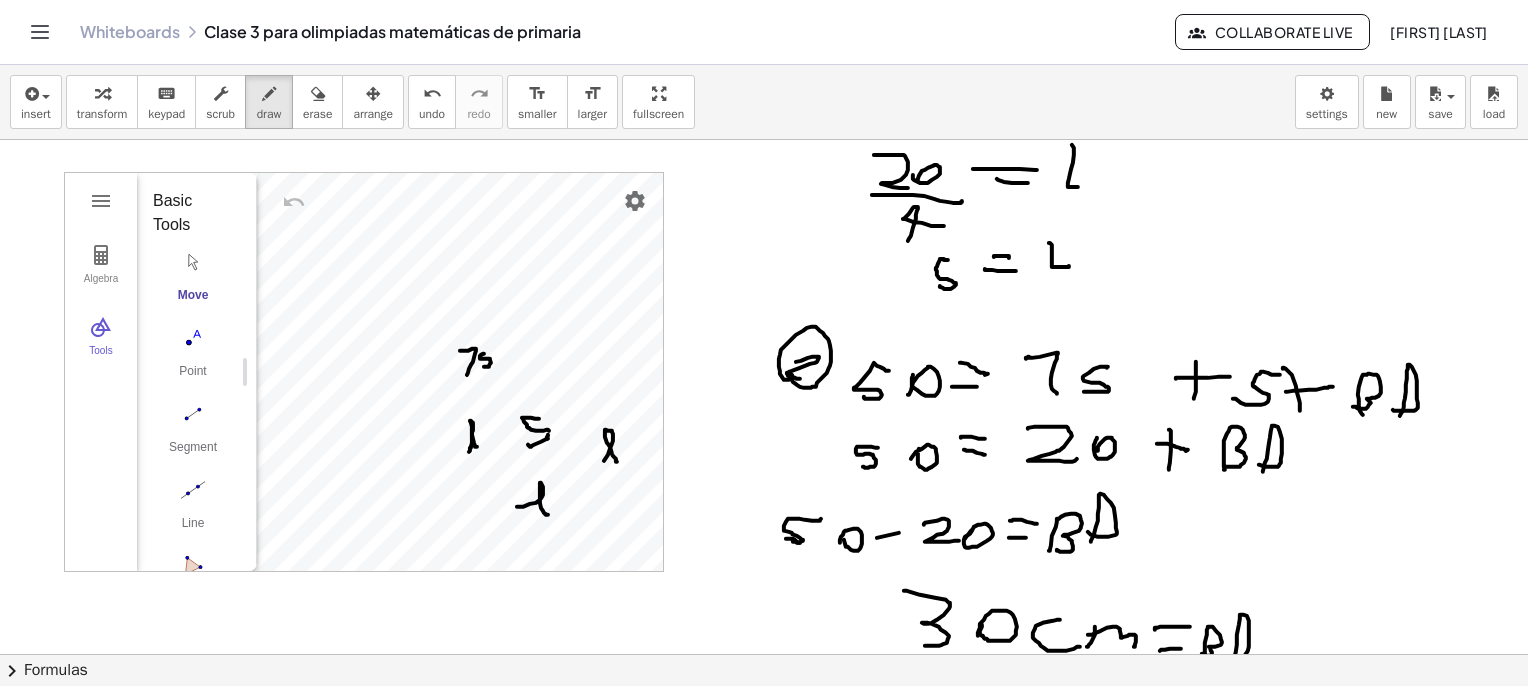 scroll, scrollTop: 3561, scrollLeft: 0, axis: vertical 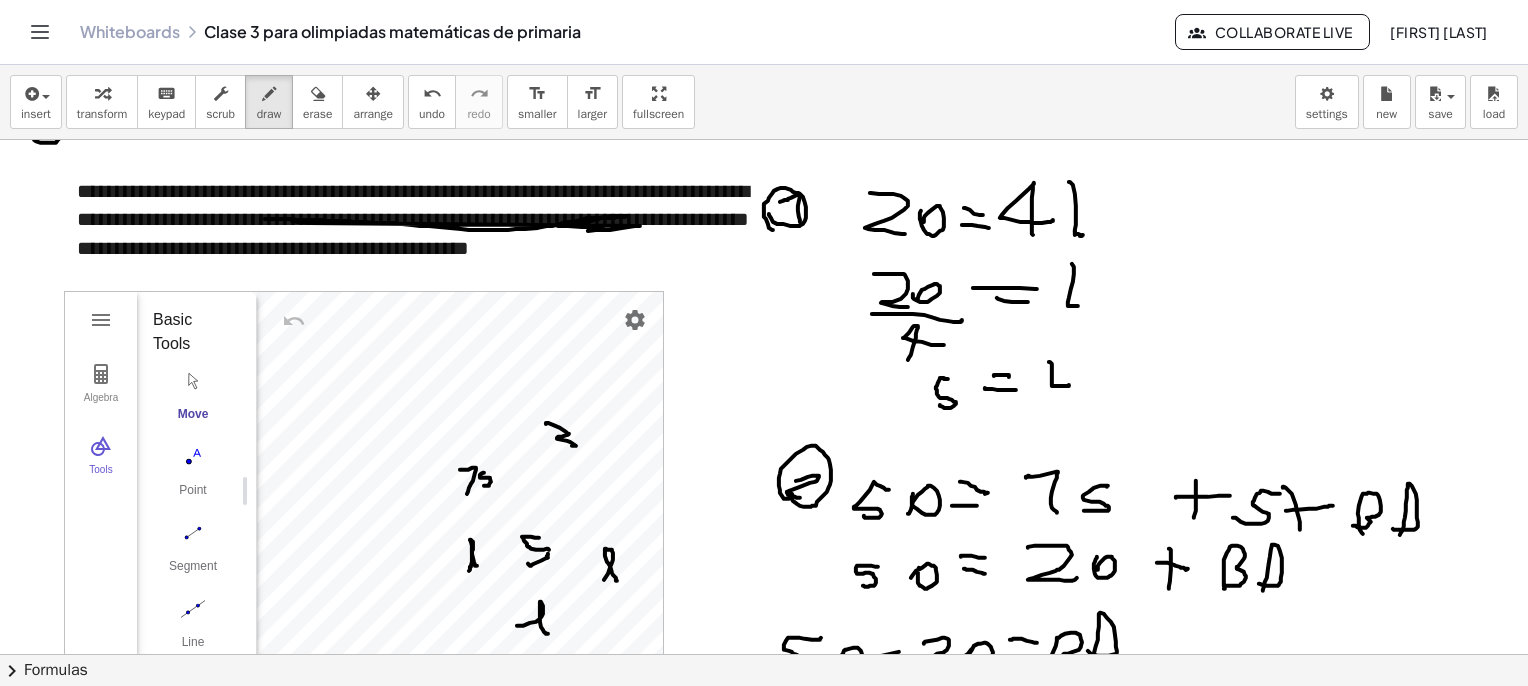 click at bounding box center [794, 266] 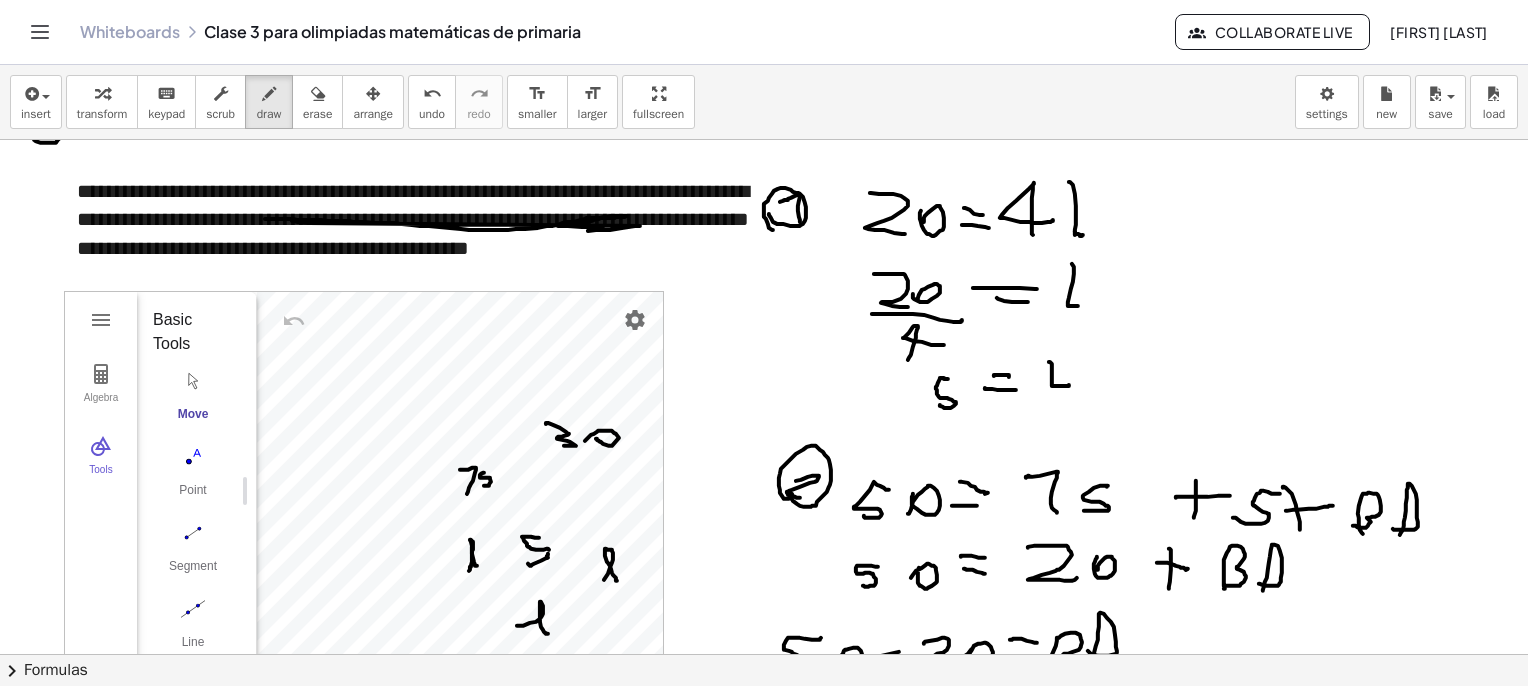 click at bounding box center [794, 266] 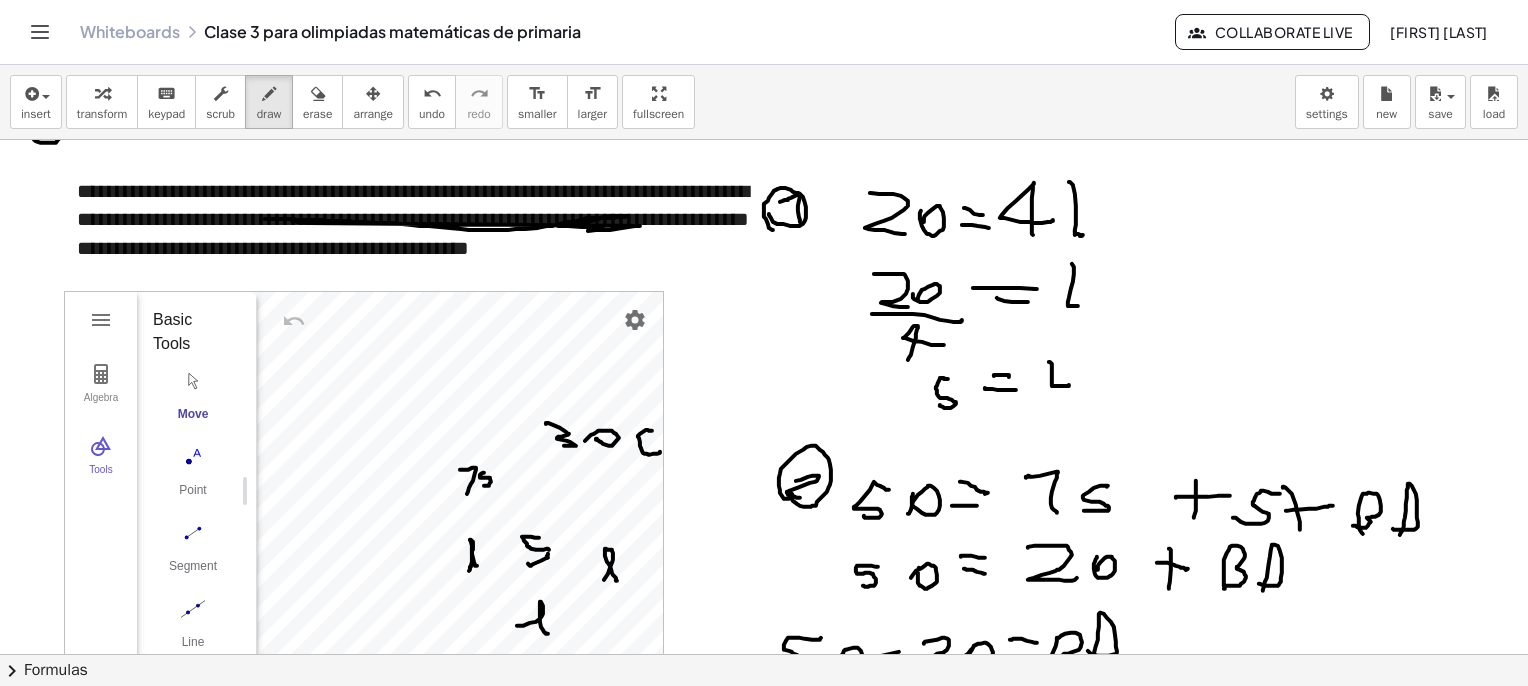 click at bounding box center (794, 266) 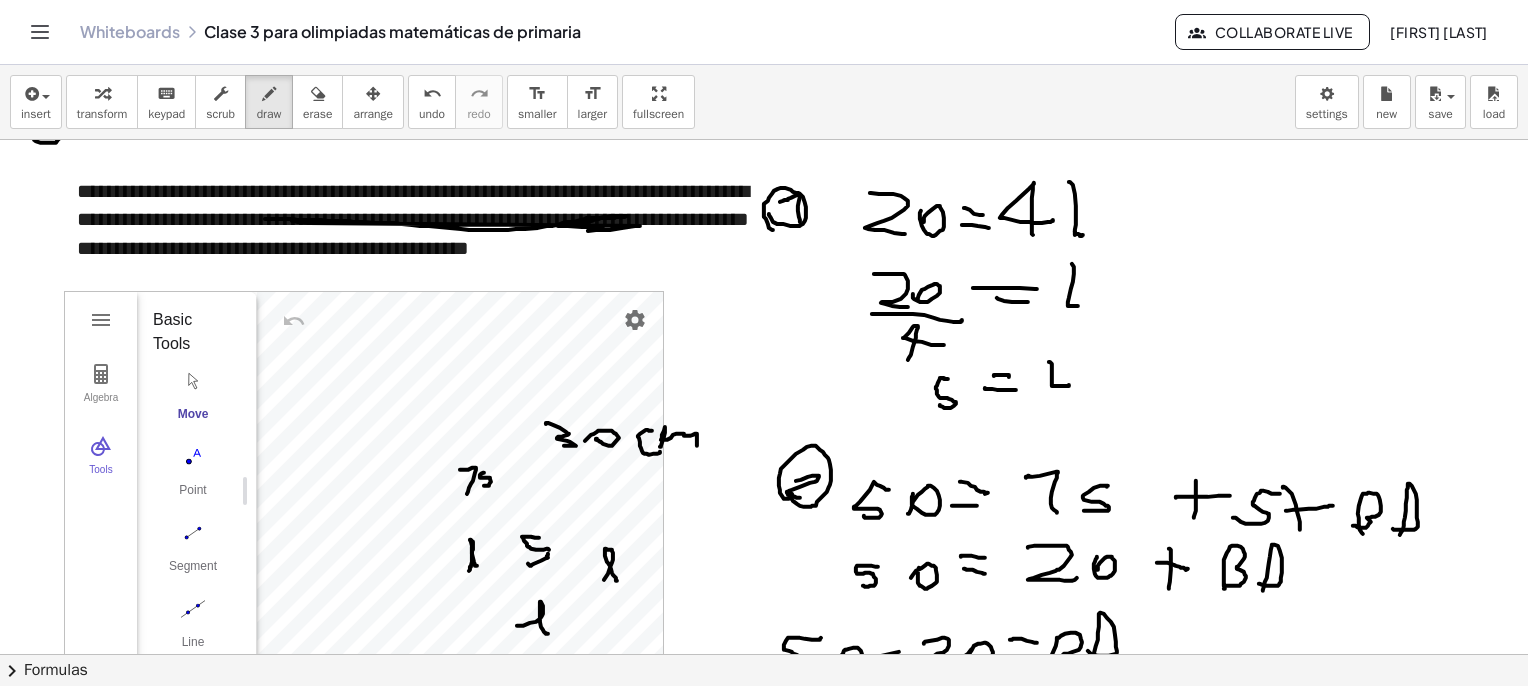 click at bounding box center [794, 266] 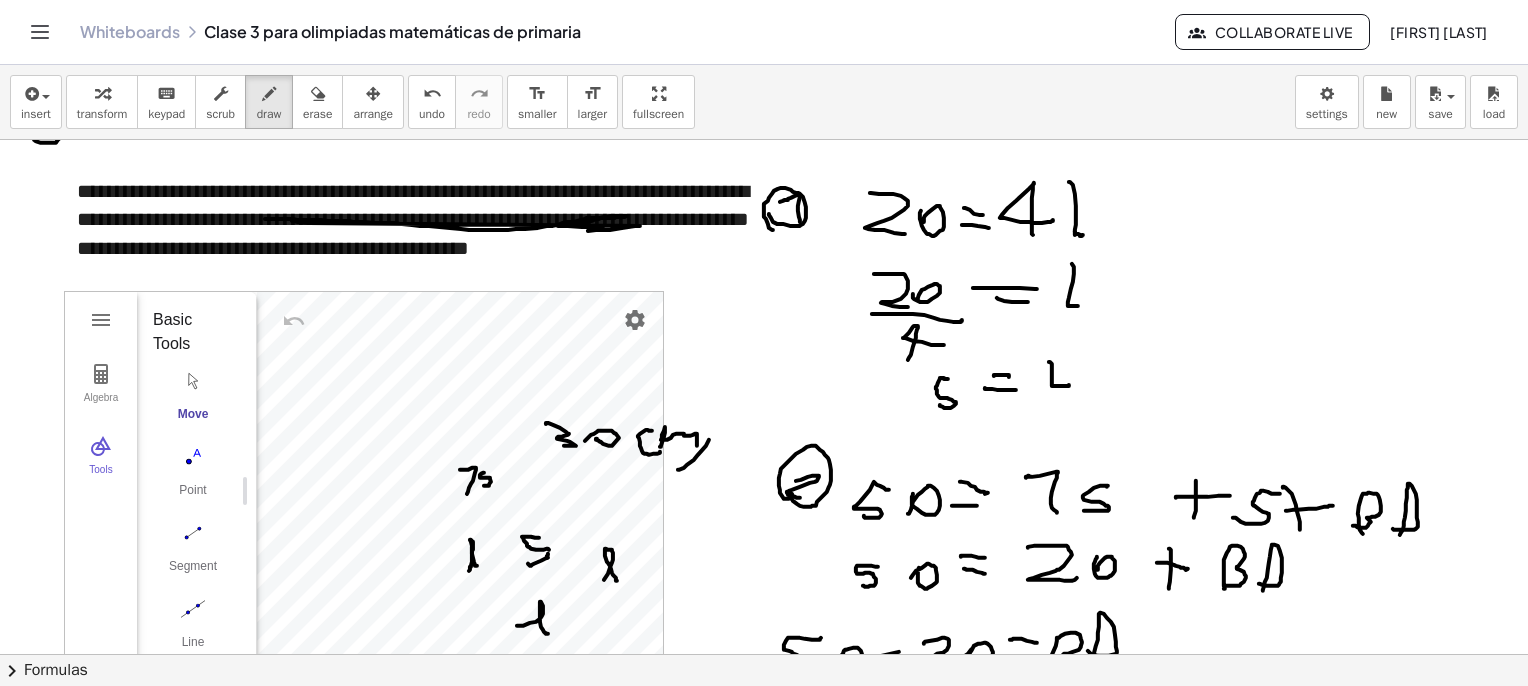 click at bounding box center (794, 266) 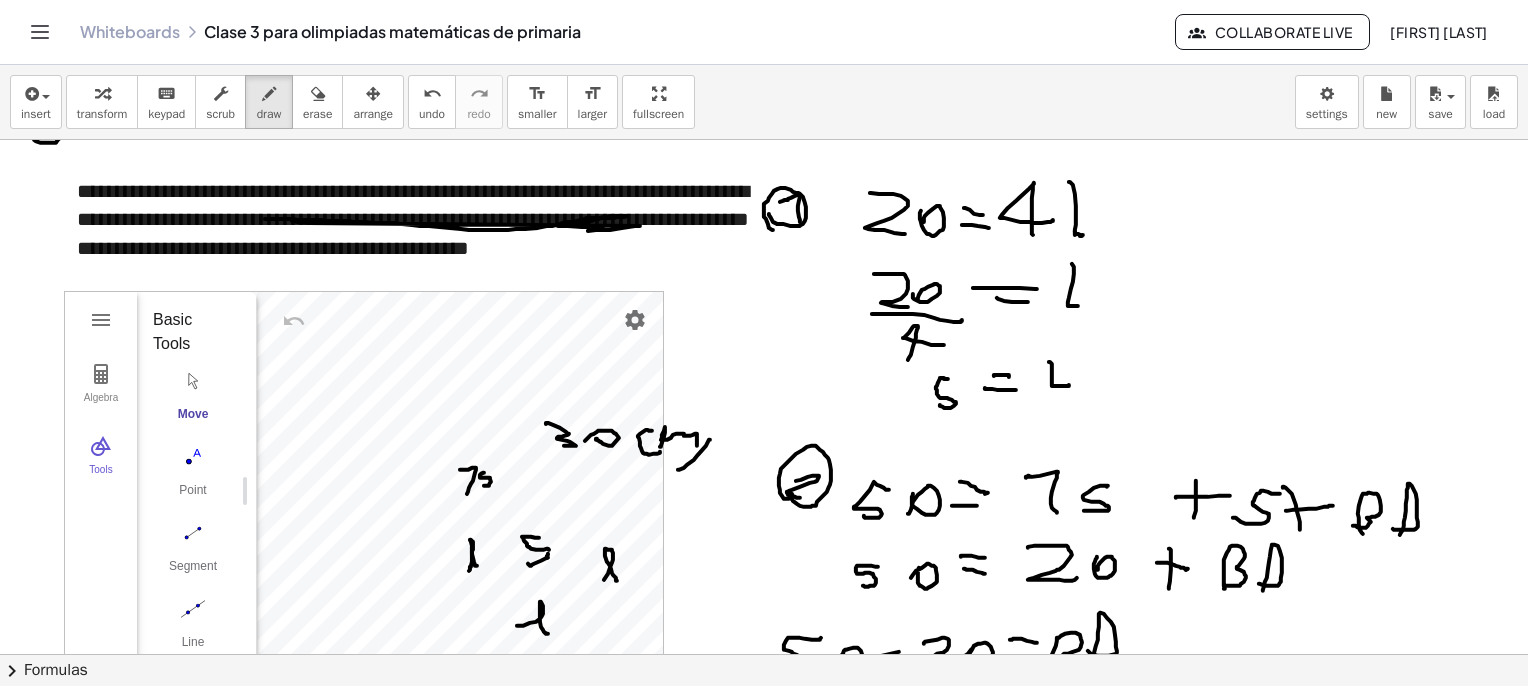 click at bounding box center (794, 266) 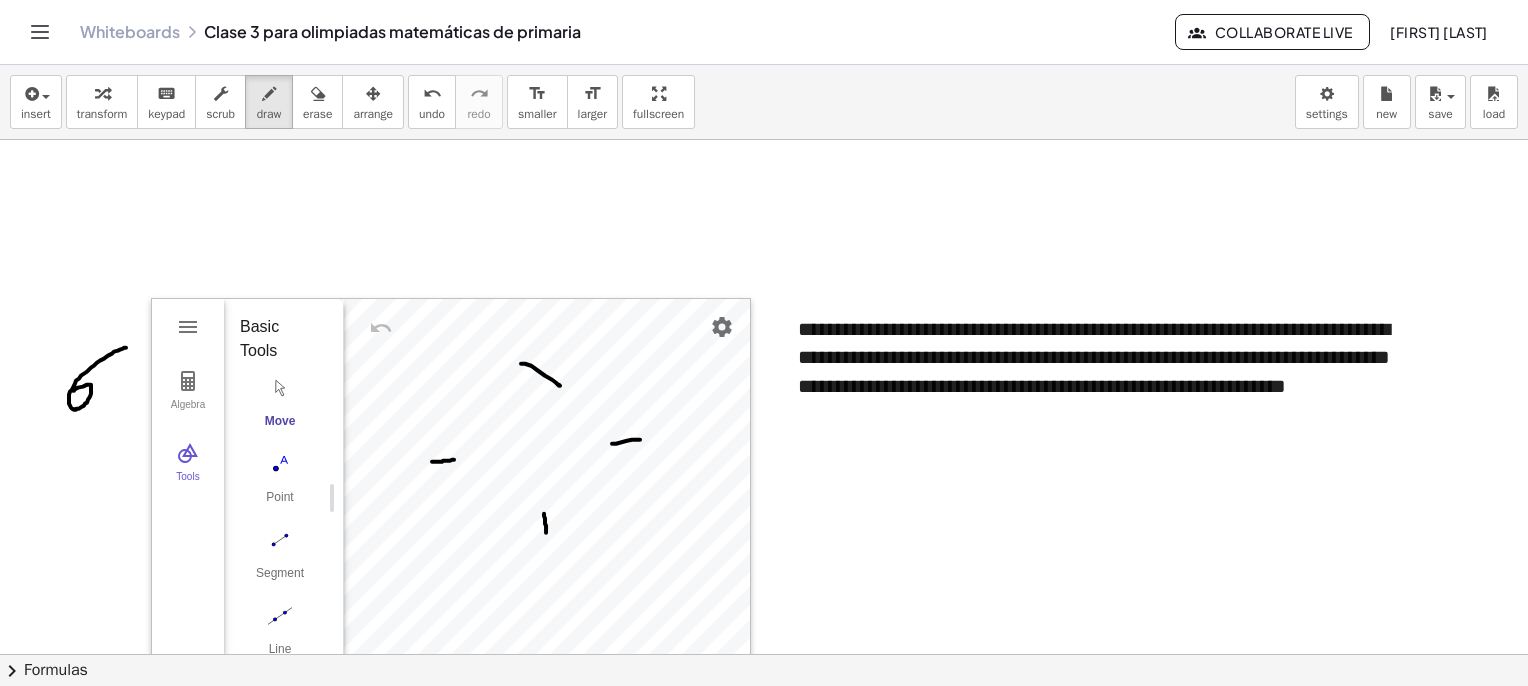 scroll, scrollTop: 5161, scrollLeft: 0, axis: vertical 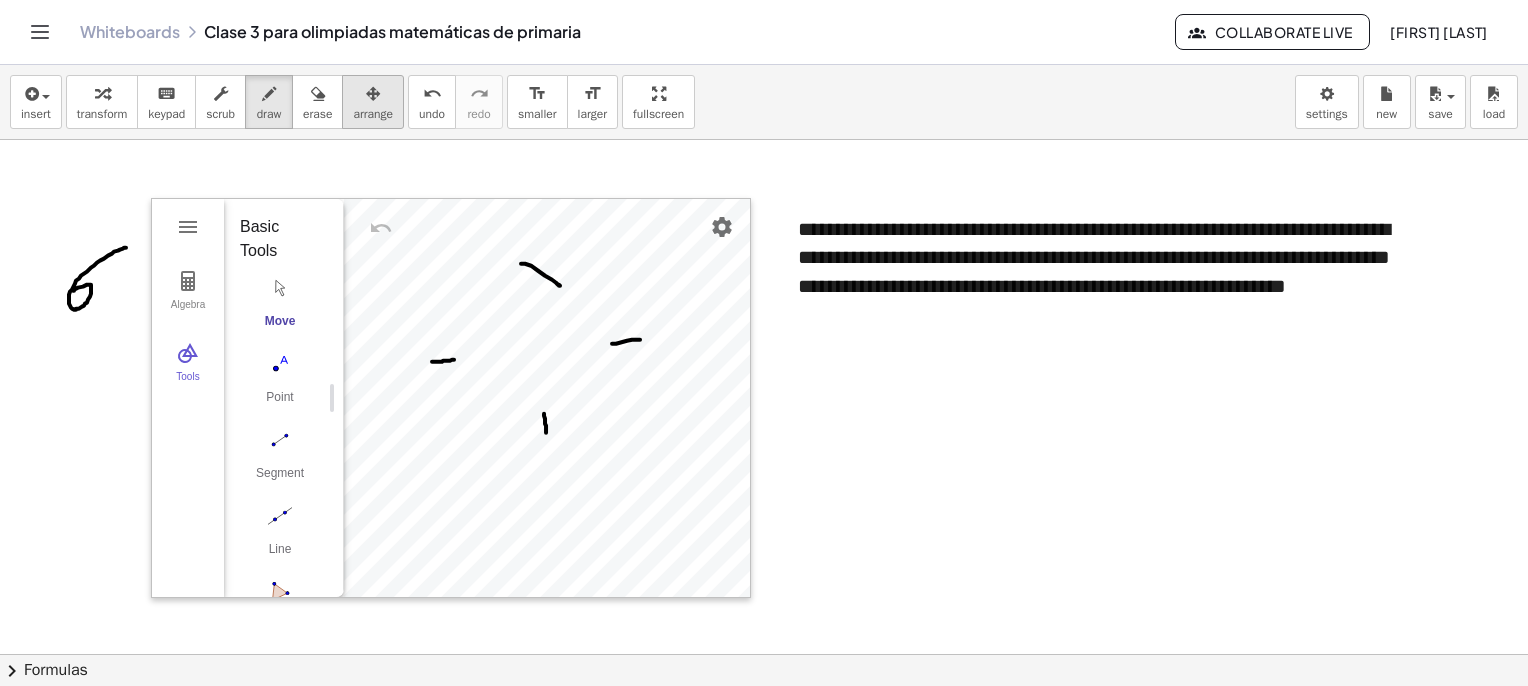 click at bounding box center [373, 94] 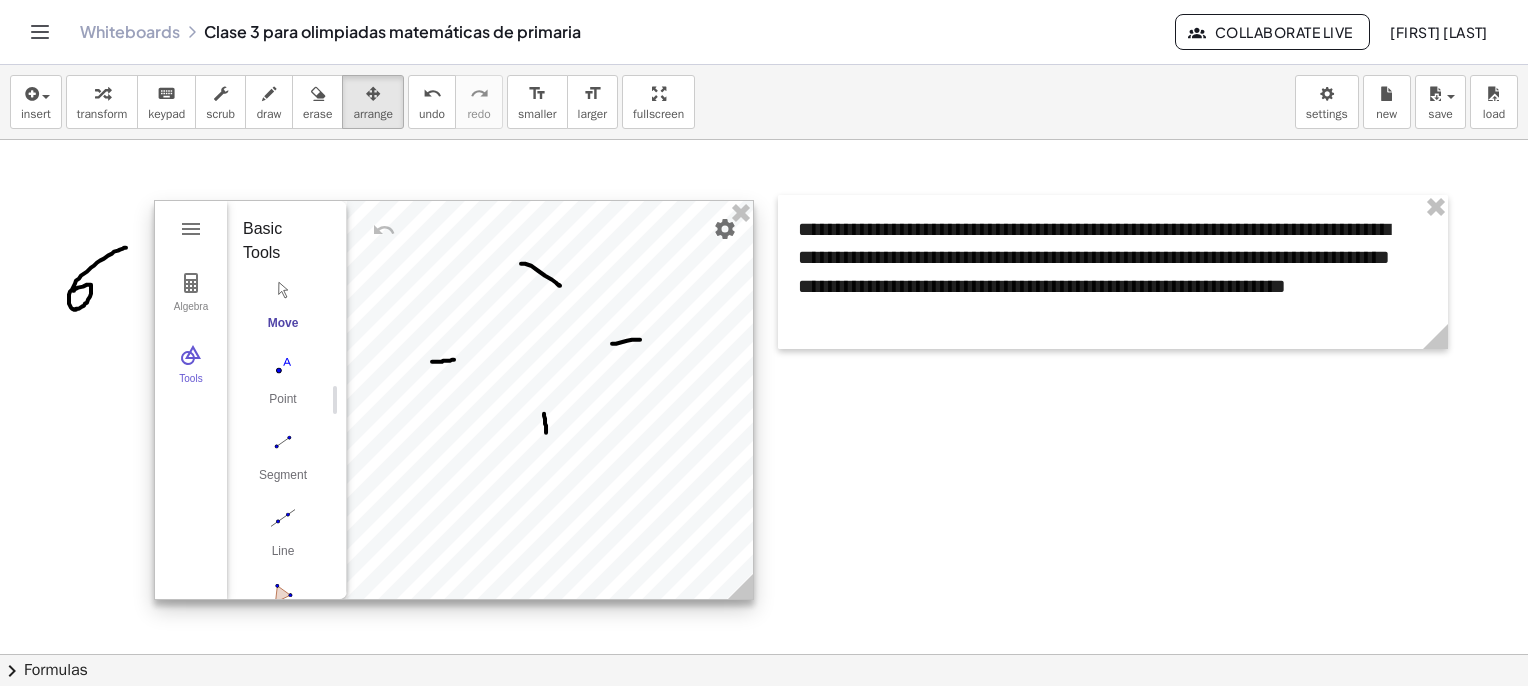 click at bounding box center (454, 400) 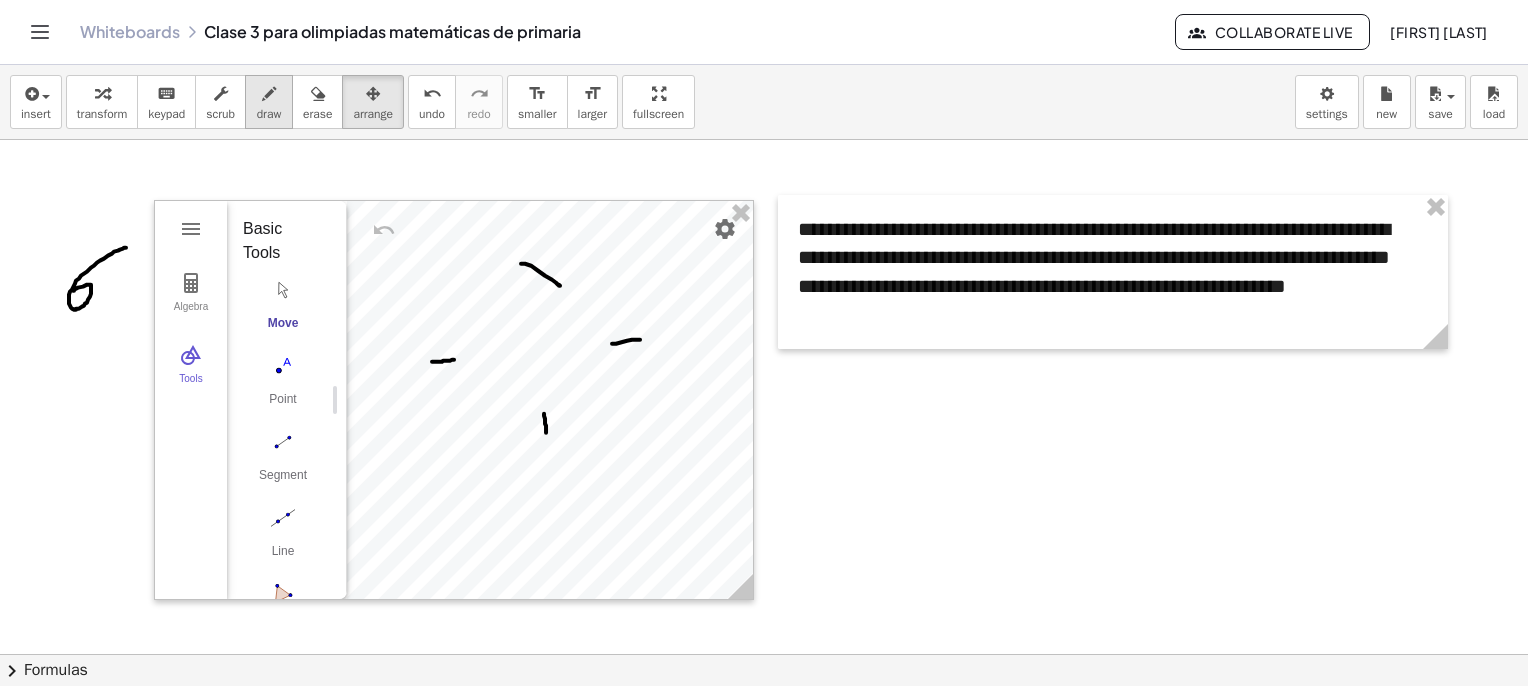 click on "draw" at bounding box center [269, 102] 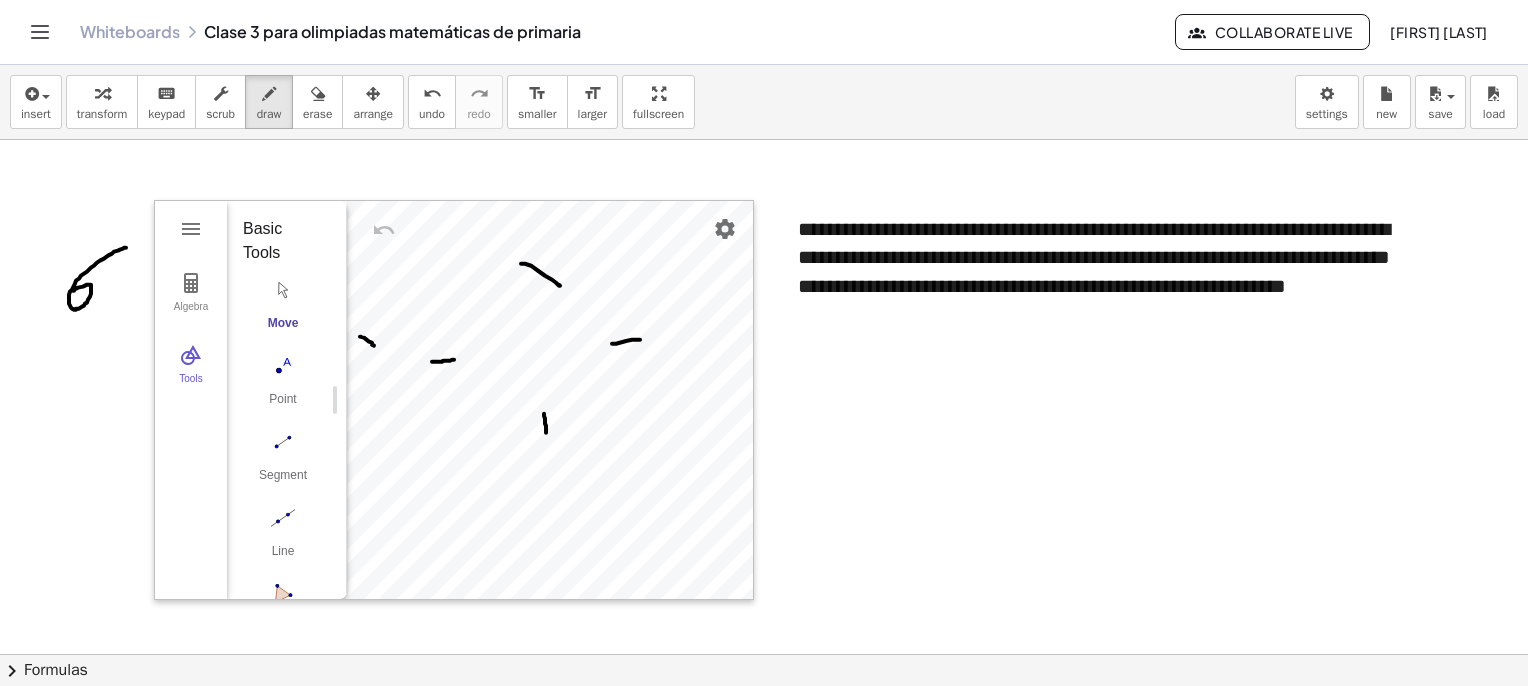 drag, startPoint x: 361, startPoint y: 336, endPoint x: 375, endPoint y: 347, distance: 17.804493 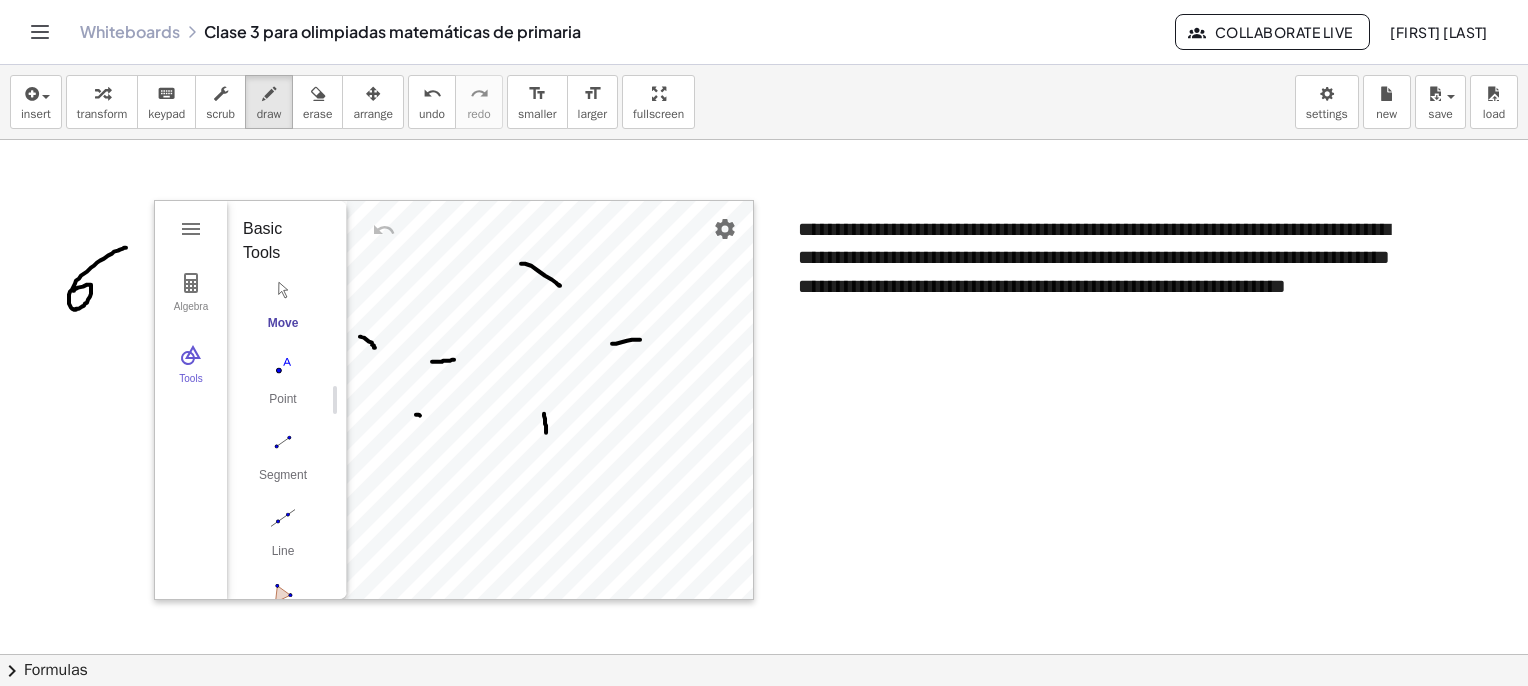 drag, startPoint x: 416, startPoint y: 414, endPoint x: 416, endPoint y: 434, distance: 20 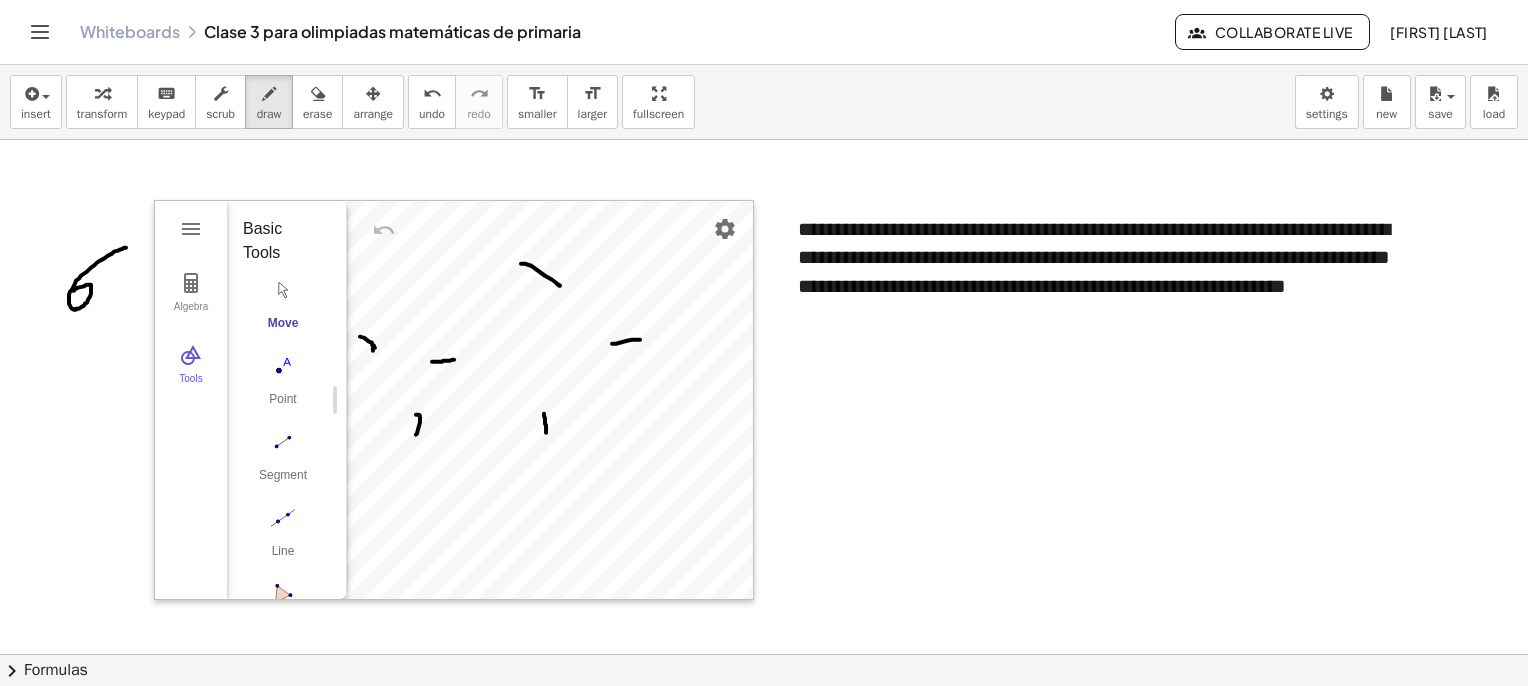 click at bounding box center (794, -1334) 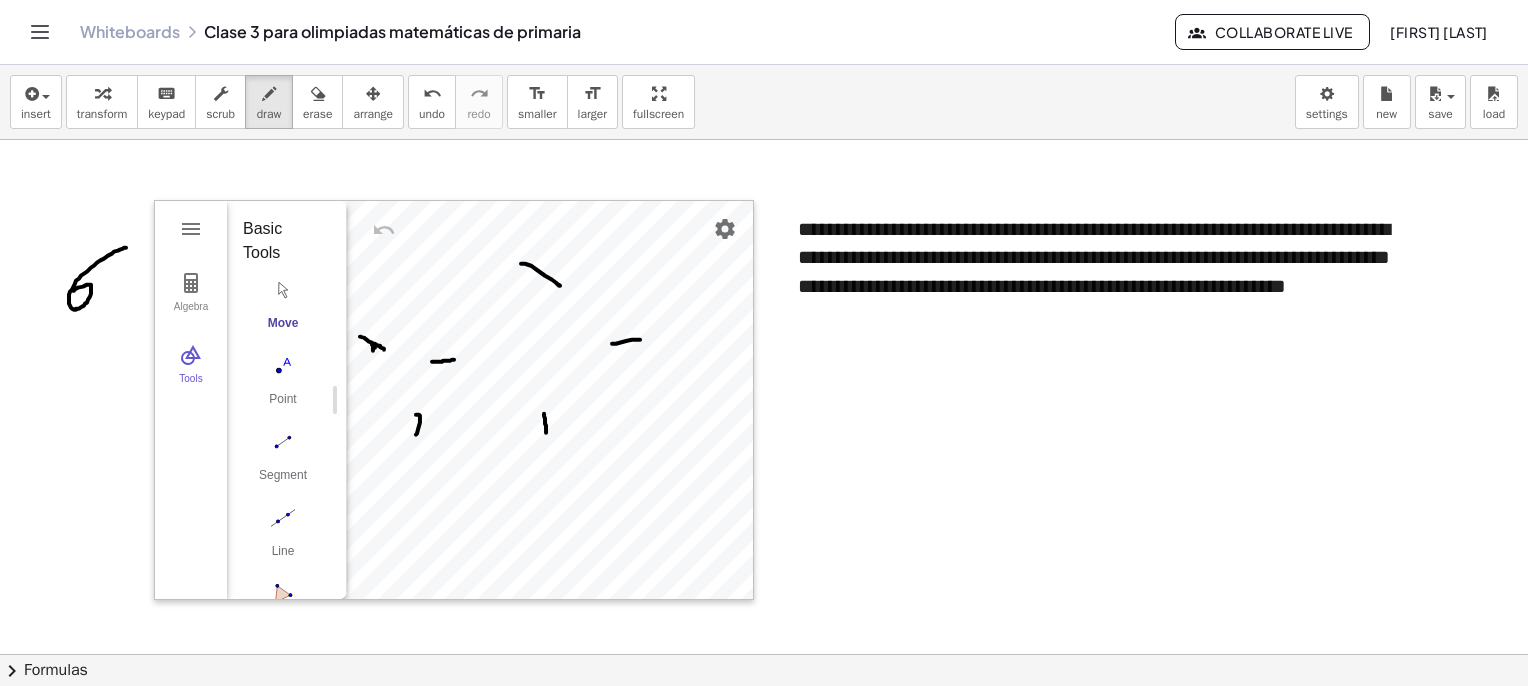 drag, startPoint x: 372, startPoint y: 343, endPoint x: 384, endPoint y: 349, distance: 13.416408 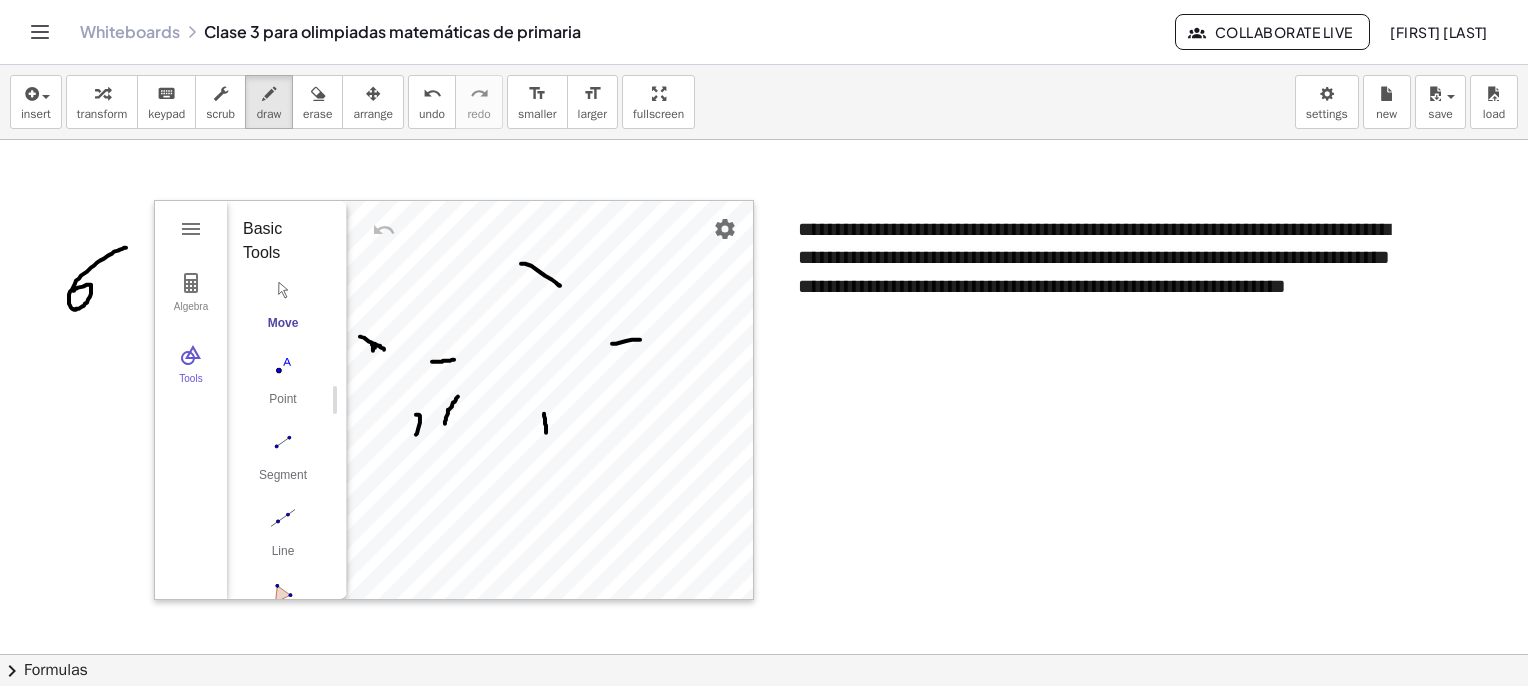 drag, startPoint x: 458, startPoint y: 396, endPoint x: 445, endPoint y: 423, distance: 29.966648 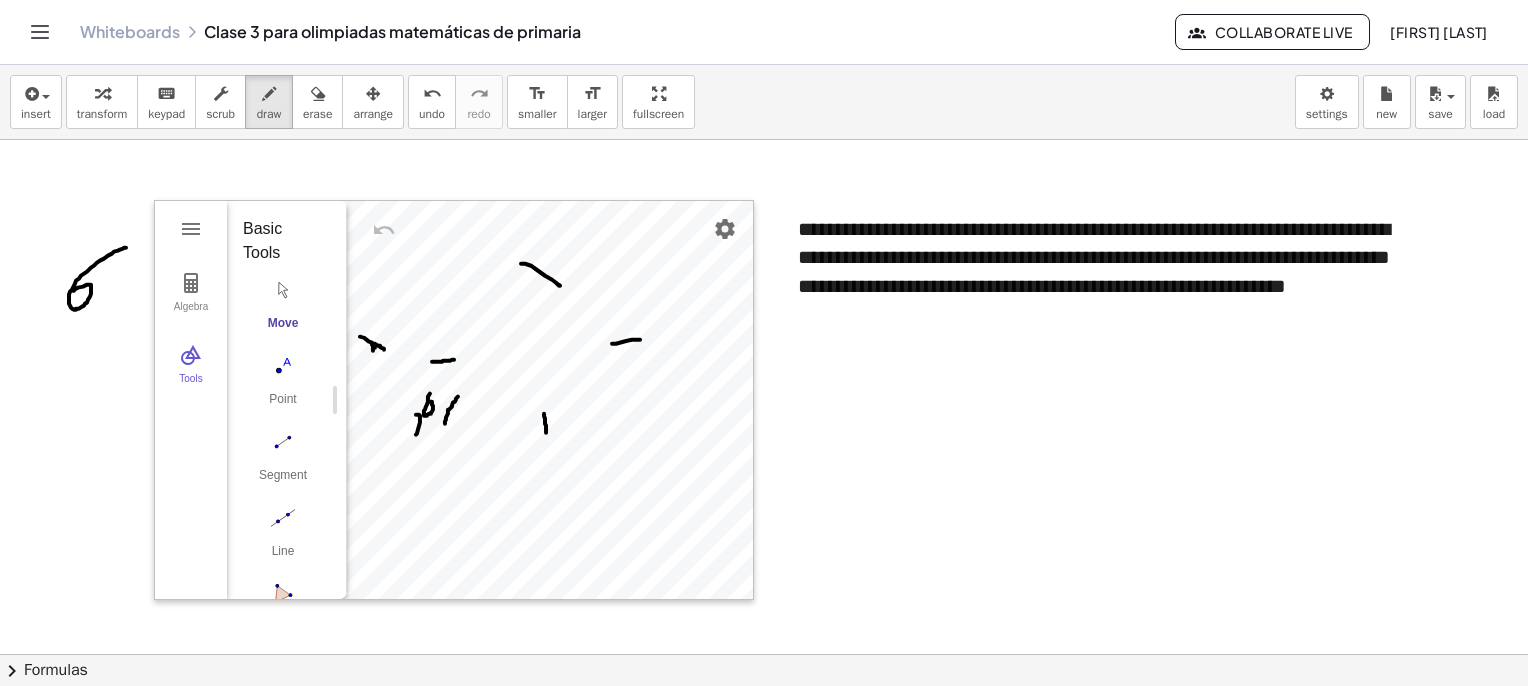 drag, startPoint x: 428, startPoint y: 401, endPoint x: 431, endPoint y: 389, distance: 12.369317 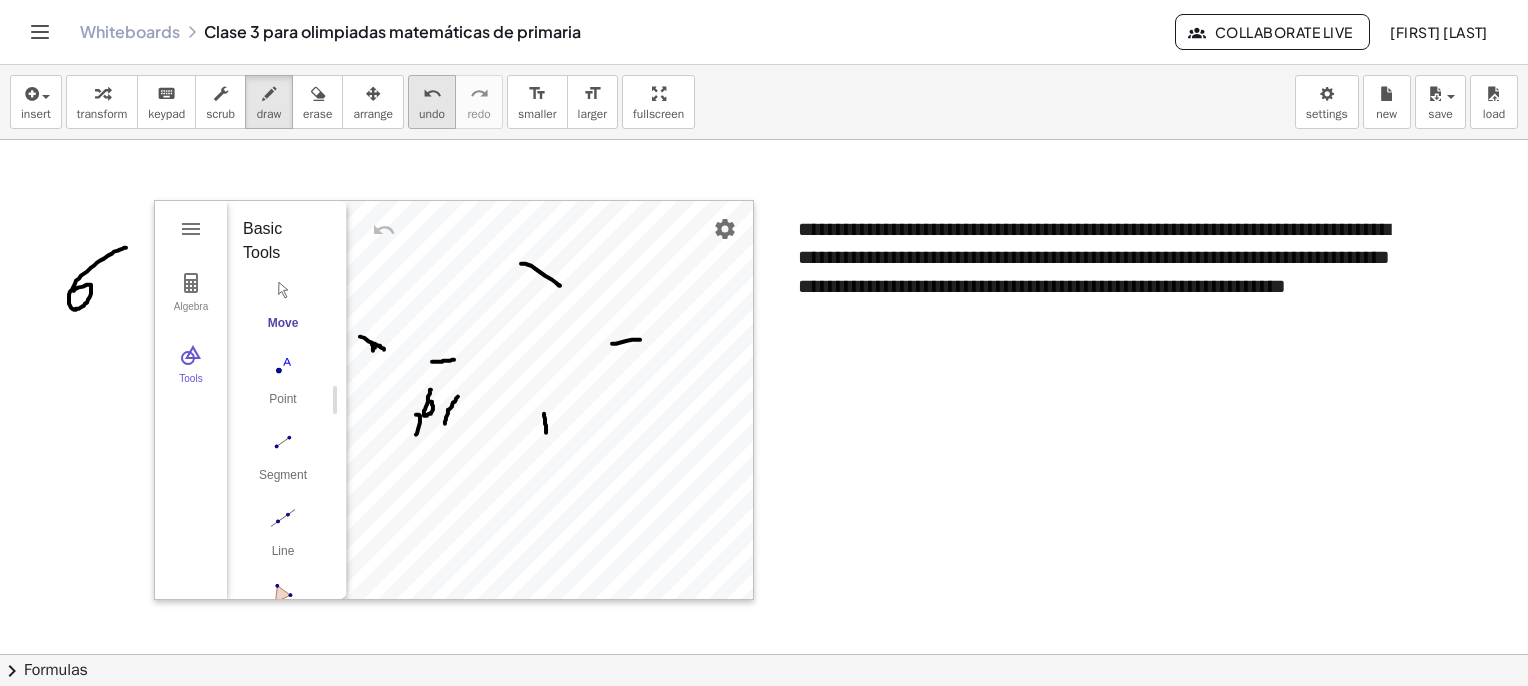 click on "undo" at bounding box center (432, 114) 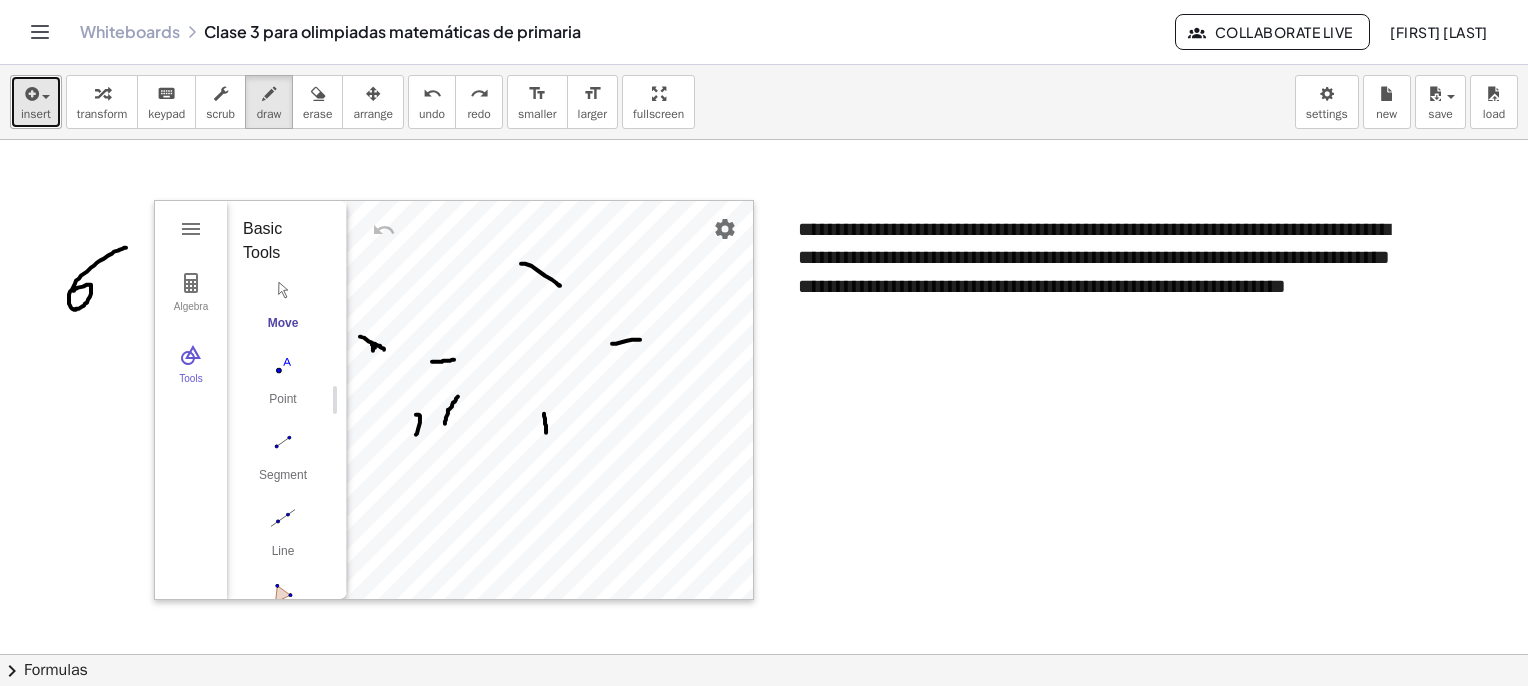 click on "insert" at bounding box center (36, 114) 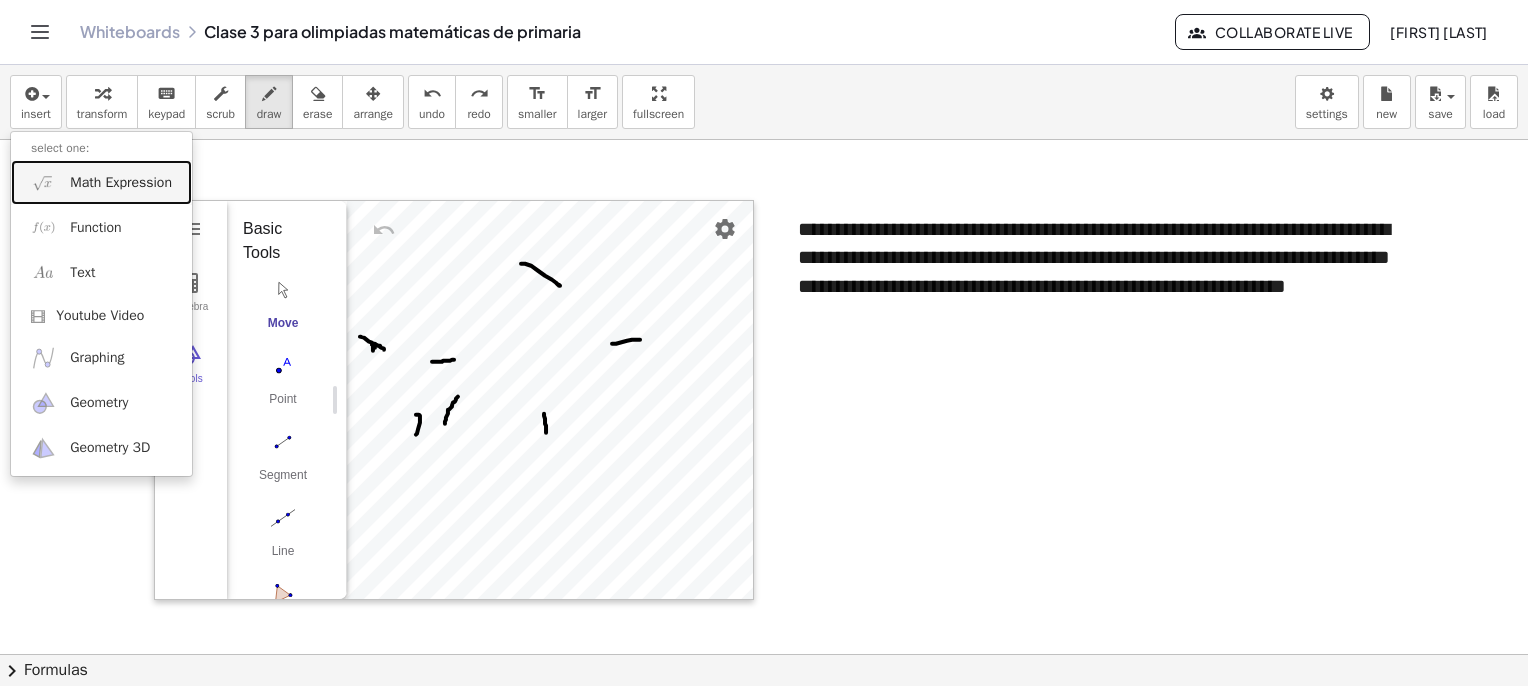 click on "Math Expression" at bounding box center (121, 183) 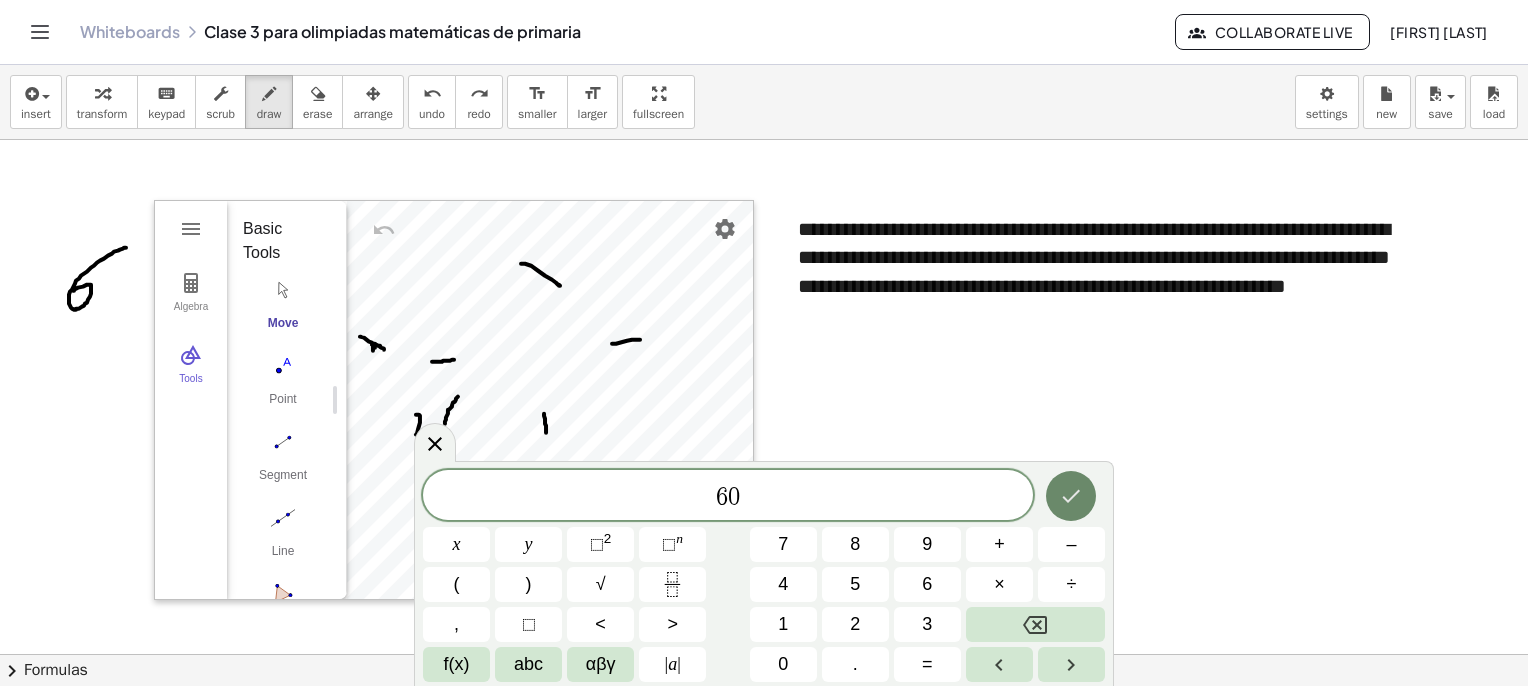 click at bounding box center (1071, 496) 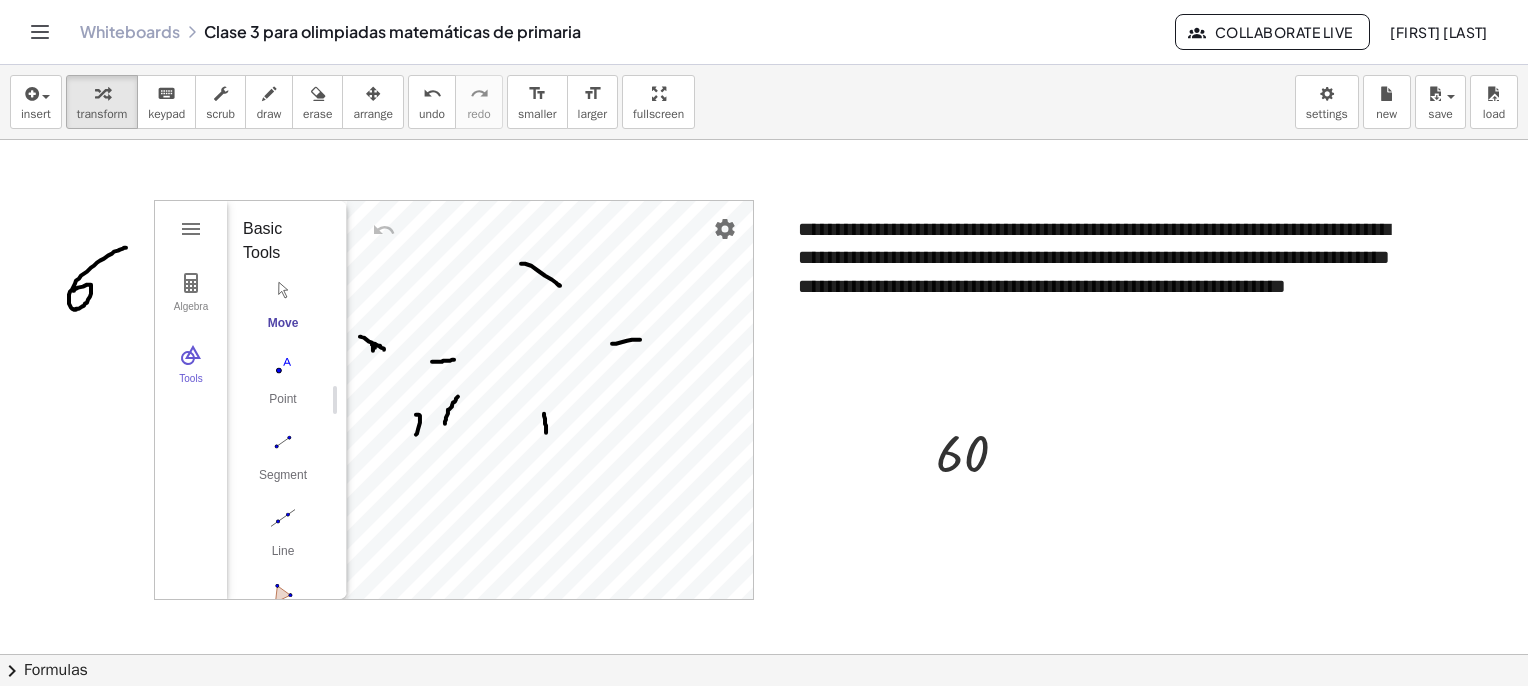 click on "arrange" at bounding box center (373, 114) 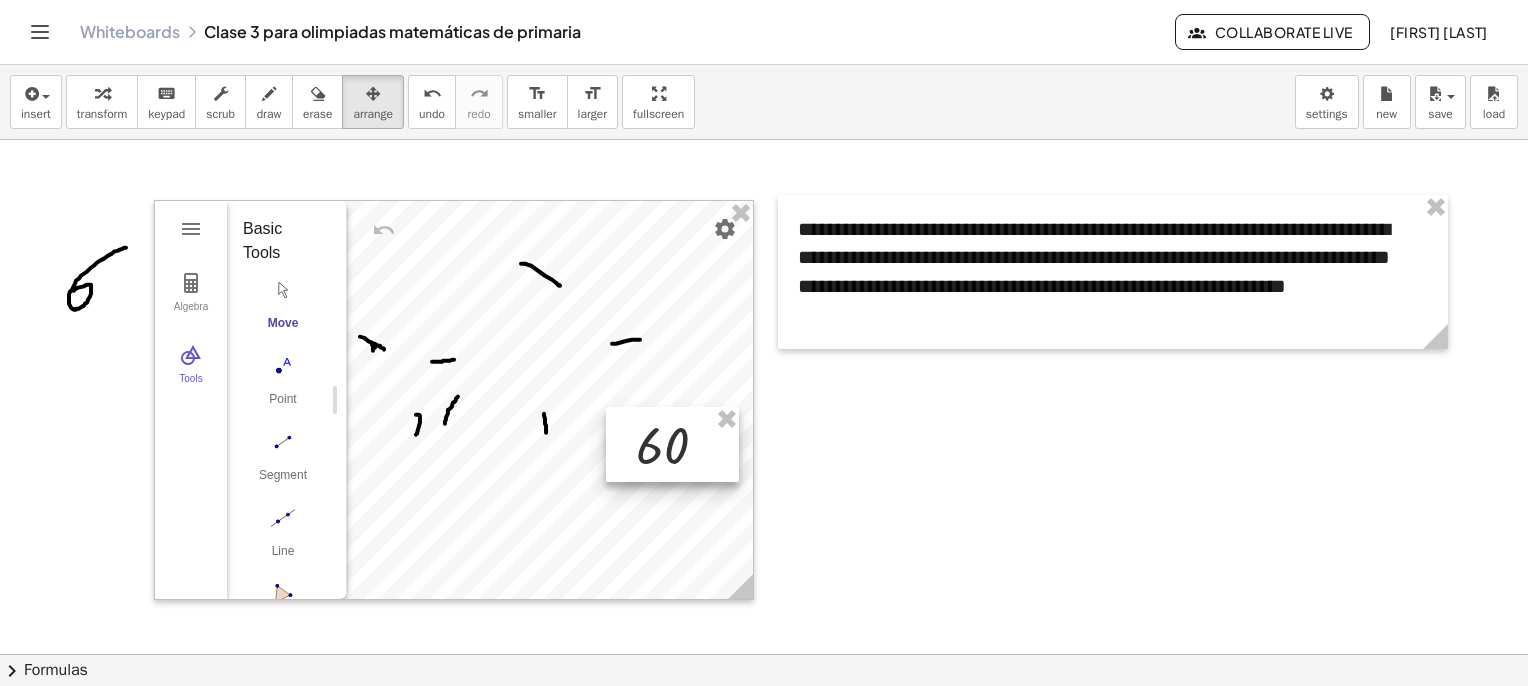 drag, startPoint x: 952, startPoint y: 459, endPoint x: 721, endPoint y: 469, distance: 231.21635 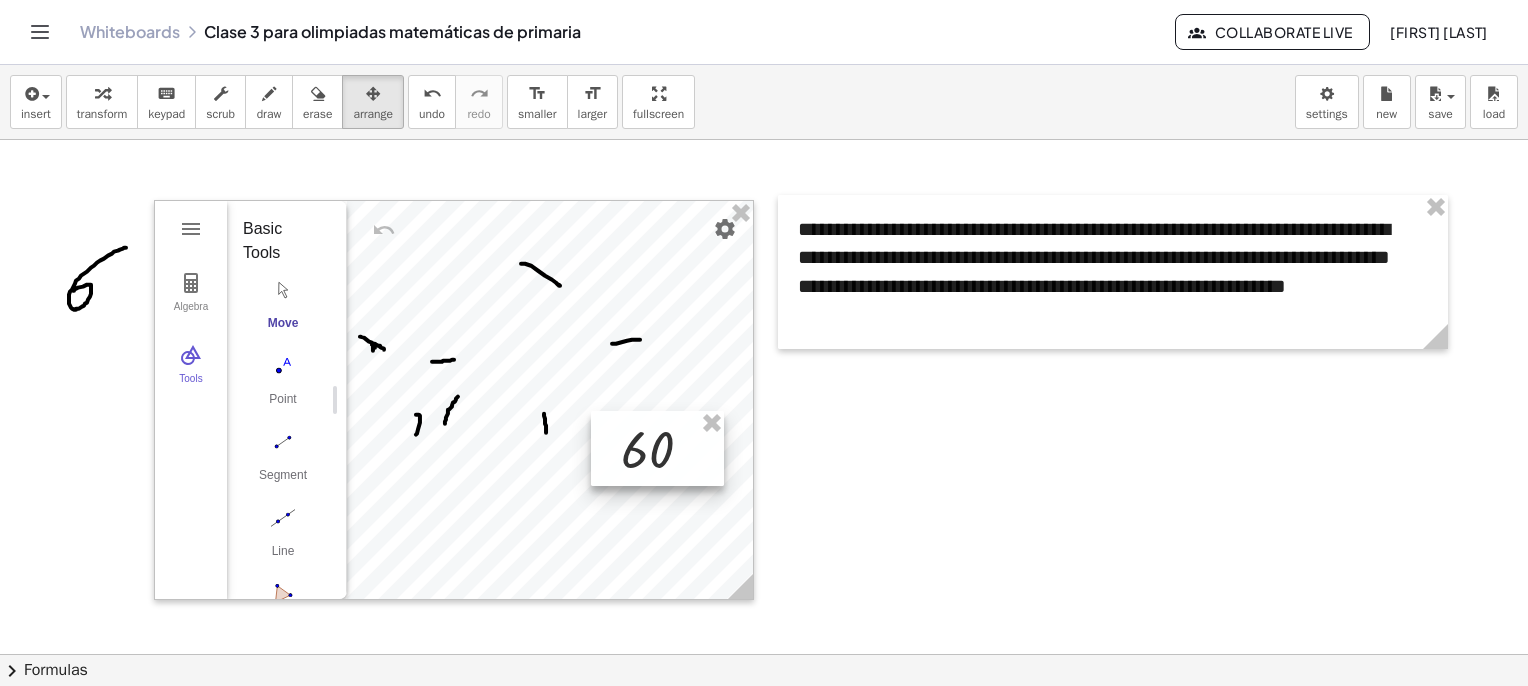 drag, startPoint x: 751, startPoint y: 485, endPoint x: 596, endPoint y: 458, distance: 157.33405 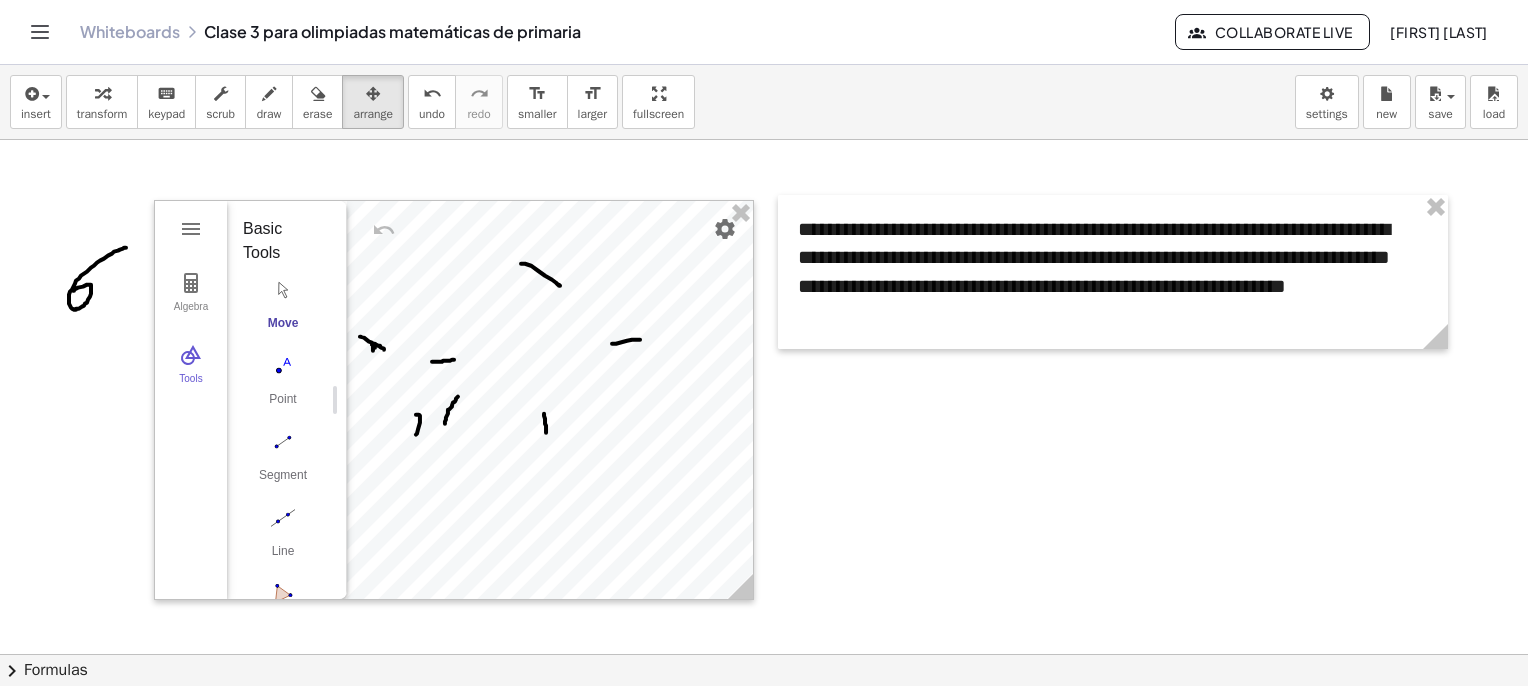 click at bounding box center [269, 94] 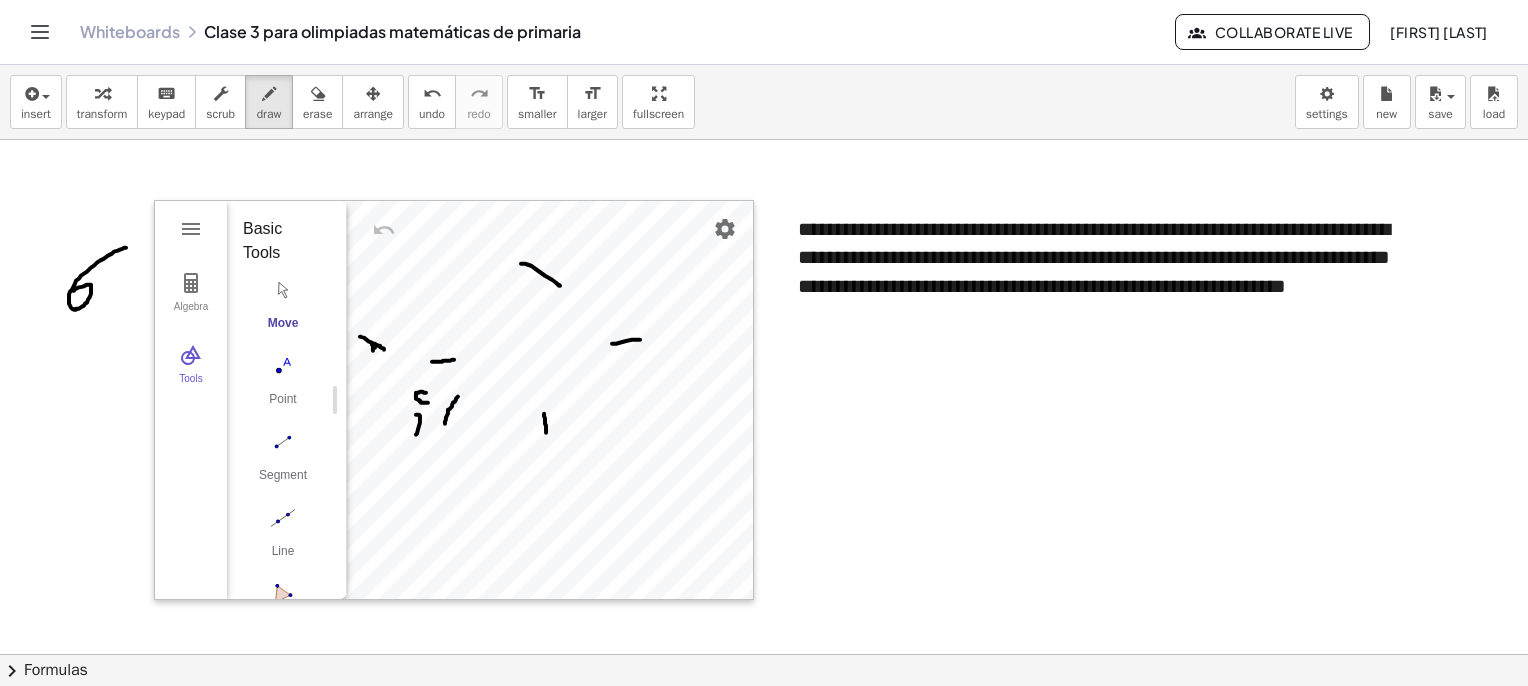 click at bounding box center (794, -1334) 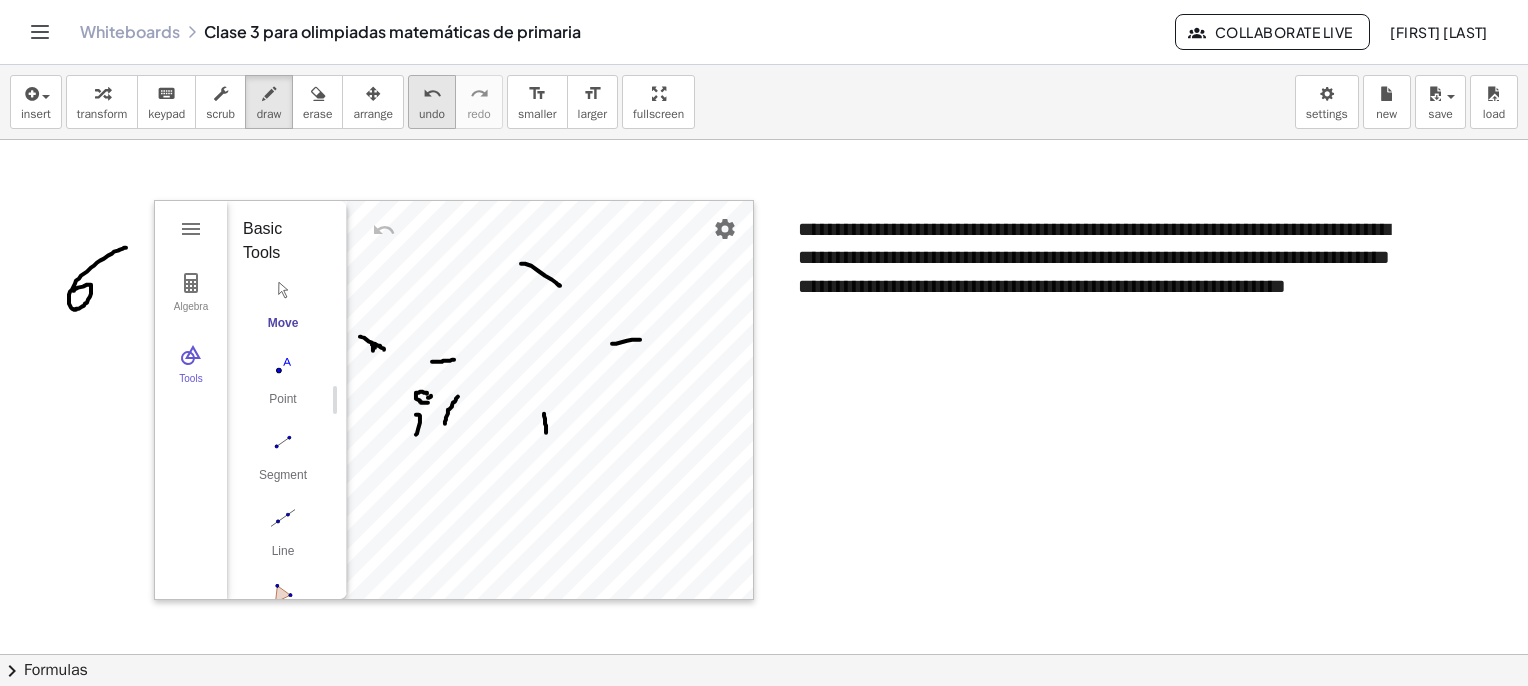 drag, startPoint x: 428, startPoint y: 397, endPoint x: 450, endPoint y: 119, distance: 278.86914 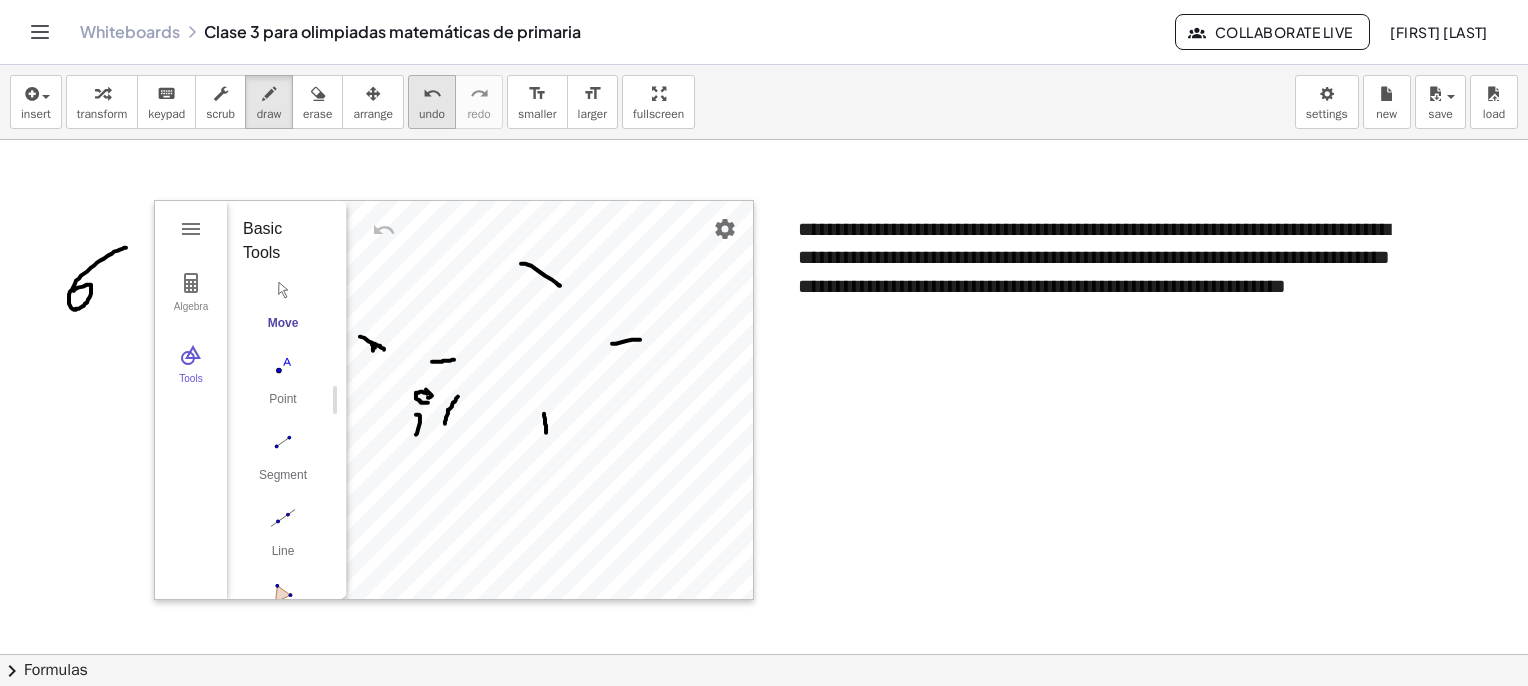 click on "undo" at bounding box center [432, 114] 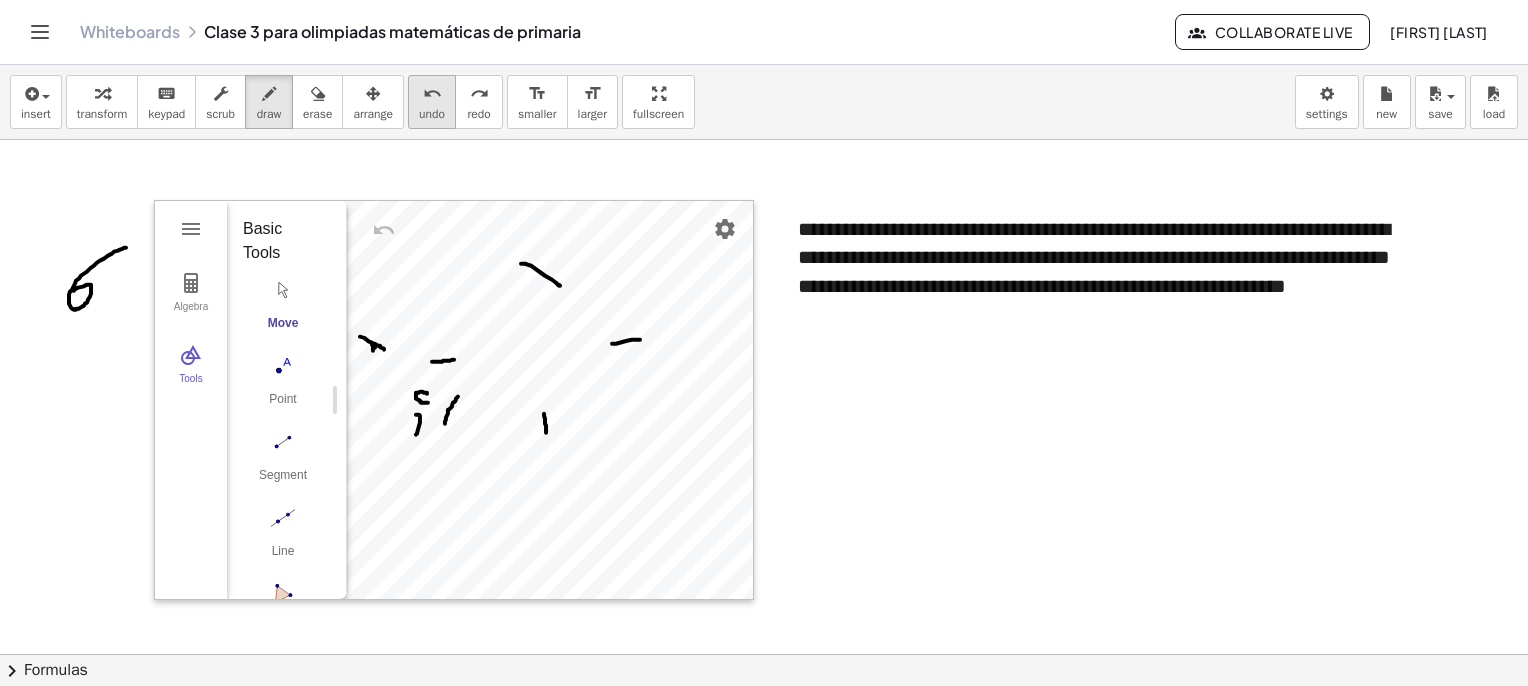 click on "undo" at bounding box center (432, 114) 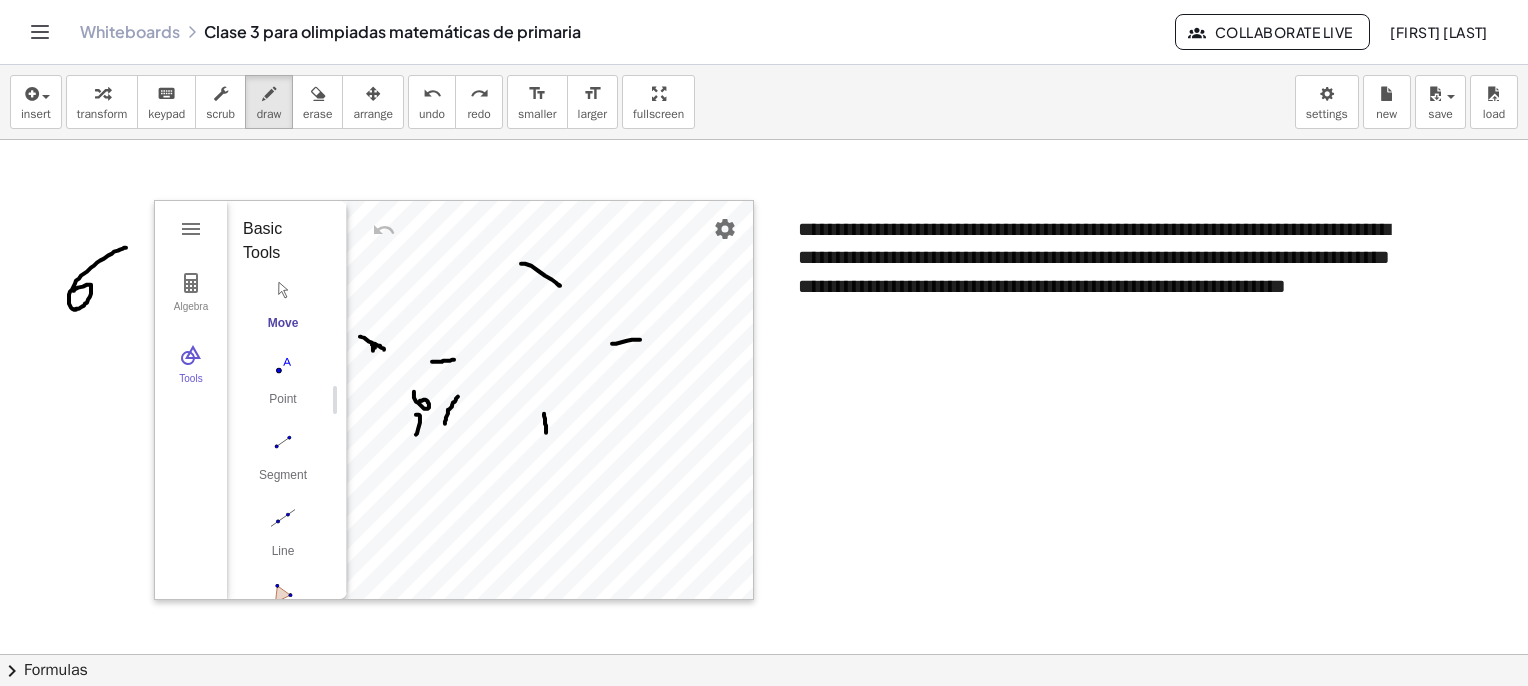 drag, startPoint x: 425, startPoint y: 399, endPoint x: 418, endPoint y: 384, distance: 16.552946 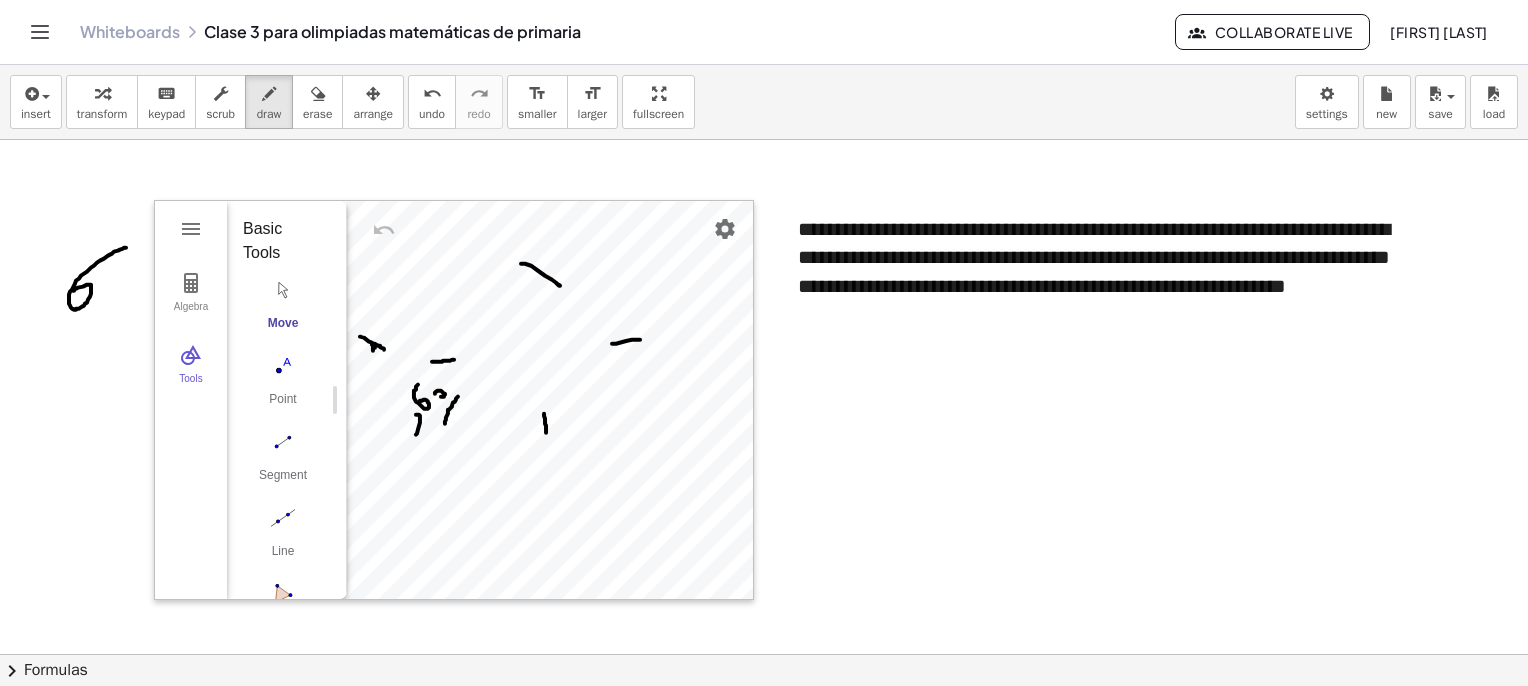 click at bounding box center [794, -1334] 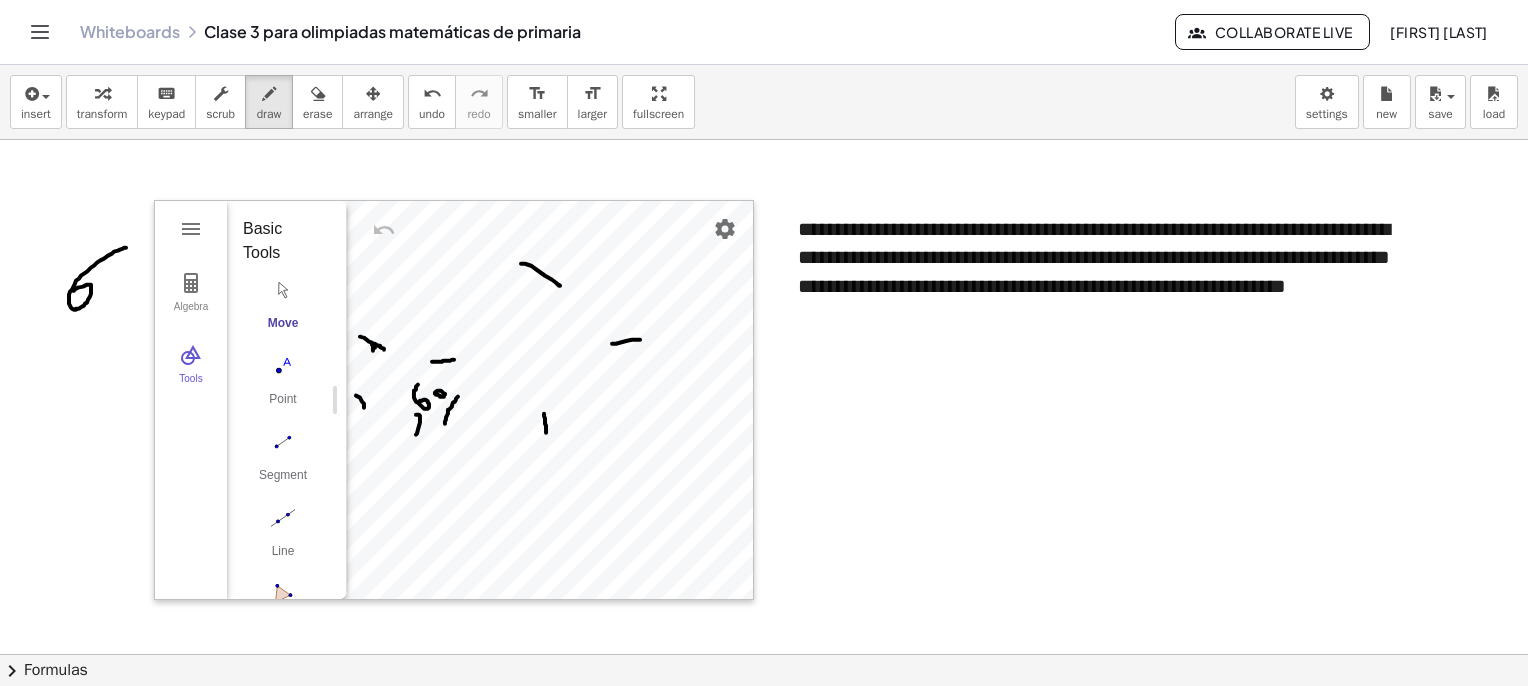 drag, startPoint x: 356, startPoint y: 395, endPoint x: 363, endPoint y: 418, distance: 24.04163 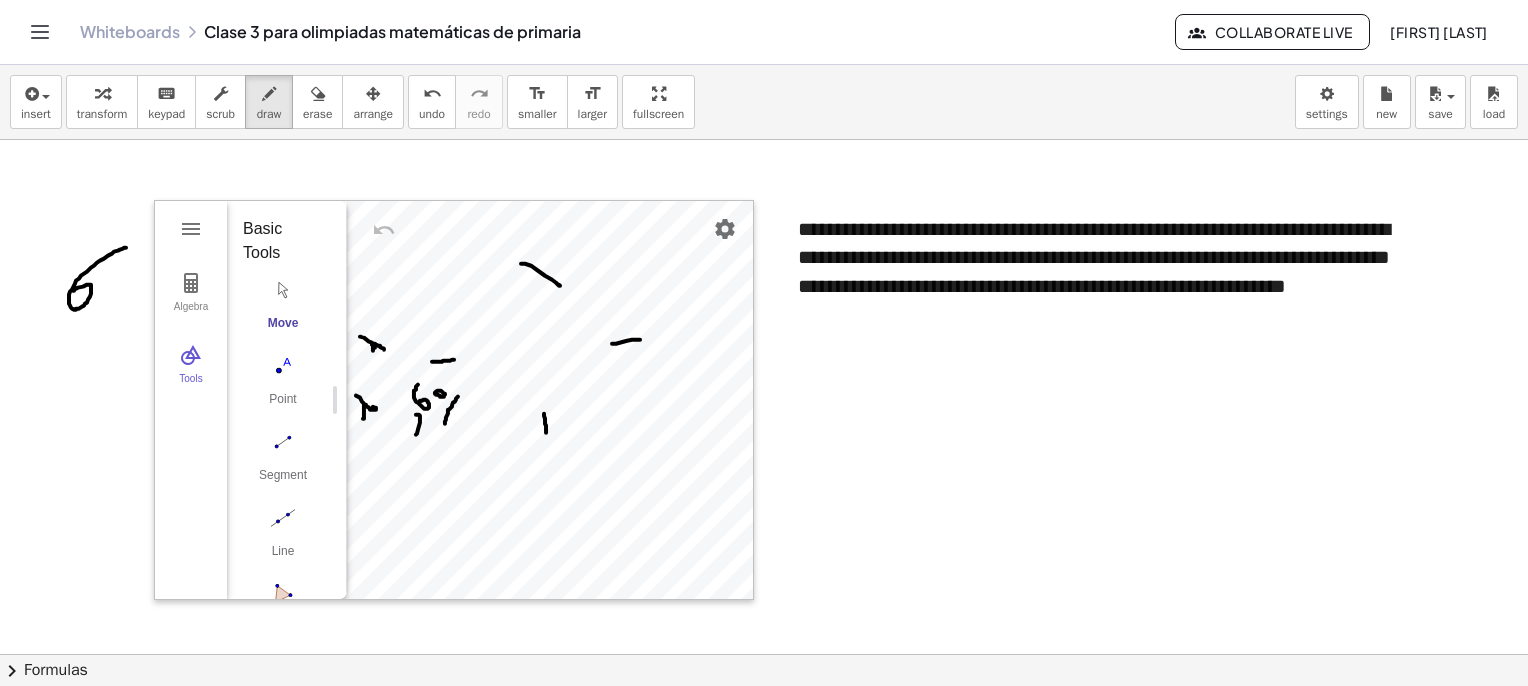 drag, startPoint x: 373, startPoint y: 408, endPoint x: 376, endPoint y: 398, distance: 10.440307 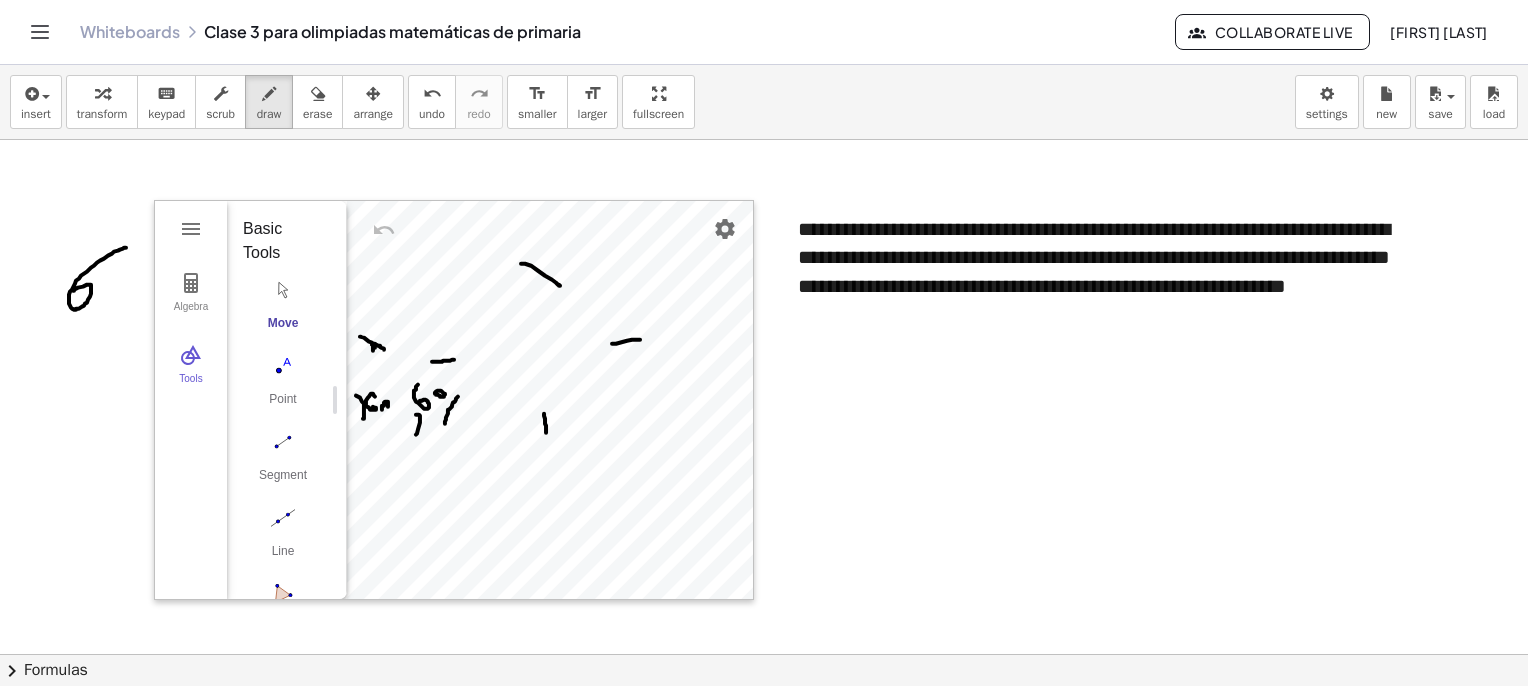 click at bounding box center [794, -1334] 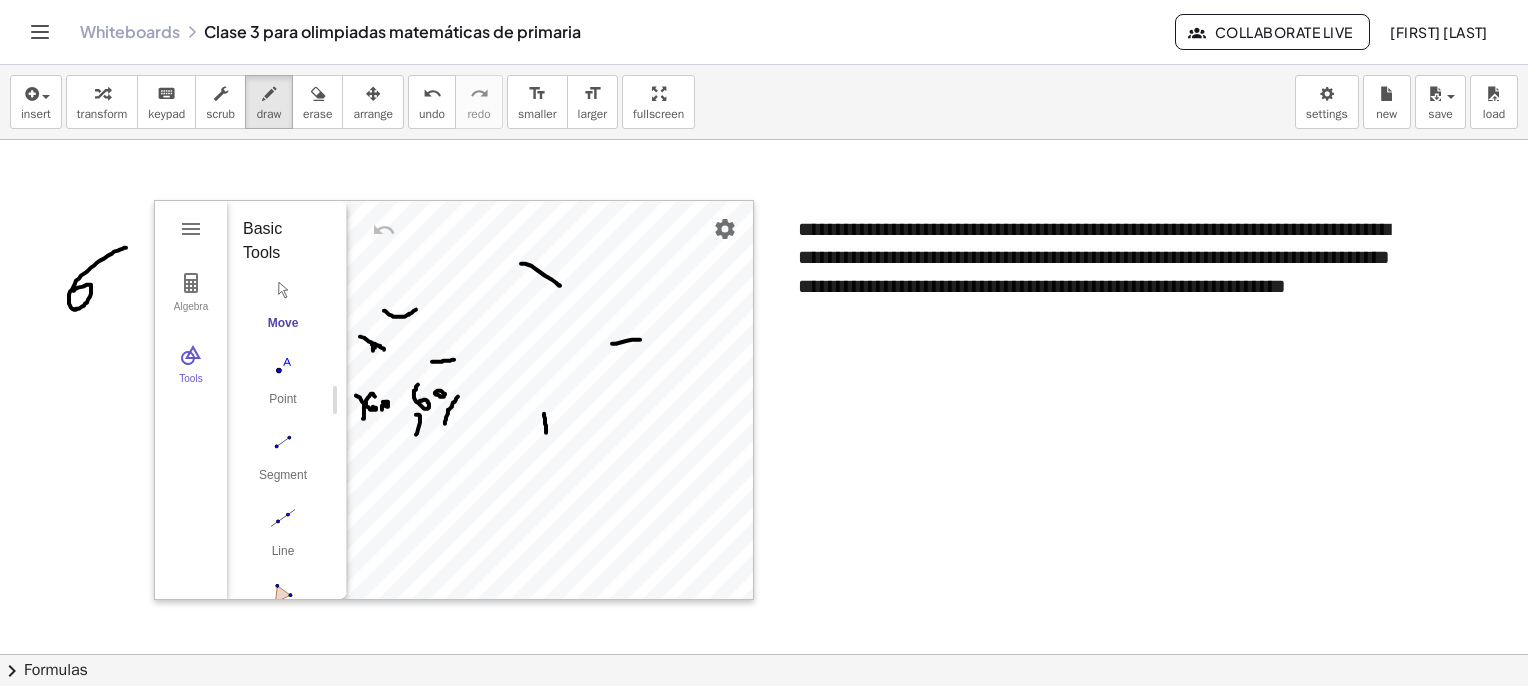 drag, startPoint x: 384, startPoint y: 310, endPoint x: 416, endPoint y: 309, distance: 32.01562 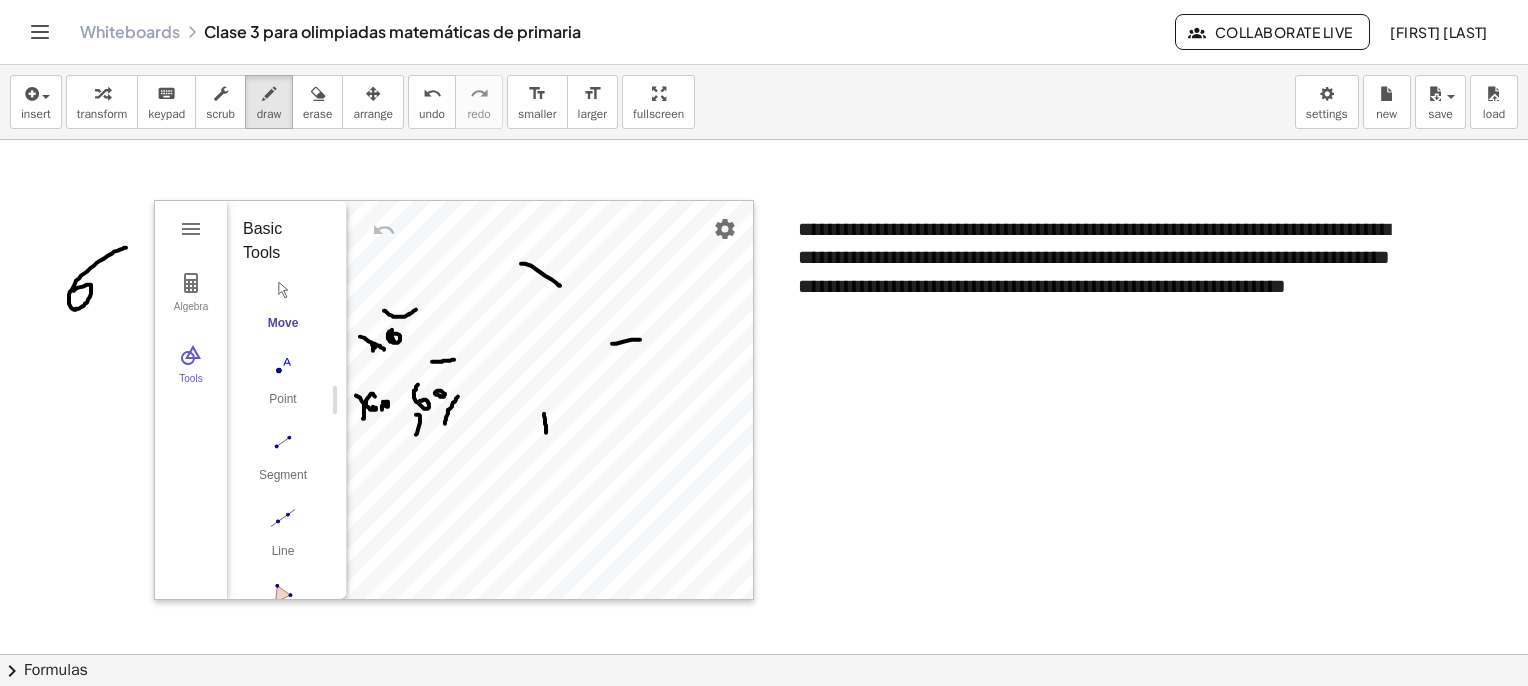 click at bounding box center (794, -1334) 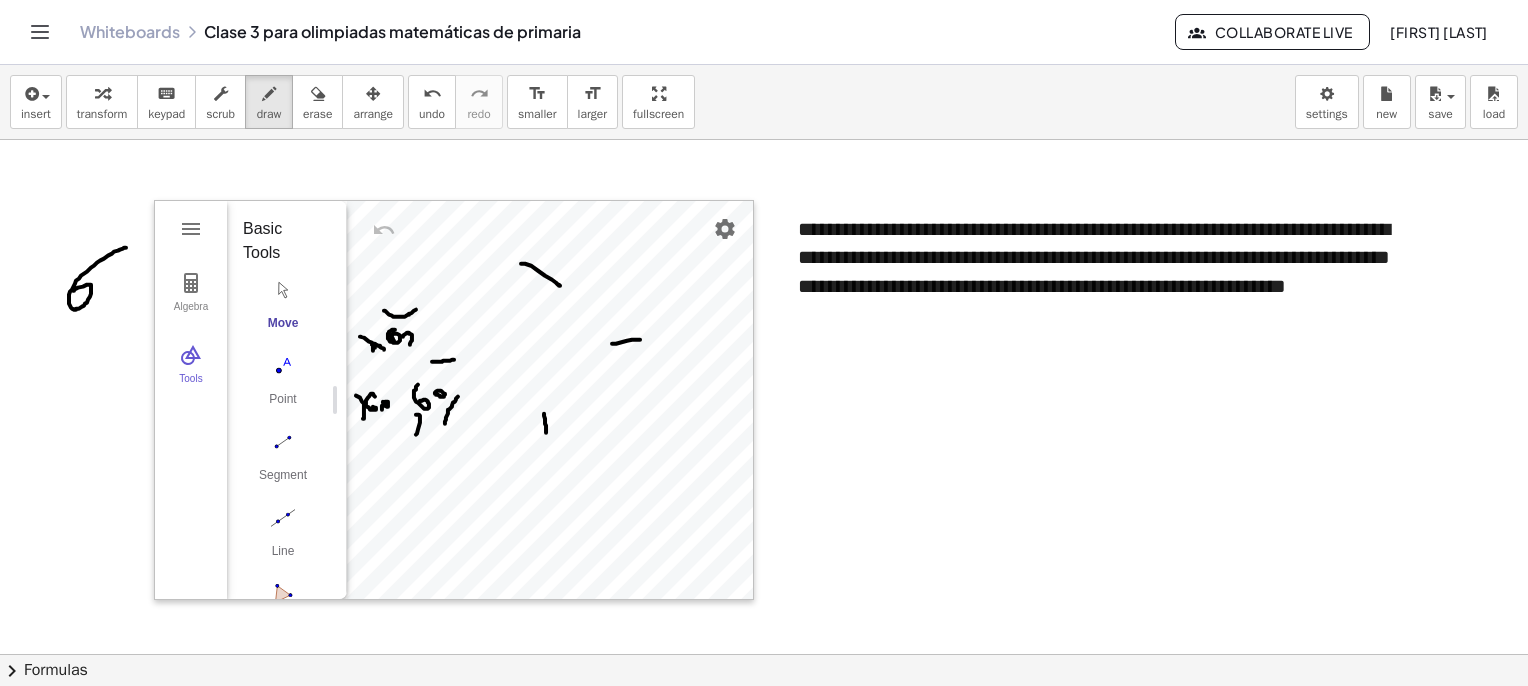 click at bounding box center (794, -1334) 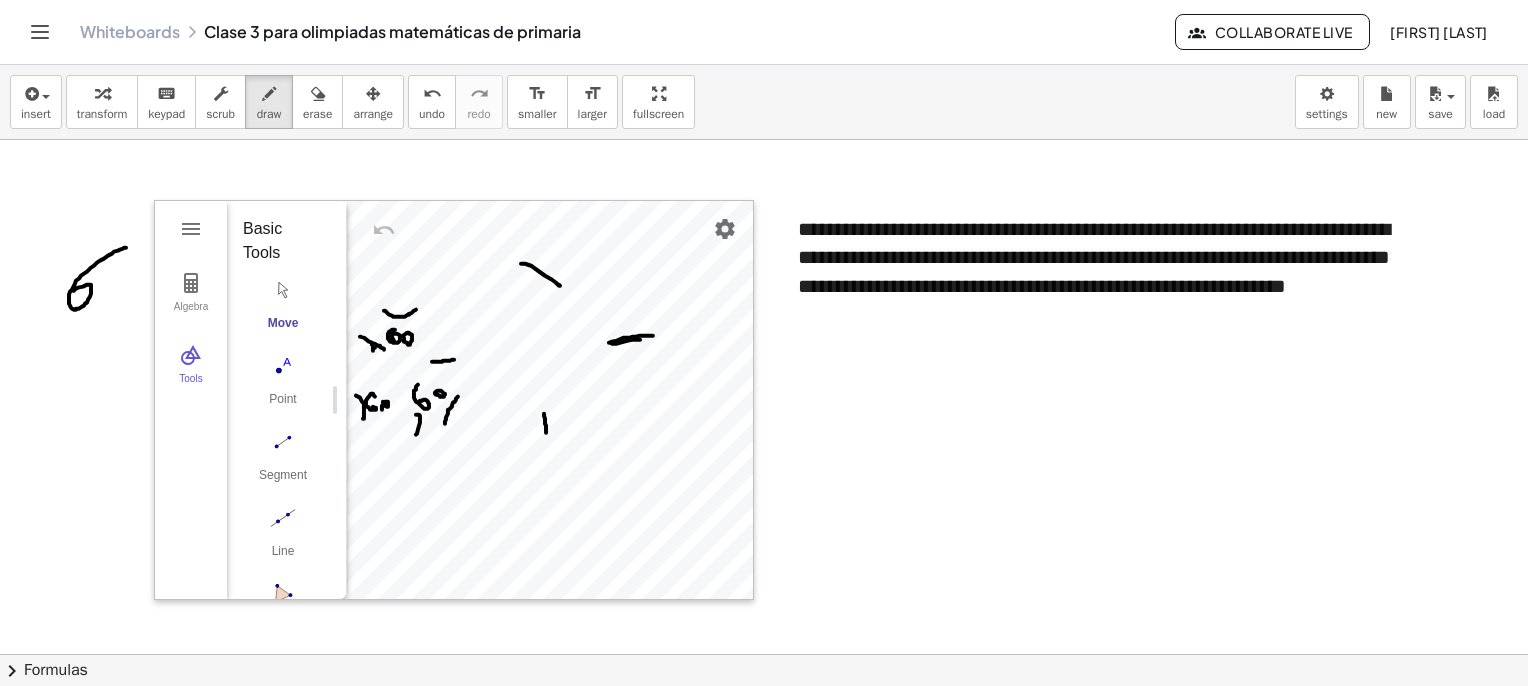 drag, startPoint x: 609, startPoint y: 342, endPoint x: 653, endPoint y: 335, distance: 44.553337 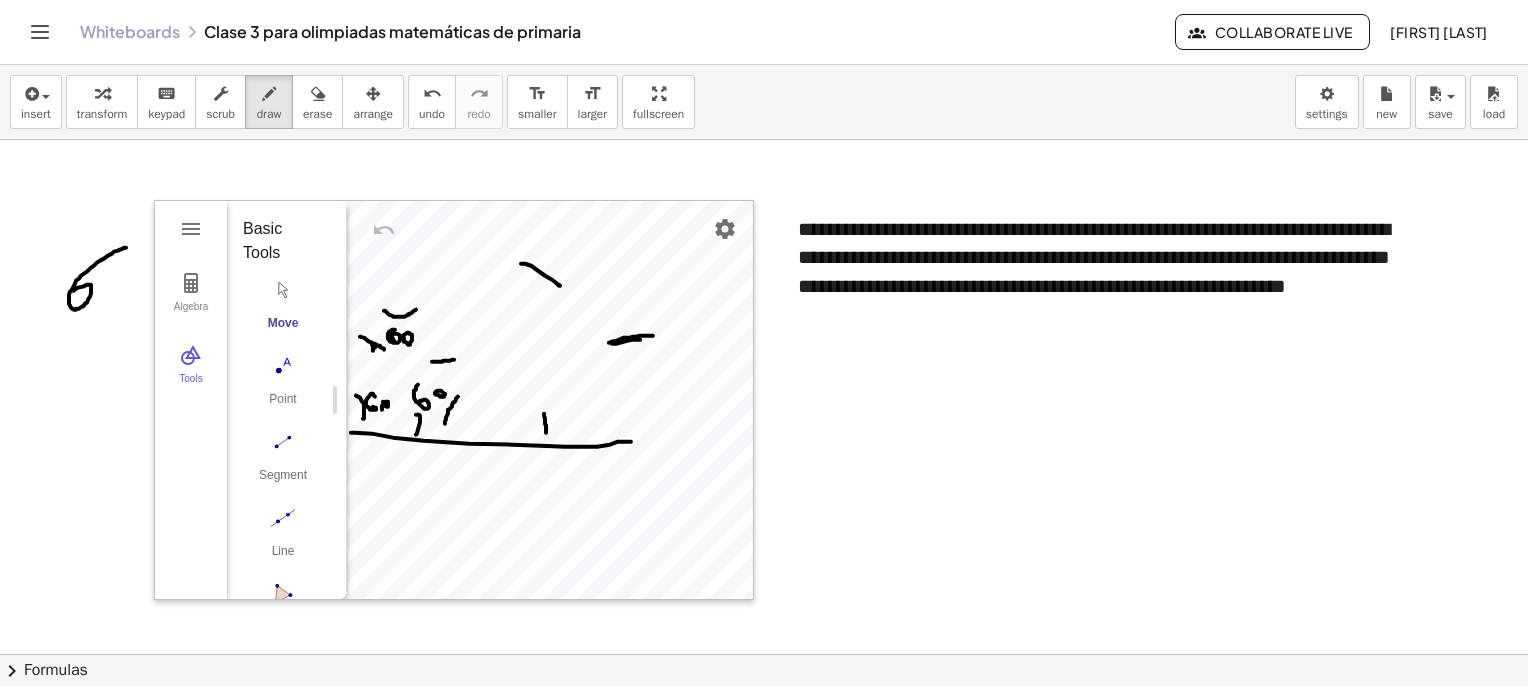drag, startPoint x: 351, startPoint y: 432, endPoint x: 631, endPoint y: 441, distance: 280.1446 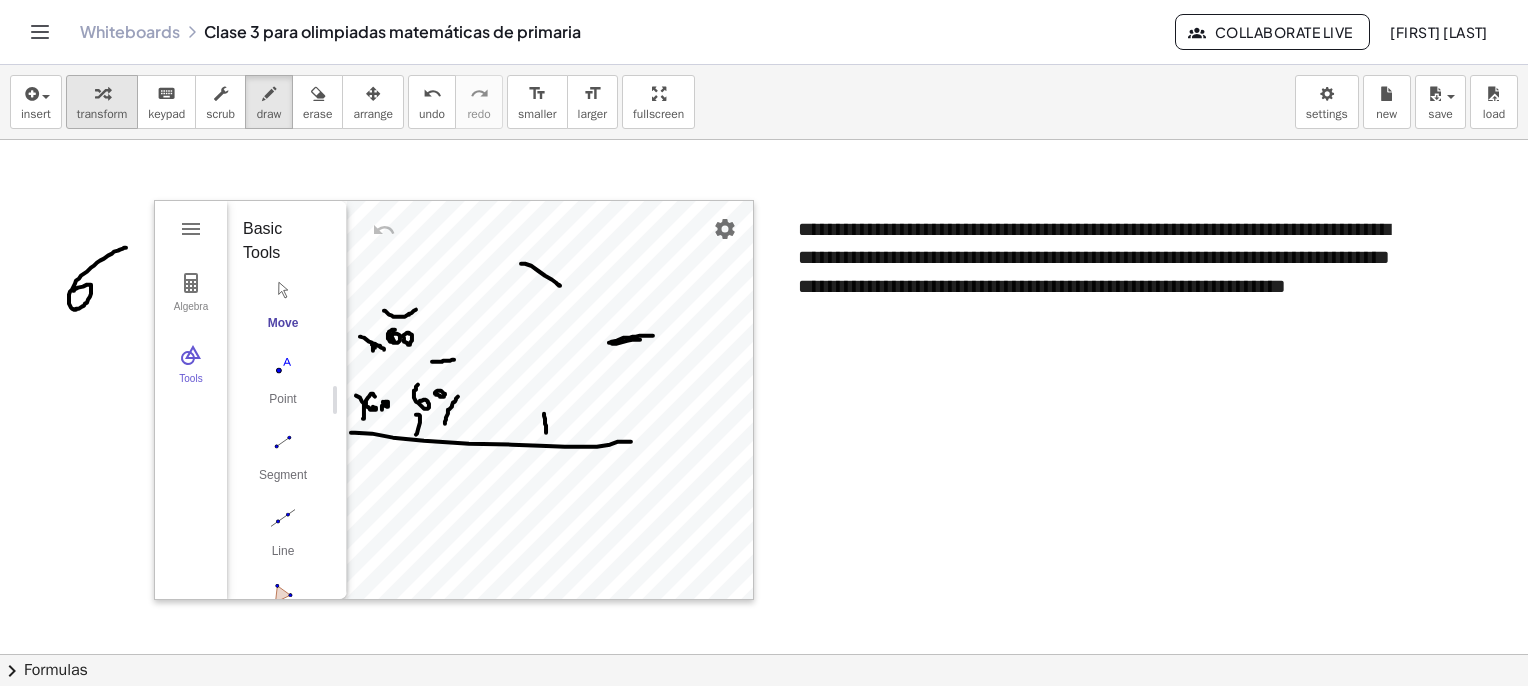 click at bounding box center [102, 93] 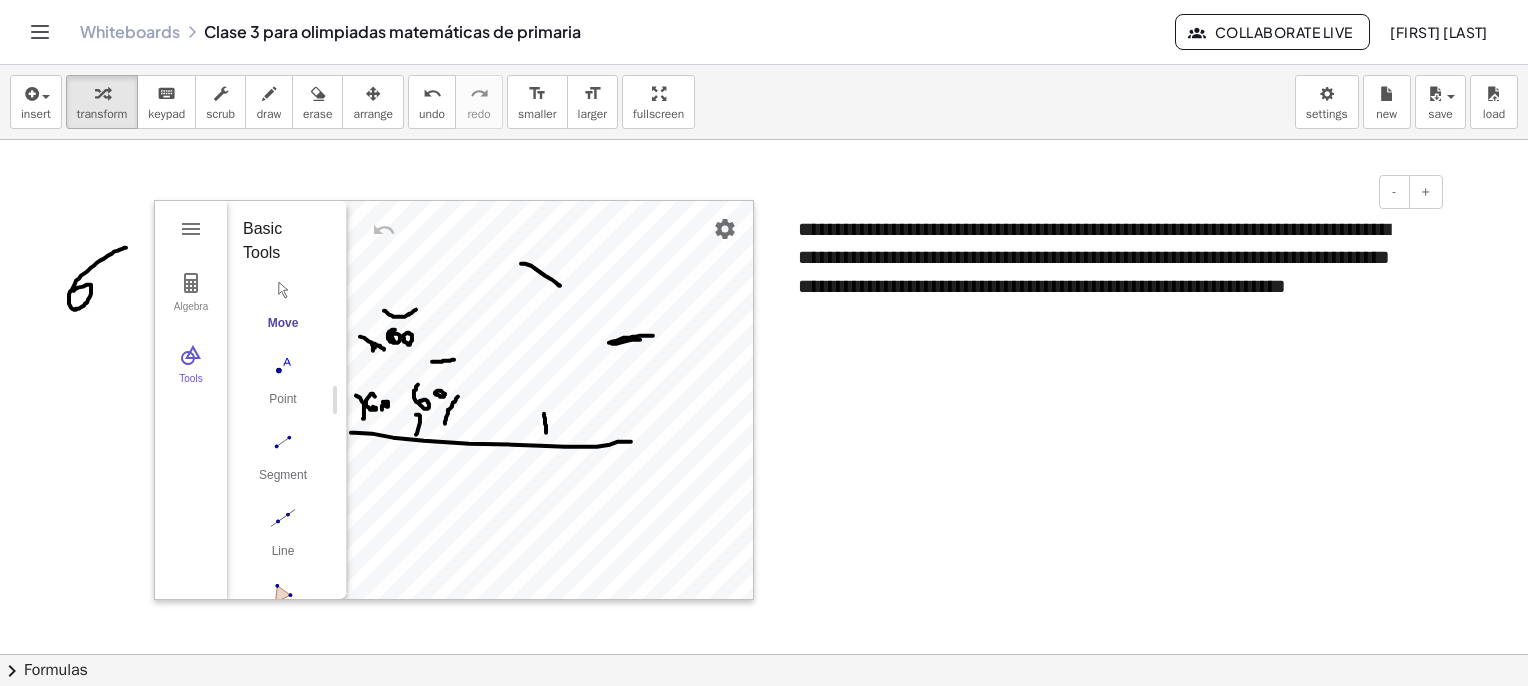 click on "**********" at bounding box center [1113, 272] 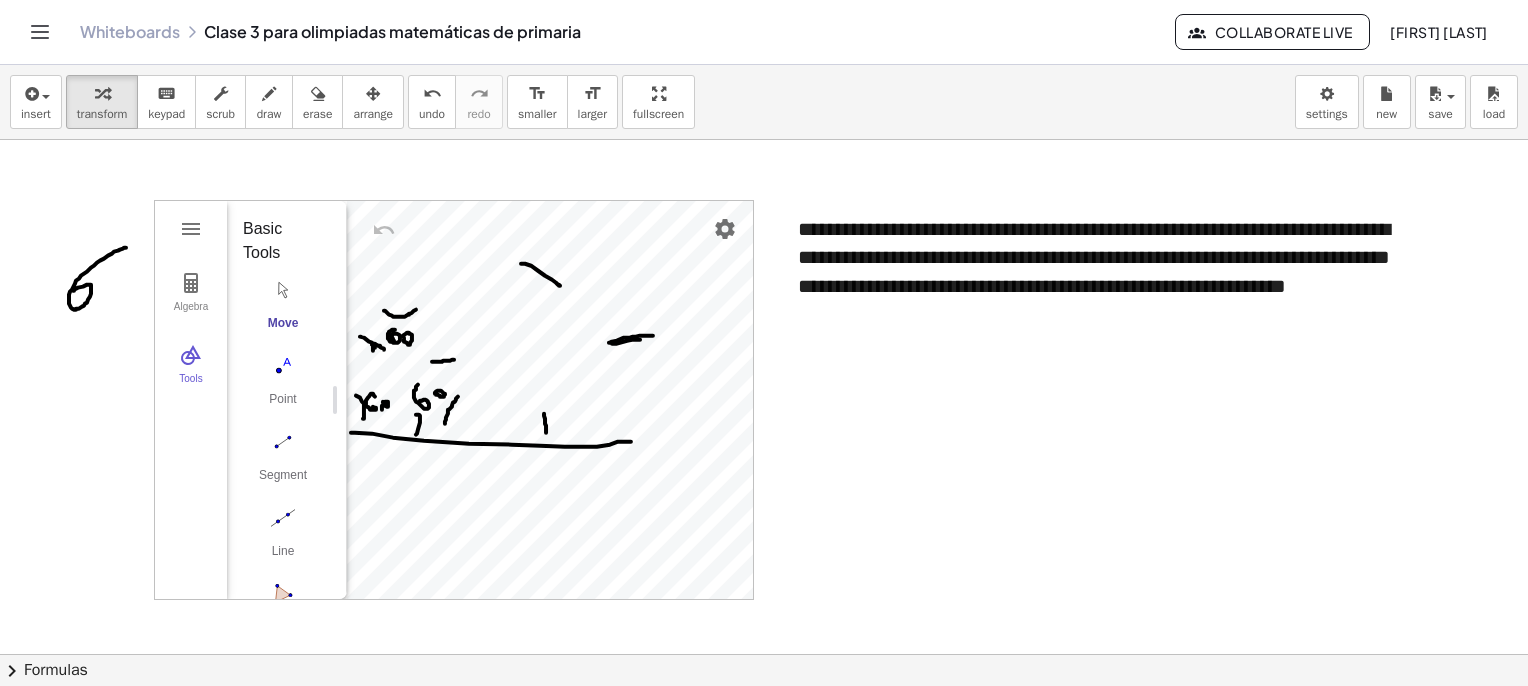 click at bounding box center (318, 94) 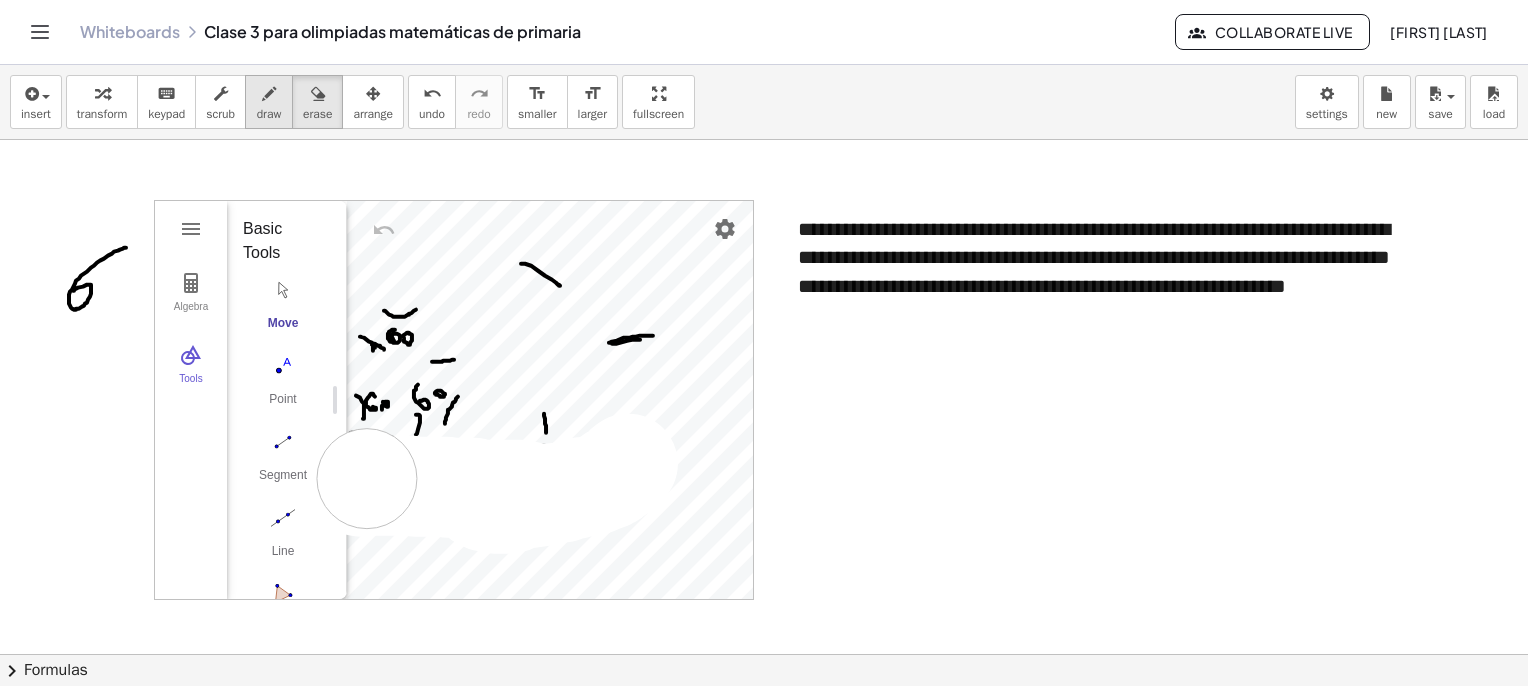 drag, startPoint x: 628, startPoint y: 463, endPoint x: 280, endPoint y: 112, distance: 494.2722 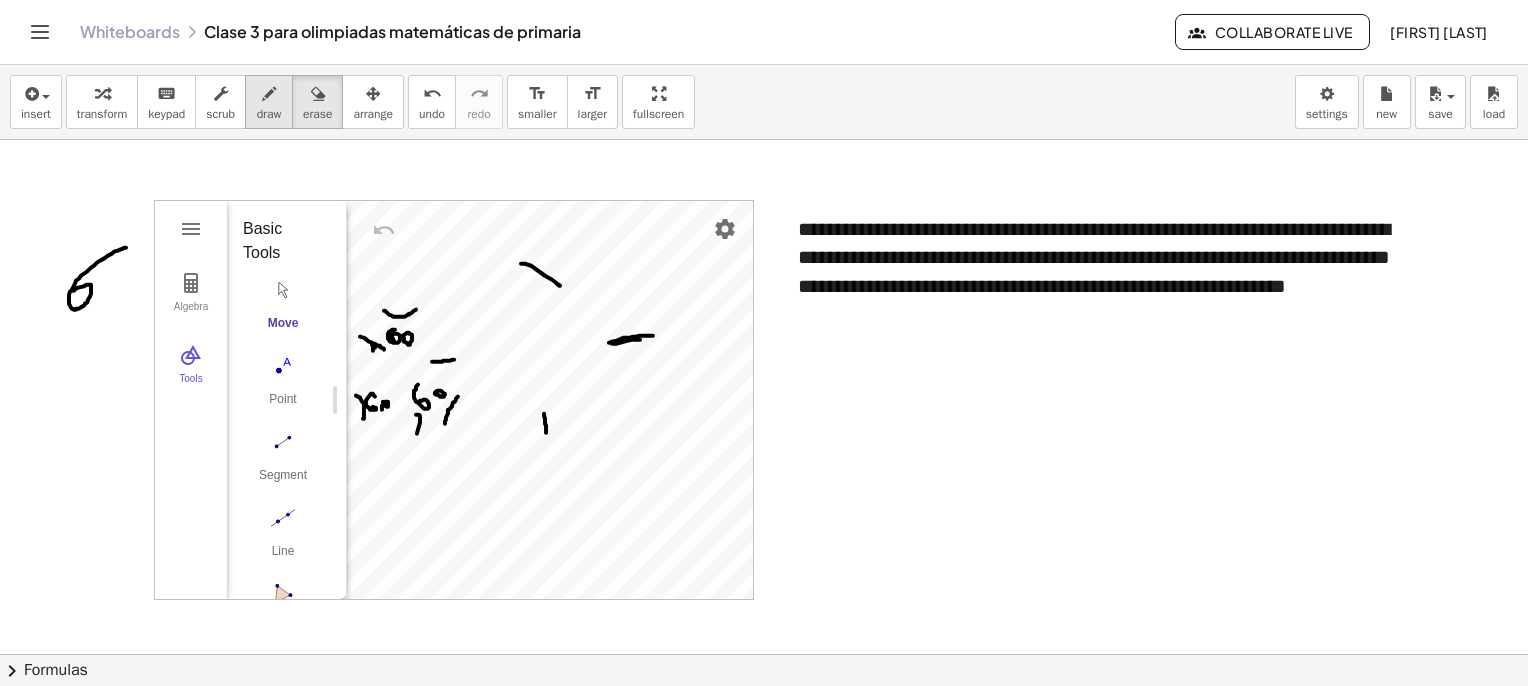 click on "draw" at bounding box center [269, 114] 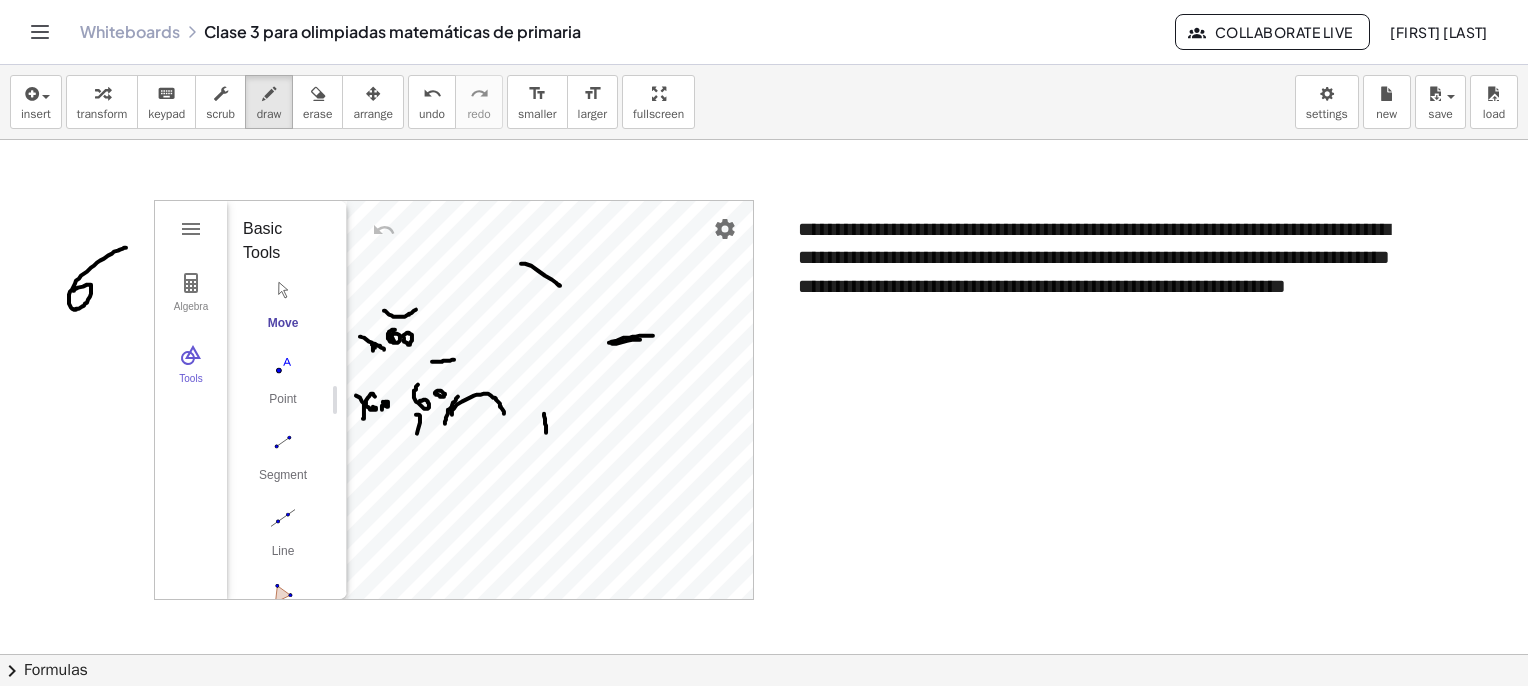 drag, startPoint x: 452, startPoint y: 410, endPoint x: 505, endPoint y: 413, distance: 53.08484 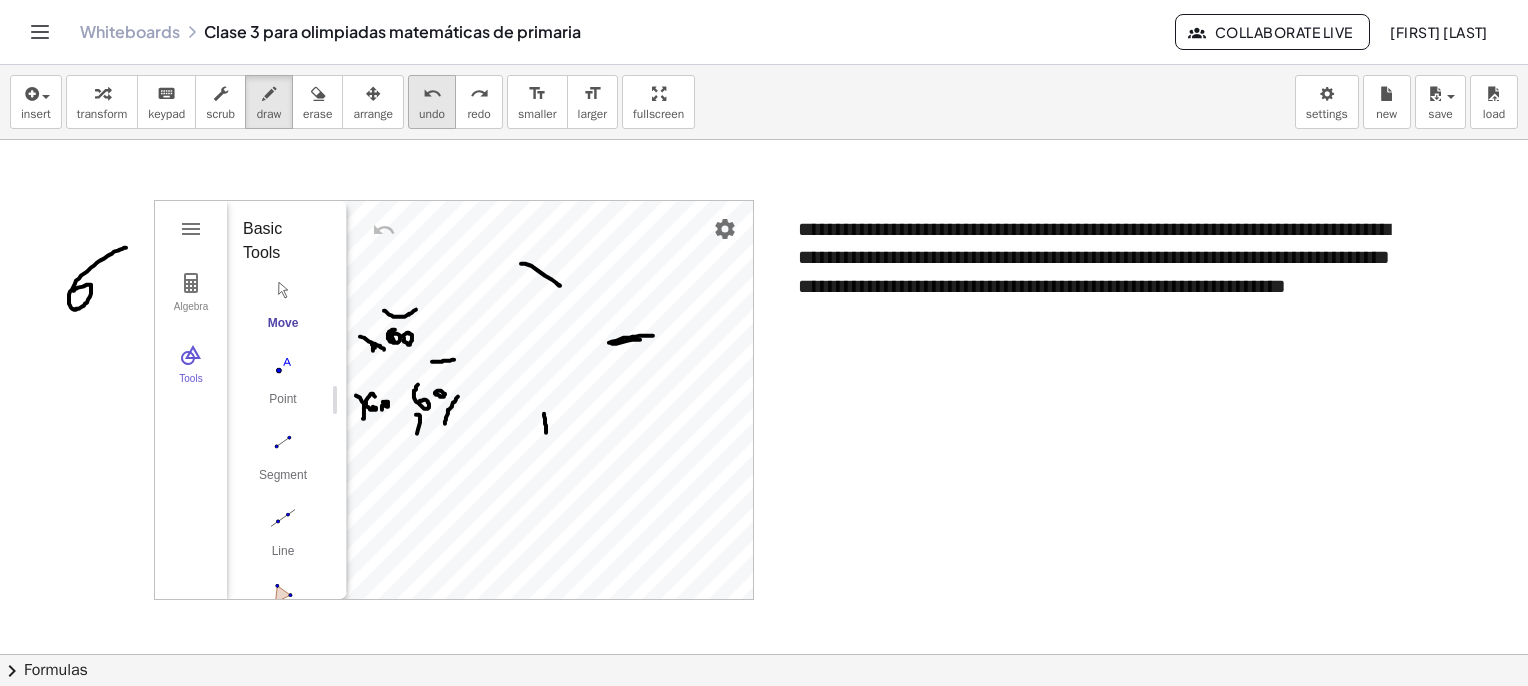 click on "undo" at bounding box center [432, 94] 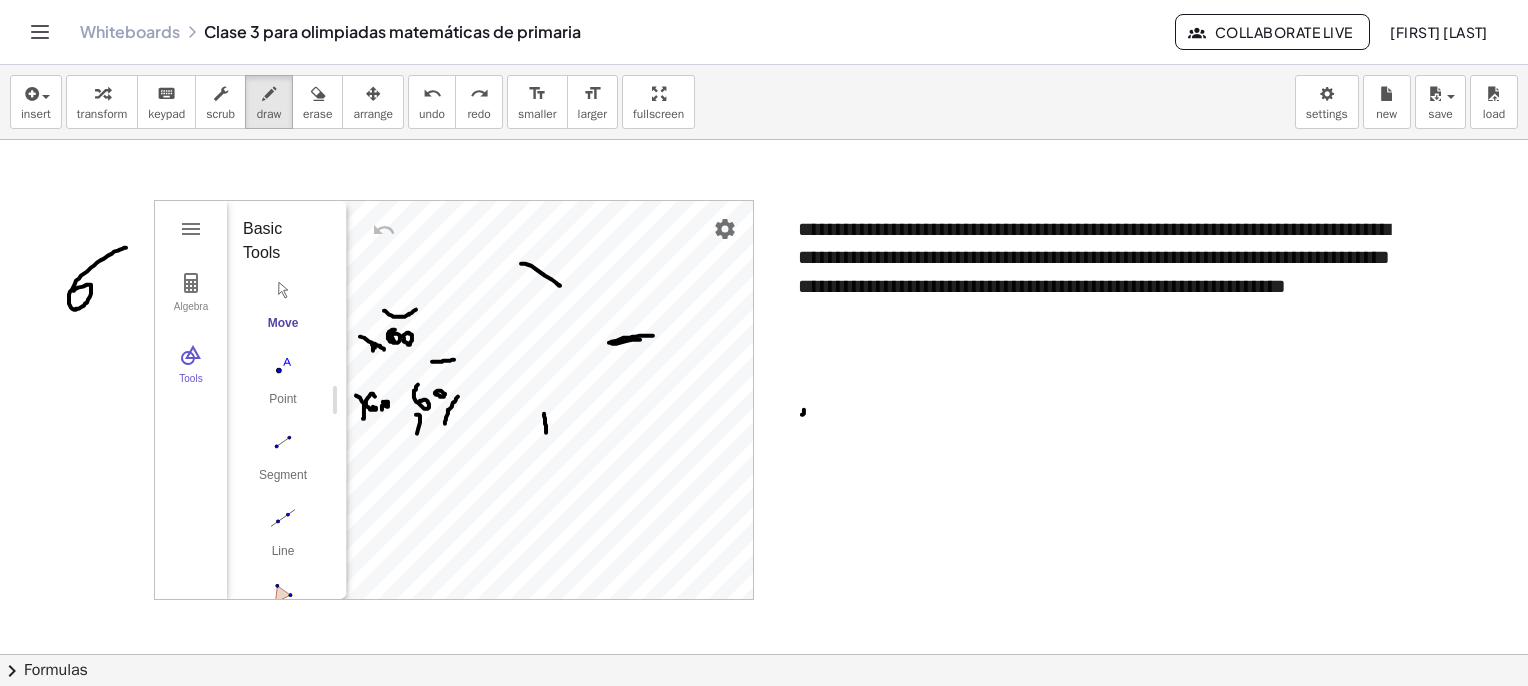 drag, startPoint x: 804, startPoint y: 409, endPoint x: 778, endPoint y: 368, distance: 48.548943 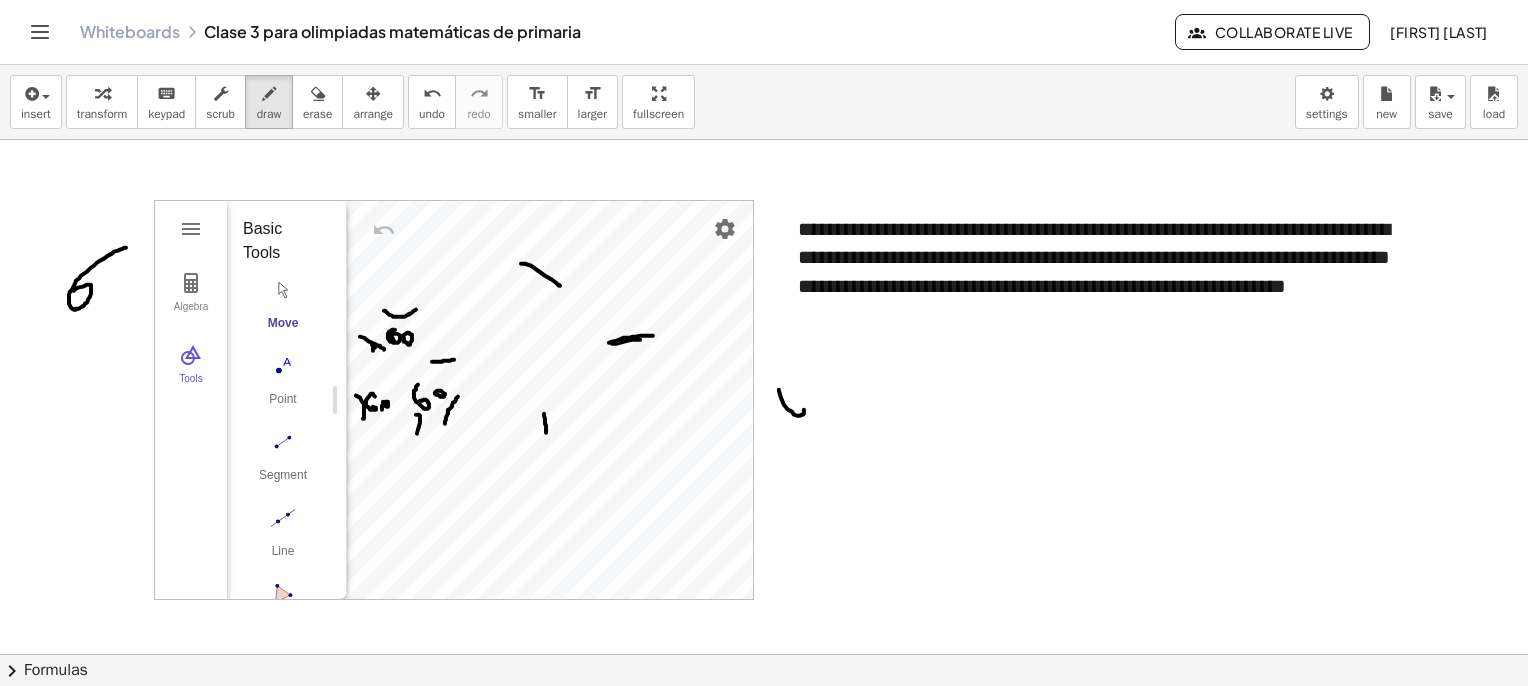 click at bounding box center [794, -1334] 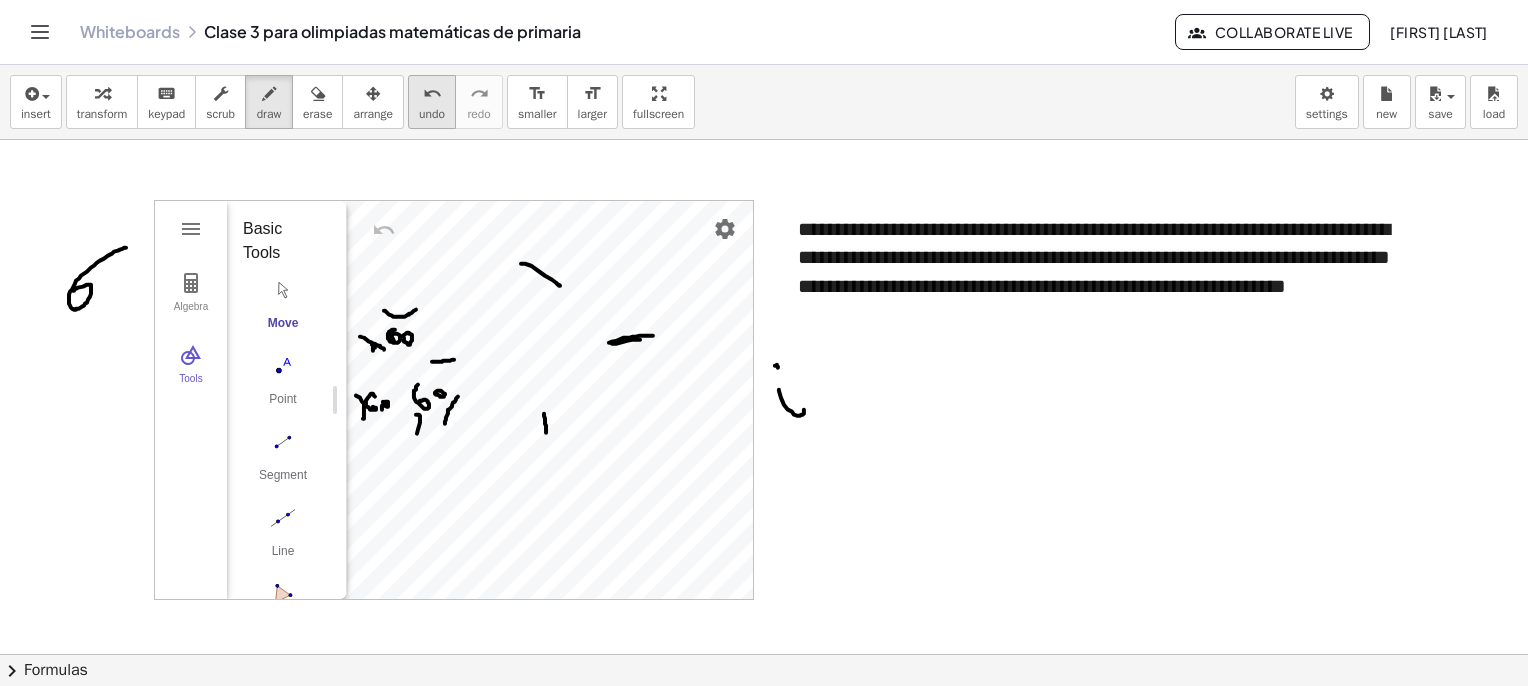 click on "undo" at bounding box center (432, 114) 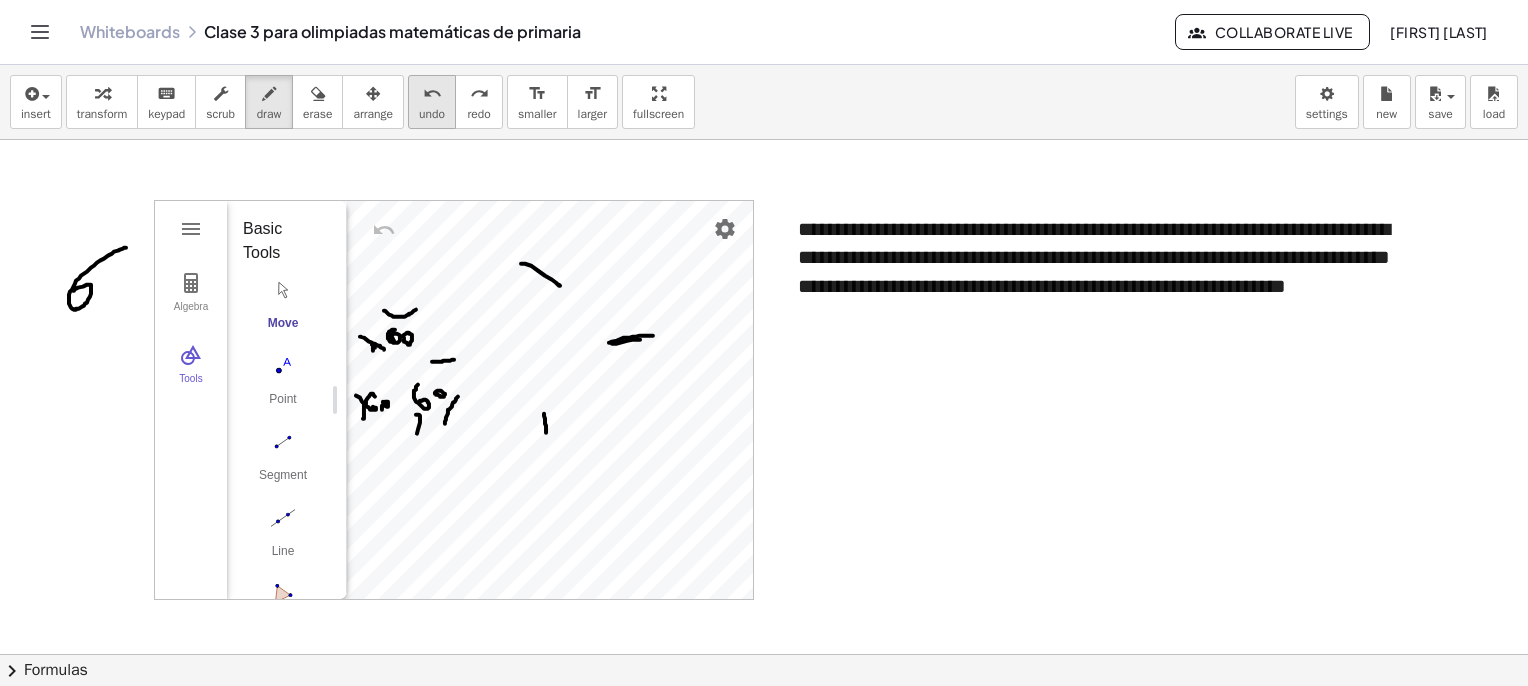 click on "undo" at bounding box center [432, 114] 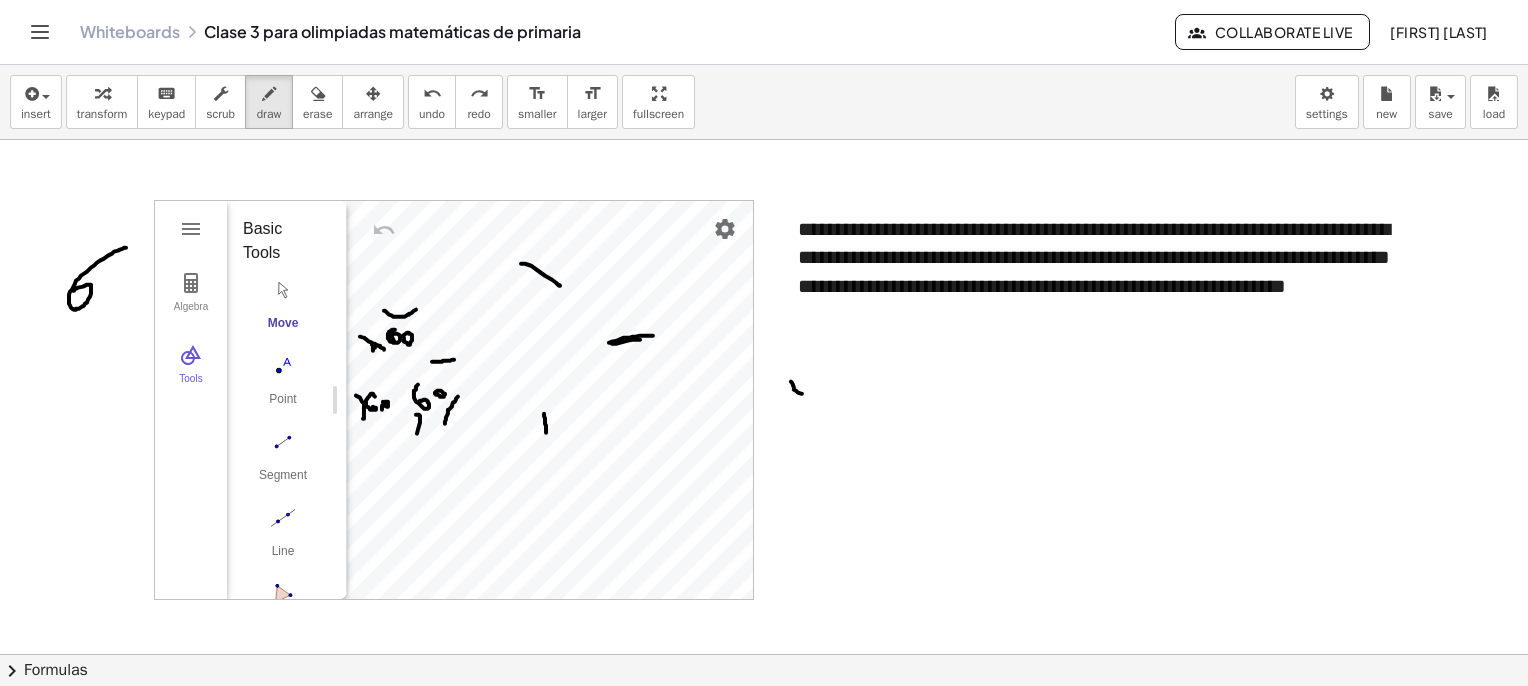drag, startPoint x: 802, startPoint y: 393, endPoint x: 789, endPoint y: 385, distance: 15.264338 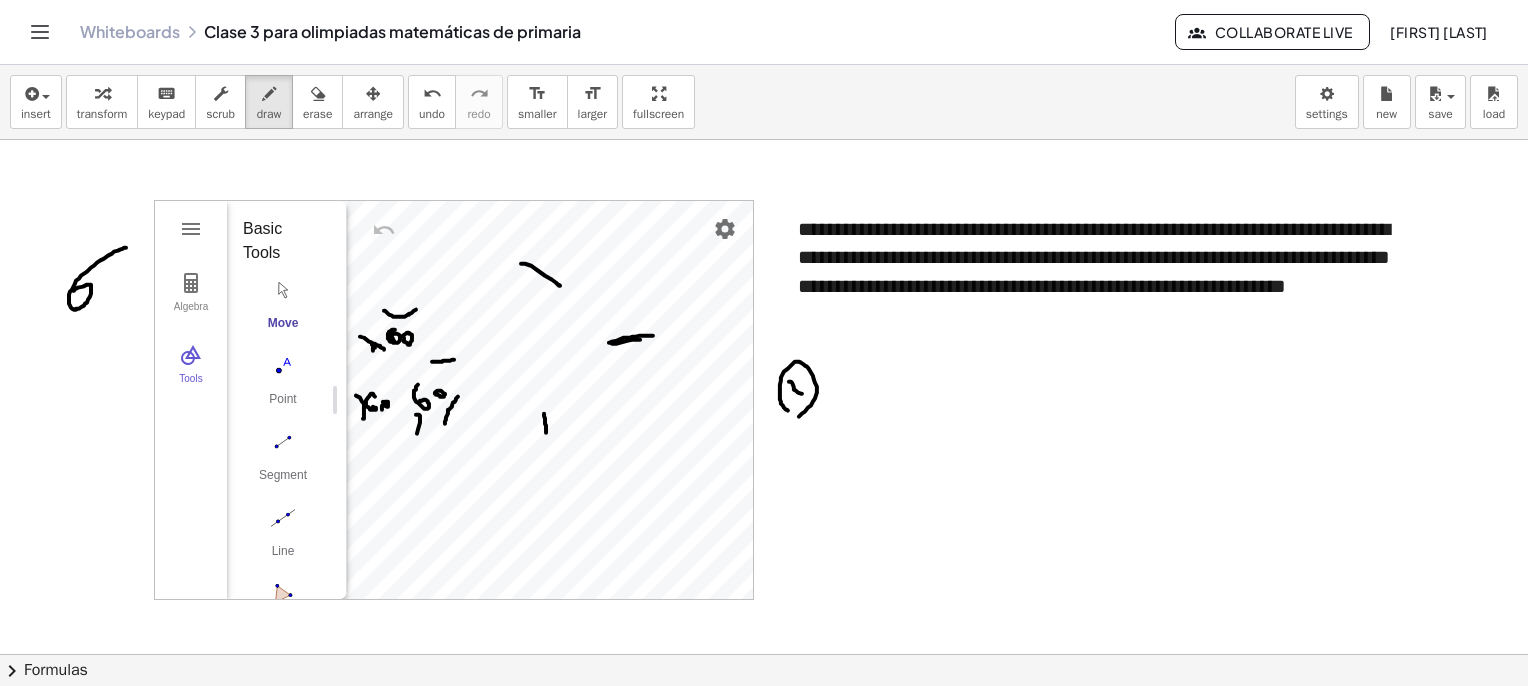 drag, startPoint x: 786, startPoint y: 409, endPoint x: 784, endPoint y: 421, distance: 12.165525 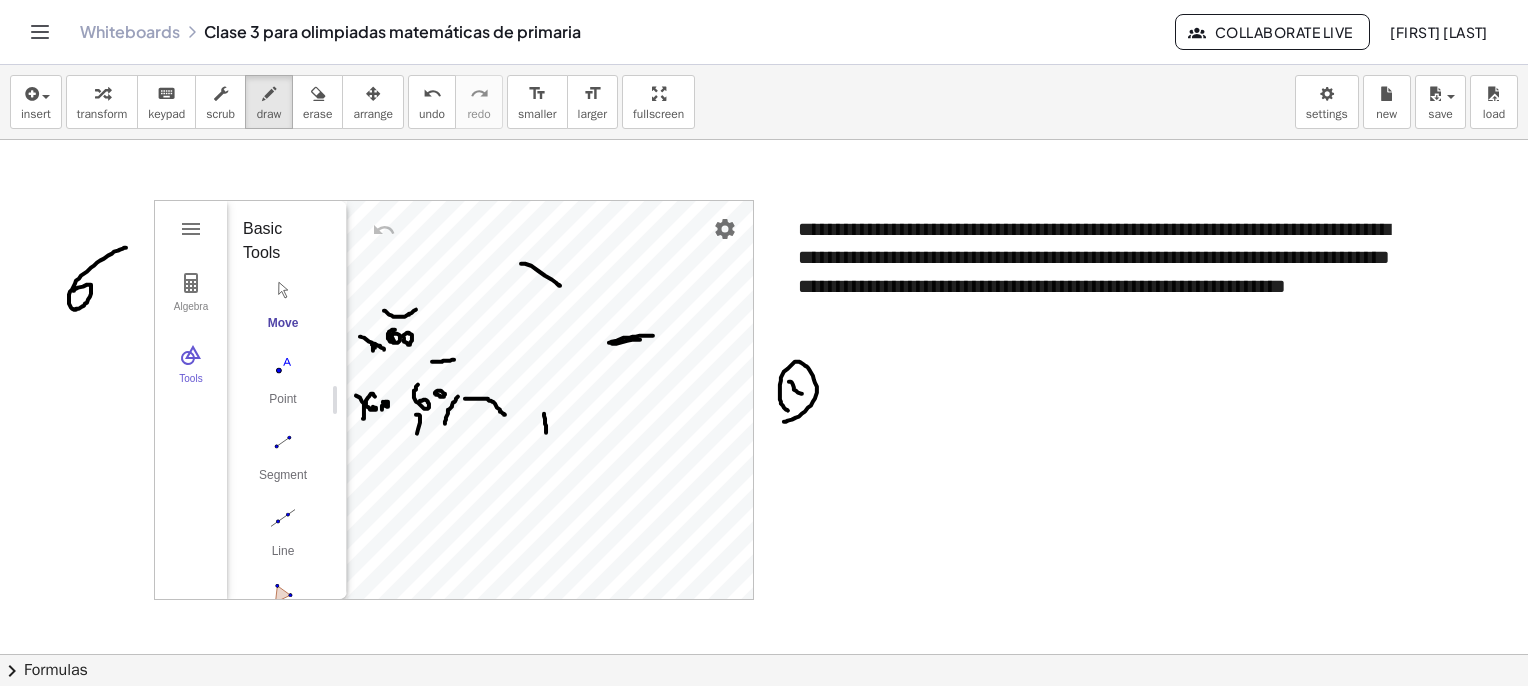 drag, startPoint x: 465, startPoint y: 398, endPoint x: 505, endPoint y: 414, distance: 43.081318 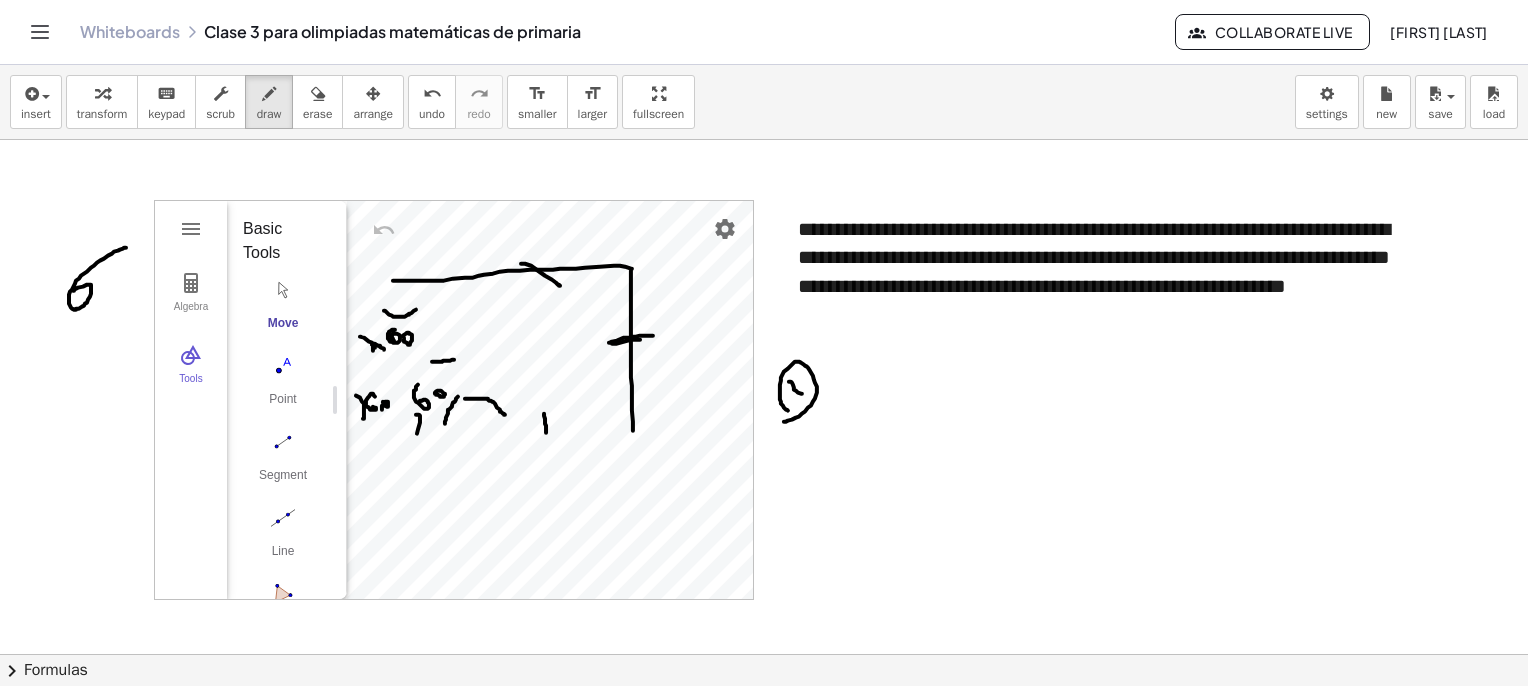 drag, startPoint x: 393, startPoint y: 280, endPoint x: 624, endPoint y: 383, distance: 252.92291 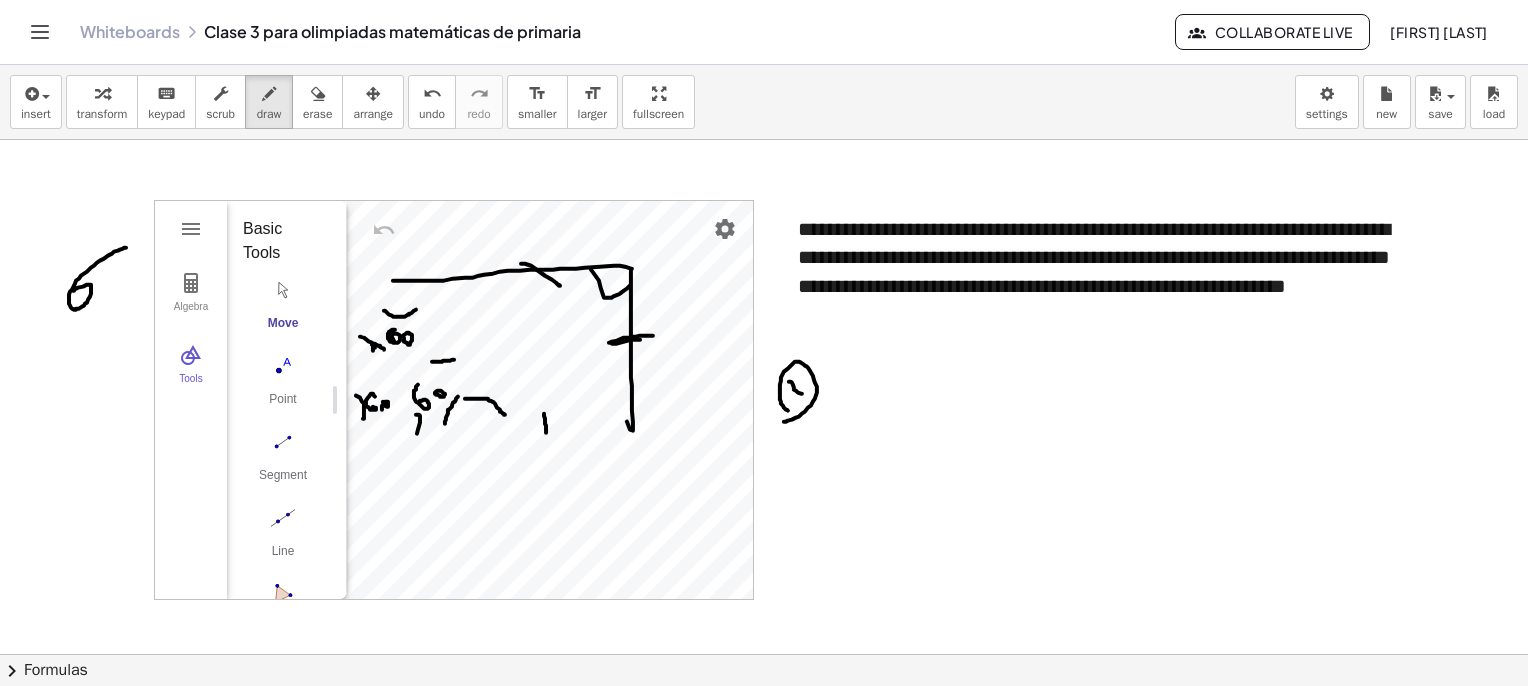 drag, startPoint x: 591, startPoint y: 269, endPoint x: 632, endPoint y: 283, distance: 43.32436 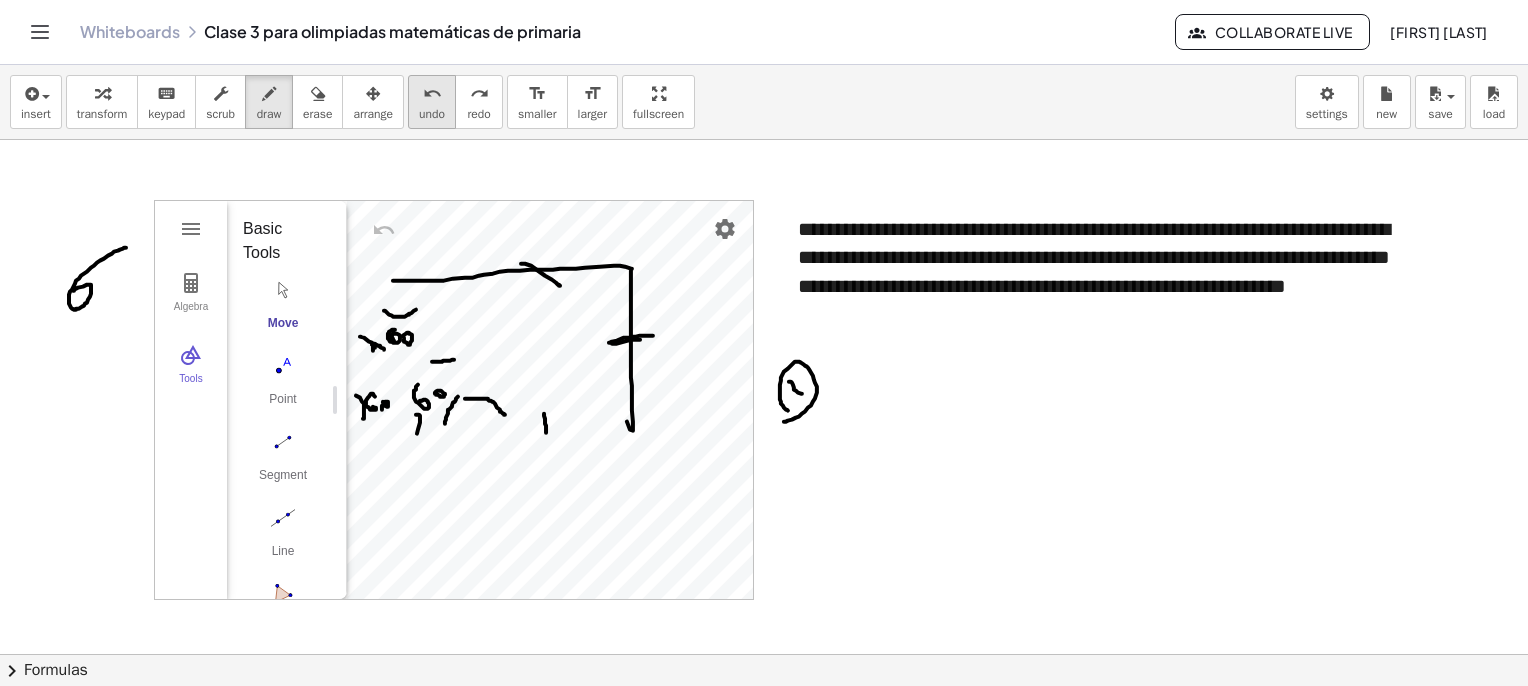 click on "undo" at bounding box center (432, 93) 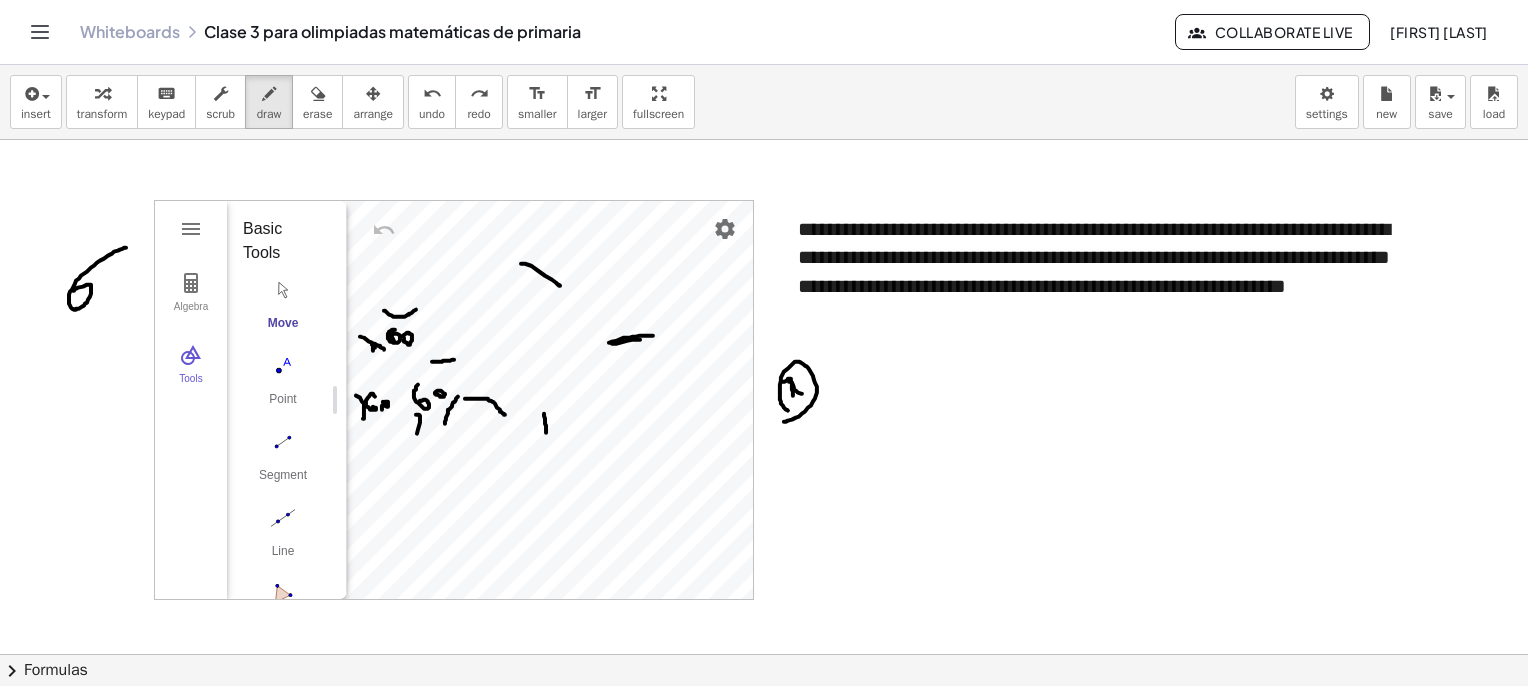 drag, startPoint x: 793, startPoint y: 395, endPoint x: 813, endPoint y: 400, distance: 20.615528 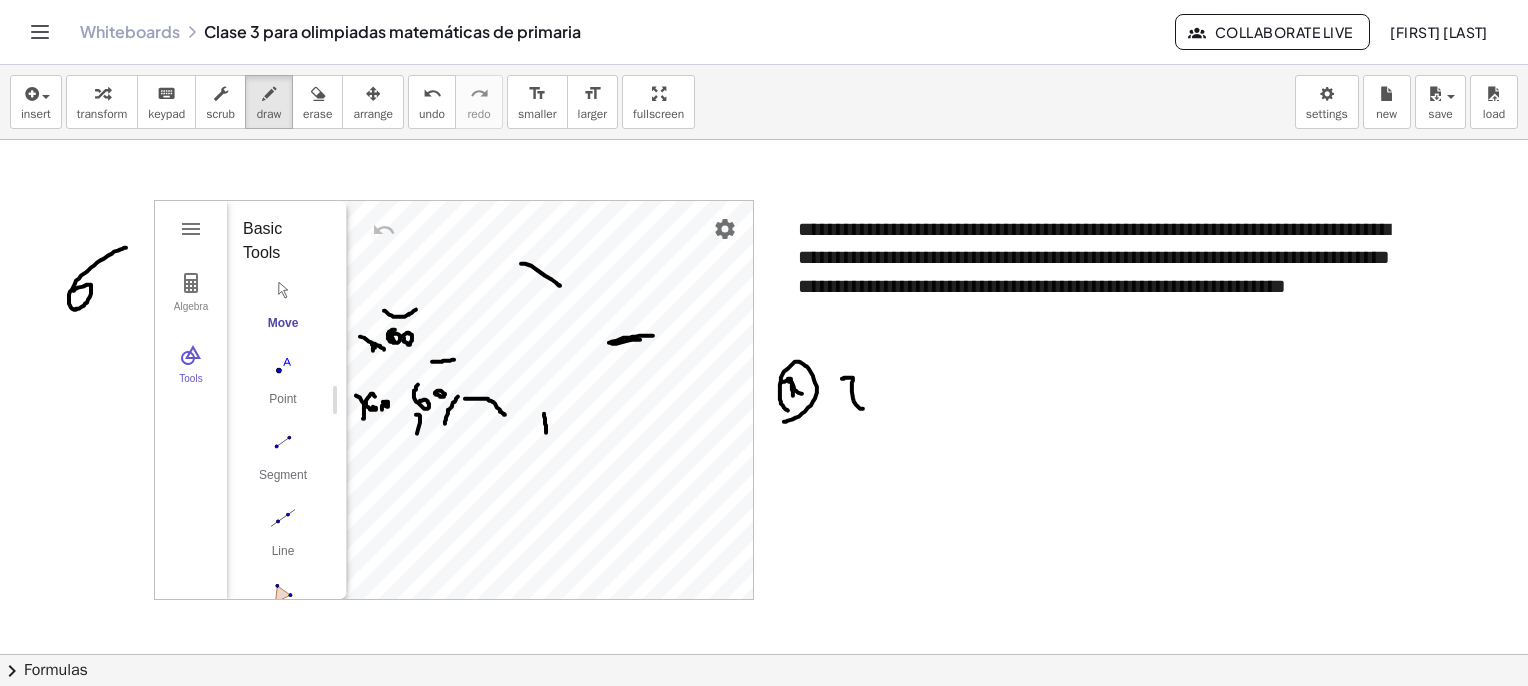 drag, startPoint x: 863, startPoint y: 408, endPoint x: 842, endPoint y: 378, distance: 36.619667 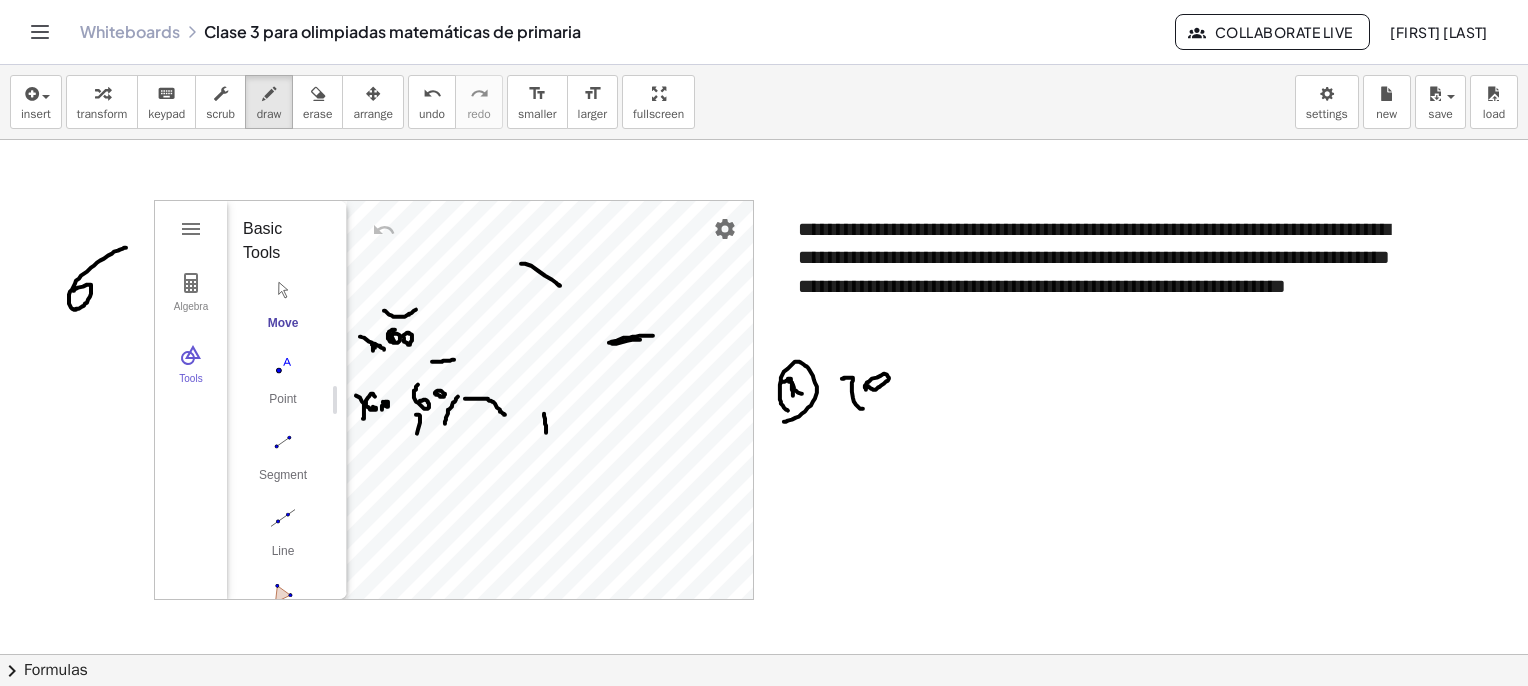 click at bounding box center [794, -1334] 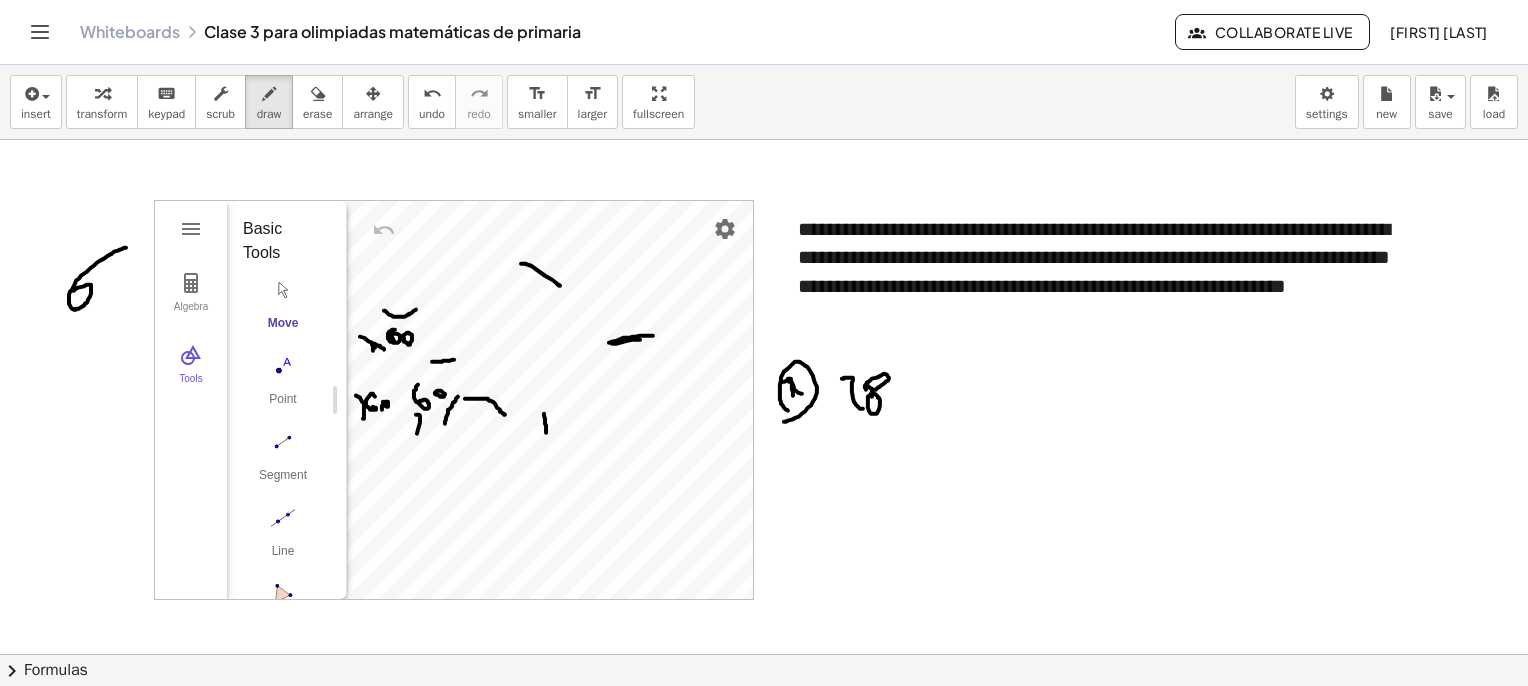 drag, startPoint x: 872, startPoint y: 396, endPoint x: 901, endPoint y: 405, distance: 30.364452 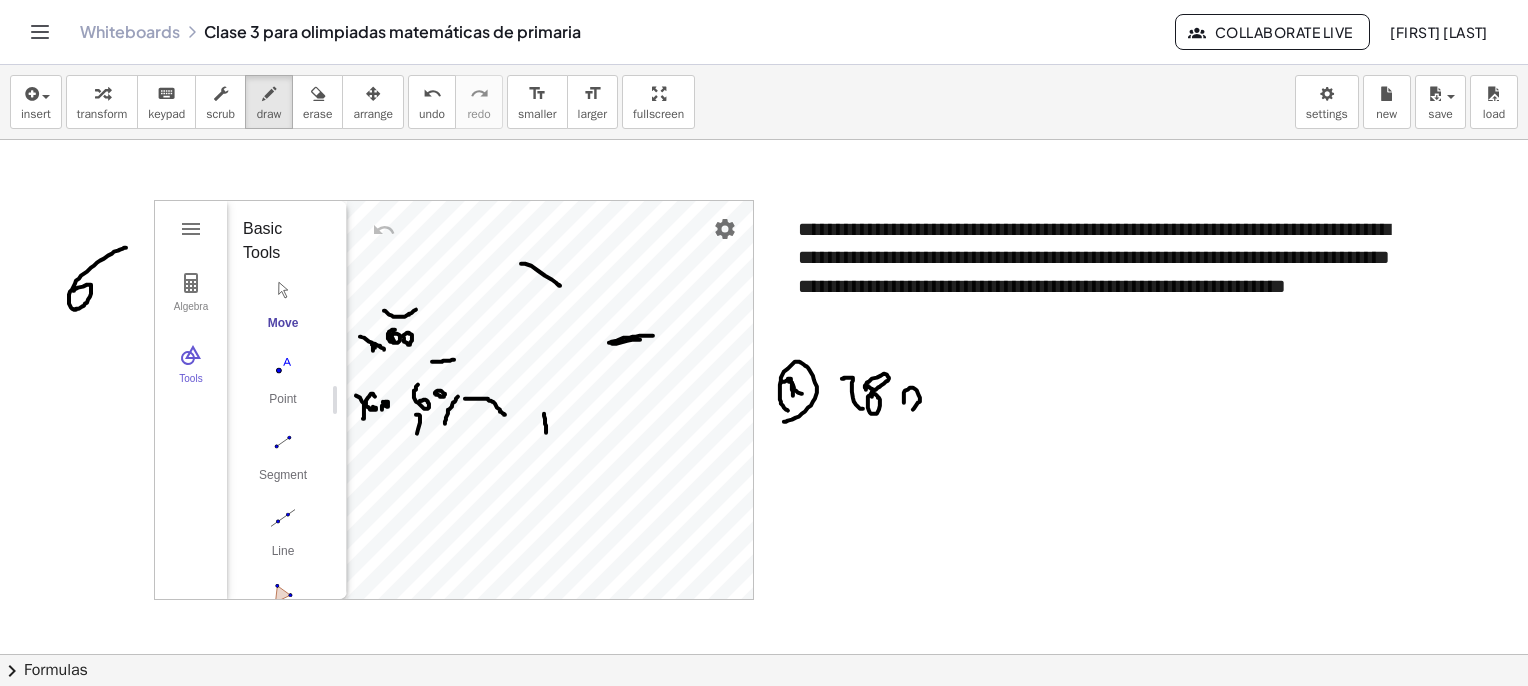 click at bounding box center (794, -1334) 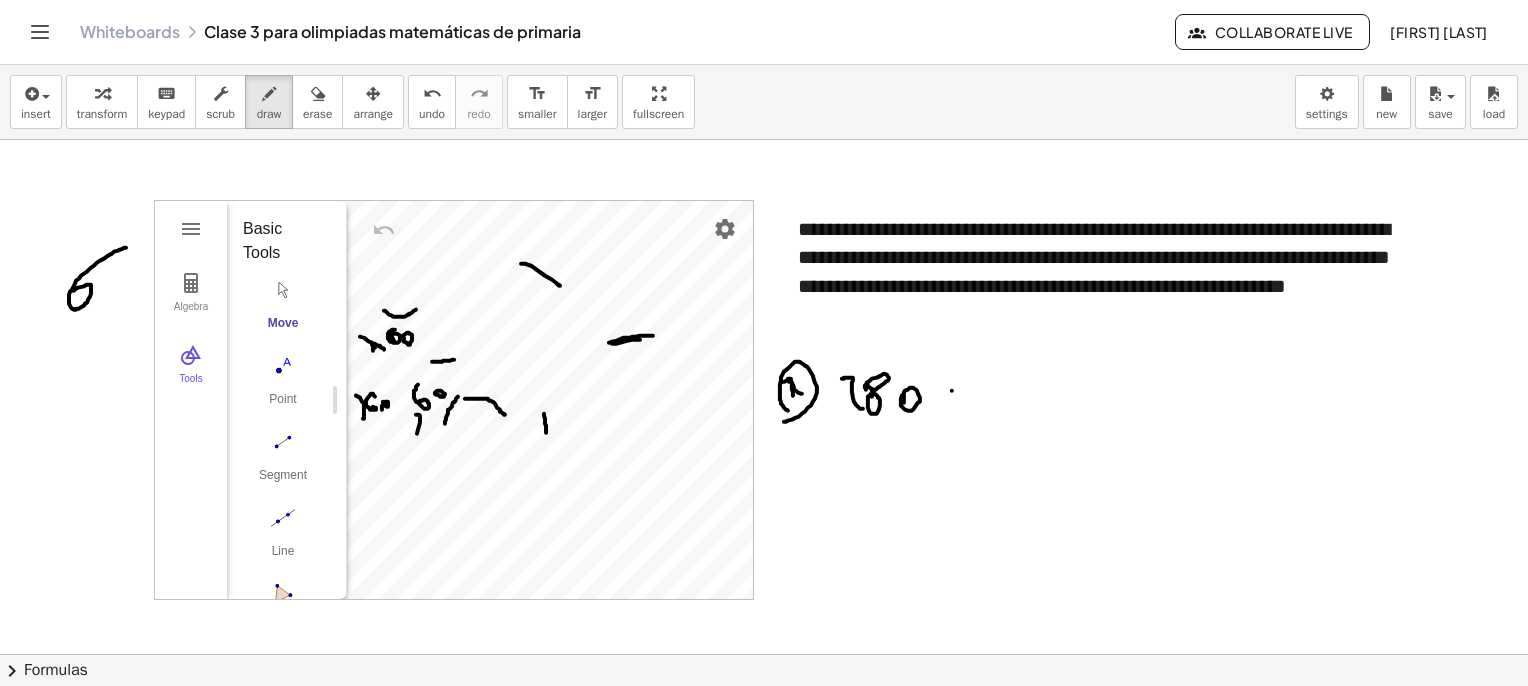 drag, startPoint x: 952, startPoint y: 390, endPoint x: 979, endPoint y: 393, distance: 27.166155 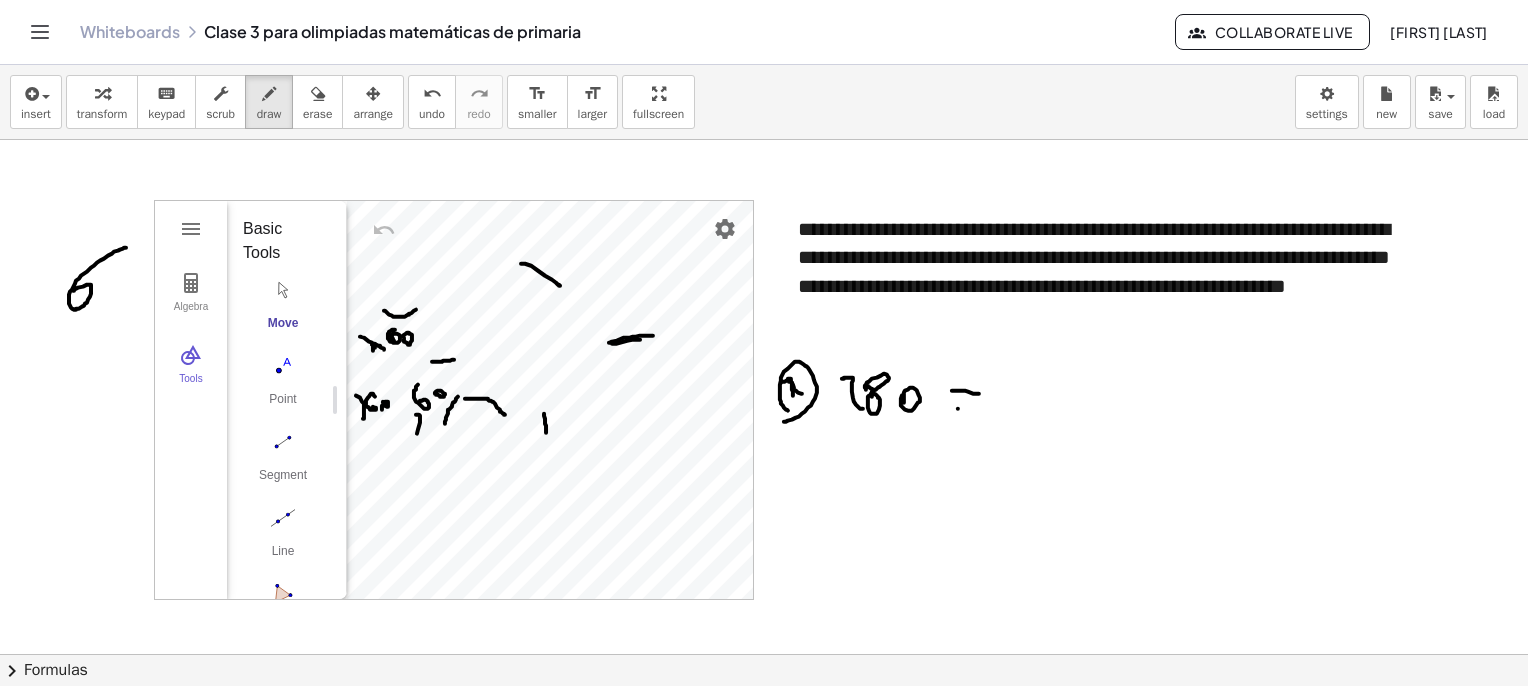 drag, startPoint x: 958, startPoint y: 408, endPoint x: 969, endPoint y: 409, distance: 11.045361 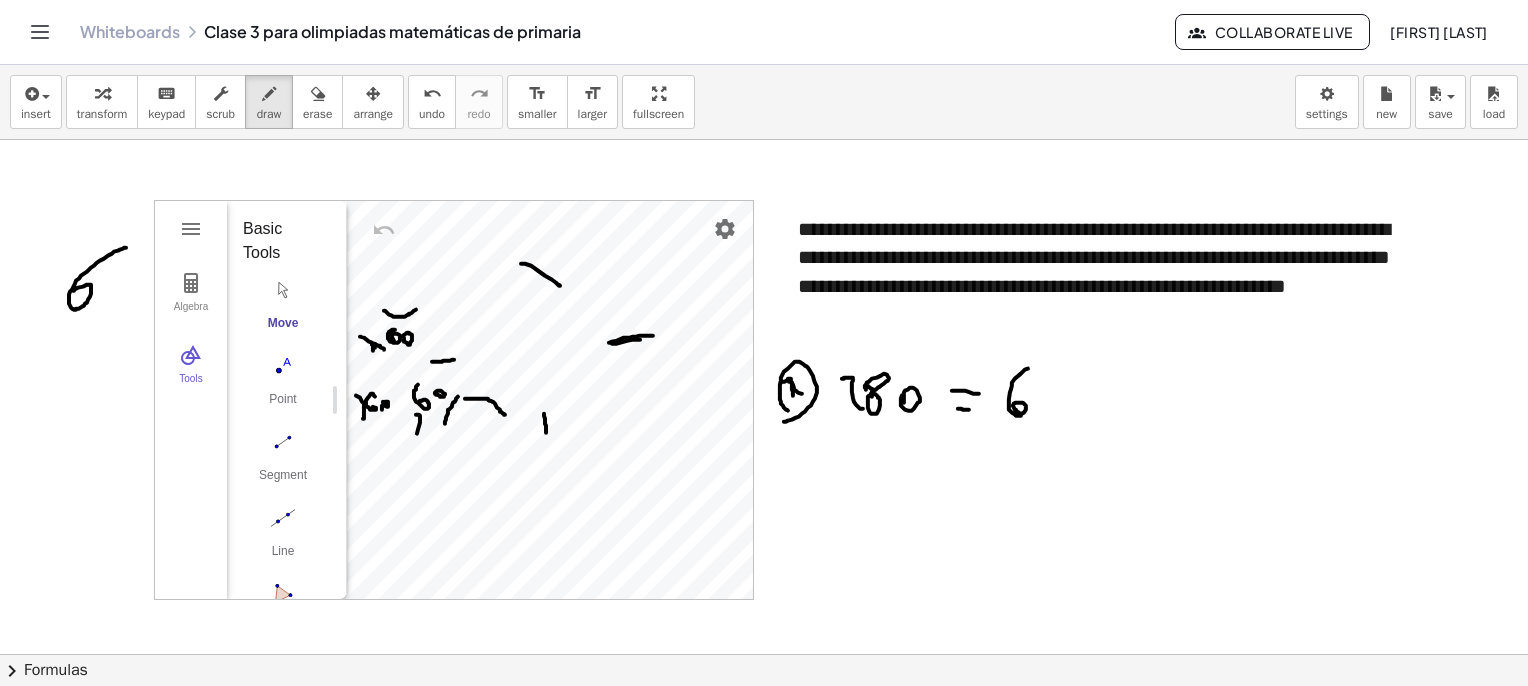 drag, startPoint x: 1015, startPoint y: 409, endPoint x: 1047, endPoint y: 407, distance: 32.06244 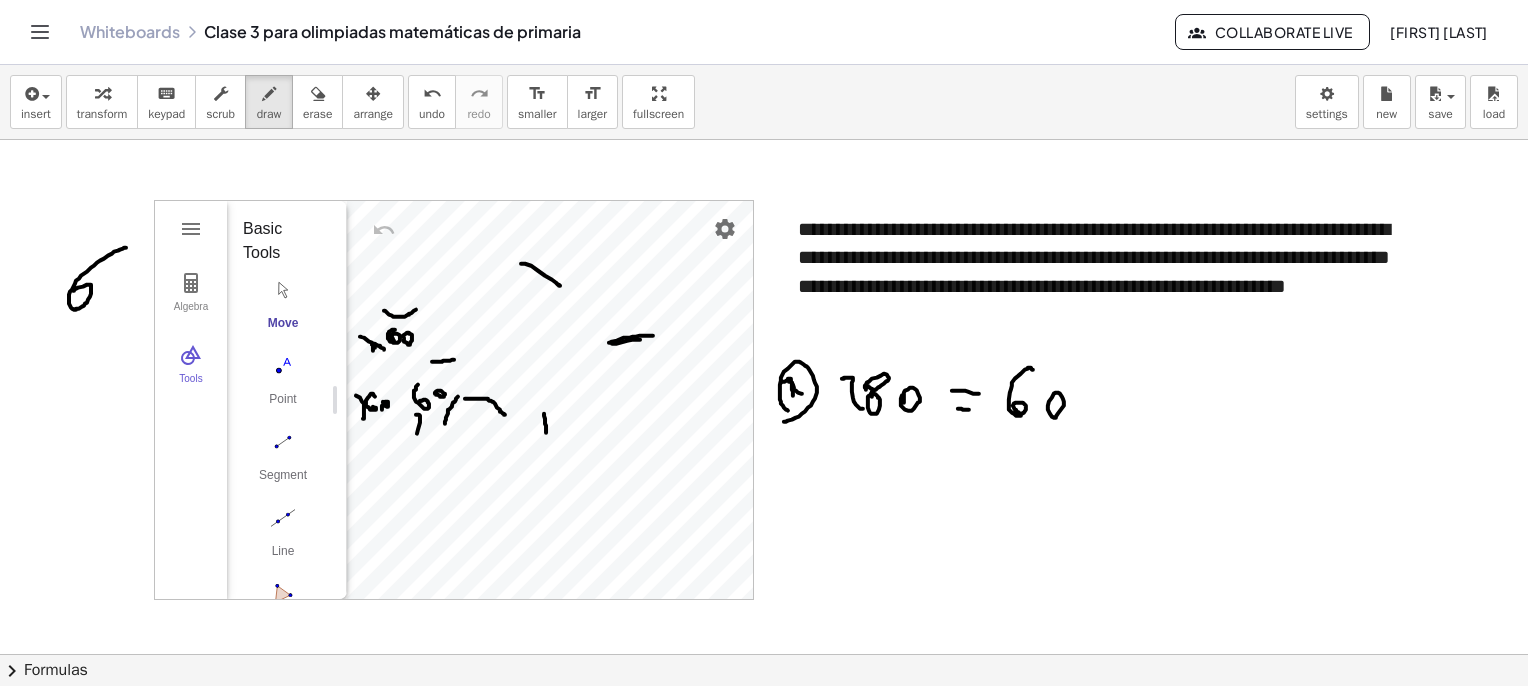 drag, startPoint x: 1055, startPoint y: 417, endPoint x: 1047, endPoint y: 409, distance: 11.313708 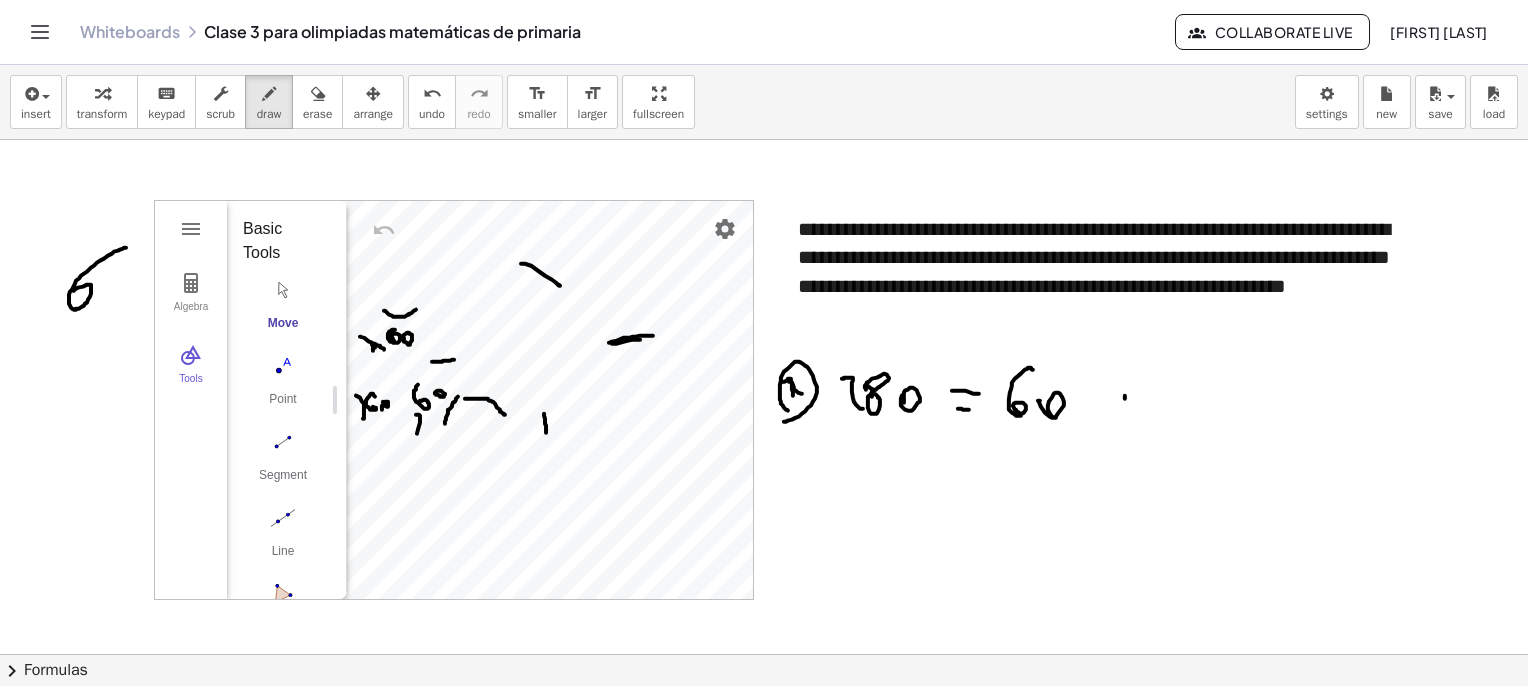 drag, startPoint x: 1125, startPoint y: 396, endPoint x: 1115, endPoint y: 419, distance: 25.079872 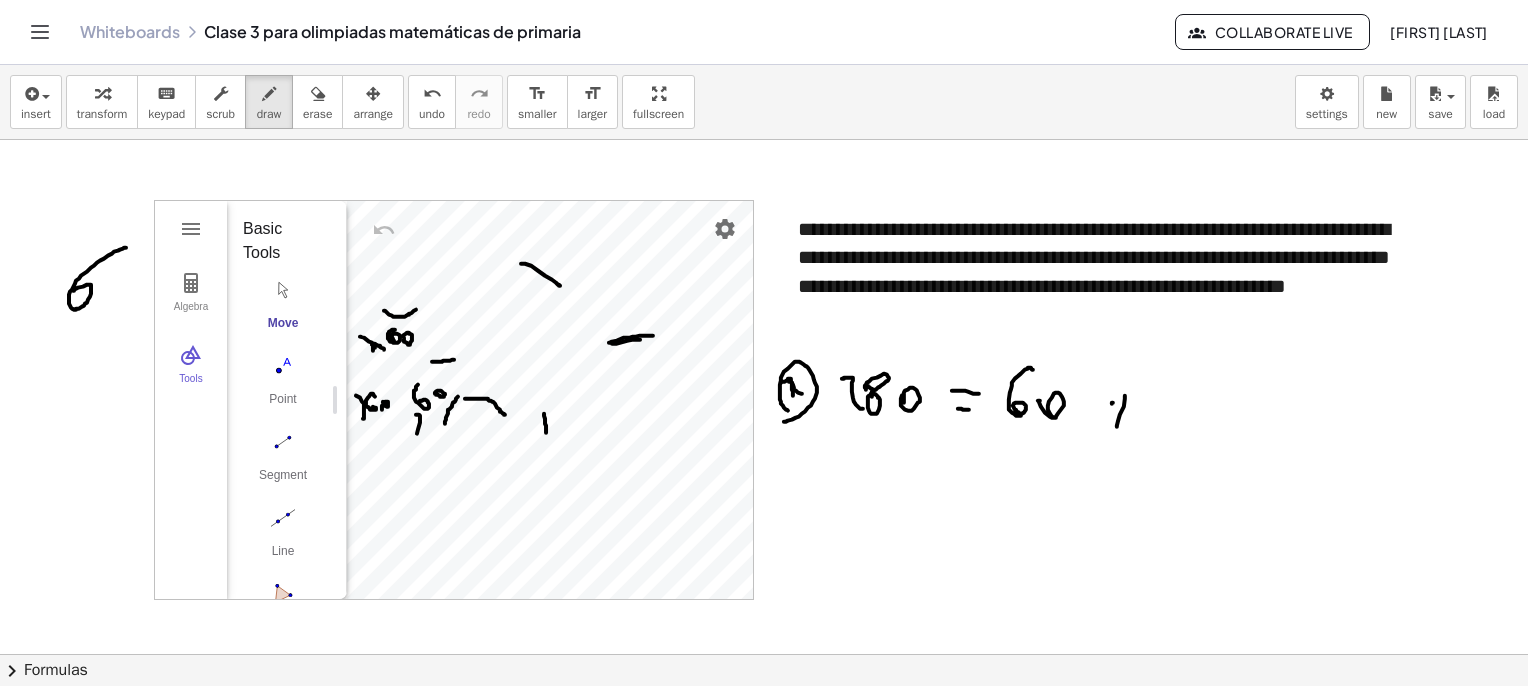drag, startPoint x: 1112, startPoint y: 402, endPoint x: 1129, endPoint y: 407, distance: 17.720045 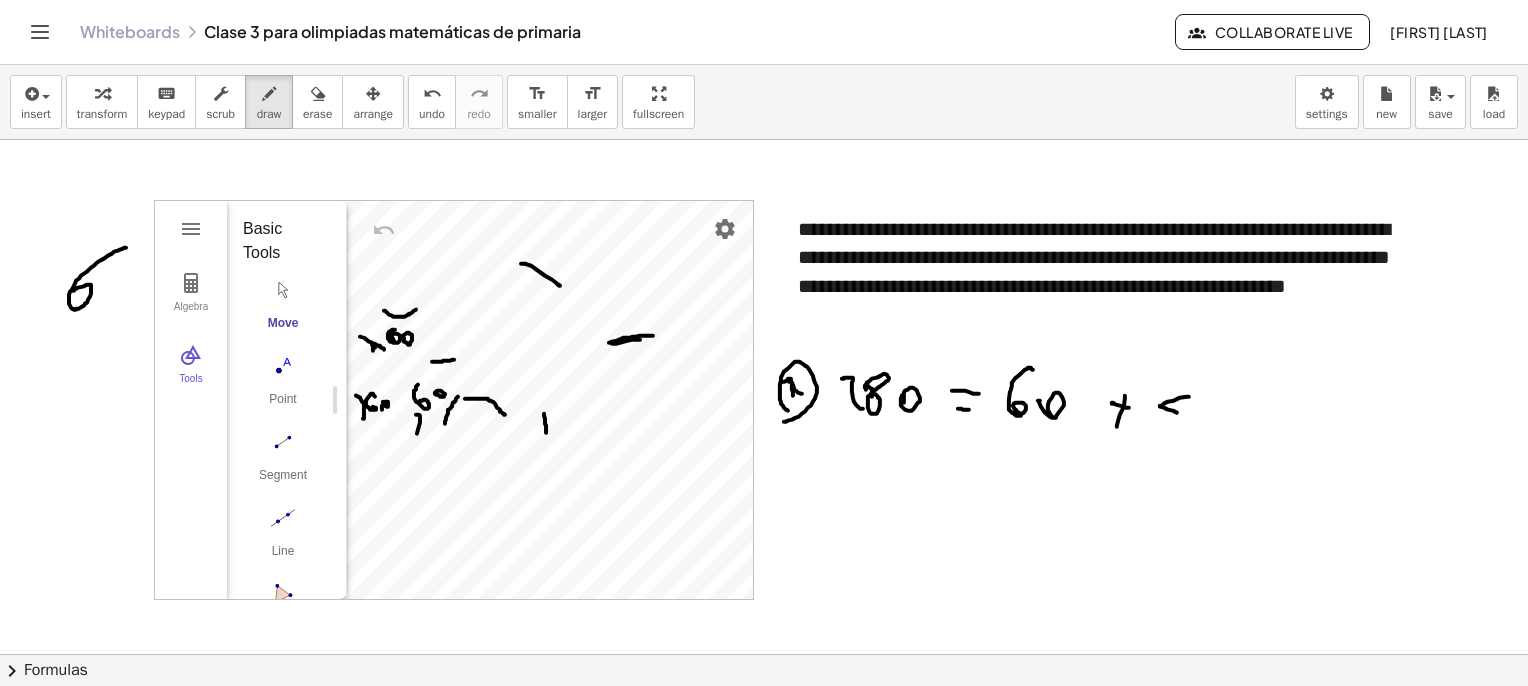 drag, startPoint x: 1189, startPoint y: 396, endPoint x: 1184, endPoint y: 413, distance: 17.720045 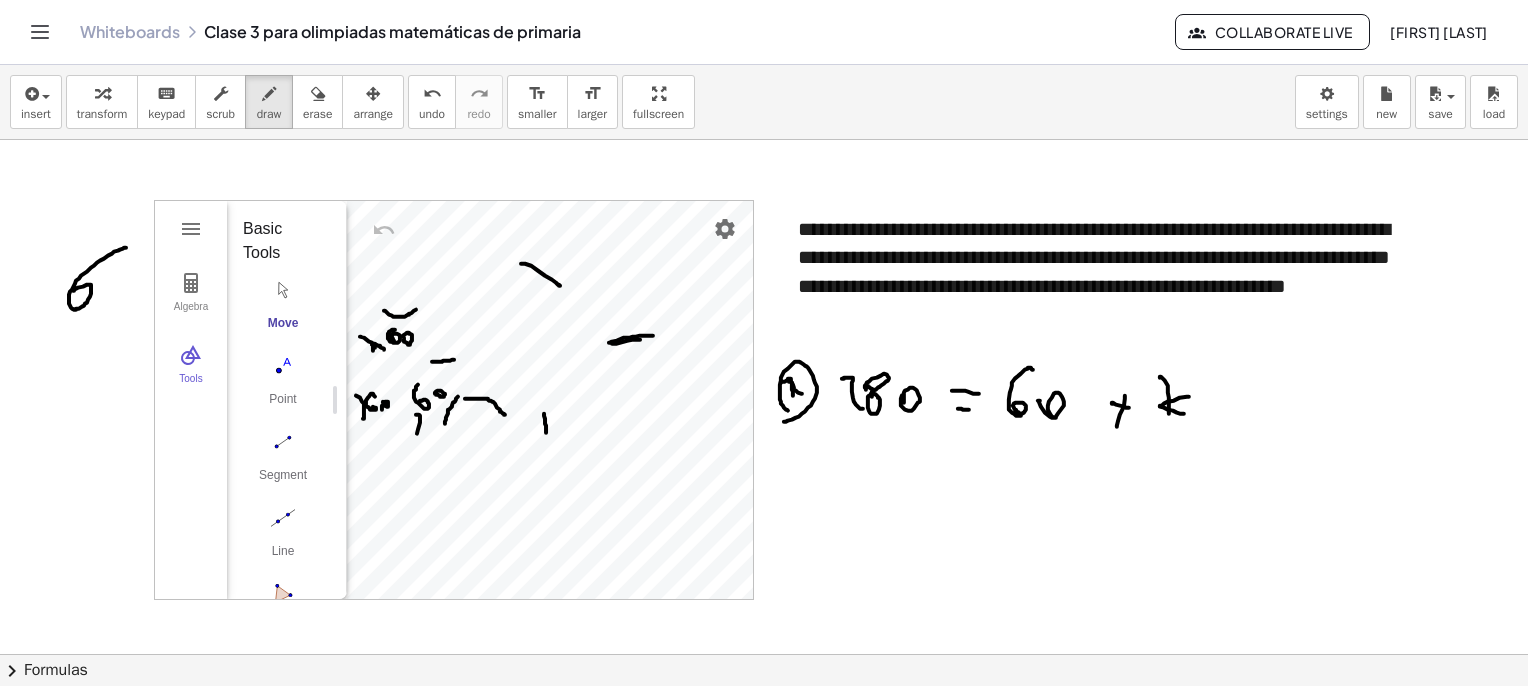 drag, startPoint x: 1160, startPoint y: 377, endPoint x: 1166, endPoint y: 420, distance: 43.416588 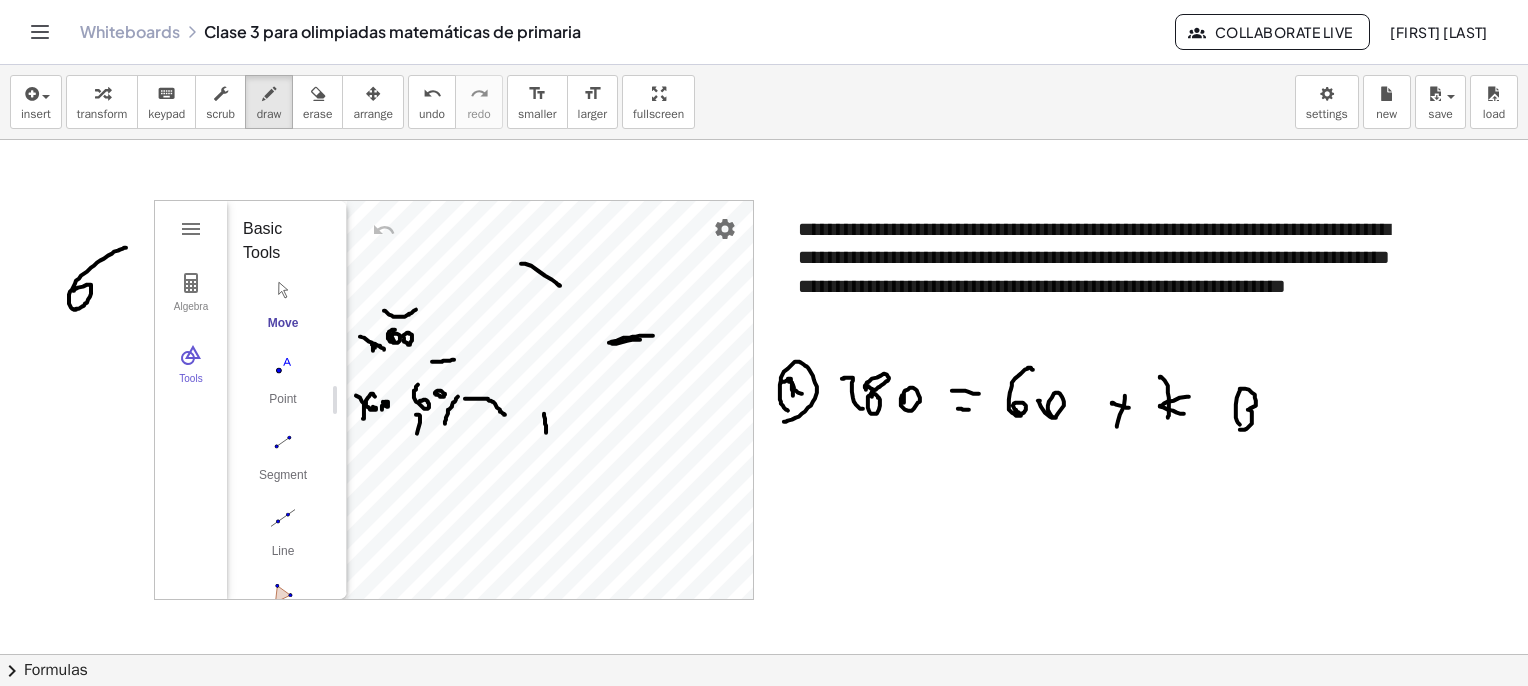 drag, startPoint x: 1240, startPoint y: 424, endPoint x: 1270, endPoint y: 421, distance: 30.149628 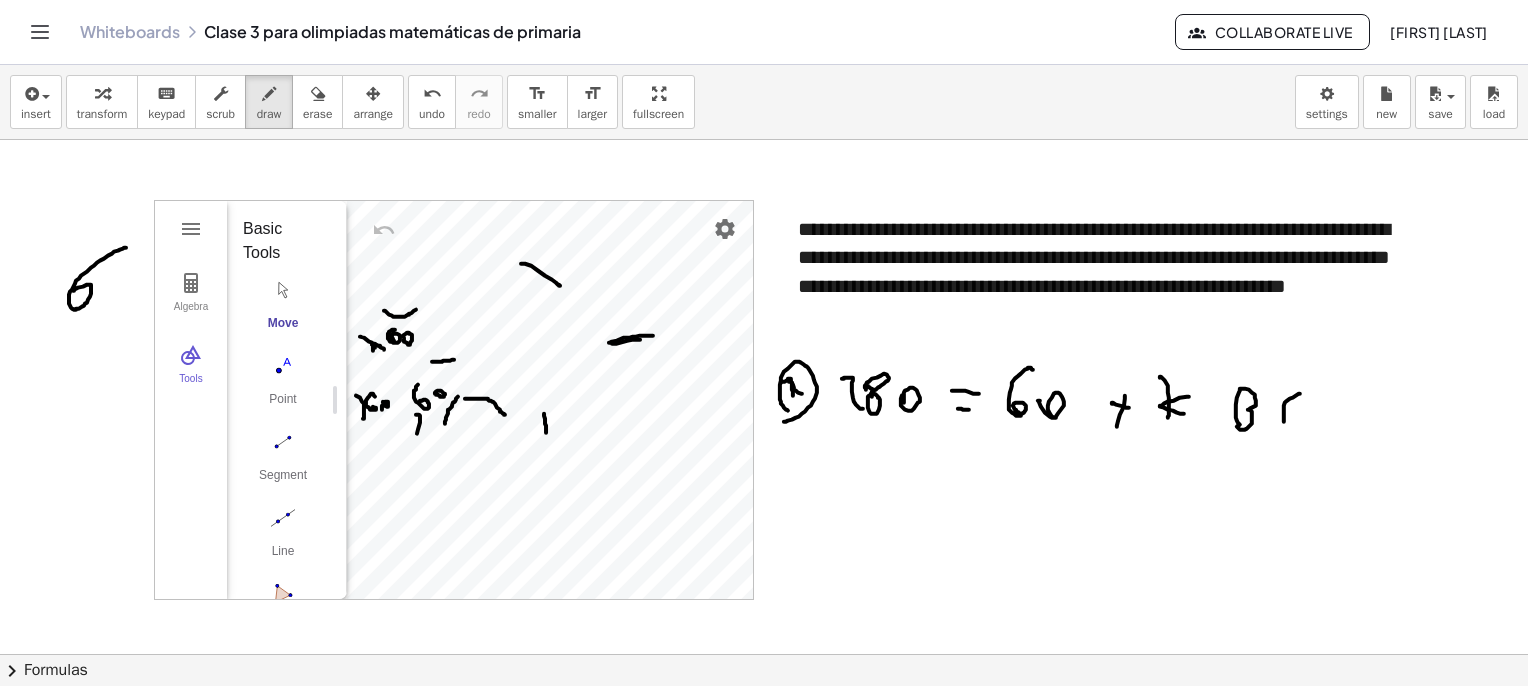 drag, startPoint x: 1300, startPoint y: 393, endPoint x: 1302, endPoint y: 426, distance: 33.06055 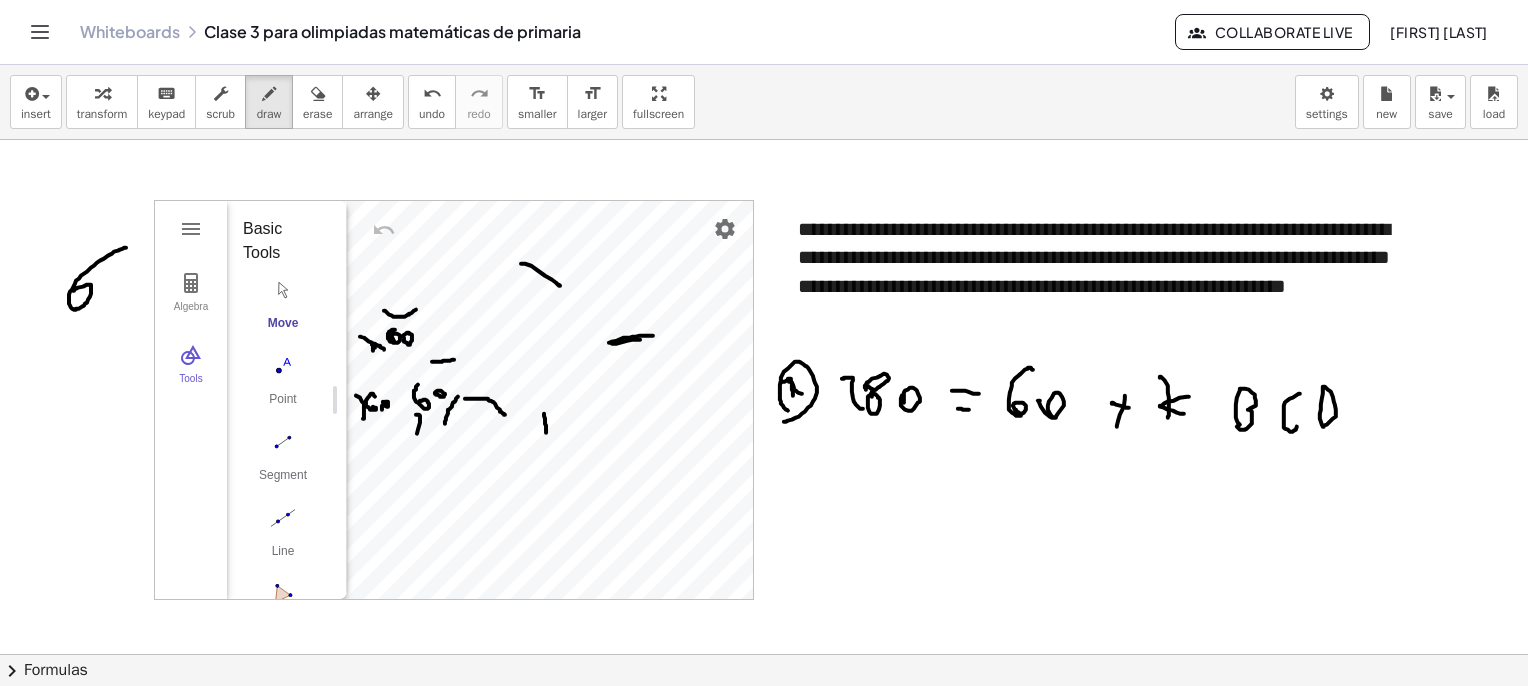 click at bounding box center (794, -1334) 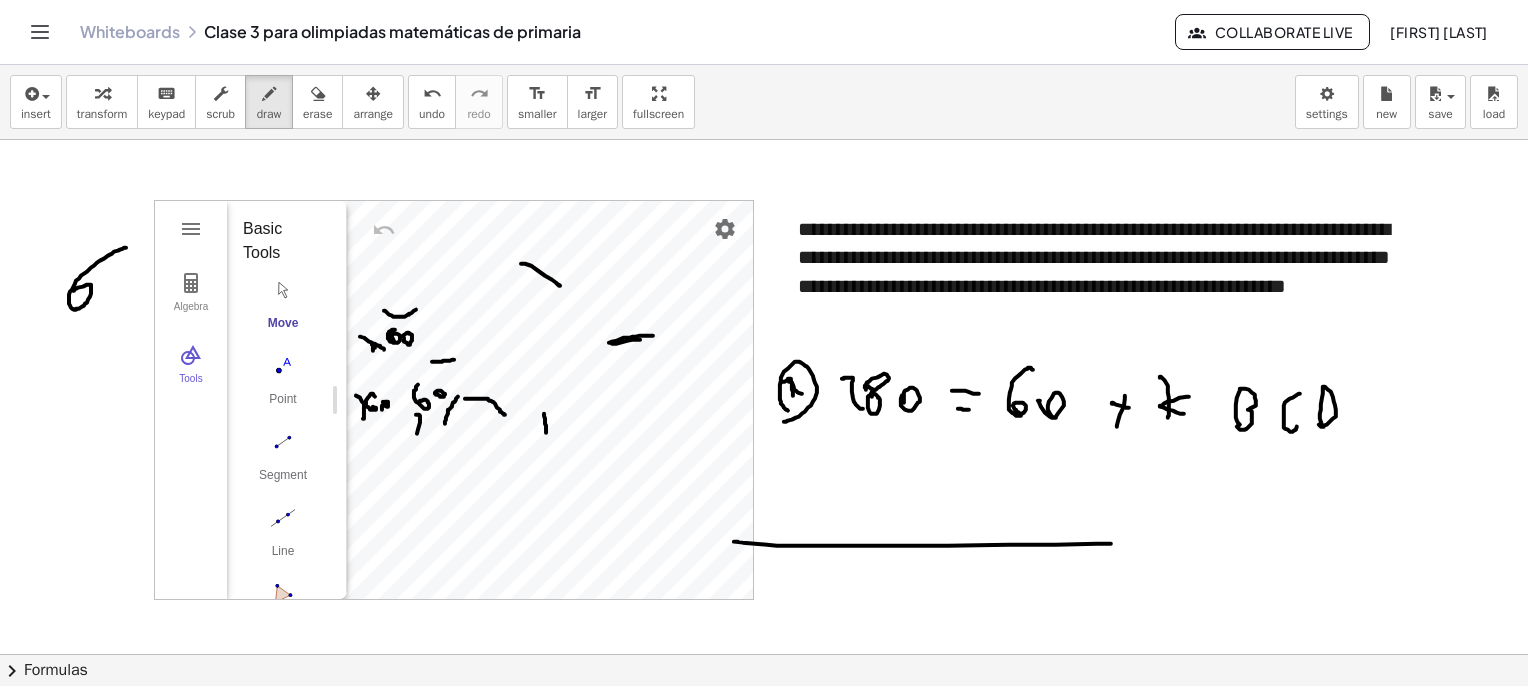 drag, startPoint x: 735, startPoint y: 541, endPoint x: 1111, endPoint y: 543, distance: 376.0053 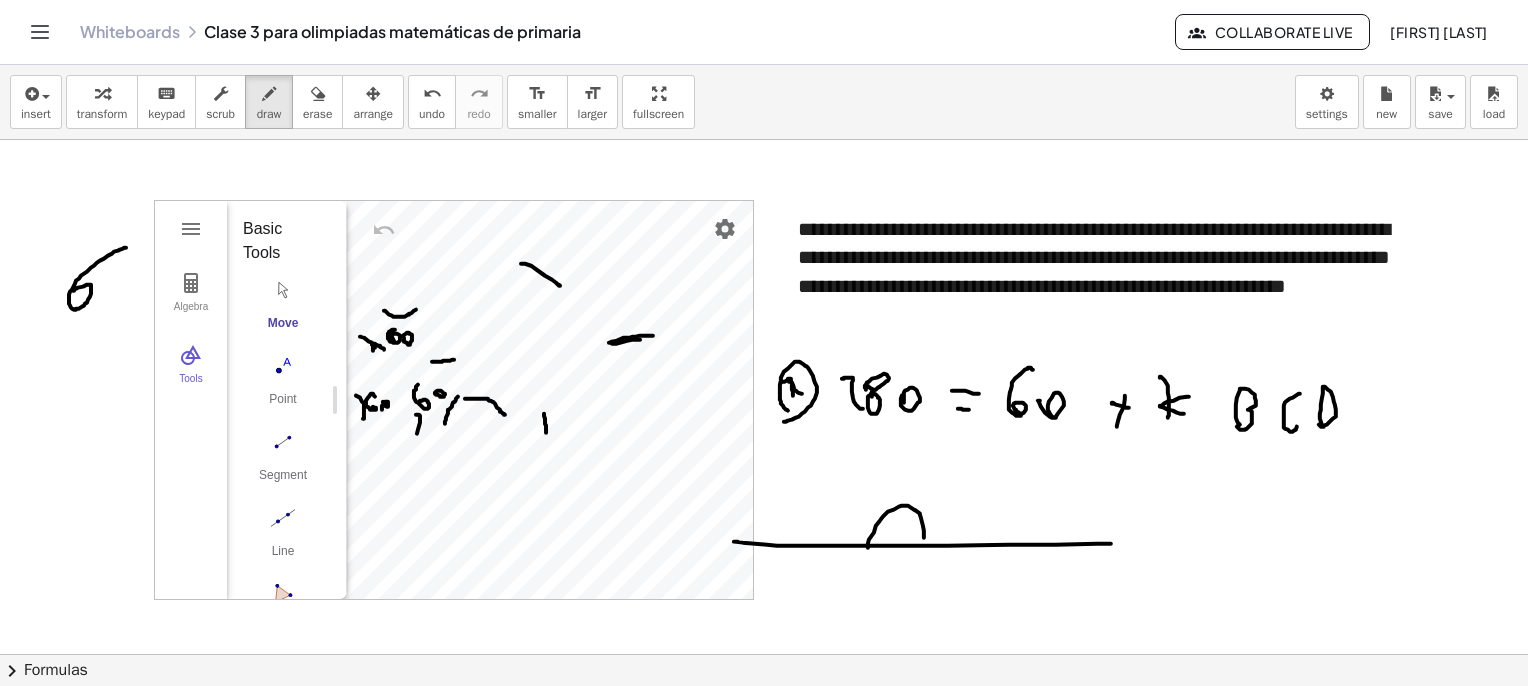 drag, startPoint x: 868, startPoint y: 547, endPoint x: 924, endPoint y: 537, distance: 56.88585 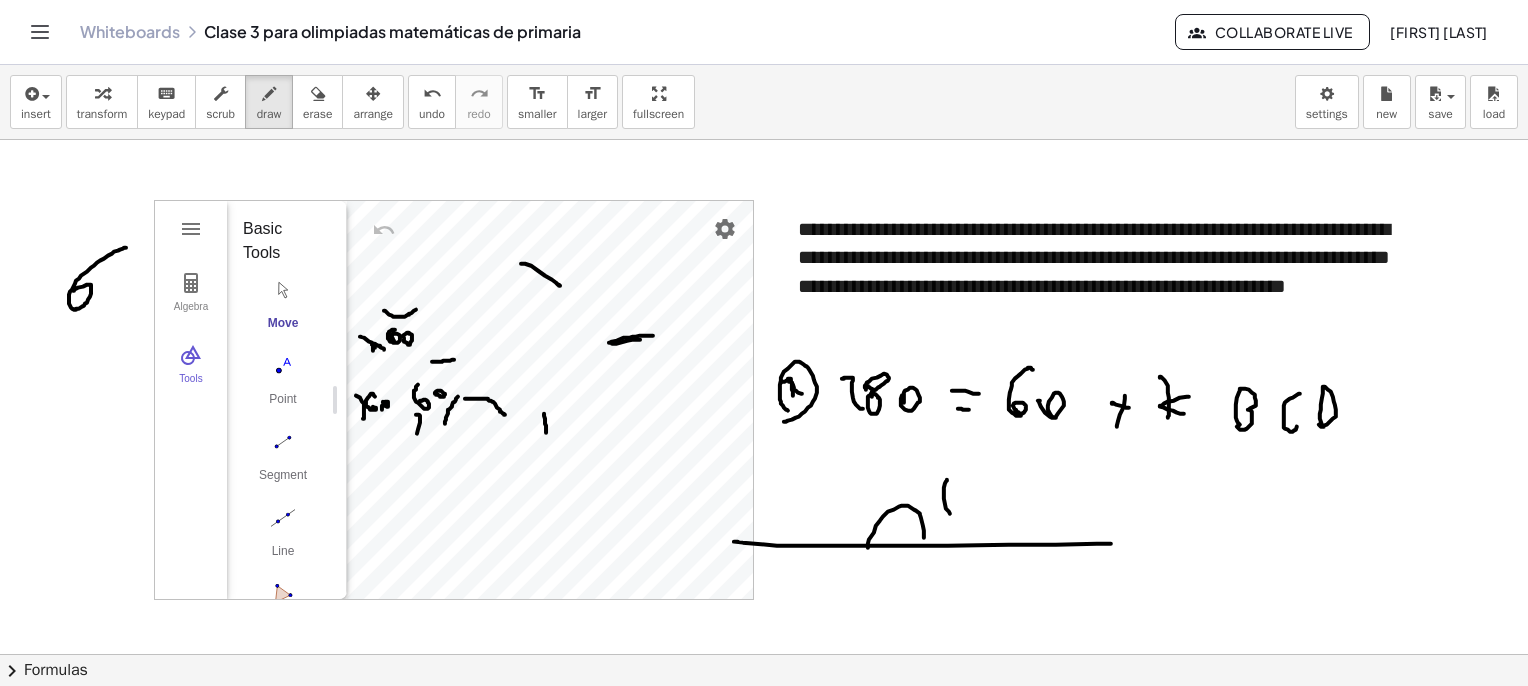 drag, startPoint x: 950, startPoint y: 513, endPoint x: 937, endPoint y: 482, distance: 33.61547 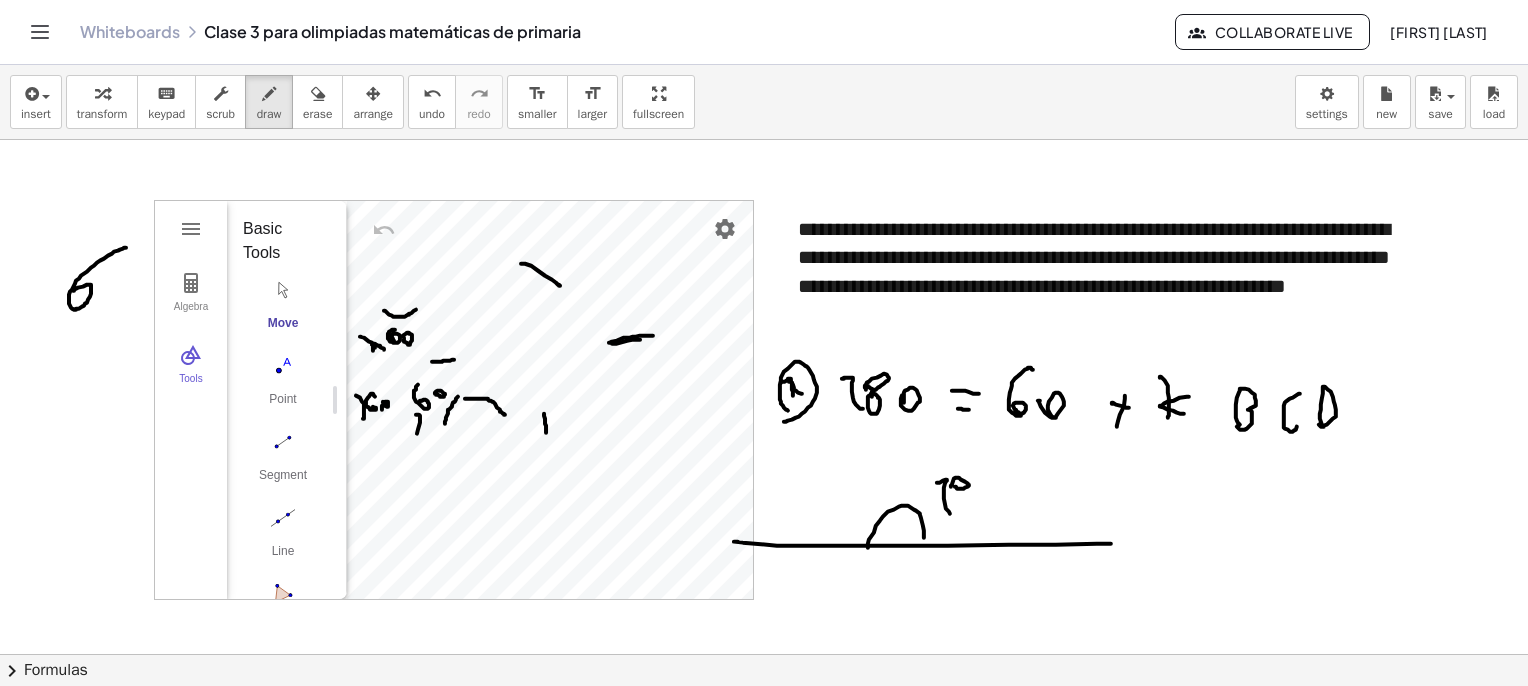 click at bounding box center [794, -1334] 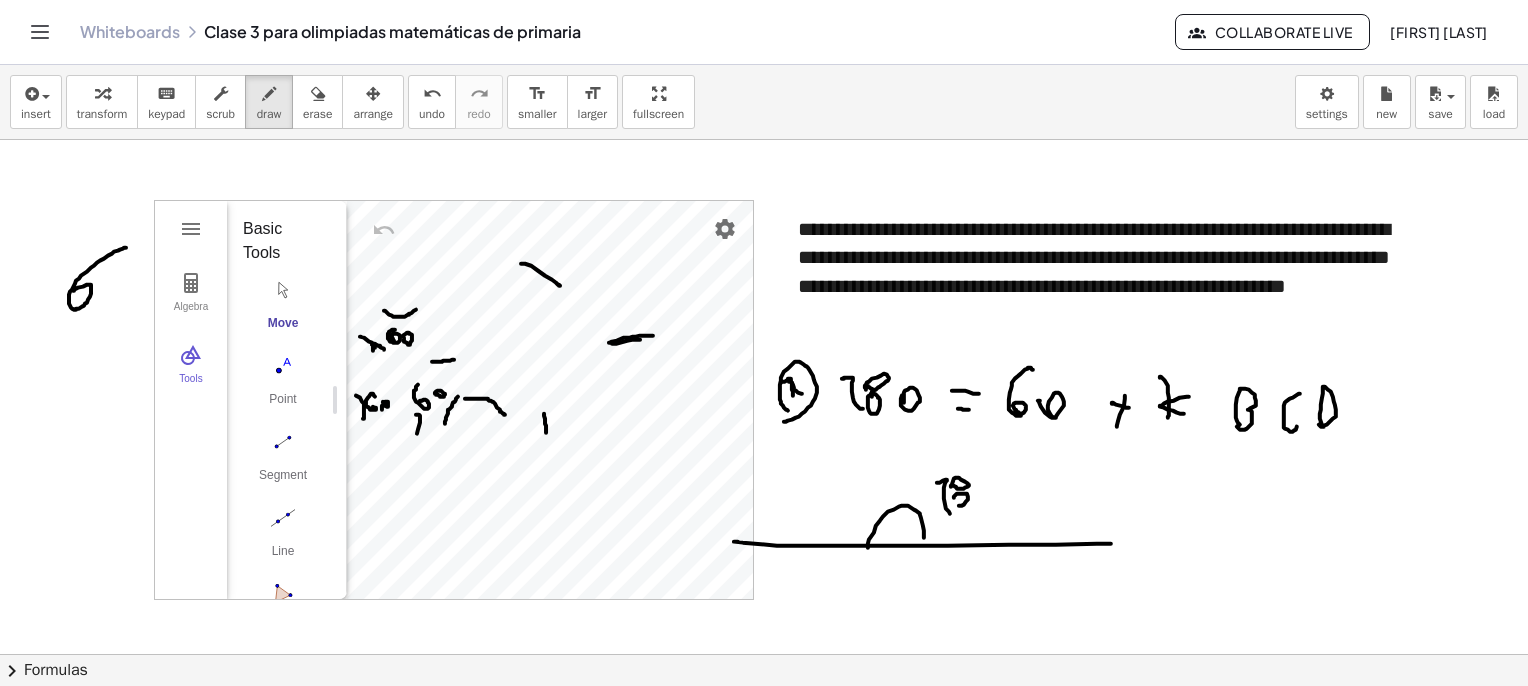 click at bounding box center (794, -1334) 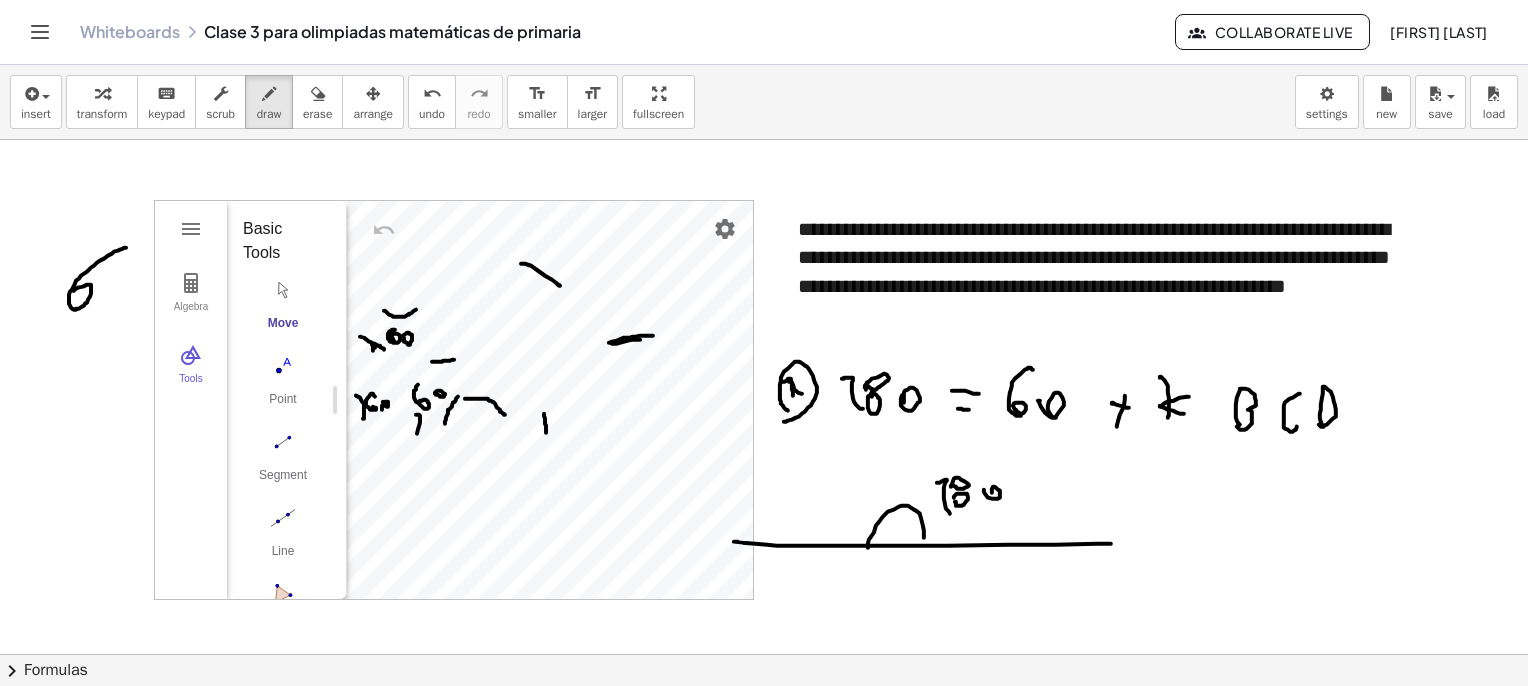 click at bounding box center (794, -1334) 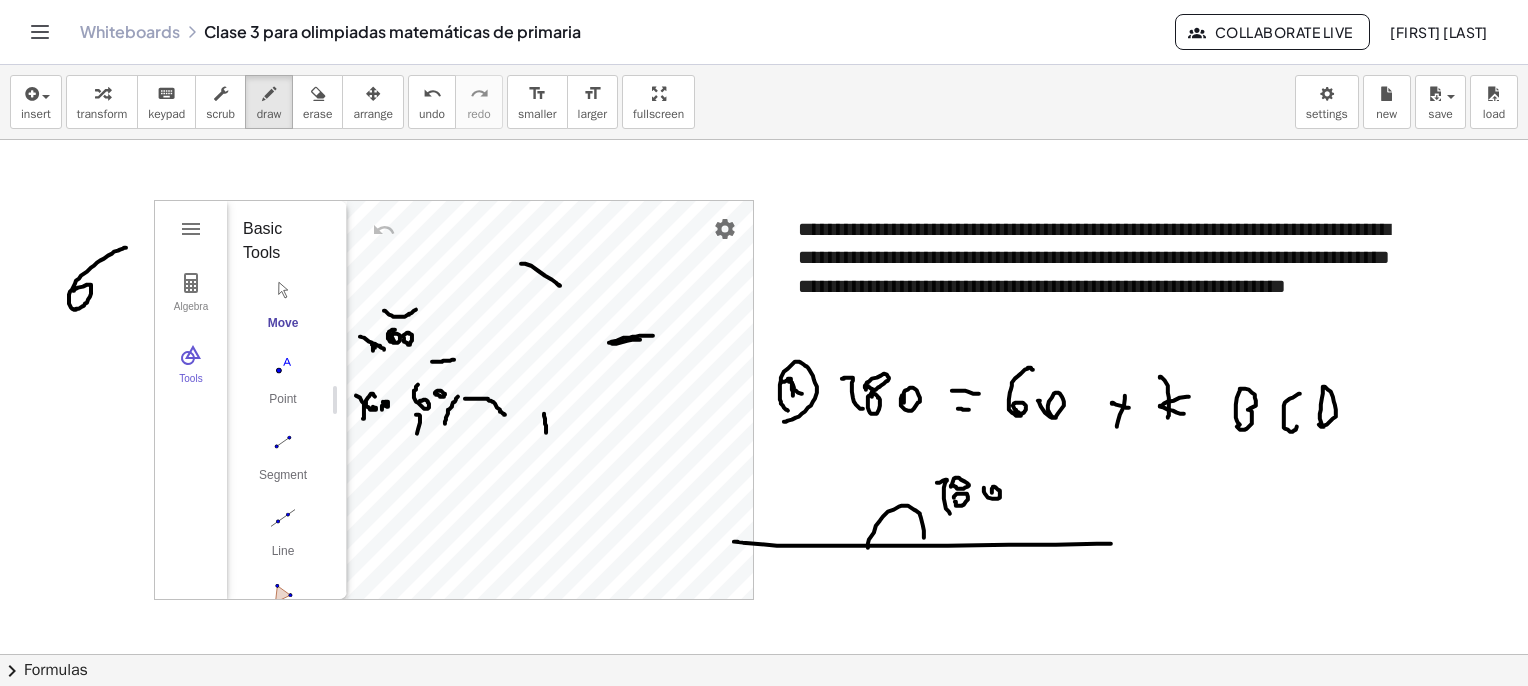 click on "erase" at bounding box center [317, 102] 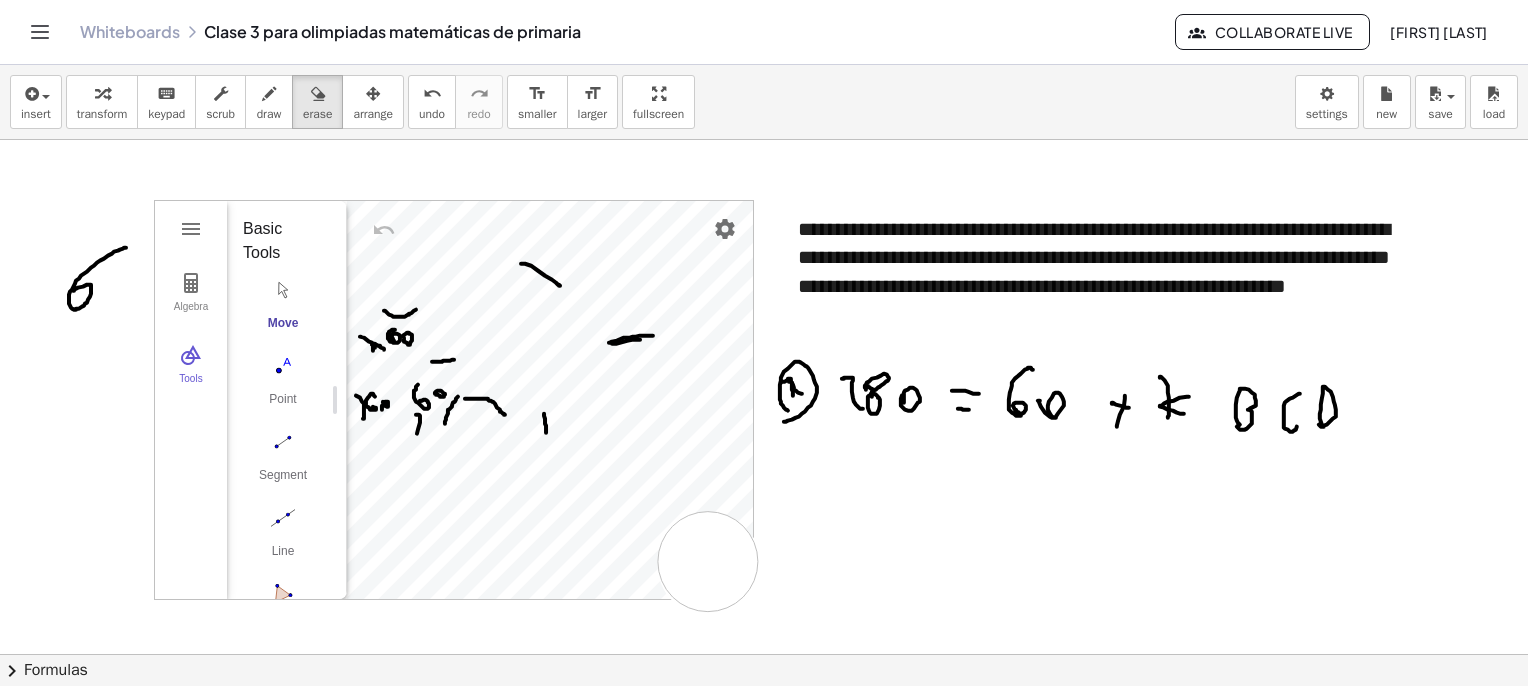 drag, startPoint x: 1081, startPoint y: 534, endPoint x: 713, endPoint y: 546, distance: 368.1956 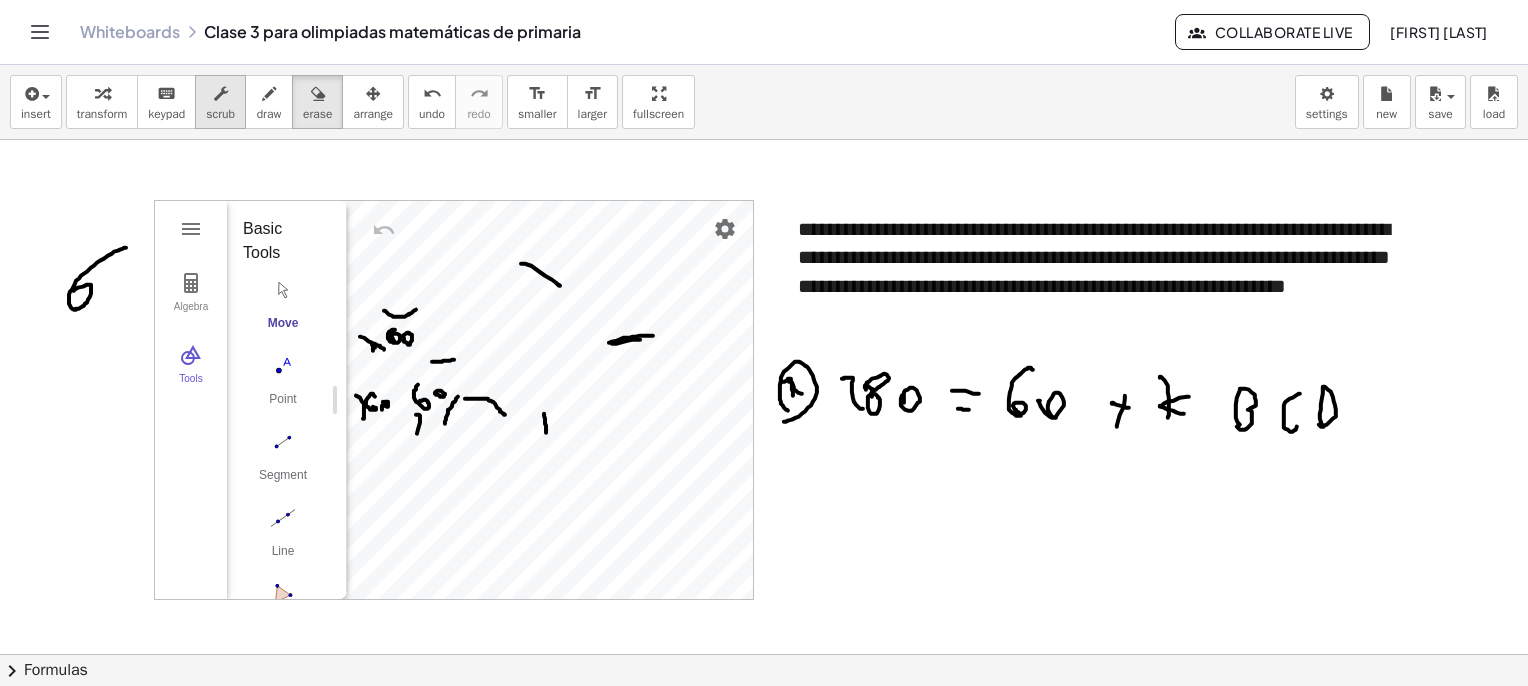 click on "scrub" at bounding box center [220, 102] 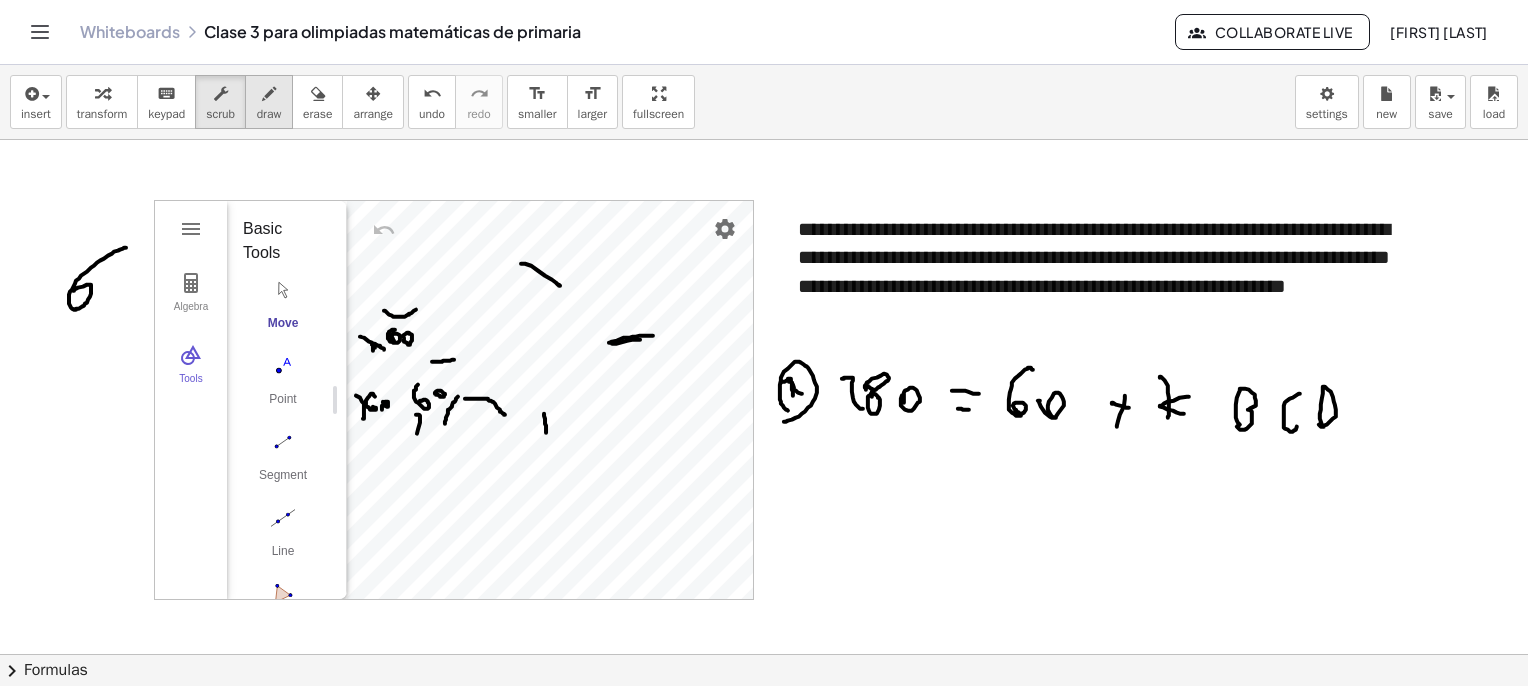click on "draw" at bounding box center [269, 102] 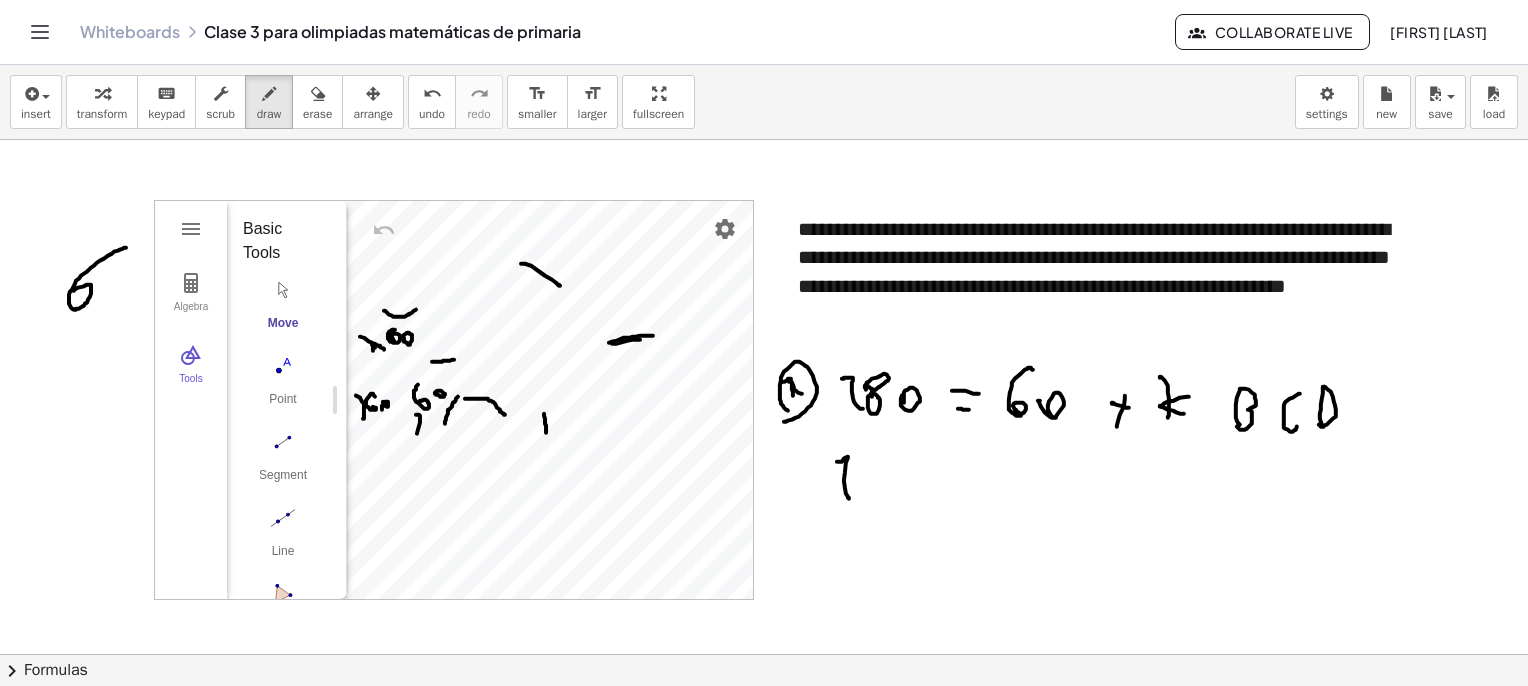 drag, startPoint x: 846, startPoint y: 462, endPoint x: 836, endPoint y: 461, distance: 10.049875 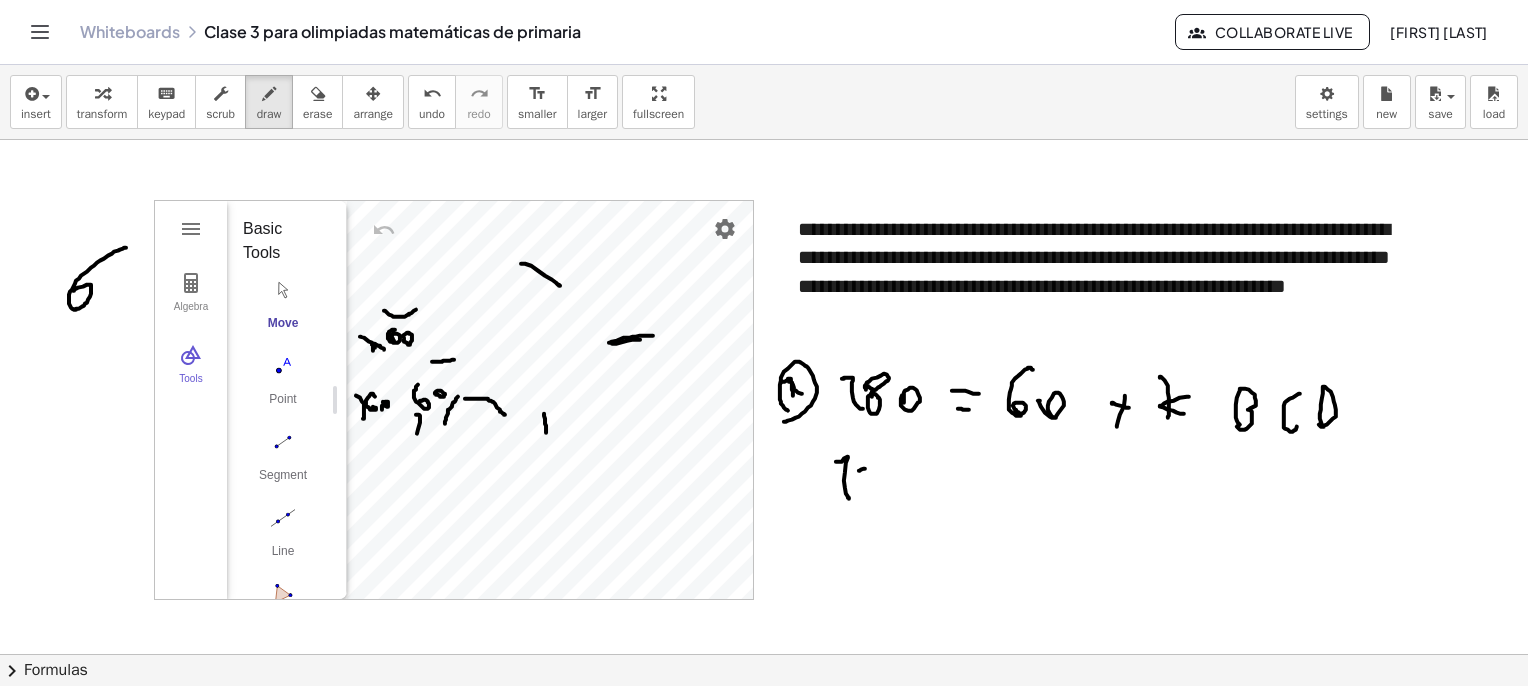 click at bounding box center (794, -1334) 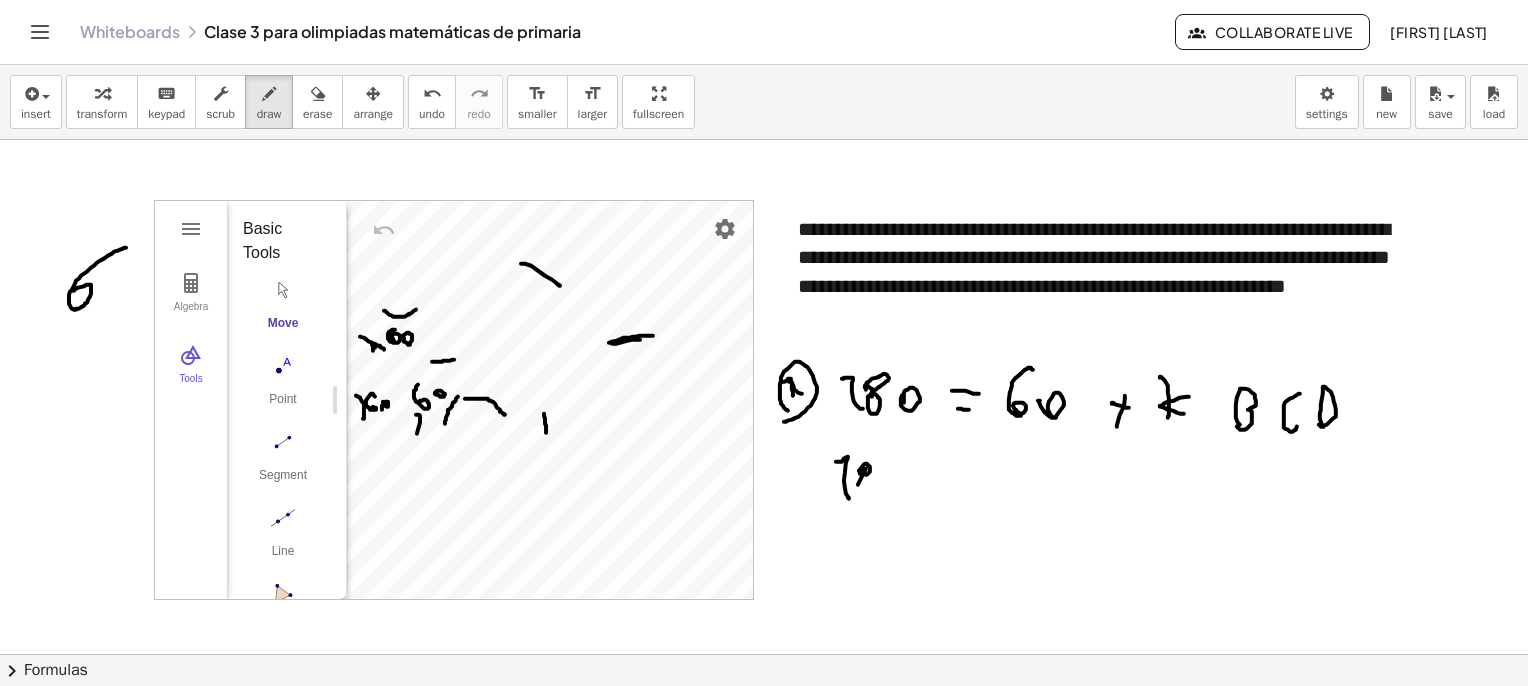 drag, startPoint x: 865, startPoint y: 463, endPoint x: 861, endPoint y: 473, distance: 10.770329 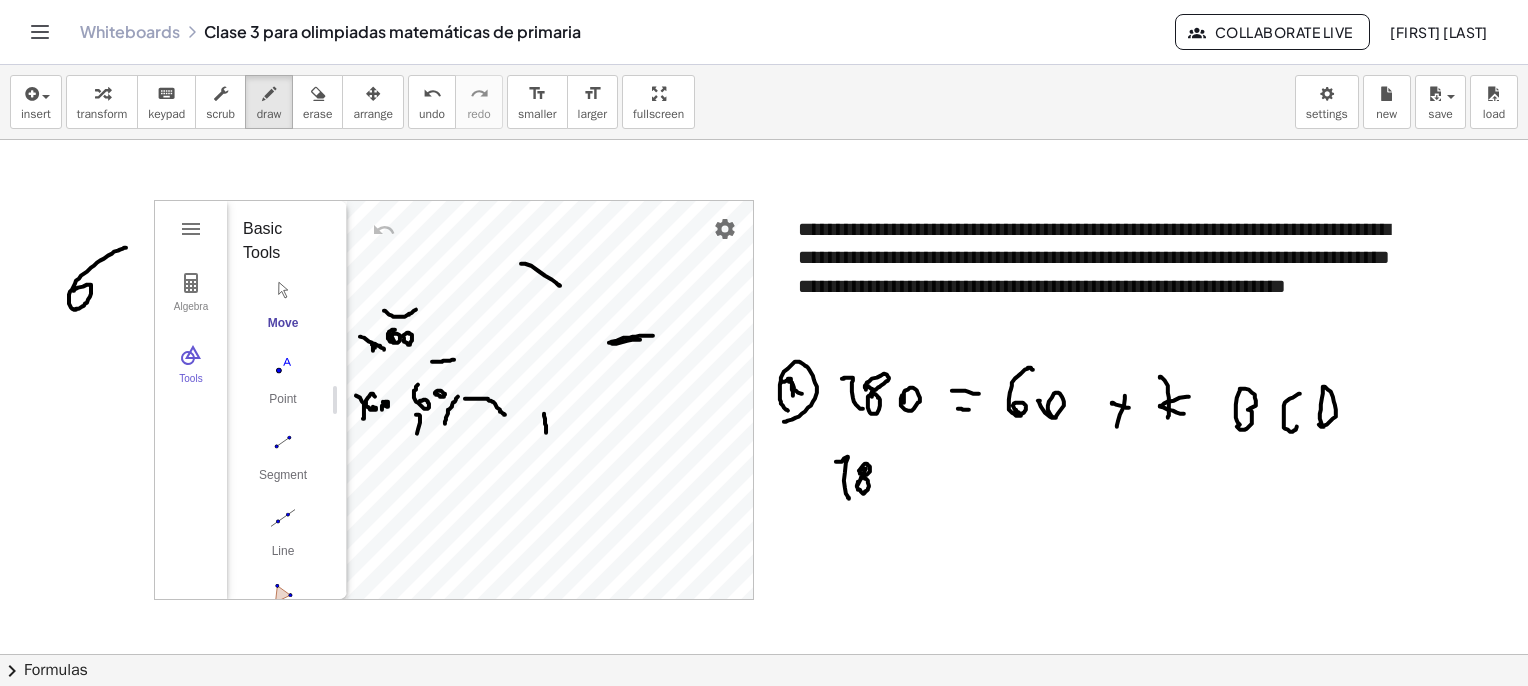 click at bounding box center [794, -1334] 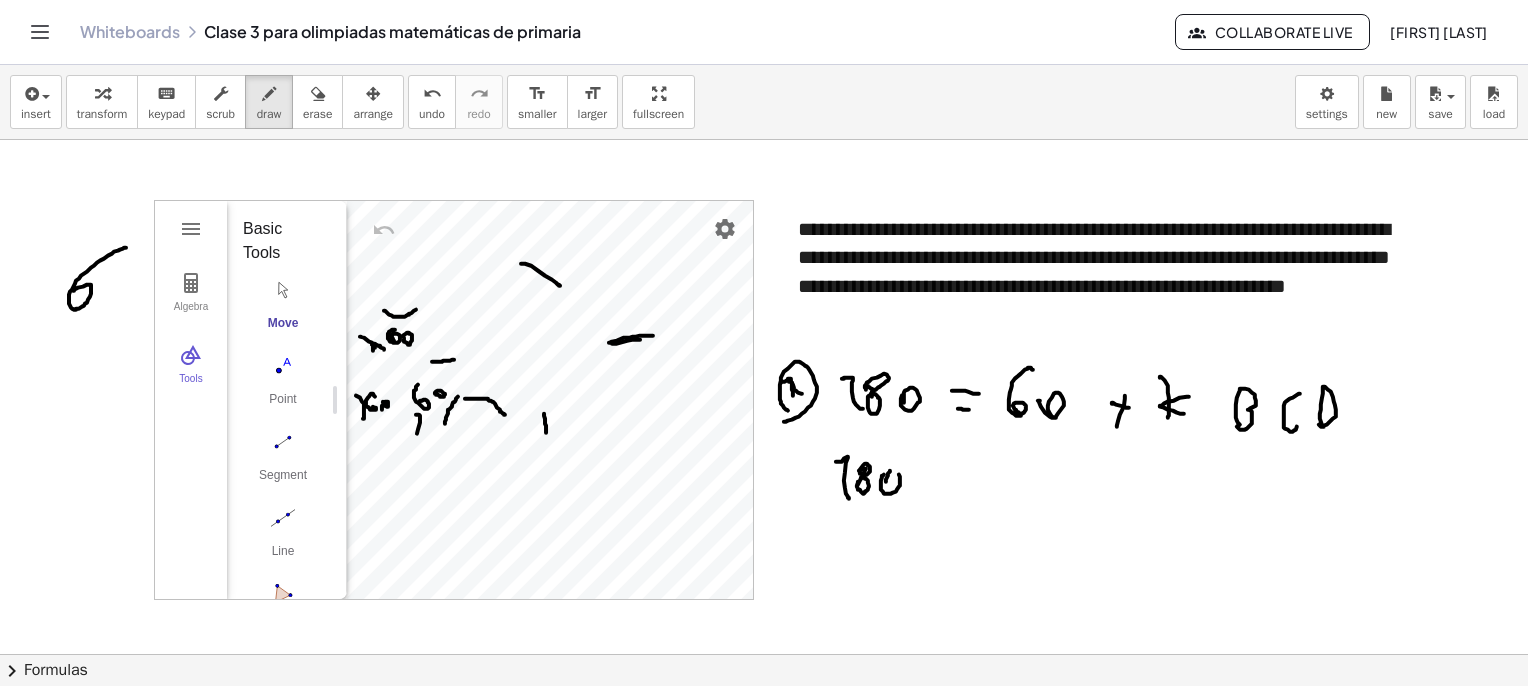 drag, startPoint x: 900, startPoint y: 485, endPoint x: 884, endPoint y: 474, distance: 19.416489 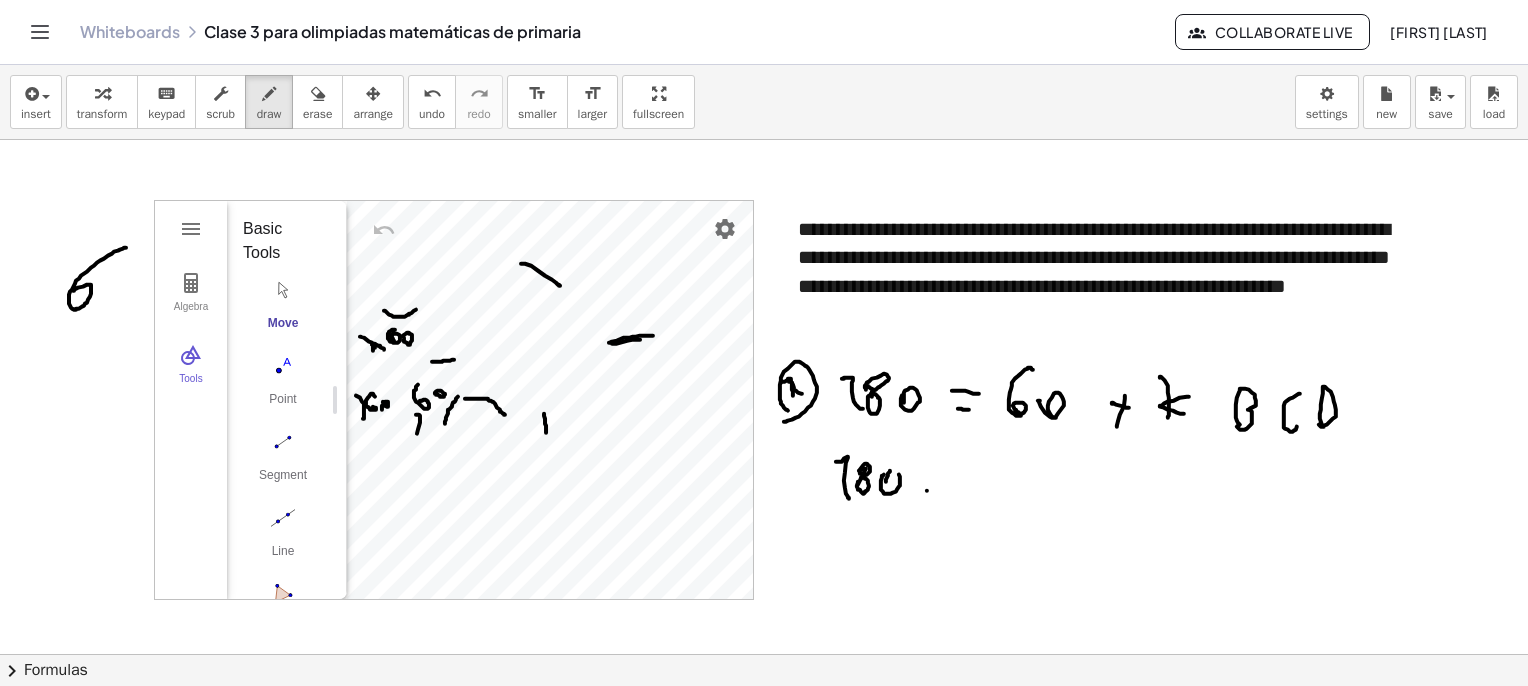 drag, startPoint x: 927, startPoint y: 490, endPoint x: 947, endPoint y: 490, distance: 20 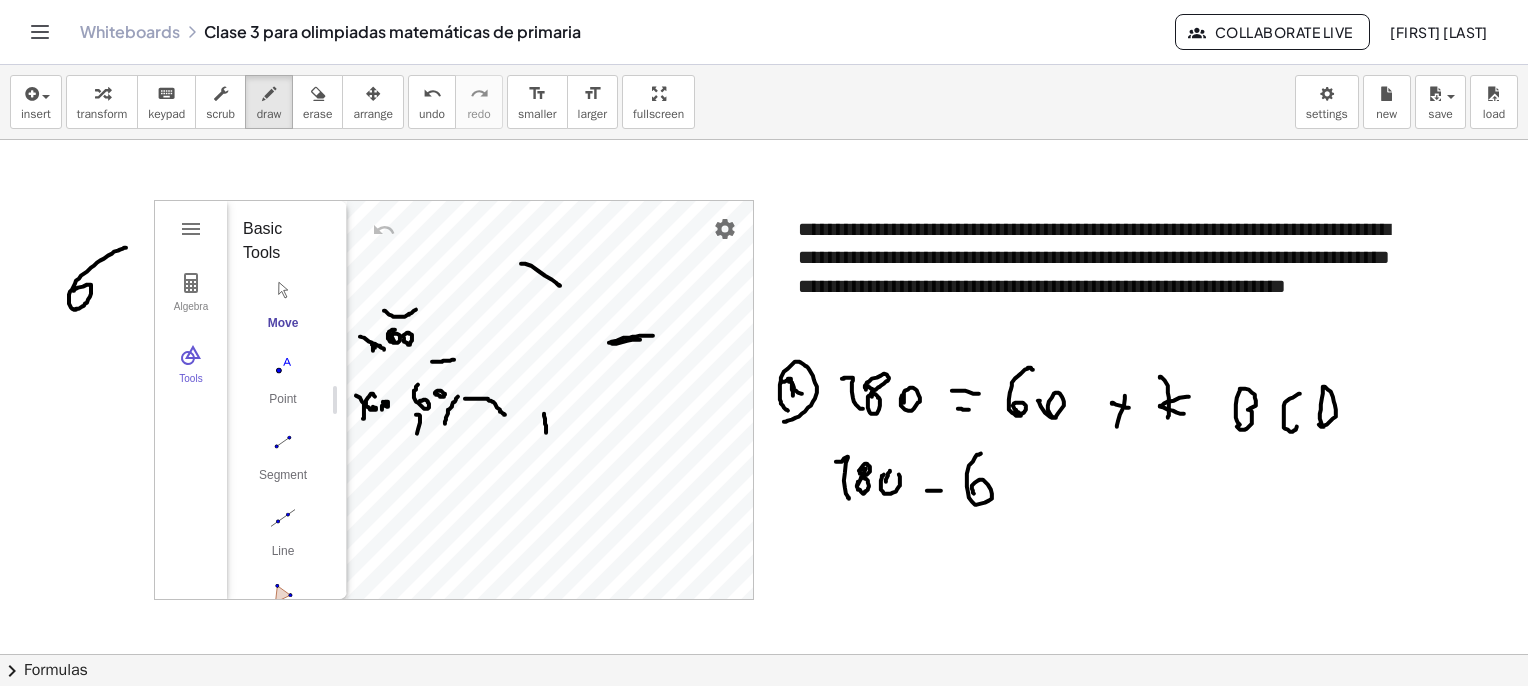 drag, startPoint x: 973, startPoint y: 490, endPoint x: 1000, endPoint y: 474, distance: 31.38471 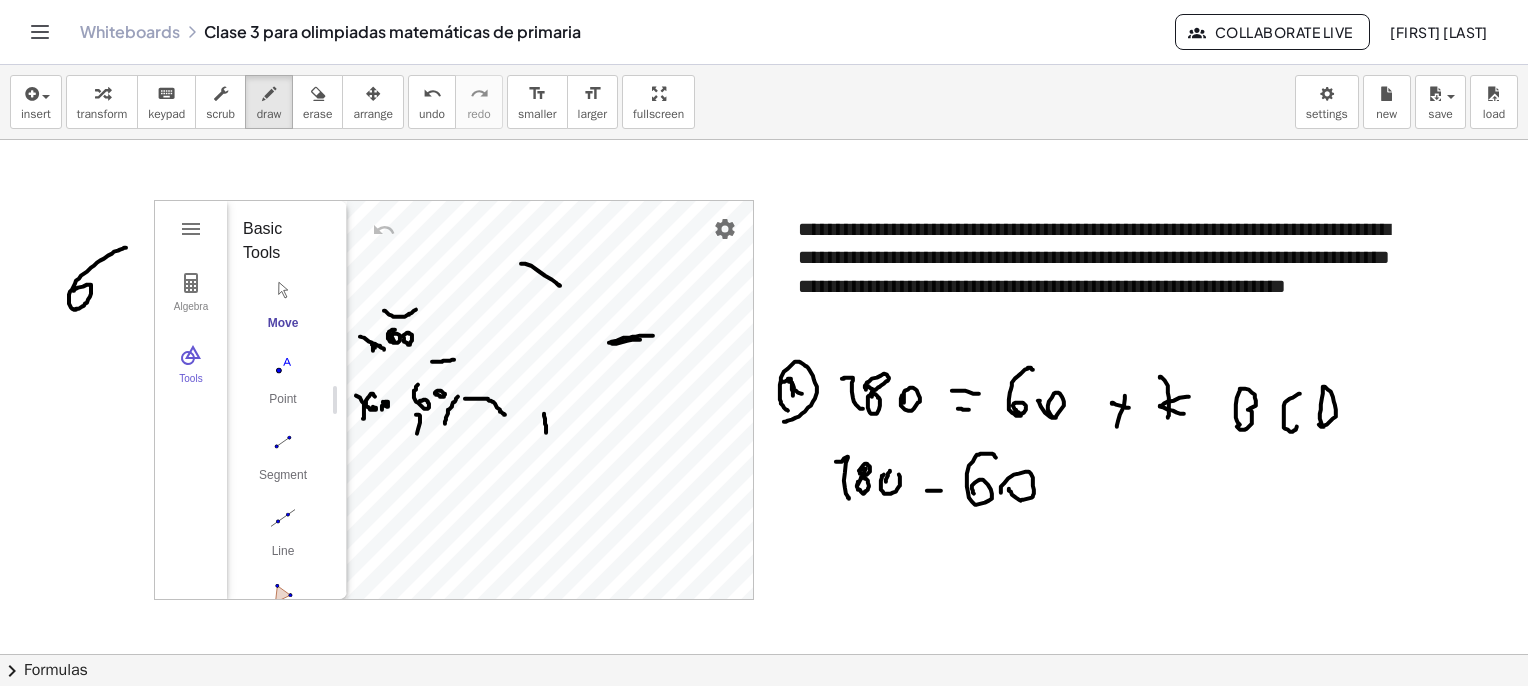 drag, startPoint x: 1001, startPoint y: 492, endPoint x: 1042, endPoint y: 473, distance: 45.188496 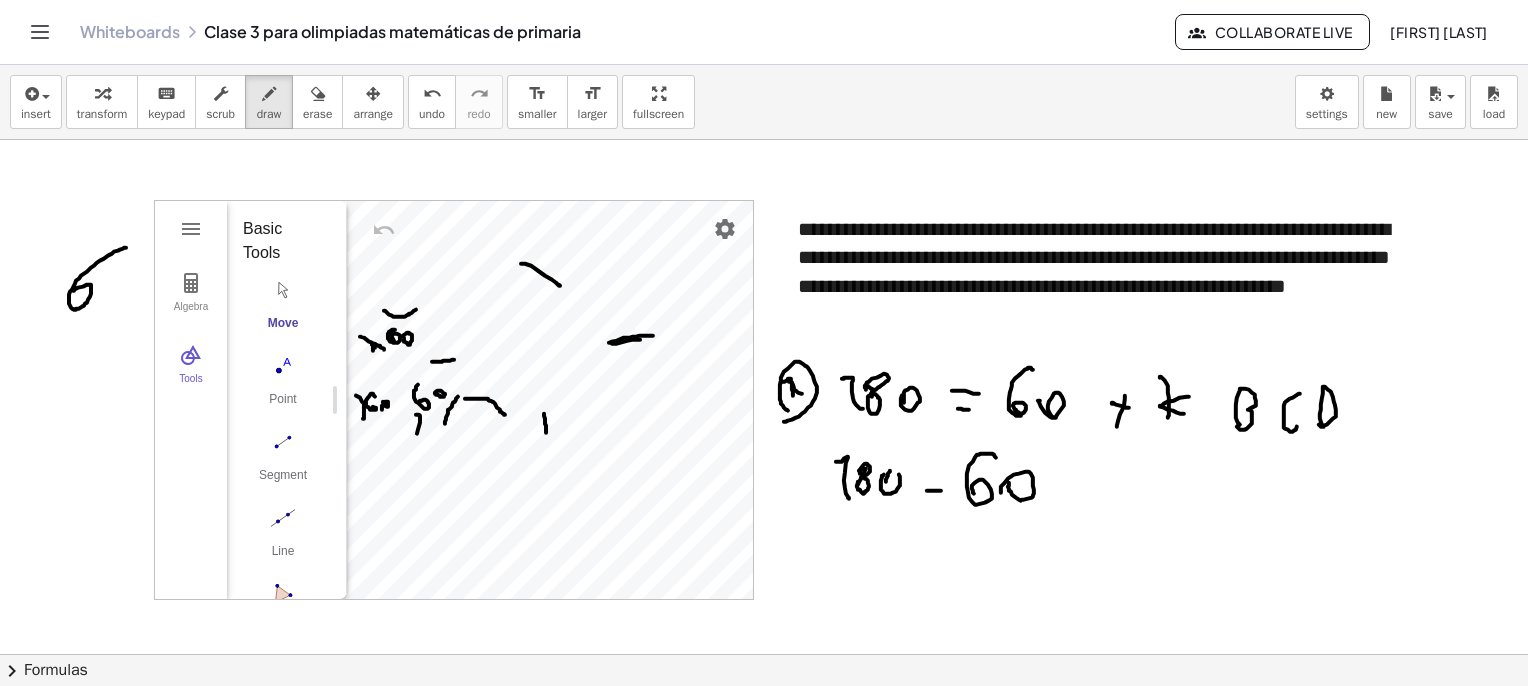 drag, startPoint x: 1056, startPoint y: 456, endPoint x: 1072, endPoint y: 463, distance: 17.464249 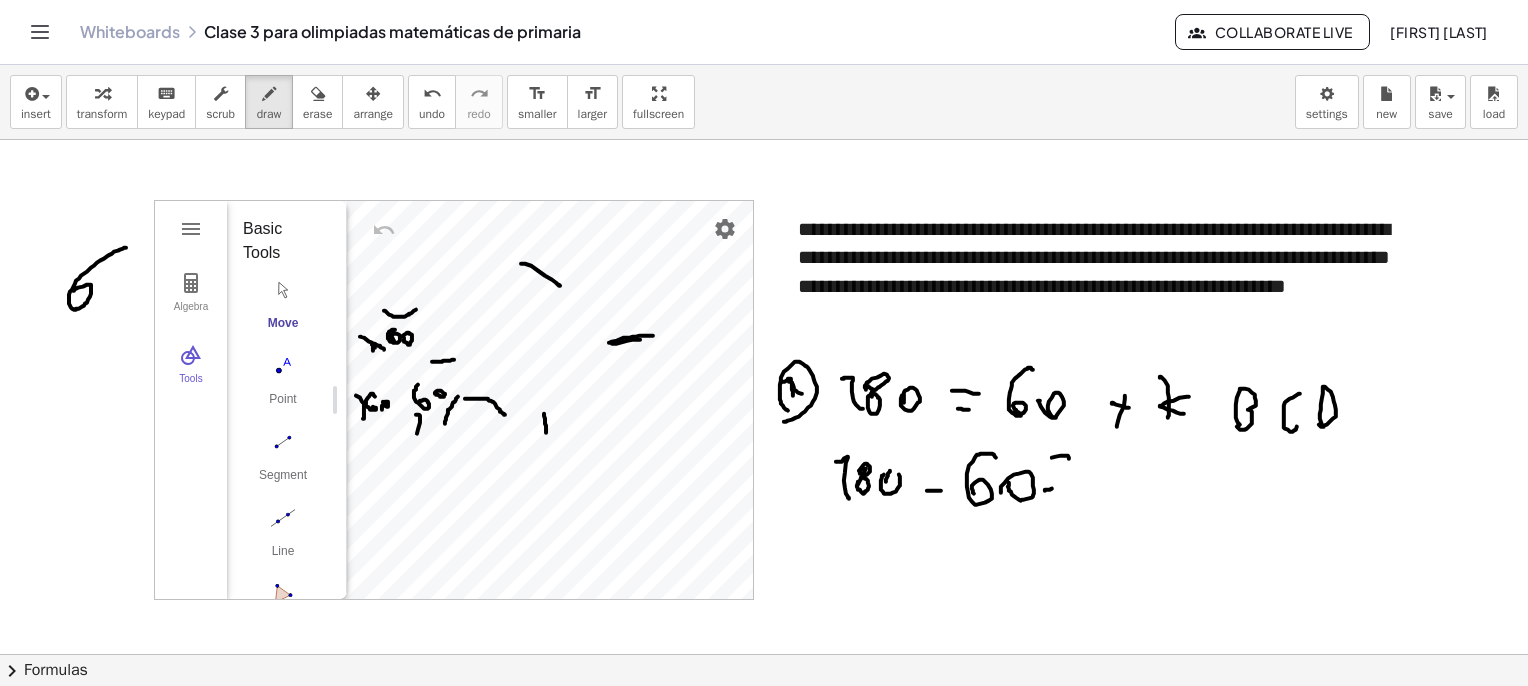 click at bounding box center [794, -1334] 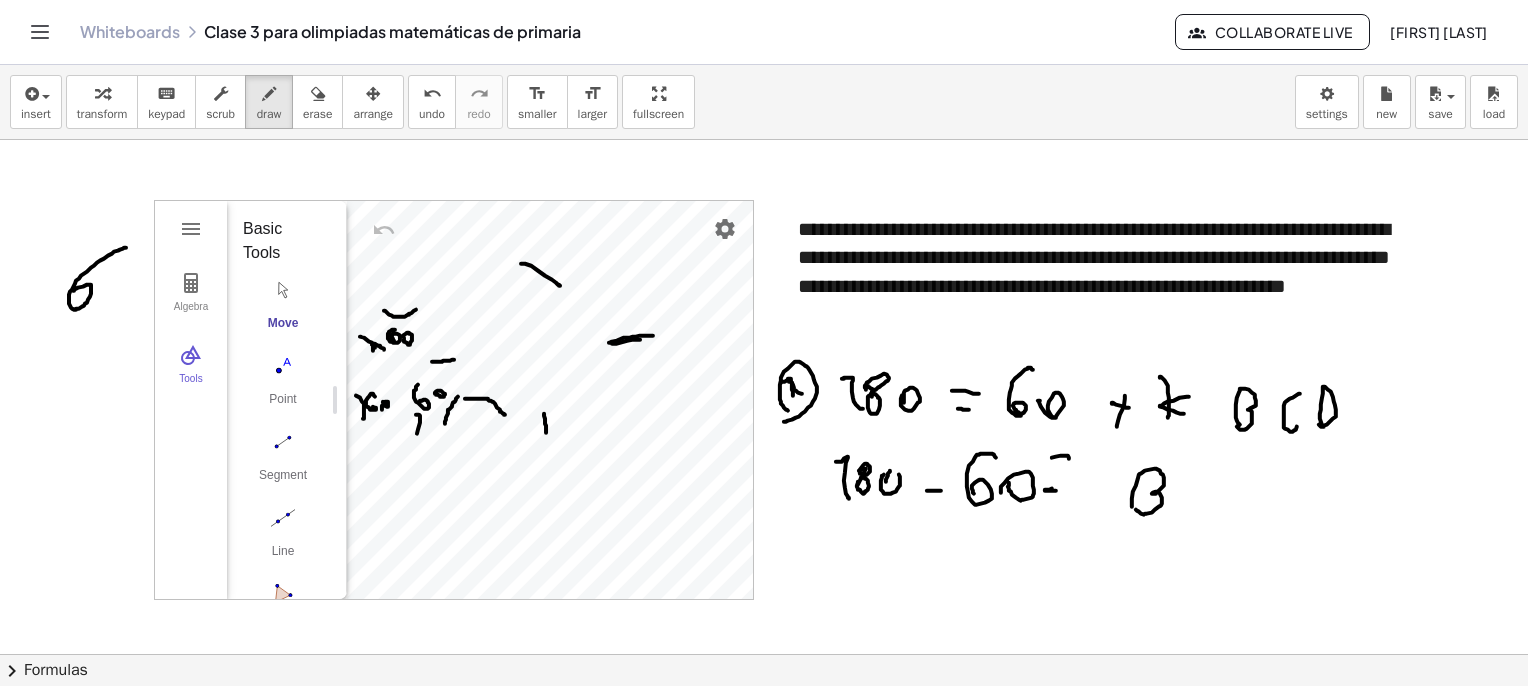 drag, startPoint x: 1132, startPoint y: 506, endPoint x: 1182, endPoint y: 501, distance: 50.24938 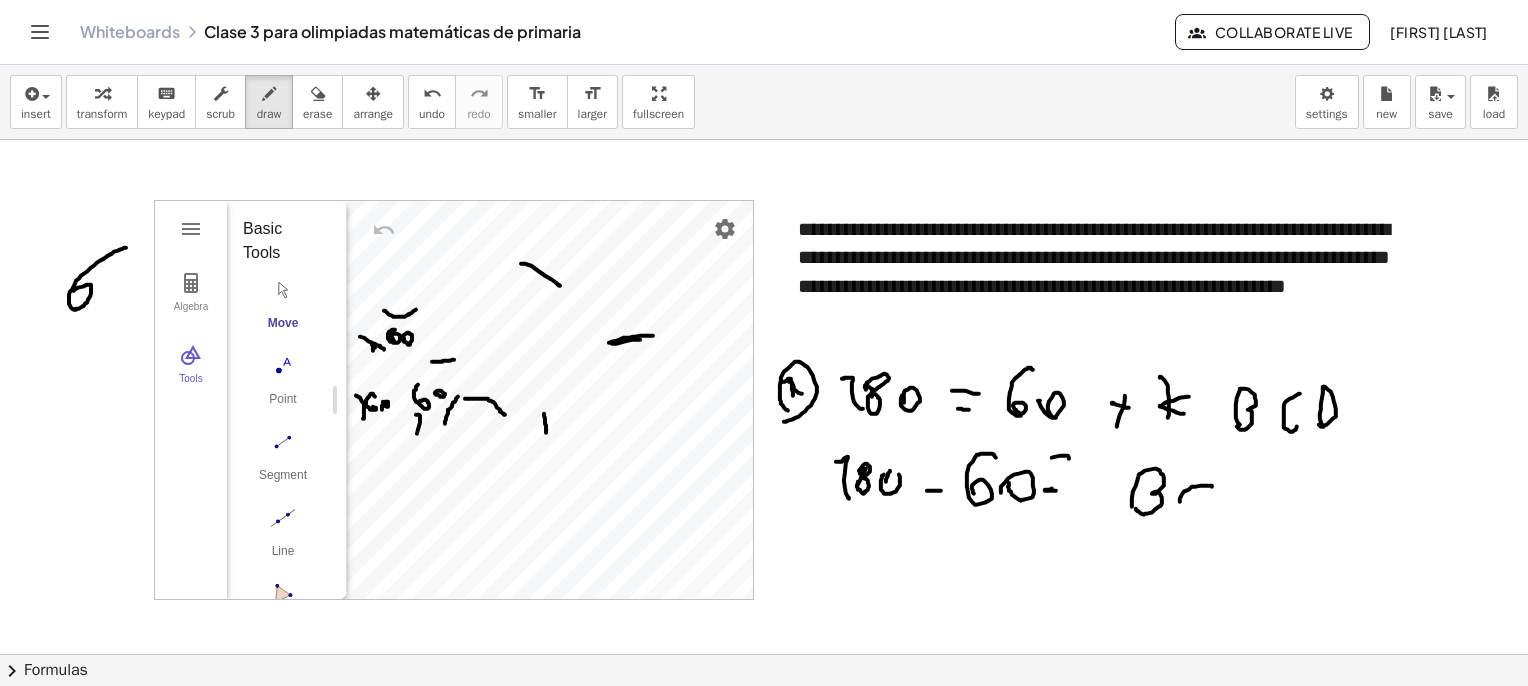 drag, startPoint x: 1212, startPoint y: 486, endPoint x: 1217, endPoint y: 500, distance: 14.866069 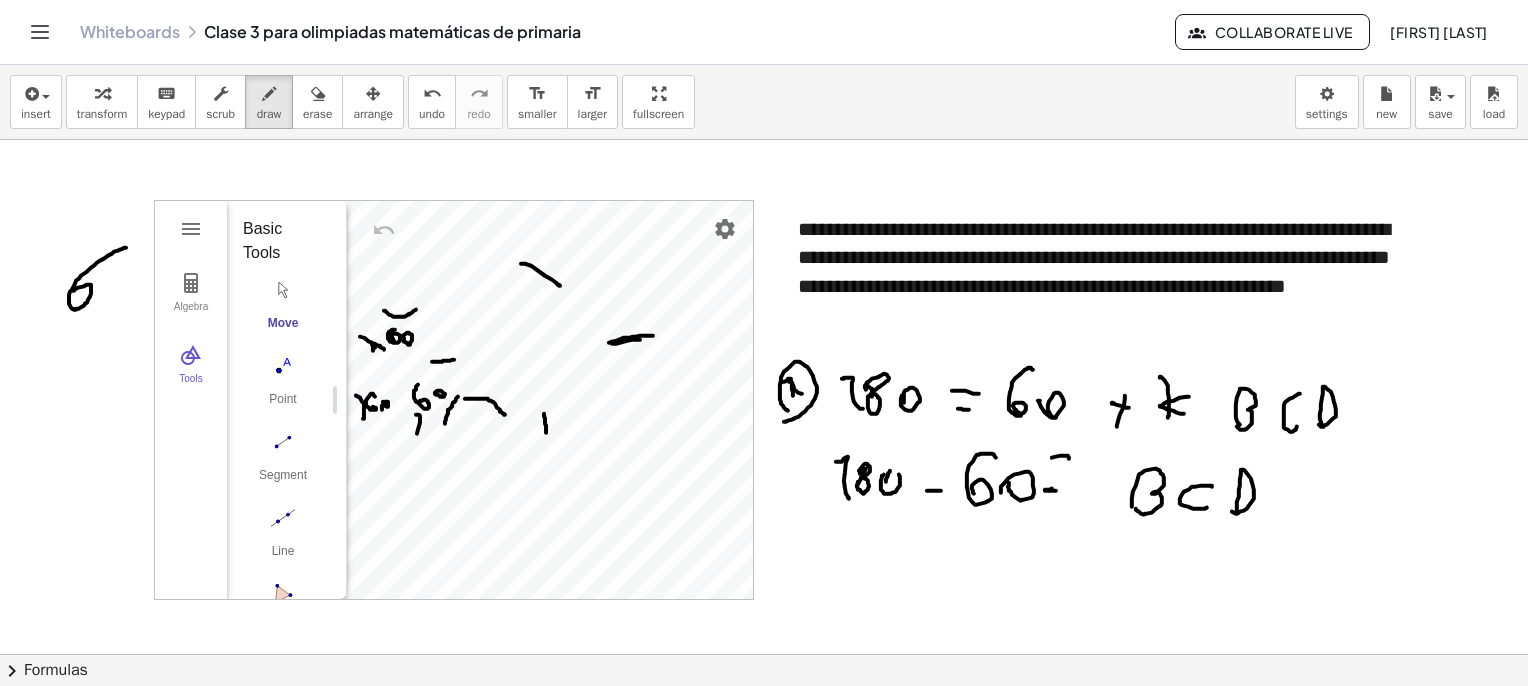 drag, startPoint x: 1237, startPoint y: 510, endPoint x: 1159, endPoint y: 526, distance: 79.624115 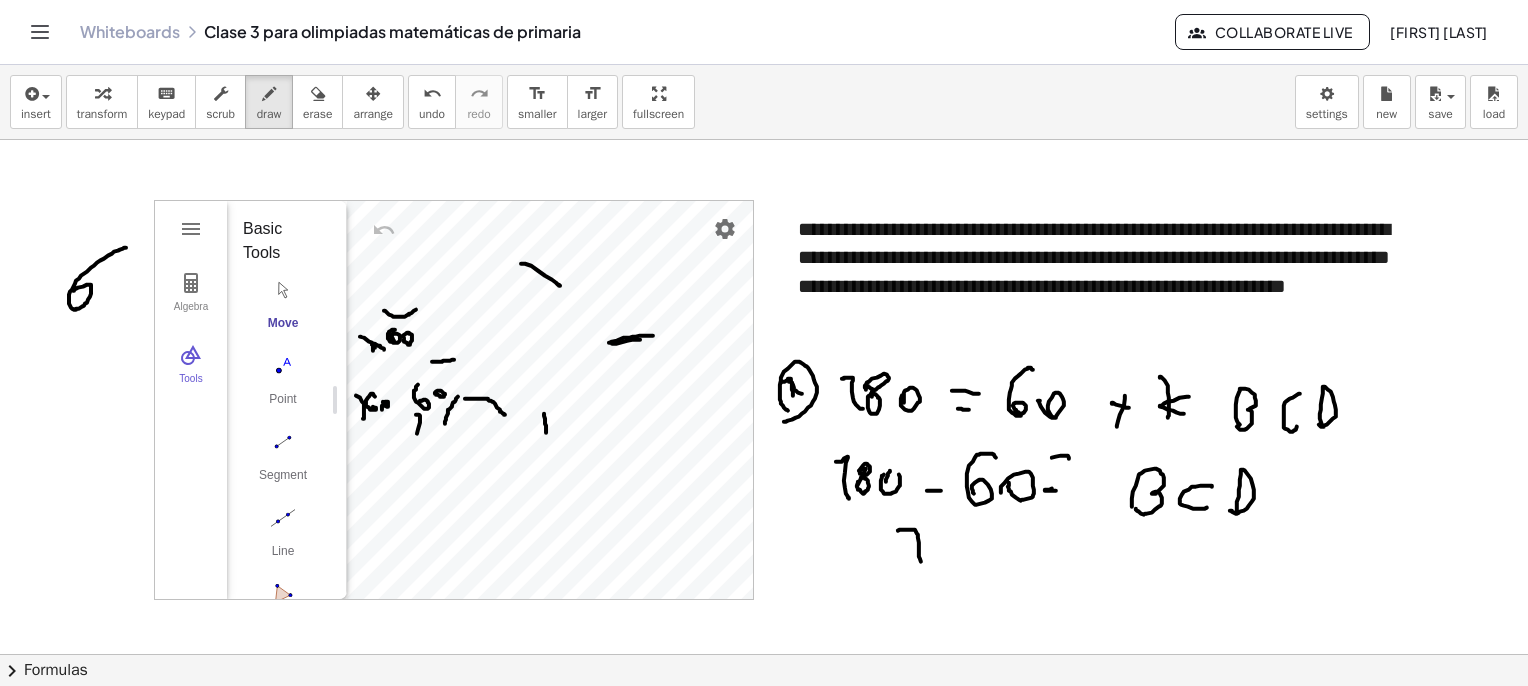 click at bounding box center [794, -1334] 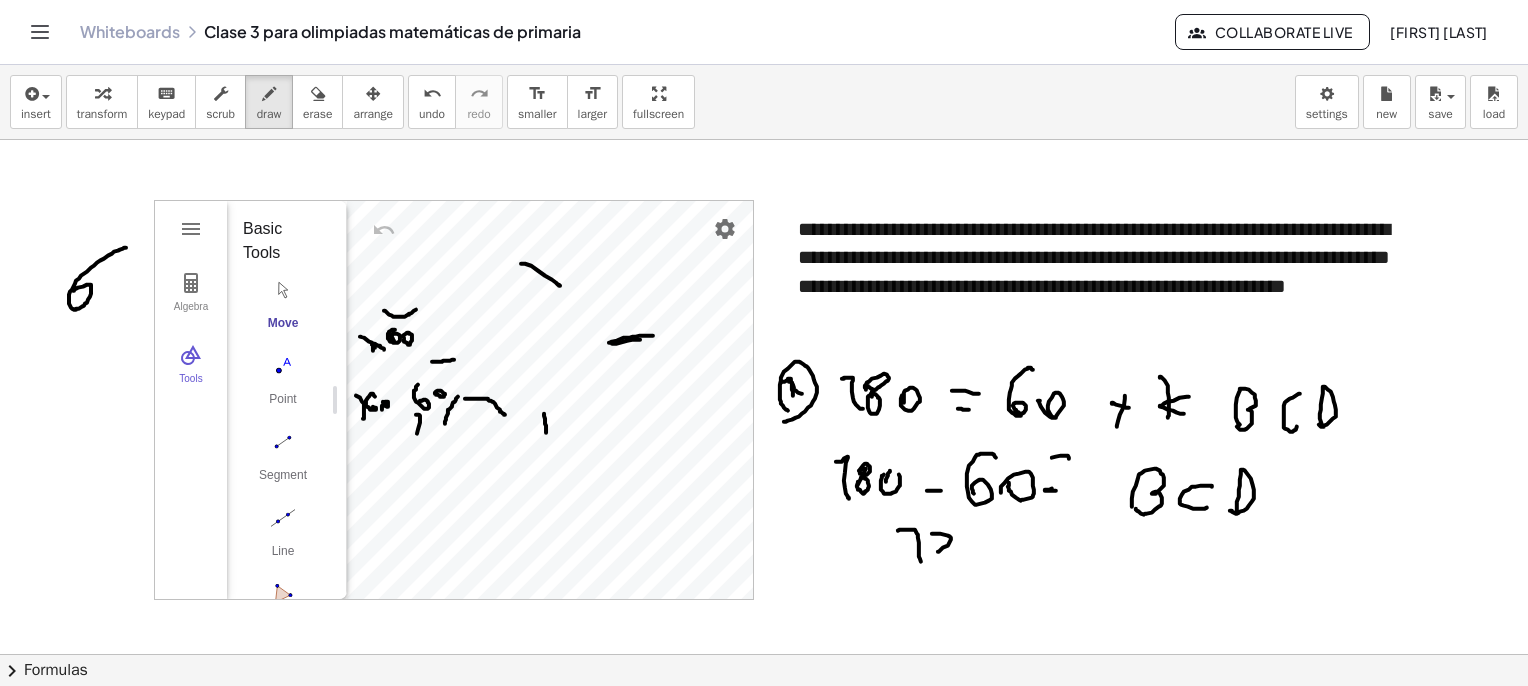 click at bounding box center (794, -1334) 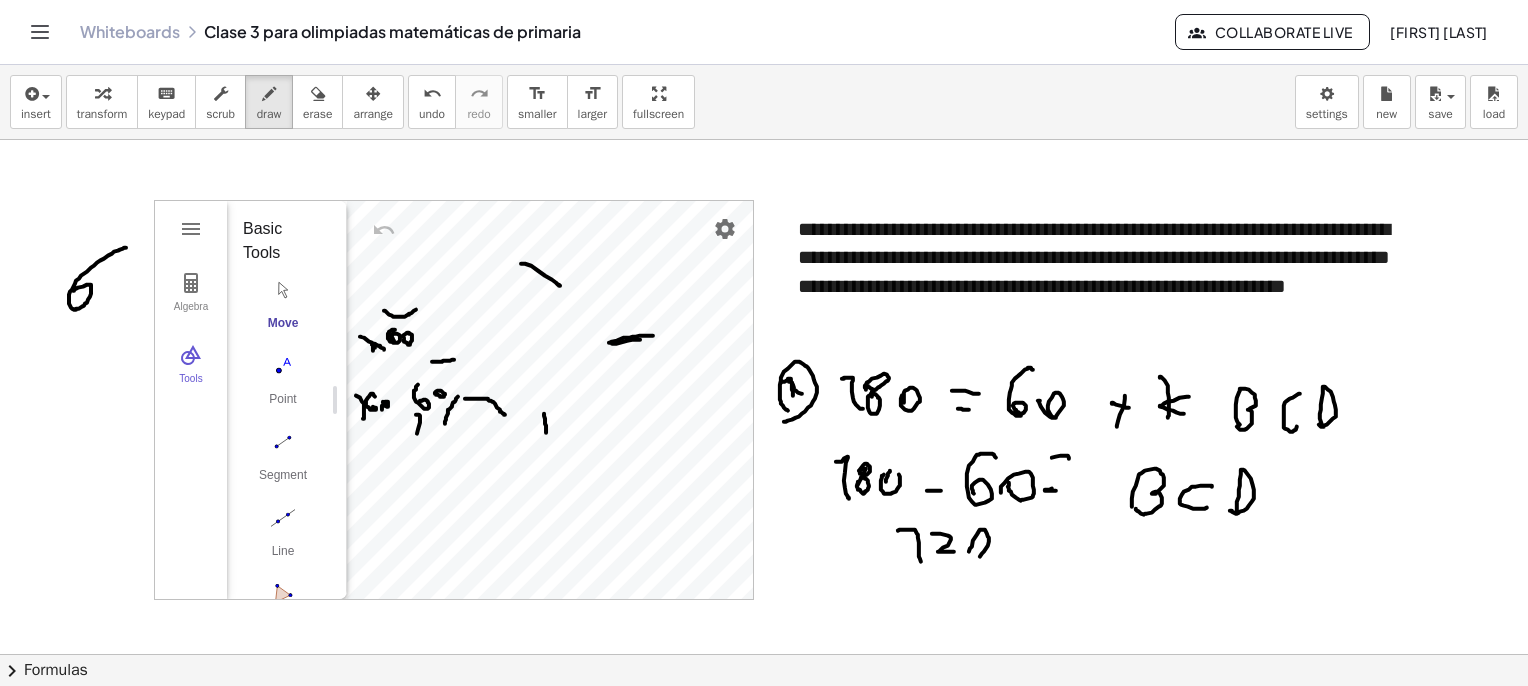 click at bounding box center [794, -1334] 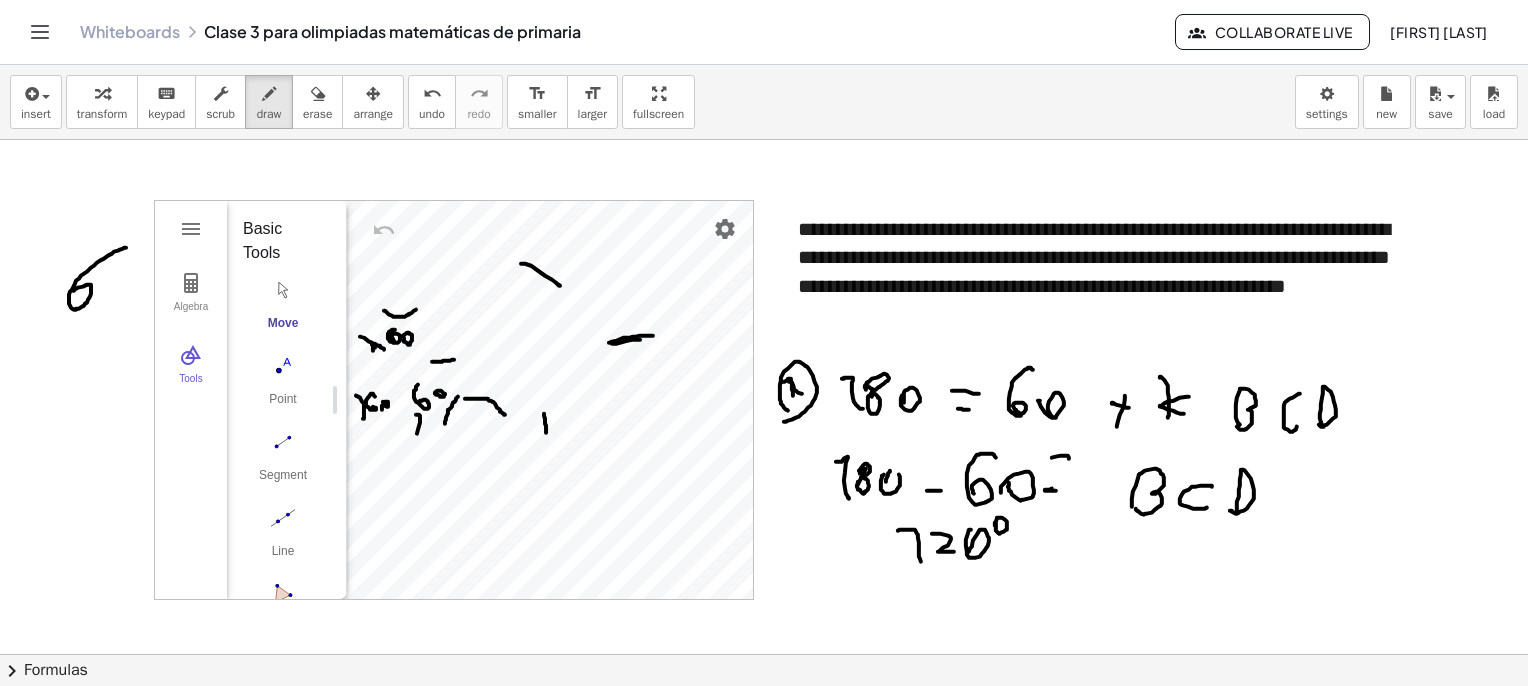 click at bounding box center [794, -1334] 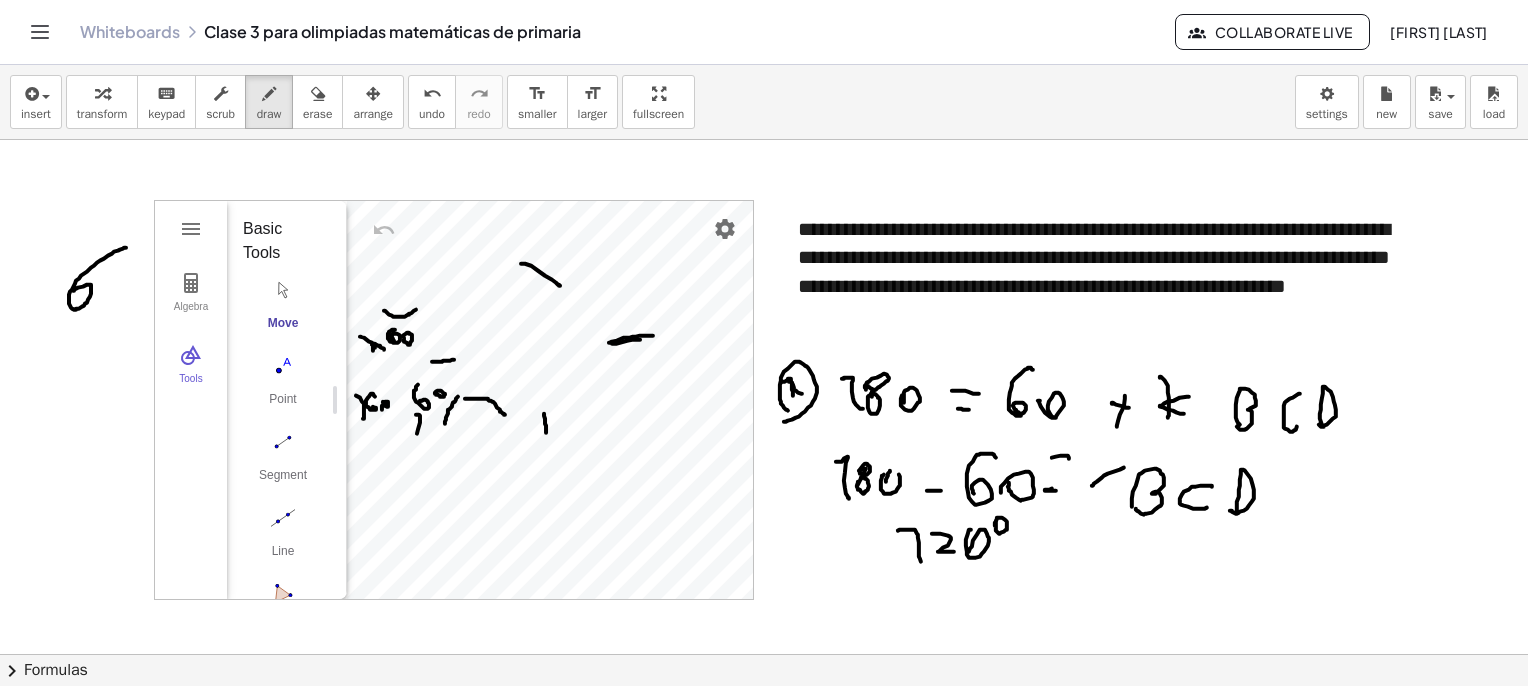 click at bounding box center (794, -1334) 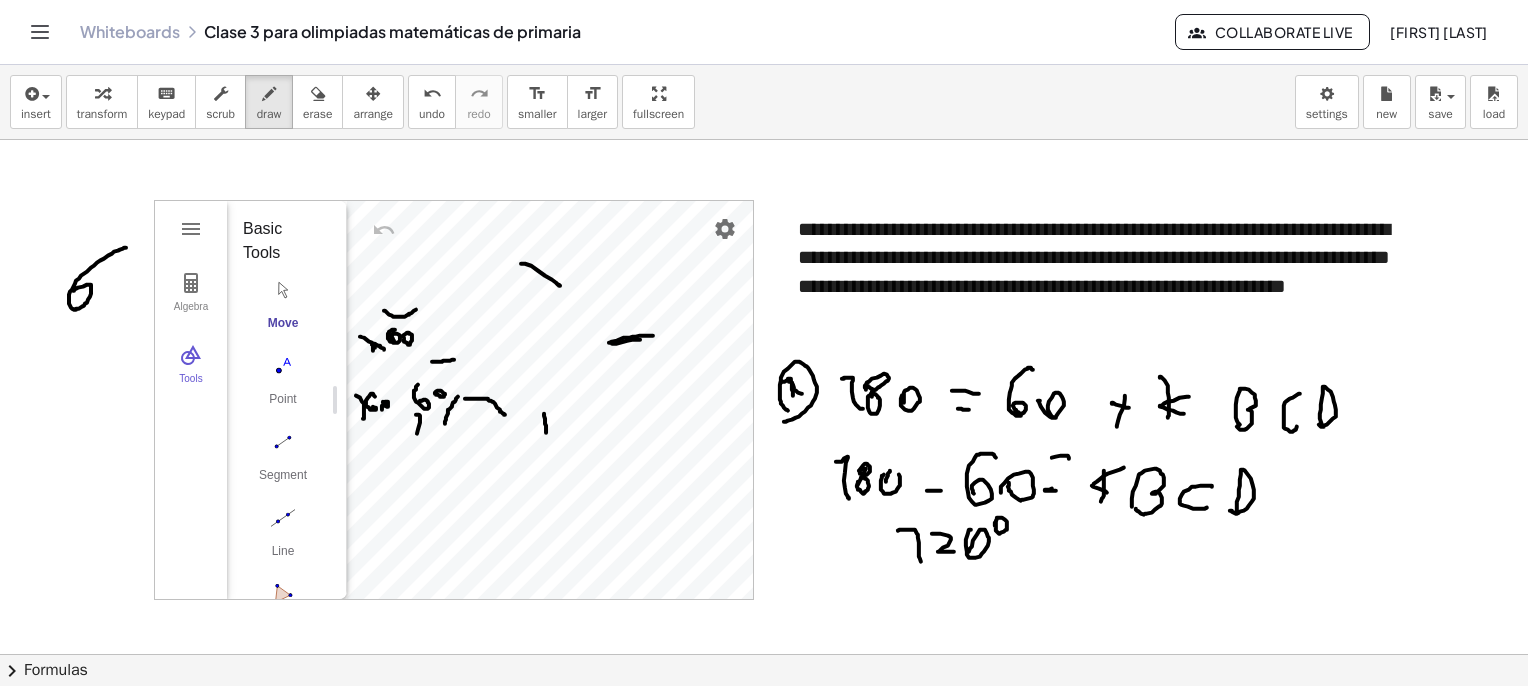 click at bounding box center (794, -1334) 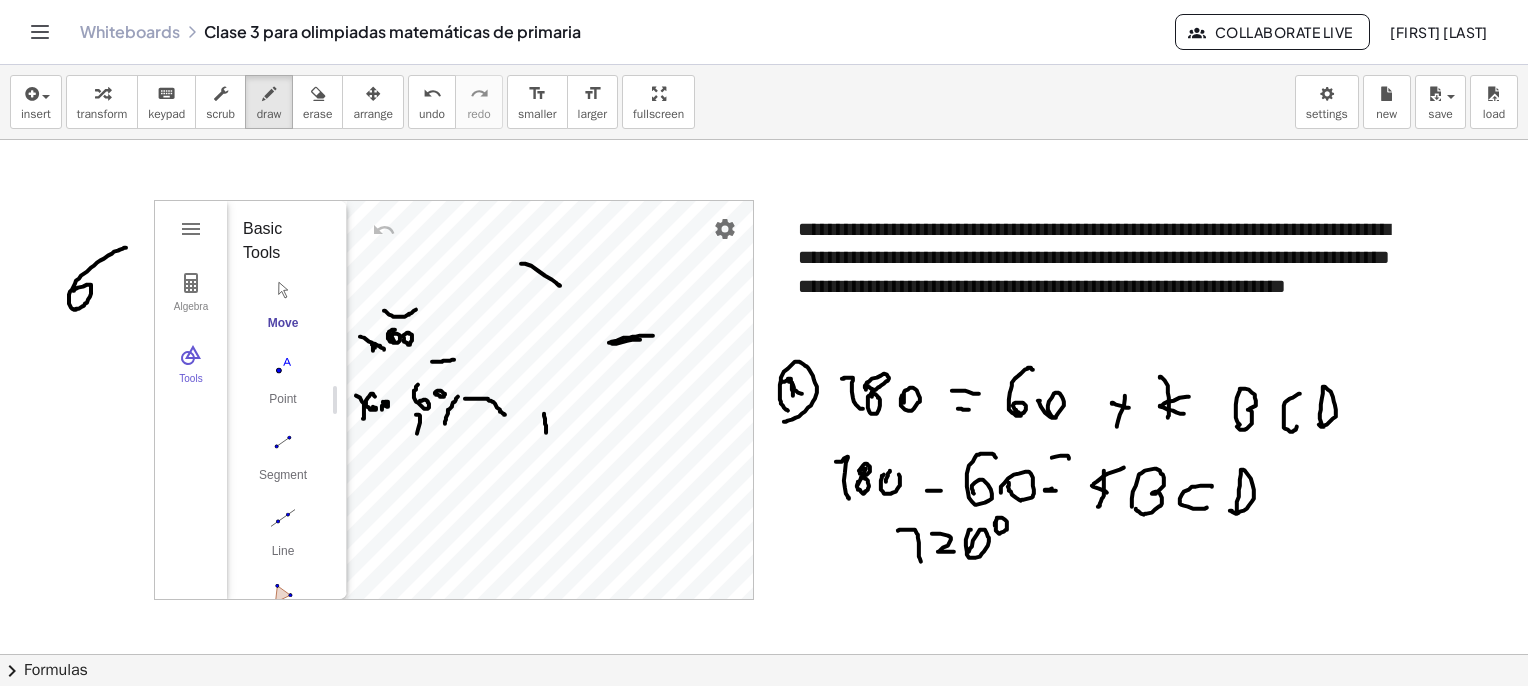 click at bounding box center [794, -1334] 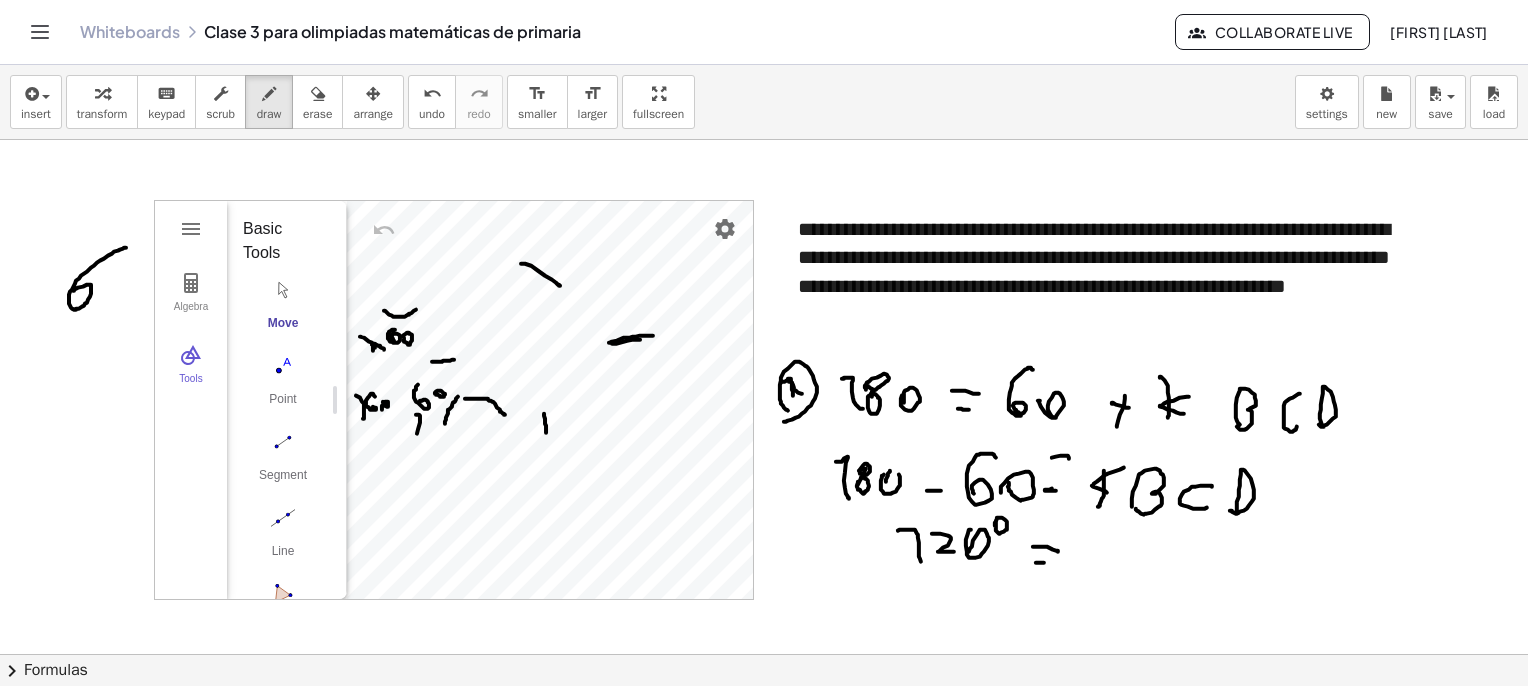 click at bounding box center [794, -1334] 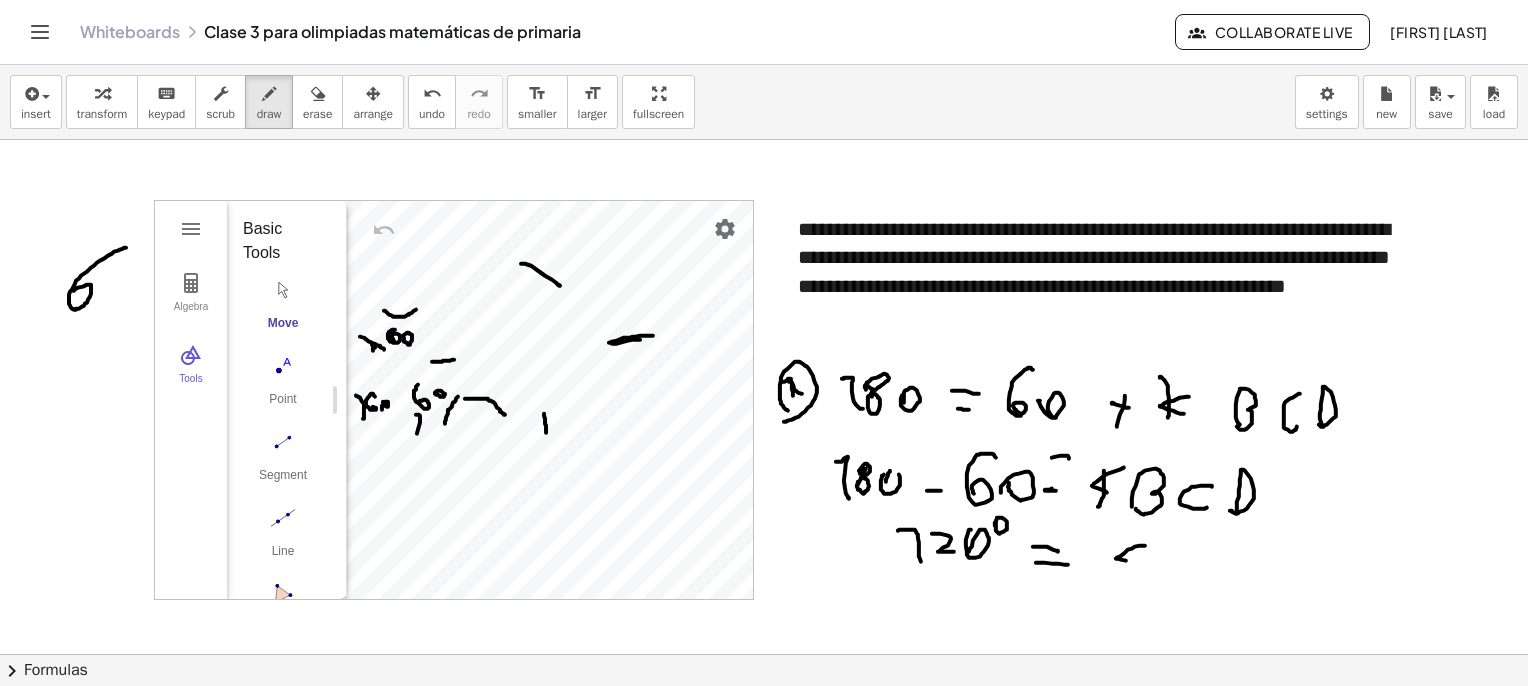 click at bounding box center (794, -1334) 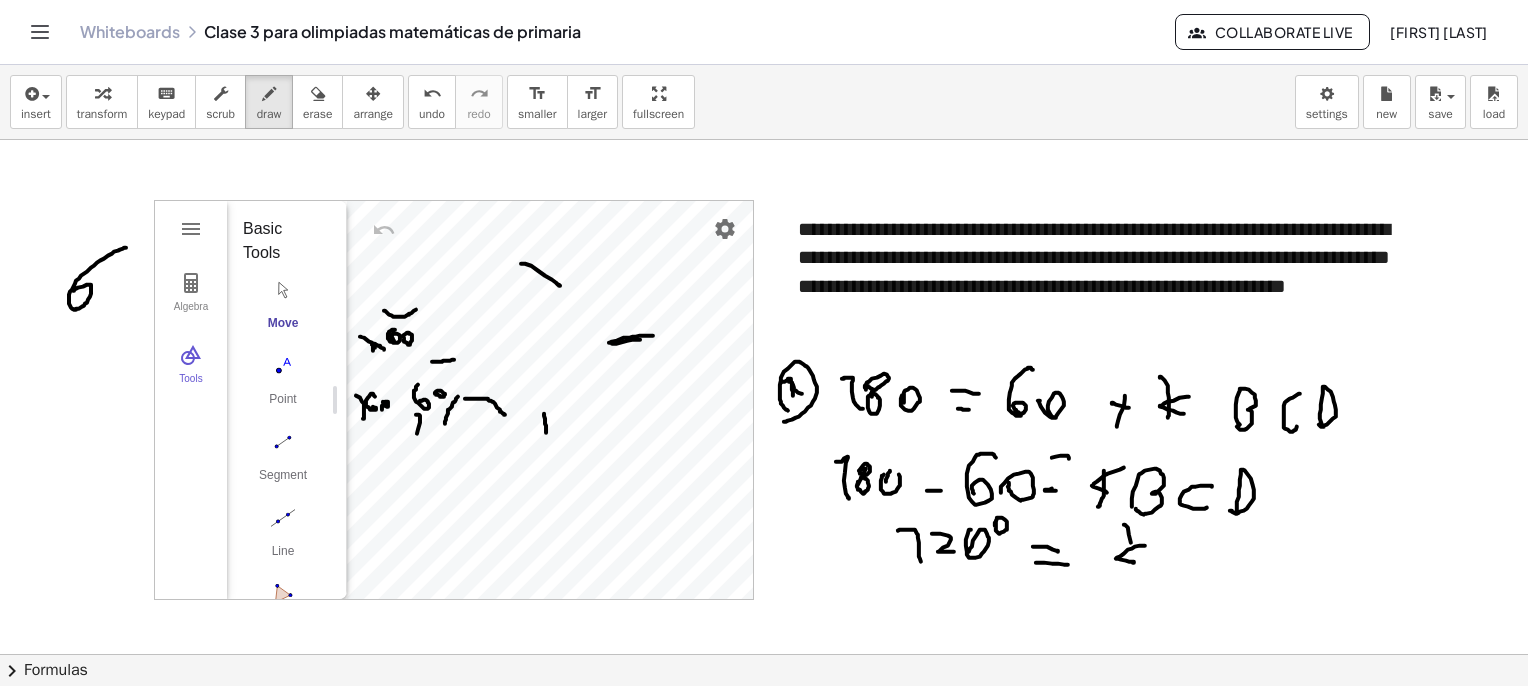 click at bounding box center [794, -1334] 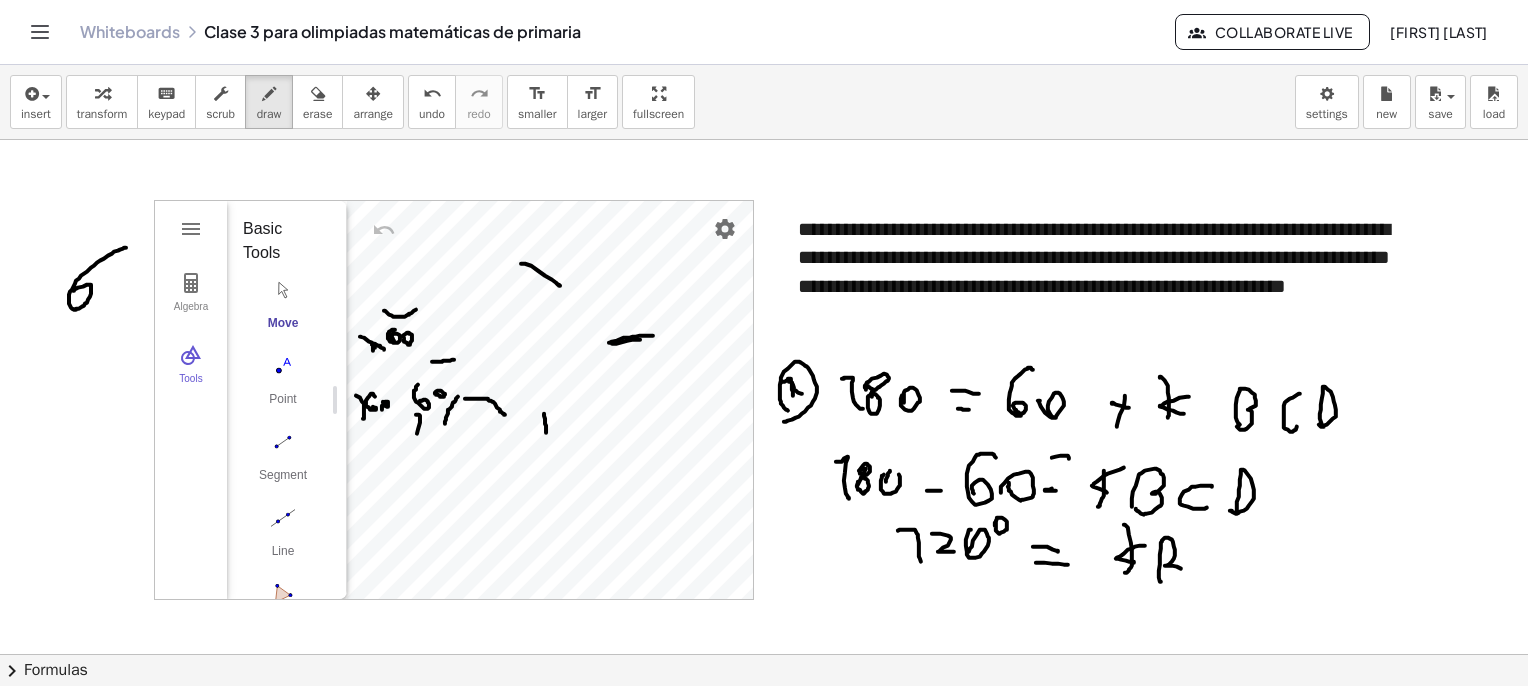 click at bounding box center [794, -1334] 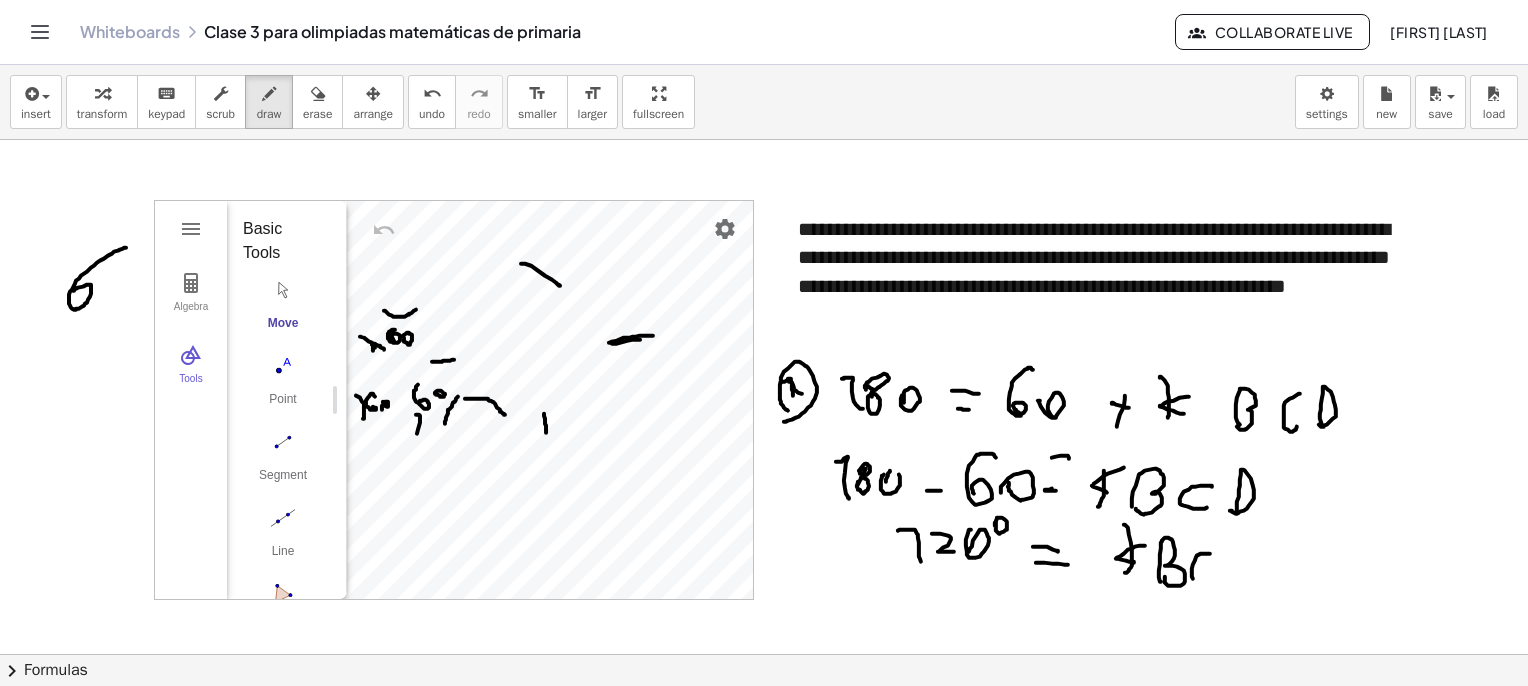 click at bounding box center [794, -1334] 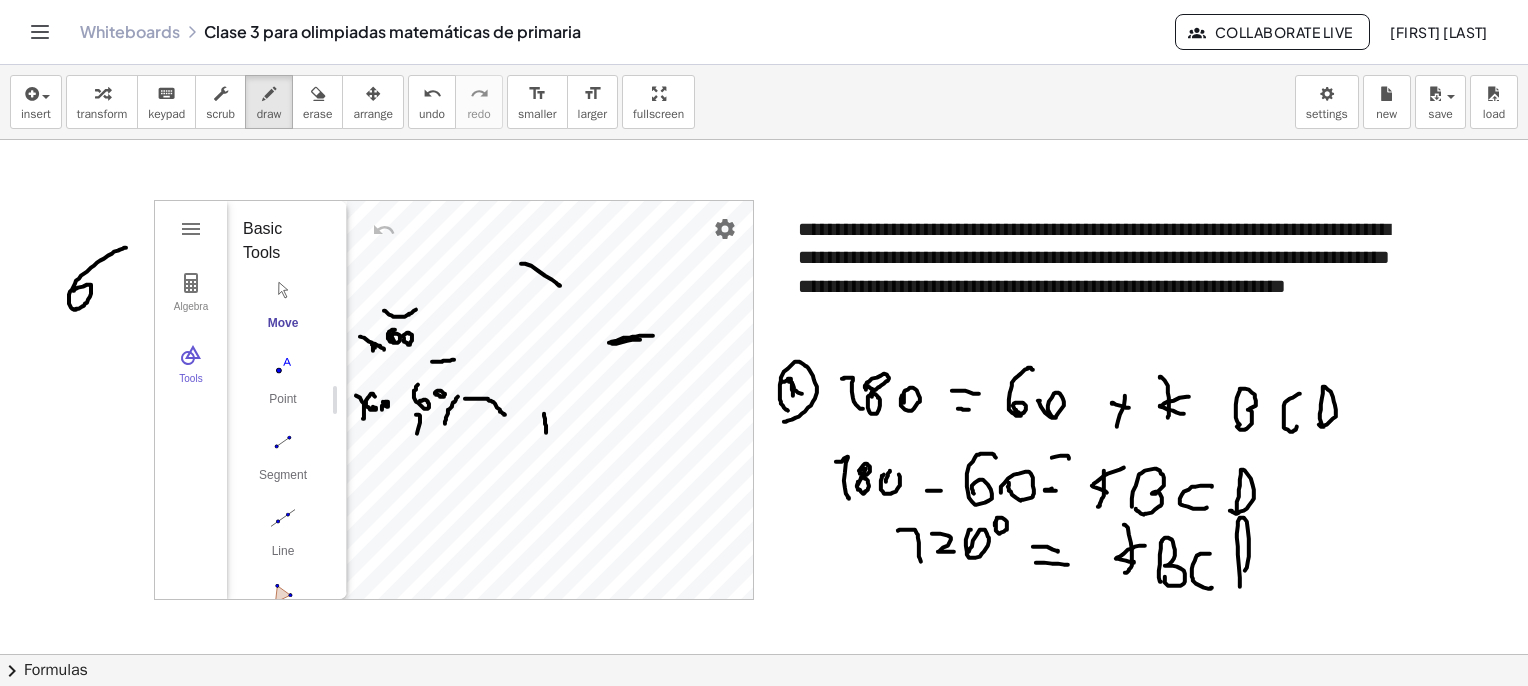 click at bounding box center [794, -1334] 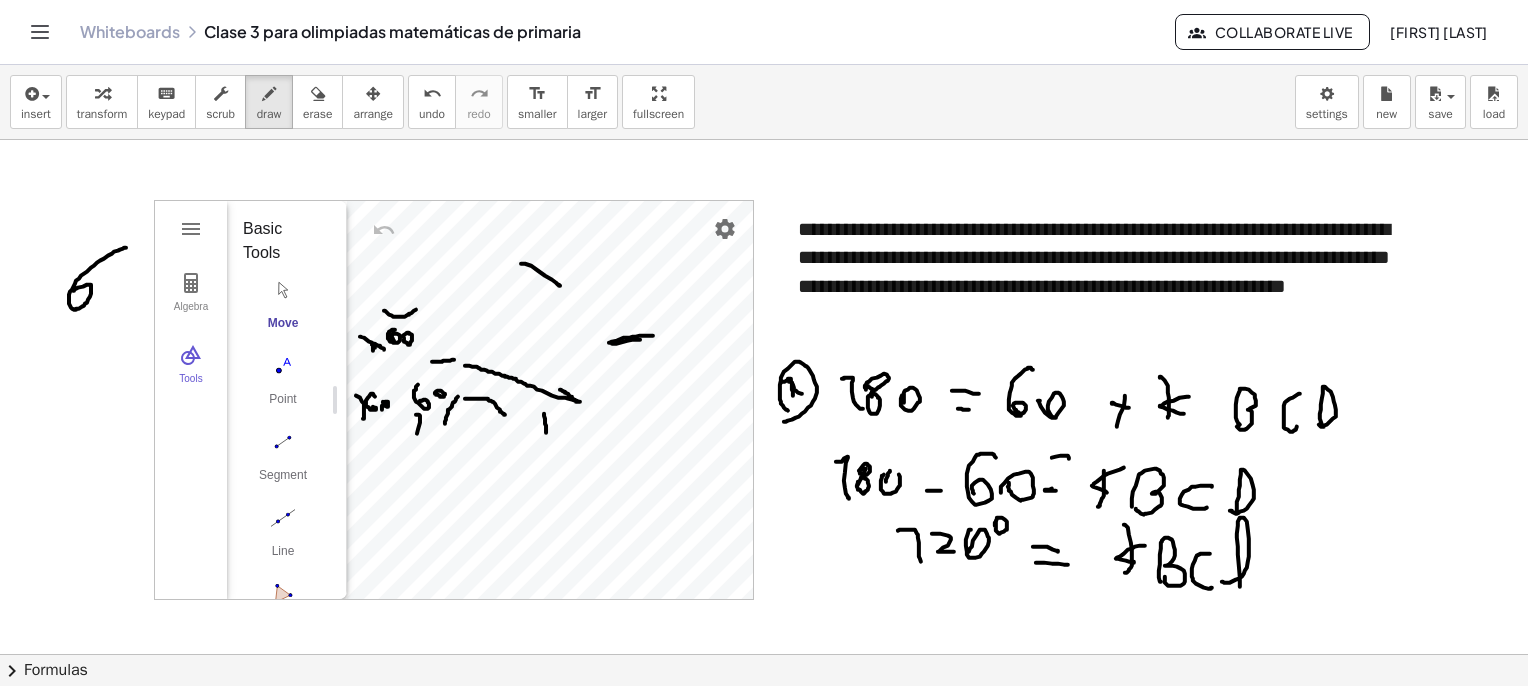 drag, startPoint x: 465, startPoint y: 365, endPoint x: 560, endPoint y: 389, distance: 97.984695 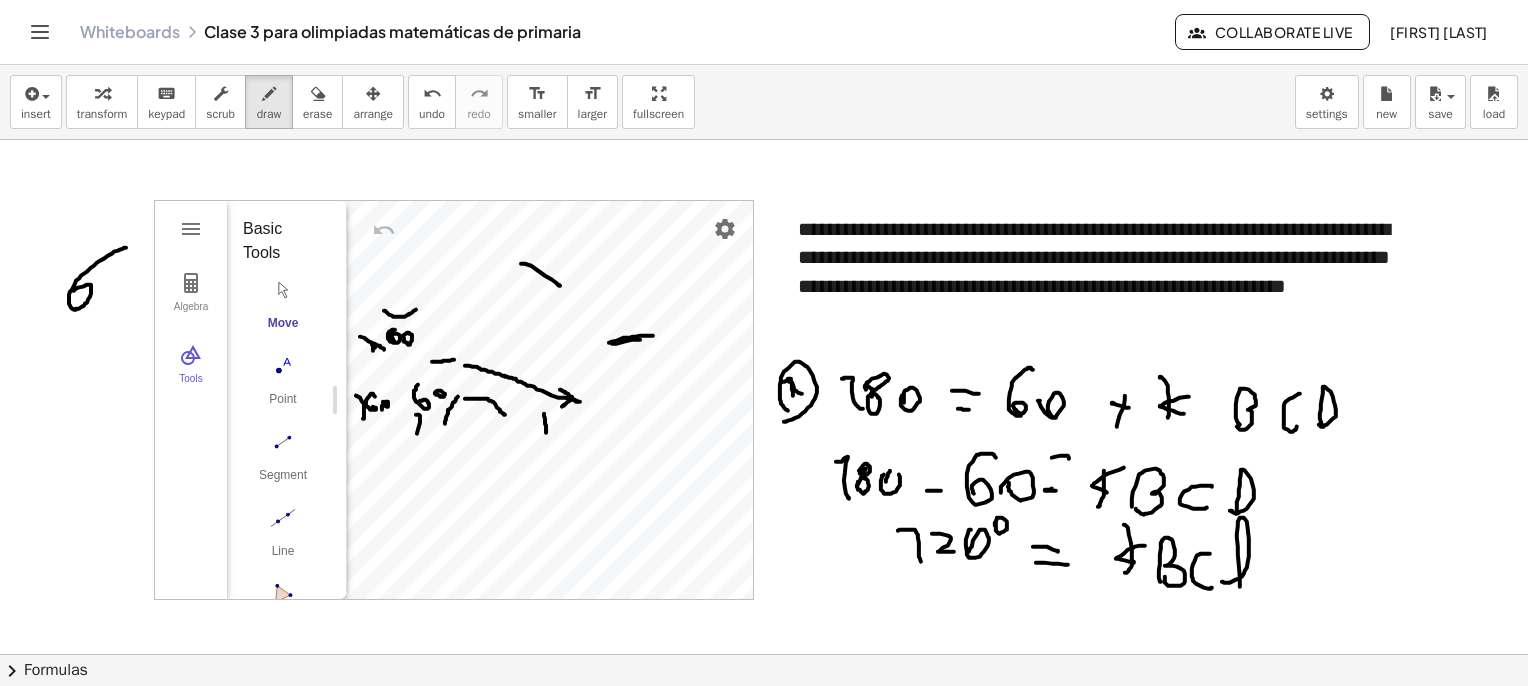 click at bounding box center [794, -1334] 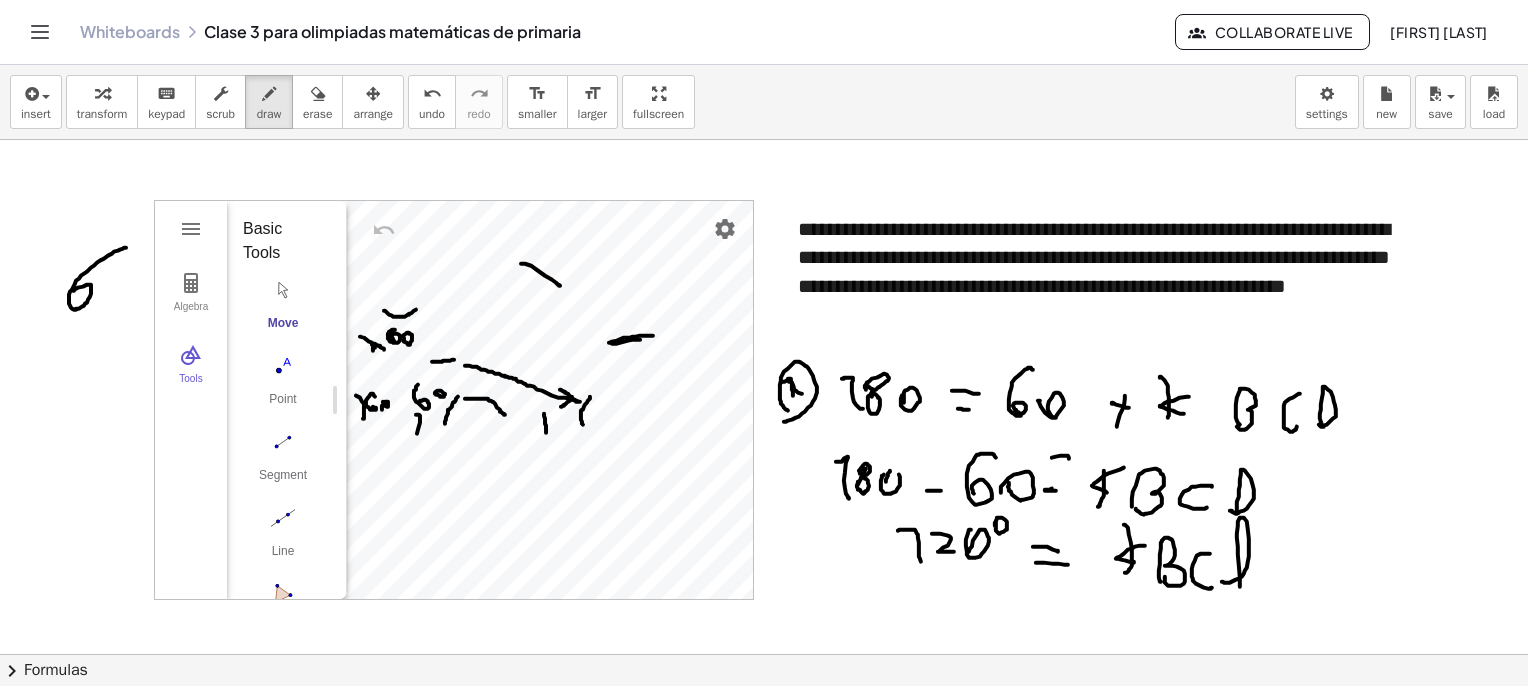 drag, startPoint x: 590, startPoint y: 396, endPoint x: 583, endPoint y: 424, distance: 28.86174 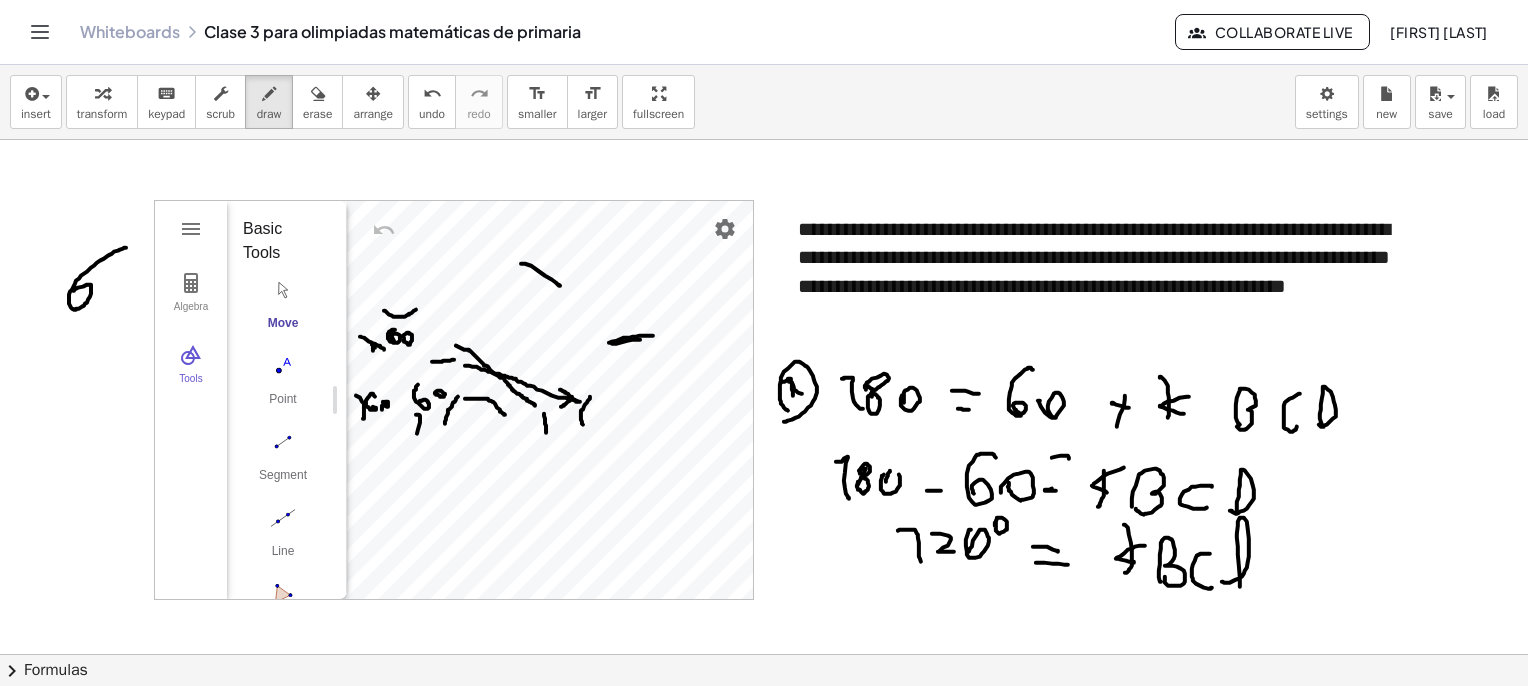 drag, startPoint x: 535, startPoint y: 405, endPoint x: 505, endPoint y: 376, distance: 41.725292 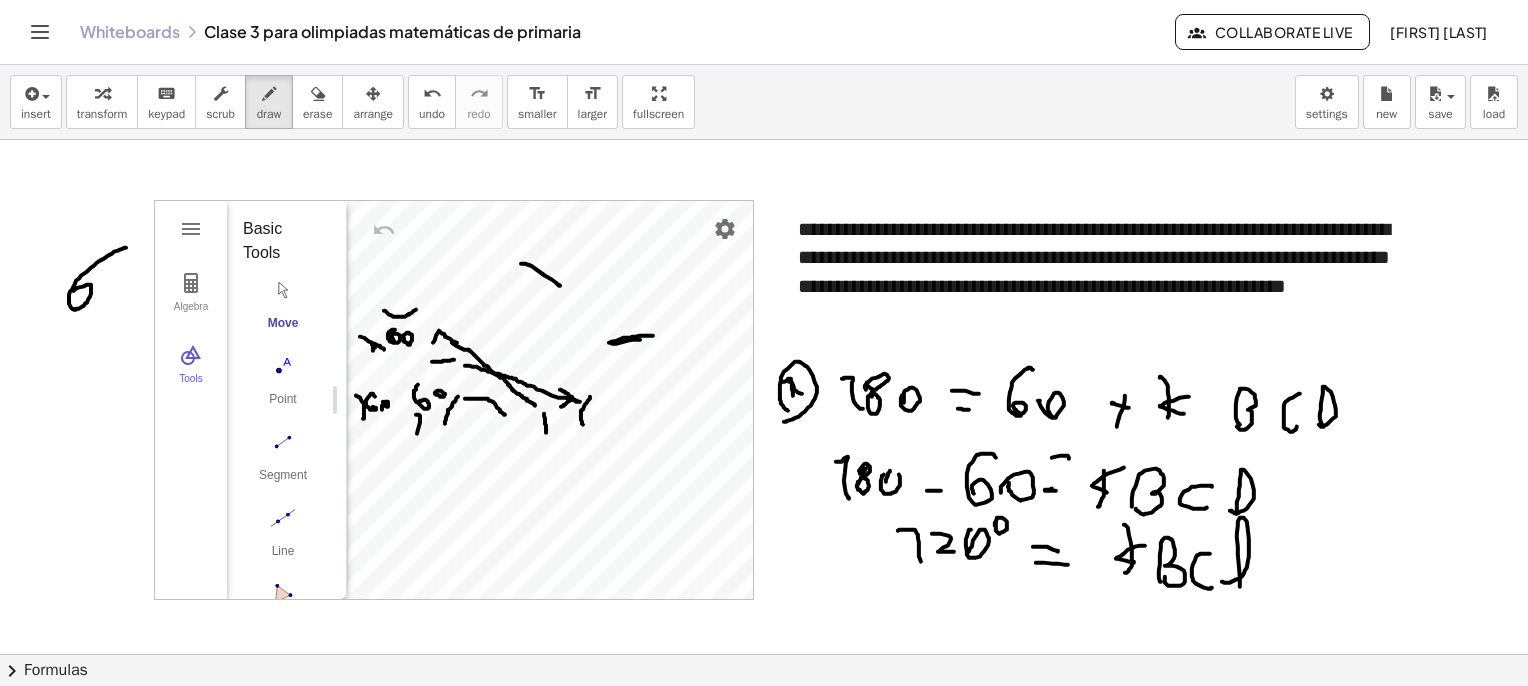 drag, startPoint x: 457, startPoint y: 342, endPoint x: 433, endPoint y: 342, distance: 24 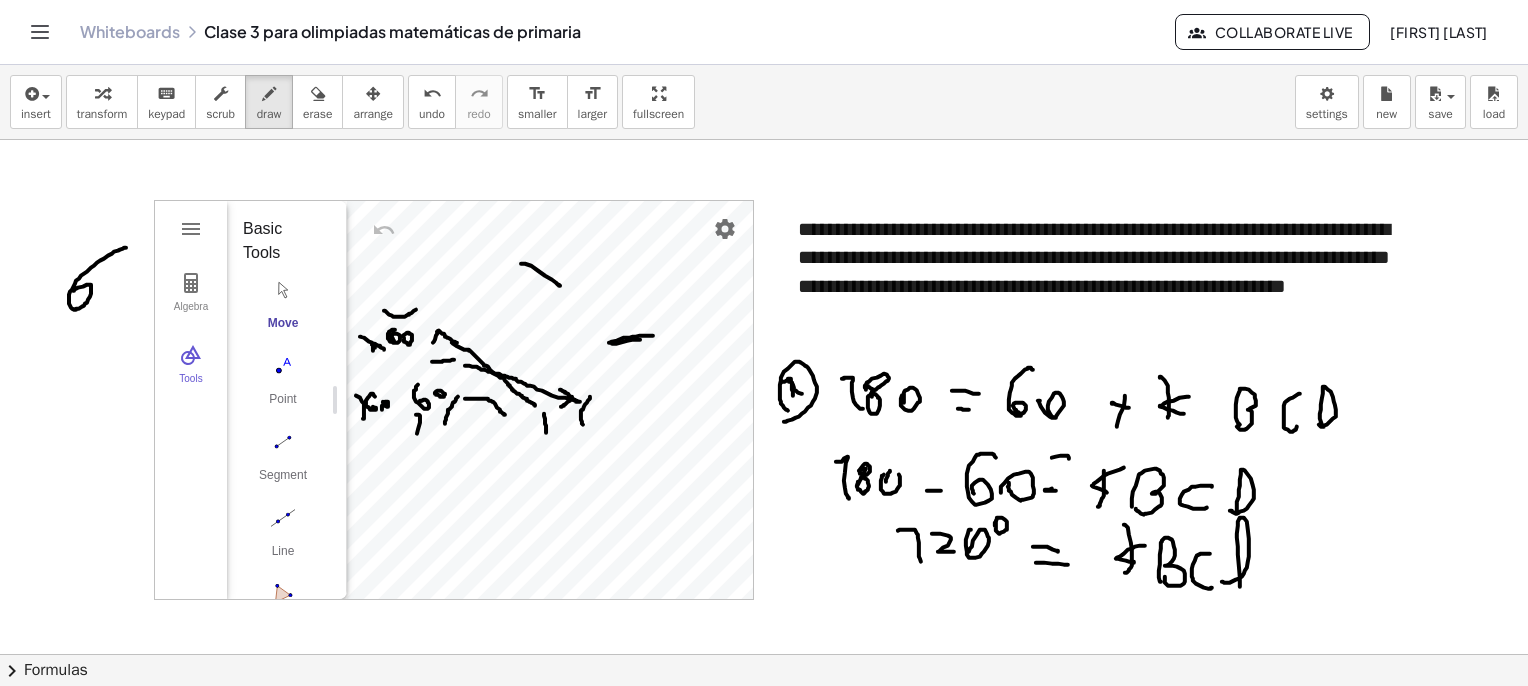 drag, startPoint x: 438, startPoint y: 330, endPoint x: 452, endPoint y: 328, distance: 14.142136 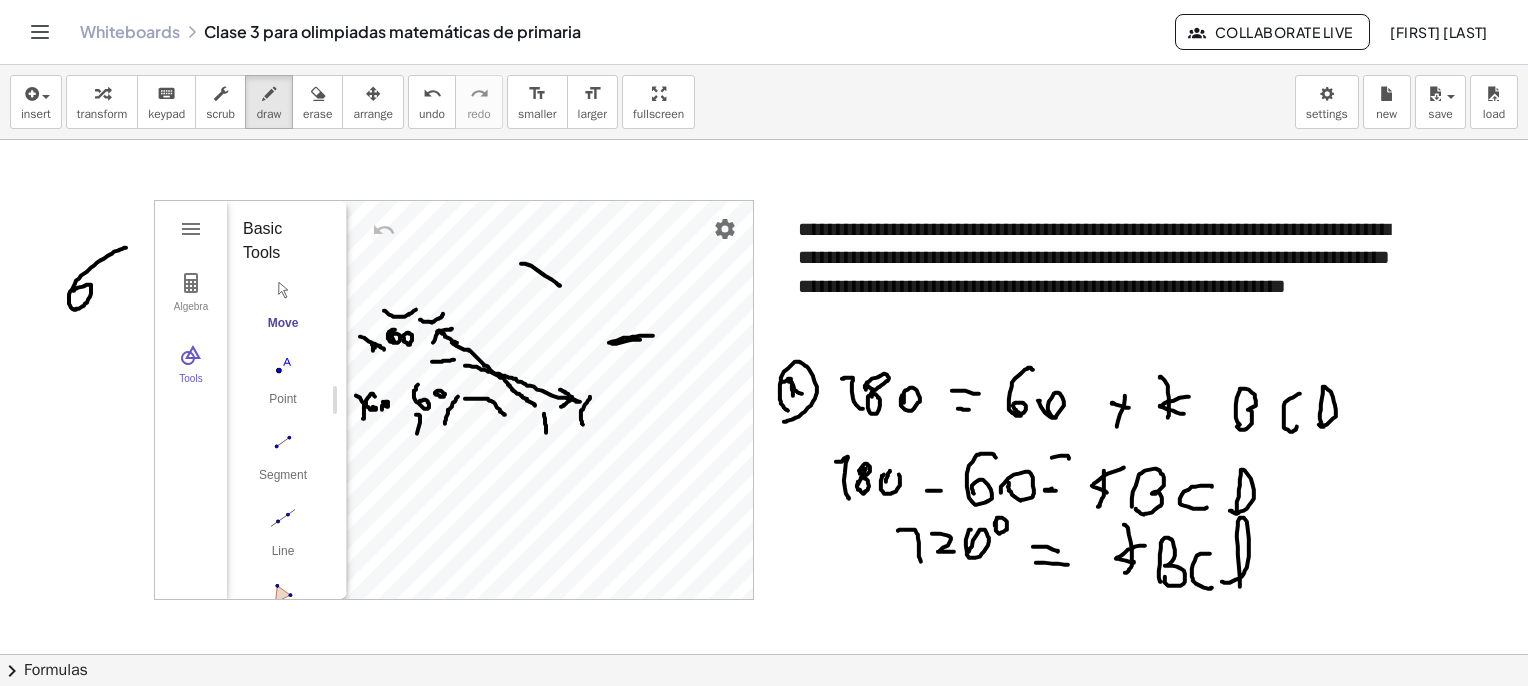 drag, startPoint x: 420, startPoint y: 319, endPoint x: 443, endPoint y: 313, distance: 23.769728 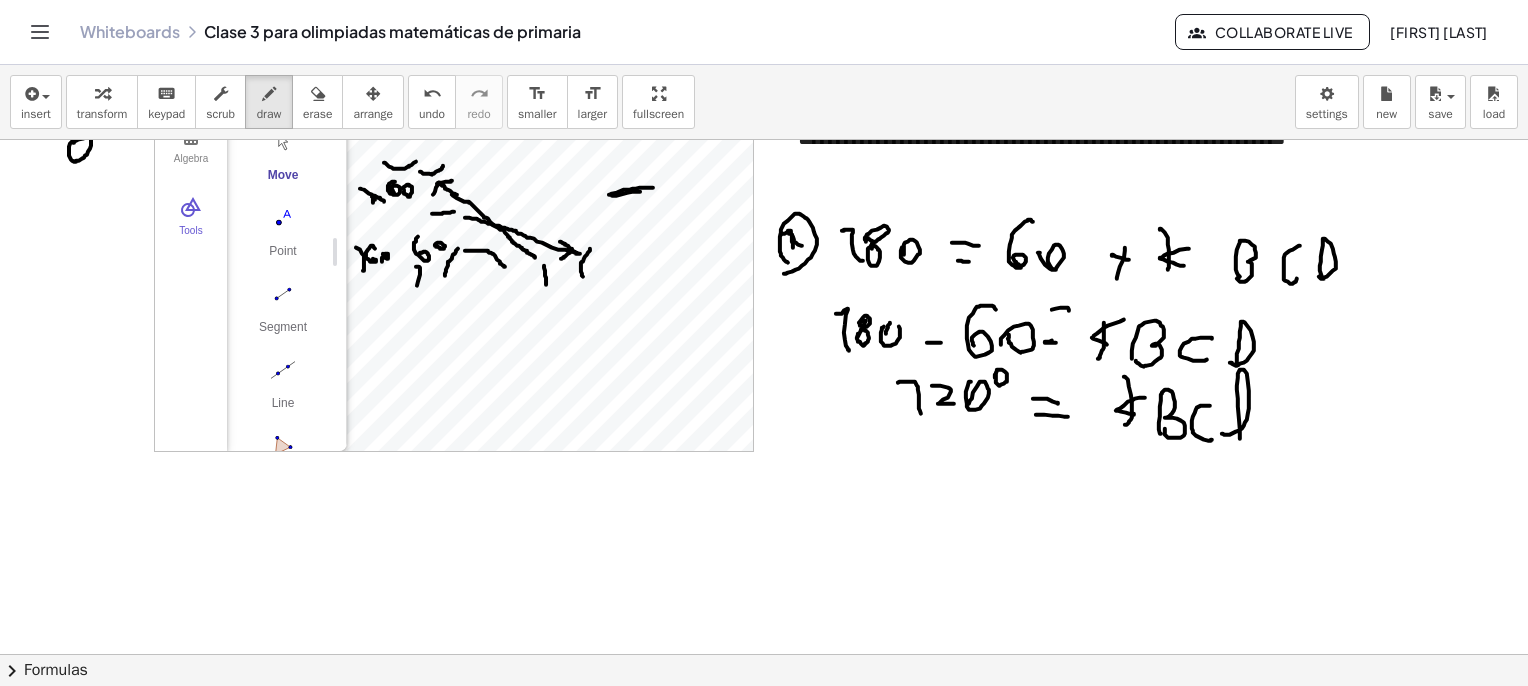 scroll, scrollTop: 5261, scrollLeft: 0, axis: vertical 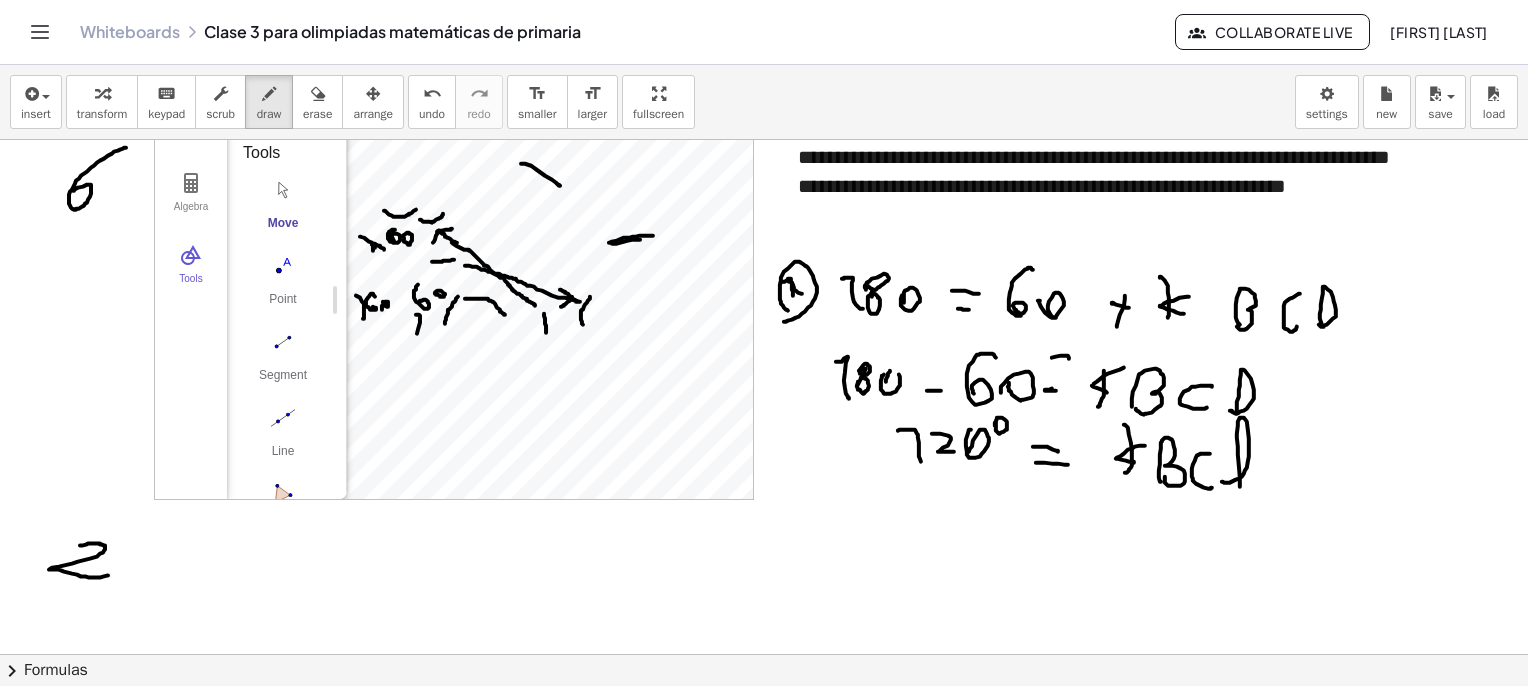 drag, startPoint x: 80, startPoint y: 545, endPoint x: 108, endPoint y: 575, distance: 41.036568 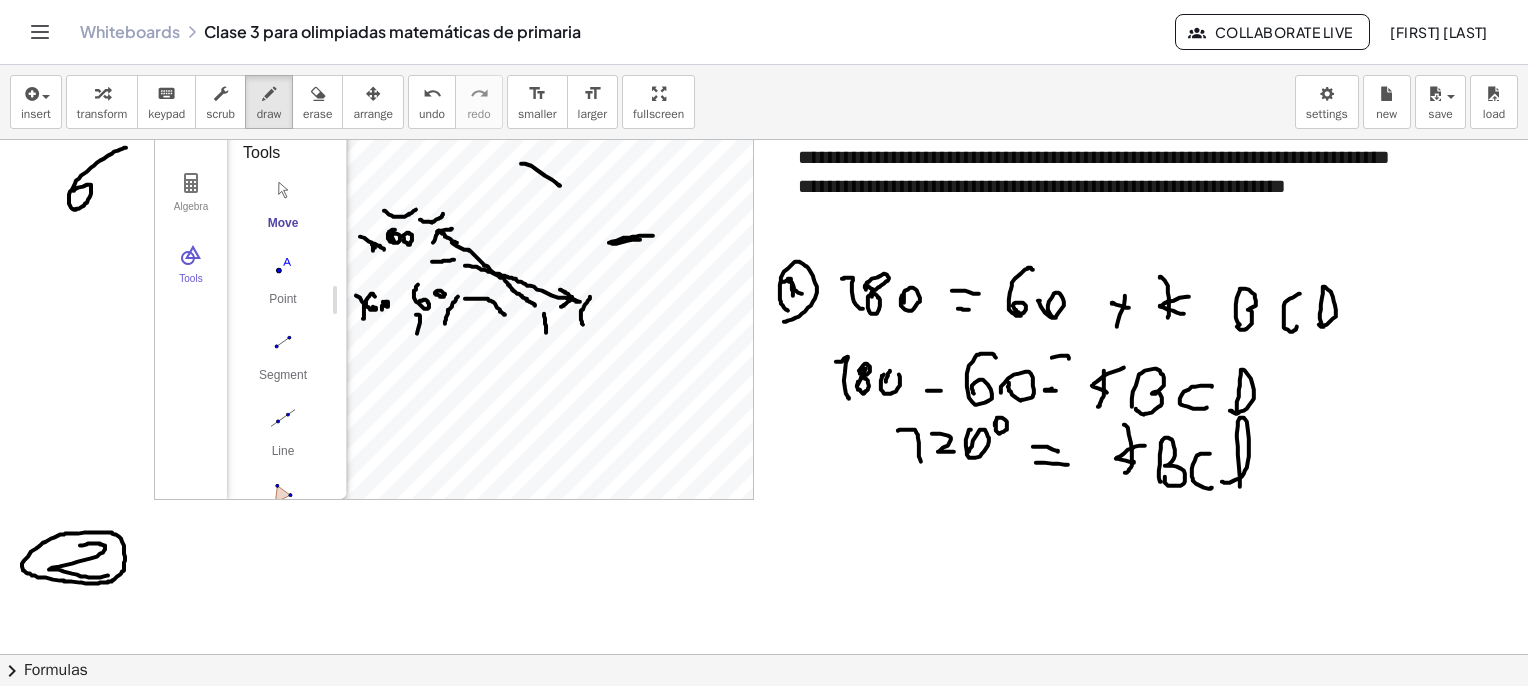 drag, startPoint x: 64, startPoint y: 580, endPoint x: 47, endPoint y: 579, distance: 17.029387 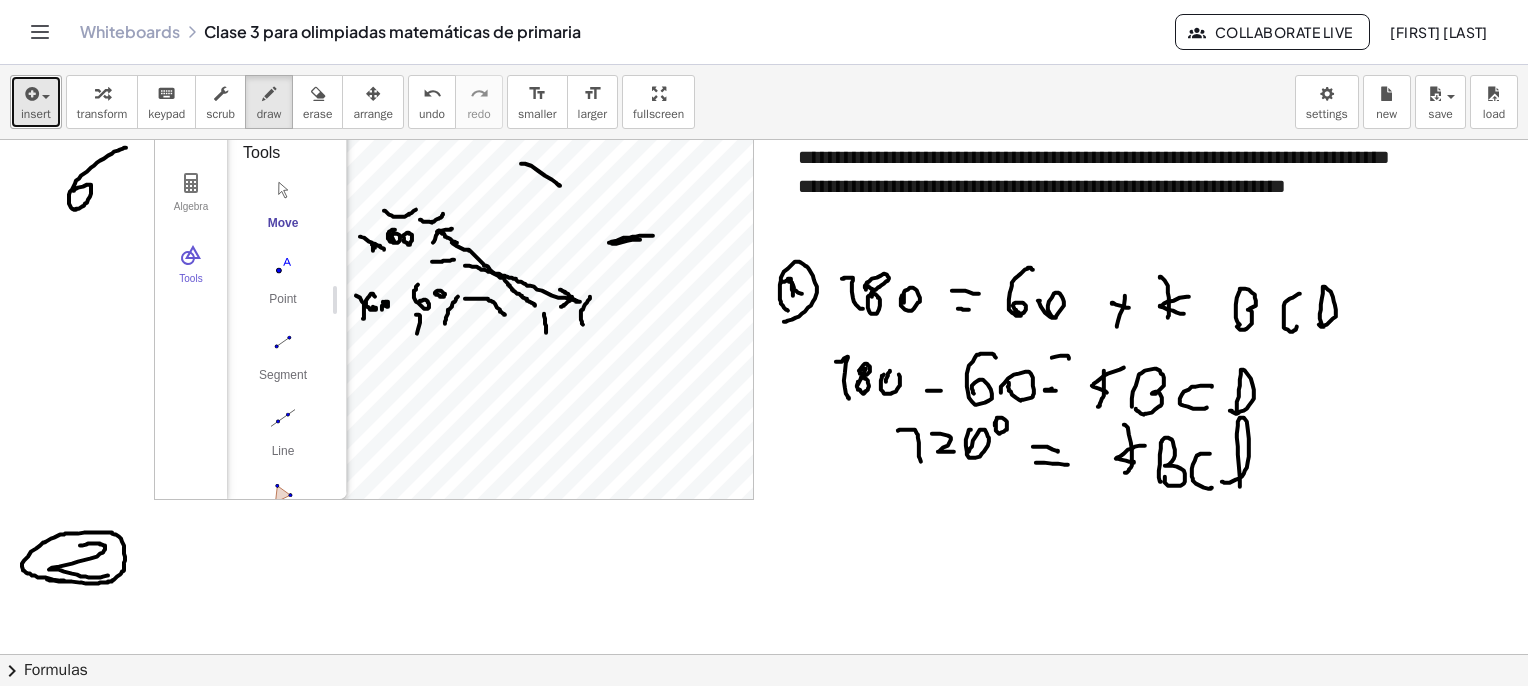 click at bounding box center (36, 93) 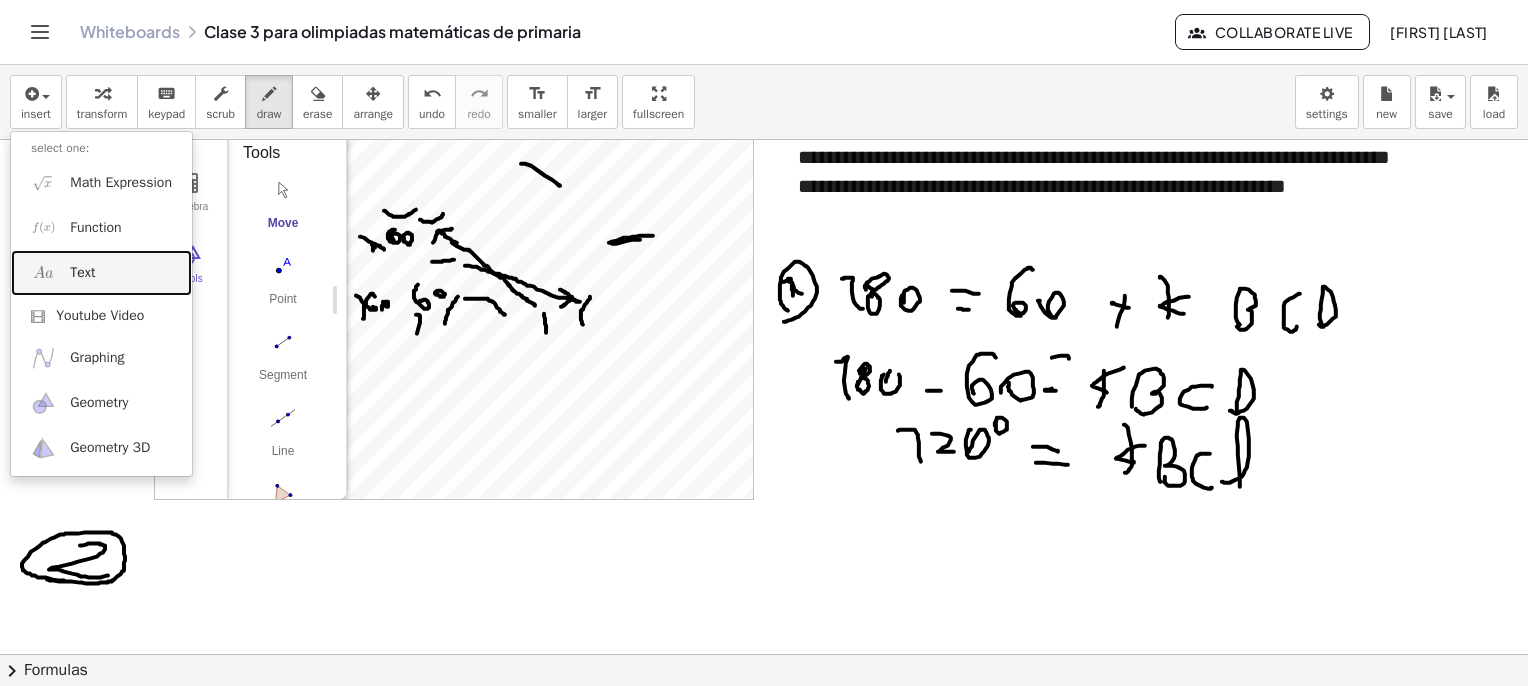 click on "Text" at bounding box center [101, 272] 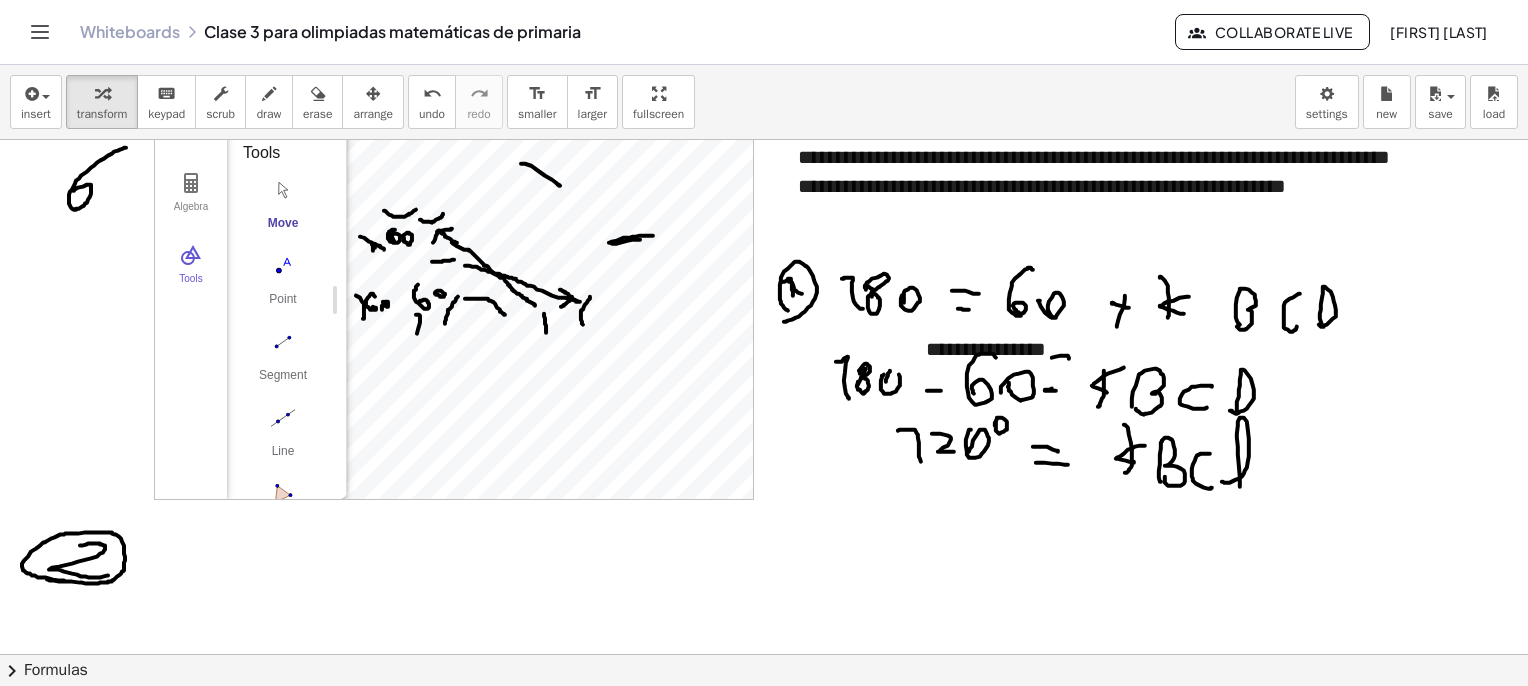 type 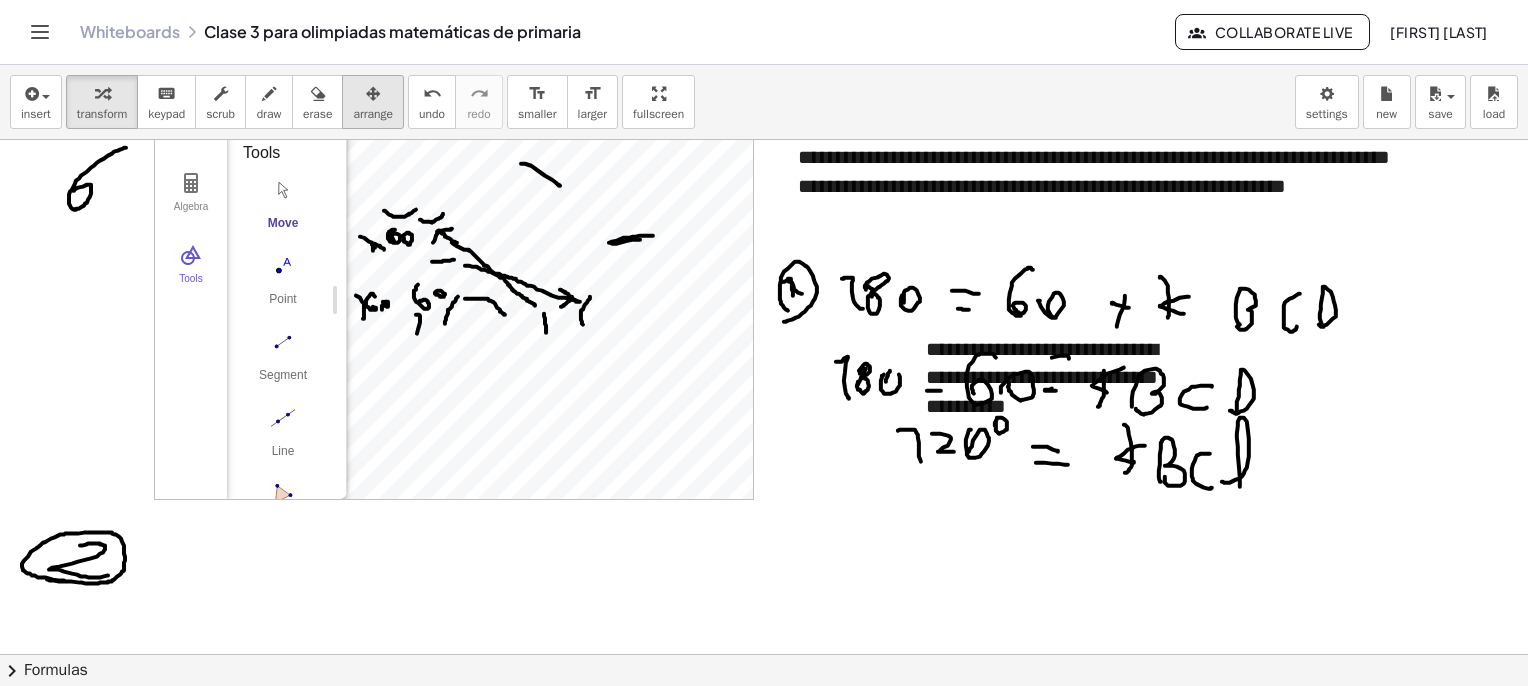 click at bounding box center [373, 93] 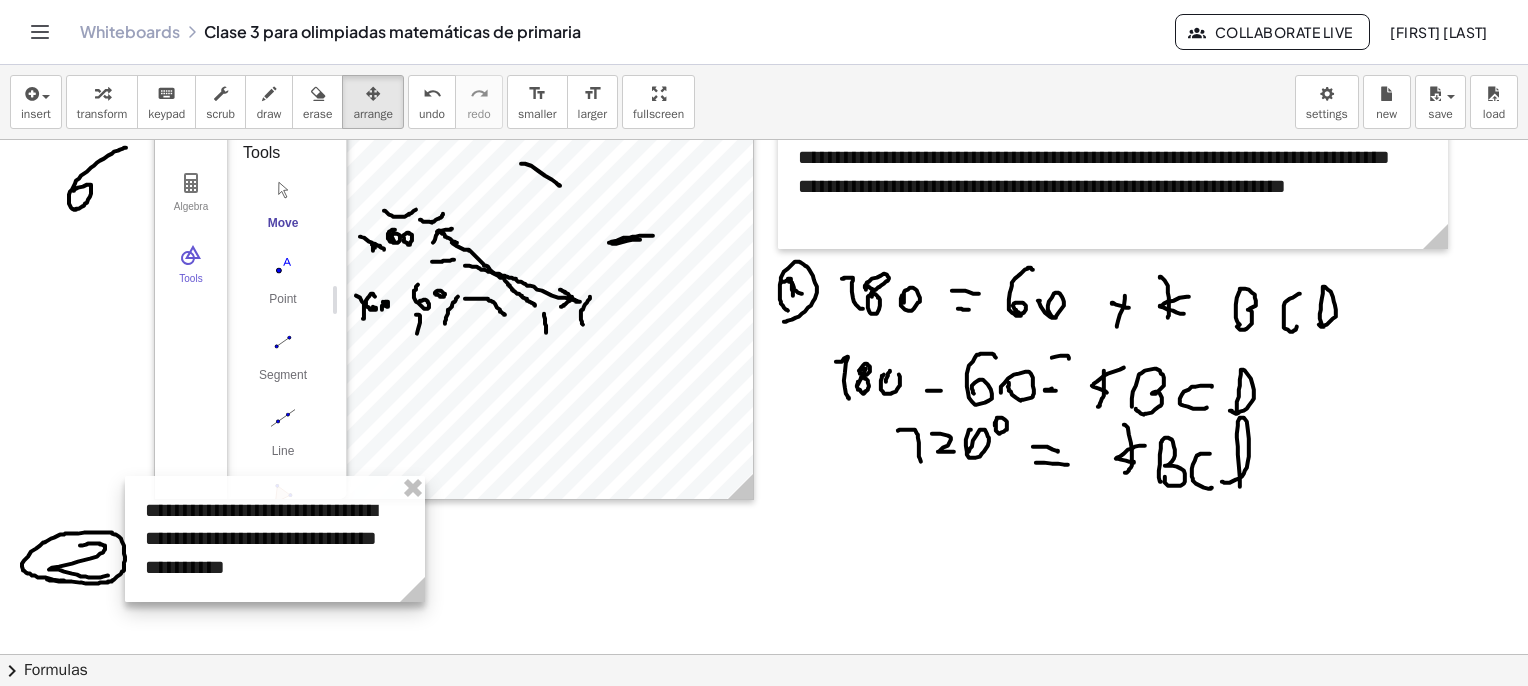 drag, startPoint x: 1060, startPoint y: 377, endPoint x: 333, endPoint y: 554, distance: 748.2366 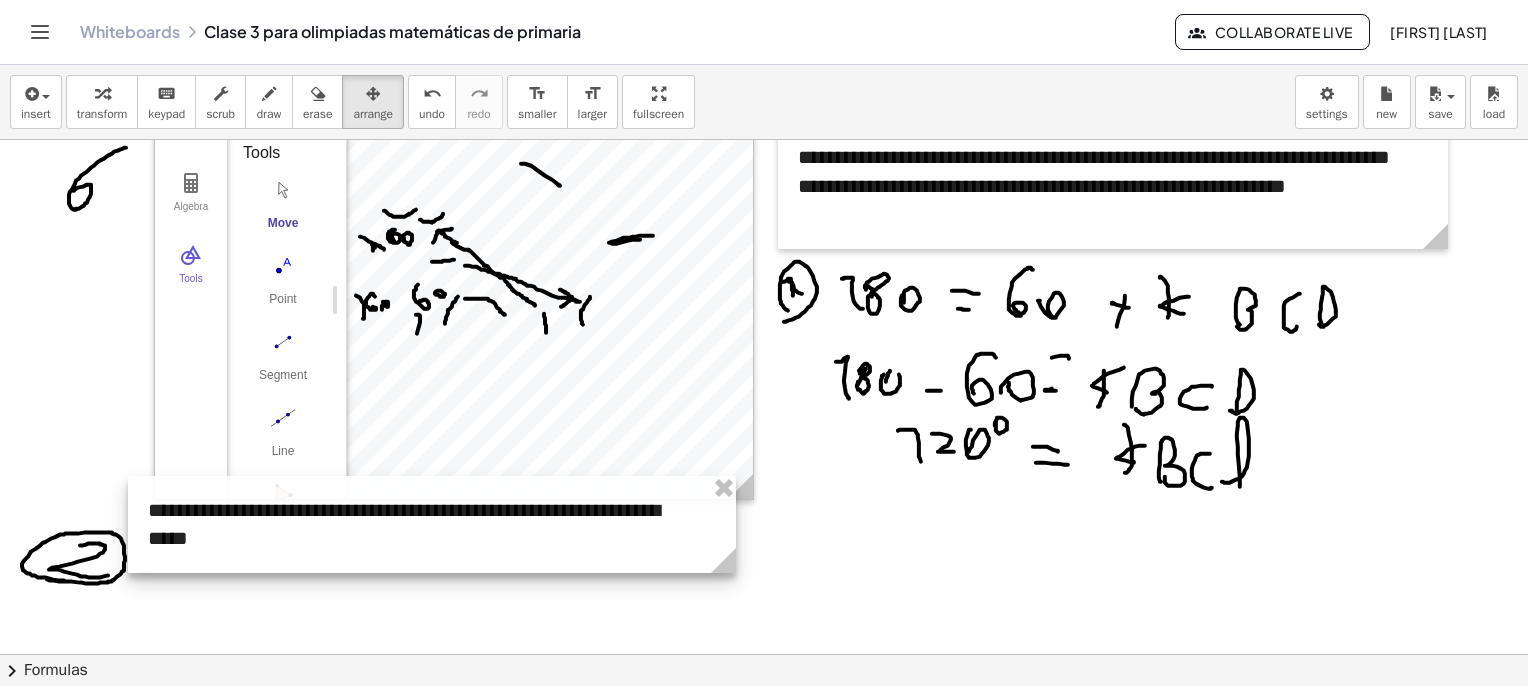 drag, startPoint x: 432, startPoint y: 591, endPoint x: 772, endPoint y: 611, distance: 340.58774 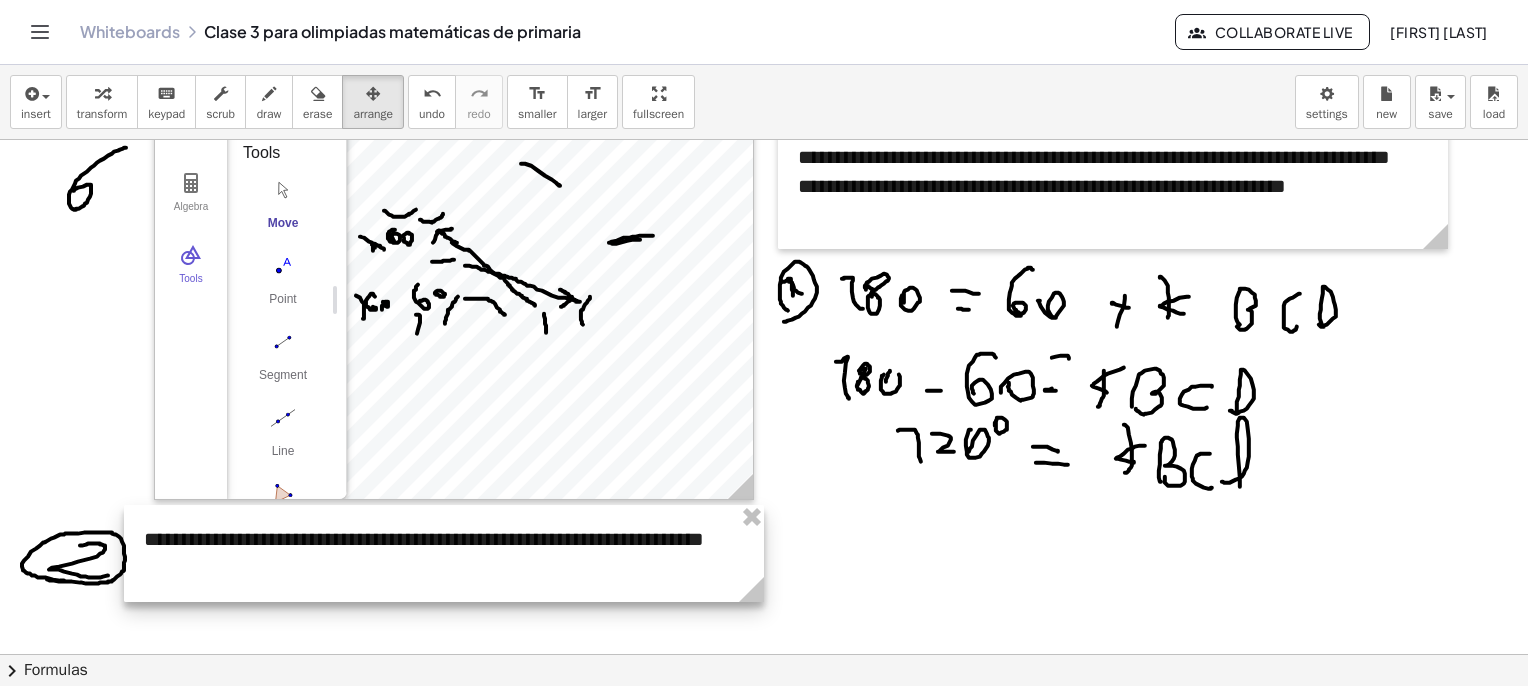 drag, startPoint x: 490, startPoint y: 536, endPoint x: 486, endPoint y: 564, distance: 28.284271 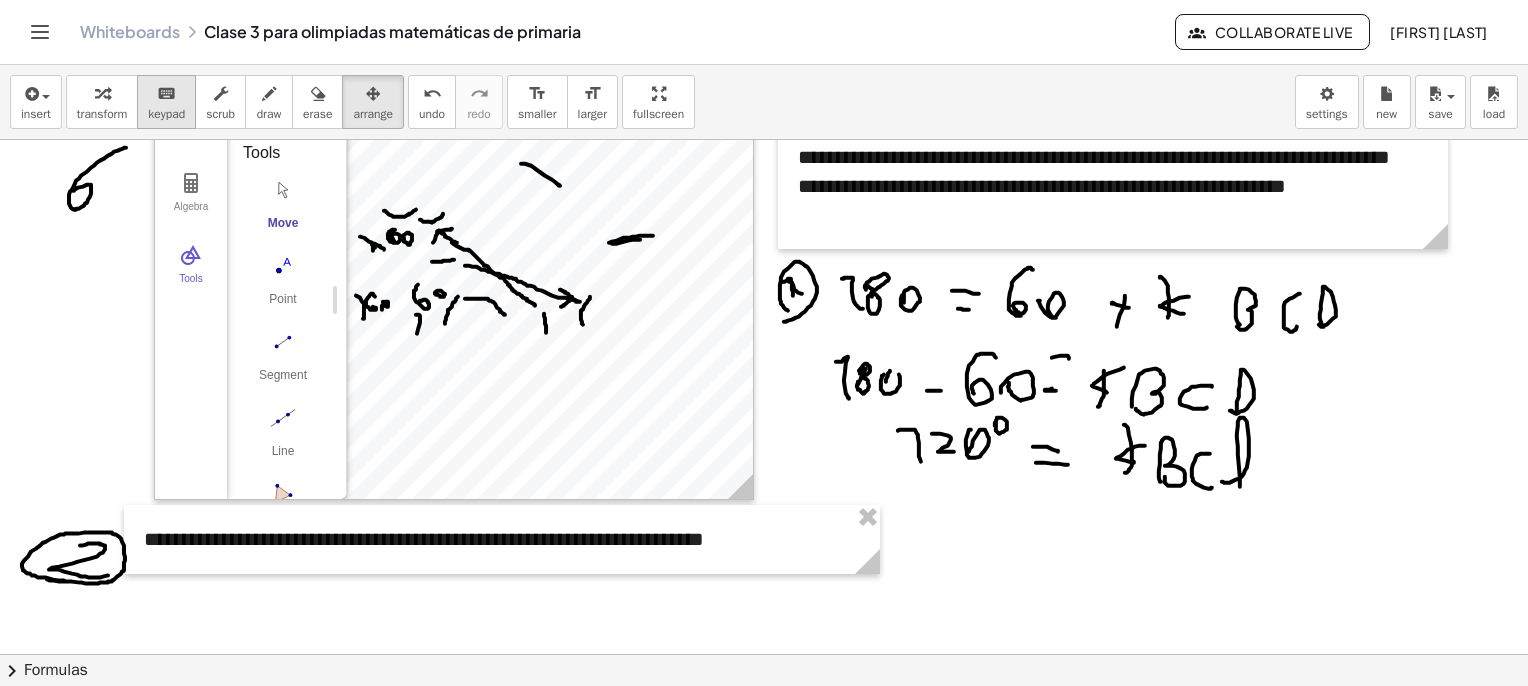 click on "keyboard" at bounding box center (166, 94) 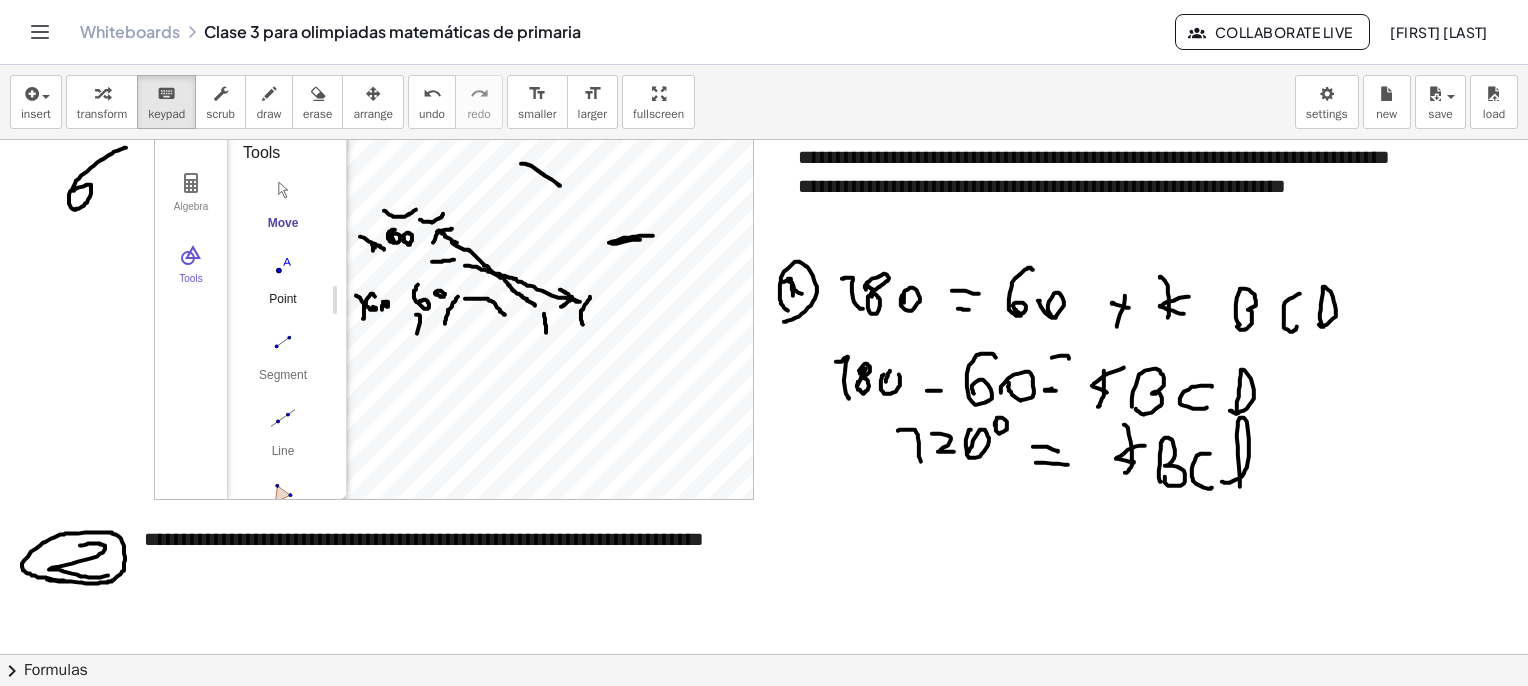 click at bounding box center (102, 94) 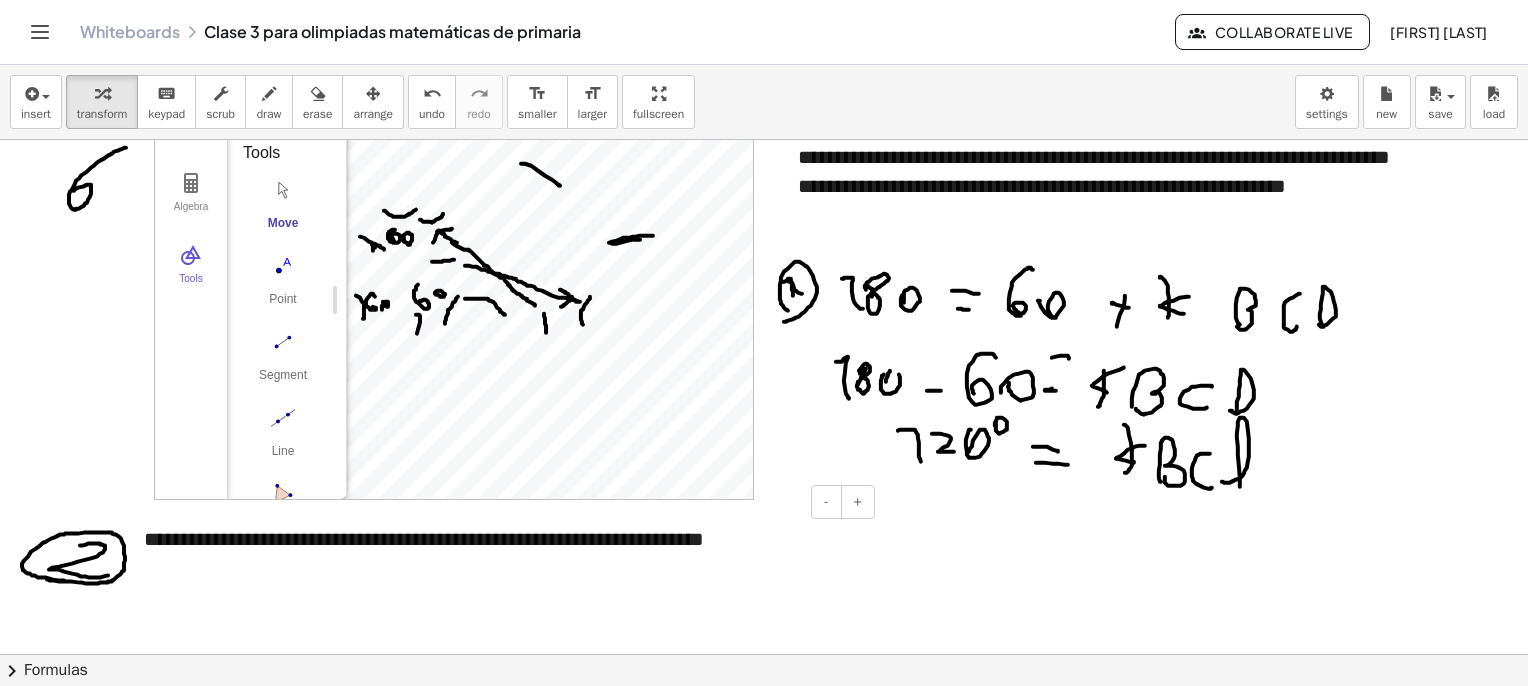 click on "**********" at bounding box center [502, 539] 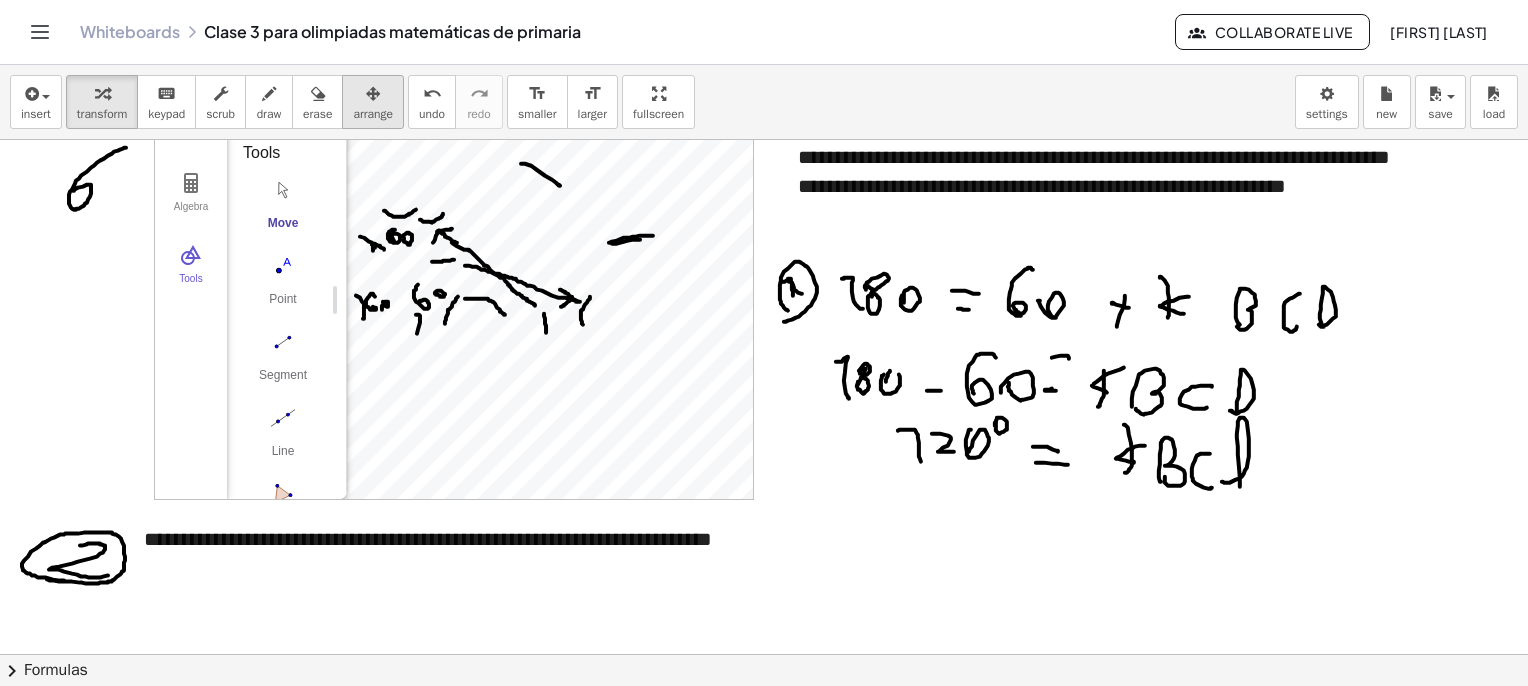 click at bounding box center [373, 93] 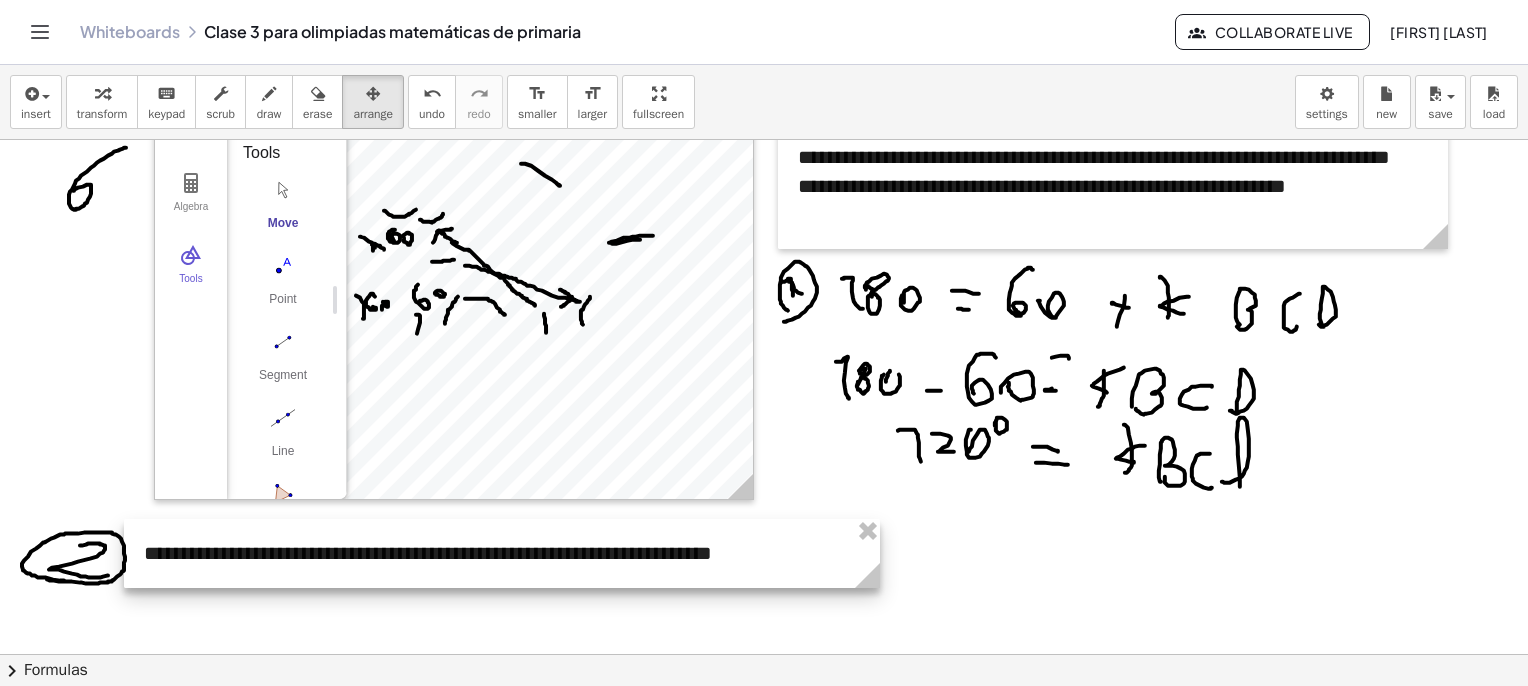 drag, startPoint x: 592, startPoint y: 559, endPoint x: 592, endPoint y: 584, distance: 25 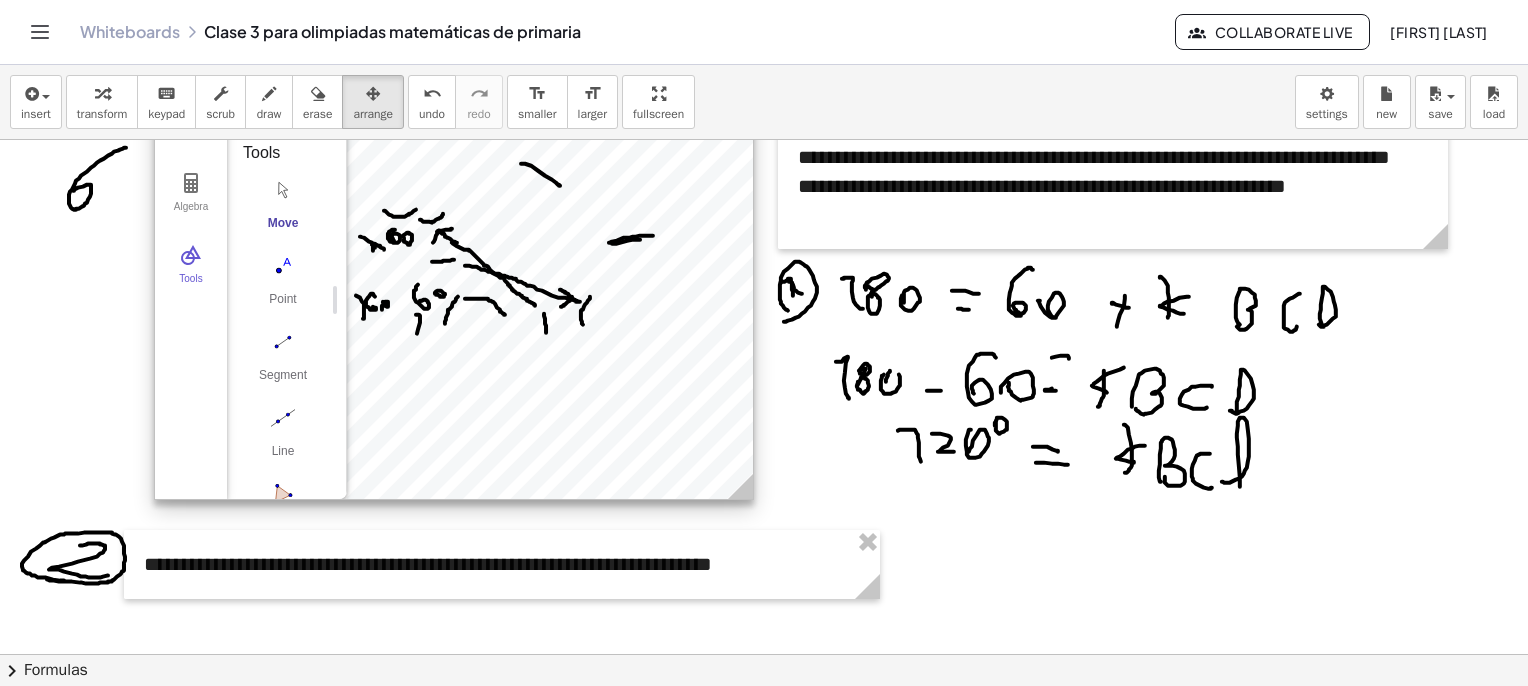 scroll, scrollTop: 5361, scrollLeft: 0, axis: vertical 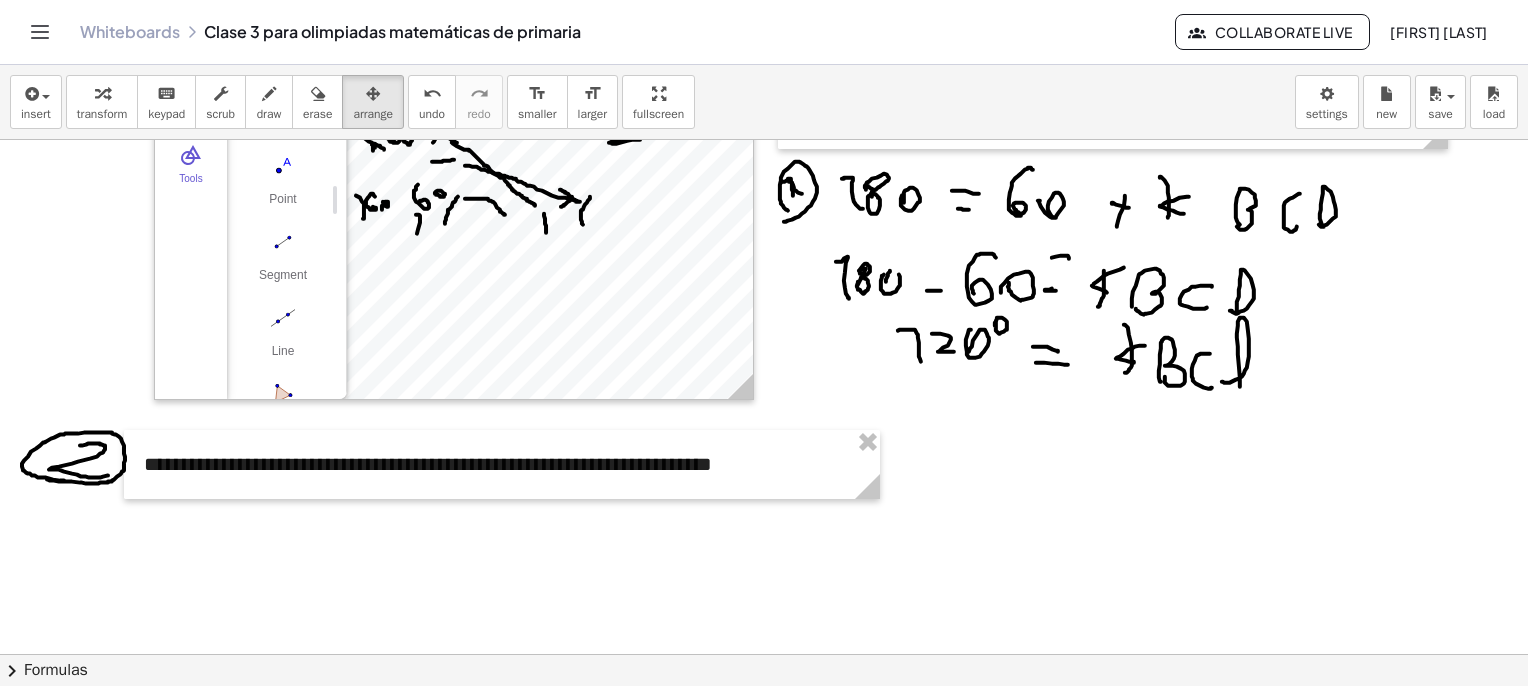 click at bounding box center [269, 94] 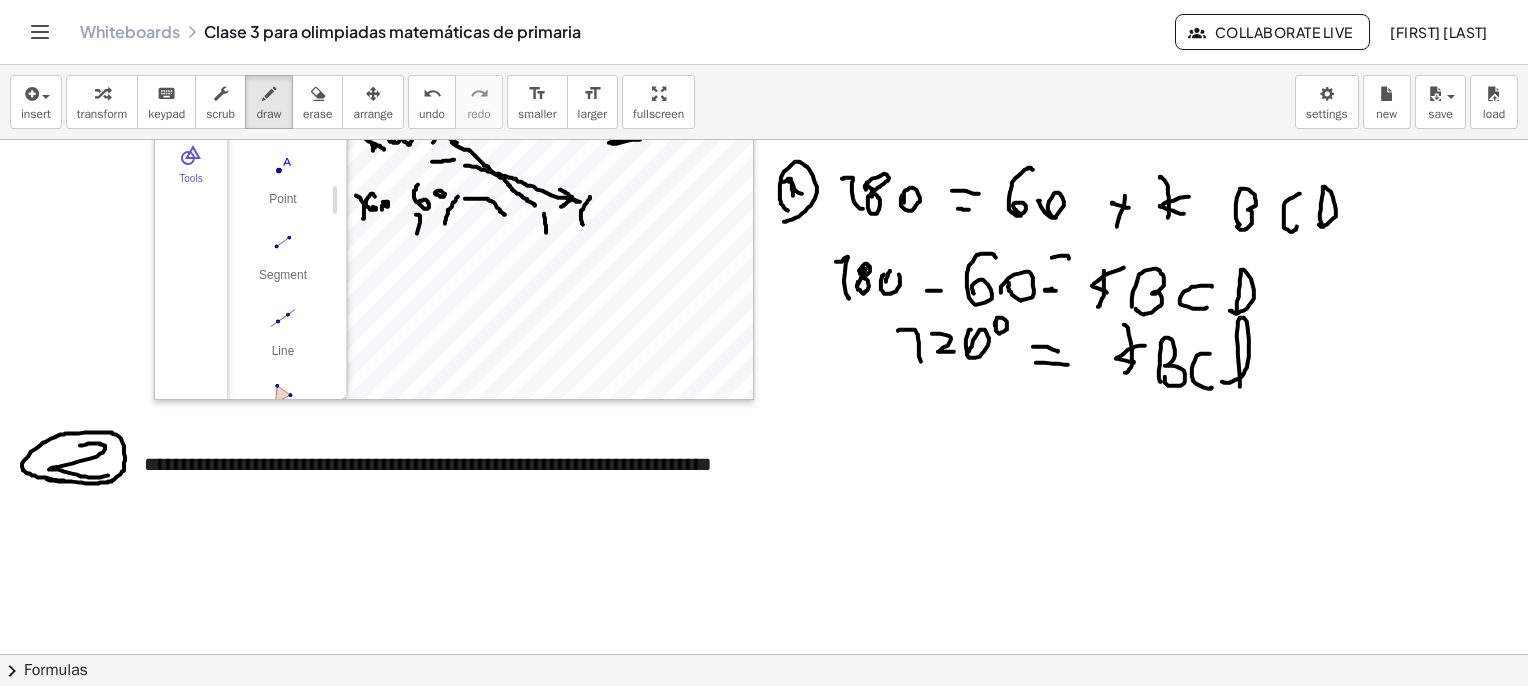 scroll, scrollTop: 5561, scrollLeft: 0, axis: vertical 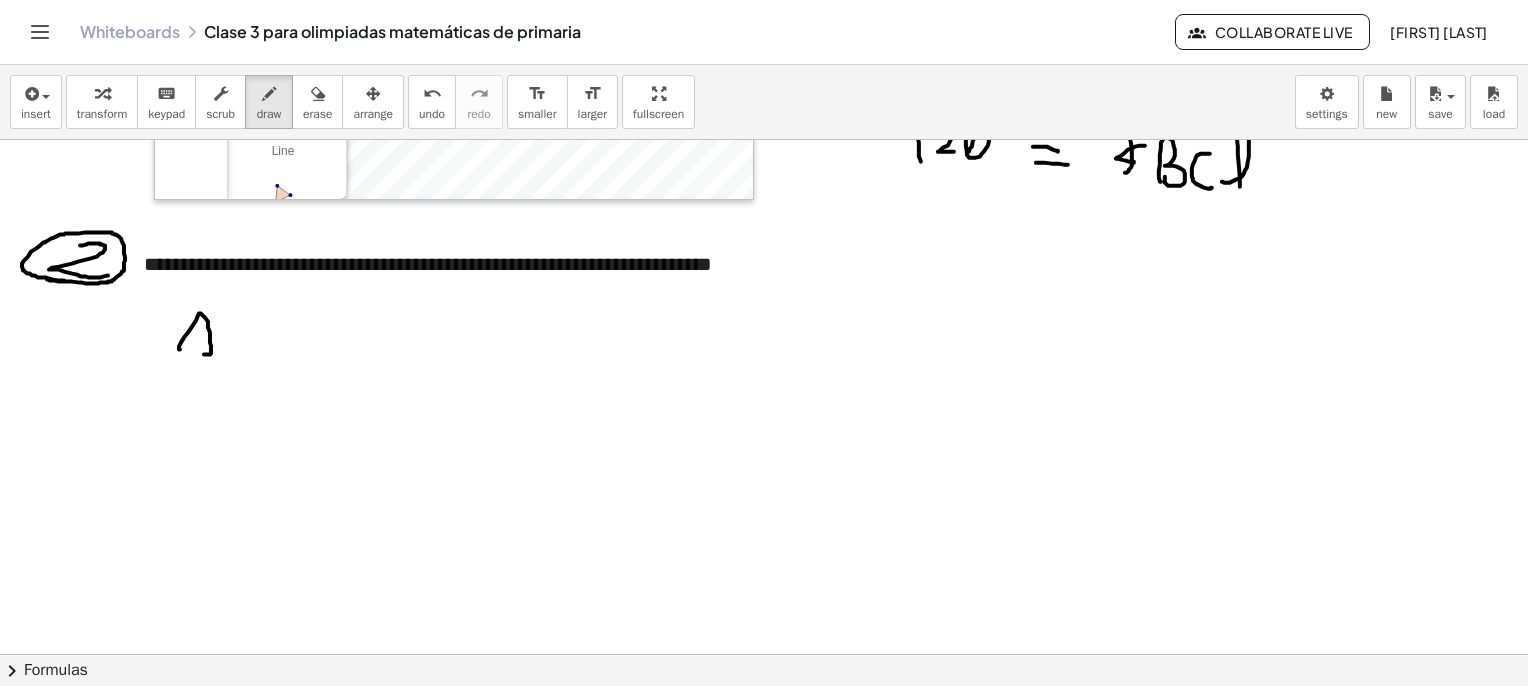 click at bounding box center [794, -1734] 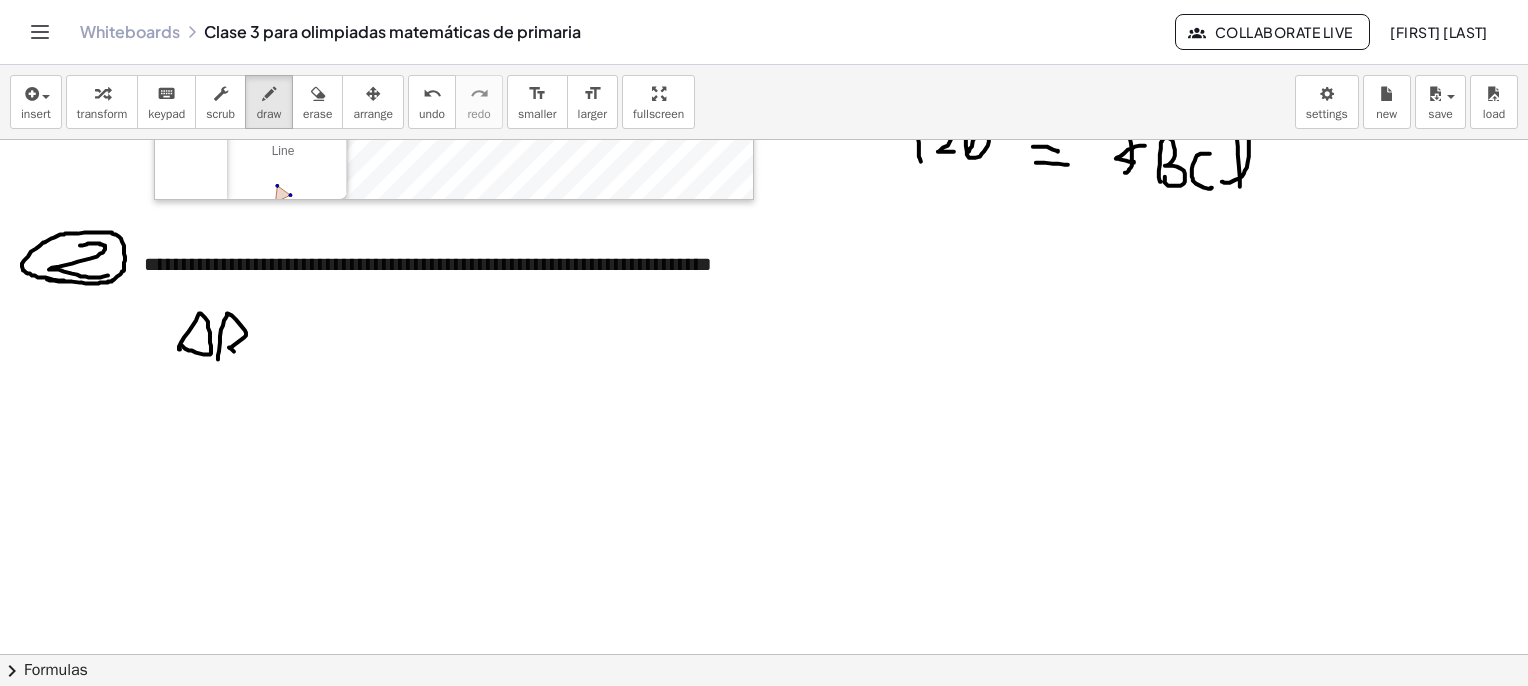 drag, startPoint x: 218, startPoint y: 359, endPoint x: 219, endPoint y: 349, distance: 10.049875 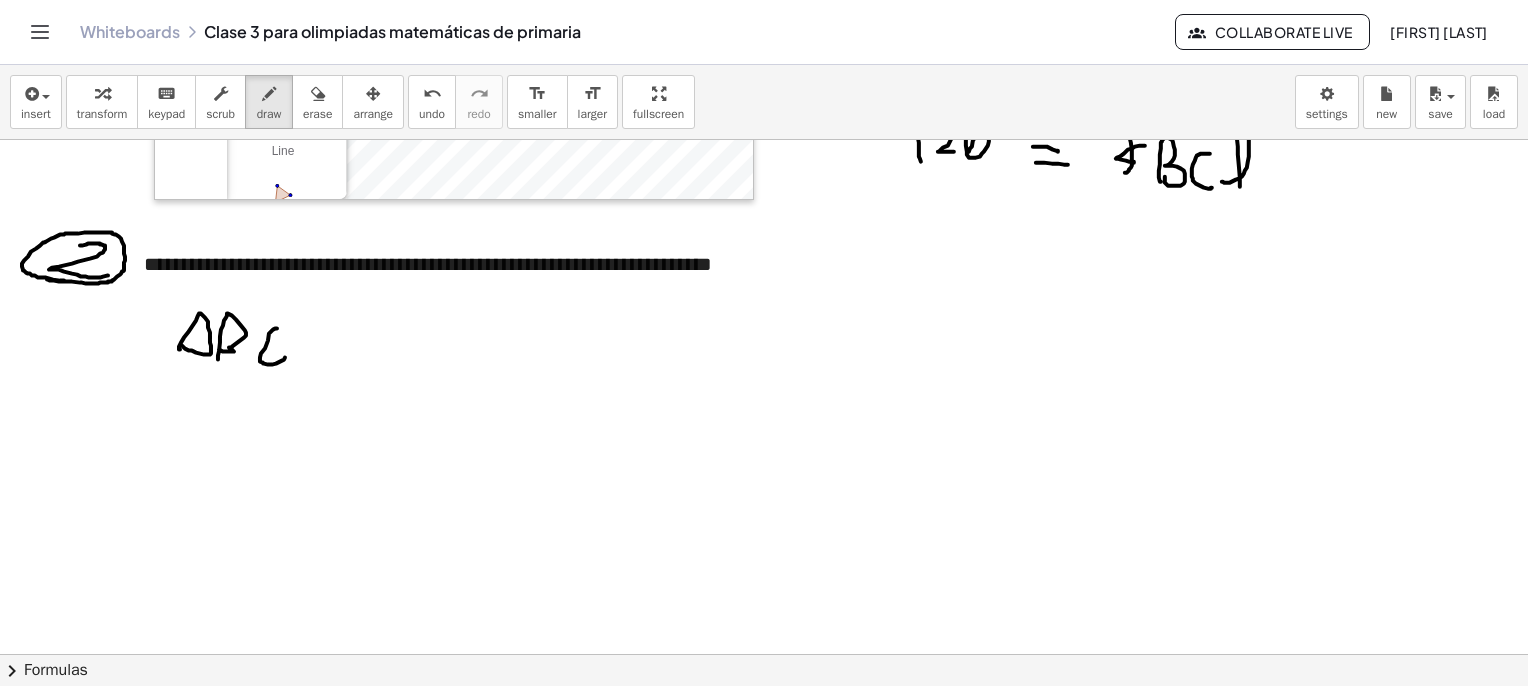 drag, startPoint x: 277, startPoint y: 328, endPoint x: 286, endPoint y: 356, distance: 29.410883 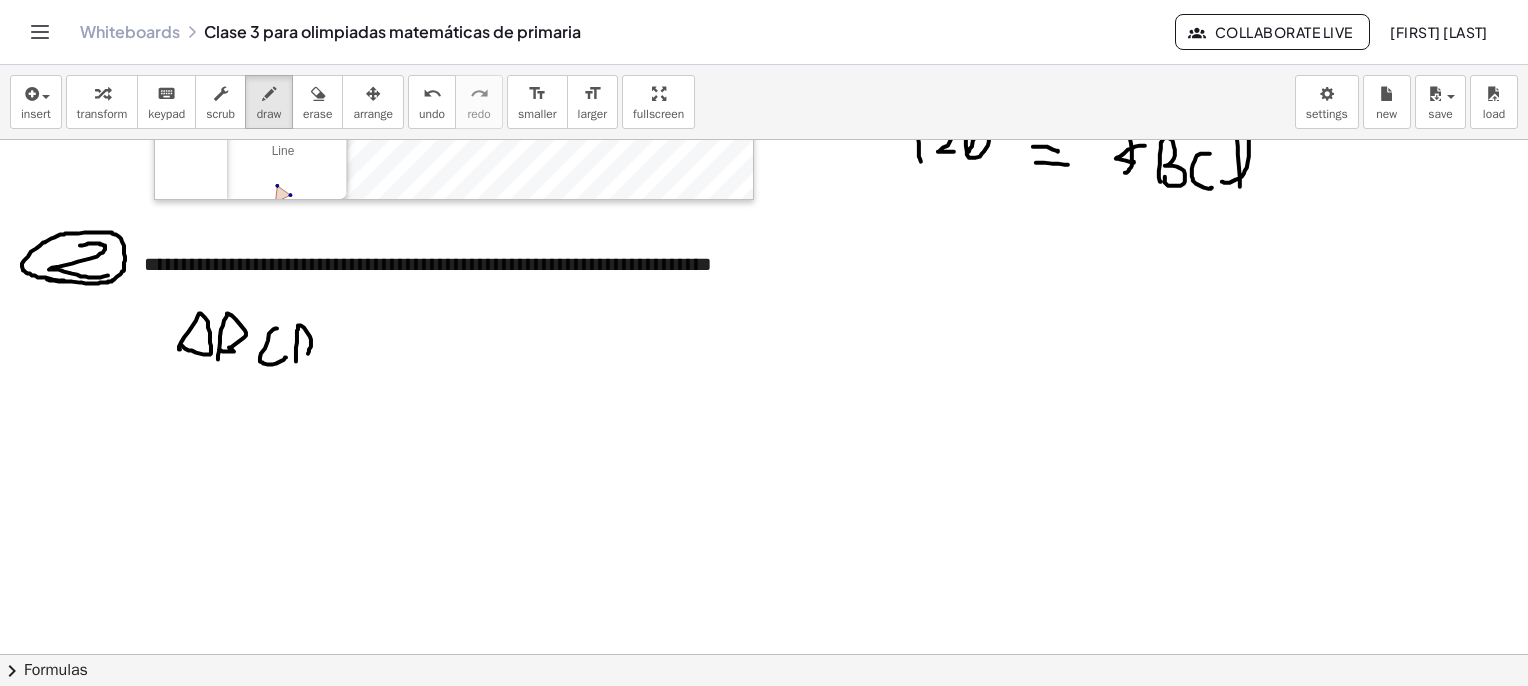 drag, startPoint x: 296, startPoint y: 361, endPoint x: 264, endPoint y: 353, distance: 32.984844 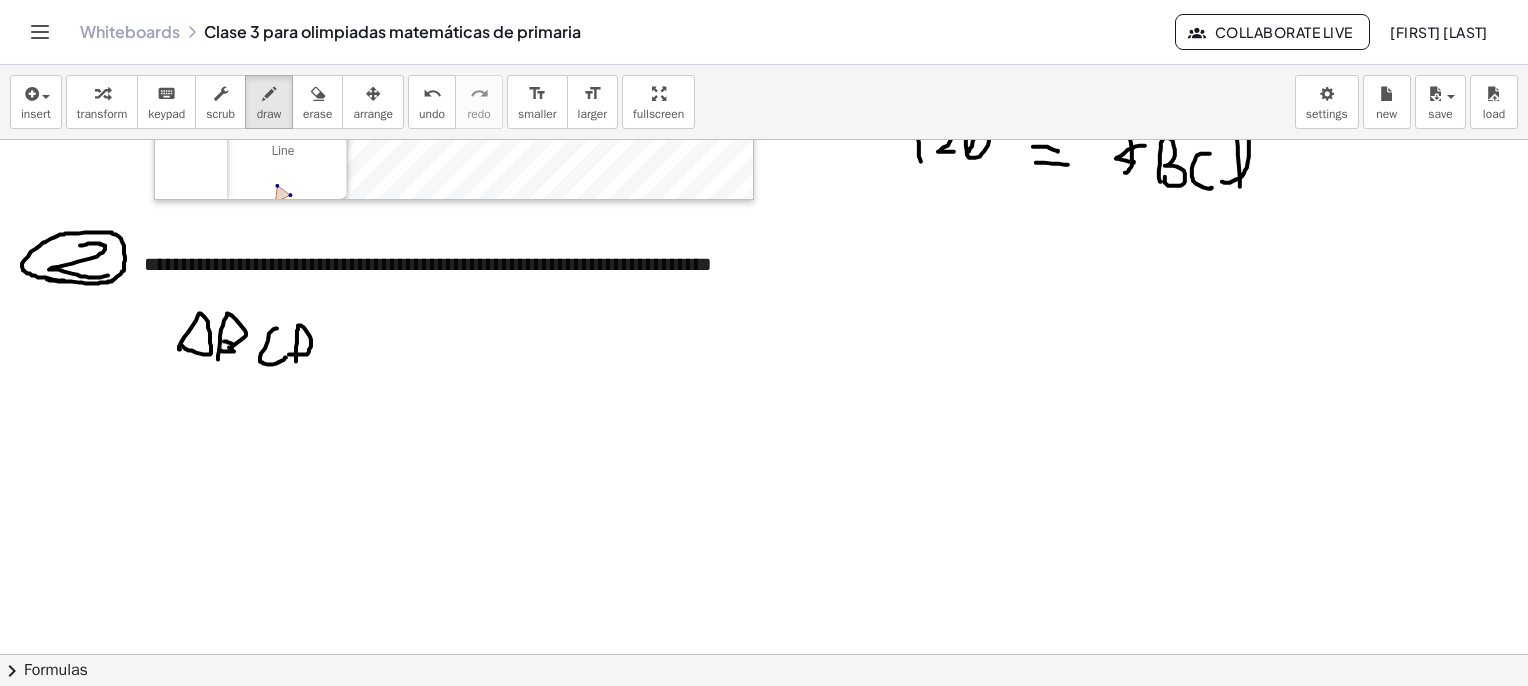 click at bounding box center [794, -1734] 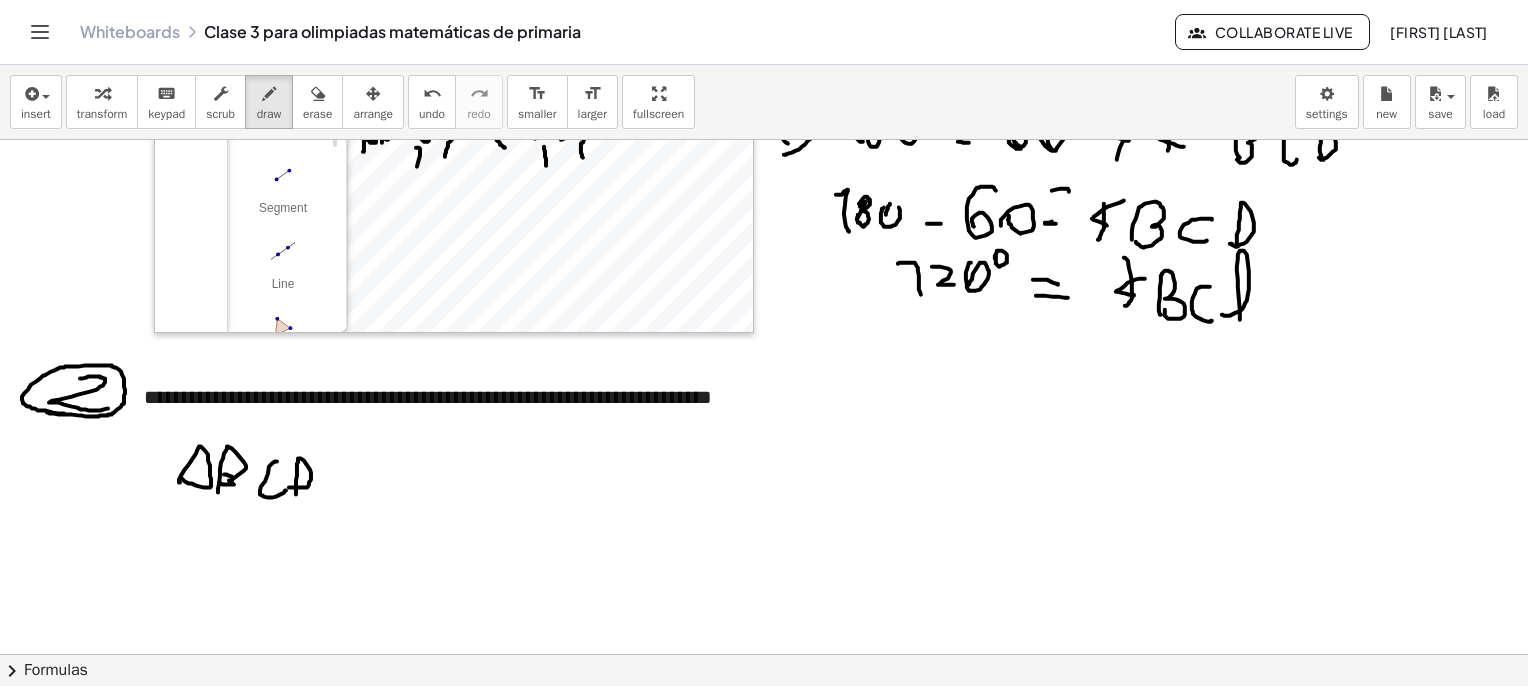 scroll, scrollTop: 5461, scrollLeft: 0, axis: vertical 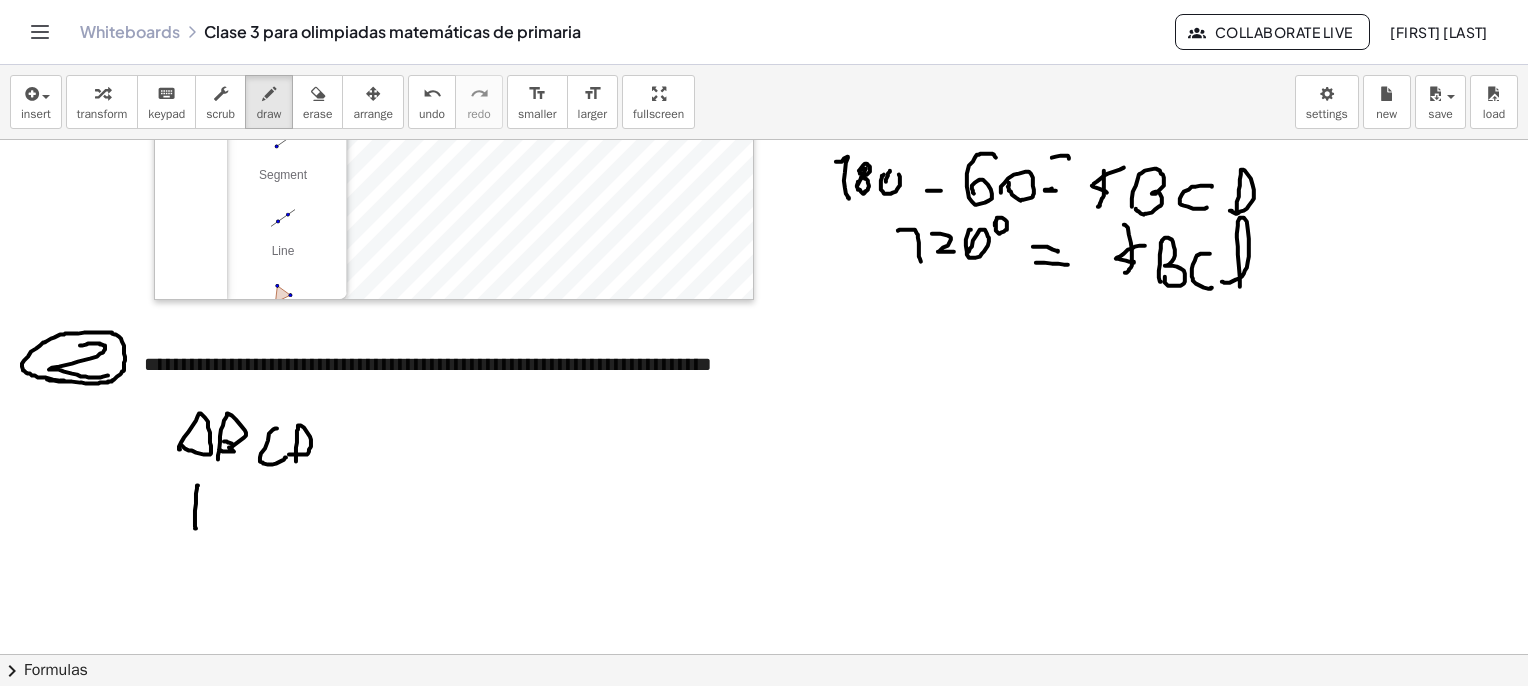 drag, startPoint x: 196, startPoint y: 528, endPoint x: 169, endPoint y: 498, distance: 40.36087 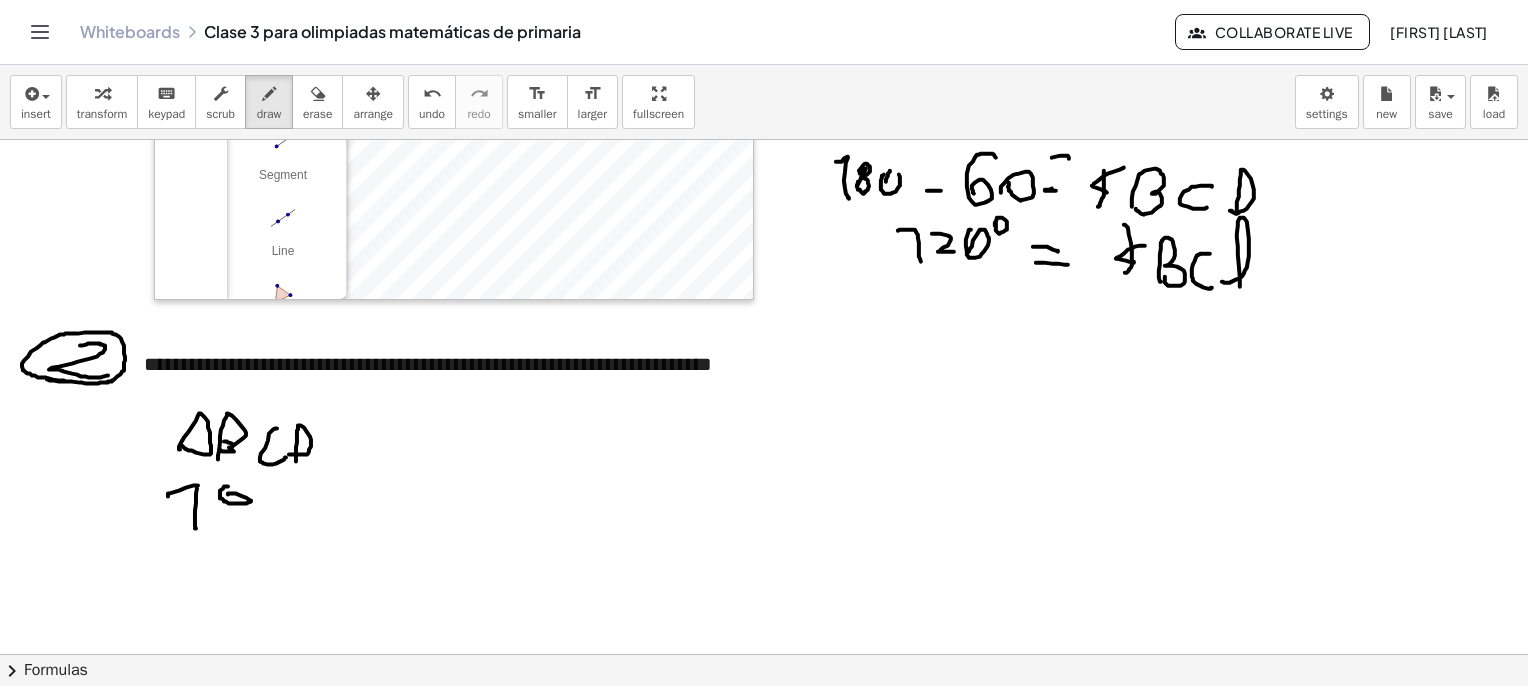 click at bounding box center [794, -1634] 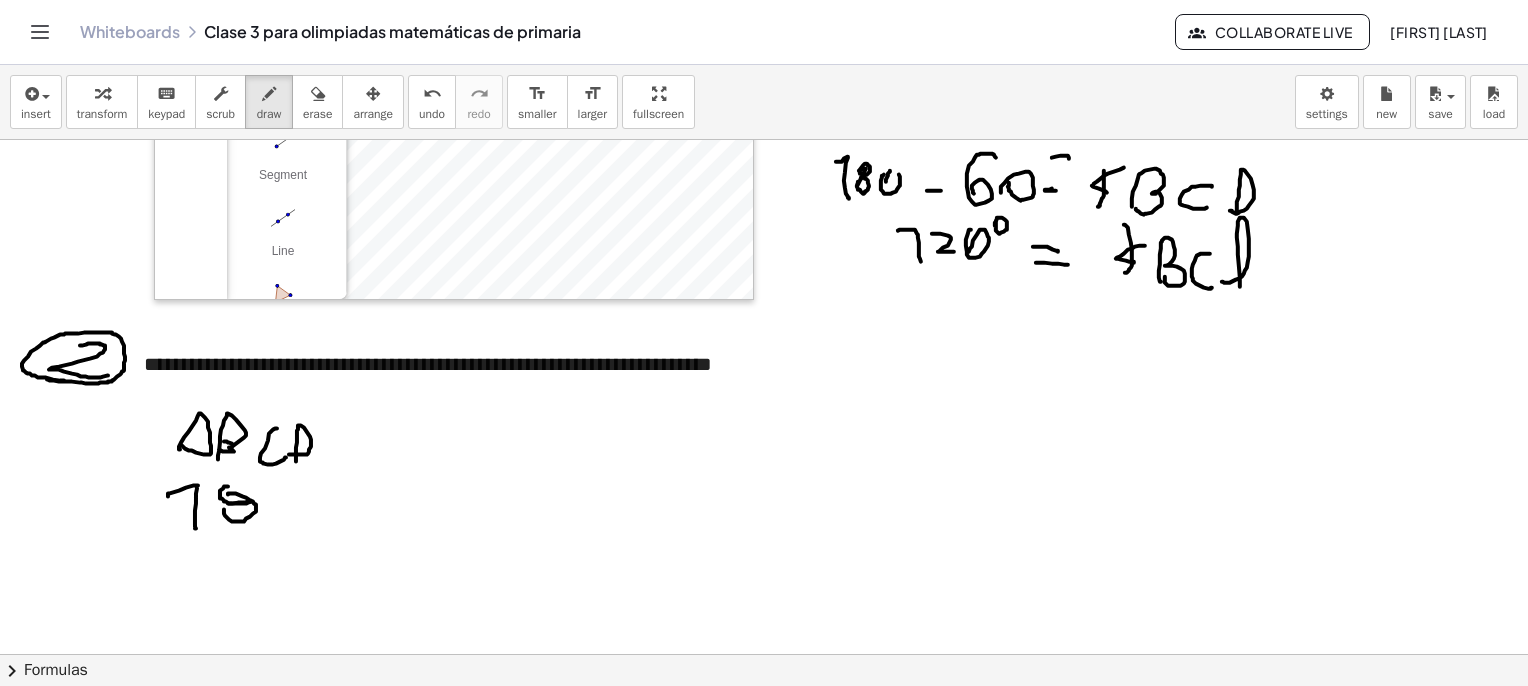 click at bounding box center (794, -1634) 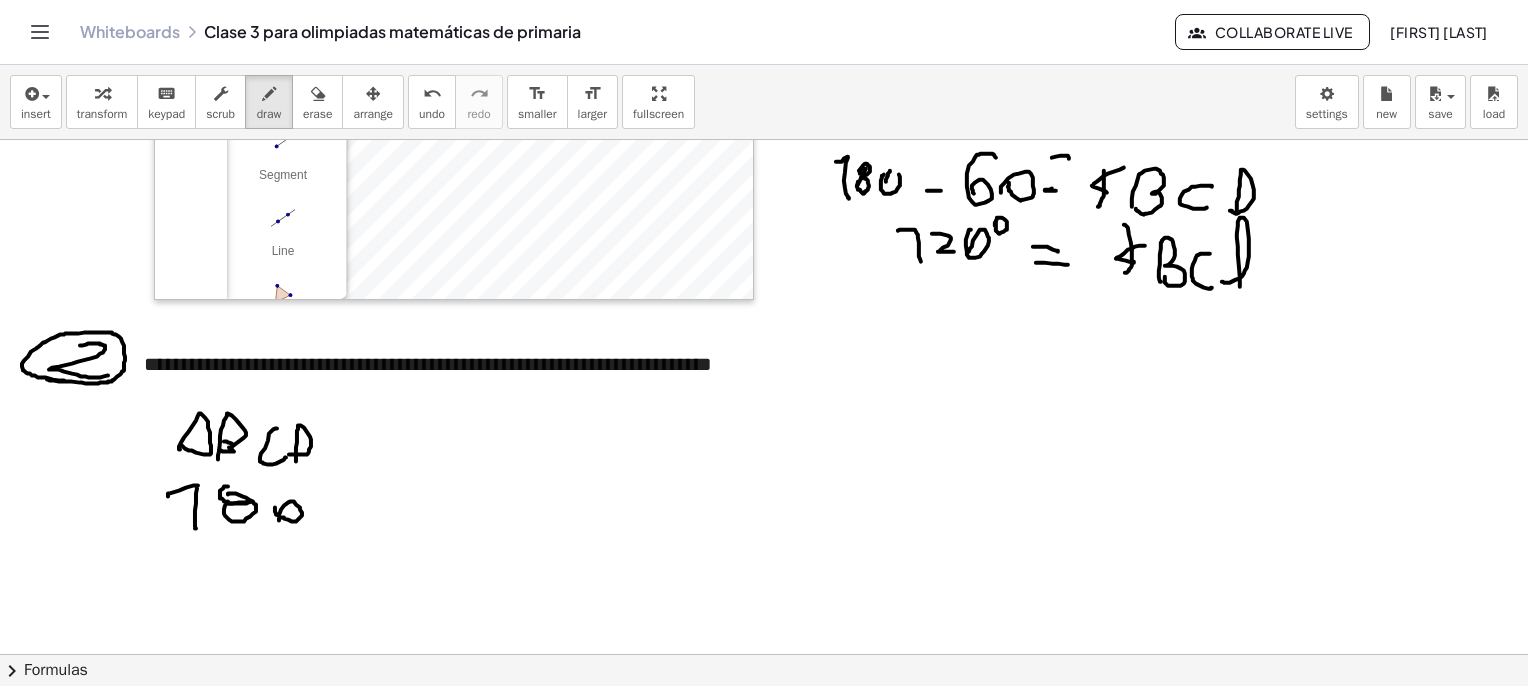 drag, startPoint x: 279, startPoint y: 519, endPoint x: 288, endPoint y: 505, distance: 16.643316 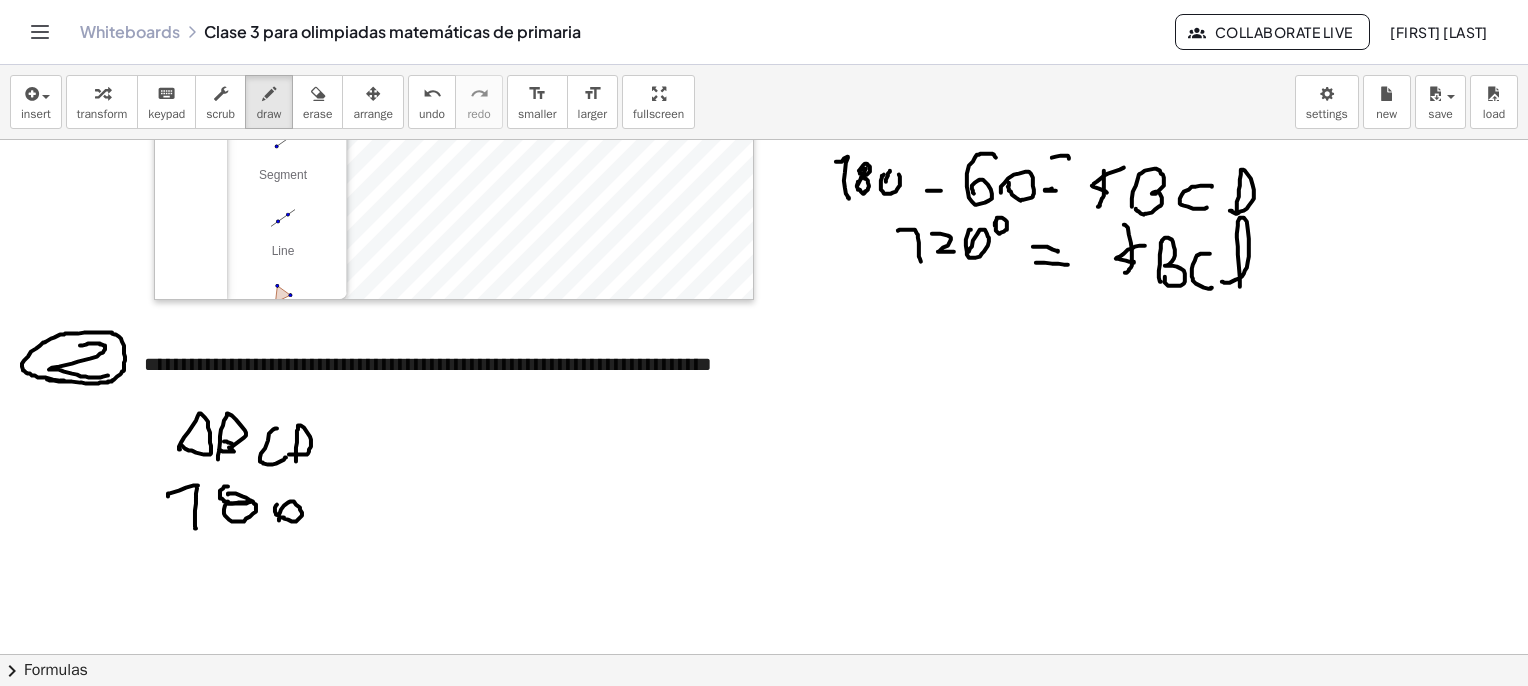 click at bounding box center [794, -1634] 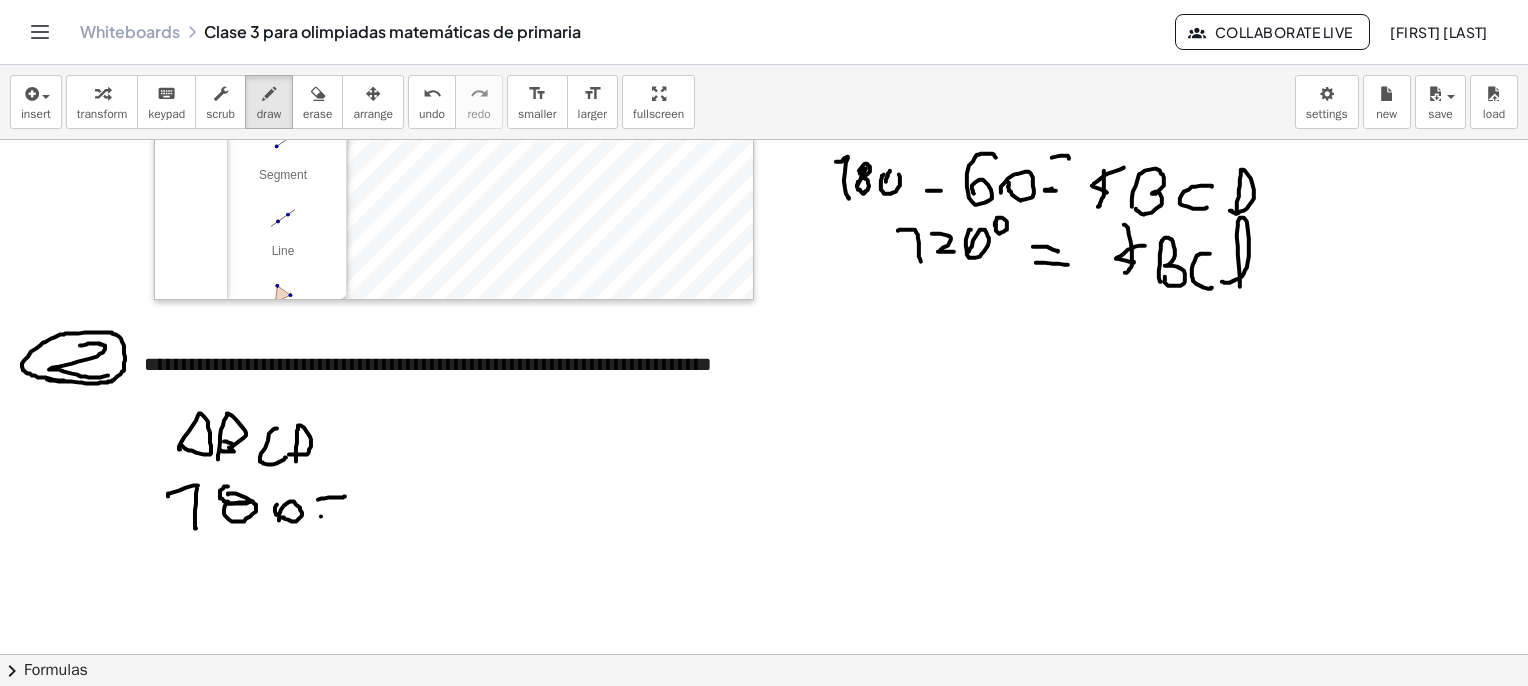 drag, startPoint x: 321, startPoint y: 516, endPoint x: 340, endPoint y: 517, distance: 19.026299 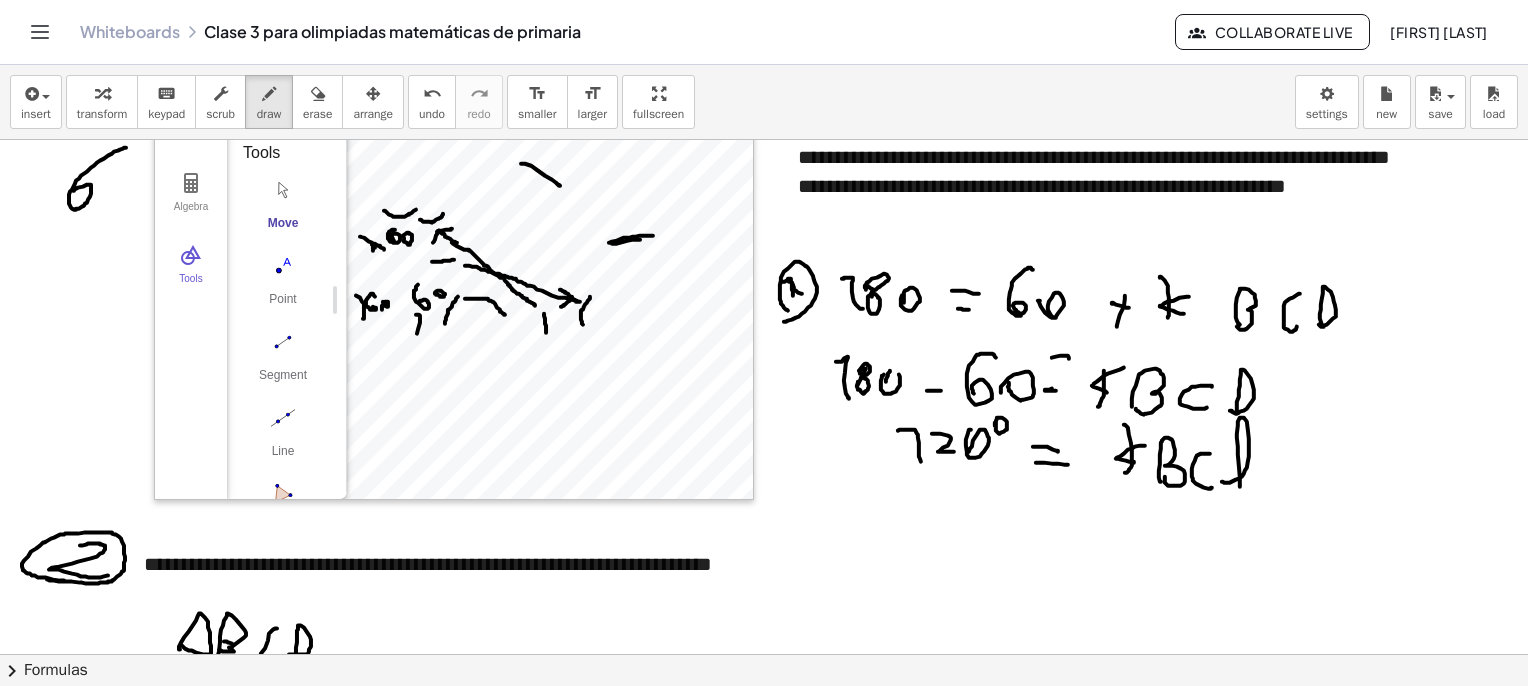 scroll, scrollTop: 5661, scrollLeft: 0, axis: vertical 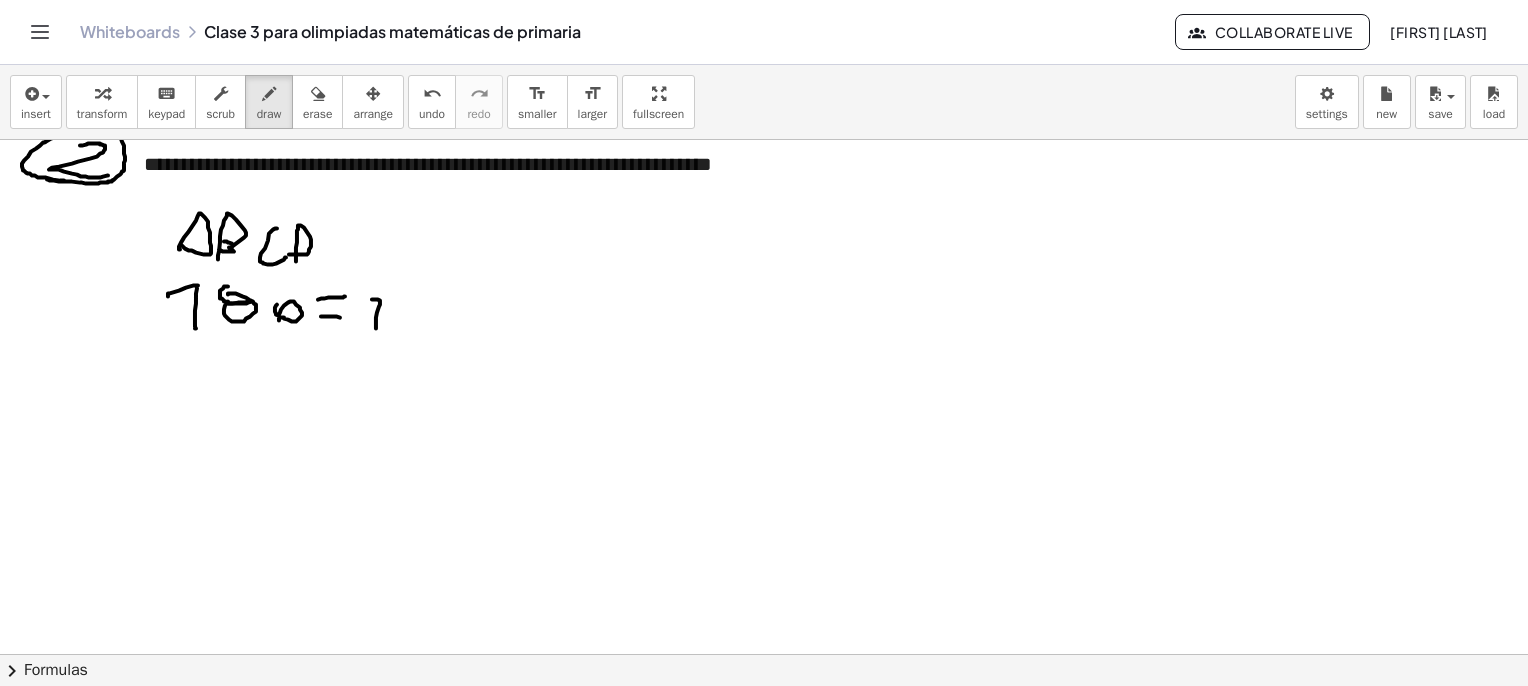 drag, startPoint x: 376, startPoint y: 328, endPoint x: 364, endPoint y: 304, distance: 26.832815 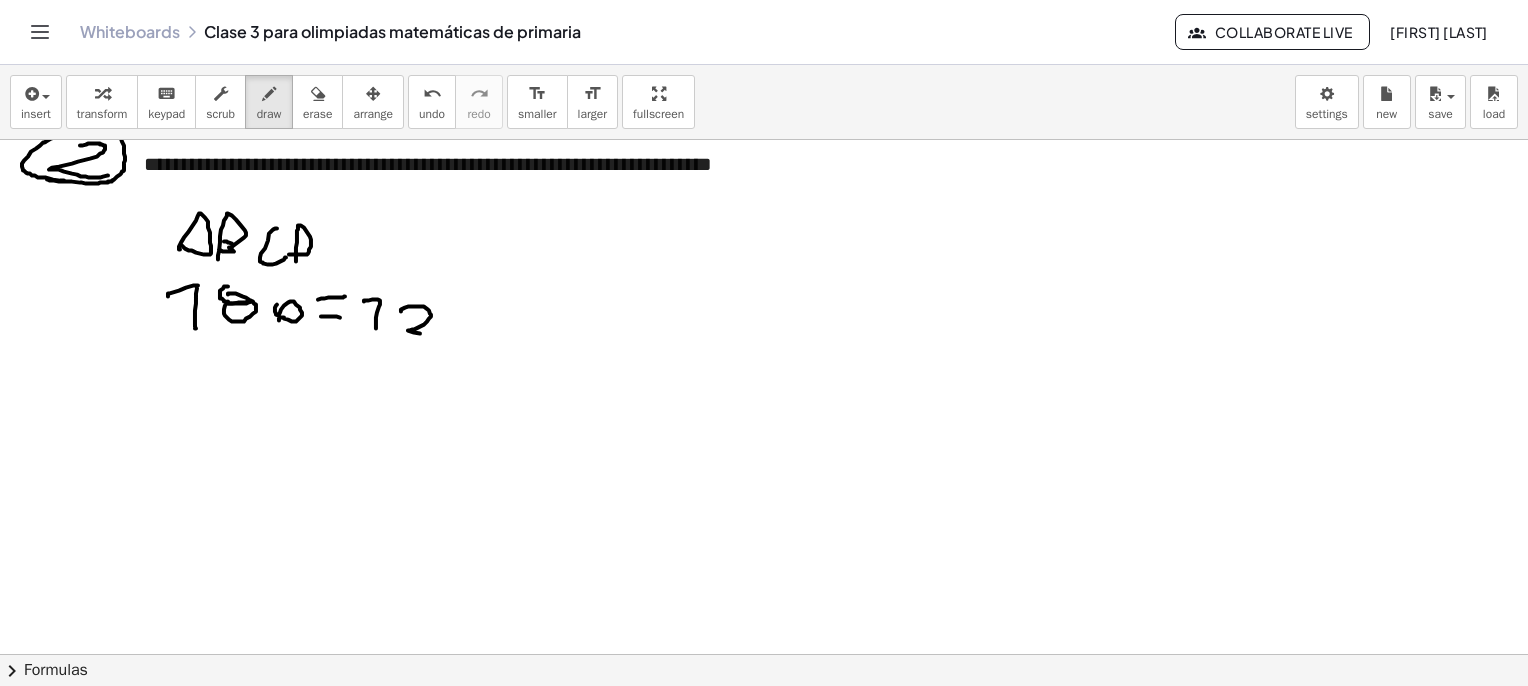 drag, startPoint x: 401, startPoint y: 310, endPoint x: 435, endPoint y: 333, distance: 41.04875 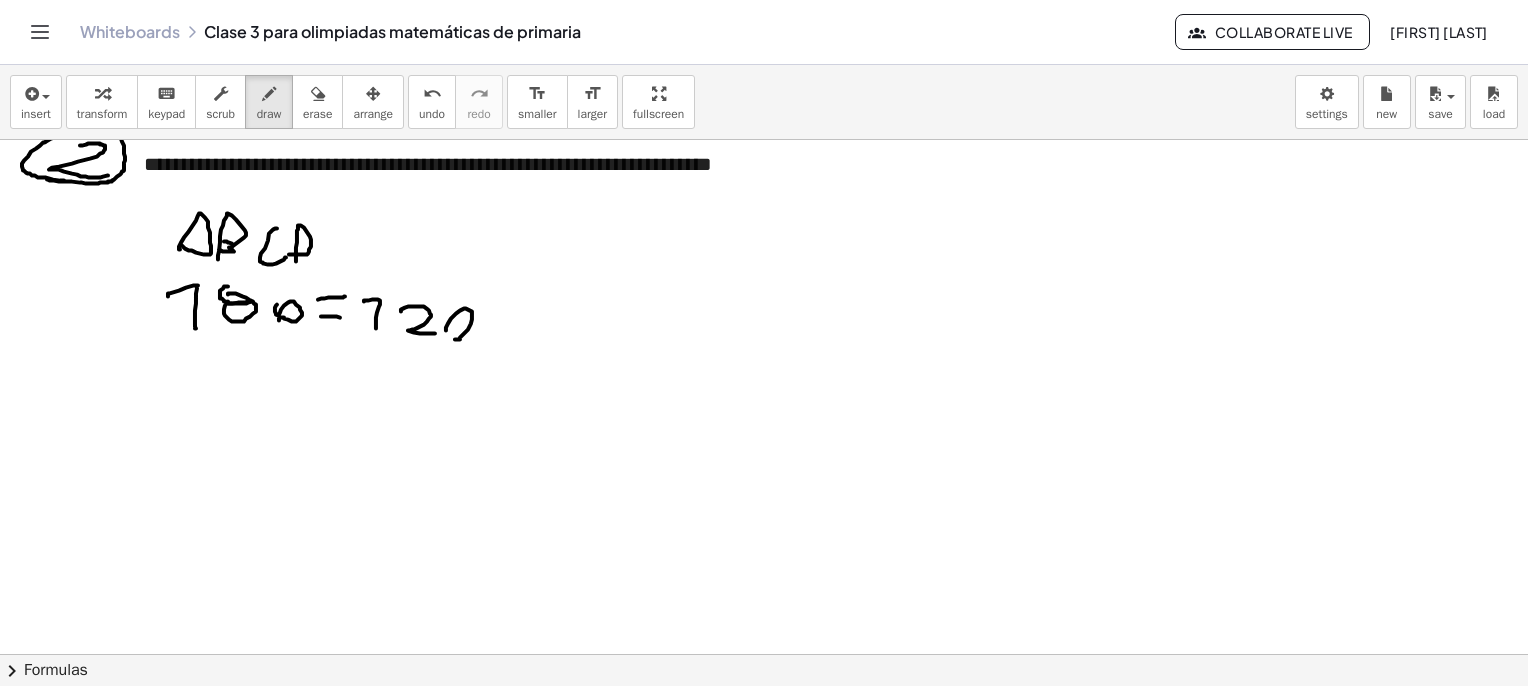 drag, startPoint x: 448, startPoint y: 323, endPoint x: 443, endPoint y: 313, distance: 11.18034 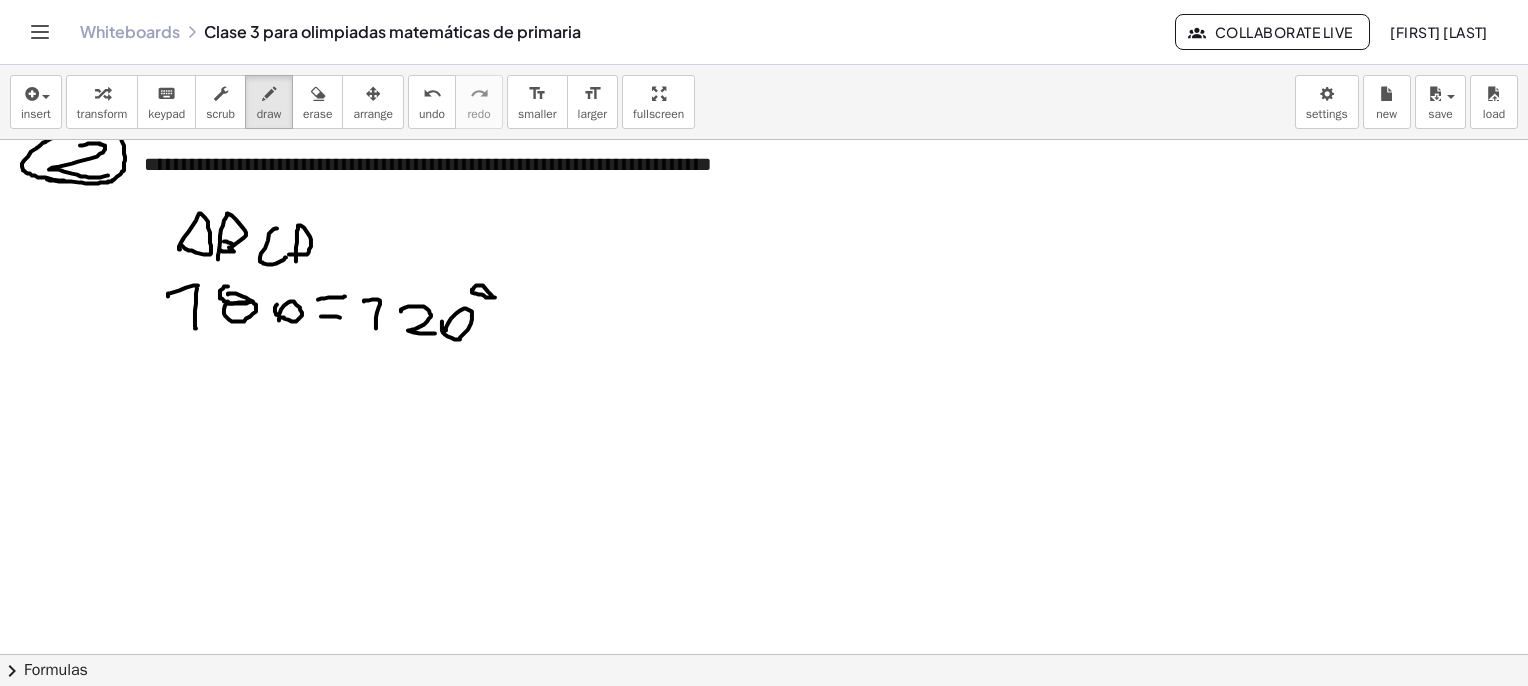 click at bounding box center (794, -1834) 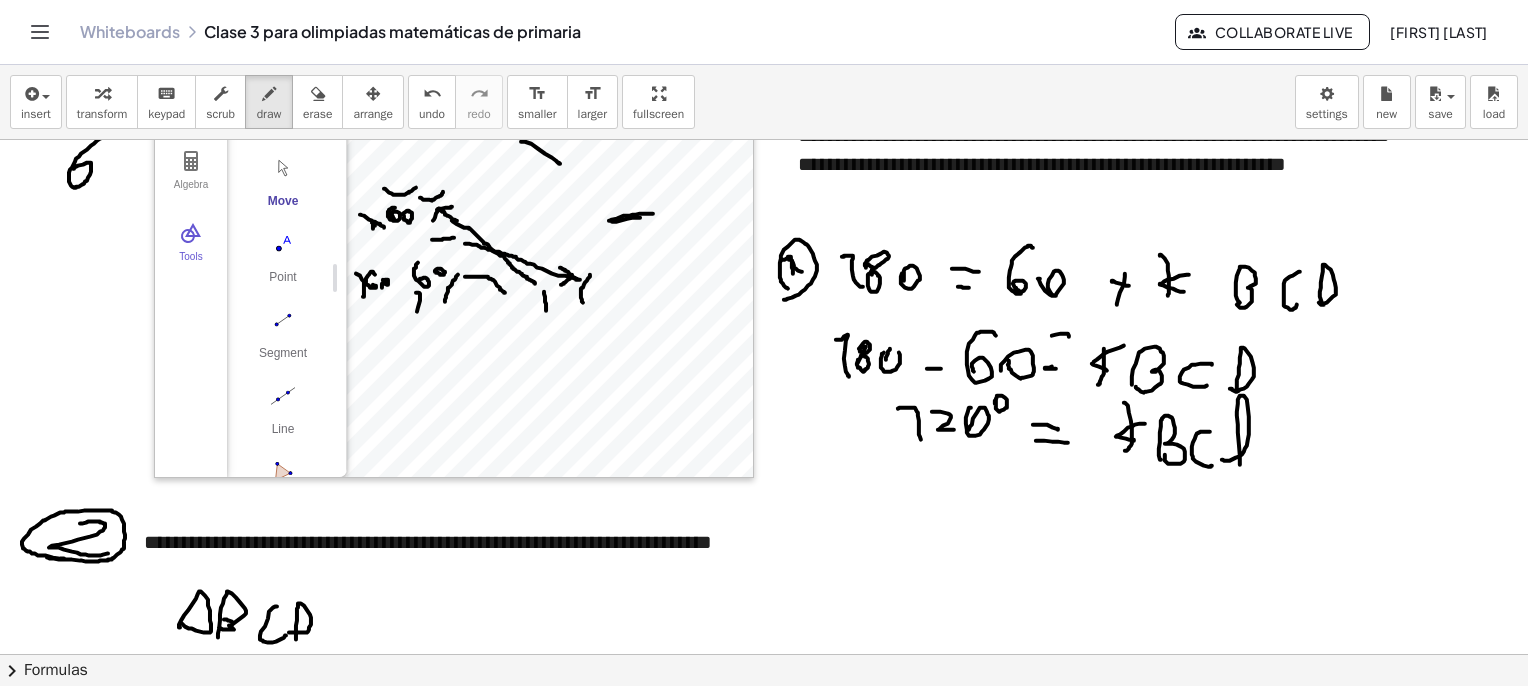 scroll, scrollTop: 5261, scrollLeft: 0, axis: vertical 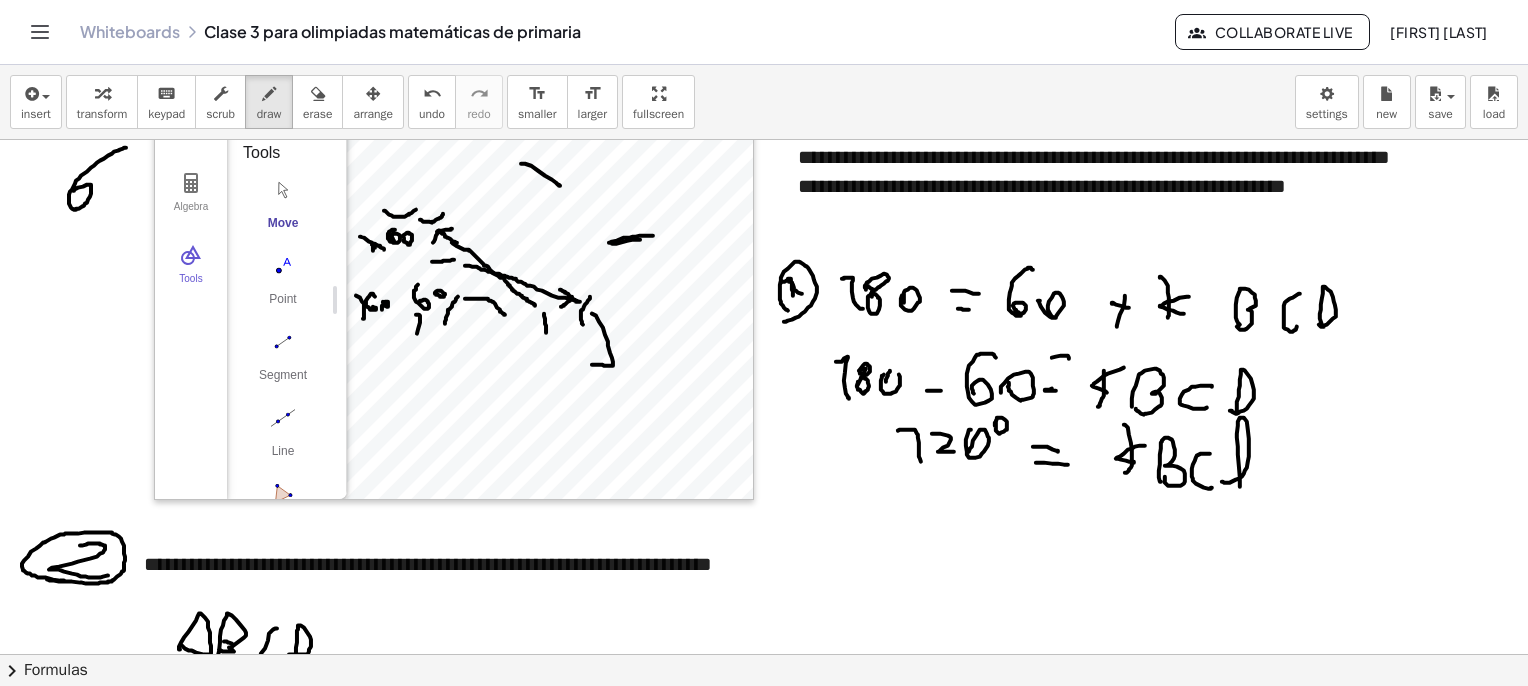 drag, startPoint x: 592, startPoint y: 313, endPoint x: 591, endPoint y: 364, distance: 51.009804 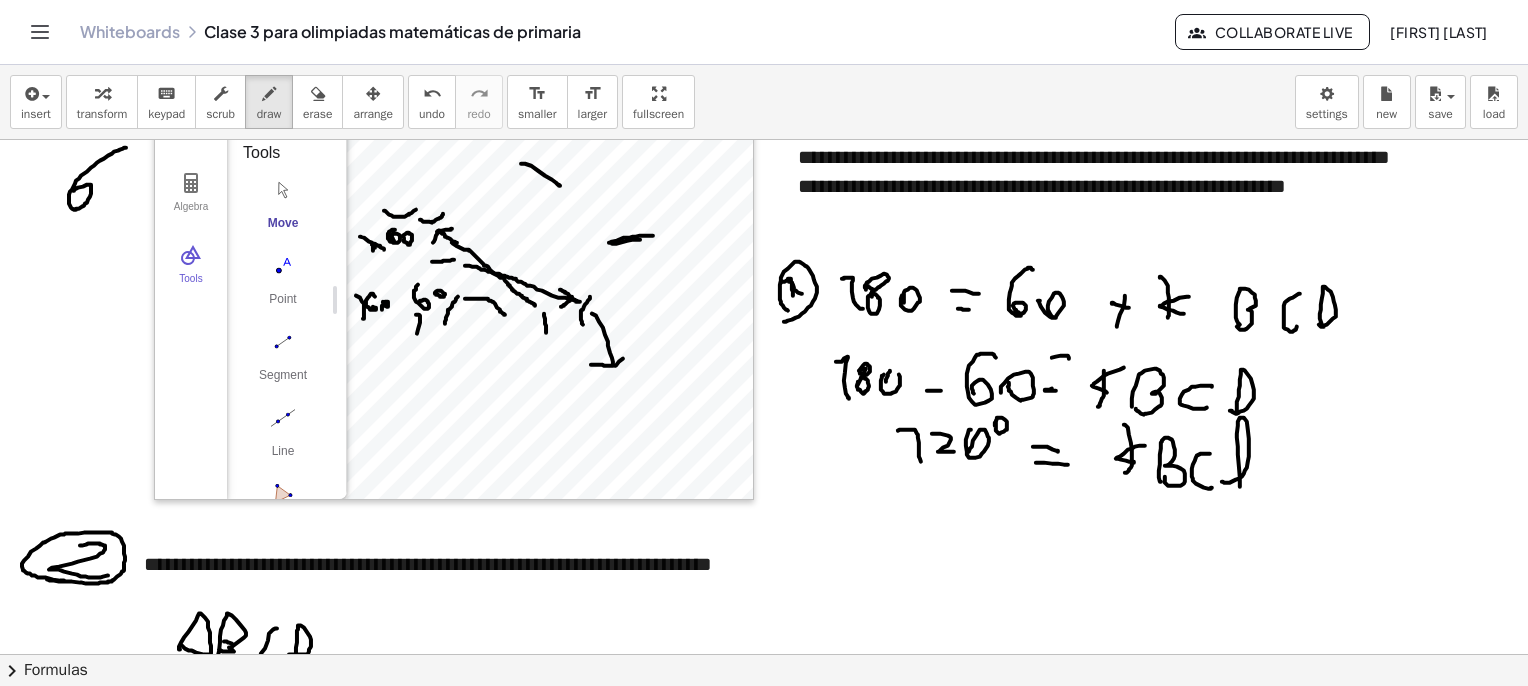 drag, startPoint x: 615, startPoint y: 365, endPoint x: 628, endPoint y: 353, distance: 17.691807 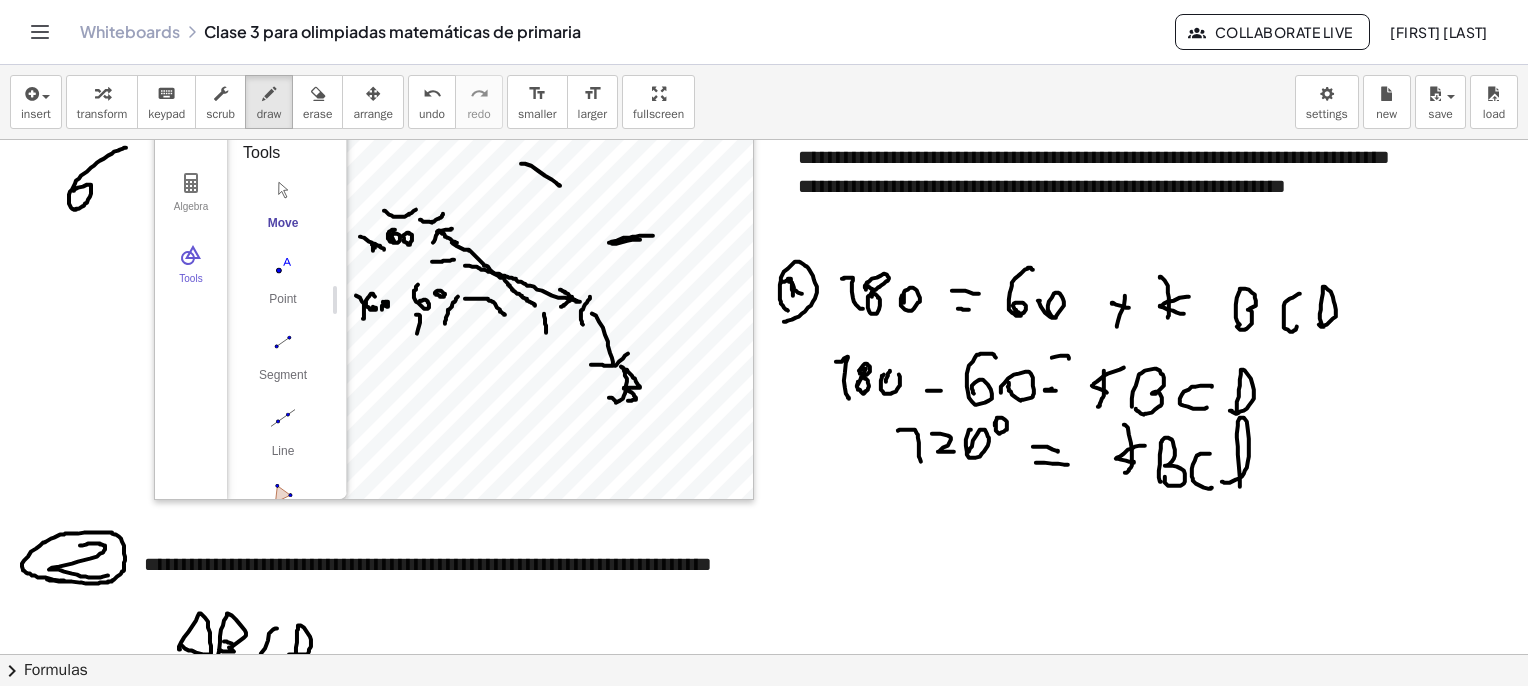 drag, startPoint x: 611, startPoint y: 397, endPoint x: 623, endPoint y: 397, distance: 12 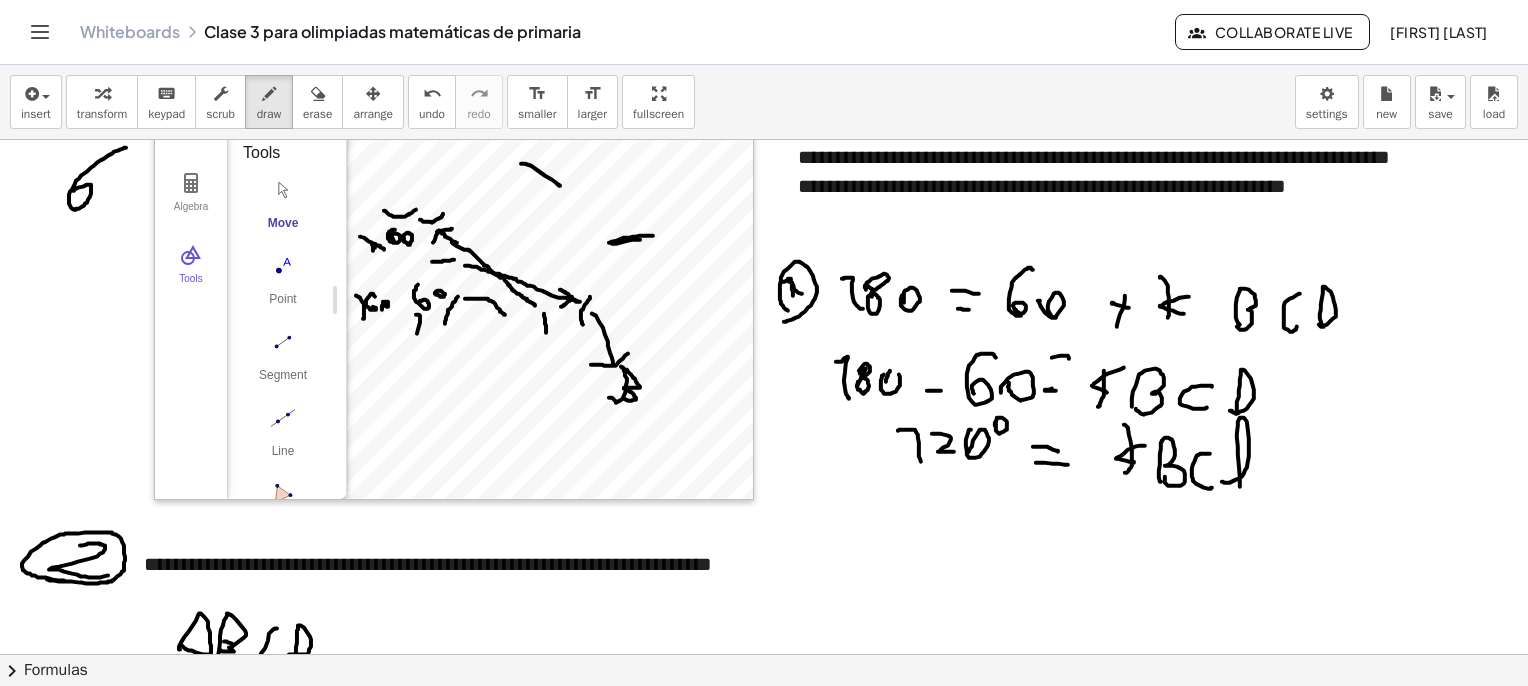 scroll, scrollTop: 5161, scrollLeft: 0, axis: vertical 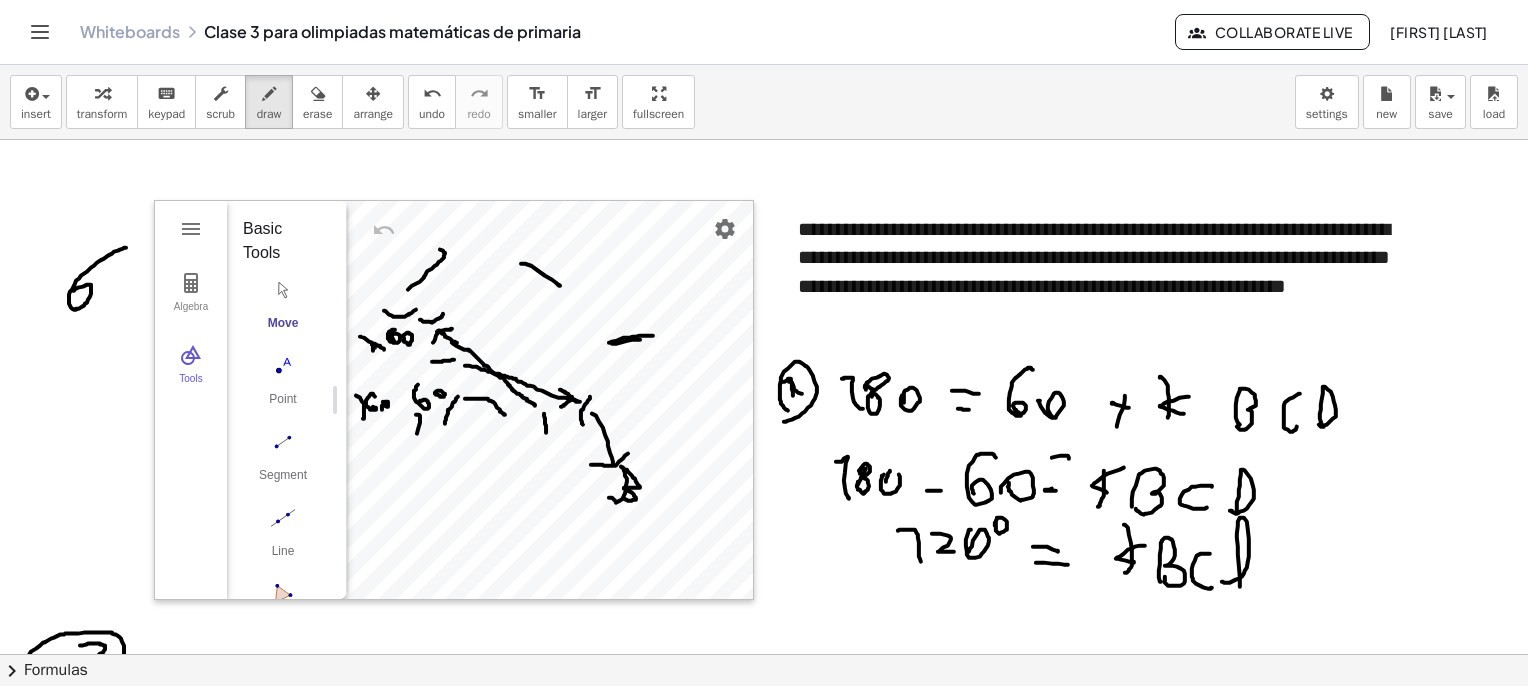 drag, startPoint x: 408, startPoint y: 289, endPoint x: 435, endPoint y: 250, distance: 47.434166 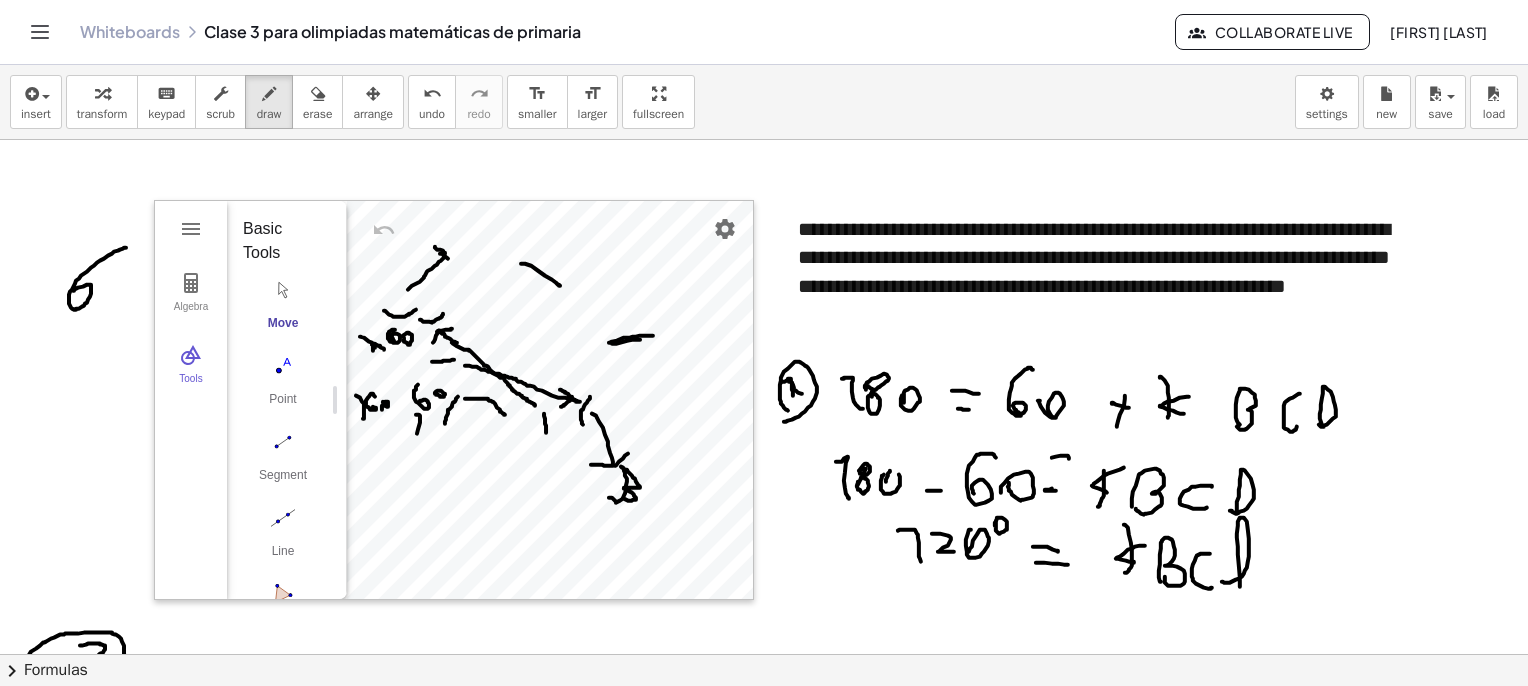 drag, startPoint x: 448, startPoint y: 258, endPoint x: 456, endPoint y: 269, distance: 13.601471 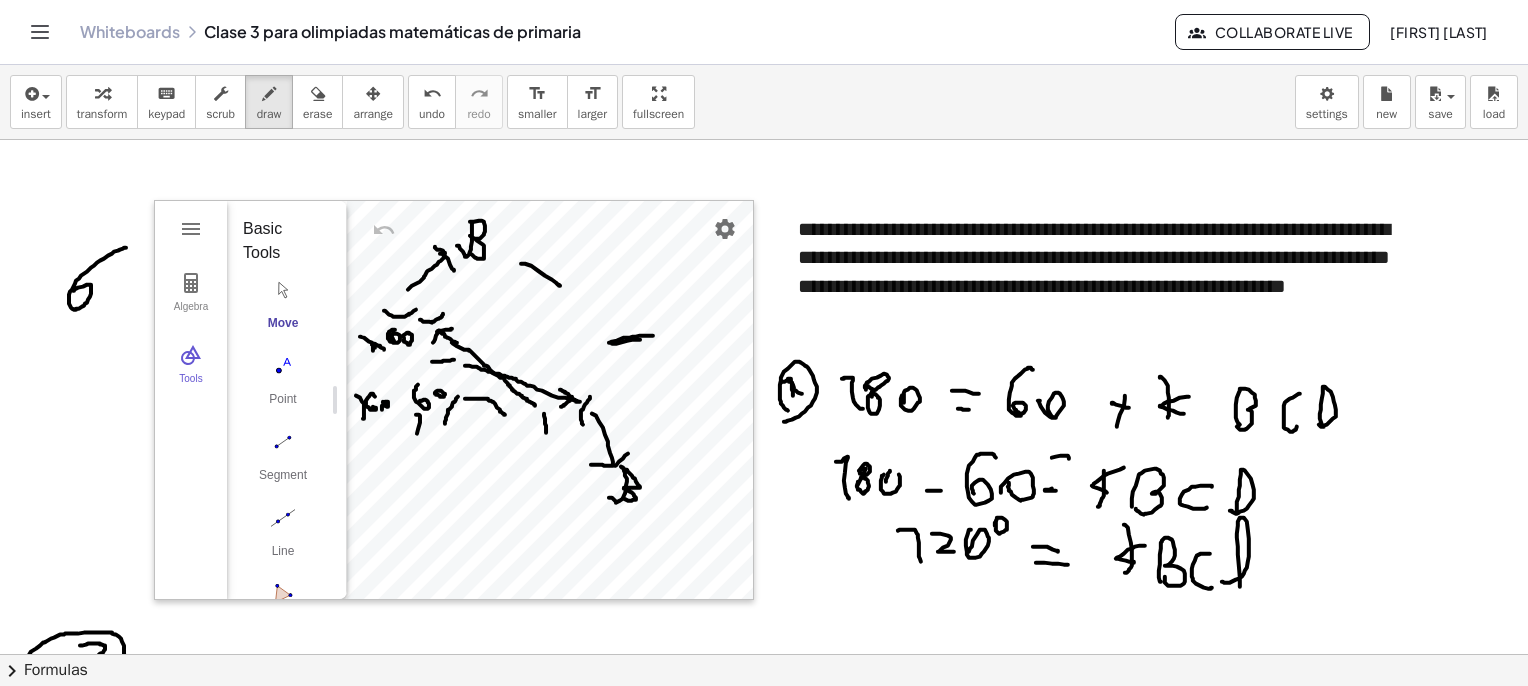 click at bounding box center (794, -1334) 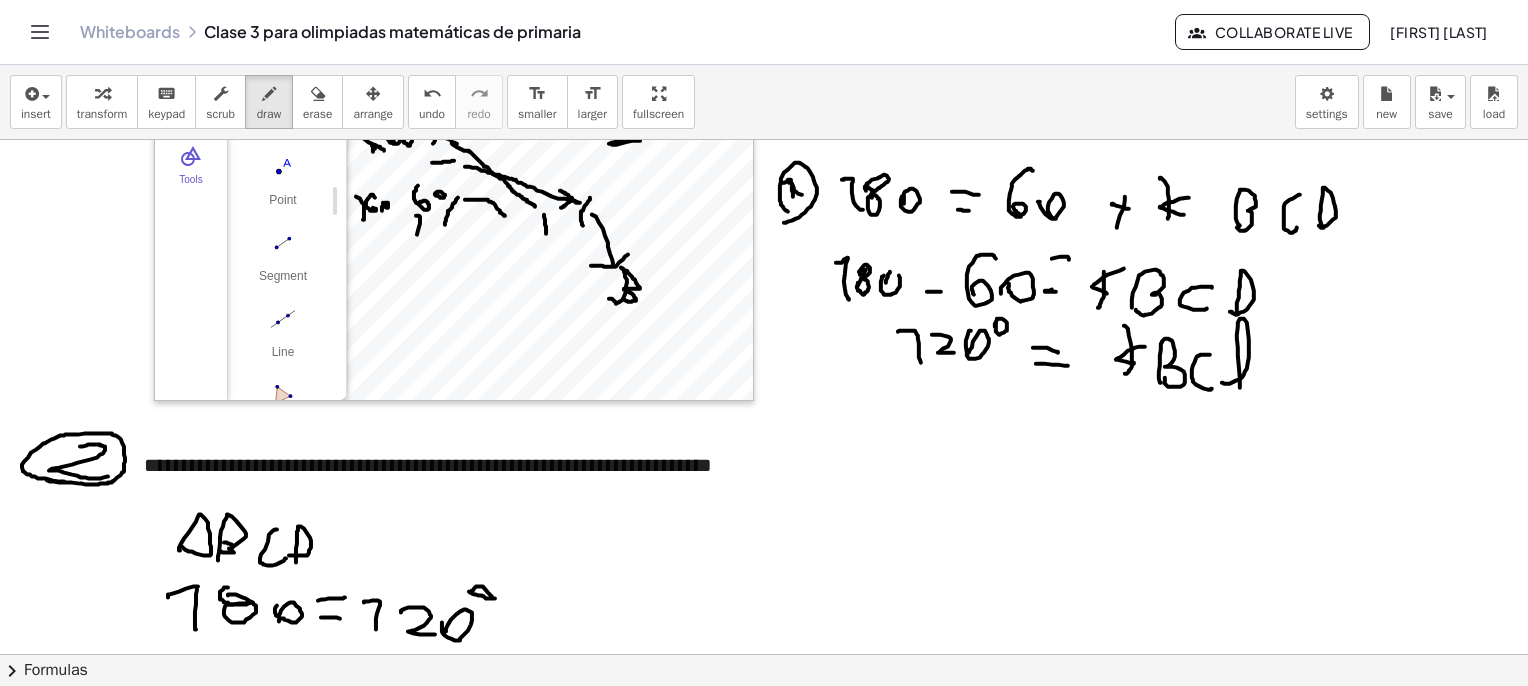 scroll, scrollTop: 5561, scrollLeft: 0, axis: vertical 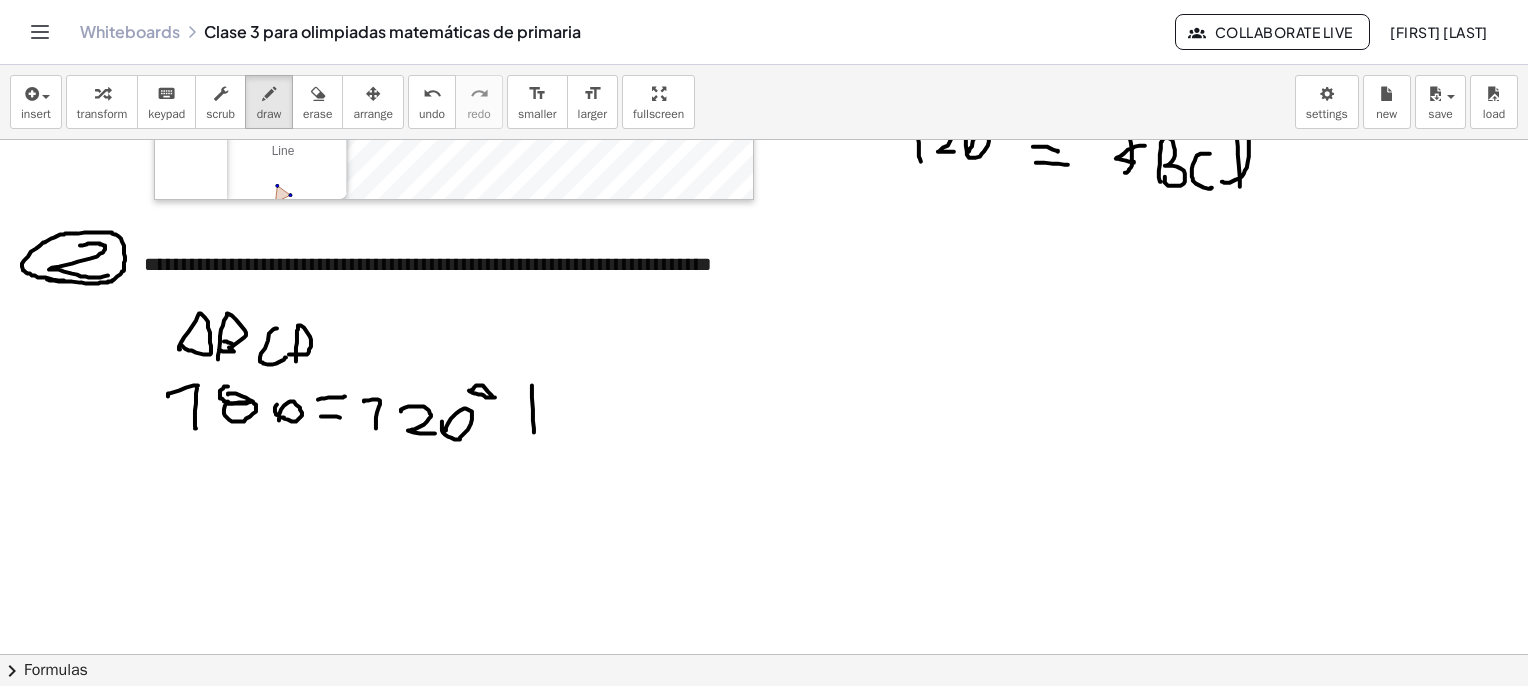 drag, startPoint x: 532, startPoint y: 385, endPoint x: 526, endPoint y: 404, distance: 19.924858 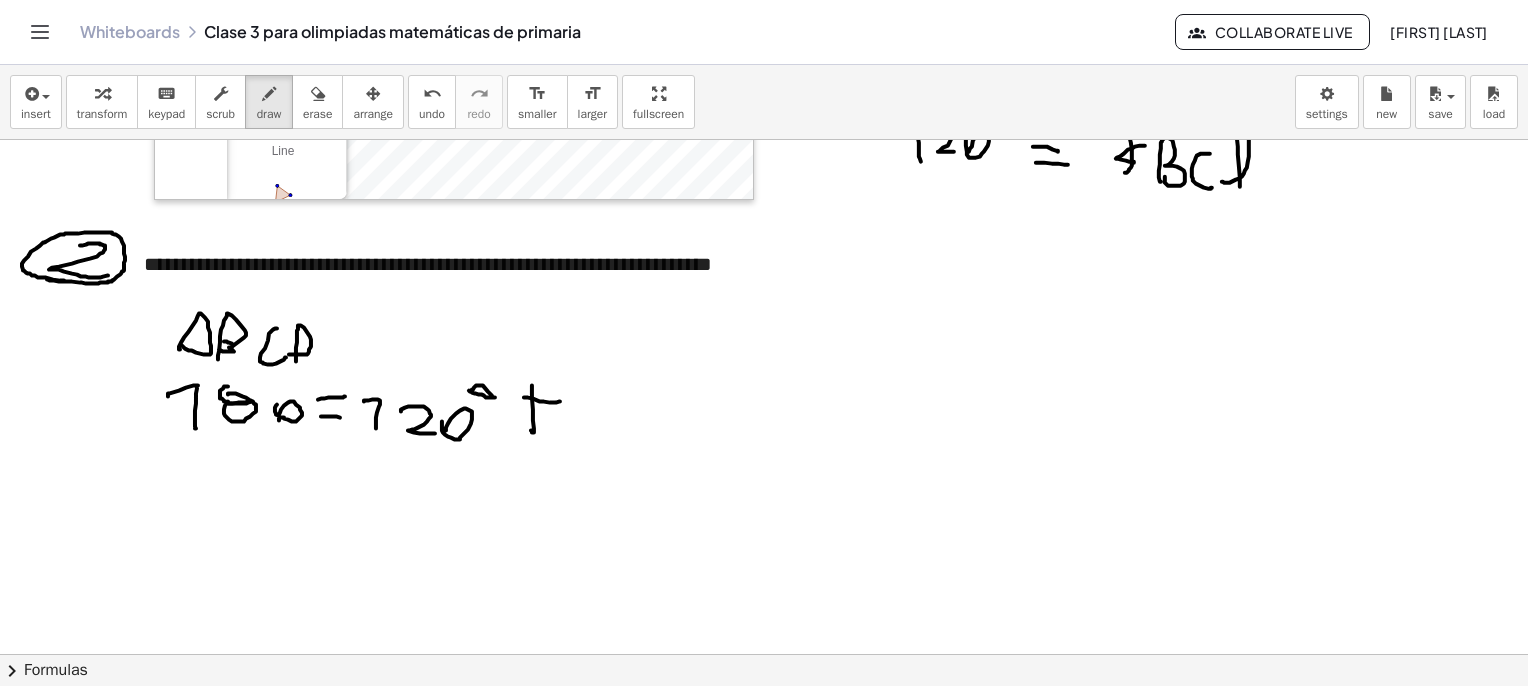 drag, startPoint x: 524, startPoint y: 397, endPoint x: 560, endPoint y: 401, distance: 36.221542 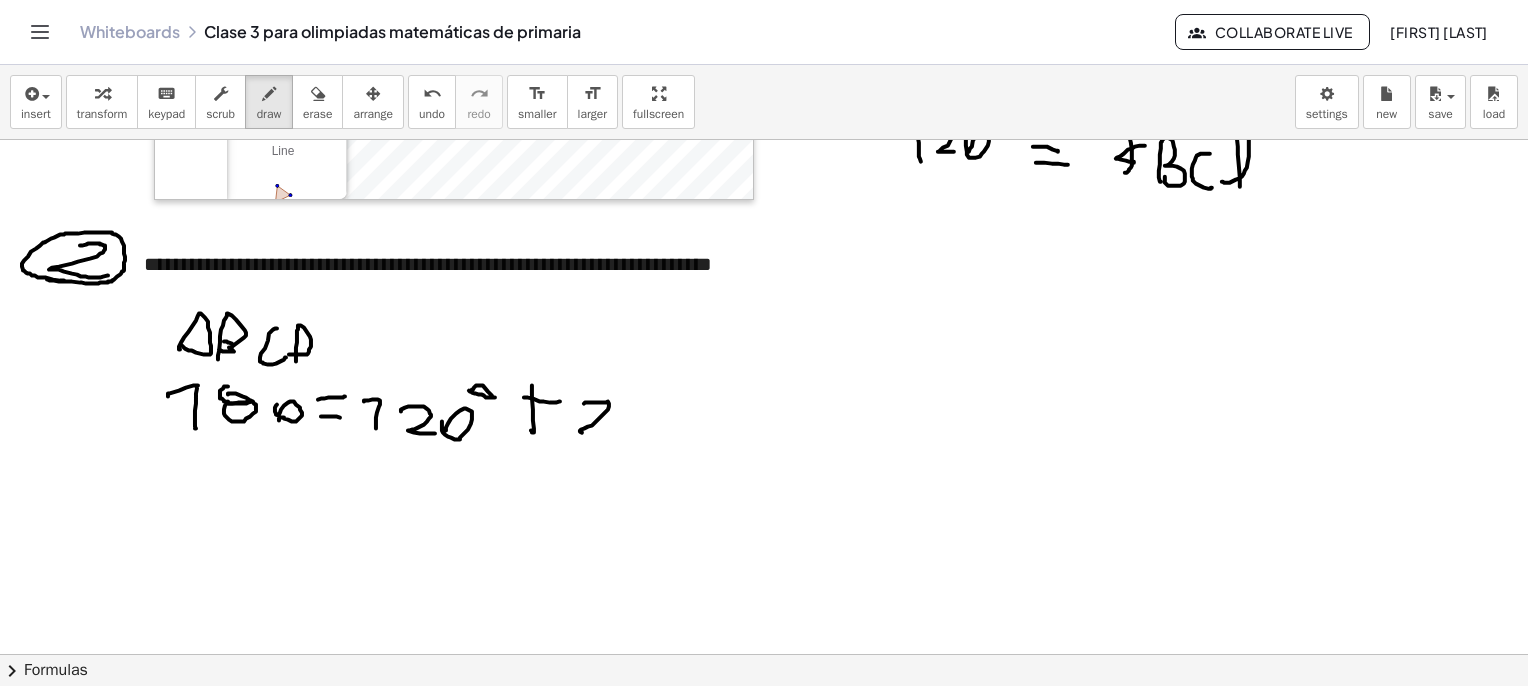 drag, startPoint x: 584, startPoint y: 403, endPoint x: 616, endPoint y: 433, distance: 43.863426 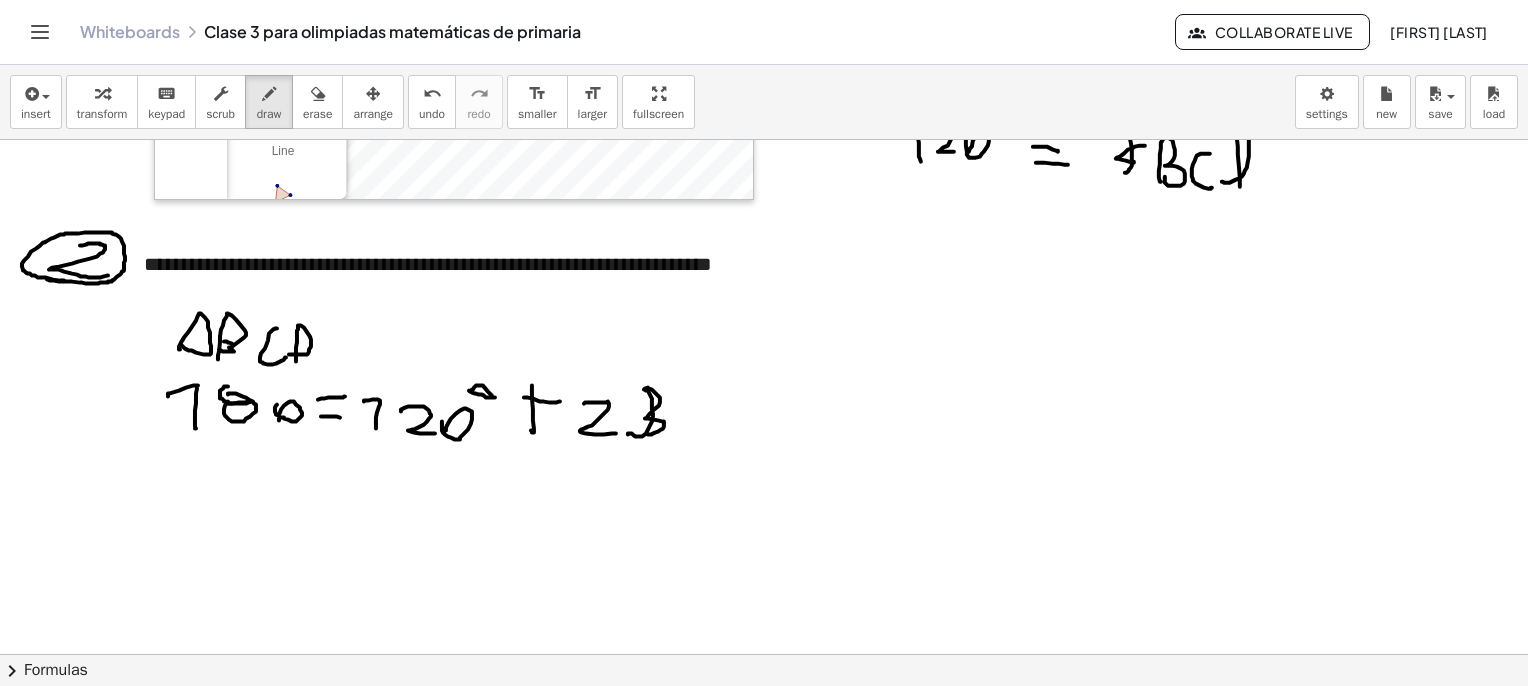 click at bounding box center (794, -1734) 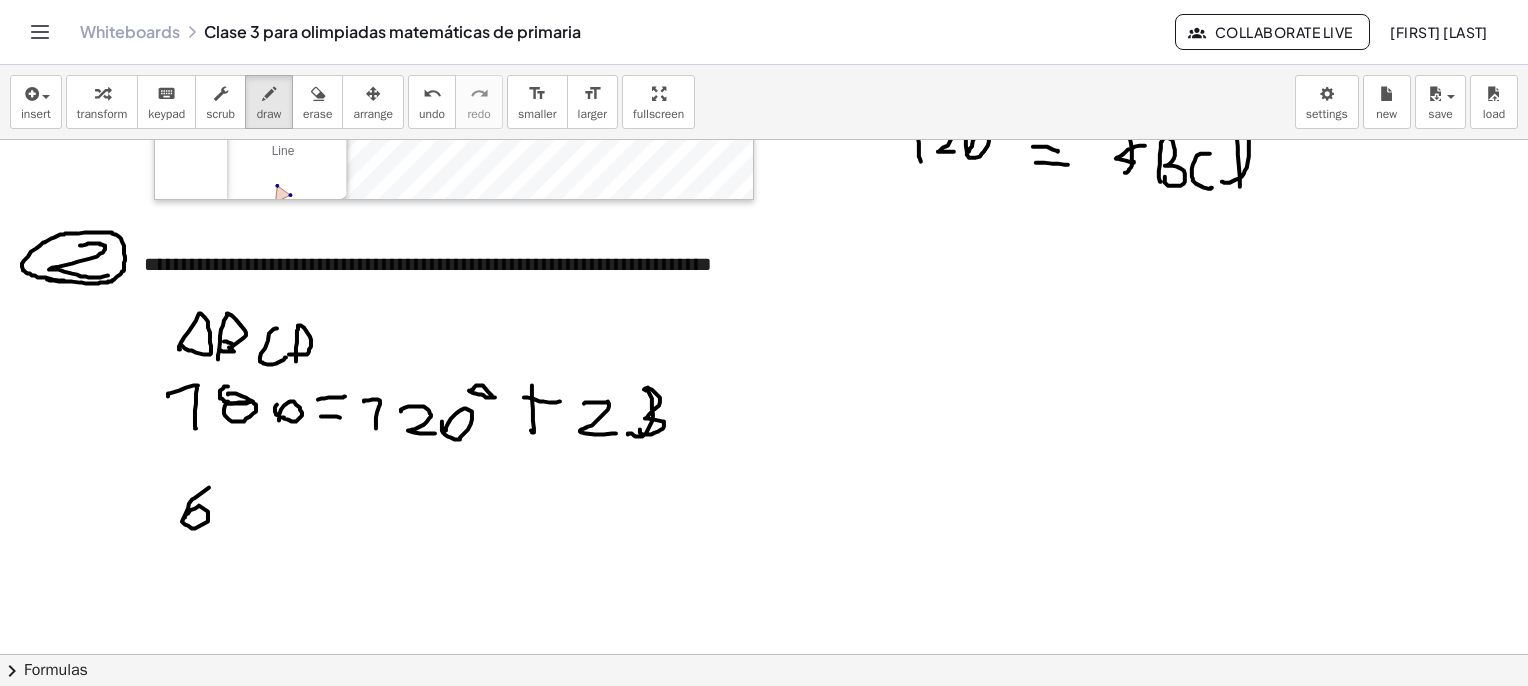 drag, startPoint x: 185, startPoint y: 517, endPoint x: 224, endPoint y: 518, distance: 39.012817 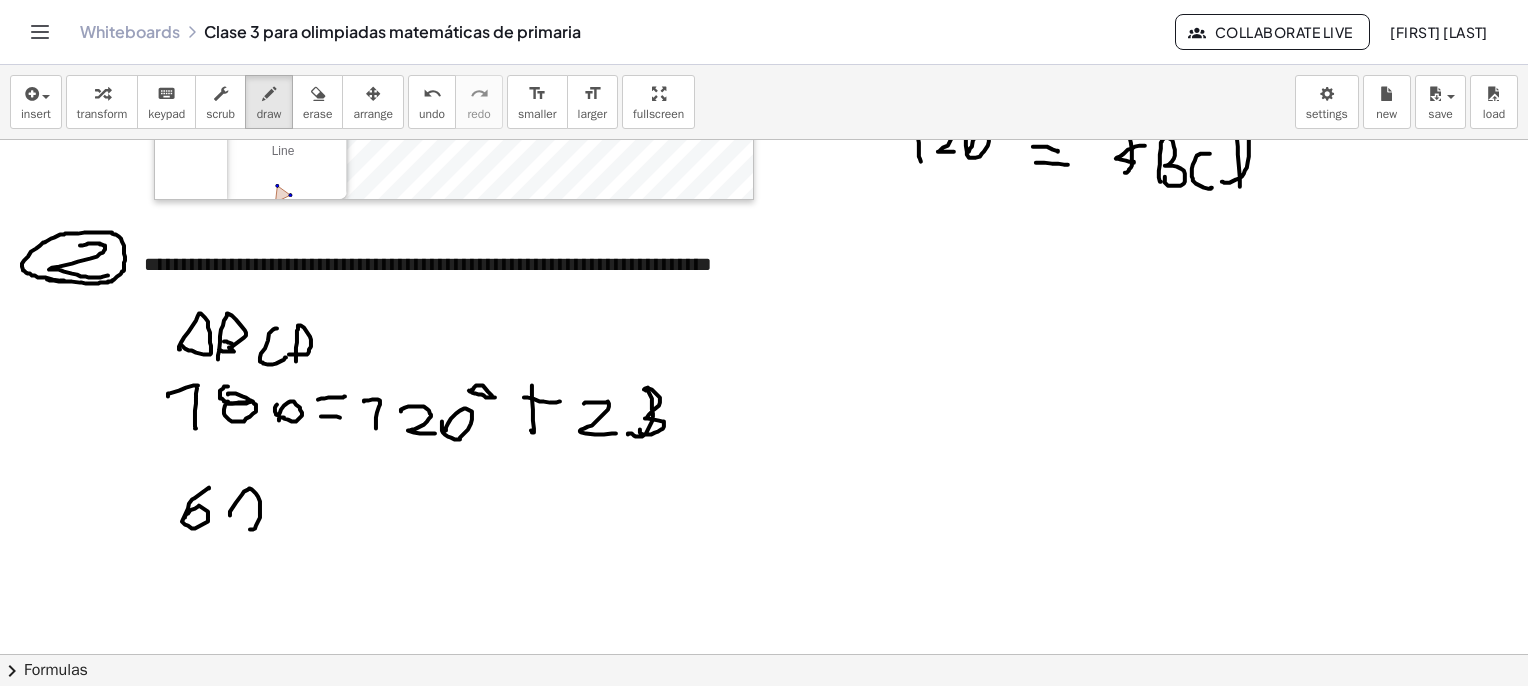 drag, startPoint x: 230, startPoint y: 515, endPoint x: 233, endPoint y: 505, distance: 10.440307 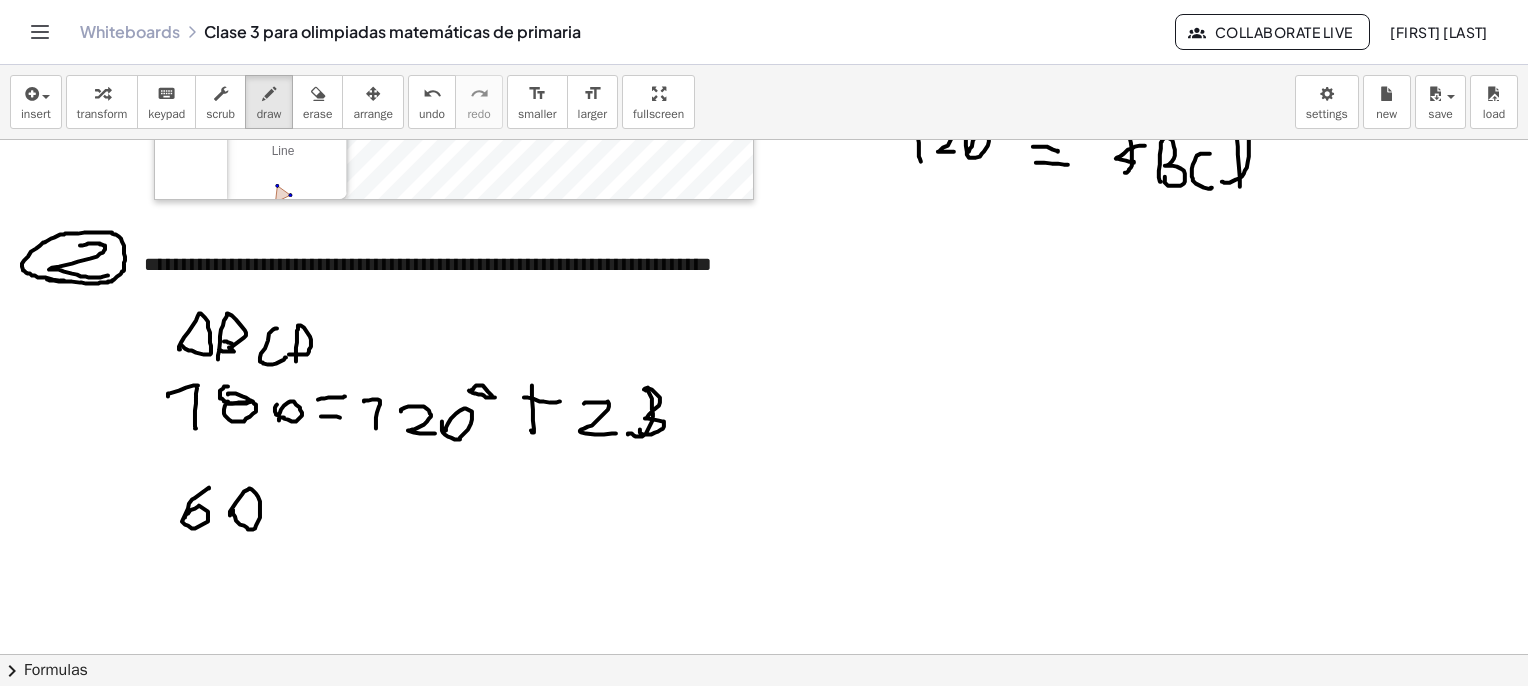 drag, startPoint x: 312, startPoint y: 511, endPoint x: 344, endPoint y: 506, distance: 32.38827 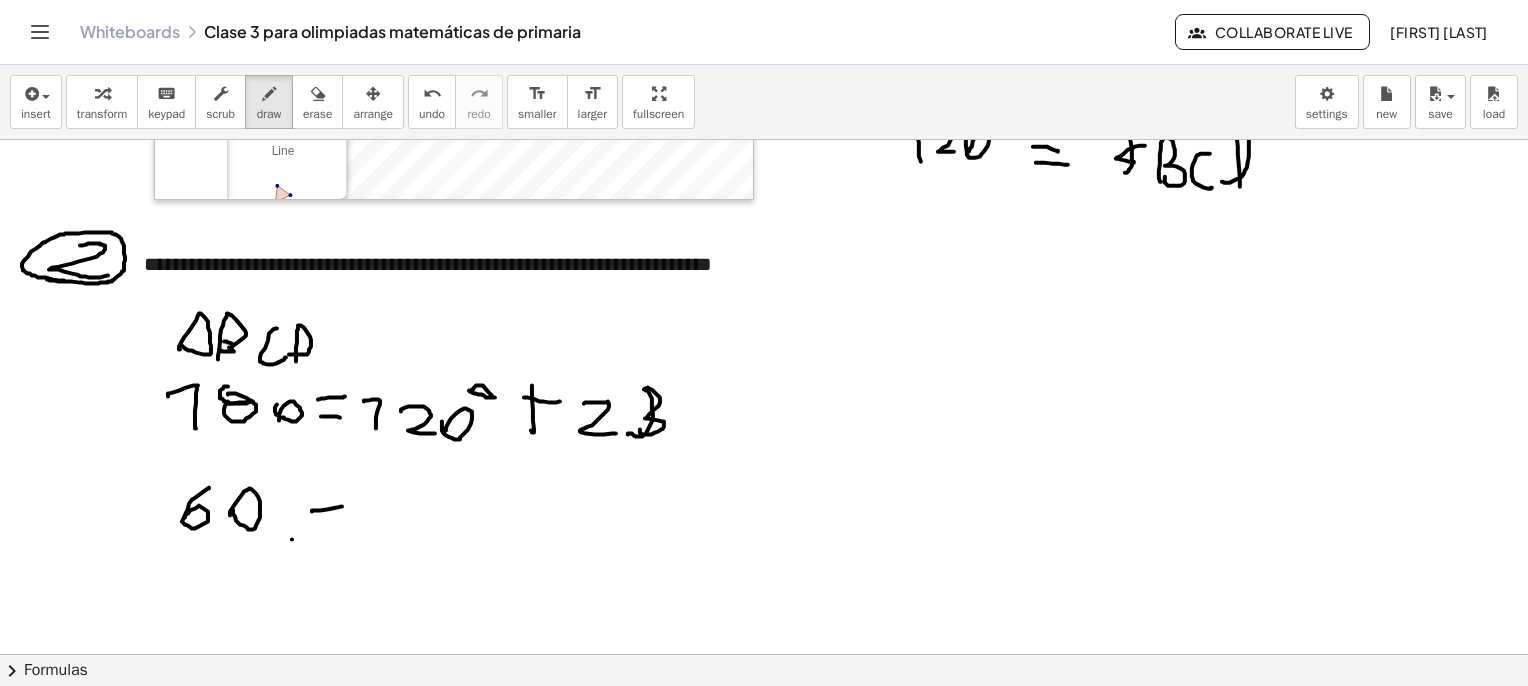 drag, startPoint x: 292, startPoint y: 539, endPoint x: 344, endPoint y: 523, distance: 54.405884 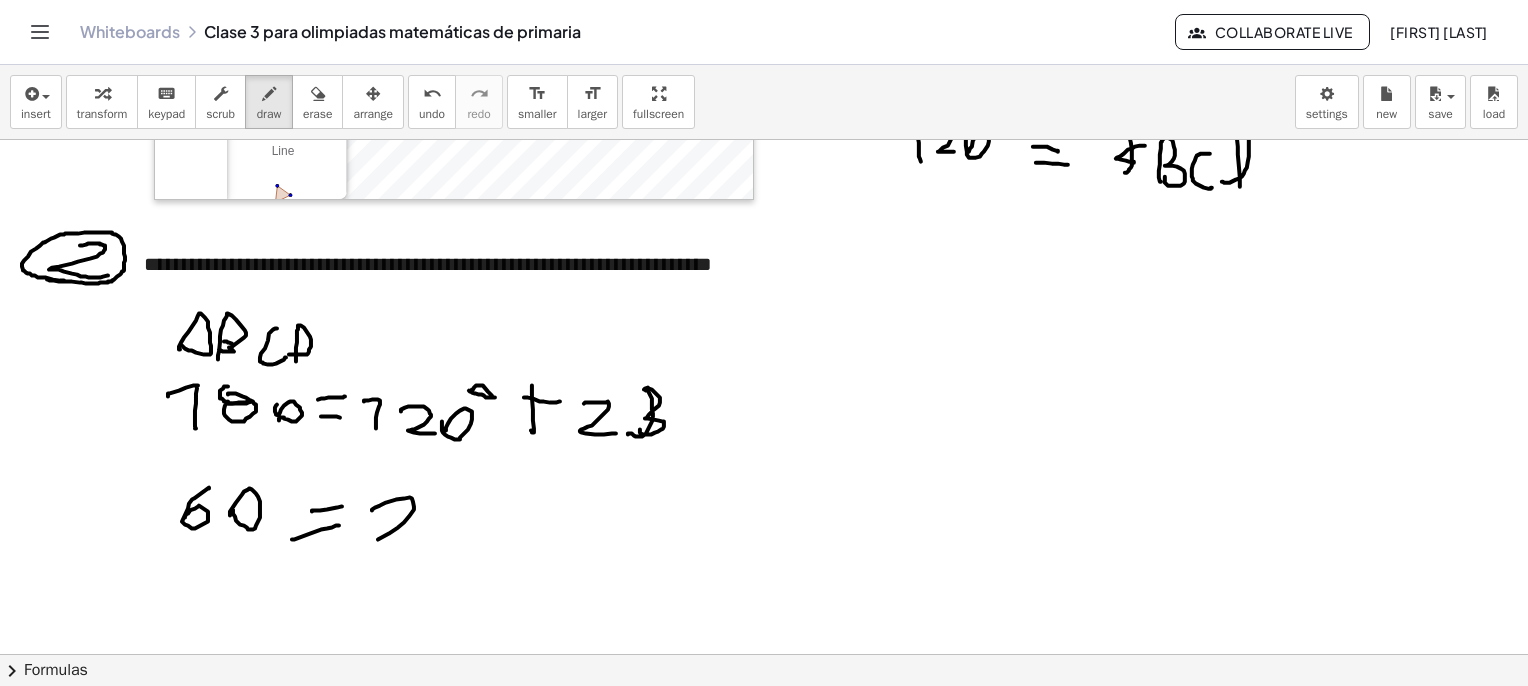 drag, startPoint x: 380, startPoint y: 505, endPoint x: 403, endPoint y: 545, distance: 46.141087 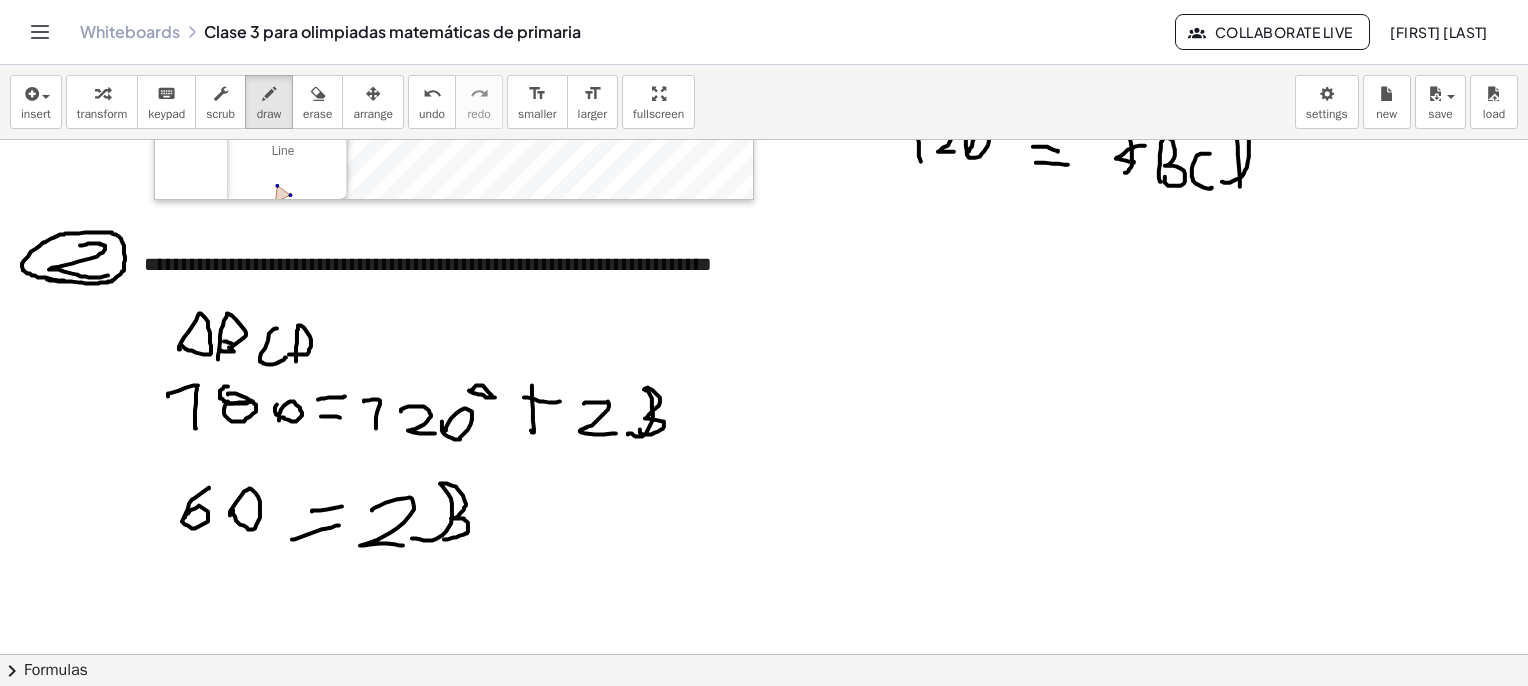 drag, startPoint x: 414, startPoint y: 538, endPoint x: 428, endPoint y: 527, distance: 17.804493 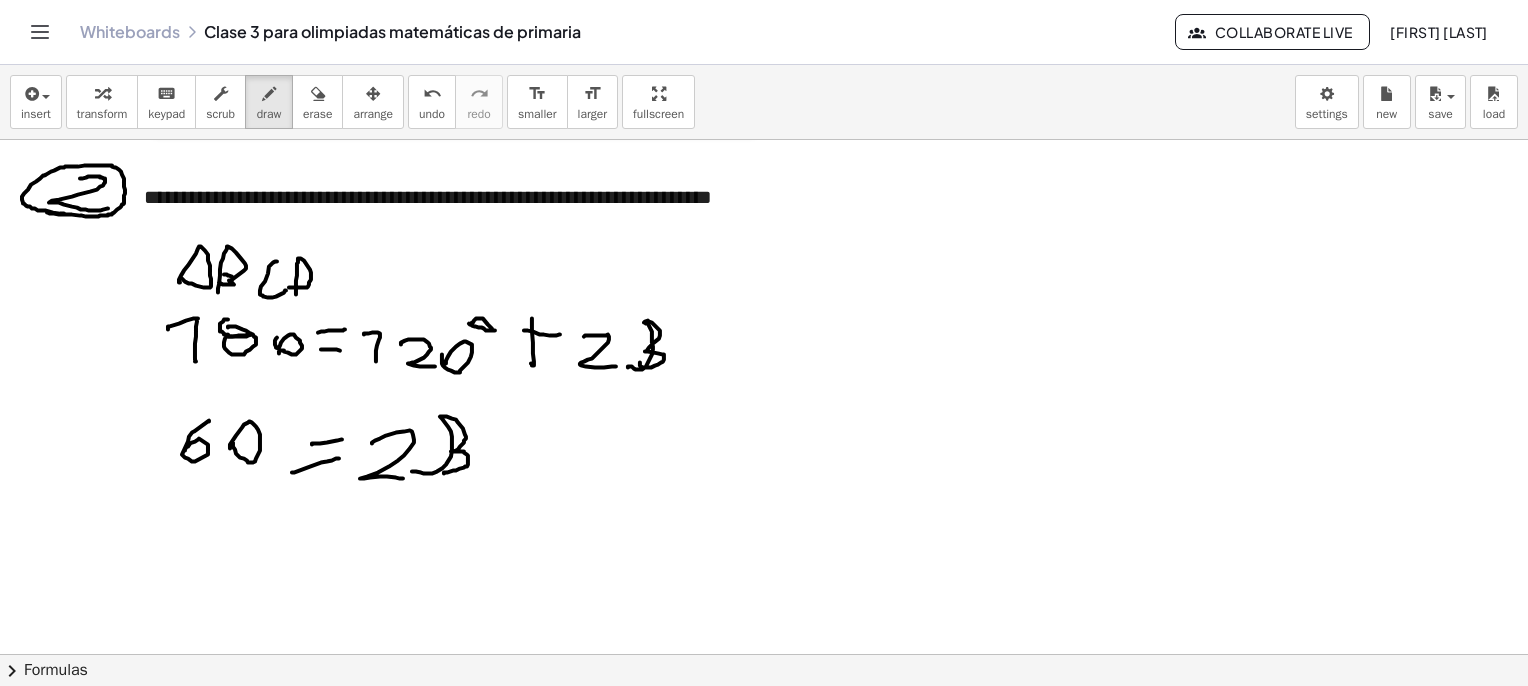 scroll, scrollTop: 5661, scrollLeft: 0, axis: vertical 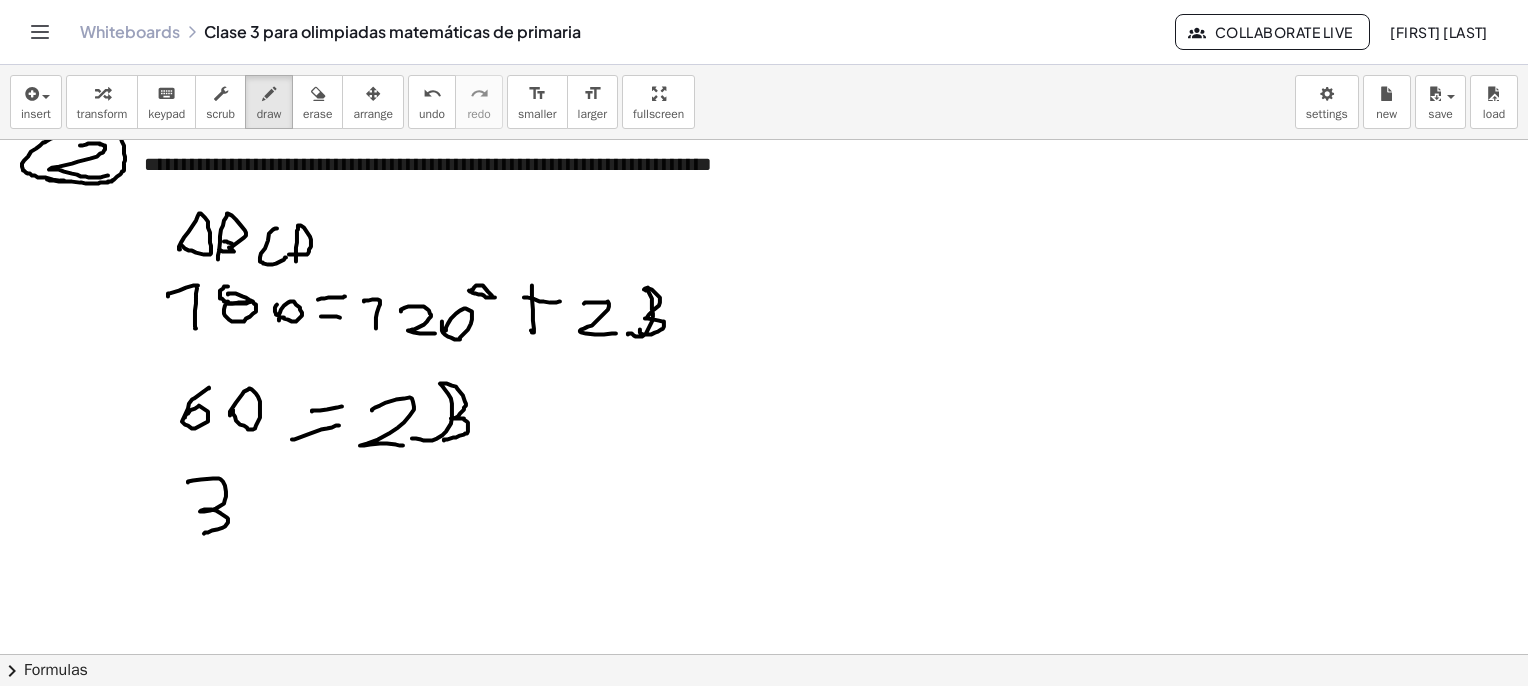 drag, startPoint x: 188, startPoint y: 481, endPoint x: 228, endPoint y: 512, distance: 50.606323 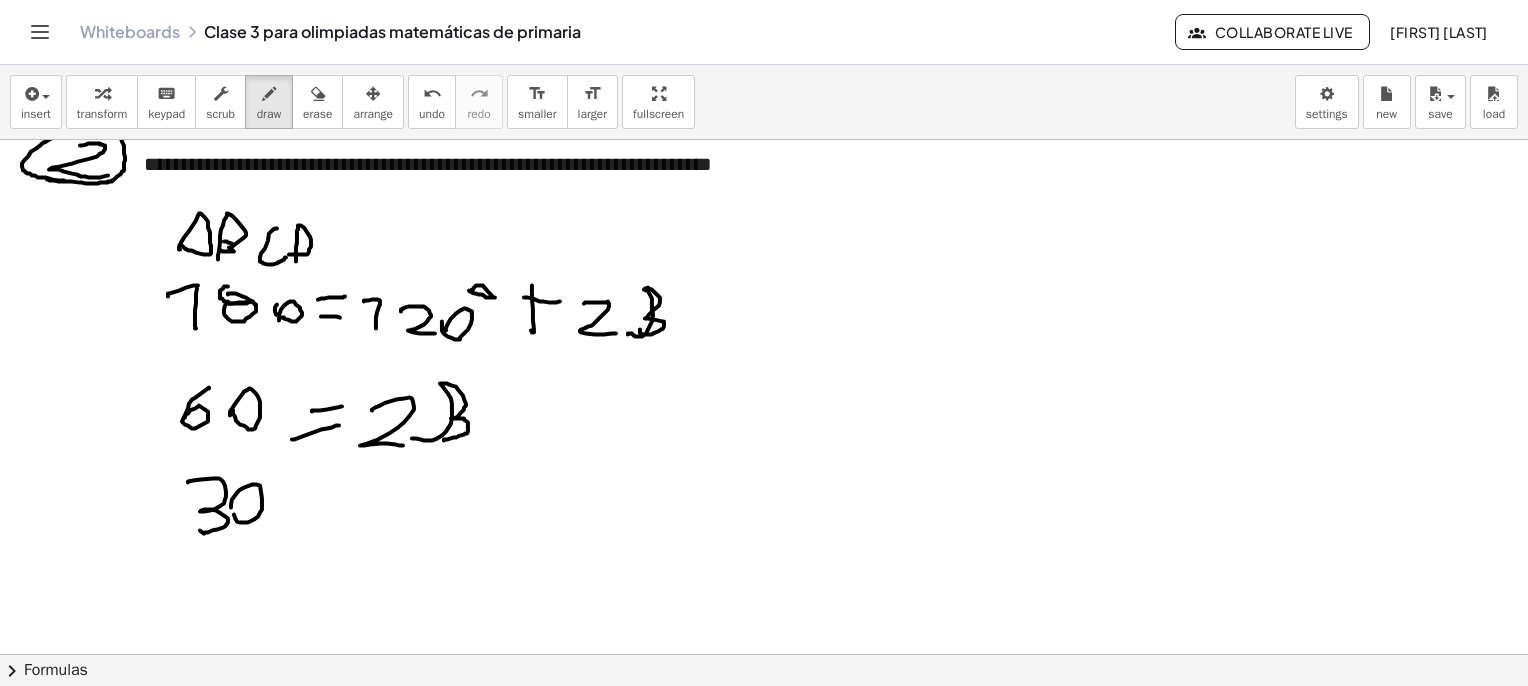 drag, startPoint x: 231, startPoint y: 506, endPoint x: 260, endPoint y: 493, distance: 31.780497 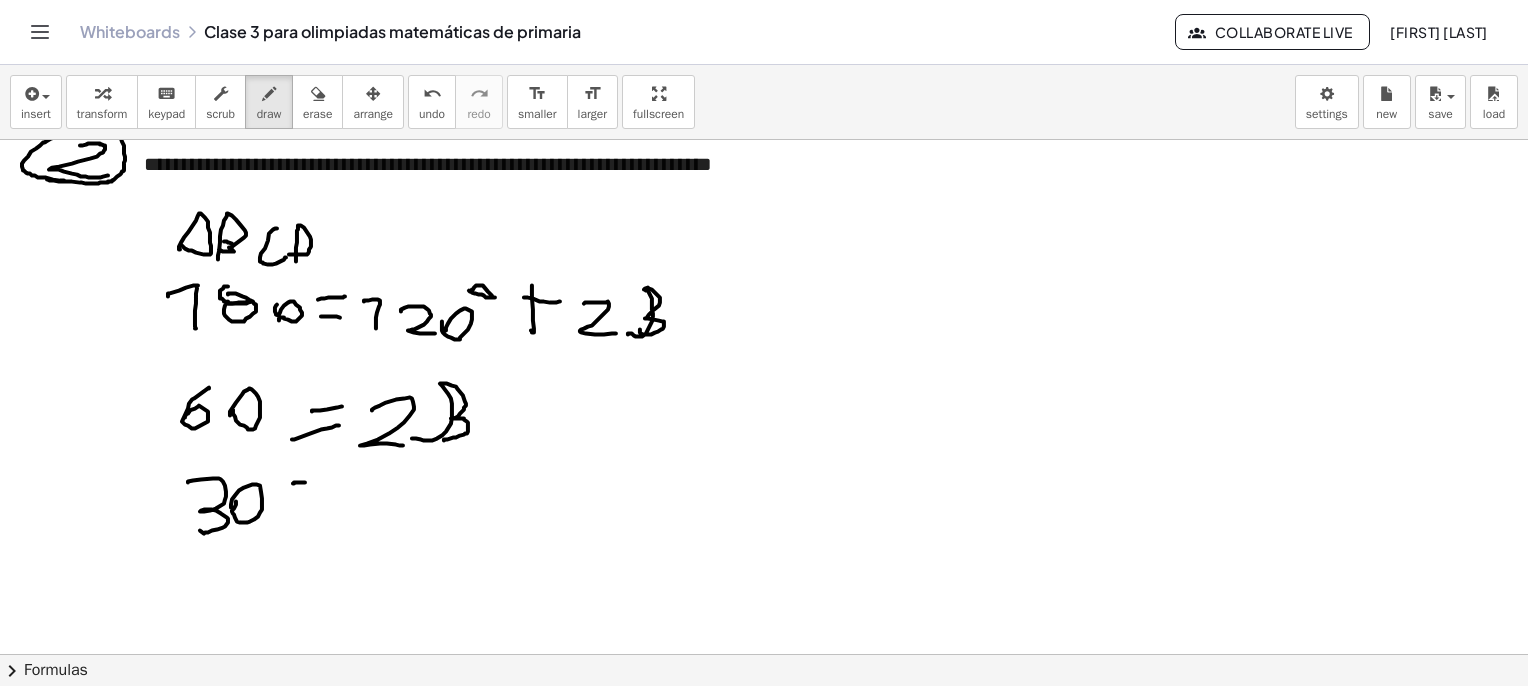 drag, startPoint x: 305, startPoint y: 482, endPoint x: 305, endPoint y: 498, distance: 16 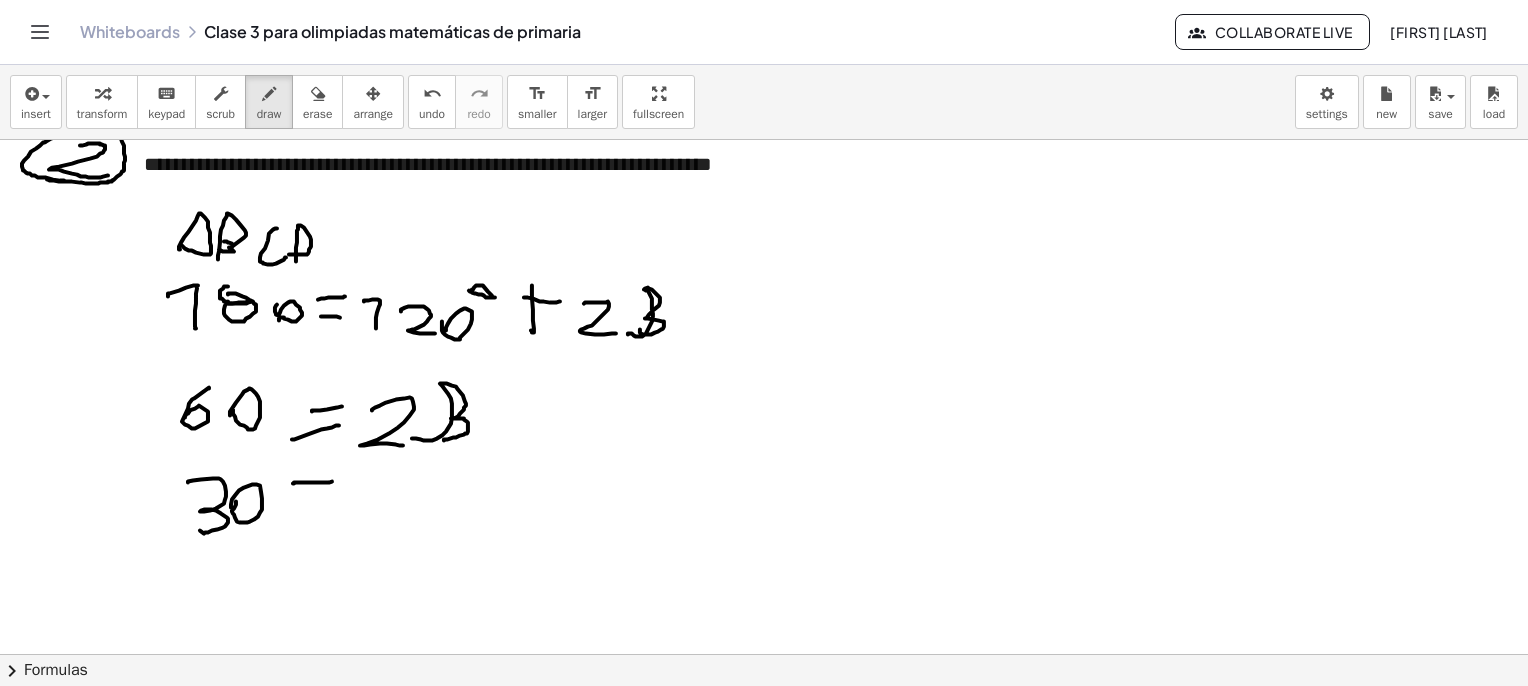 drag, startPoint x: 285, startPoint y: 509, endPoint x: 332, endPoint y: 506, distance: 47.095646 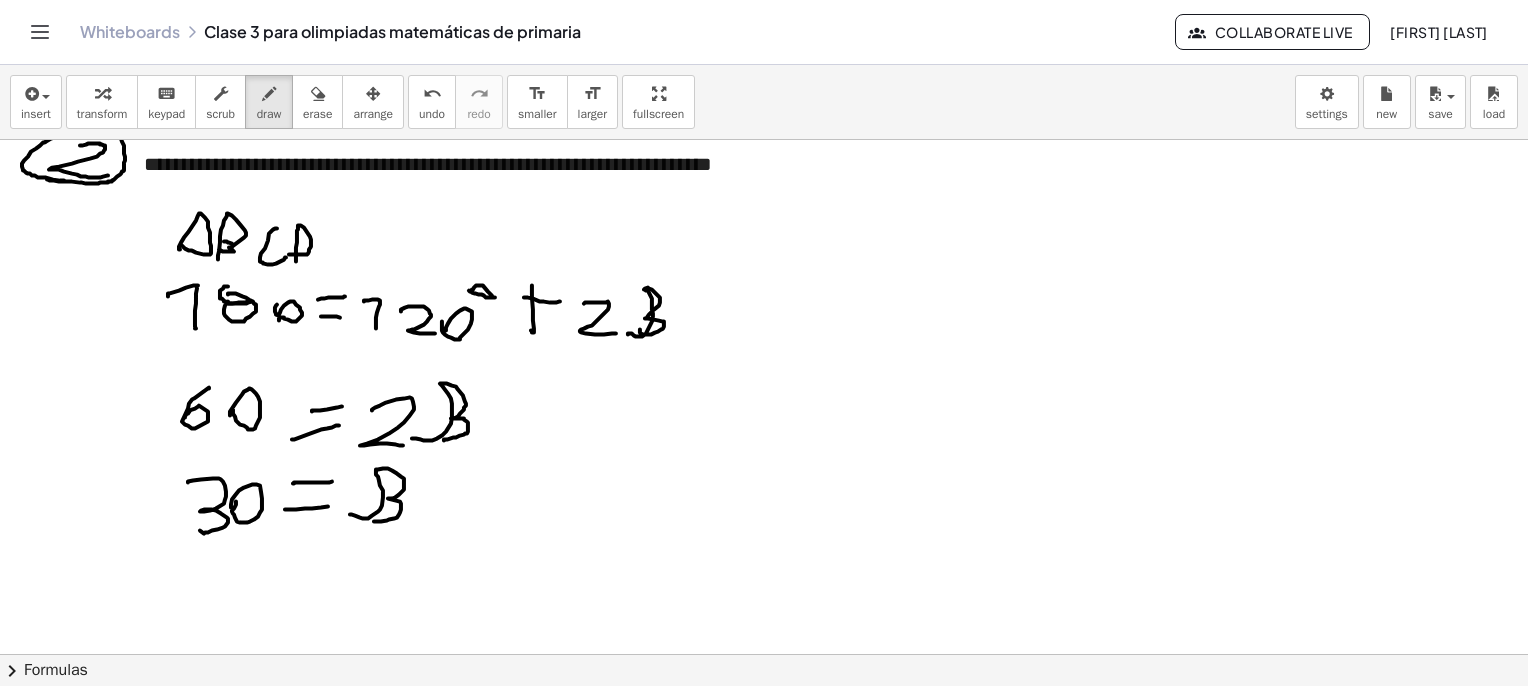 drag, startPoint x: 350, startPoint y: 514, endPoint x: 371, endPoint y: 521, distance: 22.135944 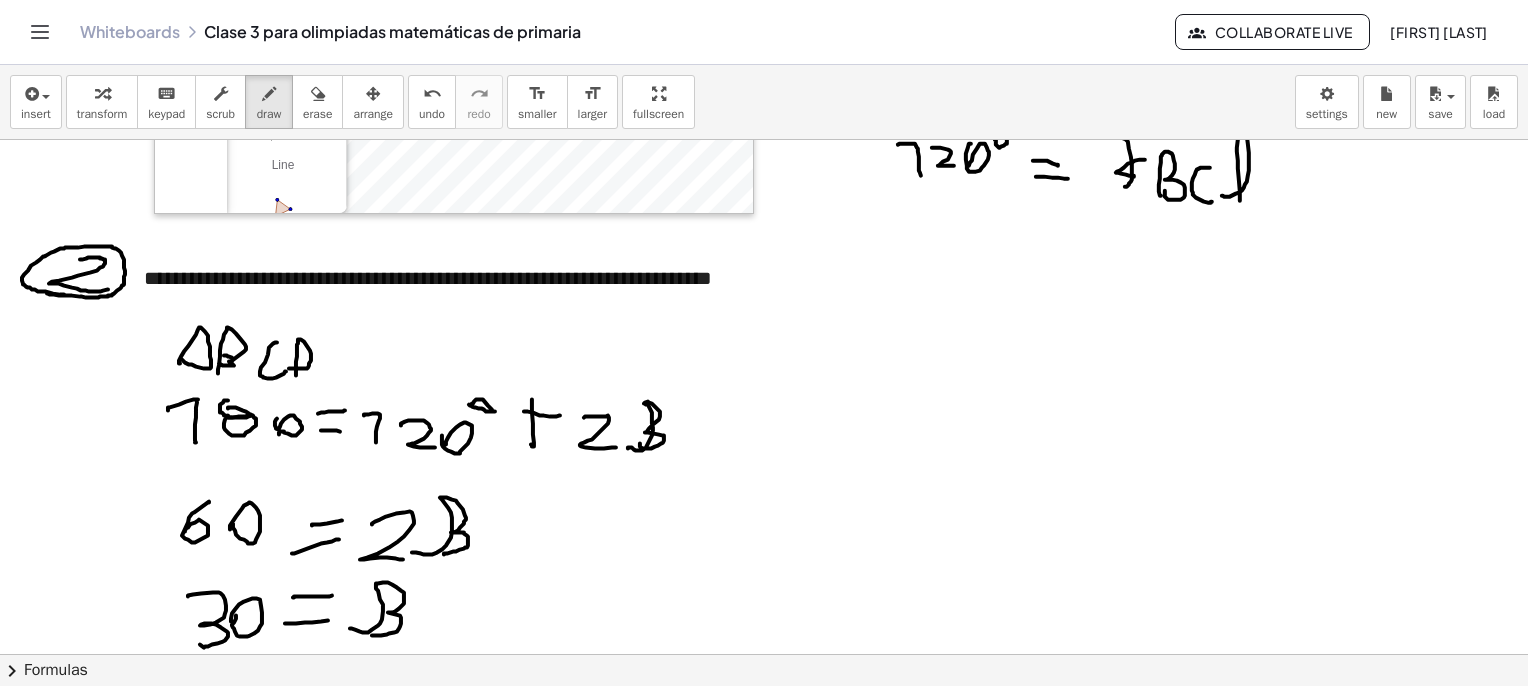 scroll, scrollTop: 5561, scrollLeft: 0, axis: vertical 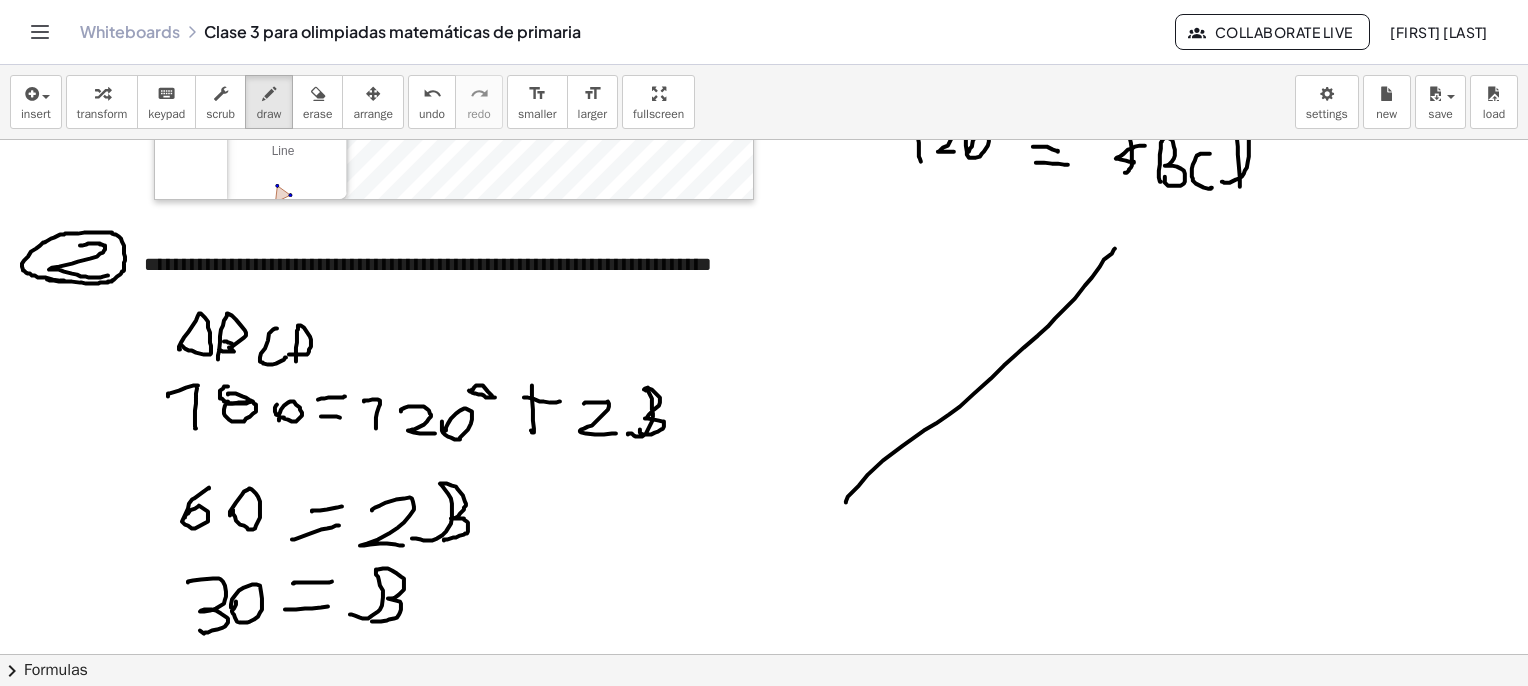 drag, startPoint x: 846, startPoint y: 502, endPoint x: 834, endPoint y: 528, distance: 28.635643 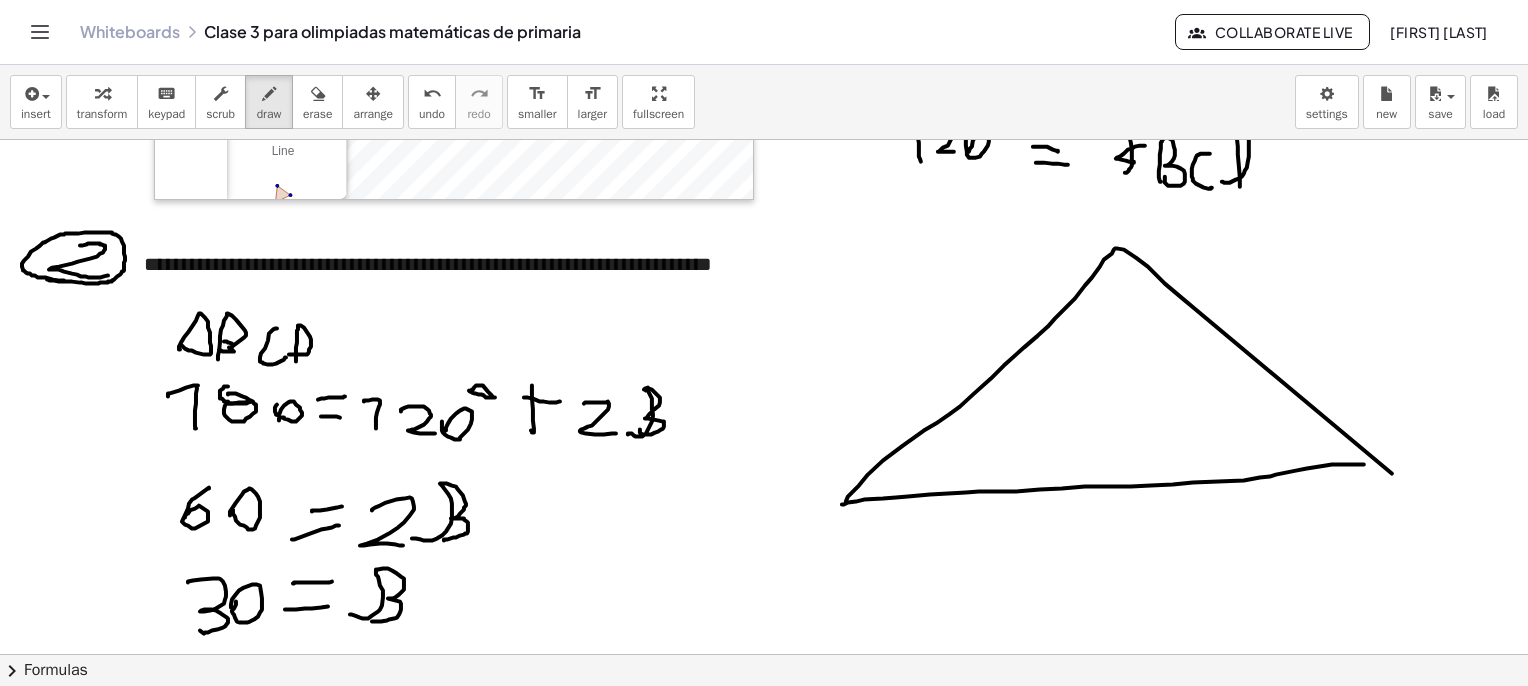 drag, startPoint x: 856, startPoint y: 501, endPoint x: 1376, endPoint y: 462, distance: 521.46045 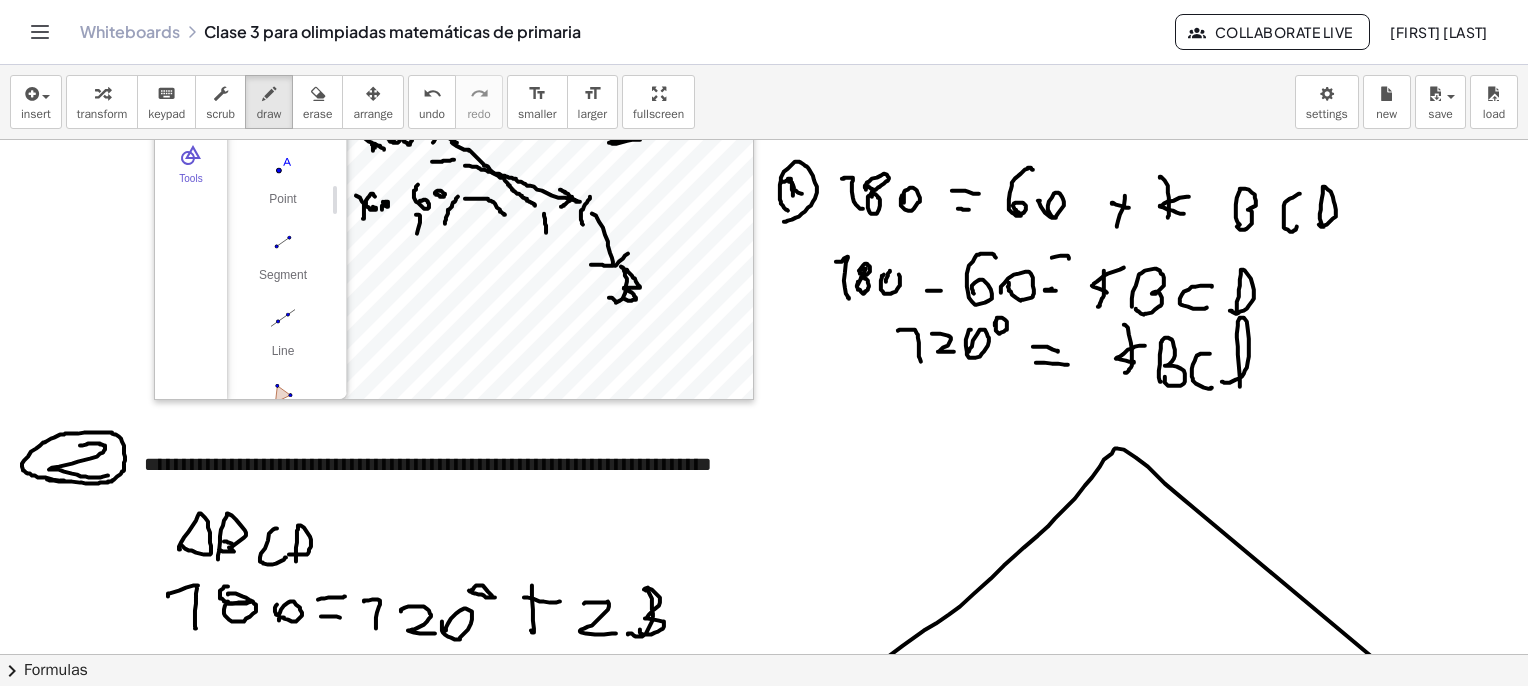 scroll, scrollTop: 5261, scrollLeft: 0, axis: vertical 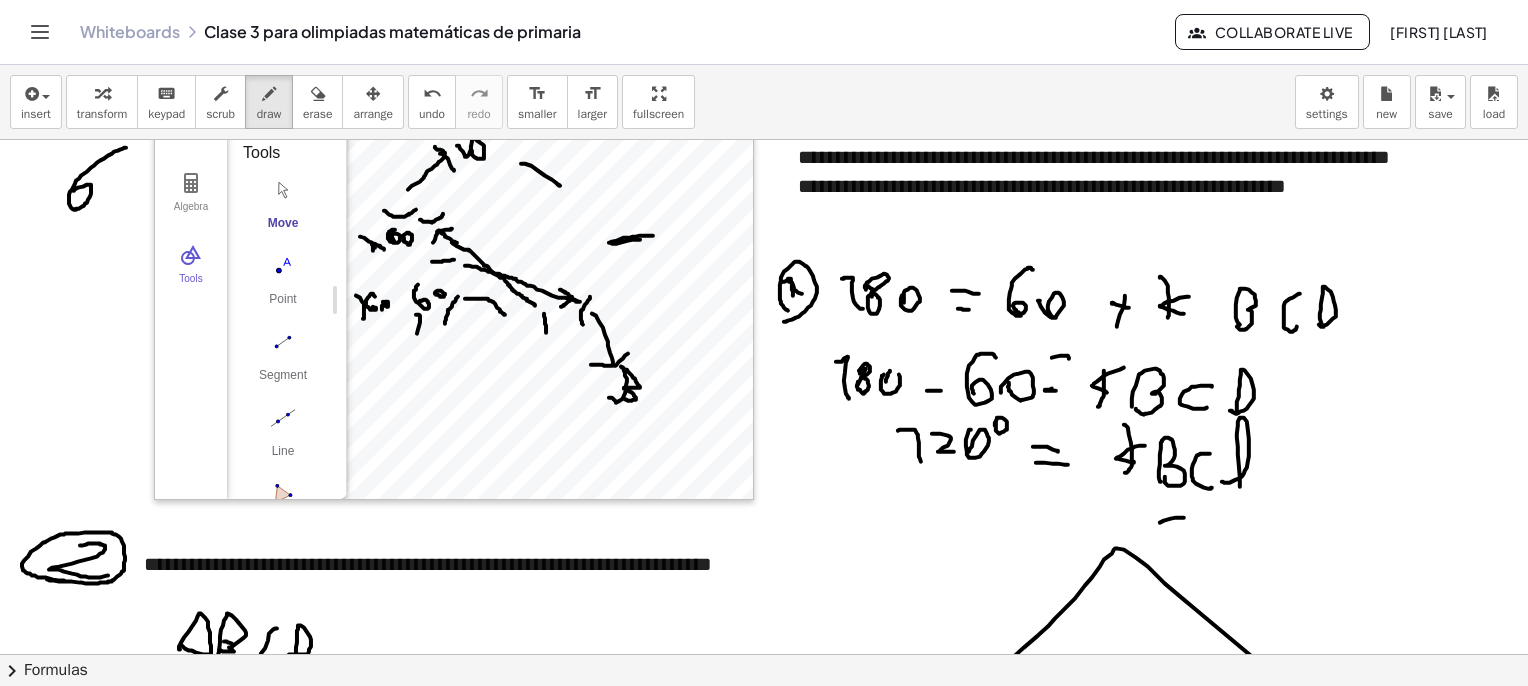 drag, startPoint x: 1184, startPoint y: 517, endPoint x: 1192, endPoint y: 540, distance: 24.351591 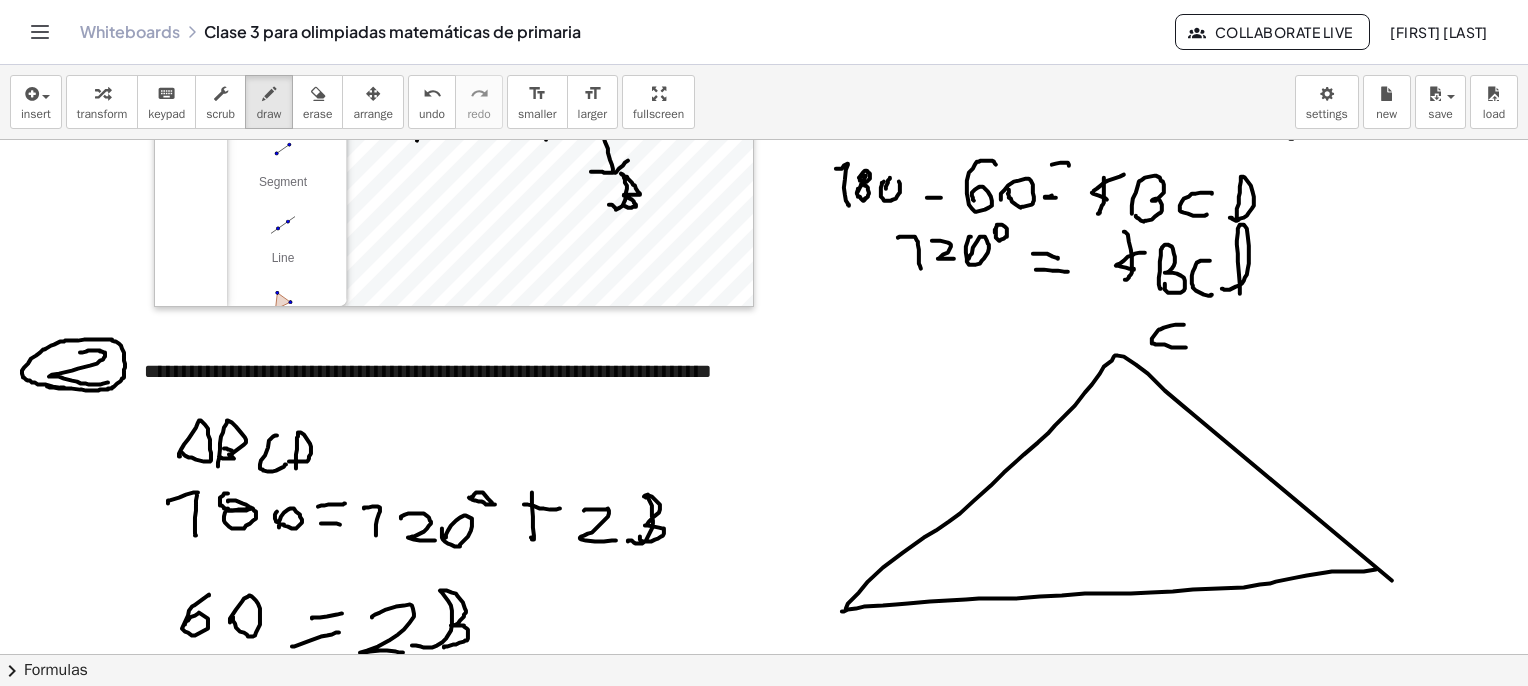 scroll, scrollTop: 5561, scrollLeft: 0, axis: vertical 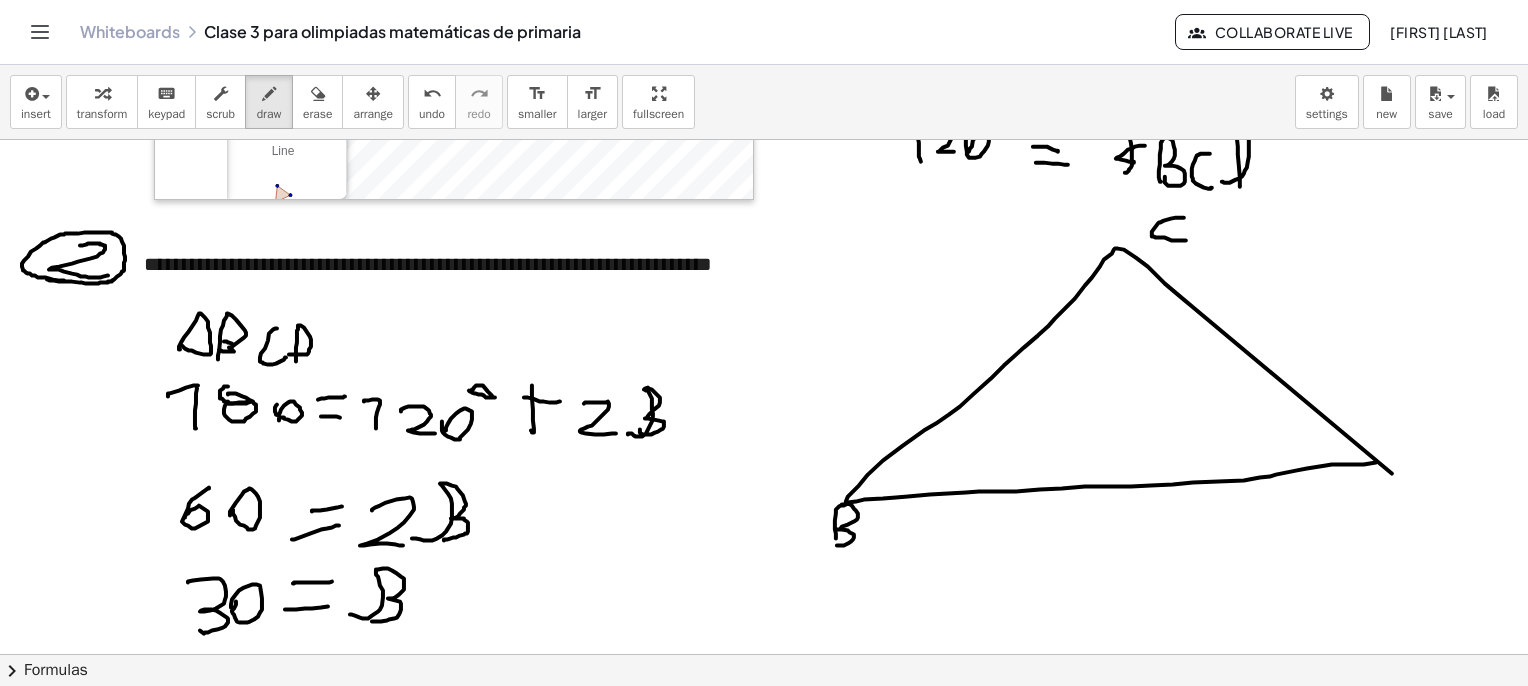 click at bounding box center (794, -1734) 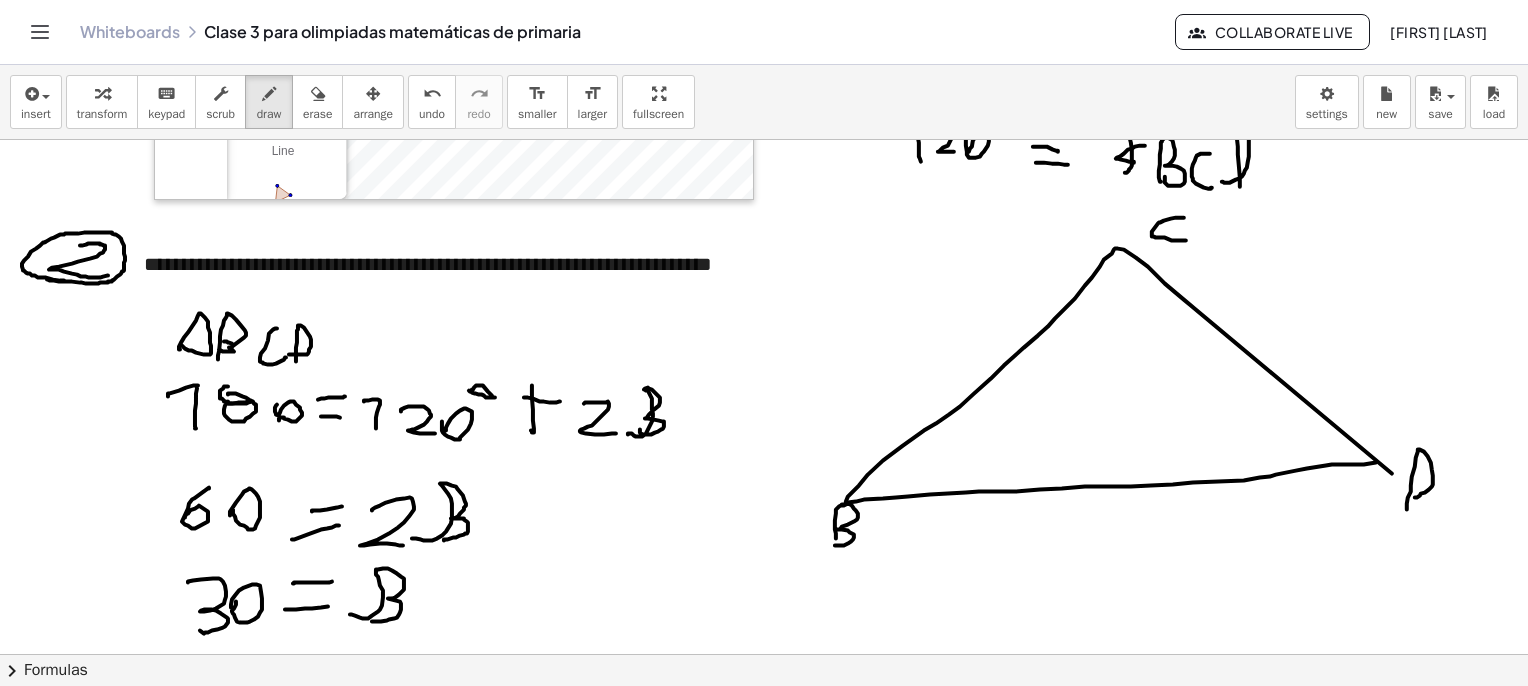 drag, startPoint x: 1407, startPoint y: 509, endPoint x: 1386, endPoint y: 501, distance: 22.472204 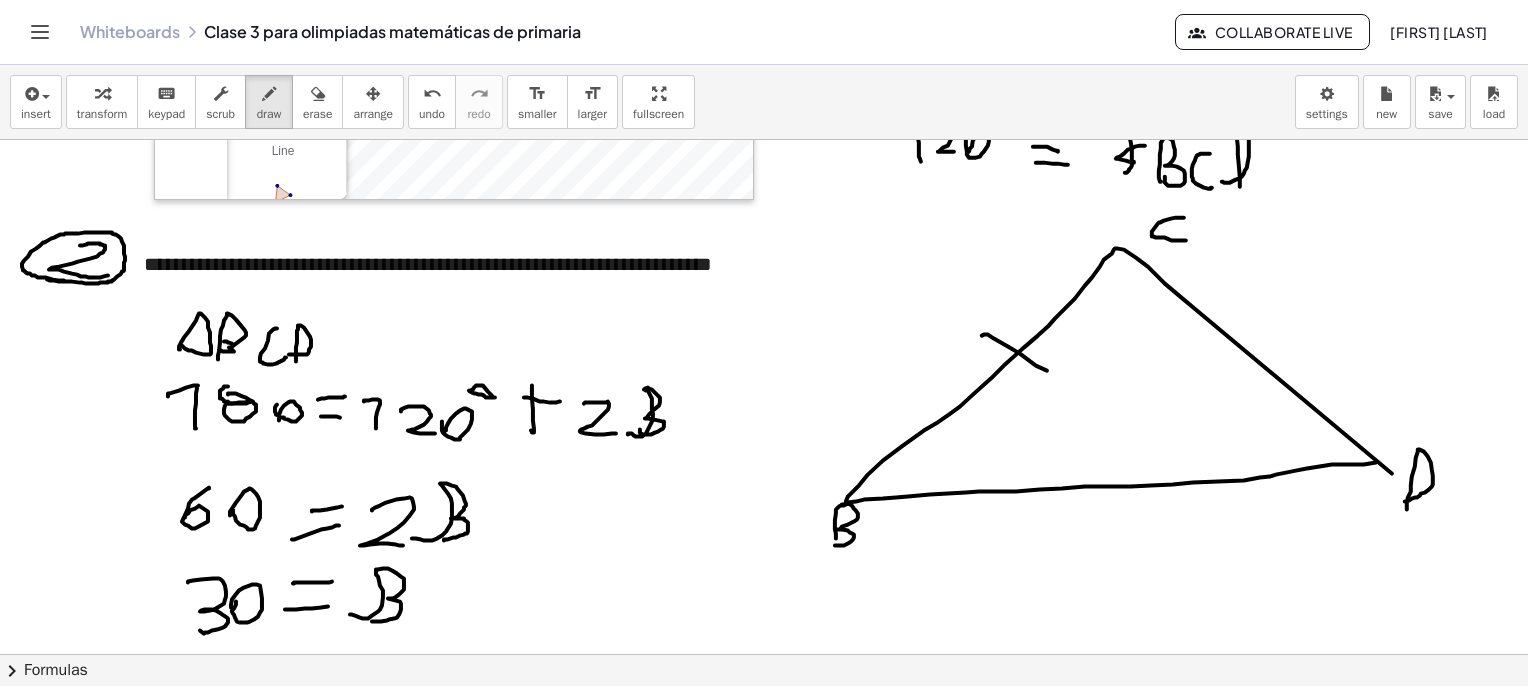 drag, startPoint x: 982, startPoint y: 335, endPoint x: 1086, endPoint y: 381, distance: 113.71895 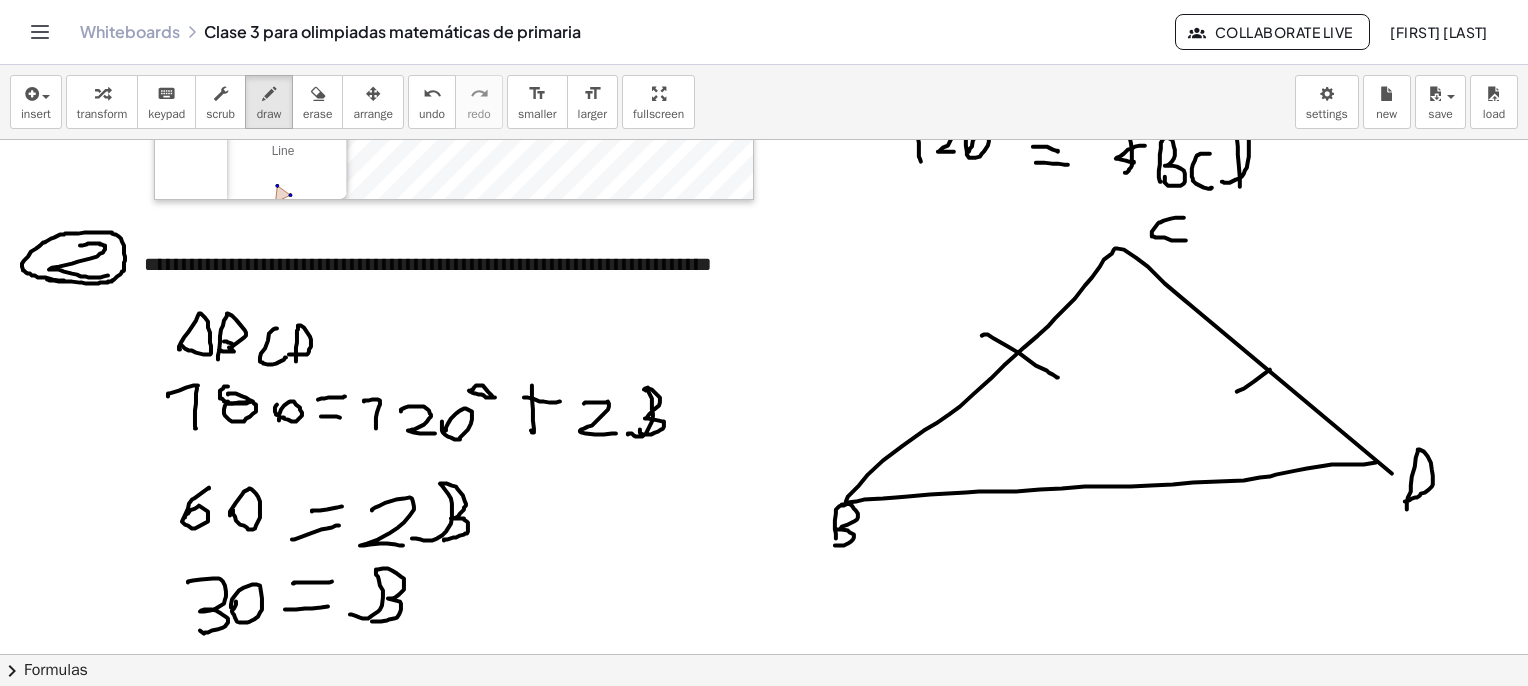 drag, startPoint x: 1237, startPoint y: 391, endPoint x: 1300, endPoint y: 354, distance: 73.061615 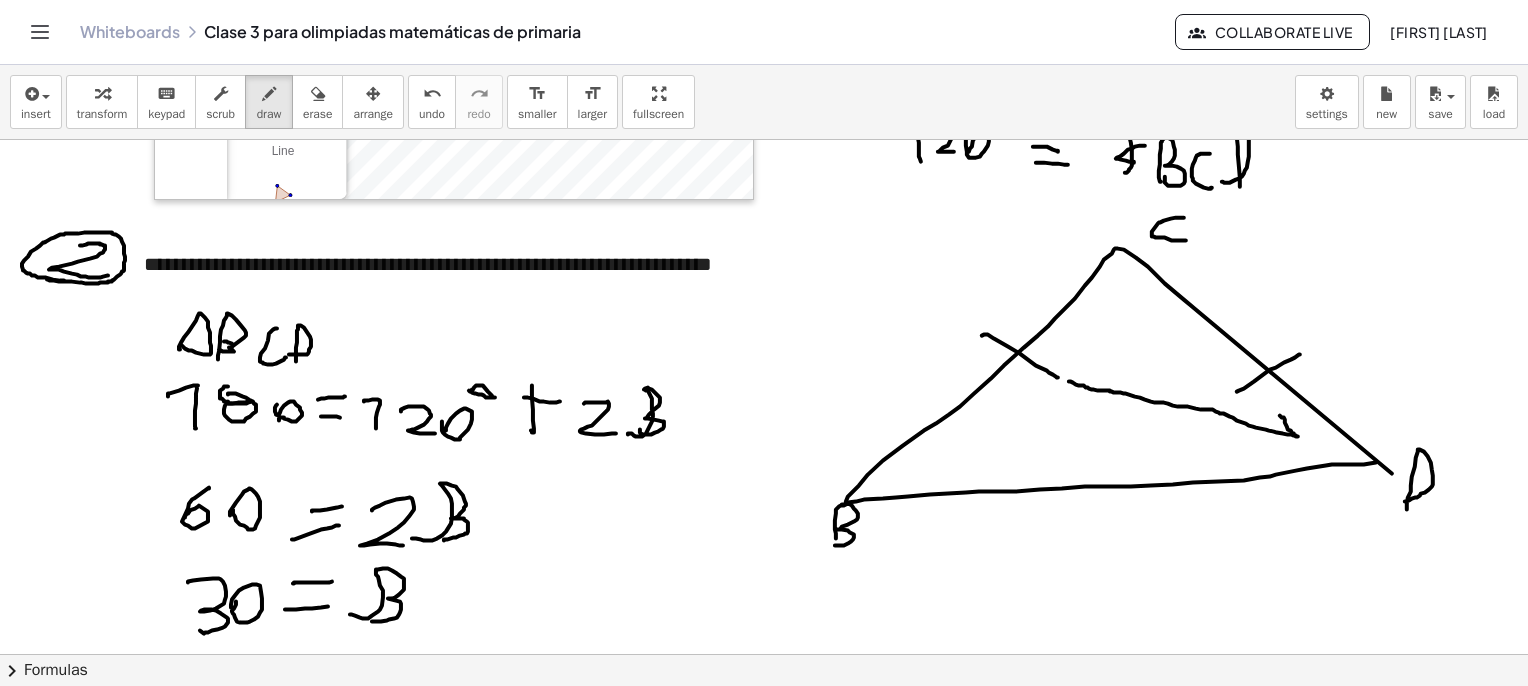 drag, startPoint x: 1069, startPoint y: 381, endPoint x: 1280, endPoint y: 413, distance: 213.41275 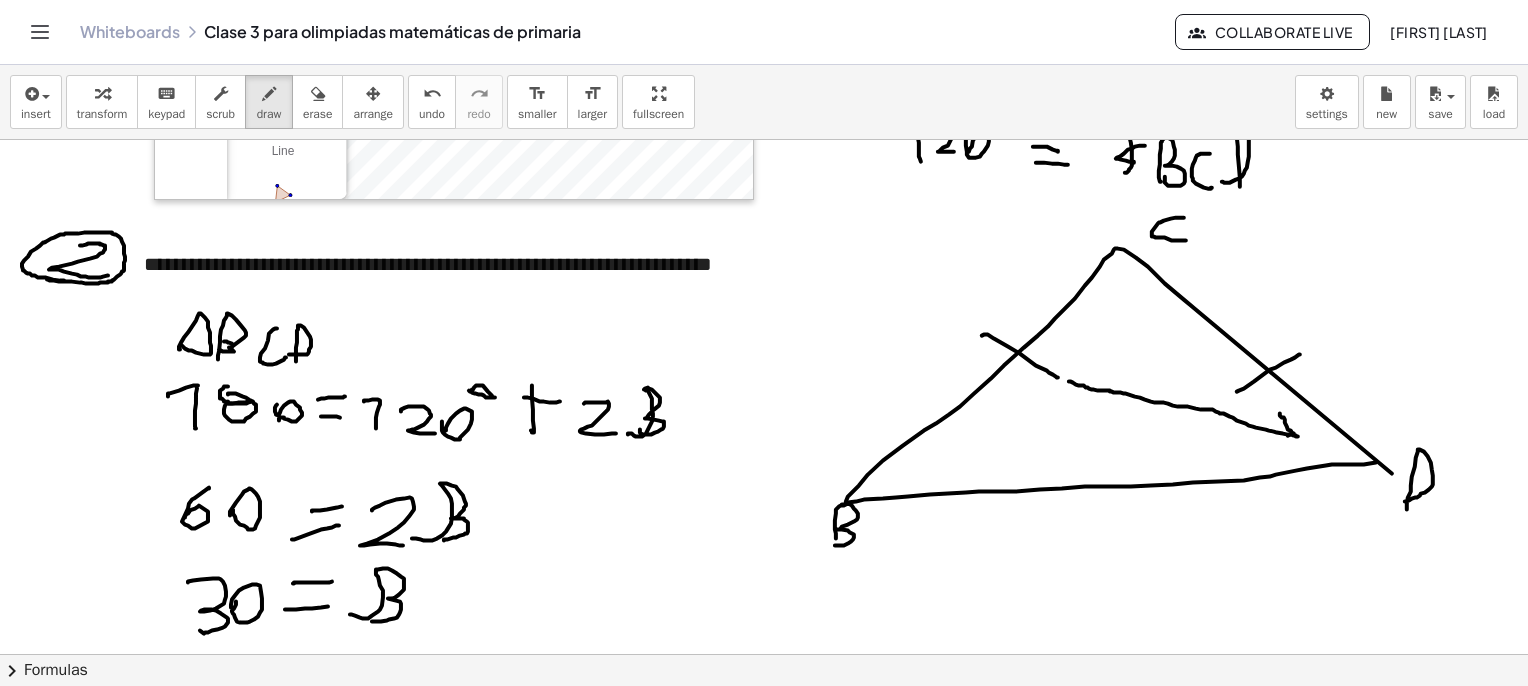 drag, startPoint x: 1292, startPoint y: 432, endPoint x: 1272, endPoint y: 451, distance: 27.58623 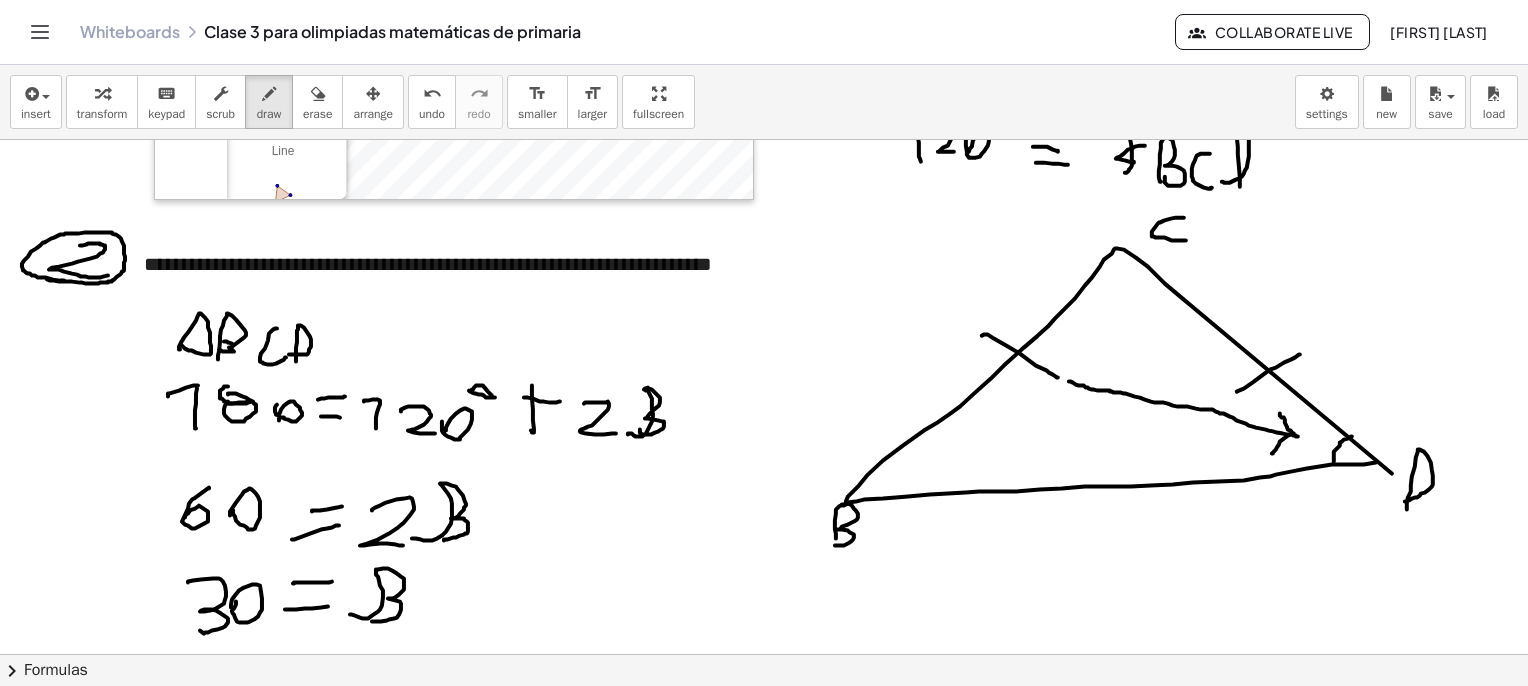 drag, startPoint x: 1352, startPoint y: 436, endPoint x: 1334, endPoint y: 461, distance: 30.805843 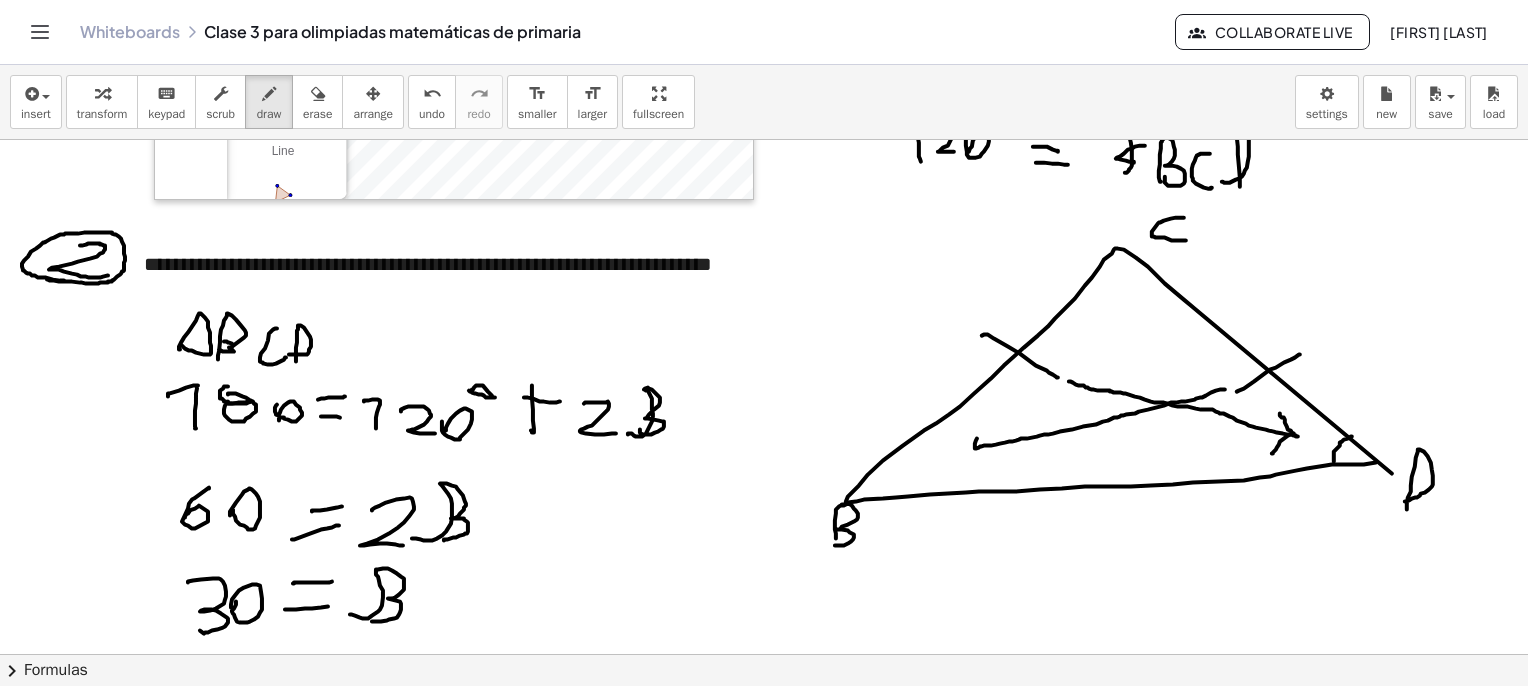 drag, startPoint x: 1225, startPoint y: 389, endPoint x: 980, endPoint y: 434, distance: 249.09837 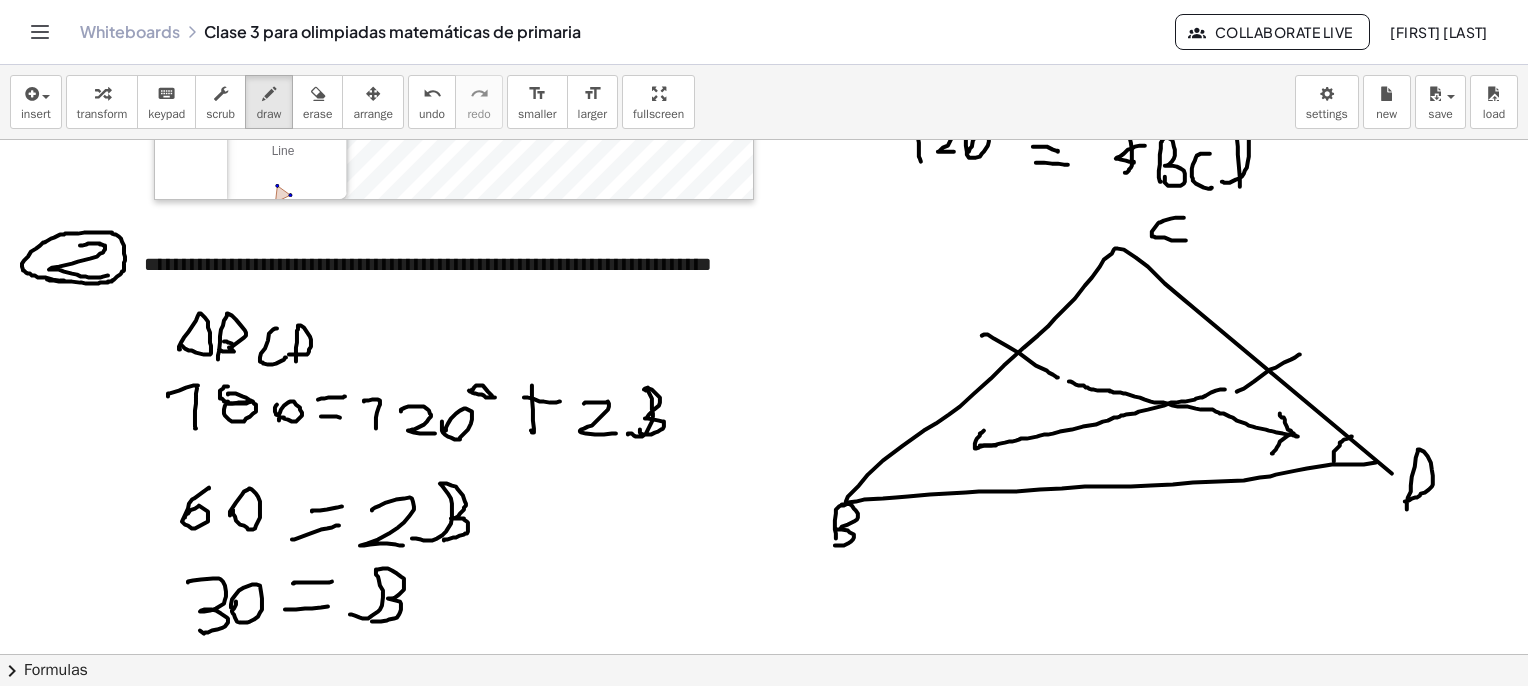 click at bounding box center (794, -1734) 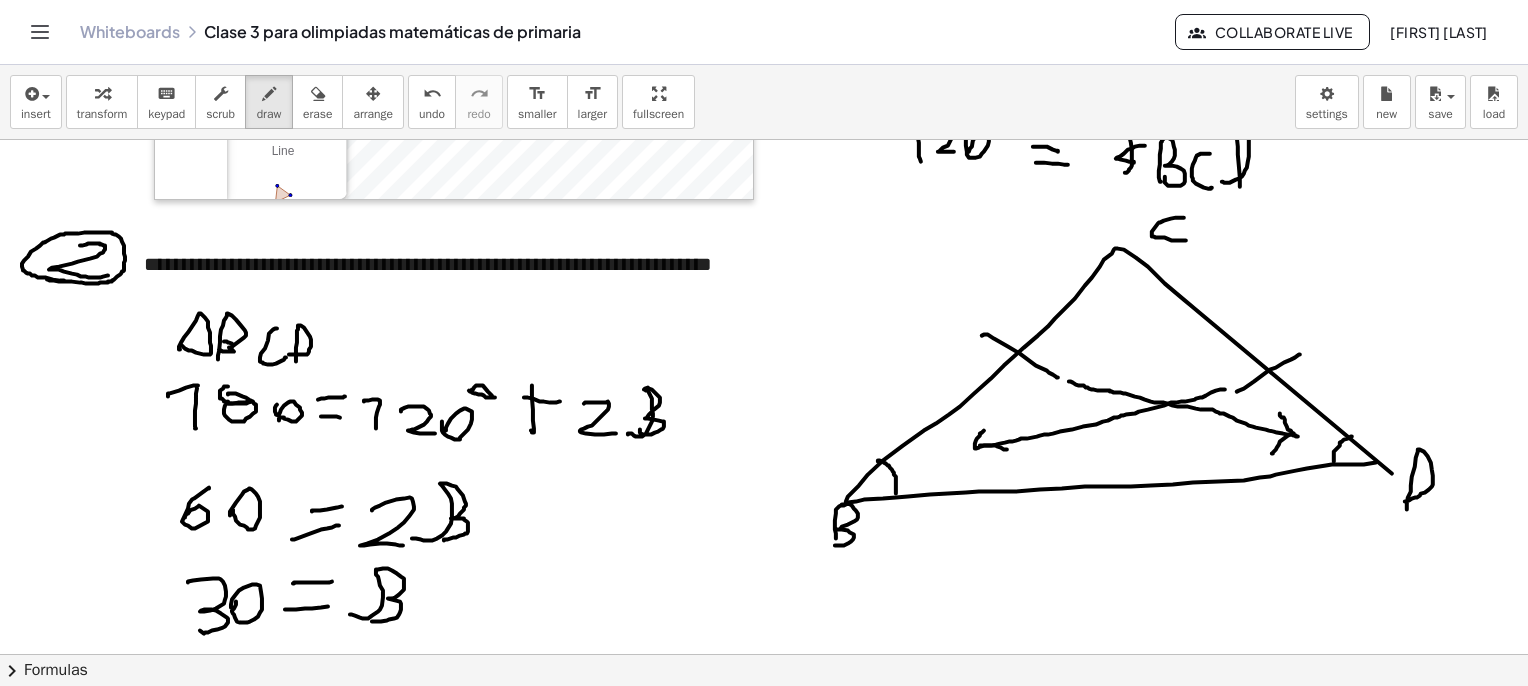 drag, startPoint x: 878, startPoint y: 460, endPoint x: 895, endPoint y: 493, distance: 37.12142 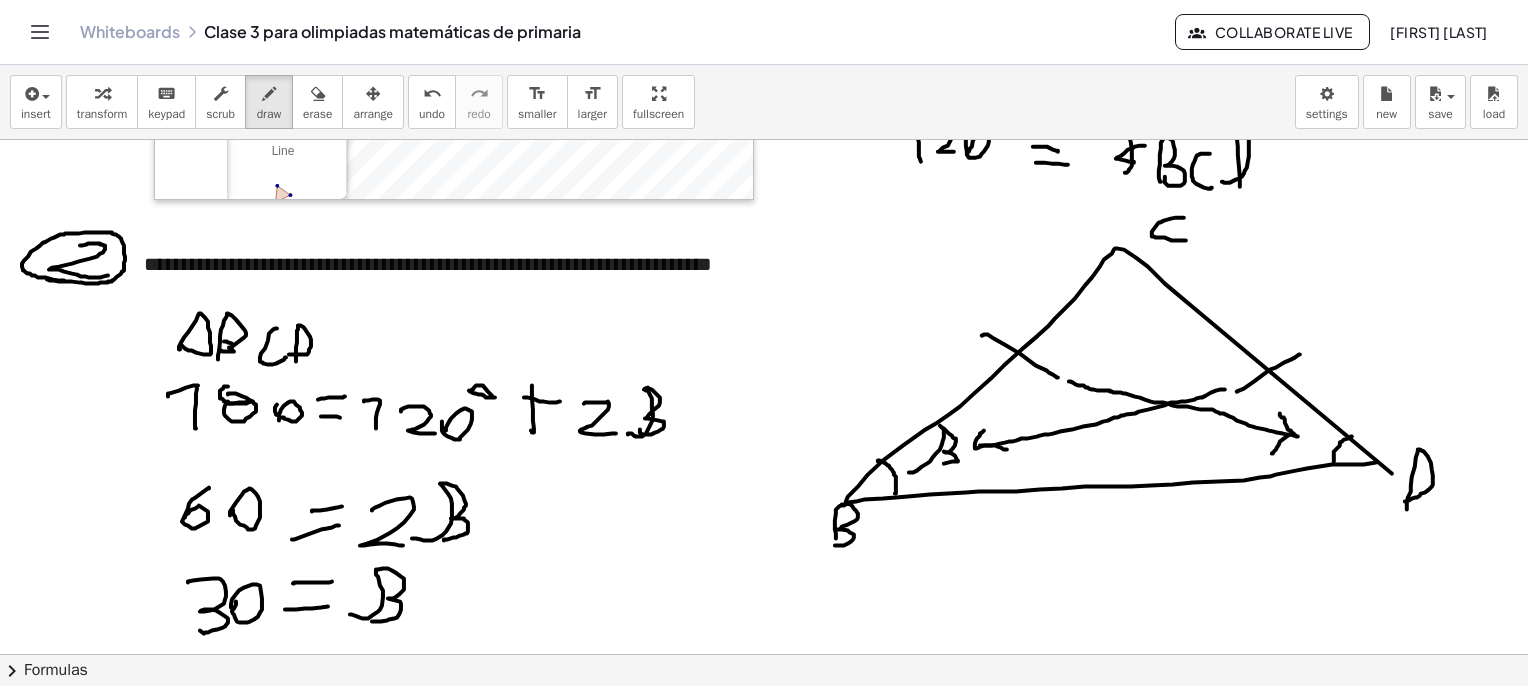 drag, startPoint x: 909, startPoint y: 472, endPoint x: 933, endPoint y: 462, distance: 26 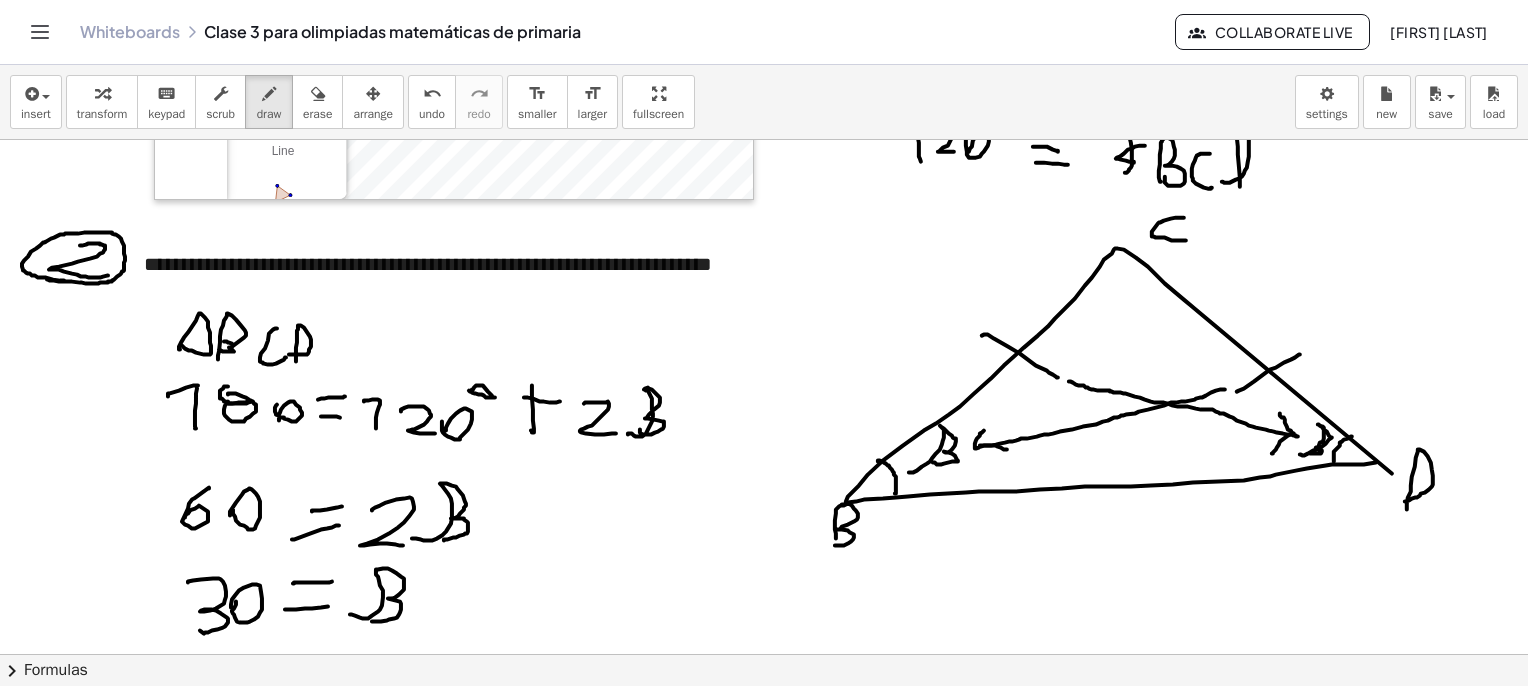 click at bounding box center [794, -1734] 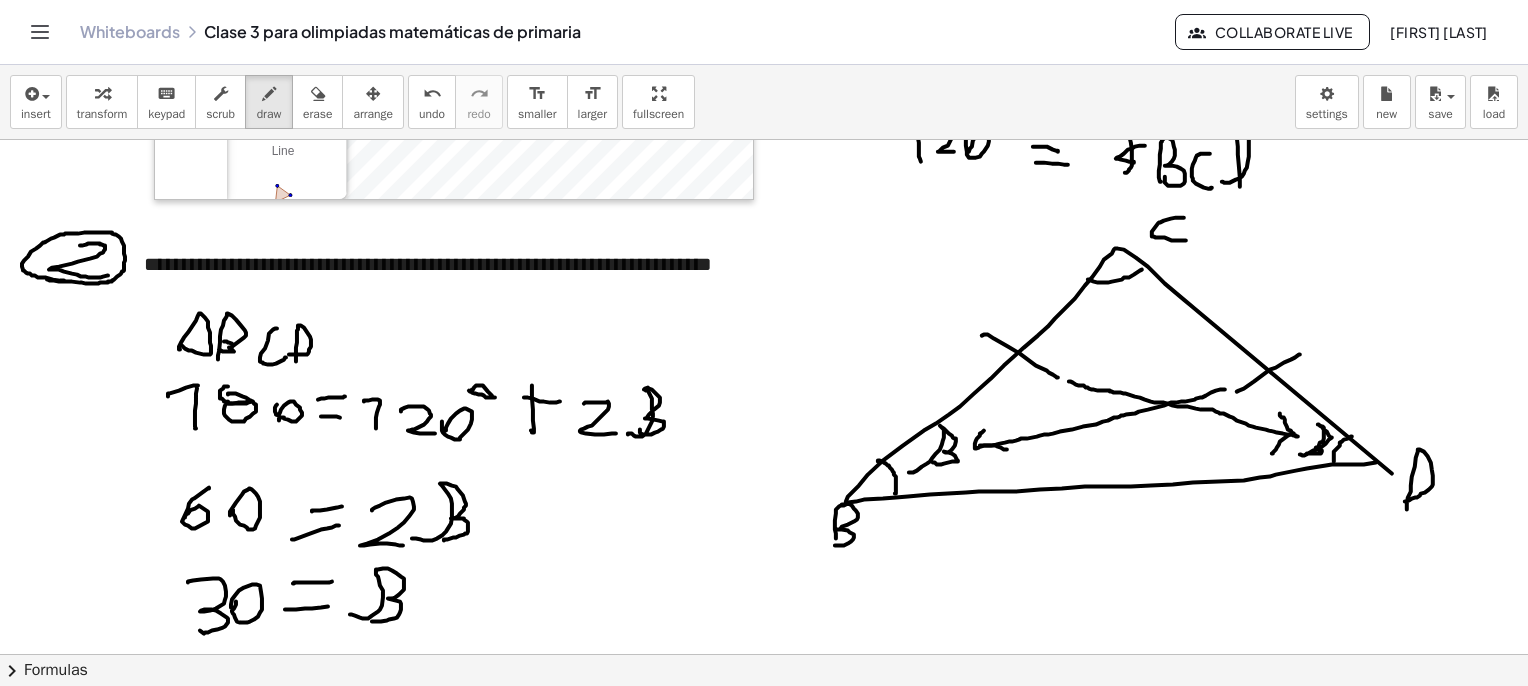 drag, startPoint x: 1088, startPoint y: 279, endPoint x: 1151, endPoint y: 261, distance: 65.52099 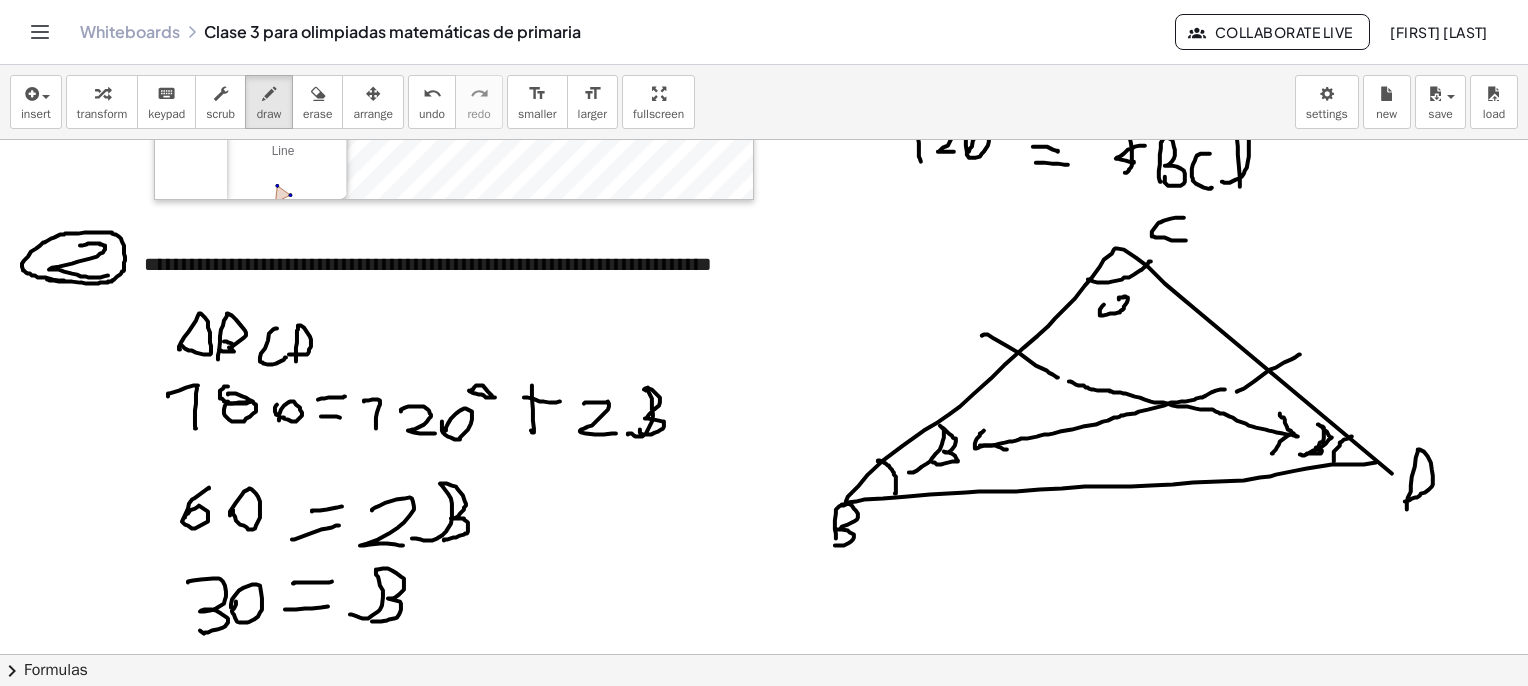 click at bounding box center (794, -1734) 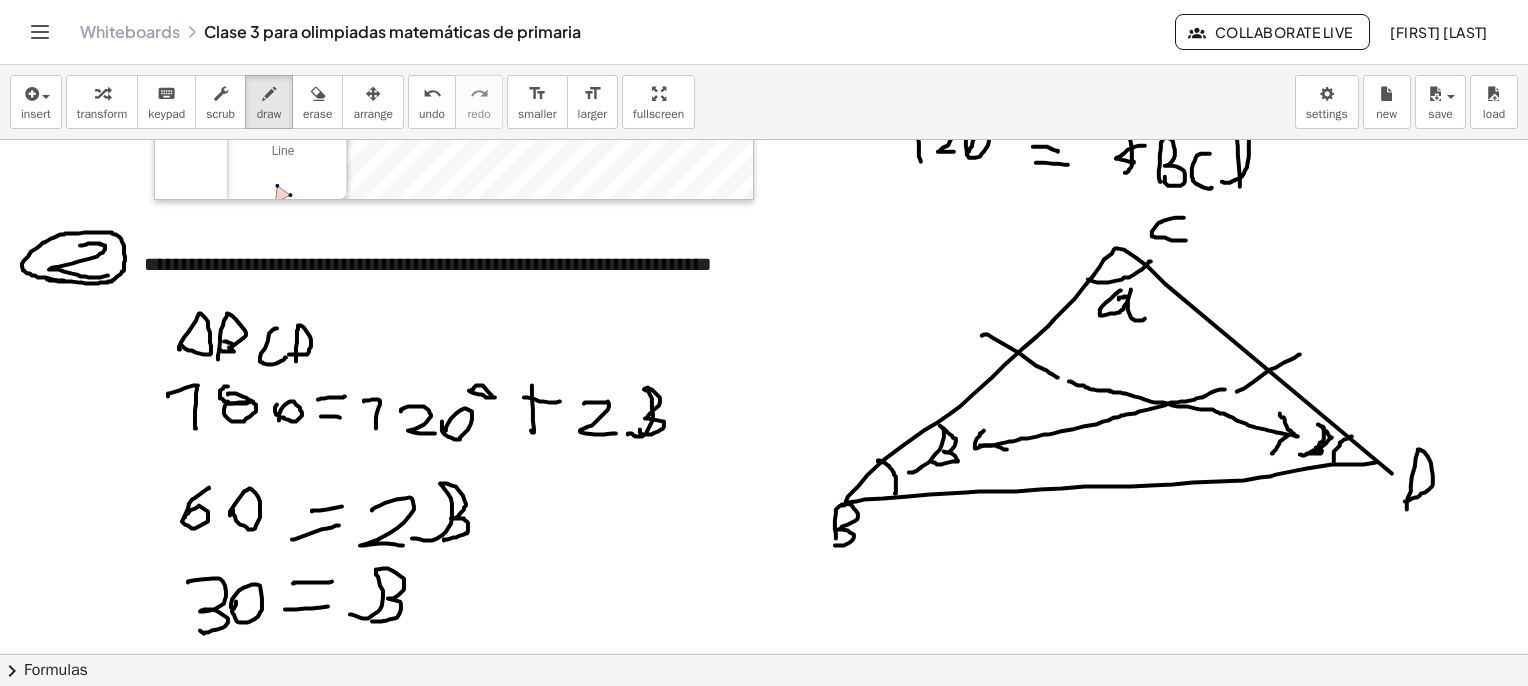 drag, startPoint x: 1128, startPoint y: 300, endPoint x: 1153, endPoint y: 301, distance: 25.019993 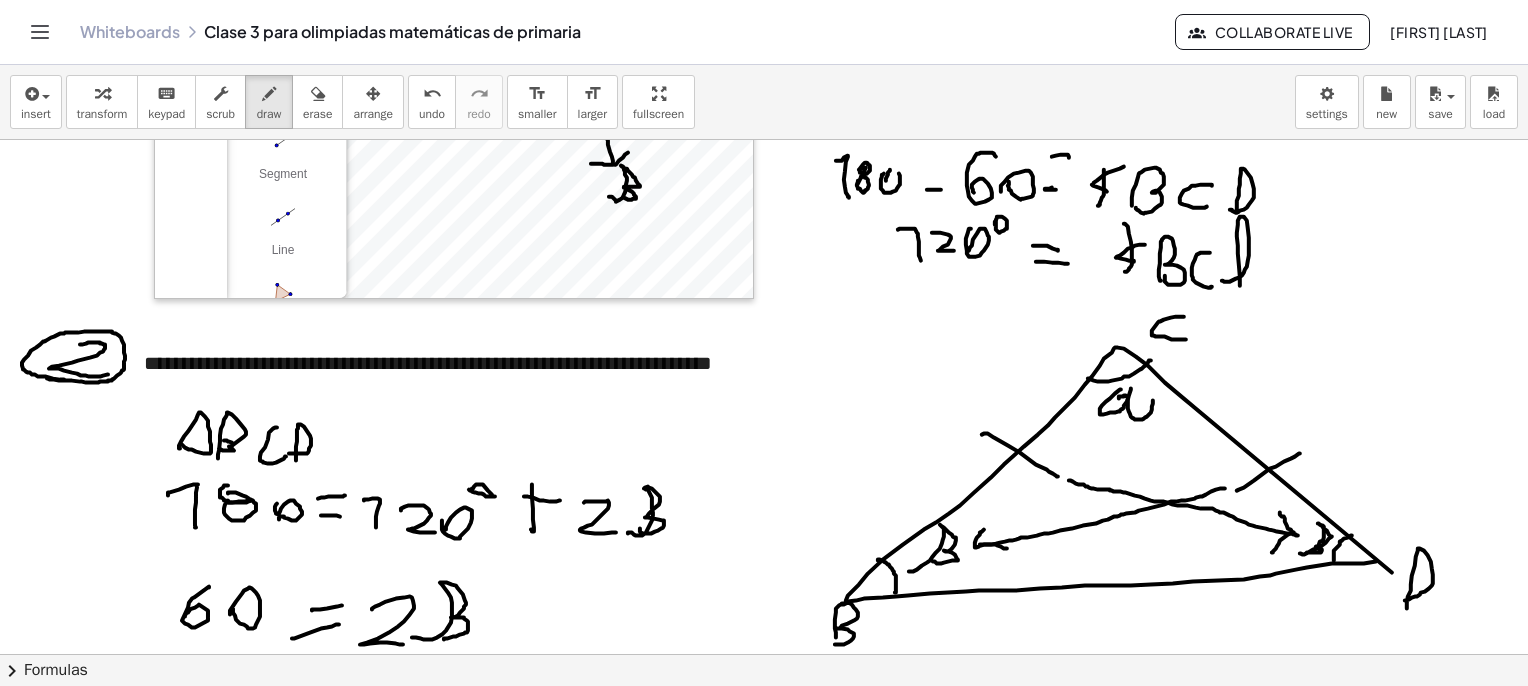 scroll, scrollTop: 5561, scrollLeft: 0, axis: vertical 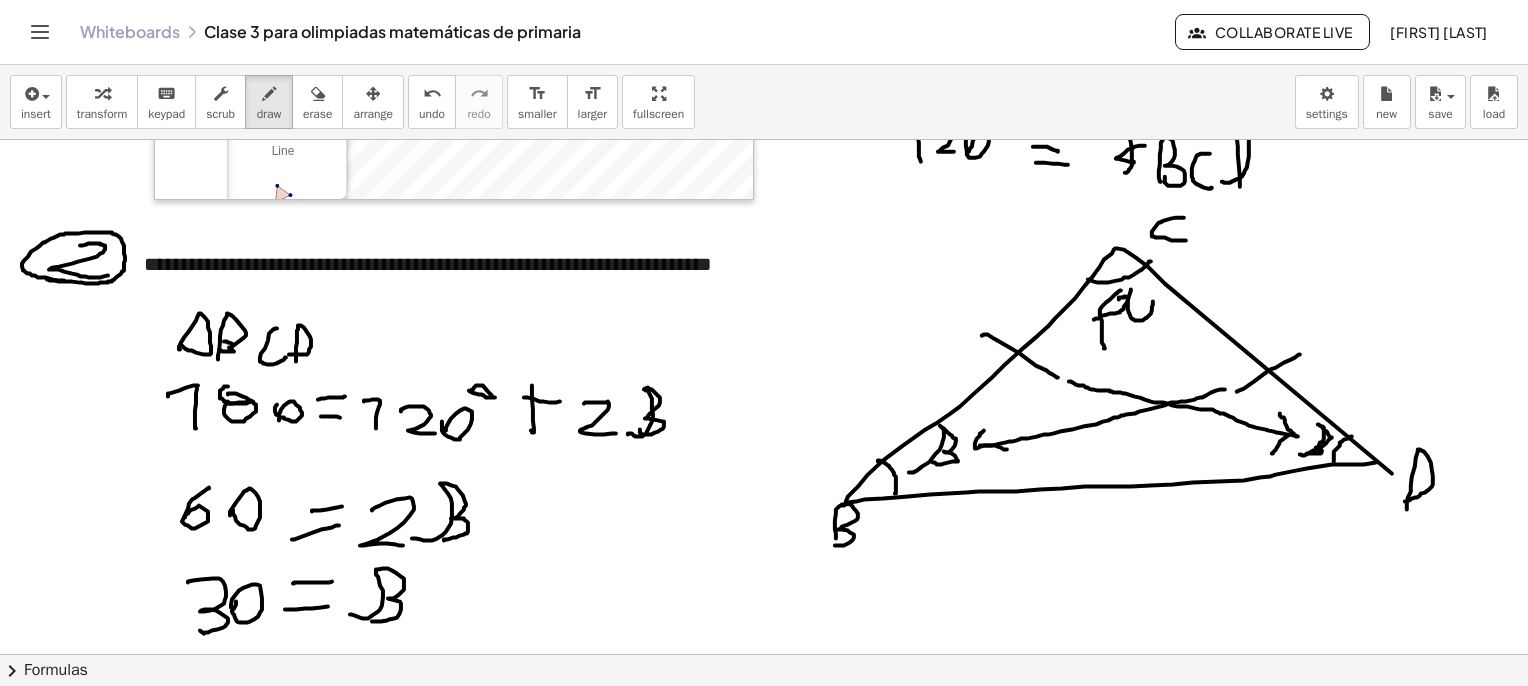 drag, startPoint x: 1102, startPoint y: 334, endPoint x: 1088, endPoint y: 321, distance: 19.104973 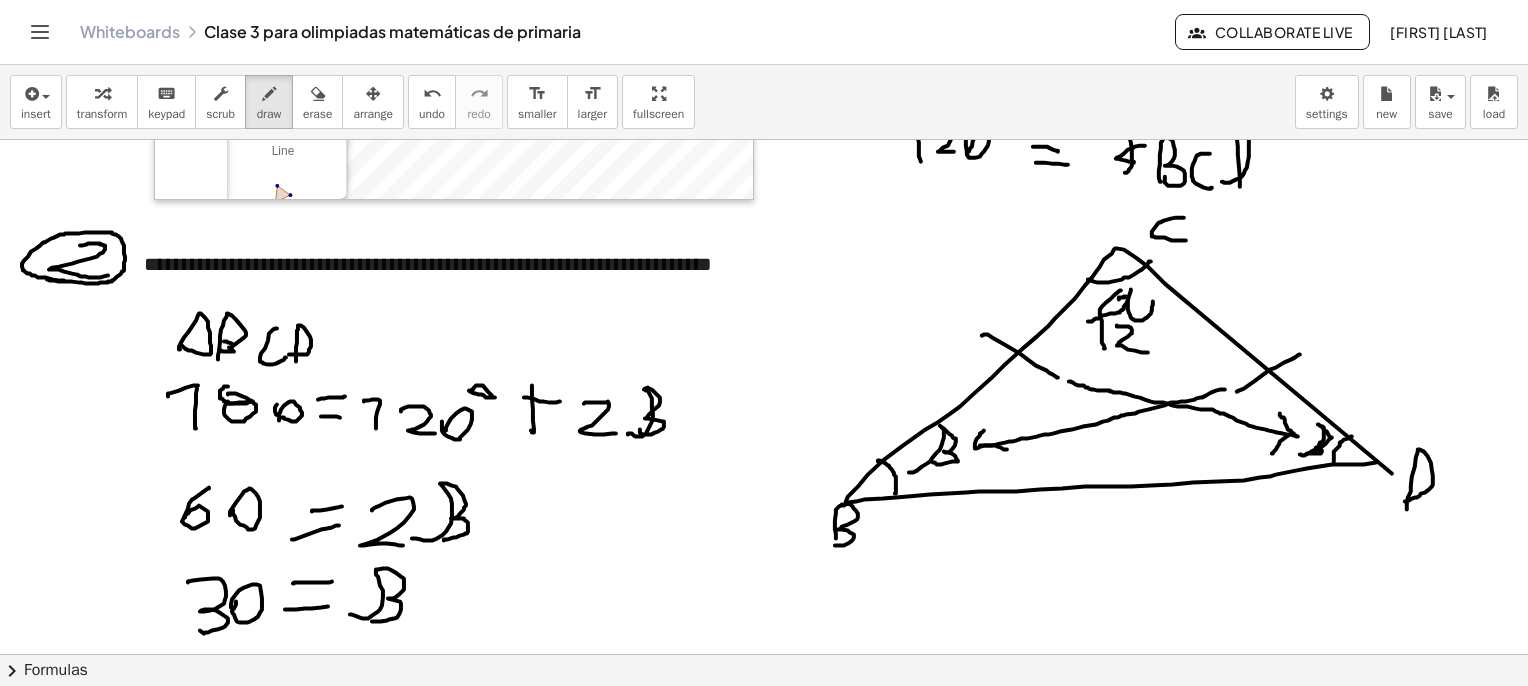 drag, startPoint x: 1117, startPoint y: 325, endPoint x: 1148, endPoint y: 352, distance: 41.109608 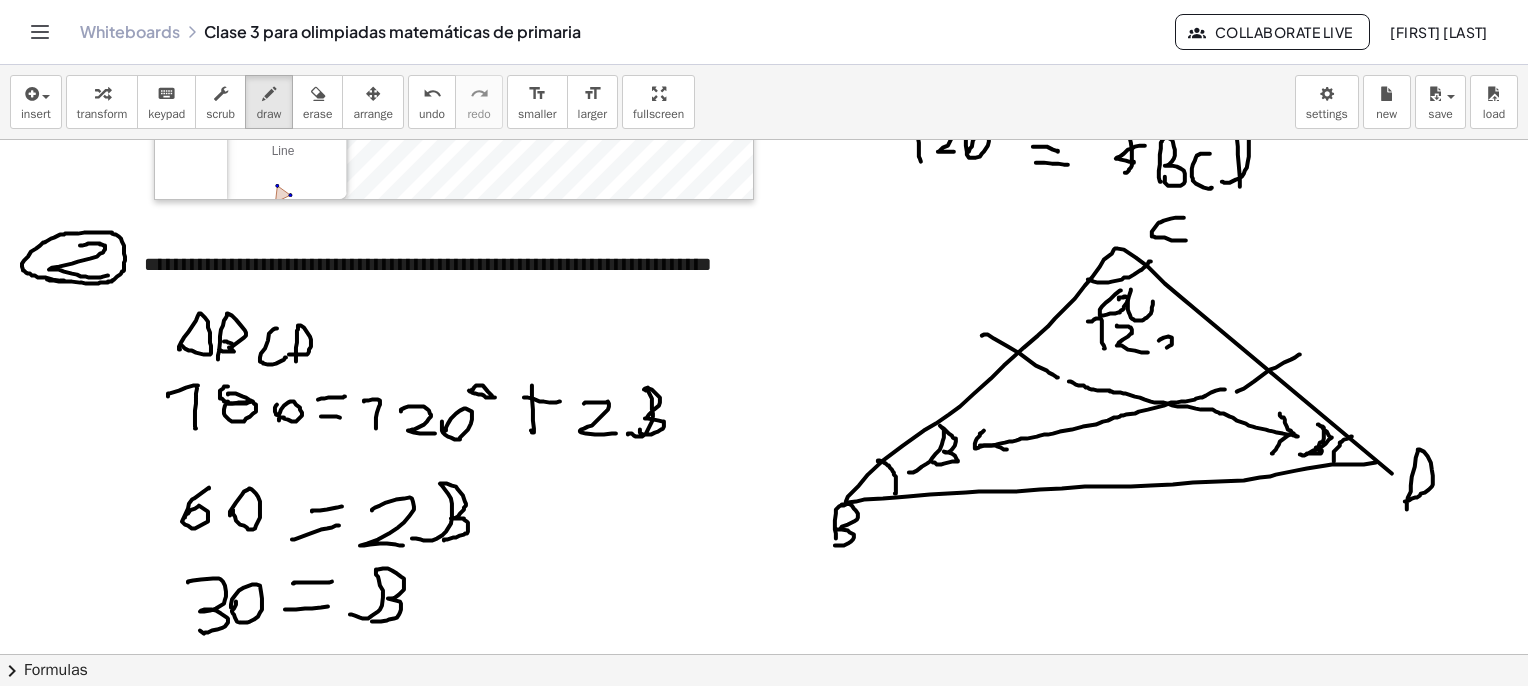 click at bounding box center (794, -1734) 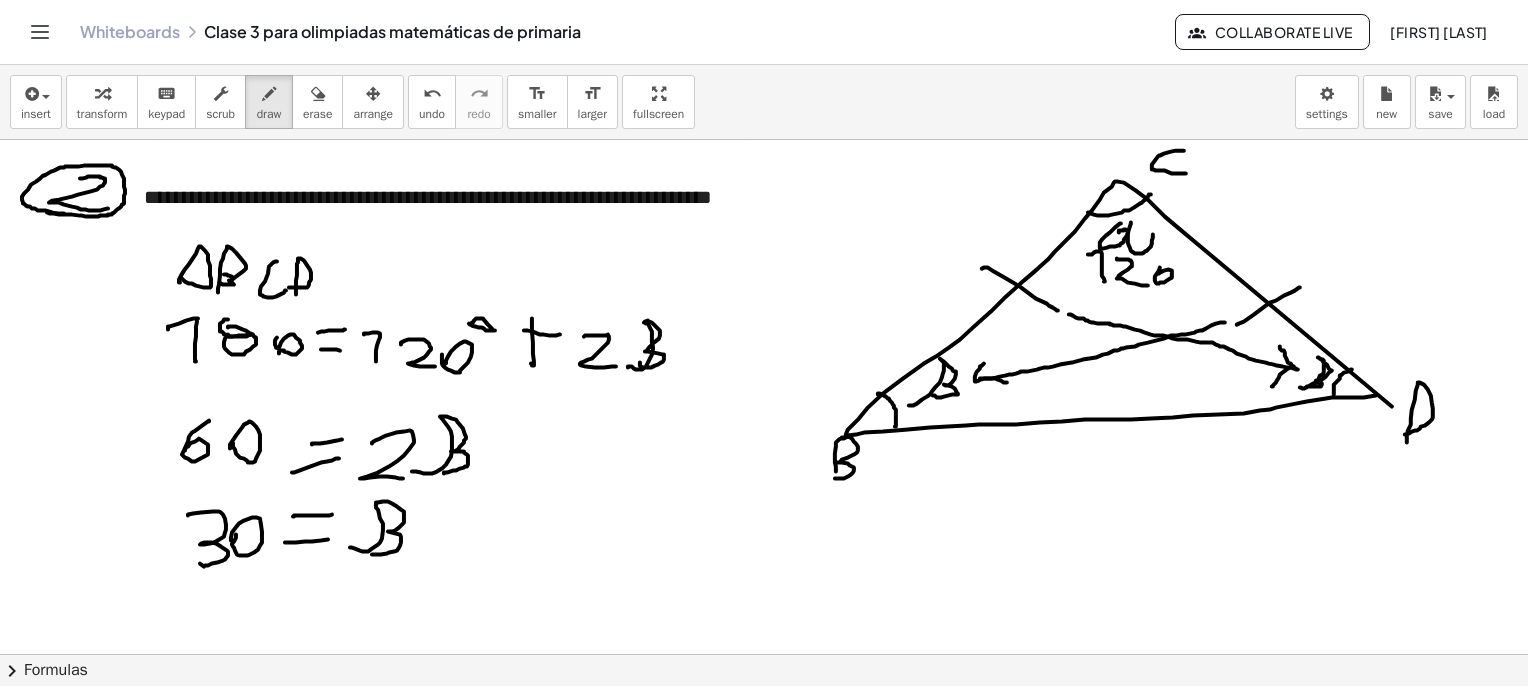 scroll, scrollTop: 5661, scrollLeft: 0, axis: vertical 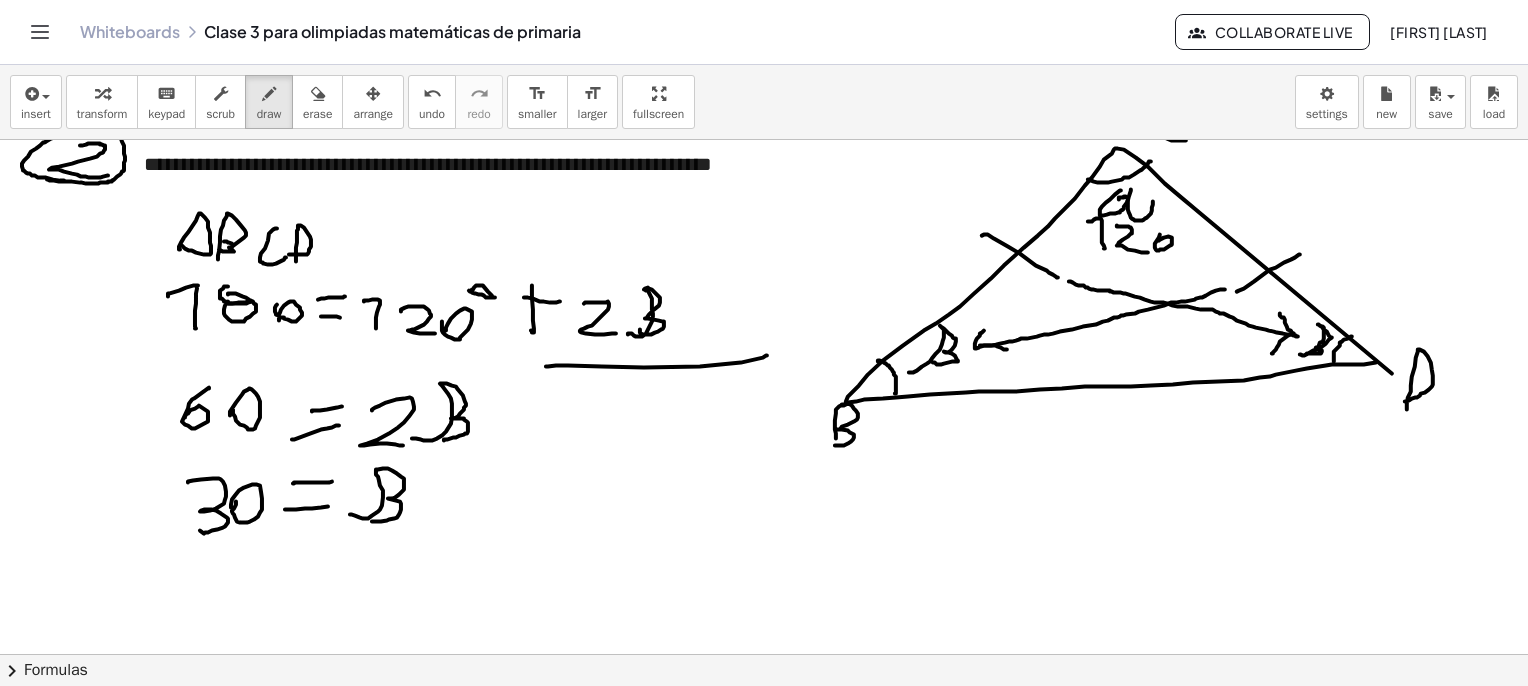 drag, startPoint x: 546, startPoint y: 366, endPoint x: 767, endPoint y: 355, distance: 221.27359 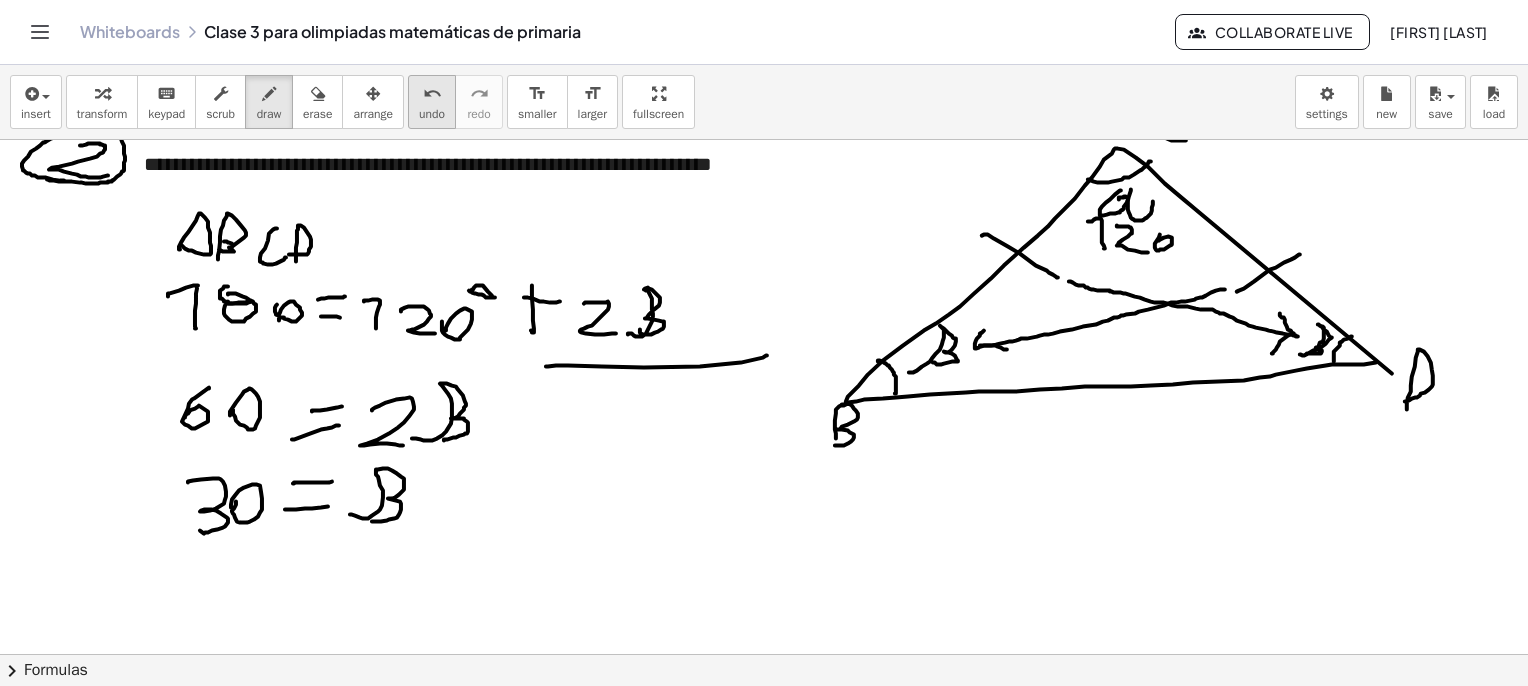 click on "undo undo" at bounding box center (432, 102) 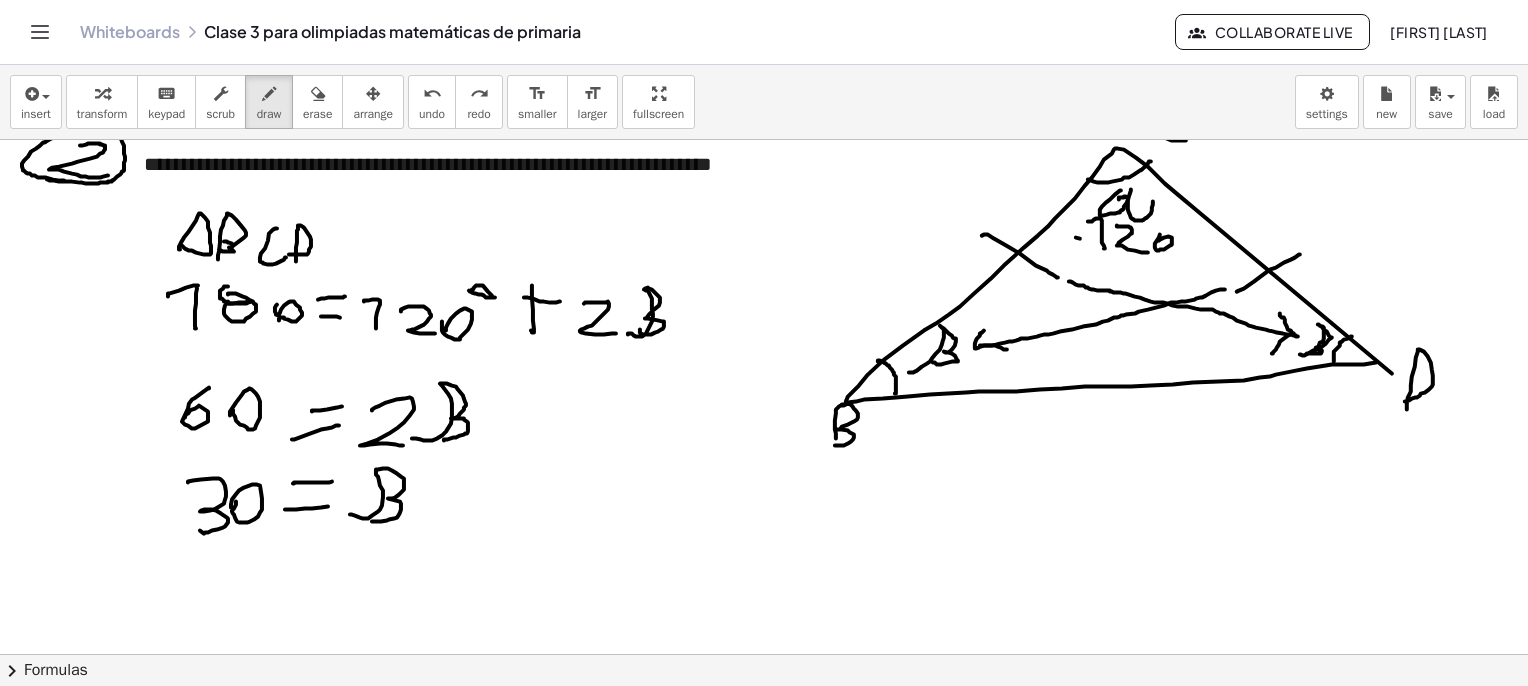 drag, startPoint x: 1076, startPoint y: 237, endPoint x: 1181, endPoint y: 245, distance: 105.30432 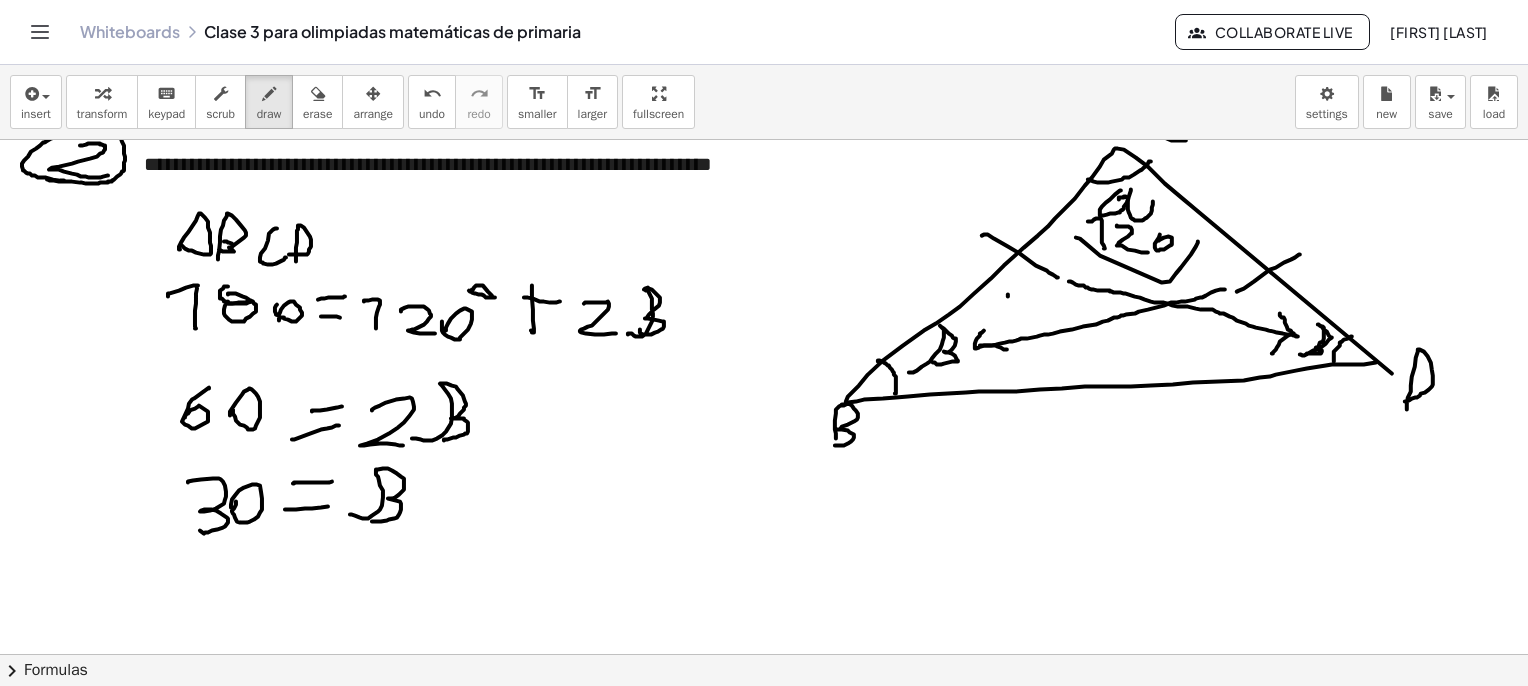 drag, startPoint x: 1008, startPoint y: 296, endPoint x: 1027, endPoint y: 377, distance: 83.198555 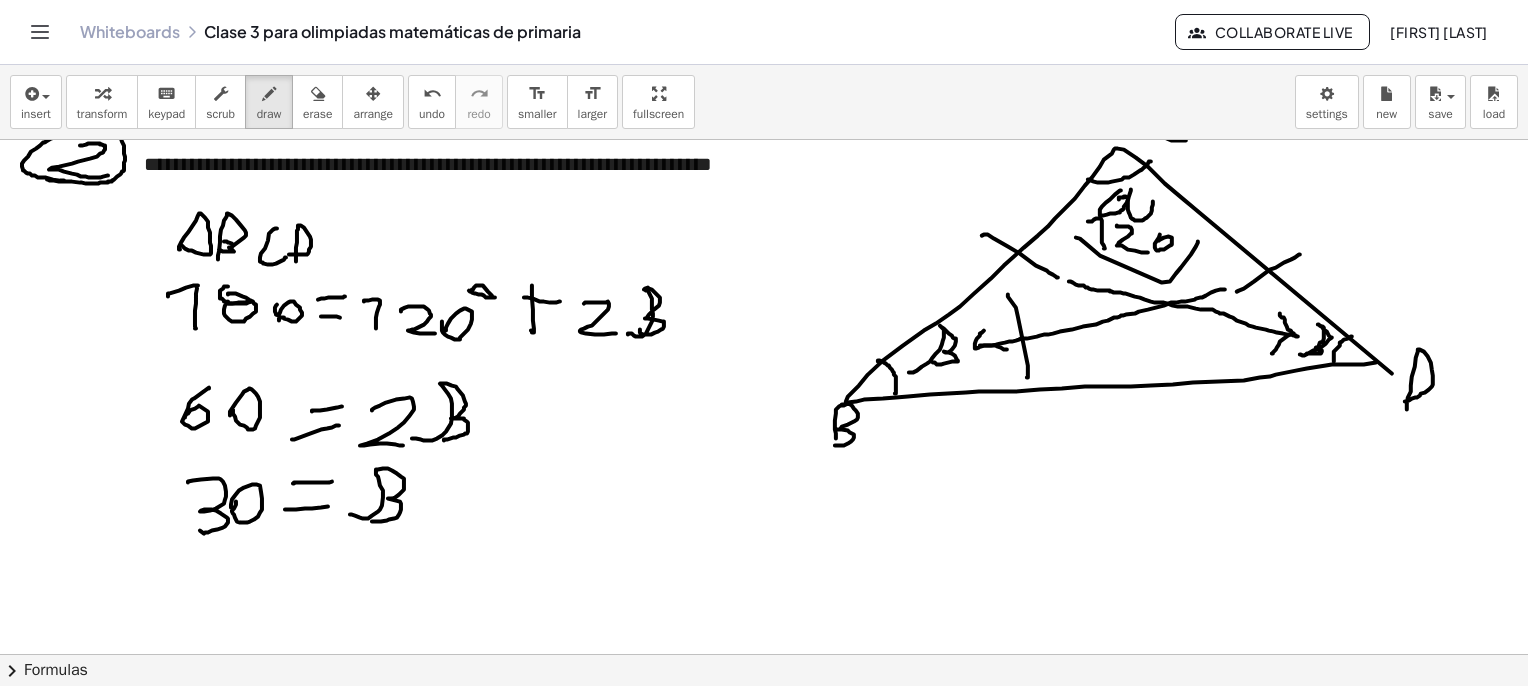 drag, startPoint x: 1280, startPoint y: 303, endPoint x: 1244, endPoint y: 345, distance: 55.31727 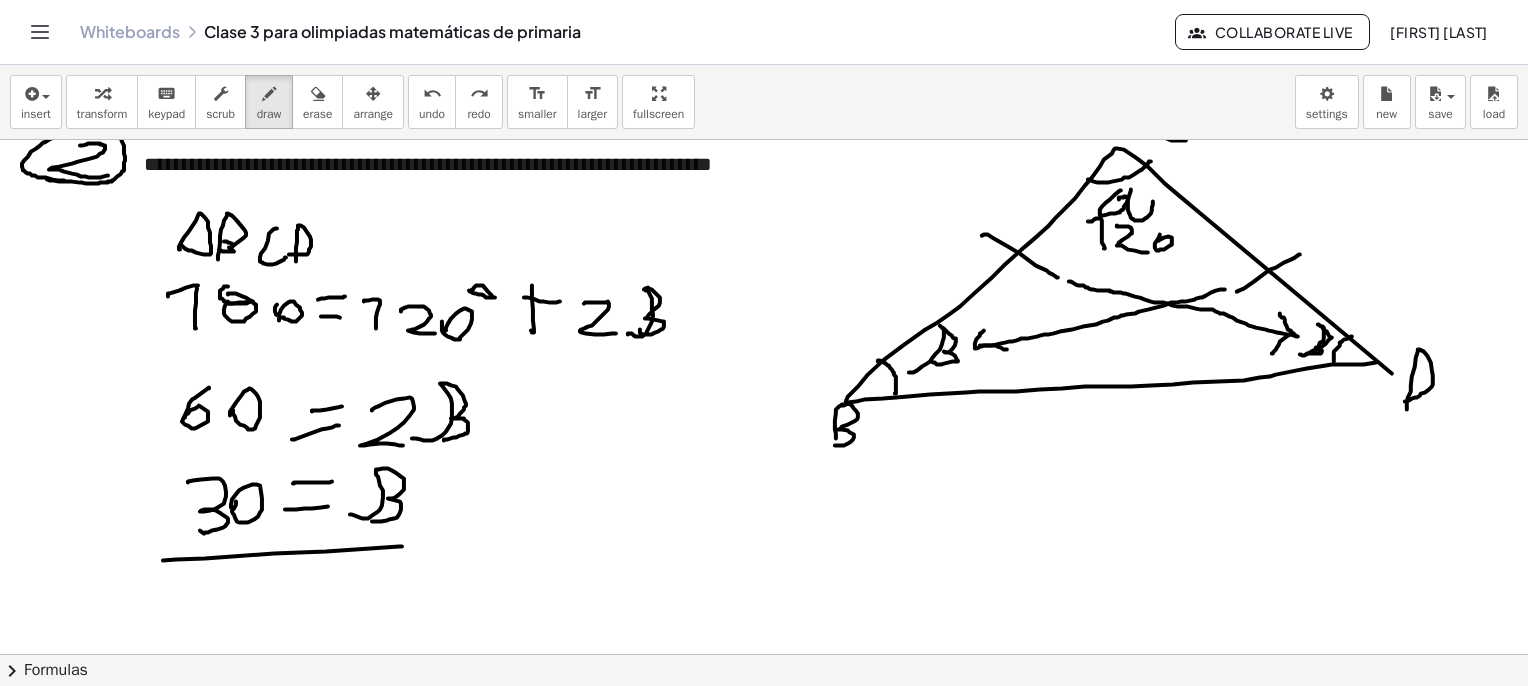 drag, startPoint x: 163, startPoint y: 560, endPoint x: 403, endPoint y: 545, distance: 240.46829 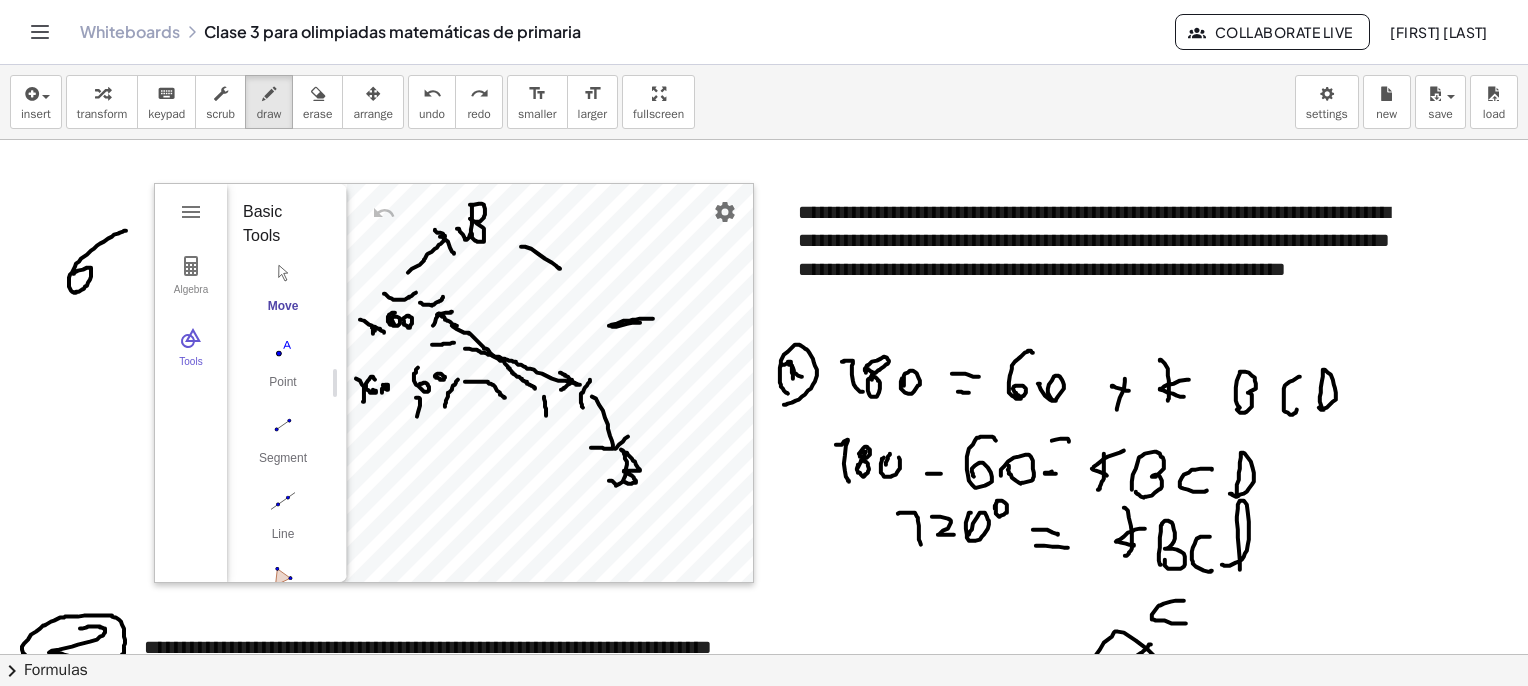 scroll, scrollTop: 5161, scrollLeft: 0, axis: vertical 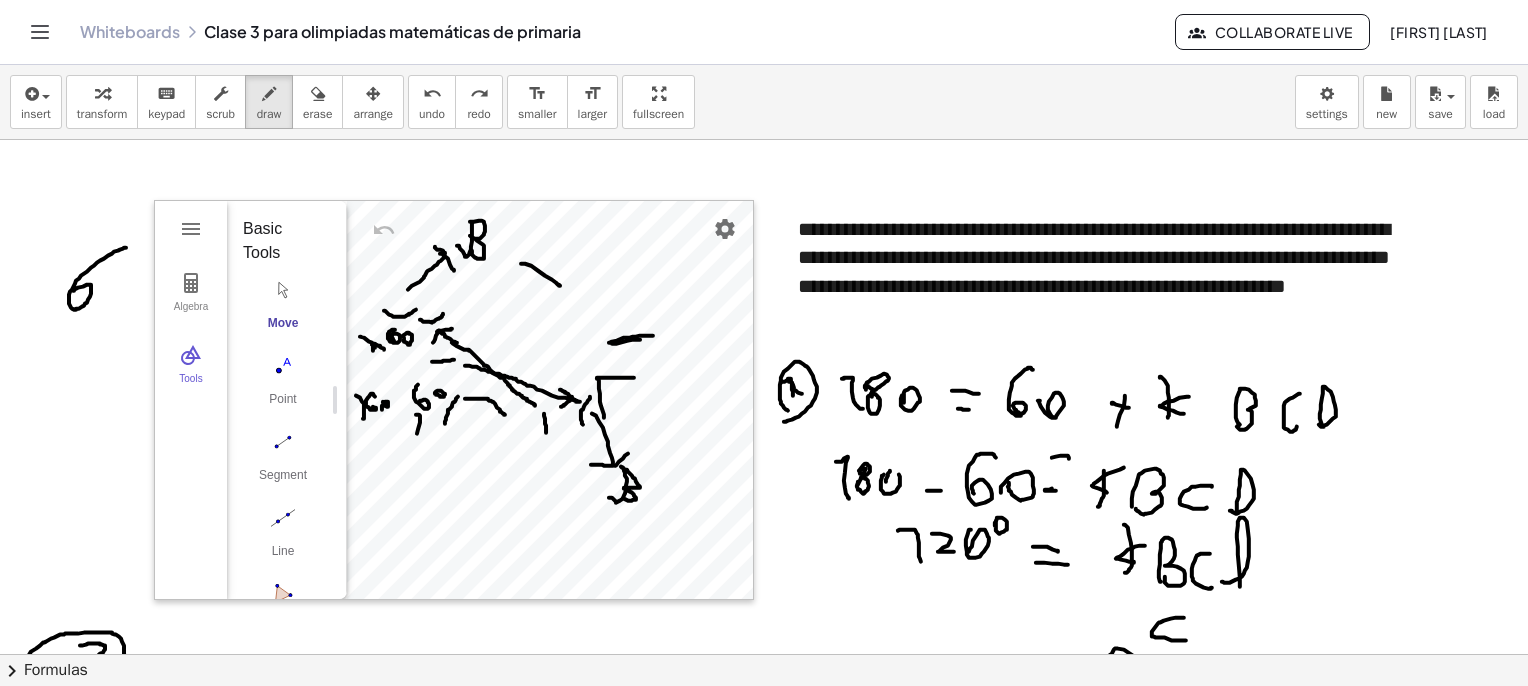drag, startPoint x: 604, startPoint y: 417, endPoint x: 640, endPoint y: 376, distance: 54.56189 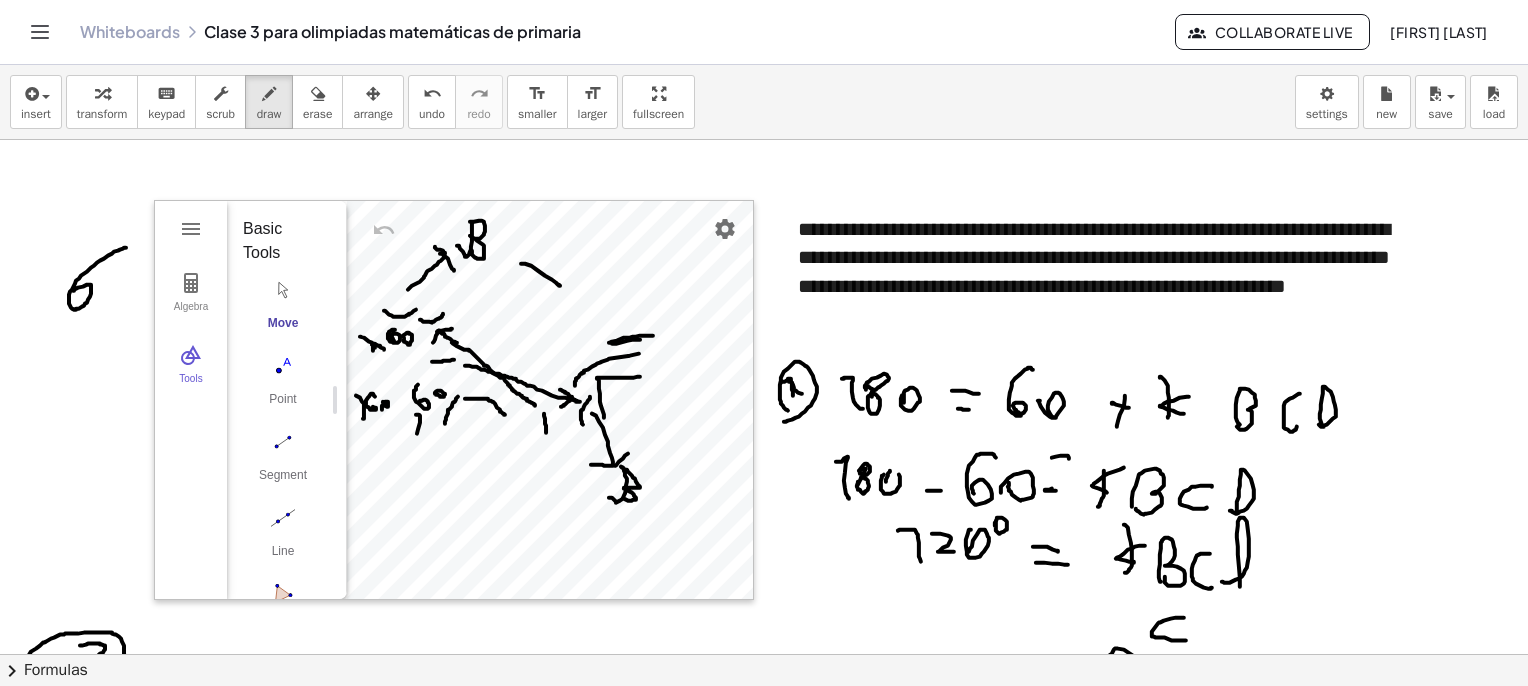 drag, startPoint x: 575, startPoint y: 385, endPoint x: 647, endPoint y: 352, distance: 79.20227 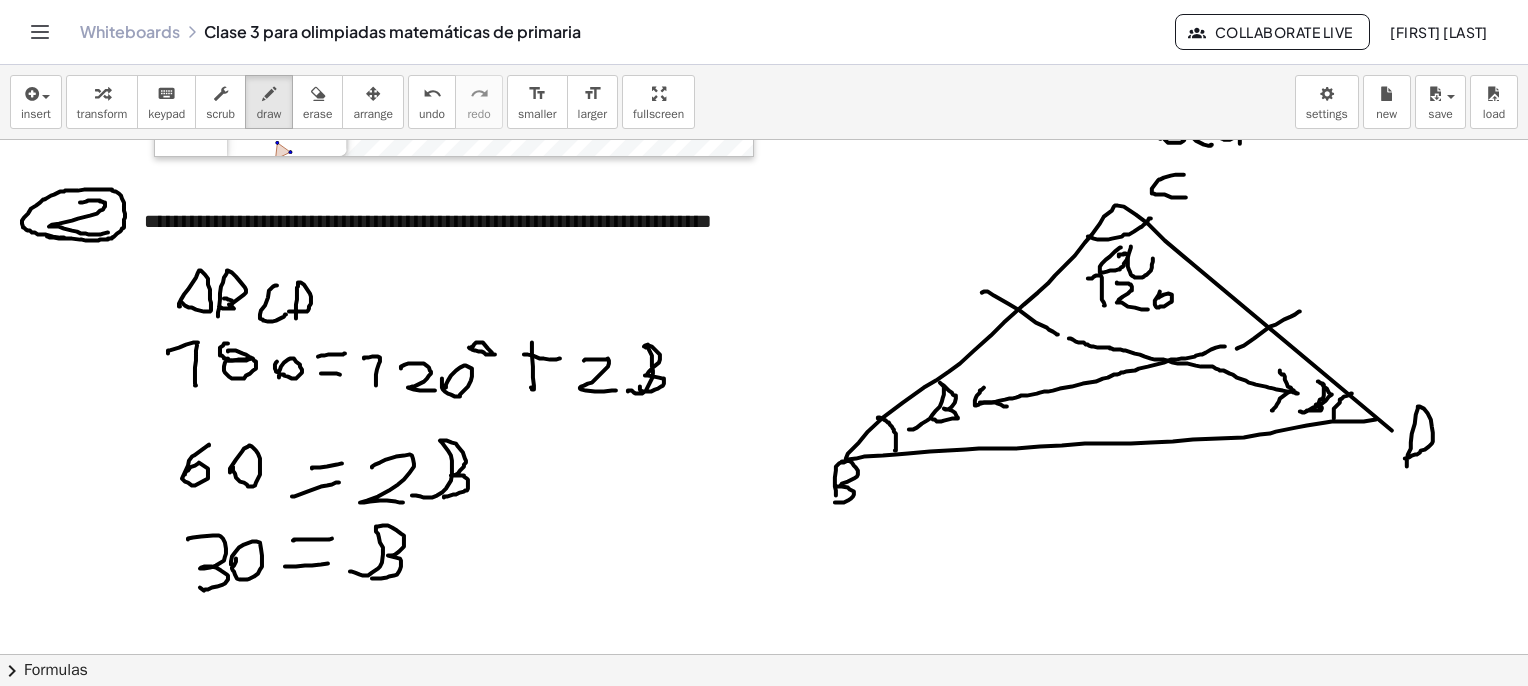 scroll, scrollTop: 5761, scrollLeft: 0, axis: vertical 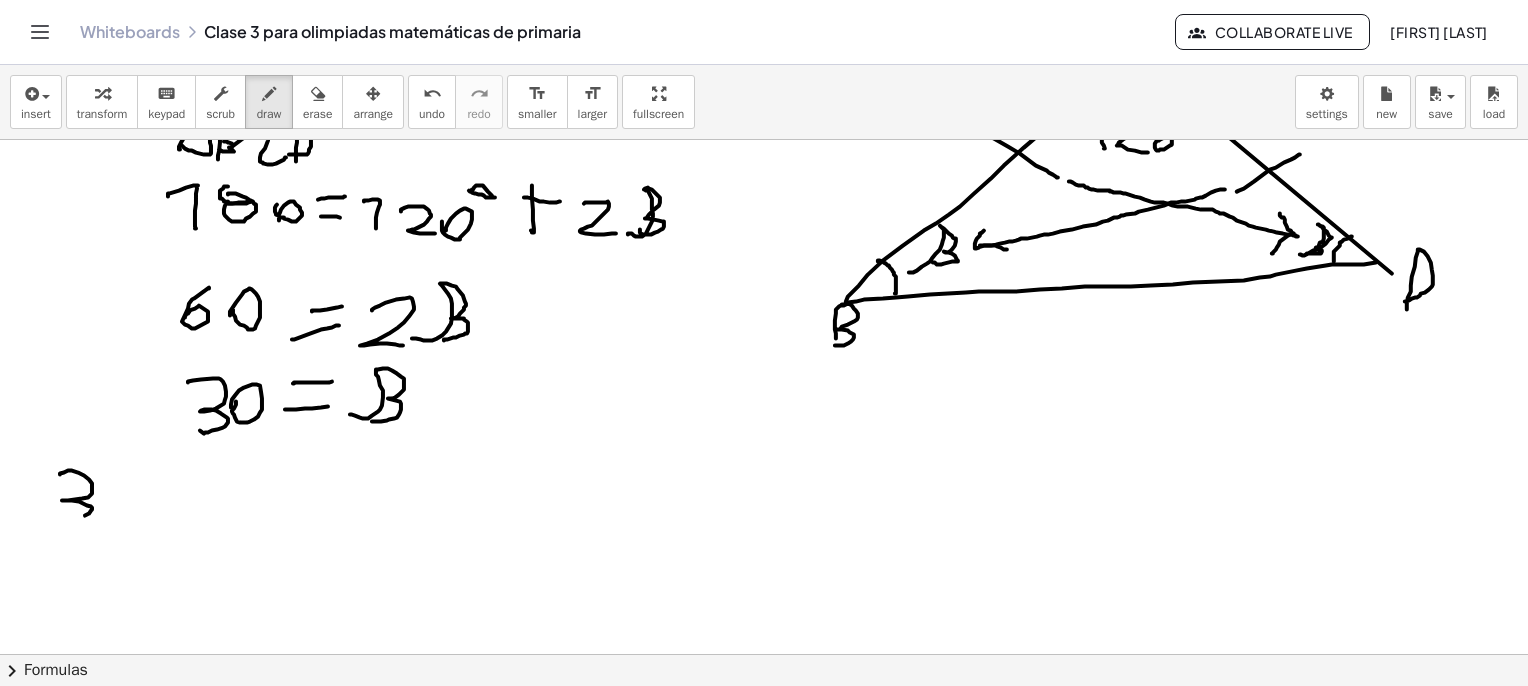 drag, startPoint x: 60, startPoint y: 474, endPoint x: 60, endPoint y: 516, distance: 42 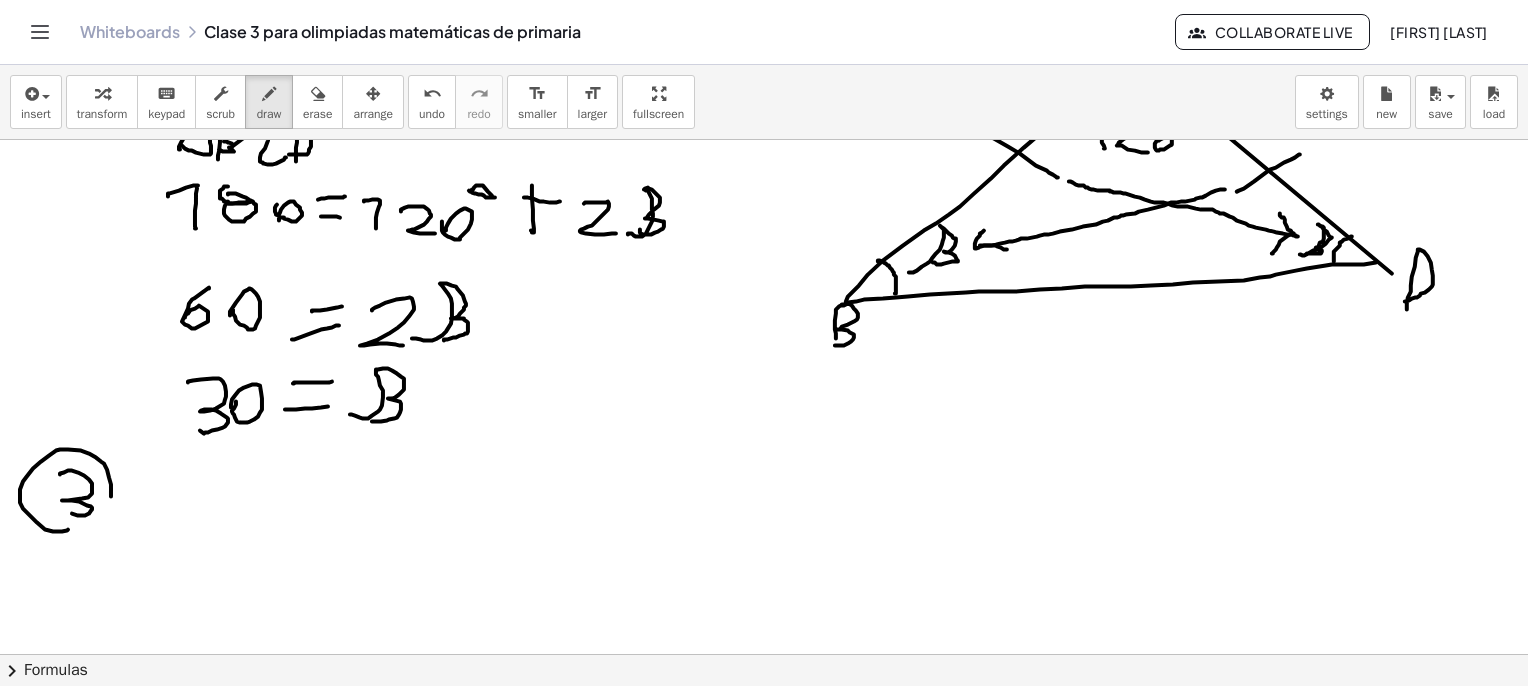 click at bounding box center (794, -1934) 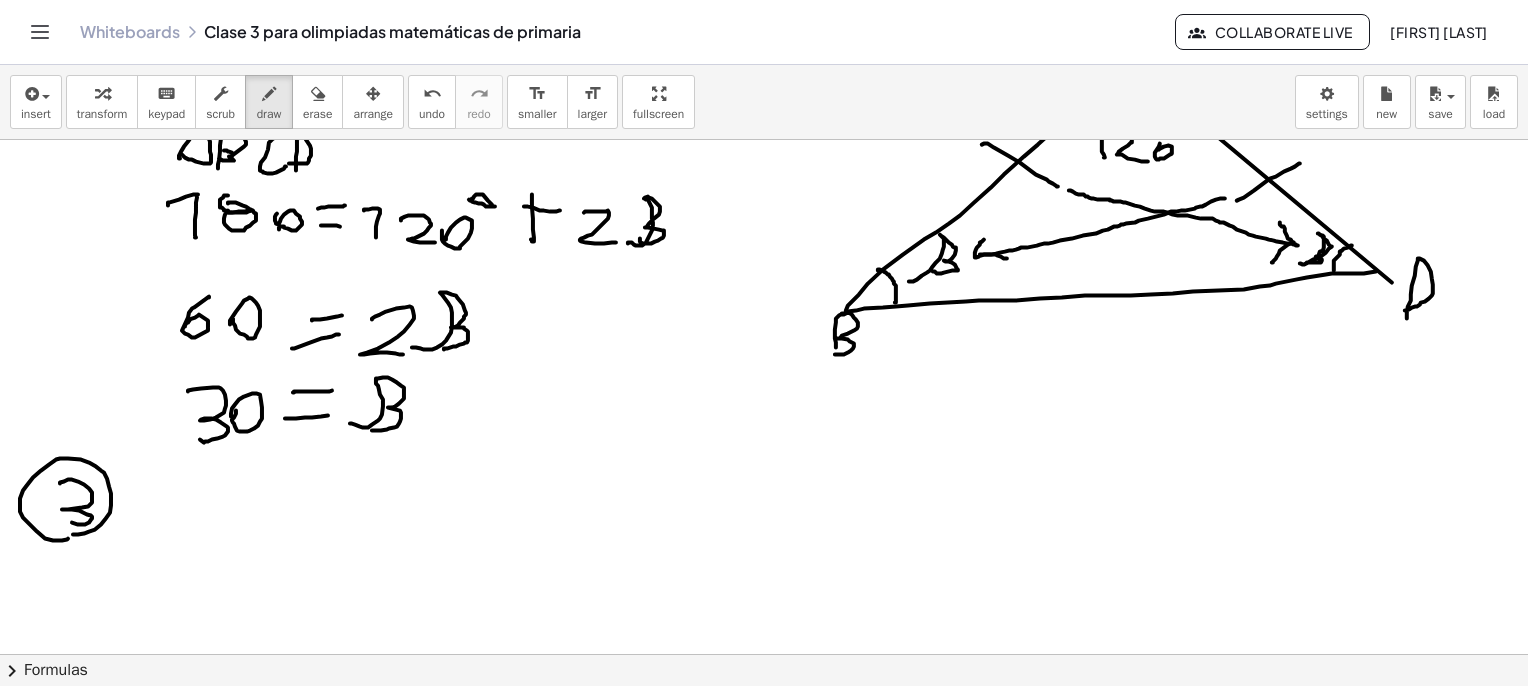 scroll, scrollTop: 5761, scrollLeft: 0, axis: vertical 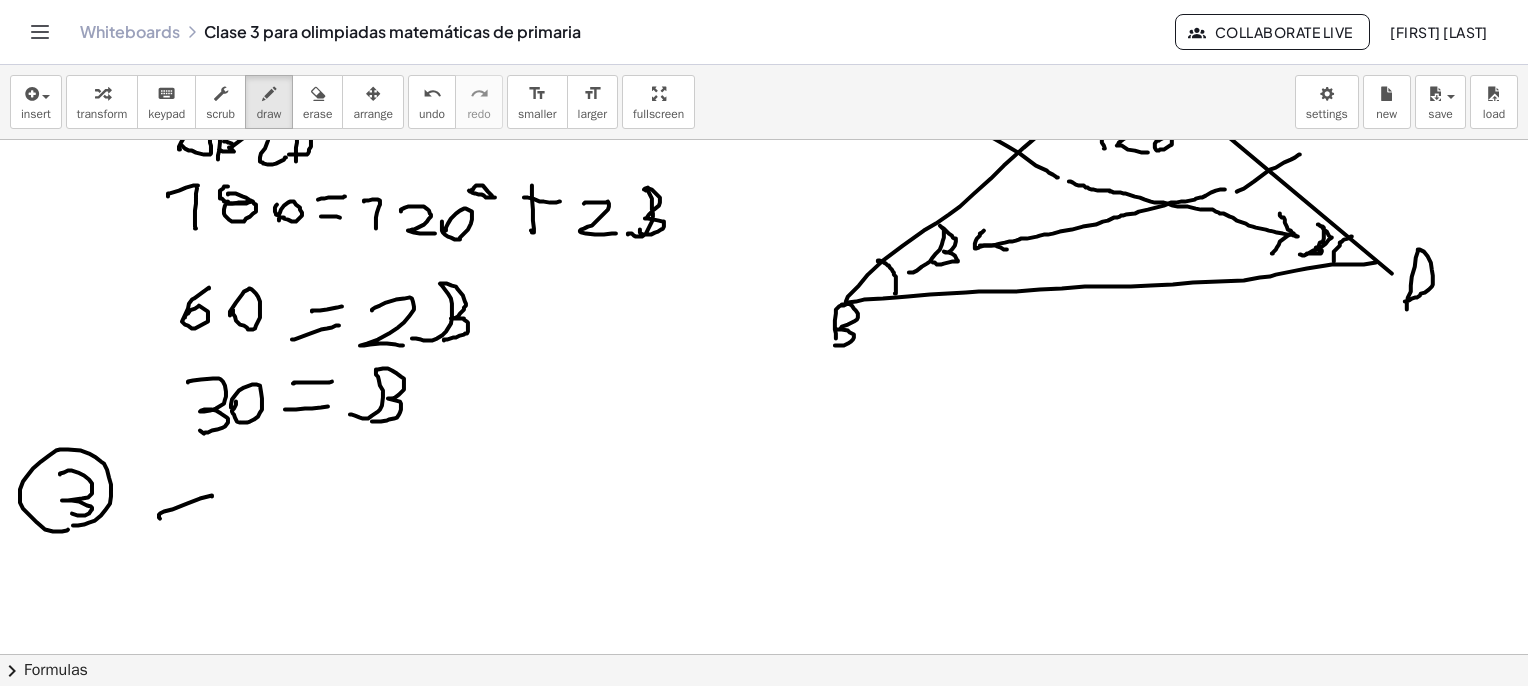 drag, startPoint x: 212, startPoint y: 496, endPoint x: 200, endPoint y: 529, distance: 35.1141 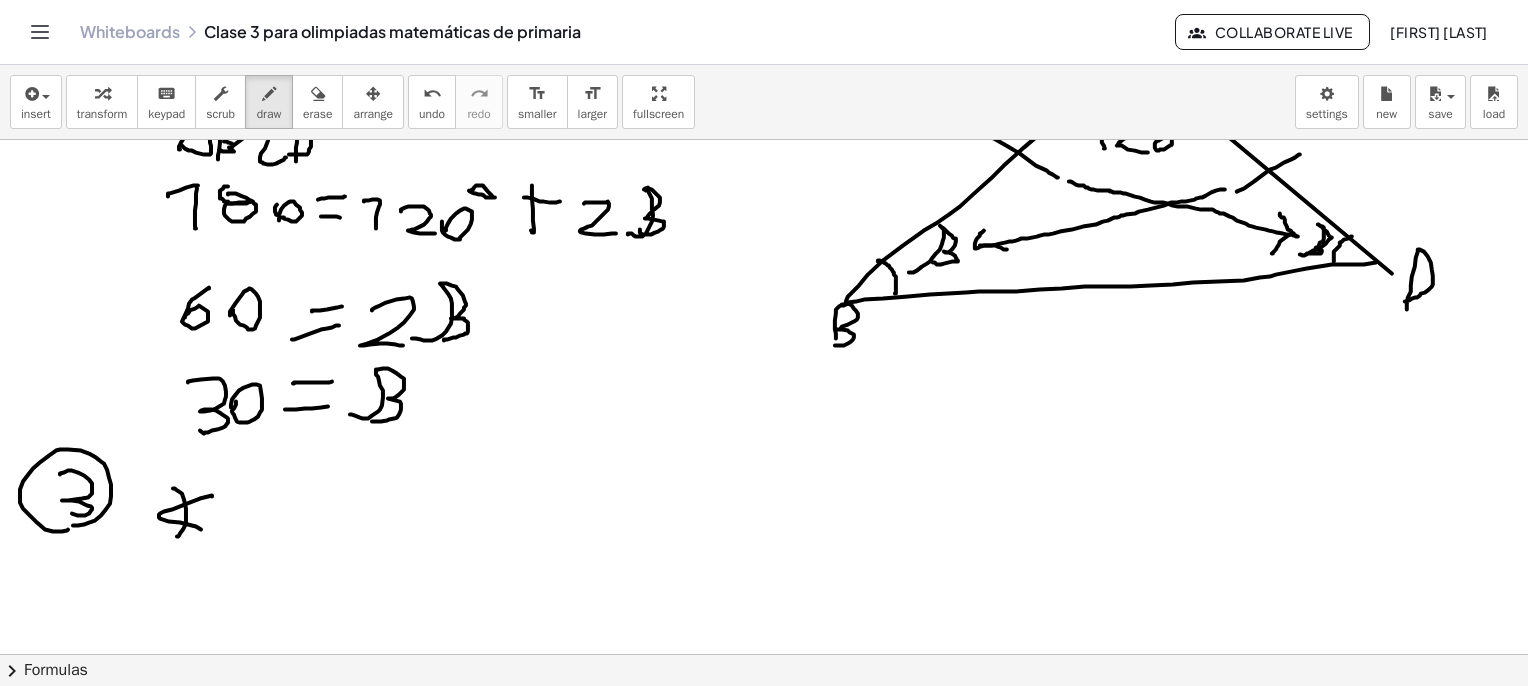 drag, startPoint x: 175, startPoint y: 488, endPoint x: 176, endPoint y: 536, distance: 48.010414 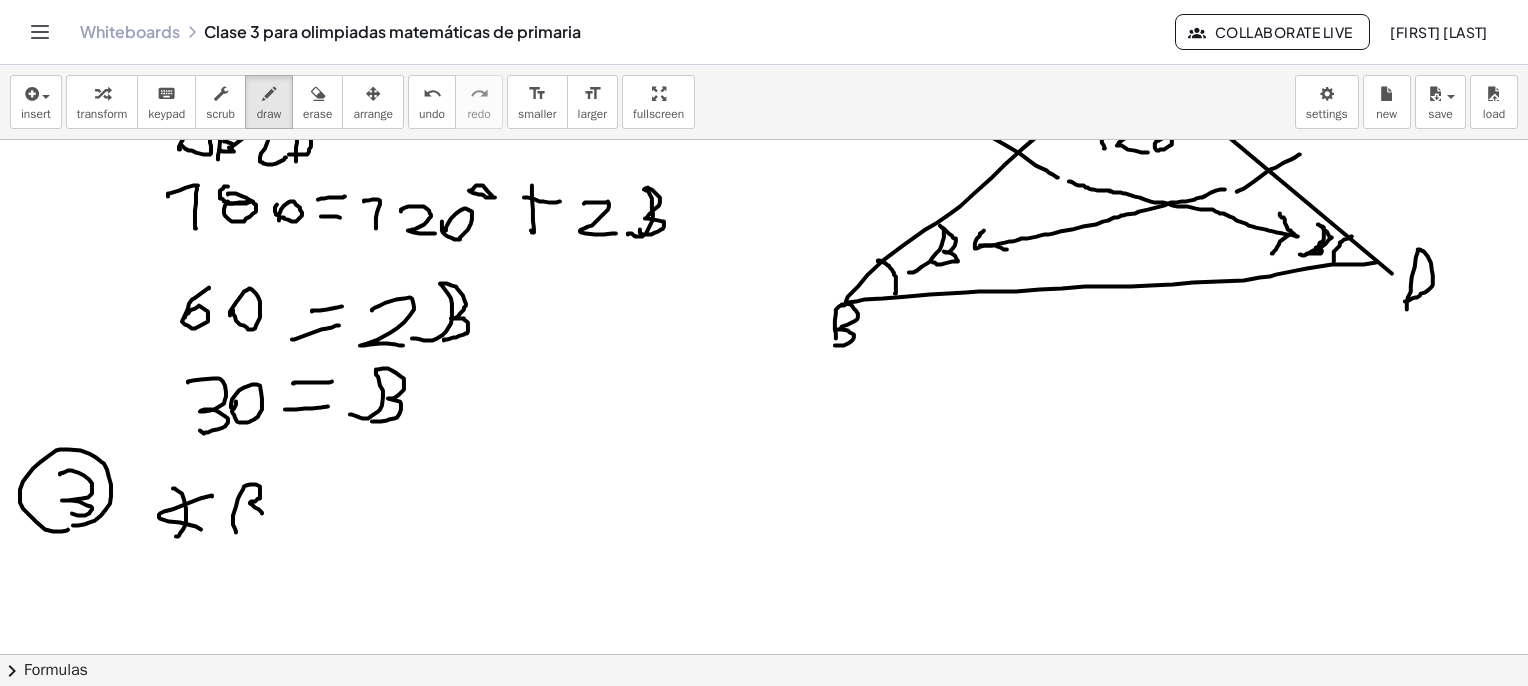 drag, startPoint x: 236, startPoint y: 532, endPoint x: 252, endPoint y: 522, distance: 18.867962 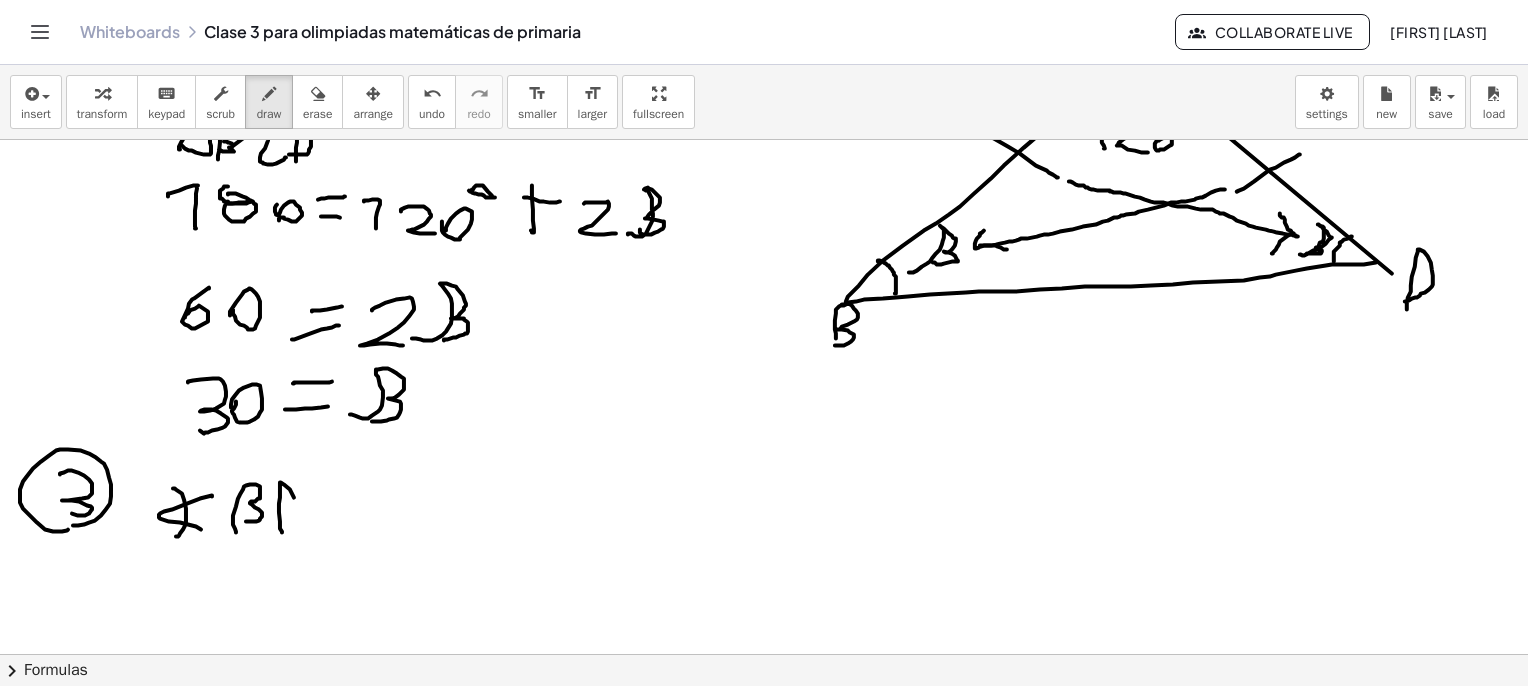click at bounding box center [794, -1934] 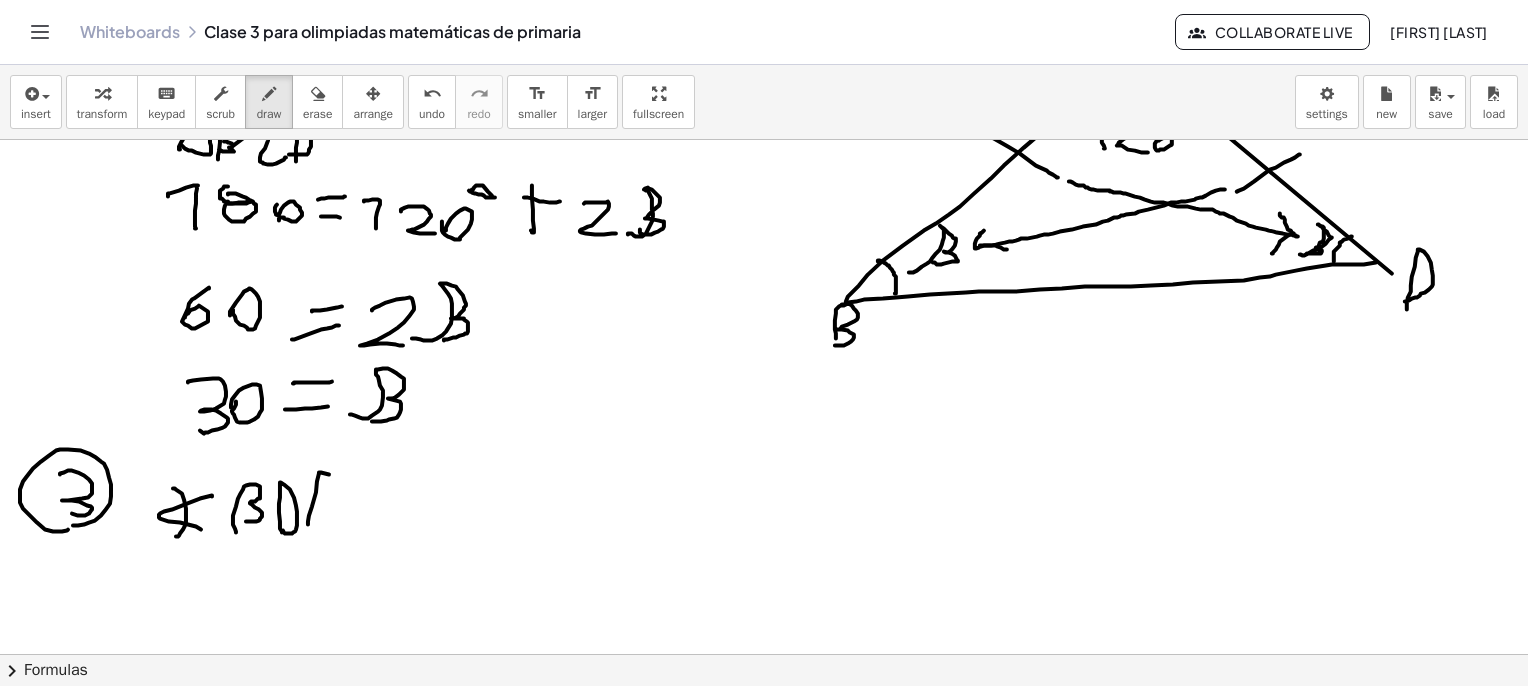 drag, startPoint x: 308, startPoint y: 524, endPoint x: 316, endPoint y: 496, distance: 29.12044 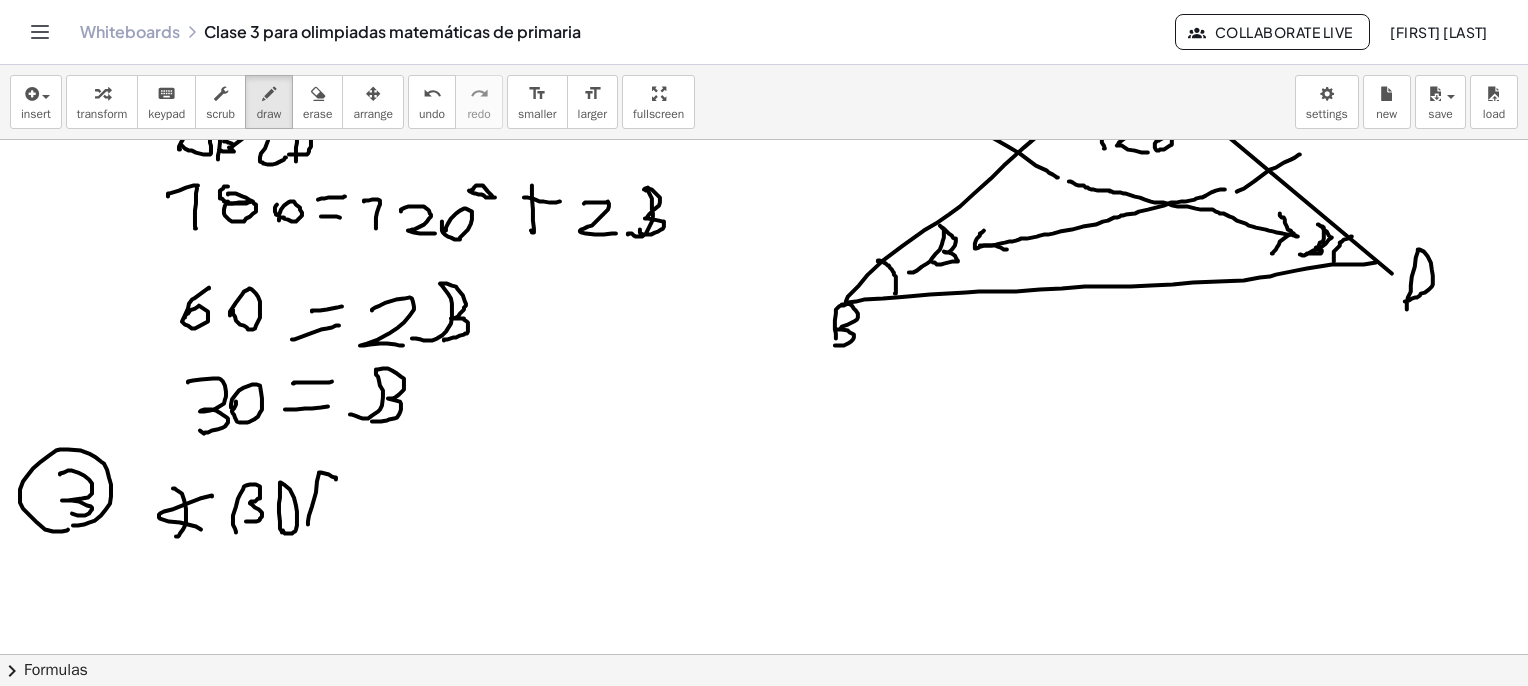 drag, startPoint x: 309, startPoint y: 498, endPoint x: 333, endPoint y: 520, distance: 32.55764 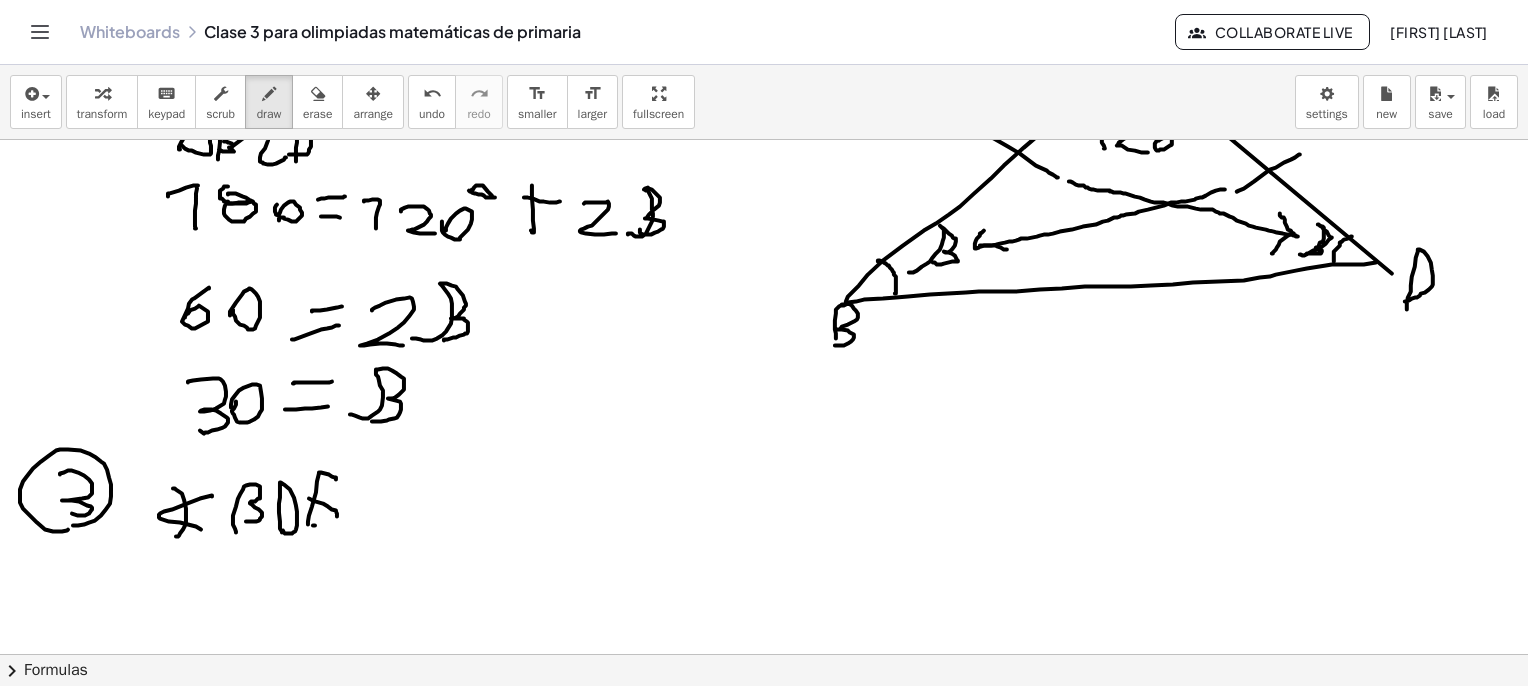 drag, startPoint x: 313, startPoint y: 525, endPoint x: 337, endPoint y: 525, distance: 24 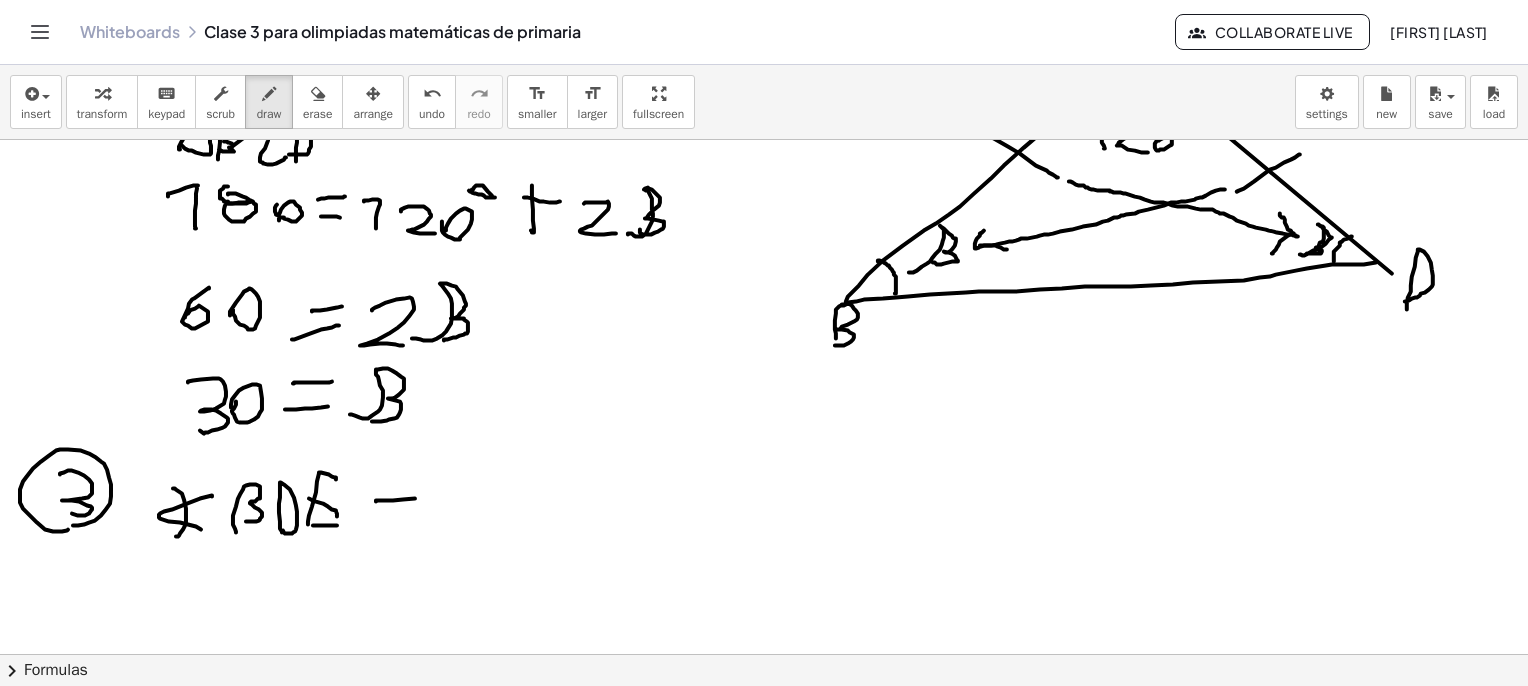 drag, startPoint x: 379, startPoint y: 500, endPoint x: 423, endPoint y: 498, distance: 44.04543 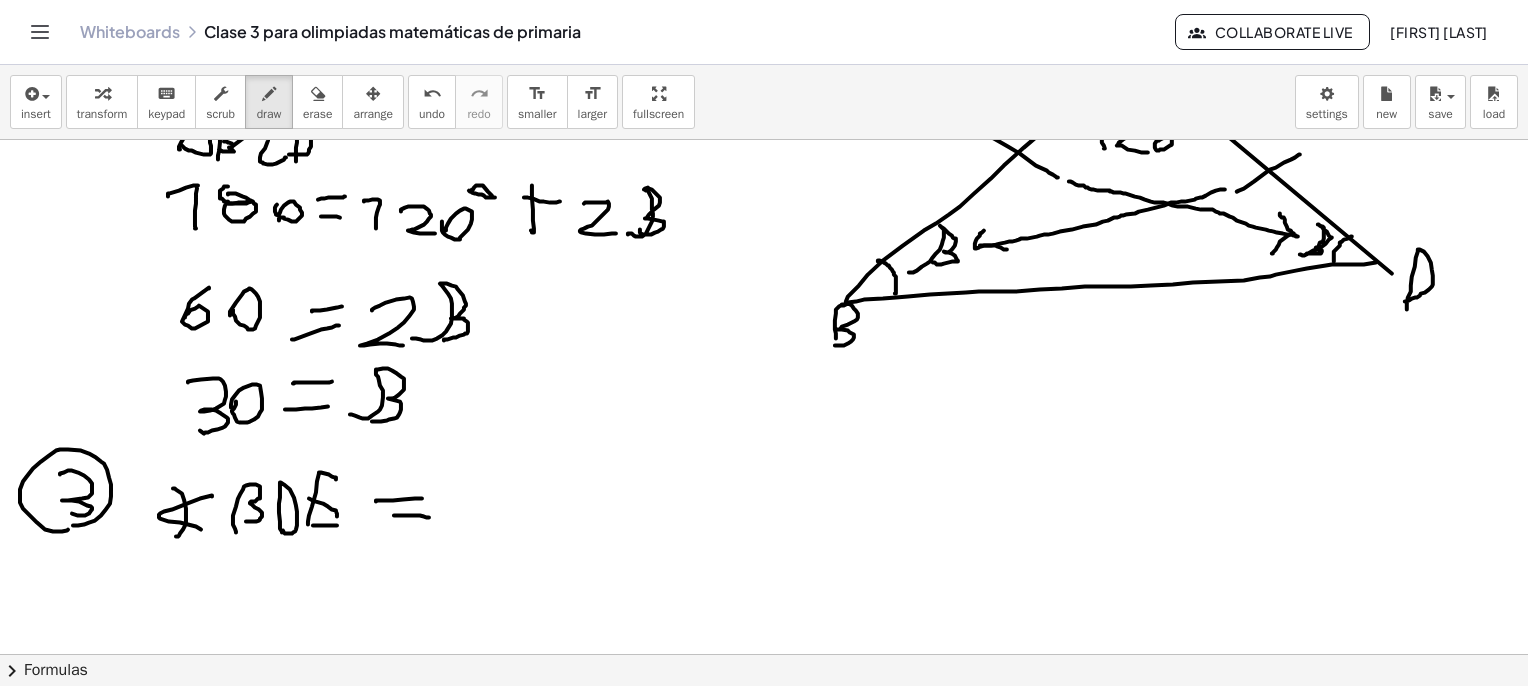 drag, startPoint x: 394, startPoint y: 515, endPoint x: 430, endPoint y: 517, distance: 36.05551 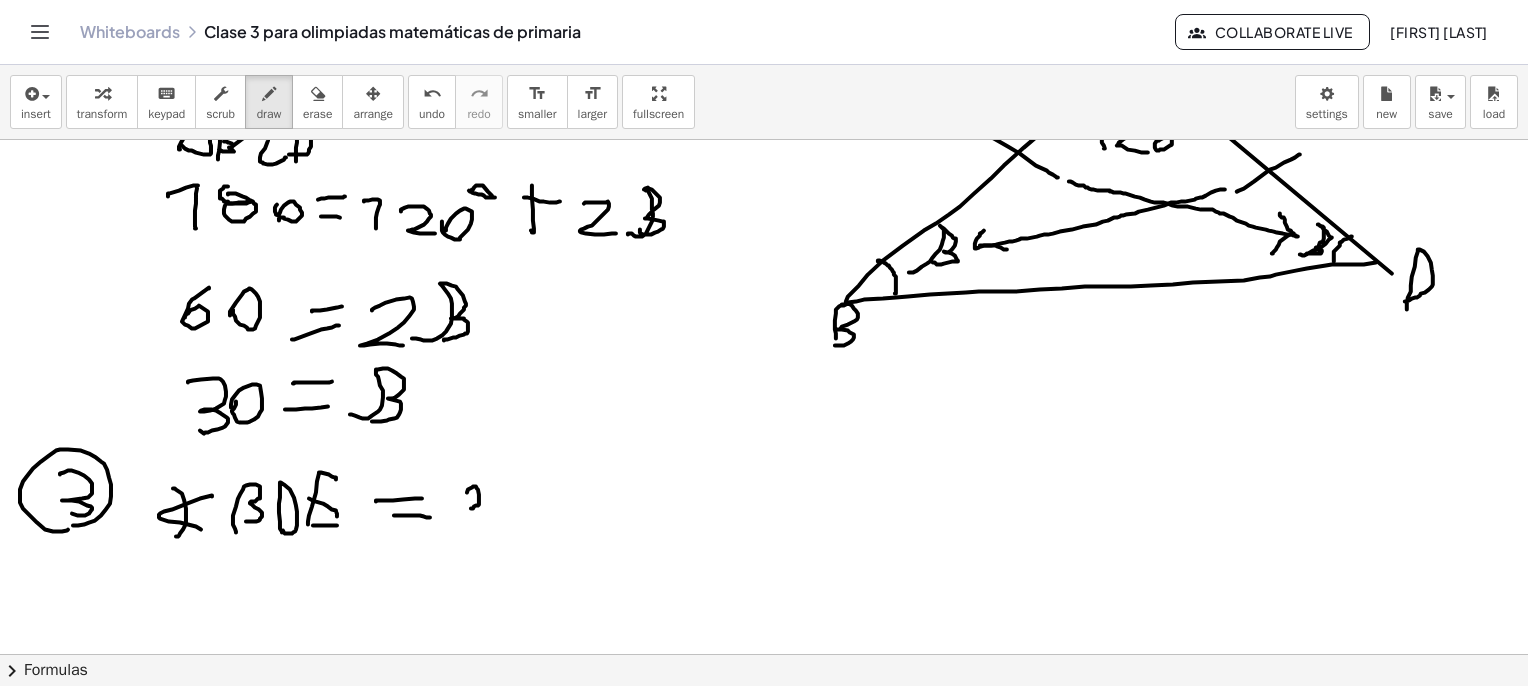 click at bounding box center [794, -1934] 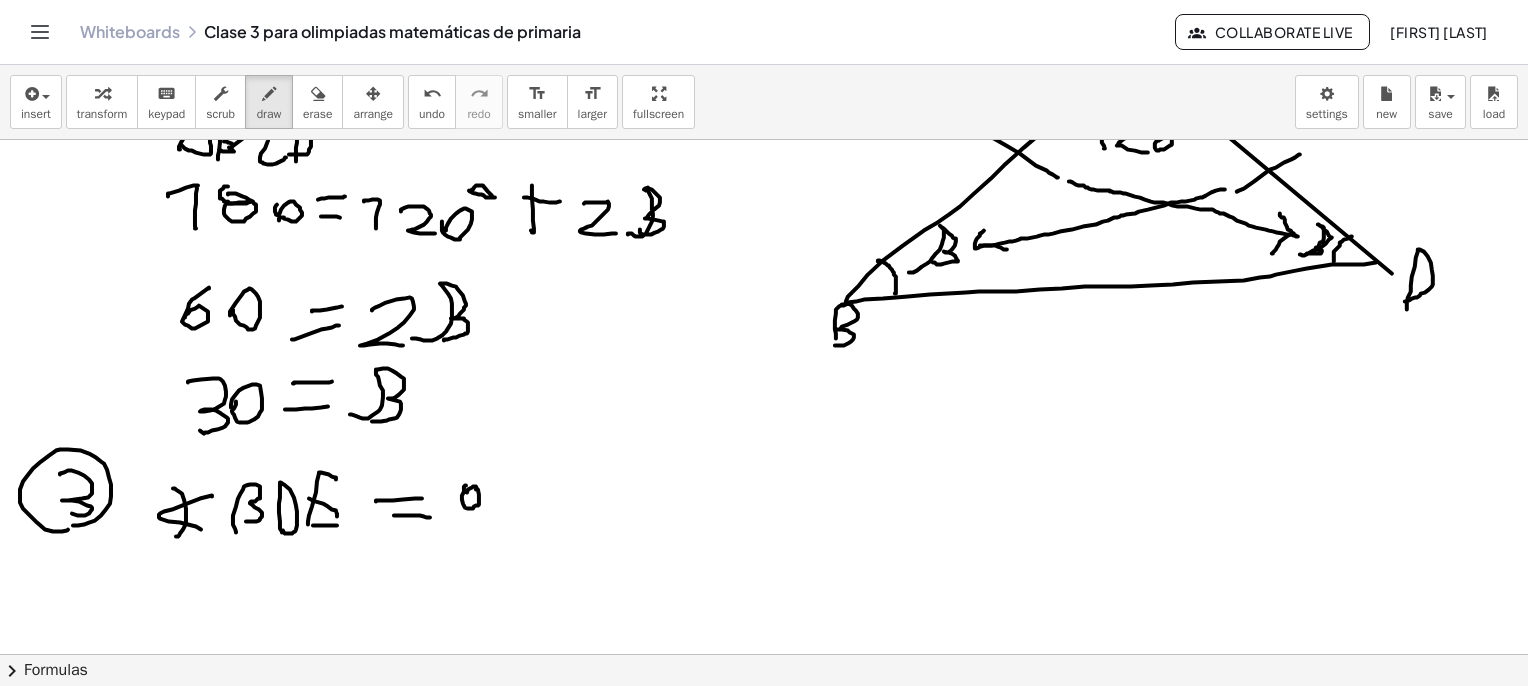 drag, startPoint x: 476, startPoint y: 489, endPoint x: 487, endPoint y: 525, distance: 37.64306 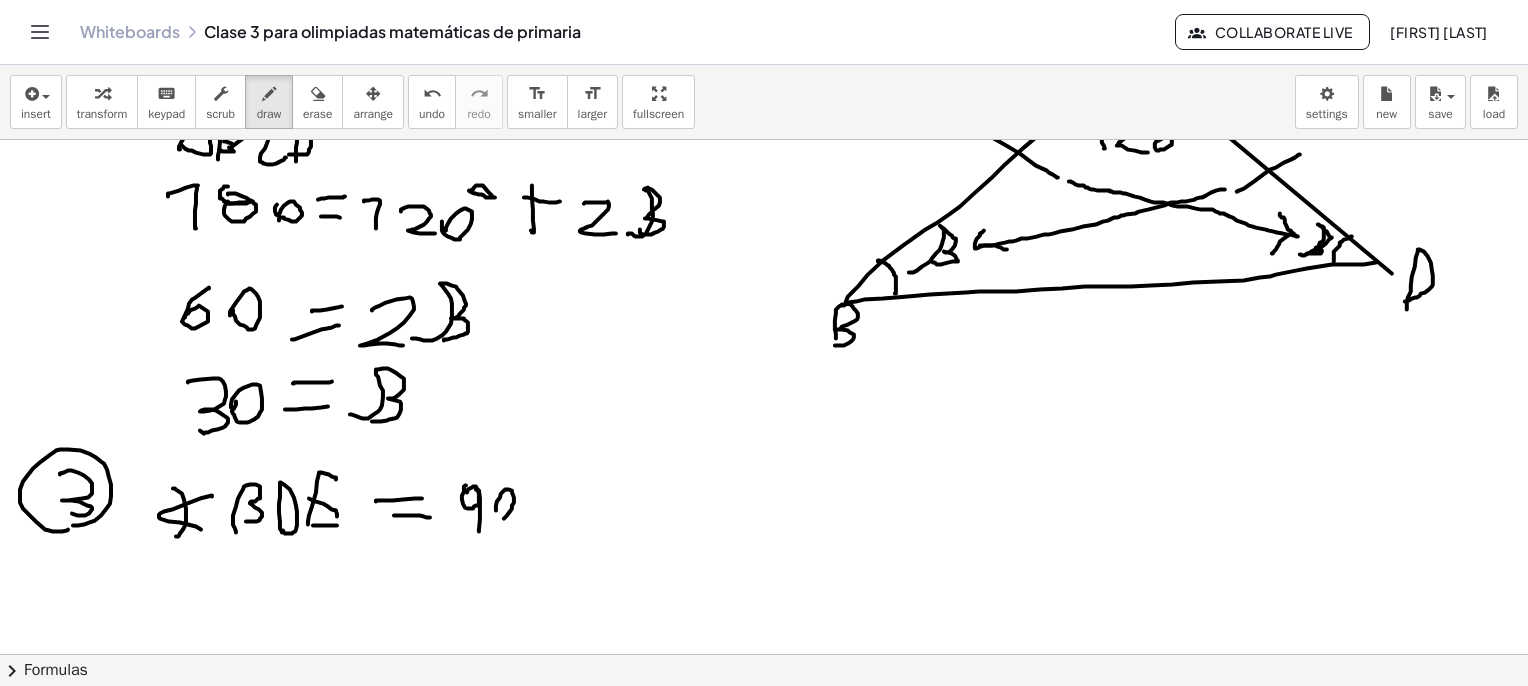 click at bounding box center (794, -1934) 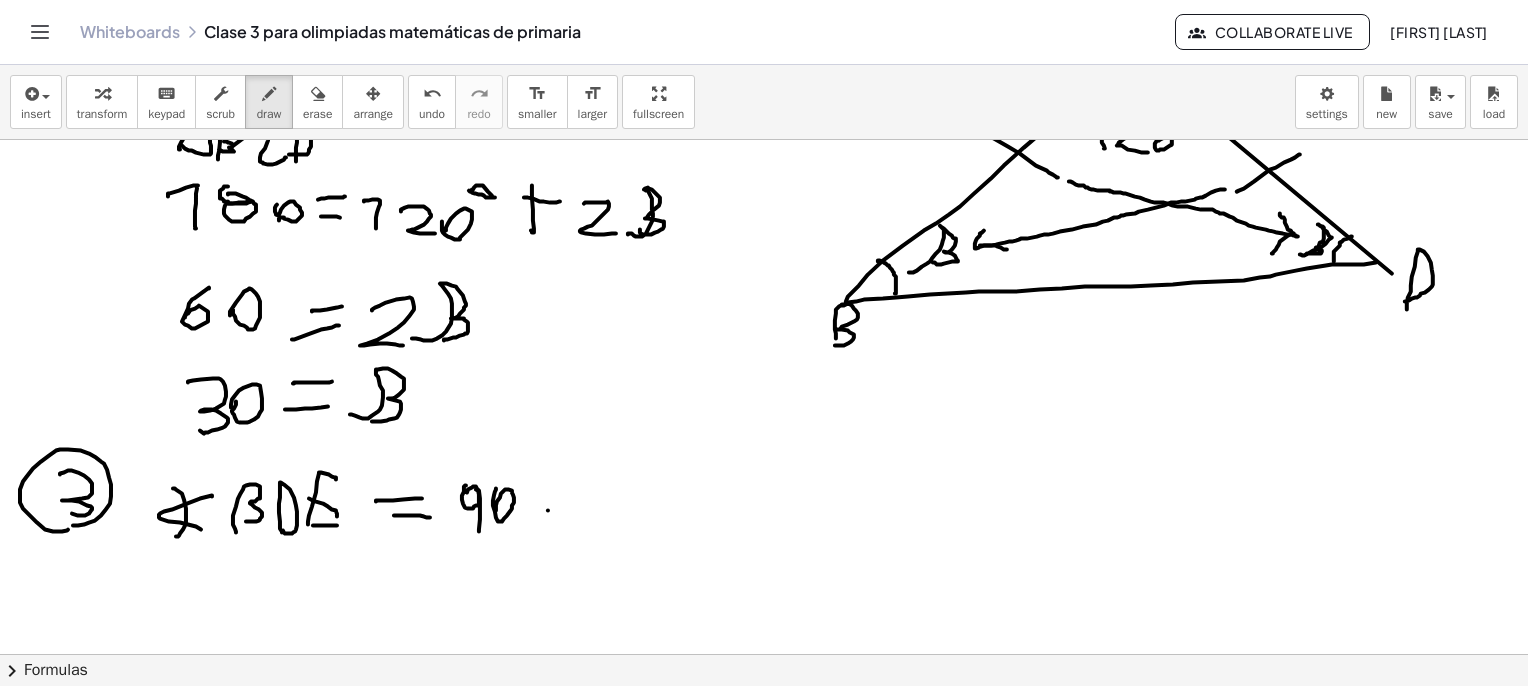 drag, startPoint x: 548, startPoint y: 510, endPoint x: 562, endPoint y: 510, distance: 14 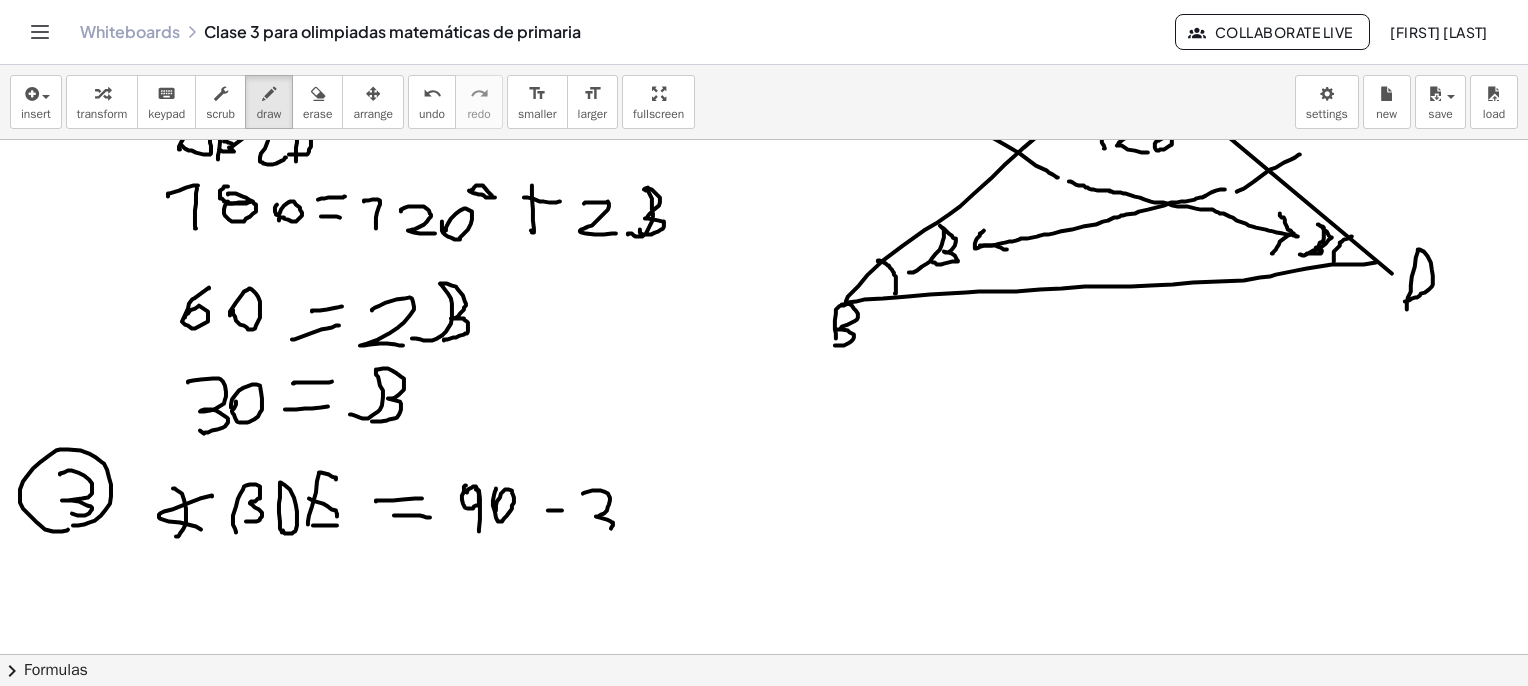 drag, startPoint x: 583, startPoint y: 493, endPoint x: 621, endPoint y: 541, distance: 61.220913 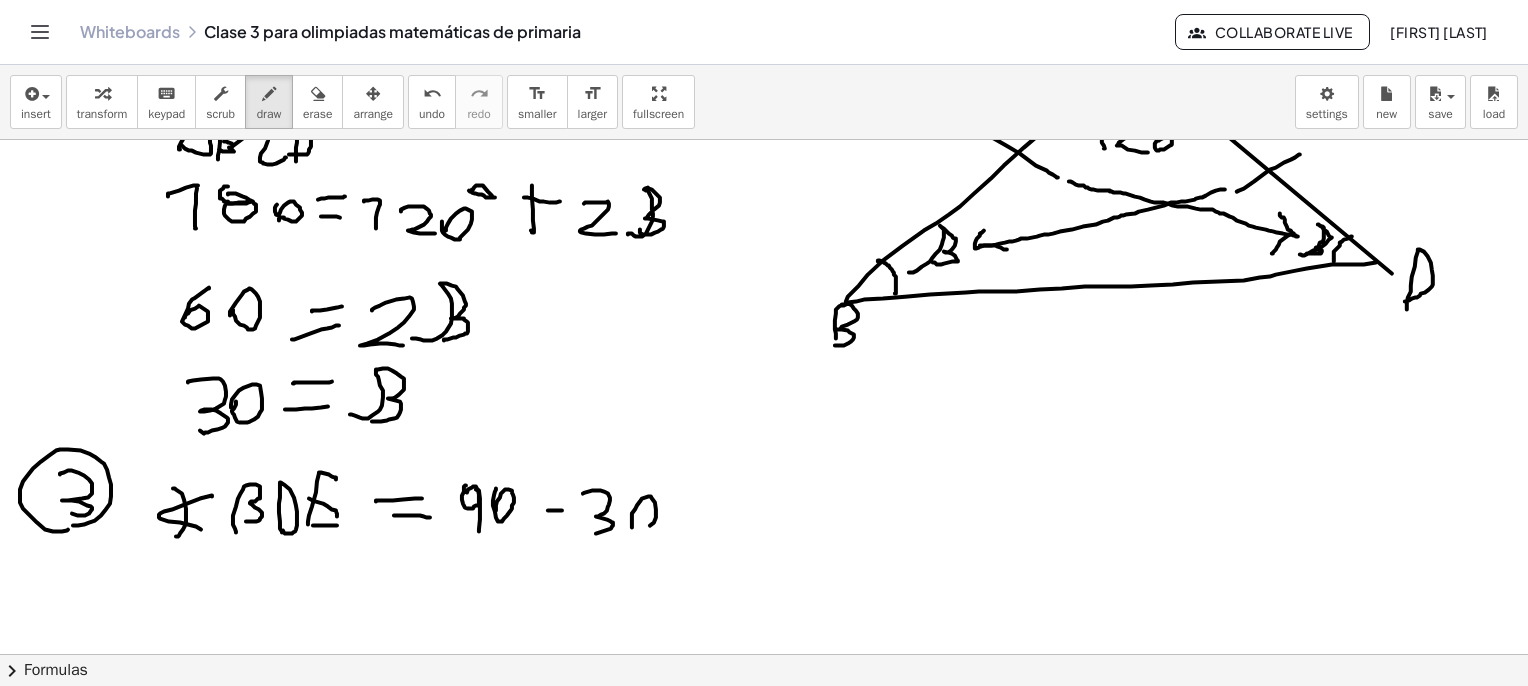 drag, startPoint x: 632, startPoint y: 513, endPoint x: 622, endPoint y: 501, distance: 15.6205 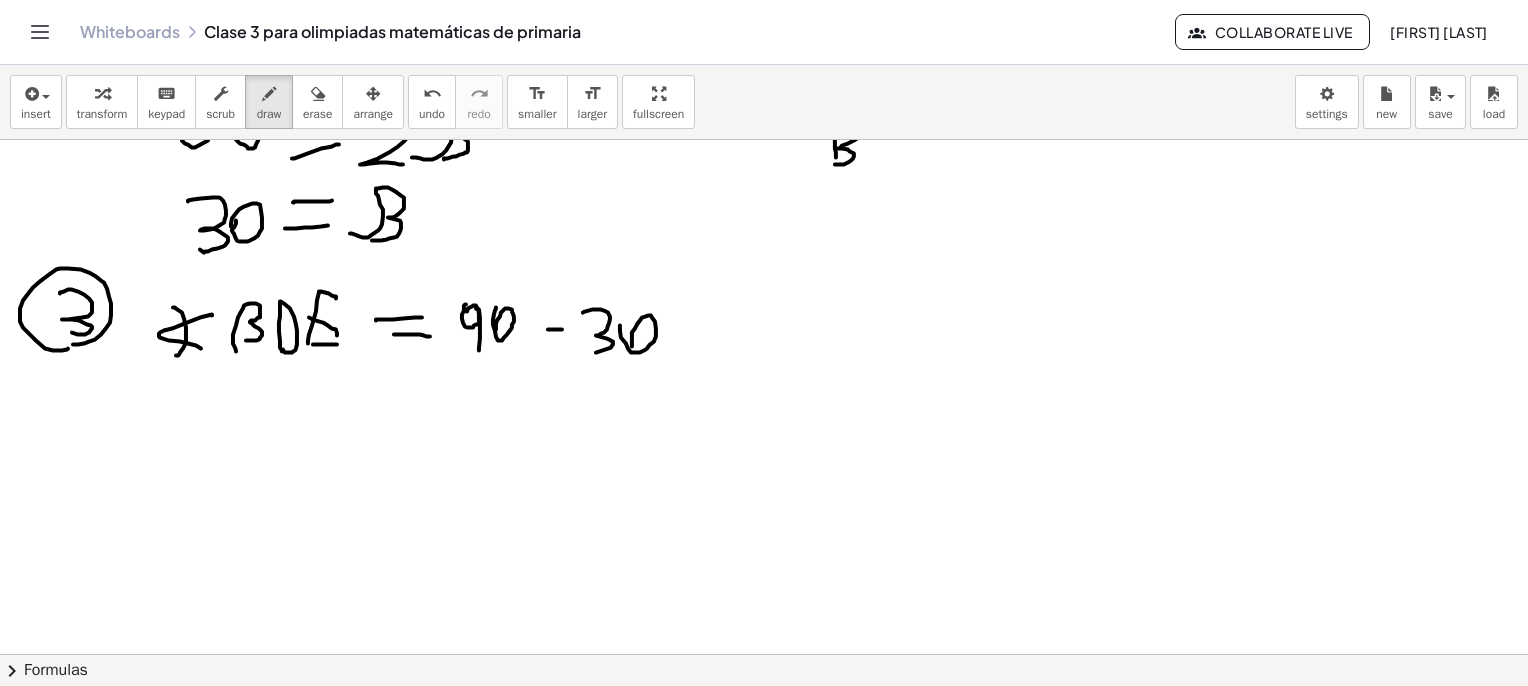 scroll, scrollTop: 5961, scrollLeft: 0, axis: vertical 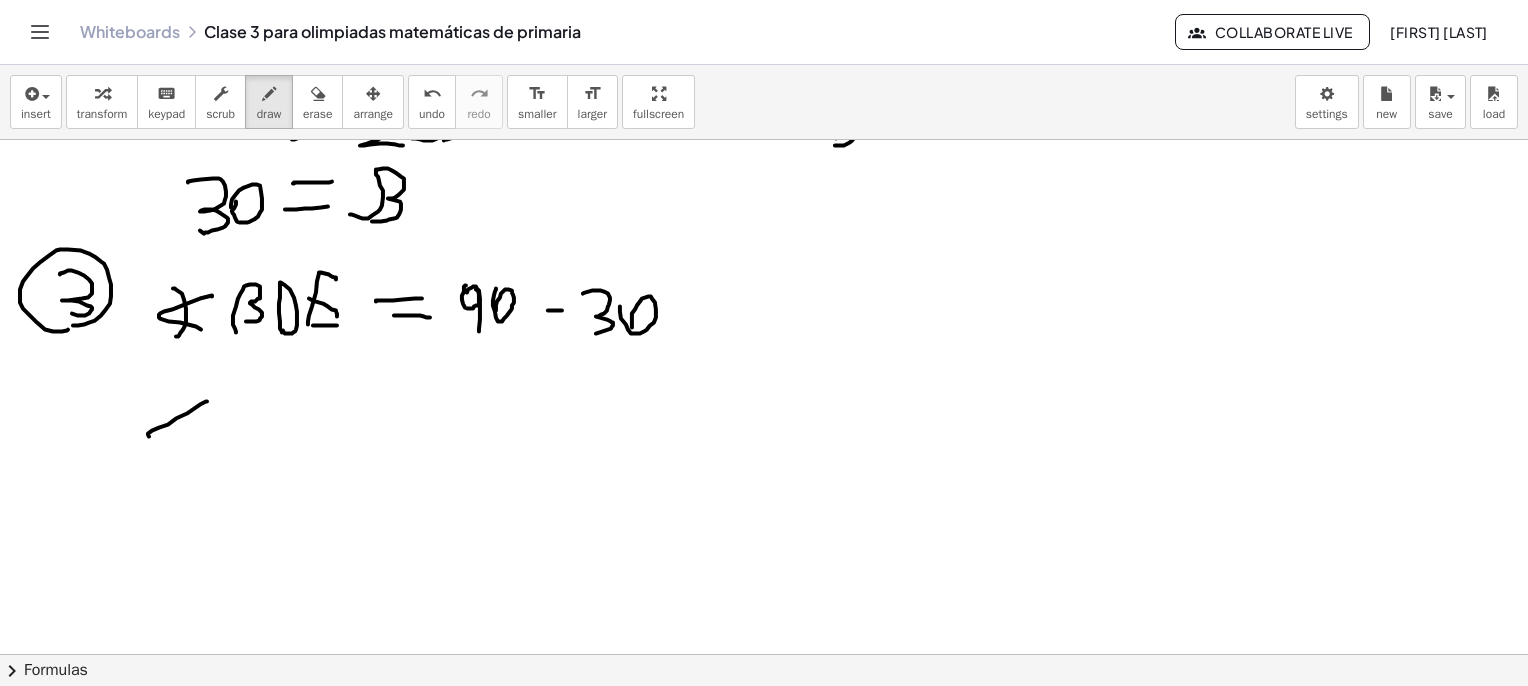 drag, startPoint x: 207, startPoint y: 401, endPoint x: 193, endPoint y: 442, distance: 43.32436 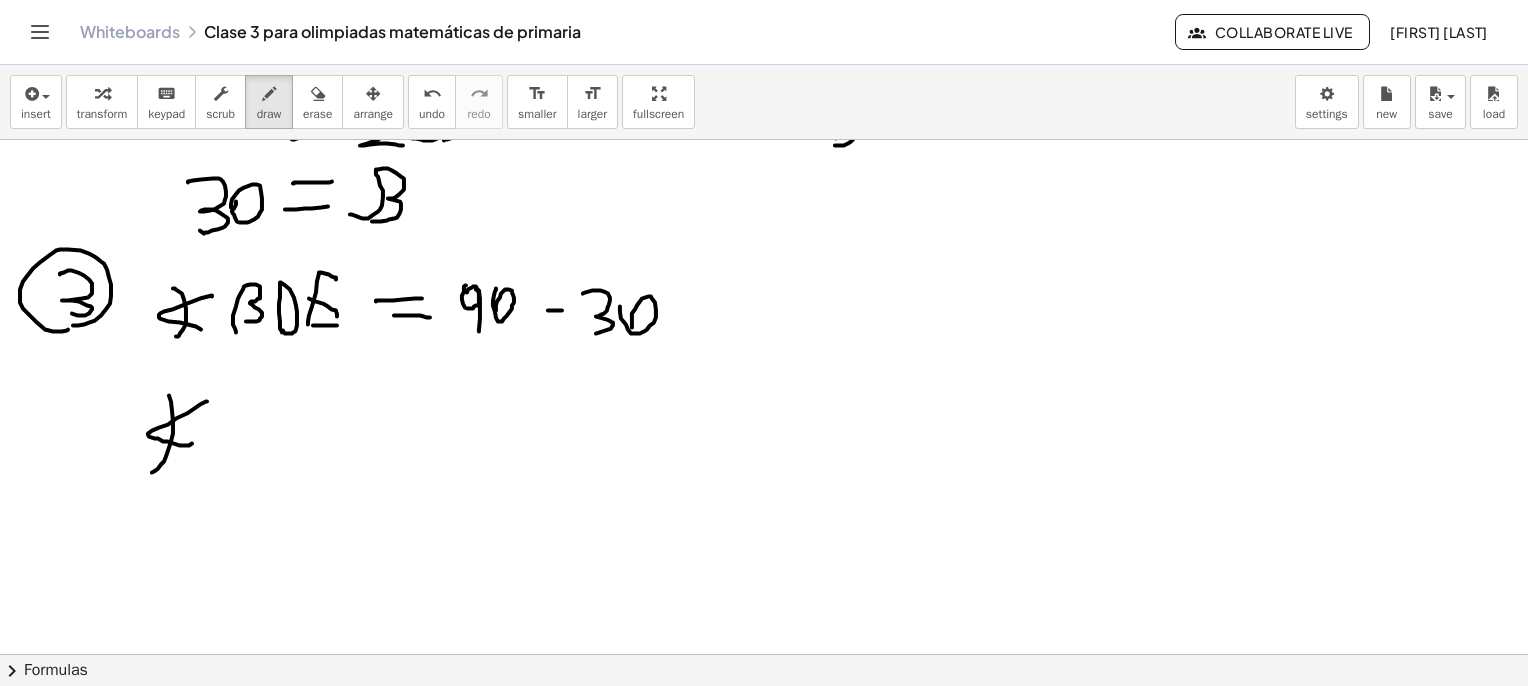 drag, startPoint x: 169, startPoint y: 395, endPoint x: 152, endPoint y: 472, distance: 78.854294 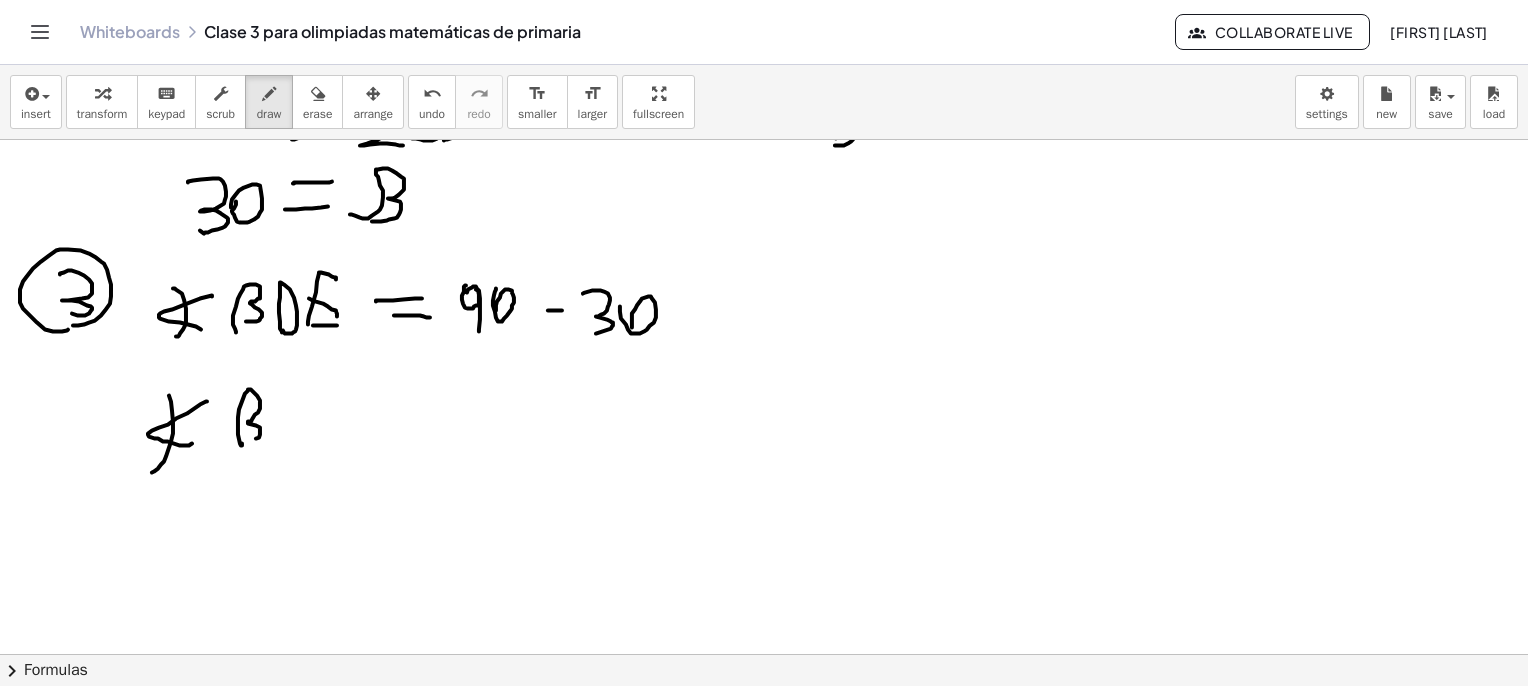 drag, startPoint x: 240, startPoint y: 443, endPoint x: 254, endPoint y: 429, distance: 19.79899 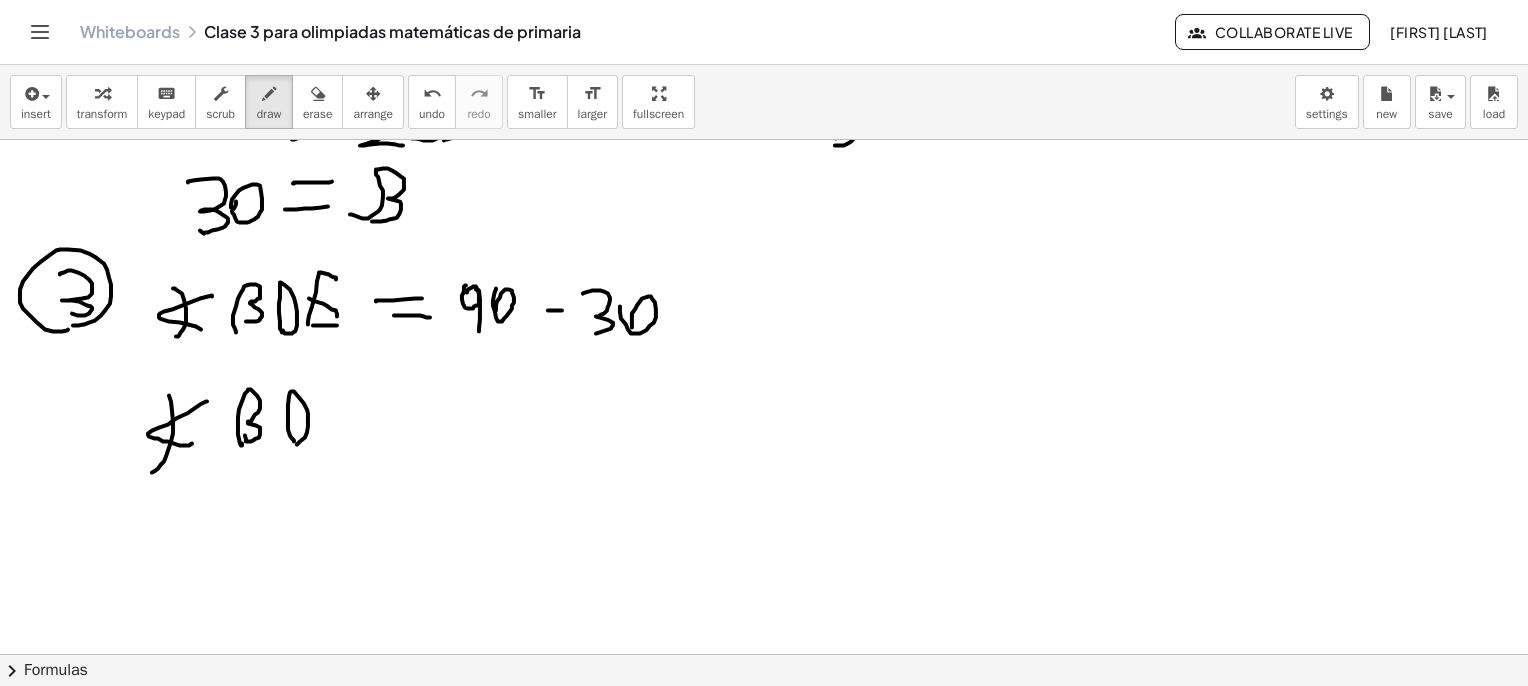 drag, startPoint x: 294, startPoint y: 440, endPoint x: 321, endPoint y: 433, distance: 27.89265 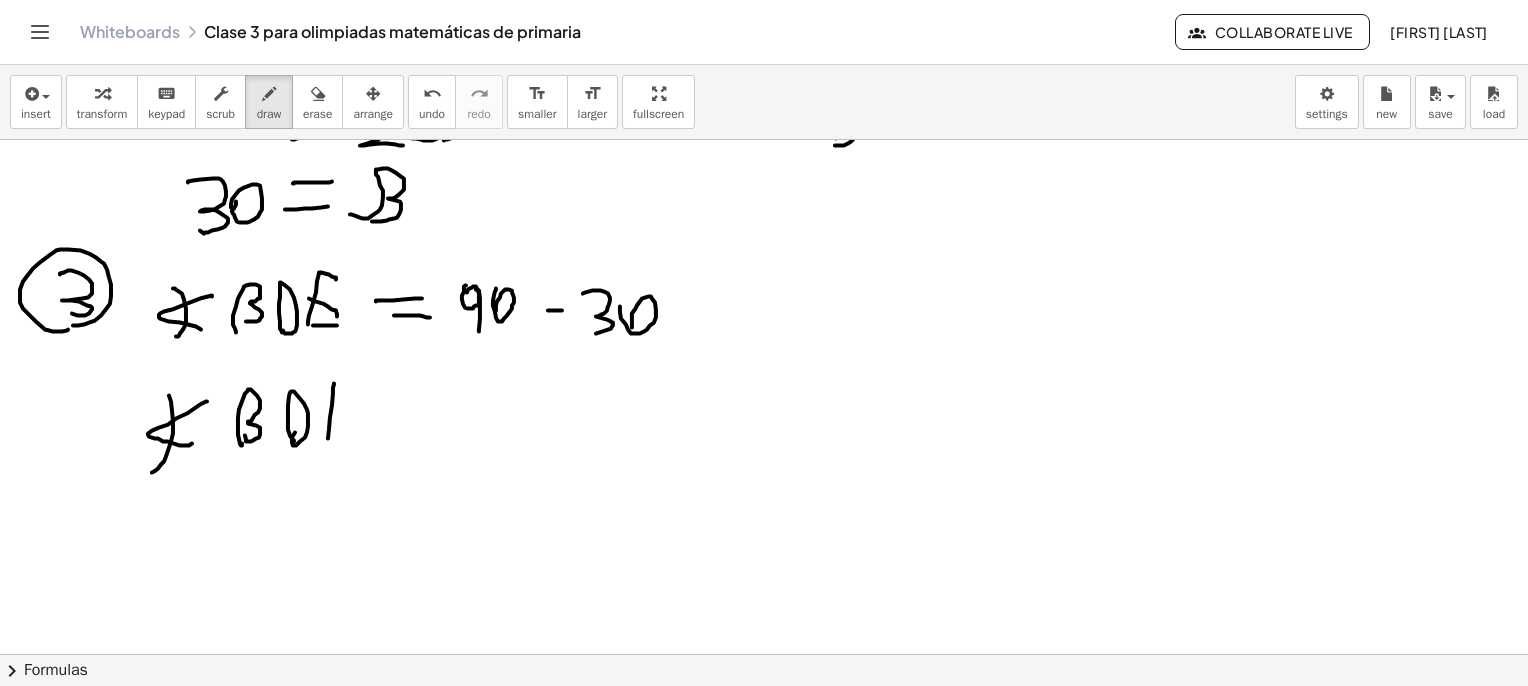 drag, startPoint x: 328, startPoint y: 438, endPoint x: 346, endPoint y: 394, distance: 47.539455 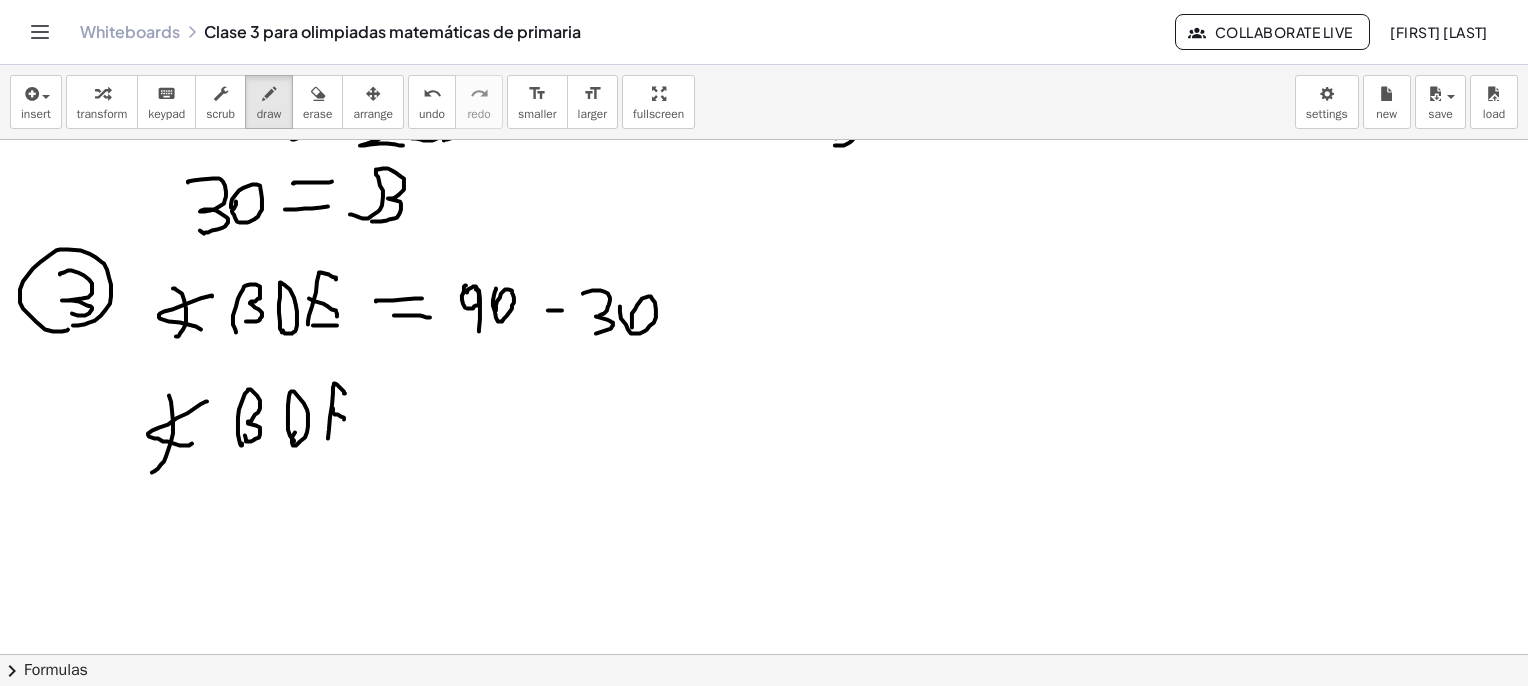 drag, startPoint x: 333, startPoint y: 409, endPoint x: 344, endPoint y: 419, distance: 14.866069 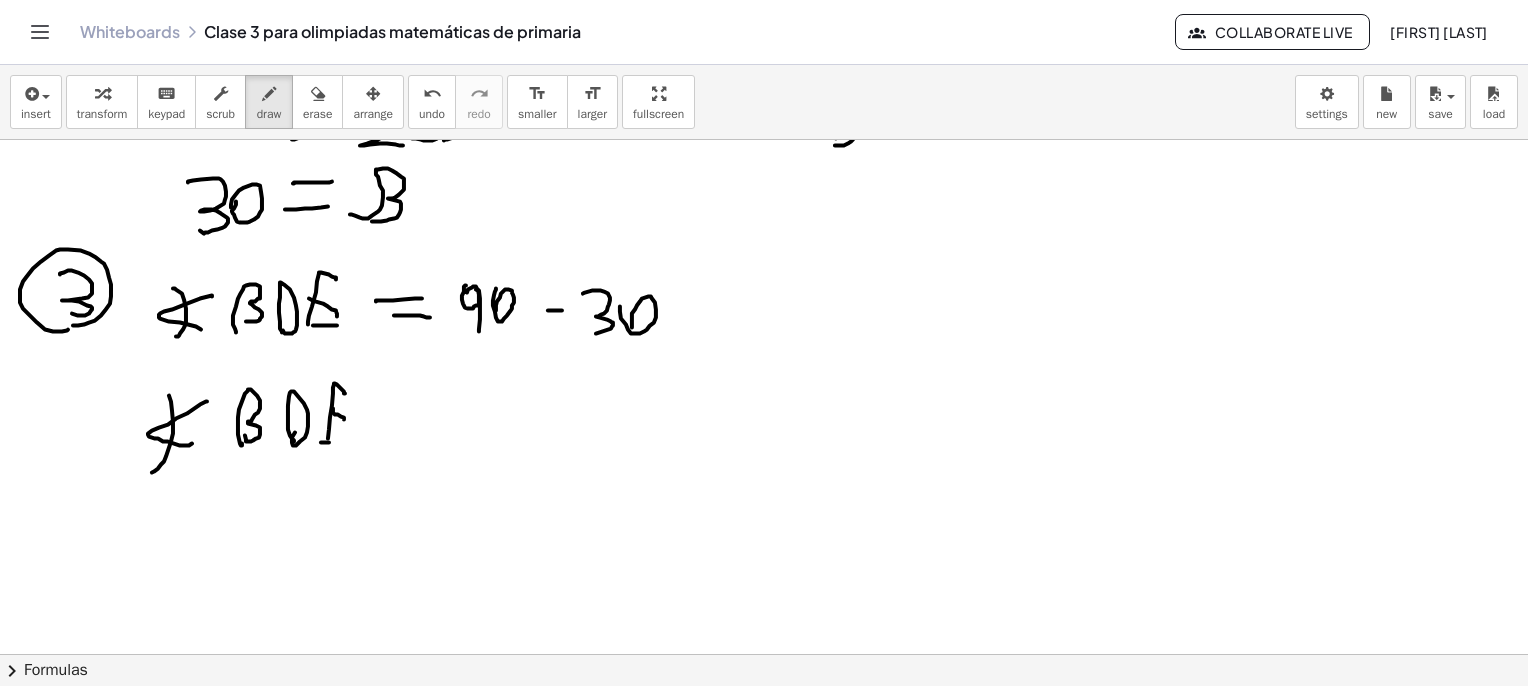 drag, startPoint x: 329, startPoint y: 442, endPoint x: 392, endPoint y: 410, distance: 70.66116 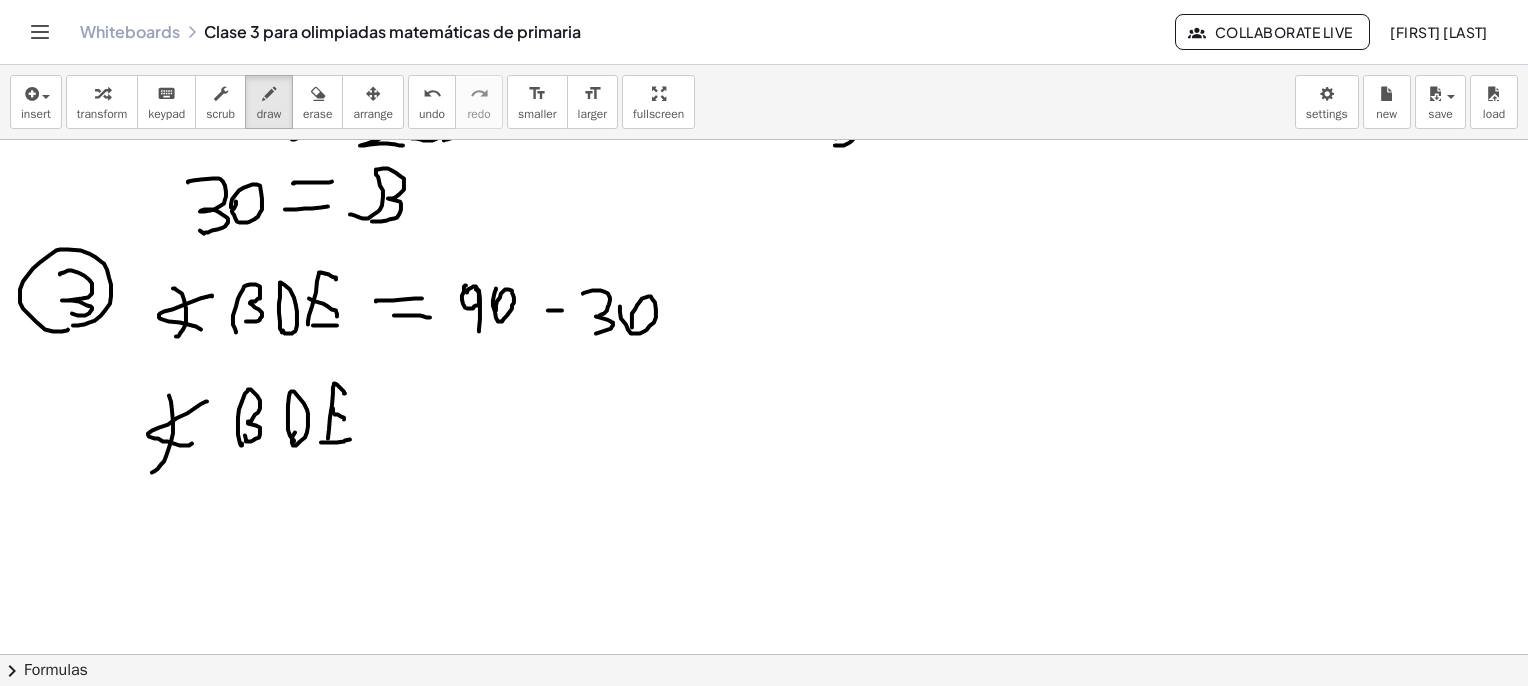 drag, startPoint x: 392, startPoint y: 408, endPoint x: 408, endPoint y: 408, distance: 16 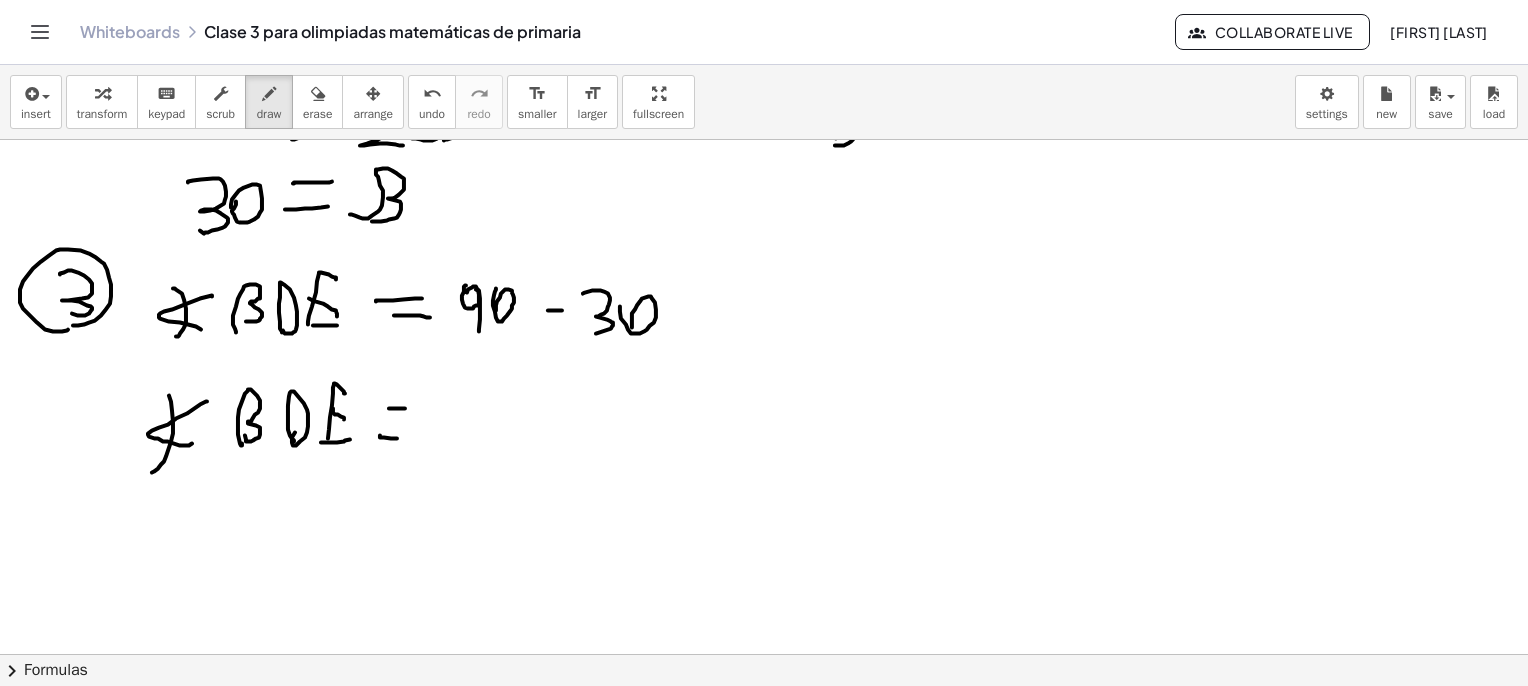 drag, startPoint x: 380, startPoint y: 437, endPoint x: 408, endPoint y: 436, distance: 28.01785 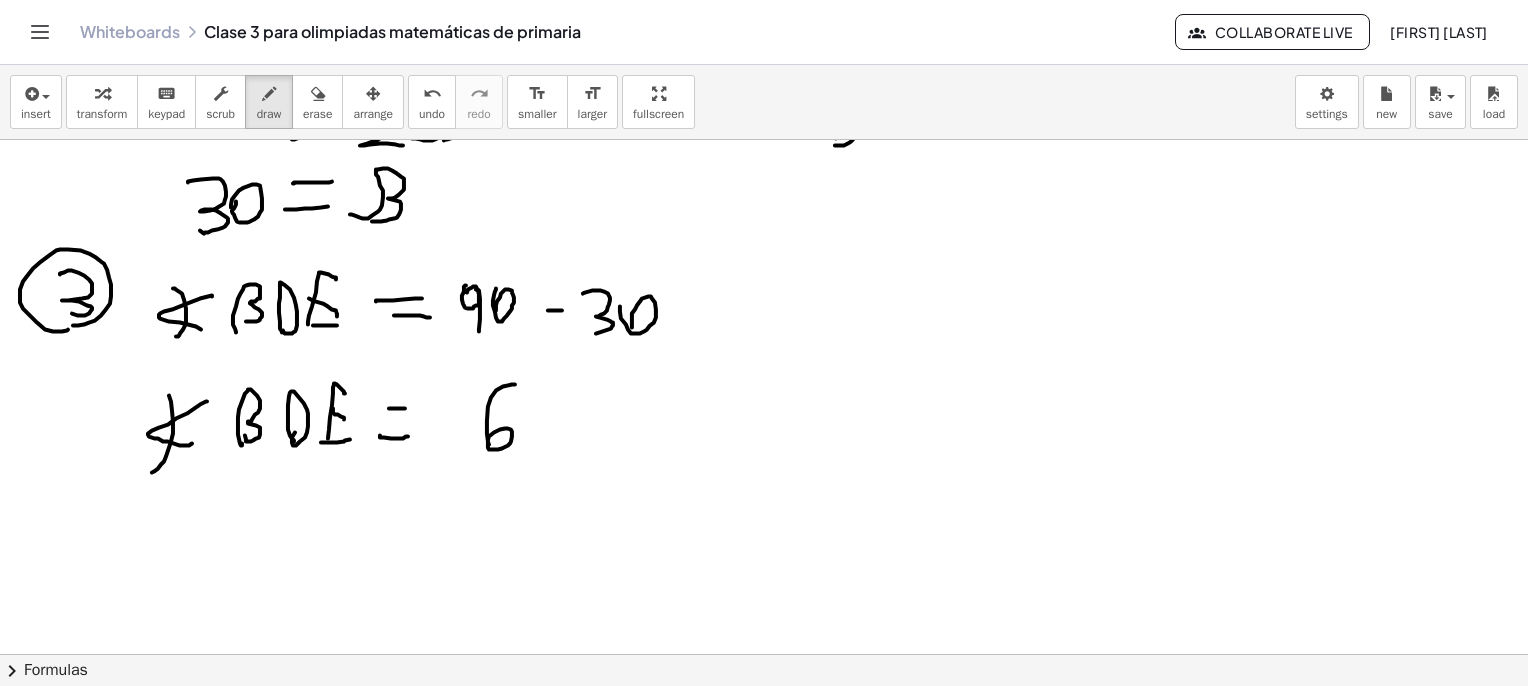 drag, startPoint x: 489, startPoint y: 444, endPoint x: 528, endPoint y: 389, distance: 67.424034 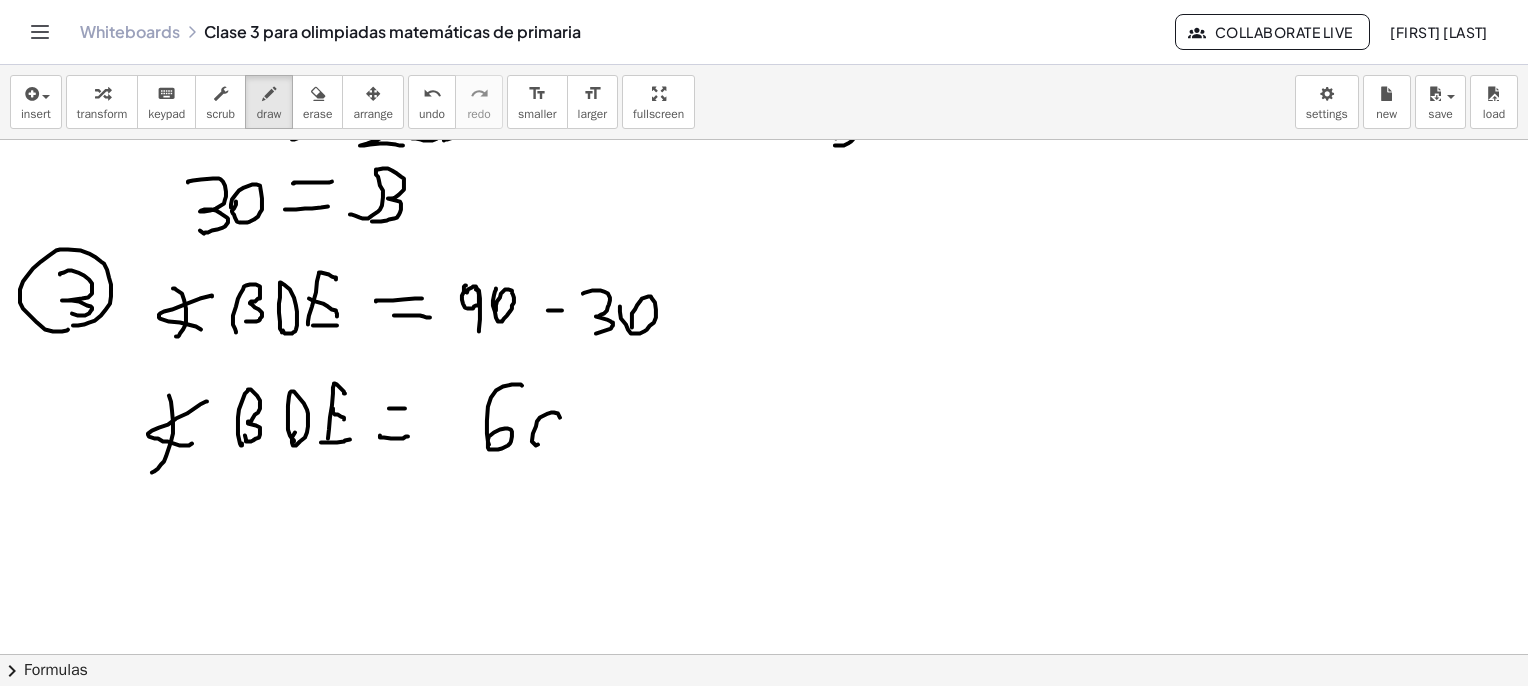 drag, startPoint x: 546, startPoint y: 414, endPoint x: 532, endPoint y: 410, distance: 14.56022 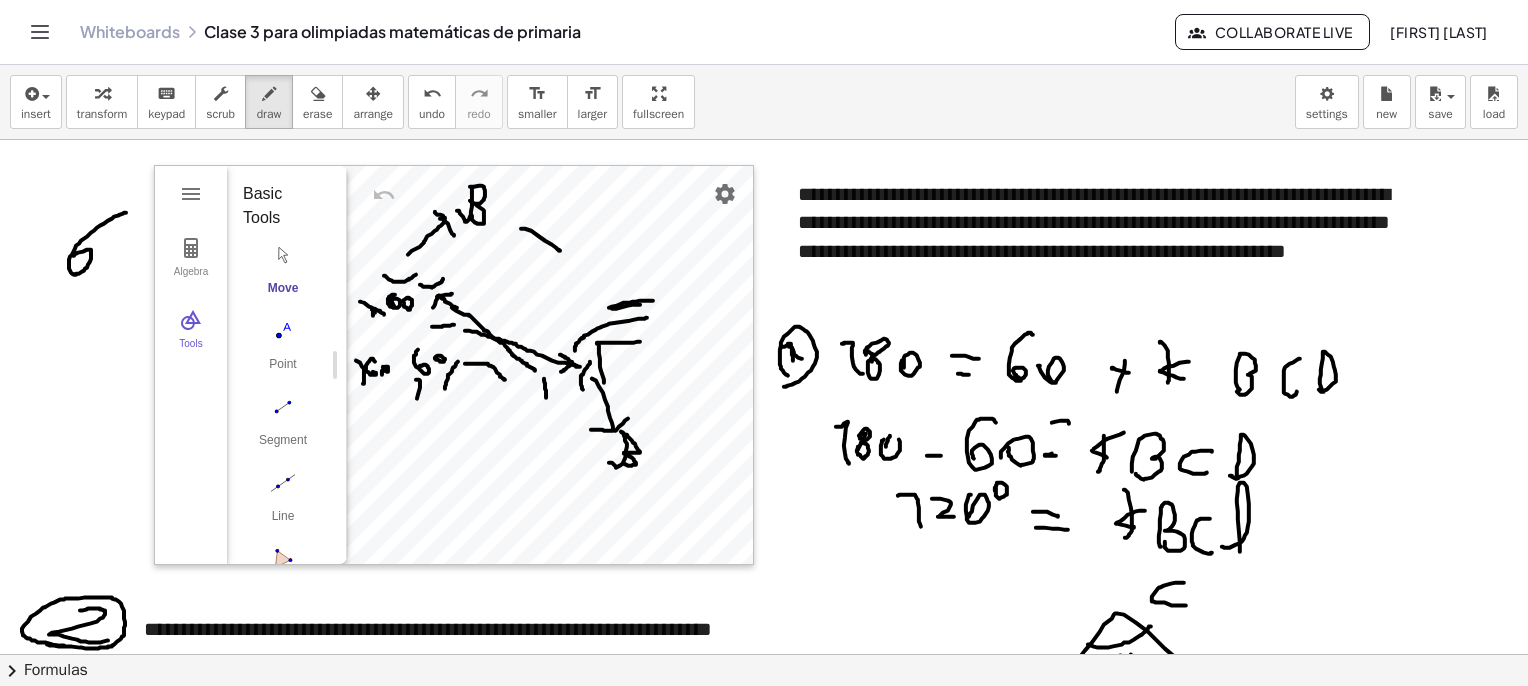 scroll, scrollTop: 5161, scrollLeft: 0, axis: vertical 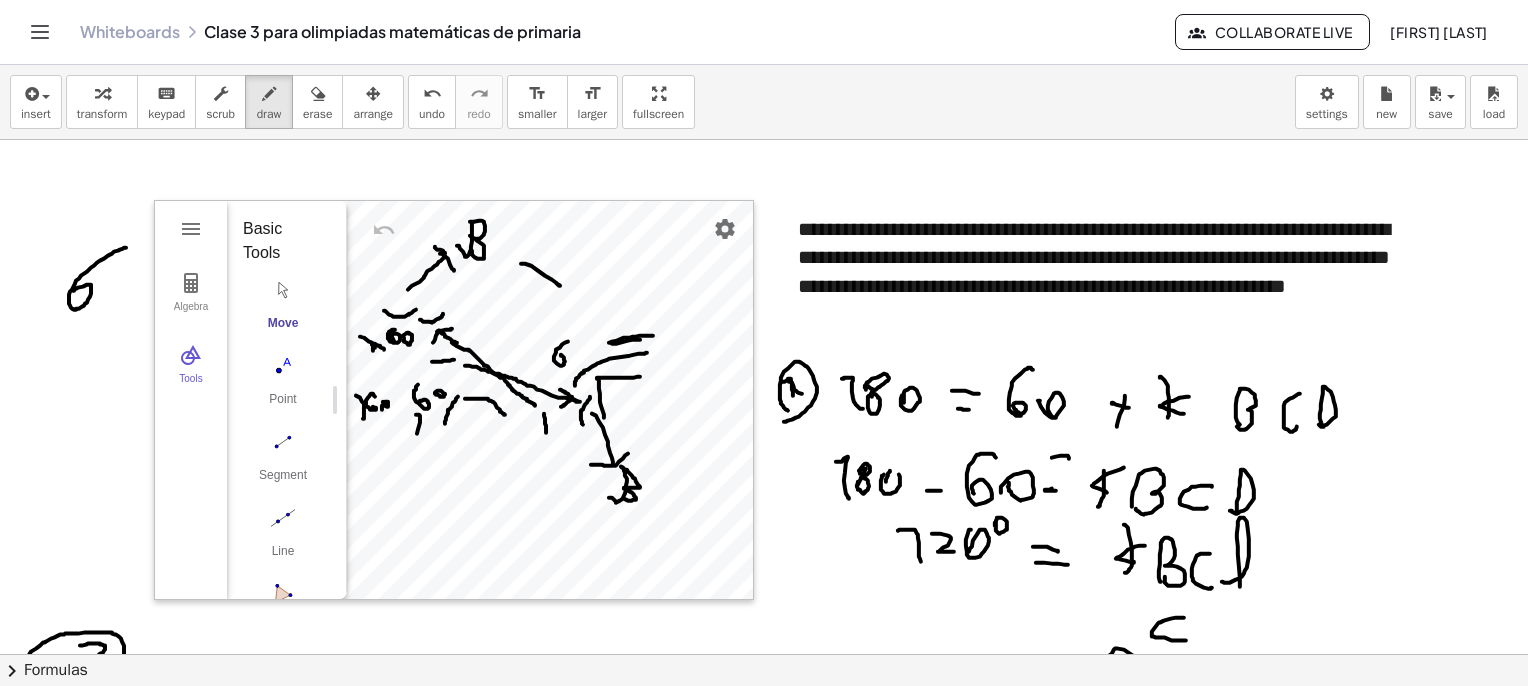 drag, startPoint x: 562, startPoint y: 355, endPoint x: 570, endPoint y: 340, distance: 17 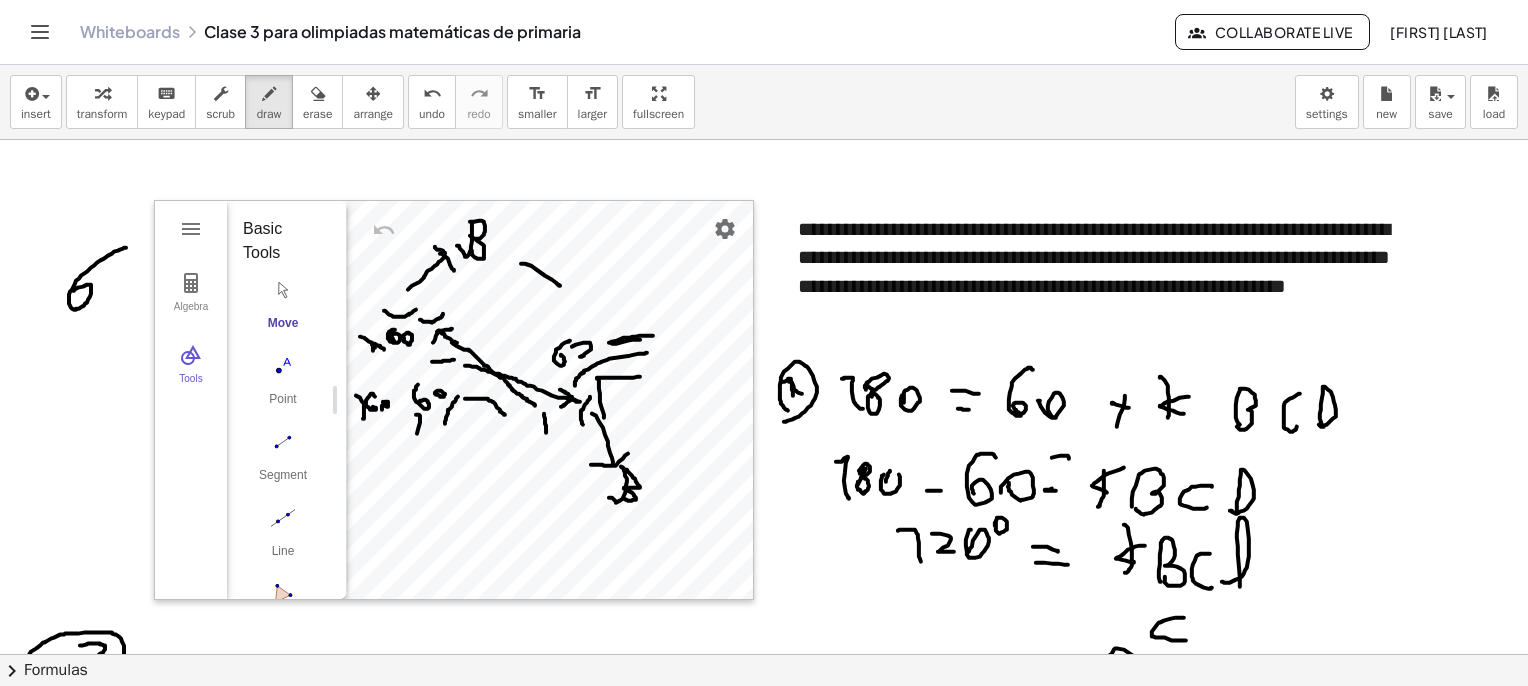 click at bounding box center (794, -1334) 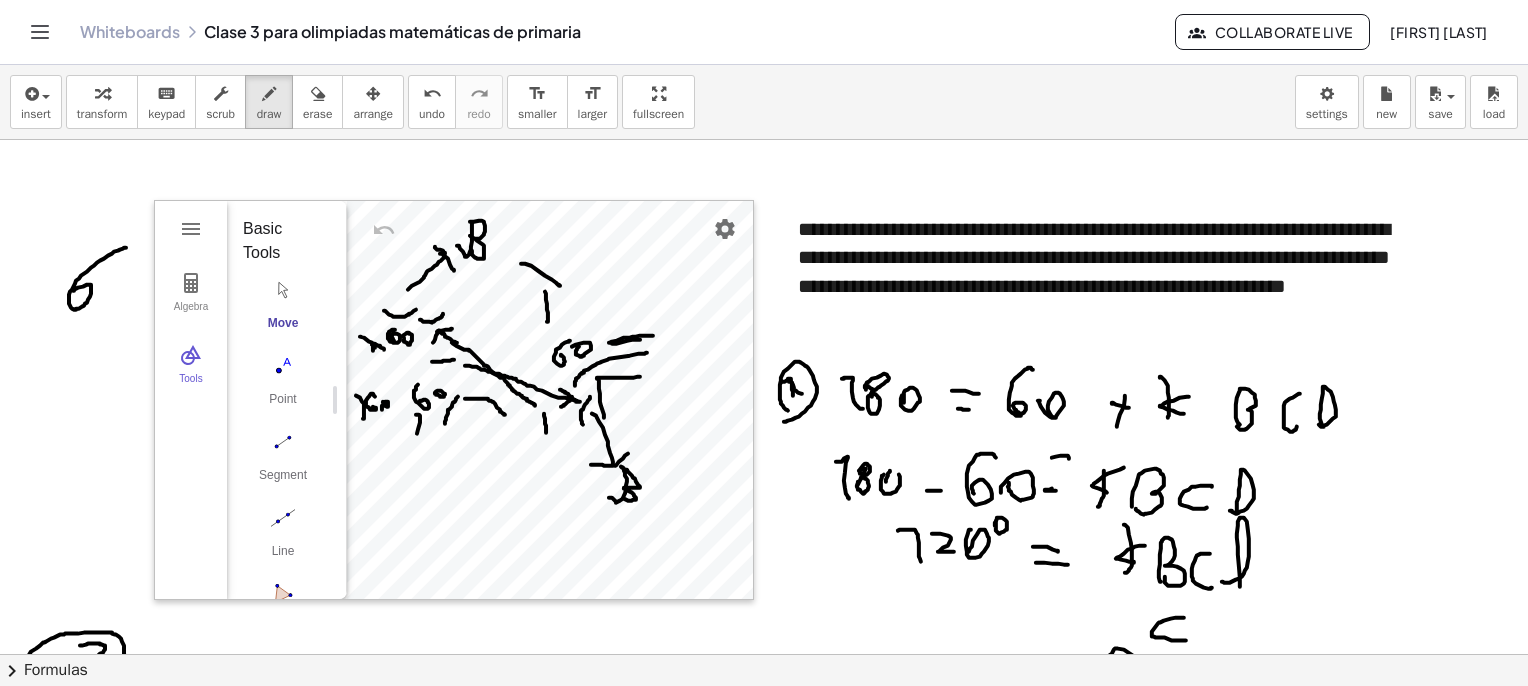 drag, startPoint x: 545, startPoint y: 291, endPoint x: 544, endPoint y: 321, distance: 30.016663 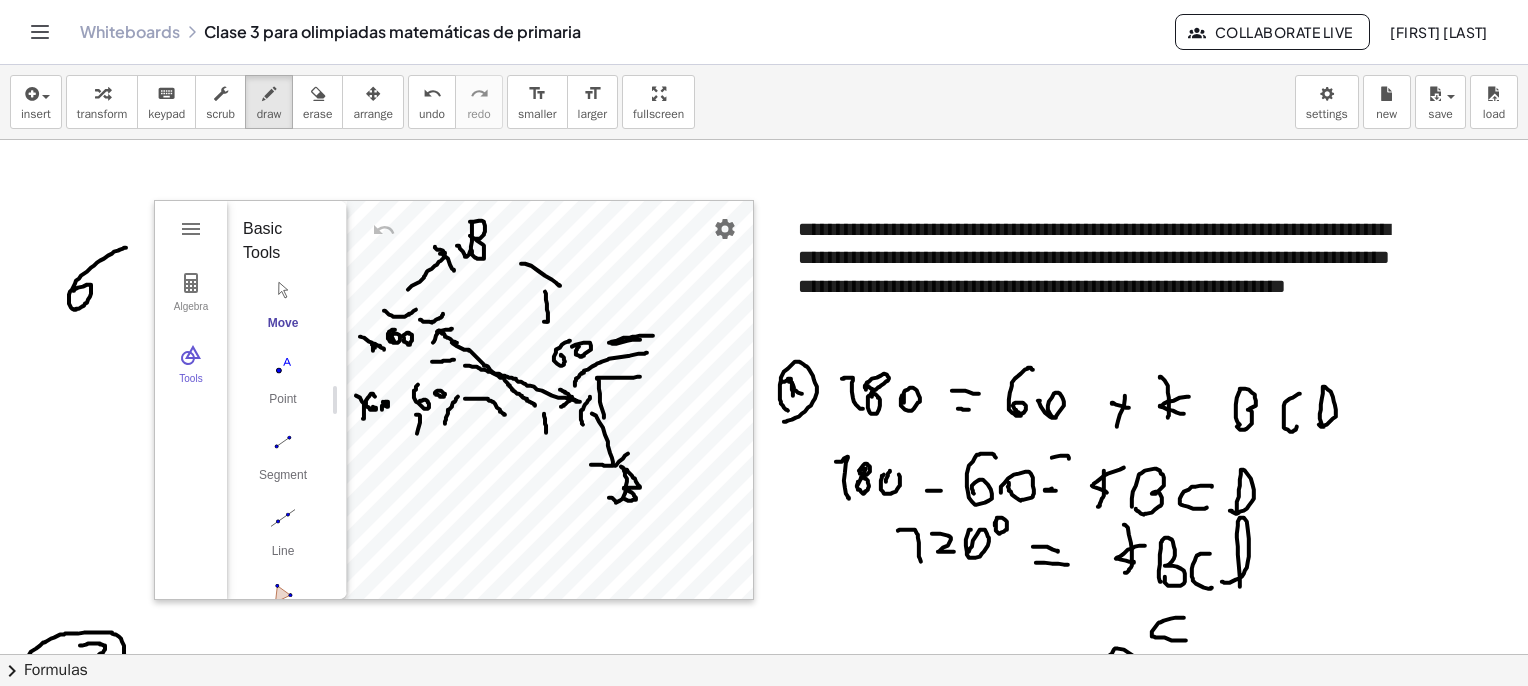 click at bounding box center (794, -1334) 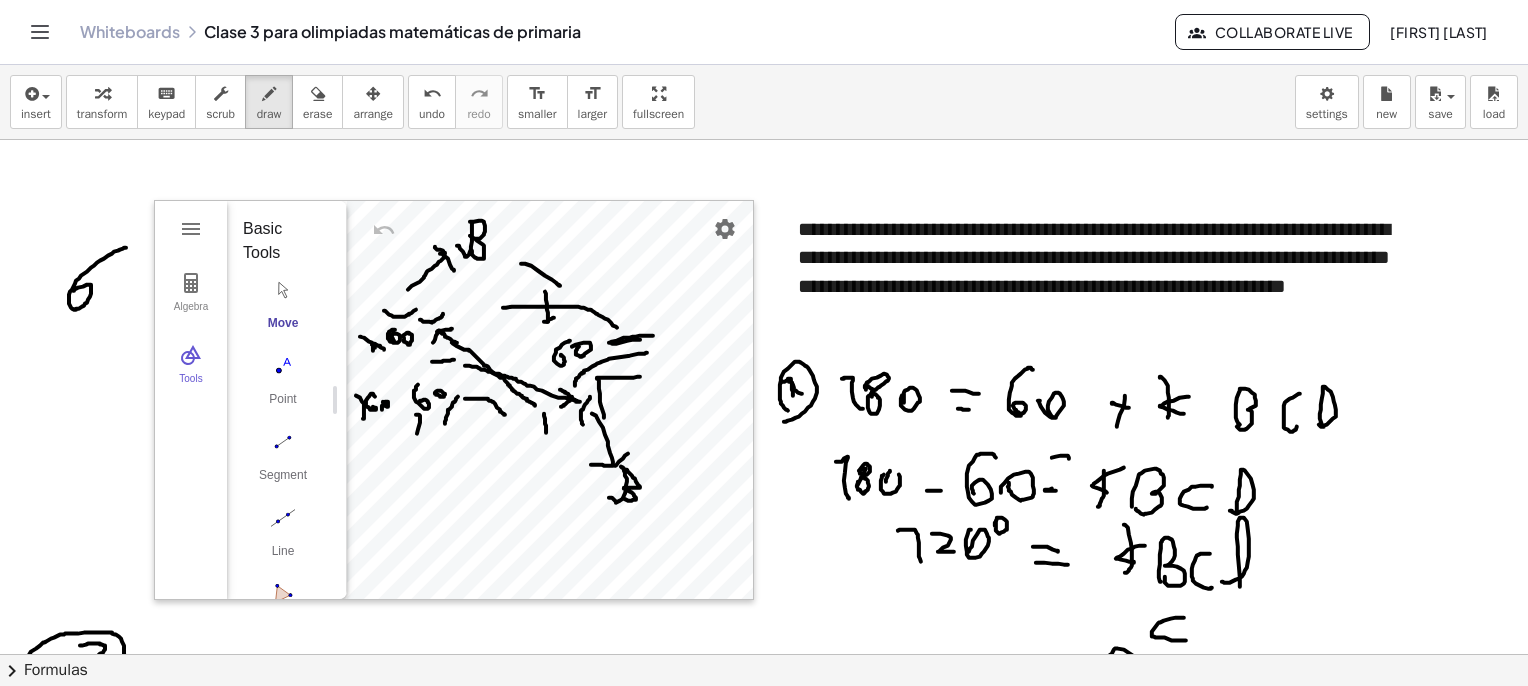 drag, startPoint x: 617, startPoint y: 327, endPoint x: 511, endPoint y: 316, distance: 106.56923 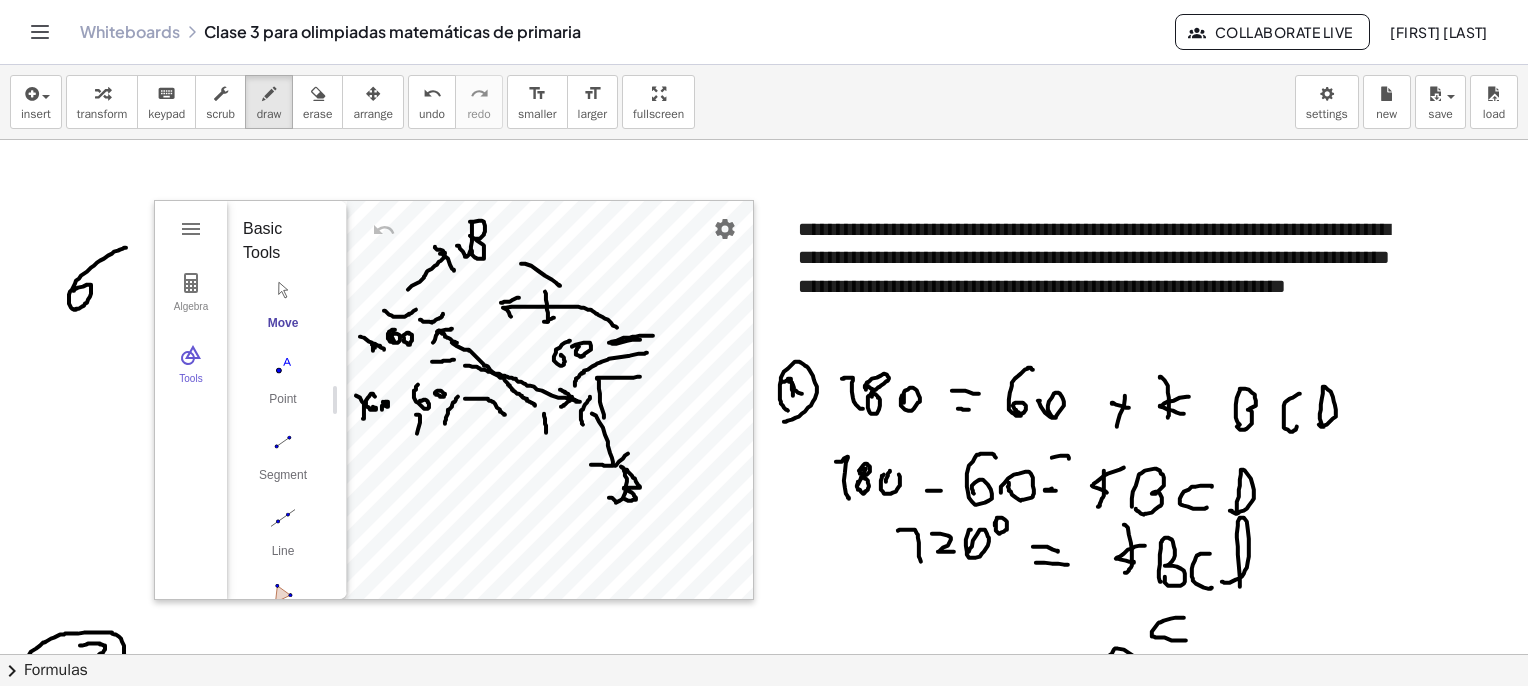 drag, startPoint x: 501, startPoint y: 302, endPoint x: 519, endPoint y: 297, distance: 18.681541 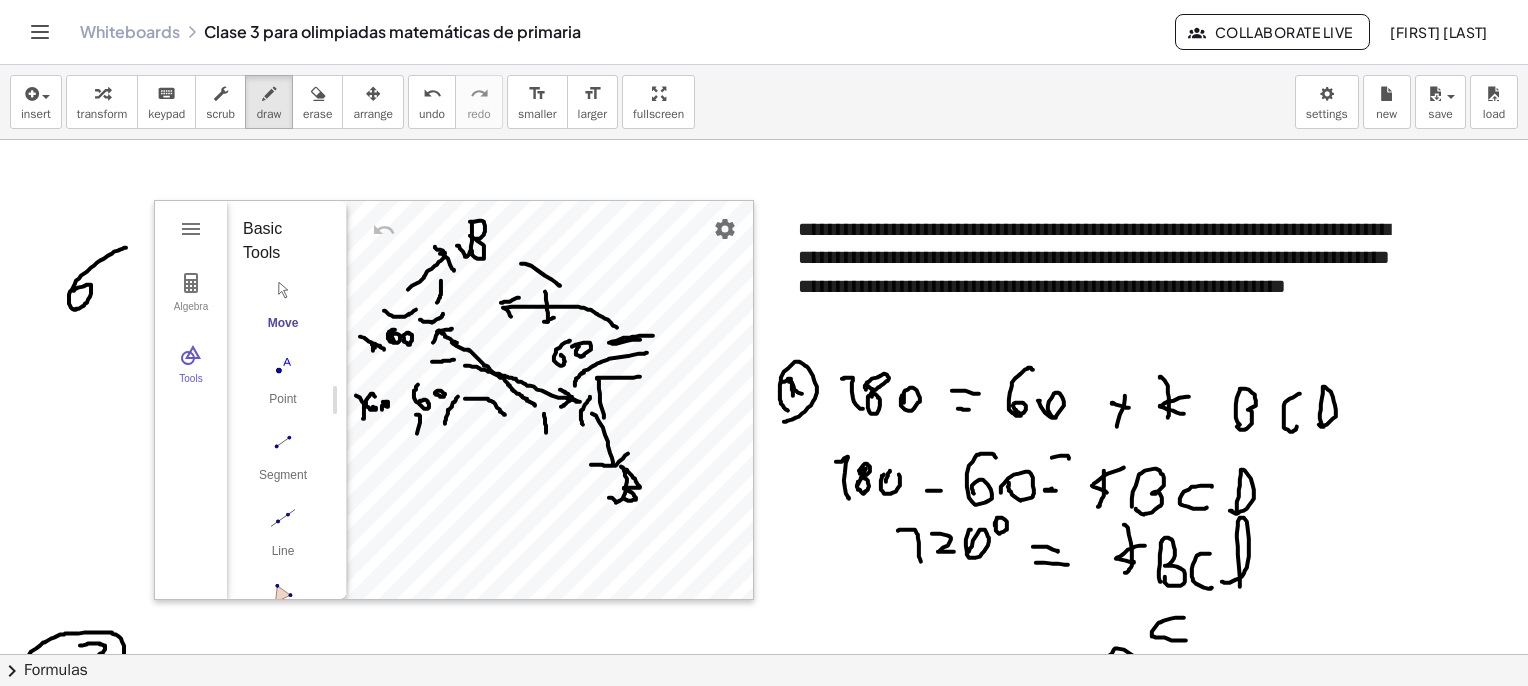 drag, startPoint x: 441, startPoint y: 280, endPoint x: 437, endPoint y: 302, distance: 22.36068 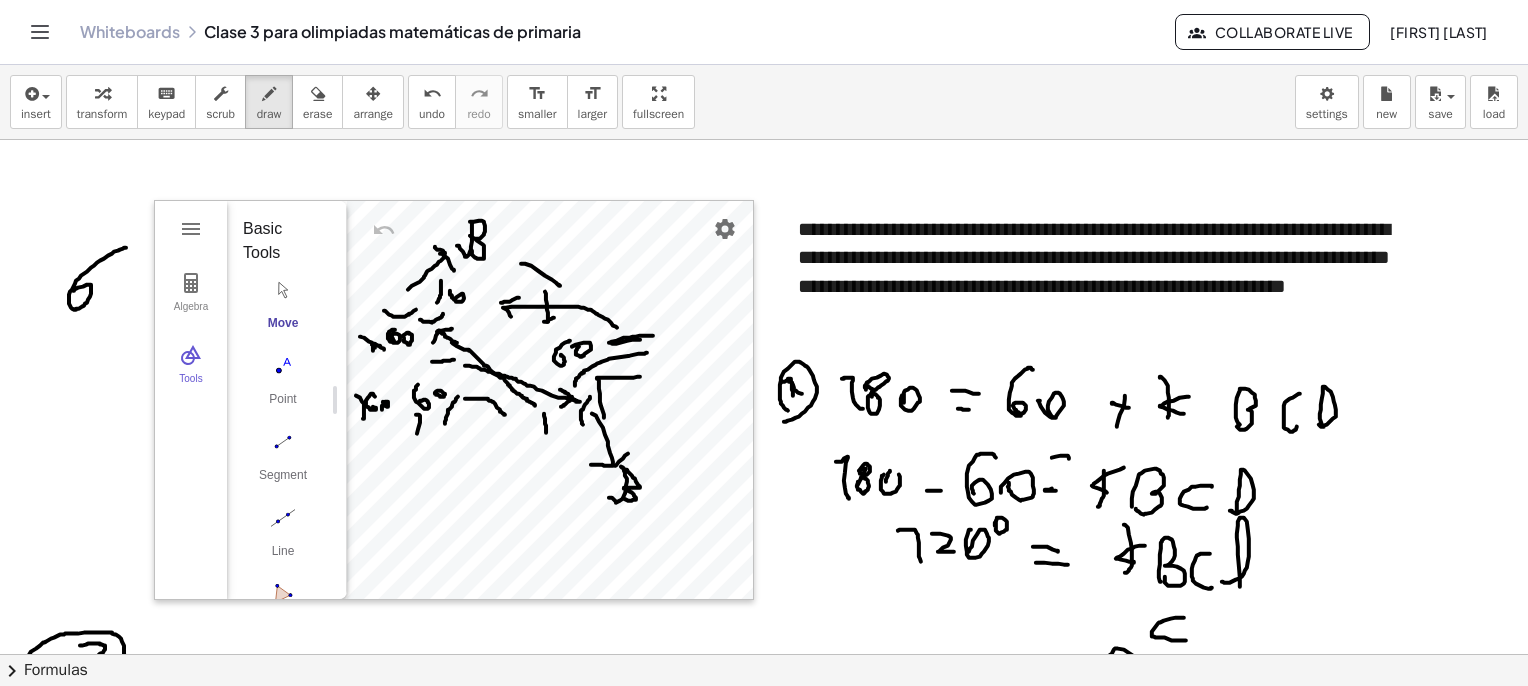 drag, startPoint x: 463, startPoint y: 293, endPoint x: 460, endPoint y: 281, distance: 12.369317 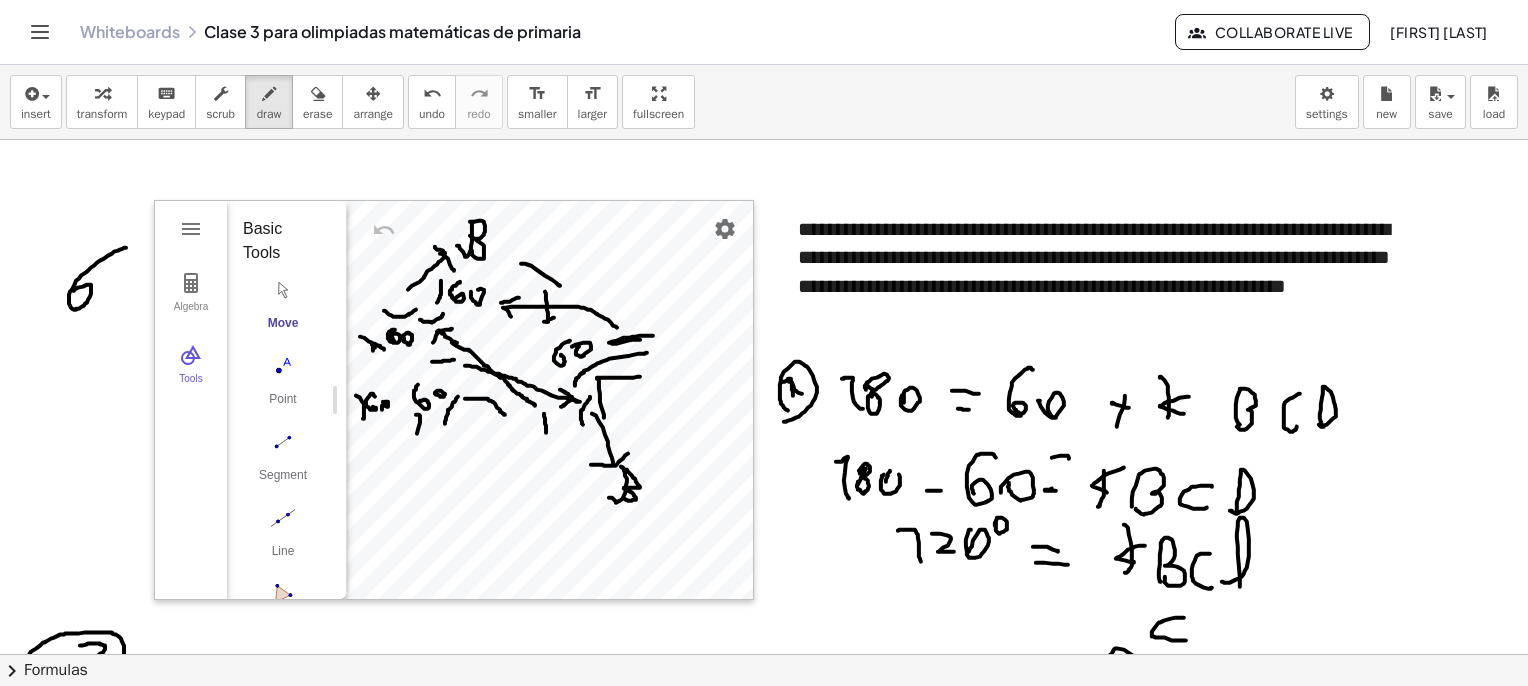 click at bounding box center (794, -1334) 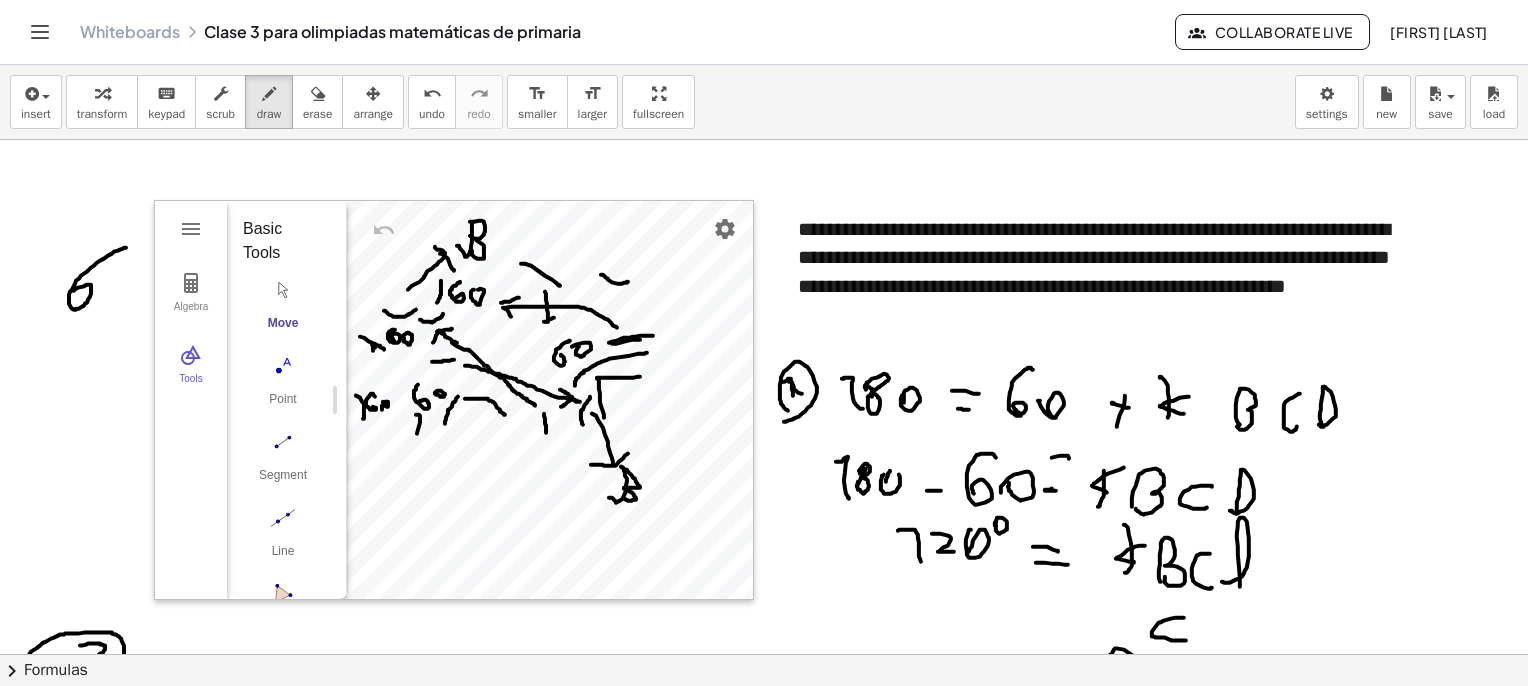 drag, startPoint x: 601, startPoint y: 274, endPoint x: 631, endPoint y: 280, distance: 30.594116 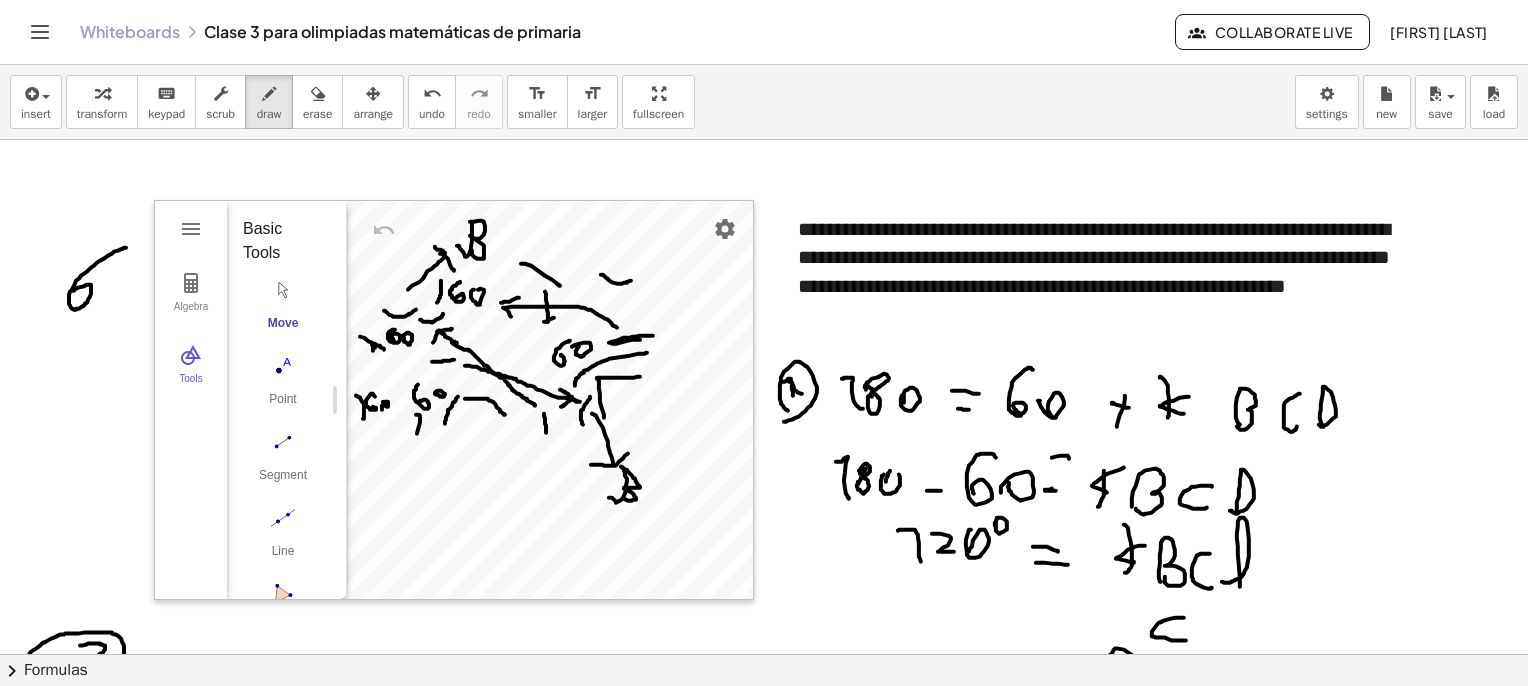 scroll, scrollTop: 5061, scrollLeft: 0, axis: vertical 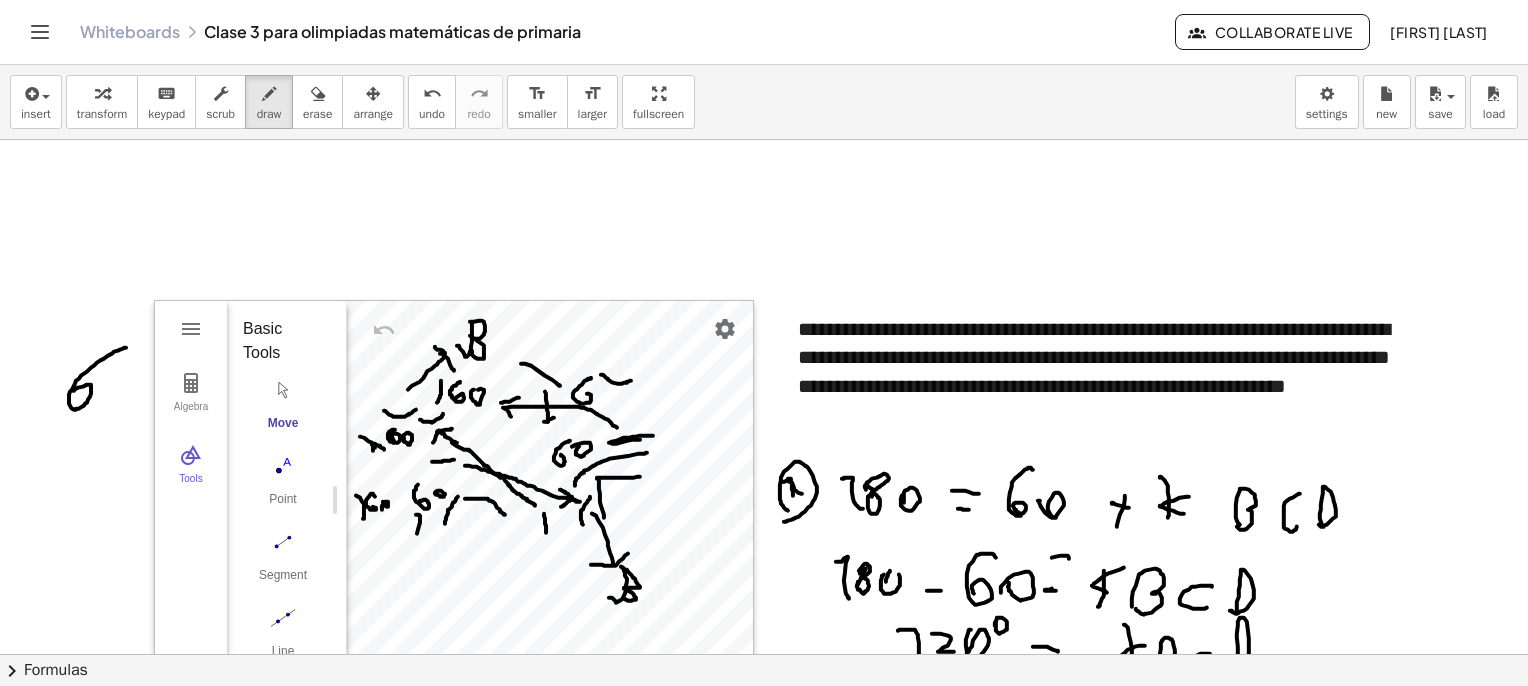 drag, startPoint x: 587, startPoint y: 393, endPoint x: 597, endPoint y: 386, distance: 12.206555 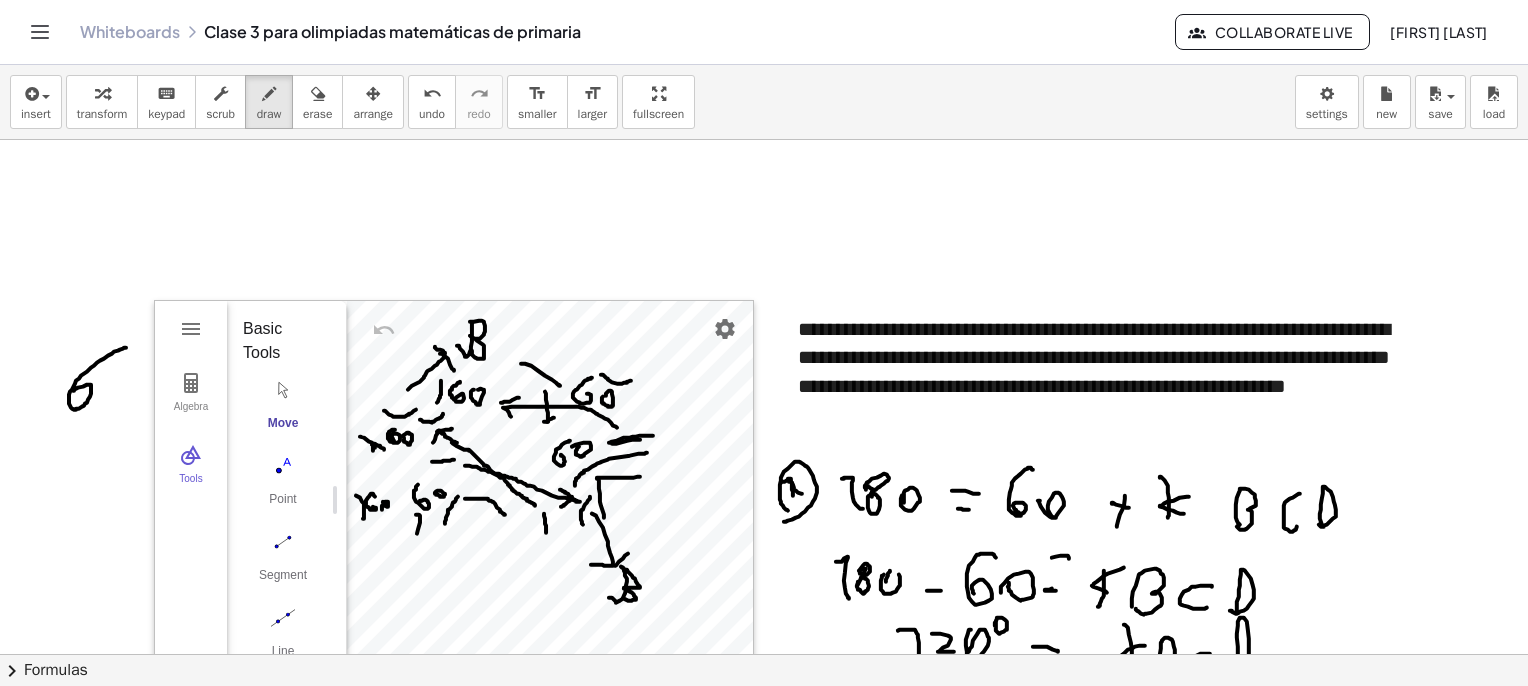 click at bounding box center [794, -1234] 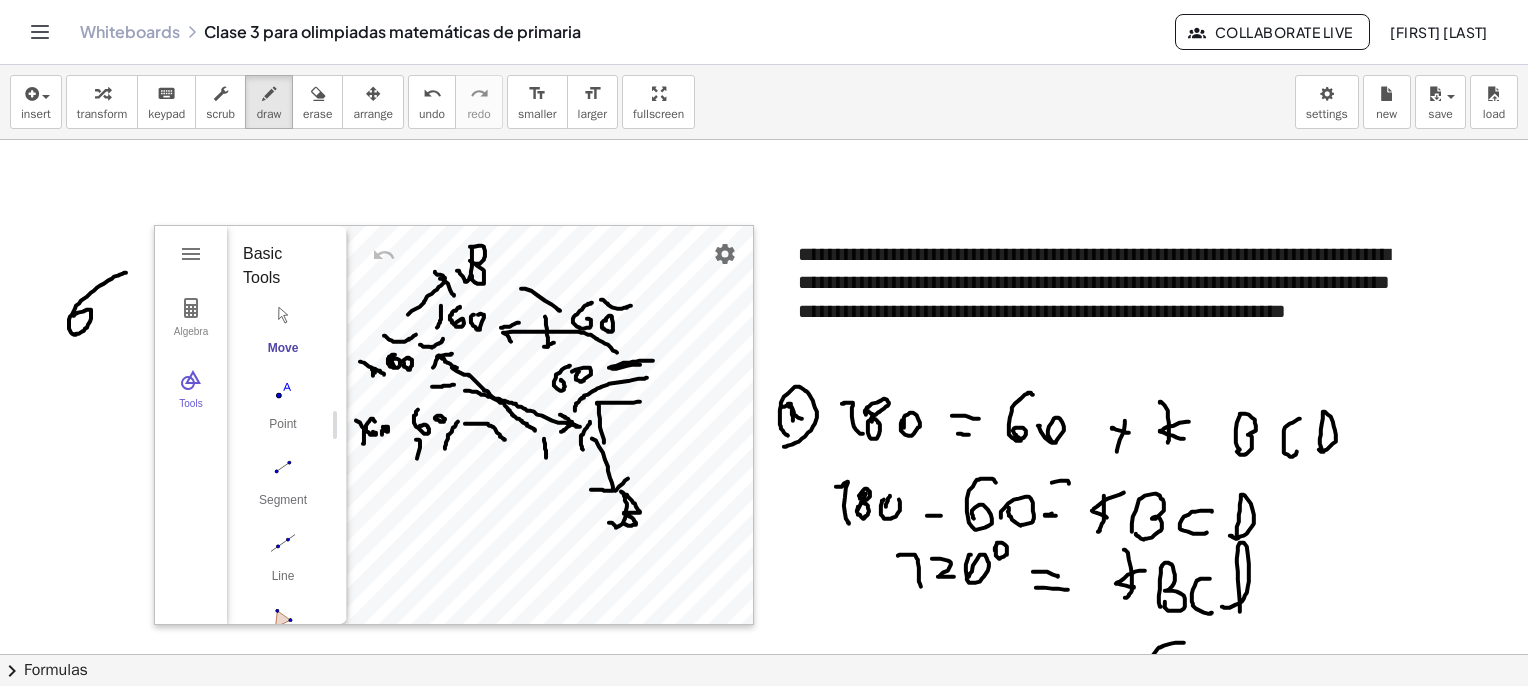 scroll, scrollTop: 5161, scrollLeft: 0, axis: vertical 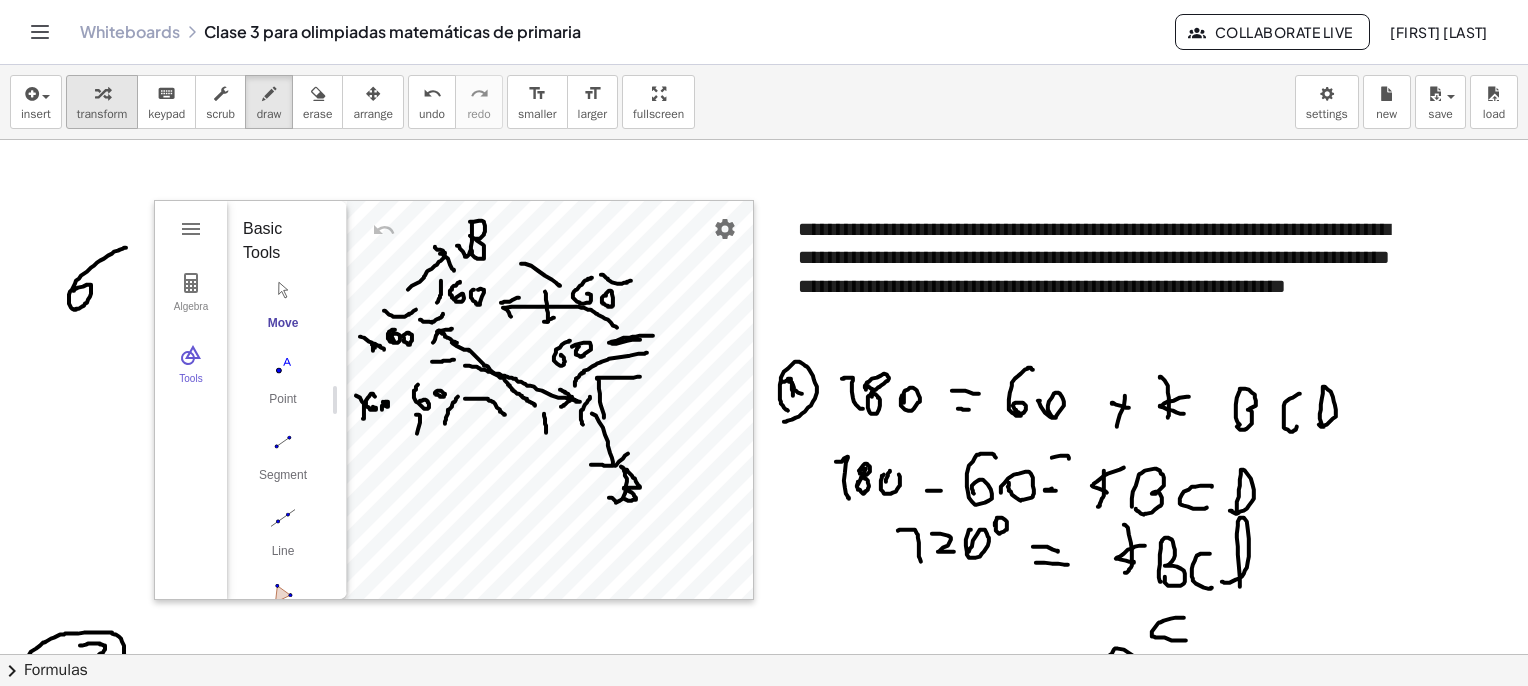 click at bounding box center [102, 94] 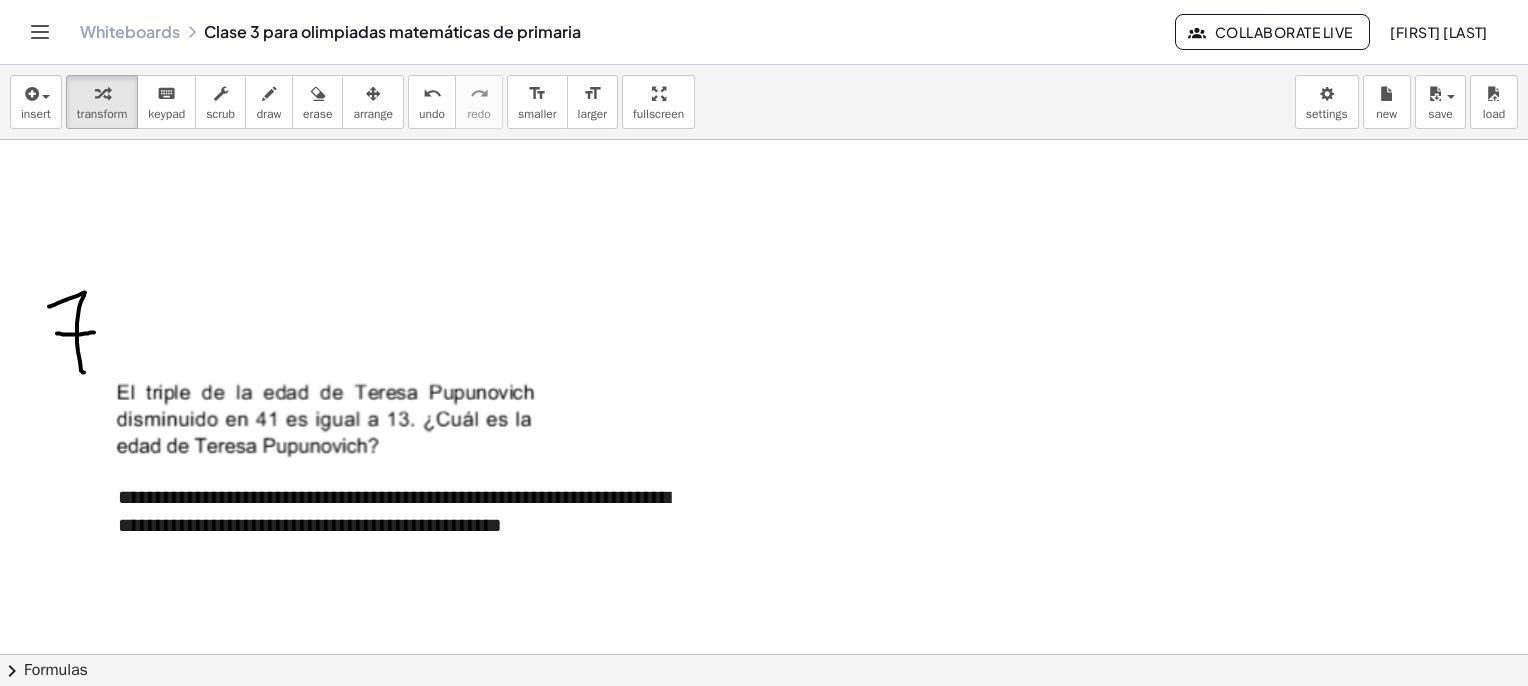 scroll, scrollTop: 6561, scrollLeft: 0, axis: vertical 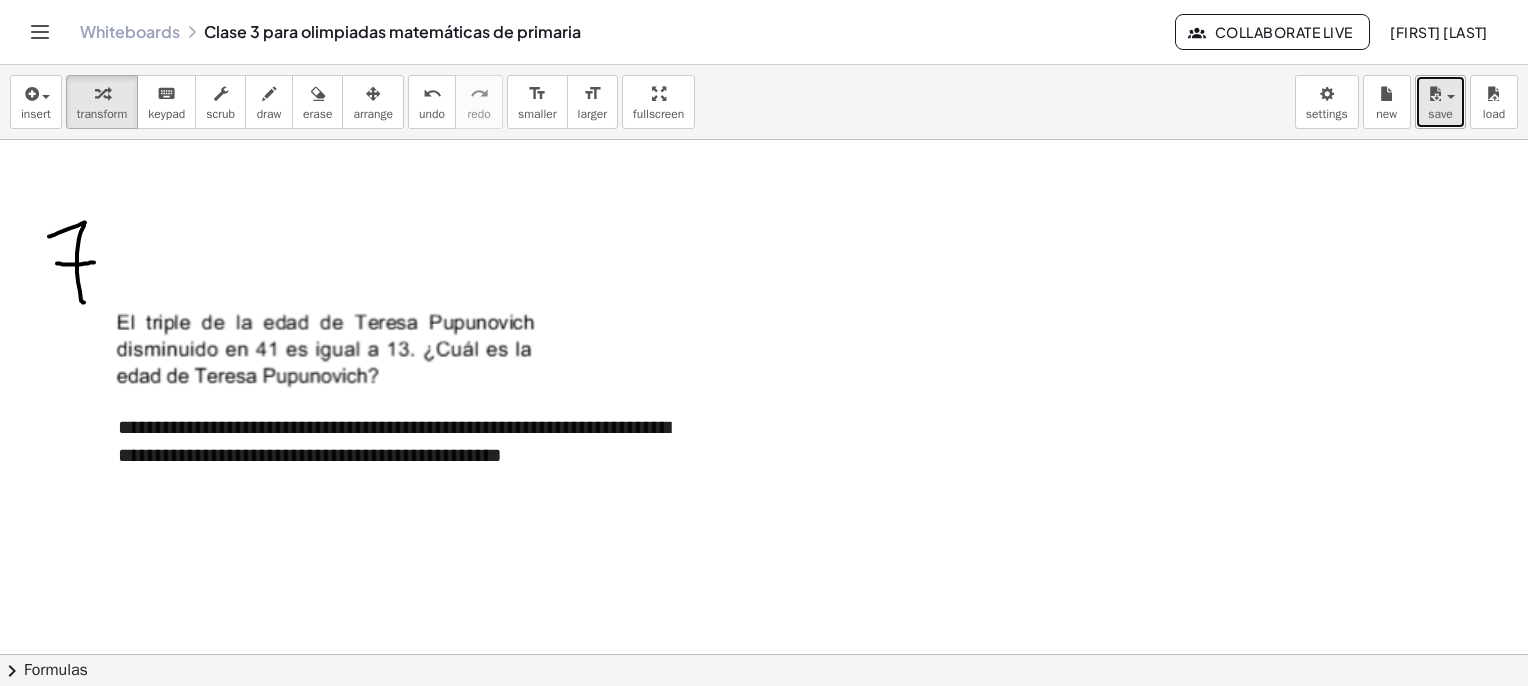 click on "save" at bounding box center [1440, 102] 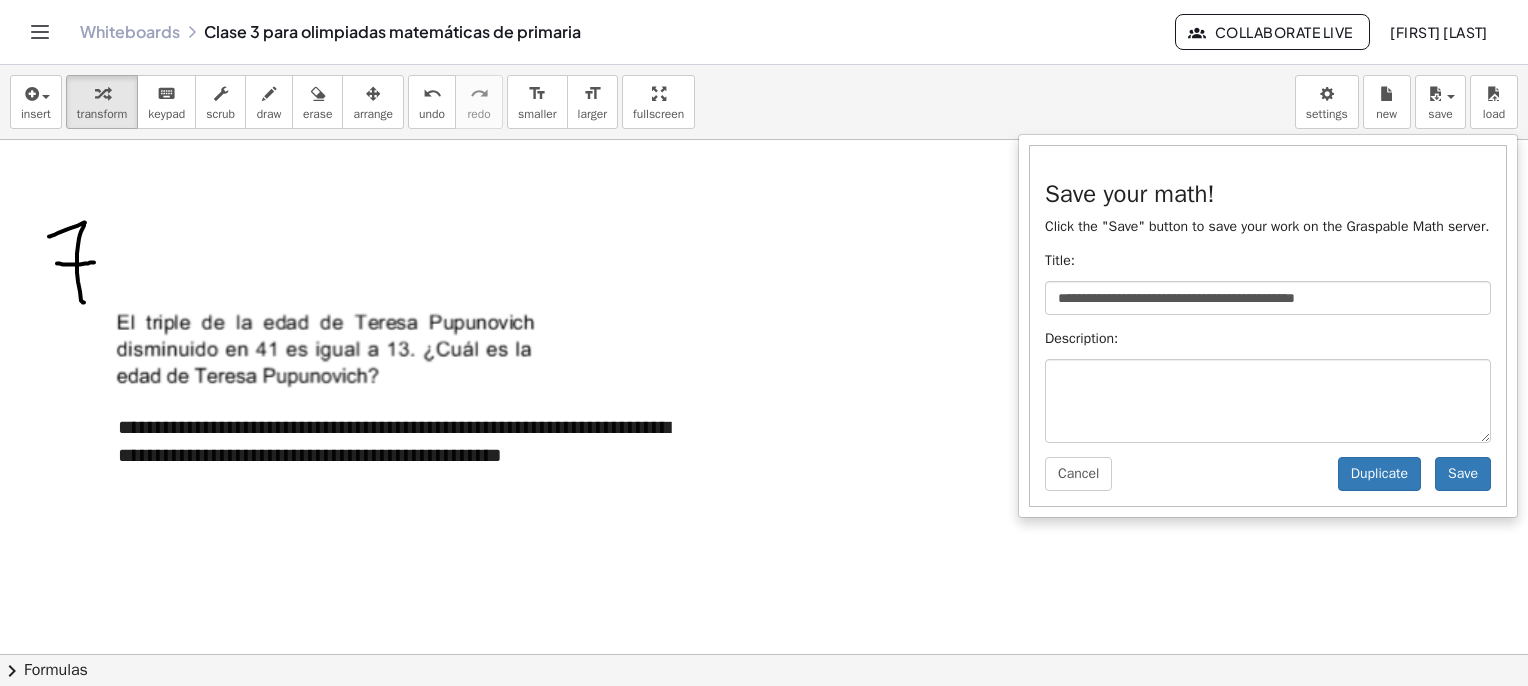click on "**********" at bounding box center (1268, 326) 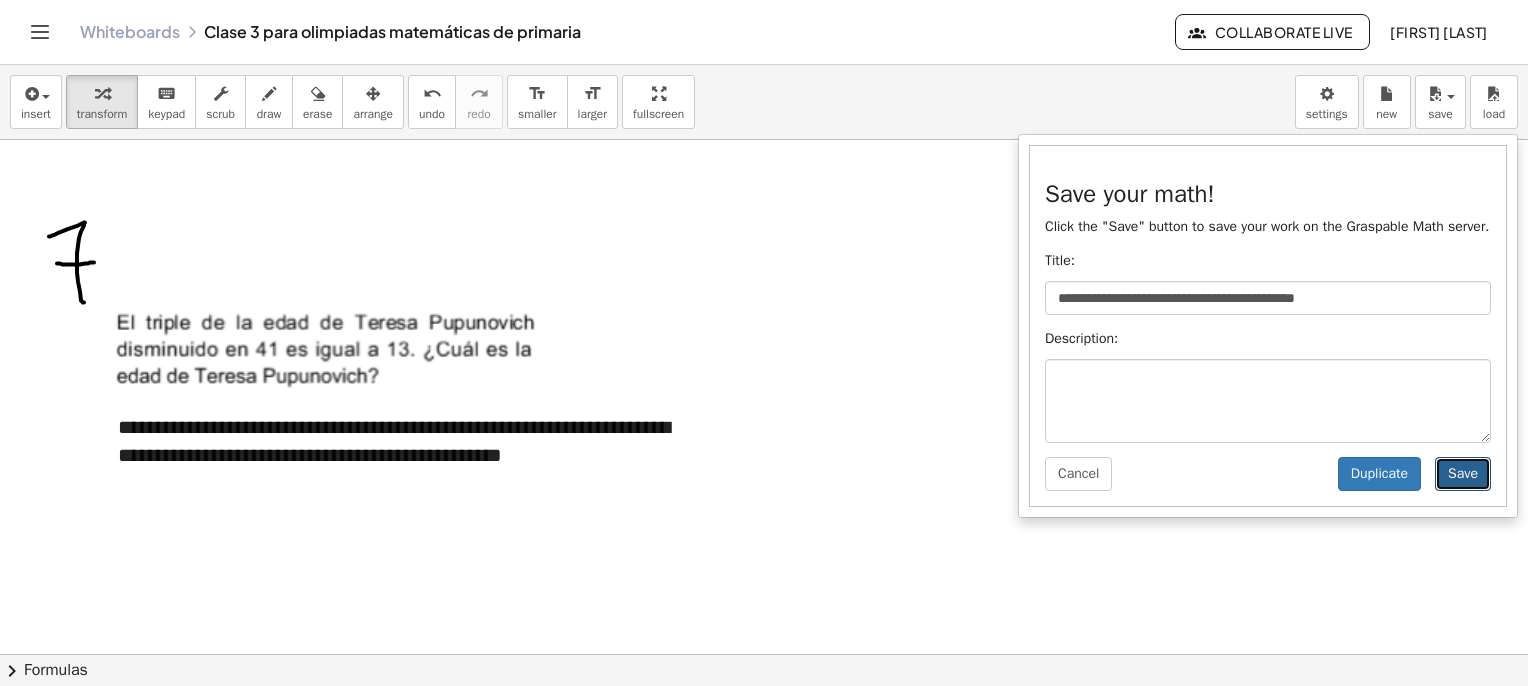 click on "Save" at bounding box center (1463, 474) 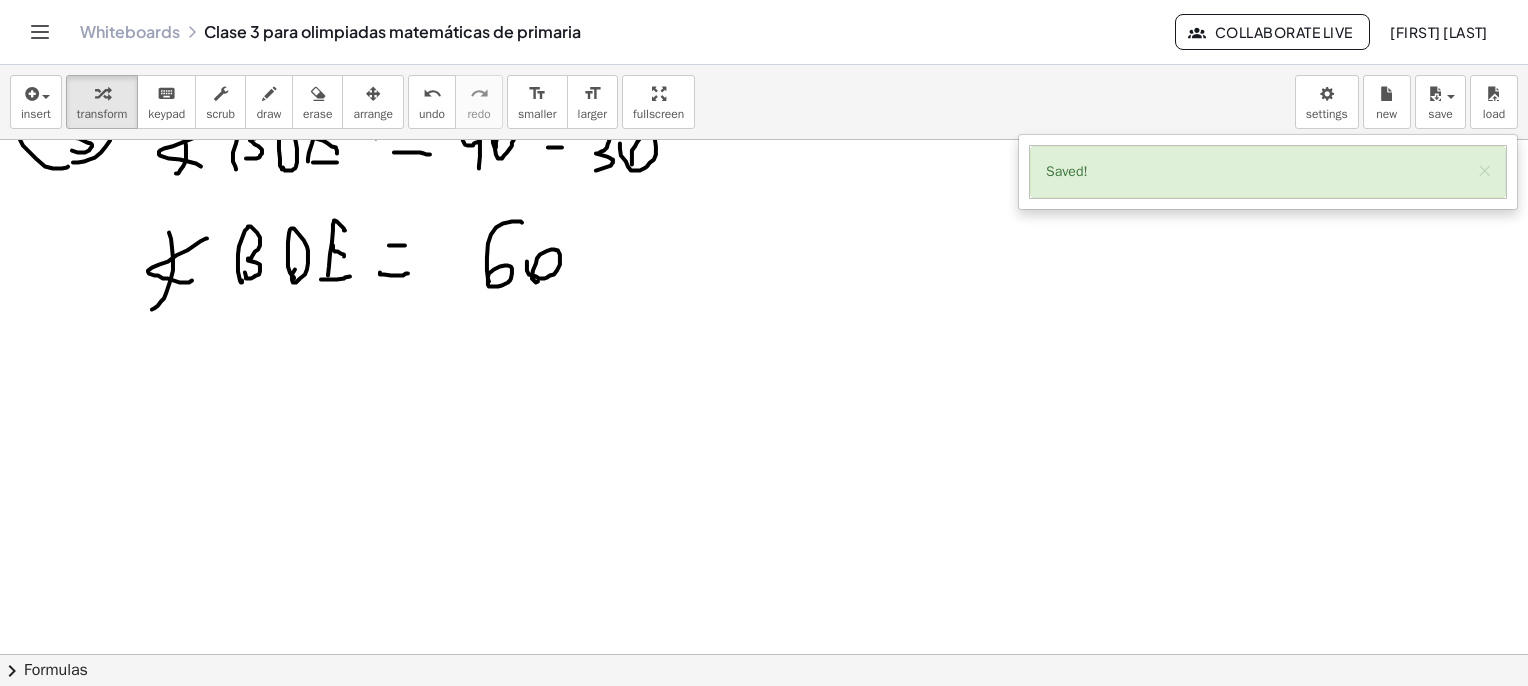 scroll, scrollTop: 6061, scrollLeft: 0, axis: vertical 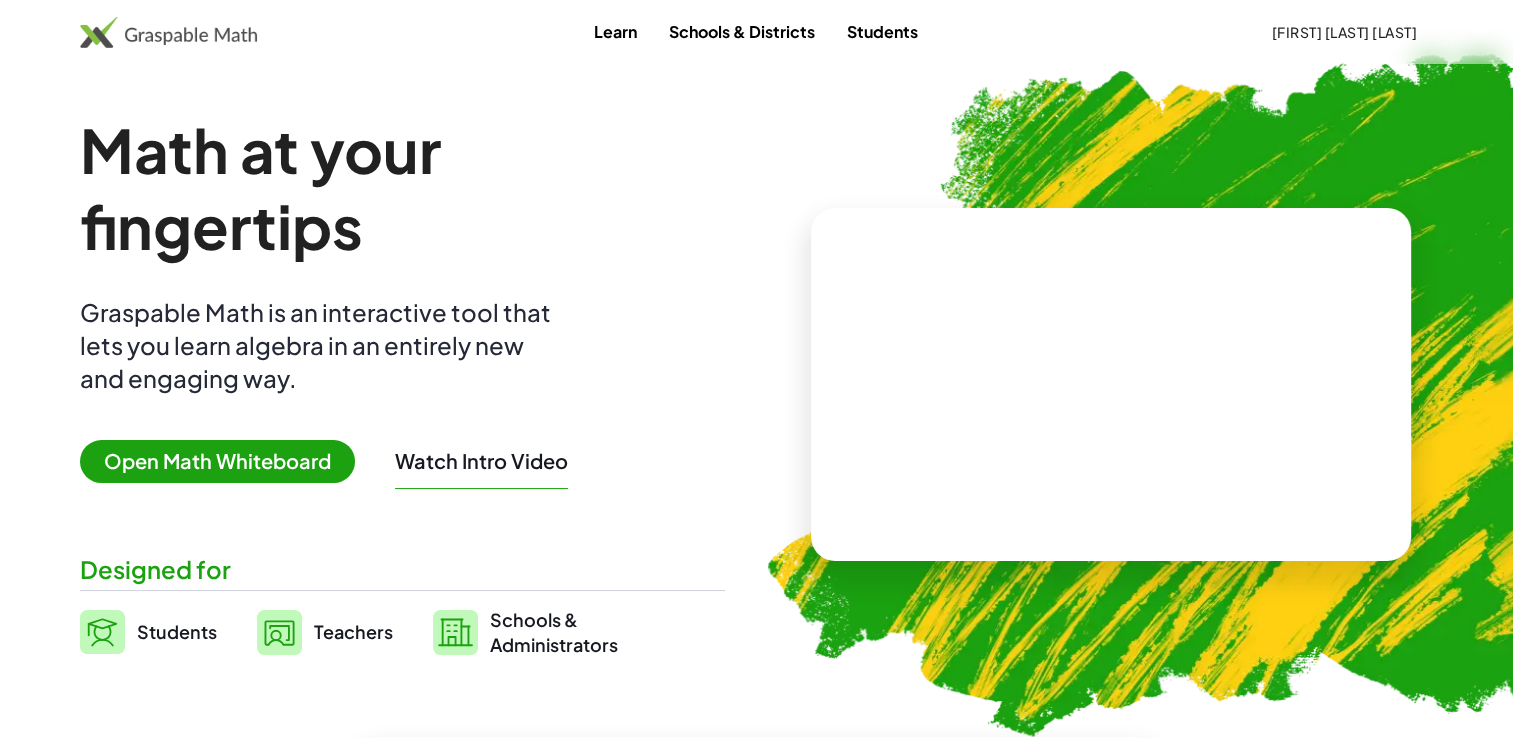 click on "Open Math Whiteboard" at bounding box center (217, 461) 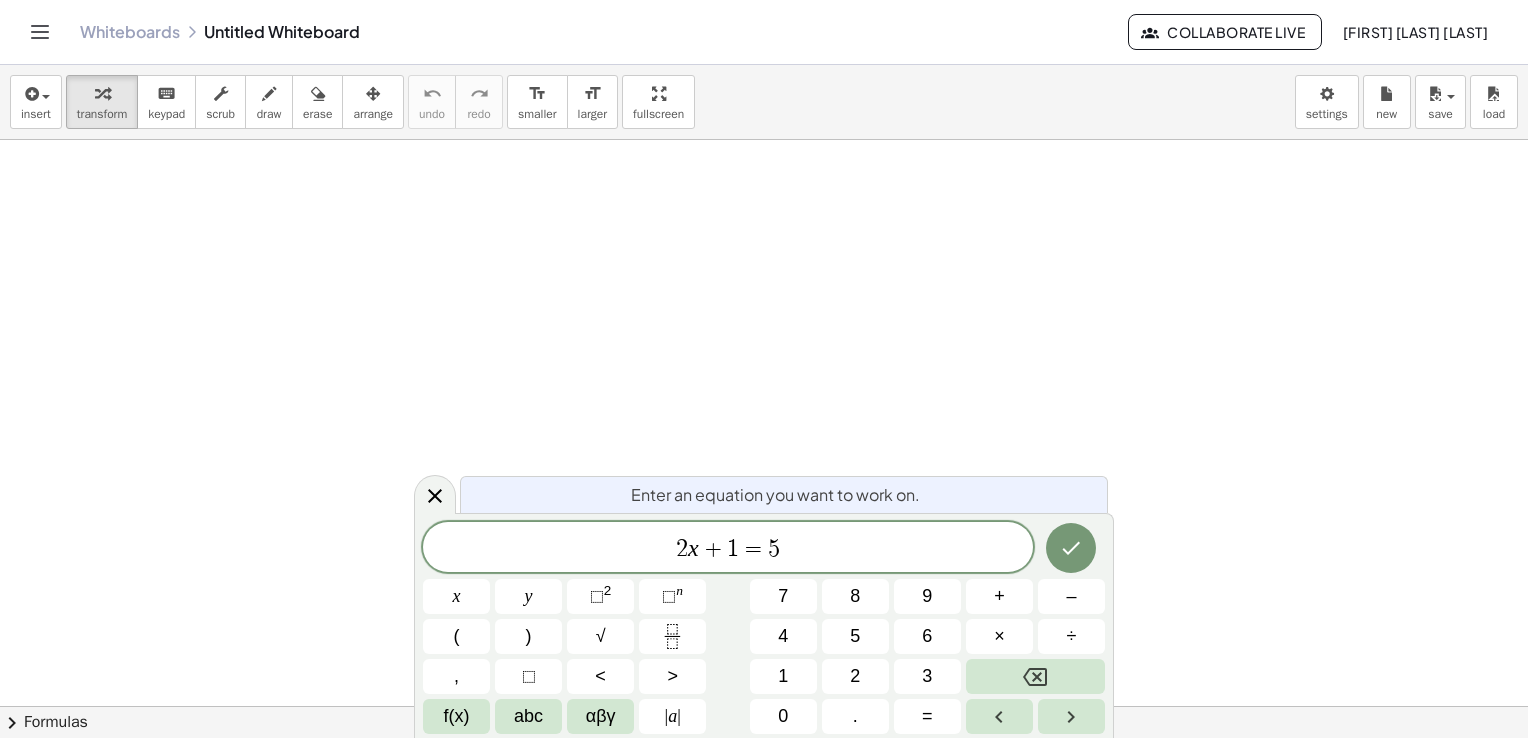 click 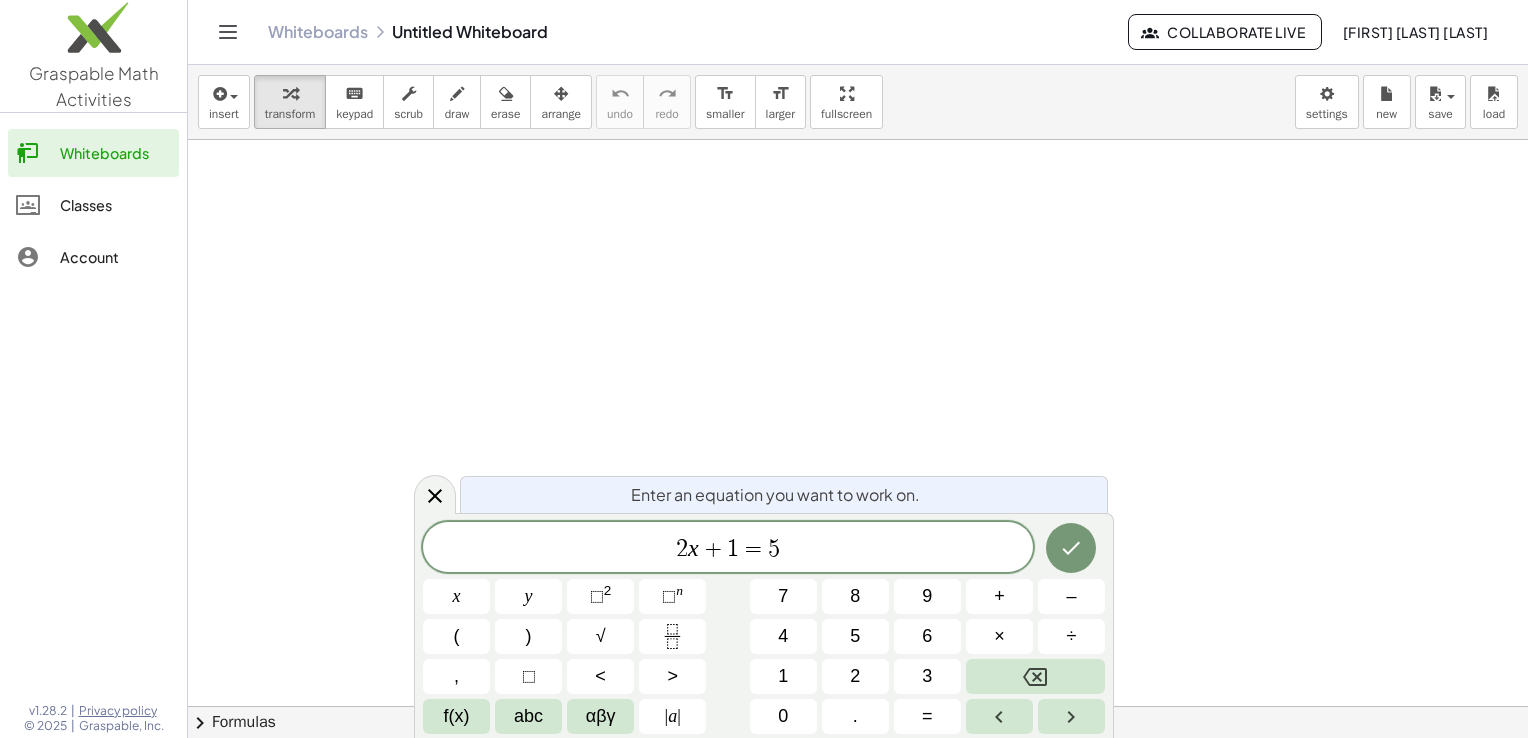 click on "Whiteboards" 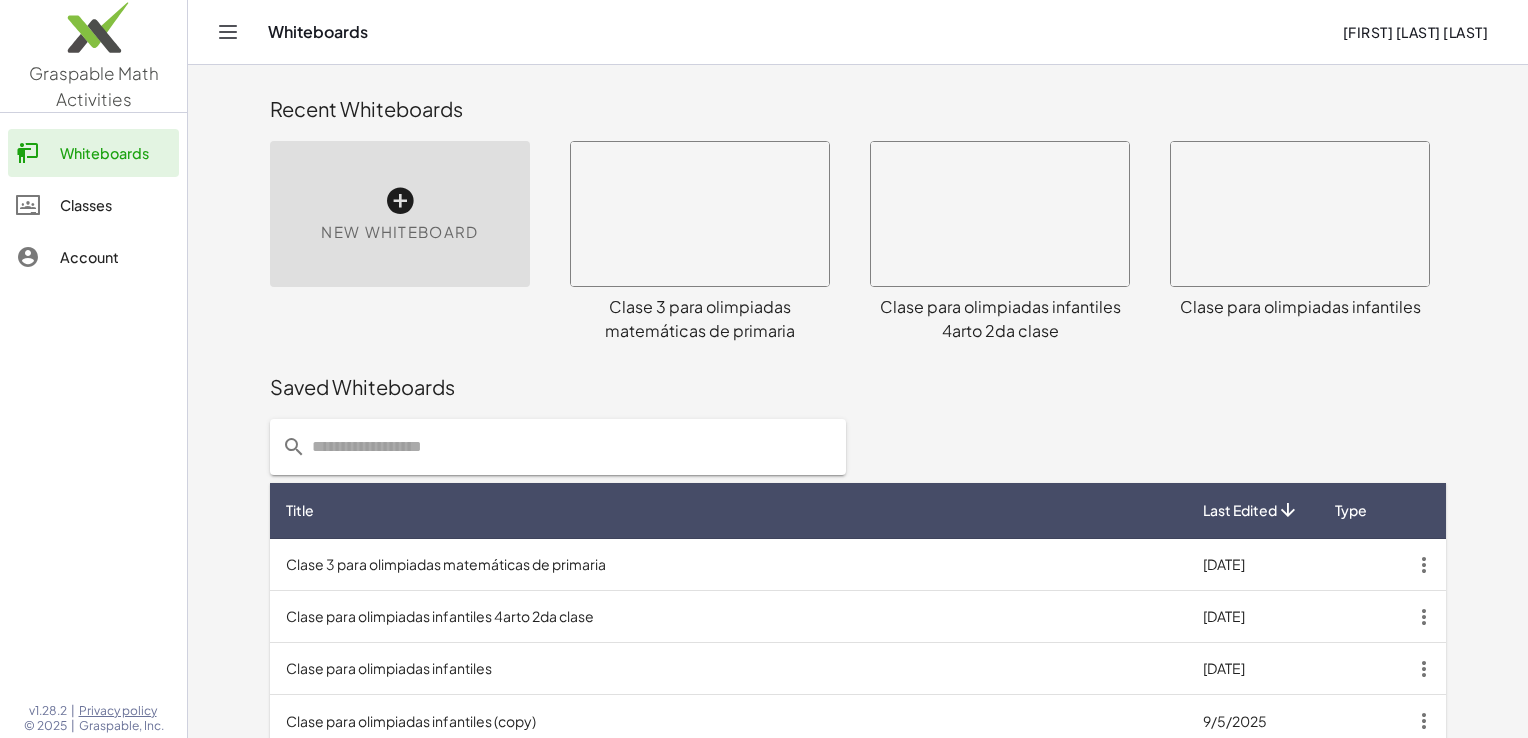 click at bounding box center [700, 214] 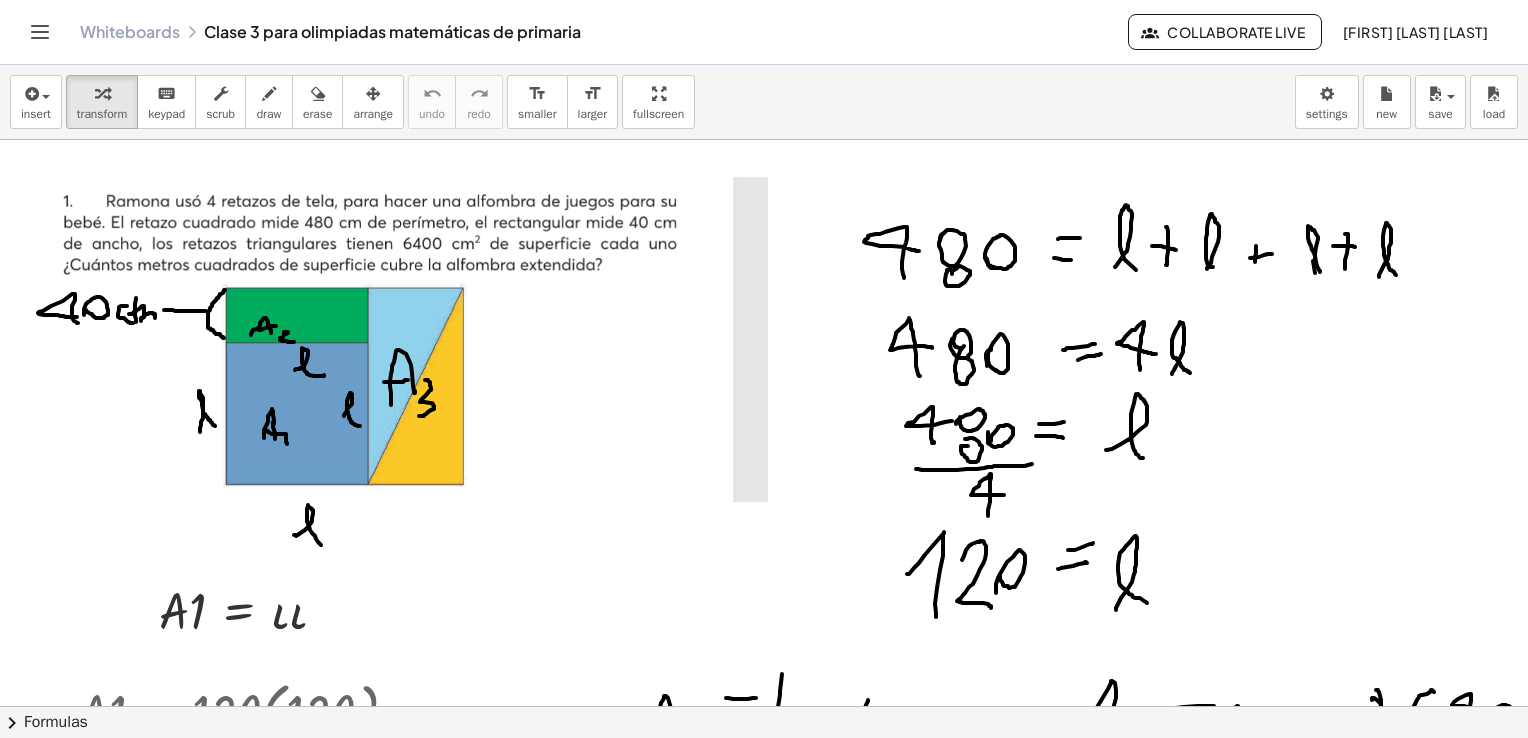 scroll, scrollTop: 778, scrollLeft: 0, axis: vertical 